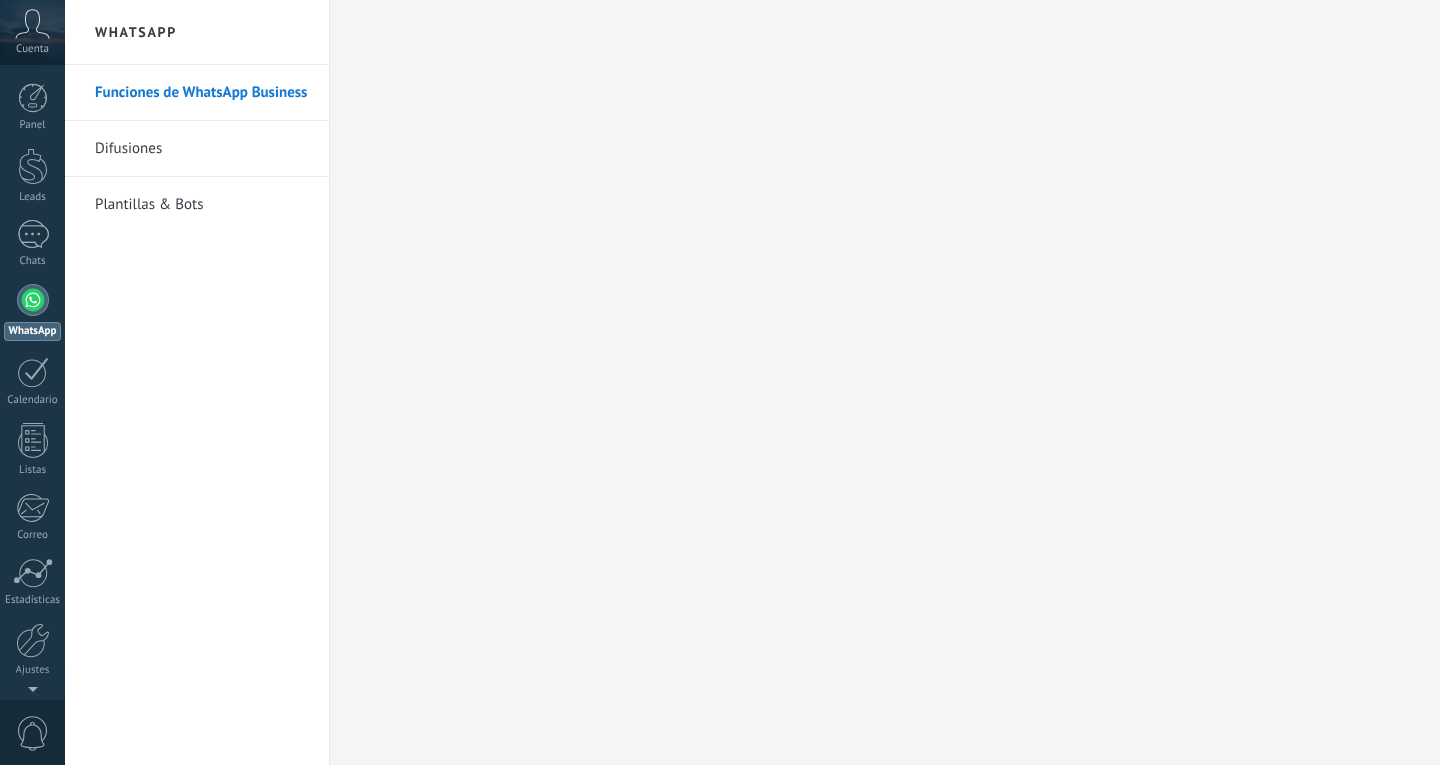 scroll, scrollTop: 0, scrollLeft: 0, axis: both 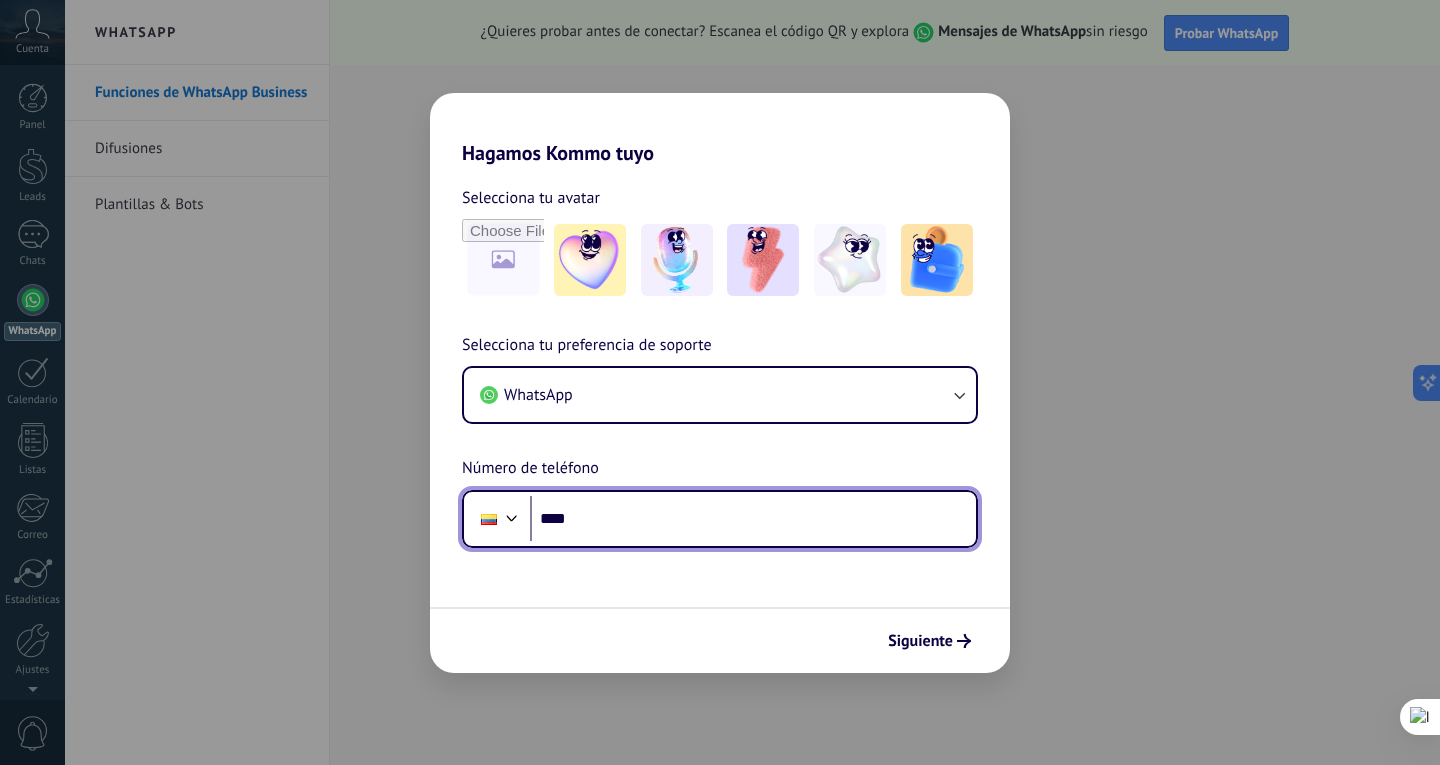 click on "****" at bounding box center [753, 519] 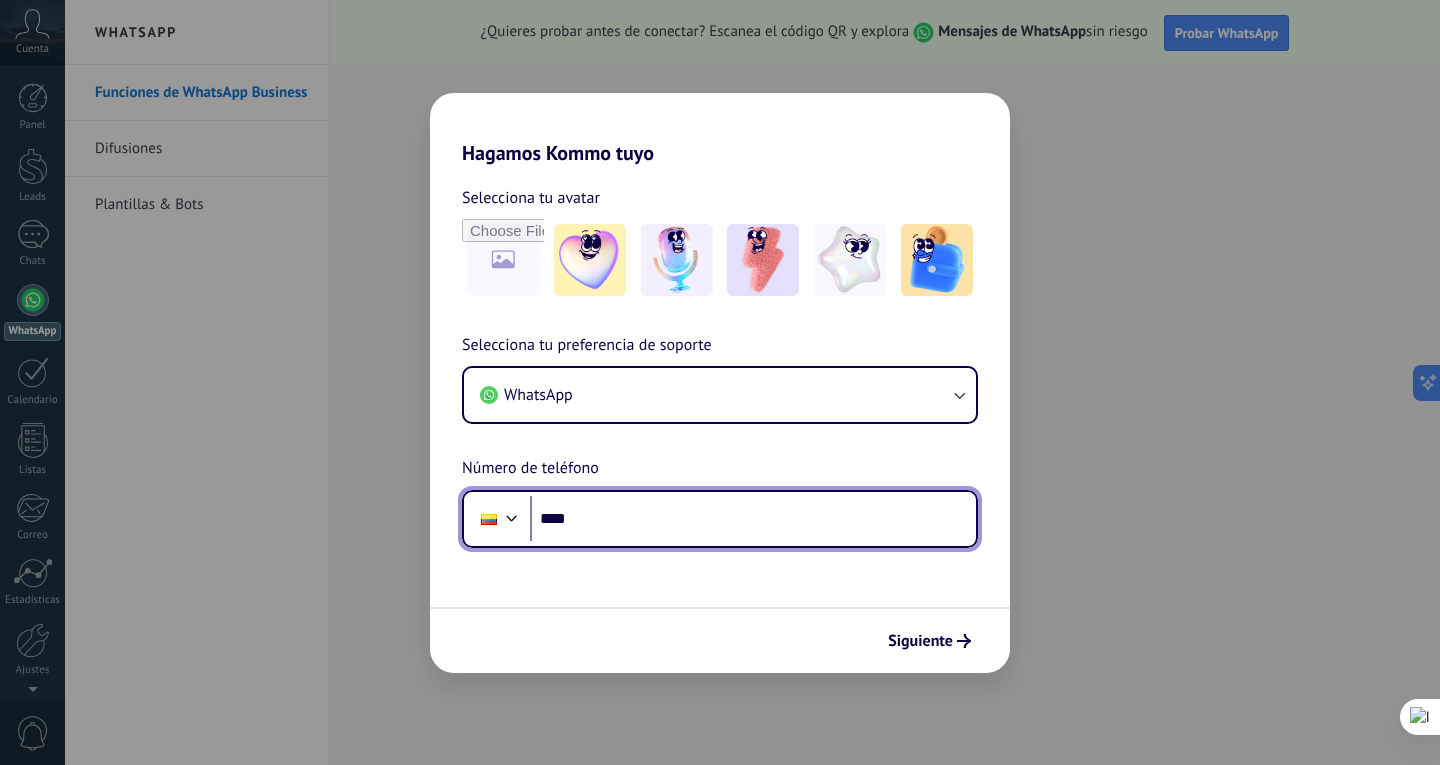 click on "****" at bounding box center [753, 519] 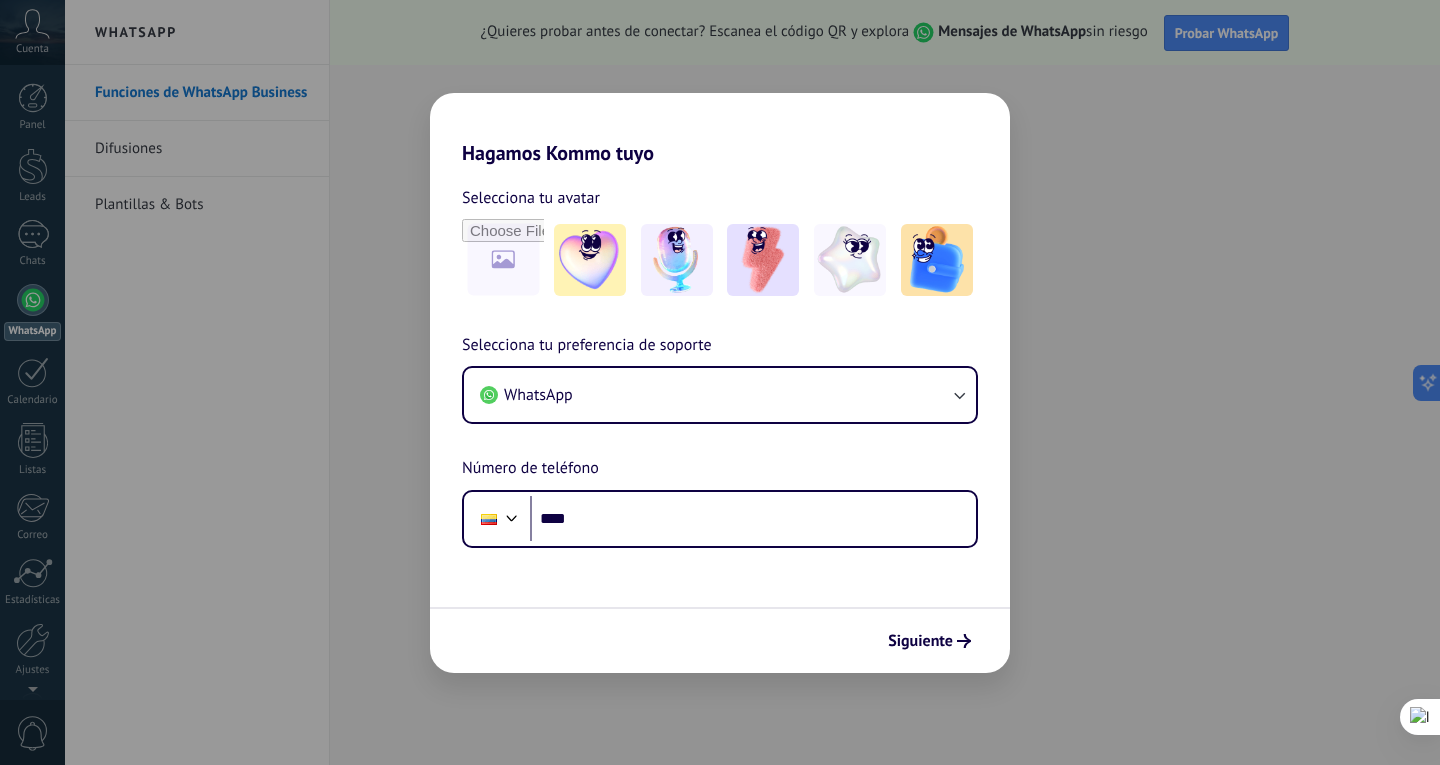 click on "Hagamos Kommo tuyo Selecciona tu avatar Selecciona tu preferencia de soporte WhatsApp Número de teléfono Phone **** Siguiente" at bounding box center (720, 382) 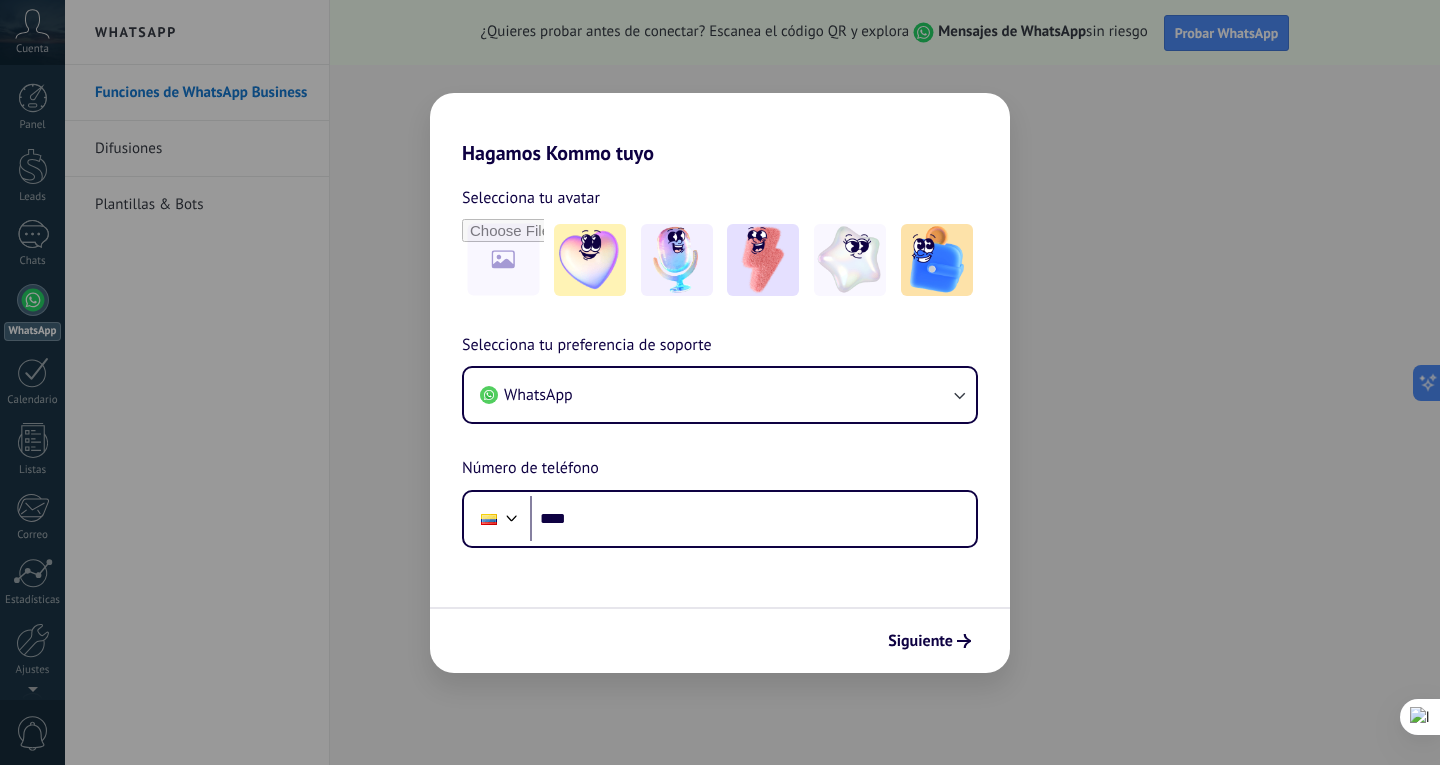 drag, startPoint x: 478, startPoint y: 7, endPoint x: 442, endPoint y: -22, distance: 46.227695 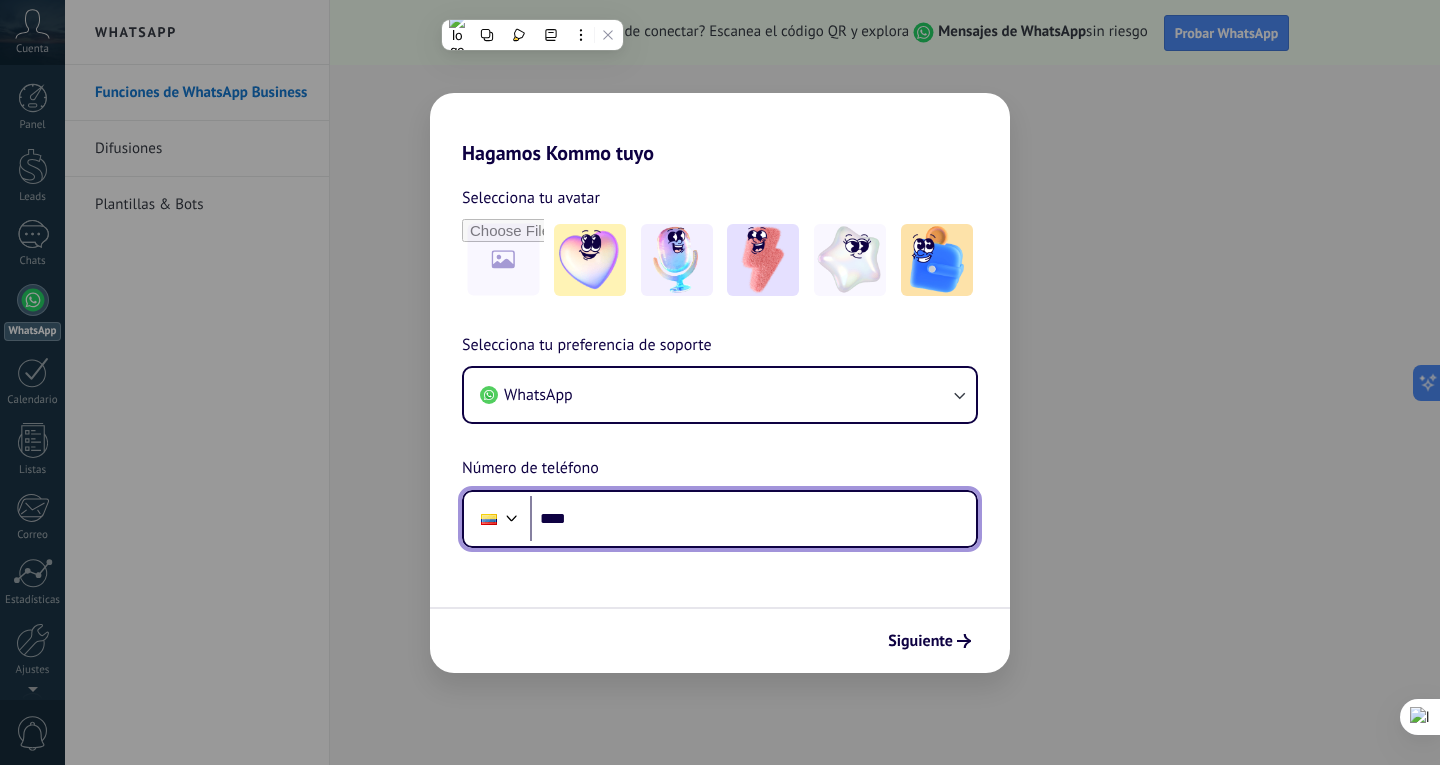 click on "****" at bounding box center (753, 519) 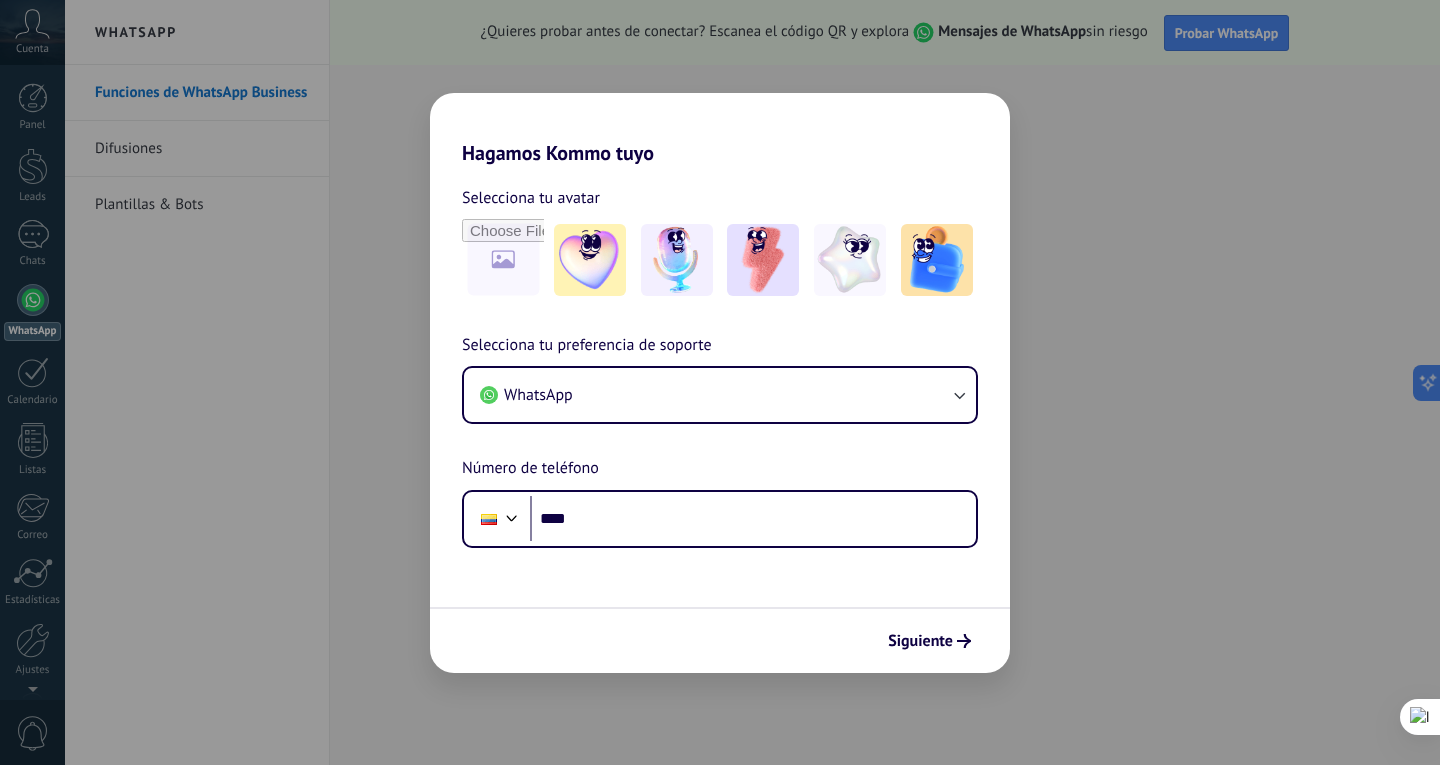 click on "Hagamos Kommo tuyo Selecciona tu avatar Selecciona tu preferencia de soporte WhatsApp Número de teléfono Phone **** Siguiente" at bounding box center [720, 382] 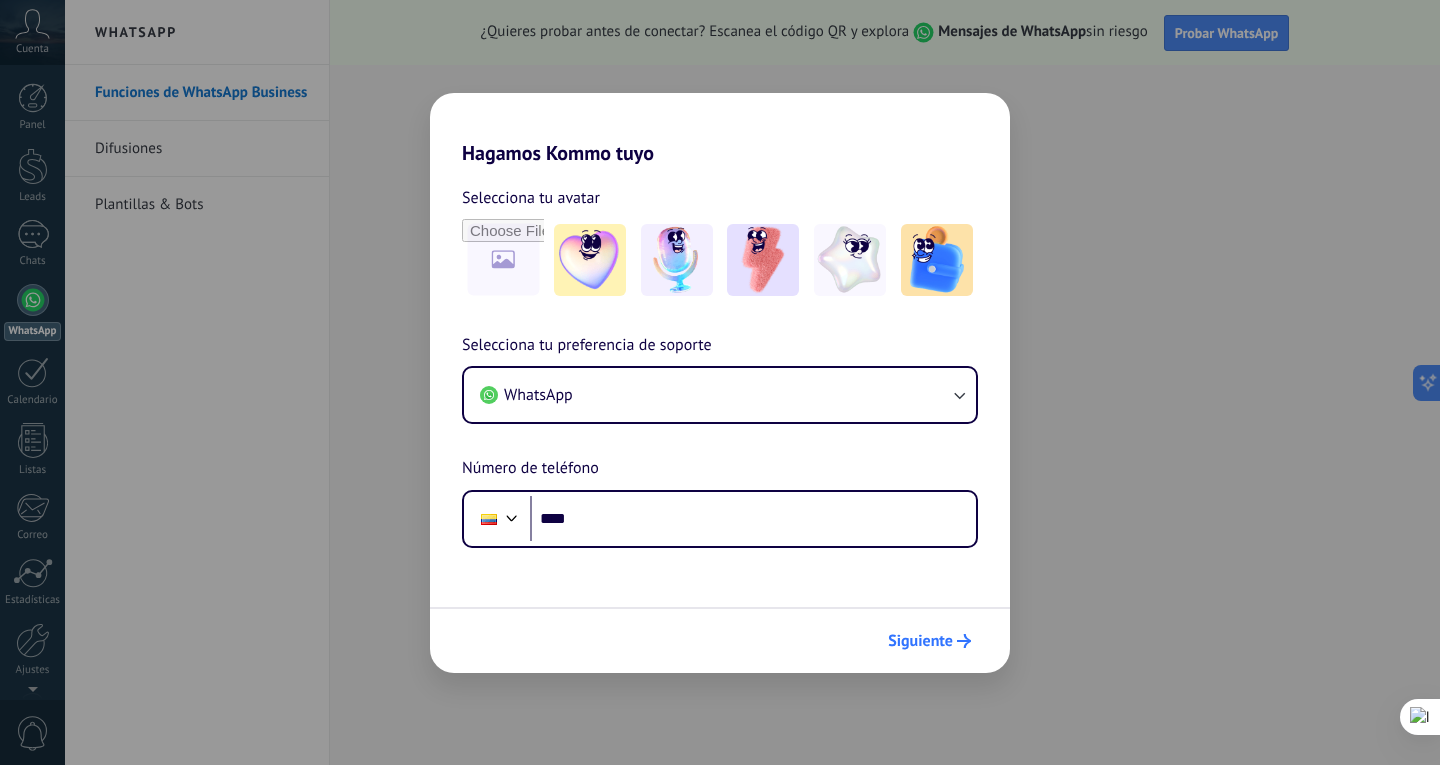 click on "Siguiente" at bounding box center [929, 641] 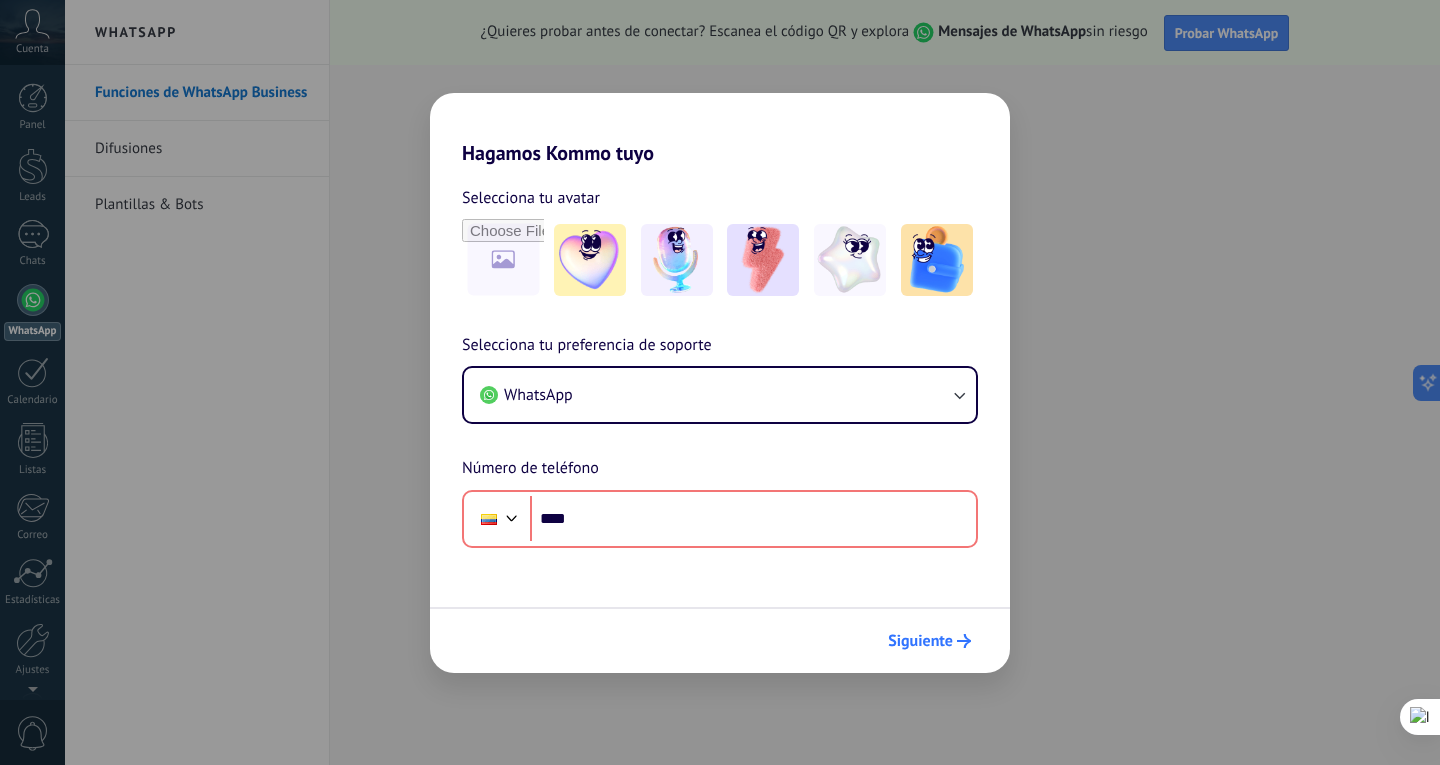 click on "Siguiente" at bounding box center [920, 641] 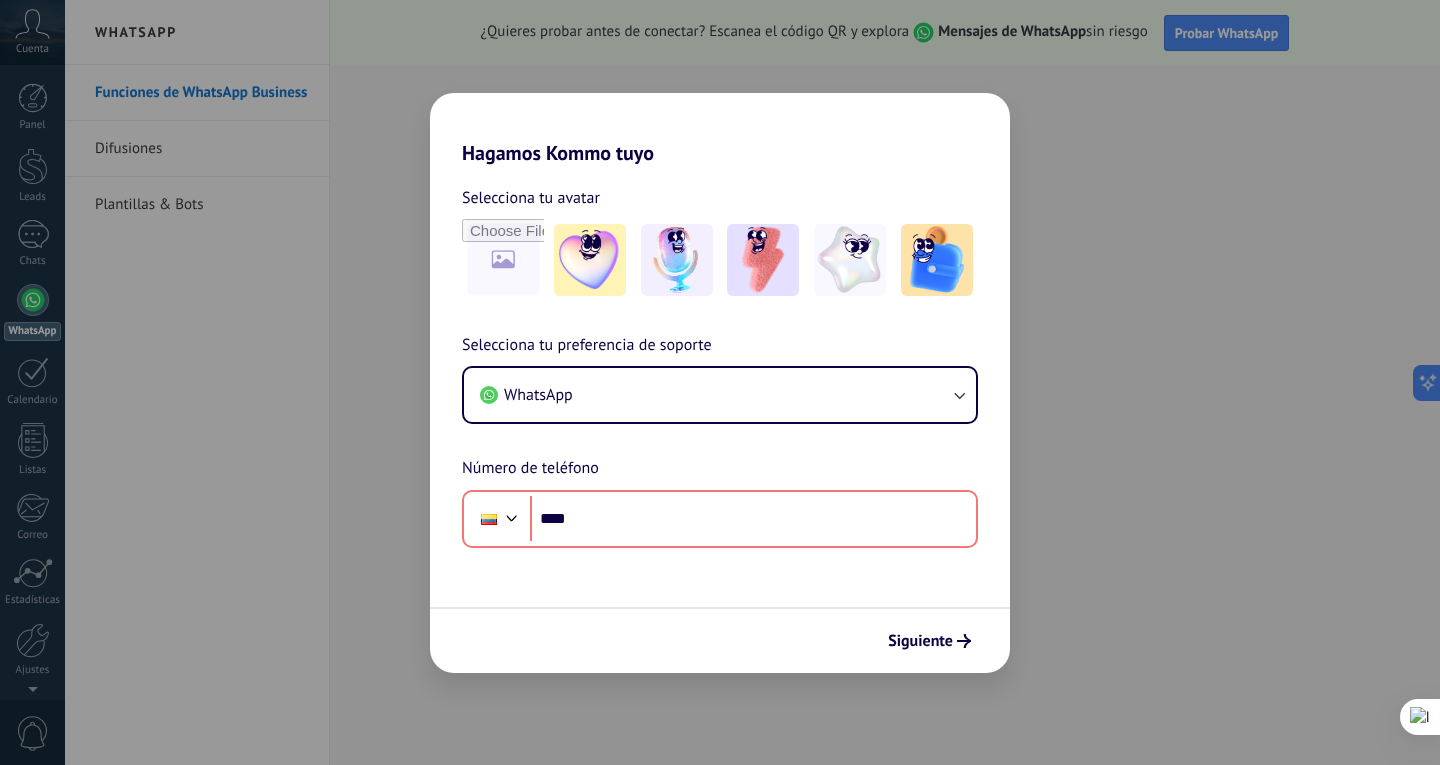 click on "Selecciona tu avatar Selecciona tu preferencia de soporte WhatsApp Número de teléfono Phone ****" at bounding box center (720, 356) 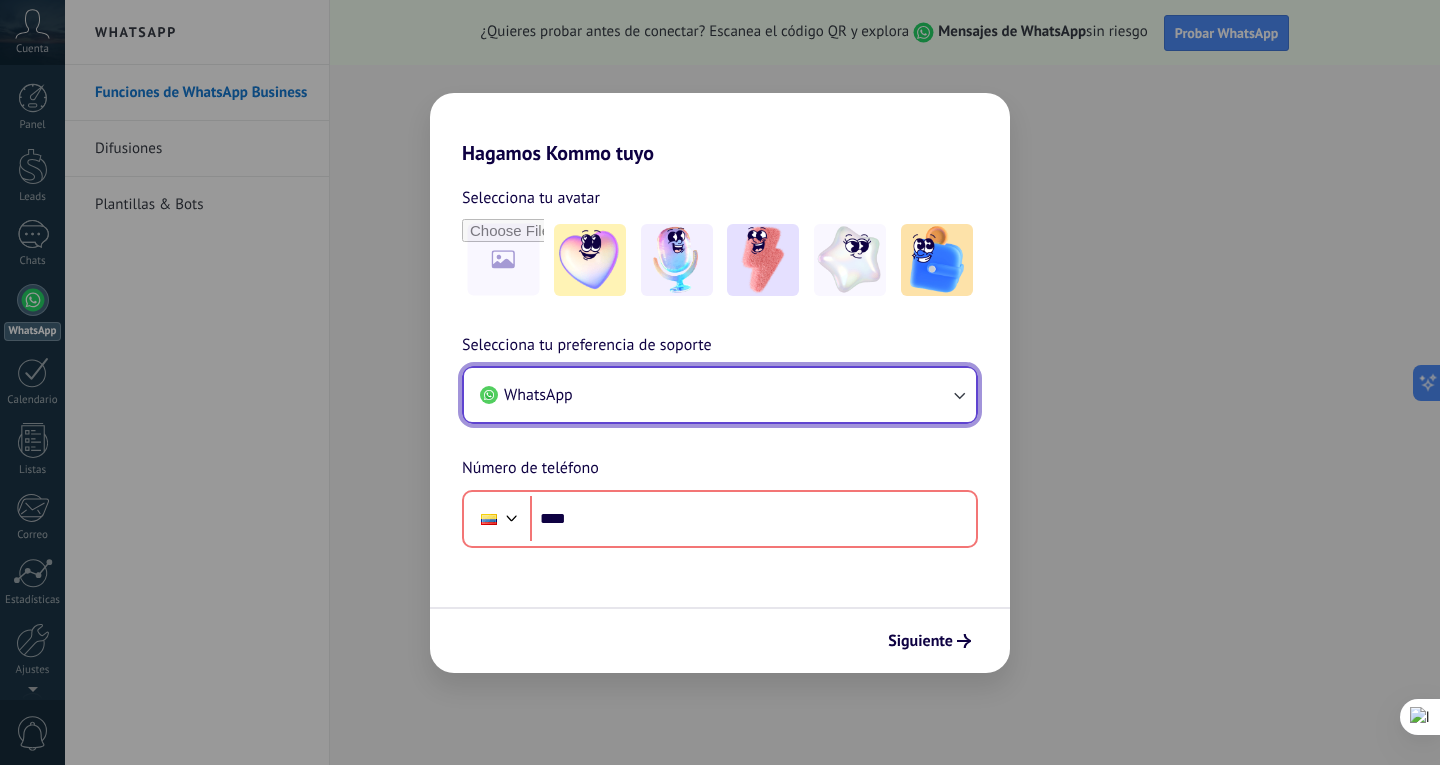 click on "WhatsApp" at bounding box center [720, 395] 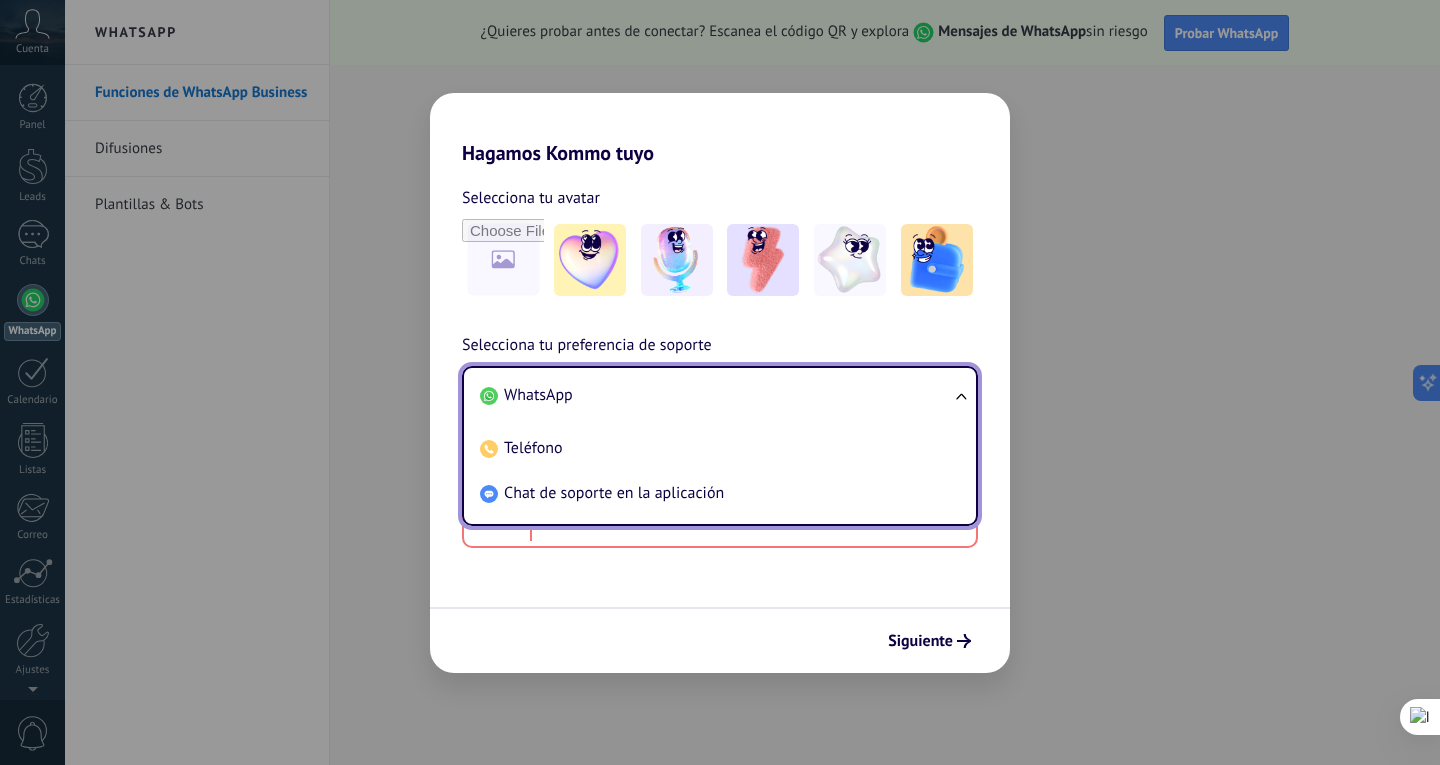 click on "WhatsApp" at bounding box center [716, 395] 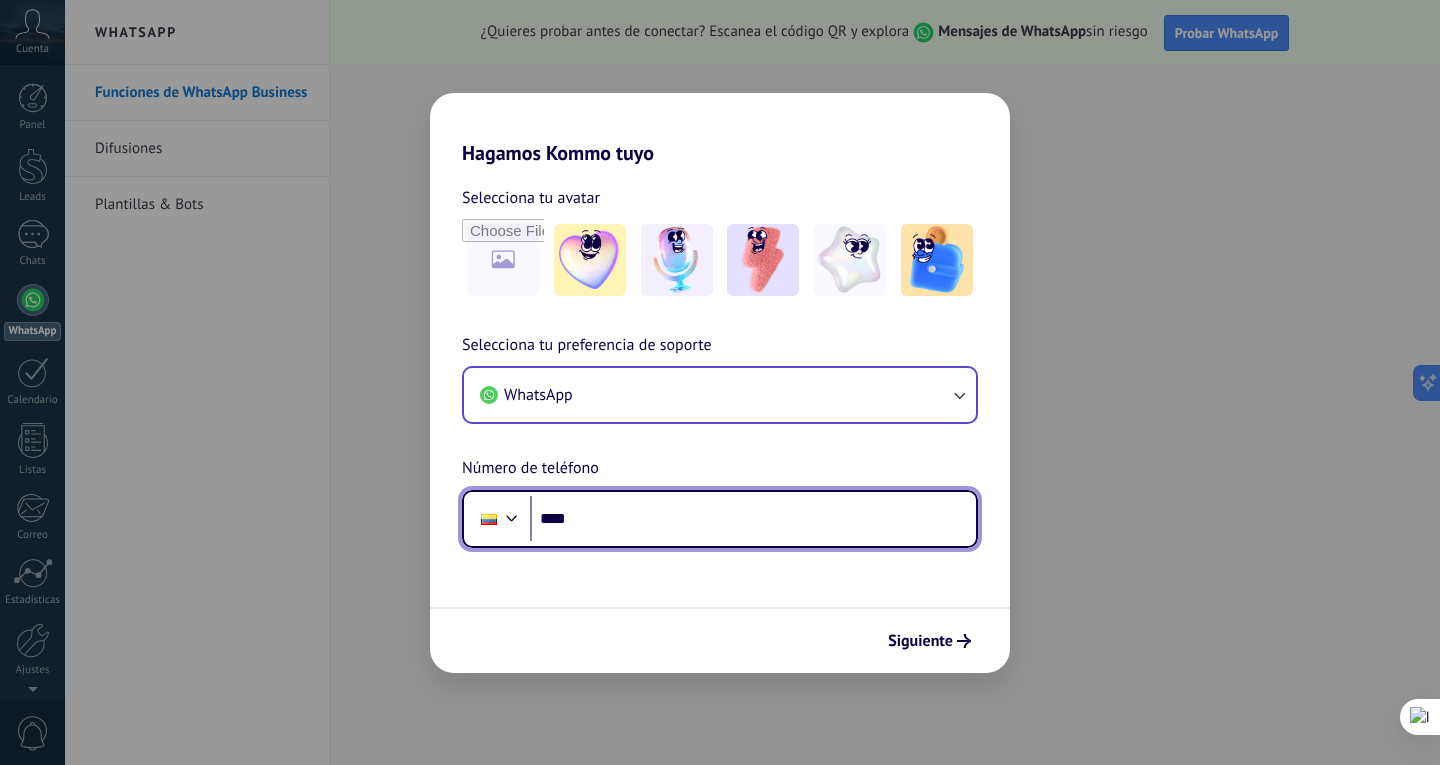 click on "****" at bounding box center [753, 519] 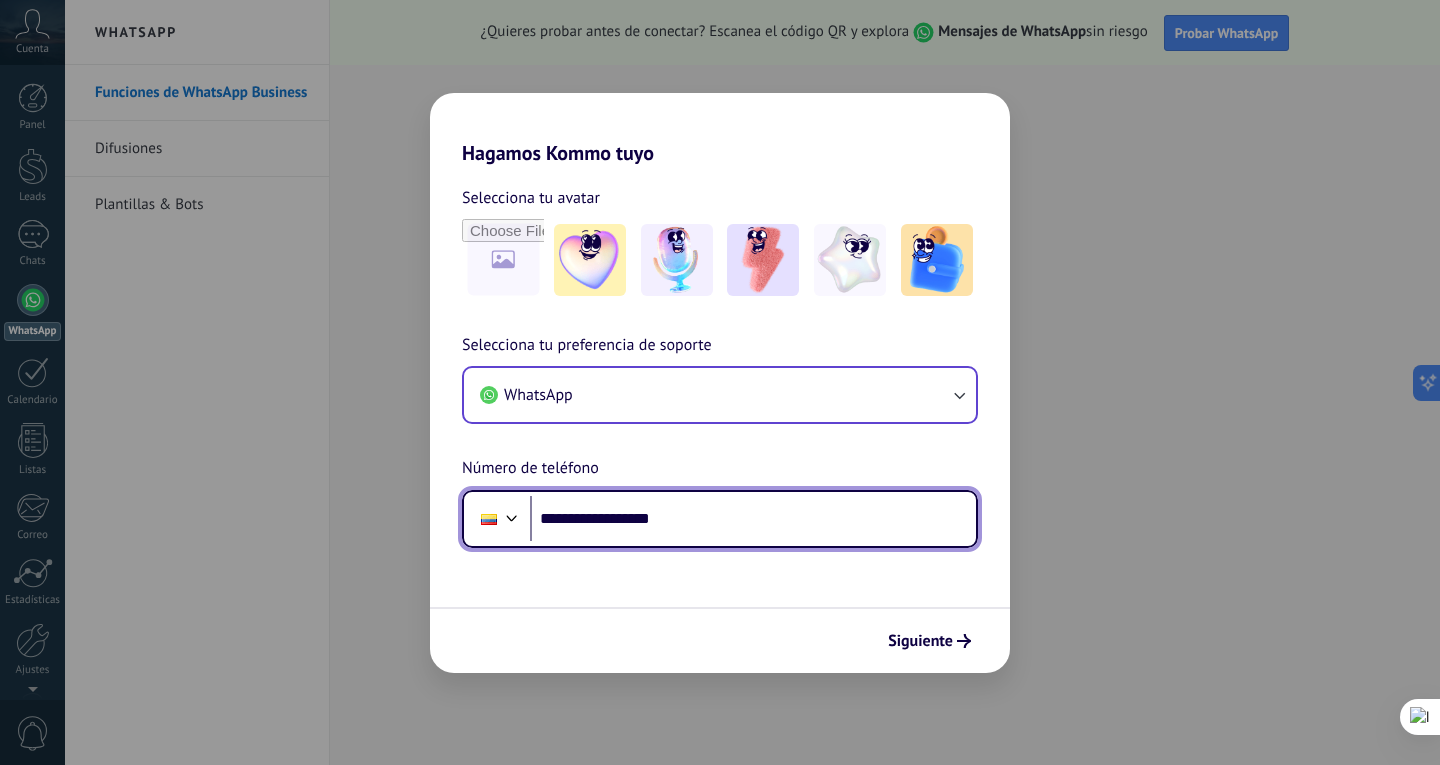 type on "**********" 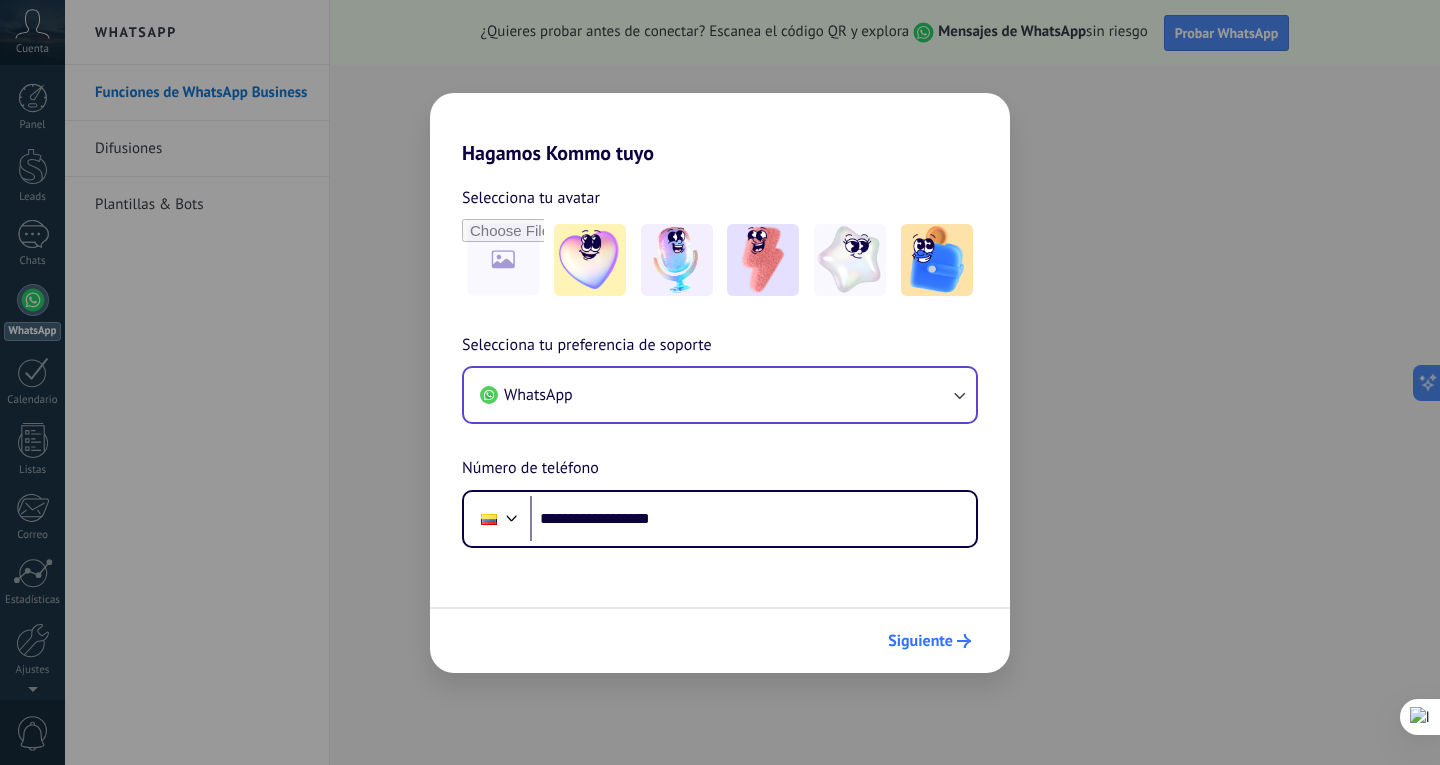 click on "Siguiente" at bounding box center (920, 641) 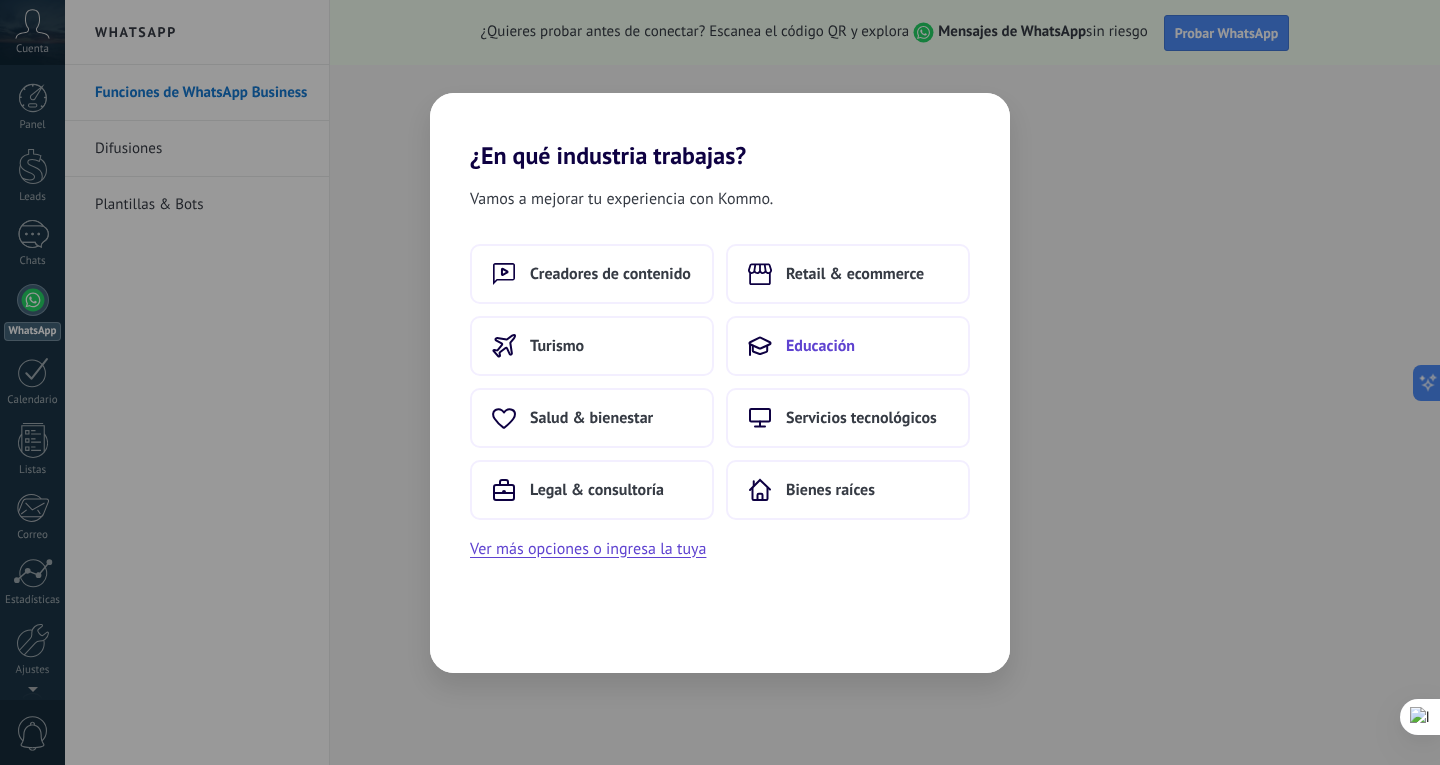click on "Educación" at bounding box center [820, 346] 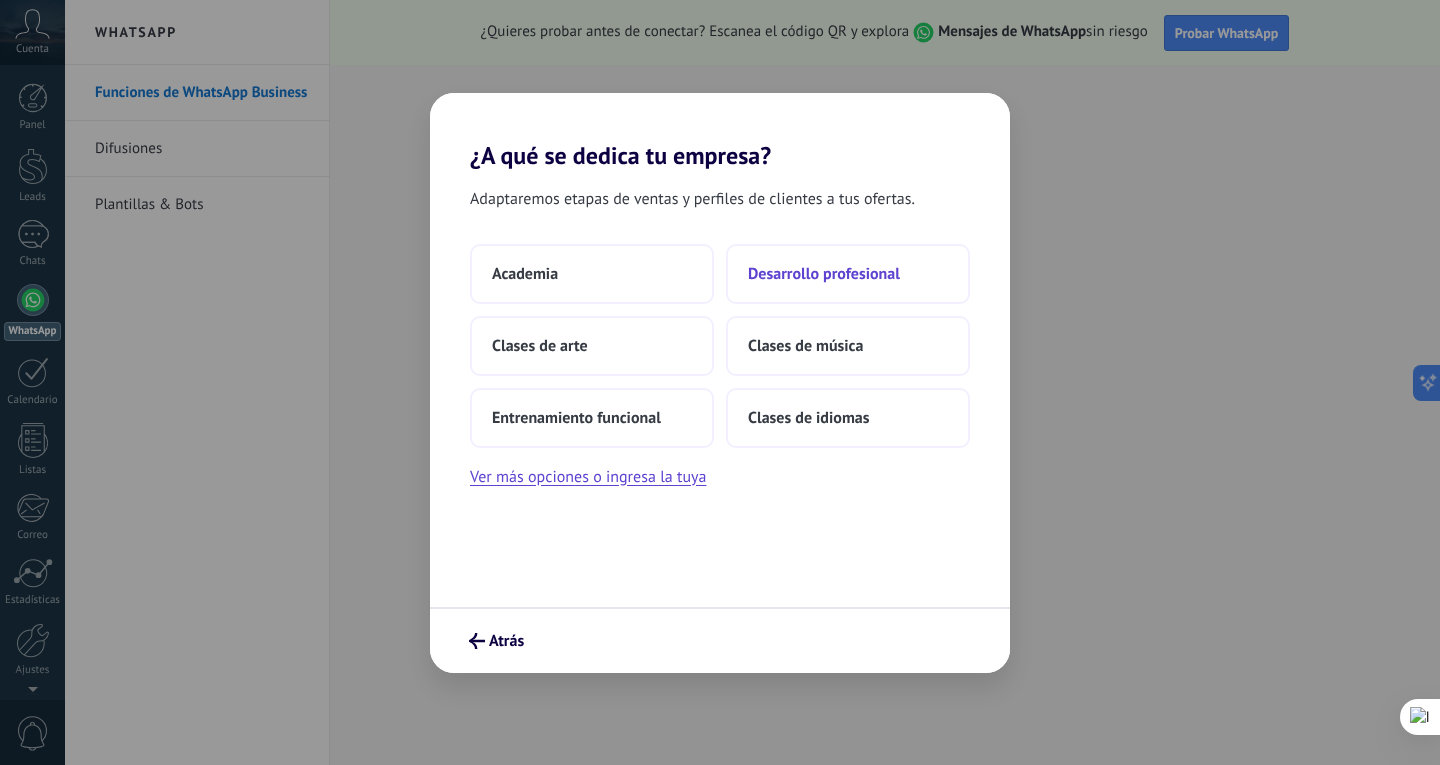 click on "Desarrollo profesional" at bounding box center [824, 274] 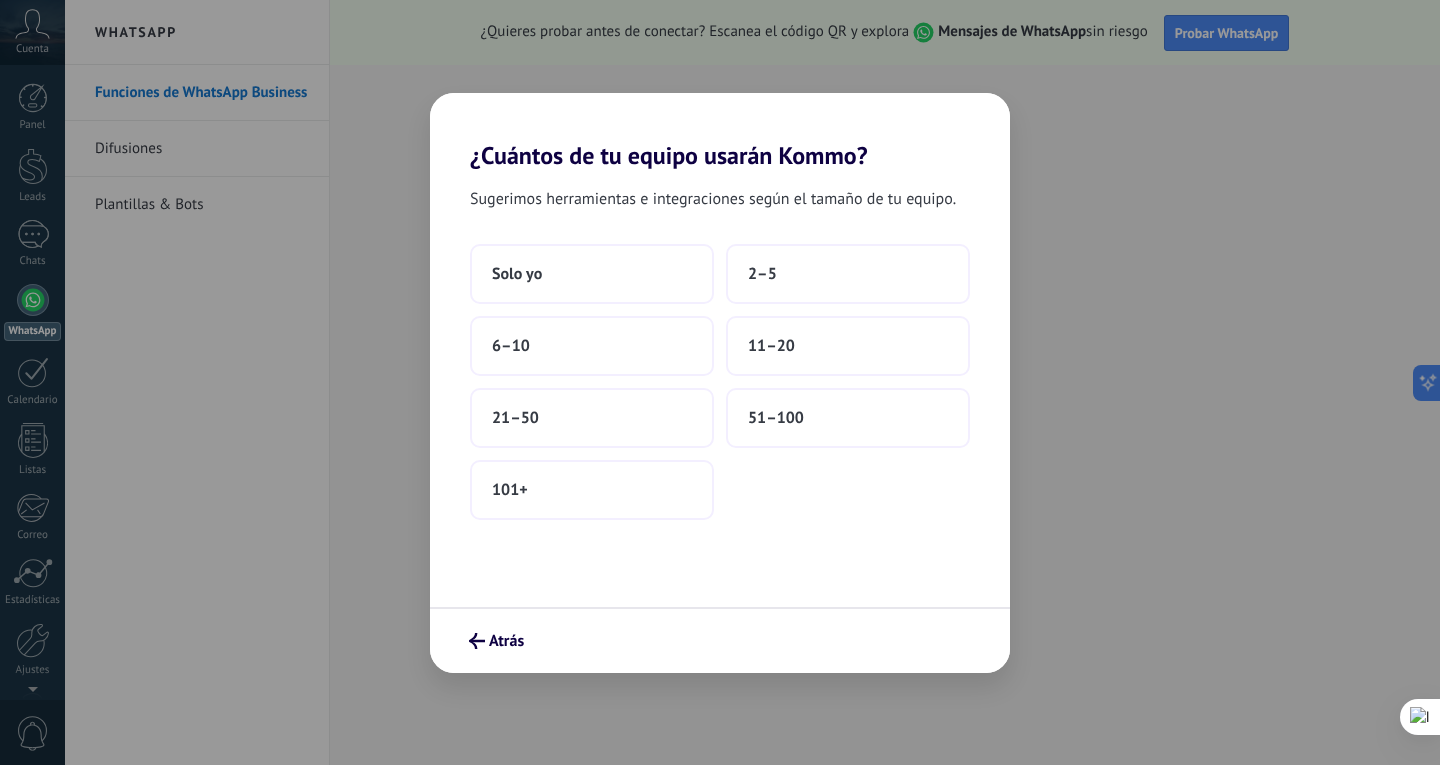 click on "¿Cuántos de tu equipo usarán Kommo? Sugerimos herramientas e integraciones según el tamaño de tu equipo. Solo yo 2–5 6–10 11–20 21–50 51–100 101+ Atrás" at bounding box center [720, 382] 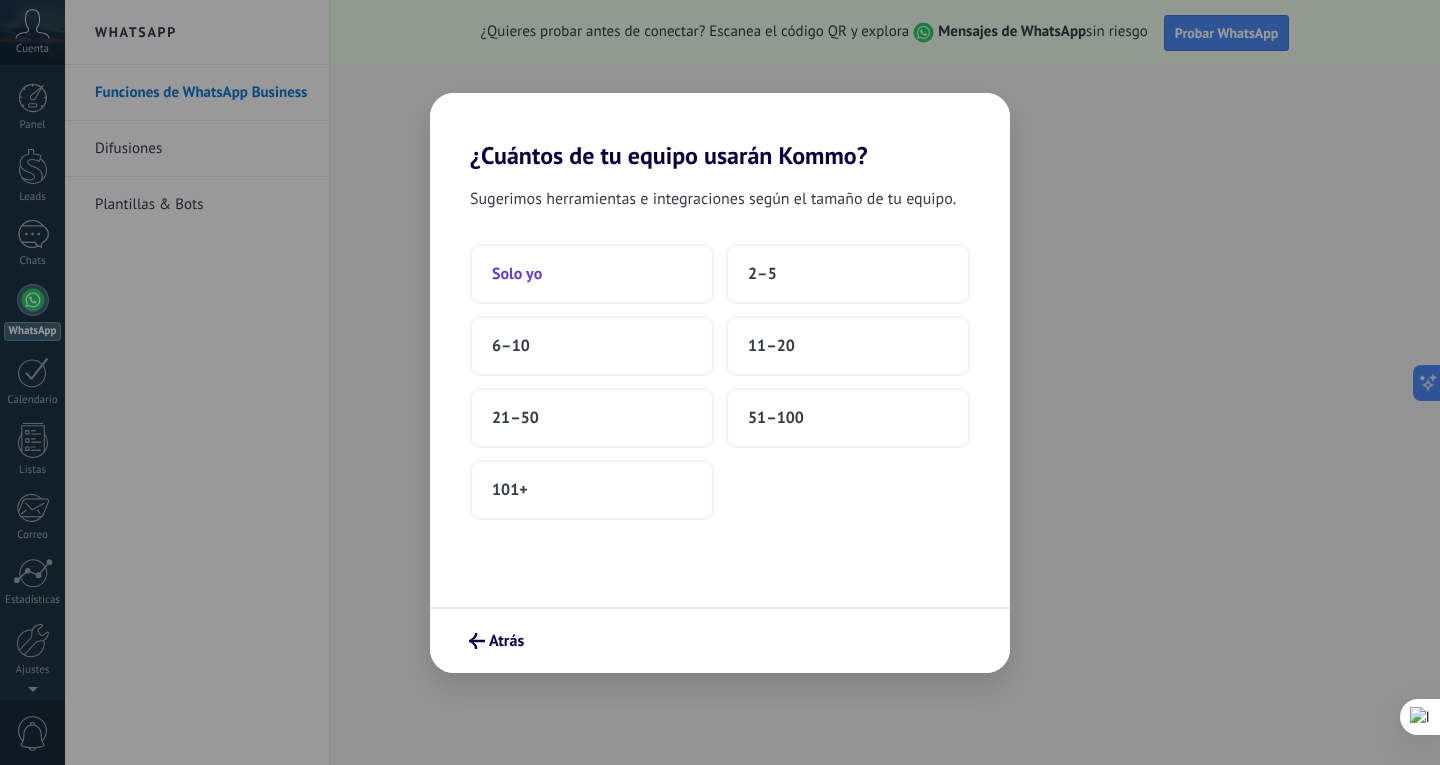 click on "Solo yo" at bounding box center (592, 274) 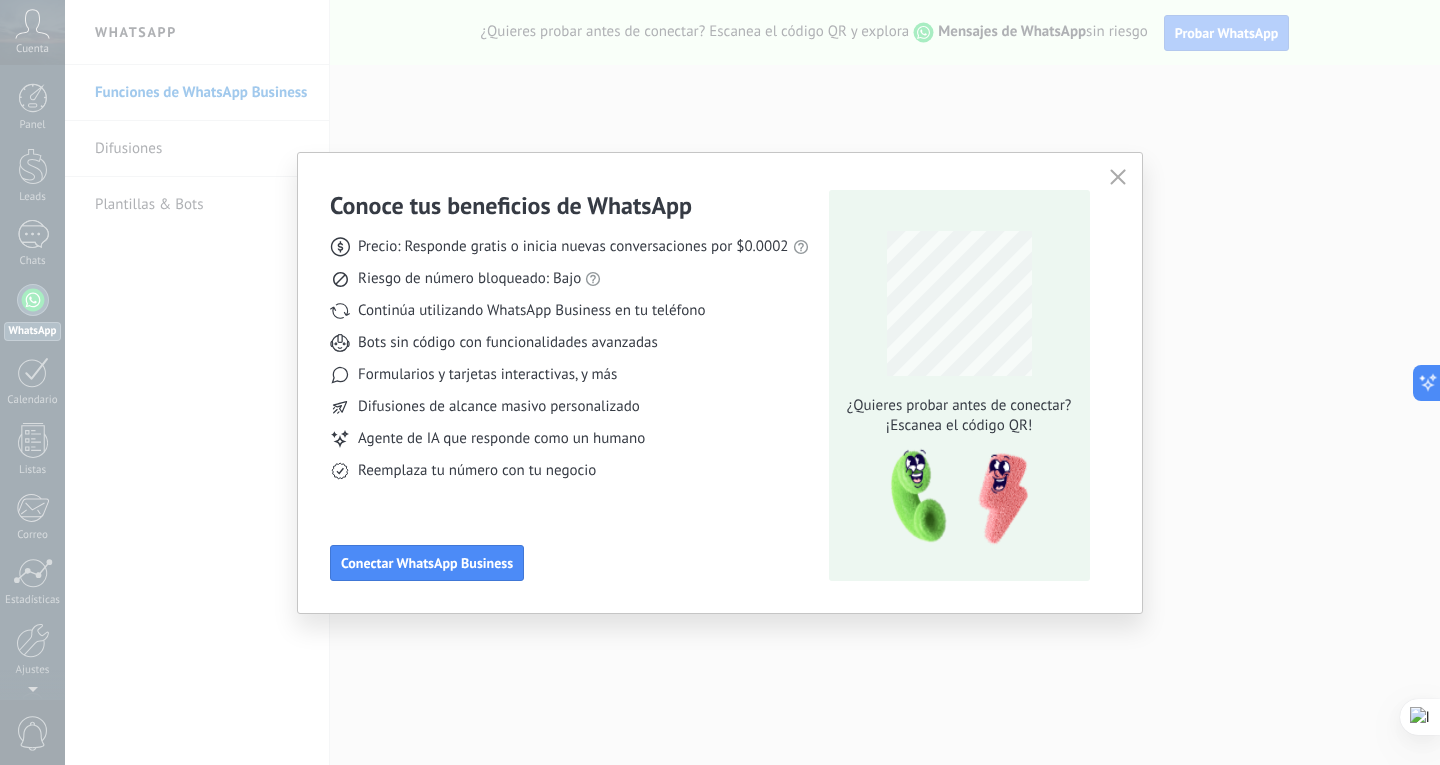 click at bounding box center (1118, 178) 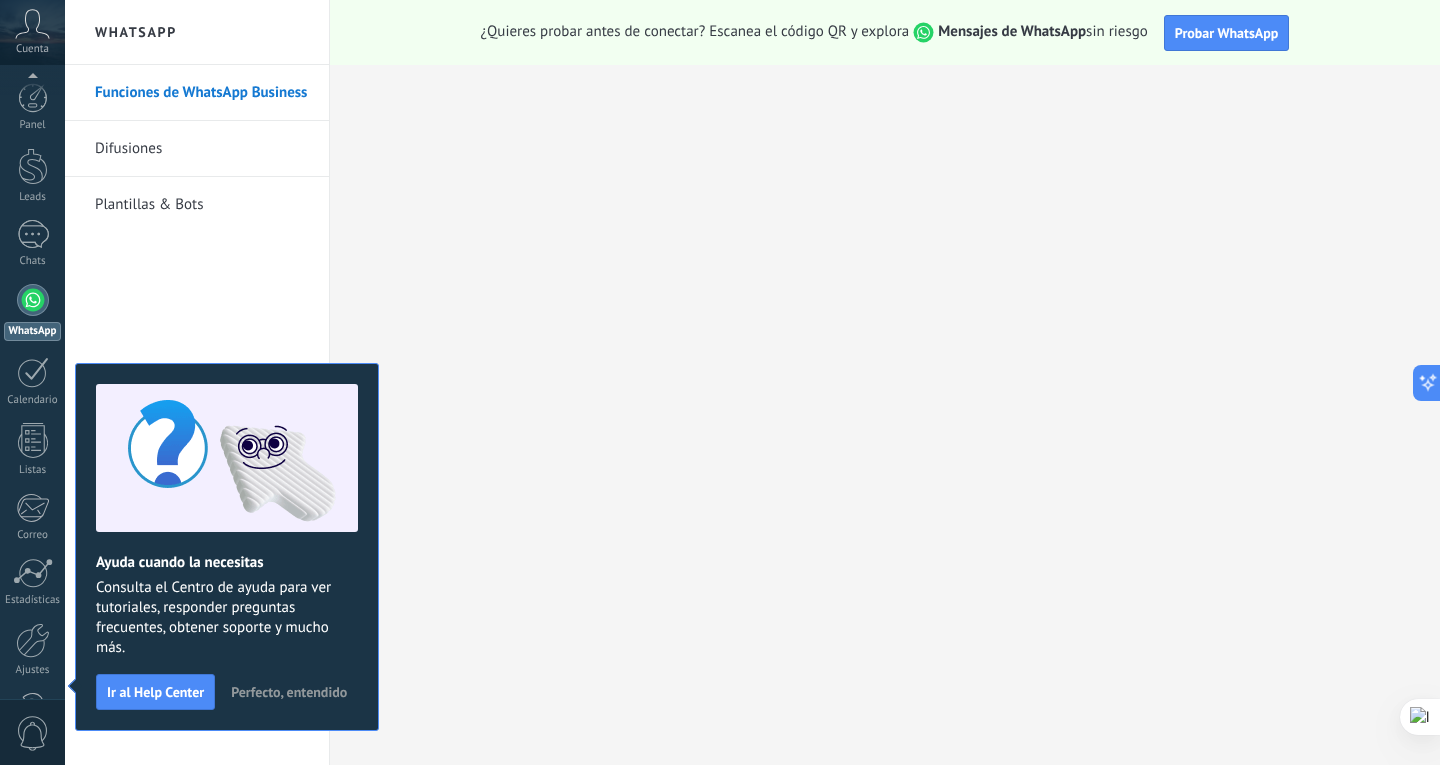 scroll, scrollTop: 67, scrollLeft: 0, axis: vertical 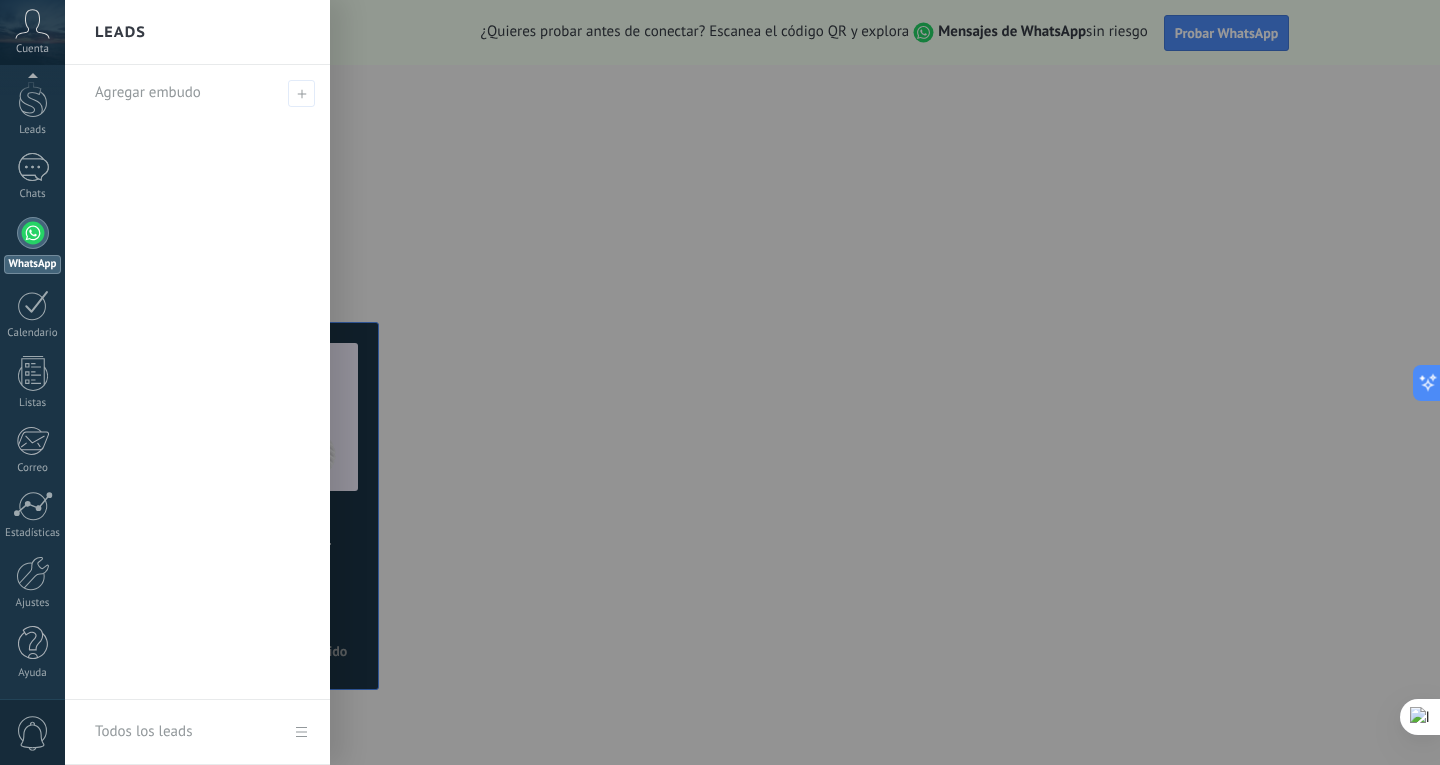 click at bounding box center (33, 233) 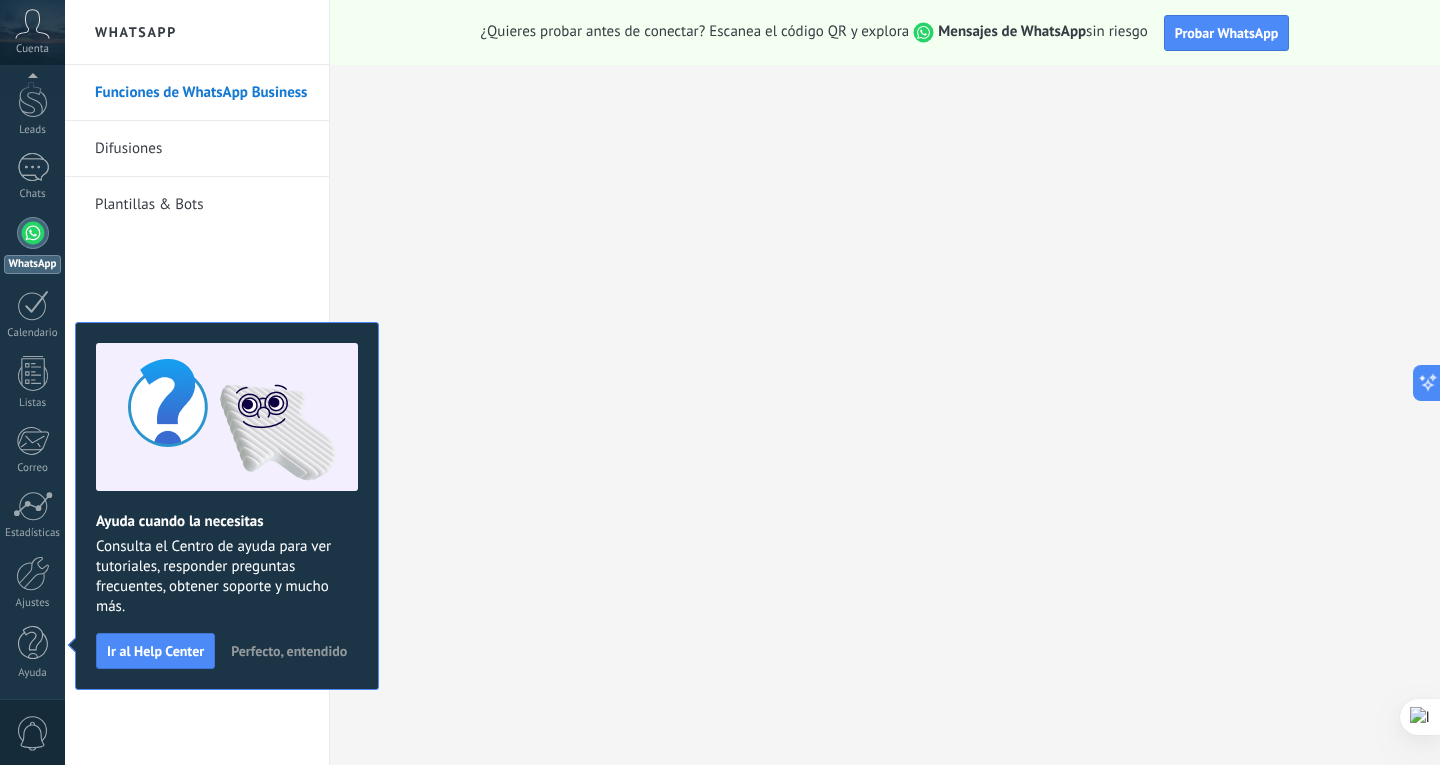 click at bounding box center [33, 233] 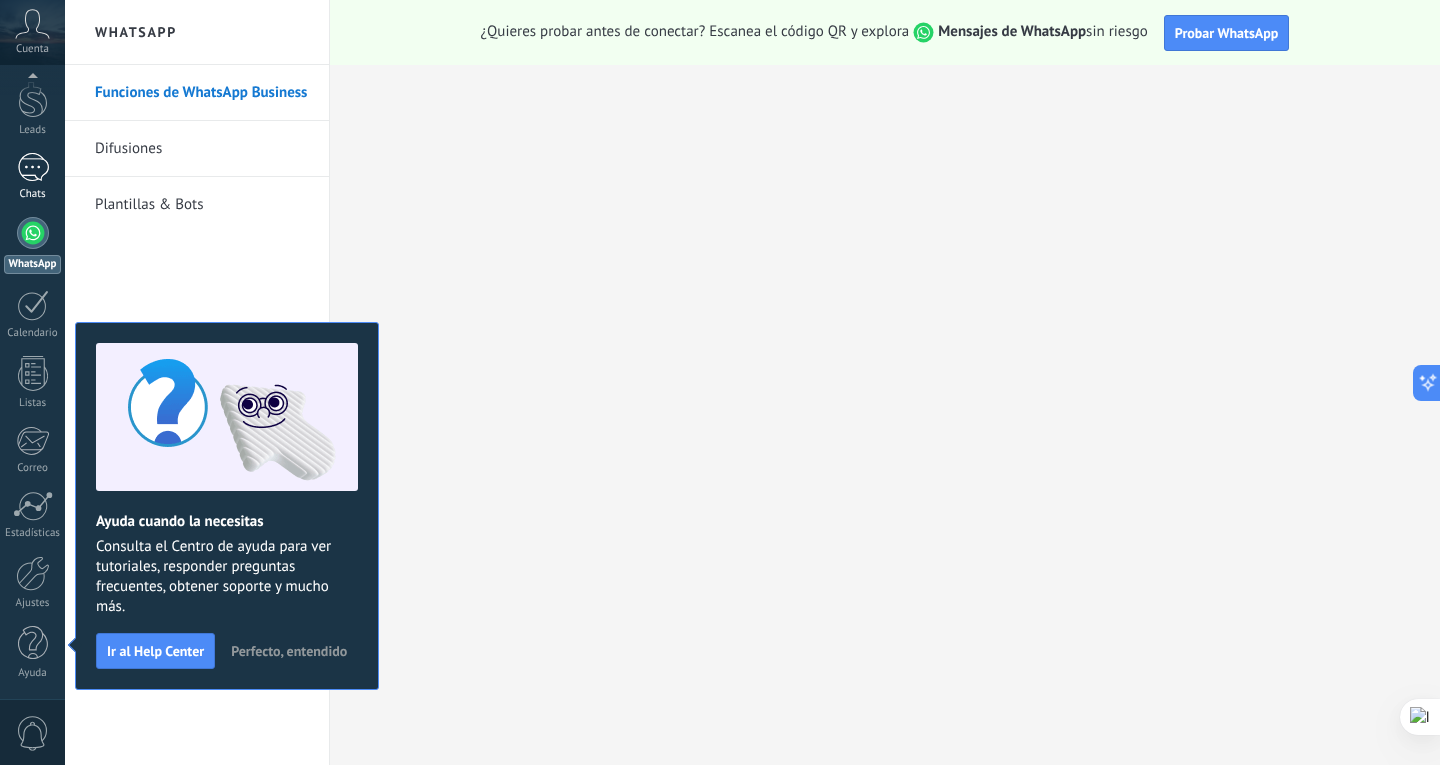 click at bounding box center (33, 167) 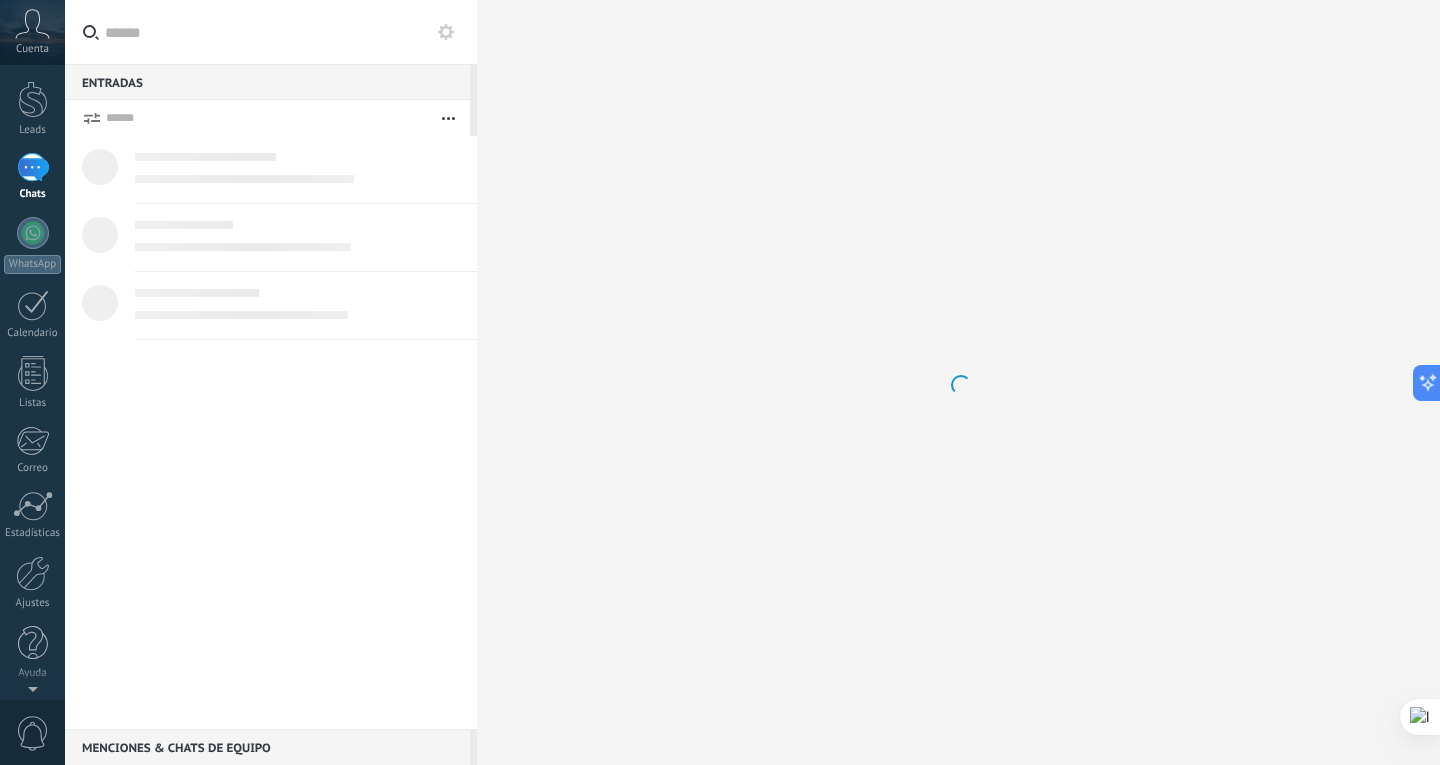 scroll, scrollTop: 0, scrollLeft: 0, axis: both 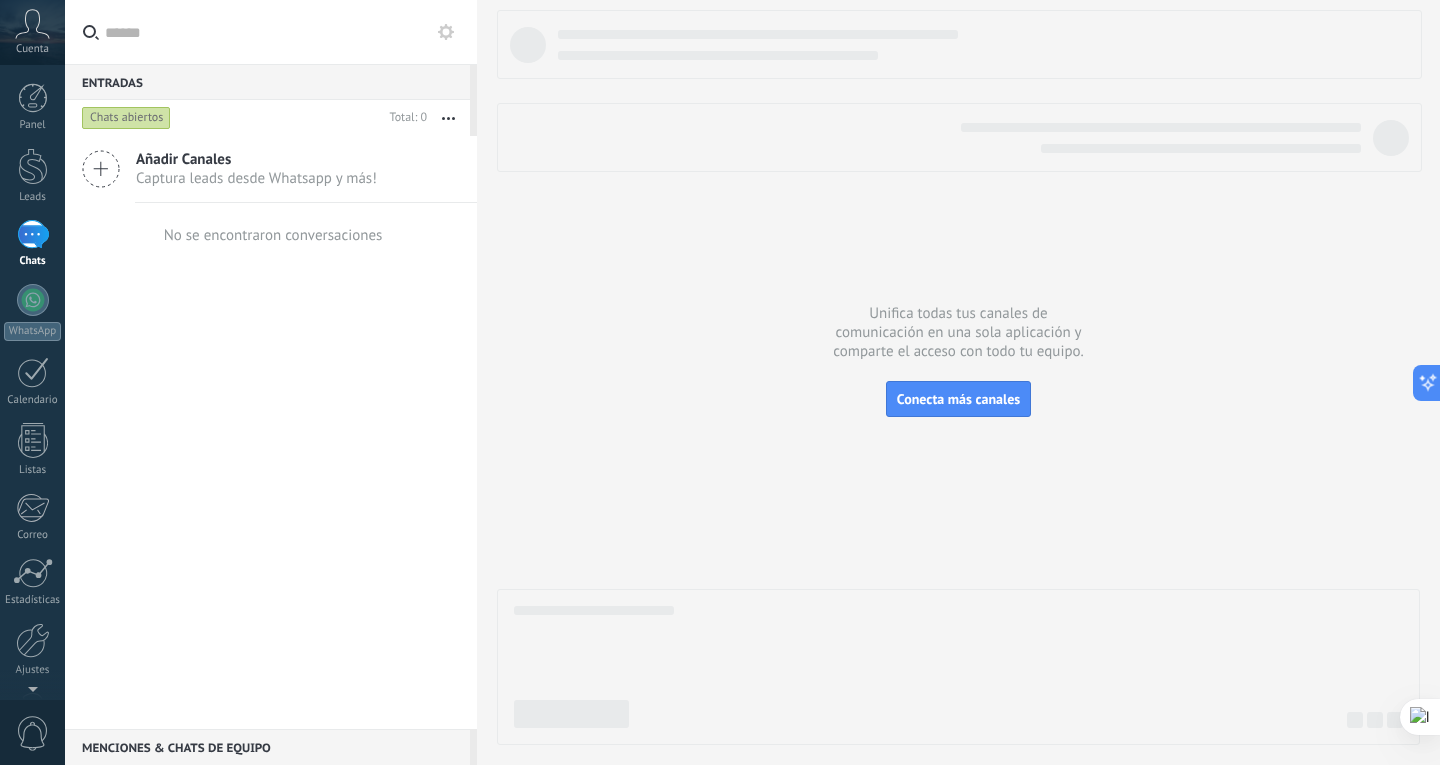 click on "Panel
Leads
Chats
WhatsApp
Clientes" at bounding box center [32, 425] 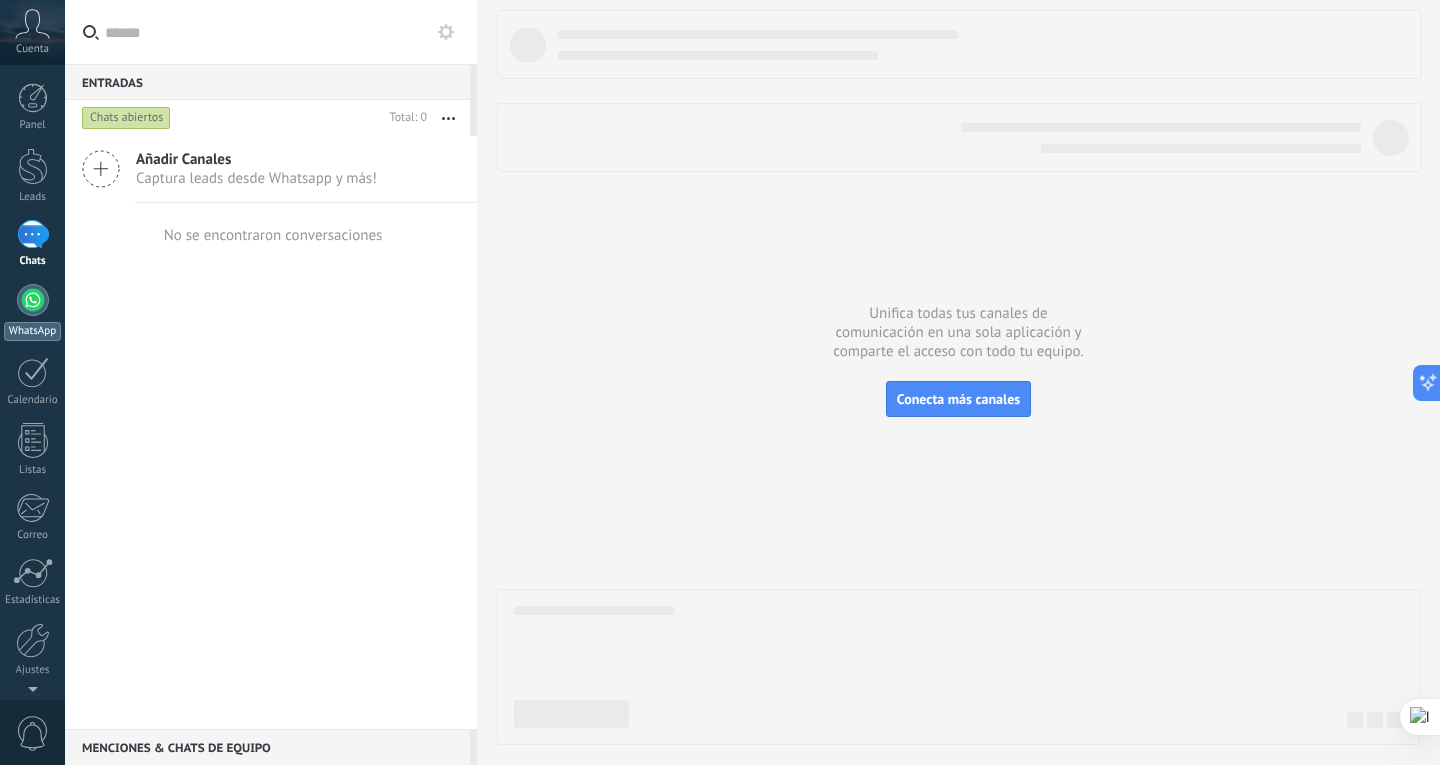 click at bounding box center (33, 300) 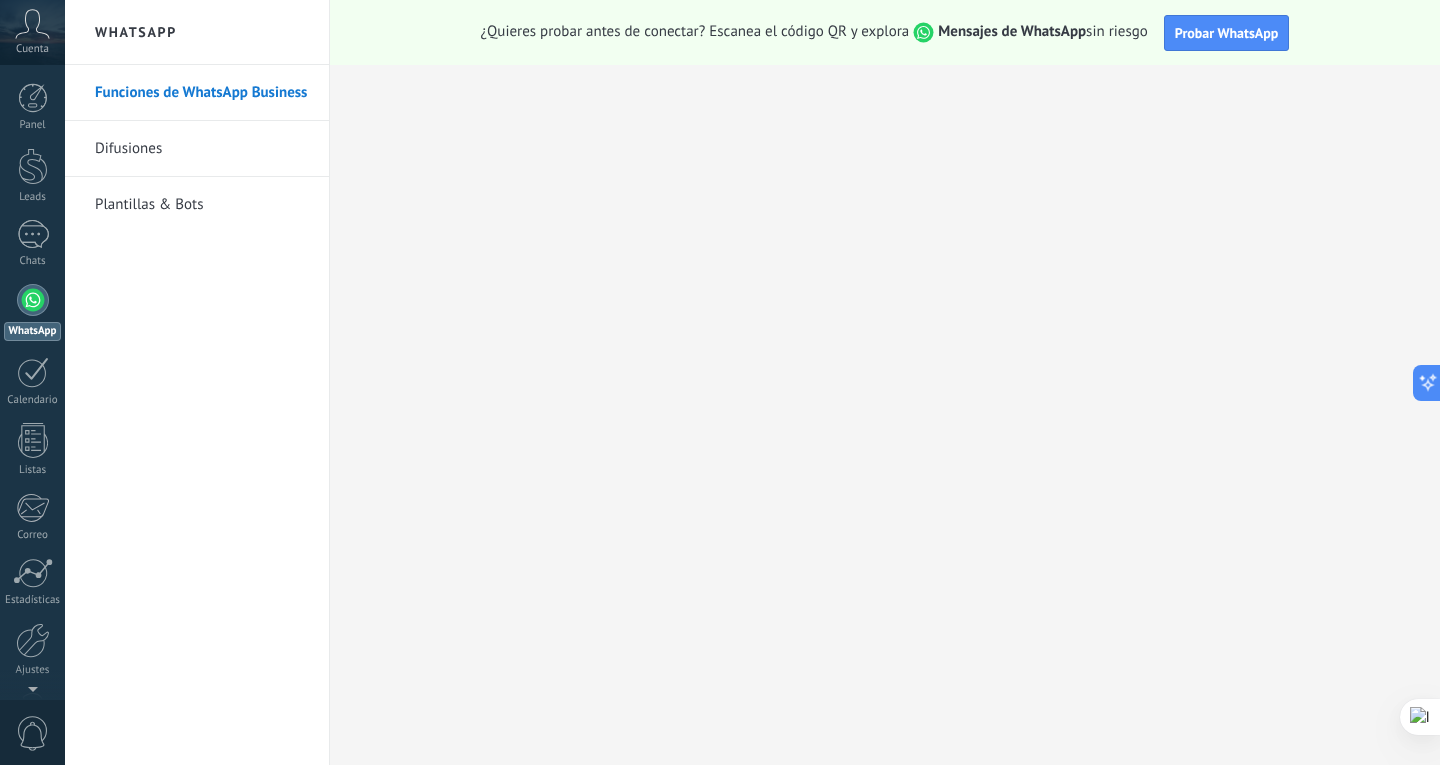 click on "Difusiones" at bounding box center (202, 149) 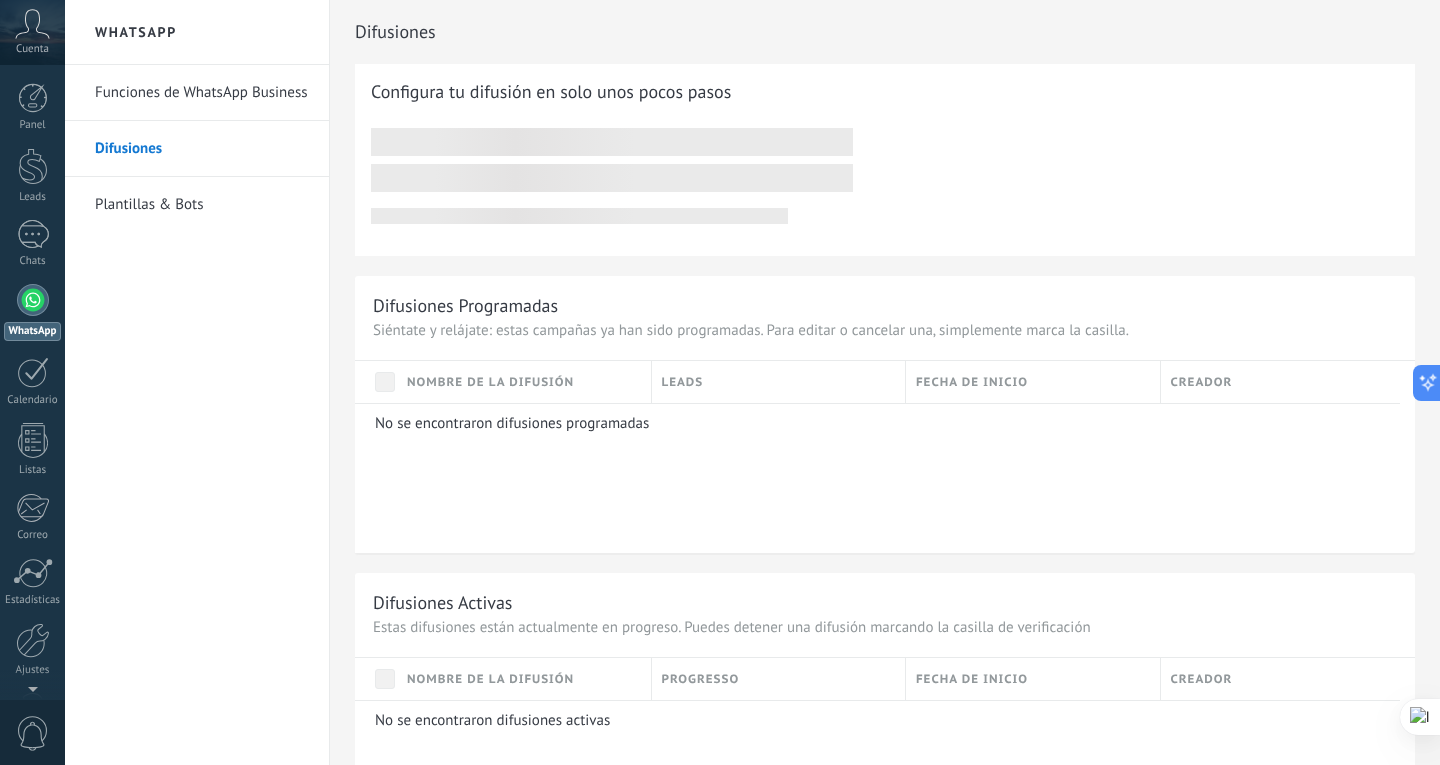 click on "Plantillas & Bots" at bounding box center (202, 205) 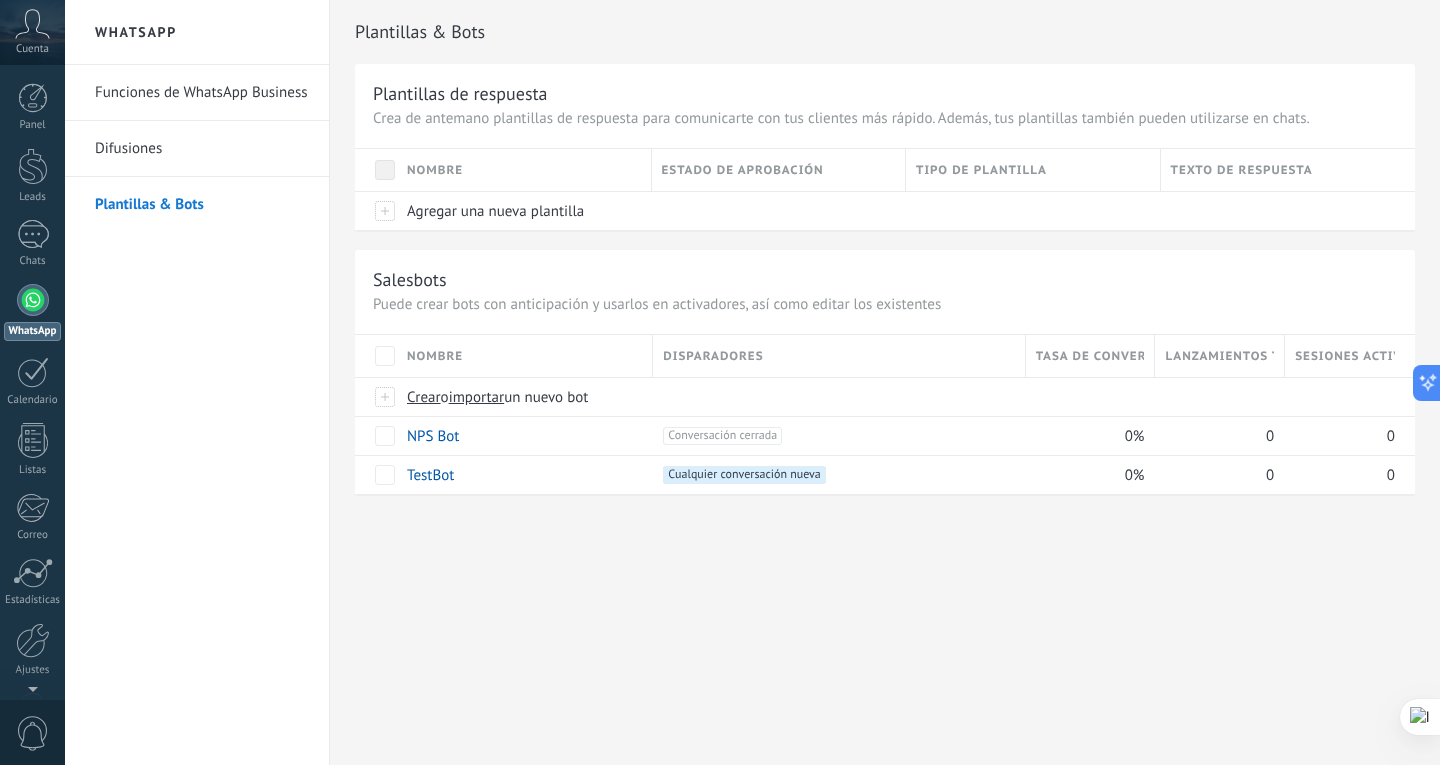 click on "Funciones de WhatsApp Business" at bounding box center (202, 93) 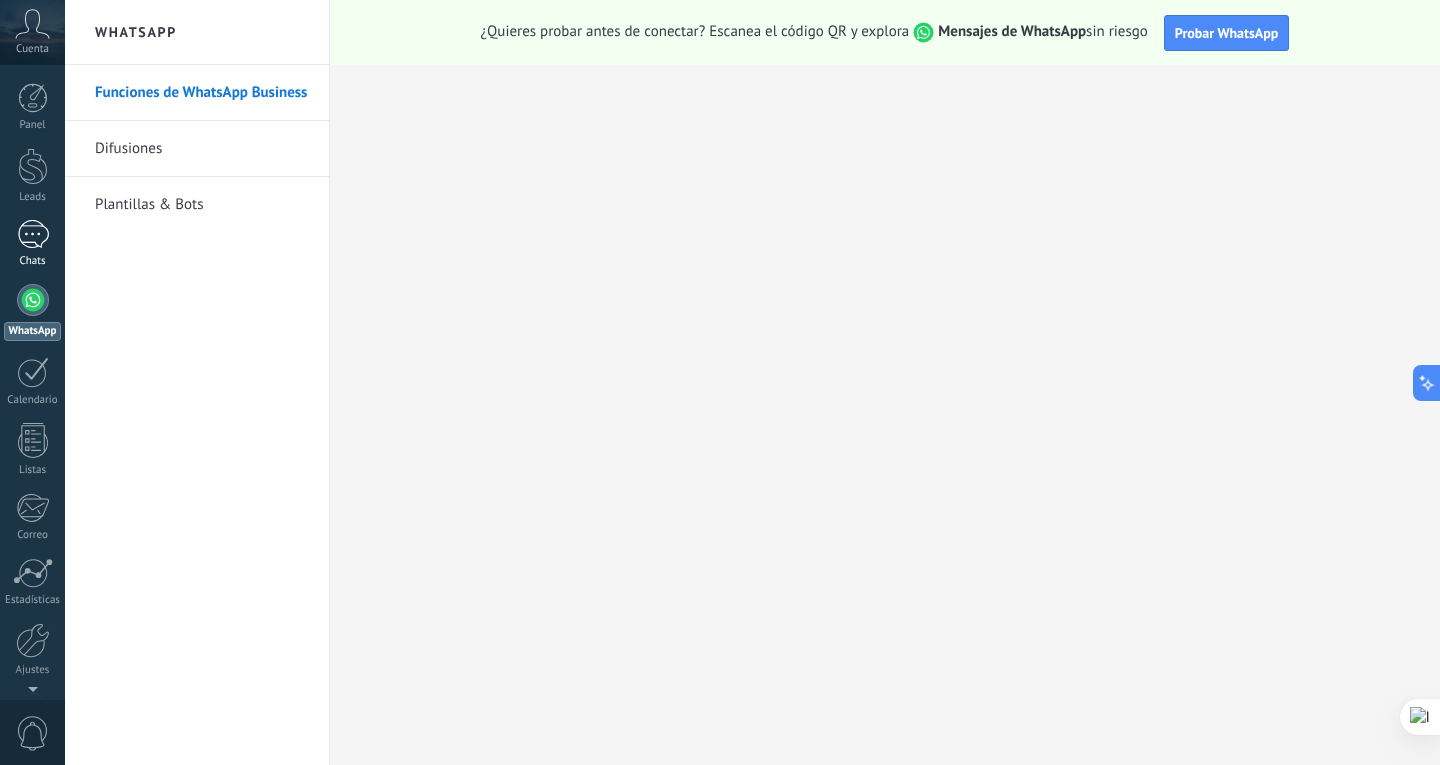 click at bounding box center (33, 234) 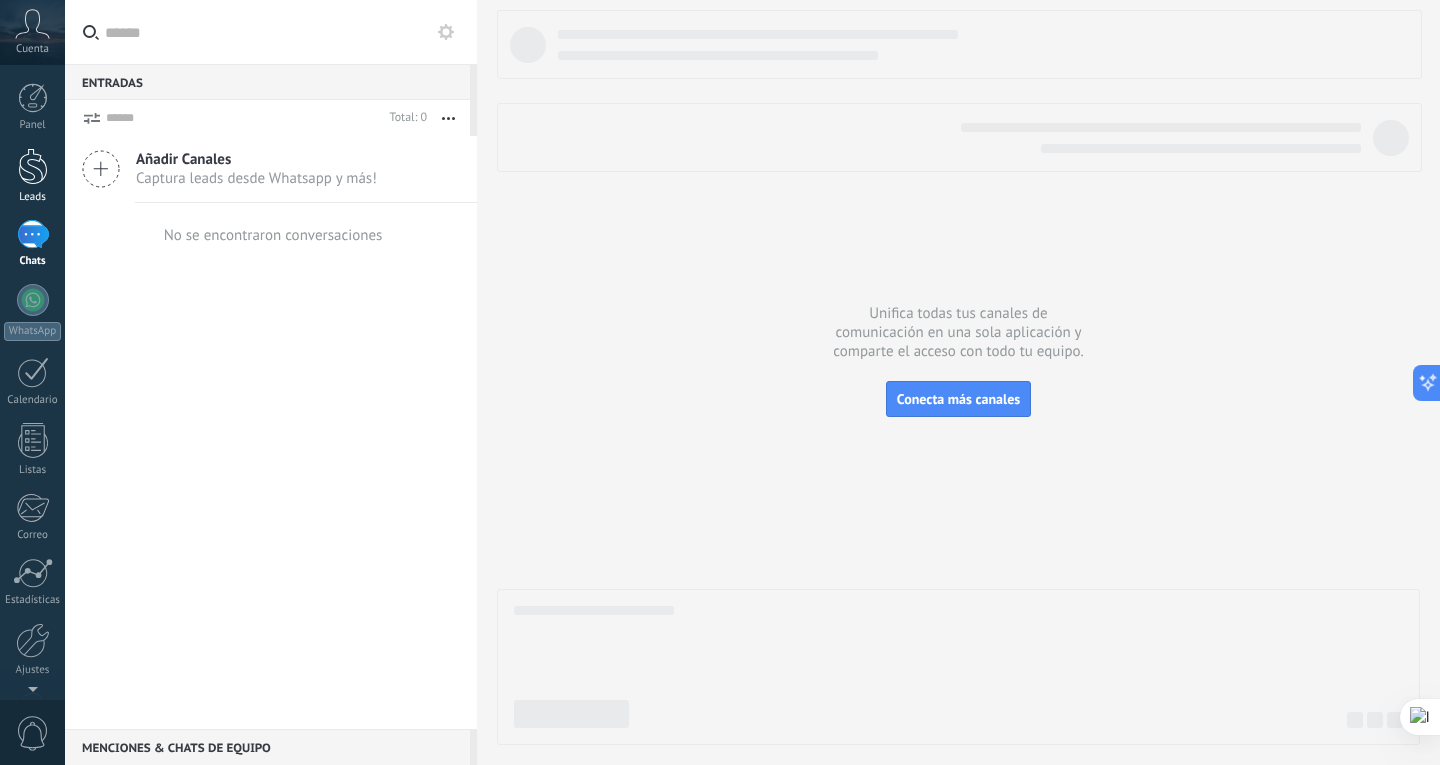 click at bounding box center (33, 166) 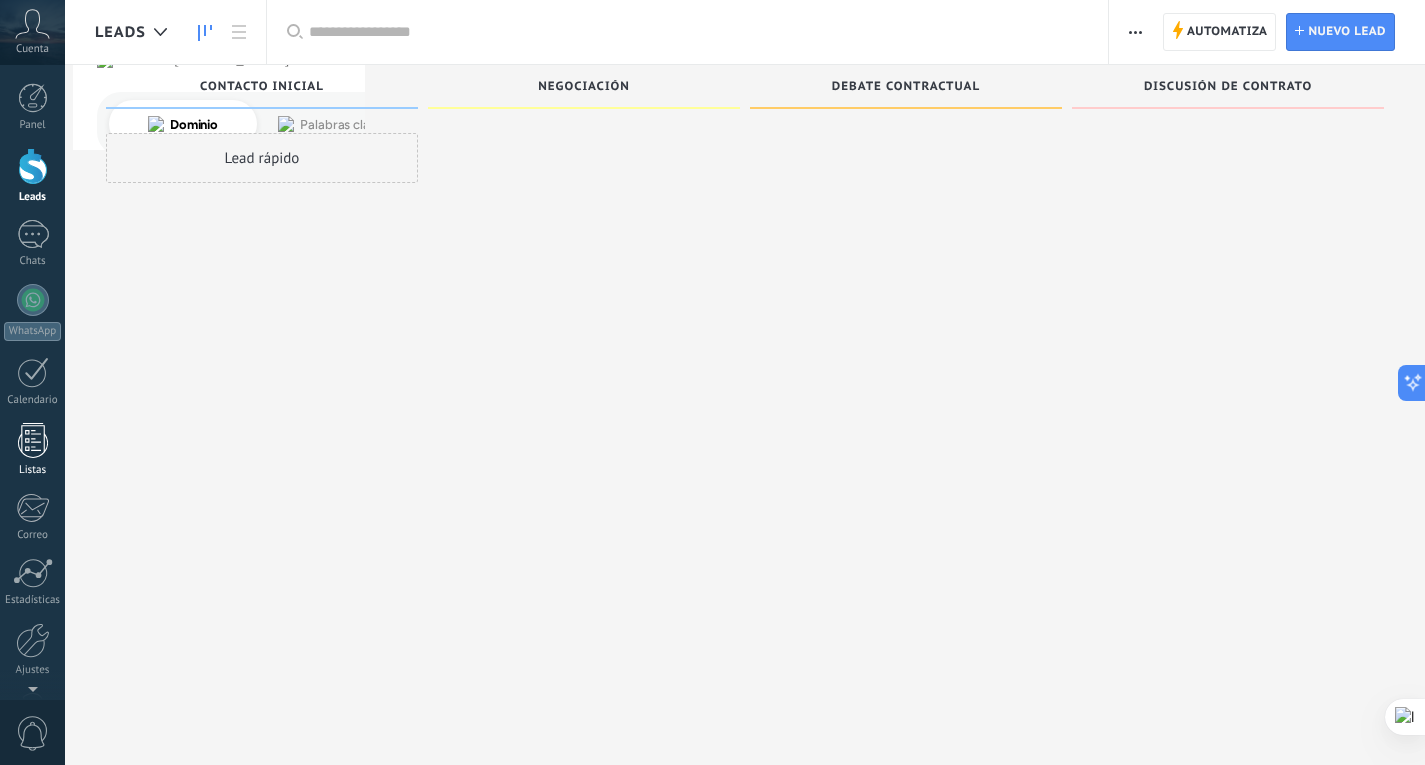 click at bounding box center (33, 440) 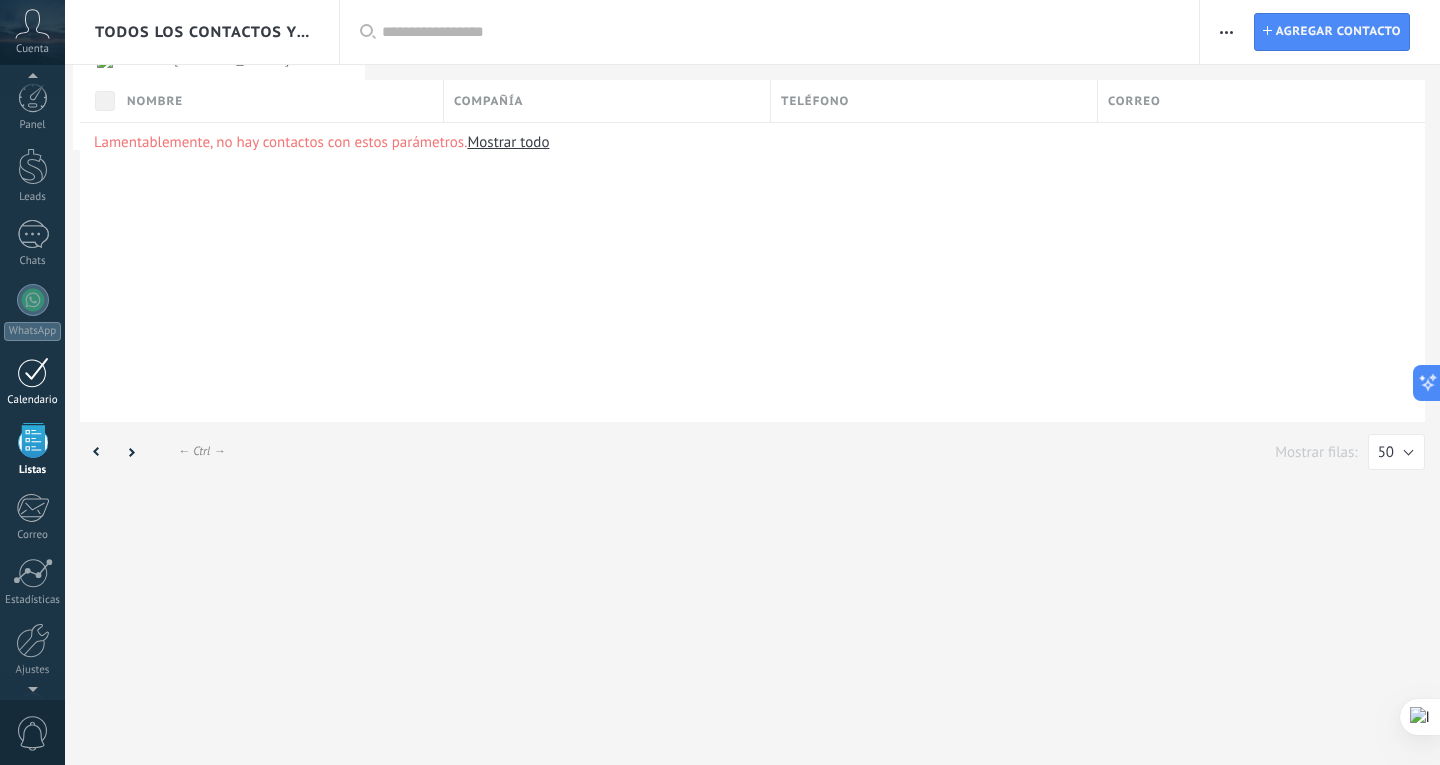 scroll, scrollTop: 52, scrollLeft: 0, axis: vertical 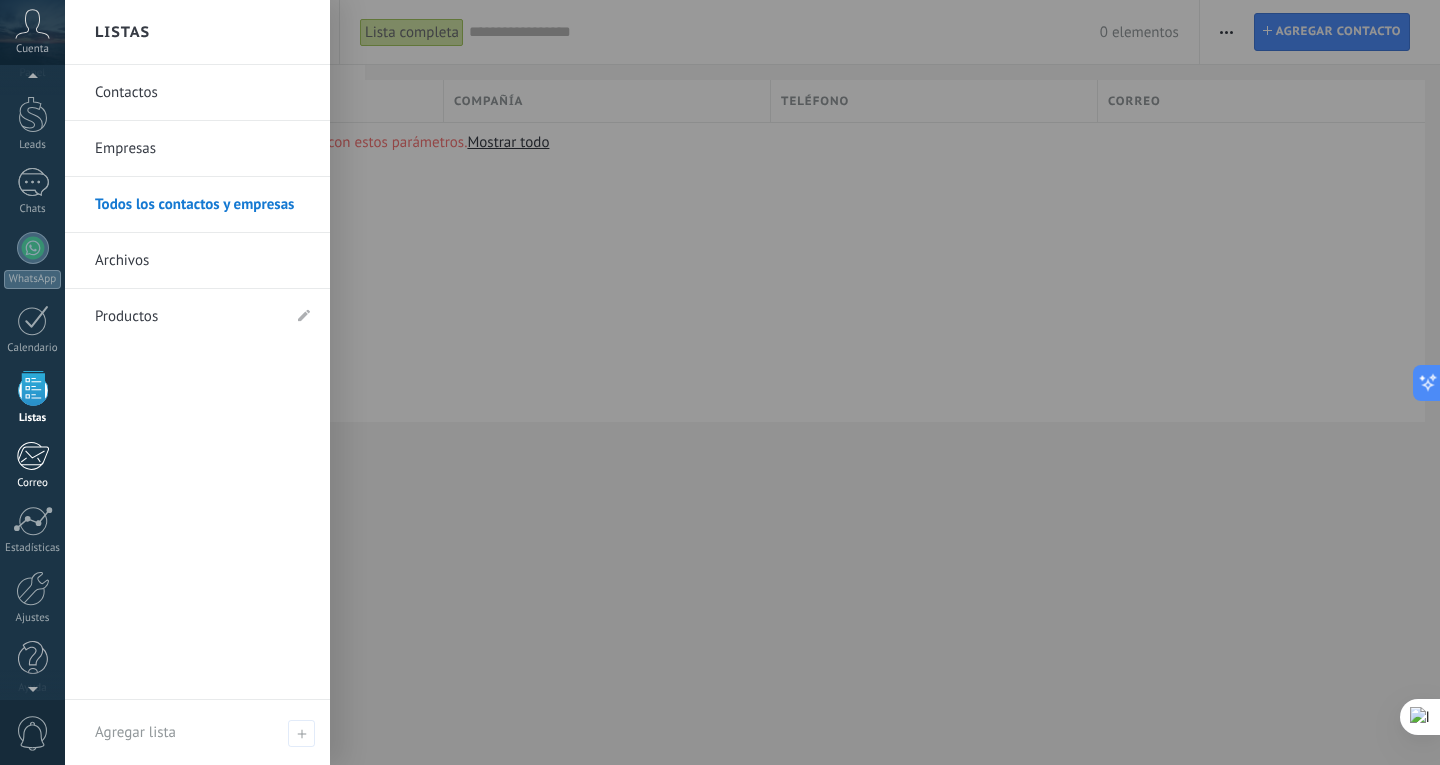 click at bounding box center [32, 456] 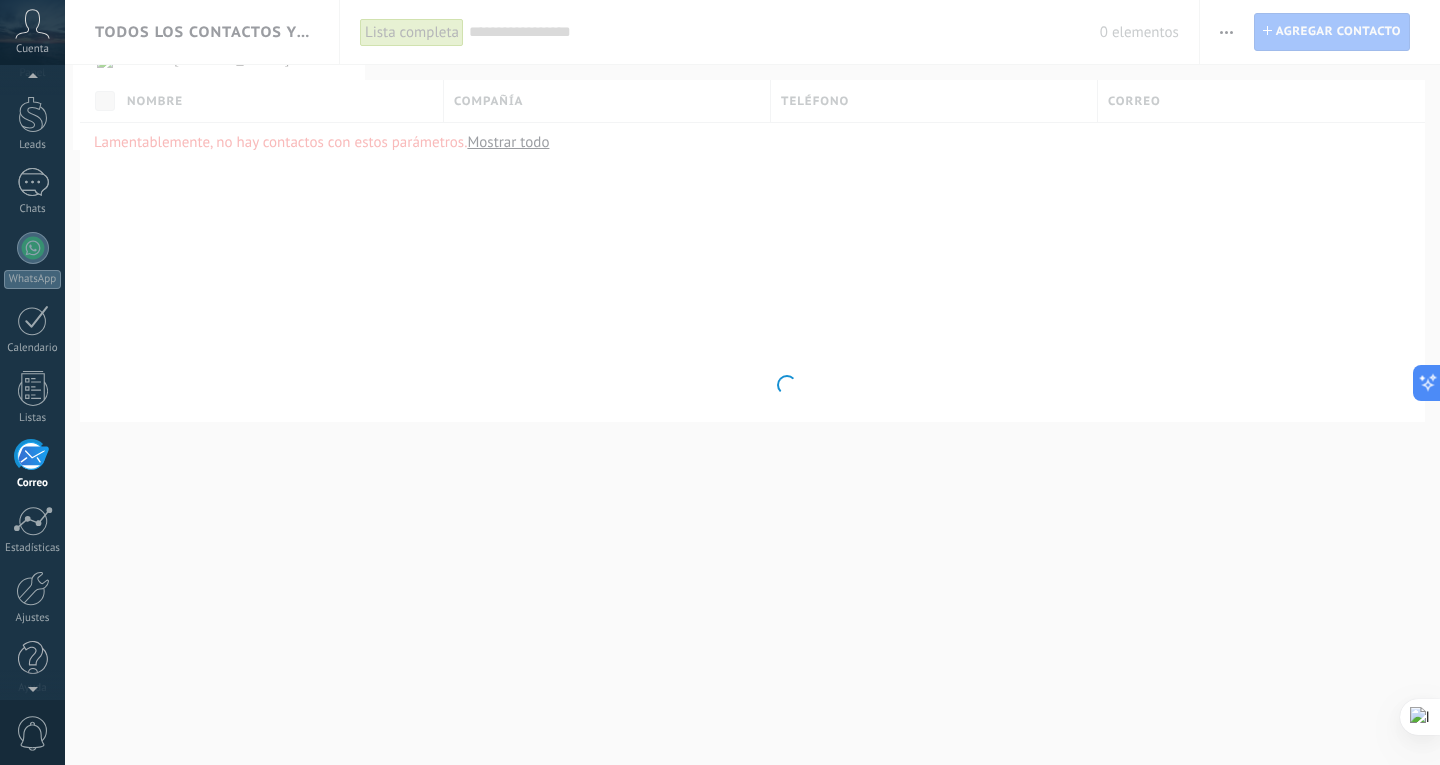 scroll, scrollTop: 67, scrollLeft: 0, axis: vertical 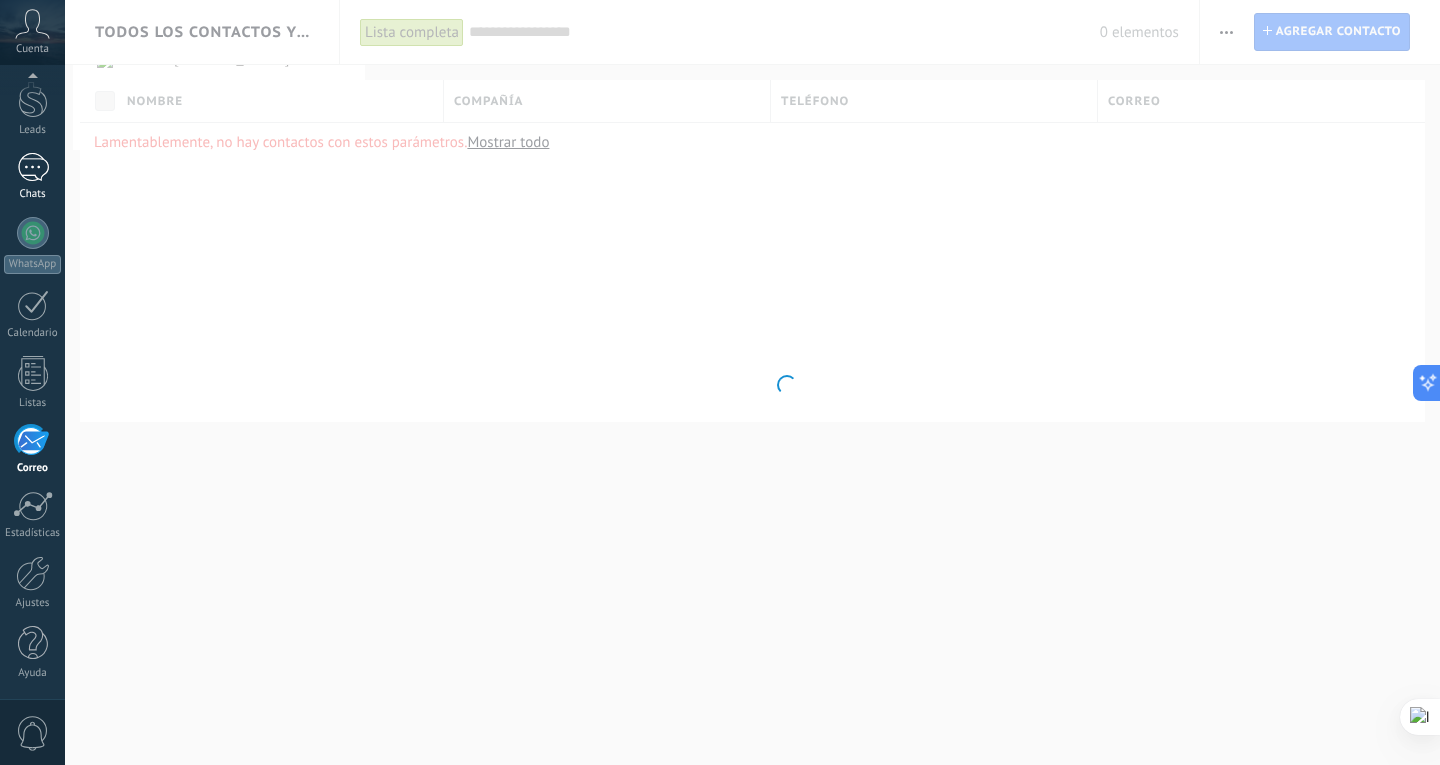 click at bounding box center [33, 167] 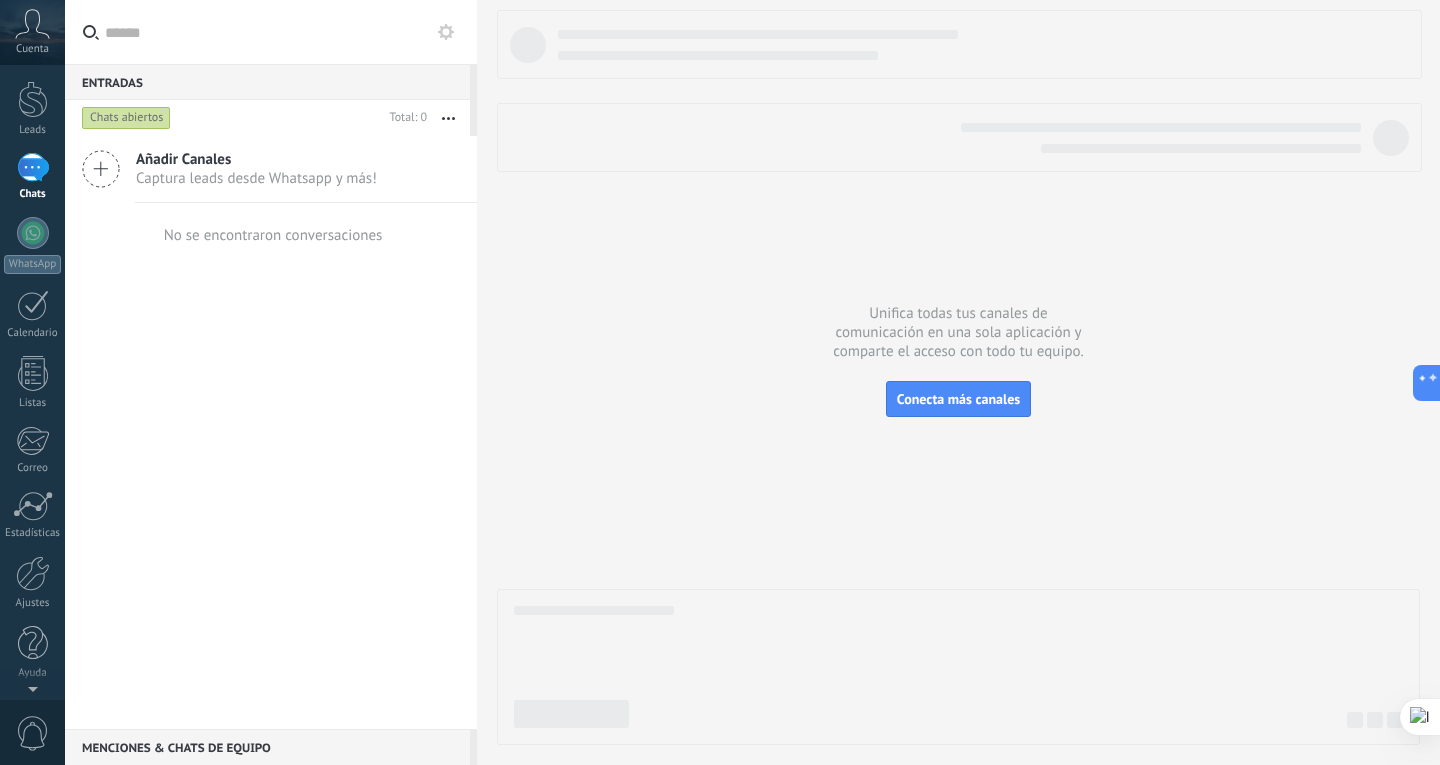 scroll, scrollTop: 0, scrollLeft: 0, axis: both 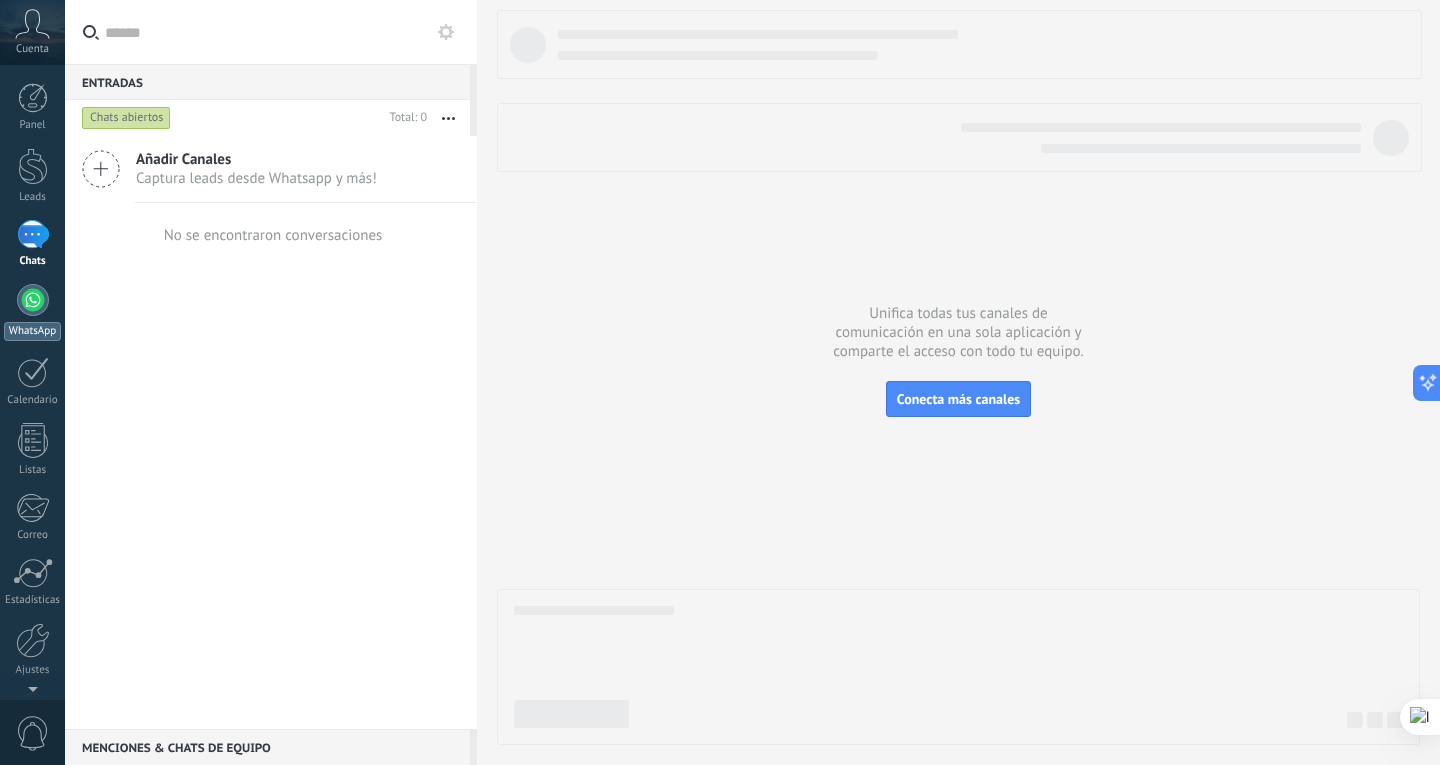 click at bounding box center [33, 300] 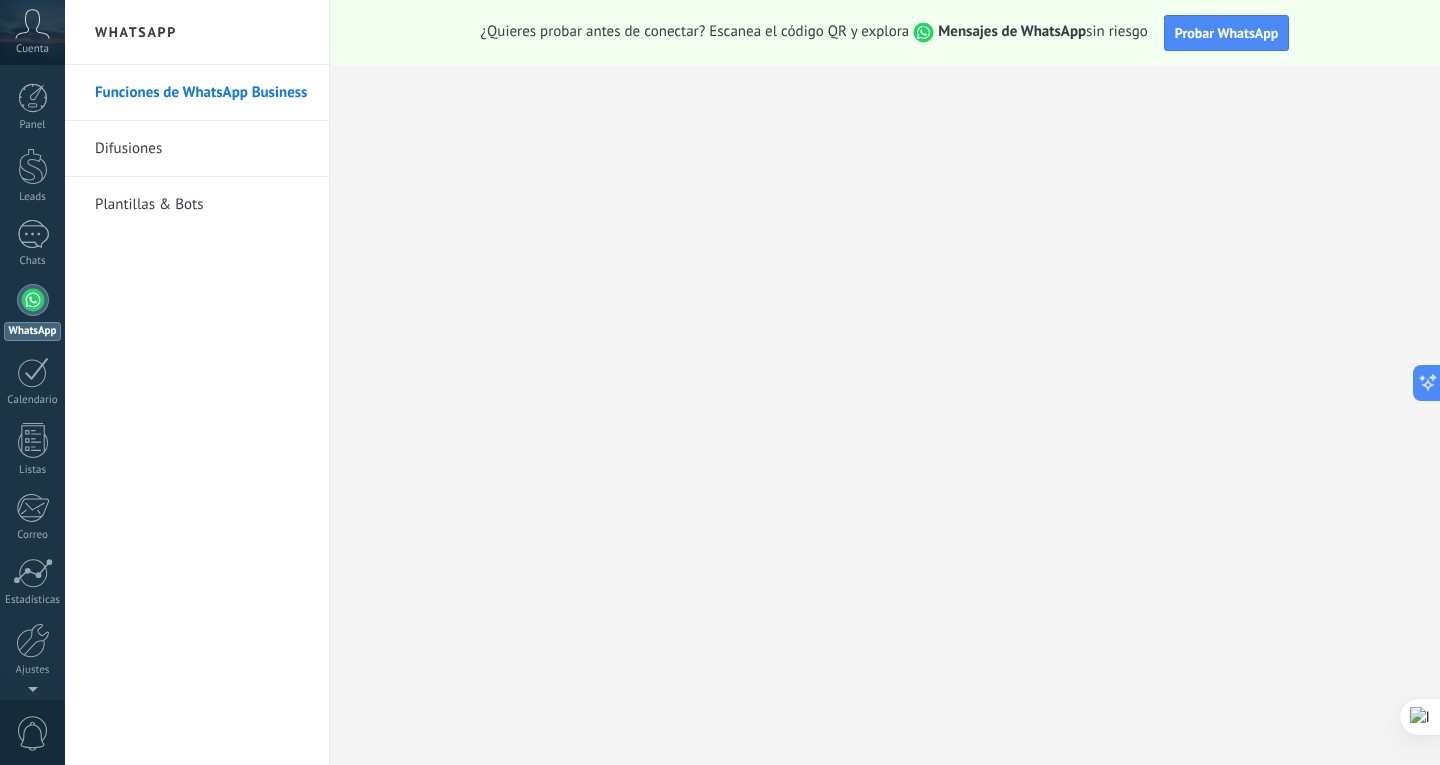 click on "Funciones de WhatsApp Business" at bounding box center (202, 93) 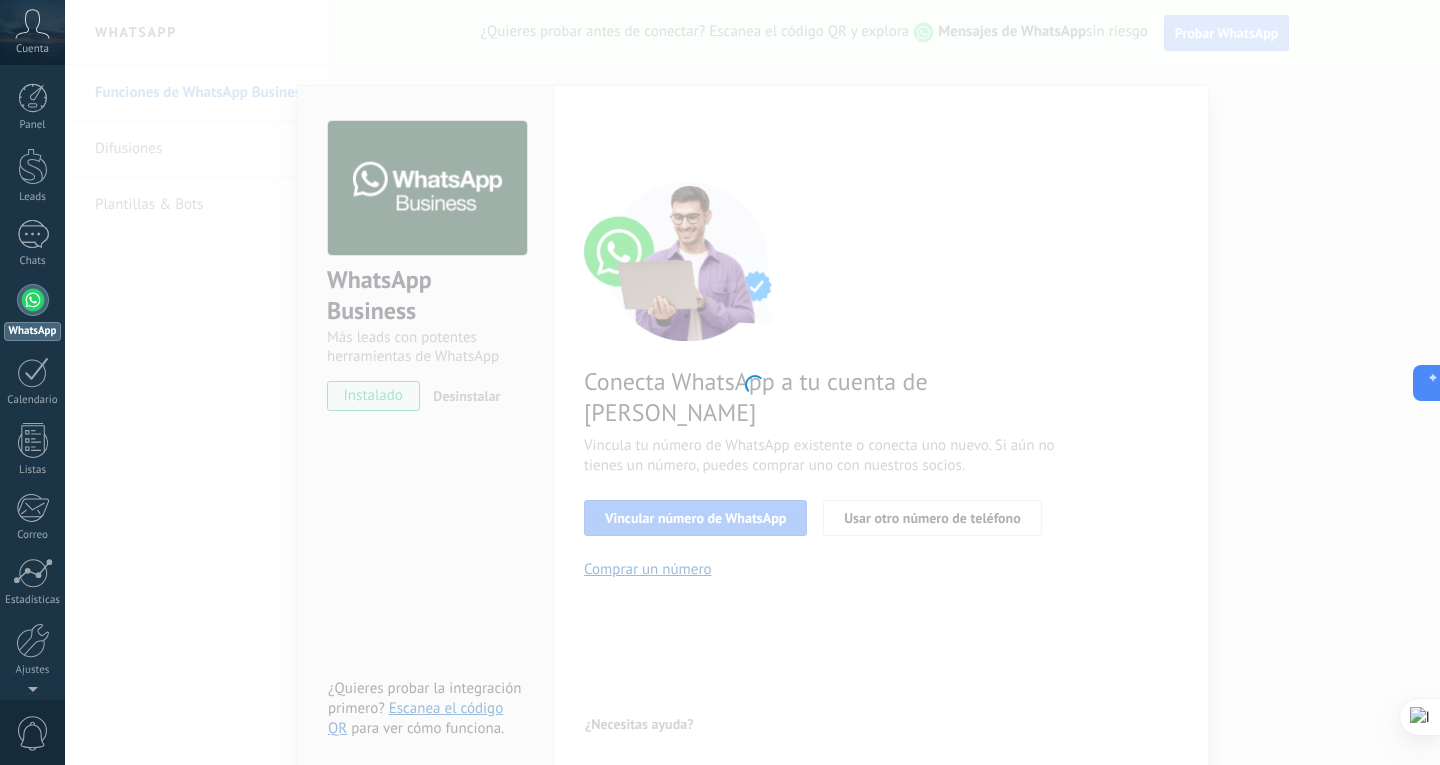 click at bounding box center (752, 382) 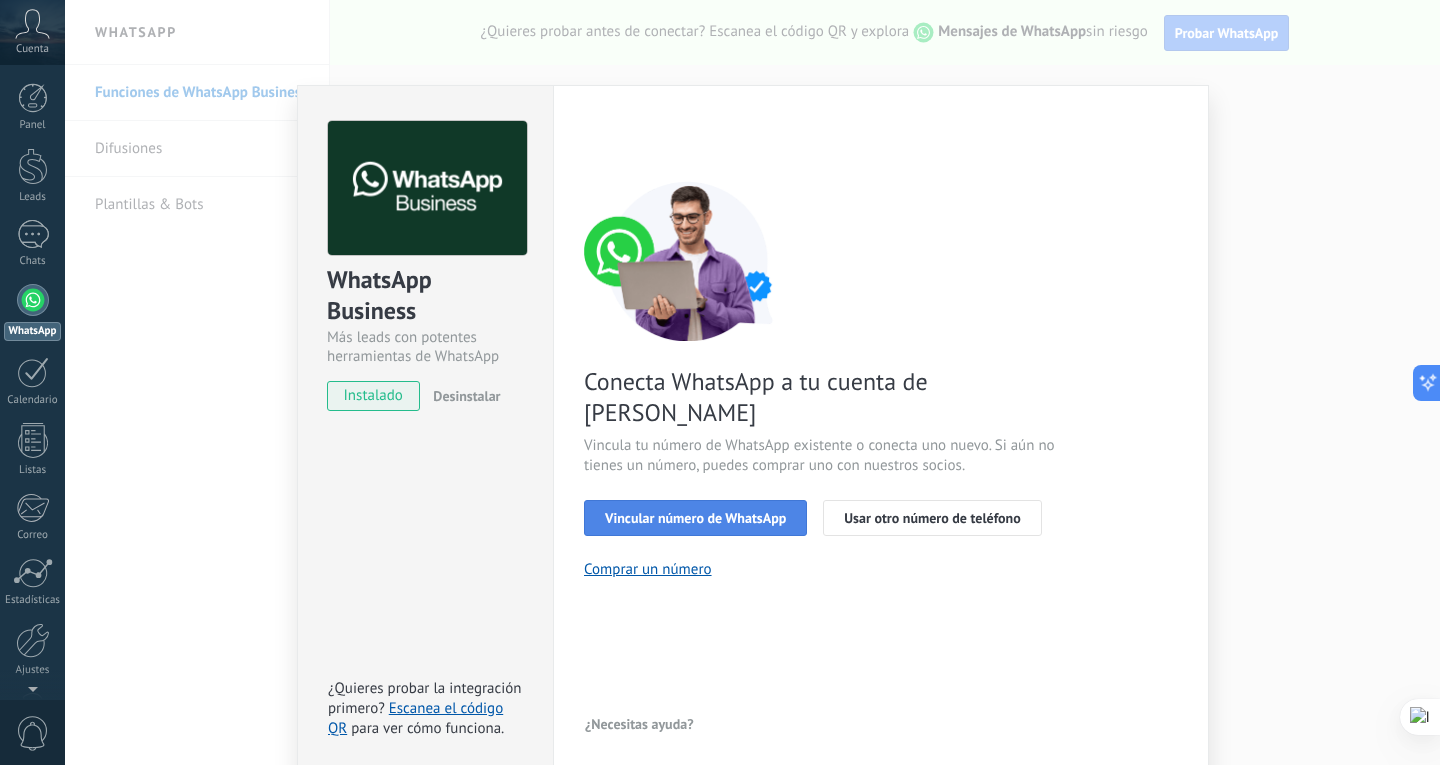 click on "Vincular número de WhatsApp" at bounding box center [695, 518] 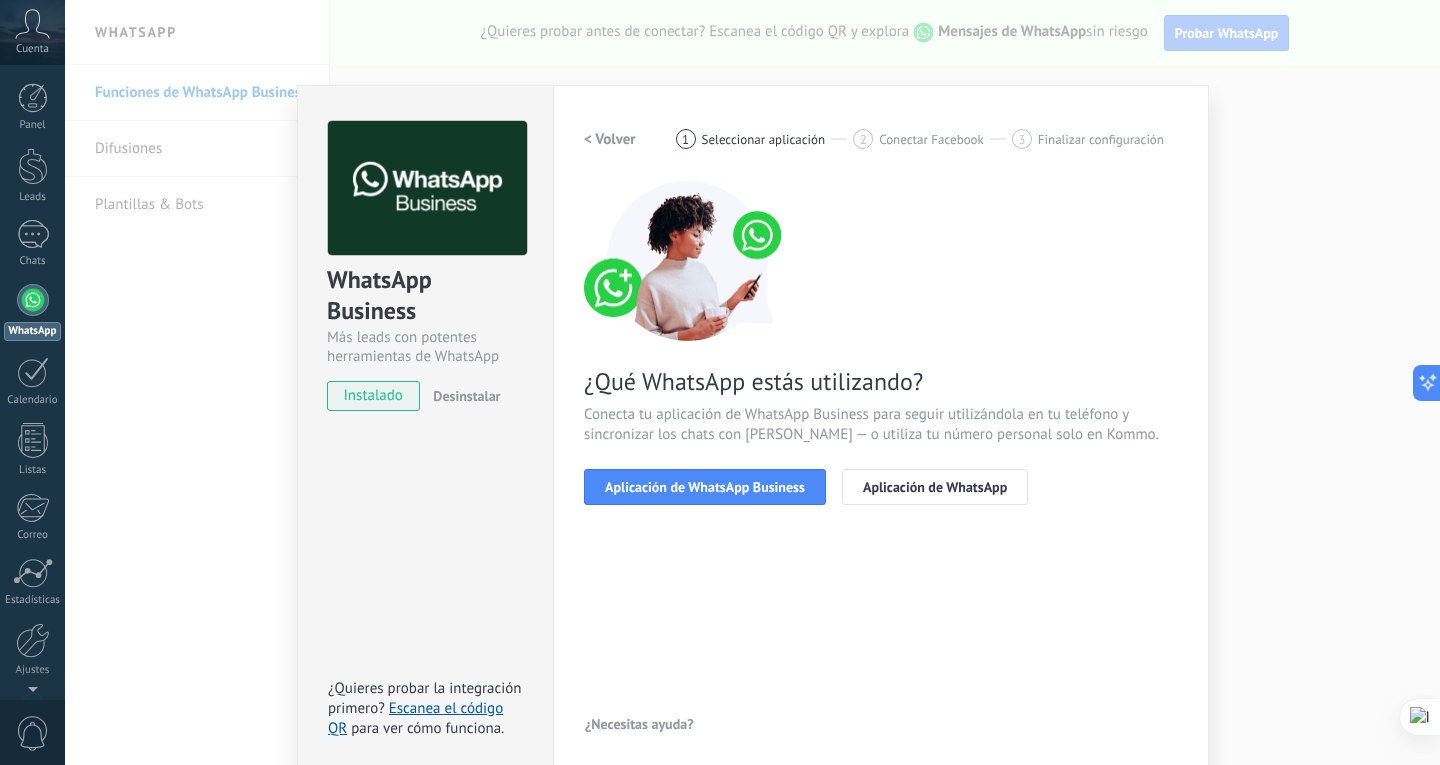 click on "WhatsApp Business Más leads con potentes herramientas de WhatsApp instalado Desinstalar ¿Quieres probar la integración primero?   Escanea el código QR   para ver cómo funciona. Configuraciones Autorizaciones Esta pestaña registra a los usuarios que han concedido acceso a las integración a esta cuenta. Si deseas remover la posibilidad que un usuario pueda enviar solicitudes a la cuenta en nombre de esta integración, puedes revocar el acceso. Si el acceso a todos los usuarios es revocado, la integración dejará de funcionar. Esta aplicacion está instalada, pero nadie le ha dado acceso aun. WhatsApp Cloud API más _:  Guardar < Volver 1 Seleccionar aplicación 2 Conectar Facebook  3 Finalizar configuración ¿Qué WhatsApp estás utilizando? Conecta tu aplicación de WhatsApp Business para seguir utilizándola en tu teléfono y sincronizar los chats con Kommo — o utiliza tu número personal solo en Kommo. Aplicación de WhatsApp Business Aplicación de WhatsApp ¿Necesitas ayuda?" at bounding box center [752, 382] 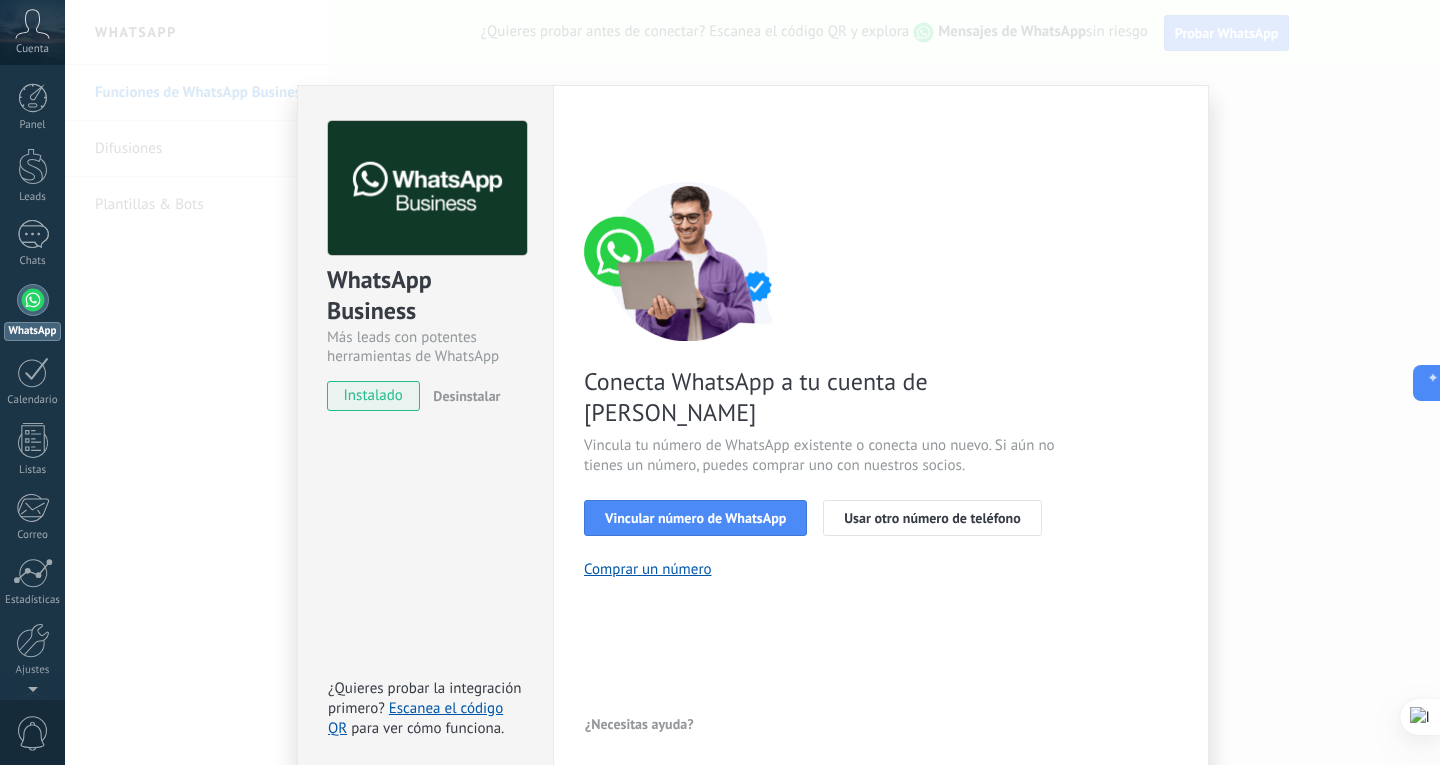 click on "WhatsApp Business Más leads con potentes herramientas de WhatsApp instalado Desinstalar ¿Quieres probar la integración primero?   Escanea el código QR   para ver cómo funciona. Configuraciones Autorizaciones Esta pestaña registra a los usuarios que han concedido acceso a las integración a esta cuenta. Si deseas remover la posibilidad que un usuario pueda enviar solicitudes a la cuenta en nombre de esta integración, puedes revocar el acceso. Si el acceso a todos los usuarios es revocado, la integración dejará de funcionar. Esta aplicacion está instalada, pero nadie le ha dado acceso aun. WhatsApp Cloud API más _:  Guardar < Volver 1 Seleccionar aplicación 2 Conectar Facebook  3 Finalizar configuración Conecta WhatsApp a tu cuenta de Kommo Vincula tu número de WhatsApp existente o conecta uno nuevo. Si aún no tienes un número, puedes comprar uno con nuestros socios. Vincular número de WhatsApp Usar otro número de teléfono Comprar un número ¿Necesitas ayuda?" at bounding box center [752, 382] 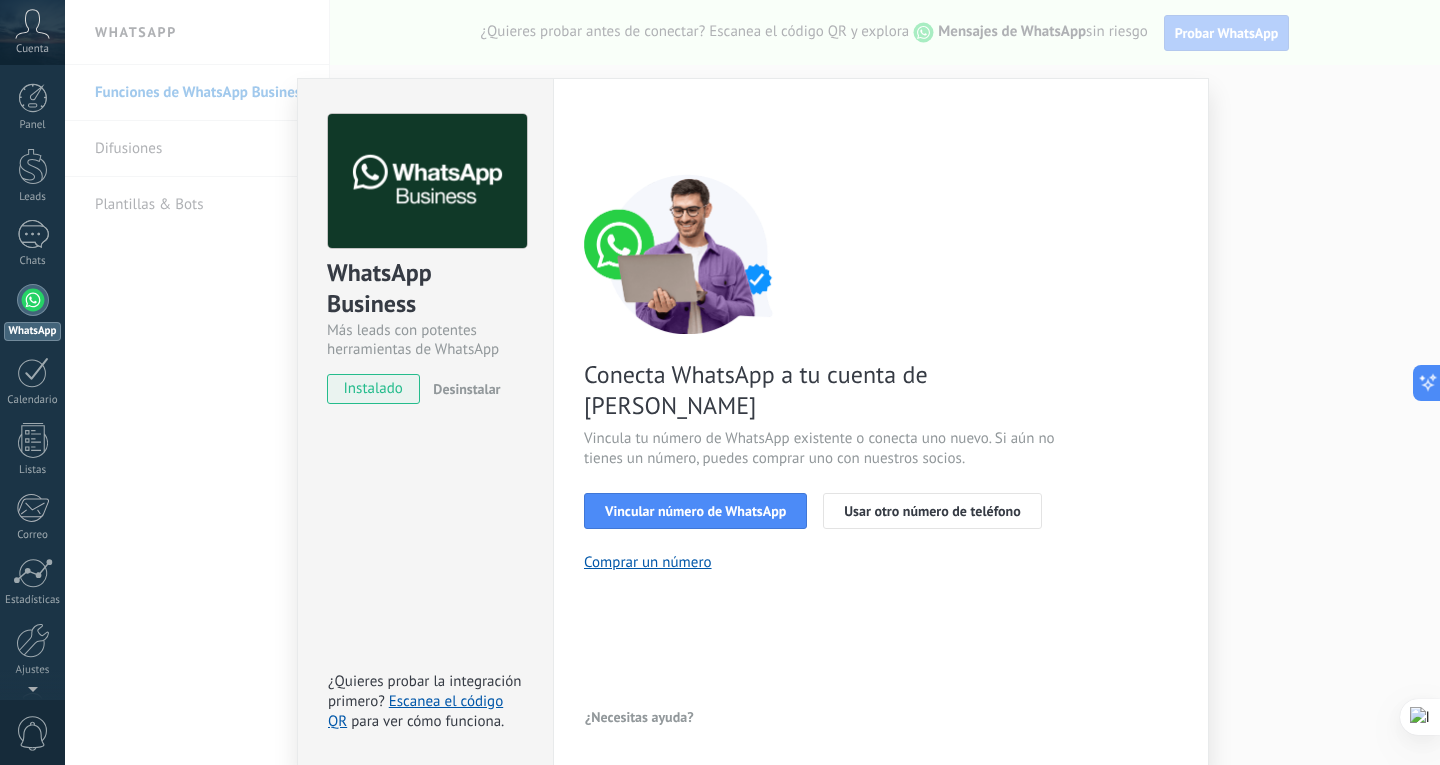 scroll, scrollTop: 10, scrollLeft: 0, axis: vertical 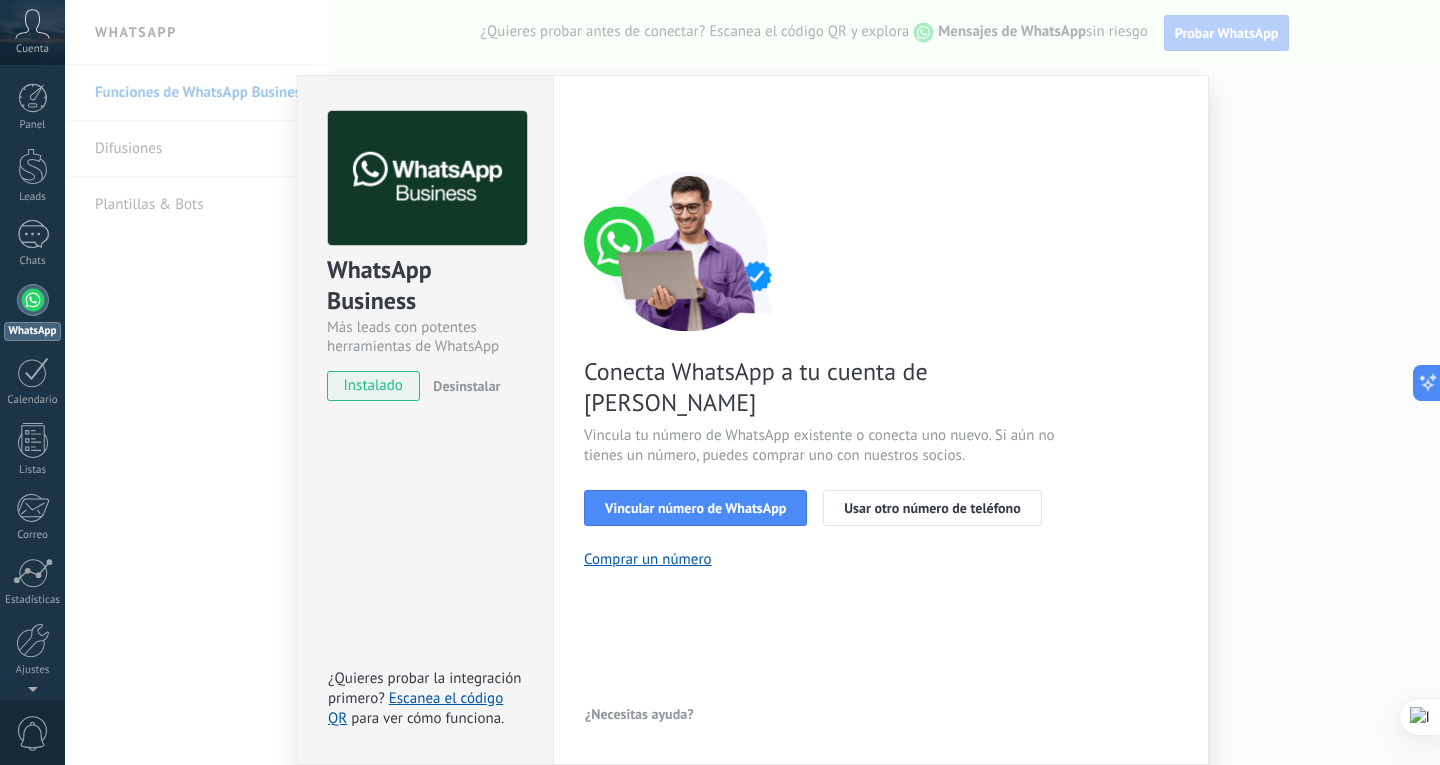 click on "WhatsApp Business Más leads con potentes herramientas de WhatsApp instalado Desinstalar ¿Quieres probar la integración primero?   Escanea el código QR   para ver cómo funciona. Configuraciones Autorizaciones Esta pestaña registra a los usuarios que han concedido acceso a las integración a esta cuenta. Si deseas remover la posibilidad que un usuario pueda enviar solicitudes a la cuenta en nombre de esta integración, puedes revocar el acceso. Si el acceso a todos los usuarios es revocado, la integración dejará de funcionar. Esta aplicacion está instalada, pero nadie le ha dado acceso aun. WhatsApp Cloud API más _:  Guardar < Volver 1 Seleccionar aplicación 2 Conectar Facebook  3 Finalizar configuración Conecta WhatsApp a tu cuenta de Kommo Vincula tu número de WhatsApp existente o conecta uno nuevo. Si aún no tienes un número, puedes comprar uno con nuestros socios. Vincular número de WhatsApp Usar otro número de teléfono Comprar un número ¿Necesitas ayuda?" at bounding box center (752, 382) 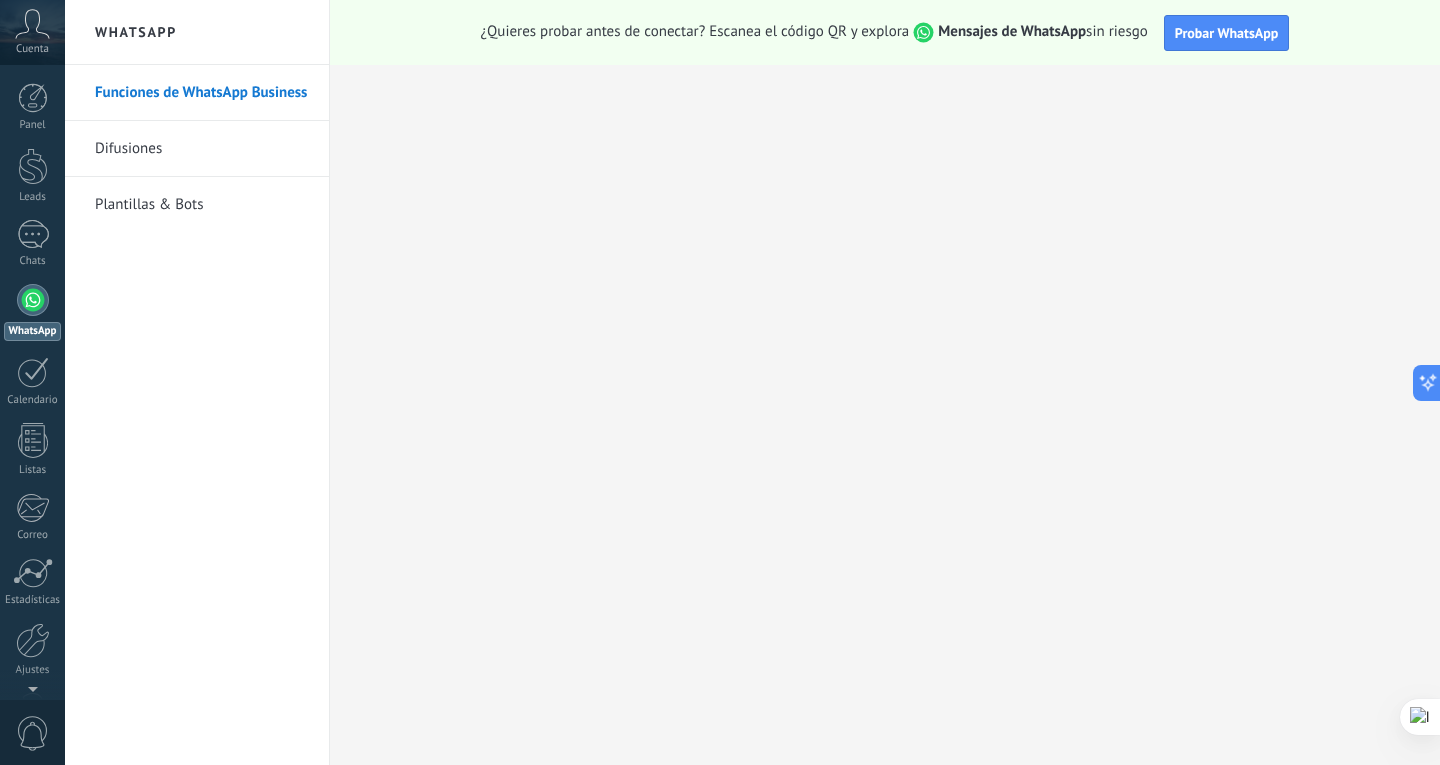 click on "Plantillas & Bots" at bounding box center [202, 205] 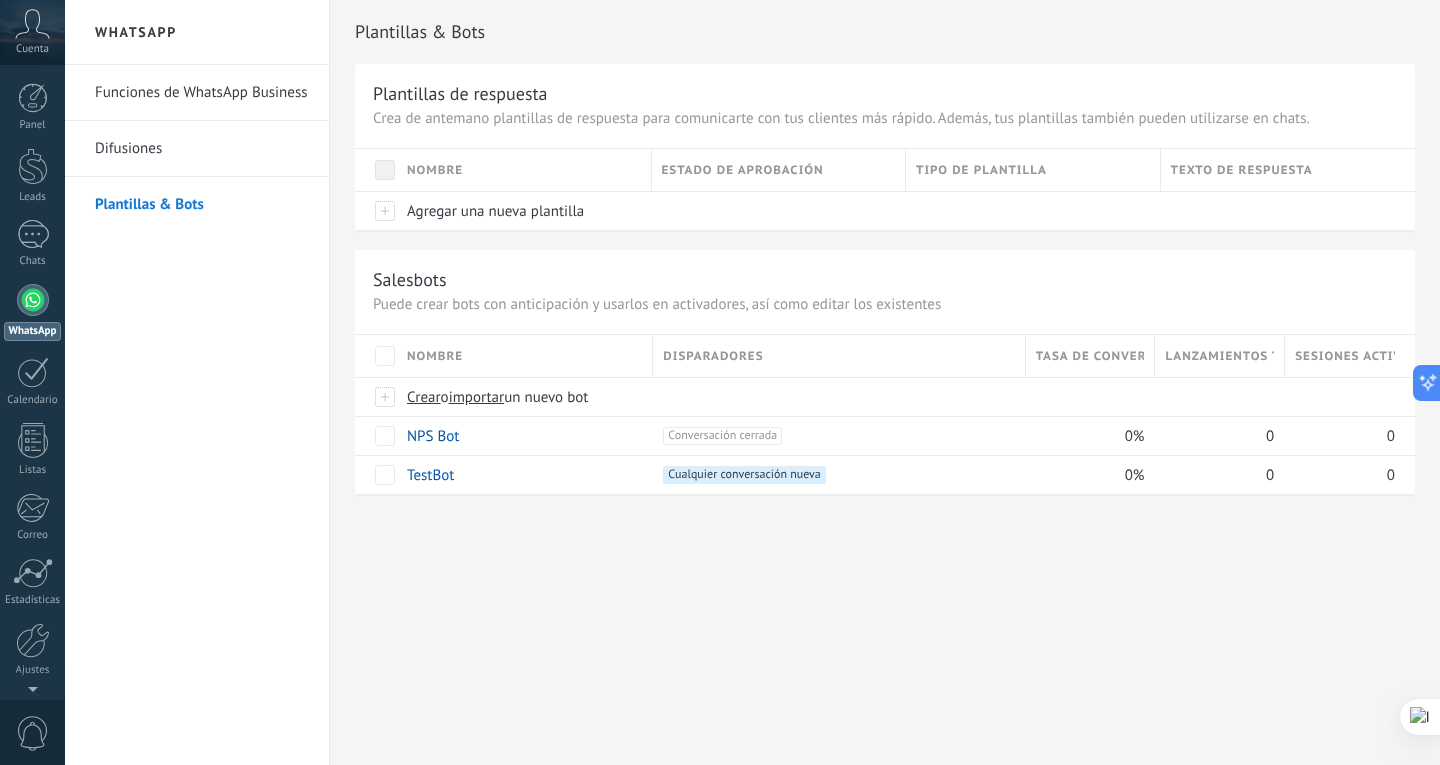 click on "Difusiones" at bounding box center (202, 149) 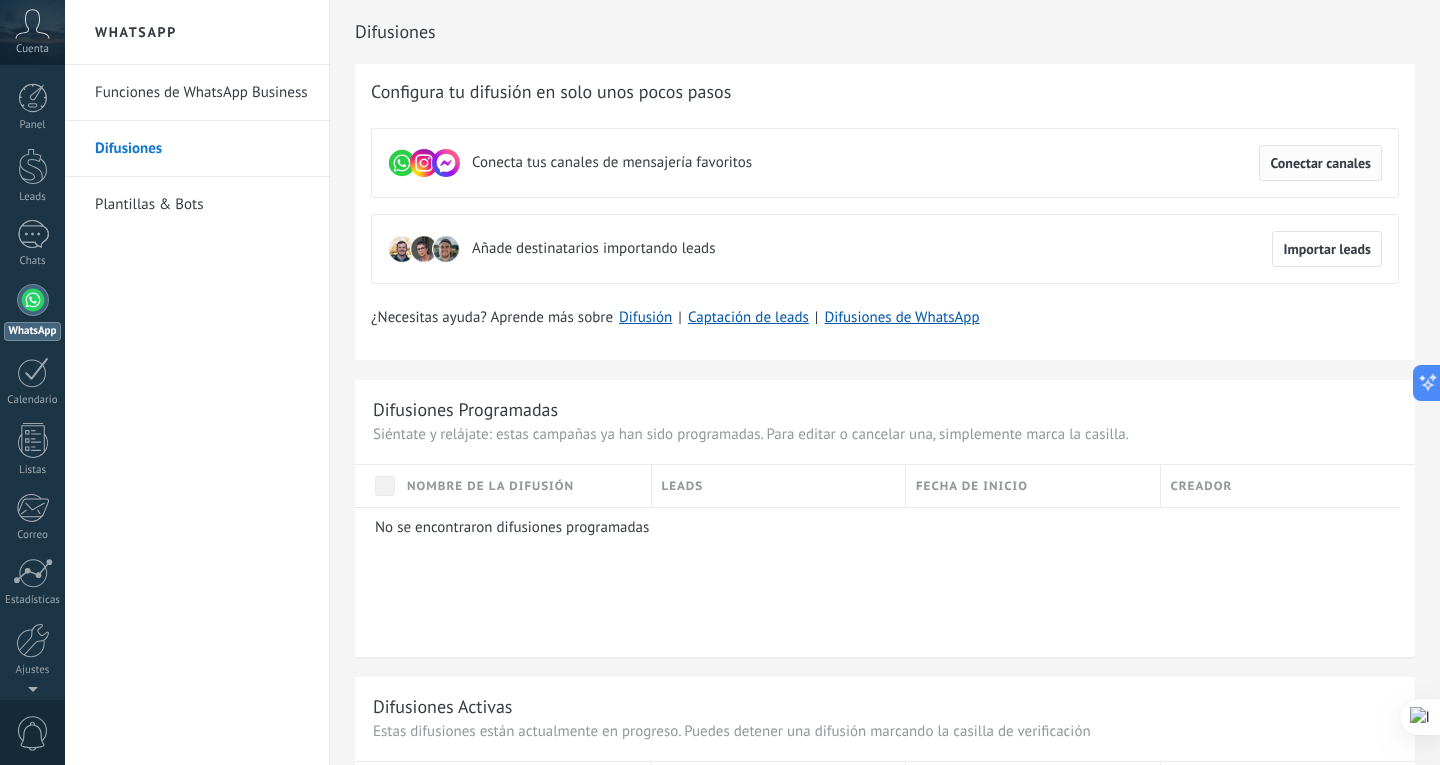 click on "Conectar canales" at bounding box center (1320, 163) 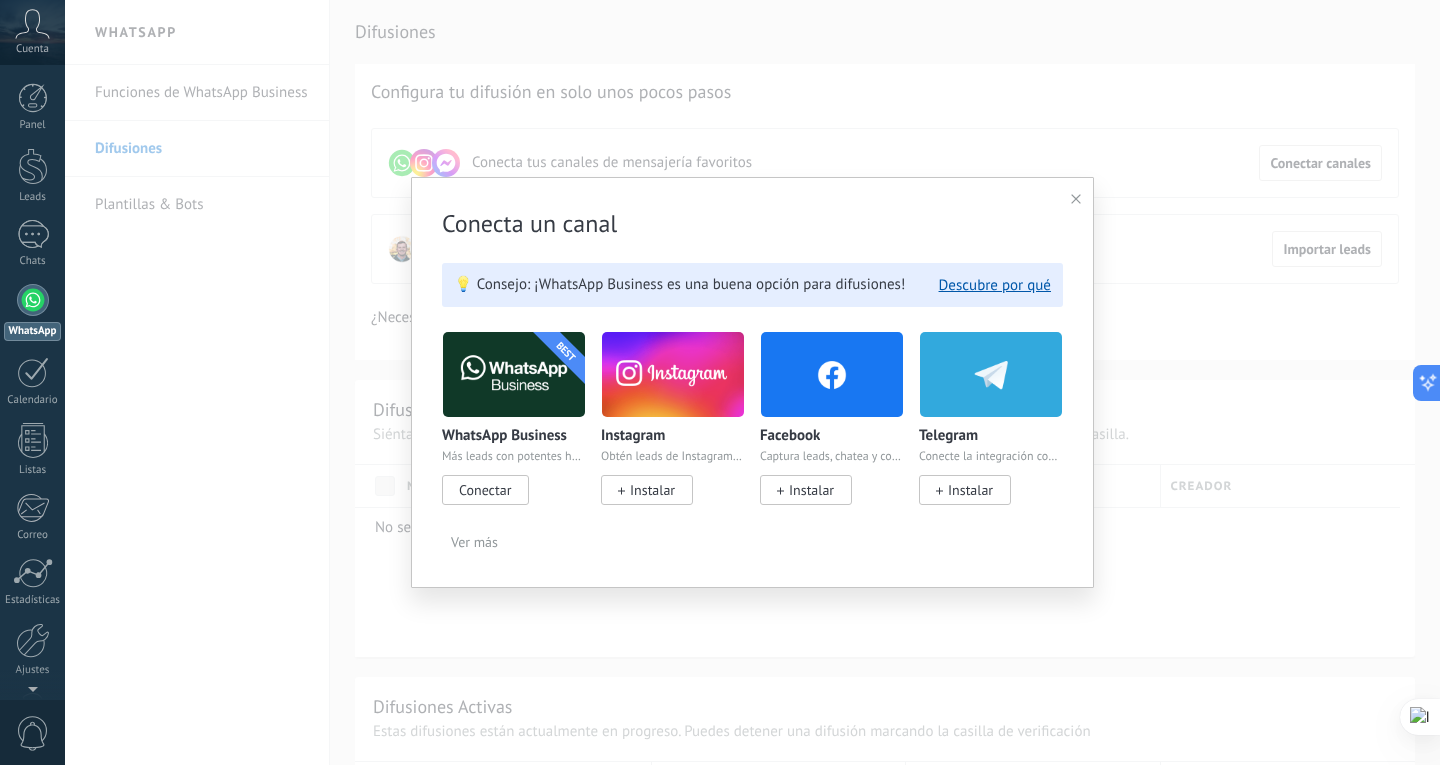 click 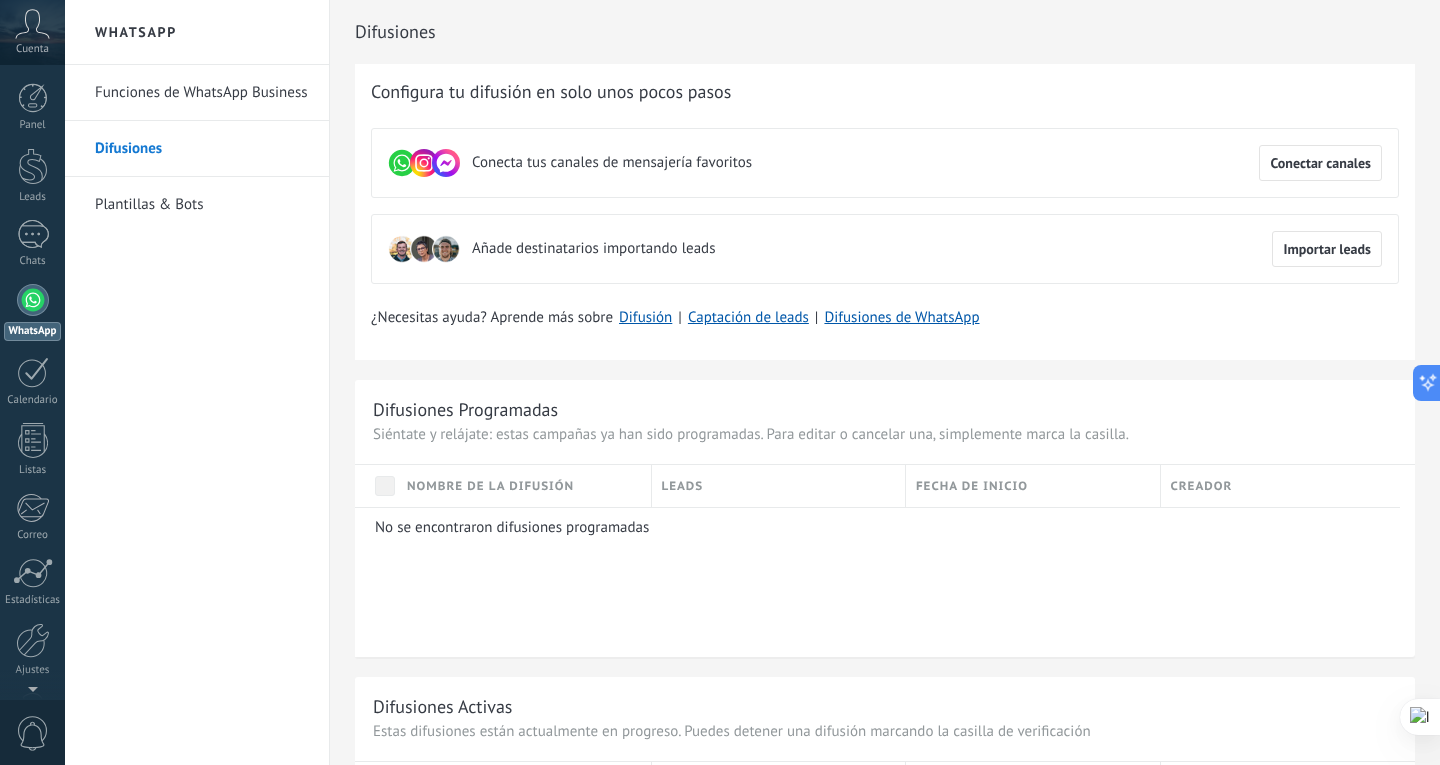 click on "Funciones de WhatsApp Business" at bounding box center [202, 93] 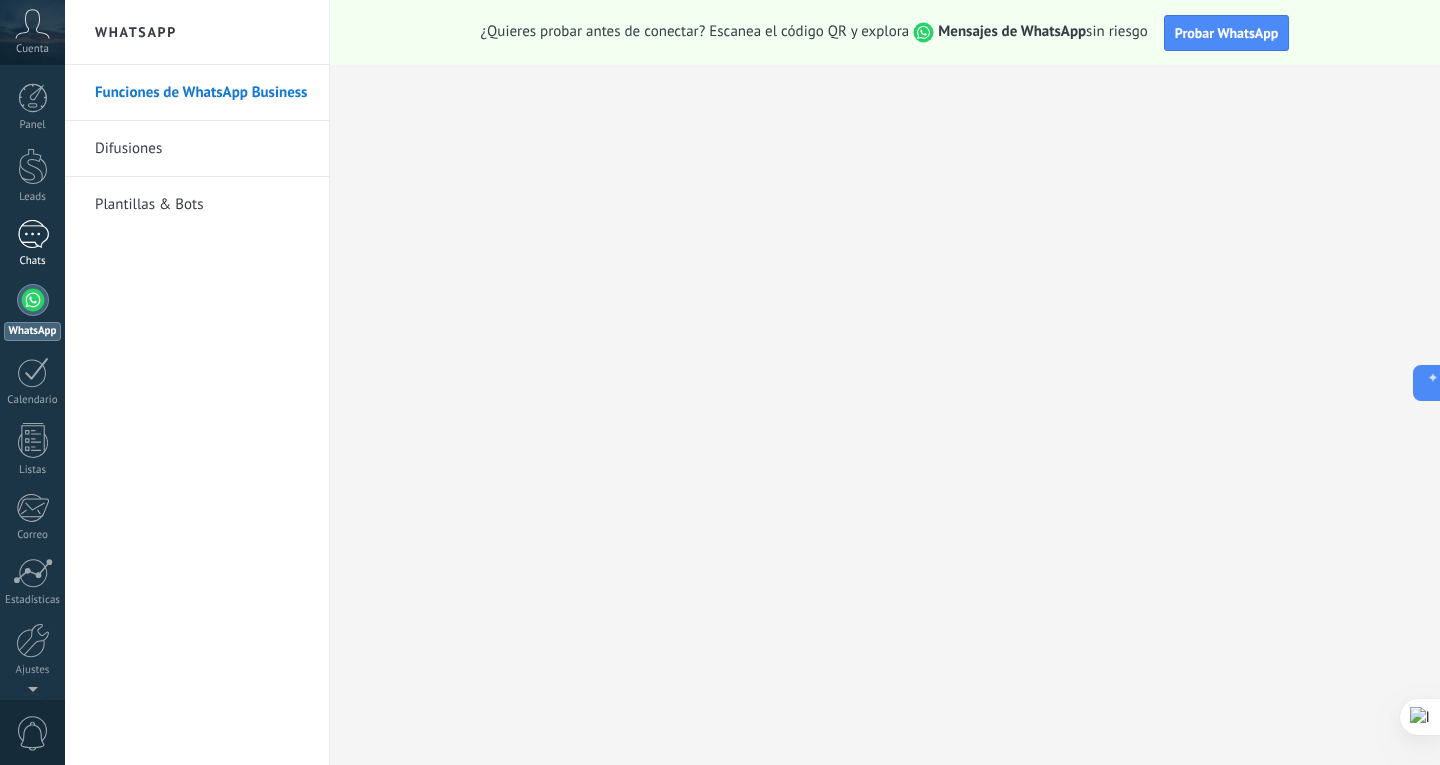 click at bounding box center [33, 234] 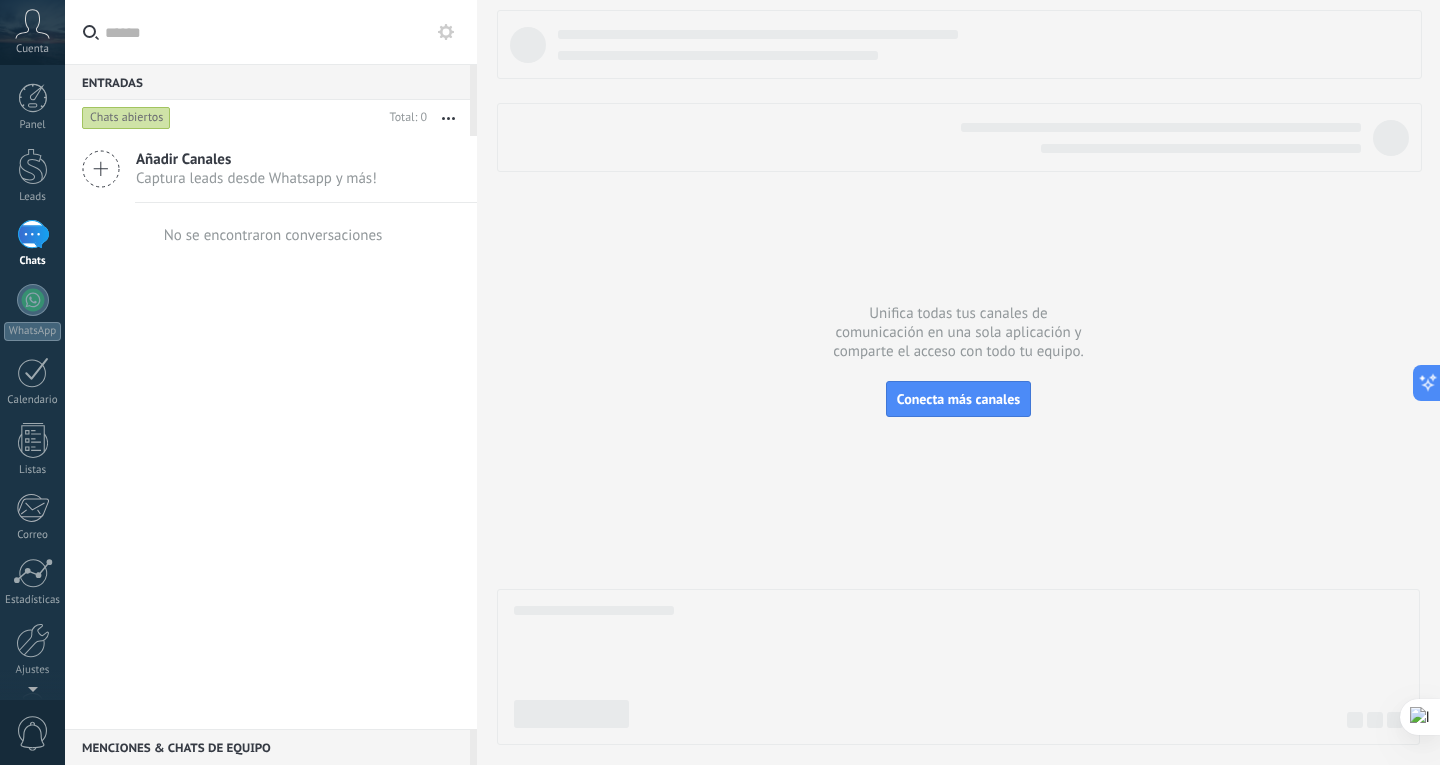 click on "Añadir Canales
Captura leads desde Whatsapp y más!" at bounding box center [271, 169] 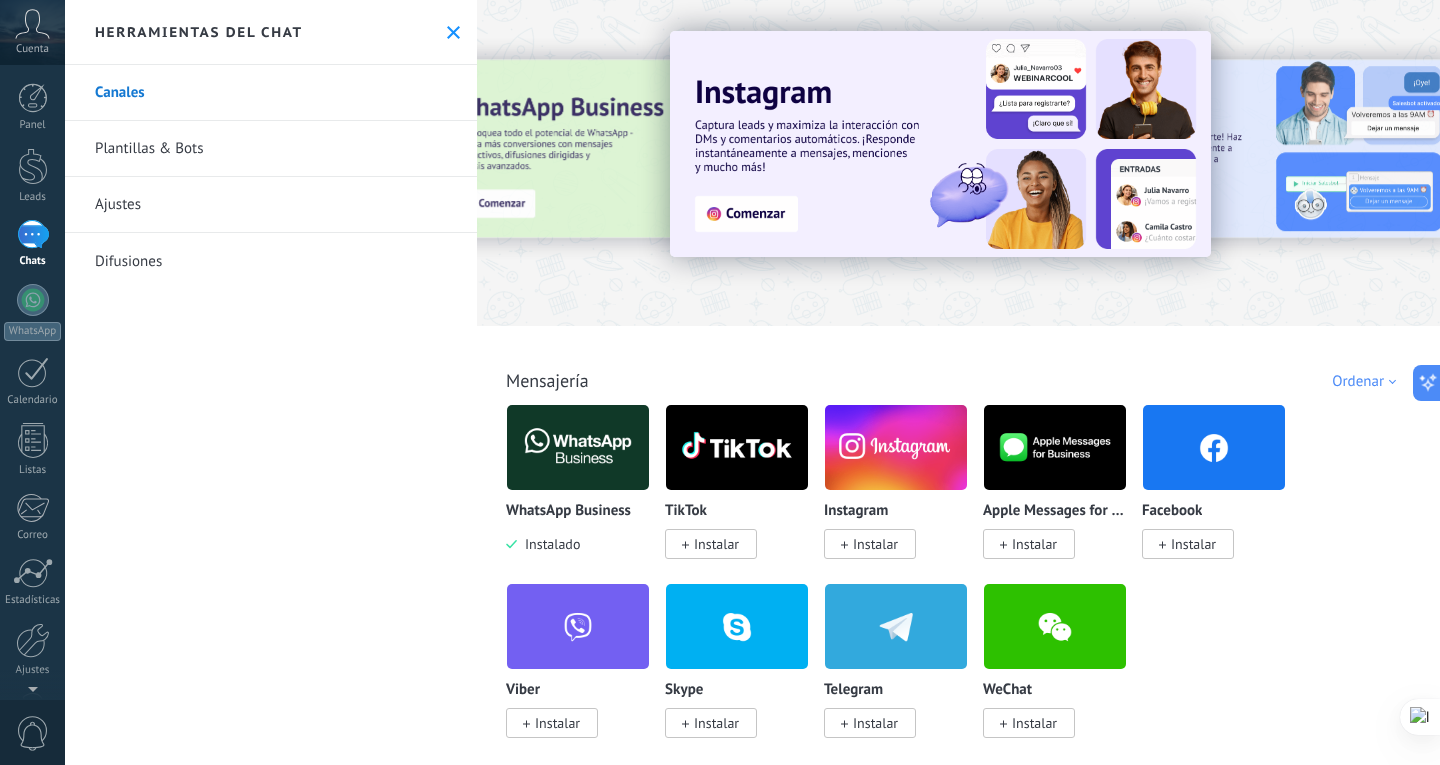 click on "Plantillas & Bots" at bounding box center (271, 149) 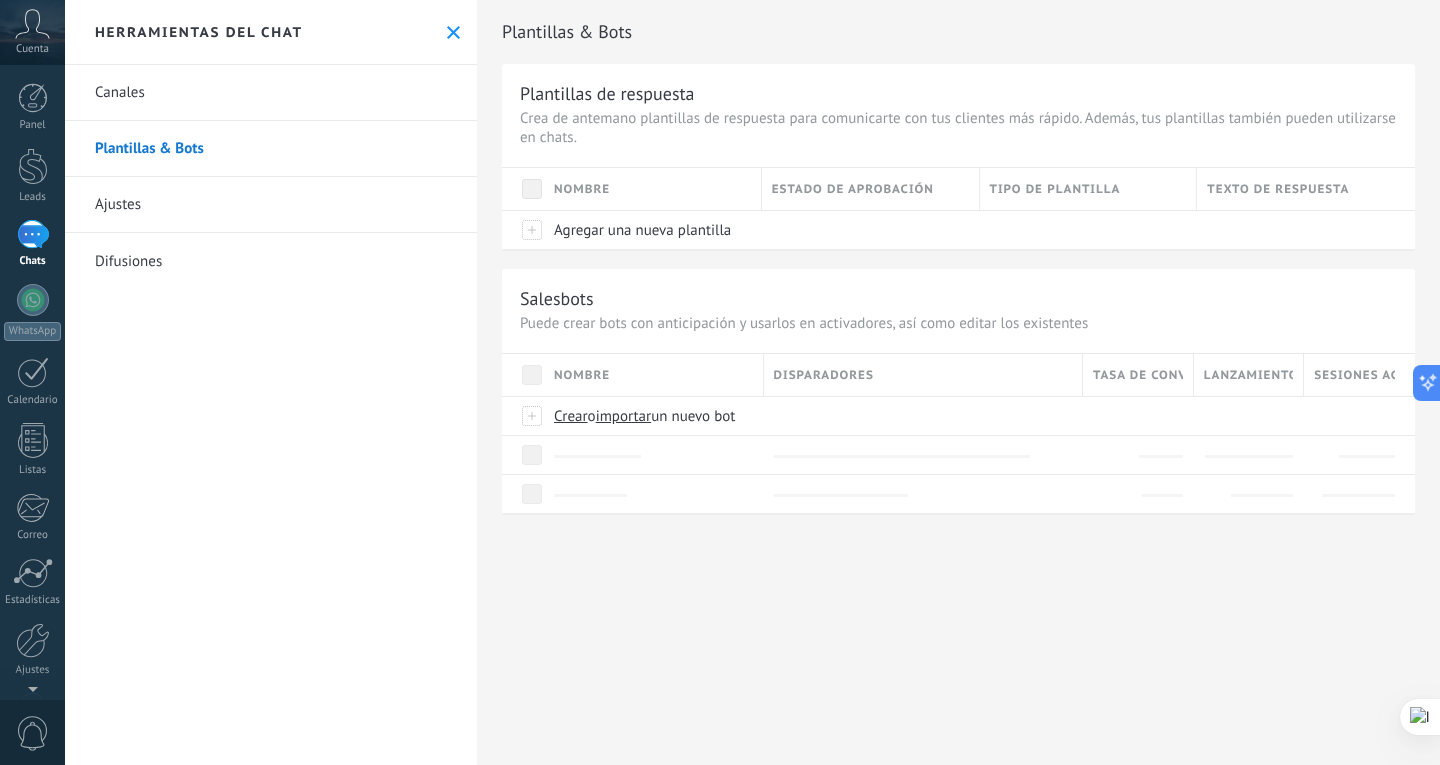 click on "Ajustes" at bounding box center [271, 205] 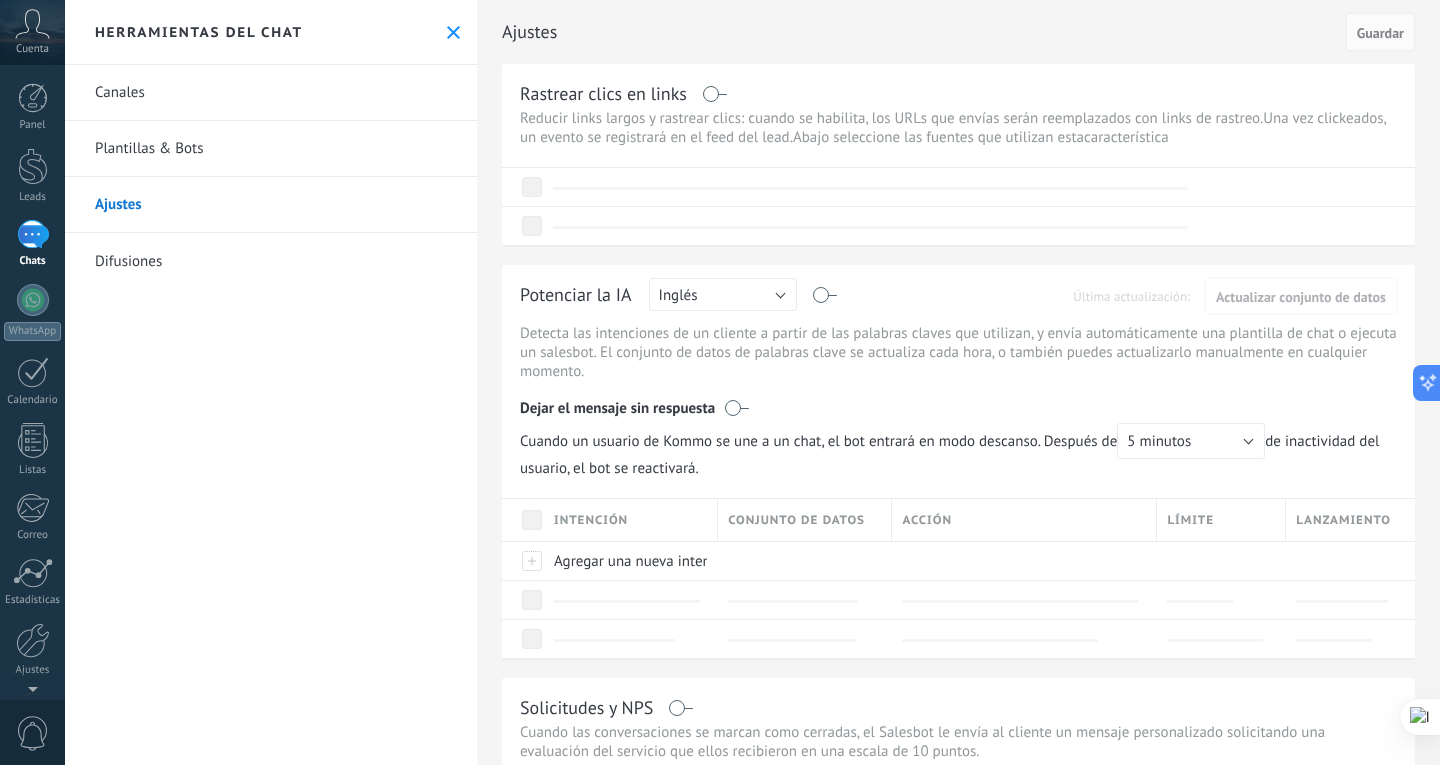 click on "Difusiones" at bounding box center (271, 261) 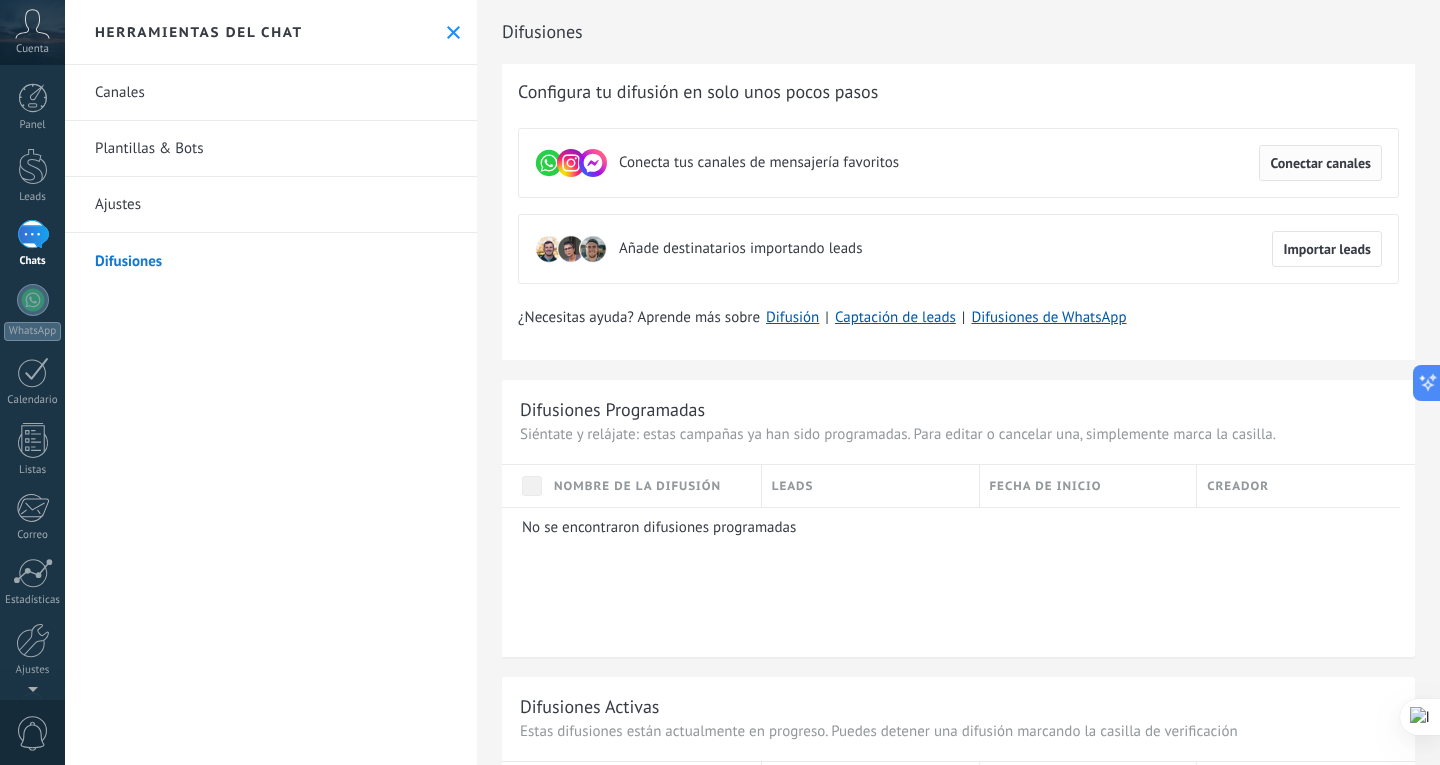 click on "Conectar canales" at bounding box center (1320, 163) 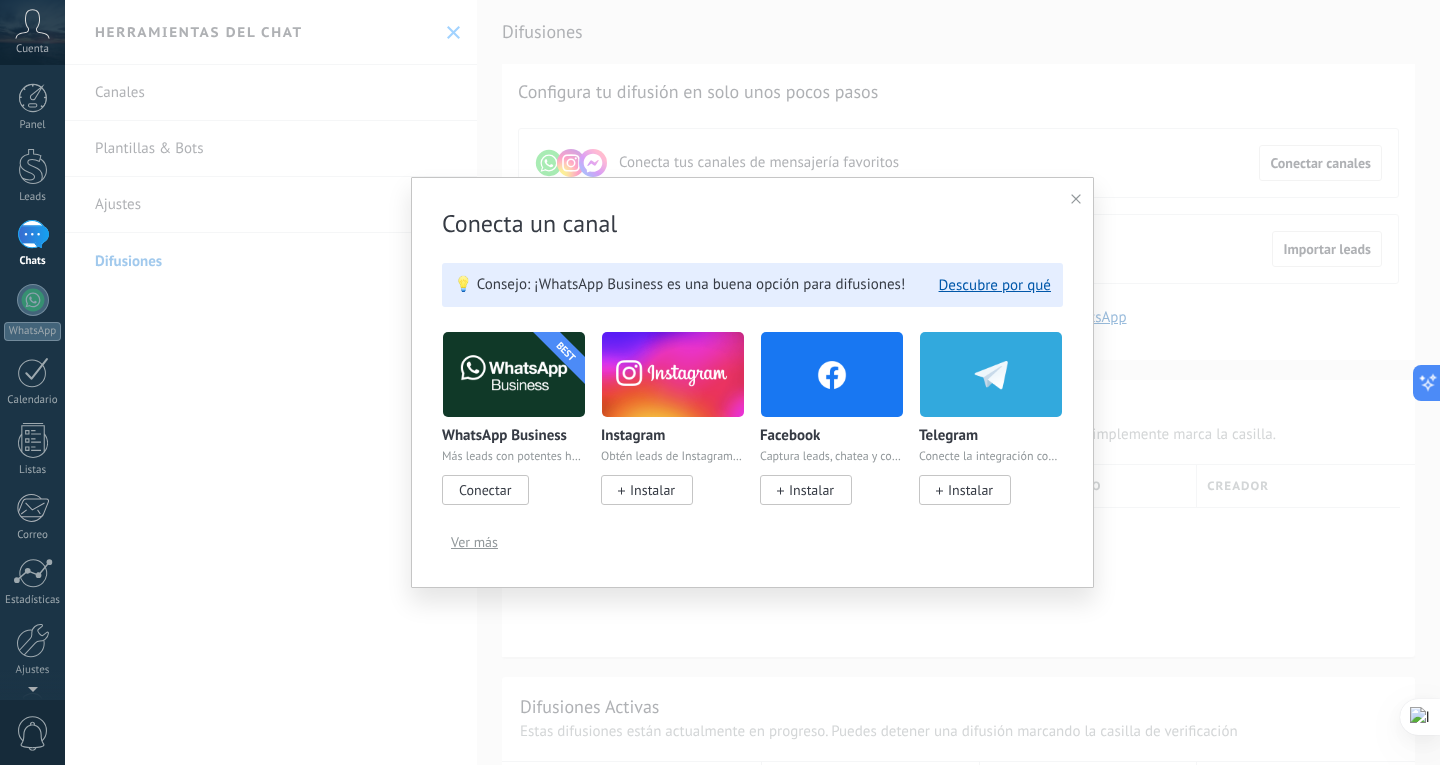click on "Conectar" at bounding box center (485, 490) 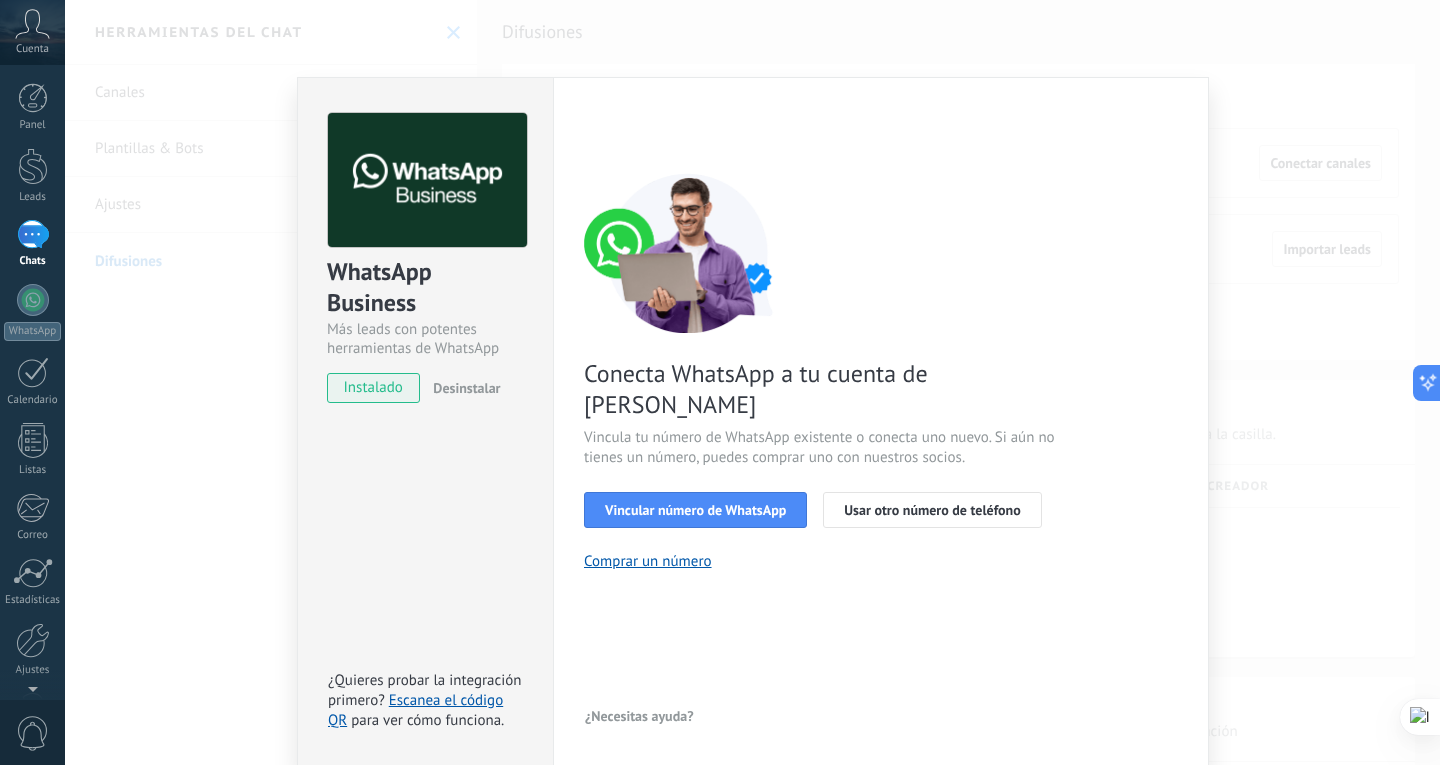 scroll, scrollTop: 10, scrollLeft: 0, axis: vertical 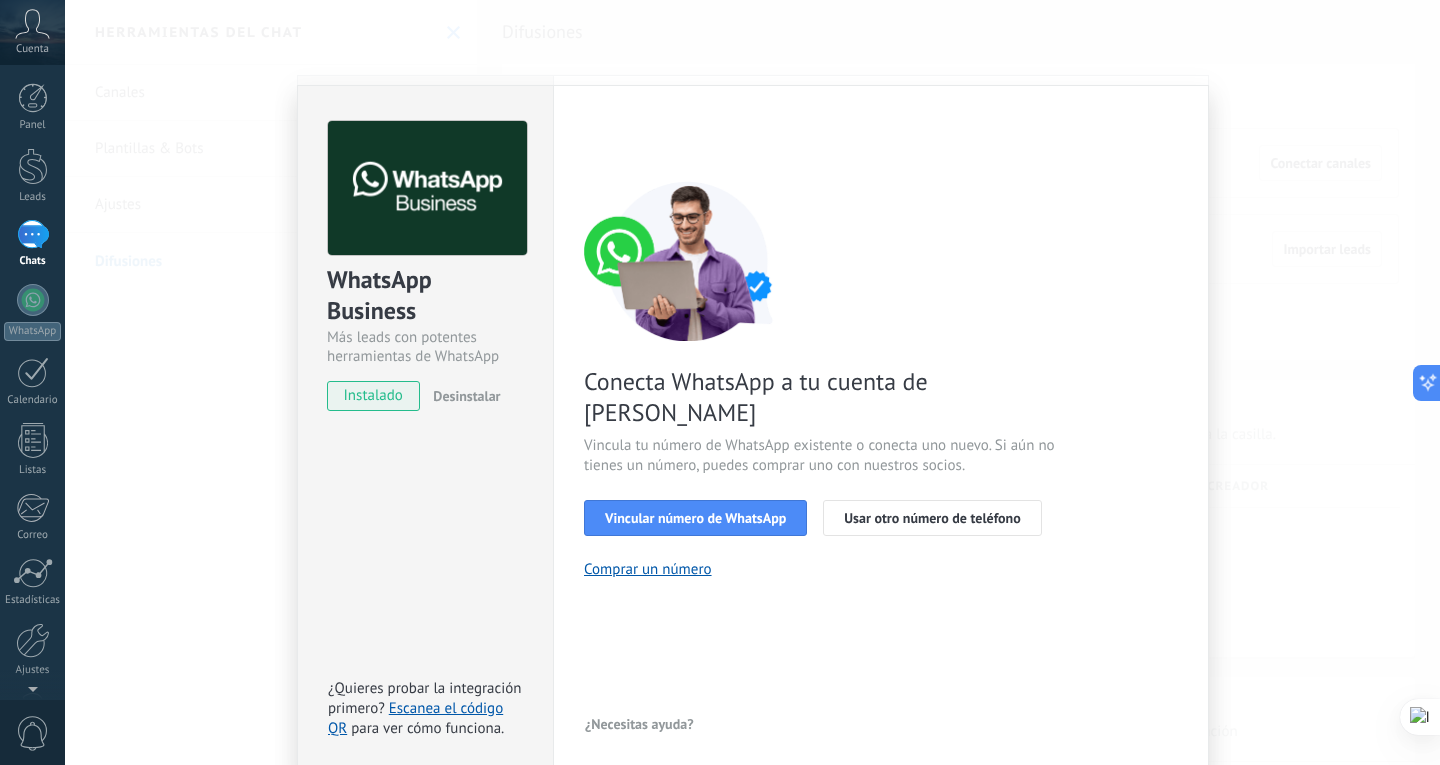 click on "WhatsApp Business Más leads con potentes herramientas de WhatsApp instalado Desinstalar ¿Quieres probar la integración primero?   Escanea el código QR   para ver cómo funciona. Configuraciones Autorizaciones Esta pestaña registra a los usuarios que han concedido acceso a las integración a esta cuenta. Si deseas remover la posibilidad que un usuario pueda enviar solicitudes a la cuenta en nombre de esta integración, puedes revocar el acceso. Si el acceso a todos los usuarios es revocado, la integración dejará de funcionar. Esta aplicacion está instalada, pero nadie le ha dado acceso aun. WhatsApp Cloud API más _:  Guardar < Volver 1 Seleccionar aplicación 2 Conectar Facebook  3 Finalizar configuración Conecta WhatsApp a tu cuenta de Kommo Vincula tu número de WhatsApp existente o conecta uno nuevo. Si aún no tienes un número, puedes comprar uno con nuestros socios. Vincular número de WhatsApp Usar otro número de teléfono Comprar un número ¿Necesitas ayuda?" at bounding box center (752, 382) 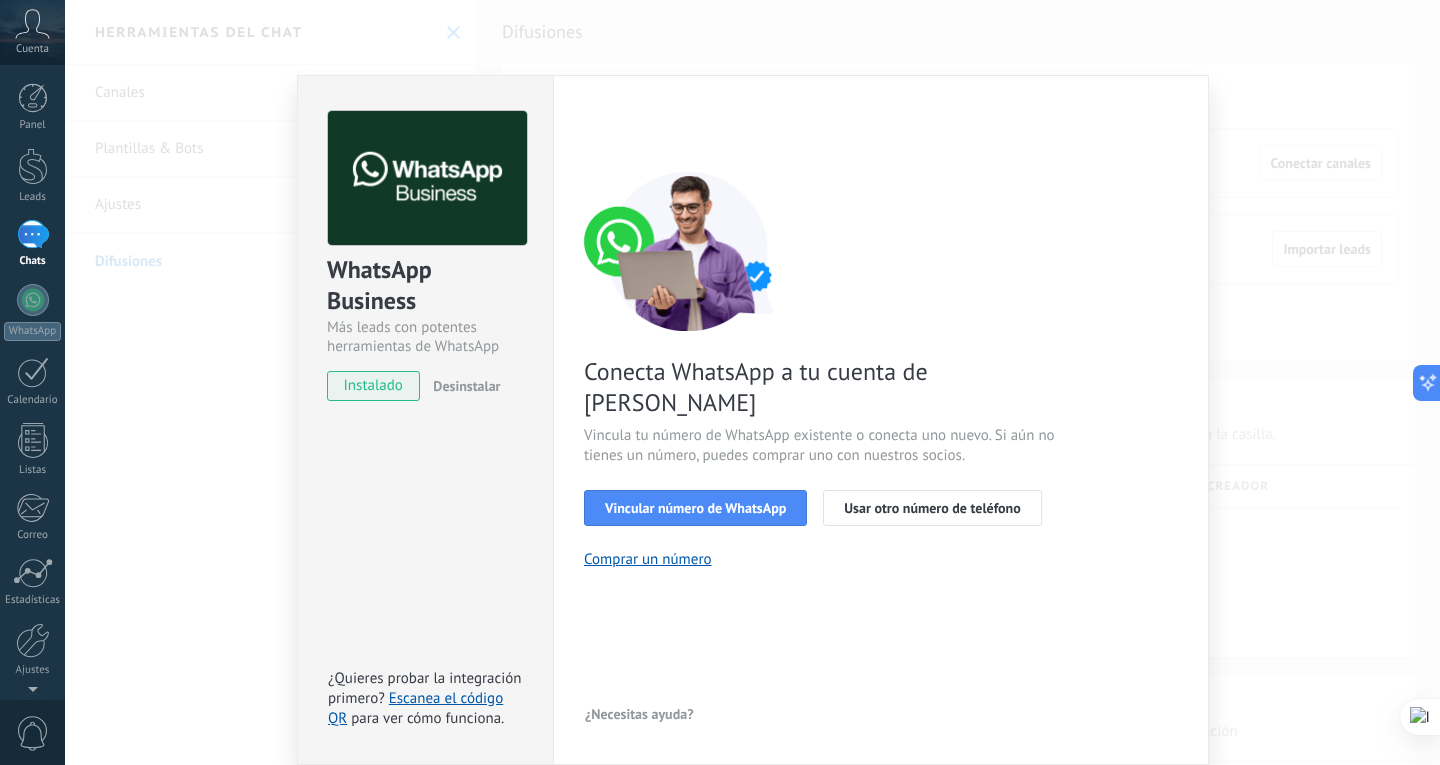 click on "Configuraciones Autorizaciones Esta pestaña registra a los usuarios que han concedido acceso a las integración a esta cuenta. Si deseas remover la posibilidad que un usuario pueda enviar solicitudes a la cuenta en nombre de esta integración, puedes revocar el acceso. Si el acceso a todos los usuarios es revocado, la integración dejará de funcionar. Esta aplicacion está instalada, pero nadie le ha dado acceso aun. WhatsApp Cloud API más _:  Guardar < Volver 1 Seleccionar aplicación 2 Conectar Facebook  3 Finalizar configuración Conecta WhatsApp a tu cuenta de Kommo Vincula tu número de WhatsApp existente o conecta uno nuevo. Si aún no tienes un número, puedes comprar uno con nuestros socios. Vincular número de WhatsApp Usar otro número de teléfono Comprar un número ¿Necesitas ayuda?" at bounding box center [881, 420] 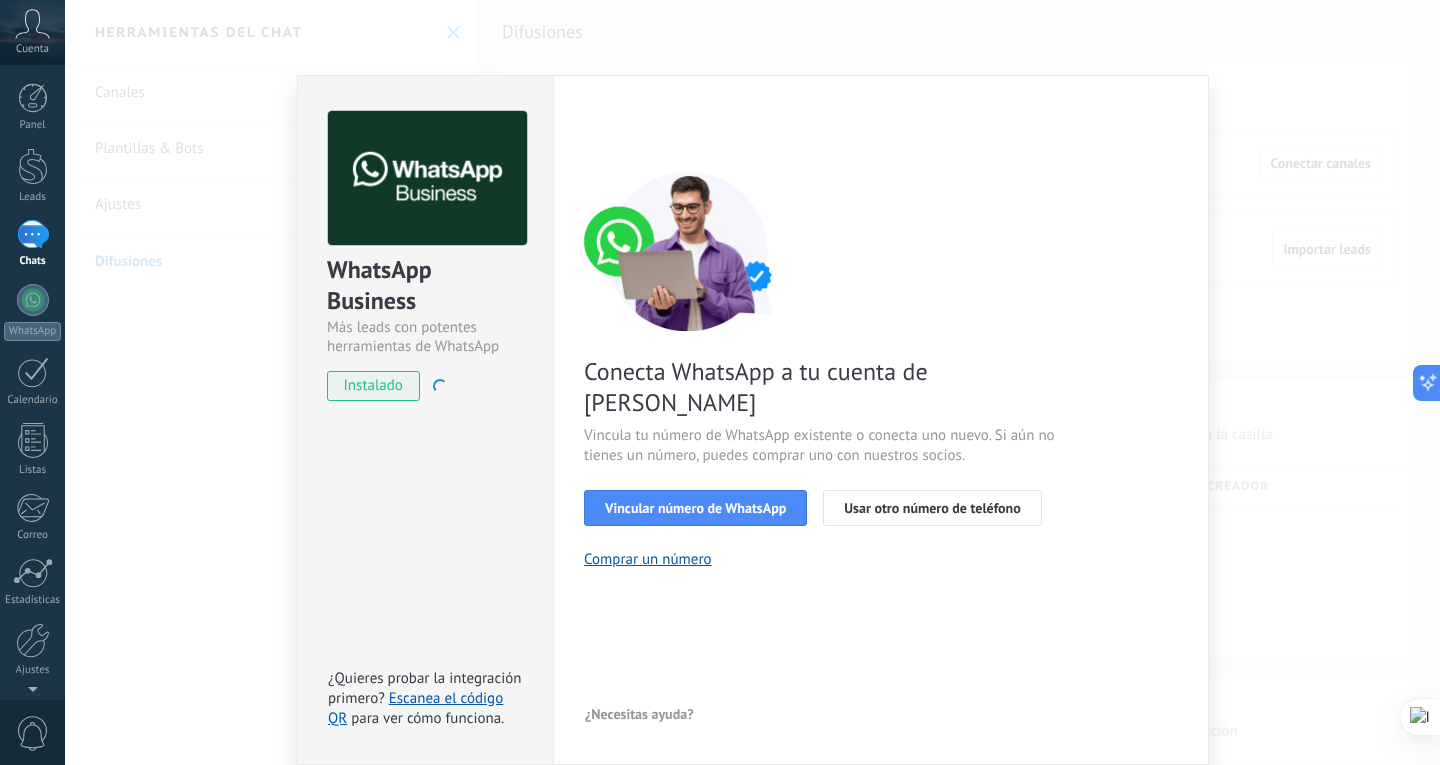 click on "instalado Desinstalar" at bounding box center (425, 386) 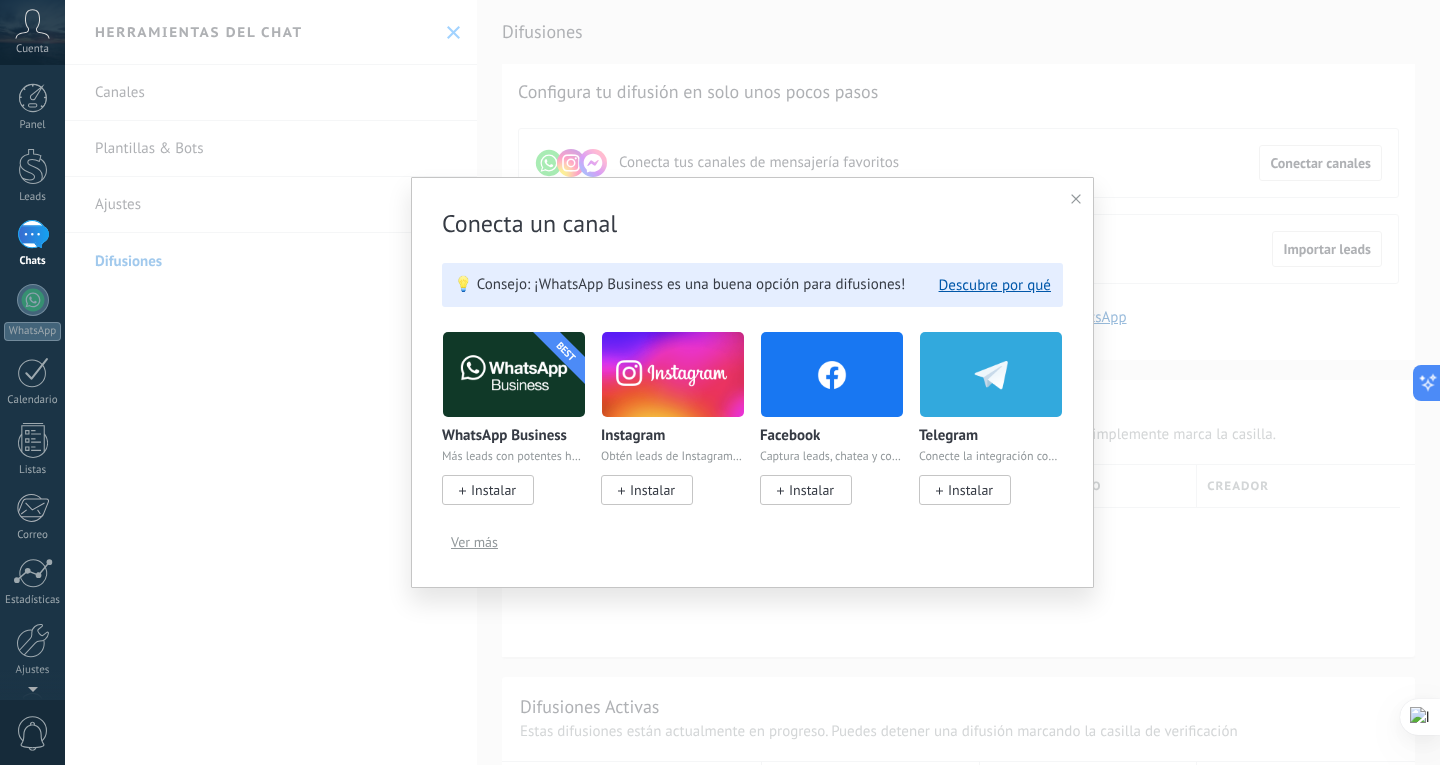click at bounding box center (1076, 199) 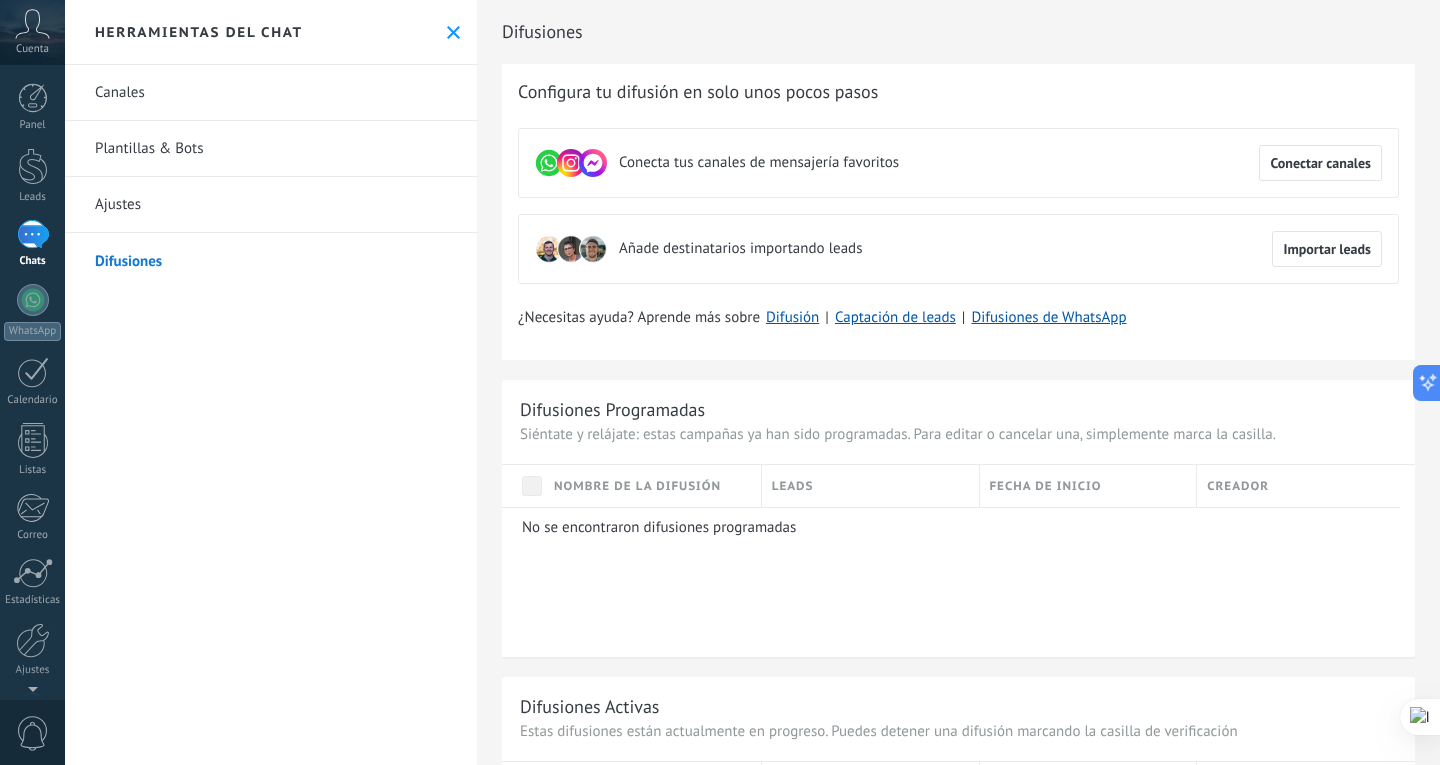 click on "Plantillas & Bots" at bounding box center (271, 149) 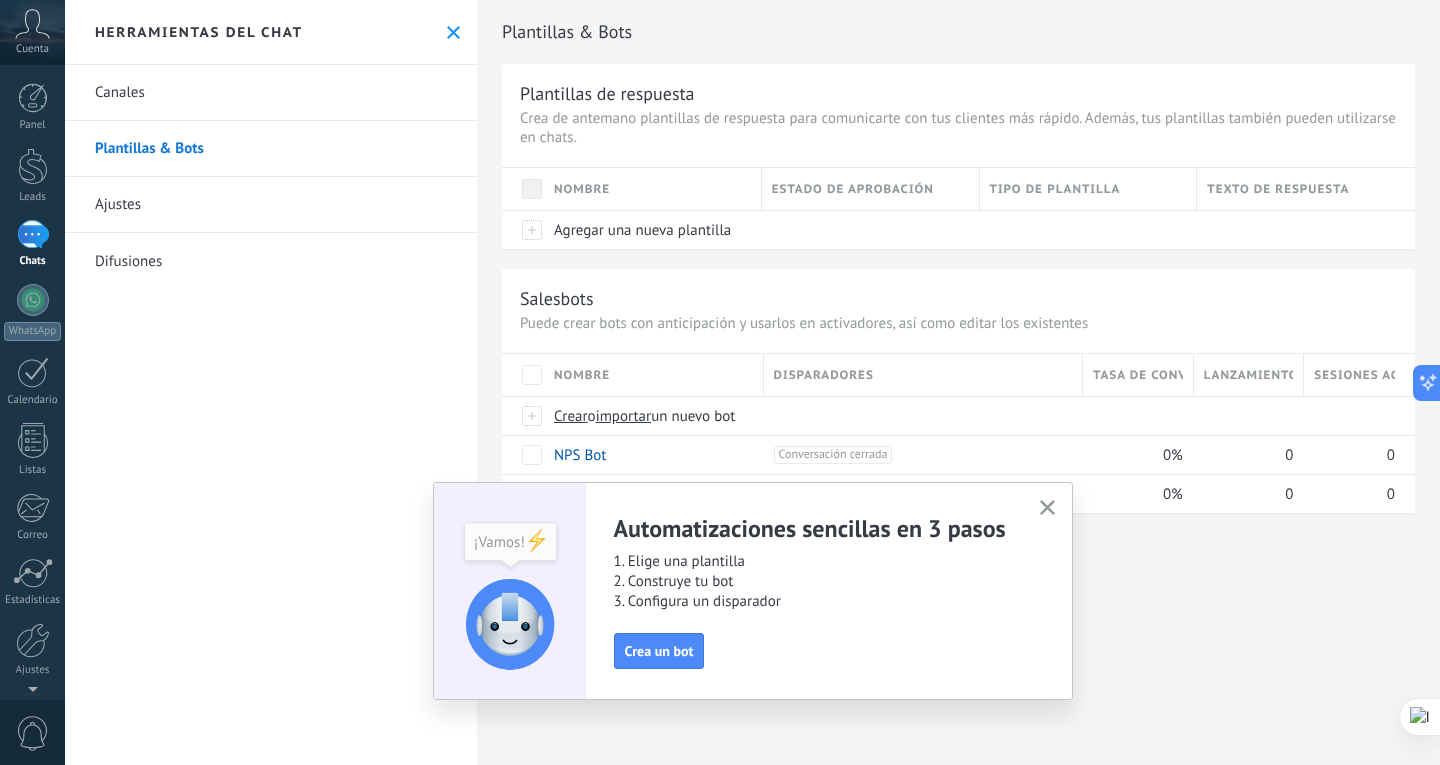 click 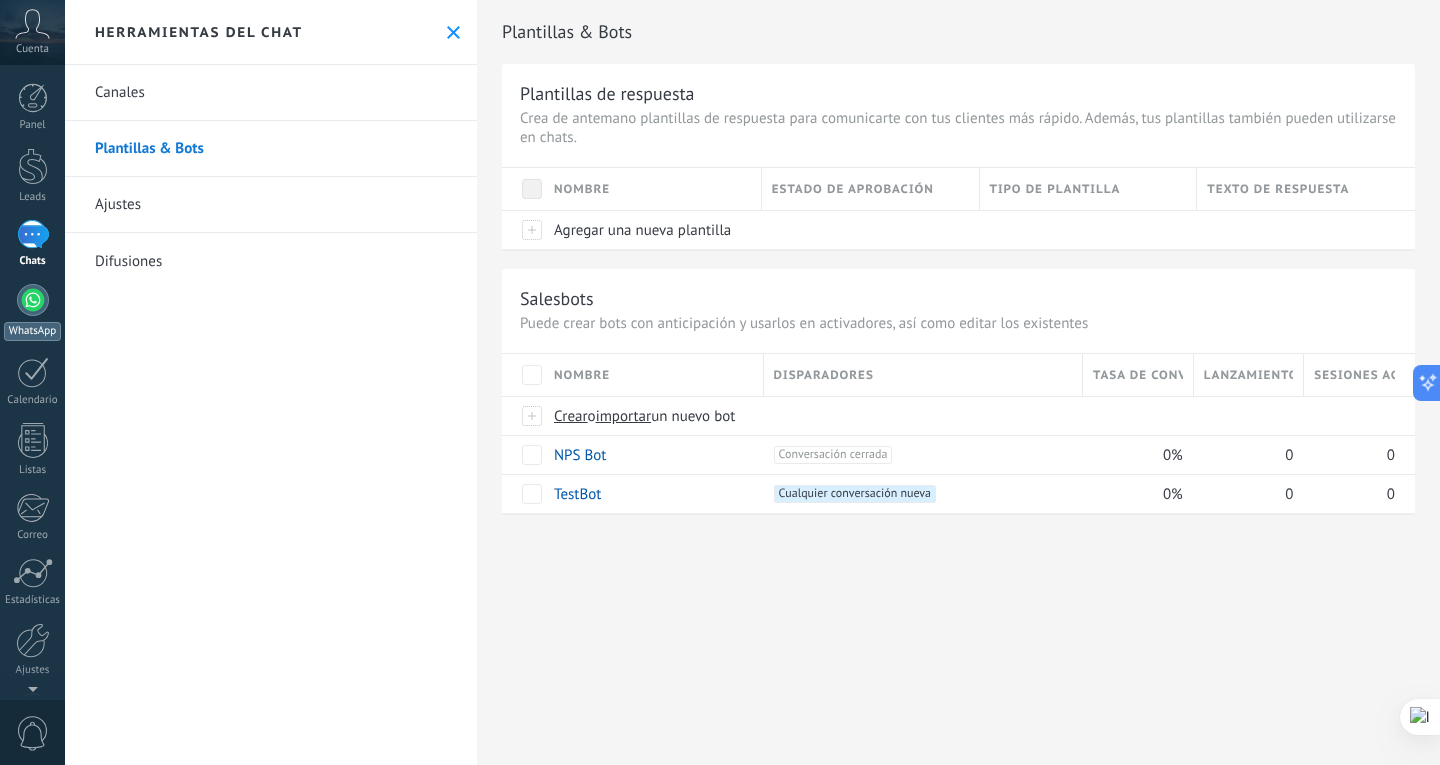 click at bounding box center [33, 300] 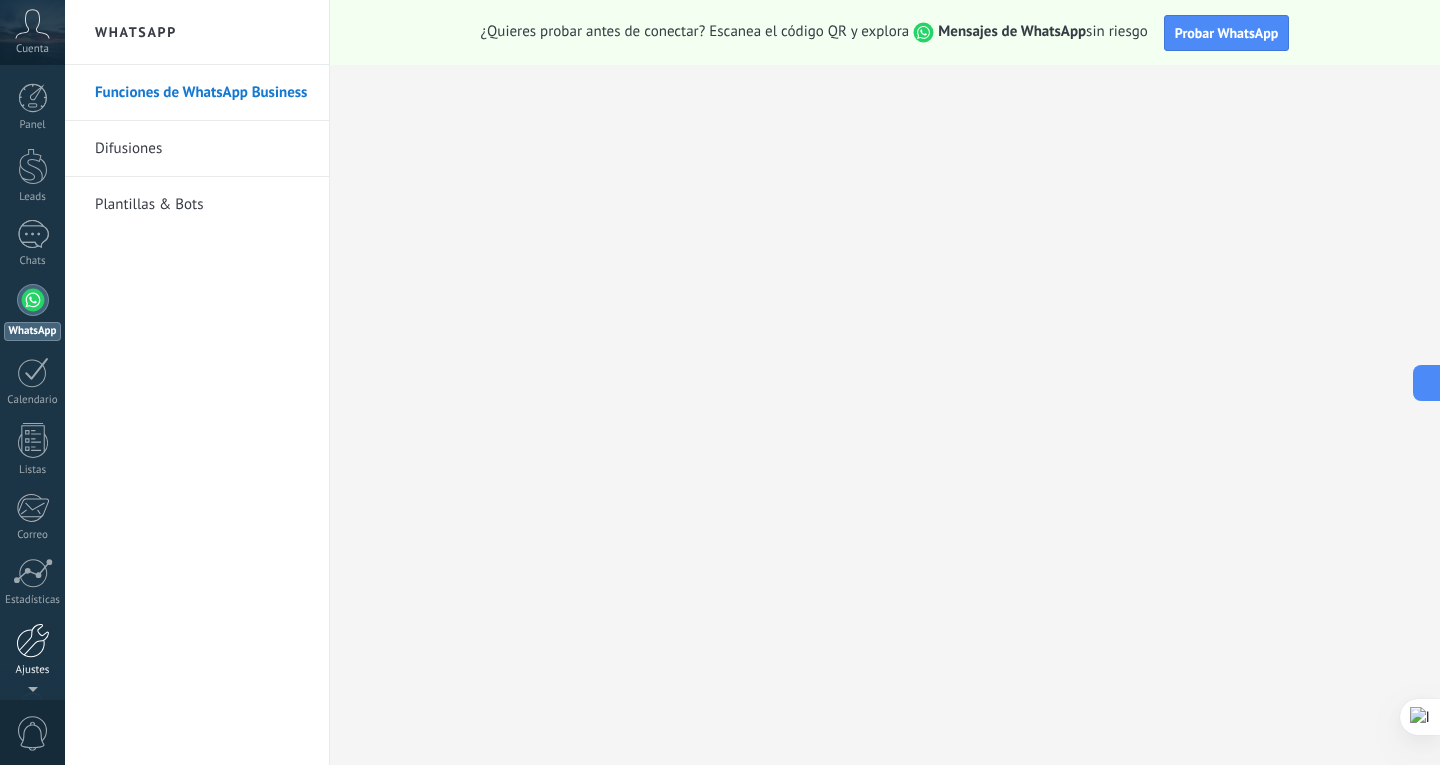 click at bounding box center (33, 640) 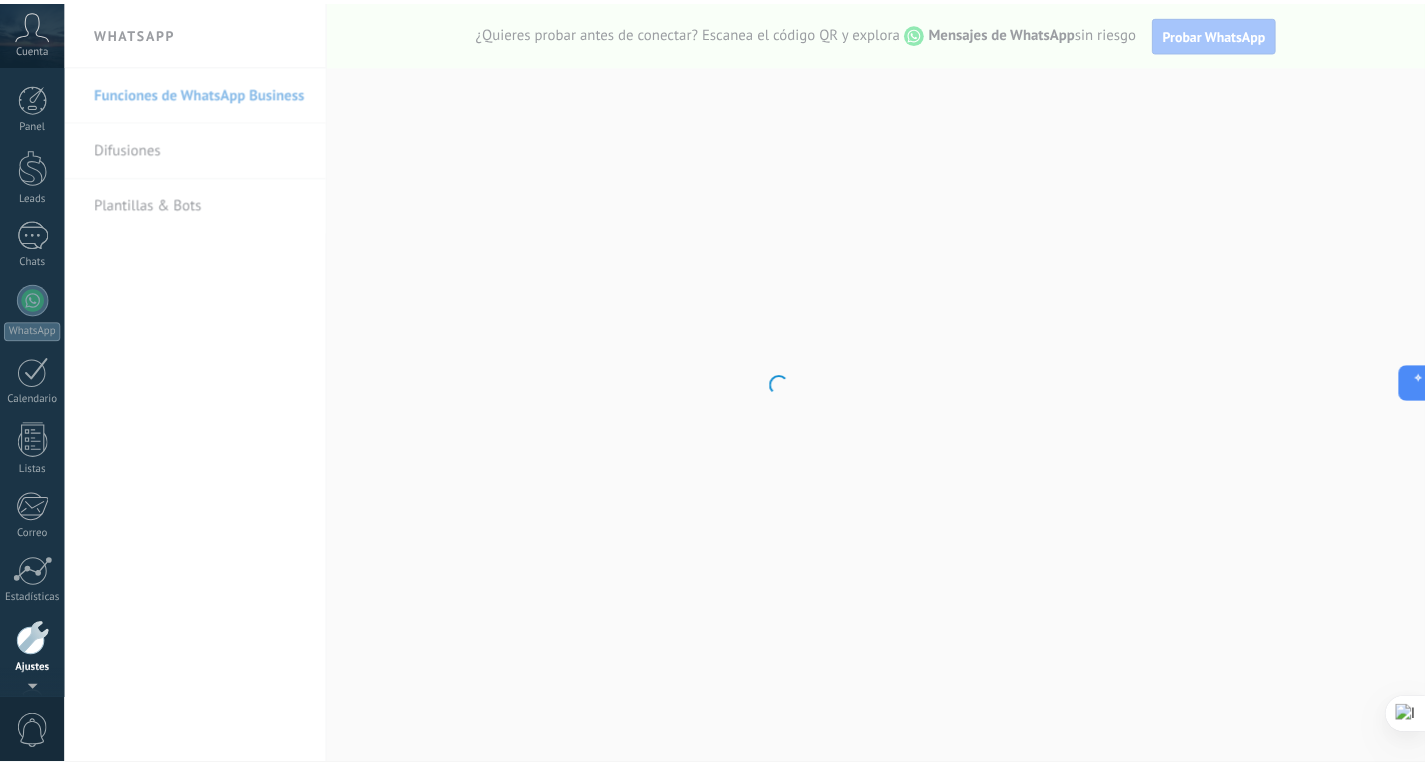 scroll, scrollTop: 67, scrollLeft: 0, axis: vertical 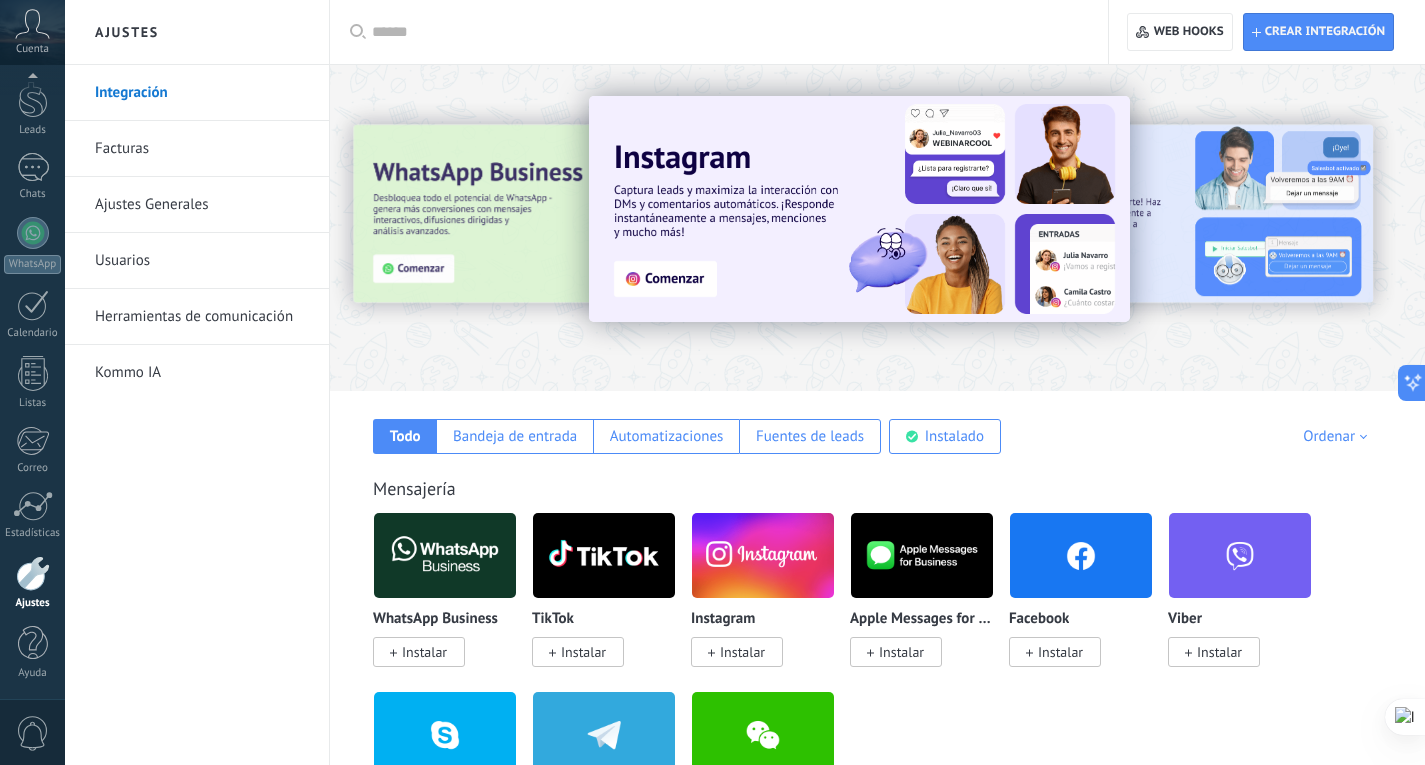 click on "Herramientas de comunicación" at bounding box center [202, 317] 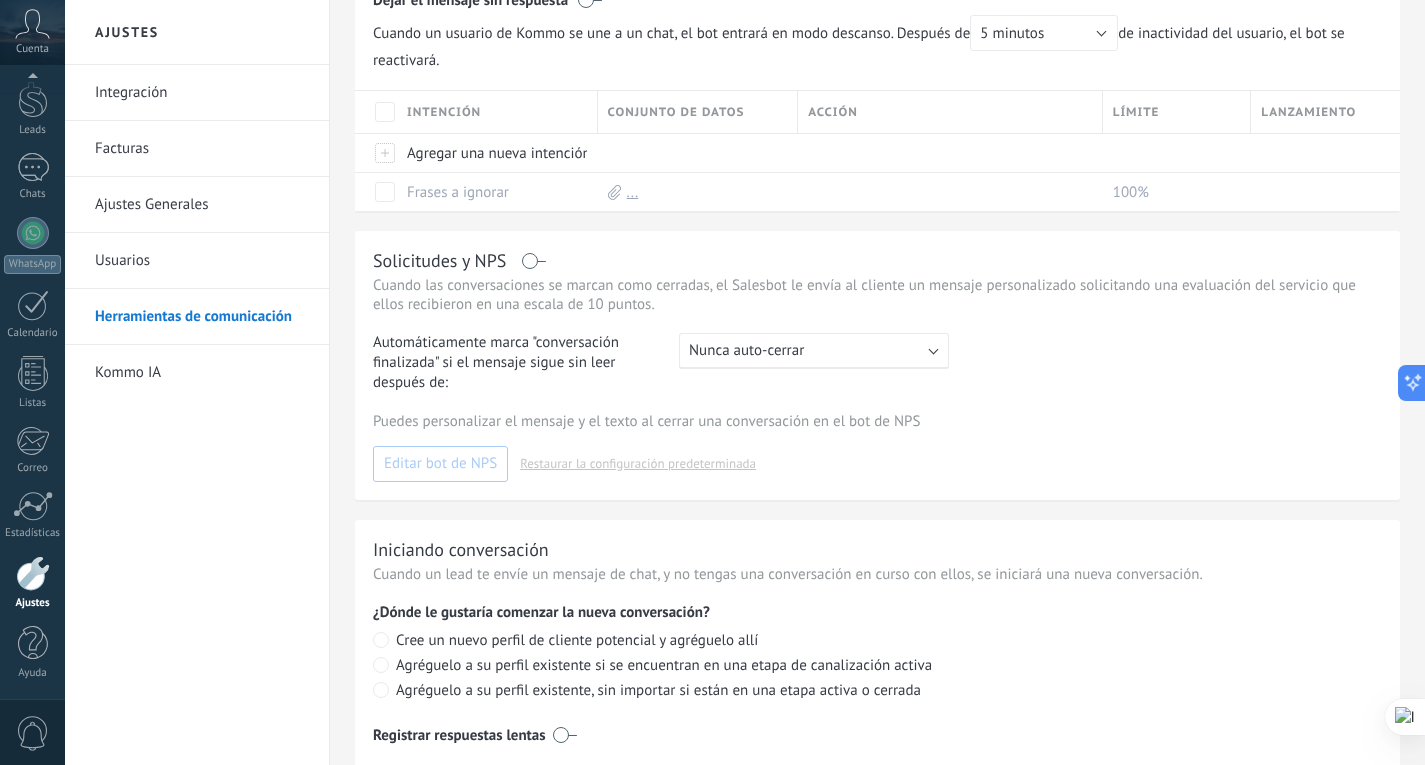 scroll, scrollTop: 881, scrollLeft: 0, axis: vertical 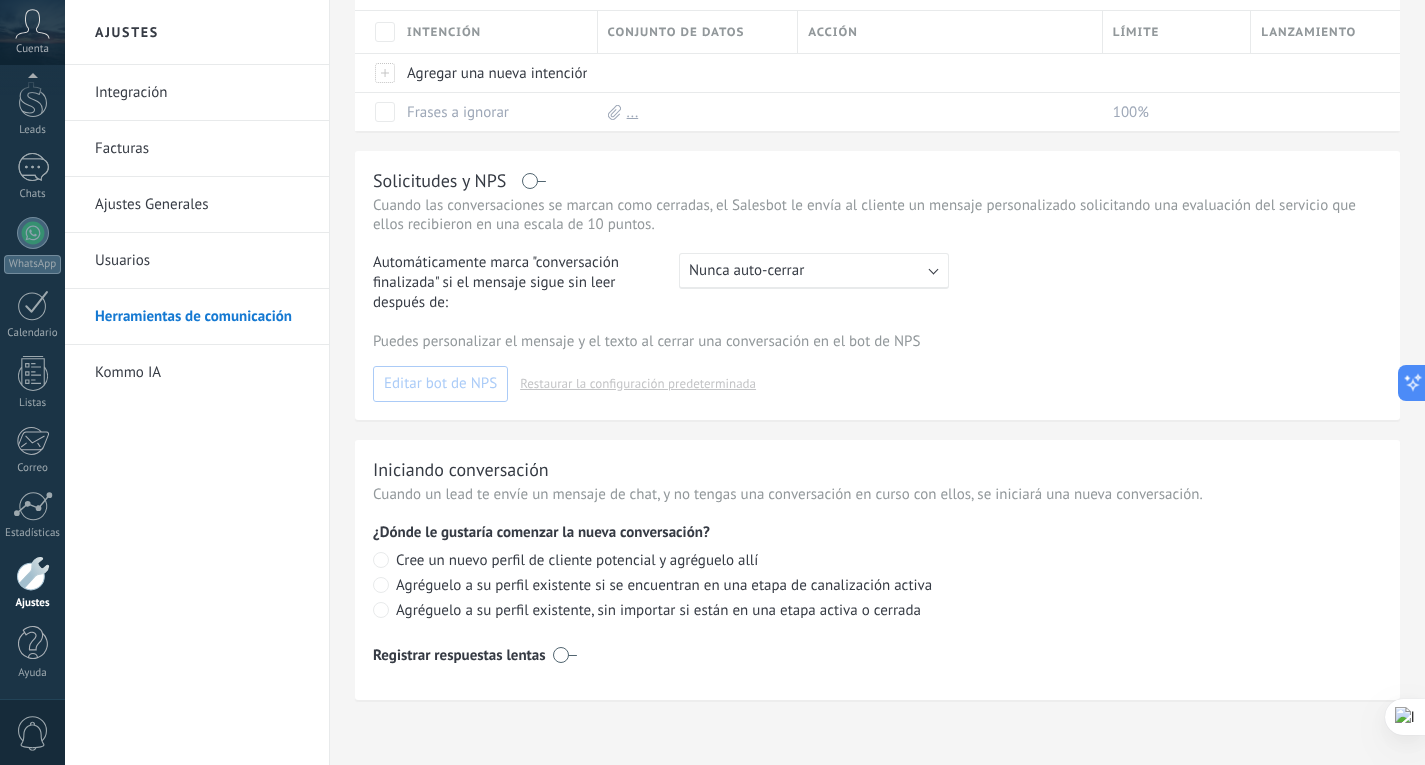 click on "Kommo IA" at bounding box center [202, 373] 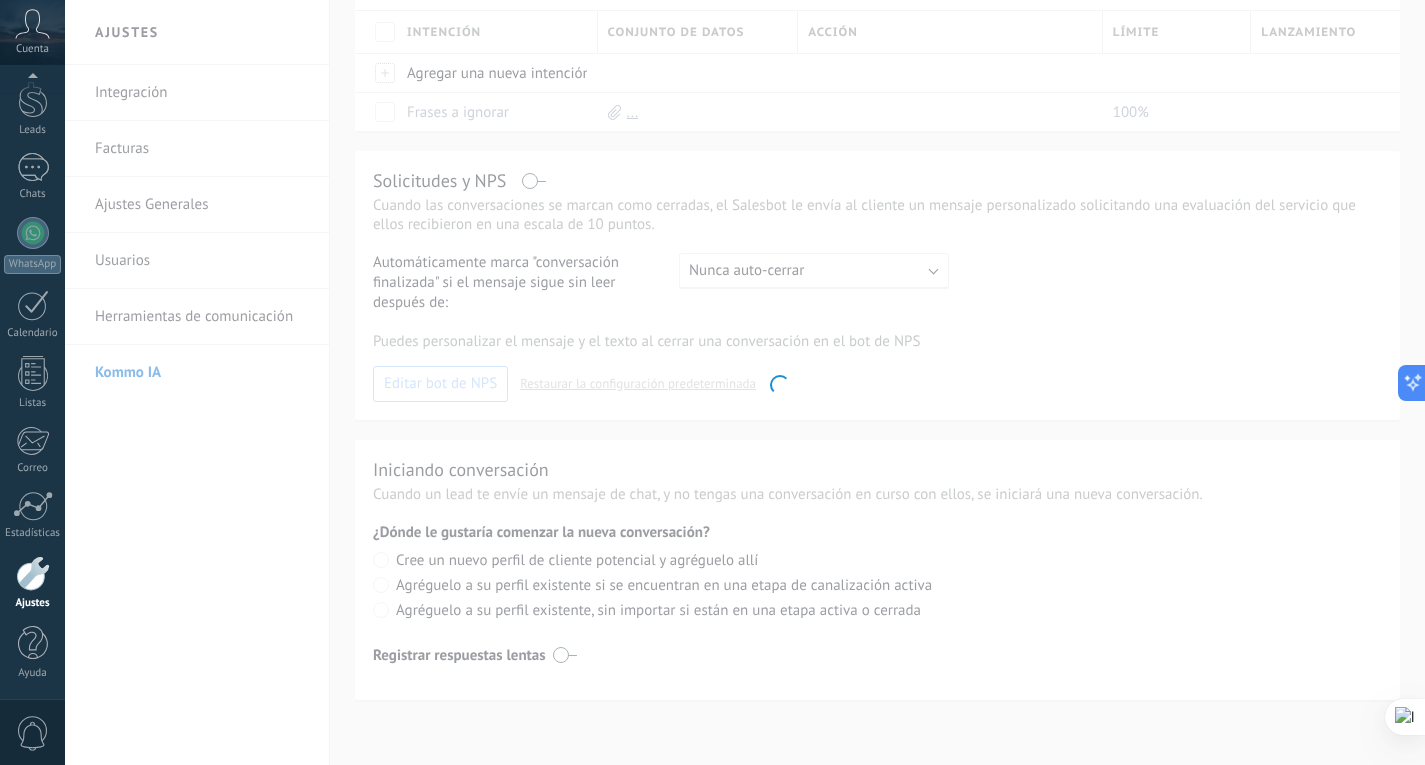 scroll, scrollTop: 0, scrollLeft: 0, axis: both 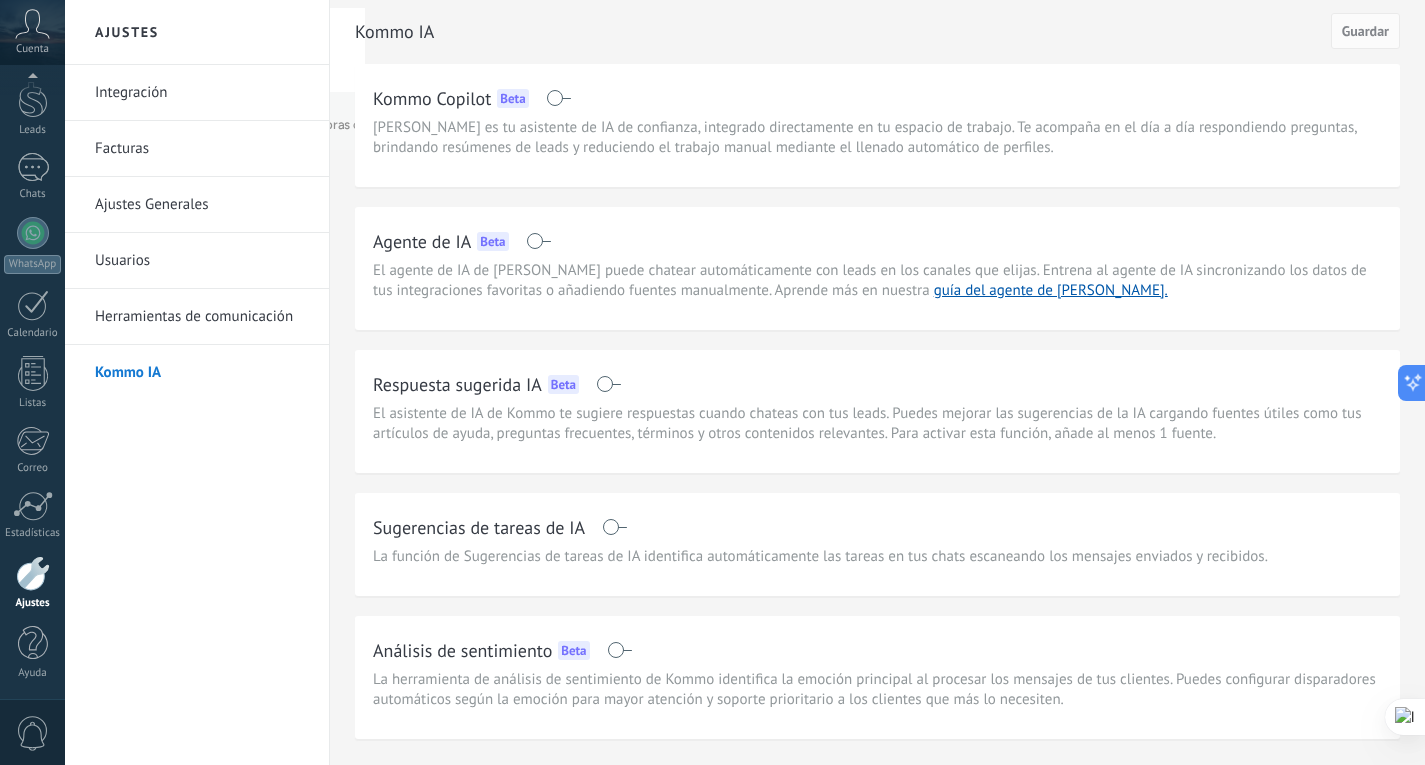 click on "Usuarios" at bounding box center (202, 261) 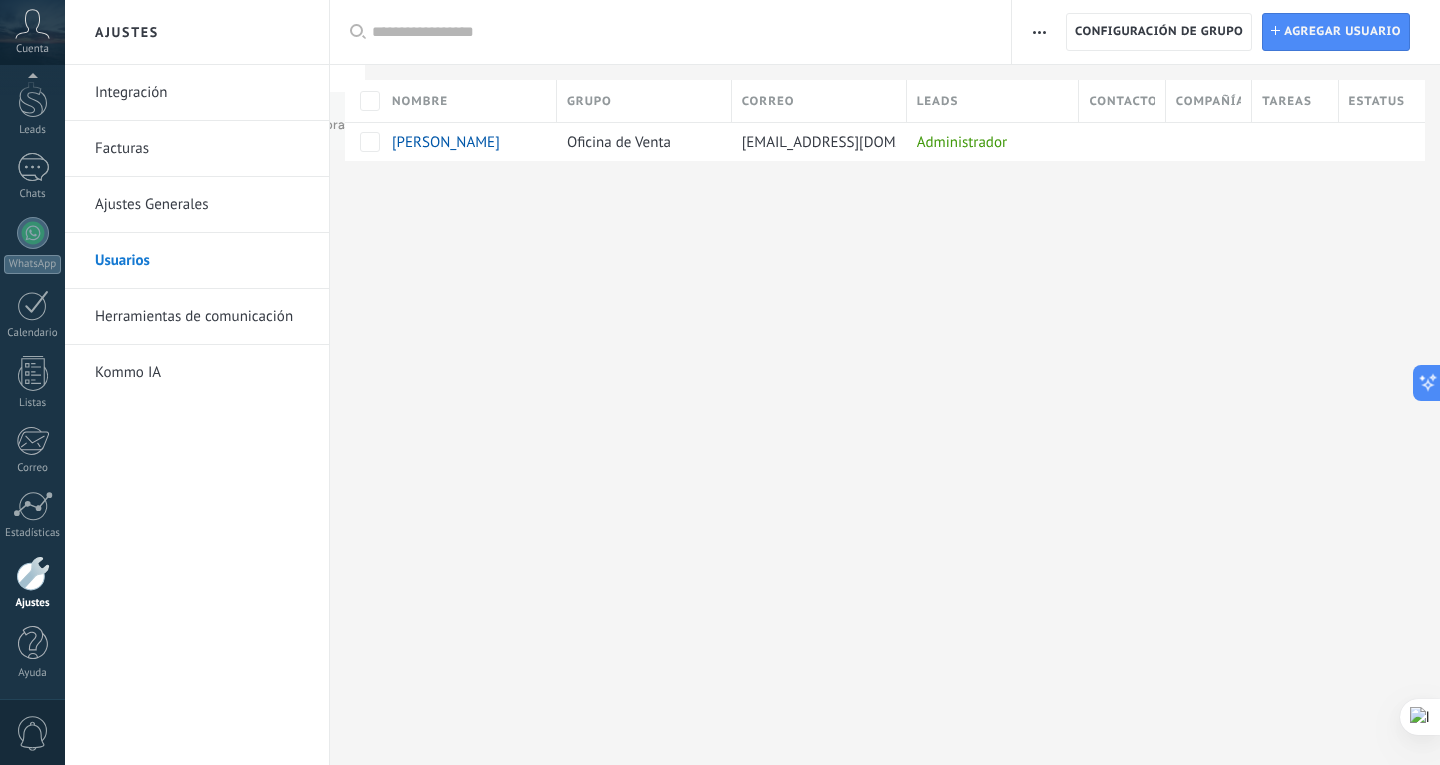 click on "Ajustes Generales" at bounding box center (202, 205) 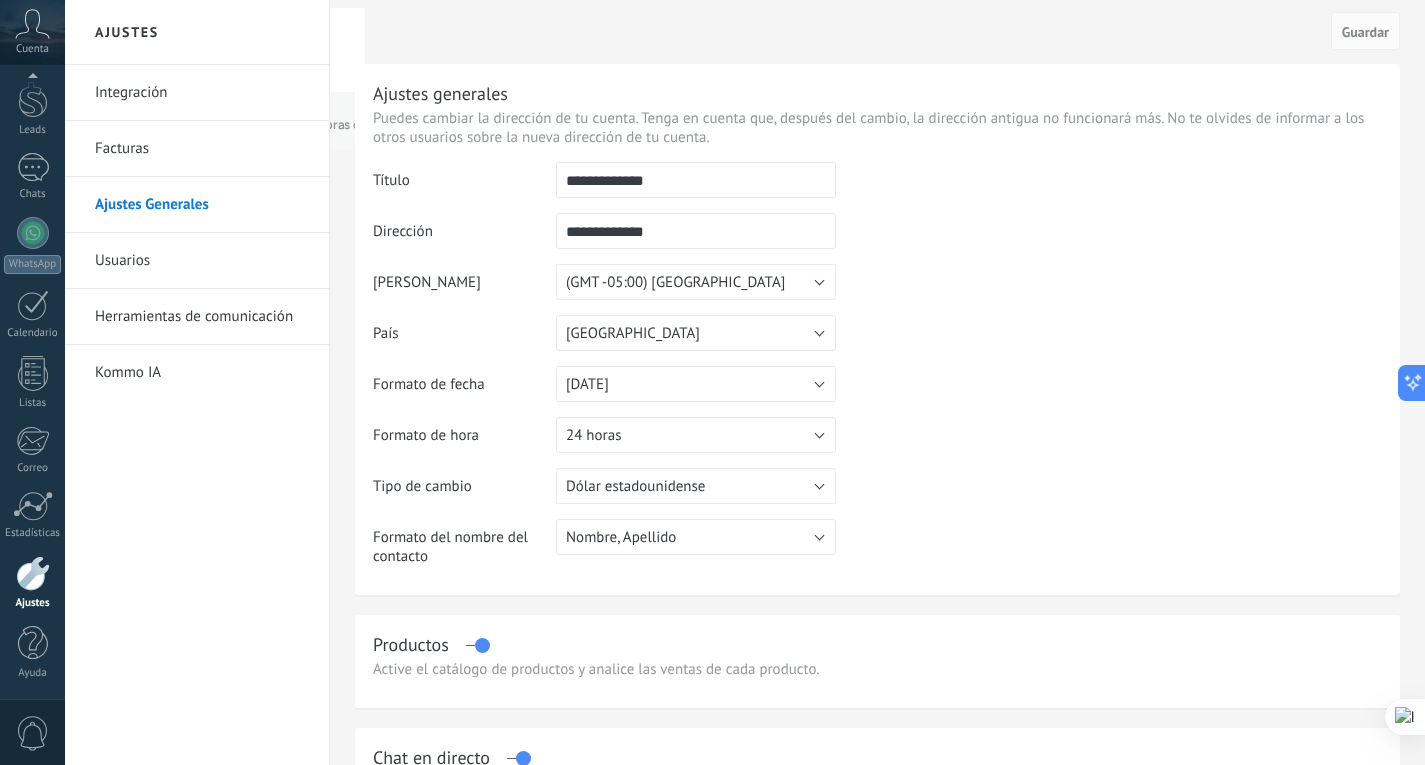 click on "Facturas" at bounding box center (202, 149) 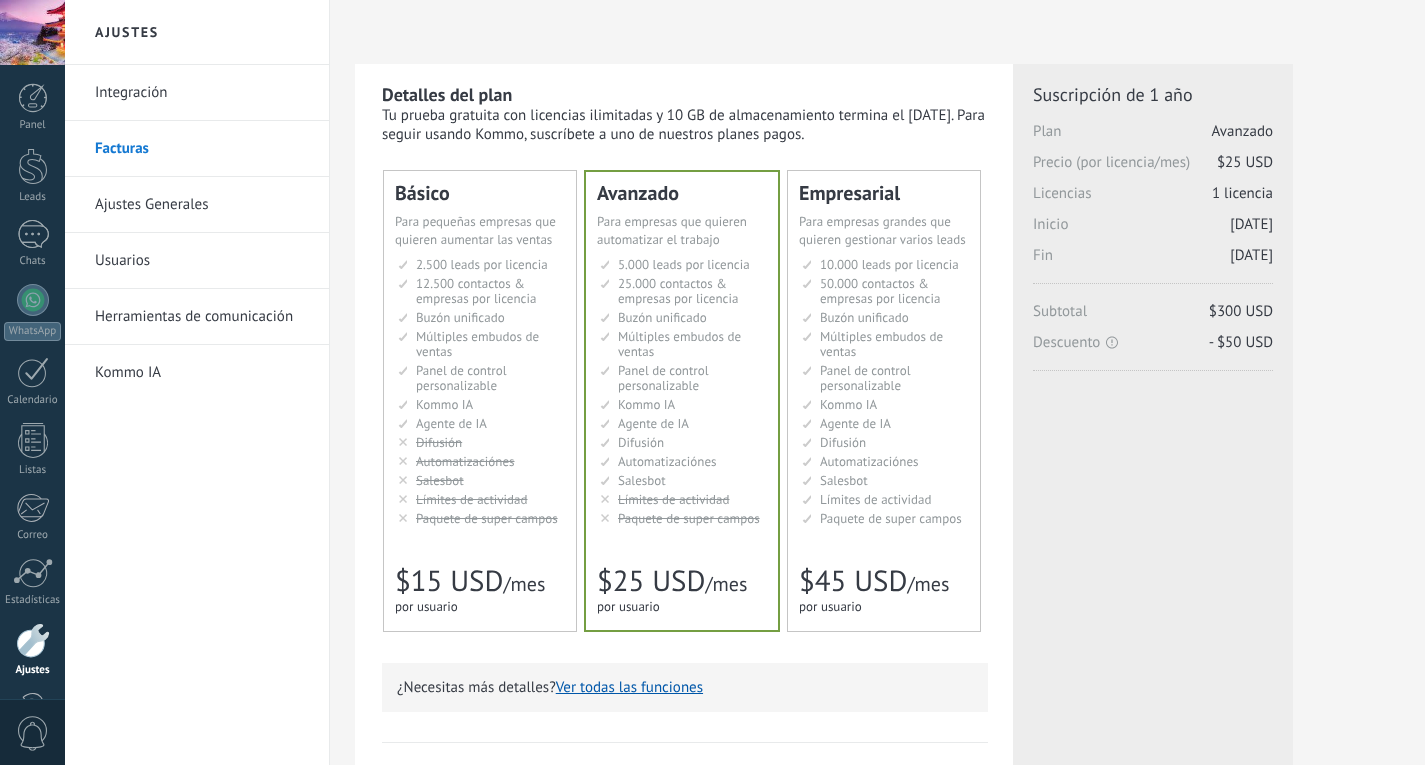 click on "Integración" at bounding box center (202, 93) 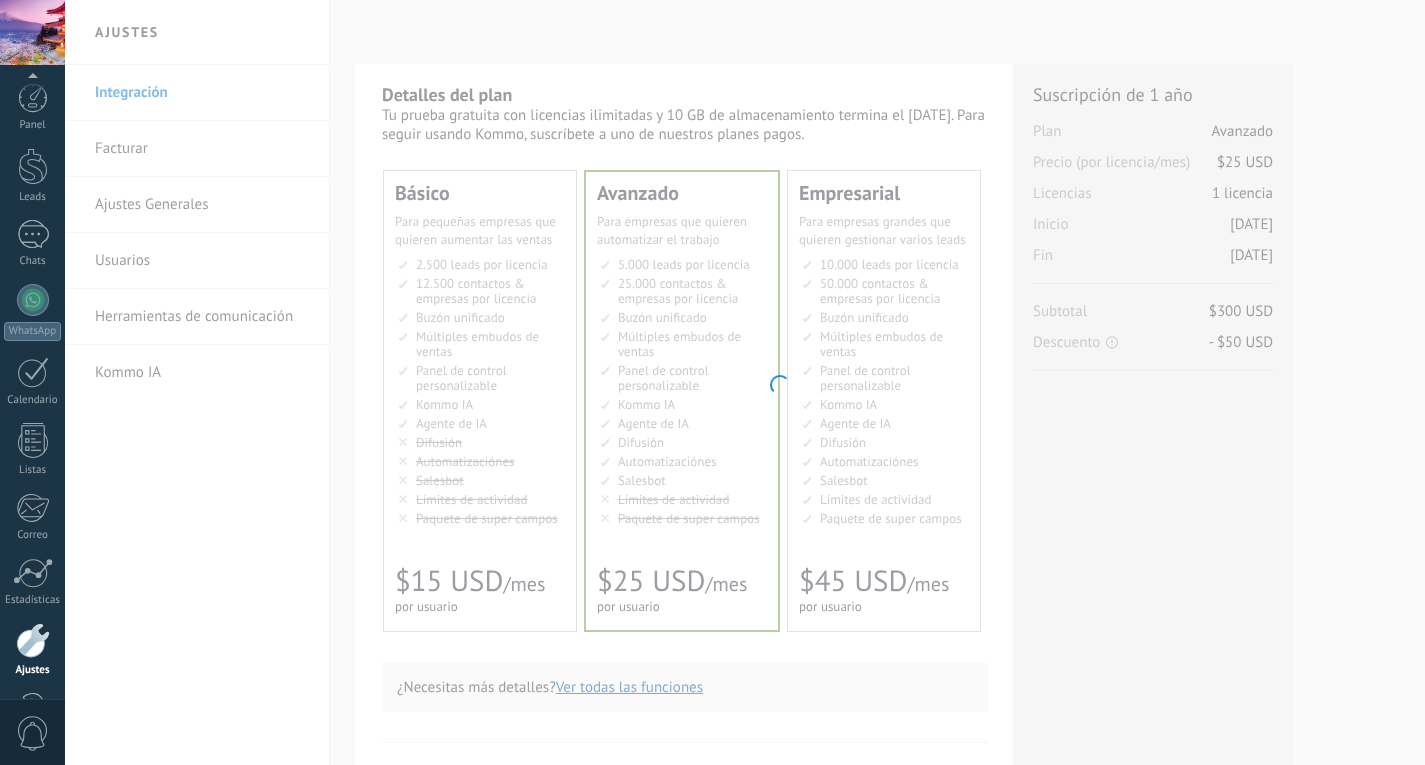 scroll, scrollTop: 67, scrollLeft: 0, axis: vertical 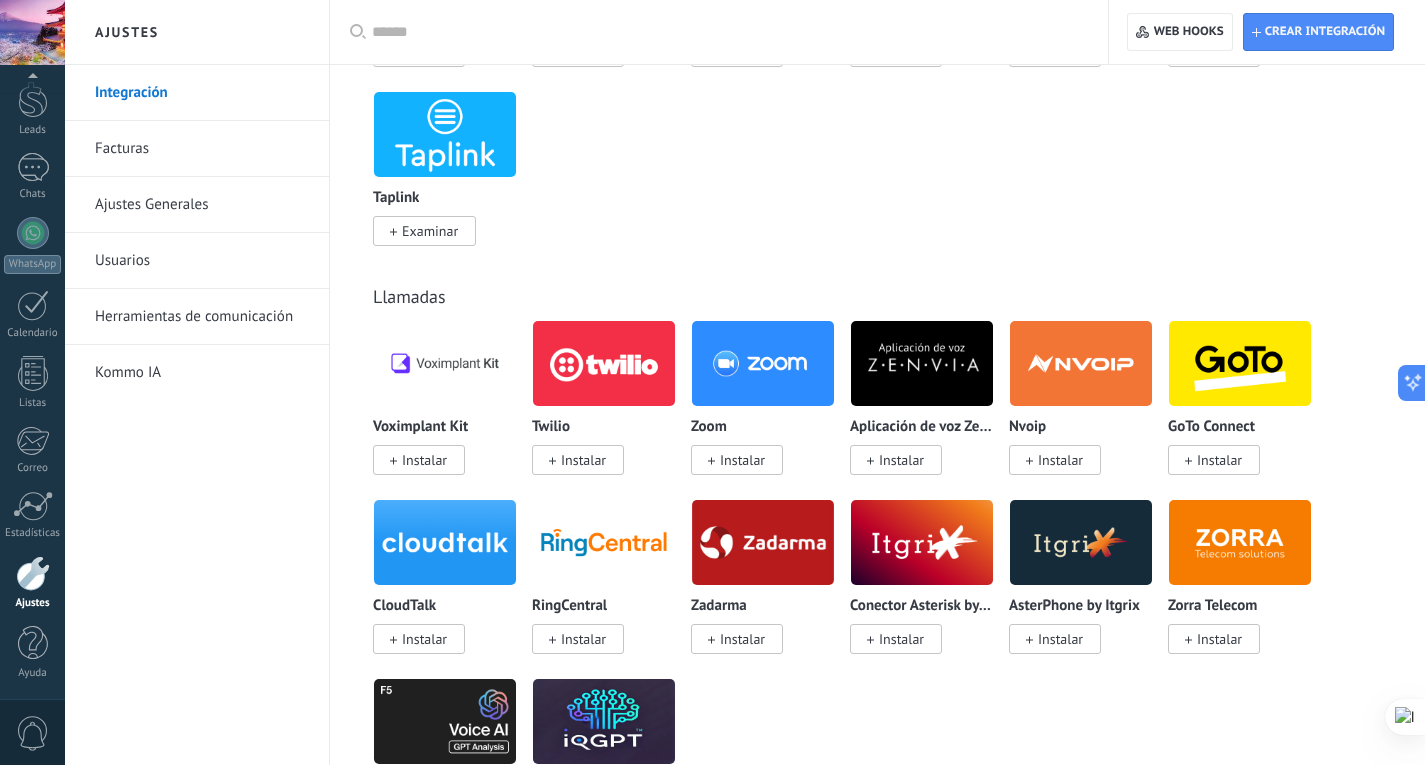 click on "Facturas" at bounding box center (202, 149) 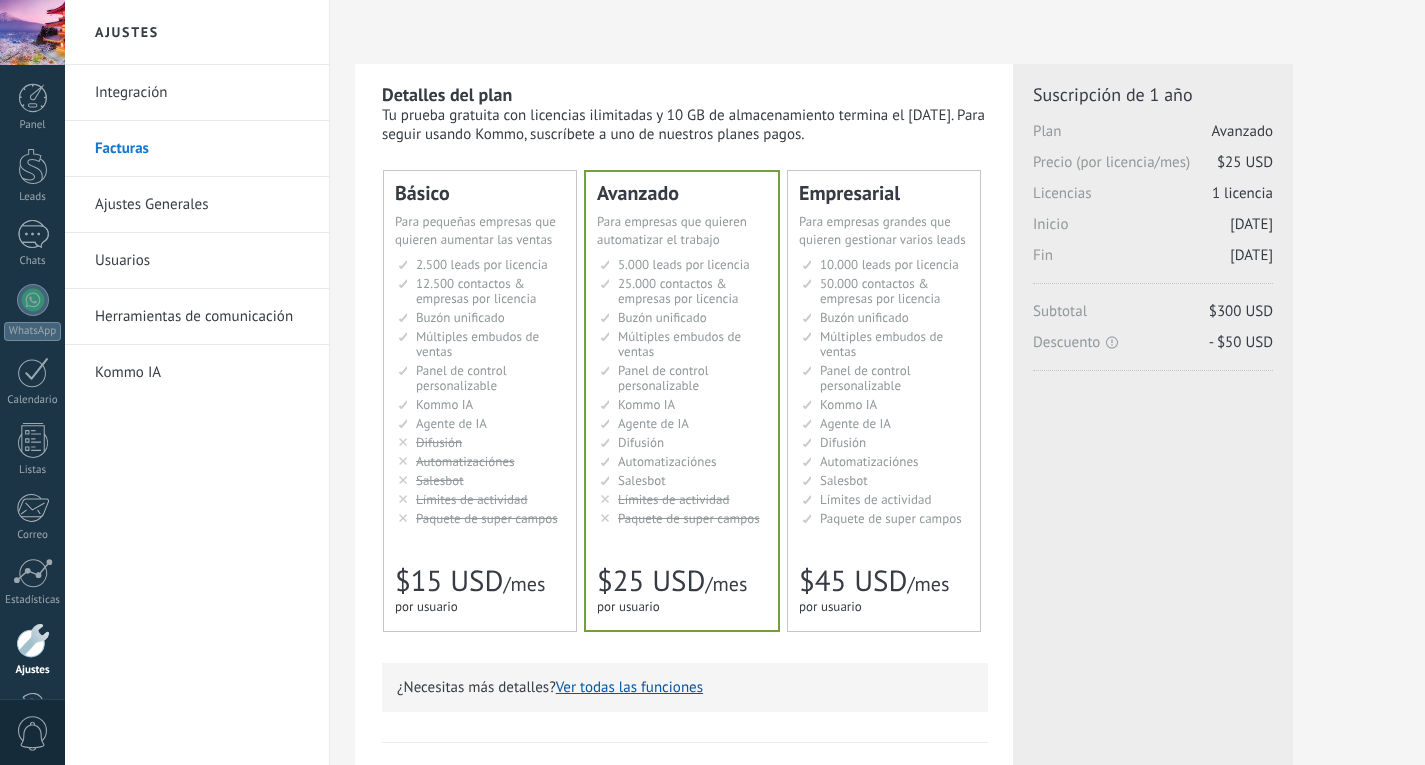 scroll, scrollTop: 0, scrollLeft: 0, axis: both 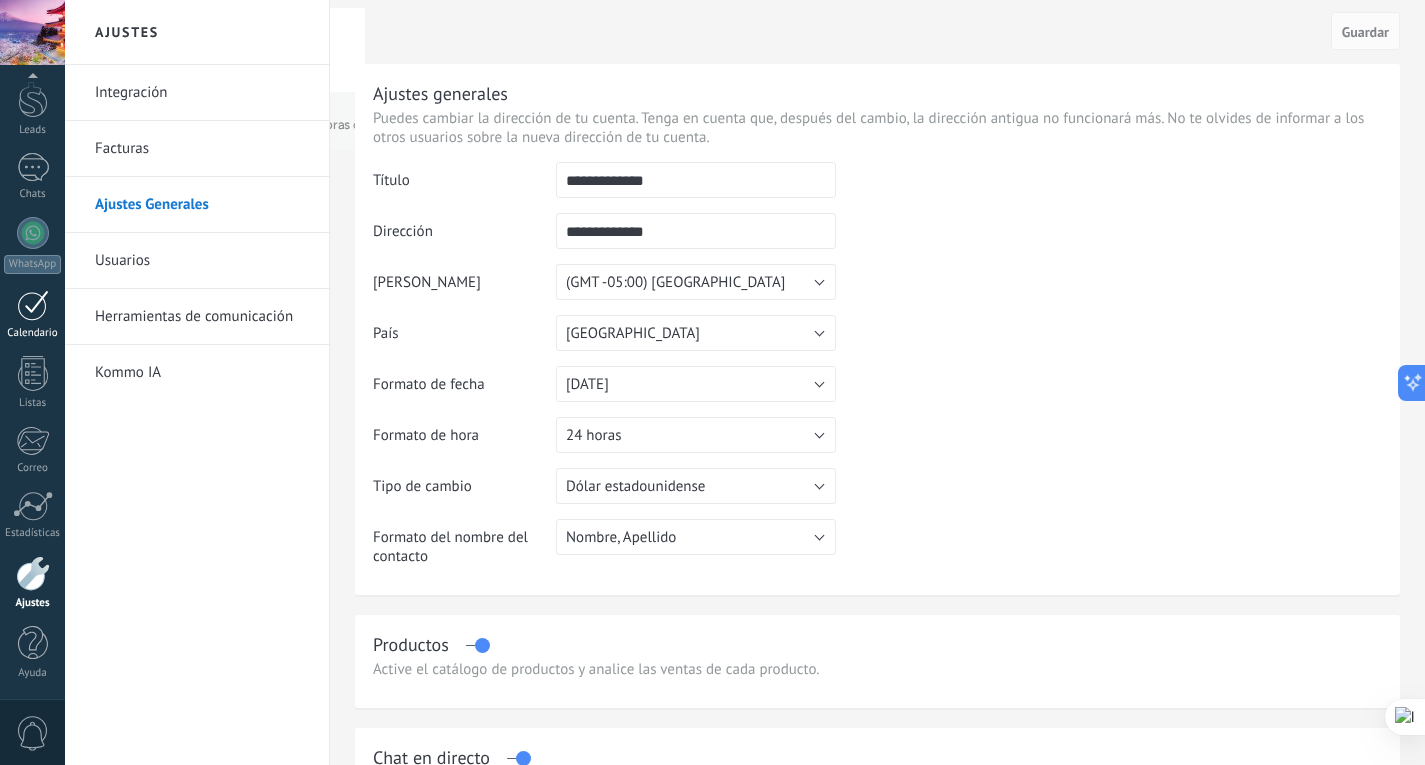 click at bounding box center (33, 305) 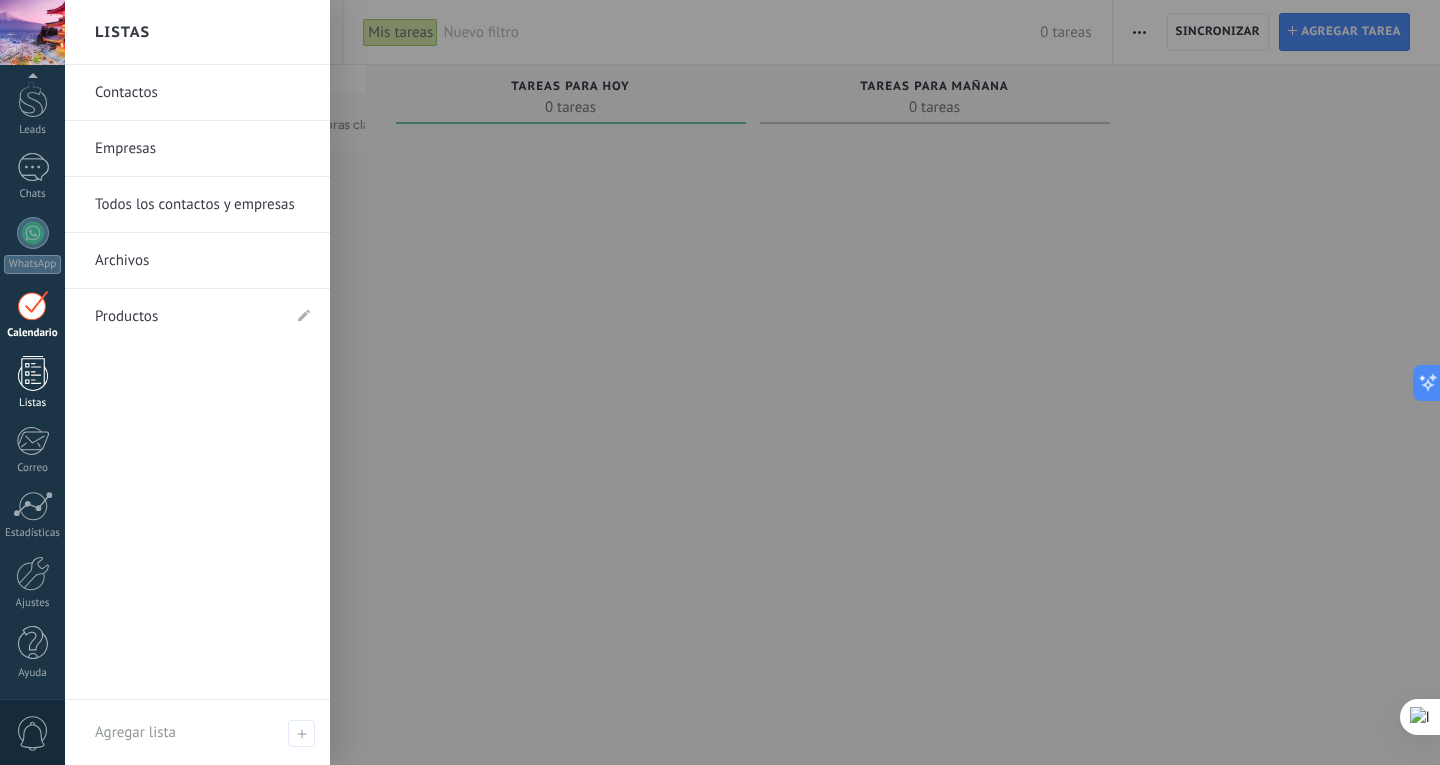 click at bounding box center (33, 373) 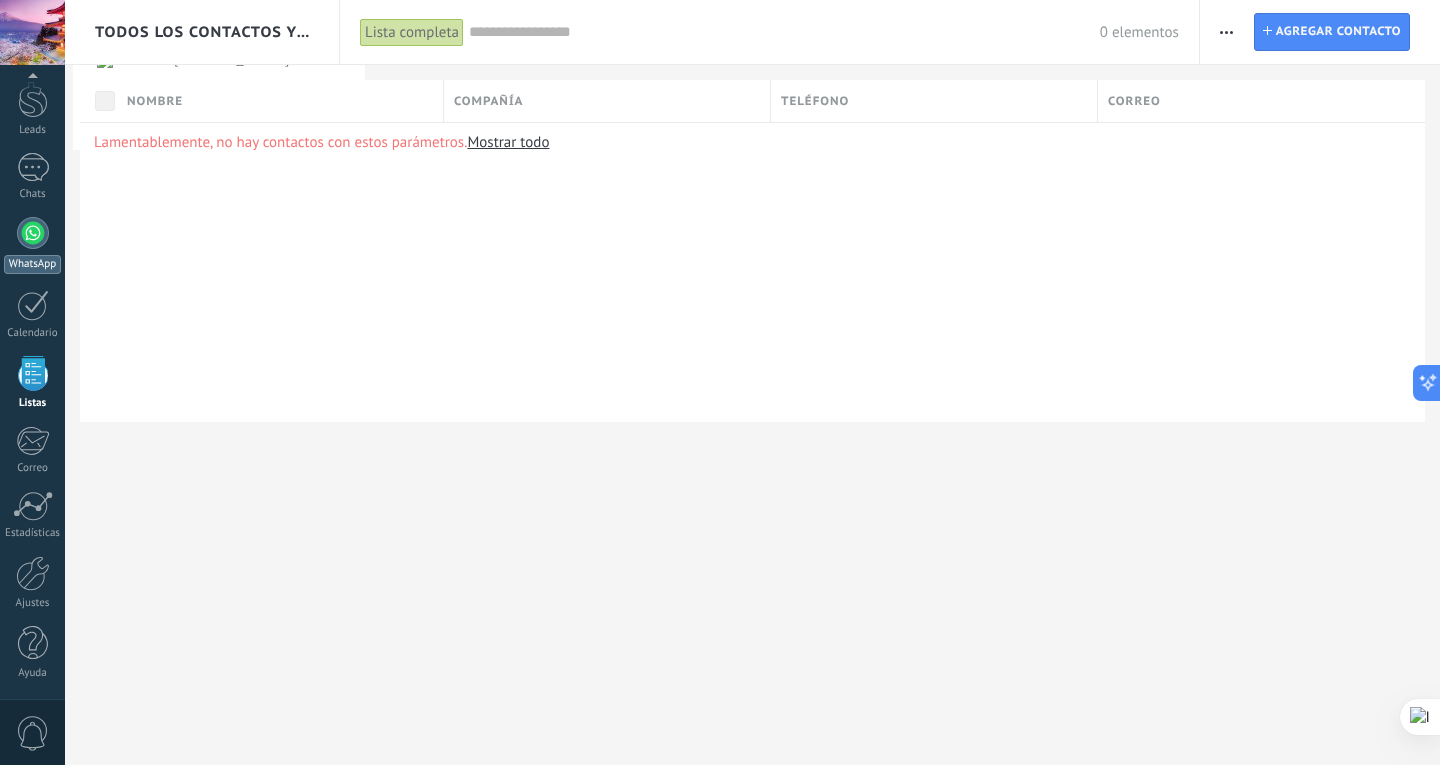 click at bounding box center (33, 233) 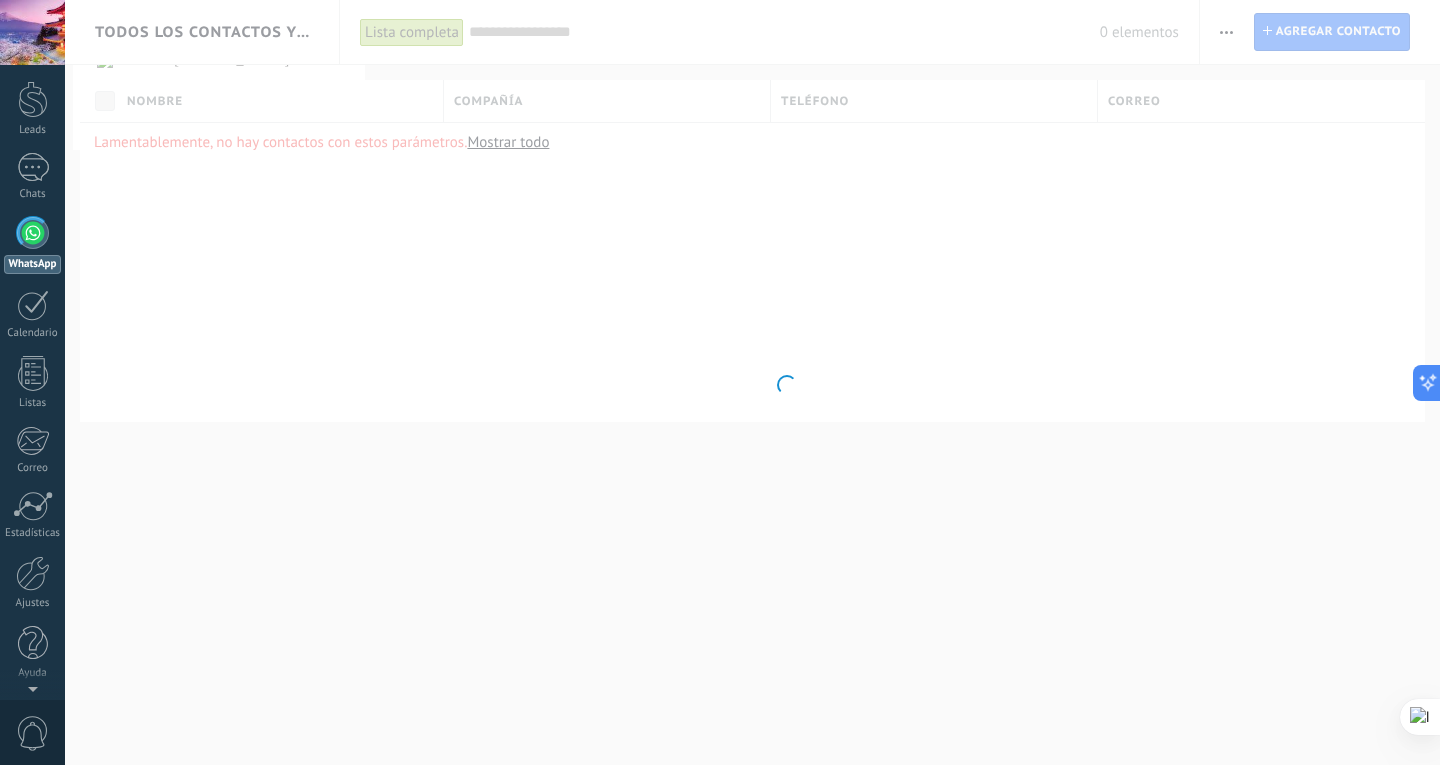 scroll, scrollTop: 0, scrollLeft: 0, axis: both 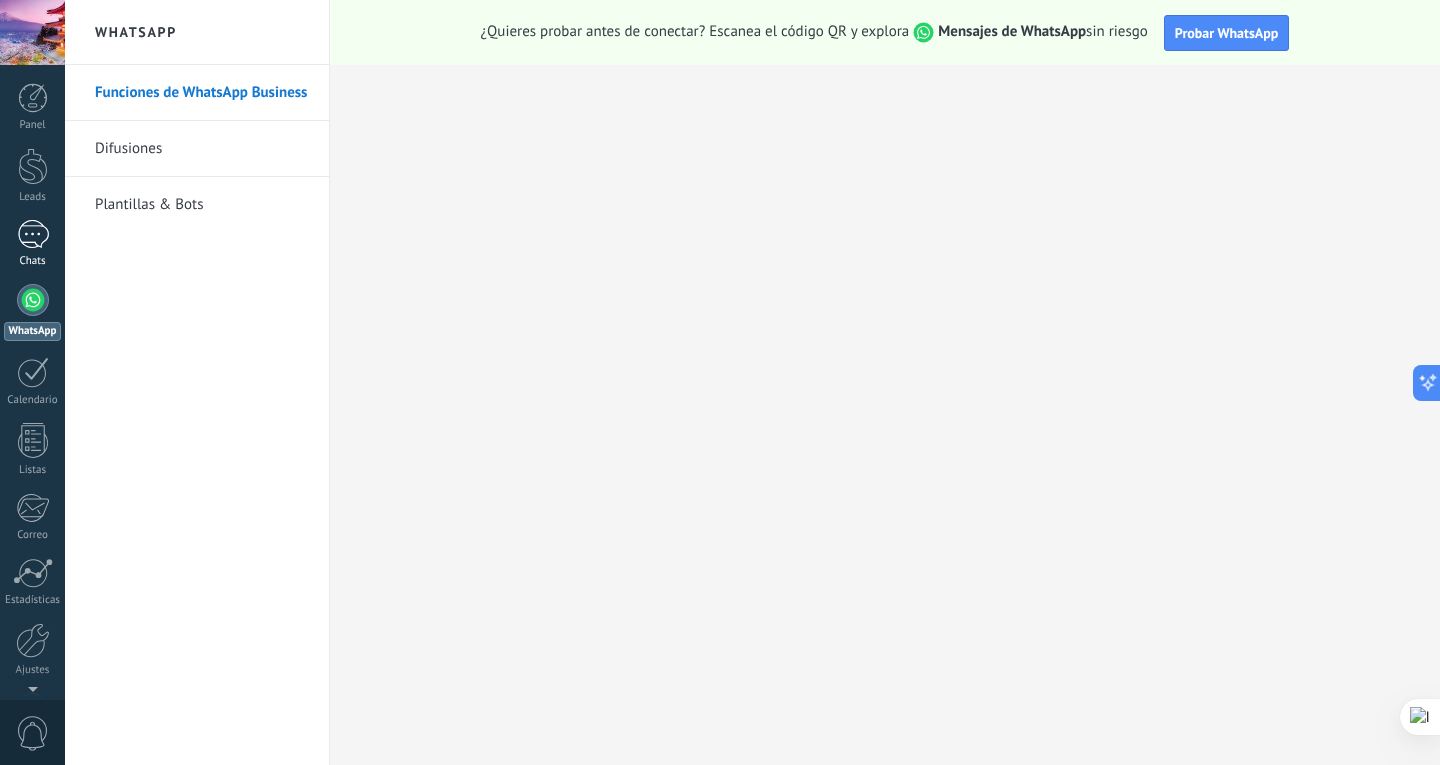 click at bounding box center (33, 234) 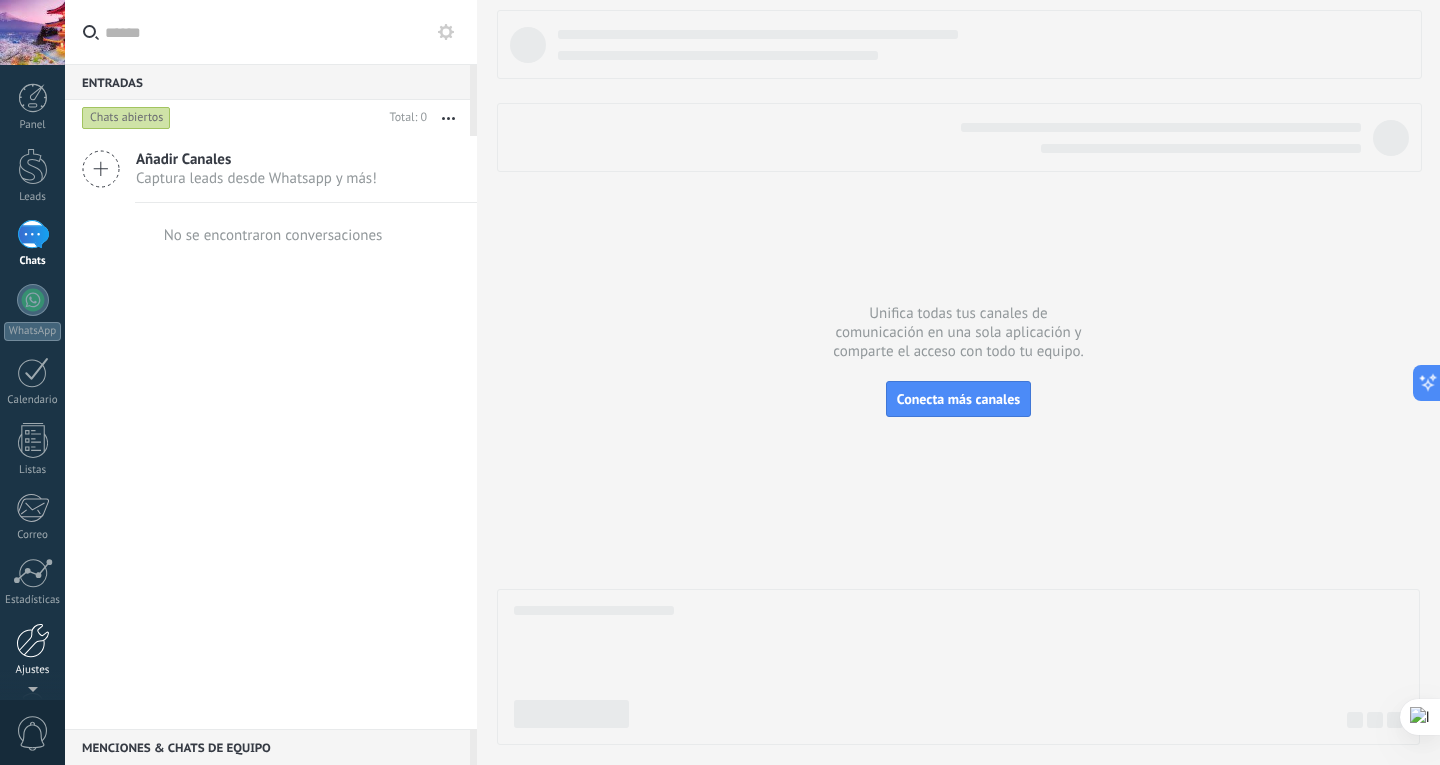 click at bounding box center (33, 640) 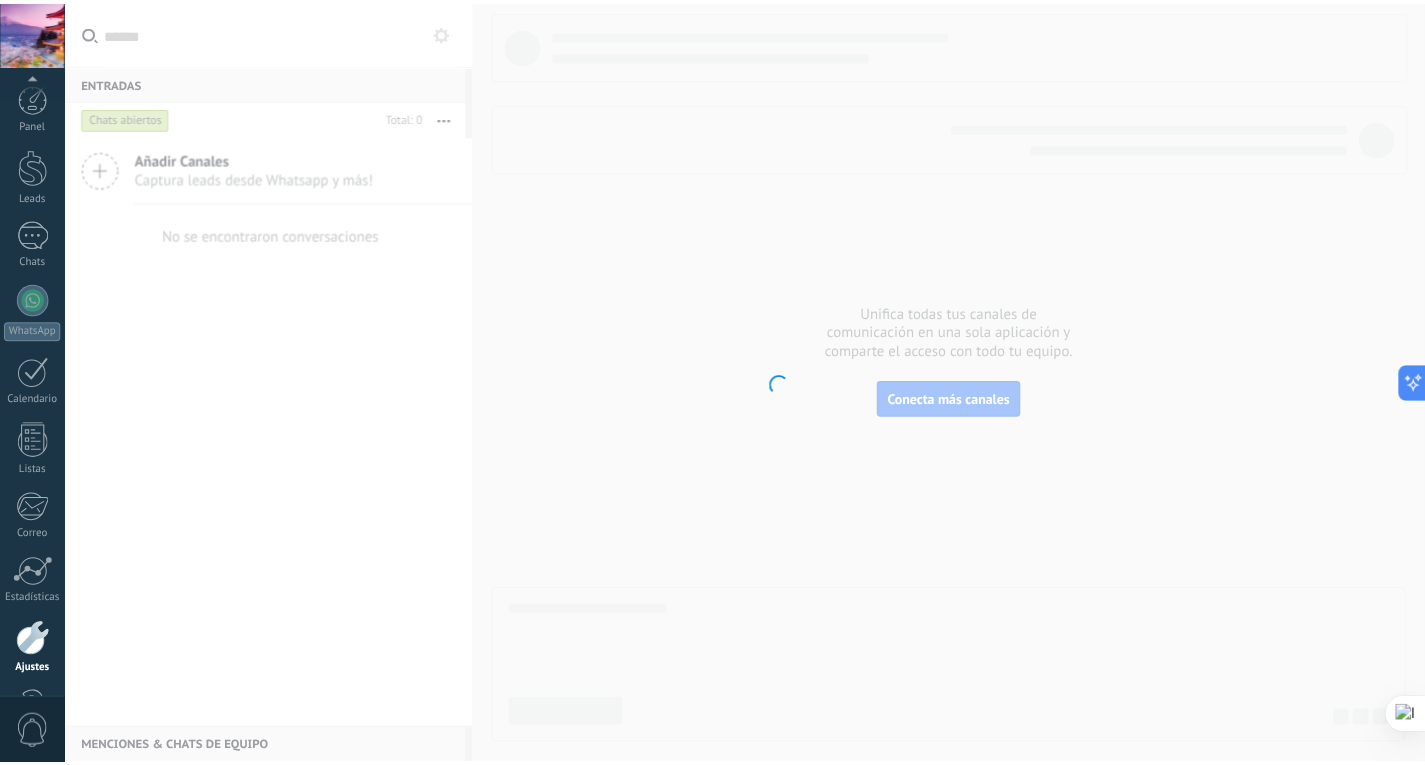 scroll, scrollTop: 67, scrollLeft: 0, axis: vertical 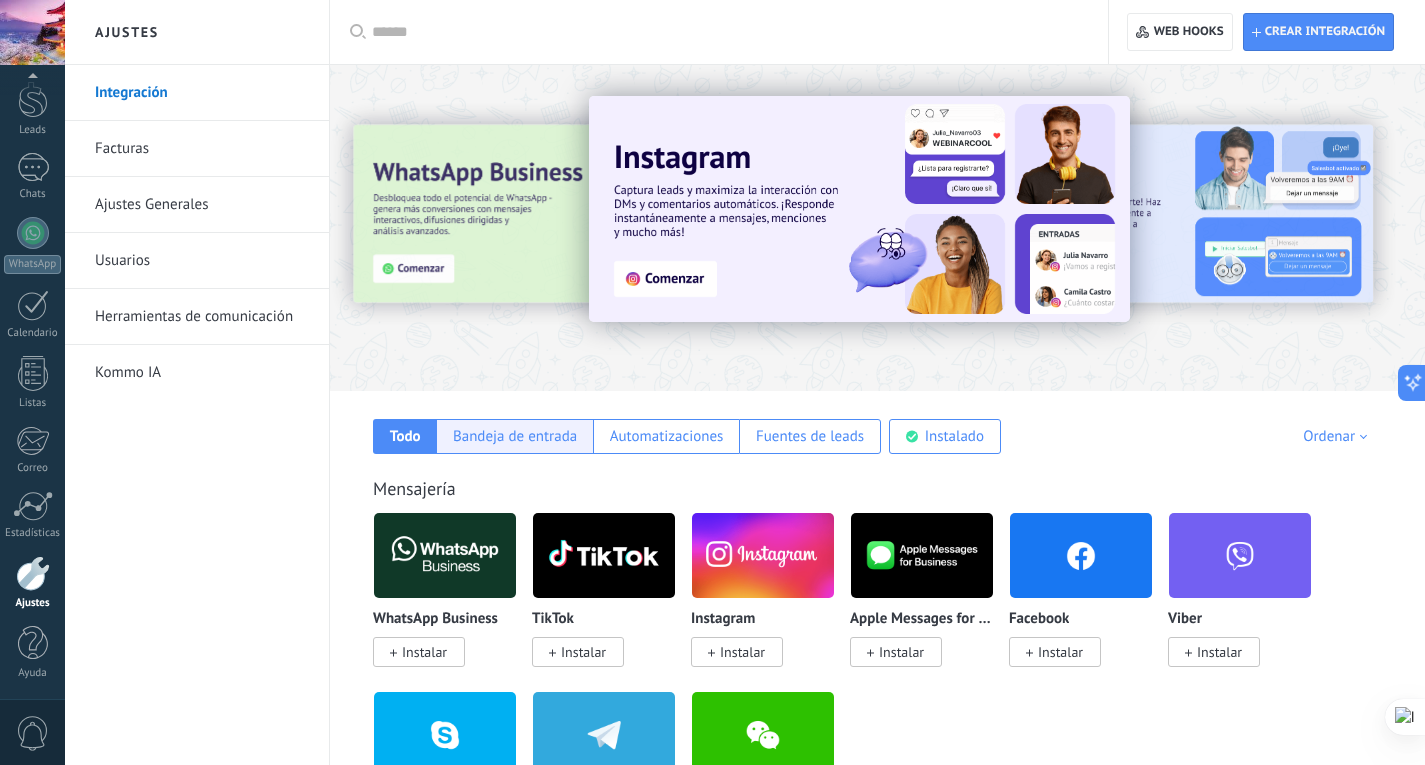 click on "Bandeja de entrada" at bounding box center (515, 436) 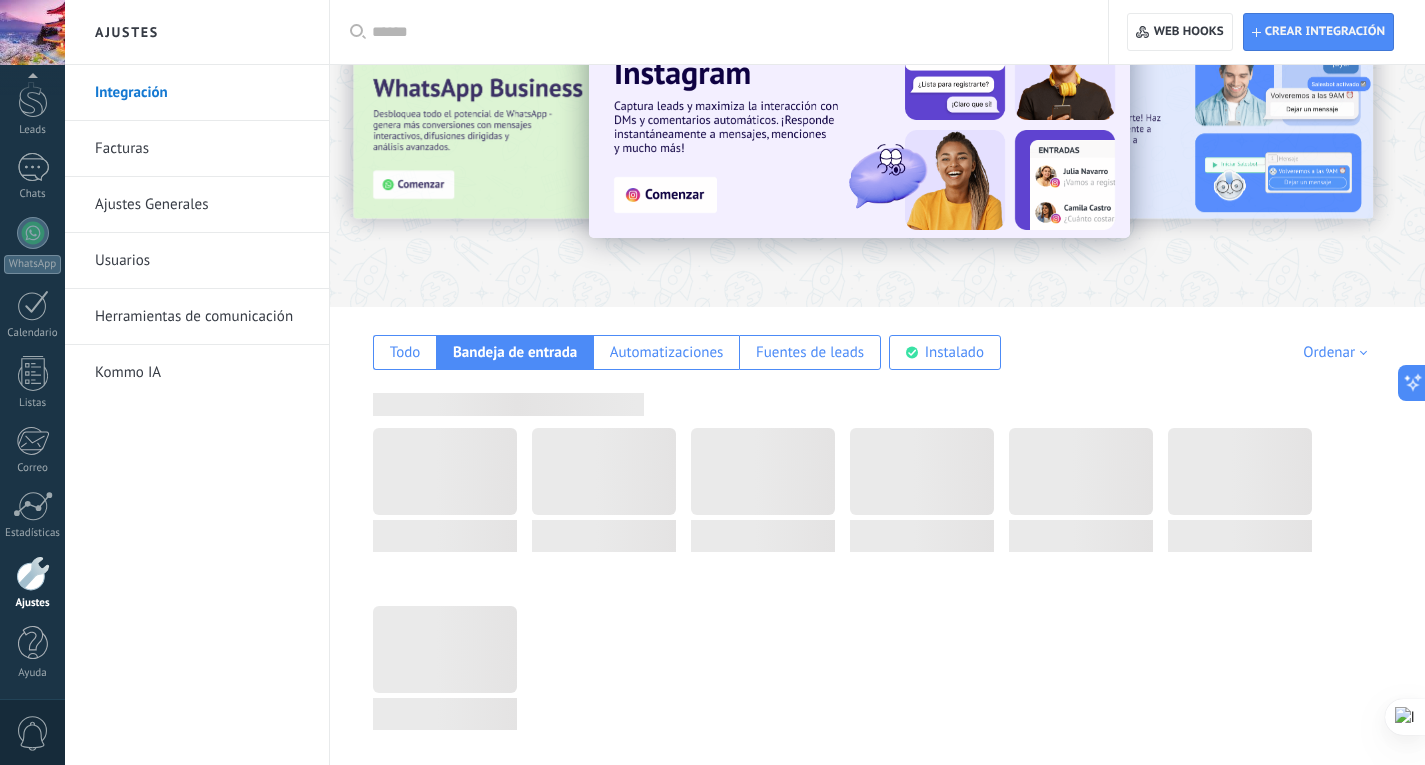 scroll, scrollTop: 200, scrollLeft: 0, axis: vertical 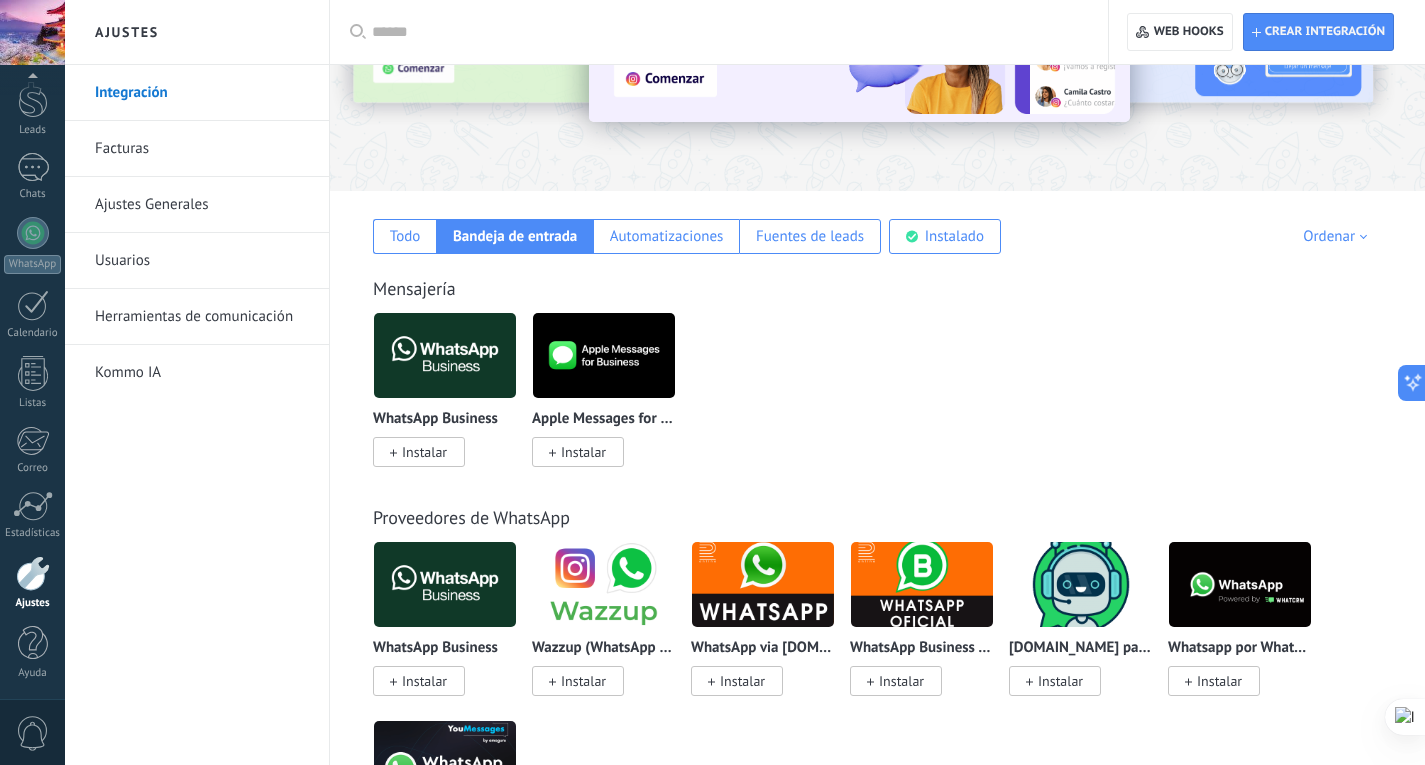 click on "Mensajería WhatsApp Business Instalar Apple Messages for Business Instalar" at bounding box center [877, 351] 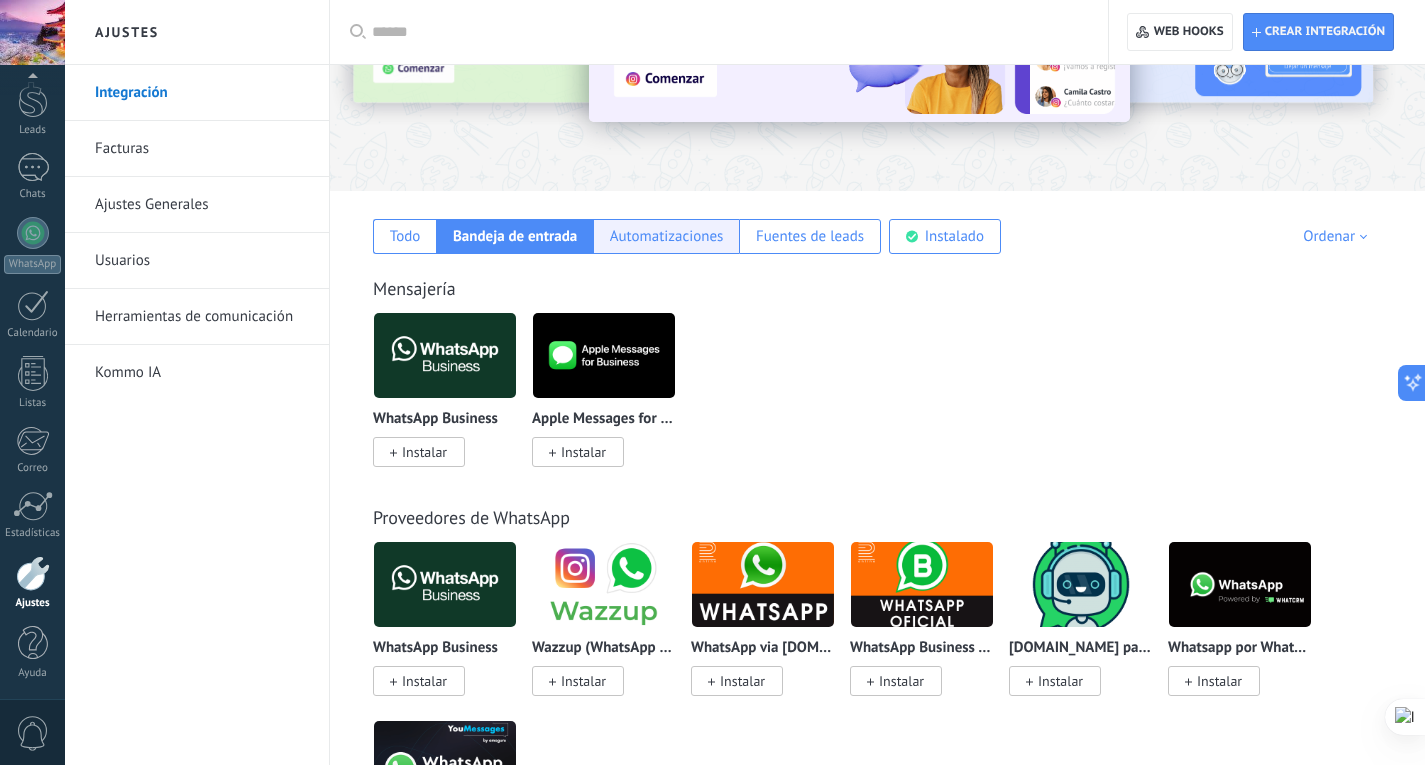 click on "Automatizaciones" at bounding box center (667, 236) 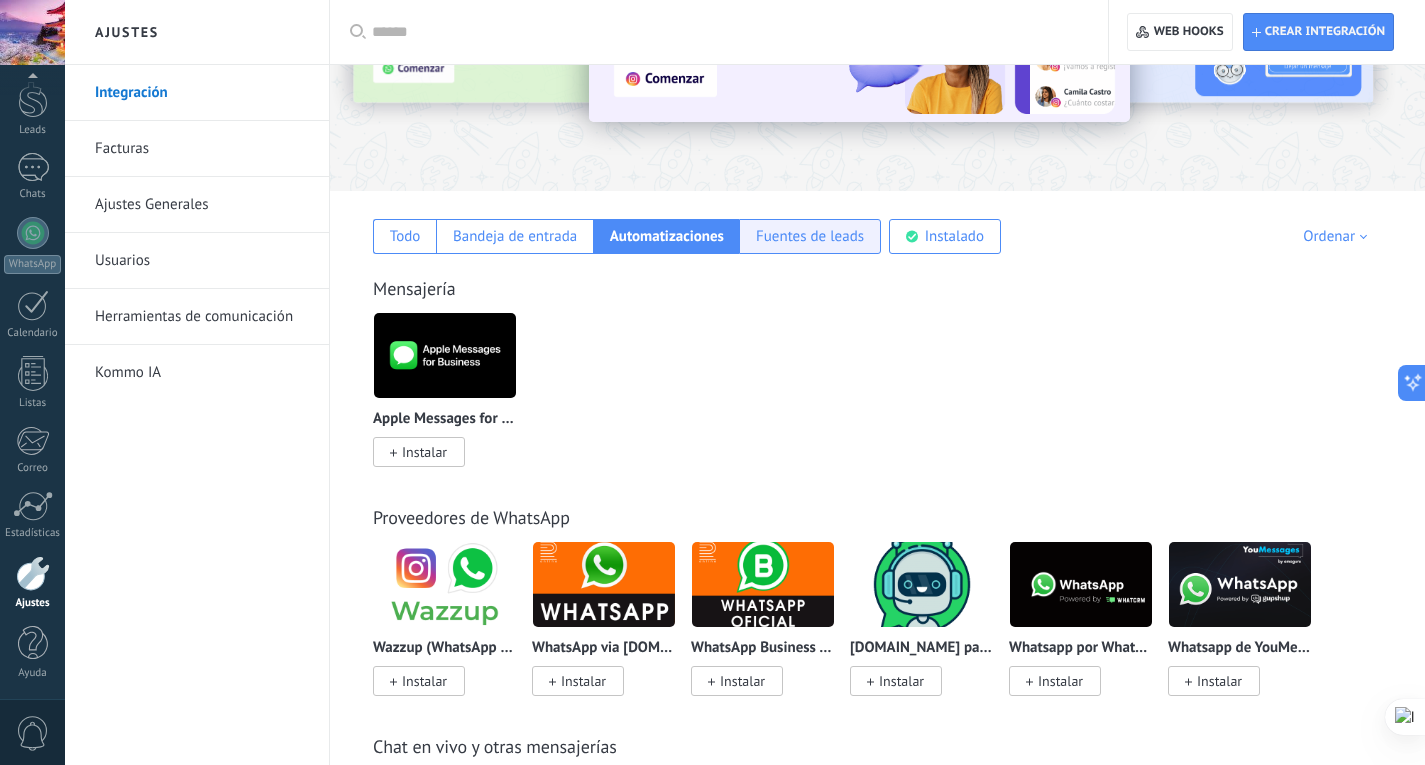 click on "Fuentes de leads" at bounding box center (810, 236) 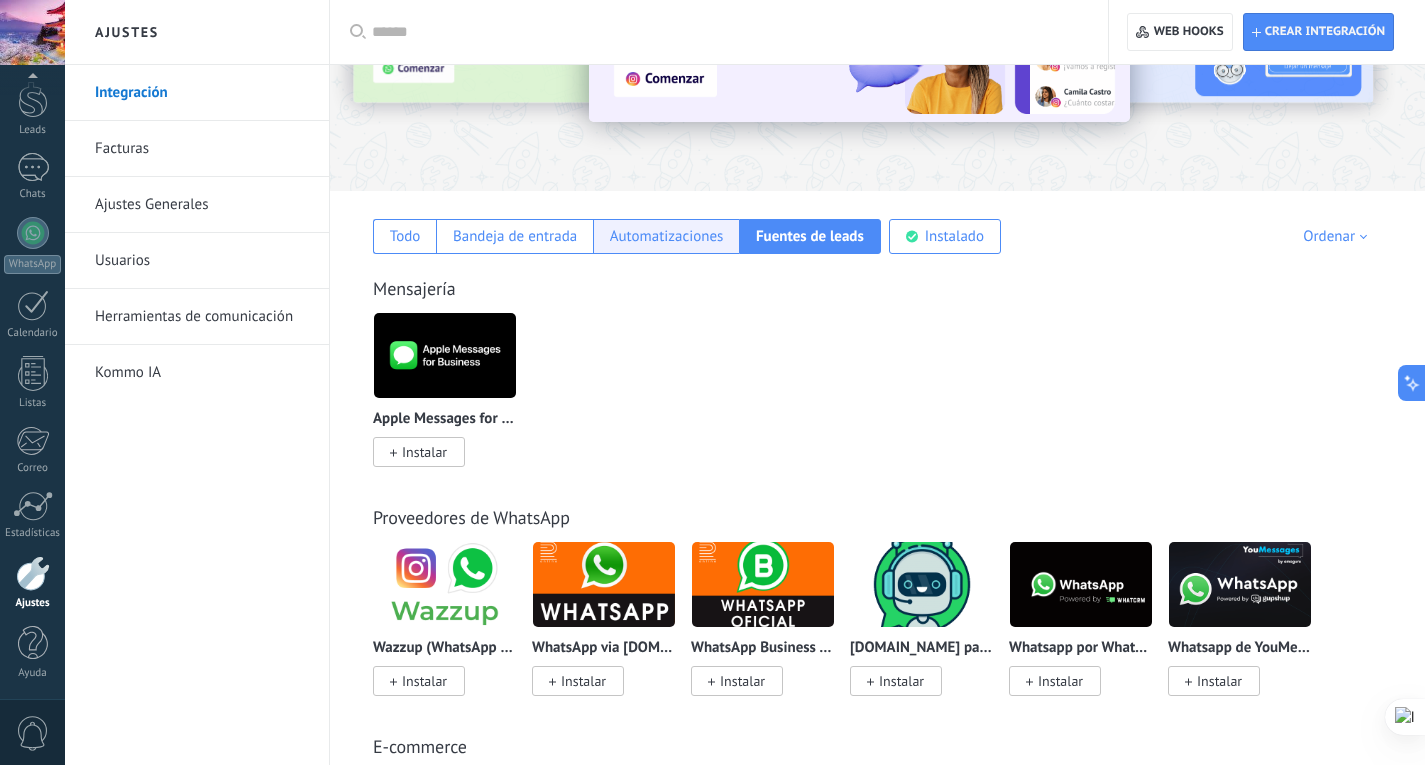 click on "Automatizaciones" at bounding box center [667, 236] 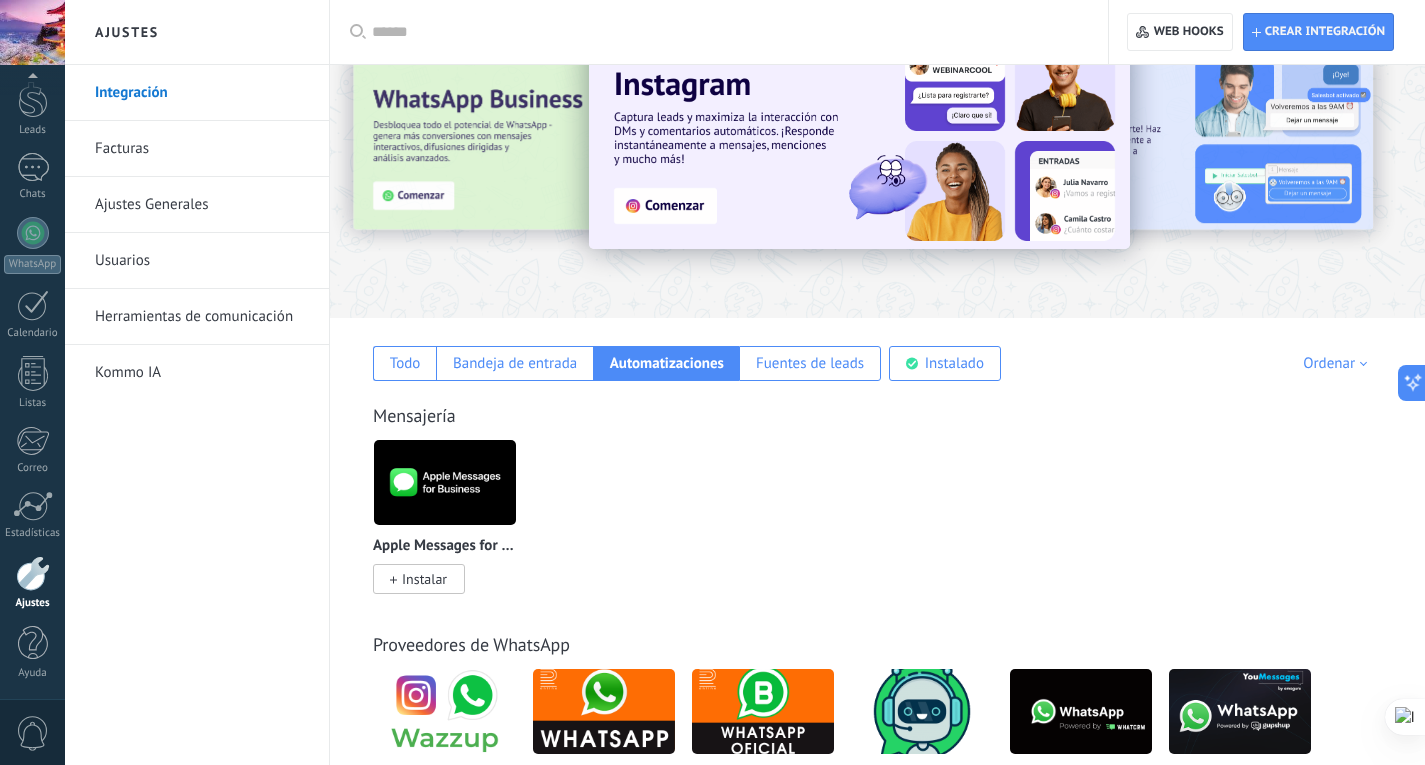 scroll, scrollTop: 0, scrollLeft: 0, axis: both 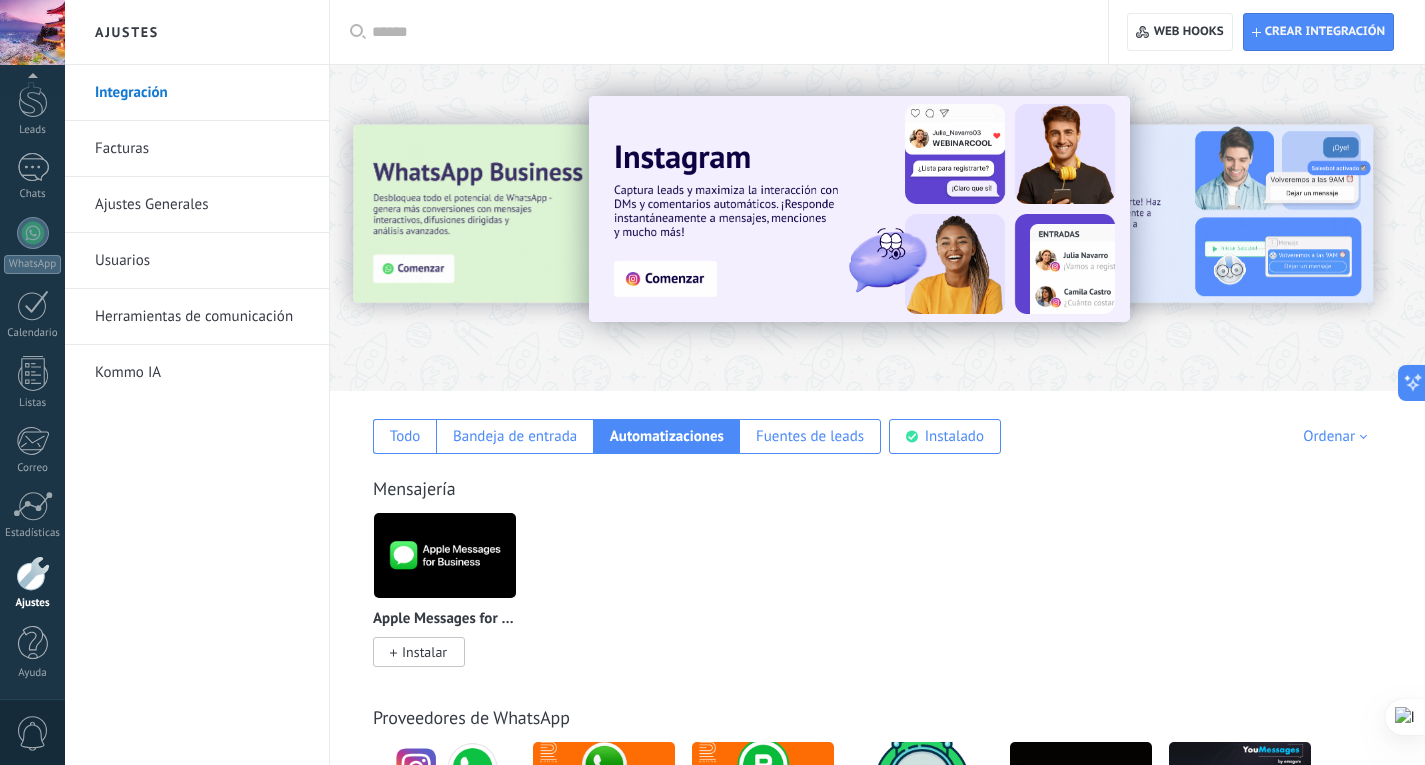 click on "Facturas" at bounding box center [202, 149] 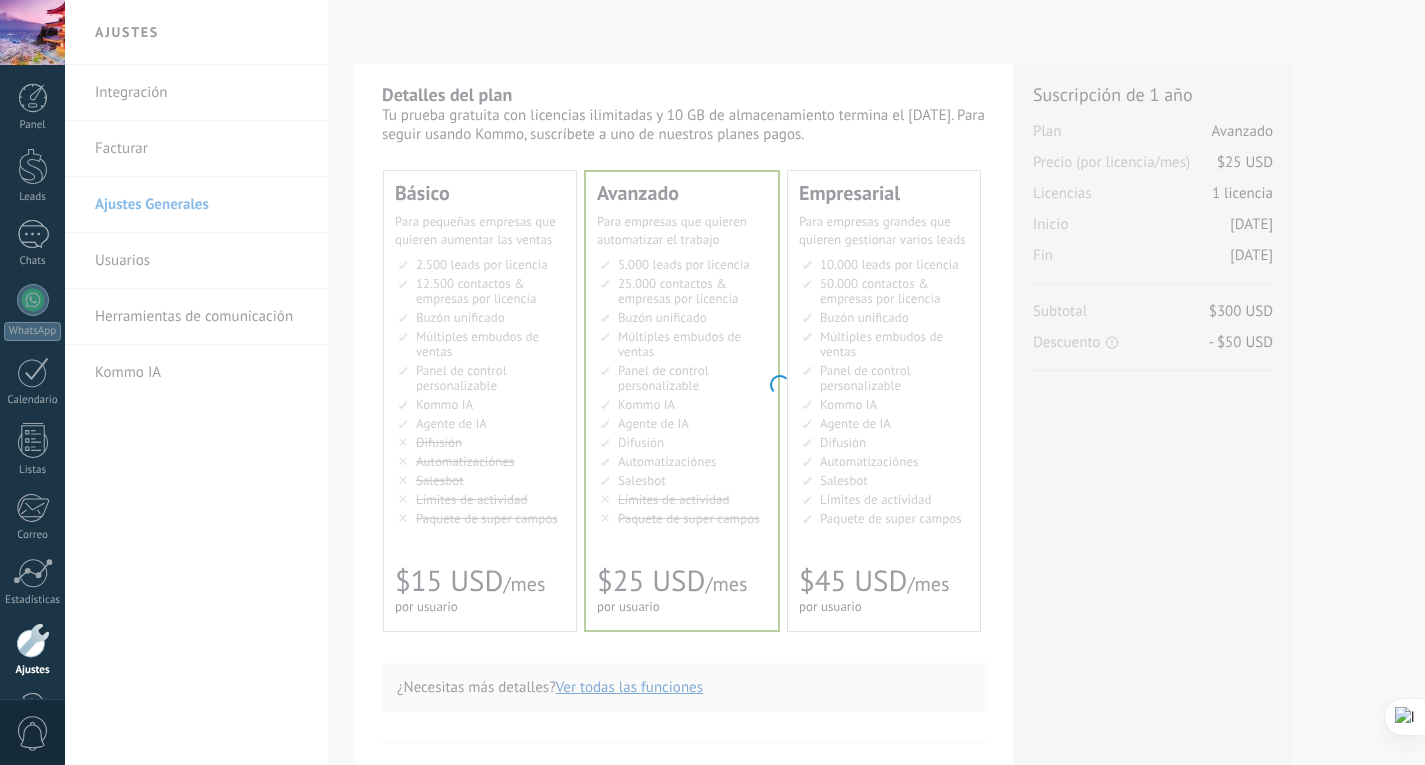 scroll, scrollTop: 0, scrollLeft: 0, axis: both 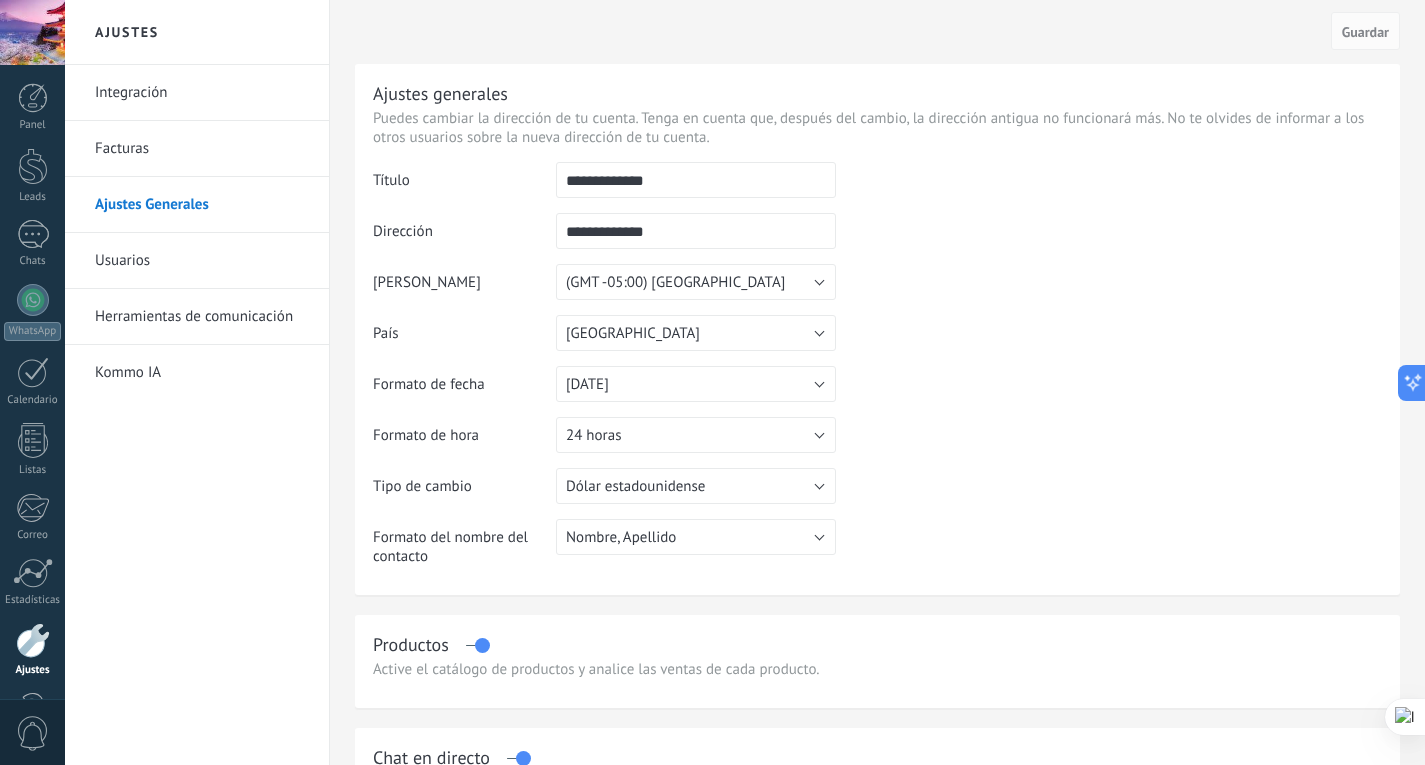 click on "Usuarios" at bounding box center [202, 261] 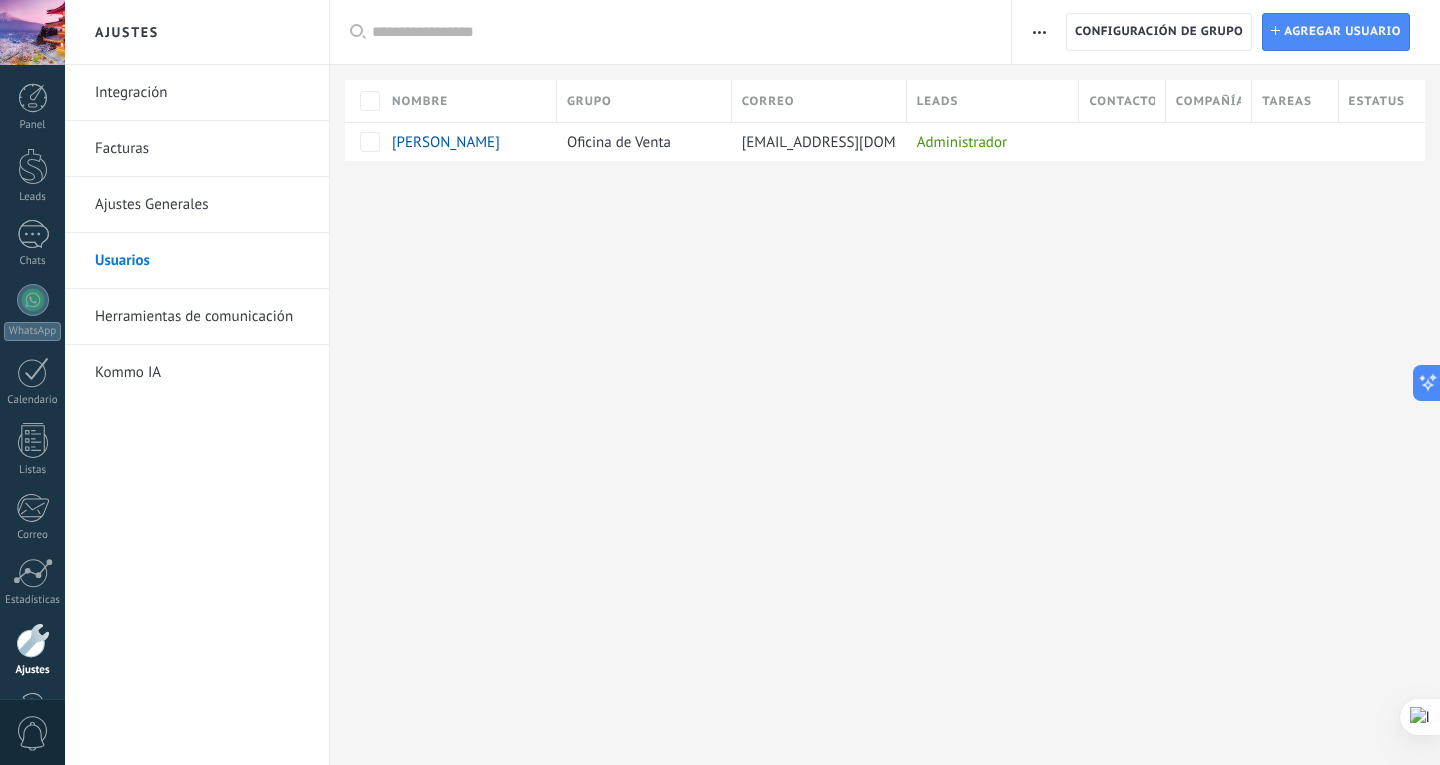 click on "Herramientas de comunicación" at bounding box center (202, 317) 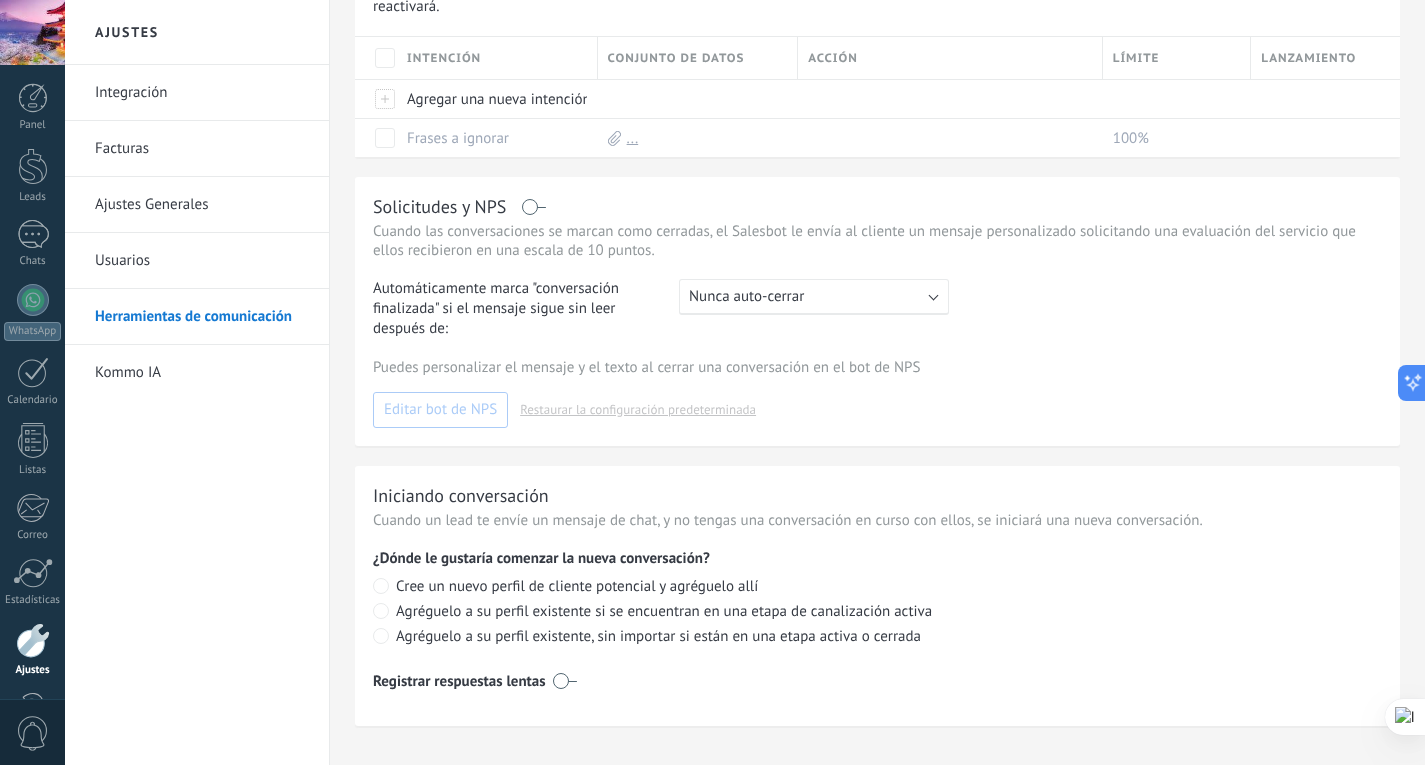 scroll, scrollTop: 876, scrollLeft: 0, axis: vertical 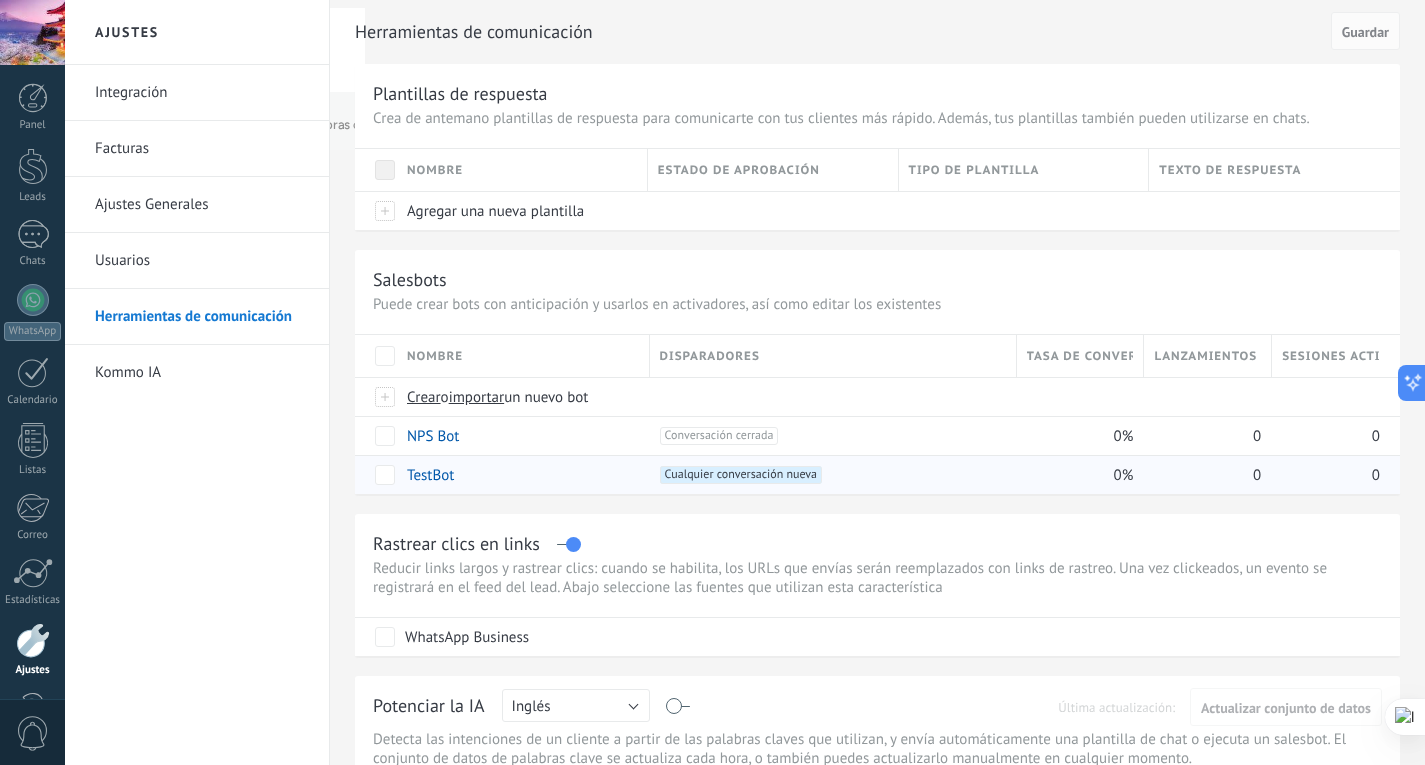 click on "TestBot" at bounding box center (430, 475) 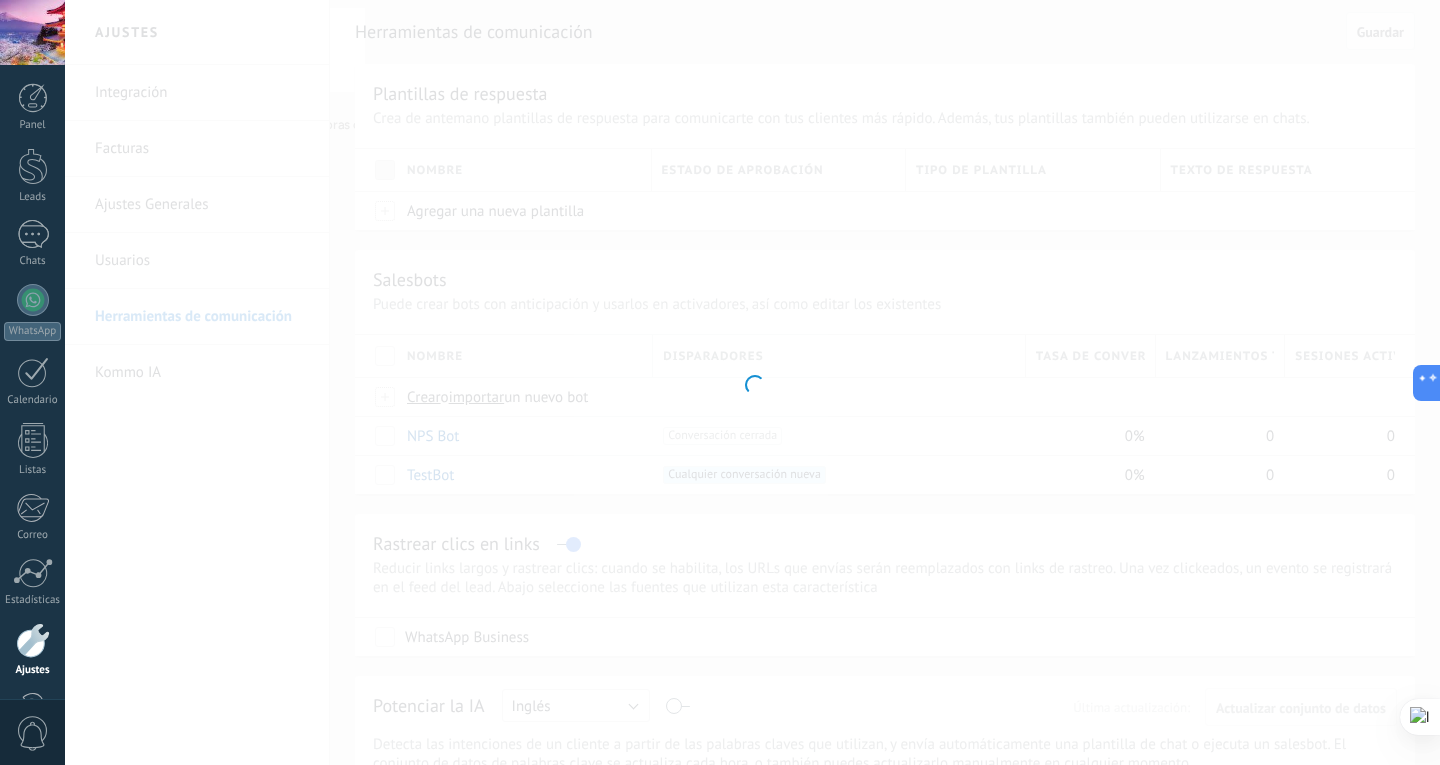type on "*******" 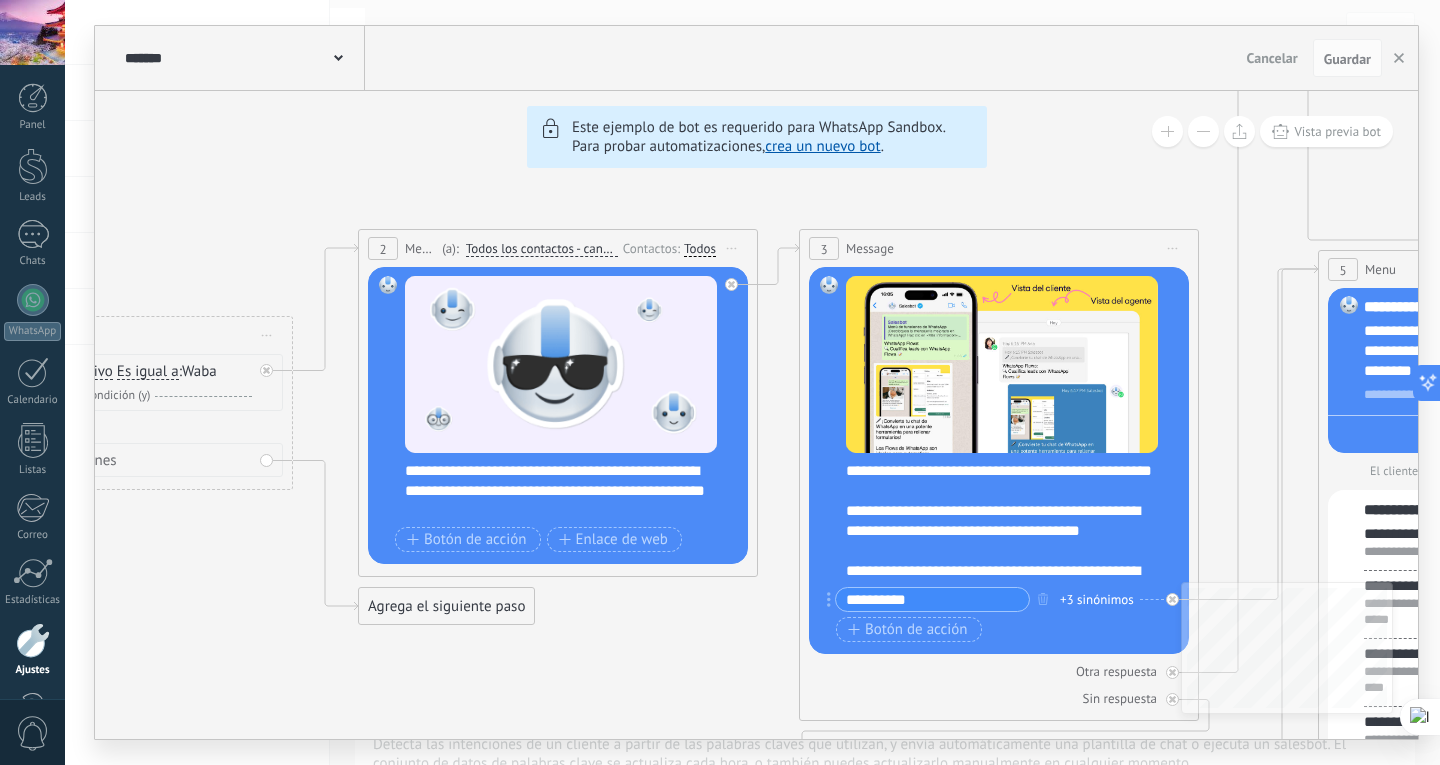 click on "6 Flows 7 List 8 Buttons 9 AI 10 Broadcast 11 Ads 12 Carousel 13 Verification 14 Get started 15 Get a demo" 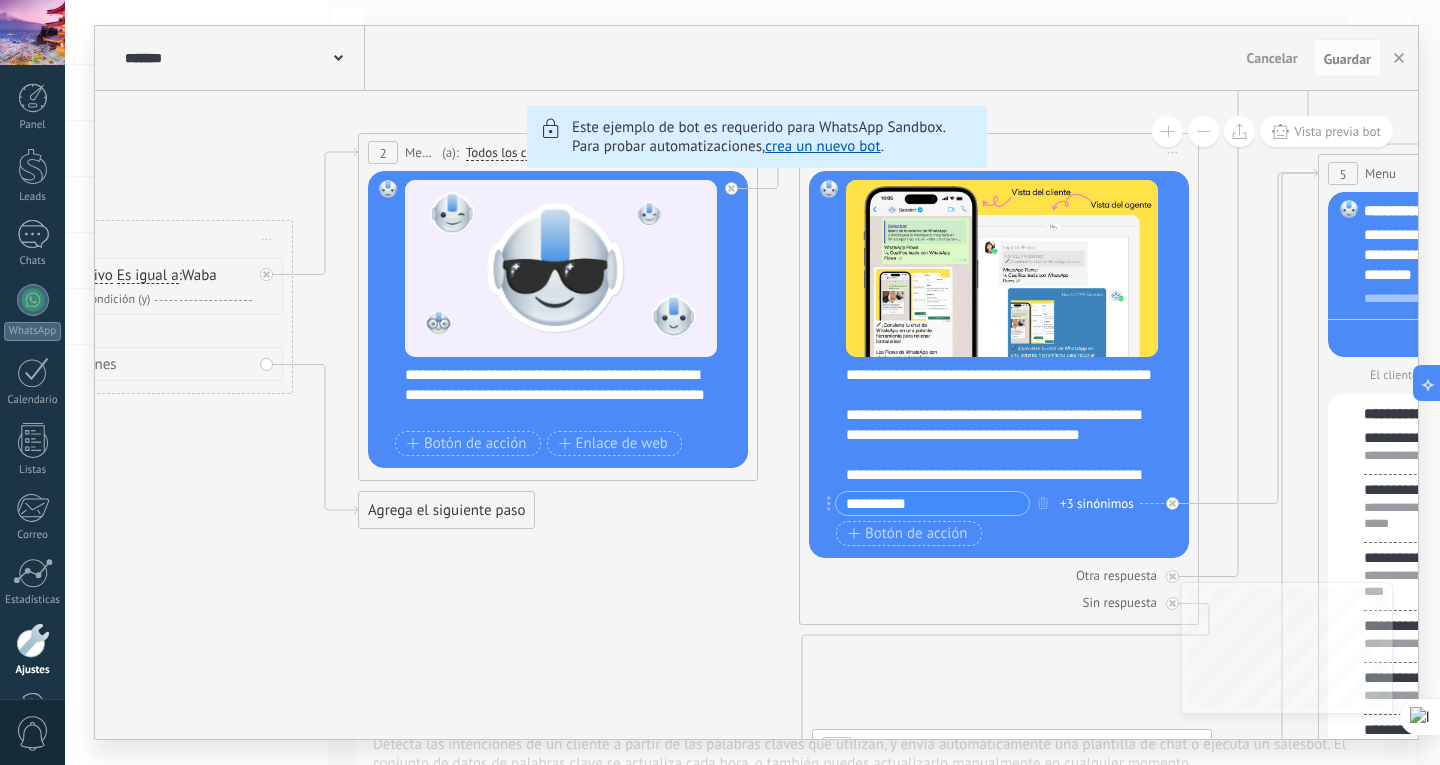 click on "6 Flows 7 List 8 Buttons 9 AI 10 Broadcast 11 Ads 12 Carousel 13 Verification 14 Get started 15 Get a demo" 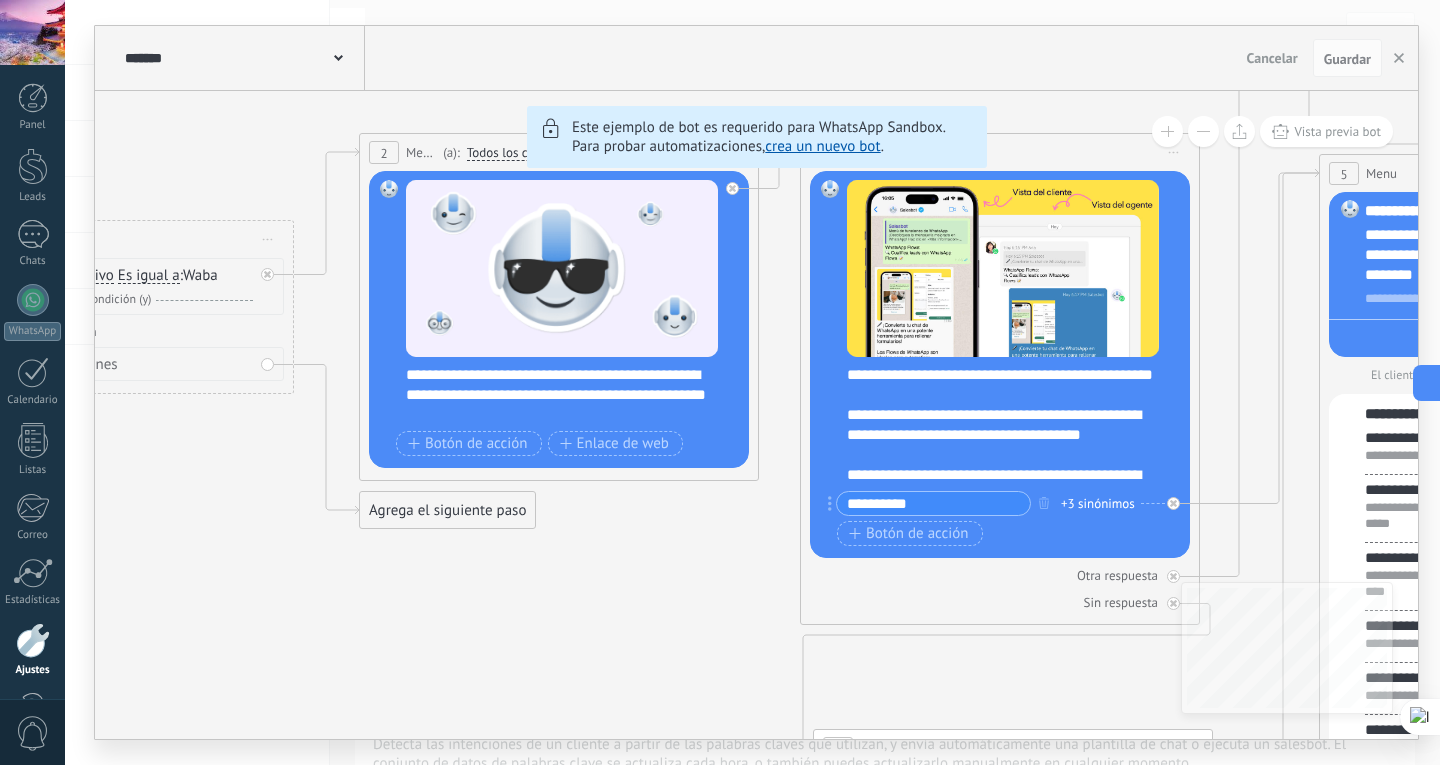 click on "6 Flows 7 List 8 Buttons 9 AI 10 Broadcast 11 Ads 12 Carousel 13 Verification 14 Get started 15 Get a demo" 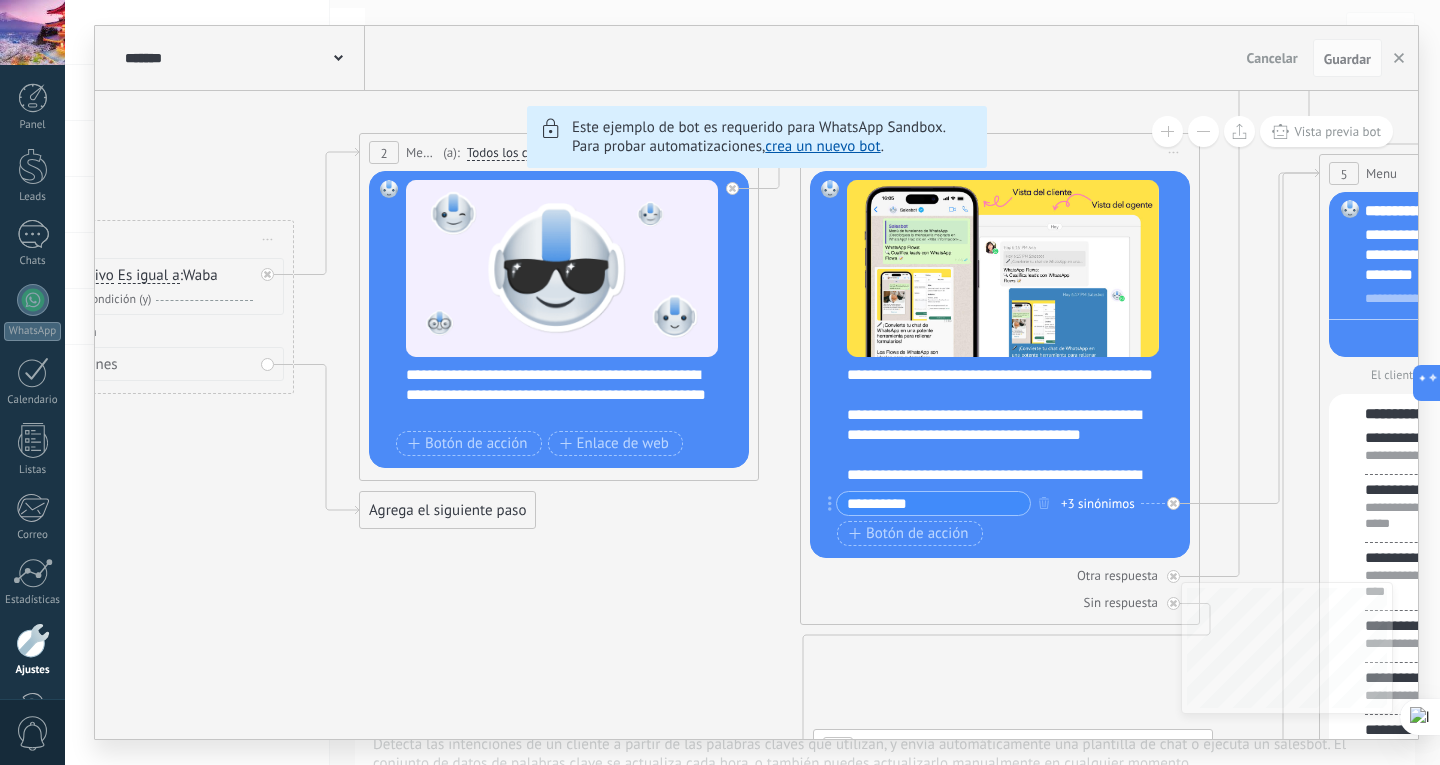 click on "6 Flows 7 List 8 Buttons 9 AI 10 Broadcast 11 Ads 12 Carousel 13 Verification 14 Get started 15 Get a demo" 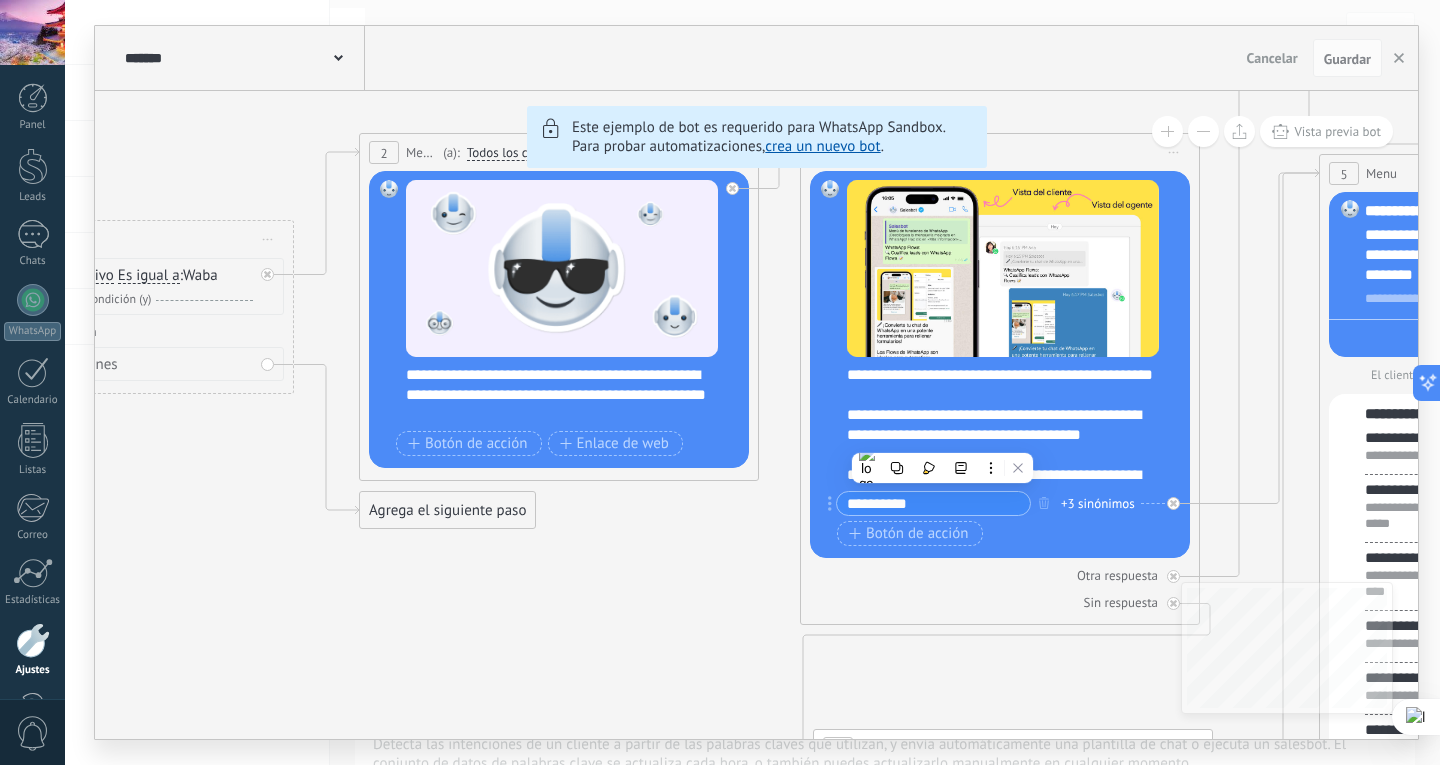 click on "6 Flows 7 List 8 Buttons 9 AI 10 Broadcast 11 Ads 12 Carousel 13 Verification 14 Get started 15 Get a demo" 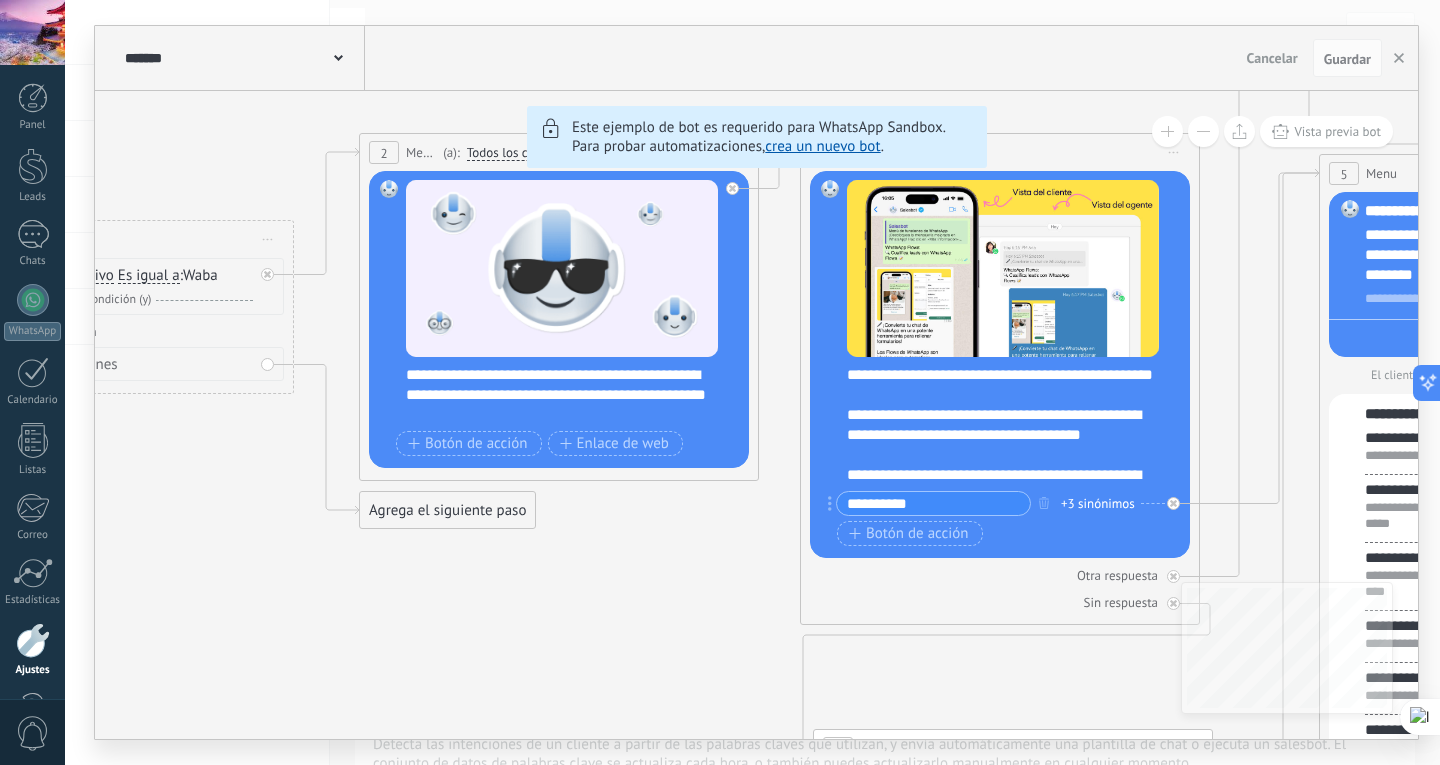 click on "6 Flows 7 List 8 Buttons 9 AI 10 Broadcast 11 Ads 12 Carousel 13 Verification 14 Get started 15 Get a demo" 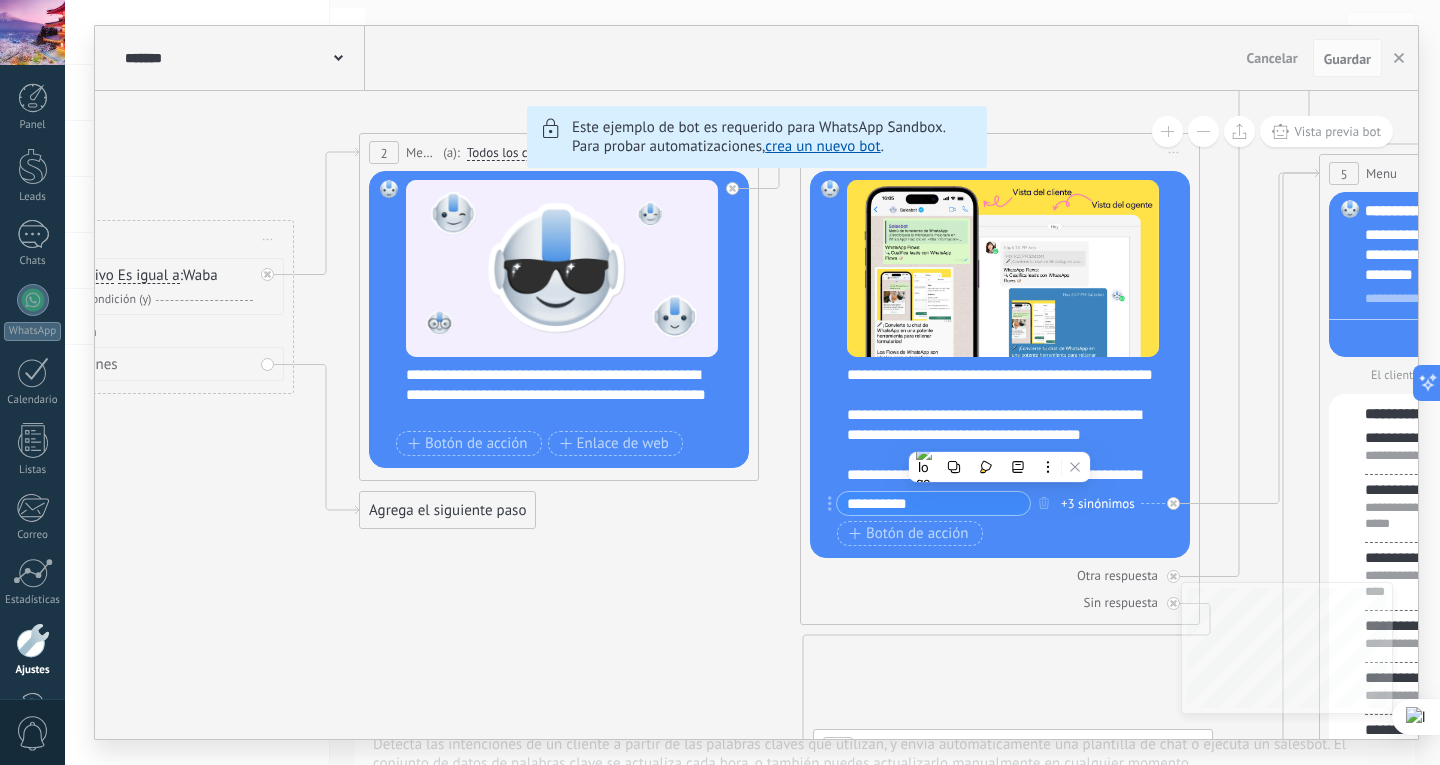 click on "6 Flows 7 List 8 Buttons 9 AI 10 Broadcast 11 Ads 12 Carousel 13 Verification 14 Get started 15 Get a demo" 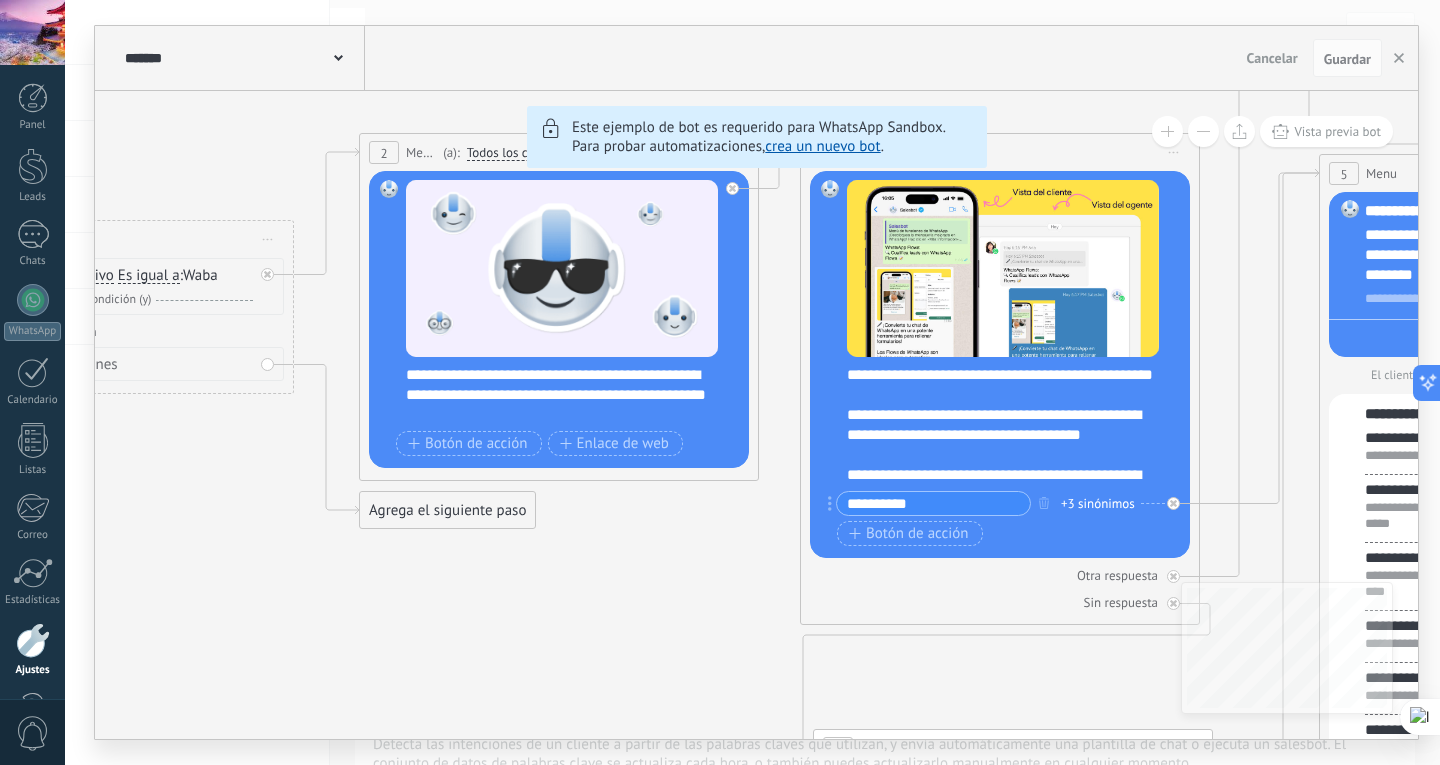 click on "6 Flows 7 List 8 Buttons 9 AI 10 Broadcast 11 Ads 12 Carousel 13 Verification 14 Get started 15 Get a demo" 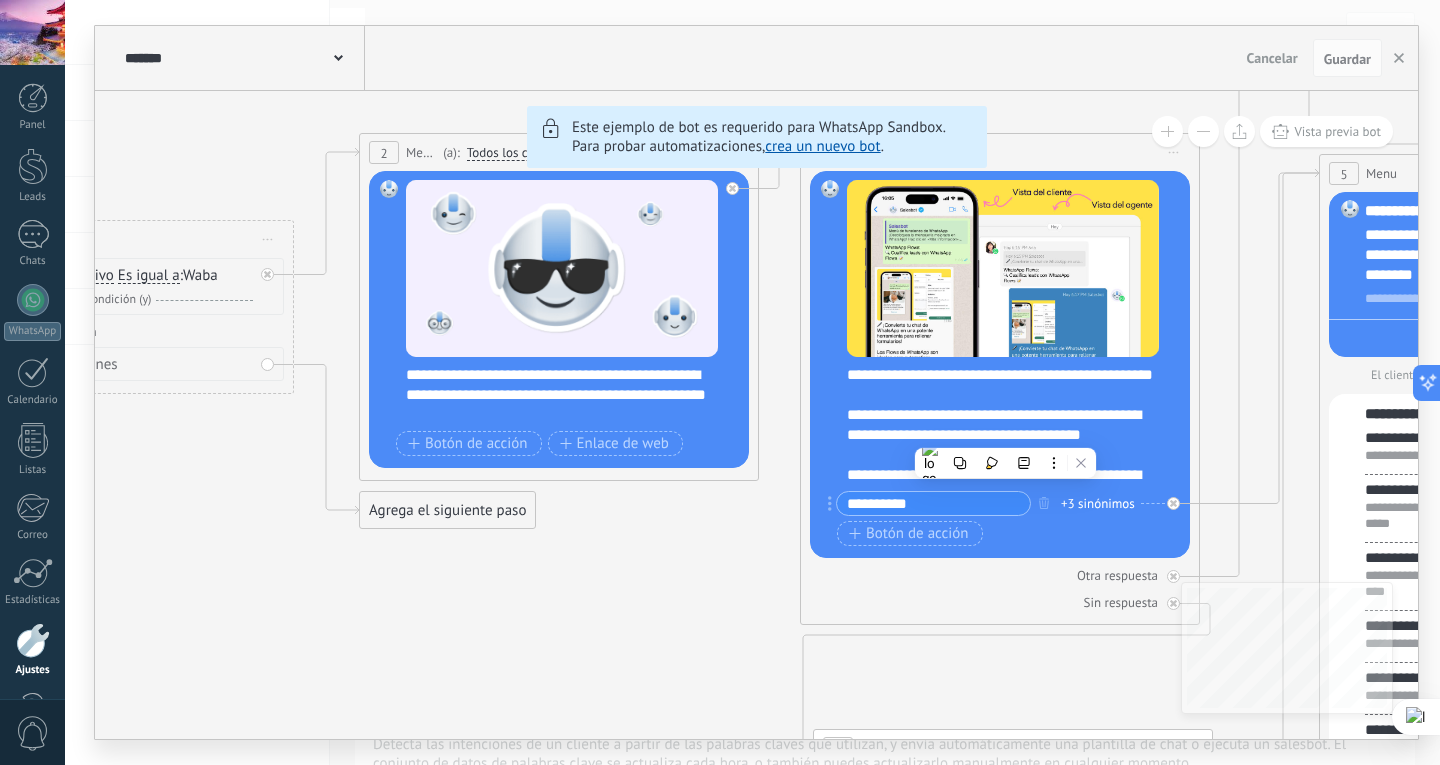 click at bounding box center (1005, 463) 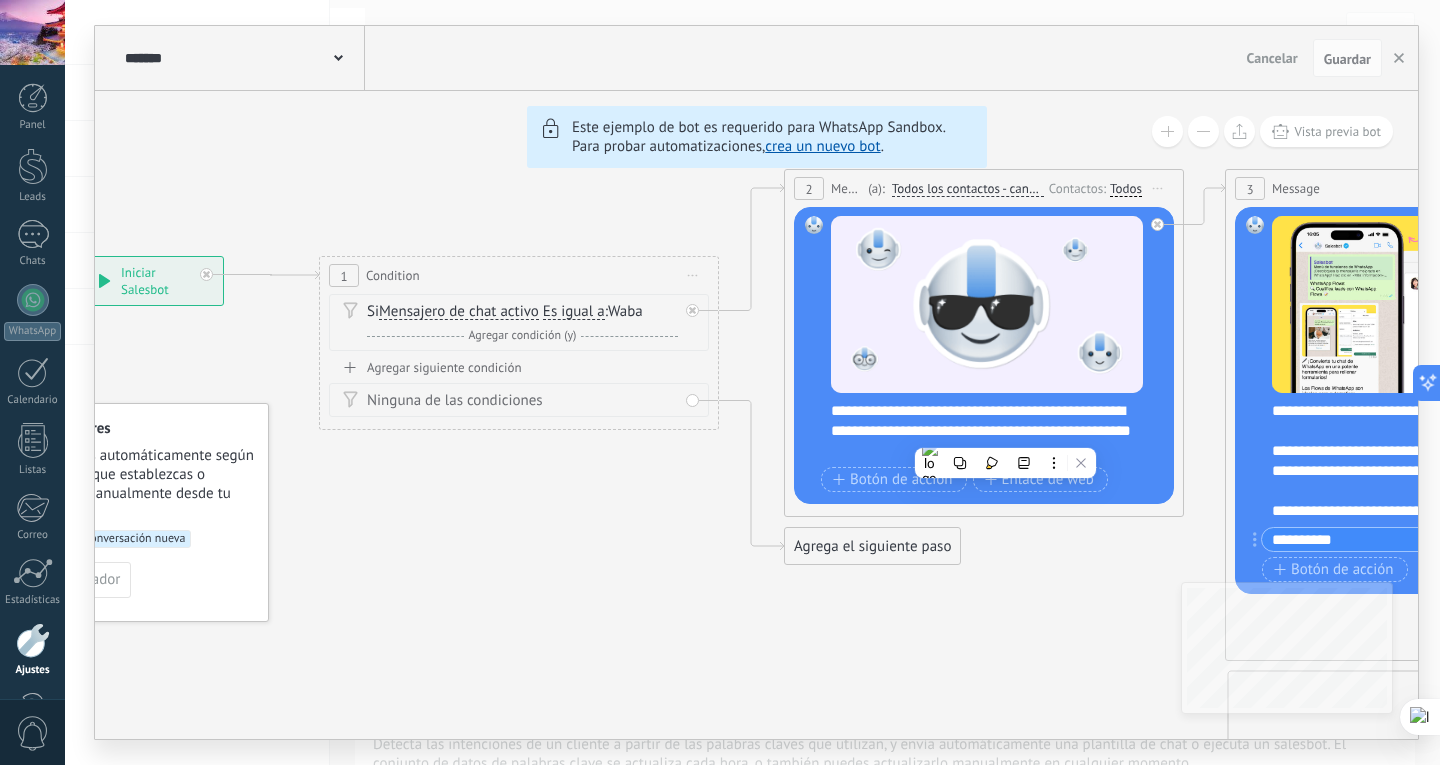 drag, startPoint x: 199, startPoint y: 318, endPoint x: 647, endPoint y: 349, distance: 449.07126 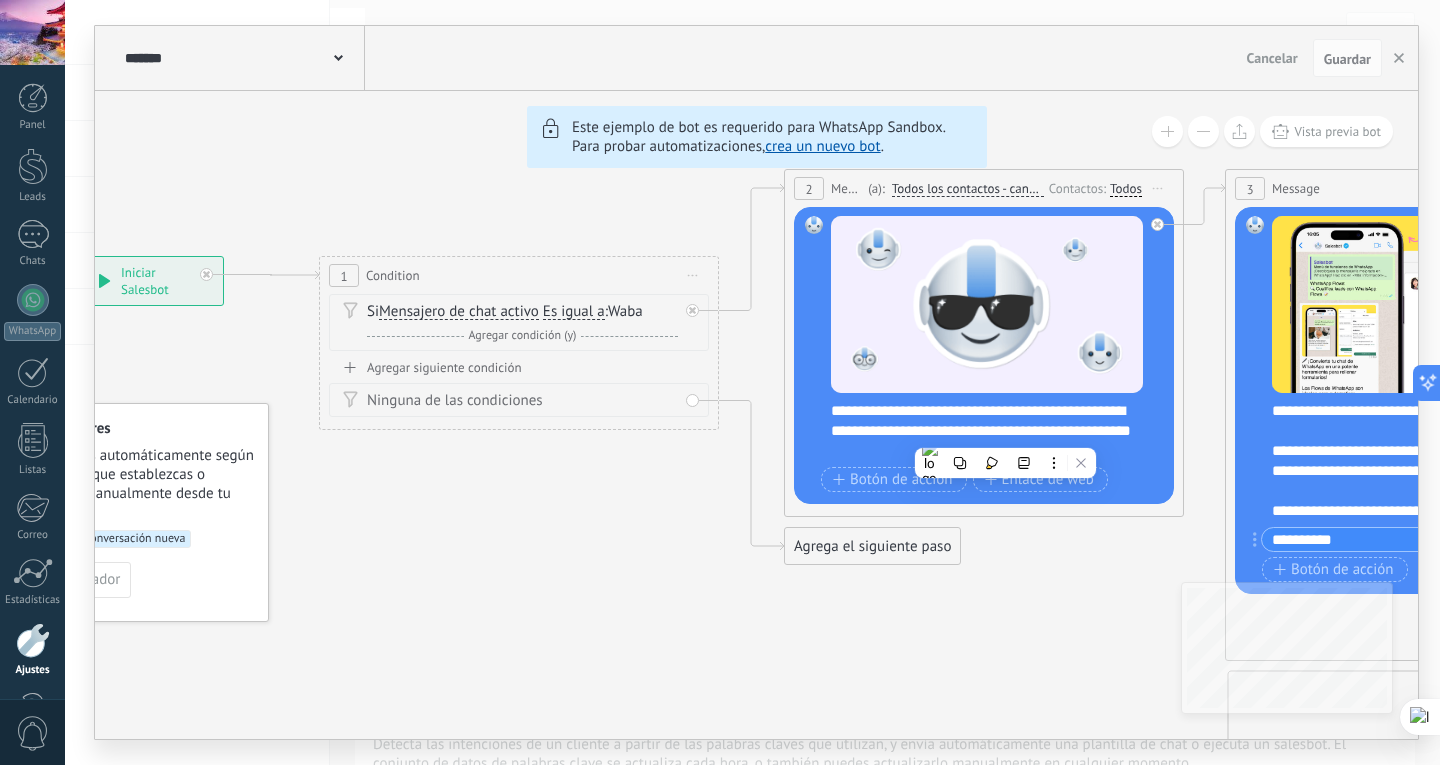 click on "6 Flows 7 List 8 Buttons 9 AI 10 Broadcast 11 Ads 12 Carousel 13 Verification 14 Get started 15 Get a demo" 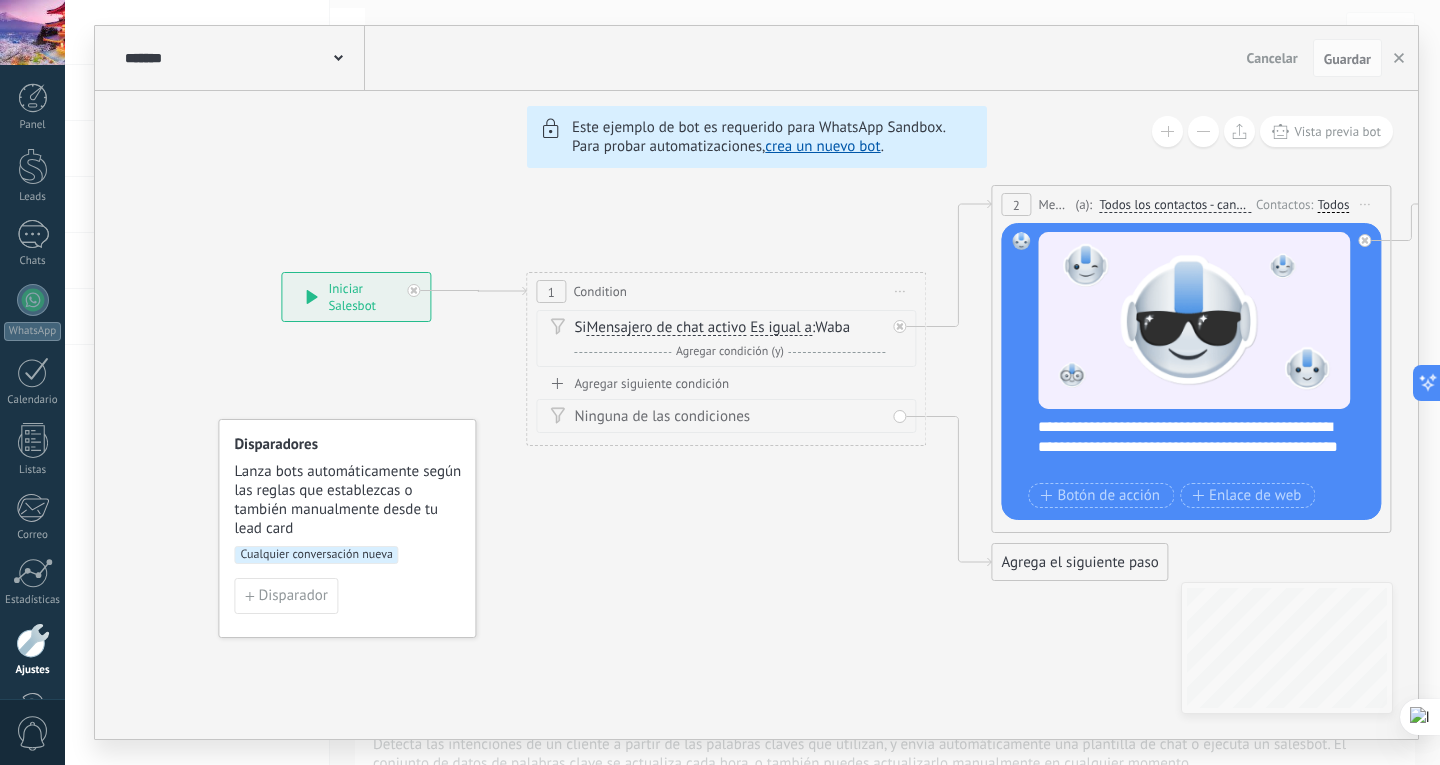 drag, startPoint x: 338, startPoint y: 322, endPoint x: 755, endPoint y: 337, distance: 417.26968 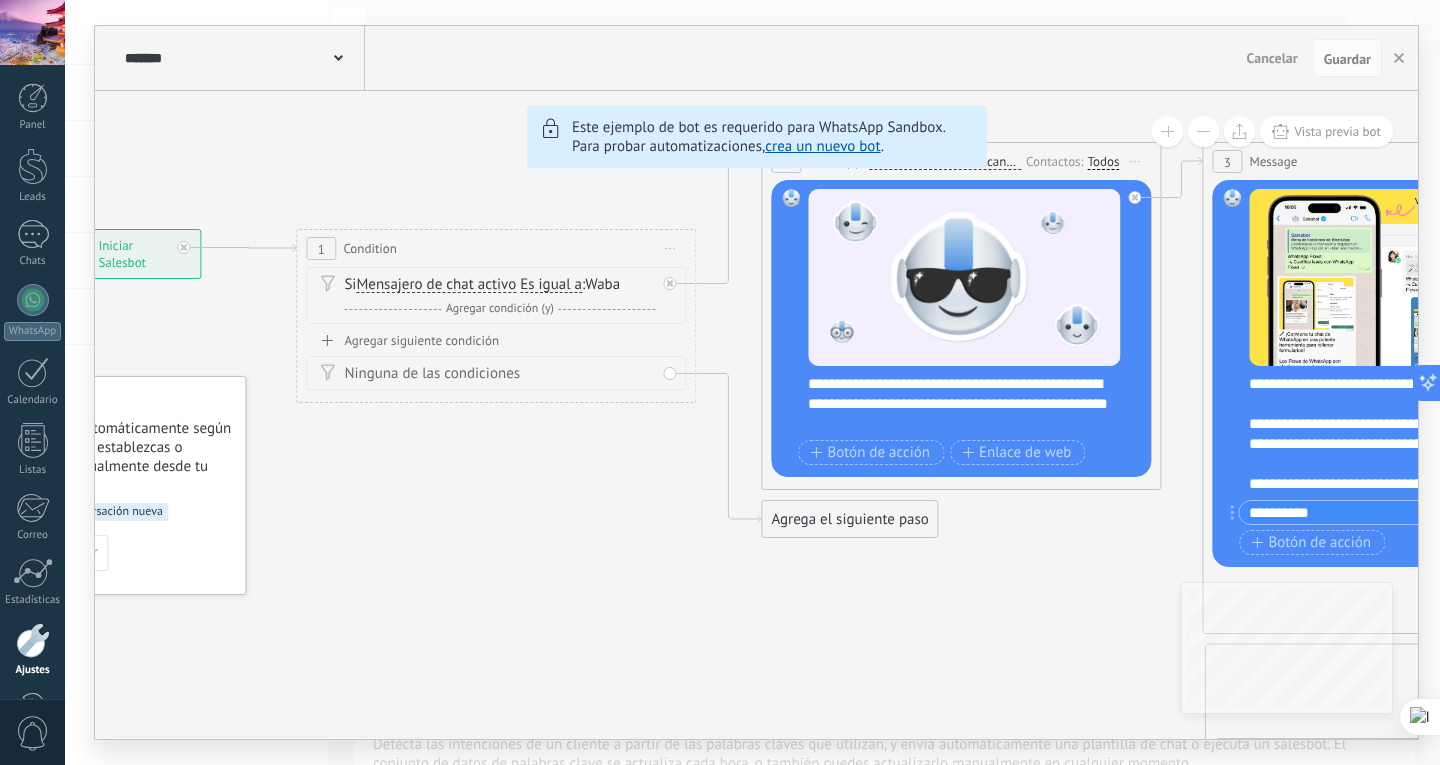 drag, startPoint x: 531, startPoint y: 344, endPoint x: 256, endPoint y: 297, distance: 278.98746 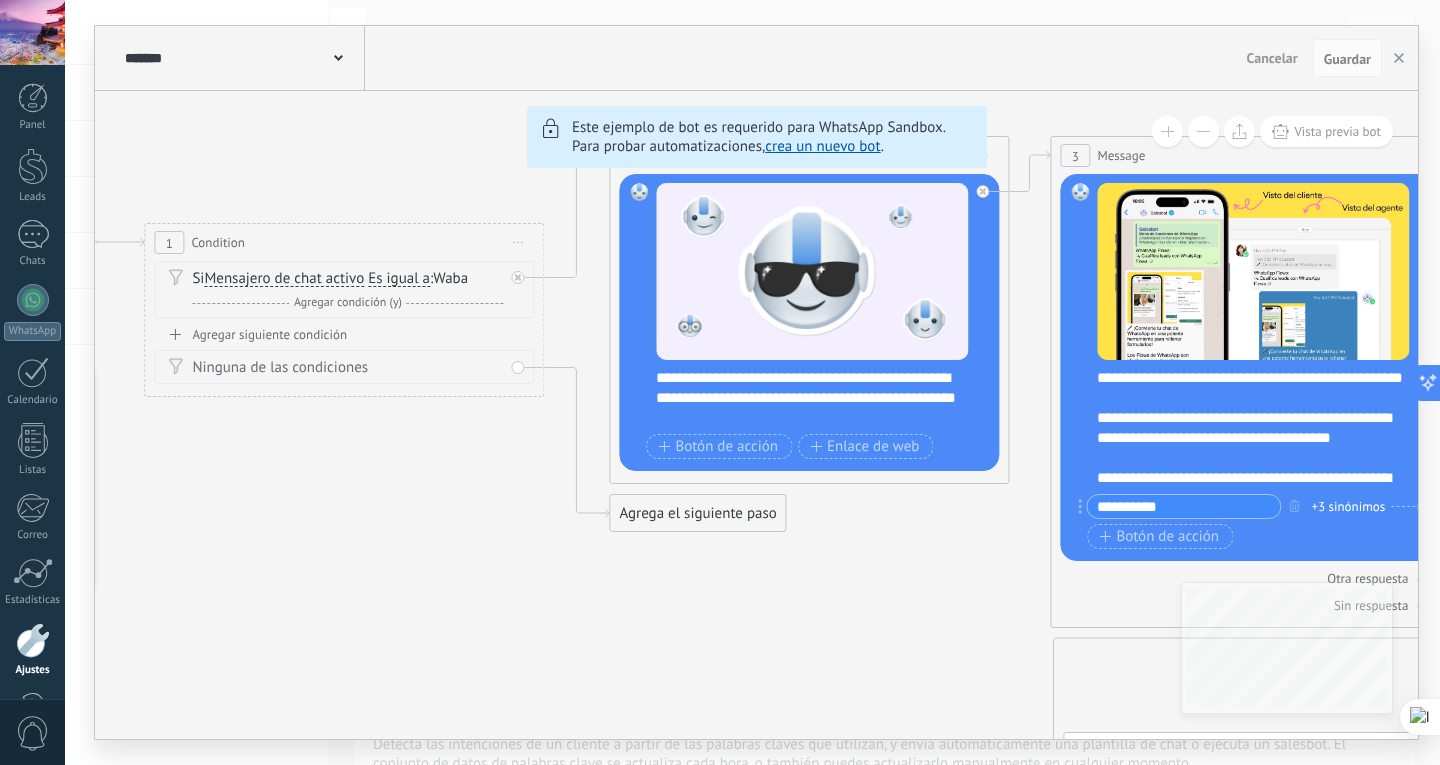 drag, startPoint x: 783, startPoint y: 309, endPoint x: 140, endPoint y: 280, distance: 643.6536 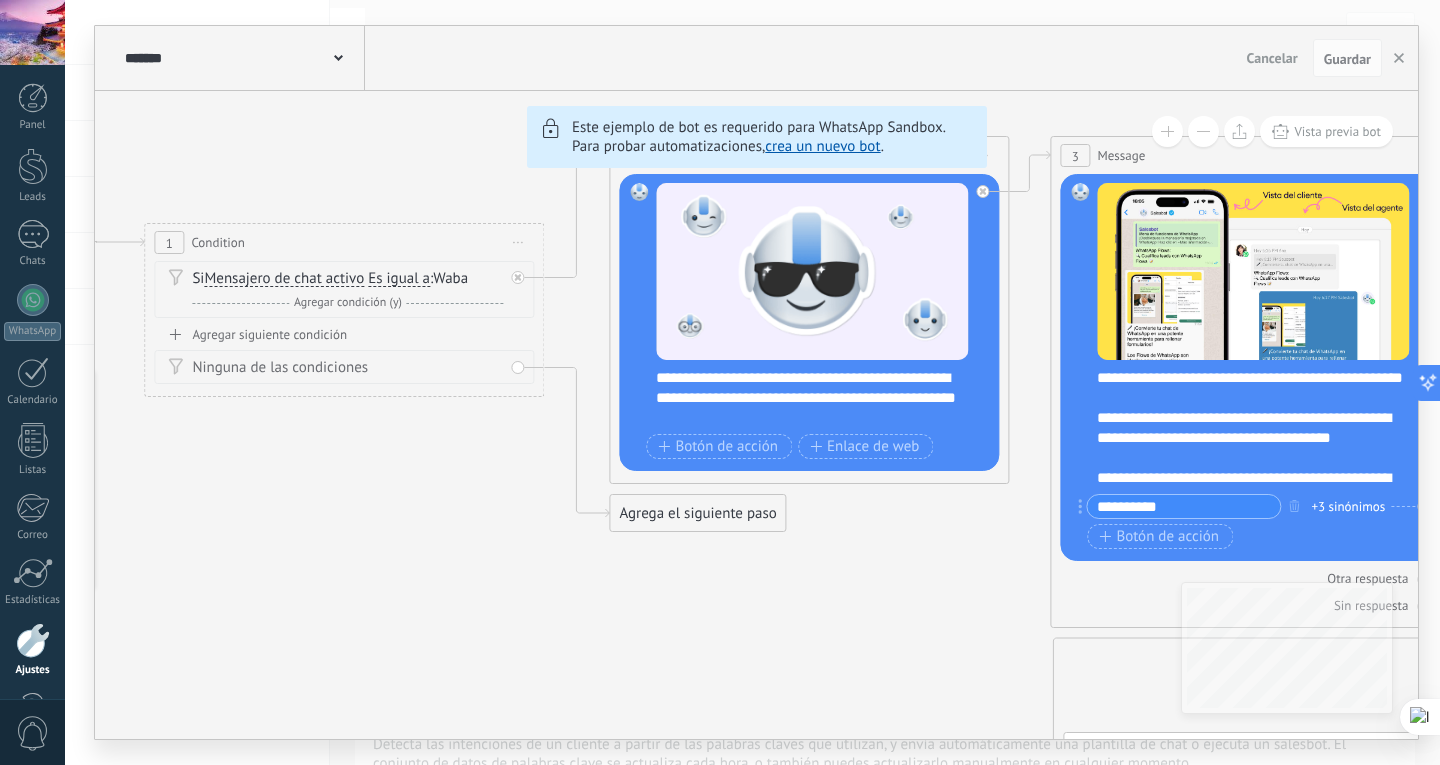 click on "6 Flows 7 List 8 Buttons 9 AI 10 Broadcast 11 Ads 12 Carousel 13 Verification 14 Get started 15 Get a demo" 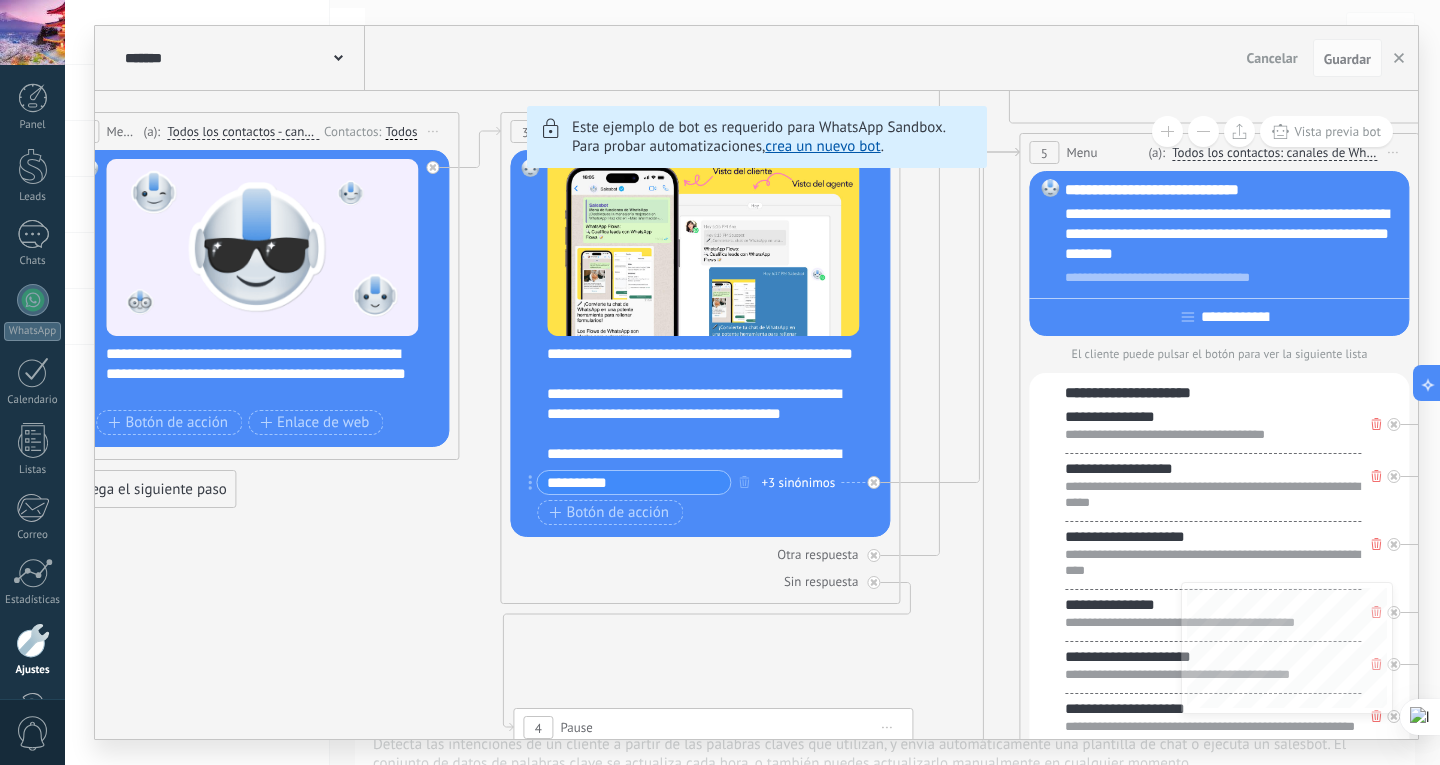 drag, startPoint x: 868, startPoint y: 307, endPoint x: 404, endPoint y: 297, distance: 464.10776 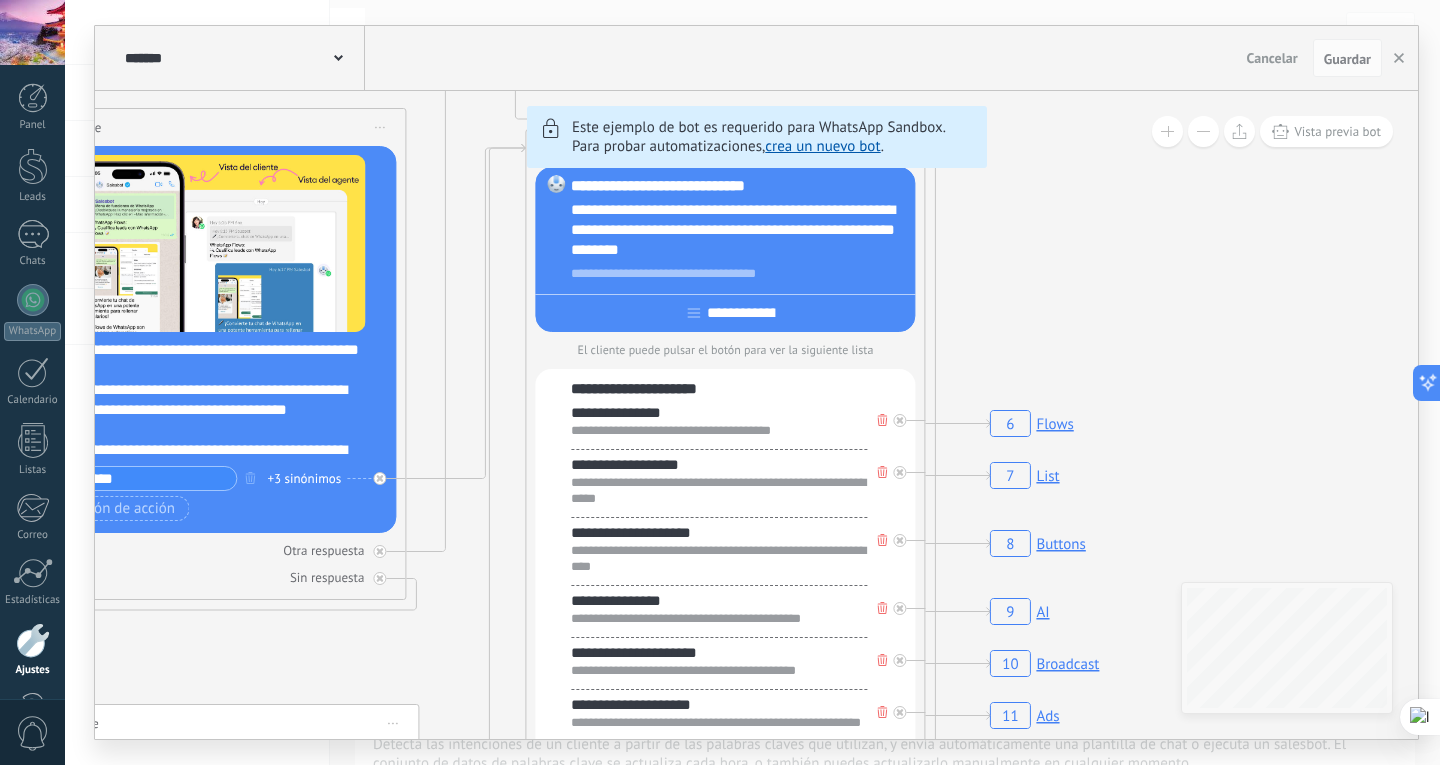 drag, startPoint x: 827, startPoint y: 343, endPoint x: 927, endPoint y: 186, distance: 186.14243 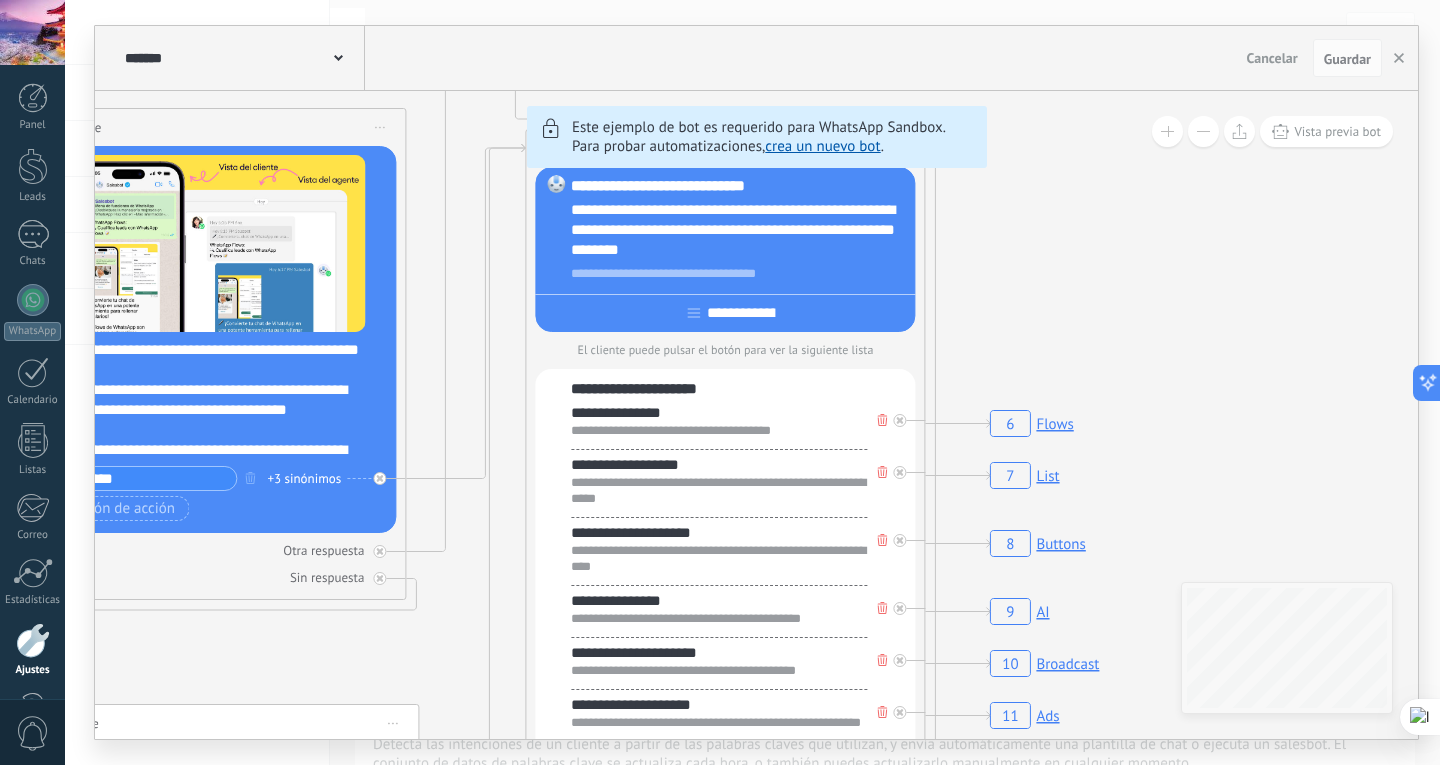 click on "6 Flows 7 List 8 Buttons 9 AI 10 Broadcast 11 Ads 12 Carousel 13 Verification 14 Get started 15 Get a demo 19 Close the bot" 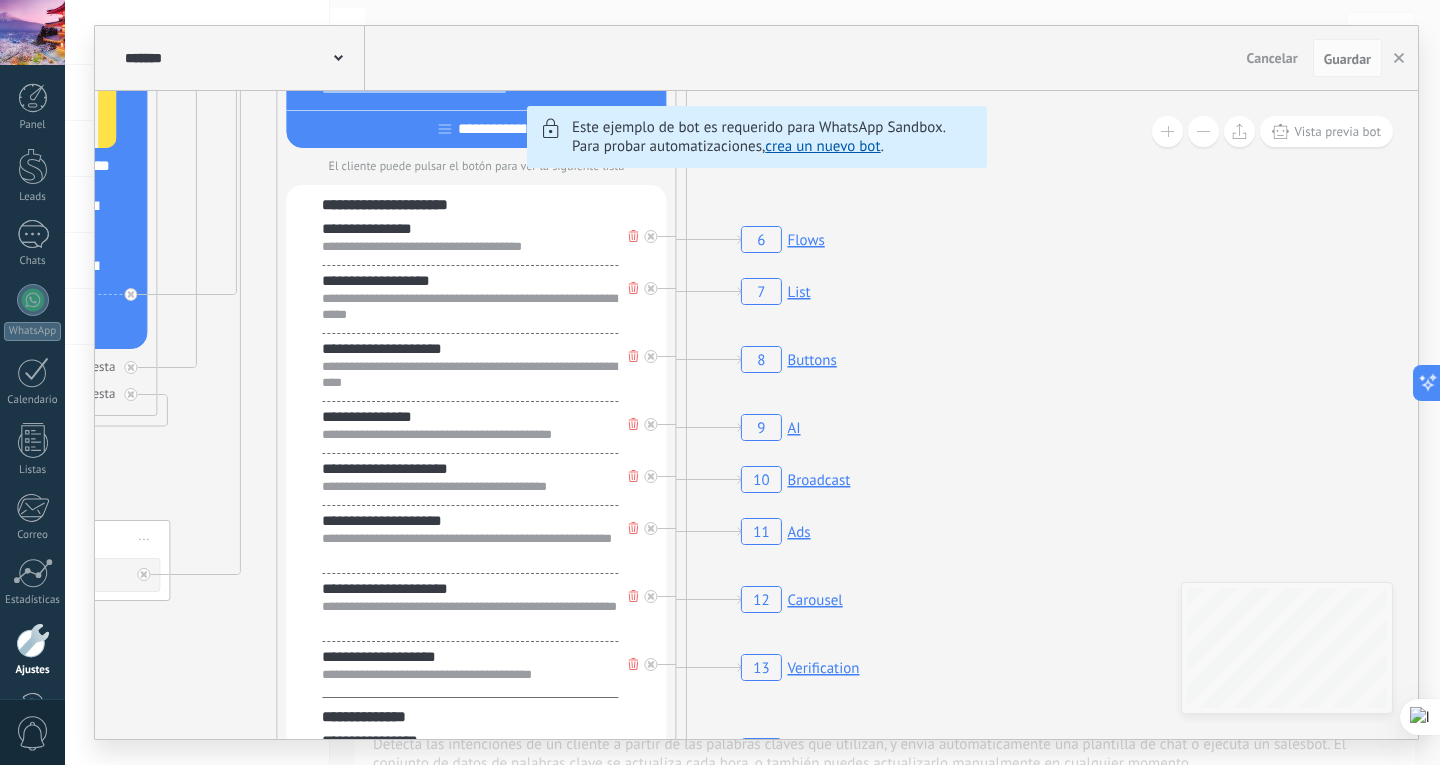 drag, startPoint x: 1004, startPoint y: 339, endPoint x: 744, endPoint y: 293, distance: 264.03787 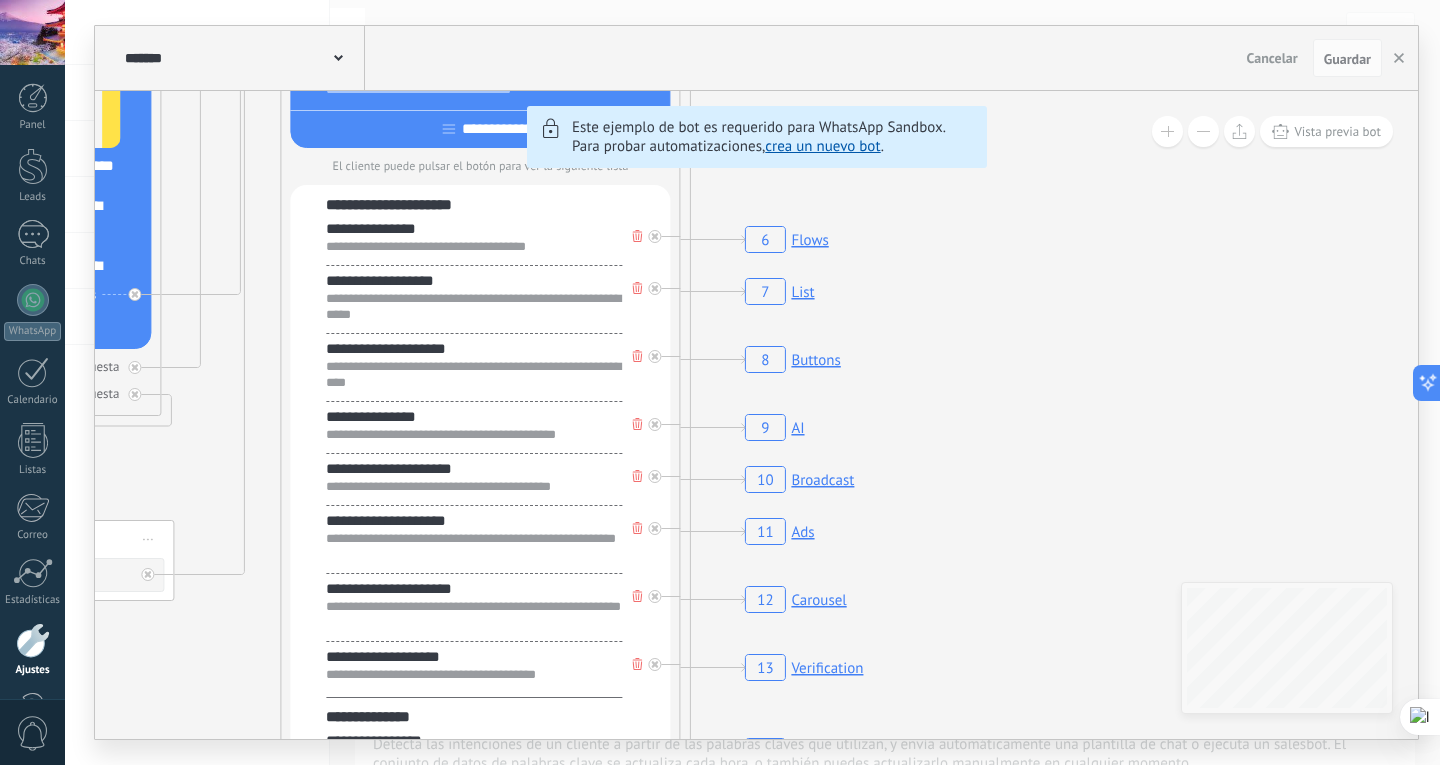 click 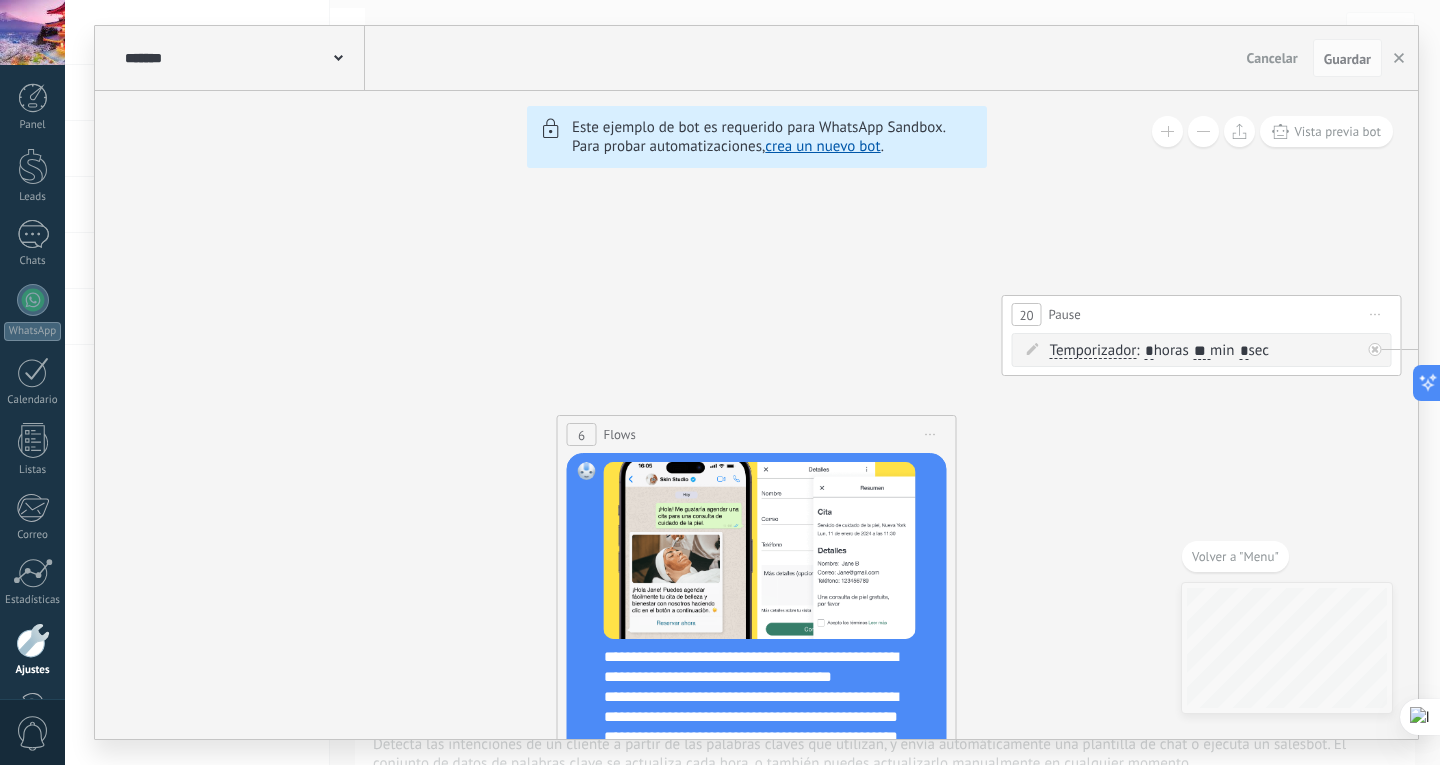 drag, startPoint x: 691, startPoint y: 329, endPoint x: 608, endPoint y: 288, distance: 92.574295 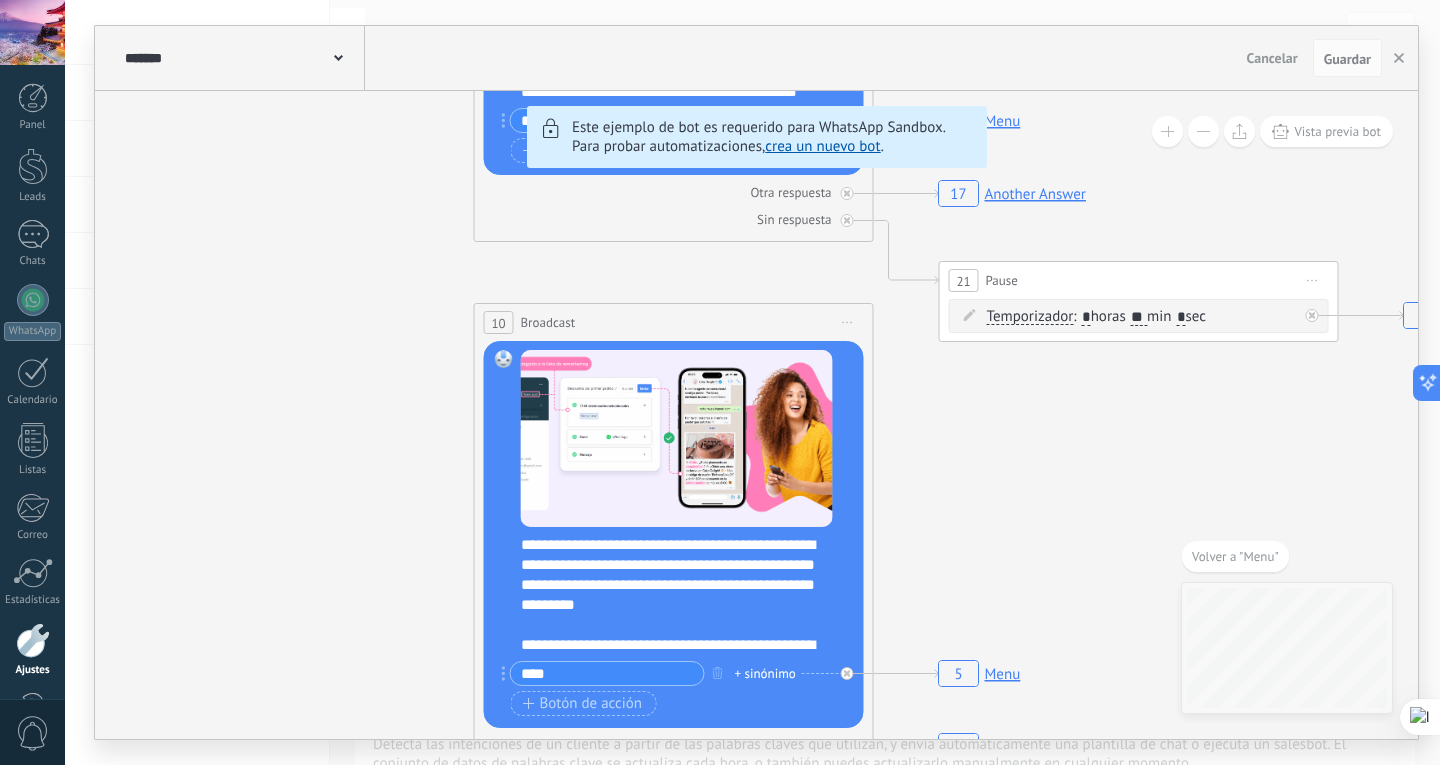 click at bounding box center [1203, 131] 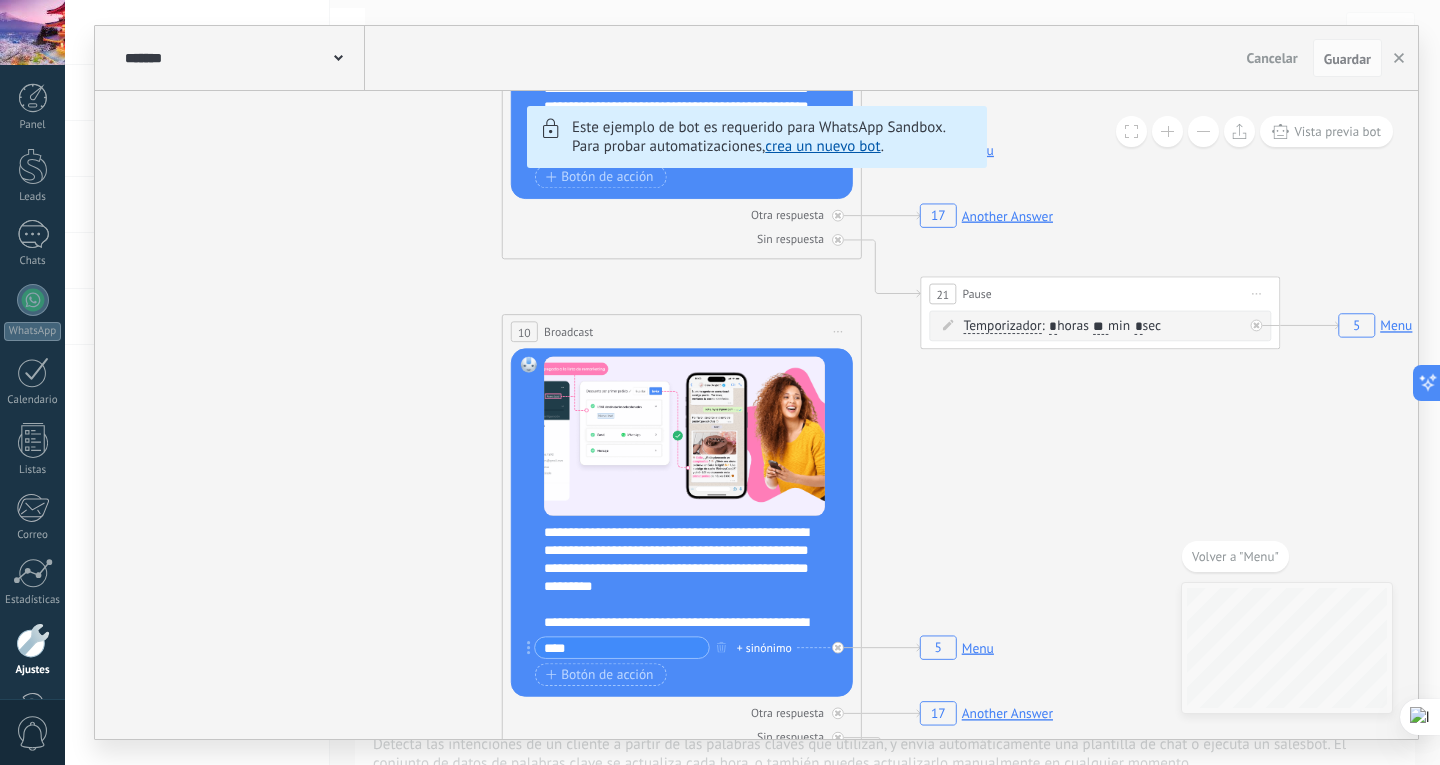 click at bounding box center (1203, 131) 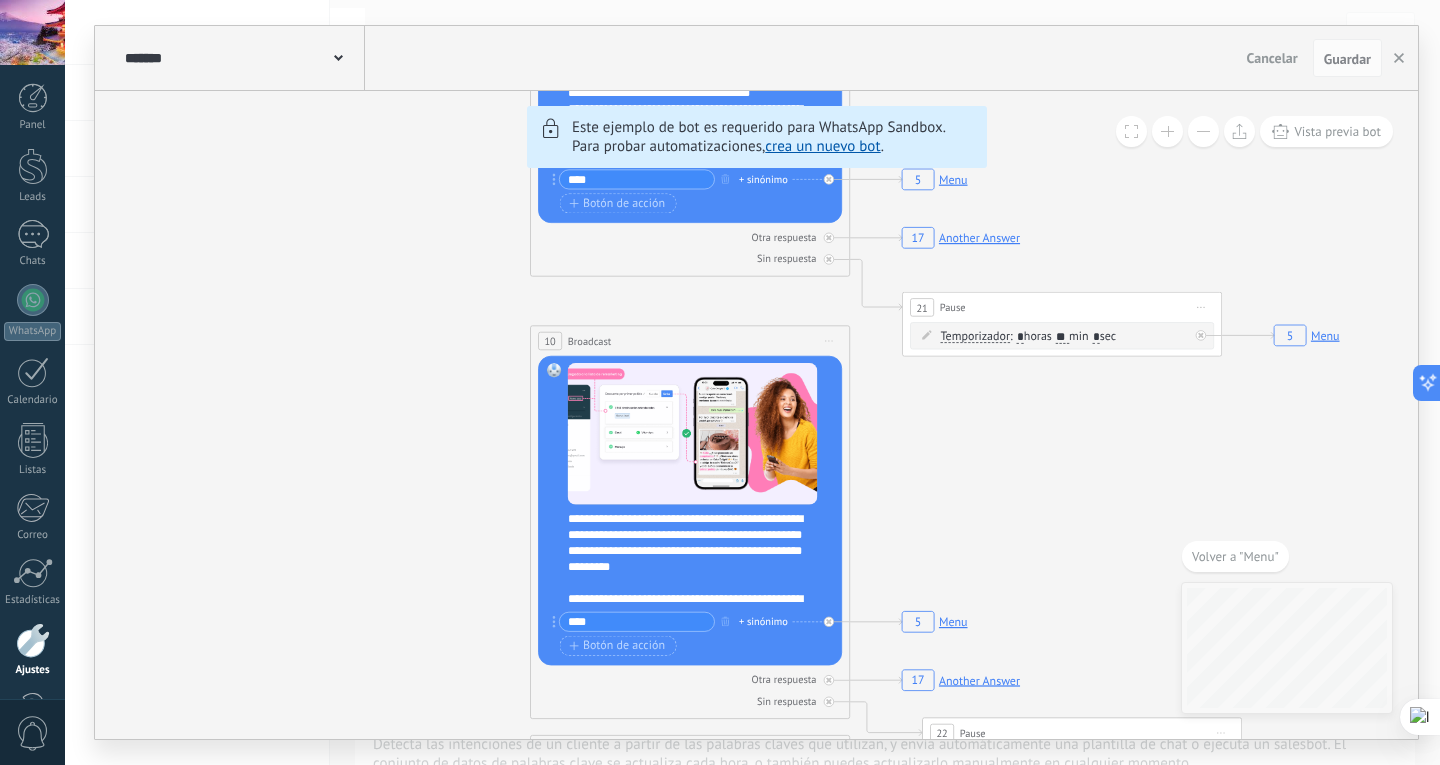 click at bounding box center [1203, 131] 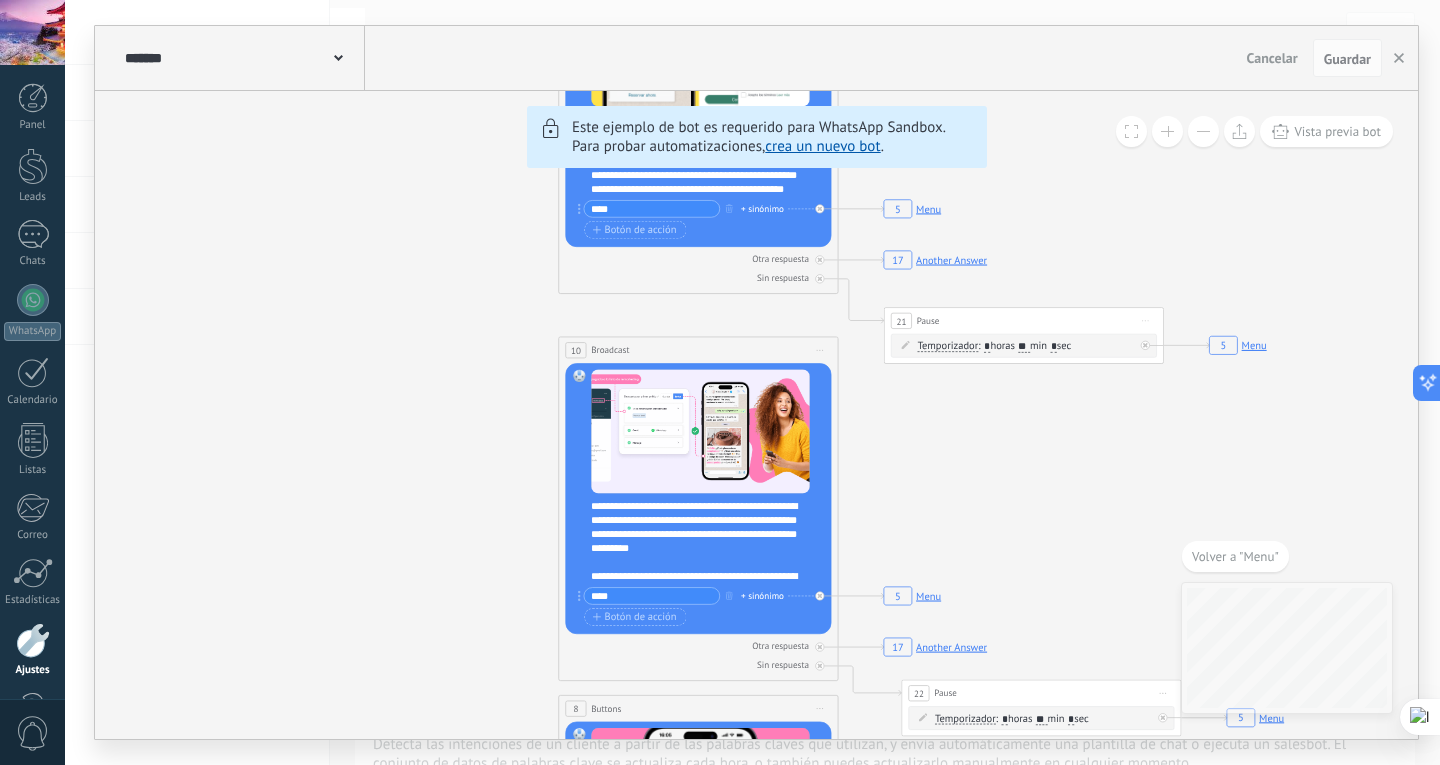 click at bounding box center (1203, 131) 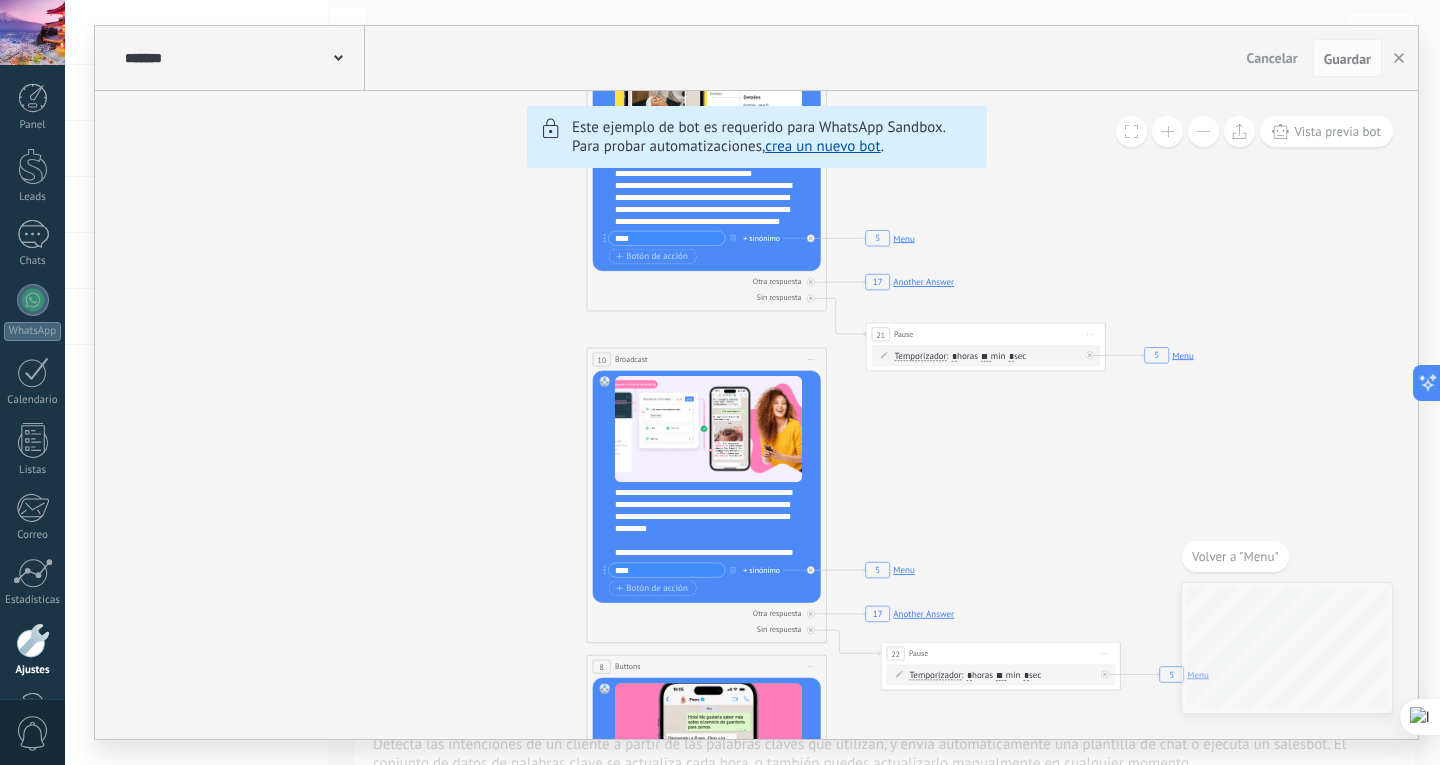 click at bounding box center (1203, 131) 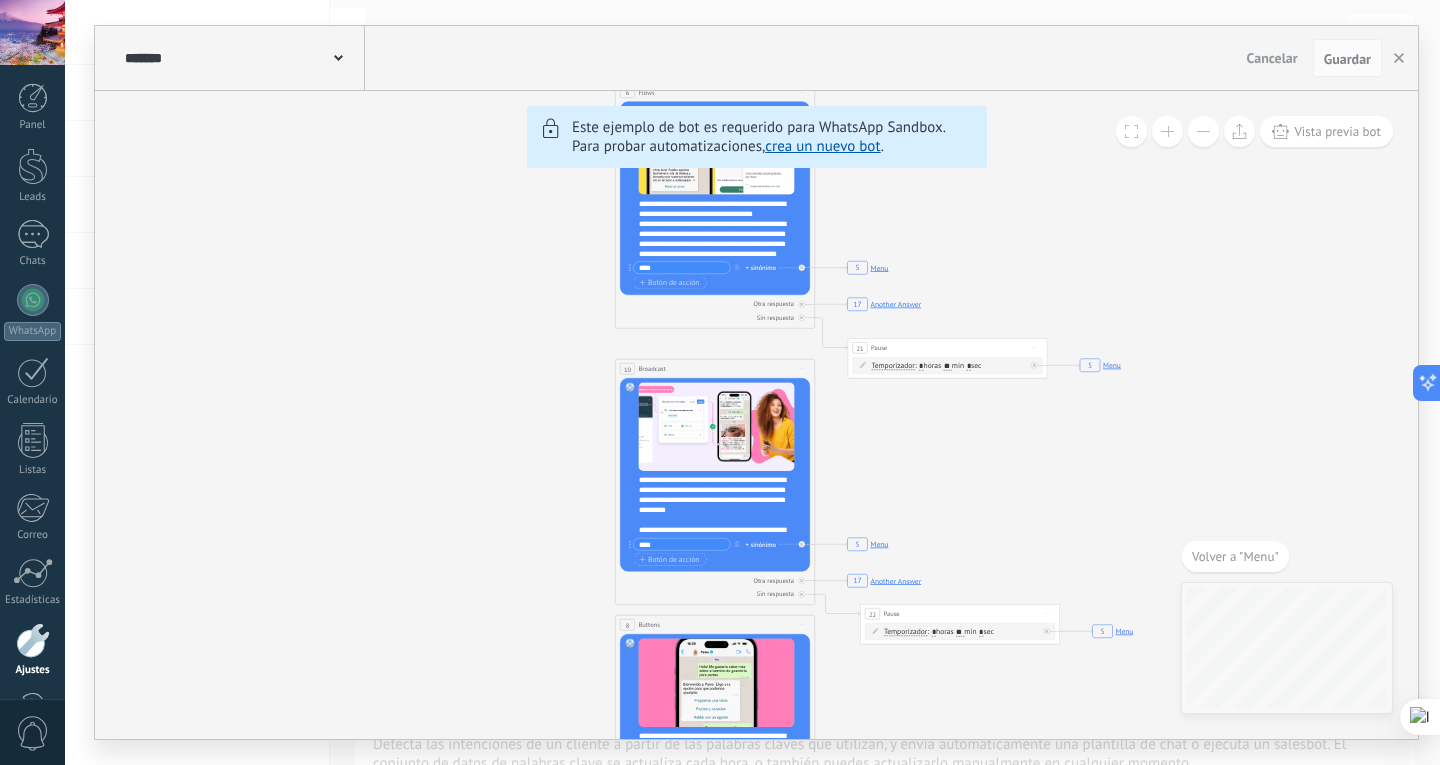 click at bounding box center [1203, 131] 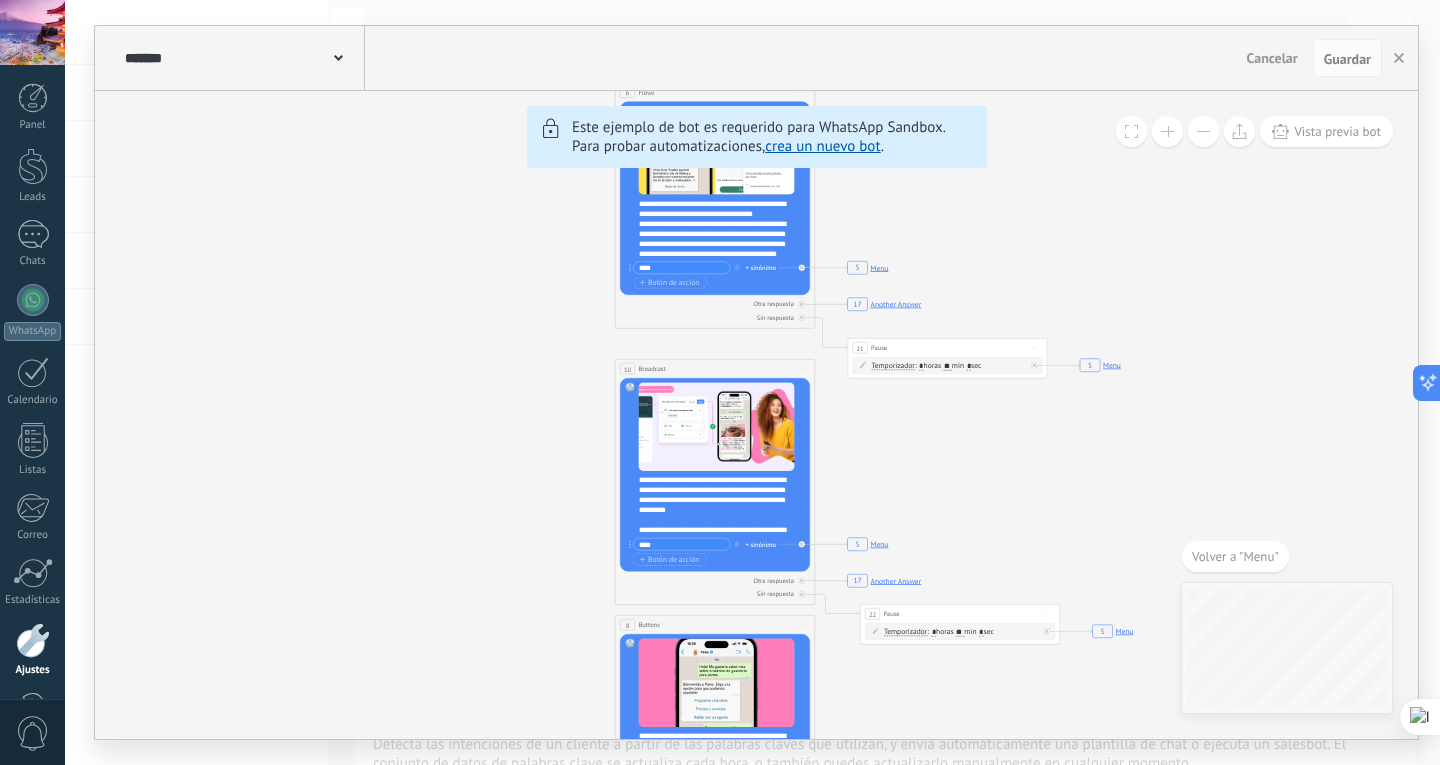 click at bounding box center (1203, 131) 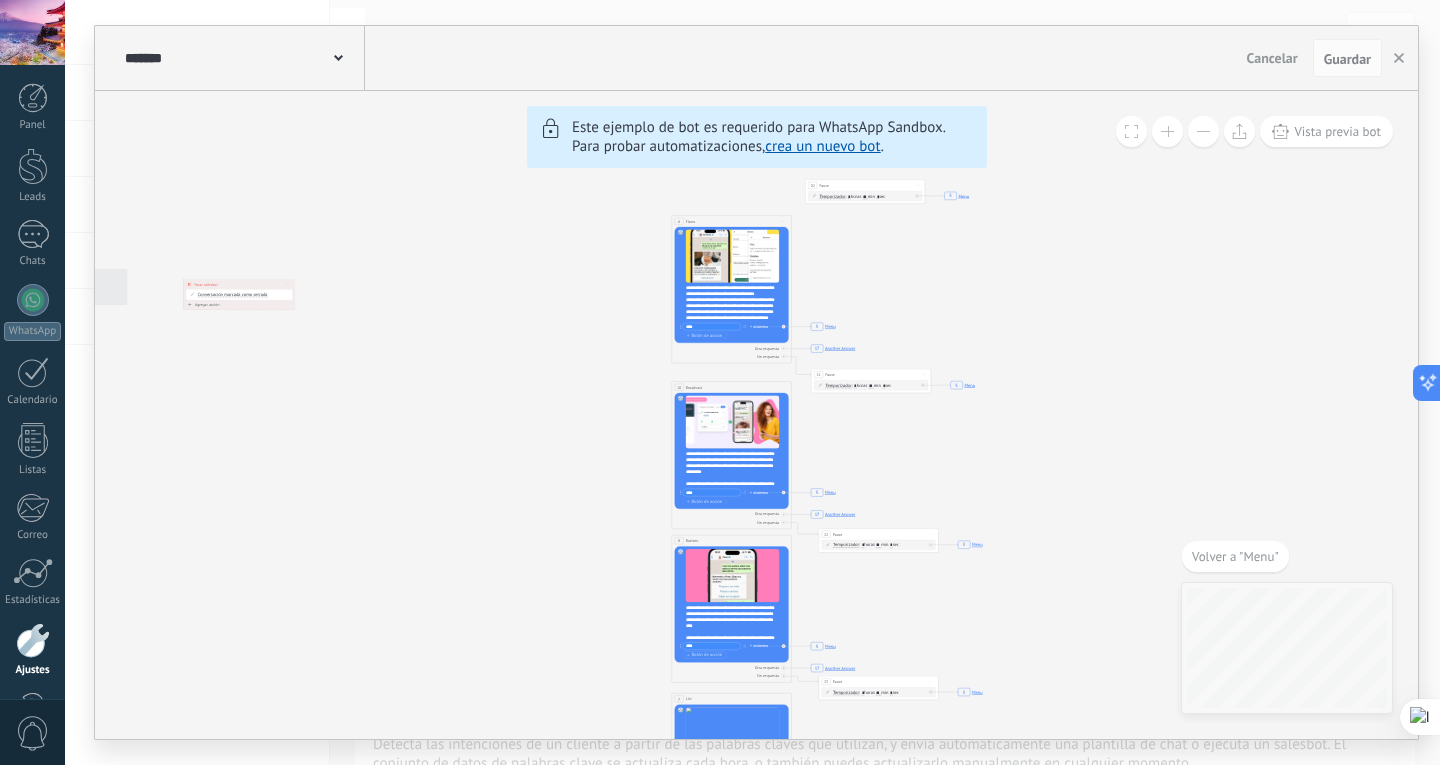 click at bounding box center [1203, 131] 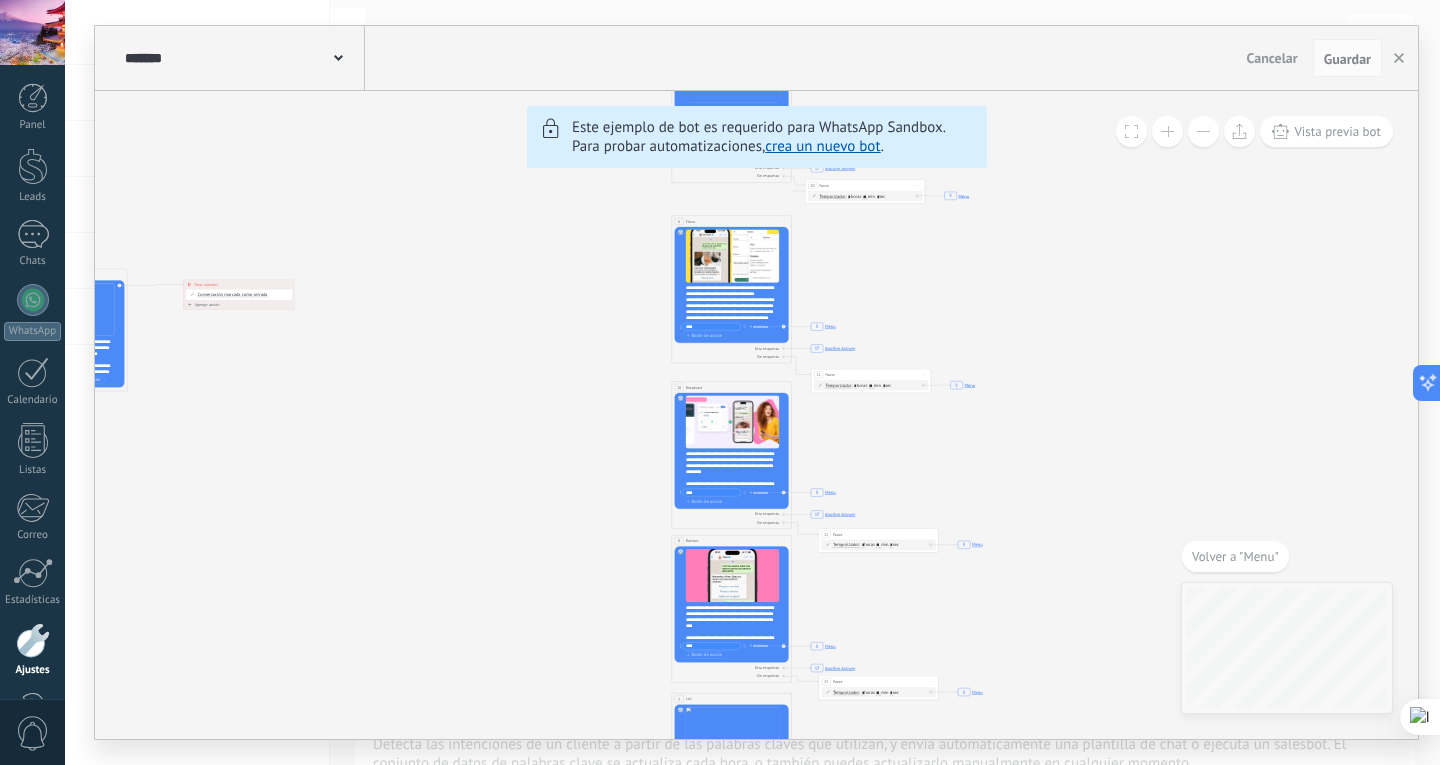click at bounding box center [1203, 131] 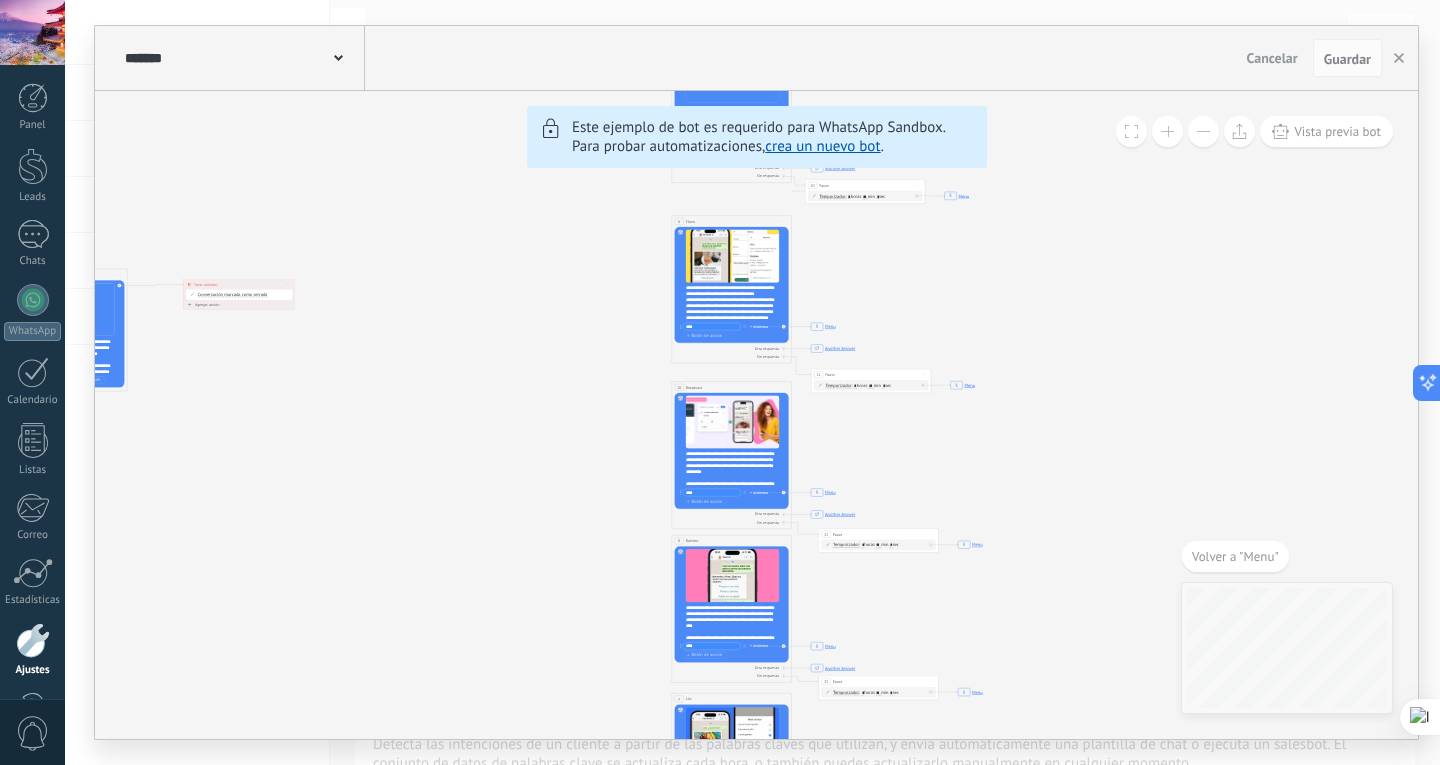 click at bounding box center (1203, 131) 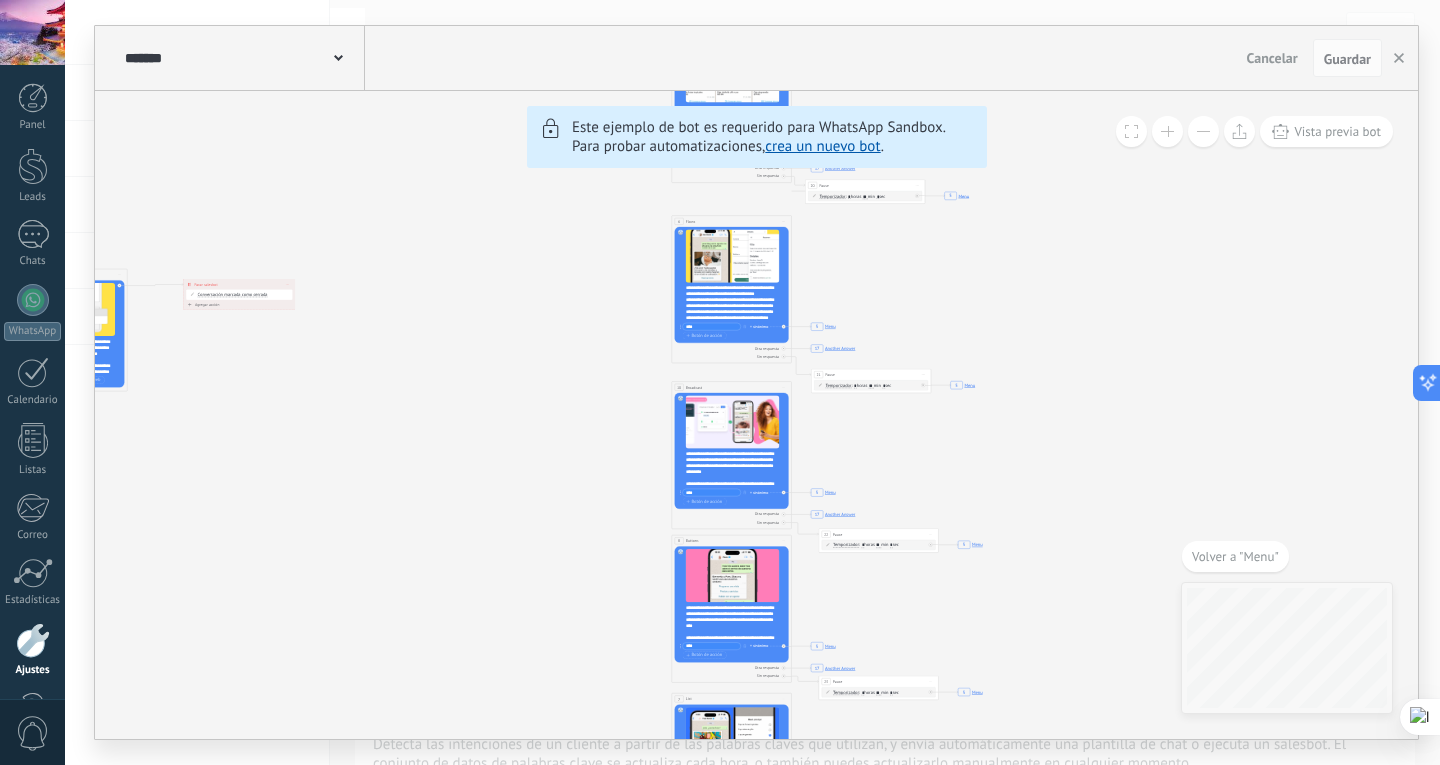 click at bounding box center (1203, 131) 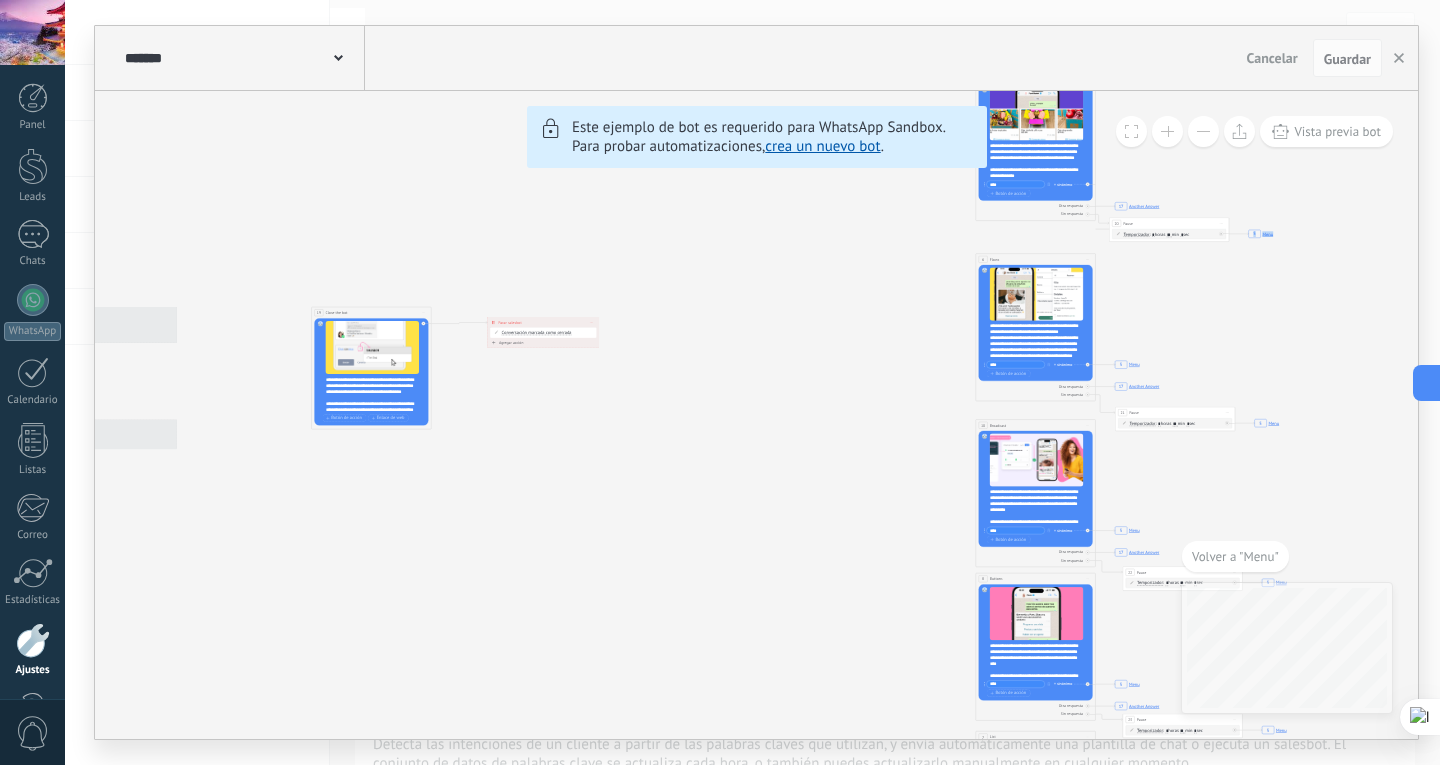drag, startPoint x: 978, startPoint y: 256, endPoint x: 1352, endPoint y: 276, distance: 374.53436 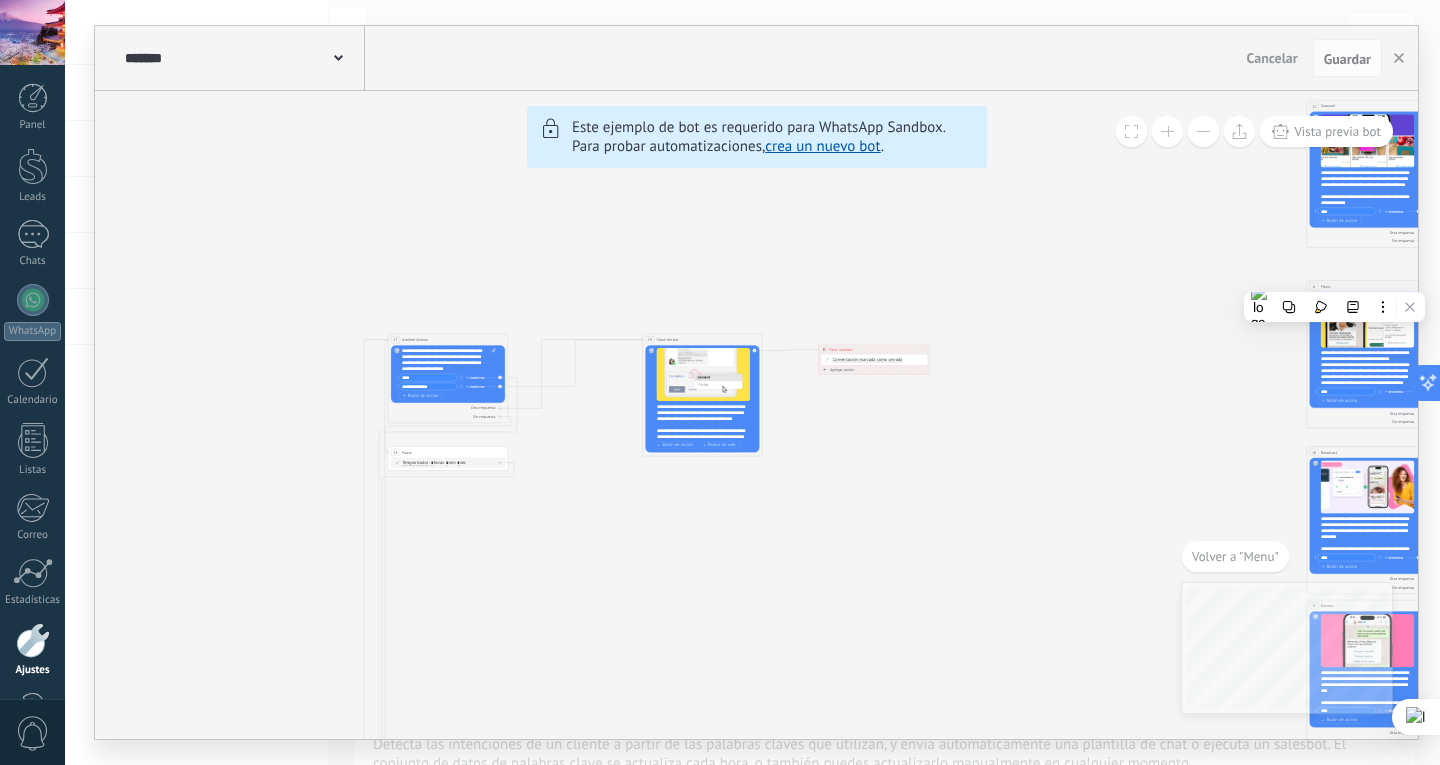 drag, startPoint x: 1028, startPoint y: 377, endPoint x: 1204, endPoint y: 373, distance: 176.04546 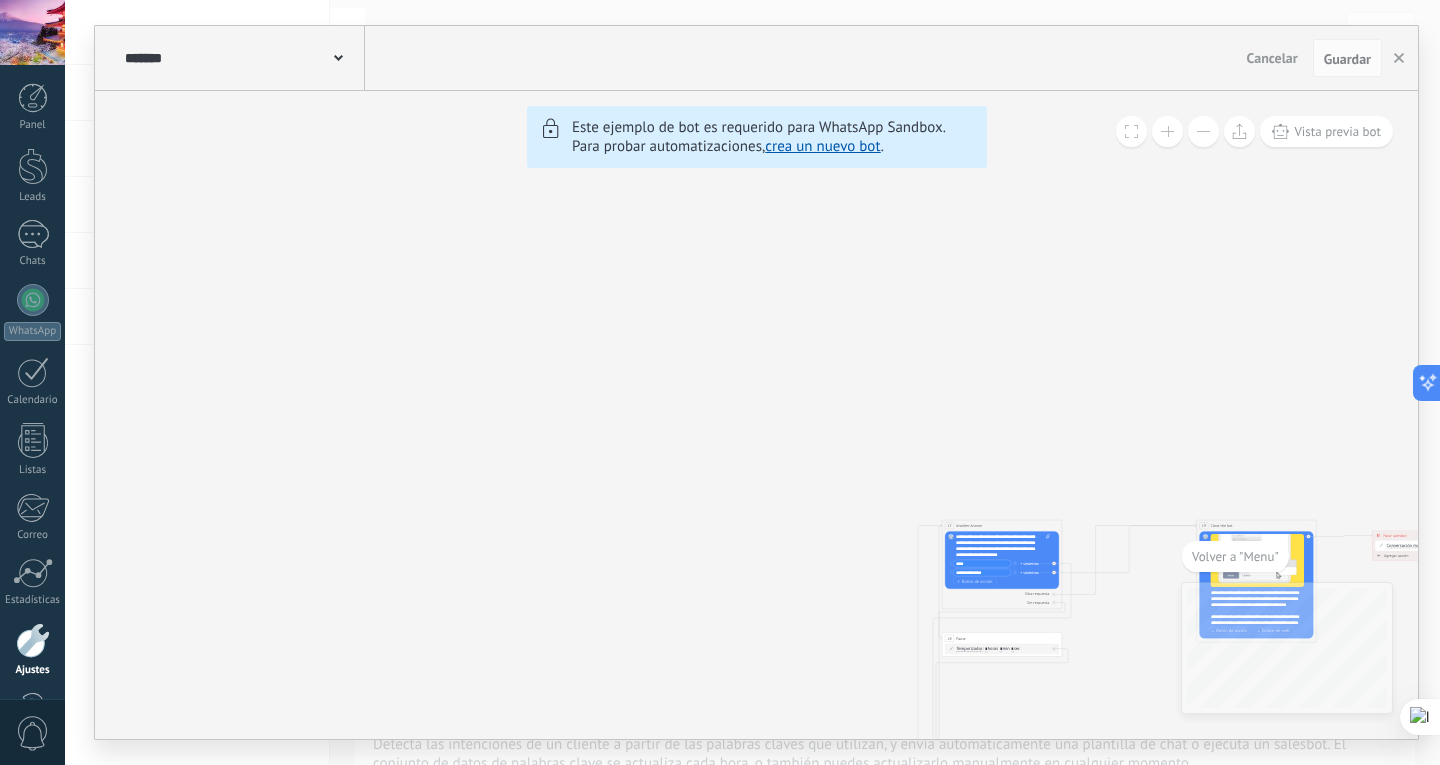 drag, startPoint x: 849, startPoint y: 351, endPoint x: 1297, endPoint y: 525, distance: 480.6038 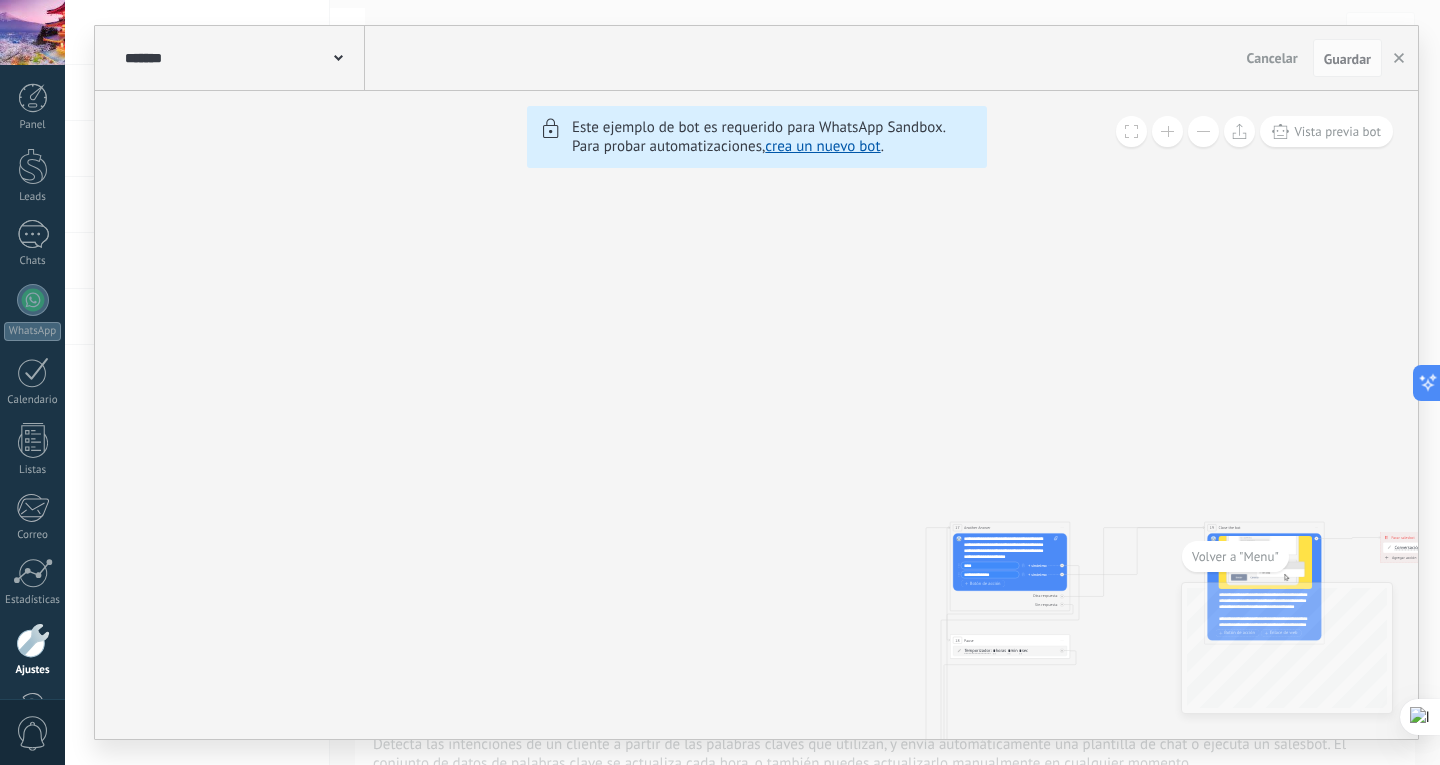 drag, startPoint x: 1103, startPoint y: 454, endPoint x: 392, endPoint y: 234, distance: 744.25867 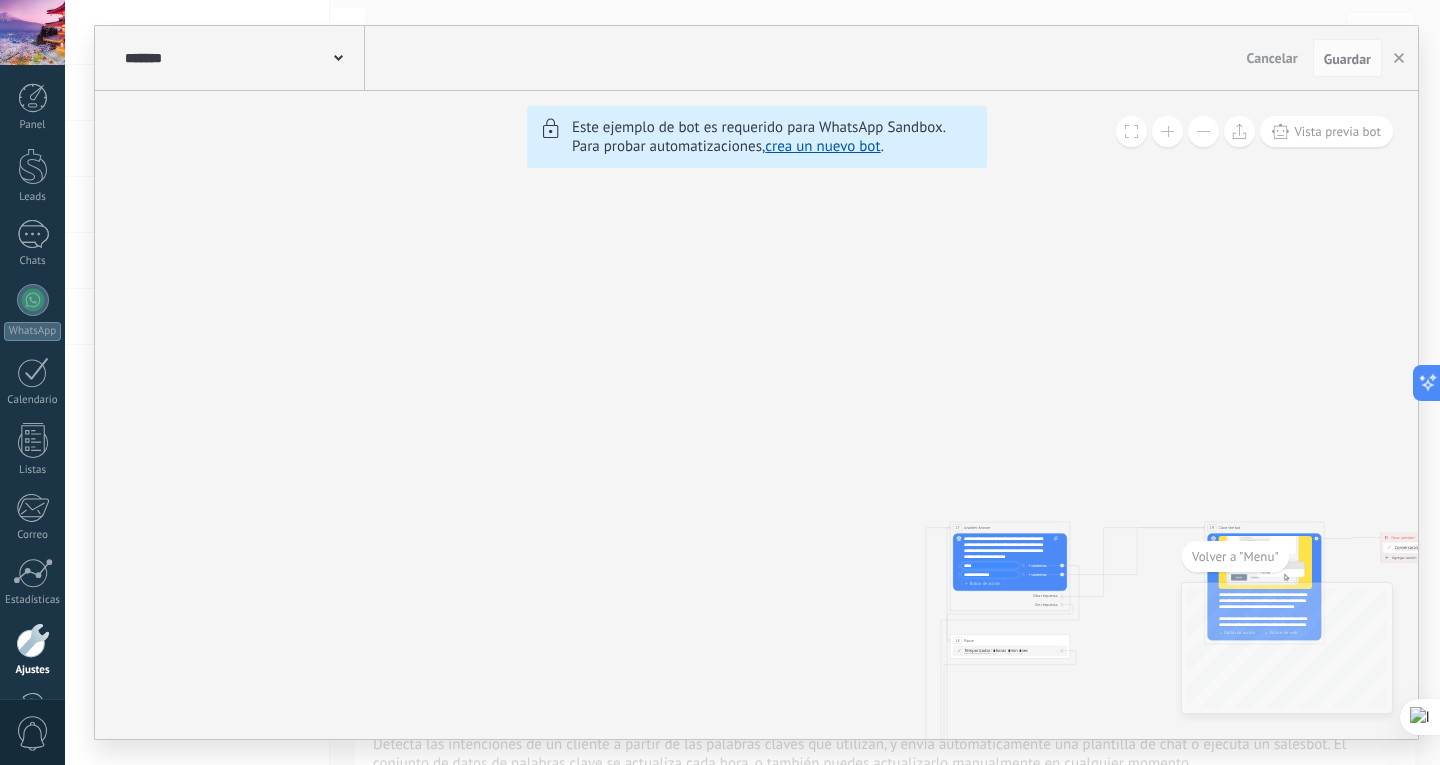 click on "6 Flows 7 List 8 Buttons 9 AI 10 Broadcast 11 Ads 12 Carousel 13 Verification 14 Get started 15 Get a demo 19 Close the bot 5 Menu 17 Another Answer 5 Menu 17 Another Answer 5 Menu 5 Menu 5 Menu 17 Another Answer 5 Menu 5 Menu 5 Menu 17 Another Answer 5 Menu 17 Another Answer" 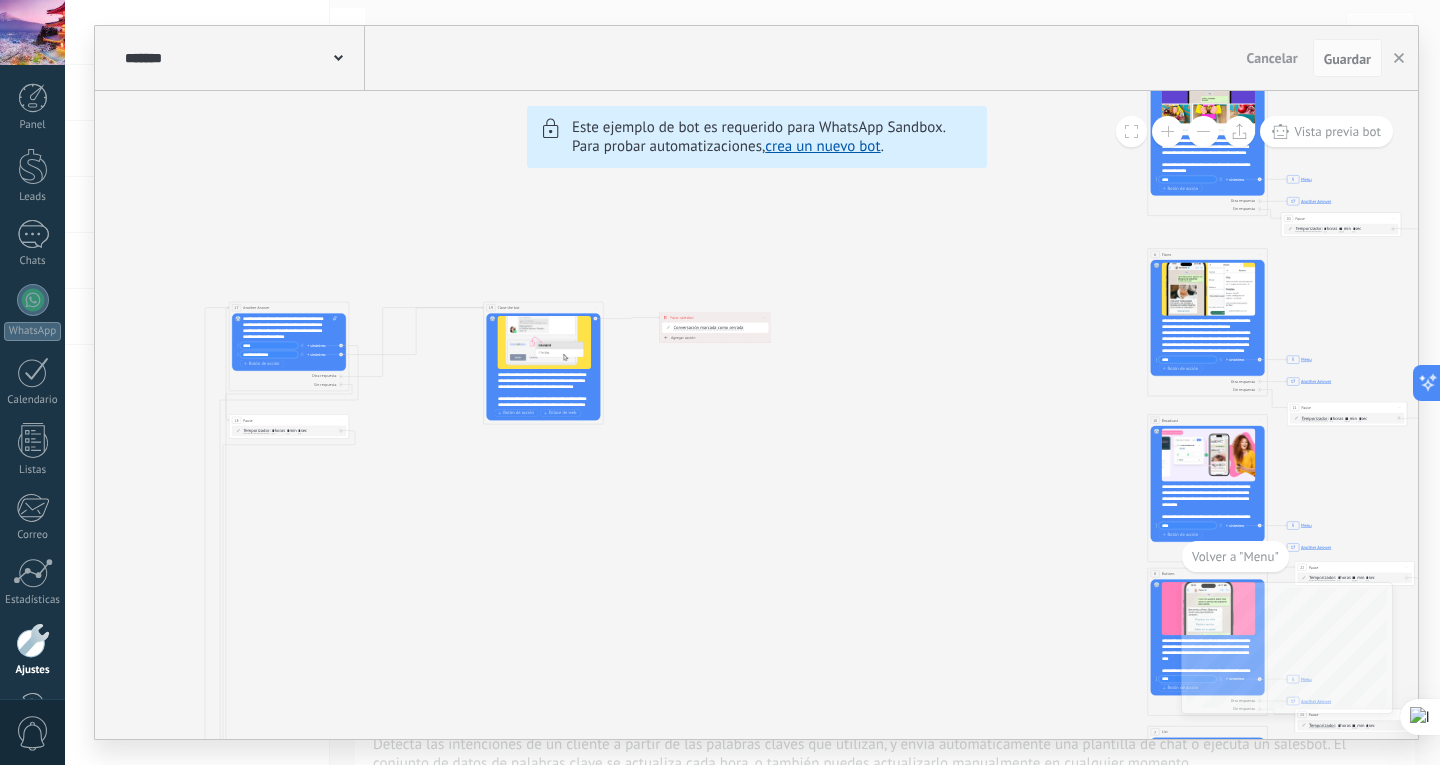 drag, startPoint x: 1047, startPoint y: 341, endPoint x: 564, endPoint y: 109, distance: 535.8293 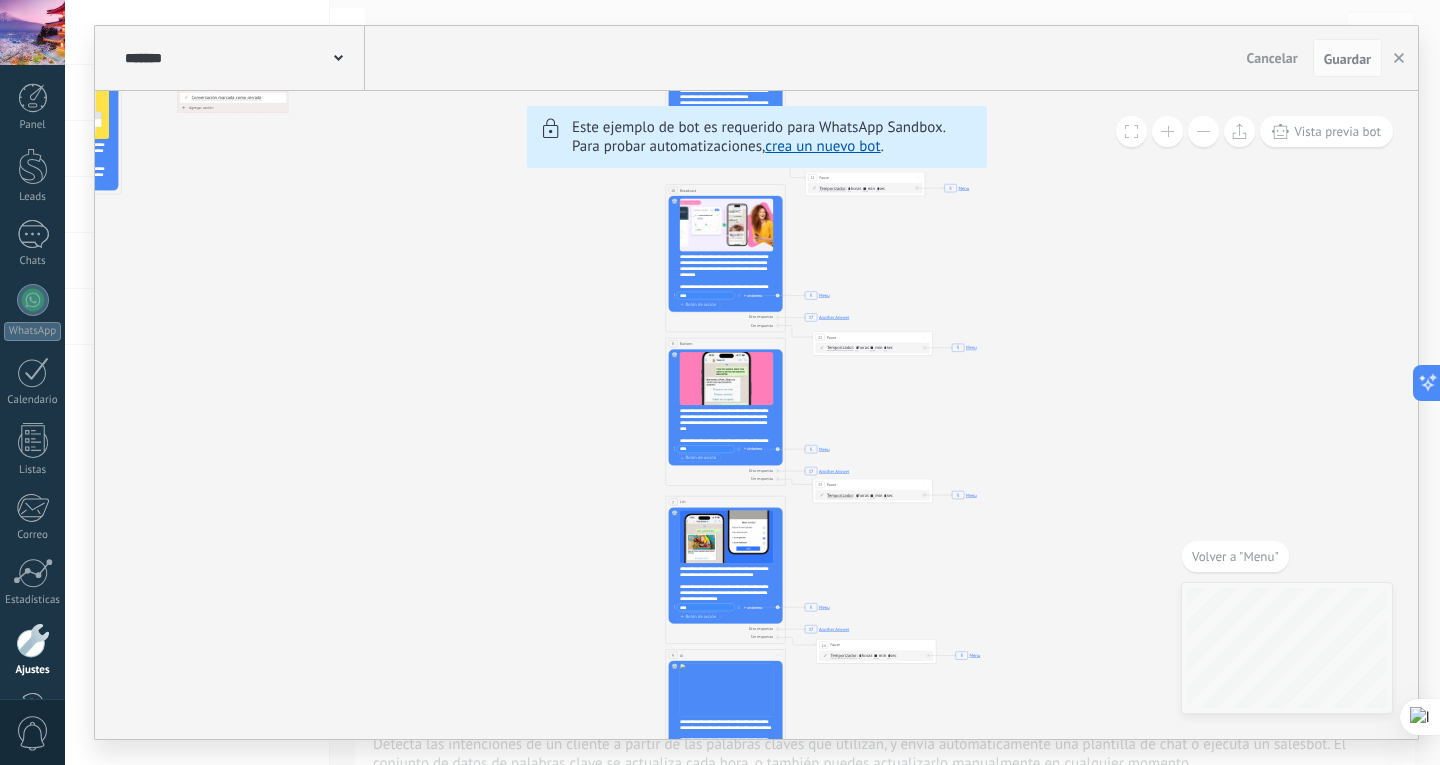 drag, startPoint x: 1008, startPoint y: 332, endPoint x: 1225, endPoint y: 89, distance: 325.78827 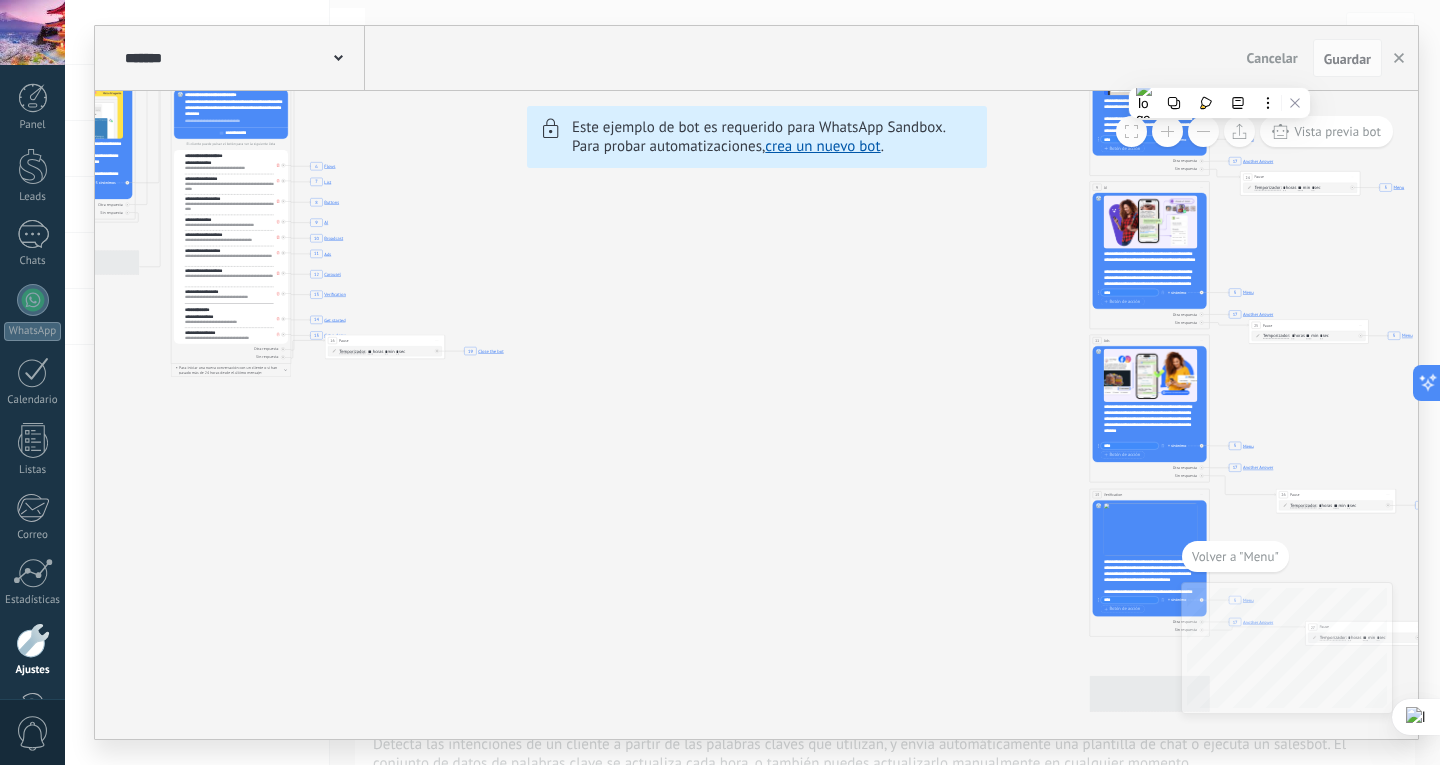 drag, startPoint x: 1091, startPoint y: 254, endPoint x: 1405, endPoint y: 257, distance: 314.01434 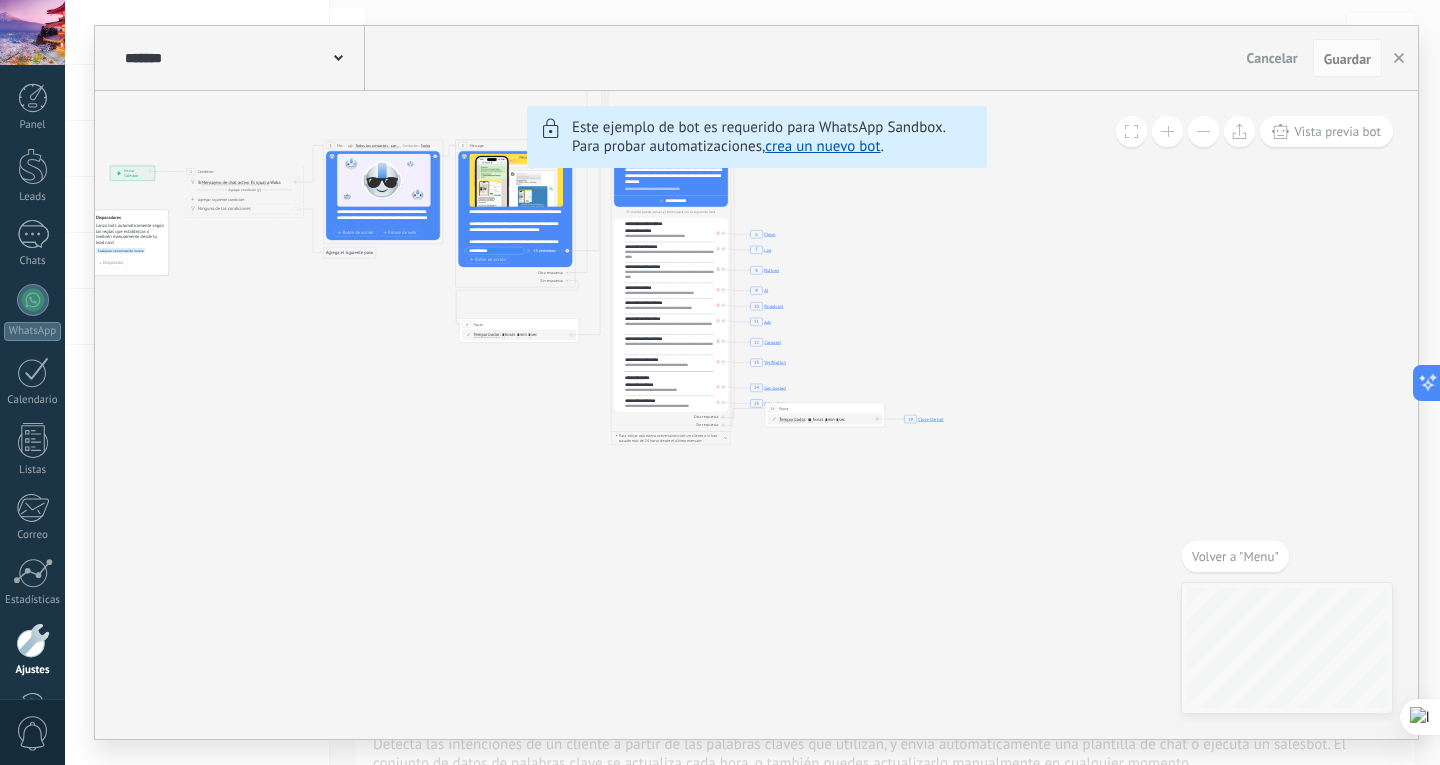 drag, startPoint x: 918, startPoint y: 353, endPoint x: 1205, endPoint y: 439, distance: 299.60806 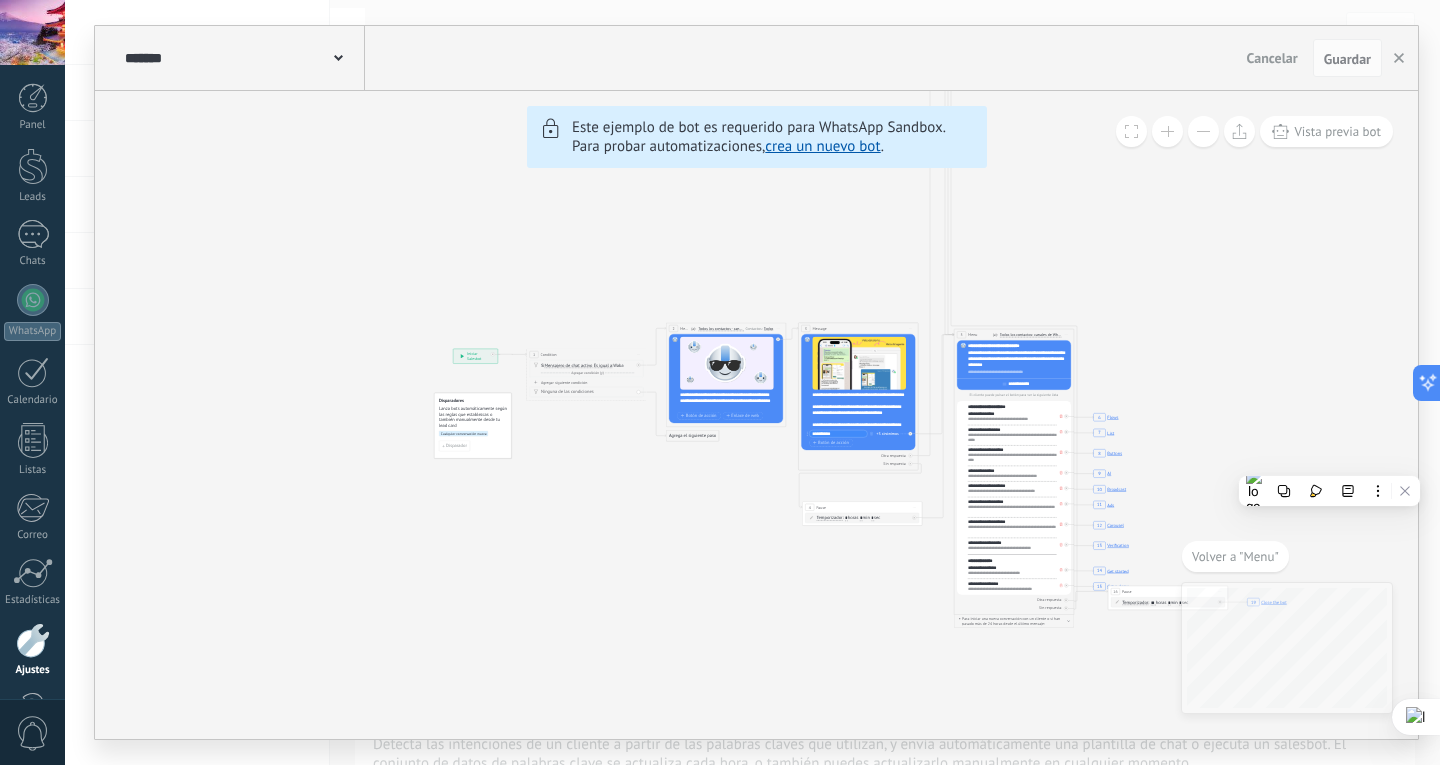 drag, startPoint x: 996, startPoint y: 452, endPoint x: 1194, endPoint y: 755, distance: 361.95718 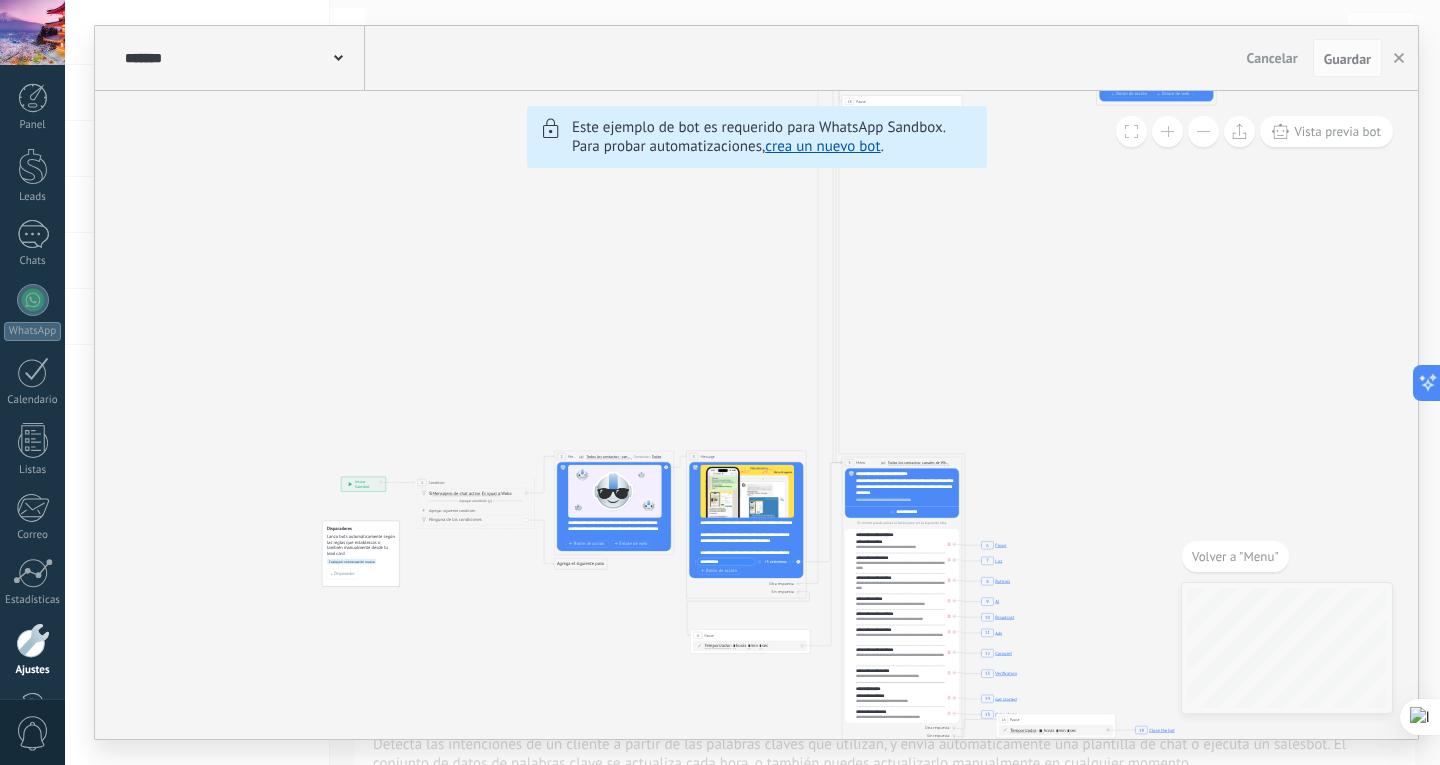 drag, startPoint x: 1121, startPoint y: 503, endPoint x: 831, endPoint y: 396, distance: 309.11002 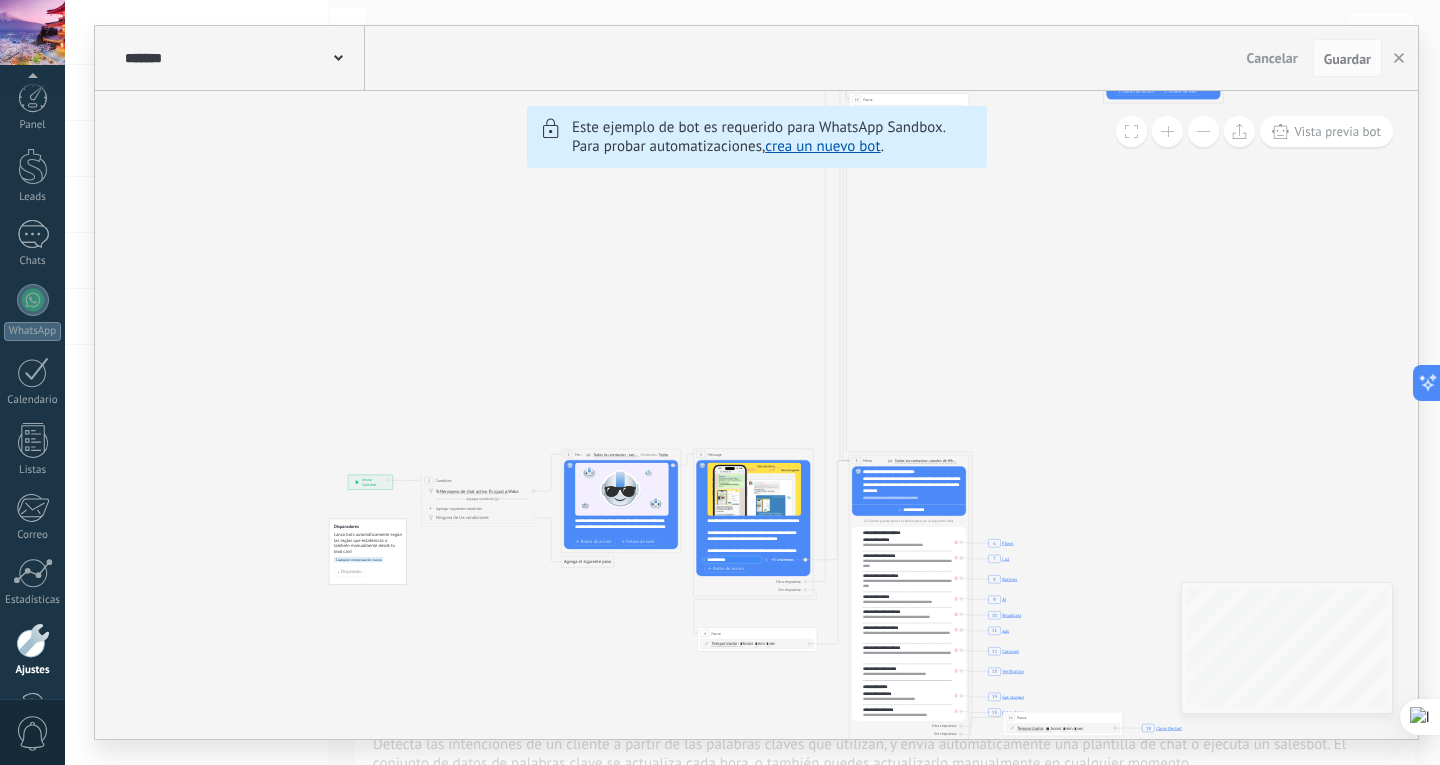 scroll, scrollTop: 67, scrollLeft: 0, axis: vertical 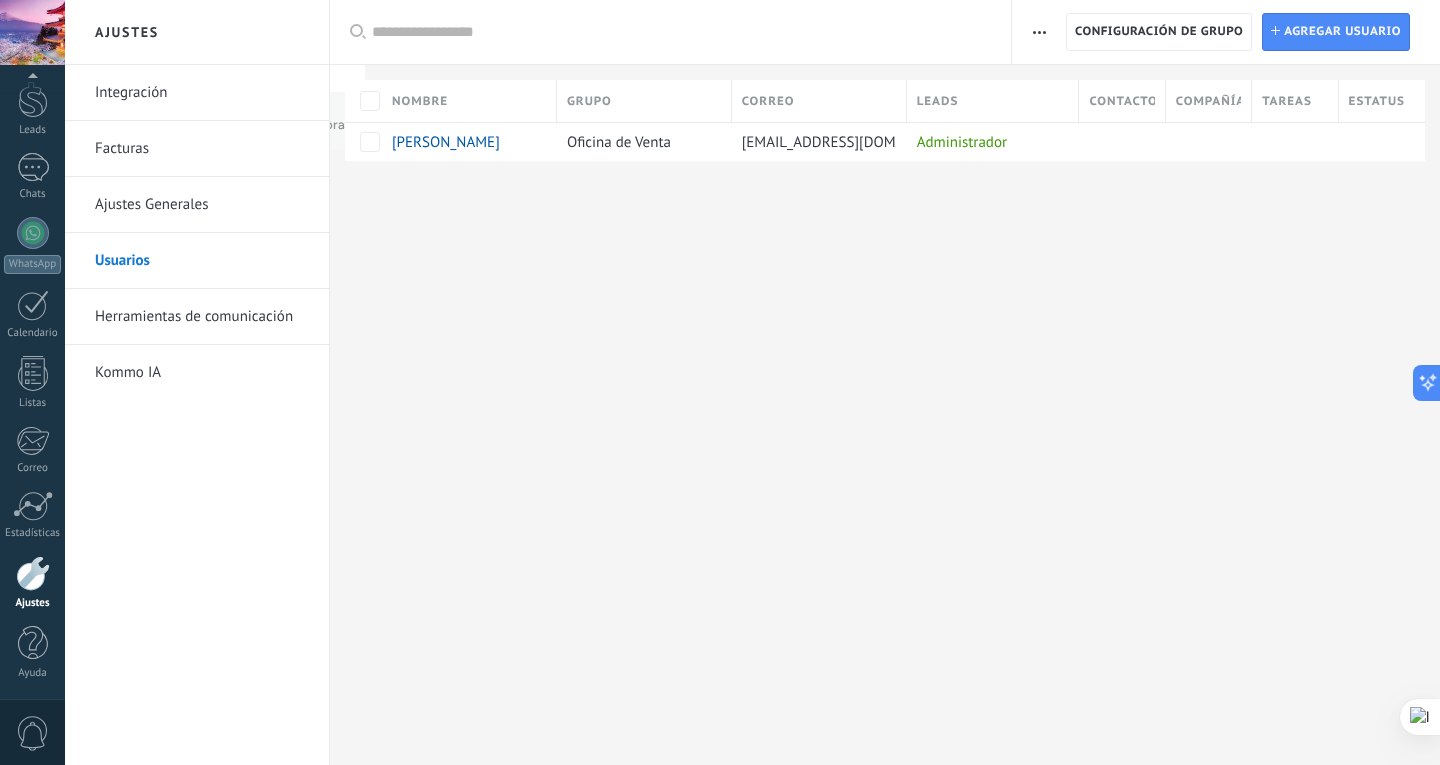 click on "Usuarios" at bounding box center (202, 261) 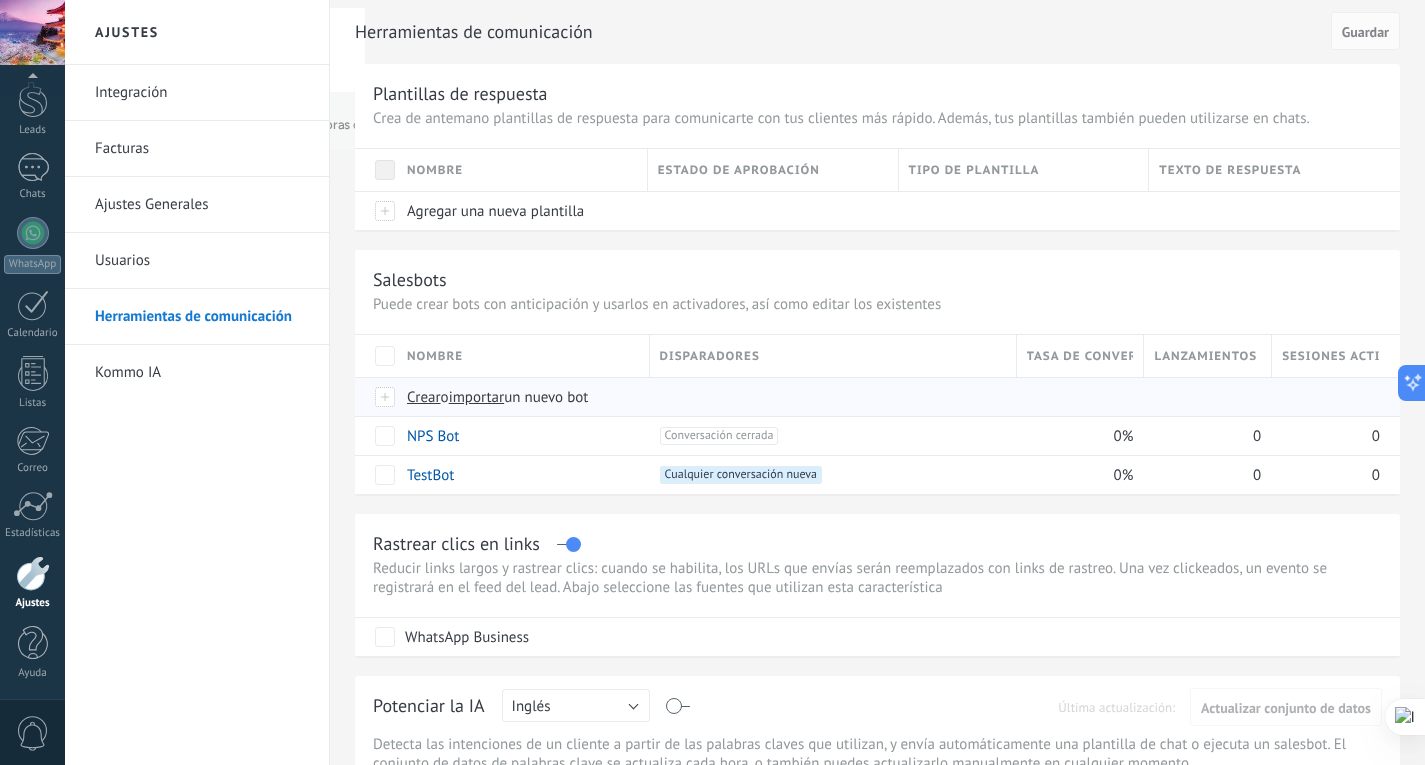 click at bounding box center (386, 397) 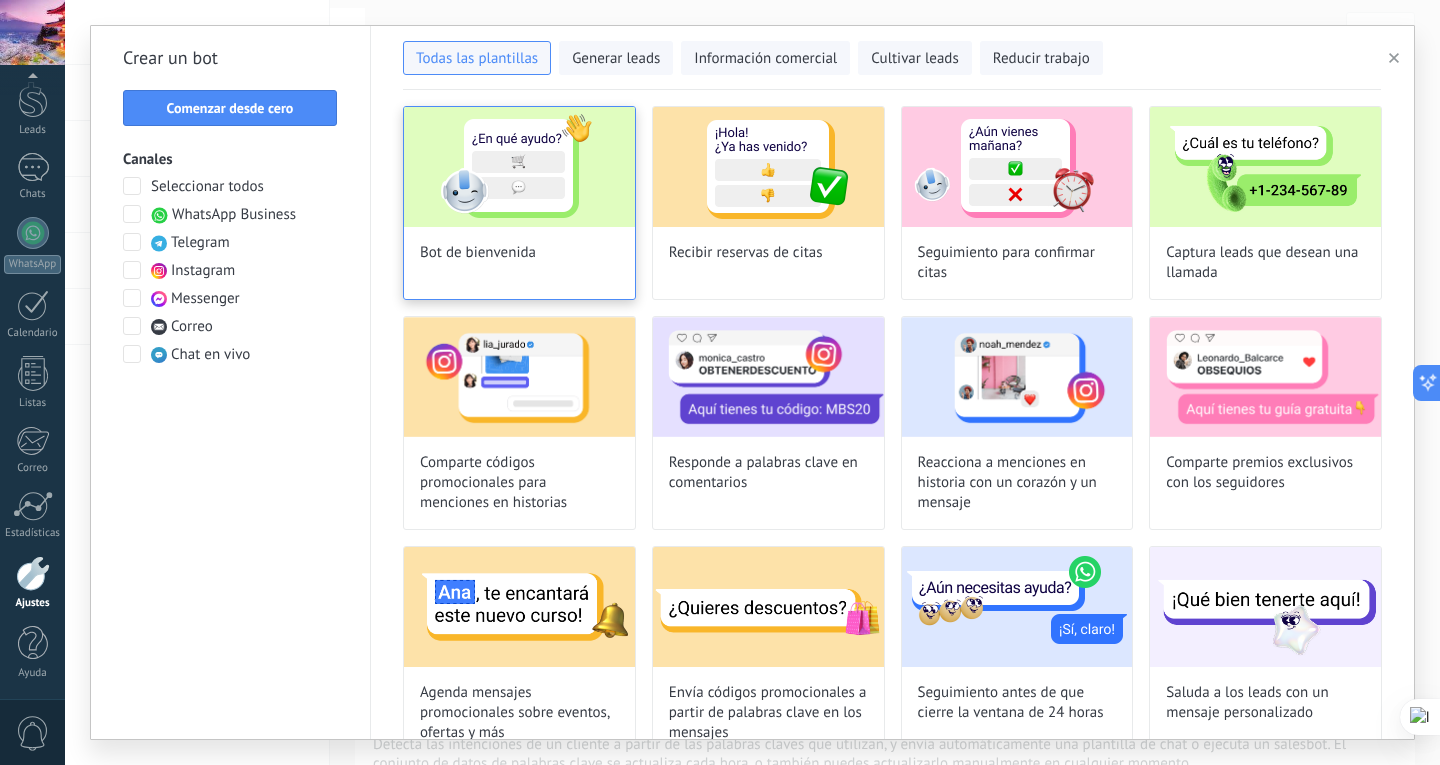 click on "Bot de bienvenida" at bounding box center [519, 203] 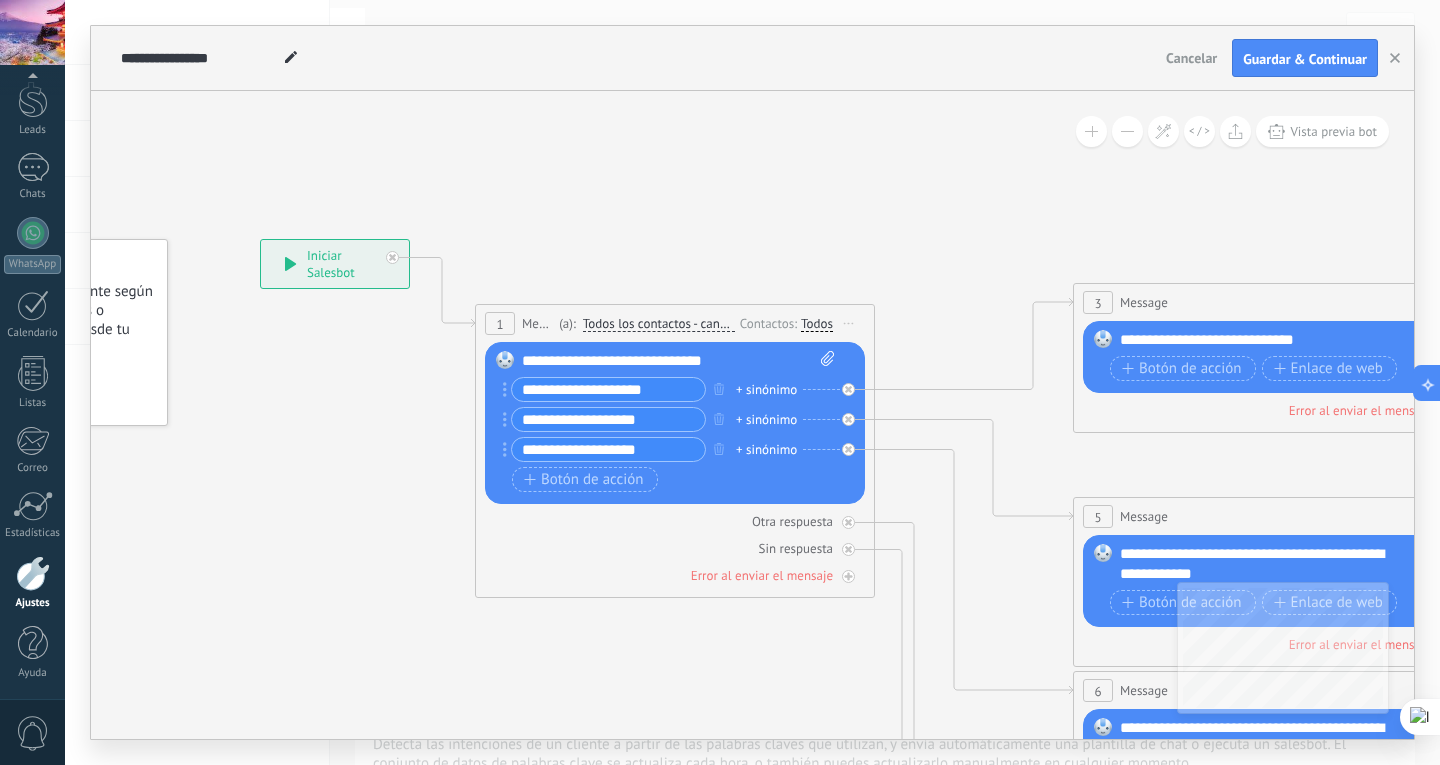 drag, startPoint x: 719, startPoint y: 239, endPoint x: 403, endPoint y: 234, distance: 316.03955 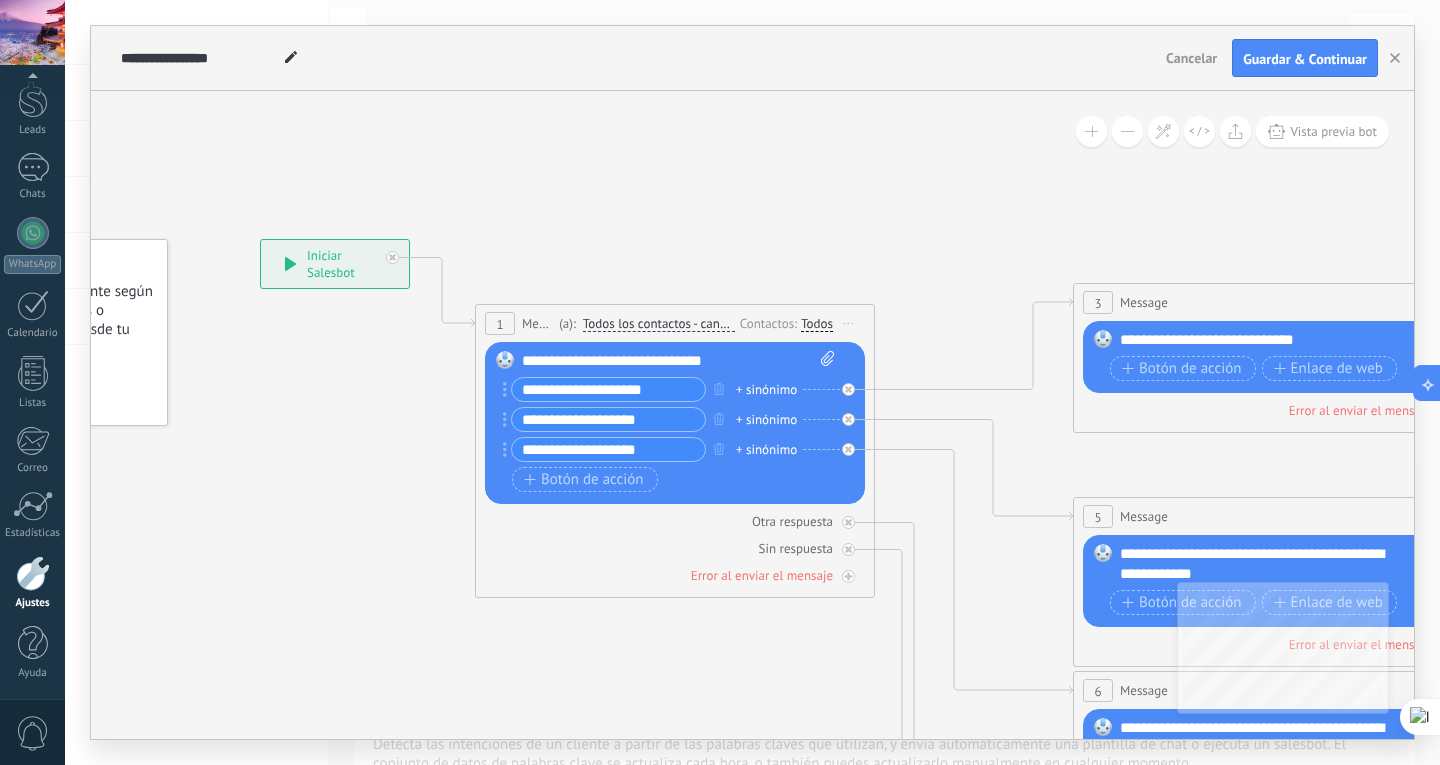 click 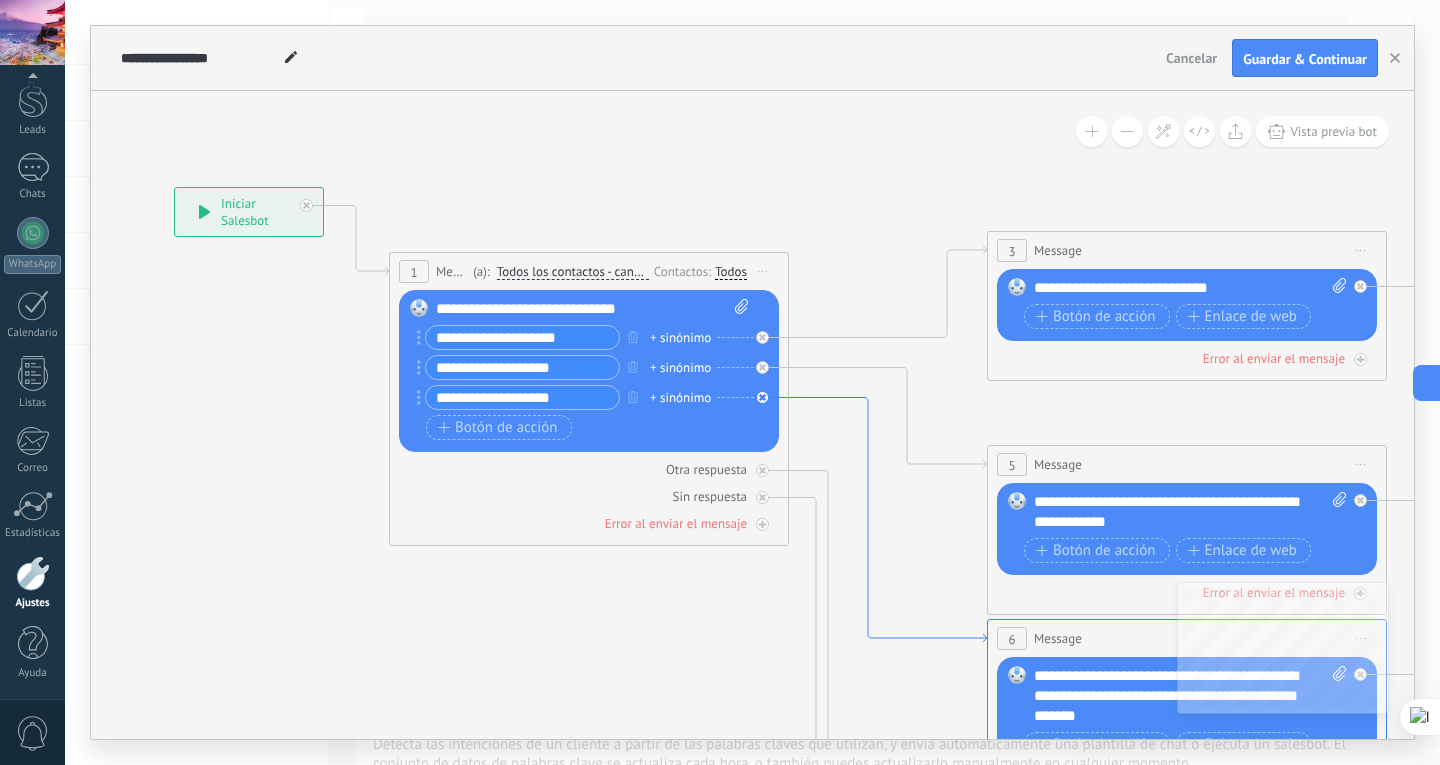 drag, startPoint x: 869, startPoint y: 441, endPoint x: 457, endPoint y: 431, distance: 412.12134 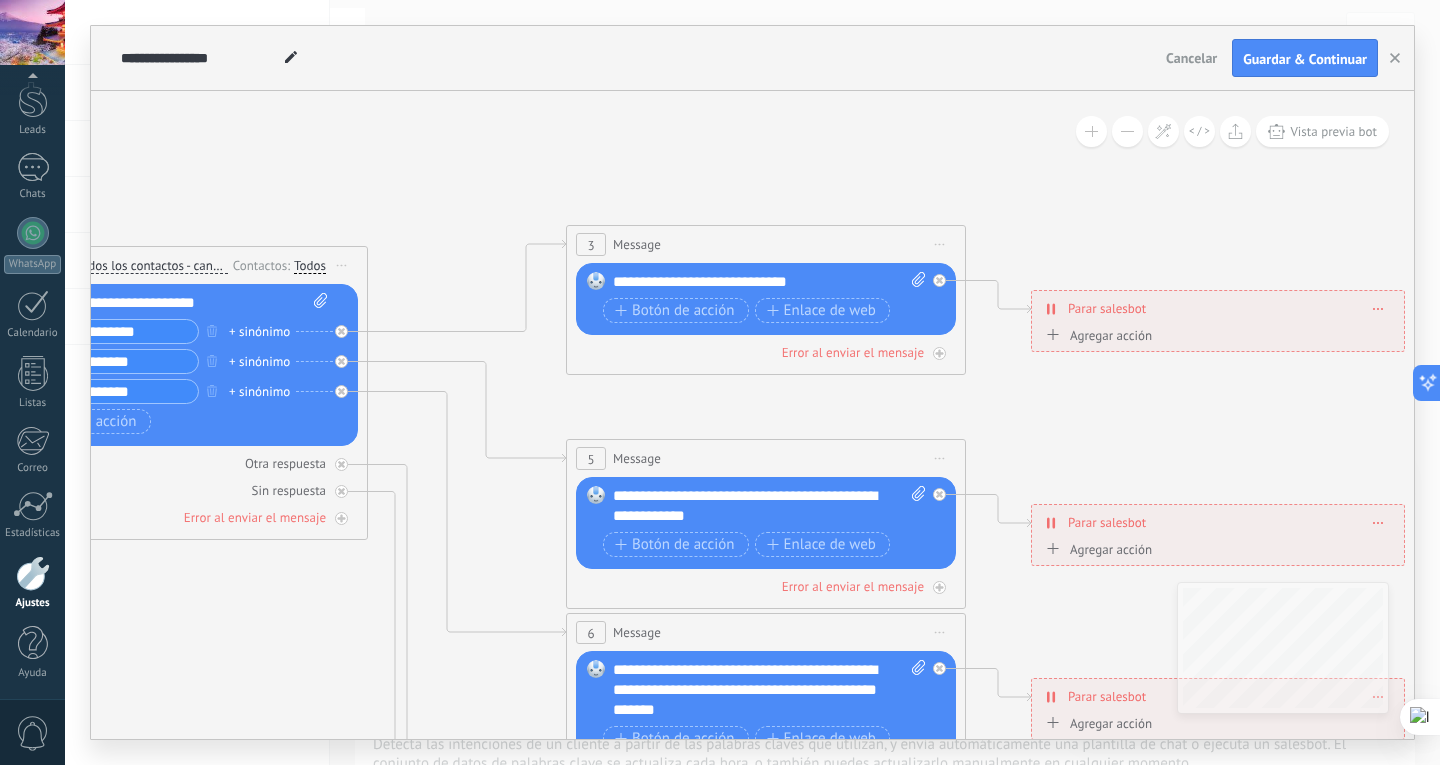 drag, startPoint x: 1037, startPoint y: 380, endPoint x: 522, endPoint y: 364, distance: 515.2485 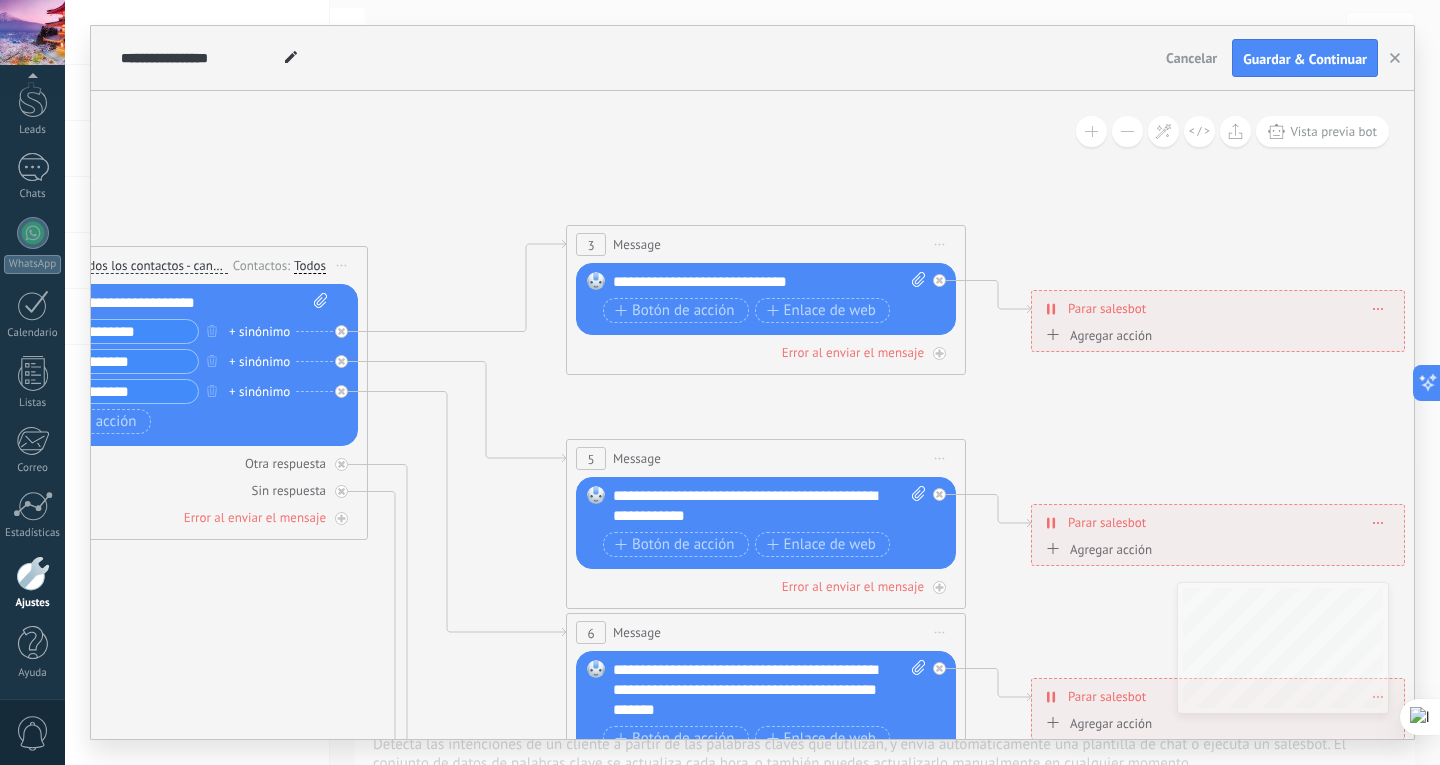 click 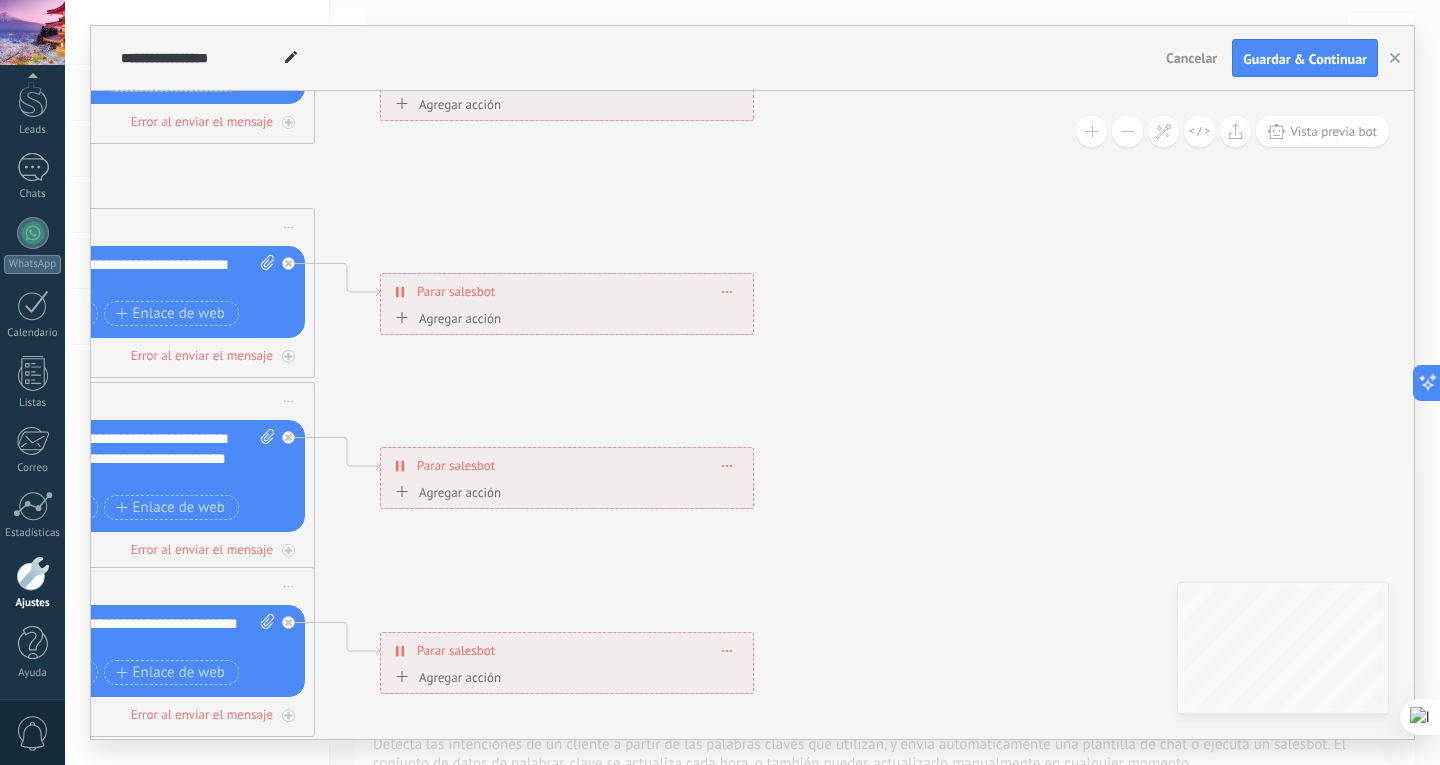 drag, startPoint x: 1017, startPoint y: 362, endPoint x: 924, endPoint y: 147, distance: 234.252 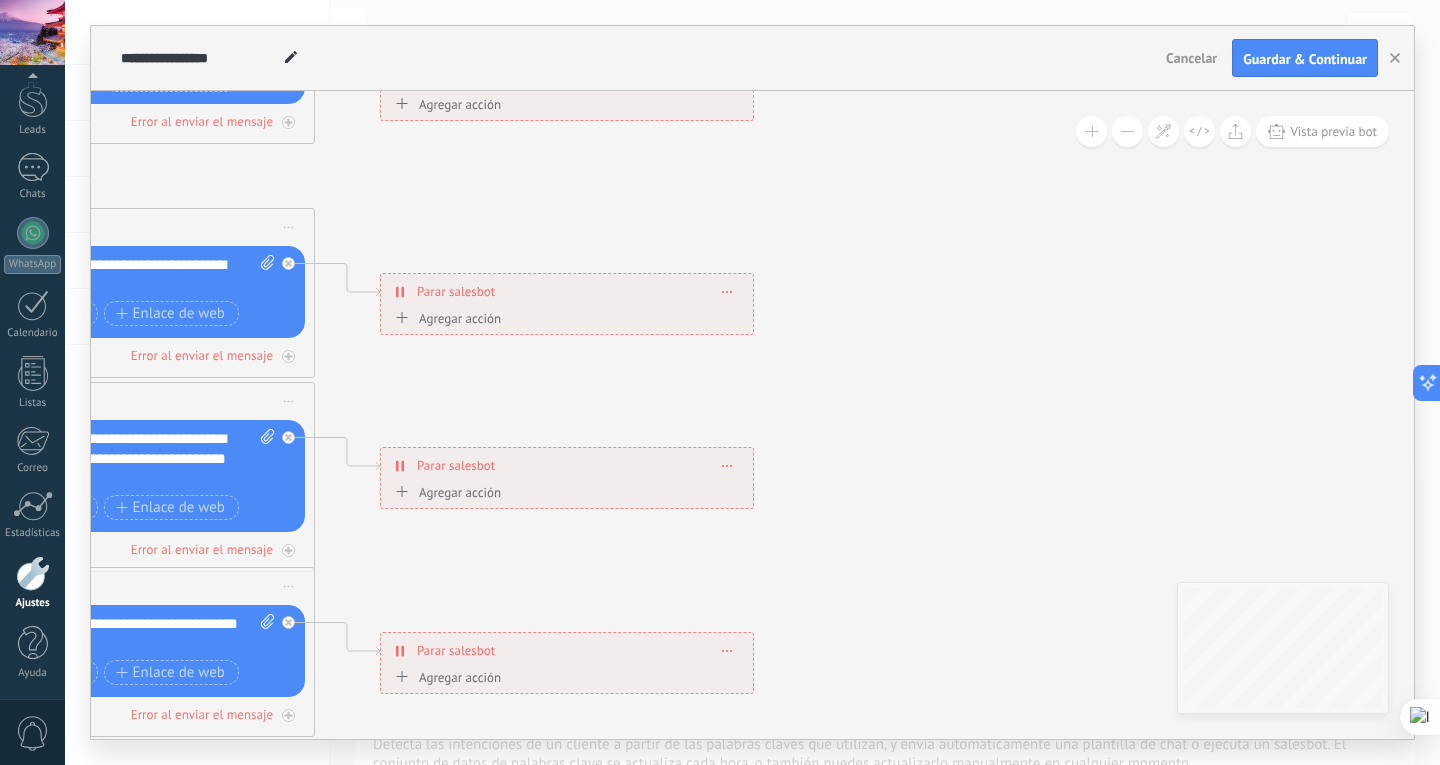 click 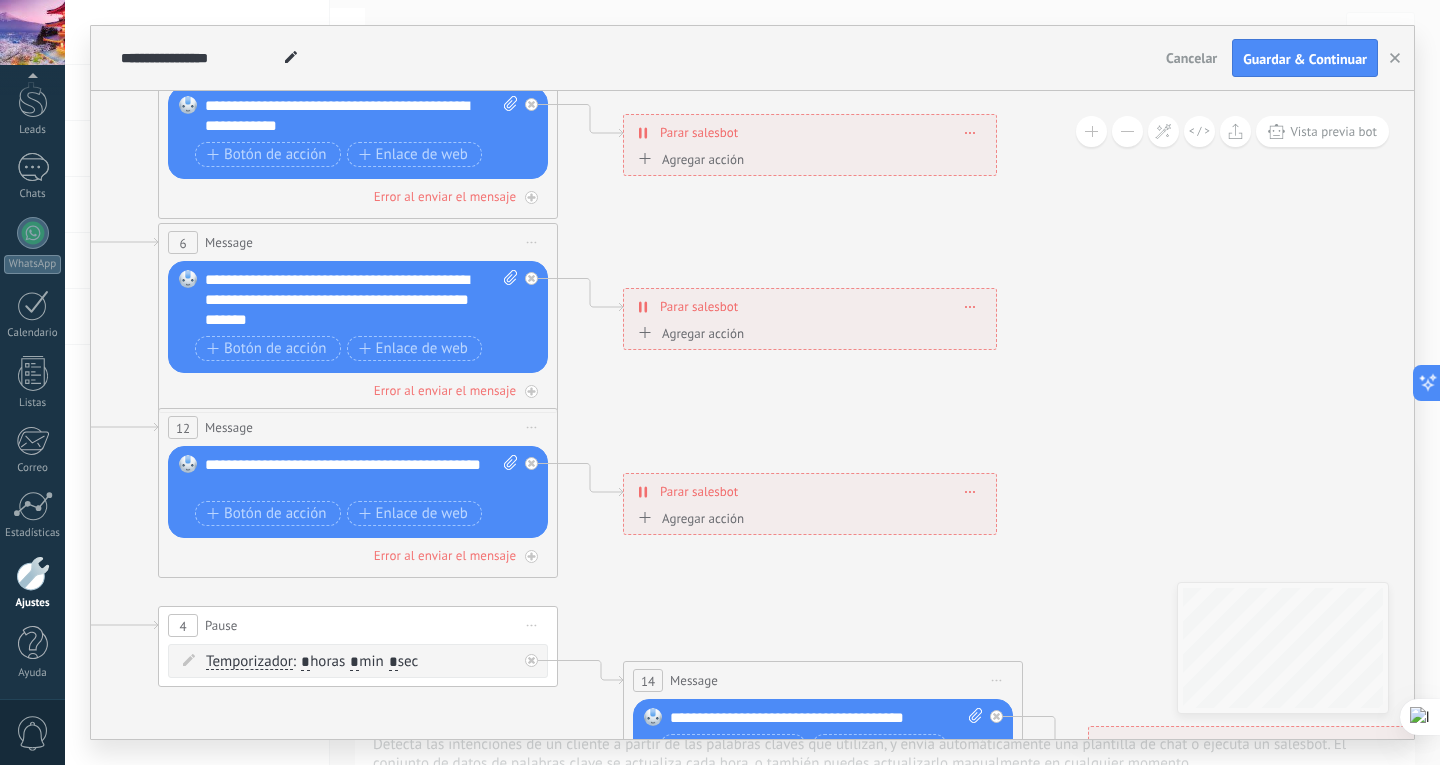 drag, startPoint x: 919, startPoint y: 236, endPoint x: 1152, endPoint y: 126, distance: 257.66064 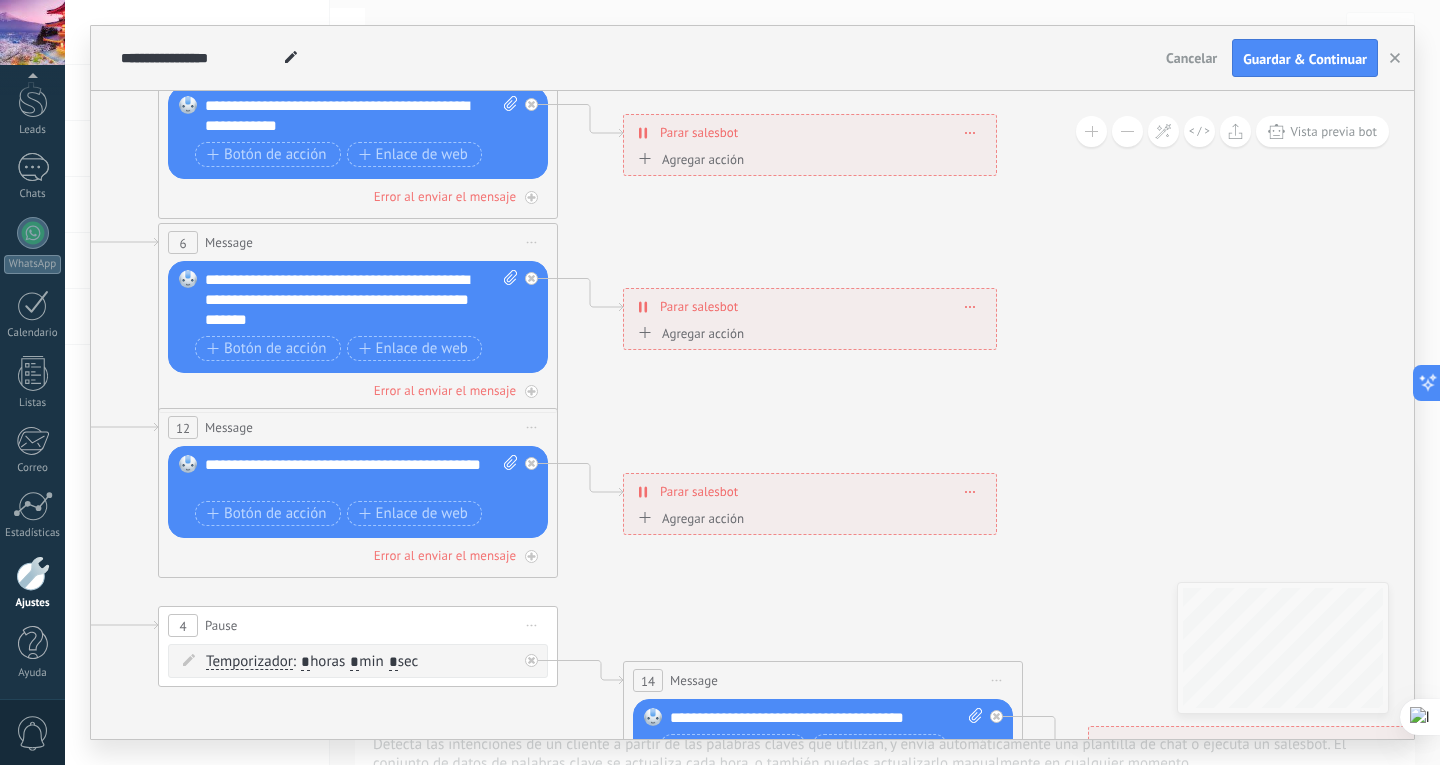 click on "**********" at bounding box center [752, 382] 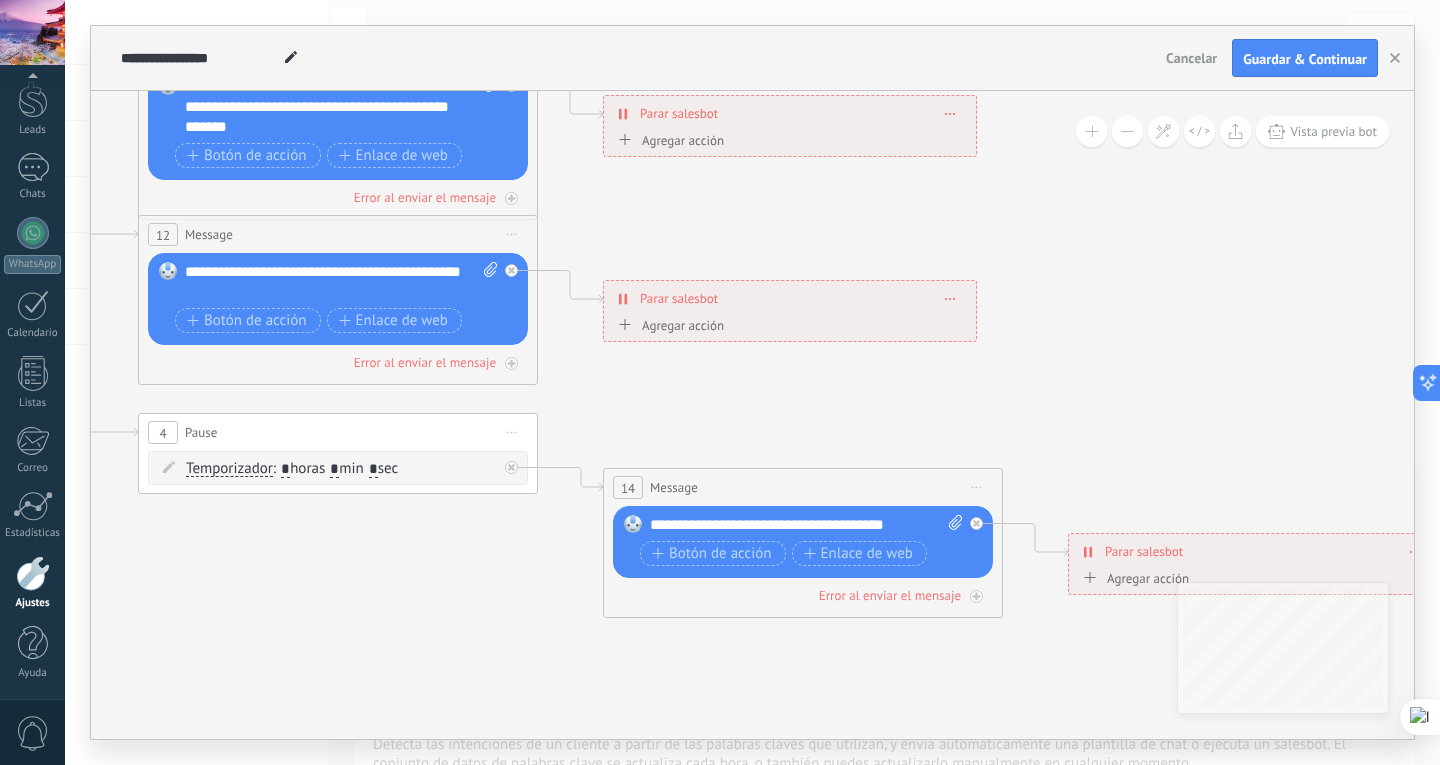 drag, startPoint x: 1103, startPoint y: 345, endPoint x: 1058, endPoint y: 206, distance: 146.1027 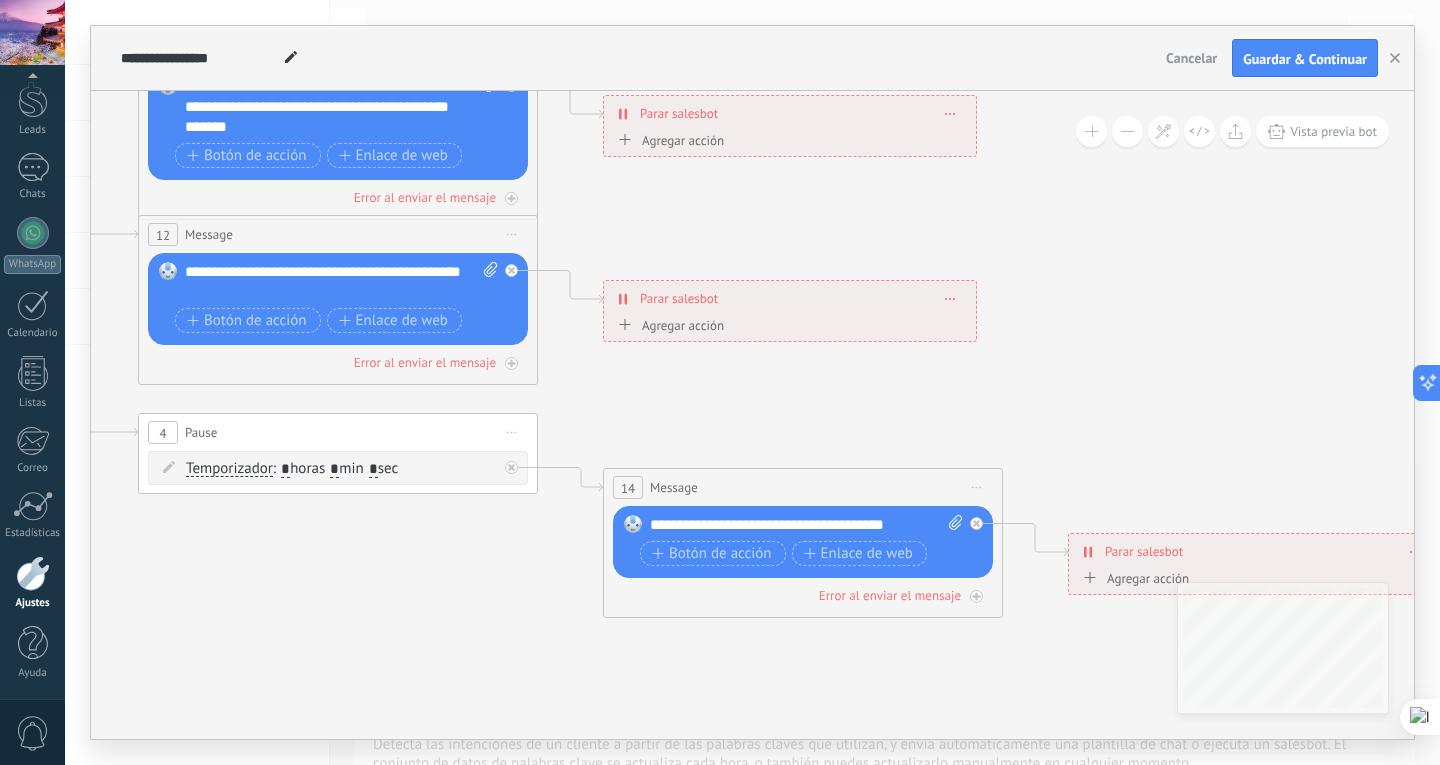 click 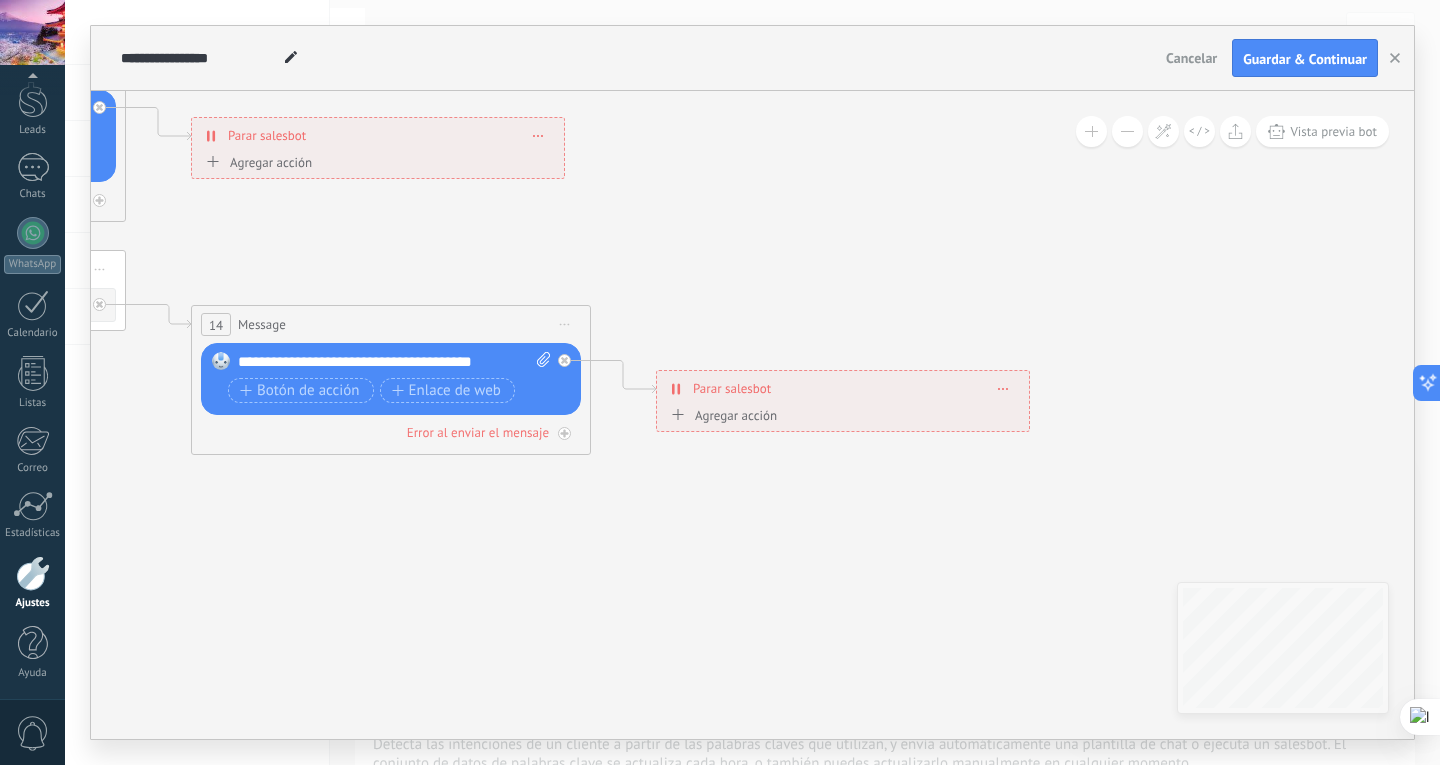 drag, startPoint x: 1081, startPoint y: 369, endPoint x: 666, endPoint y: 235, distance: 436.09747 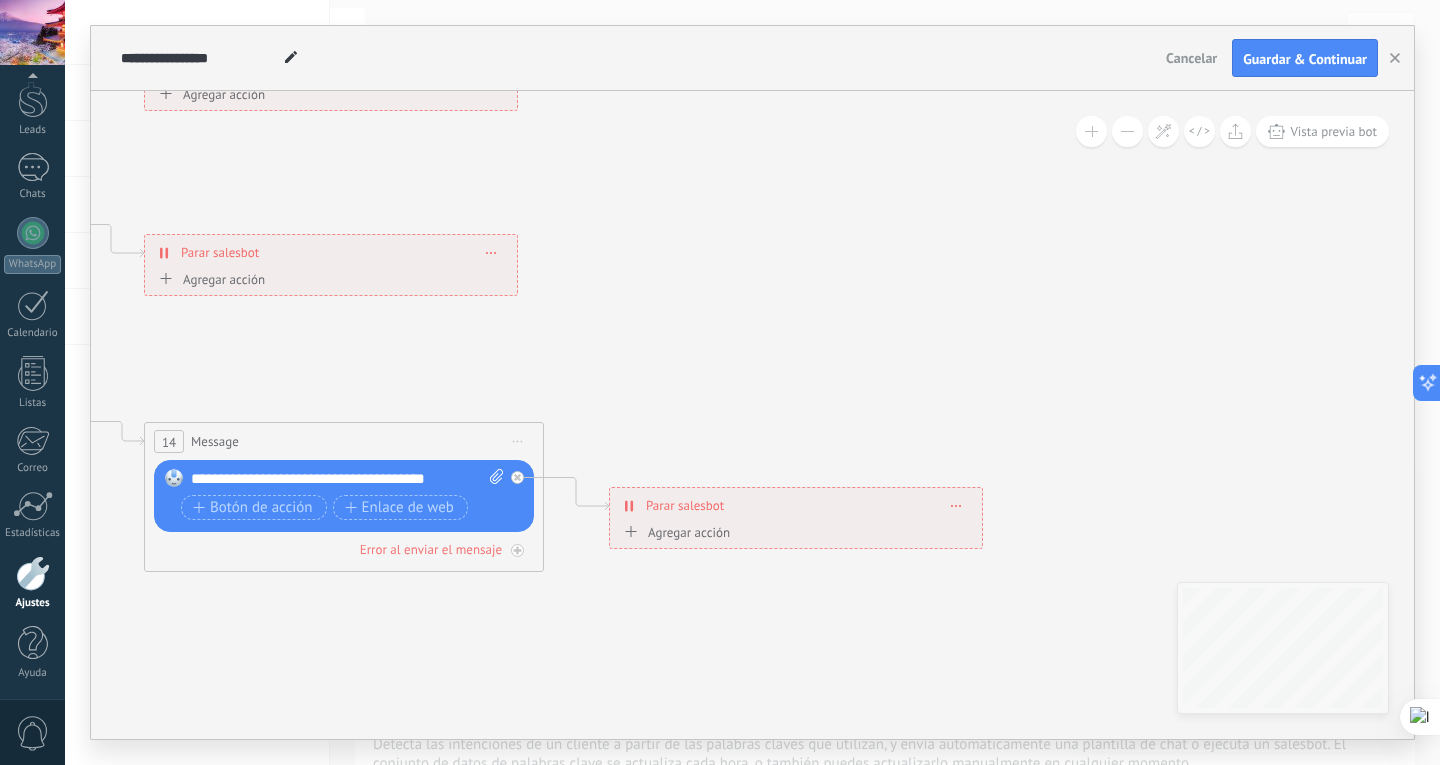 drag, startPoint x: 926, startPoint y: 315, endPoint x: 942, endPoint y: 415, distance: 101.27191 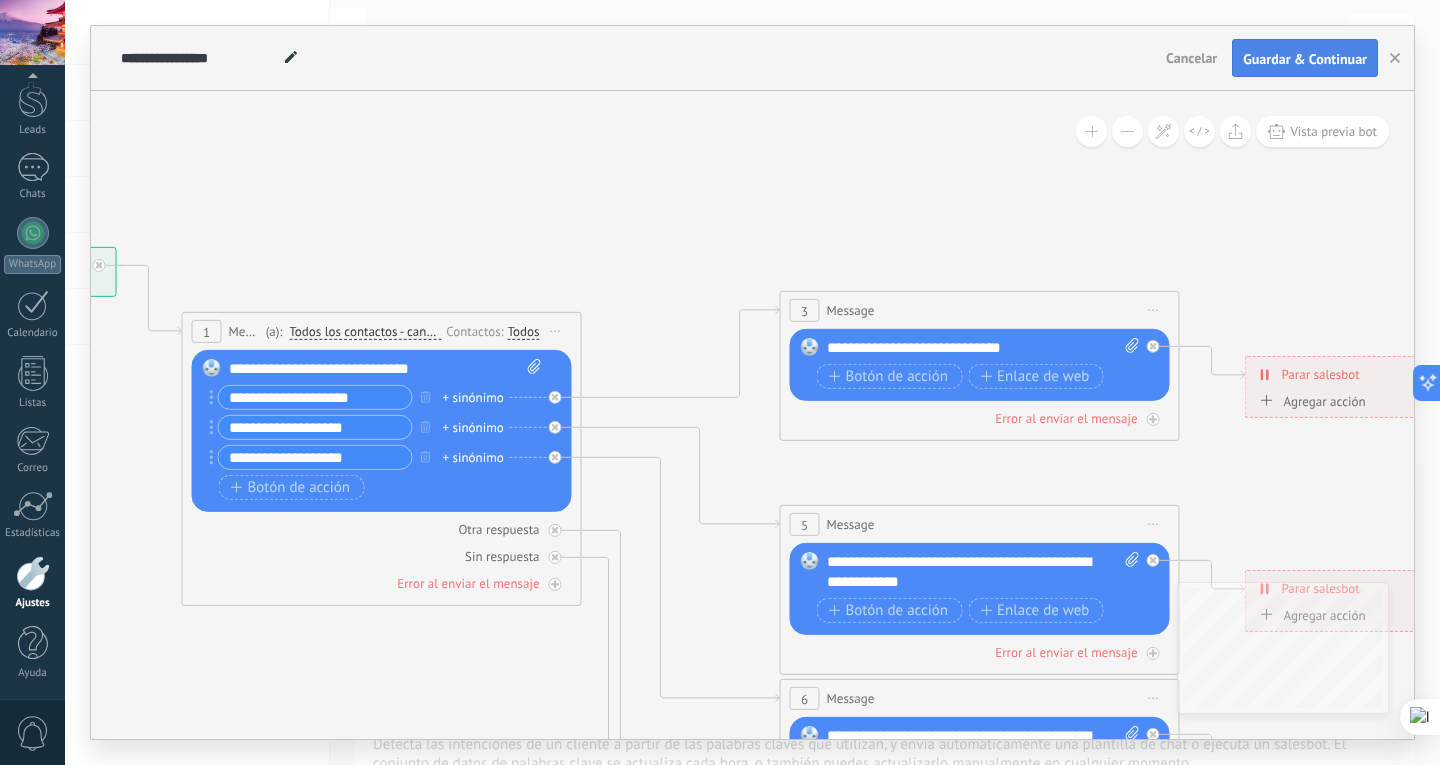 click on "Guardar & Continuar" at bounding box center (1305, 59) 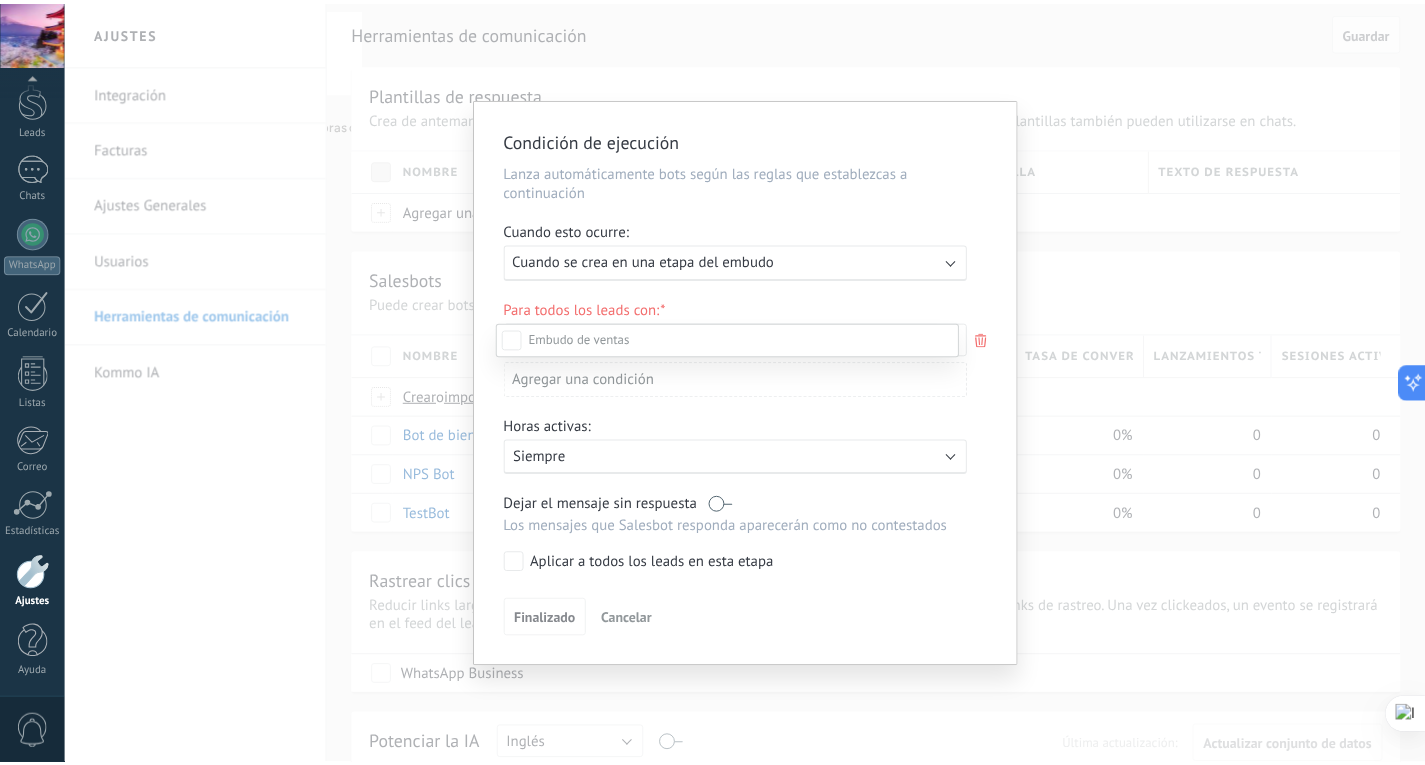 scroll, scrollTop: 210, scrollLeft: 0, axis: vertical 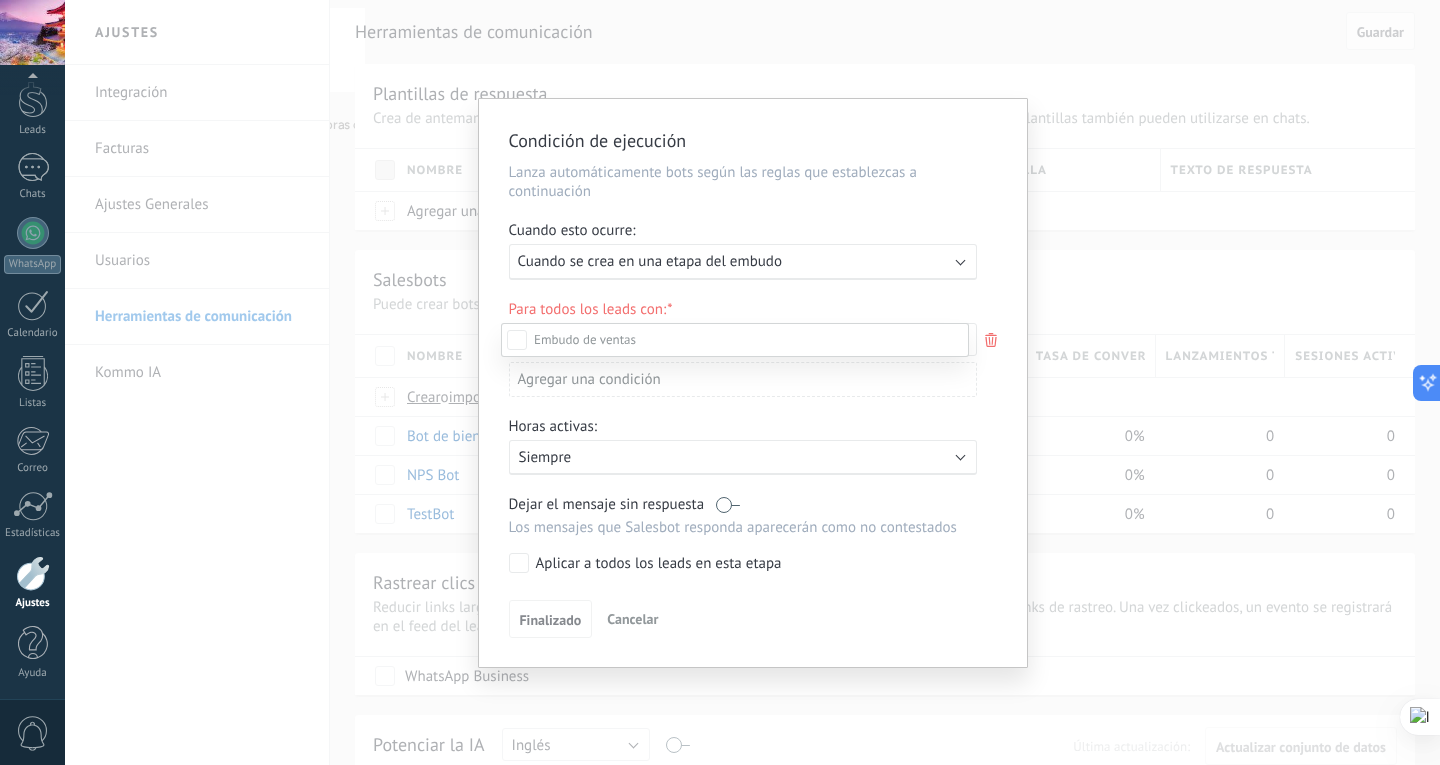 click on "Leads Entrantes Contacto inicial Negociación Debate contractual Discusión de contrato Logrado con éxito Venta Perdido" at bounding box center [735, 542] 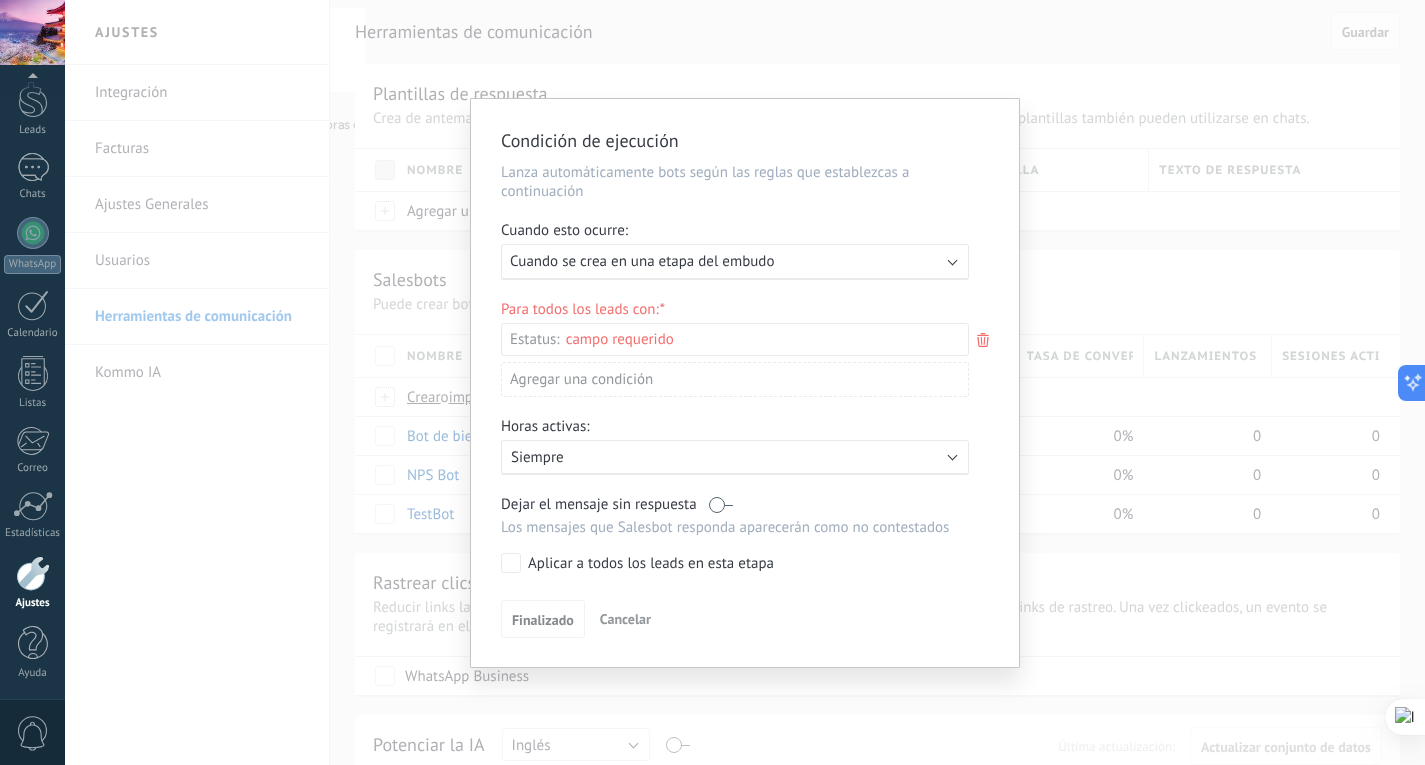 click on "Leads Entrantes Contacto inicial Negociación Debate contractual Discusión de contrato Logrado con éxito Venta Perdido" at bounding box center (0, 0) 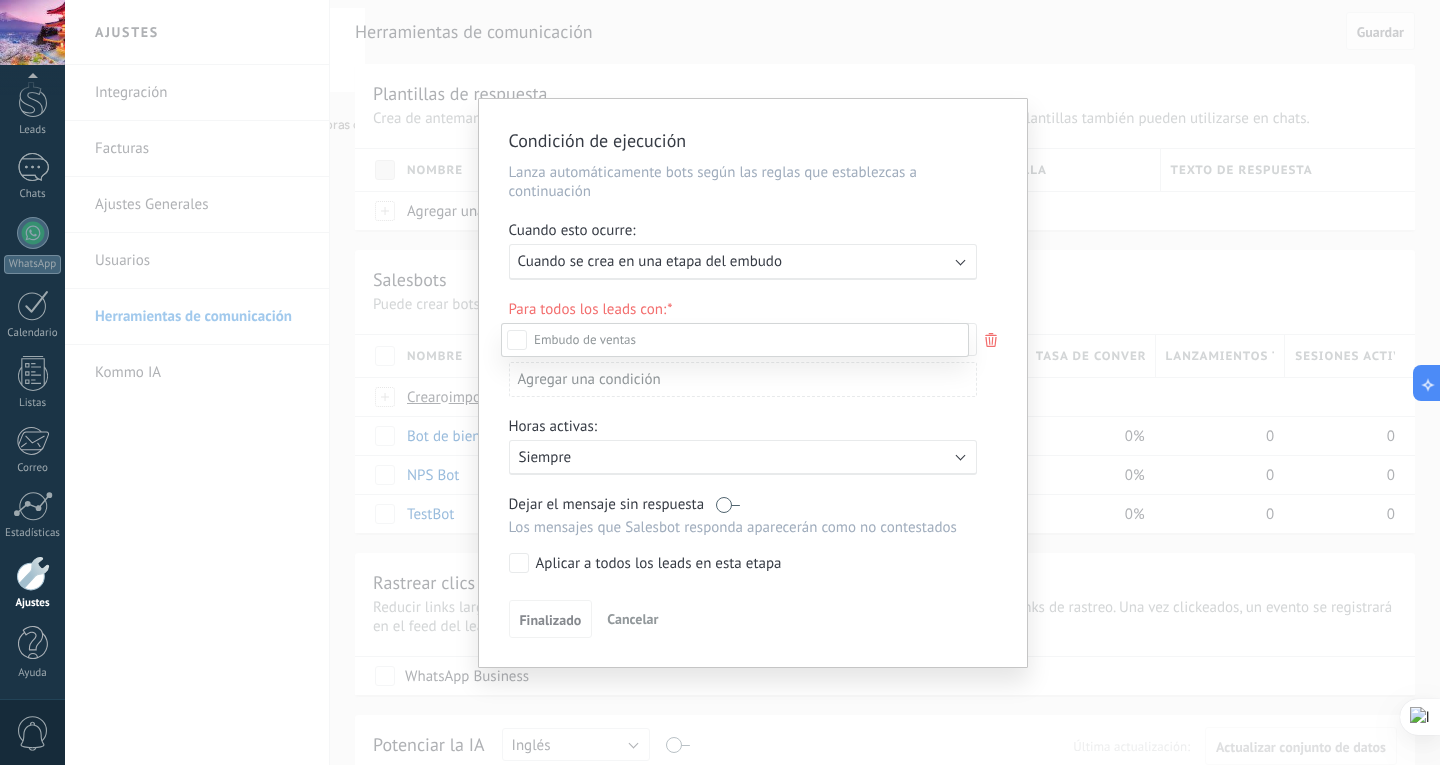 click on "Debate contractual" at bounding box center [0, 0] 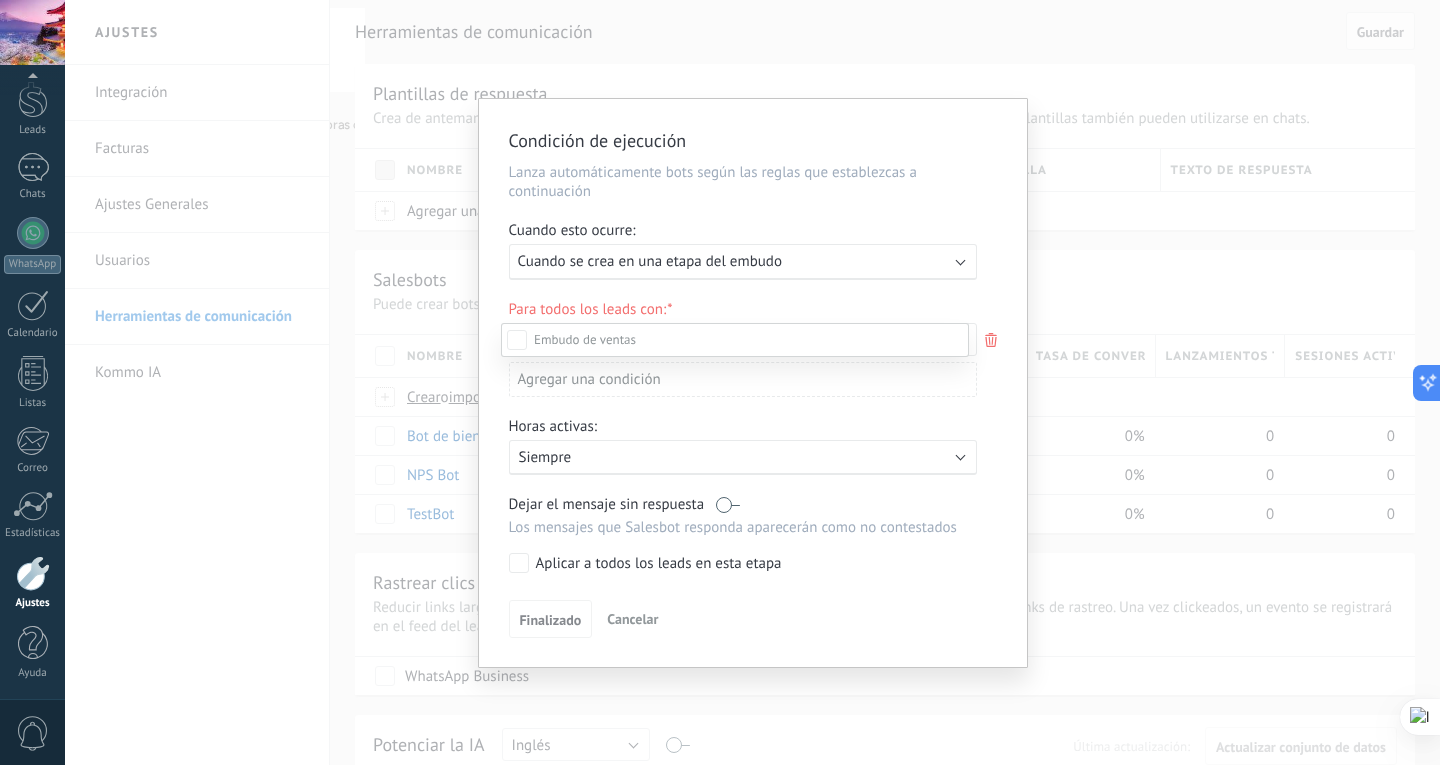 click on "Leads Entrantes Contacto inicial Negociación Debate contractual Discusión de contrato Logrado con éxito Venta Perdido" at bounding box center [735, 542] 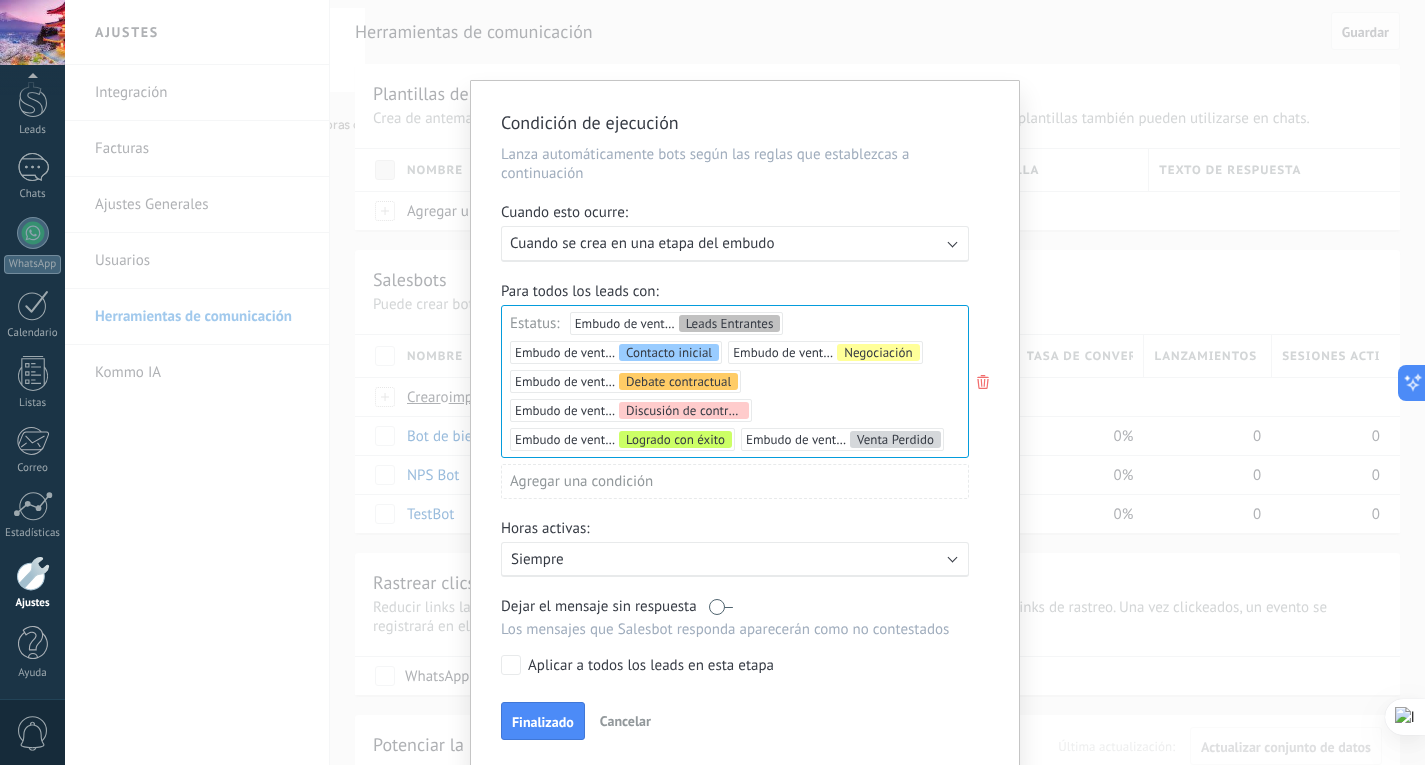 scroll, scrollTop: 23, scrollLeft: 0, axis: vertical 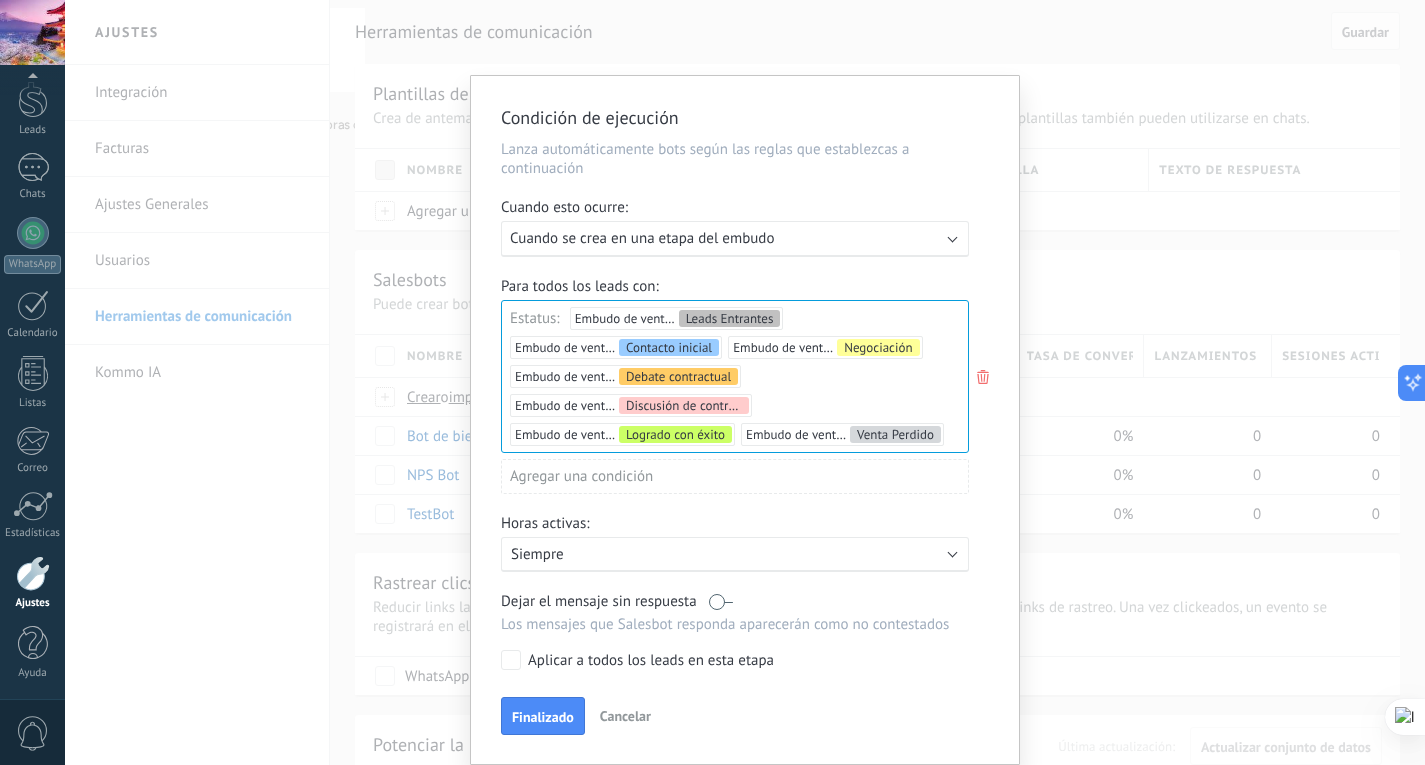 click on "Ejecutar:  Cuando se crea en una etapa del embudo" at bounding box center [735, 239] 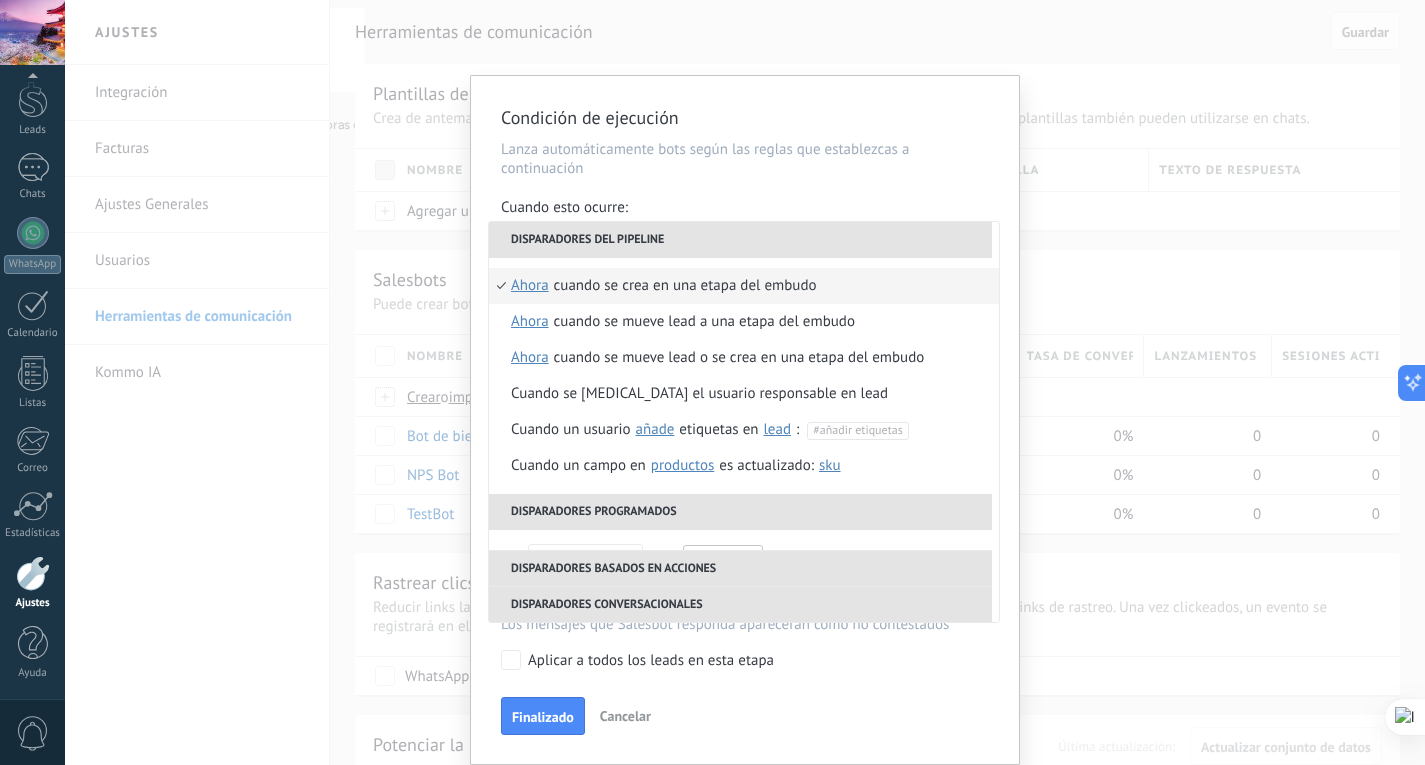 click on "Disparadores del pipeline" at bounding box center (740, 240) 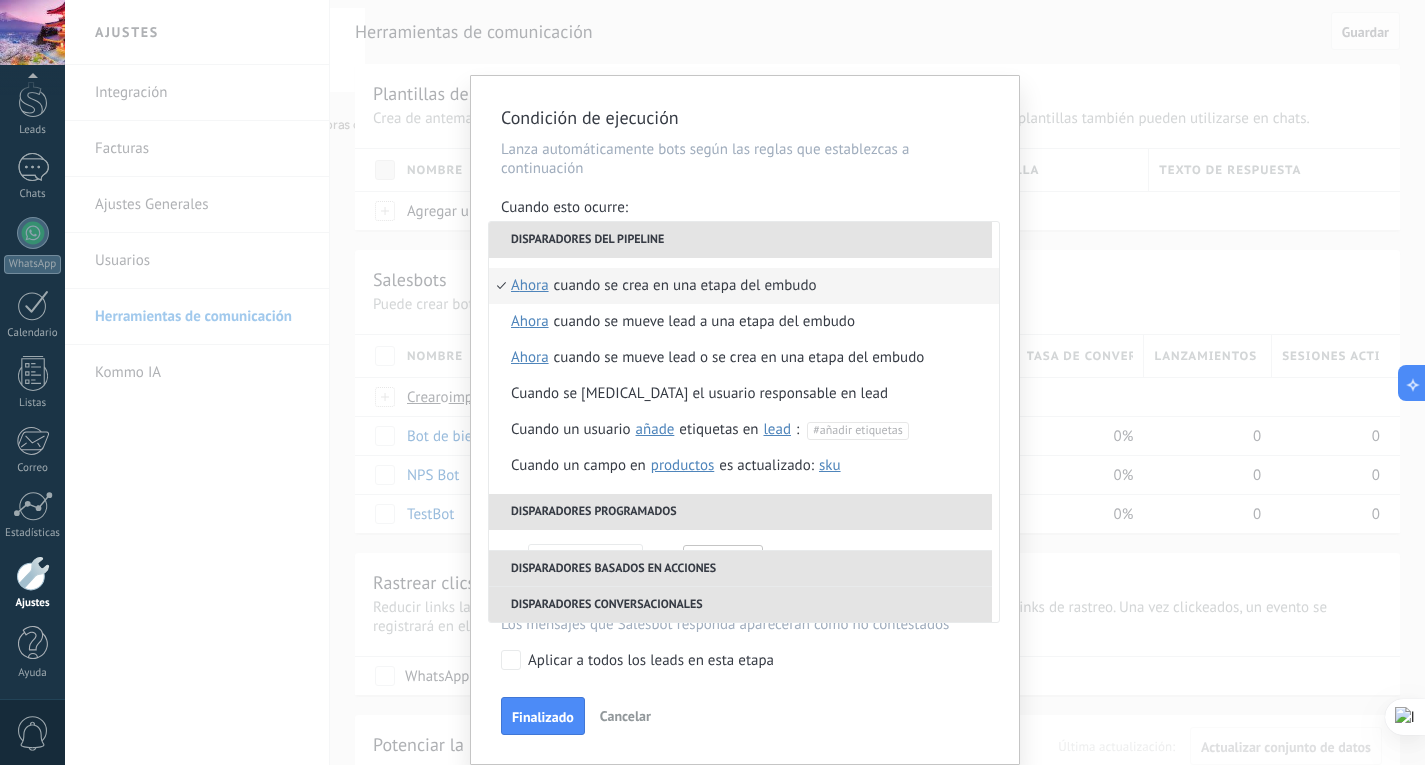 click on "**********" at bounding box center (745, 382) 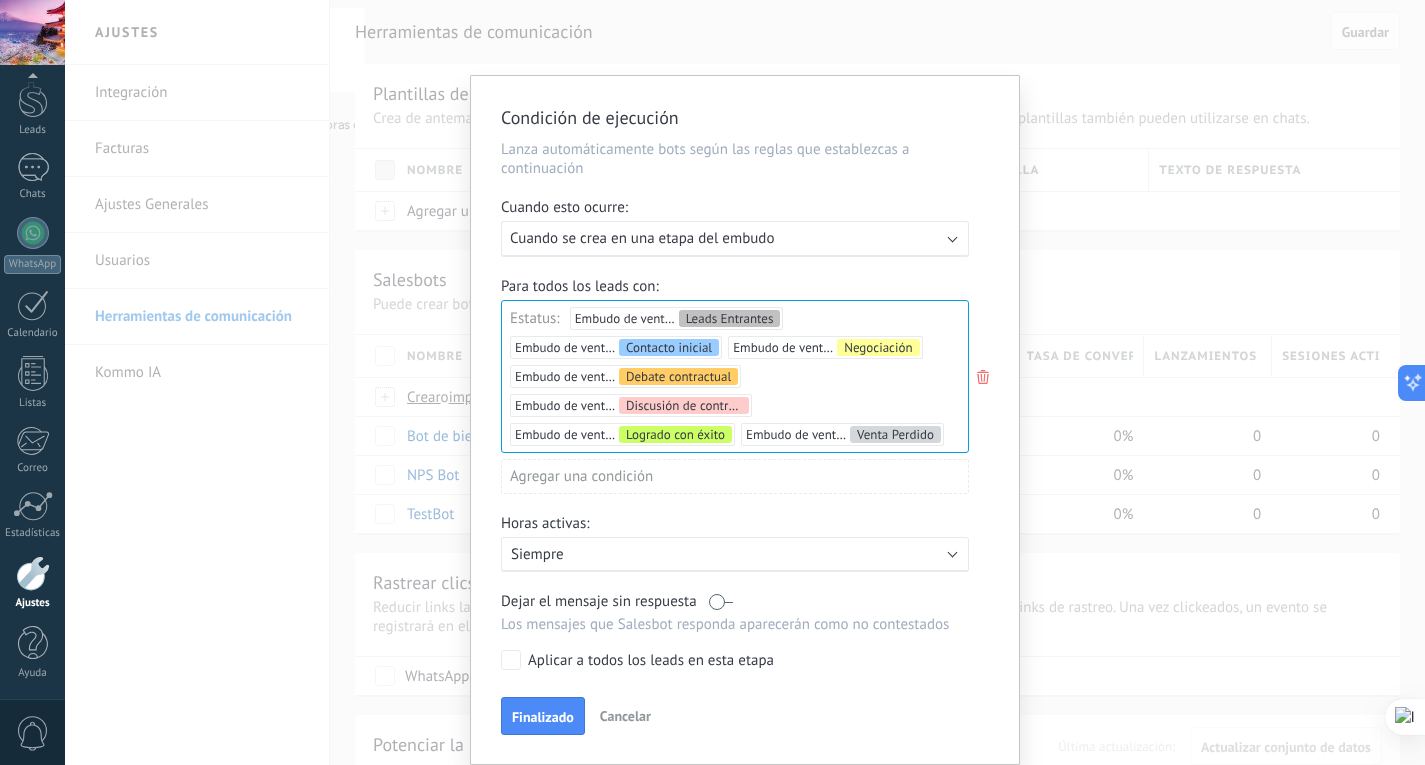 click on "Finalizado" at bounding box center (543, 716) 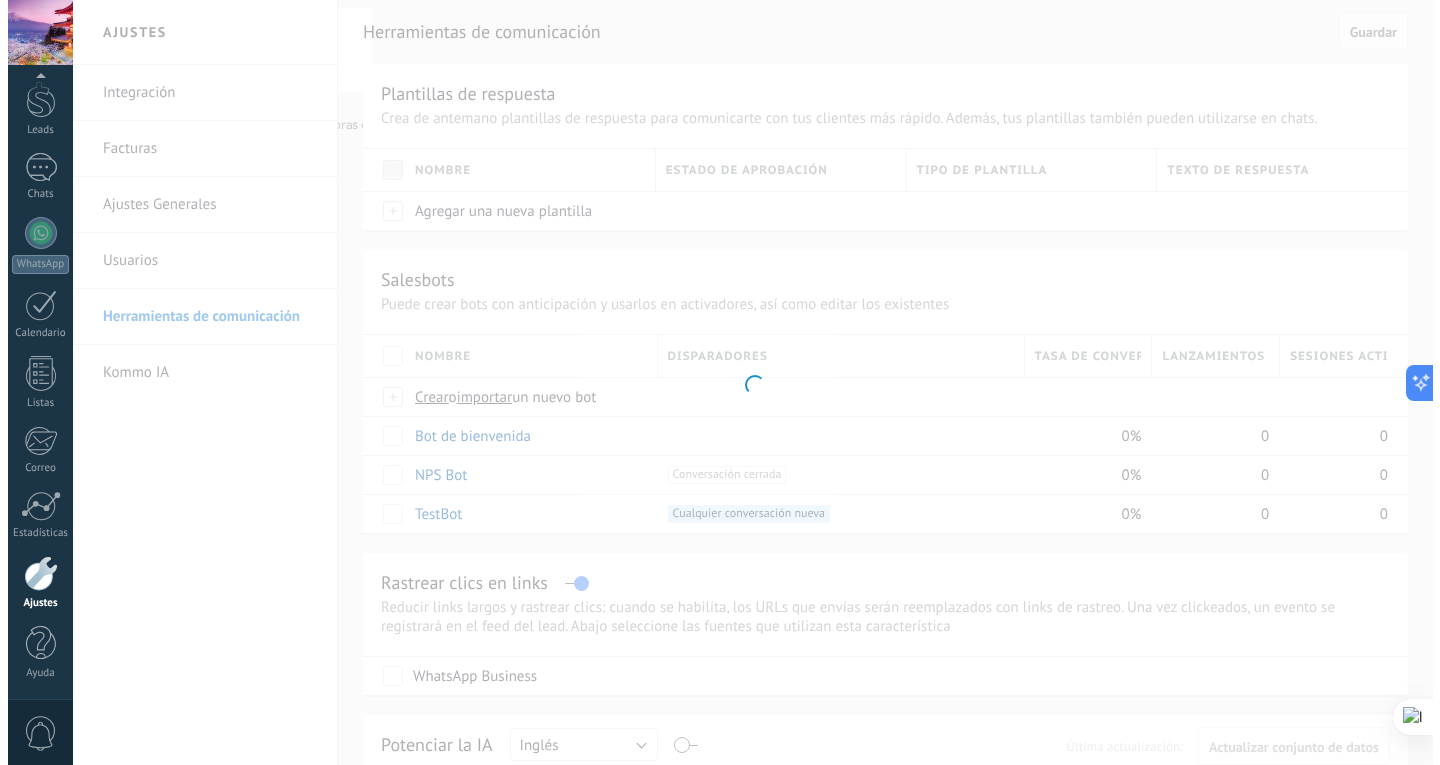 scroll, scrollTop: 0, scrollLeft: 0, axis: both 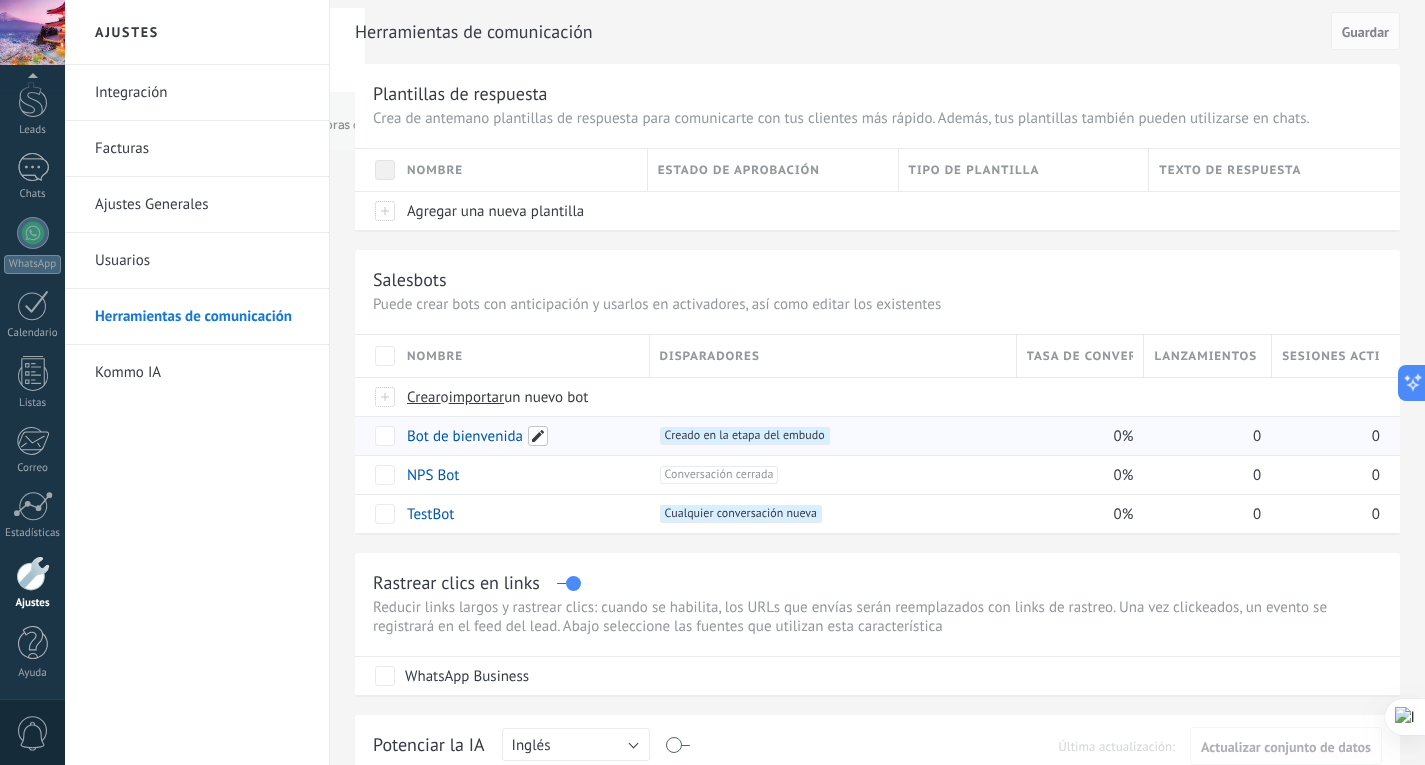 click at bounding box center [538, 436] 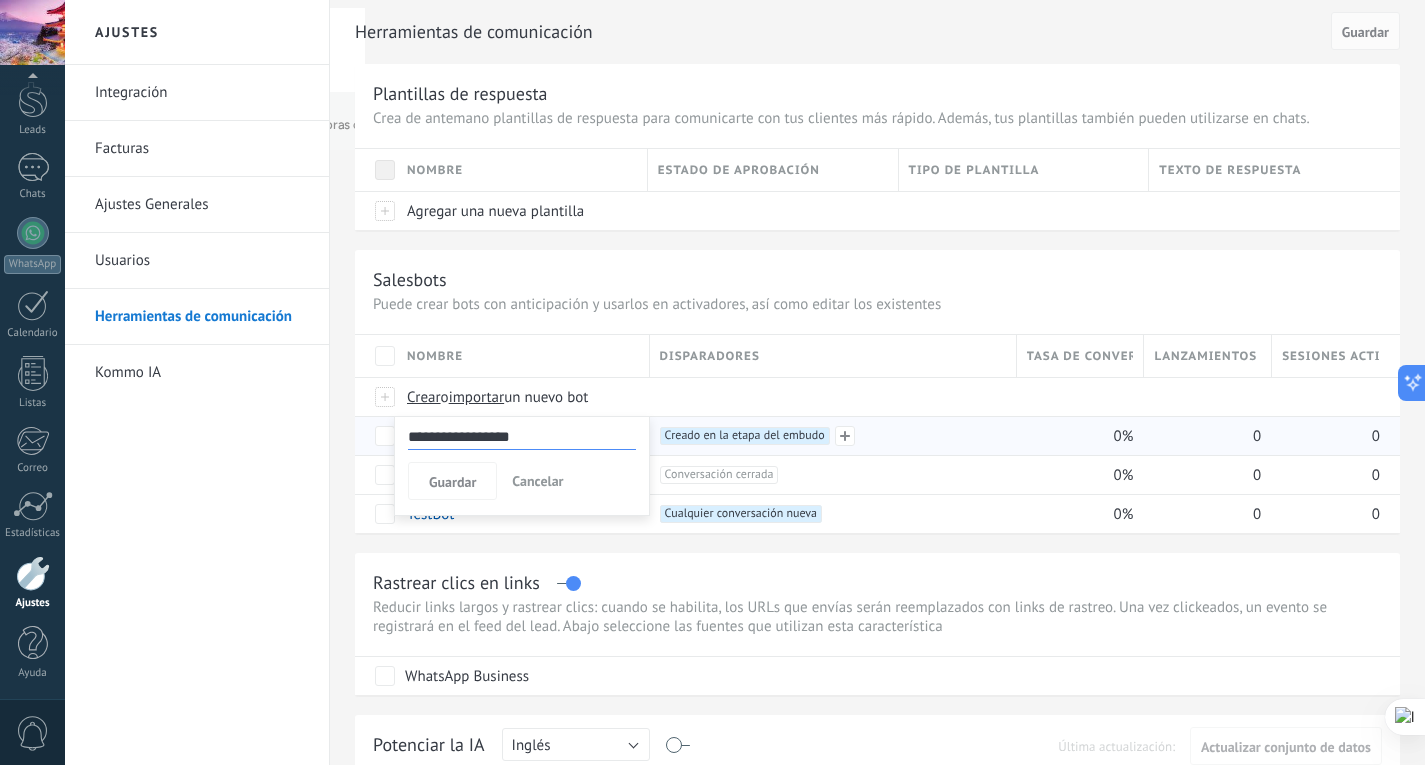 click on "+1 Creado en la etapa del embudo +0" at bounding box center (828, 436) 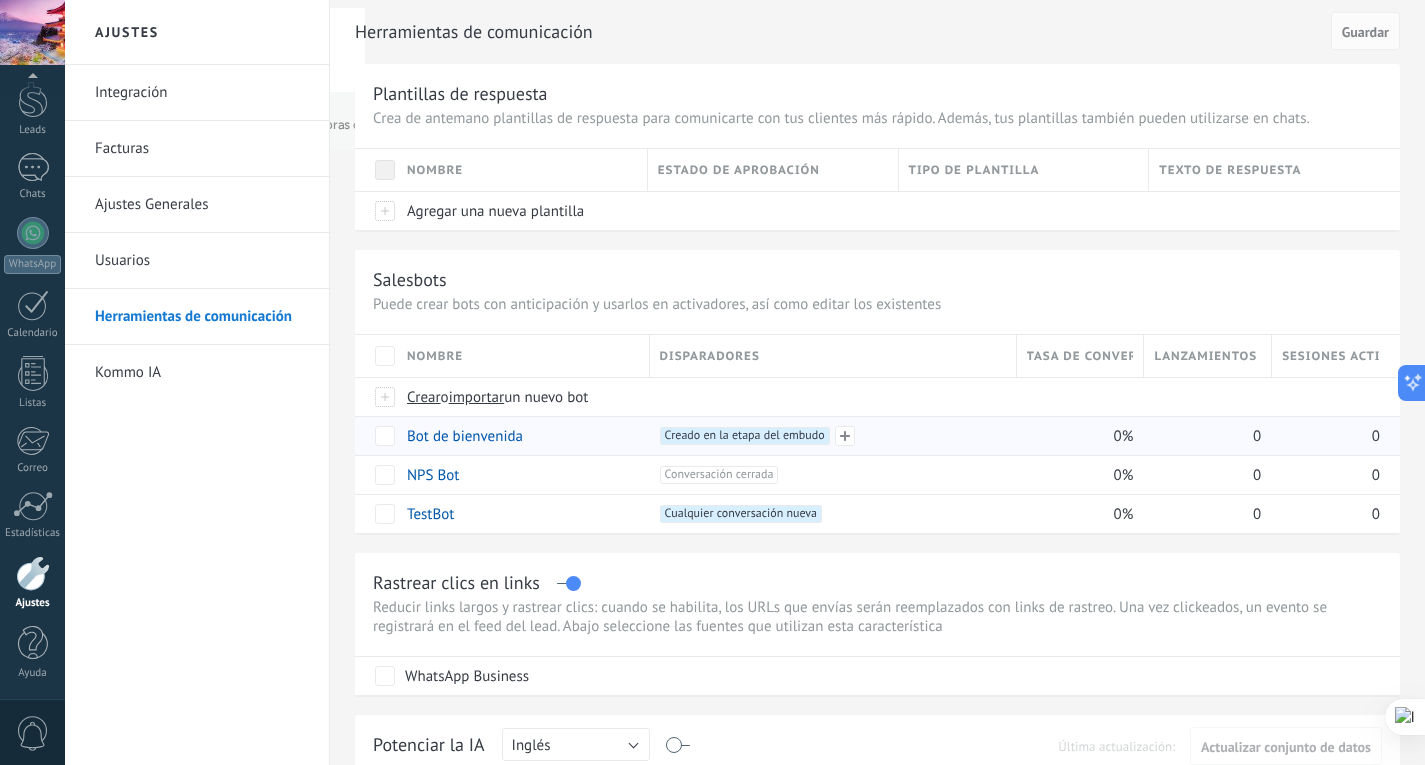 click on "Creado en la etapa del embudo +0" at bounding box center [745, 436] 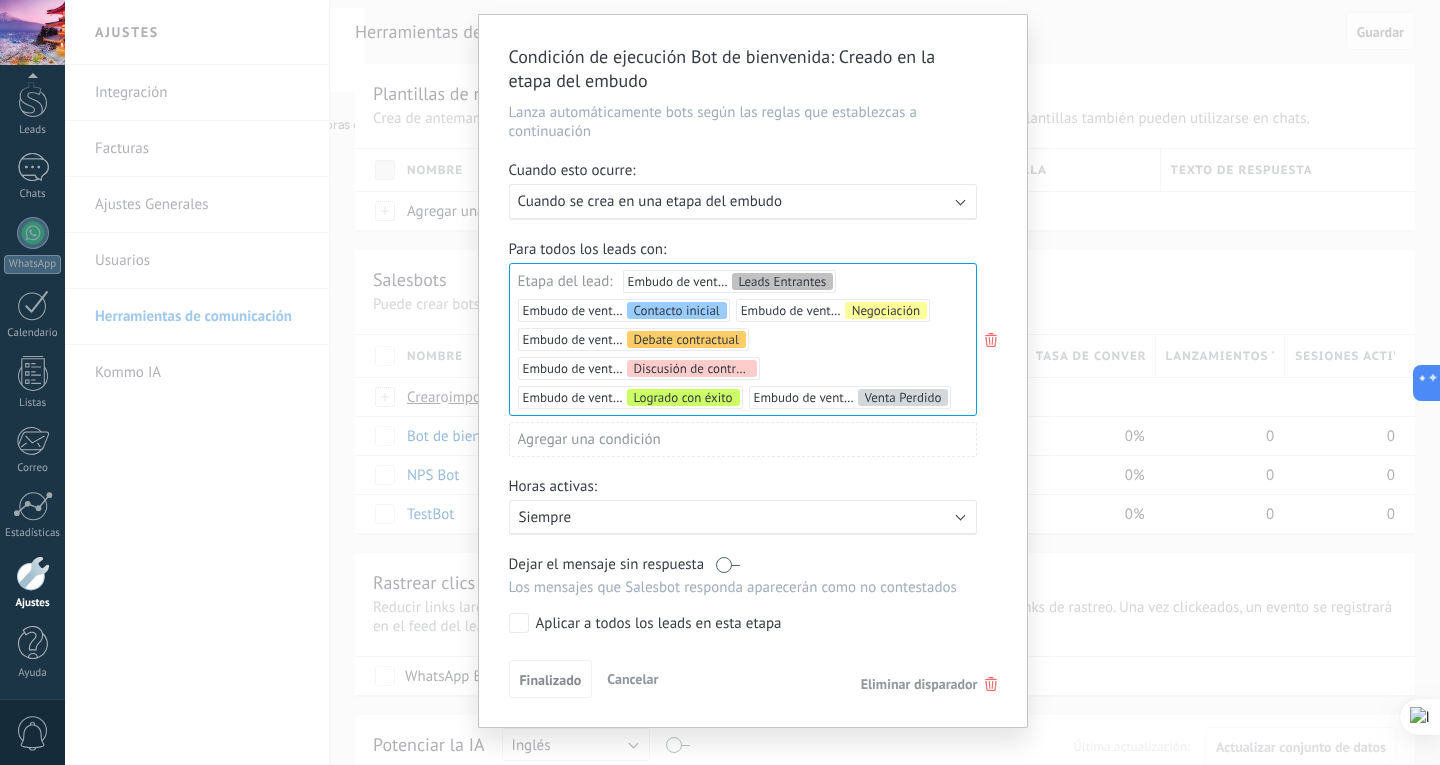 scroll, scrollTop: 79, scrollLeft: 0, axis: vertical 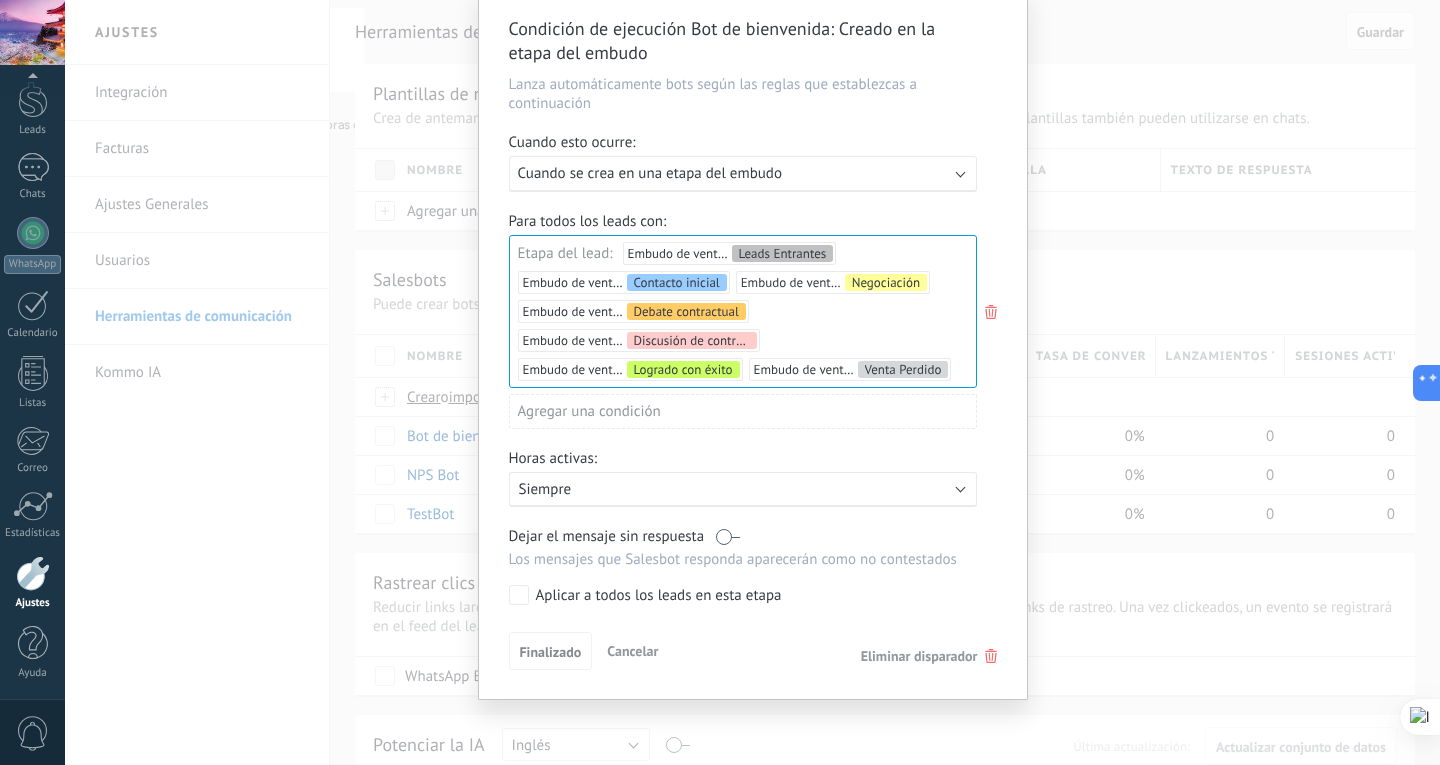 click on "Condición de ejecución Bot de bienvenida : Creado en la etapa del embudo Lanza automáticamente bots según las reglas que establezcas a continuación Cuando esto ocurre: Ejecutar:  Cuando se crea en una etapa del embudo Para todos los leads con: Etapa del lead: Embudo de ventas Leads Entrantes Embudo de ventas Contacto inicial Embudo de ventas Negociación Embudo de ventas Debate contractual Embudo de ventas Discusión de contrato Embudo de ventas Logrado con éxito Embudo de ventas Venta Perdido Leads Entrantes Contacto inicial Negociación Debate contractual Discusión de contrato Logrado con éxito Venta Perdido Agregar una condición Horas activas: Activo:  Siempre Dejar el mensaje sin respuesta Los mensajes que Salesbot responda aparecerán como no contestados Aplicar a todos los leads en esta etapa Finalizado Cancelar Eliminar disparador" at bounding box center (752, 382) 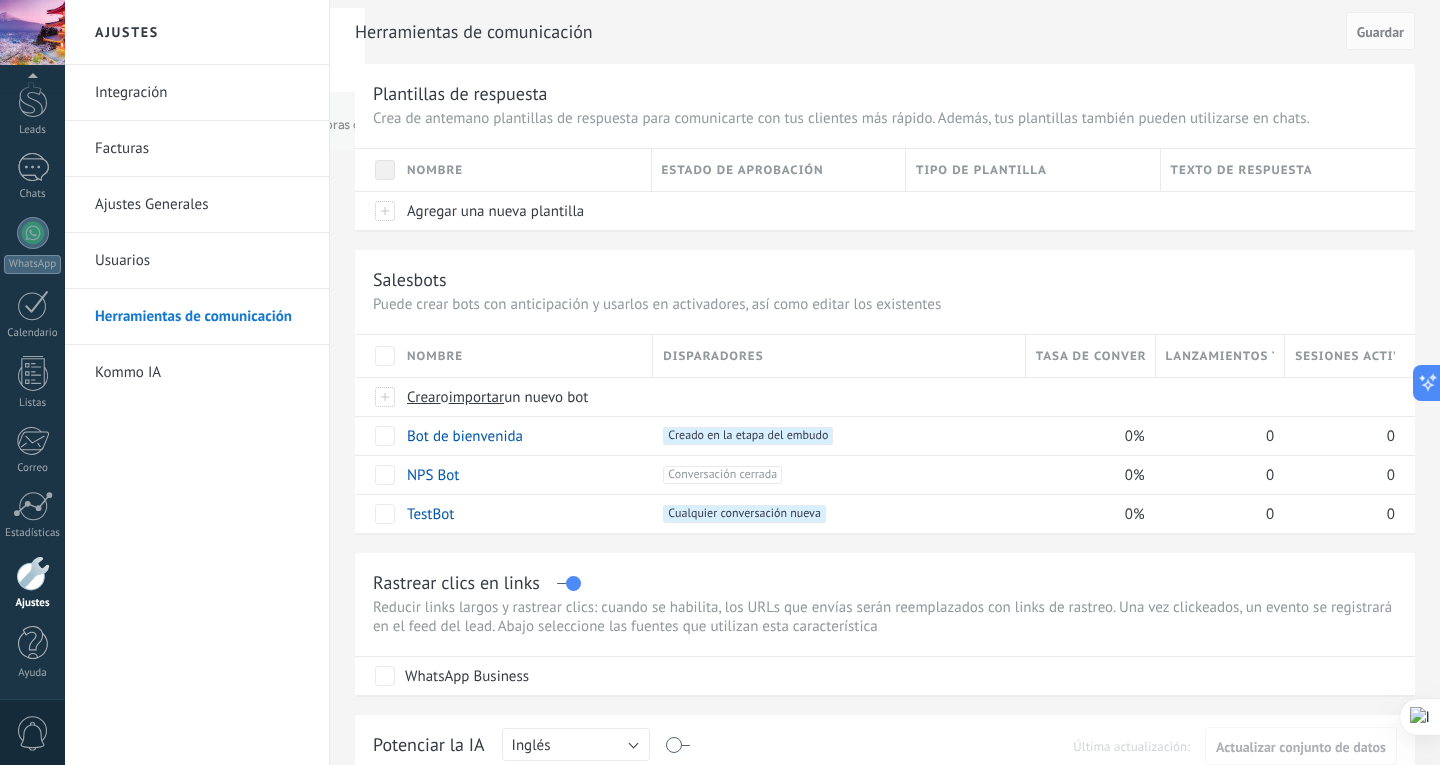 scroll, scrollTop: 0, scrollLeft: 0, axis: both 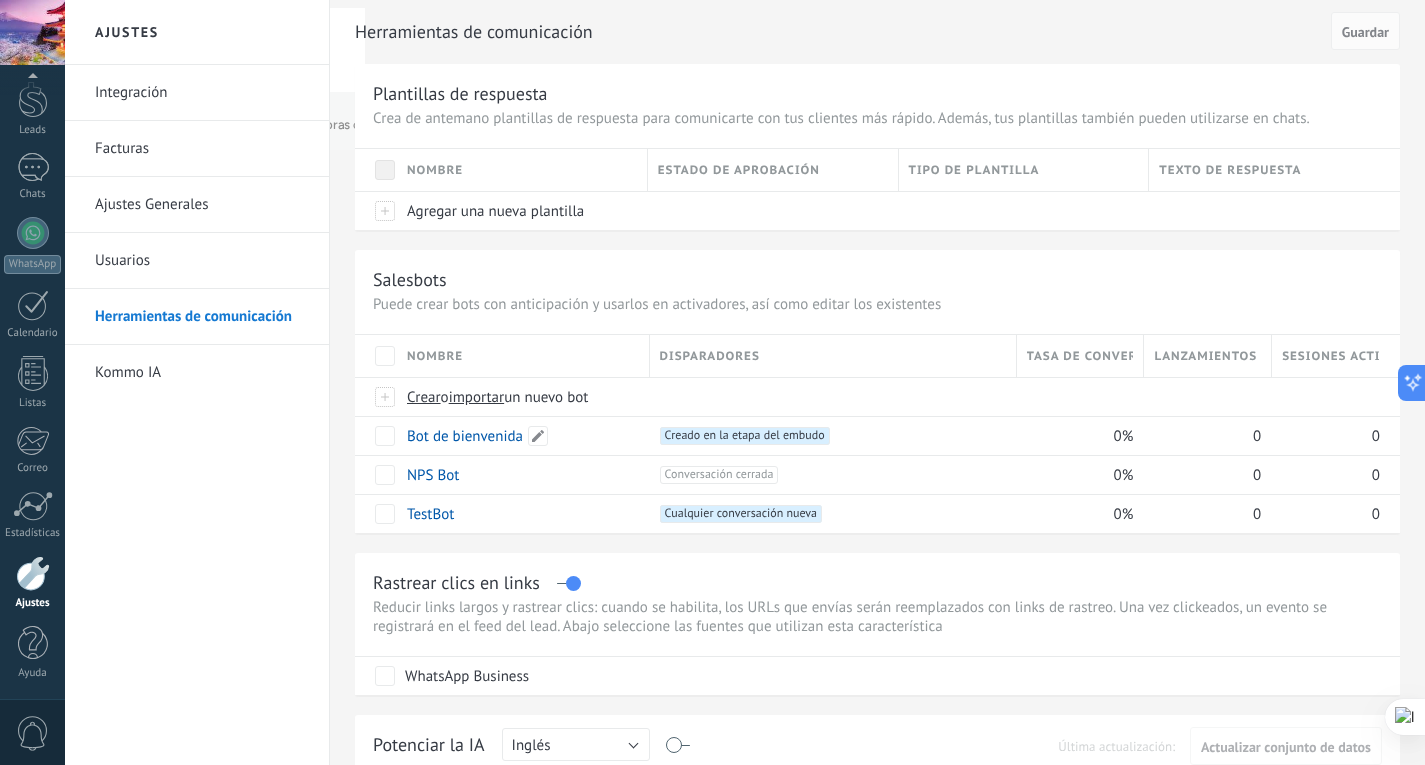 click on "Bot de bienvenida" at bounding box center (518, 436) 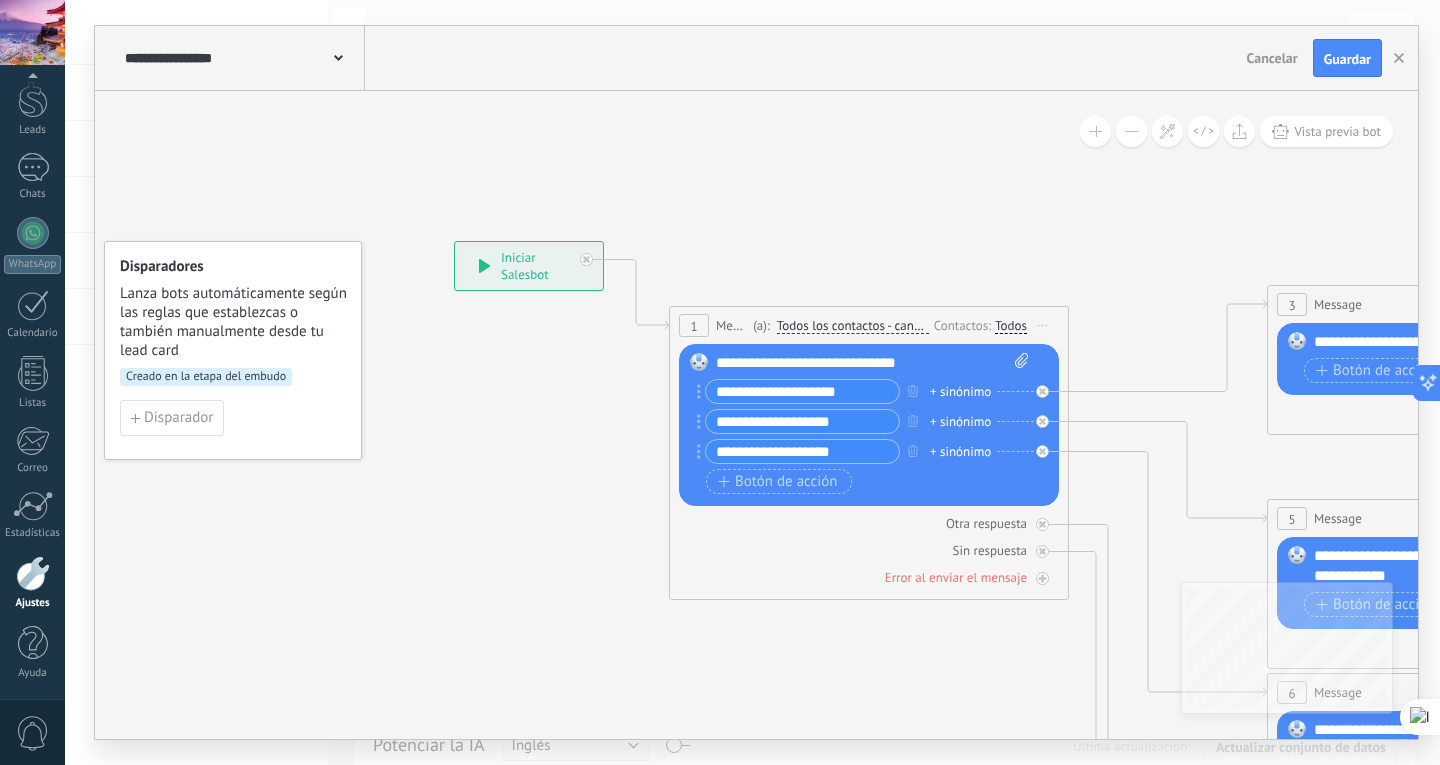 drag, startPoint x: 1101, startPoint y: 333, endPoint x: 723, endPoint y: 328, distance: 378.03308 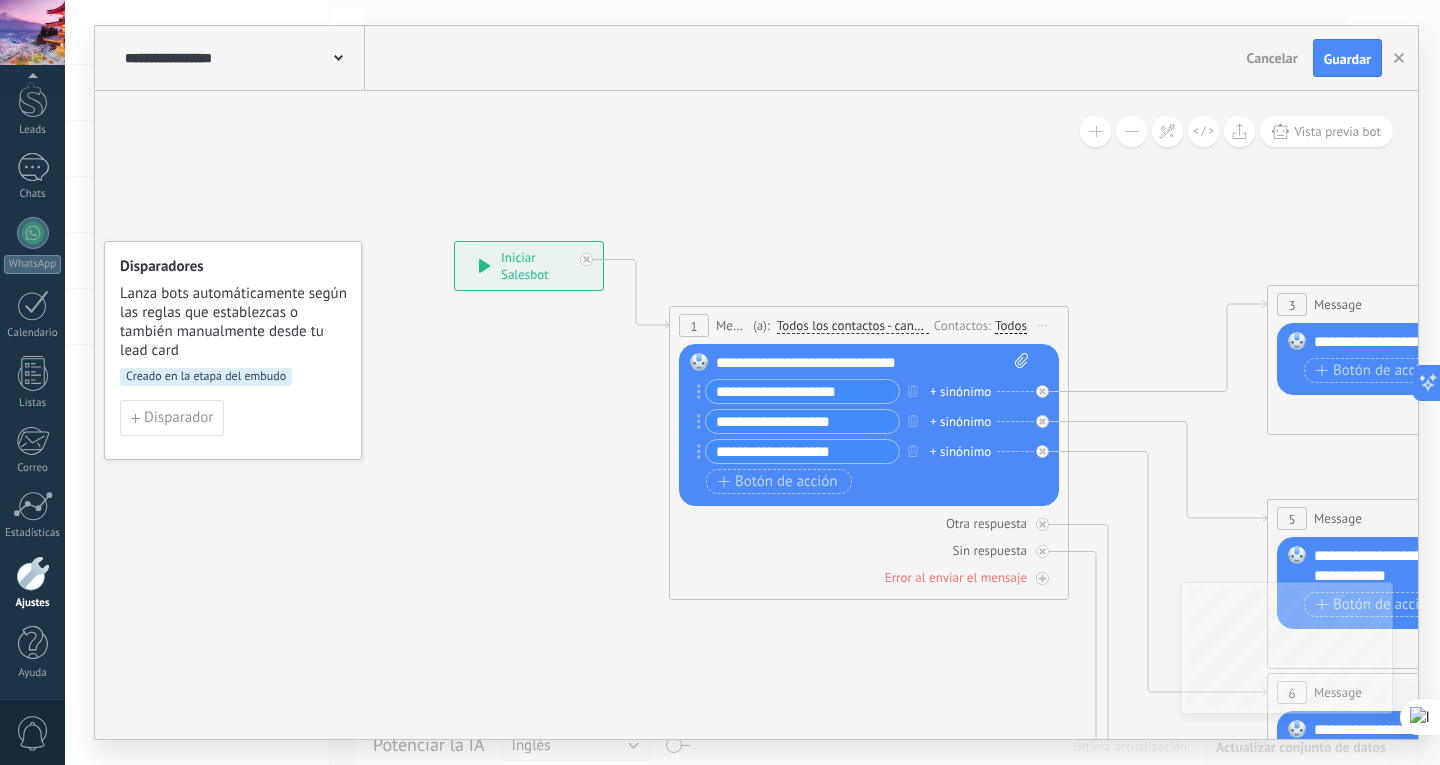 click 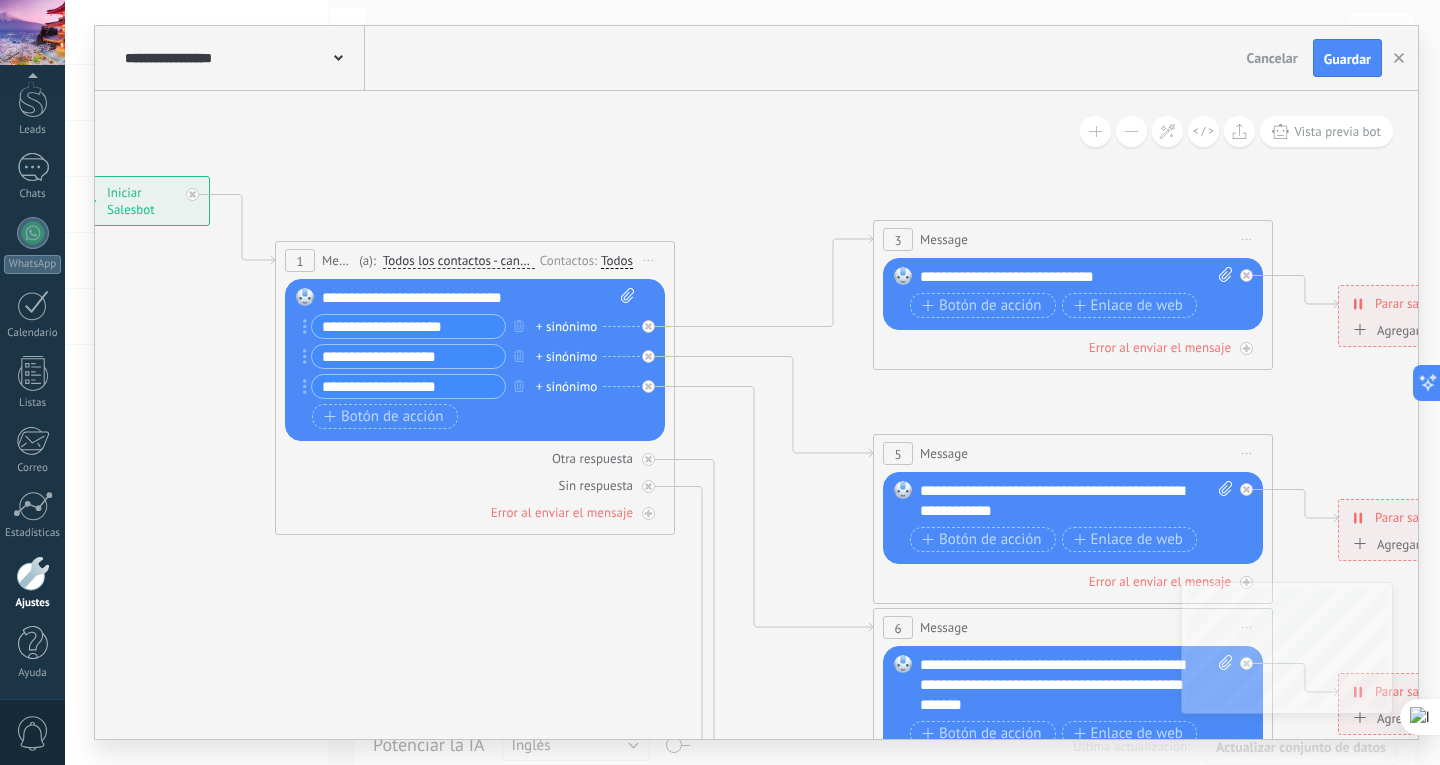 drag, startPoint x: 1063, startPoint y: 271, endPoint x: 1091, endPoint y: 175, distance: 100 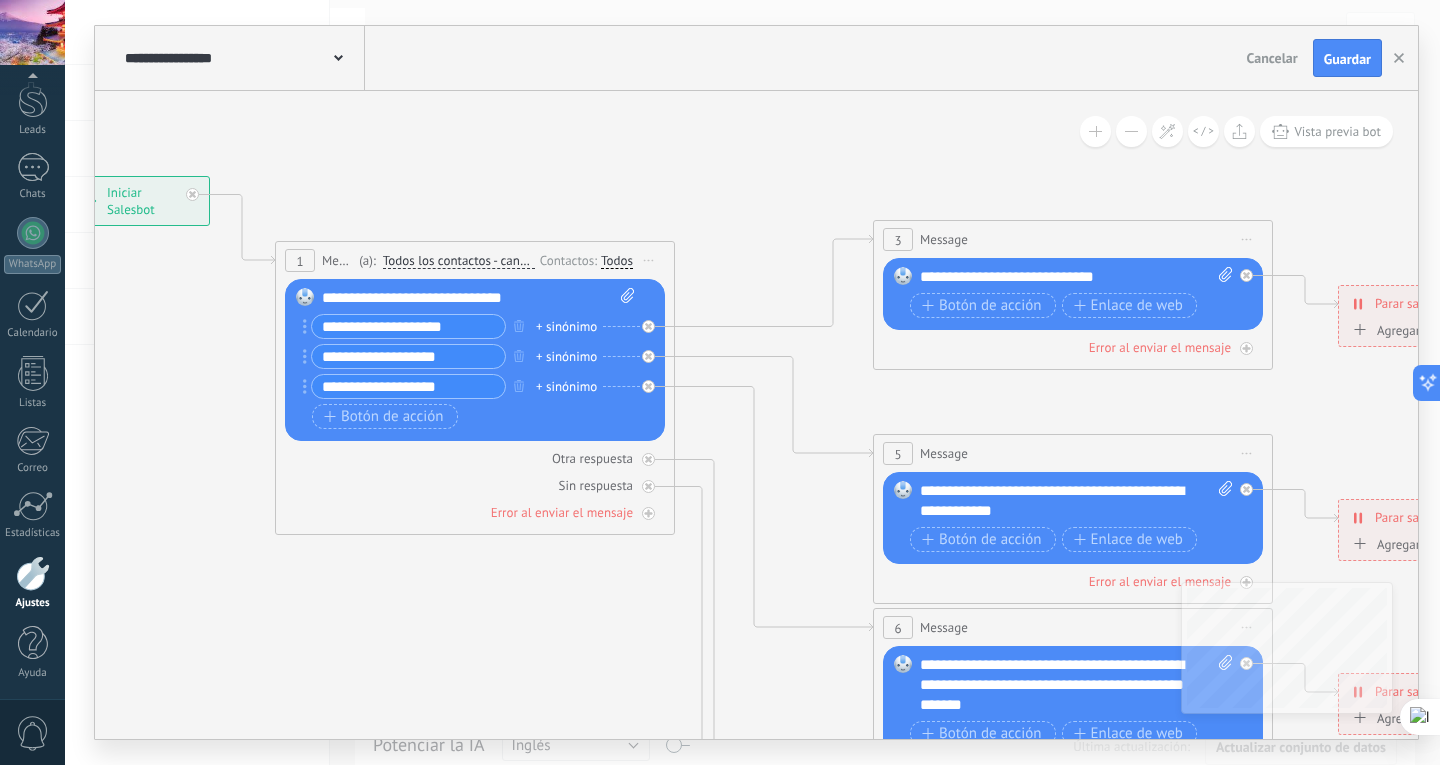 click 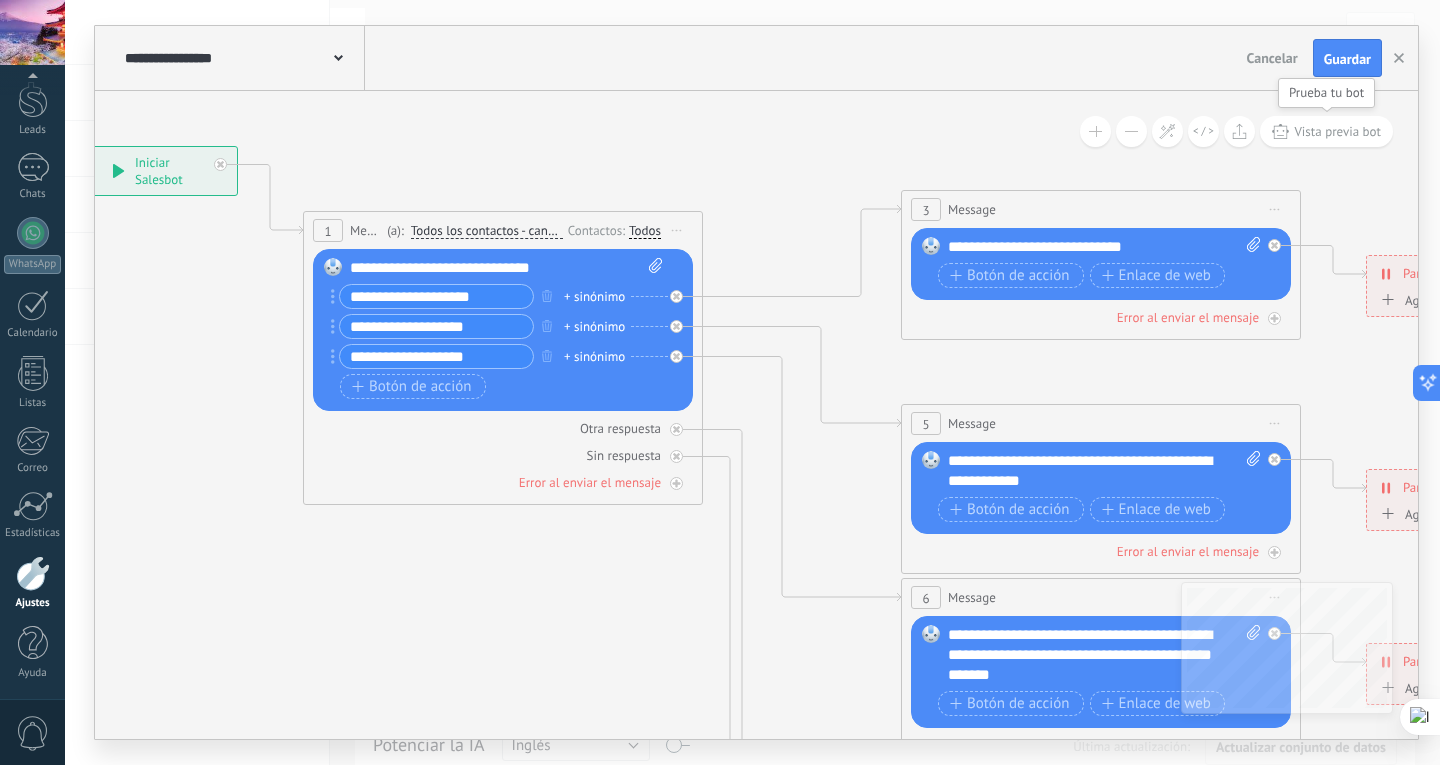 click on "Vista previa bot" at bounding box center (1326, 131) 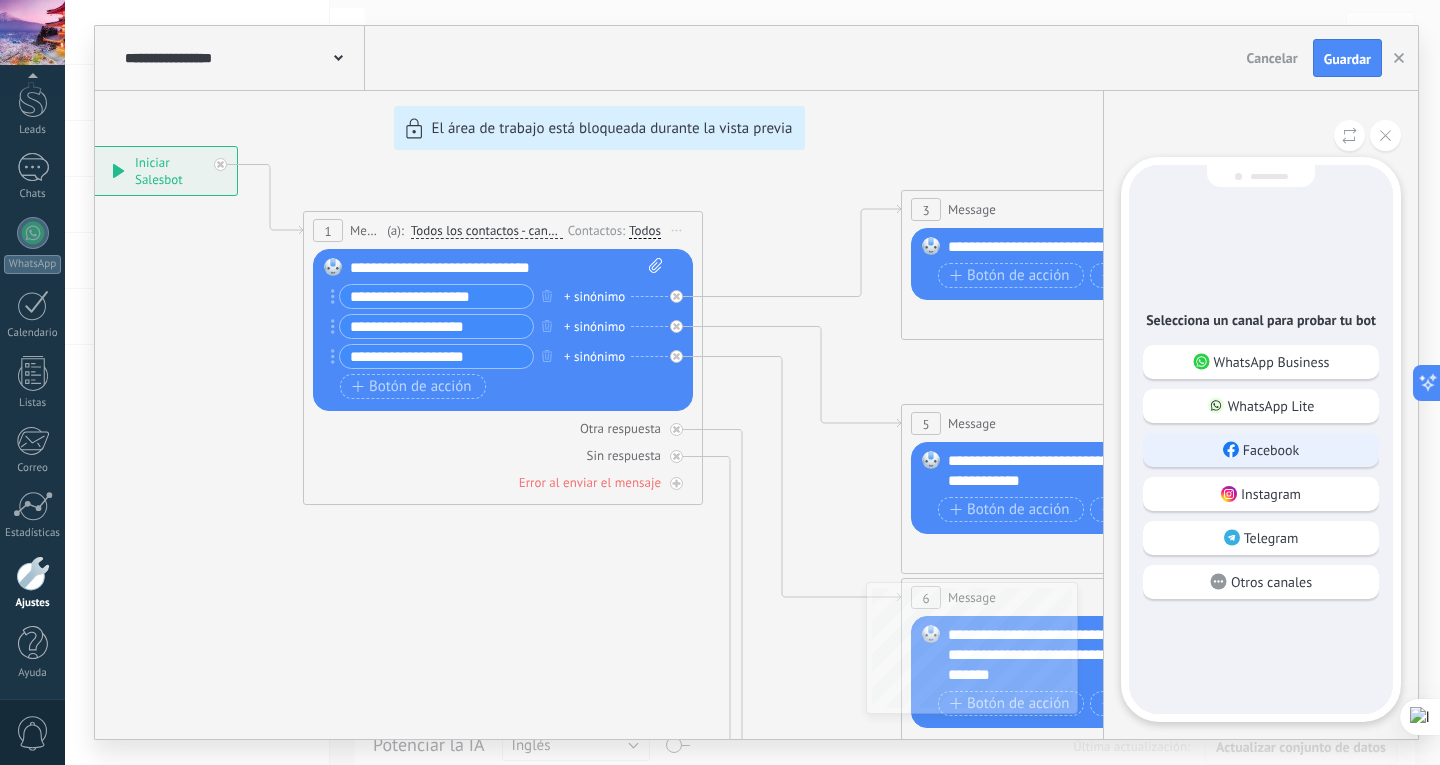 click on "Facebook" at bounding box center [1271, 450] 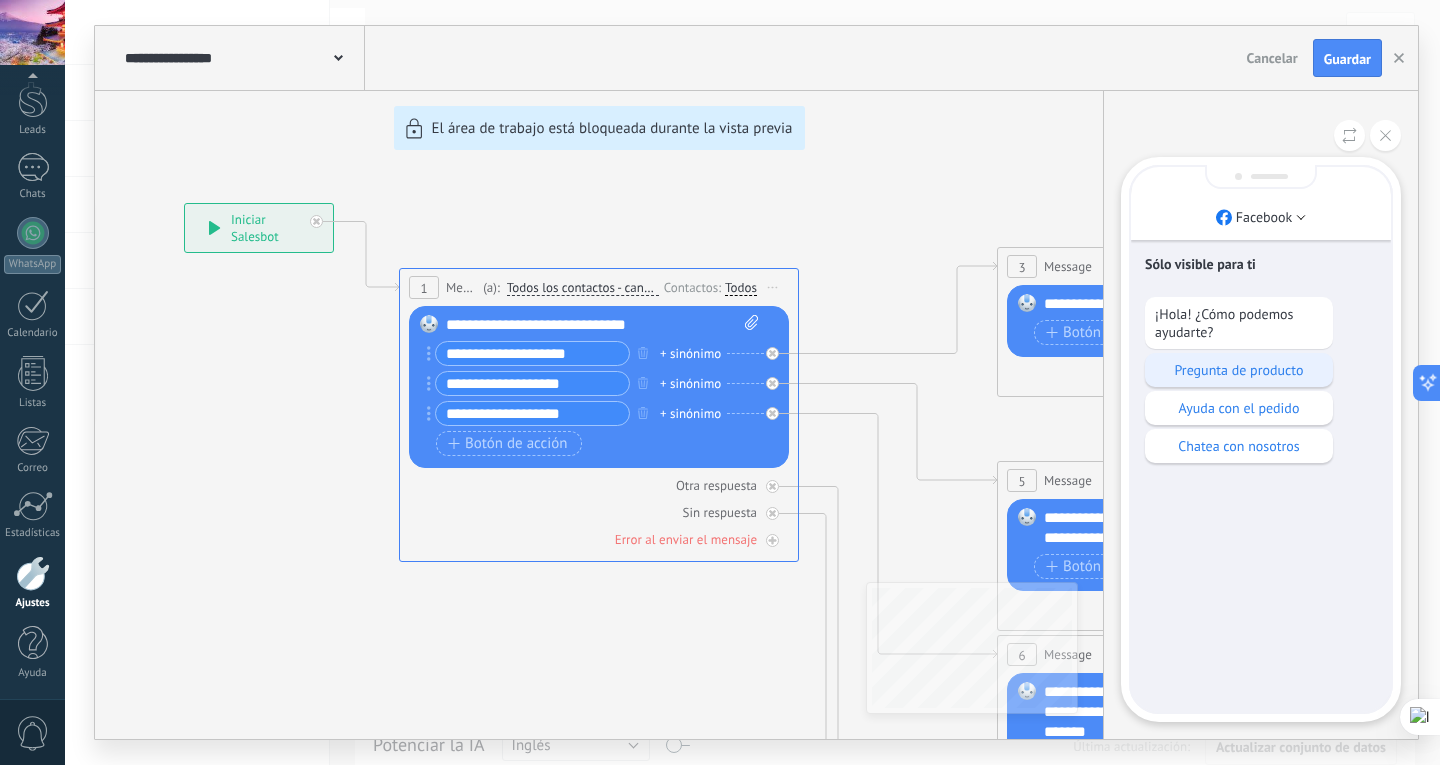 click on "Pregunta de producto" at bounding box center (1239, 370) 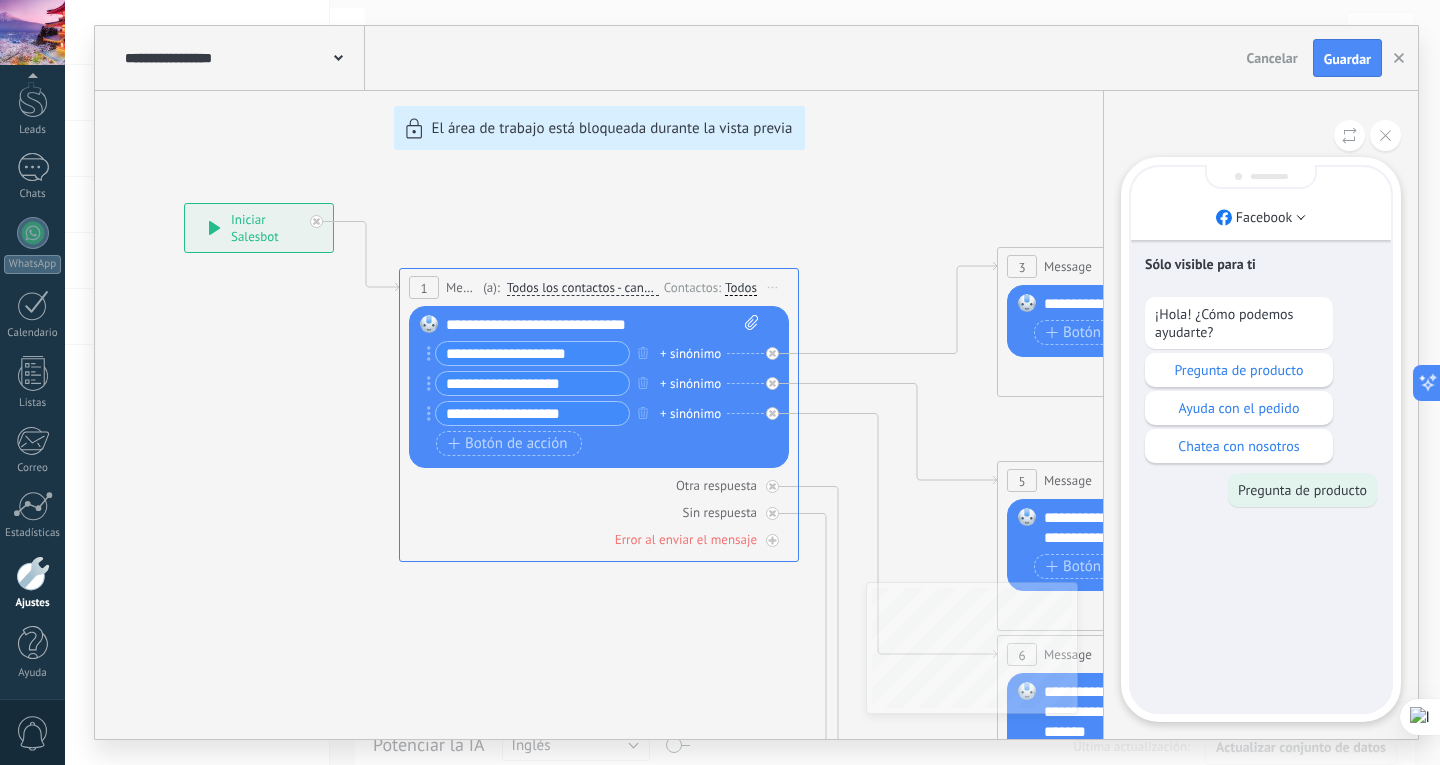 drag, startPoint x: 966, startPoint y: 390, endPoint x: 840, endPoint y: 375, distance: 126.88972 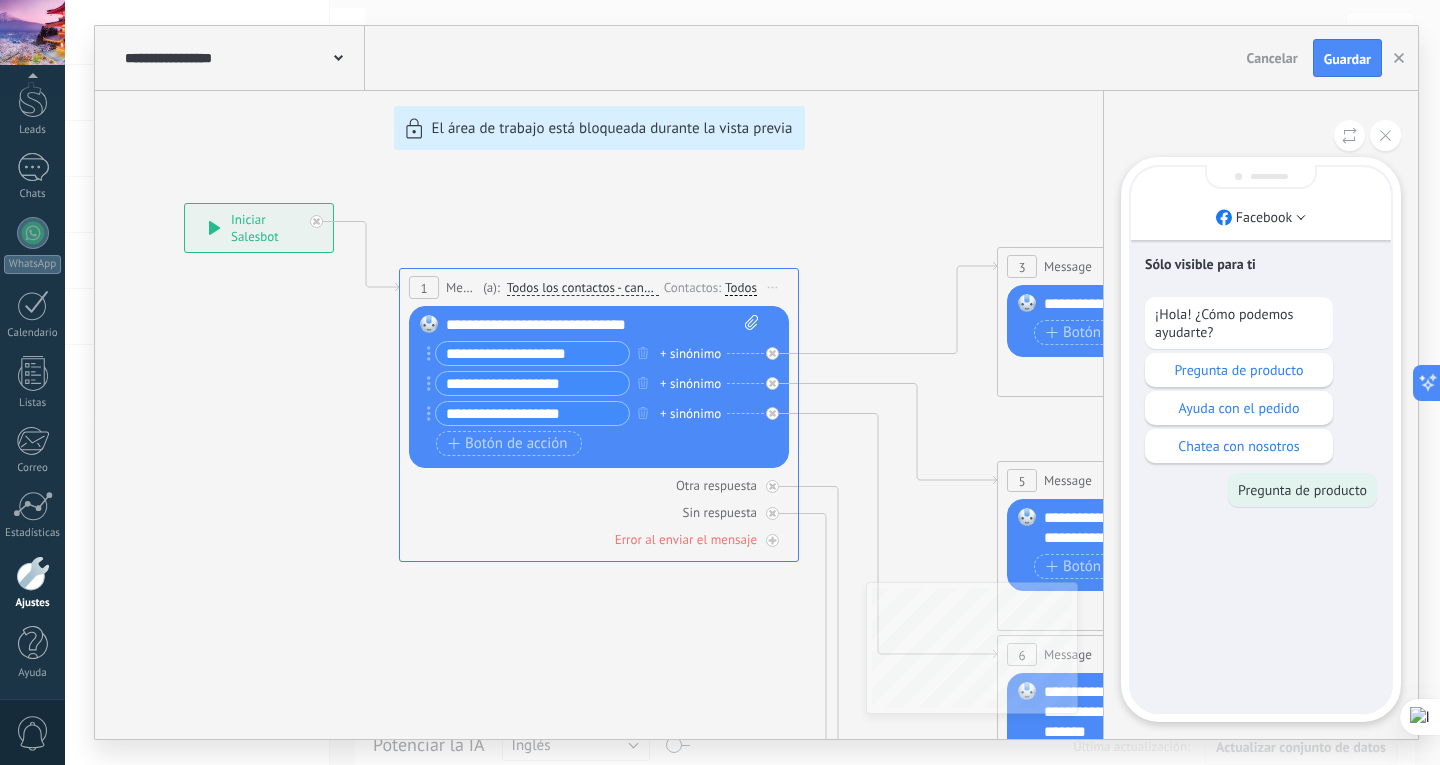 click on "**********" at bounding box center [756, 382] 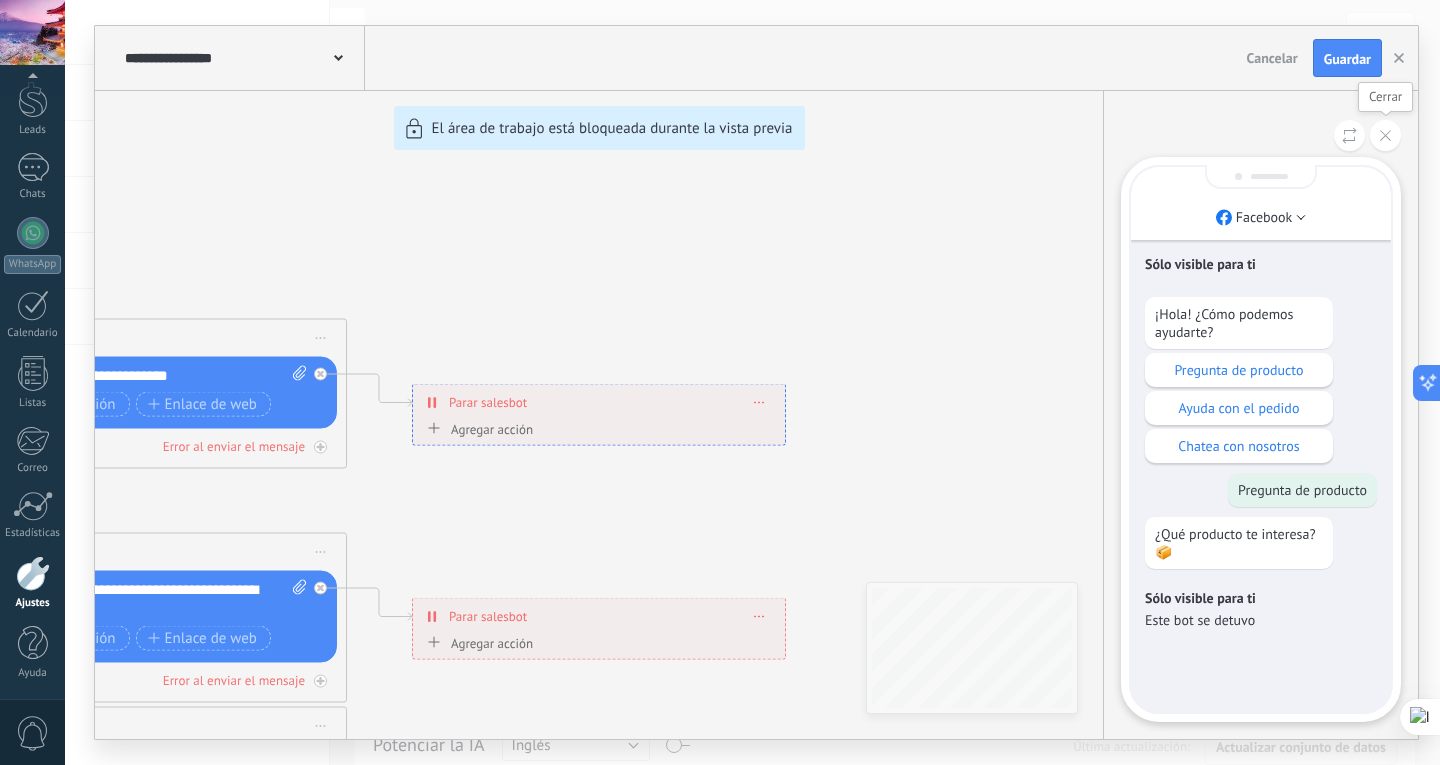 click at bounding box center (1385, 135) 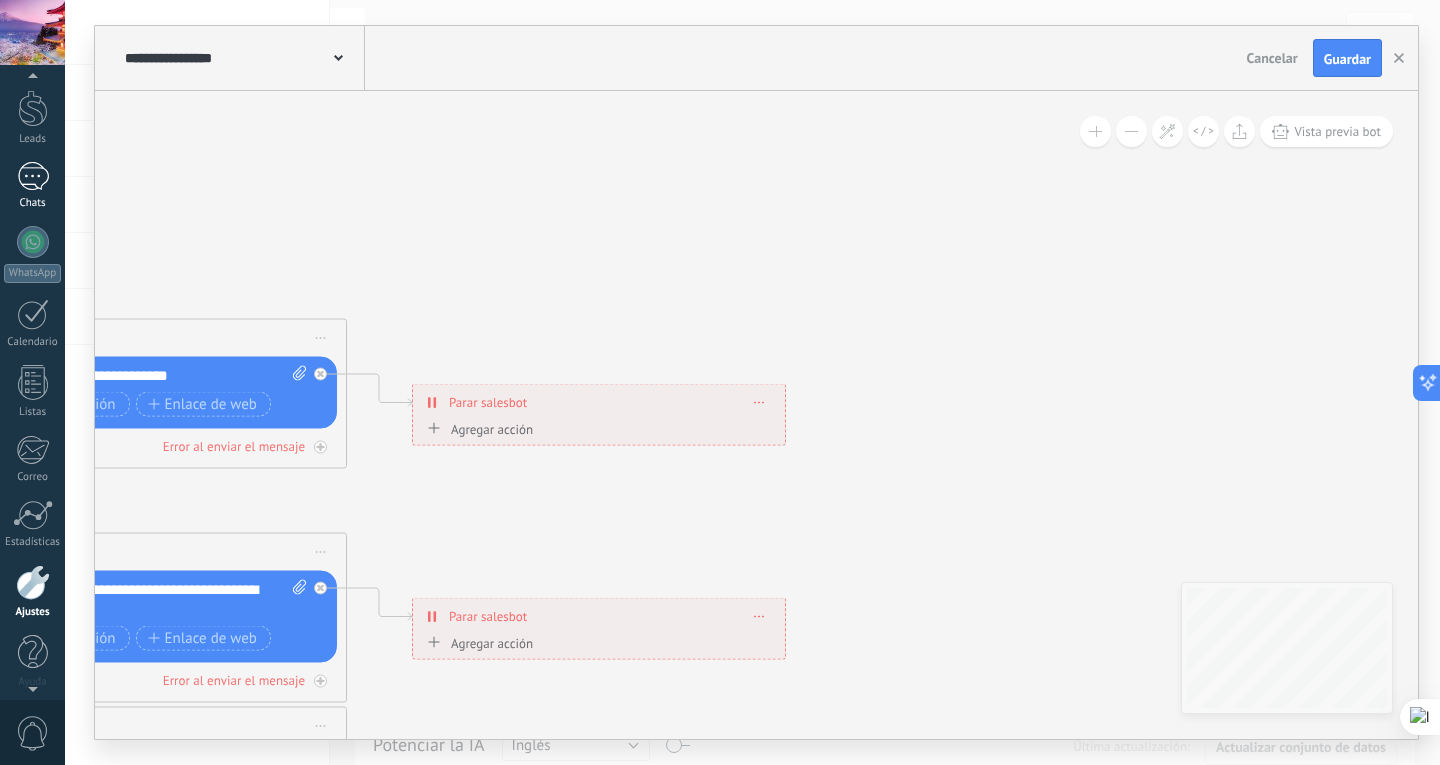 click at bounding box center (33, 176) 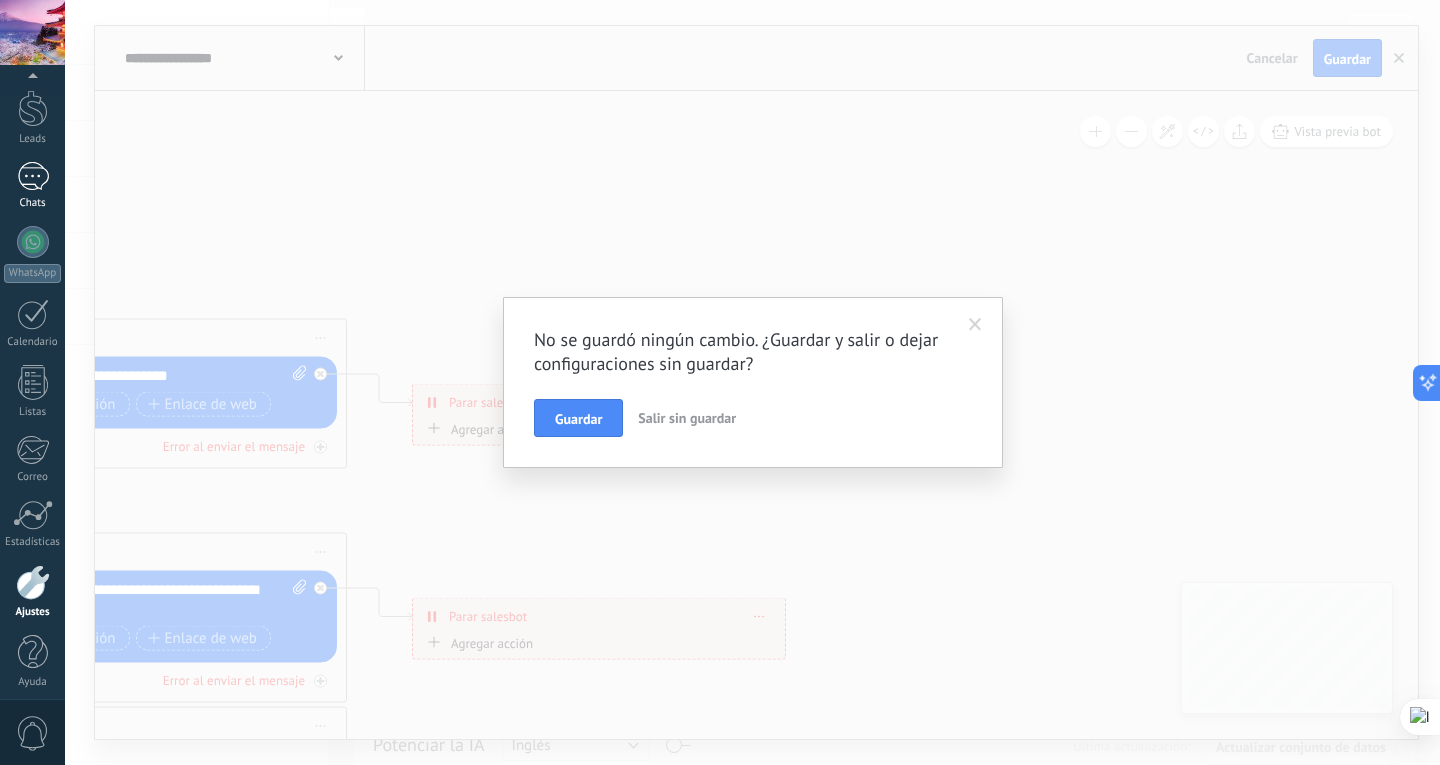 scroll, scrollTop: 67, scrollLeft: 0, axis: vertical 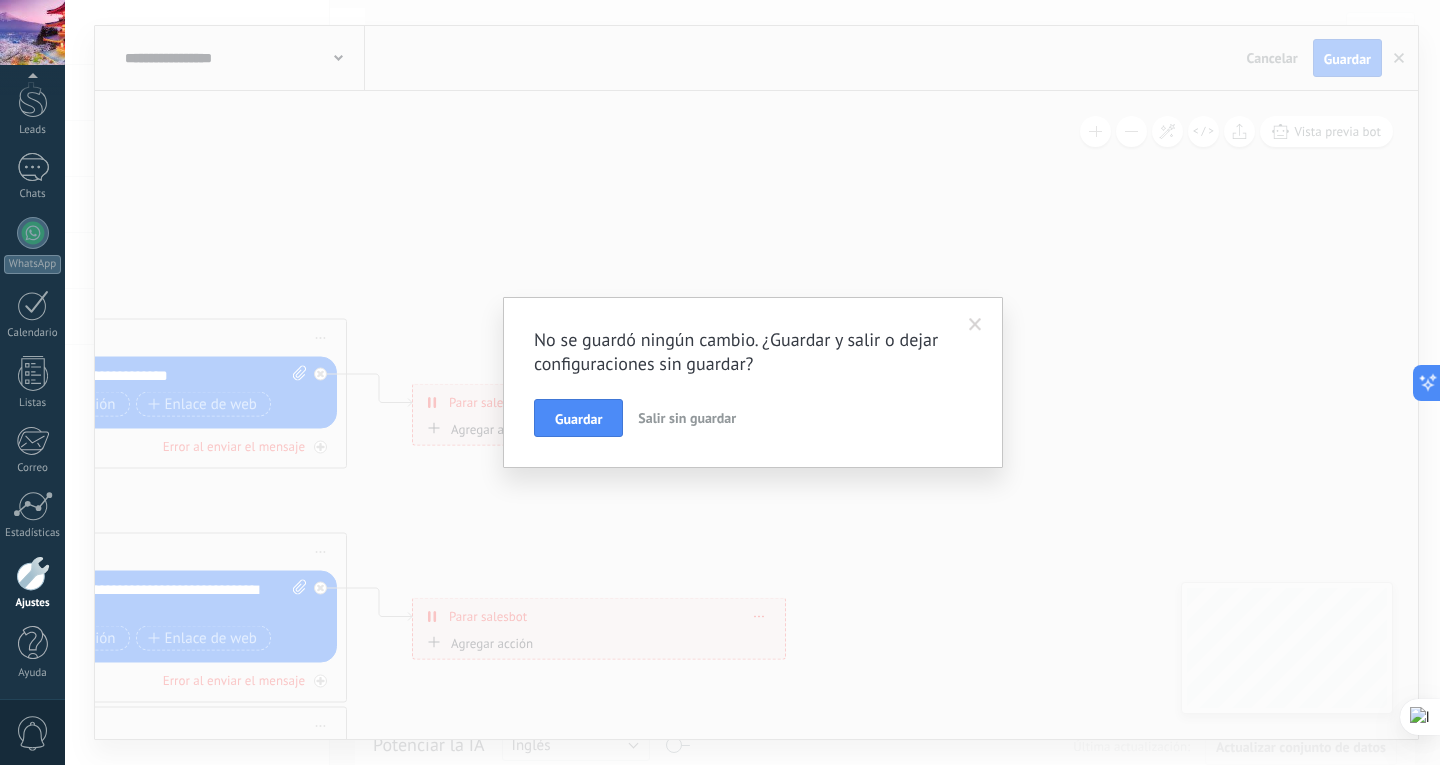 click on "Salir sin guardar" at bounding box center [687, 418] 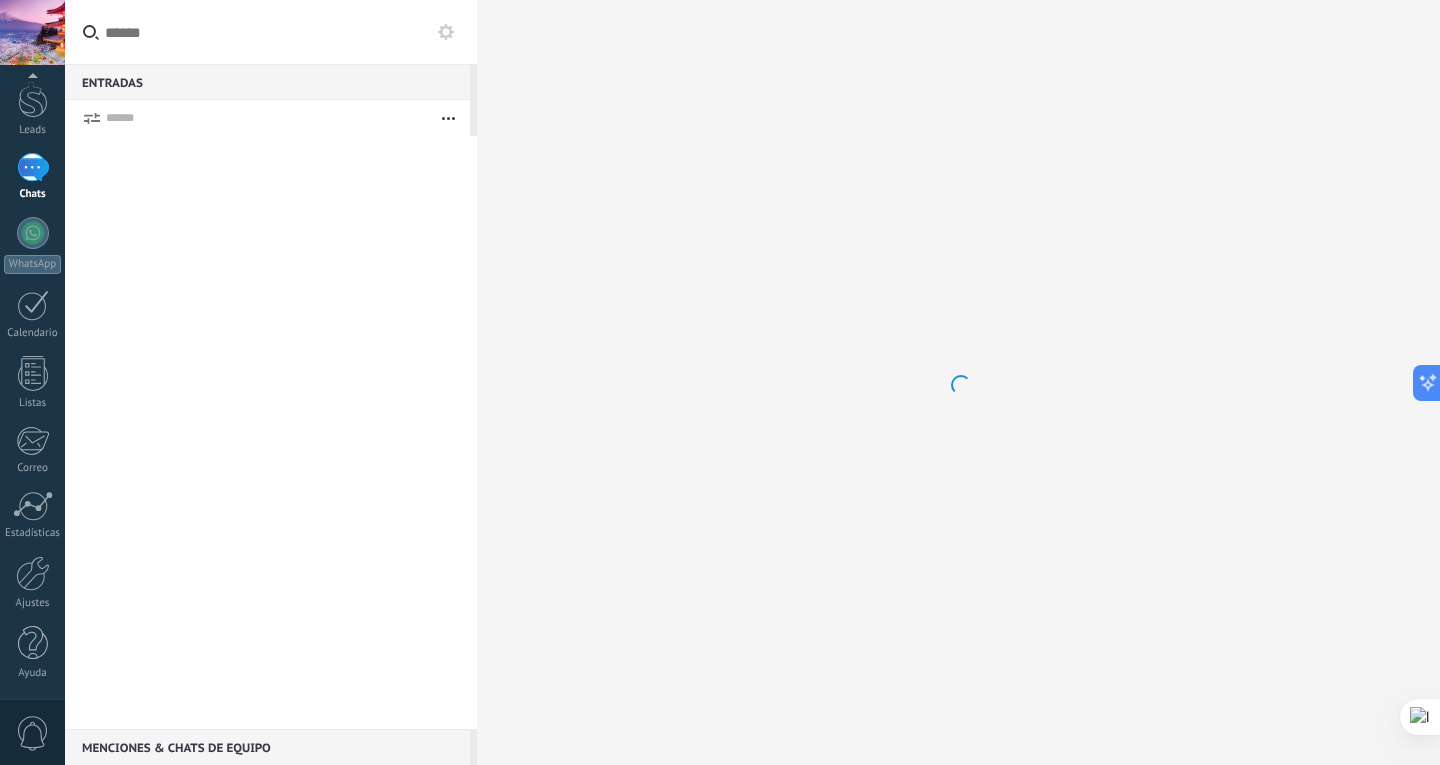 scroll, scrollTop: 0, scrollLeft: 0, axis: both 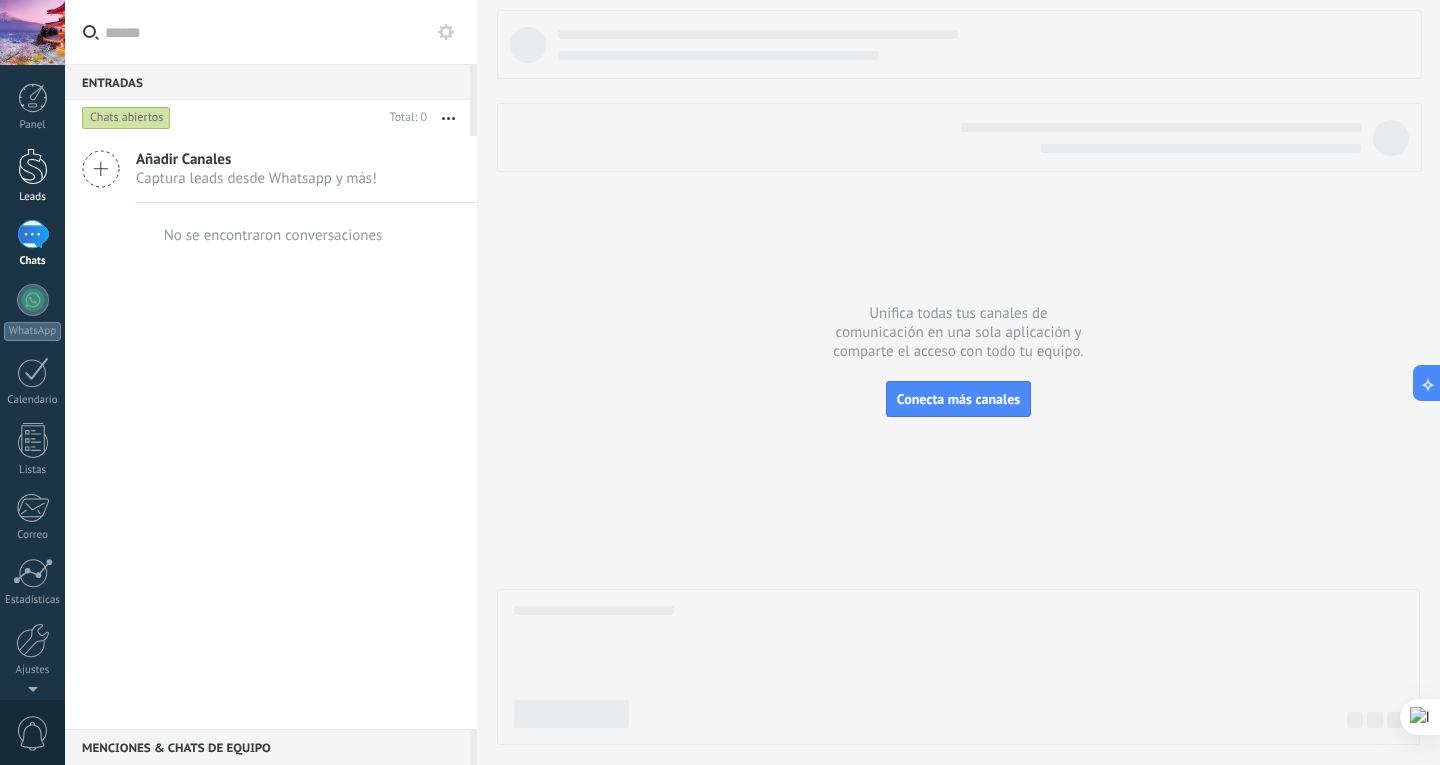 click on "Leads" at bounding box center [32, 176] 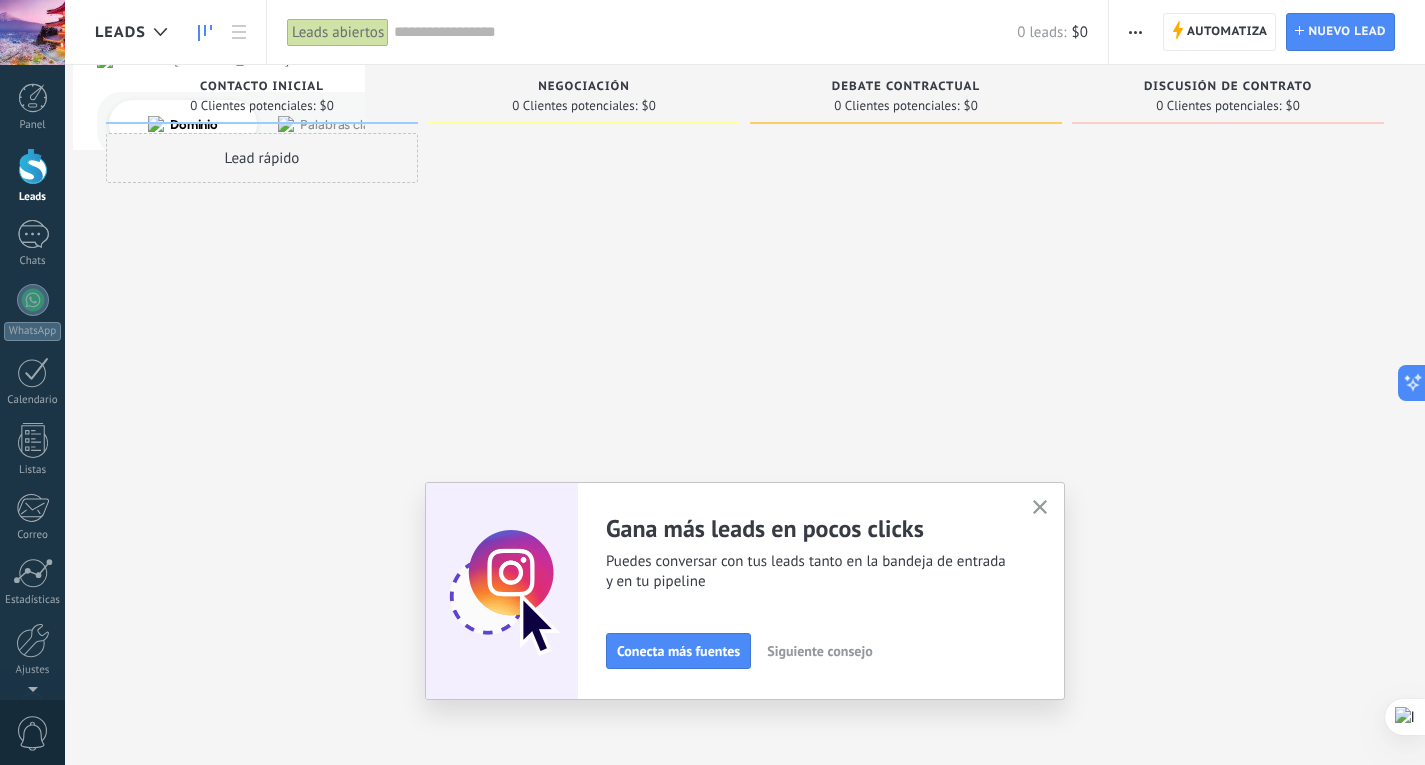 click at bounding box center [1135, 32] 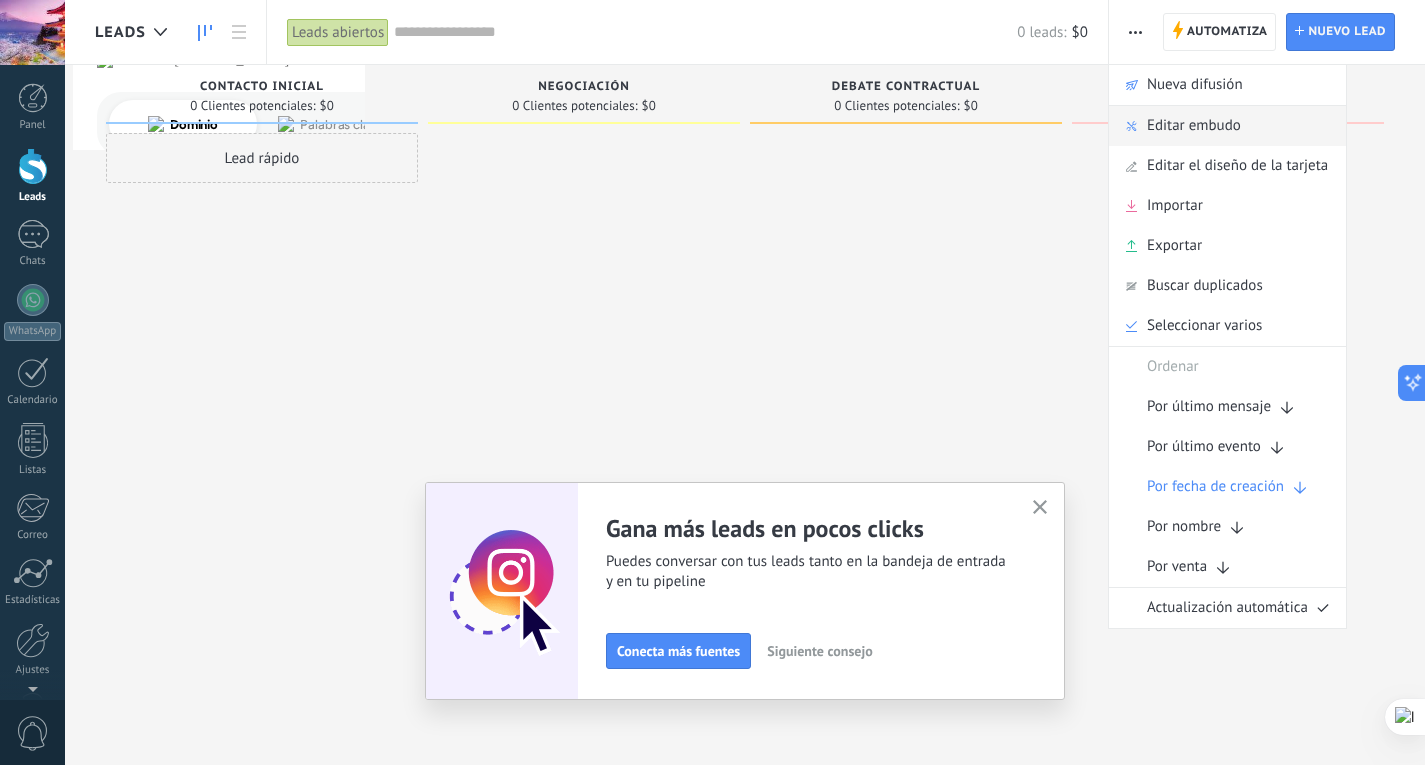 click on "Editar embudo" at bounding box center (1227, 126) 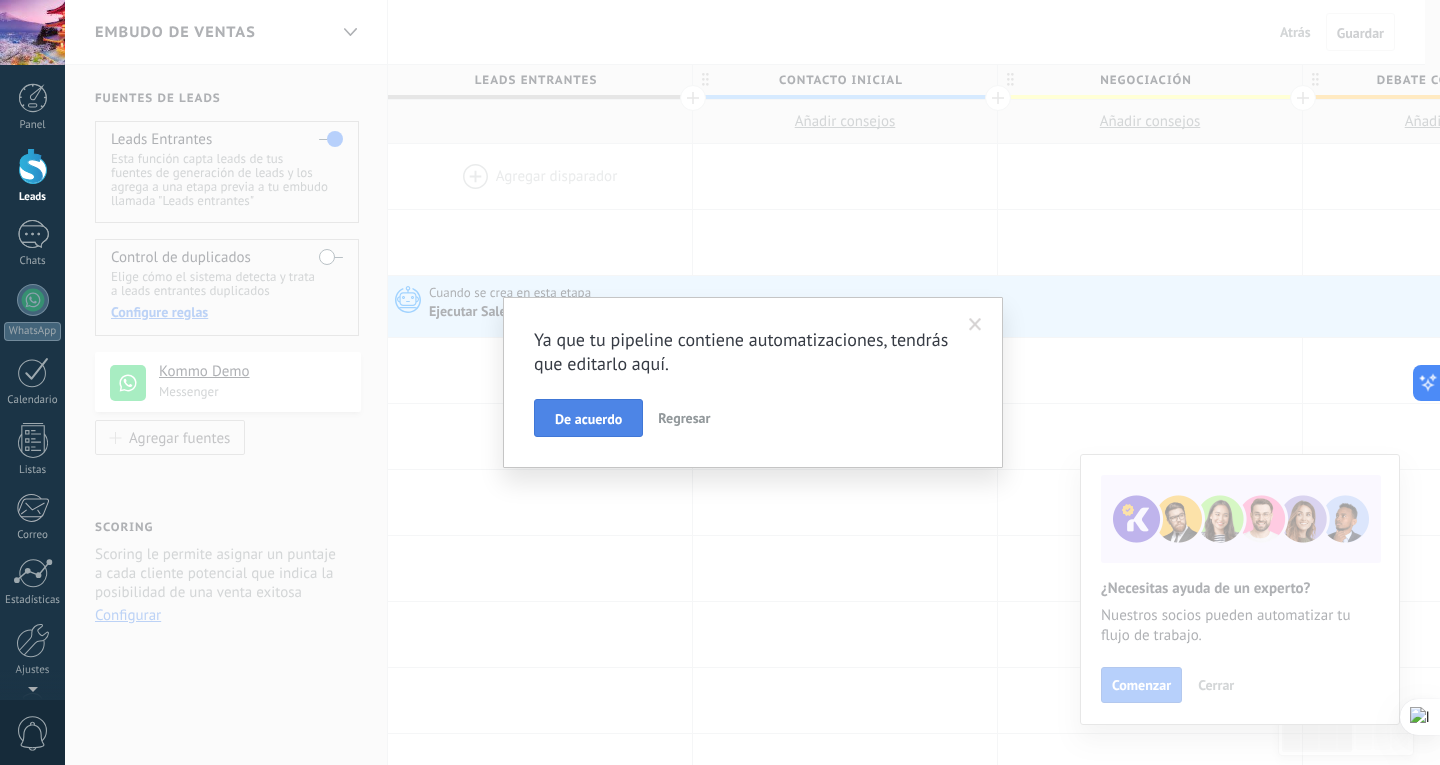 click on "De acuerdo" at bounding box center (588, 419) 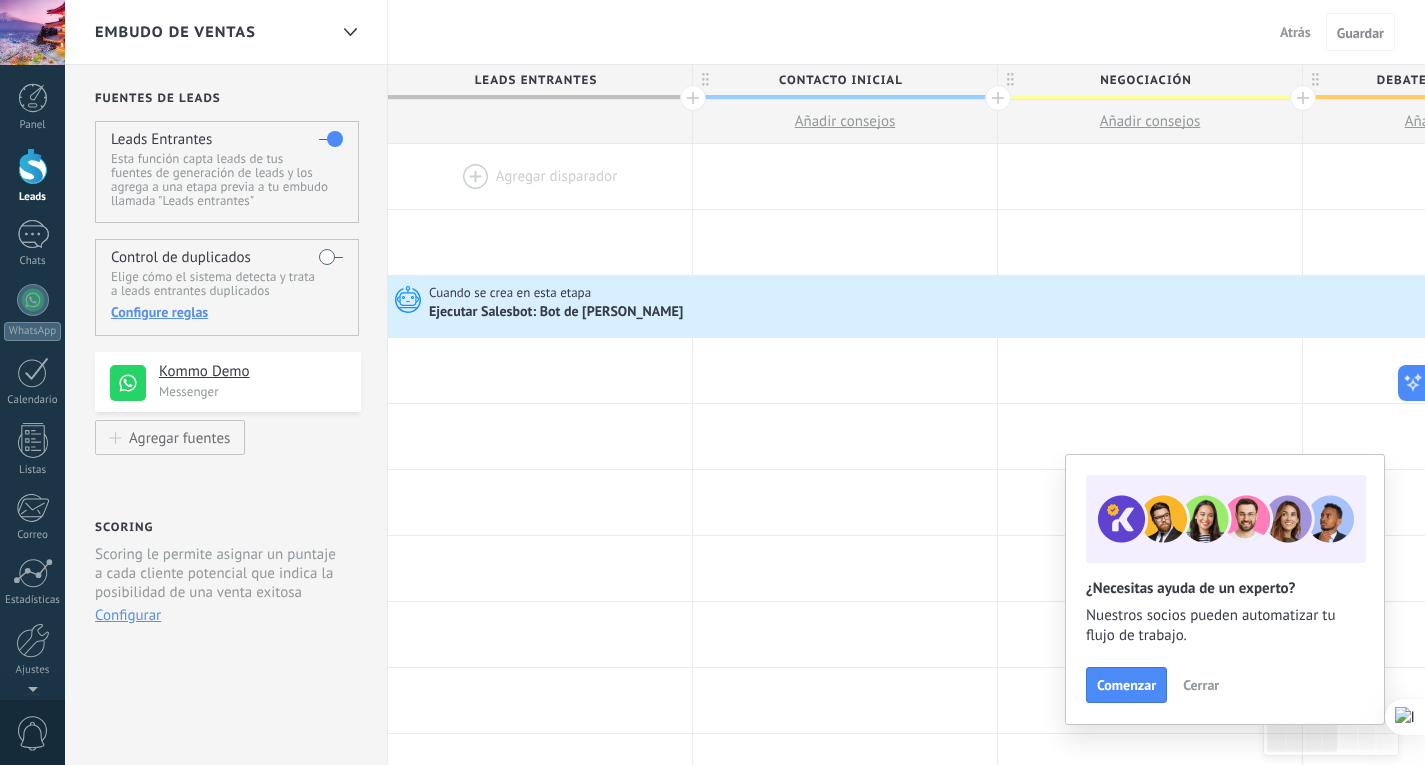 click on "Configurar" at bounding box center (128, 615) 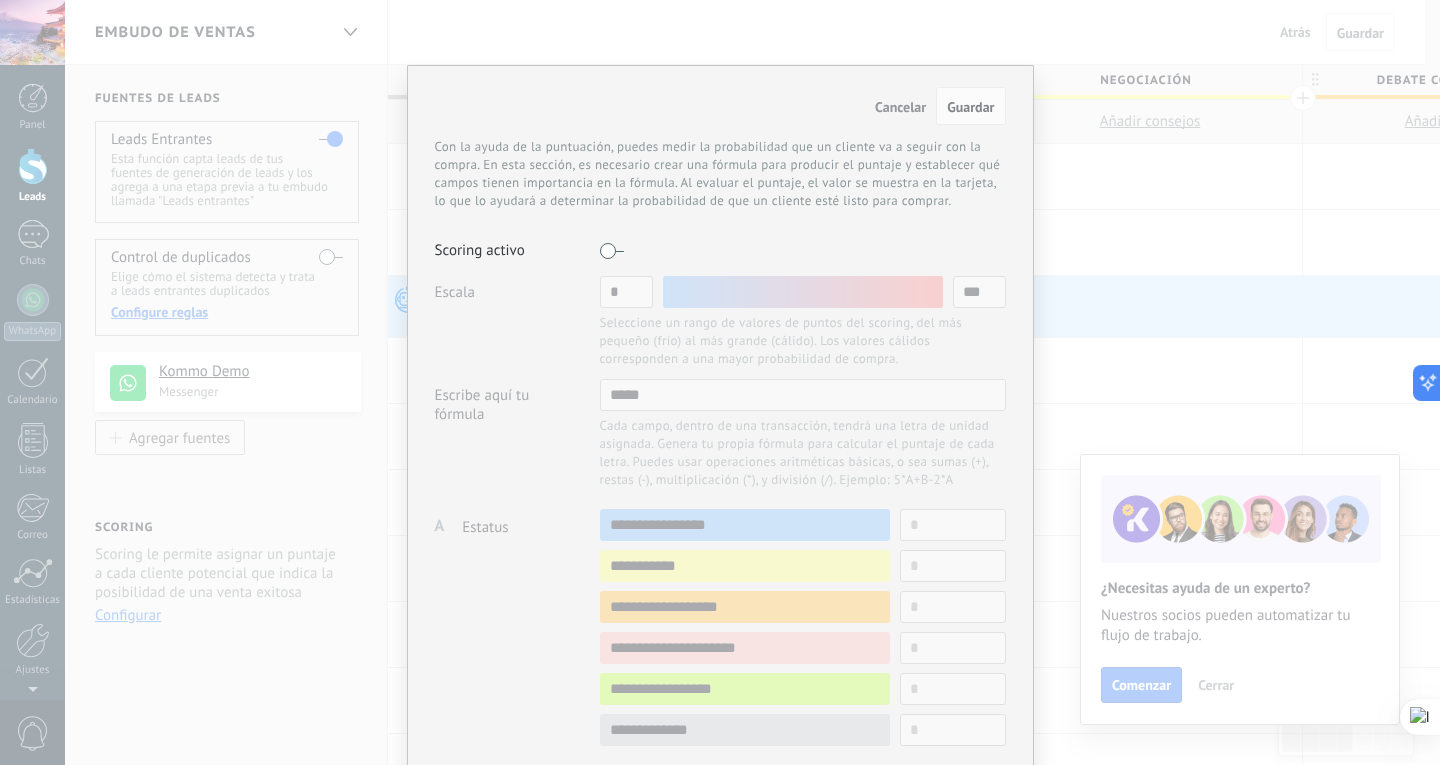 scroll, scrollTop: 300, scrollLeft: 0, axis: vertical 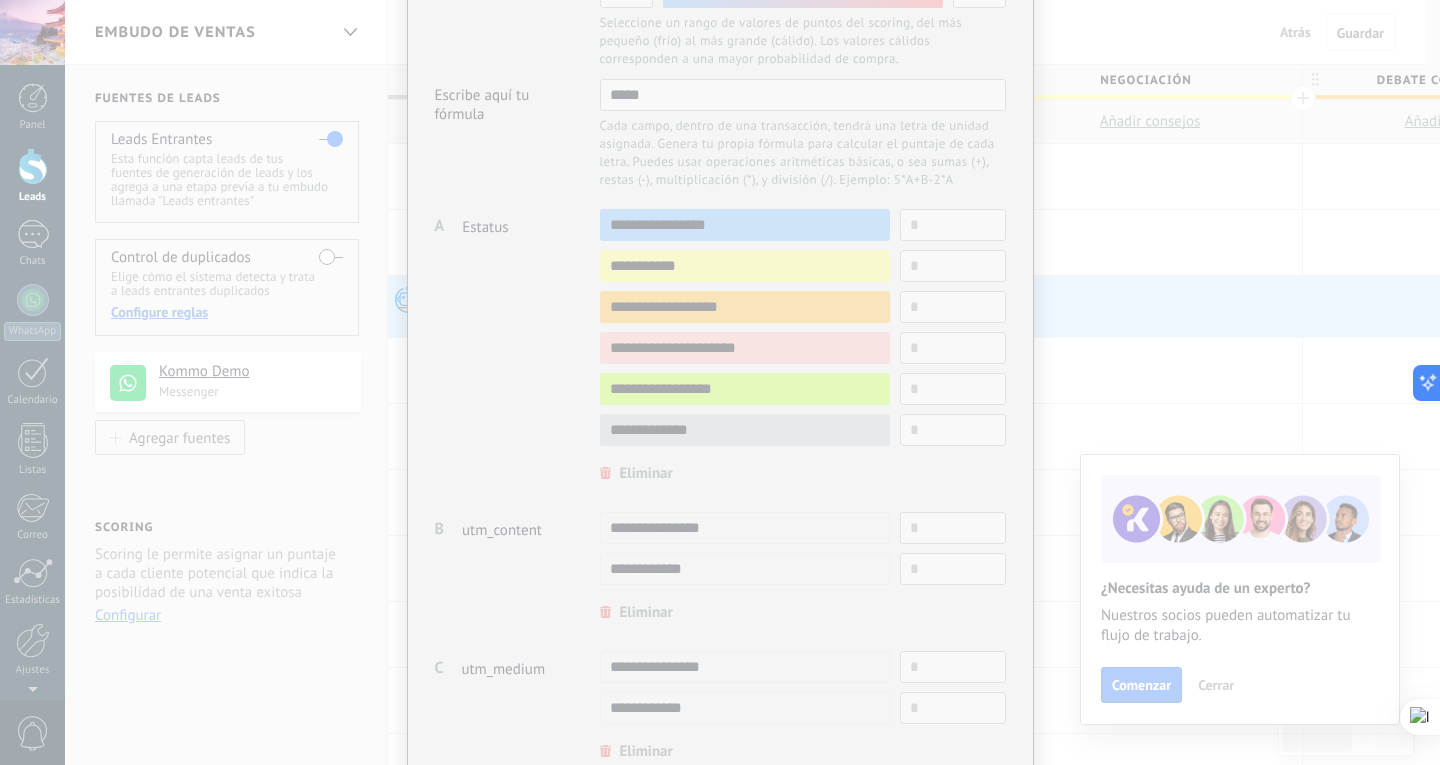 click at bounding box center (720, 400) 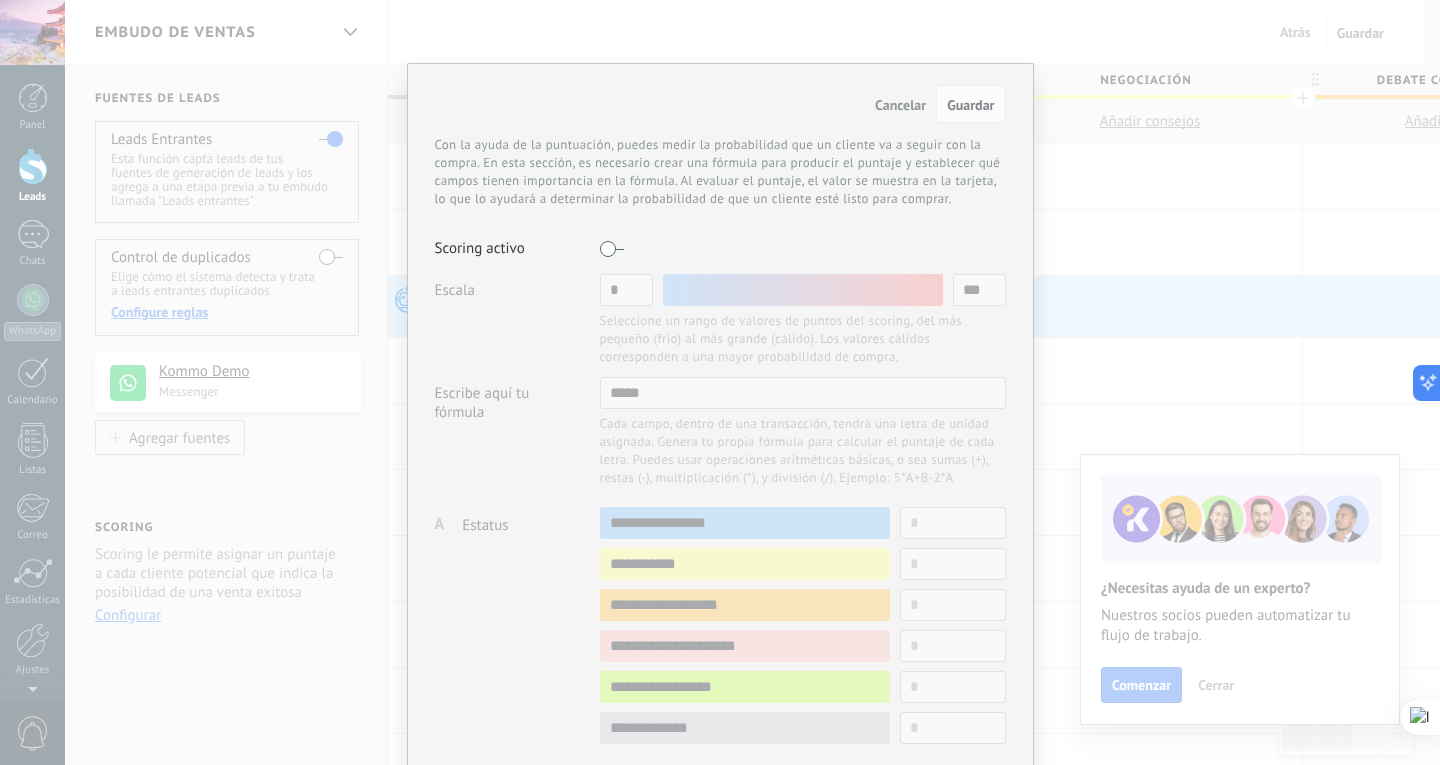 scroll, scrollTop: 0, scrollLeft: 0, axis: both 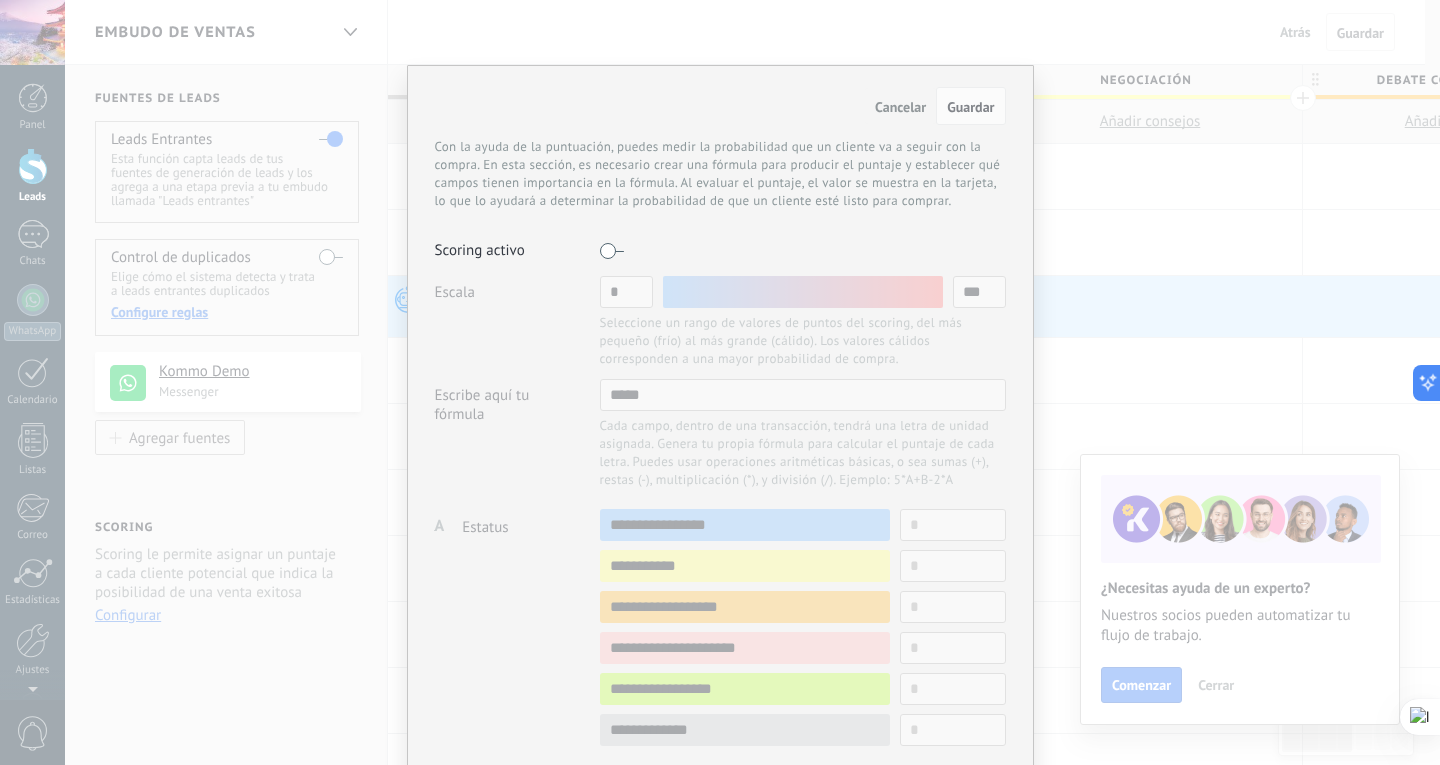 click at bounding box center (612, 251) 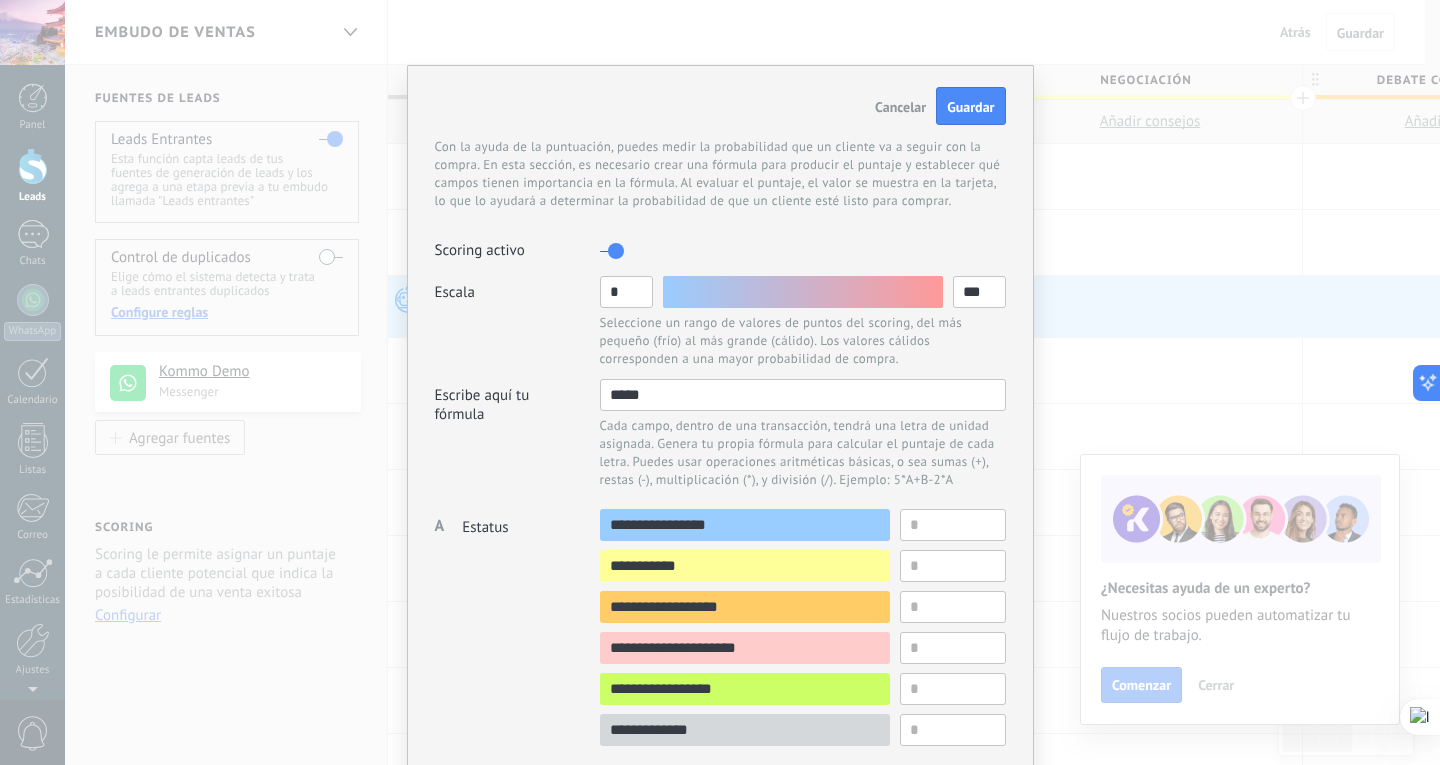 scroll, scrollTop: 0, scrollLeft: 0, axis: both 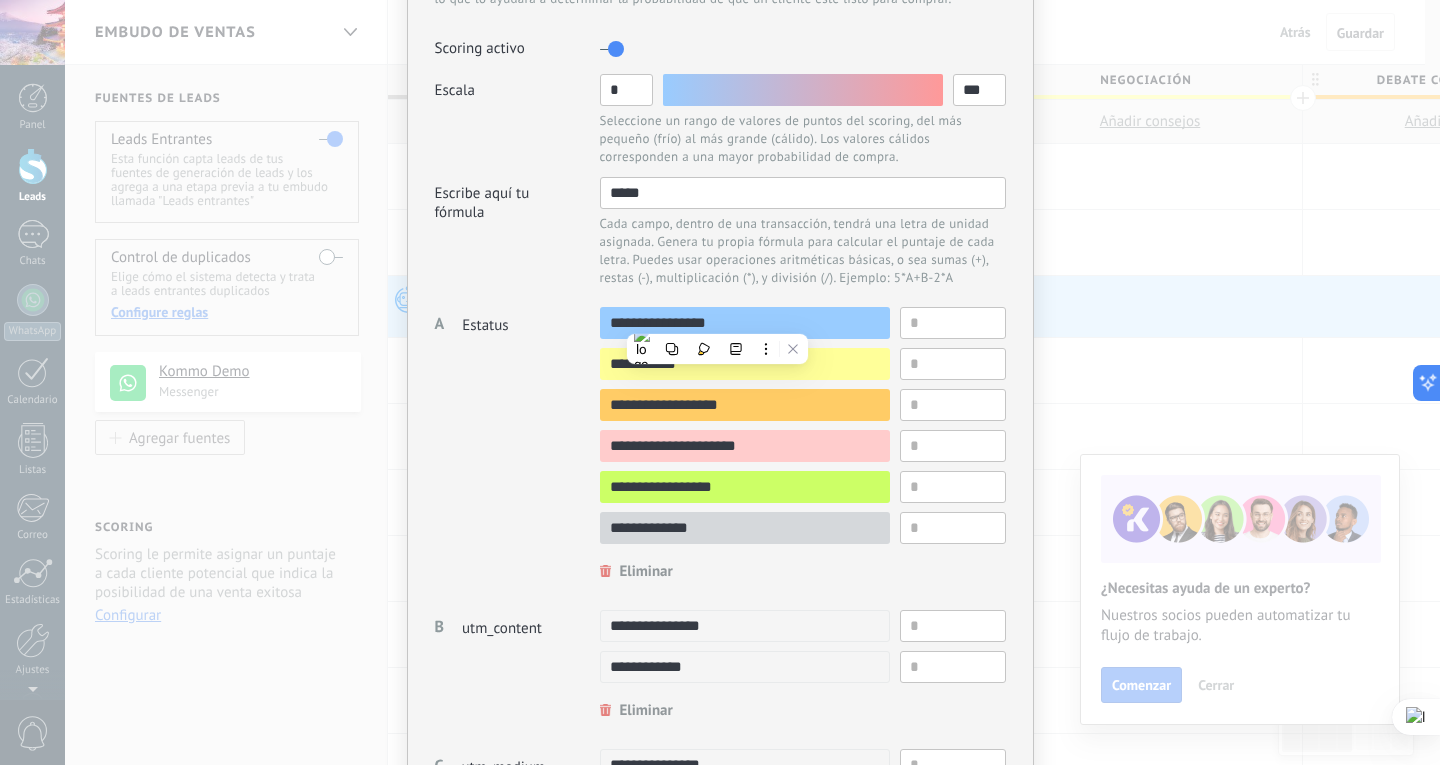 click on "A Campo no seleccionado Estatus utm_content utm_medium utm_campaign utm_source utm_term utm_referrer referrer gclientid gclid fbclid Estatus" at bounding box center (517, 444) 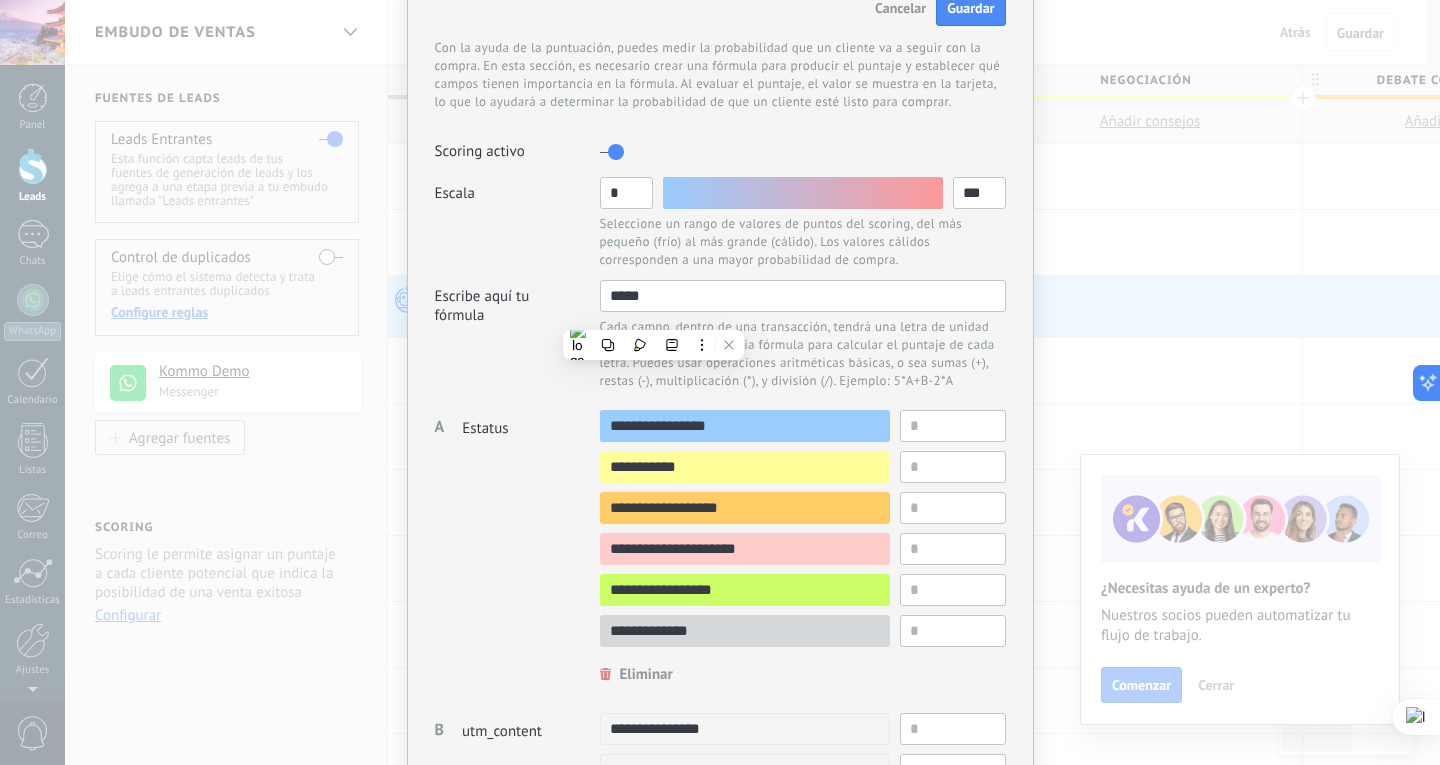 scroll, scrollTop: 0, scrollLeft: 0, axis: both 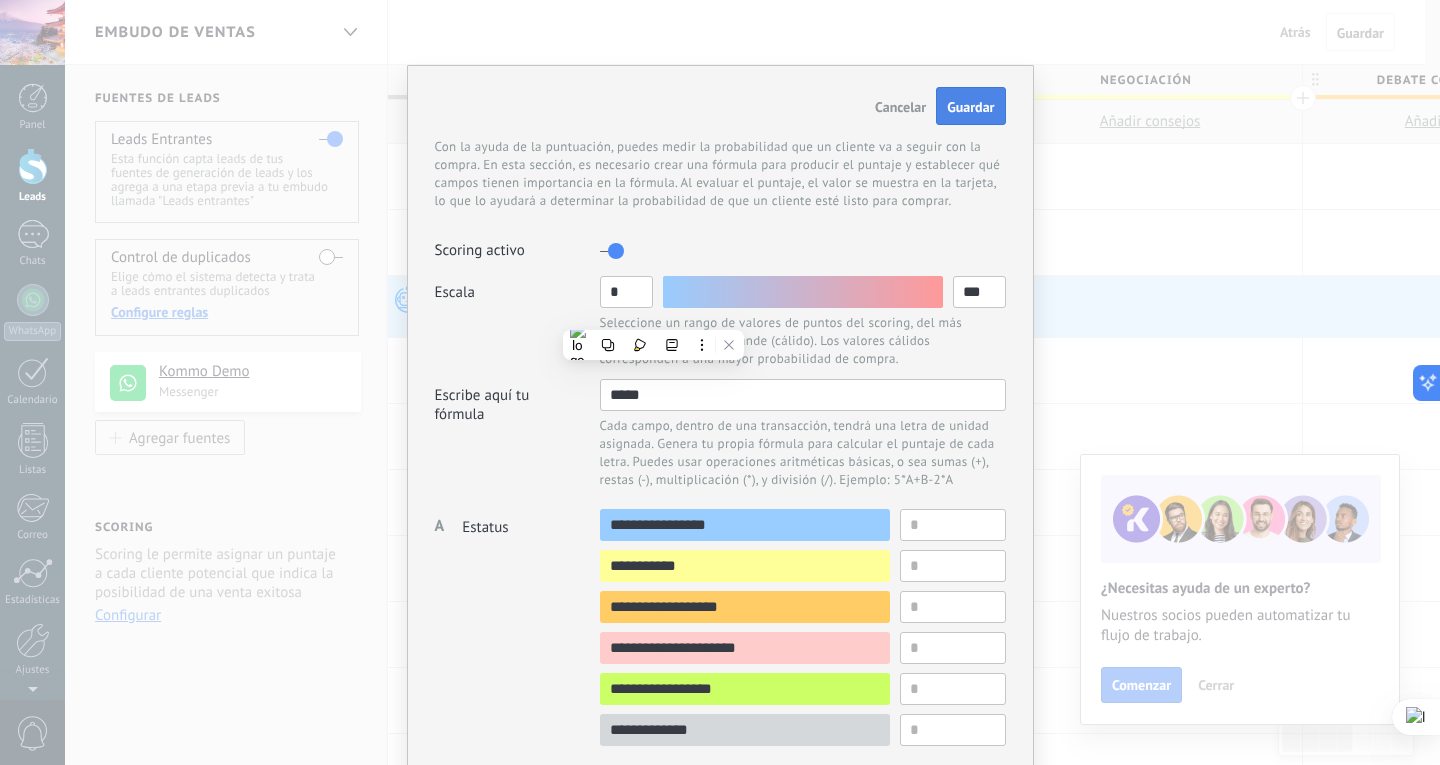 click on "Guardar" at bounding box center (970, 107) 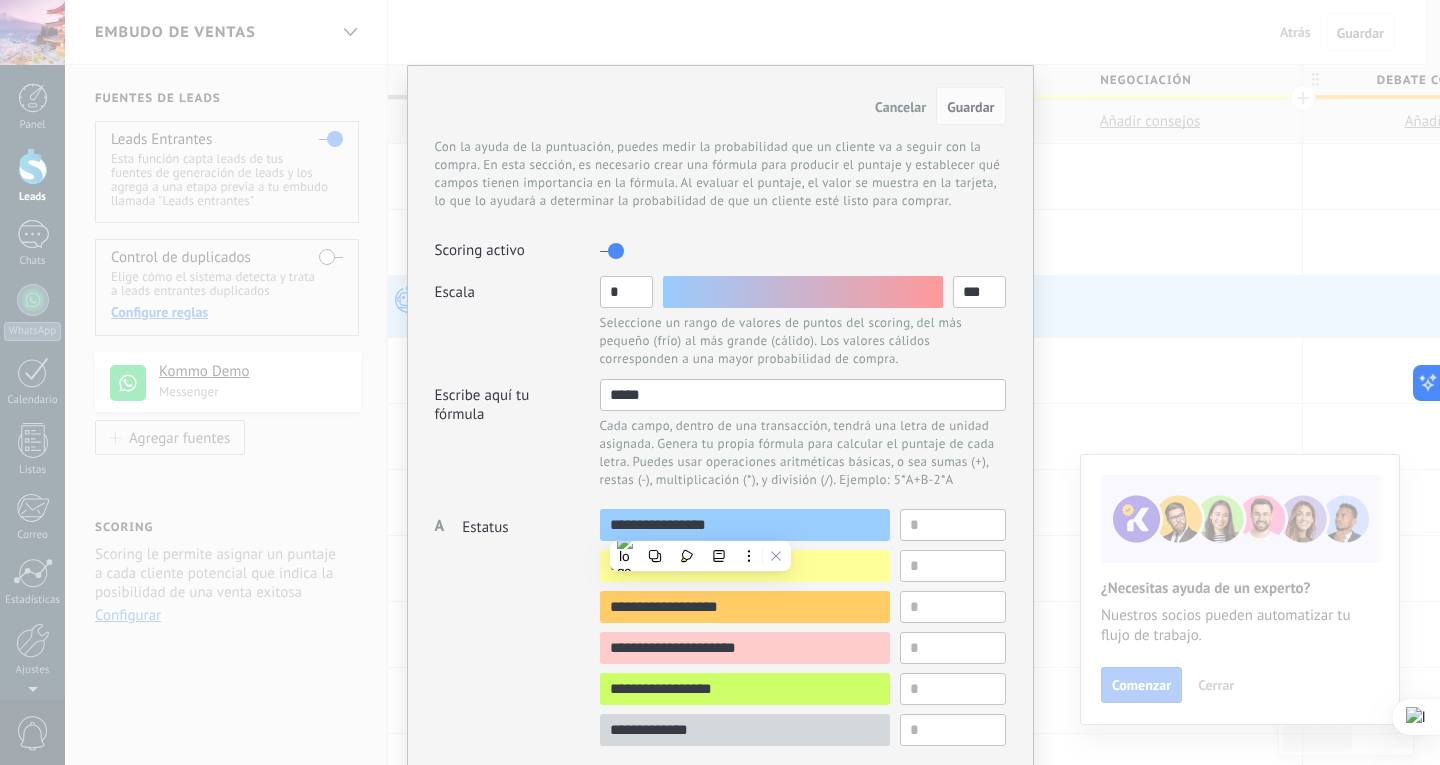 click on "Cancelar Guardar Con la ayuda de la puntuación, puedes medir la probabilidad que un cliente va a seguir con la compra. En esta sección, es necesario crear una fórmula para producir el puntaje y establecer qué campos tienen importancia en la fórmula. Al evaluar el puntaje, el valor se muestra en la tarjeta, lo que lo ayudará a determinar la probabilidad de que un cliente esté listo para comprar. Scoring activo Escala * *** Seleccione un rango de valores de puntos del scoring, del más pequeño (frío) al más grande (cálido). Los valores cálidos corresponden a una mayor probabilidad de compra. Escribe aquí tu fórmula ***** Cada campo, dentro de una transacción, tendrá una letra de unidad asignada. Genera tu propia fórmula para calcular el puntaje de cada letra. Puedes usar operaciones aritméticas básicas, o sea sumas (+), restas (-), multiplicación (*), y división (/). Ejemplo: 5*A+B-2*A A Campo no seleccionado Estatus utm_content utm_medium utm_campaign utm_source utm_term utm_referrer gclid" at bounding box center [720, 382] 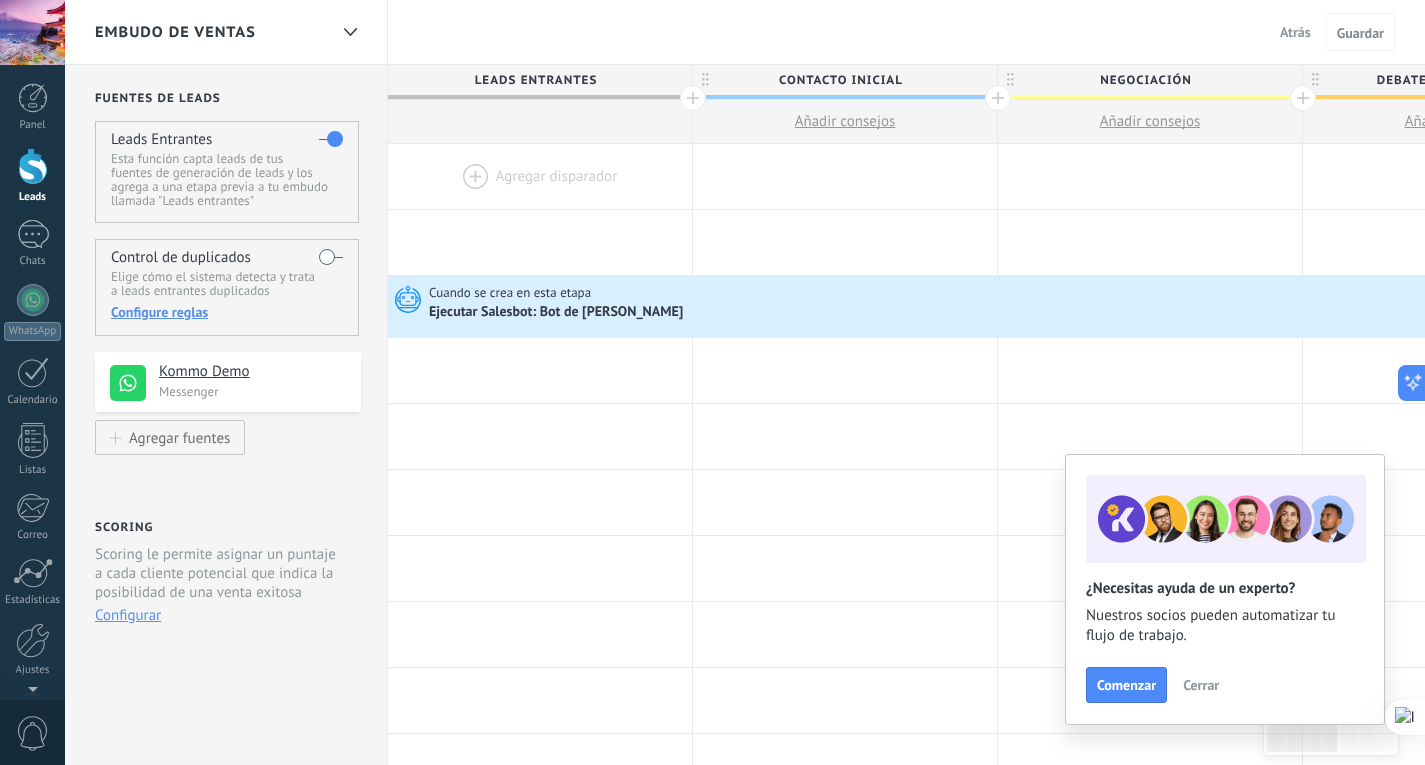 click at bounding box center (33, 166) 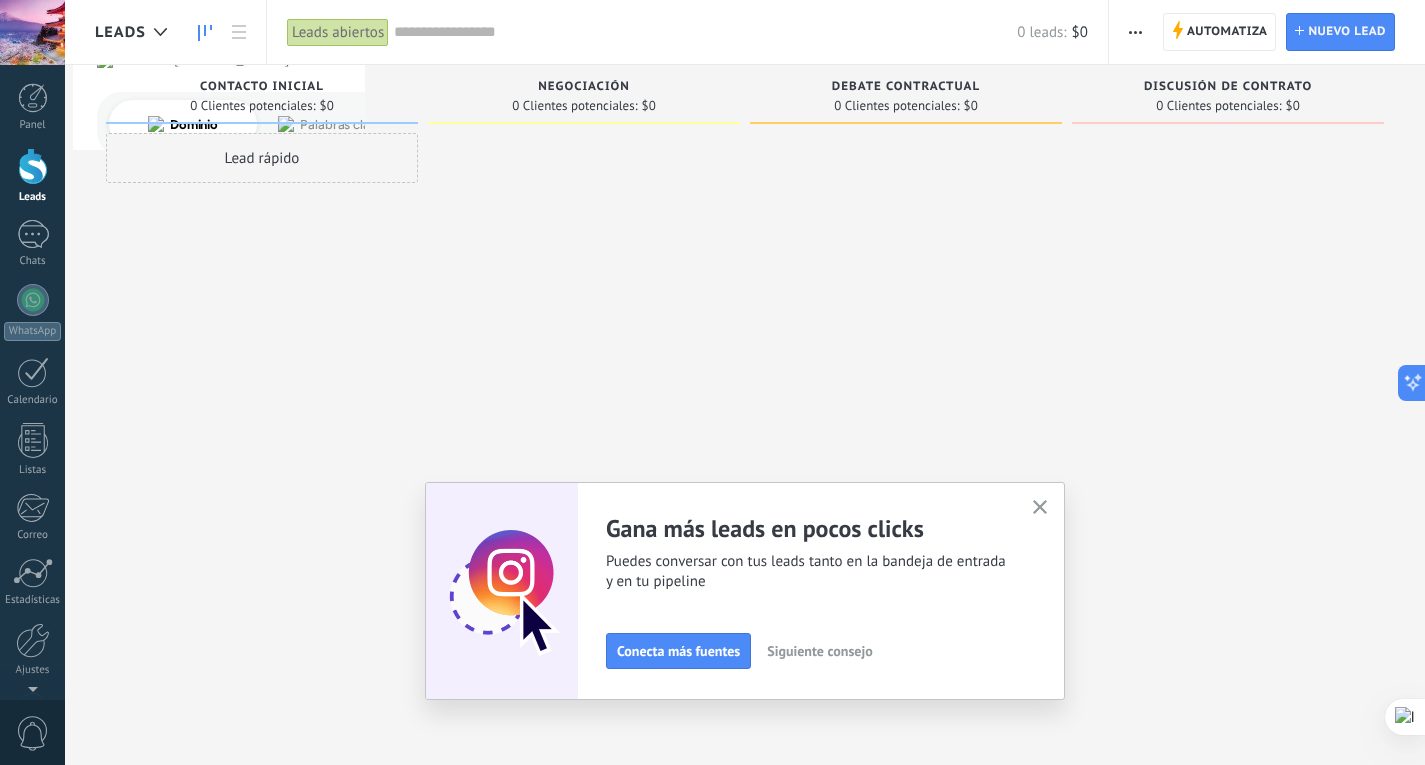 click at bounding box center (1135, 32) 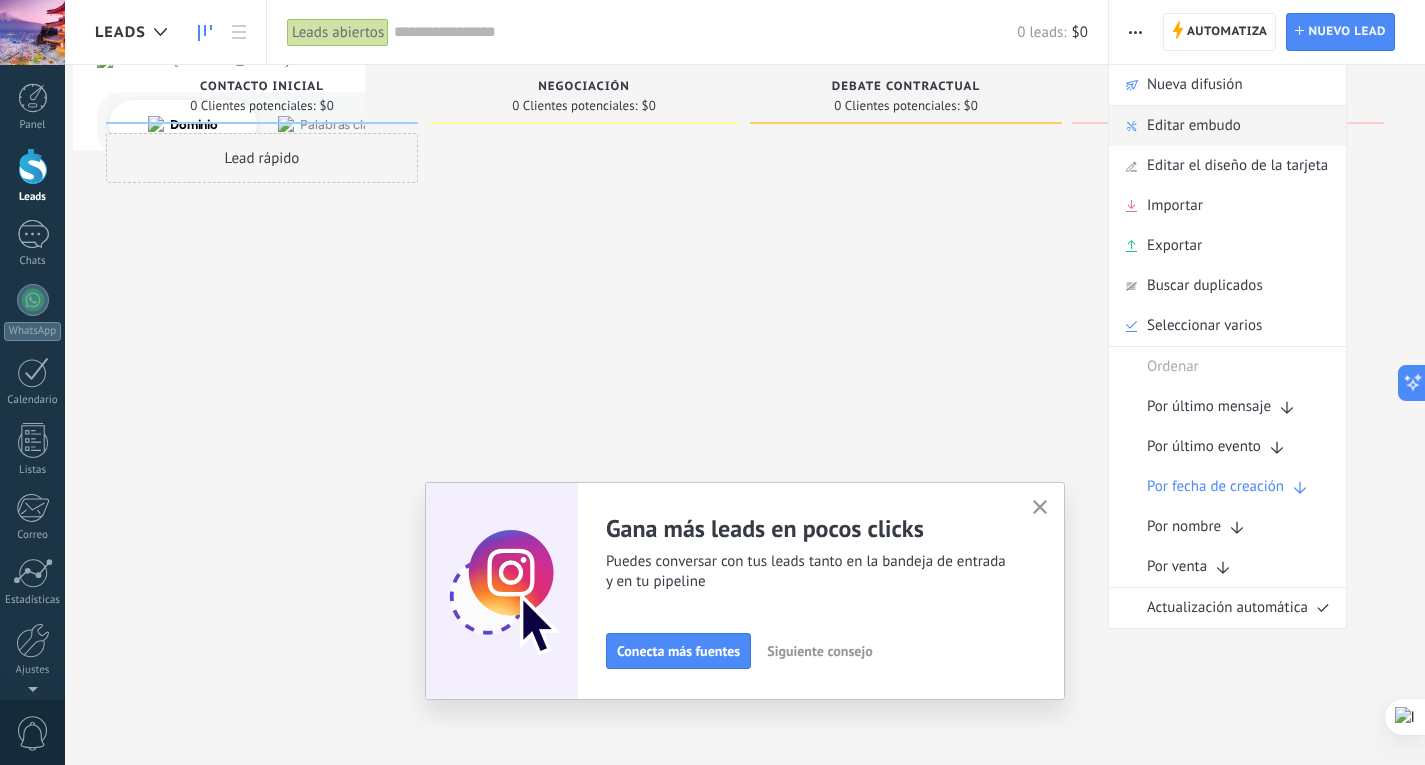 click on "Editar embudo" at bounding box center [1227, 126] 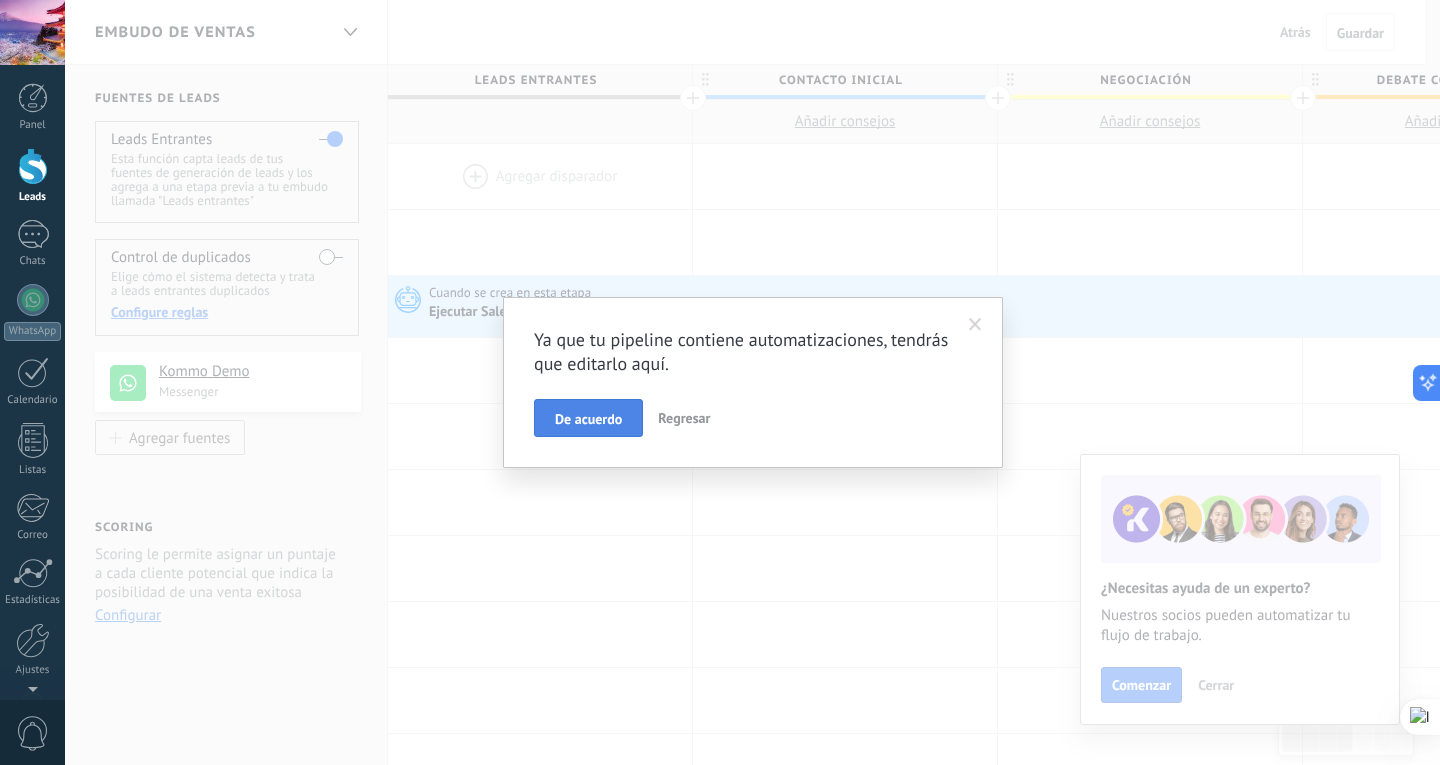 click on "De acuerdo" at bounding box center [588, 419] 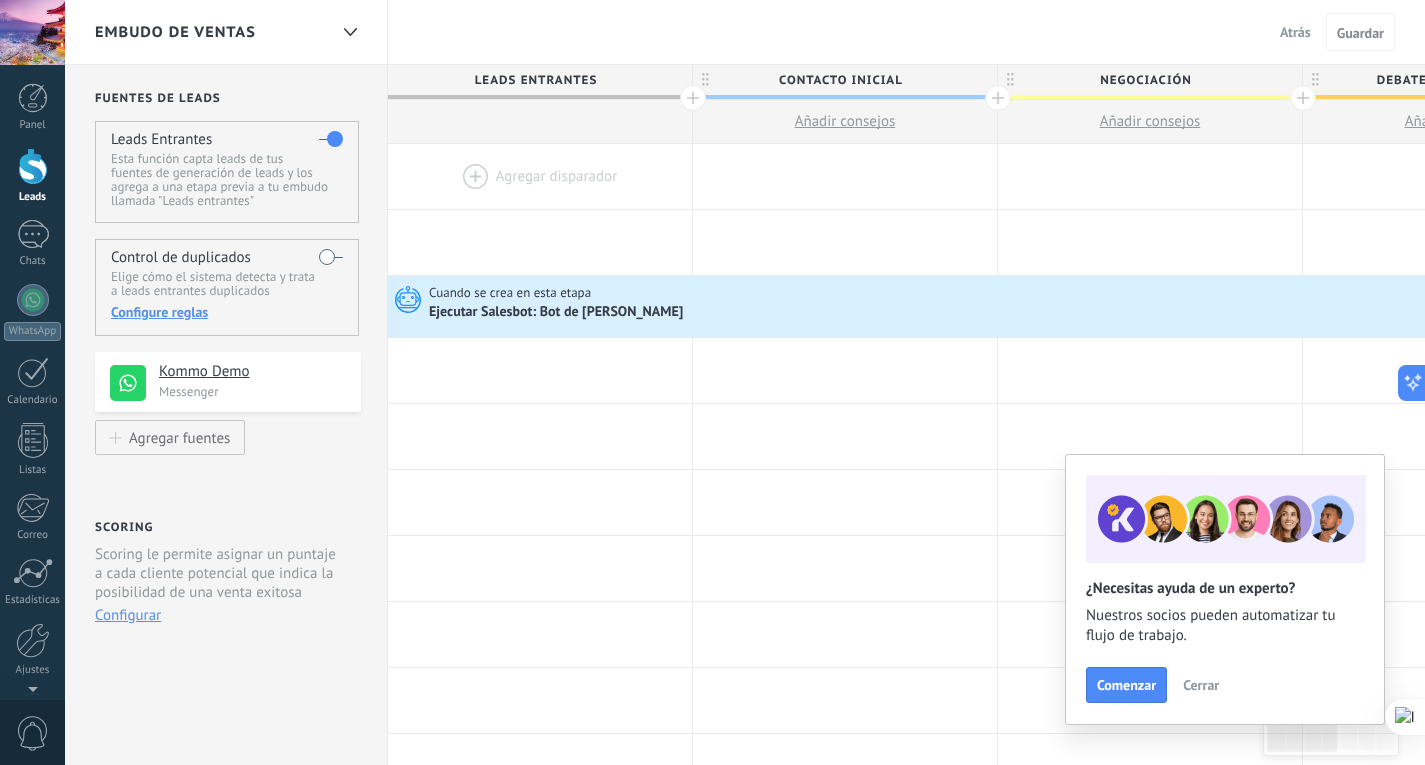 click on "Leads Entrantes" at bounding box center (535, 80) 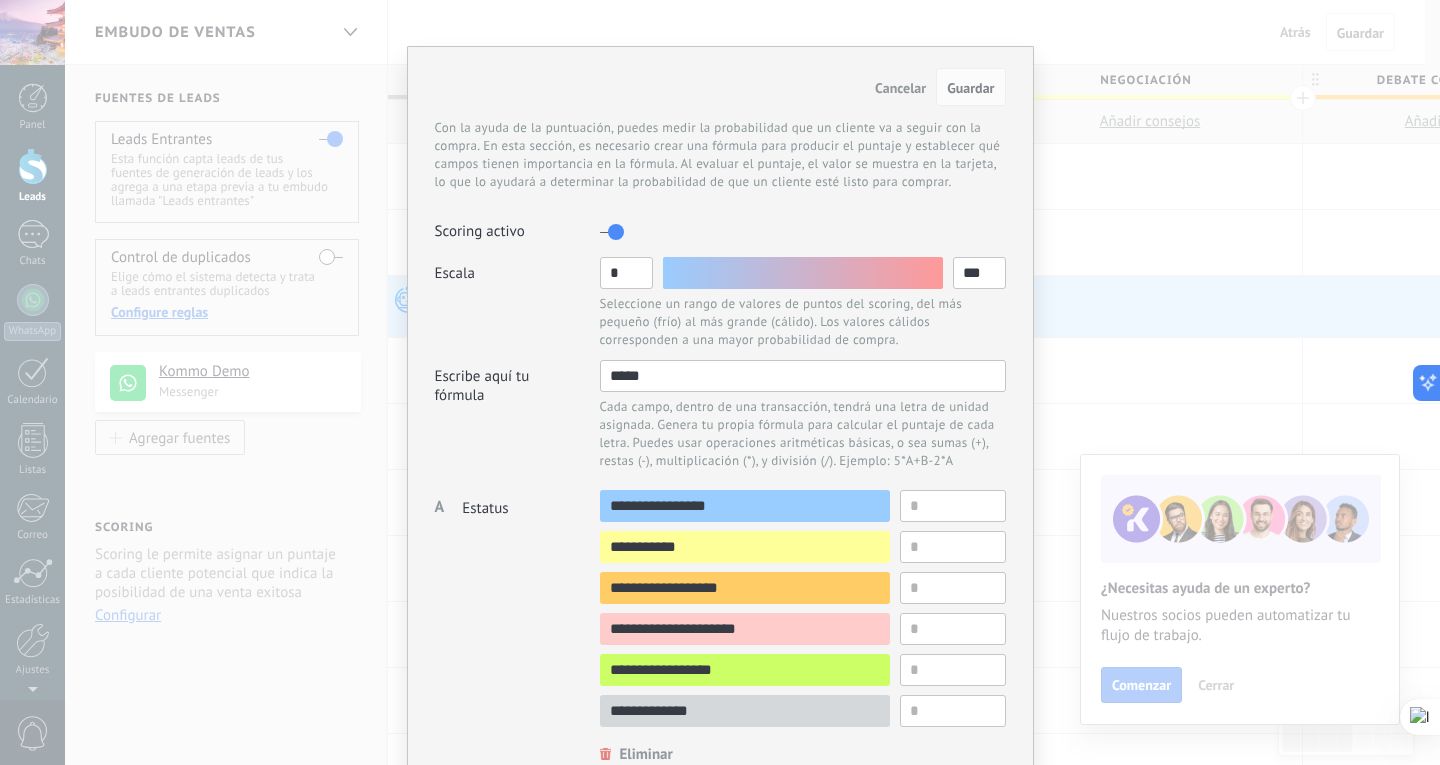 scroll, scrollTop: 2, scrollLeft: 0, axis: vertical 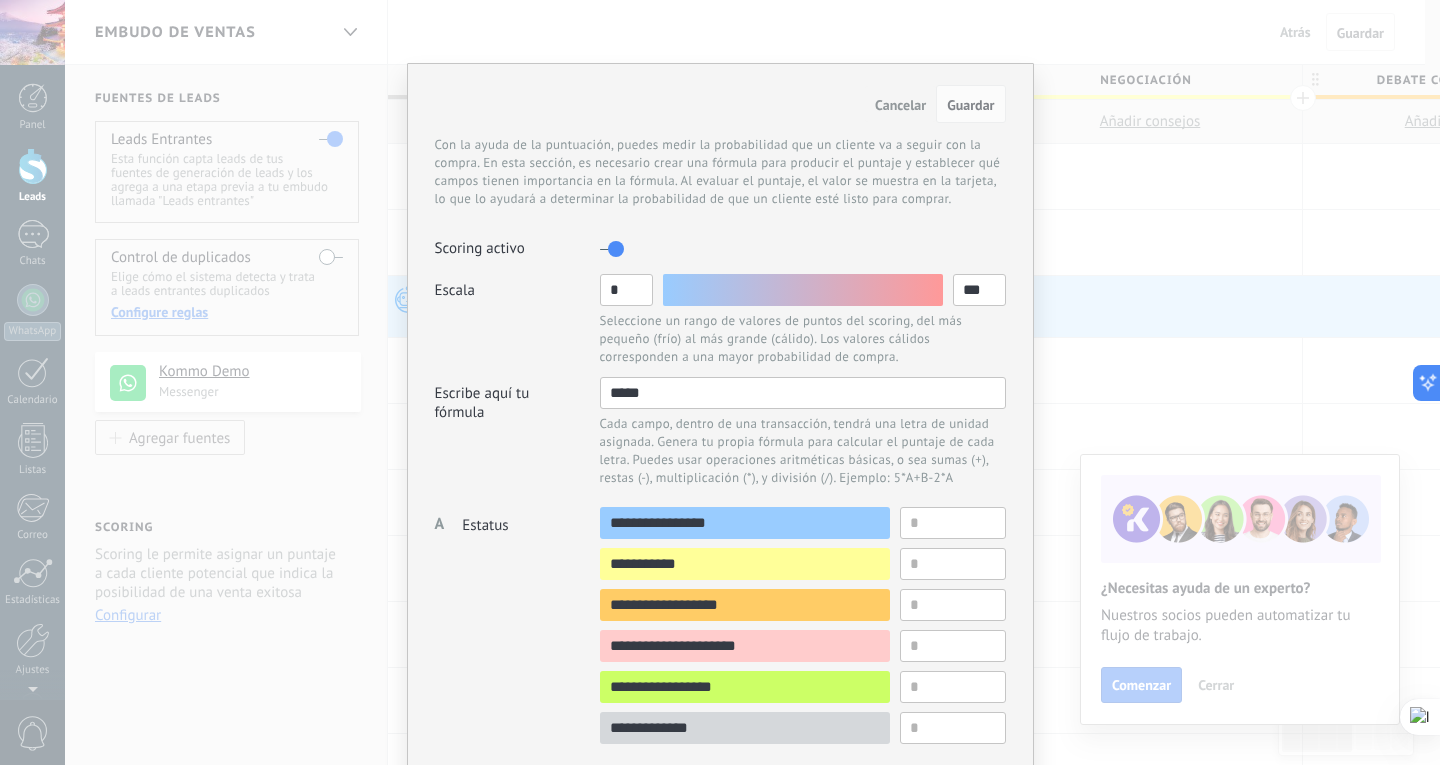 click on "Cada campo, dentro de una transacción, tendrá una letra de unidad asignada. Genera tu propia fórmula para calcular el puntaje de cada letra. Puedes usar operaciones aritméticas básicas, o sea sumas (+), restas (-), multiplicación (*), y división (/). Ejemplo: 5*A+B-2*A" at bounding box center [803, 451] 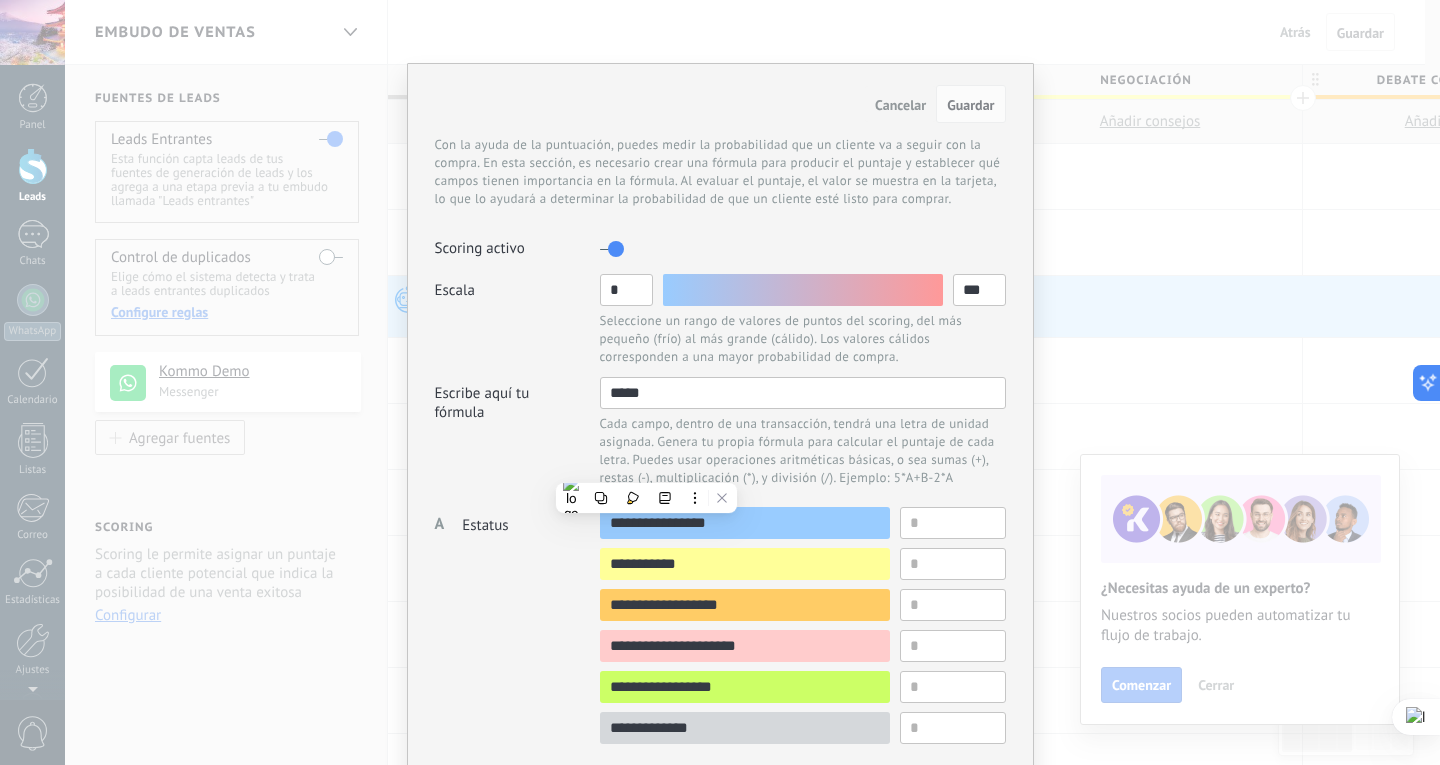 click on "Cancelar" at bounding box center (900, 105) 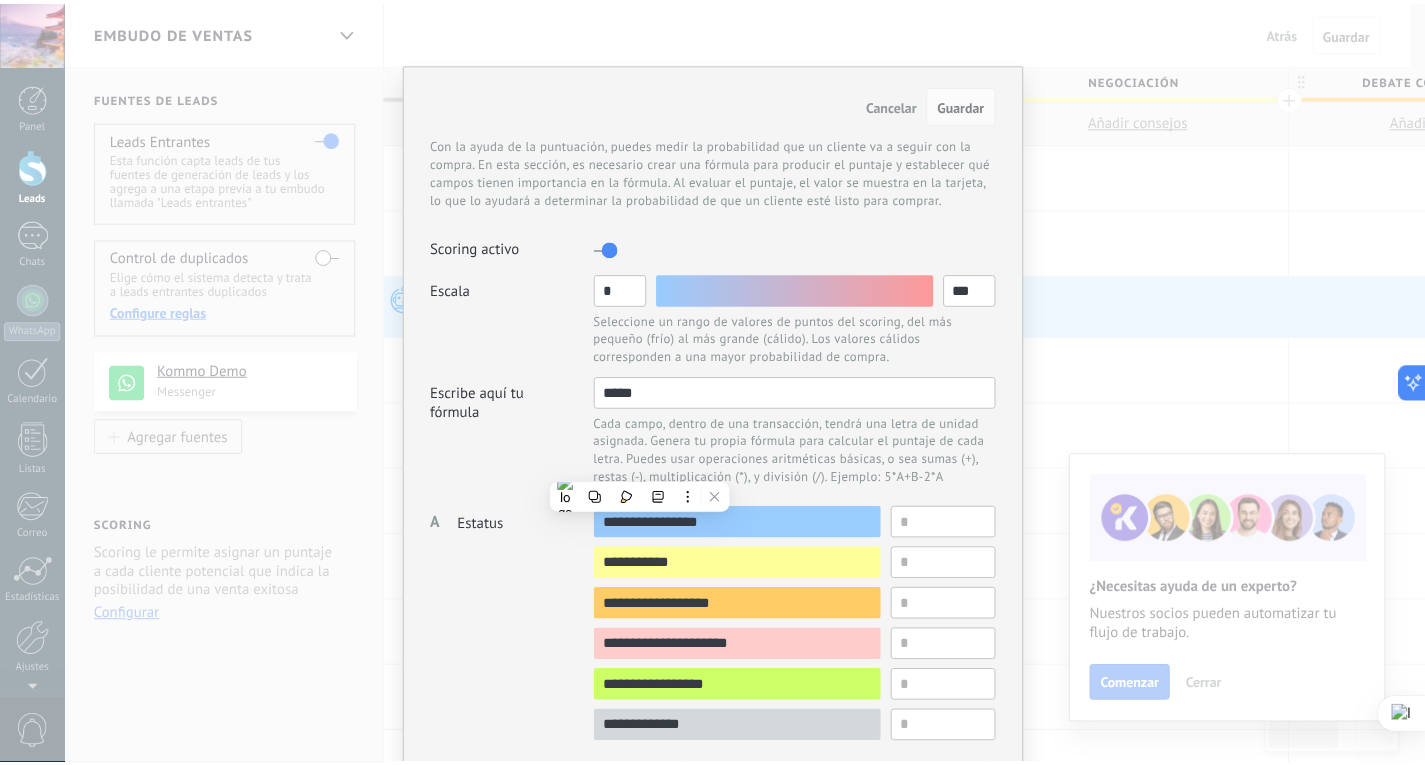 scroll, scrollTop: 0, scrollLeft: 0, axis: both 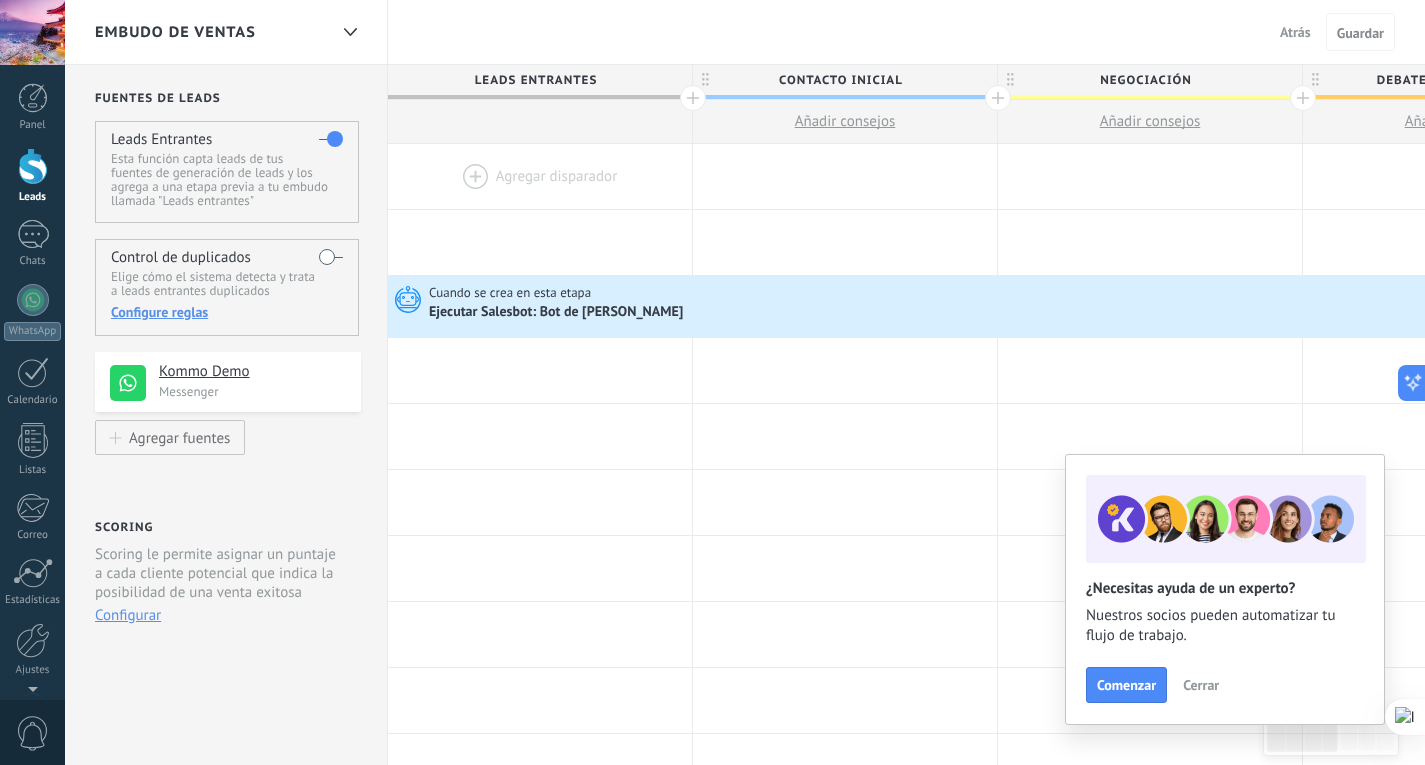 click on "Leads Entrantes" at bounding box center (535, 80) 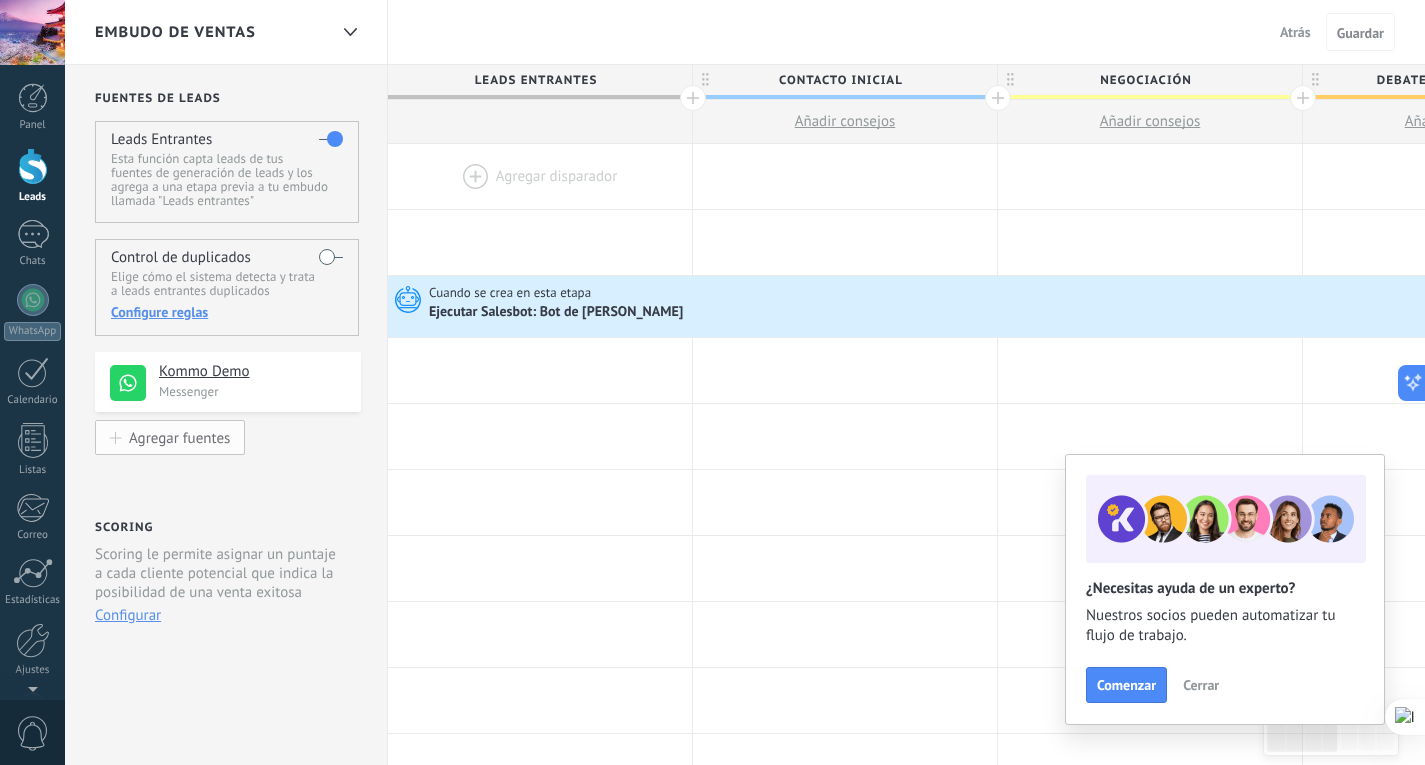 click on "Agregar fuentes" at bounding box center [179, 437] 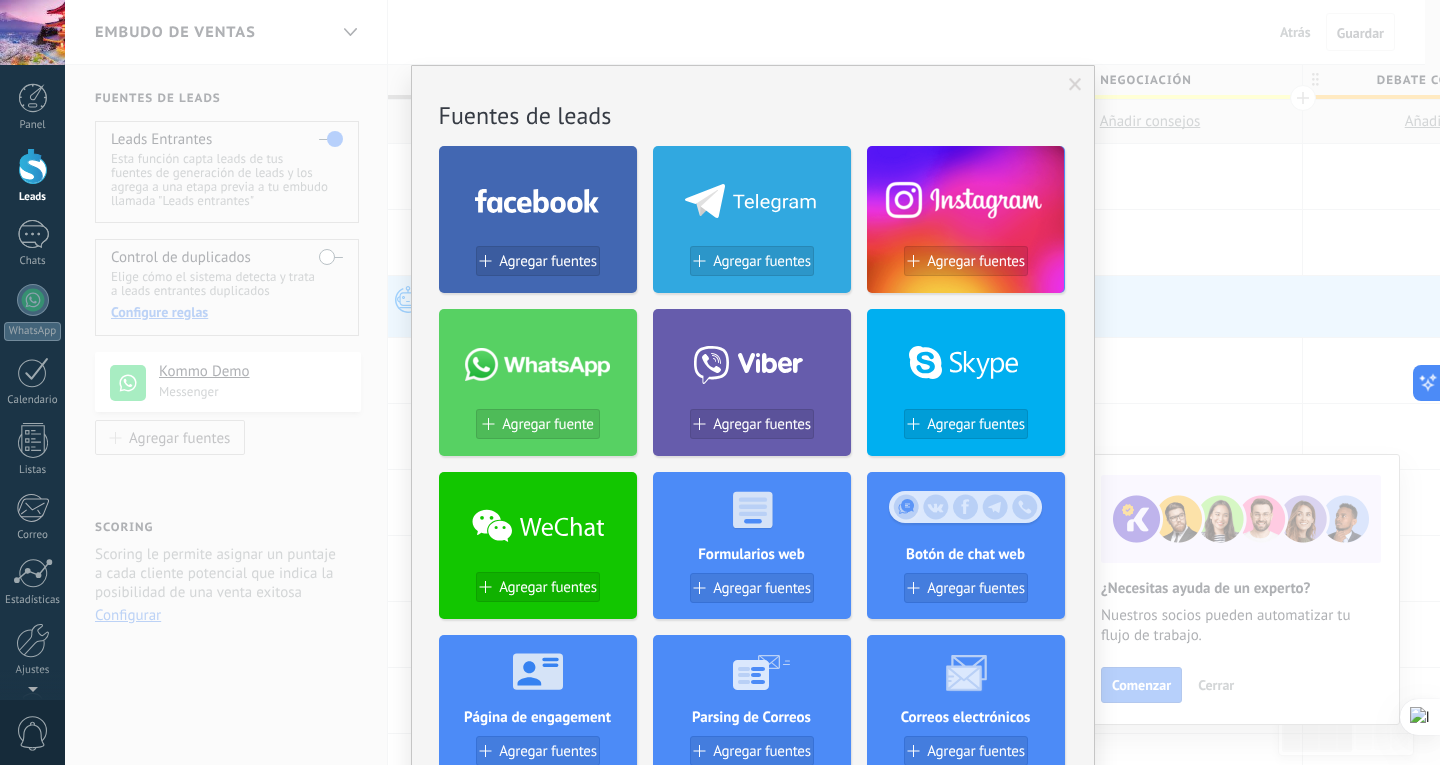 click at bounding box center (1075, 85) 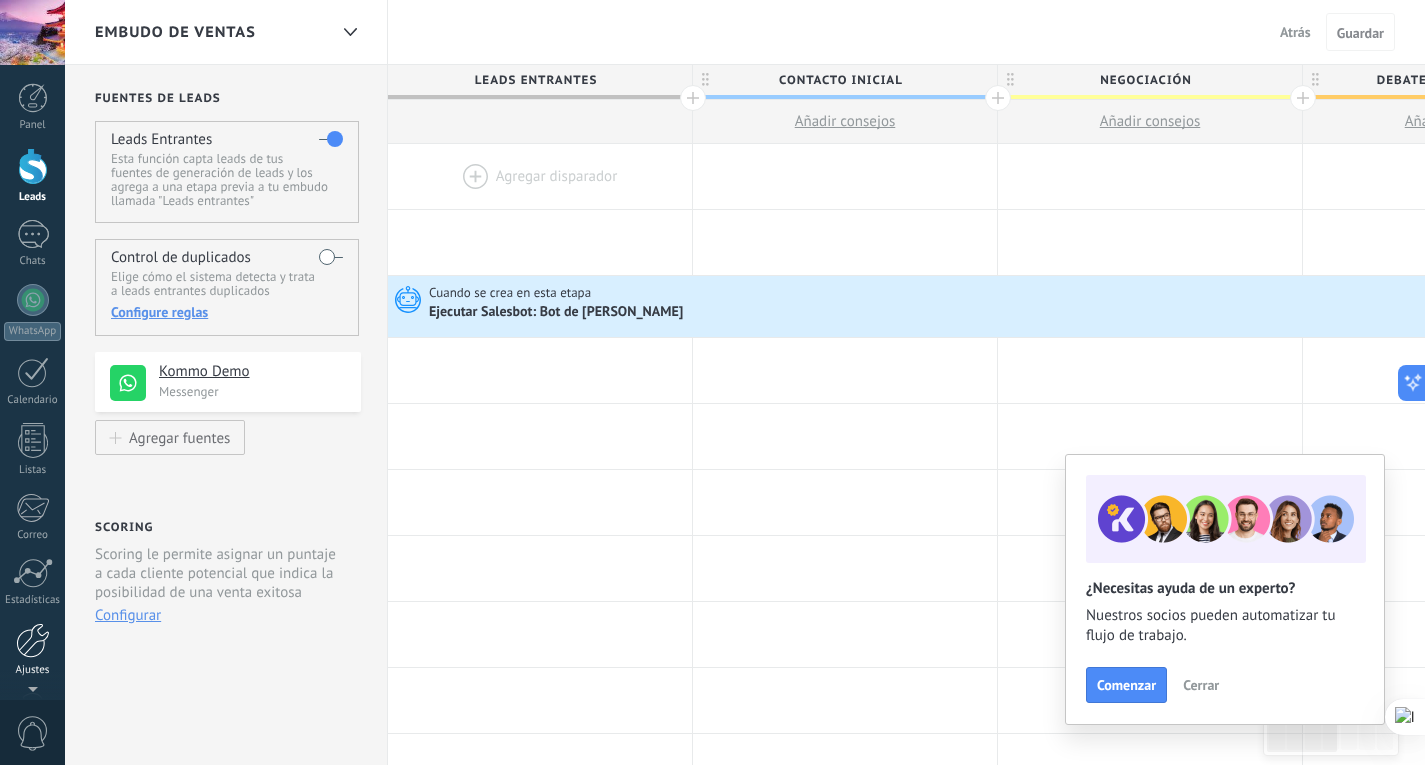 click at bounding box center [33, 640] 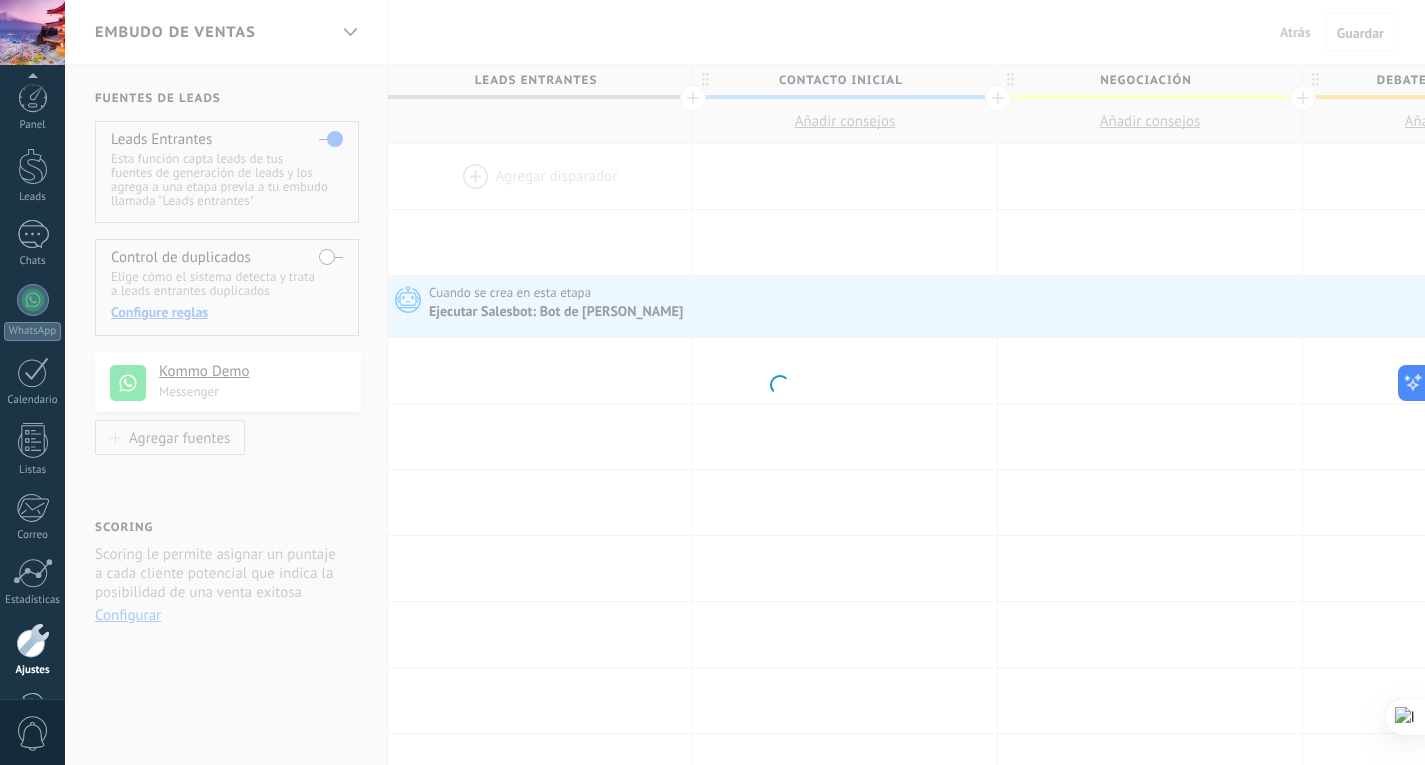 scroll, scrollTop: 67, scrollLeft: 0, axis: vertical 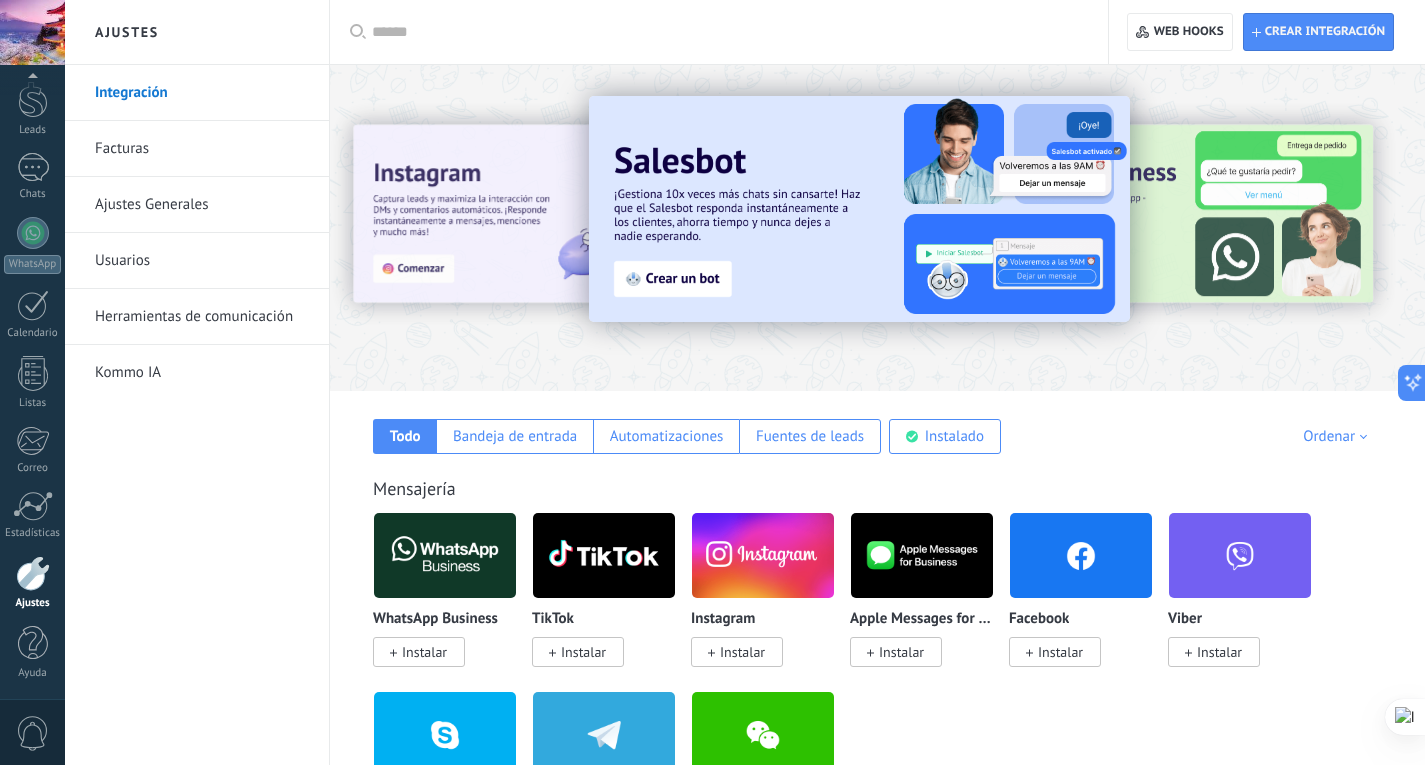 click at bounding box center [726, 32] 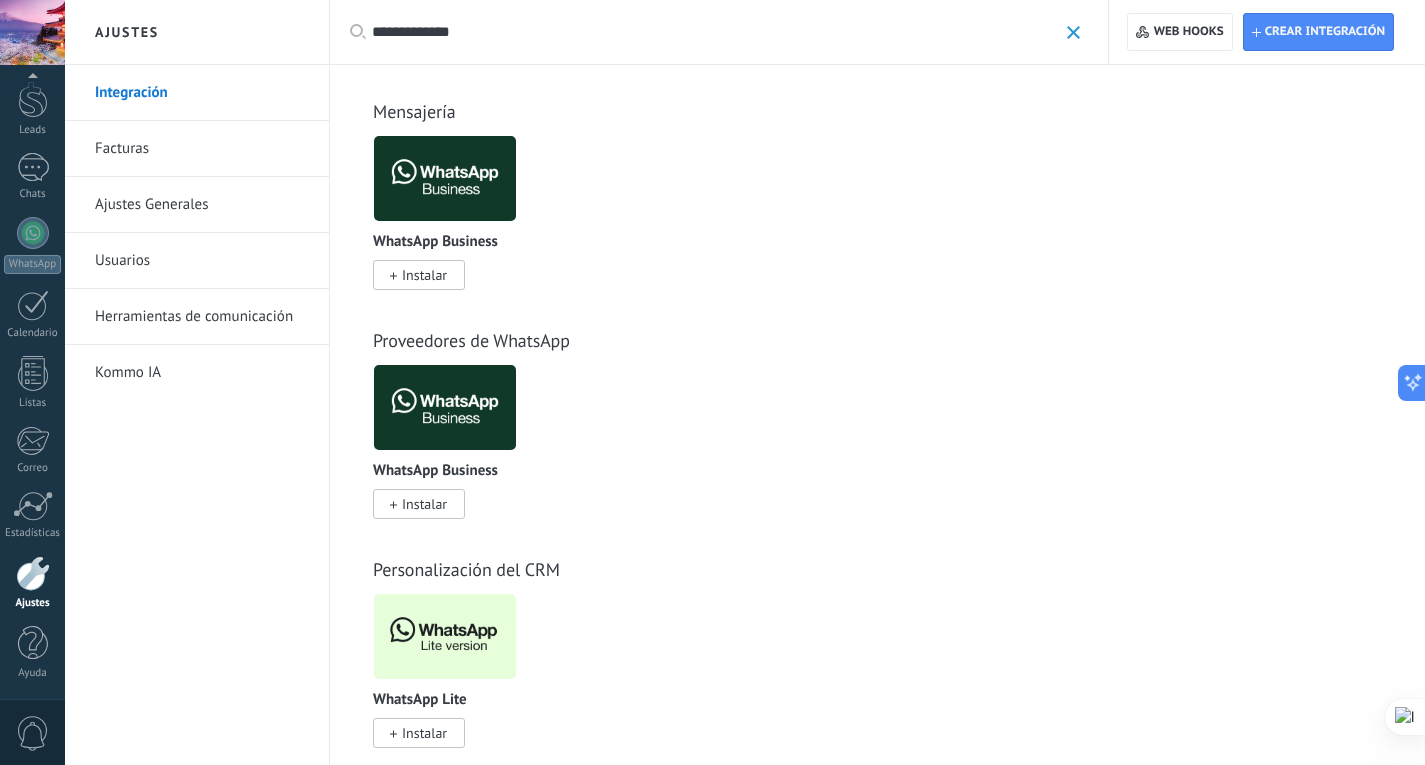 scroll, scrollTop: 37, scrollLeft: 0, axis: vertical 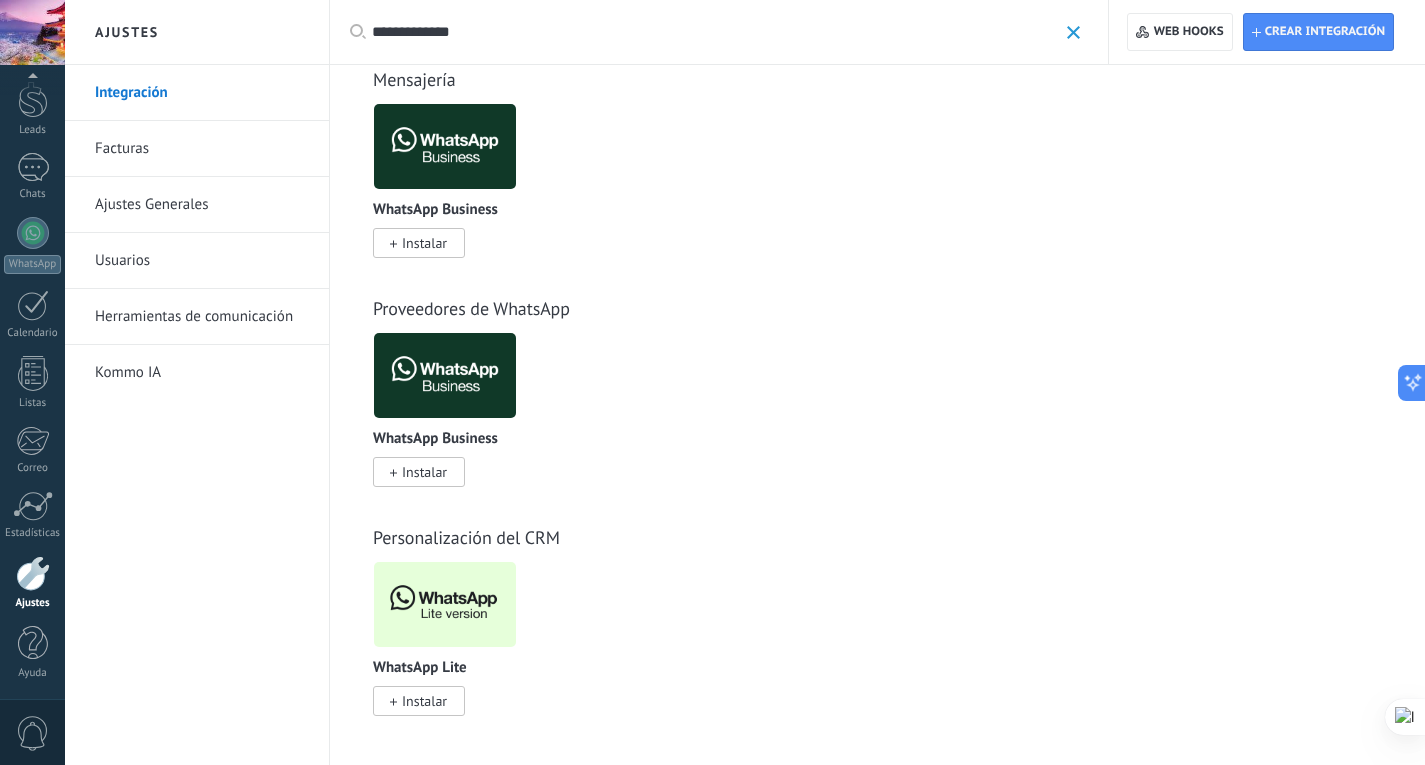 type on "**********" 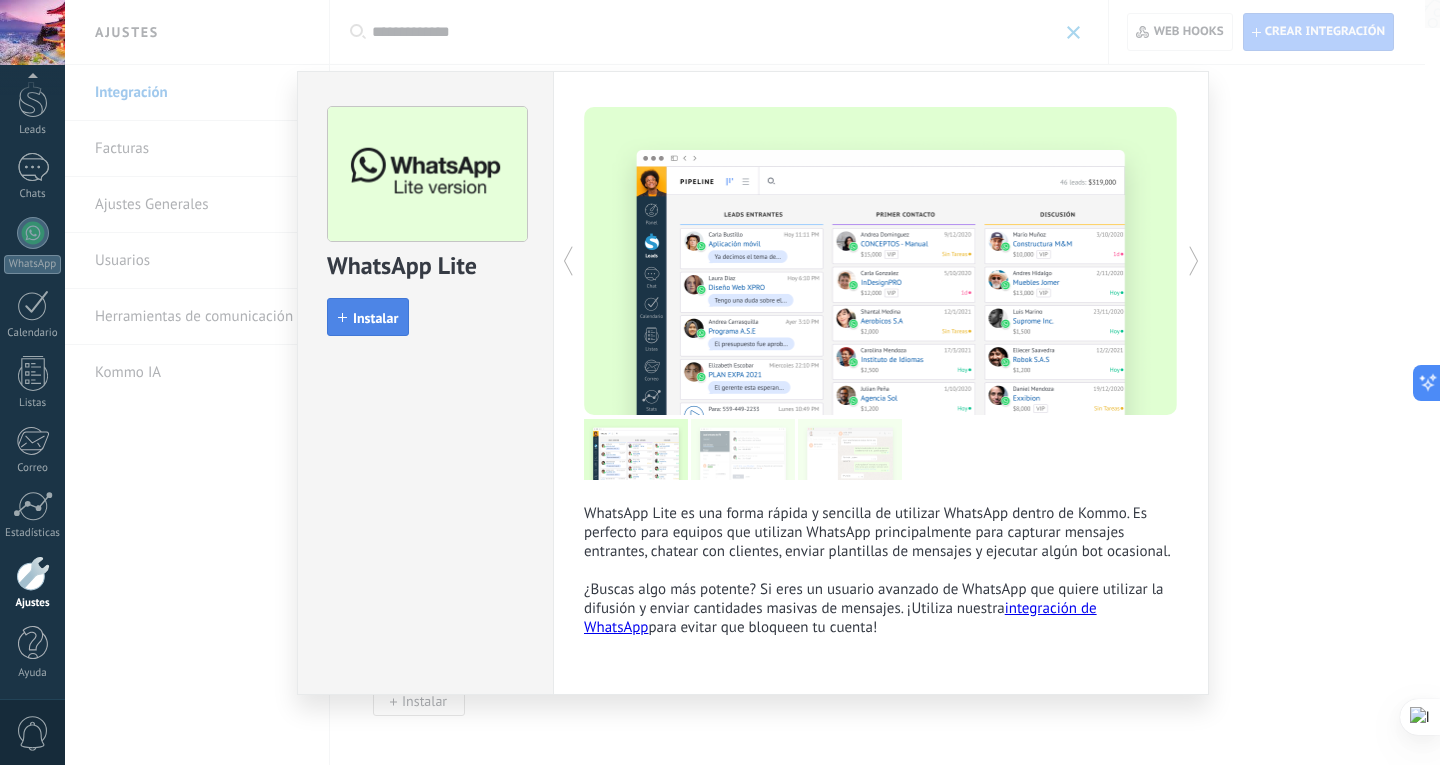 click on "Instalar" at bounding box center (375, 318) 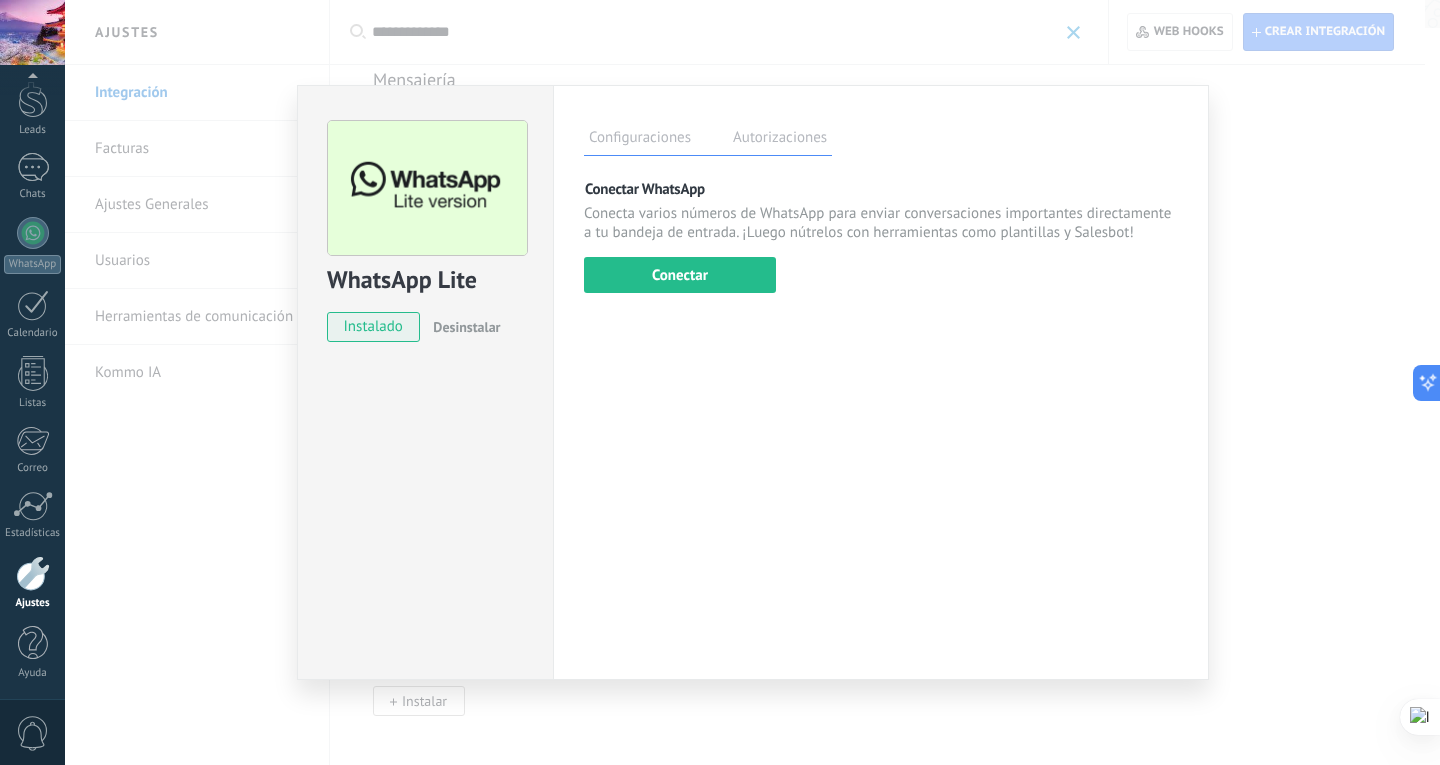 click on "WhatsApp Lite instalado Desinstalar Configuraciones Autorizaciones Esta pestaña registra a los usuarios que han concedido acceso a las integración a esta cuenta. Si deseas remover la posibilidad que un usuario pueda enviar solicitudes a la cuenta en nombre de esta integración, puedes revocar el acceso. Si el acceso a todos los usuarios es revocado, la integración dejará de funcionar. Esta aplicacion está instalada, pero nadie le ha dado acceso aun. Más de 2 mil millones de personas utilizan activamente WhatsApp para conectarse con amigos, familiares y empresas. Esta integración agrega el chat más popular a tu arsenal de comunicación: captura automáticamente leads desde los mensajes entrantes, comparte el acceso al chat con todo tu equipo y potencia todo con las herramientas integradas de Kommo, como el botón de compromiso y Salesbot. más _:  Guardar Conectar WhatsApp Conectar
Usa tu teléfono al menos  una vez en 14 días" at bounding box center [752, 382] 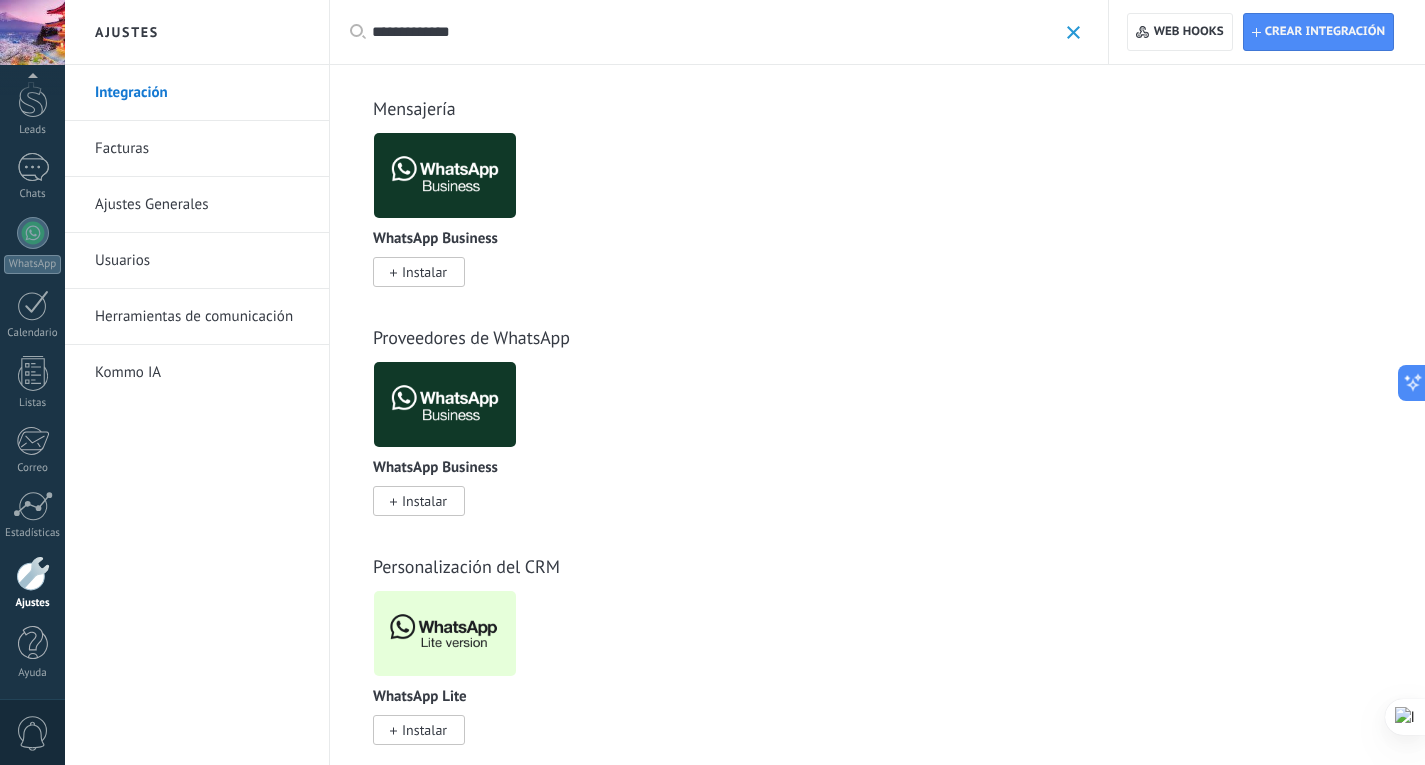 scroll, scrollTop: 0, scrollLeft: 0, axis: both 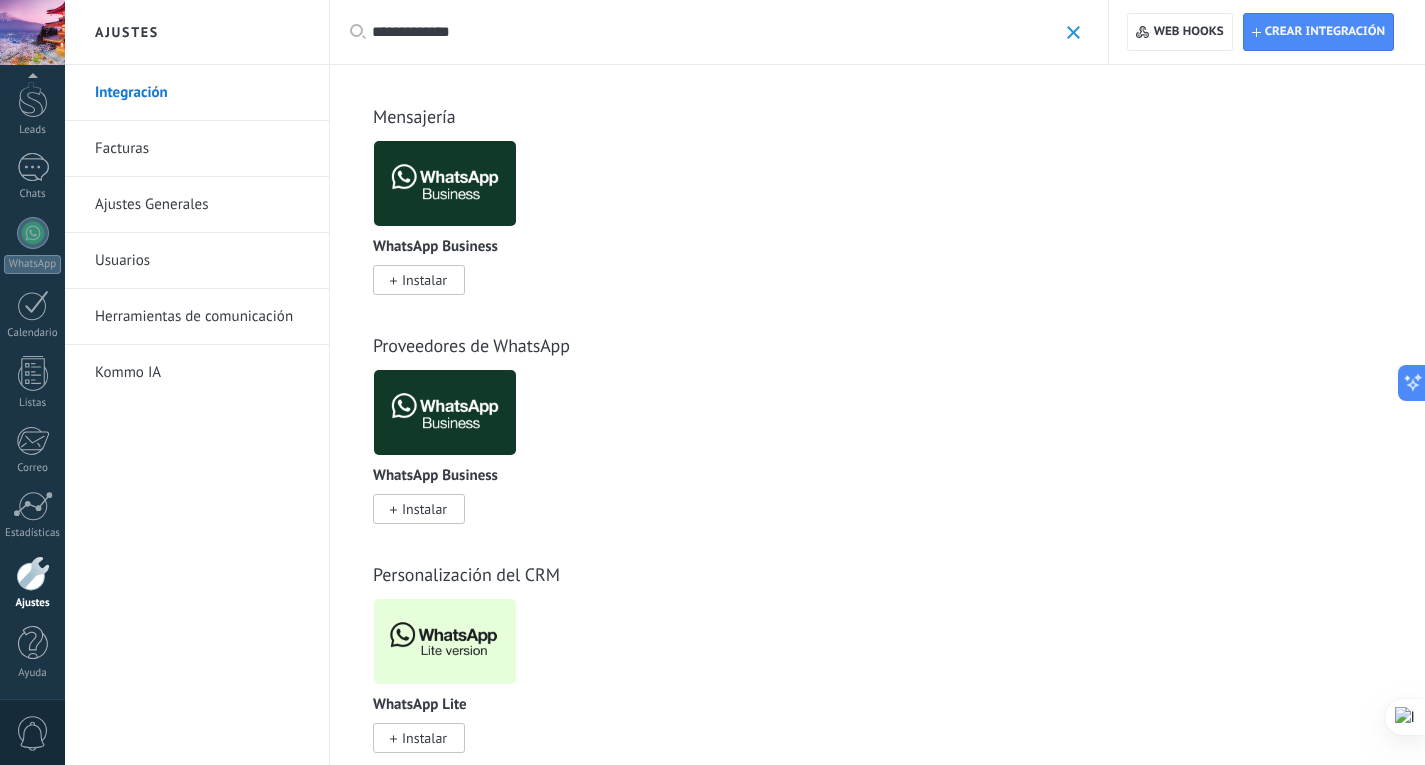 click on "Integración" at bounding box center (202, 93) 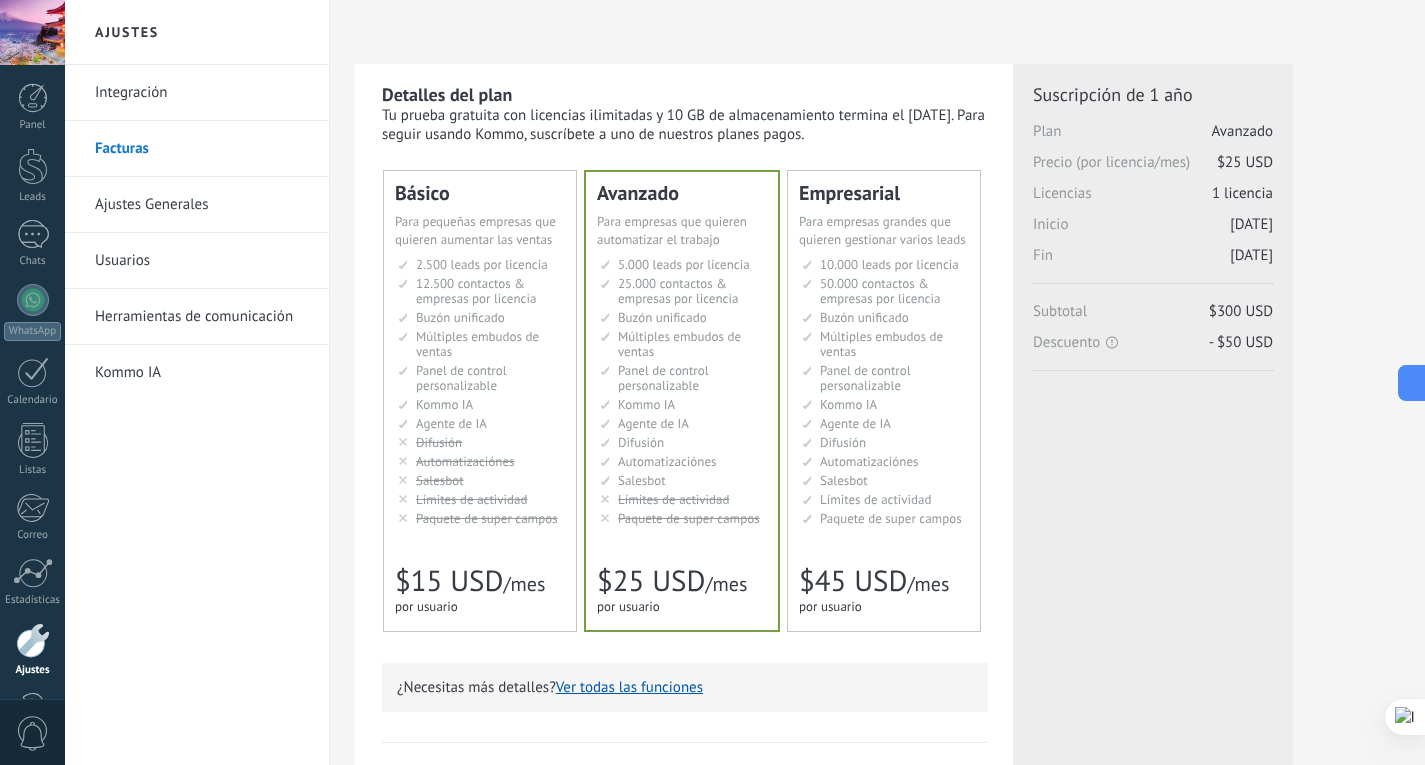 scroll, scrollTop: 0, scrollLeft: 0, axis: both 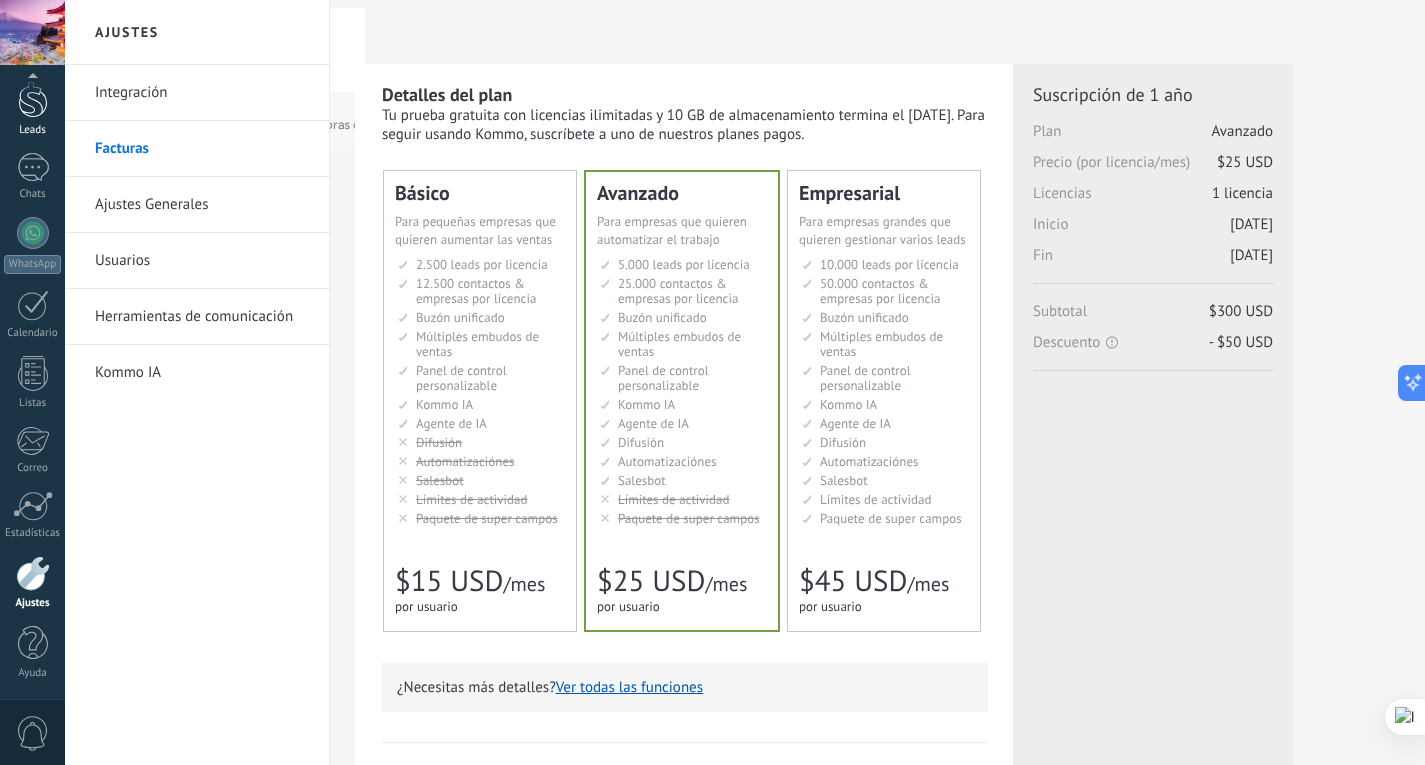 click at bounding box center [33, 99] 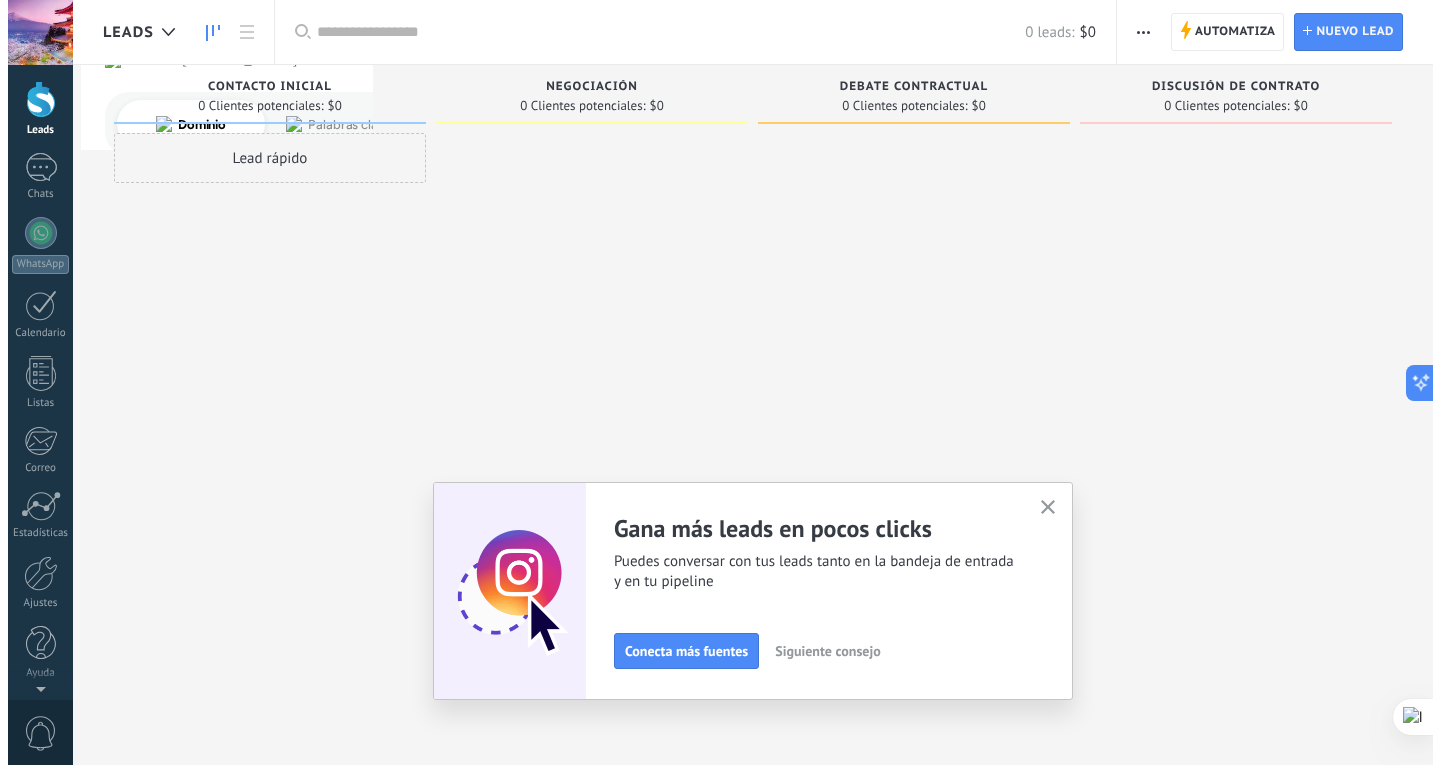 scroll, scrollTop: 0, scrollLeft: 0, axis: both 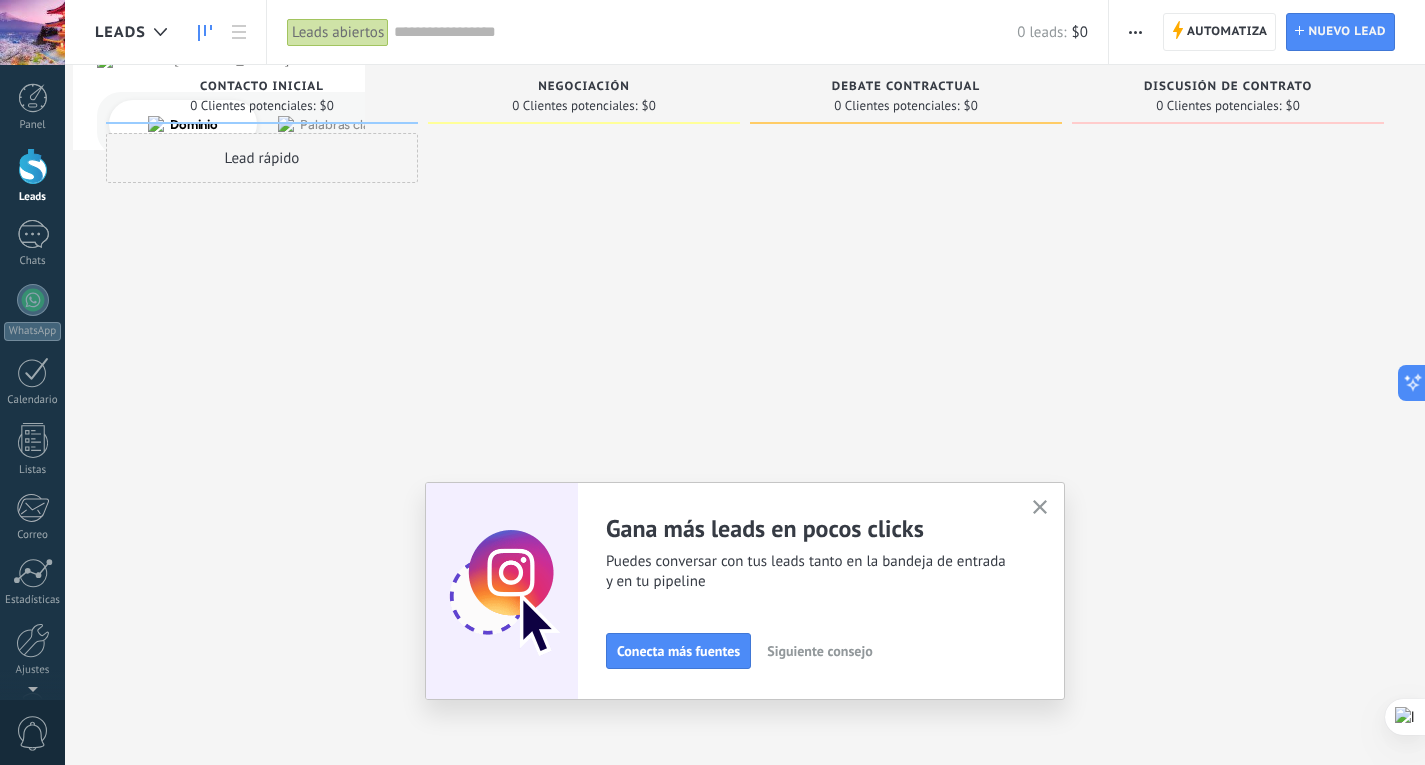 click at bounding box center [1135, 32] 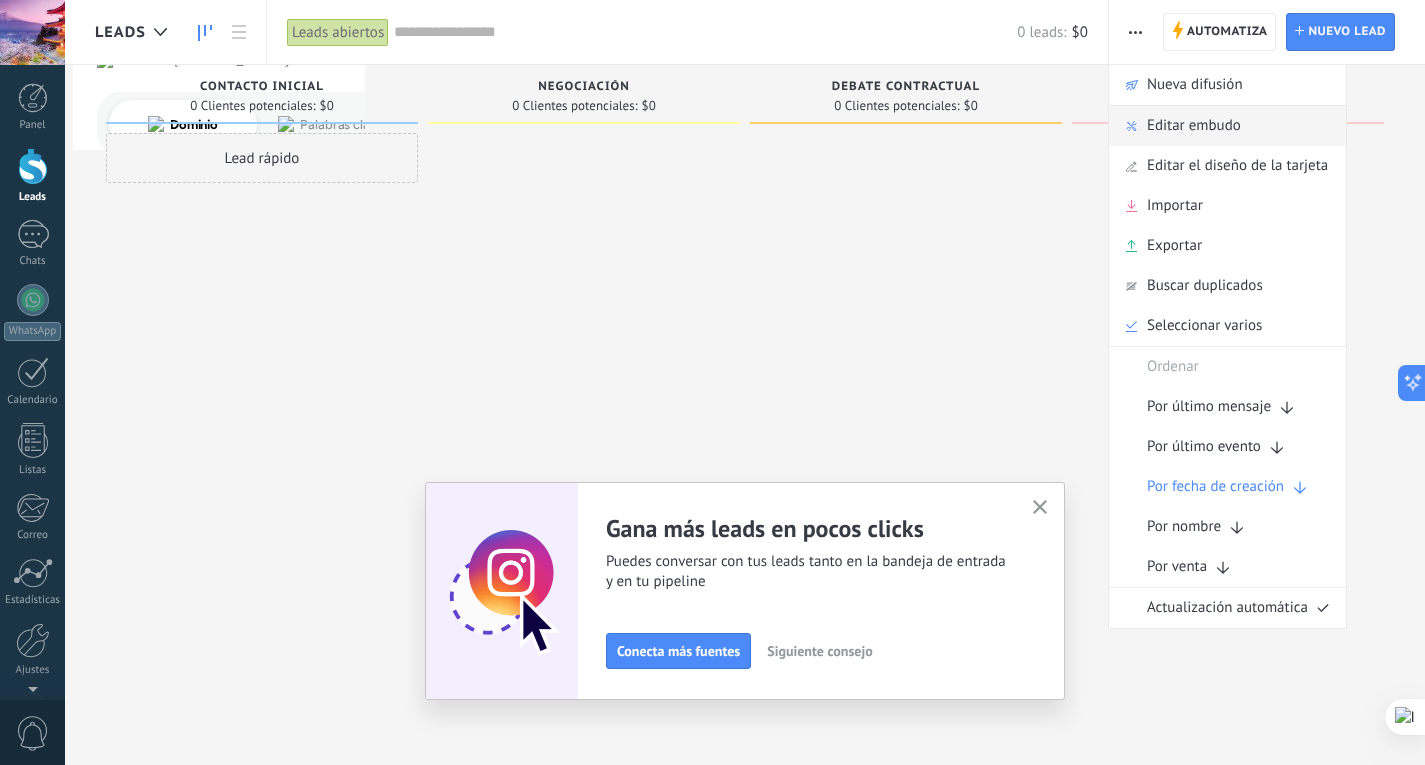 click on "Editar embudo" at bounding box center [1194, 126] 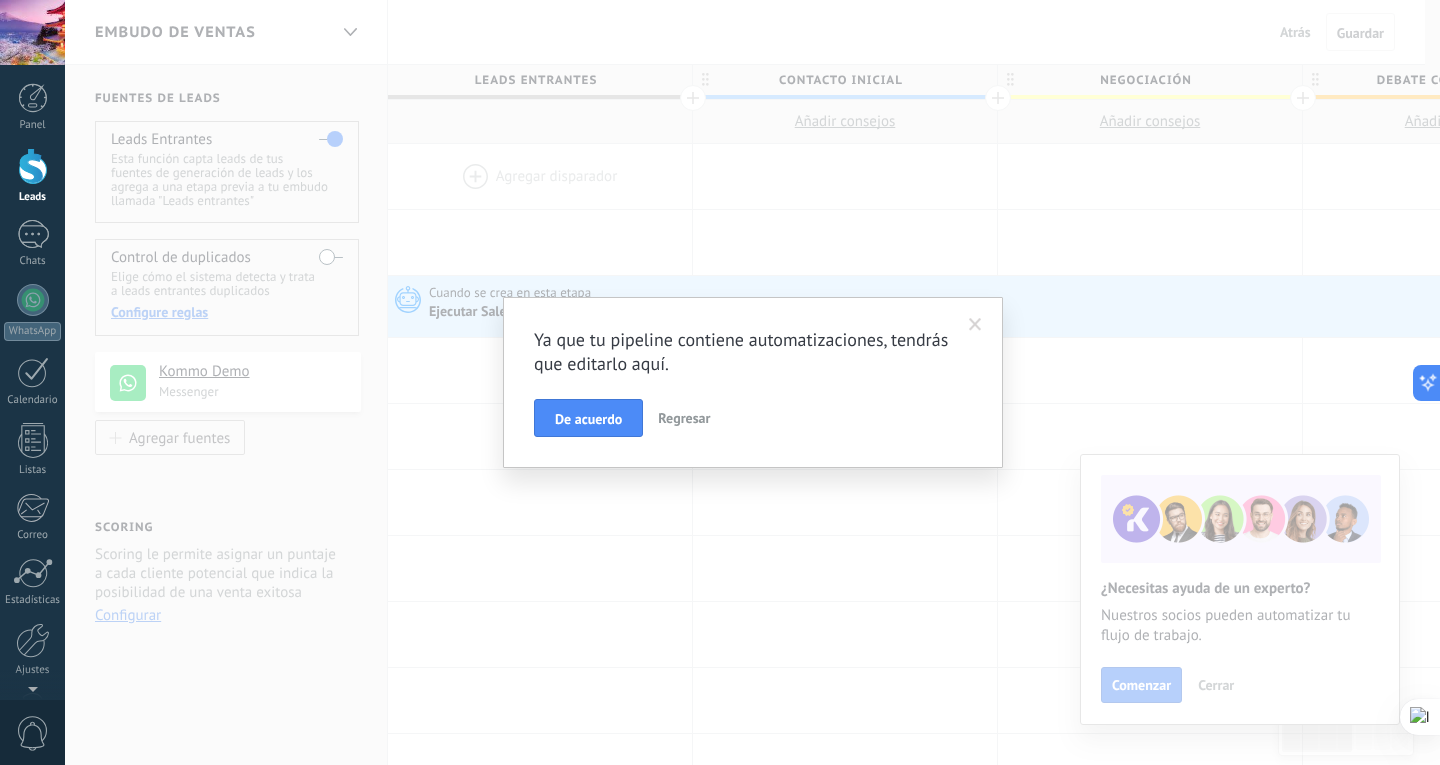 click at bounding box center (975, 325) 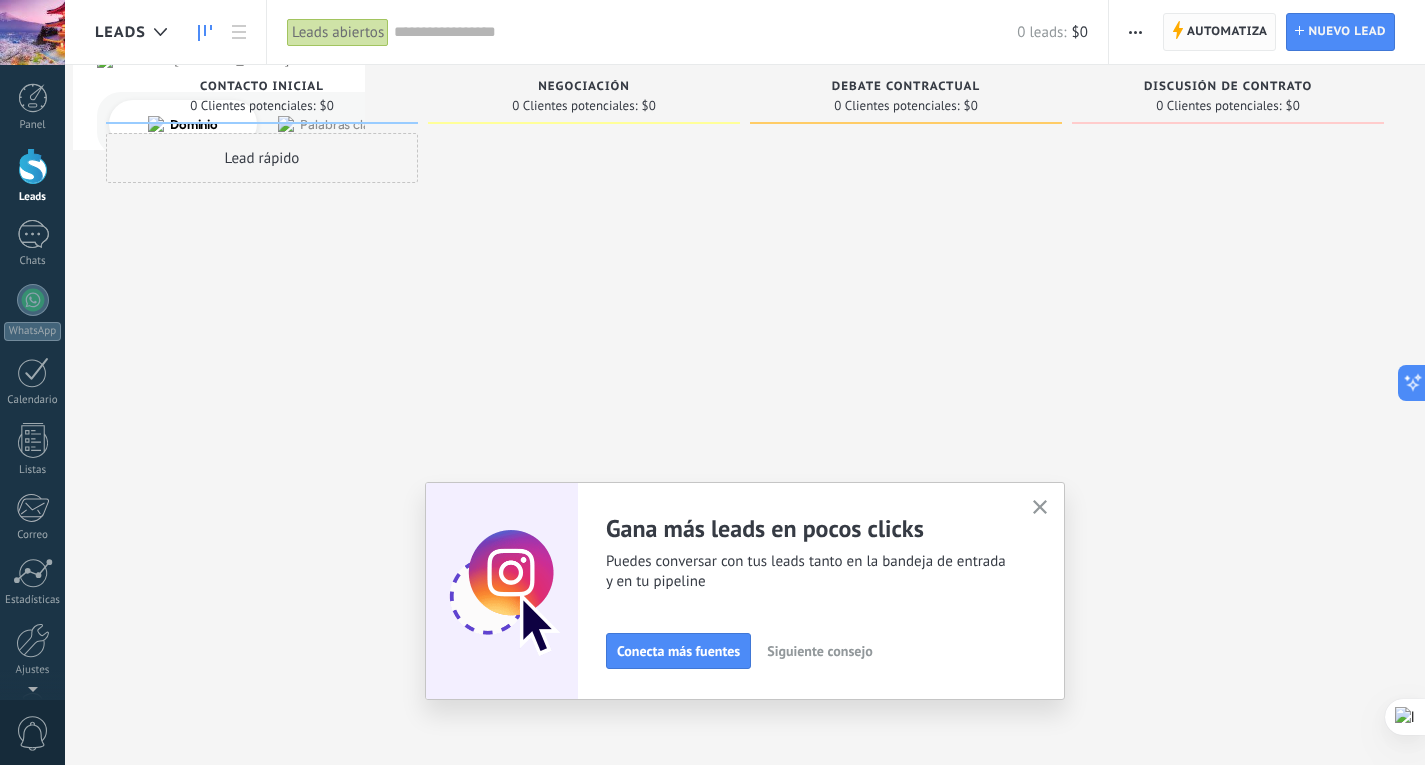 click on "Automatiza" at bounding box center (1227, 32) 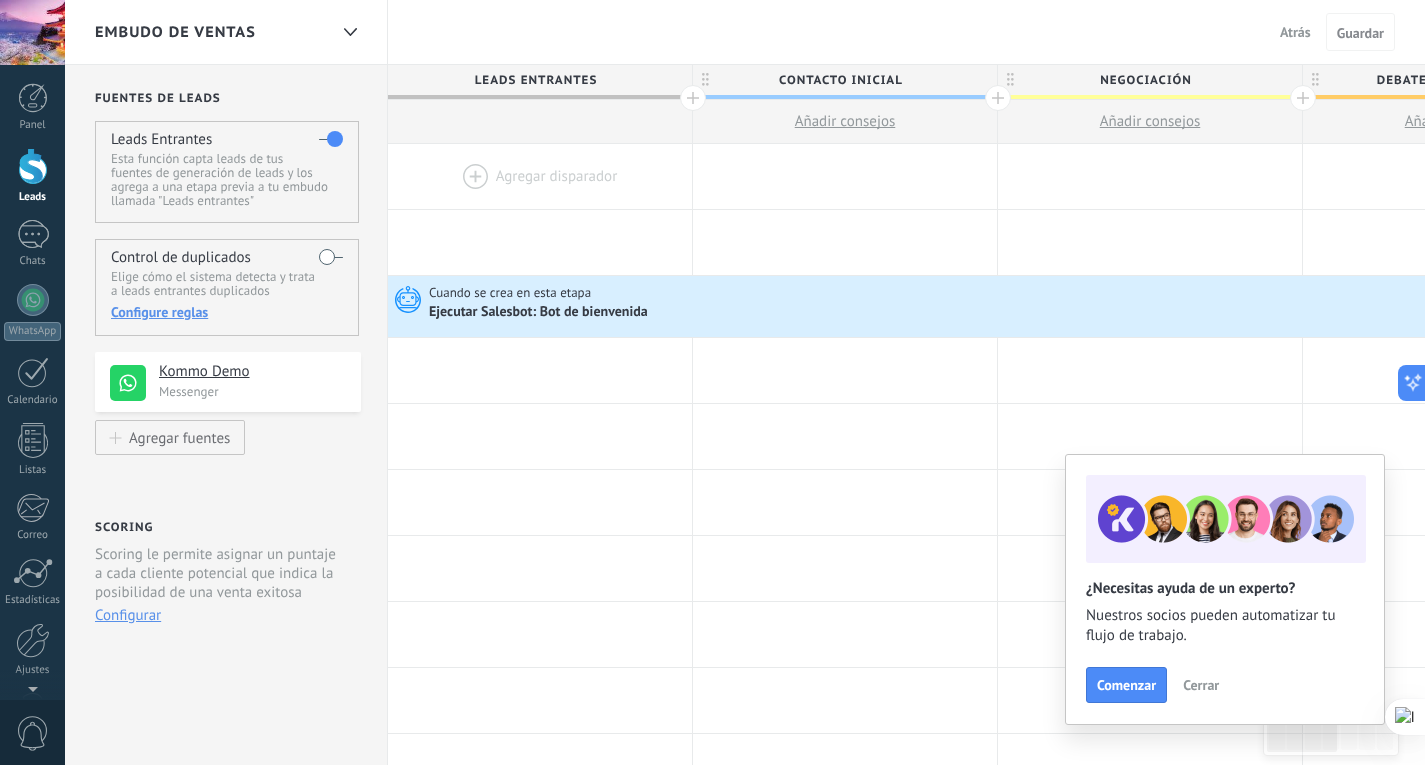 click on "Leads Entrantes" at bounding box center (535, 80) 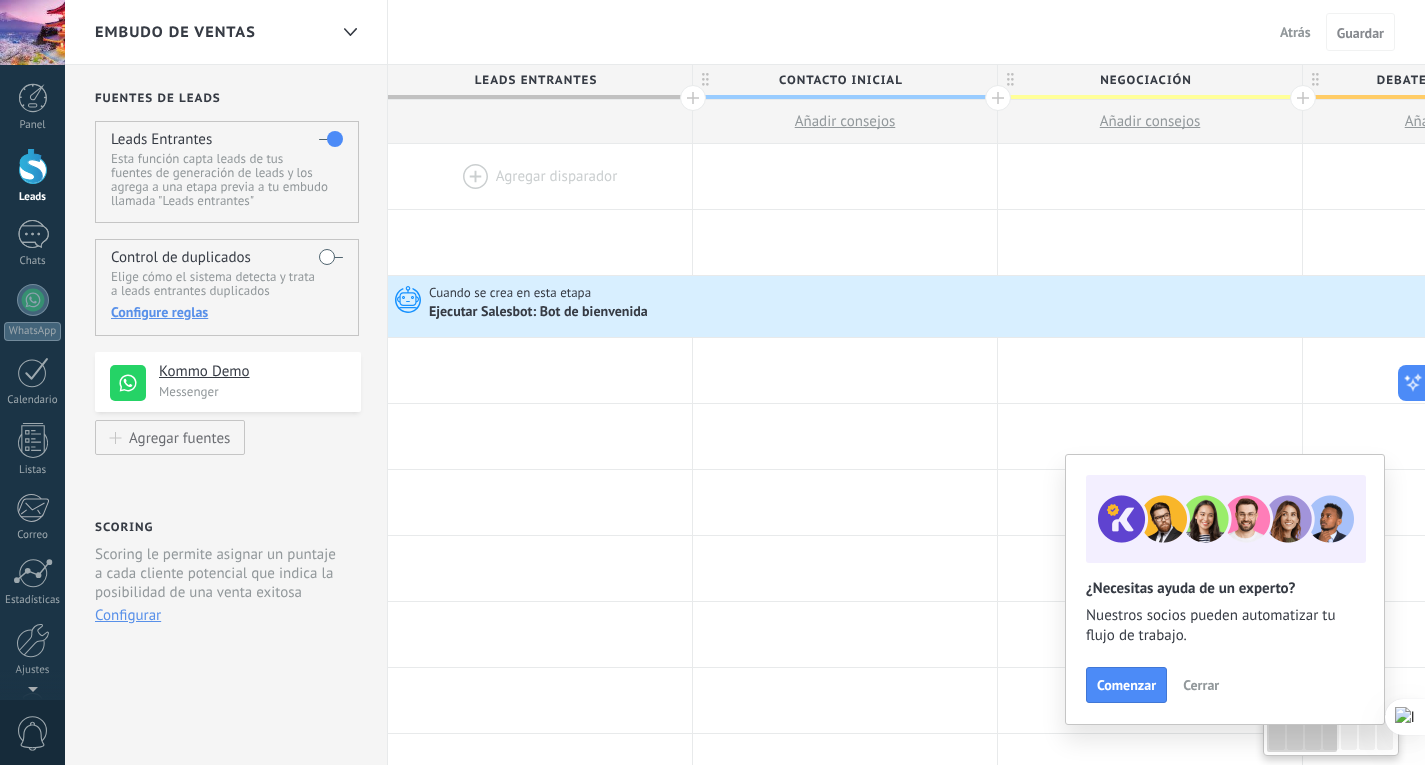 click on "Leads Entrantes" at bounding box center [535, 80] 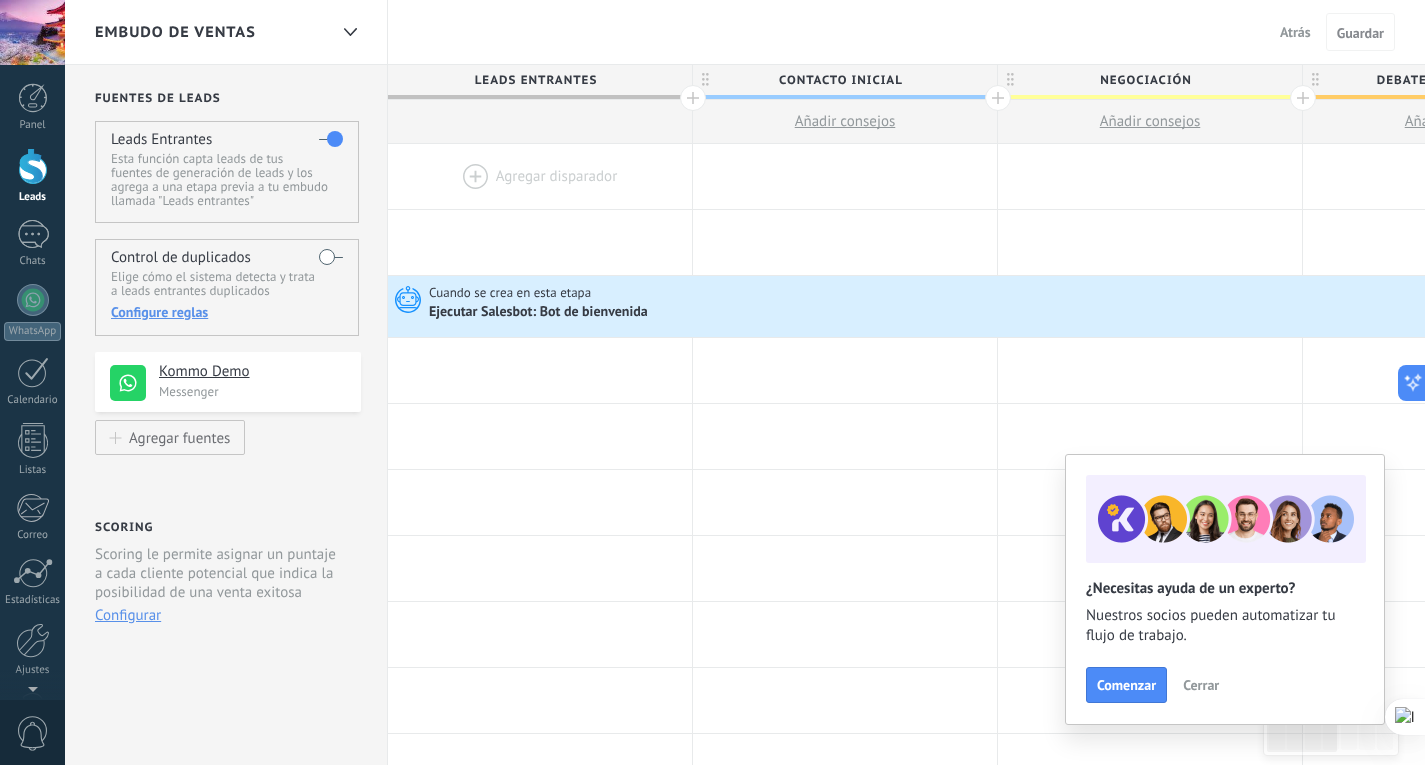 click on "Configurar" at bounding box center (128, 615) 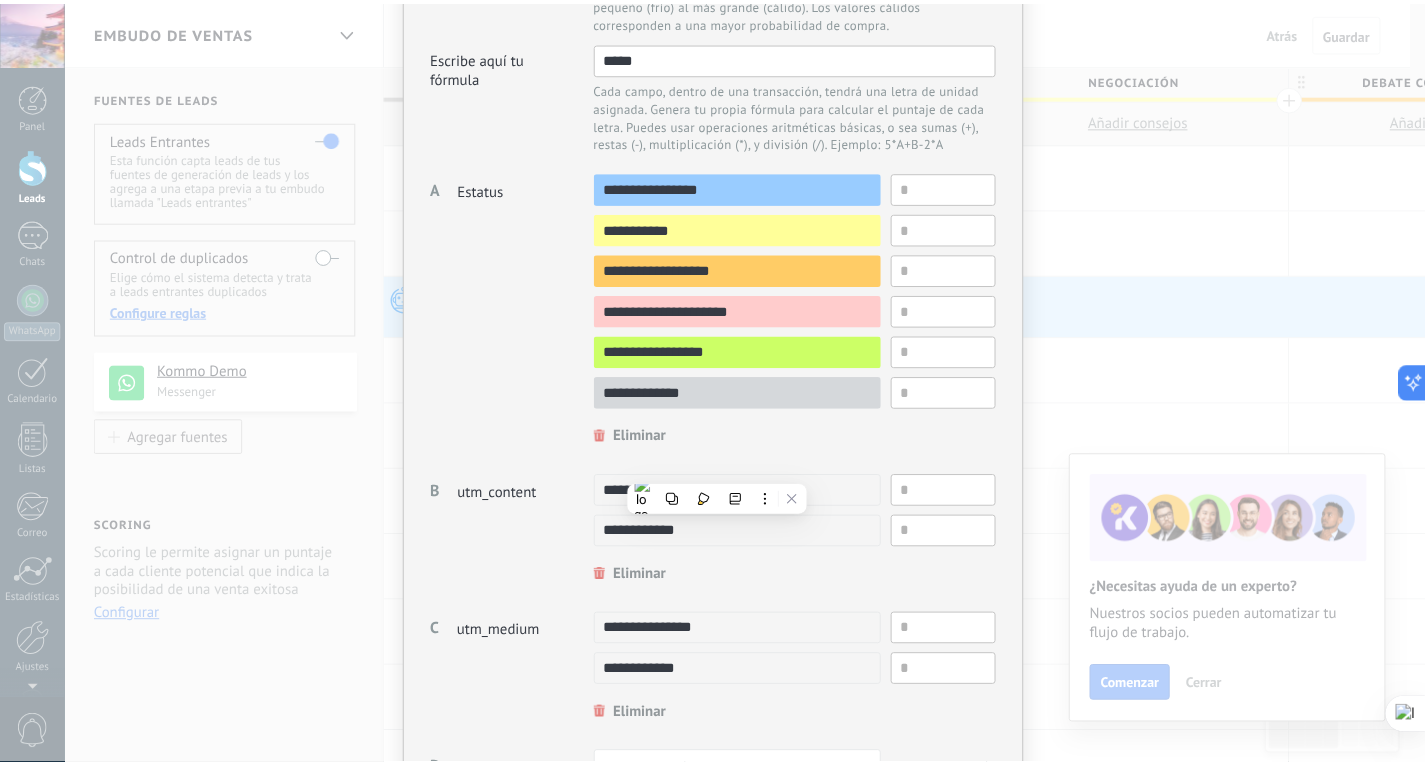 scroll, scrollTop: 0, scrollLeft: 0, axis: both 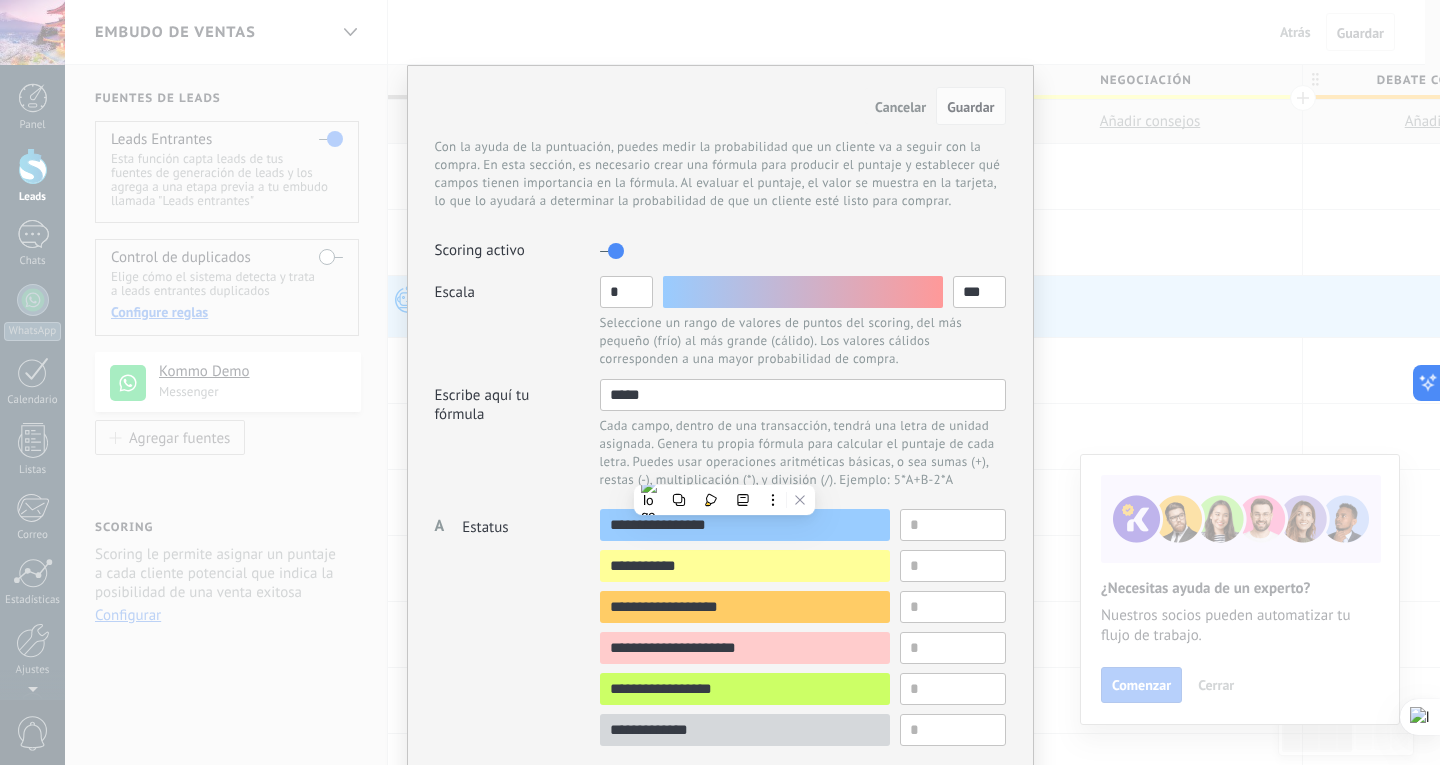 click on "Cancelar" at bounding box center (900, 107) 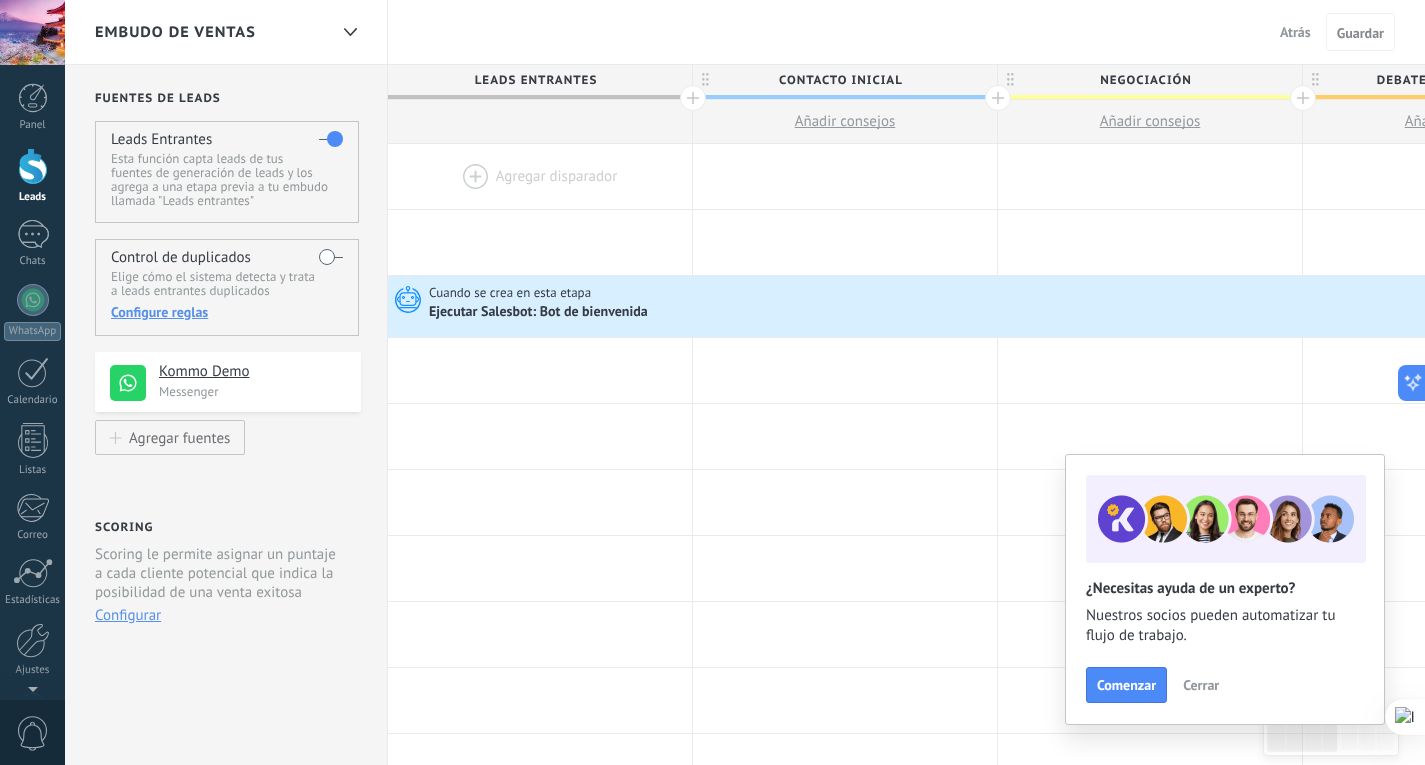 click at bounding box center (33, 166) 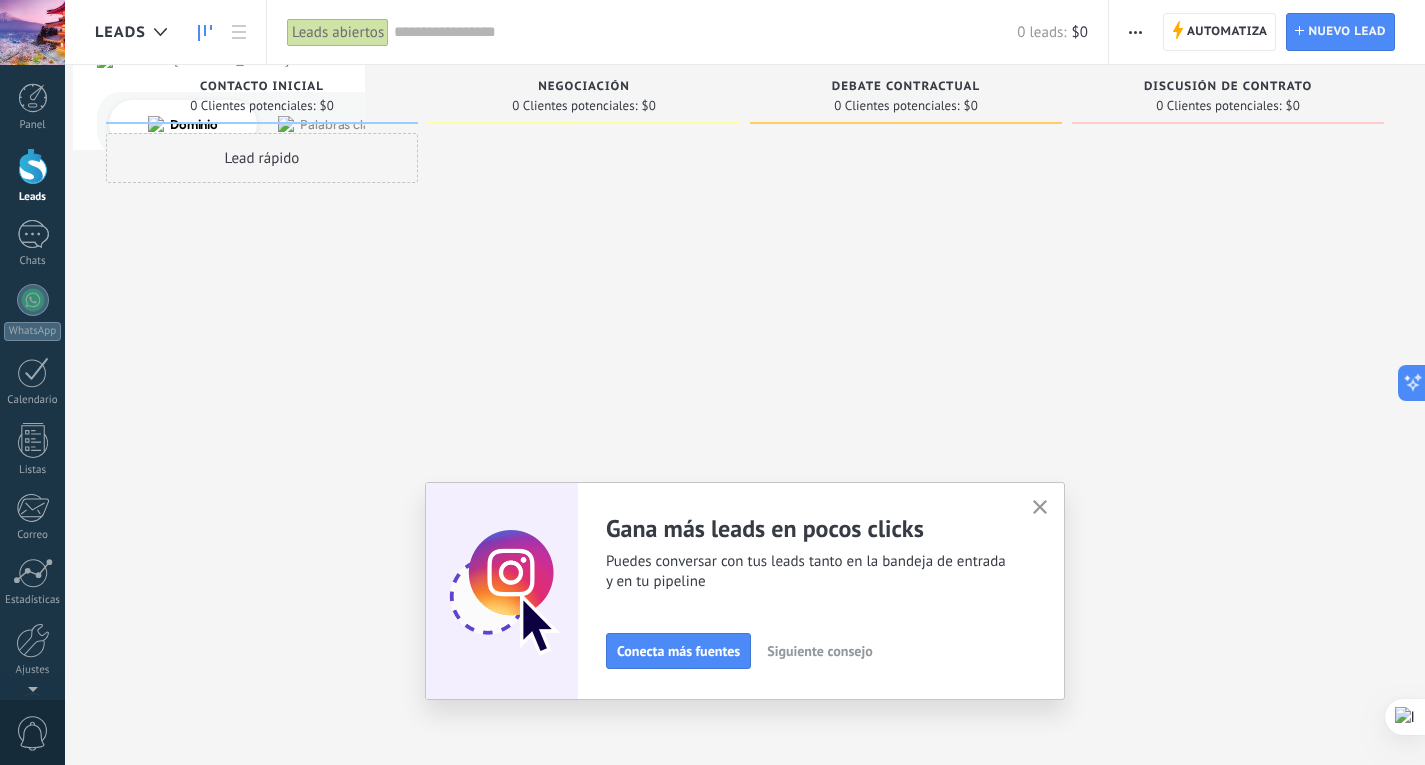 click at bounding box center [1135, 32] 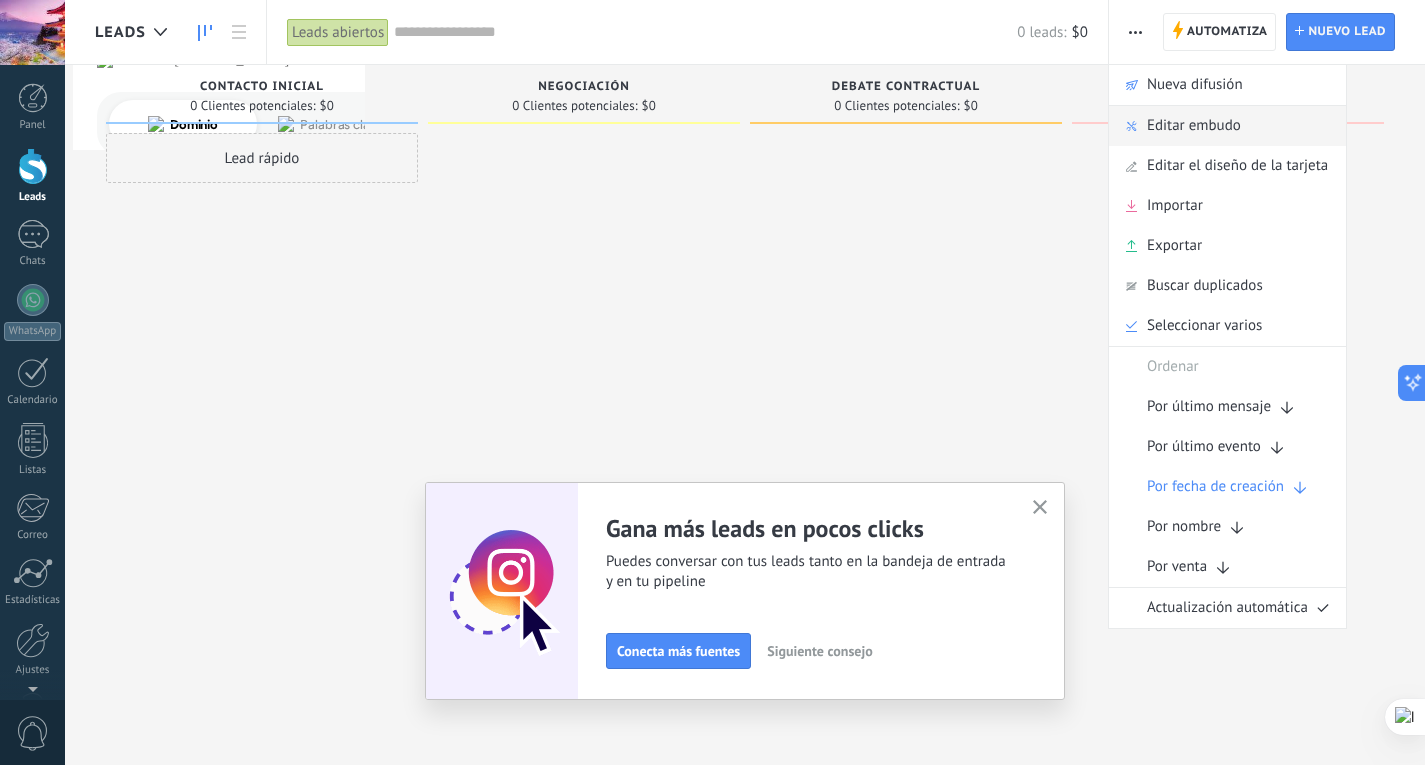 click on "Editar embudo" at bounding box center [1194, 126] 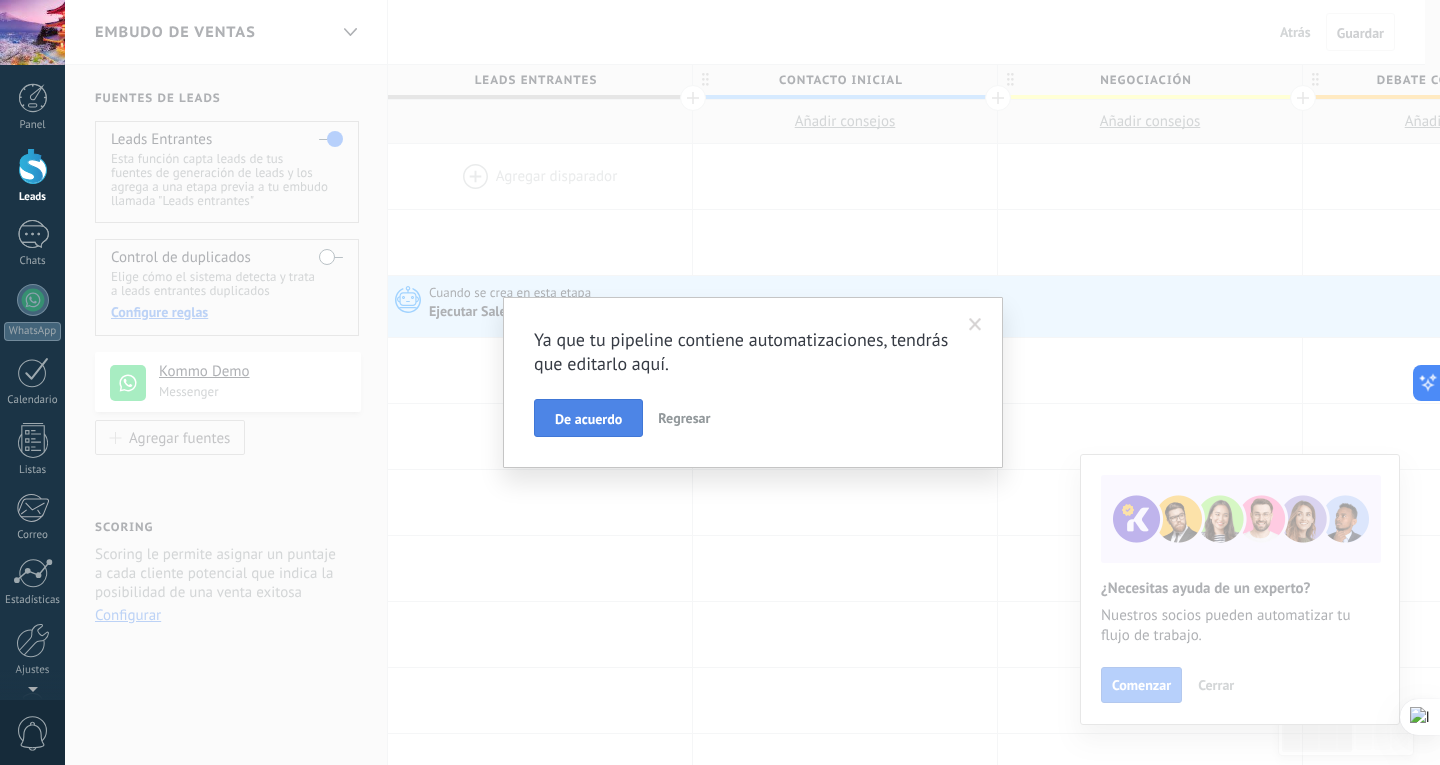 click on "De acuerdo" at bounding box center [588, 419] 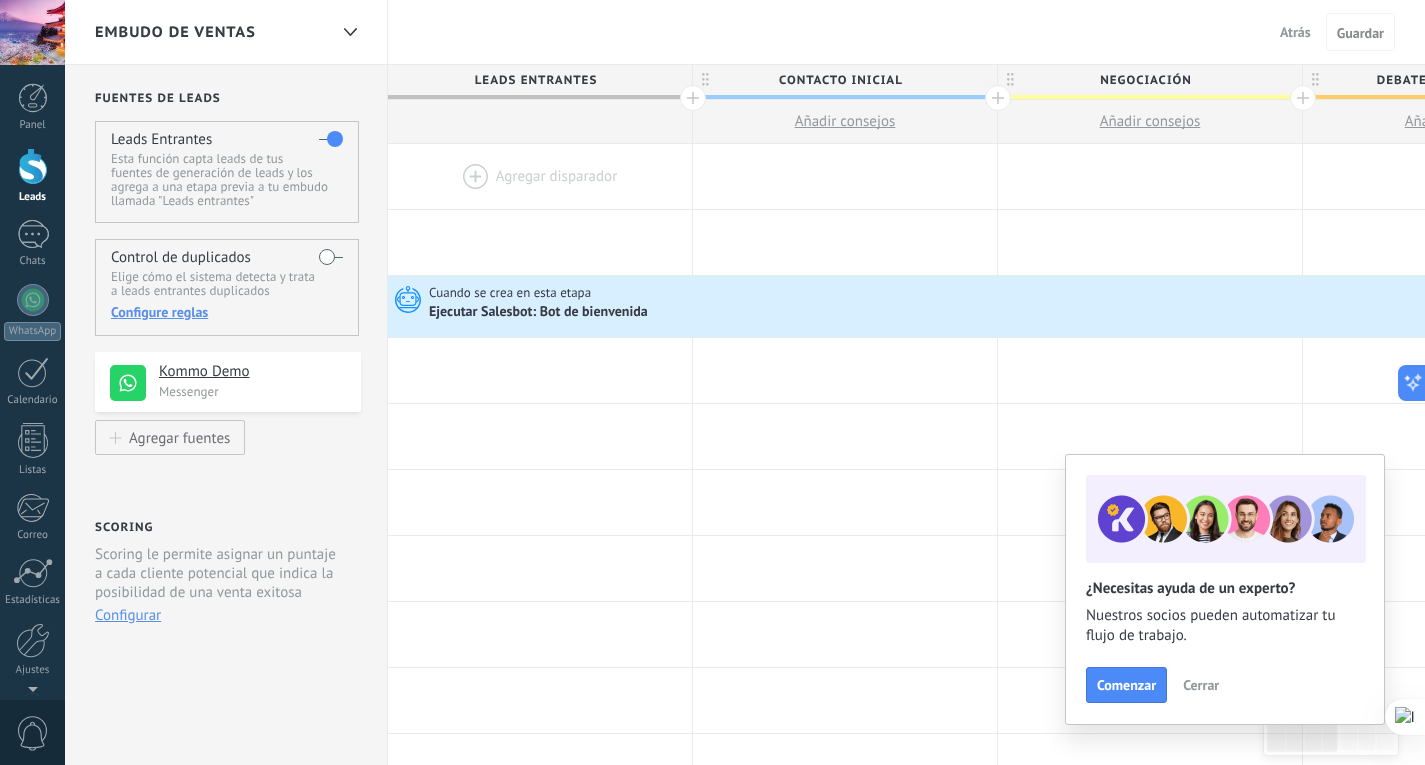 click on "Leads Entrantes" at bounding box center (535, 80) 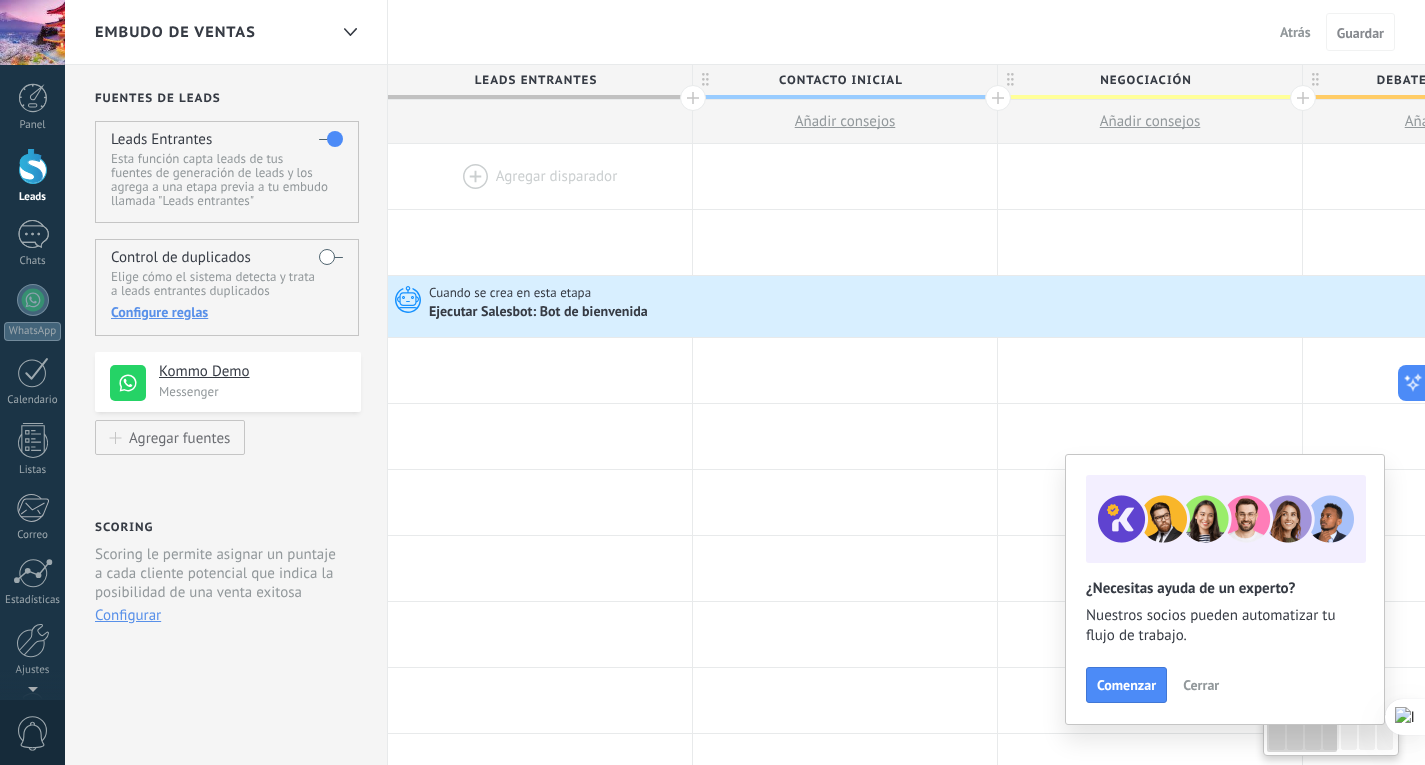 click on "Leads Entrantes" at bounding box center (535, 80) 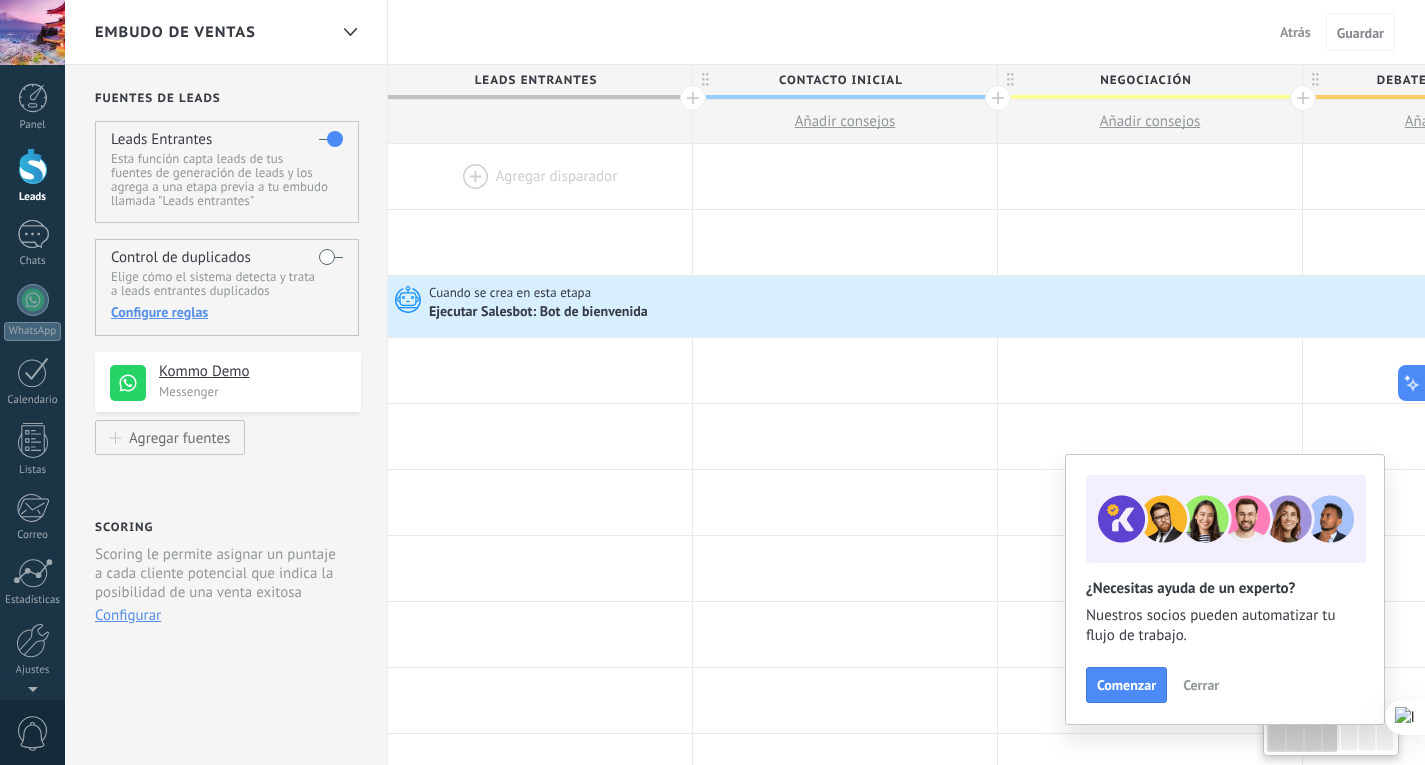 click on "Leads Entrantes" at bounding box center [535, 80] 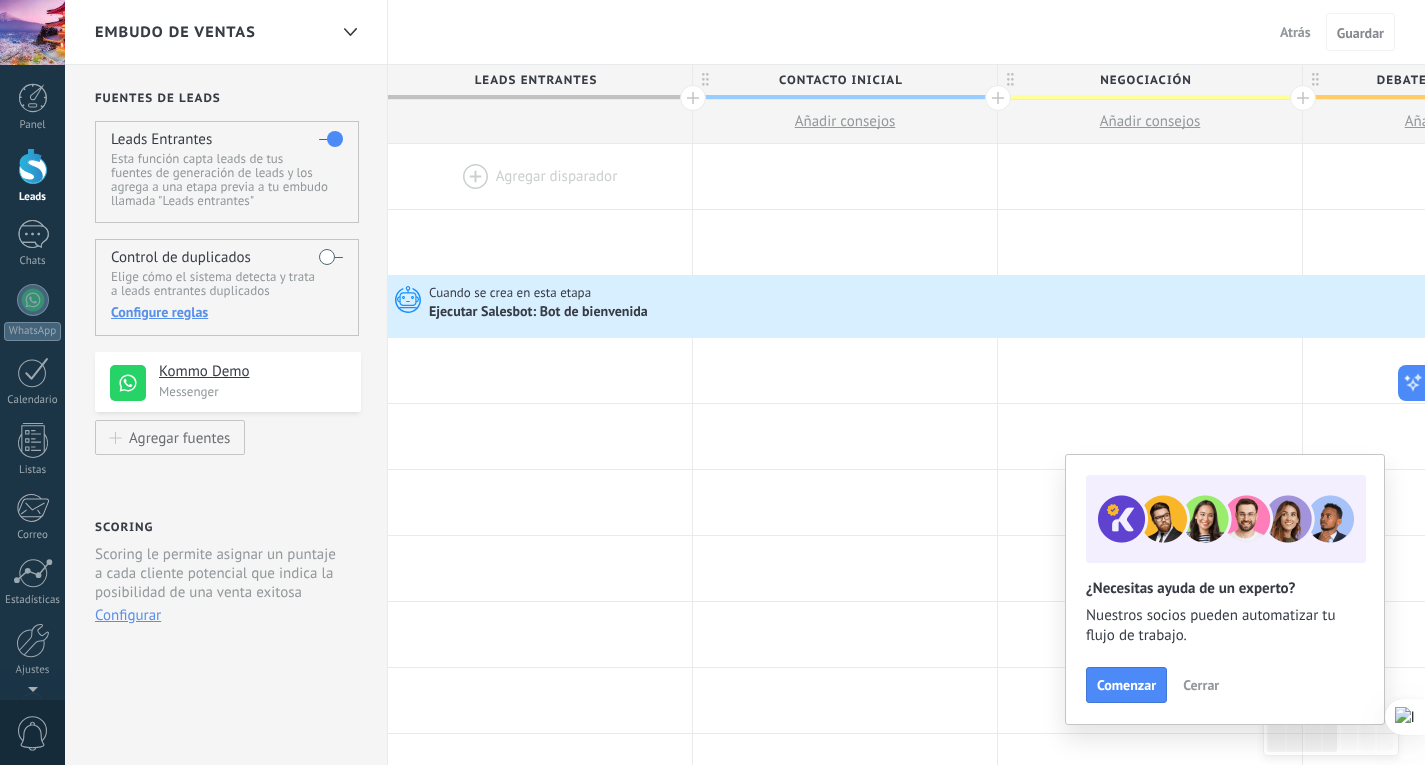 drag, startPoint x: 1203, startPoint y: 56, endPoint x: 1027, endPoint y: 33, distance: 177.49648 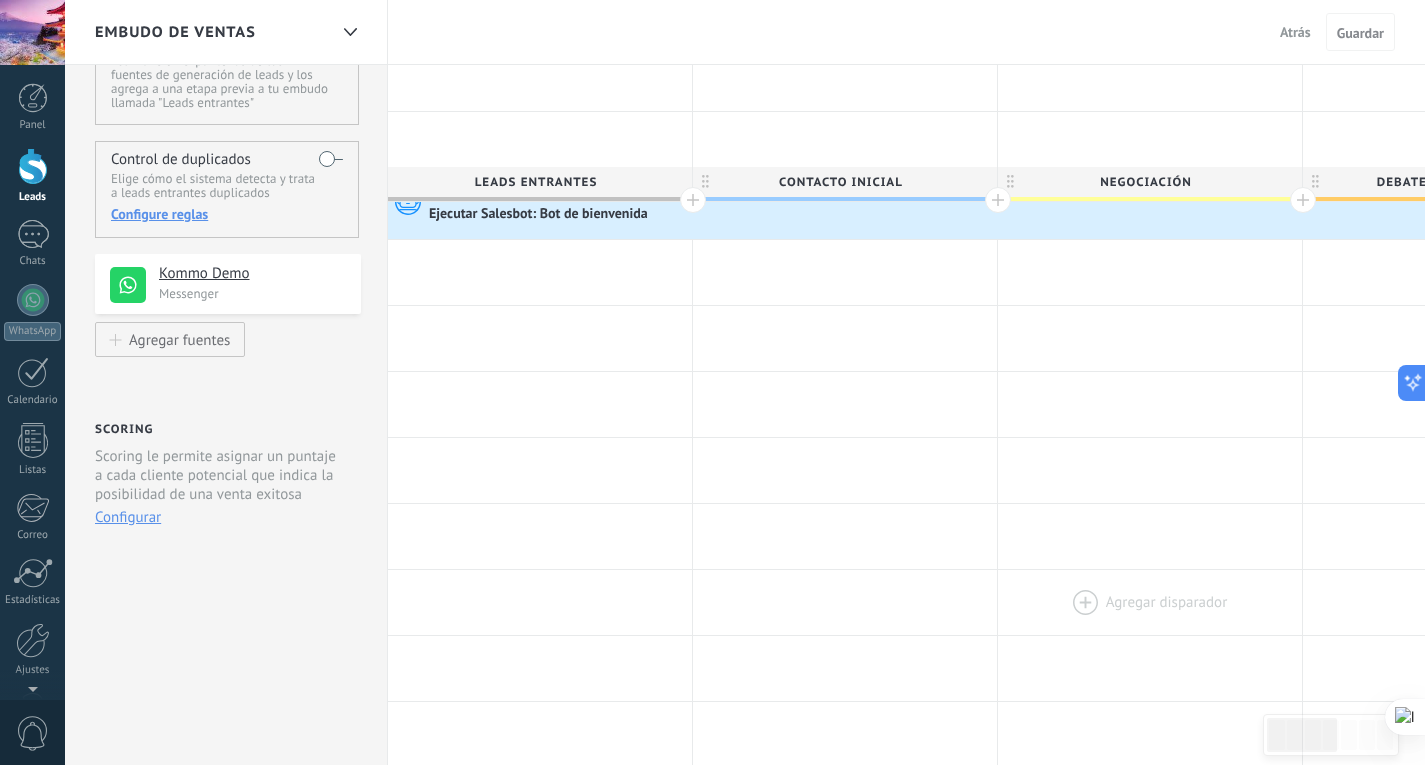 scroll, scrollTop: 0, scrollLeft: 0, axis: both 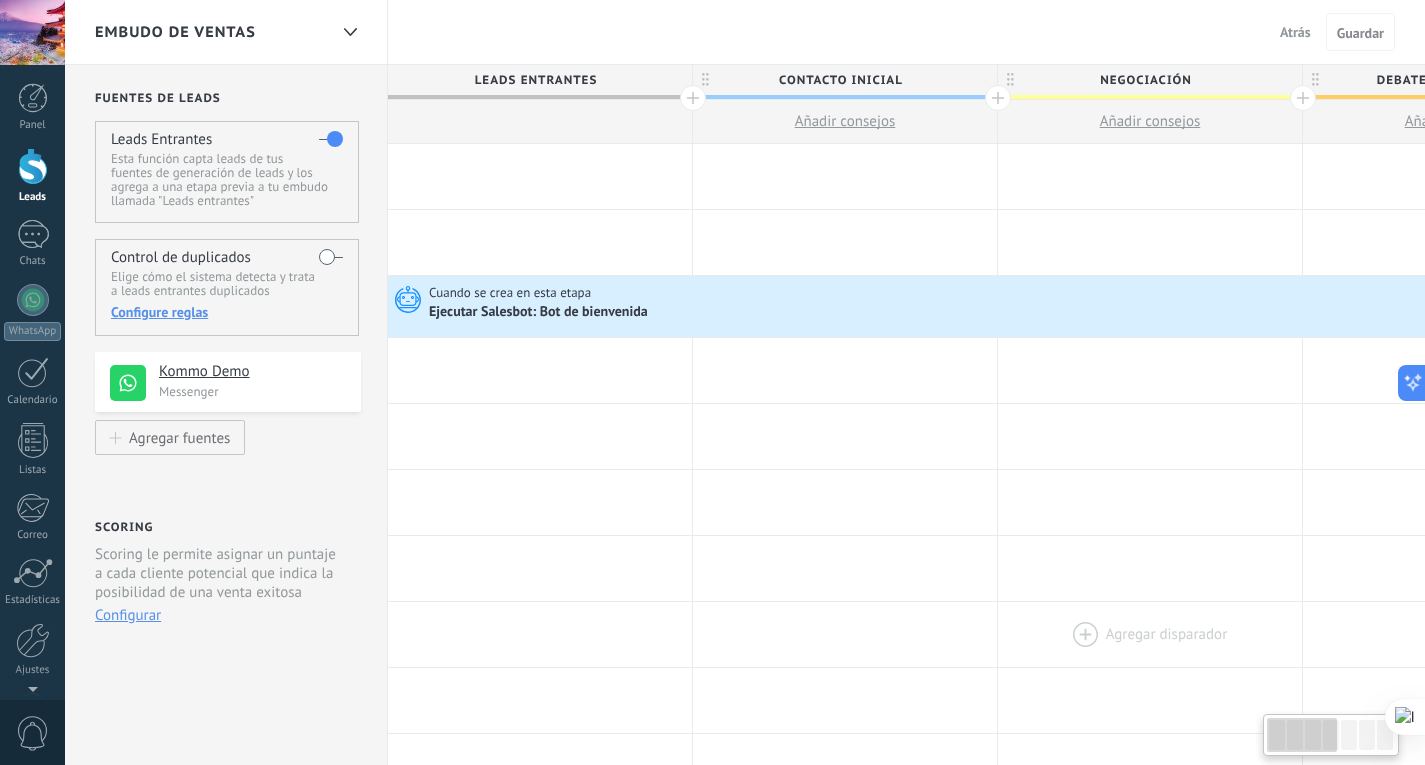 drag, startPoint x: 1285, startPoint y: 745, endPoint x: 1202, endPoint y: 662, distance: 117.37972 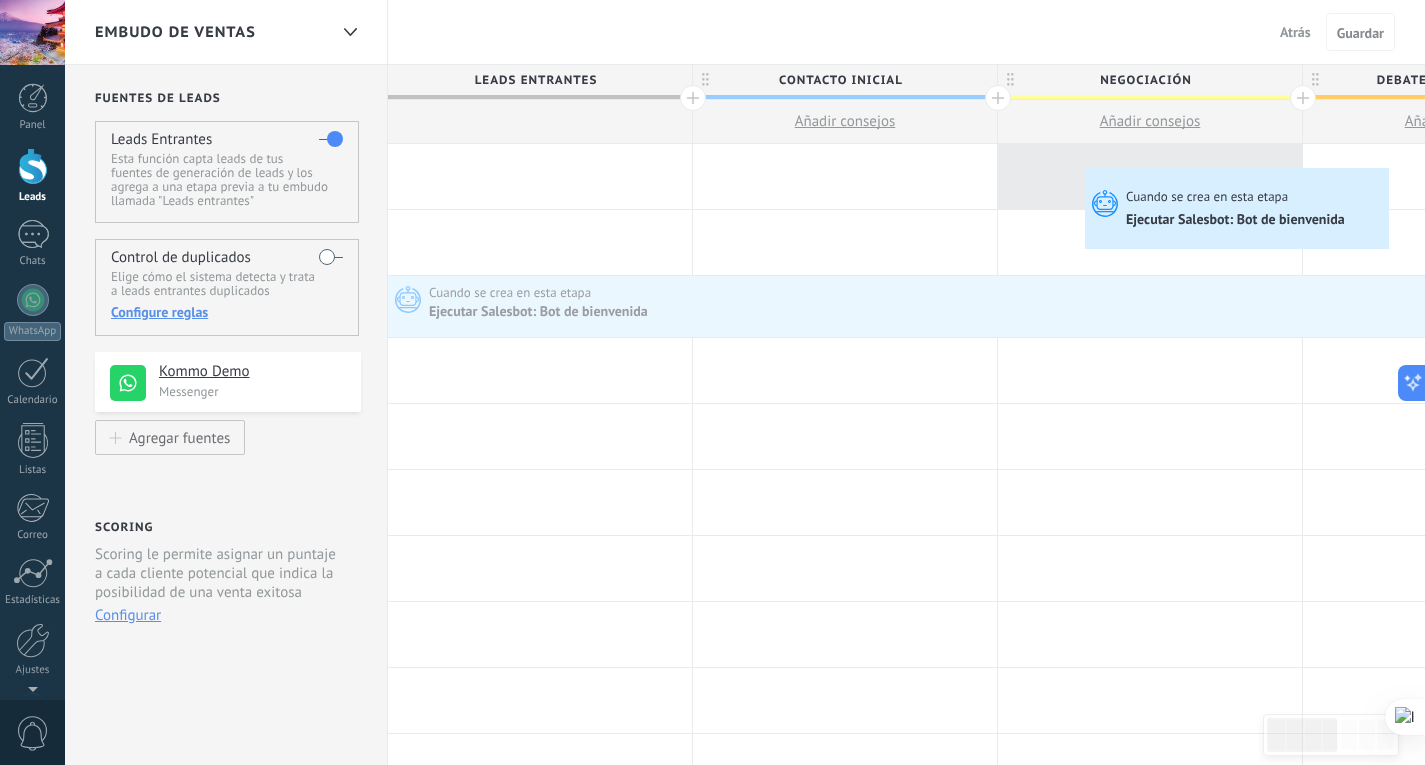 drag, startPoint x: 469, startPoint y: 305, endPoint x: 1090, endPoint y: 173, distance: 634.874 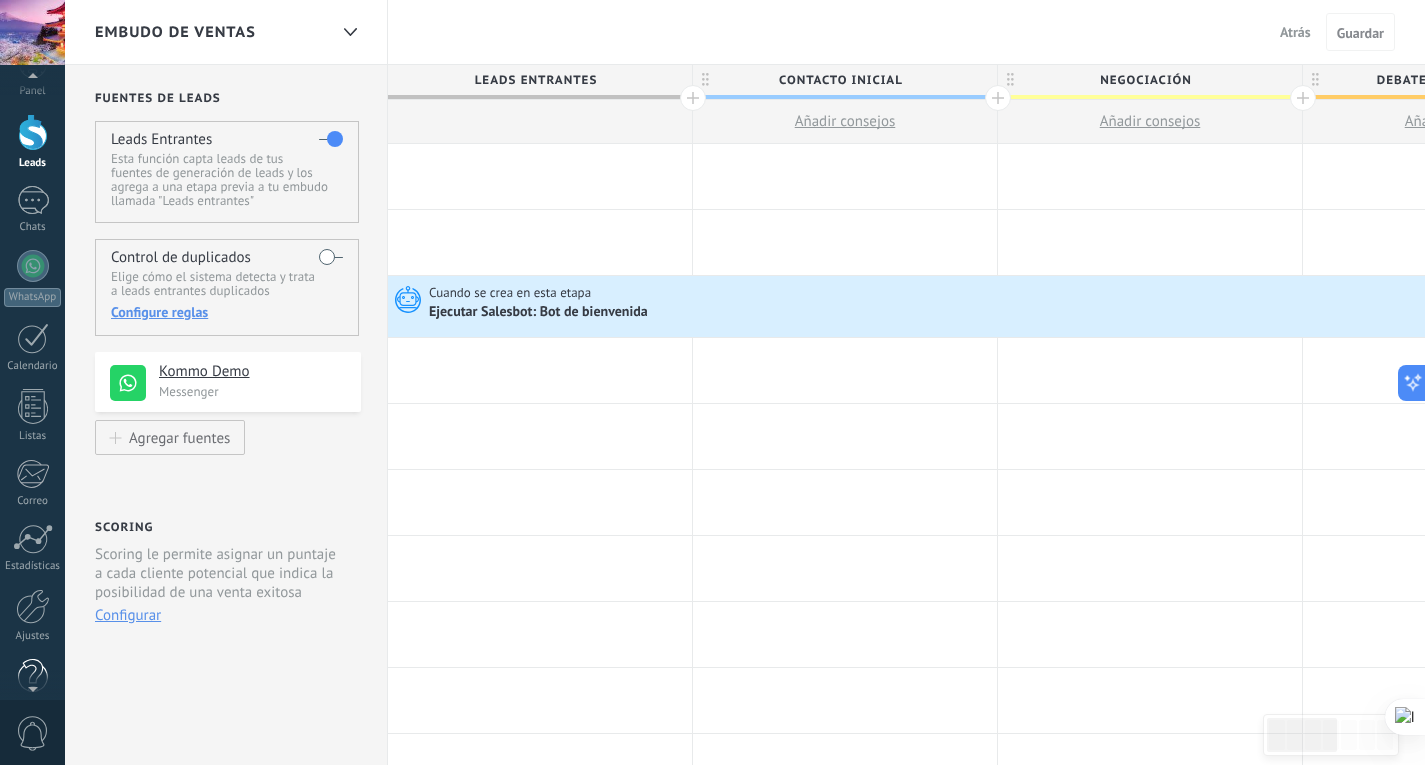 scroll, scrollTop: 67, scrollLeft: 0, axis: vertical 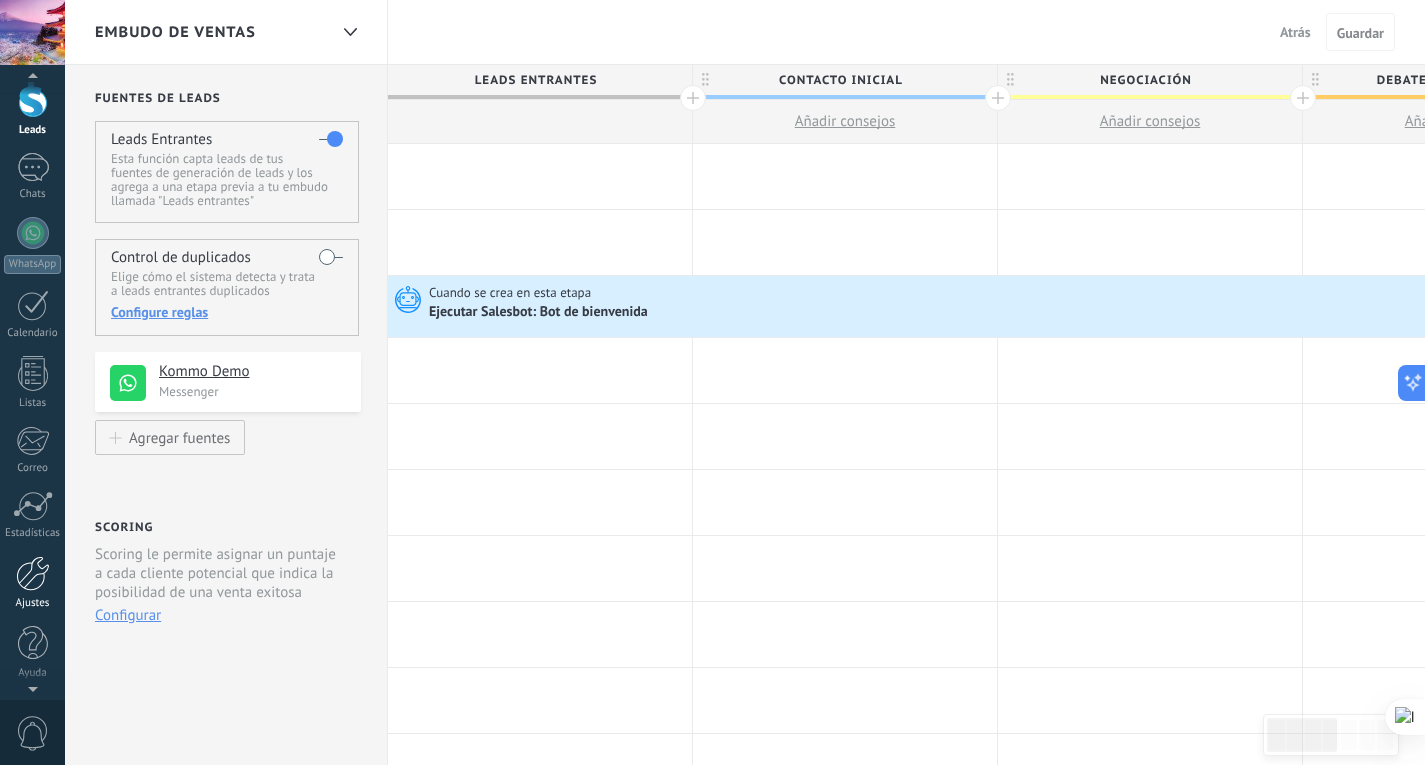 click at bounding box center [33, 573] 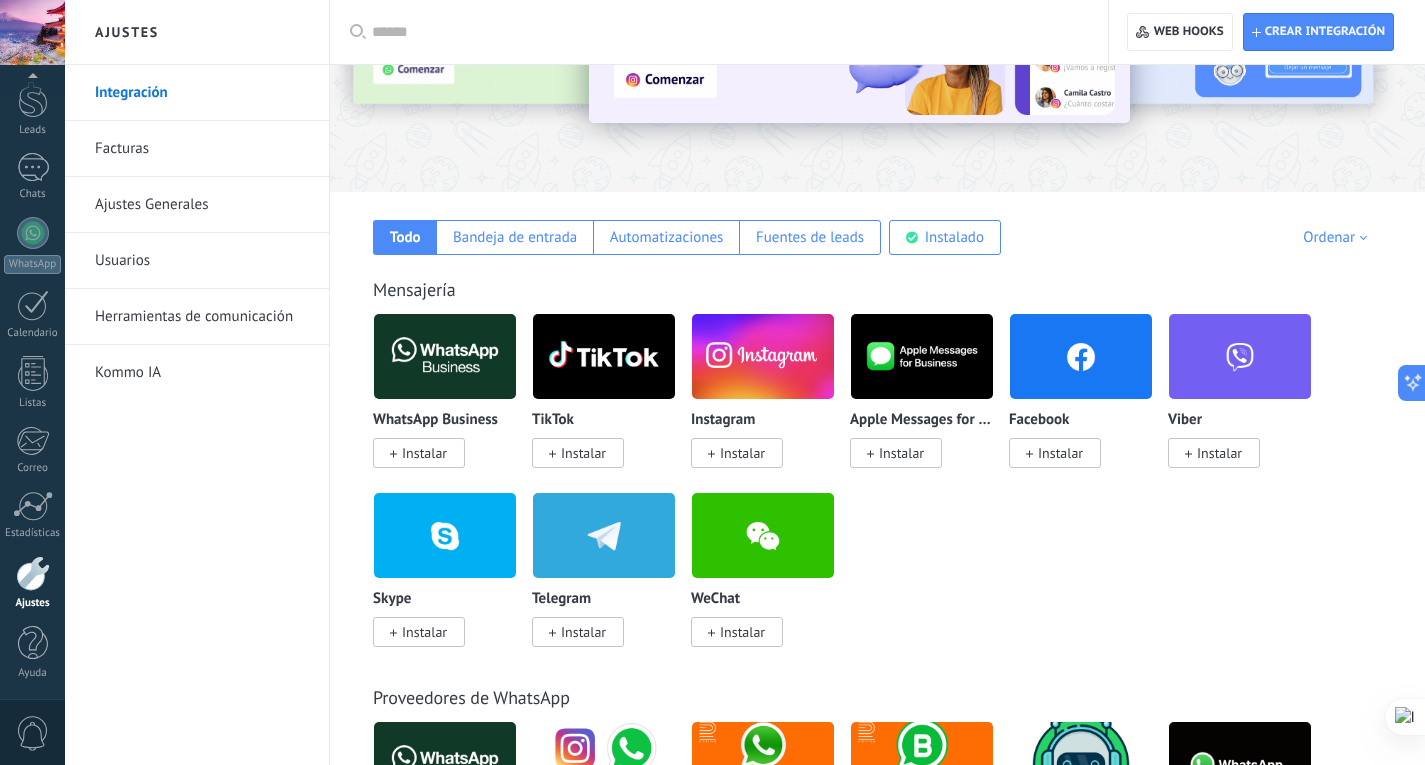 scroll, scrollTop: 200, scrollLeft: 0, axis: vertical 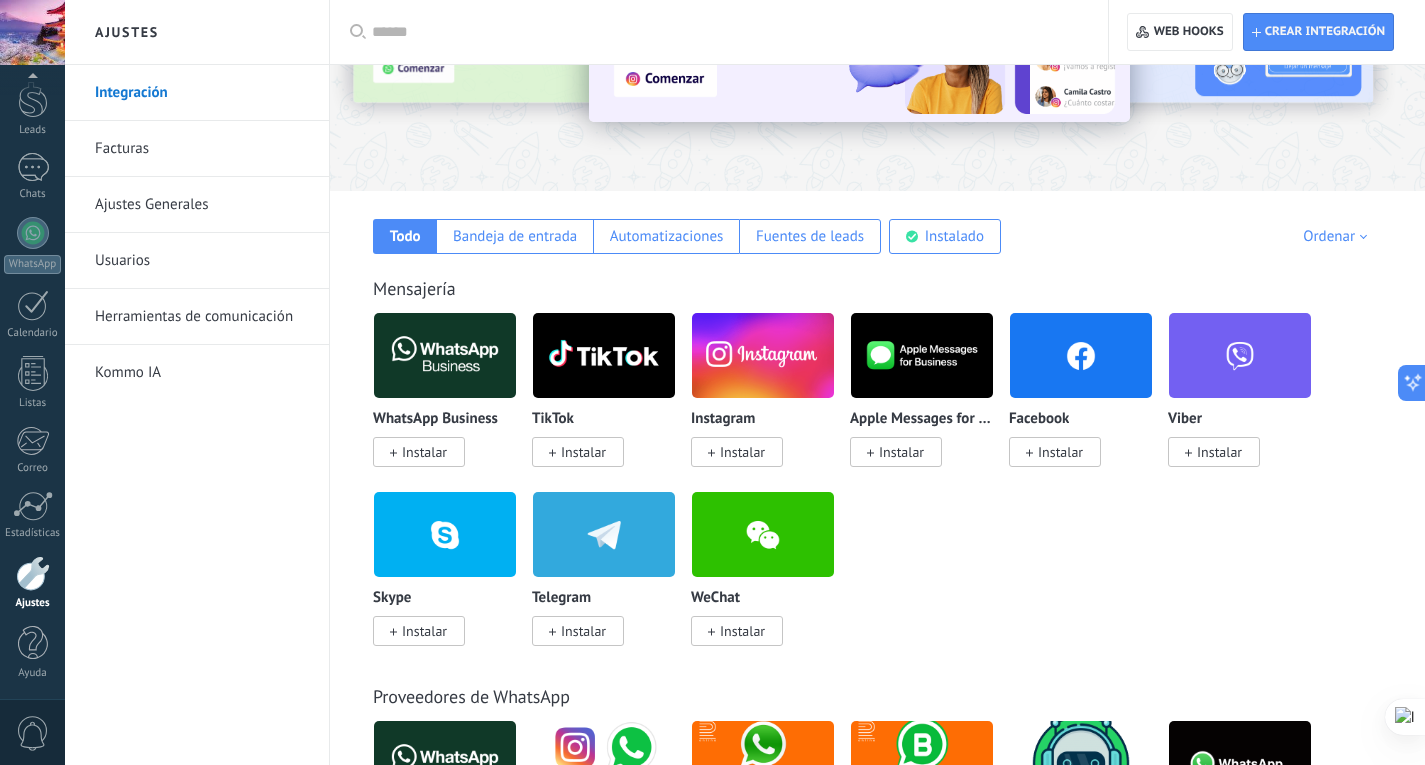 click on "Herramientas de comunicación" at bounding box center (202, 317) 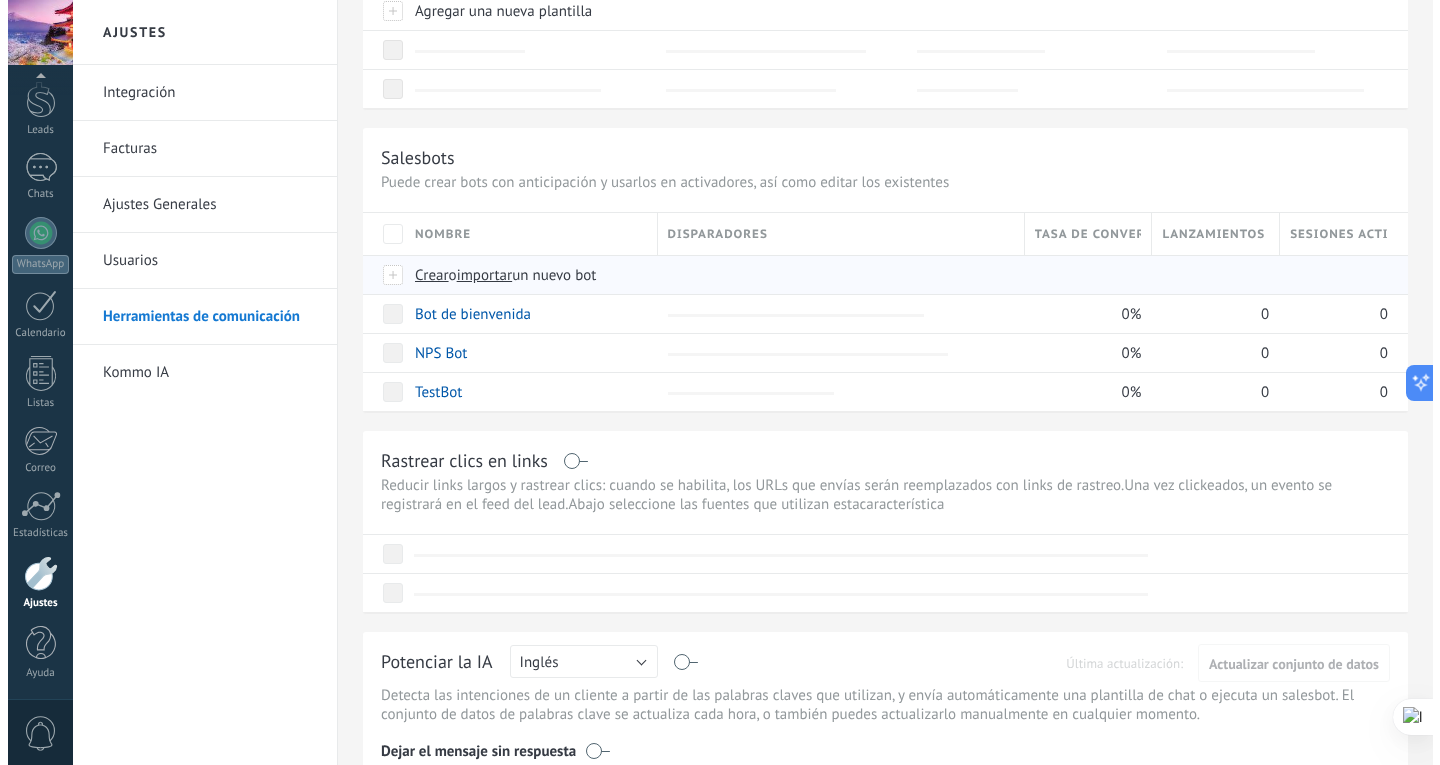 scroll, scrollTop: 0, scrollLeft: 0, axis: both 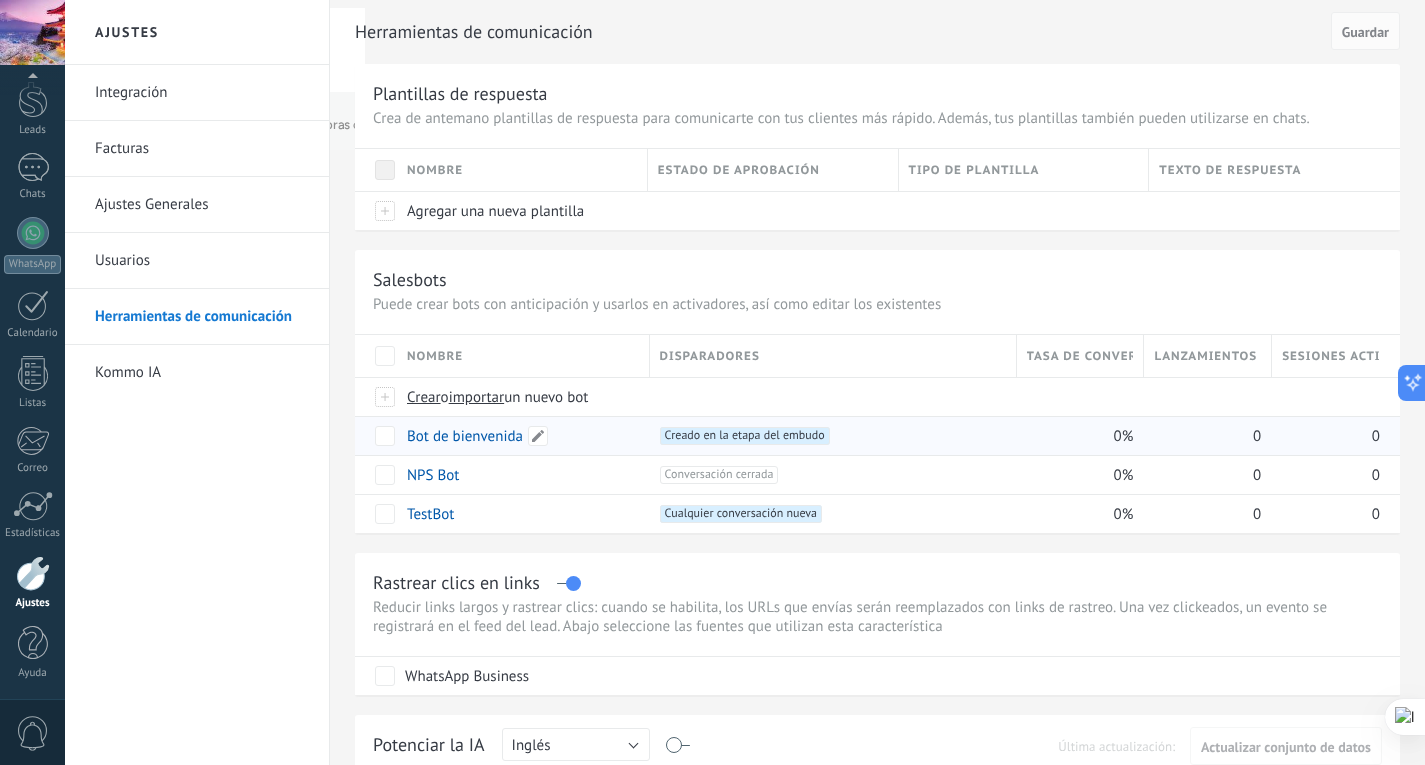click on "Bot de bienvenida" at bounding box center (465, 436) 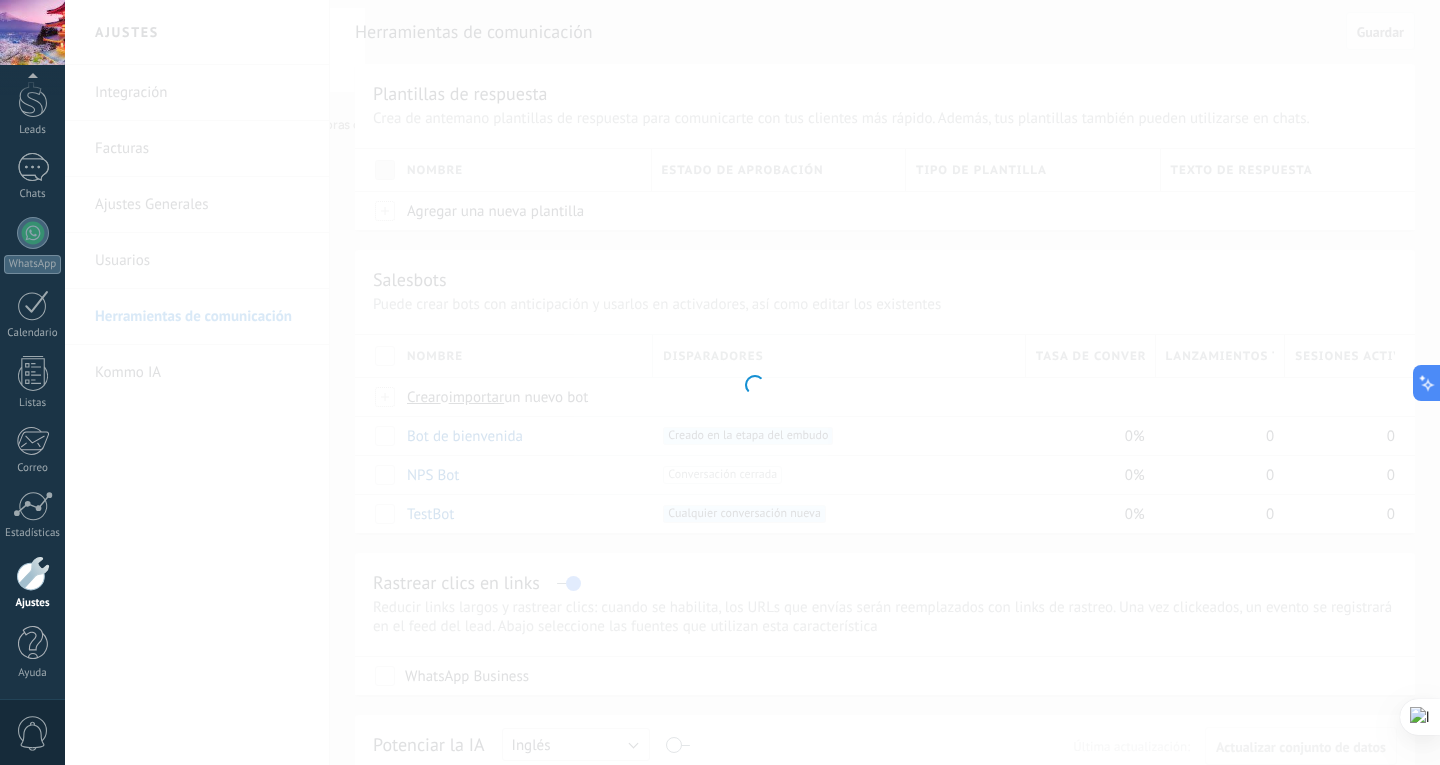 type on "**********" 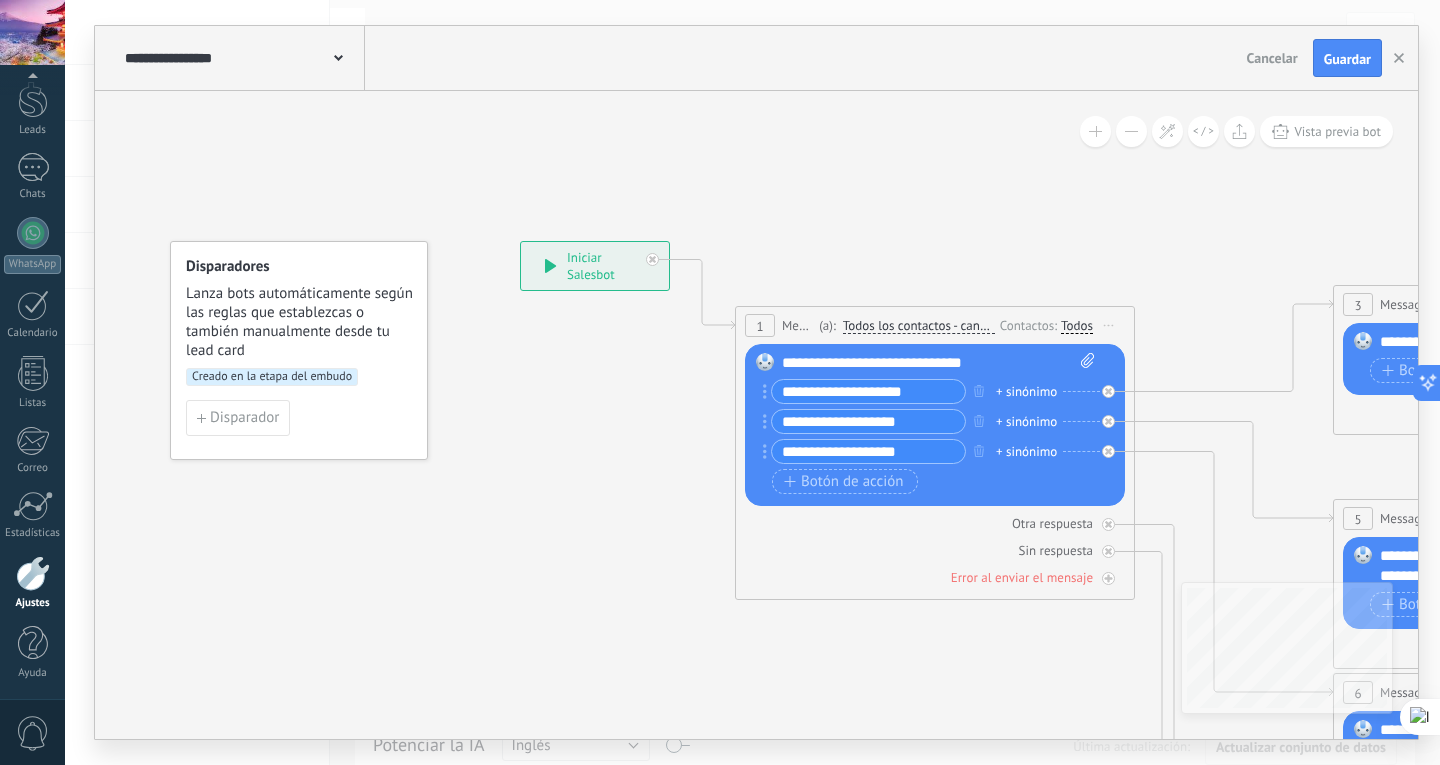 click on "Todos los contactos - canales seleccionados" at bounding box center (919, 326) 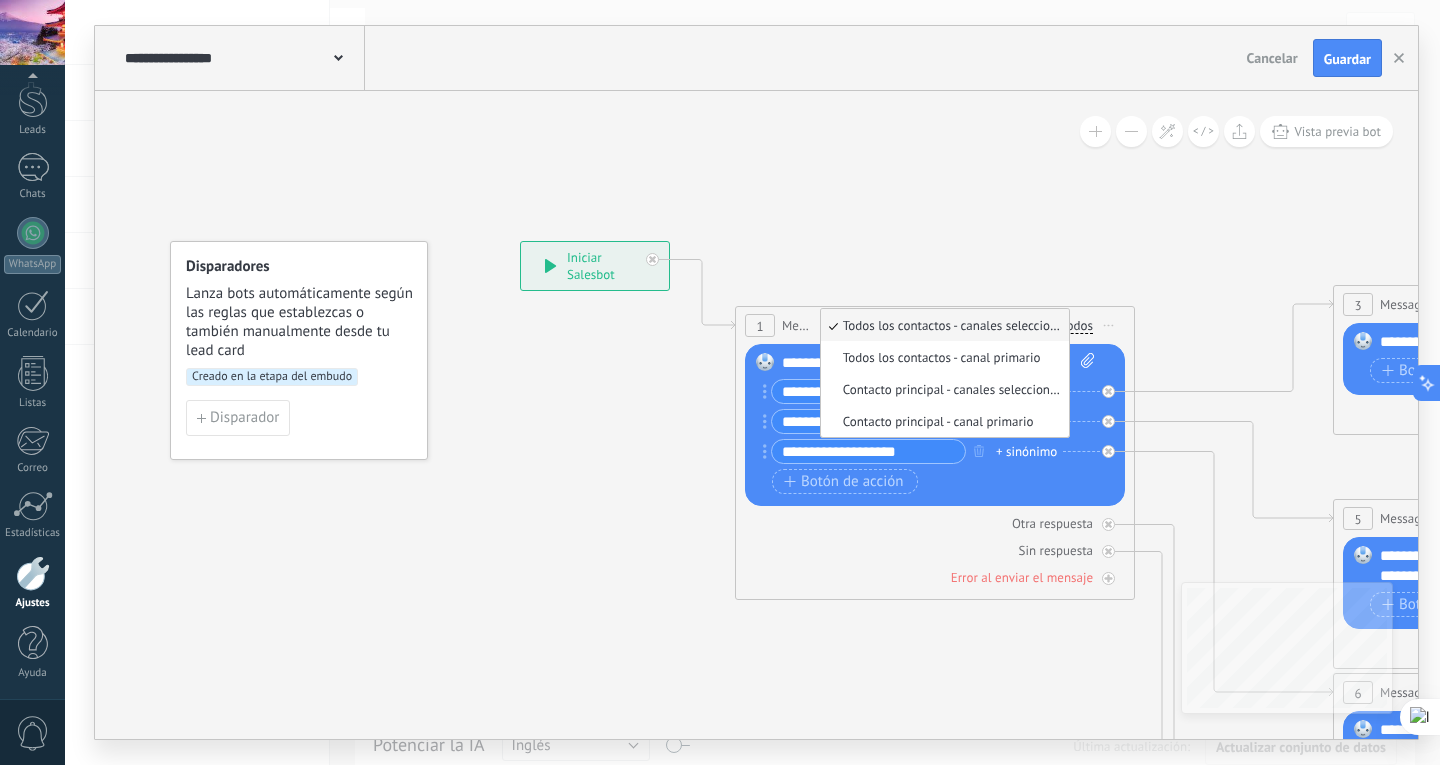 drag, startPoint x: 615, startPoint y: 494, endPoint x: 636, endPoint y: 495, distance: 21.023796 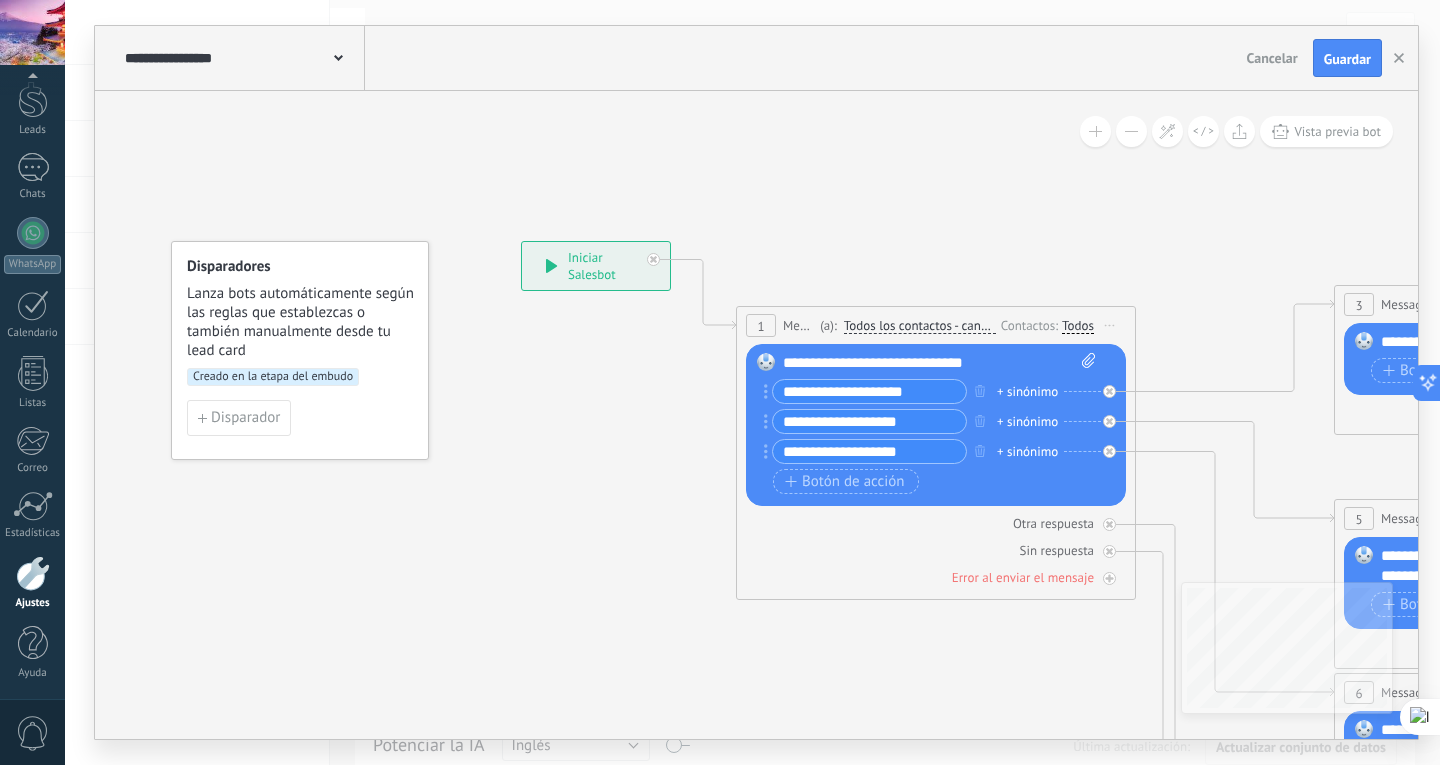 click on "**********" at bounding box center [596, 266] 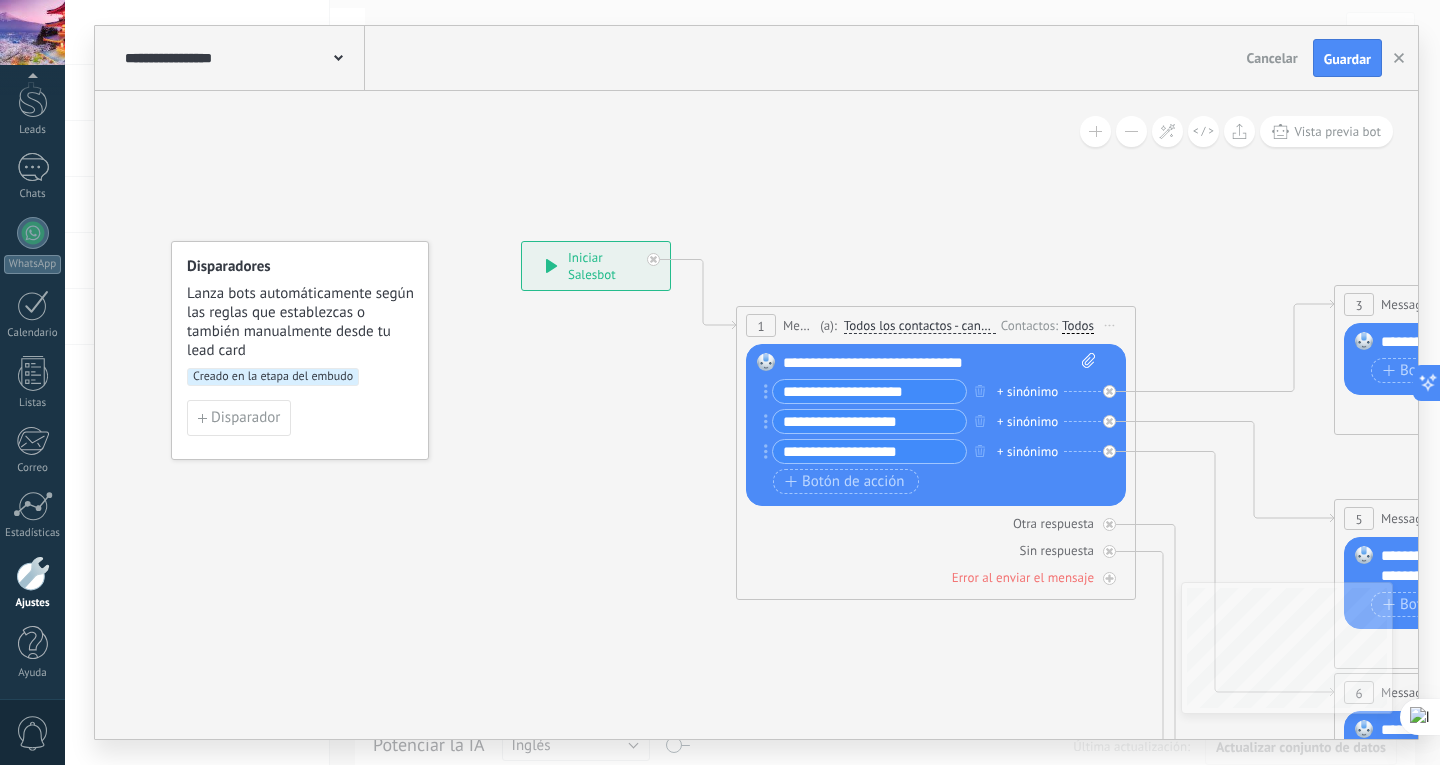 click 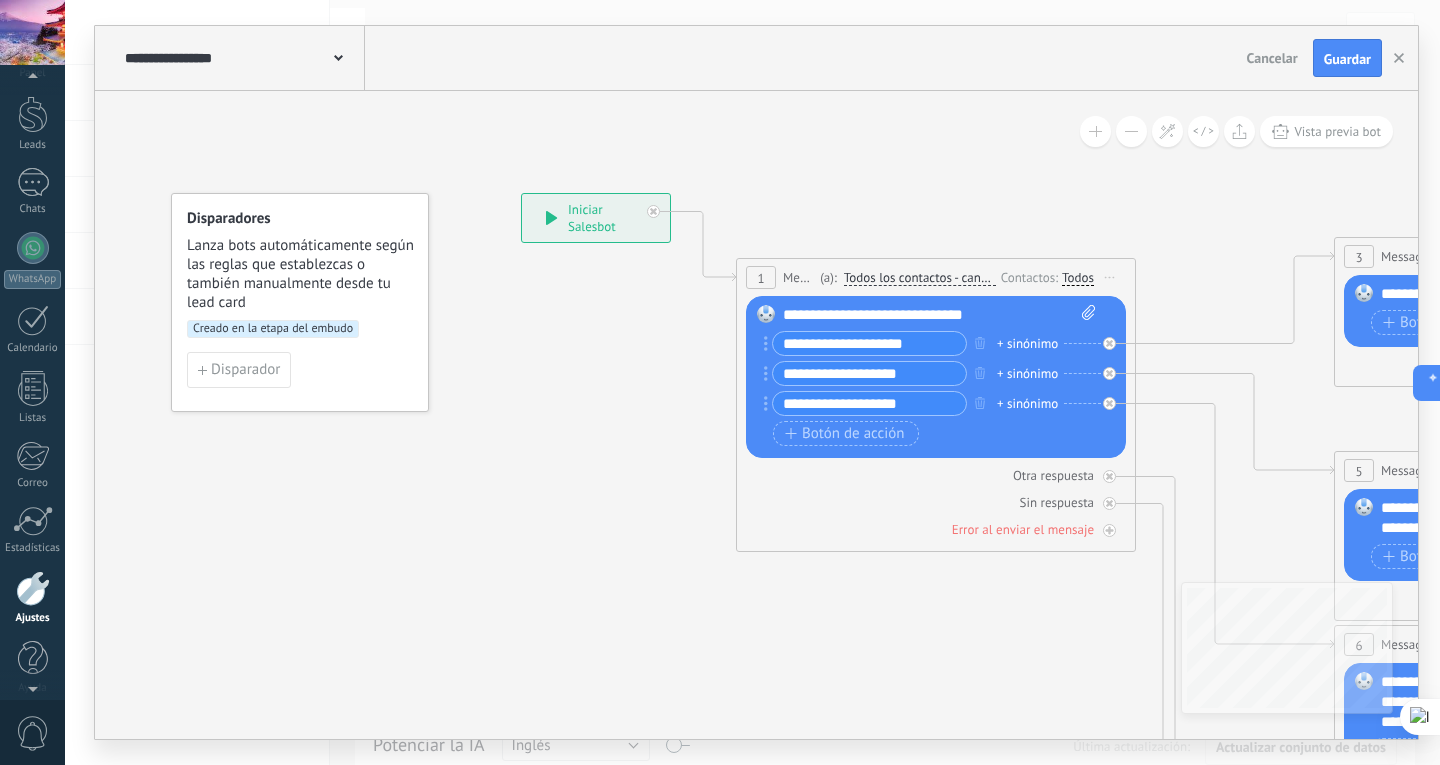 scroll, scrollTop: 0, scrollLeft: 0, axis: both 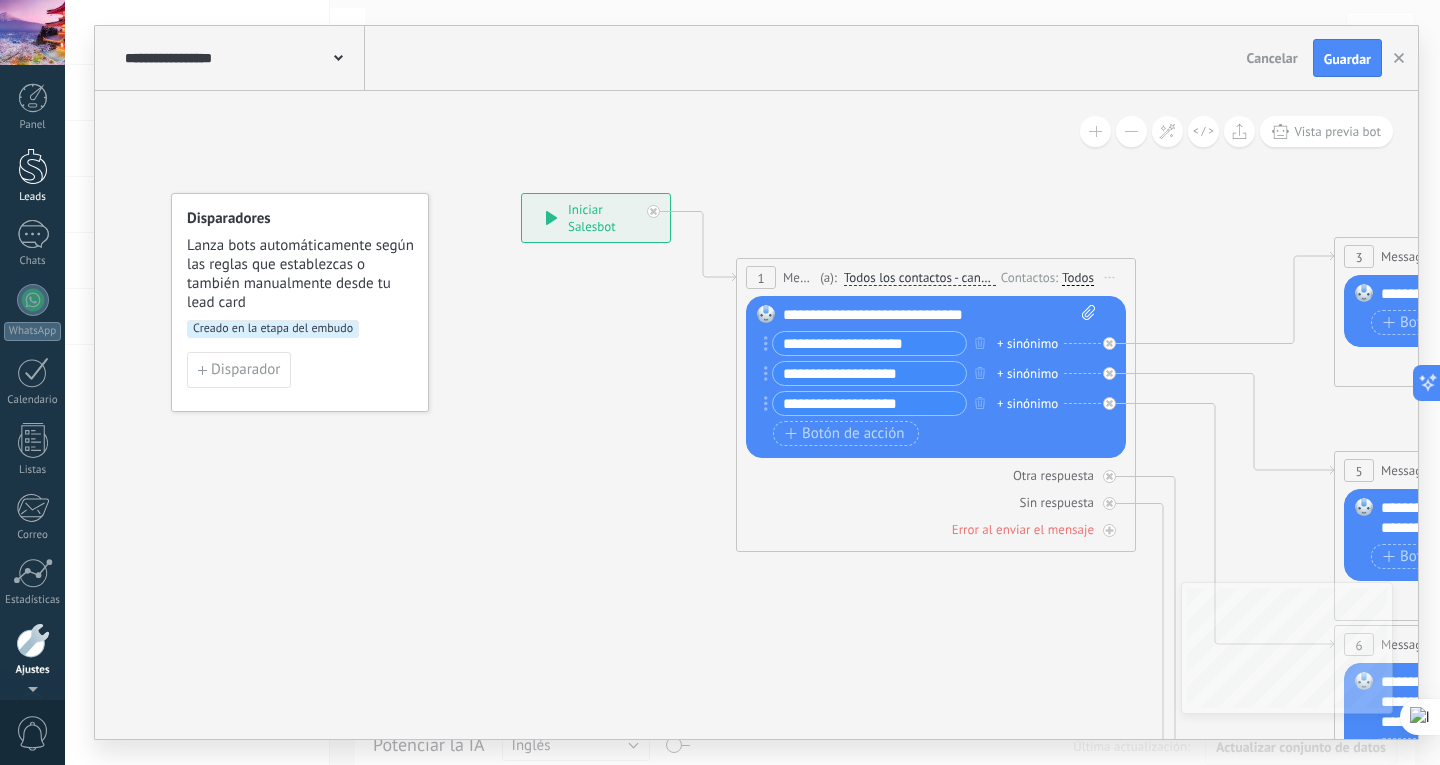 click at bounding box center [33, 166] 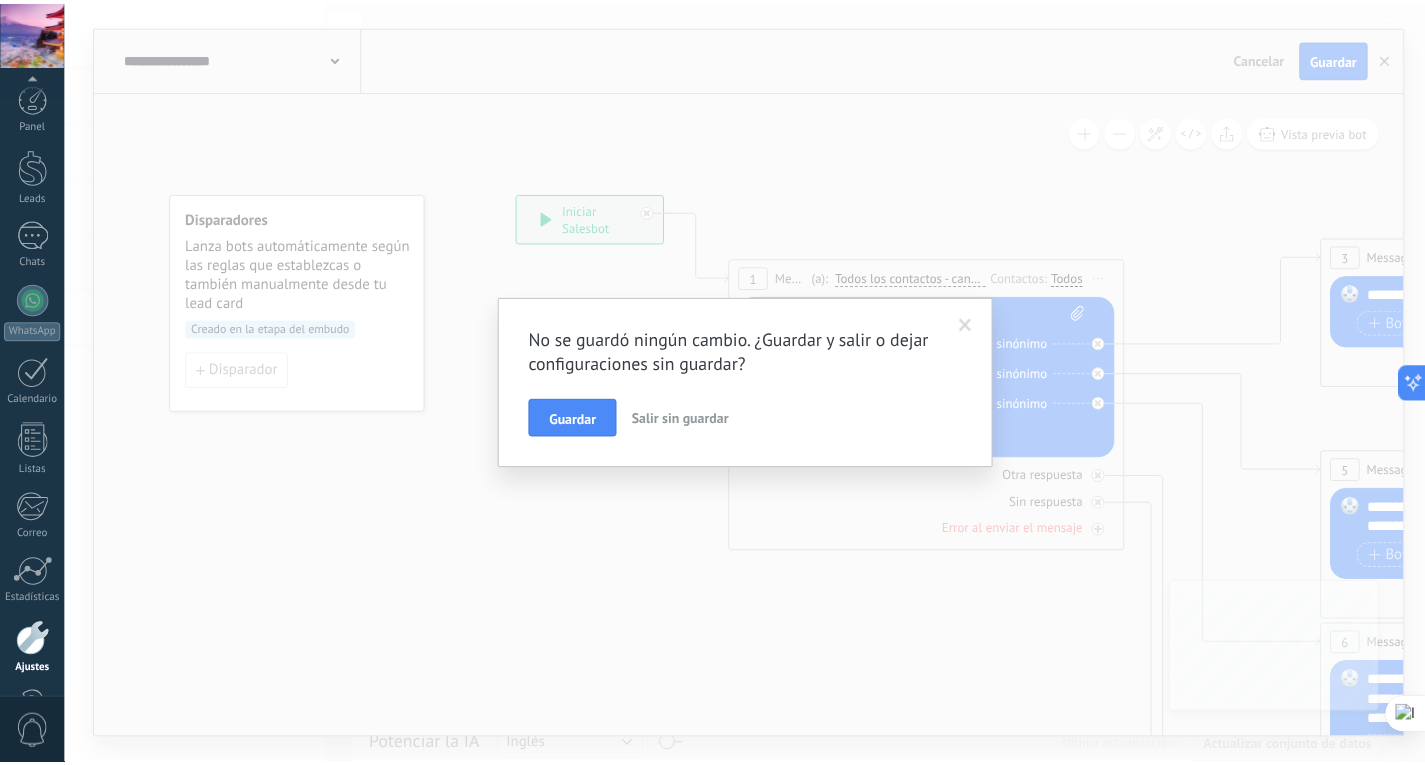 scroll, scrollTop: 67, scrollLeft: 0, axis: vertical 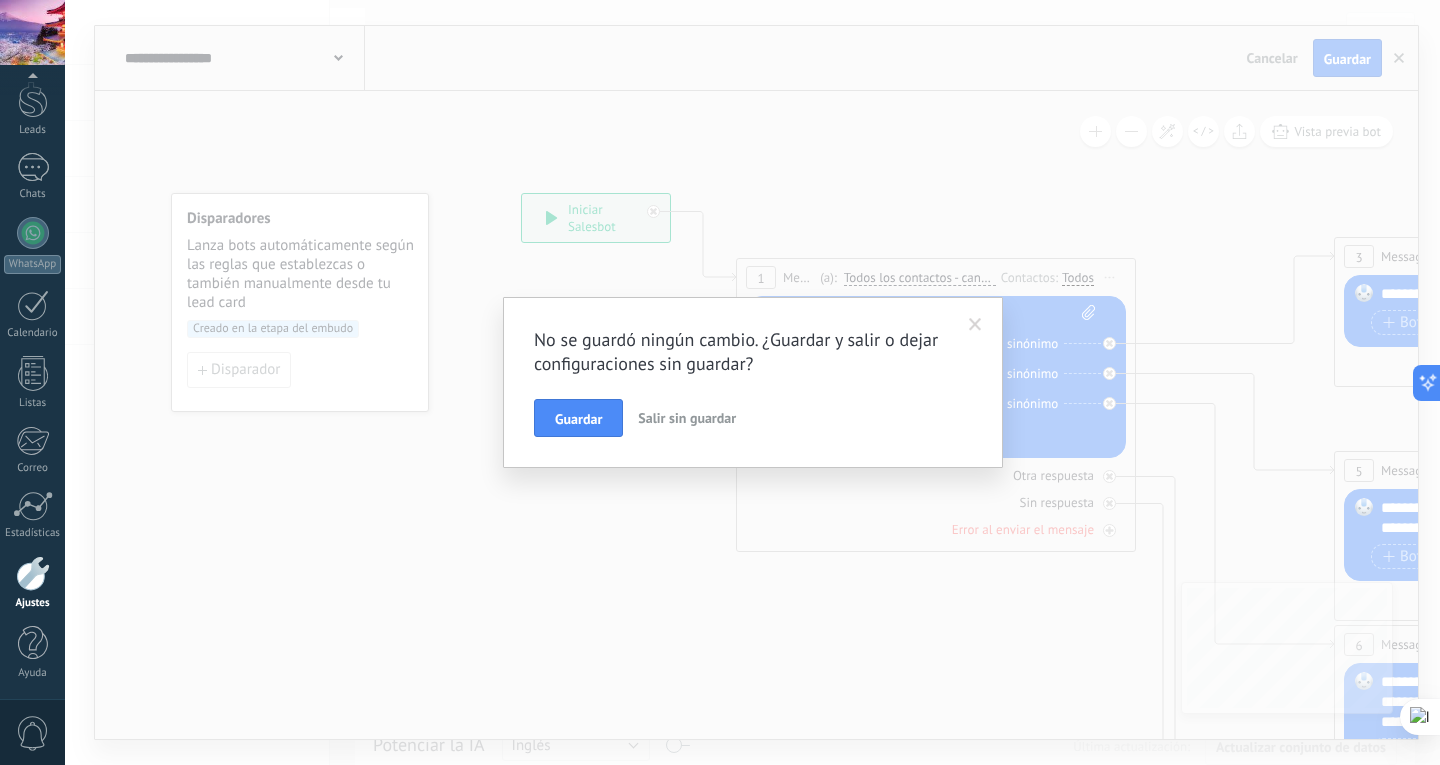 click on "Guardar" at bounding box center (578, 419) 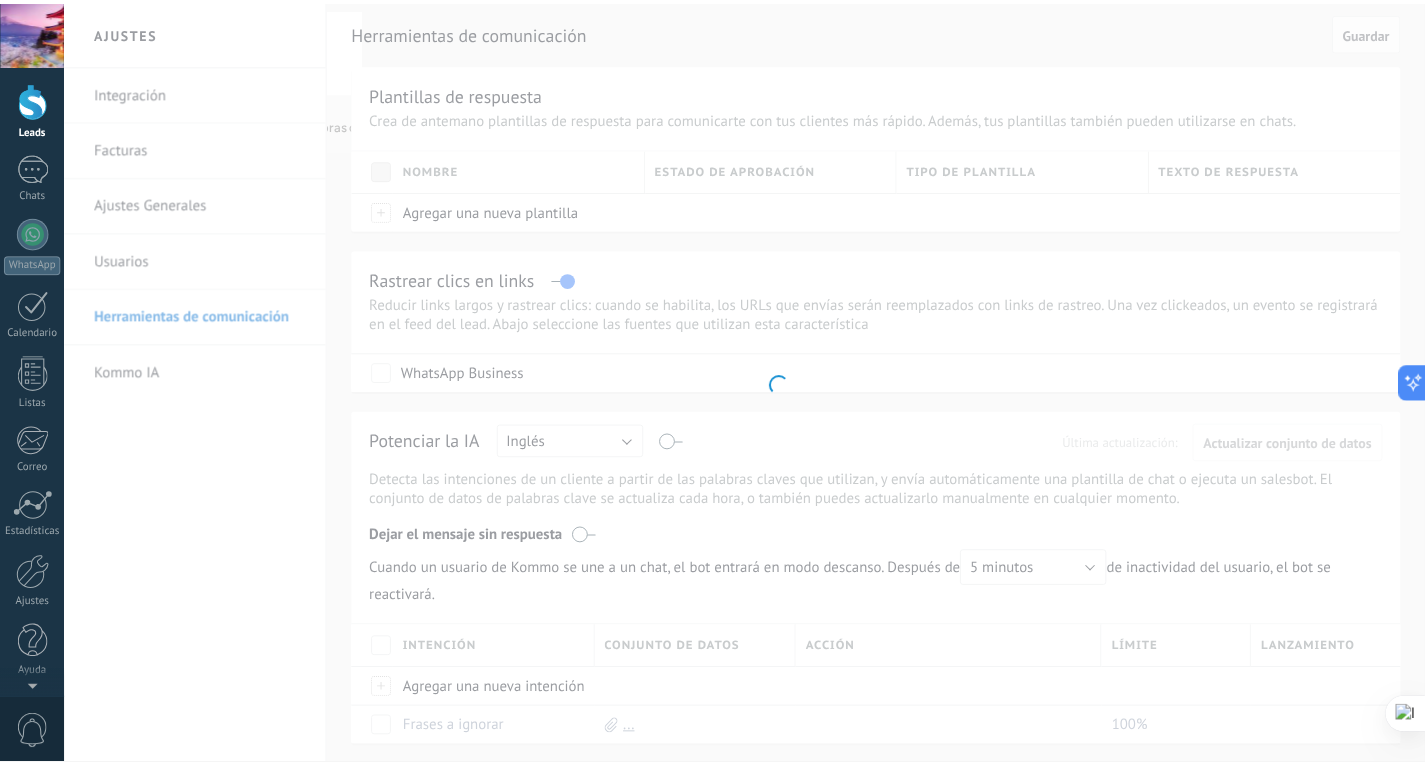 scroll, scrollTop: 0, scrollLeft: 0, axis: both 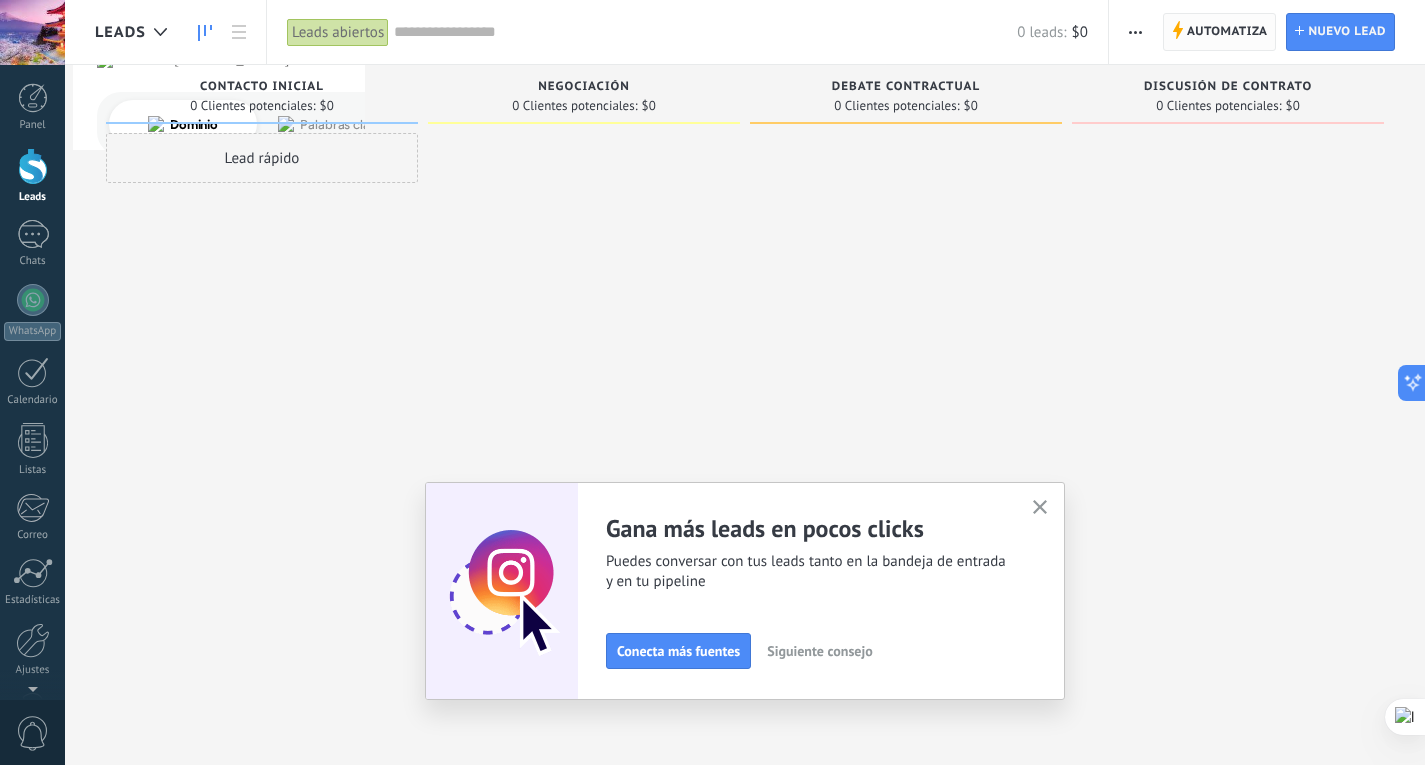 click on "Automatiza" at bounding box center (1227, 32) 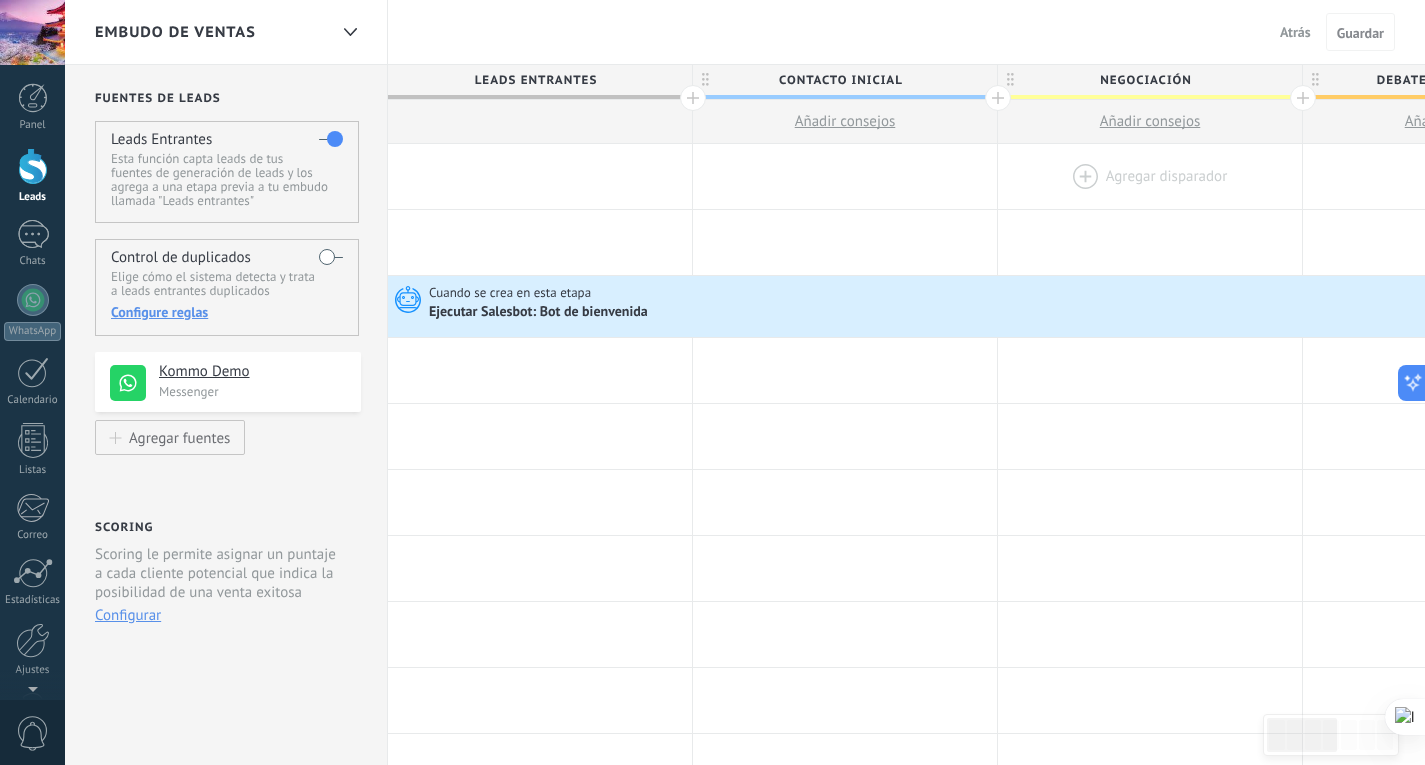click at bounding box center [1150, 176] 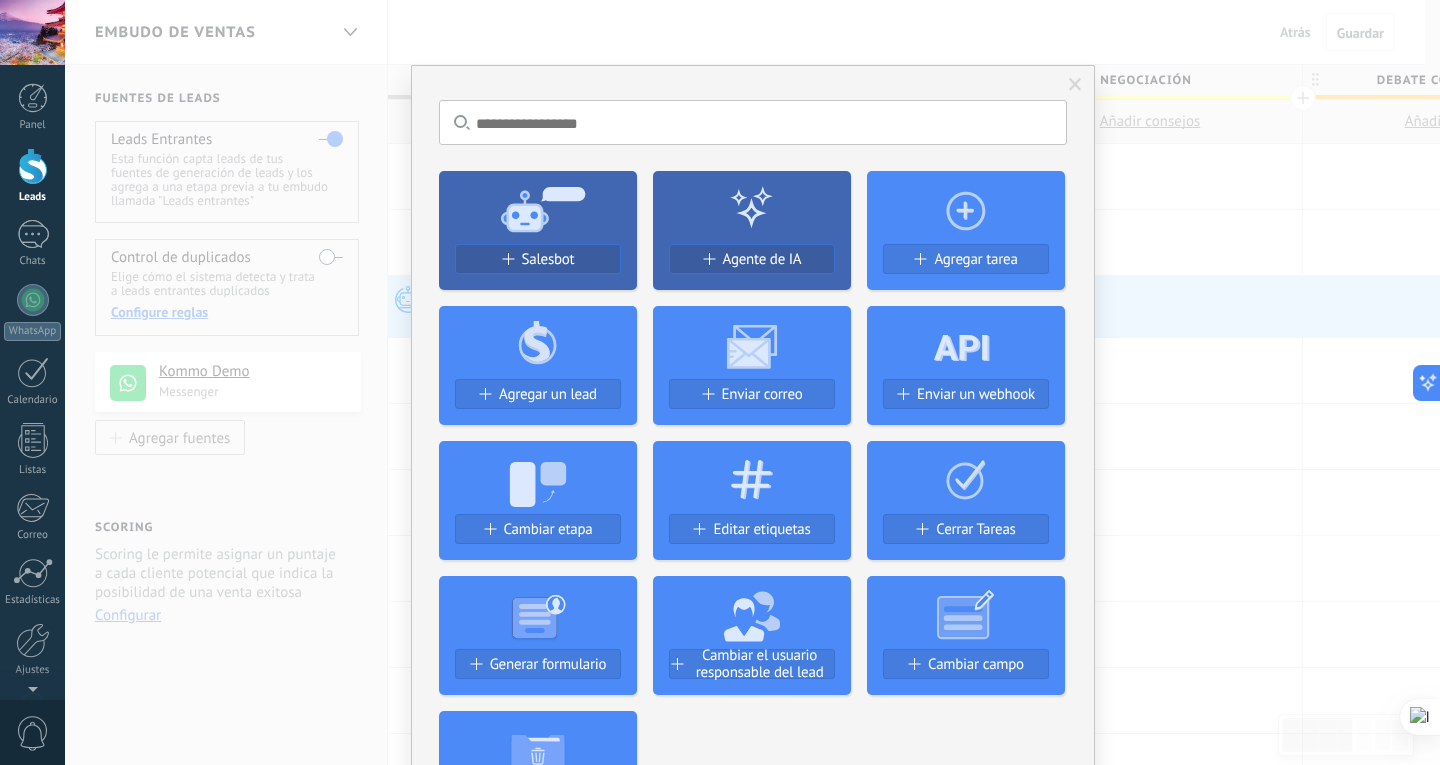 click 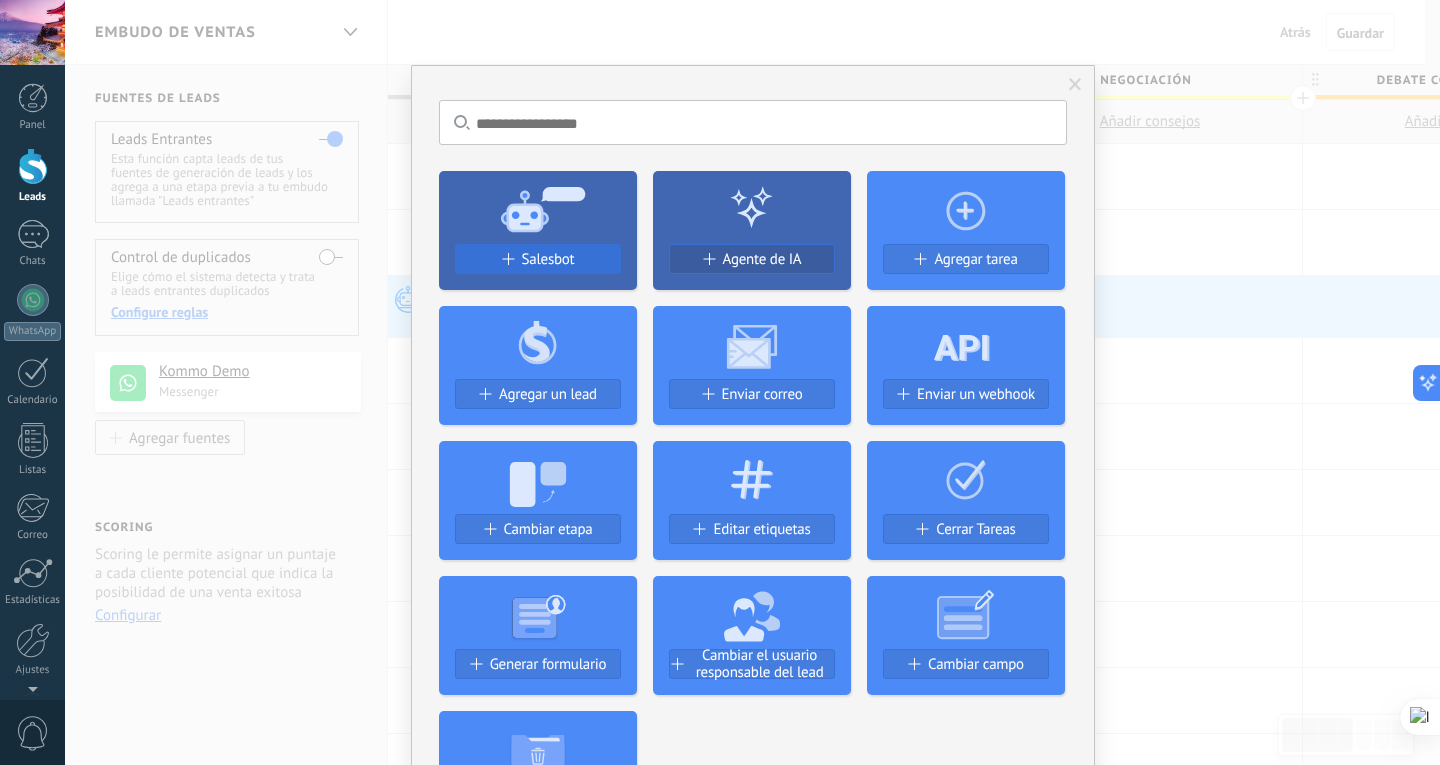 click on "Salesbot" at bounding box center [548, 259] 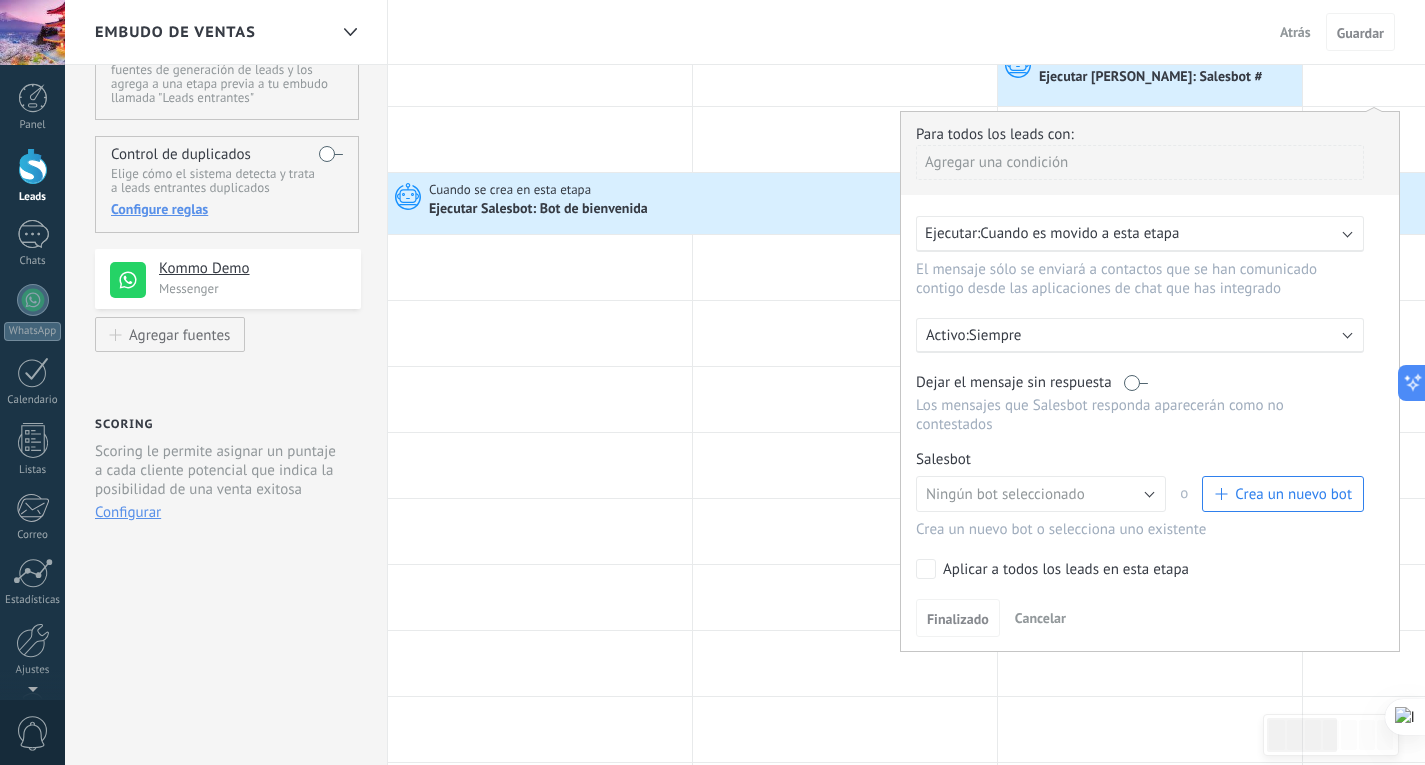 scroll, scrollTop: 200, scrollLeft: 0, axis: vertical 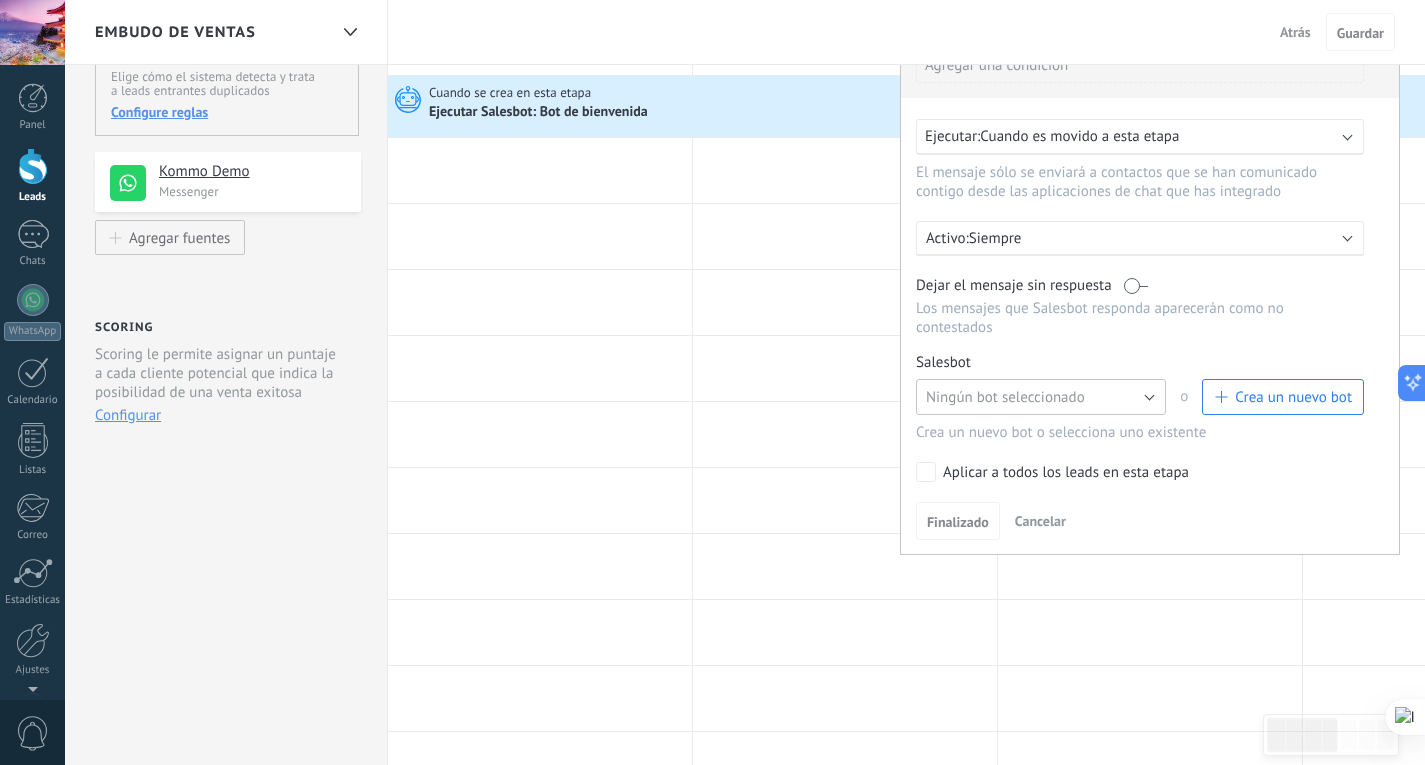 click on "Ningún bot seleccionado" at bounding box center [1041, 397] 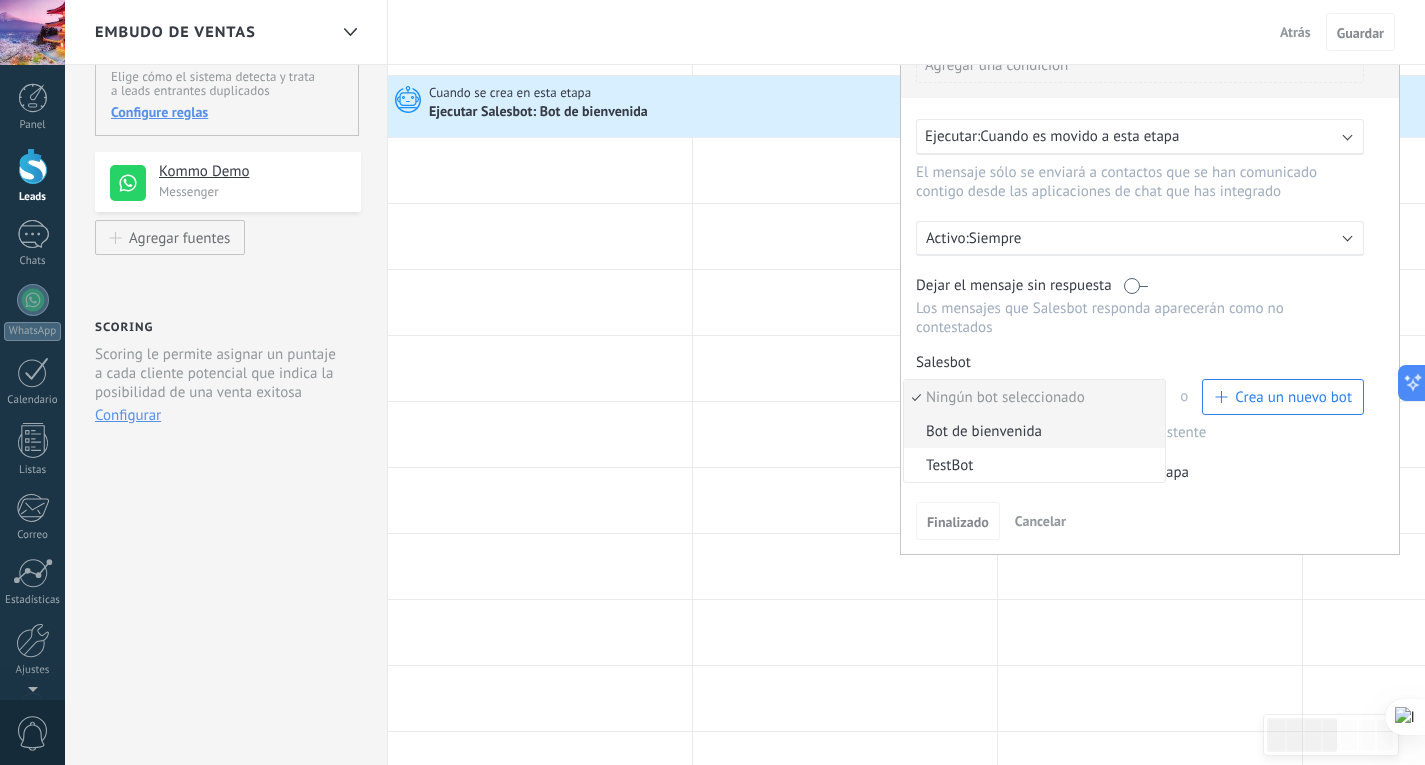 click on "Bot de bienvenida" at bounding box center (1031, 431) 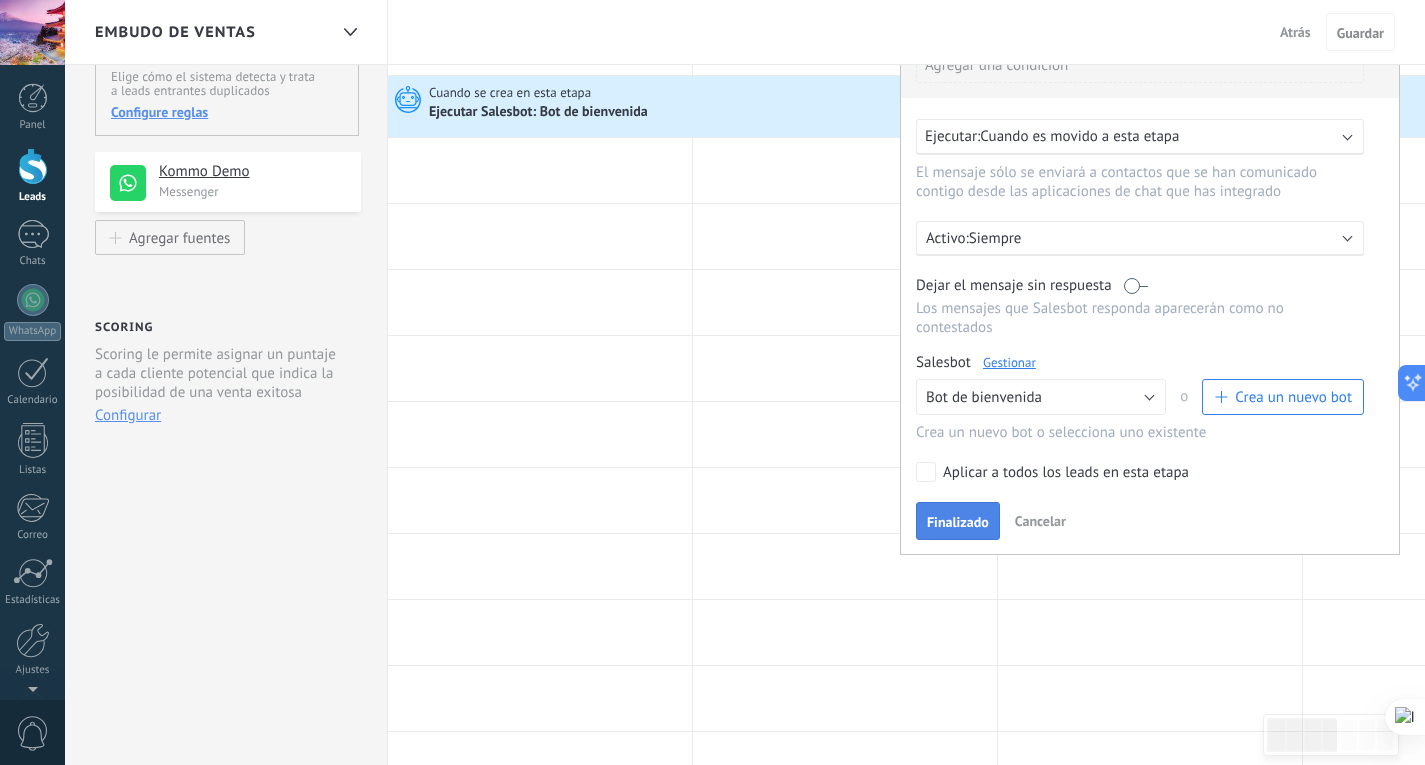 click on "Finalizado" at bounding box center (958, 522) 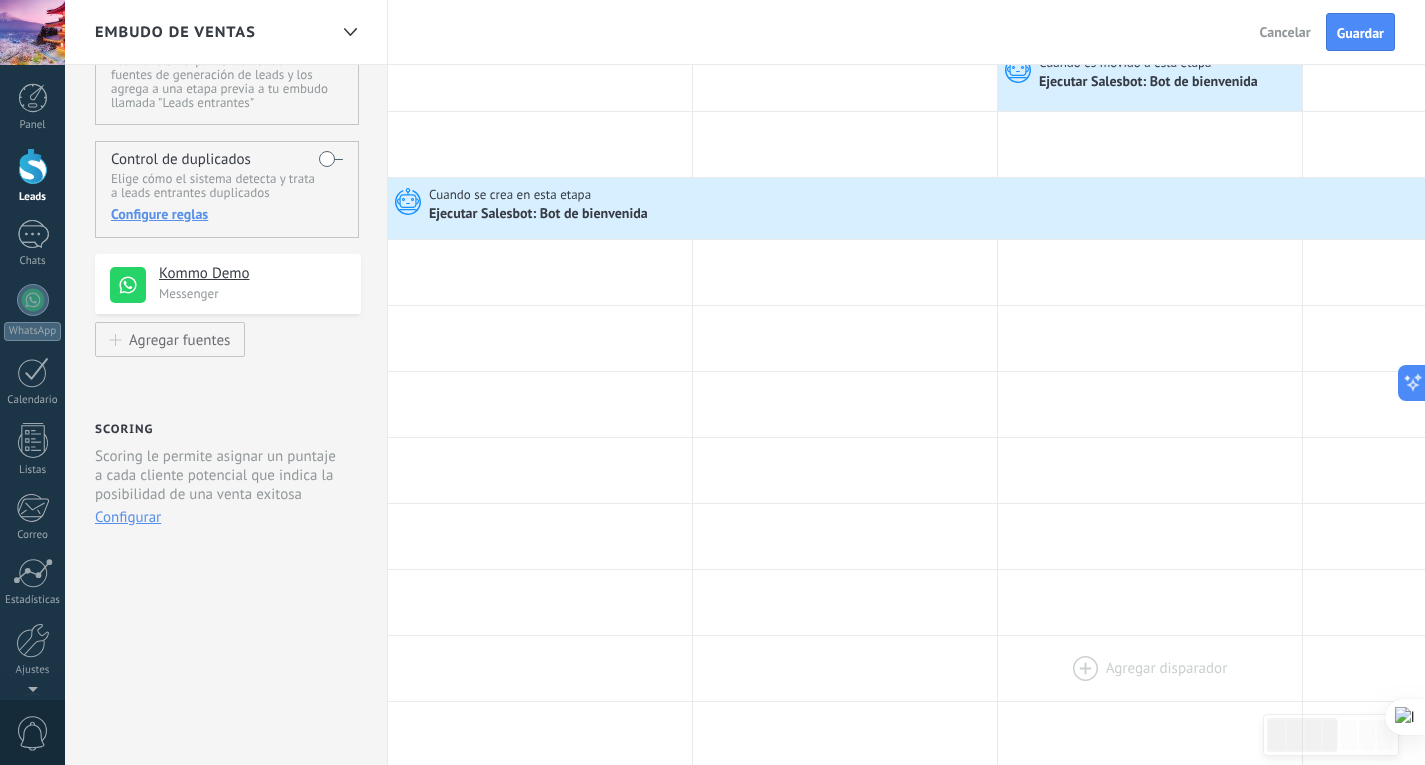 scroll, scrollTop: 0, scrollLeft: 0, axis: both 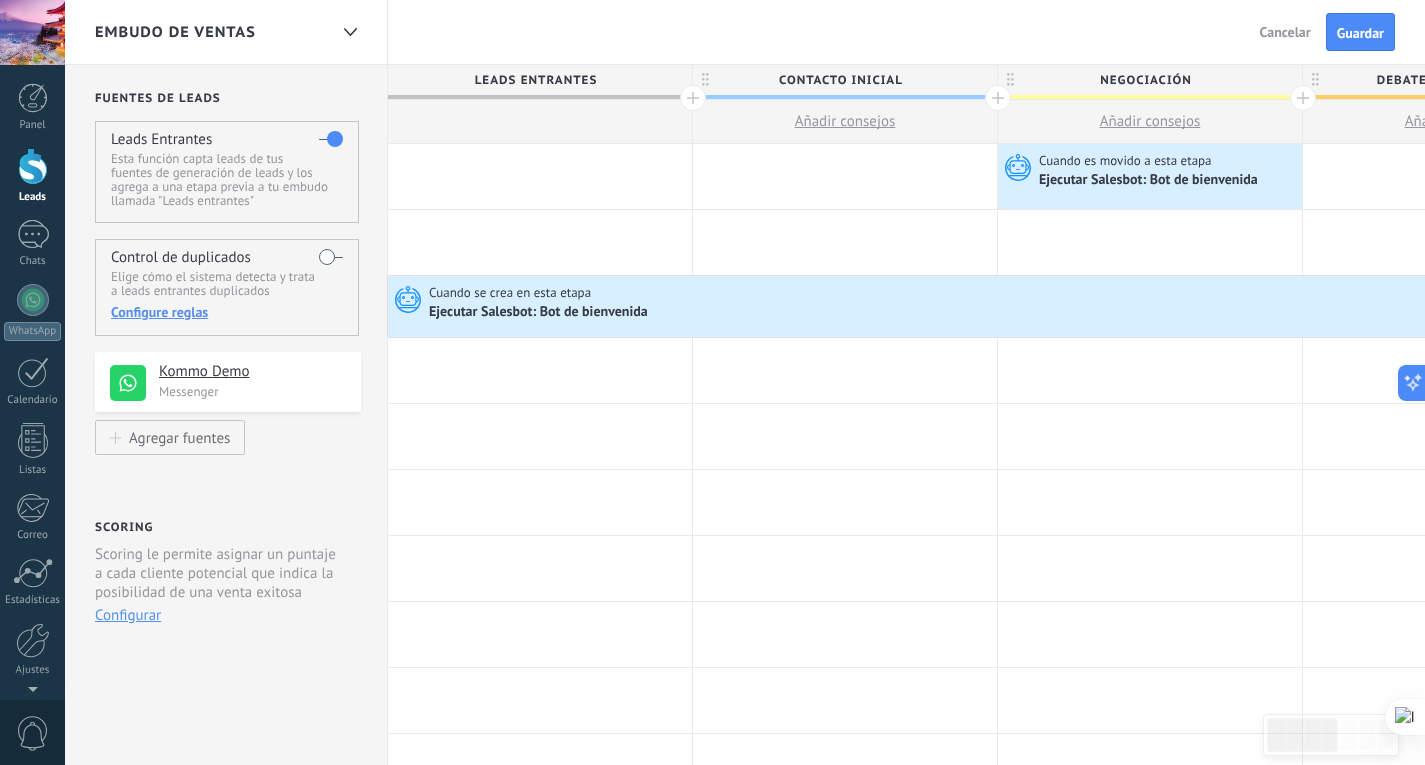 click on "Cuando se crea en esta etapa" at bounding box center (511, 293) 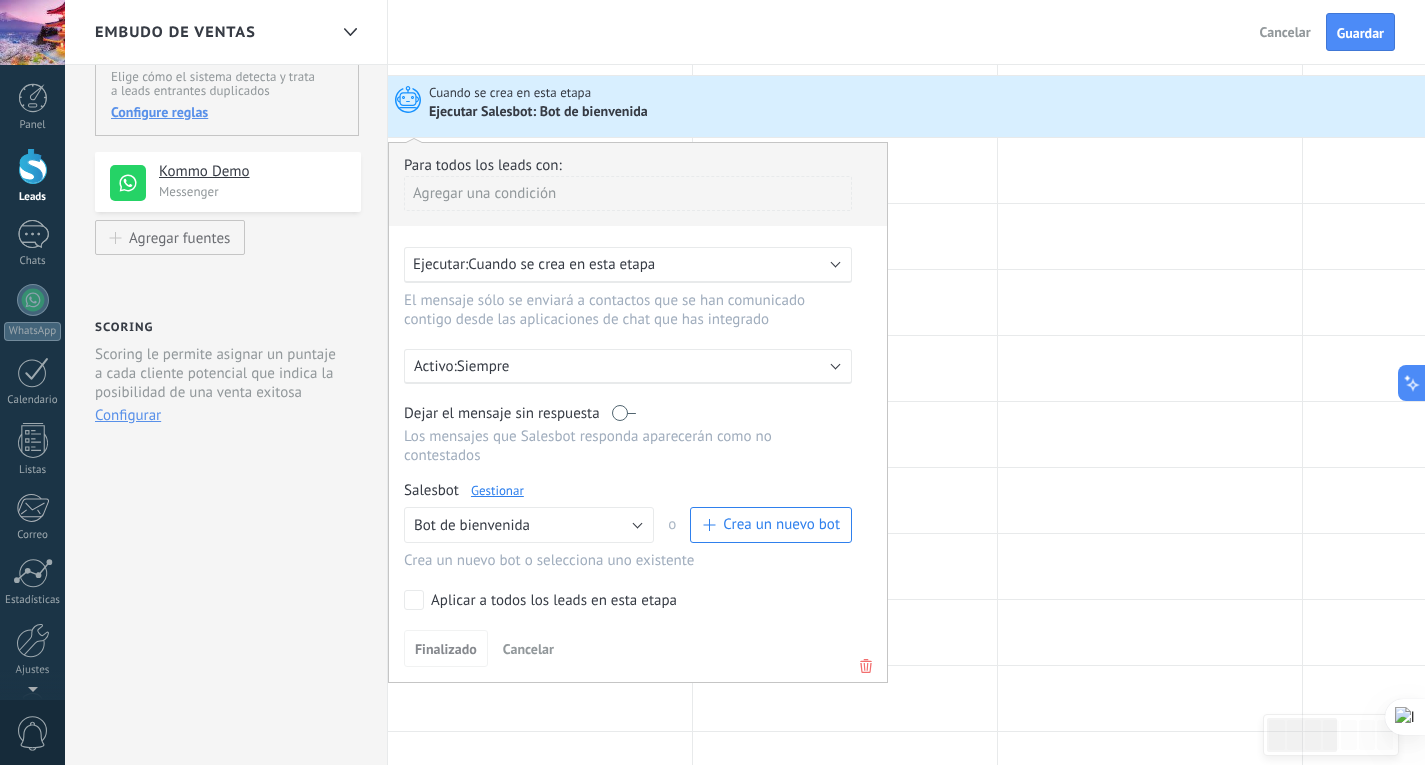 scroll, scrollTop: 0, scrollLeft: 0, axis: both 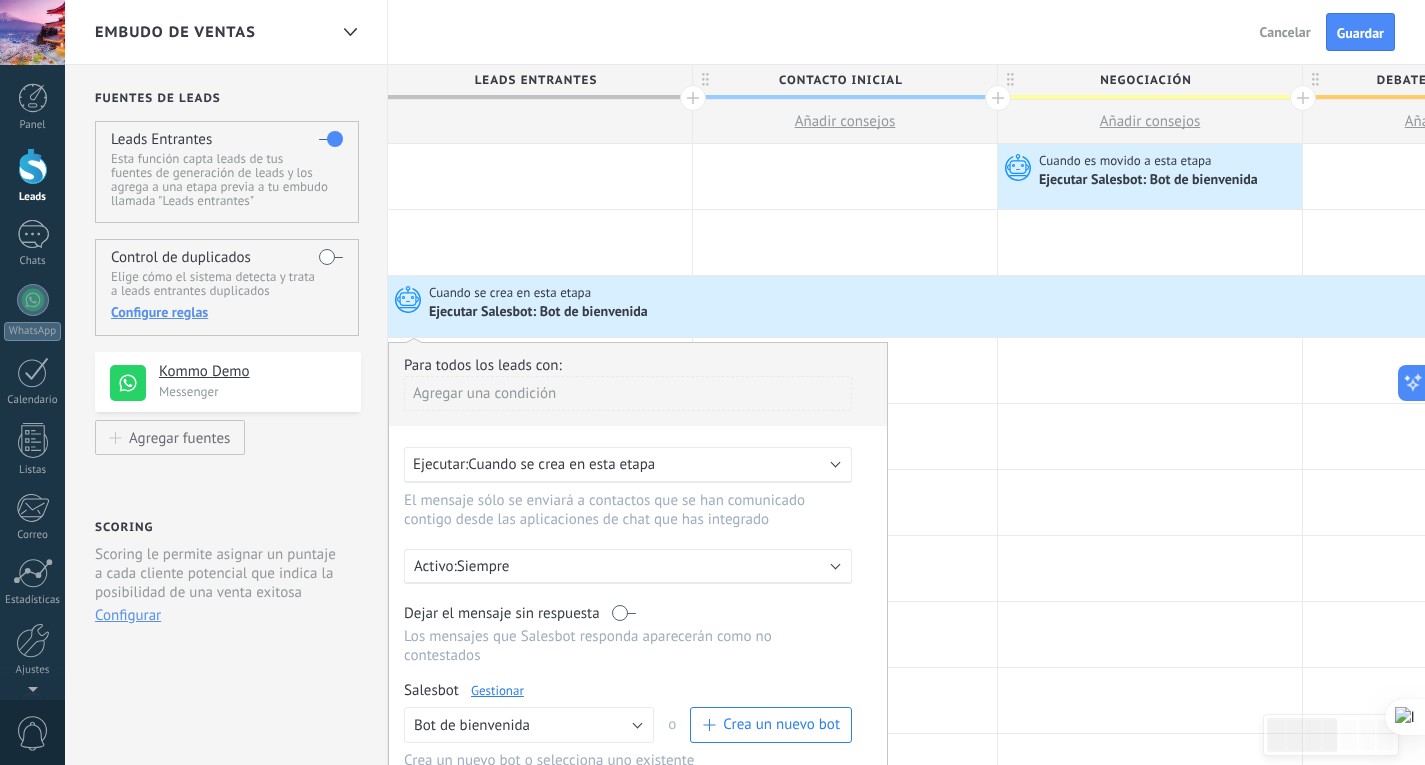 drag, startPoint x: 562, startPoint y: 297, endPoint x: 519, endPoint y: 298, distance: 43.011627 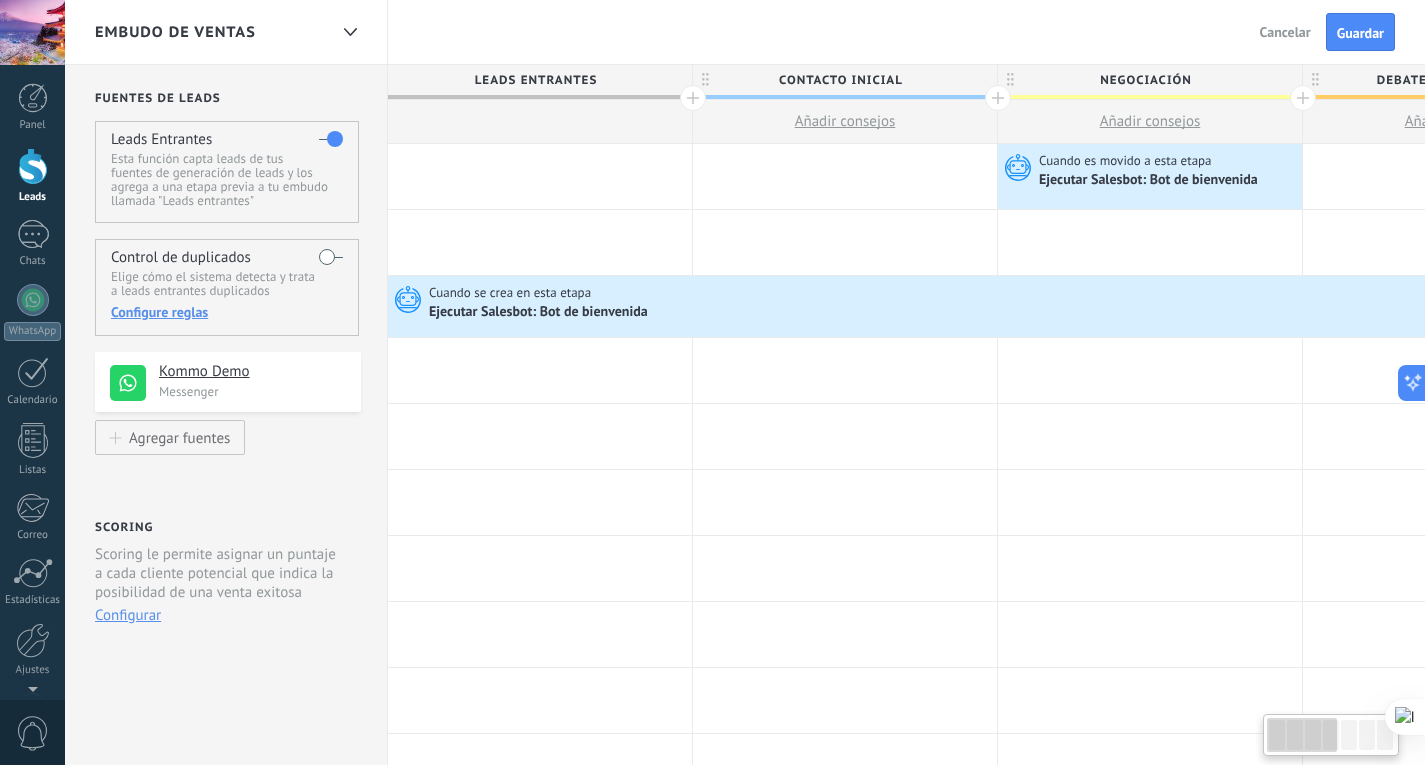 click on "Cuando se crea en esta etapa" at bounding box center (511, 293) 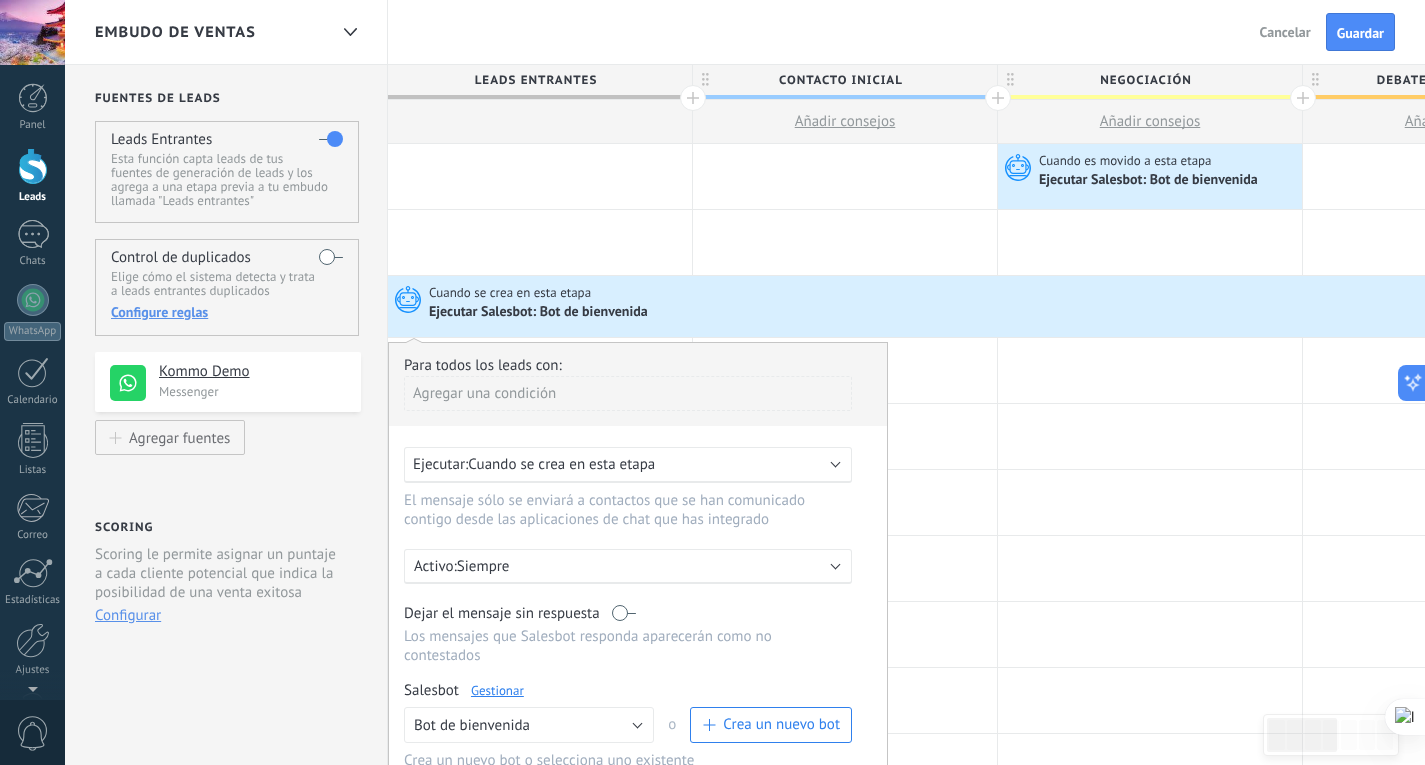 click at bounding box center (836, 564) 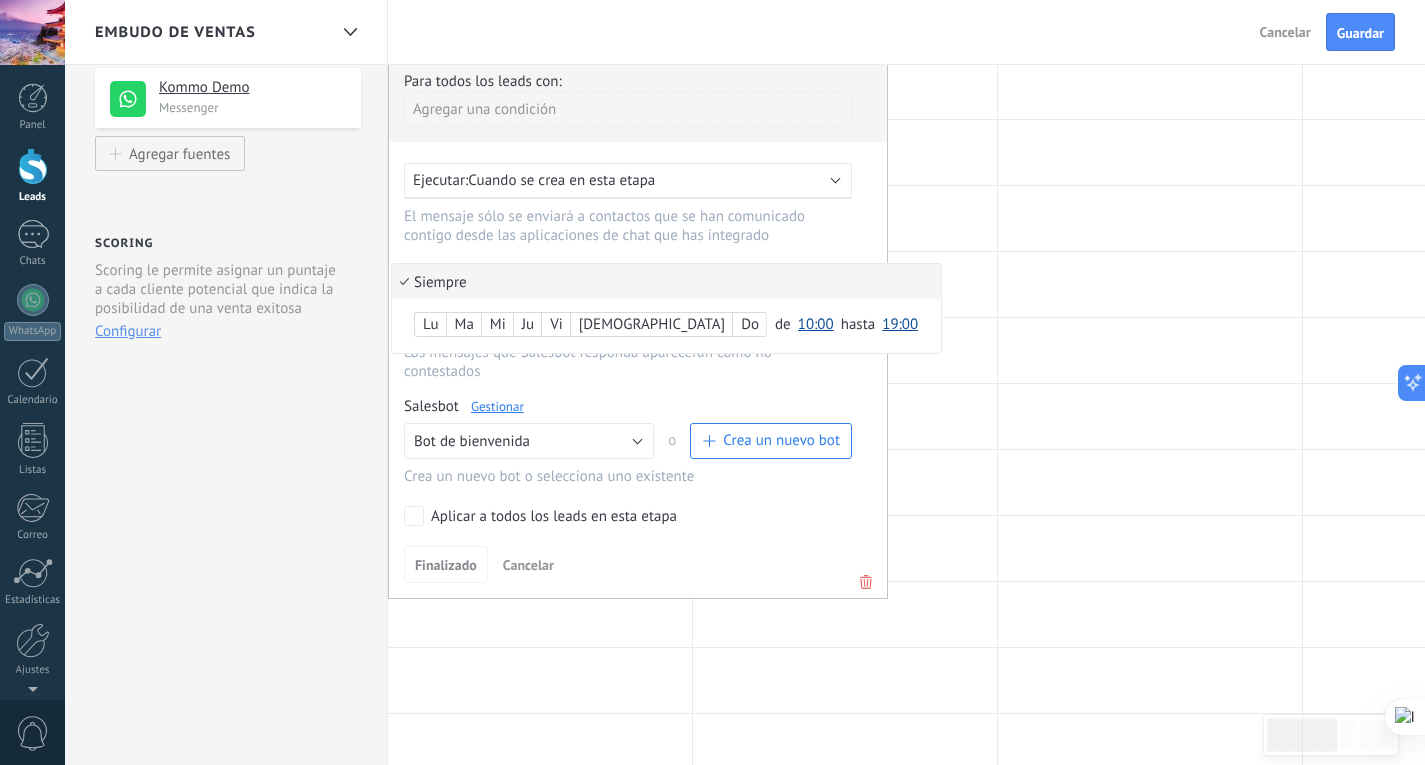 scroll, scrollTop: 400, scrollLeft: 0, axis: vertical 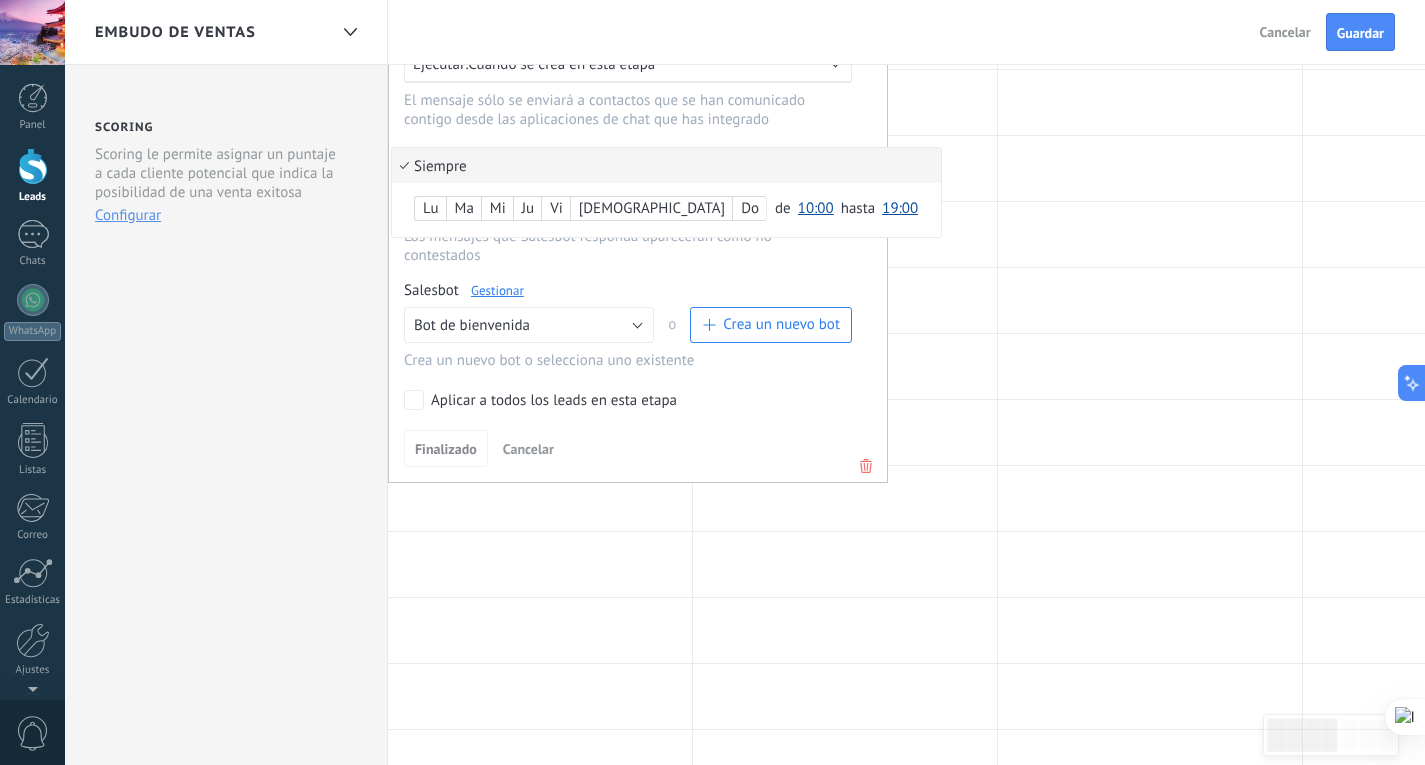 click at bounding box center [638, 212] 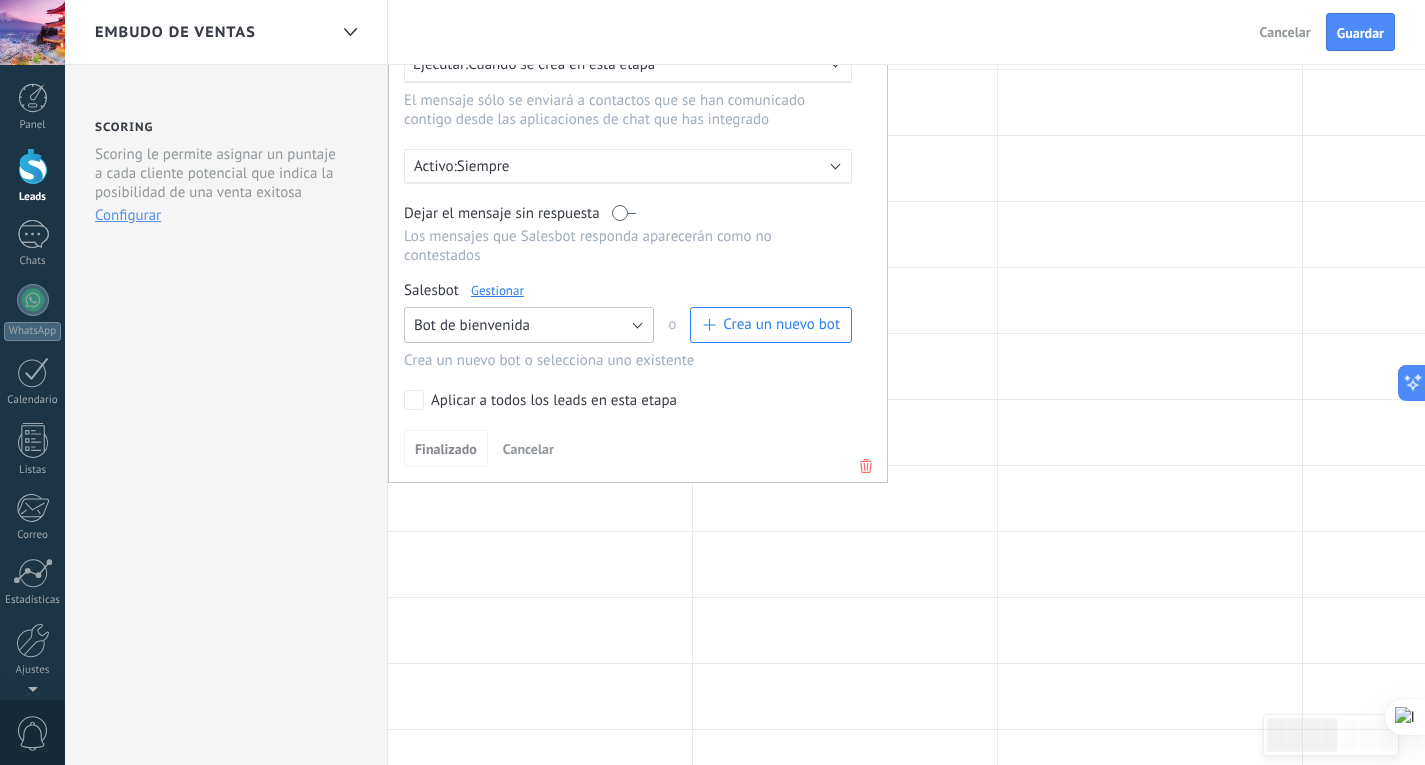 click on "Bot de bienvenida" at bounding box center (529, 325) 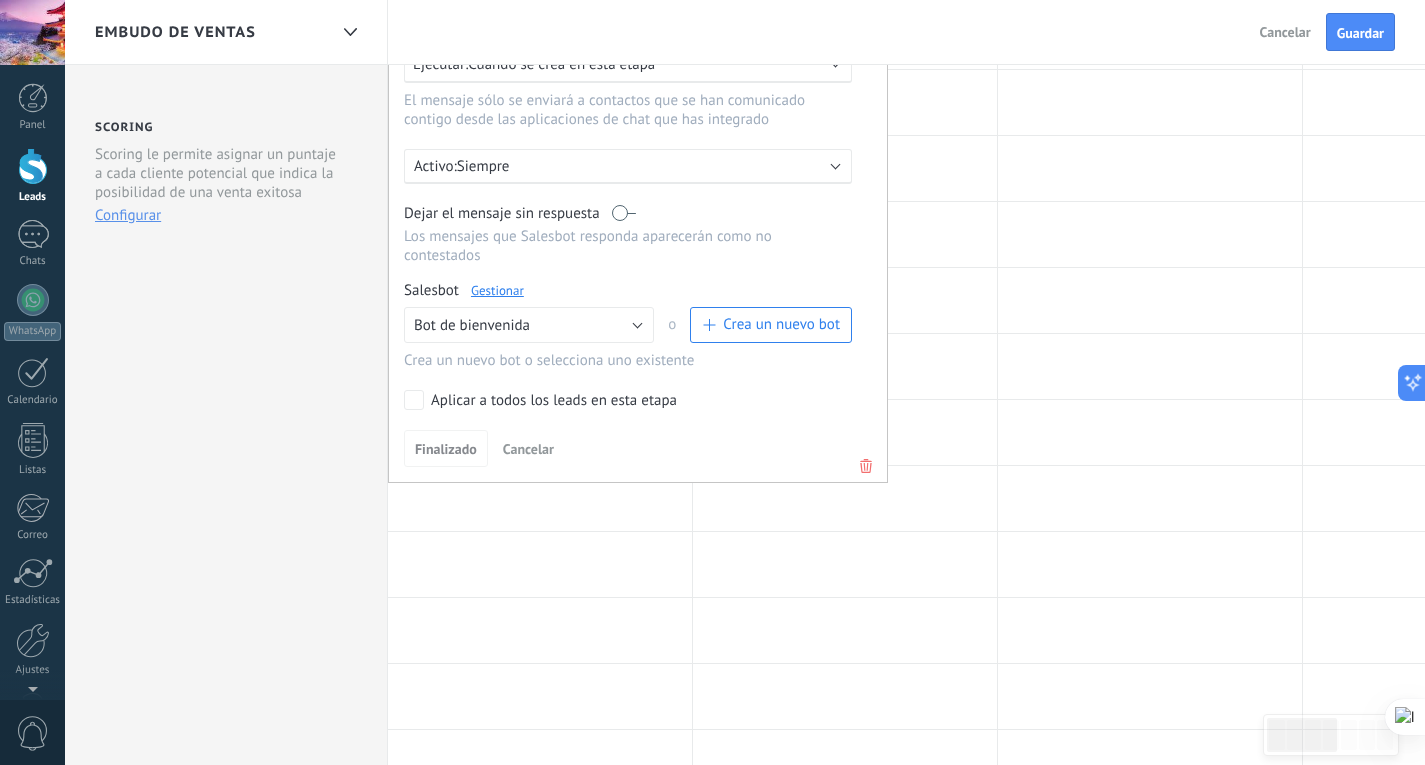 click on "Para todos los leads con: Agregar una condición Ejecutar:  Cuando se crea en esta etapa El mensaje sólo se enviará a contactos que se han comunicado contigo desde las aplicaciones de chat que has integrado Activo:  Siempre Dejar el mensaje sin respuesta Los mensajes que Salesbot responda aparecerán como no contestados    Salesbot Gestionar Ningún bot seleccionado Bot de bienvenida TestBot Bot de bienvenida o Crea un nuevo bot Crea un nuevo bot o selecciona uno existente Aplicar a todos los leads en esta etapa Finalizado Cancelar" at bounding box center [638, 212] 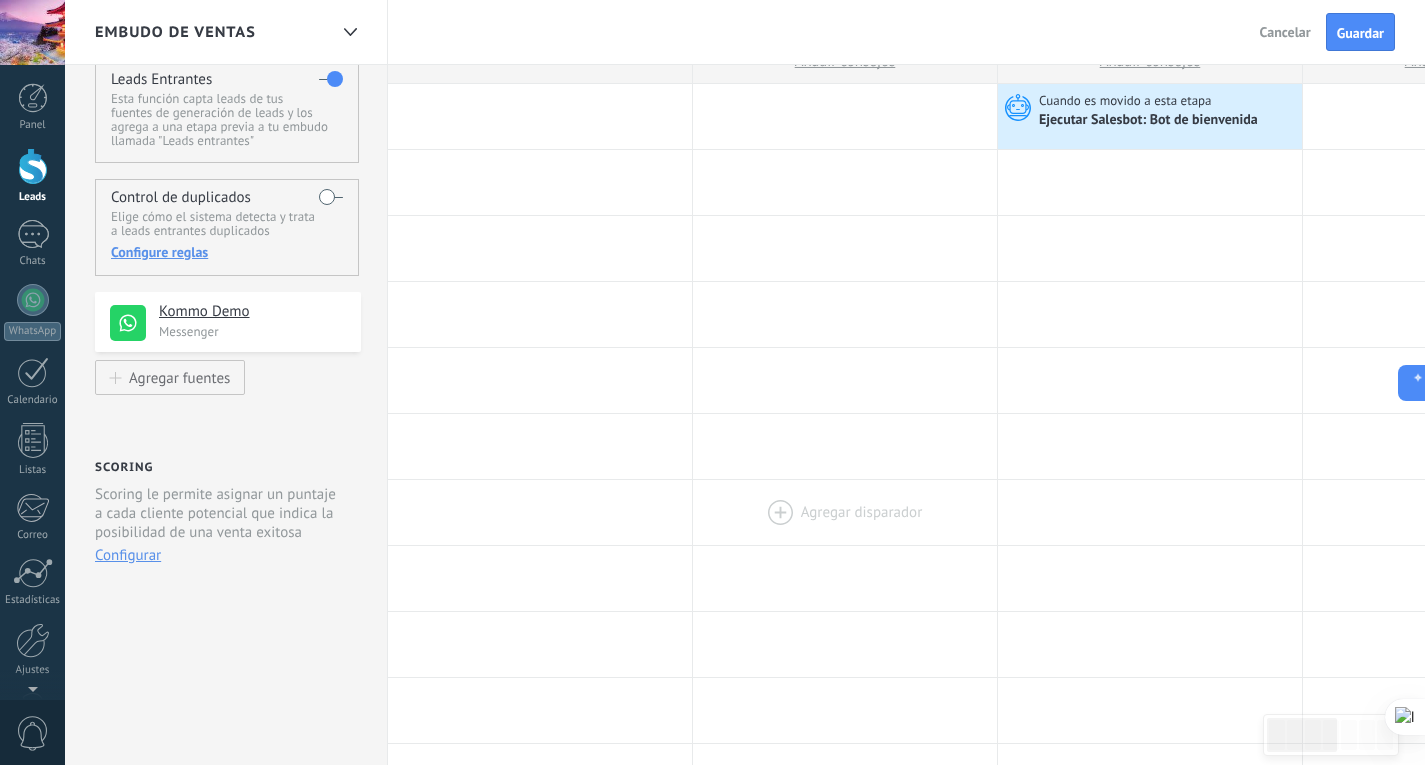 scroll, scrollTop: 0, scrollLeft: 0, axis: both 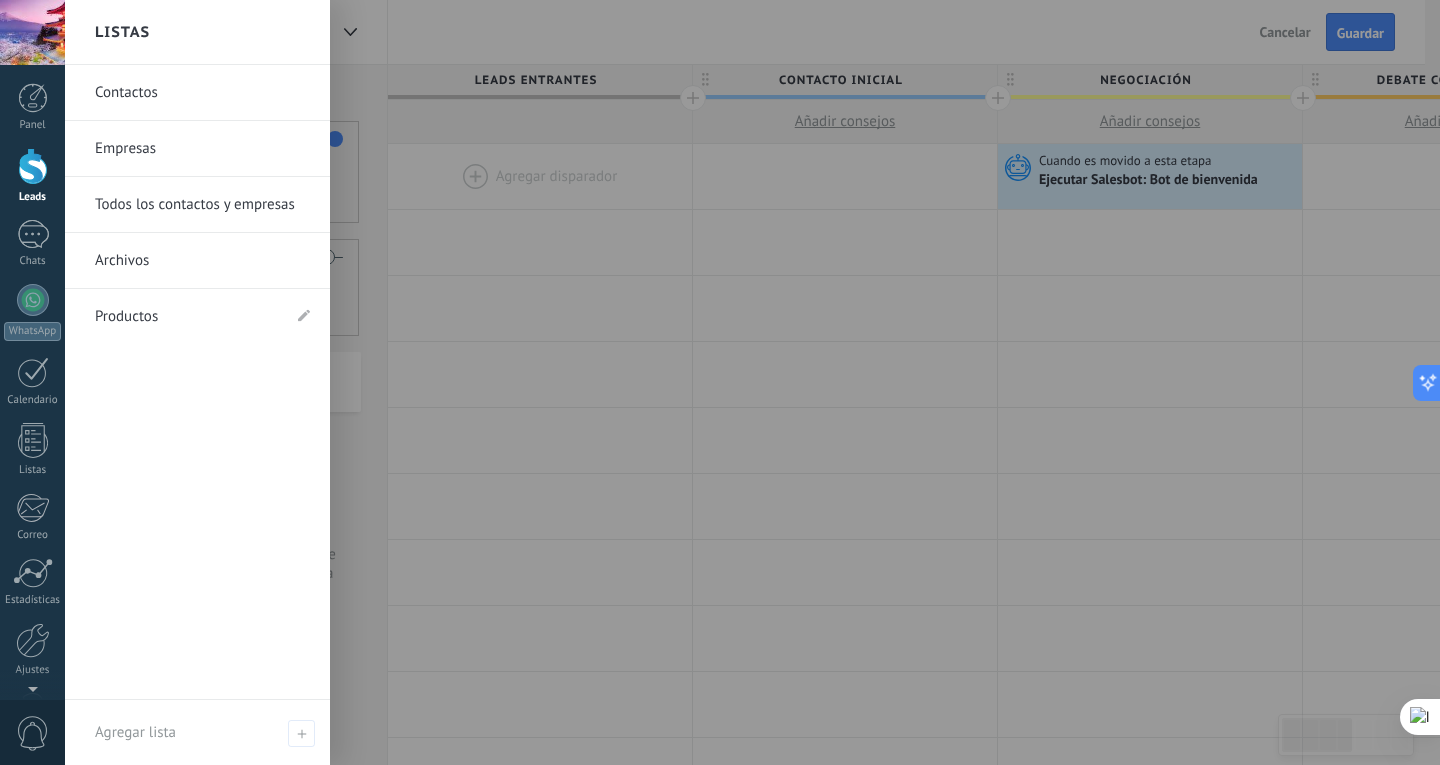 click on "Panel
Leads
Chats
WhatsApp
Clientes" at bounding box center [32, 425] 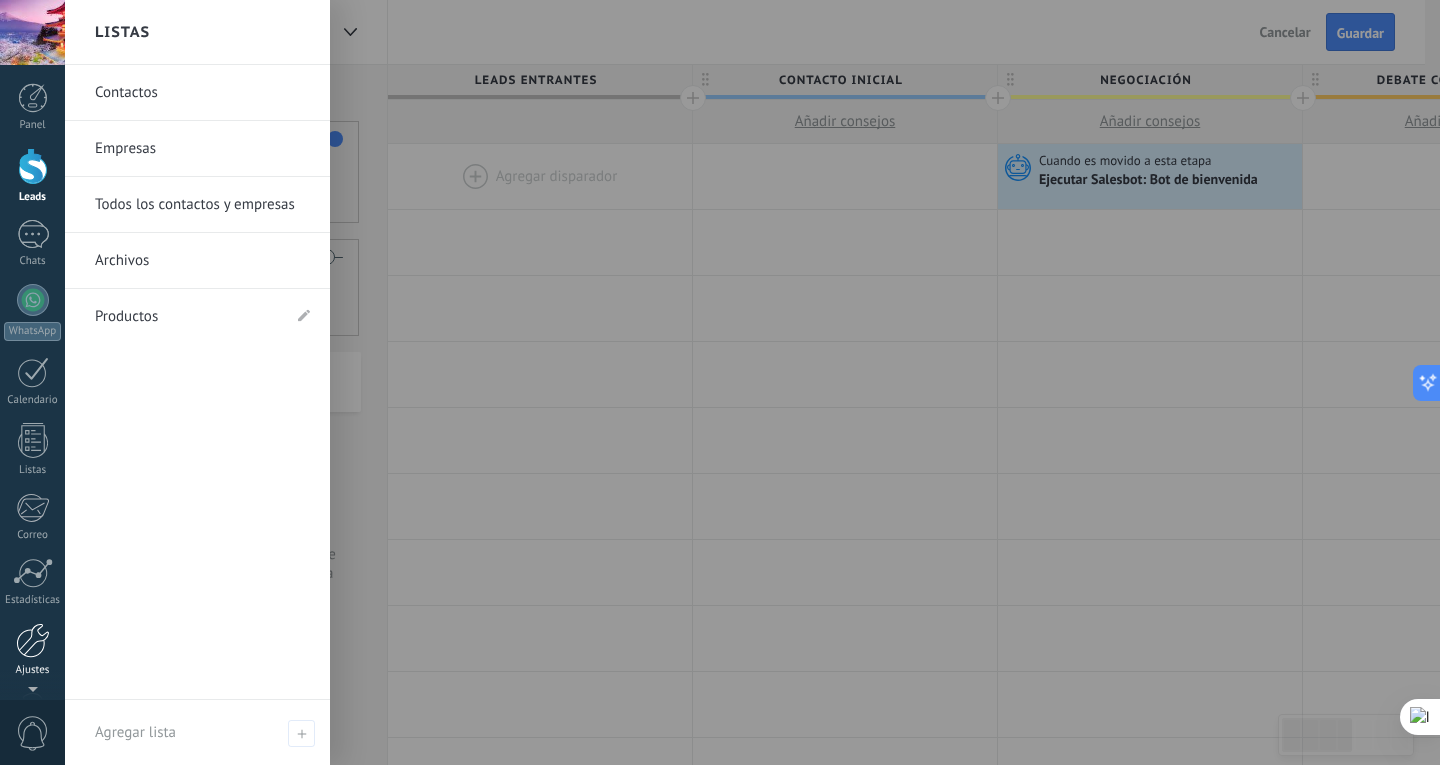 click at bounding box center [33, 640] 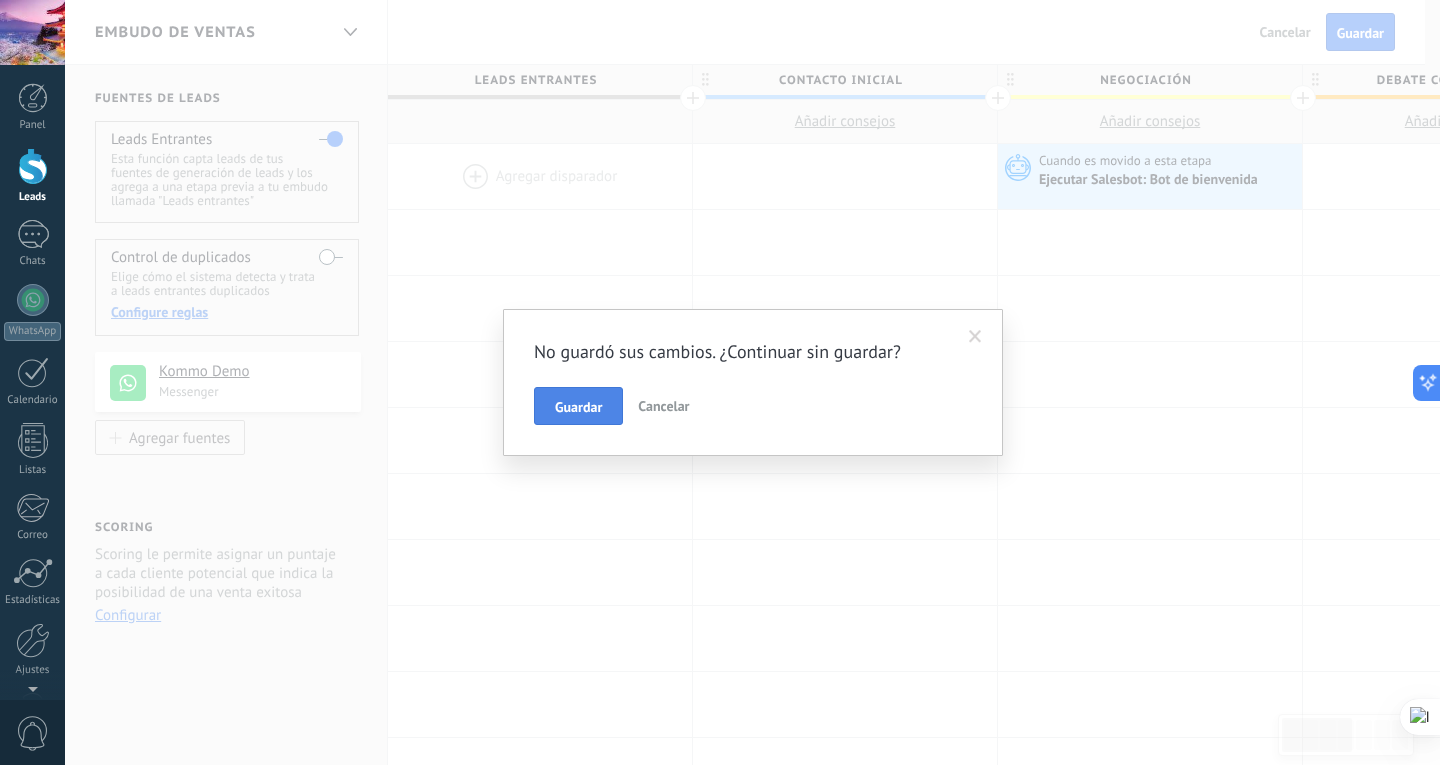 click on "Guardar" at bounding box center [578, 406] 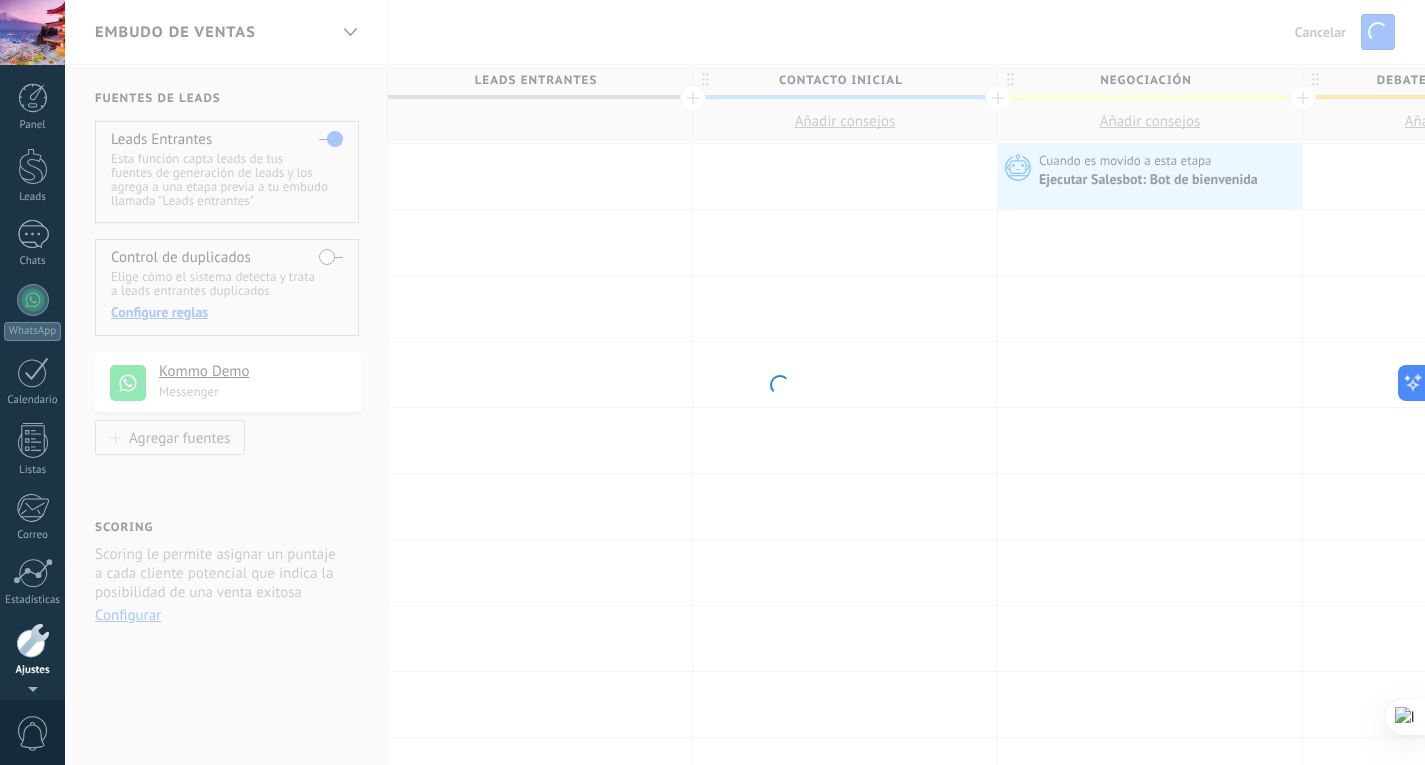 scroll, scrollTop: 67, scrollLeft: 0, axis: vertical 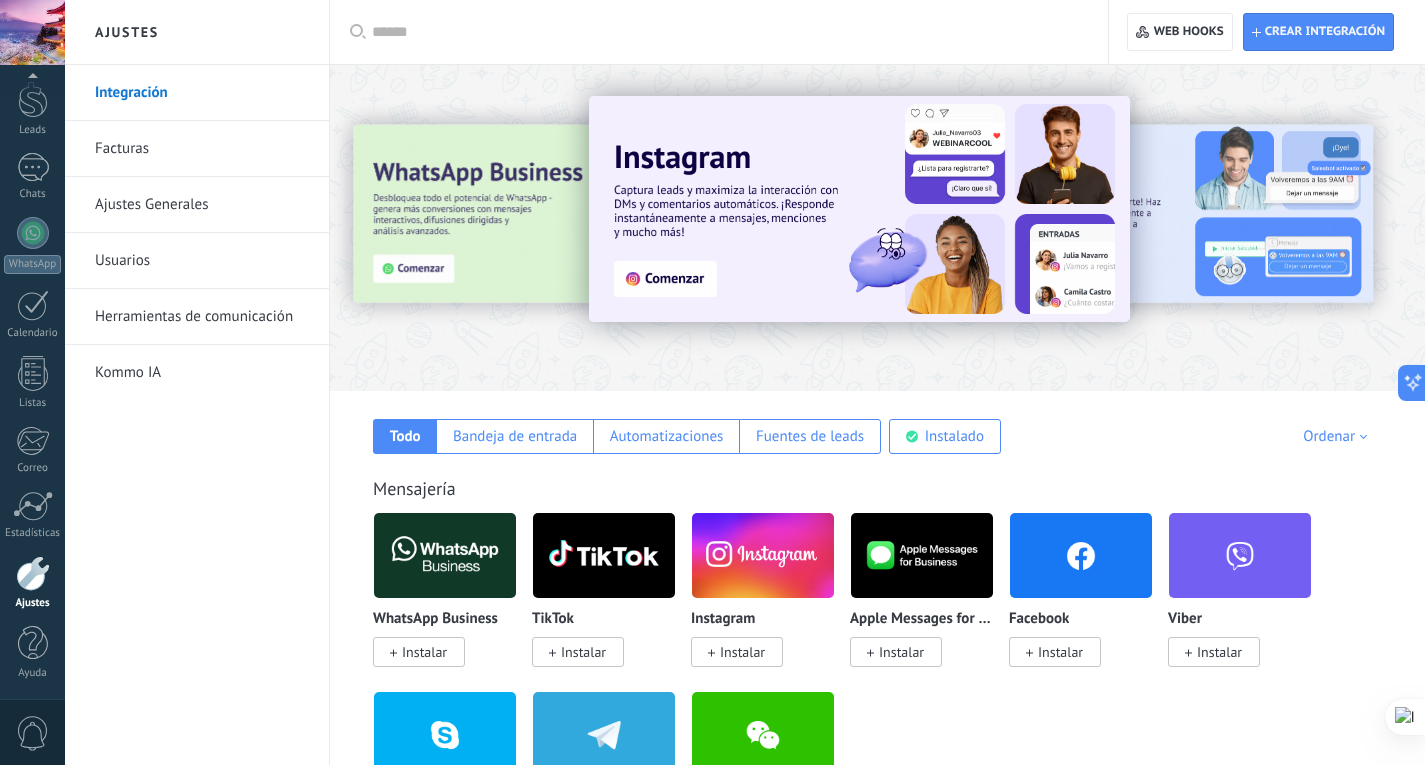 click on "Instalar" at bounding box center (737, 652) 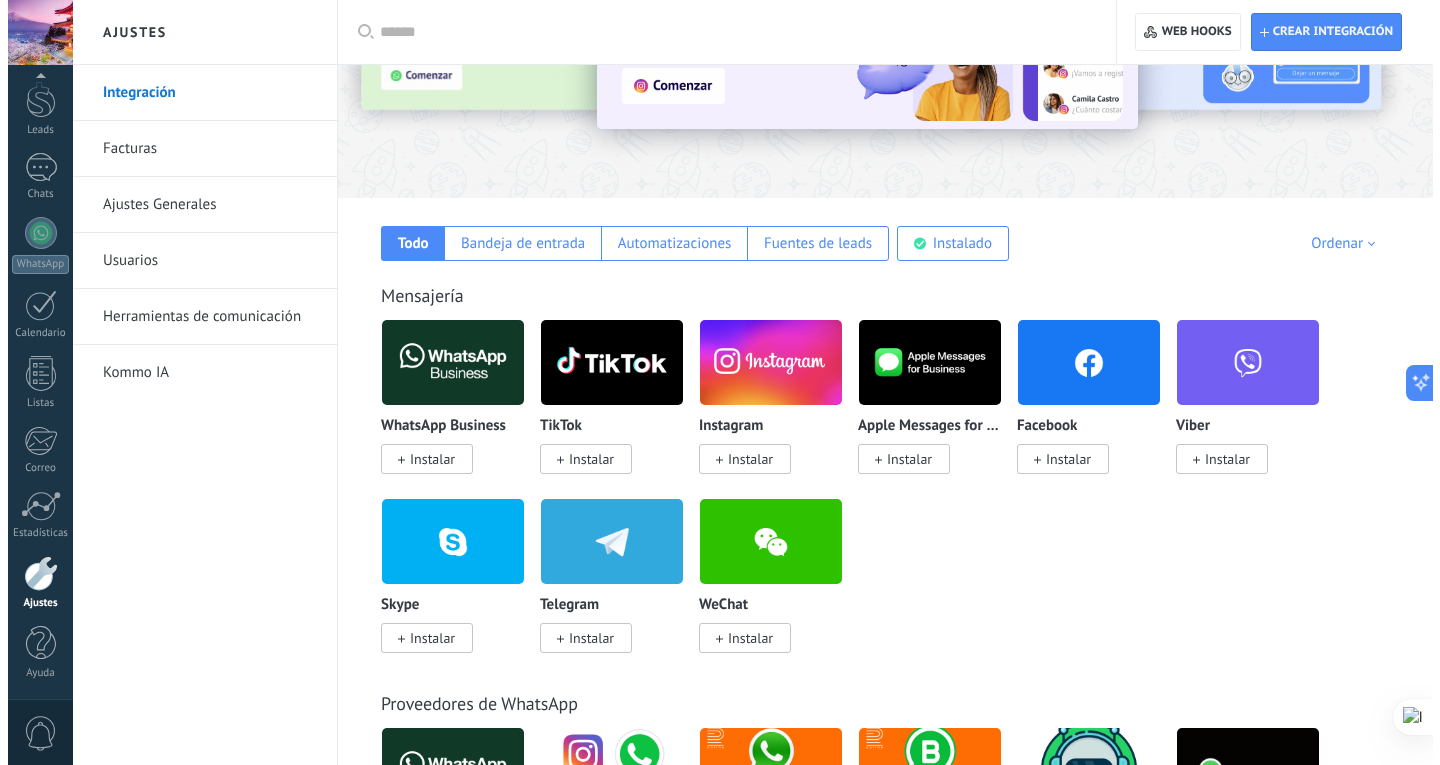 scroll, scrollTop: 400, scrollLeft: 0, axis: vertical 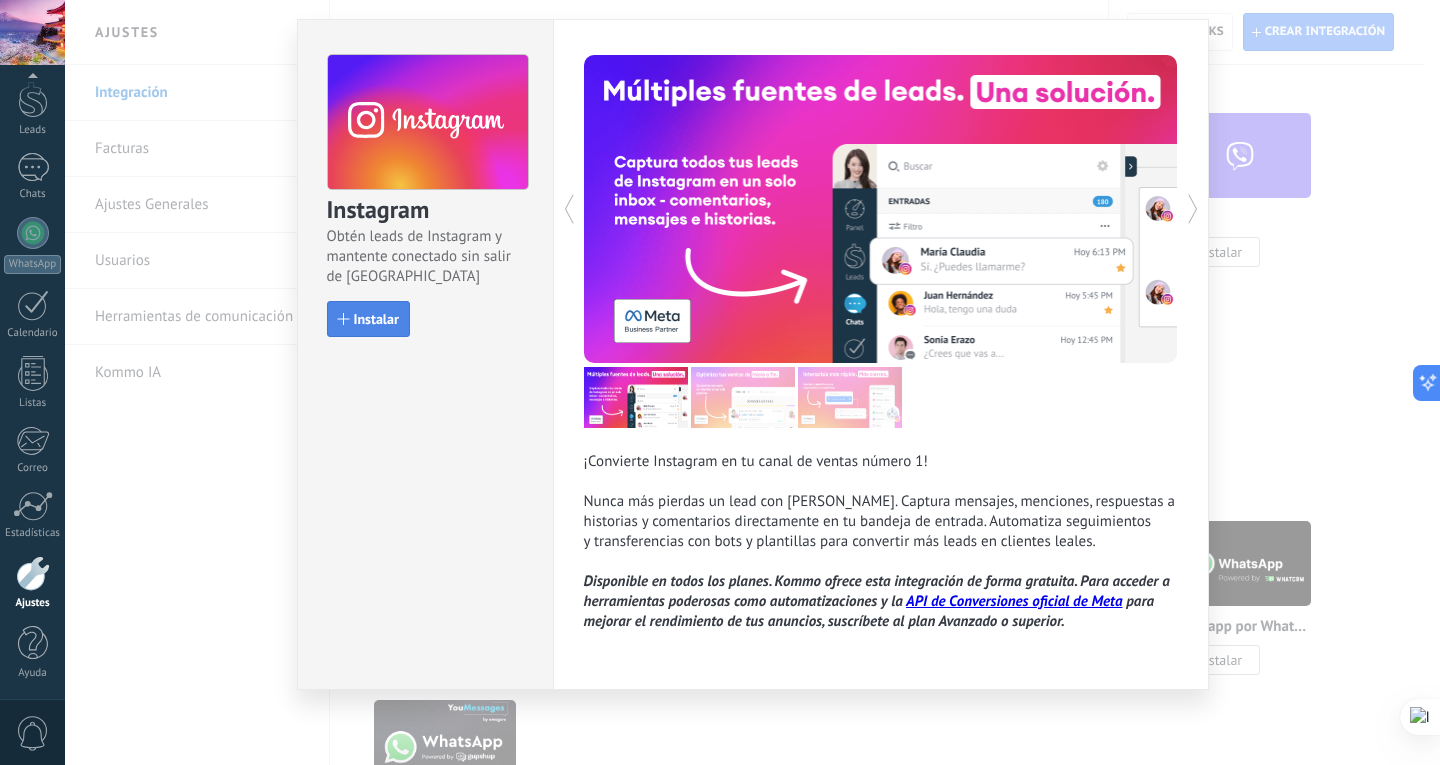 click on "Instalar" at bounding box center (376, 319) 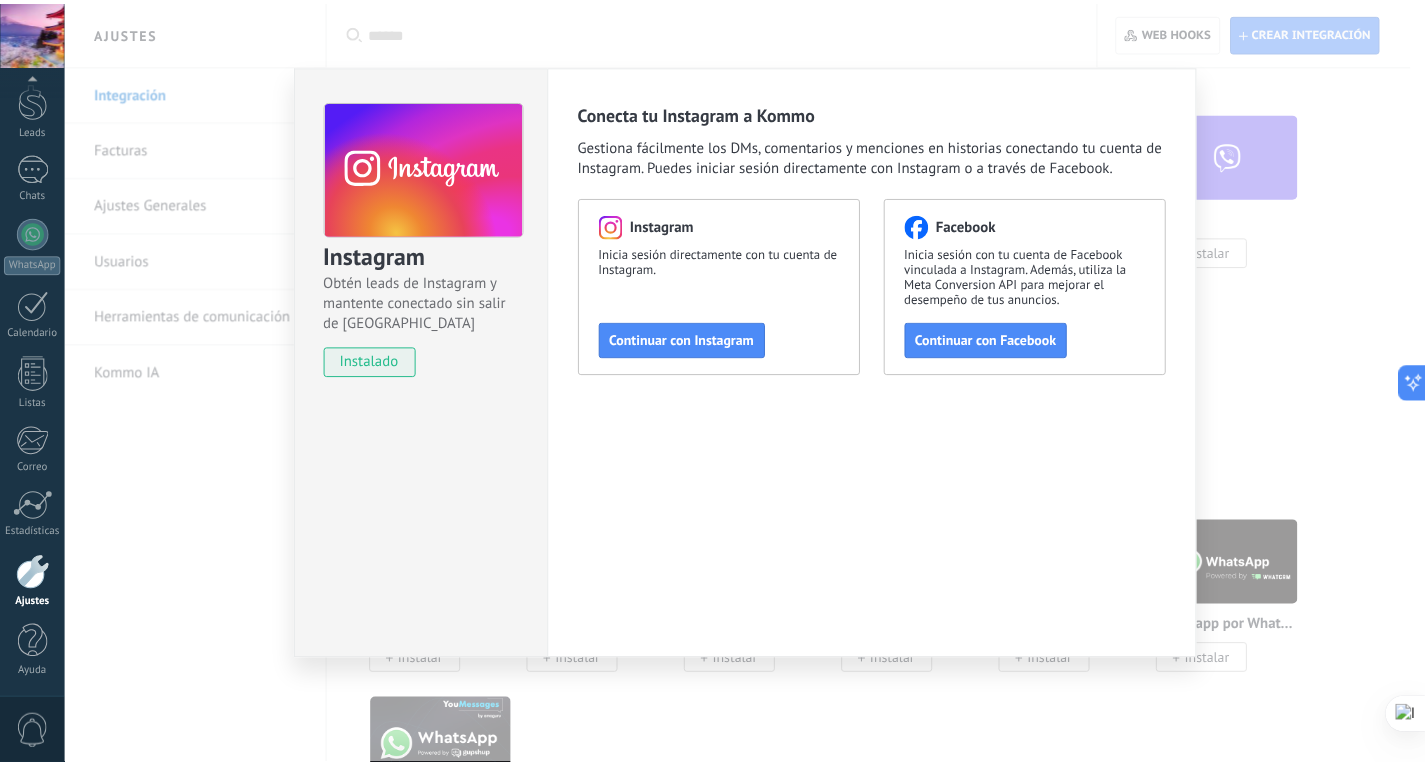 scroll, scrollTop: 0, scrollLeft: 0, axis: both 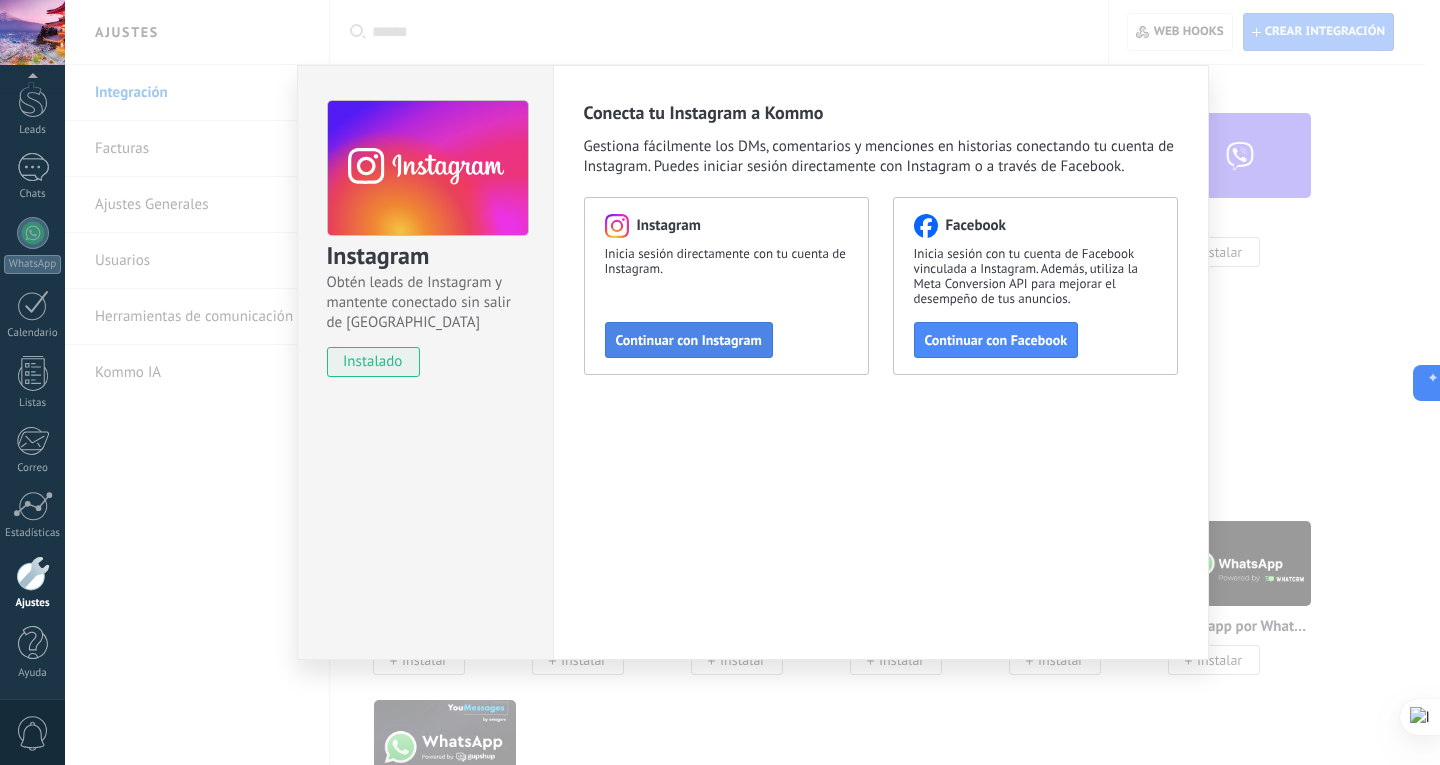click on "Continuar con Instagram" at bounding box center [689, 340] 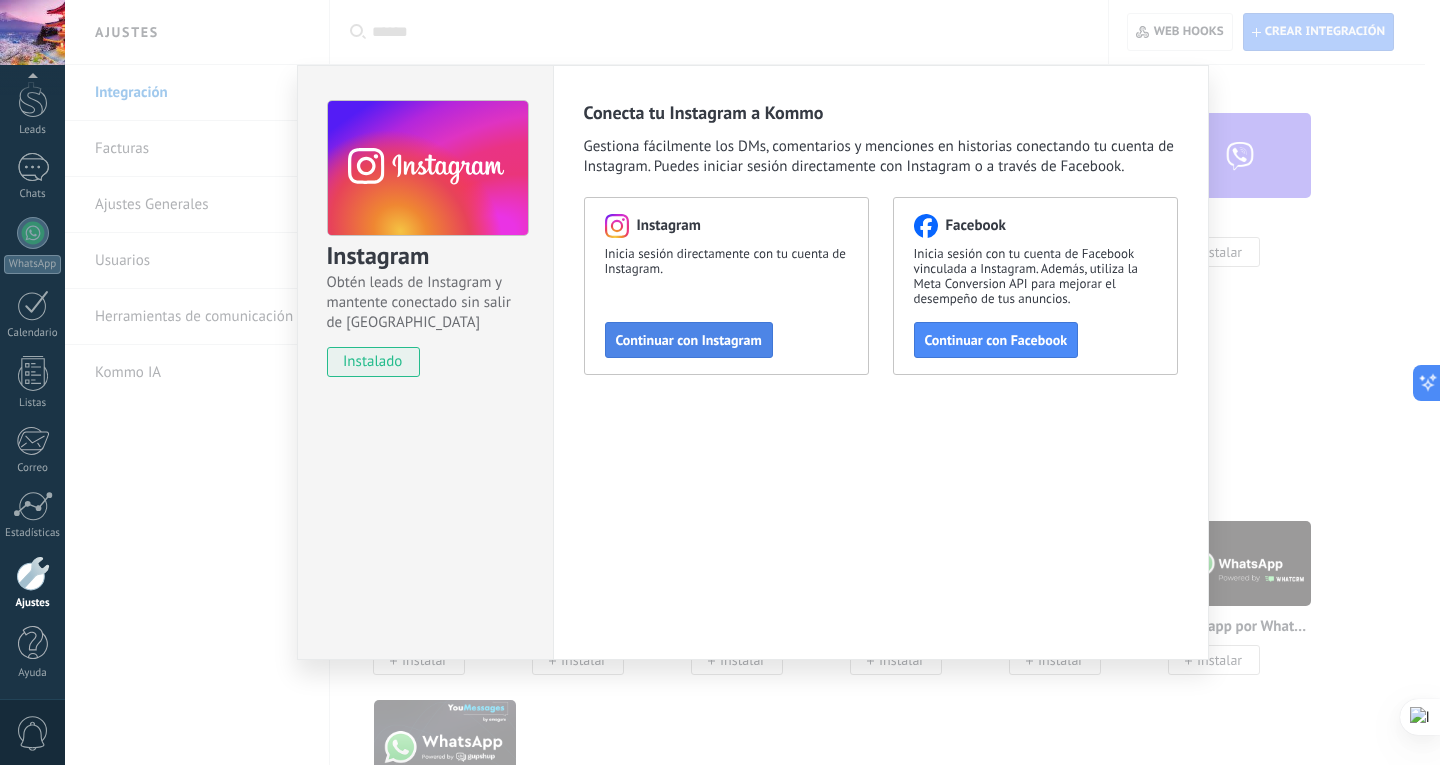 click on "Continuar con Instagram" at bounding box center [689, 340] 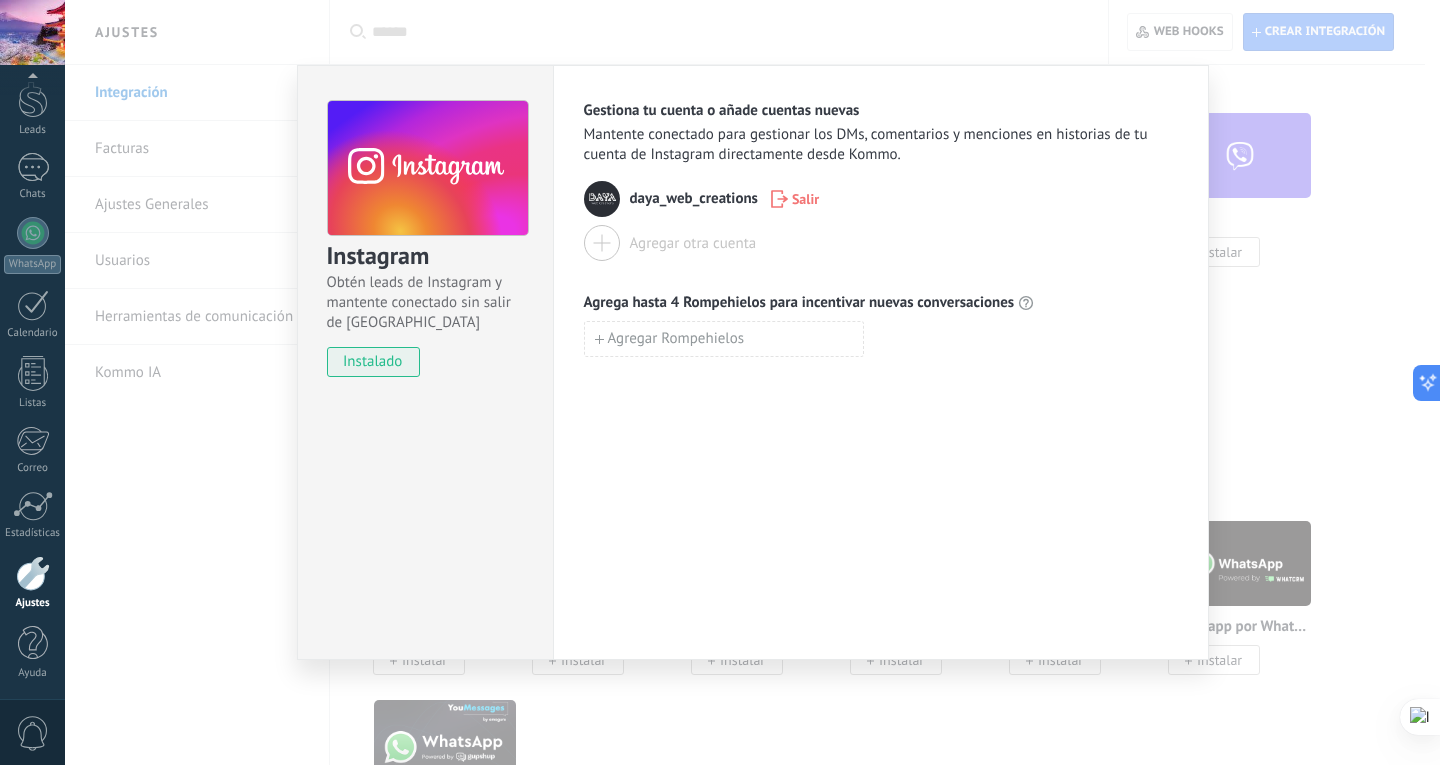 click on "Gestiona tu cuenta o añade cuentas nuevas Mantente conectado para gestionar los DMs, comentarios y menciones en historias de tu cuenta de Instagram directamente desde Kommo. daya_web_creations Salir Agregar otra cuenta Agrega hasta 4 Rompehielos para incentivar nuevas conversaciones Agregar Rompehielos" at bounding box center (881, 362) 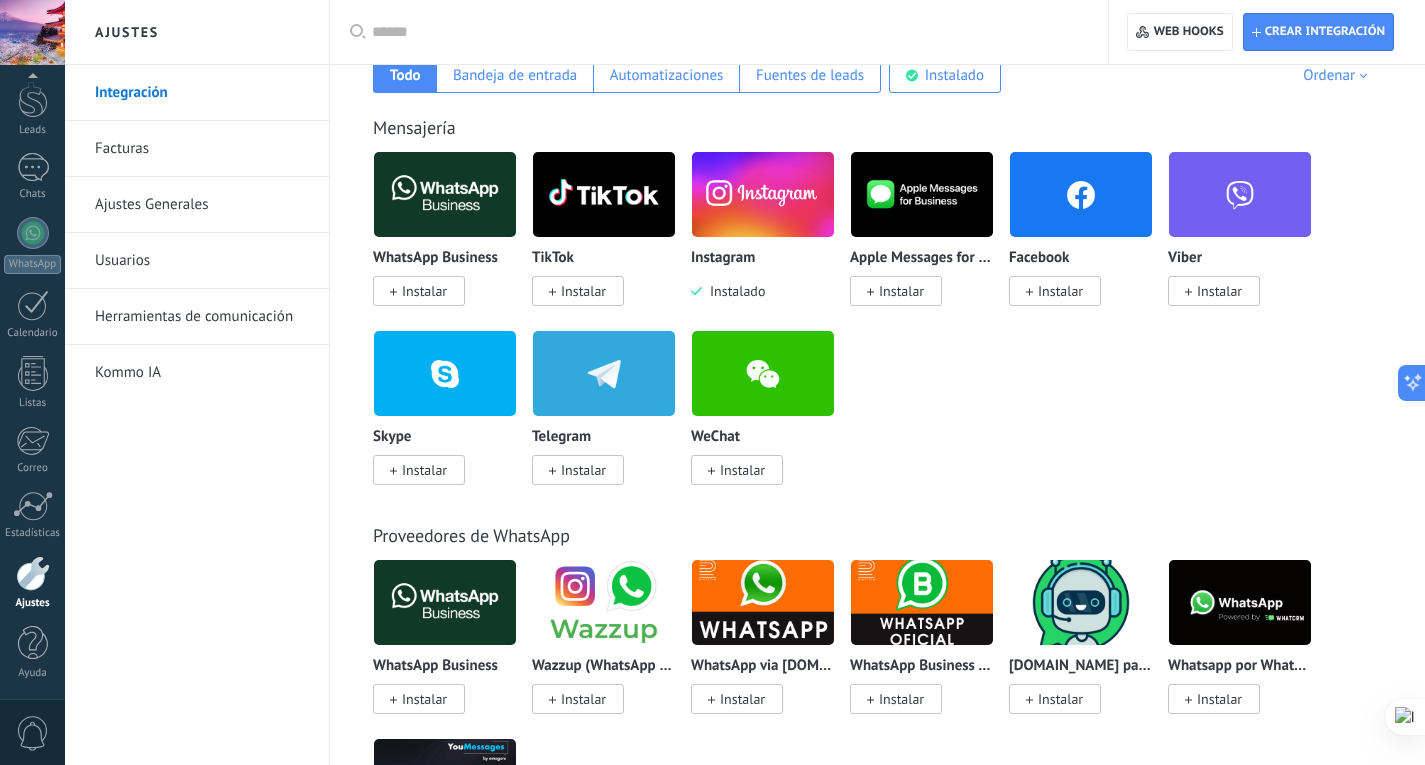 scroll, scrollTop: 0, scrollLeft: 0, axis: both 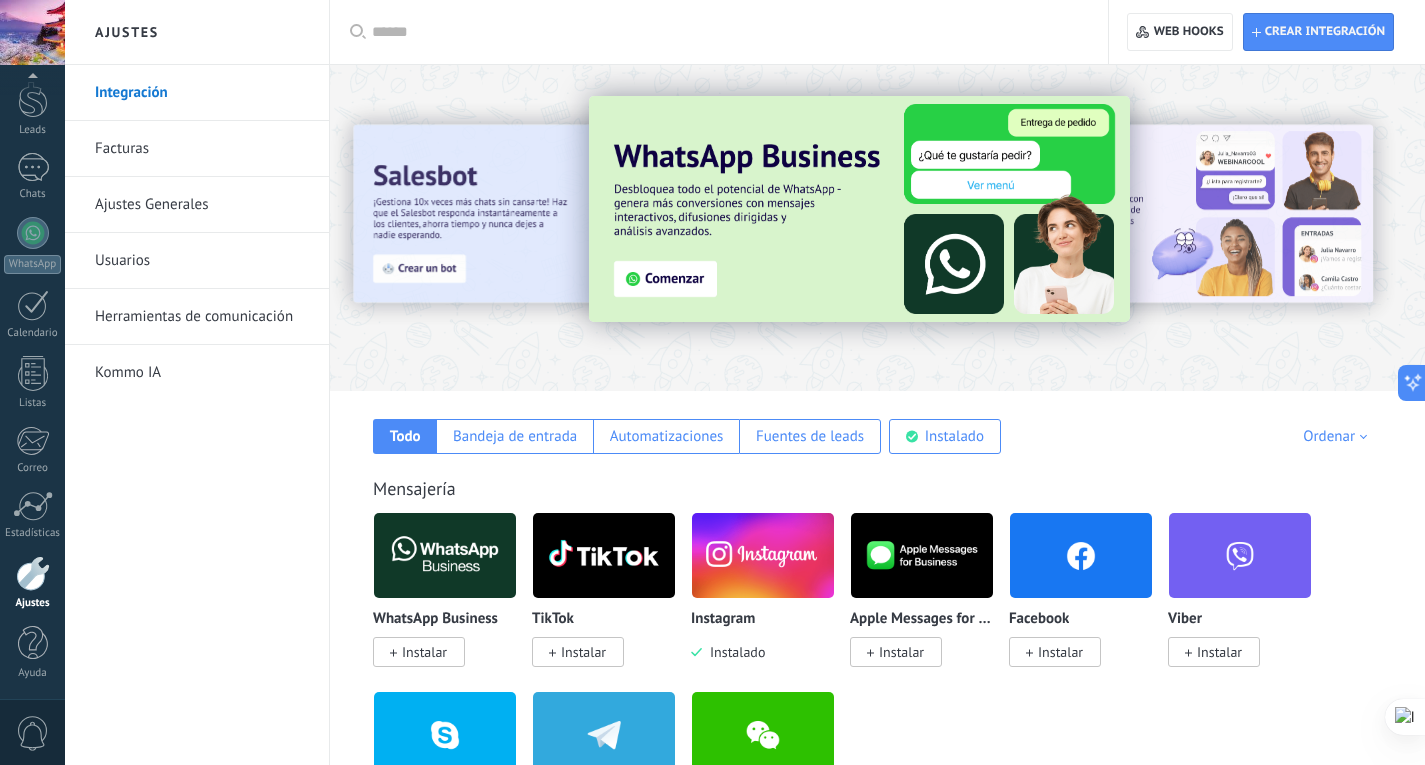 click at bounding box center [33, 573] 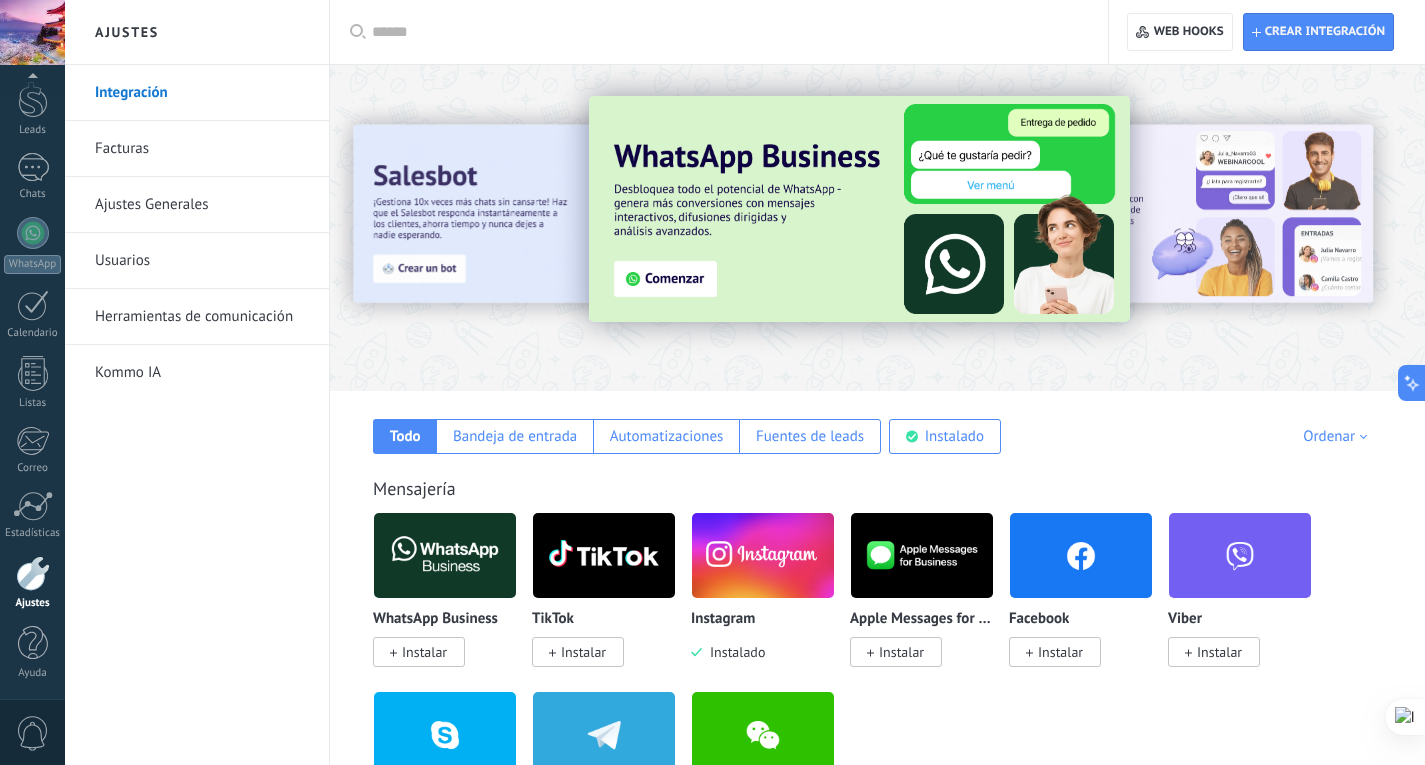 click on "Facturas" at bounding box center [202, 149] 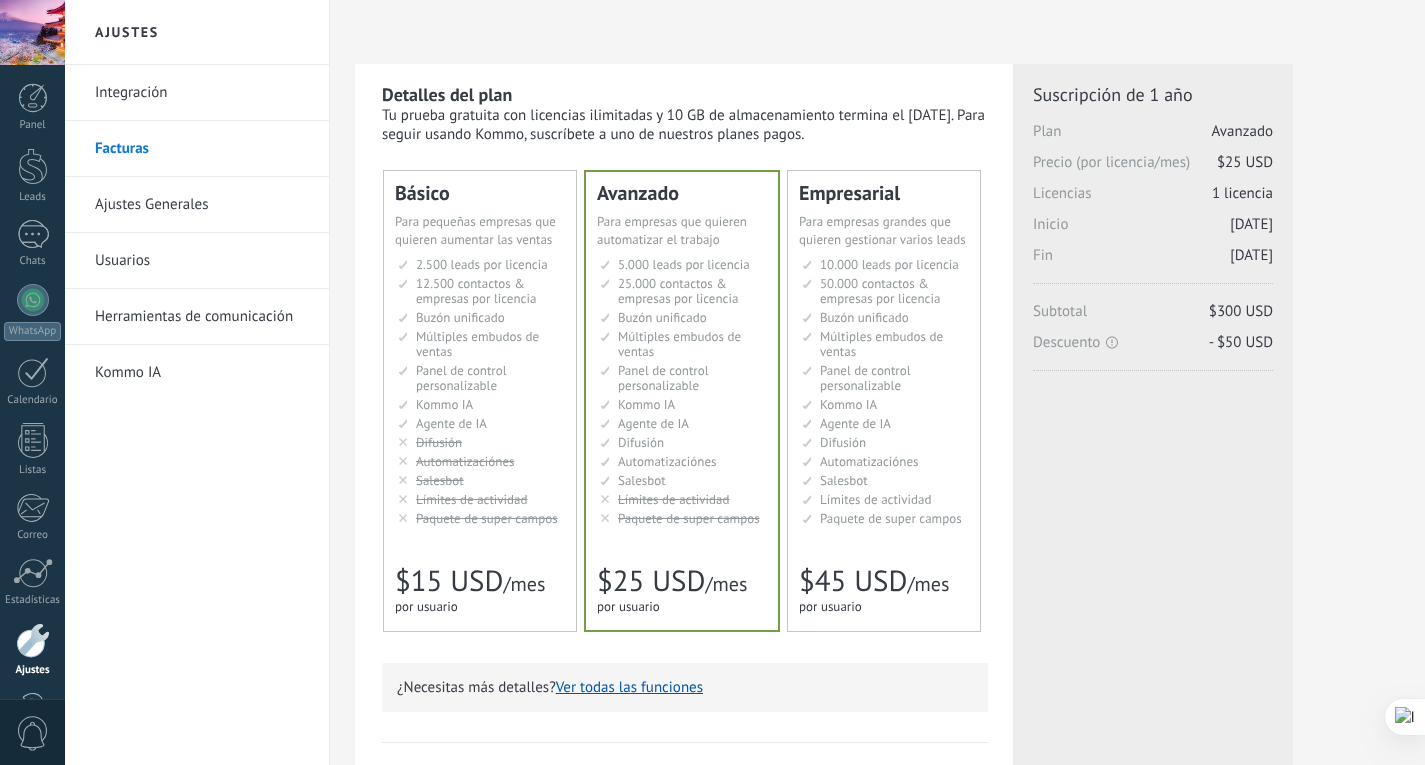 scroll, scrollTop: 0, scrollLeft: 0, axis: both 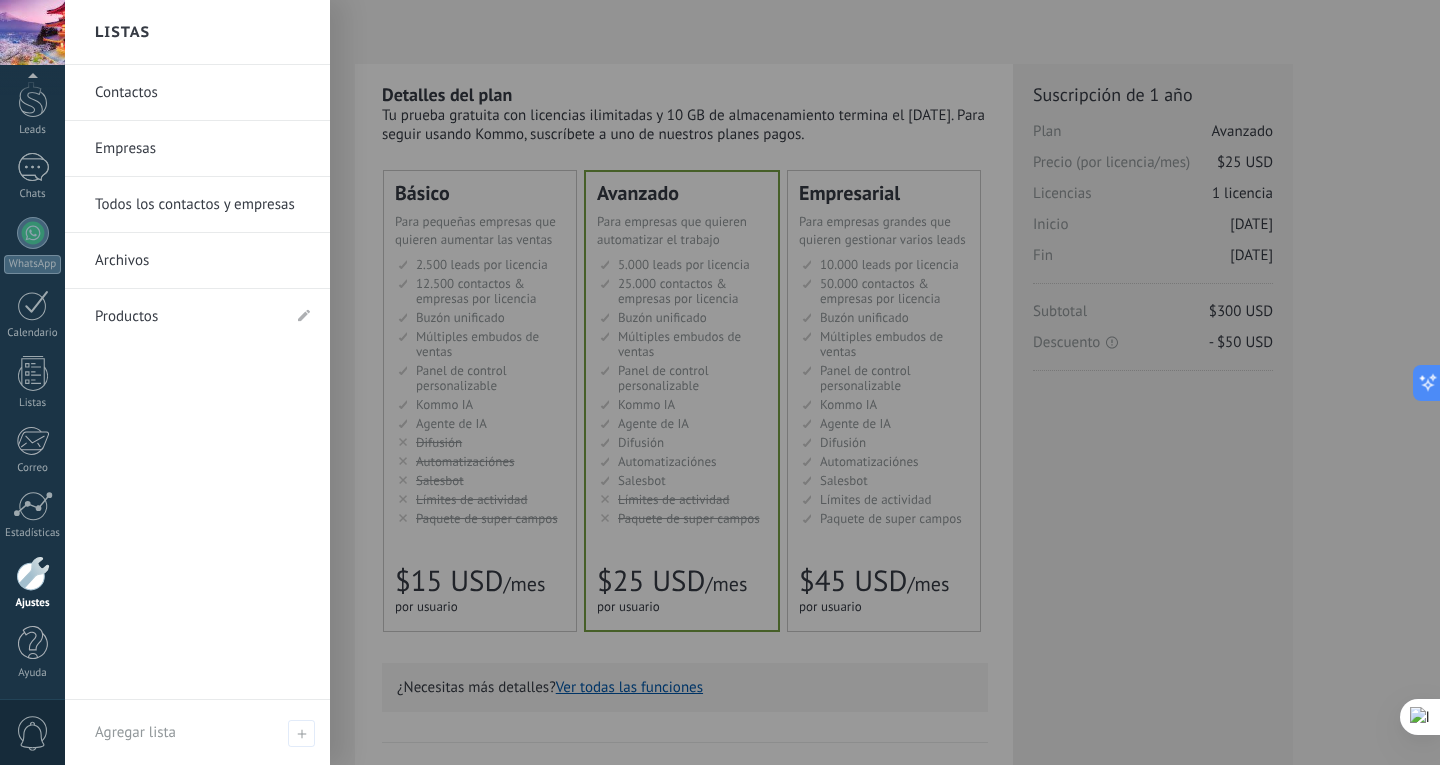 click at bounding box center [33, 573] 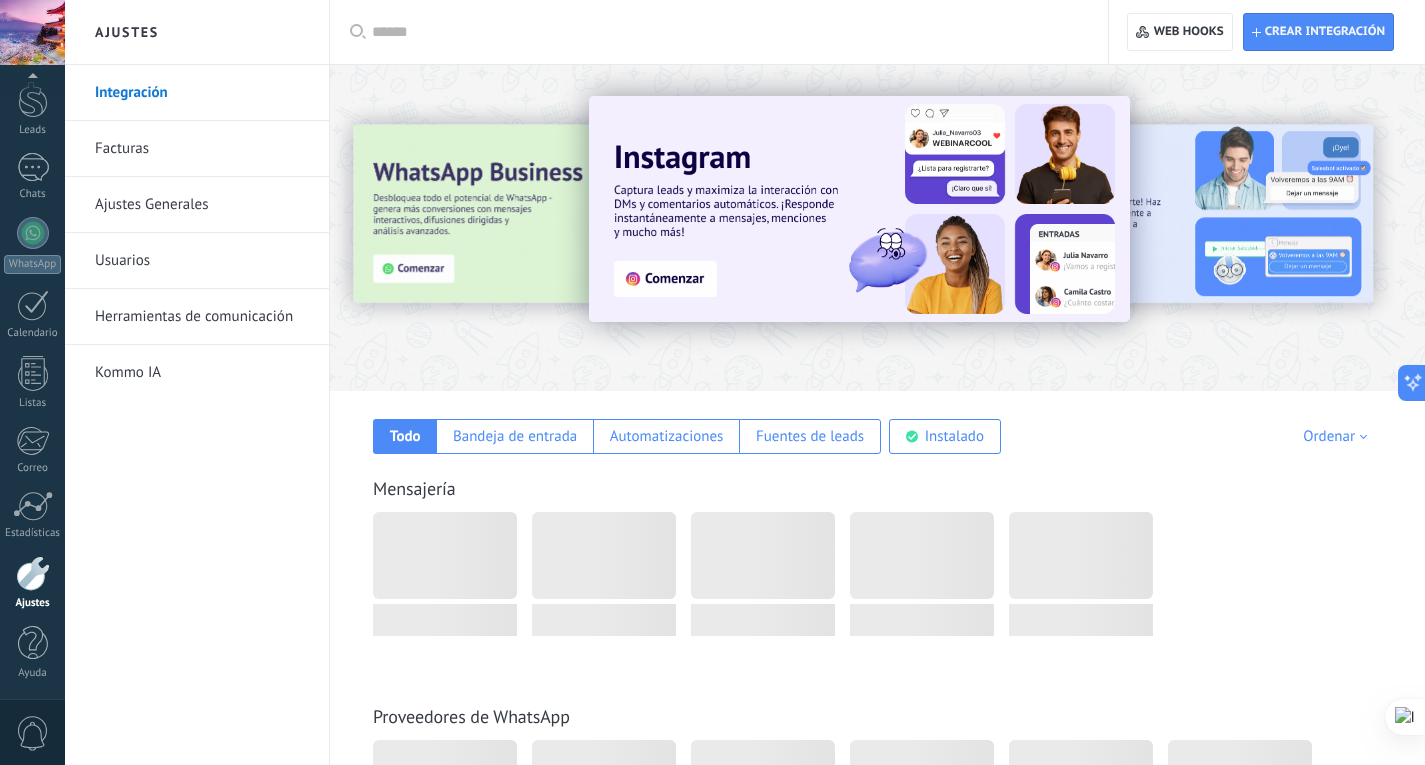 scroll, scrollTop: 0, scrollLeft: 0, axis: both 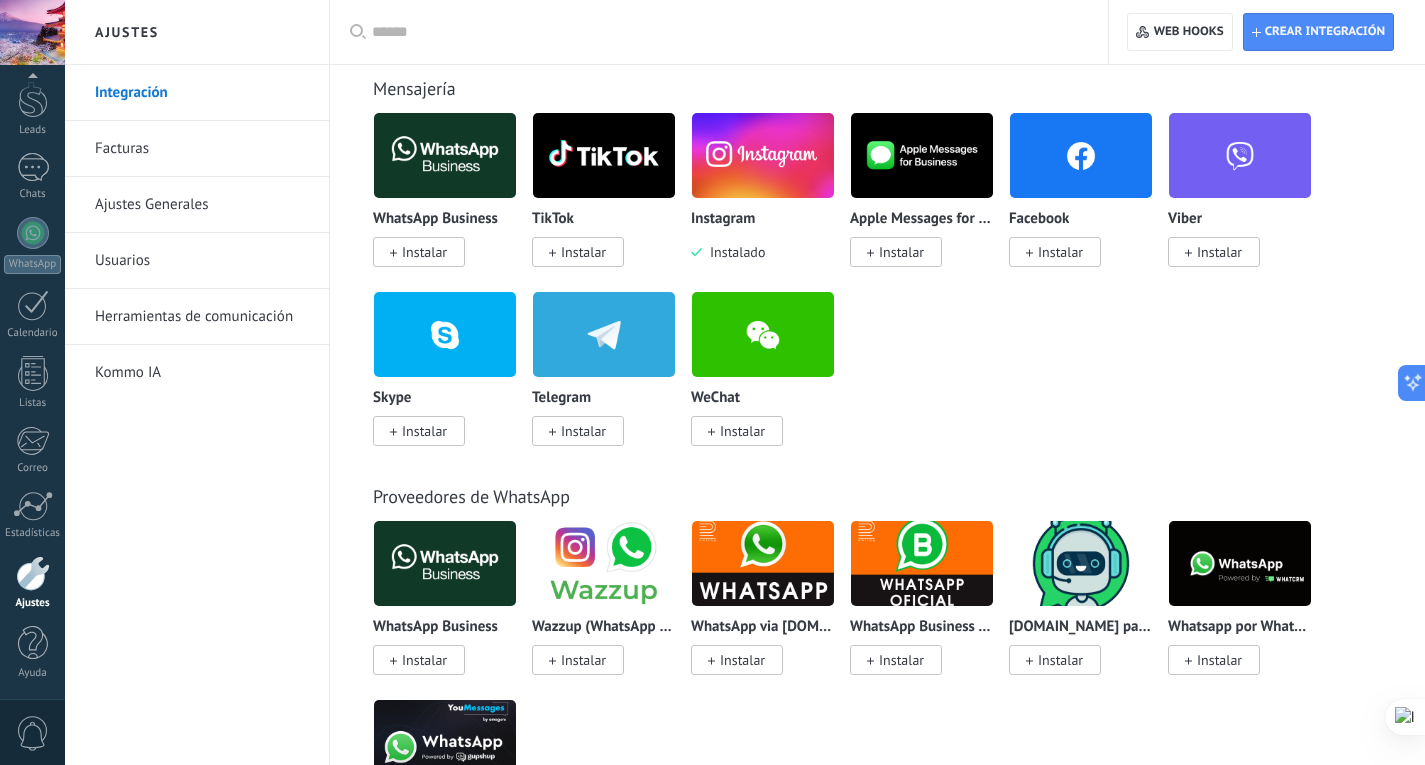 click on "Herramientas de comunicación" at bounding box center (202, 317) 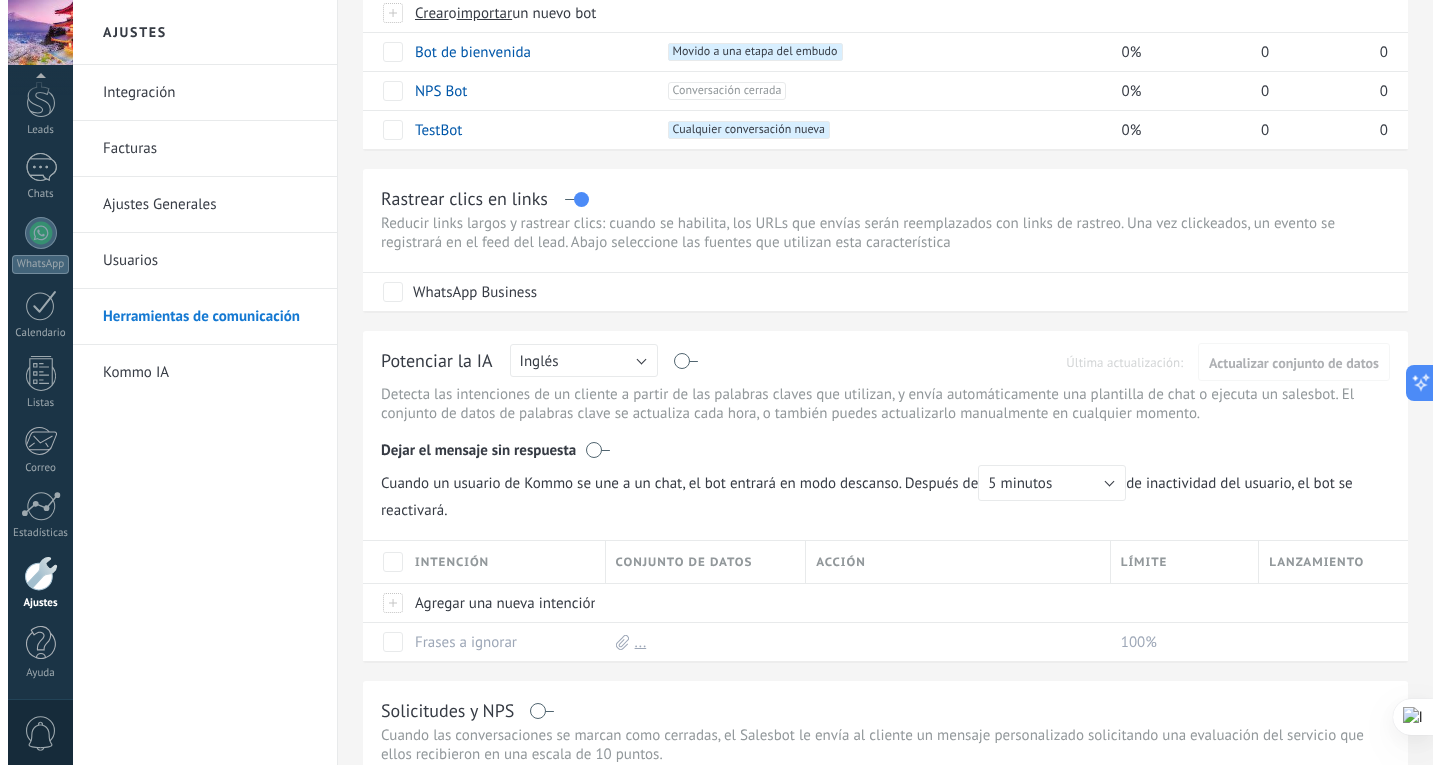 scroll, scrollTop: 0, scrollLeft: 0, axis: both 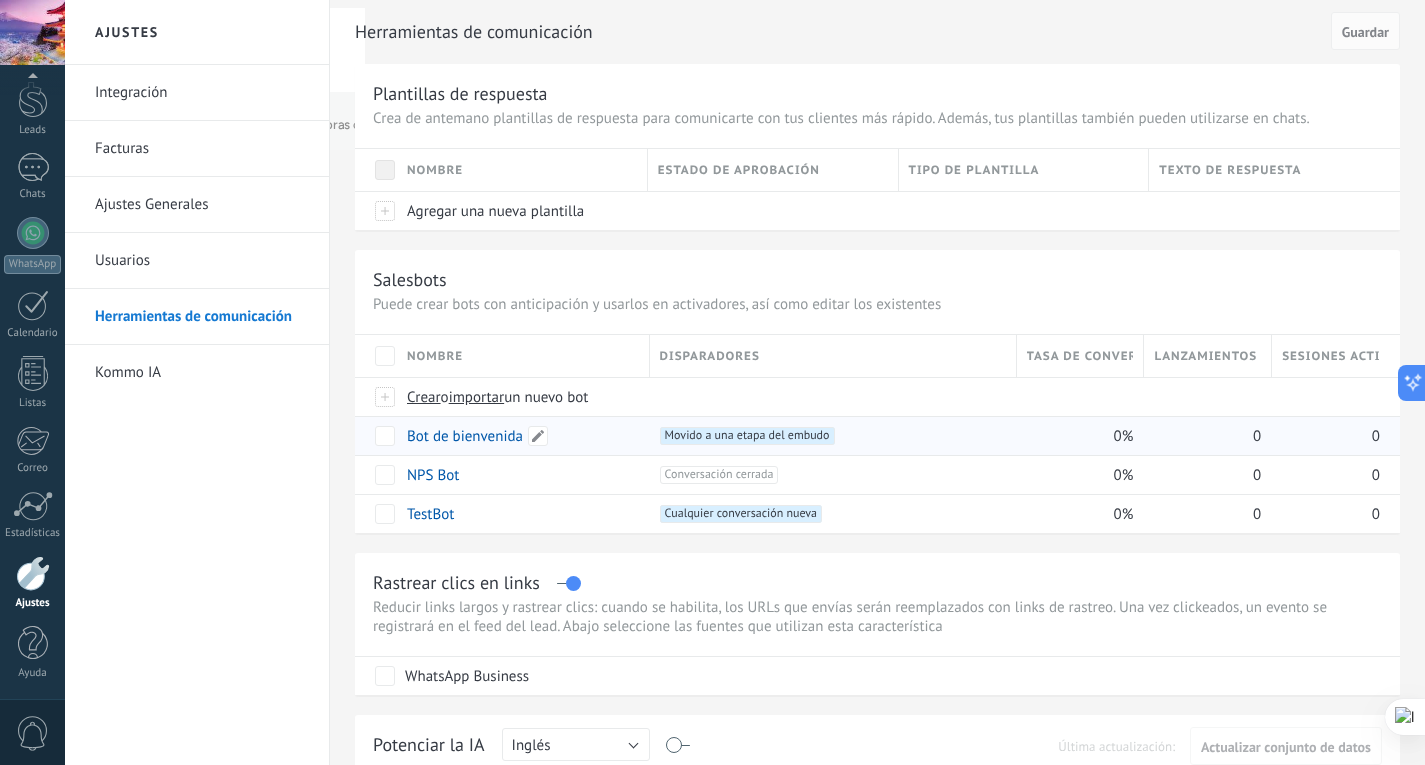 click on "Bot de bienvenida" at bounding box center [518, 436] 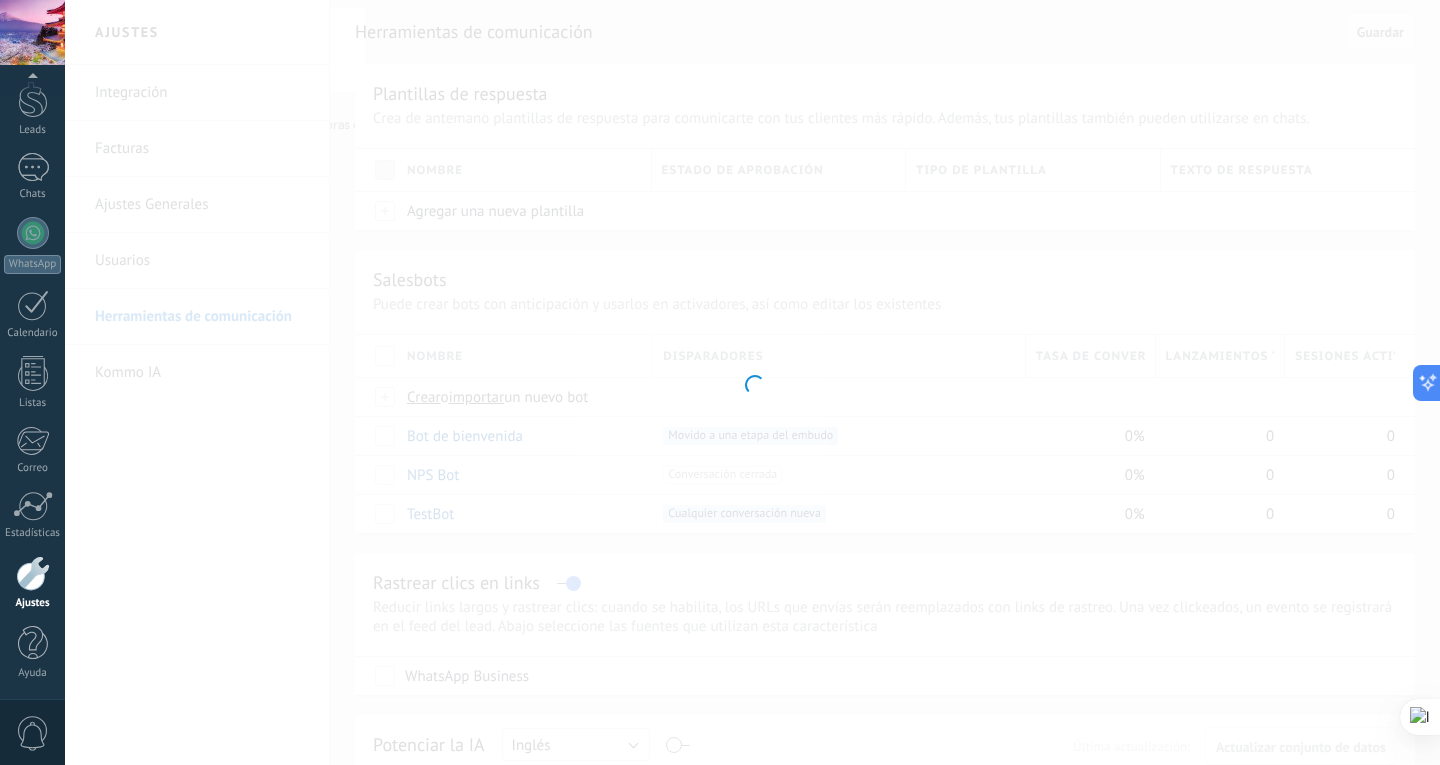 type on "**********" 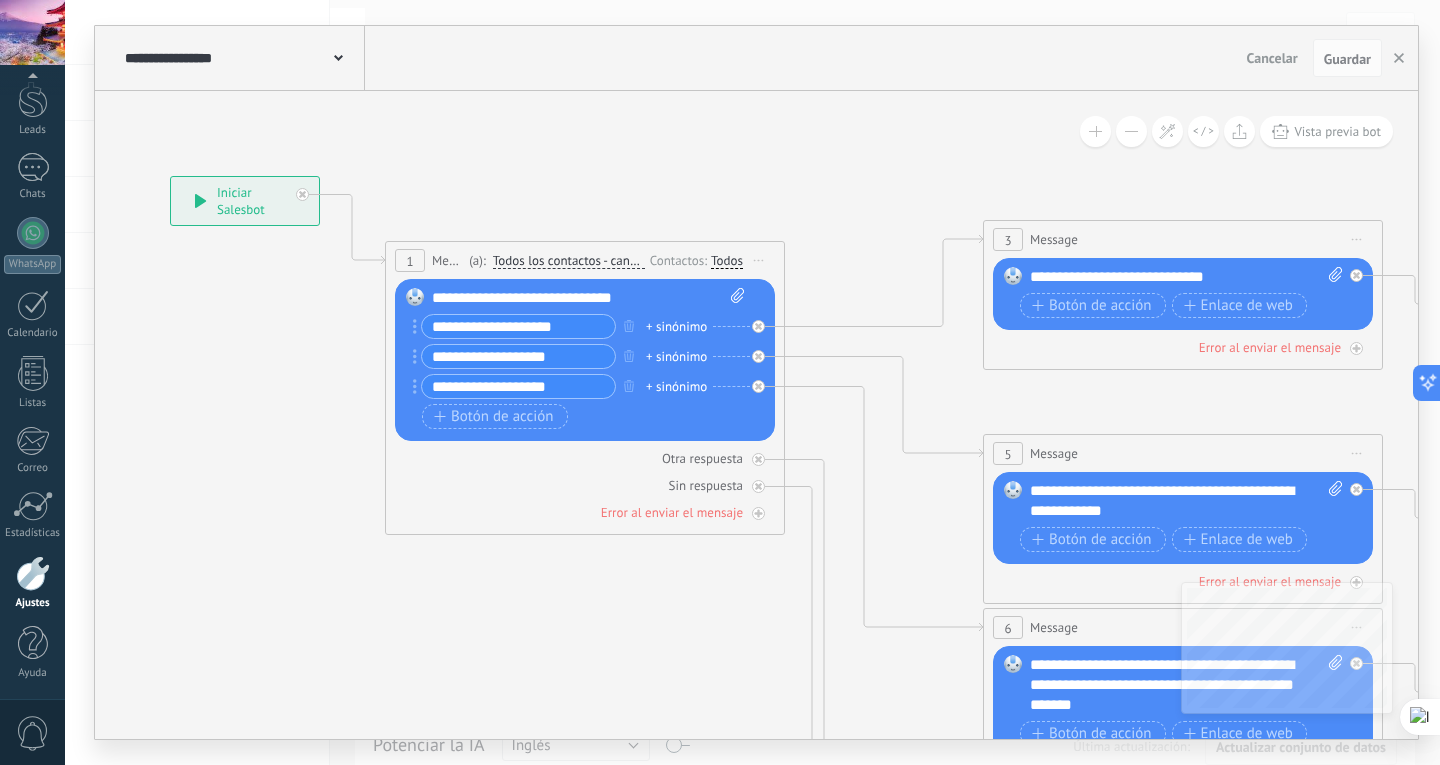 drag, startPoint x: 1089, startPoint y: 661, endPoint x: 735, endPoint y: 589, distance: 361.24783 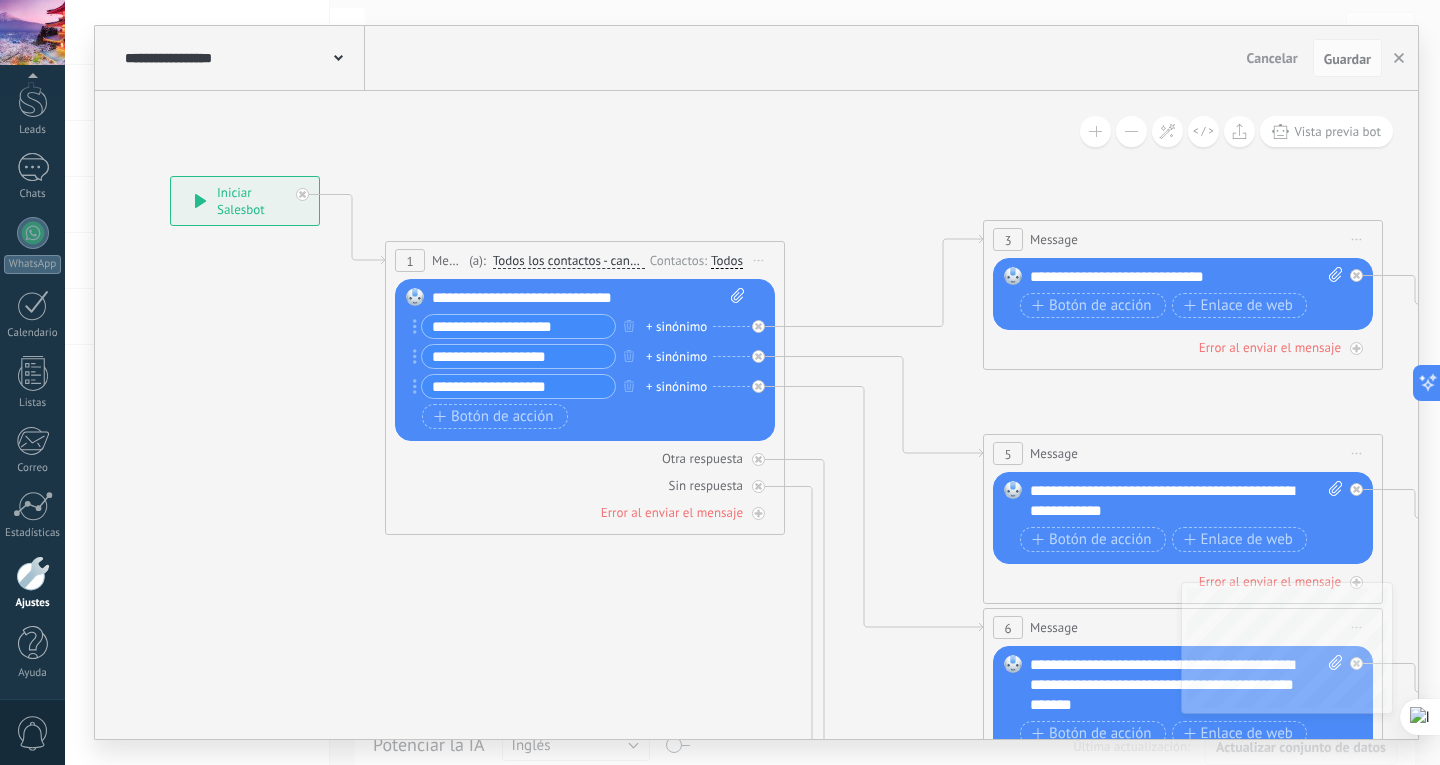 click 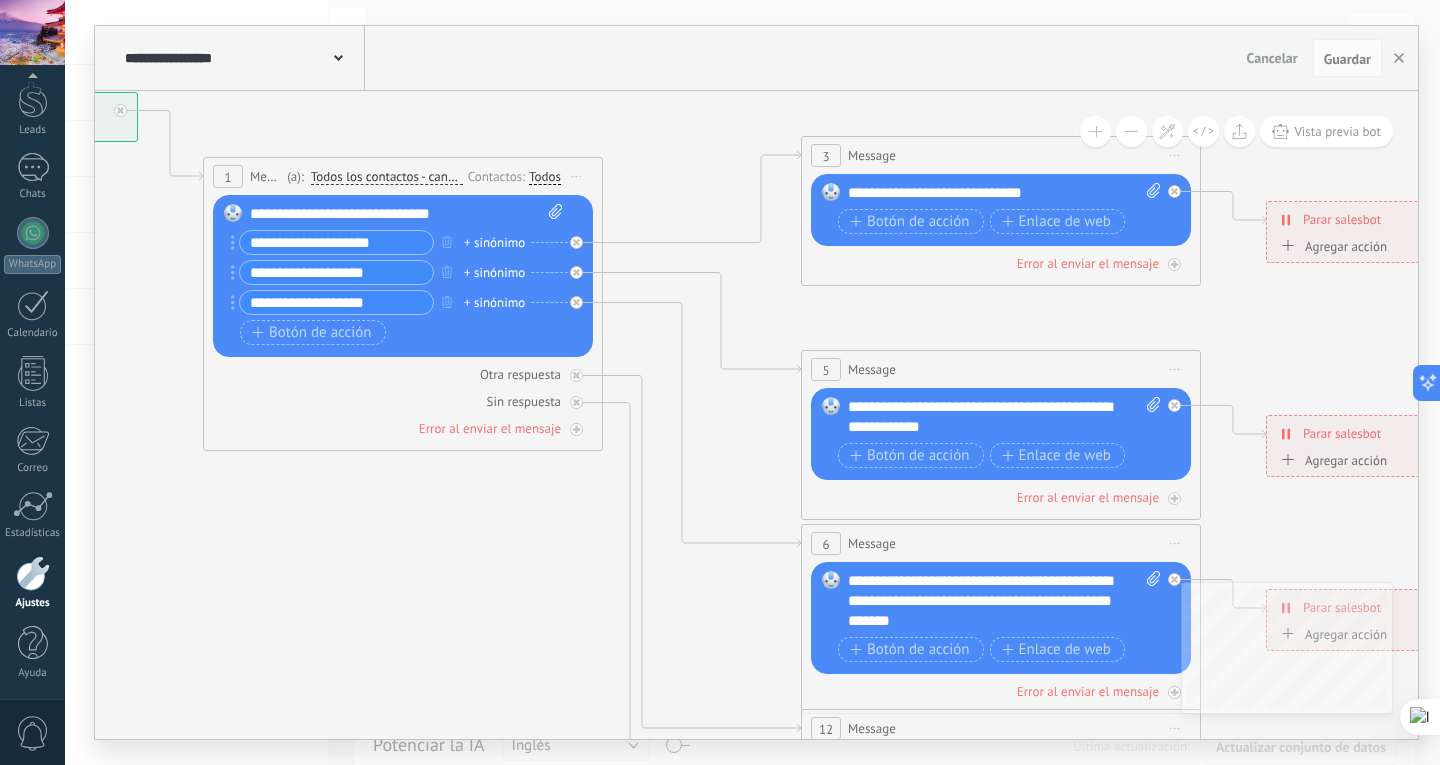 drag, startPoint x: 735, startPoint y: 563, endPoint x: 584, endPoint y: 632, distance: 166.01807 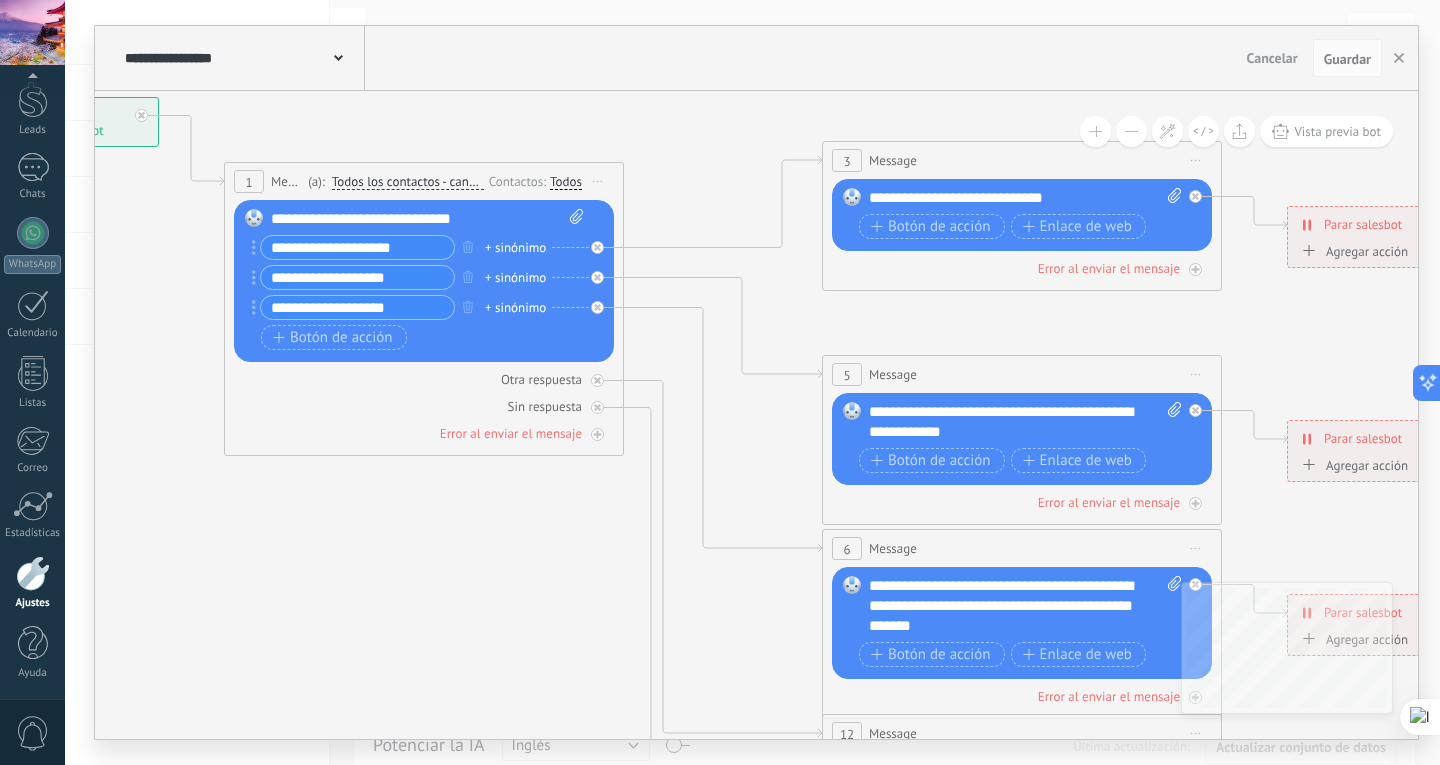click at bounding box center [1131, 131] 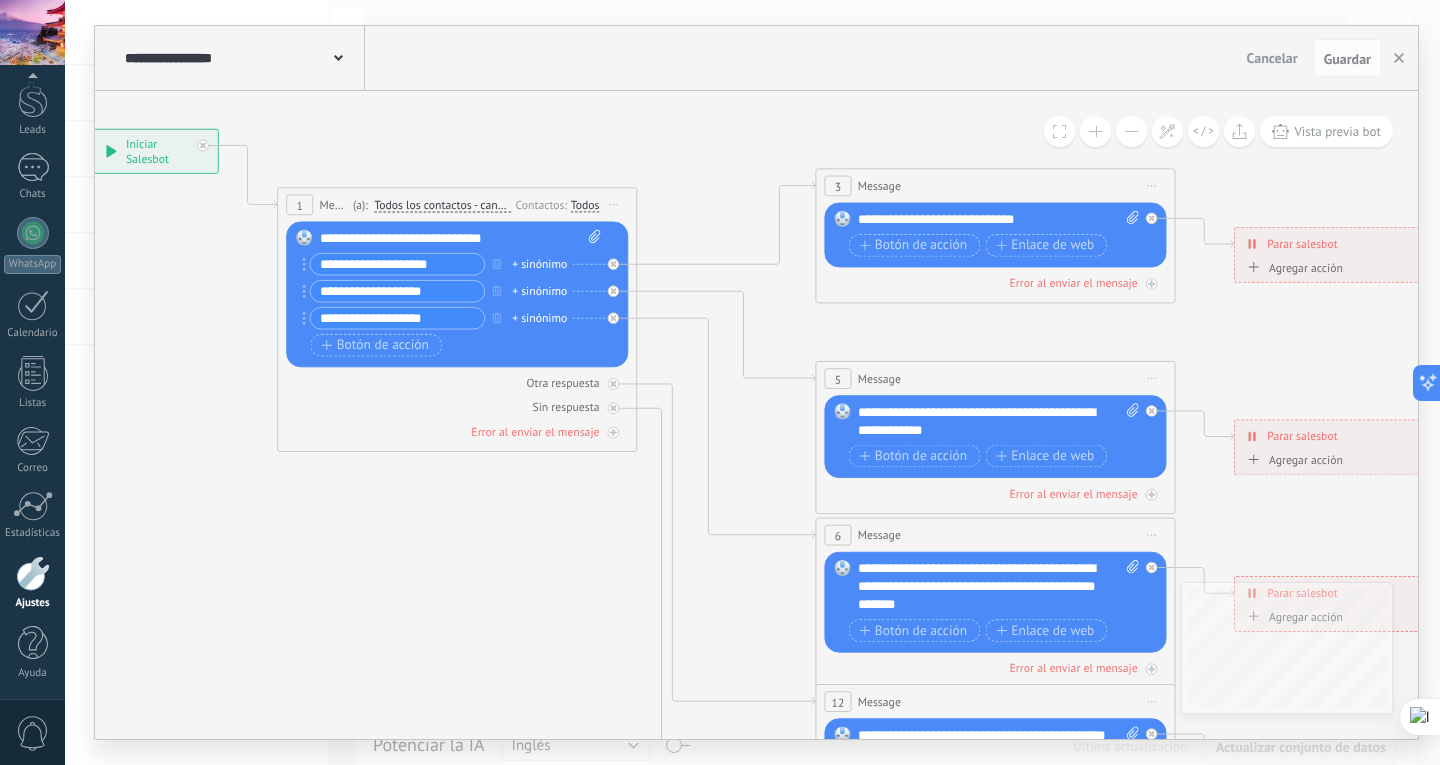 click at bounding box center [1131, 131] 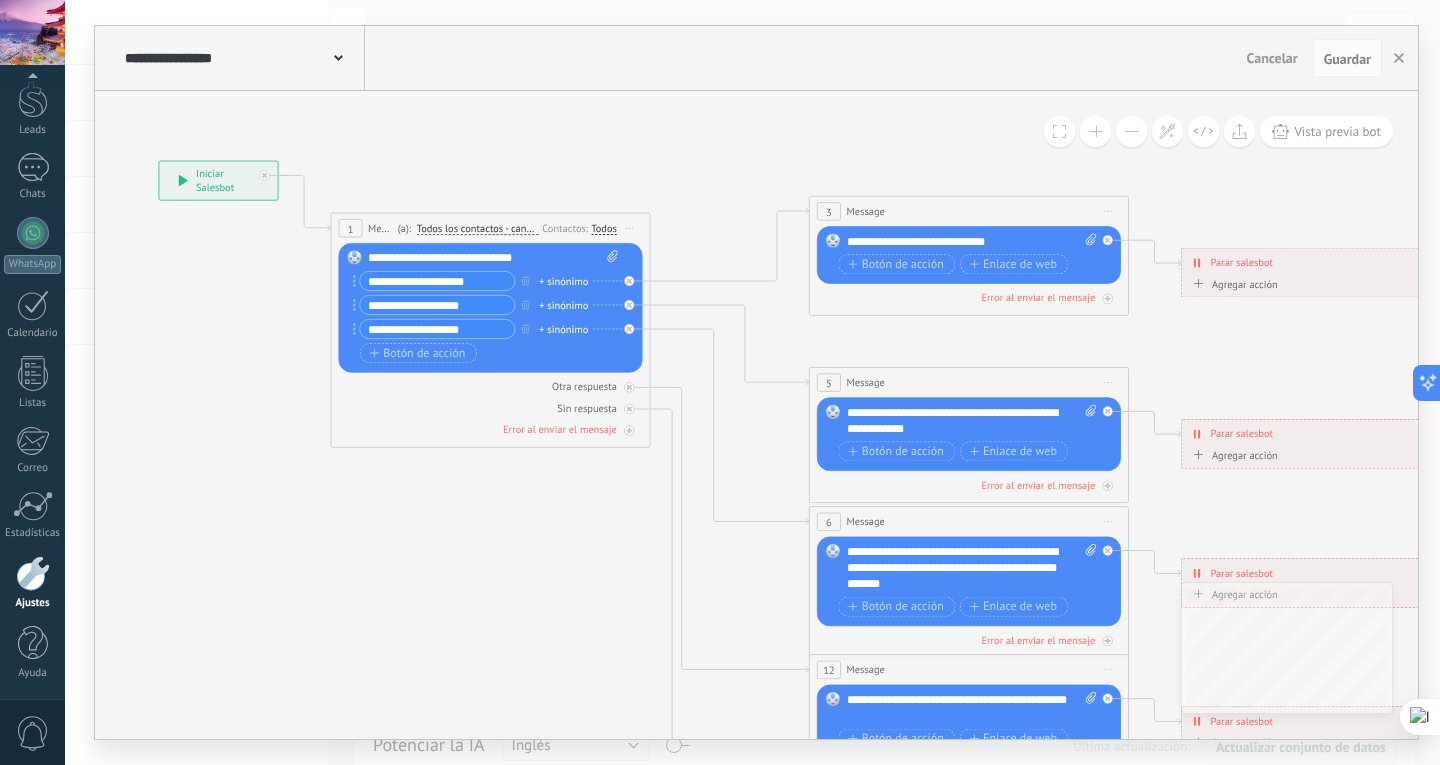 click at bounding box center [1131, 131] 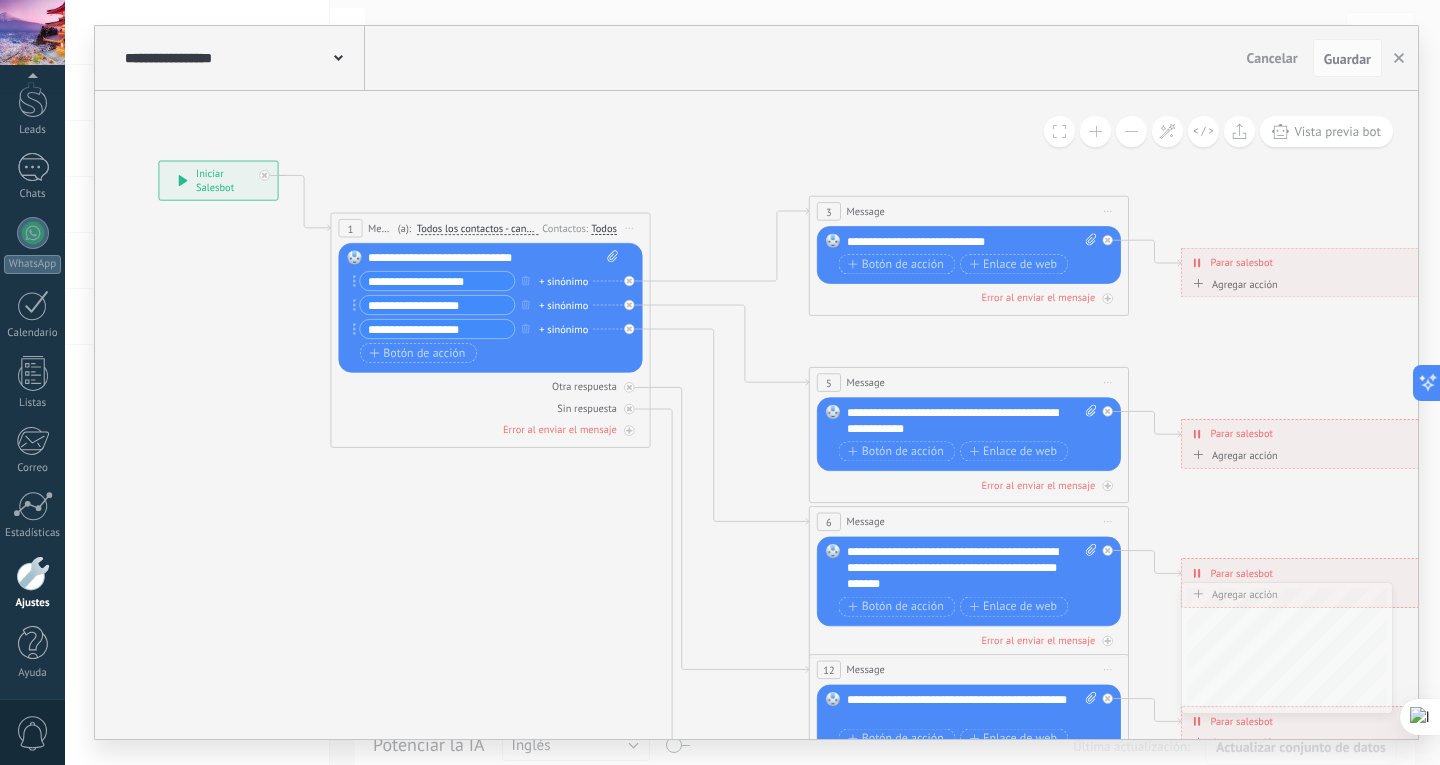 click at bounding box center (1131, 131) 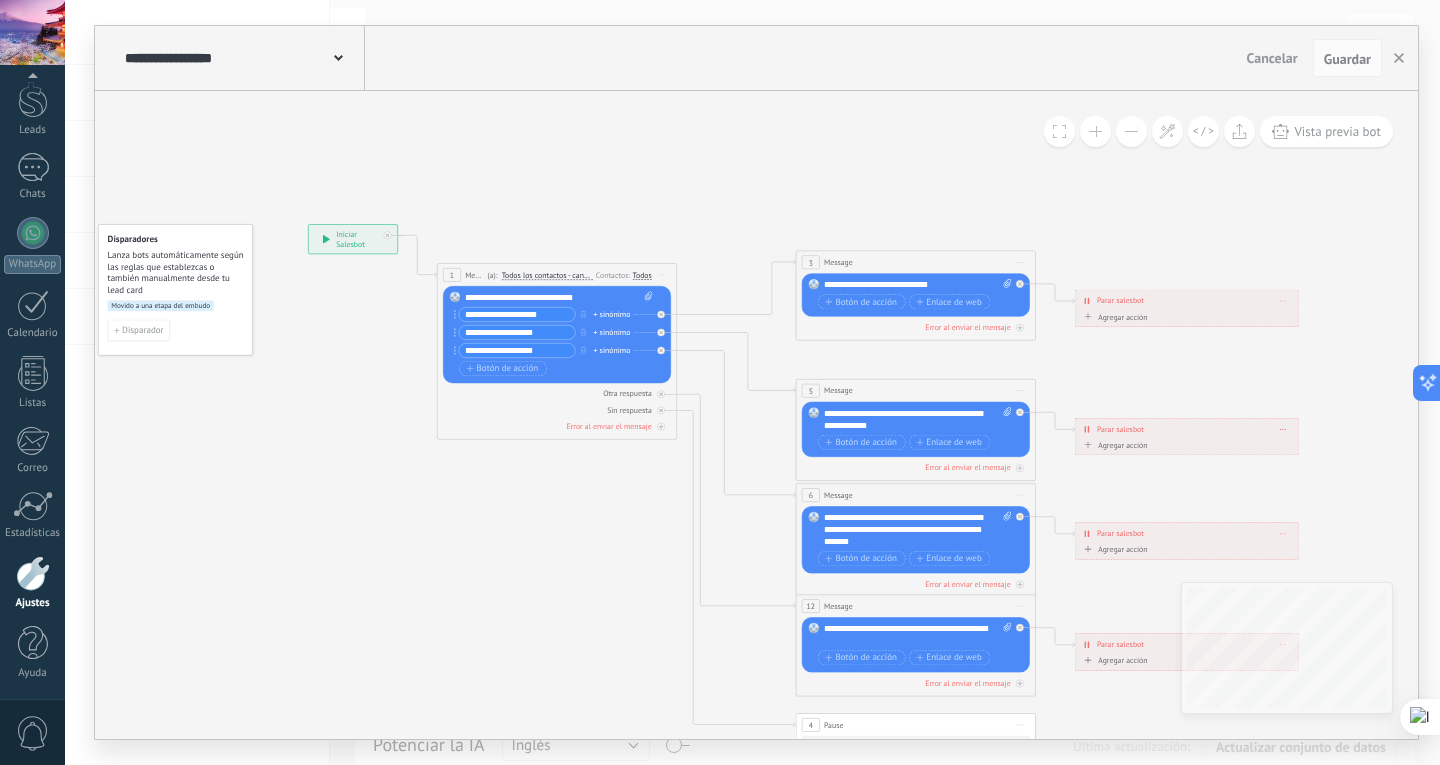 click at bounding box center [1131, 131] 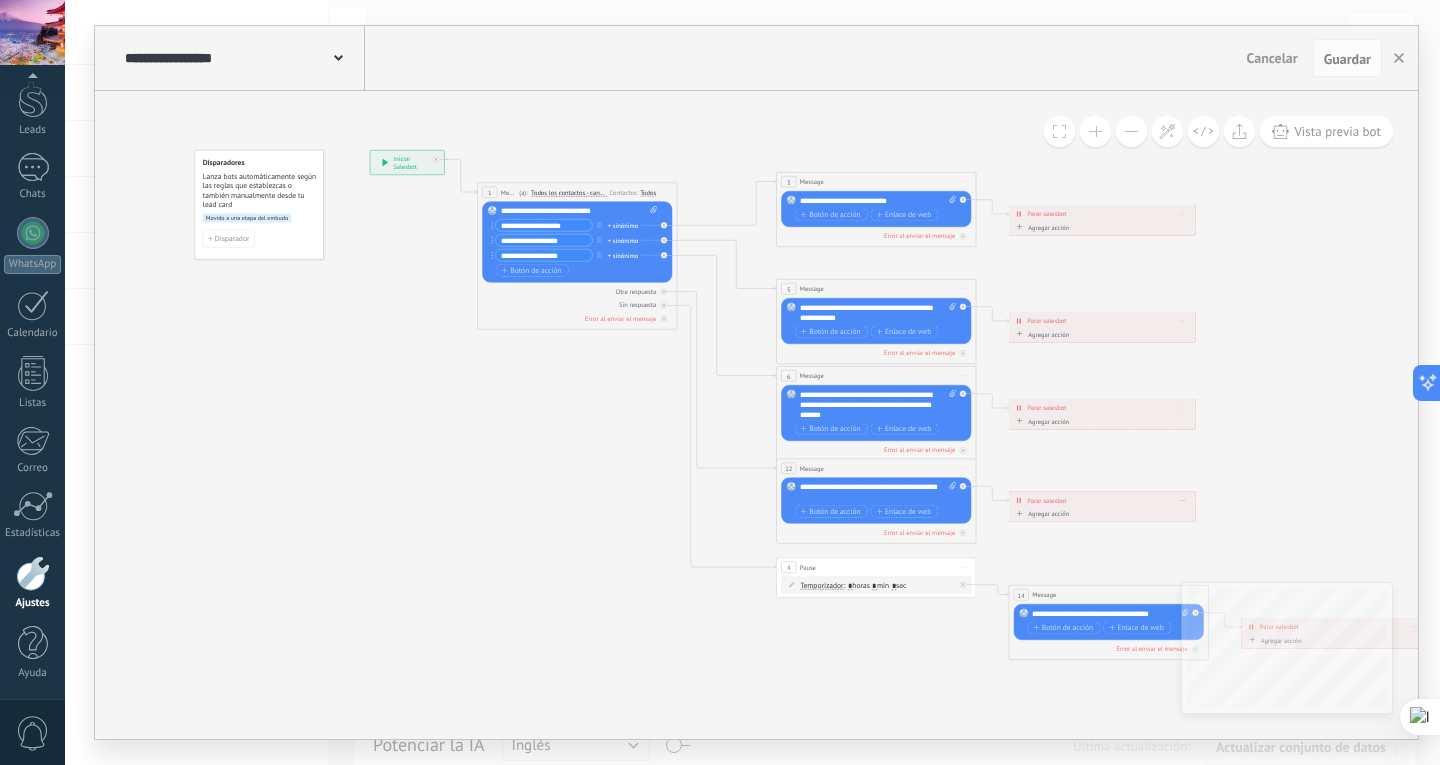 drag, startPoint x: 1194, startPoint y: 404, endPoint x: 1180, endPoint y: 298, distance: 106.92053 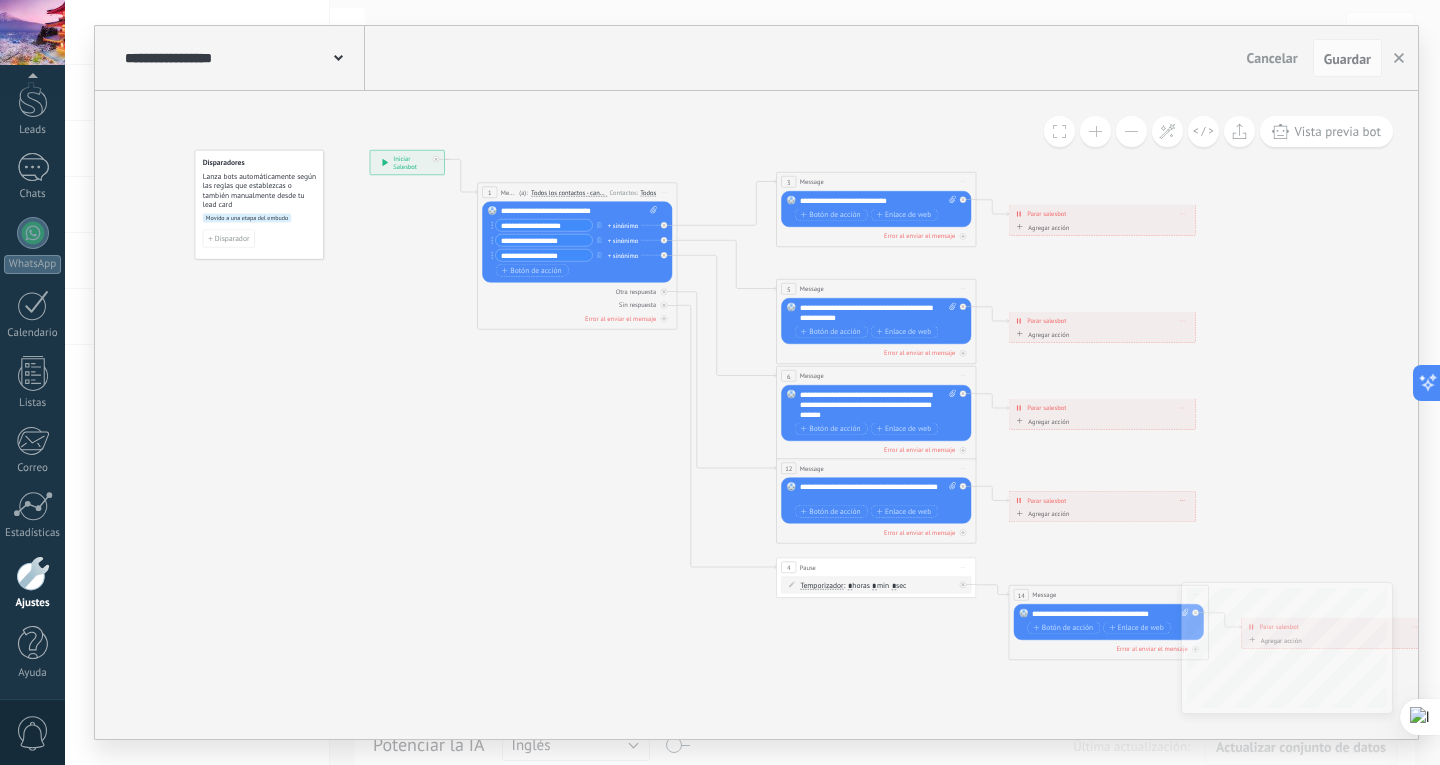 click 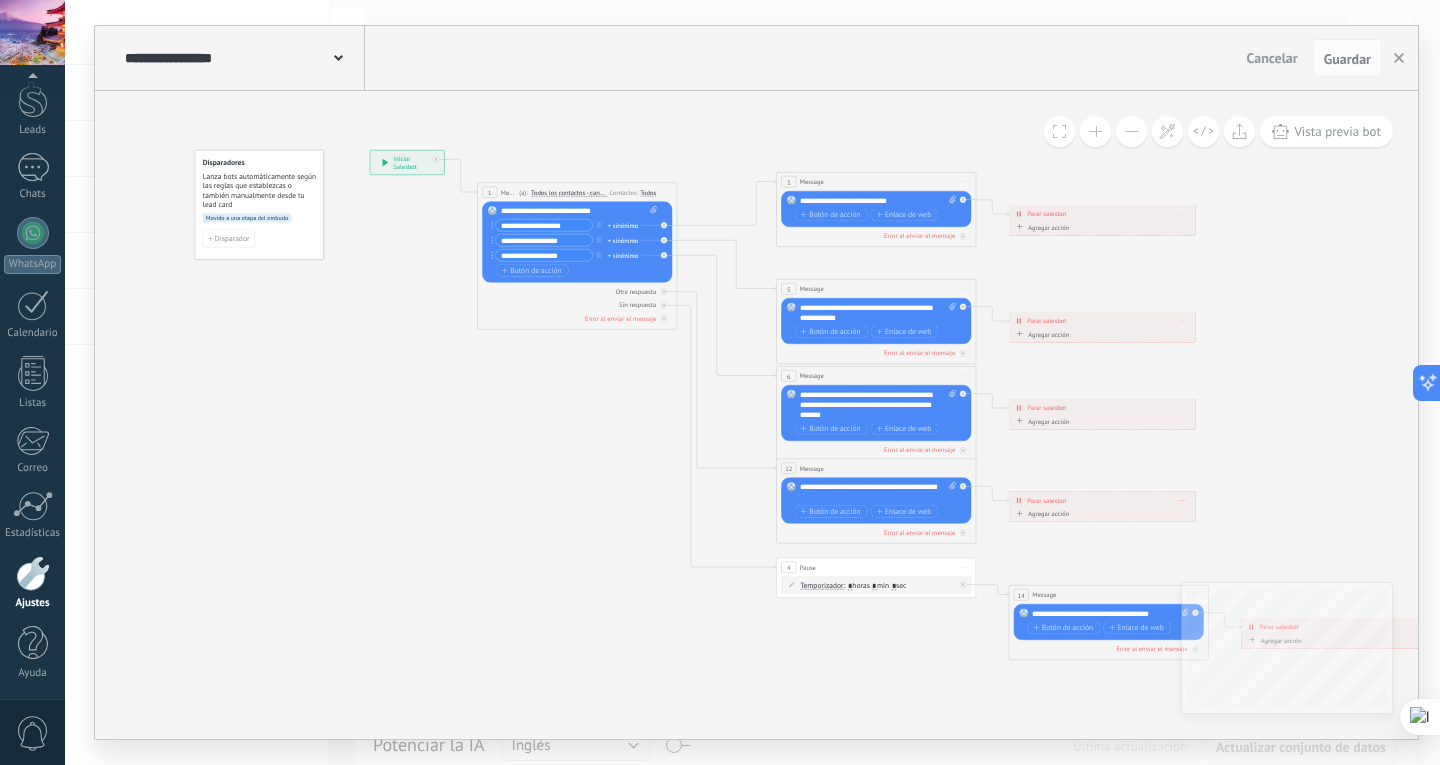 click at bounding box center [1095, 131] 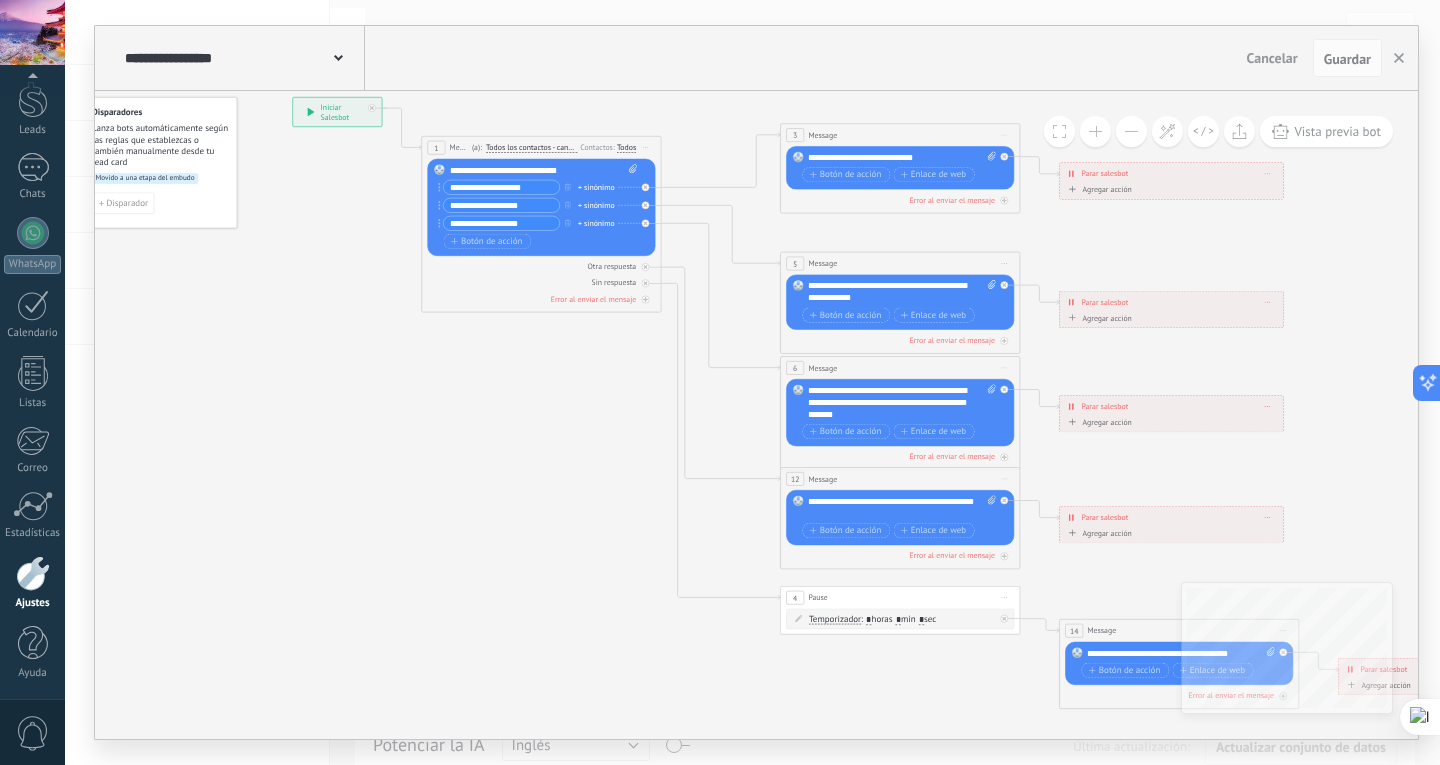 click at bounding box center (1095, 131) 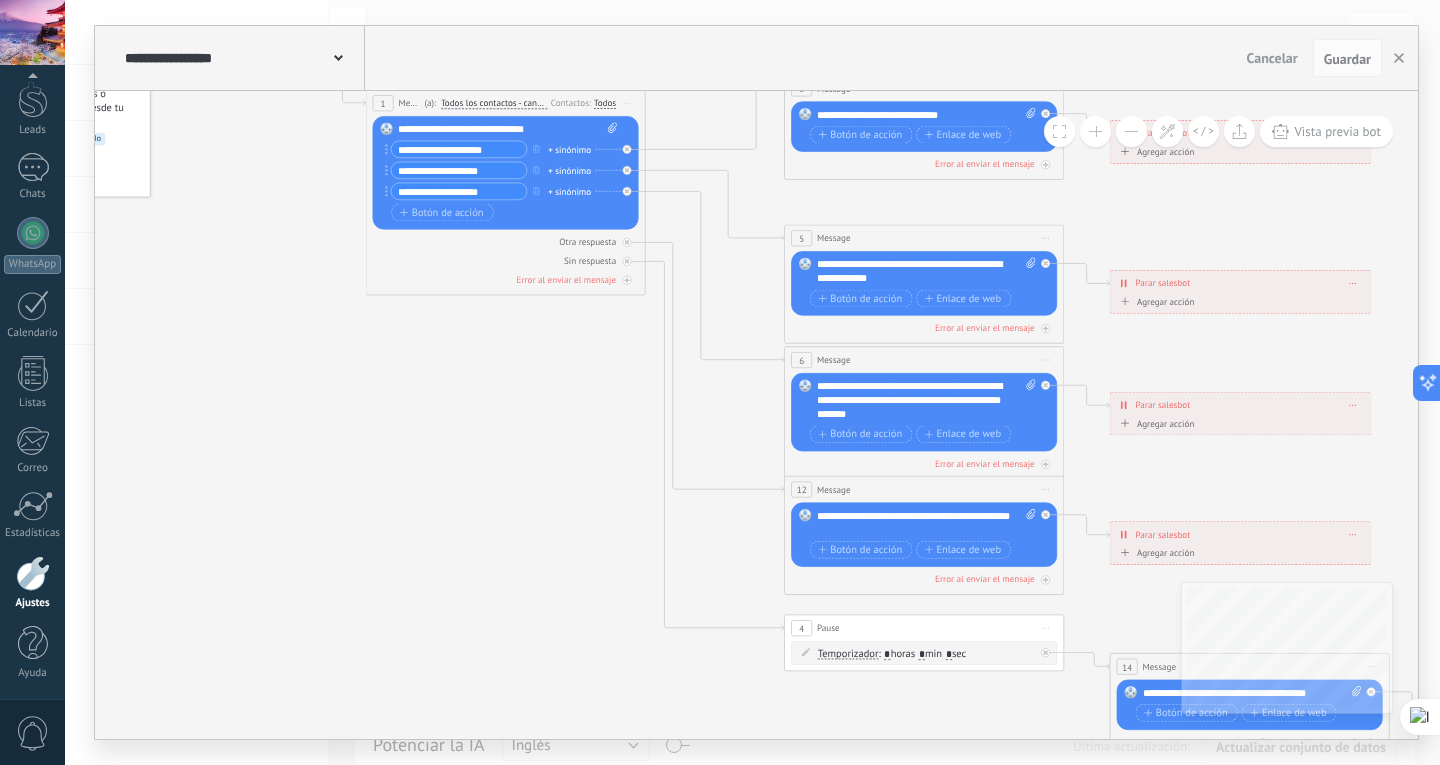 click at bounding box center [1095, 131] 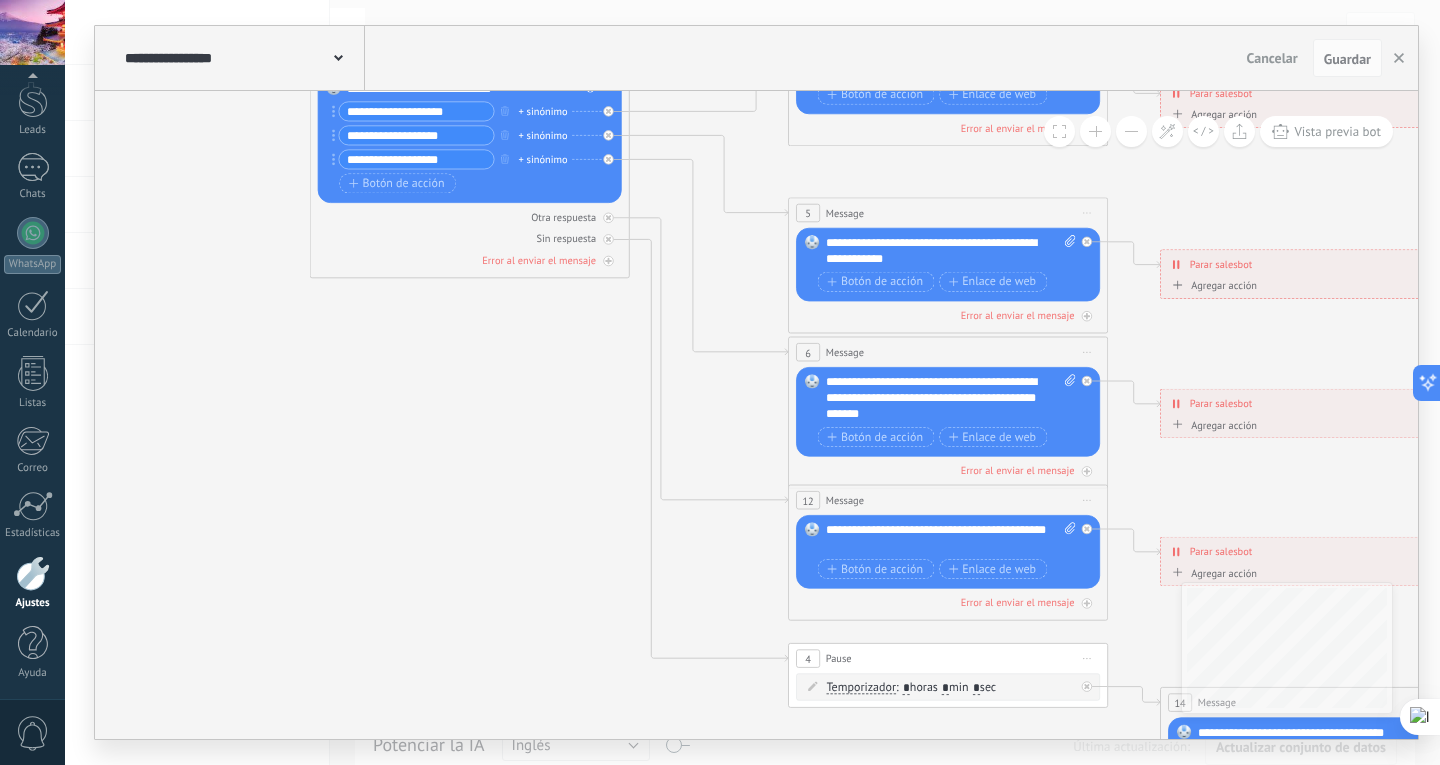 drag, startPoint x: 846, startPoint y: 300, endPoint x: 880, endPoint y: 424, distance: 128.57683 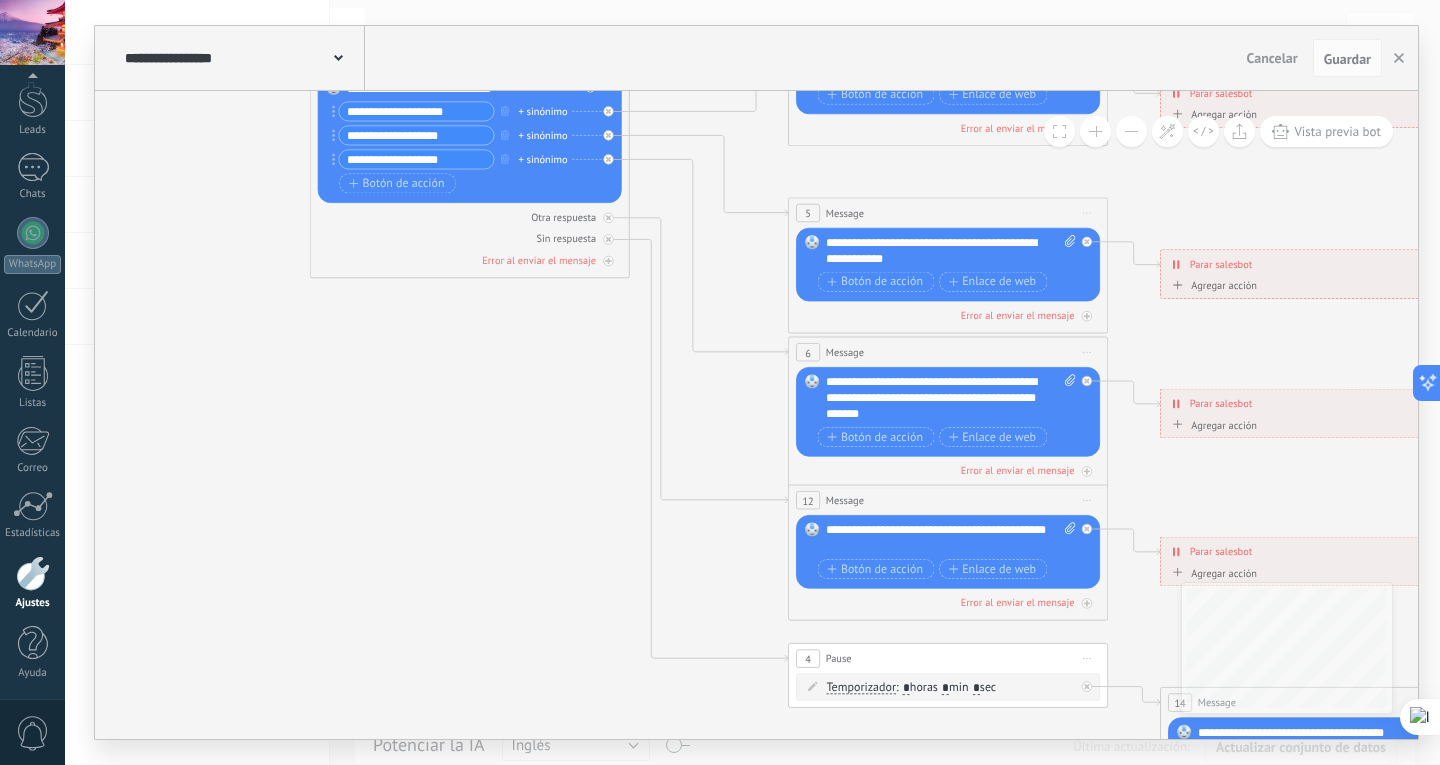 click on "**********" at bounding box center (138, -9) 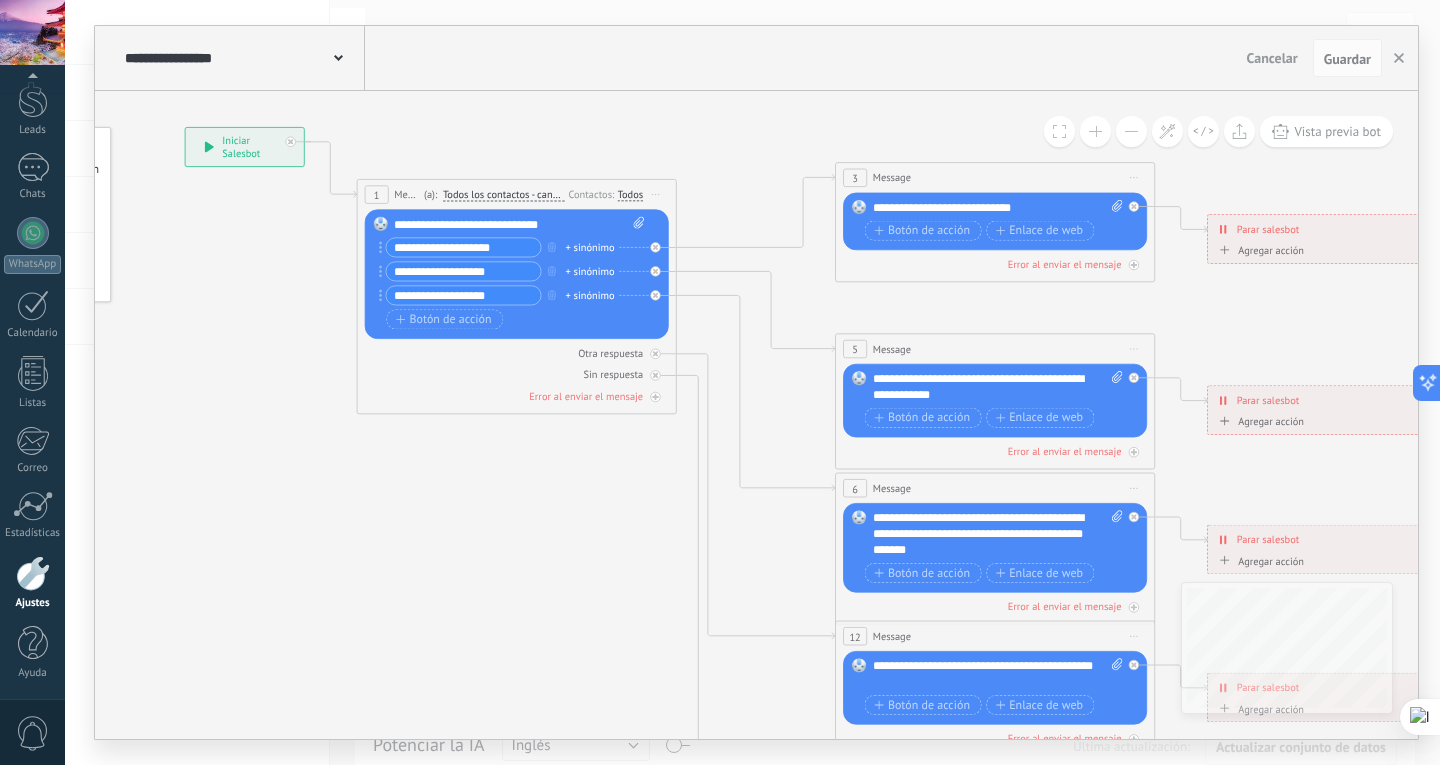 drag, startPoint x: 494, startPoint y: 319, endPoint x: 542, endPoint y: 456, distance: 145.16542 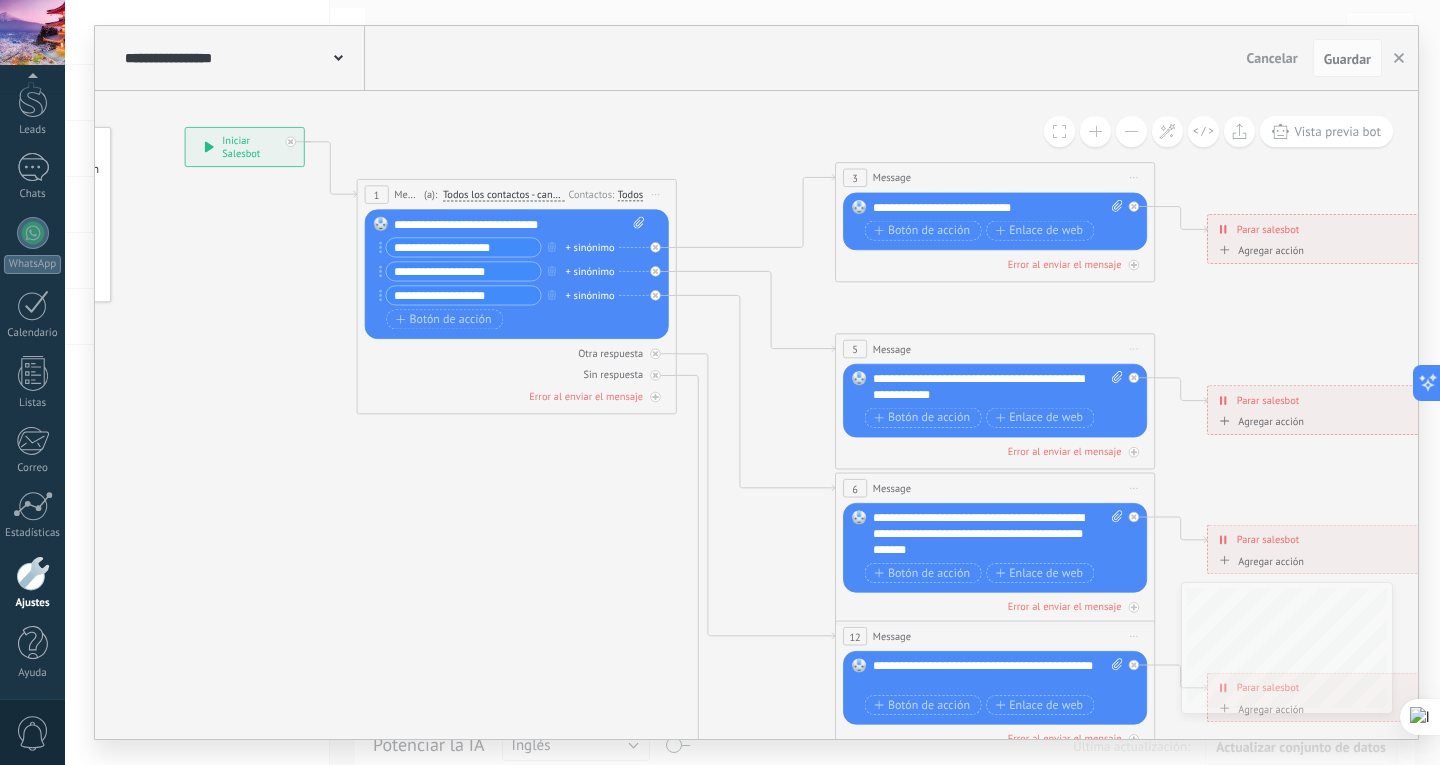 click 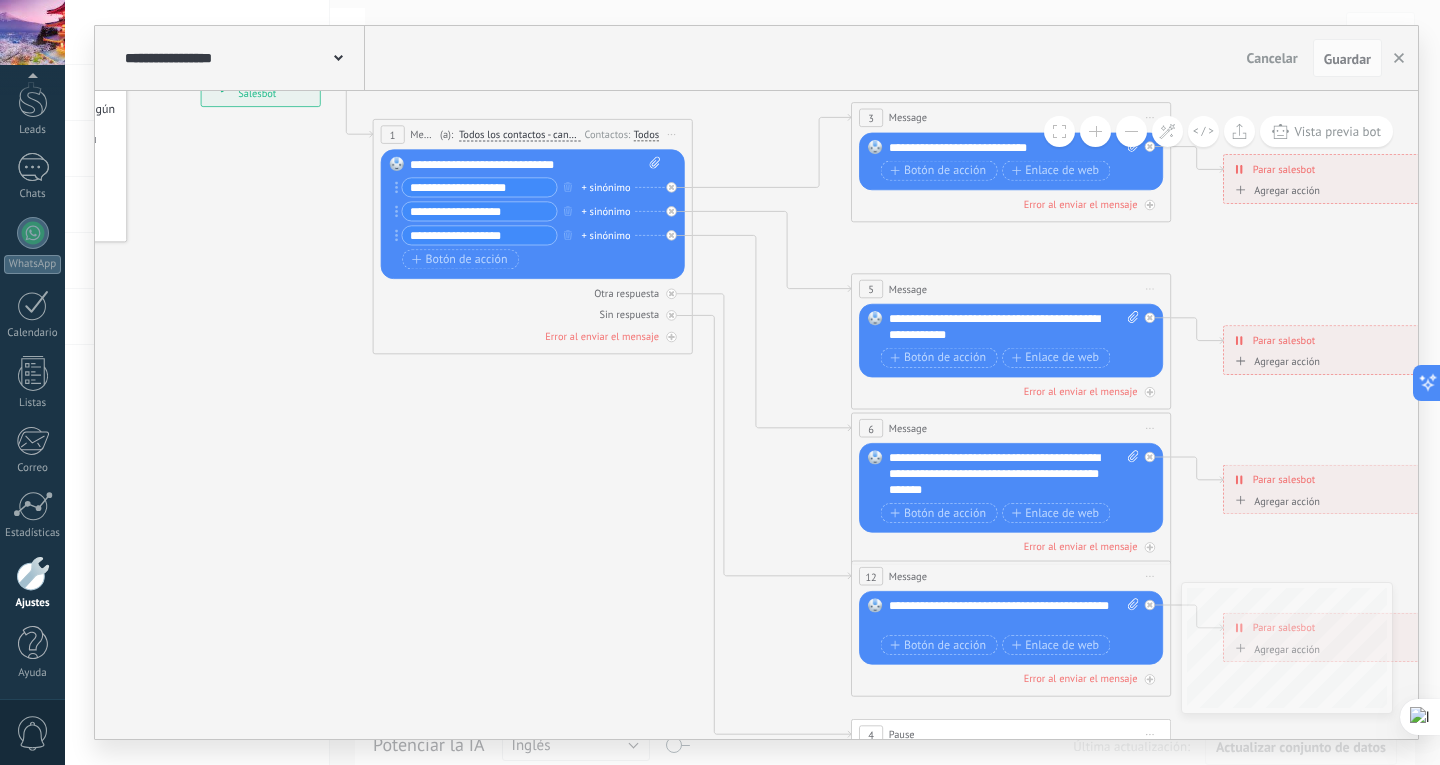 drag, startPoint x: 542, startPoint y: 456, endPoint x: 557, endPoint y: 395, distance: 62.817196 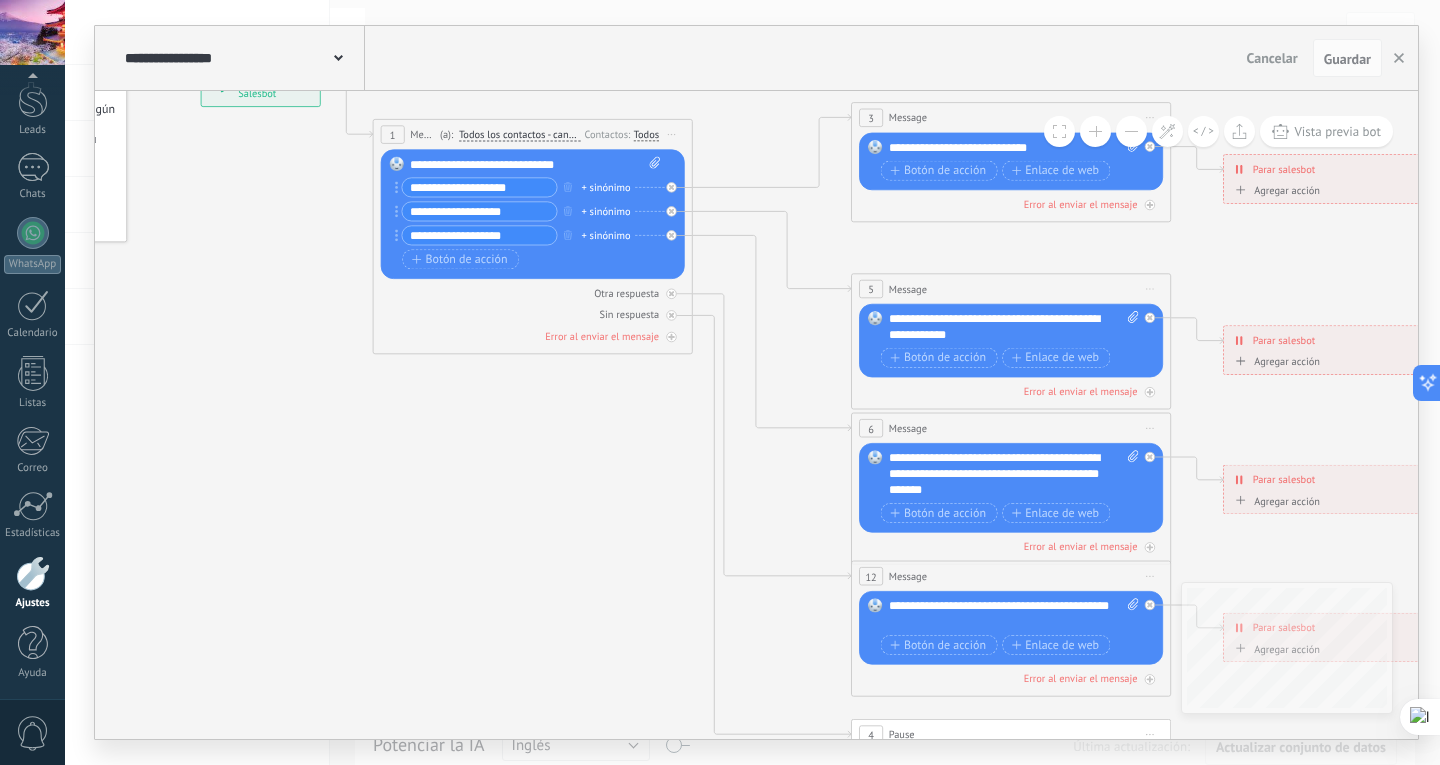 click 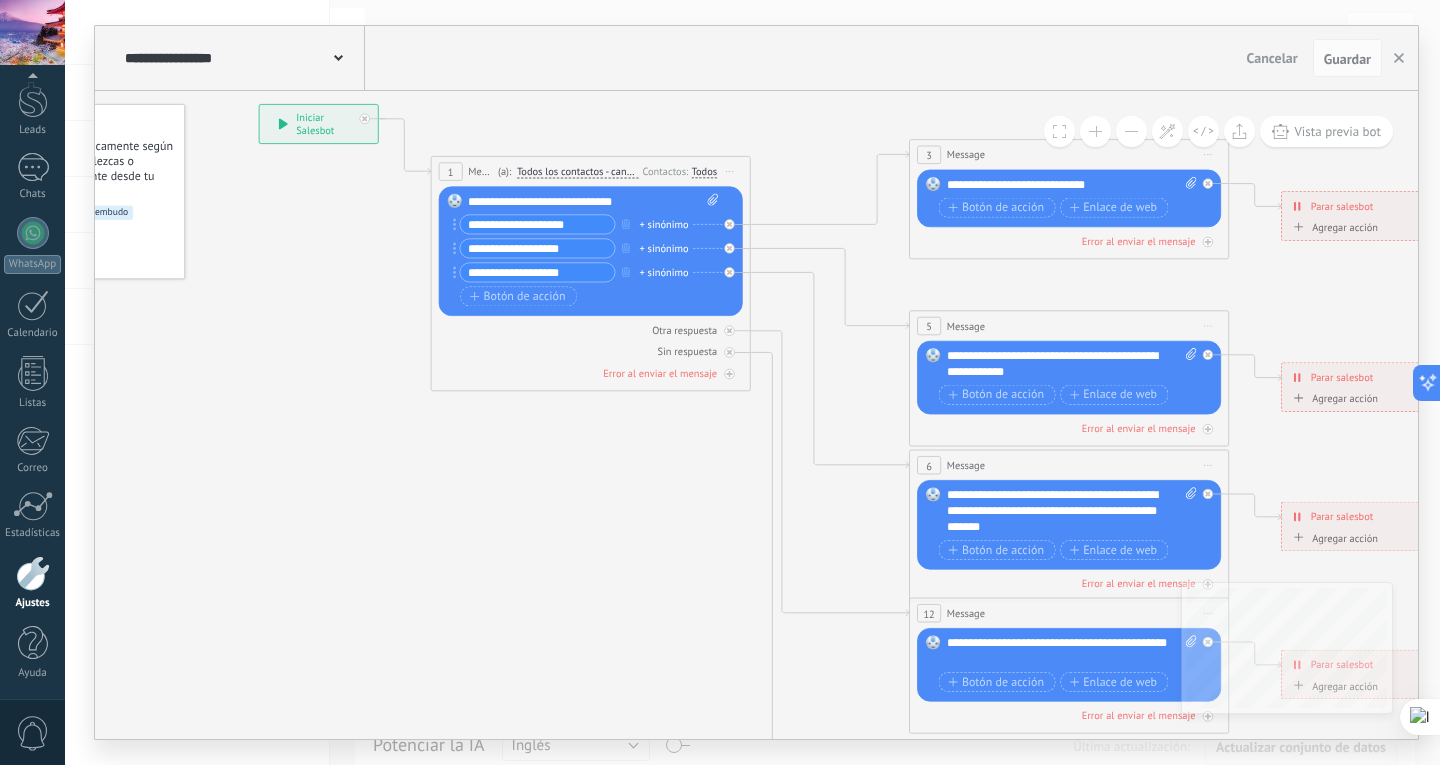 drag, startPoint x: 595, startPoint y: 472, endPoint x: 653, endPoint y: 509, distance: 68.7968 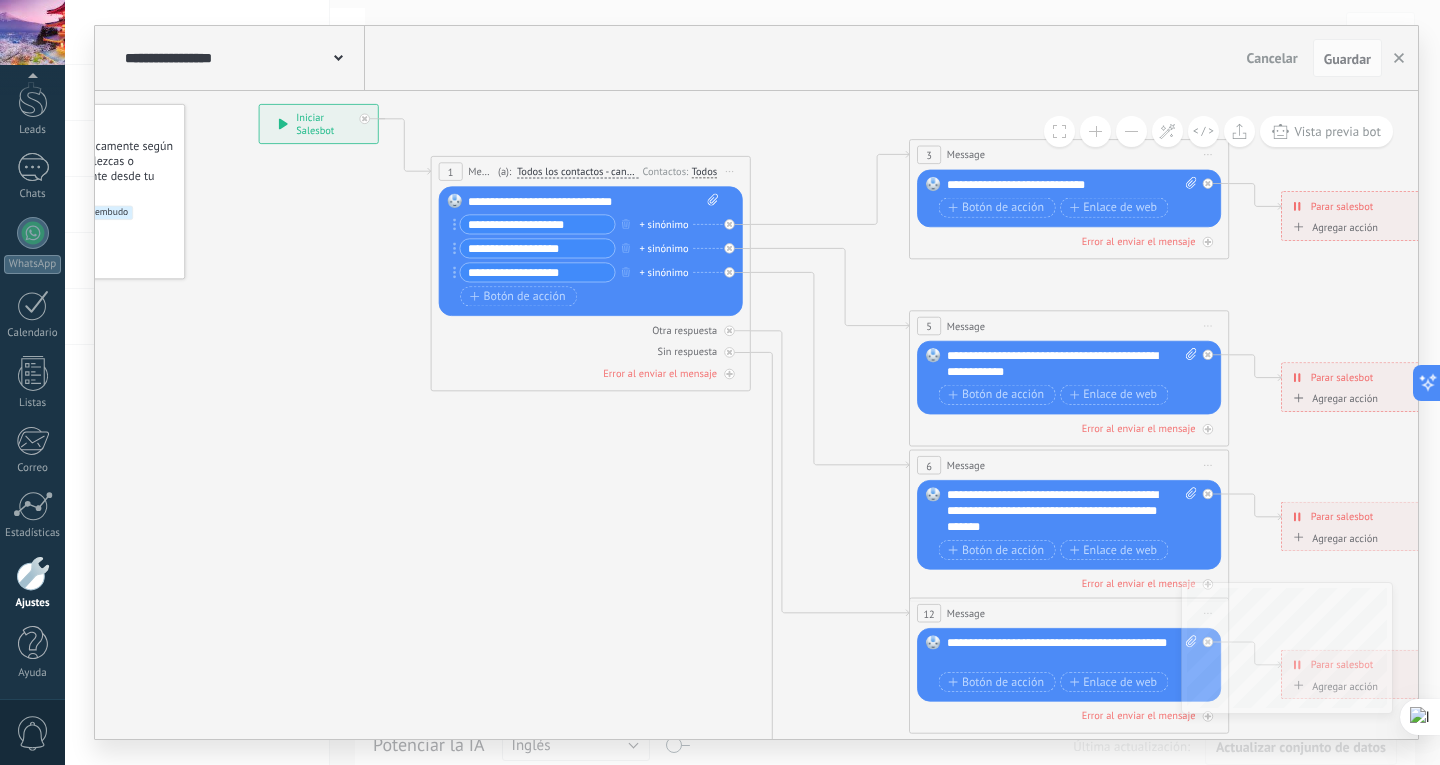 click 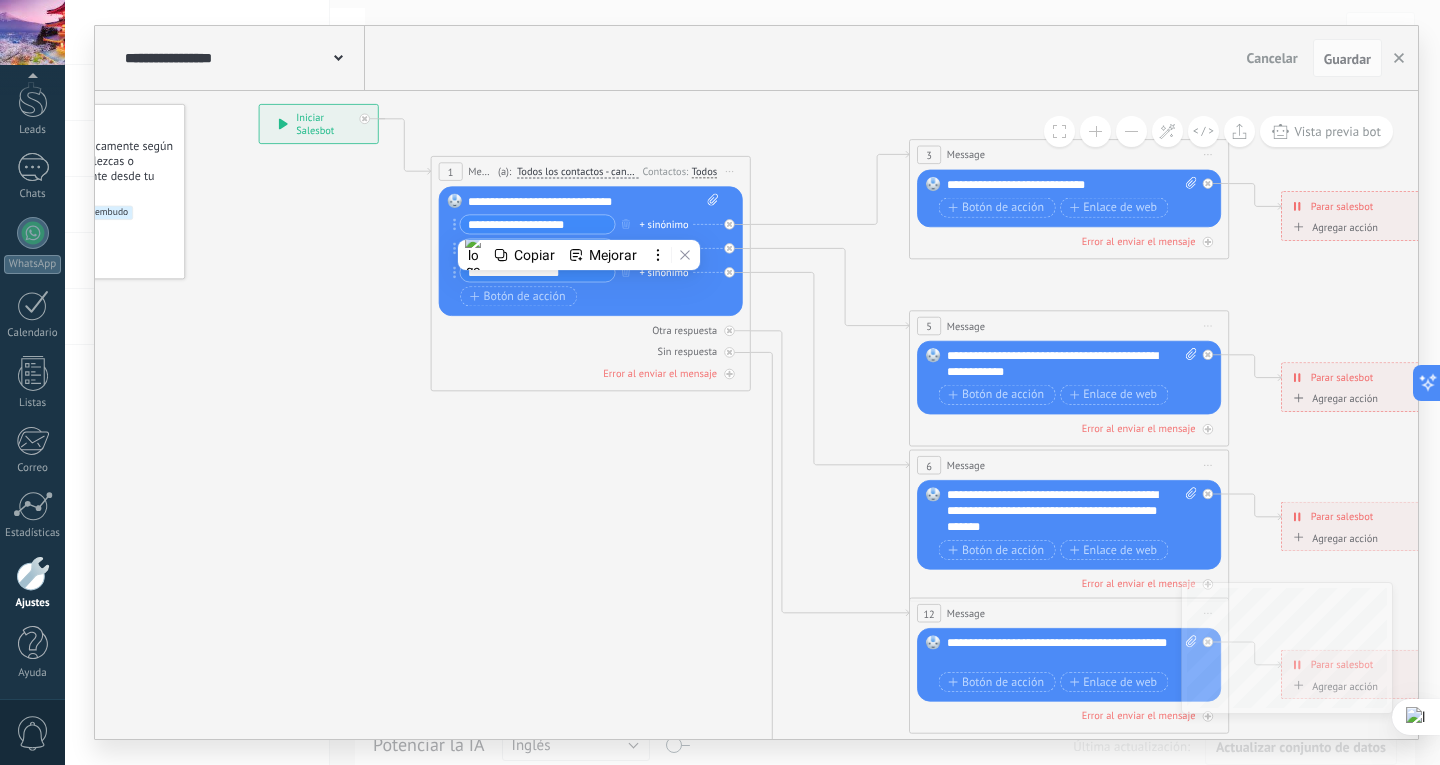 drag, startPoint x: 581, startPoint y: 225, endPoint x: 465, endPoint y: 224, distance: 116.00431 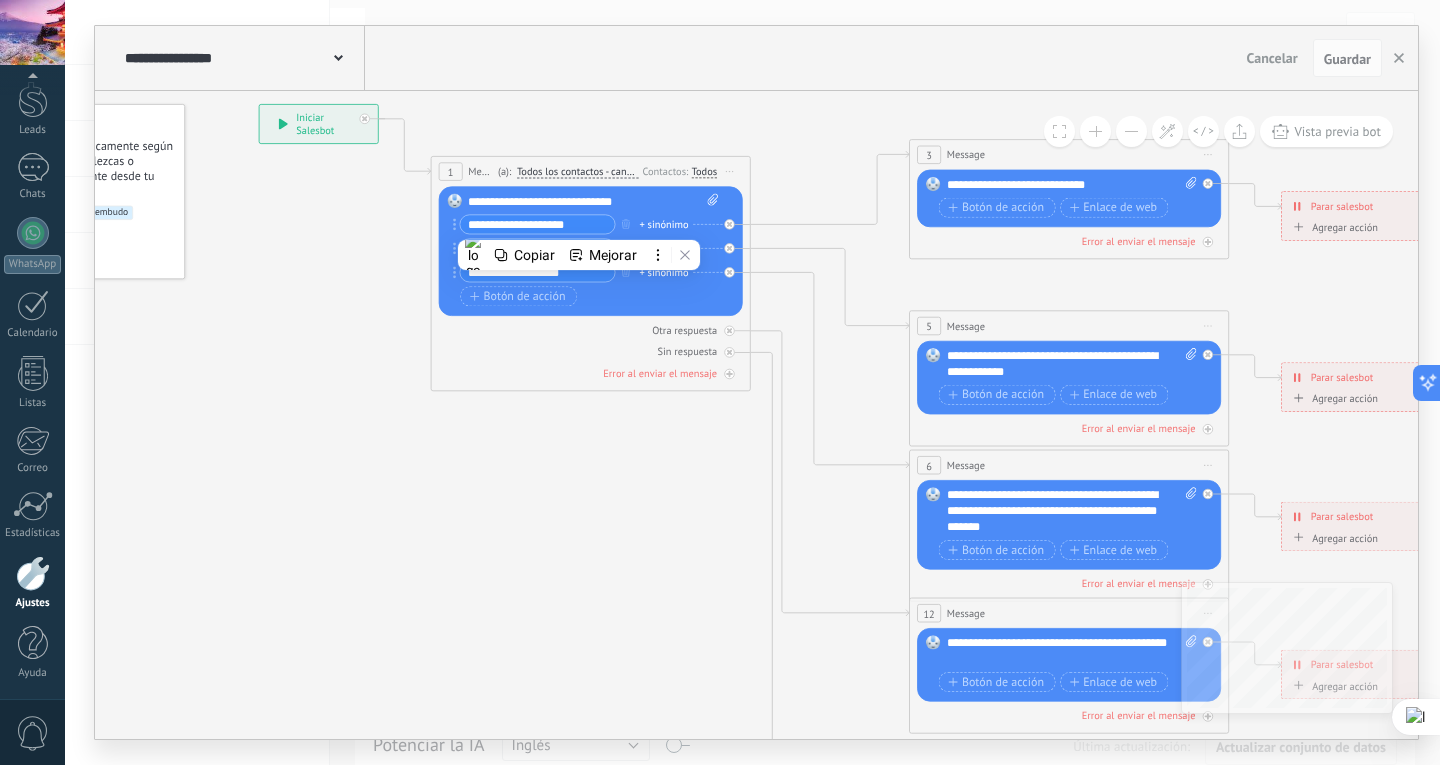 click on "**********" at bounding box center [537, 224] 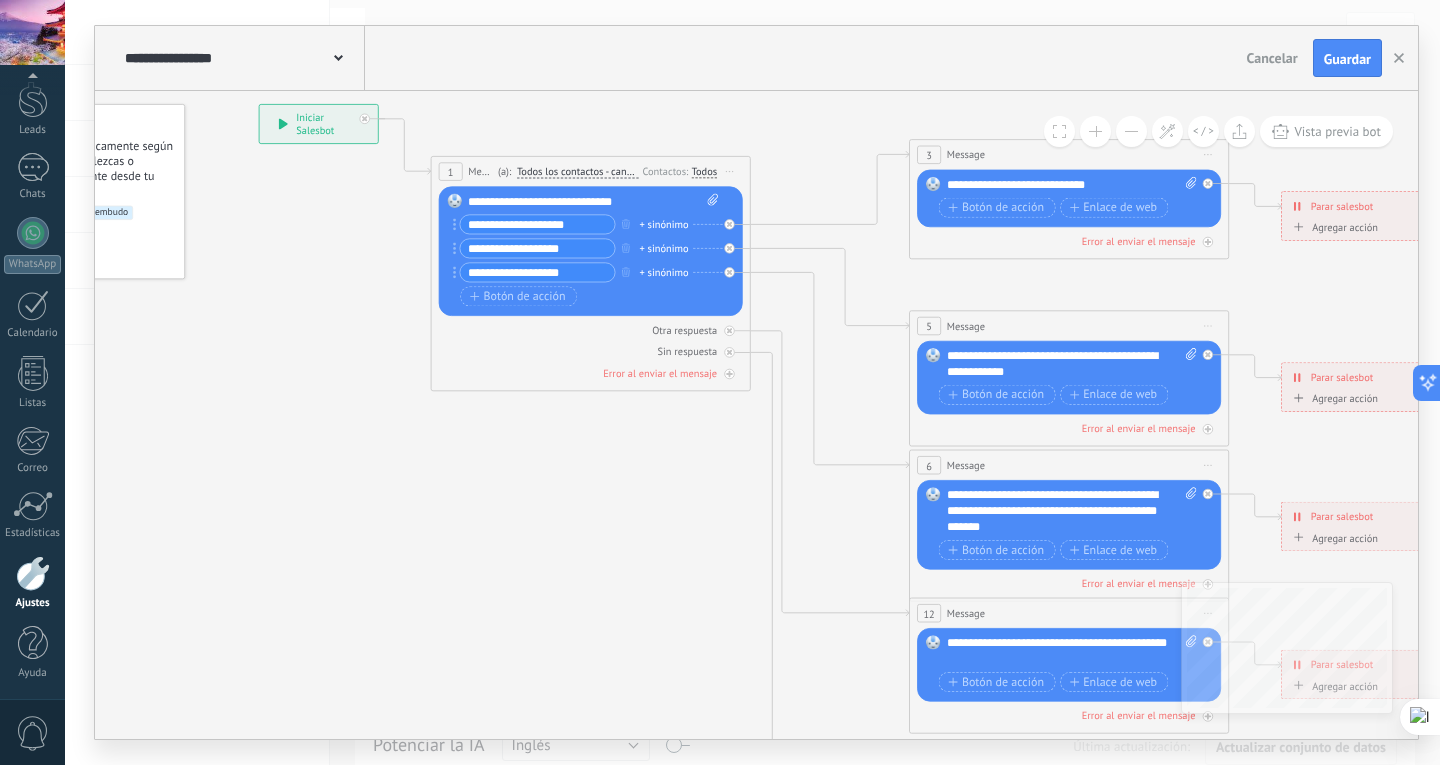 type on "**********" 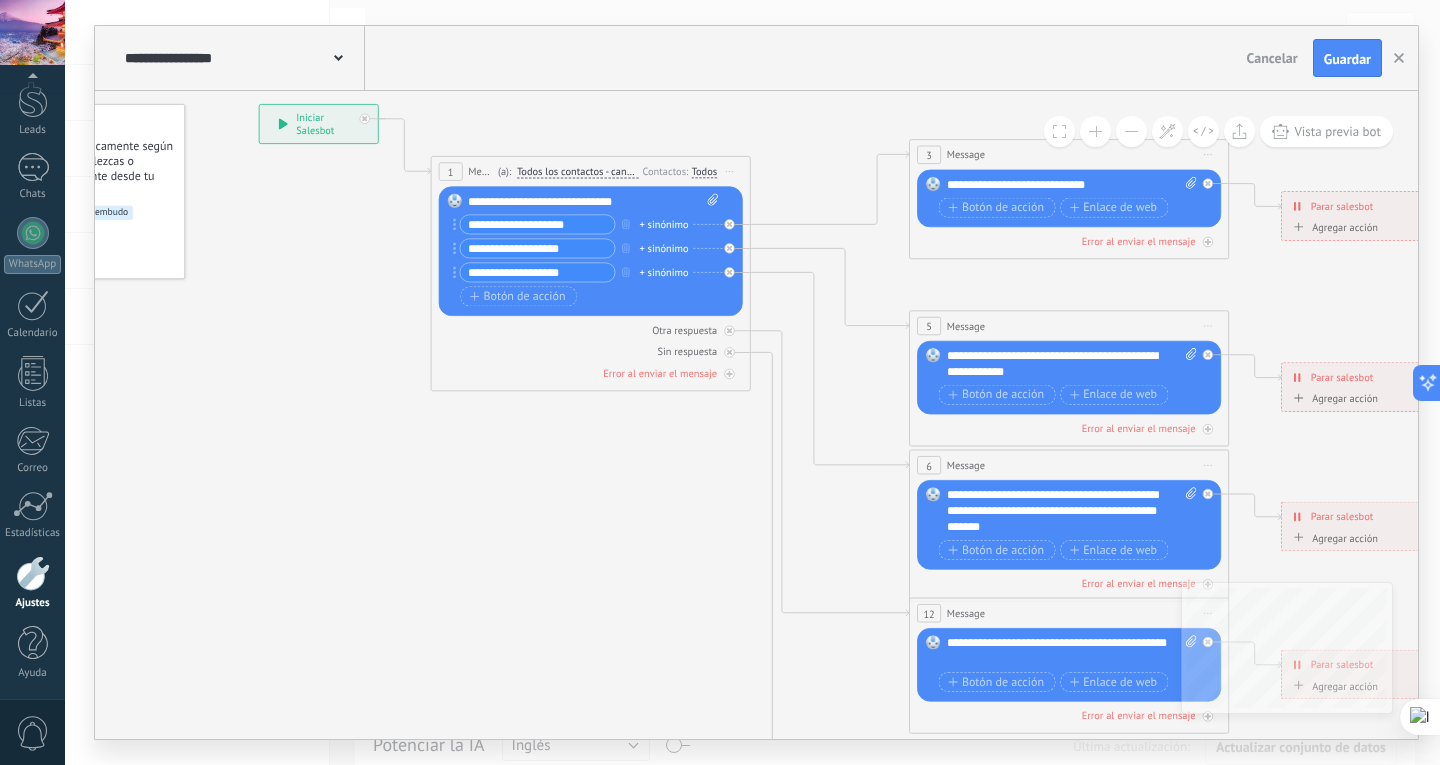 click 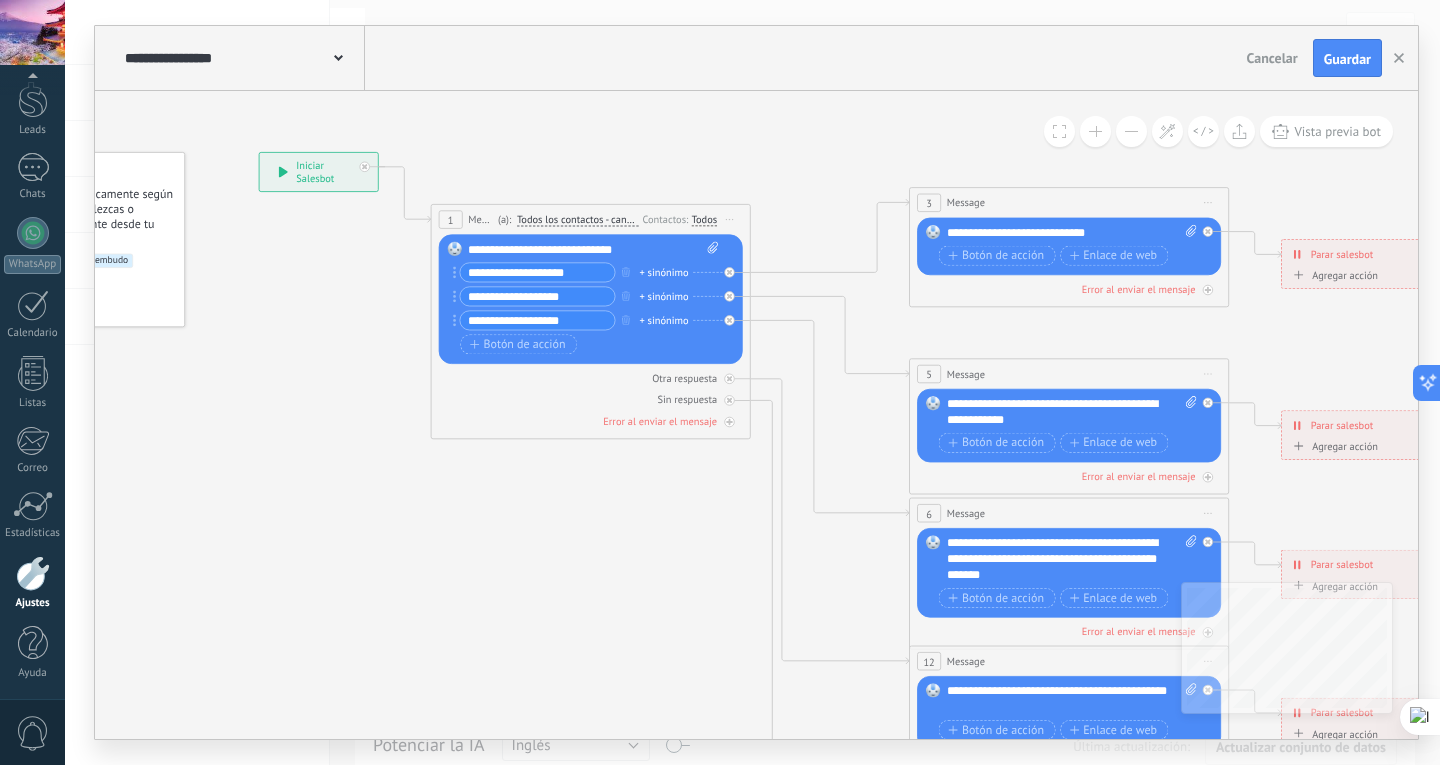 click on "**********" at bounding box center [537, 296] 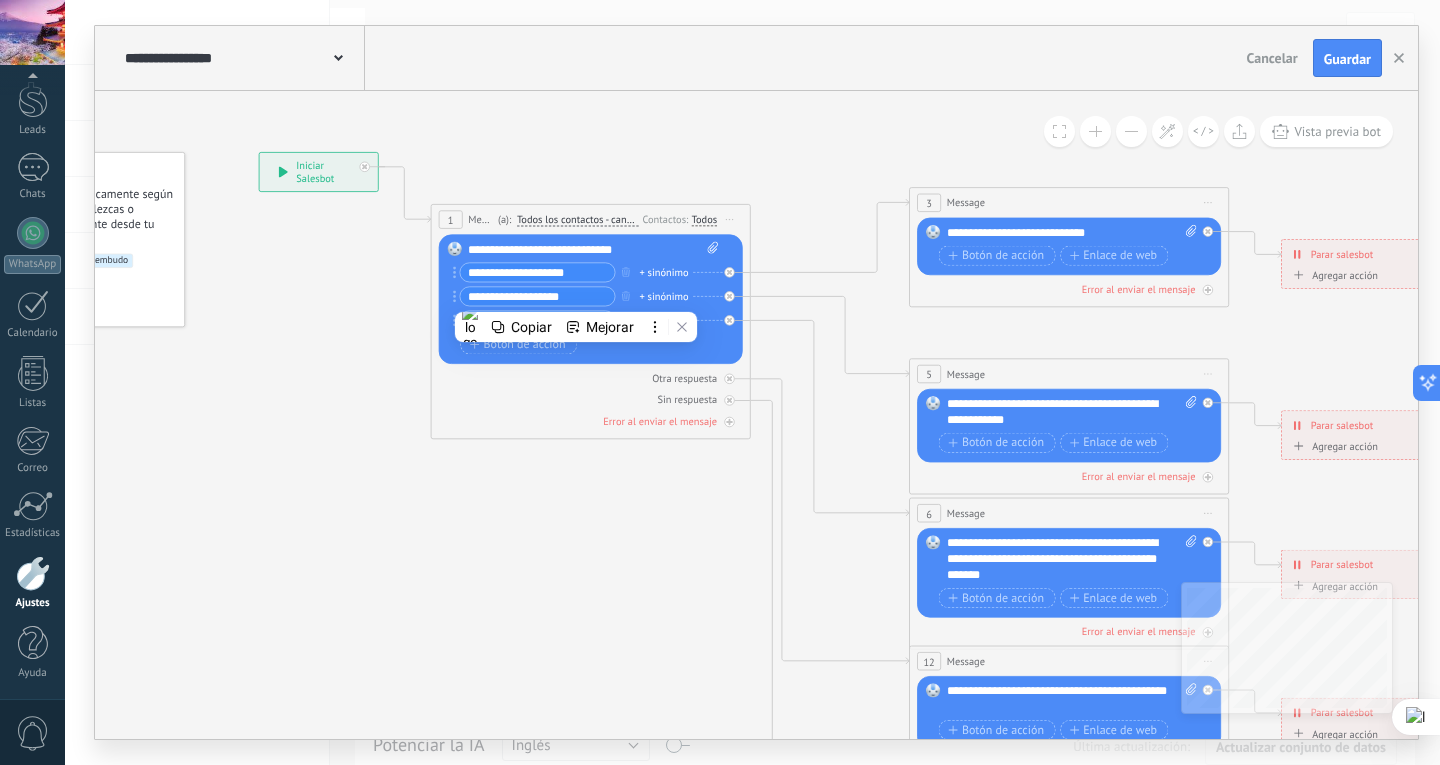 drag, startPoint x: 578, startPoint y: 297, endPoint x: 296, endPoint y: 296, distance: 282.00177 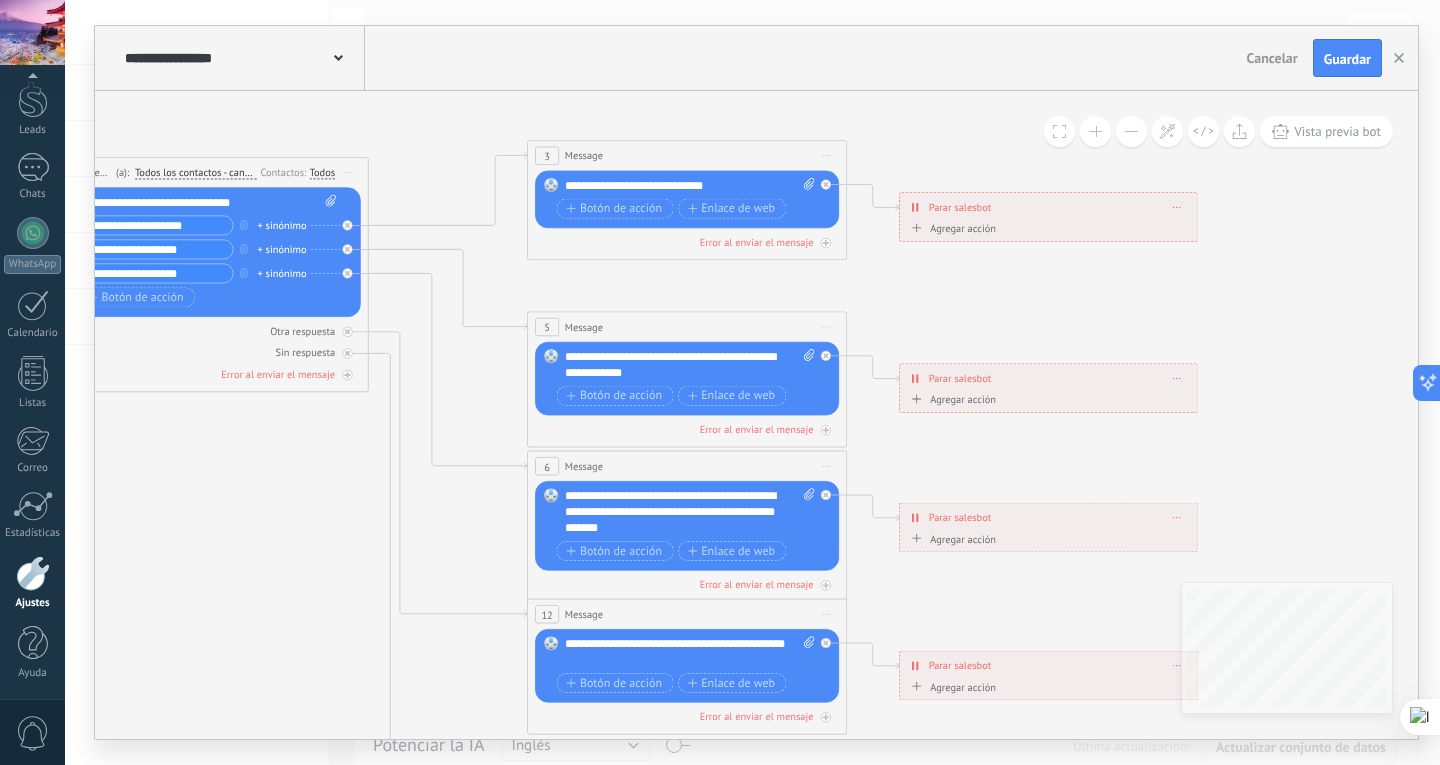 drag, startPoint x: 724, startPoint y: 658, endPoint x: 342, endPoint y: 611, distance: 384.8805 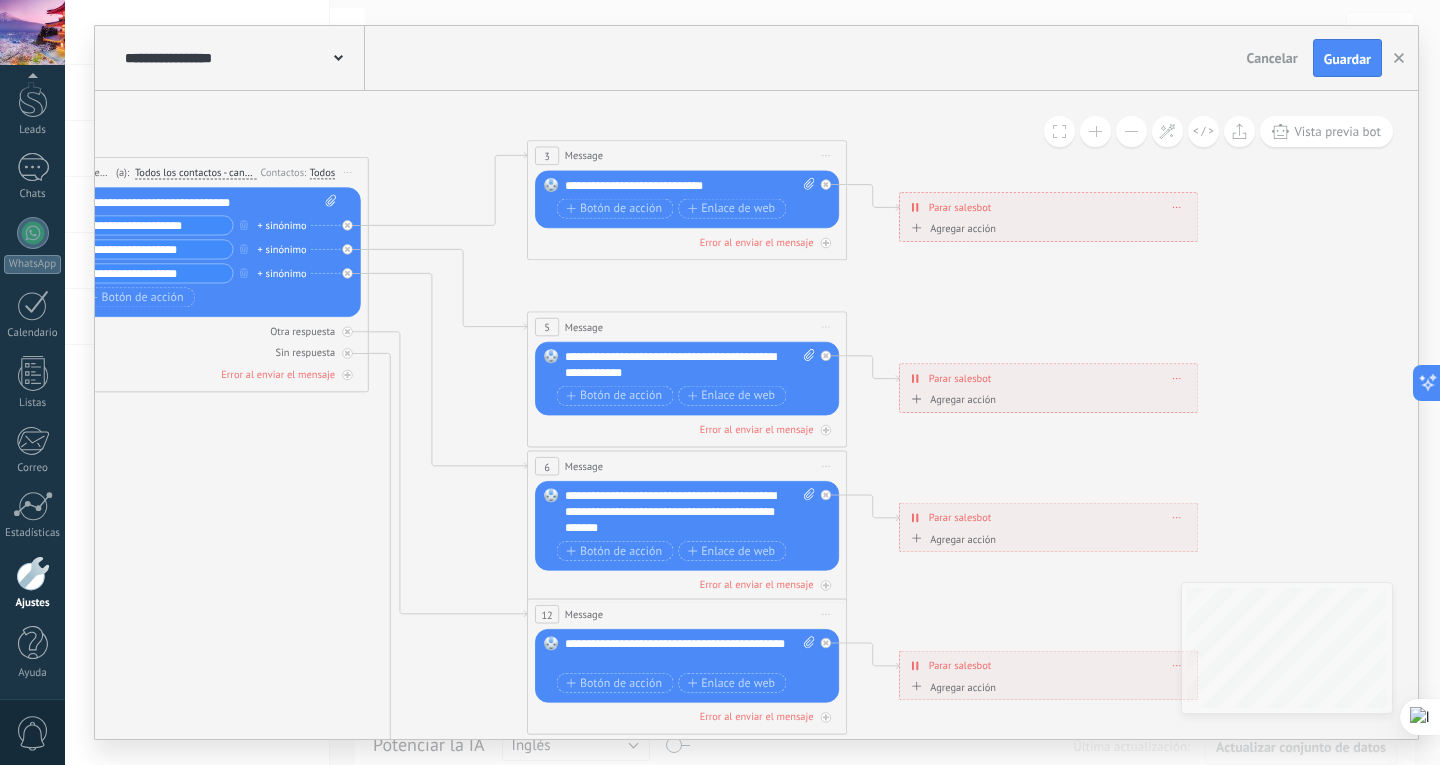 click 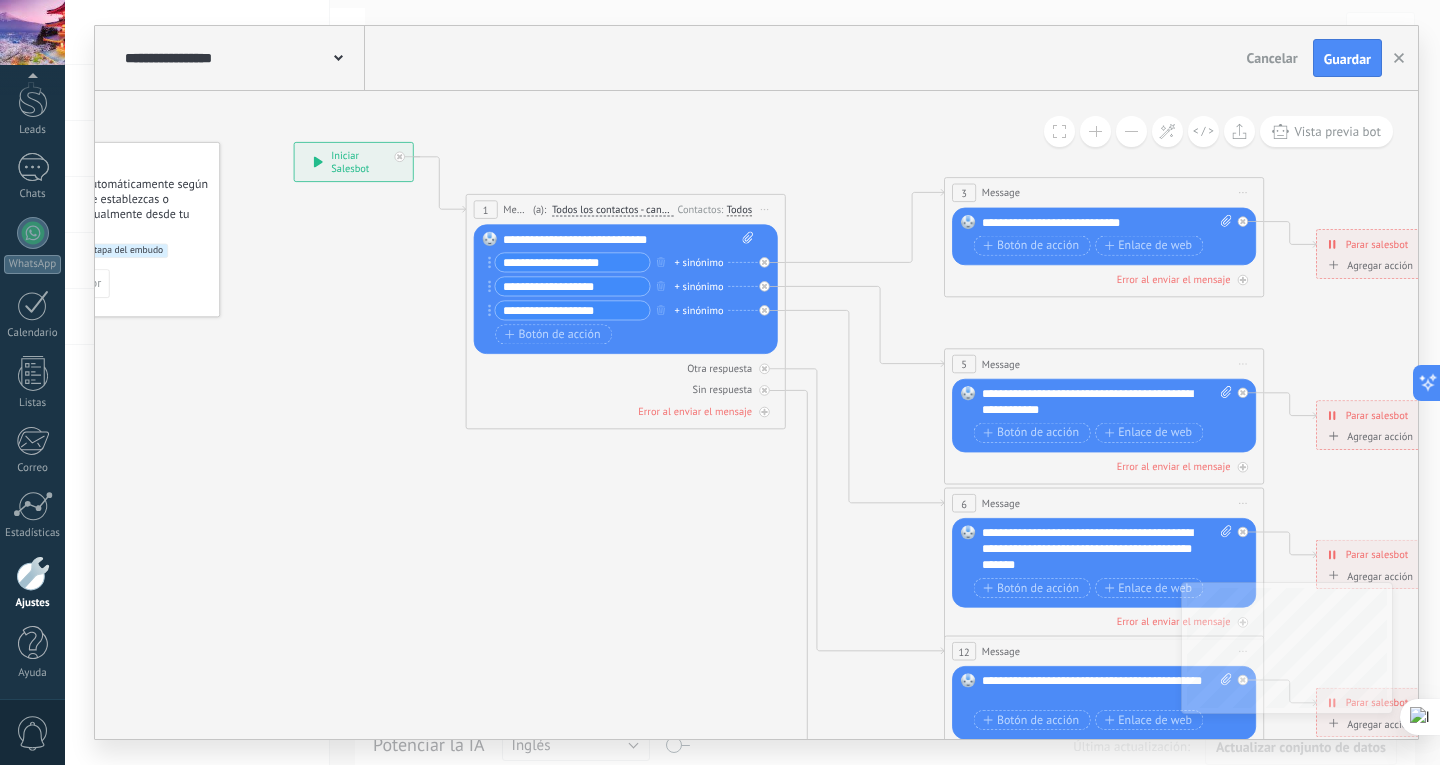 drag, startPoint x: 301, startPoint y: 477, endPoint x: 717, endPoint y: 514, distance: 417.64218 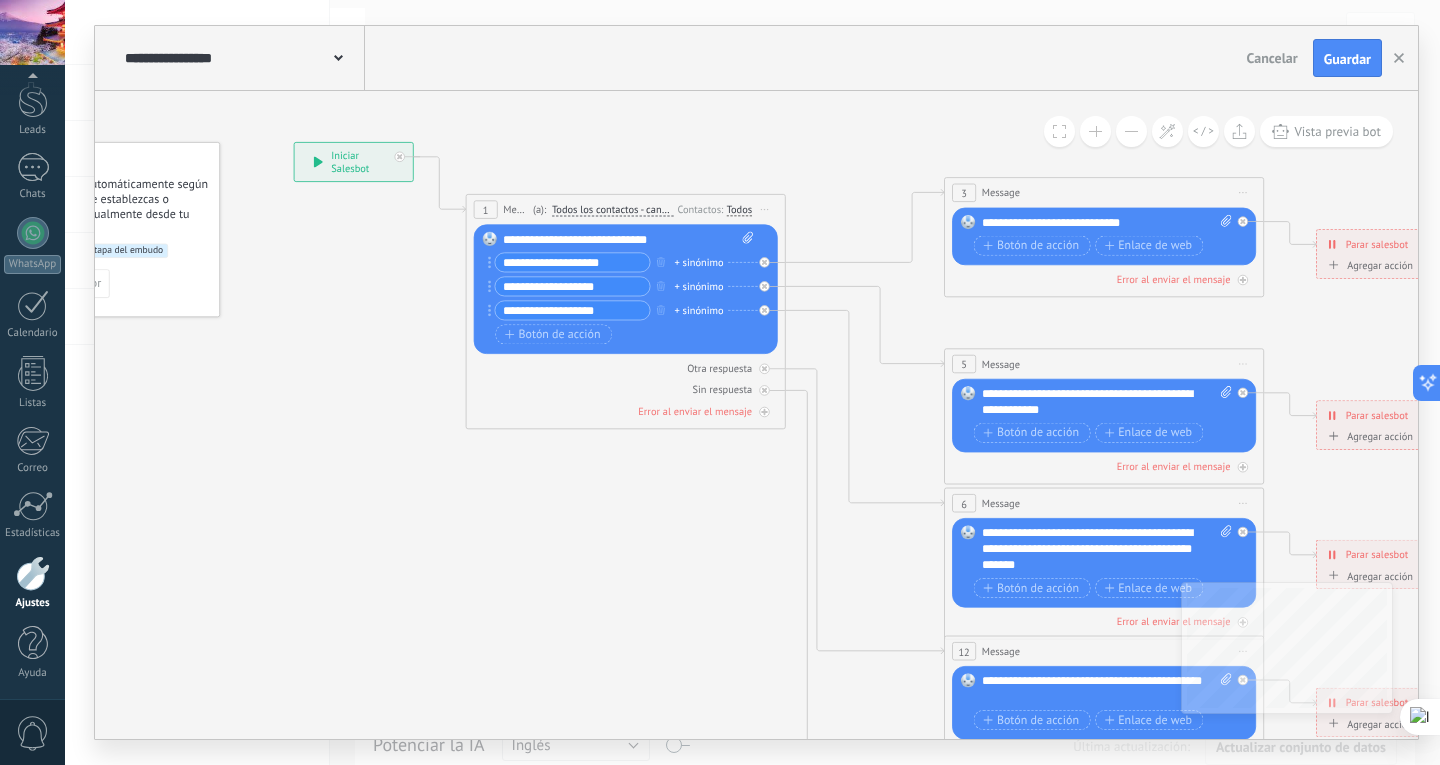 click 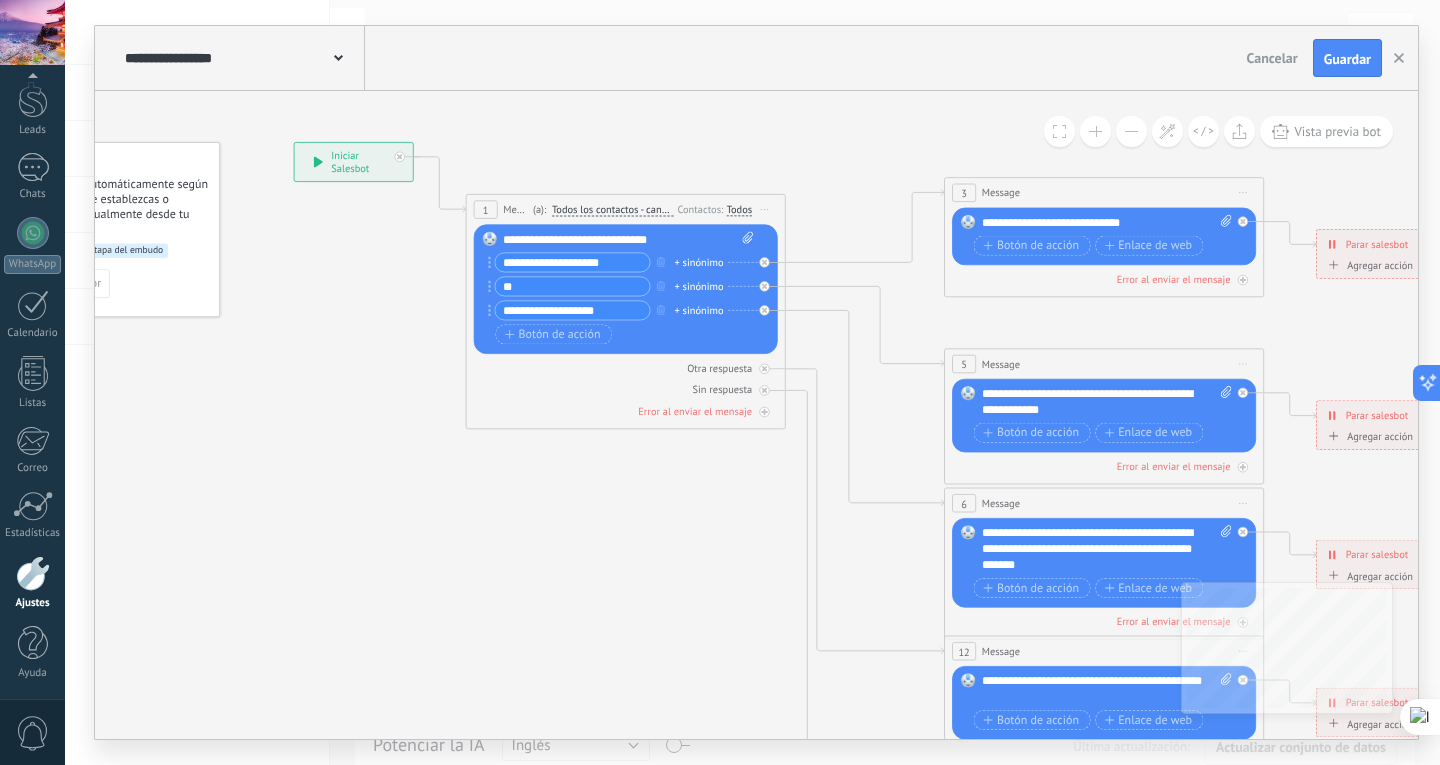 type on "*" 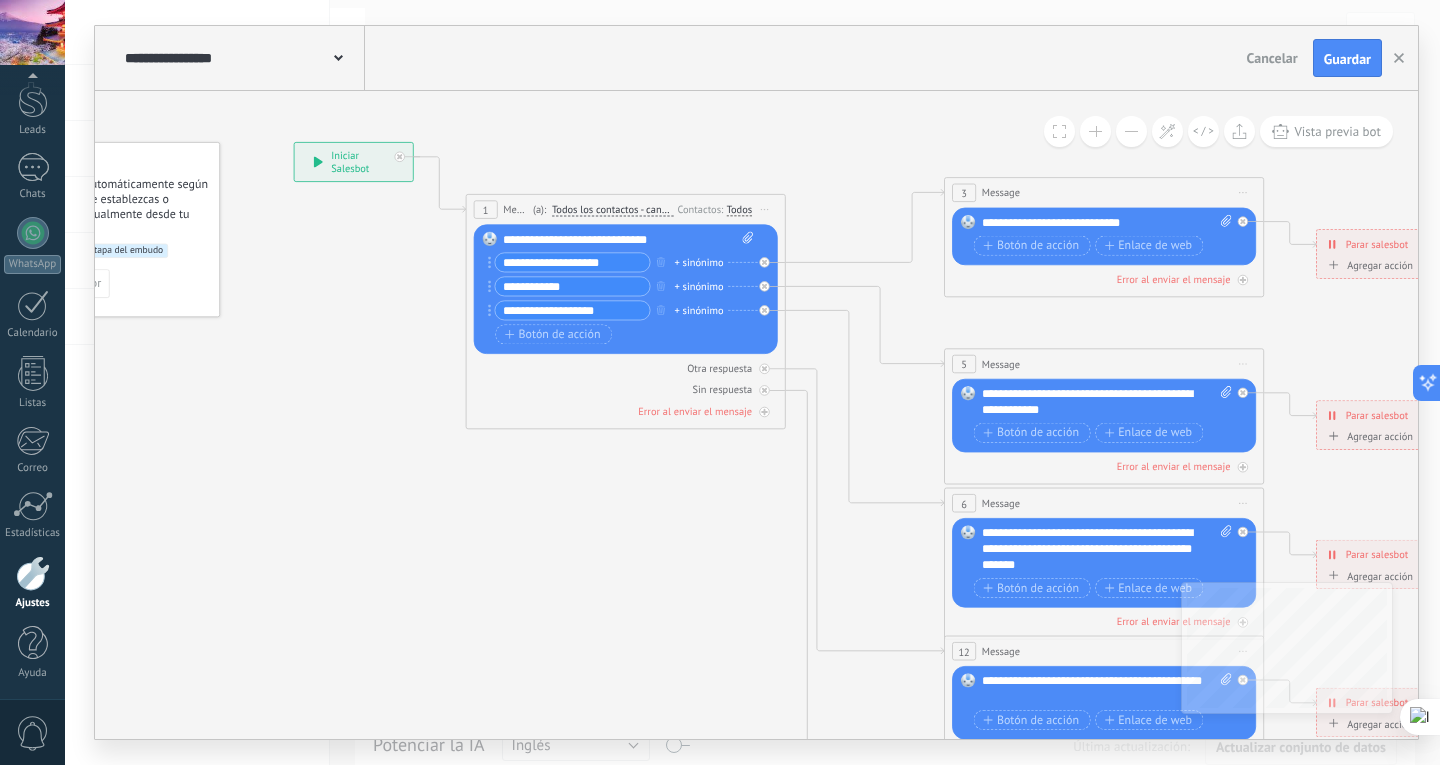 type on "**********" 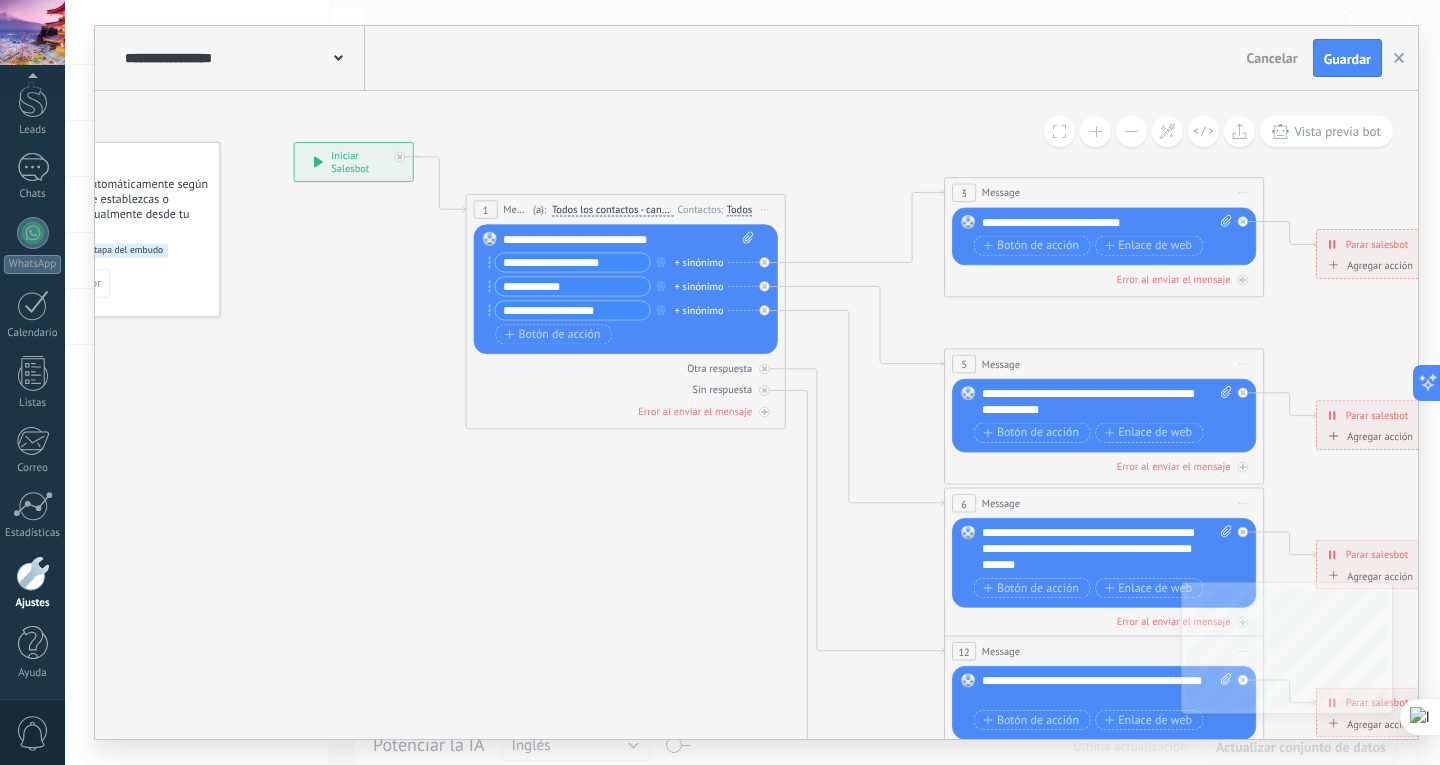 drag, startPoint x: 593, startPoint y: 284, endPoint x: 473, endPoint y: 294, distance: 120.41595 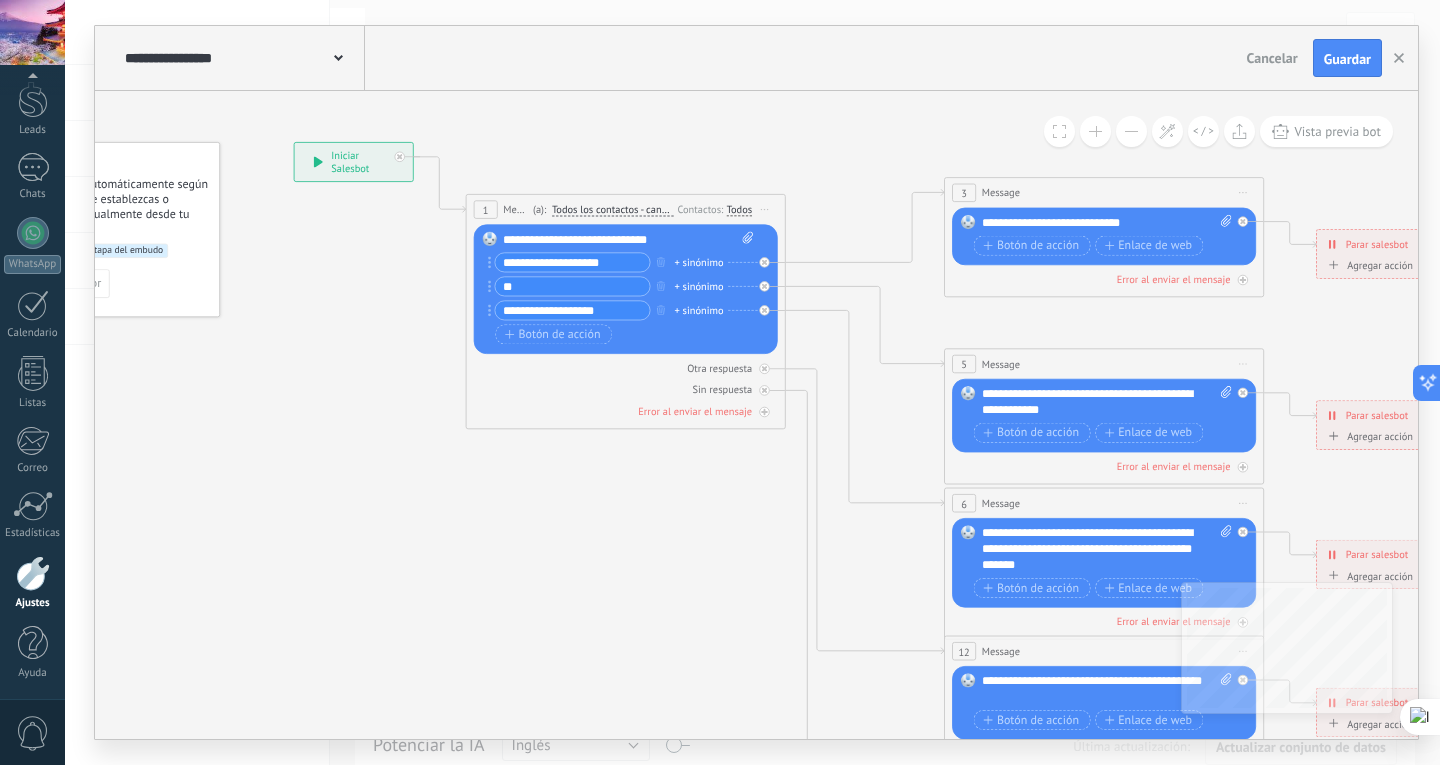 type on "*" 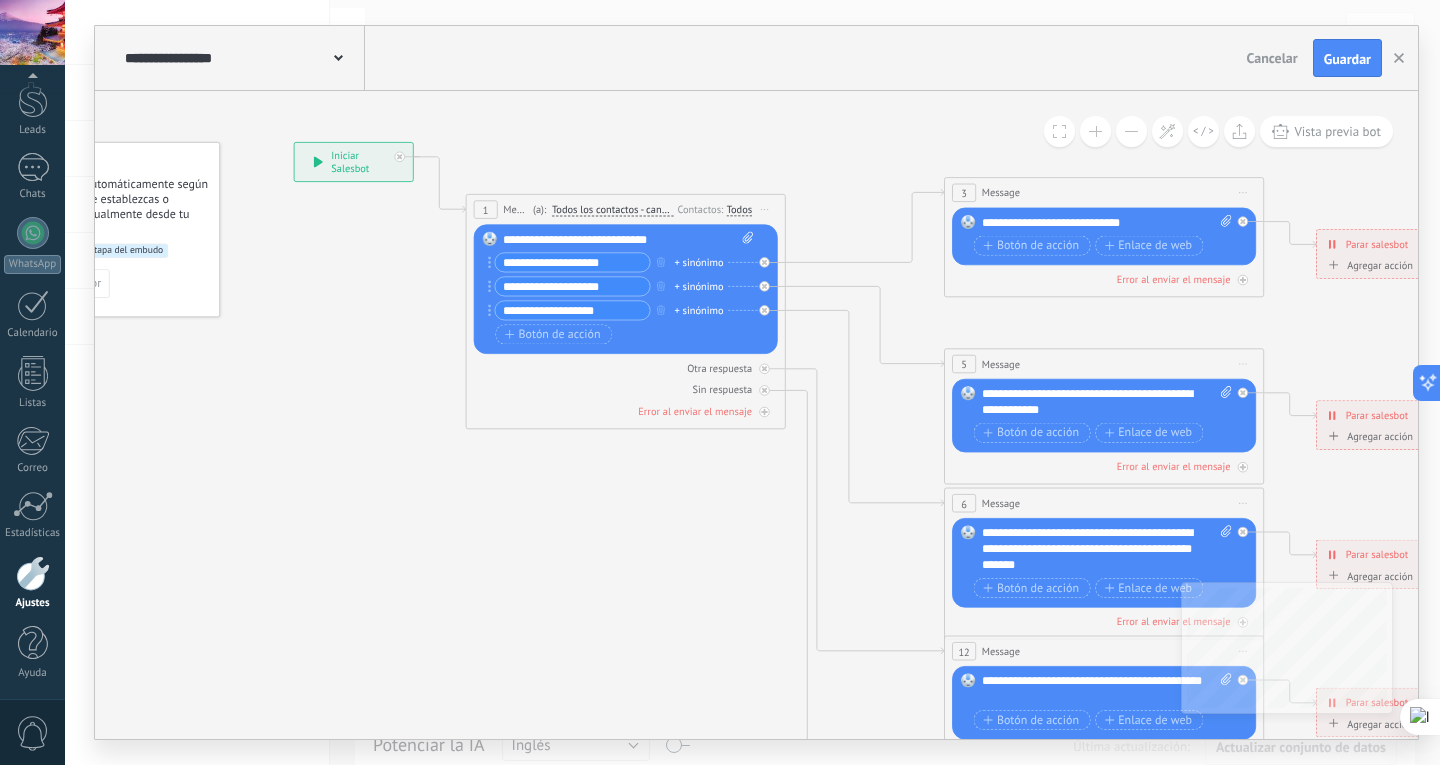 type on "**********" 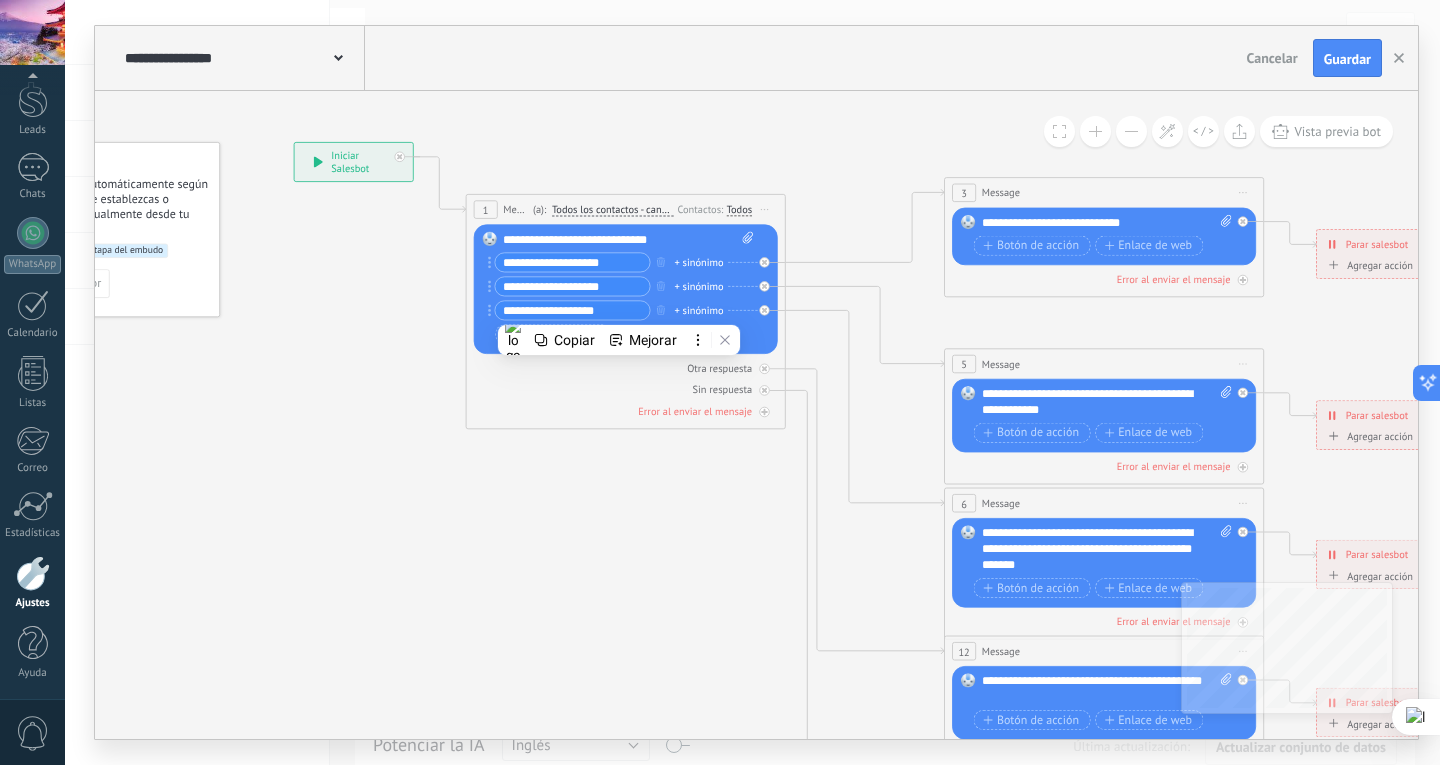 drag, startPoint x: 621, startPoint y: 310, endPoint x: 298, endPoint y: 303, distance: 323.07584 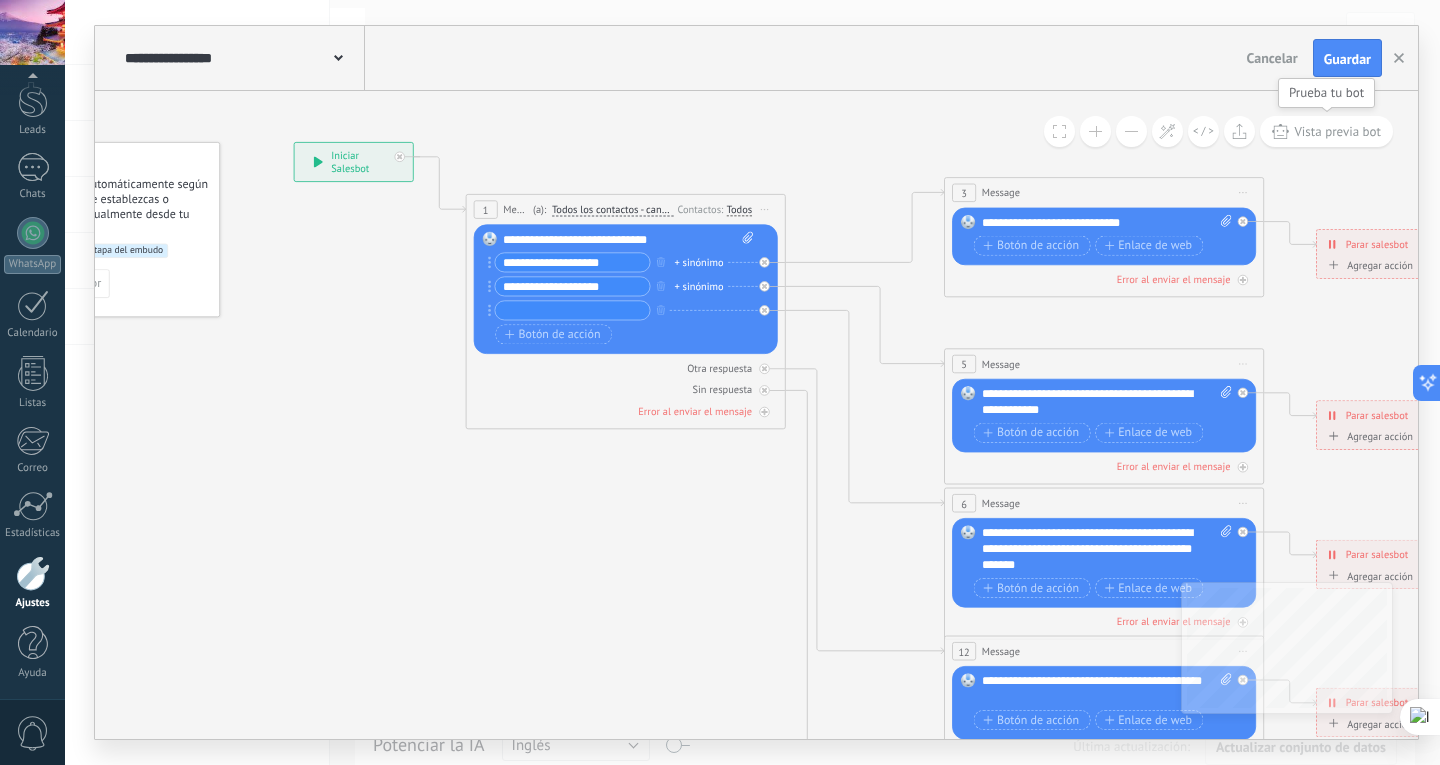 type 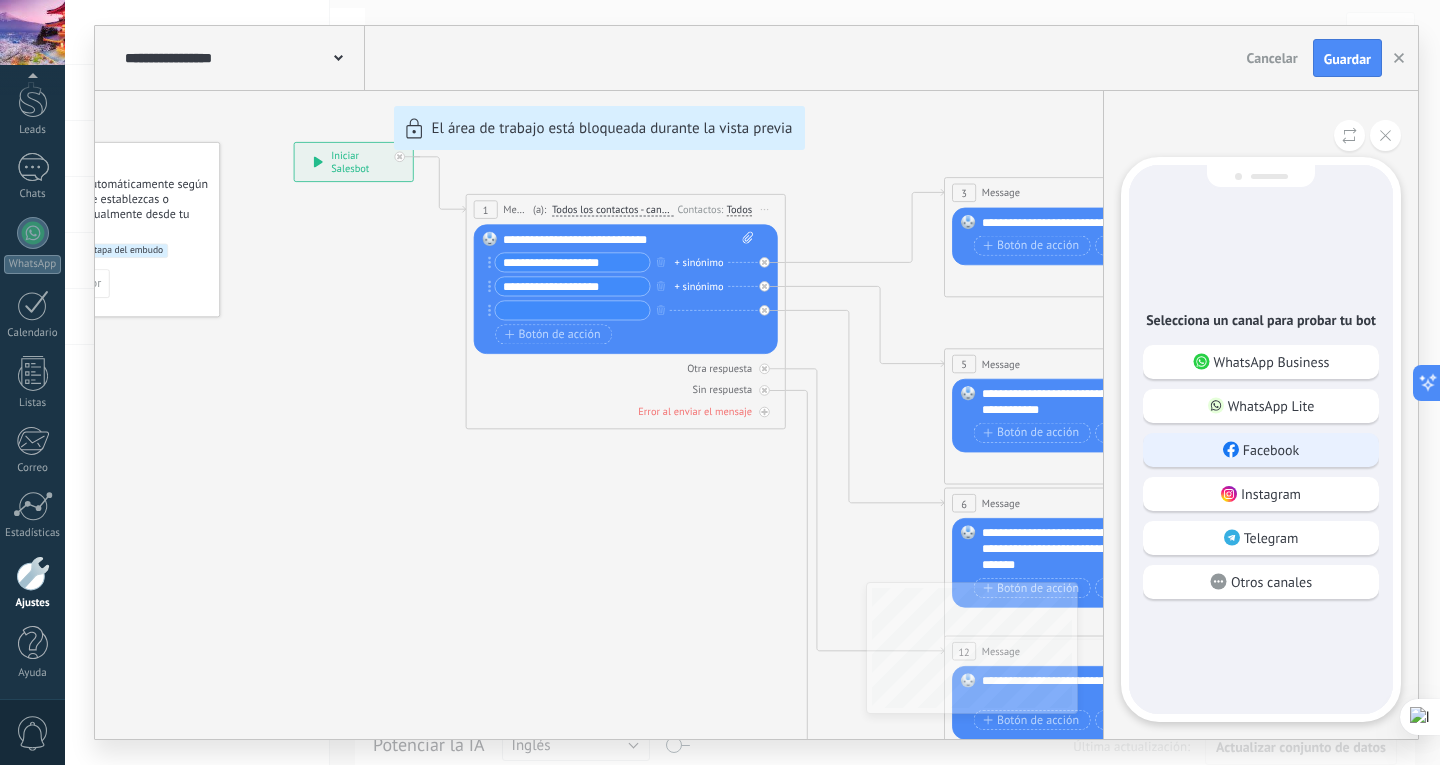 click on "Facebook" at bounding box center (1271, 450) 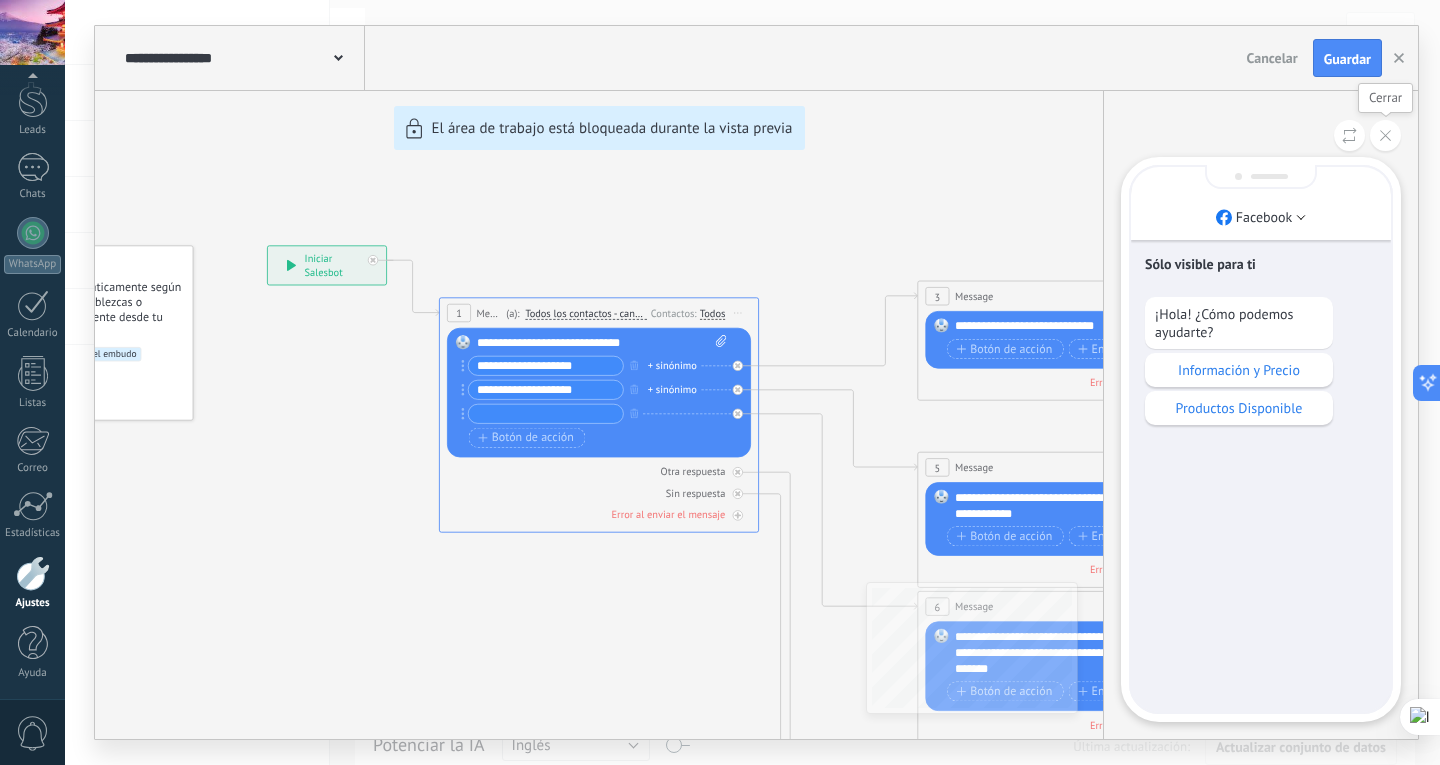 click 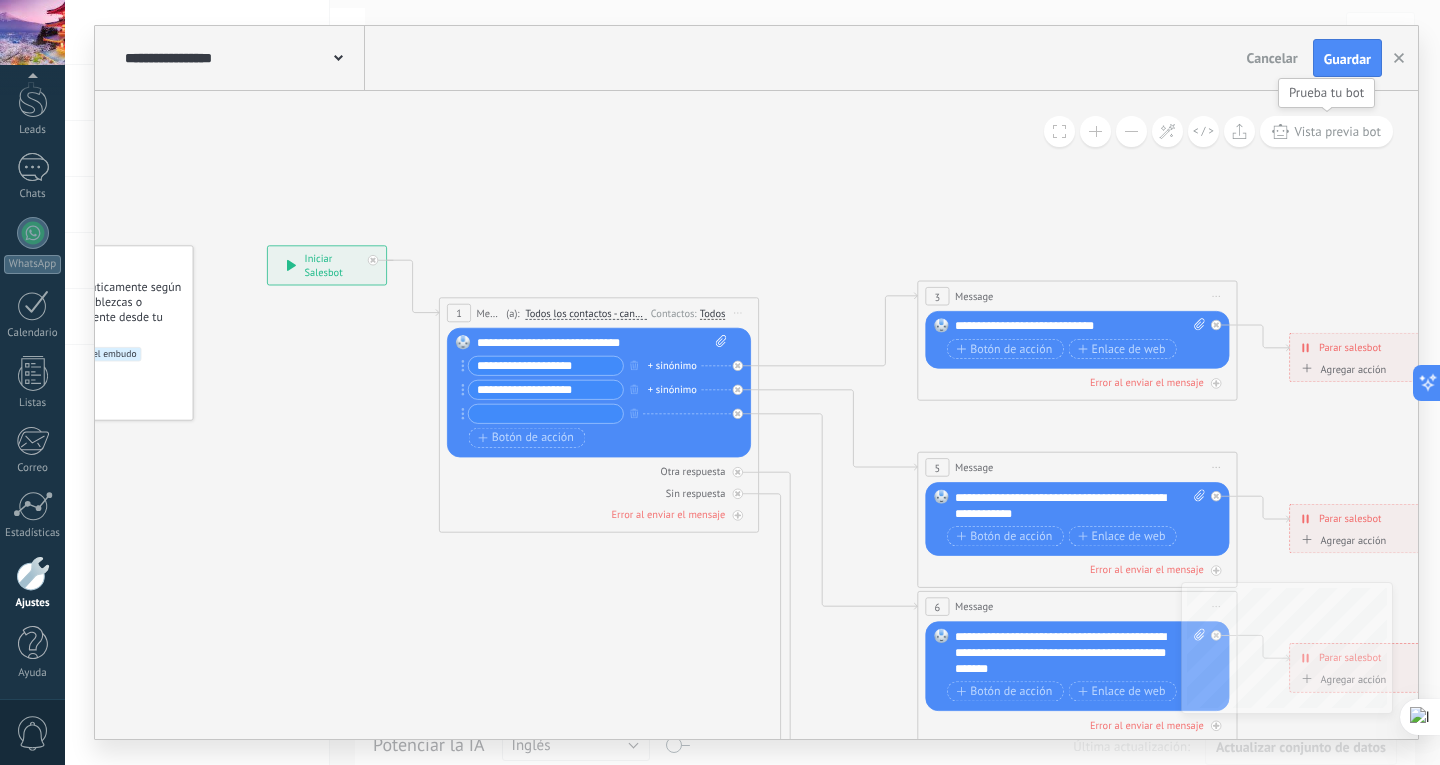 click on "Vista previa bot" at bounding box center [1337, 131] 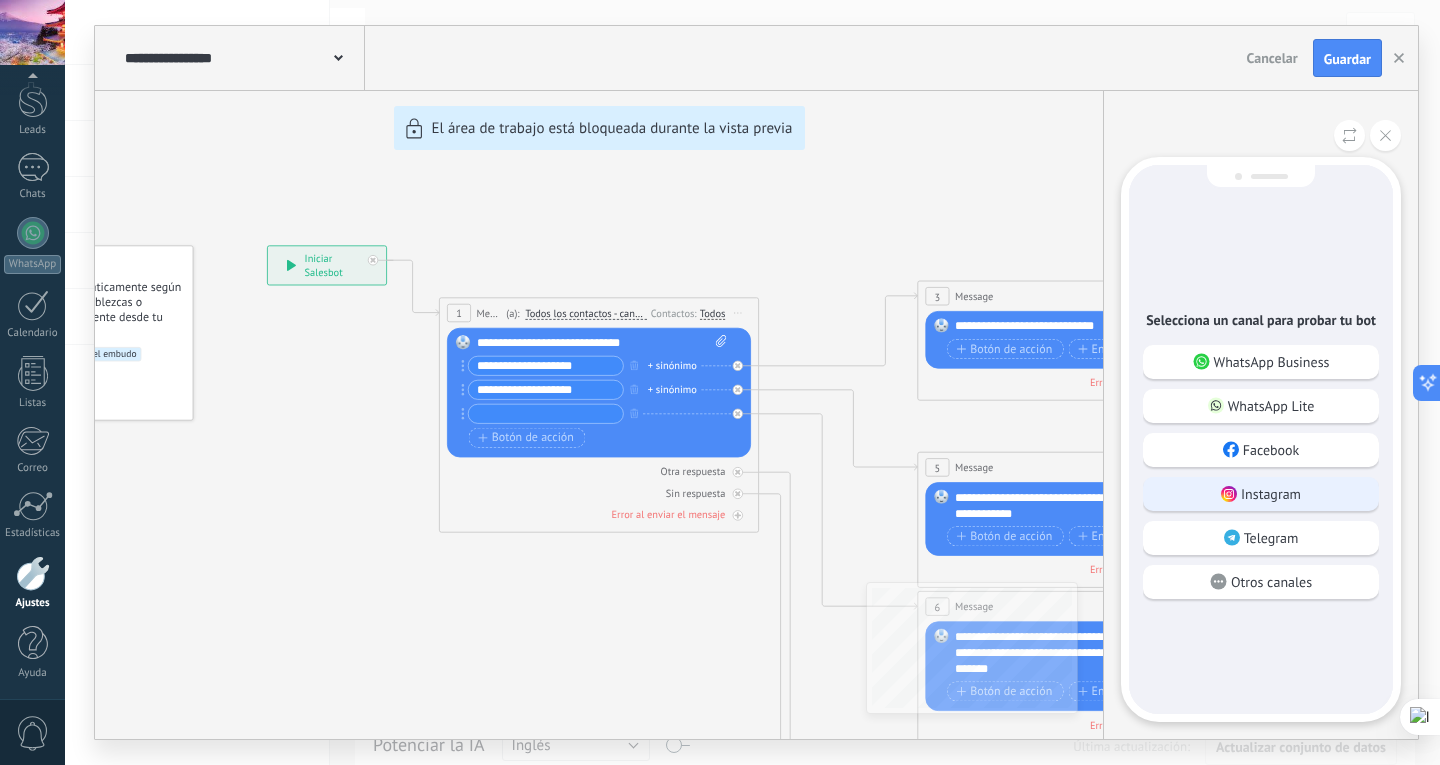 click on "Instagram" at bounding box center (1261, 494) 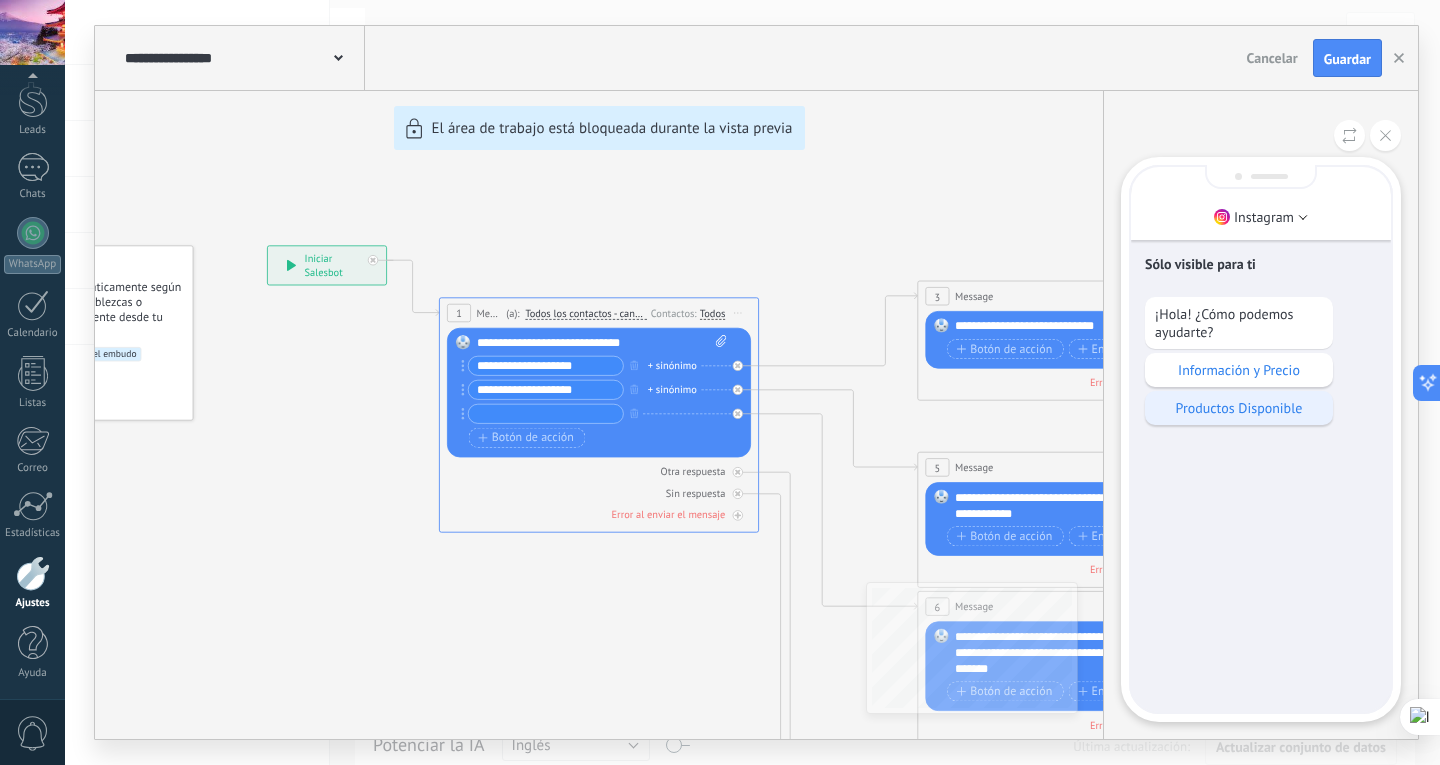 click on "Productos Disponible" at bounding box center (1239, 408) 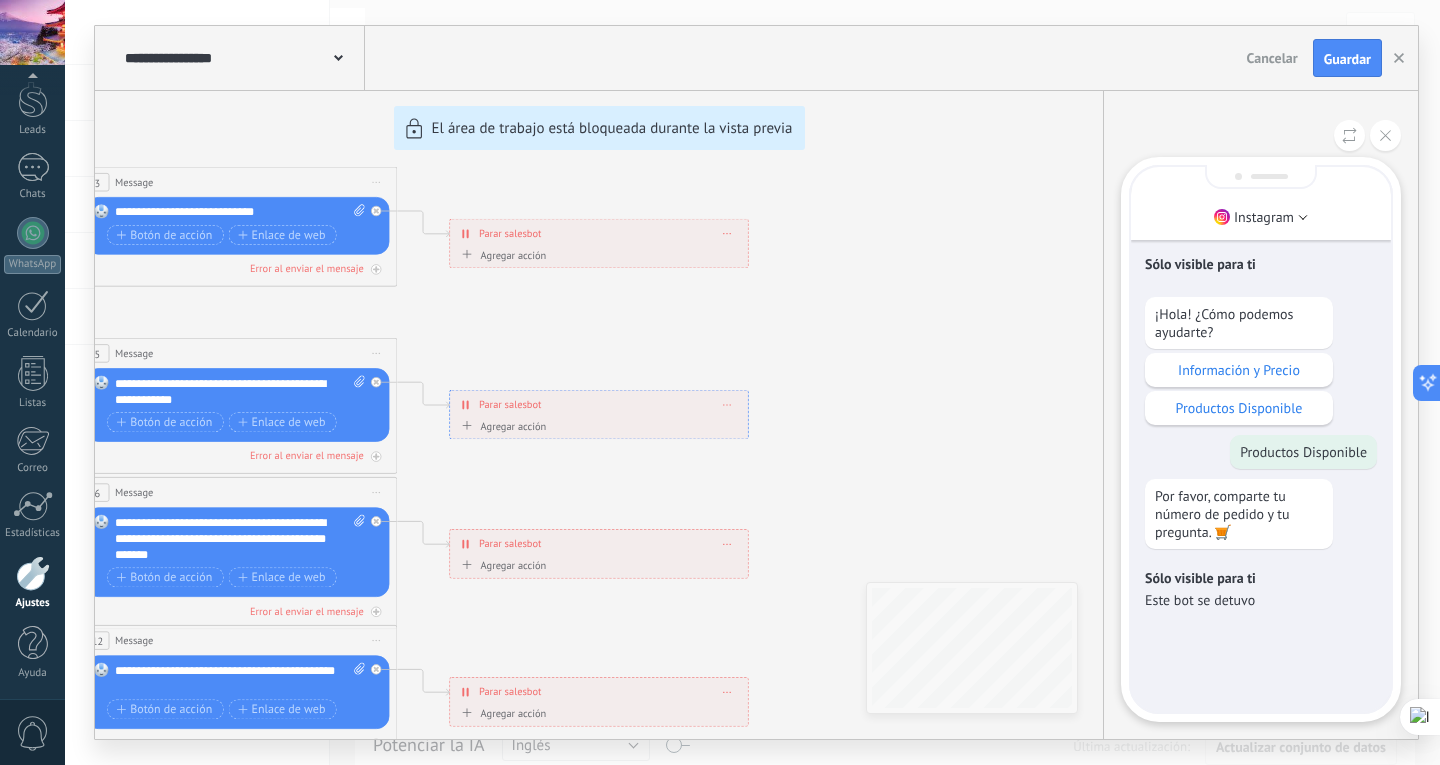 click on "**********" at bounding box center [756, 382] 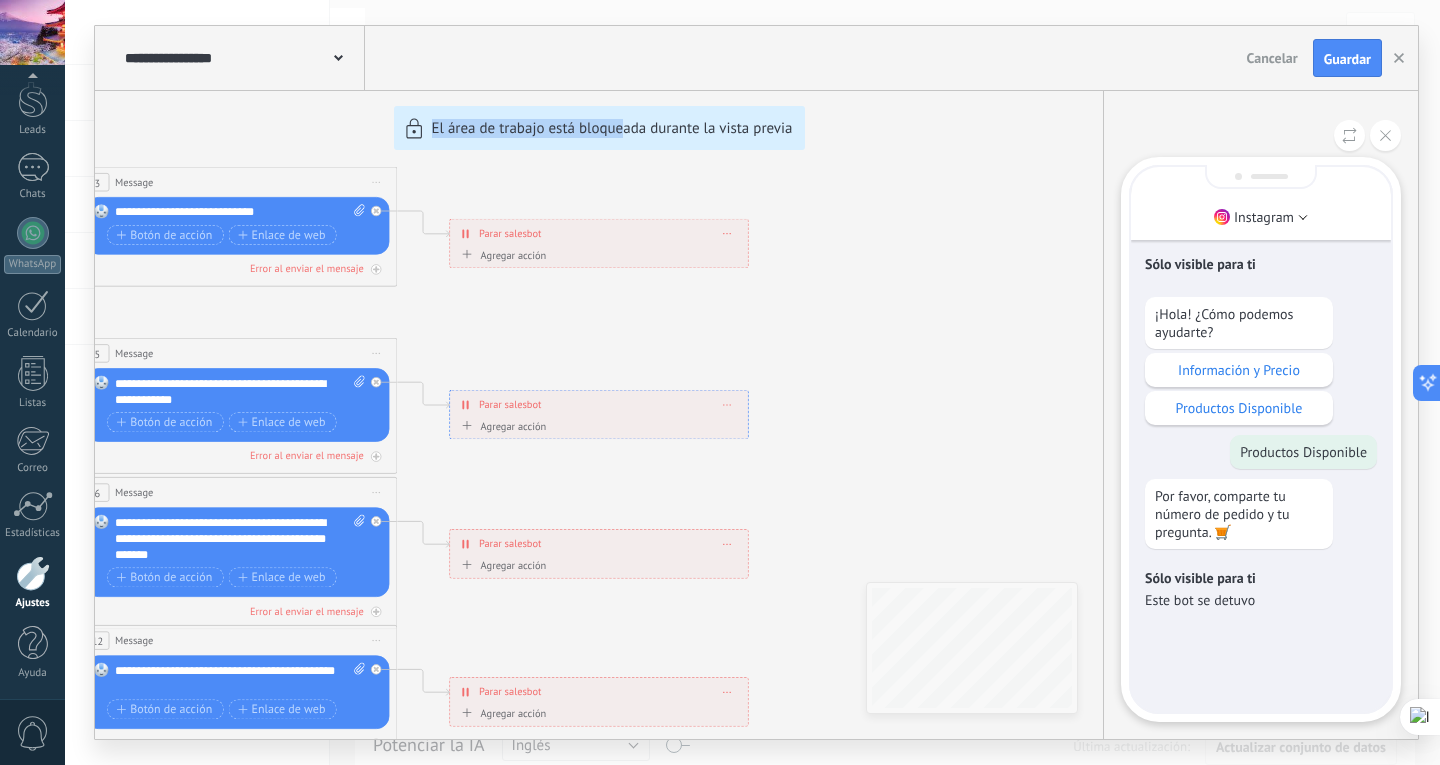 drag, startPoint x: 273, startPoint y: 122, endPoint x: 640, endPoint y: 187, distance: 372.71167 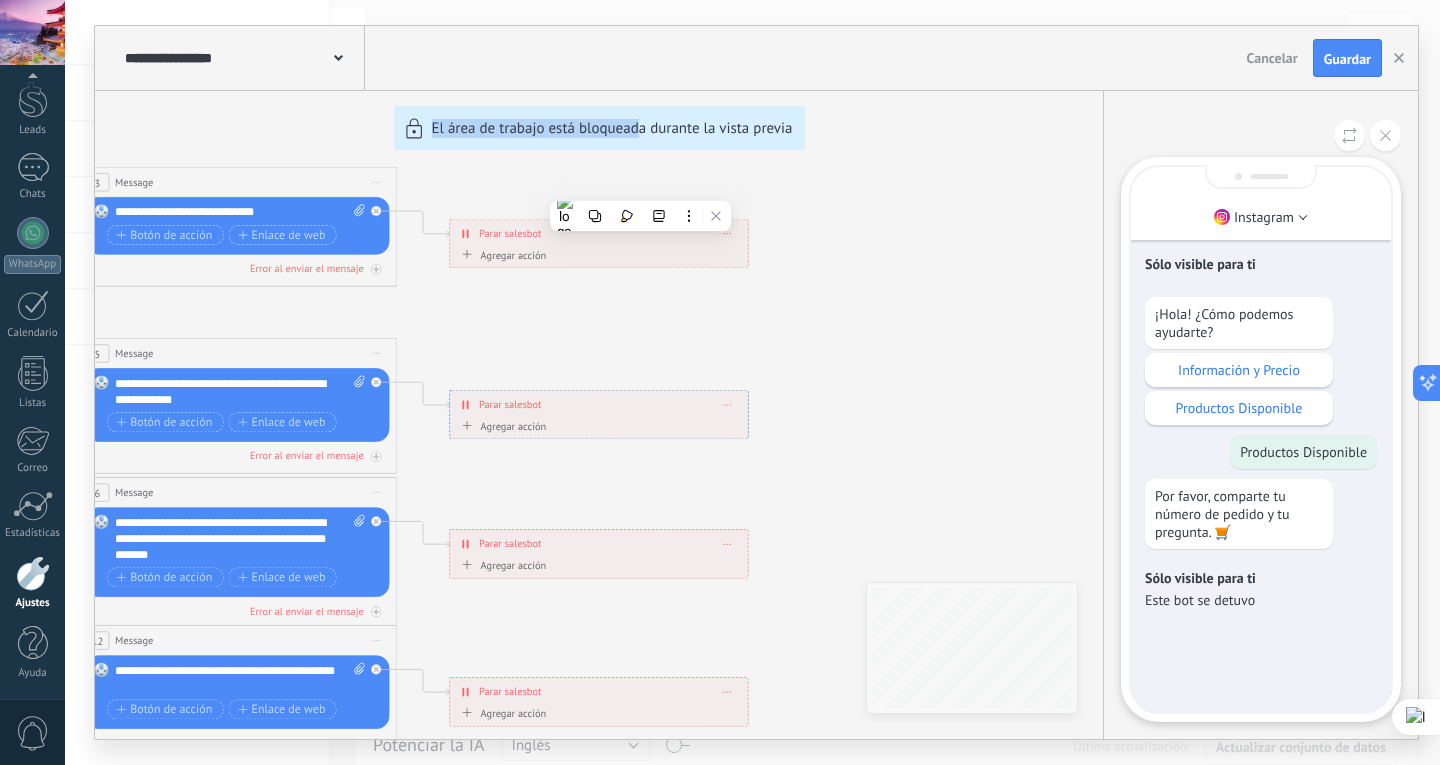 click on "**********" at bounding box center (756, 382) 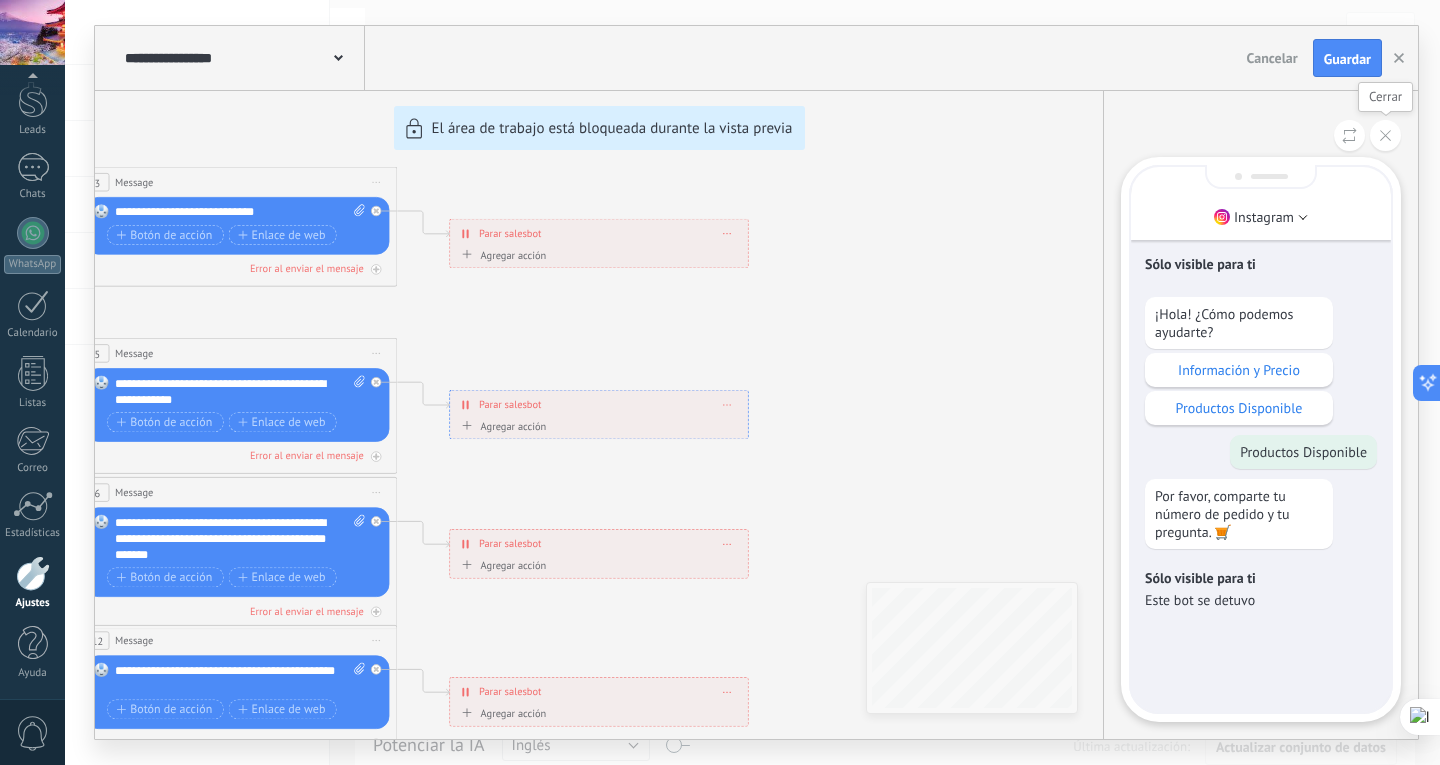 click 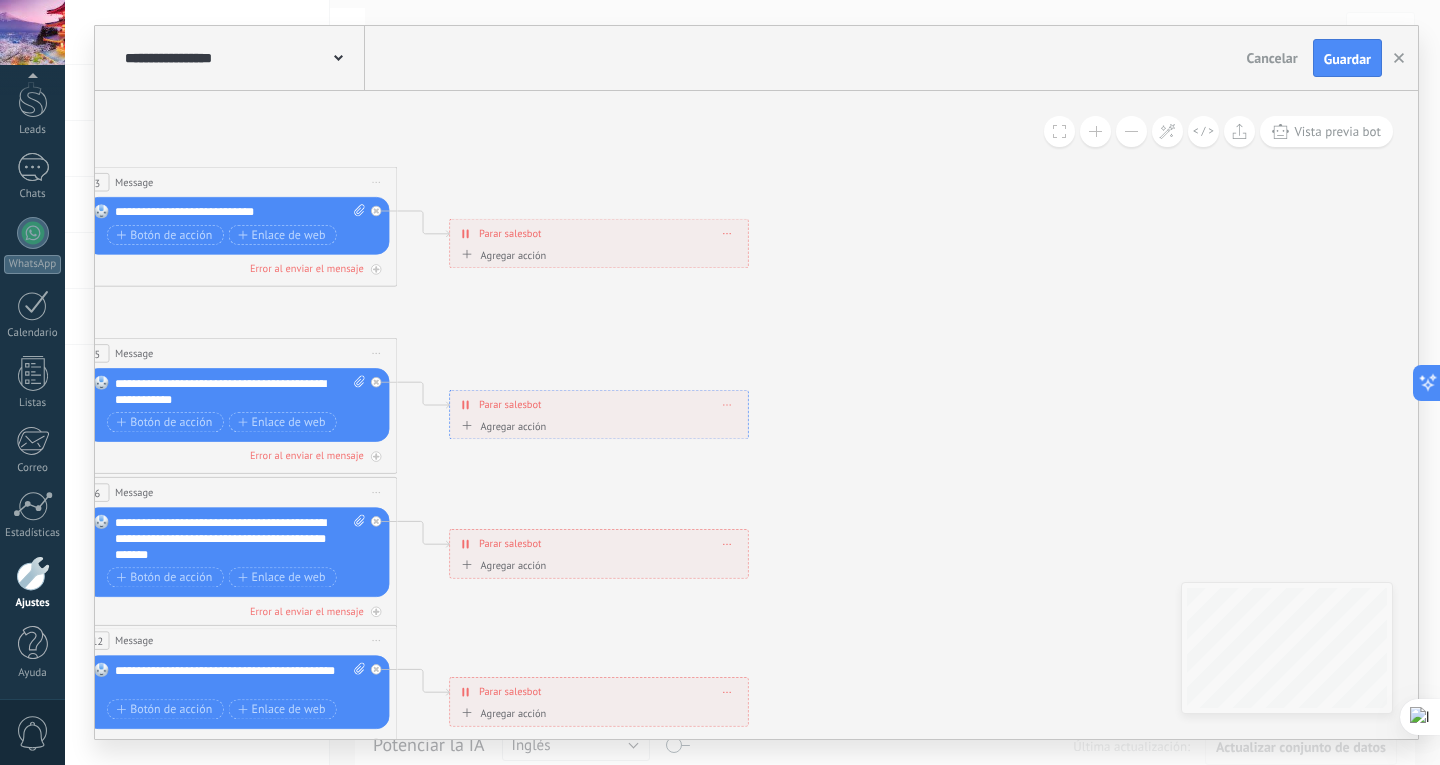 drag, startPoint x: 692, startPoint y: 285, endPoint x: 916, endPoint y: 298, distance: 224.37692 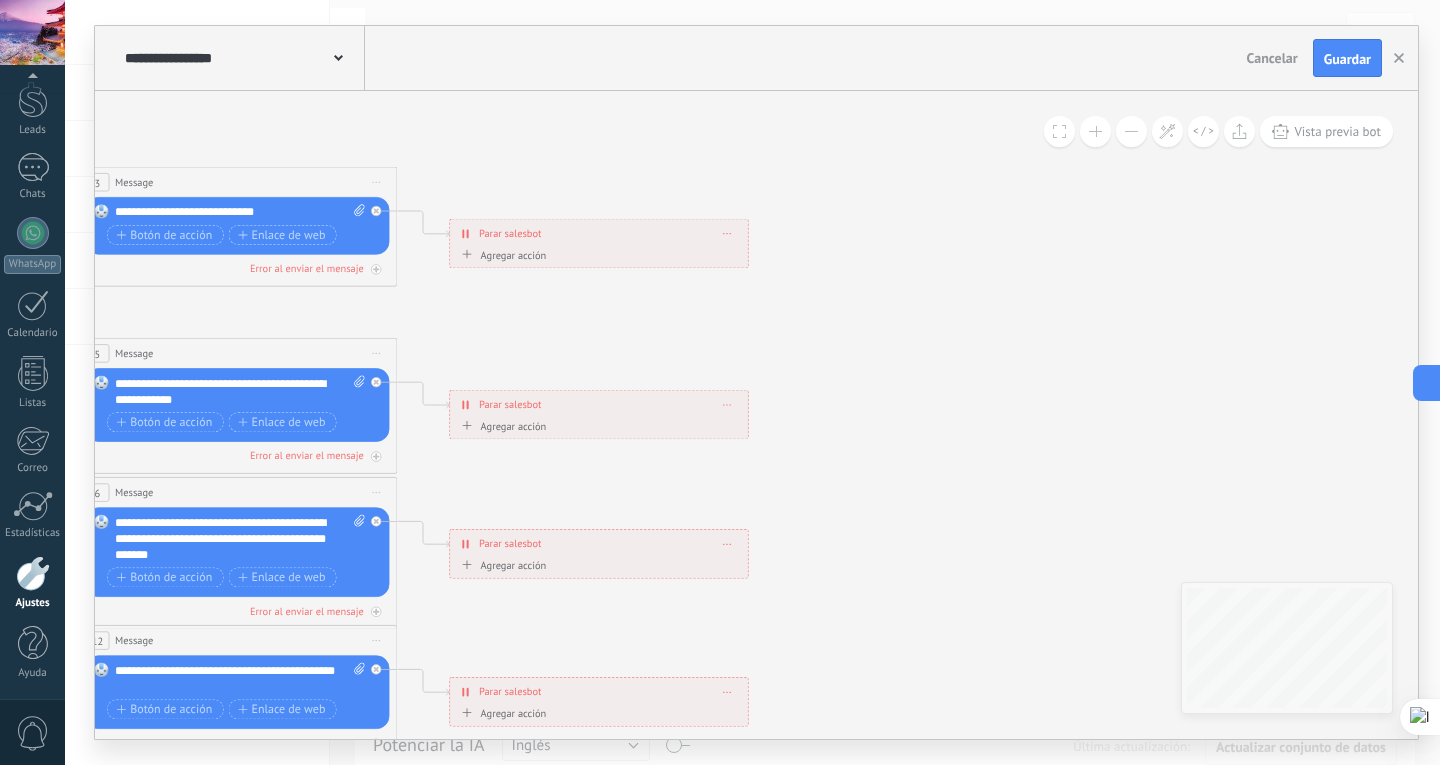 drag, startPoint x: 299, startPoint y: 403, endPoint x: 528, endPoint y: 415, distance: 229.3142 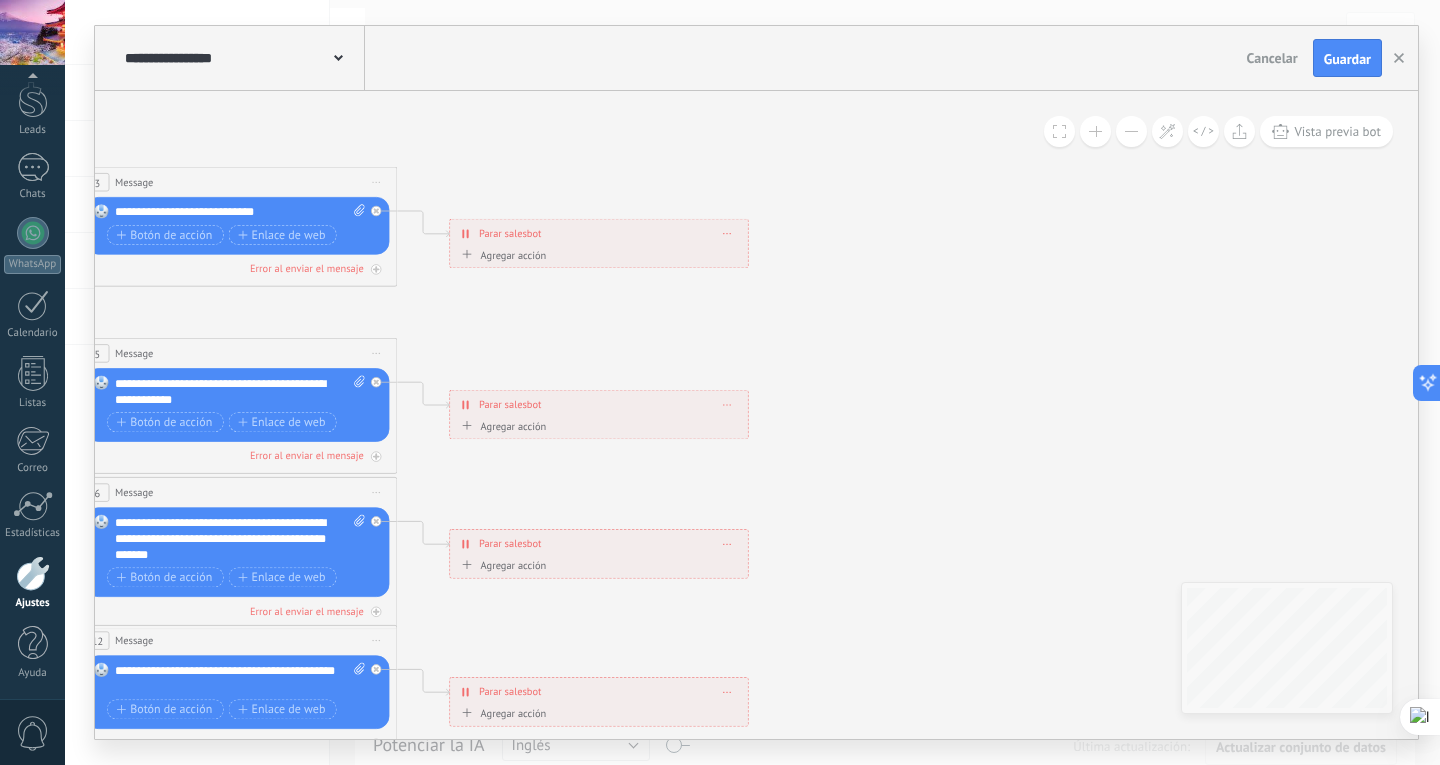 click 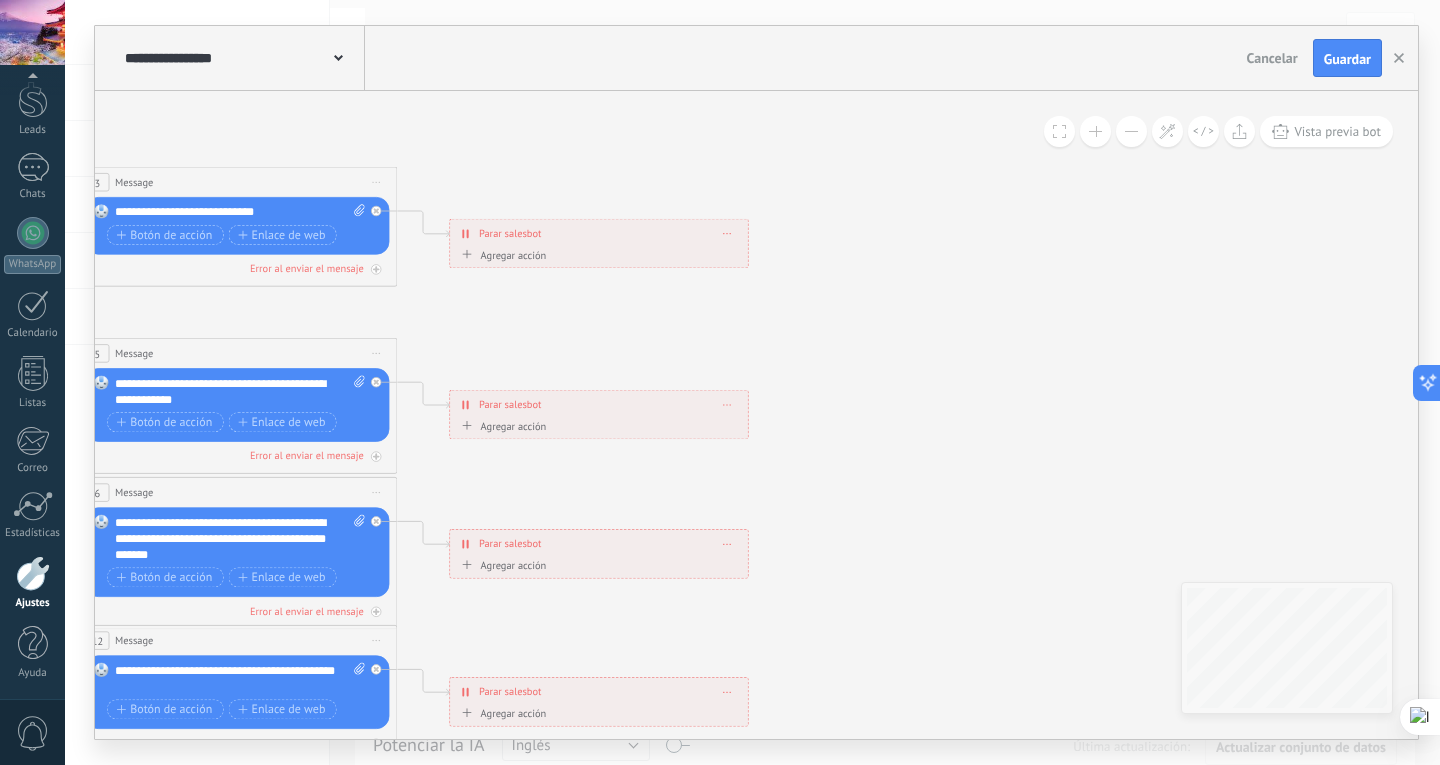 drag, startPoint x: 383, startPoint y: 688, endPoint x: 543, endPoint y: 651, distance: 164.22241 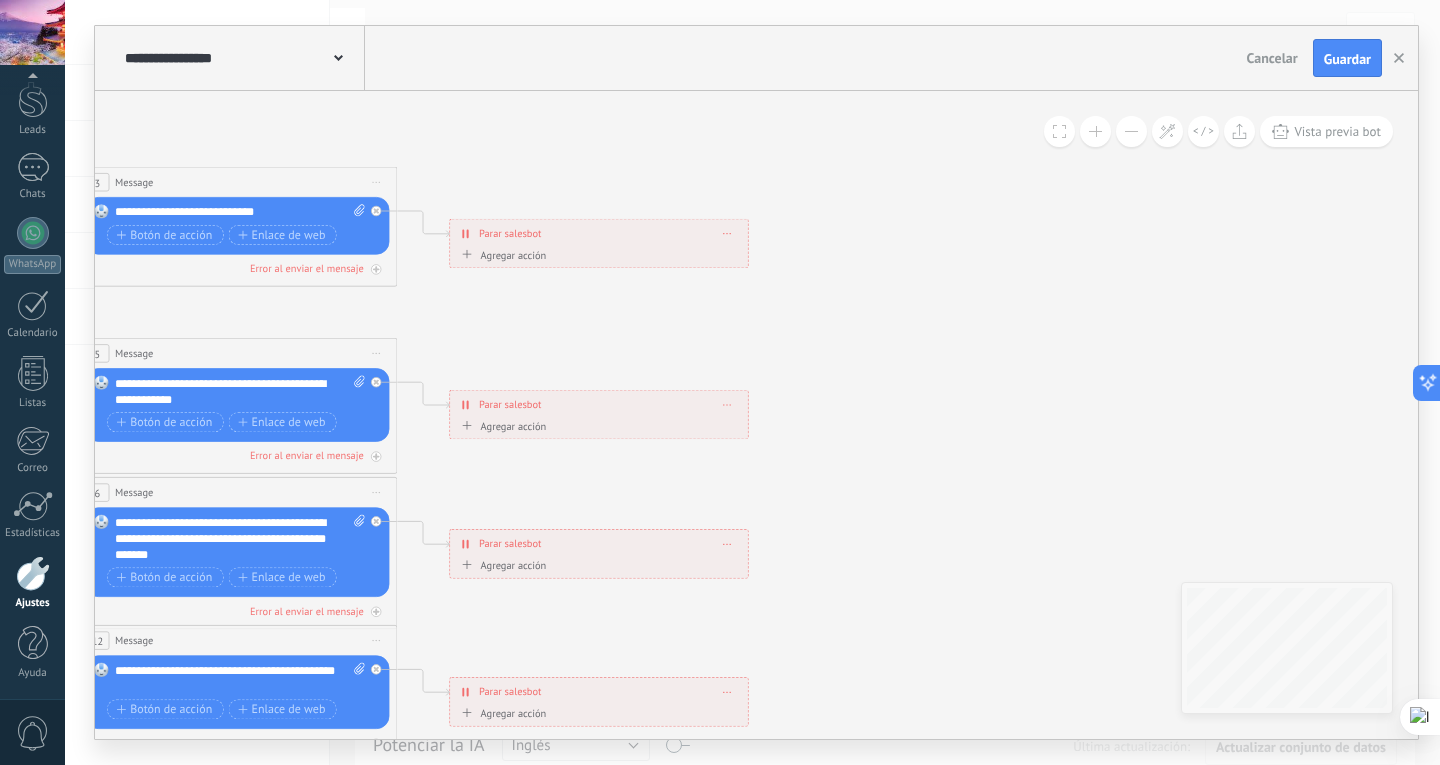click on "**********" at bounding box center (-573, 131) 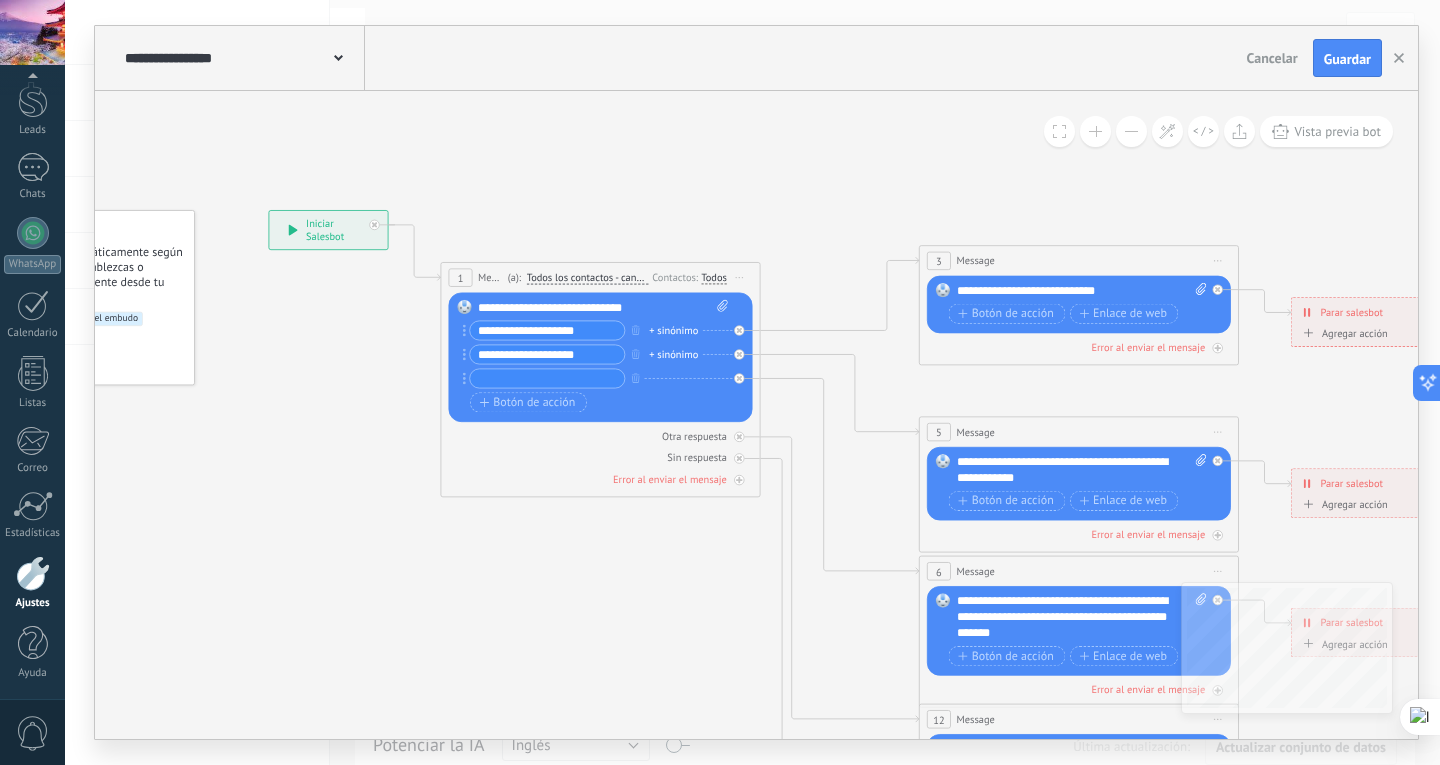 click on "**********" at bounding box center (592, 354) 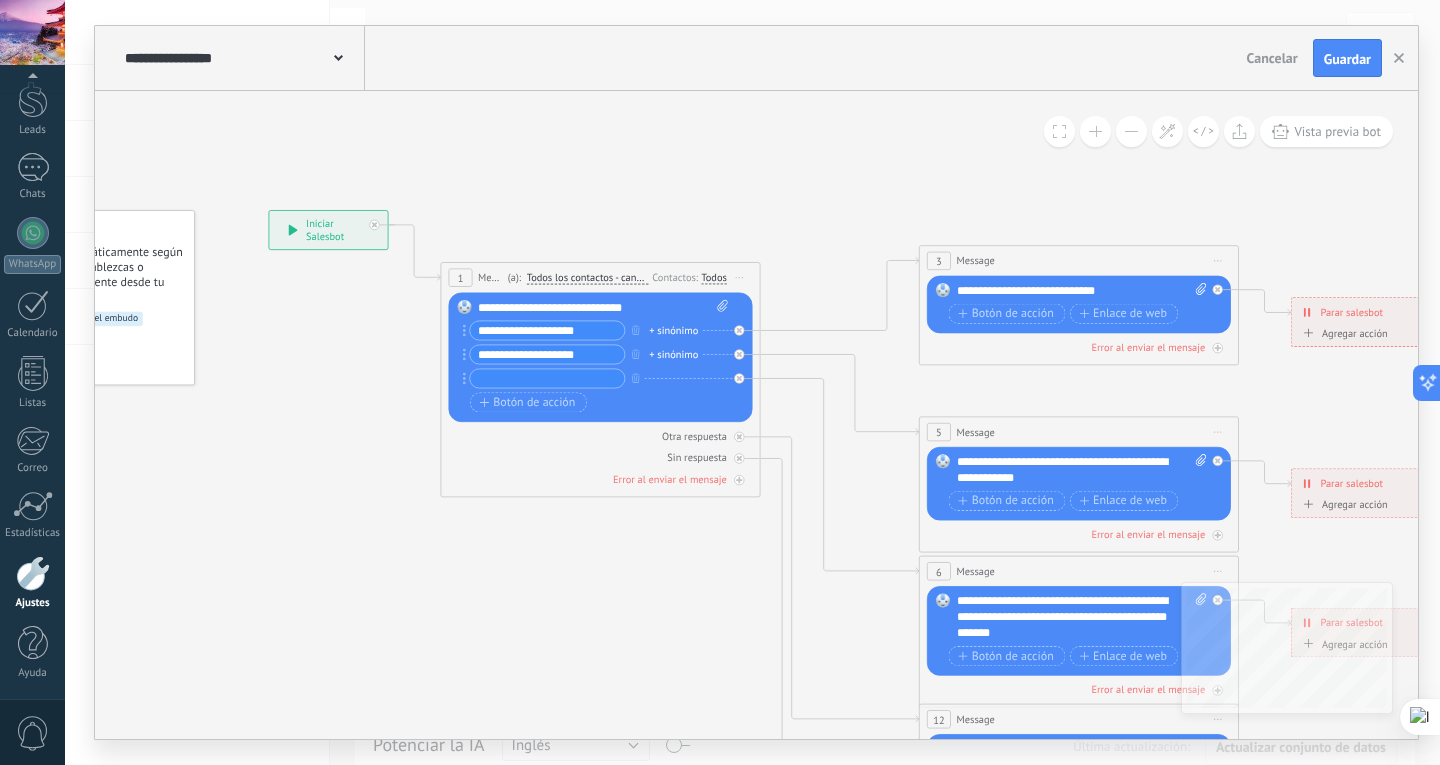 click on "Reemplazar
Quitar
Convertir a mensaje de voz
Arrastre la imagen aquí para adjuntarla.
Añadir imagen
Subir
Arrastrar y soltar
Archivo no encontrado
Escribe tu mensaje..." at bounding box center [601, 357] 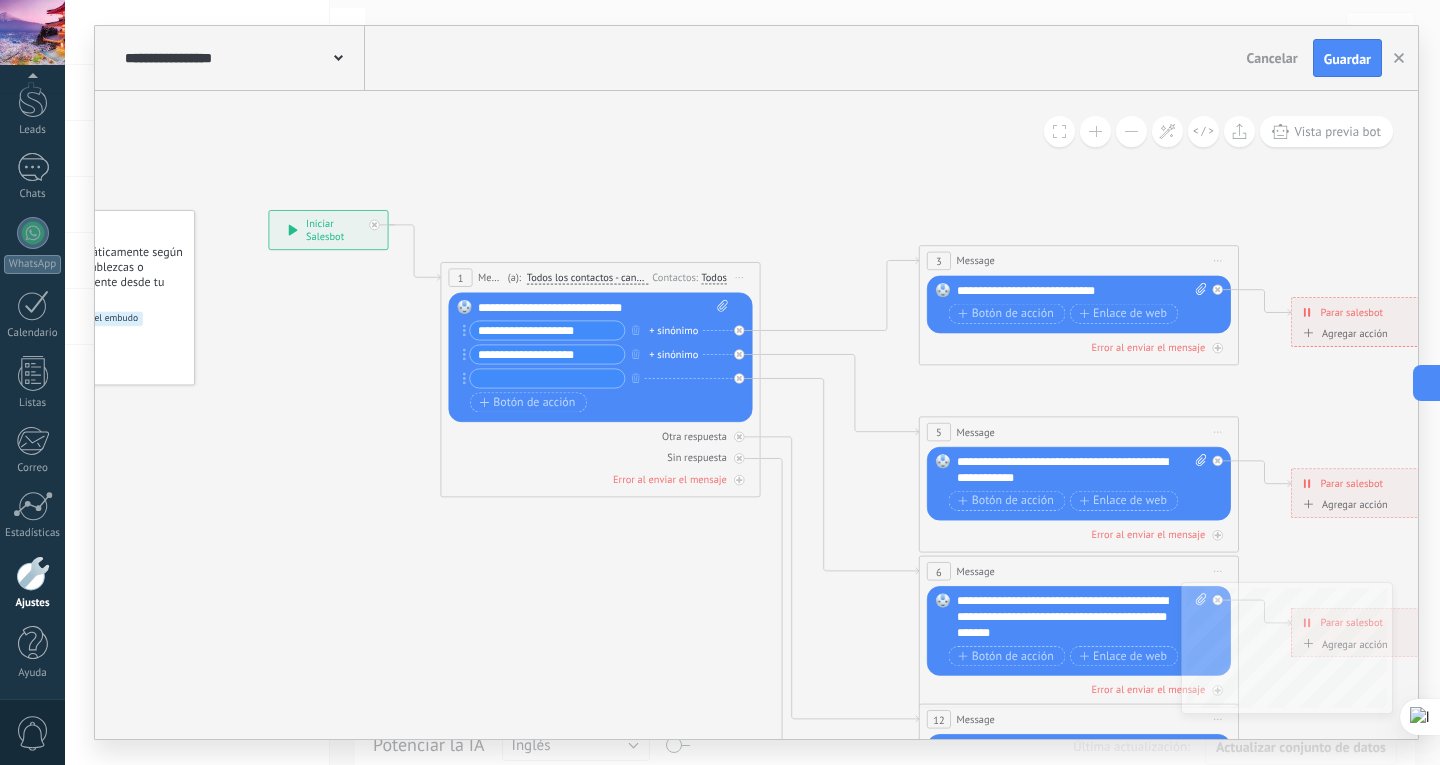 drag, startPoint x: 667, startPoint y: 311, endPoint x: 472, endPoint y: 310, distance: 195.00256 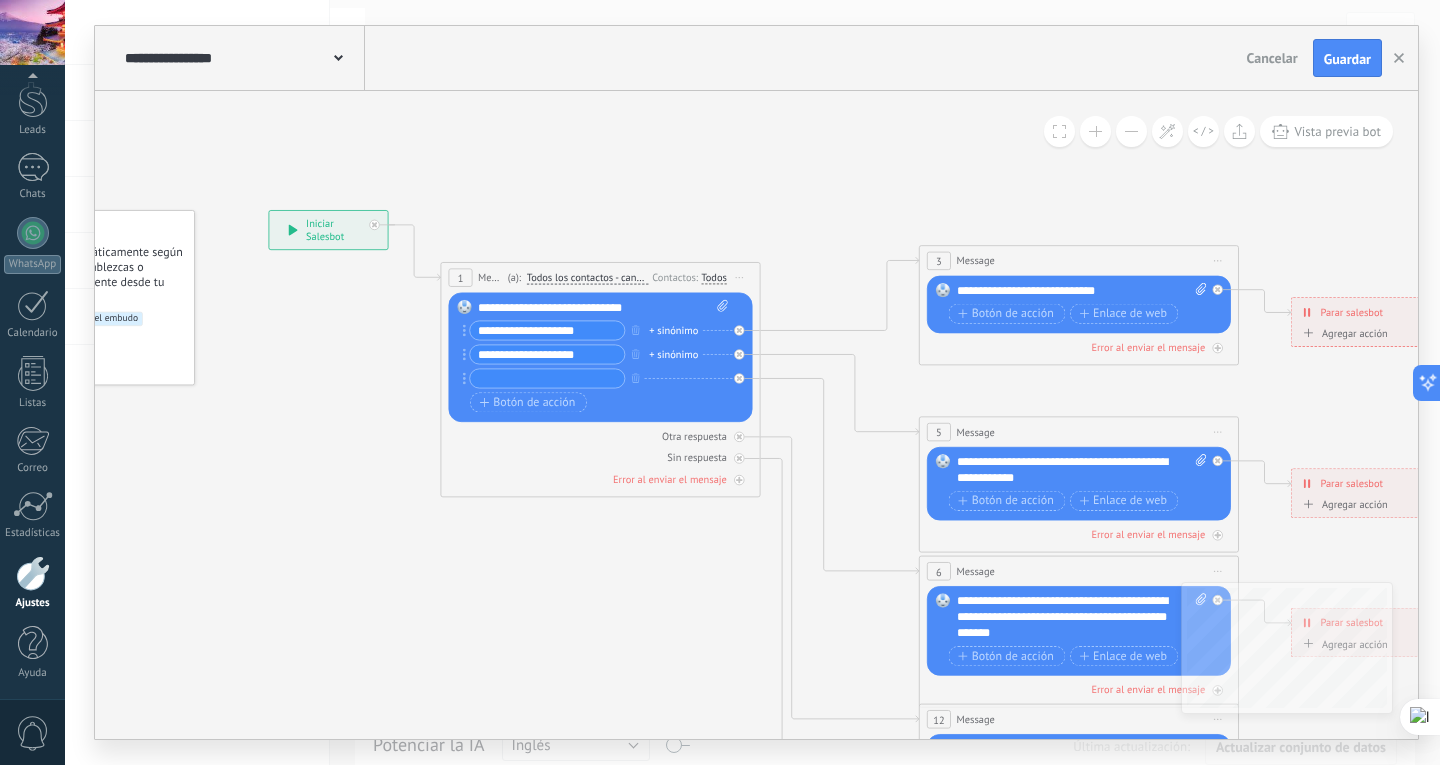click on "**********" at bounding box center (603, 358) 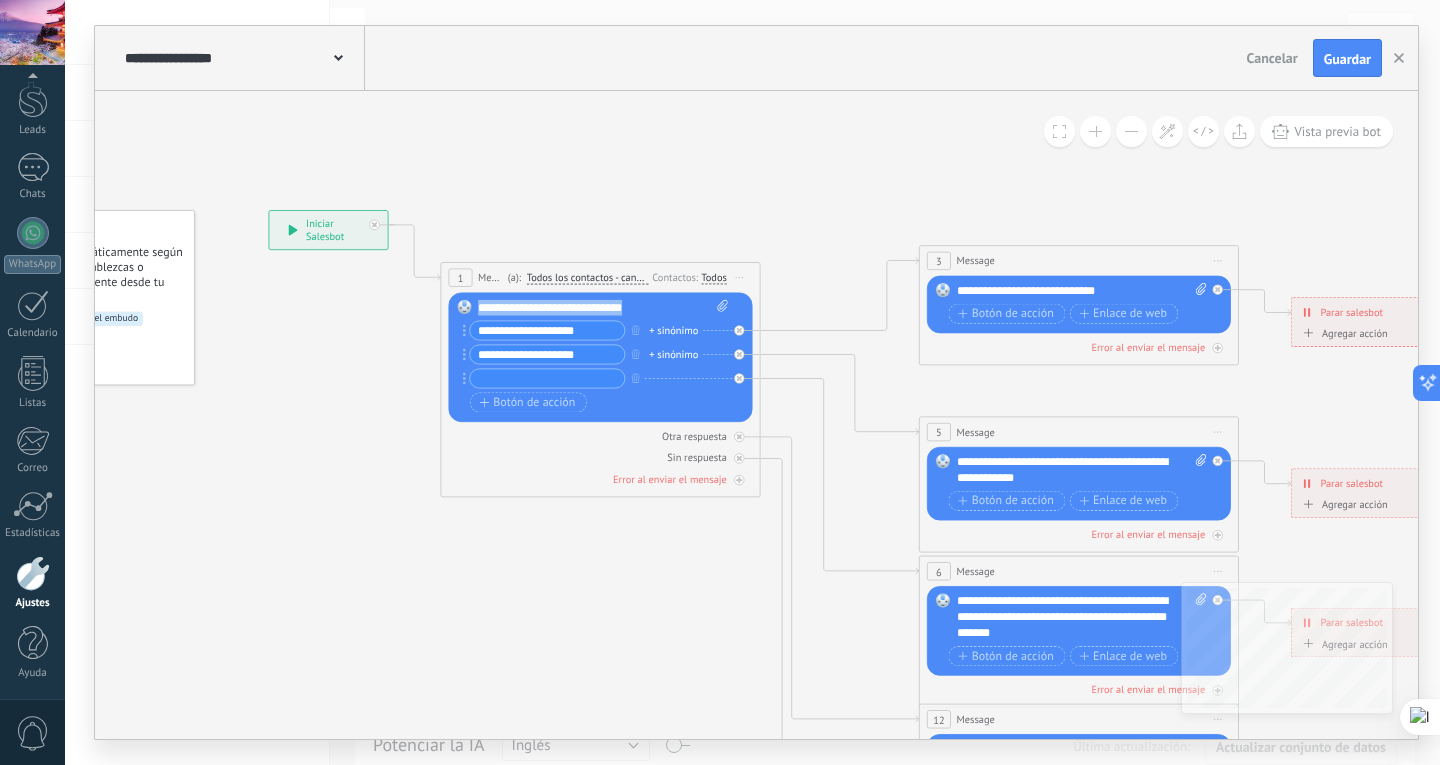 drag, startPoint x: 648, startPoint y: 304, endPoint x: 479, endPoint y: 305, distance: 169.00296 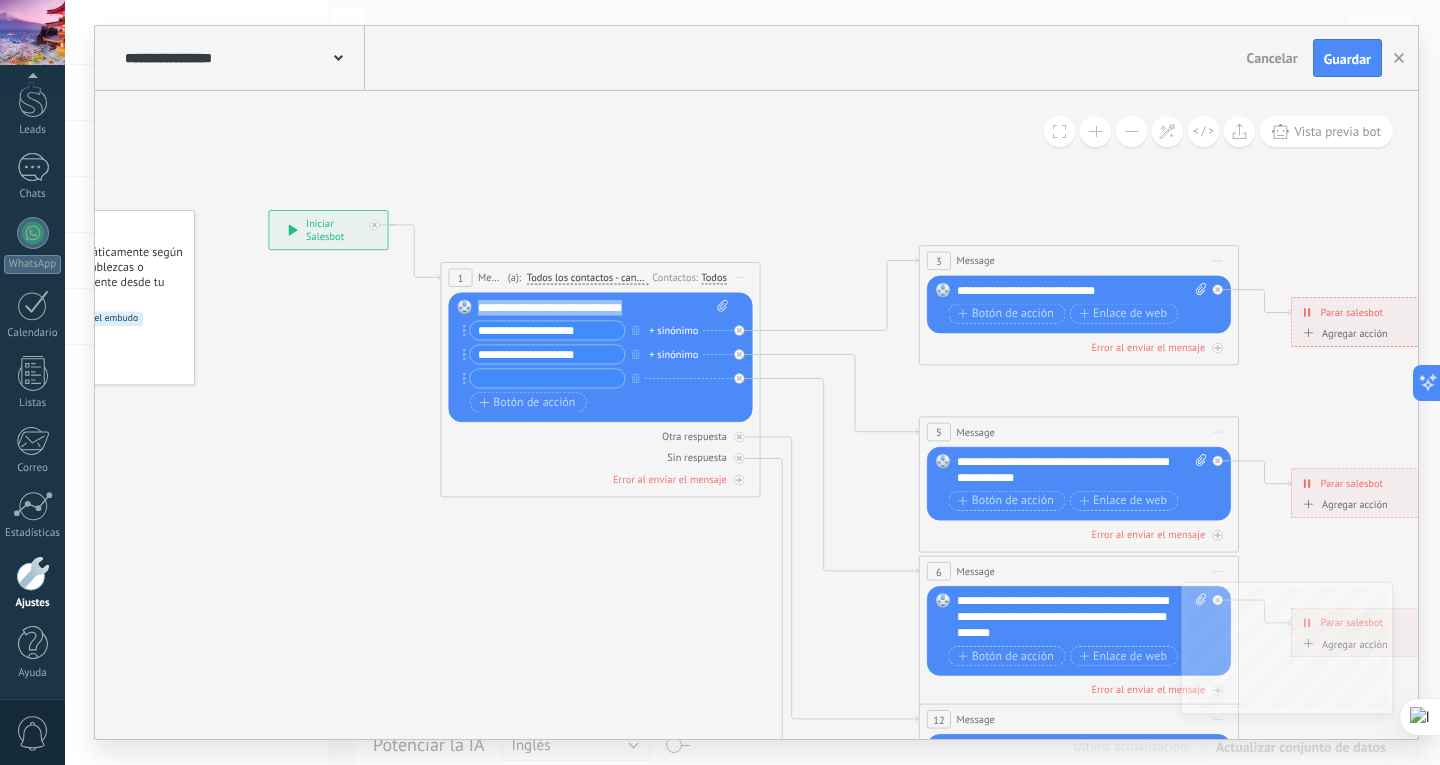click on "**********" at bounding box center (603, 308) 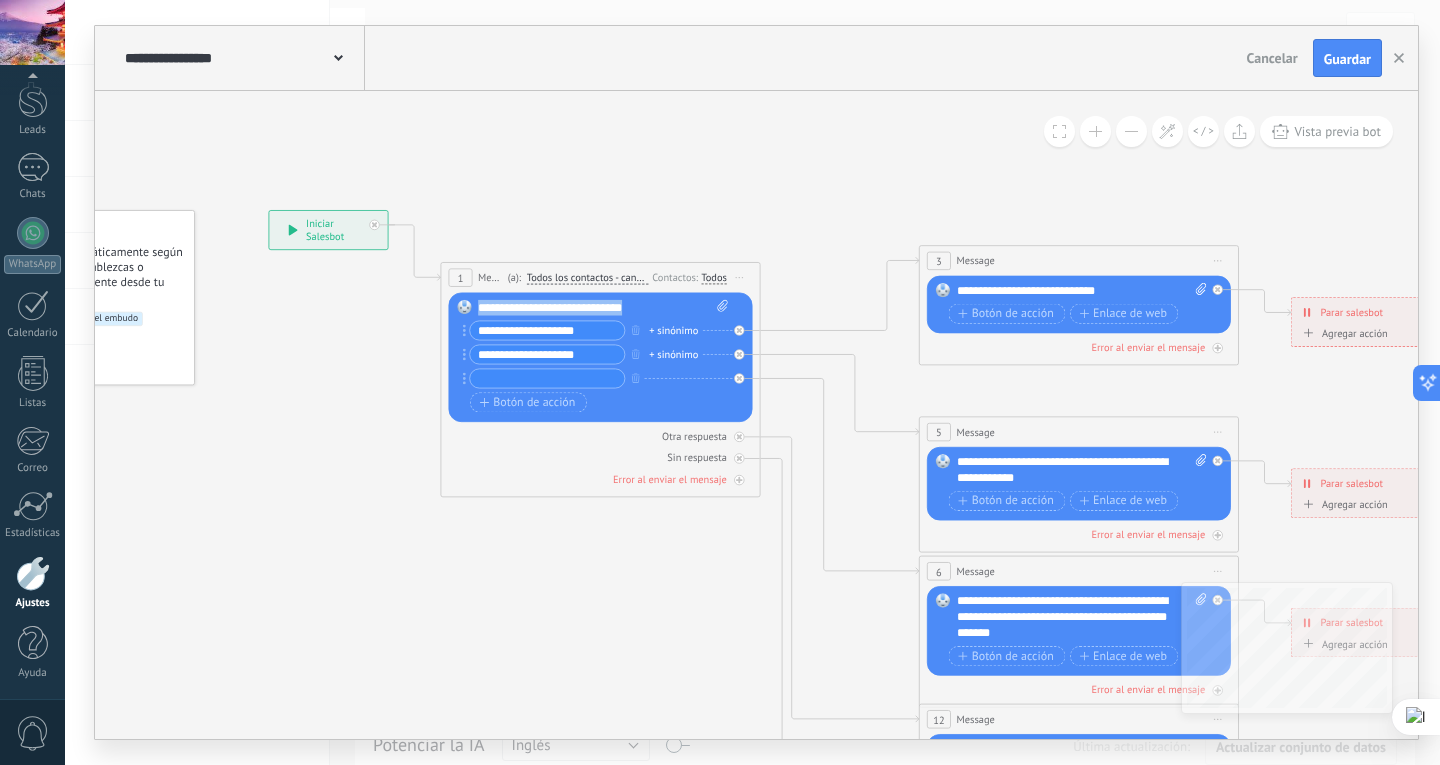 type 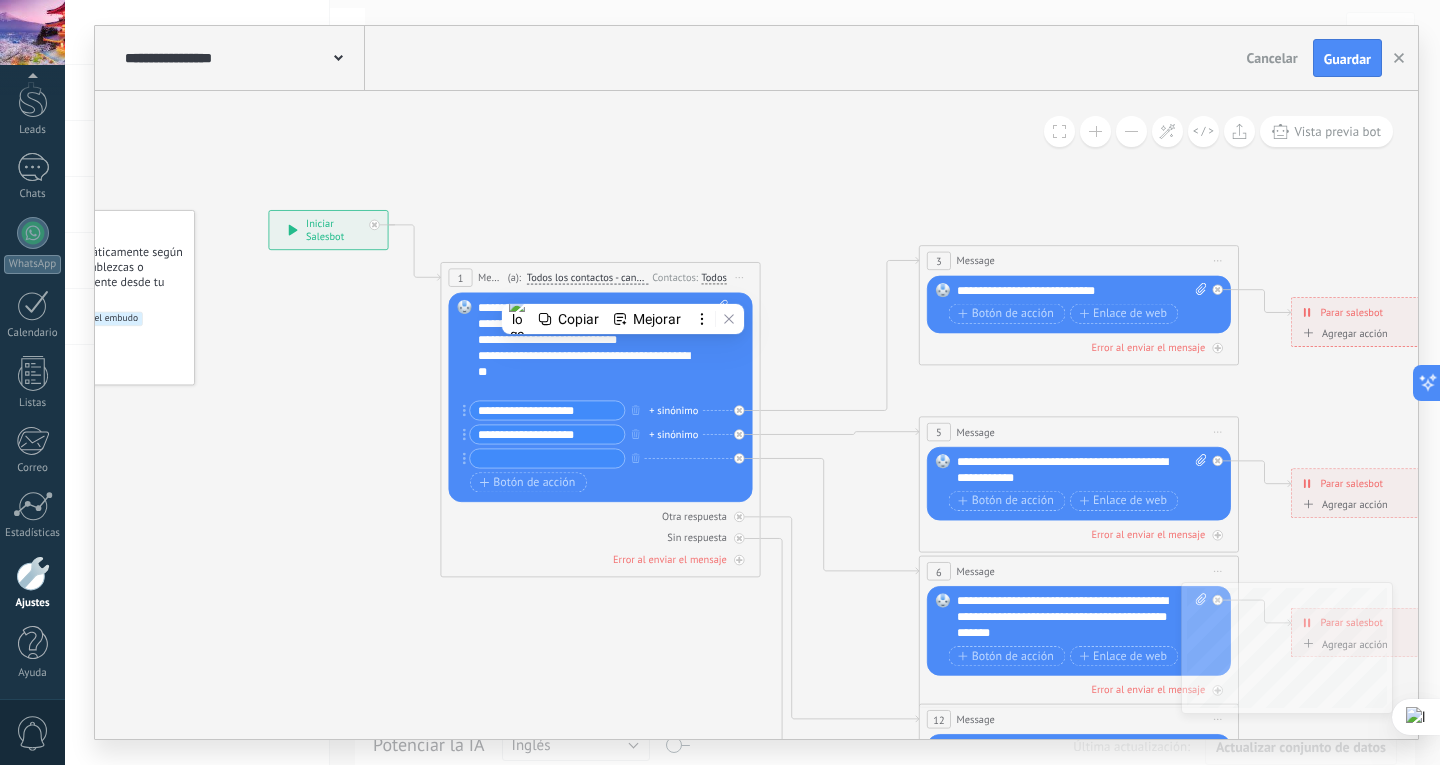 click on "**********" at bounding box center [603, 348] 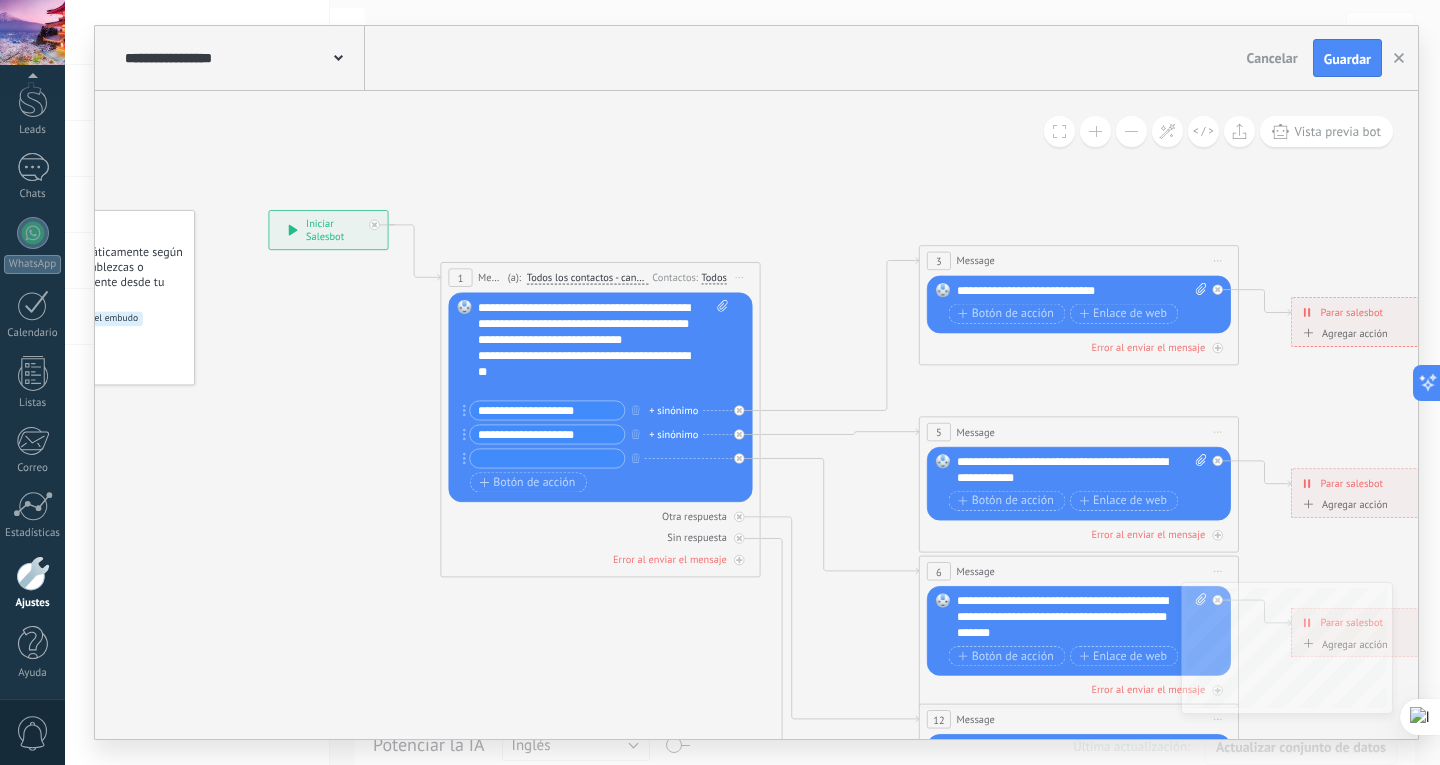 click at bounding box center [720, 348] 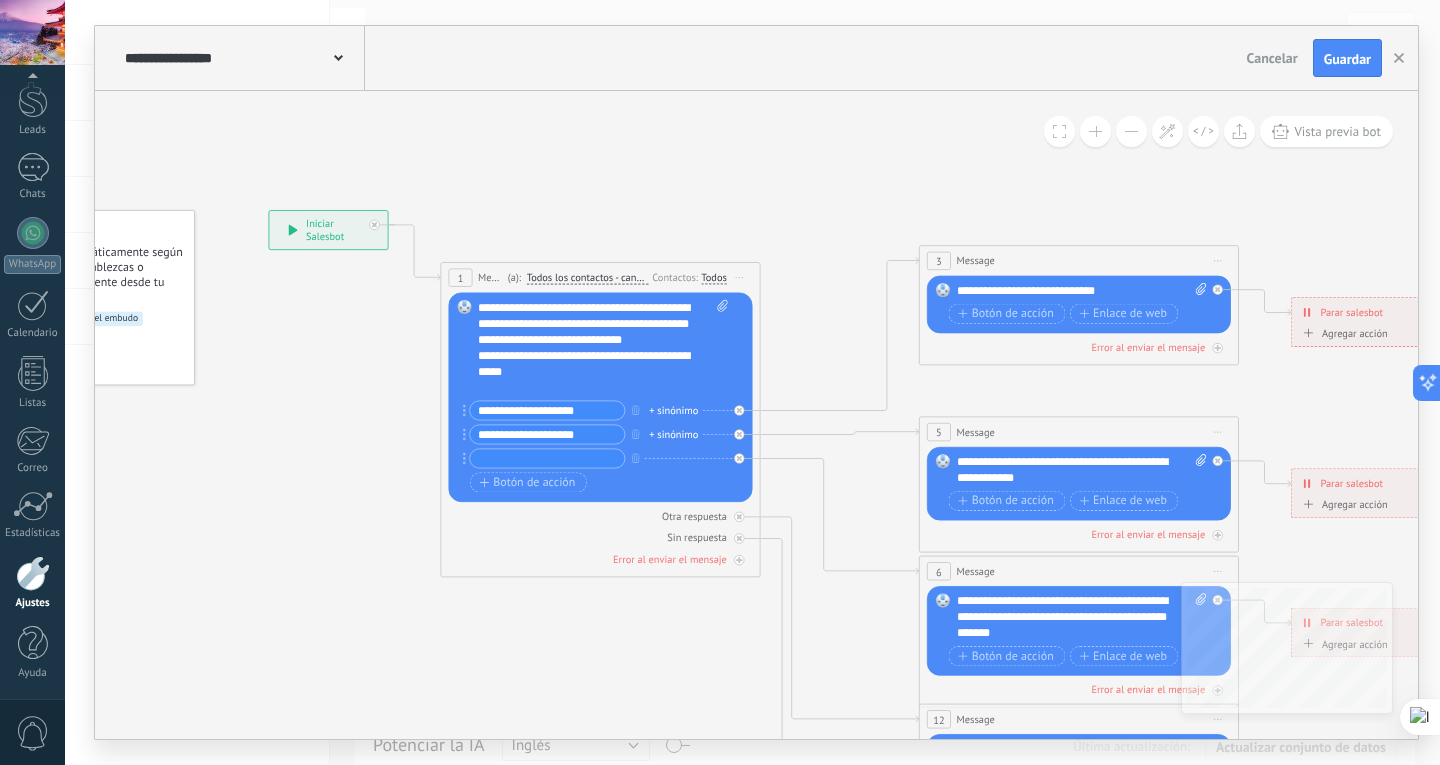click on "**********" at bounding box center (547, 410) 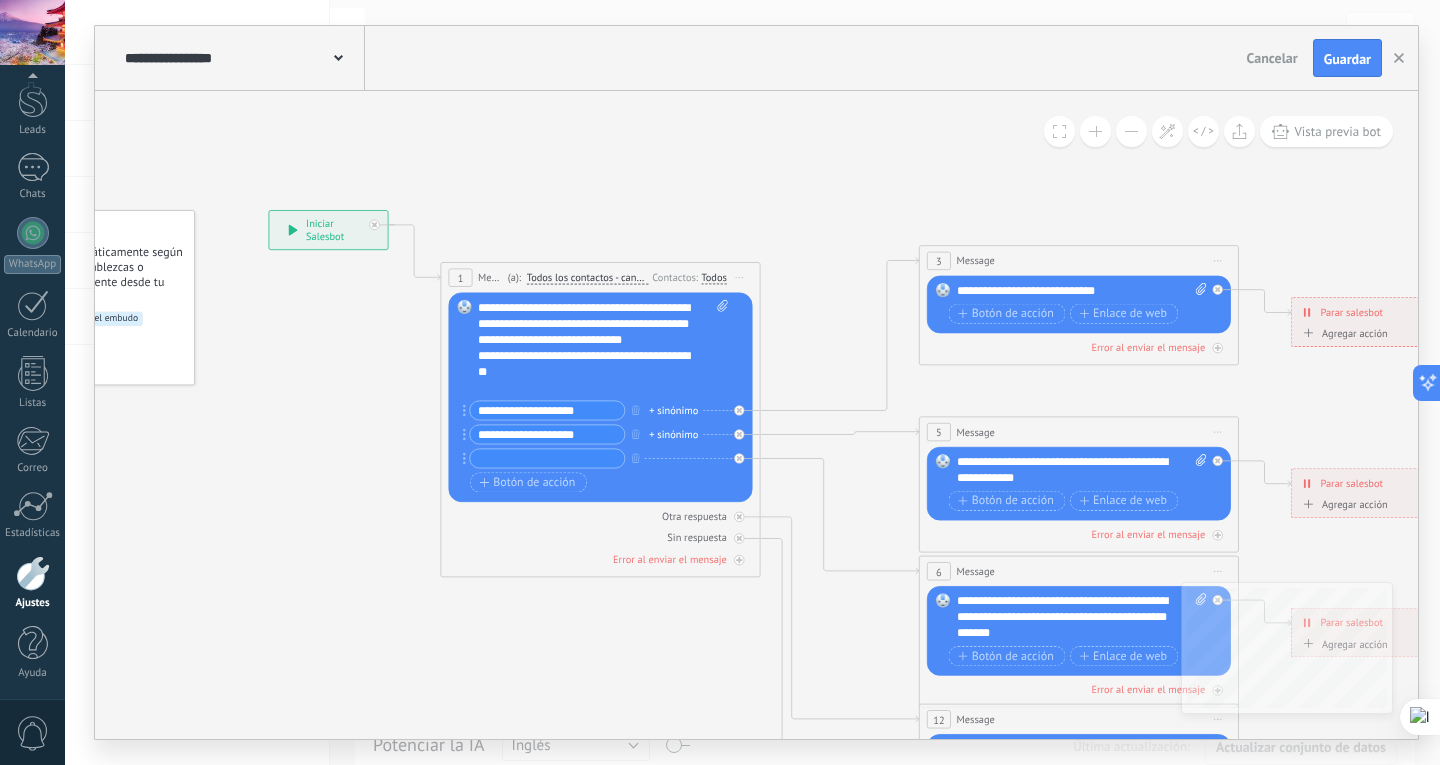 click on "**********" at bounding box center (603, 348) 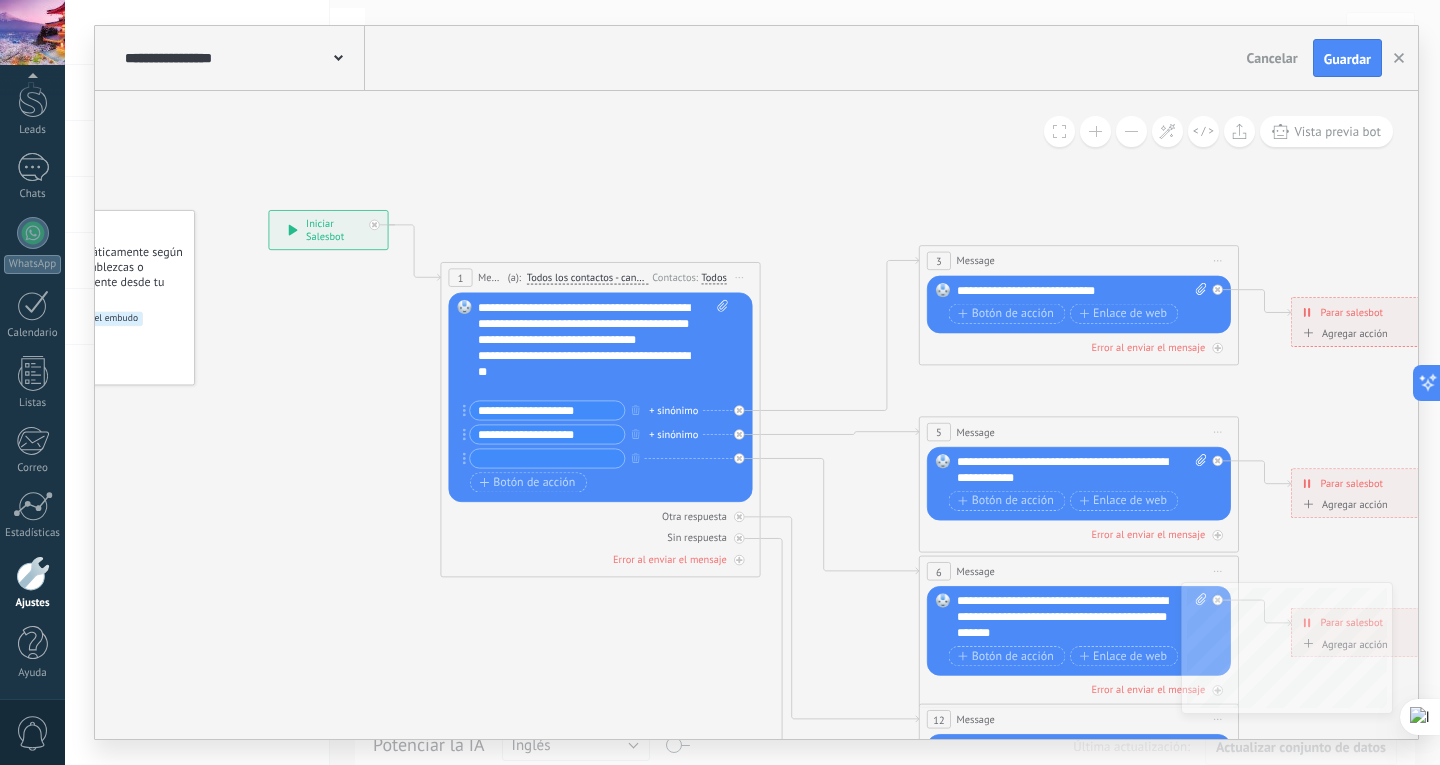 click on "**********" at bounding box center (599, 436) 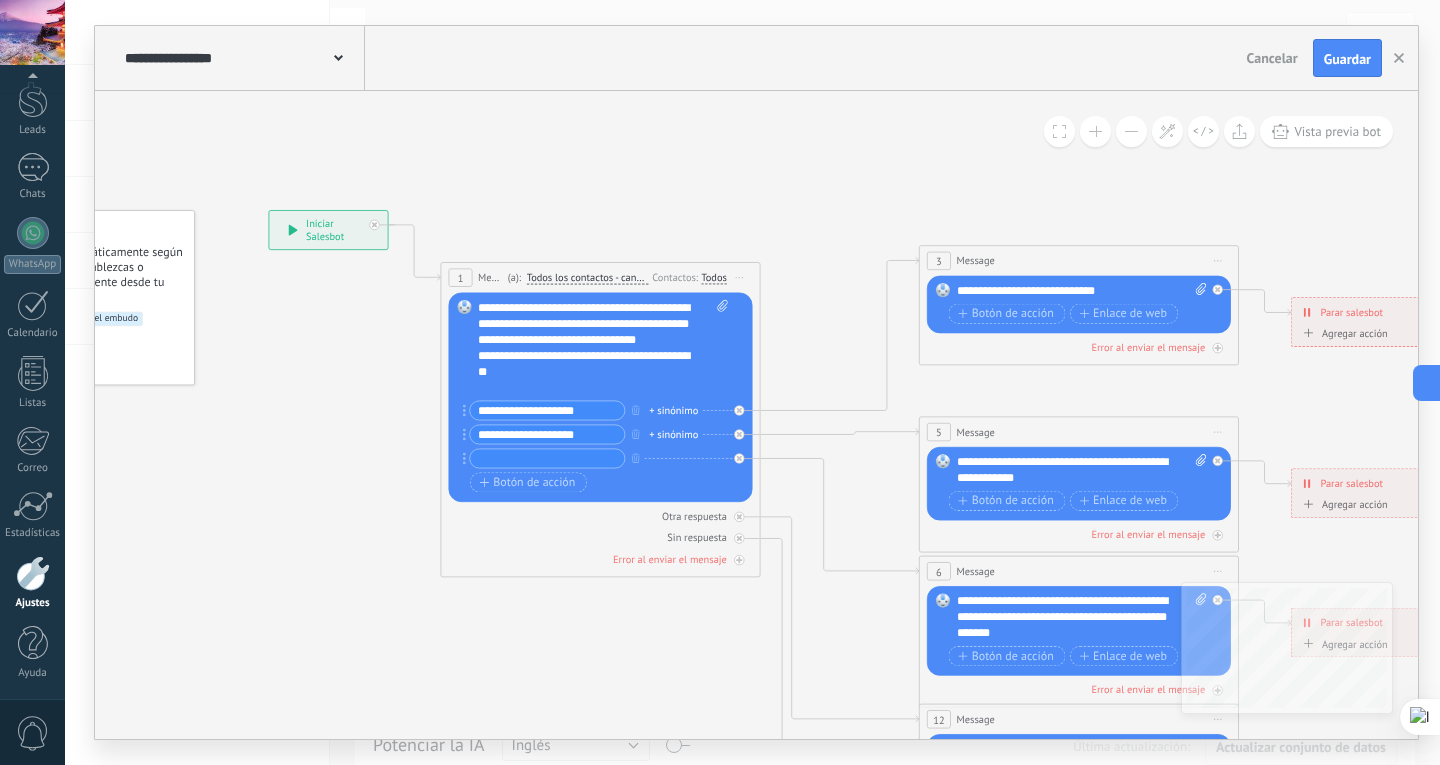 click on "**********" at bounding box center [547, 410] 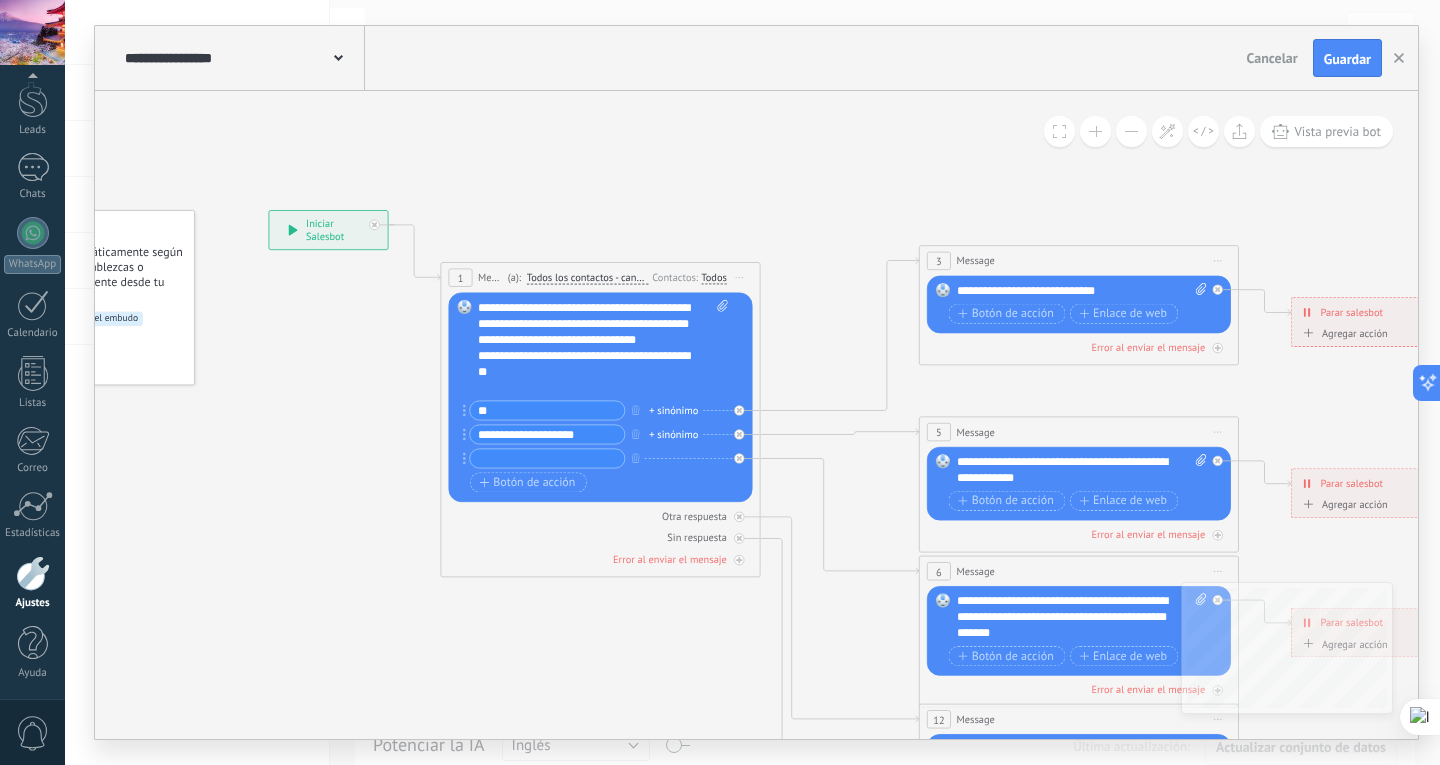type on "*" 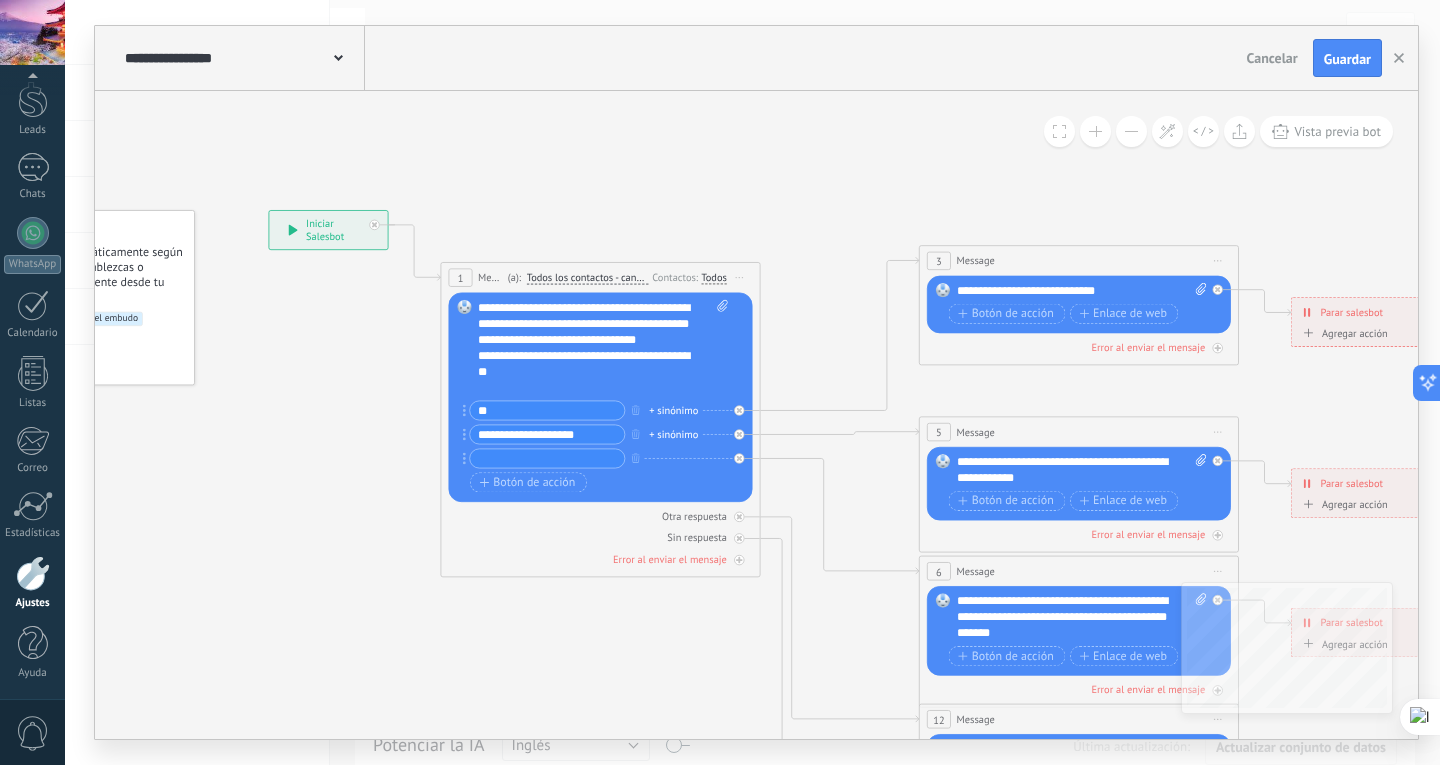type on "*" 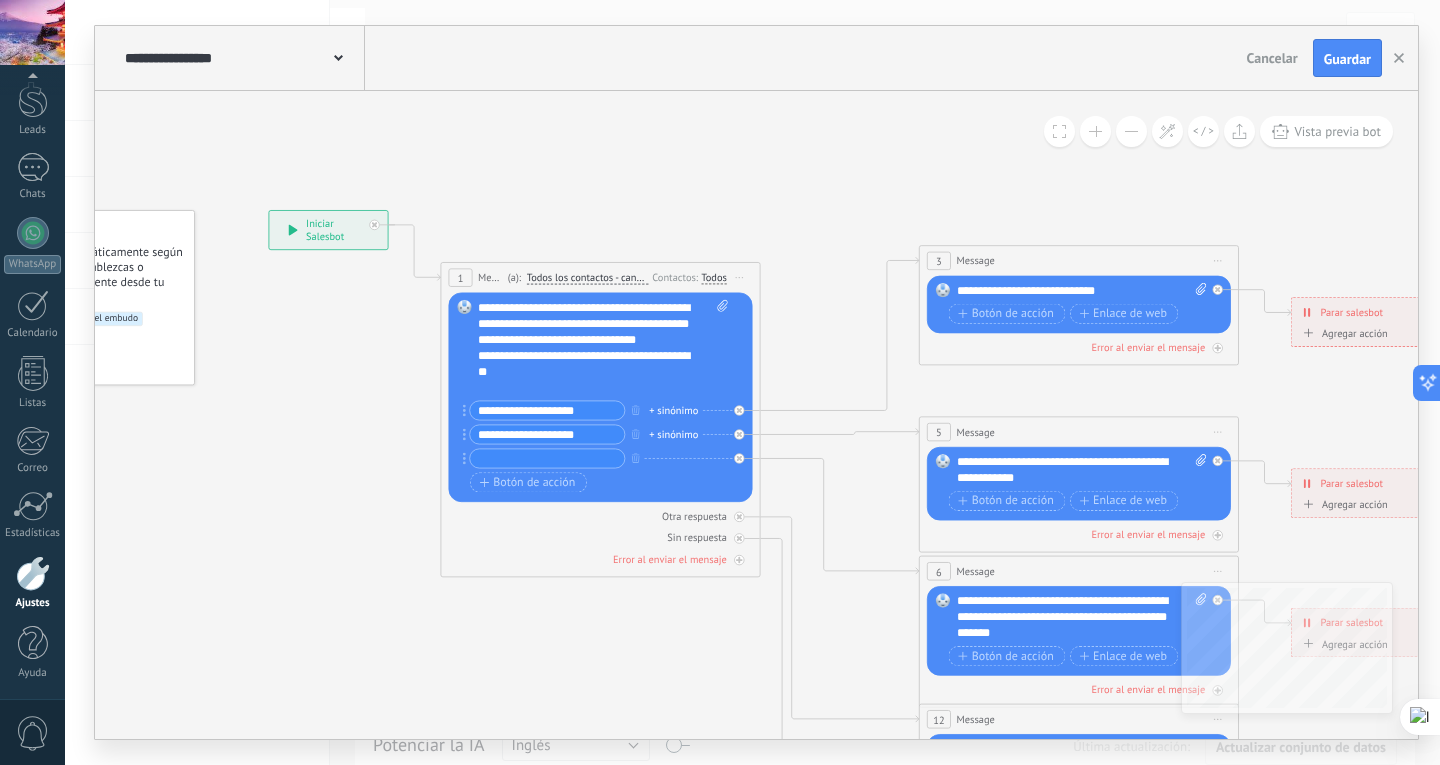 click on "**********" at bounding box center [547, 410] 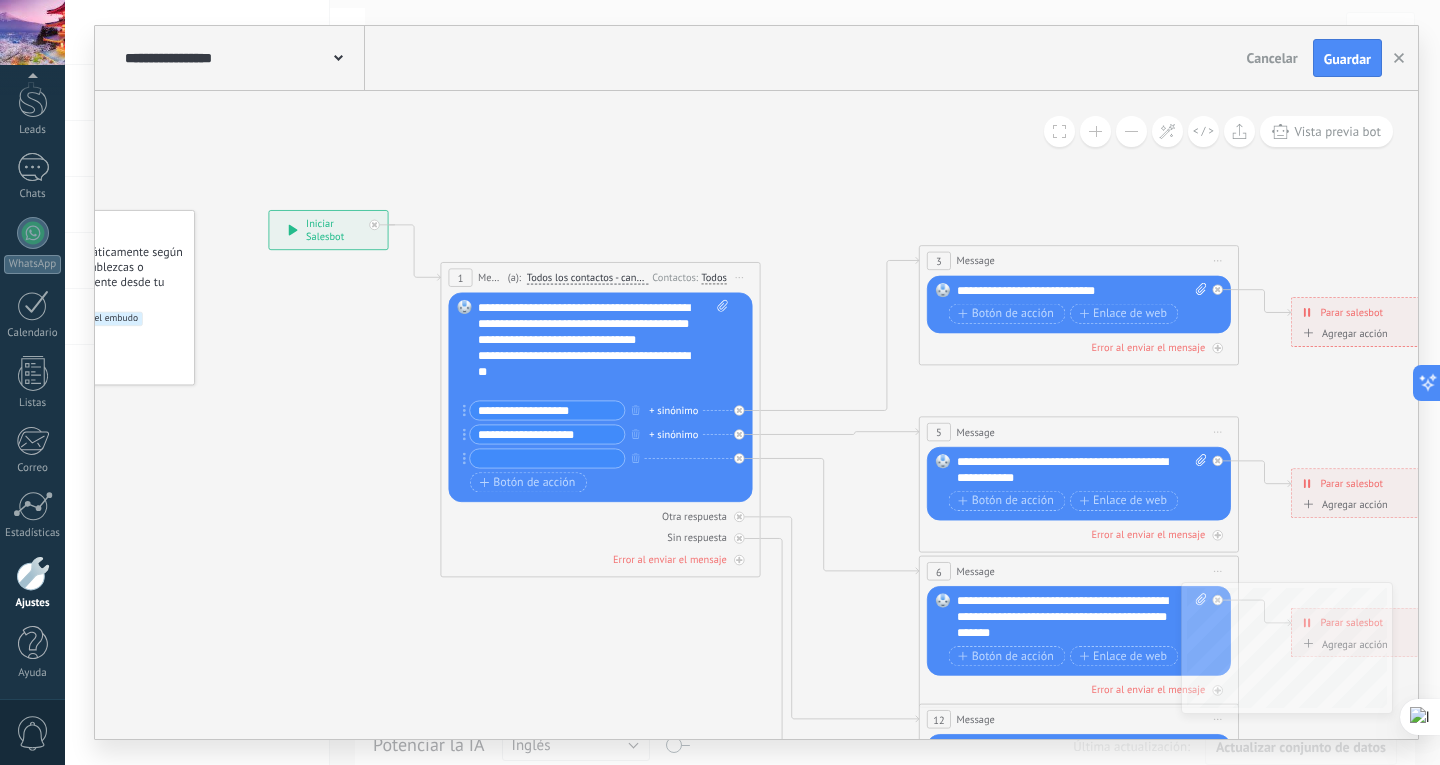 click on "**********" at bounding box center [547, 410] 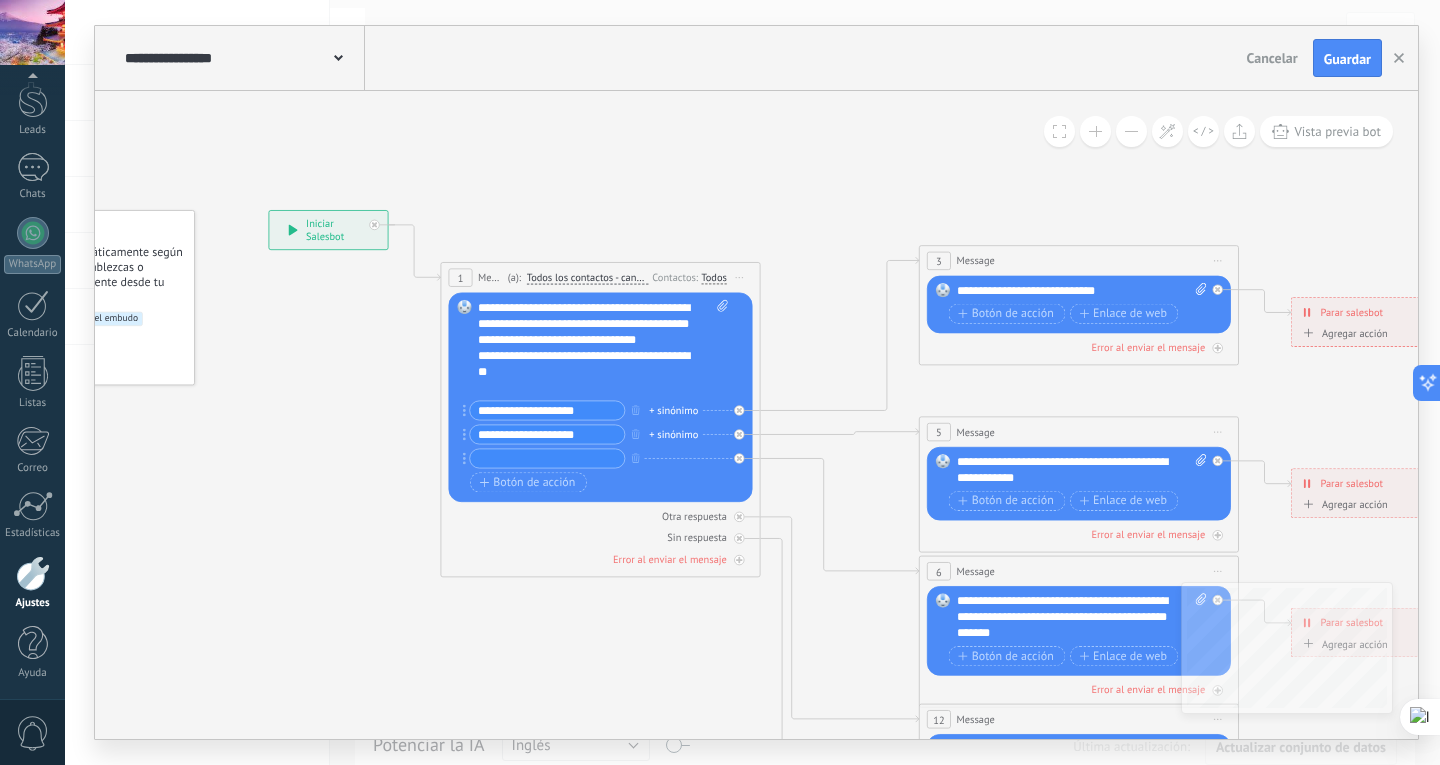 type on "**********" 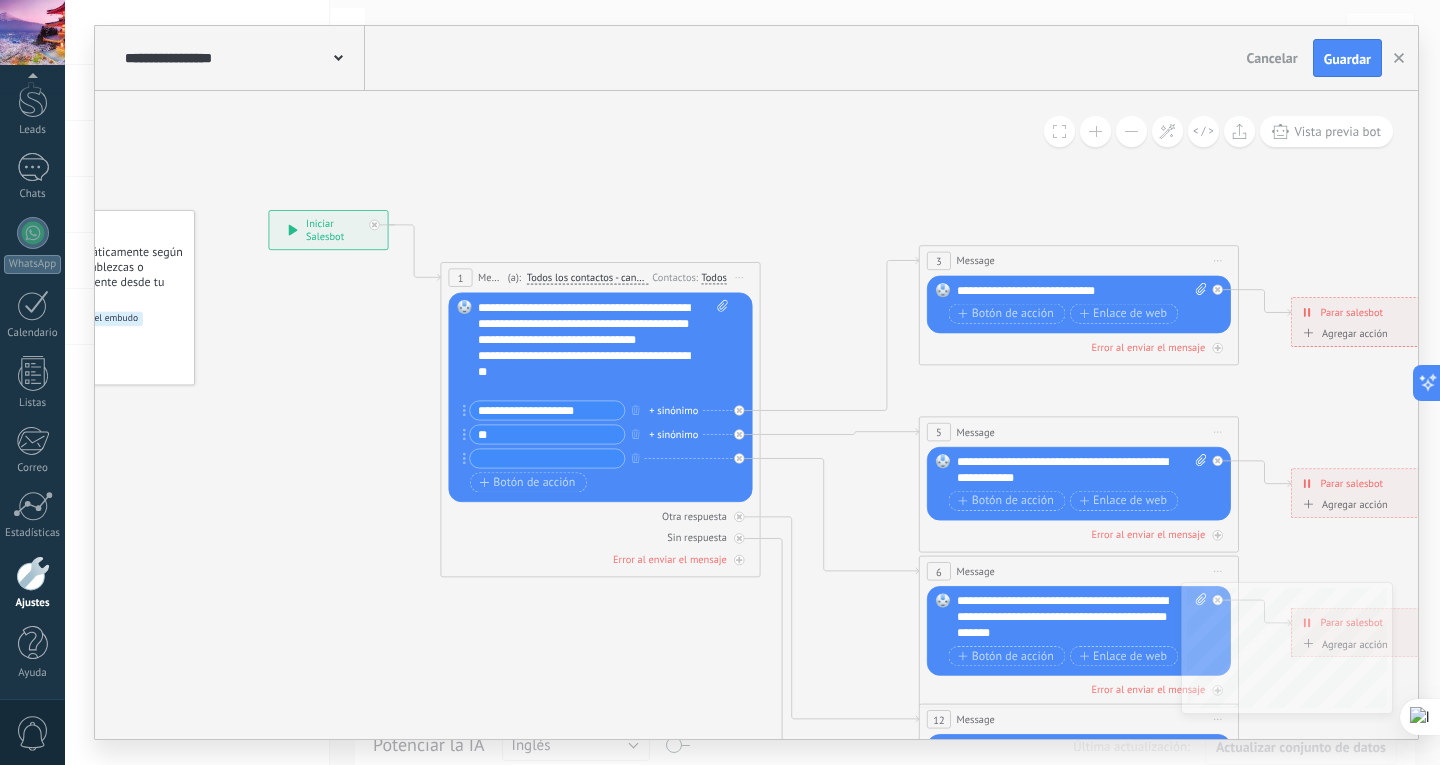 type on "*" 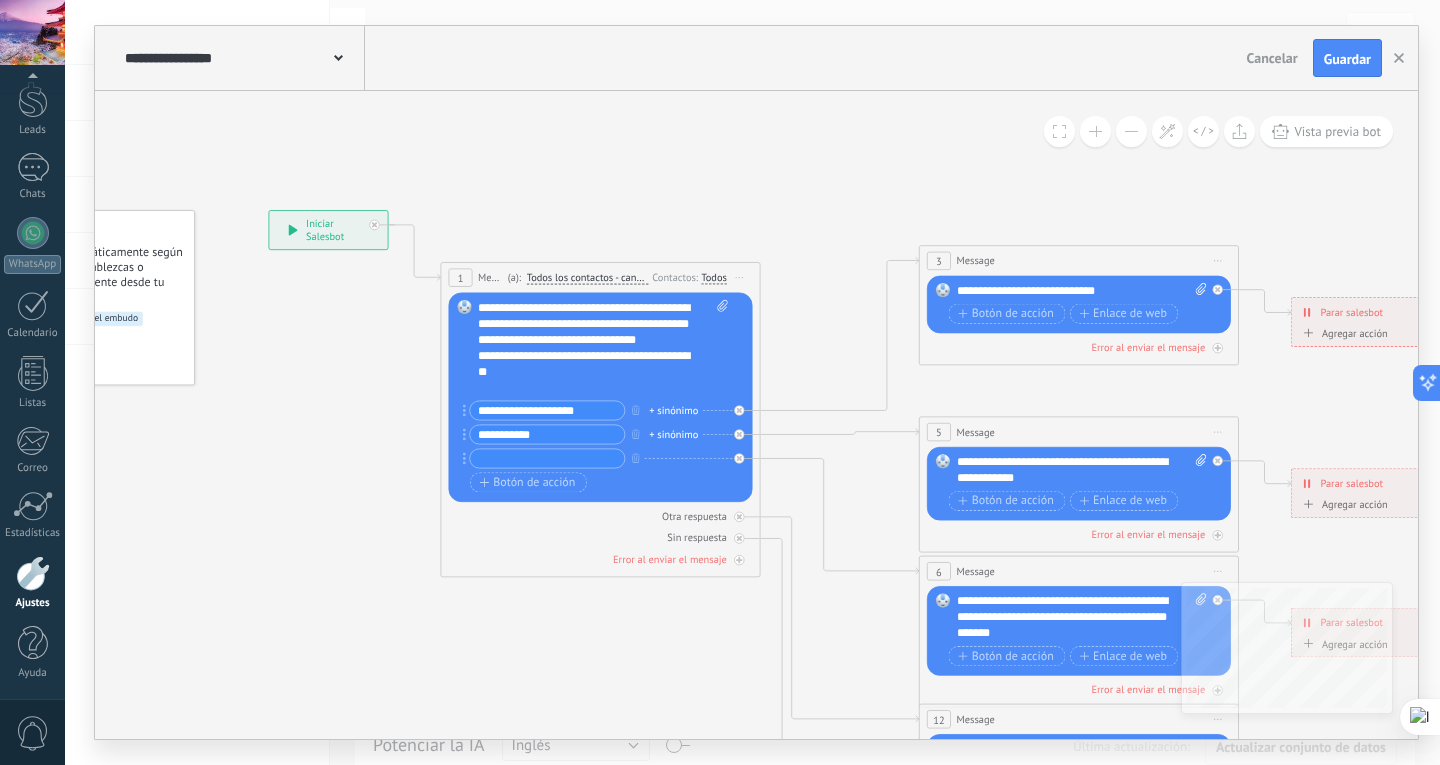 type on "**********" 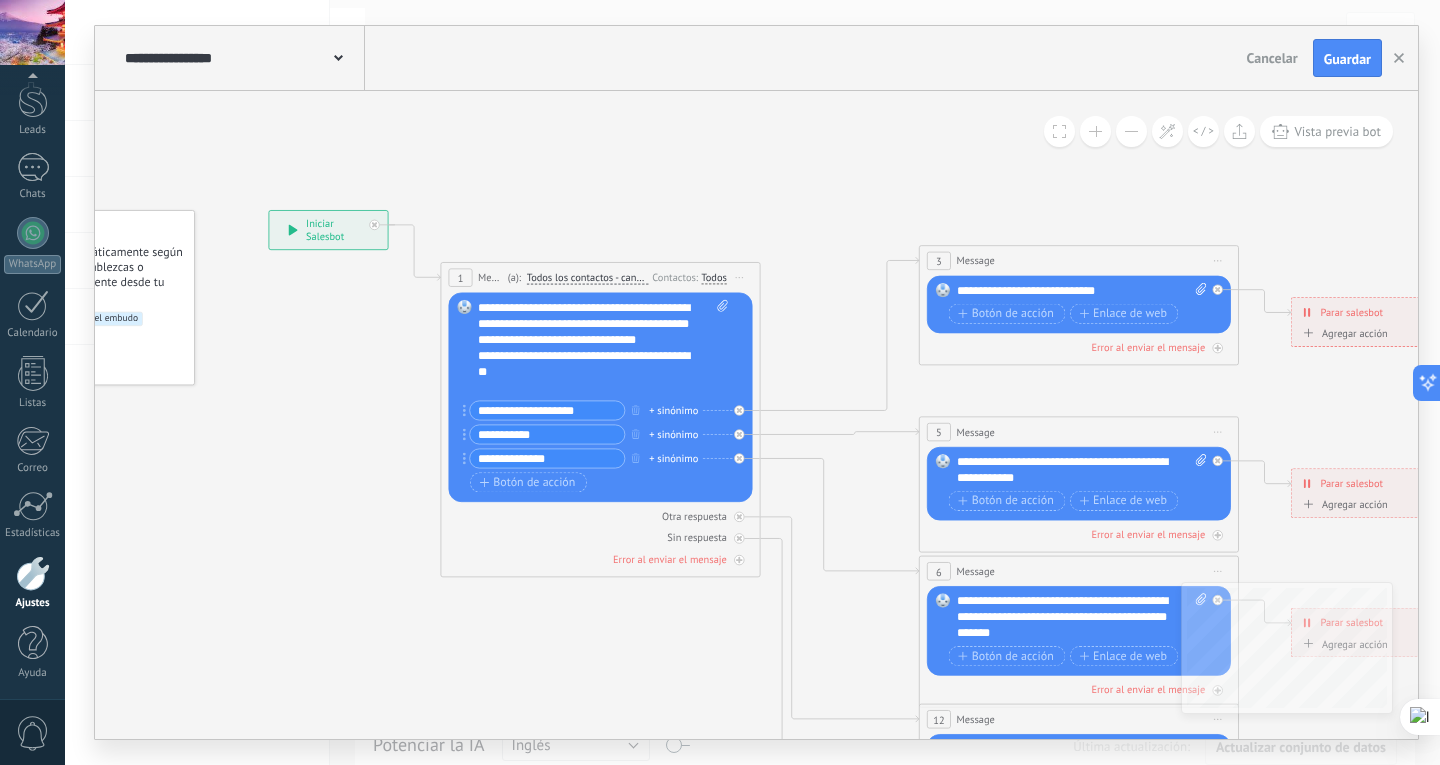 type on "**********" 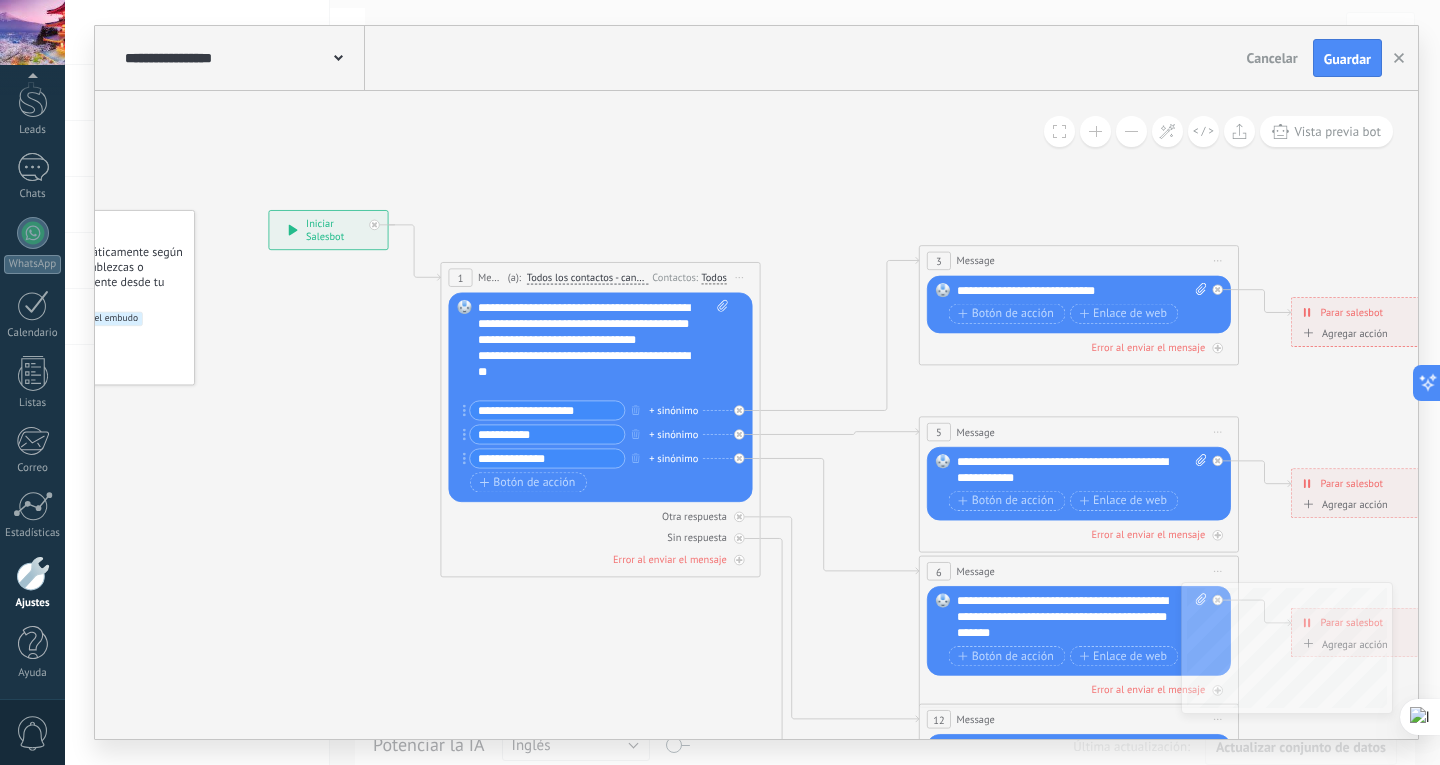 click on "**********" at bounding box center [1082, 291] 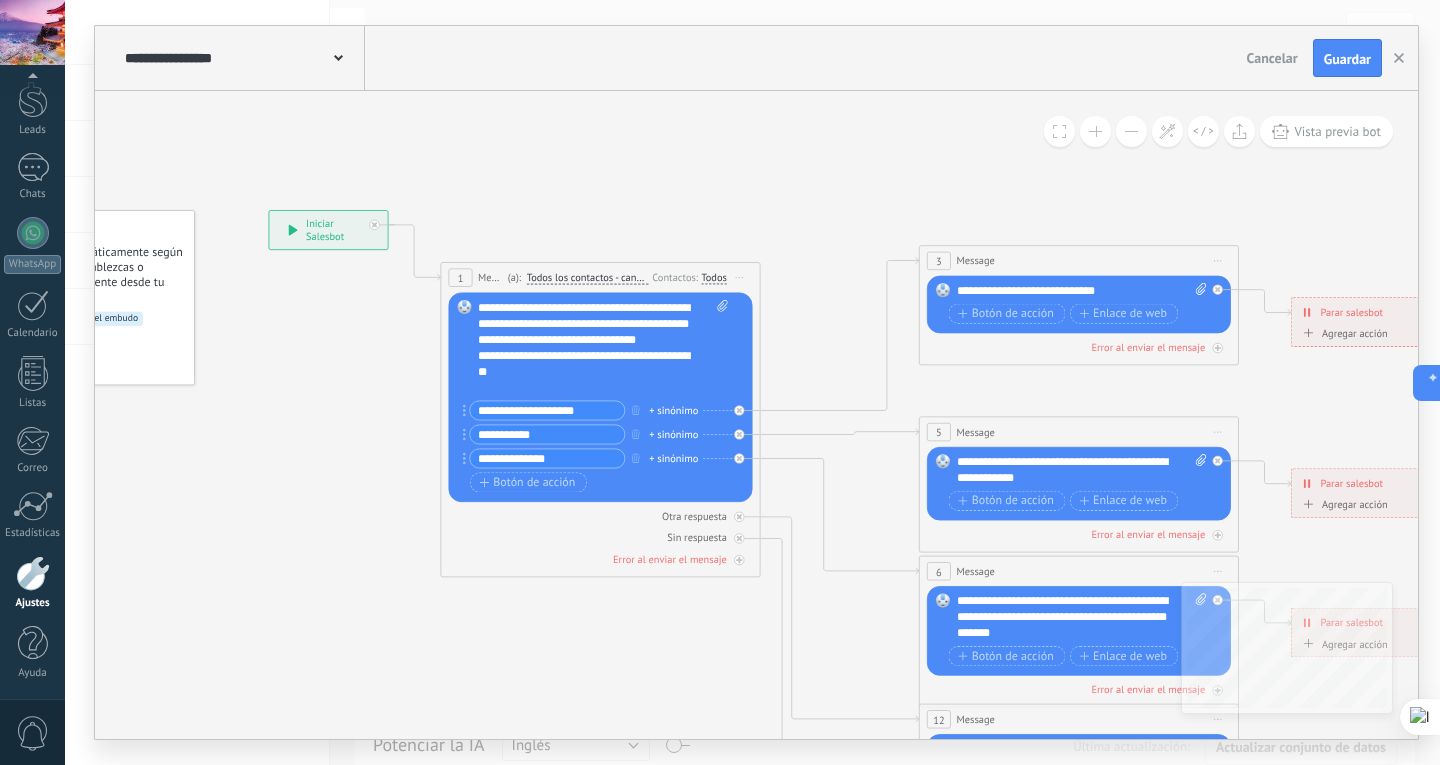 click on "**********" at bounding box center (1082, 291) 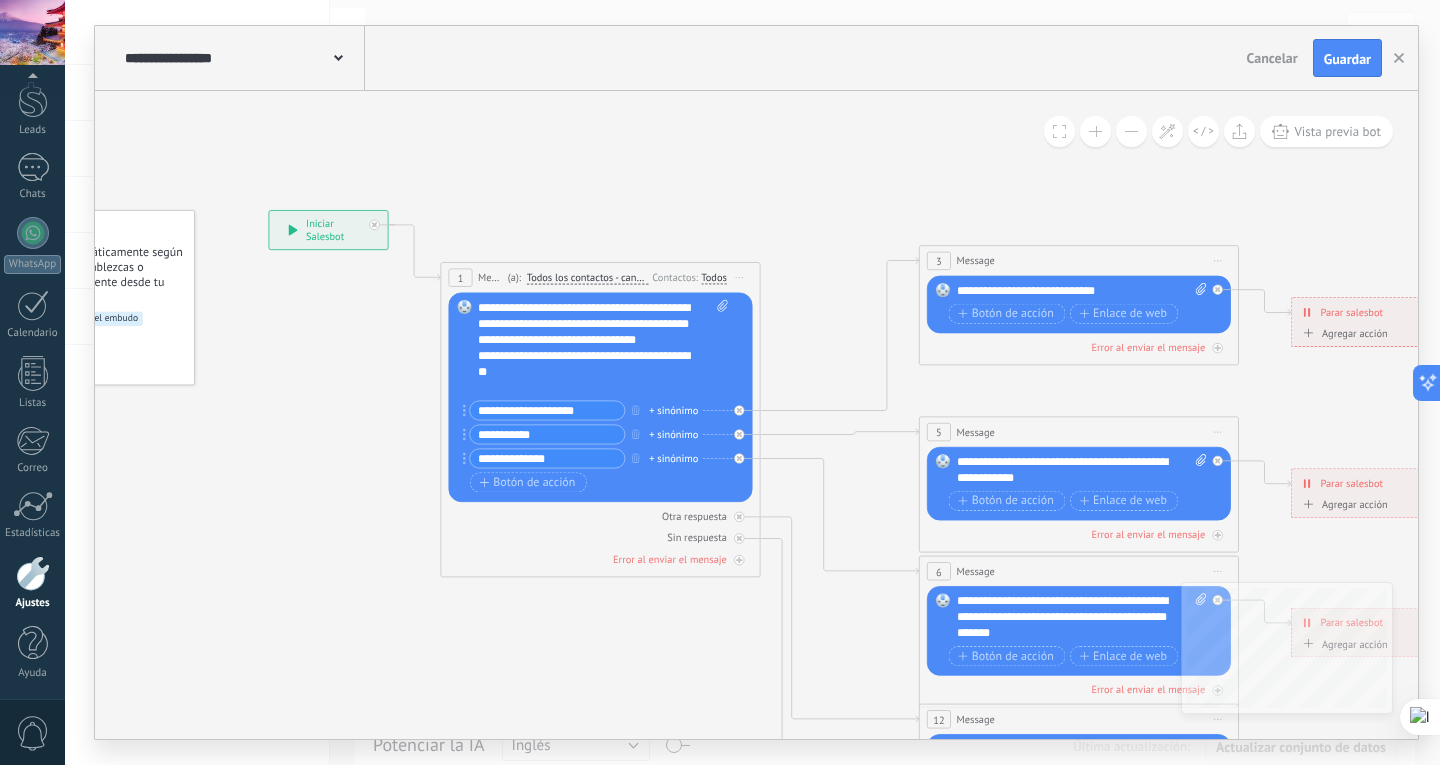 type 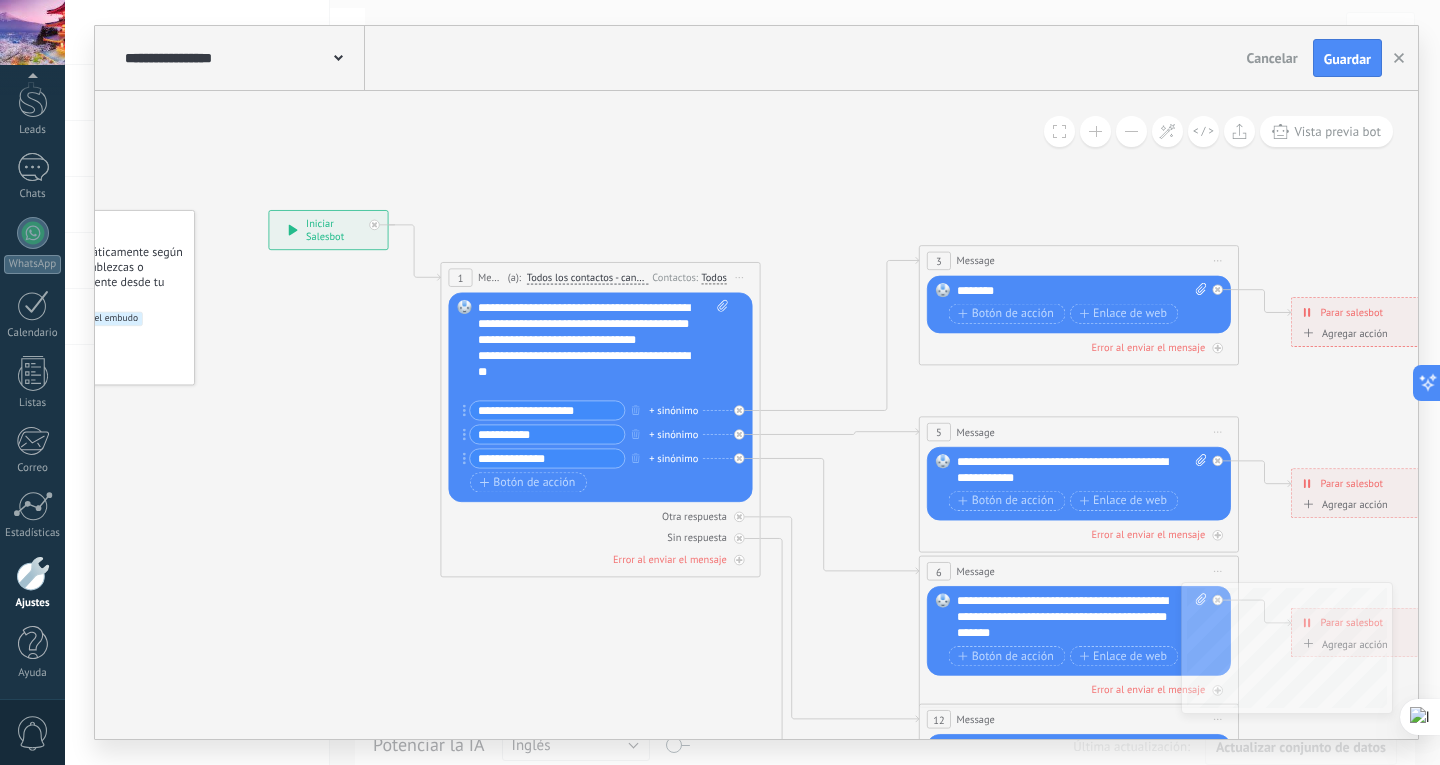 click on "********" at bounding box center [1082, 291] 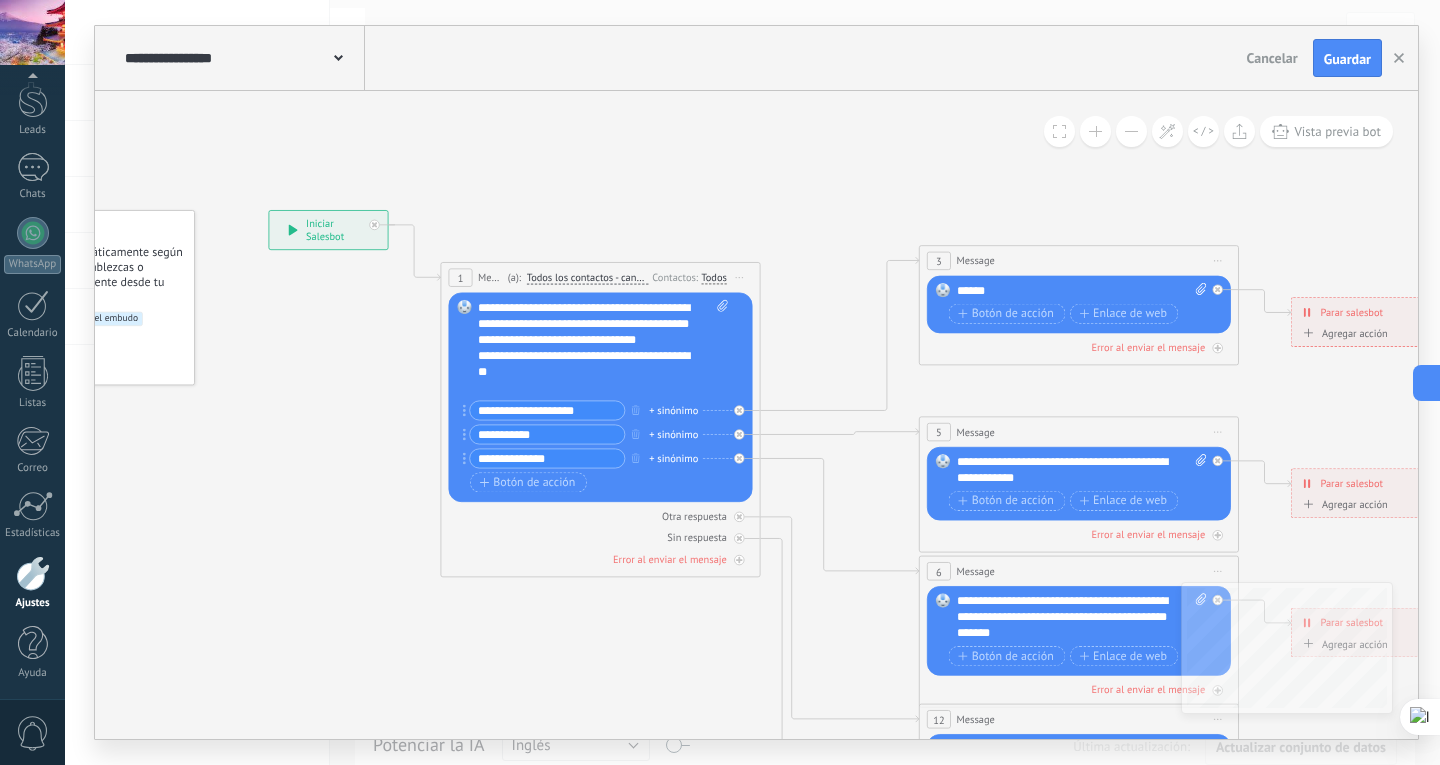 drag, startPoint x: 1099, startPoint y: 286, endPoint x: 1083, endPoint y: 289, distance: 16.27882 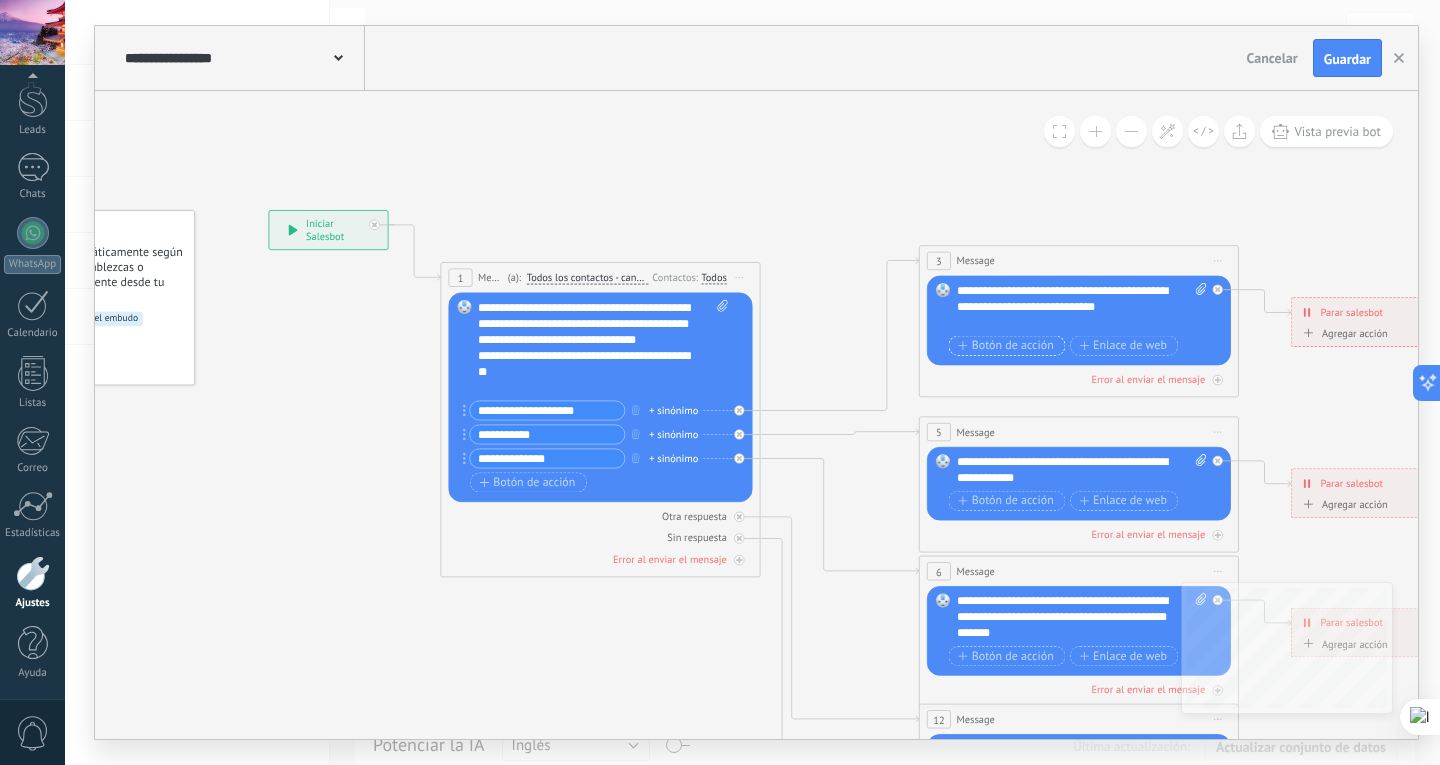 click on "Botón de acción" at bounding box center (1006, 345) 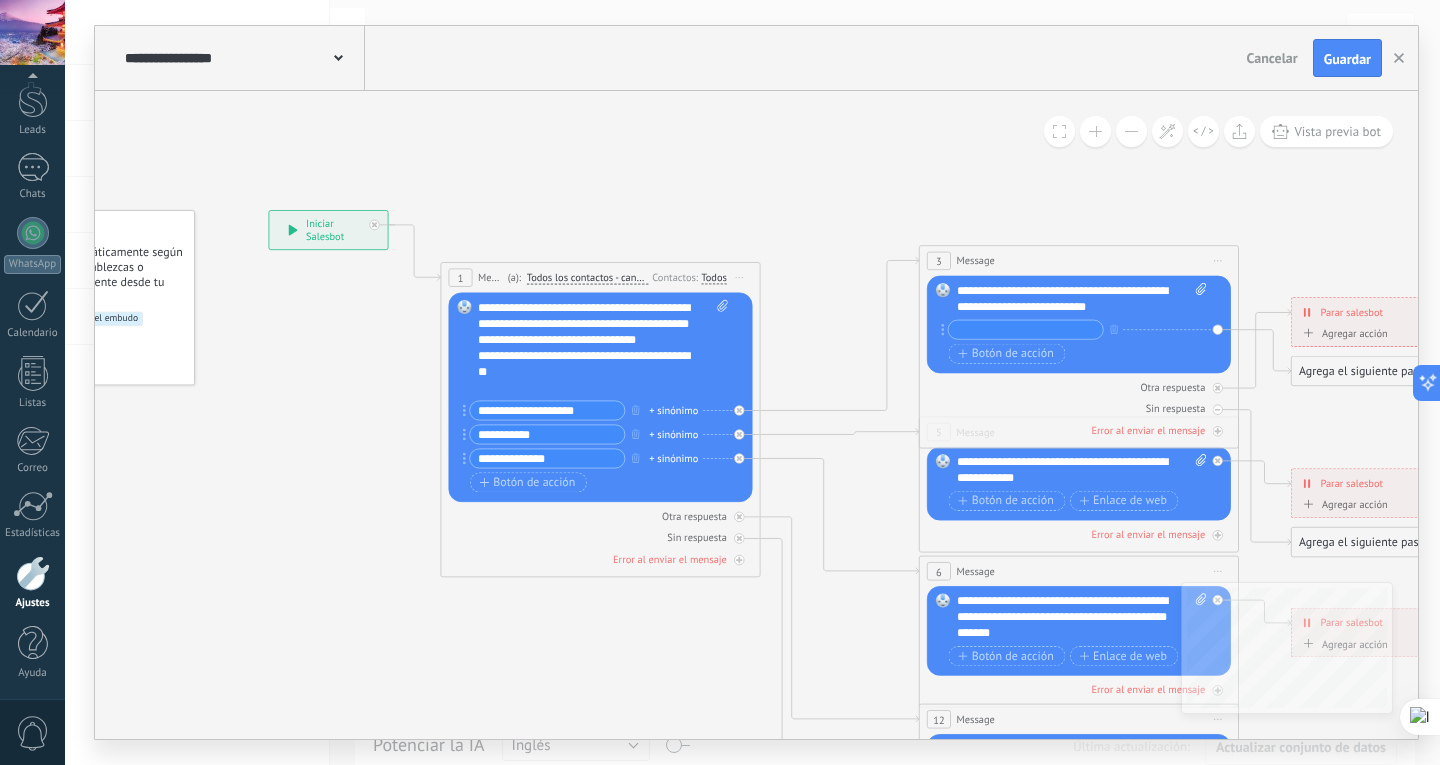 click at bounding box center [1026, 329] 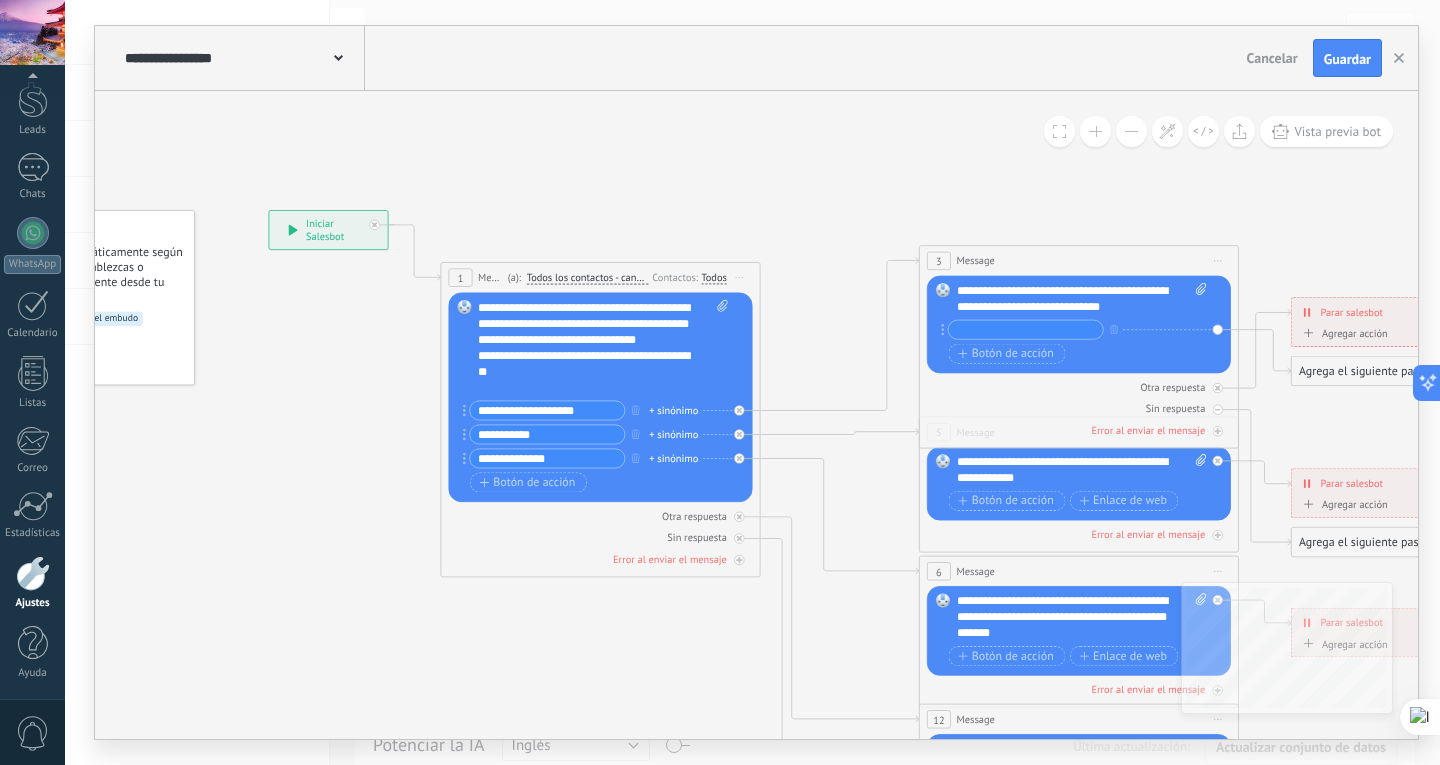click at bounding box center [1026, 329] 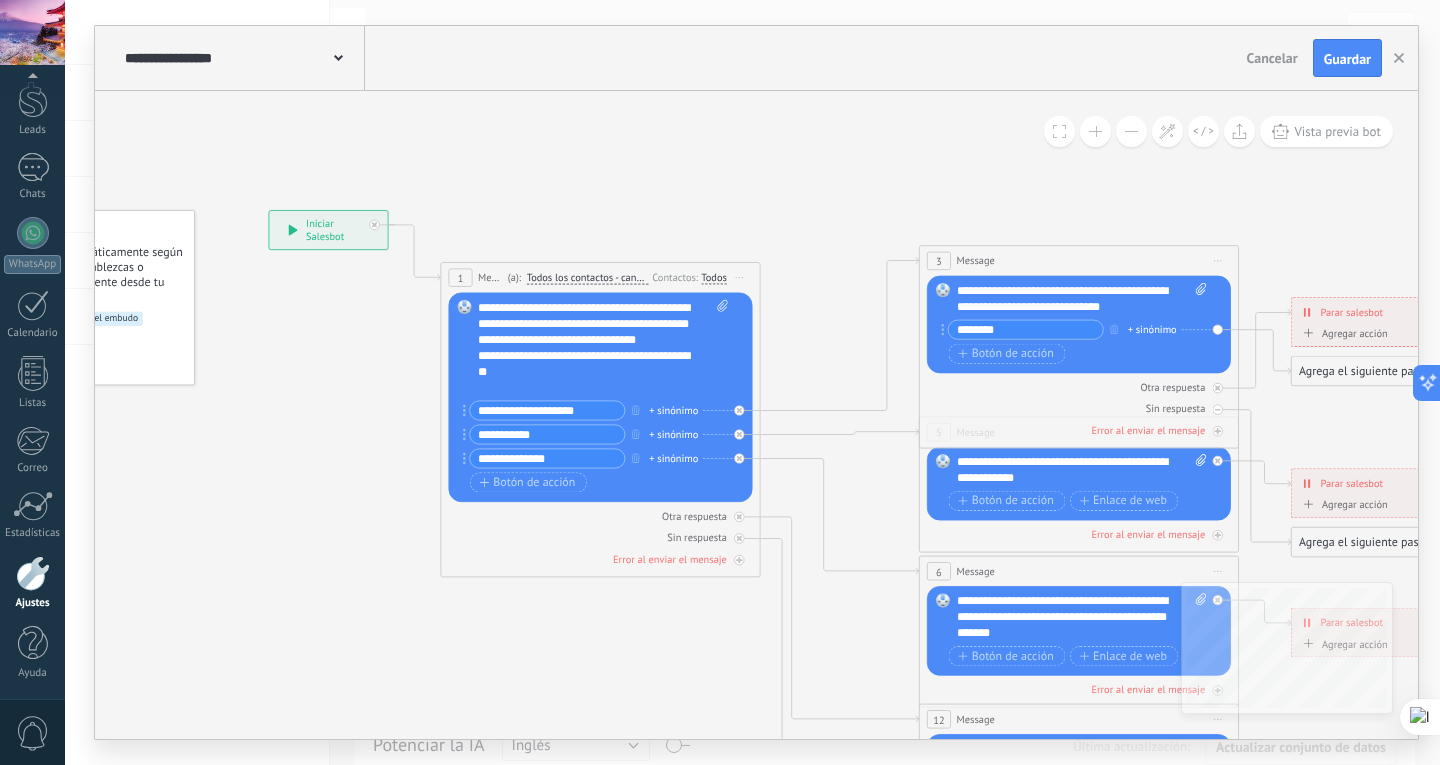 type on "********" 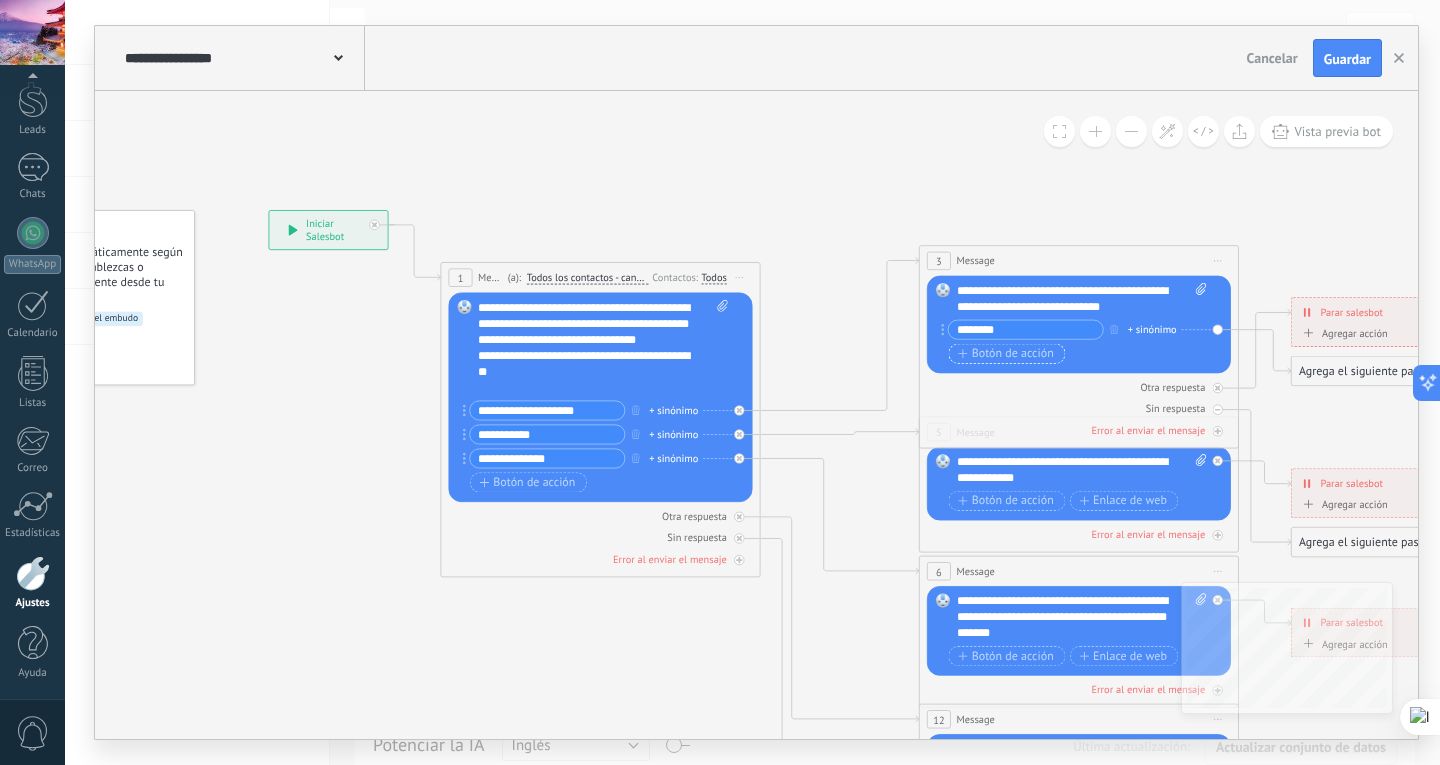 click on "Botón de acción" at bounding box center [1006, 353] 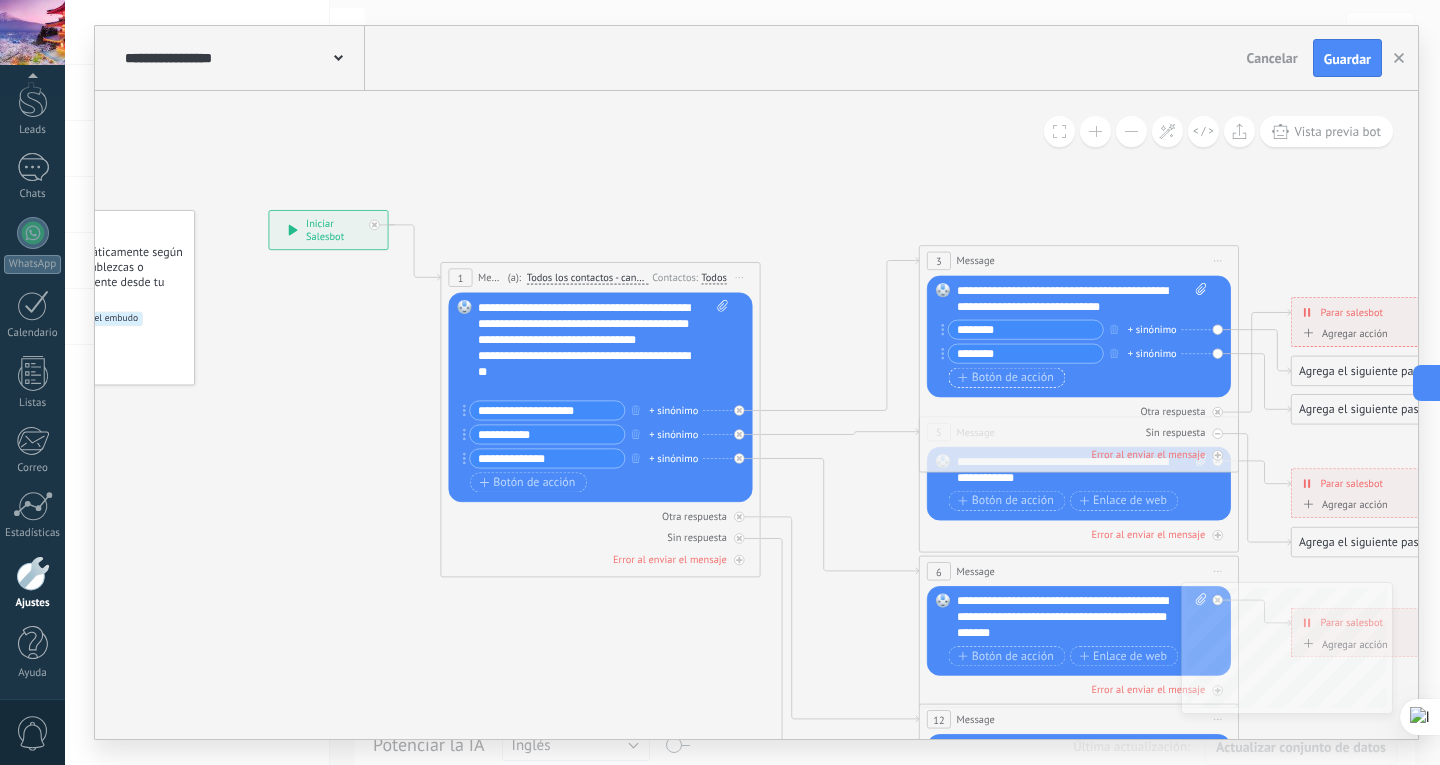 type on "*******" 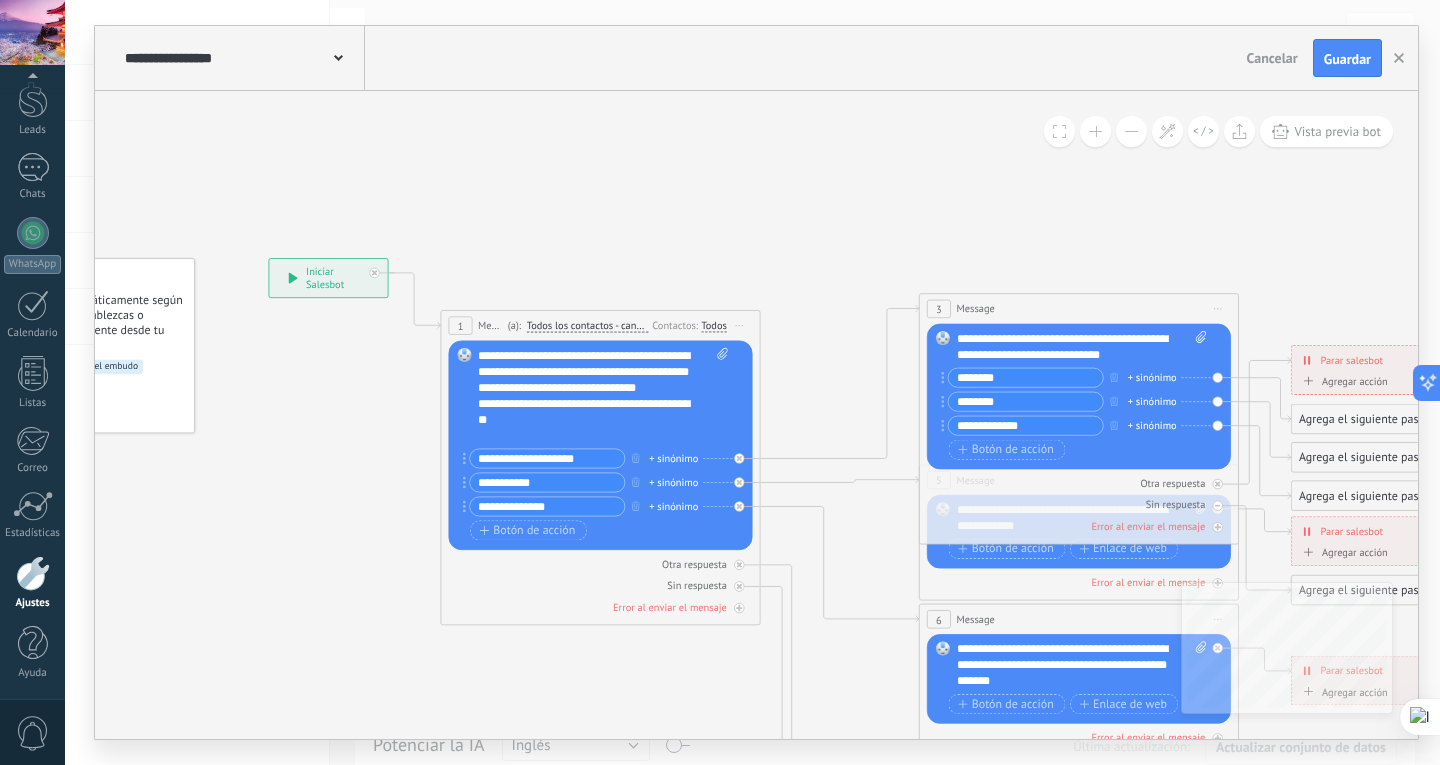 click on "*******" at bounding box center (1026, 401) 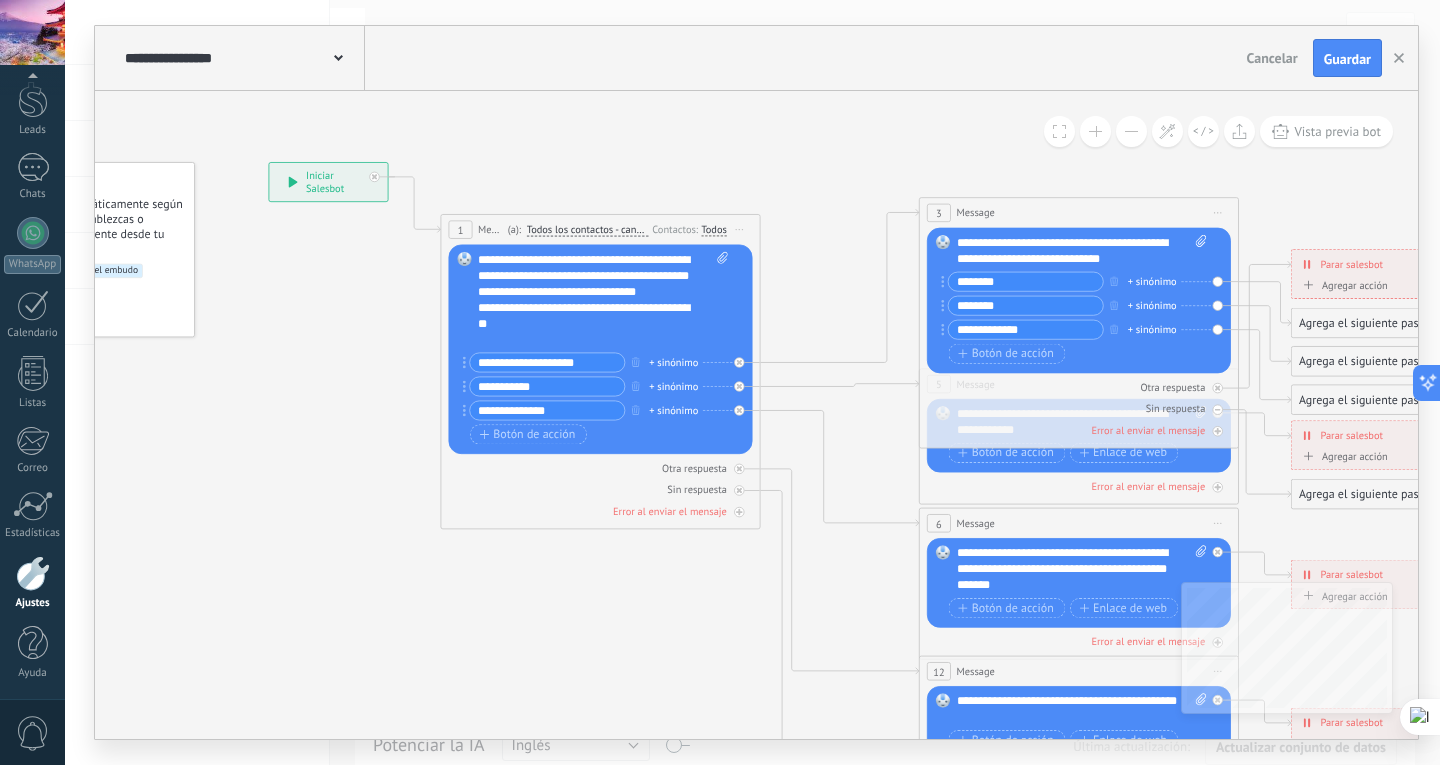 click 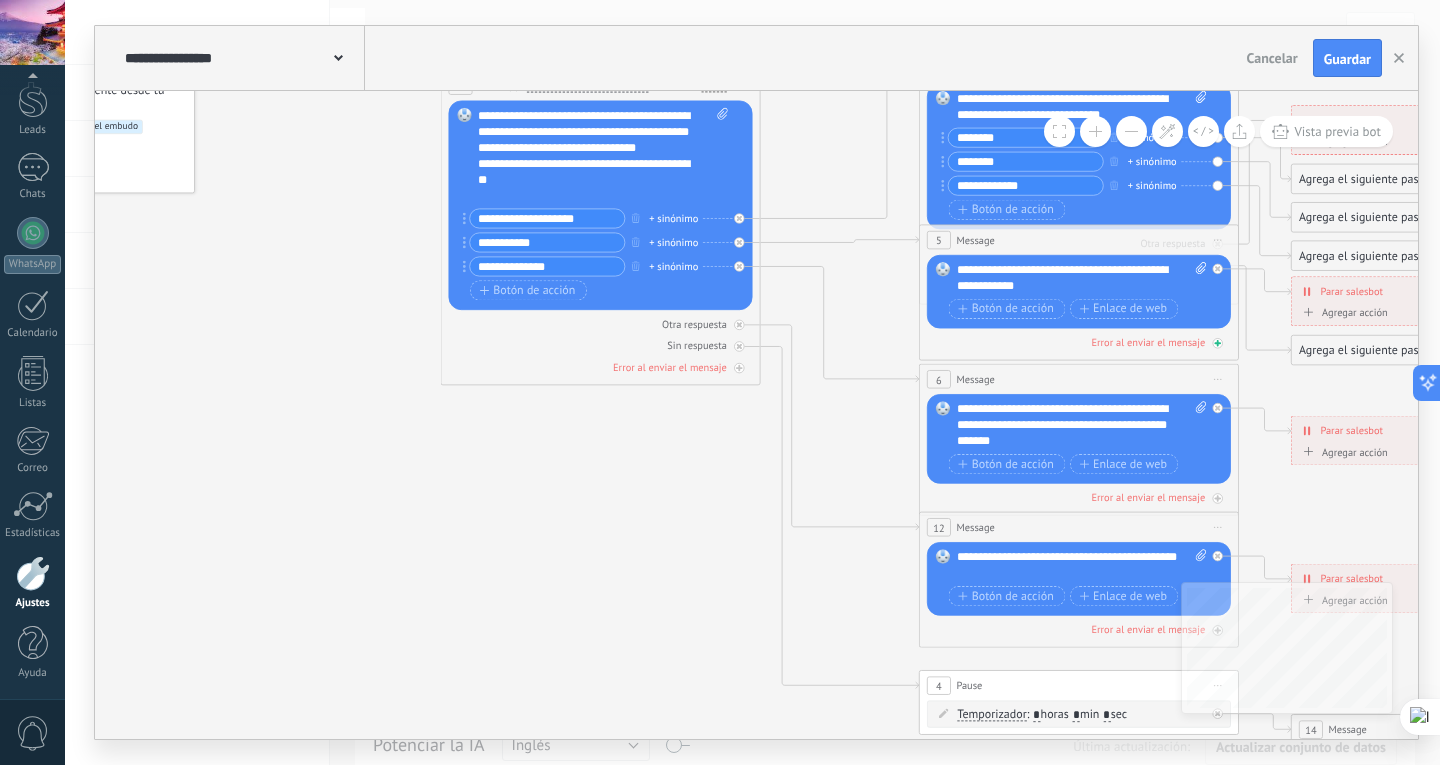 click on "Error al enviar el mensaje" at bounding box center [1079, 342] 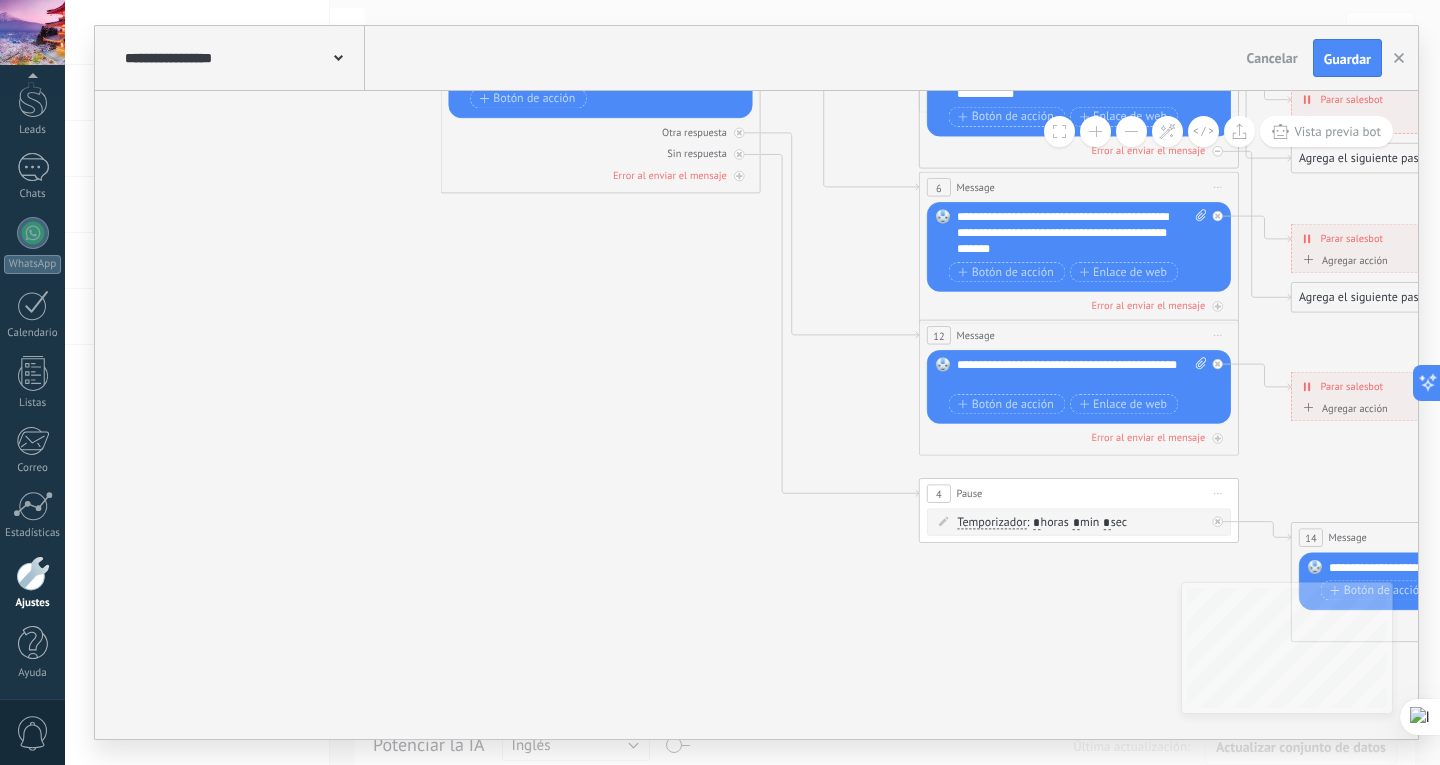 click on "Iniciar vista previa aquí
Cambiar nombre
Duplicar
Borrar" at bounding box center (1218, 335) 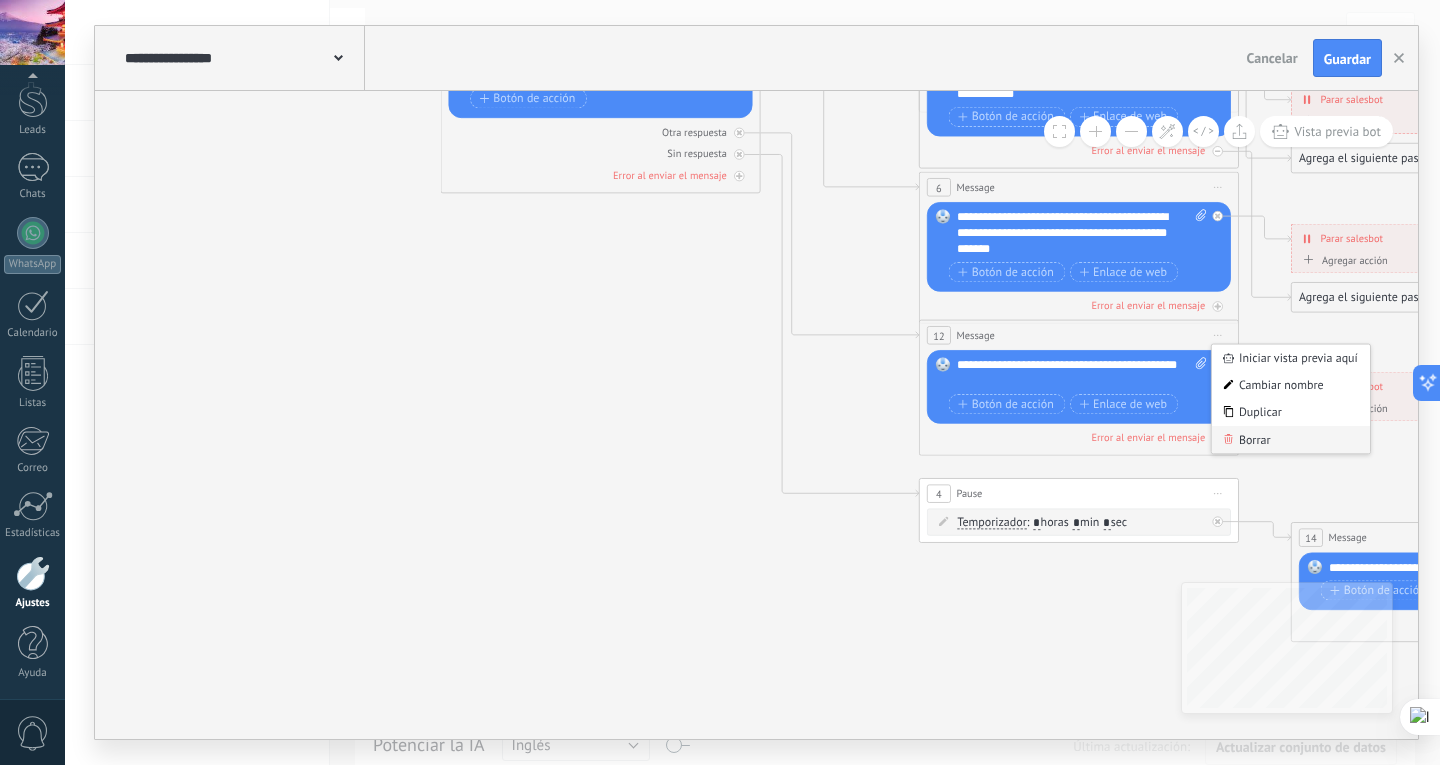 click on "Borrar" at bounding box center (1291, 439) 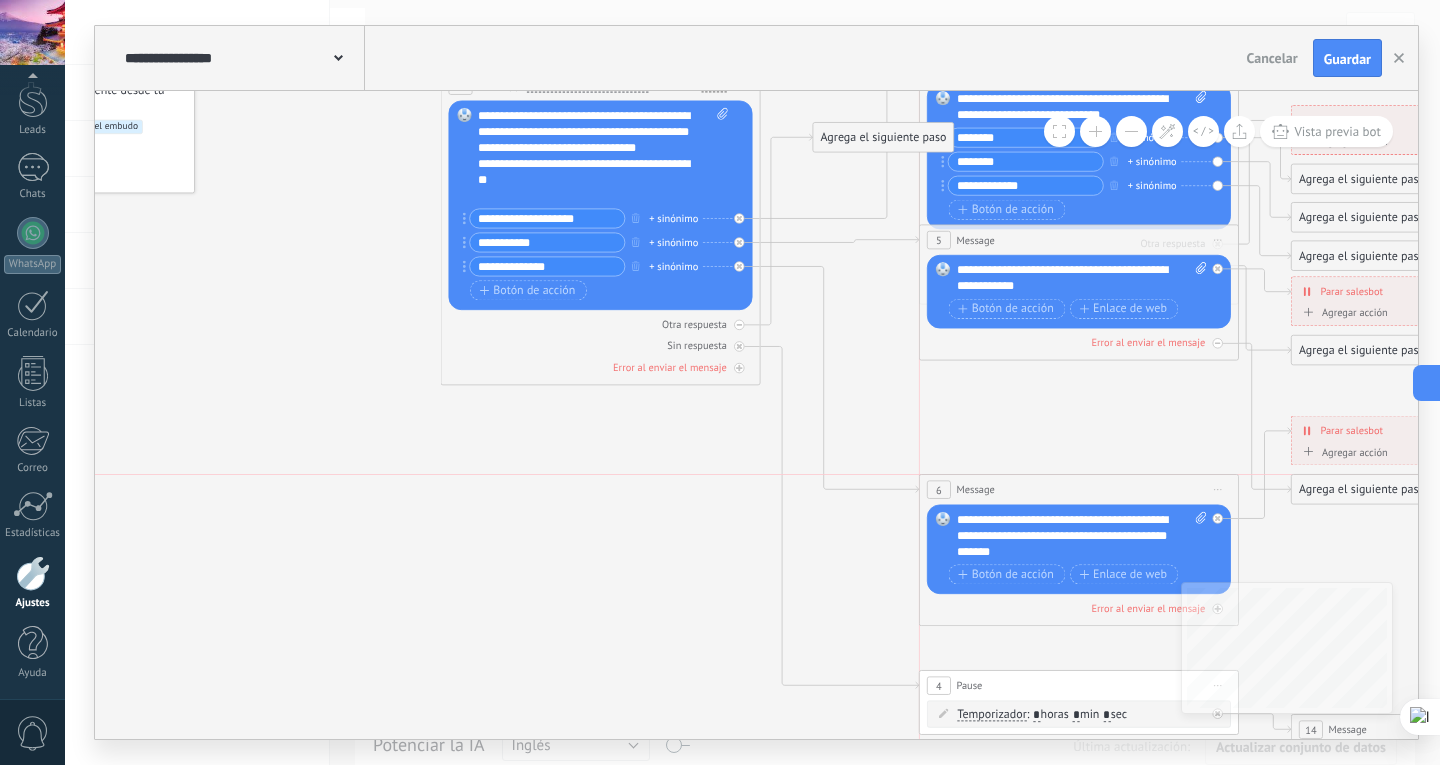 drag, startPoint x: 1097, startPoint y: 382, endPoint x: 1100, endPoint y: 491, distance: 109.041275 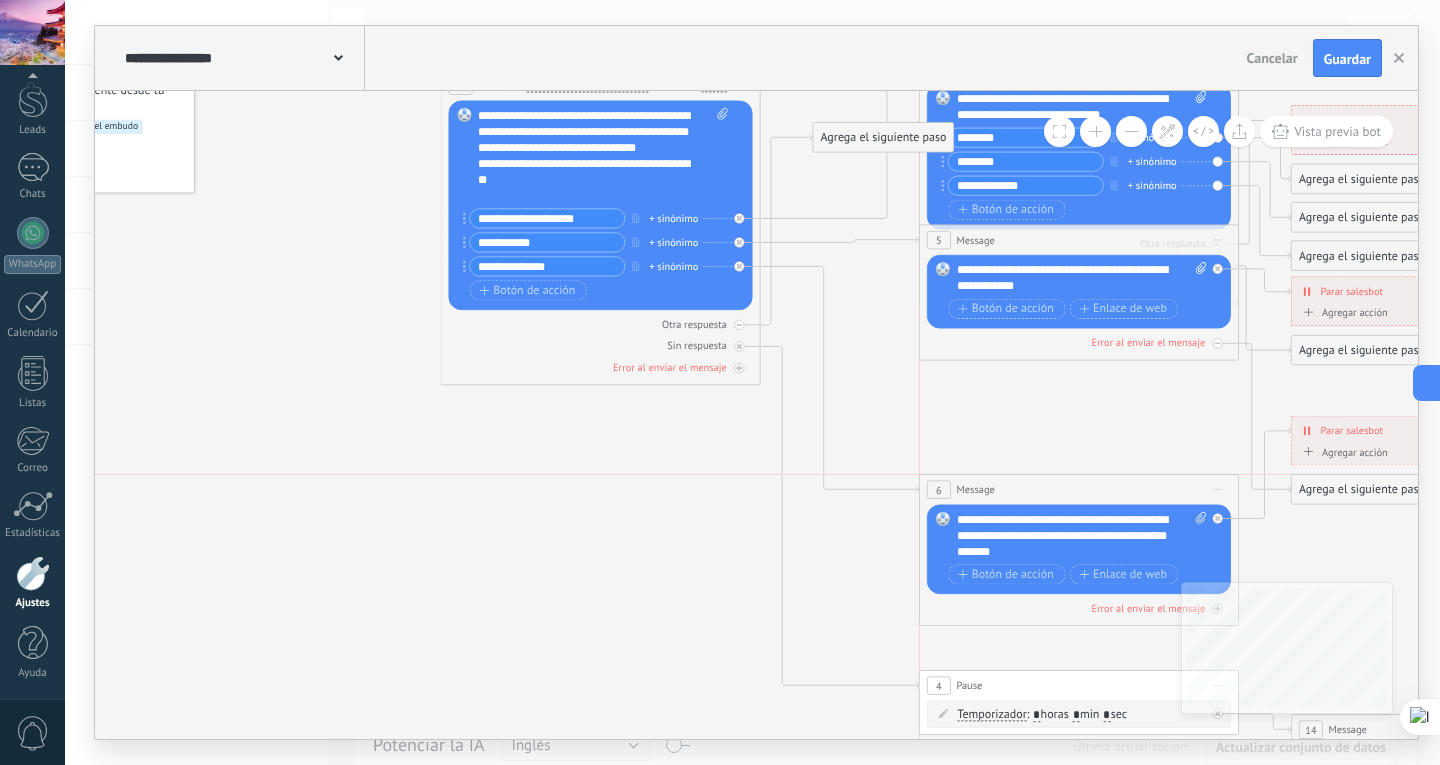 click on "6
Message
*******
(a):
Todos los contactos - canales seleccionados
Todos los contactos - canales seleccionados
Todos los contactos - canal primario
Contacto principal - canales seleccionados
Contacto principal - canal primario
Todos los contactos - canales seleccionados
Todos los contactos - canales seleccionados
Todos los contactos - canal primario
Contacto principal - canales seleccionados" at bounding box center (1079, 490) 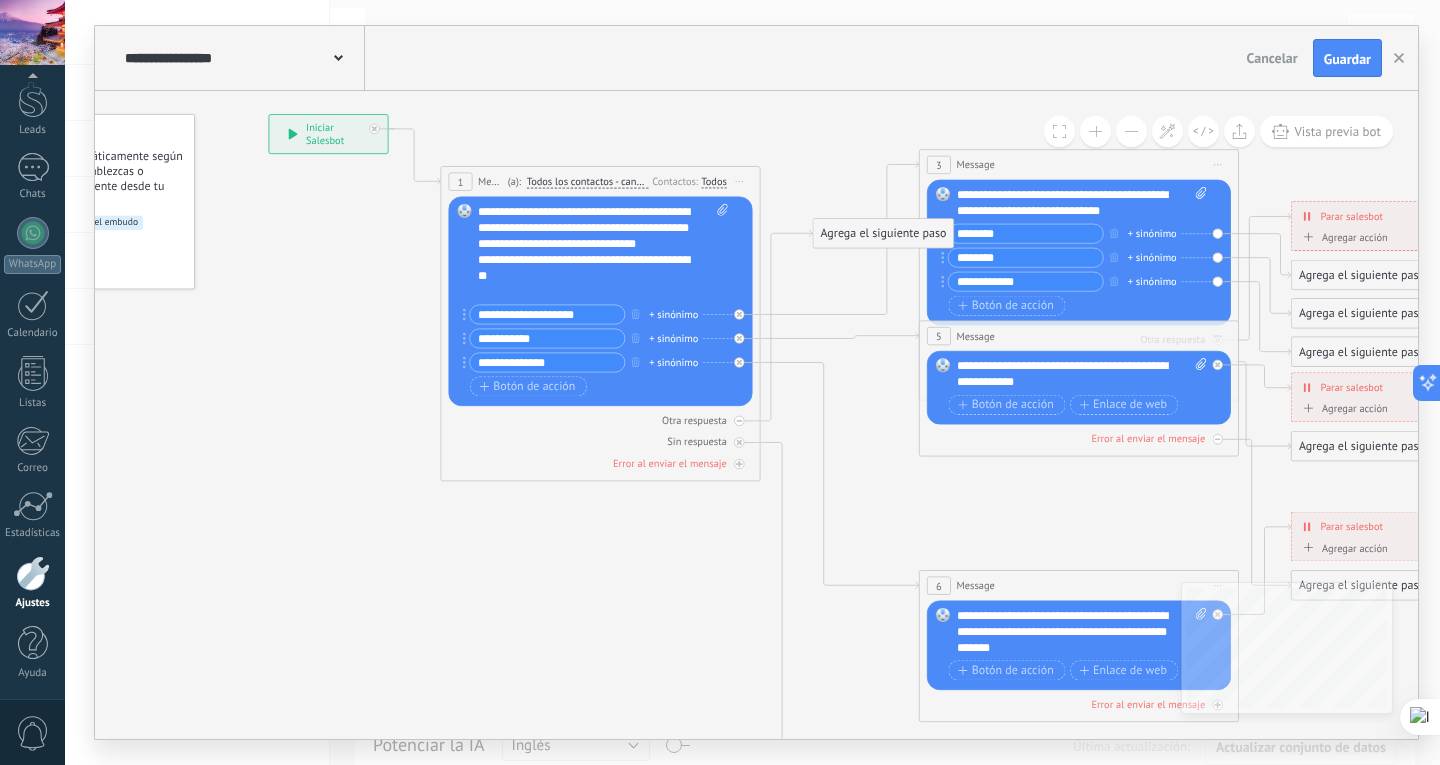 type on "**********" 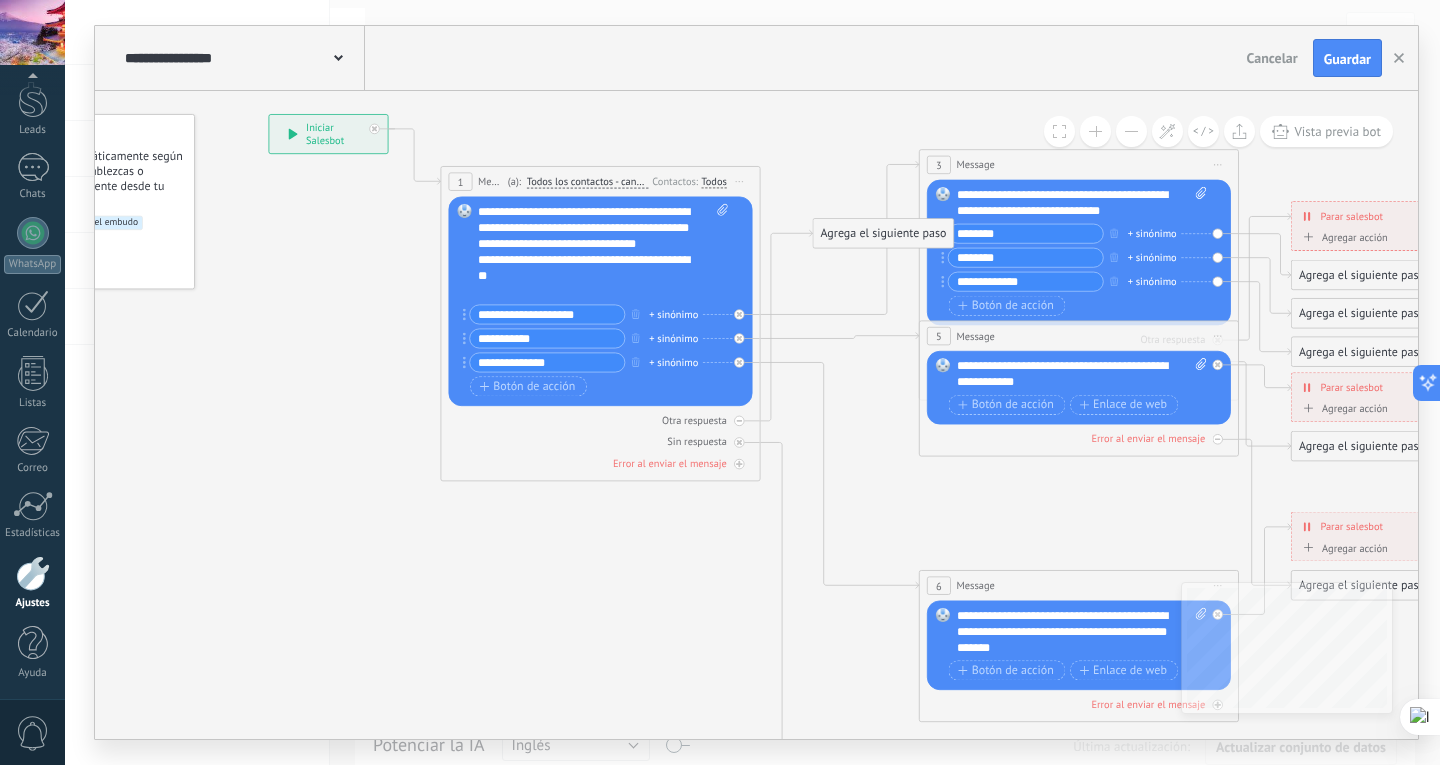 click on "**********" at bounding box center [1082, 374] 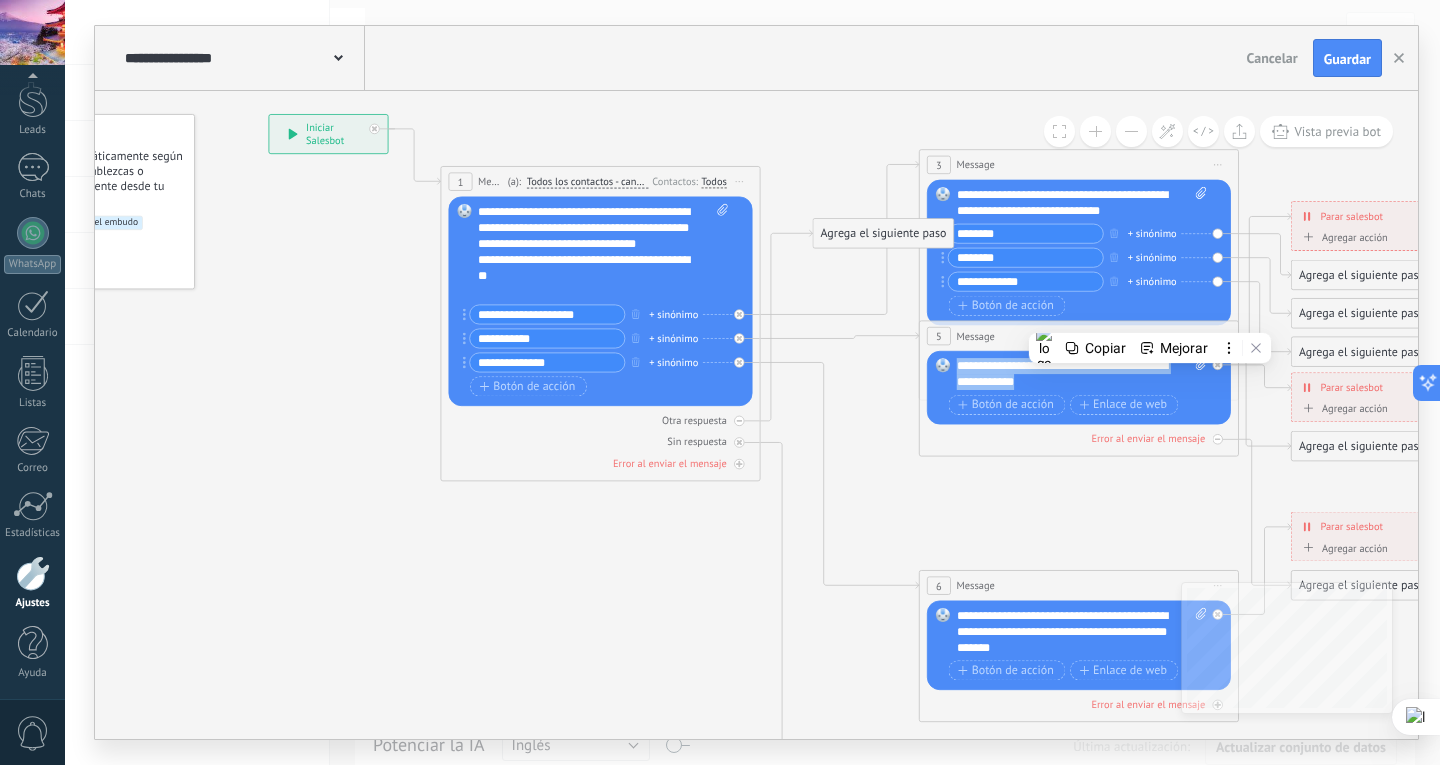 drag, startPoint x: 1043, startPoint y: 382, endPoint x: 947, endPoint y: 358, distance: 98.95454 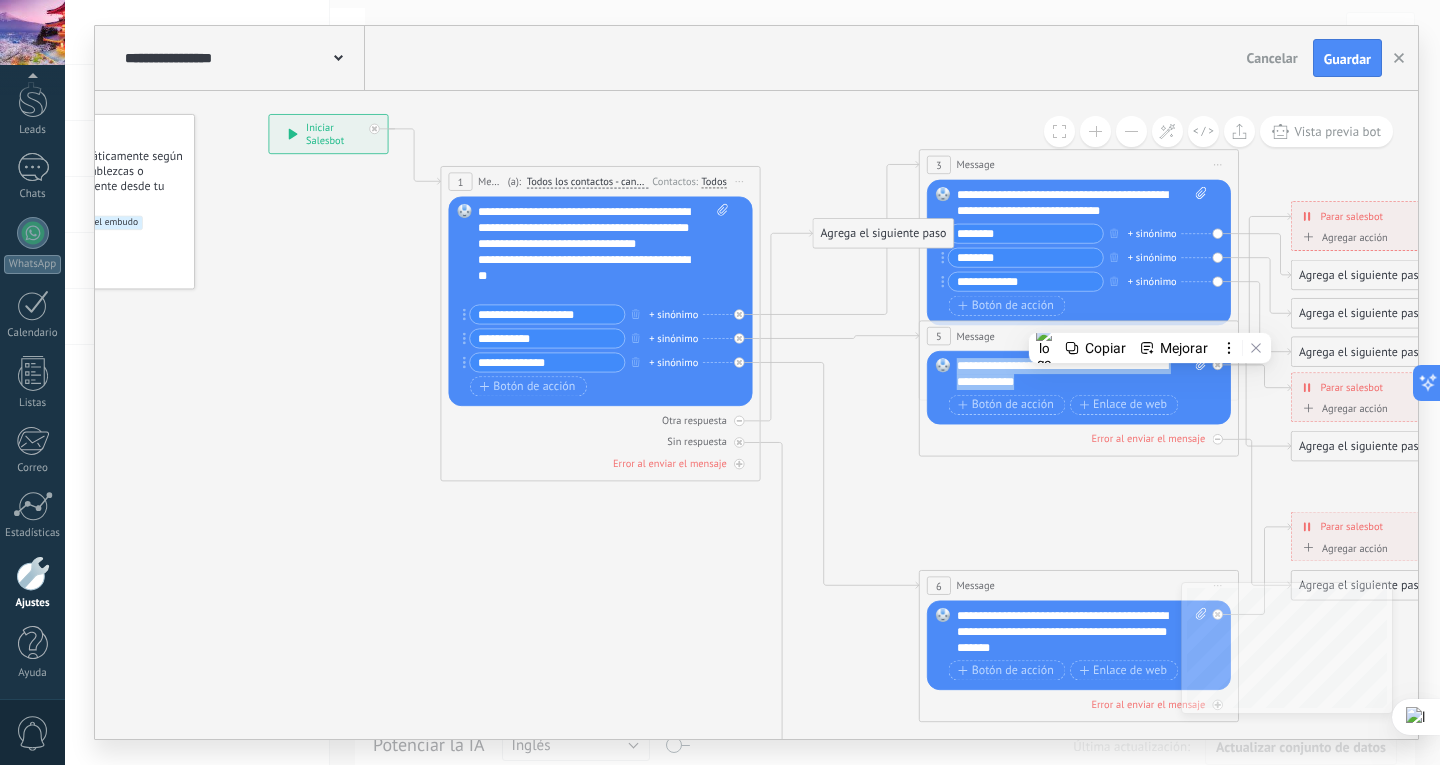 click on "Reemplazar
Quitar
Convertir a mensaje de voz
Arrastre la imagen aquí para adjuntarla.
Añadir imagen
Subir
Arrastrar y soltar
Archivo no encontrado
Escribe tu mensaje..." at bounding box center [1079, 388] 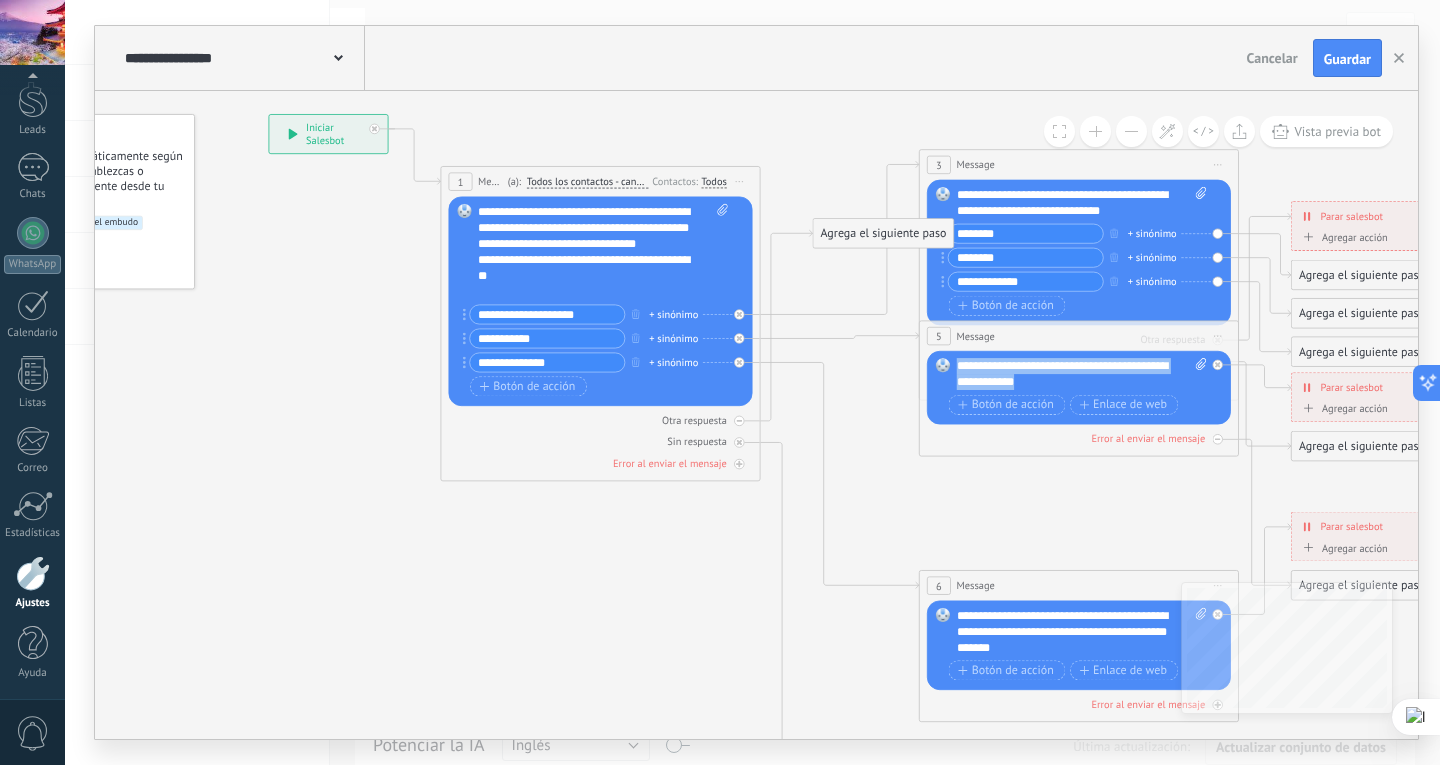 type 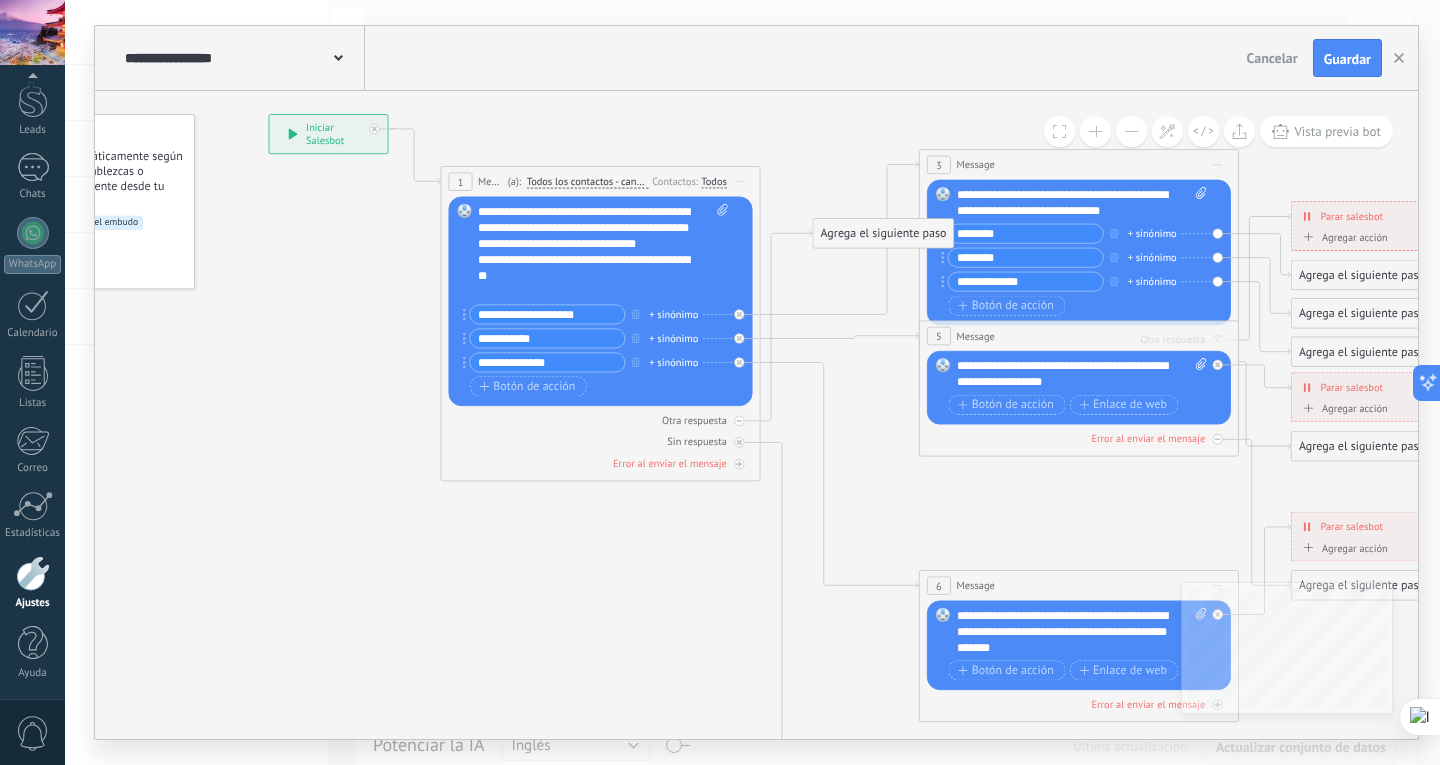 click on "**********" at bounding box center (1082, 374) 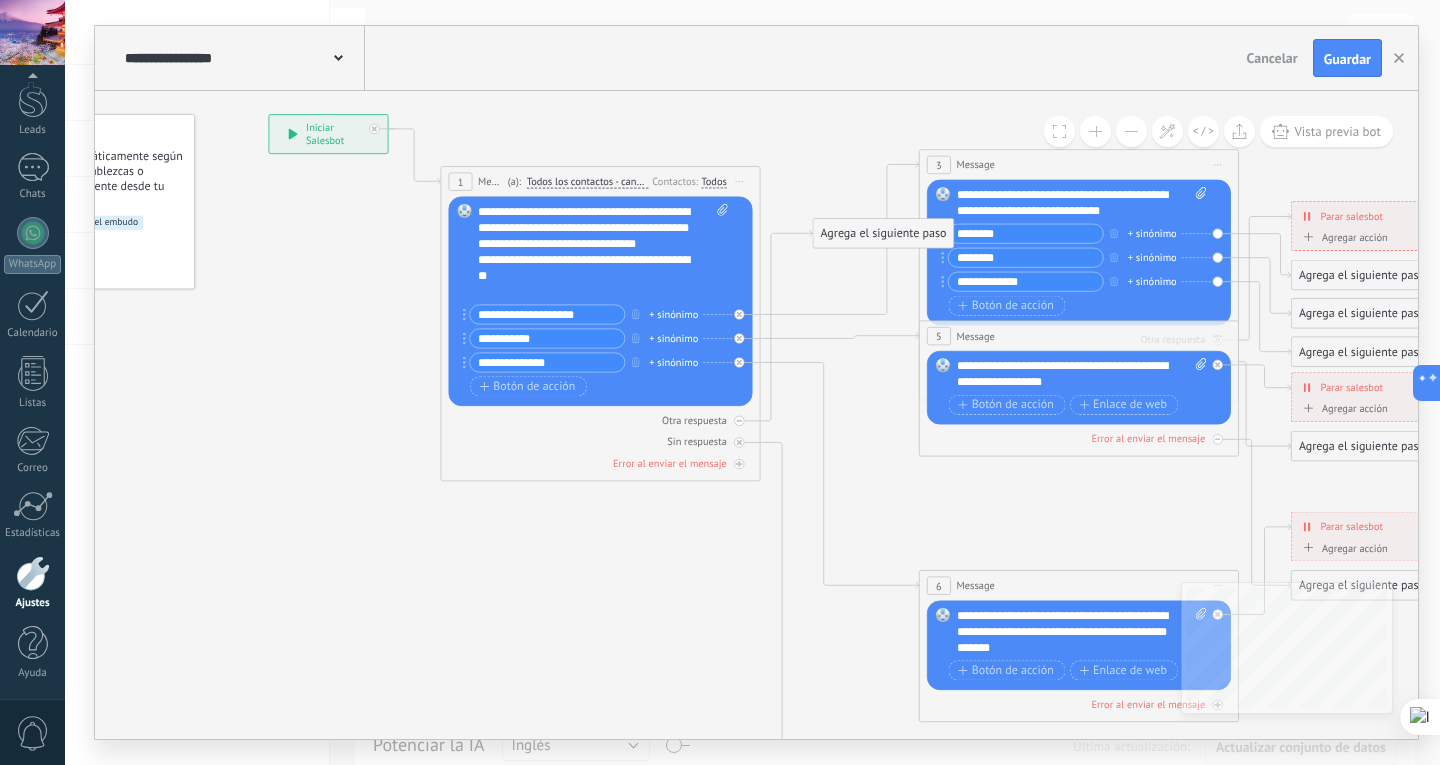 click on "**********" at bounding box center (1082, 374) 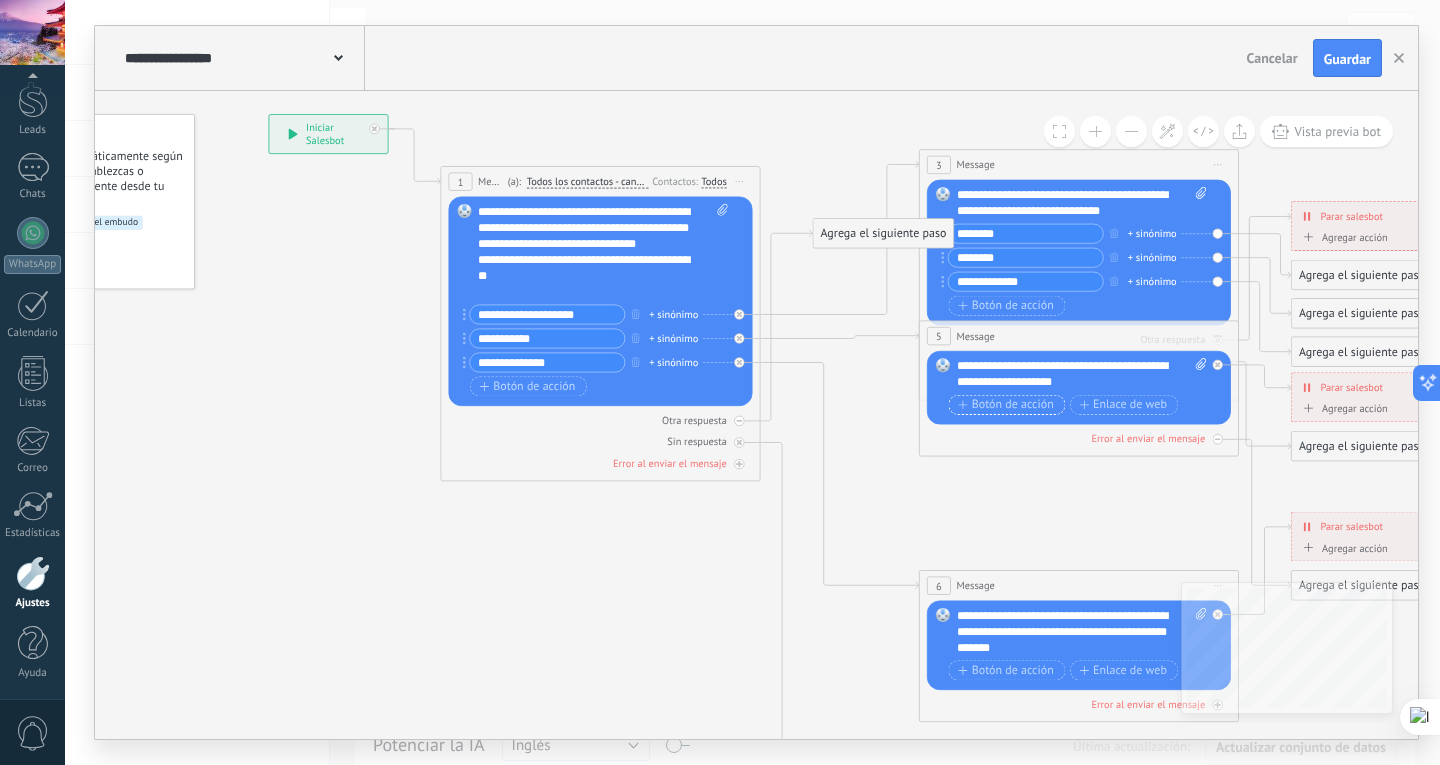 click on "Botón de acción" at bounding box center (1006, 404) 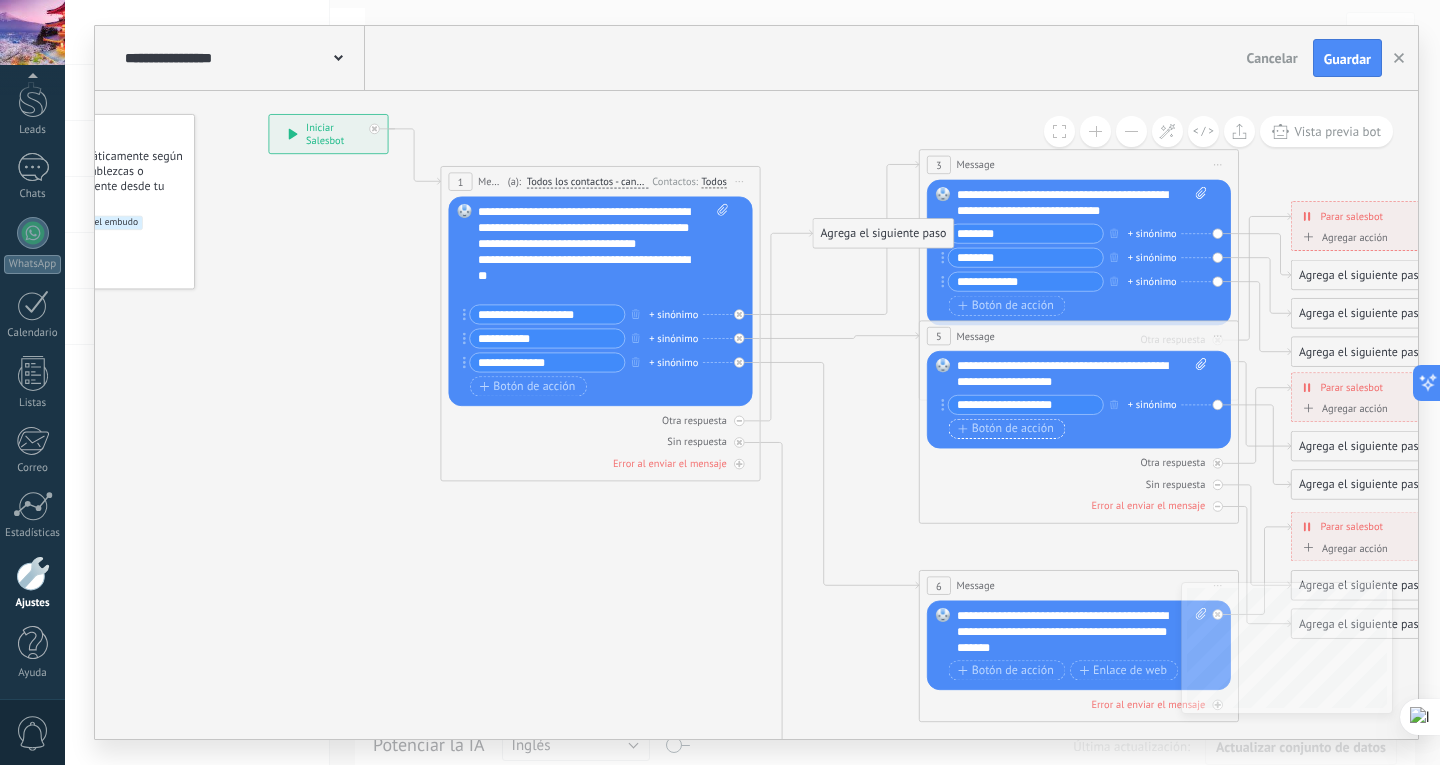 type on "**********" 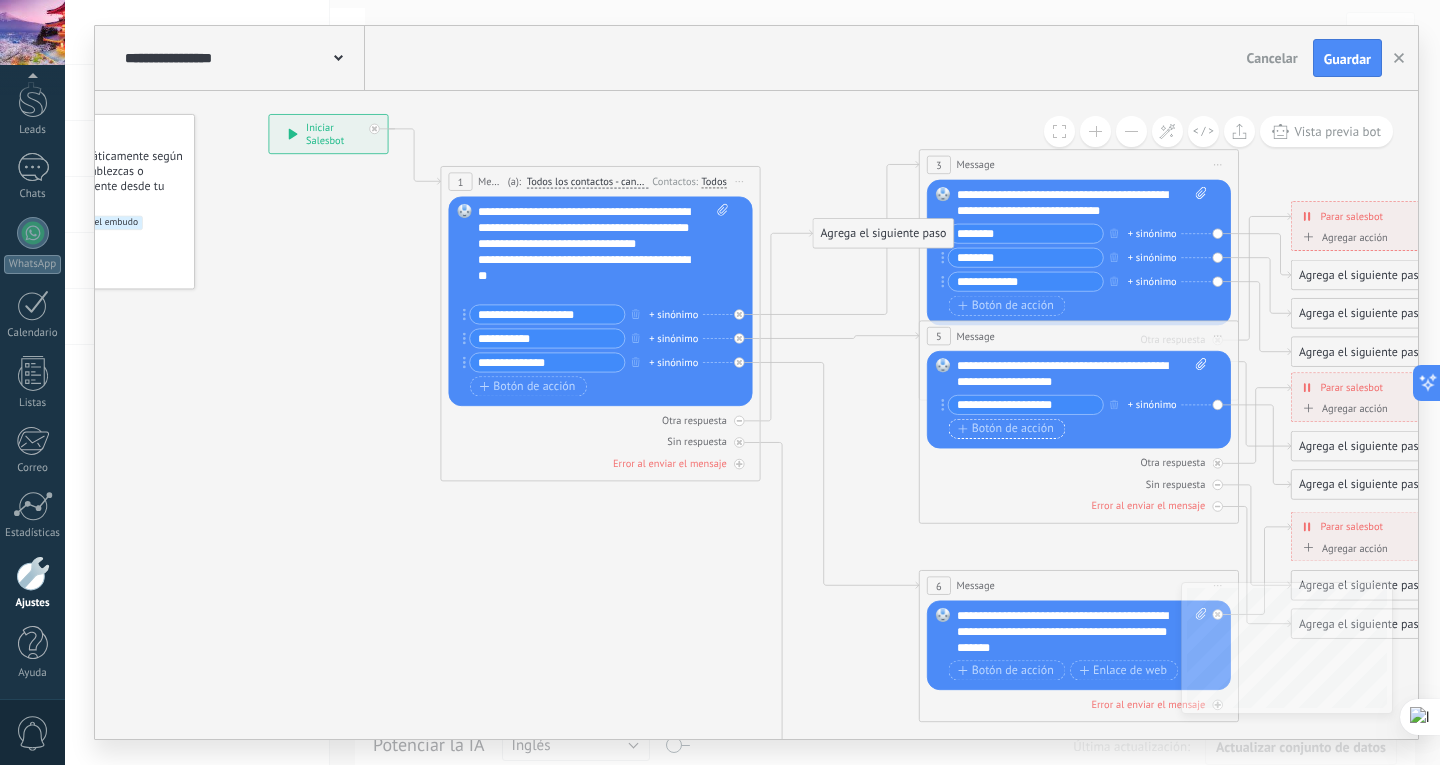 click on "Botón de acción" at bounding box center (1006, 428) 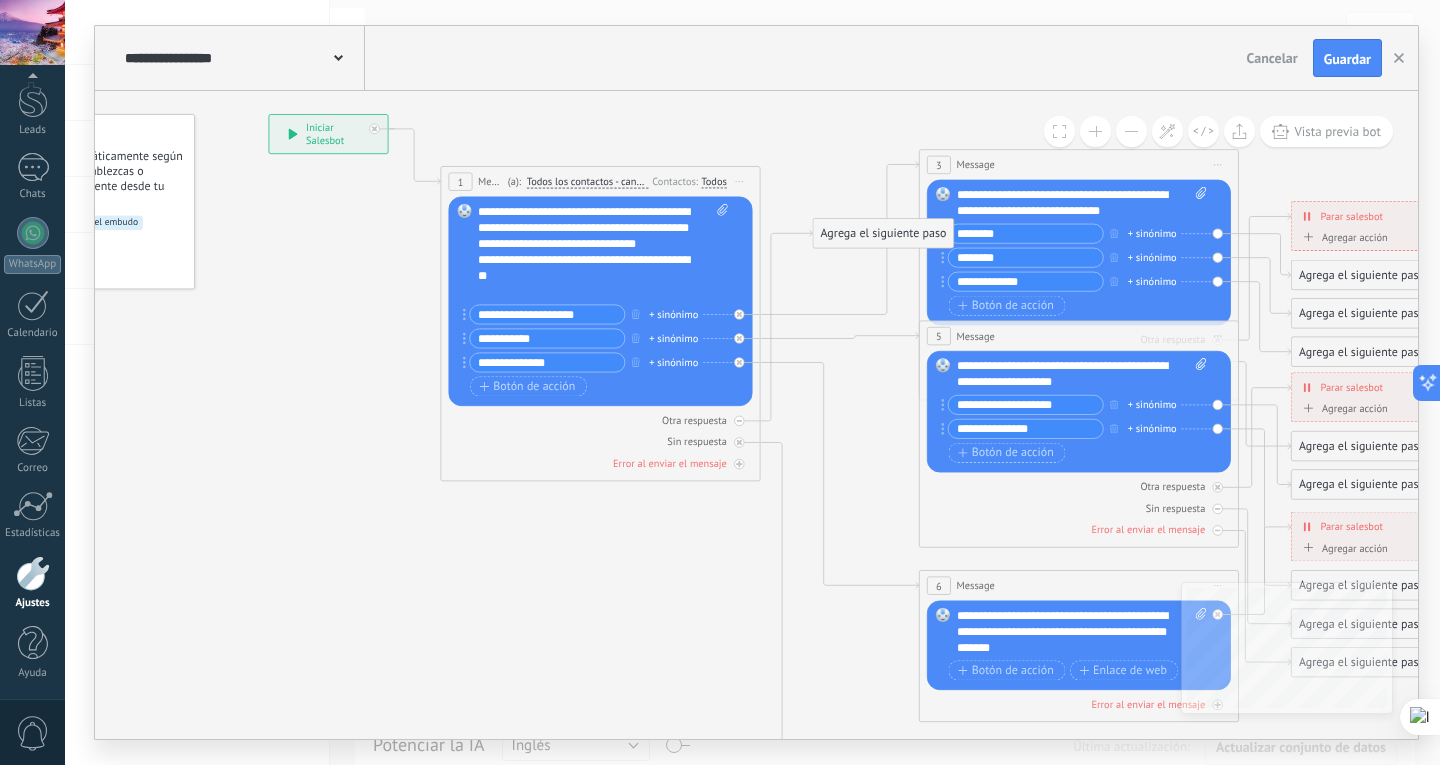 click on "**********" at bounding box center (1026, 429) 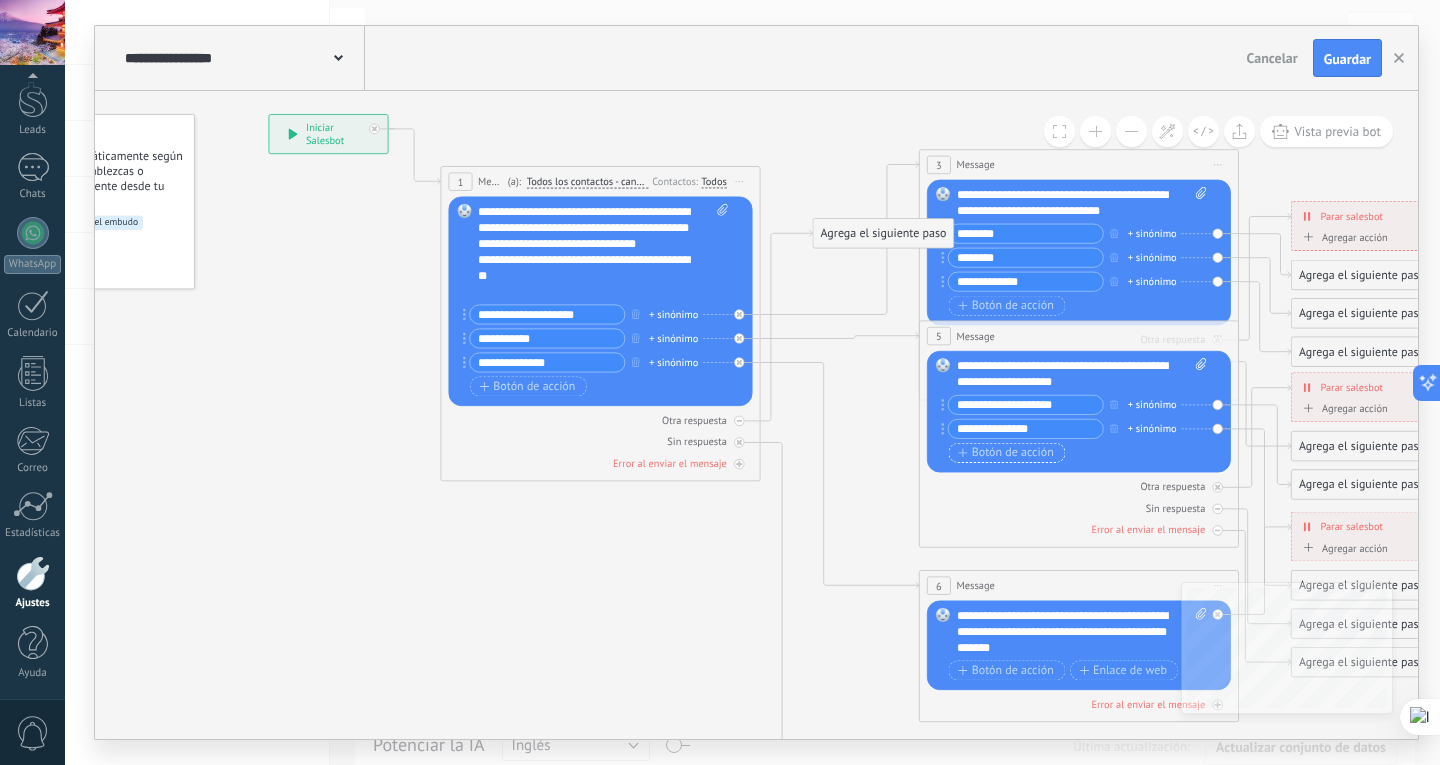 type on "**********" 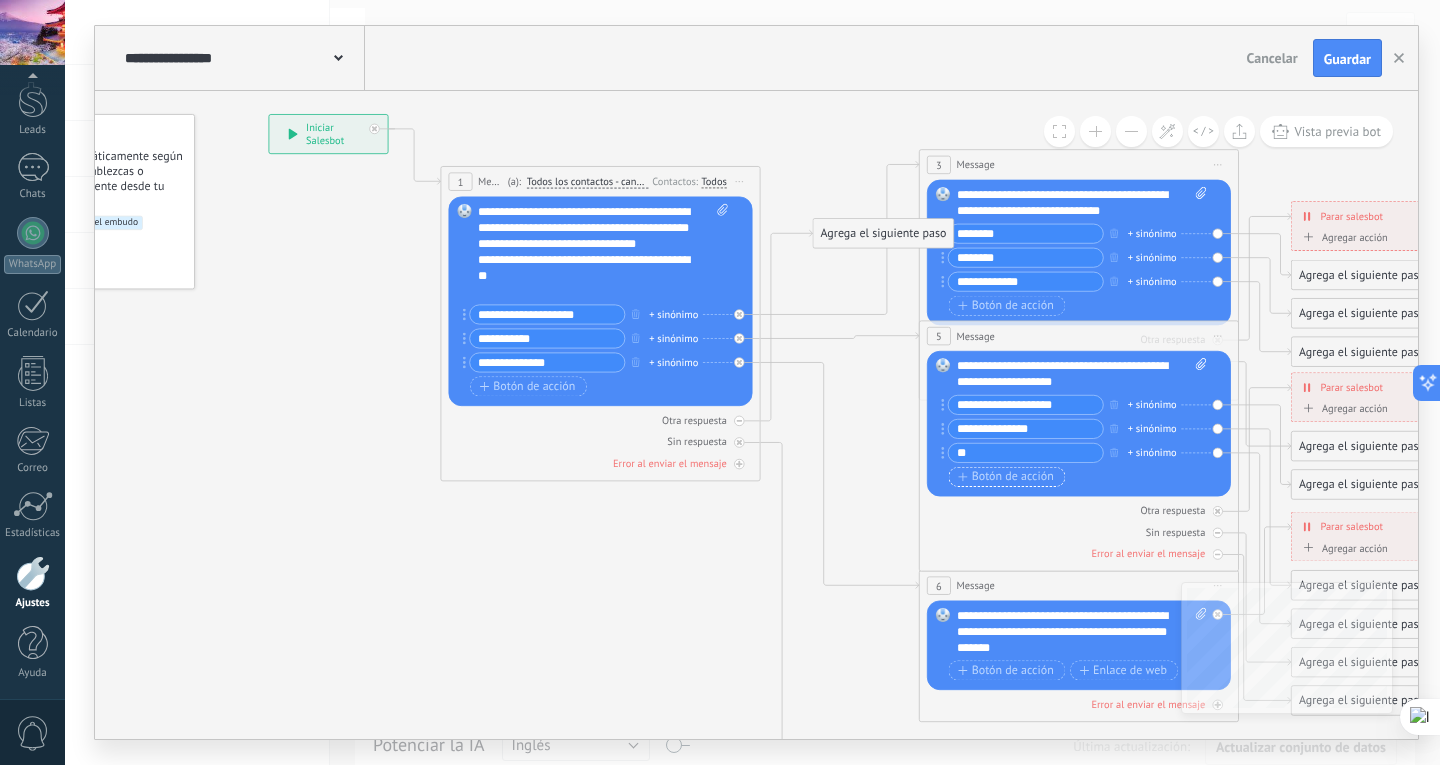 type on "*" 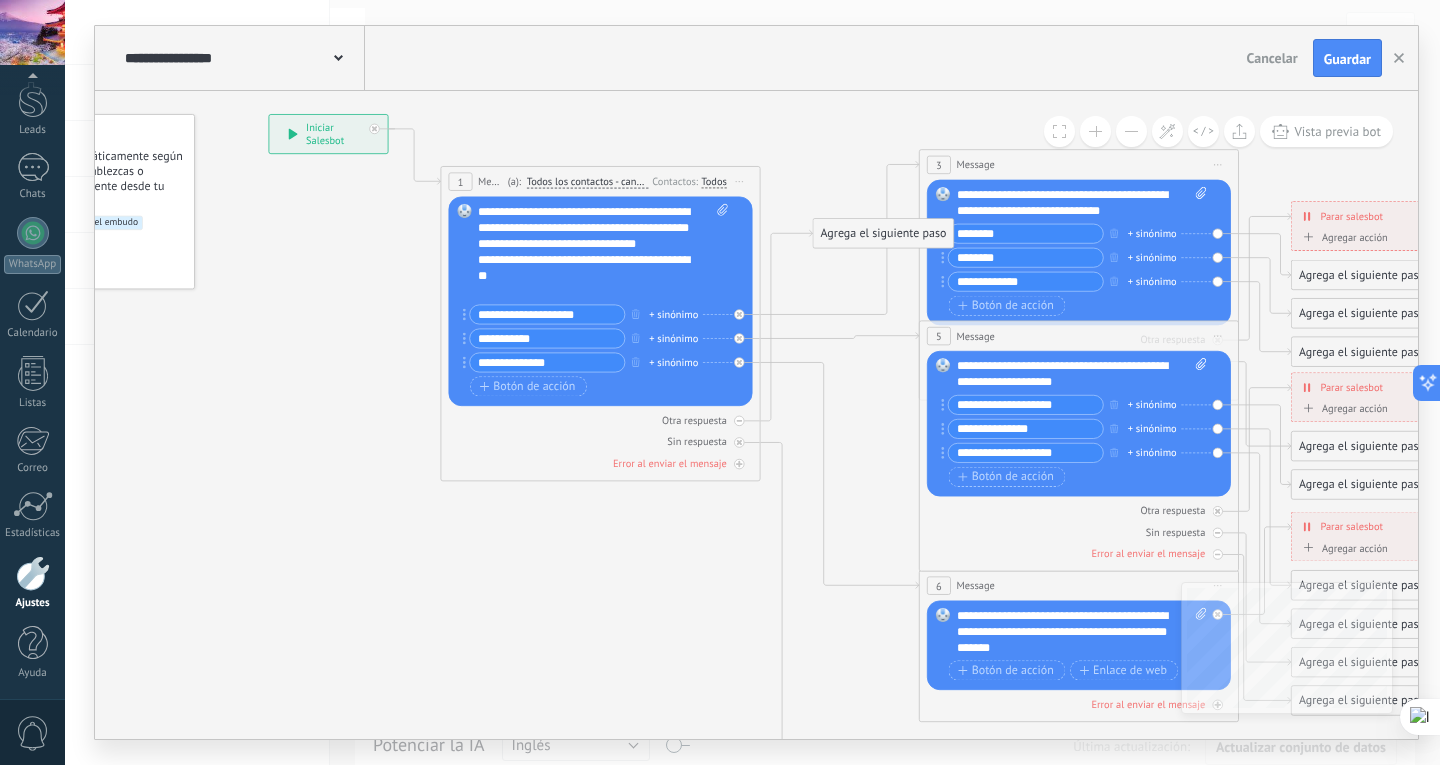 click on "**********" at bounding box center (1026, 453) 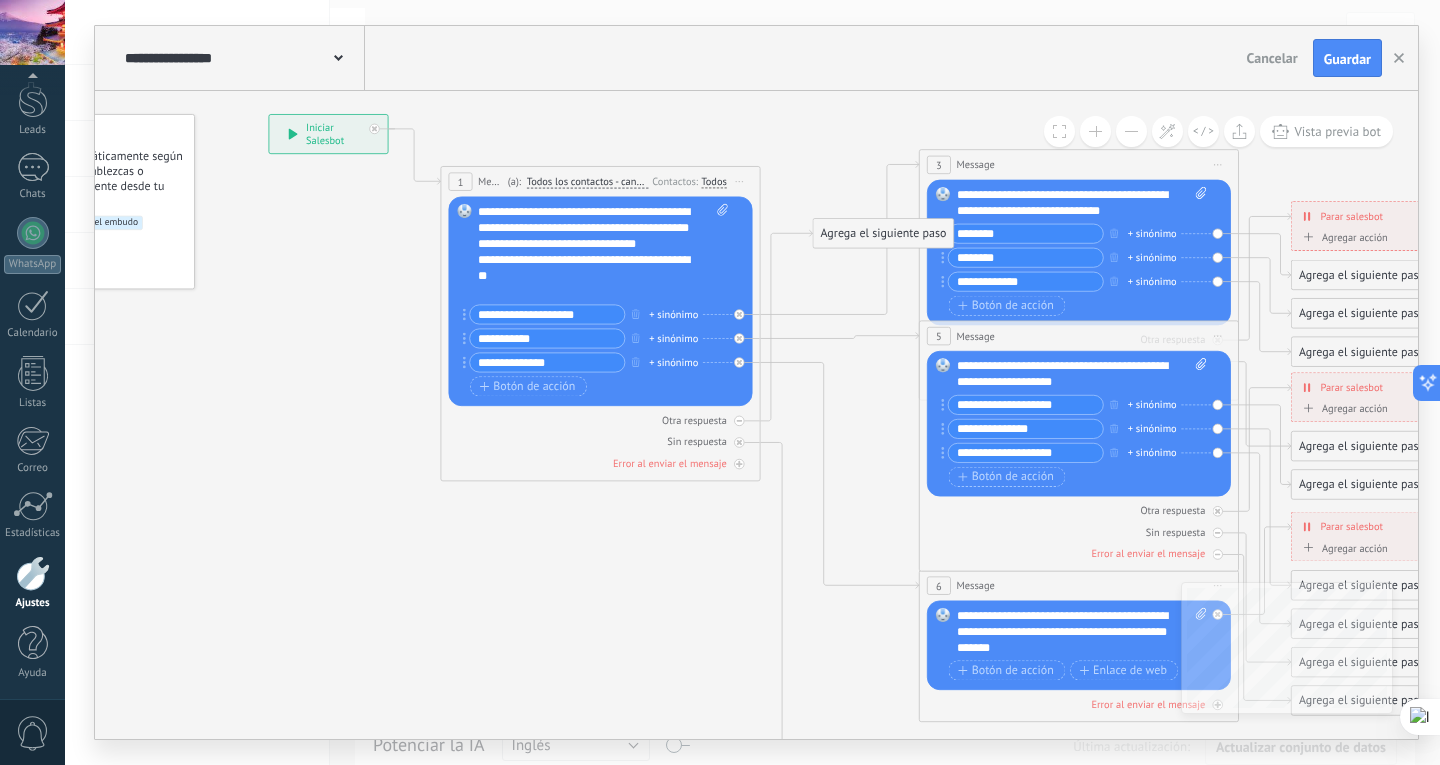 click on "**********" at bounding box center (1026, 453) 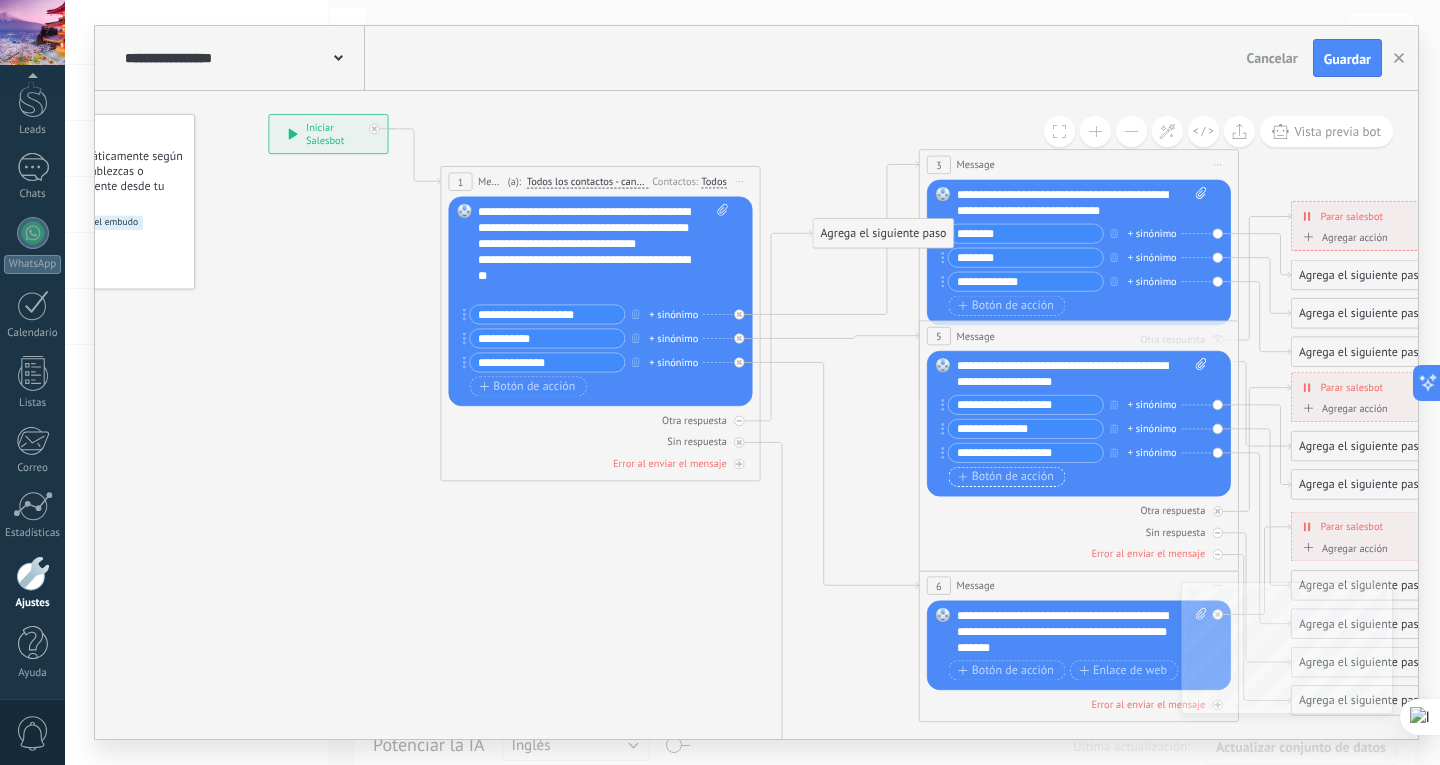 type on "**********" 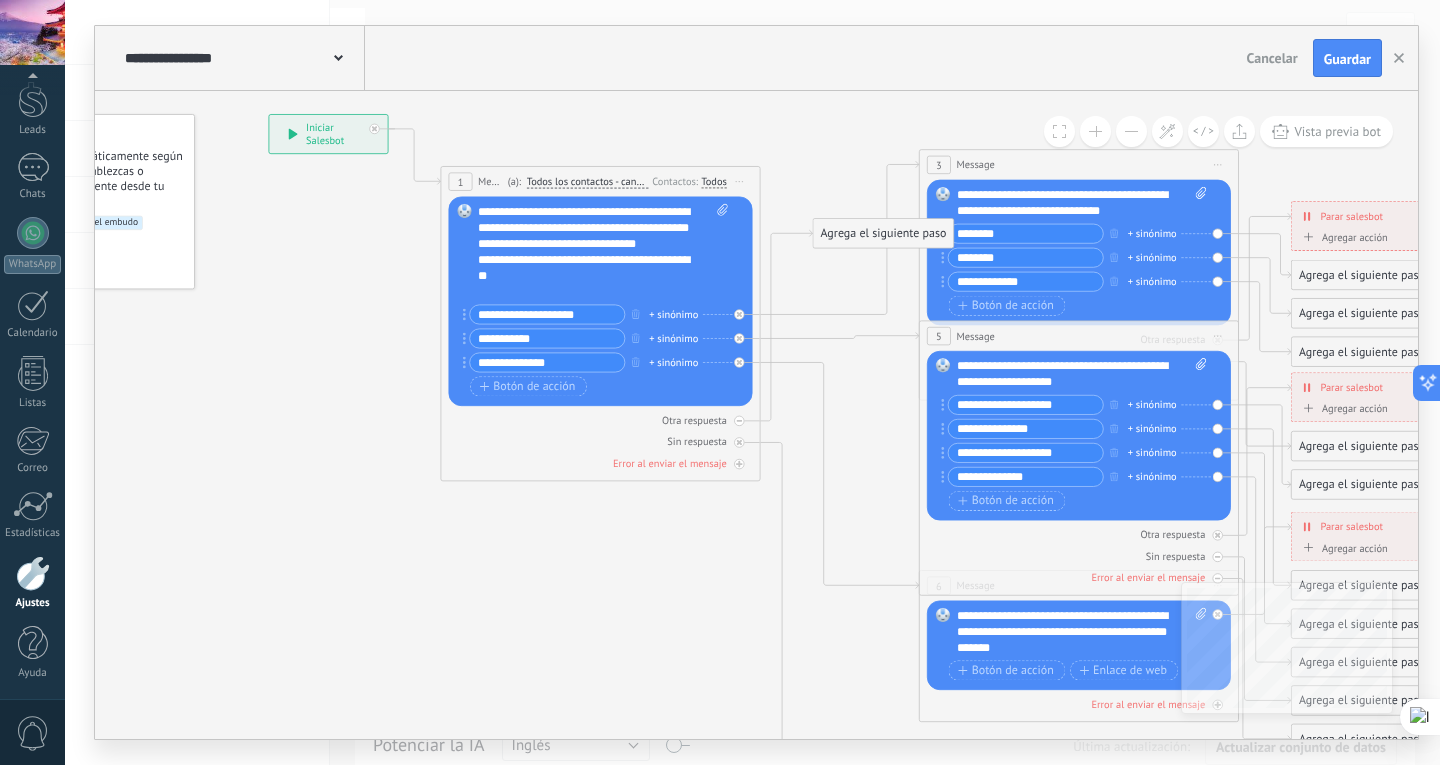 type on "**********" 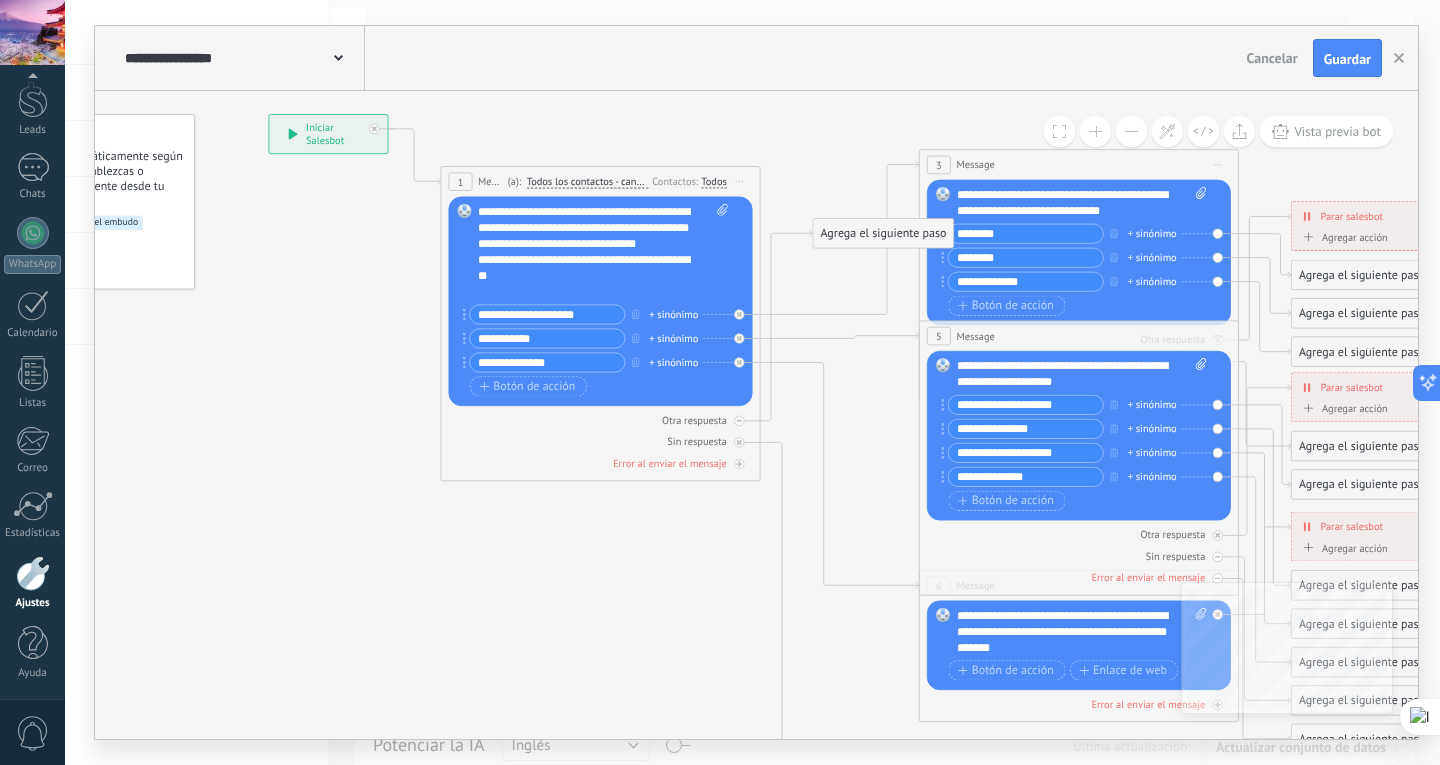 click on "**********" at bounding box center (1026, 405) 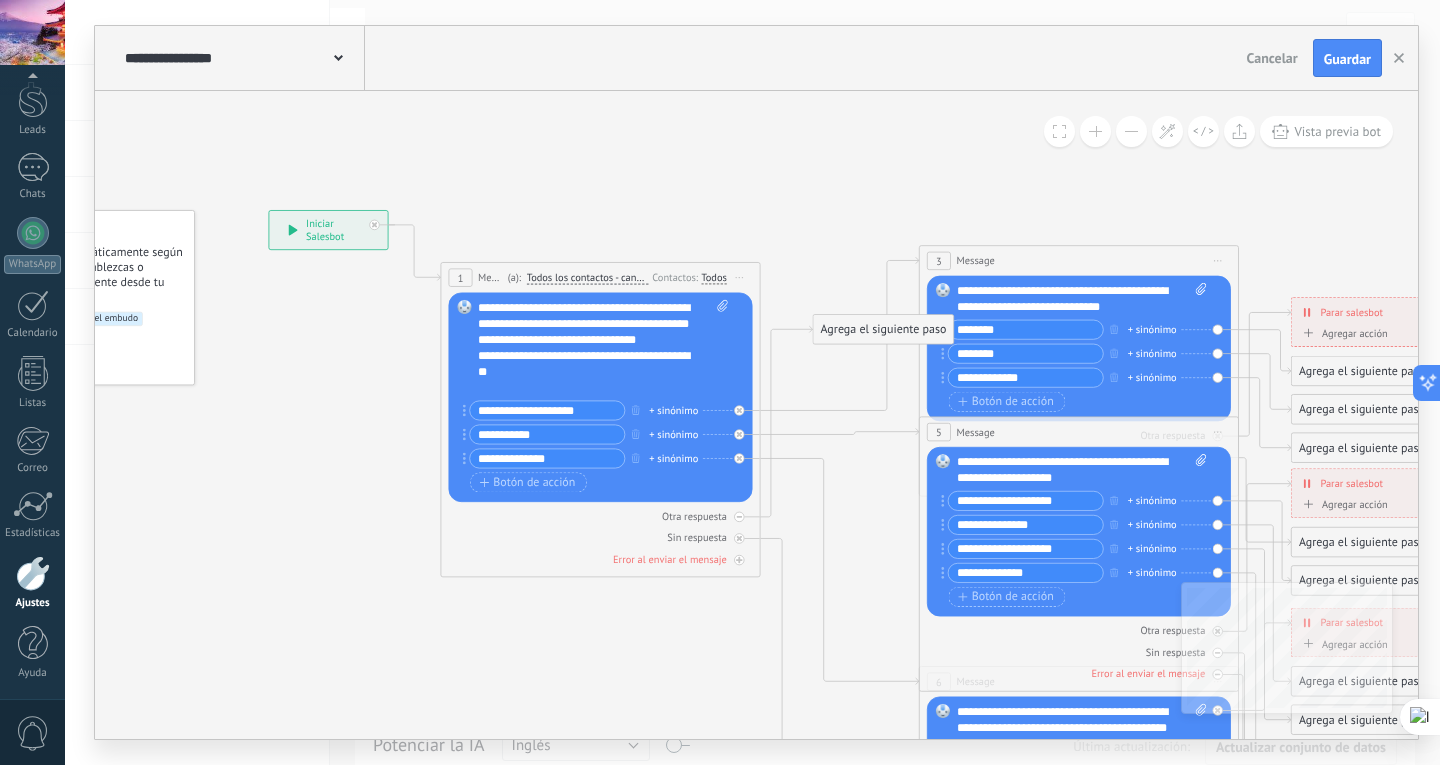 type on "**********" 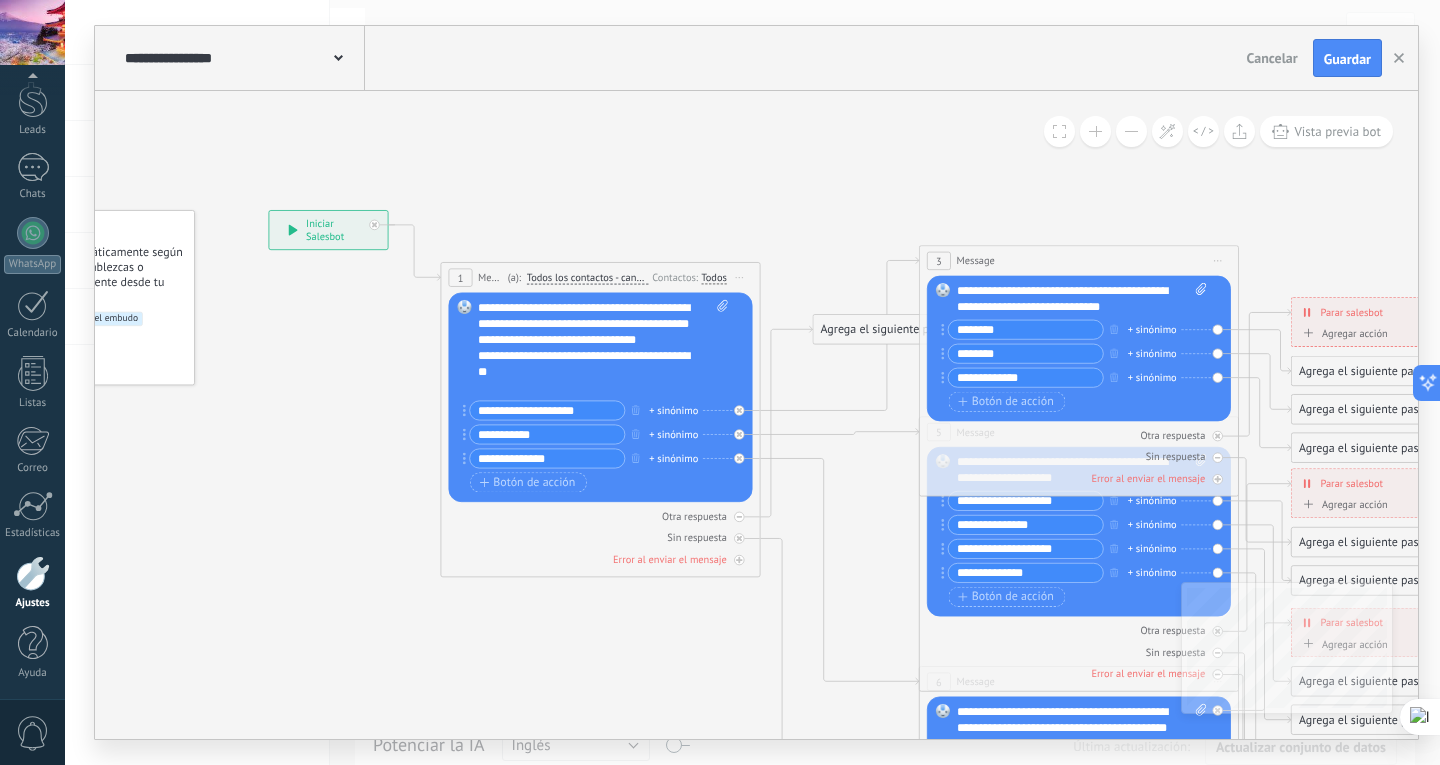 click 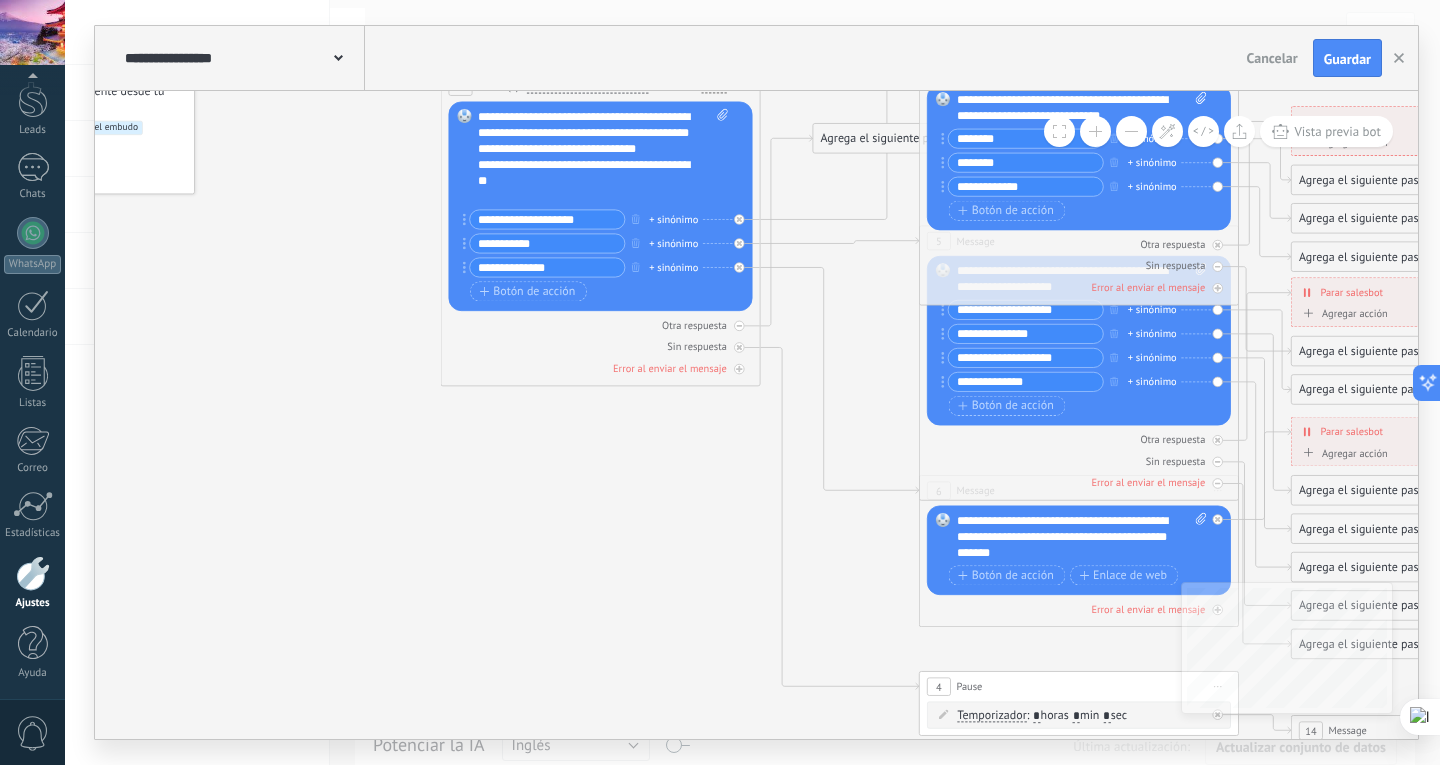 click on "**********" at bounding box center (1082, 537) 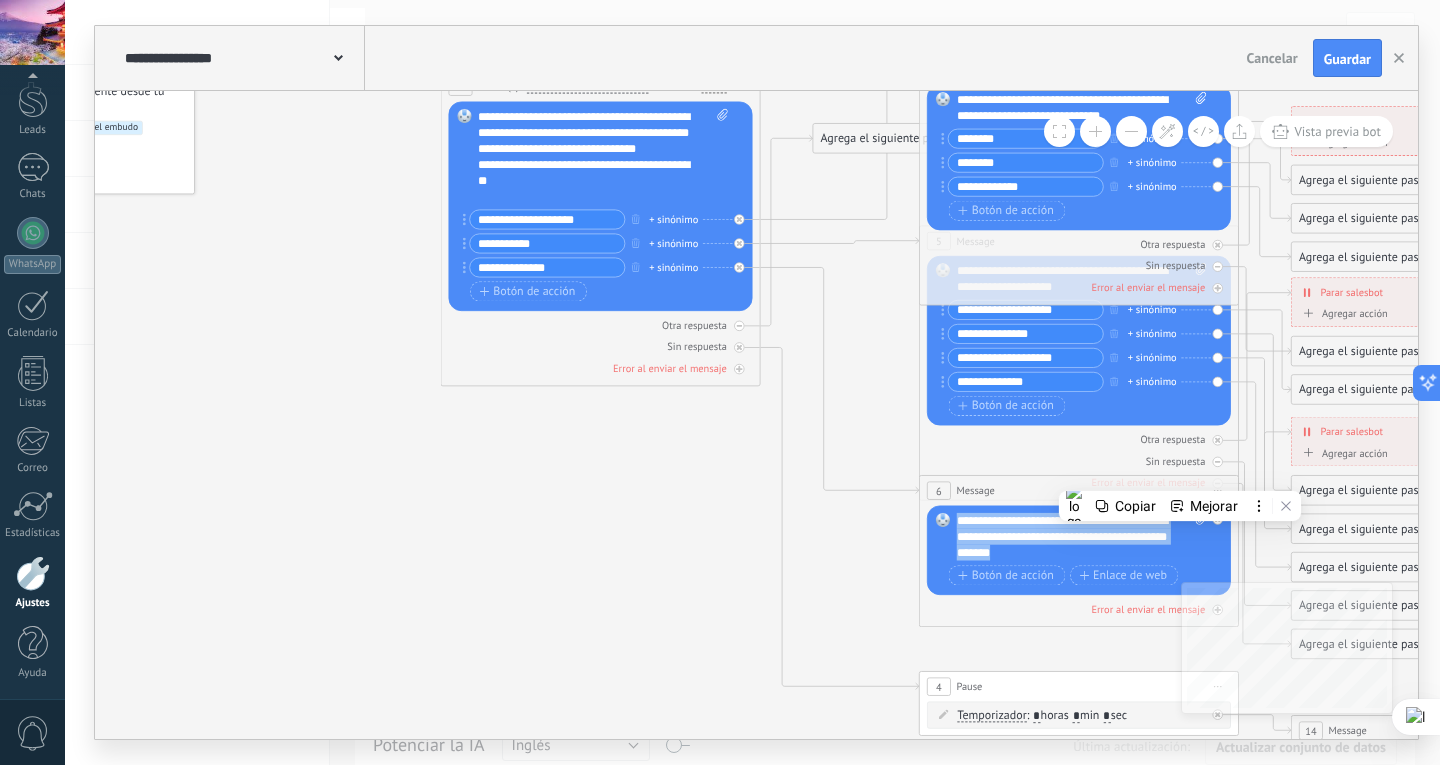 drag, startPoint x: 1087, startPoint y: 550, endPoint x: 958, endPoint y: 517, distance: 133.15405 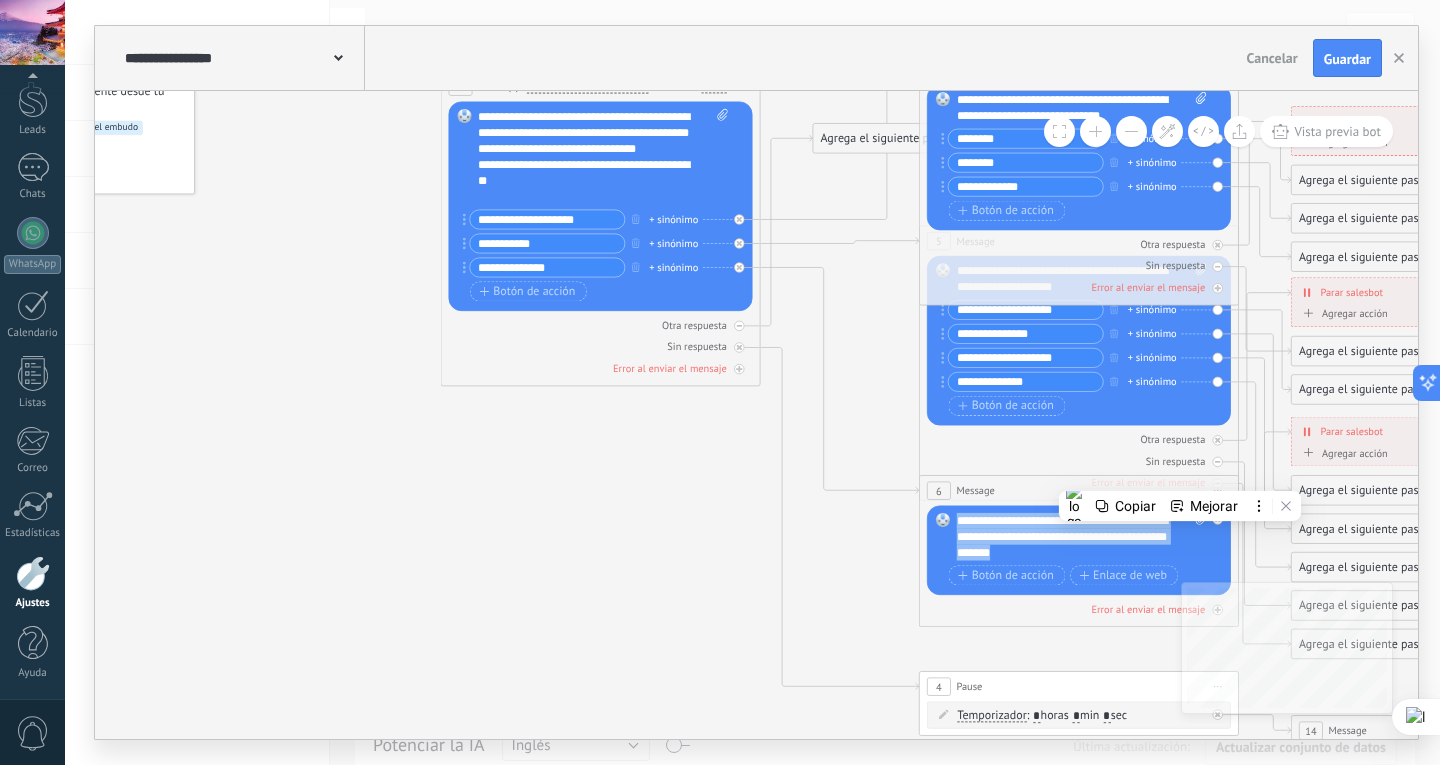 click on "**********" at bounding box center (1082, 537) 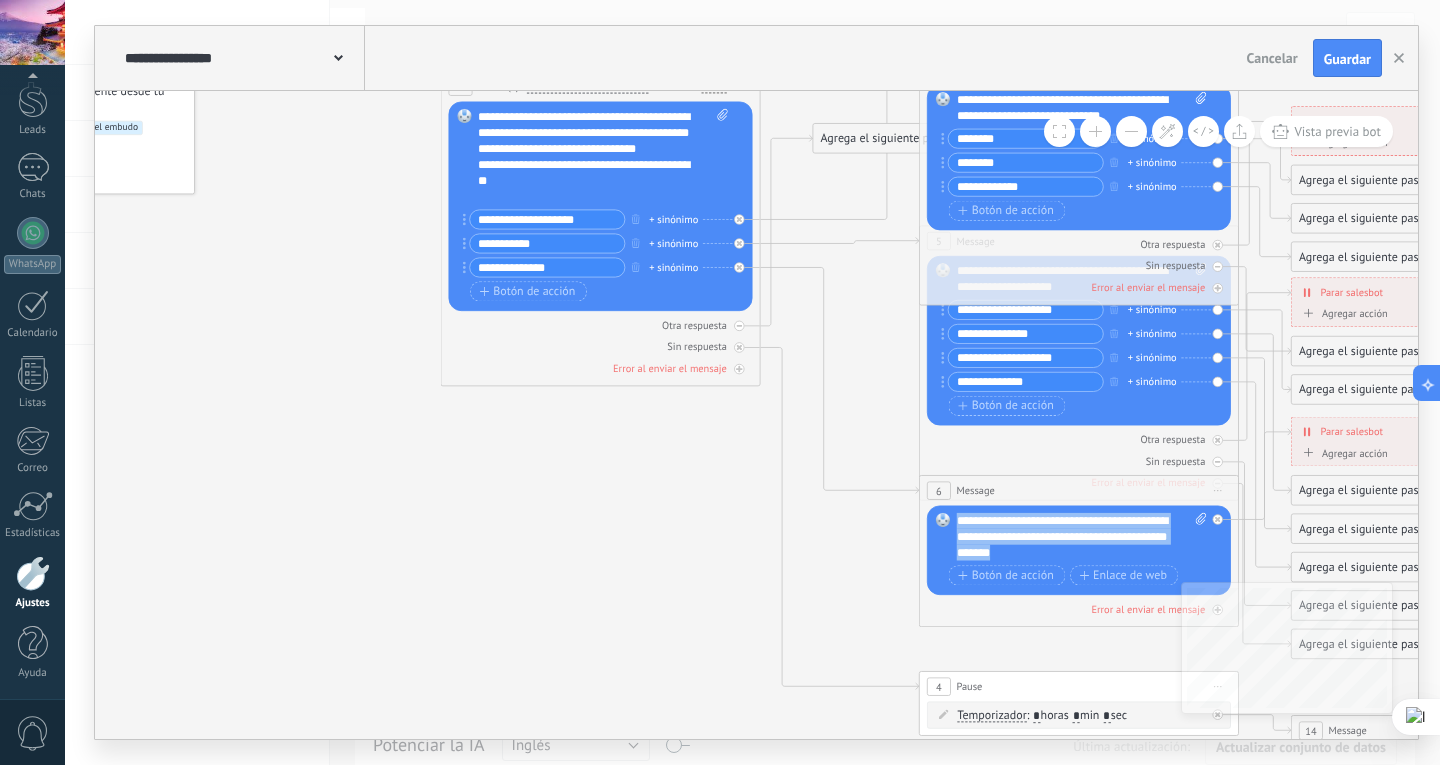 type 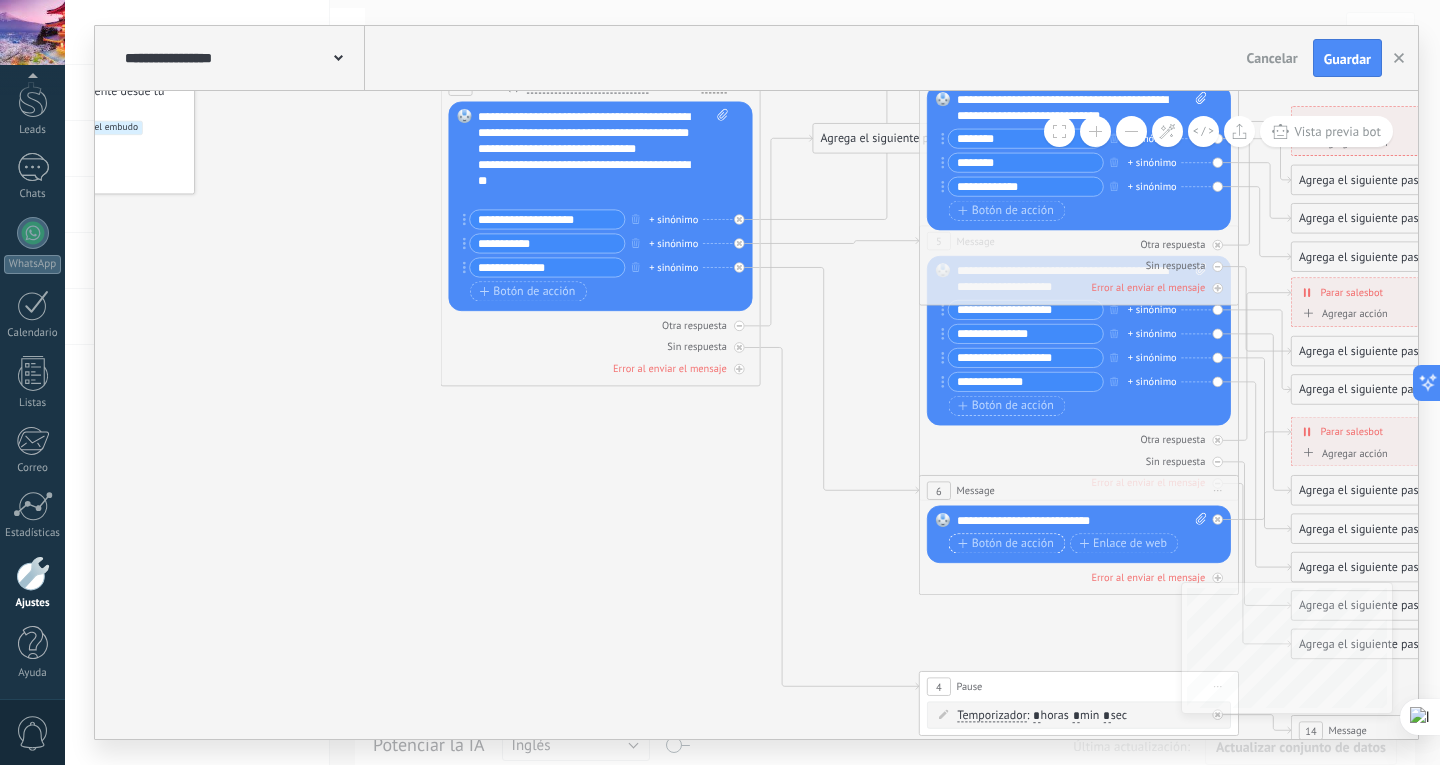 click on "Botón de acción" at bounding box center [1006, 543] 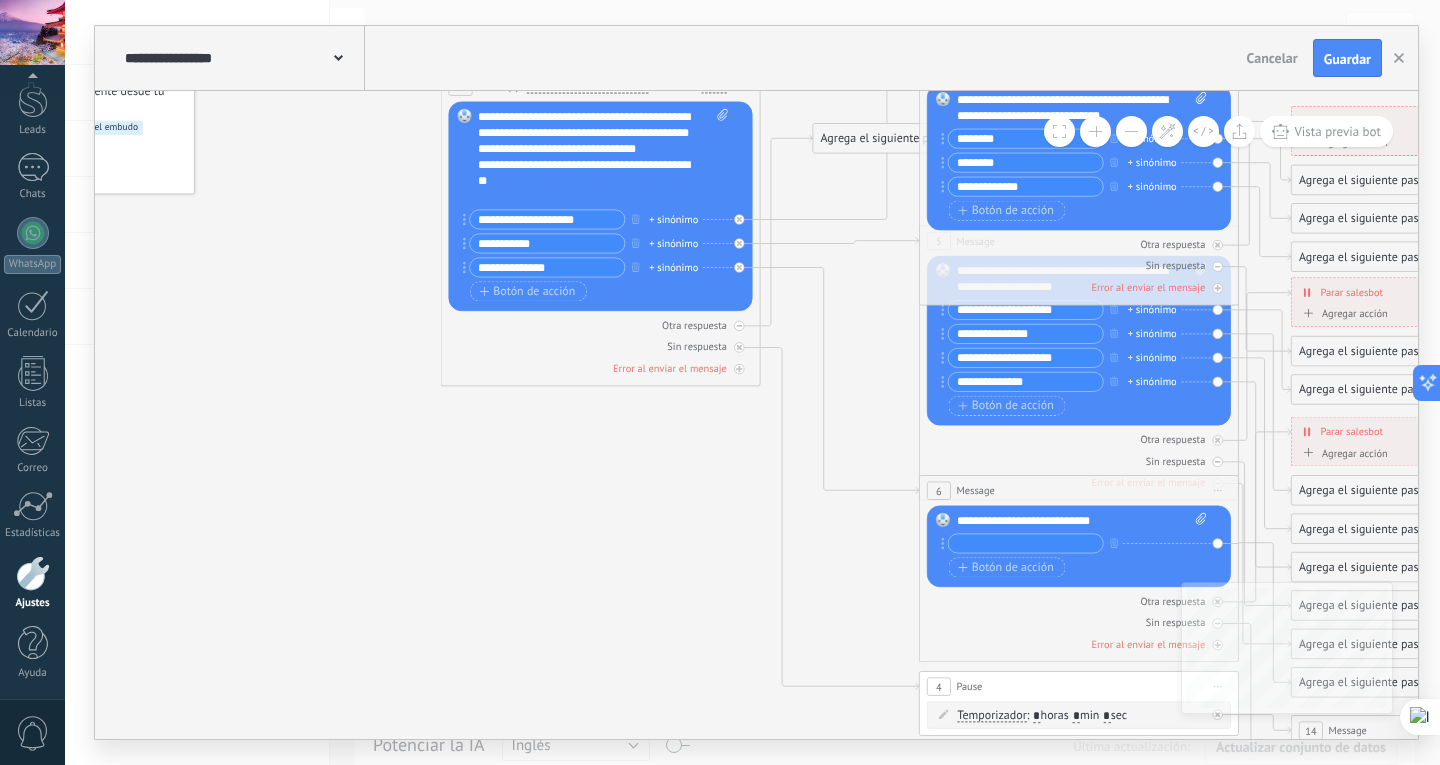 click at bounding box center [1026, 543] 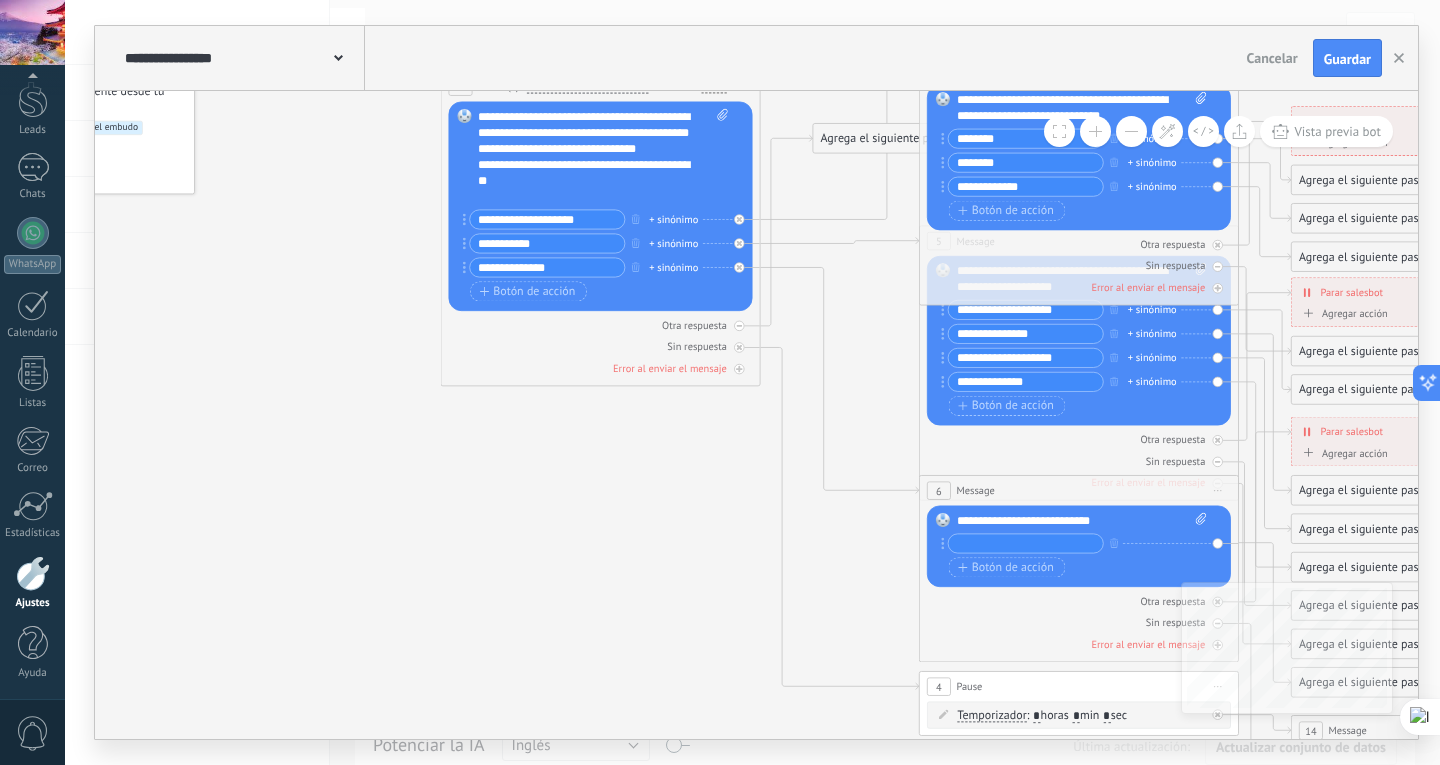 click at bounding box center (1026, 543) 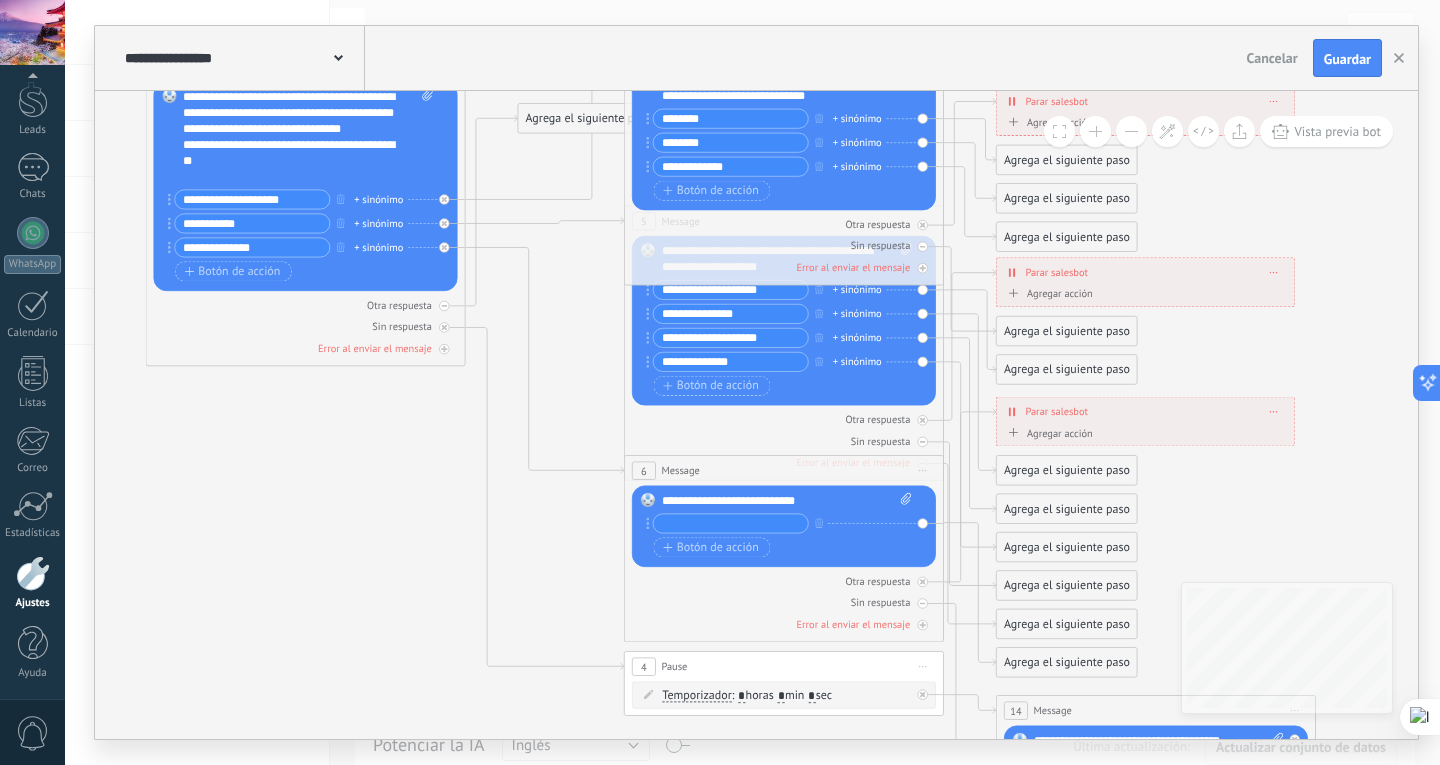 drag, startPoint x: 814, startPoint y: 700, endPoint x: 519, endPoint y: 680, distance: 295.6772 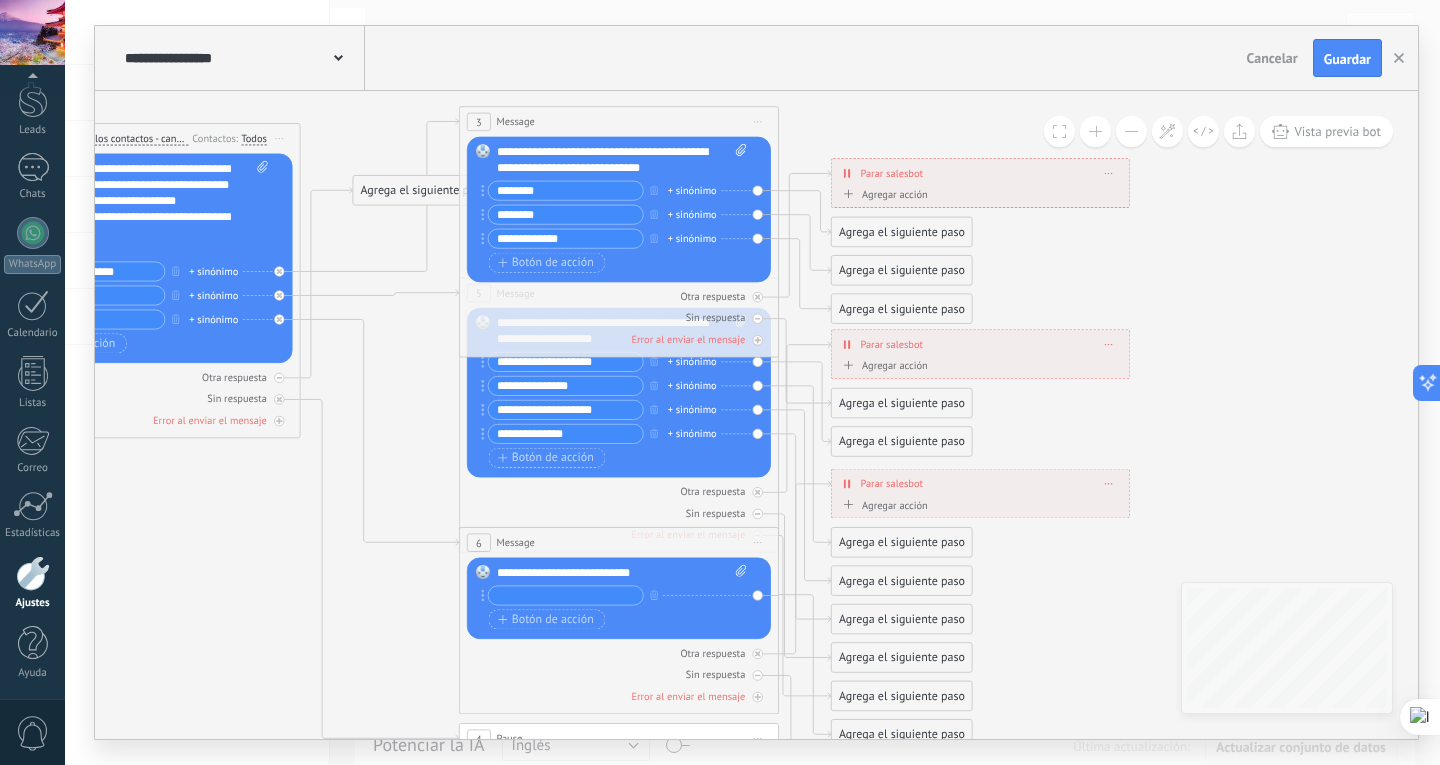 drag, startPoint x: 550, startPoint y: 476, endPoint x: 385, endPoint y: 548, distance: 180.025 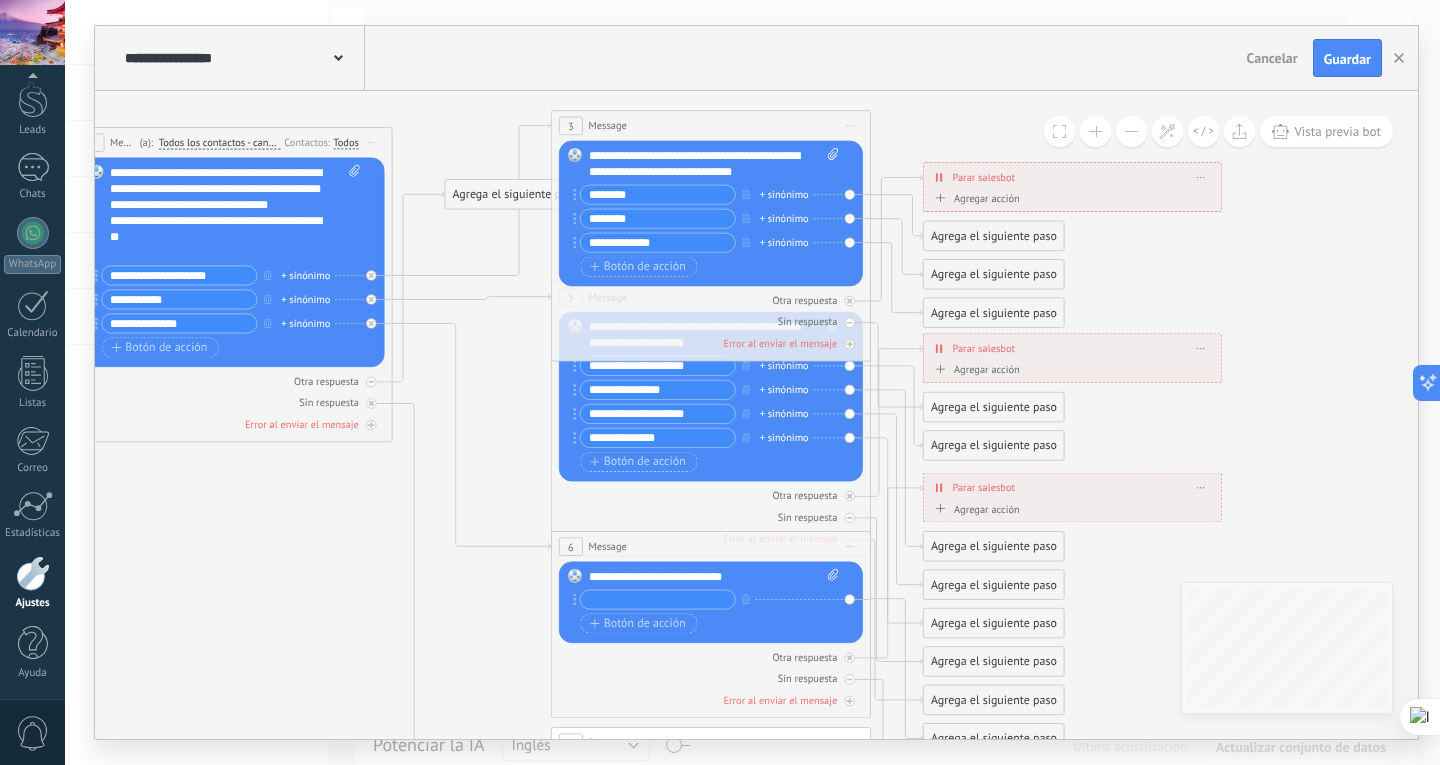 drag, startPoint x: 1128, startPoint y: 413, endPoint x: 1202, endPoint y: 276, distance: 155.70805 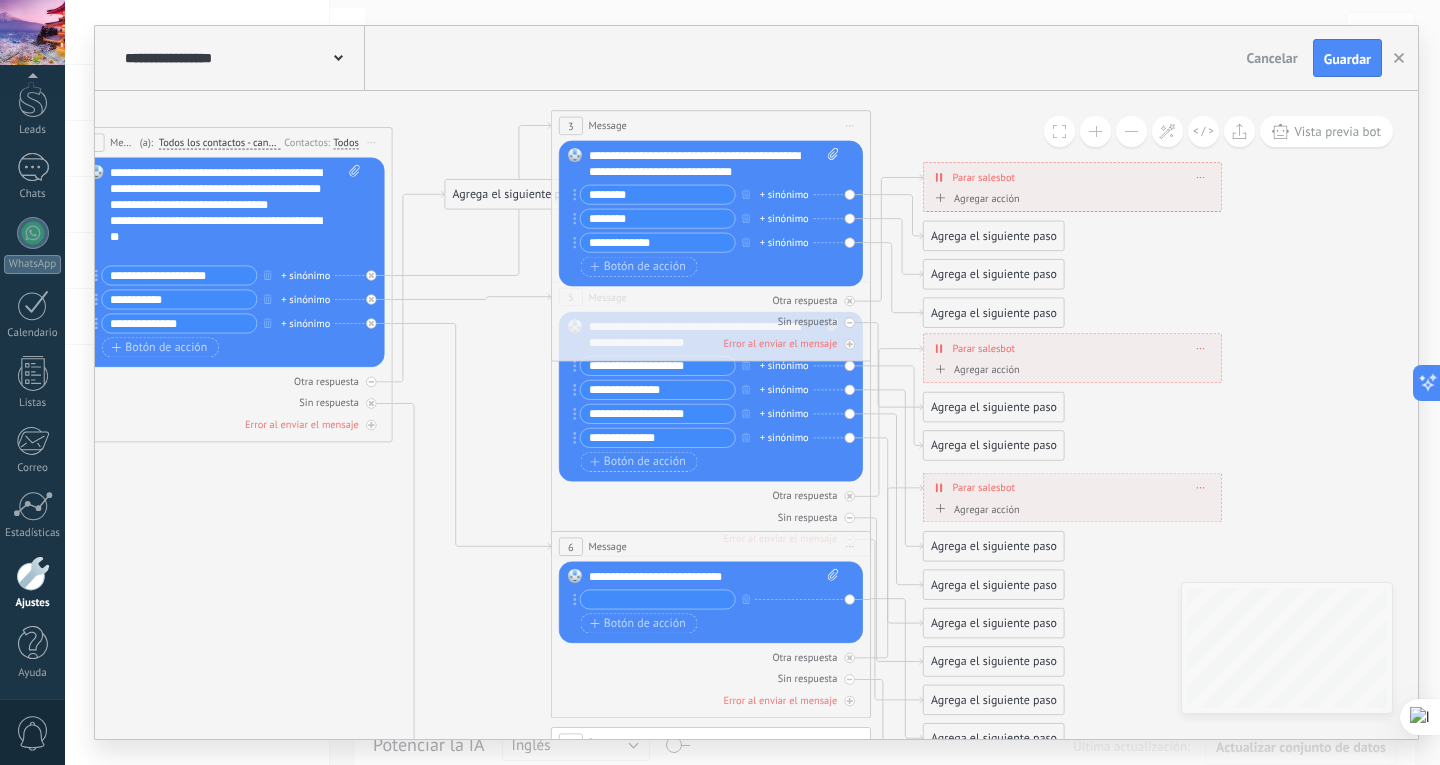 click at bounding box center (658, 599) 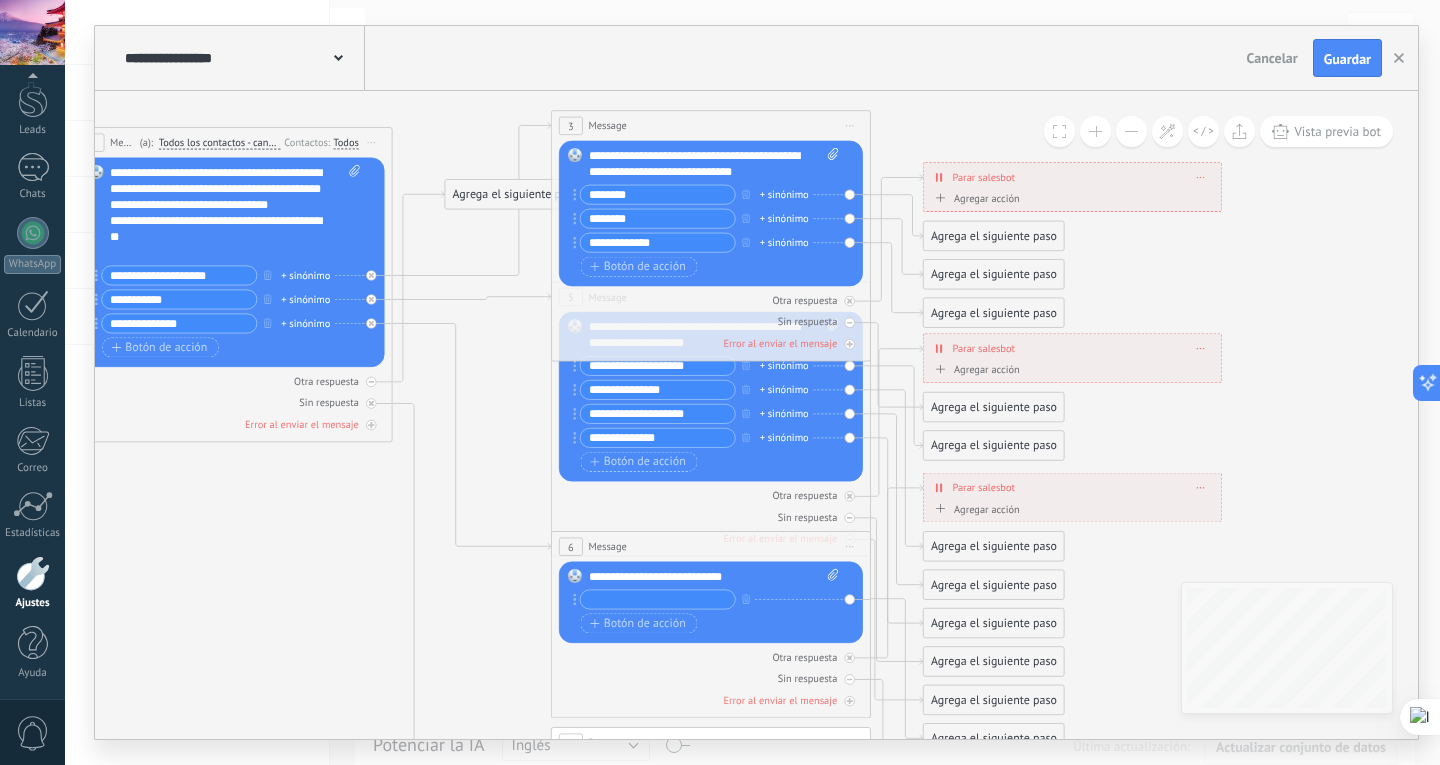 click at bounding box center [658, 599] 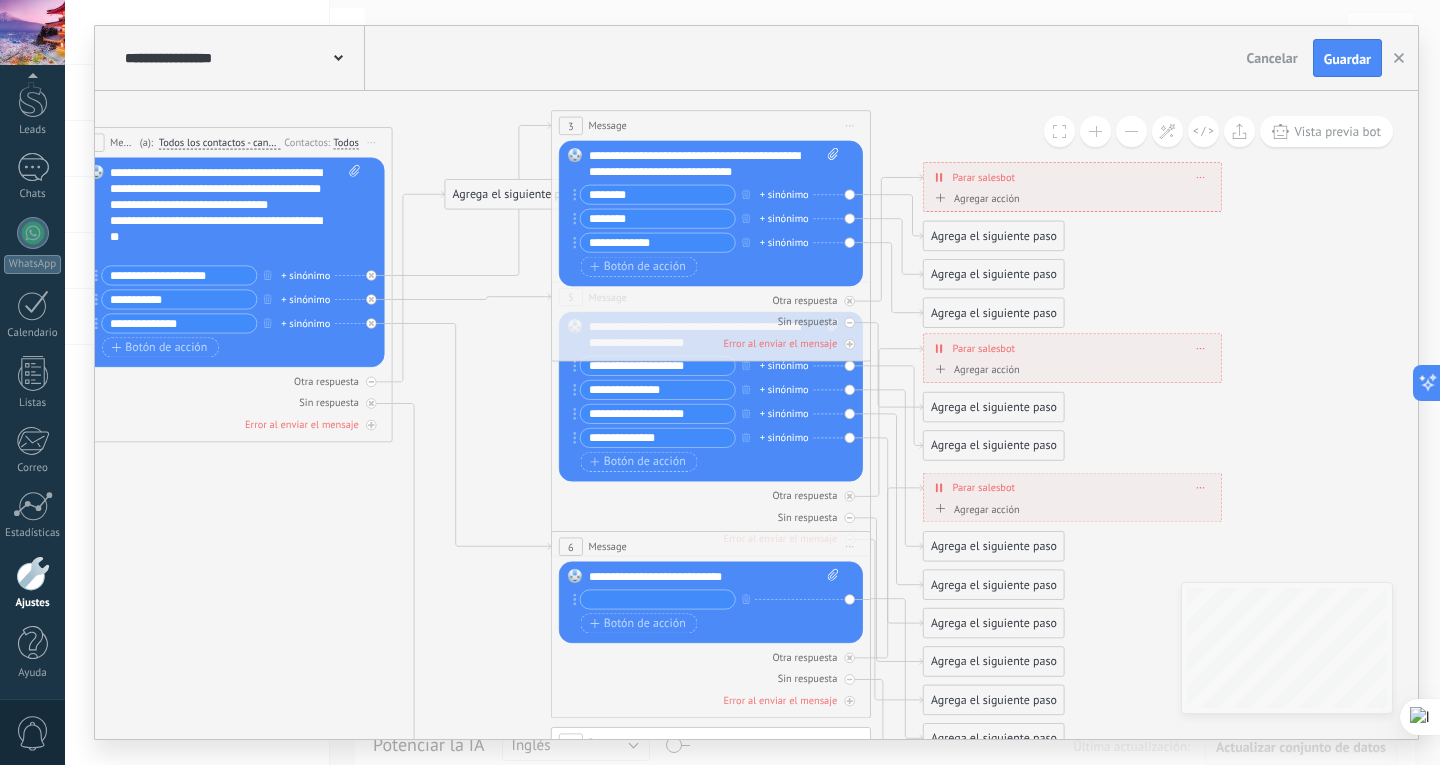 click on "Subir" at bounding box center [0, 0] 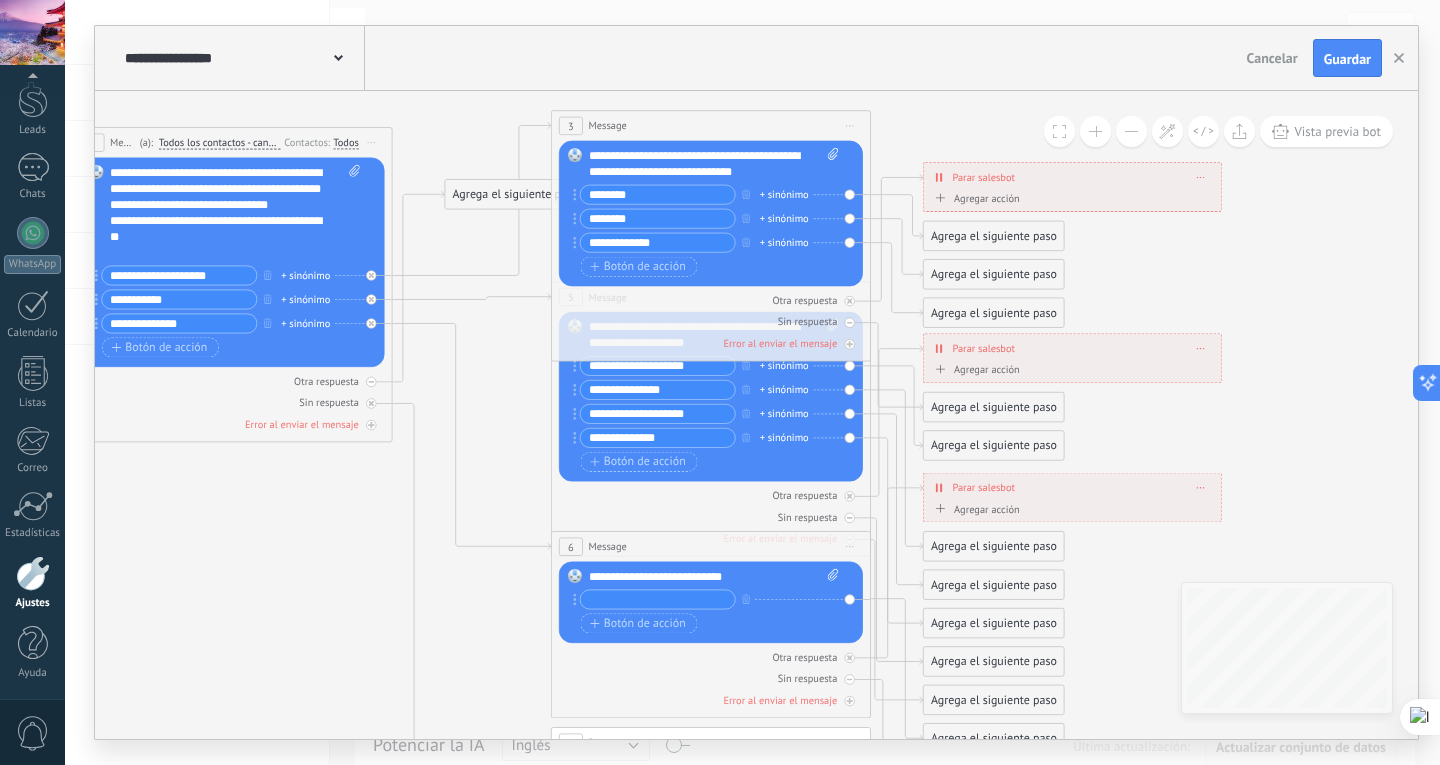 click at bounding box center [658, 599] 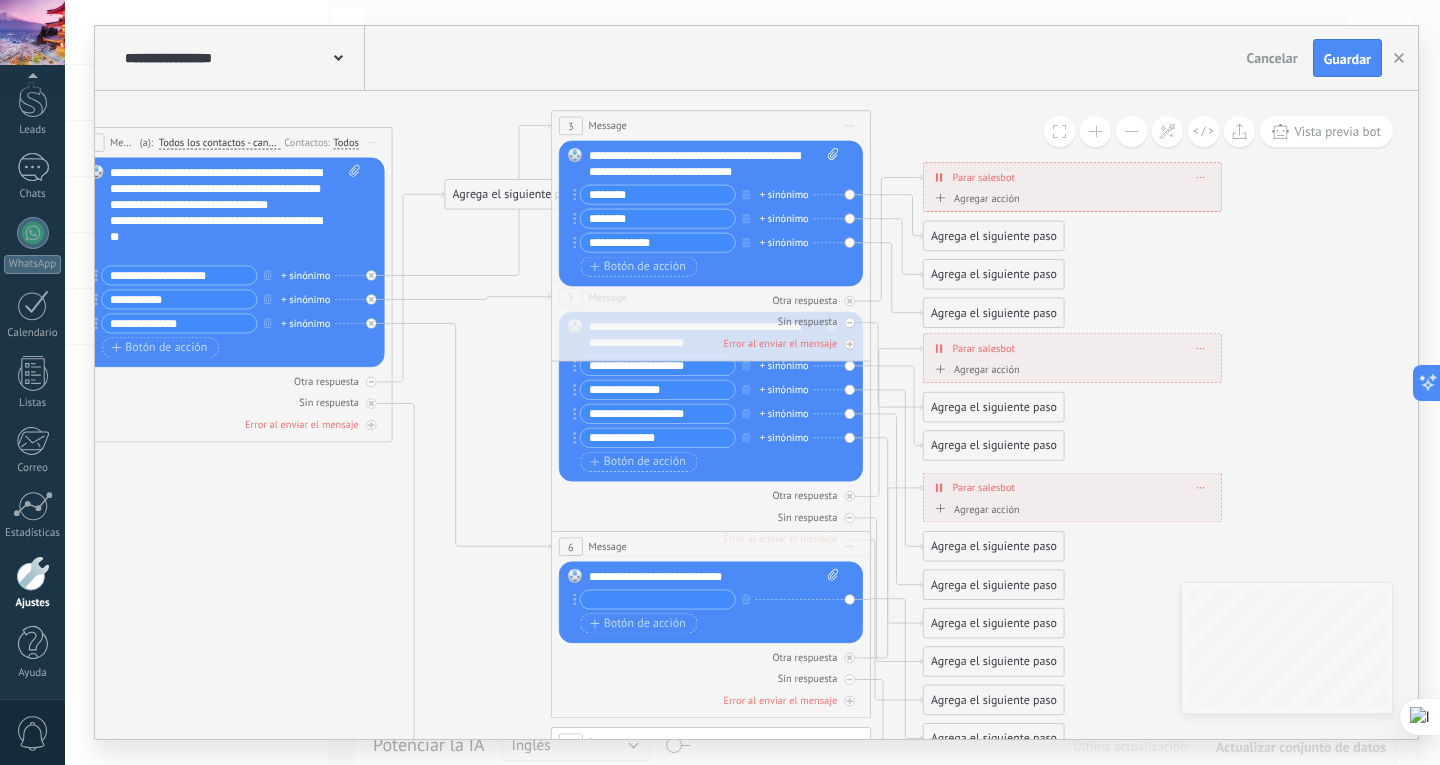 type on "**" 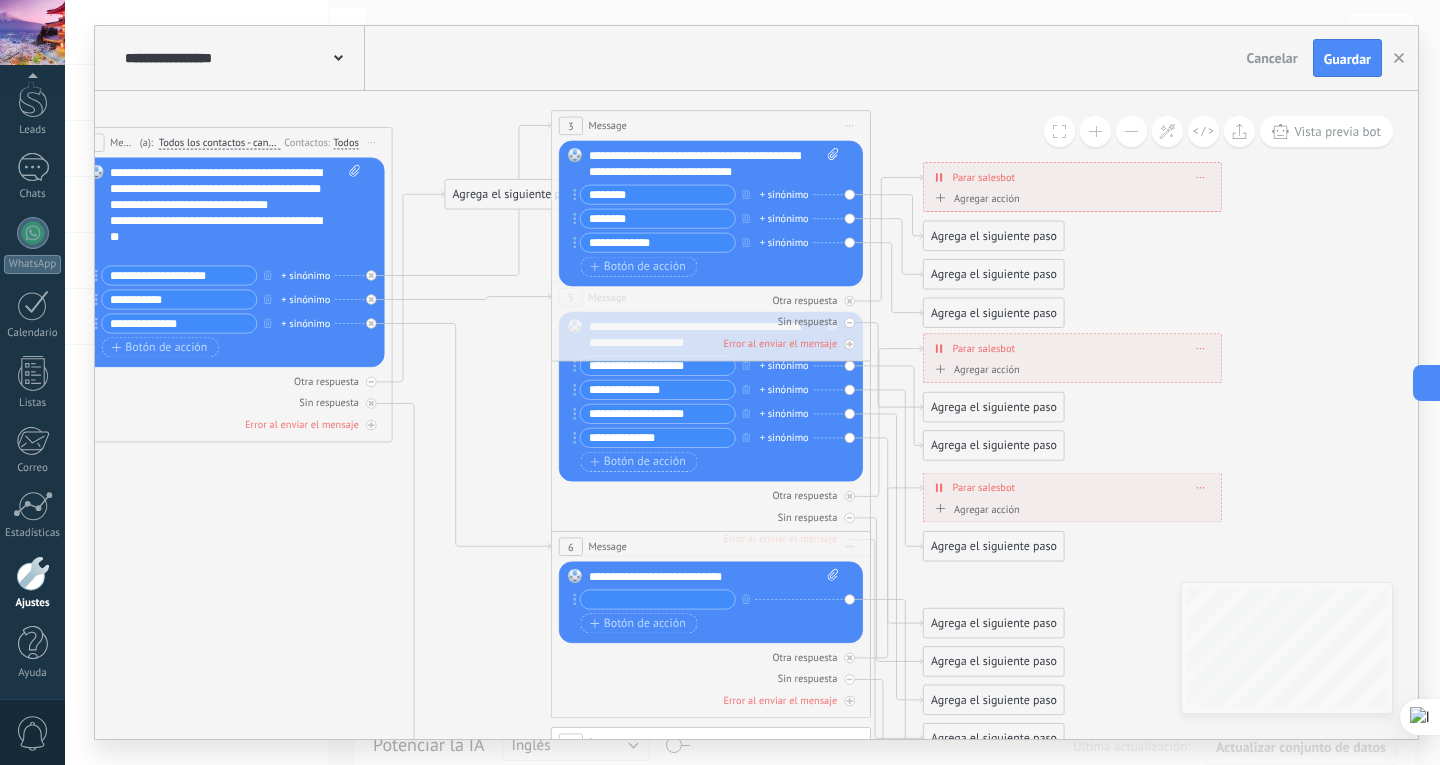 click at bounding box center (658, 599) 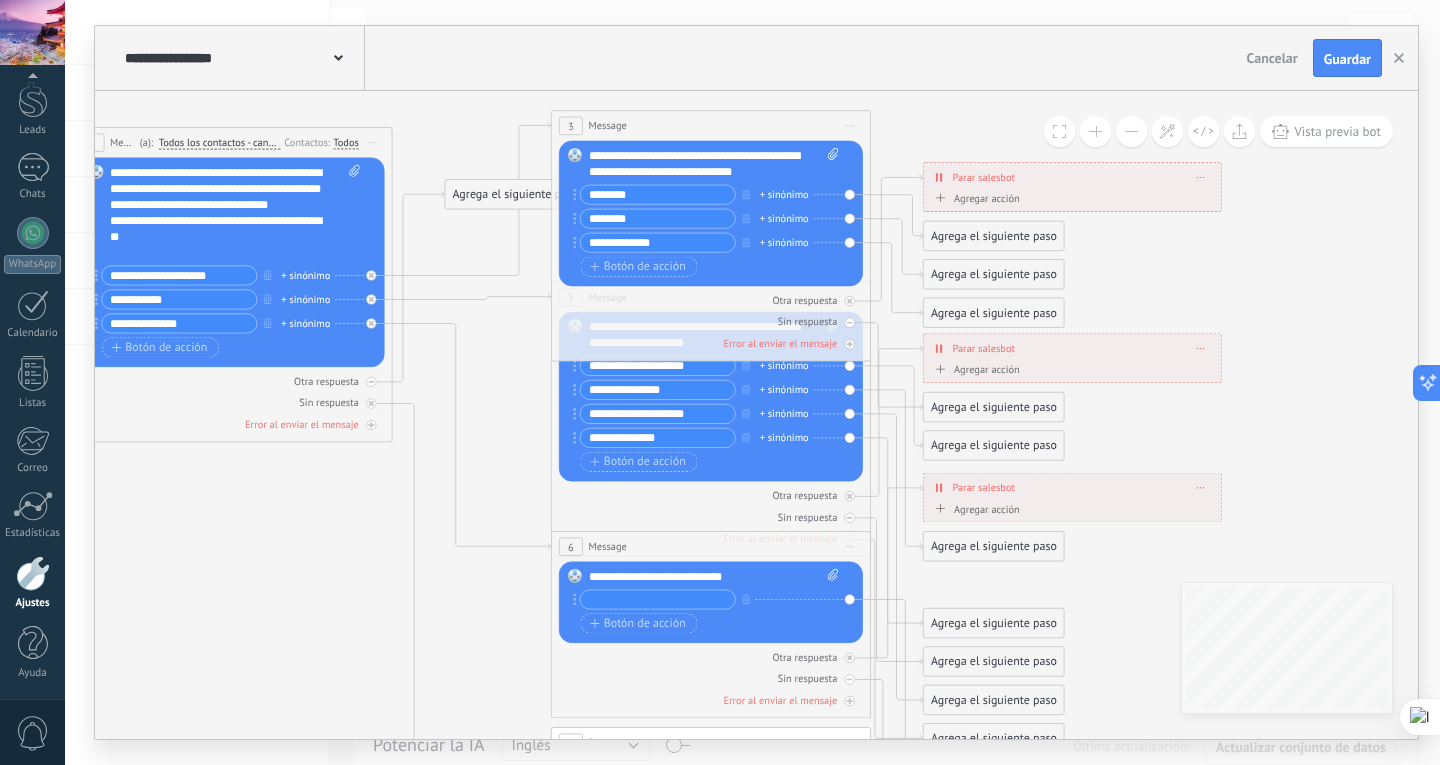 paste on "**********" 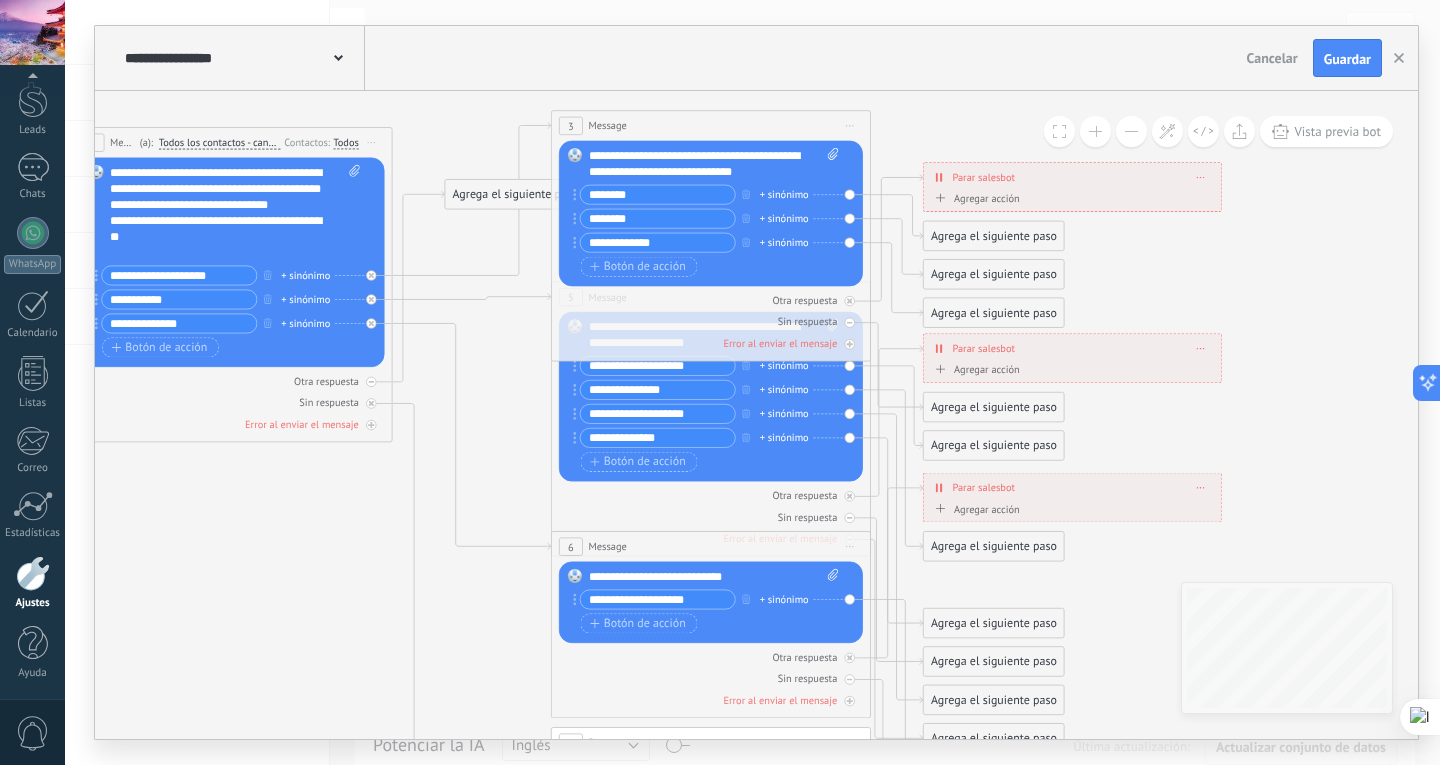 type on "**********" 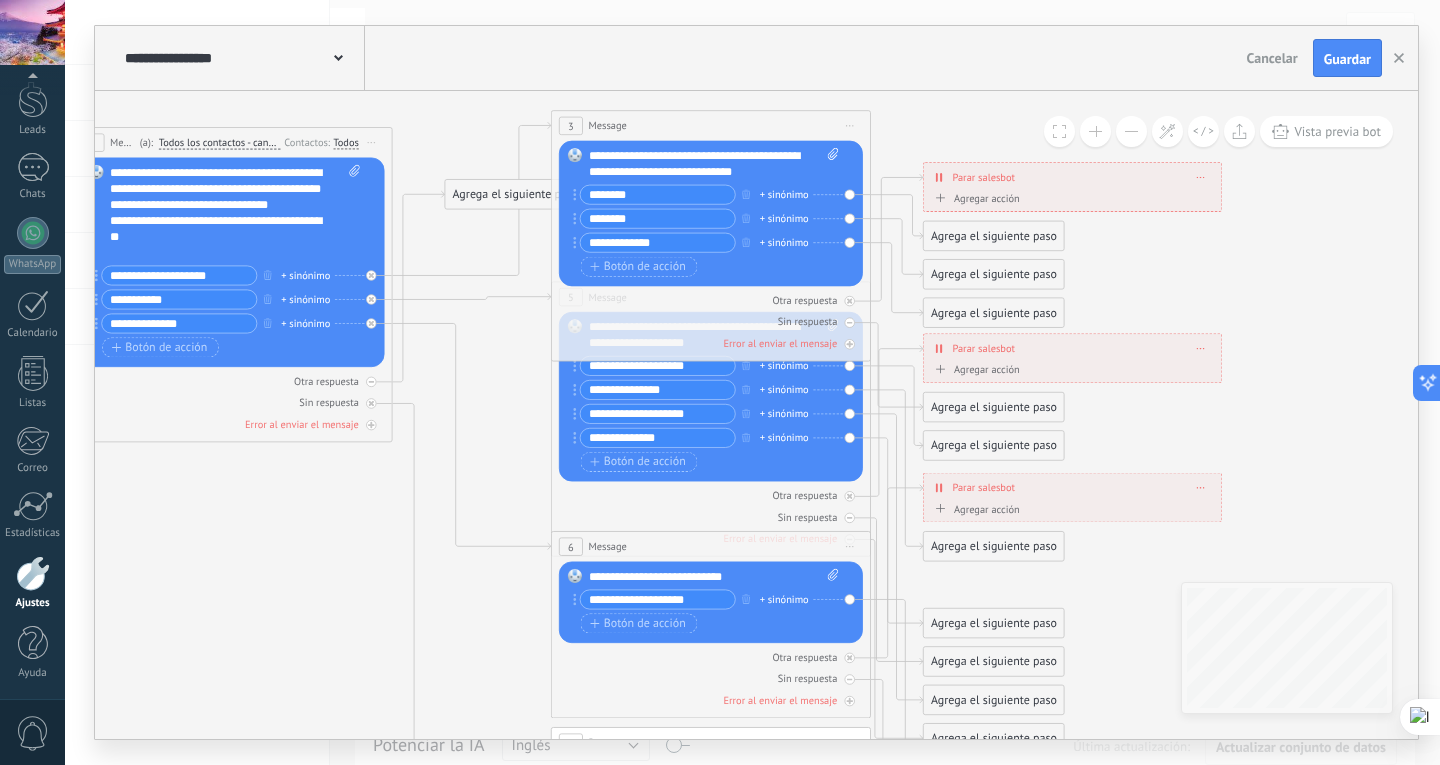 click 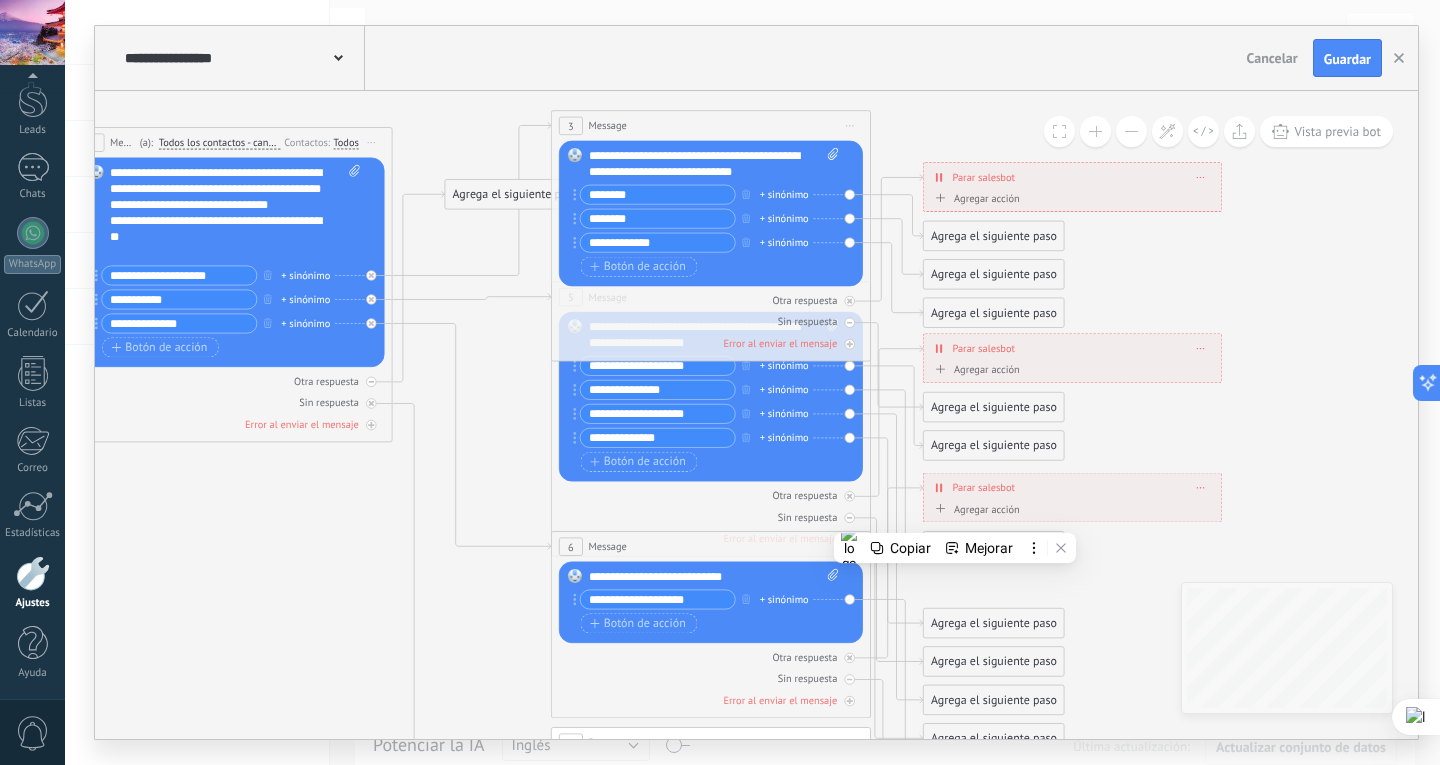 drag, startPoint x: 702, startPoint y: 597, endPoint x: 515, endPoint y: 573, distance: 188.53381 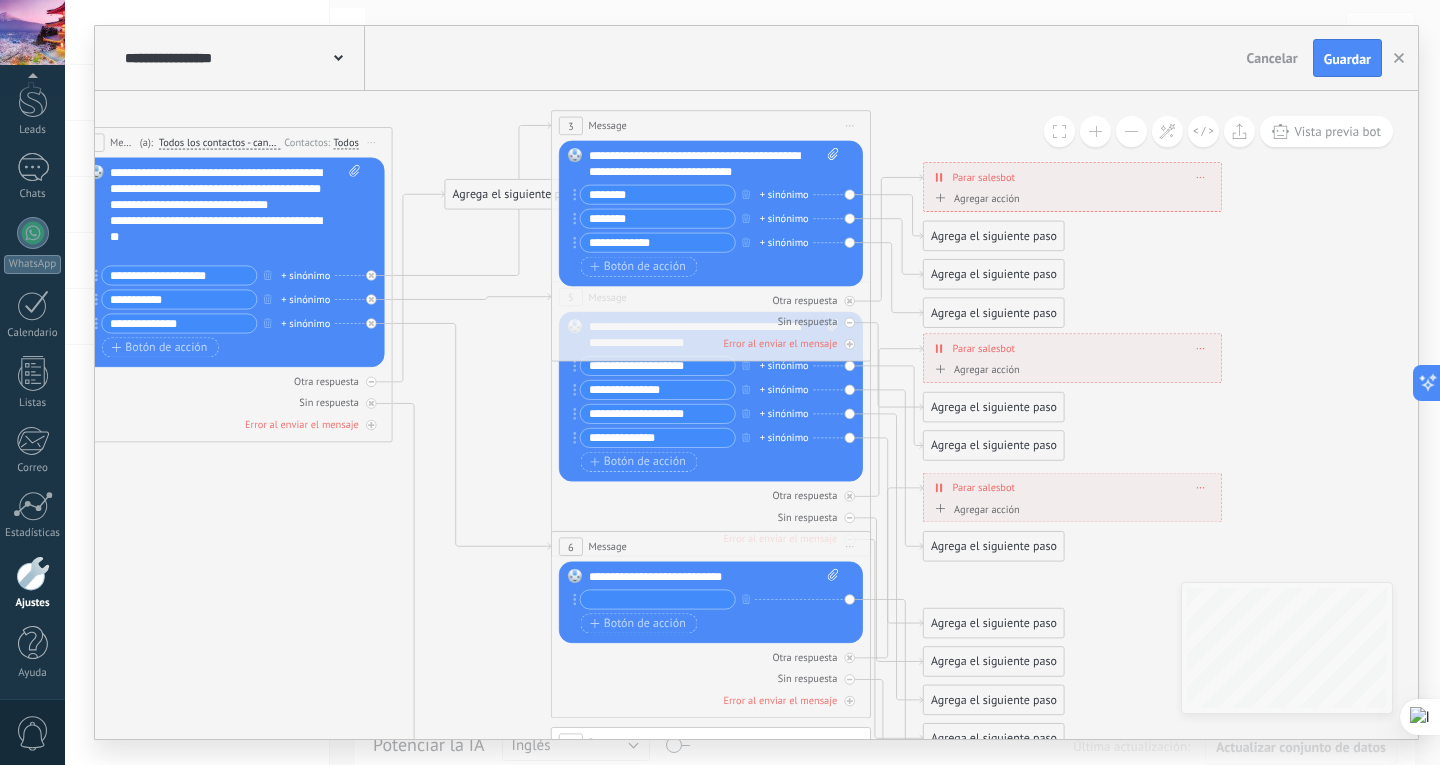 type on "**********" 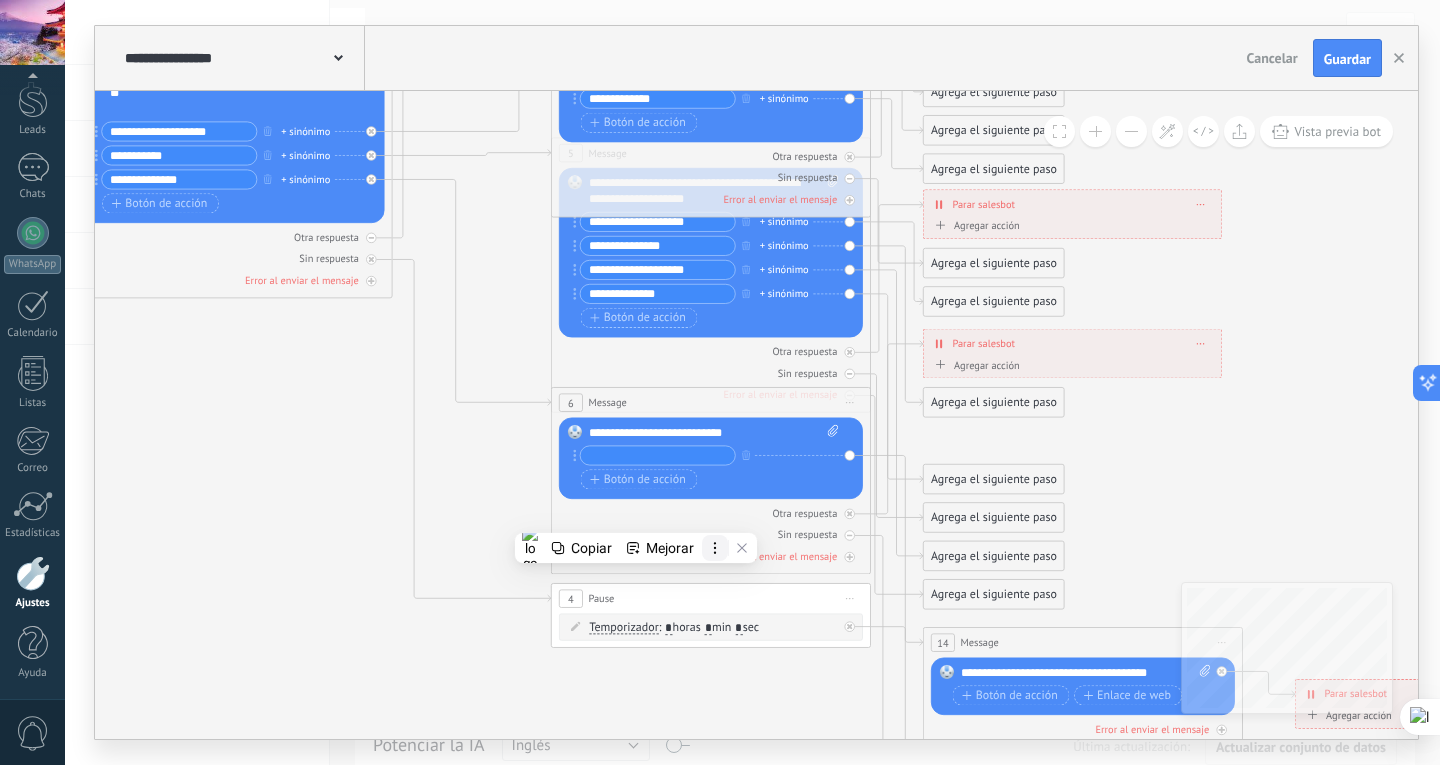 type 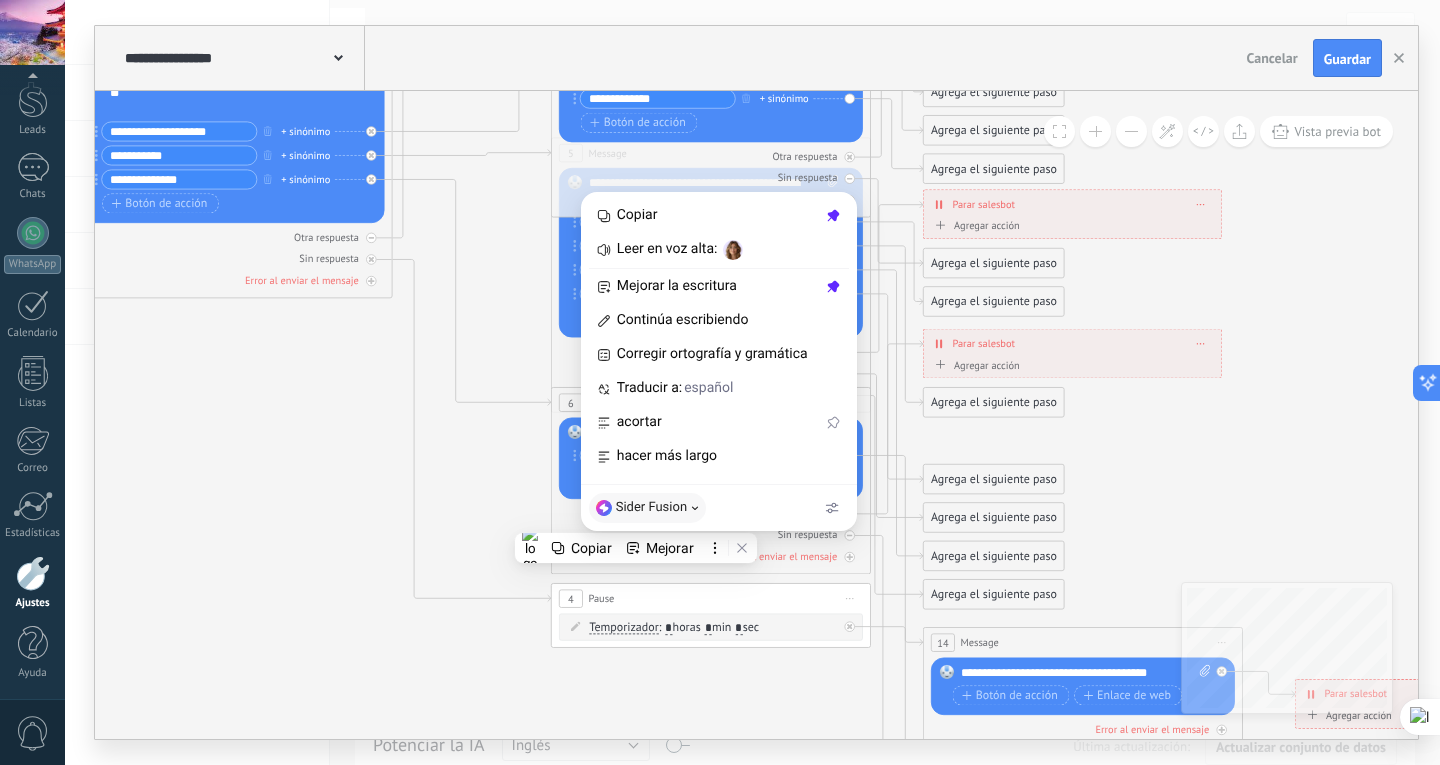 click 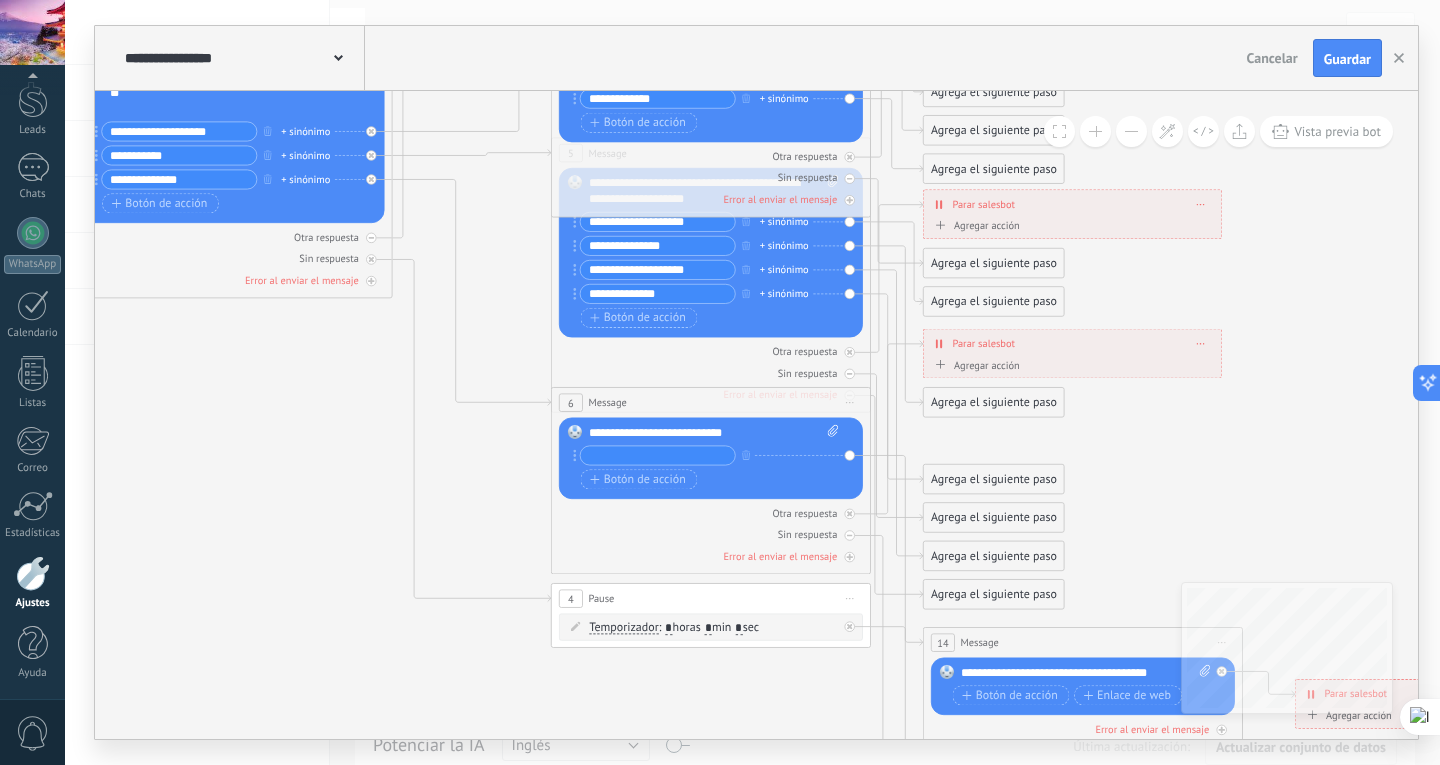 click on "Botón de acción
Enlace de web" at bounding box center (710, 479) 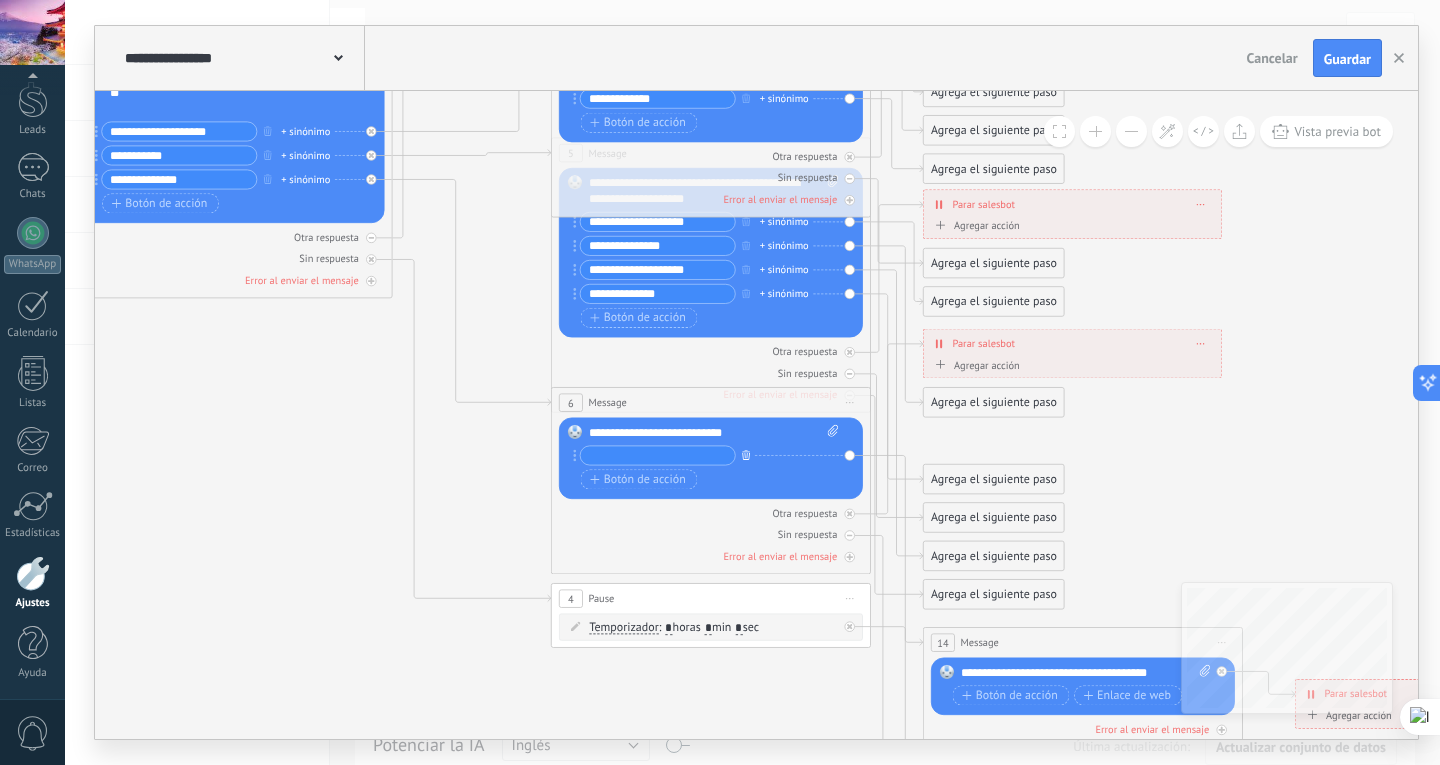 drag, startPoint x: 762, startPoint y: 470, endPoint x: 748, endPoint y: 452, distance: 22.803509 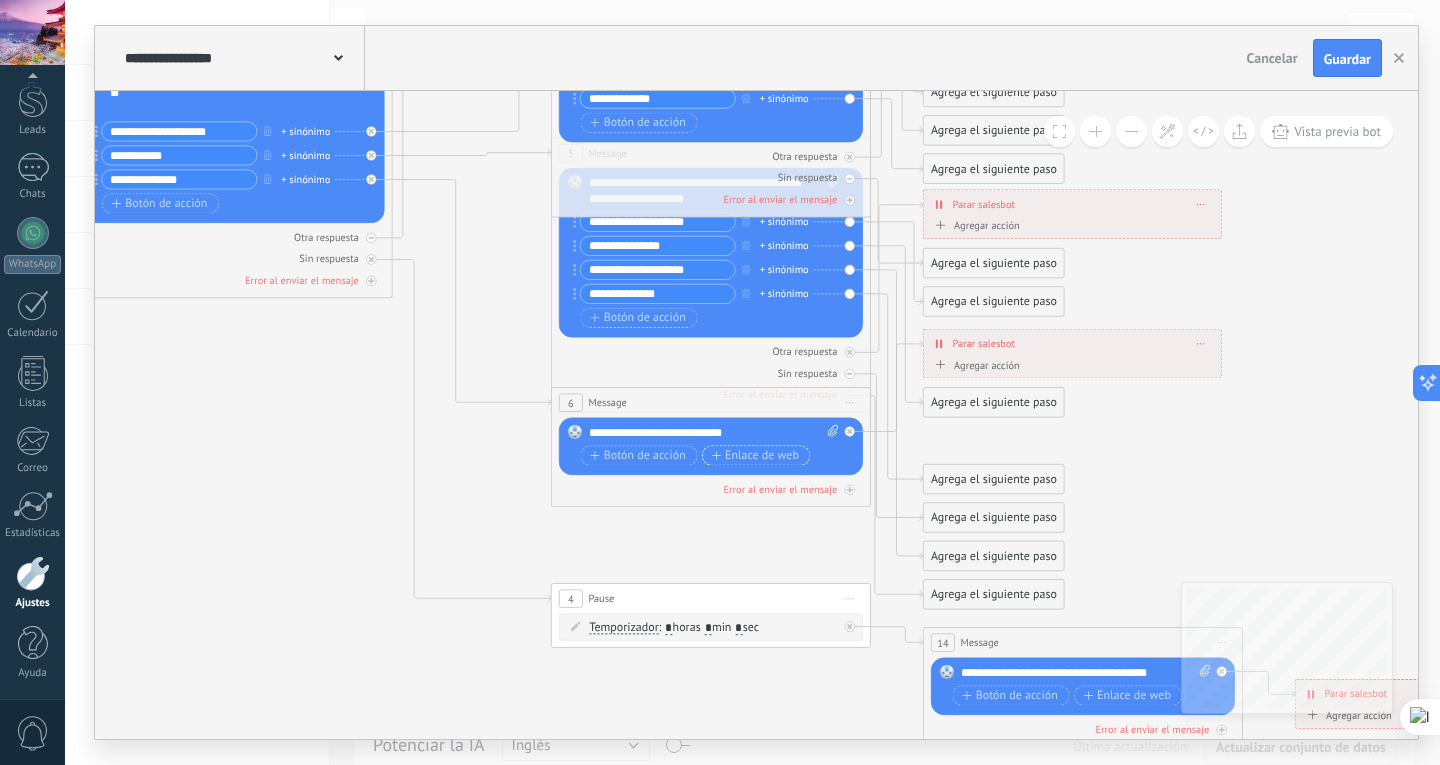 click on "Enlace de web" at bounding box center (755, 455) 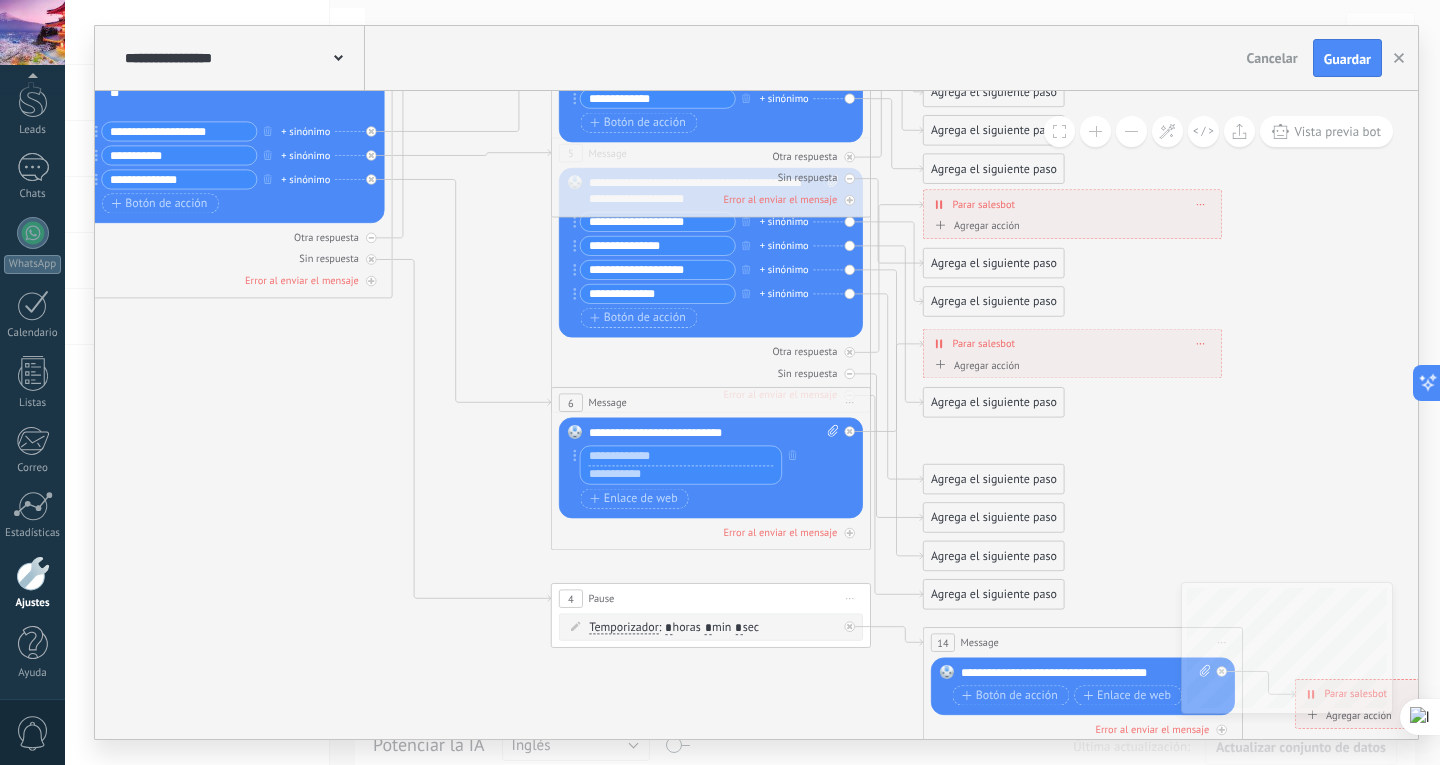 click at bounding box center [681, 474] 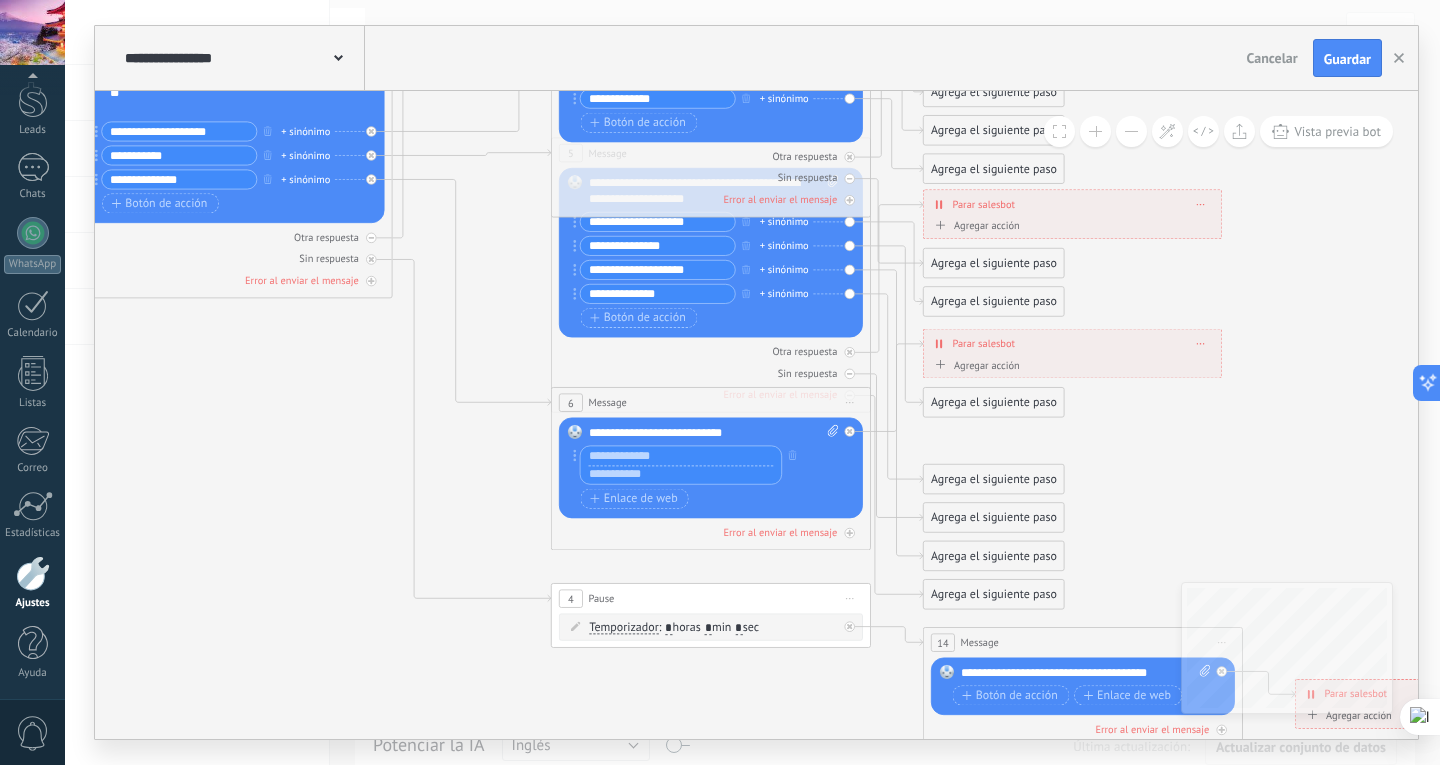 paste on "**********" 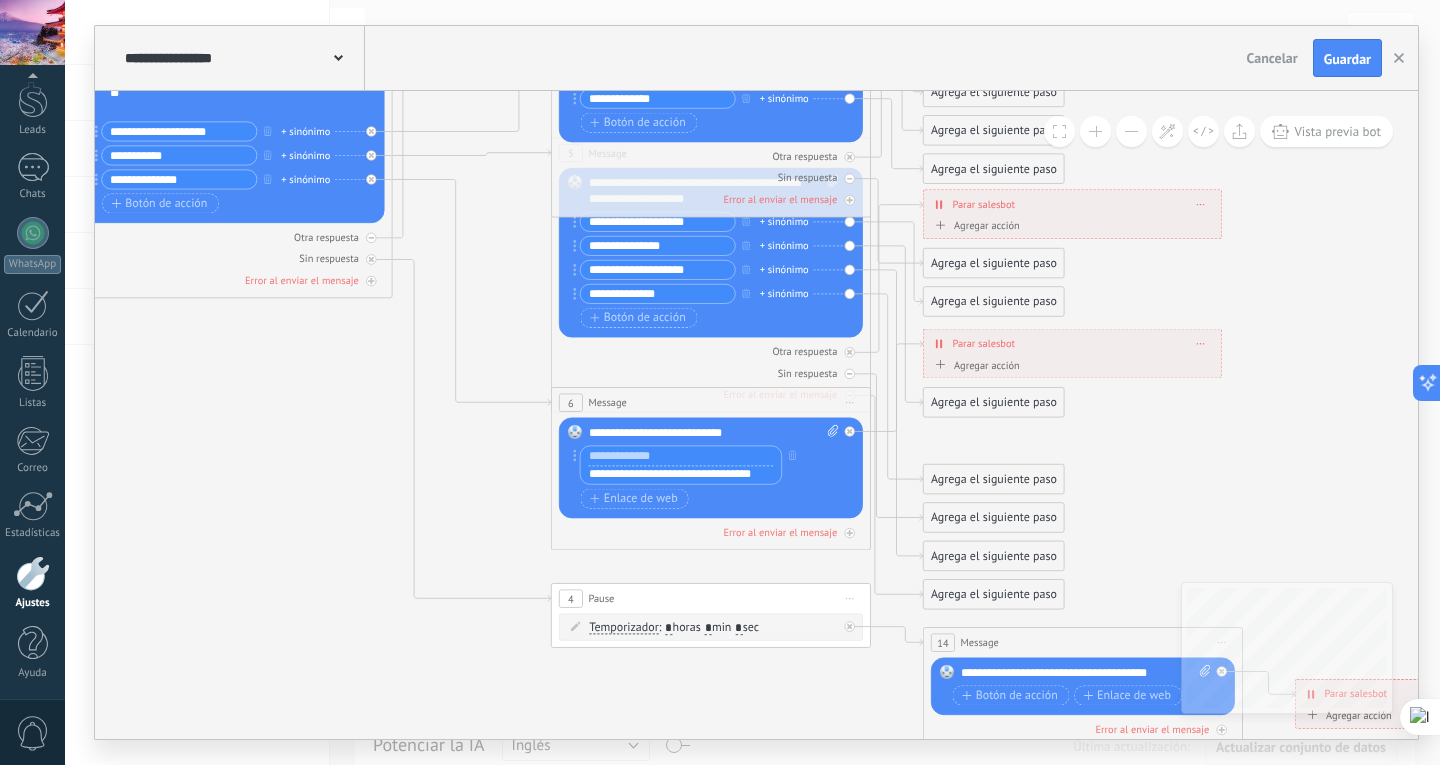 scroll, scrollTop: 0, scrollLeft: 1, axis: horizontal 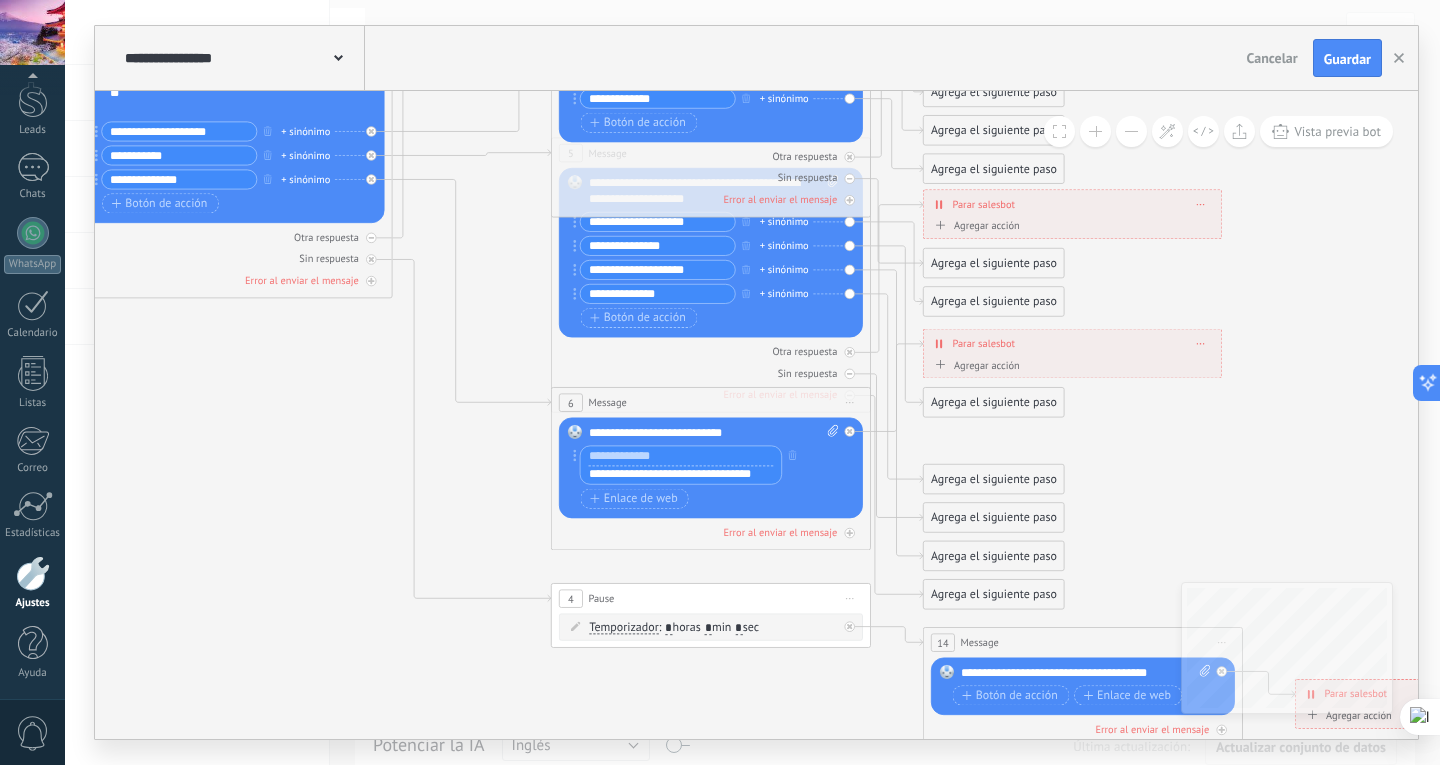 type on "**********" 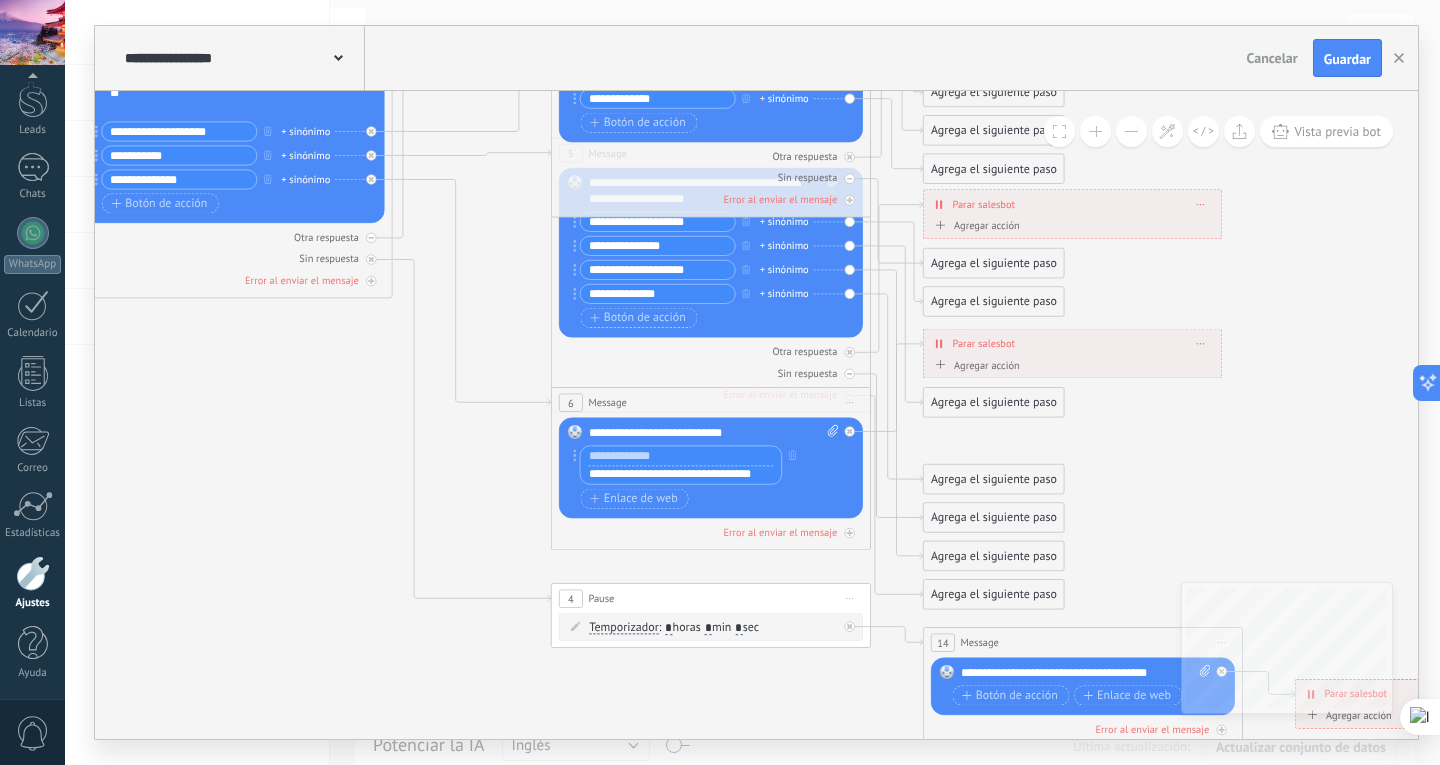 click at bounding box center (681, 455) 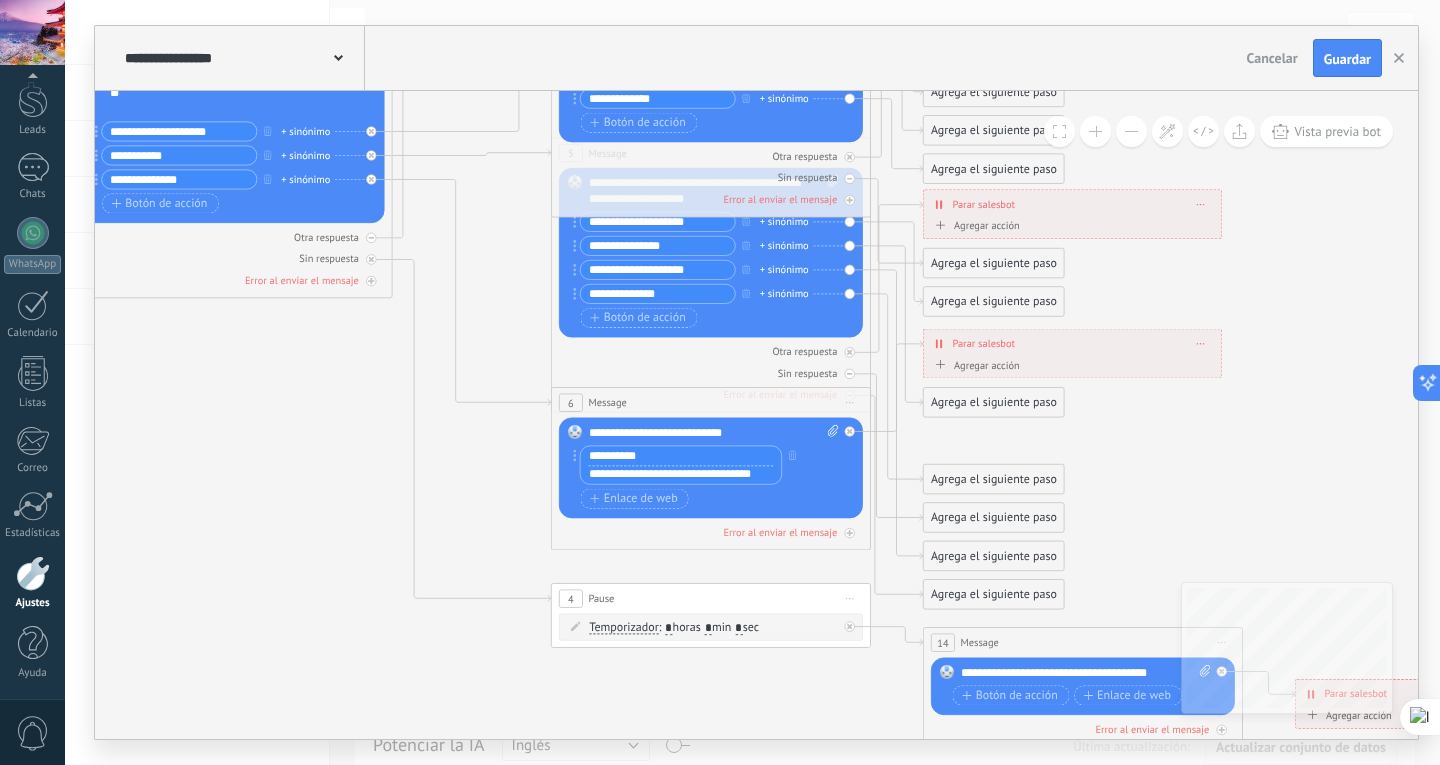 type on "**********" 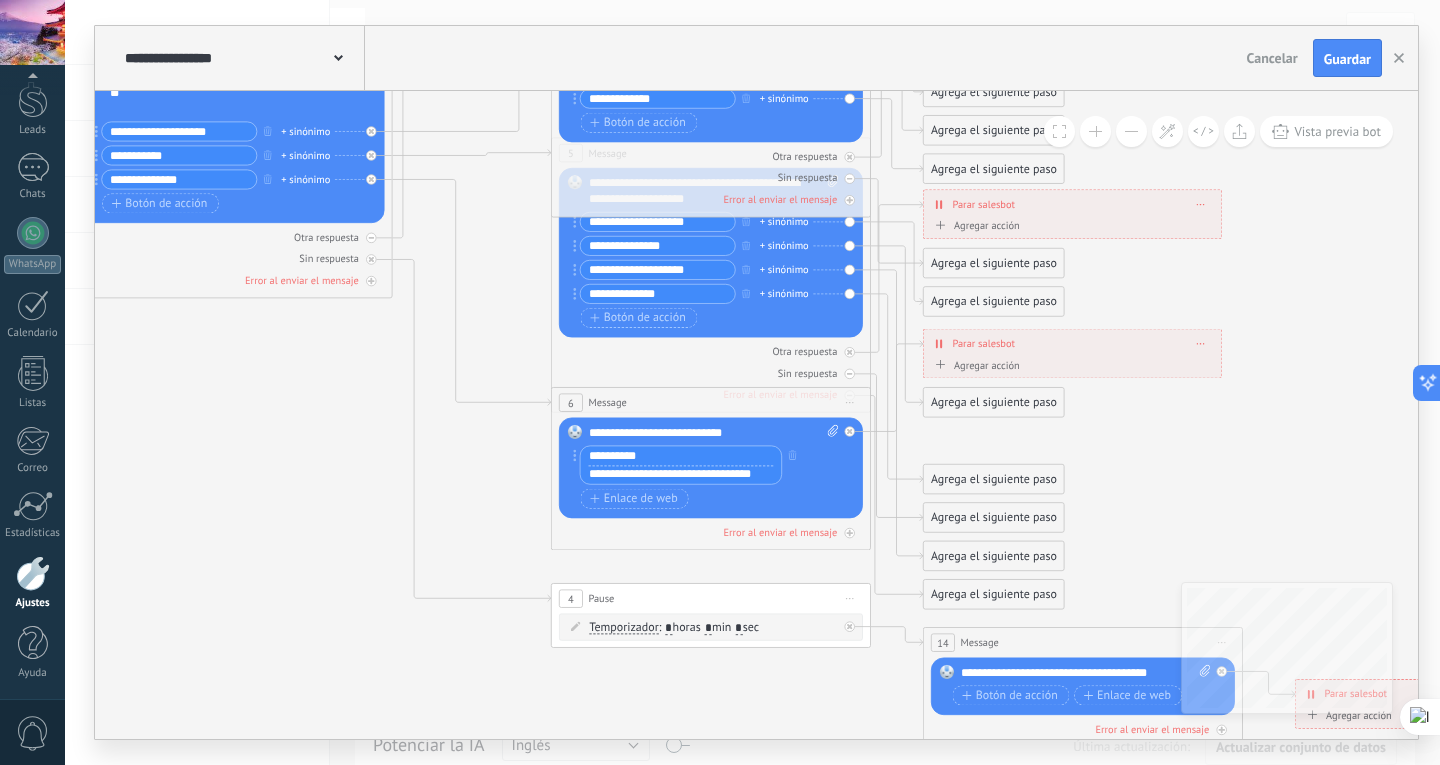 click on "**********" at bounding box center [714, 433] 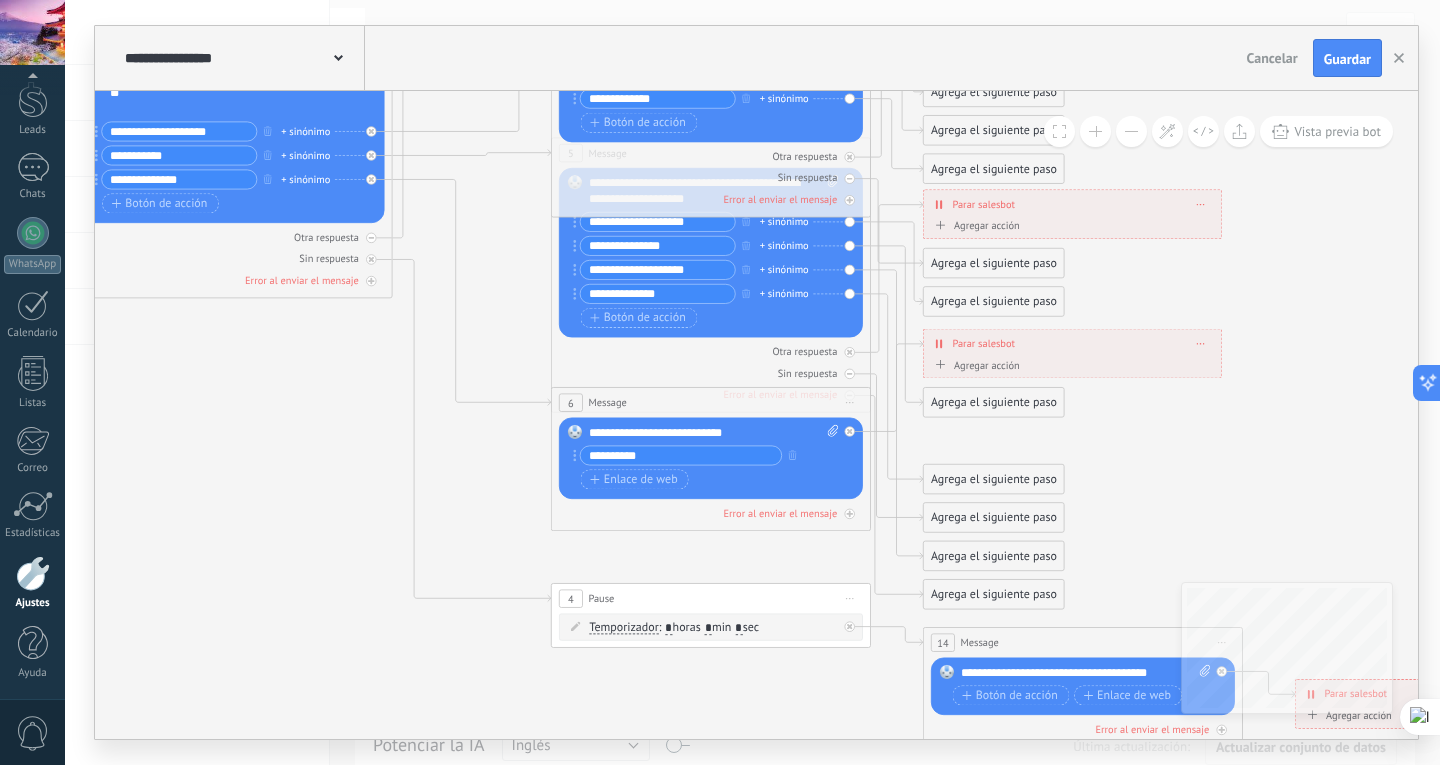 click on "**********" at bounding box center (681, 455) 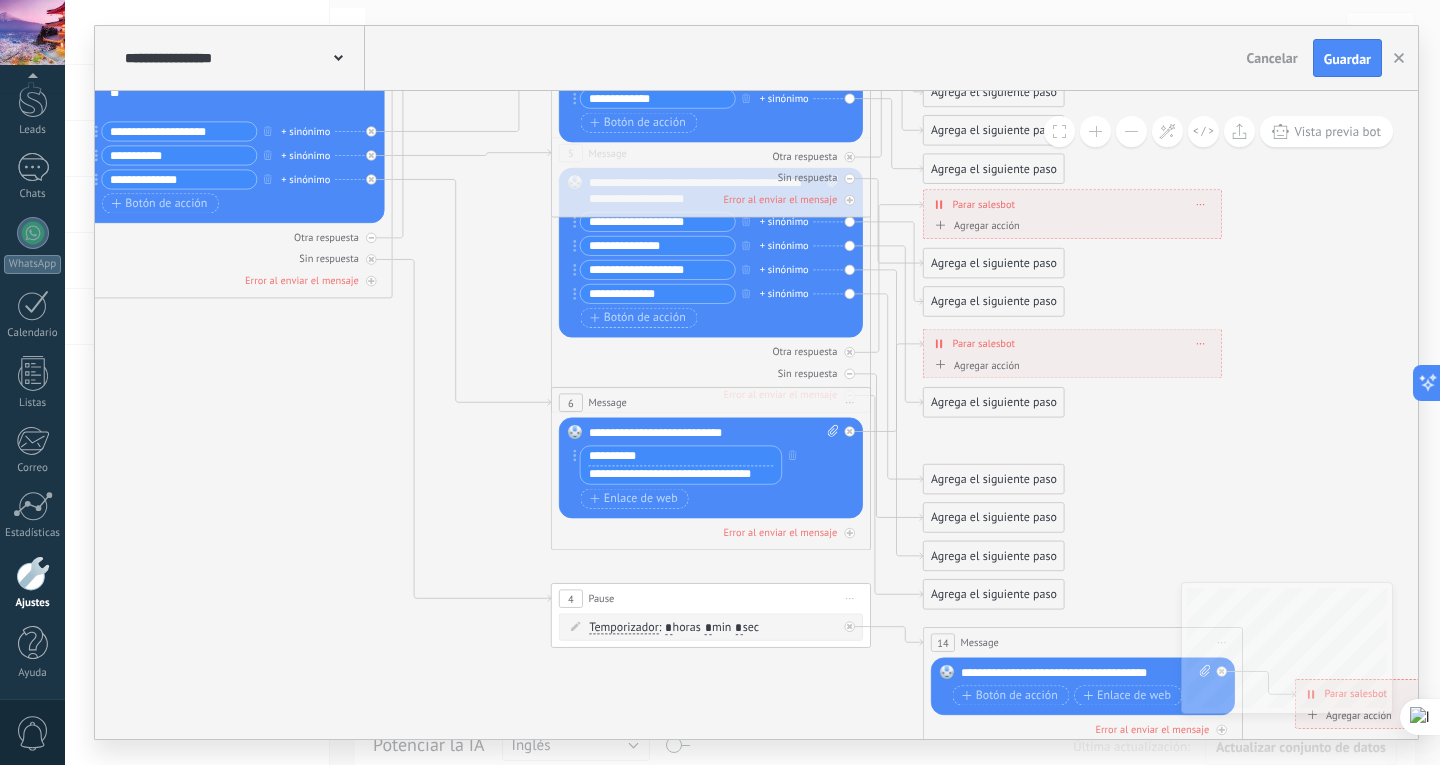 click on "Botón de acción
Enlace de web" at bounding box center (710, 499) 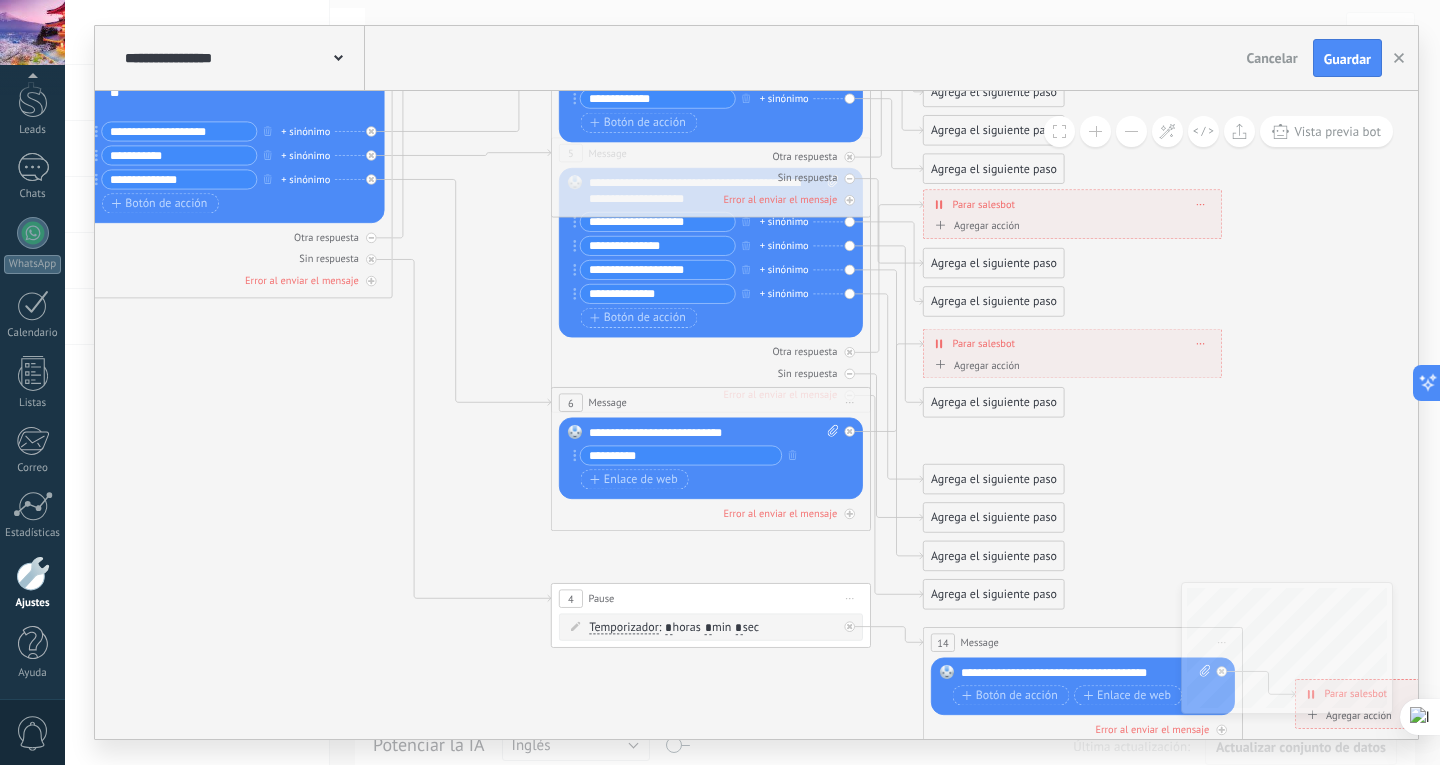 click on "**********" at bounding box center [714, 433] 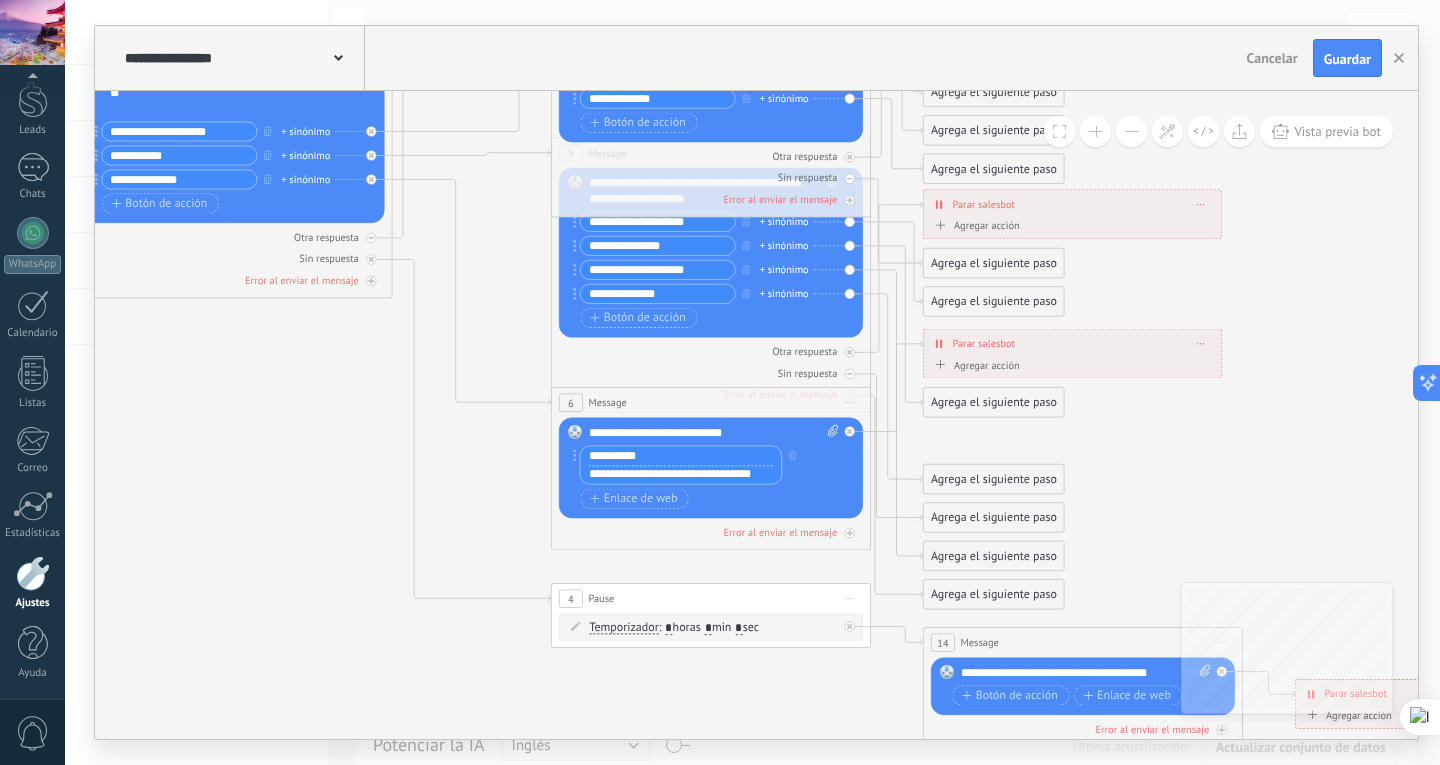 click on "**********" at bounding box center [681, 455] 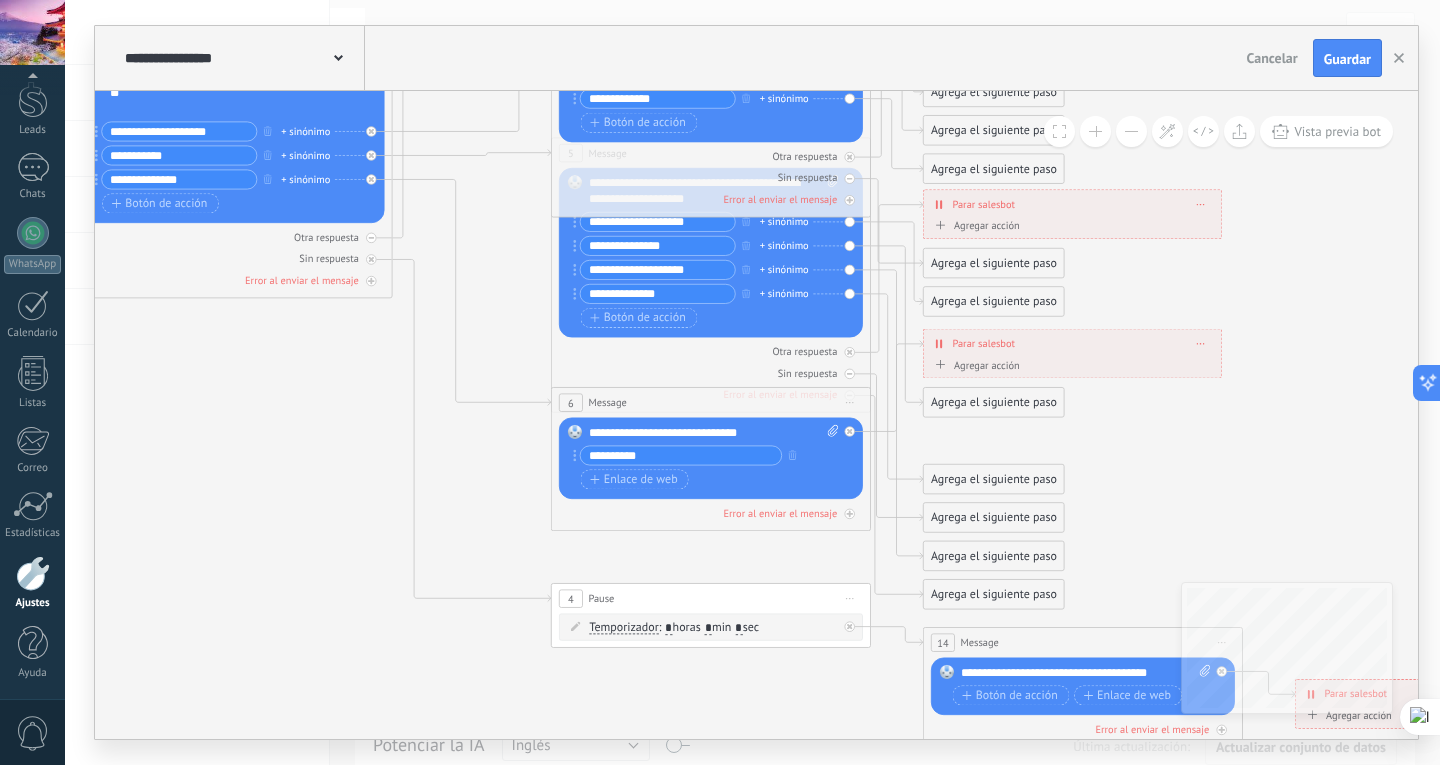 click 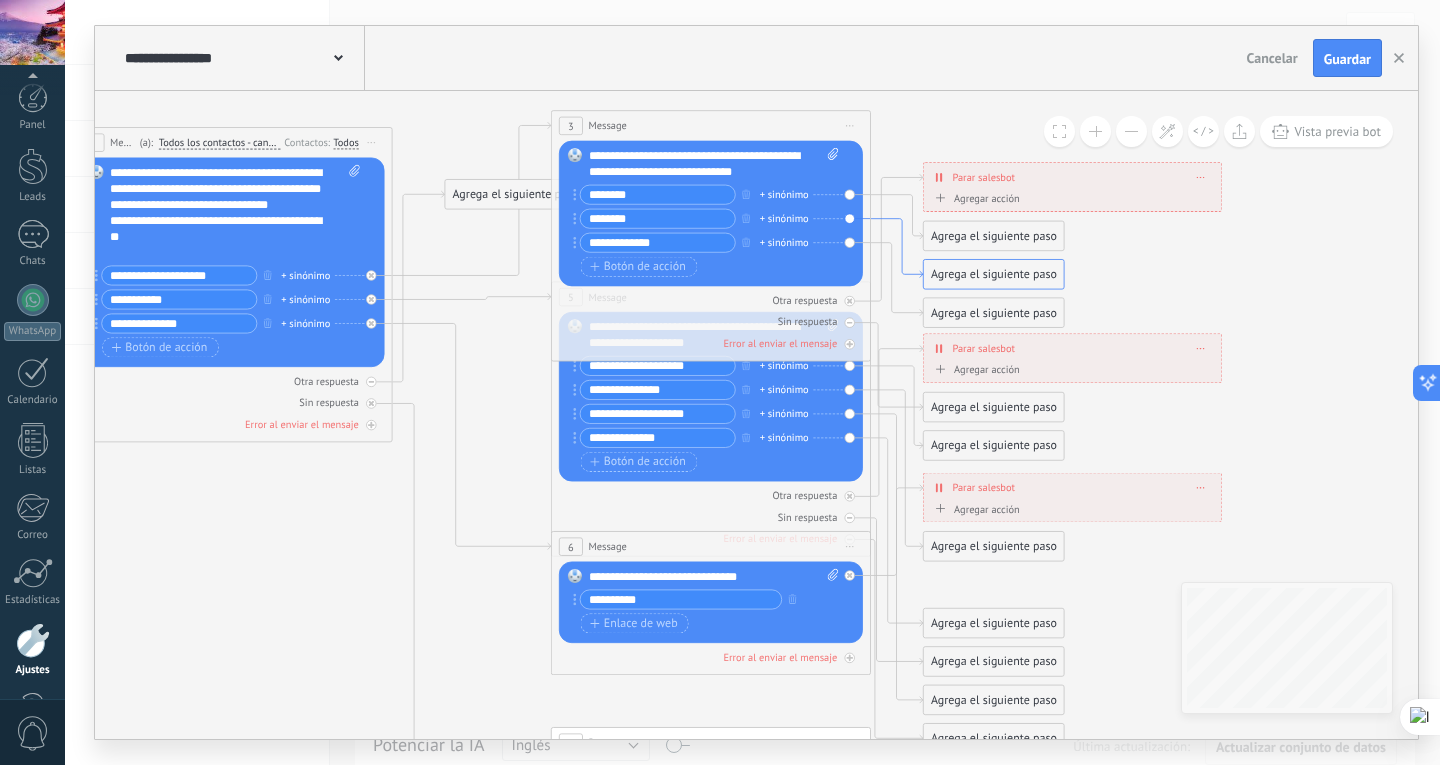 scroll, scrollTop: 0, scrollLeft: 0, axis: both 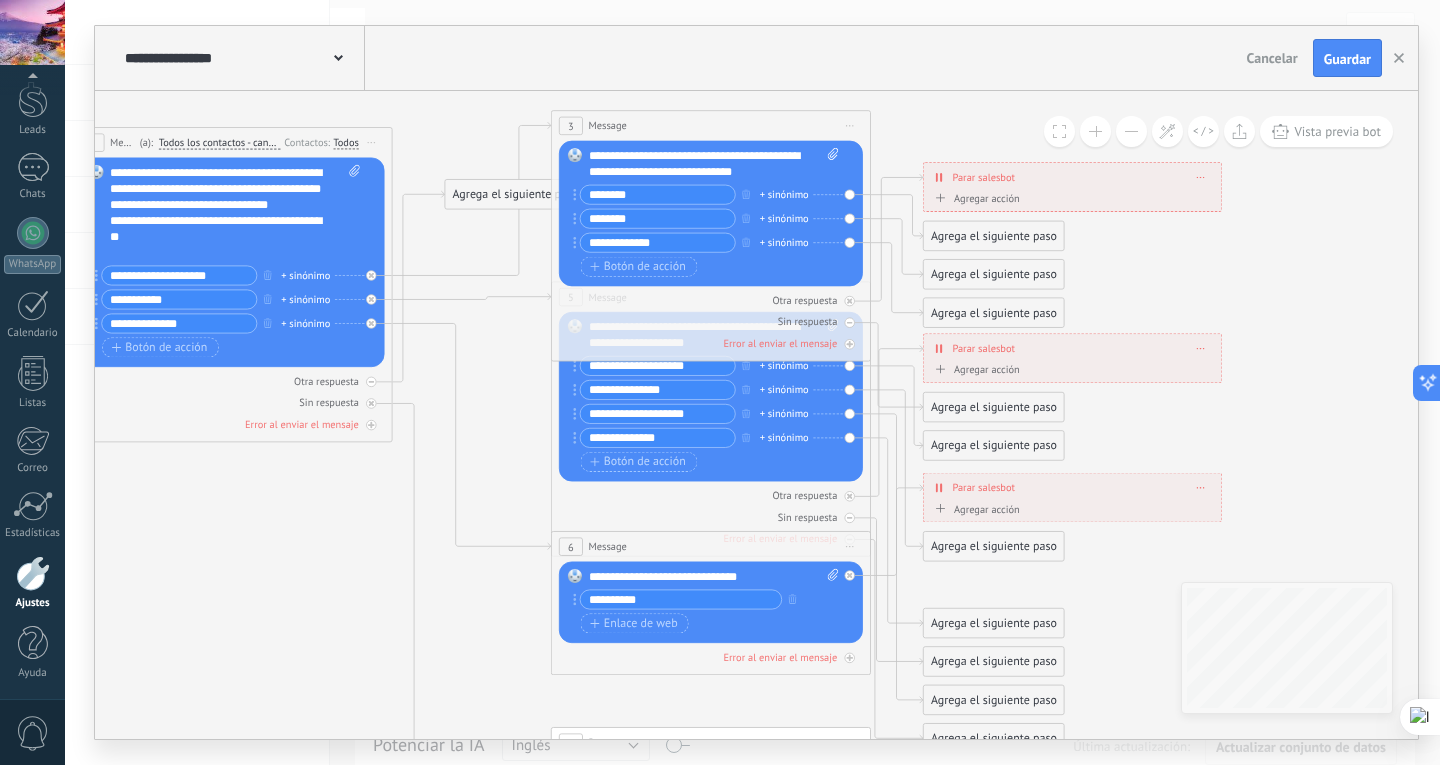 click on "Reemplazar
Quitar
Convertir a mensaje de voz
Arrastre la imagen aquí para adjuntarla.
Añadir imagen
Subir
Arrastrar y soltar
Archivo no encontrado
Escribe tu mensaje..." at bounding box center [711, 214] 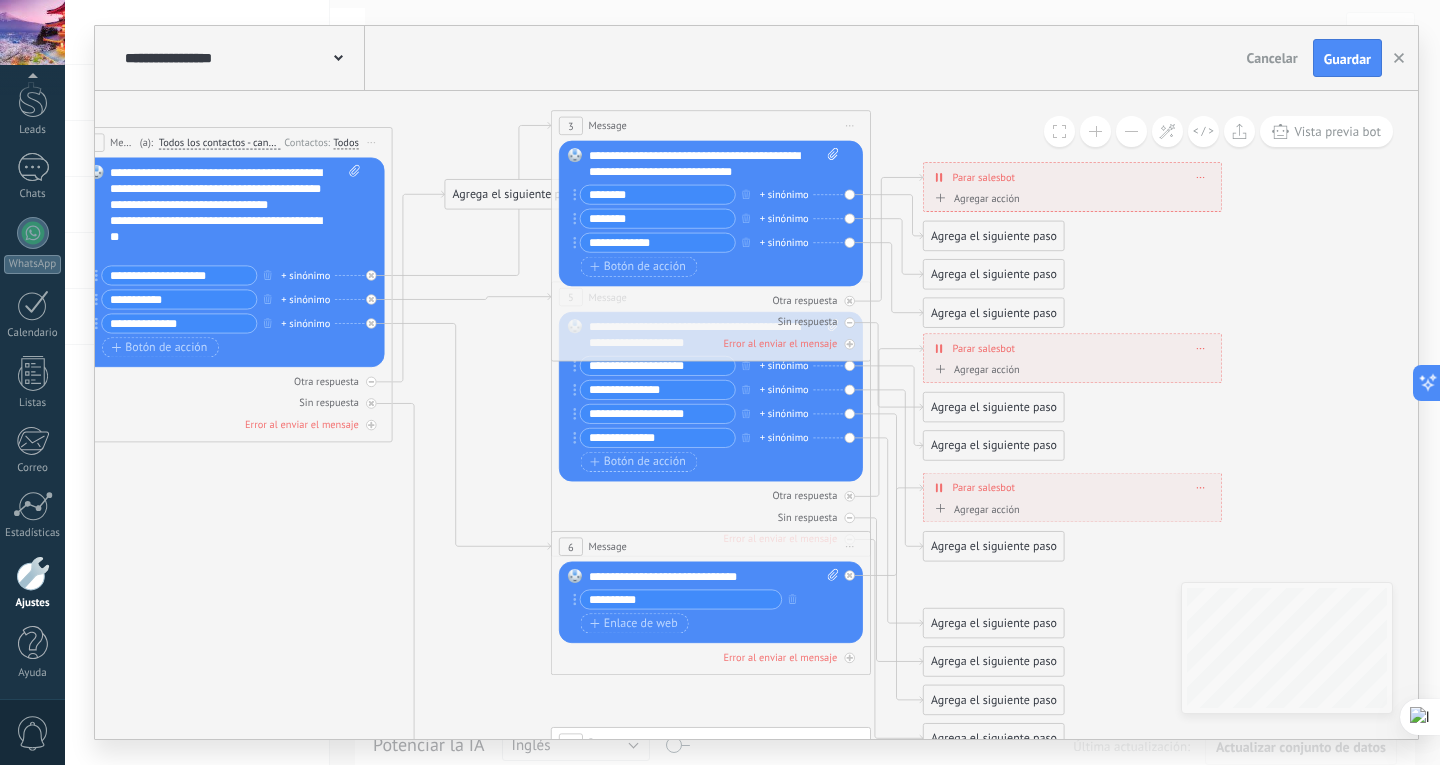 click on "Agrega el siguiente paso" at bounding box center (994, 236) 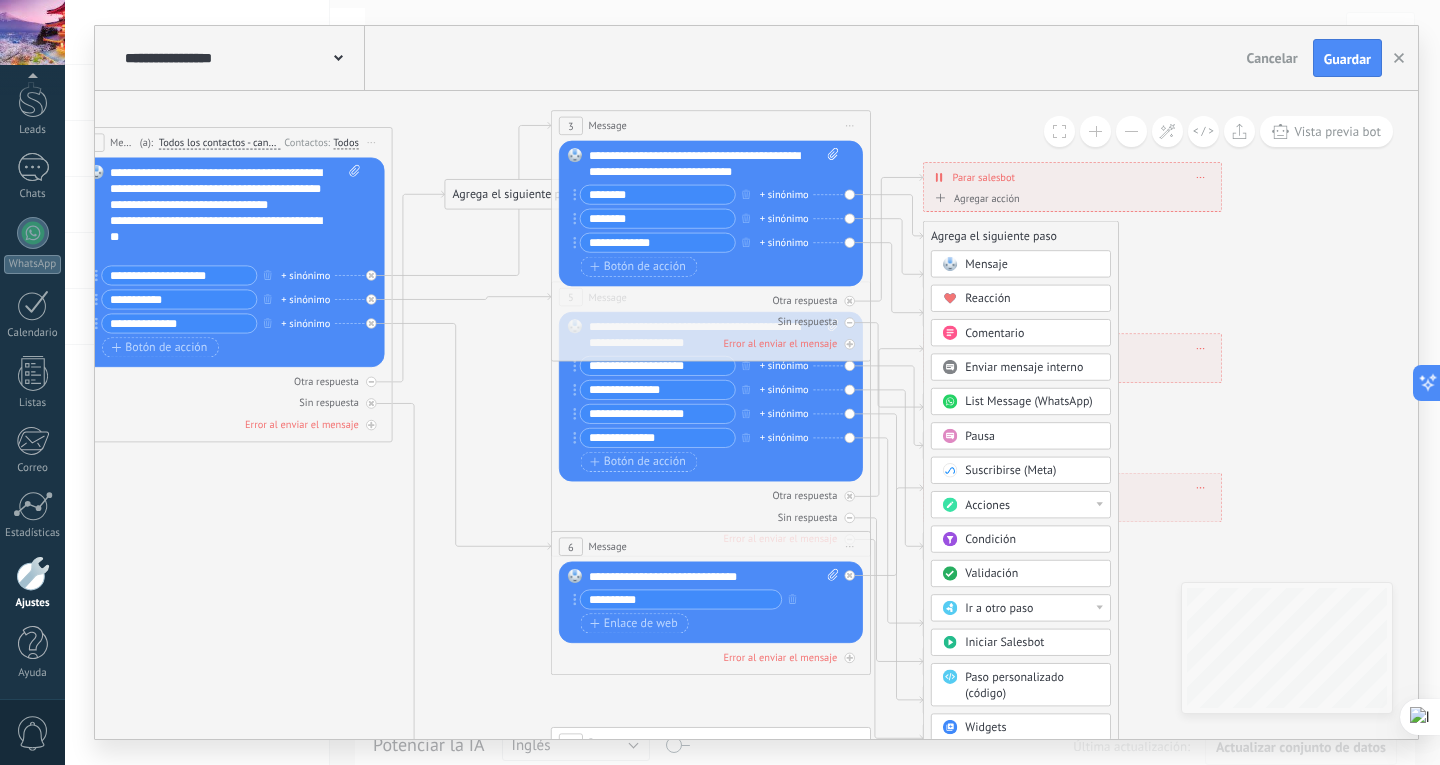 click on "Agrega el siguiente paso" at bounding box center (1021, 236) 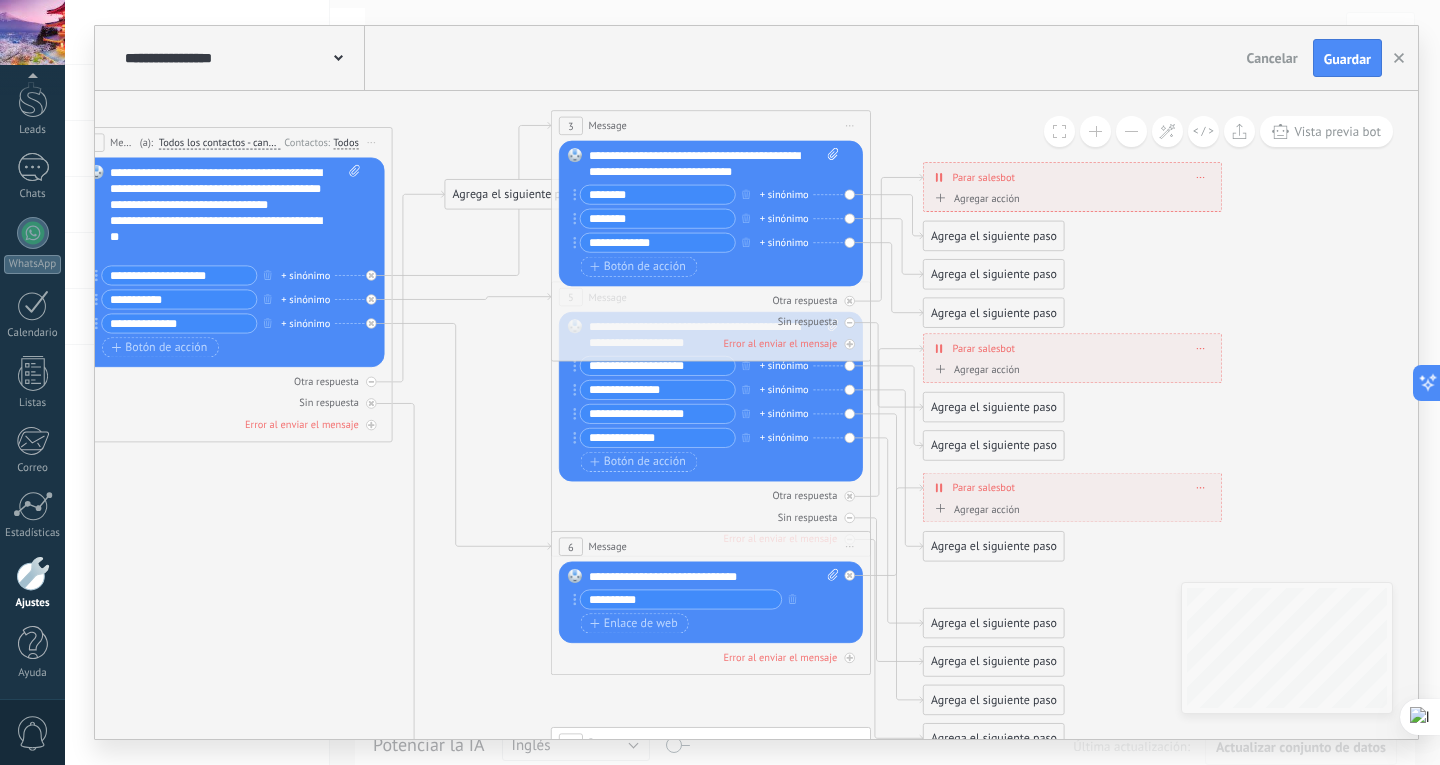 click 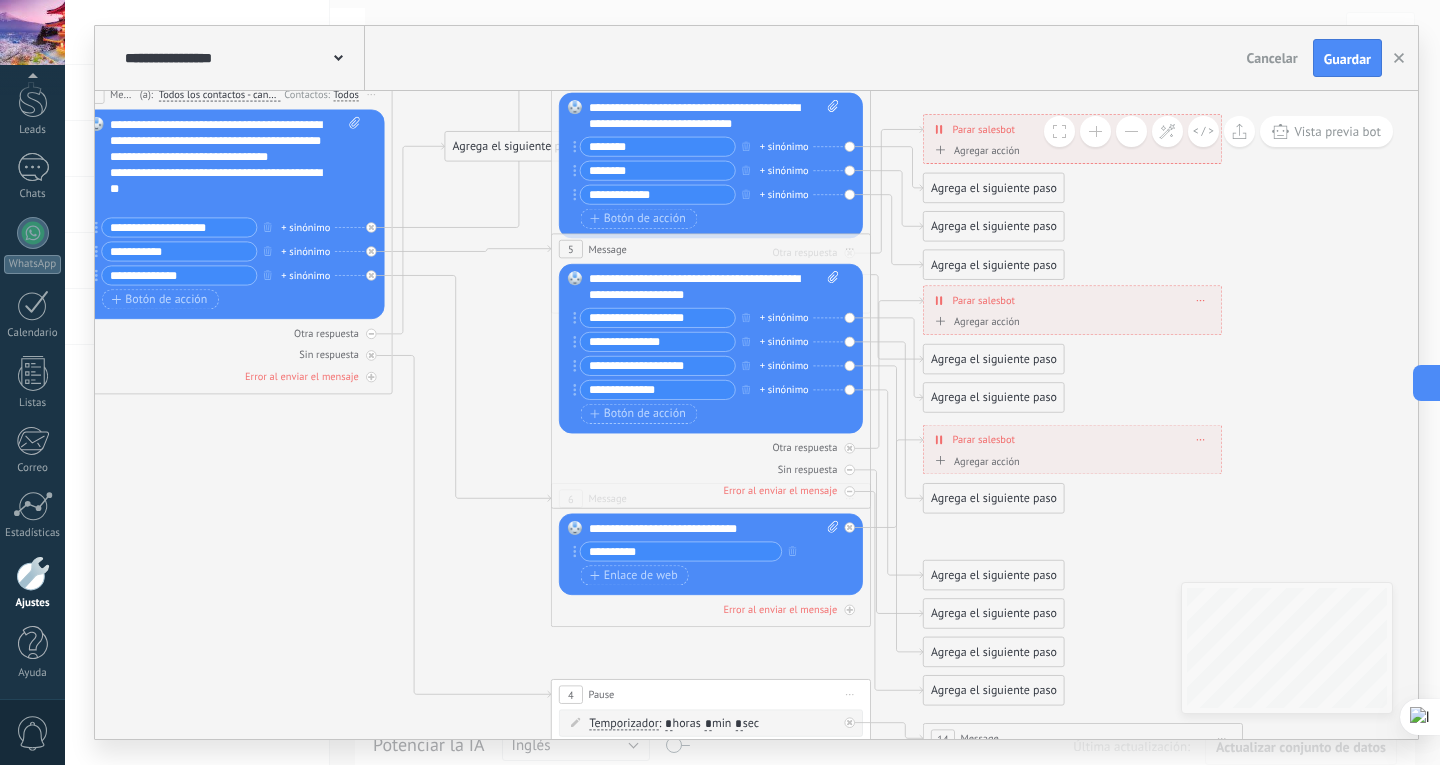 drag, startPoint x: 687, startPoint y: 339, endPoint x: 694, endPoint y: 366, distance: 27.89265 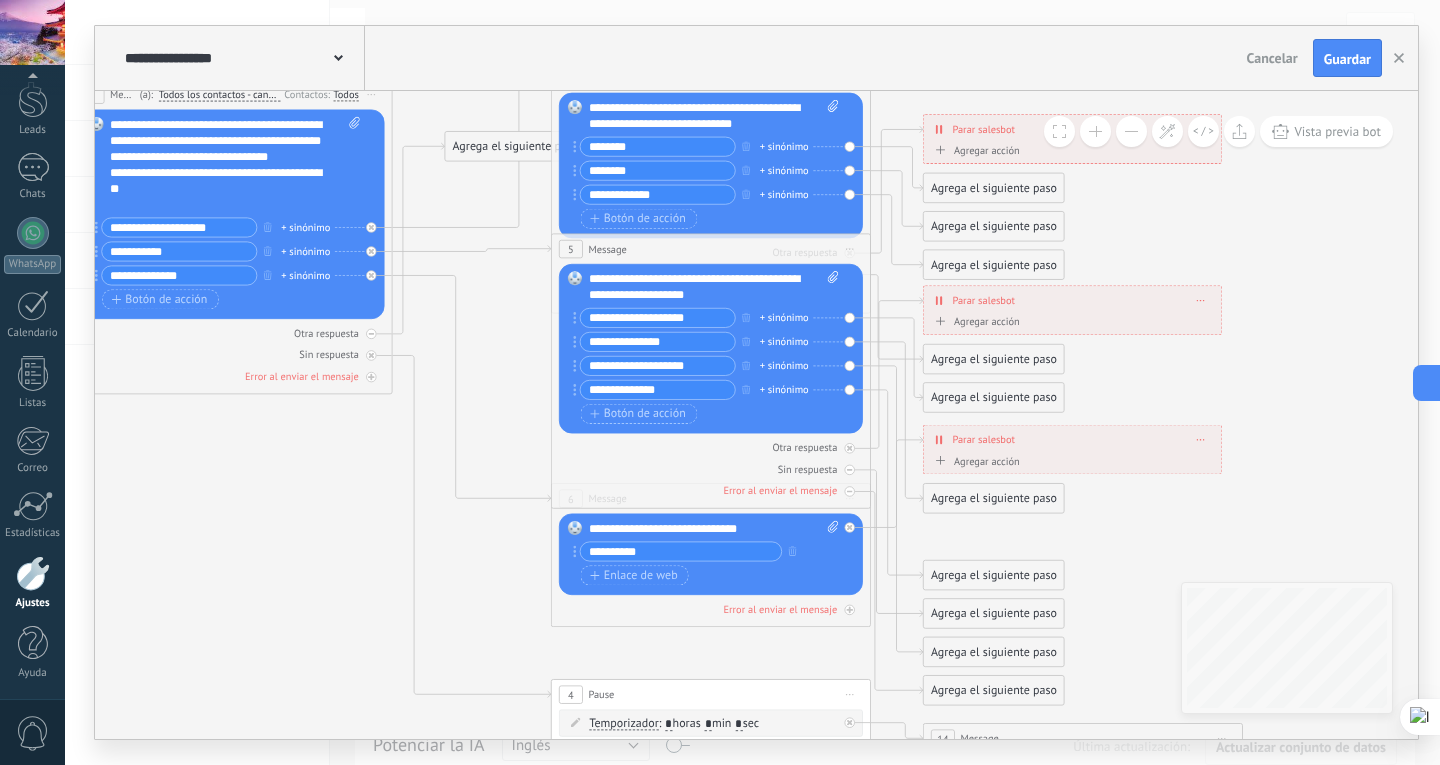 click on "**********" at bounding box center (710, 356) 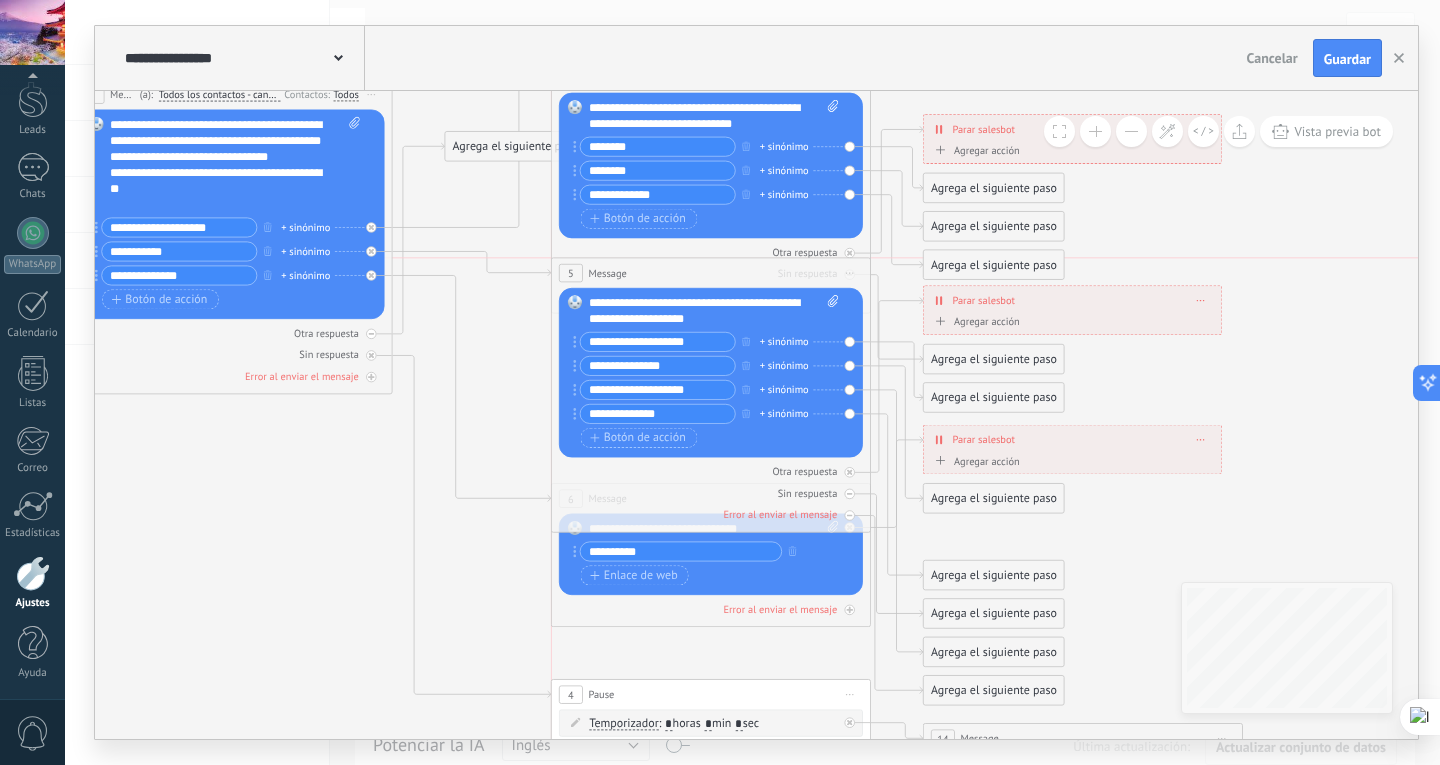 drag, startPoint x: 707, startPoint y: 254, endPoint x: 702, endPoint y: 282, distance: 28.442924 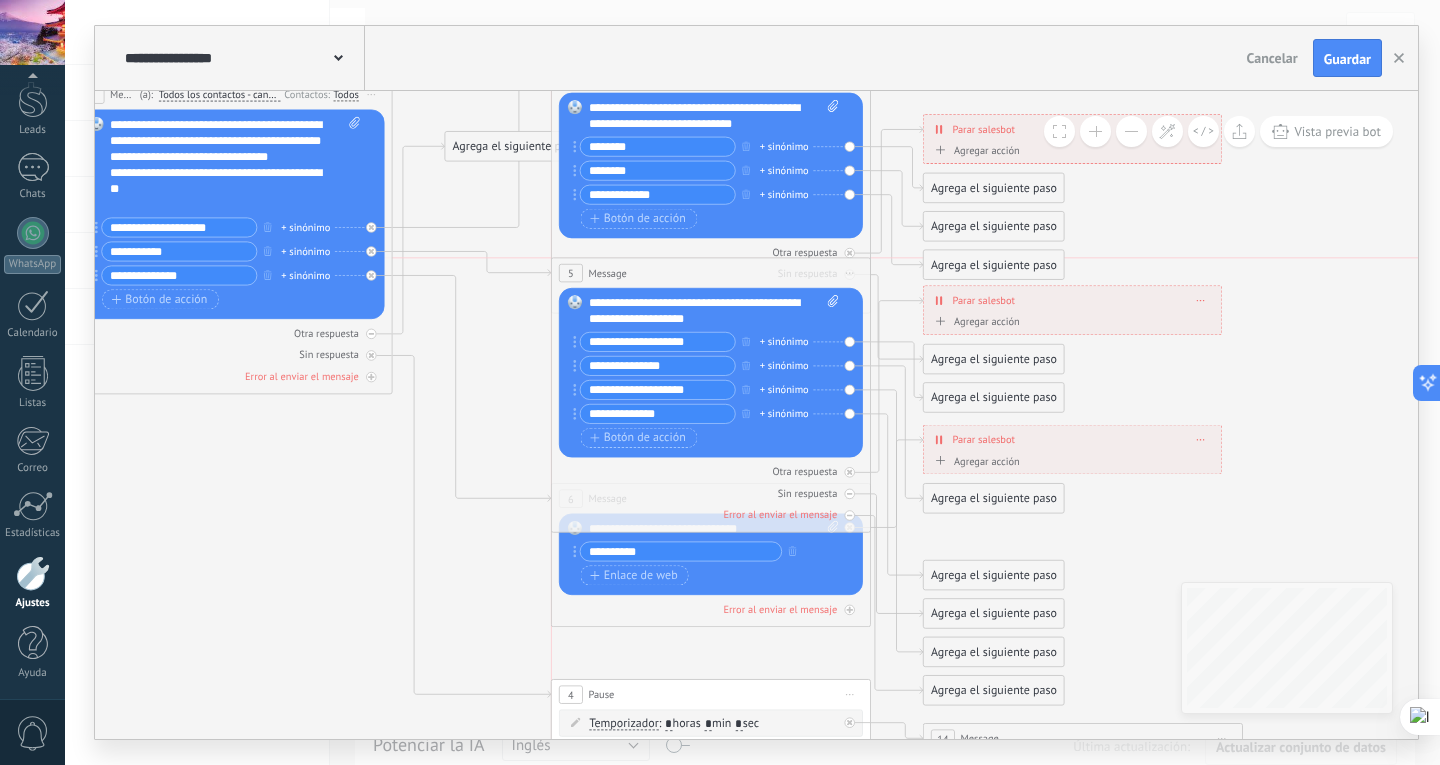 click on "5
Message
*******
(a):
Todos los contactos - canales seleccionados
Todos los contactos - canales seleccionados
Todos los contactos - canal primario
Contacto principal - canales seleccionados
Contacto principal - canal primario
Todos los contactos - canales seleccionados
Todos los contactos - canales seleccionados
Todos los contactos - canal primario
Contacto principal - canales seleccionados" at bounding box center (711, 273) 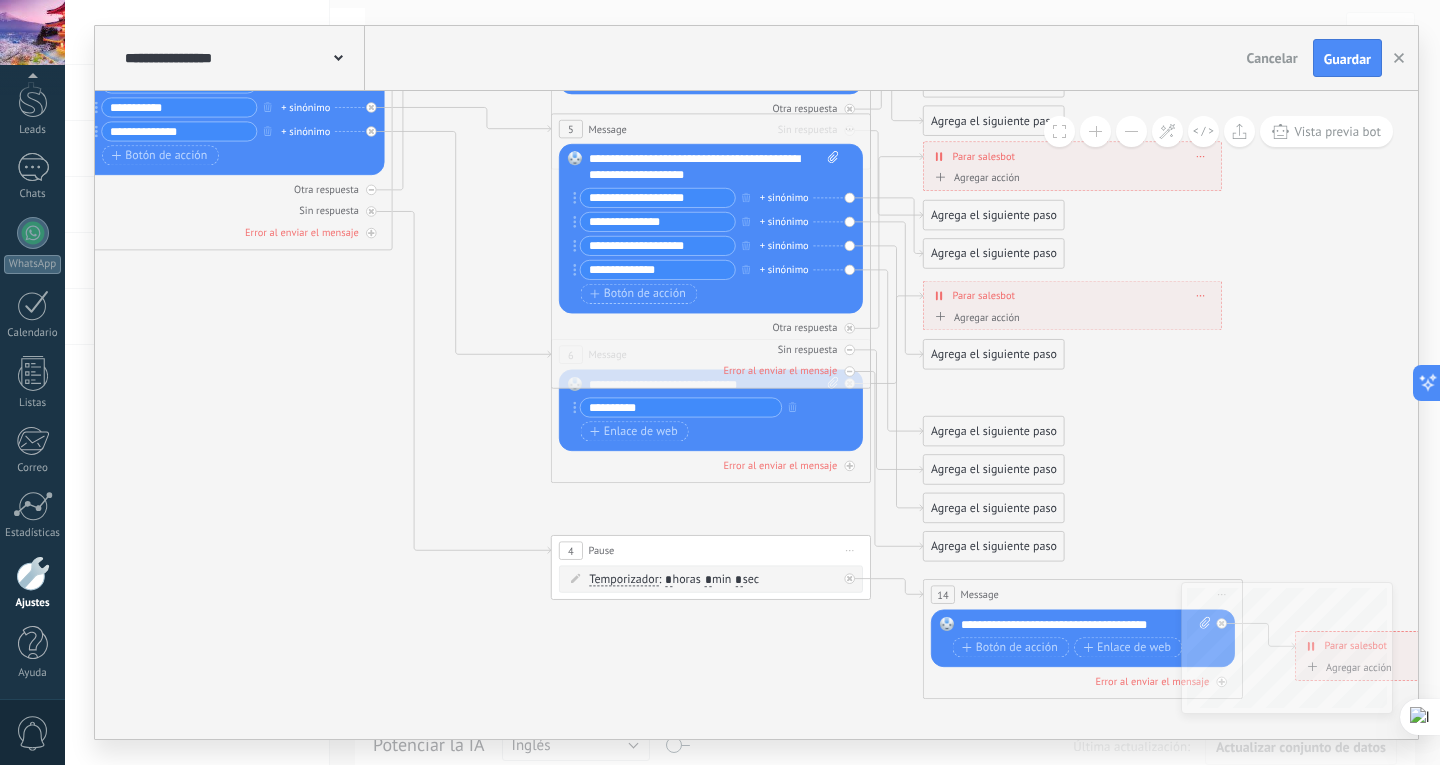 drag, startPoint x: 508, startPoint y: 511, endPoint x: 522, endPoint y: 500, distance: 17.804493 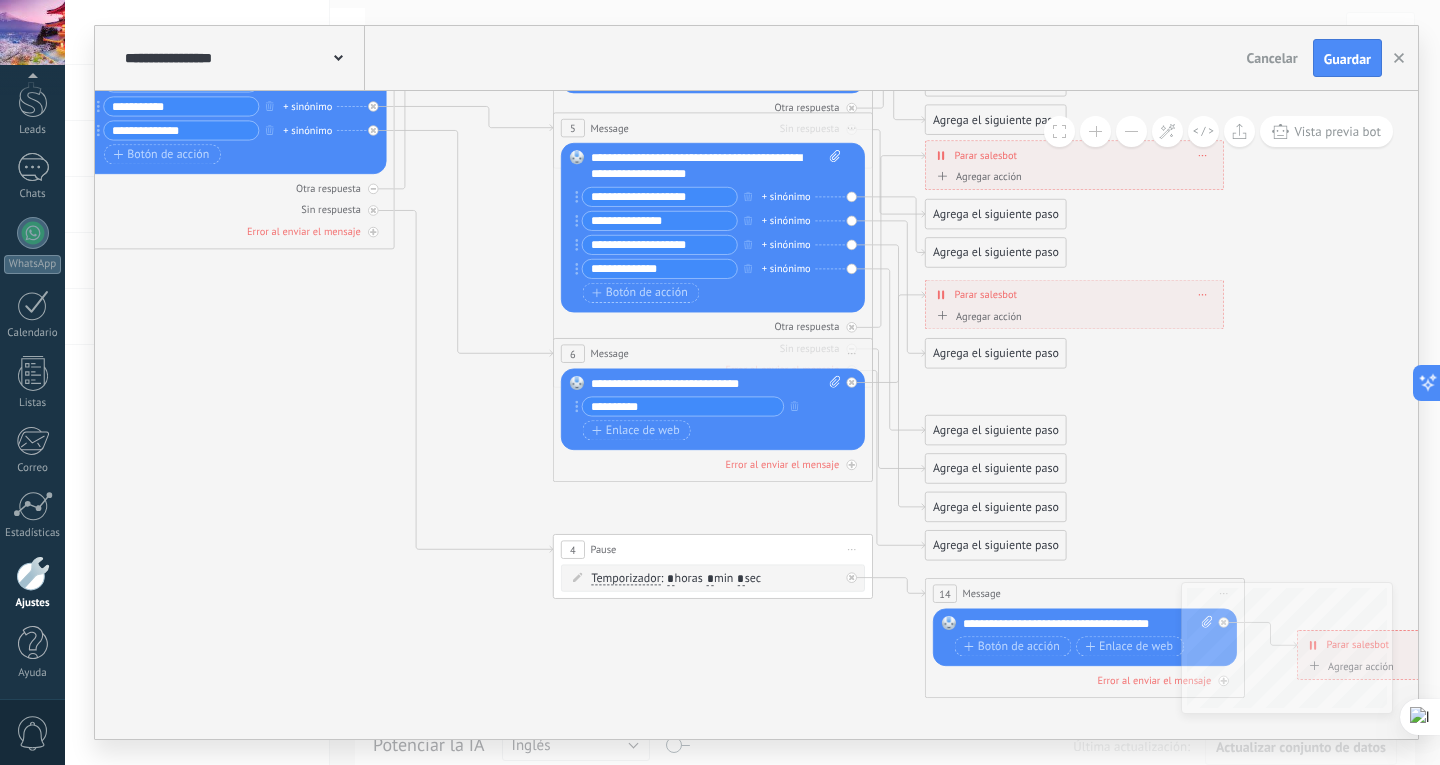 drag, startPoint x: 654, startPoint y: 462, endPoint x: 648, endPoint y: 496, distance: 34.525352 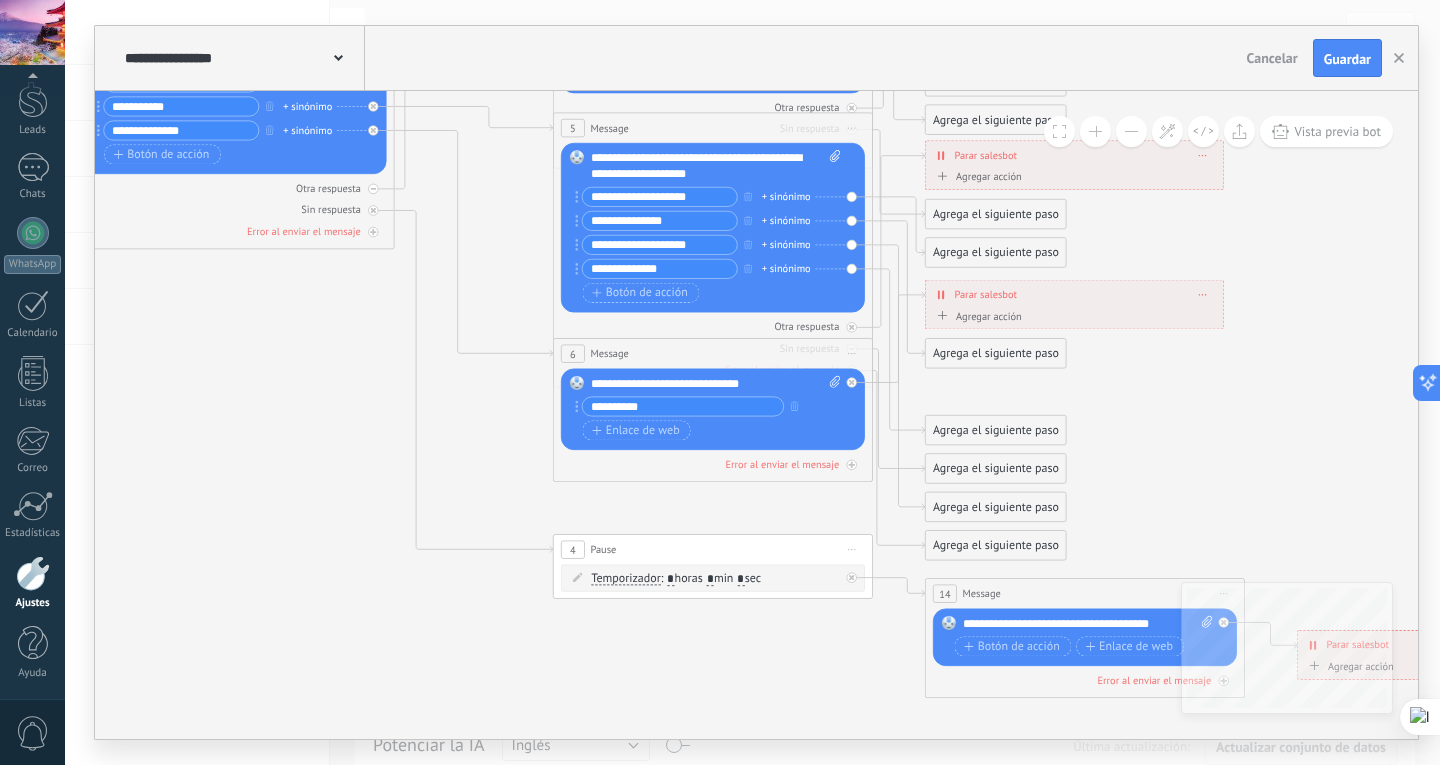 click on "**********" at bounding box center (-97, -118) 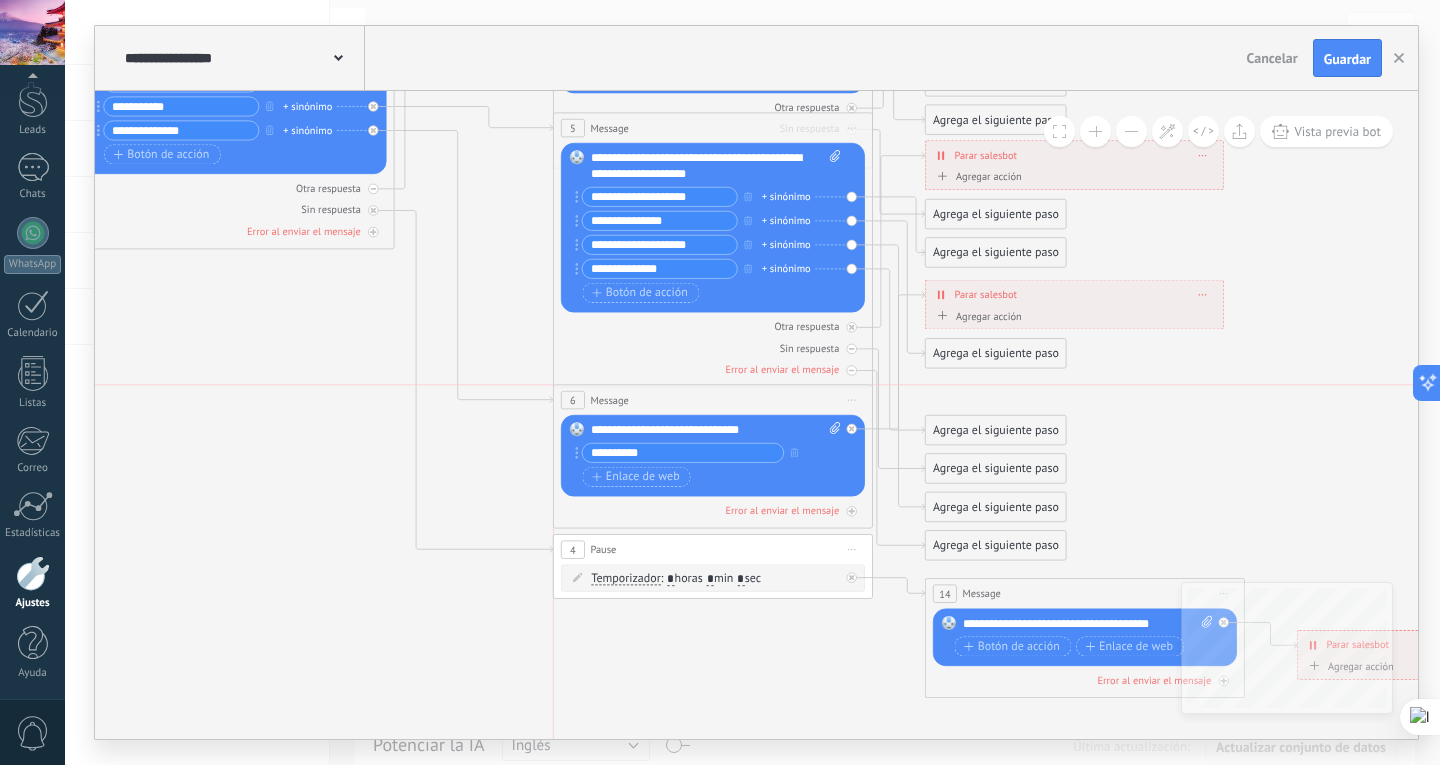 drag, startPoint x: 629, startPoint y: 353, endPoint x: 630, endPoint y: 403, distance: 50.01 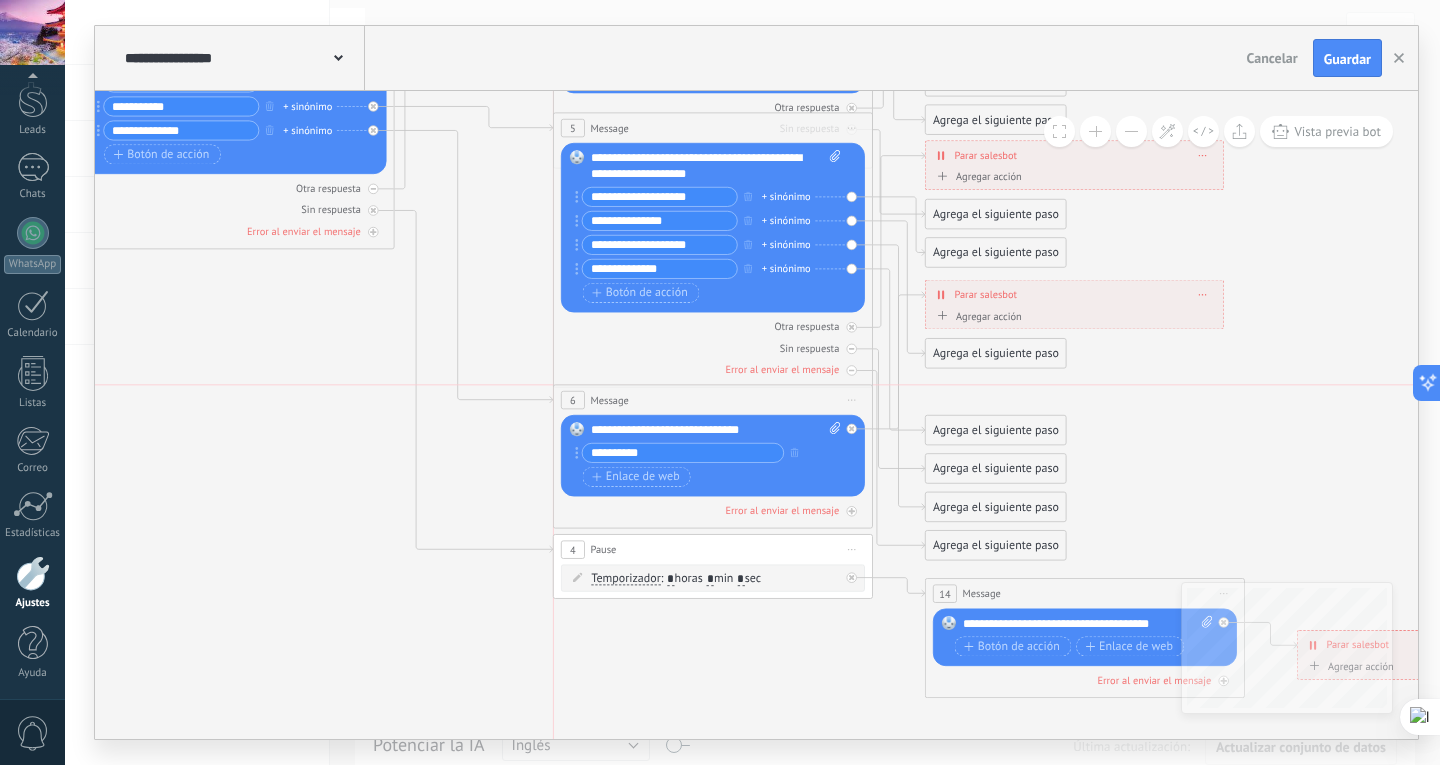 click on "6
Message
*******
(a):
Todos los contactos - canales seleccionados
Todos los contactos - canales seleccionados
Todos los contactos - canal primario
Contacto principal - canales seleccionados
Contacto principal - canal primario
Todos los contactos - canales seleccionados
Todos los contactos - canales seleccionados
Todos los contactos - canal primario
Contacto principal - canales seleccionados" at bounding box center (713, 400) 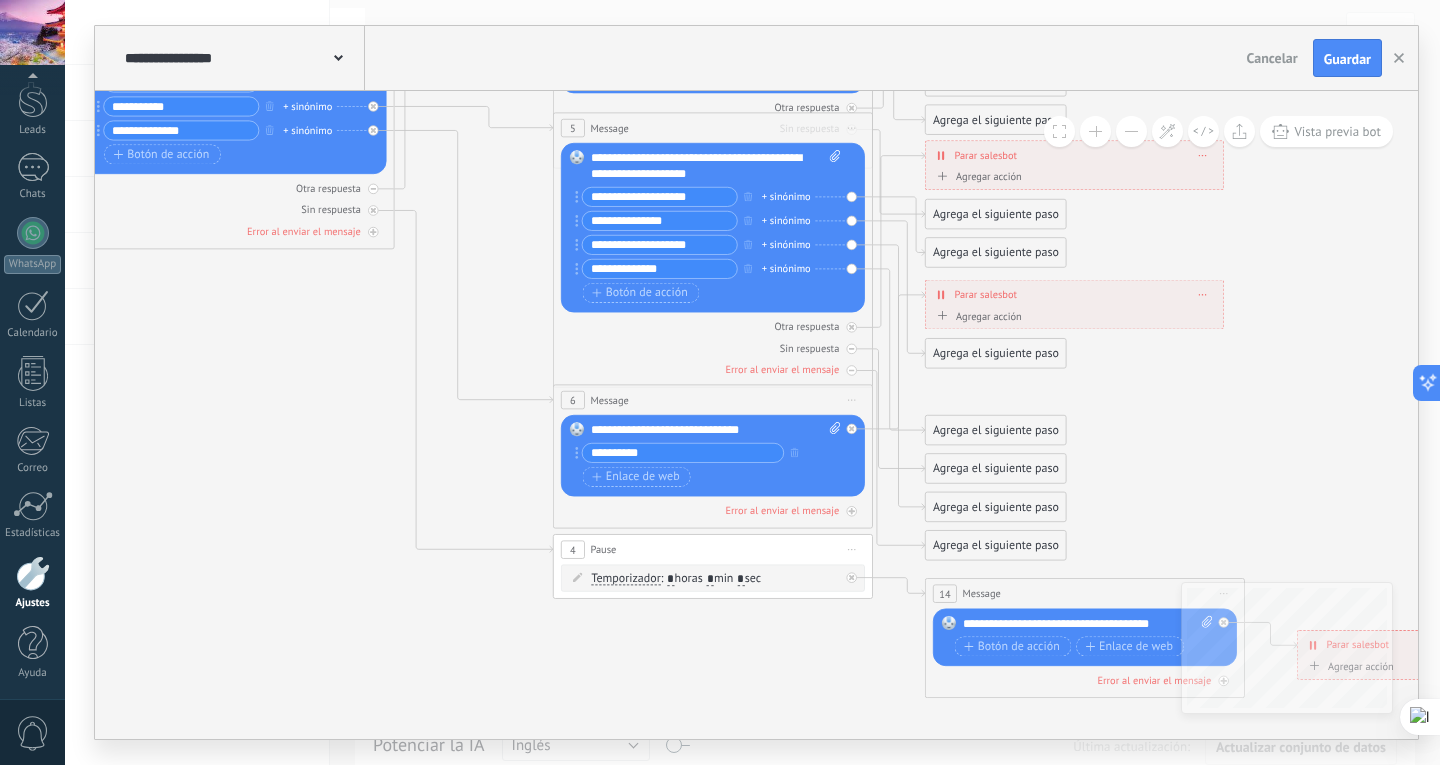 click 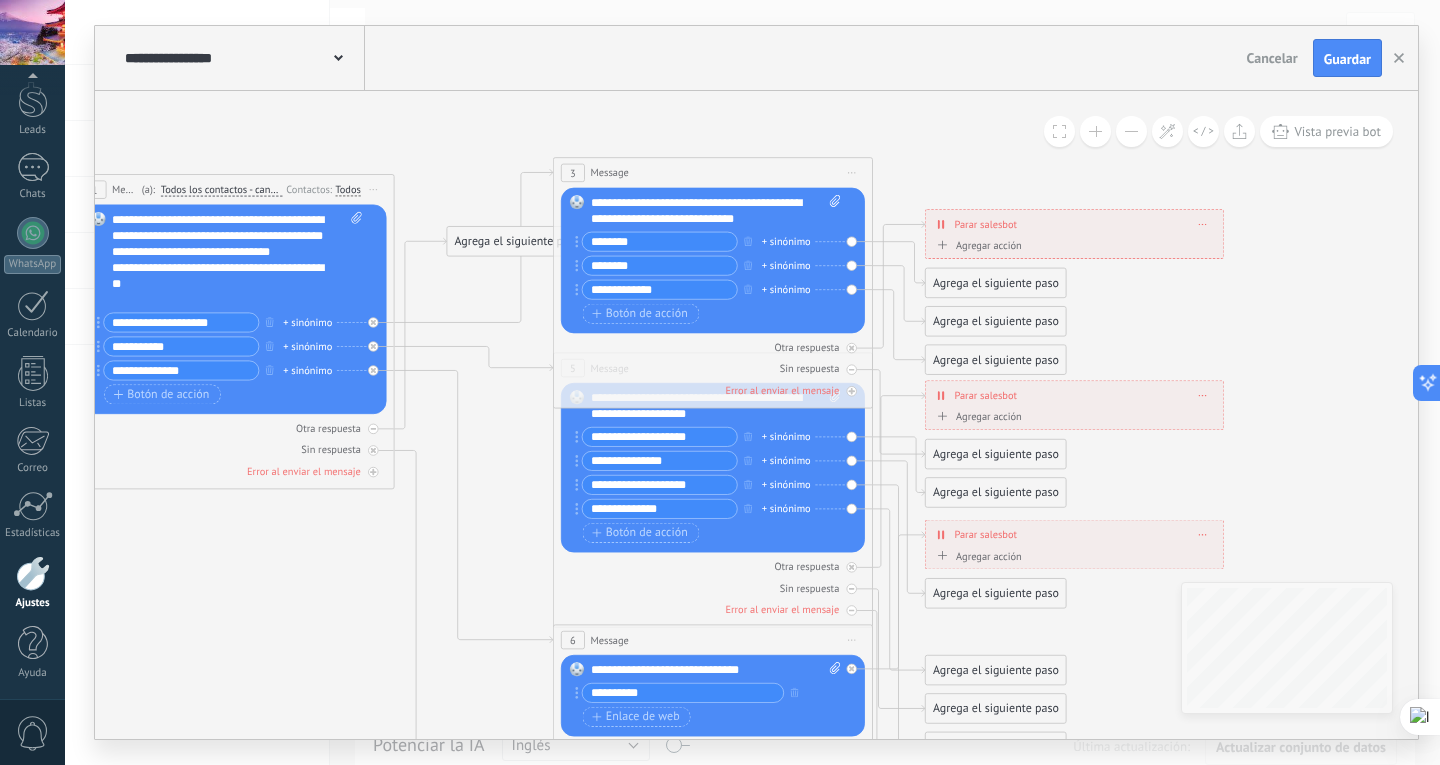 click on "Reemplazar
Quitar
Convertir a mensaje de voz
Arrastre la imagen aquí para adjuntarla.
Añadir imagen
Subir
Arrastrar y soltar
Archivo no encontrado
Escribe tu mensaje..." at bounding box center (713, 261) 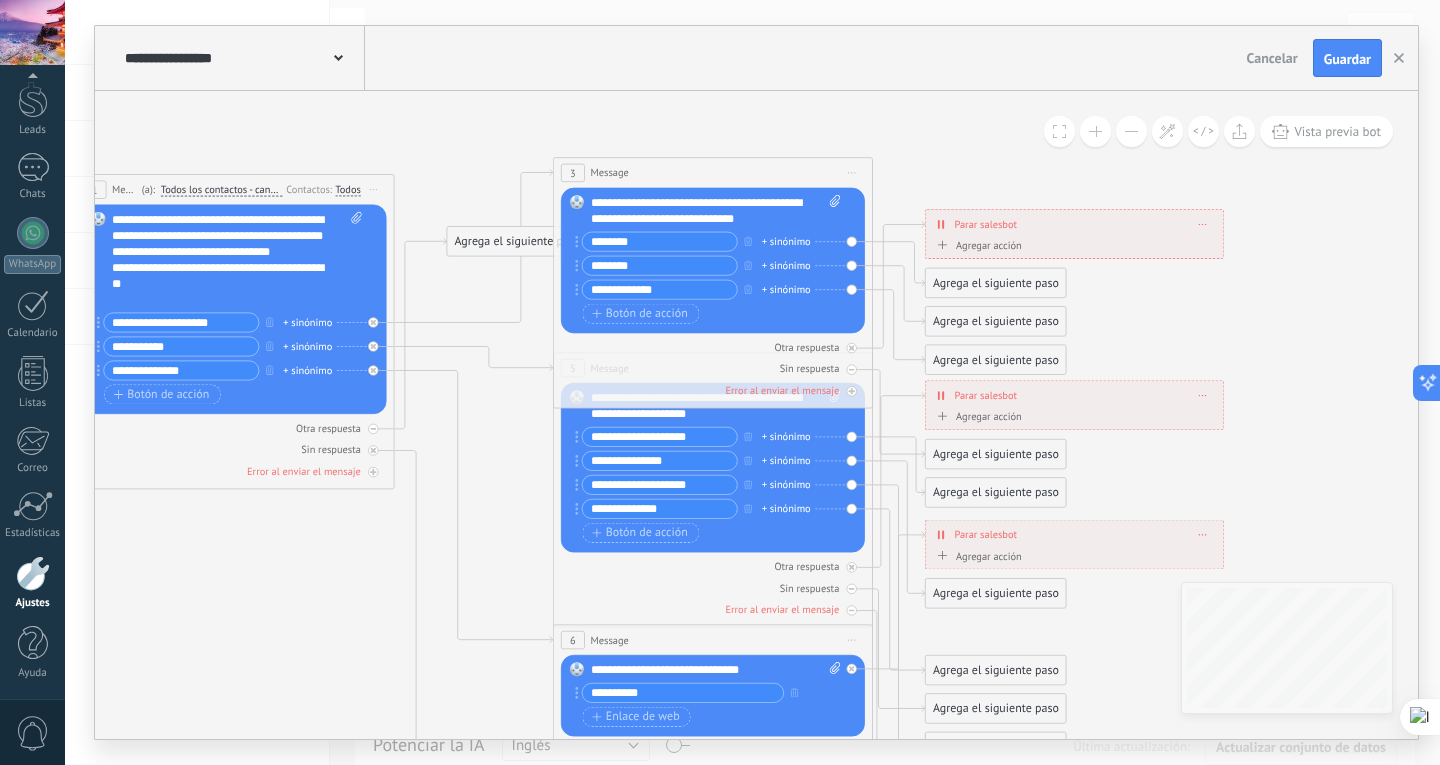 click on "Agrega el siguiente paso" at bounding box center (996, 283) 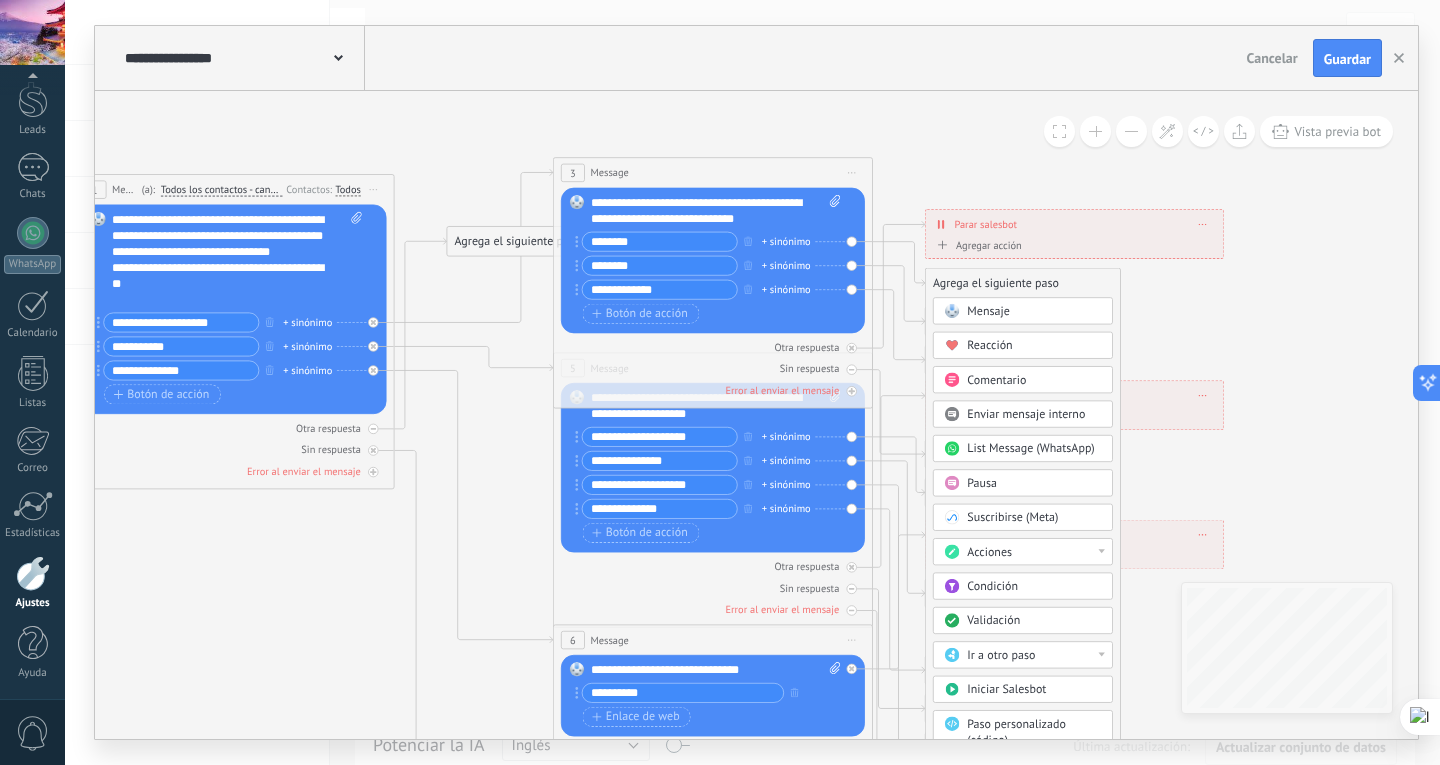 click on "Mensaje" at bounding box center (988, 311) 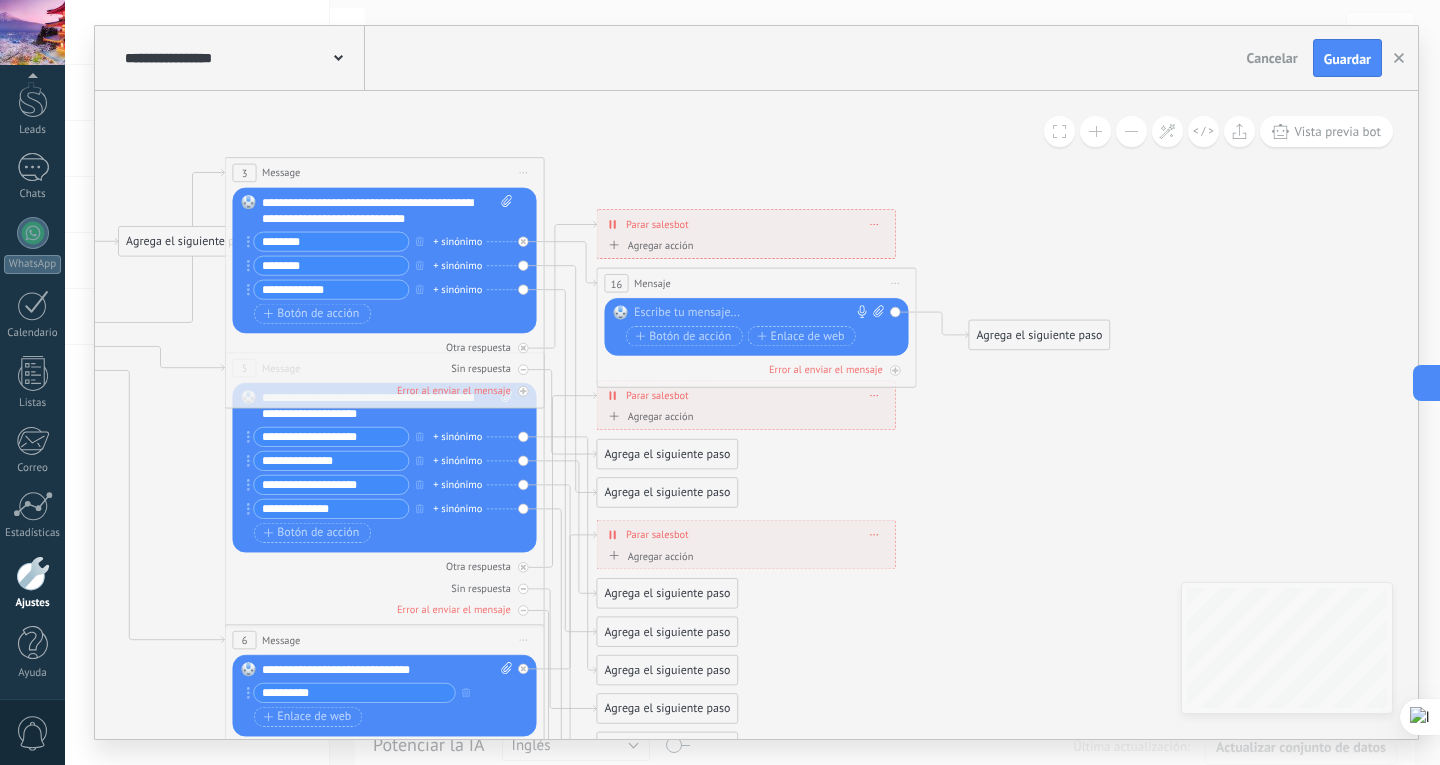 click at bounding box center [753, 313] 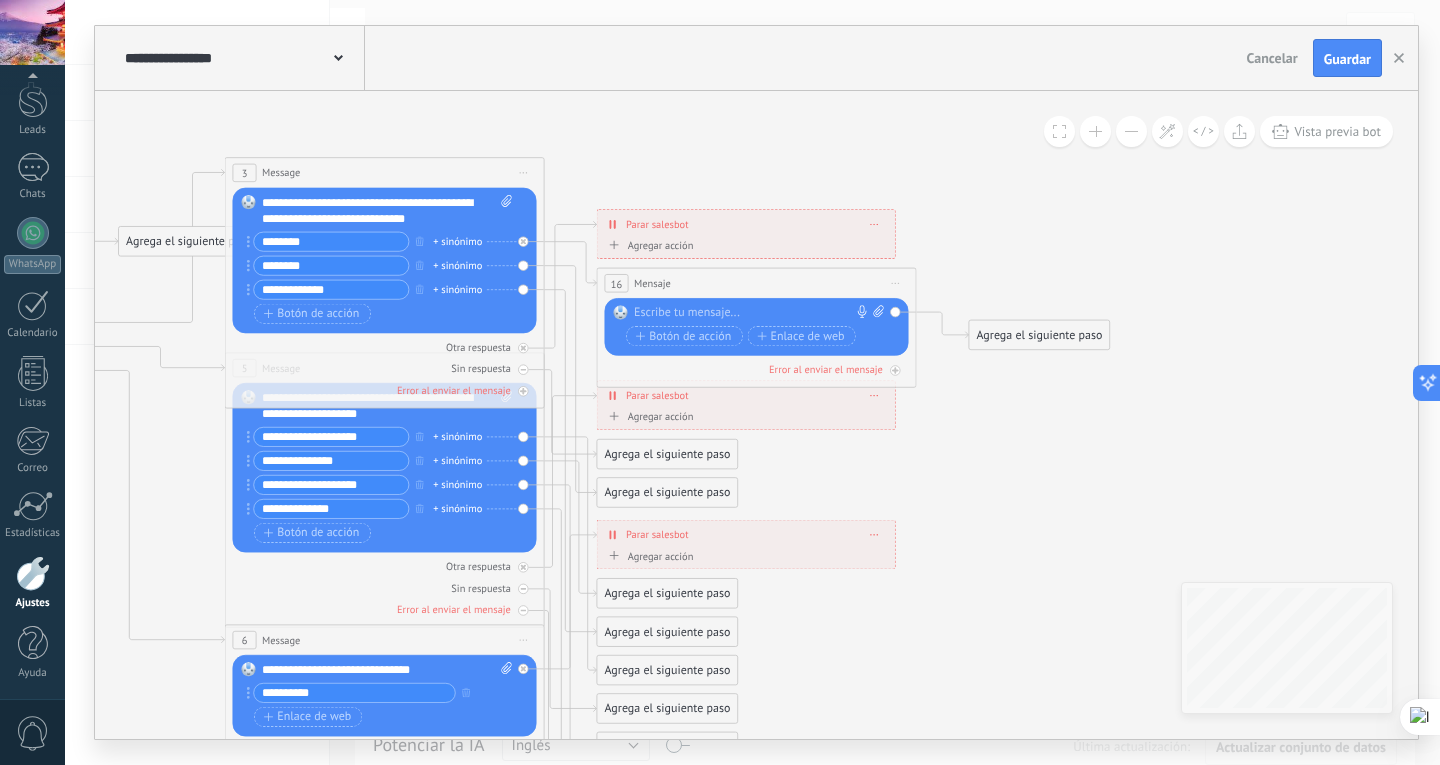 type 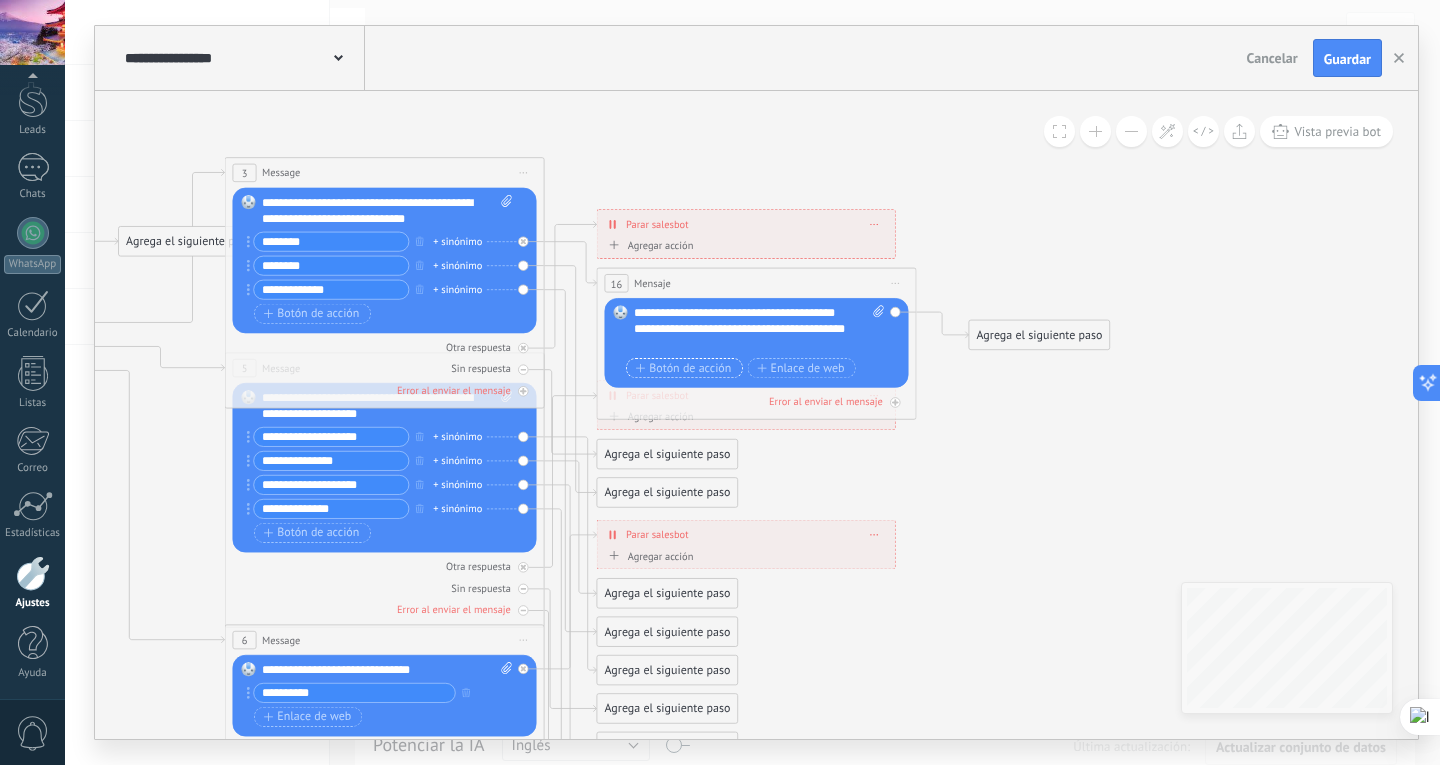 click on "Botón de acción" at bounding box center (684, 368) 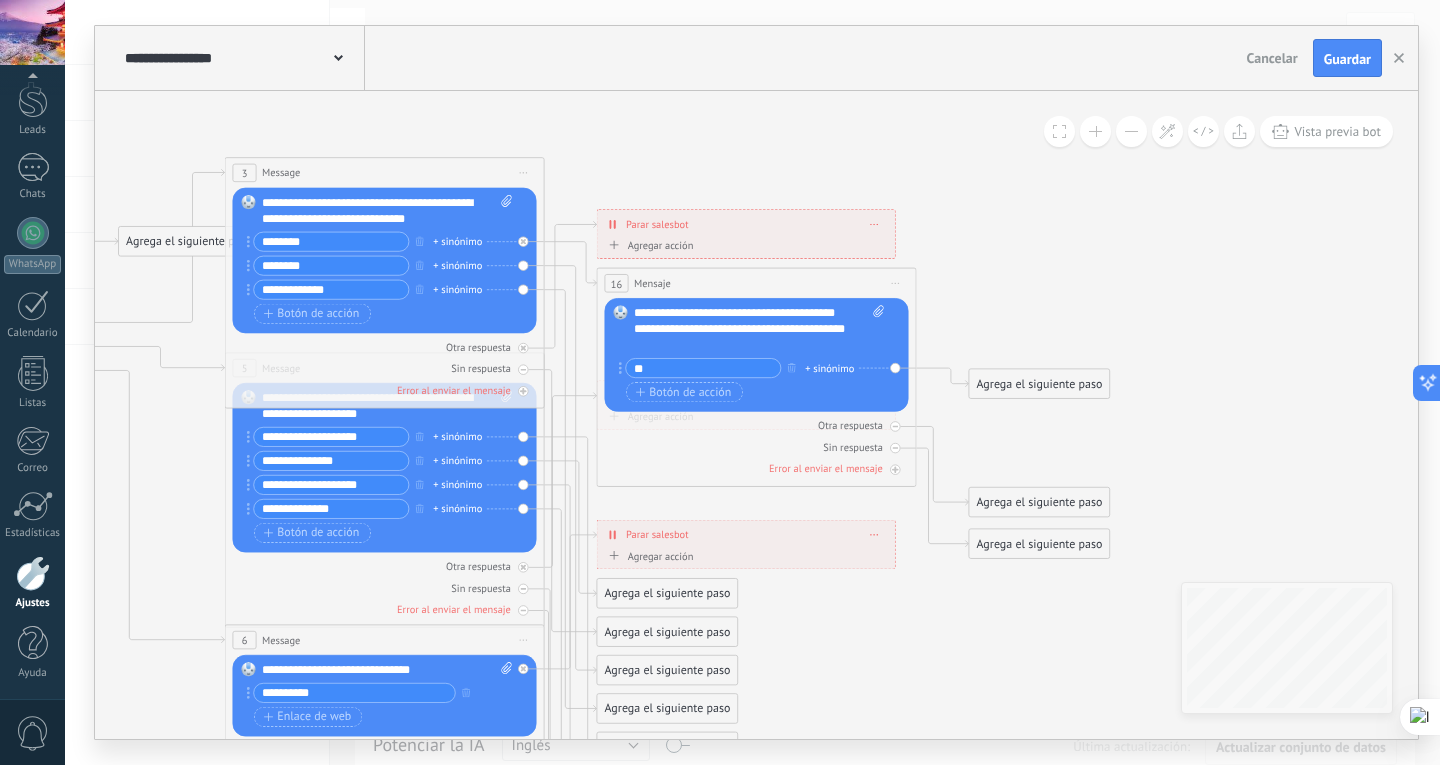 type on "*" 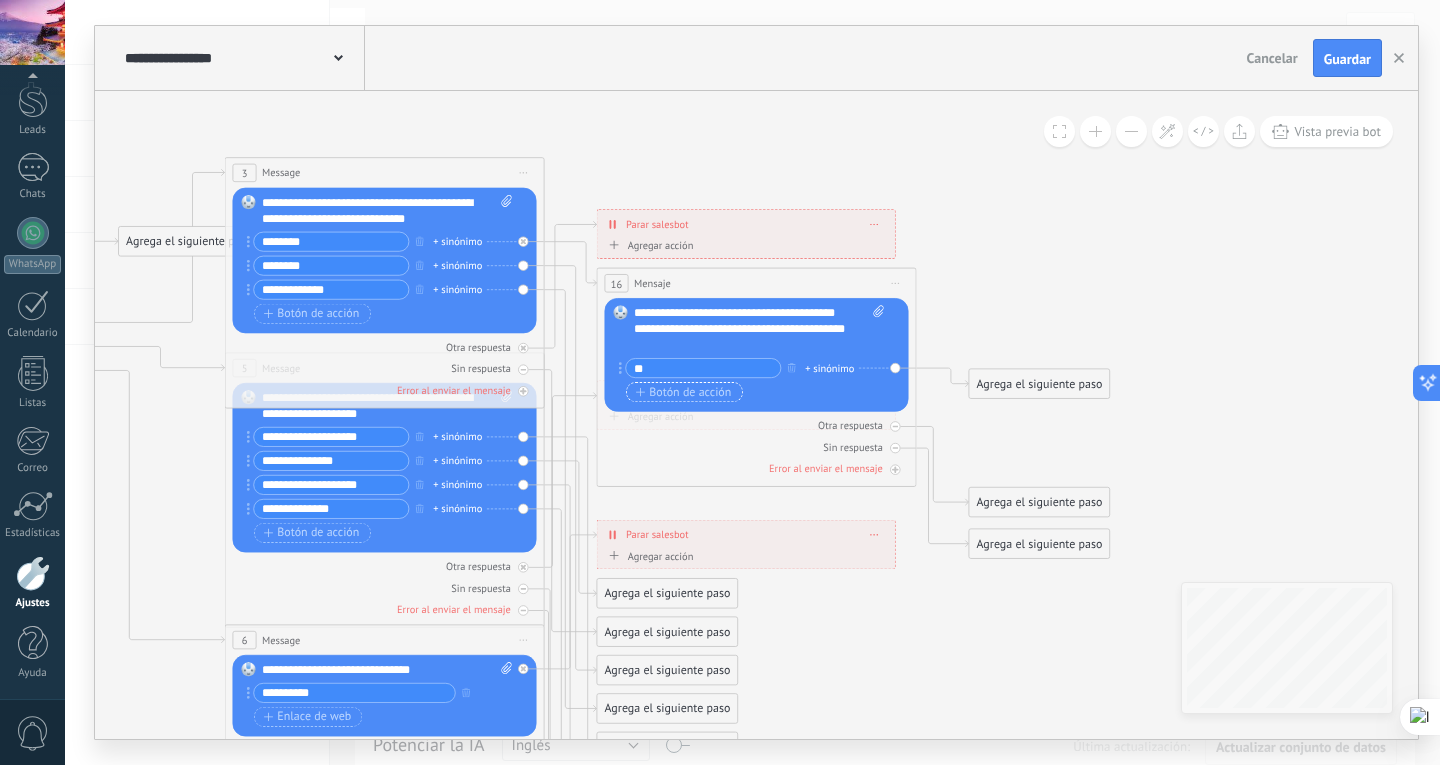 click on "Botón de acción" at bounding box center [684, 392] 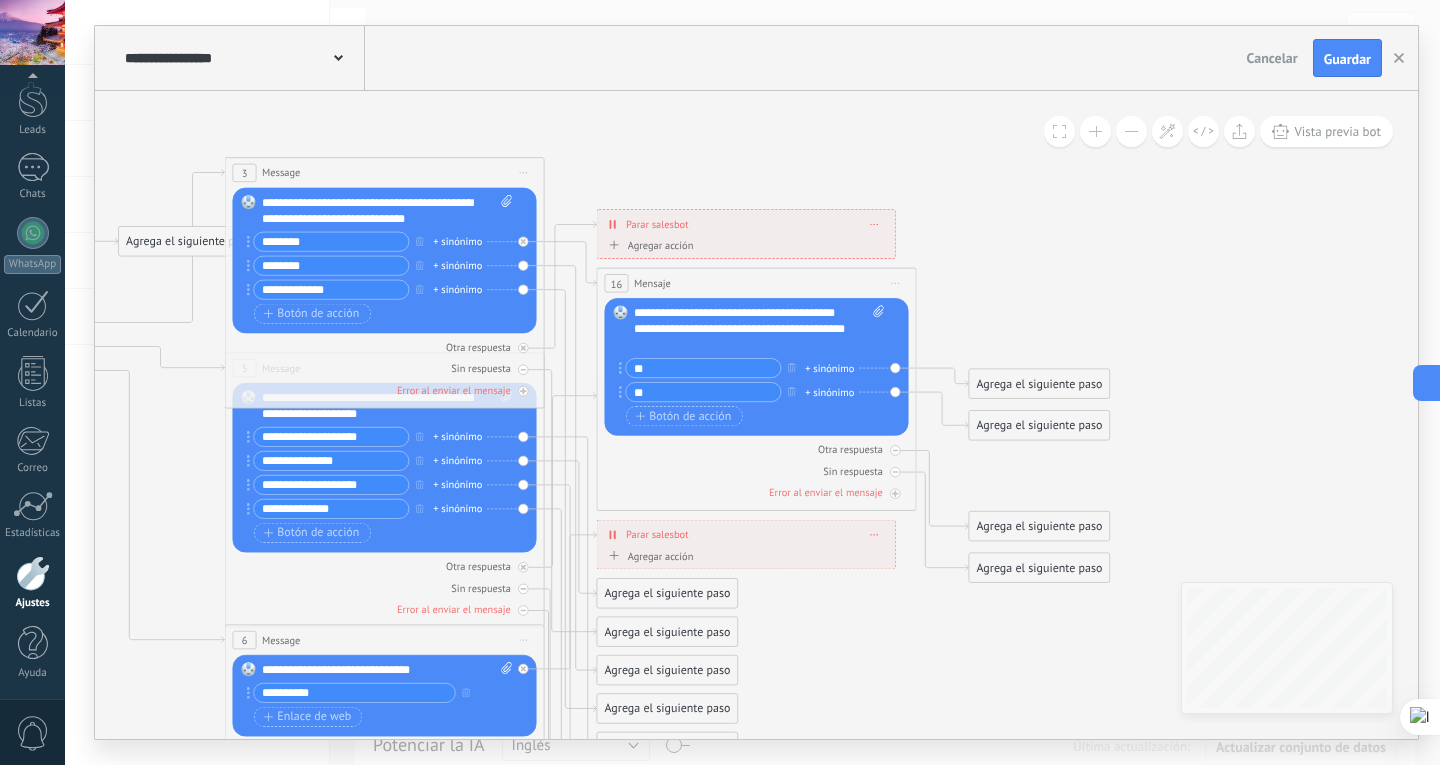 type on "**" 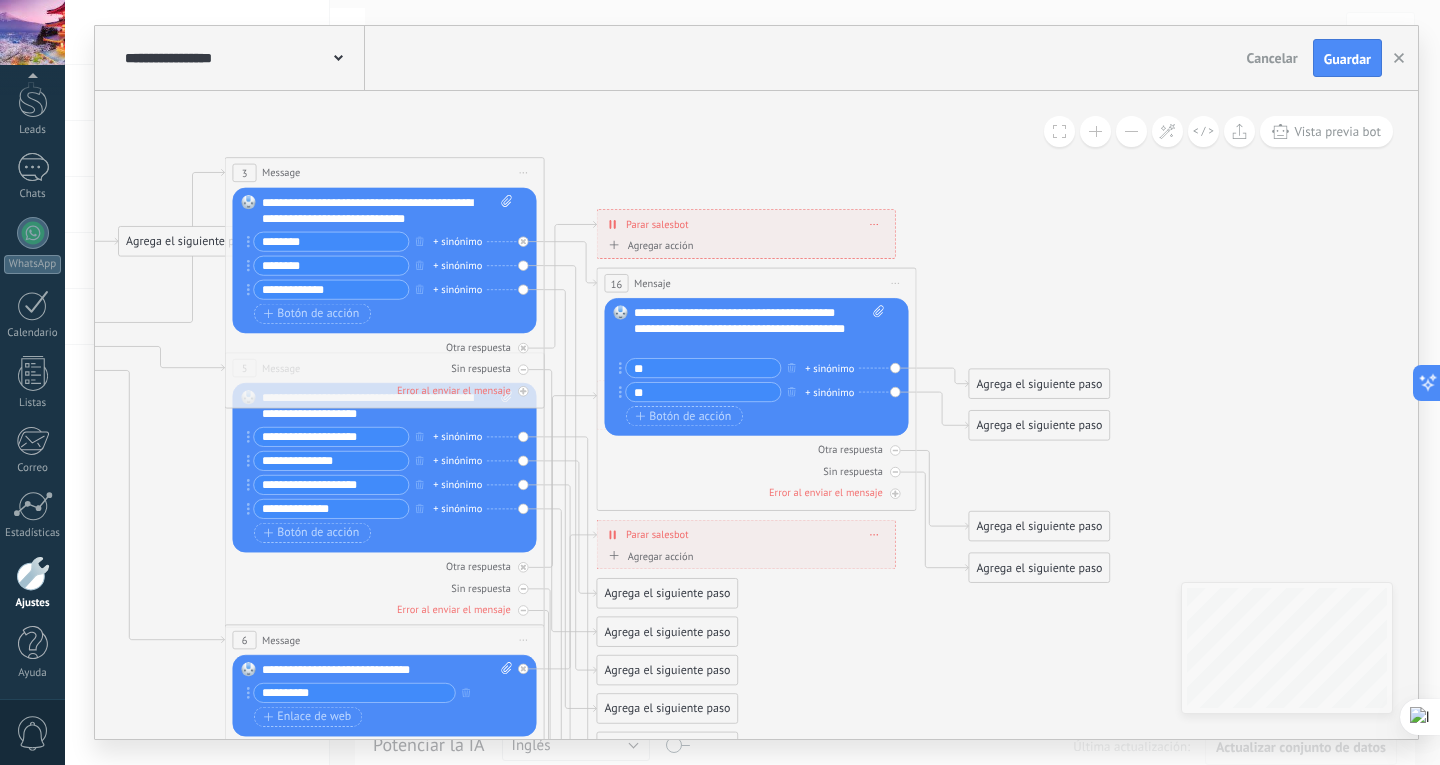 click 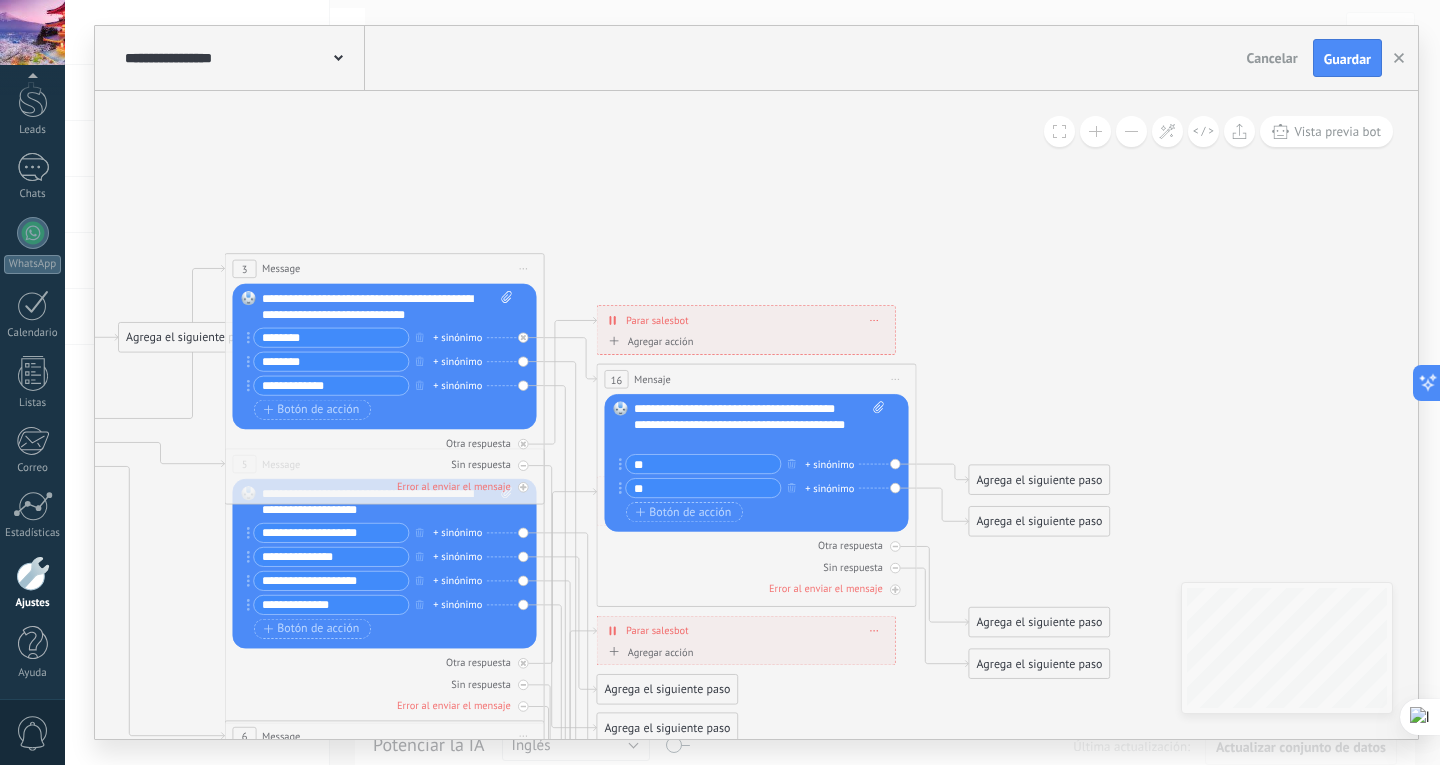 click 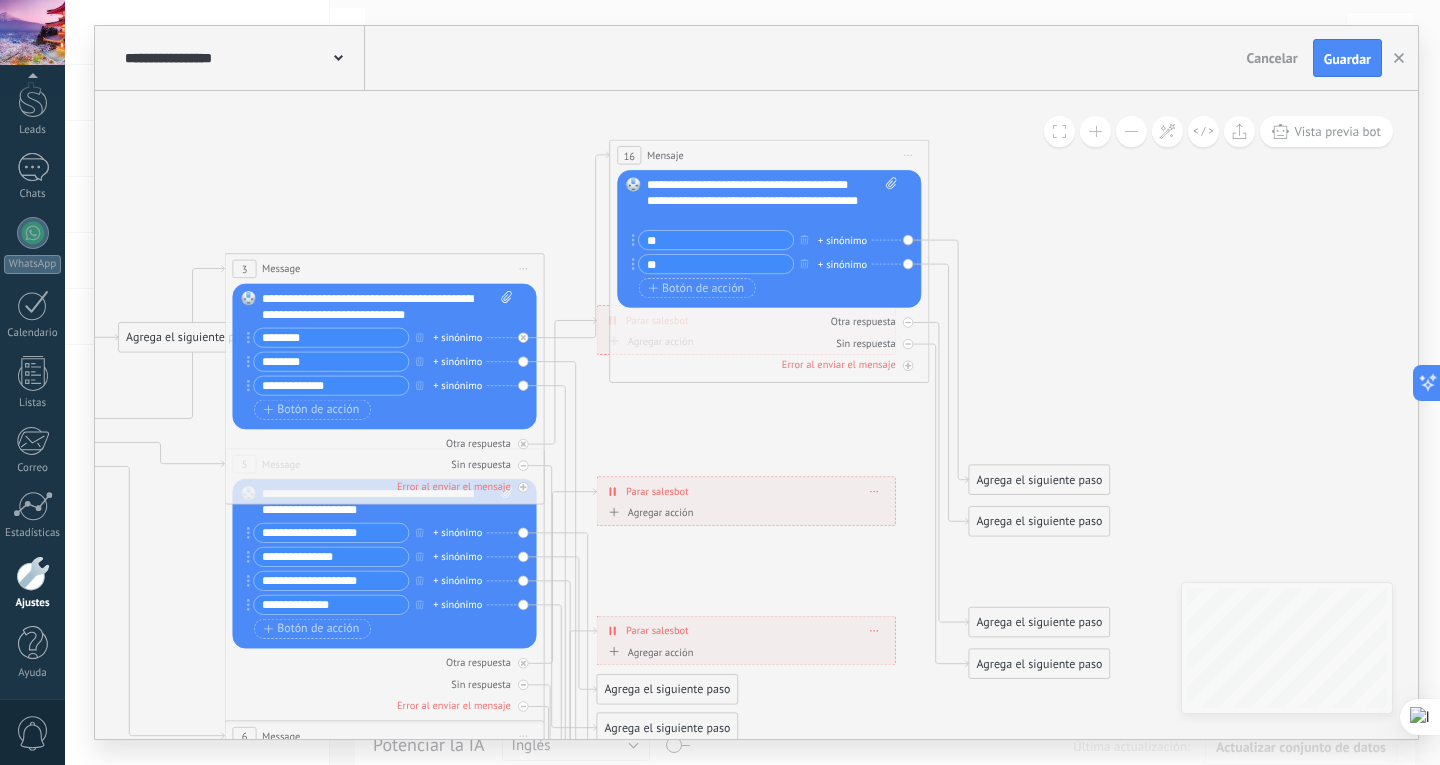 drag, startPoint x: 787, startPoint y: 373, endPoint x: 800, endPoint y: 149, distance: 224.37692 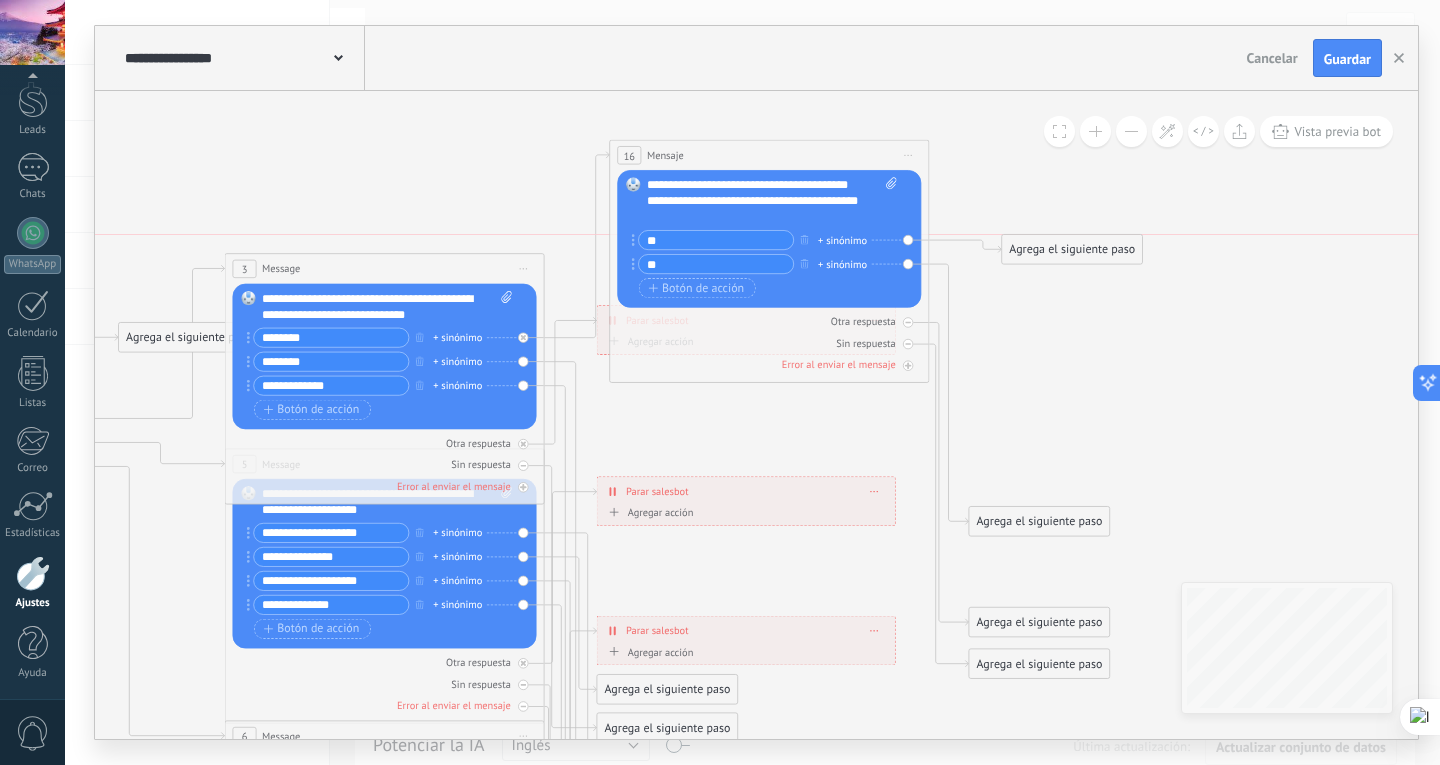 drag, startPoint x: 1012, startPoint y: 473, endPoint x: 1044, endPoint y: 245, distance: 230.23466 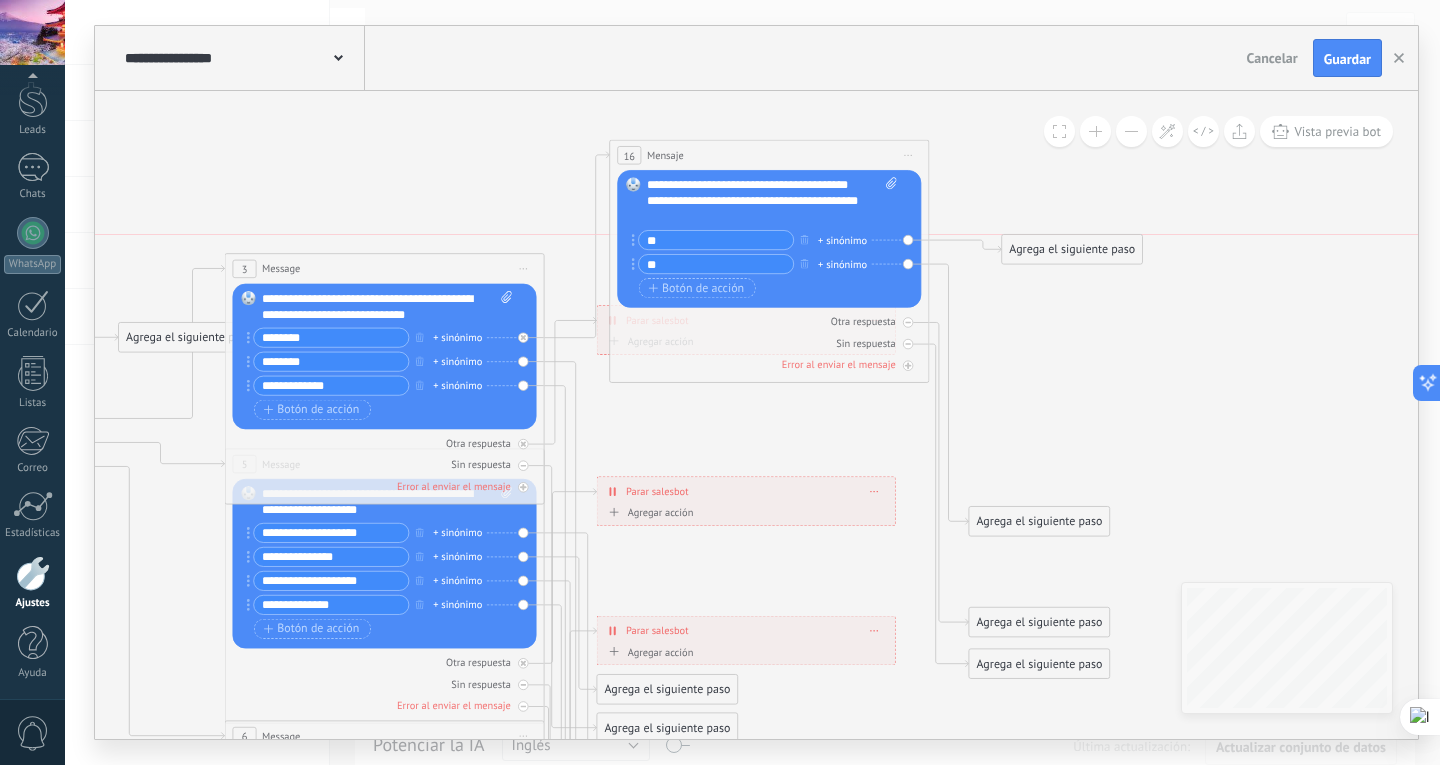 click on "Agrega el siguiente paso" at bounding box center (1072, 249) 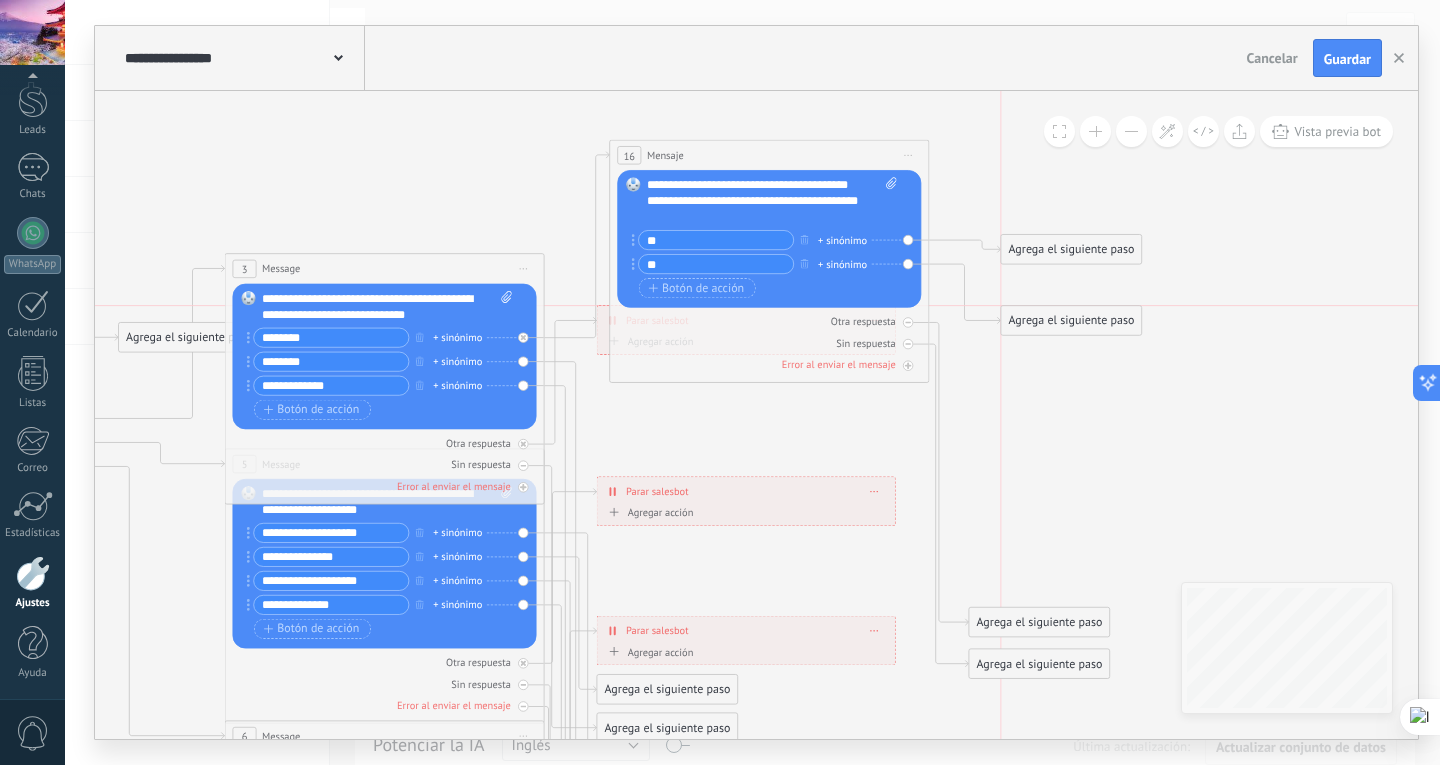 drag, startPoint x: 1034, startPoint y: 522, endPoint x: 1063, endPoint y: 327, distance: 197.14462 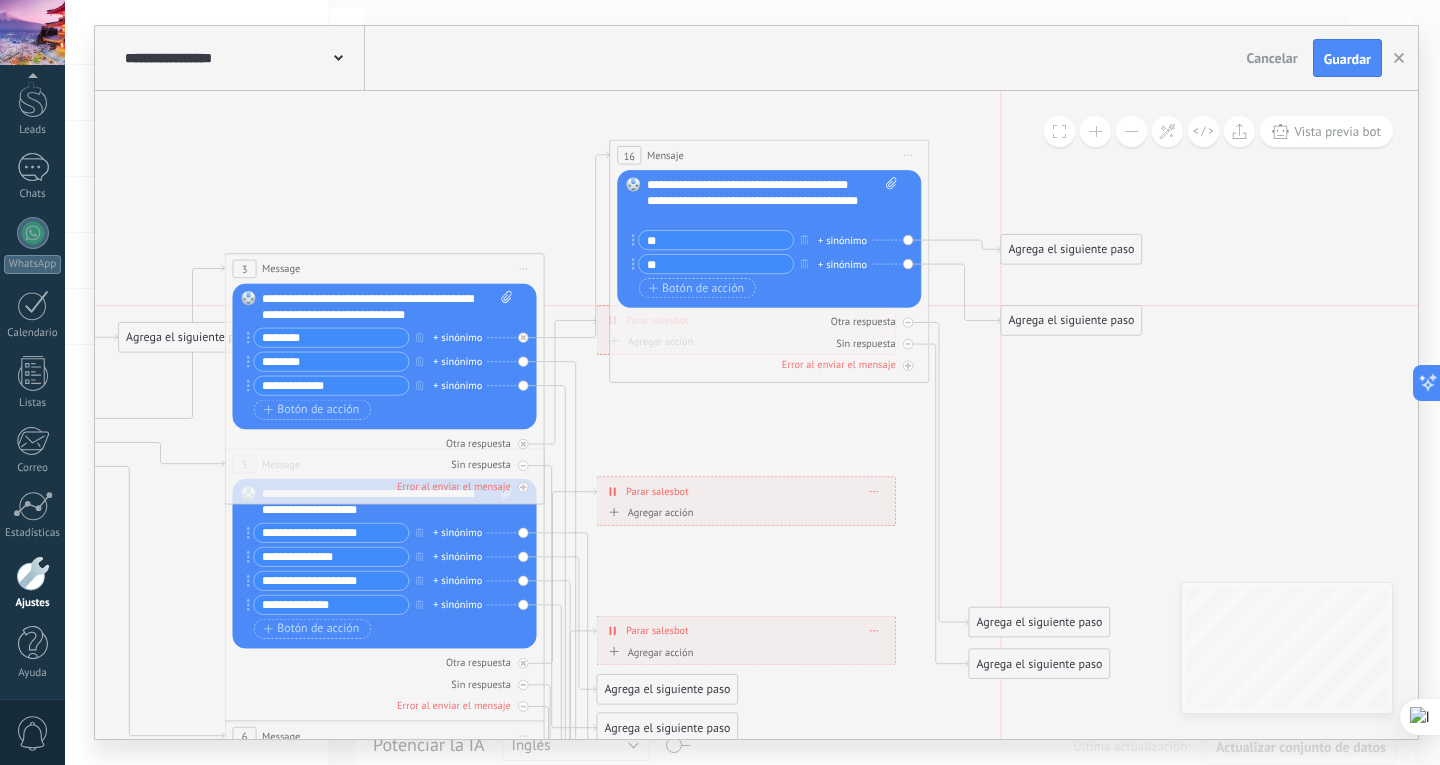 click on "Agrega el siguiente paso" at bounding box center [1071, 321] 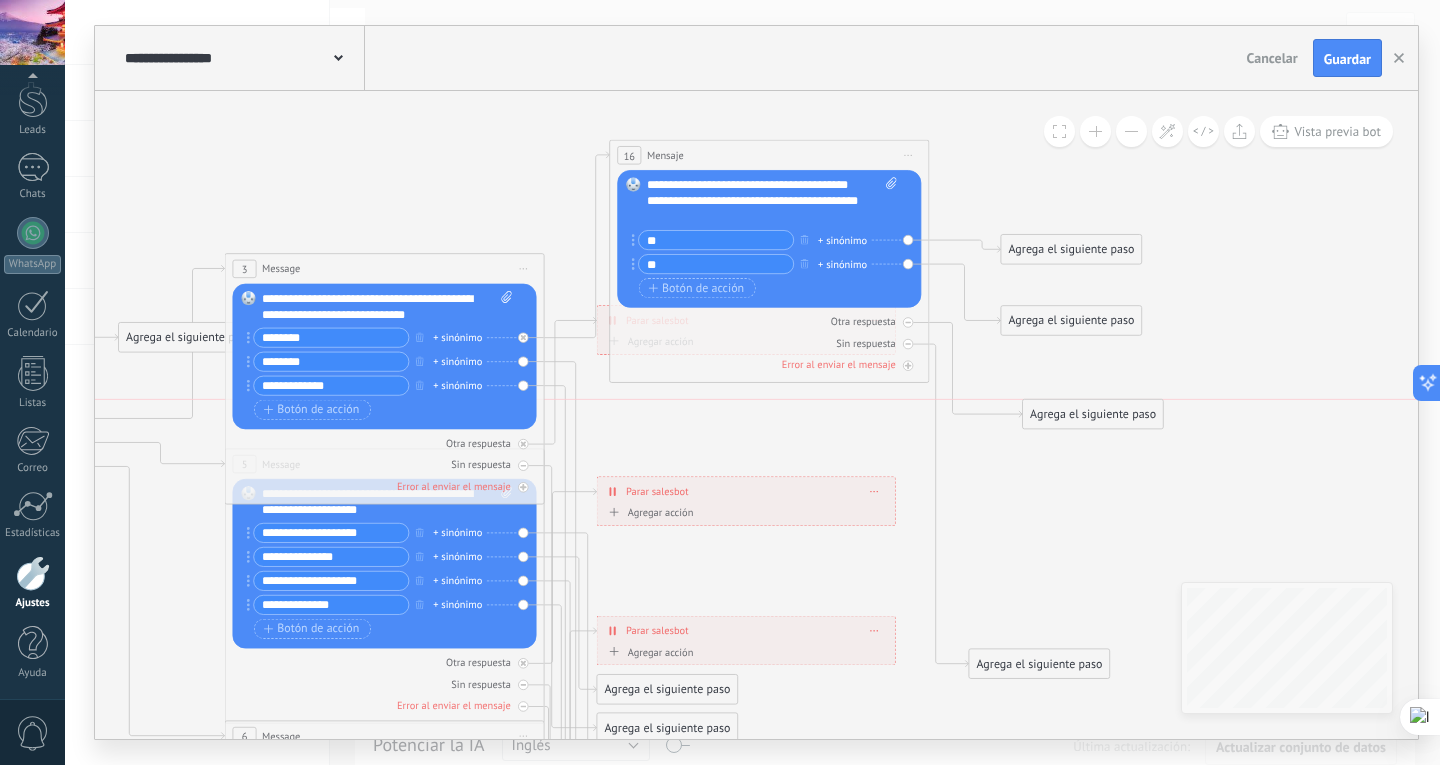 drag, startPoint x: 1045, startPoint y: 622, endPoint x: 1099, endPoint y: 420, distance: 209.09328 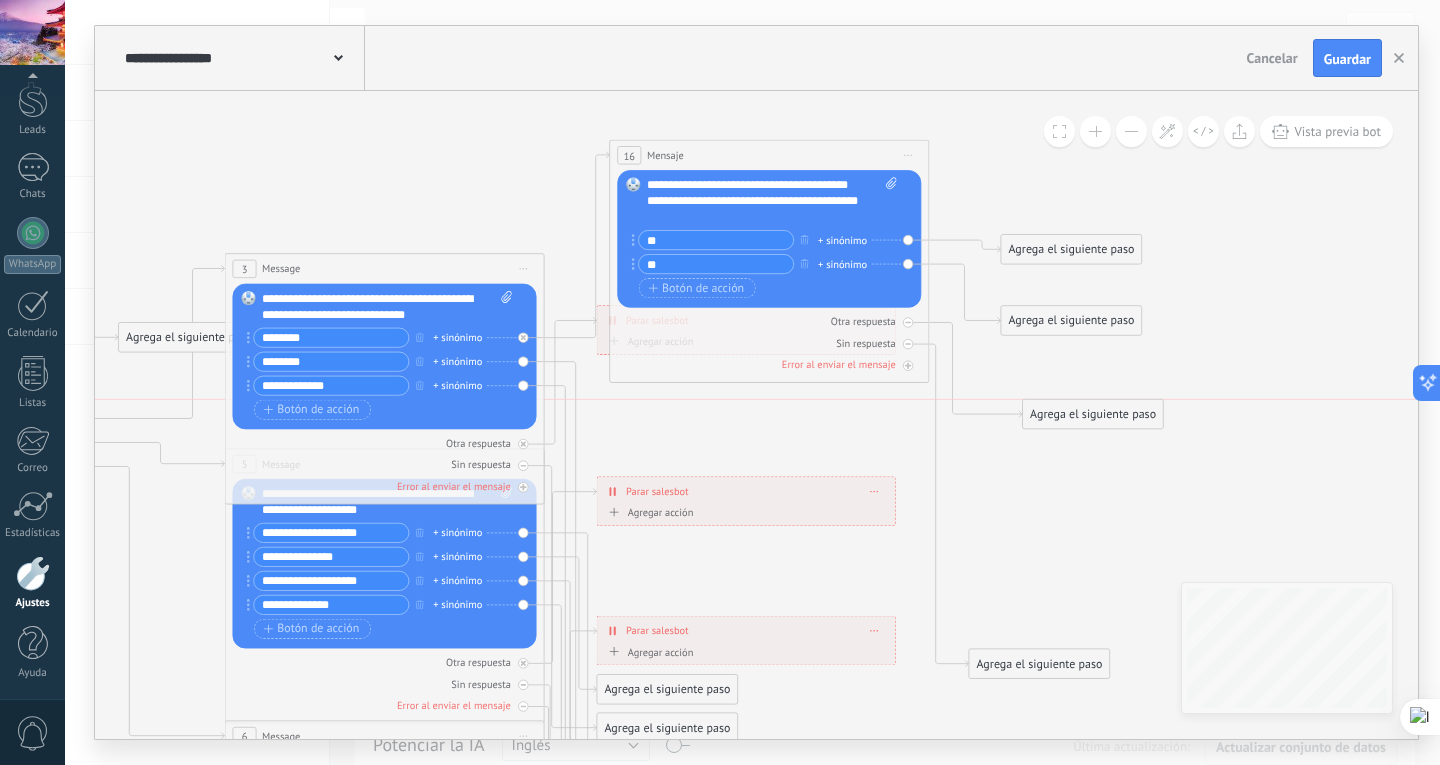 click on "Agrega el siguiente paso" at bounding box center [1093, 414] 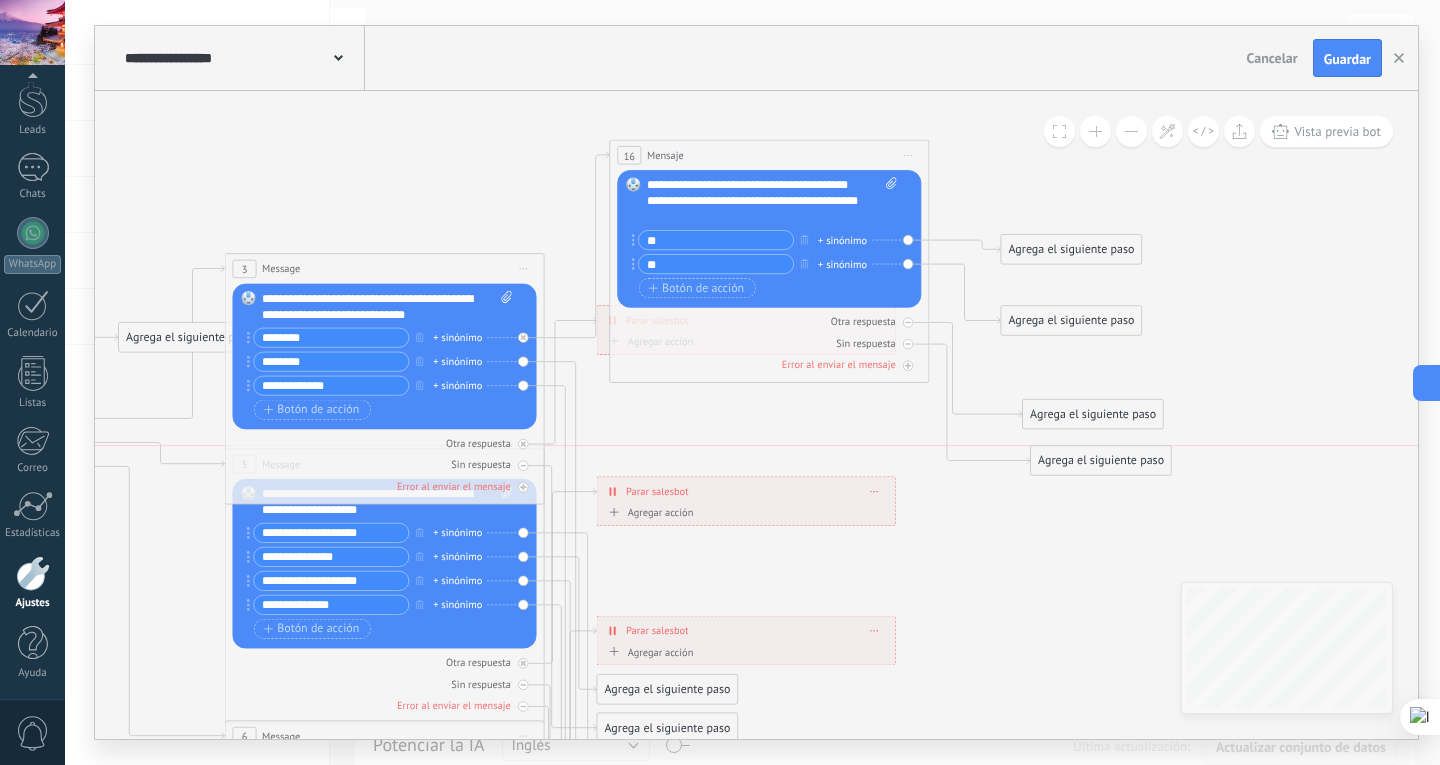drag, startPoint x: 1053, startPoint y: 663, endPoint x: 1109, endPoint y: 461, distance: 209.6187 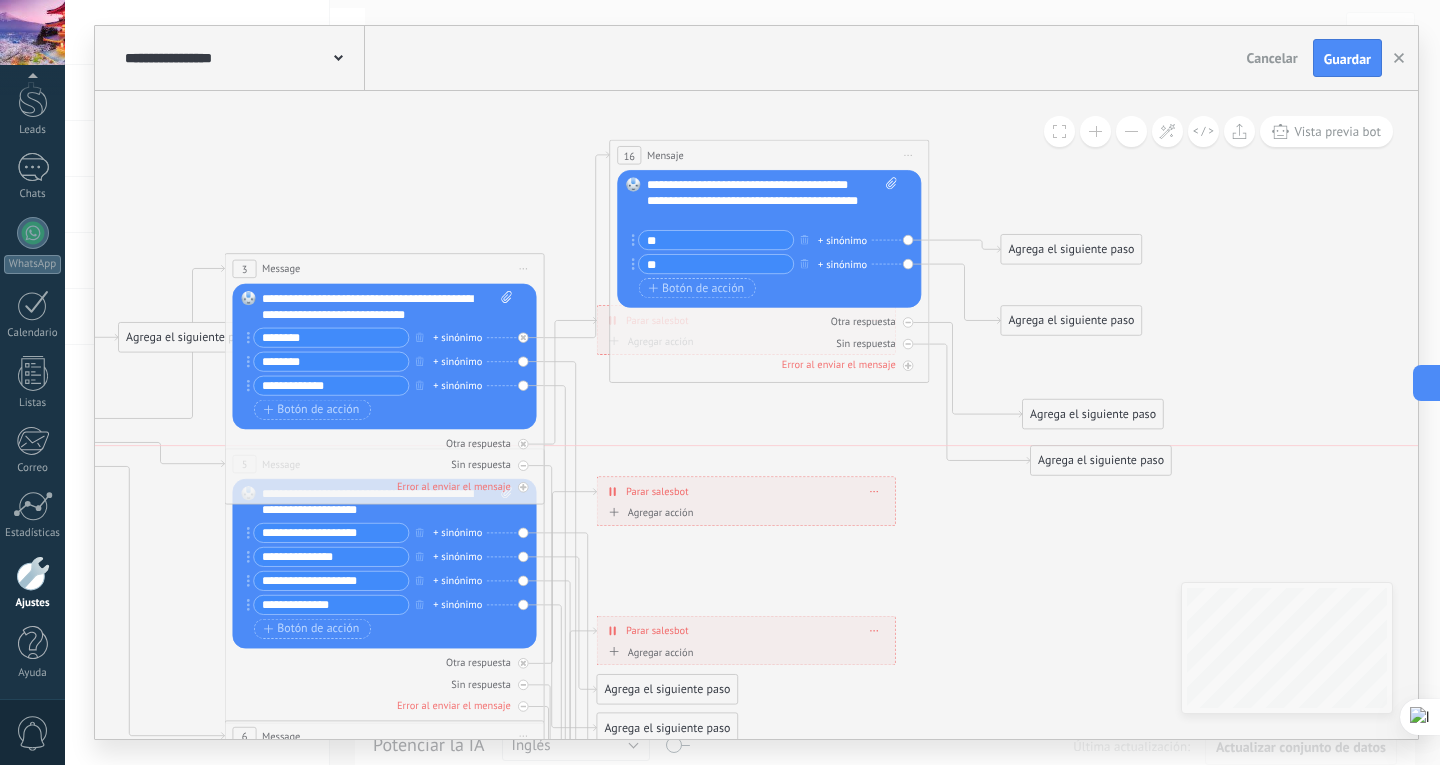 click on "Agrega el siguiente paso" at bounding box center (1101, 461) 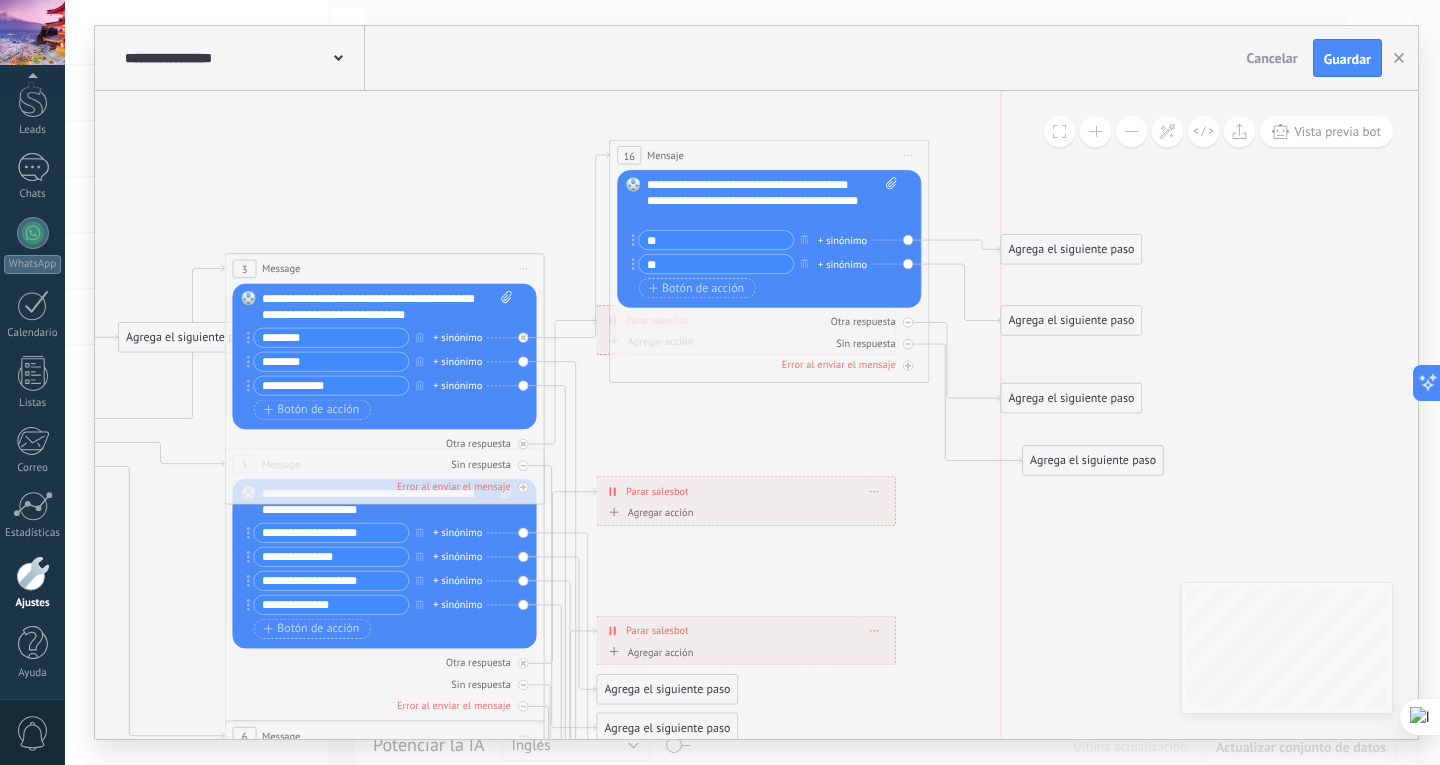 drag, startPoint x: 1100, startPoint y: 413, endPoint x: 1072, endPoint y: 396, distance: 32.75668 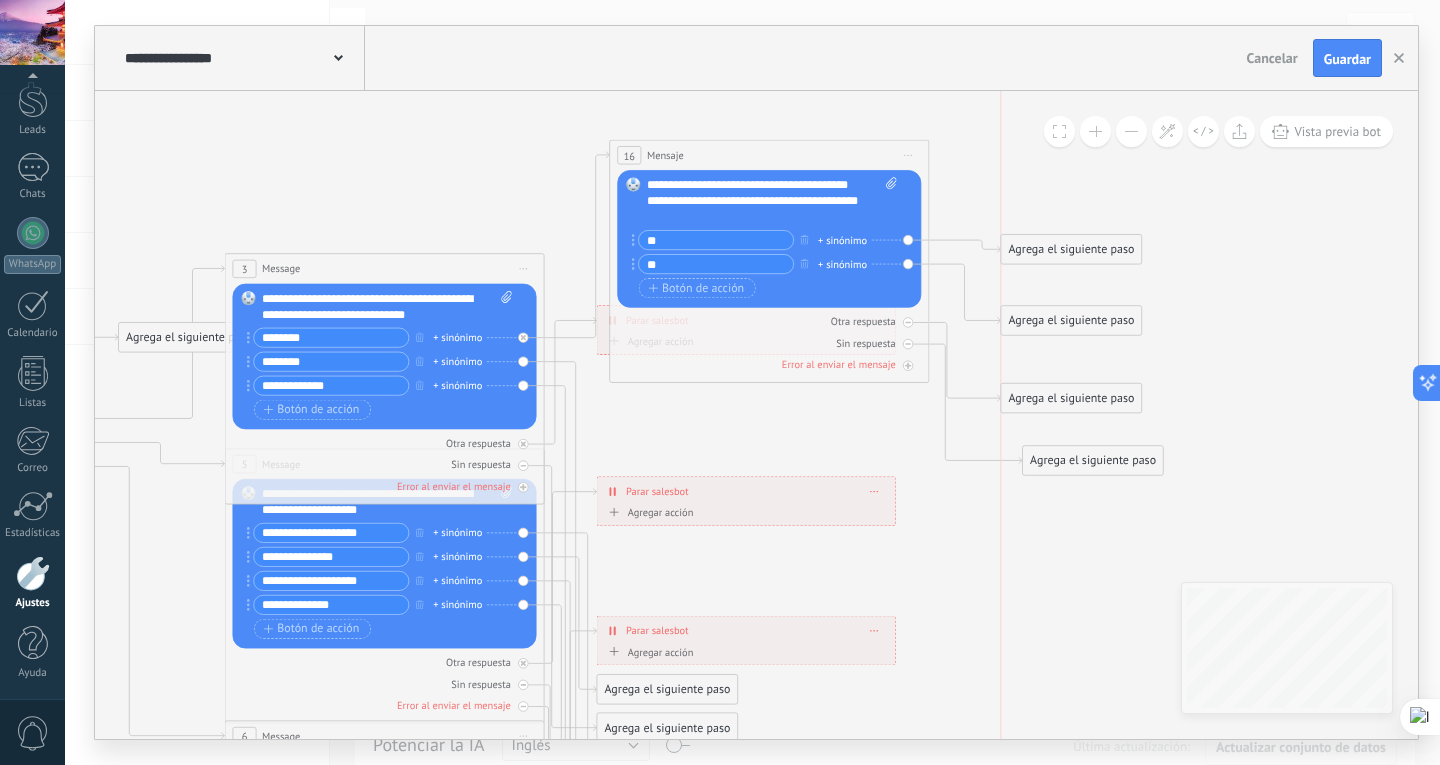 click on "Agrega el siguiente paso" at bounding box center [1071, 398] 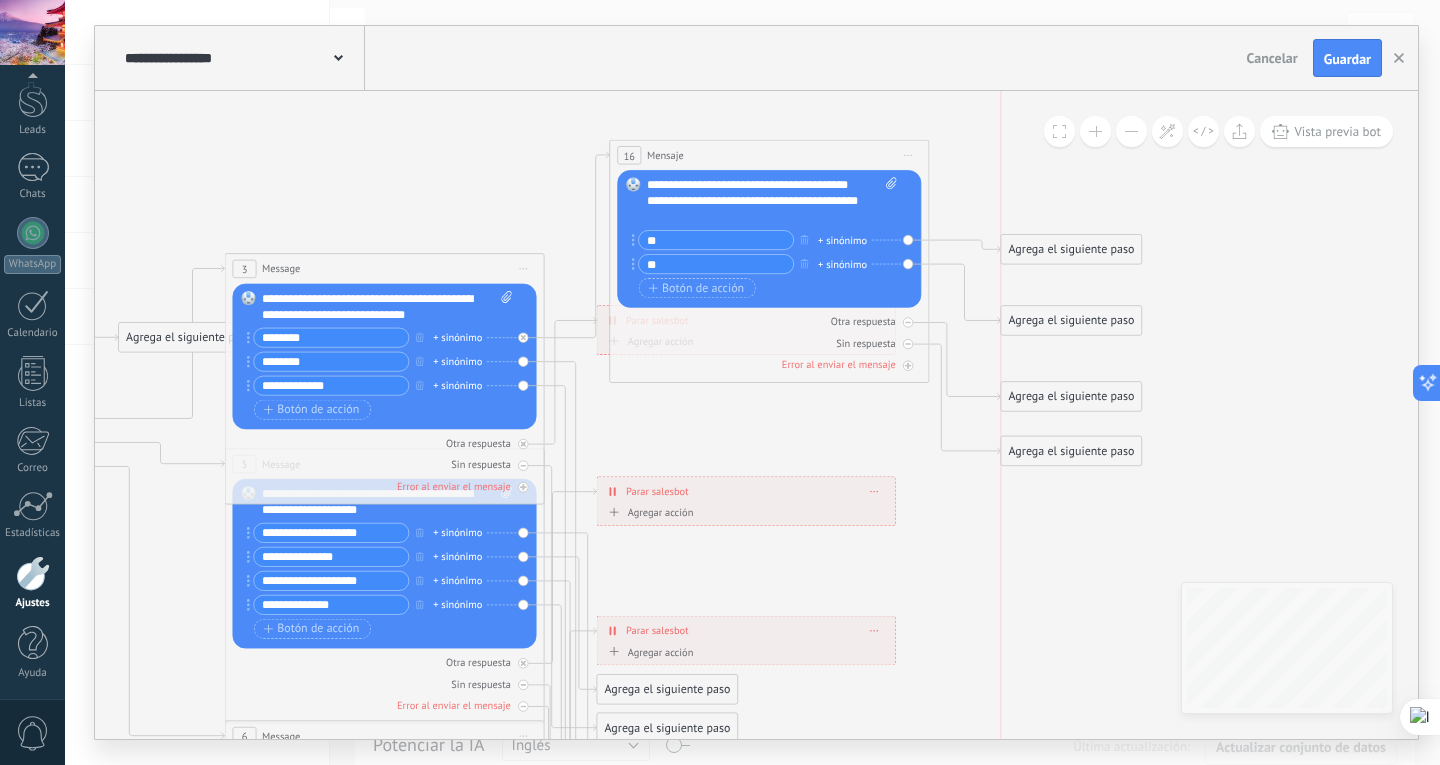 drag, startPoint x: 1098, startPoint y: 449, endPoint x: 1085, endPoint y: 438, distance: 17.029387 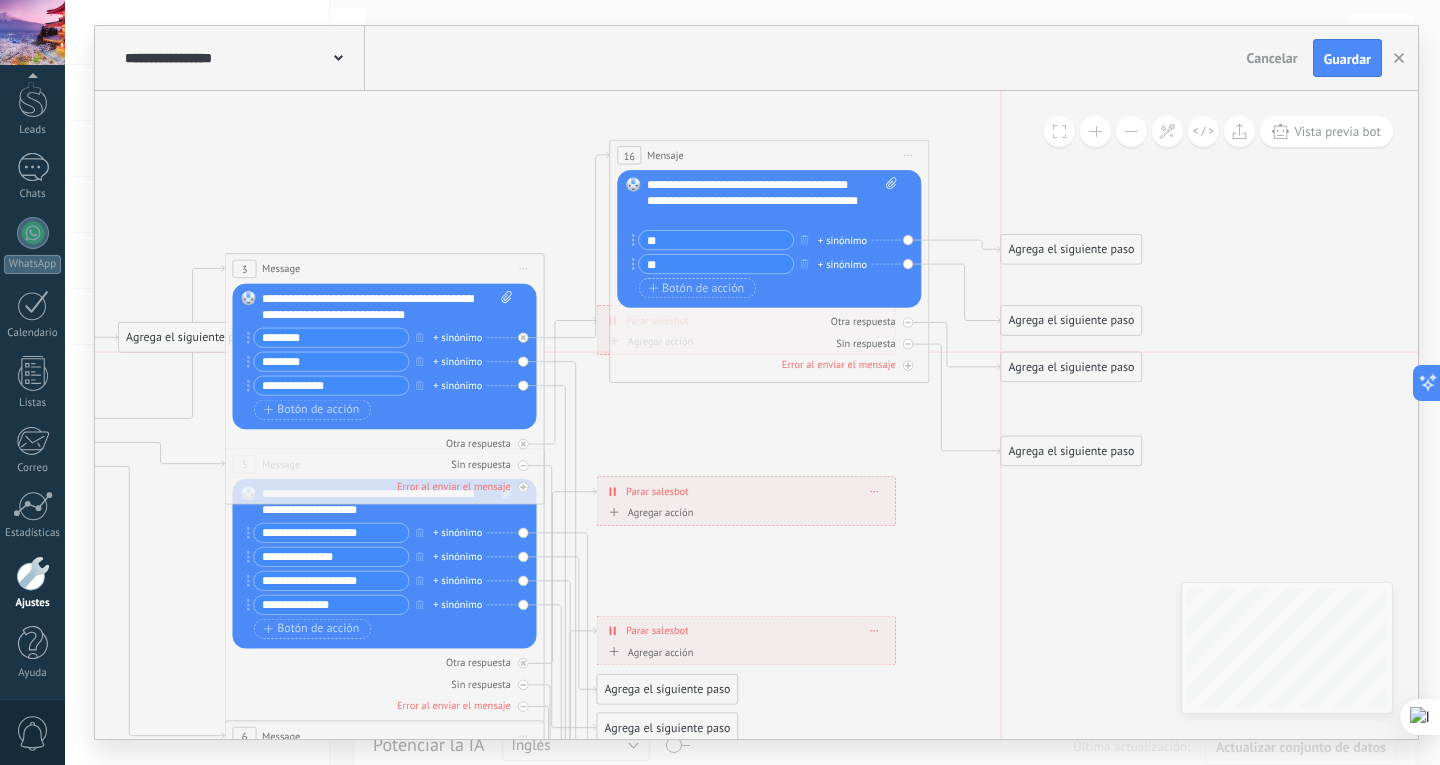 drag, startPoint x: 1094, startPoint y: 409, endPoint x: 1089, endPoint y: 384, distance: 25.495098 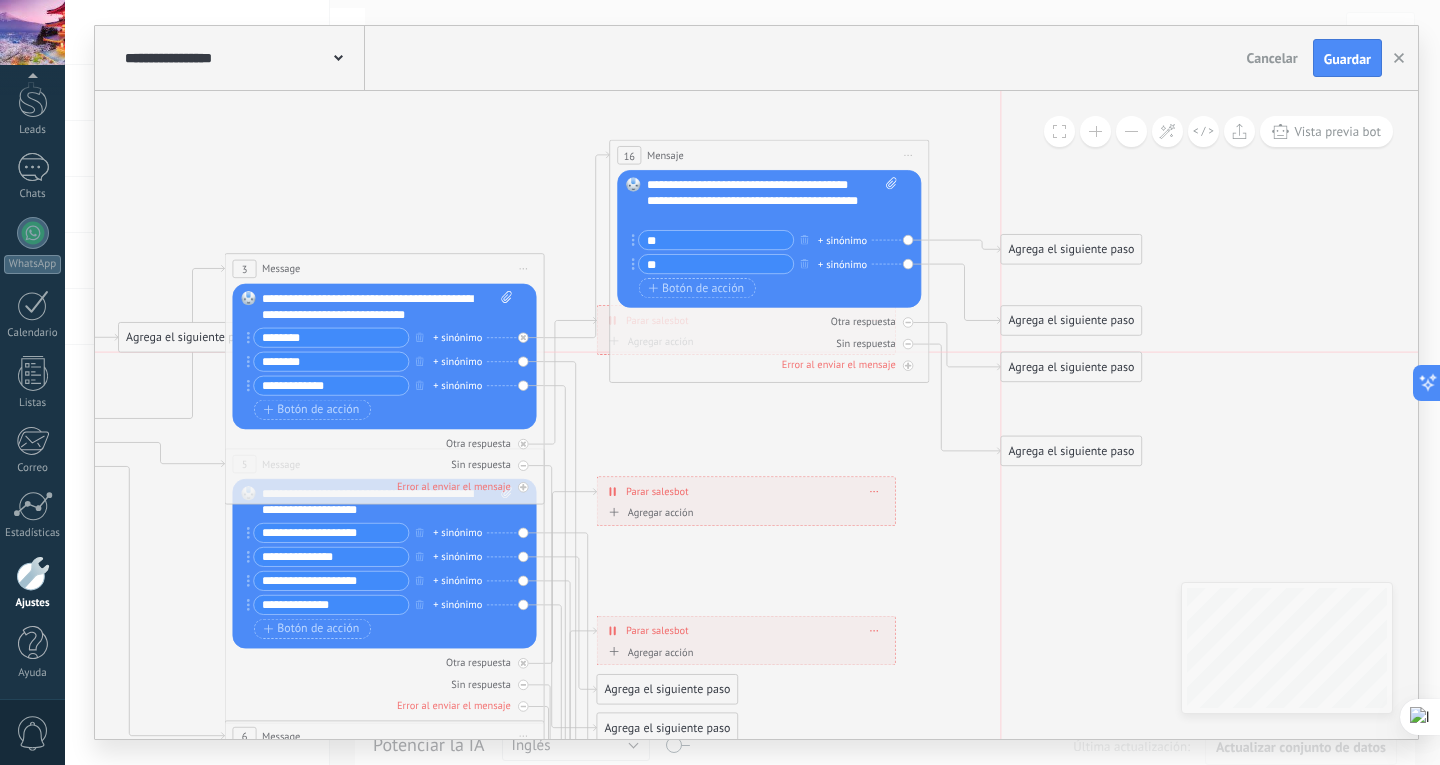 click on "**********" at bounding box center (-426, 218) 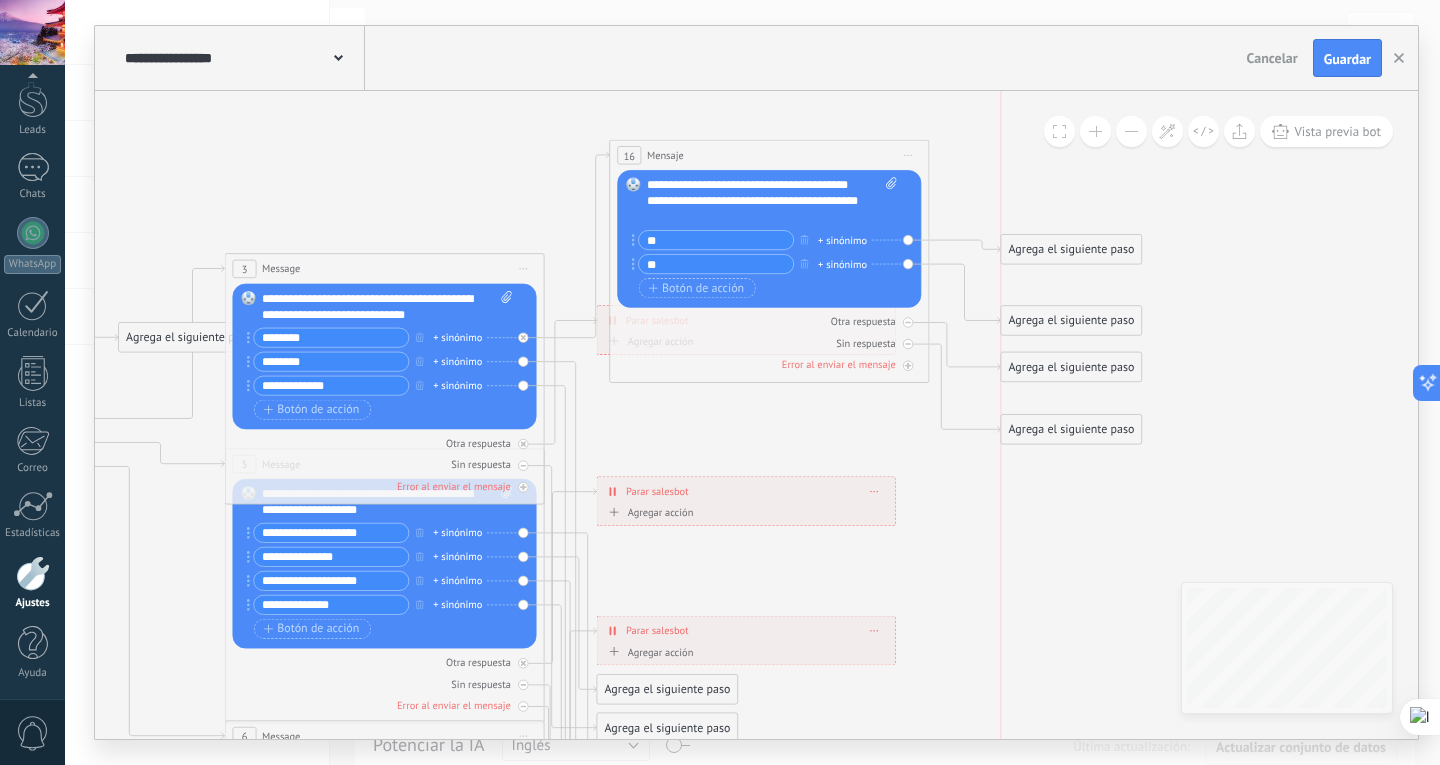 drag, startPoint x: 1087, startPoint y: 447, endPoint x: 1087, endPoint y: 425, distance: 22 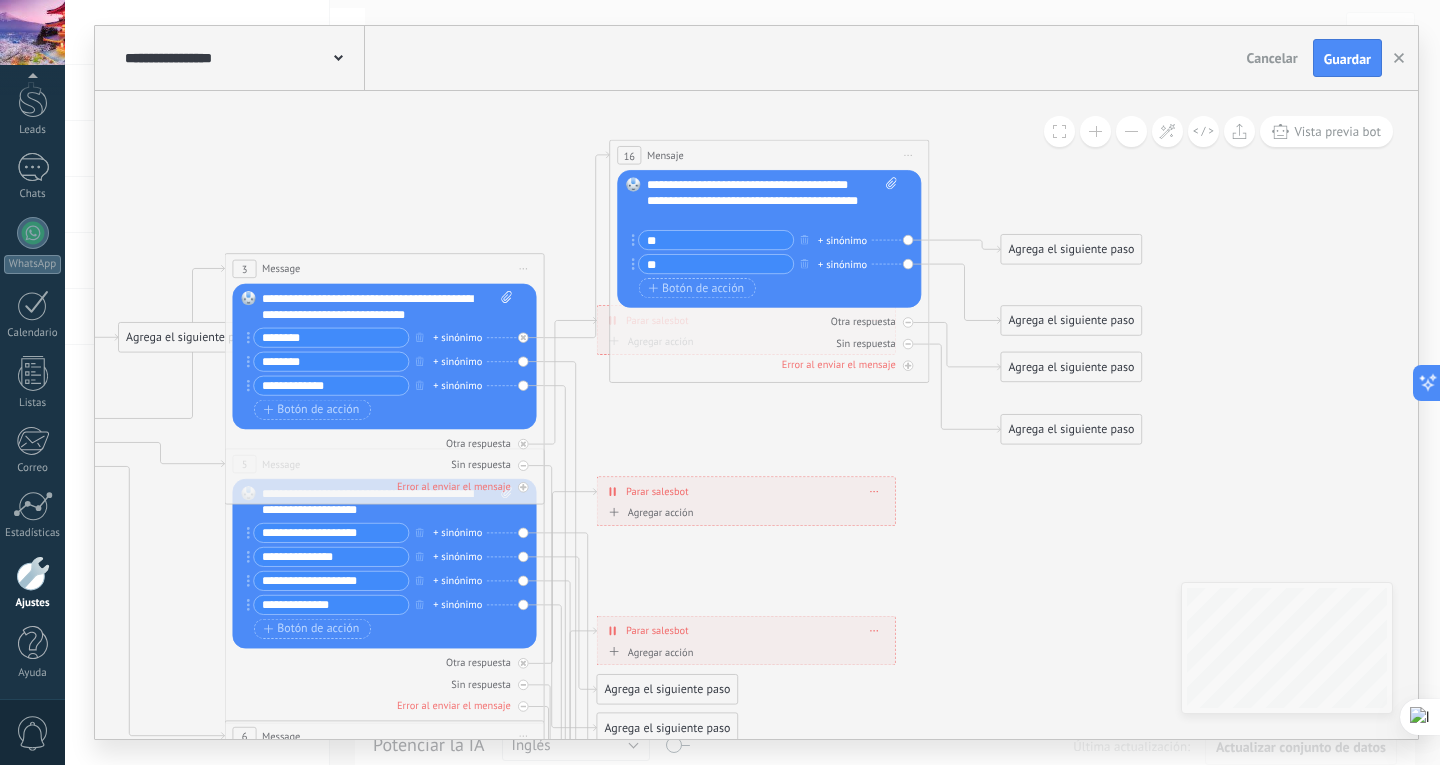 click 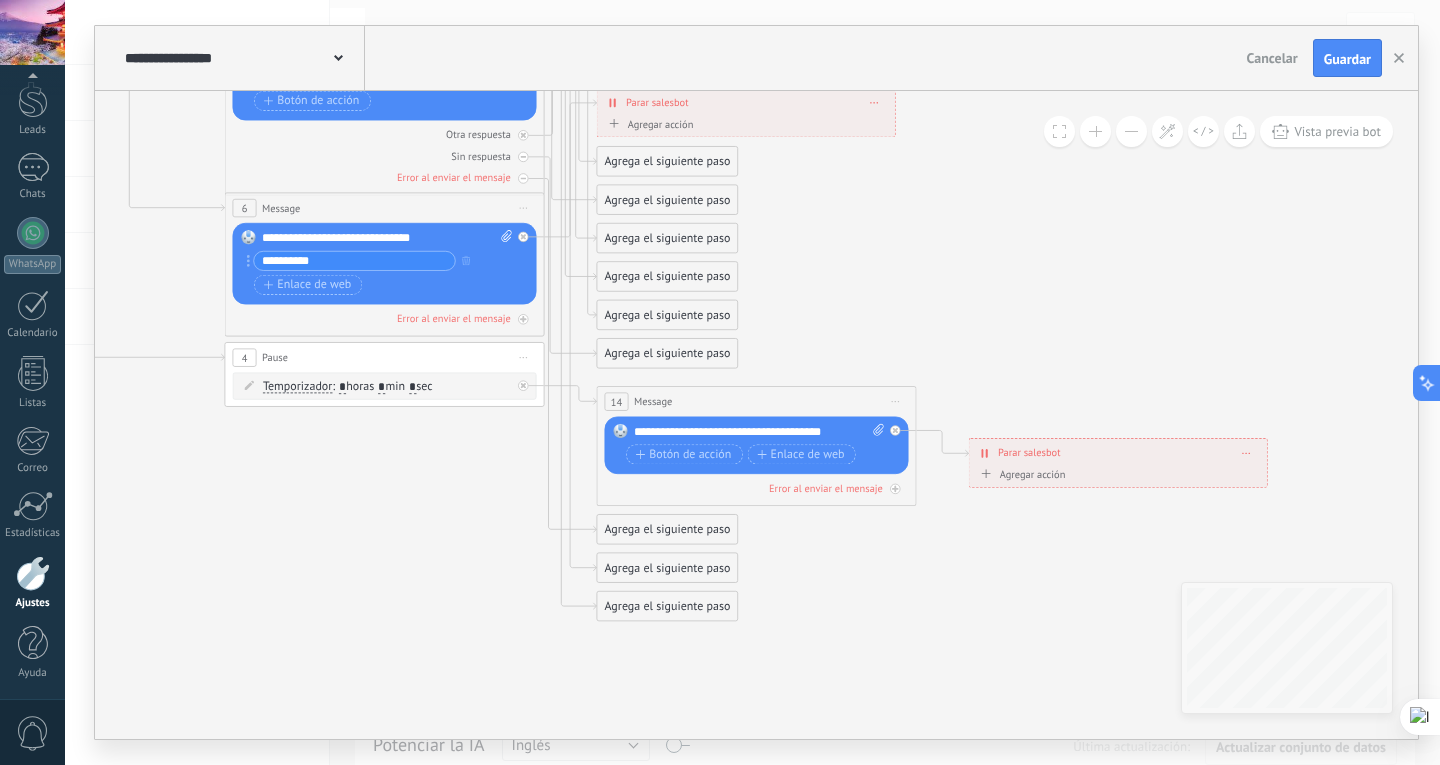 click 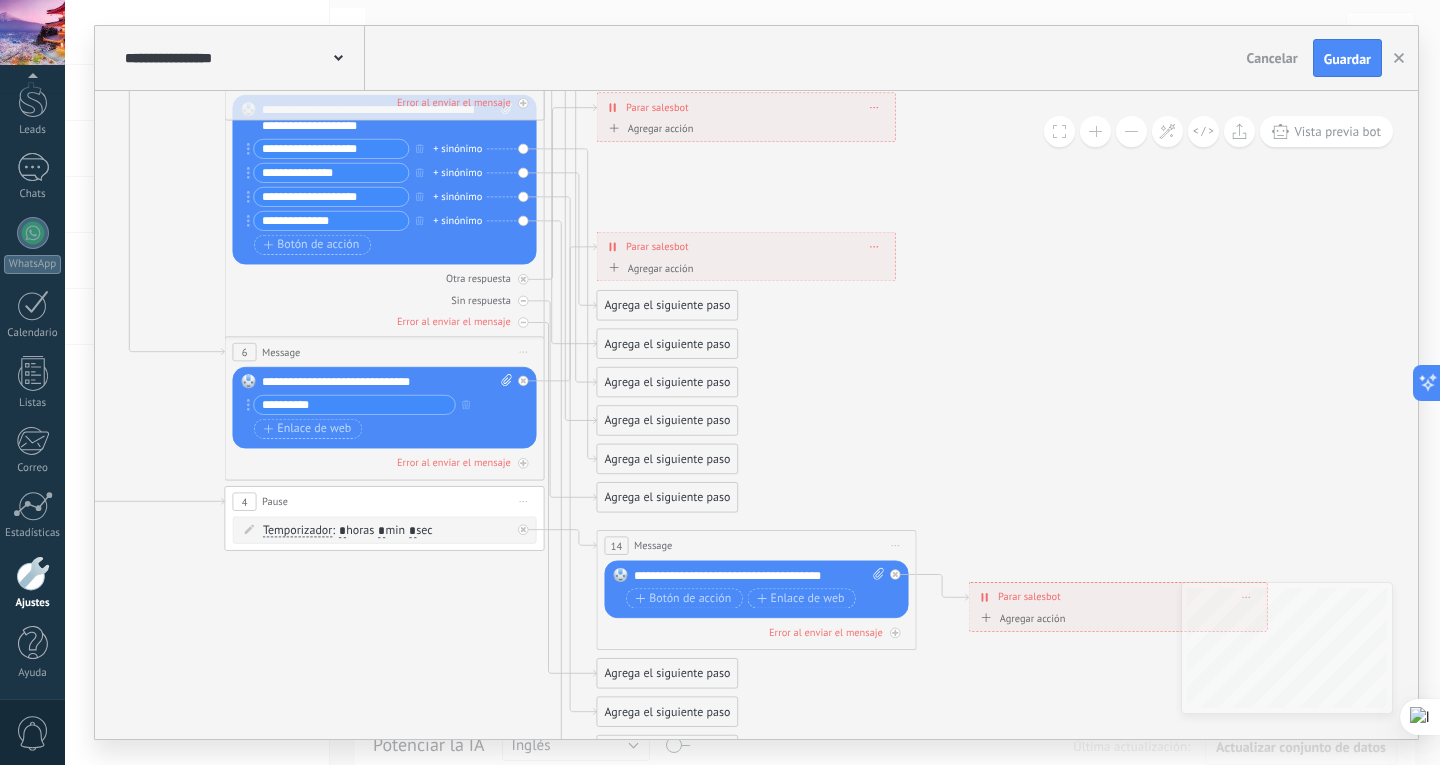 click 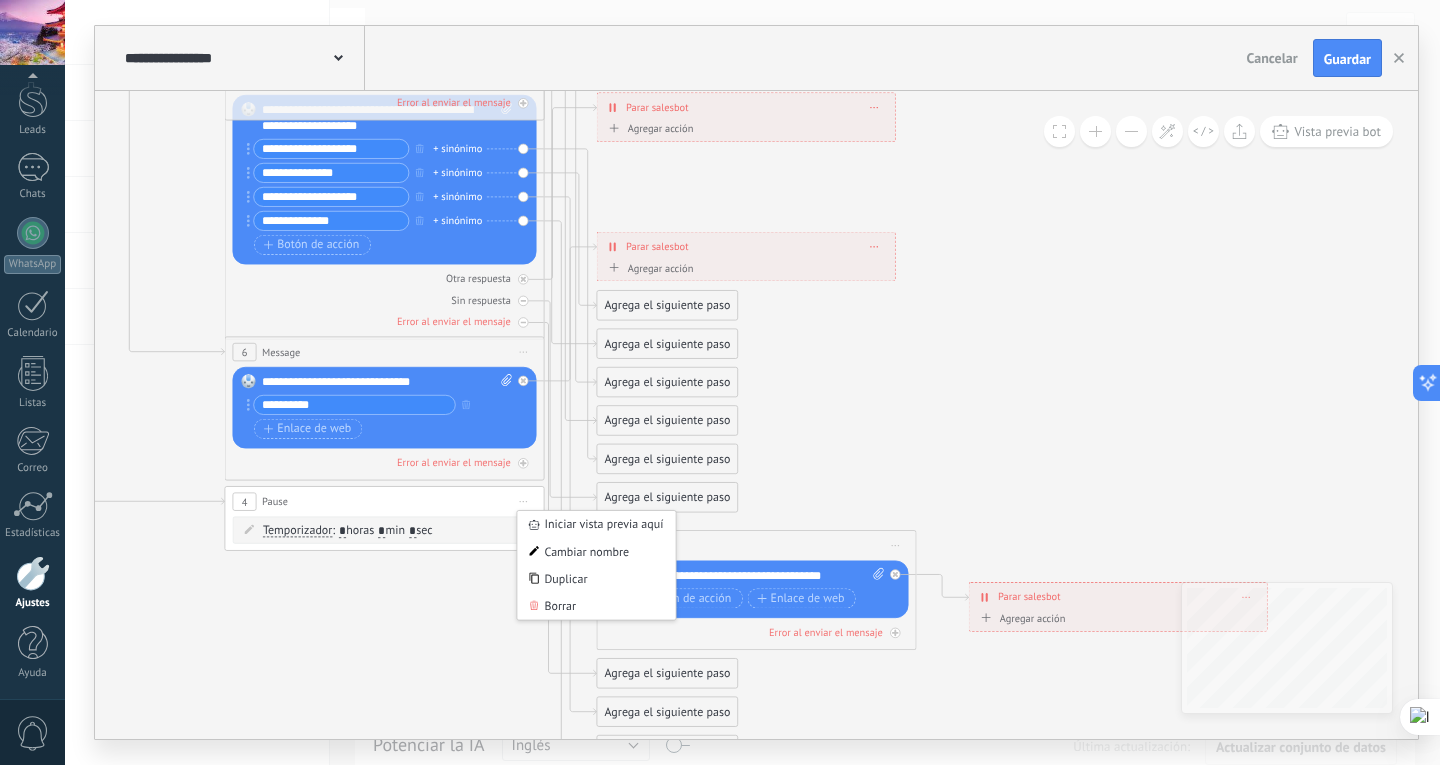 click 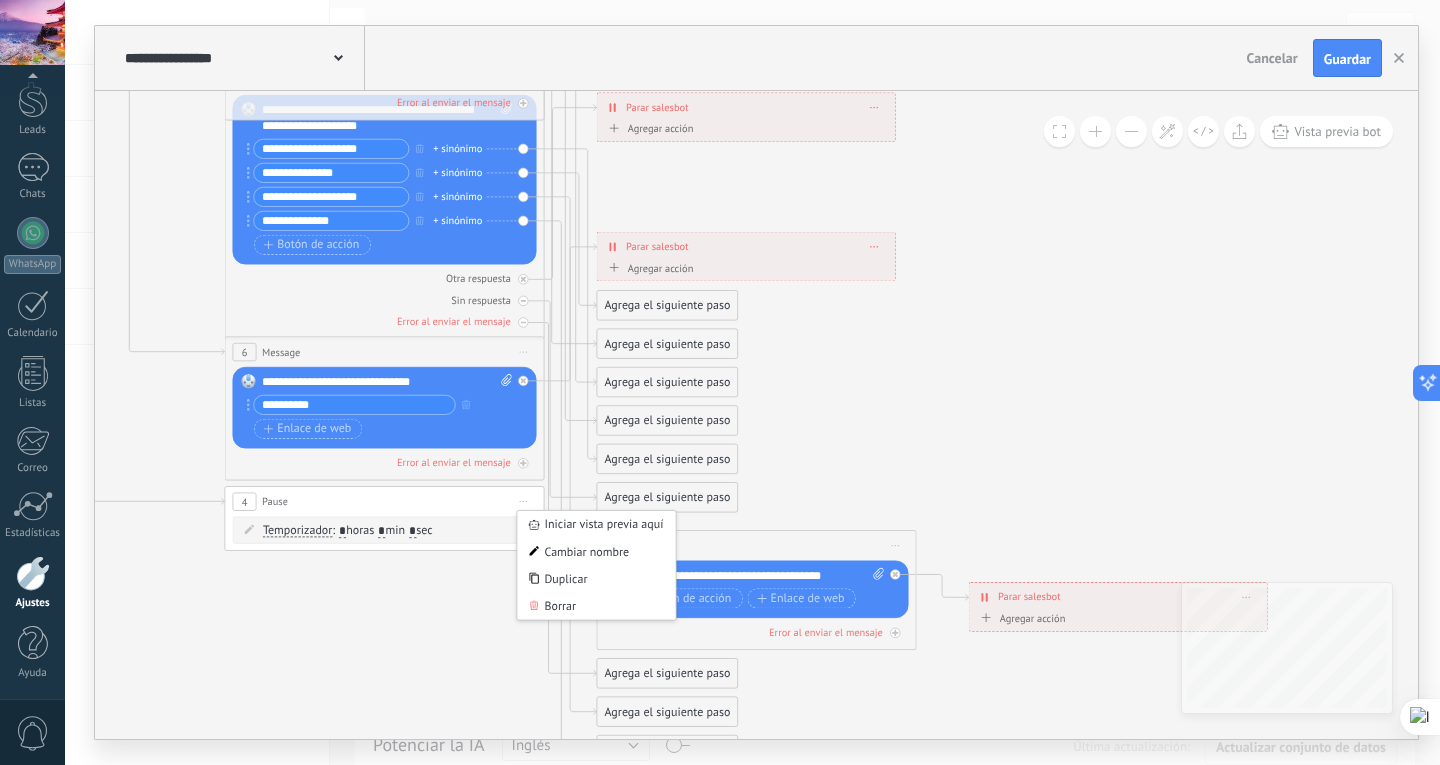 click 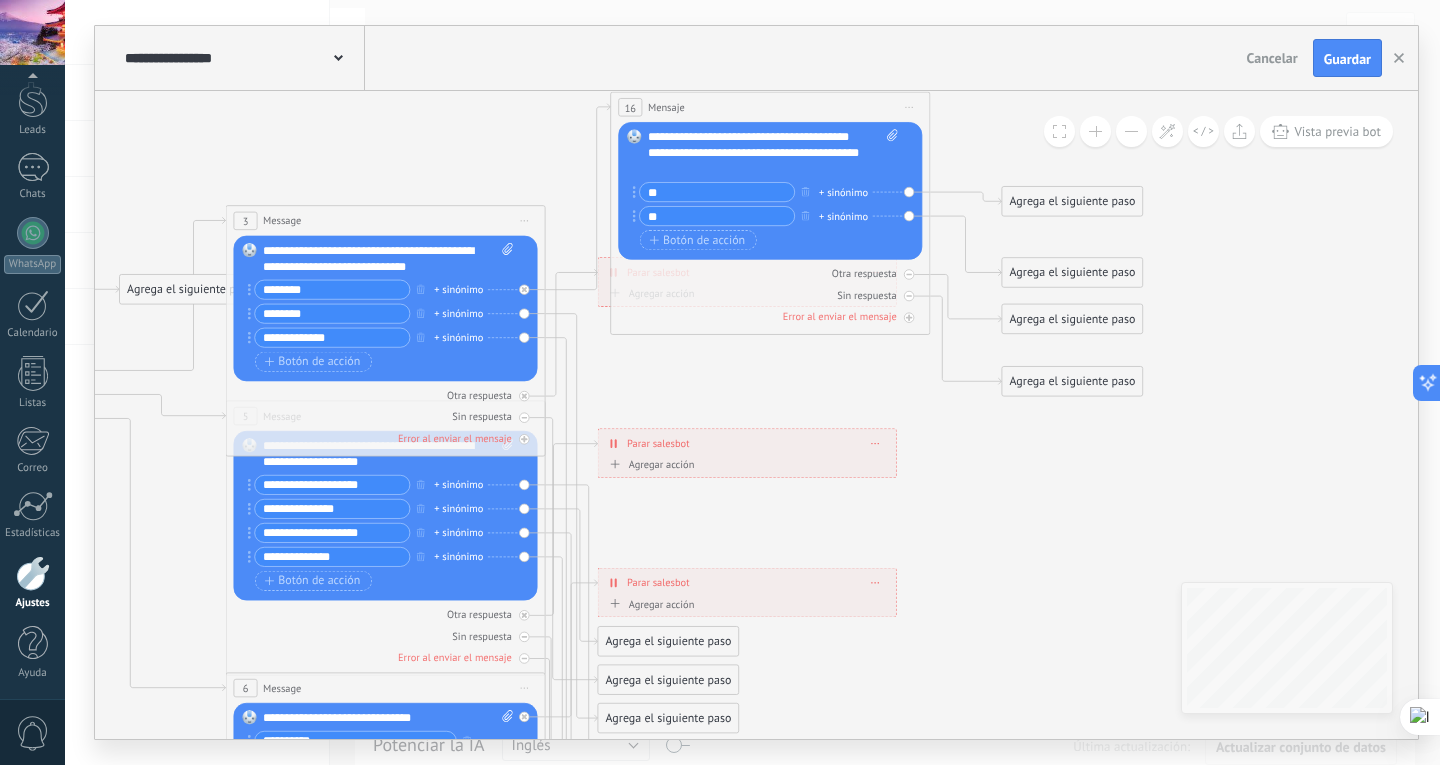 drag, startPoint x: 913, startPoint y: 629, endPoint x: 1213, endPoint y: 535, distance: 314.38193 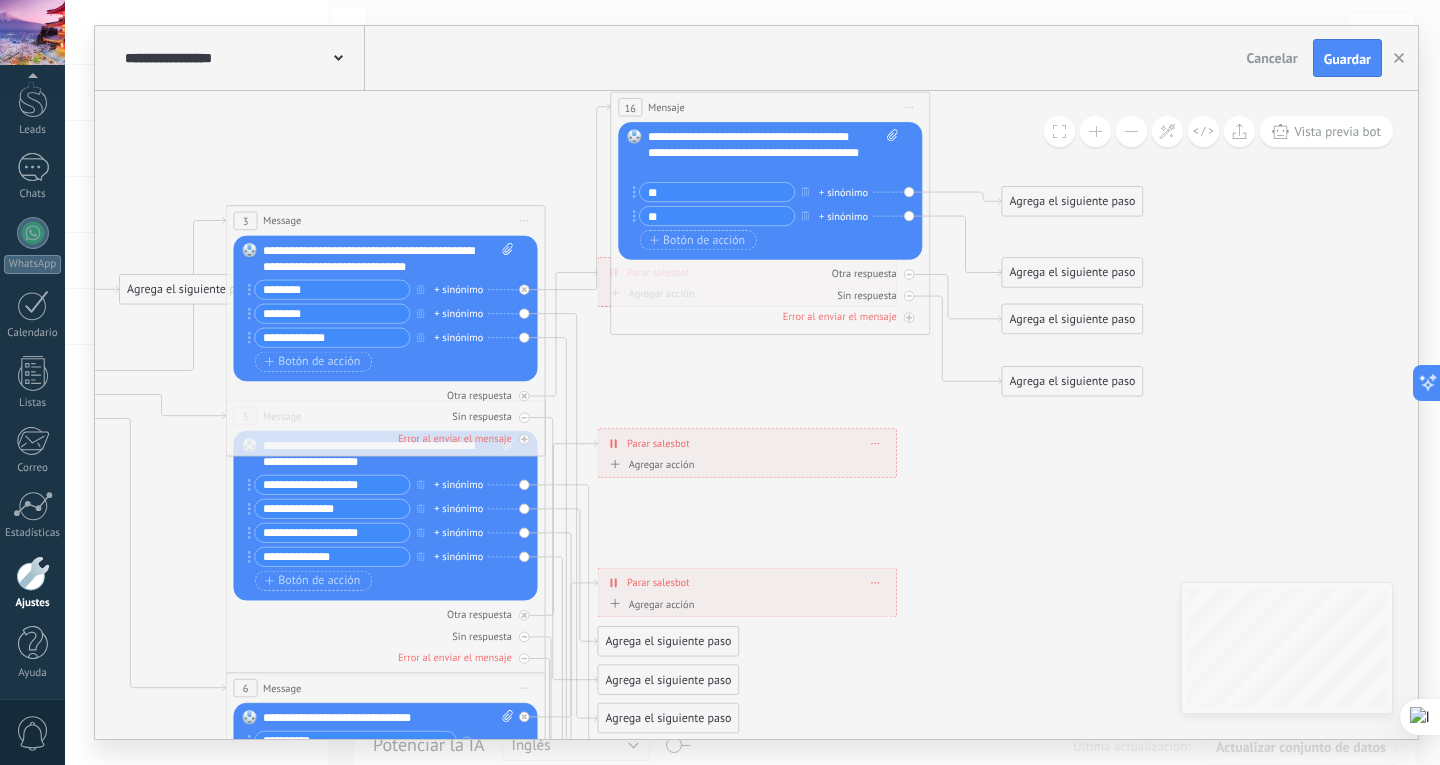 click 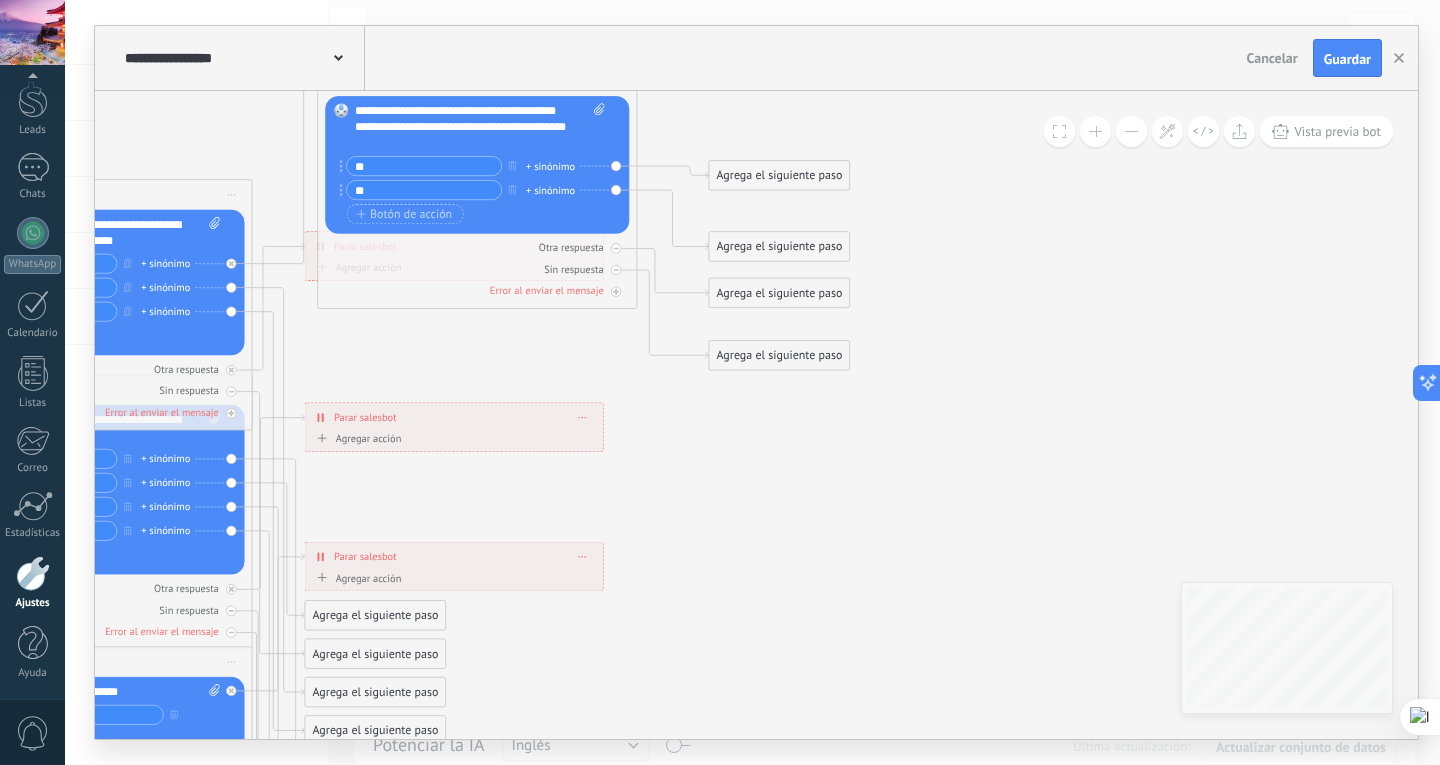 drag, startPoint x: 1064, startPoint y: 530, endPoint x: 471, endPoint y: 598, distance: 596.8861 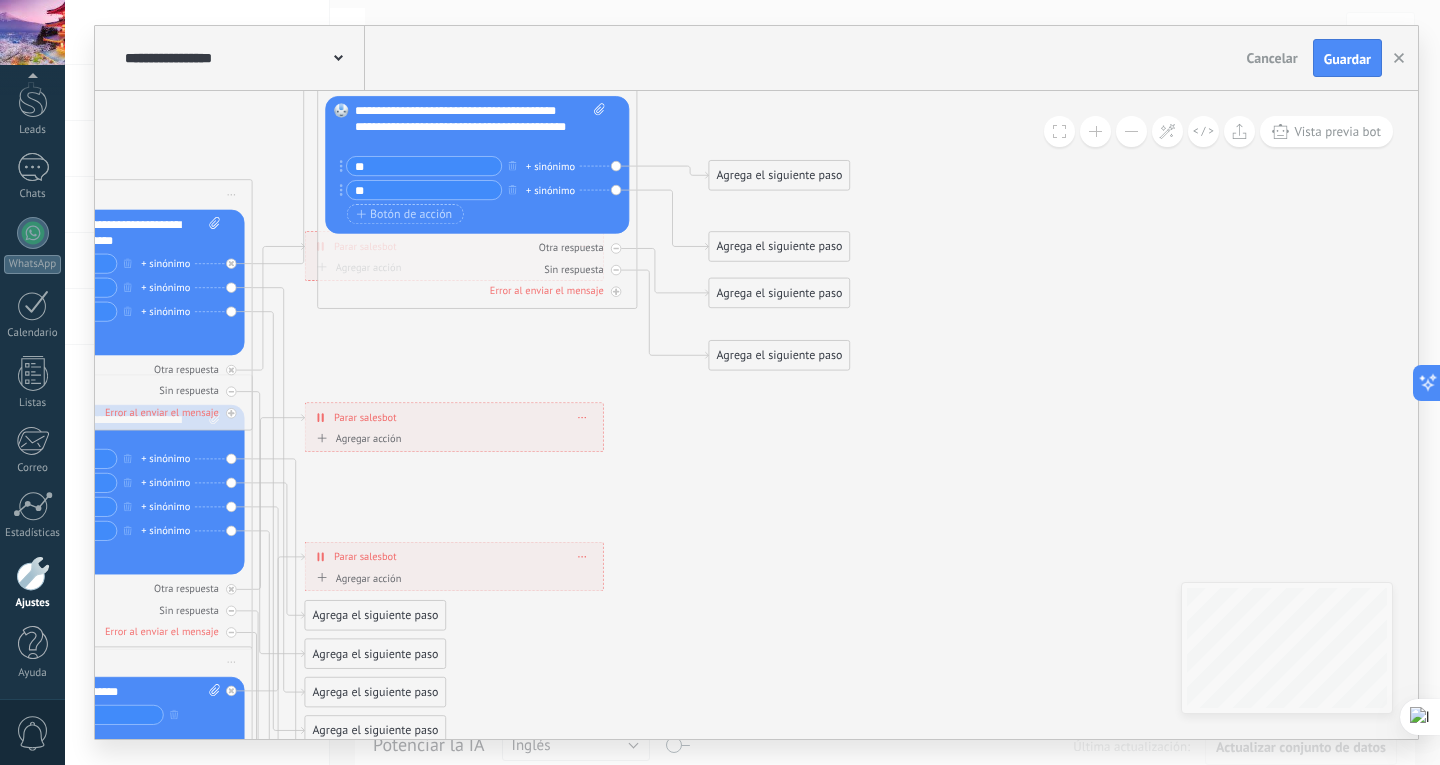 click 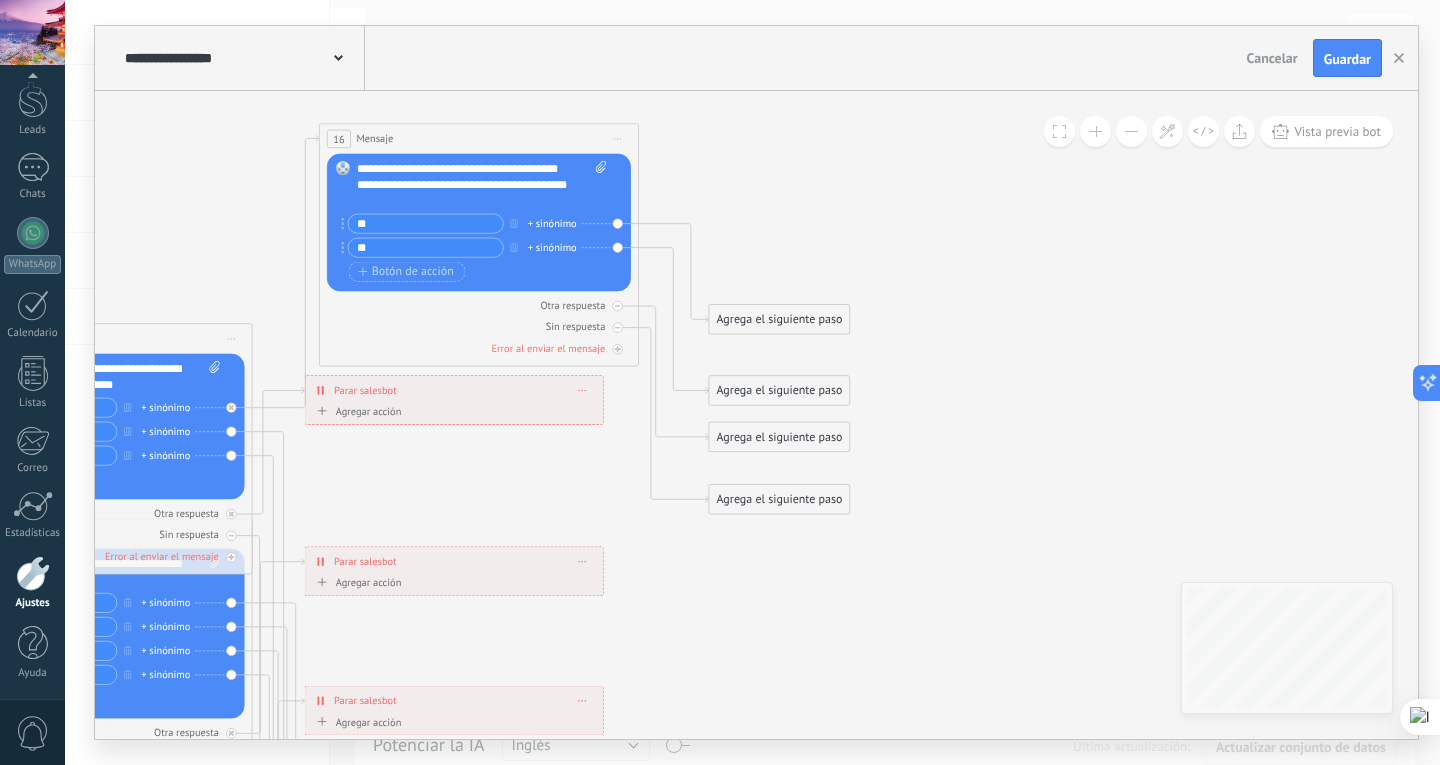 drag, startPoint x: 460, startPoint y: 225, endPoint x: 462, endPoint y: 139, distance: 86.023254 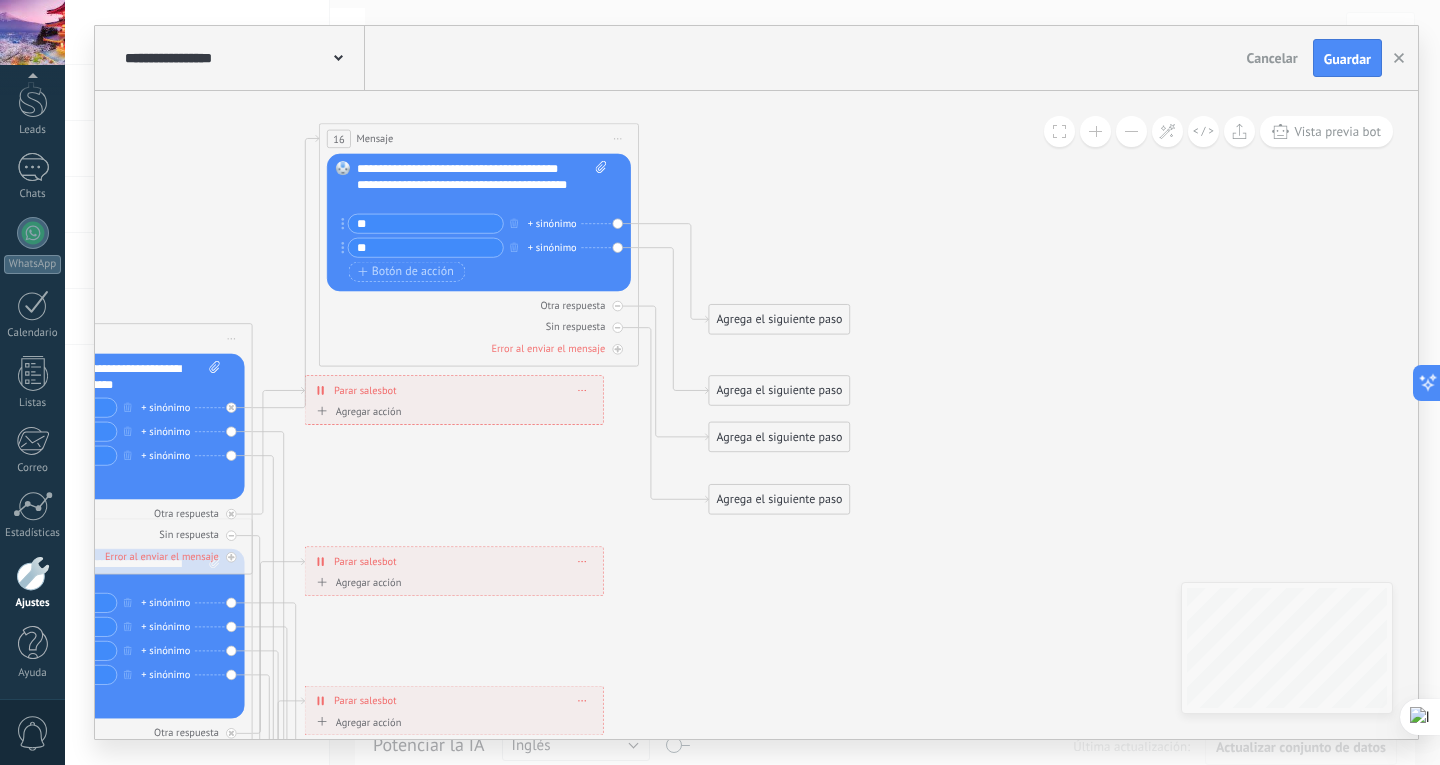 click on "16
Mensaje
*******
(a):
Todos los contactos - canales seleccionados
Todos los contactos - canales seleccionados
Todos los contactos - canal primario
Contacto principal - canales seleccionados
Contacto principal - canal primario
Todos los contactos - canales seleccionados
Todos los contactos - canales seleccionados
Todos los contactos - canal primario
Contacto principal - canales seleccionados" at bounding box center (479, 139) 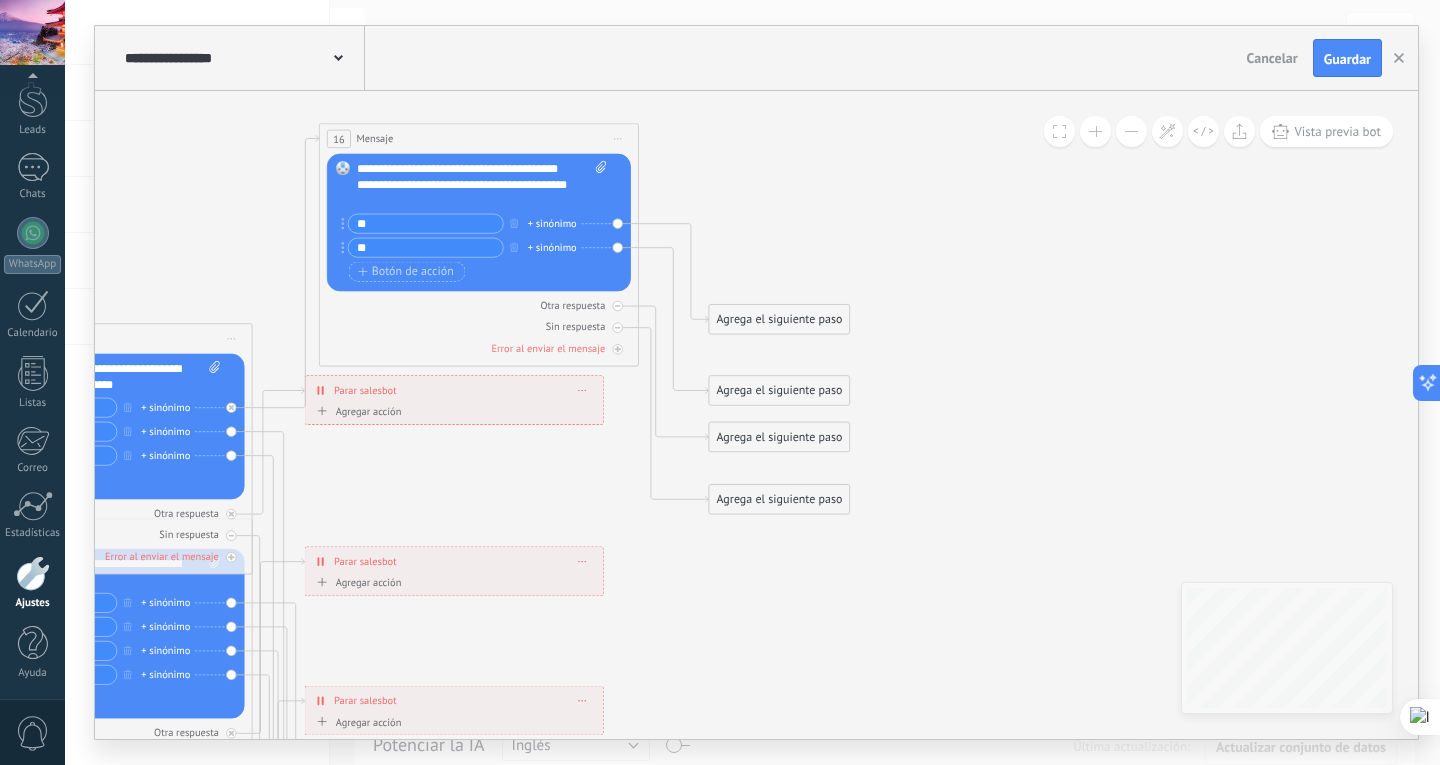 drag, startPoint x: 355, startPoint y: 161, endPoint x: 400, endPoint y: 185, distance: 51 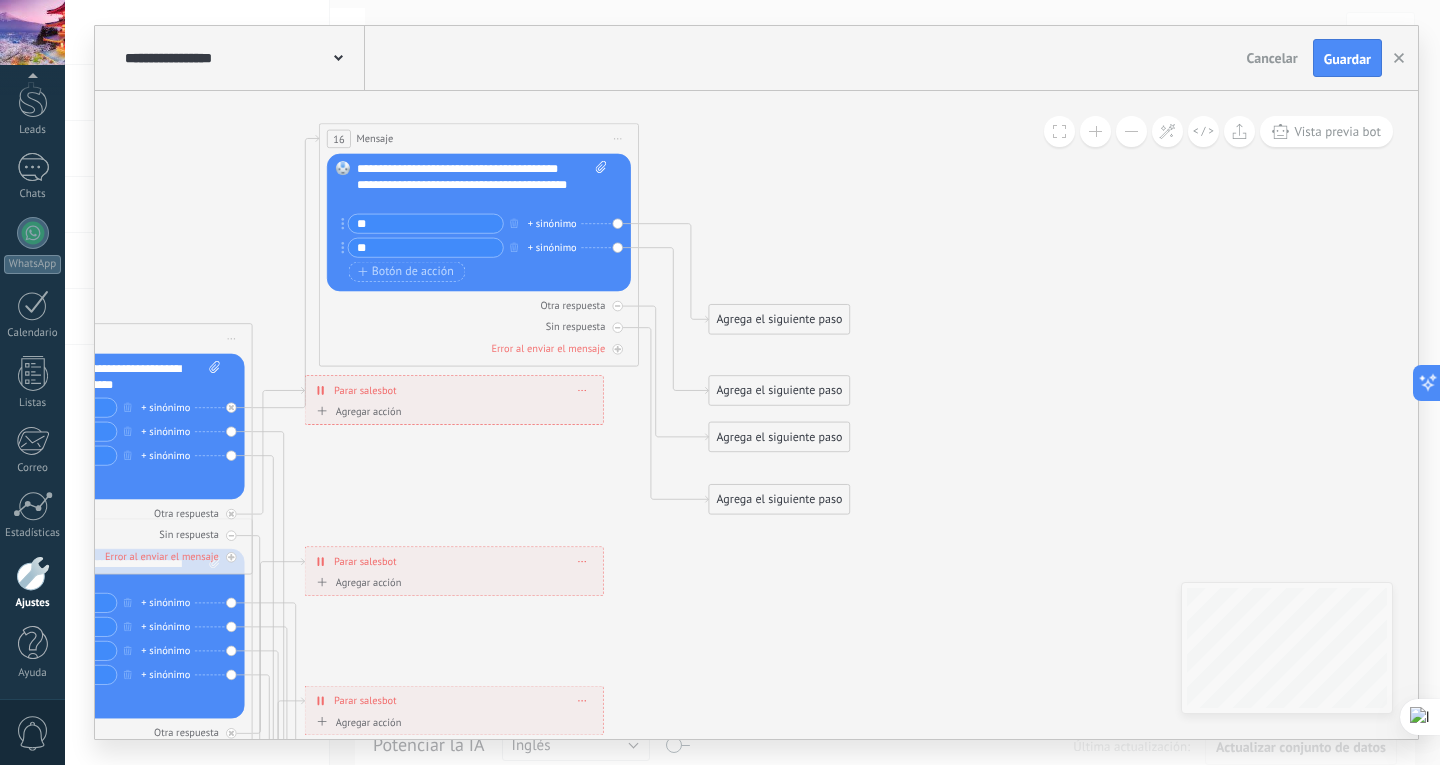 click on "Reemplazar
Quitar
Convertir a mensaje de voz
Arrastre la imagen aquí para adjuntarla.
Añadir imagen
Subir
Arrastrar y soltar
Archivo no encontrado
Escribe tu mensaje..." at bounding box center [479, 223] 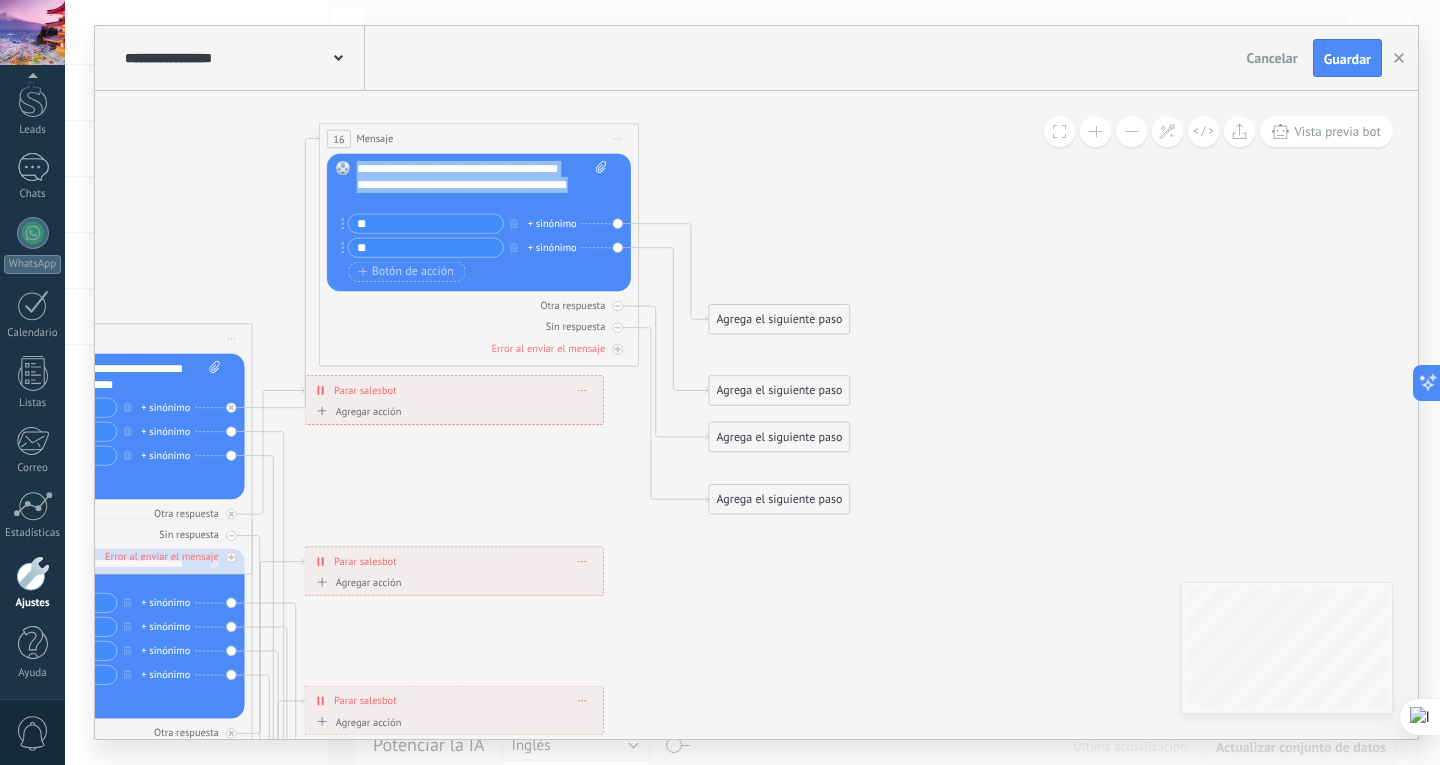 drag, startPoint x: 403, startPoint y: 199, endPoint x: 353, endPoint y: 167, distance: 59.36329 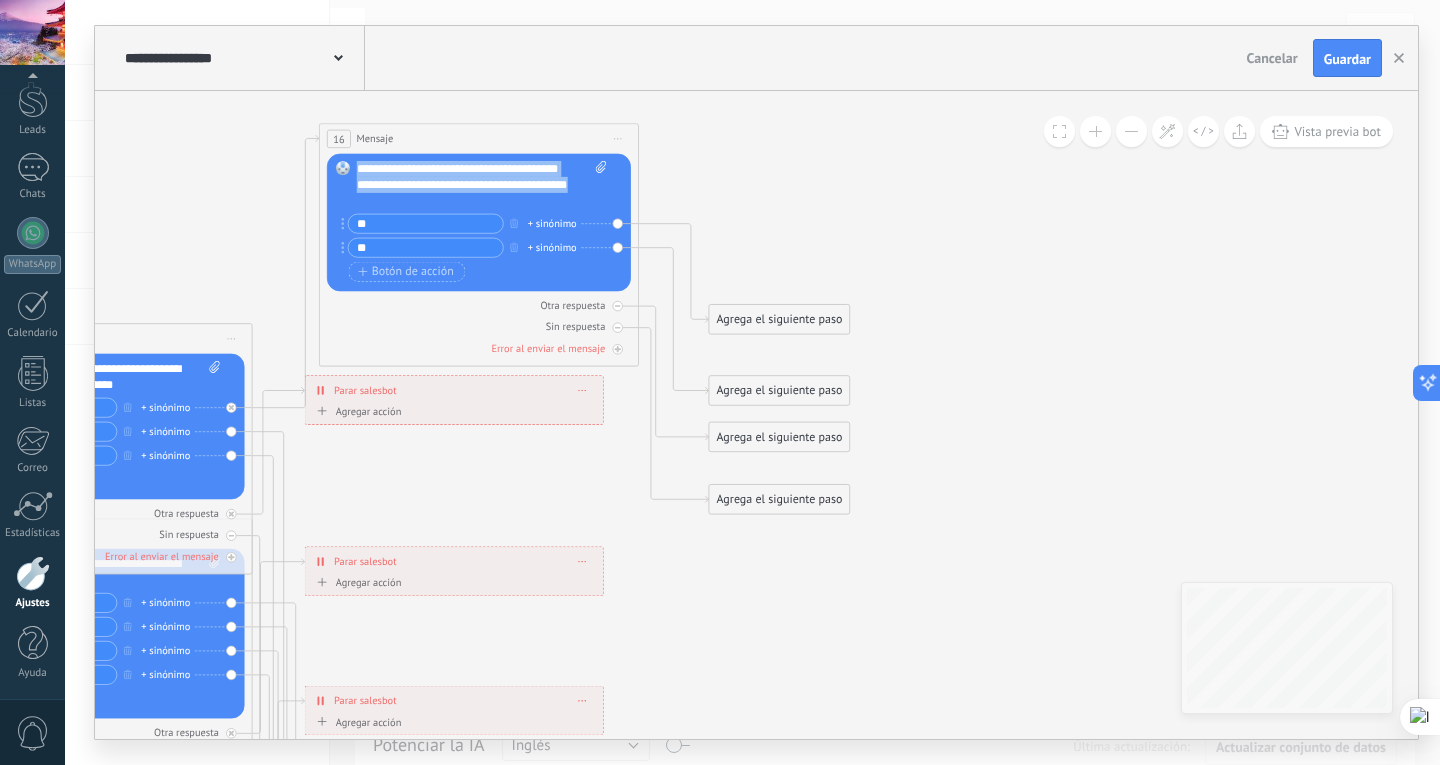 click on "Reemplazar
Quitar
Convertir a mensaje de voz
Arrastre la imagen aquí para adjuntarla.
Añadir imagen
Subir
Arrastrar y soltar
Archivo no encontrado
Escribe tu mensaje..." at bounding box center [479, 223] 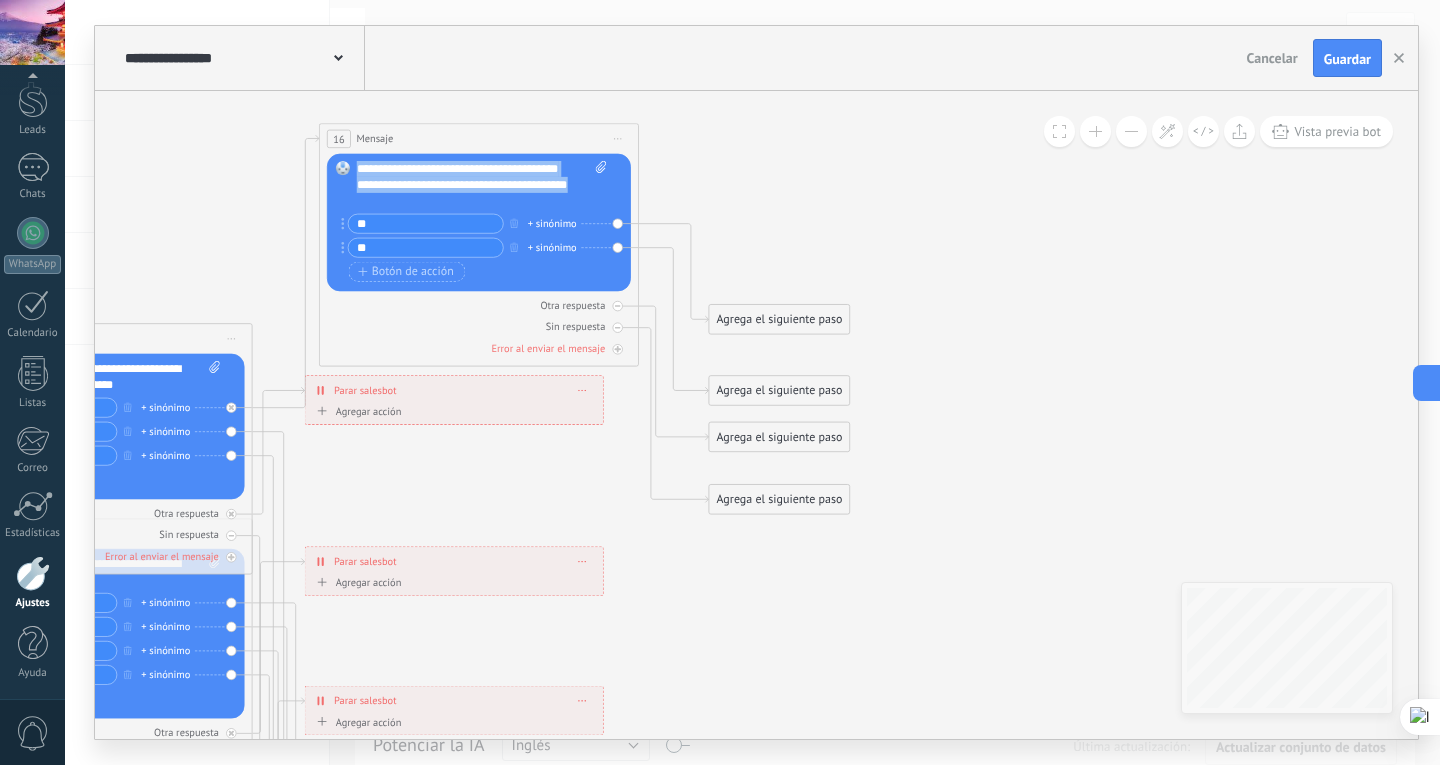 click on "Reemplazar
Quitar
Convertir a mensaje de voz
Arrastre la imagen aquí para adjuntarla.
Añadir imagen
Subir
Arrastrar y soltar
Archivo no encontrado
Escribe tu mensaje..." at bounding box center [93, 427] 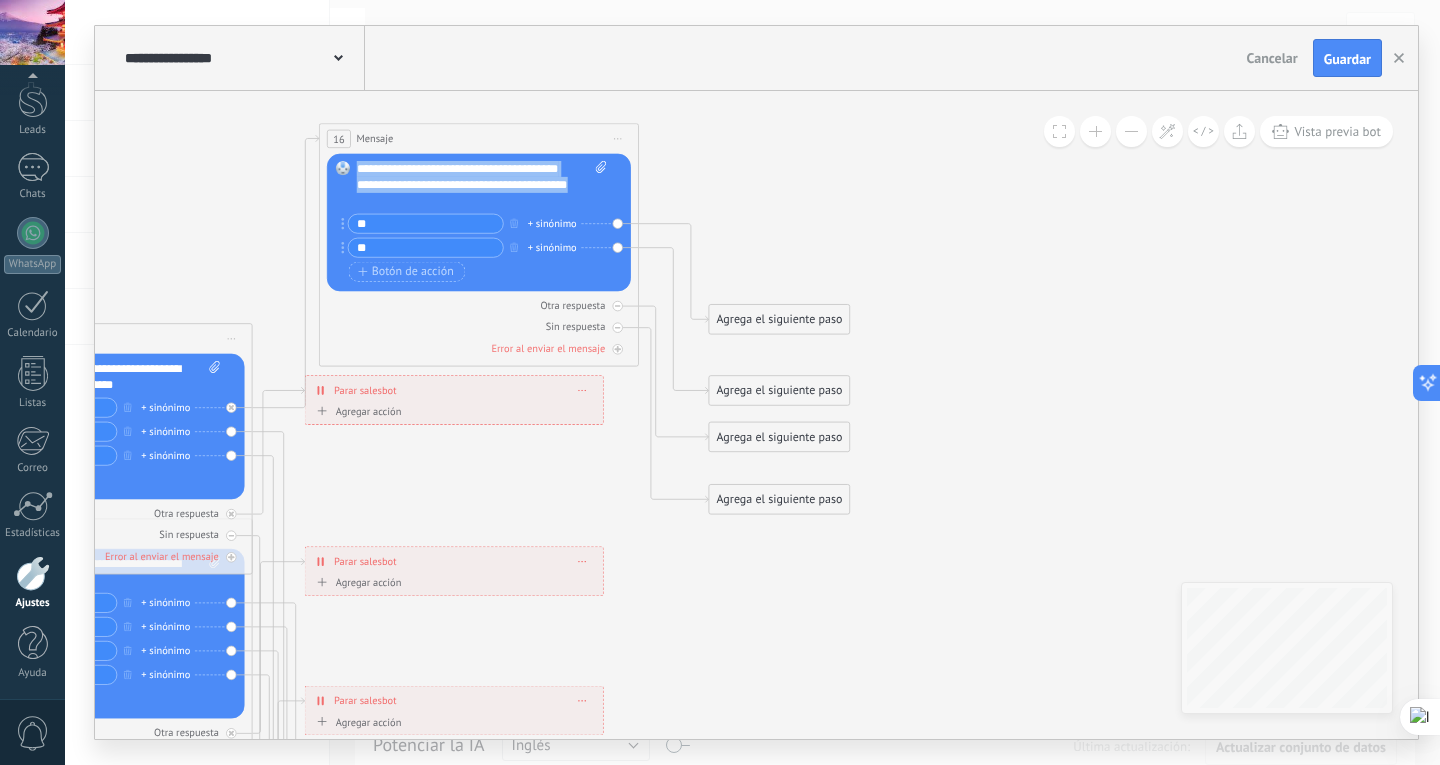 drag, startPoint x: 233, startPoint y: 432, endPoint x: 251, endPoint y: 430, distance: 18.110771 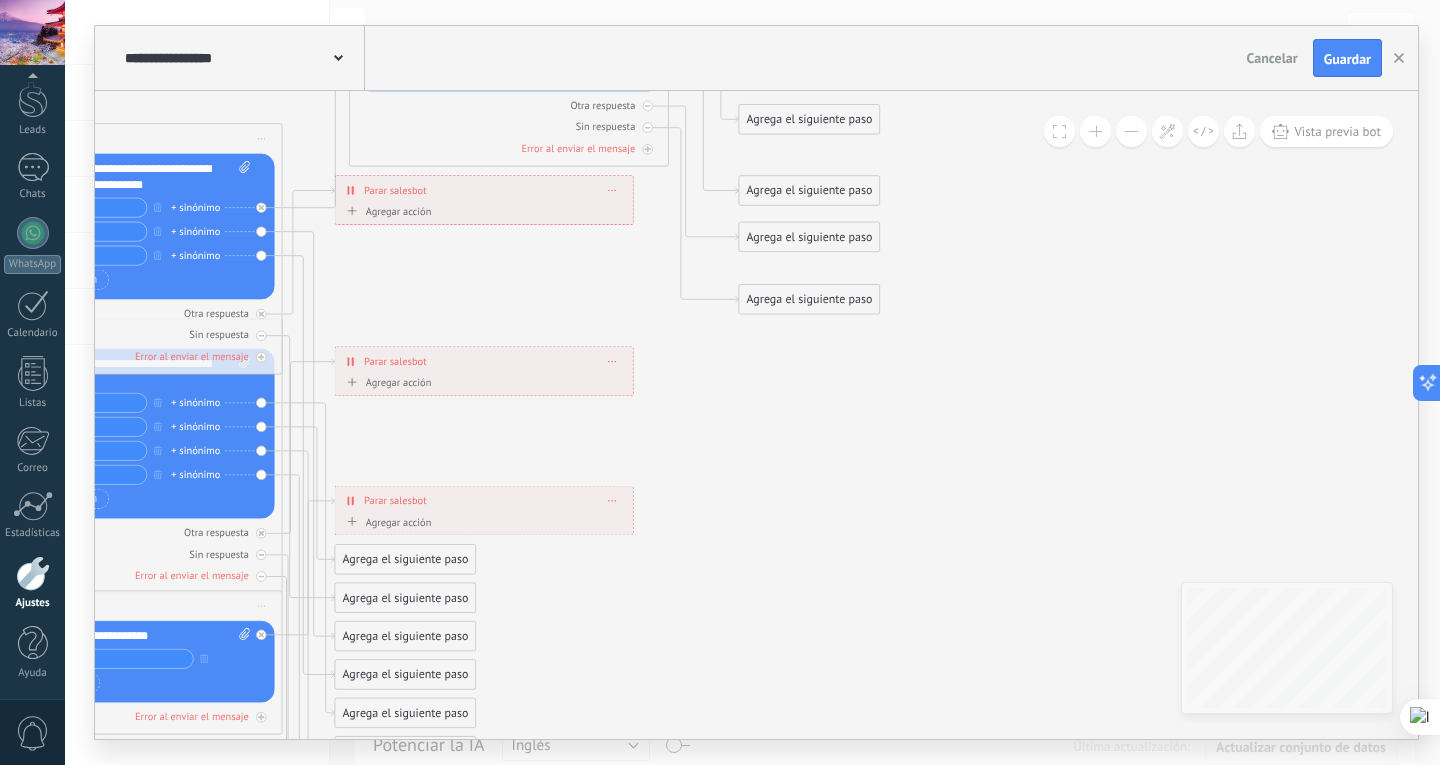 drag, startPoint x: 777, startPoint y: 668, endPoint x: 980, endPoint y: 605, distance: 212.55116 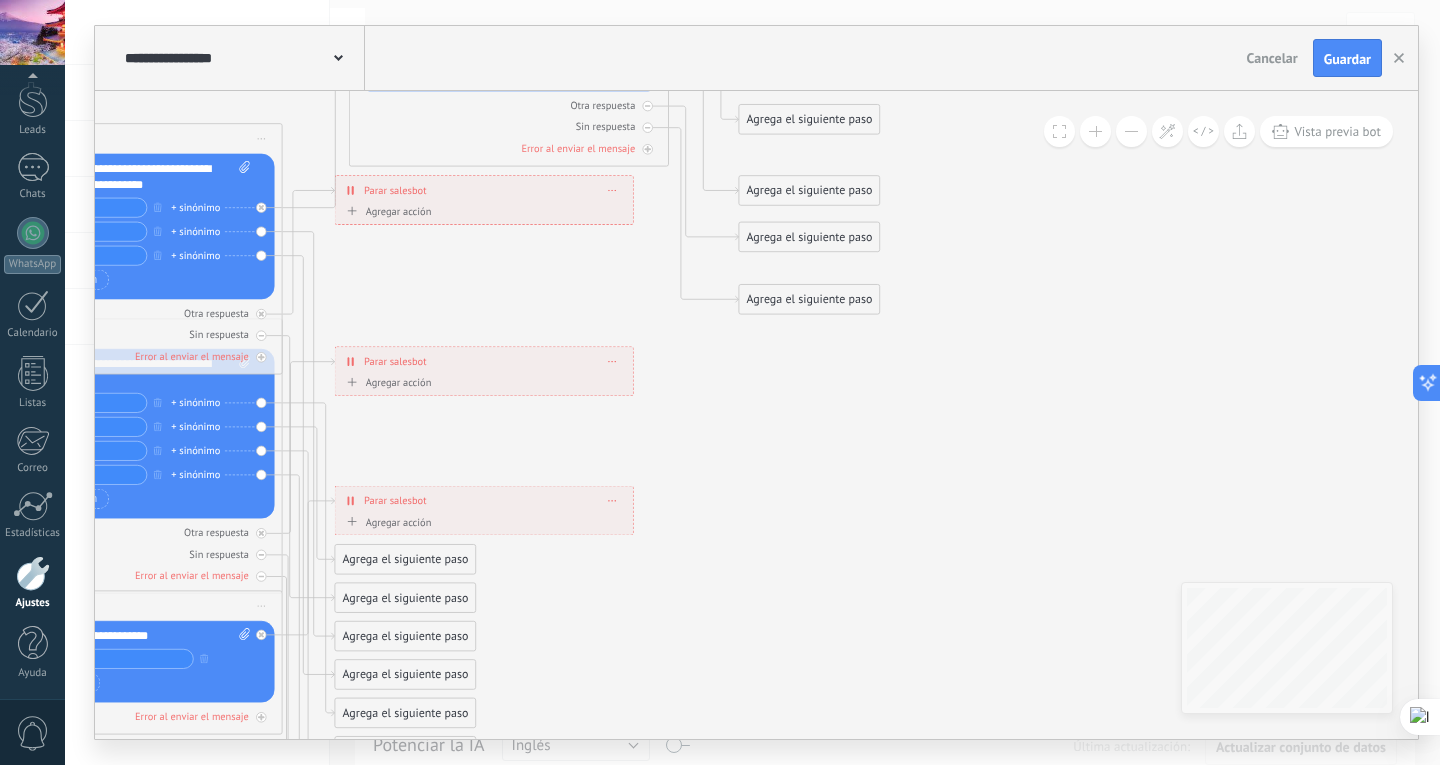 click 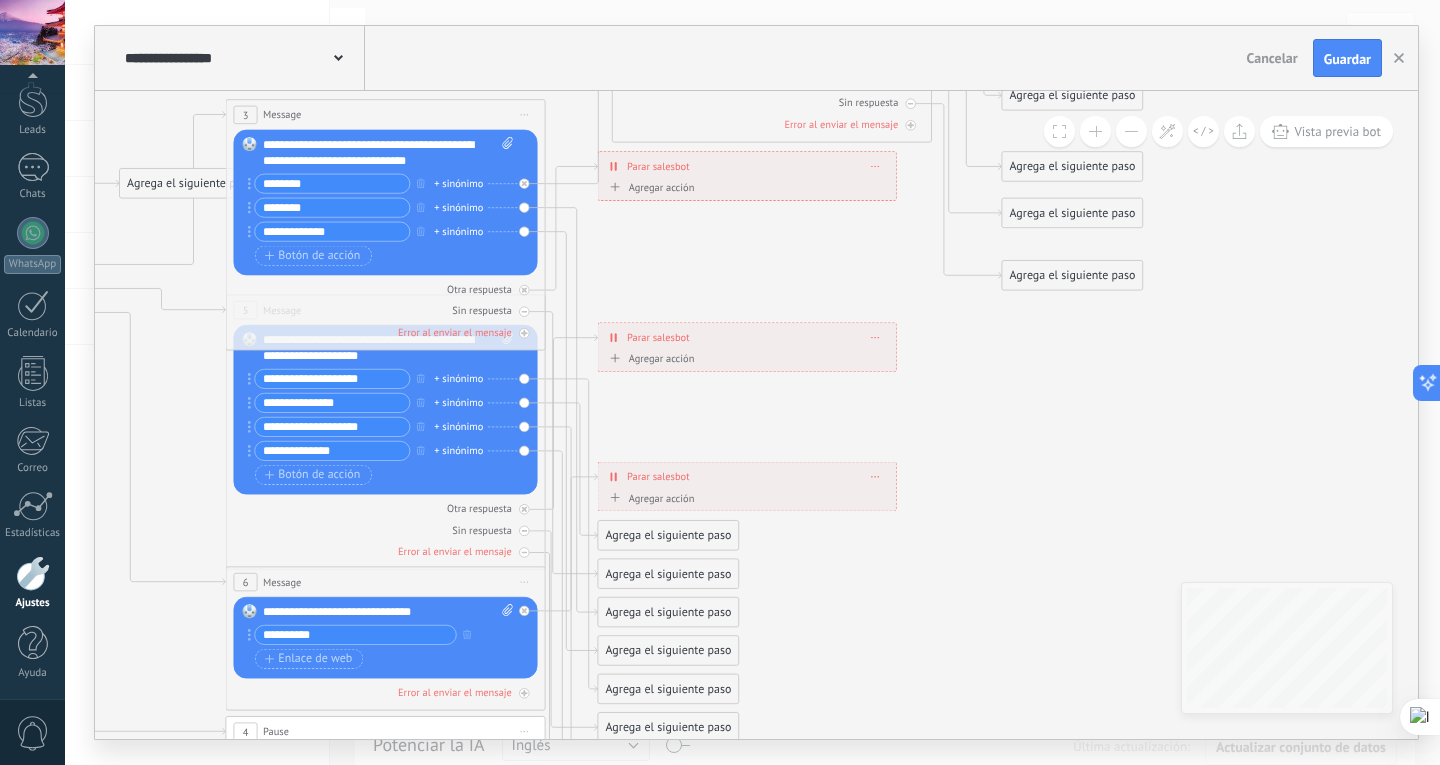 drag, startPoint x: 861, startPoint y: 590, endPoint x: 891, endPoint y: 621, distance: 43.13931 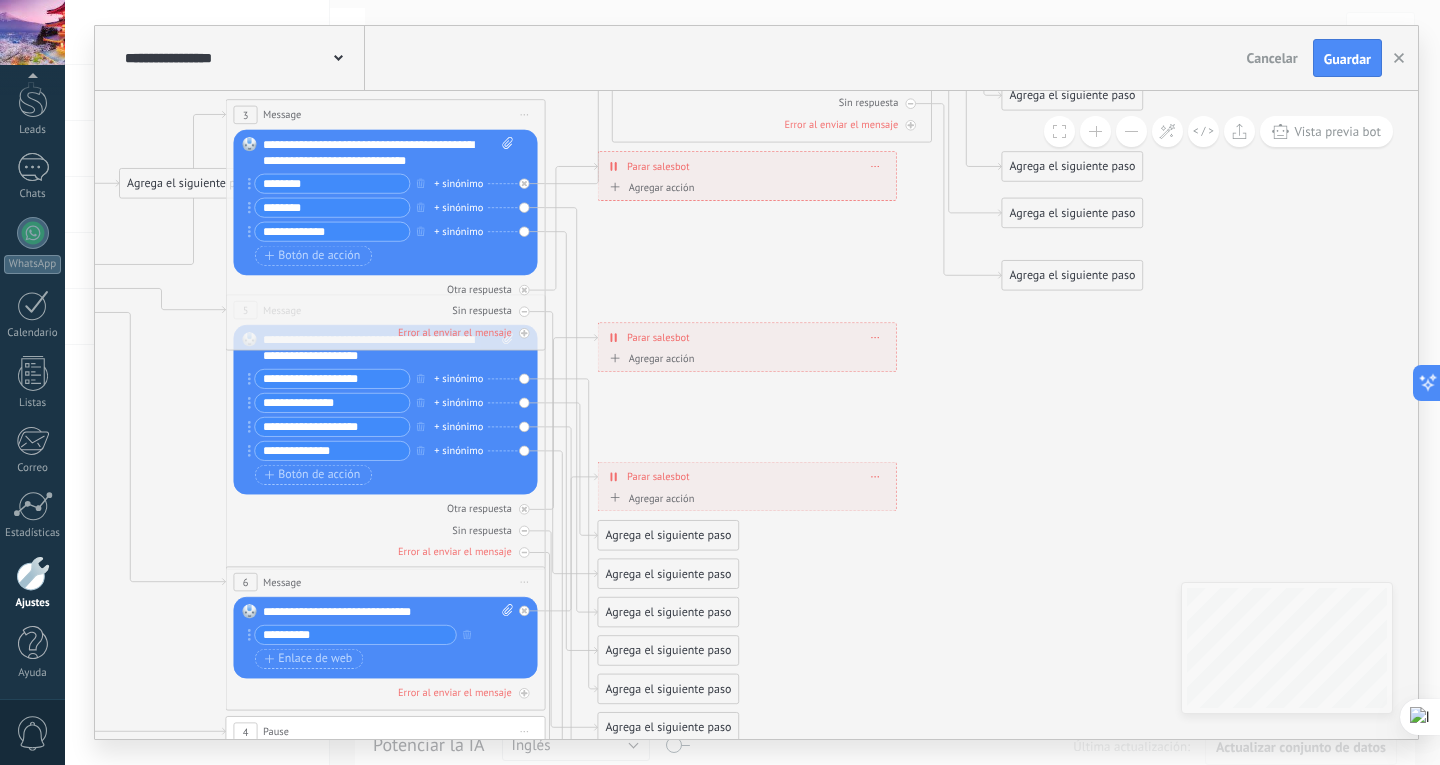 click 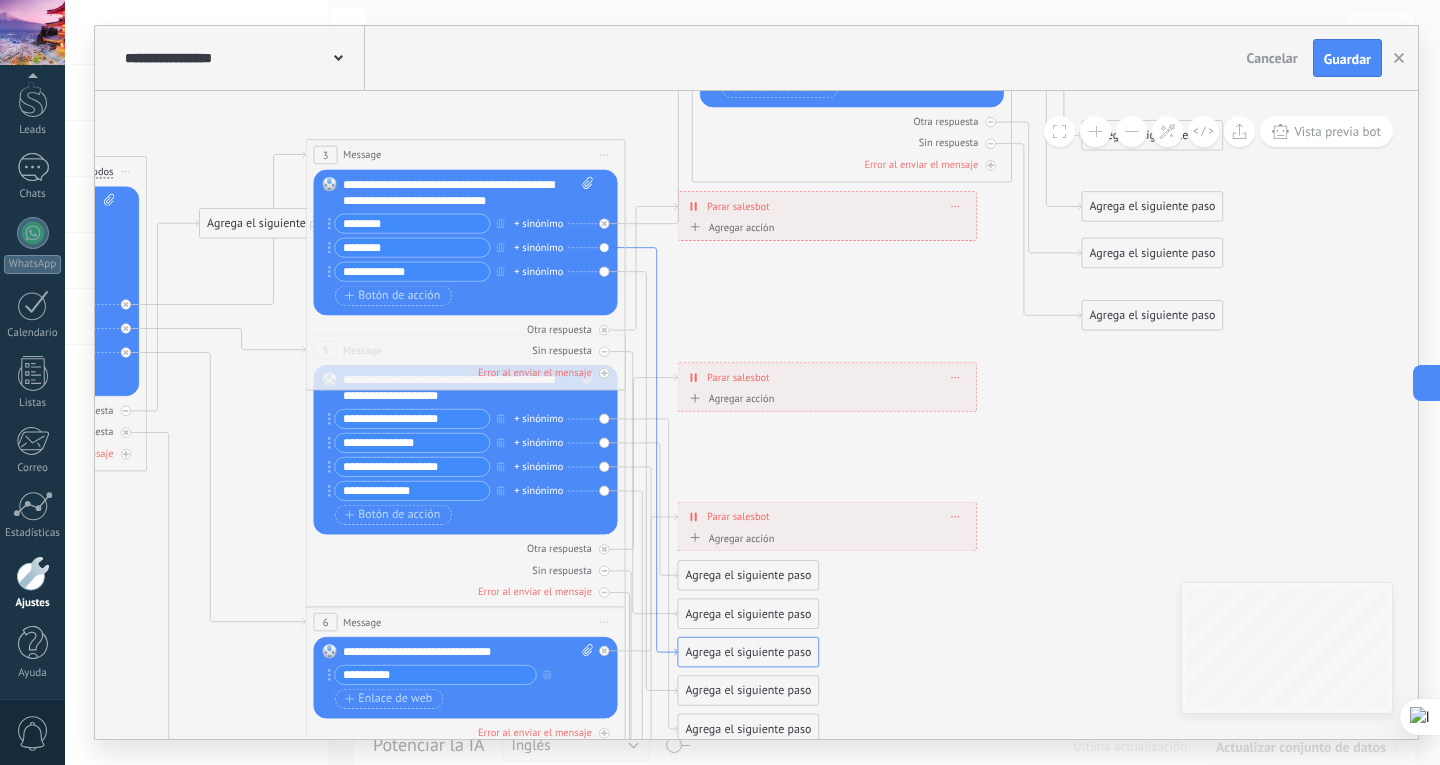 drag, startPoint x: 602, startPoint y: 243, endPoint x: 623, endPoint y: 230, distance: 24.698177 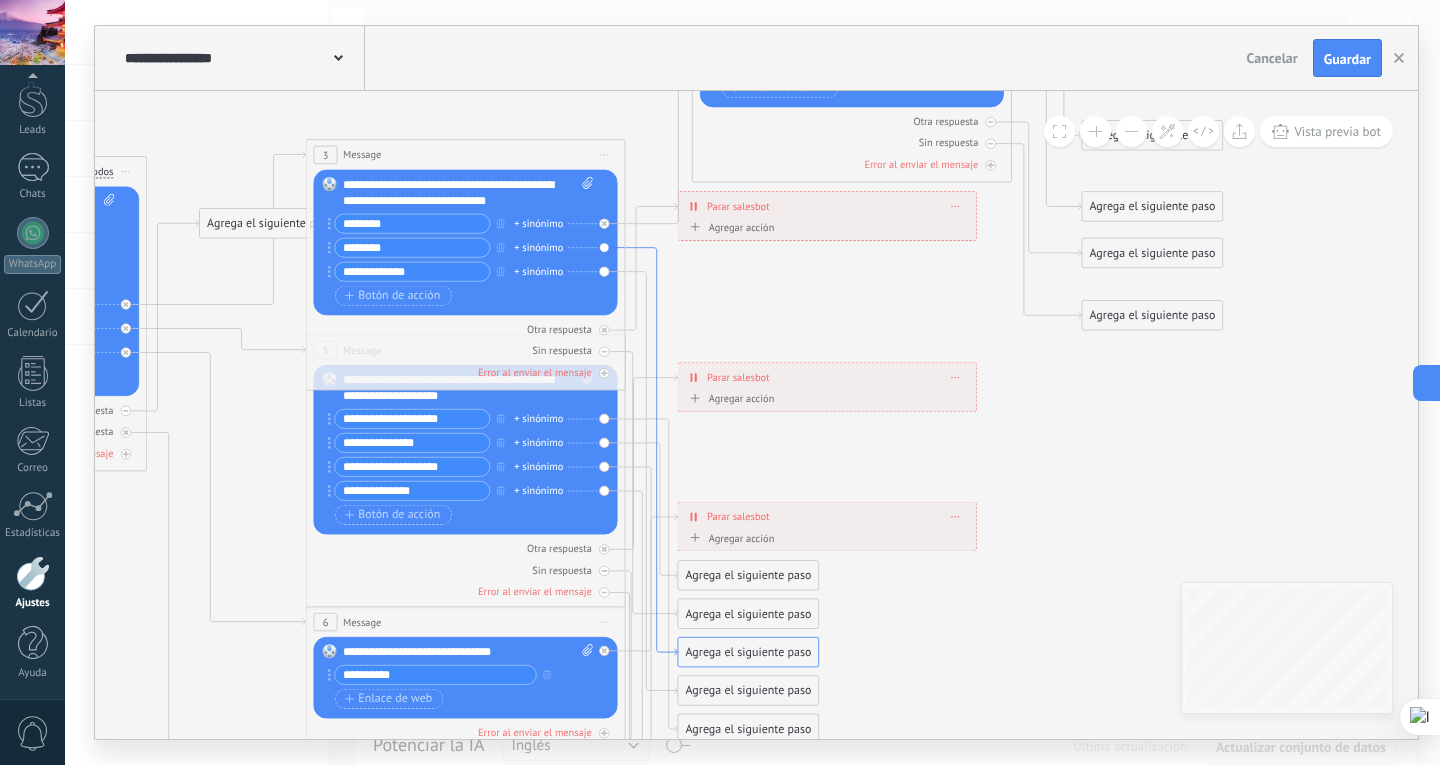 click 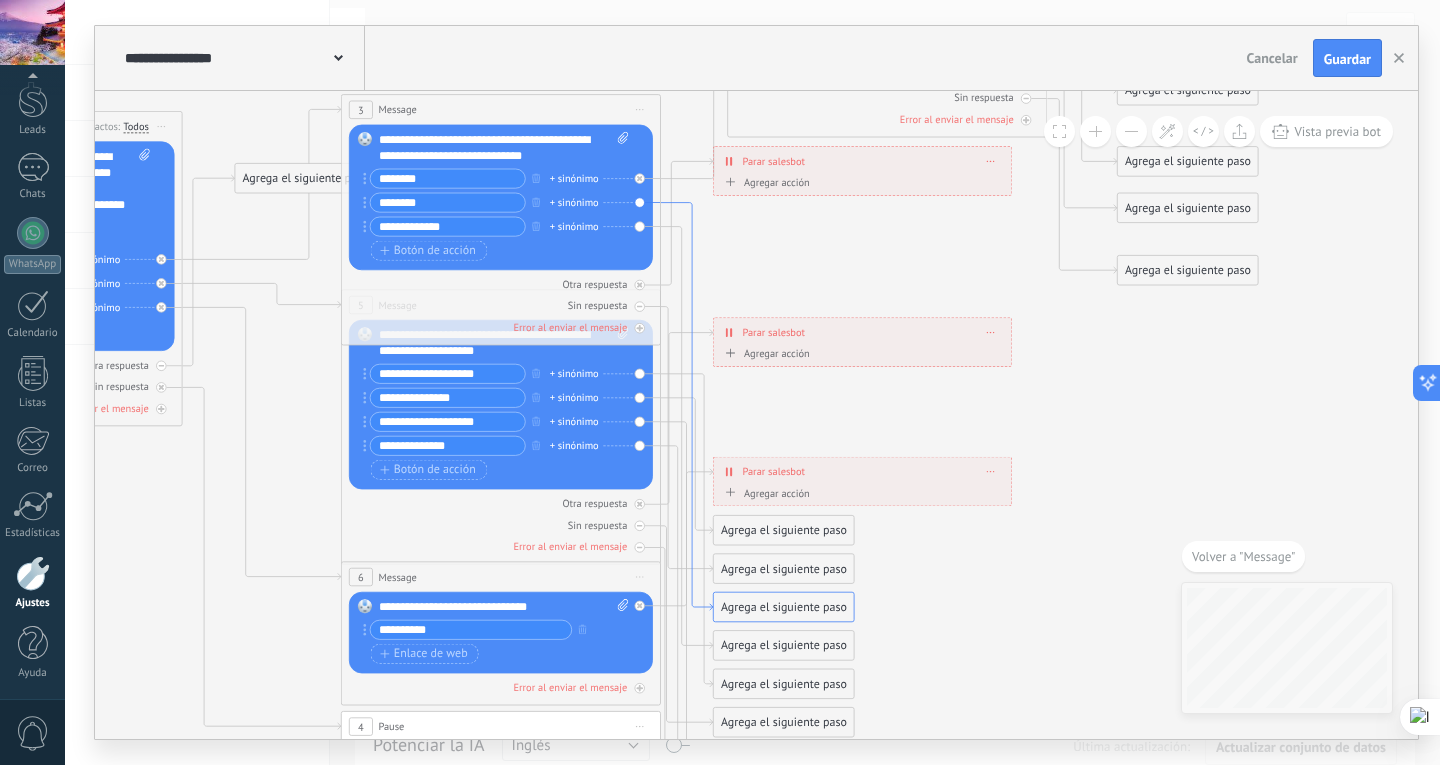click 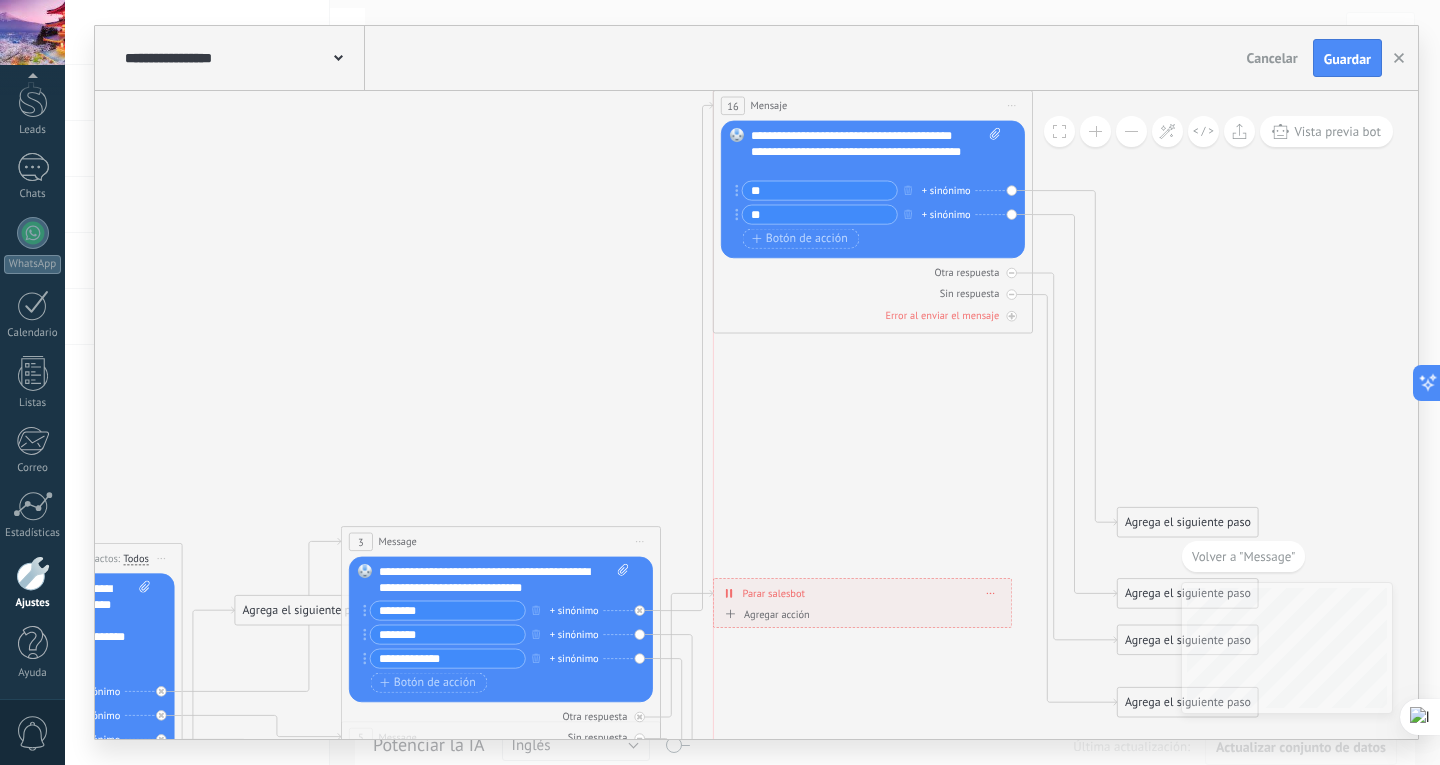 drag, startPoint x: 867, startPoint y: 338, endPoint x: 856, endPoint y: 102, distance: 236.25621 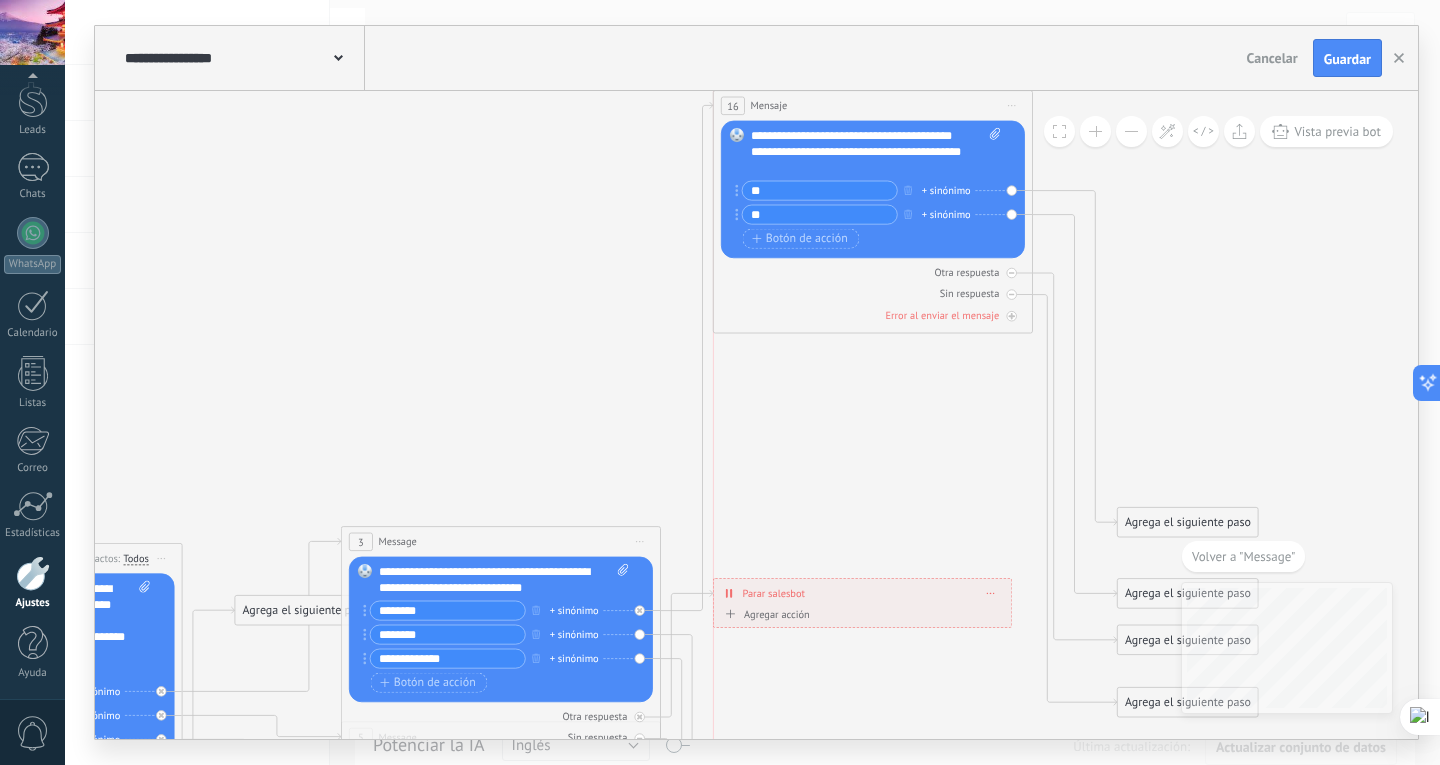 click on "16
Mensaje
*******
(a):
Todos los contactos - canales seleccionados
Todos los contactos - canales seleccionados
Todos los contactos - canal primario
Contacto principal - canales seleccionados
Contacto principal - canal primario
Todos los contactos - canales seleccionados
Todos los contactos - canales seleccionados
Todos los contactos - canal primario
Contacto principal - canales seleccionados" at bounding box center [873, 106] 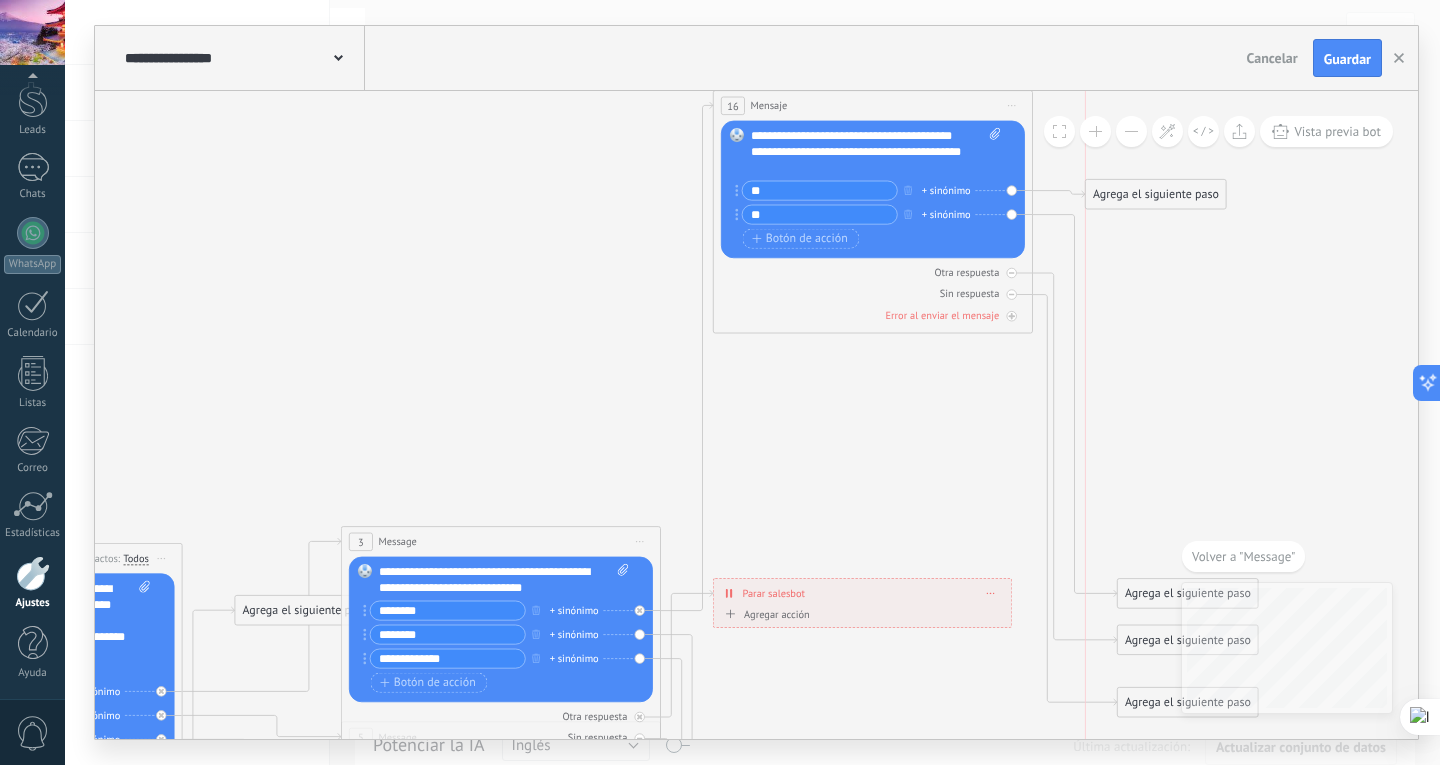 drag, startPoint x: 1173, startPoint y: 487, endPoint x: 1154, endPoint y: 192, distance: 295.61124 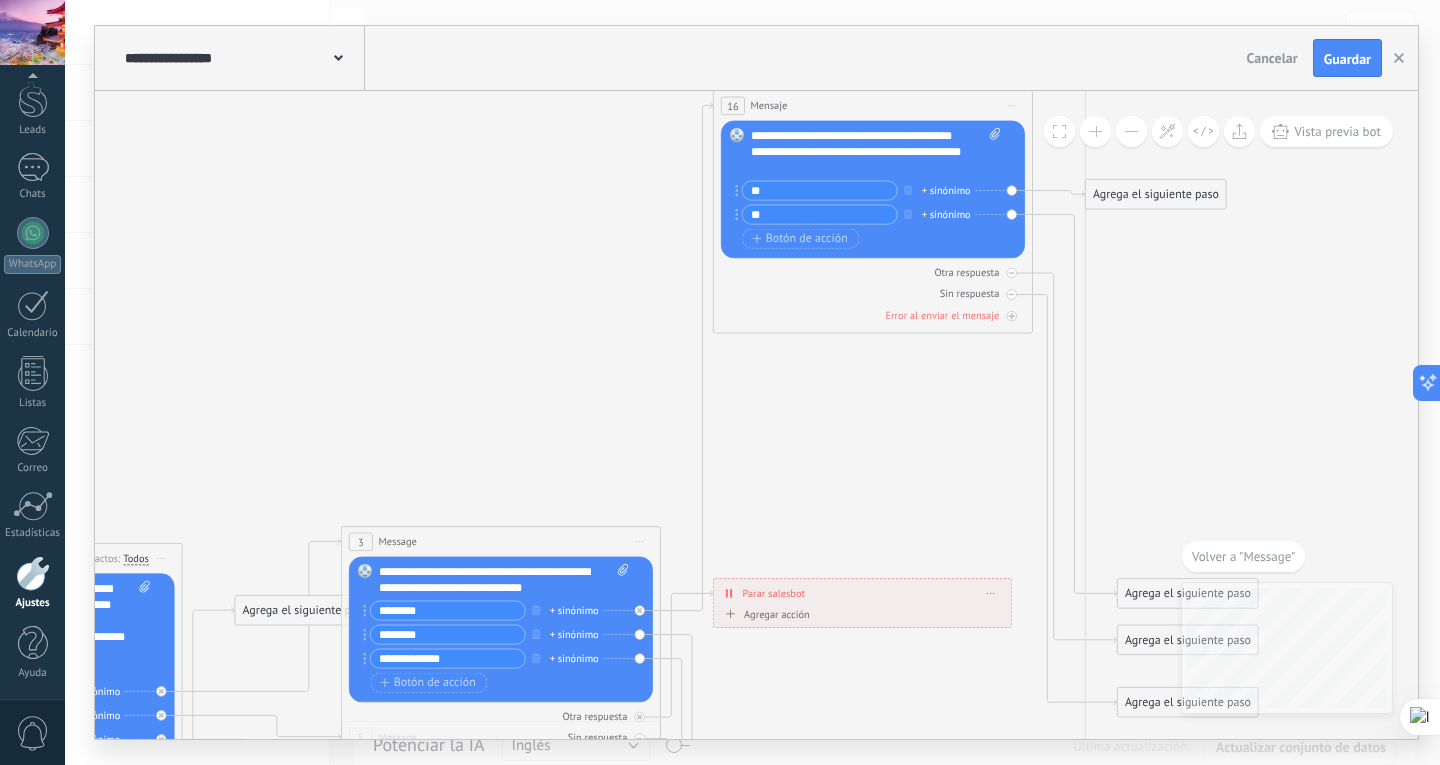 click on "Agrega el siguiente paso" at bounding box center [1156, 194] 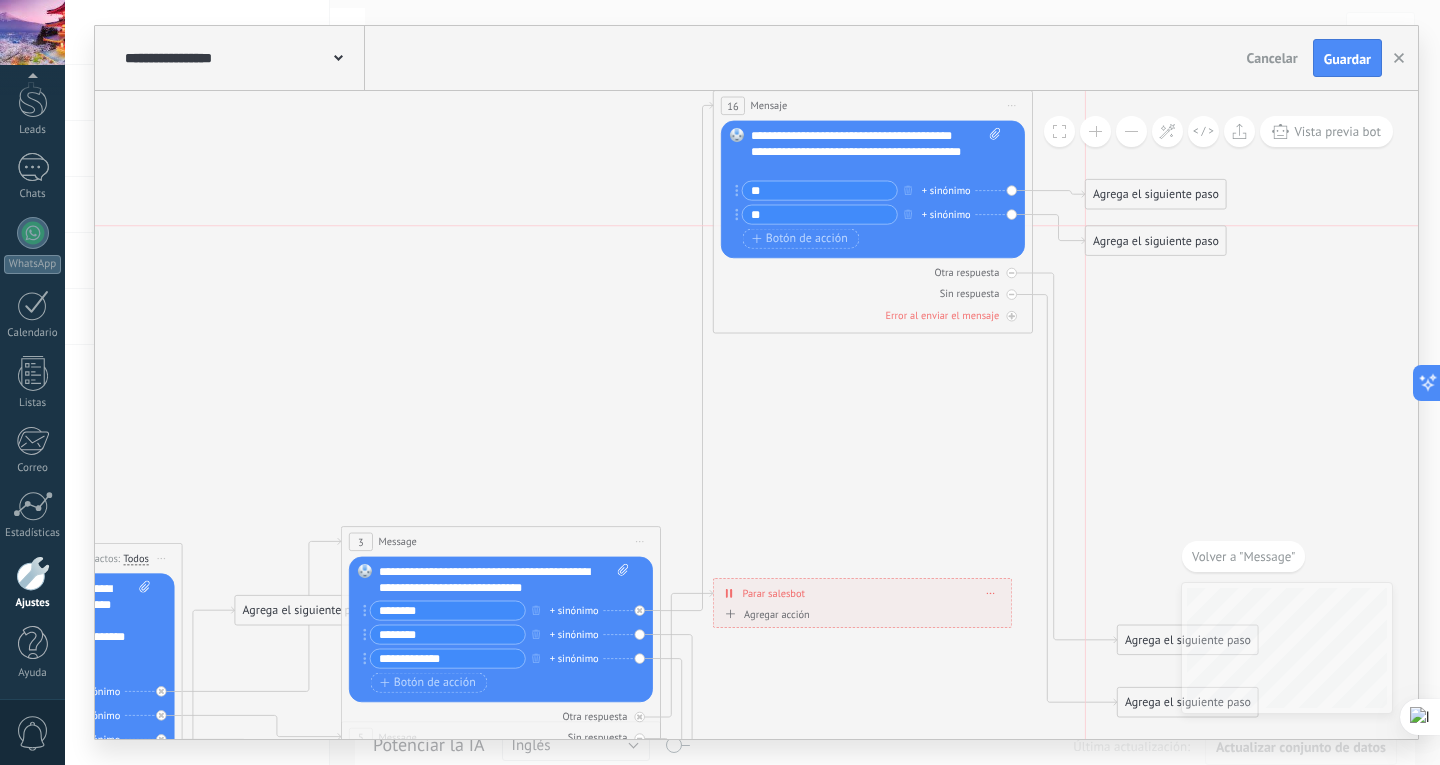 drag, startPoint x: 1136, startPoint y: 592, endPoint x: 1100, endPoint y: 245, distance: 348.86243 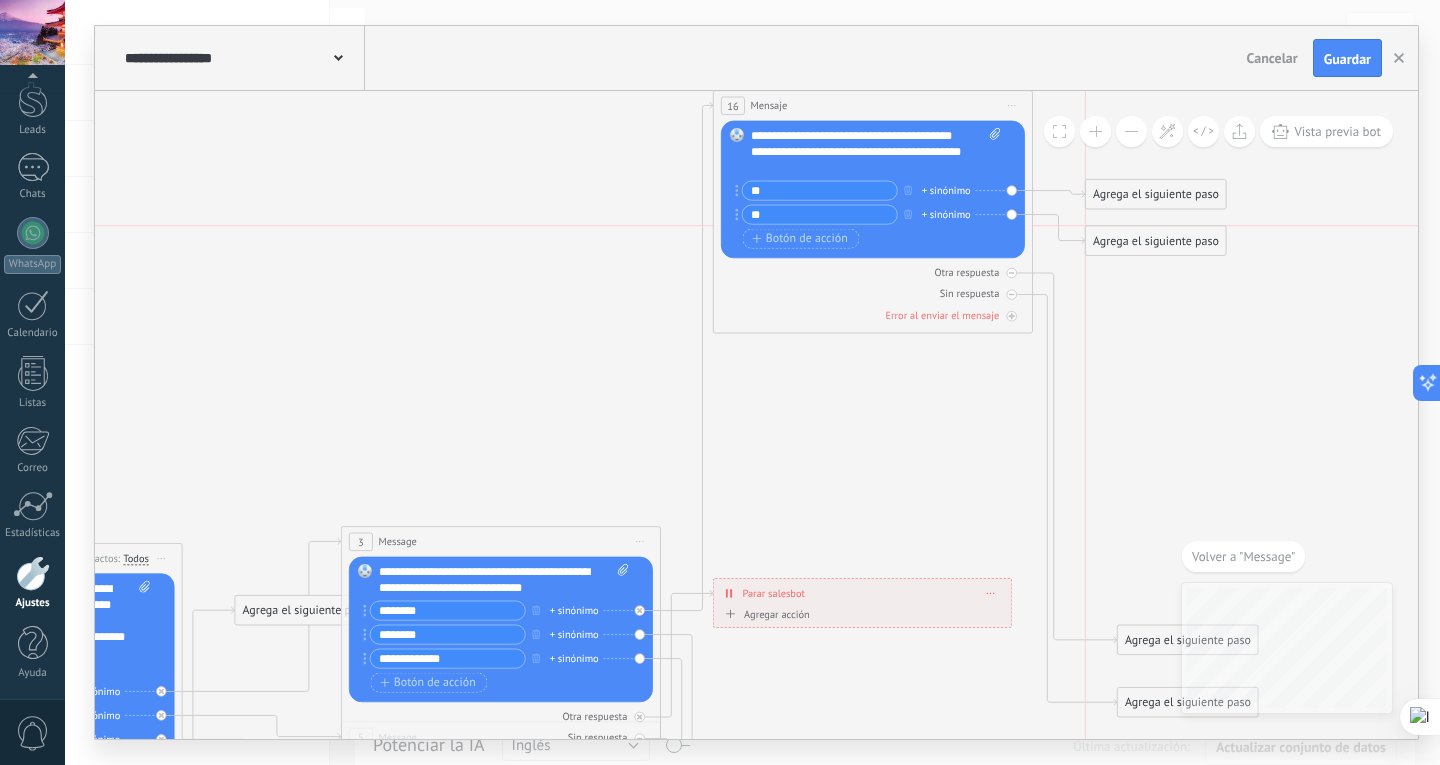 click on "Agrega el siguiente paso" at bounding box center [1156, 241] 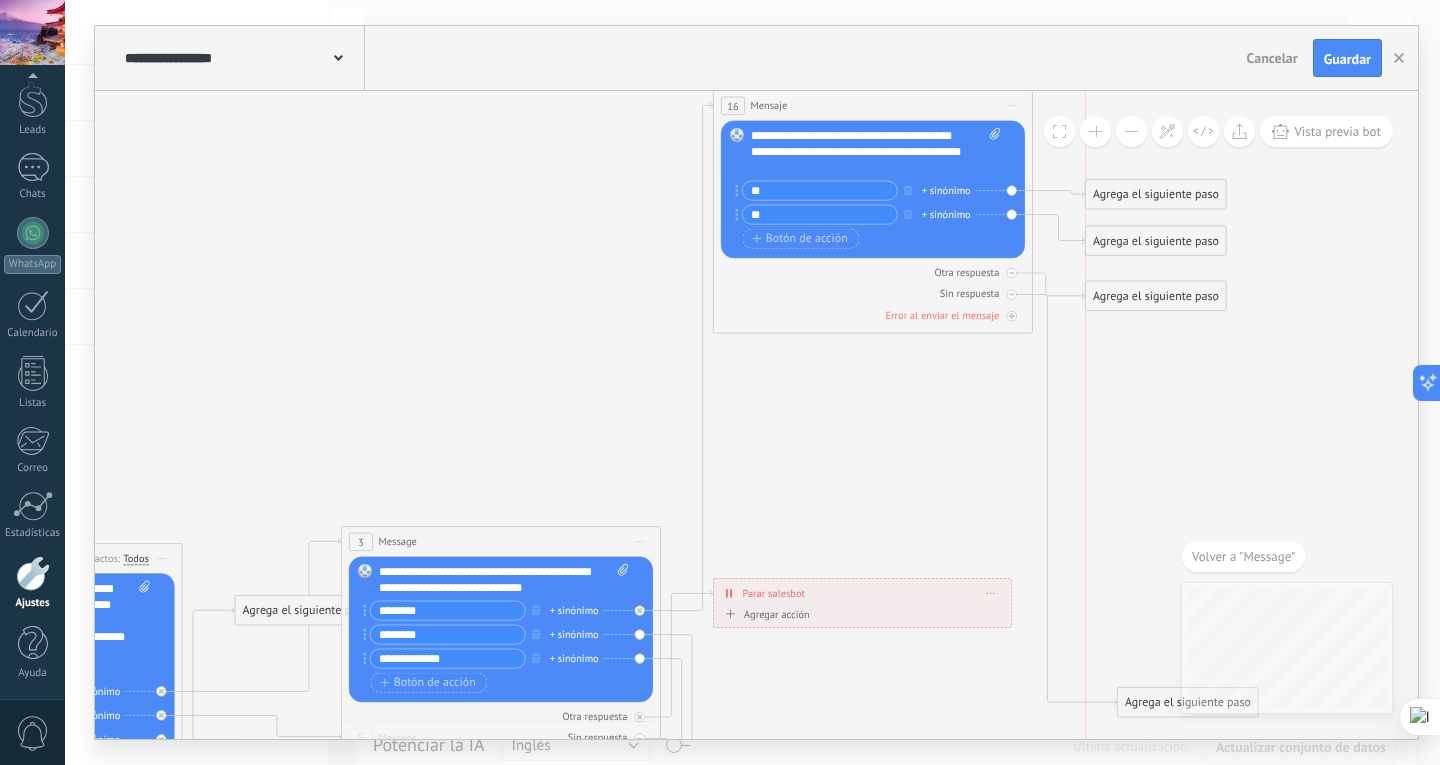 drag, startPoint x: 1147, startPoint y: 627, endPoint x: 1114, endPoint y: 282, distance: 346.57468 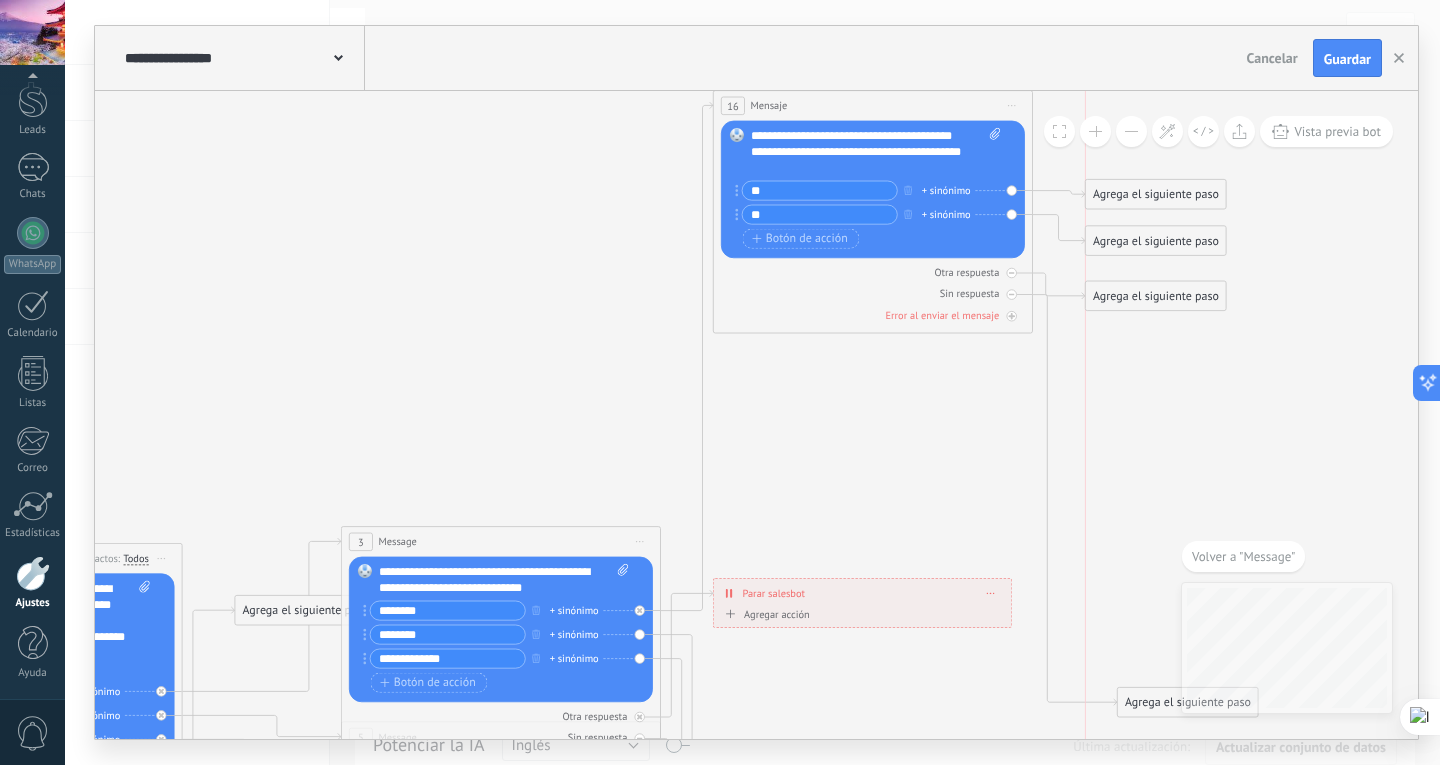click on "Agrega el siguiente paso" at bounding box center (1156, 296) 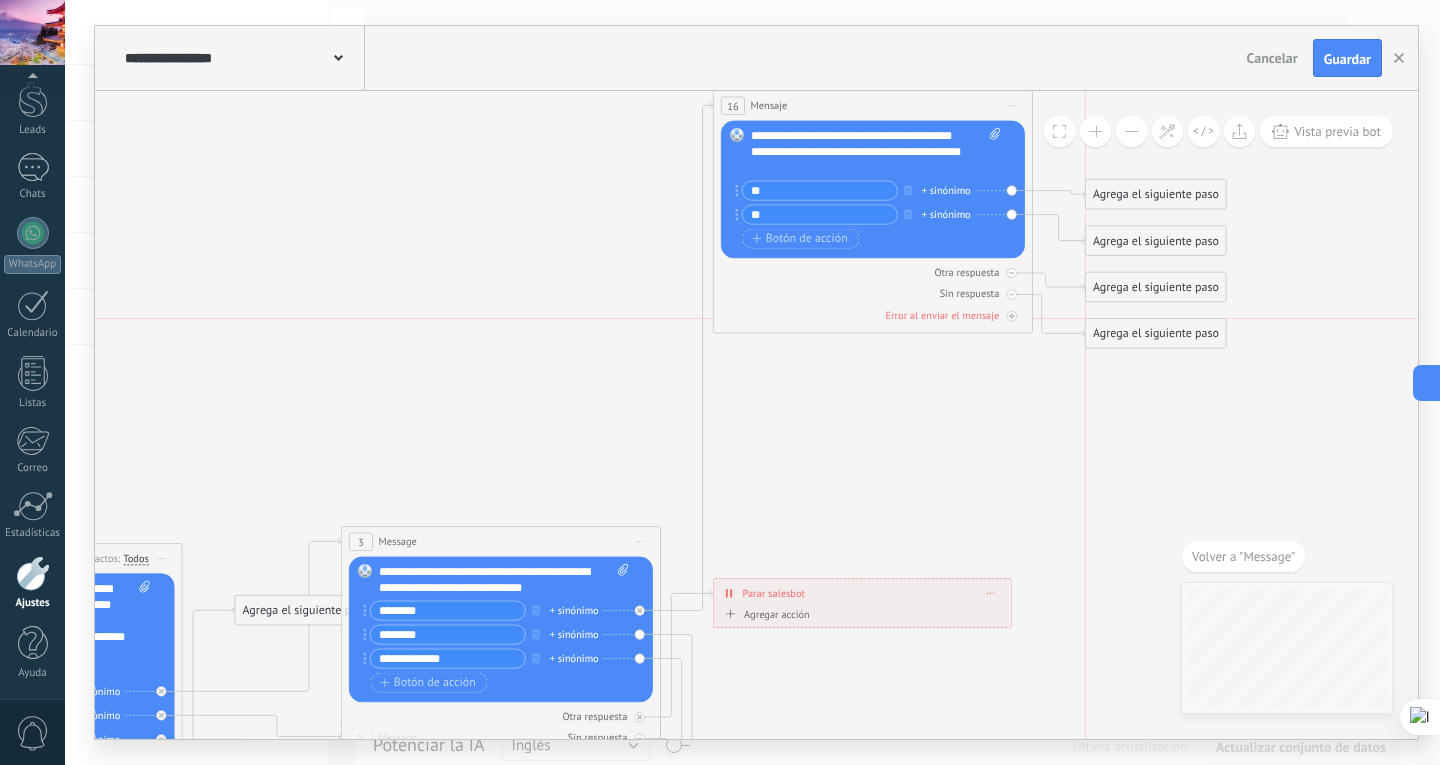 drag, startPoint x: 1145, startPoint y: 699, endPoint x: 1109, endPoint y: 331, distance: 369.75668 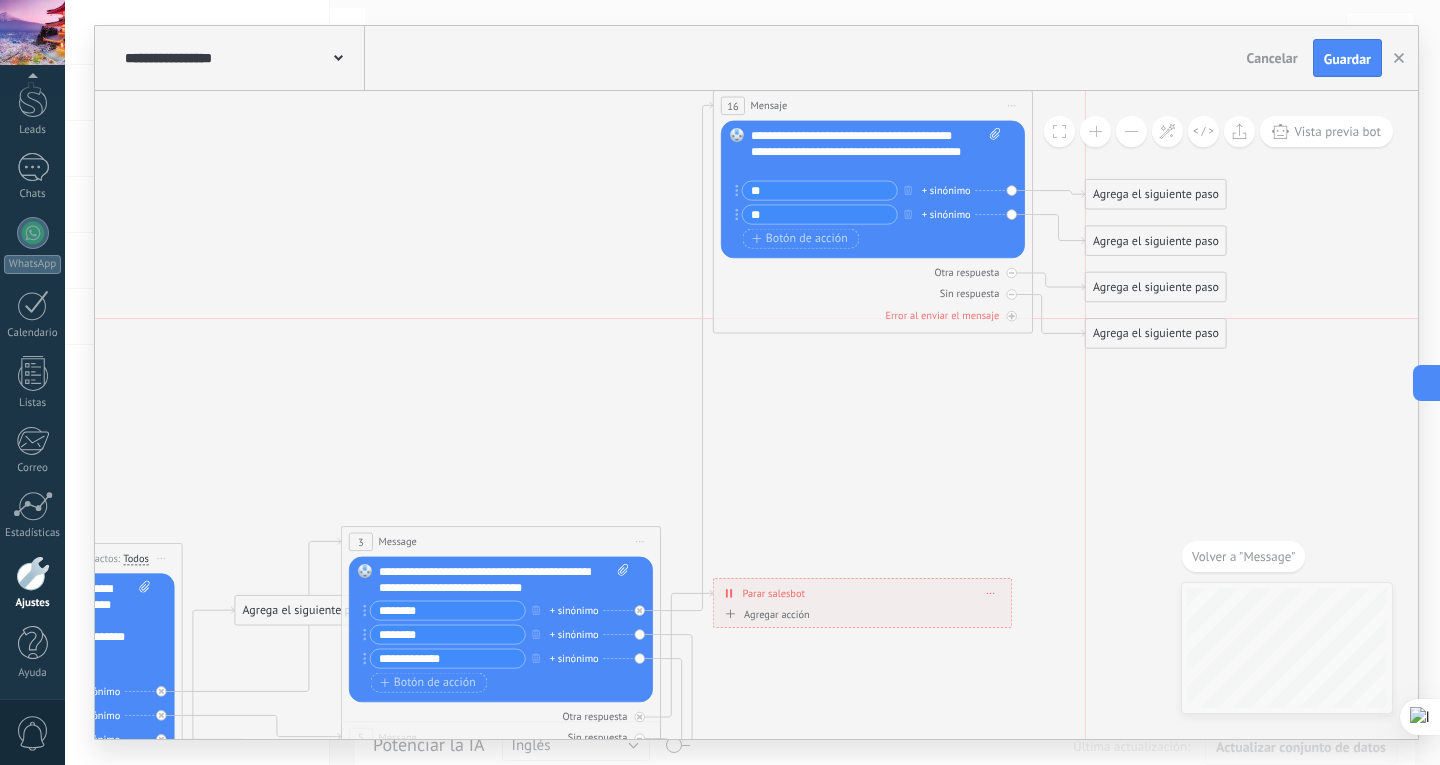 click on "Agrega el siguiente paso" at bounding box center [1156, 334] 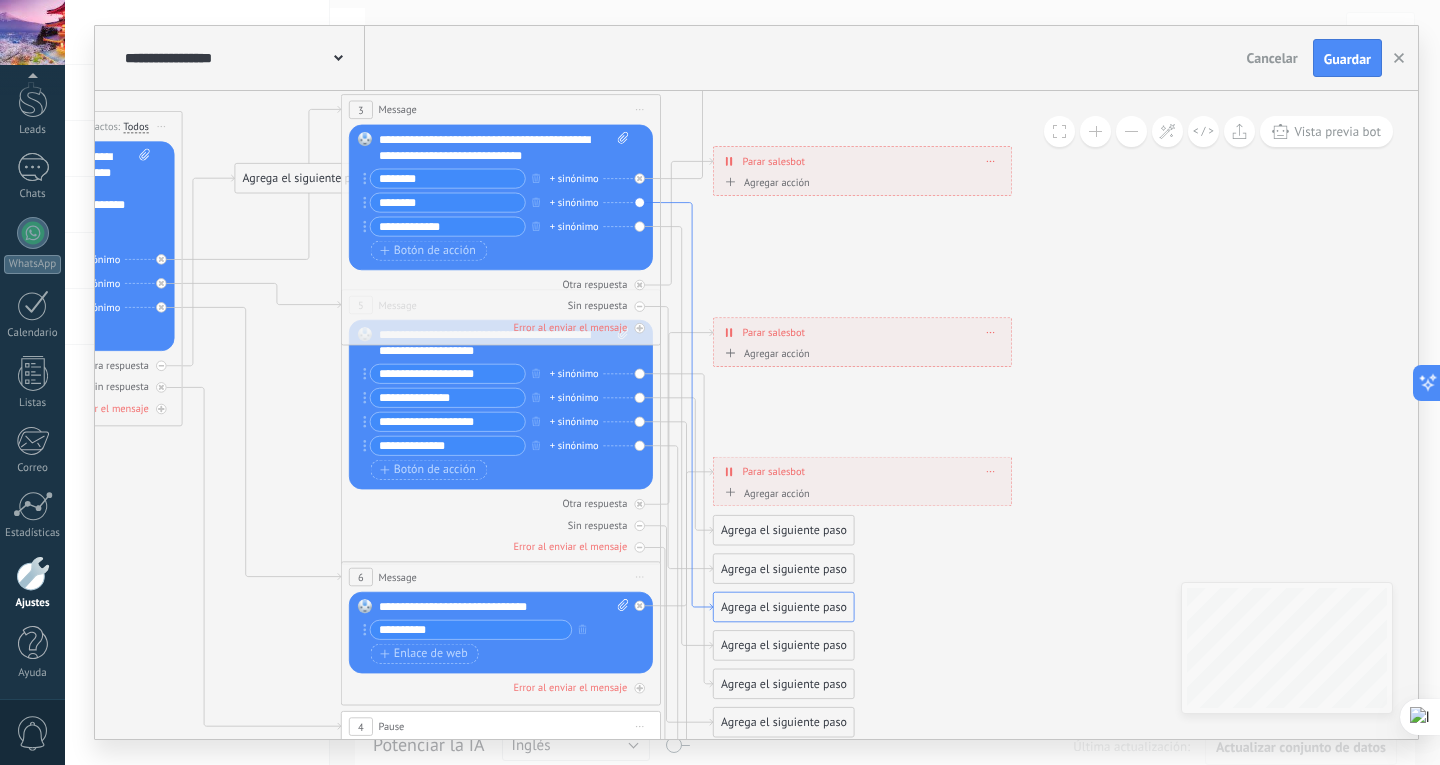 click 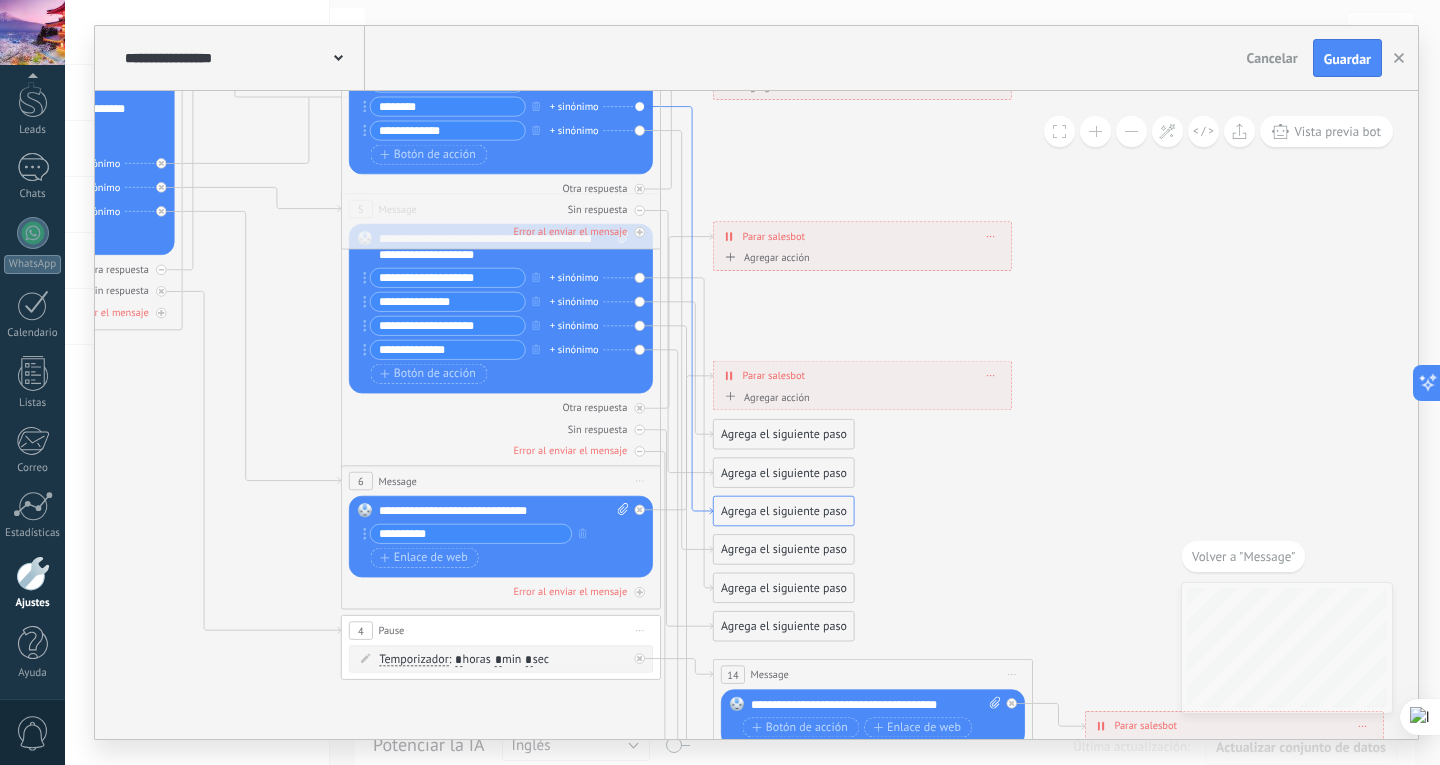 click 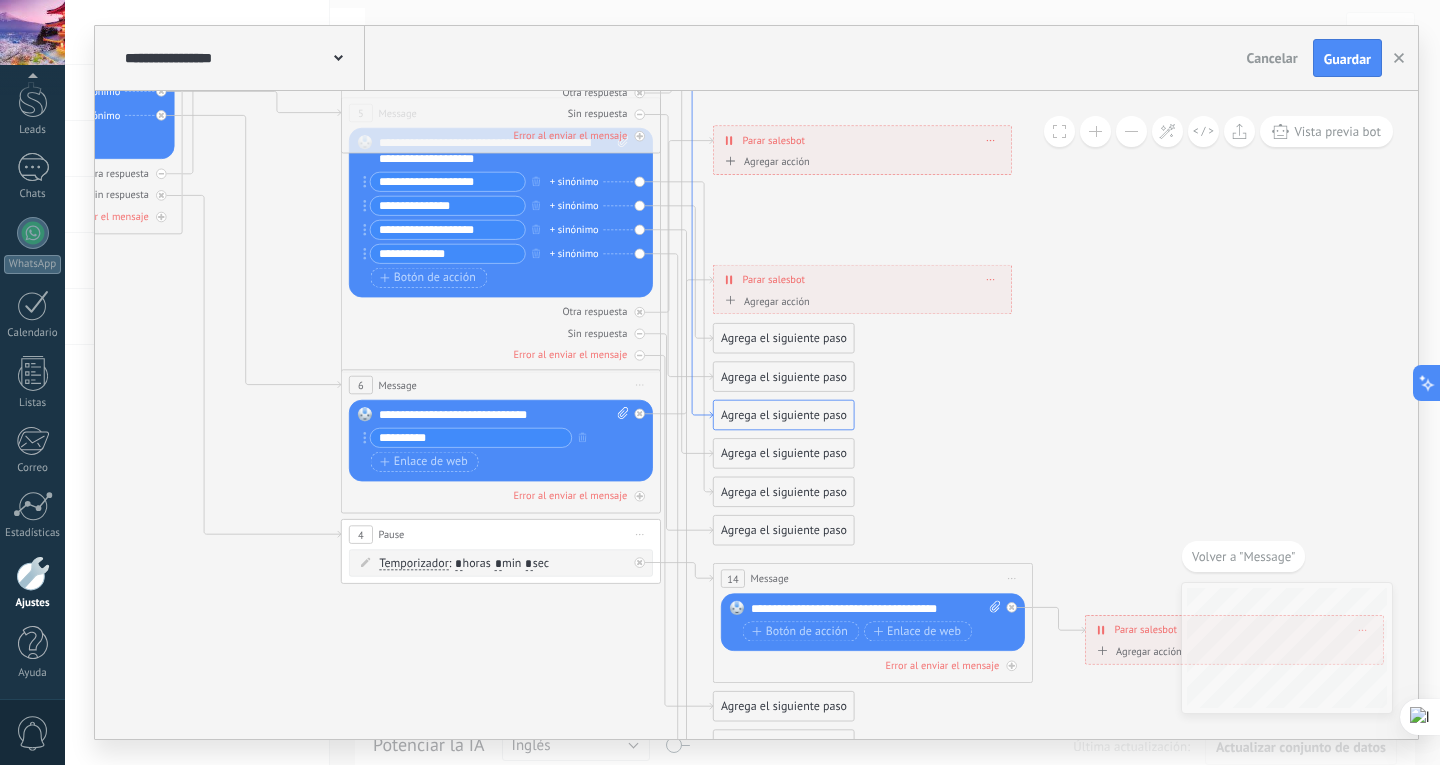 click 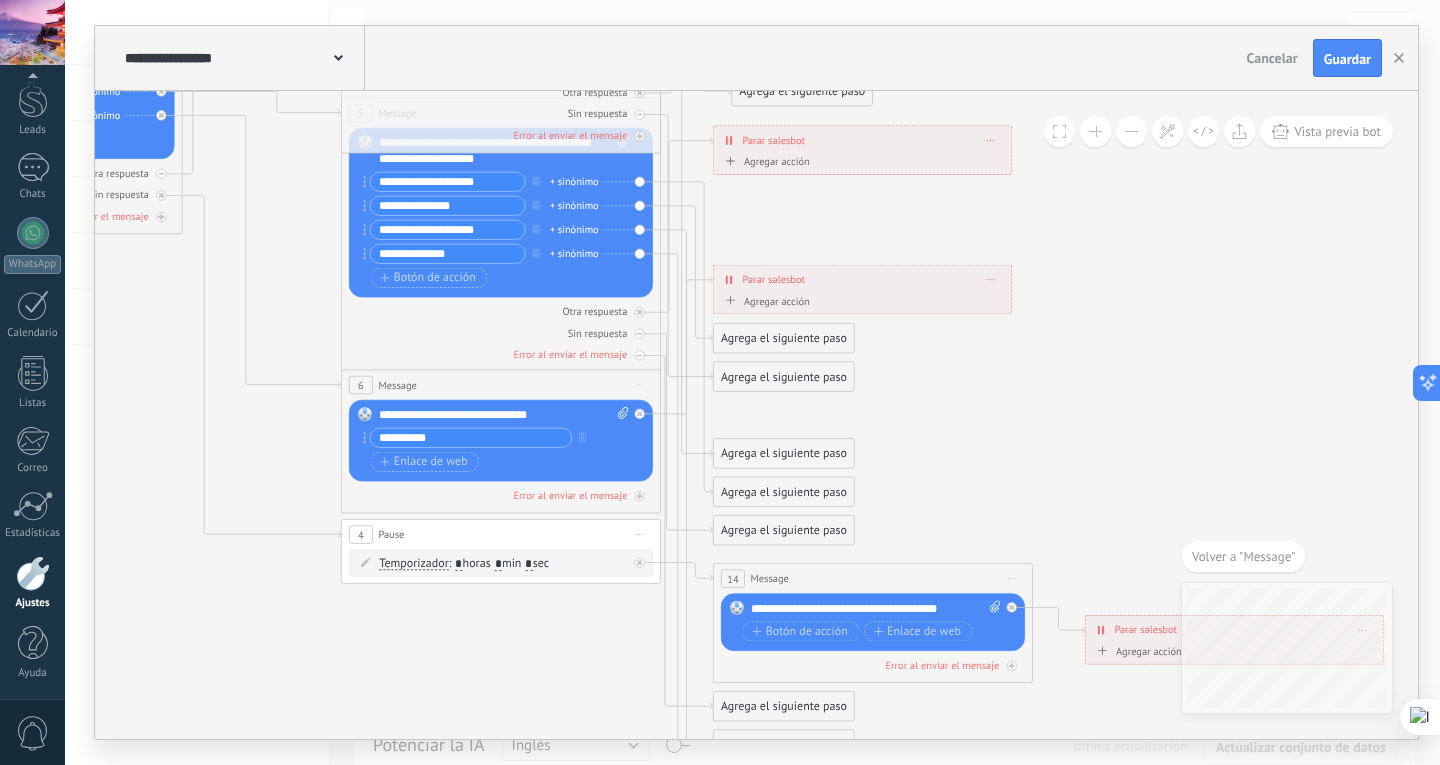 drag, startPoint x: 806, startPoint y: 419, endPoint x: 823, endPoint y: 85, distance: 334.43234 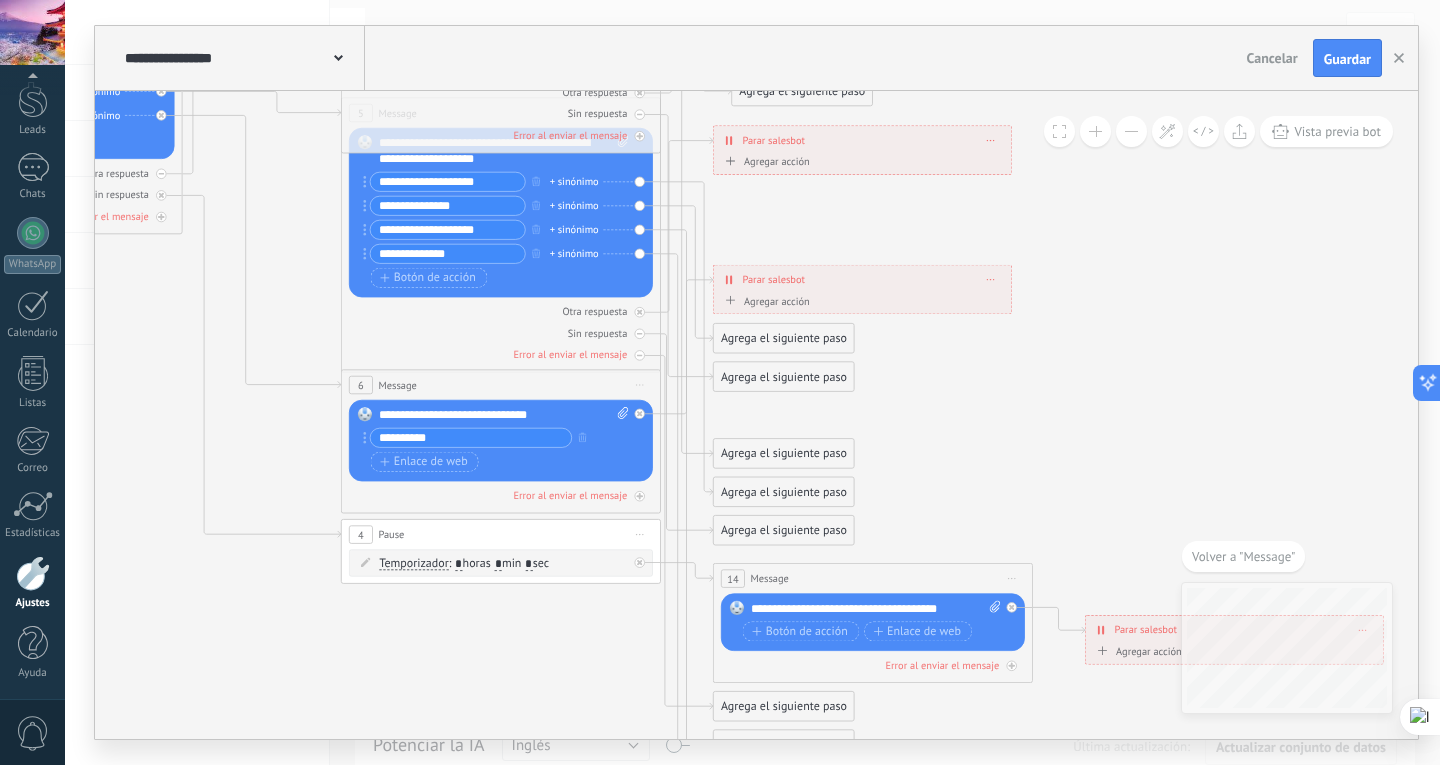 click on "**********" at bounding box center (756, 382) 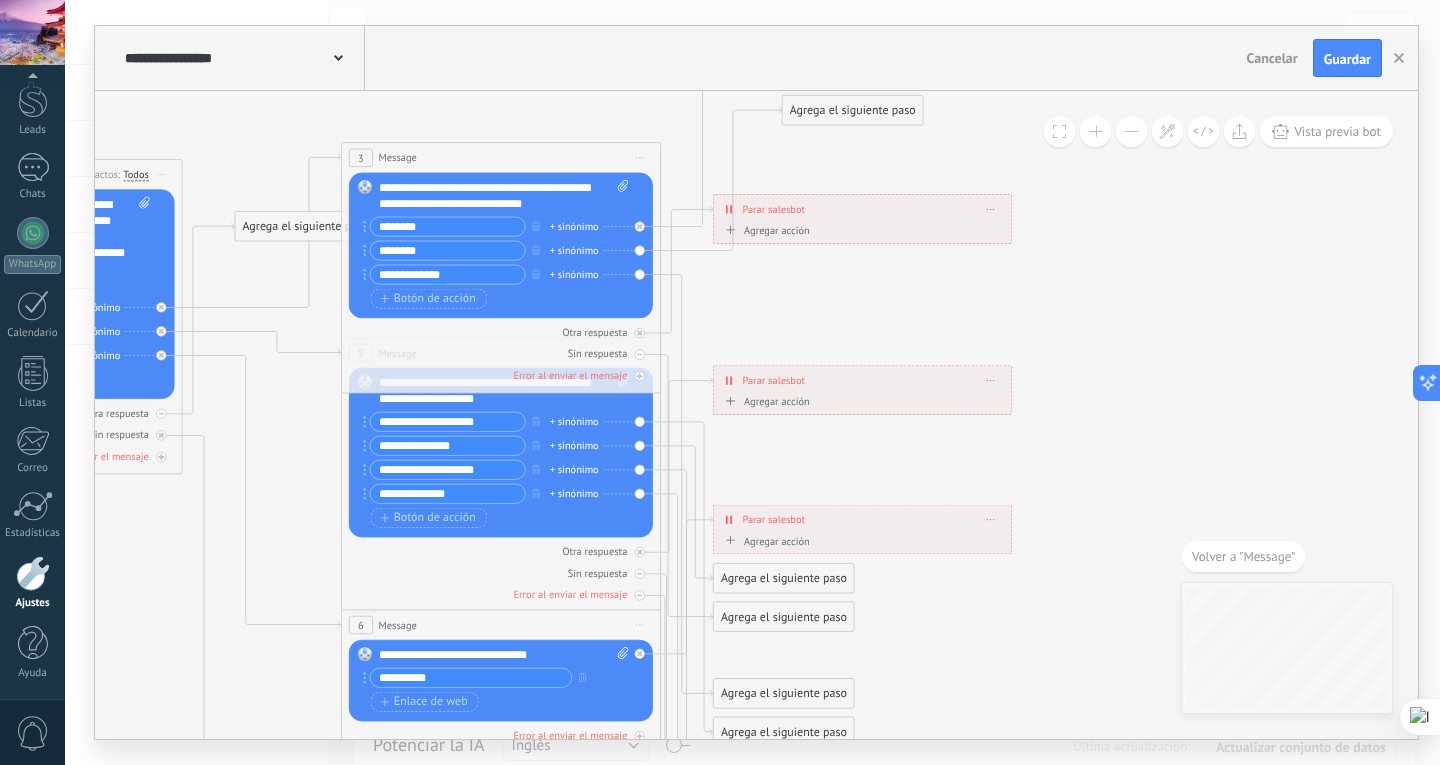 drag, startPoint x: 806, startPoint y: 314, endPoint x: 857, endPoint y: 103, distance: 217.07602 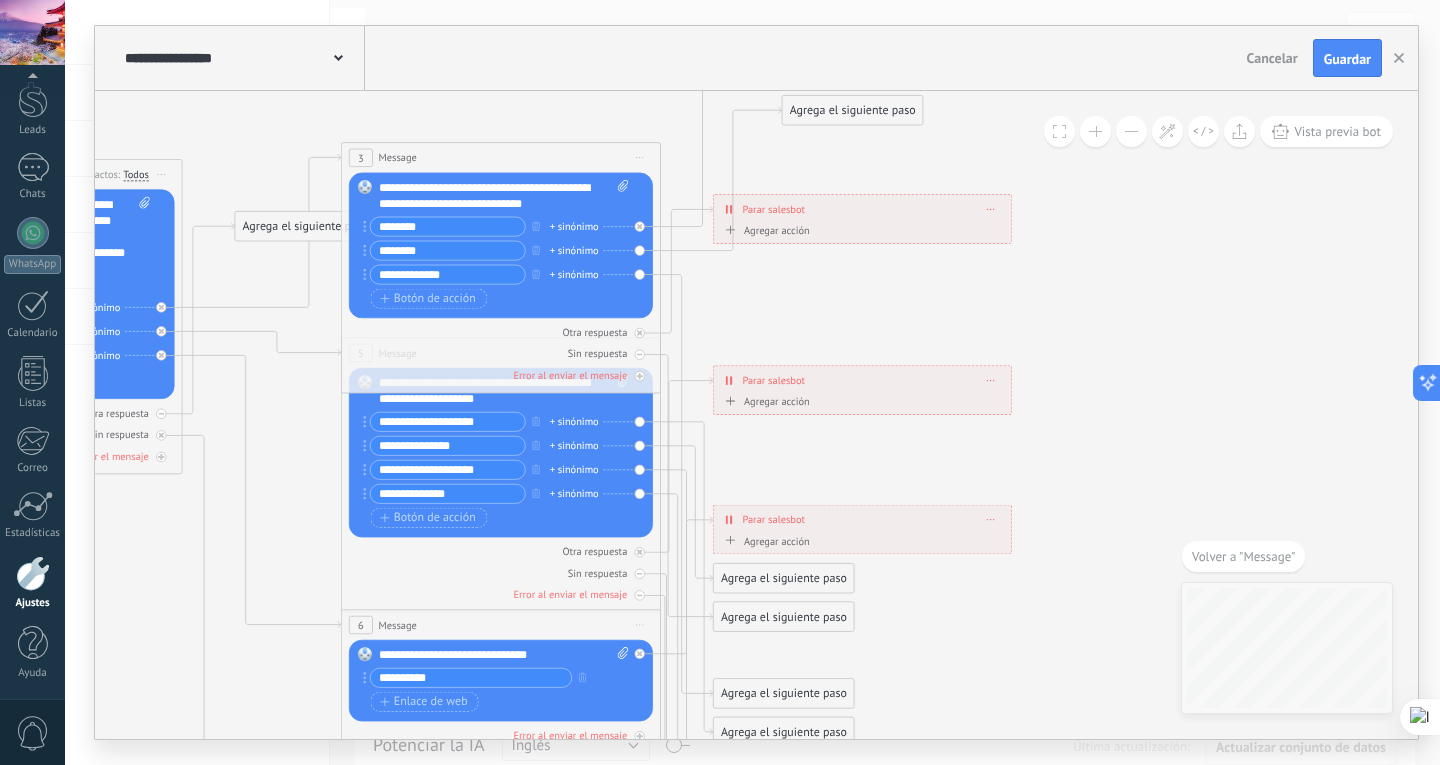 click on "Agrega el siguiente paso" at bounding box center [853, 110] 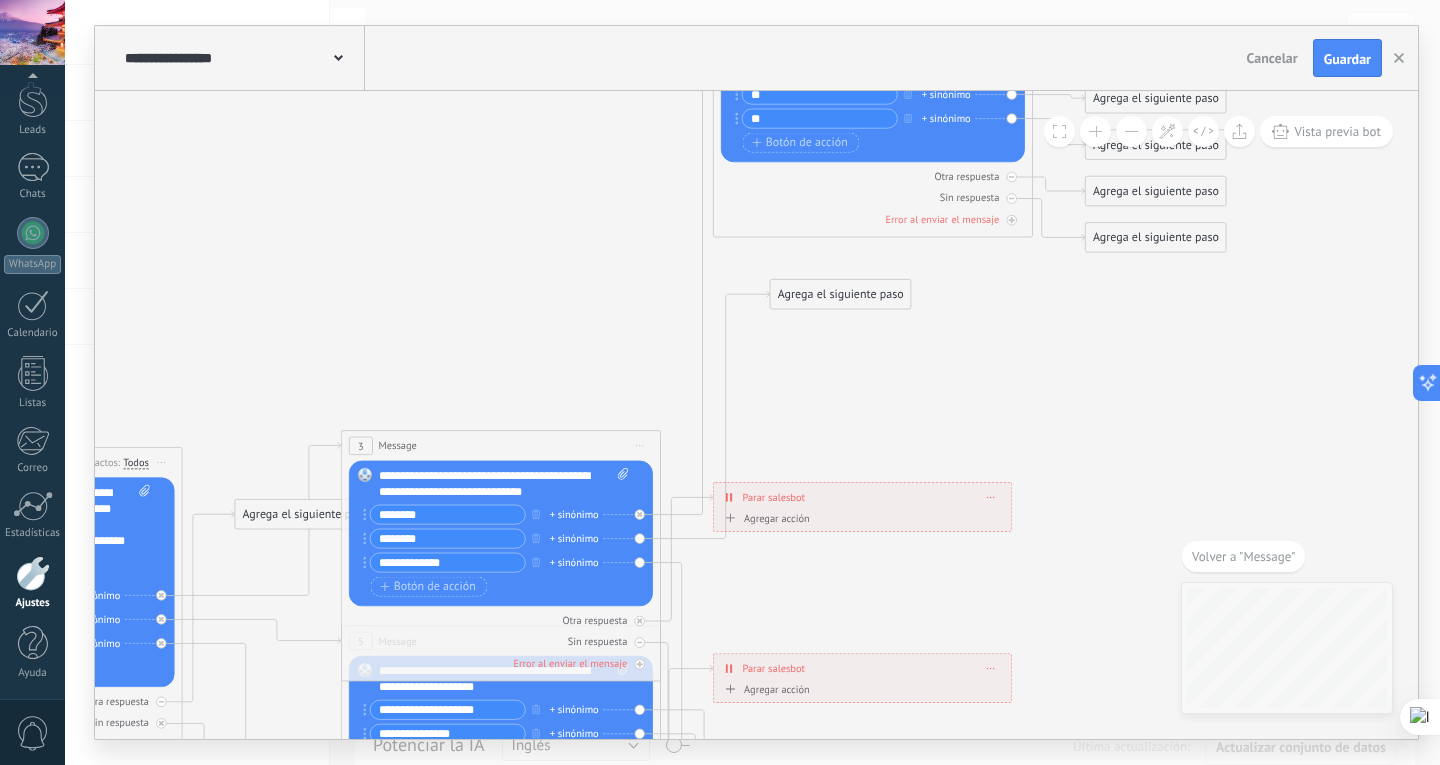 drag, startPoint x: 857, startPoint y: 387, endPoint x: 847, endPoint y: 284, distance: 103.4843 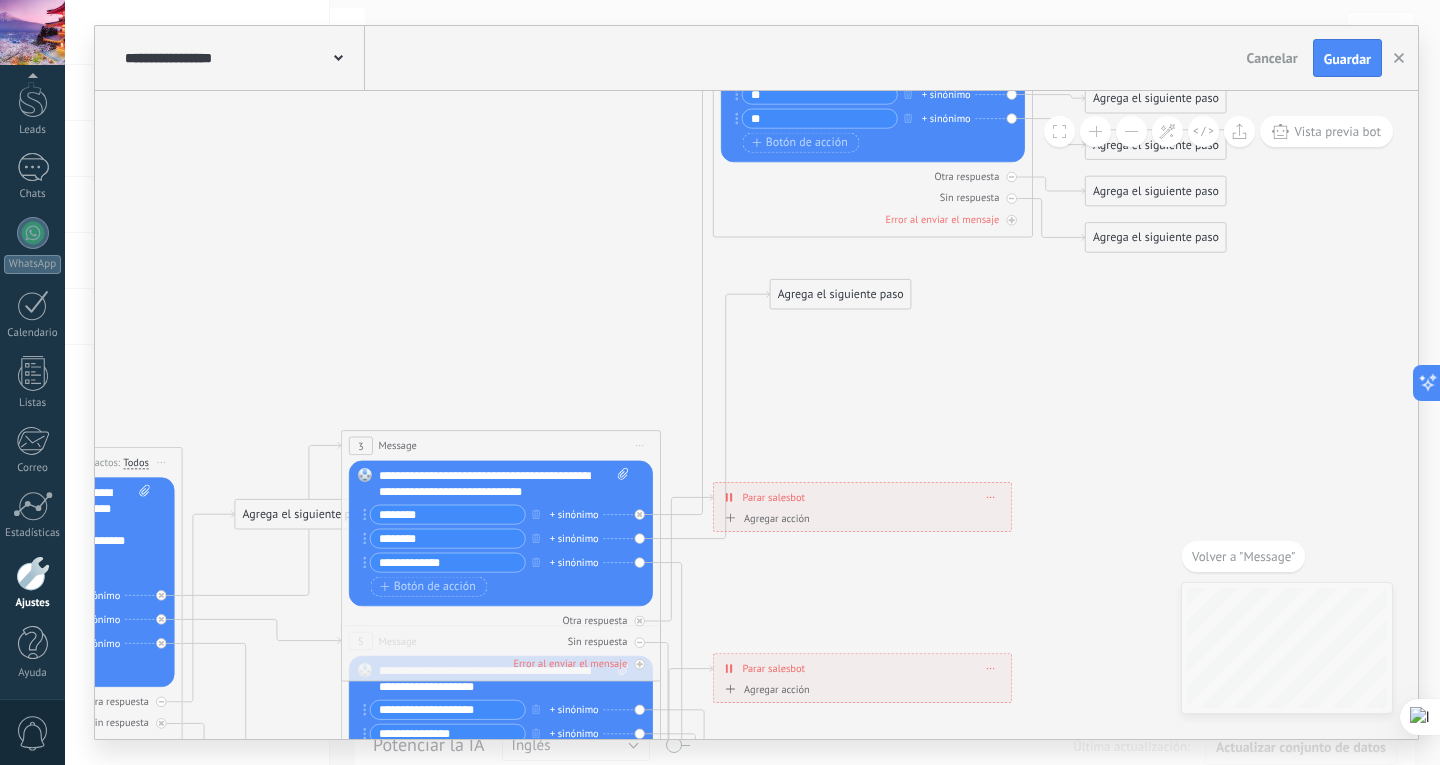 click on "Agrega el siguiente paso" at bounding box center (841, 294) 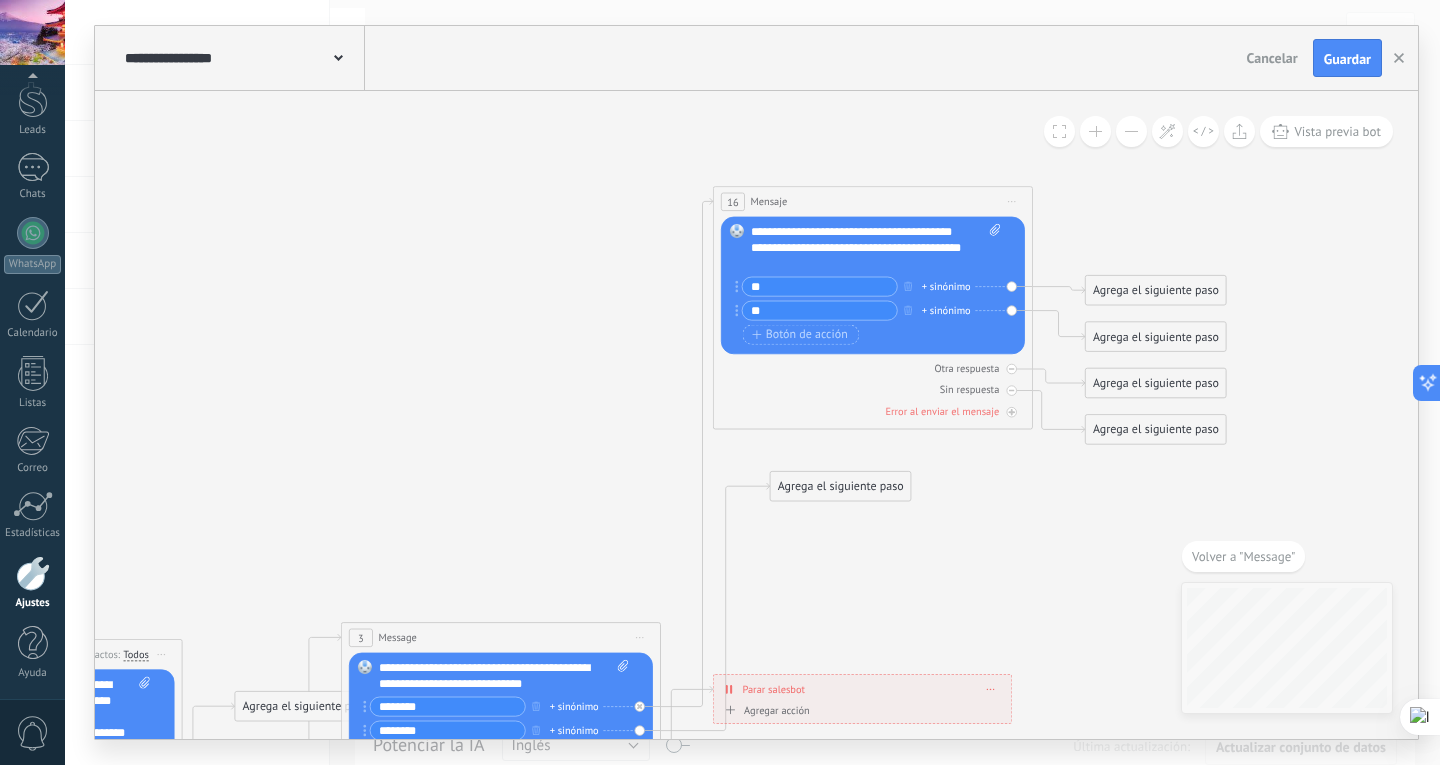 click on "**********" at bounding box center [876, 248] 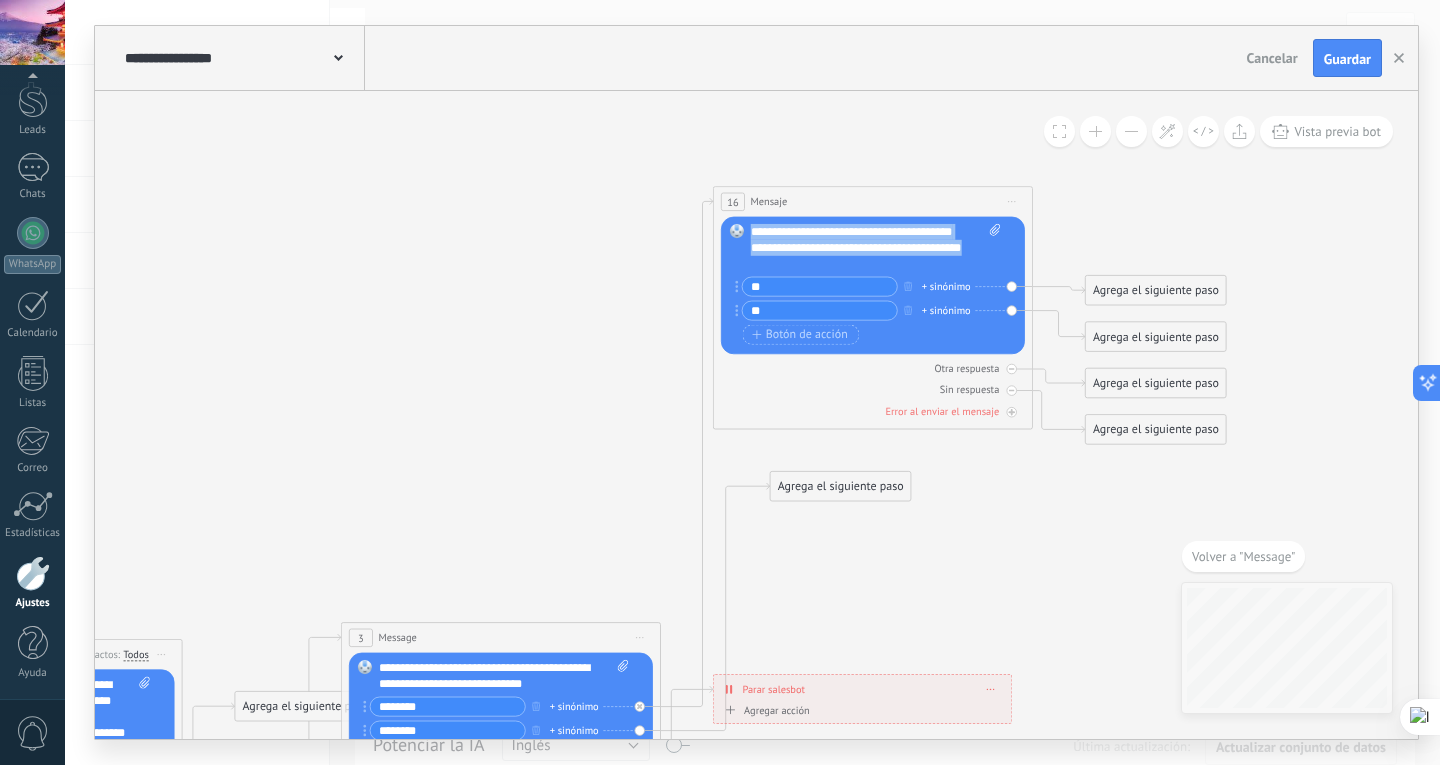 drag, startPoint x: 795, startPoint y: 257, endPoint x: 738, endPoint y: 223, distance: 66.37017 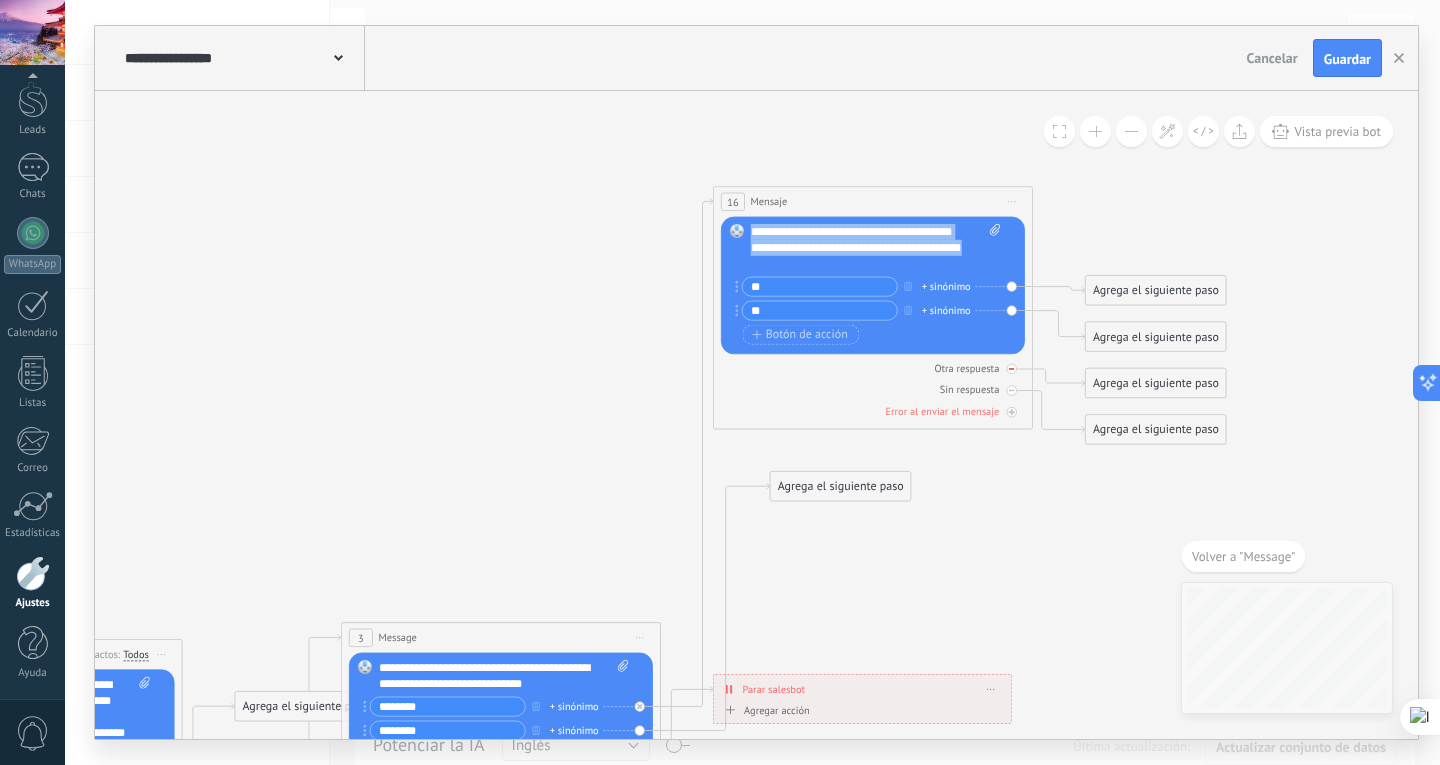 copy on "**********" 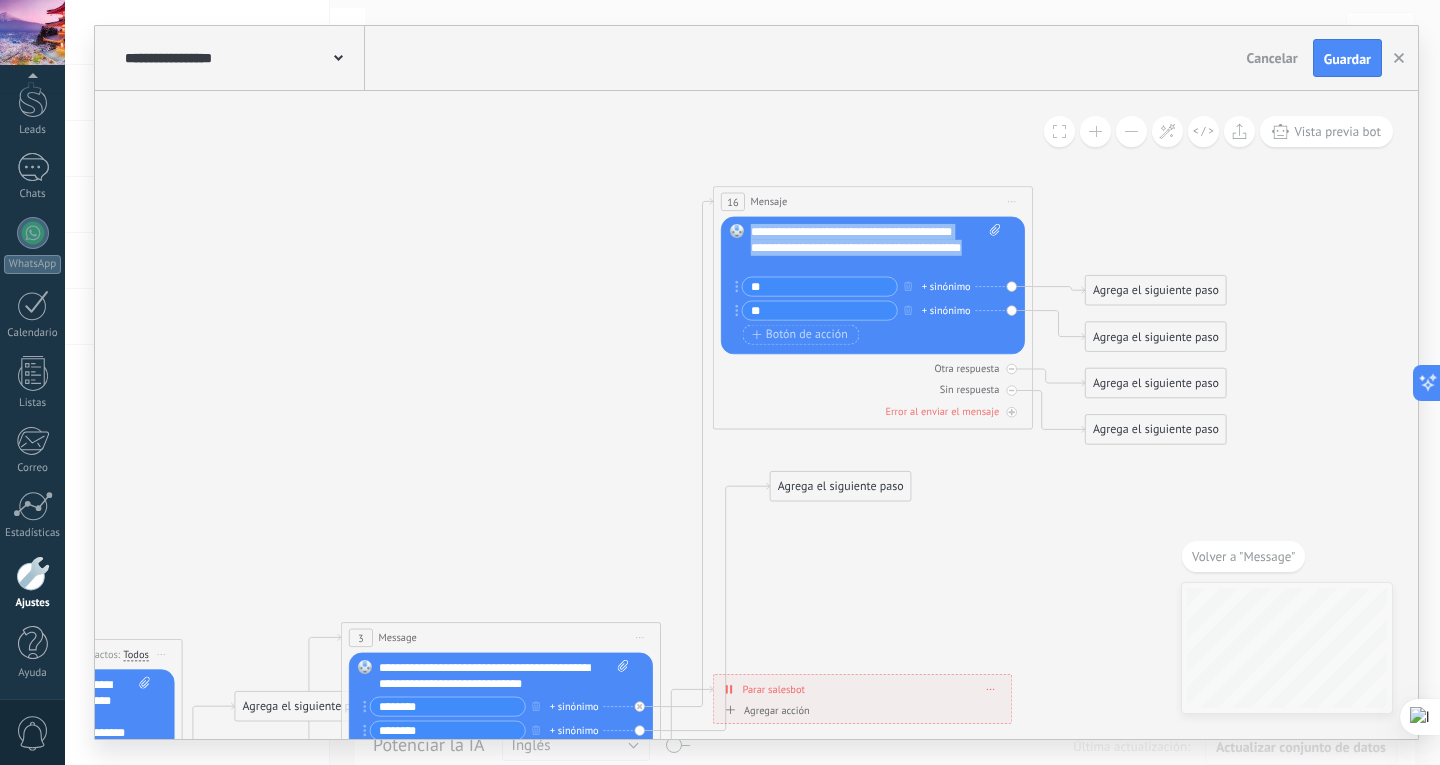 click on "Agrega el siguiente paso" at bounding box center (841, 486) 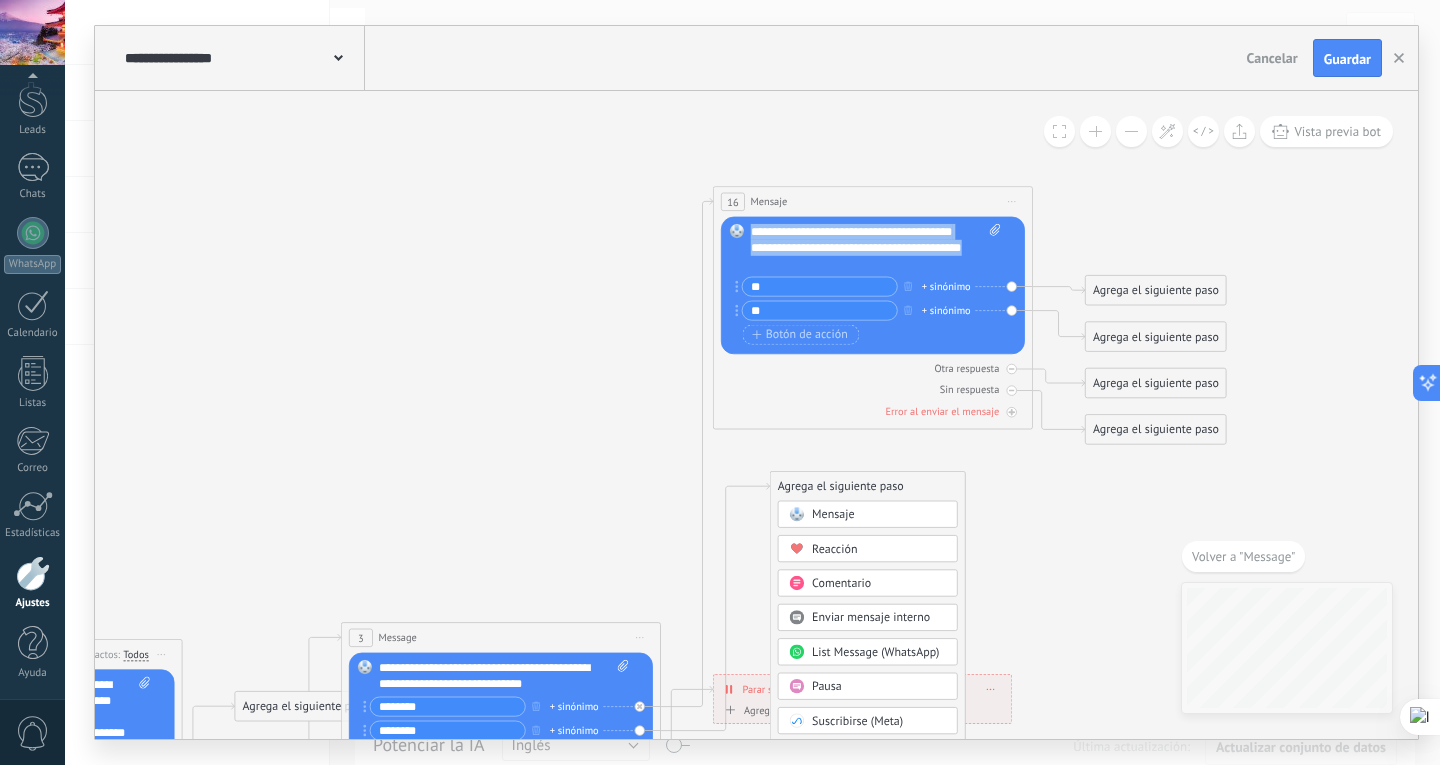 click on "Agrega el siguiente paso" at bounding box center [868, 486] 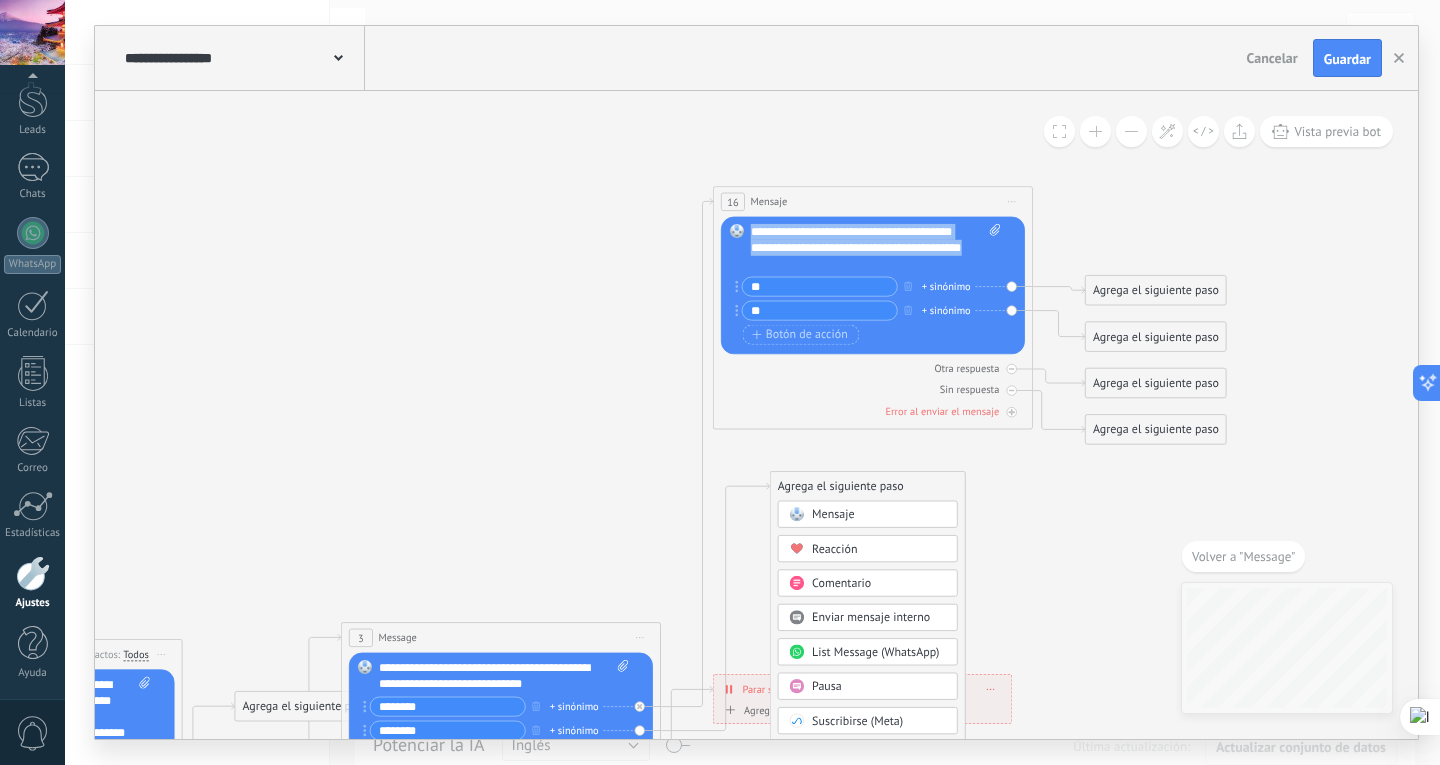 click on "Mensaje" at bounding box center (868, 514) 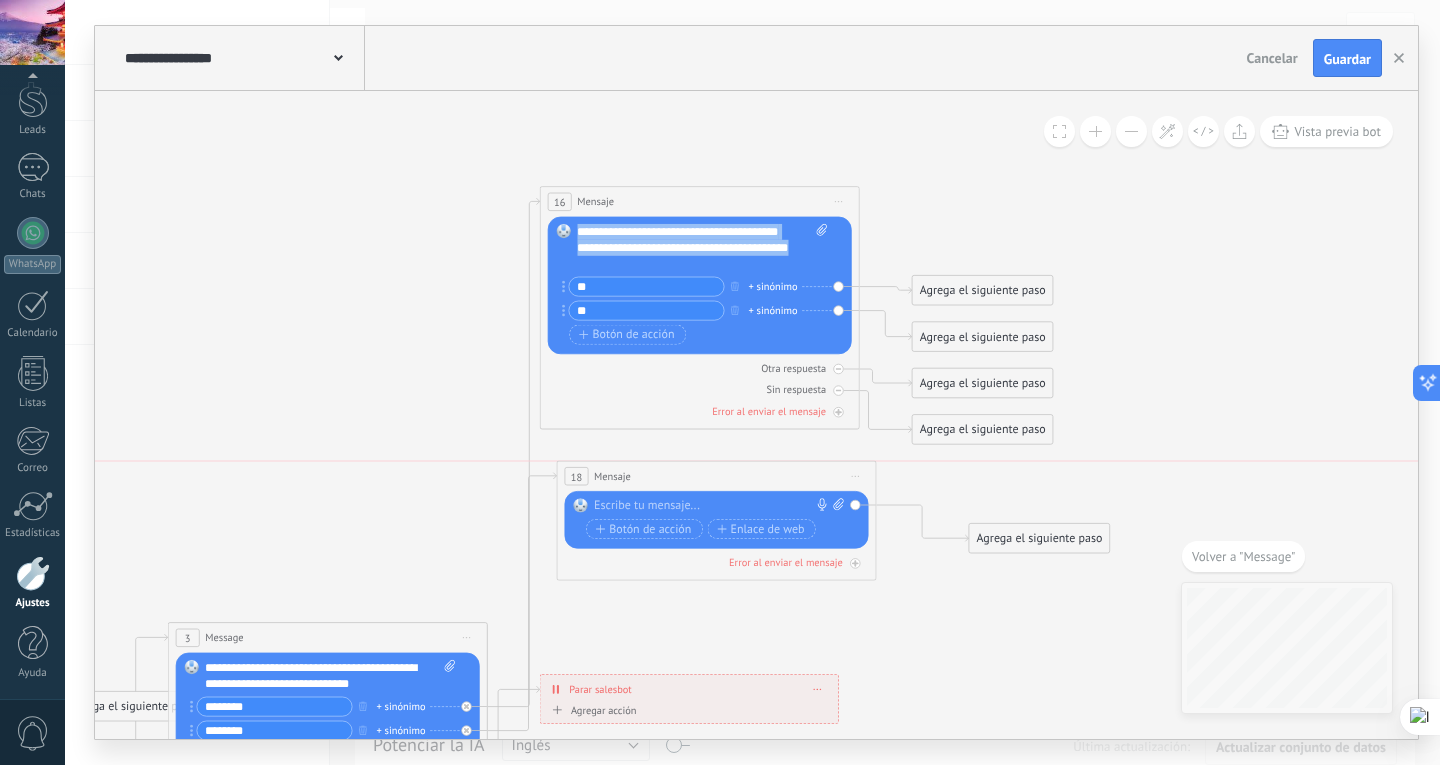drag, startPoint x: 728, startPoint y: 481, endPoint x: 688, endPoint y: 468, distance: 42.059483 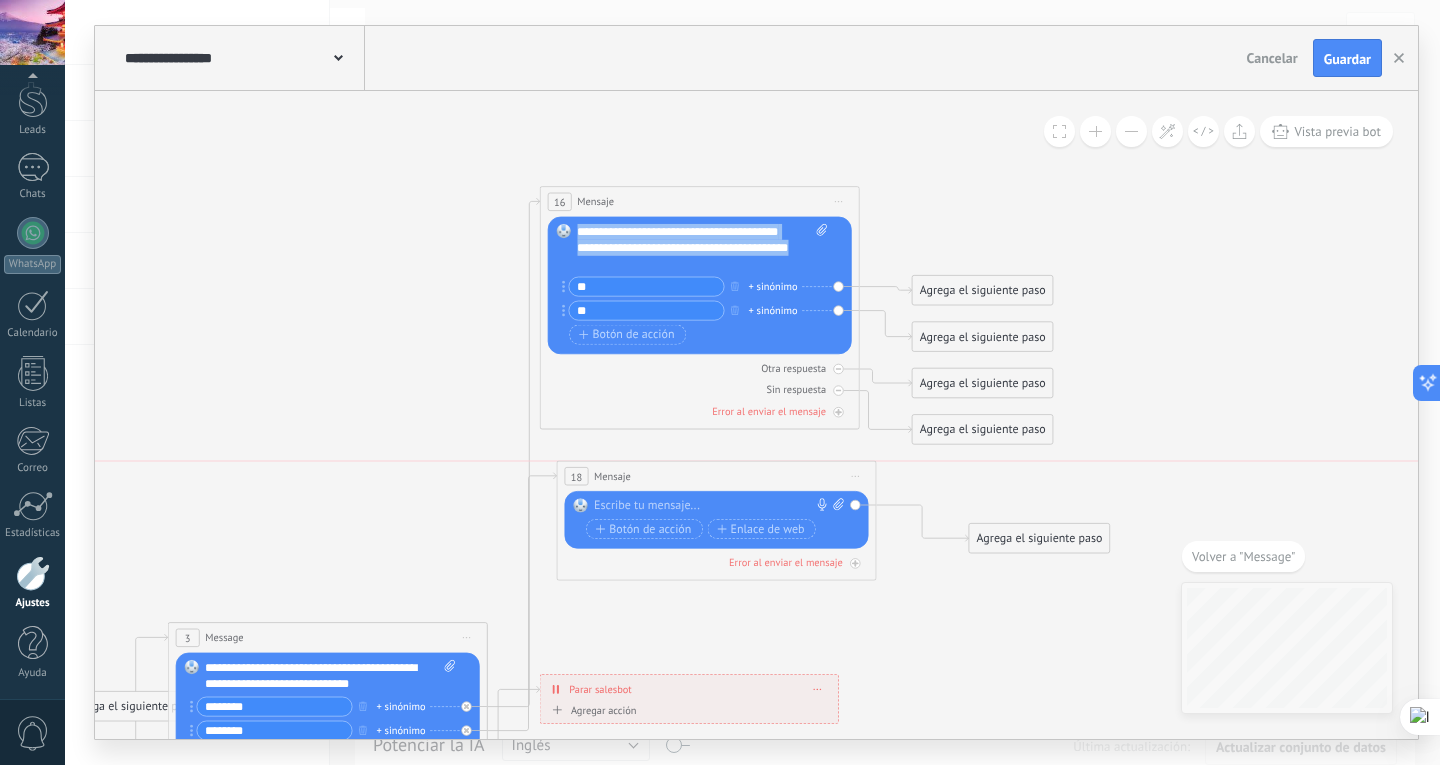 click on "18
Mensaje
*******
(a):
Todos los contactos - canales seleccionados
Todos los contactos - canales seleccionados
Todos los contactos - canal primario
Contacto principal - canales seleccionados
Contacto principal - canal primario
Todos los contactos - canales seleccionados
Todos los contactos - canales seleccionados
Todos los contactos - canal primario
Contacto principal - canales seleccionados" at bounding box center [716, 476] 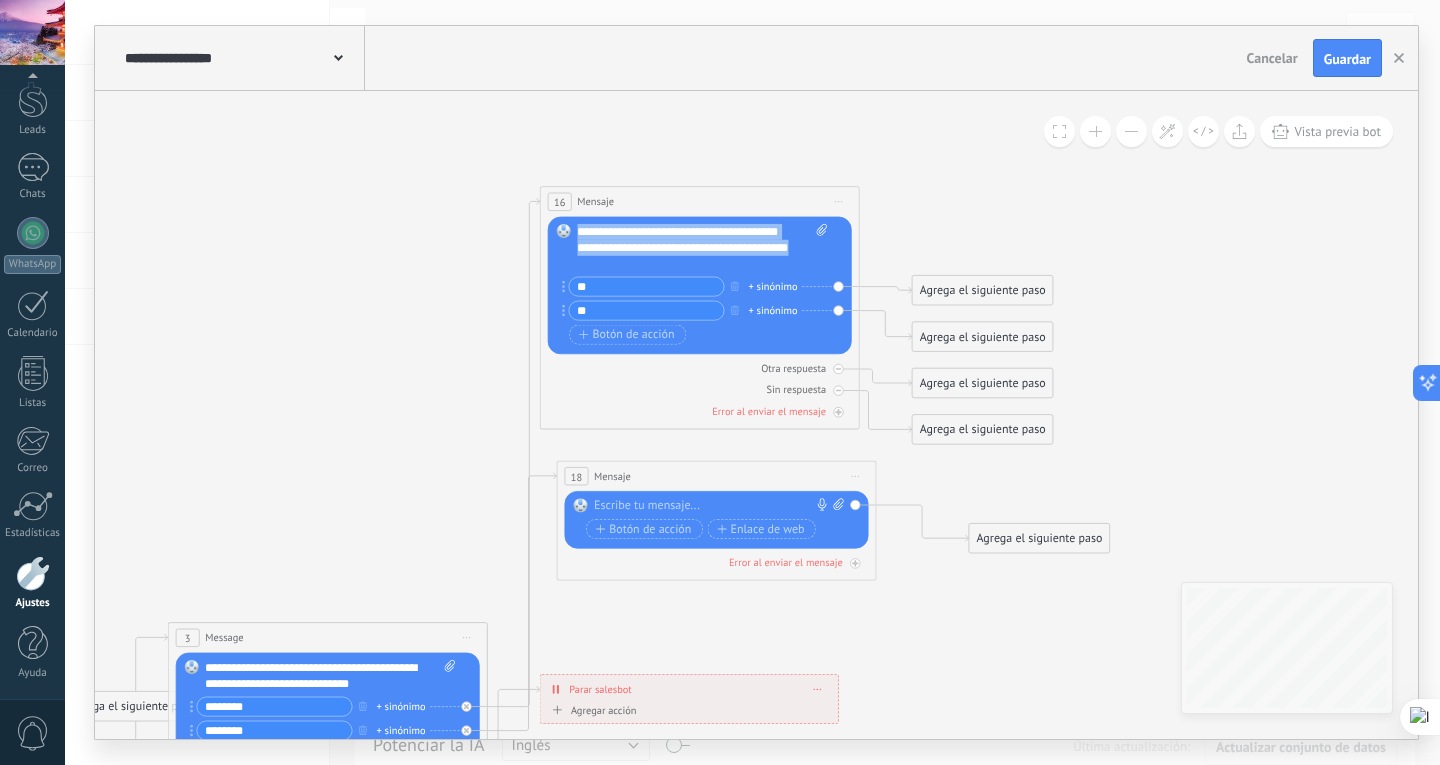 click on "18
Mensaje
*******
(a):
Todos los contactos - canales seleccionados
Todos los contactos - canales seleccionados
Todos los contactos - canal primario
Contacto principal - canales seleccionados
Contacto principal - canal primario
Todos los contactos - canales seleccionados
Todos los contactos - canales seleccionados
Todos los contactos - canal primario
Contacto principal - canales seleccionados" at bounding box center (716, 476) 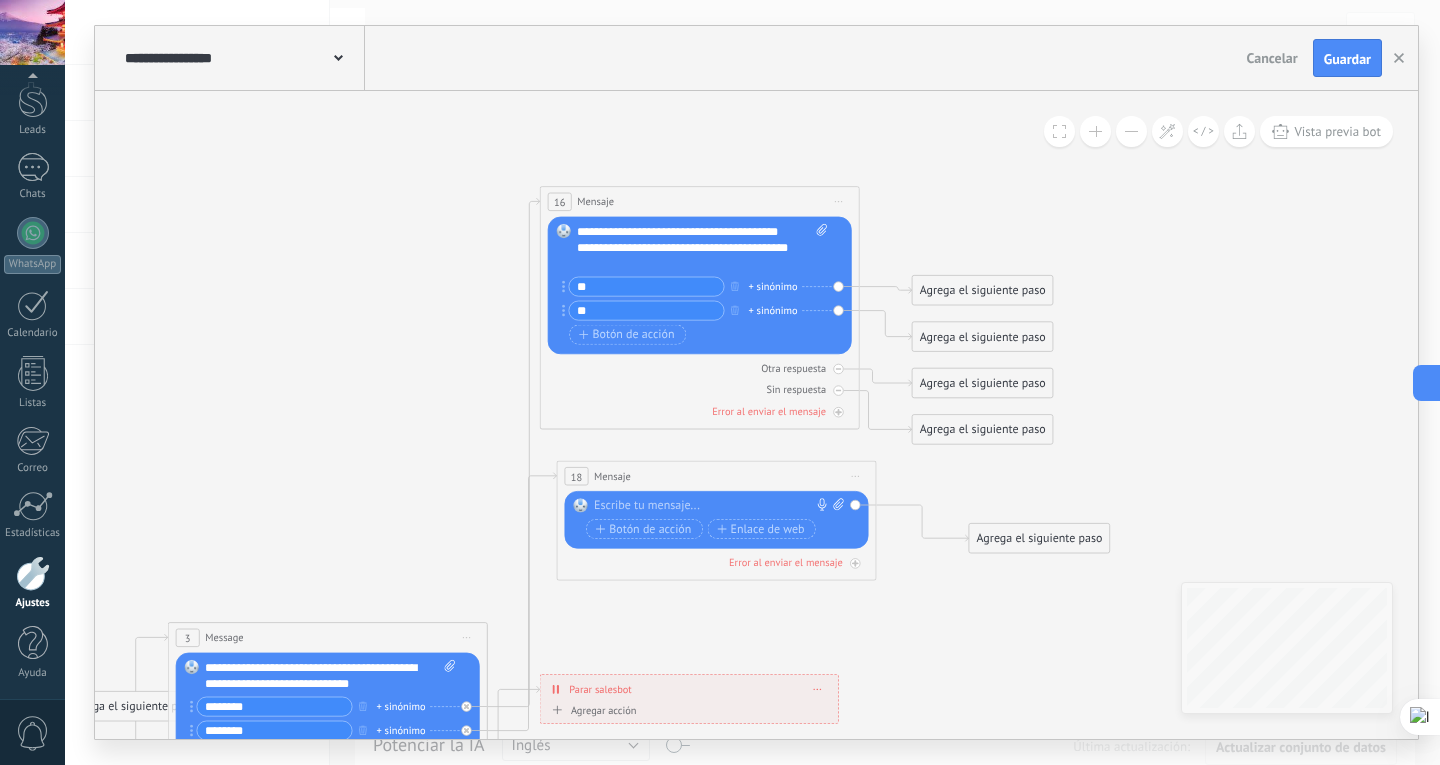 click at bounding box center (713, 506) 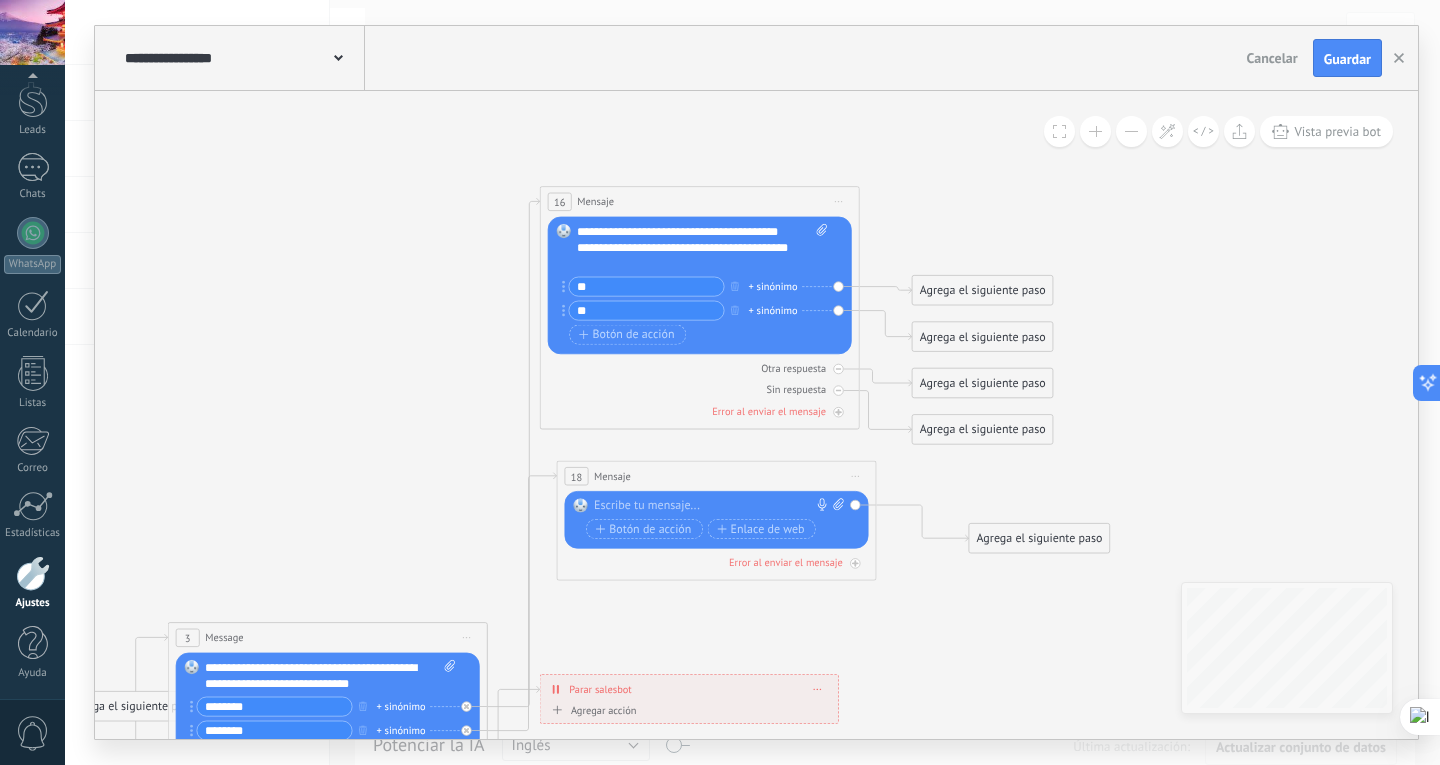 paste 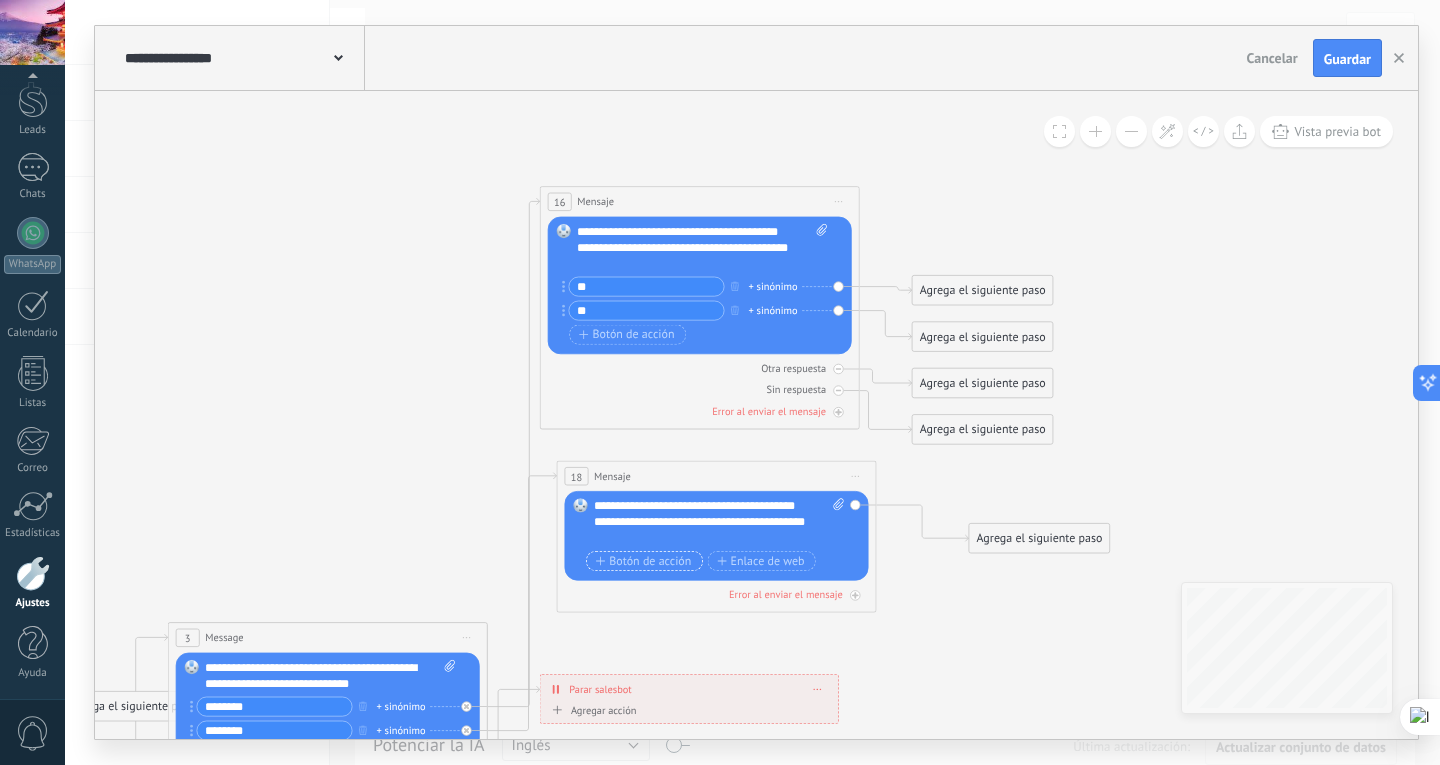 click on "Botón de acción" at bounding box center (644, 561) 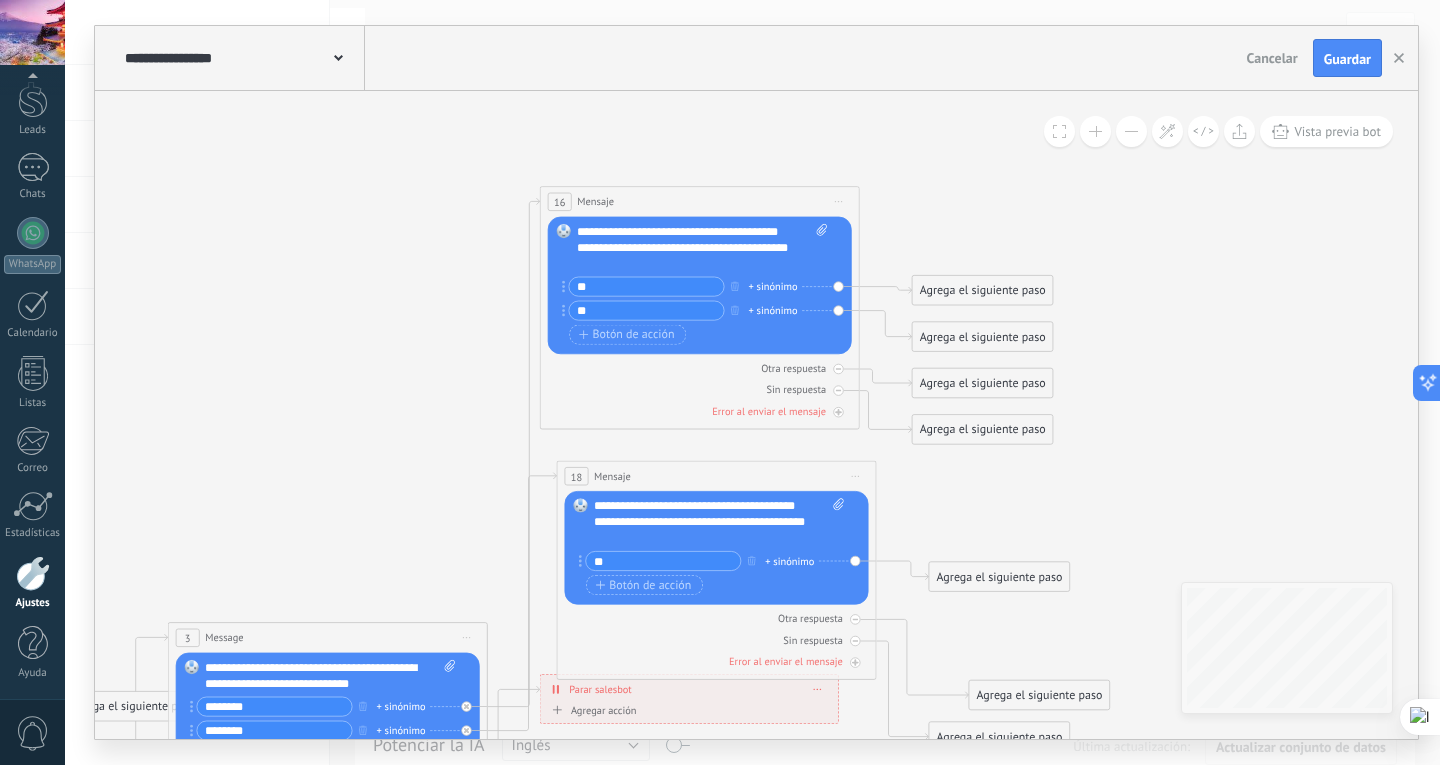 type on "*" 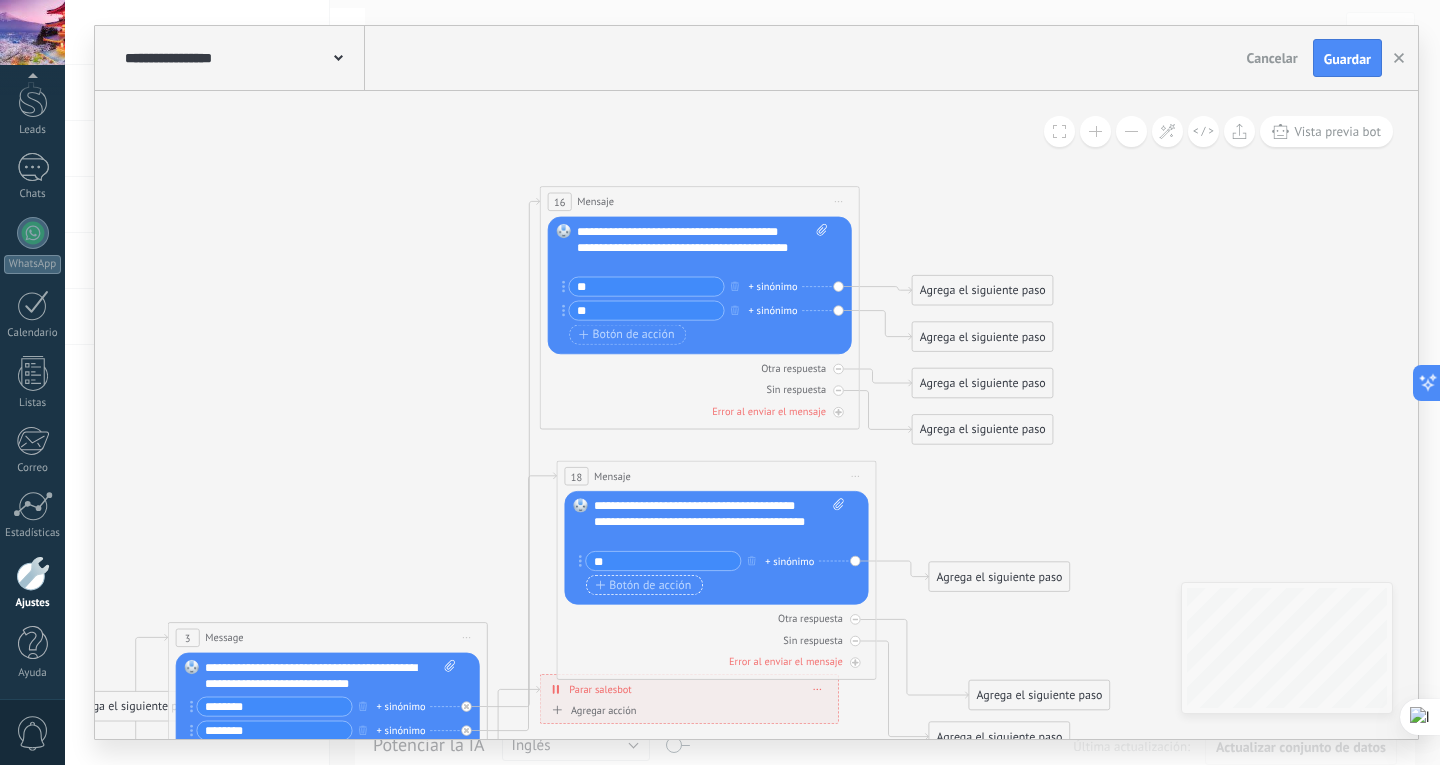 type on "**" 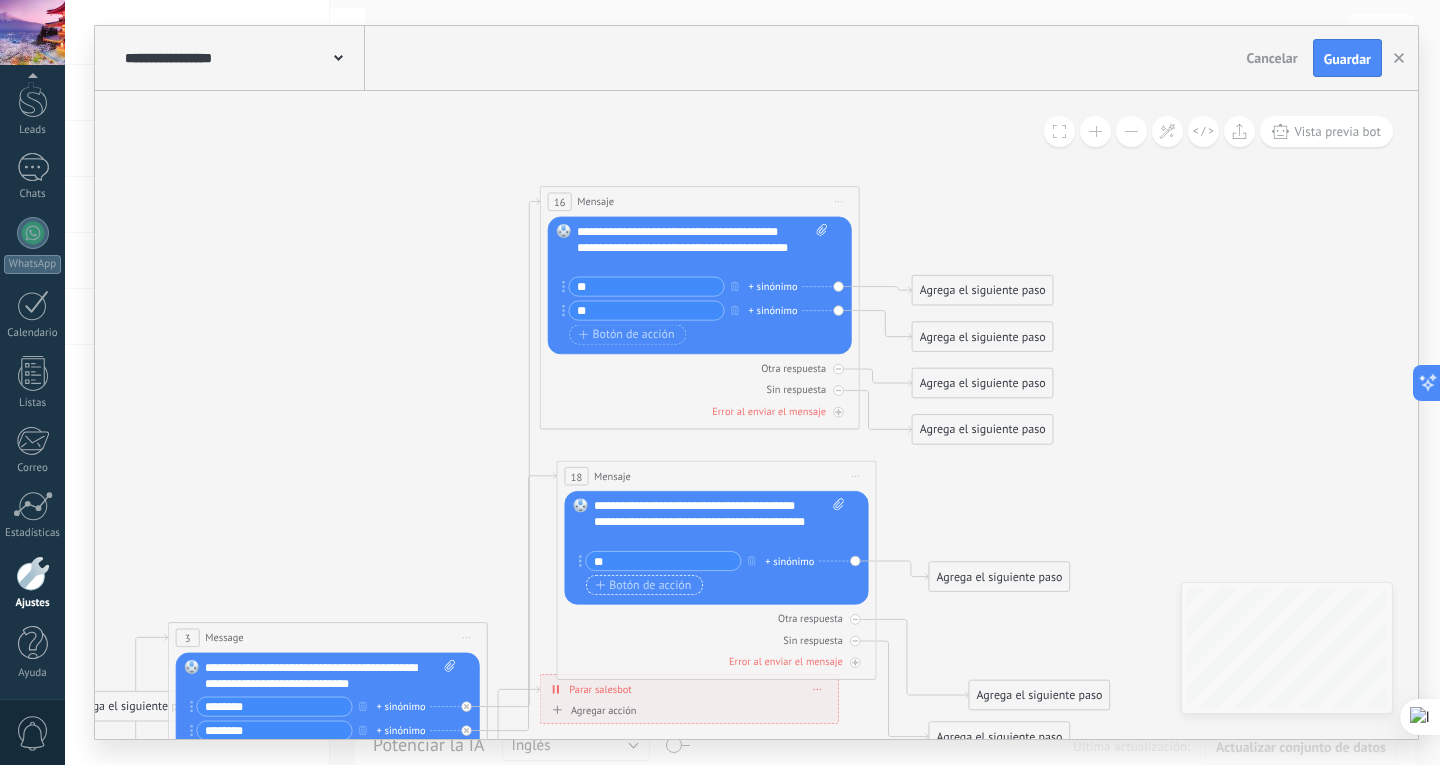 click on "Botón de acción" at bounding box center [644, 585] 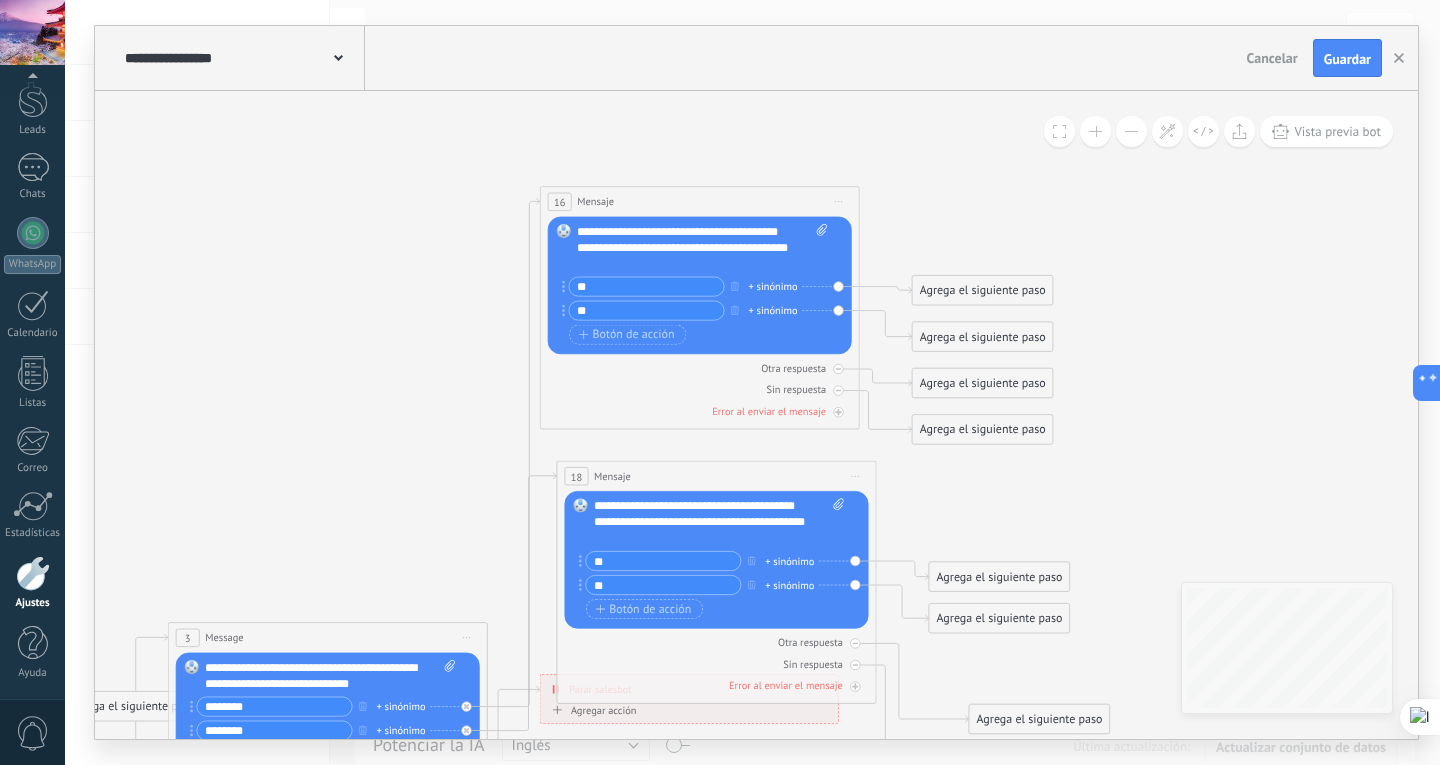 type on "**" 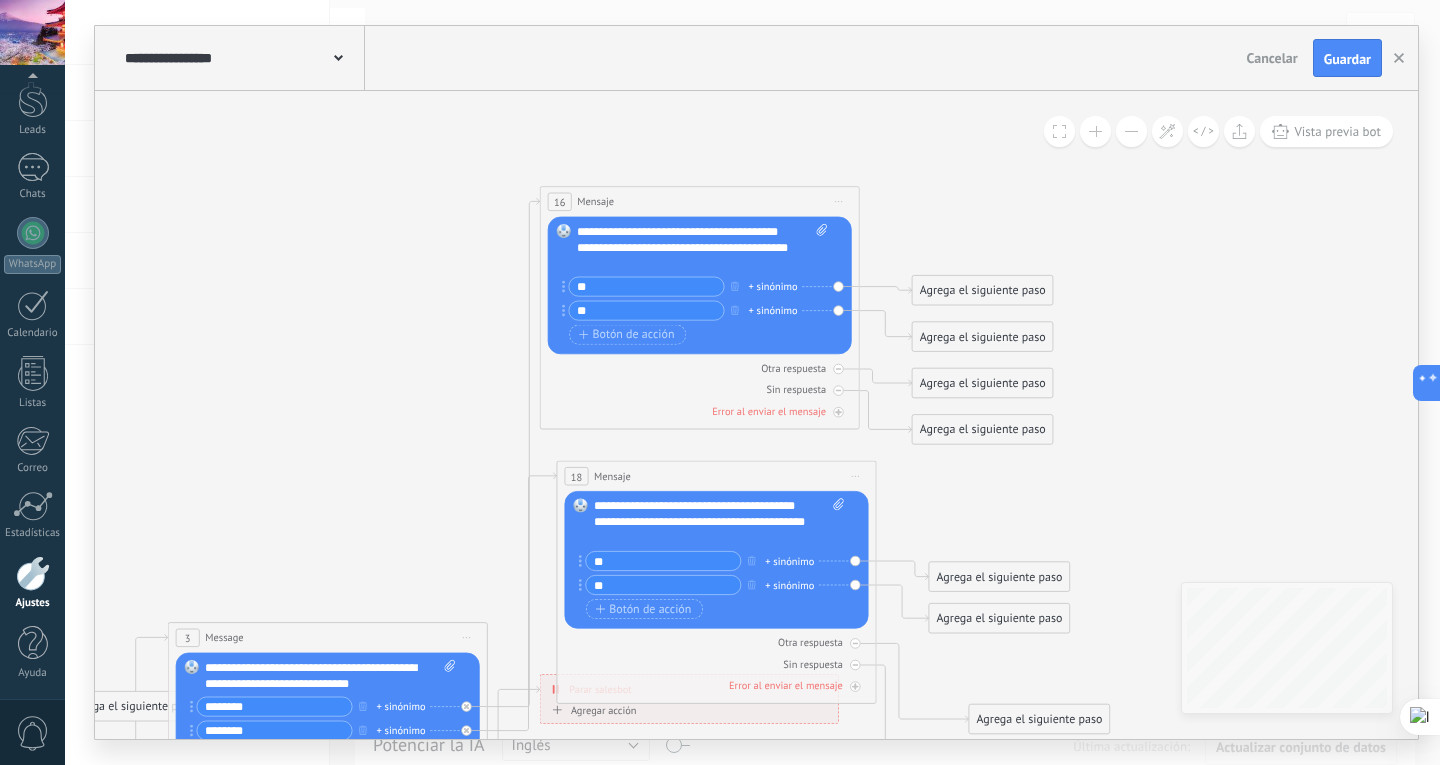 click 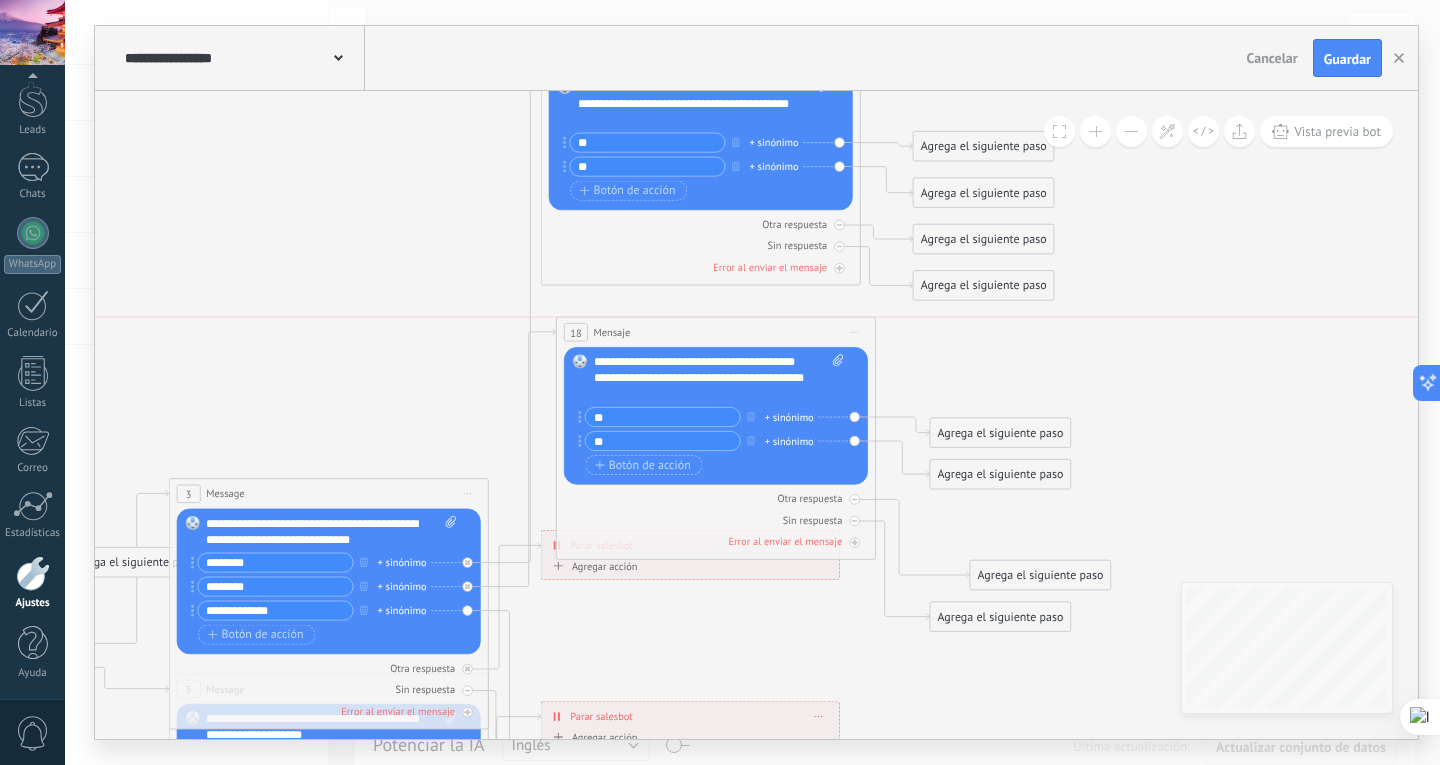 click on "18
Mensaje
*******
(a):
Todos los contactos - canales seleccionados
Todos los contactos - canales seleccionados
Todos los contactos - canal primario
Contacto principal - canales seleccionados
Contacto principal - canal primario
Todos los contactos - canales seleccionados
Todos los contactos - canales seleccionados
Todos los contactos - canal primario
Contacto principal - canales seleccionados" at bounding box center (716, 332) 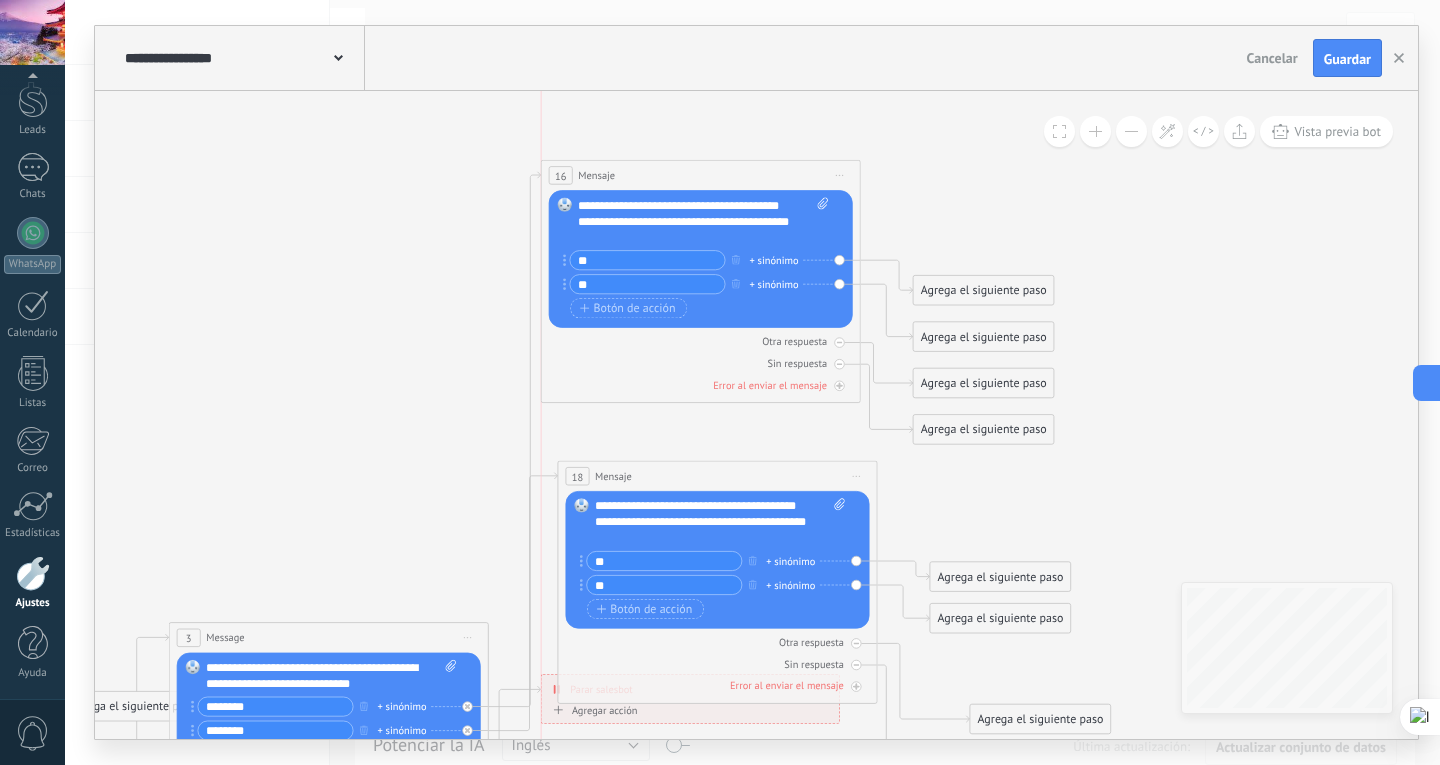 drag, startPoint x: 776, startPoint y: 202, endPoint x: 776, endPoint y: 177, distance: 25 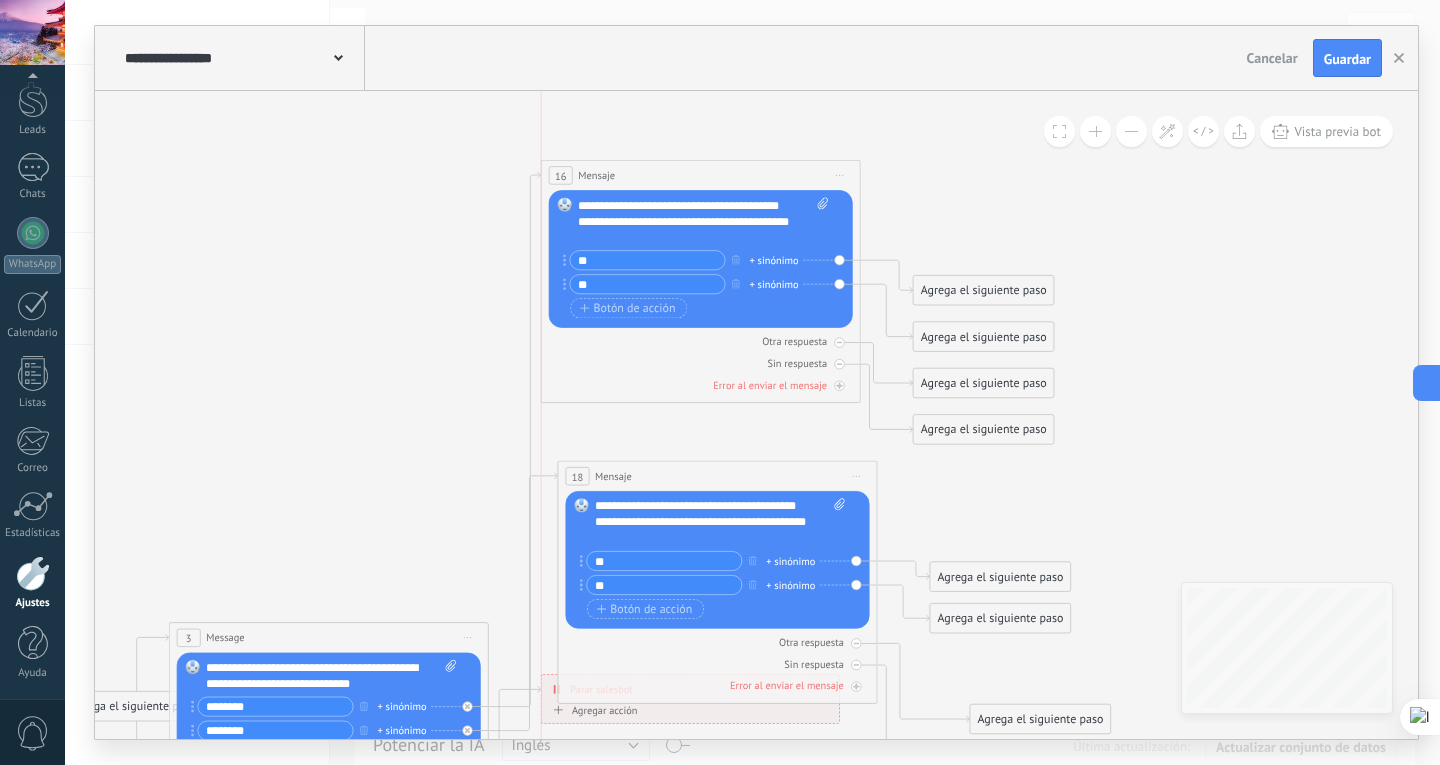 click on "16
Mensaje
*******
(a):
Todos los contactos - canales seleccionados
Todos los contactos - canales seleccionados
Todos los contactos - canal primario
Contacto principal - canales seleccionados
Contacto principal - canal primario
Todos los contactos - canales seleccionados
Todos los contactos - canales seleccionados
Todos los contactos - canal primario
Contacto principal - canales seleccionados" at bounding box center (701, 176) 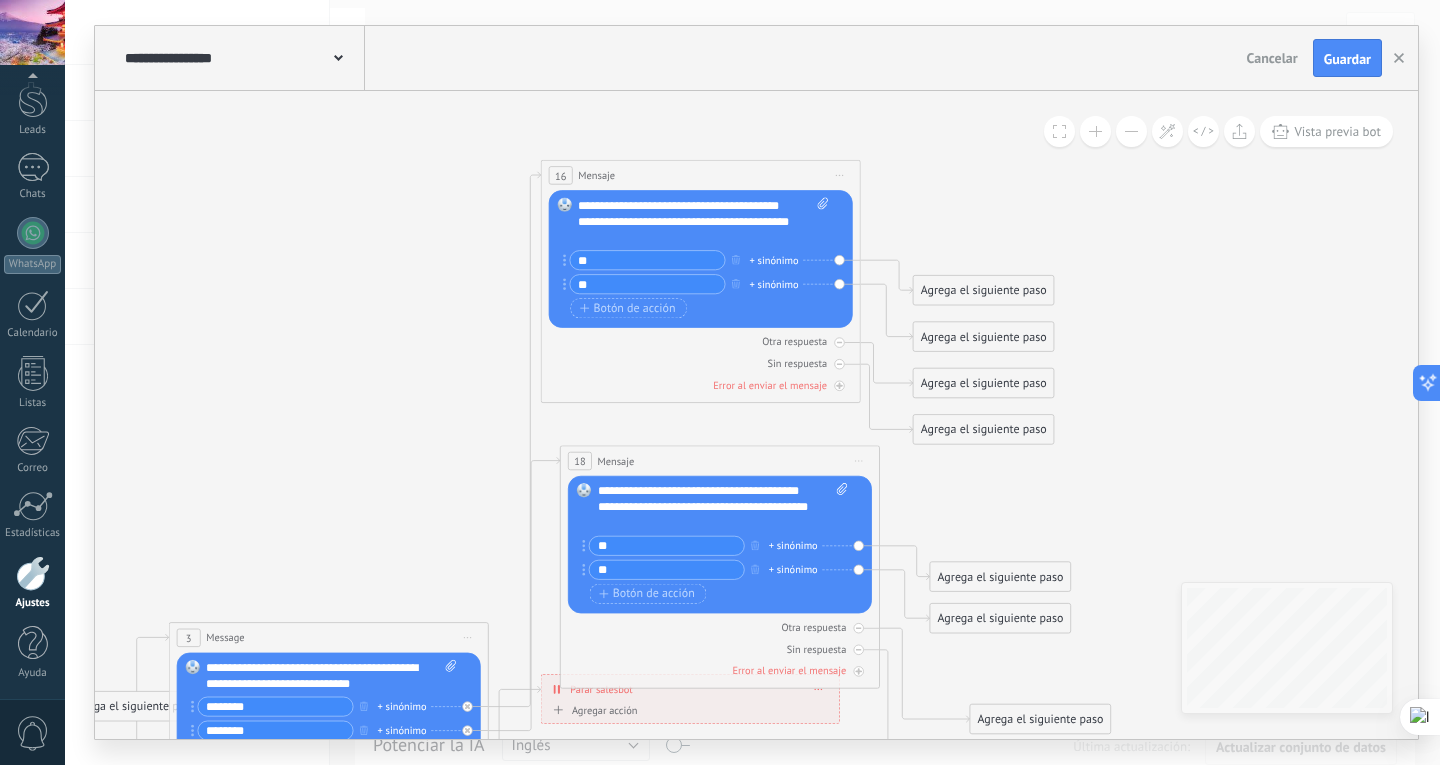 drag, startPoint x: 775, startPoint y: 480, endPoint x: 778, endPoint y: 465, distance: 15.297058 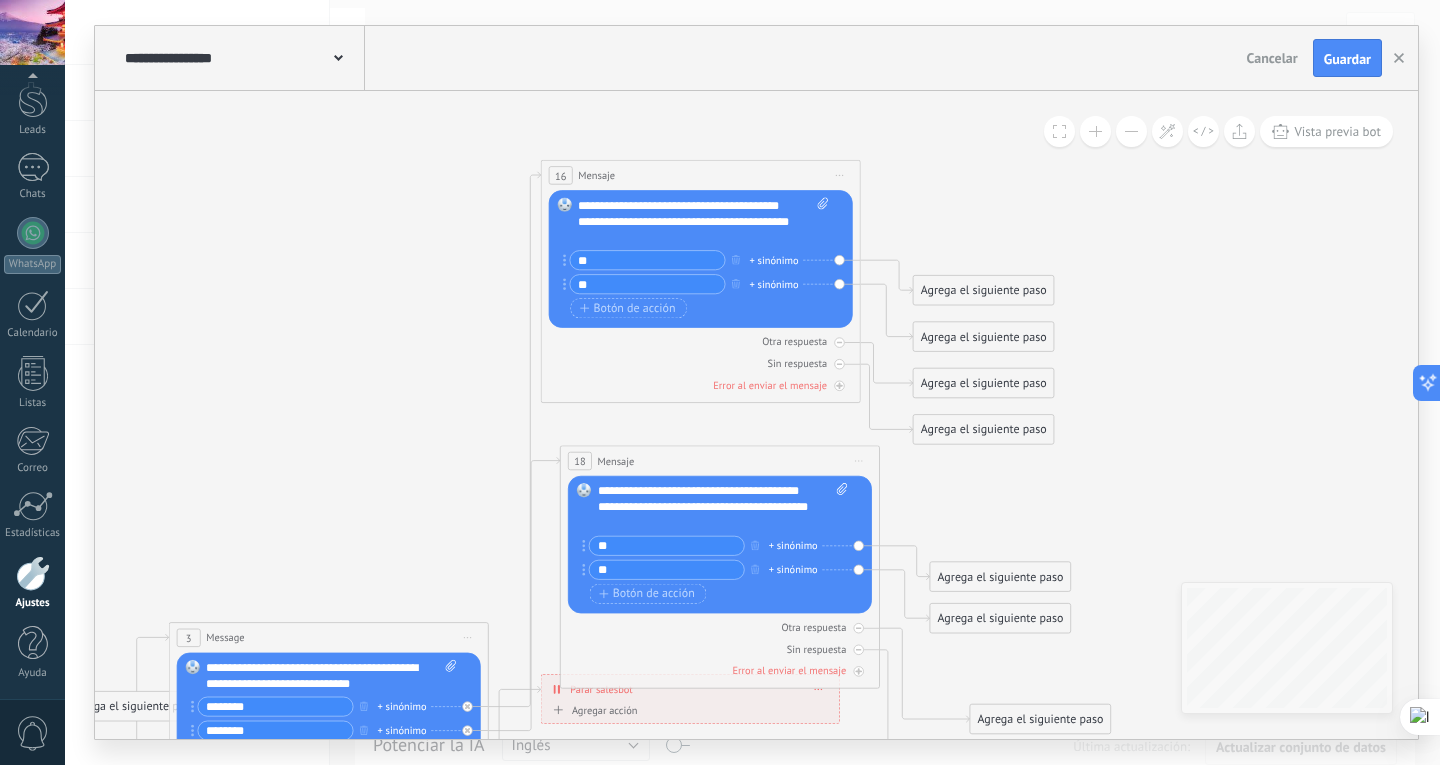click on "18
Mensaje
*******
(a):
Todos los contactos - canales seleccionados
Todos los contactos - canales seleccionados
Todos los contactos - canal primario
Contacto principal - canales seleccionados
Contacto principal - canal primario
Todos los contactos - canales seleccionados
Todos los contactos - canales seleccionados
Todos los contactos - canal primario
Contacto principal - canales seleccionados" at bounding box center (720, 461) 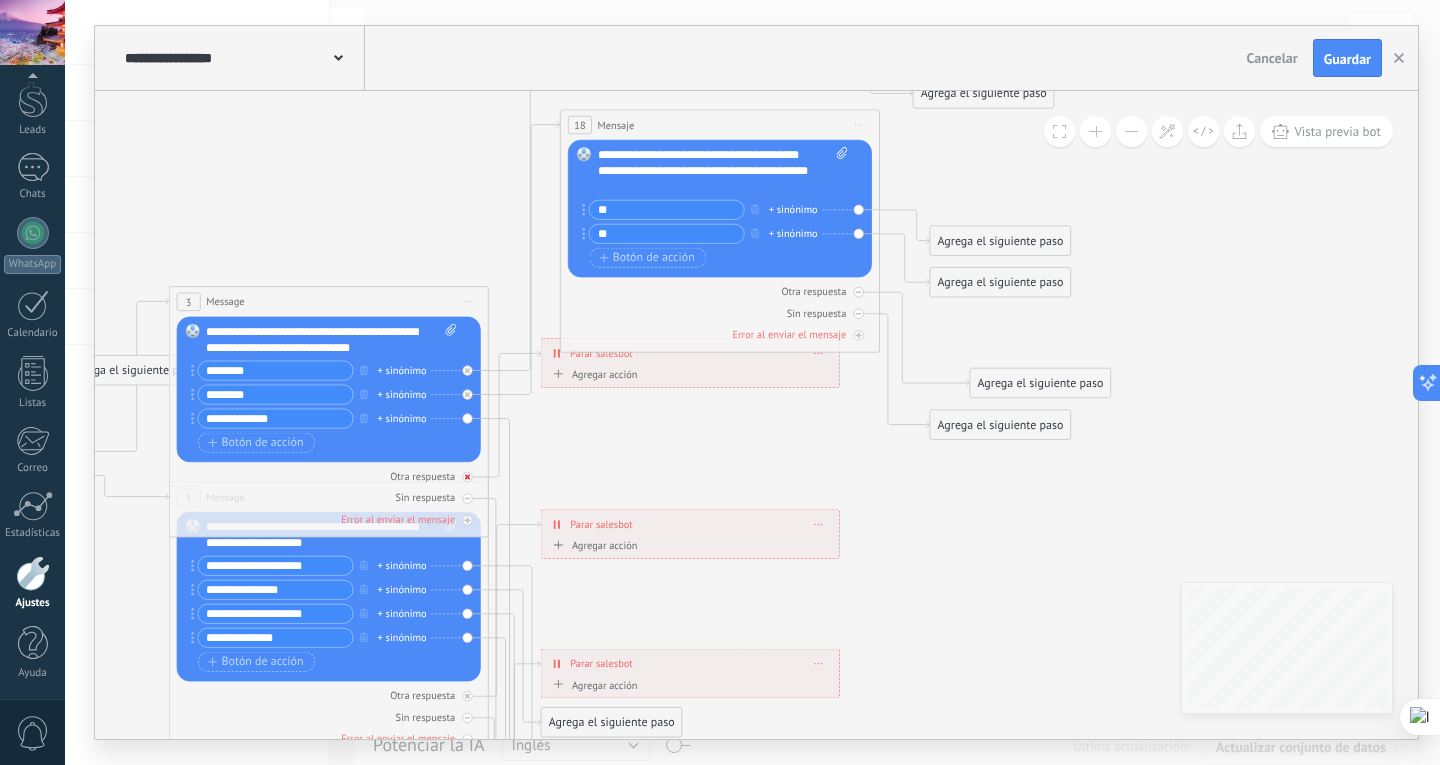 click 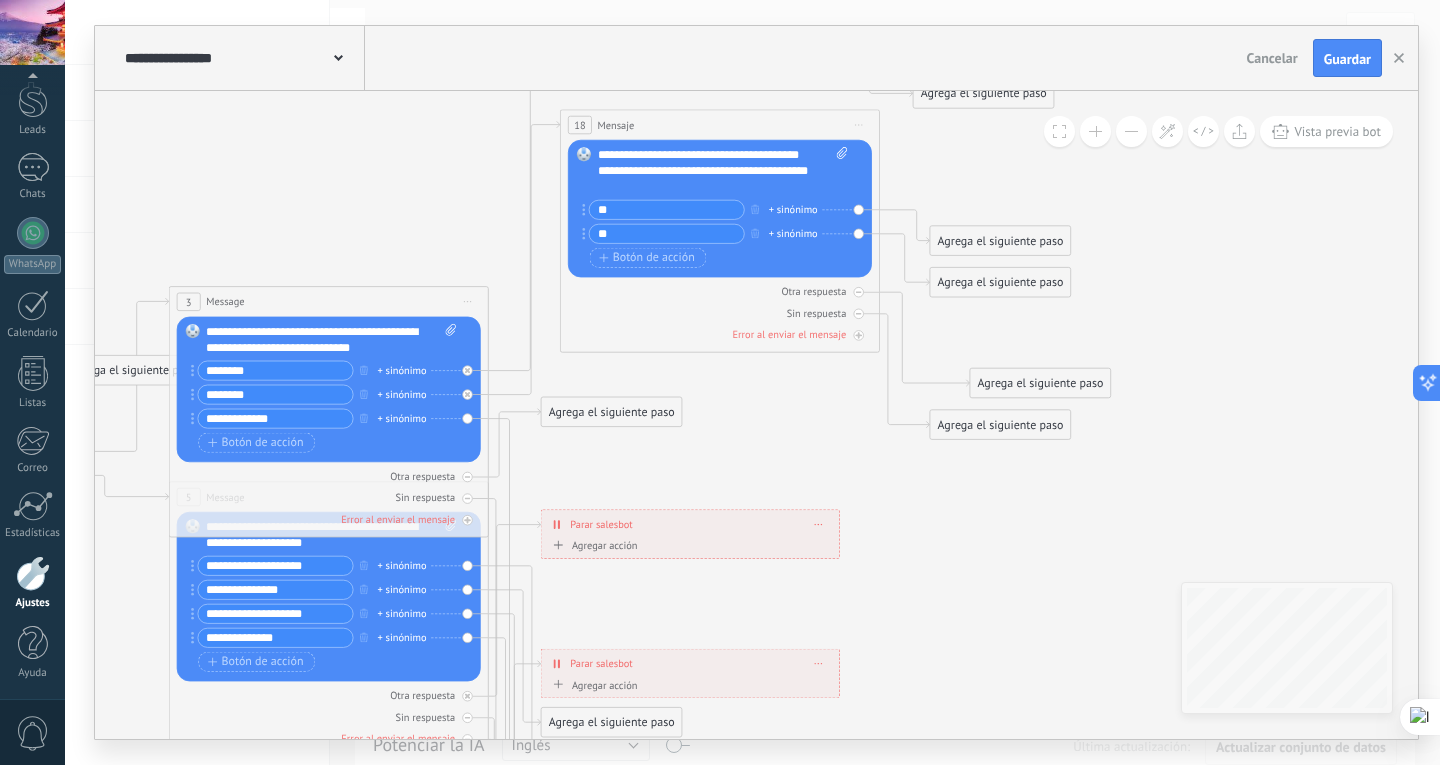 click 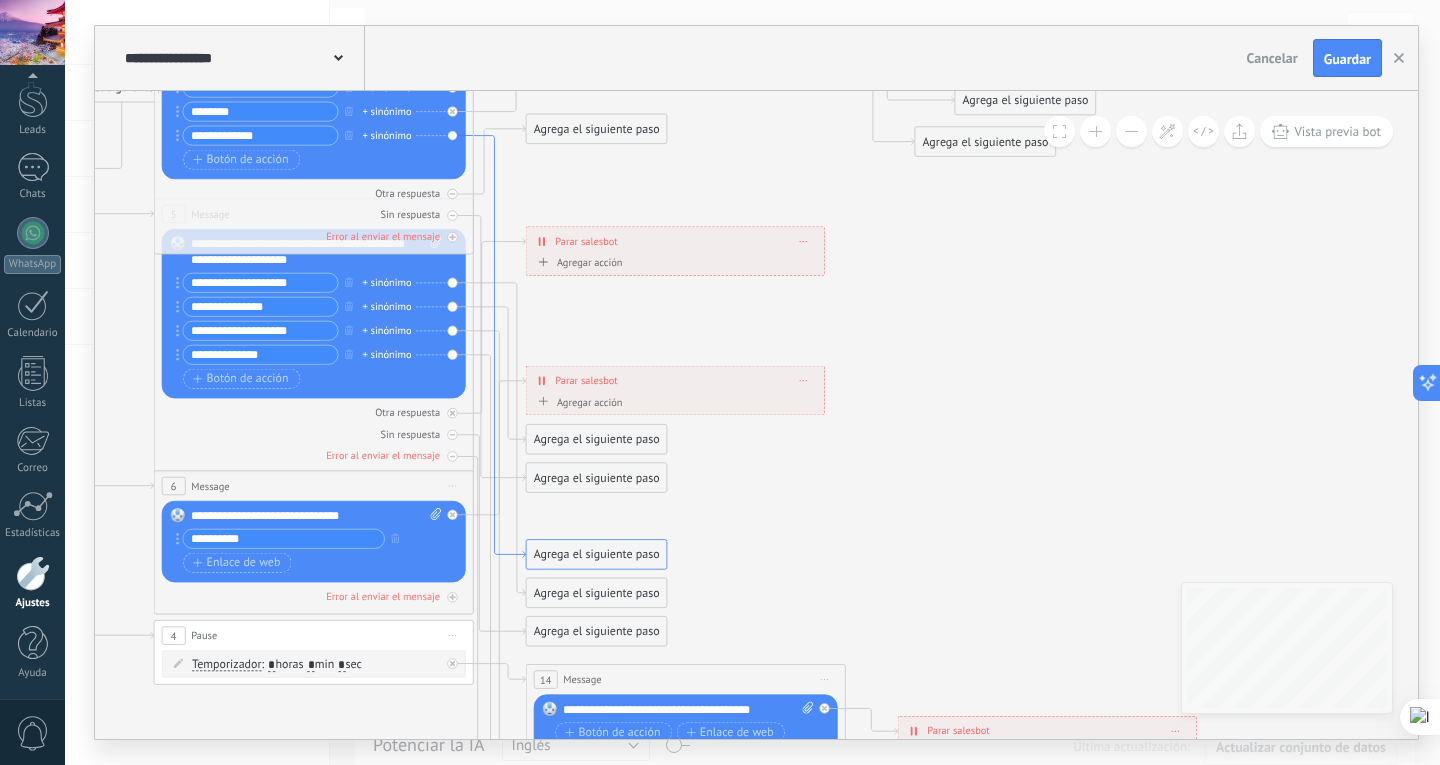 drag, startPoint x: 509, startPoint y: 430, endPoint x: 494, endPoint y: 147, distance: 283.39725 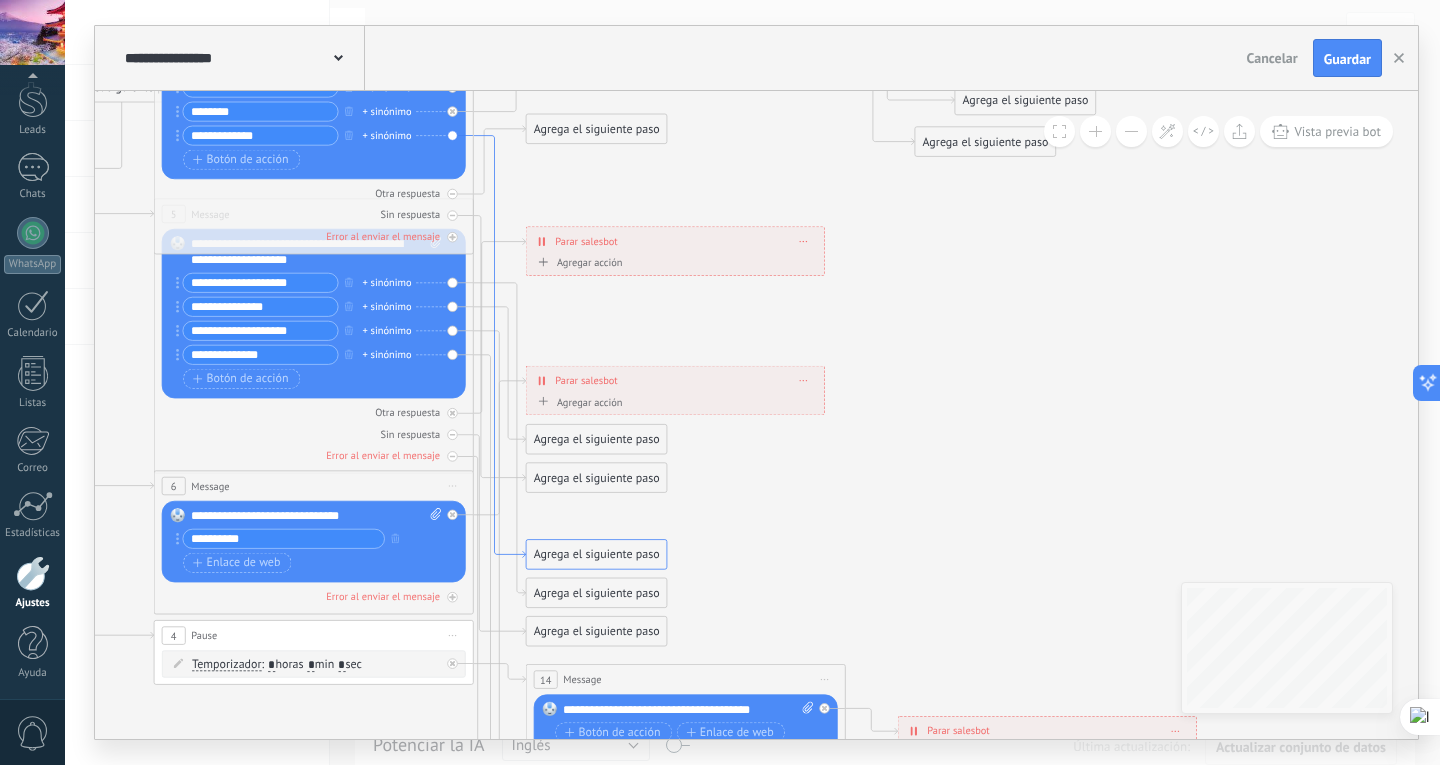 click 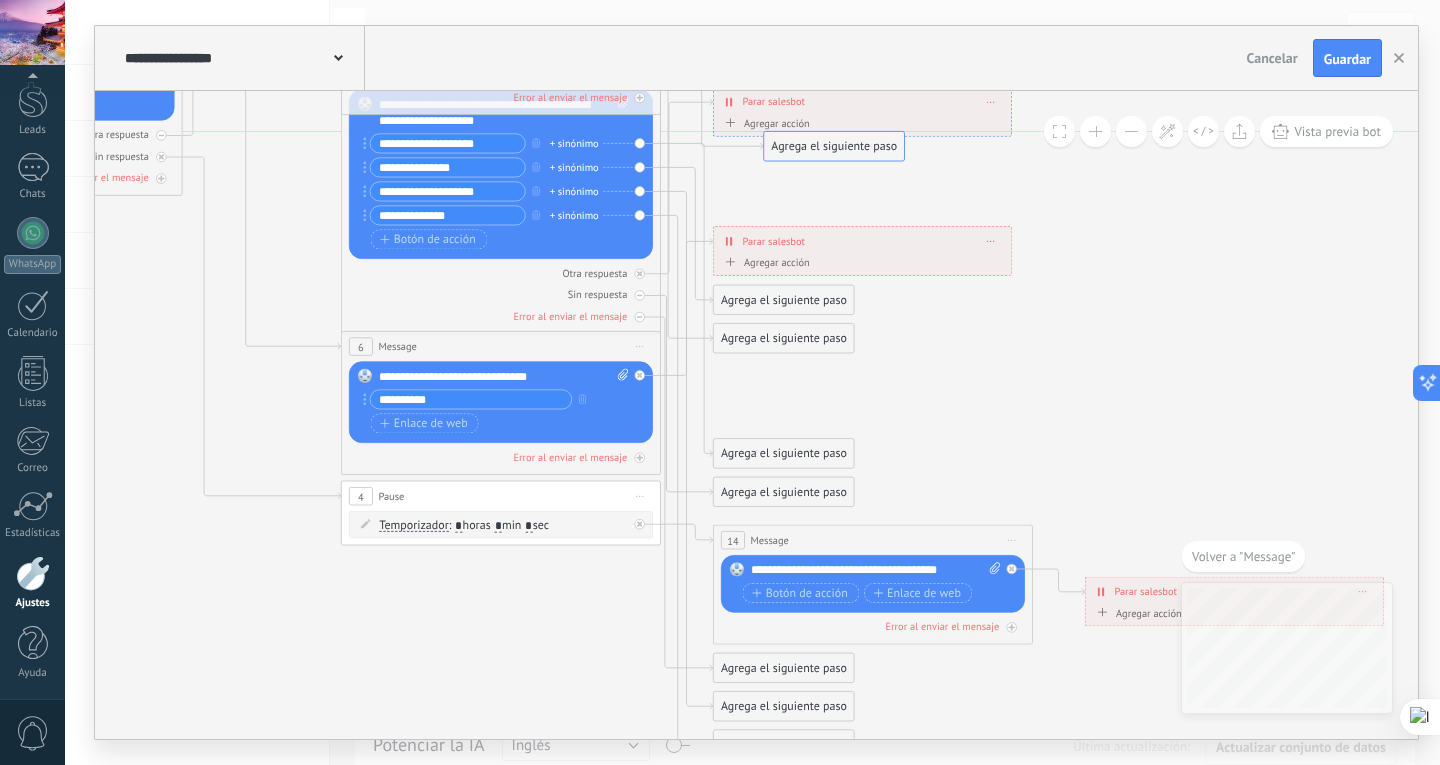 drag, startPoint x: 789, startPoint y: 381, endPoint x: 827, endPoint y: 140, distance: 243.97746 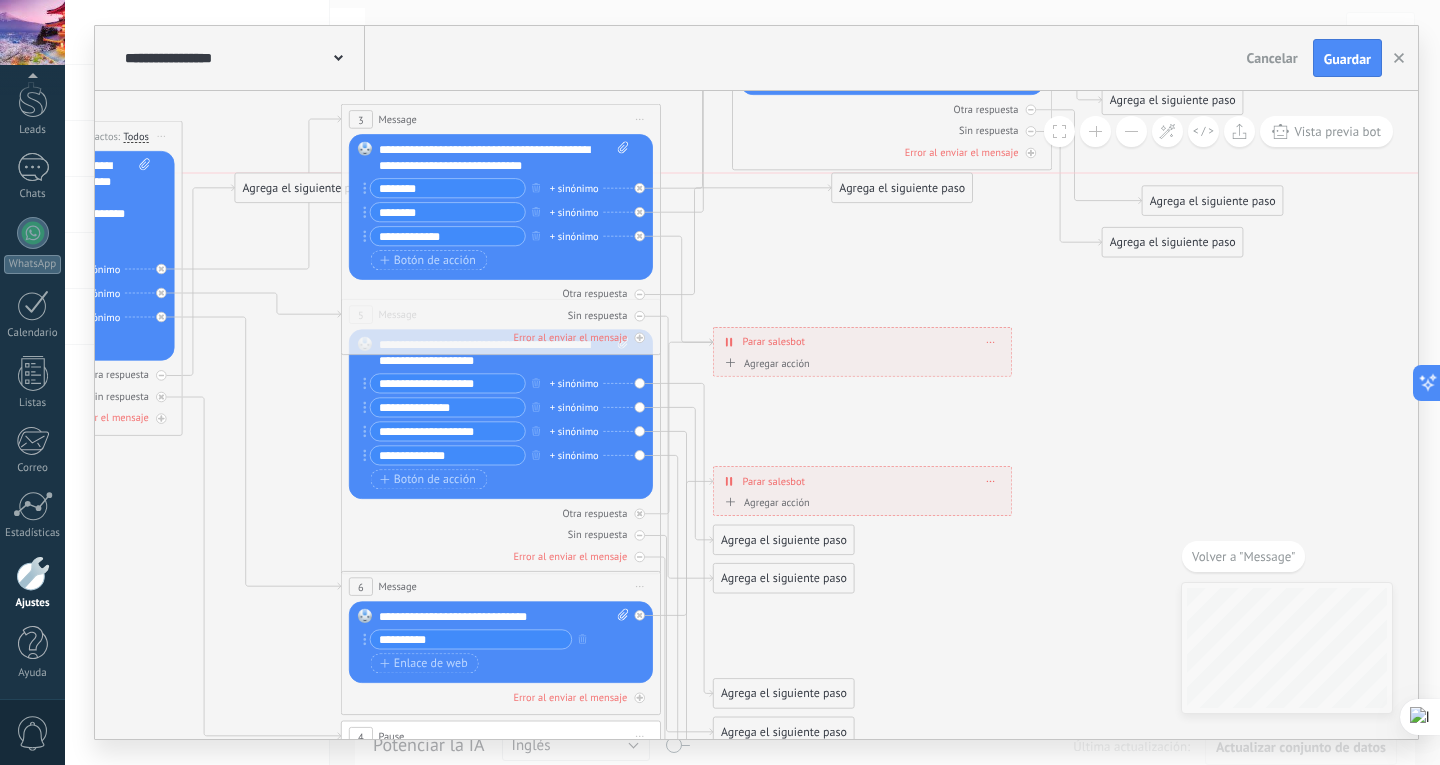 drag, startPoint x: 803, startPoint y: 228, endPoint x: 915, endPoint y: 193, distance: 117.341385 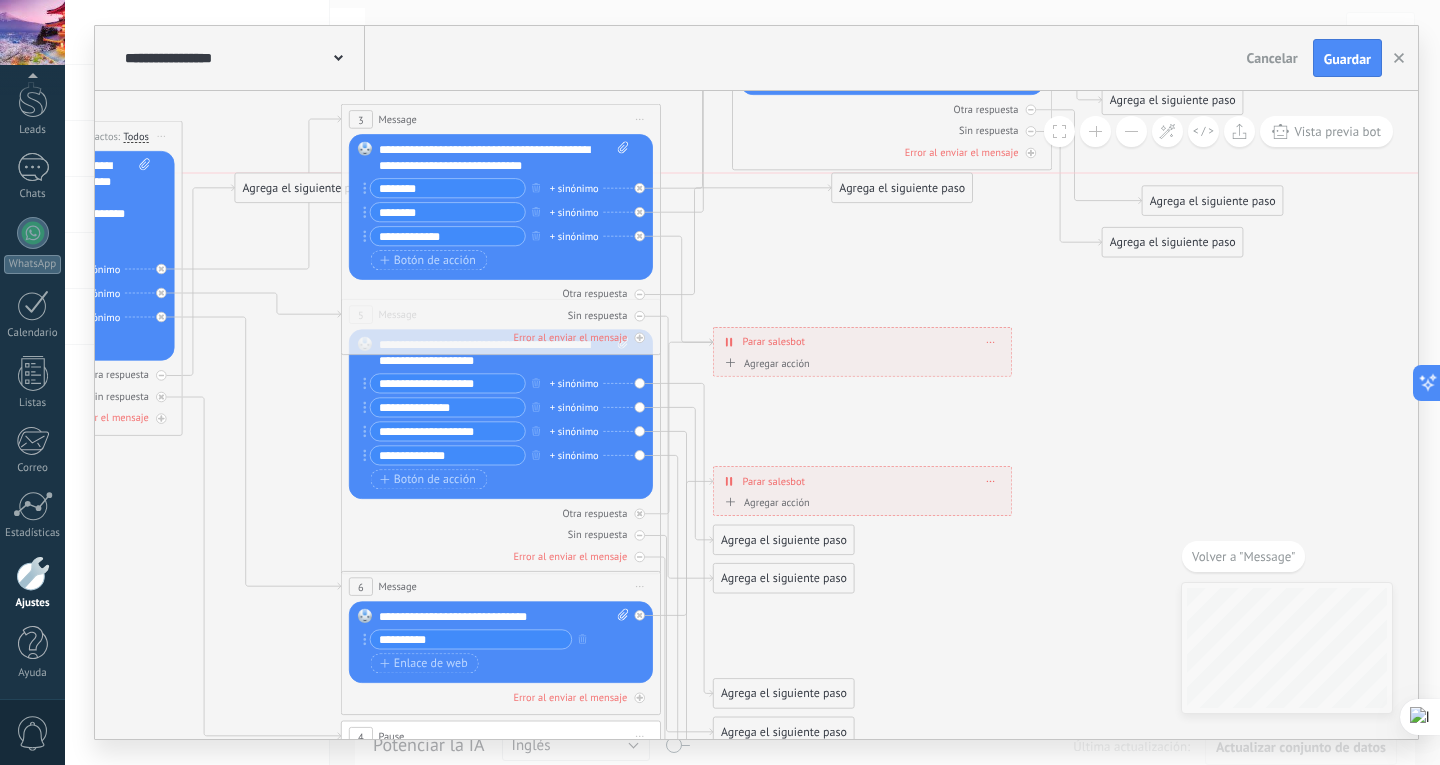 click on "Agrega el siguiente paso" at bounding box center (902, 188) 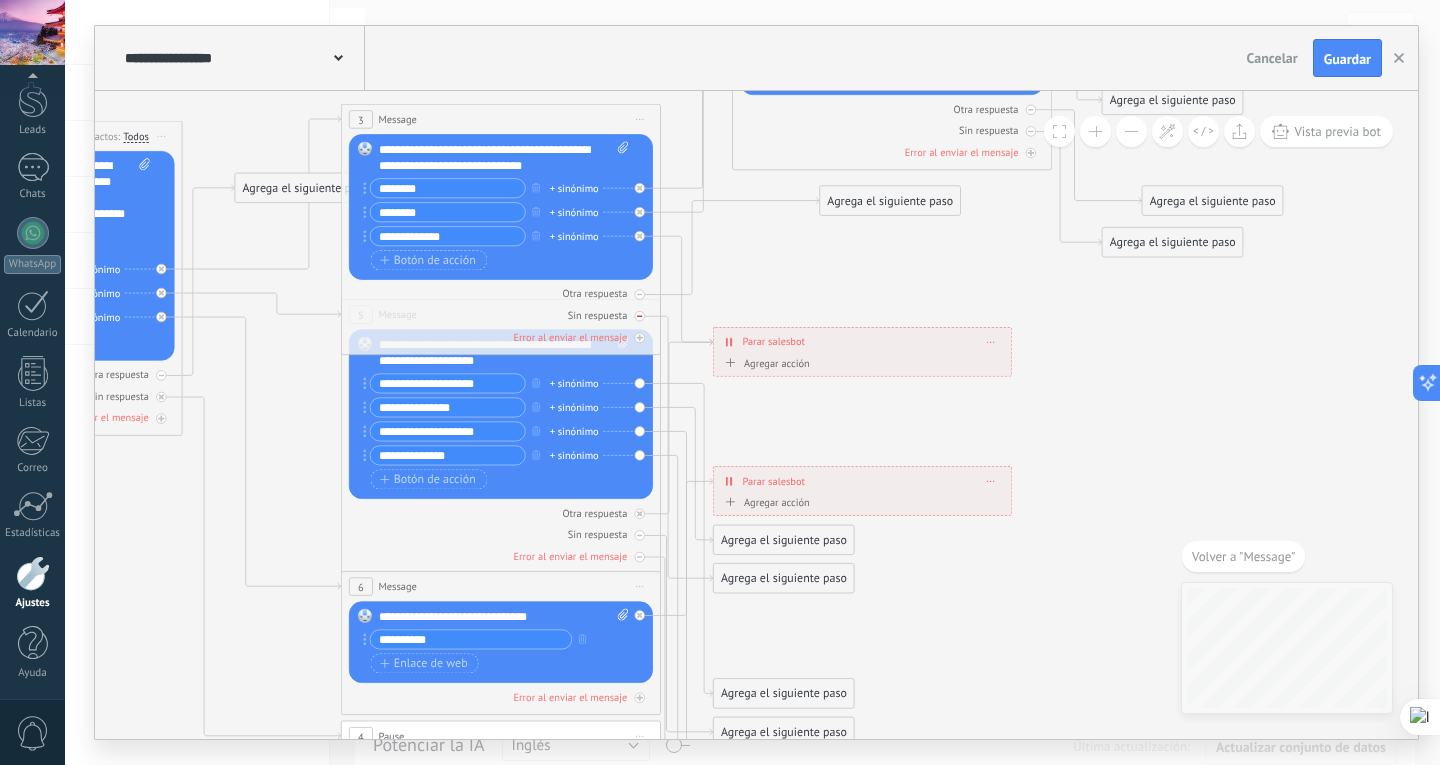 click 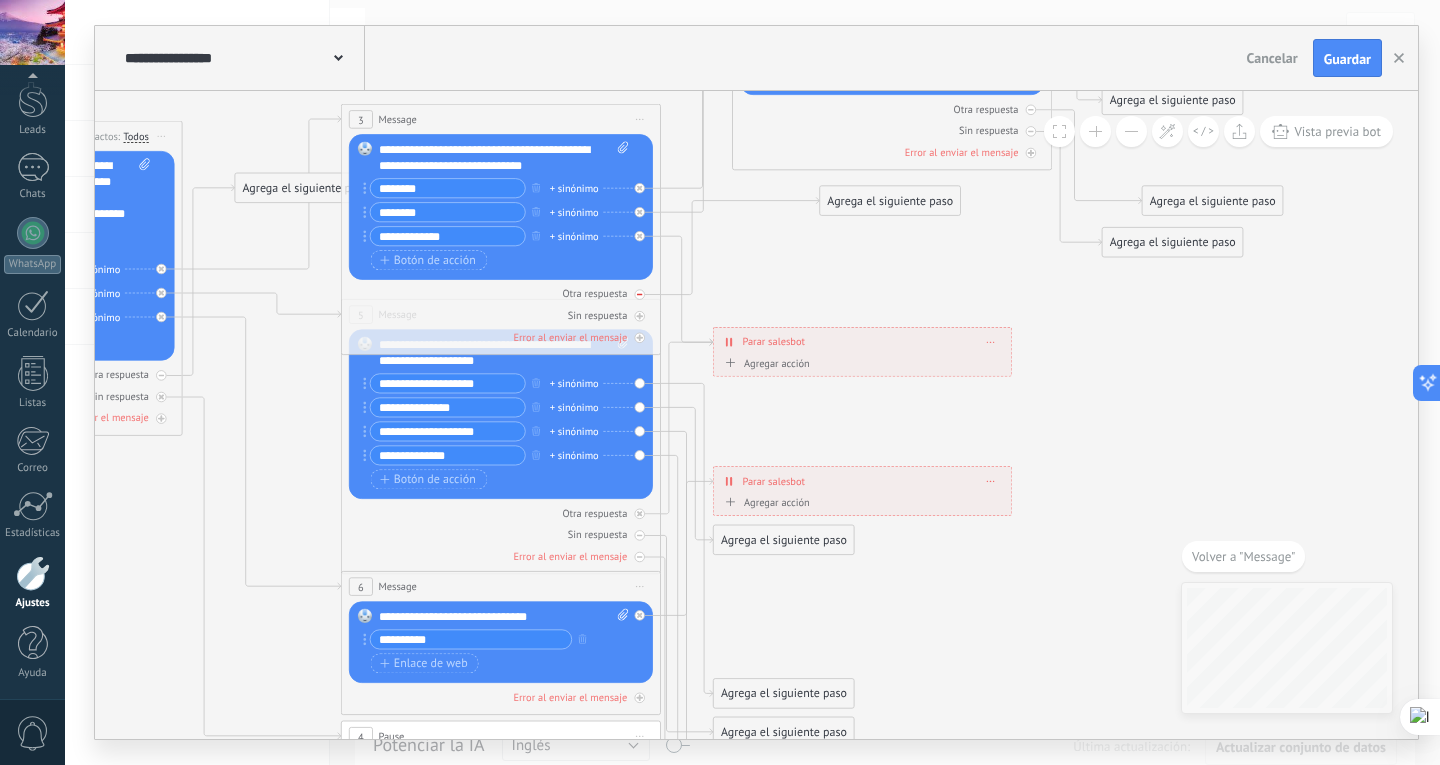click 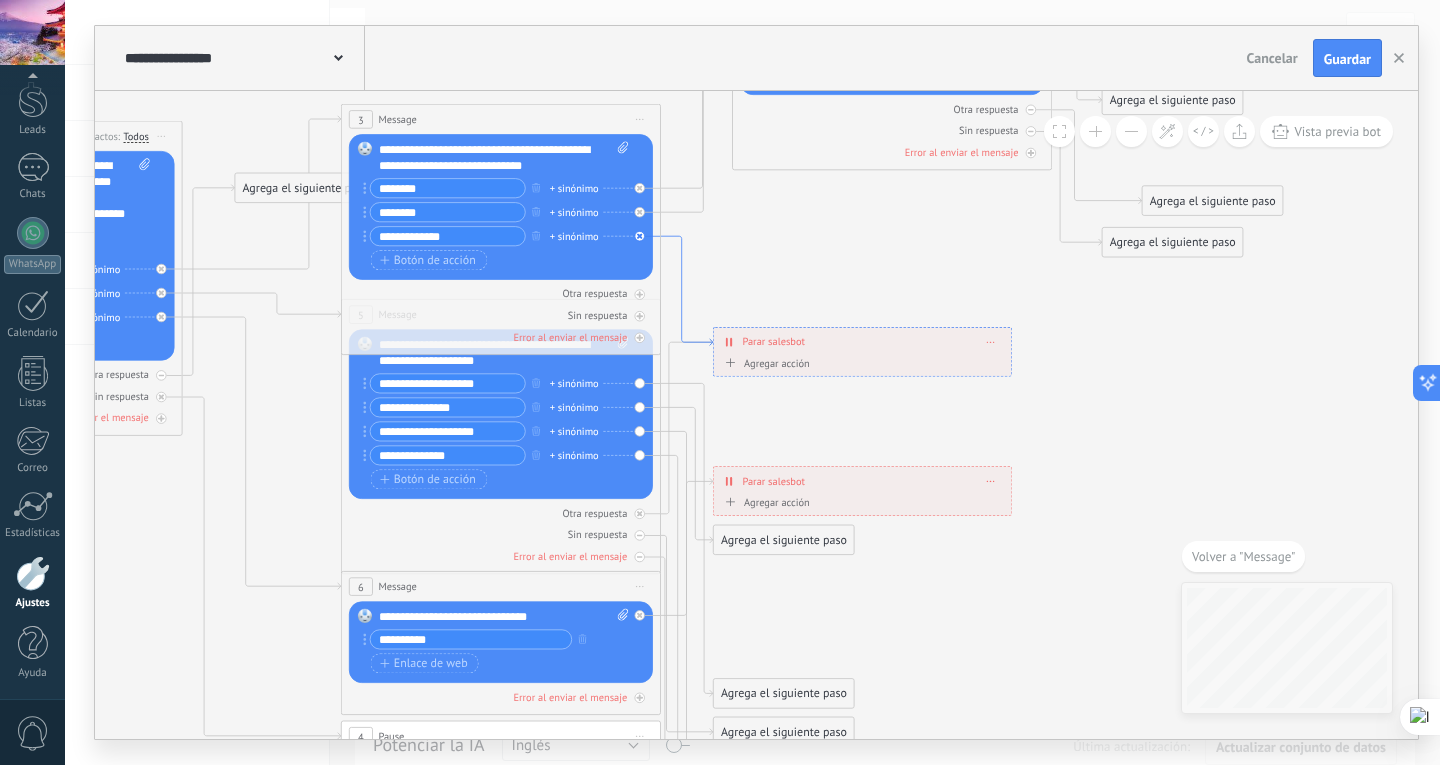 click 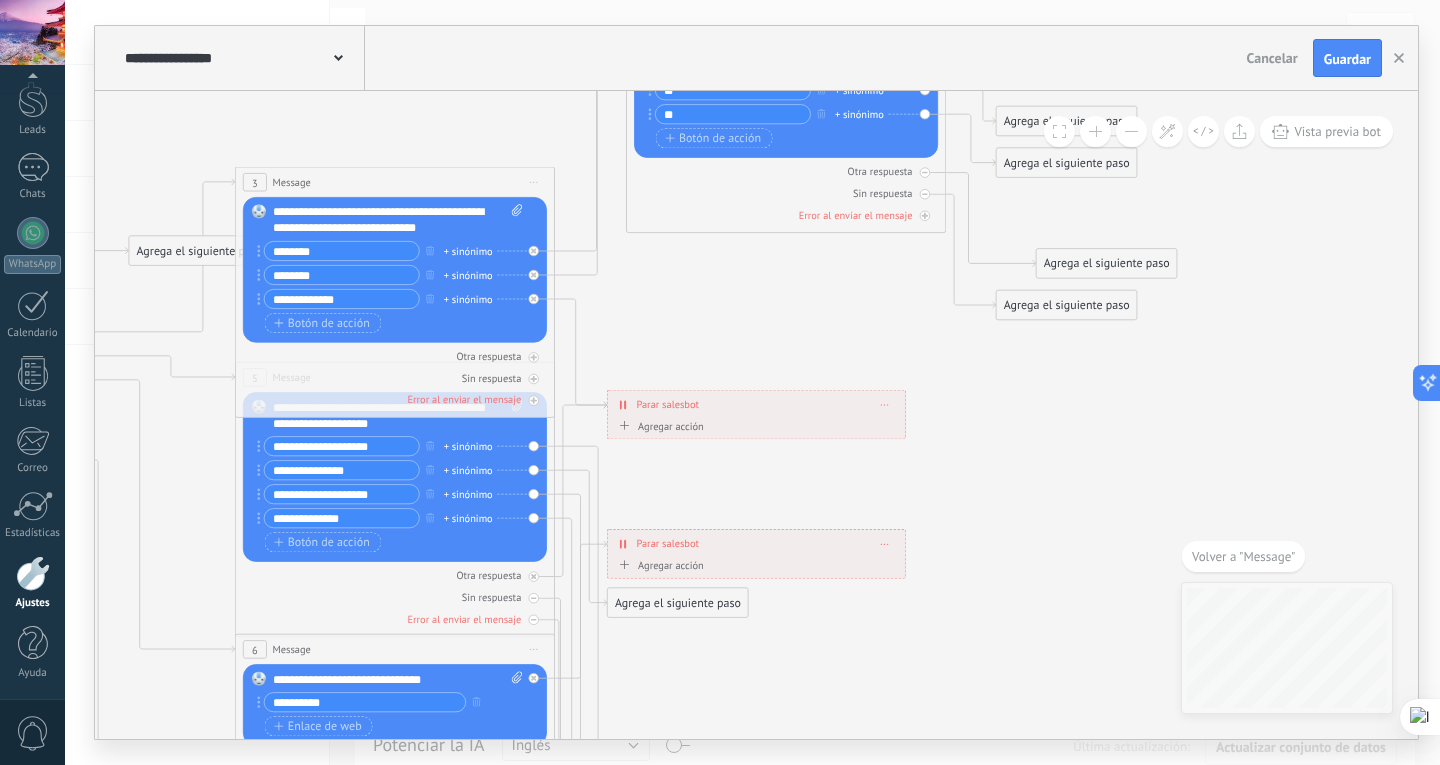 drag, startPoint x: 777, startPoint y: 422, endPoint x: 770, endPoint y: 376, distance: 46.52956 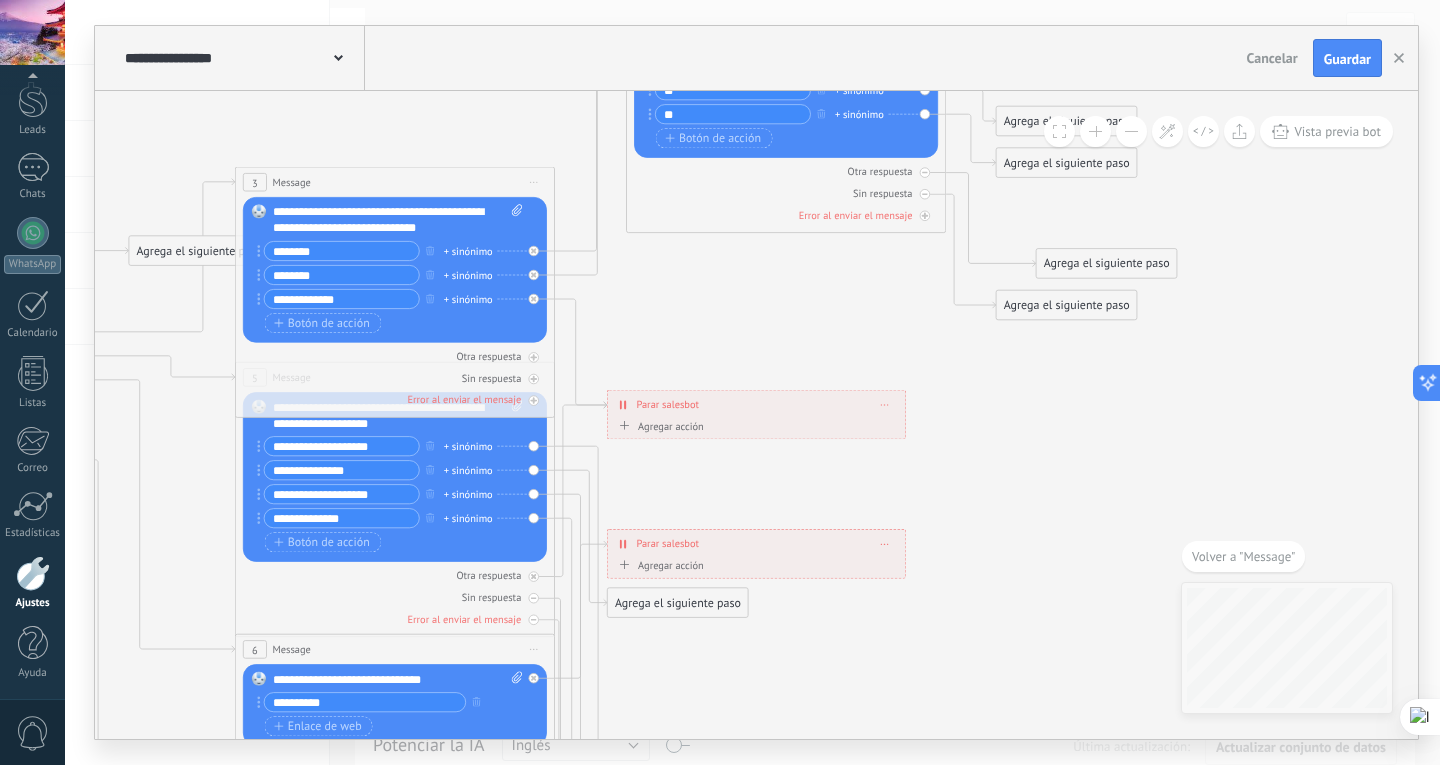 click on "**********" at bounding box center [-415, 131] 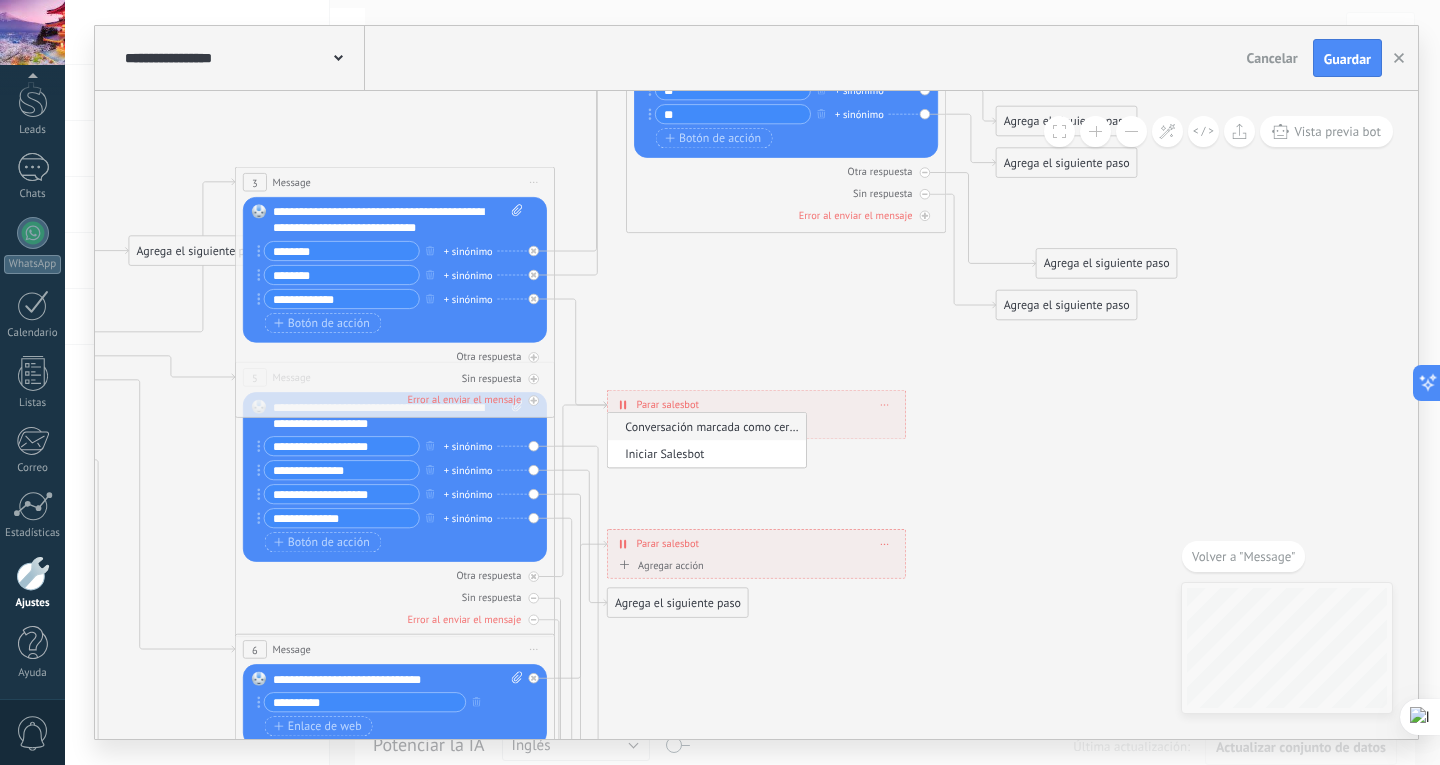 click on "Conversación marcada como cerrada" at bounding box center (705, 426) 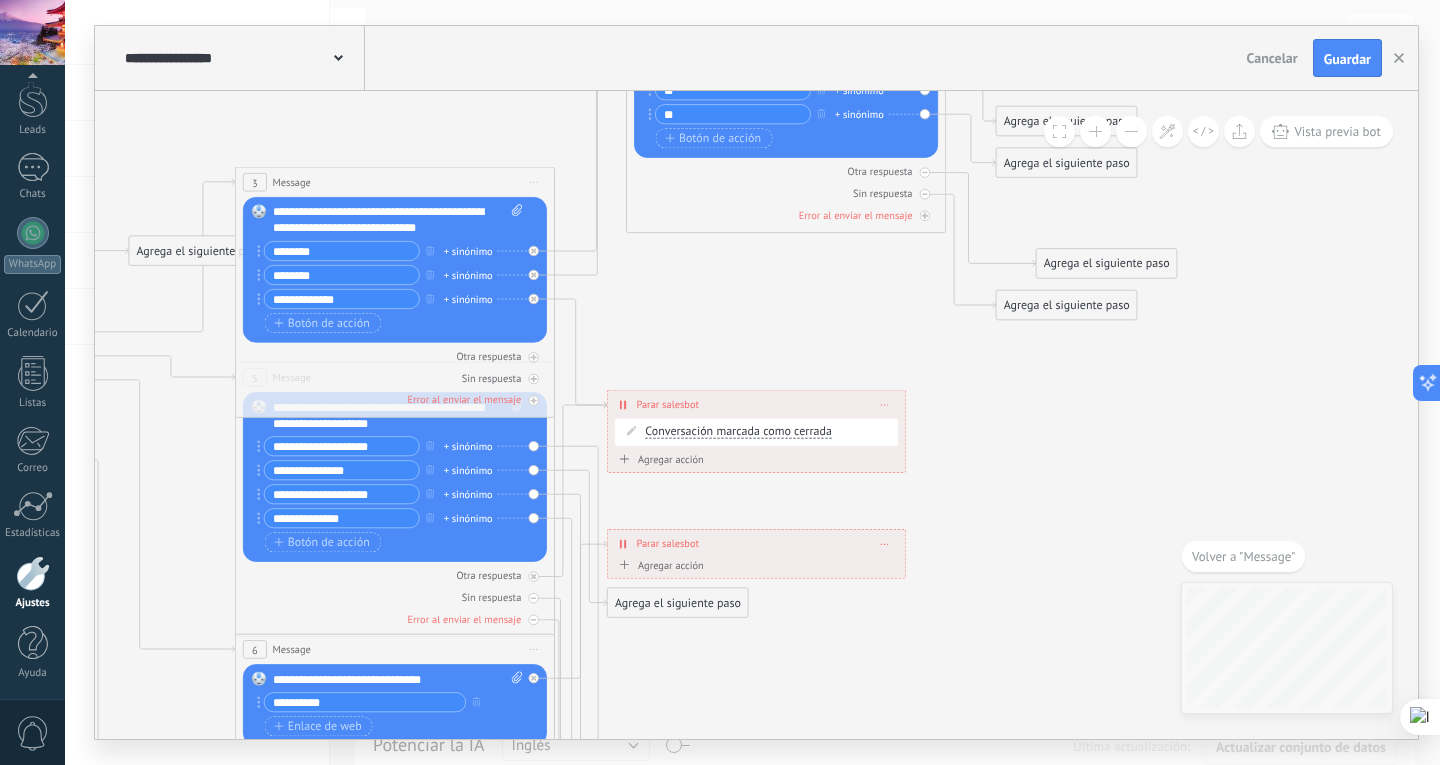 click on "**********" at bounding box center [757, 405] 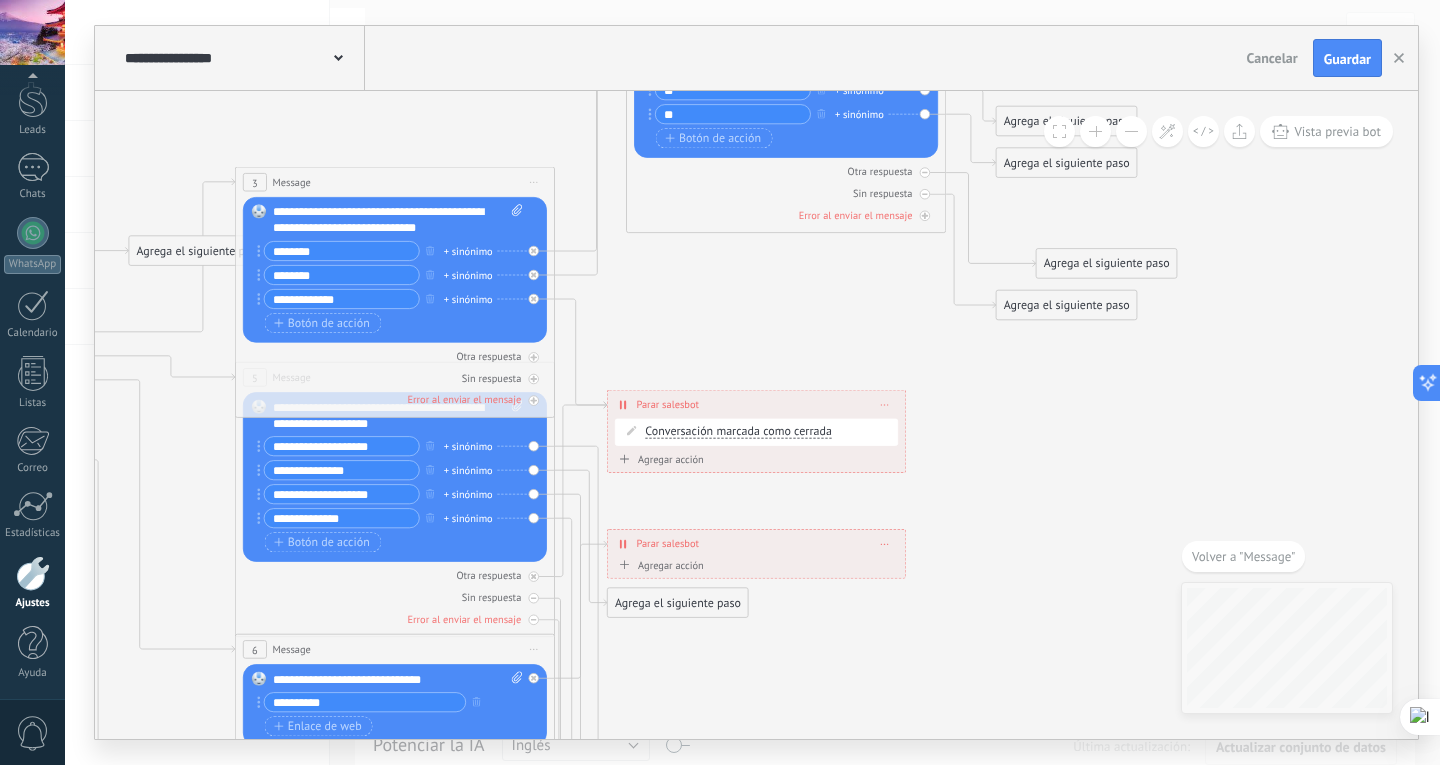 click 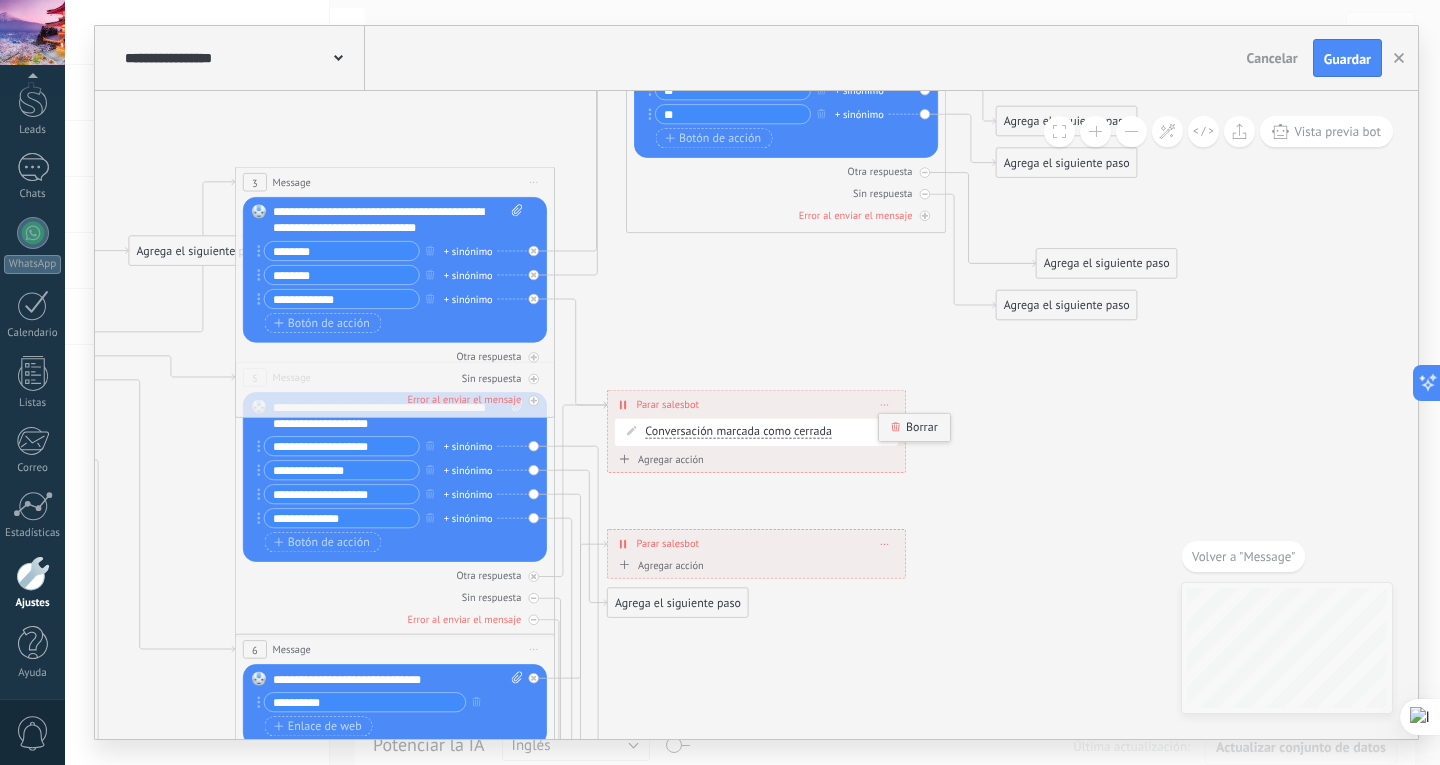 click on "Borrar" at bounding box center (914, 427) 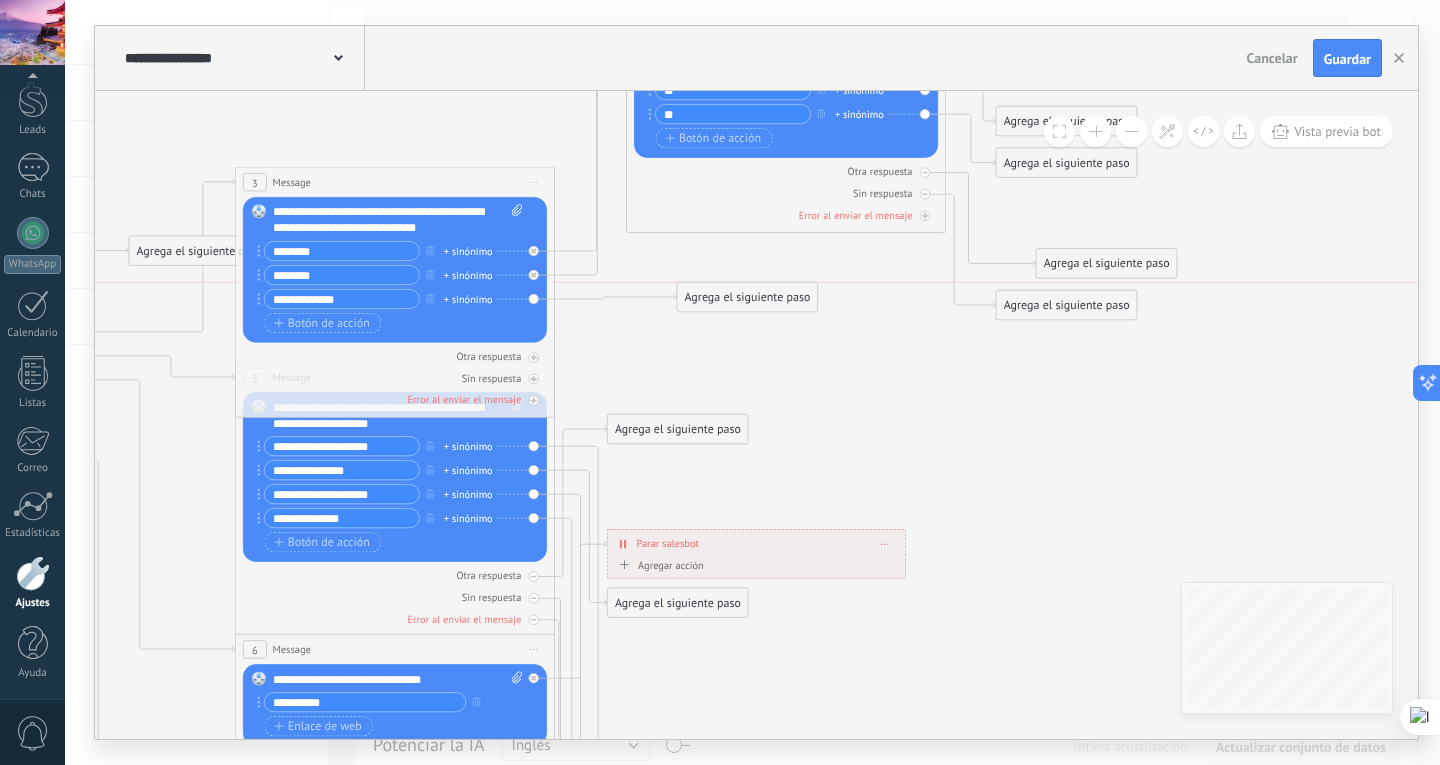 drag, startPoint x: 687, startPoint y: 271, endPoint x: 757, endPoint y: 300, distance: 75.76939 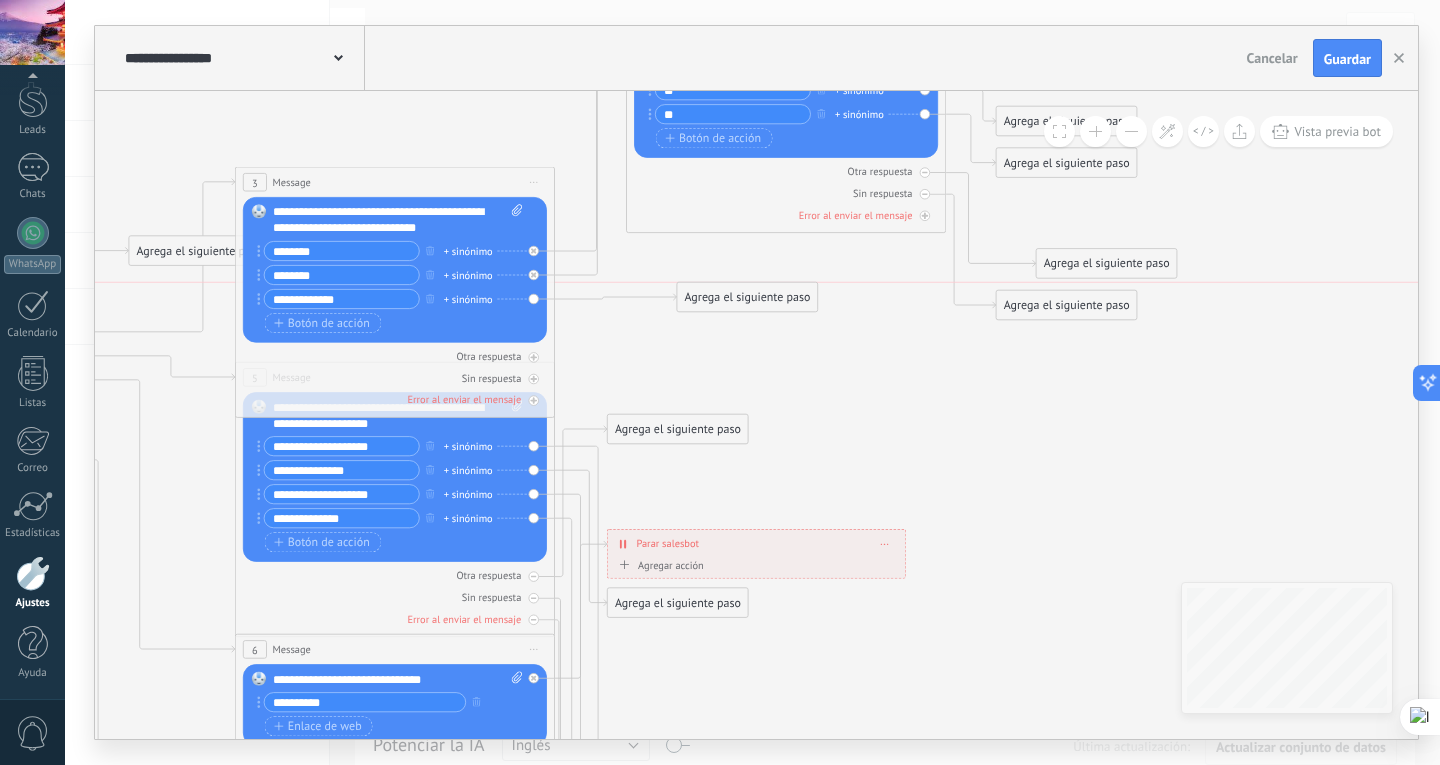 click on "Agrega el siguiente paso" at bounding box center (747, 297) 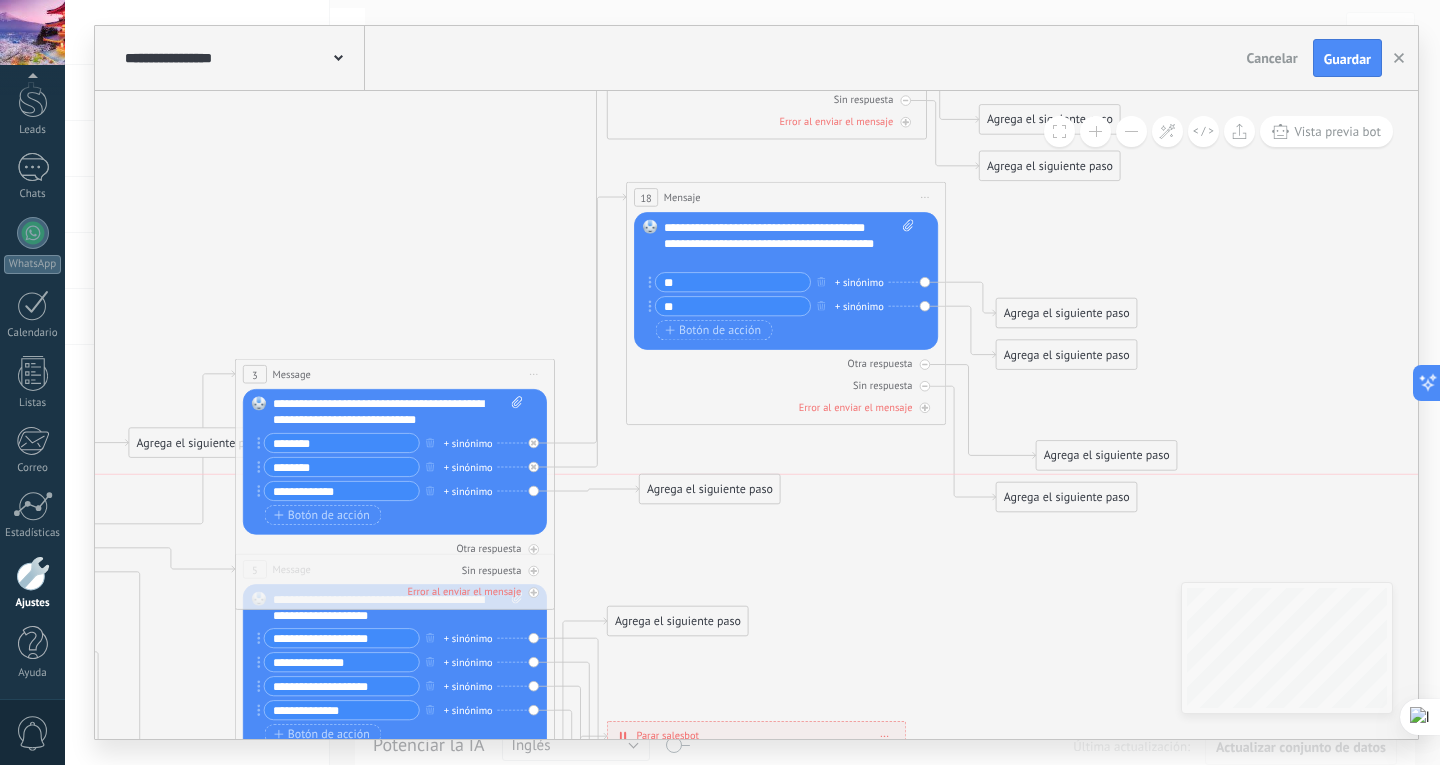 drag, startPoint x: 729, startPoint y: 487, endPoint x: 703, endPoint y: 483, distance: 26.305893 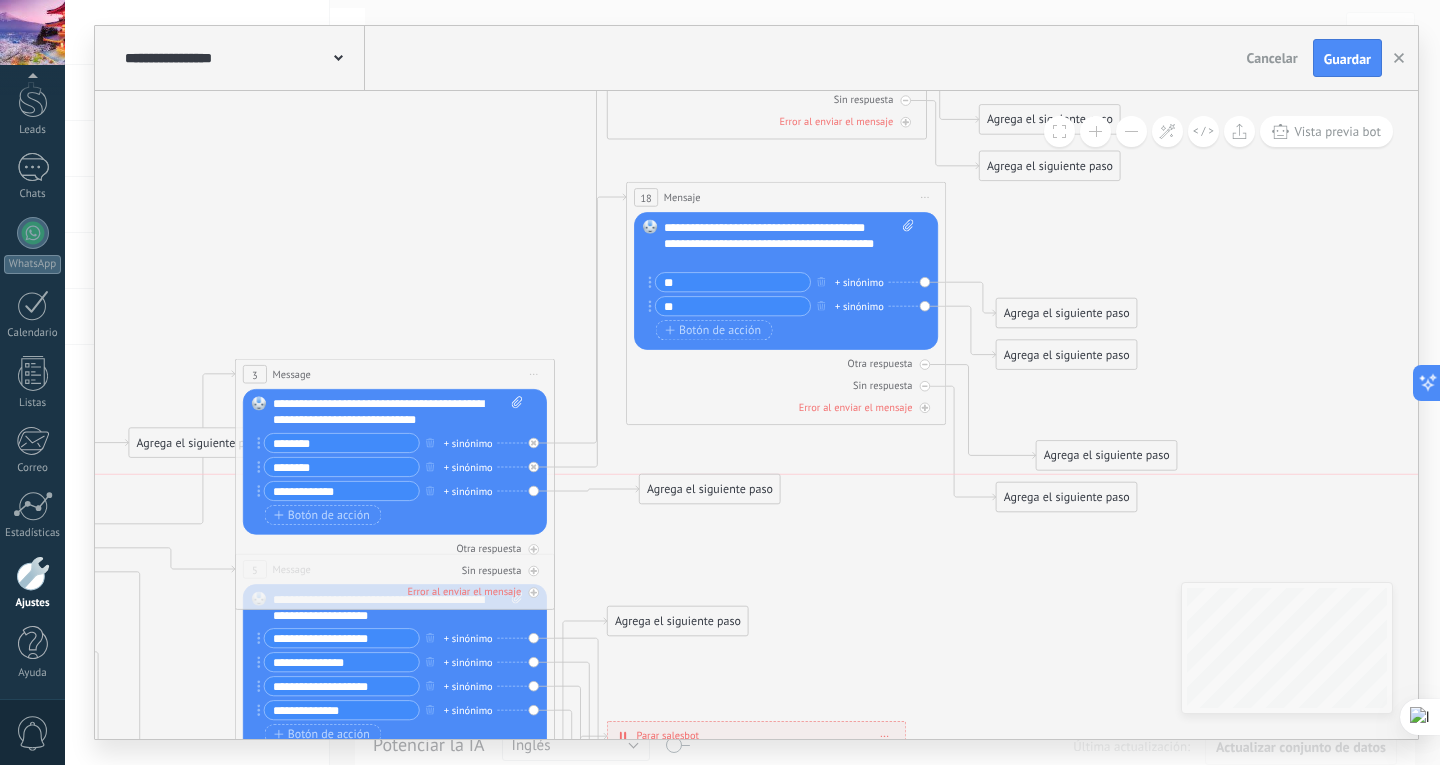 click on "Agrega el siguiente paso" at bounding box center (710, 489) 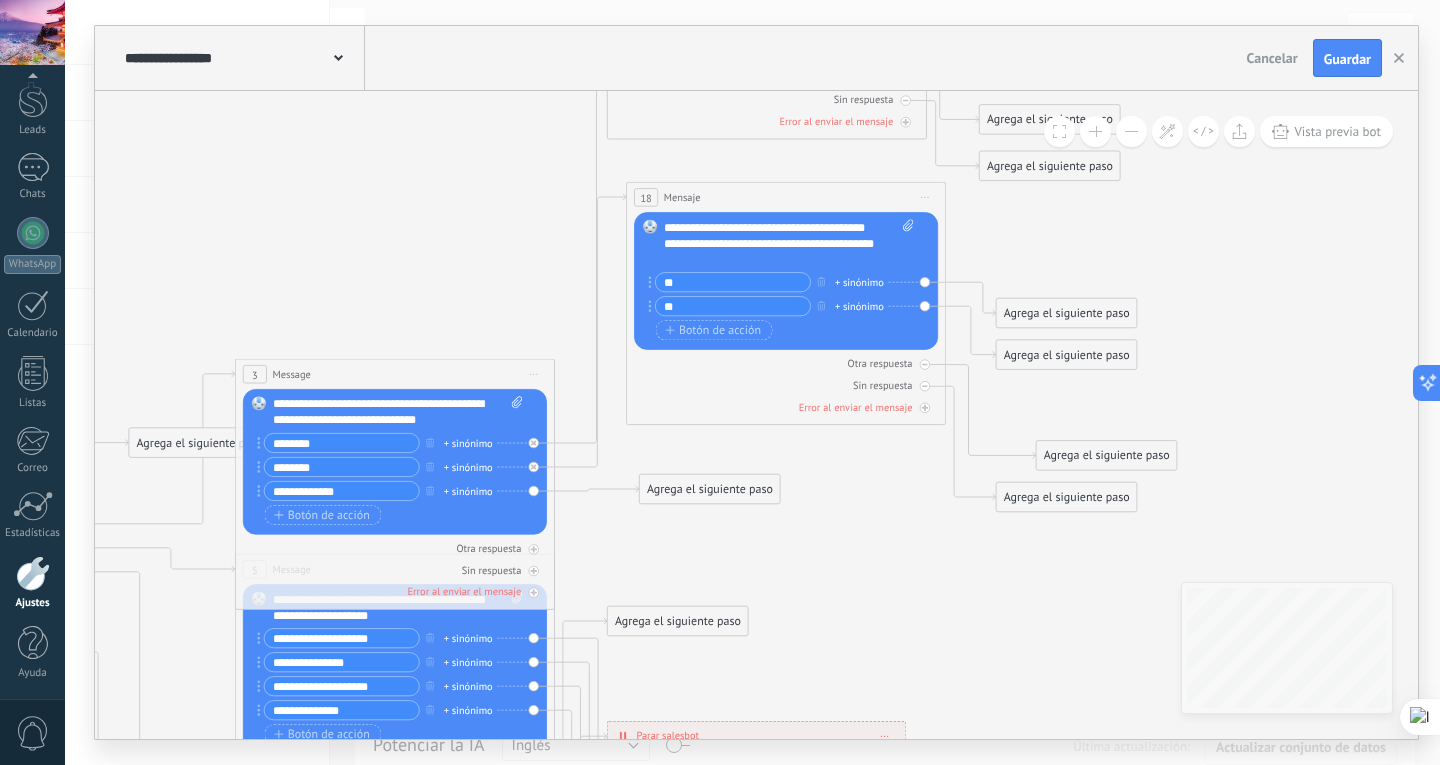 click on "Agrega el siguiente paso" at bounding box center (710, 489) 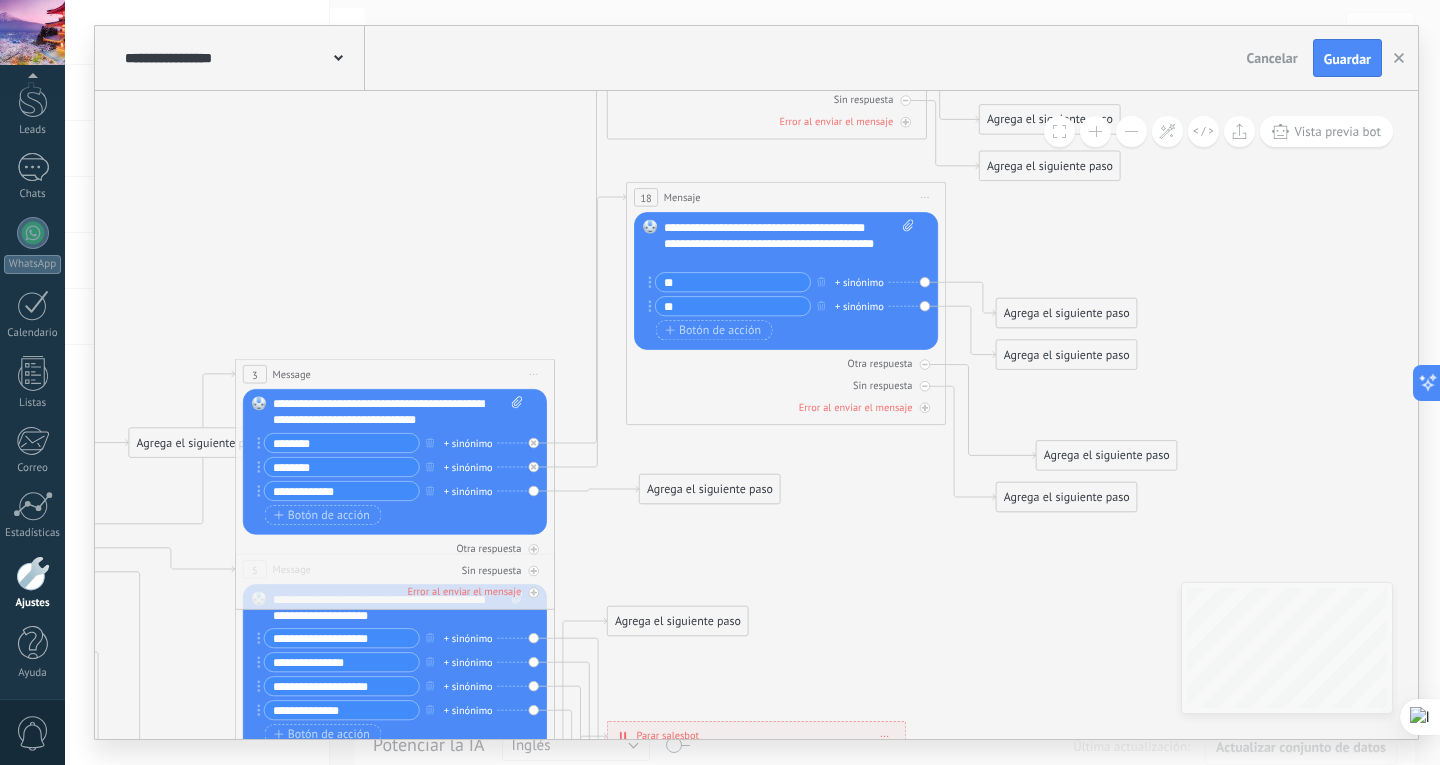 click on "Agrega el siguiente paso" at bounding box center [710, 489] 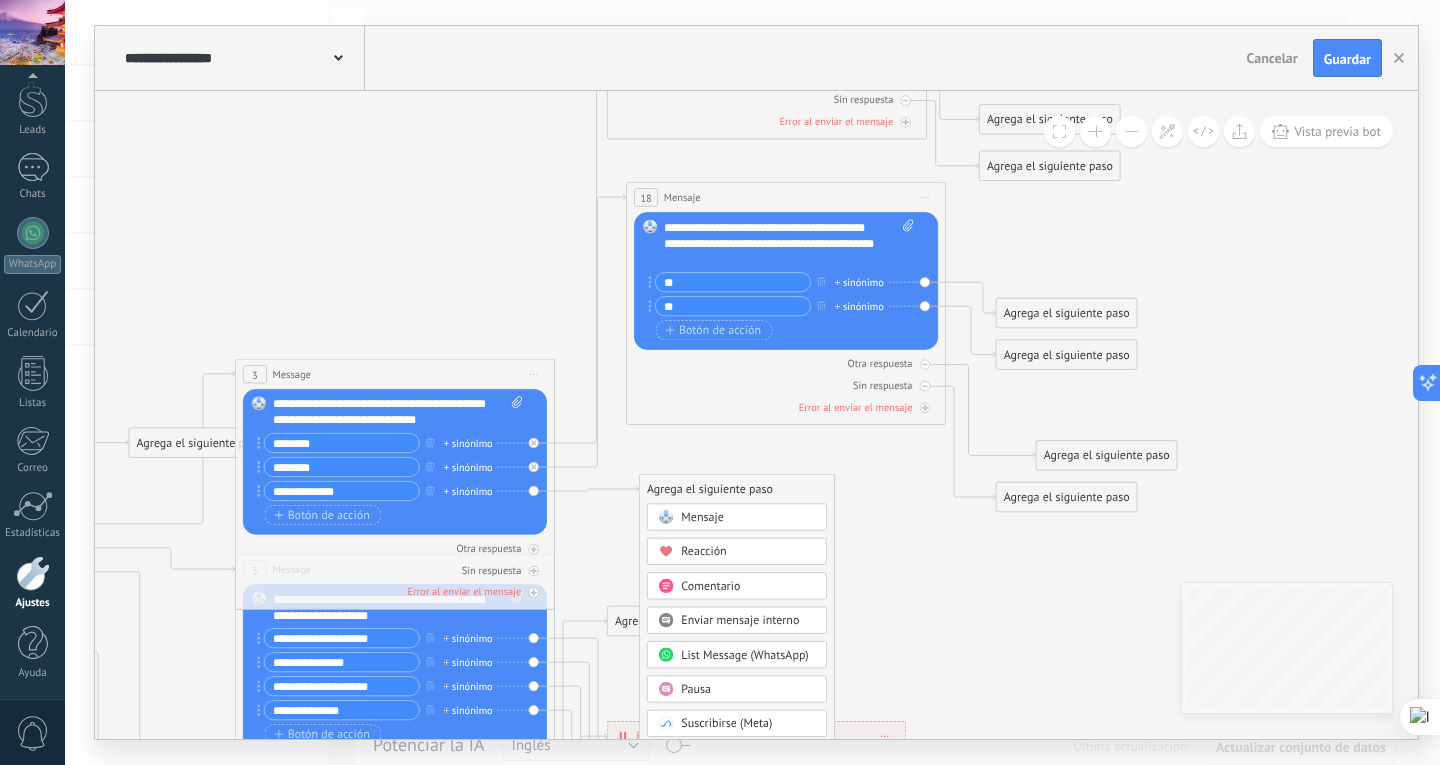 click on "Mensaje" at bounding box center (748, 518) 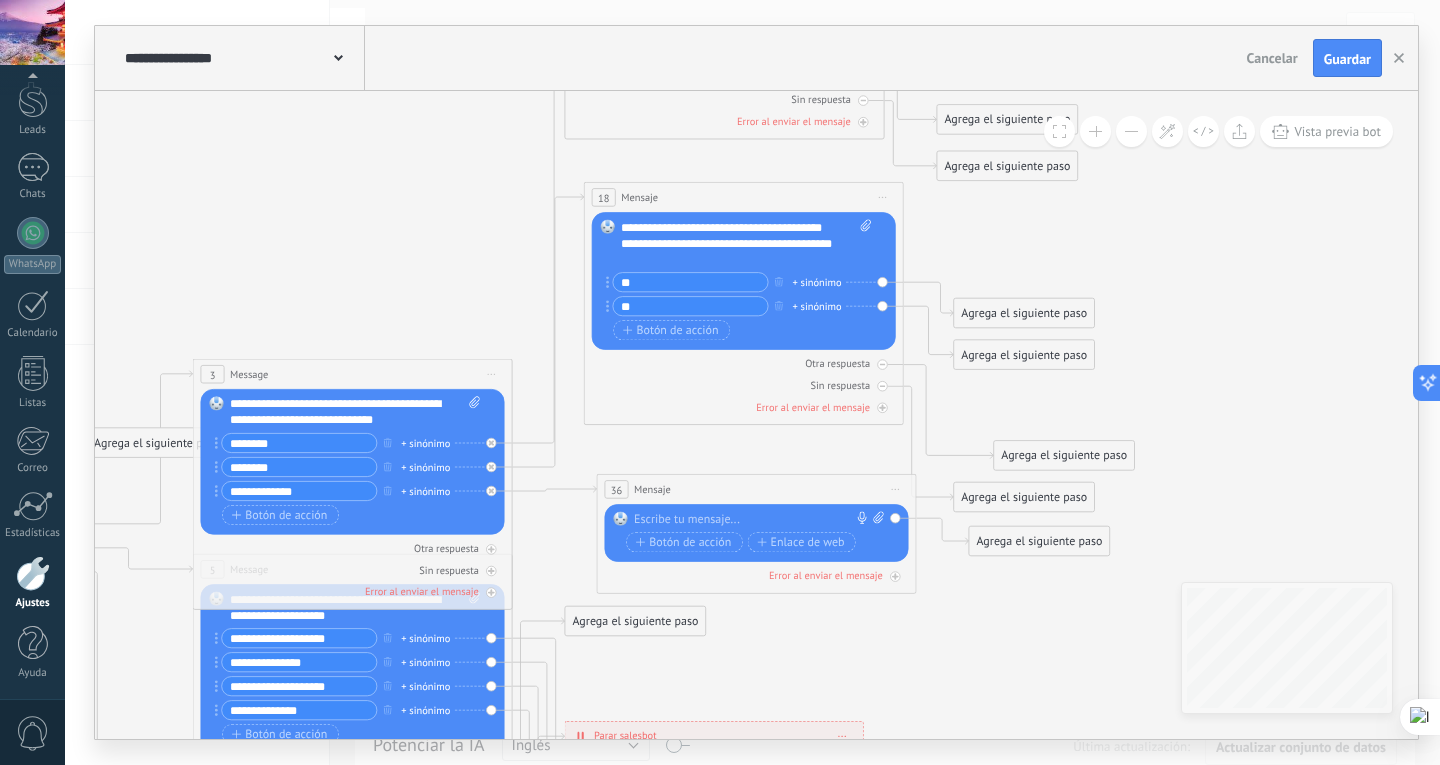 click at bounding box center (753, 519) 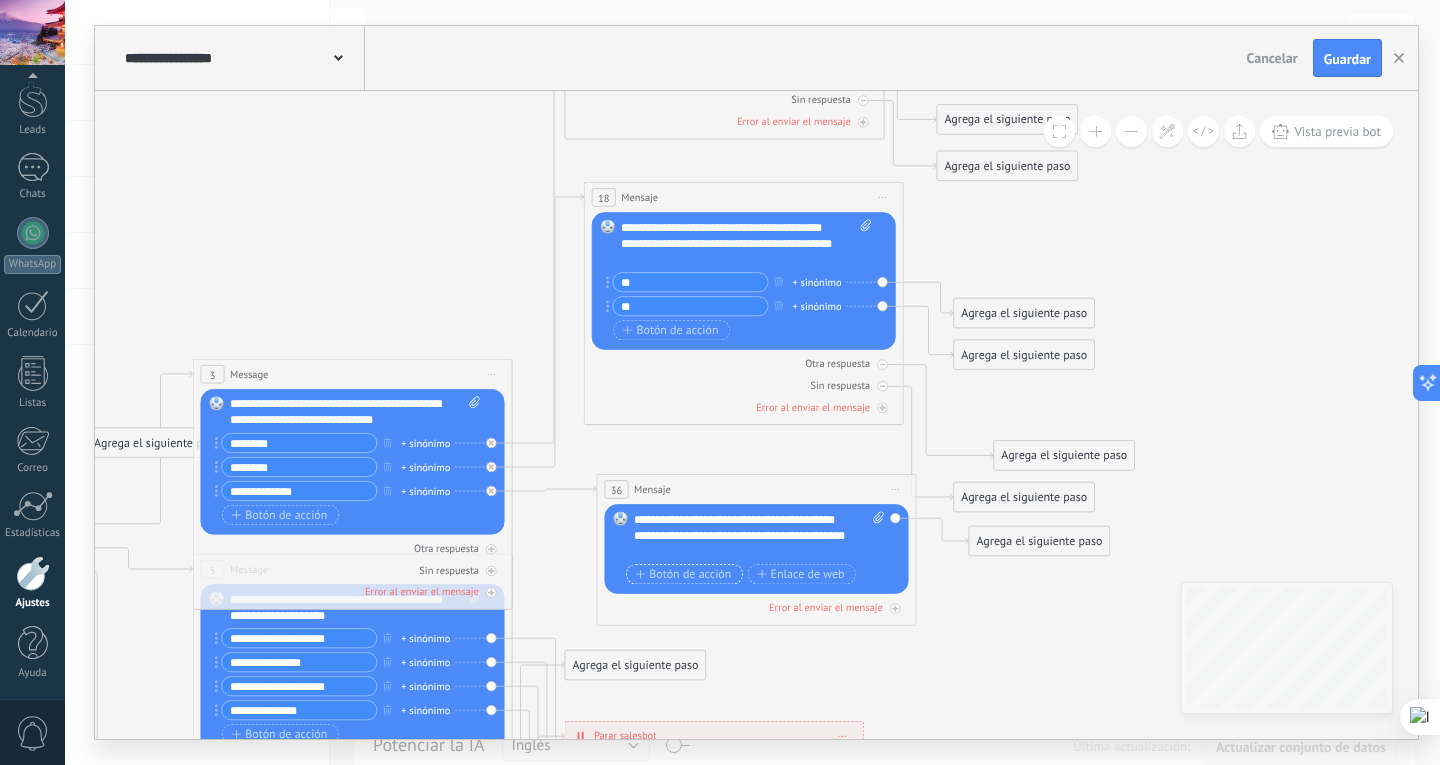 click on "Botón de acción" at bounding box center (684, 574) 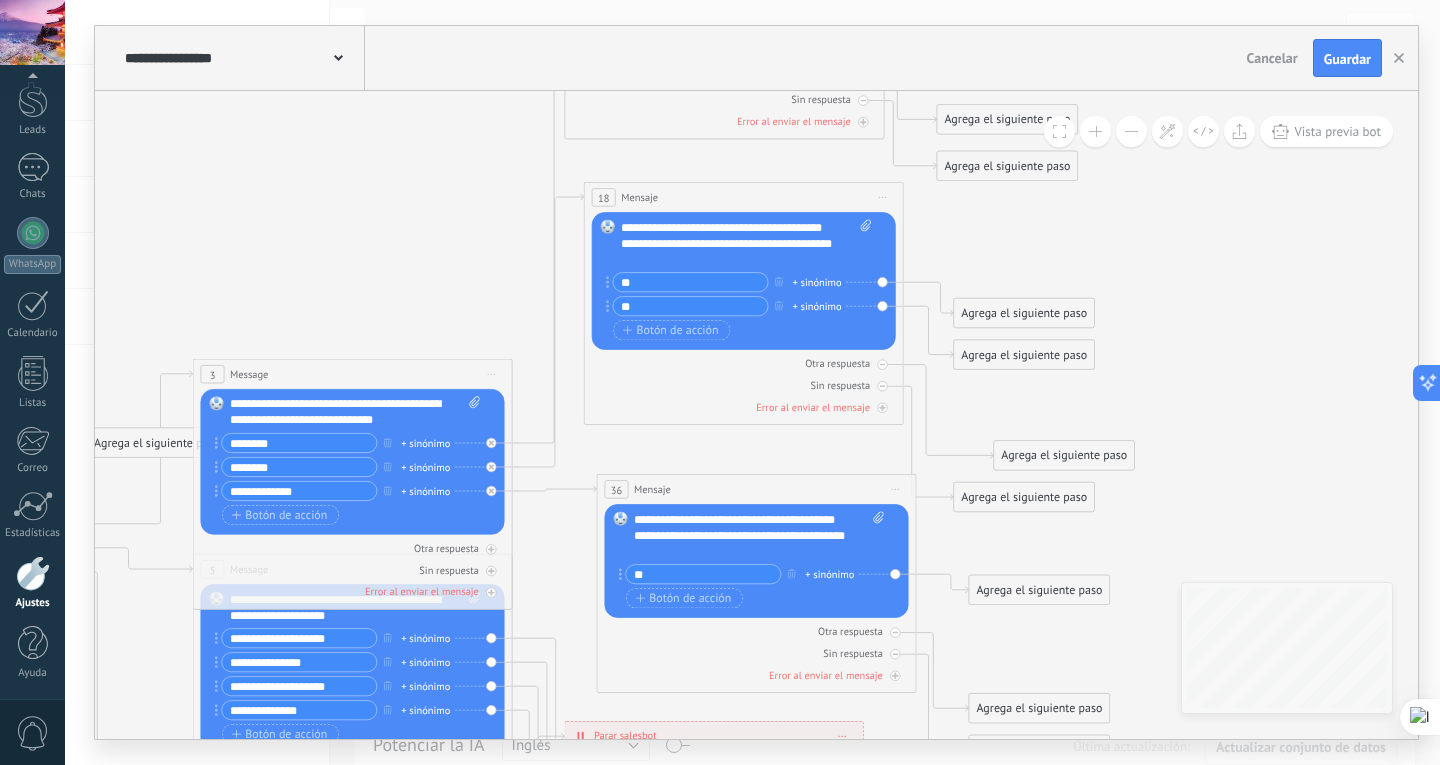 type on "*" 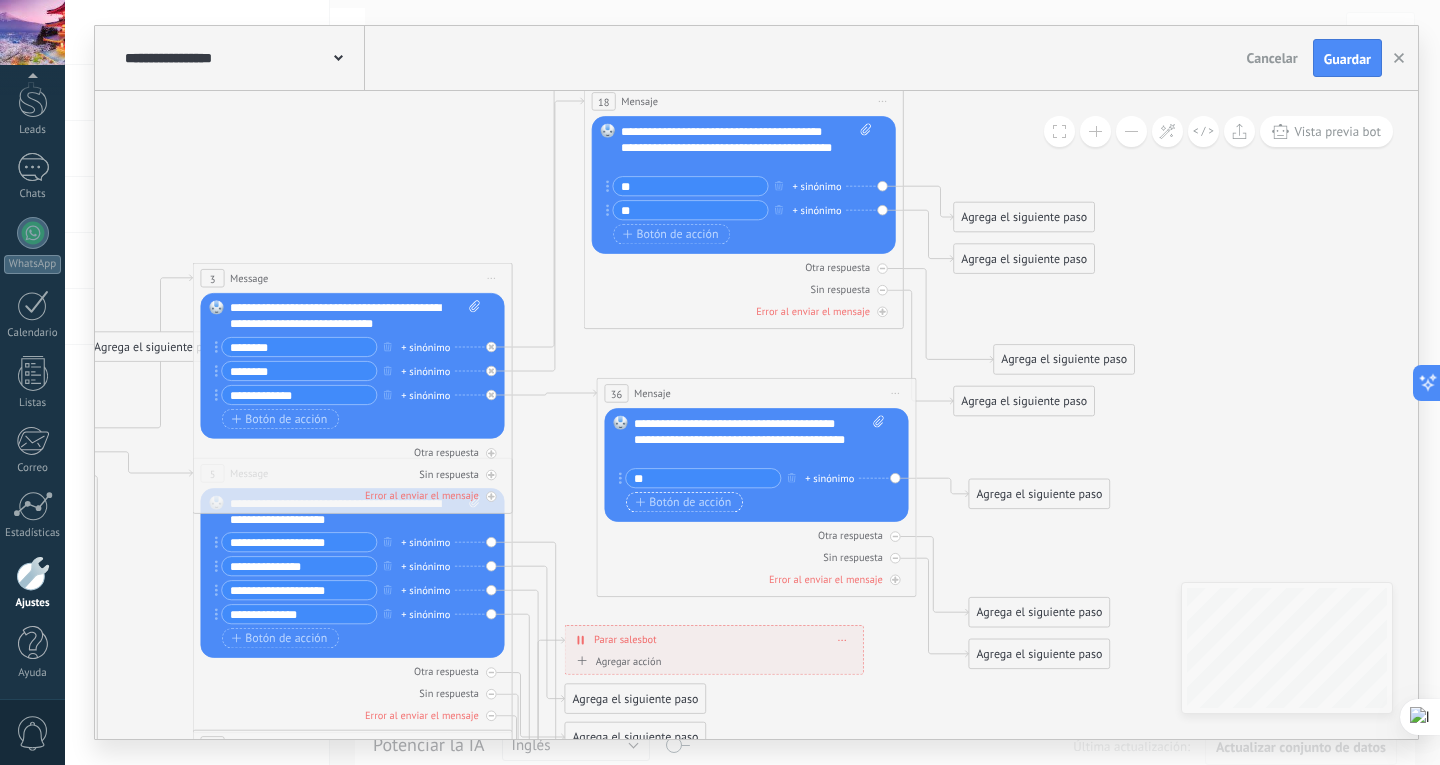 type on "**" 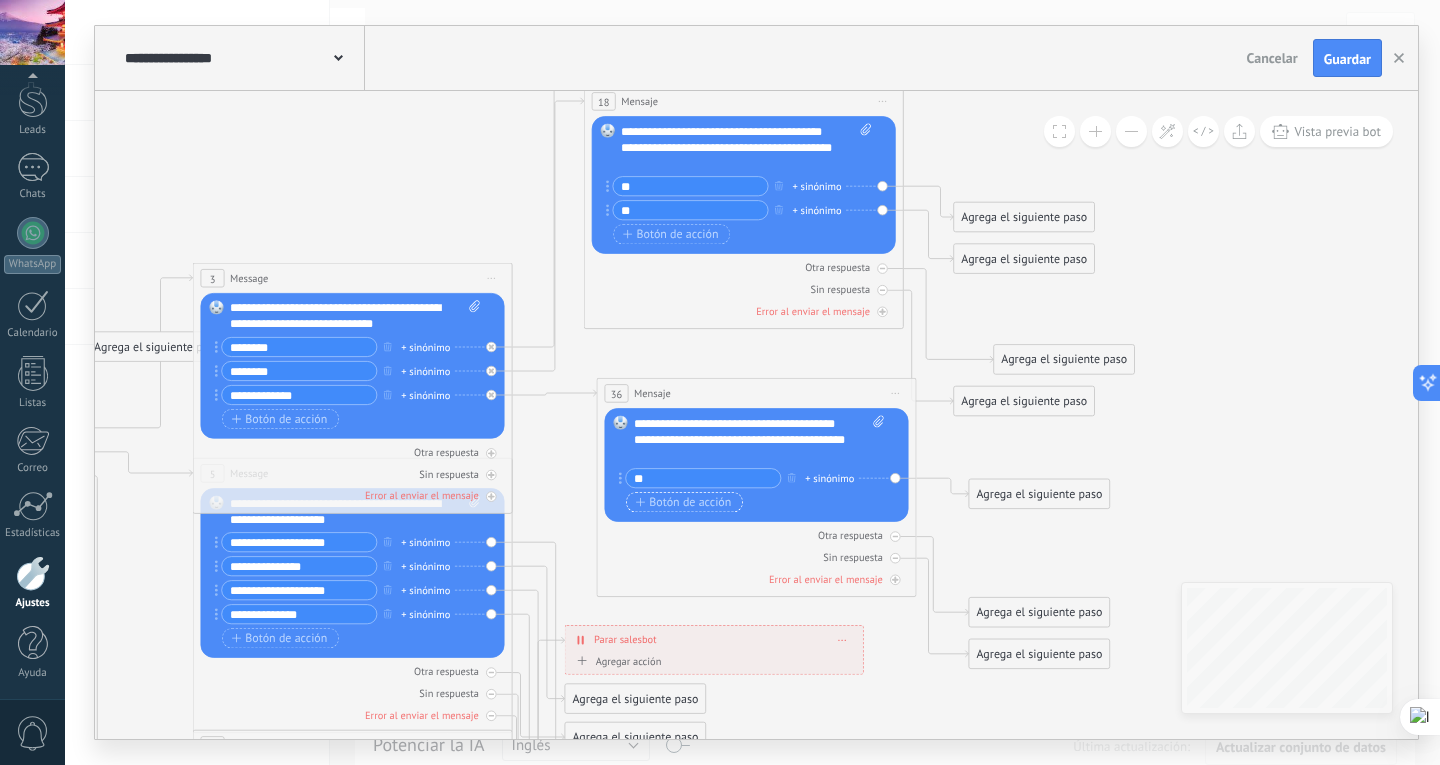 click on "Botón de acción" at bounding box center (684, 502) 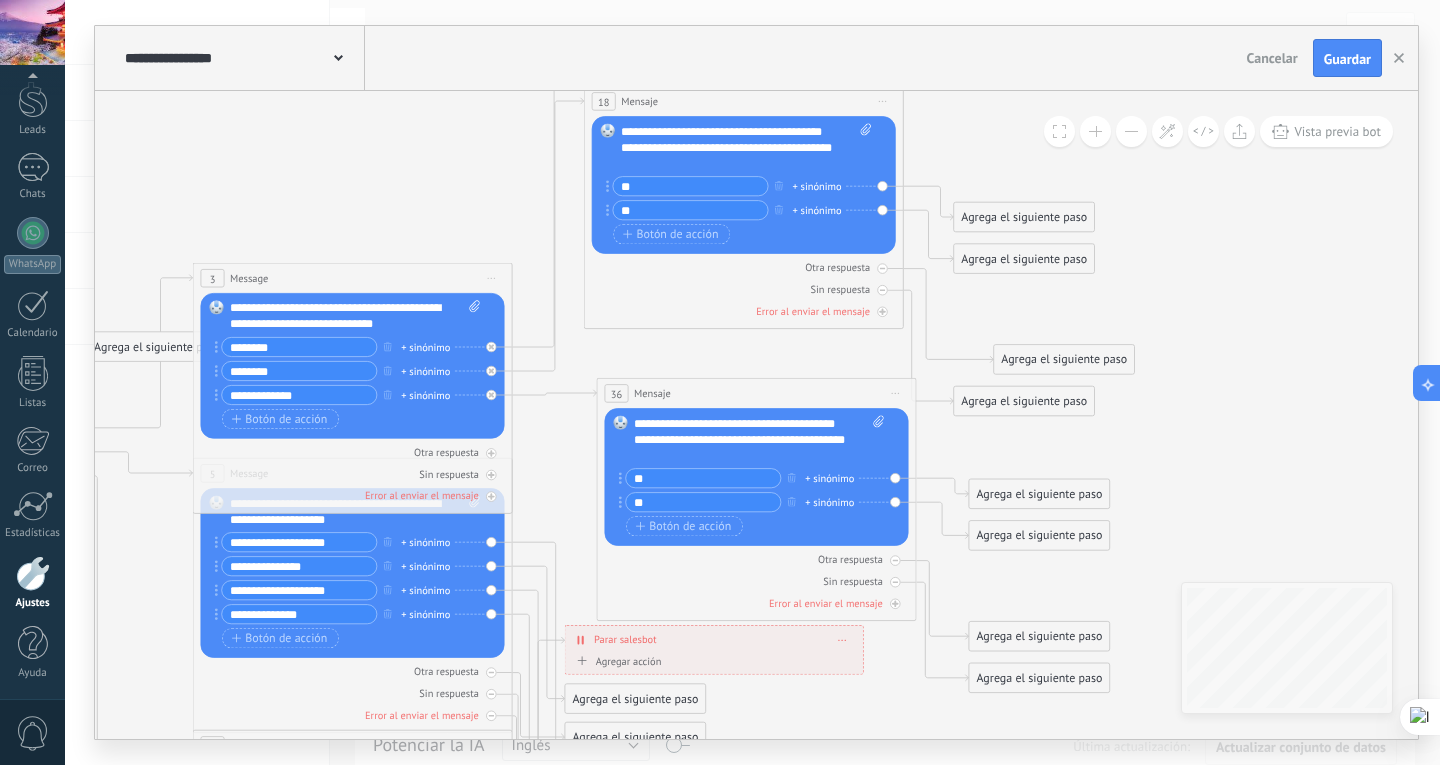 click 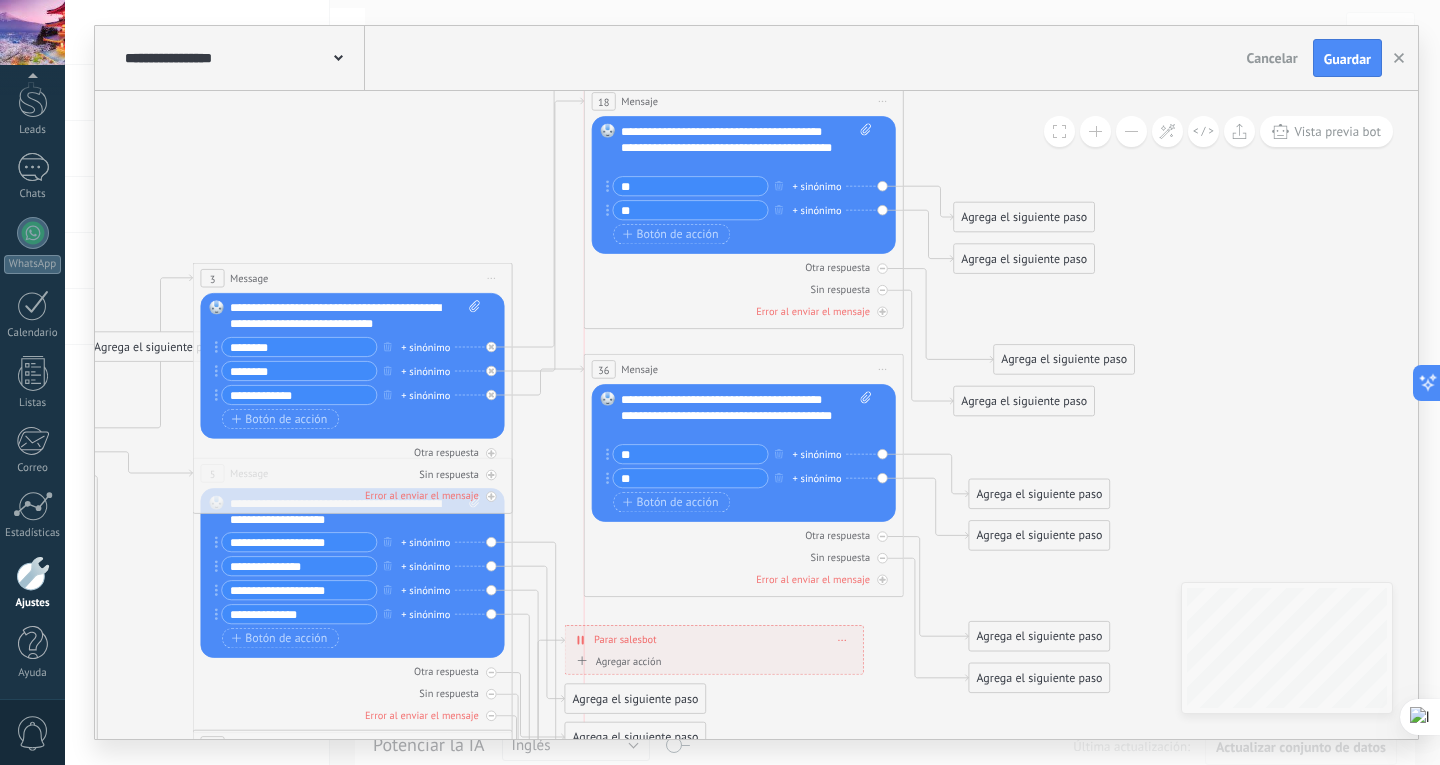 drag, startPoint x: 665, startPoint y: 391, endPoint x: 659, endPoint y: 367, distance: 24.738634 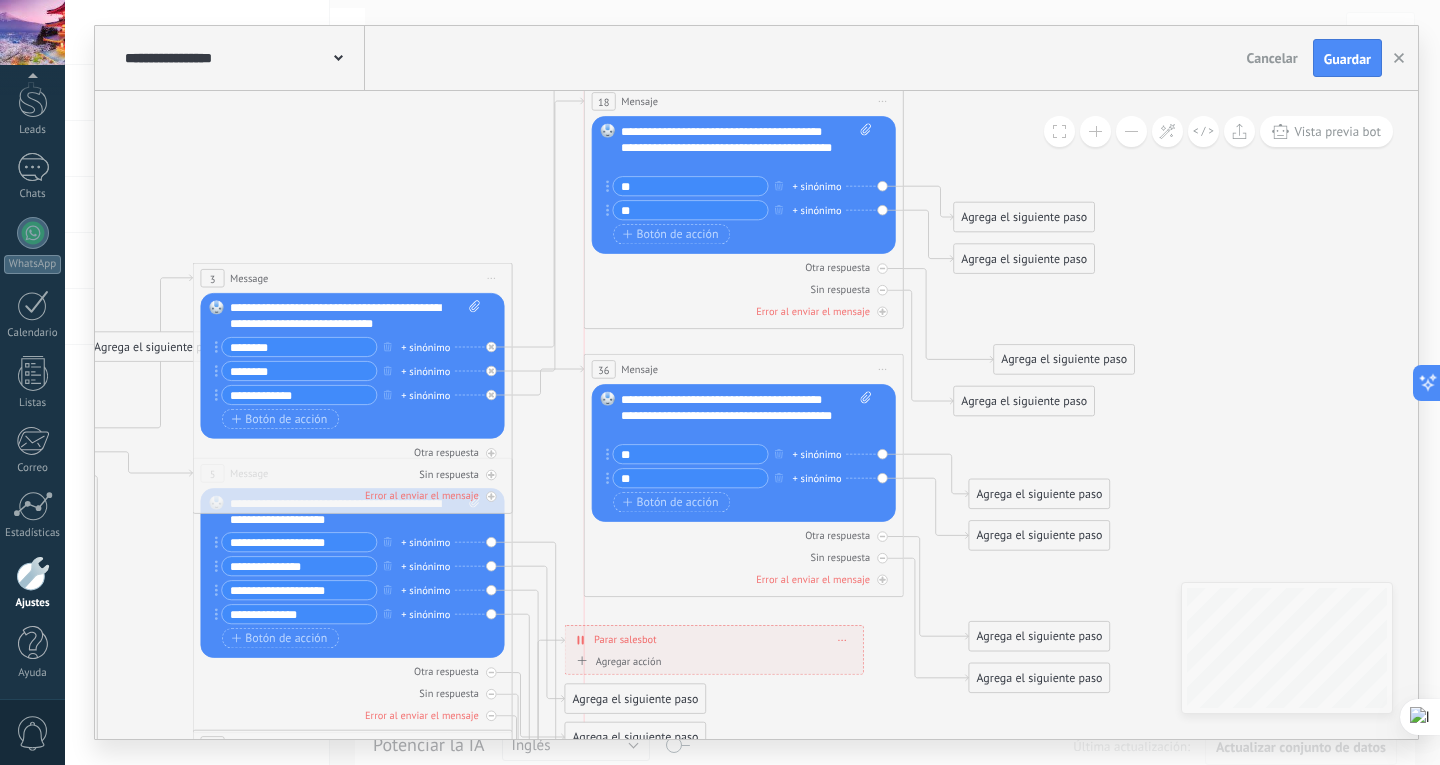 click on "36
Mensaje
*******
(a):
Todos los contactos - canales seleccionados
Todos los contactos - canales seleccionados
Todos los contactos - canal primario
Contacto principal - canales seleccionados
Contacto principal - canal primario
Todos los contactos - canales seleccionados
Todos los contactos - canales seleccionados
Todos los contactos - canal primario
Contacto principal - canales seleccionados" at bounding box center (744, 370) 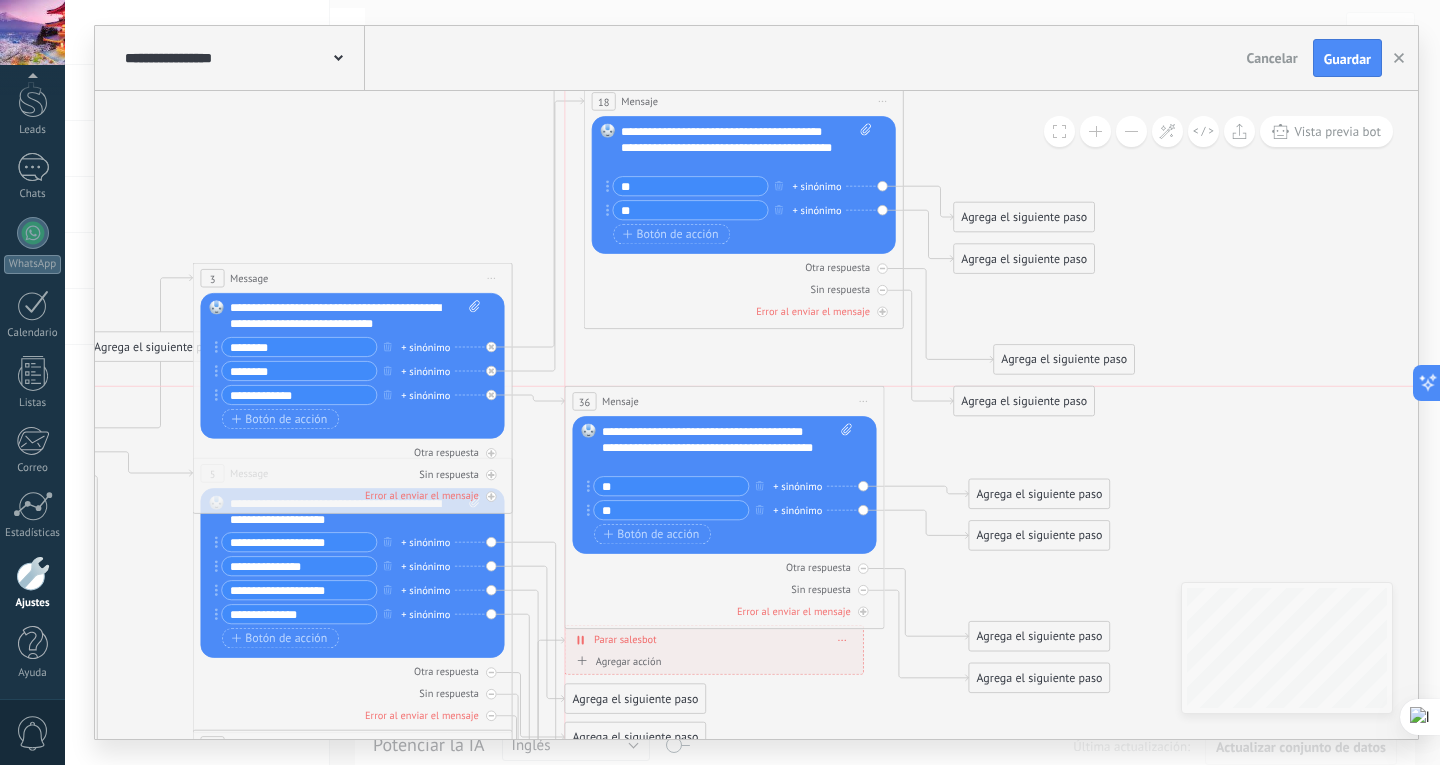 drag, startPoint x: 678, startPoint y: 363, endPoint x: 690, endPoint y: 383, distance: 23.323807 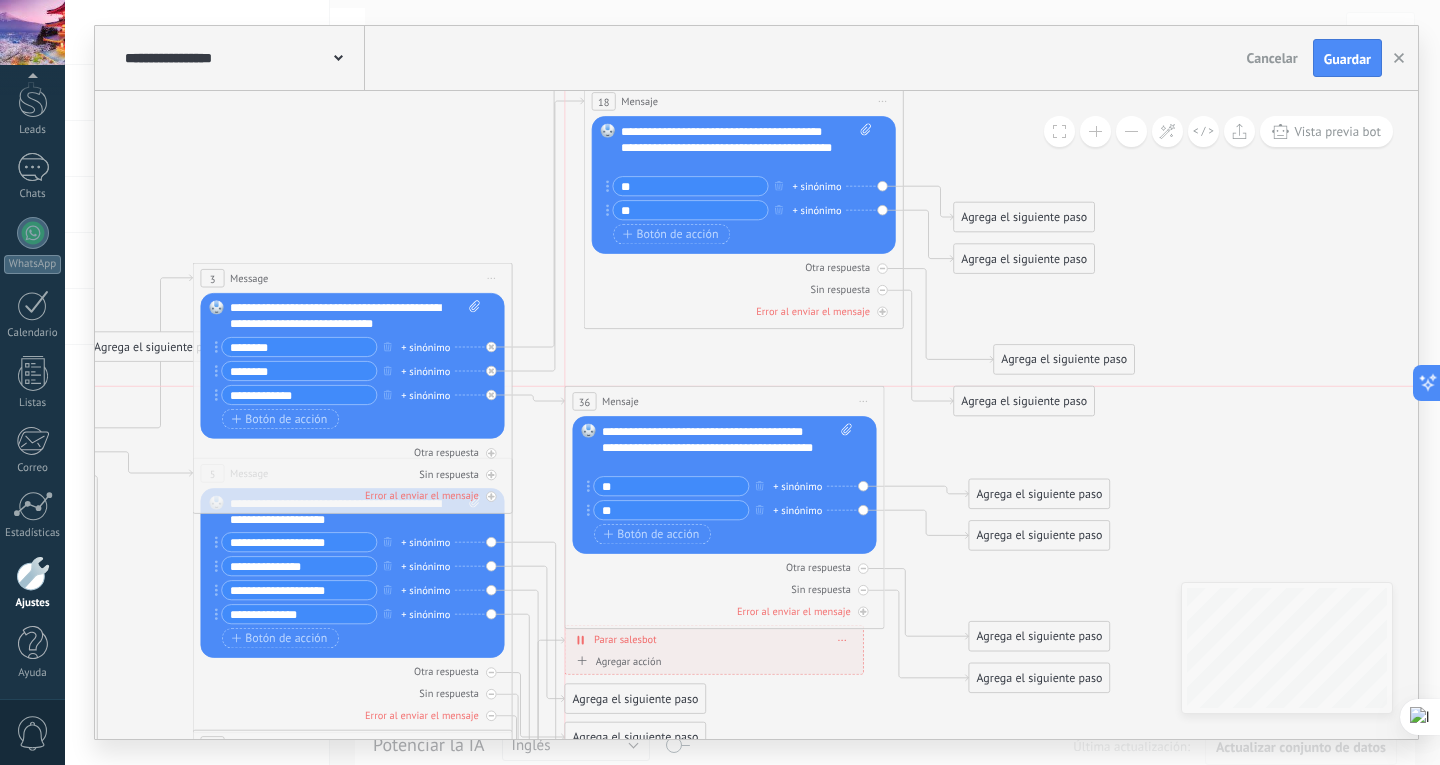 click on "36
Mensaje
*******
(a):
Todos los contactos - canales seleccionados
Todos los contactos - canales seleccionados
Todos los contactos - canal primario
Contacto principal - canales seleccionados
Contacto principal - canal primario
Todos los contactos - canales seleccionados
Todos los contactos - canales seleccionados
Todos los contactos - canal primario
Contacto principal - canales seleccionados" at bounding box center [724, 402] 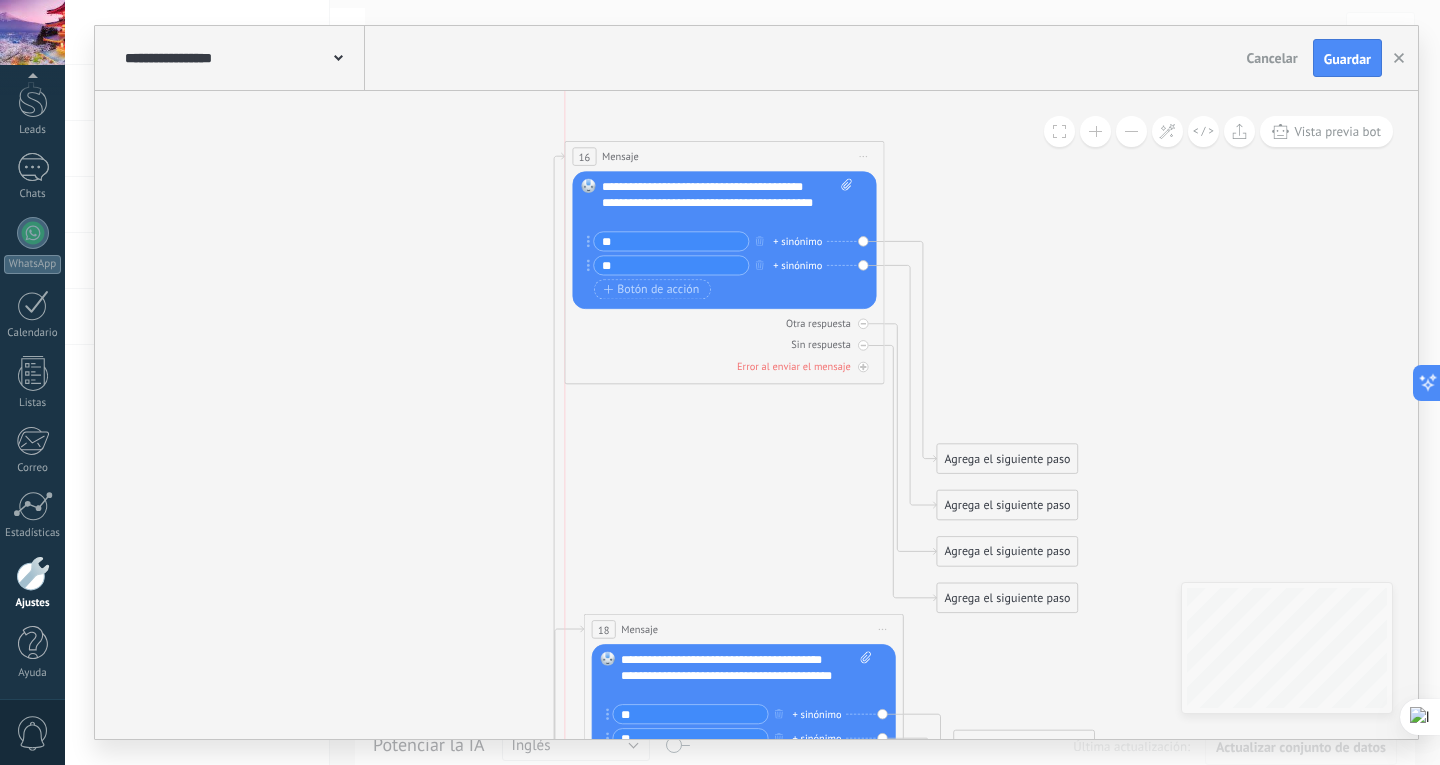 drag, startPoint x: 739, startPoint y: 345, endPoint x: 732, endPoint y: 158, distance: 187.13097 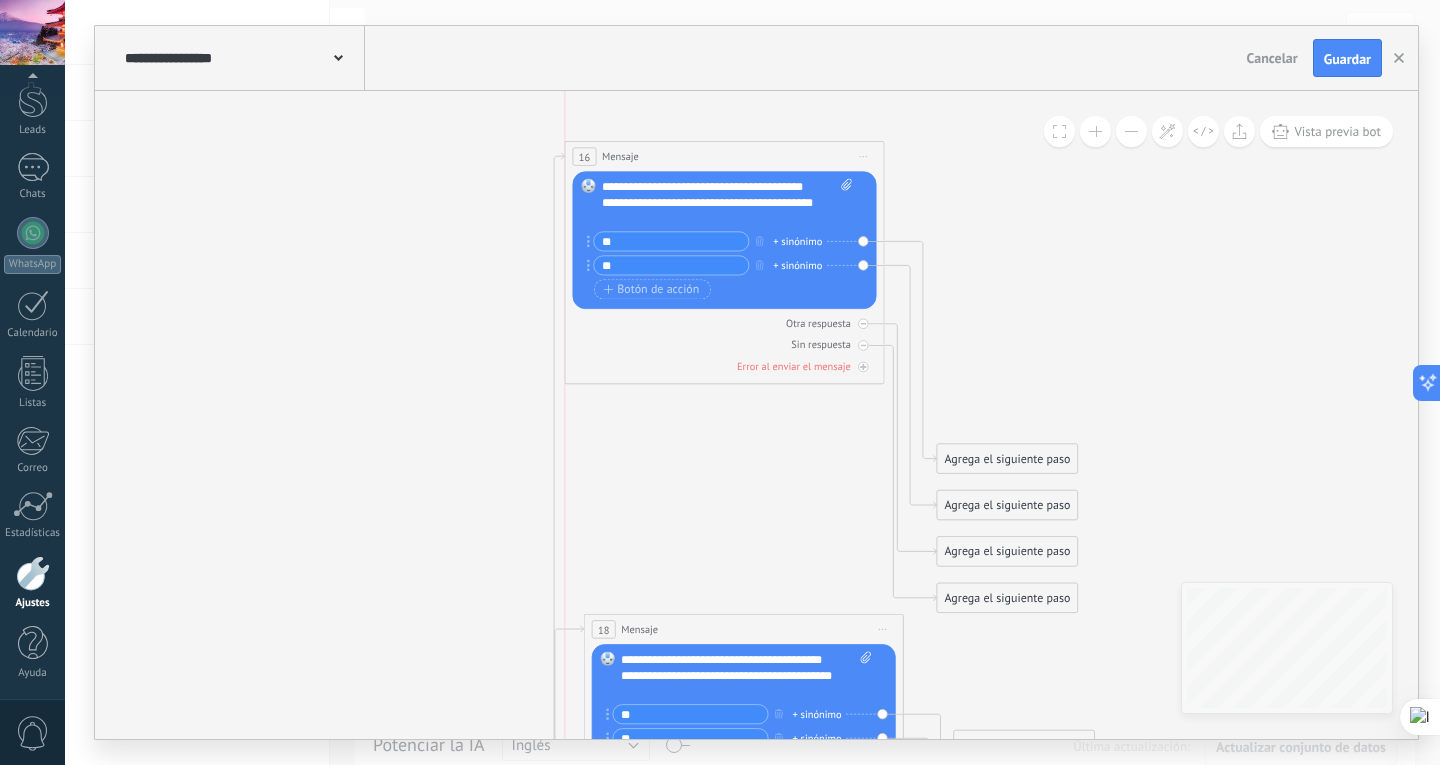 click on "16
Mensaje
*******
(a):
Todos los contactos - canales seleccionados
Todos los contactos - canales seleccionados
Todos los contactos - canal primario
Contacto principal - canales seleccionados
Contacto principal - canal primario
Todos los contactos - canales seleccionados
Todos los contactos - canales seleccionados
Todos los contactos - canal primario
Contacto principal - canales seleccionados" at bounding box center (724, 157) 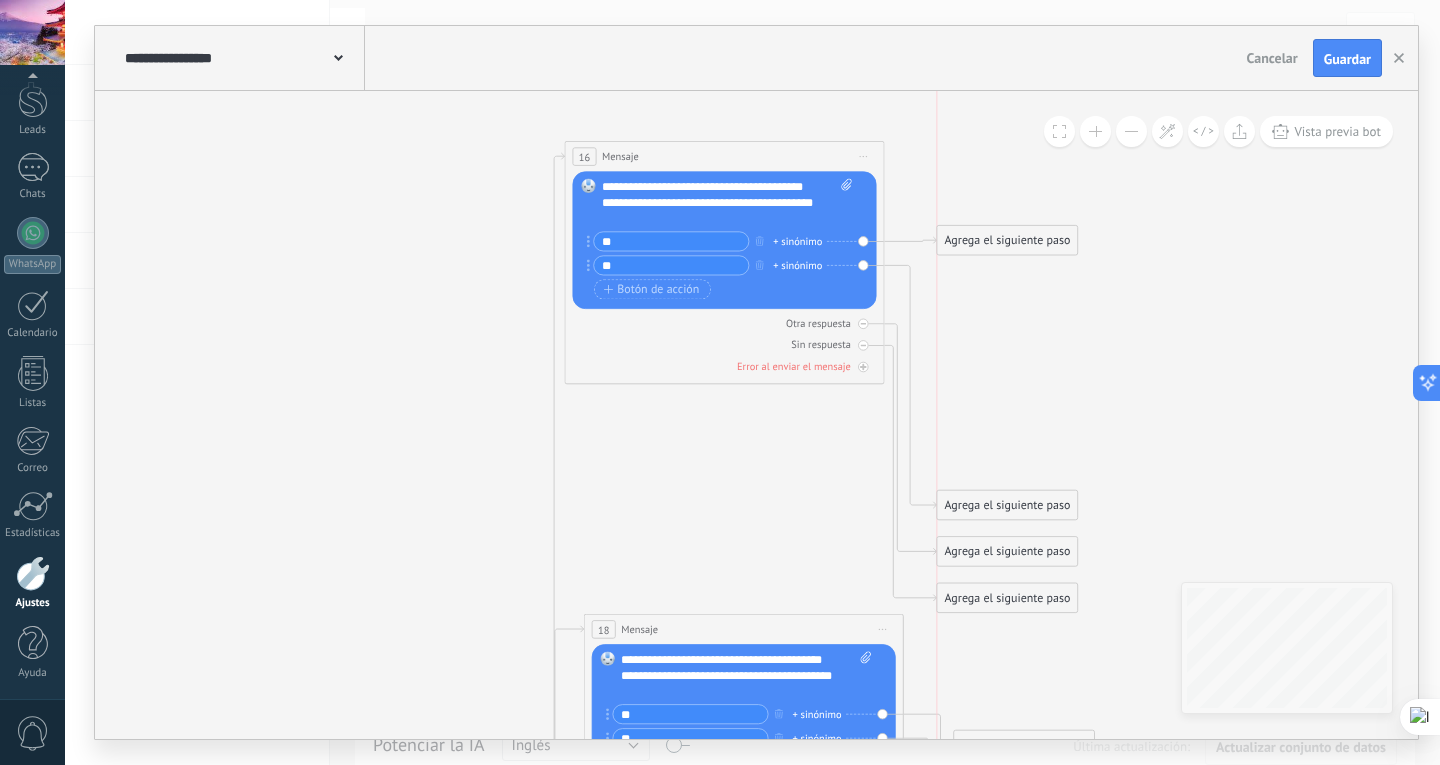 drag, startPoint x: 997, startPoint y: 445, endPoint x: 994, endPoint y: 243, distance: 202.02228 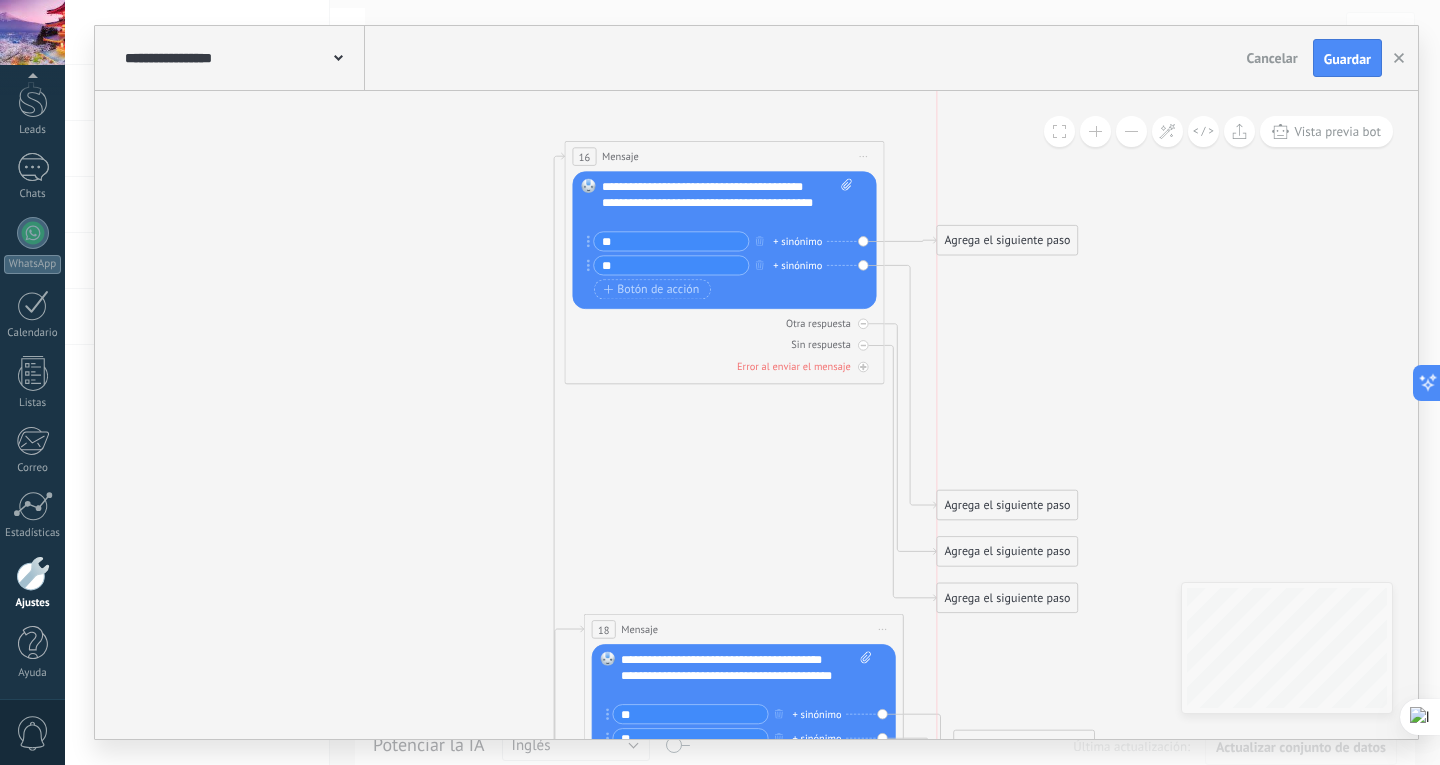click on "Agrega el siguiente paso" at bounding box center [1007, 240] 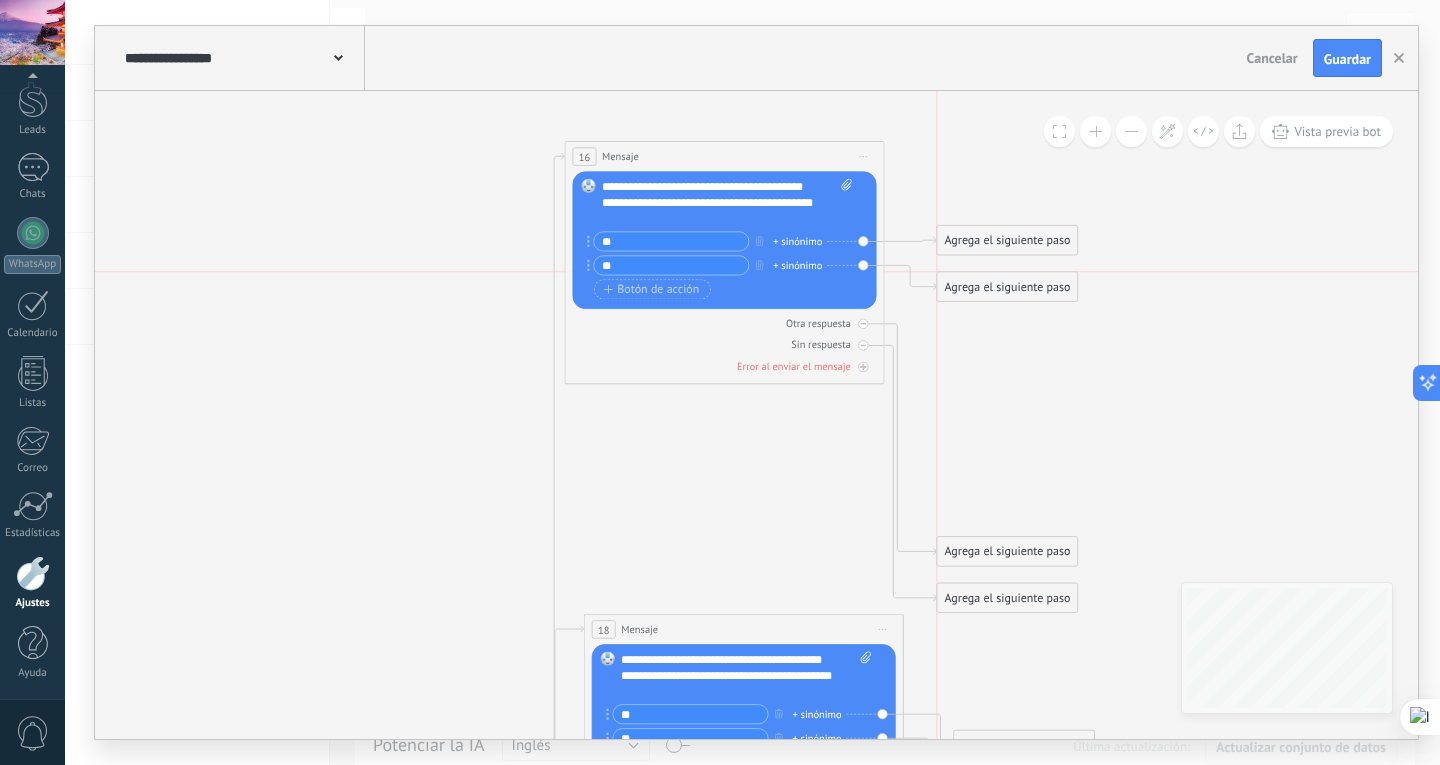 drag, startPoint x: 1001, startPoint y: 497, endPoint x: 1006, endPoint y: 274, distance: 223.05605 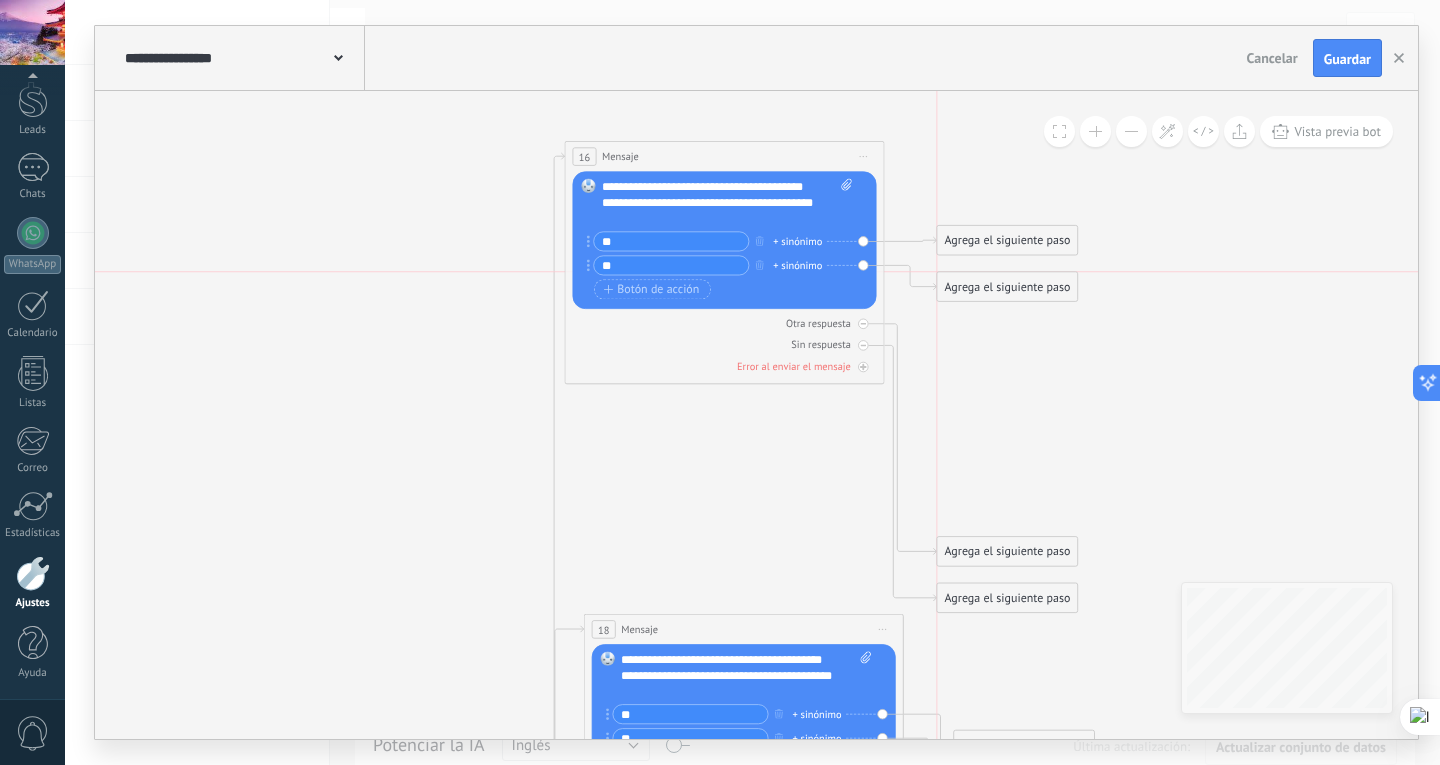 click on "Agrega el siguiente paso" at bounding box center (1007, 287) 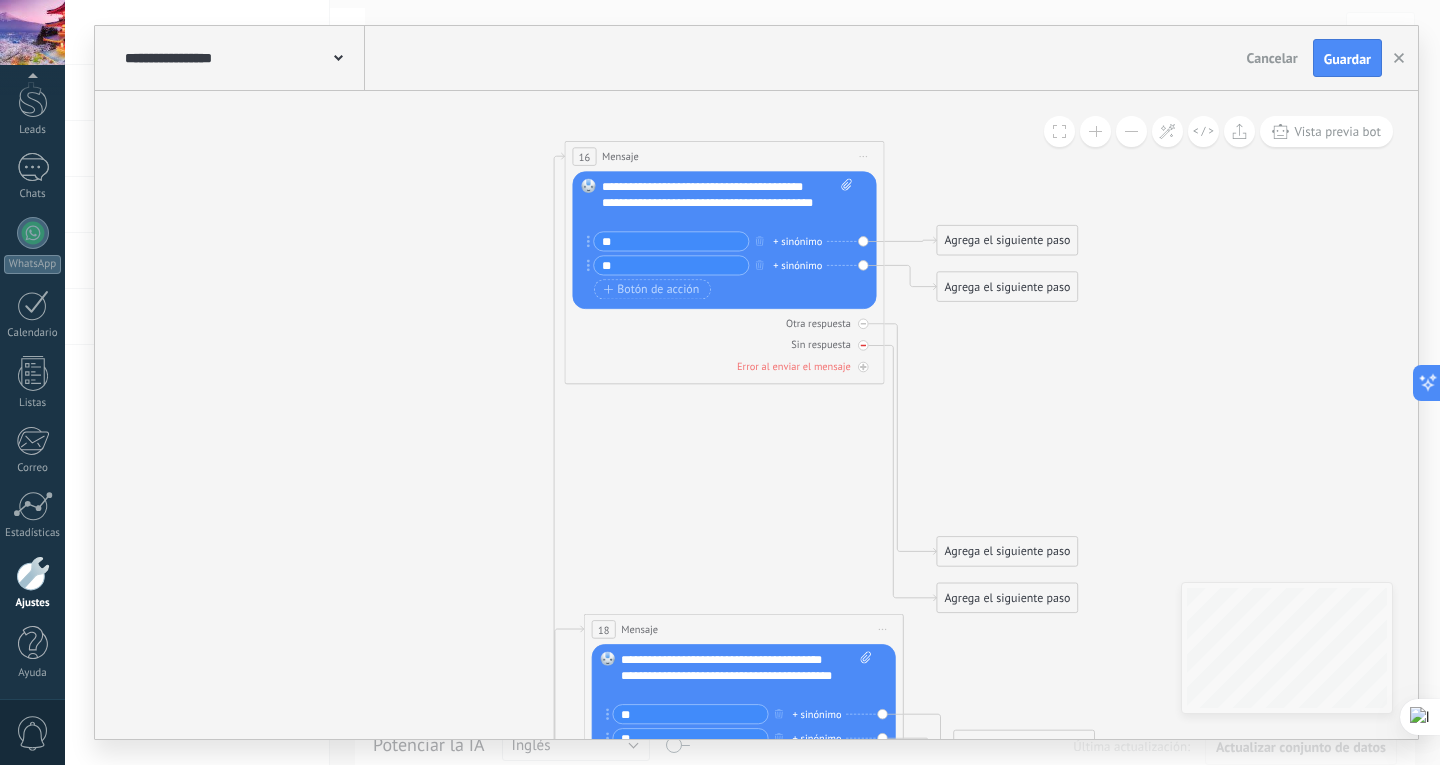 click at bounding box center (863, 345) 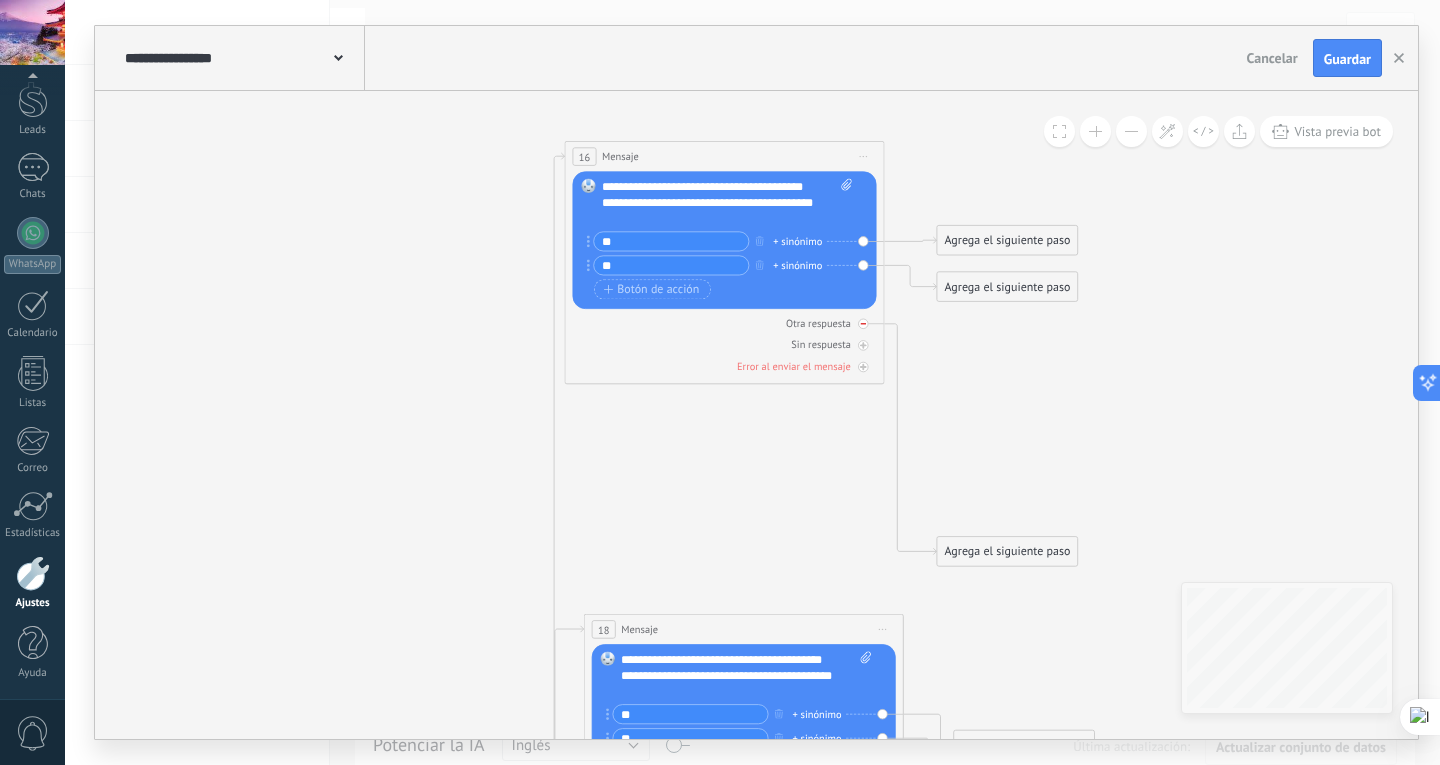 click 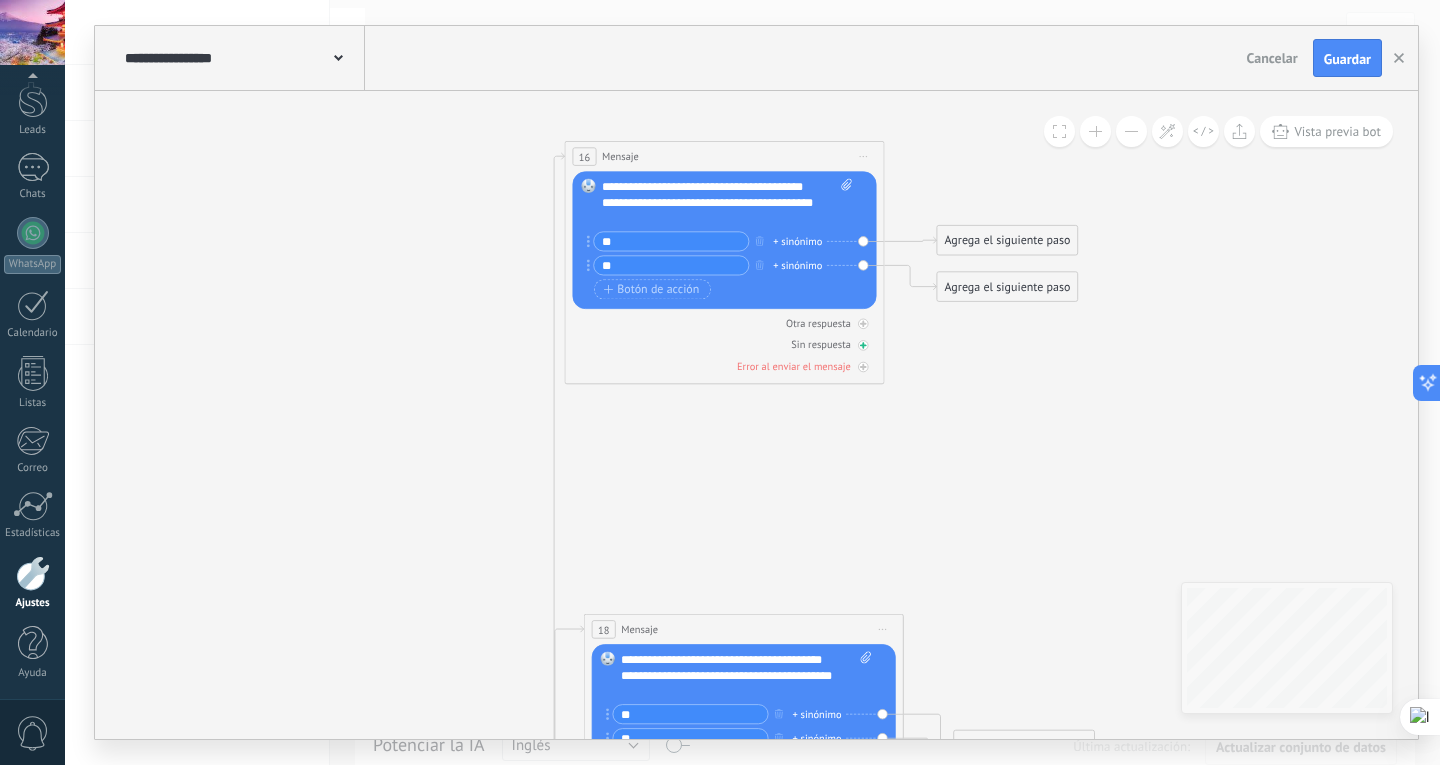 click 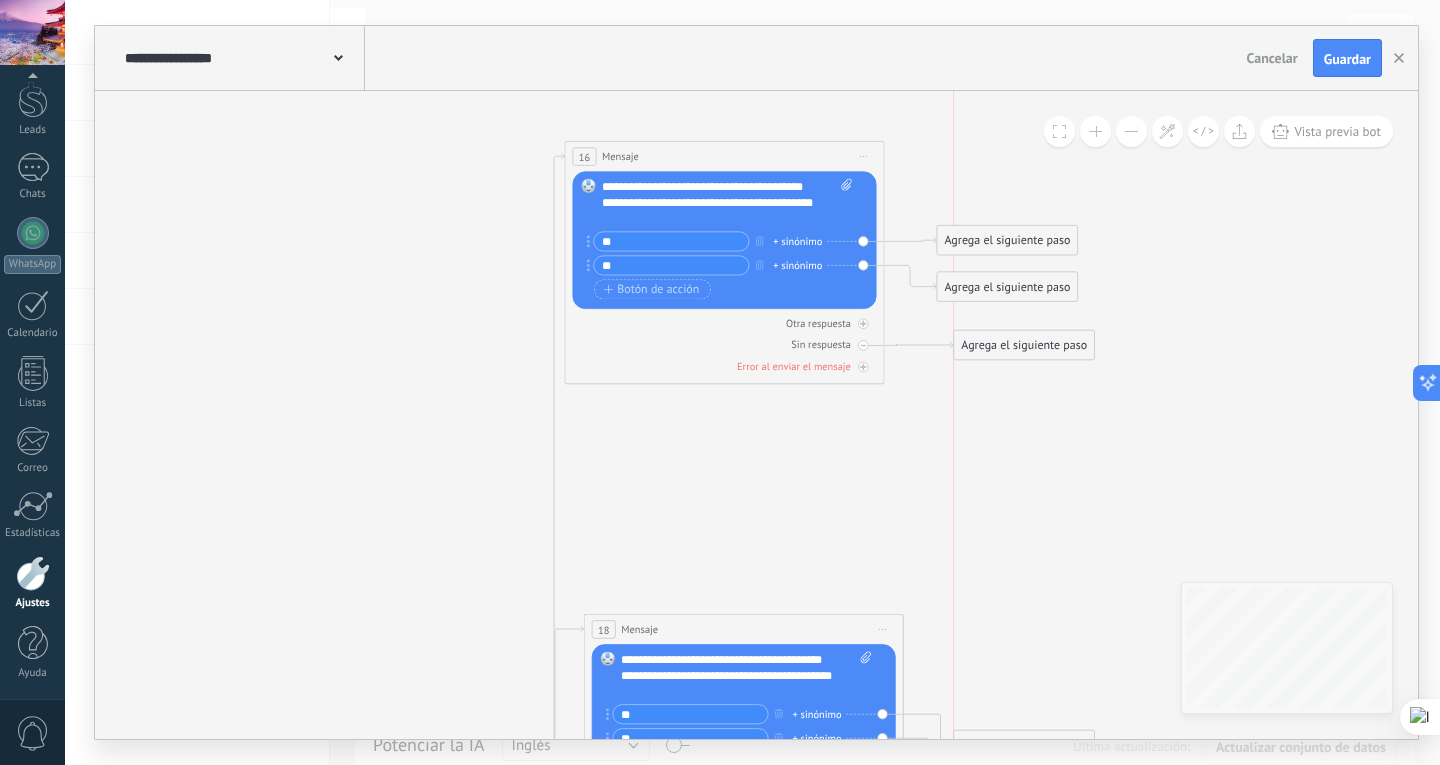 drag, startPoint x: 1025, startPoint y: 200, endPoint x: 1038, endPoint y: 337, distance: 137.6154 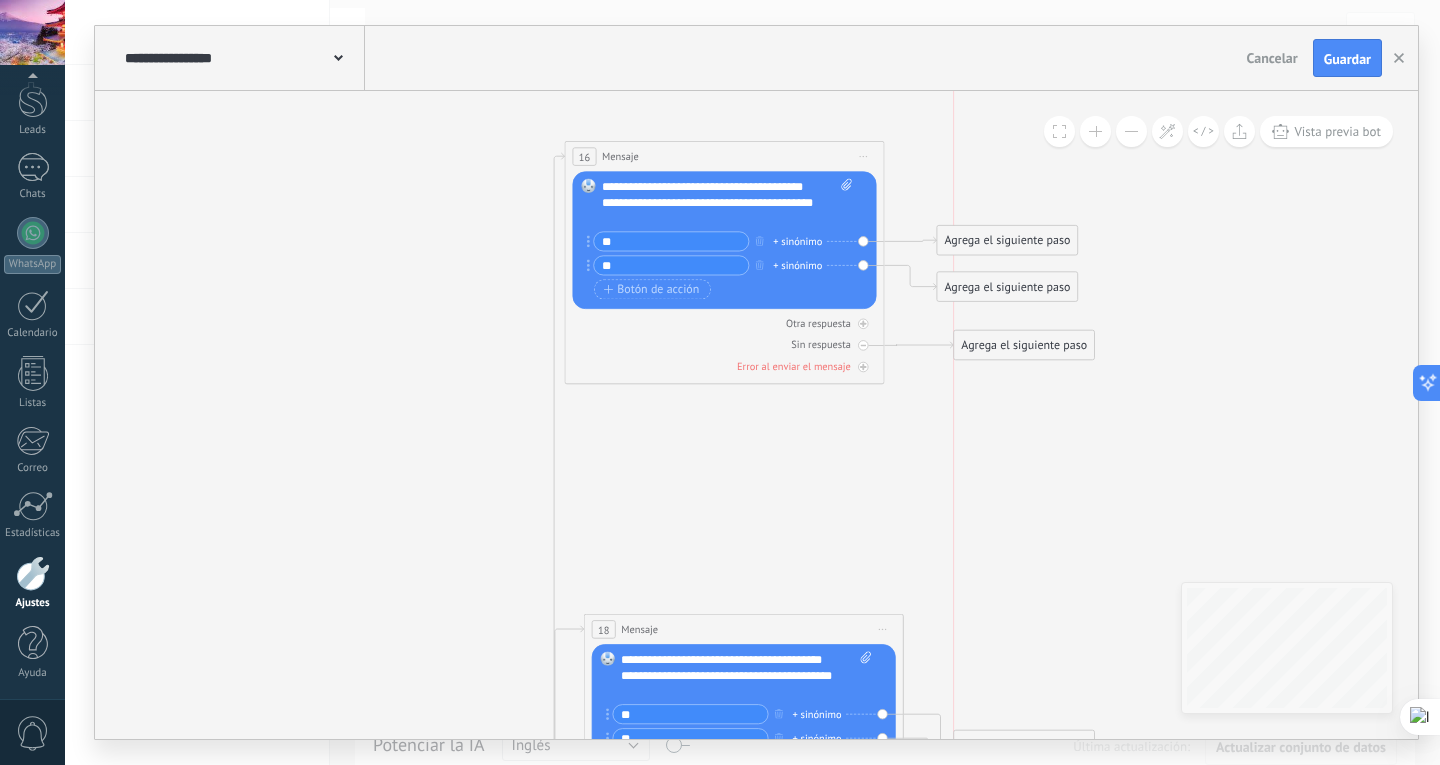 click on "Agrega el siguiente paso" at bounding box center [1024, 345] 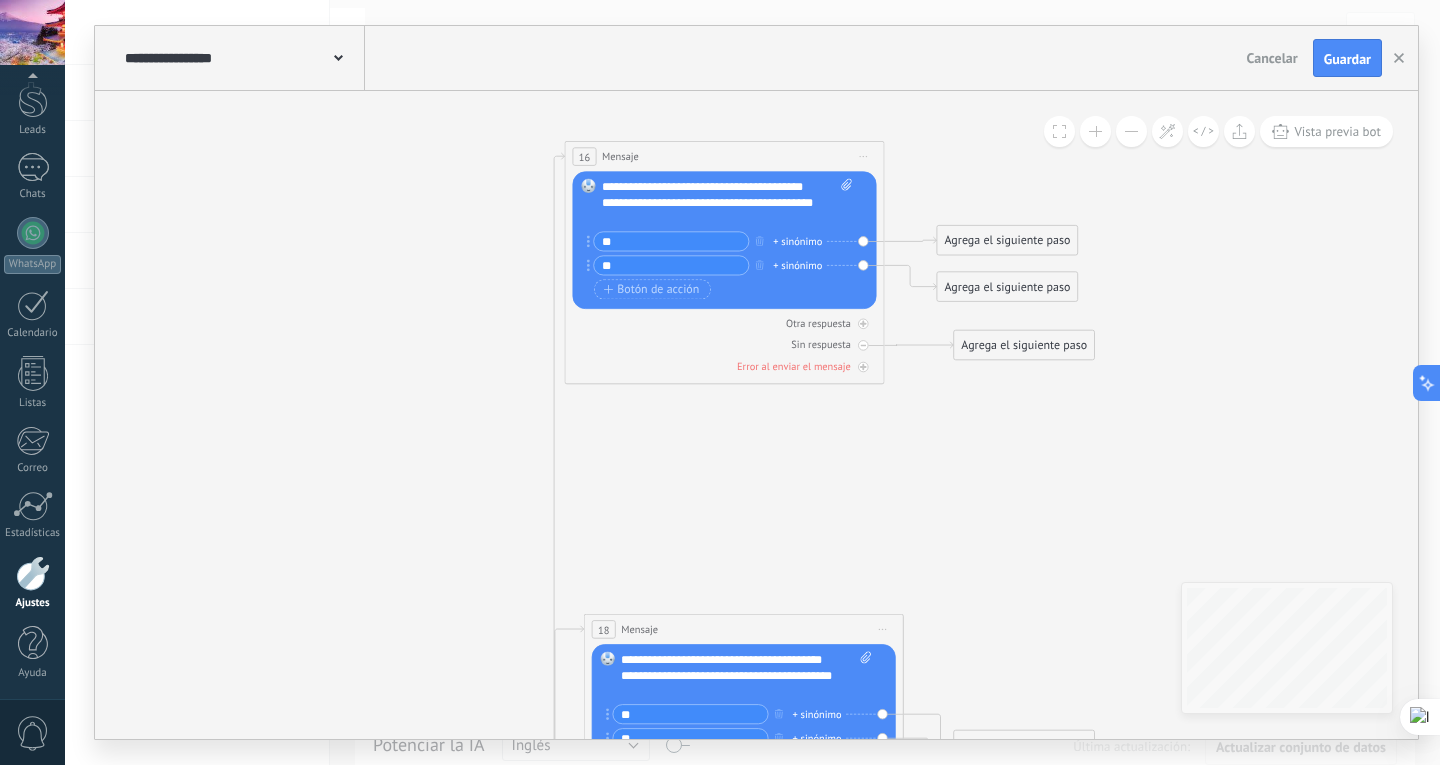 click on "Agrega el siguiente paso" at bounding box center [1024, 345] 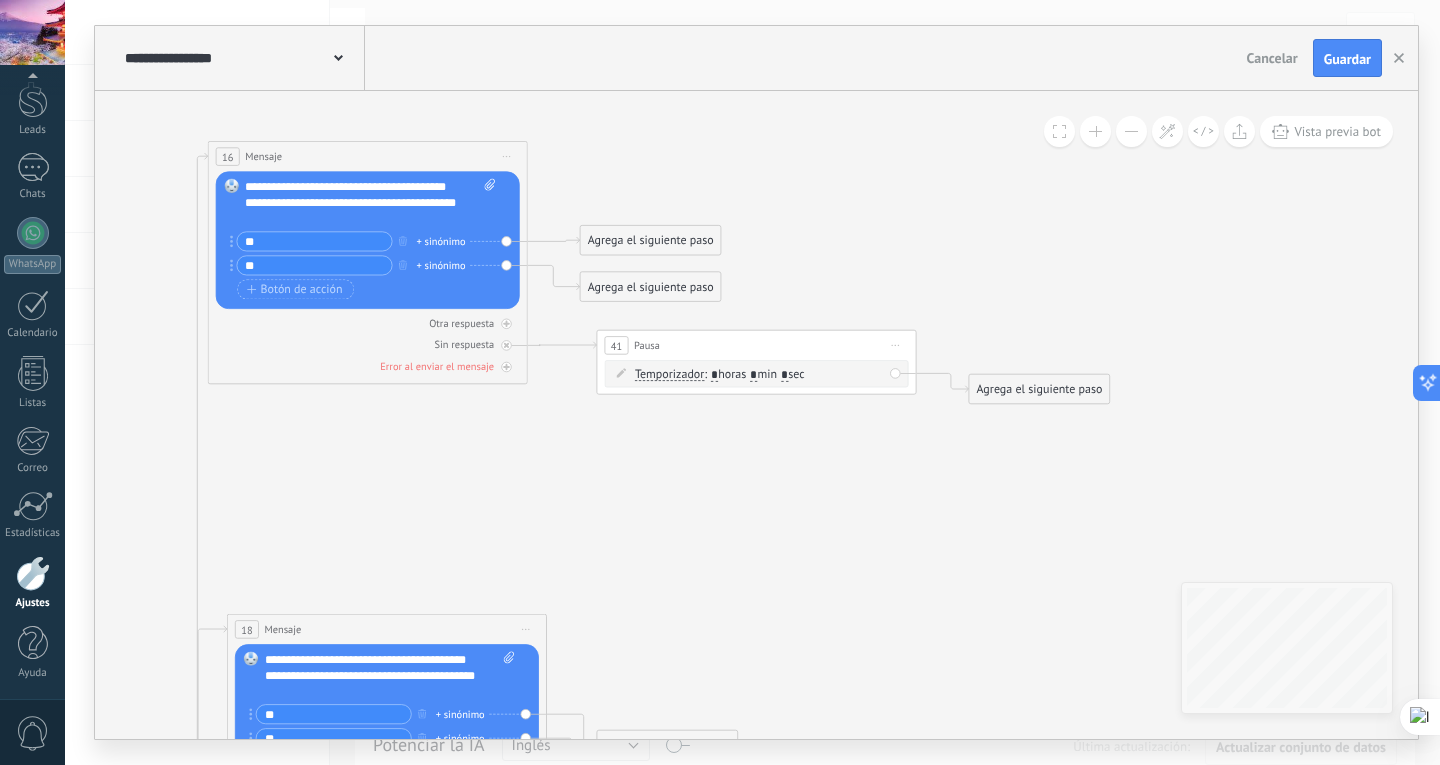 type on "*" 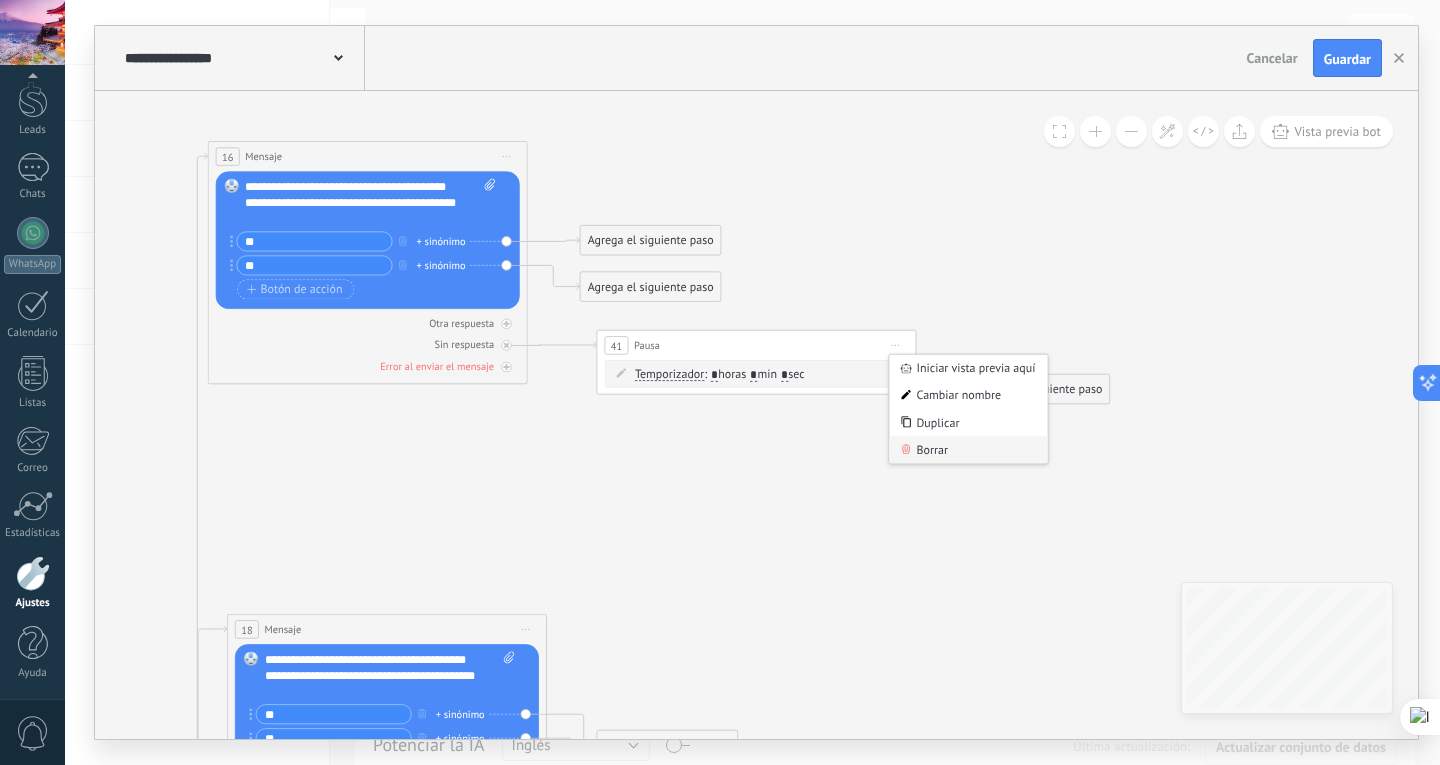click on "Borrar" at bounding box center [968, 449] 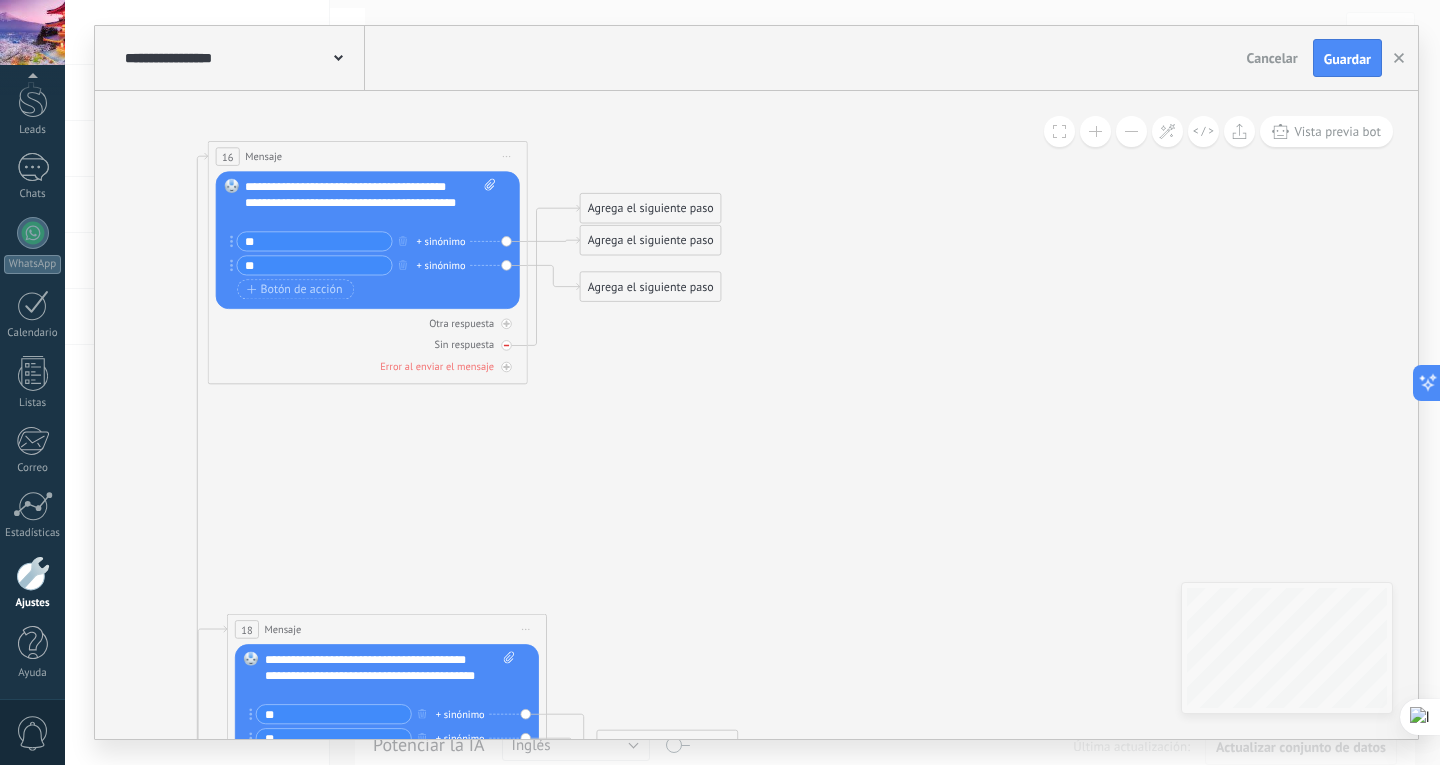 click 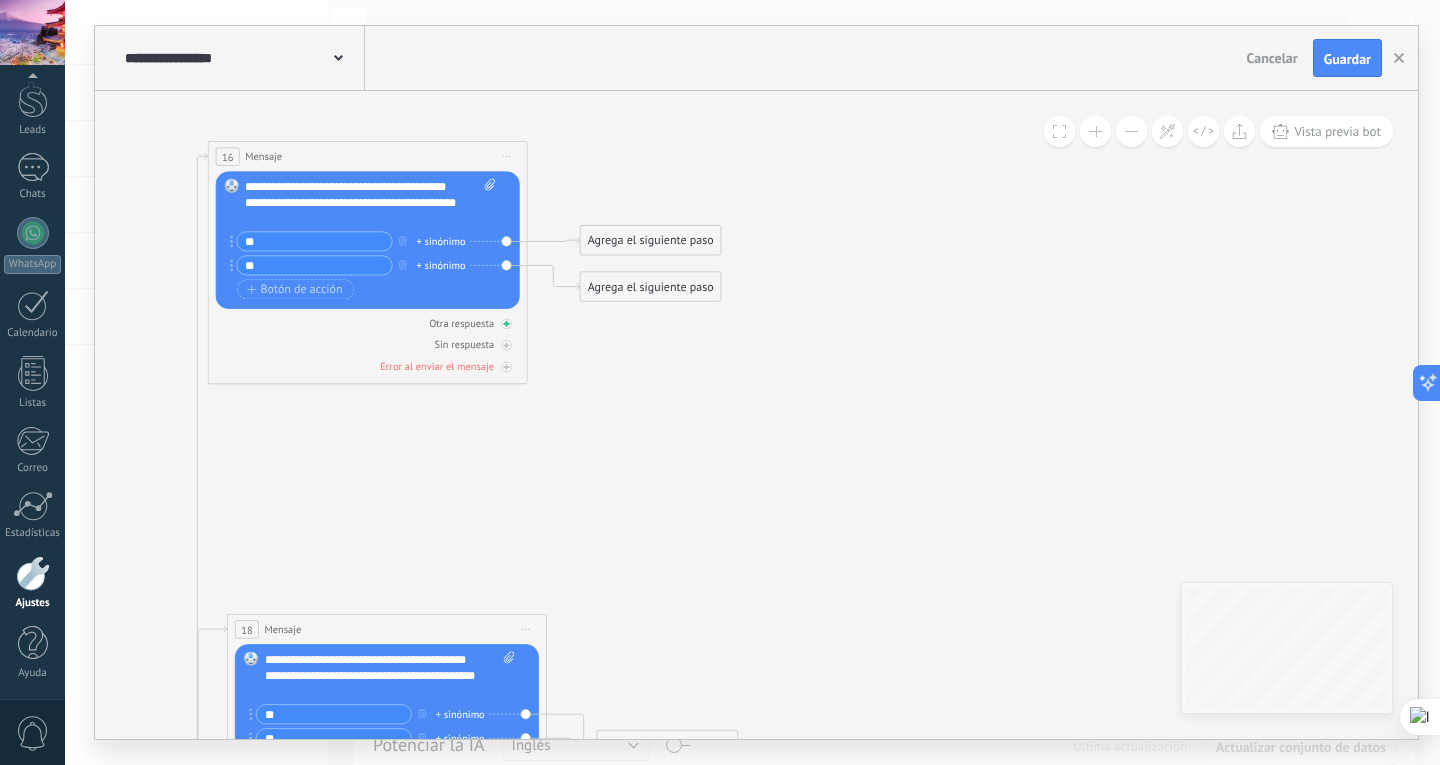 click 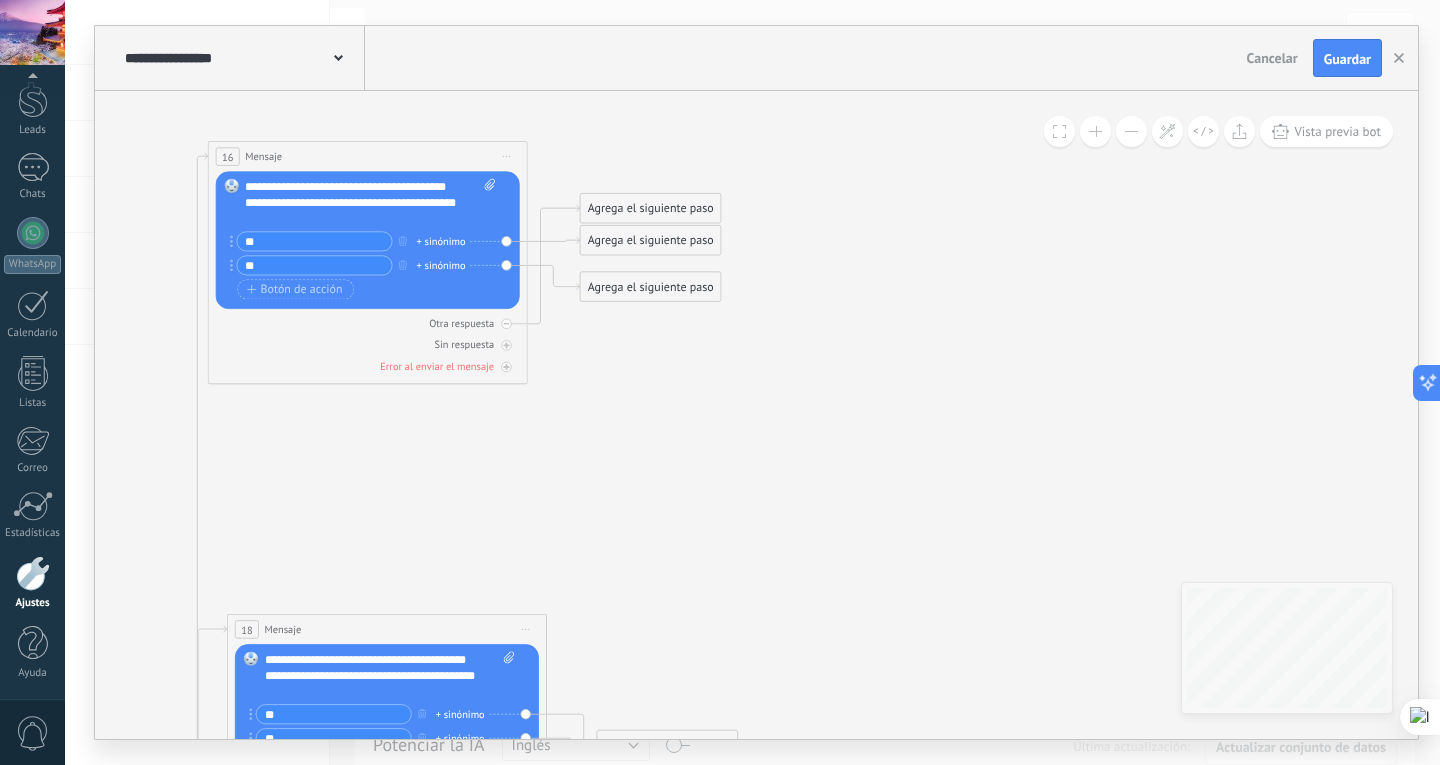 click on "Agrega el siguiente paso" at bounding box center [651, 208] 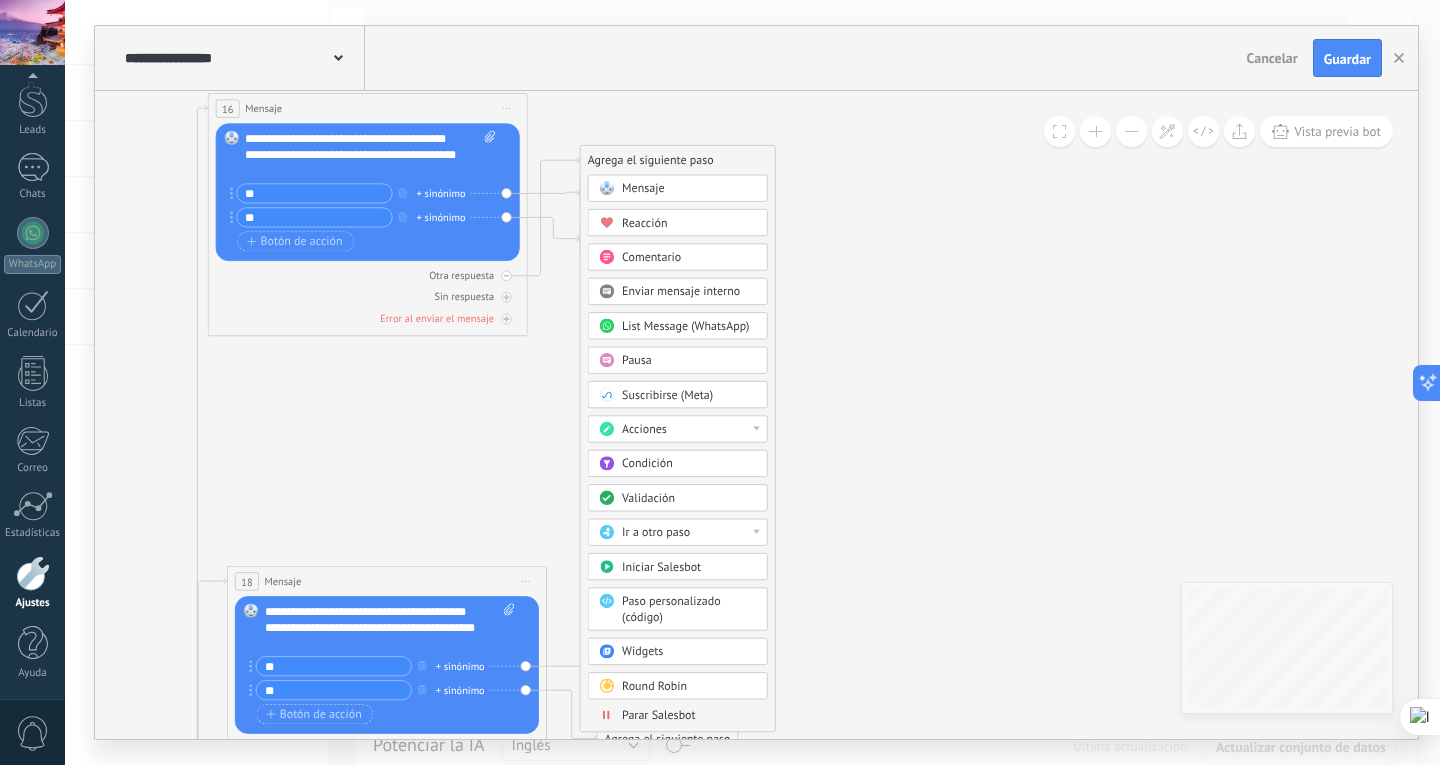 click on "Comentario" at bounding box center (689, 258) 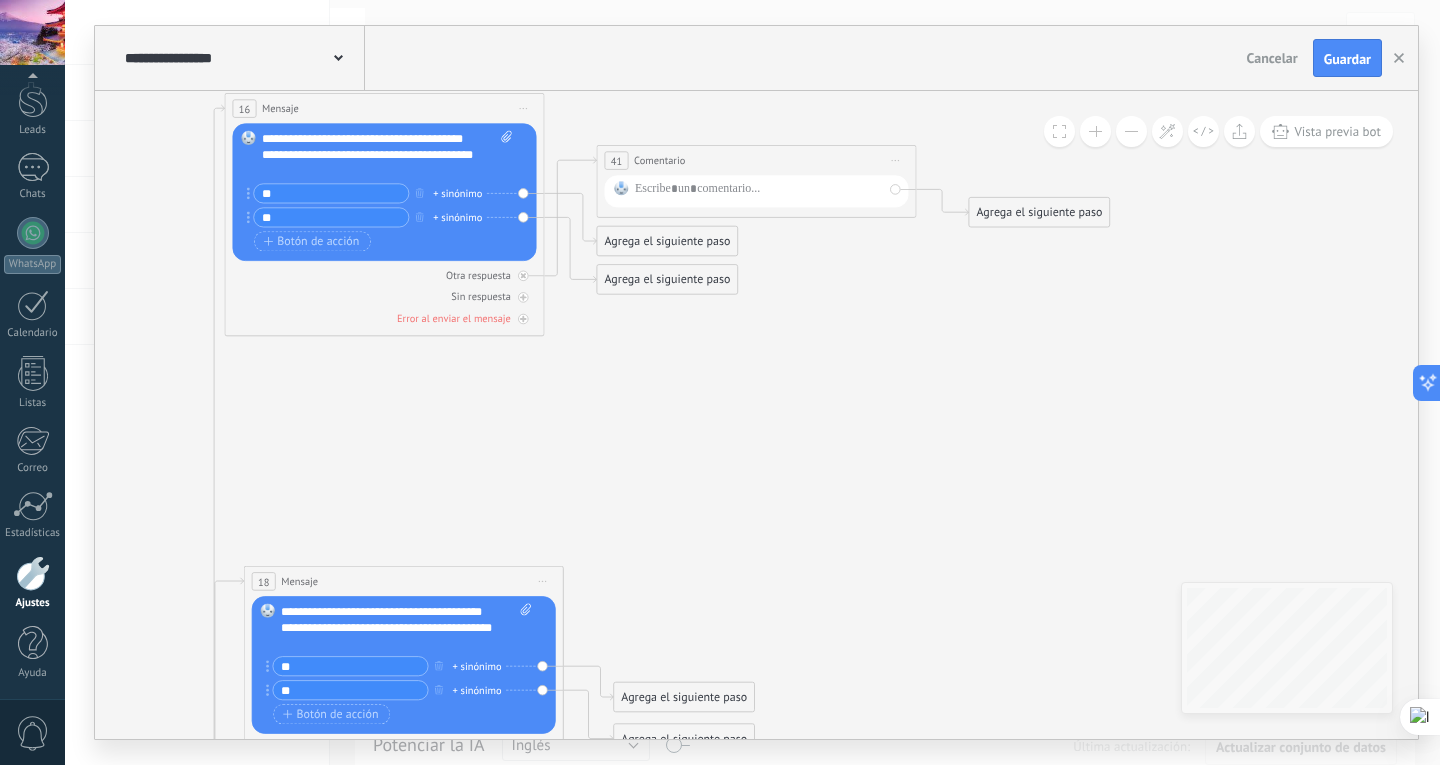 drag, startPoint x: 718, startPoint y: 179, endPoint x: 711, endPoint y: 277, distance: 98.24968 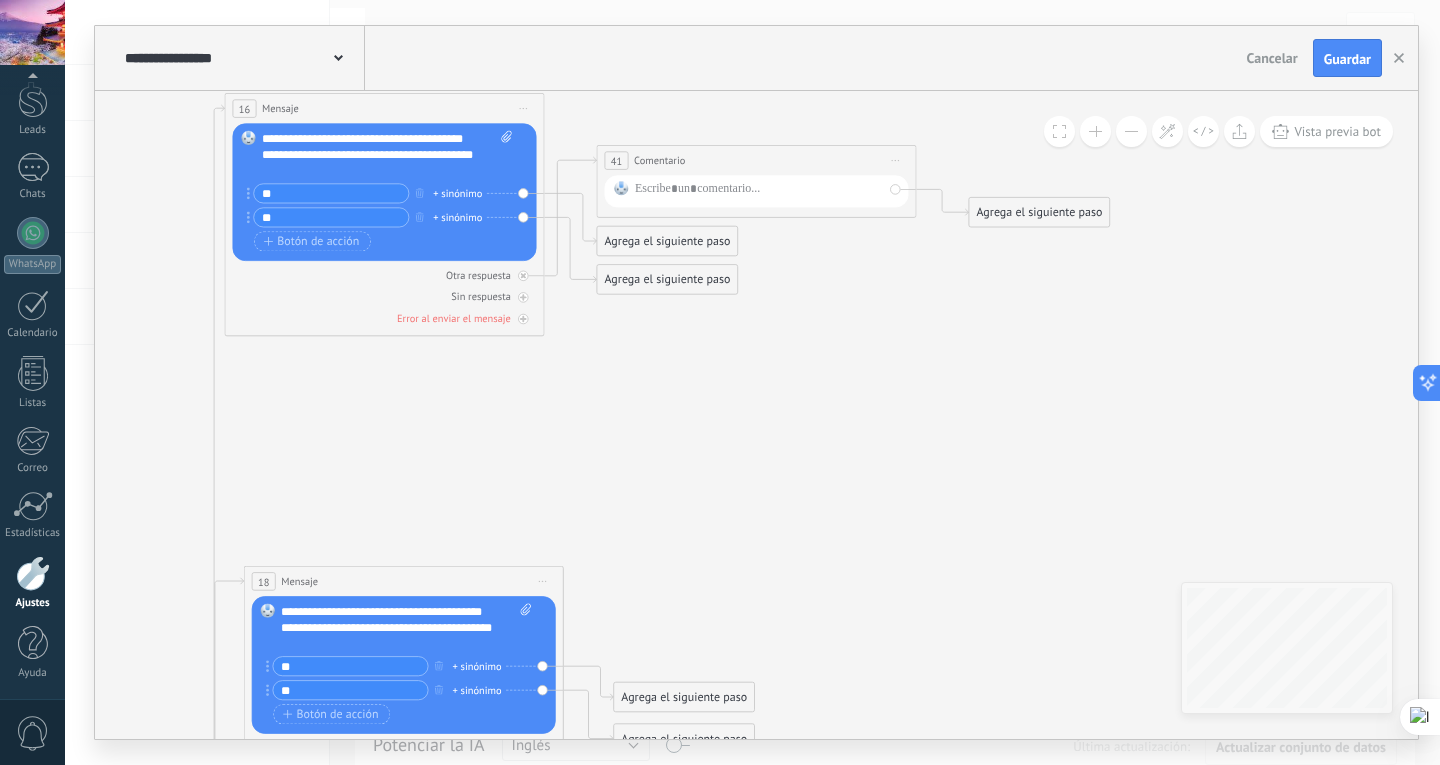 click on "**********" at bounding box center [-798, 707] 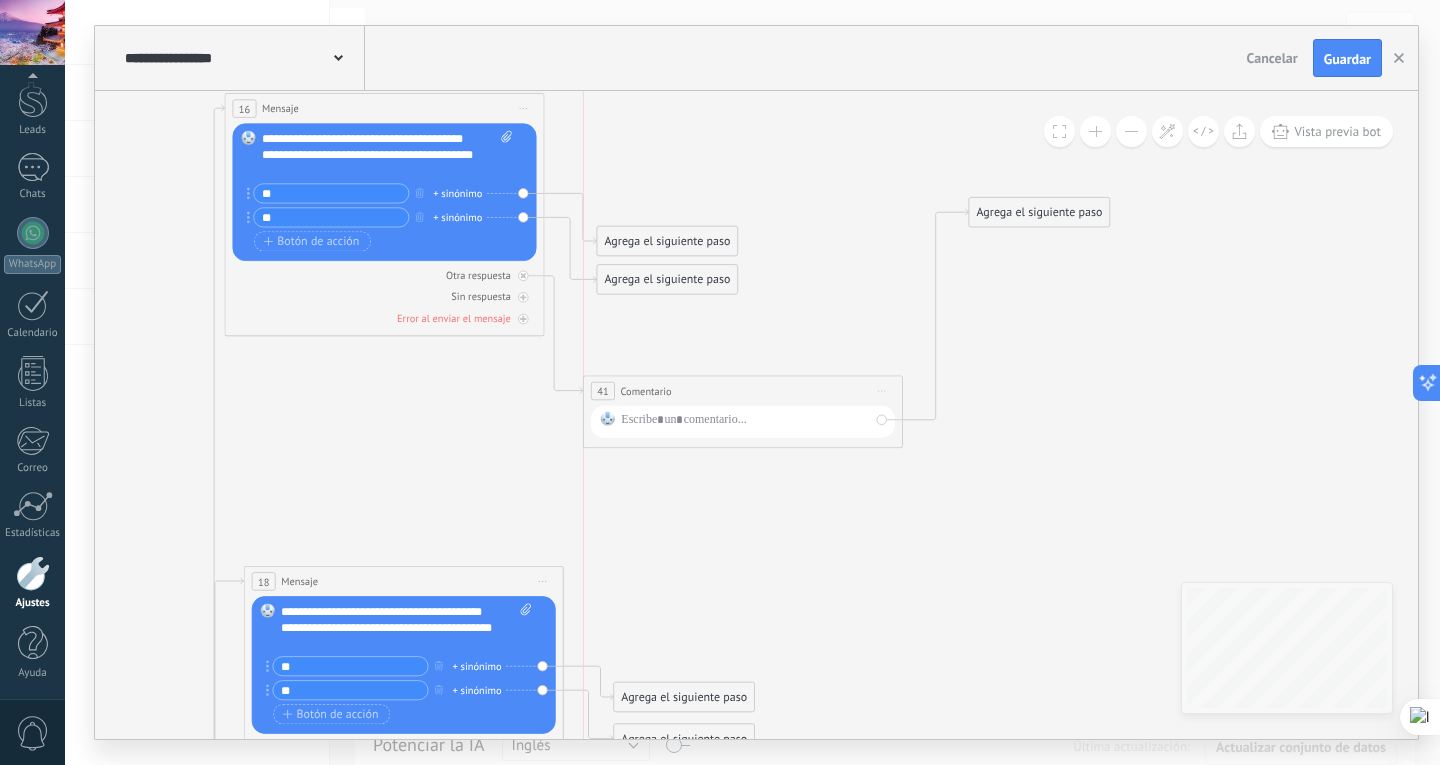 drag, startPoint x: 716, startPoint y: 165, endPoint x: 720, endPoint y: 387, distance: 222.03603 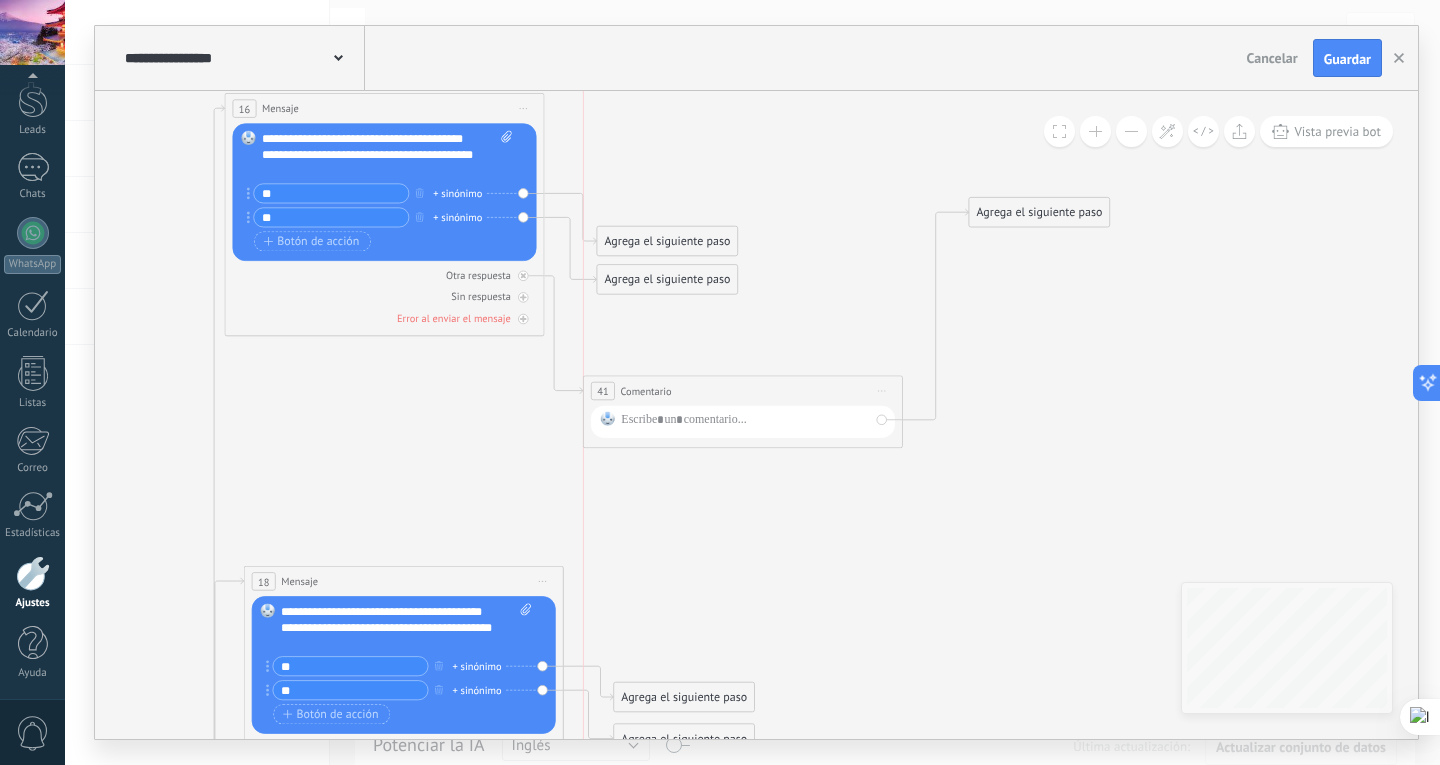 click on "**********" at bounding box center (743, 391) 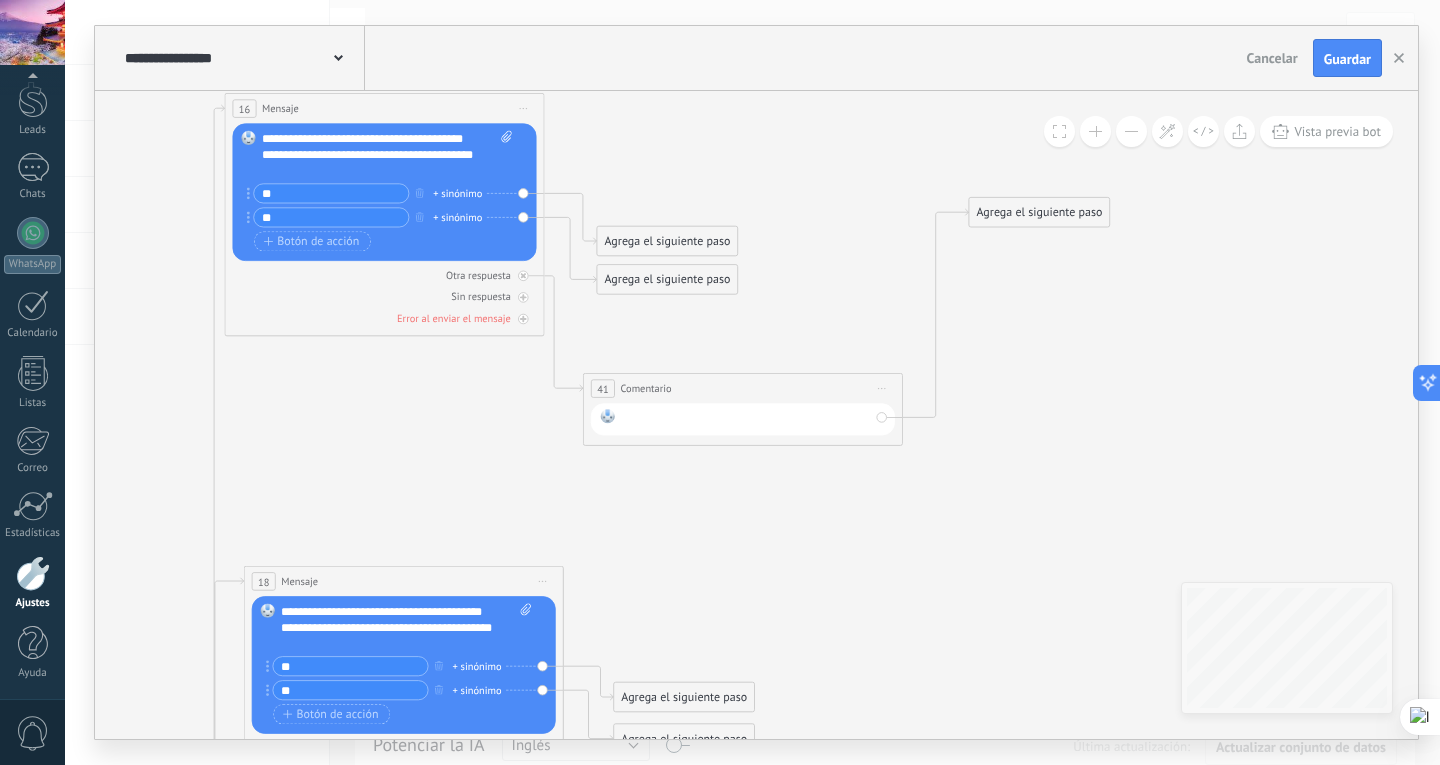 click at bounding box center (745, 419) 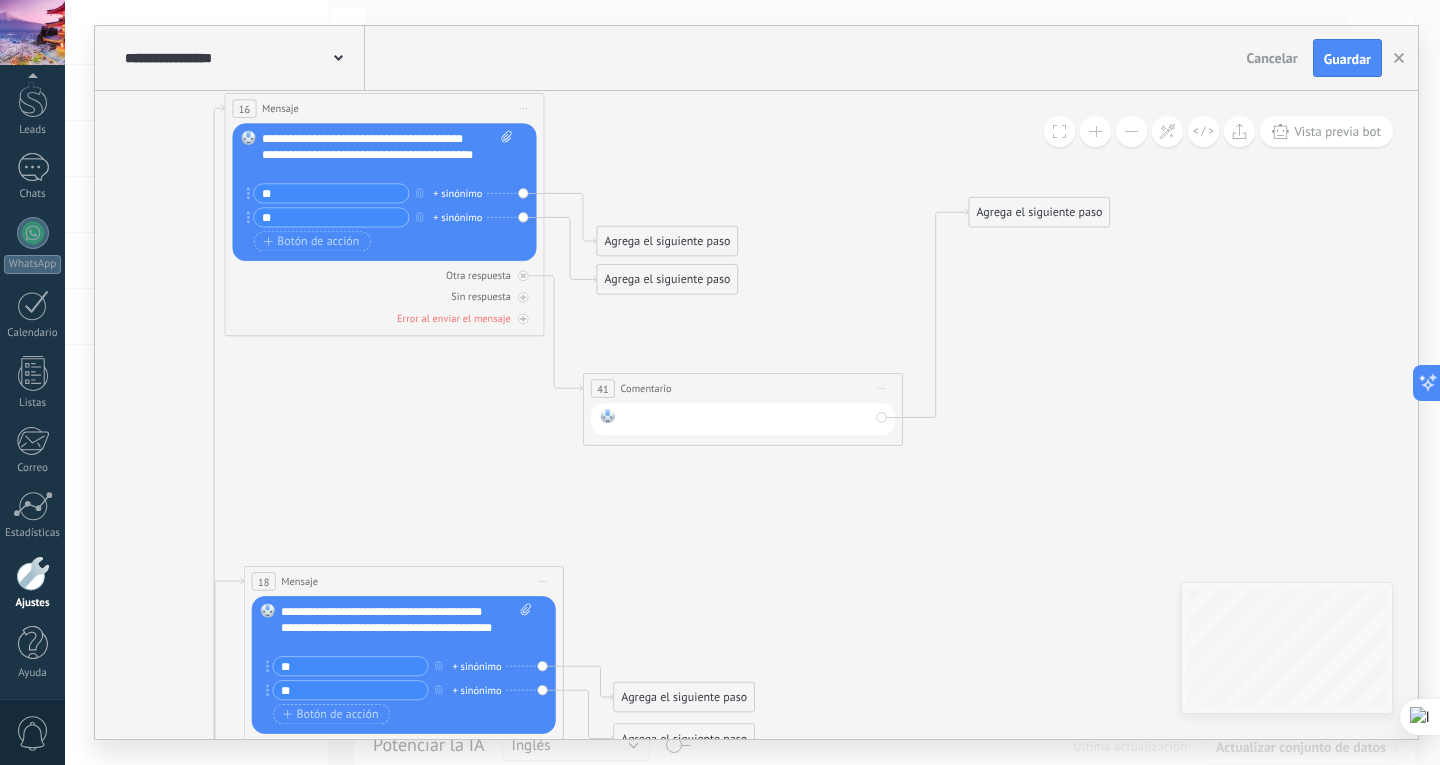 type 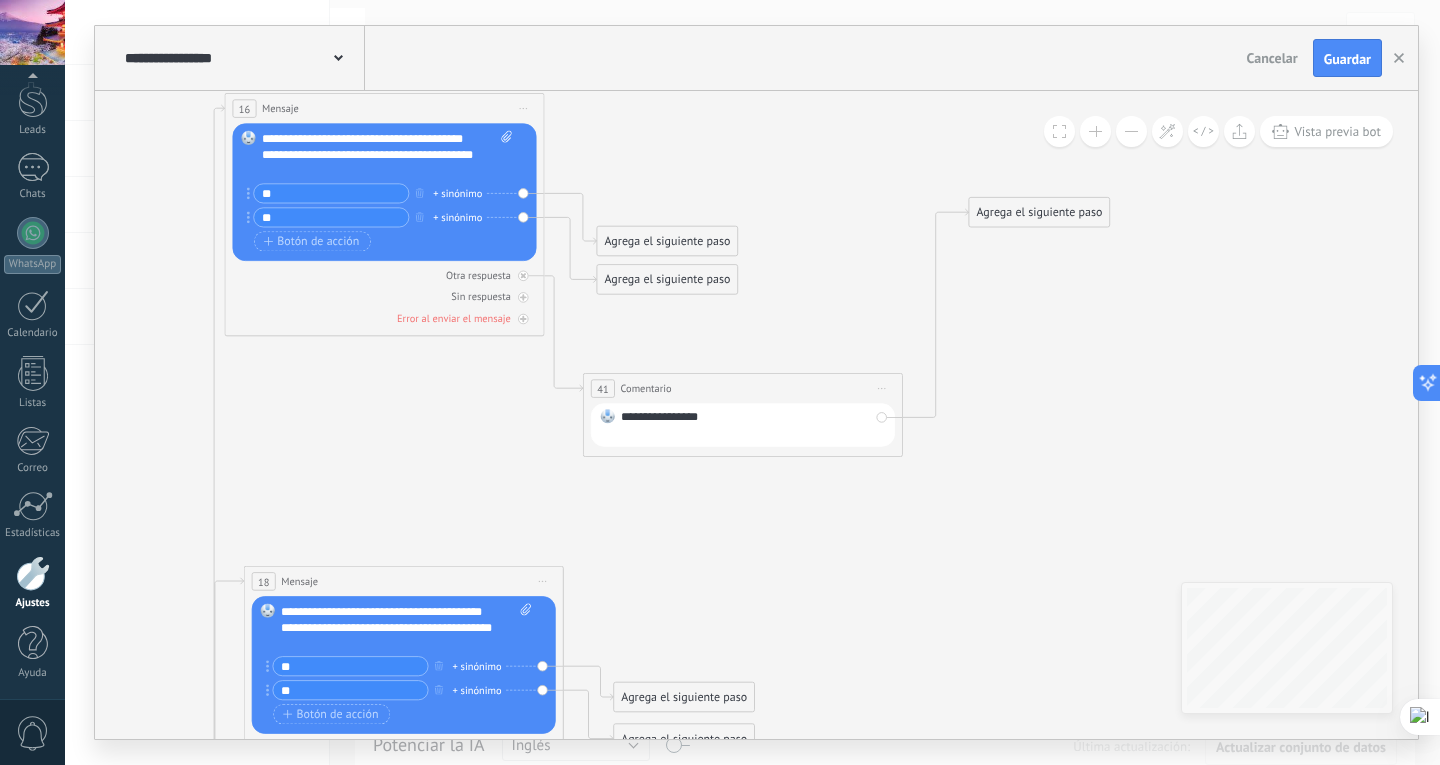 click 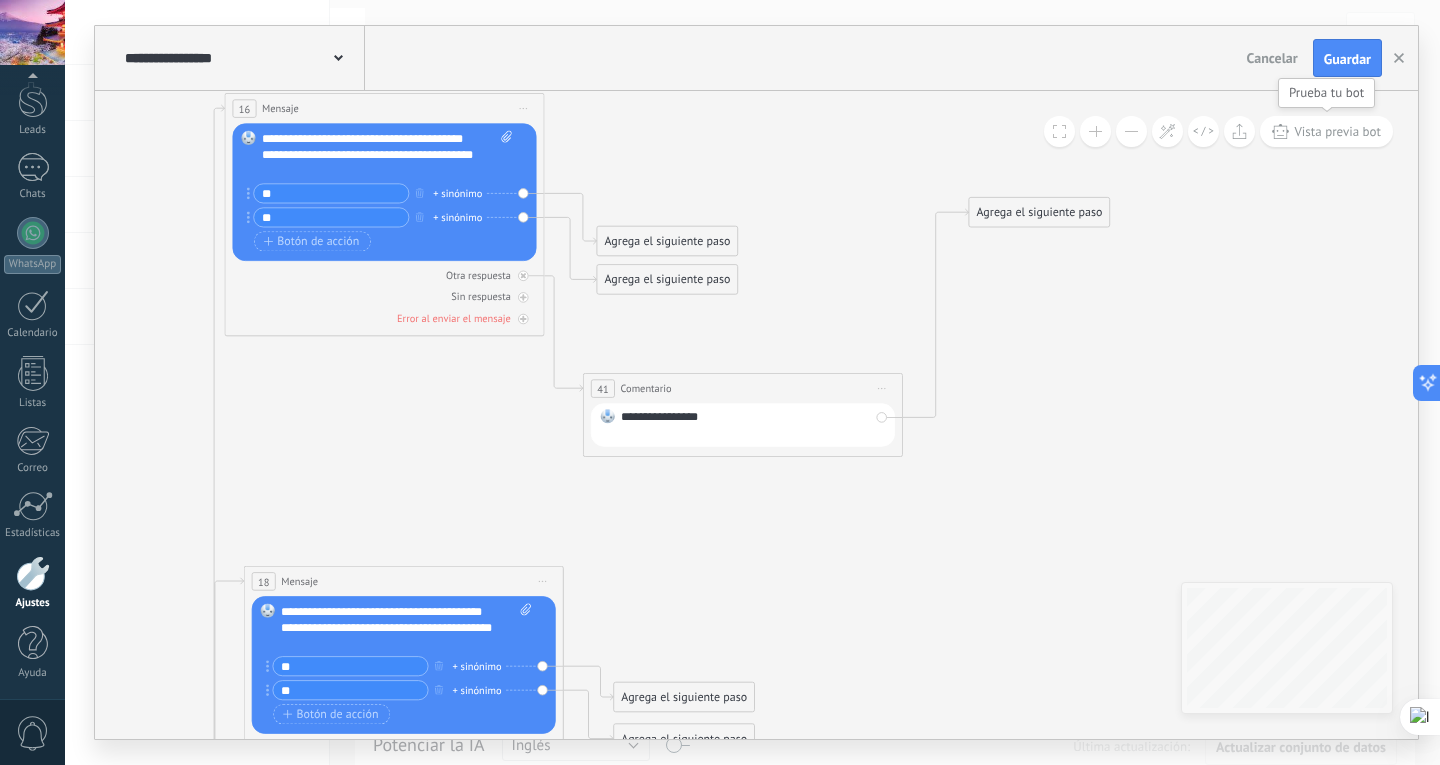 click on "Vista previa bot" at bounding box center [1326, 131] 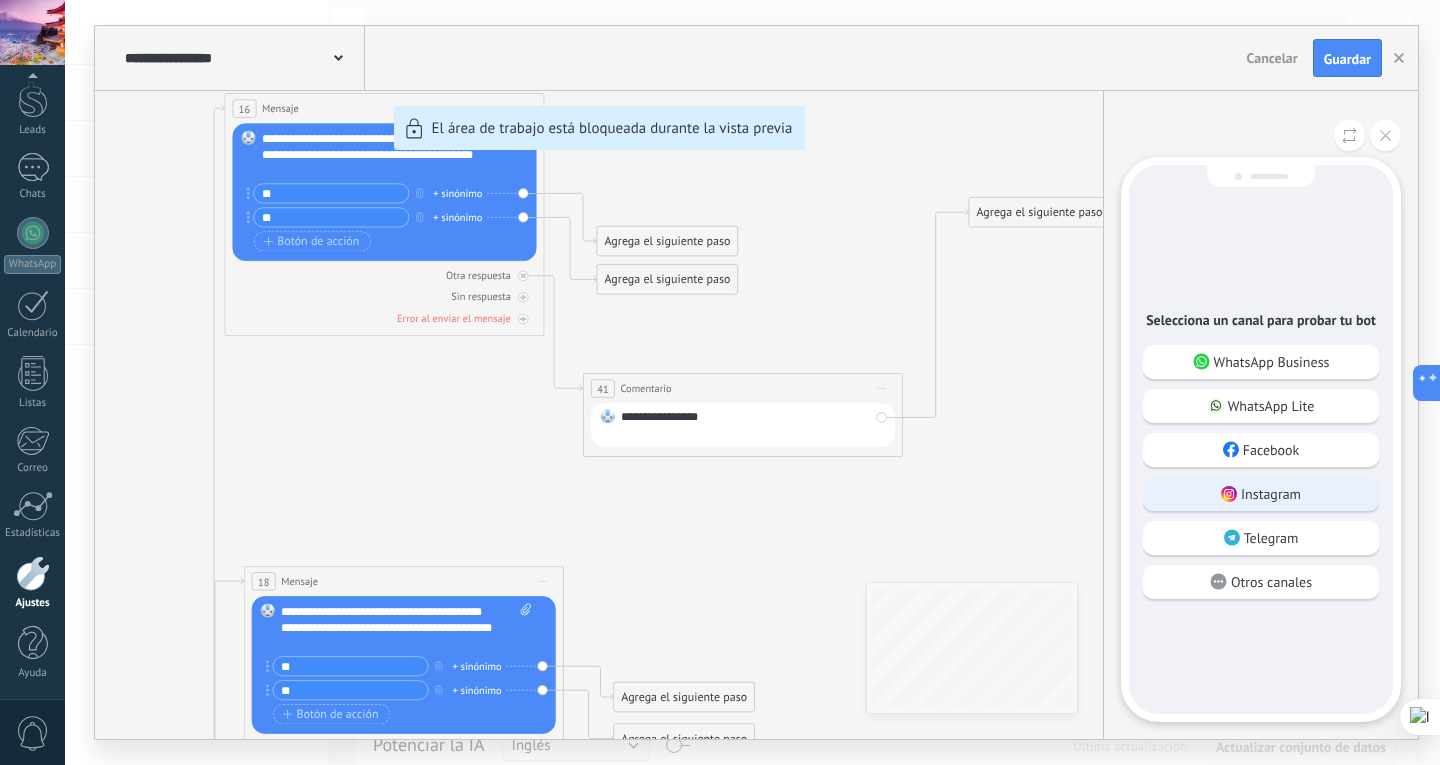 click on "Instagram" at bounding box center [1271, 494] 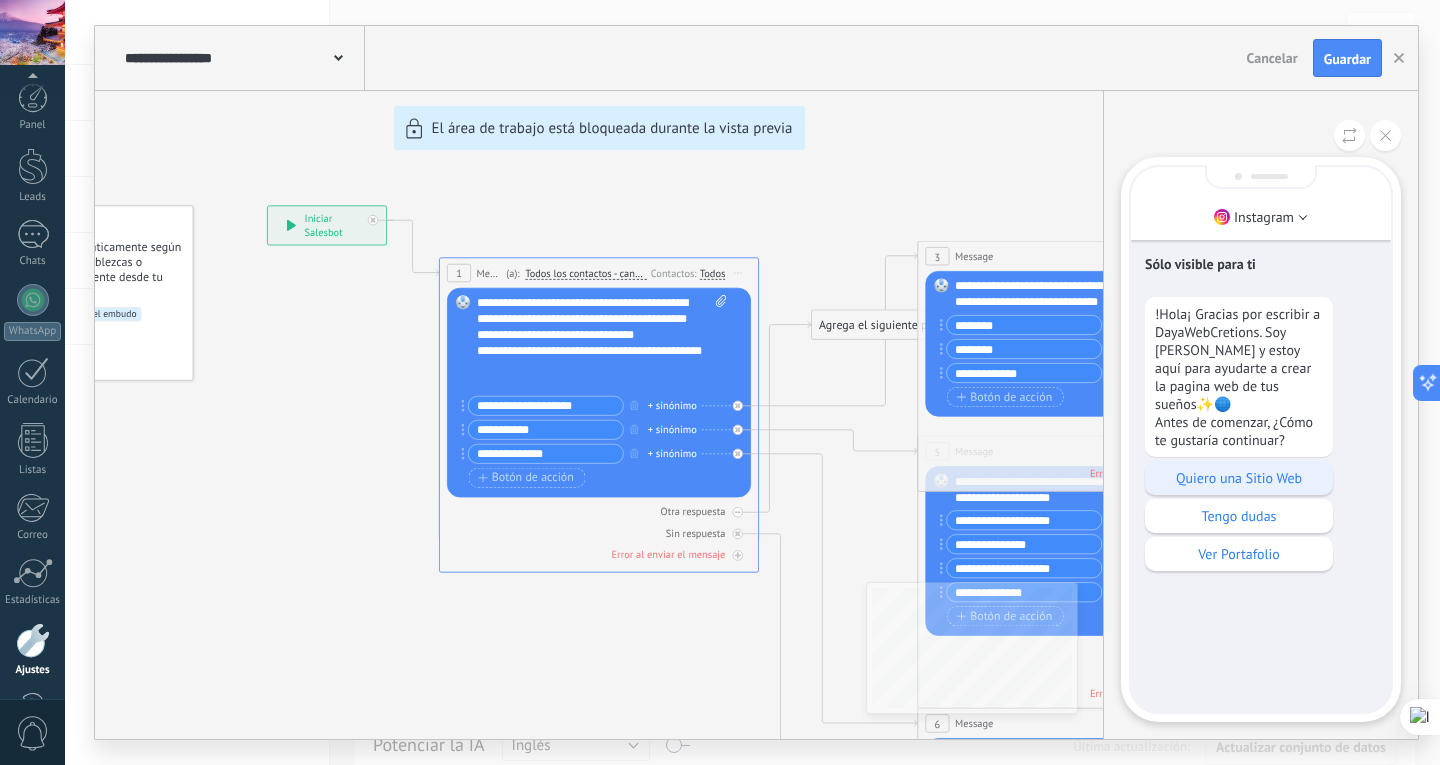 scroll, scrollTop: 0, scrollLeft: 0, axis: both 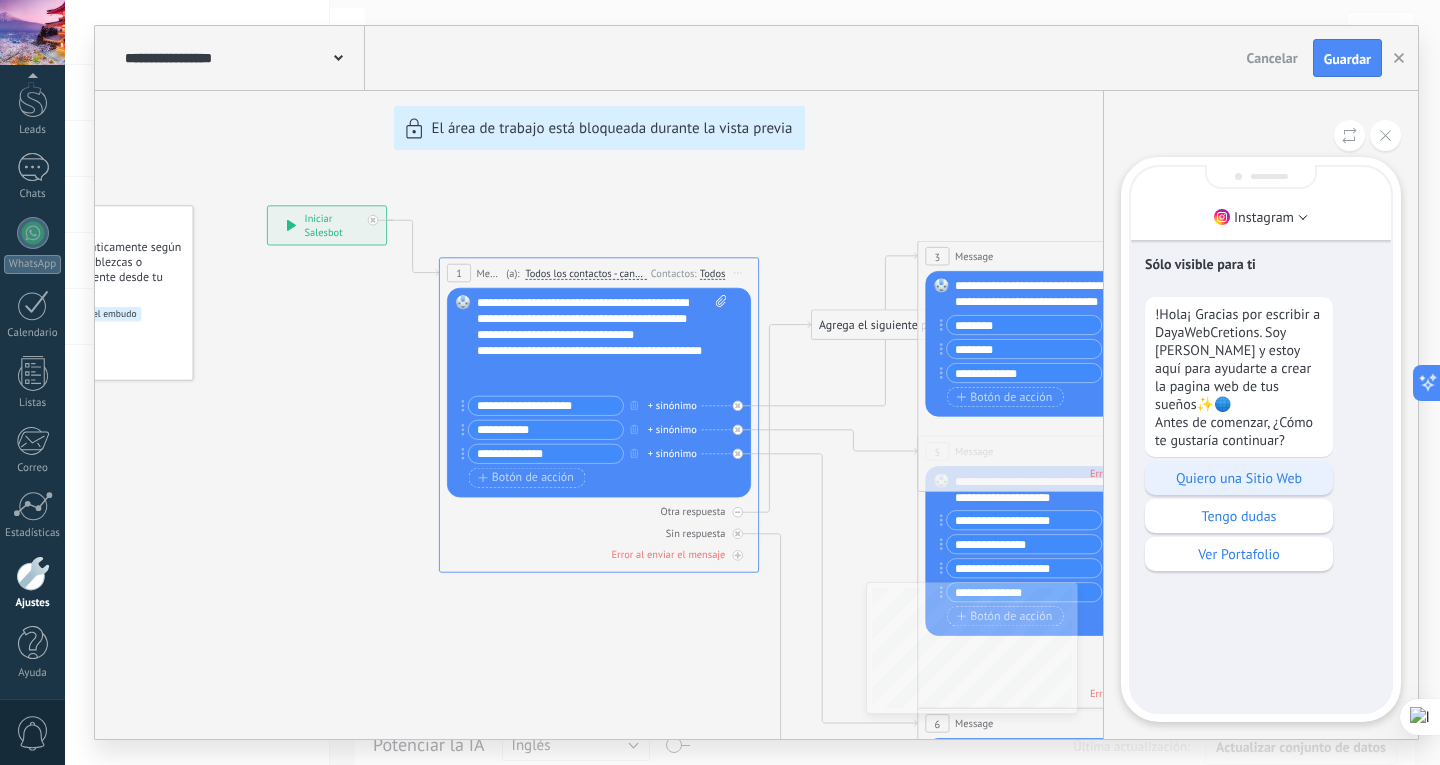 click on "Quiero una Sitio Web" at bounding box center (1239, 478) 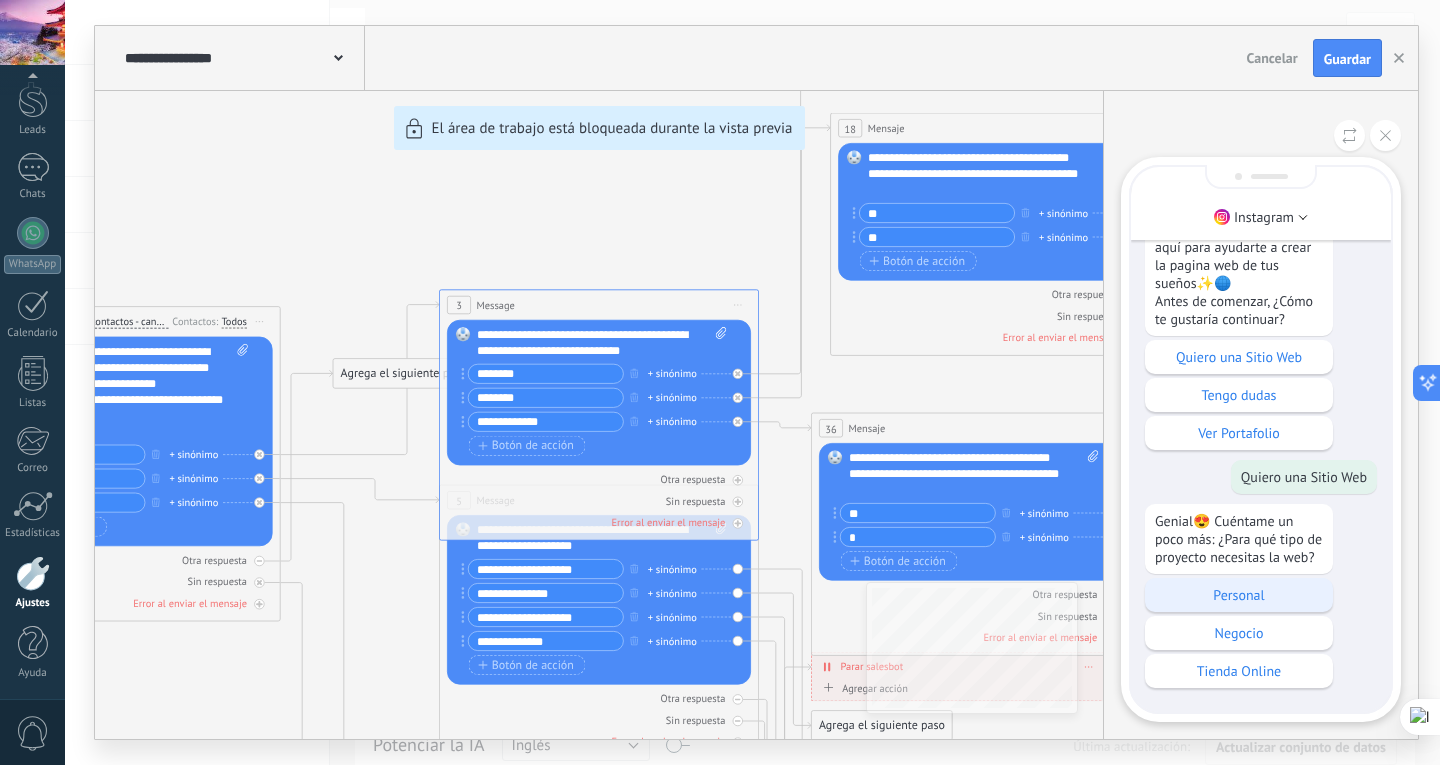 click on "Personal" at bounding box center (1239, 595) 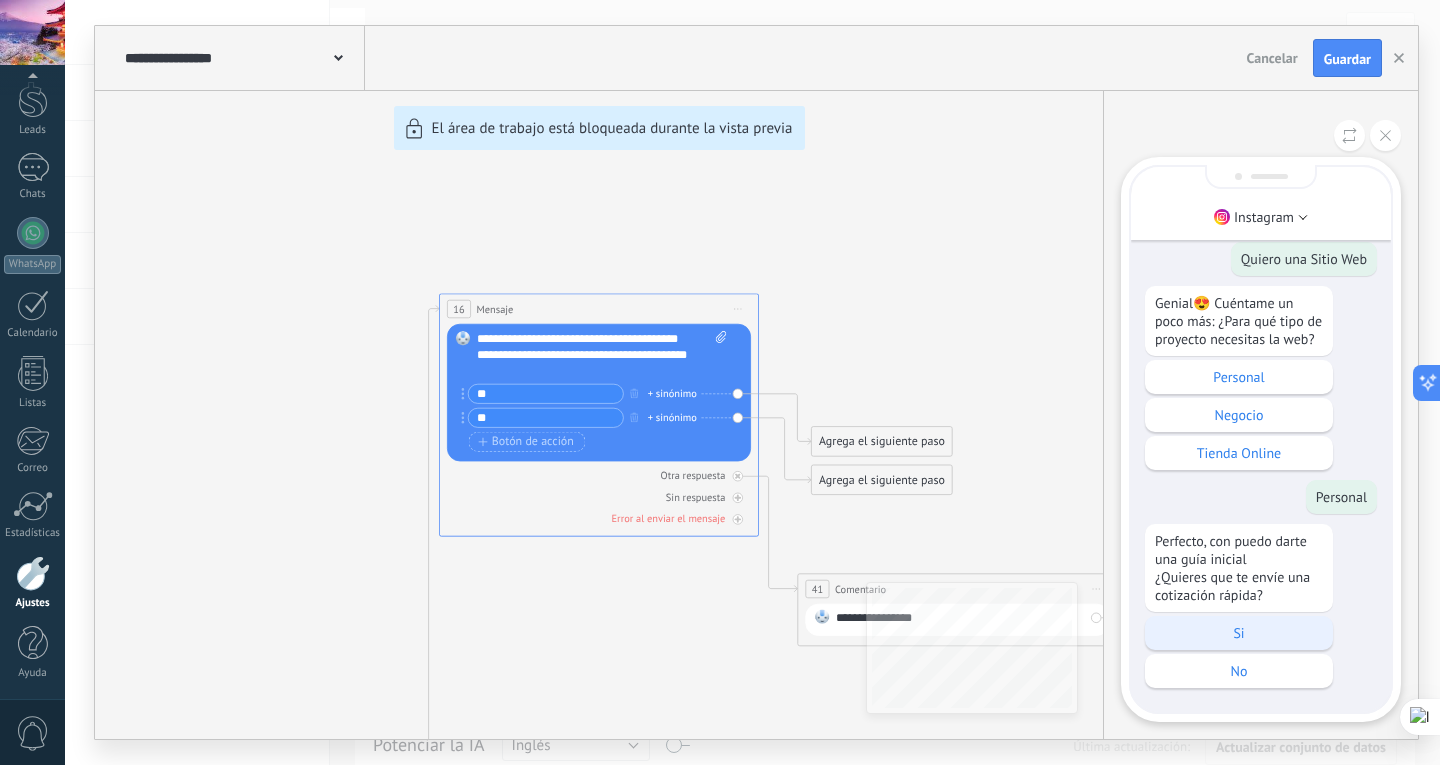 click on "Si" at bounding box center [1239, 633] 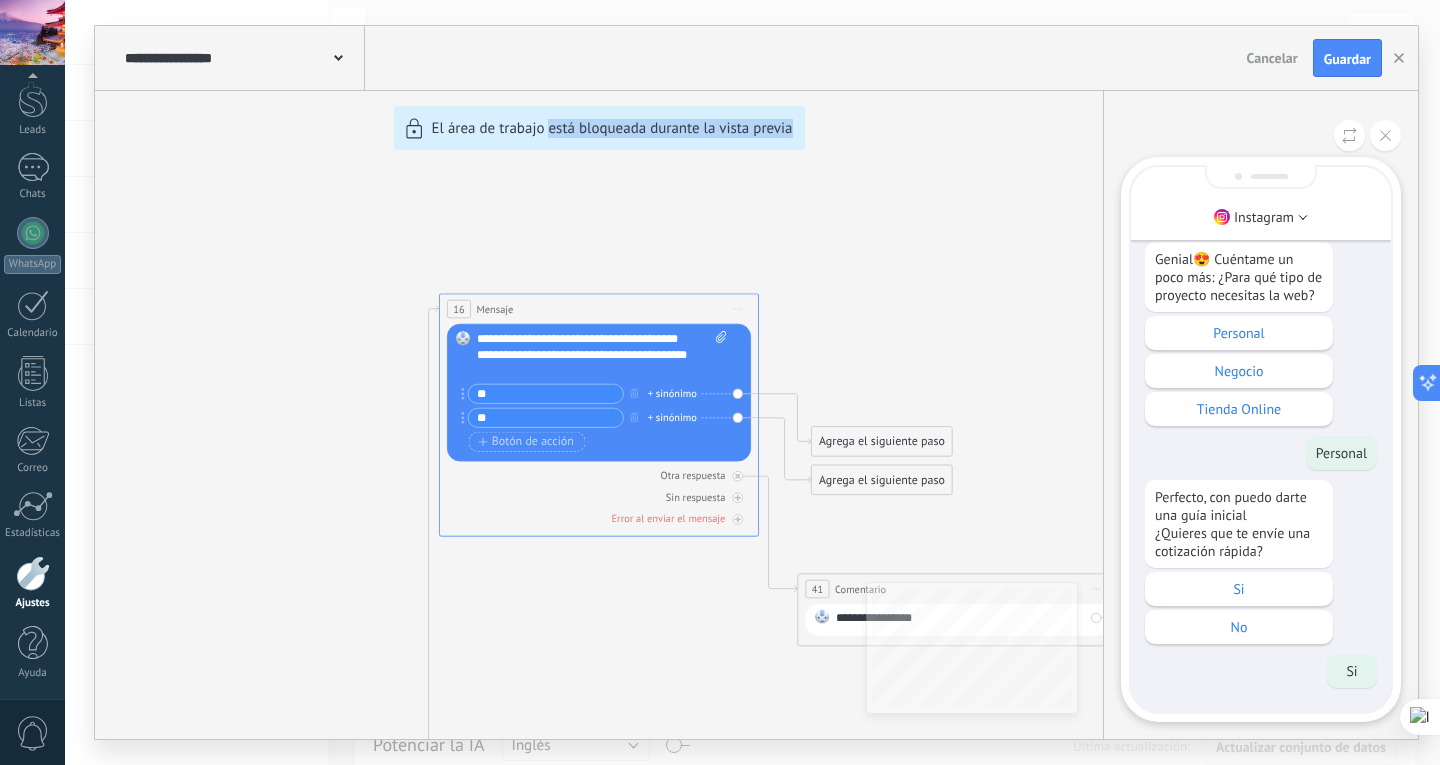 drag, startPoint x: 889, startPoint y: 375, endPoint x: 548, endPoint y: 330, distance: 343.9564 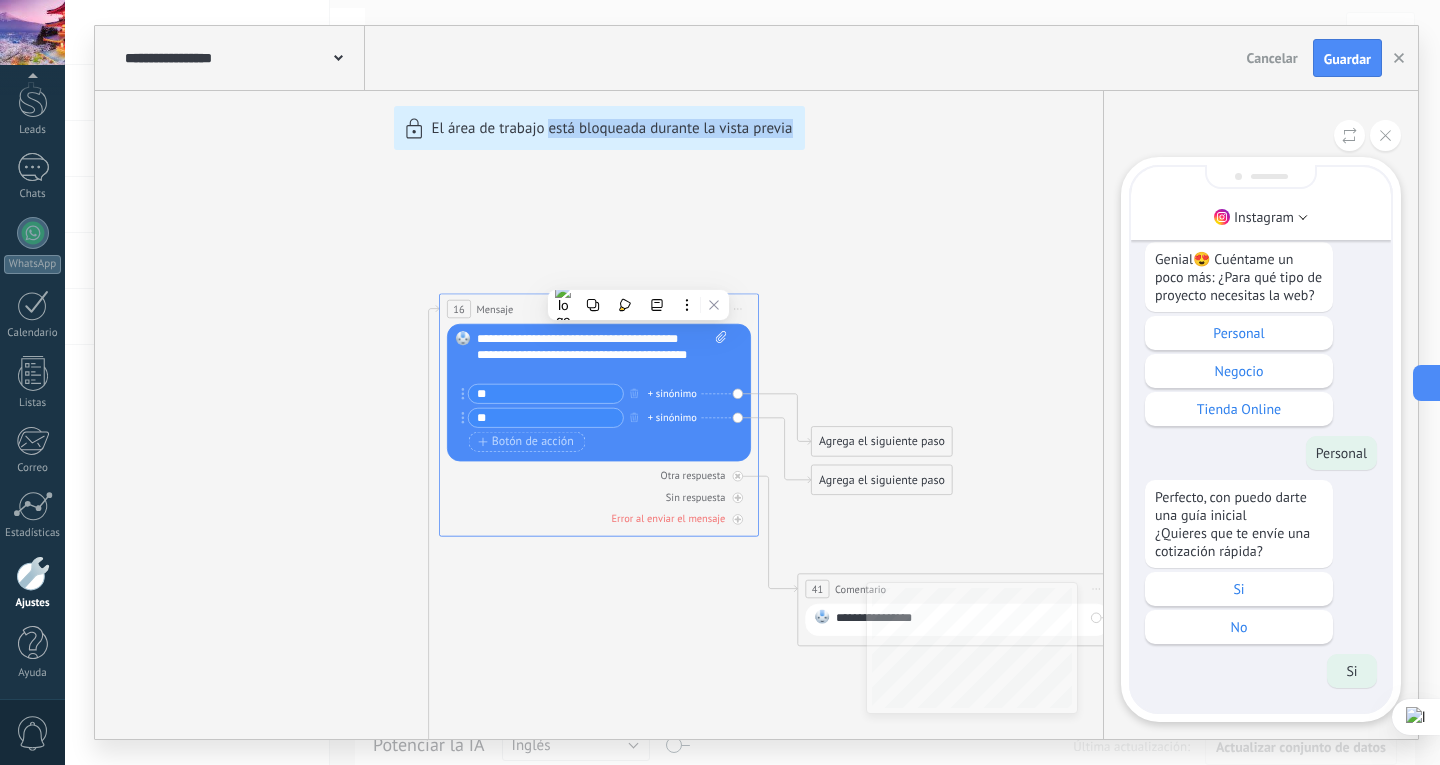 click on "**********" at bounding box center [756, 382] 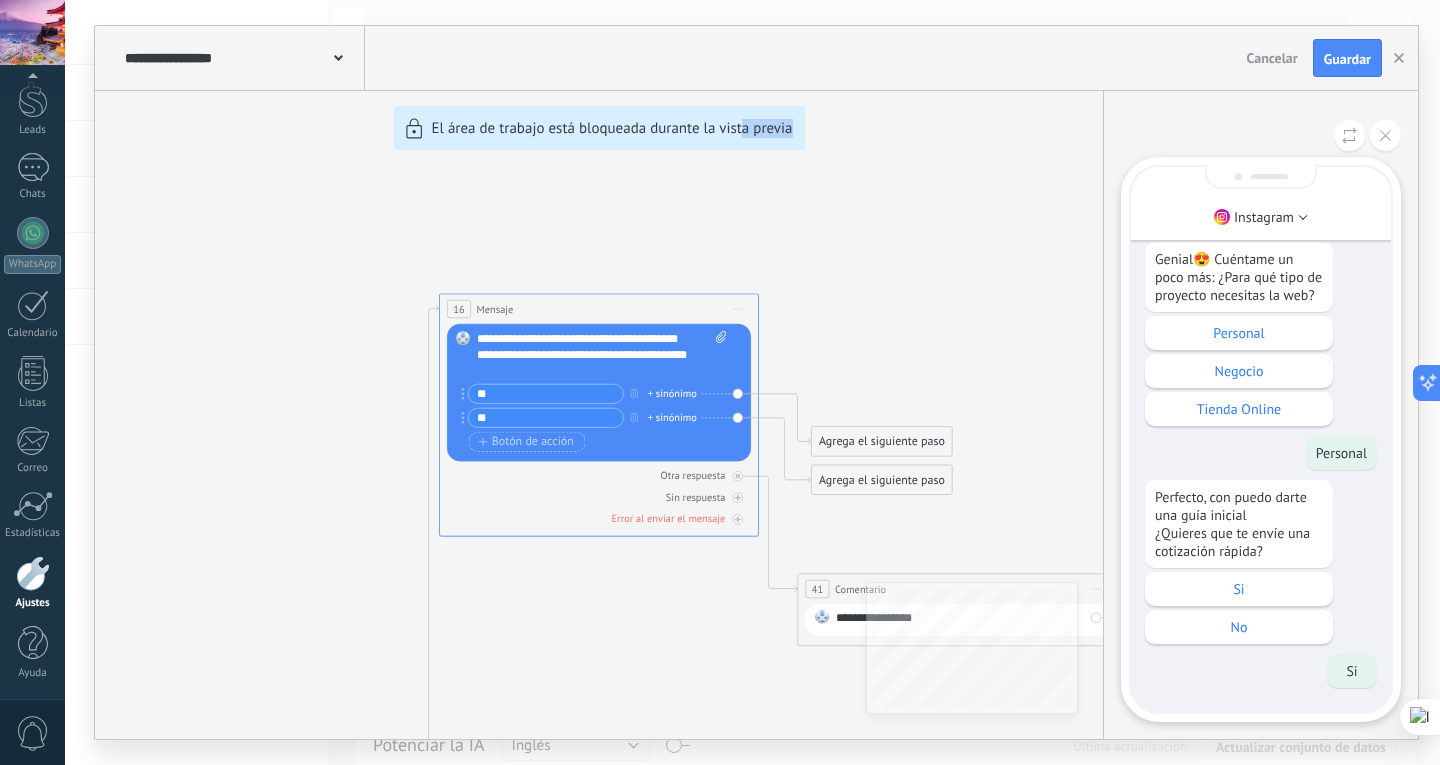 drag, startPoint x: 814, startPoint y: 587, endPoint x: 745, endPoint y: 561, distance: 73.736015 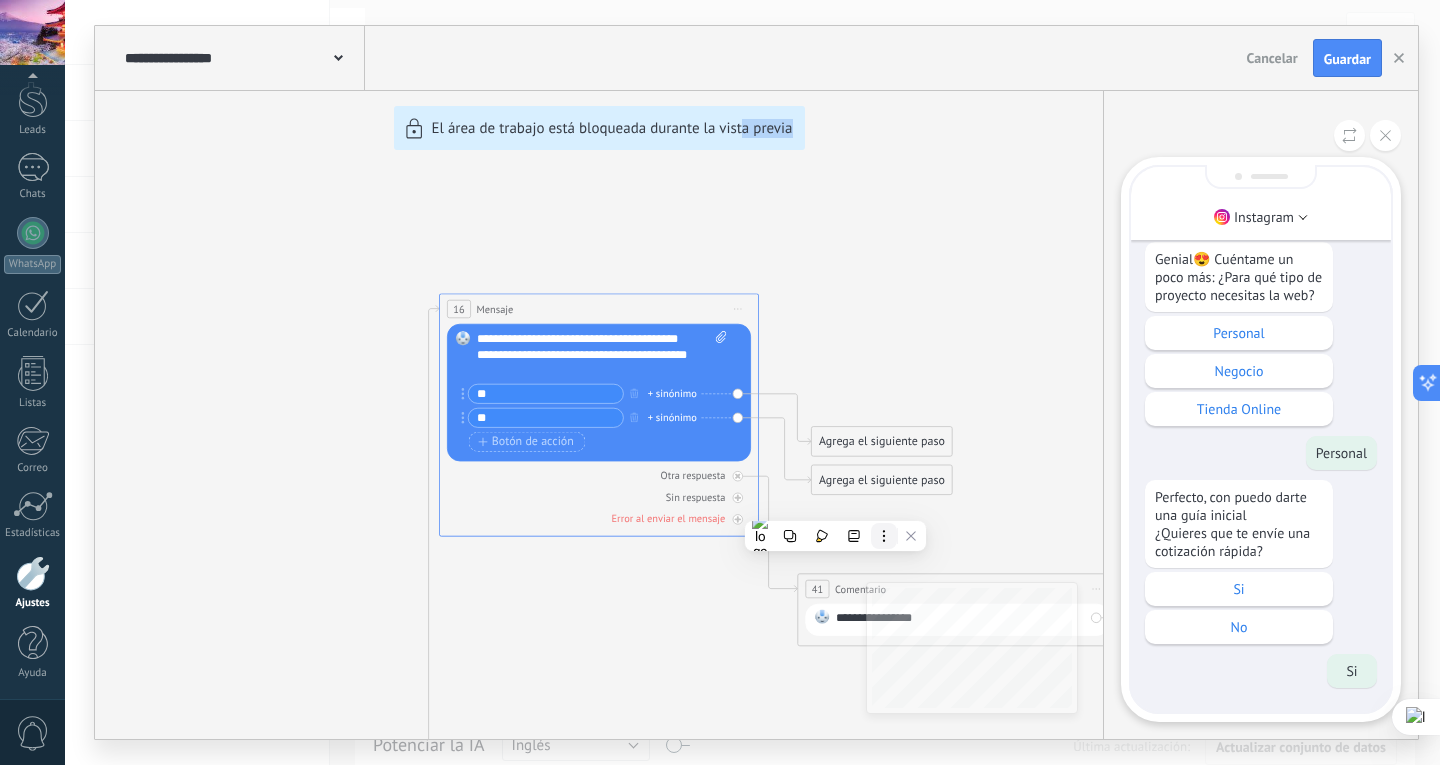 click at bounding box center [884, 536] 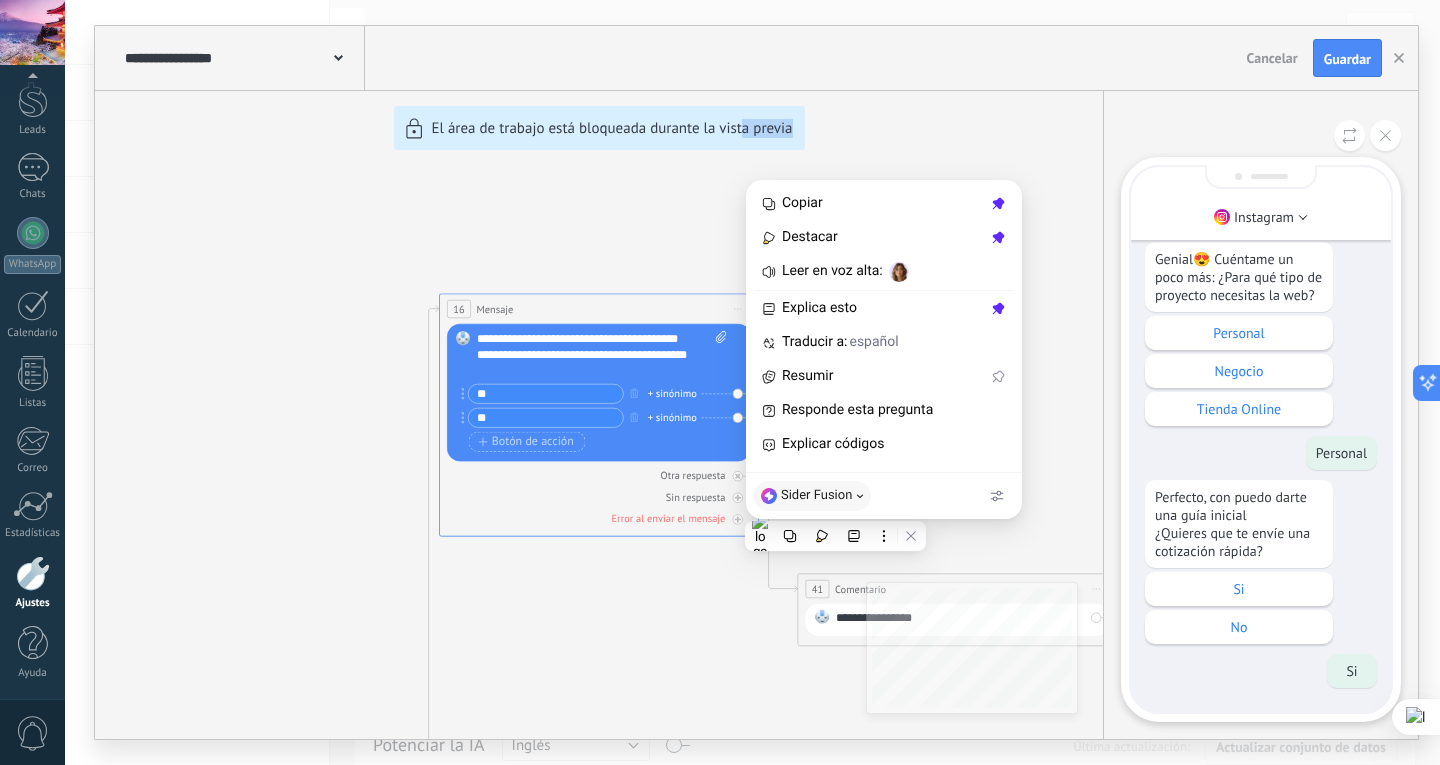 click on "**********" at bounding box center [756, 382] 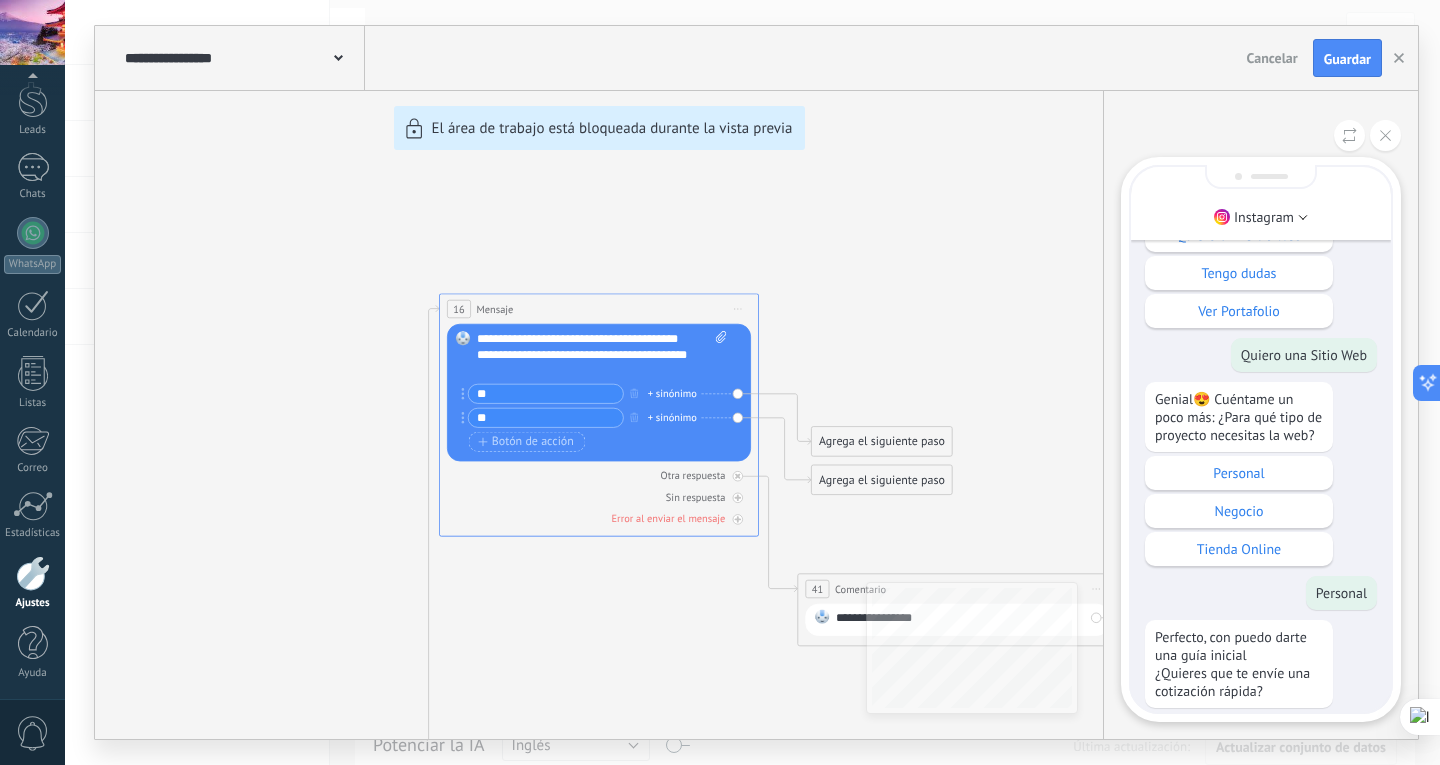 scroll, scrollTop: 0, scrollLeft: 0, axis: both 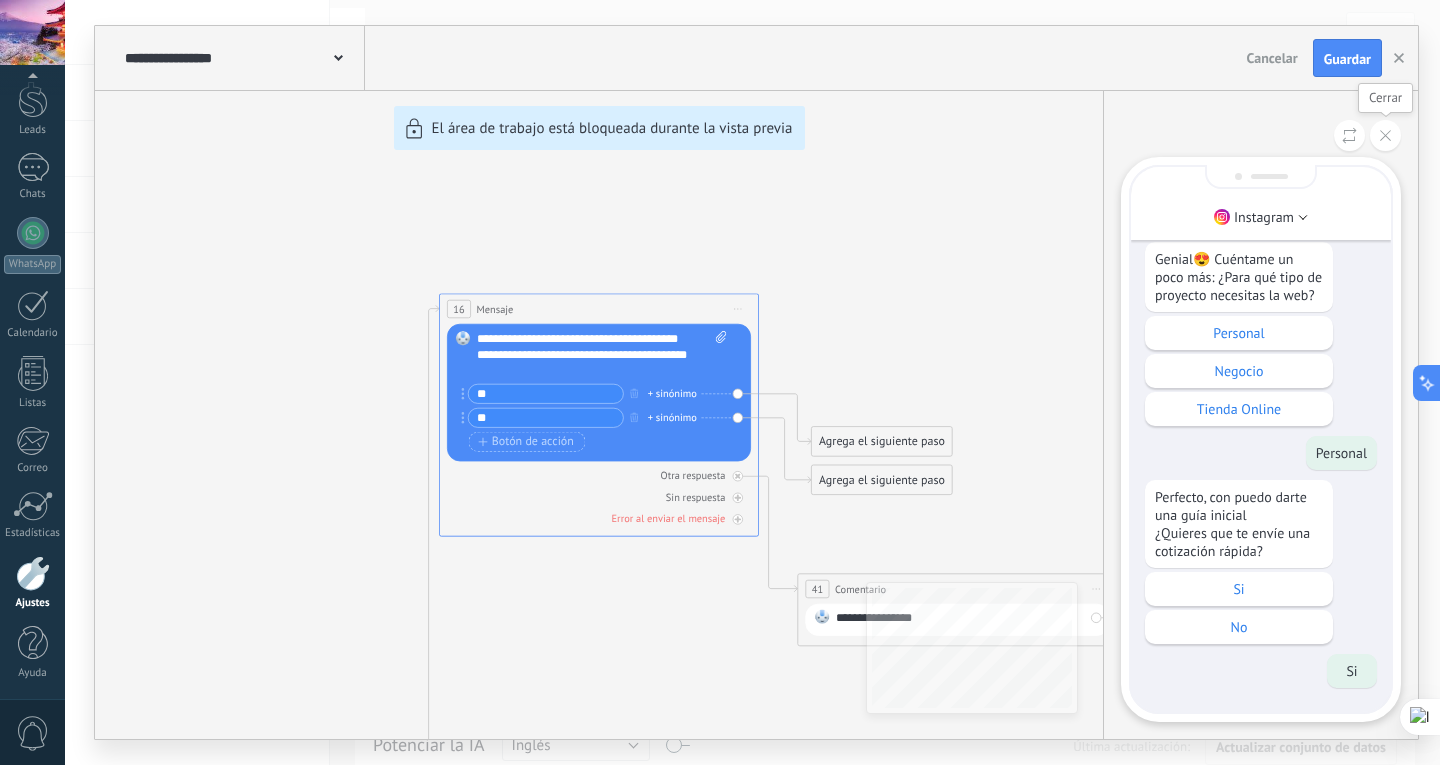 click at bounding box center (1385, 135) 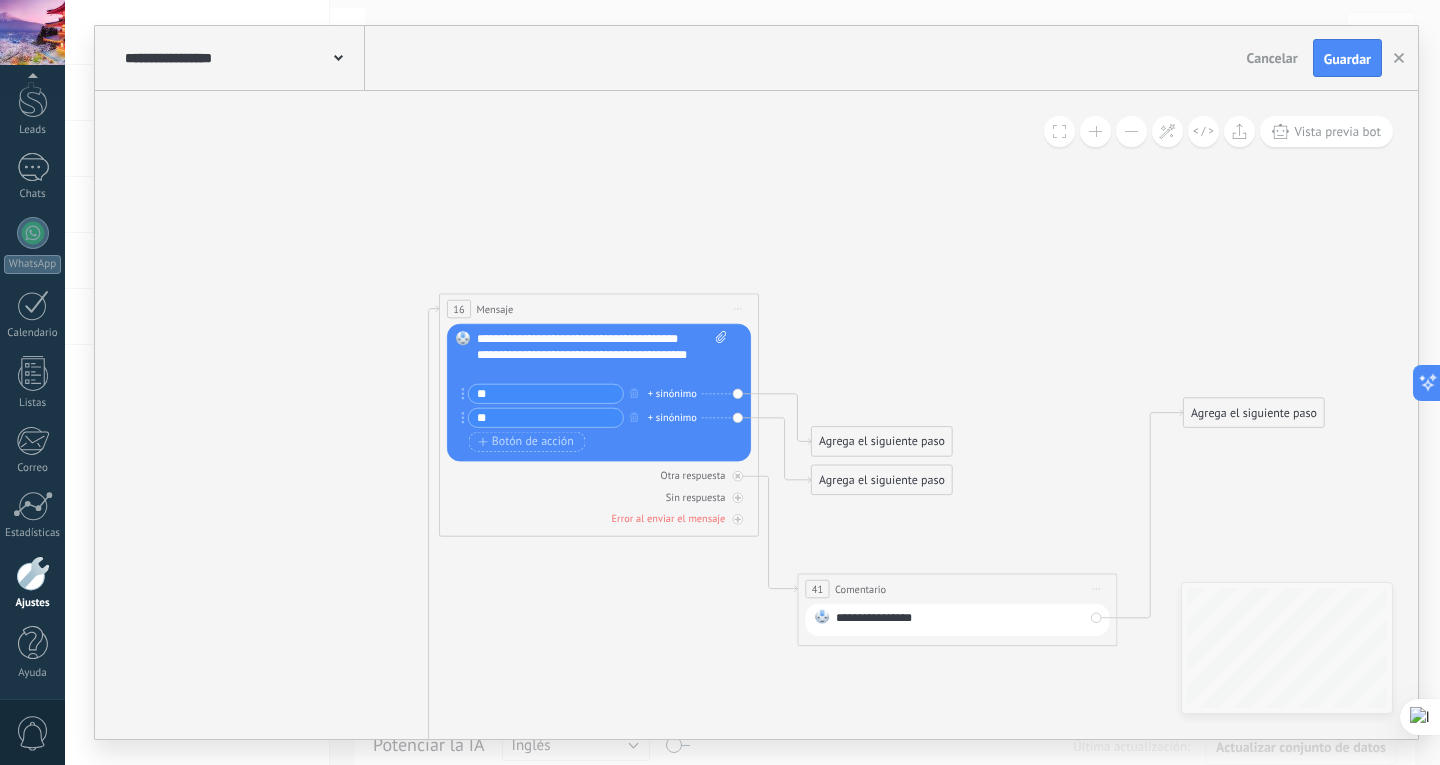 click on "**********" at bounding box center (957, 589) 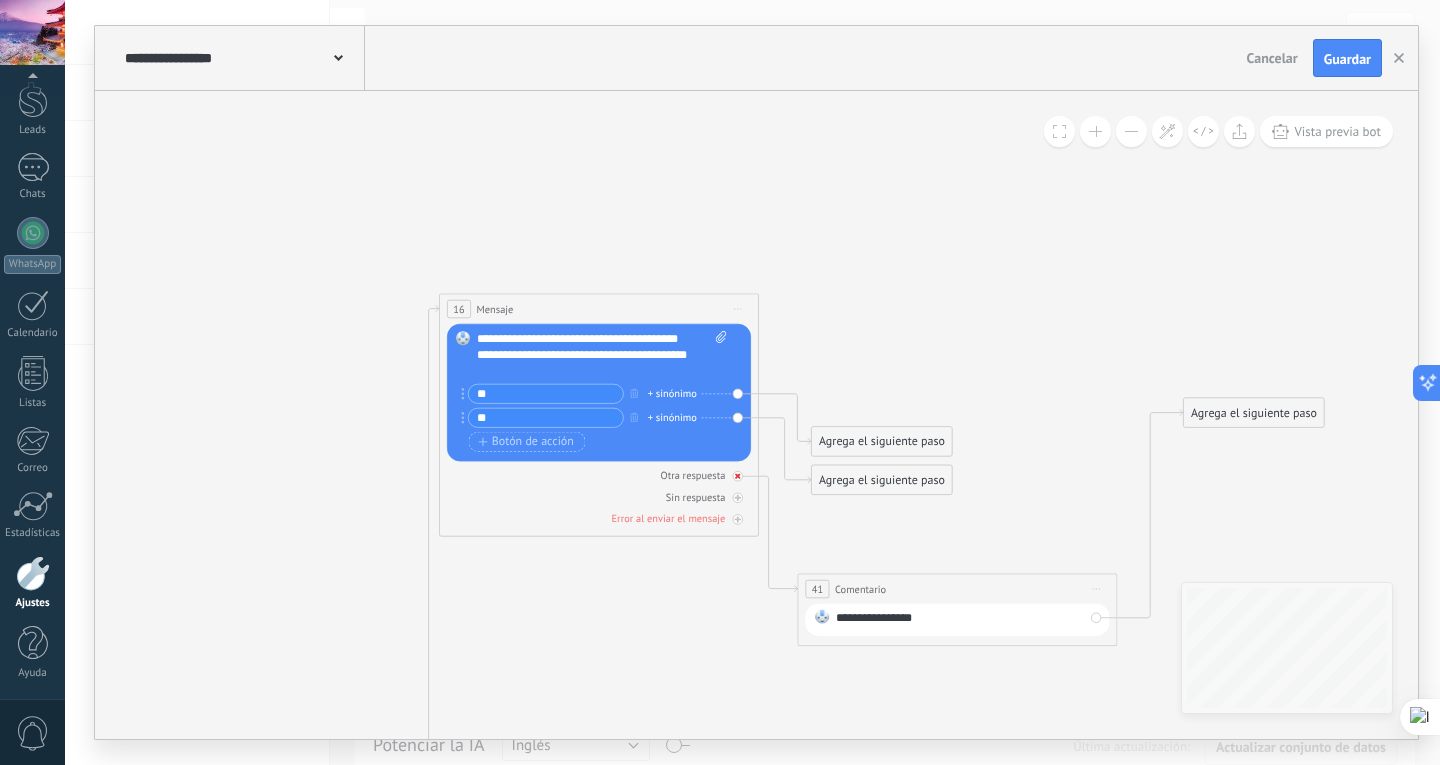 click at bounding box center [738, 476] 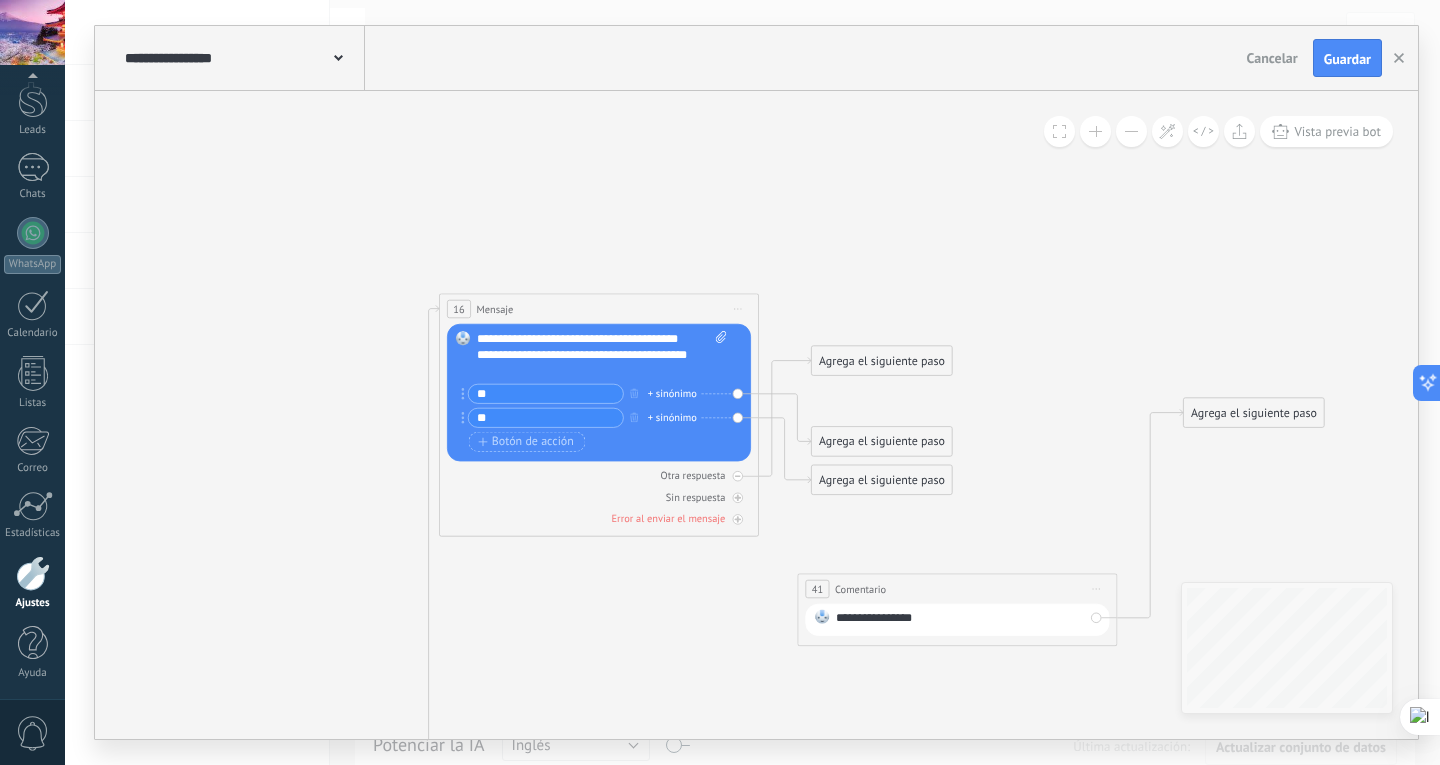 drag, startPoint x: 963, startPoint y: 619, endPoint x: 1024, endPoint y: 641, distance: 64.84597 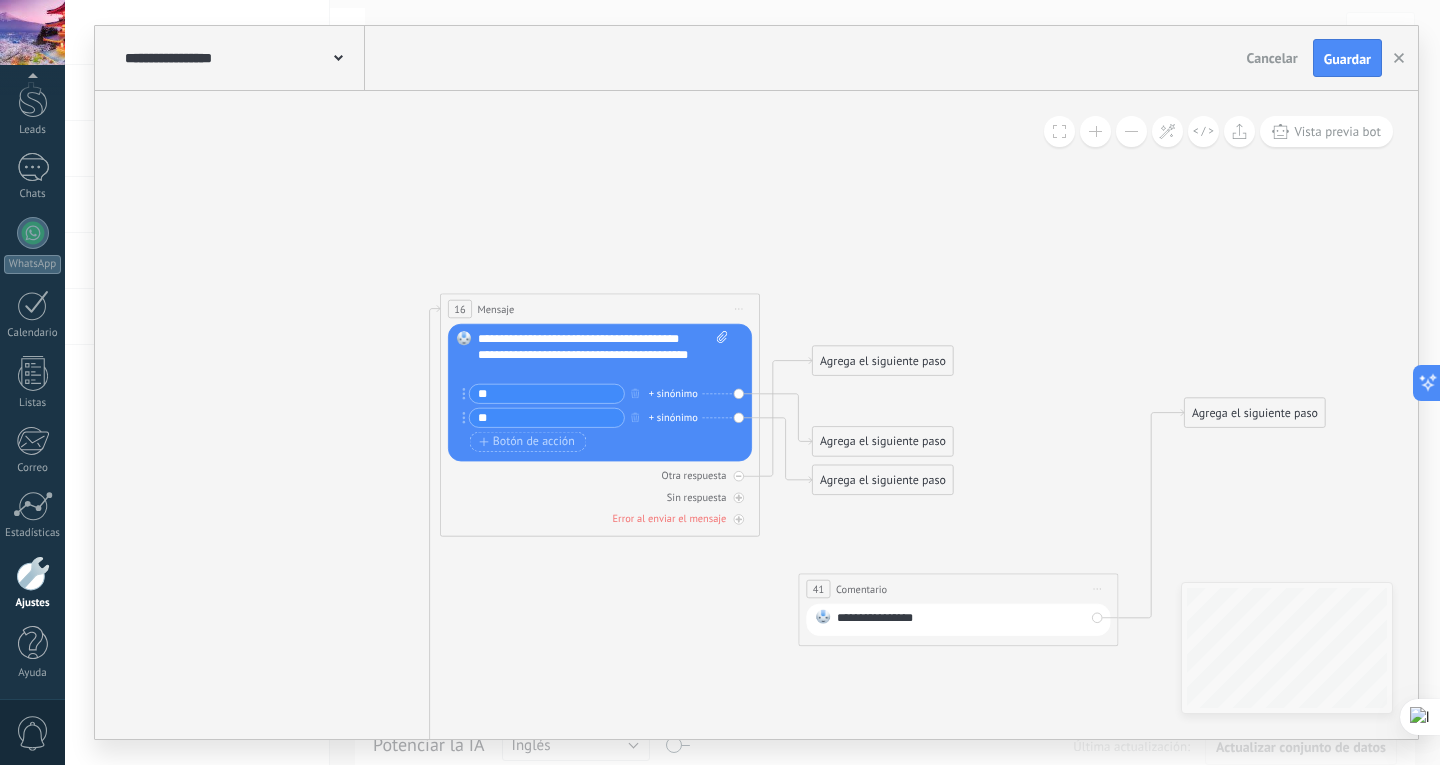 click 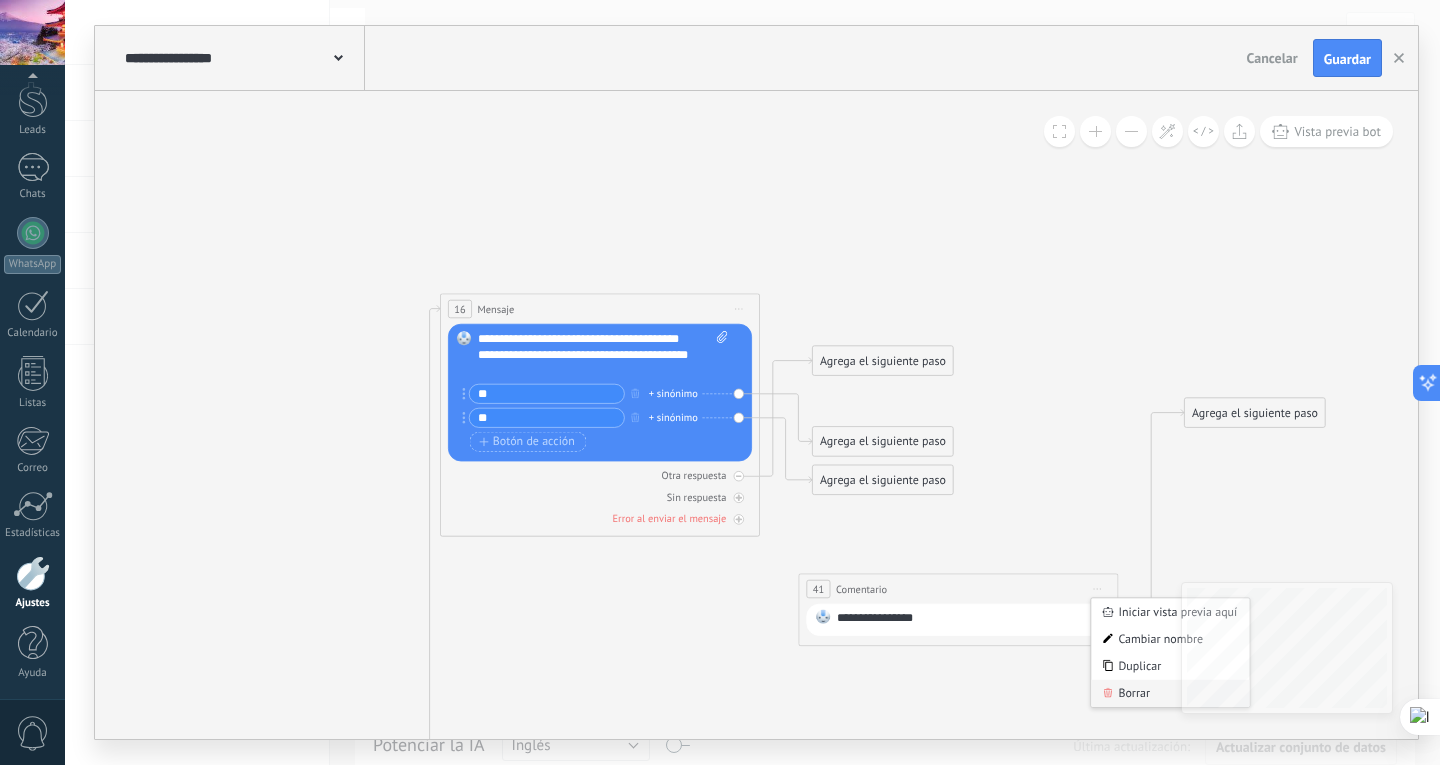 click on "Borrar" at bounding box center [1170, 693] 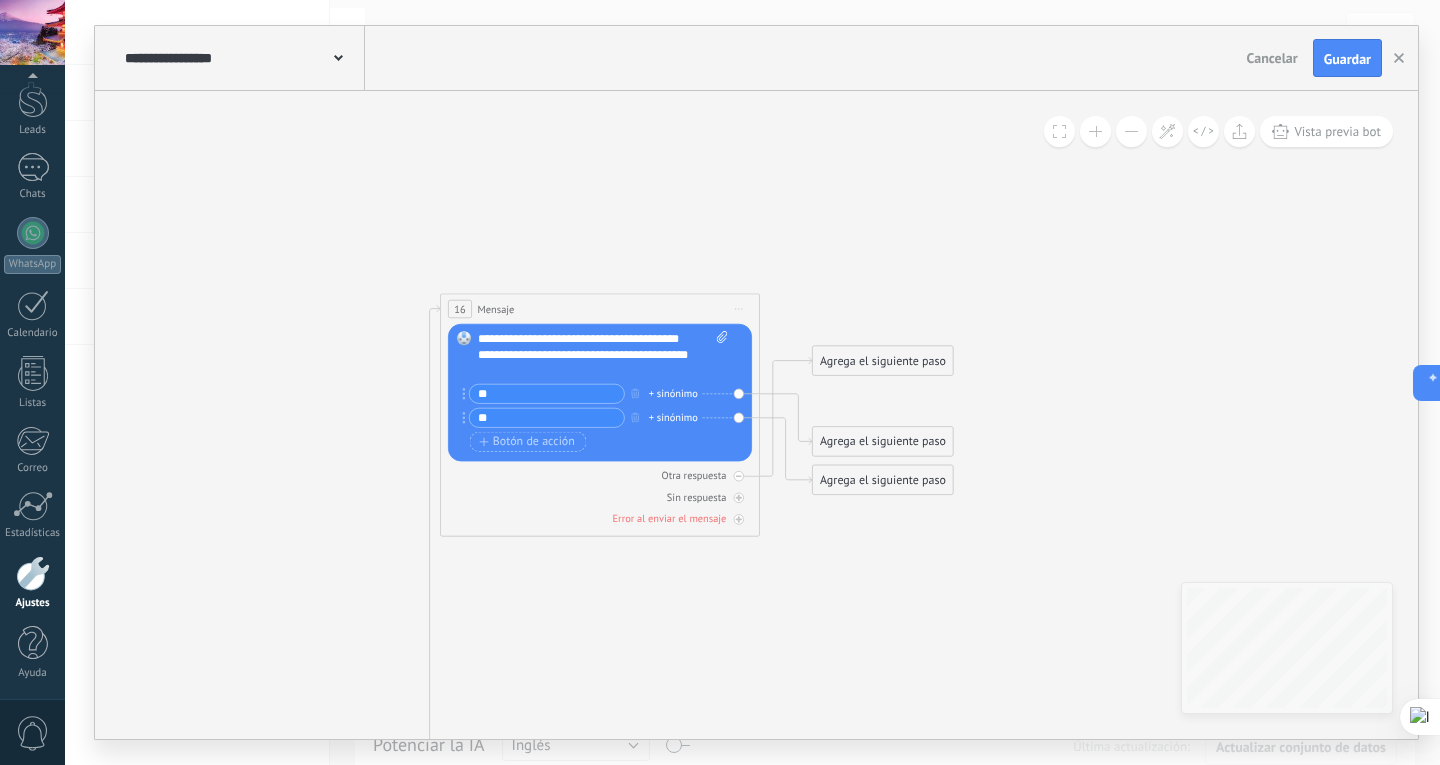 click 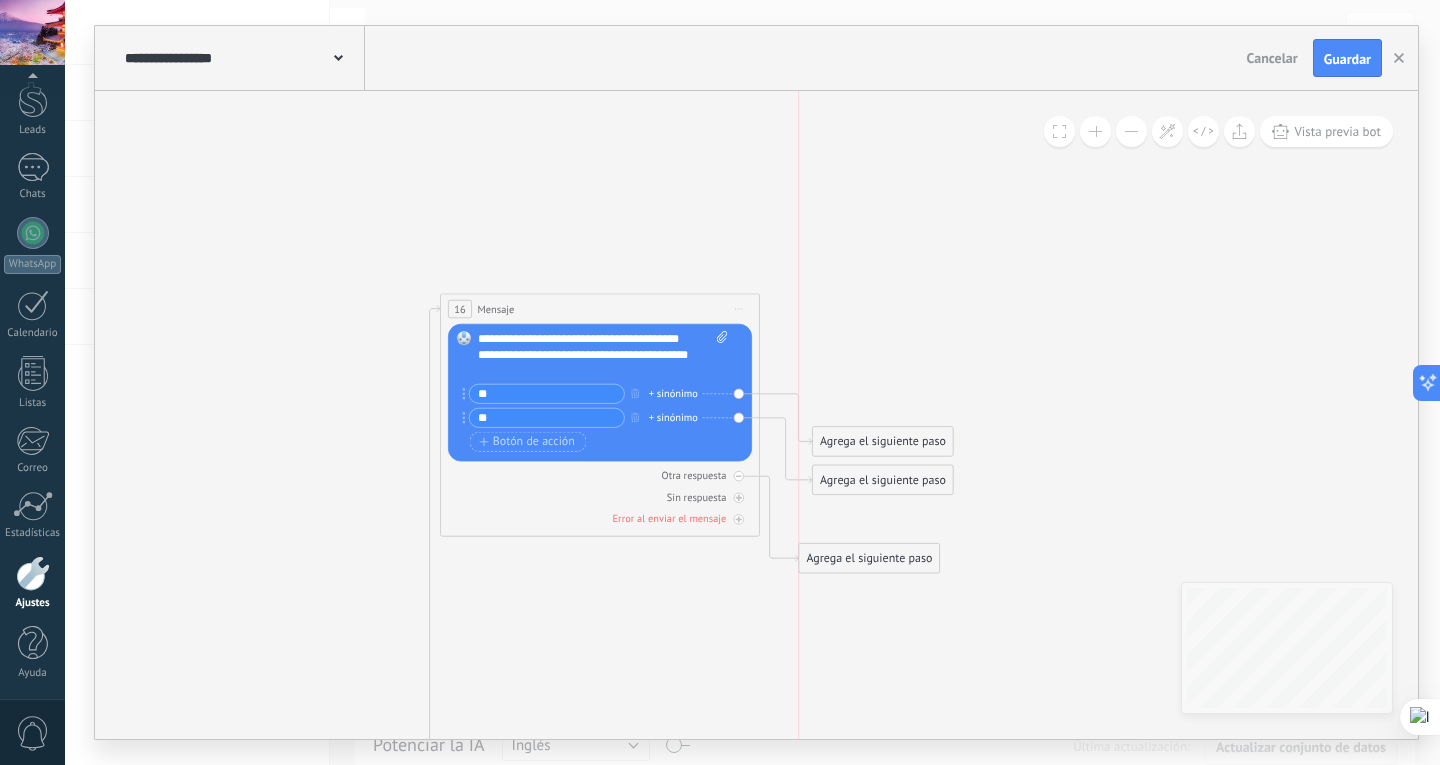 drag, startPoint x: 900, startPoint y: 363, endPoint x: 885, endPoint y: 561, distance: 198.56737 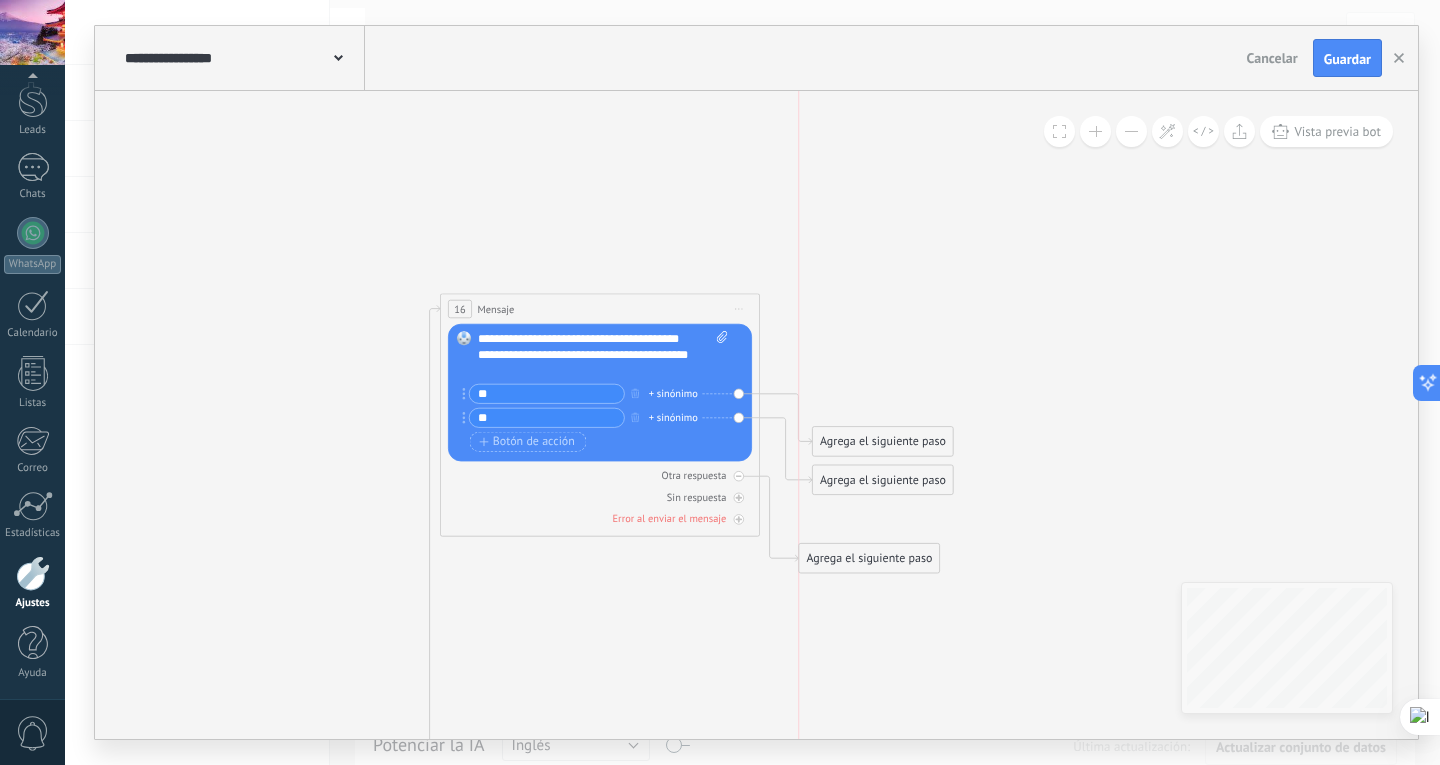 click on "Agrega el siguiente paso" at bounding box center [869, 558] 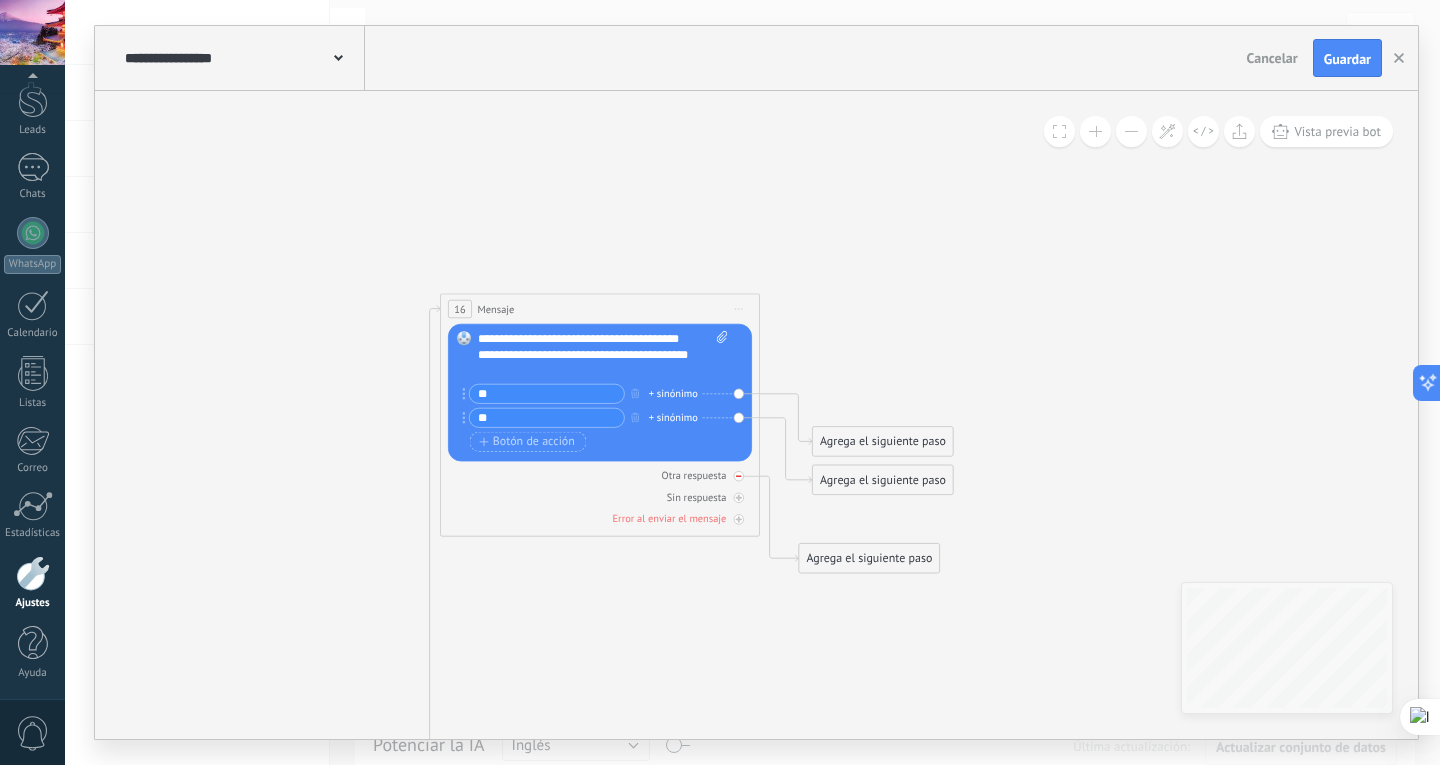 click 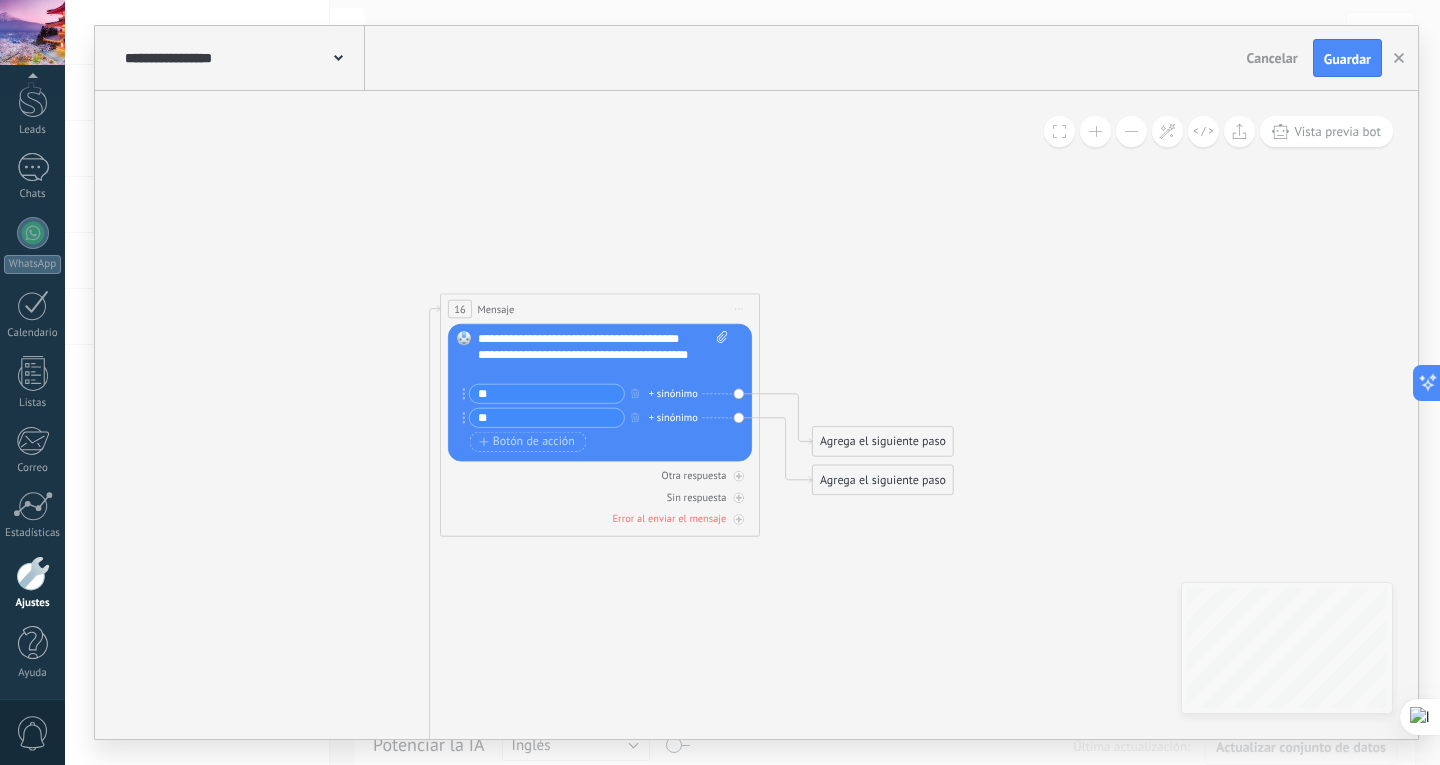click 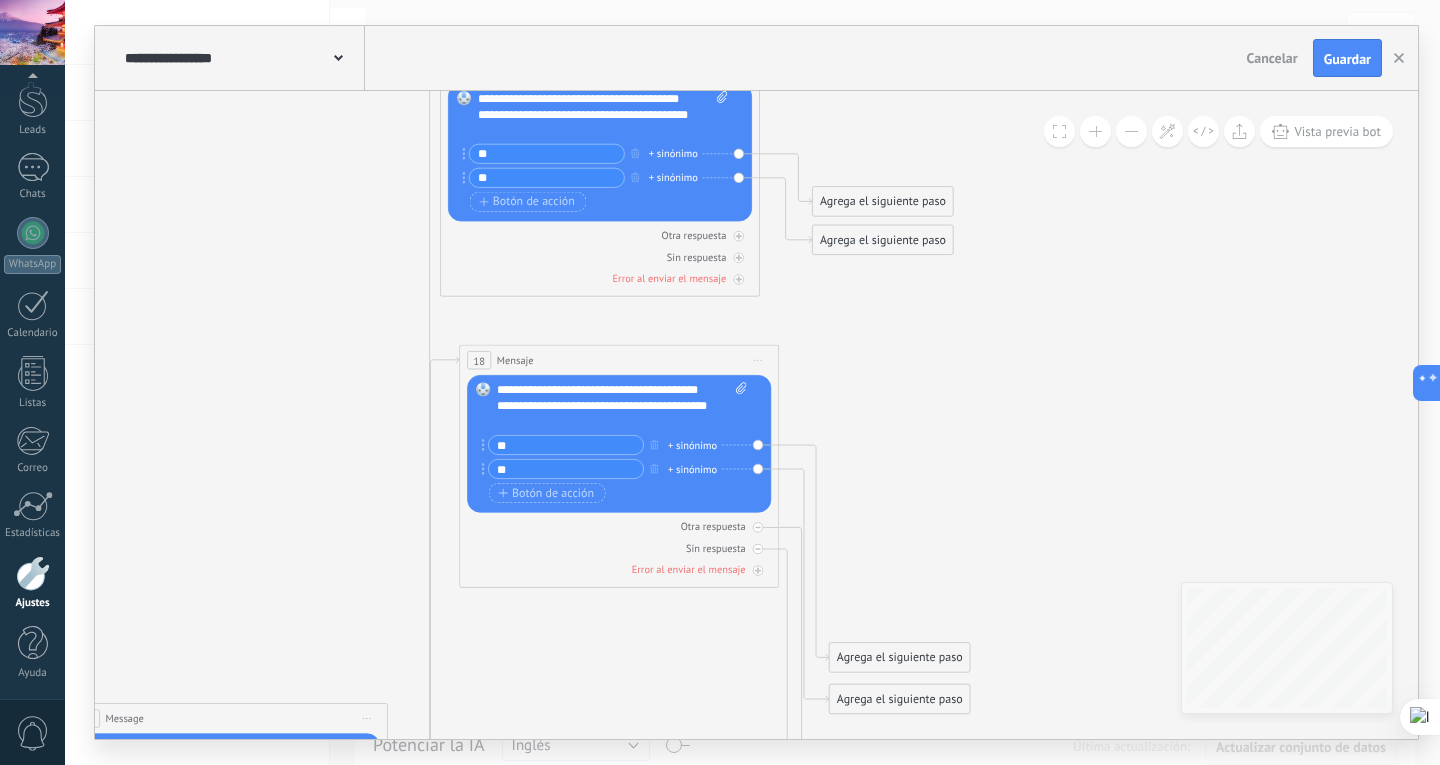 drag, startPoint x: 615, startPoint y: 537, endPoint x: 615, endPoint y: 356, distance: 181 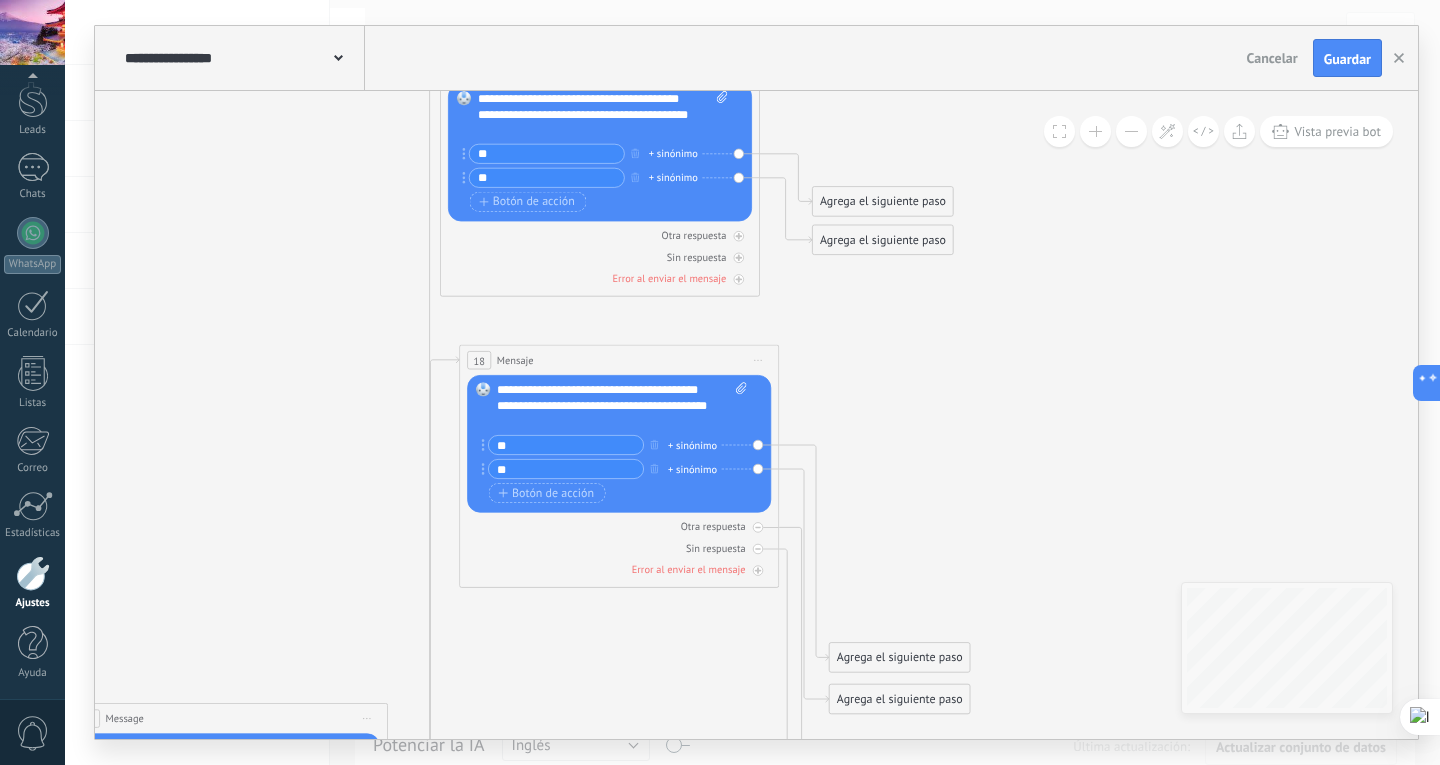 click on "18
Mensaje
*******
(a):
Todos los contactos - canales seleccionados
Todos los contactos - canales seleccionados
Todos los contactos - canal primario
Contacto principal - canales seleccionados
Contacto principal - canal primario
Todos los contactos - canales seleccionados
Todos los contactos - canales seleccionados
Todos los contactos - canal primario
Contacto principal - canales seleccionados" at bounding box center [619, 360] 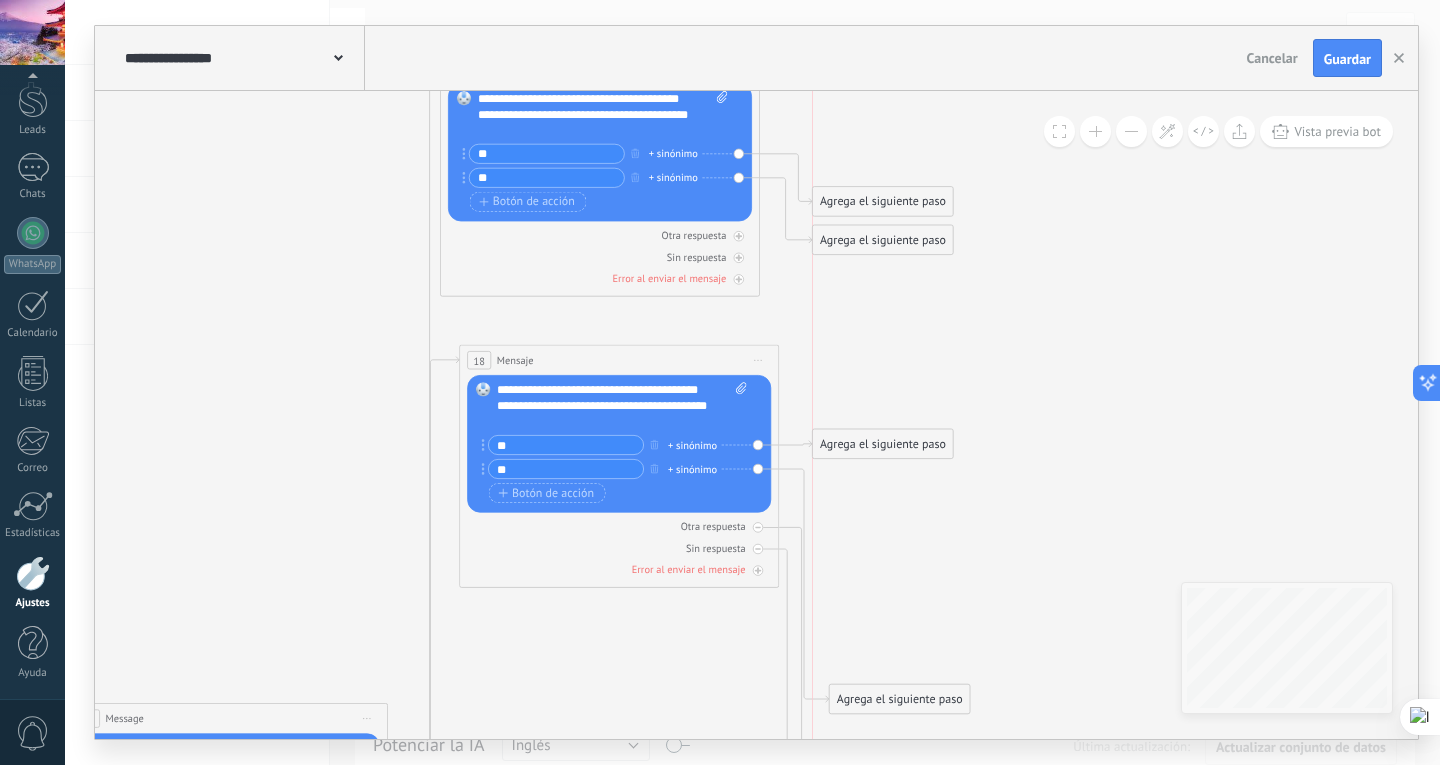 drag, startPoint x: 911, startPoint y: 652, endPoint x: 897, endPoint y: 439, distance: 213.4596 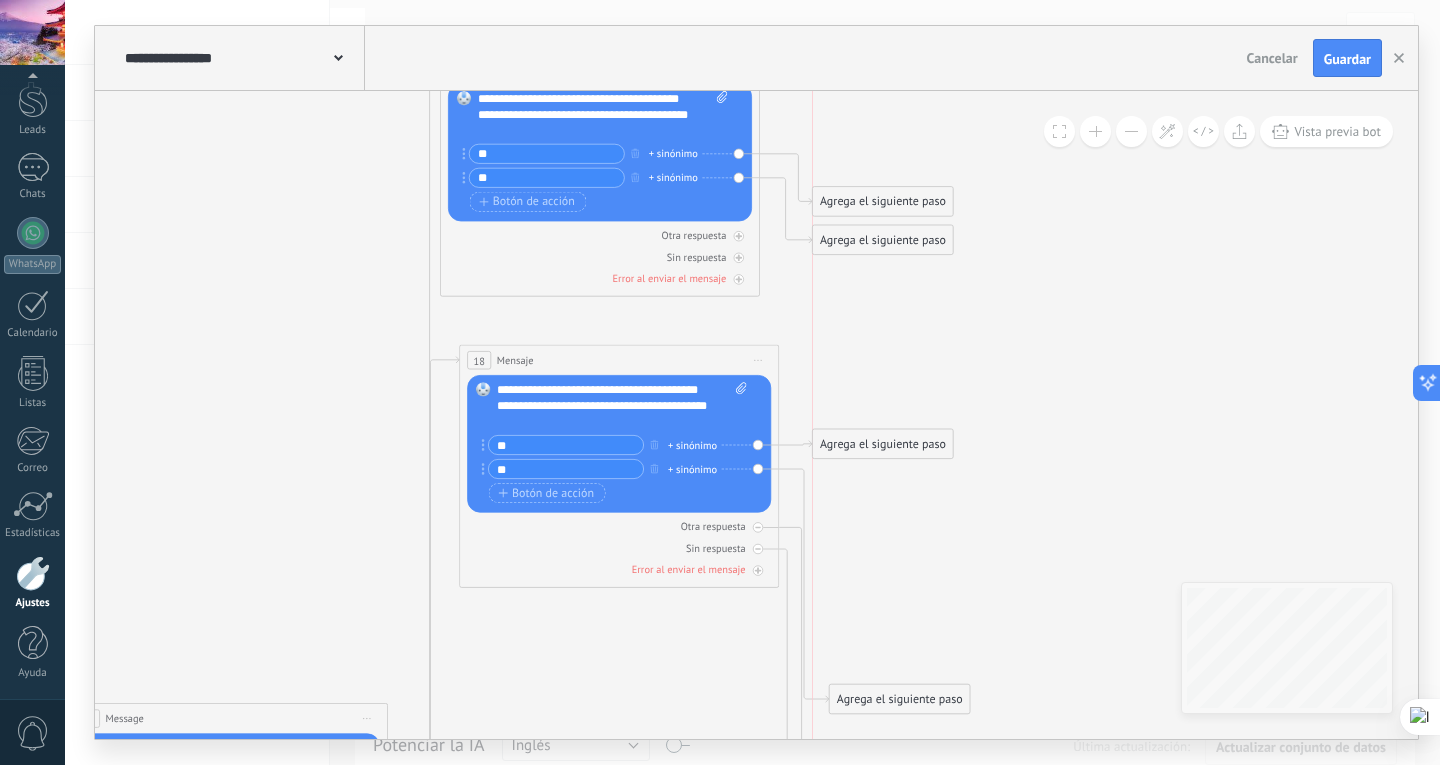 click on "Agrega el siguiente paso" at bounding box center [883, 444] 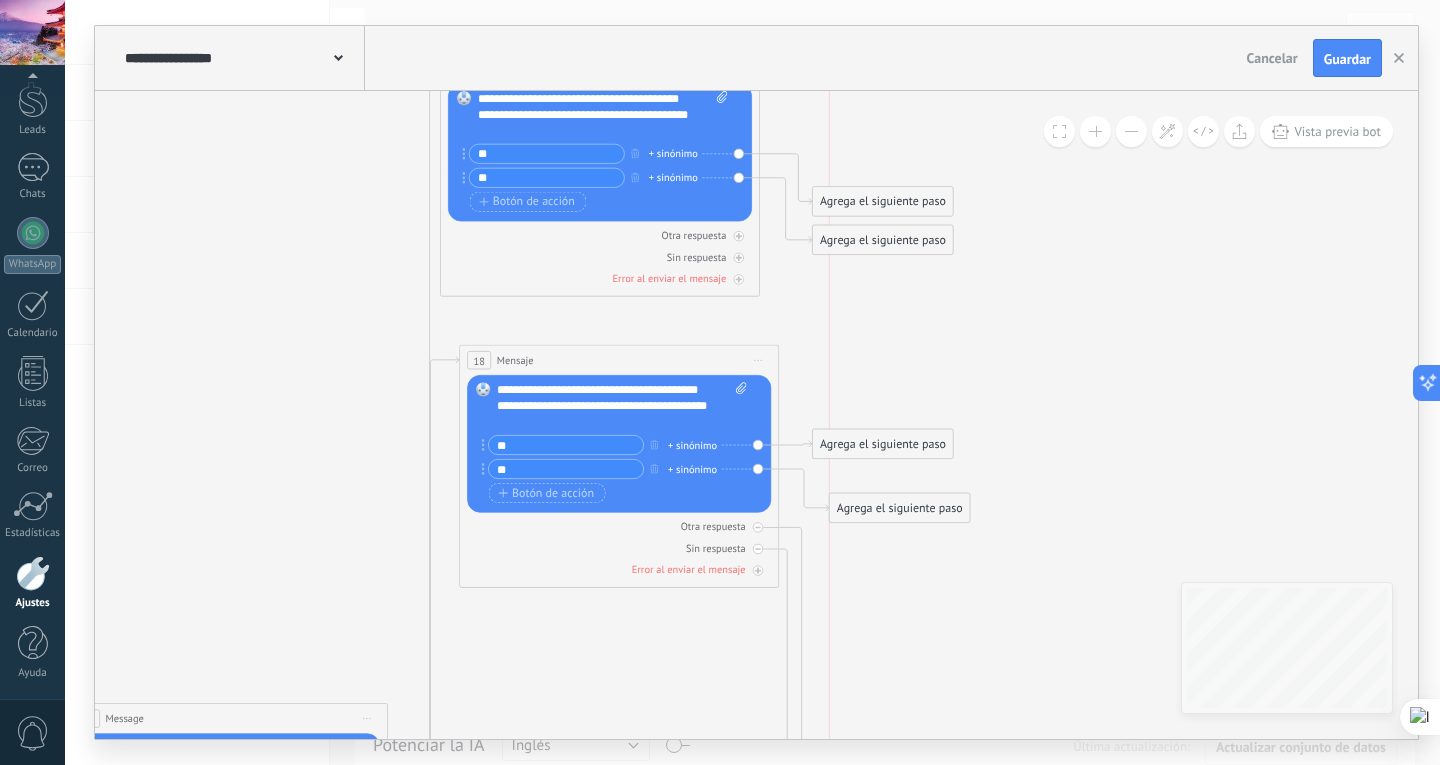 drag, startPoint x: 916, startPoint y: 695, endPoint x: 911, endPoint y: 504, distance: 191.06543 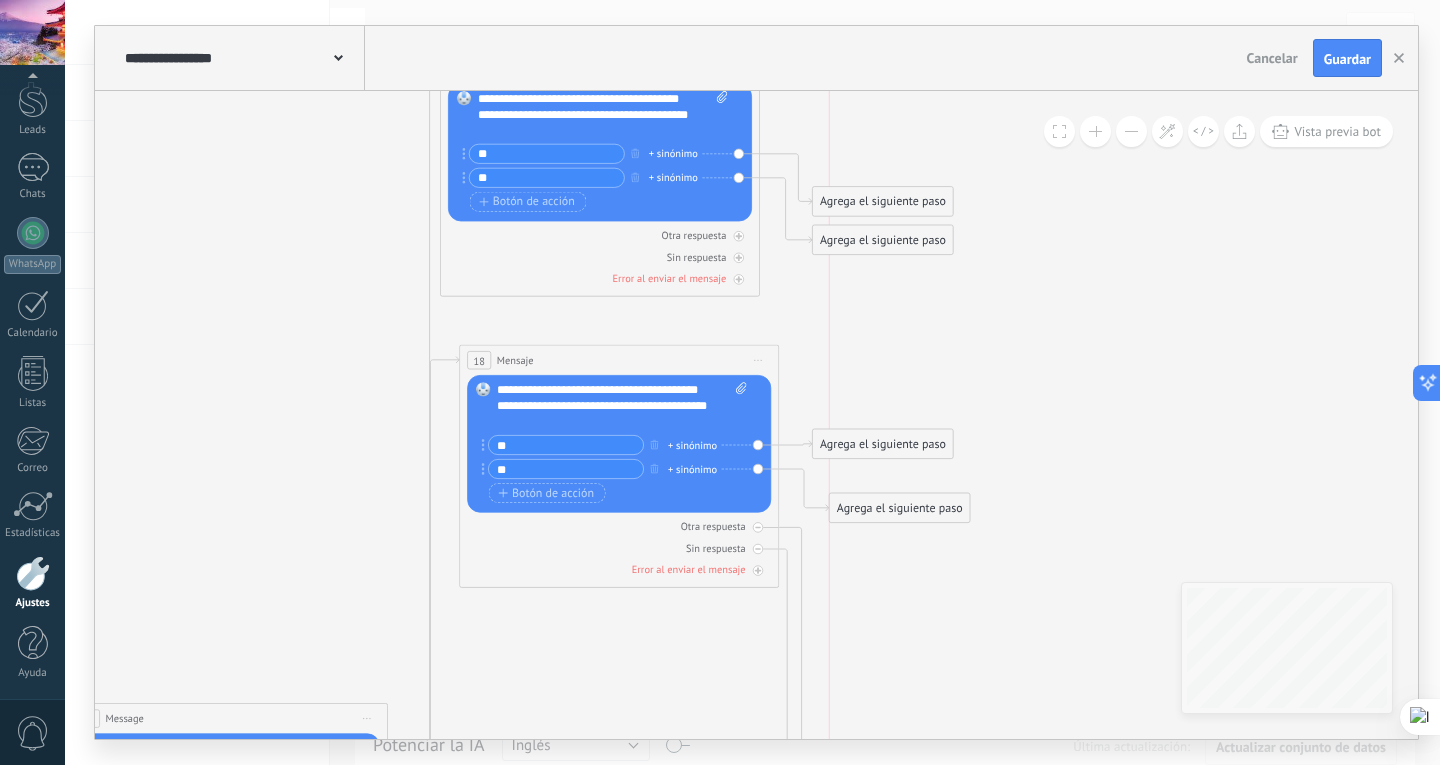 click on "Agrega el siguiente paso" at bounding box center (900, 508) 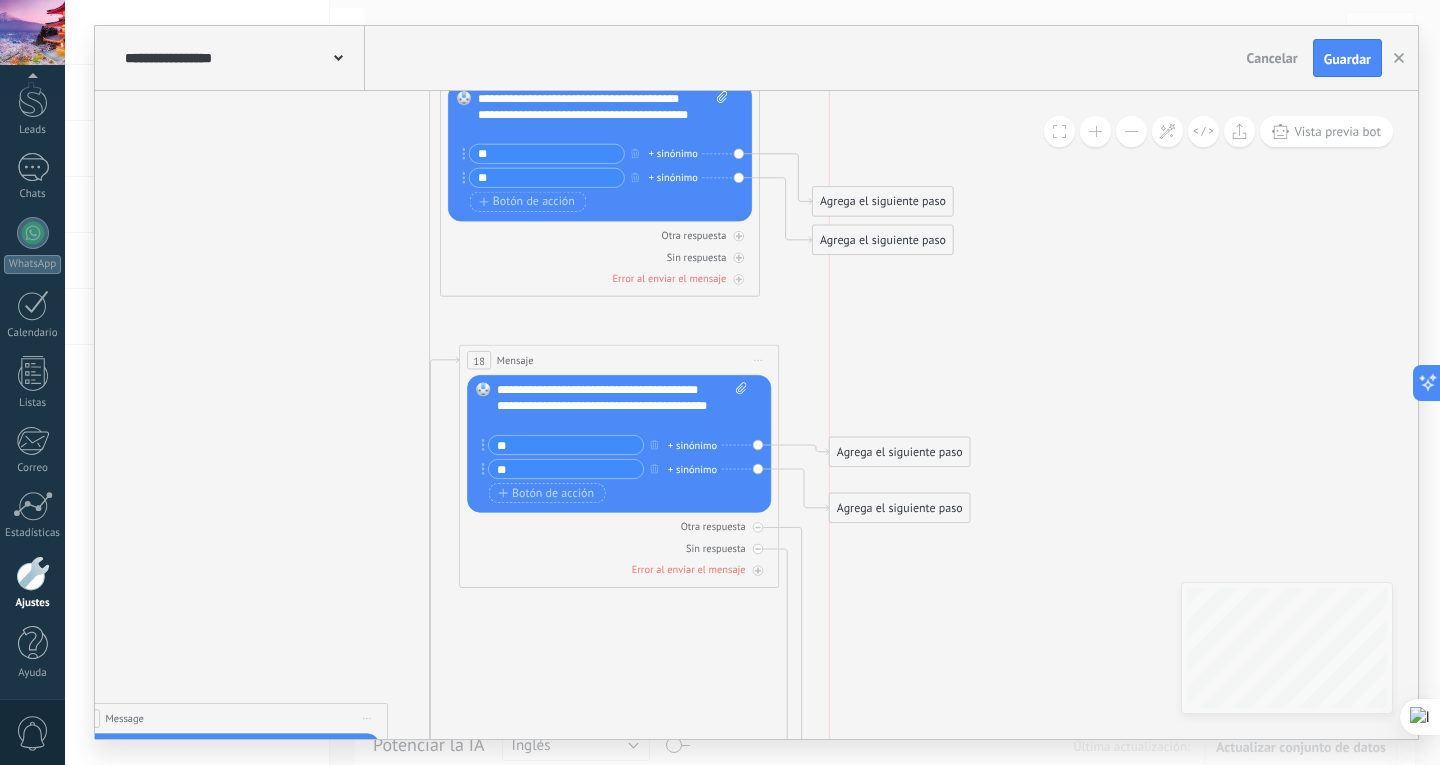 click on "Agrega el siguiente paso" at bounding box center [900, 452] 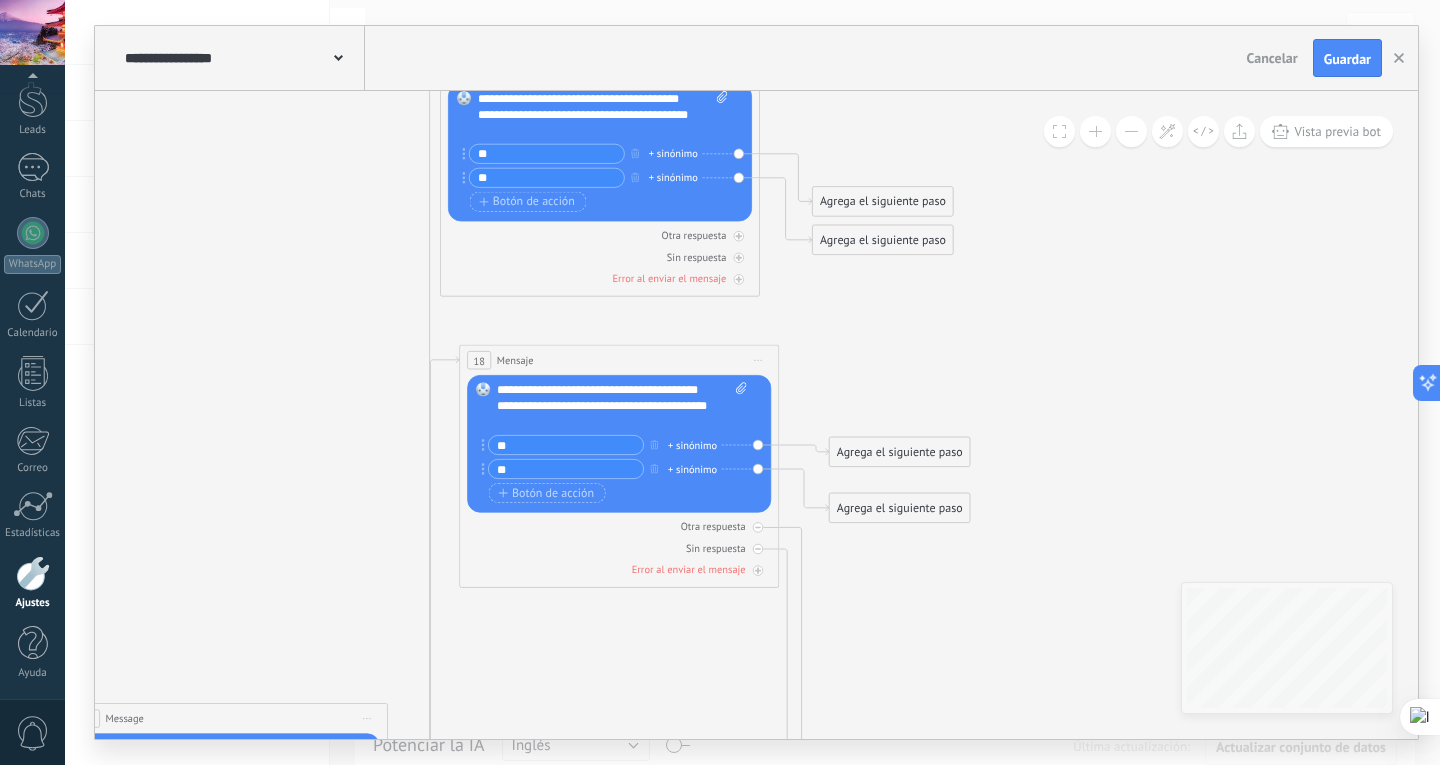 click 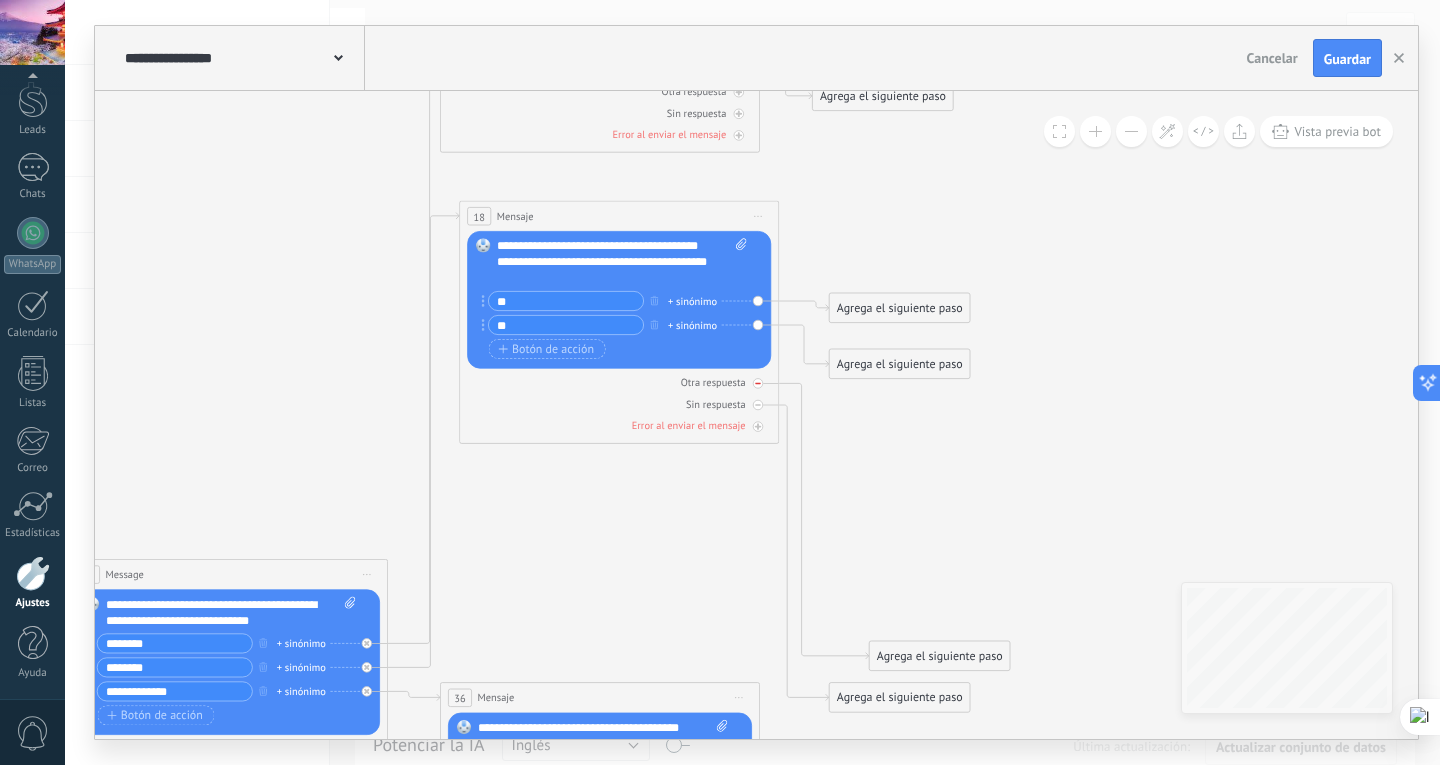 click 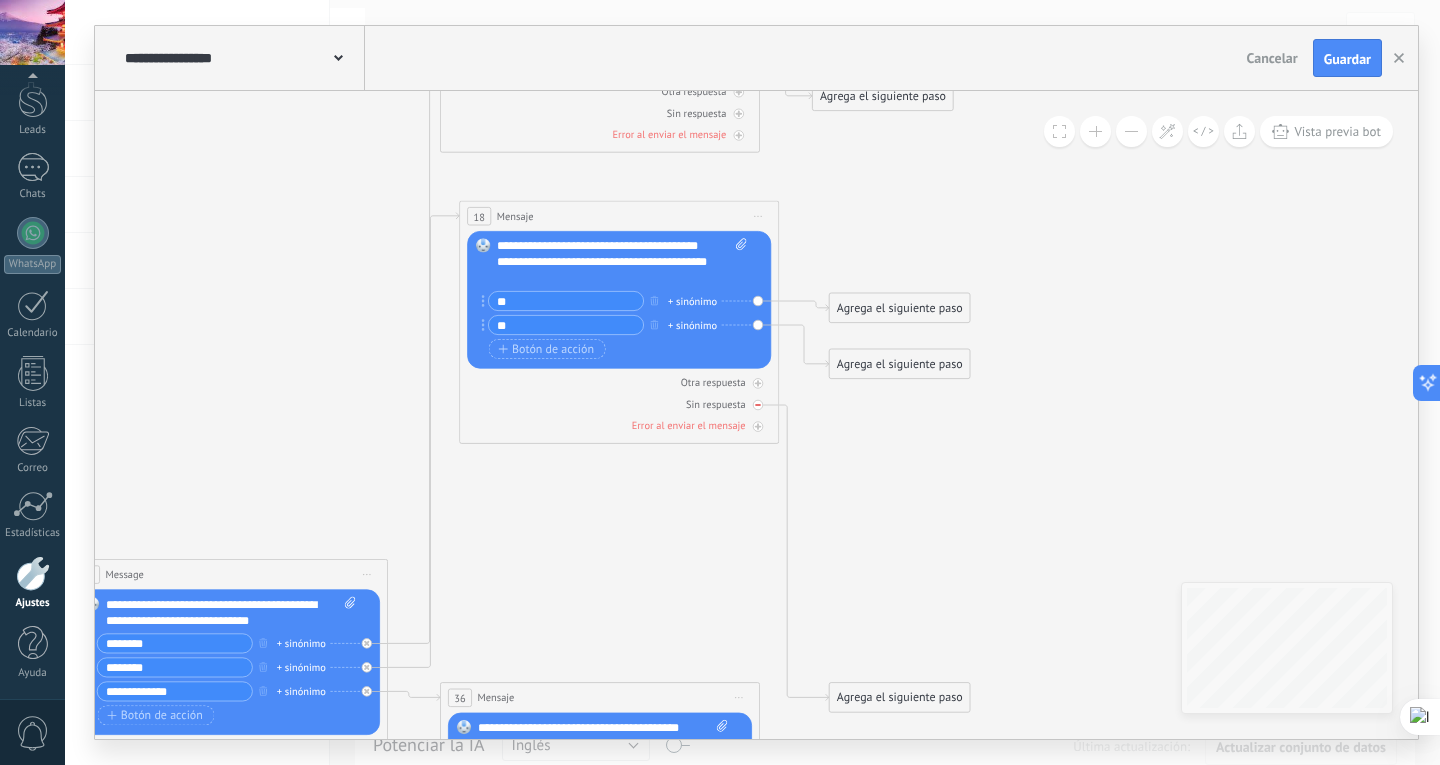 click at bounding box center [758, 405] 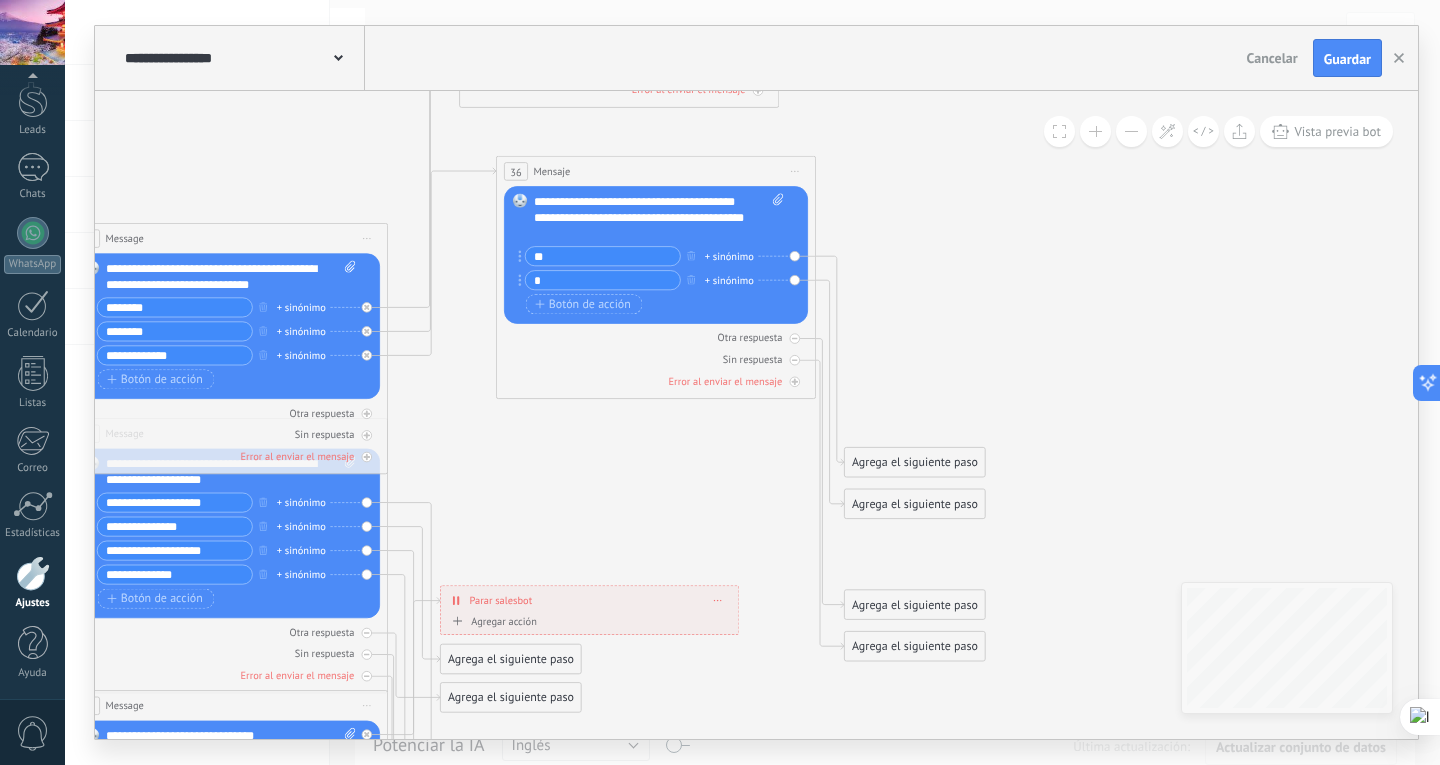 drag, startPoint x: 619, startPoint y: 373, endPoint x: 675, endPoint y: 183, distance: 198.0808 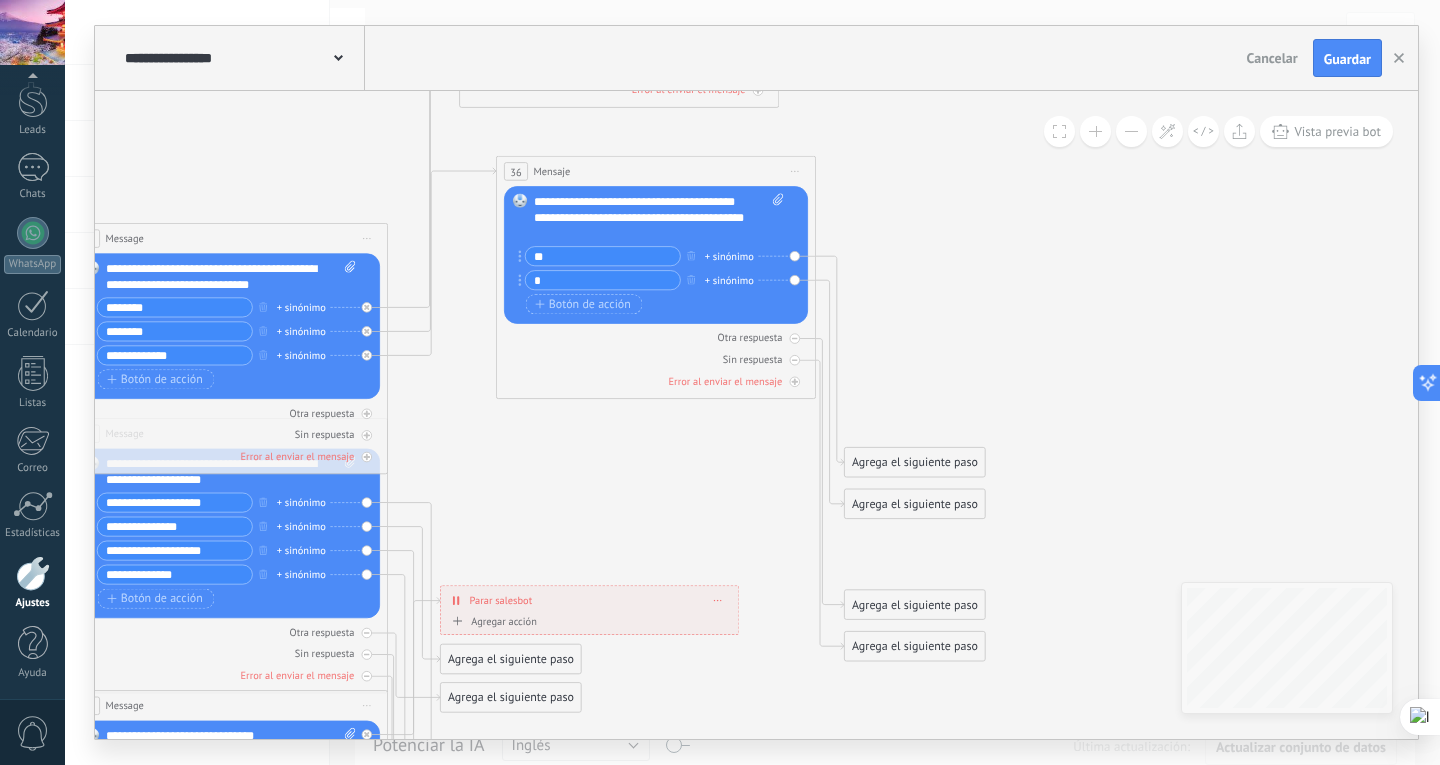 click on "36
Mensaje
*******
(a):
Todos los contactos - canales seleccionados
Todos los contactos - canales seleccionados
Todos los contactos - canal primario
Contacto principal - canales seleccionados
Contacto principal - canal primario
Todos los contactos - canales seleccionados
Todos los contactos - canales seleccionados
Todos los contactos - canal primario
Contacto principal - canales seleccionados" at bounding box center [656, 172] 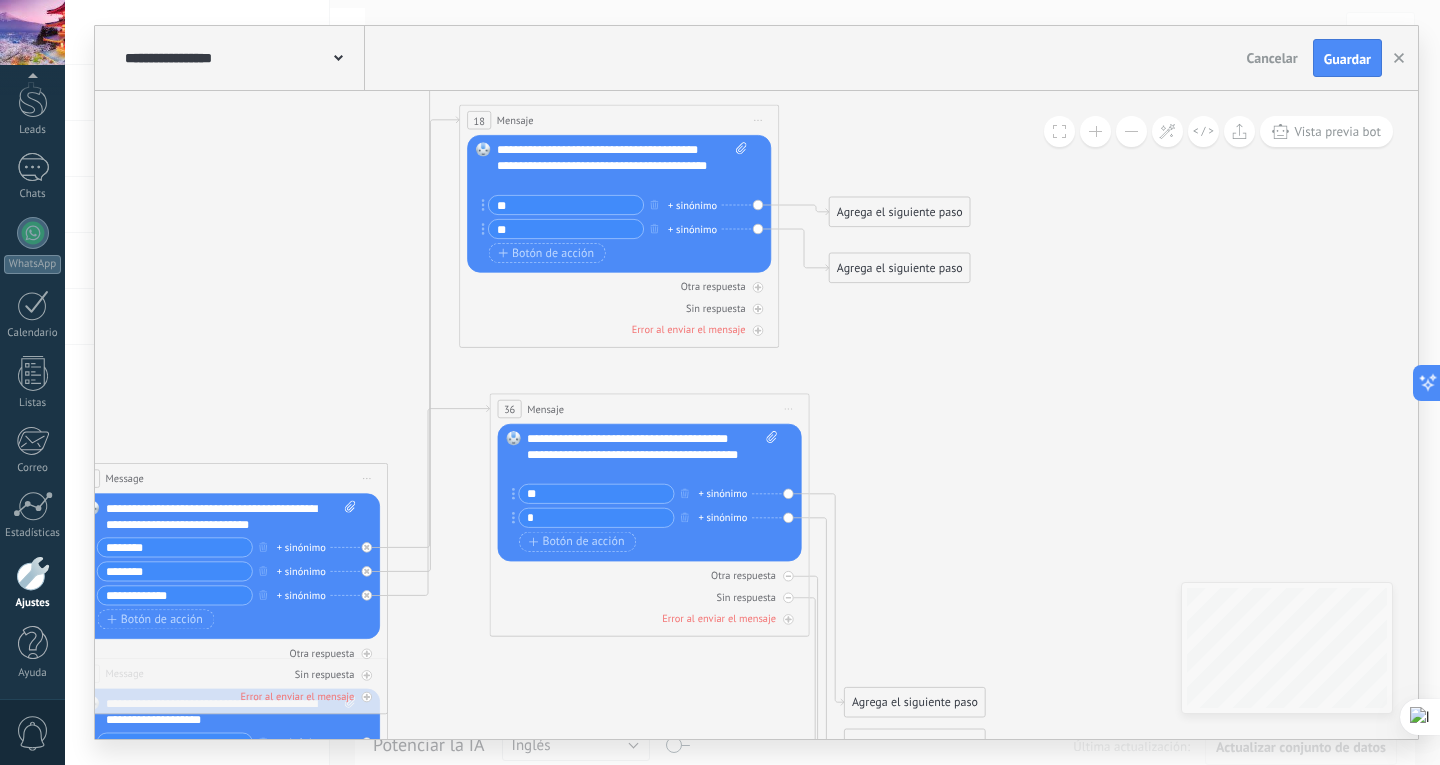 click on "36
Mensaje
*******
(a):
Todos los contactos - canales seleccionados
Todos los contactos - canales seleccionados
Todos los contactos - canal primario
Contacto principal - canales seleccionados
Contacto principal - canal primario
Todos los contactos - canales seleccionados
Todos los contactos - canales seleccionados
Todos los contactos - canal primario
Contacto principal - canales seleccionados" at bounding box center (649, 409) 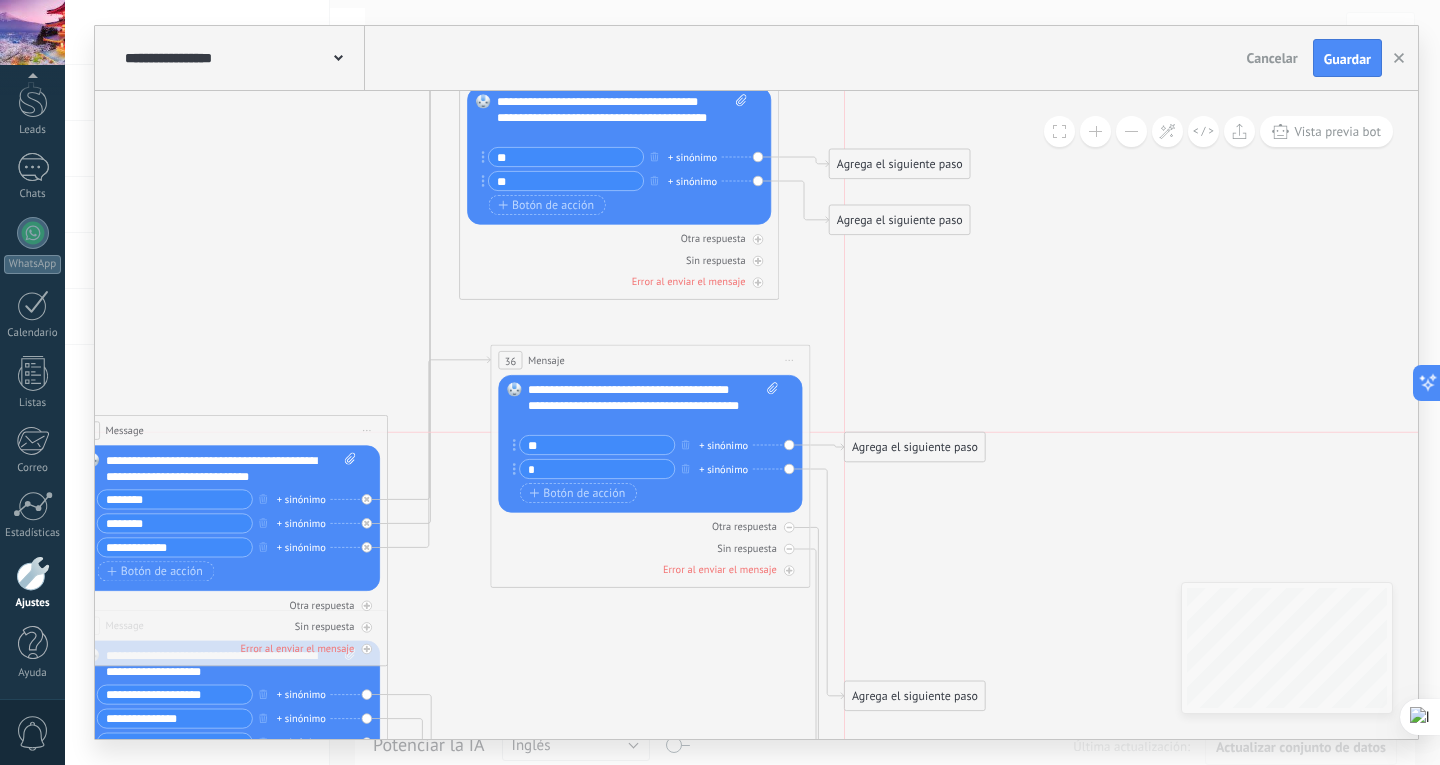 drag, startPoint x: 930, startPoint y: 641, endPoint x: 929, endPoint y: 447, distance: 194.00258 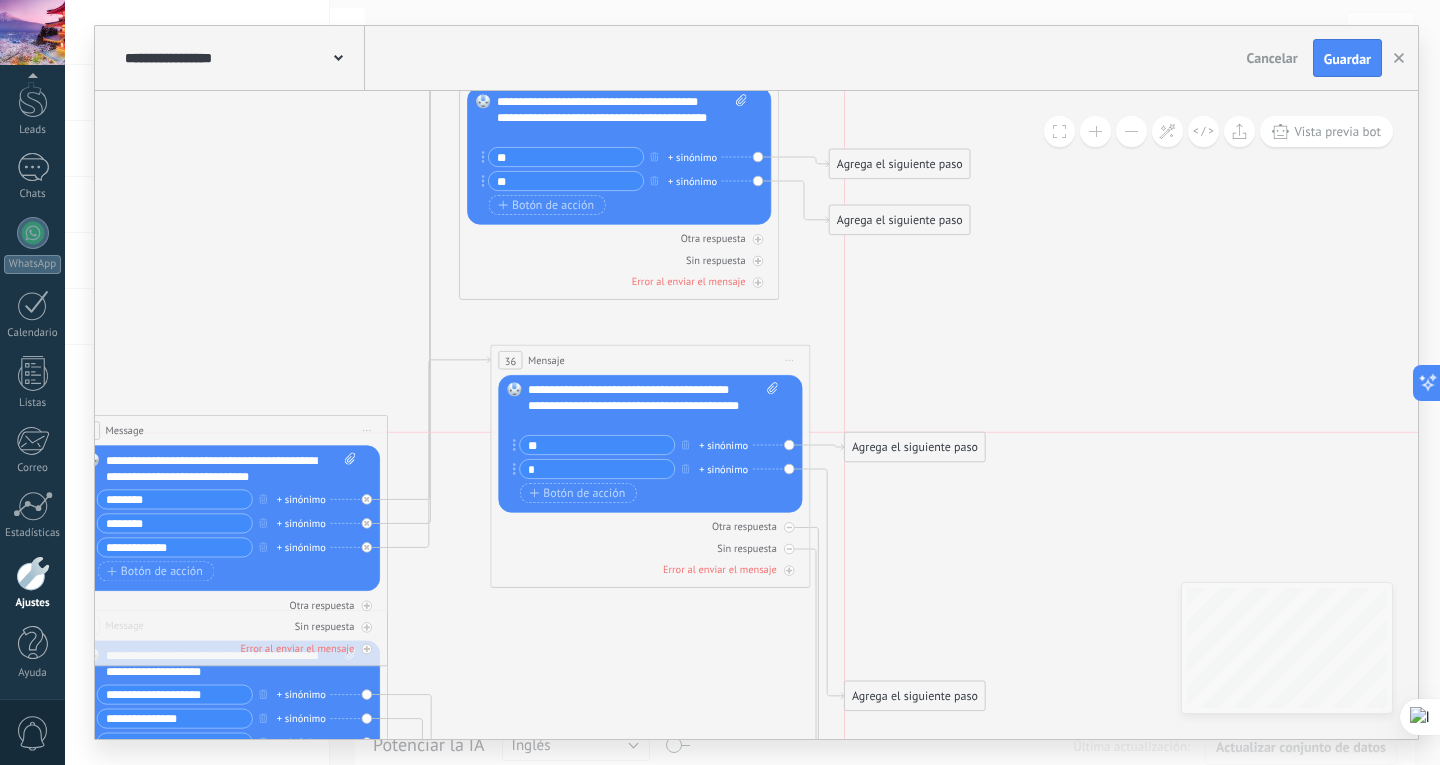 click on "Agrega el siguiente paso" at bounding box center [915, 447] 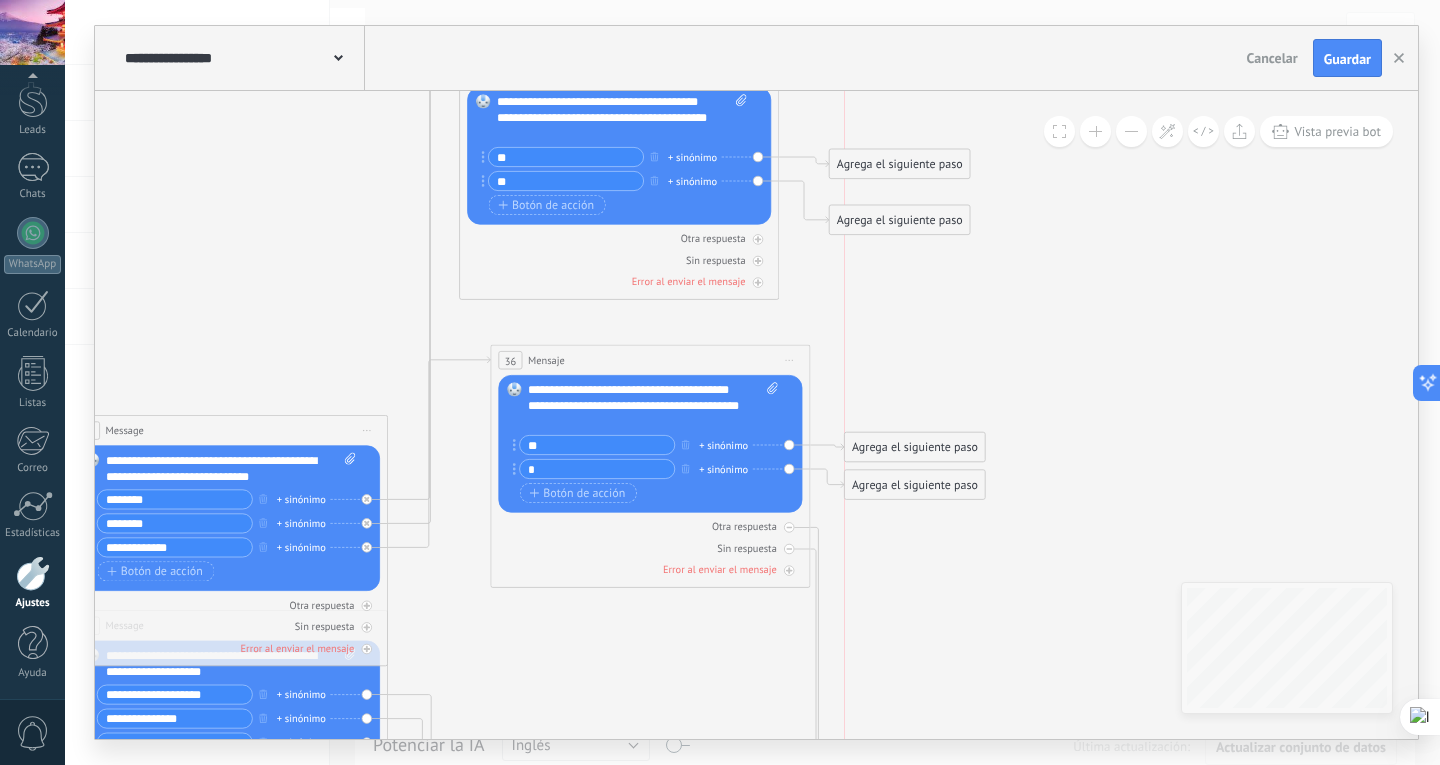 drag, startPoint x: 929, startPoint y: 690, endPoint x: 930, endPoint y: 478, distance: 212.00237 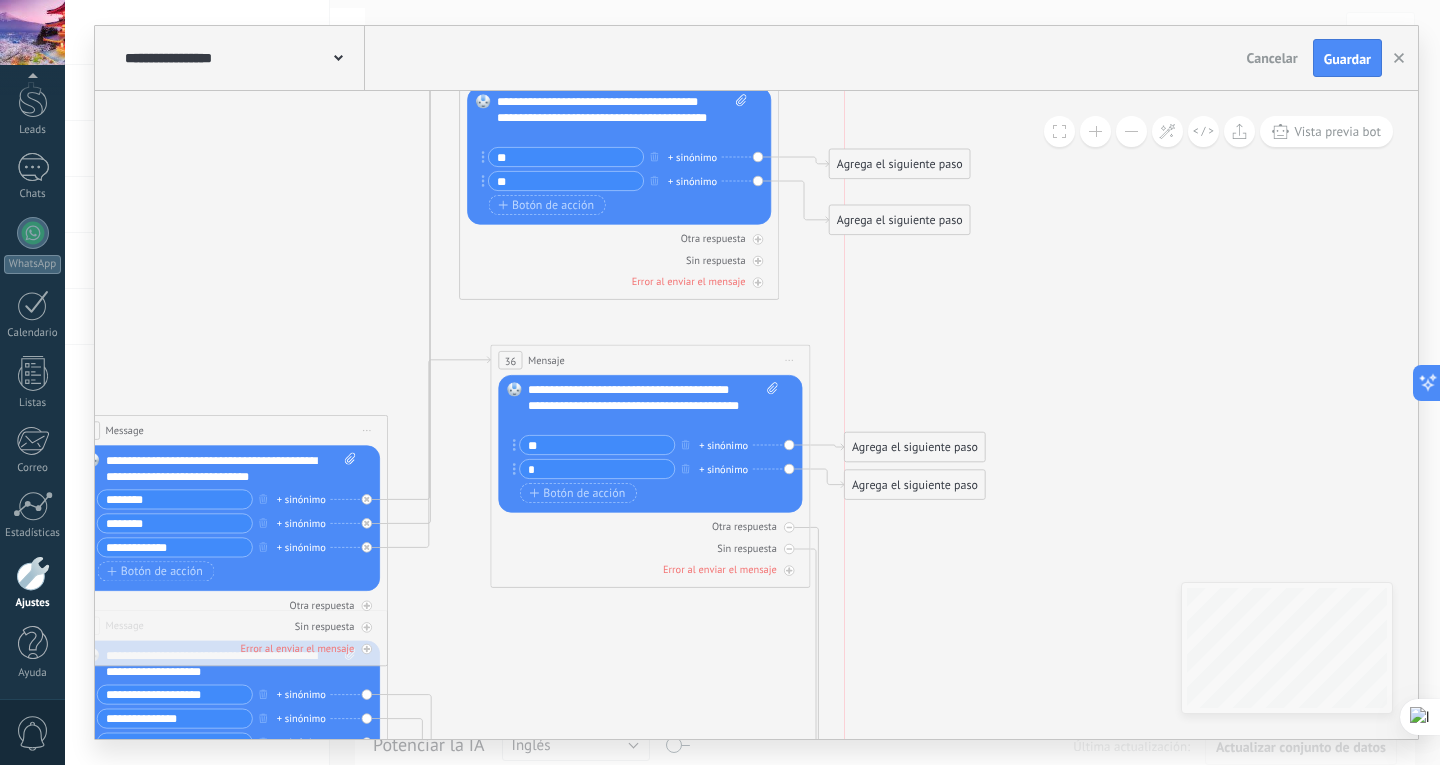 click on "Agrega el siguiente paso" at bounding box center [915, 485] 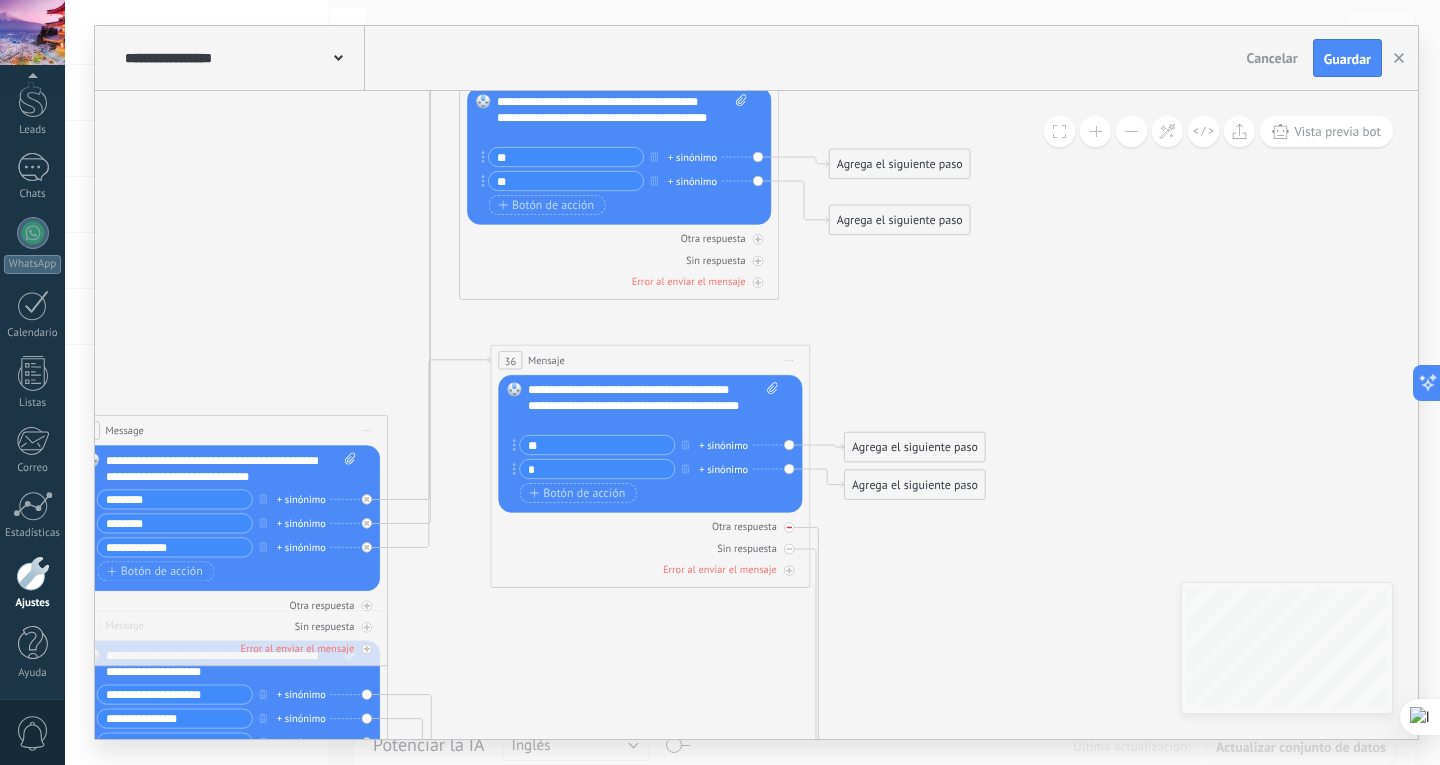 click 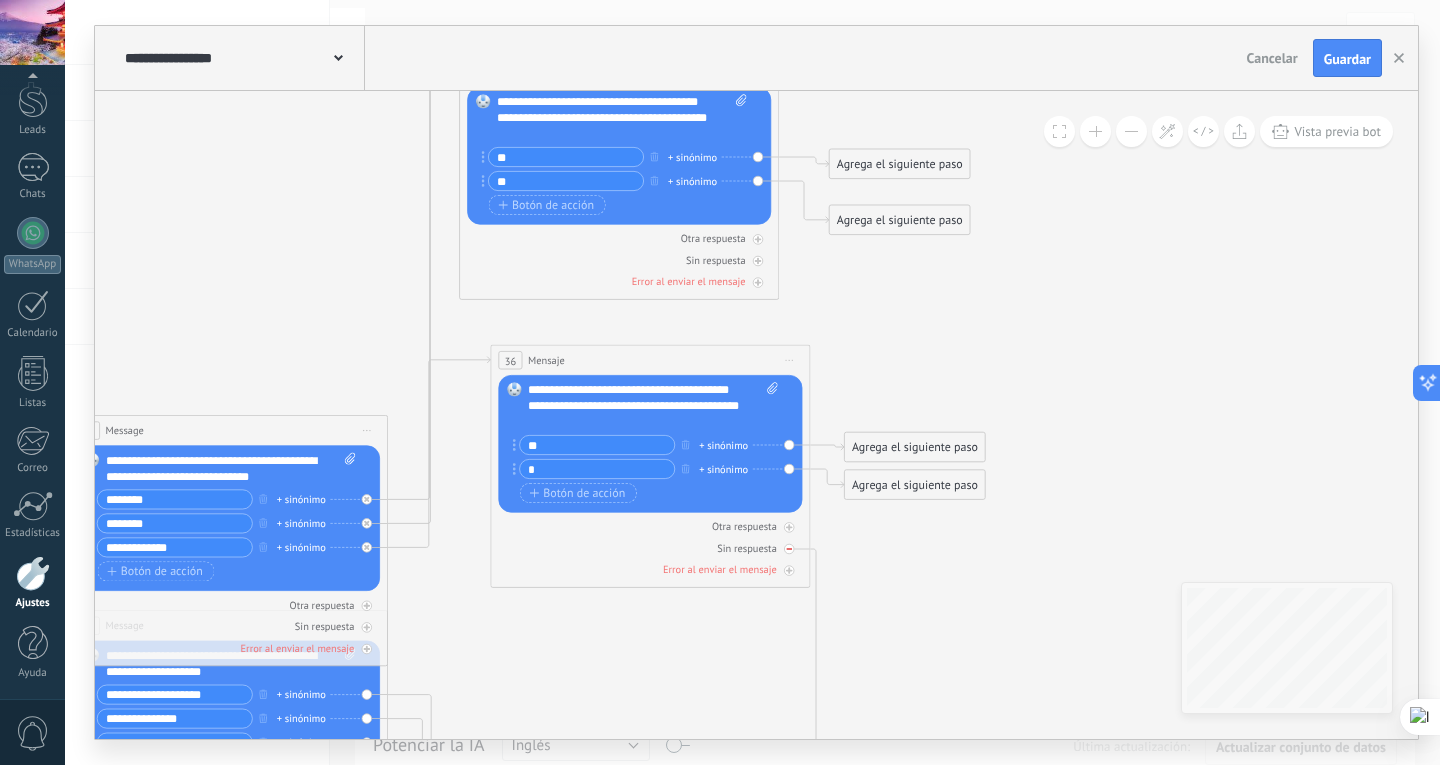 click at bounding box center (789, 549) 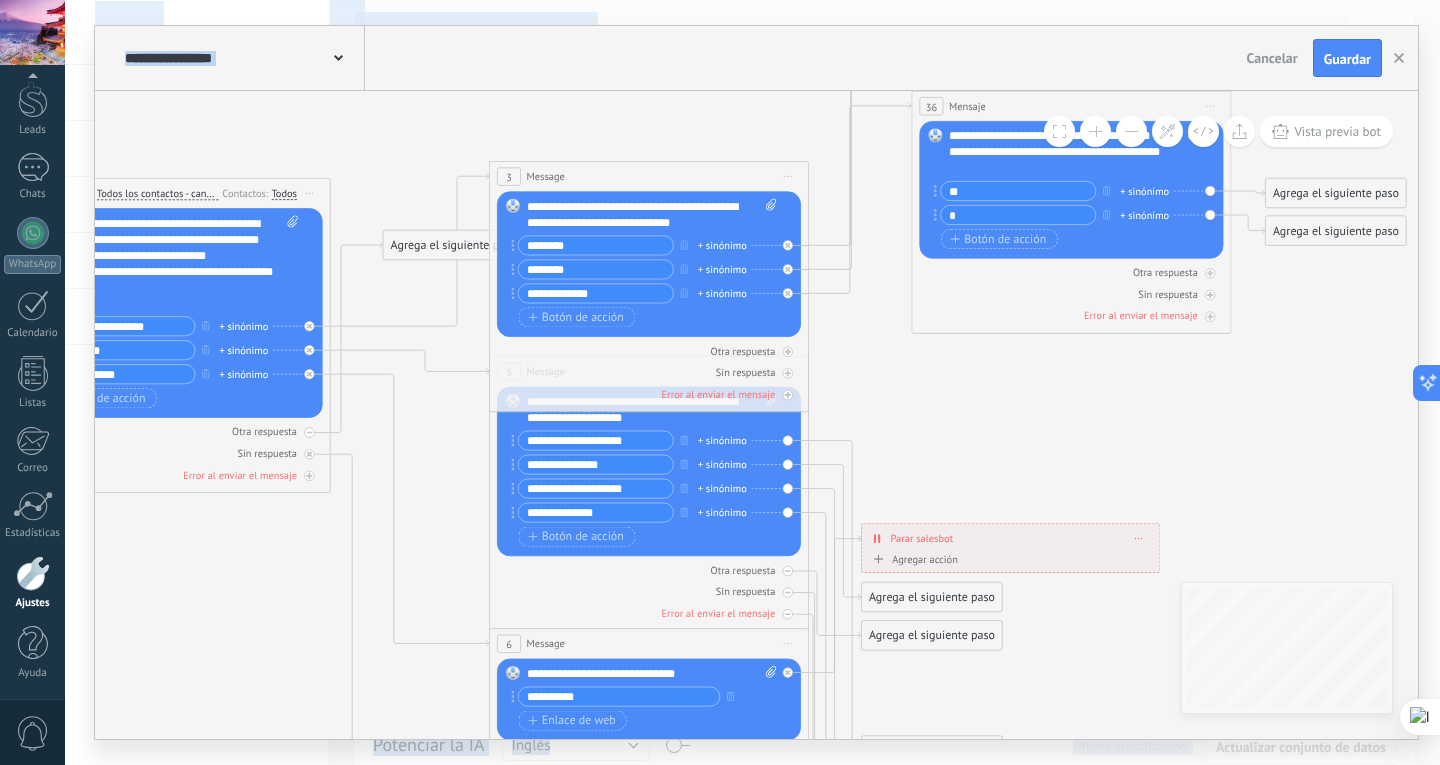 drag, startPoint x: 801, startPoint y: 654, endPoint x: 1118, endPoint y: 634, distance: 317.63028 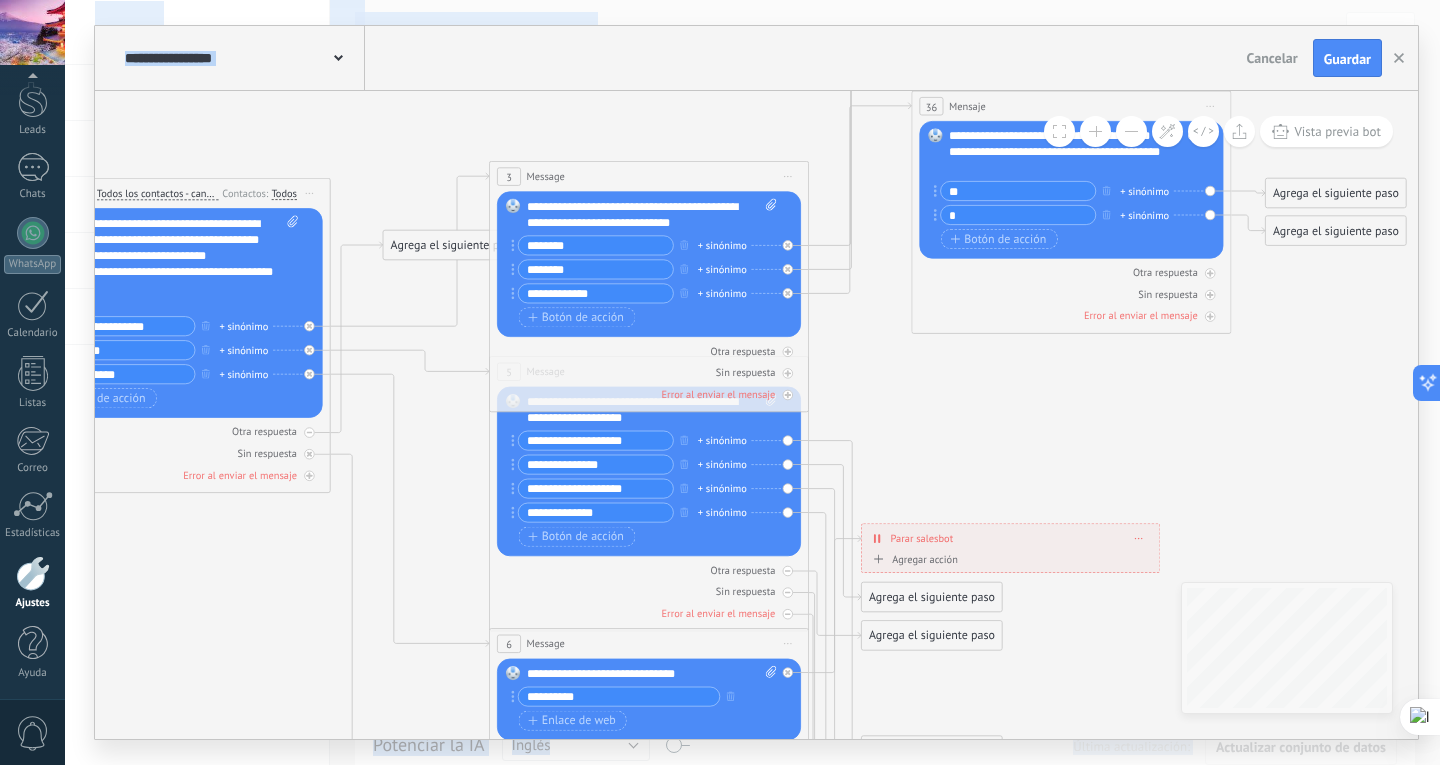 click on ".abccls-1,.abccls-2{fill-rule:evenodd}.abccls-2{fill:#fff} .abfcls-1{fill:none}.abfcls-2{fill:#fff} .abncls-1{isolation:isolate}.abncls-2{opacity:.06}.abncls-2,.abncls-3,.abncls-6{mix-blend-mode:multiply}.abncls-3{opacity:.15}.abncls-4,.abncls-8{fill:#fff}.abncls-5{fill:url(#abnlinear-gradient)}.abncls-6{opacity:.04}.abncls-7{fill:url(#abnlinear-gradient-2)}.abncls-8{fill-rule:evenodd} .abqst0{fill:#ffa200} .abwcls-1{fill:#252525} .cls-1{isolation:isolate} .acicls-1{fill:none} .aclcls-1{fill:#232323} .acnst0{display:none} .addcls-1,.addcls-2{fill:none;stroke-miterlimit:10}.addcls-1{stroke:#dfe0e5}.addcls-2{stroke:#a1a7ab} .adecls-1,.adecls-2{fill:none;stroke-miterlimit:10}.adecls-1{stroke:#dfe0e5}.adecls-2{stroke:#a1a7ab} .adqcls-1{fill:#8591a5;fill-rule:evenodd} .aeccls-1{fill:#5c9f37} .aeecls-1{fill:#f86161} .aejcls-1{fill:#8591a5;fill-rule:evenodd} .aekcls-1{fill-rule:evenodd} .aelcls-1{fill-rule:evenodd;fill:currentColor} .aemcls-1{fill-rule:evenodd;fill:currentColor} .aercls-2{fill:#24bc8c}" at bounding box center (720, 382) 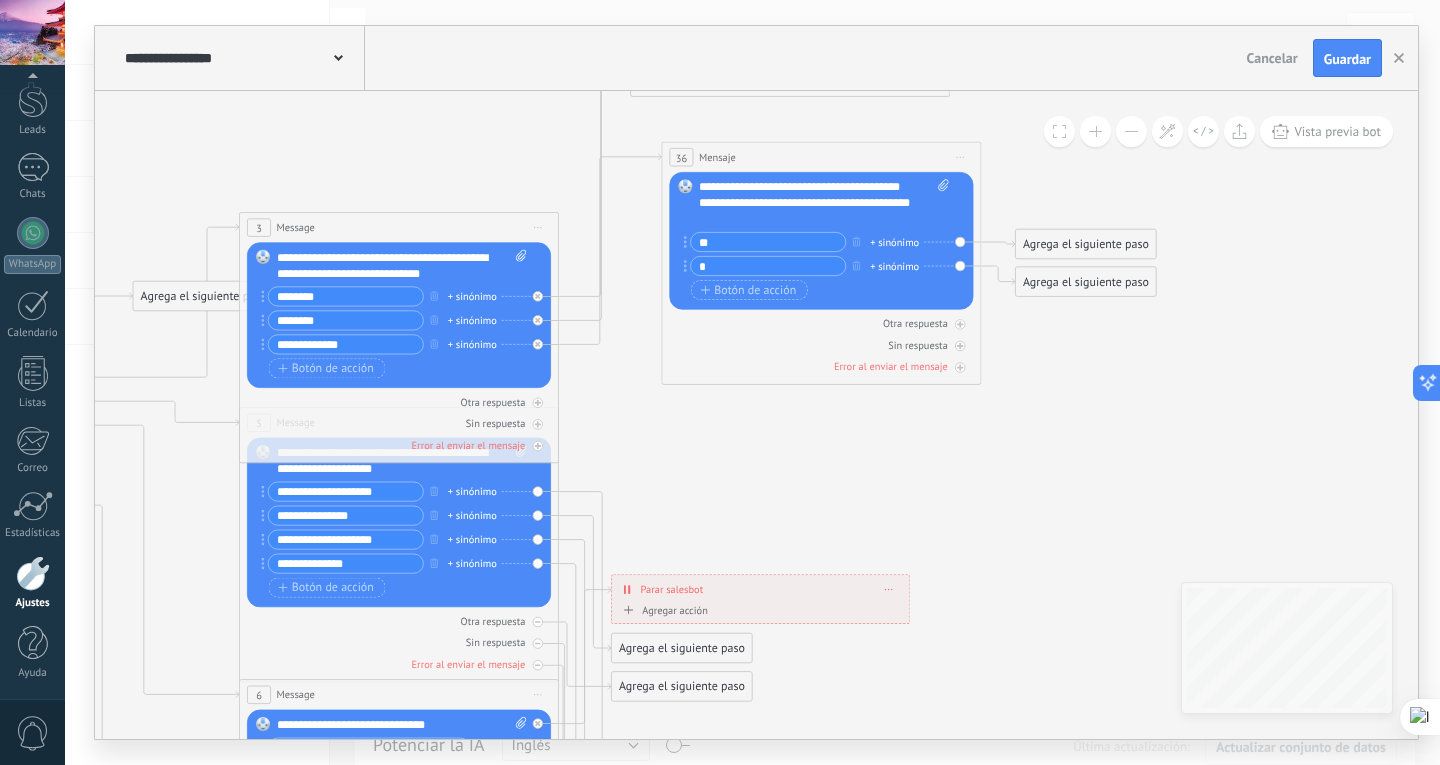 drag, startPoint x: 515, startPoint y: 557, endPoint x: 182, endPoint y: 509, distance: 336.44168 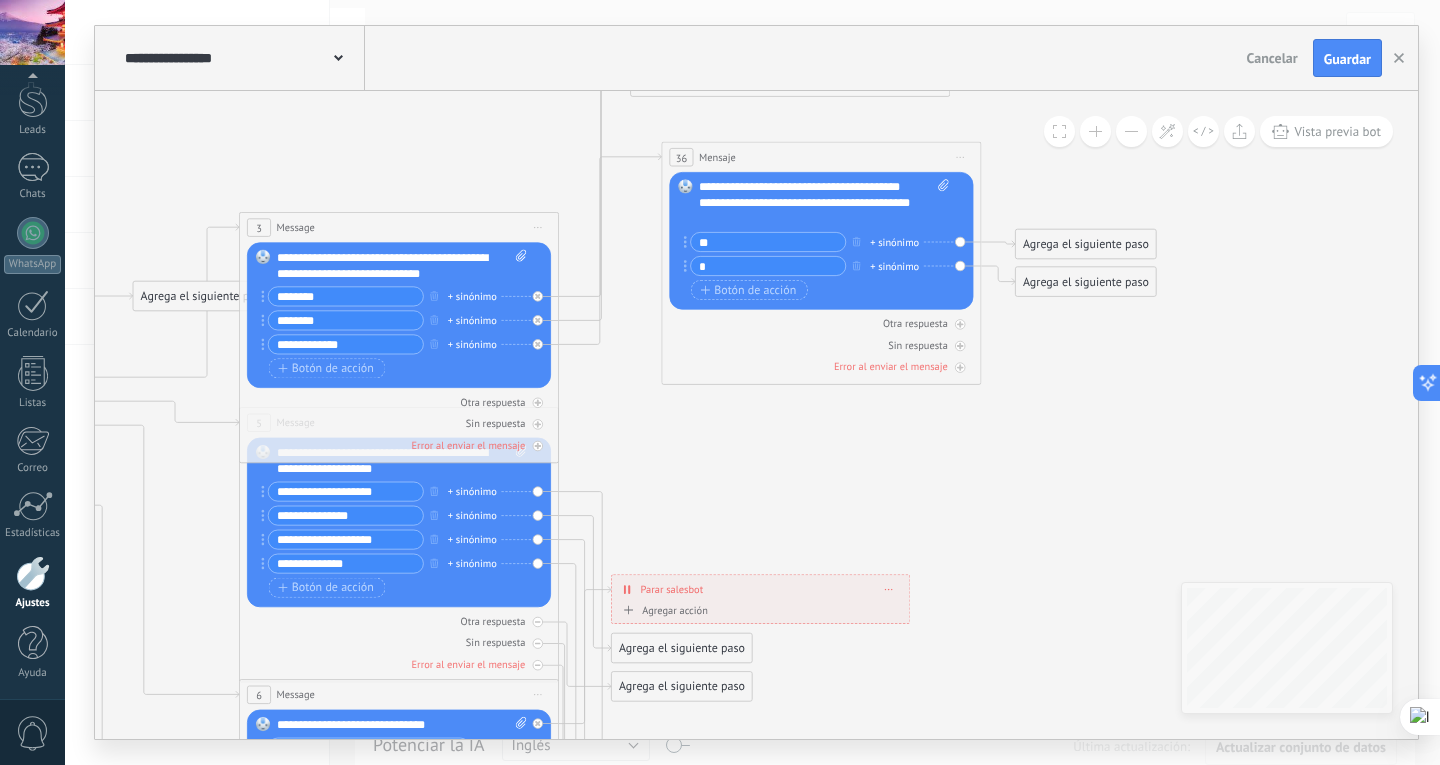 click 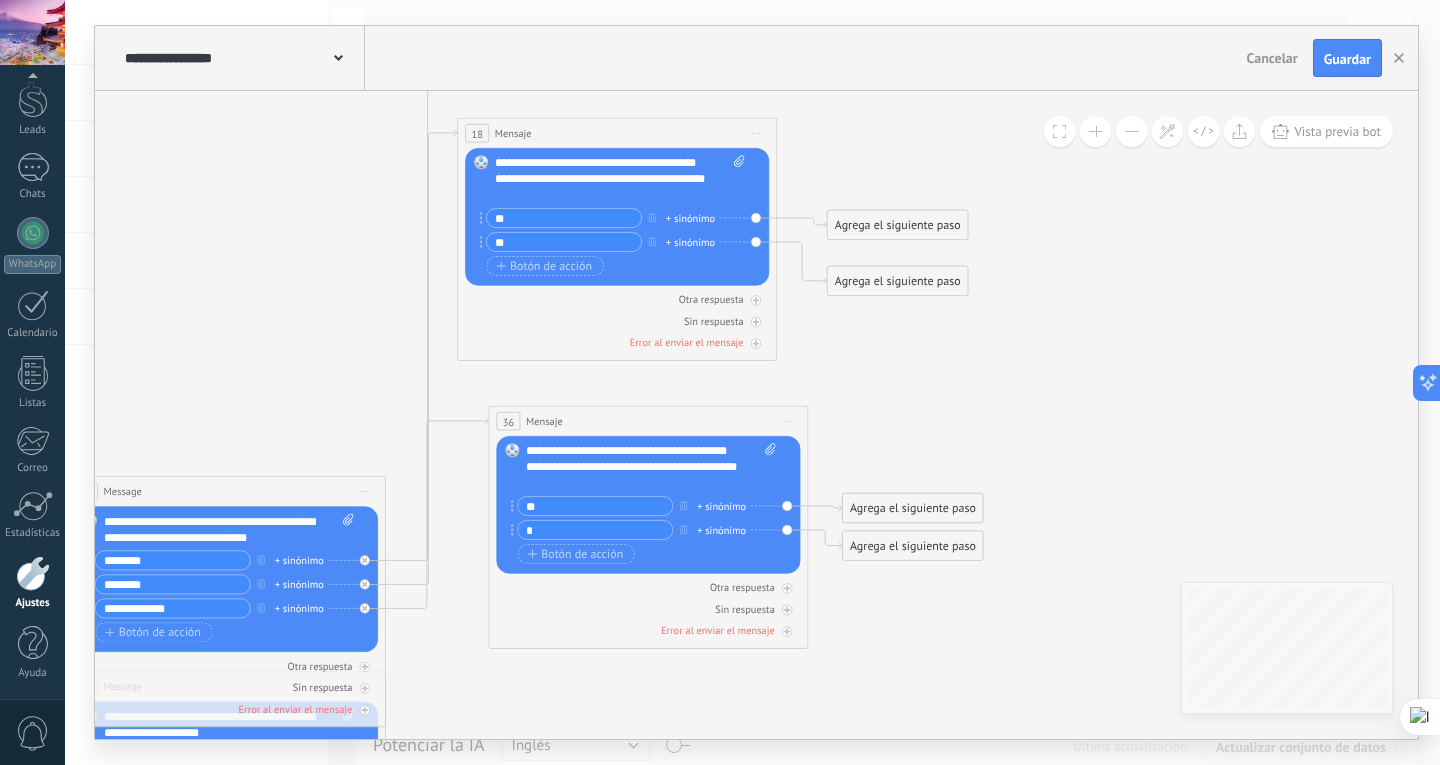 drag, startPoint x: 783, startPoint y: 485, endPoint x: 628, endPoint y: 753, distance: 309.5949 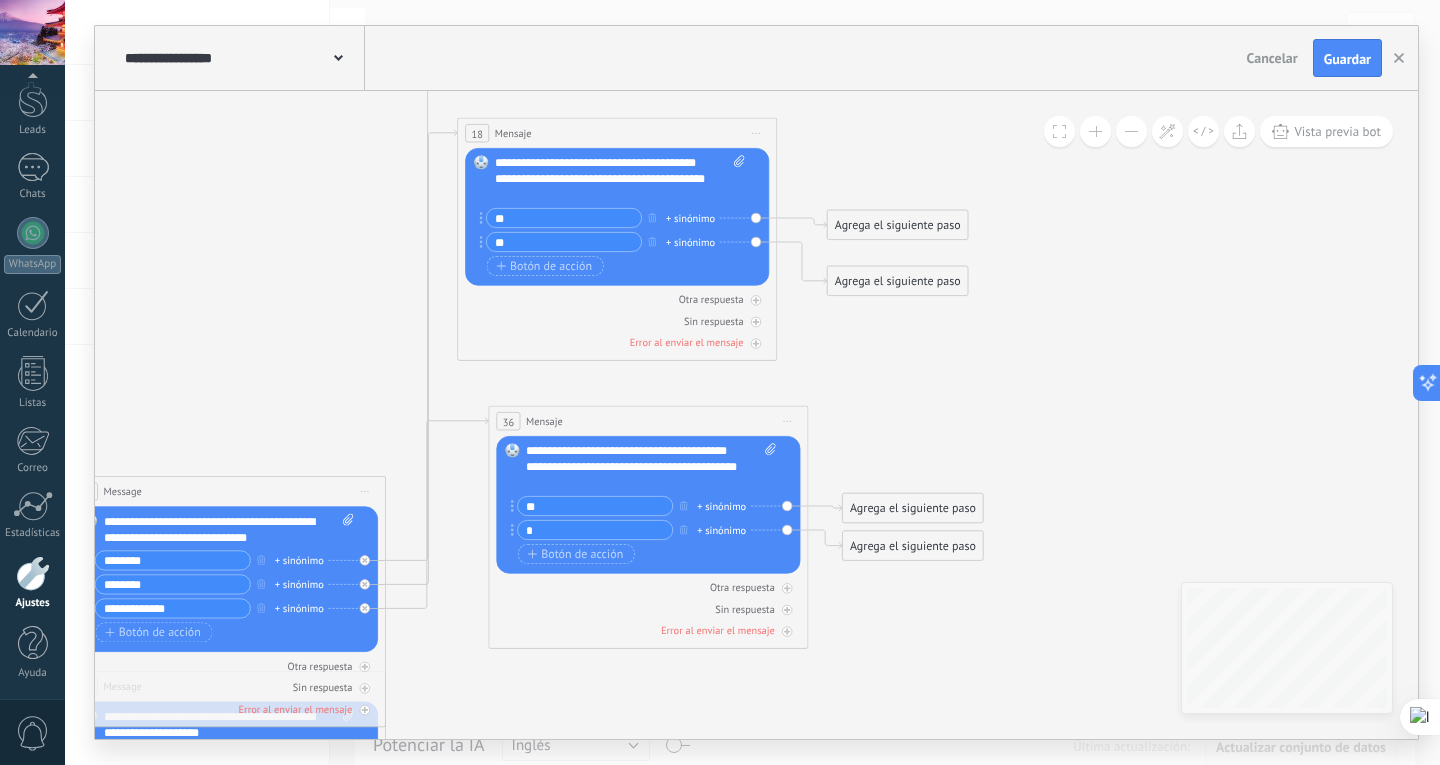 click on "**********" at bounding box center [752, 382] 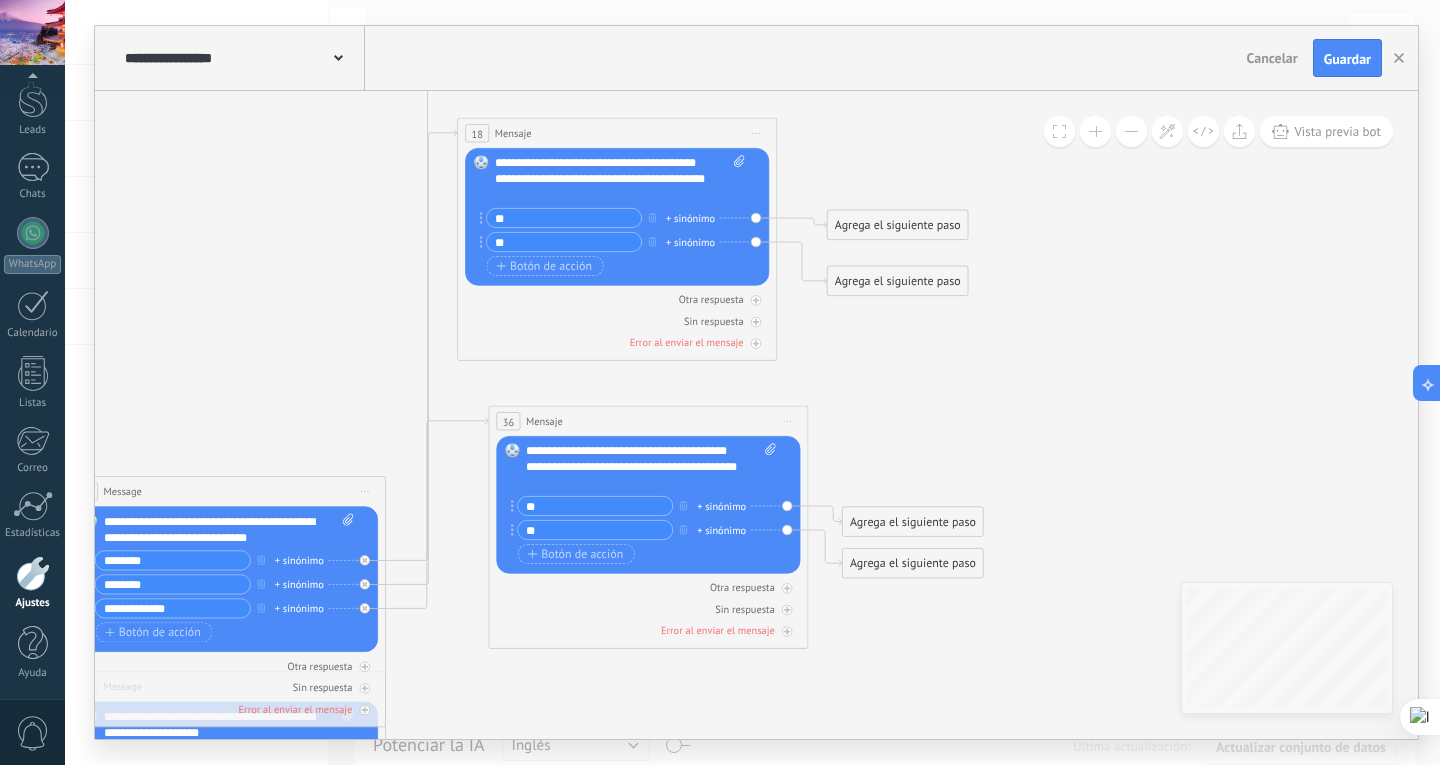 type on "**" 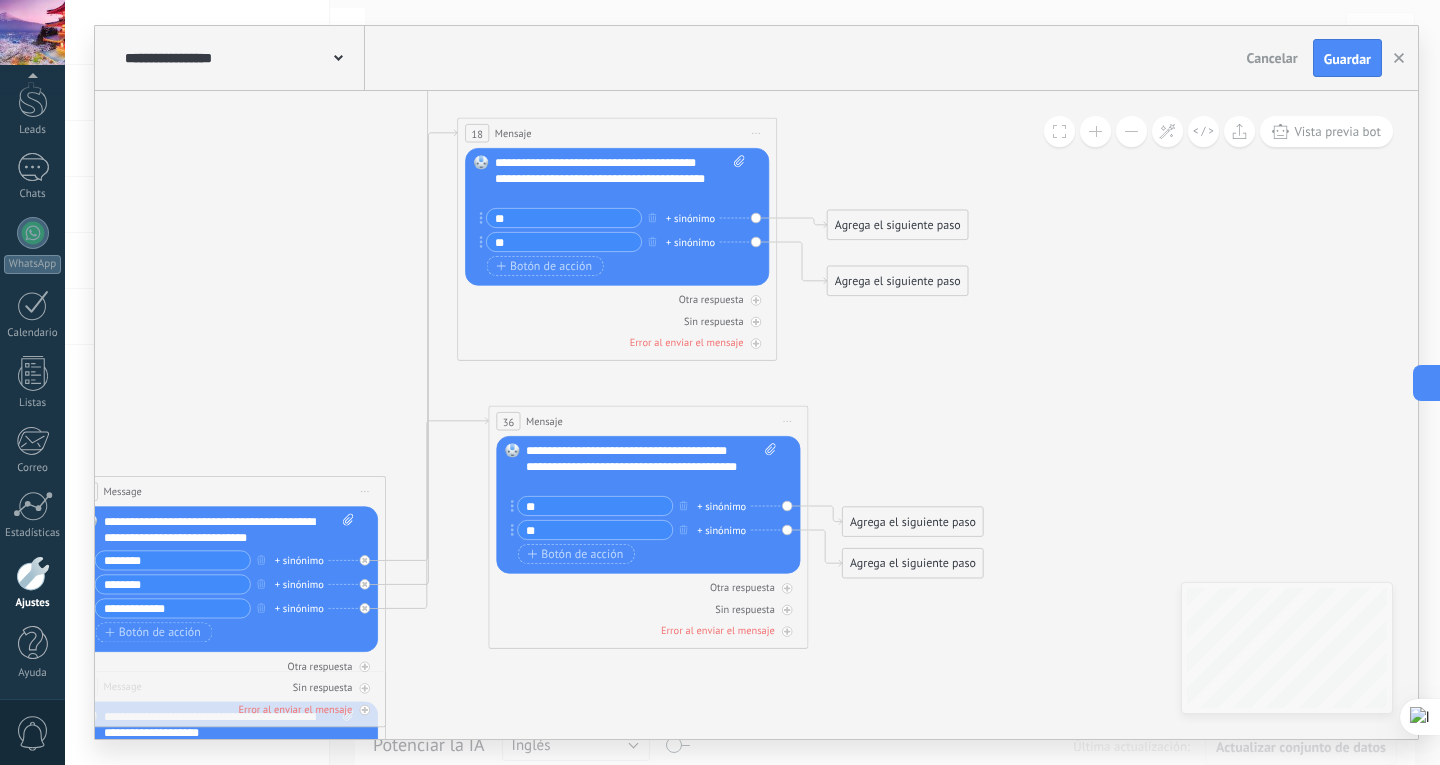 click 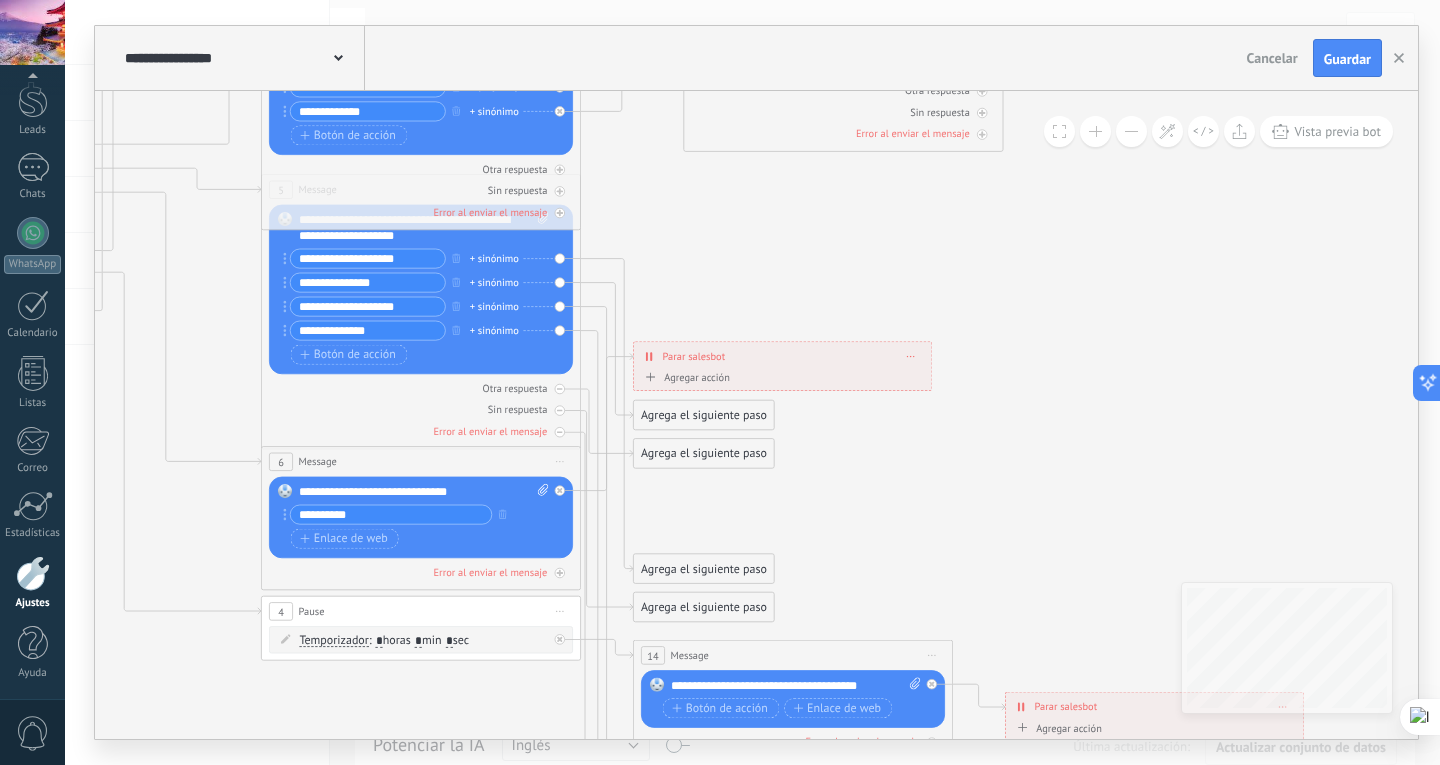 drag, startPoint x: 939, startPoint y: 412, endPoint x: 1134, endPoint y: 443, distance: 197.44873 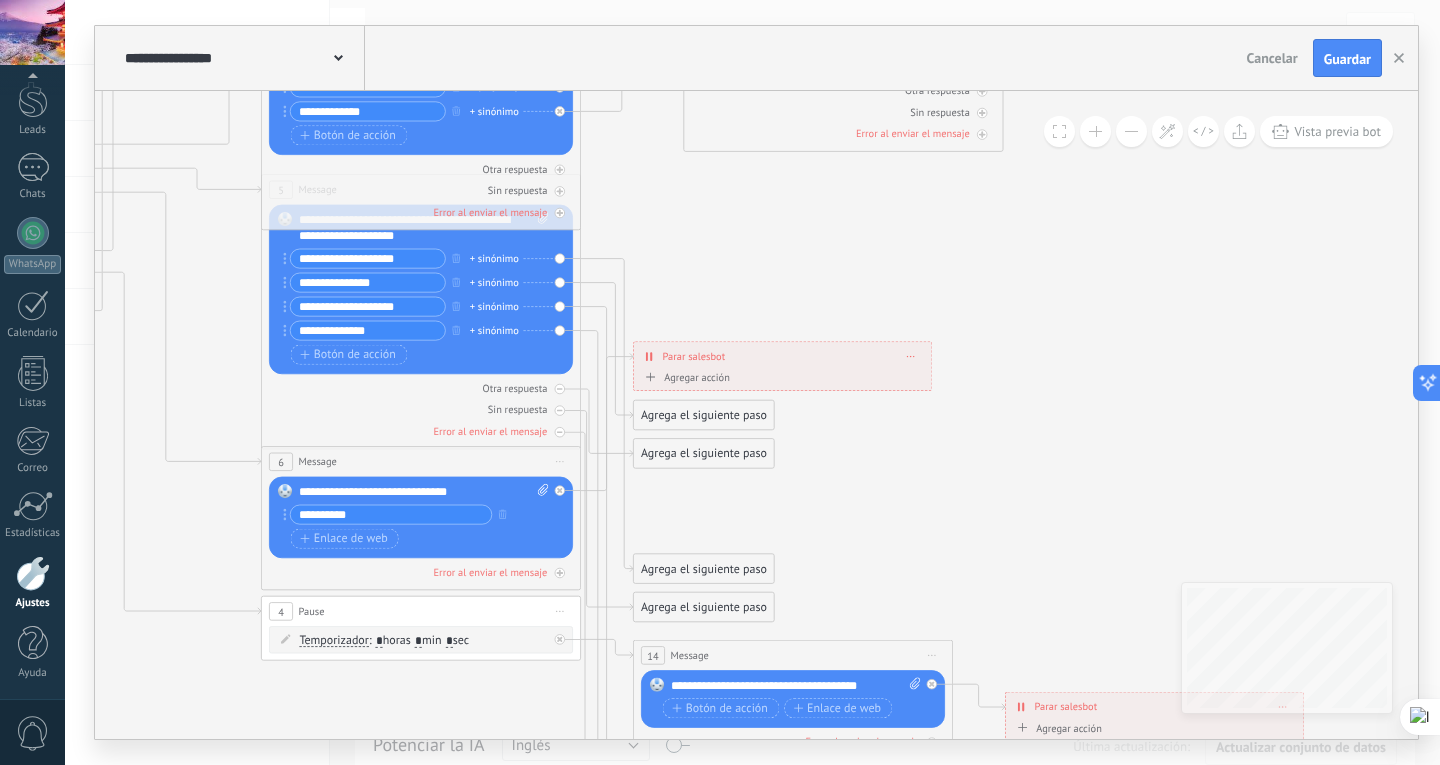 click 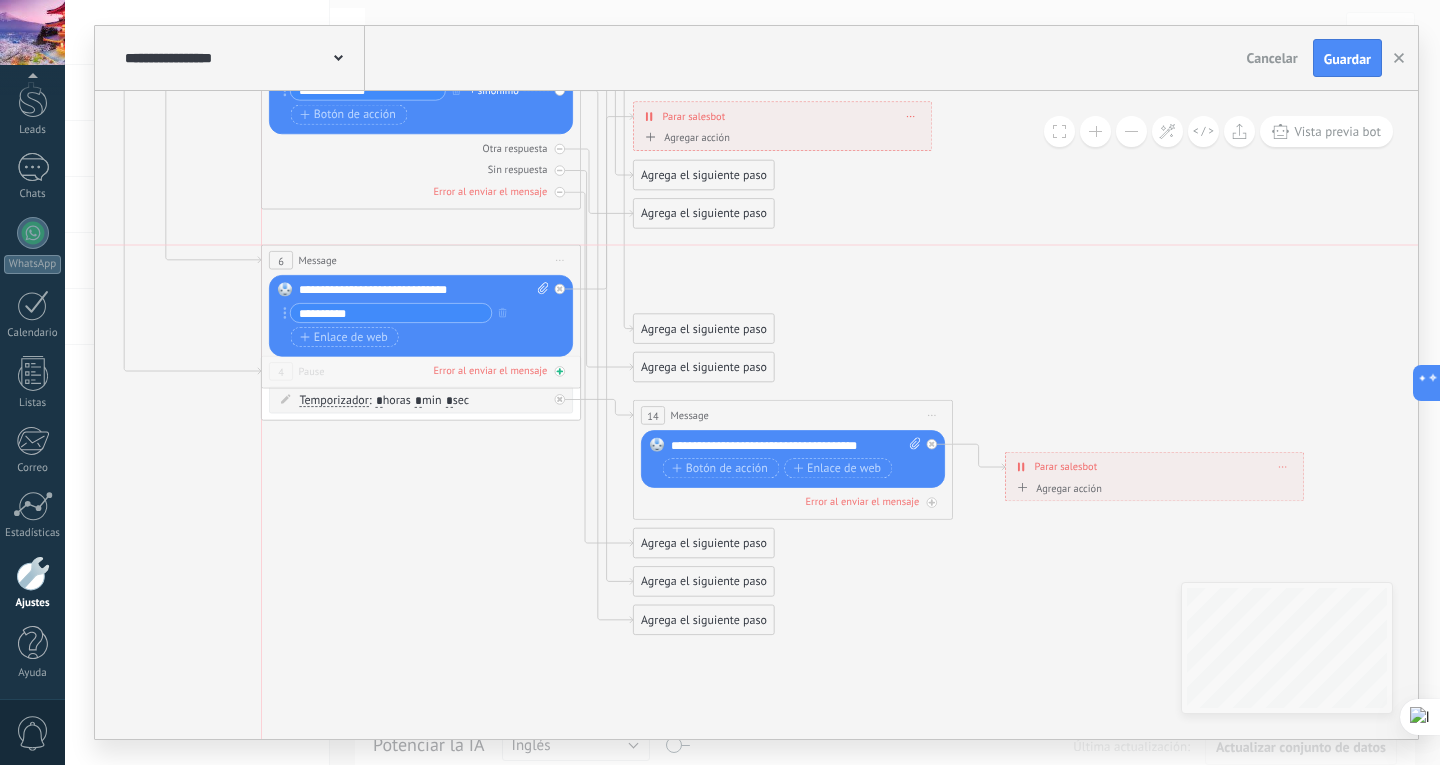 drag, startPoint x: 423, startPoint y: 224, endPoint x: 413, endPoint y: 368, distance: 144.3468 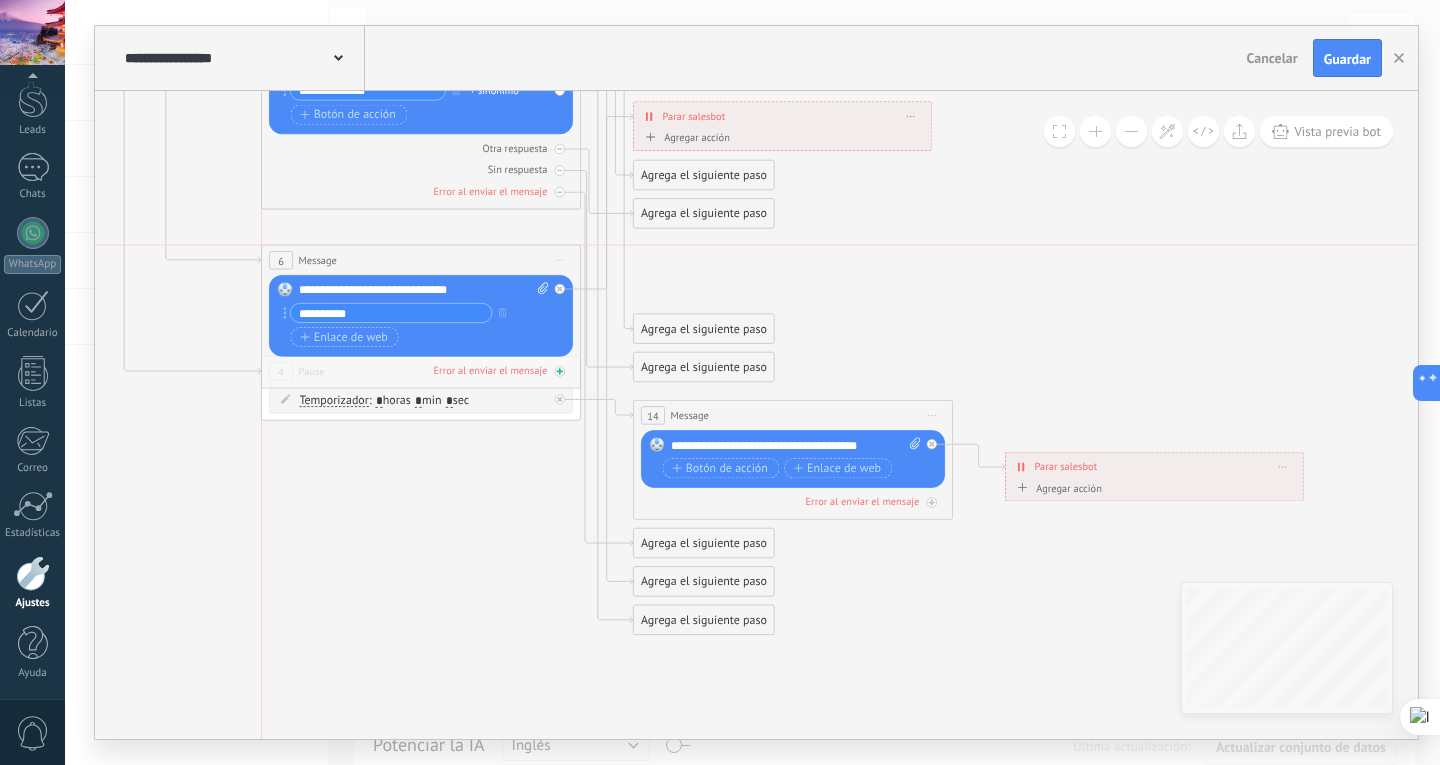 click on "6
Message
*******
(a):
Todos los contactos - canales seleccionados
Todos los contactos - canales seleccionados
Todos los contactos - canal primario
Contacto principal - canales seleccionados
Contacto principal - canal primario
Todos los contactos - canales seleccionados
Todos los contactos - canales seleccionados
Todos los contactos - canal primario
Contacto principal - canales seleccionados" at bounding box center [421, 260] 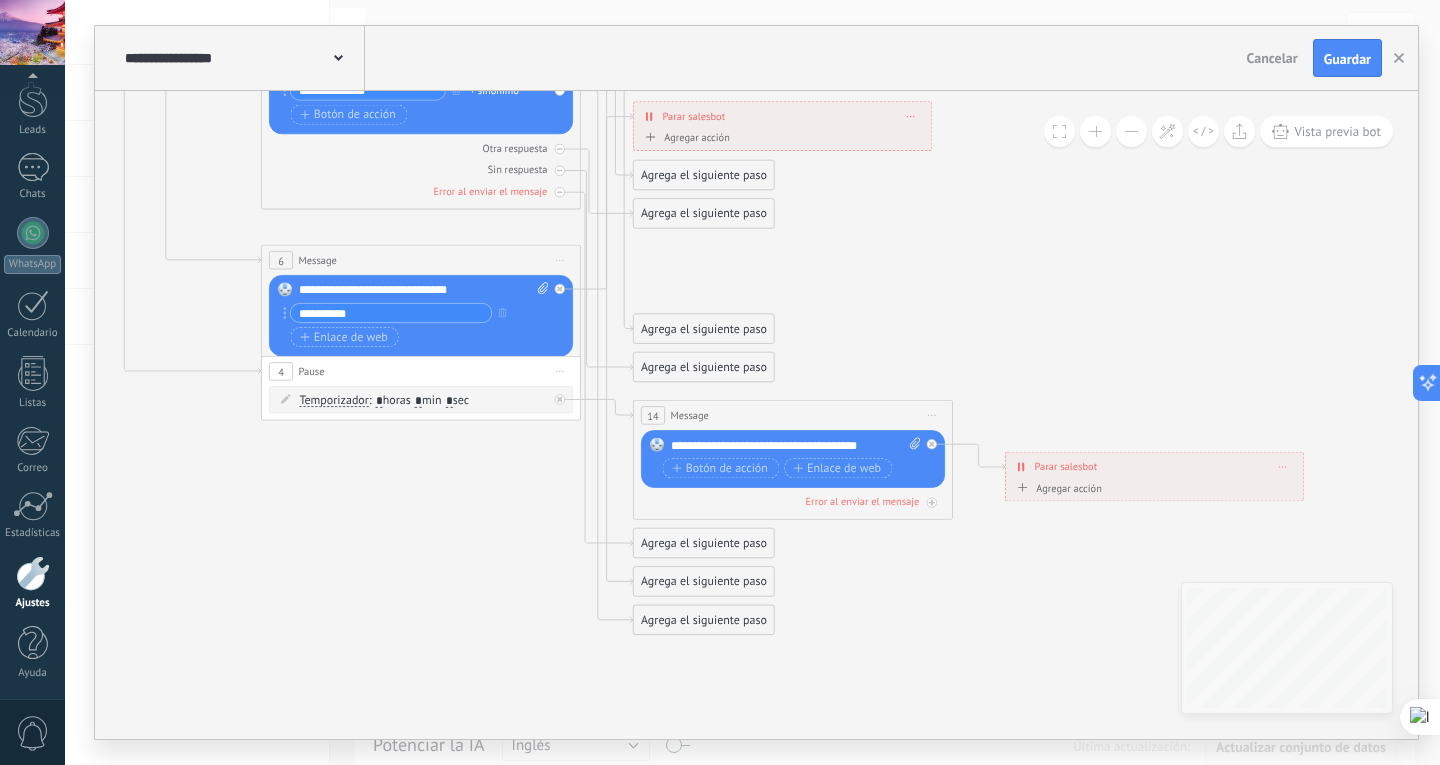 drag, startPoint x: 428, startPoint y: 410, endPoint x: 421, endPoint y: 518, distance: 108.226616 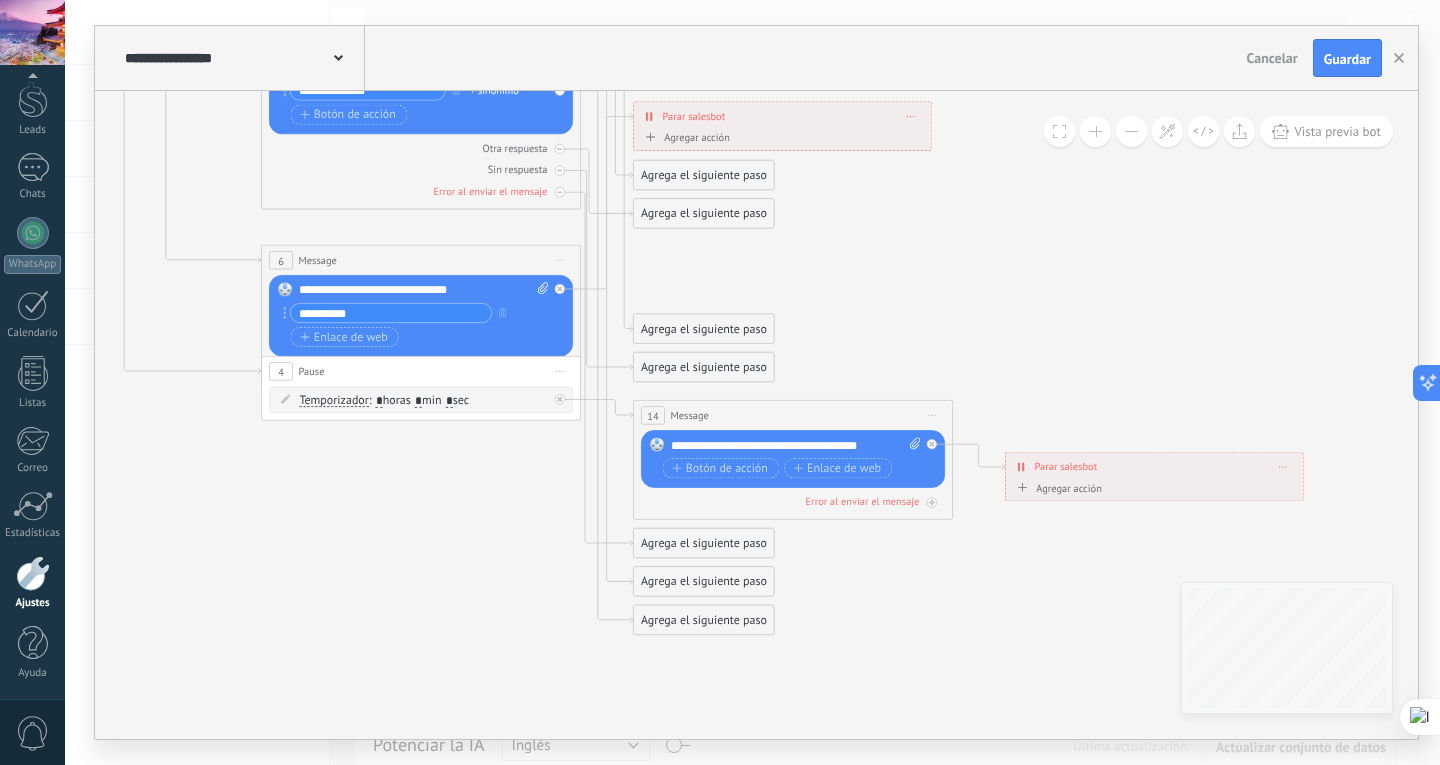 click on "**********" at bounding box center (-389, -296) 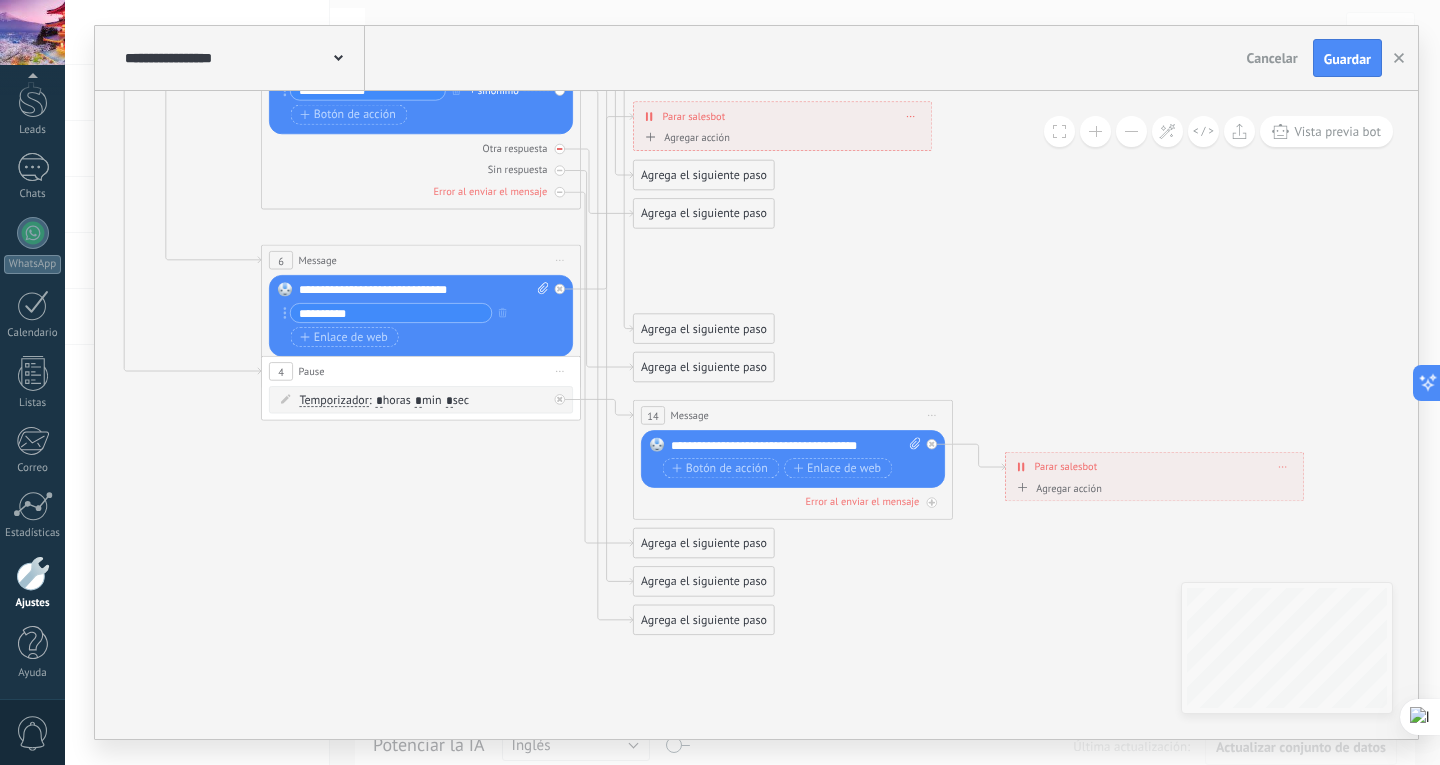 click at bounding box center [560, 149] 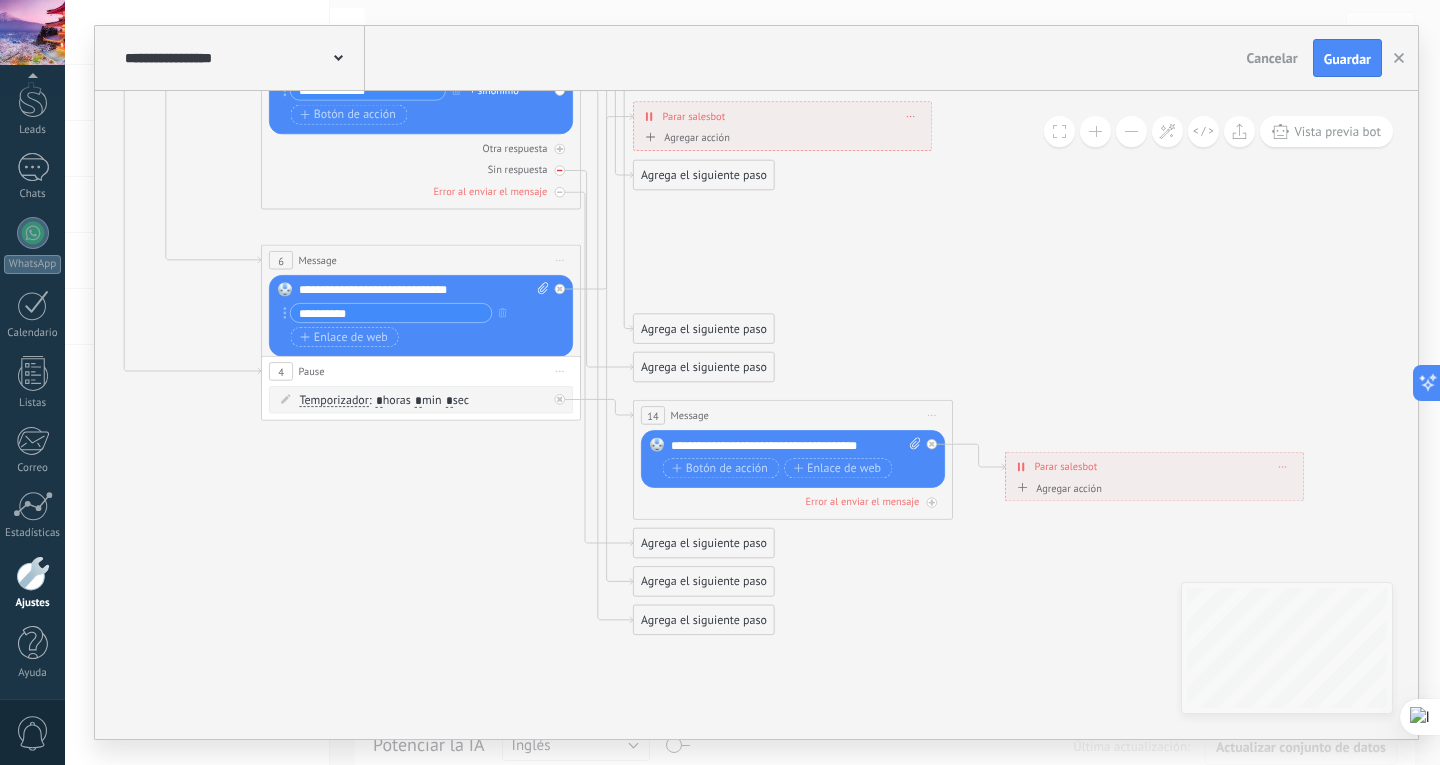 click on "Sin respuesta" at bounding box center (421, 169) 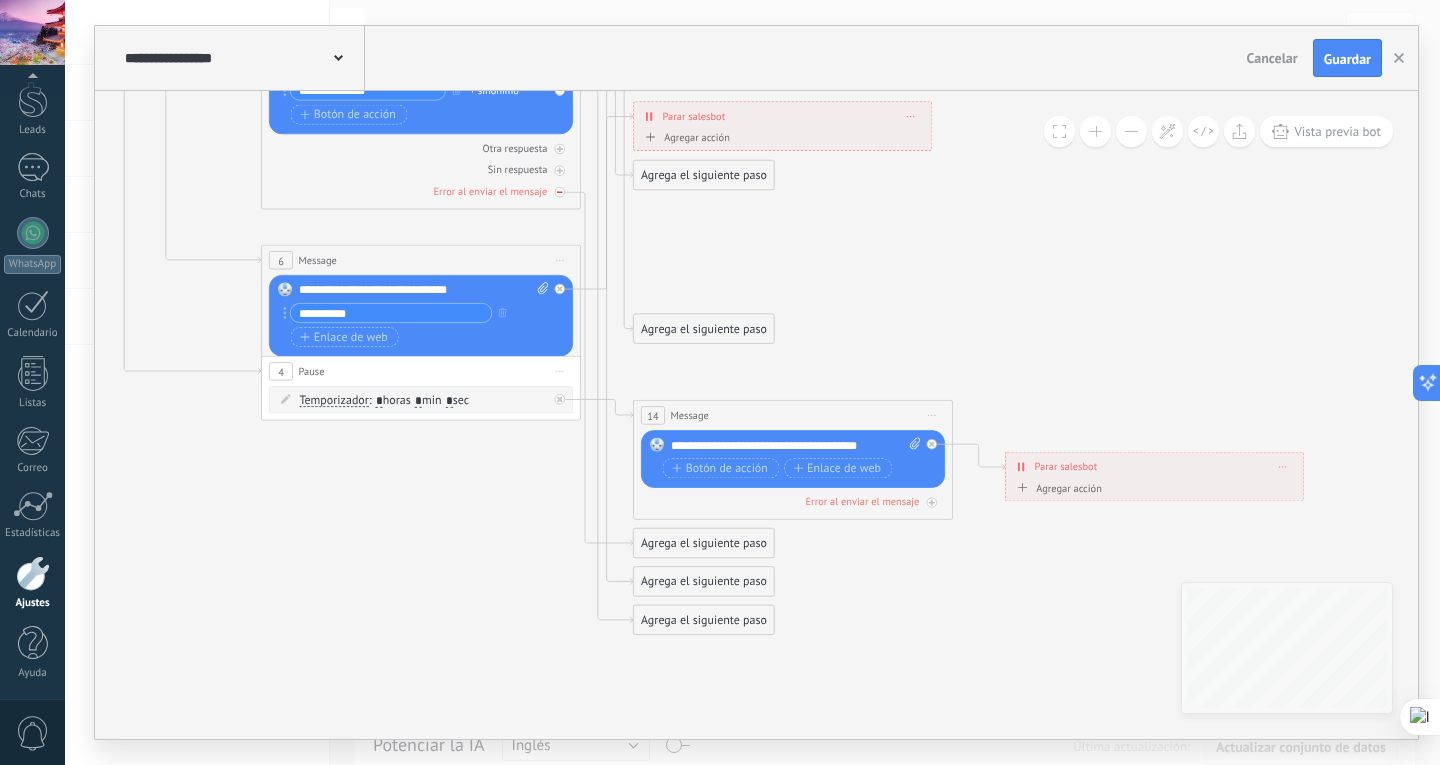 click 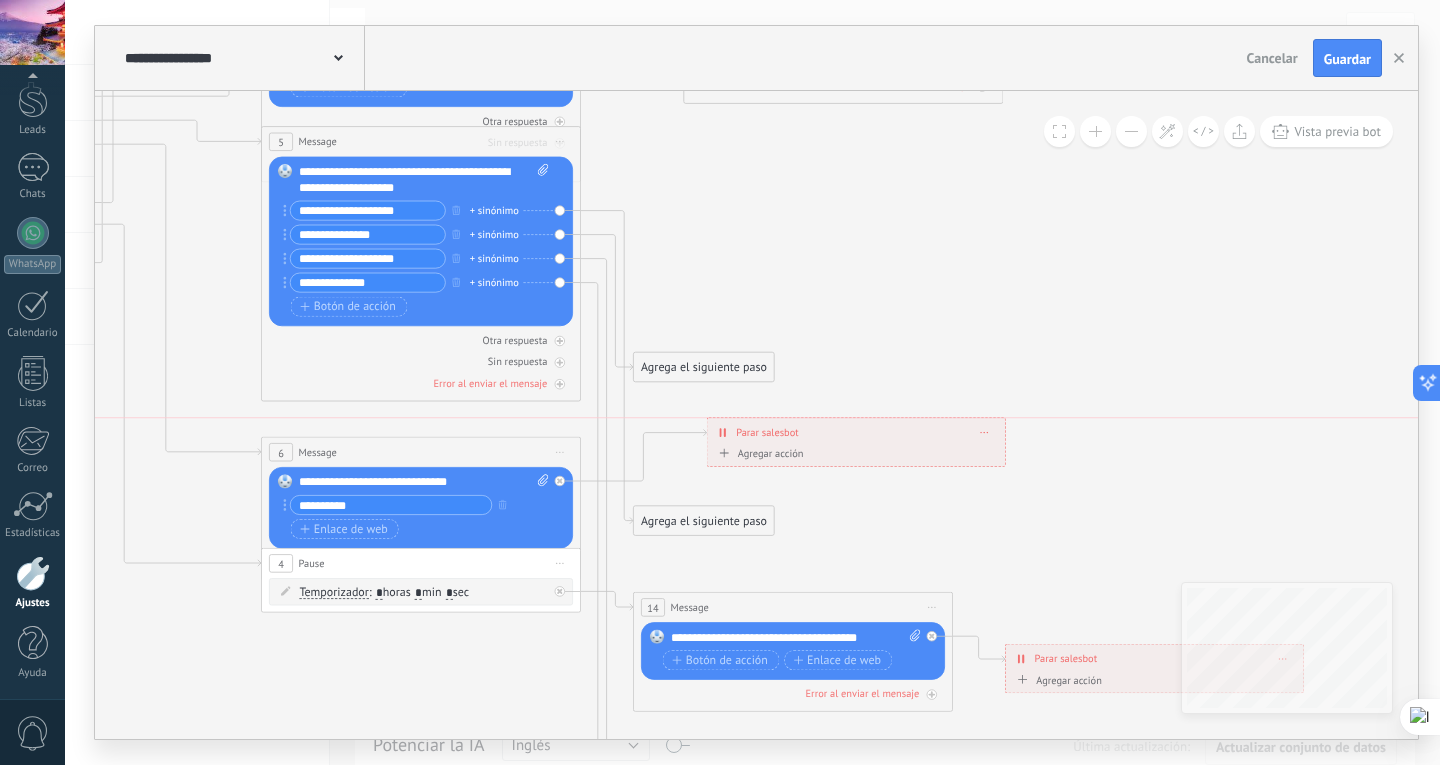 drag, startPoint x: 773, startPoint y: 308, endPoint x: 837, endPoint y: 443, distance: 149.40215 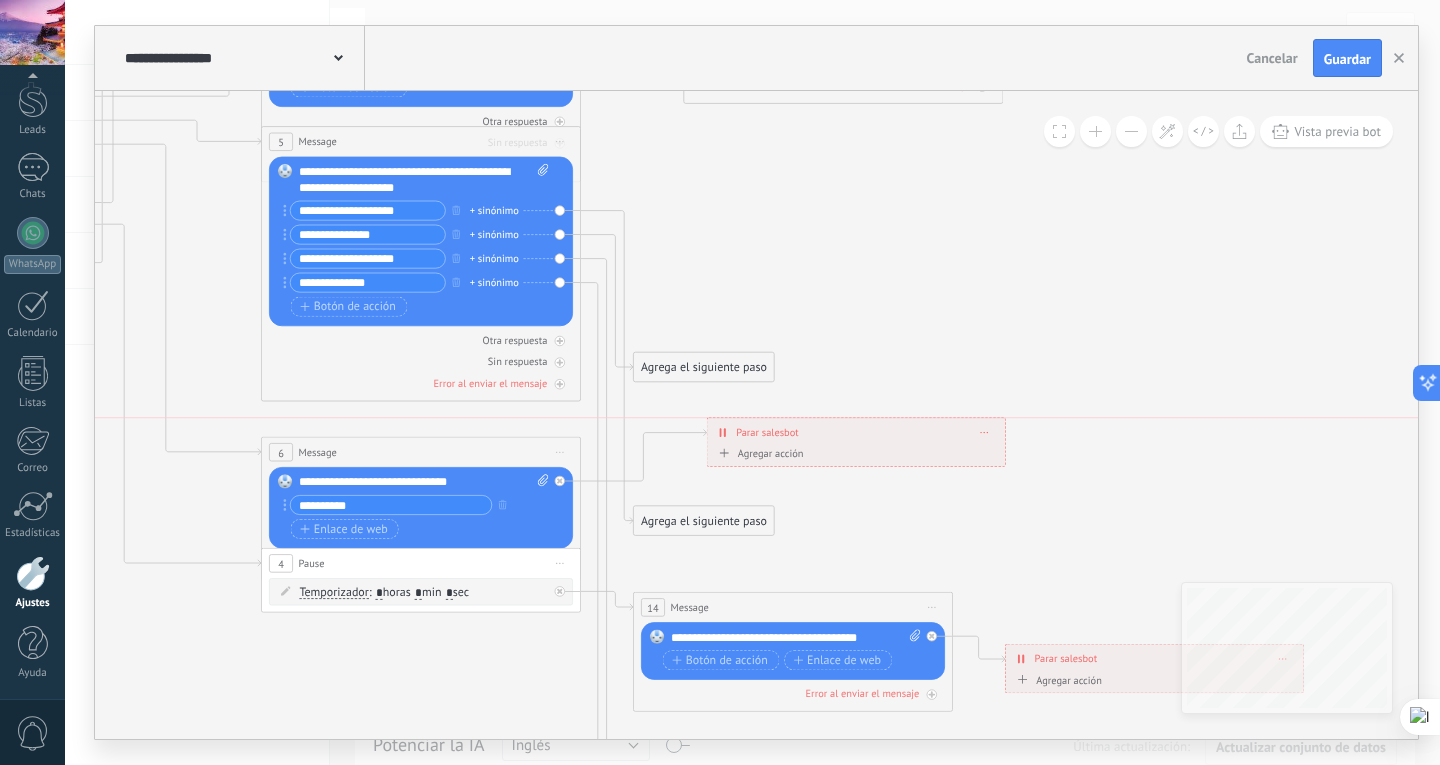 click on "**********" at bounding box center [856, 432] 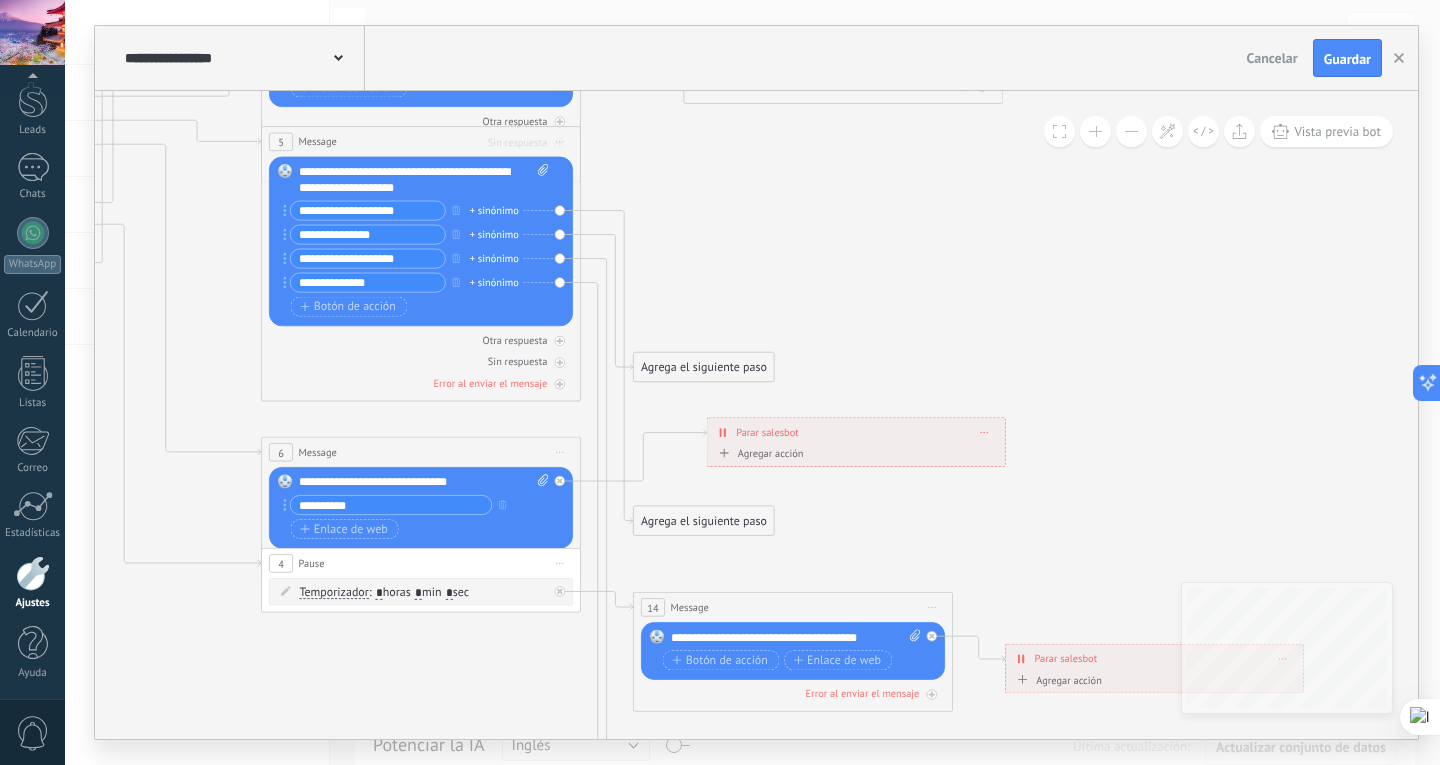 click on "**********" at bounding box center (856, 432) 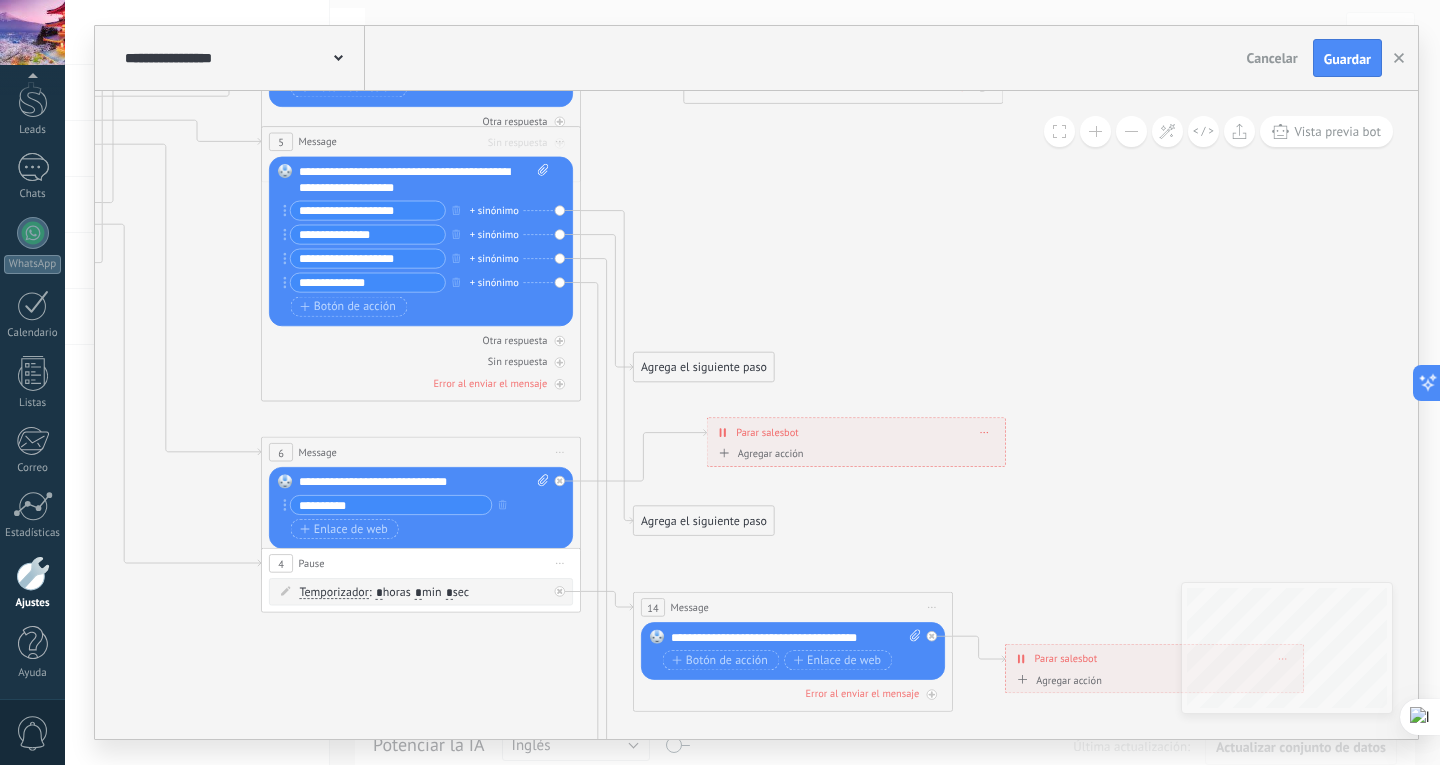 drag, startPoint x: 984, startPoint y: 431, endPoint x: 999, endPoint y: 400, distance: 34.43835 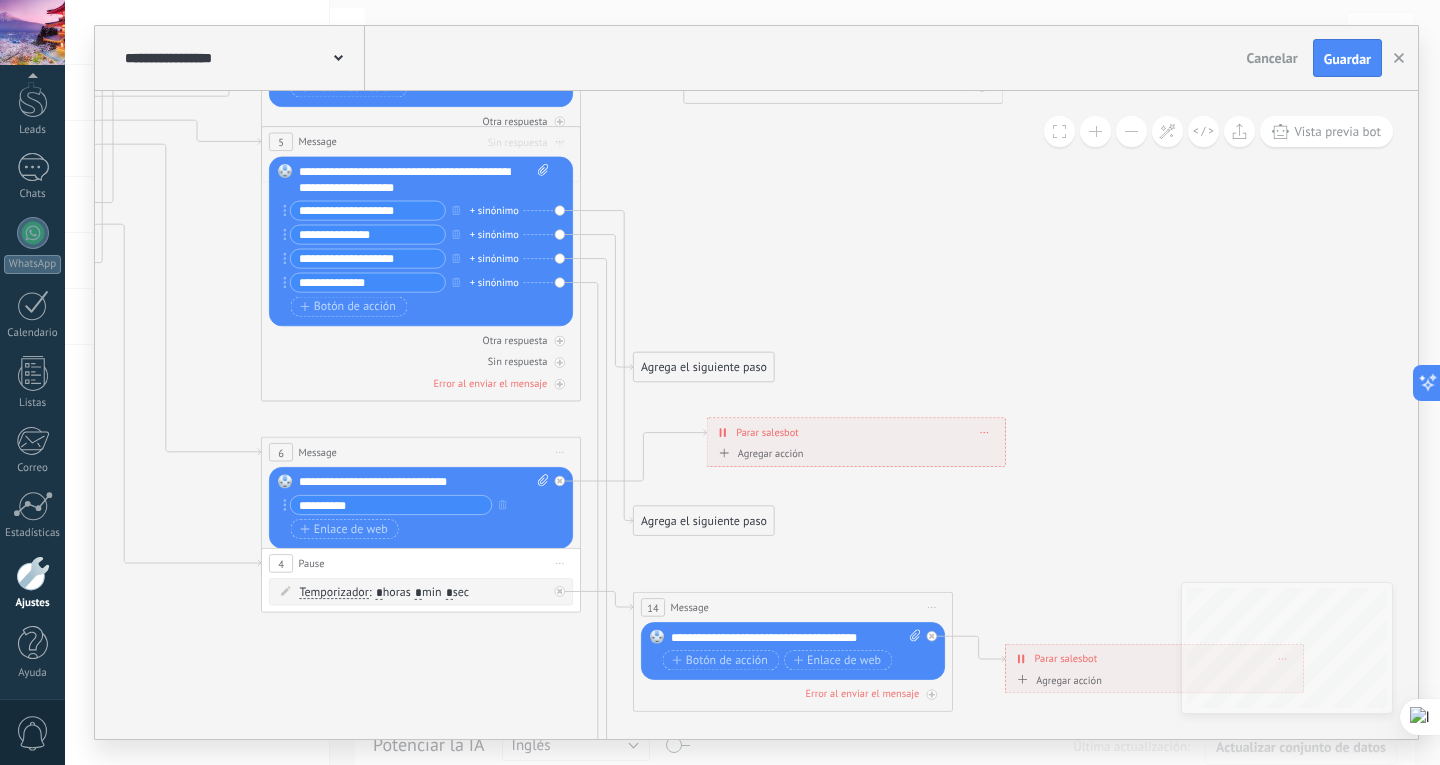 click 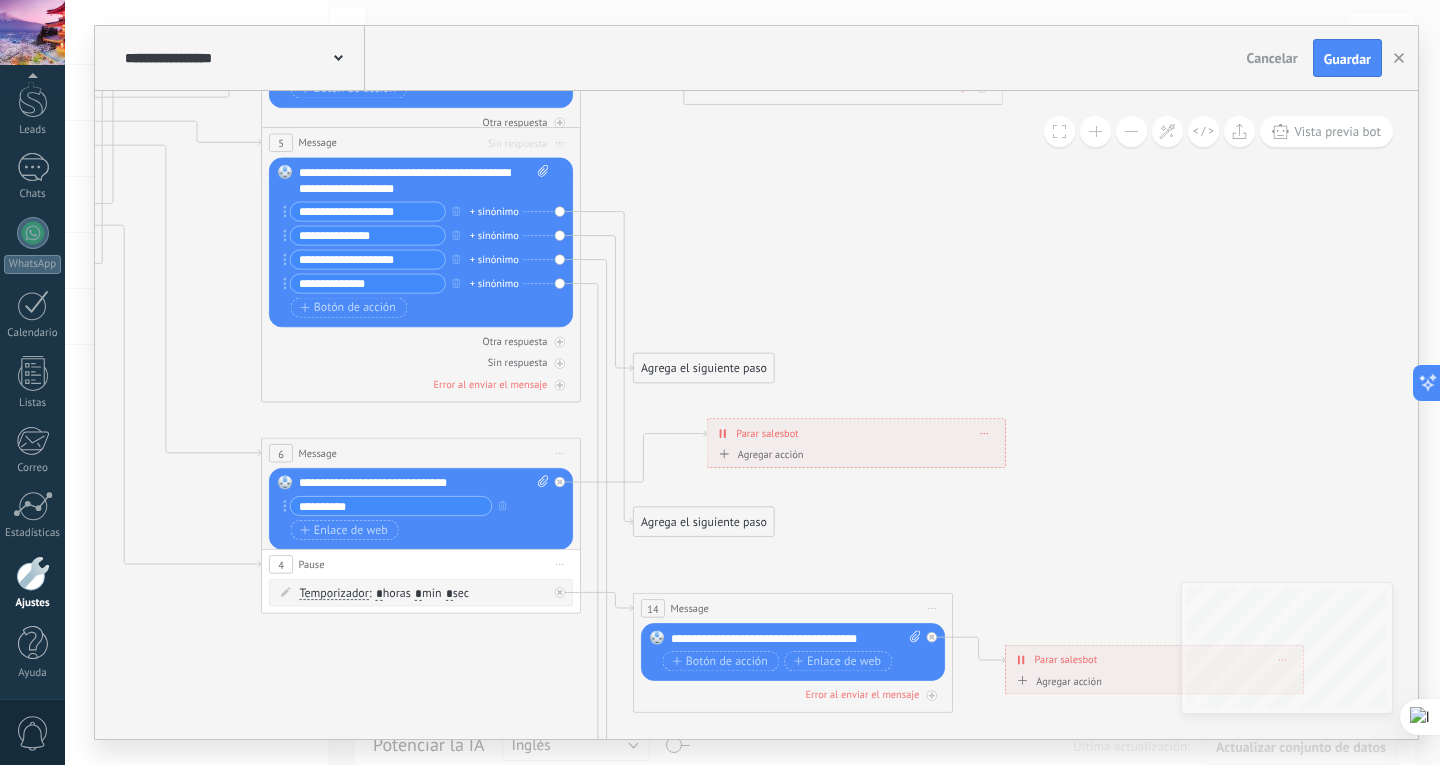 click at bounding box center (984, 433) 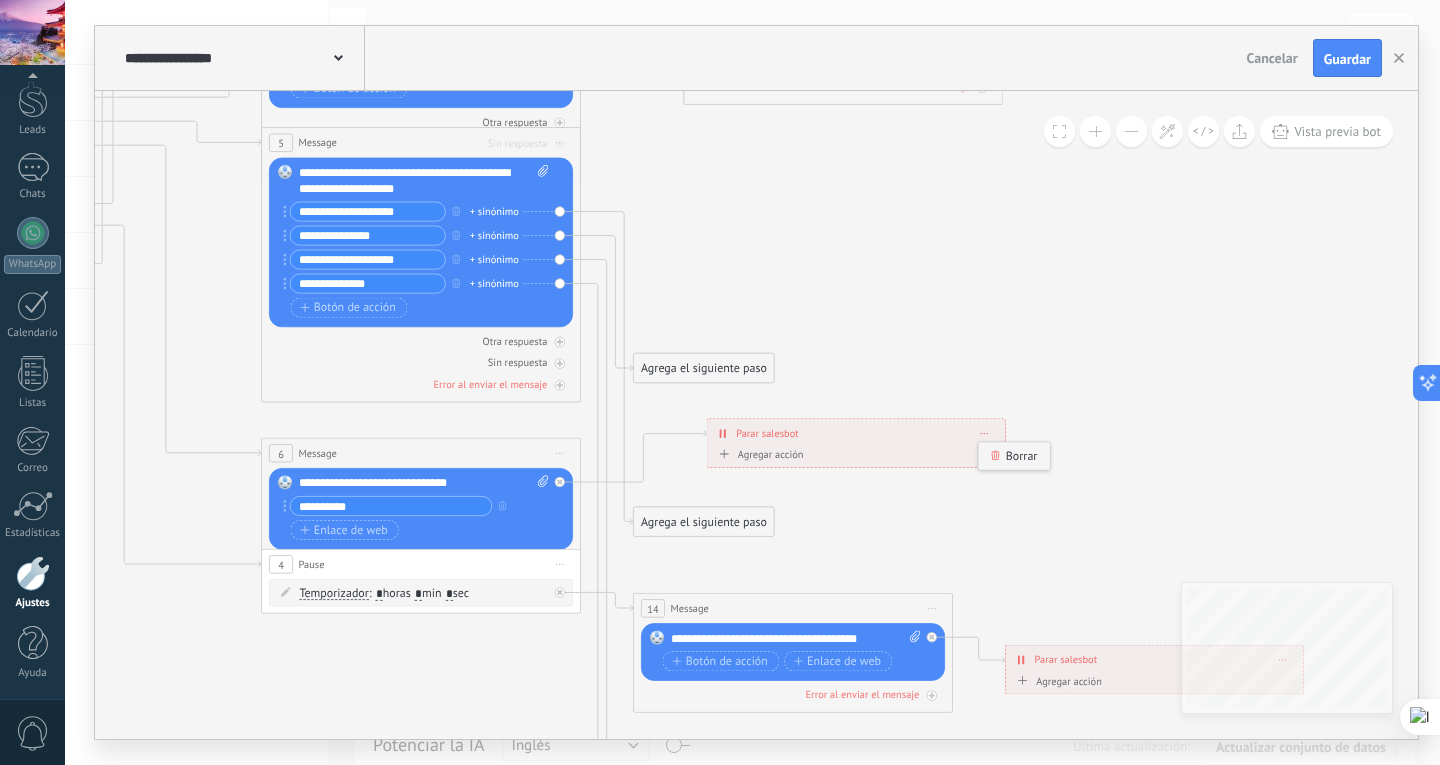 click on "Borrar" at bounding box center (1014, 455) 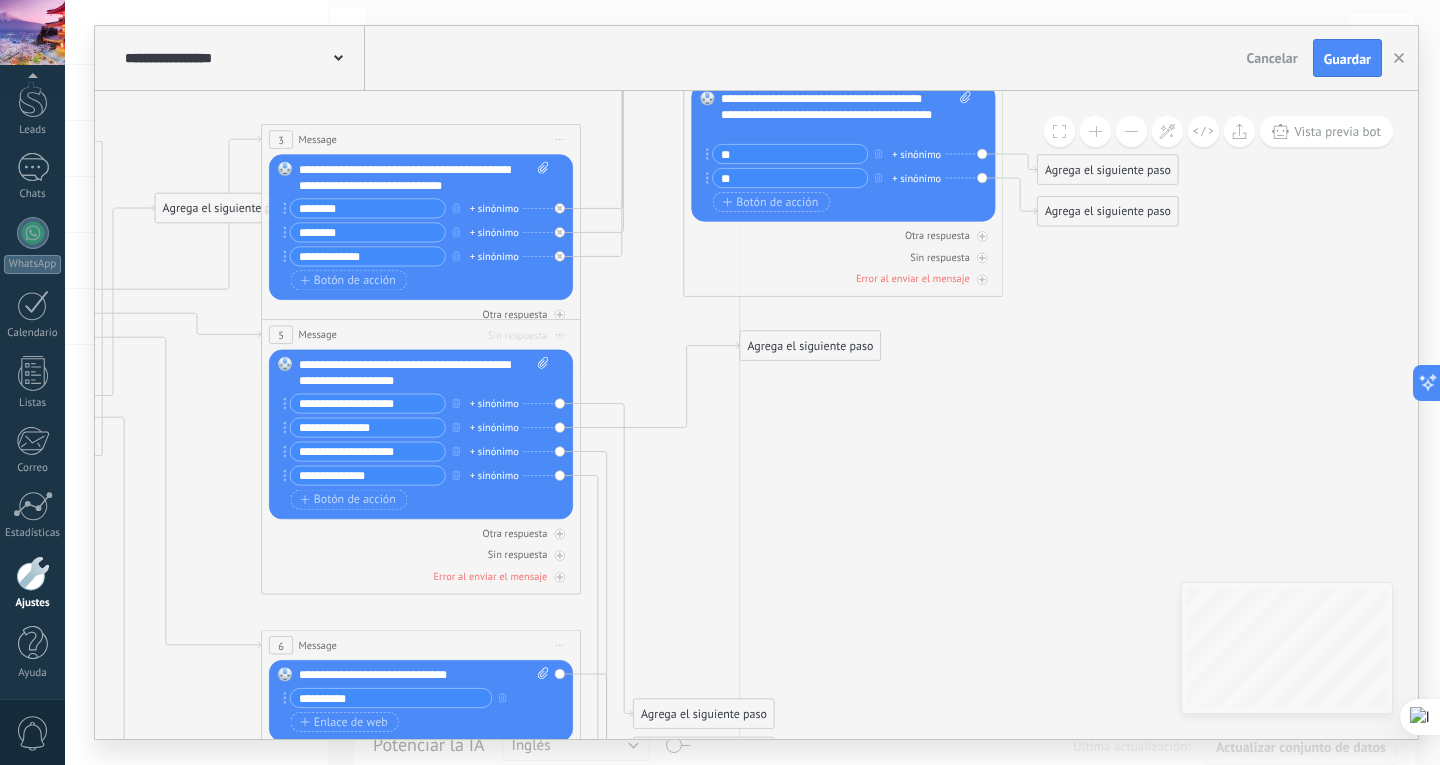drag, startPoint x: 716, startPoint y: 553, endPoint x: 820, endPoint y: 342, distance: 235.23817 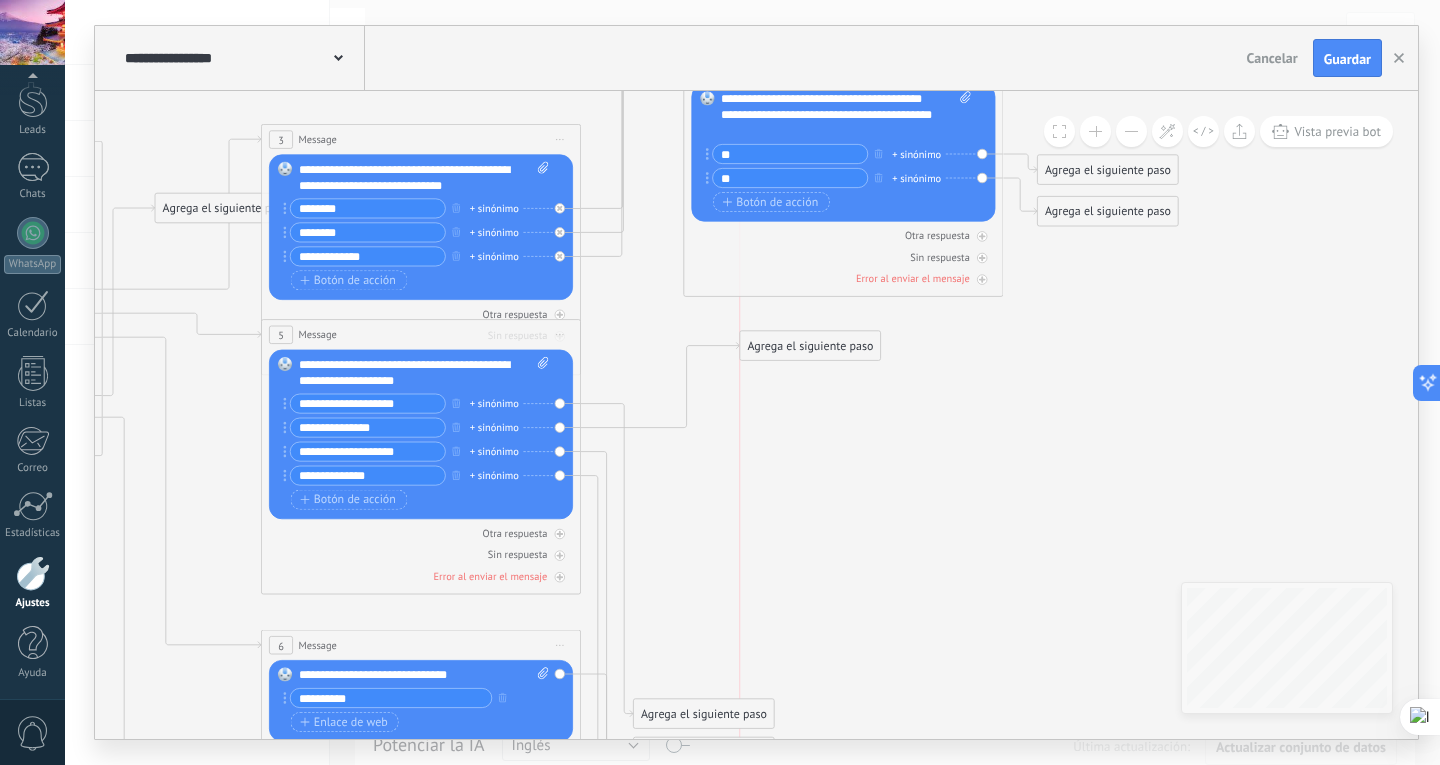 click on "Agrega el siguiente paso" at bounding box center (810, 346) 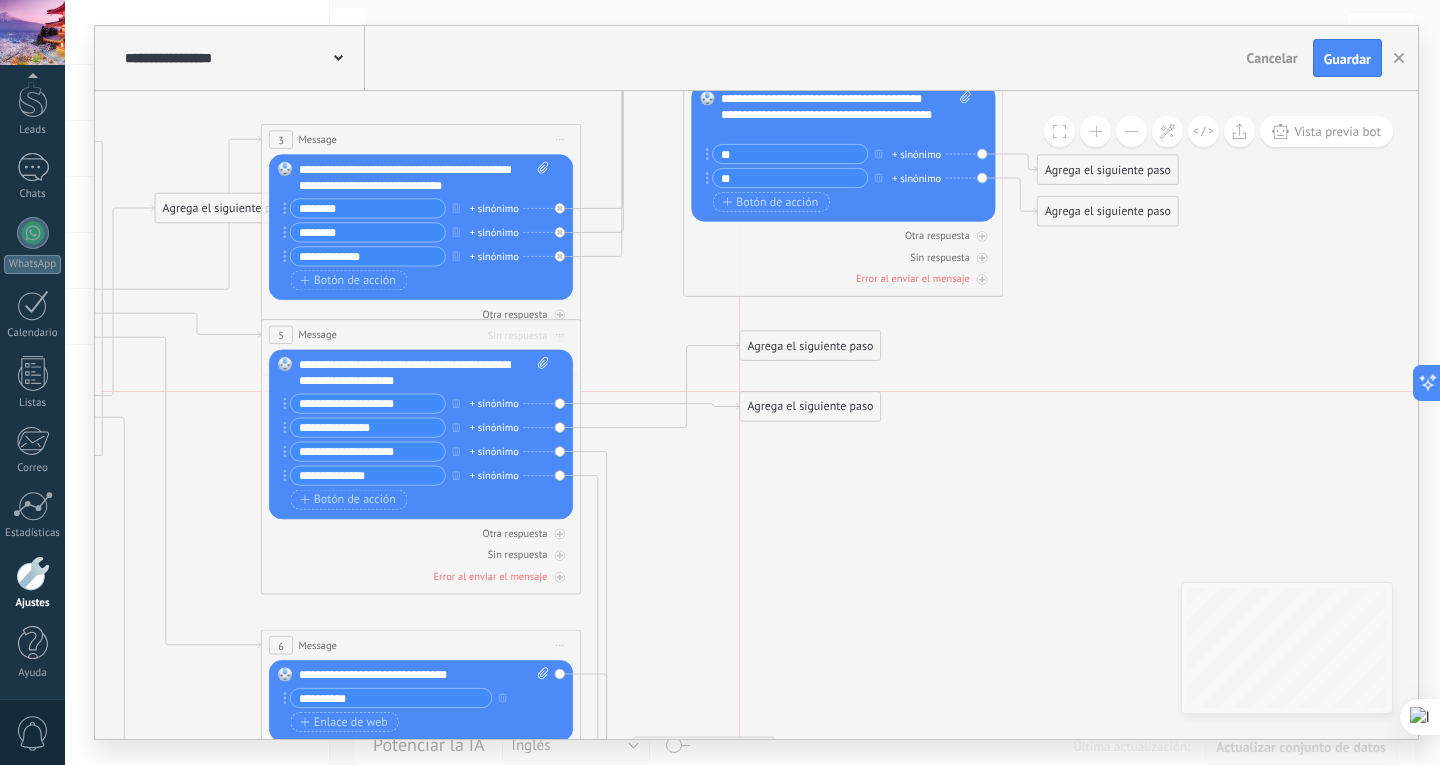 drag, startPoint x: 706, startPoint y: 705, endPoint x: 809, endPoint y: 402, distance: 320.02814 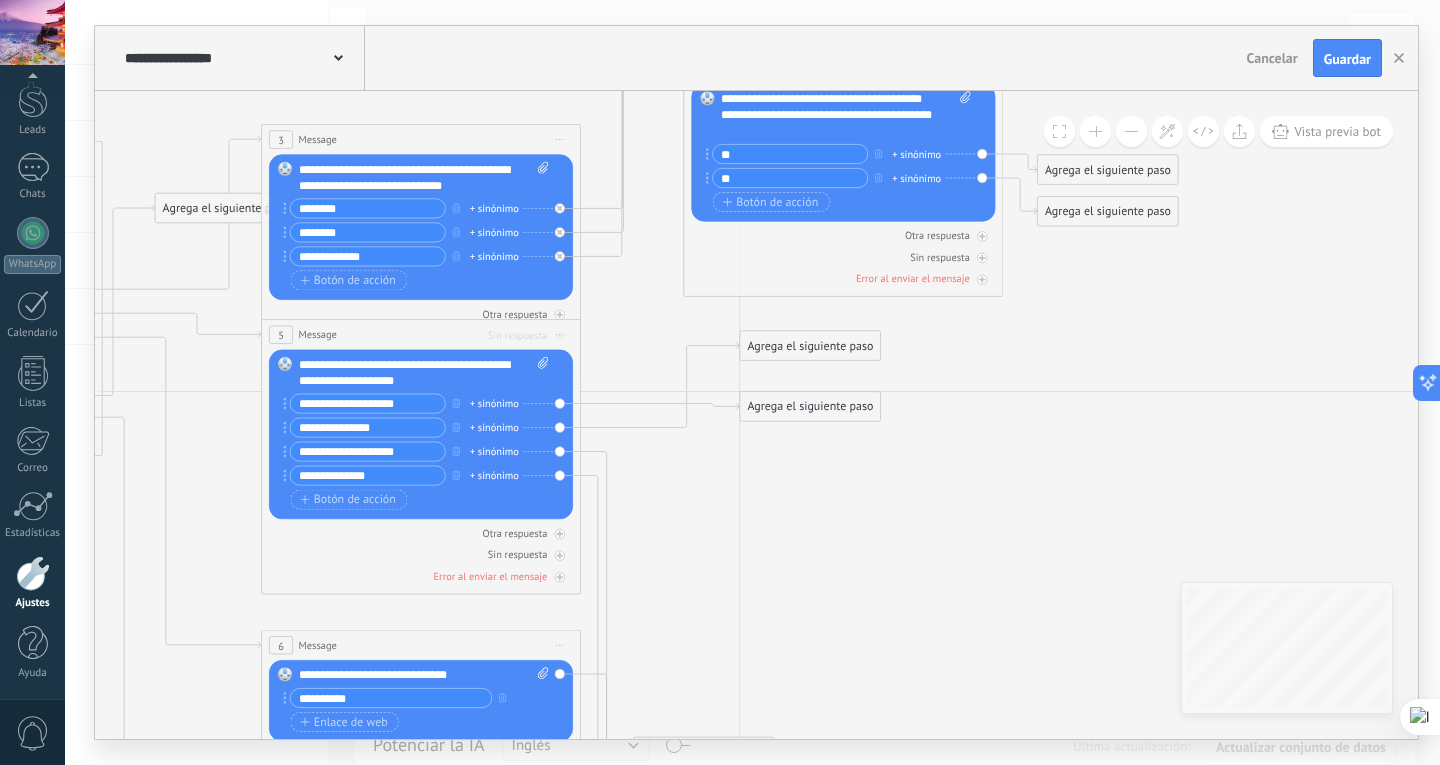 click on "Agrega el siguiente paso" at bounding box center [810, 407] 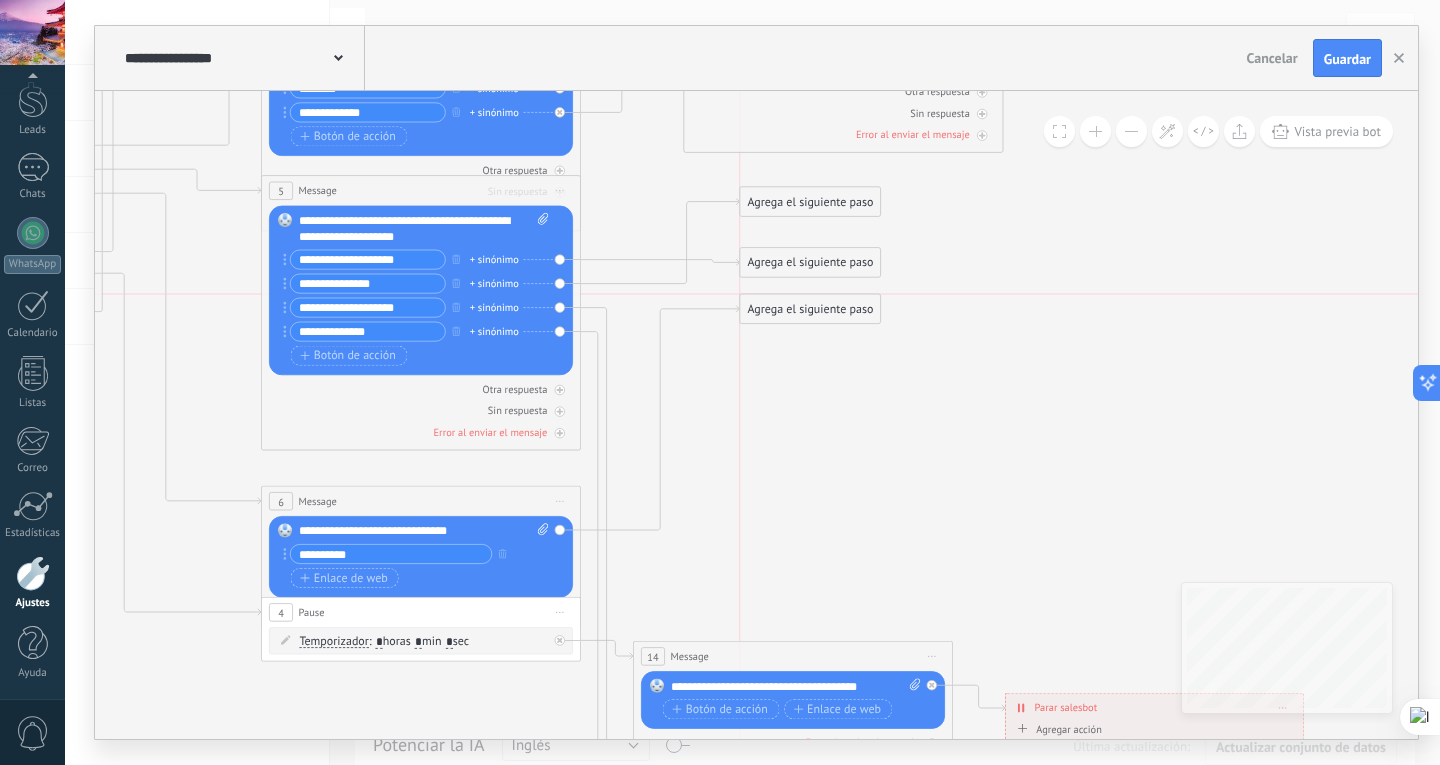 drag, startPoint x: 724, startPoint y: 606, endPoint x: 828, endPoint y: 312, distance: 311.85254 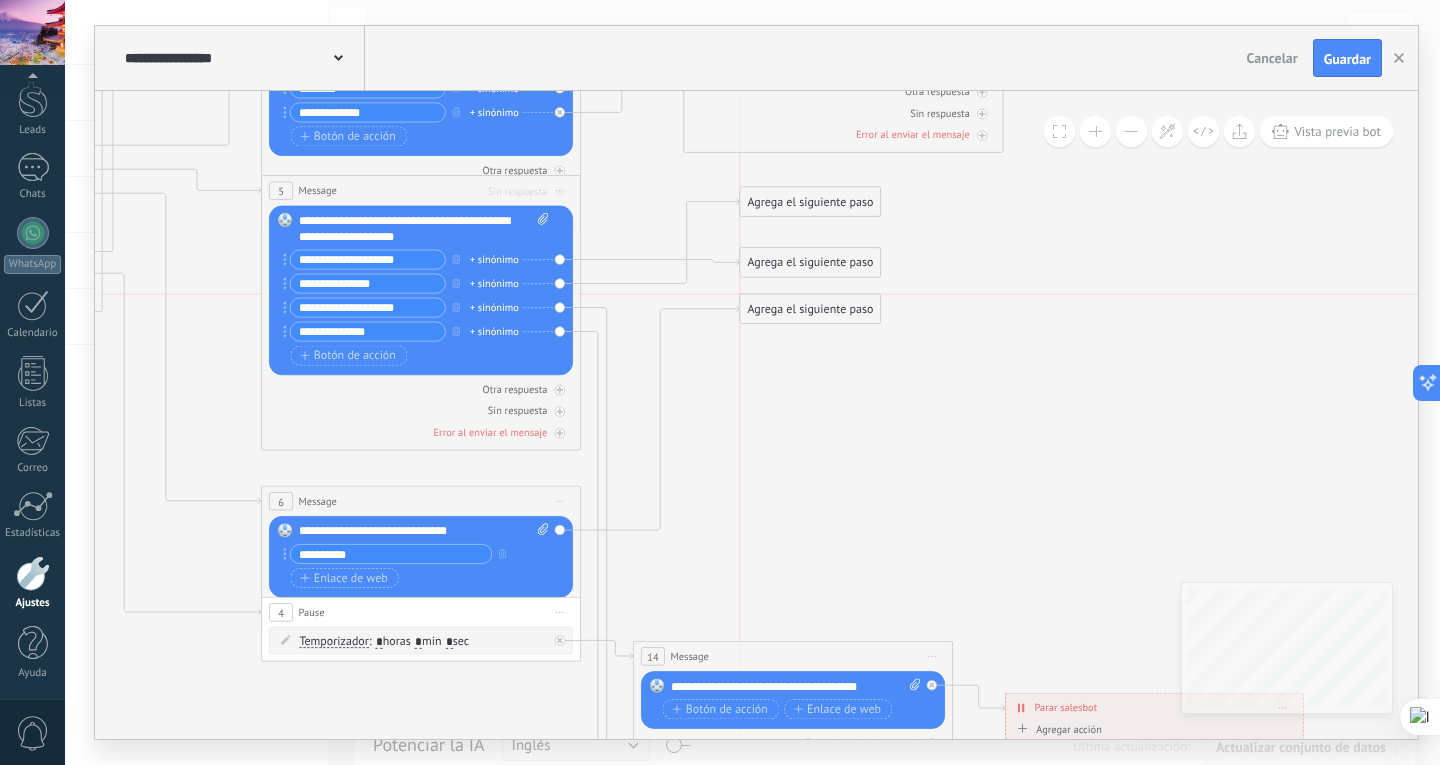 click on "Agrega el siguiente paso" at bounding box center [810, 309] 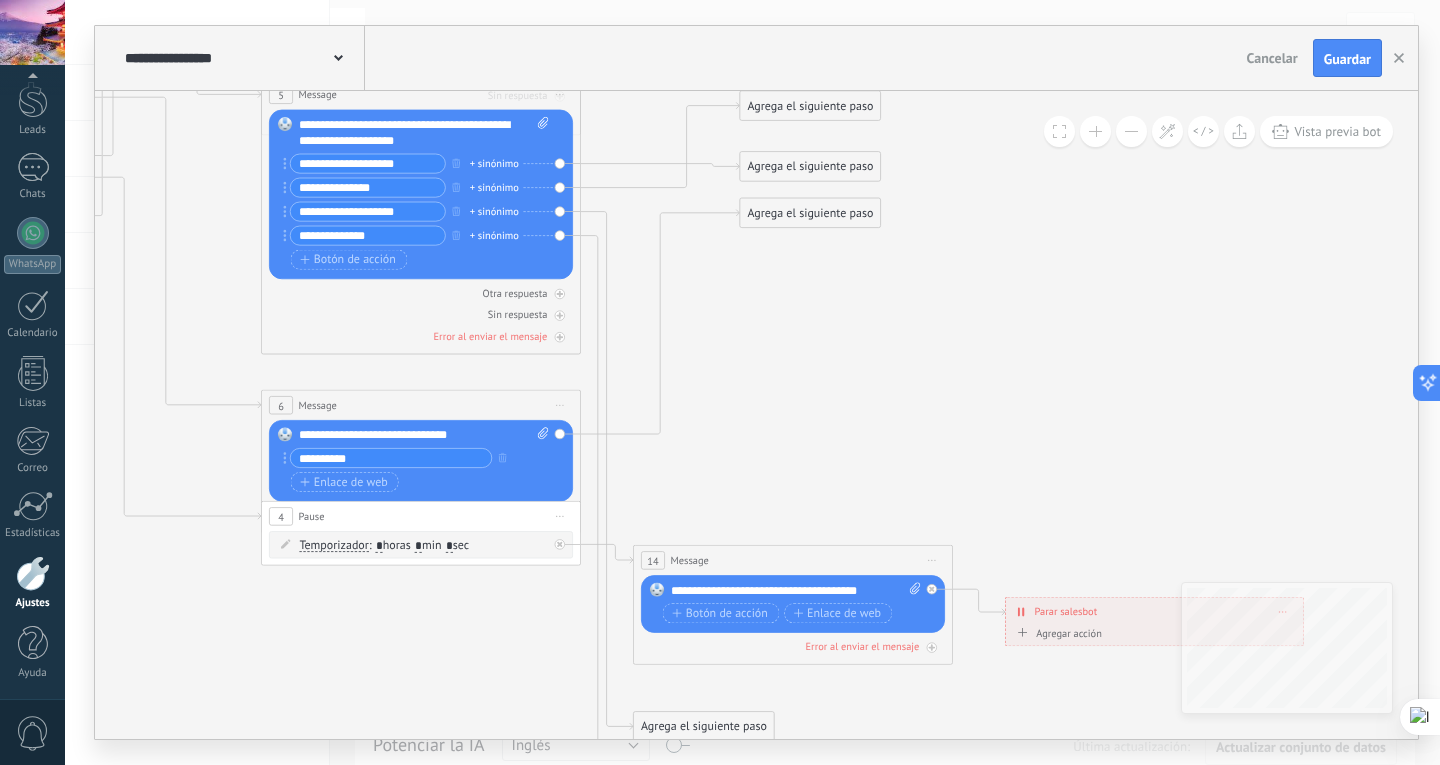drag, startPoint x: 854, startPoint y: 212, endPoint x: 802, endPoint y: 244, distance: 61.05735 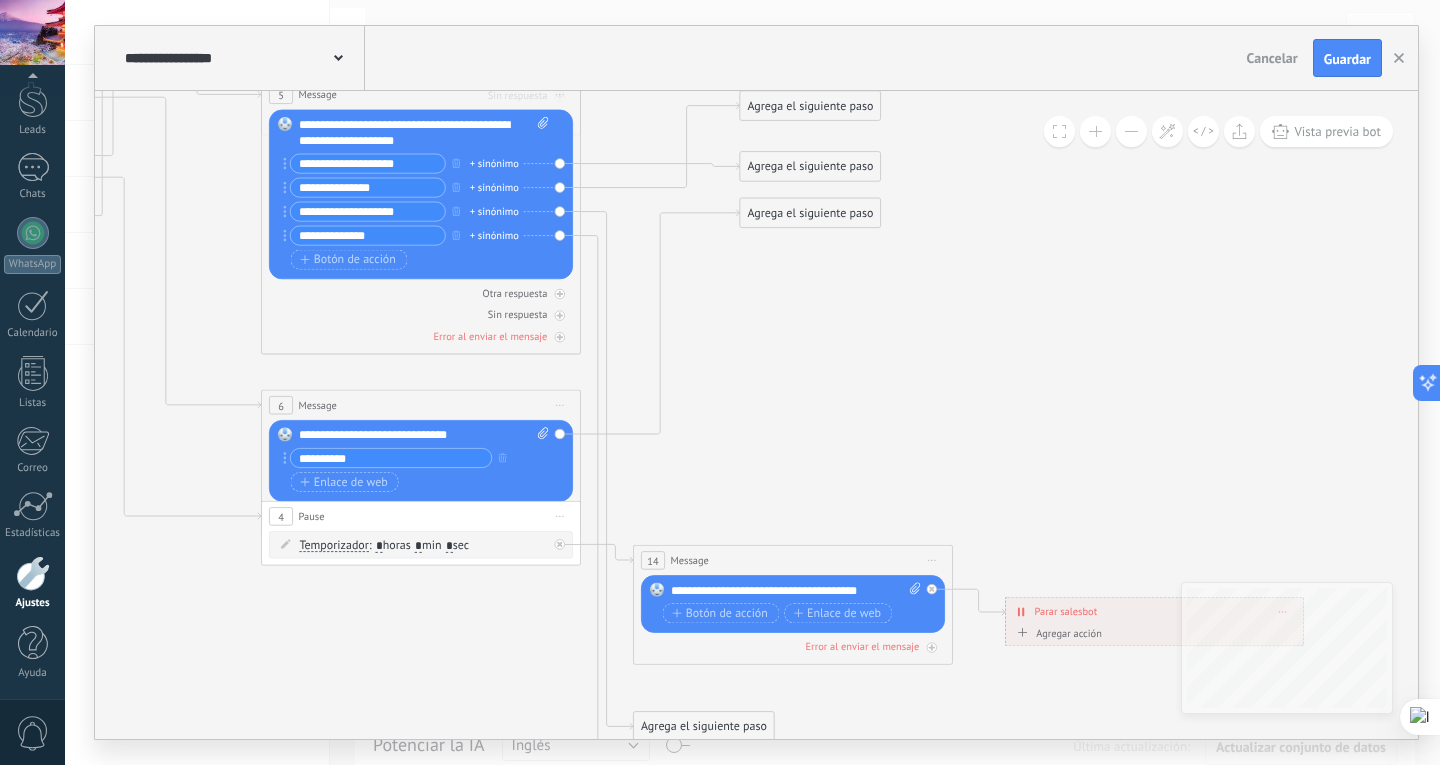 click 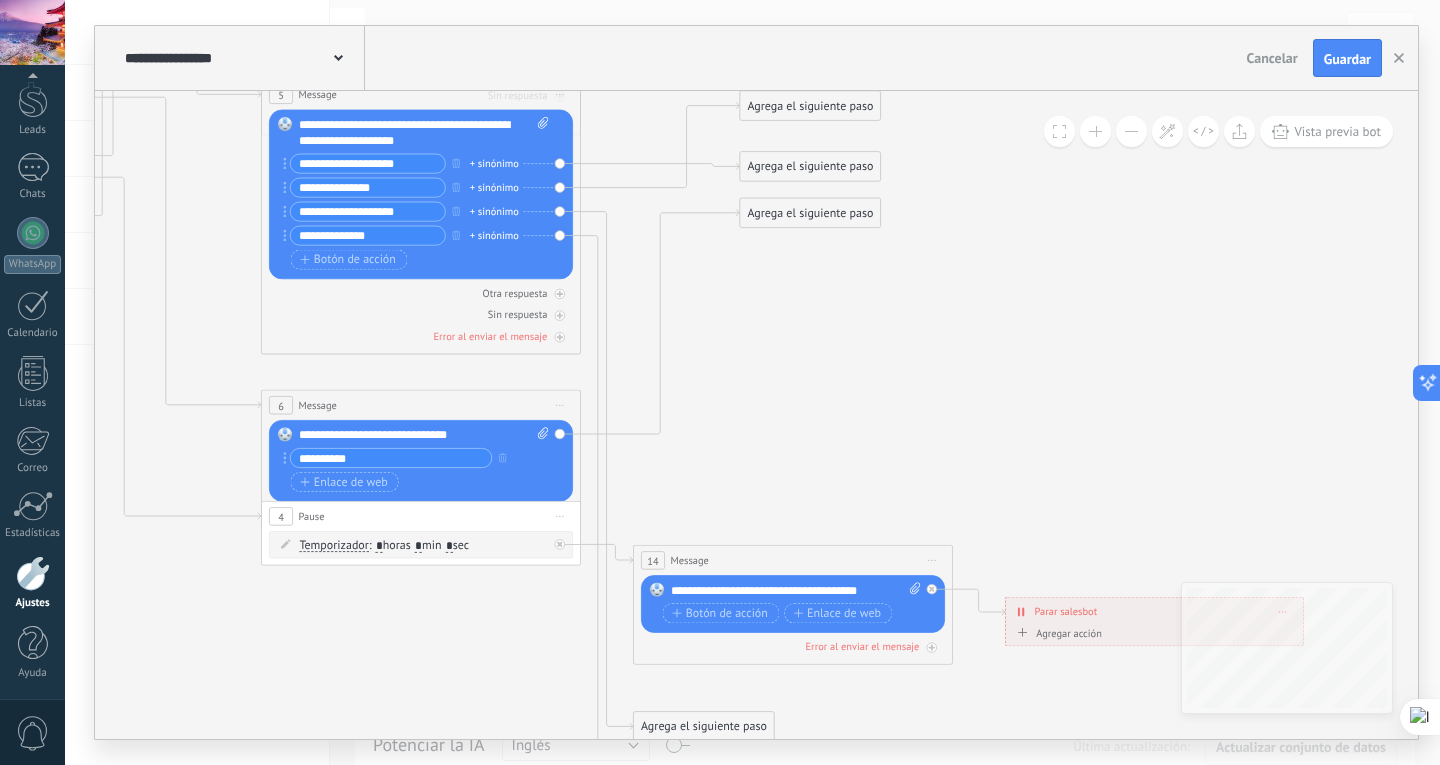 click on "Reemplazar
Quitar
Convertir a mensaje de voz
Arrastre la imagen aquí para adjuntarla.
Añadir imagen
Subir
Arrastrar y soltar
Archivo no encontrado
Escribe tu mensaje..." at bounding box center [421, 195] 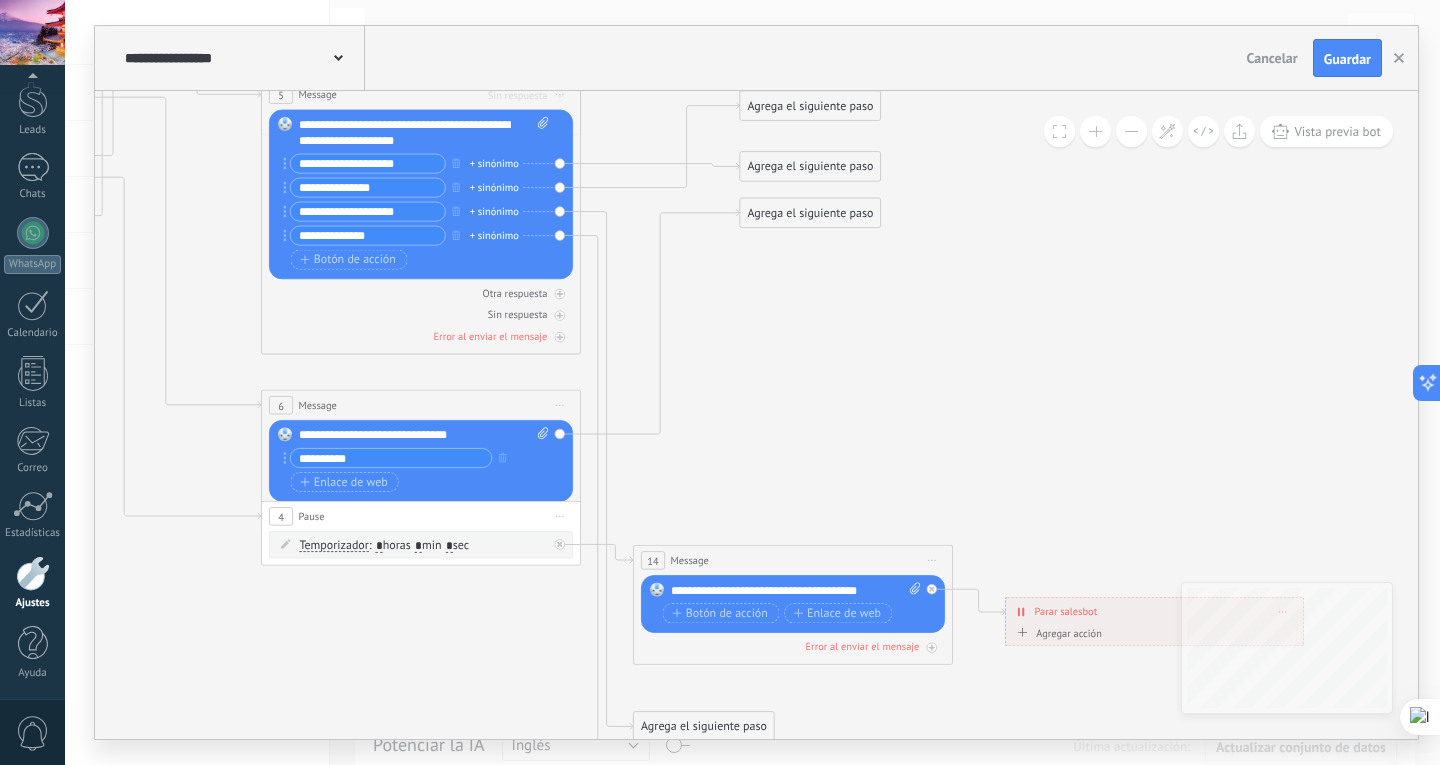 drag, startPoint x: 561, startPoint y: 212, endPoint x: 625, endPoint y: 222, distance: 64.77654 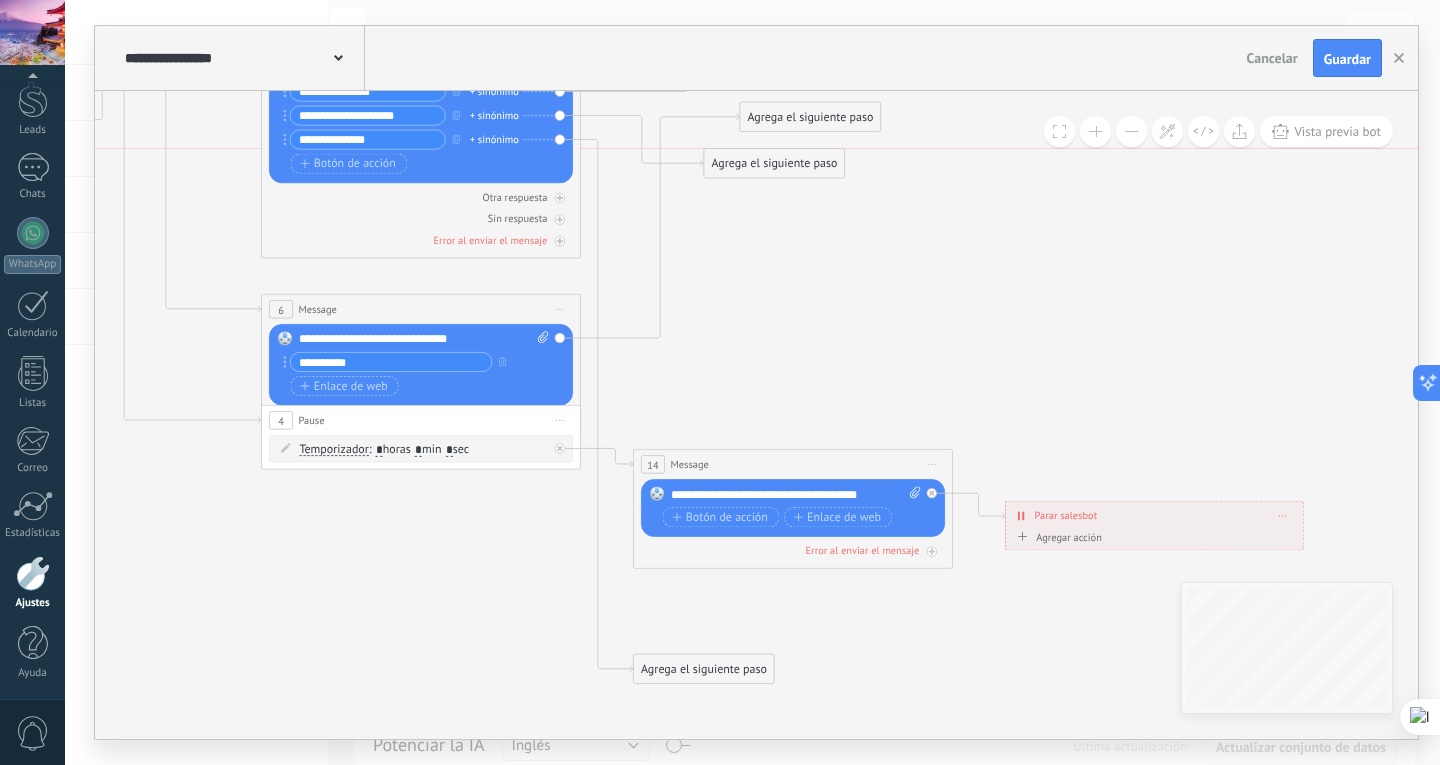 drag, startPoint x: 722, startPoint y: 629, endPoint x: 793, endPoint y: 166, distance: 468.4122 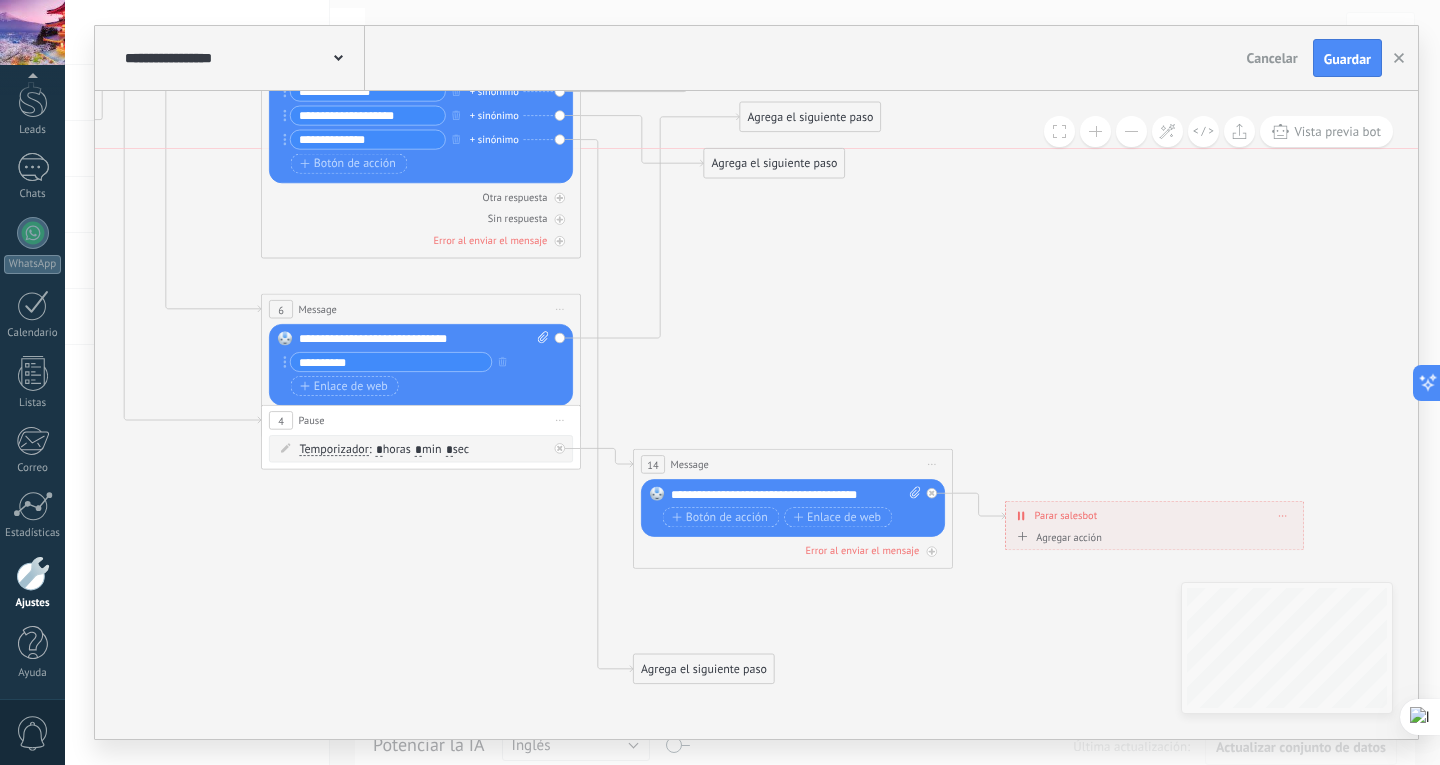 click on "Agrega el siguiente paso" at bounding box center [774, 163] 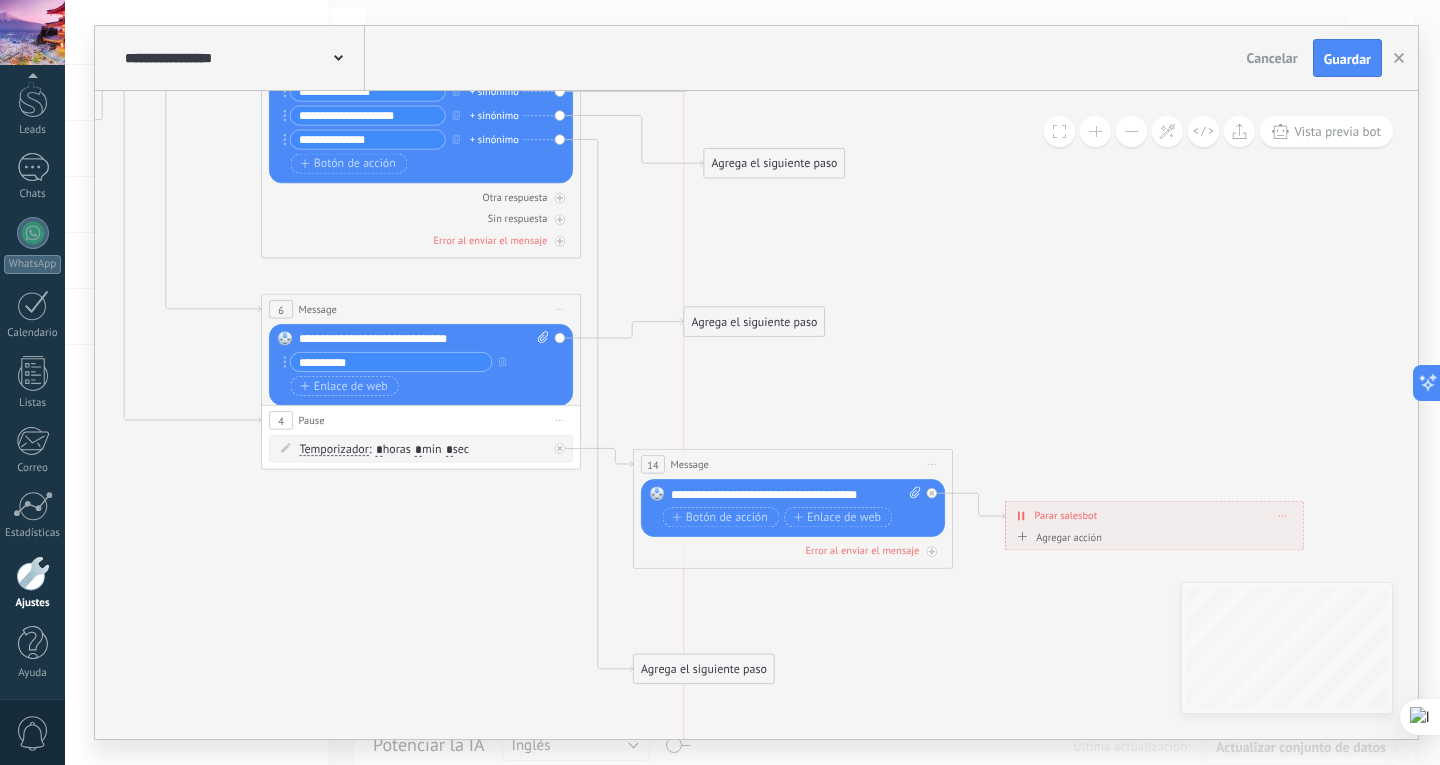 drag, startPoint x: 814, startPoint y: 119, endPoint x: 762, endPoint y: 329, distance: 216.34232 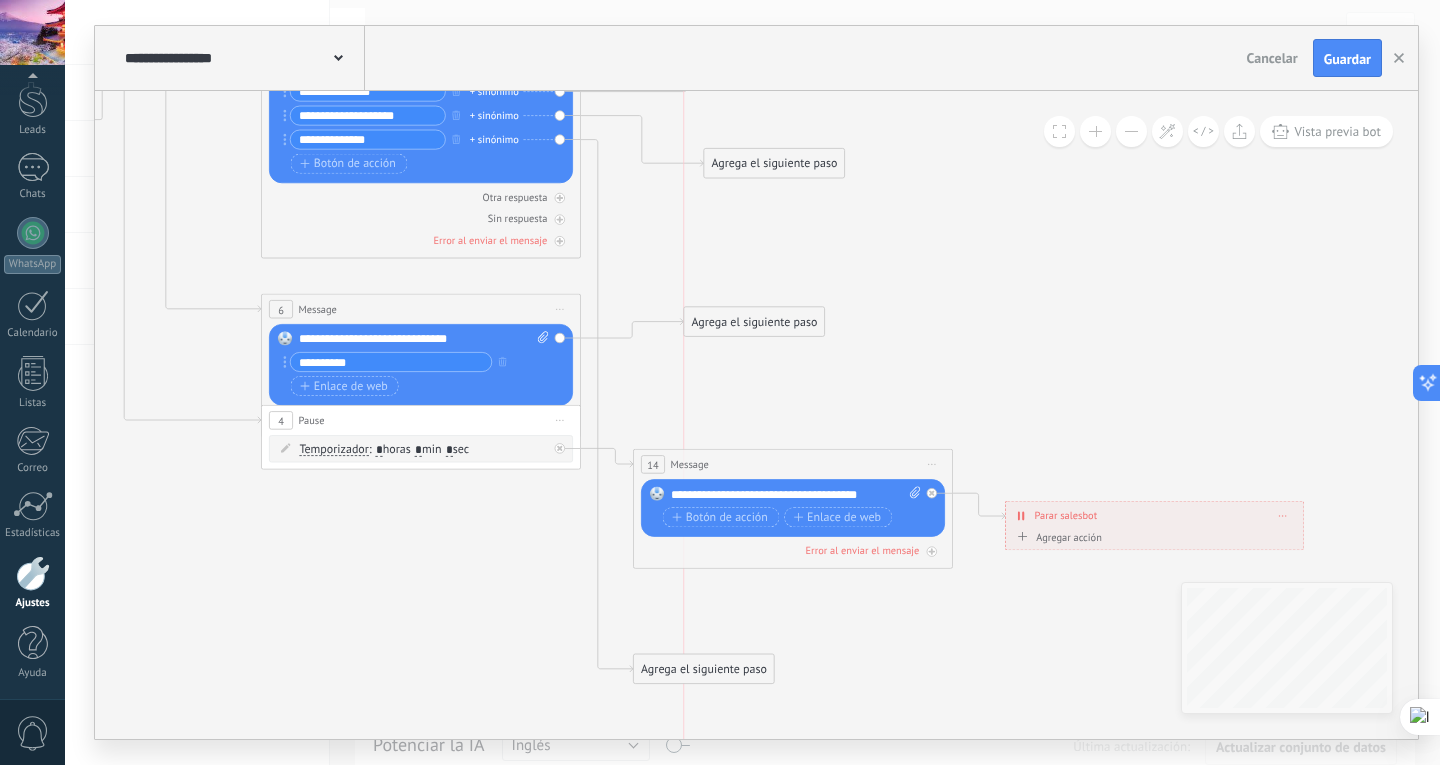 click on "Agrega el siguiente paso" at bounding box center [754, 322] 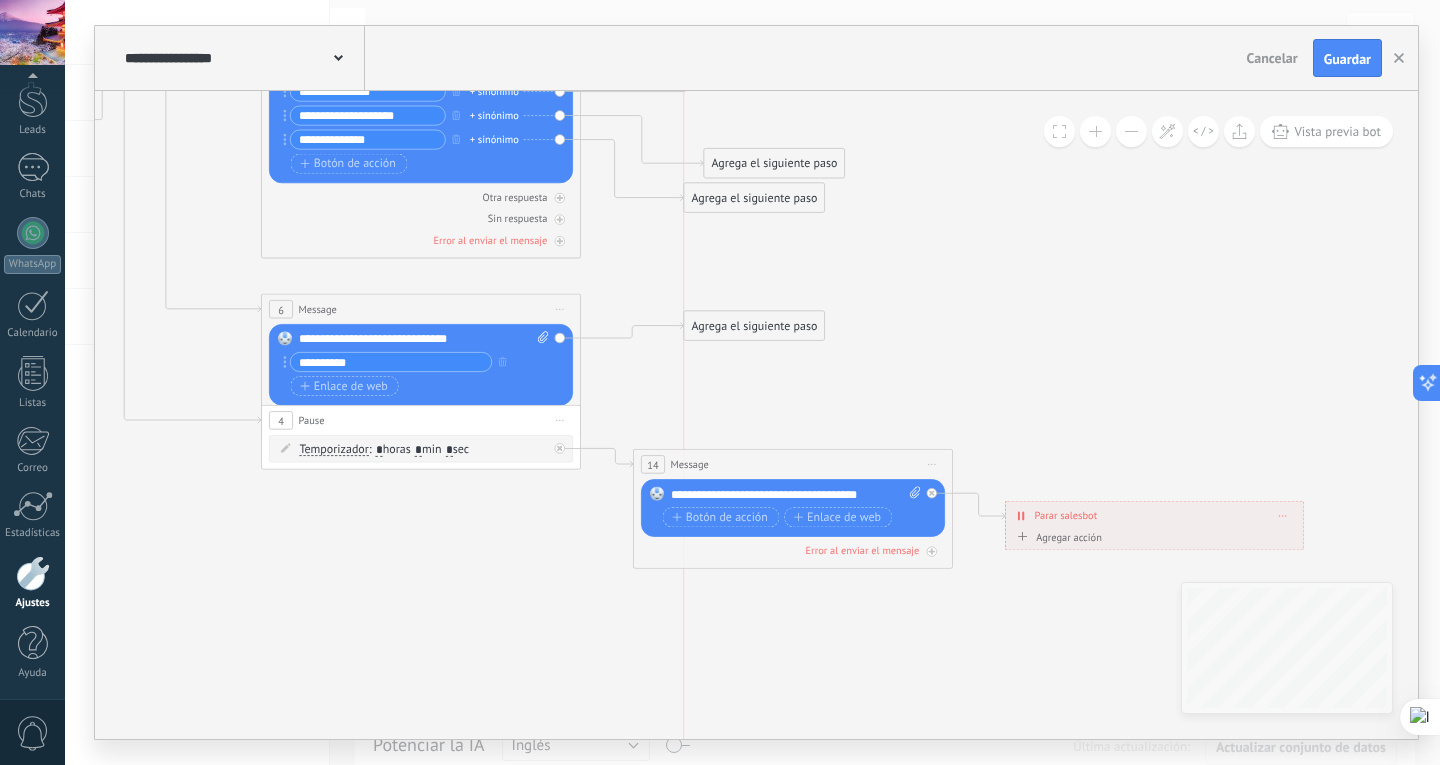 drag, startPoint x: 710, startPoint y: 661, endPoint x: 760, endPoint y: 190, distance: 473.64648 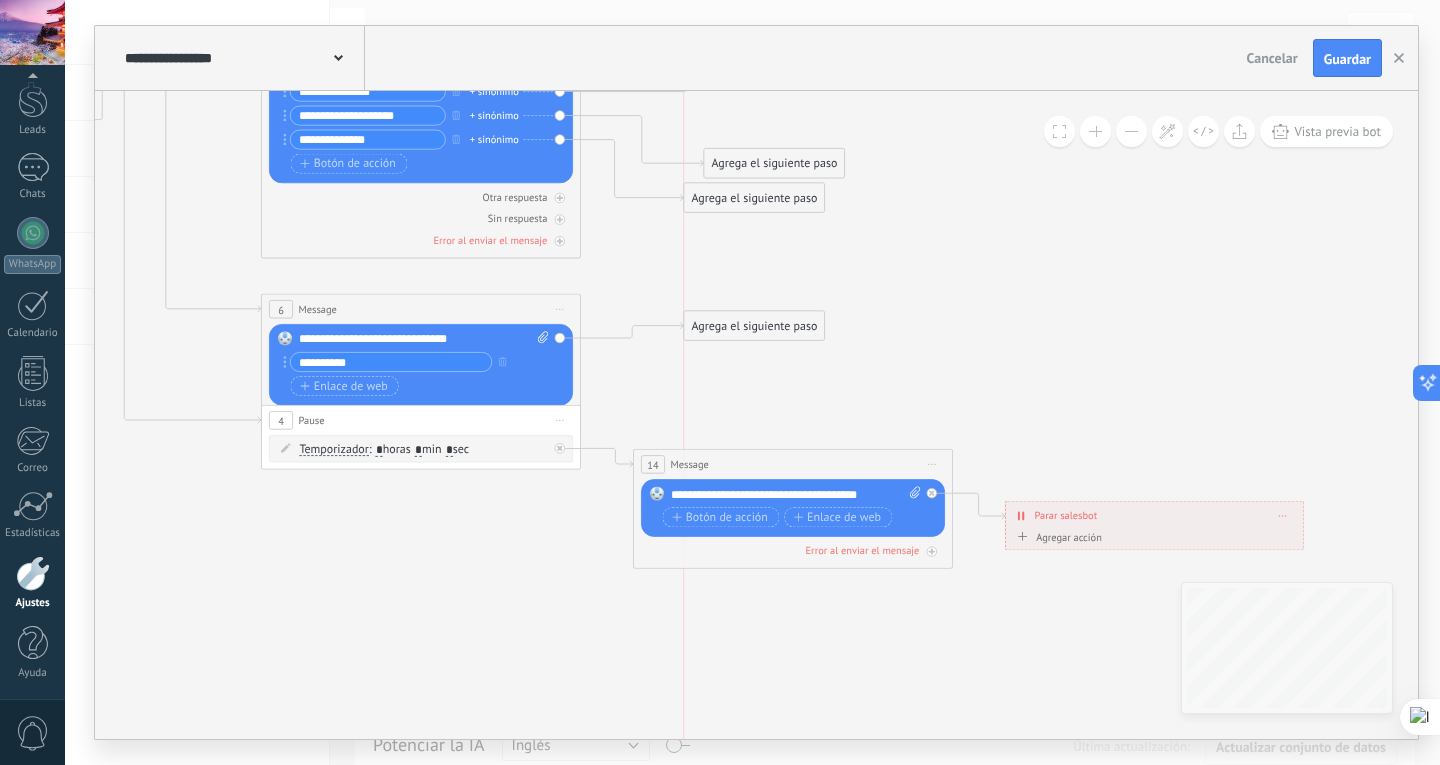 click on "Agrega el siguiente paso" at bounding box center (754, 198) 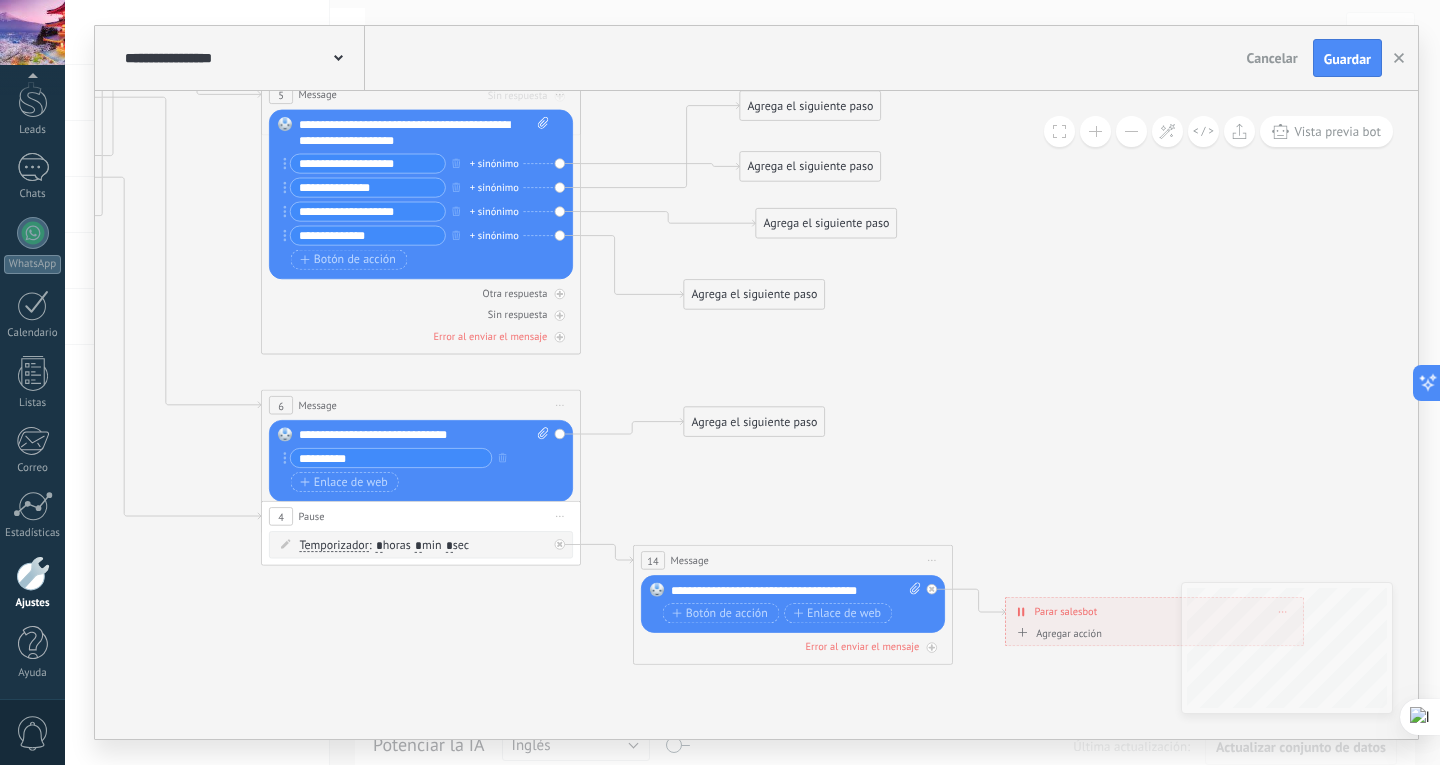 drag, startPoint x: 771, startPoint y: 256, endPoint x: 822, endPoint y: 220, distance: 62.425957 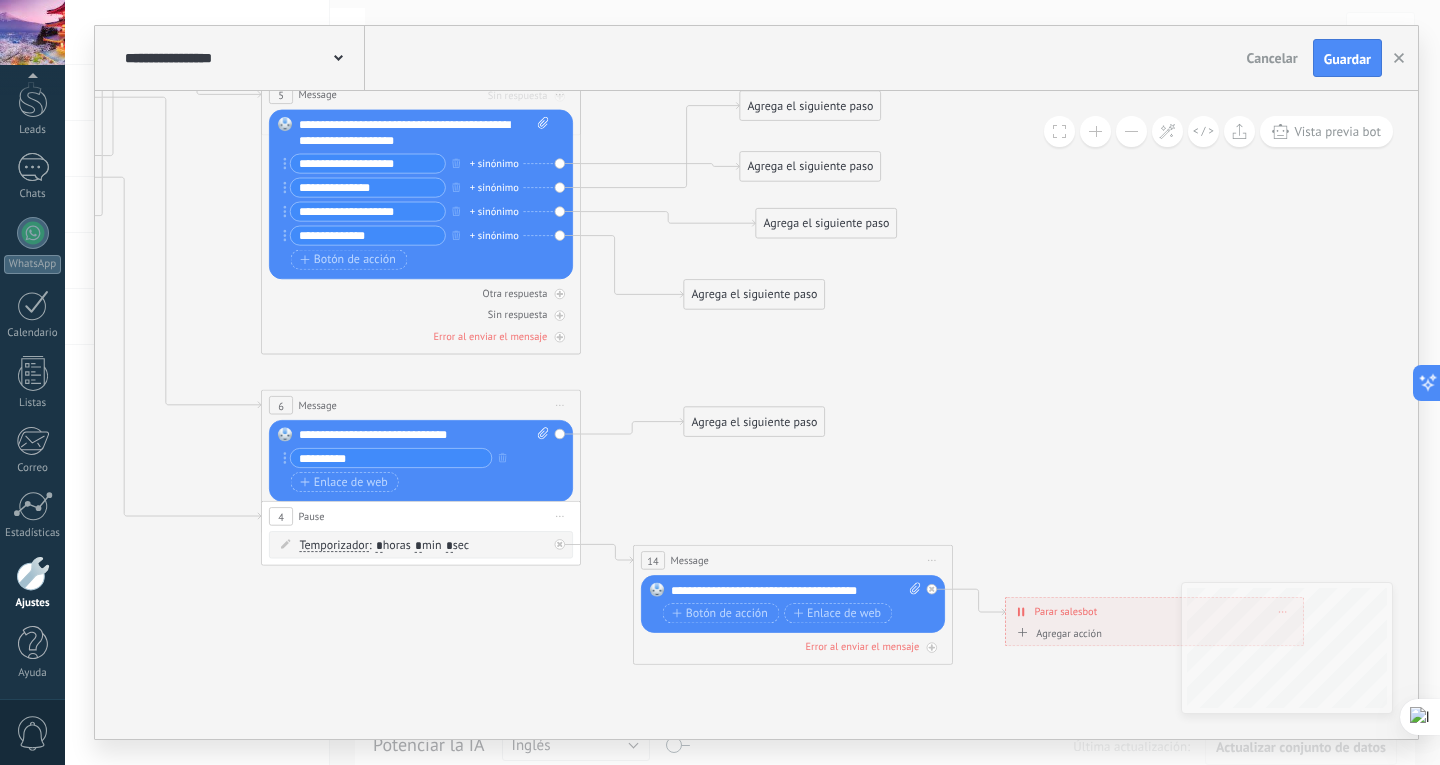 click on "Agrega el siguiente paso" at bounding box center (826, 223) 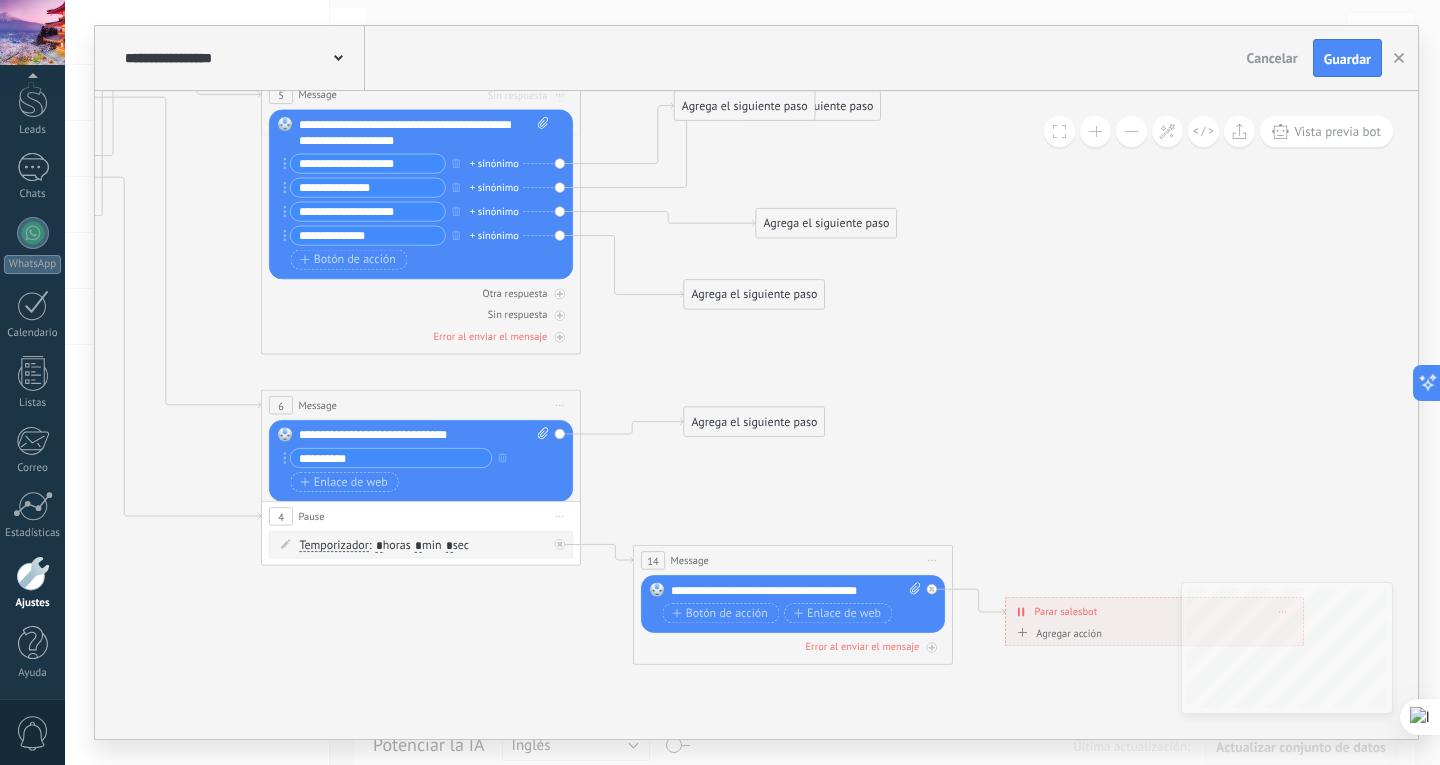 drag, startPoint x: 796, startPoint y: 170, endPoint x: 730, endPoint y: 106, distance: 91.93476 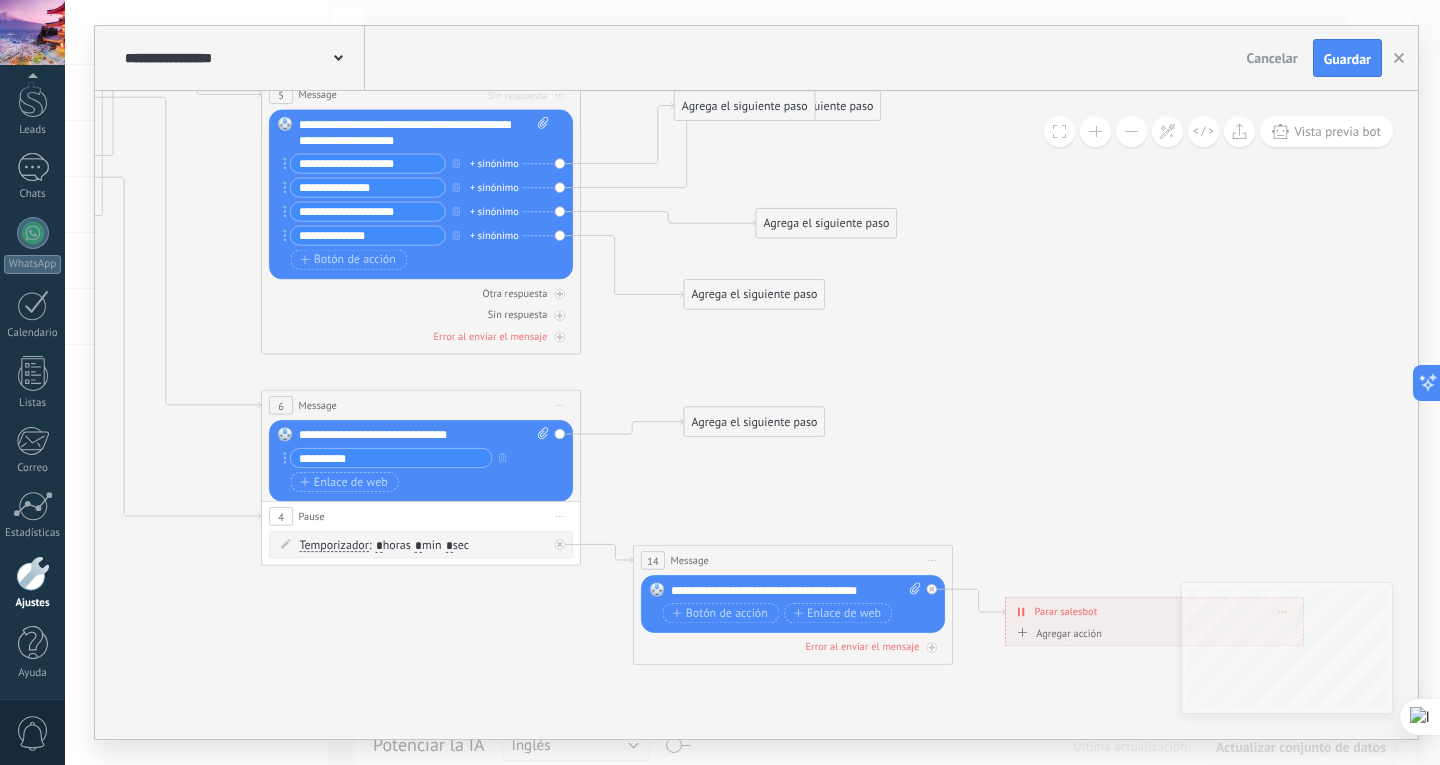 click on "Agrega el siguiente paso" at bounding box center (745, 106) 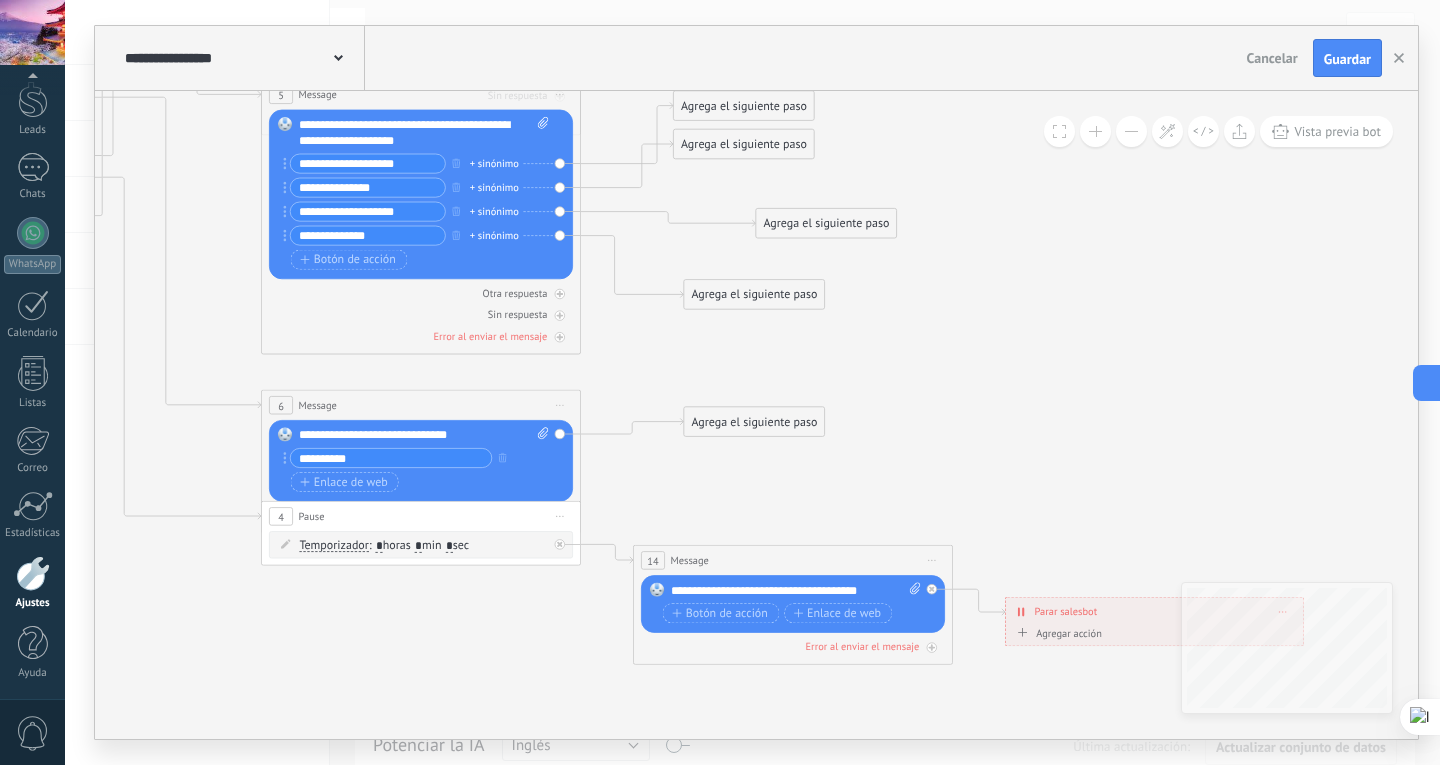 drag, startPoint x: 767, startPoint y: 212, endPoint x: 752, endPoint y: 207, distance: 15.811388 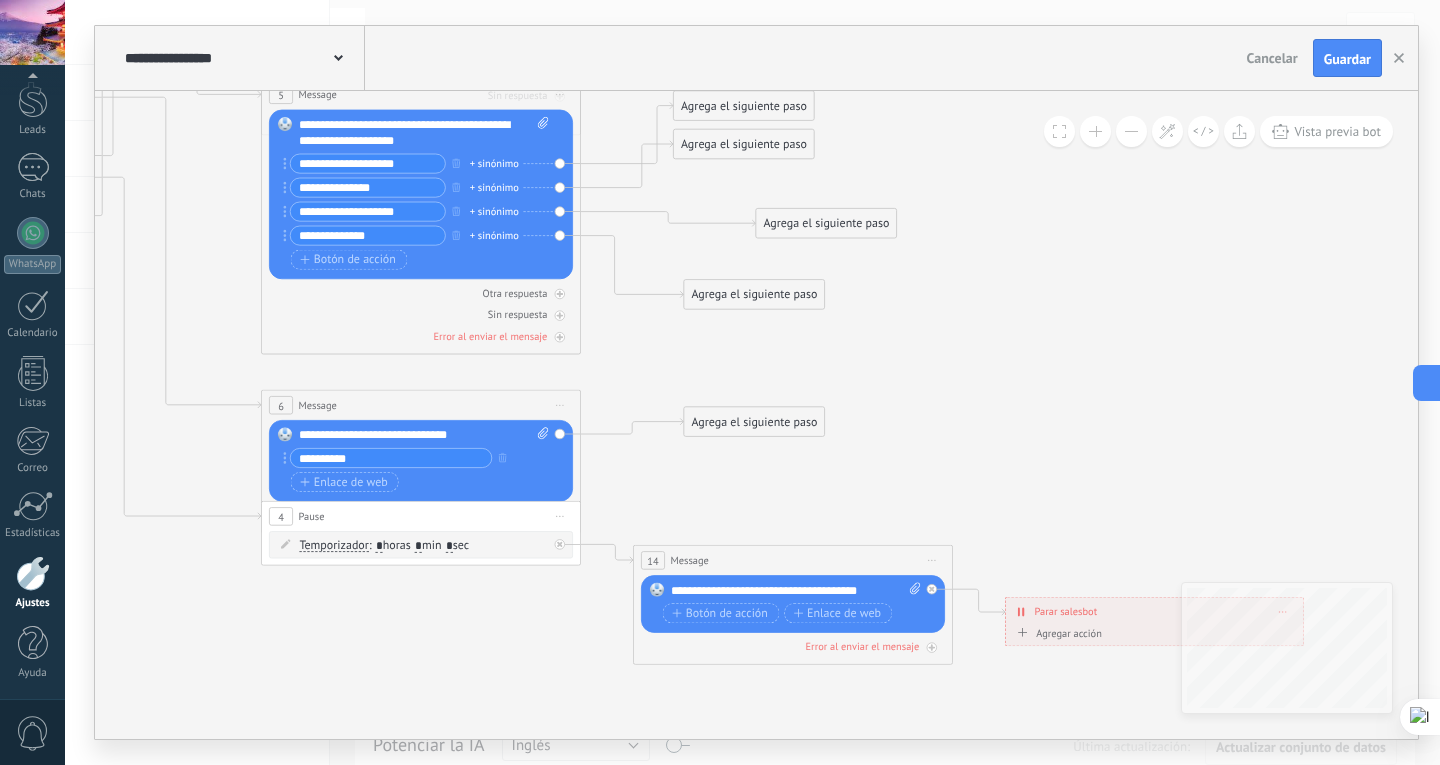 click on "Agrega el siguiente paso" at bounding box center (826, 223) 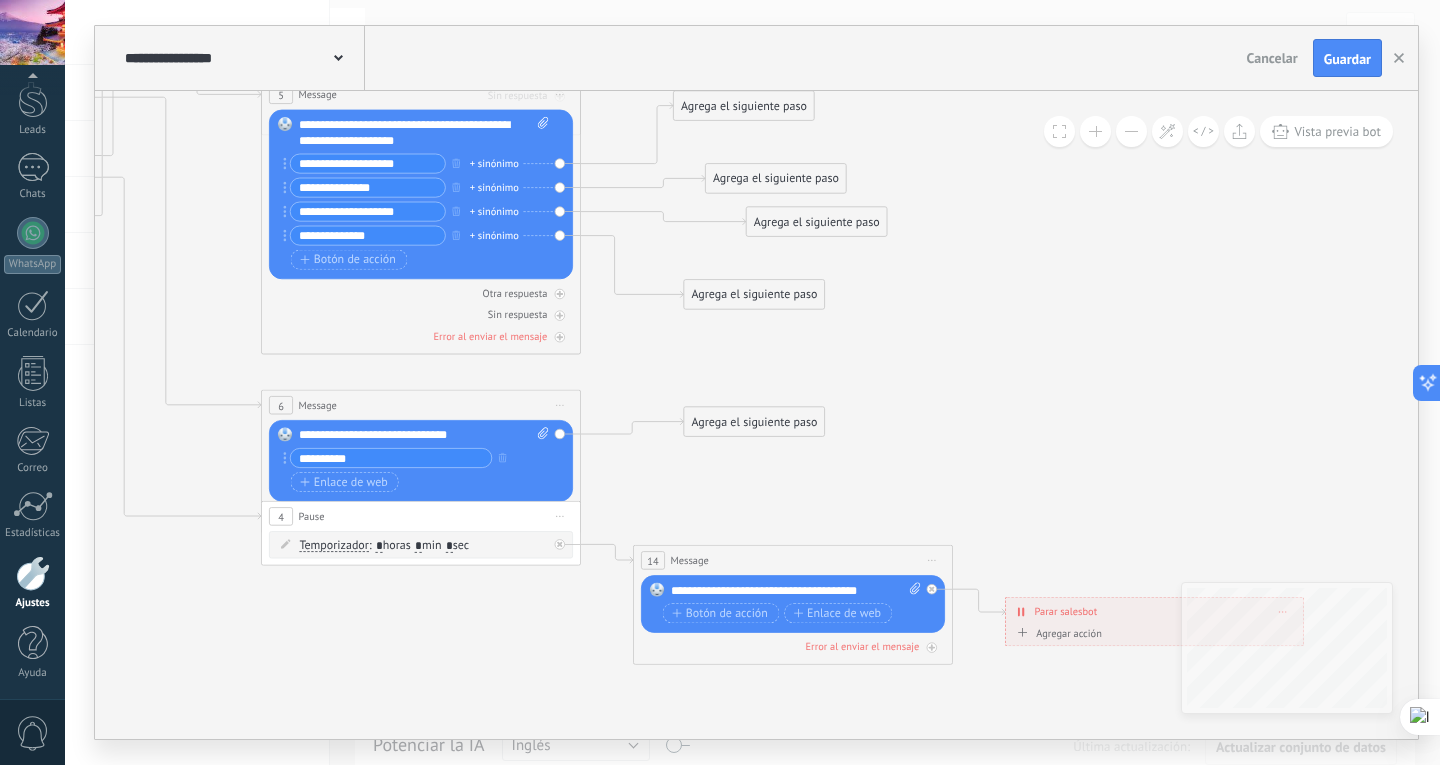 drag, startPoint x: 747, startPoint y: 145, endPoint x: 771, endPoint y: 128, distance: 29.410883 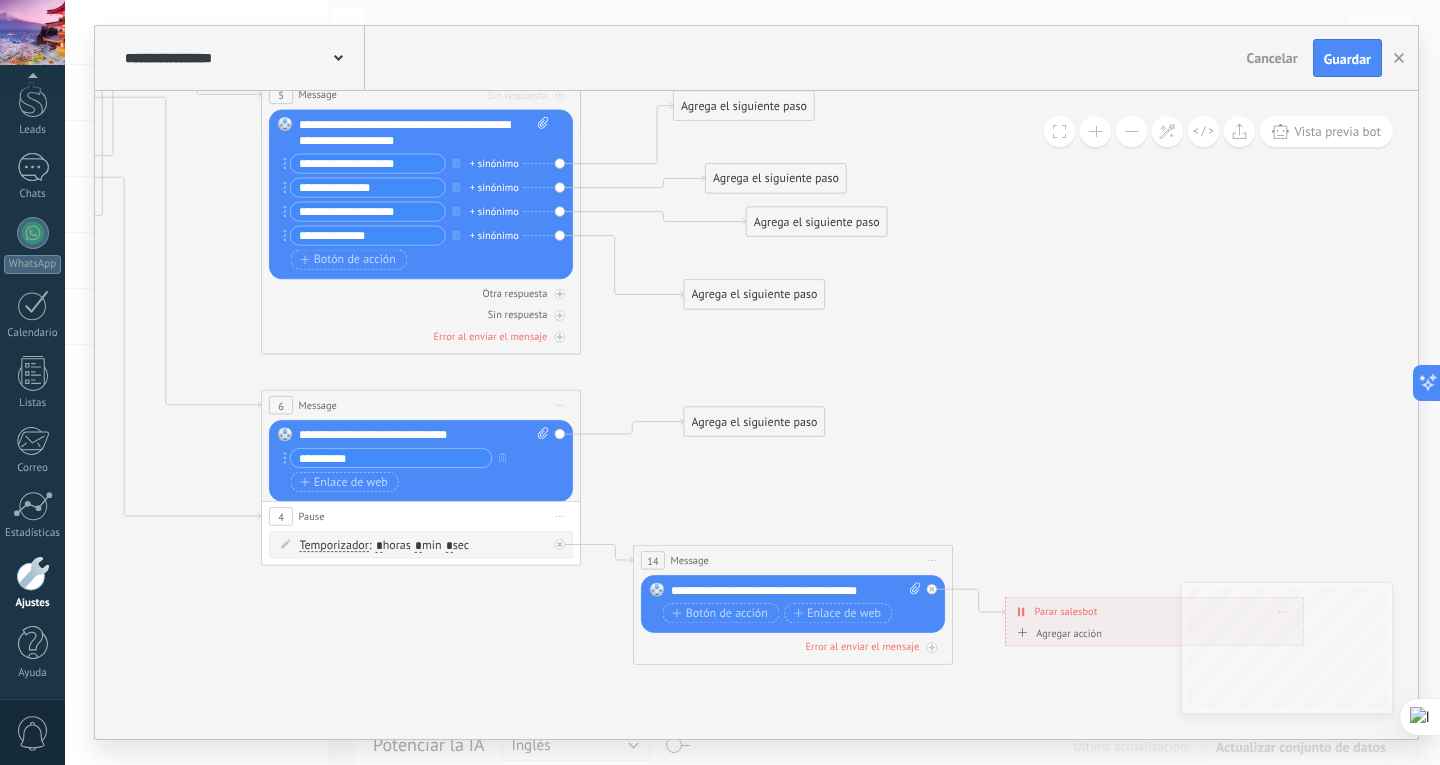 click on "Agrega el siguiente paso" at bounding box center [776, 179] 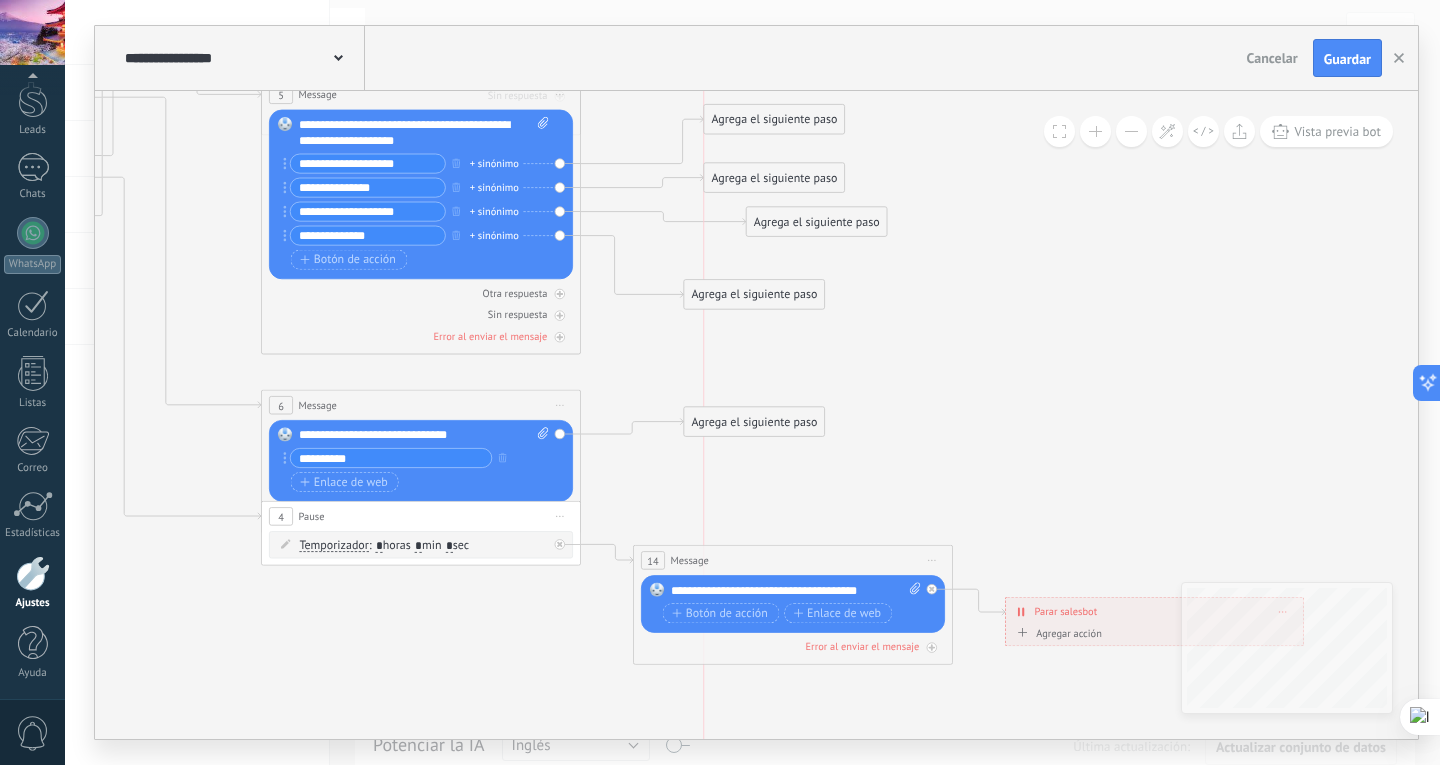 drag, startPoint x: 767, startPoint y: 112, endPoint x: 799, endPoint y: 126, distance: 34.928497 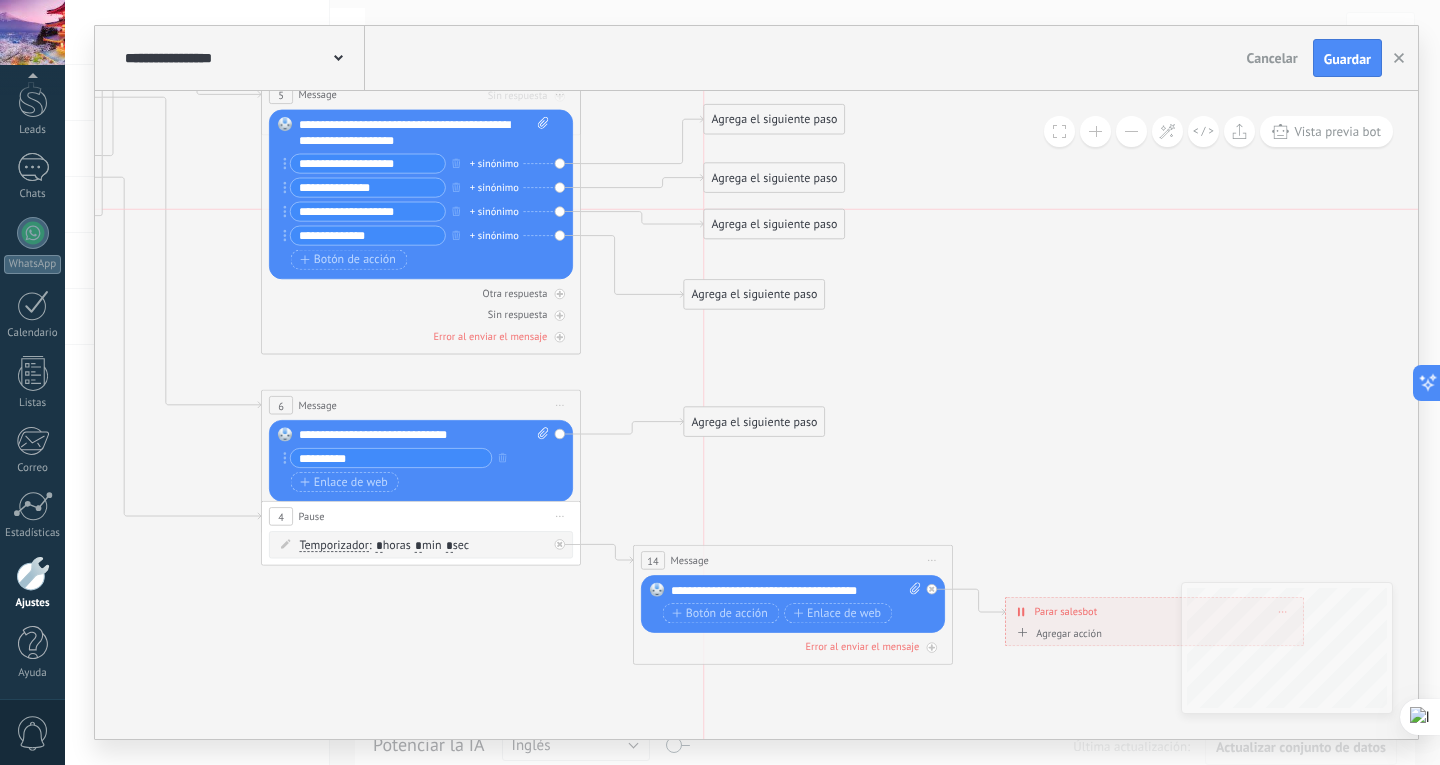 drag, startPoint x: 785, startPoint y: 223, endPoint x: 743, endPoint y: 232, distance: 42.953465 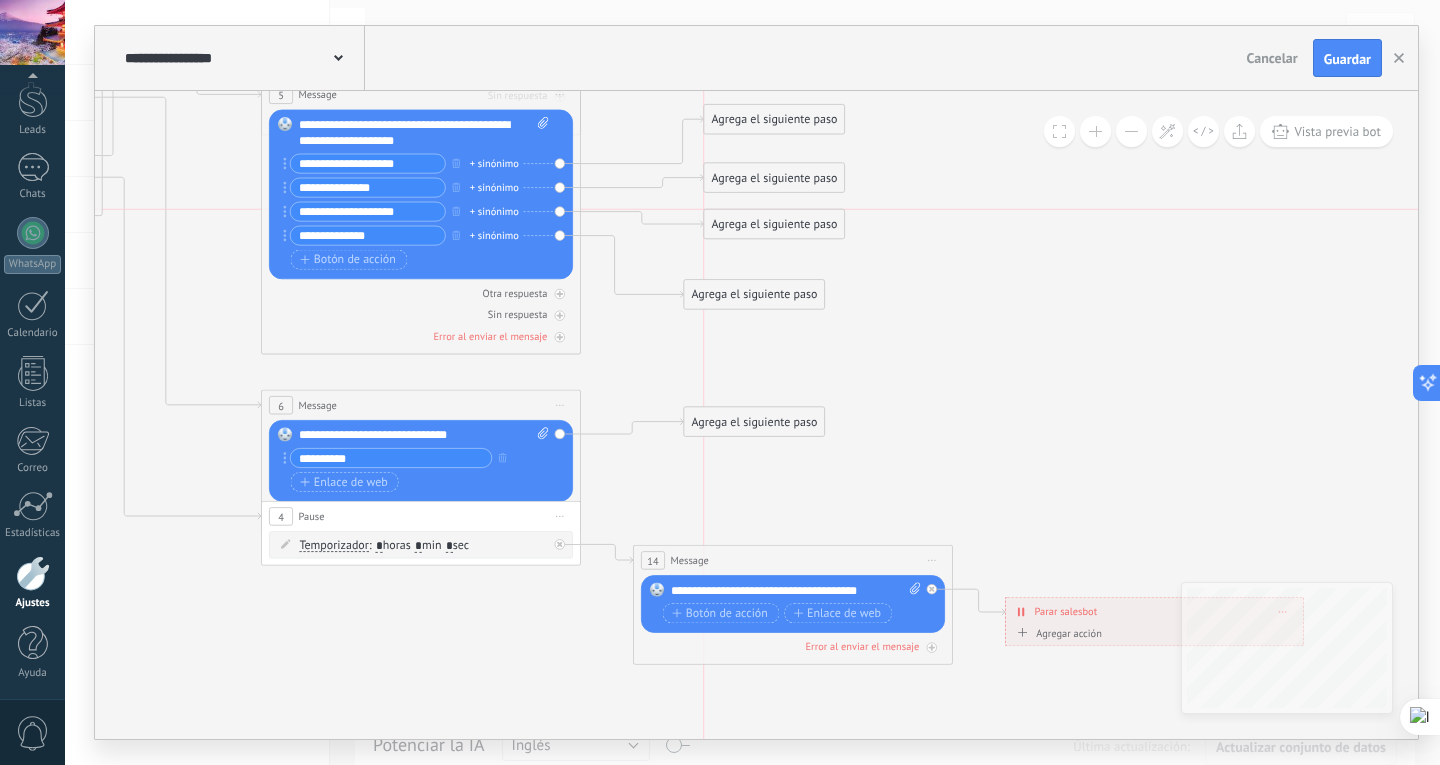click on "Agrega el siguiente paso" at bounding box center (774, 224) 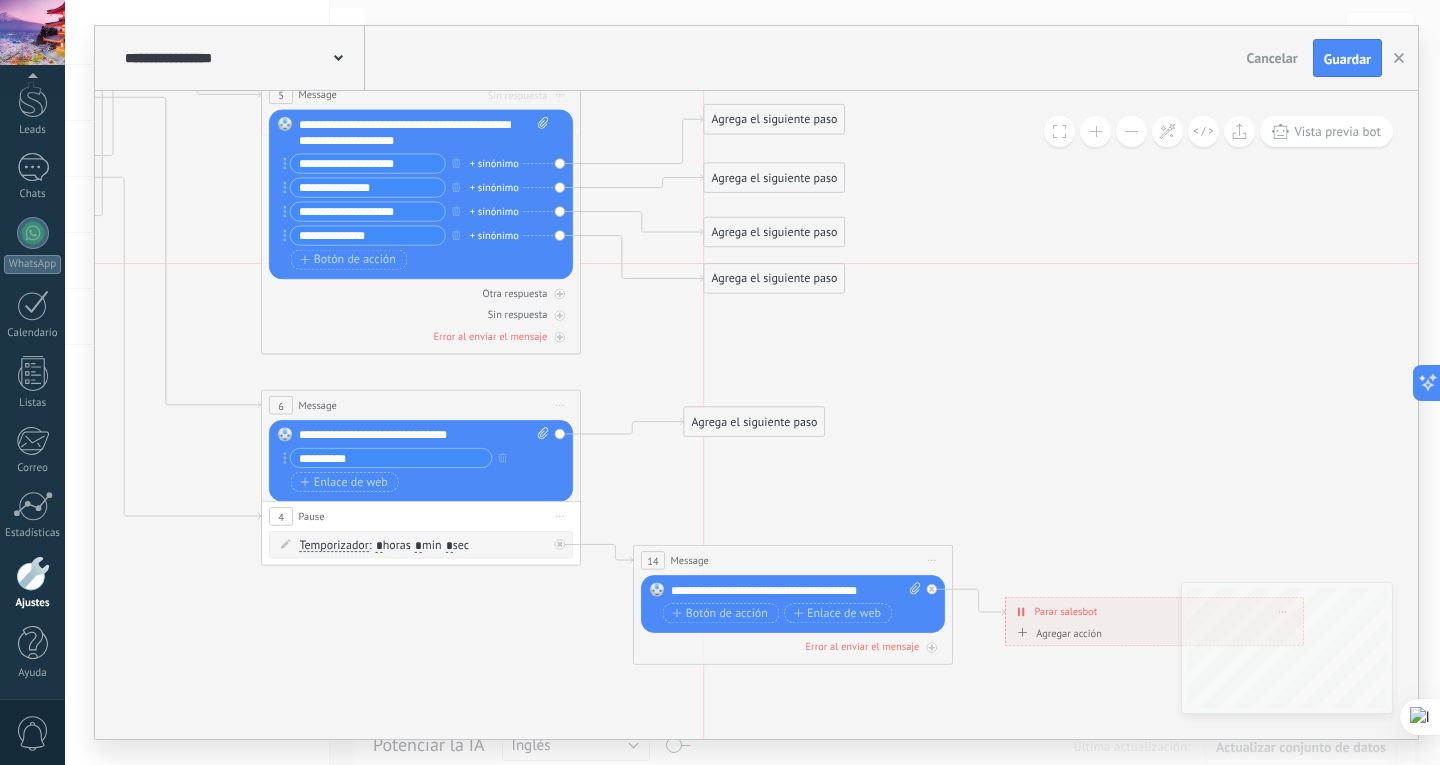 drag, startPoint x: 771, startPoint y: 285, endPoint x: 790, endPoint y: 276, distance: 21.023796 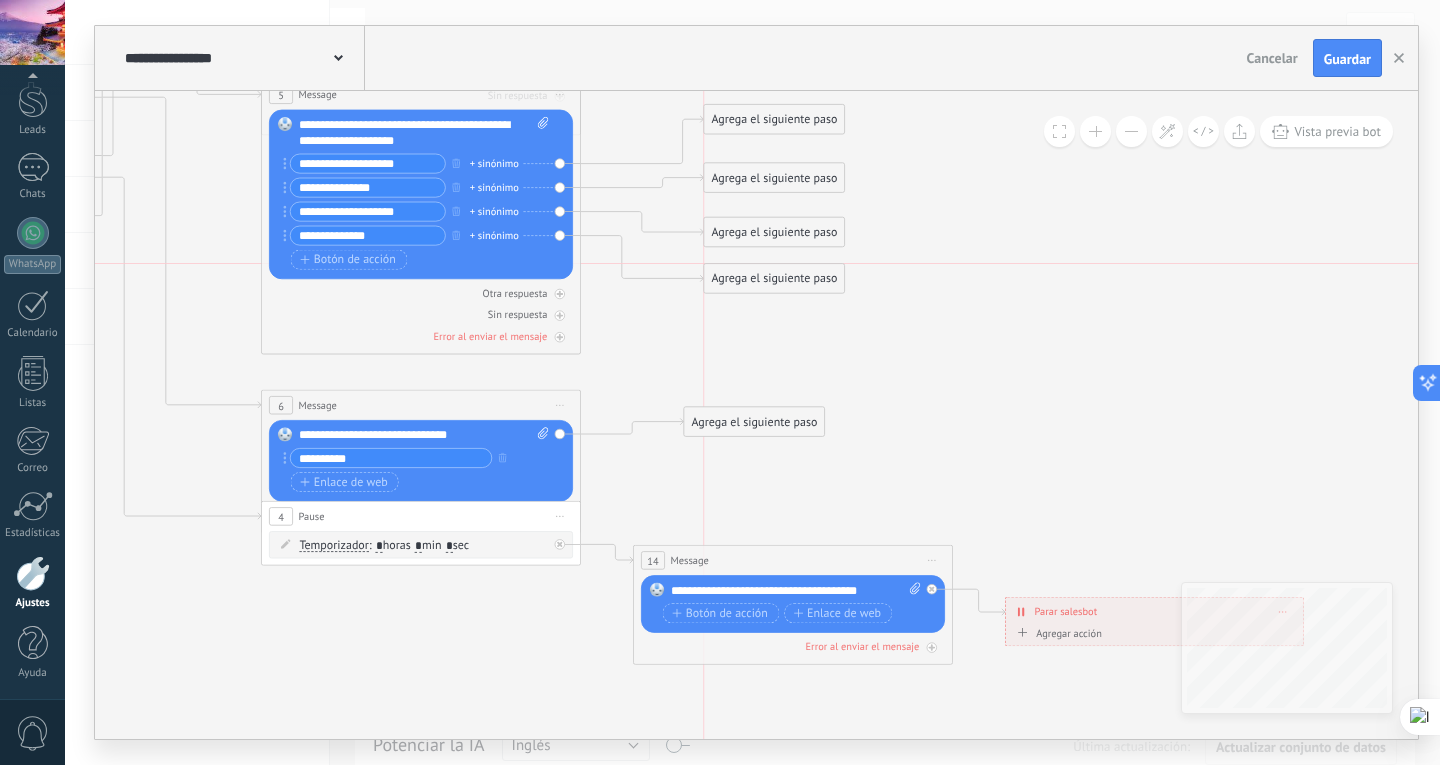 click on "Agrega el siguiente paso" at bounding box center [774, 279] 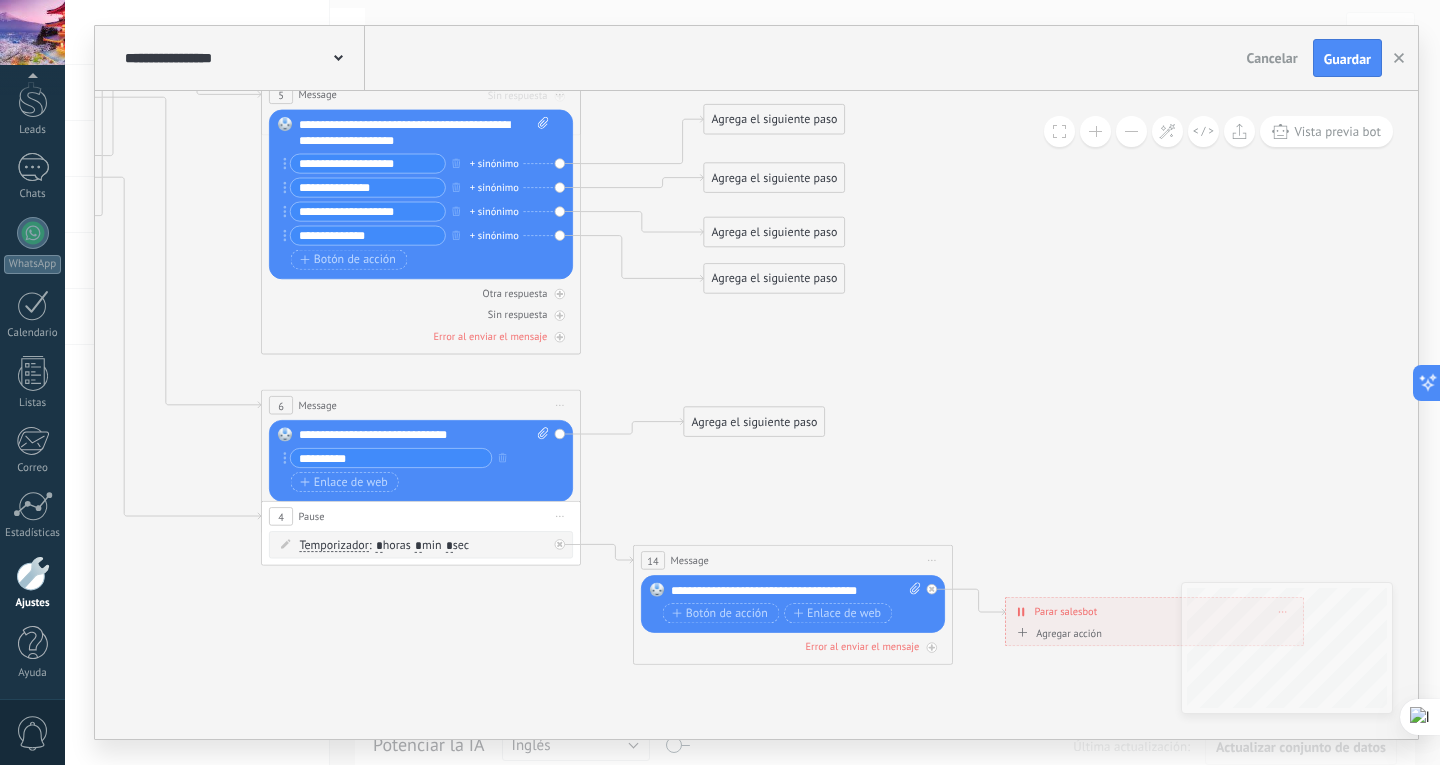 click 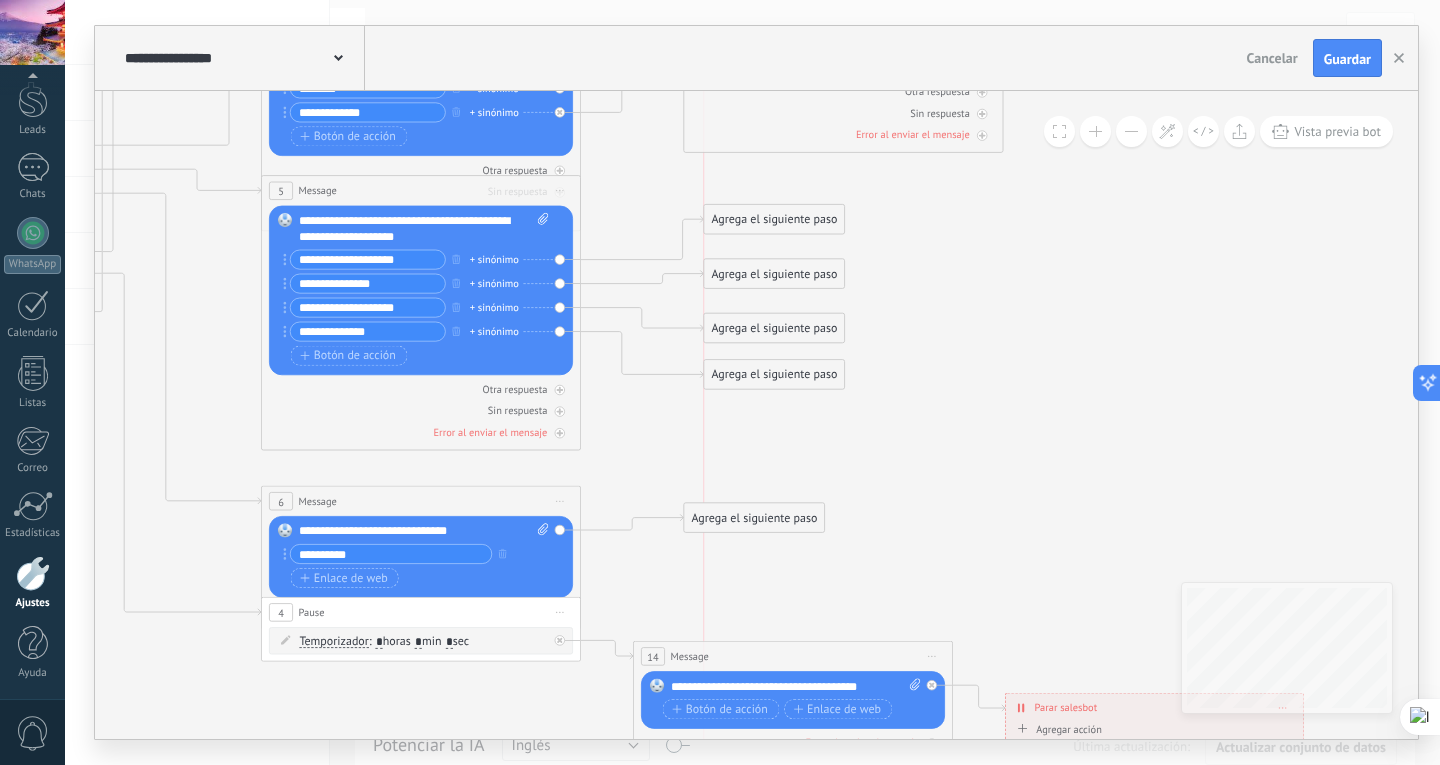 click on "Agrega el siguiente paso" at bounding box center (774, 219) 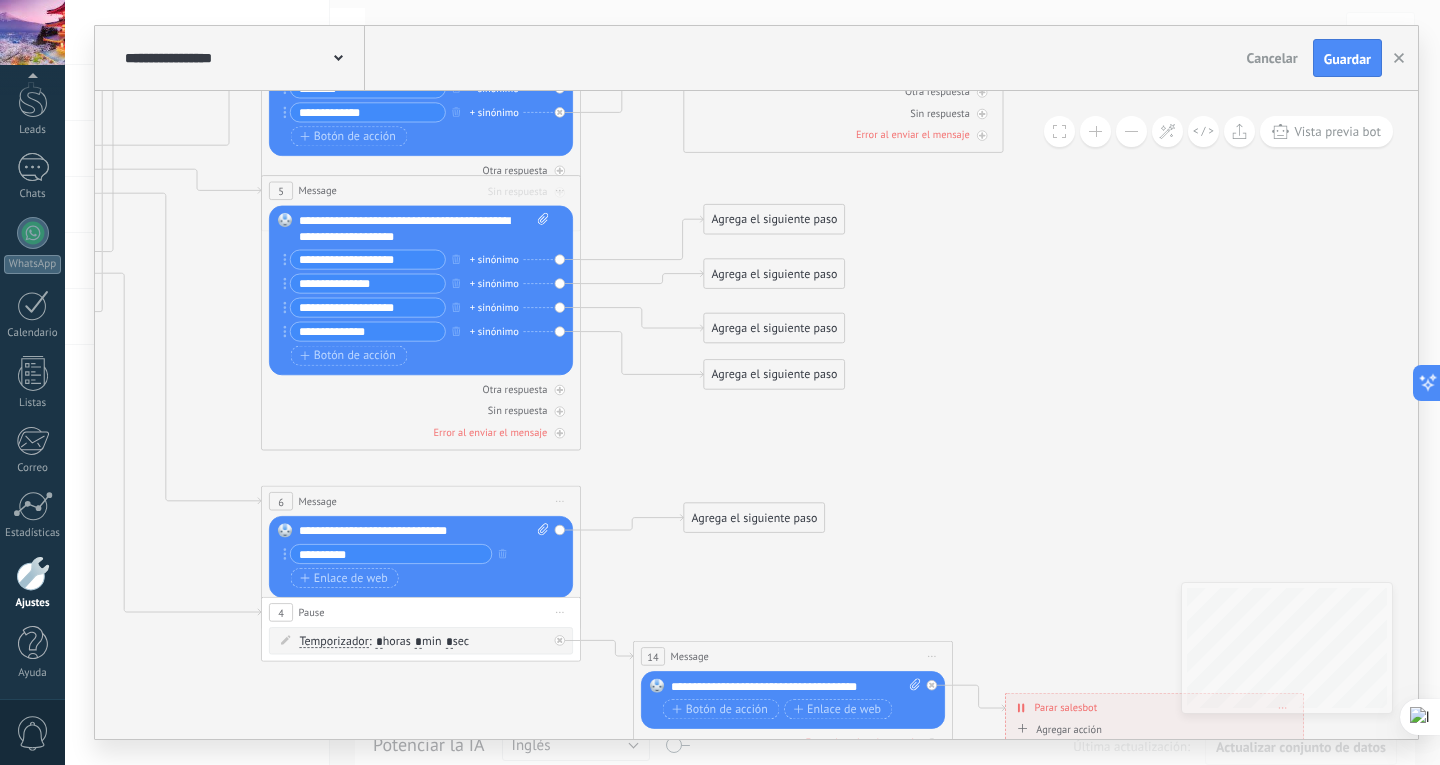 click 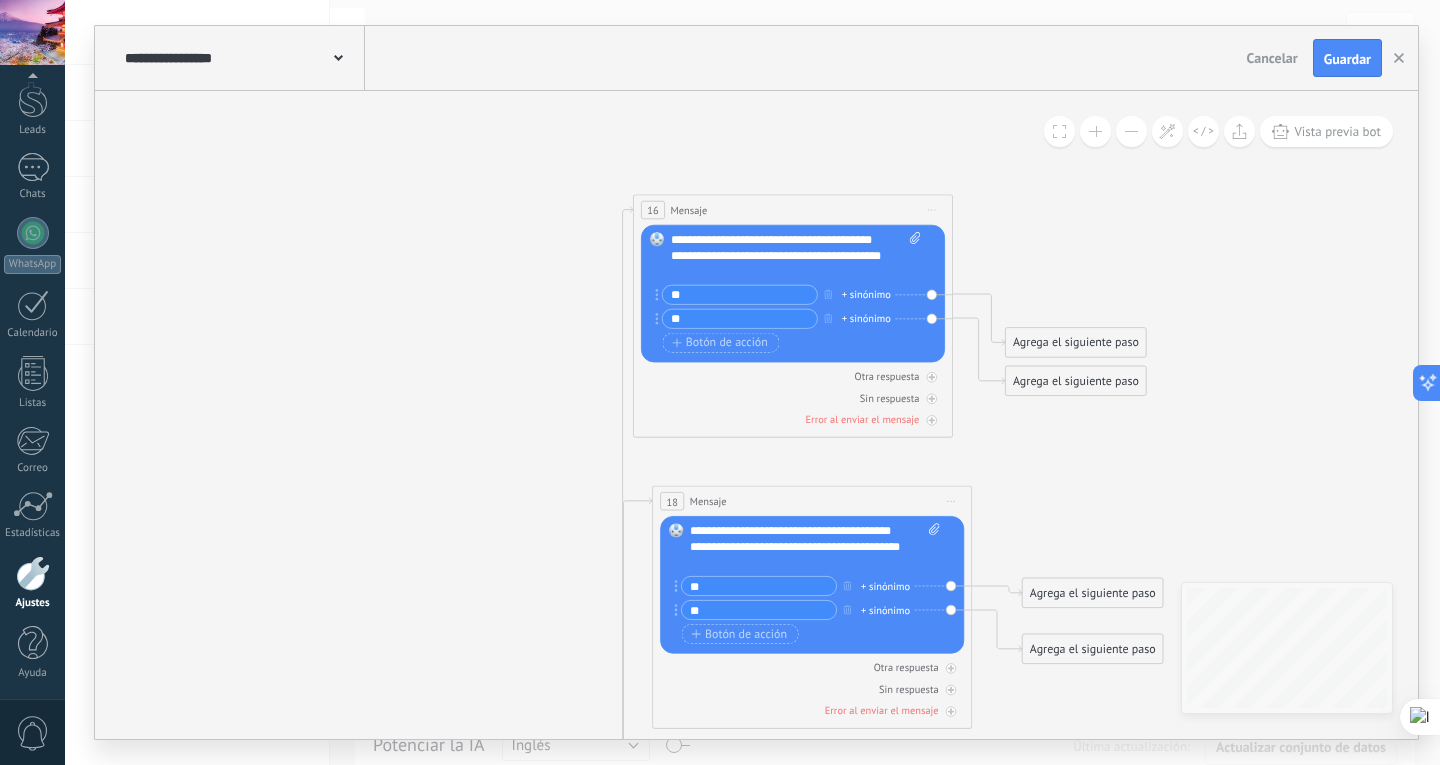click on "Agrega el siguiente paso" at bounding box center (1076, 343) 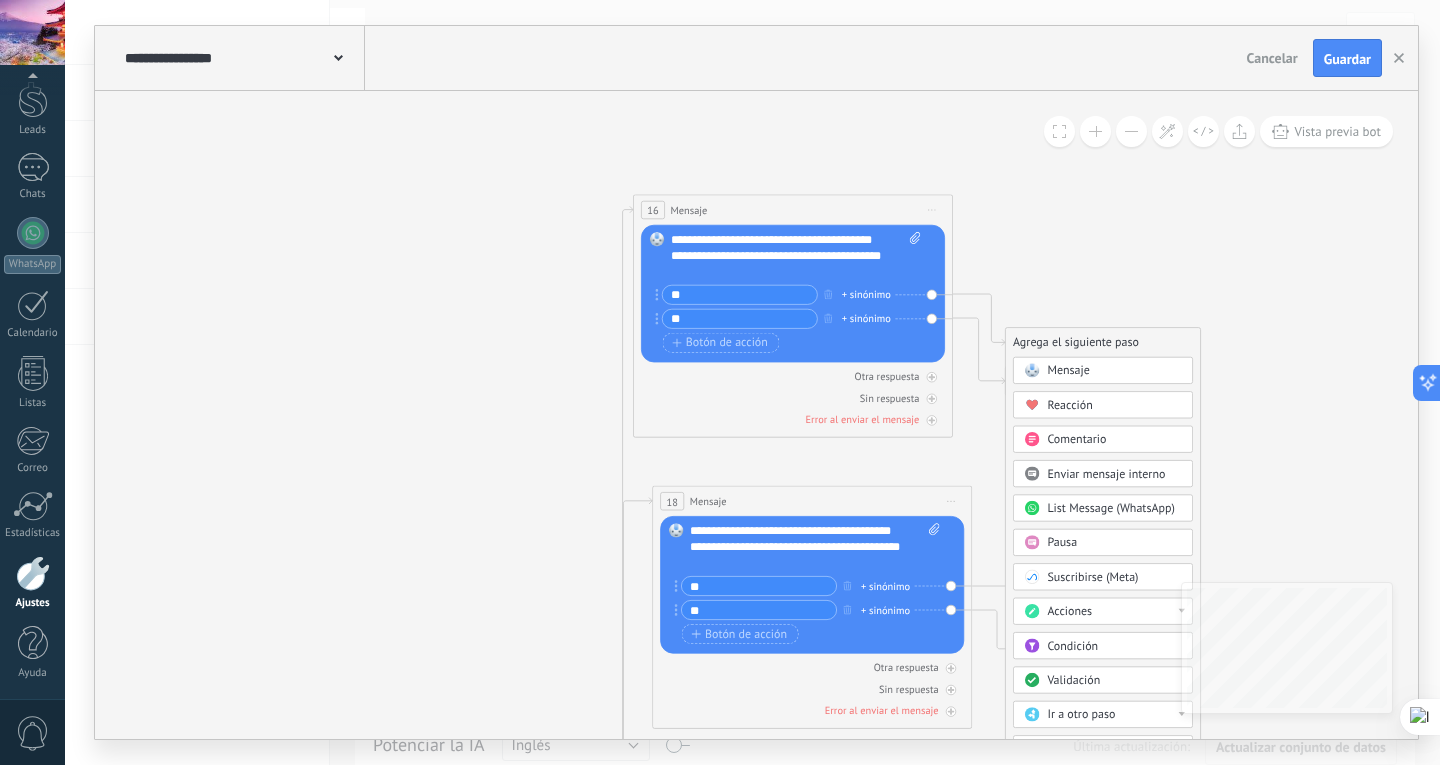 click on "Mensaje" at bounding box center (1114, 371) 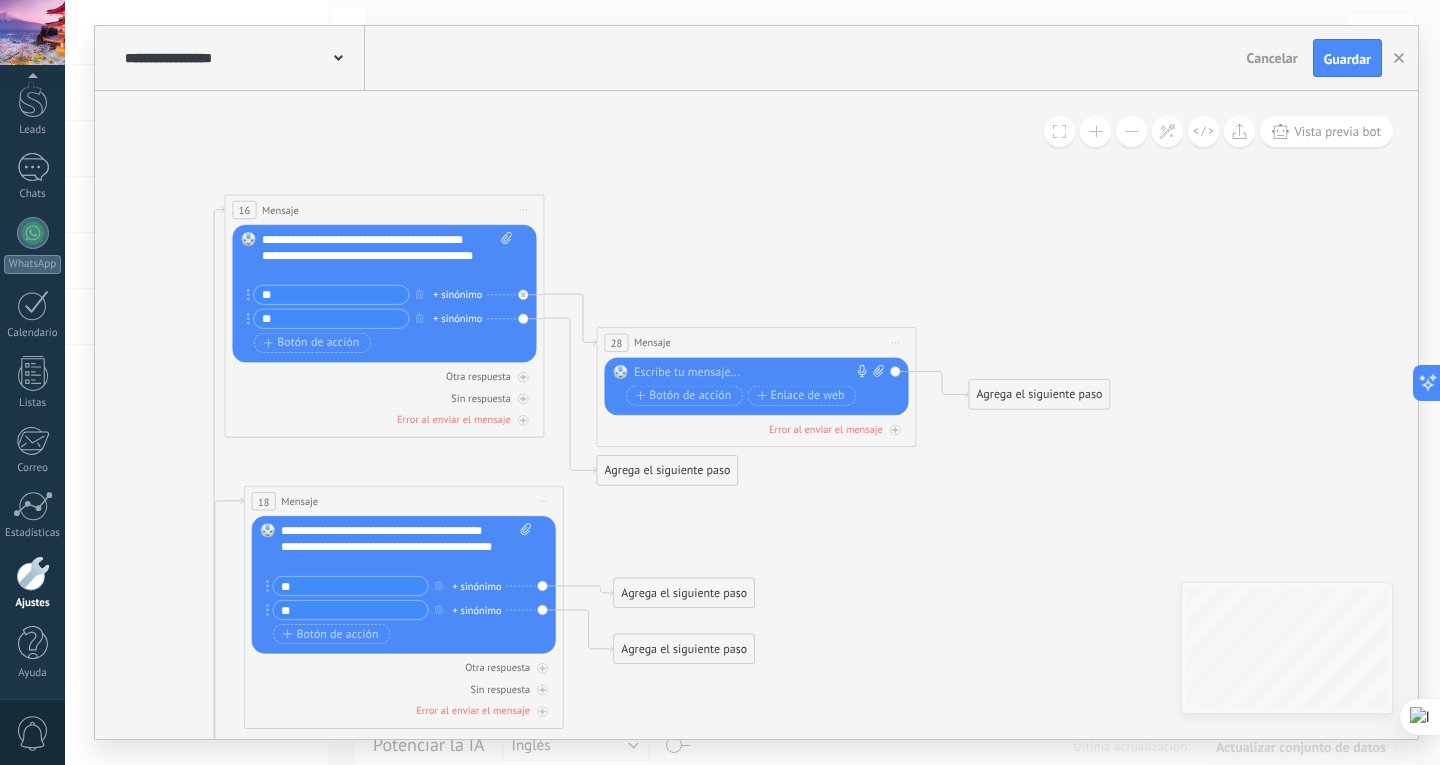 click at bounding box center (753, 373) 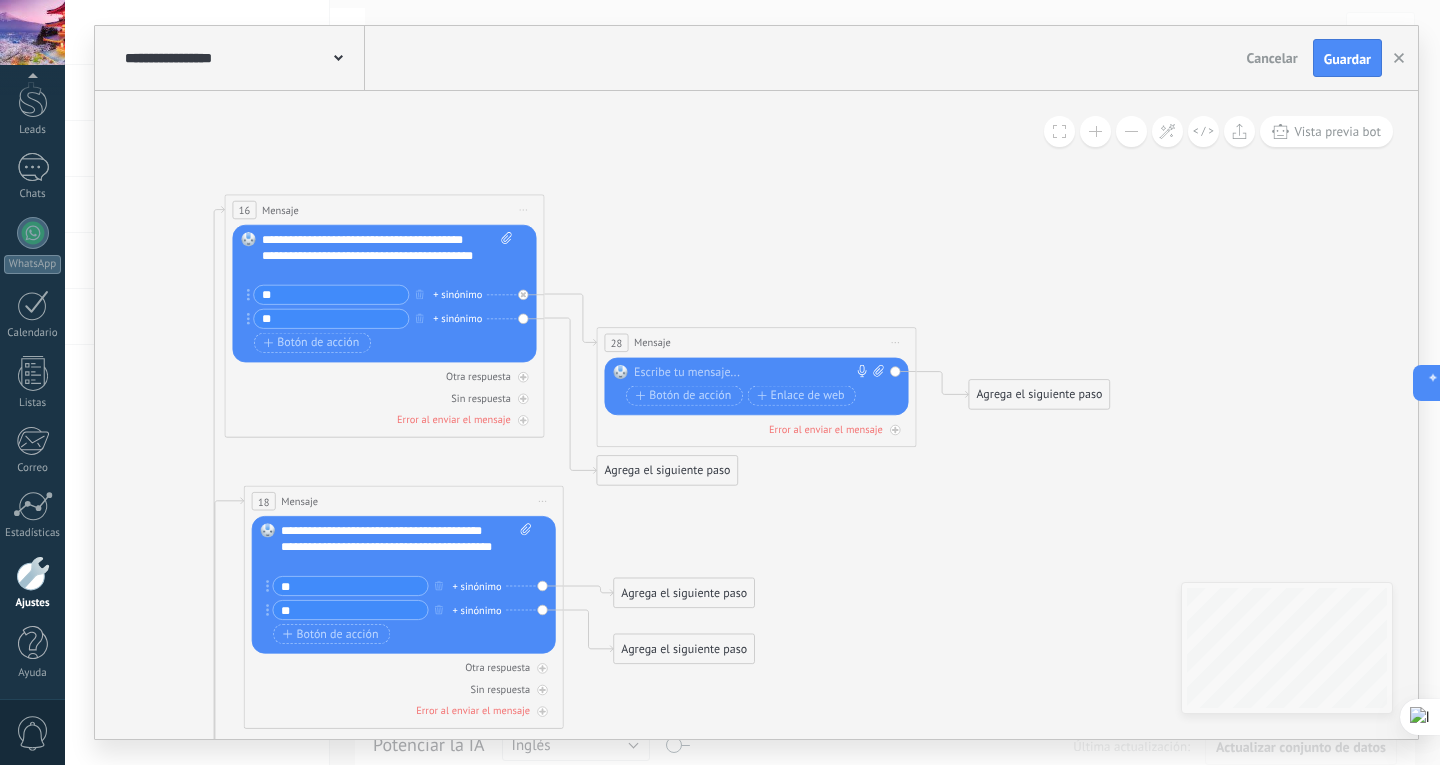 type 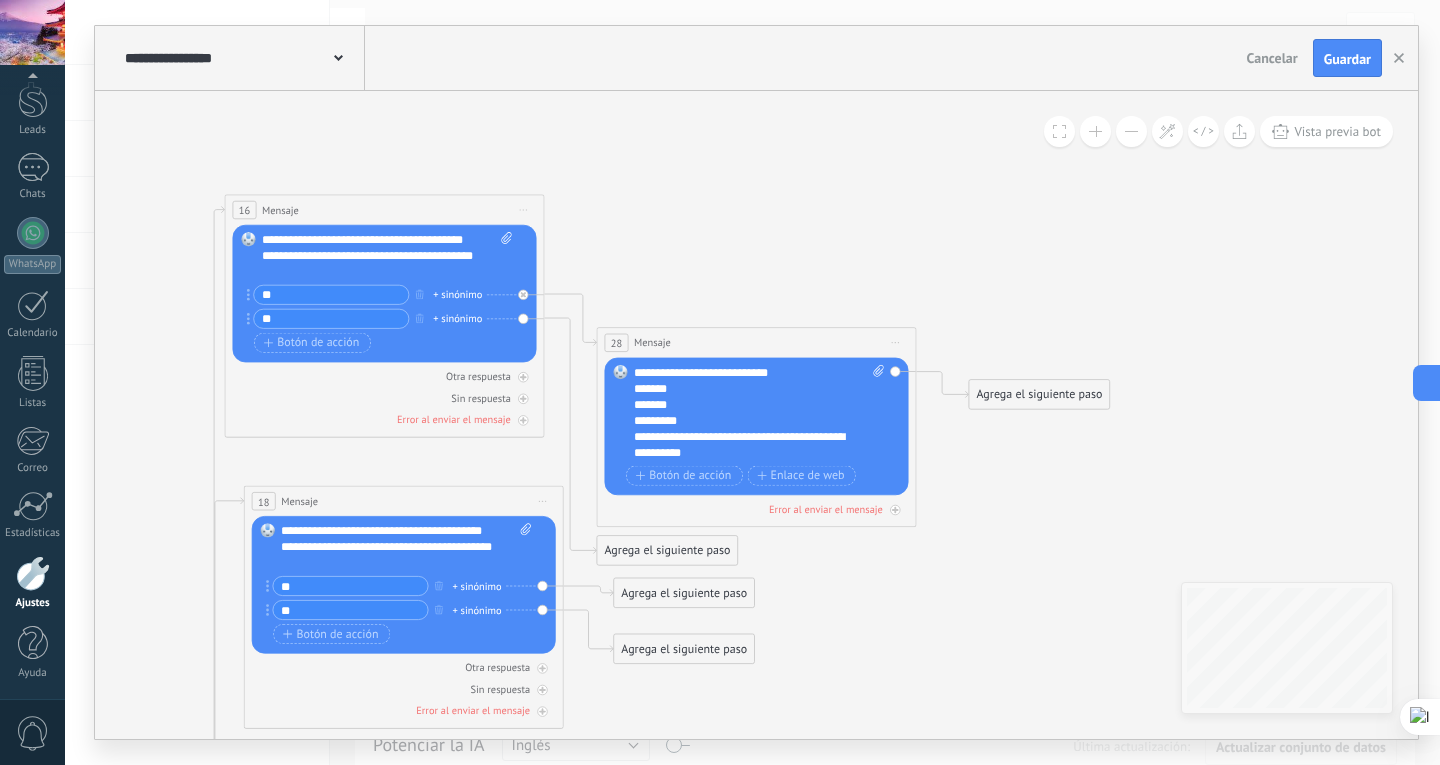 click on "**********" at bounding box center [745, 445] 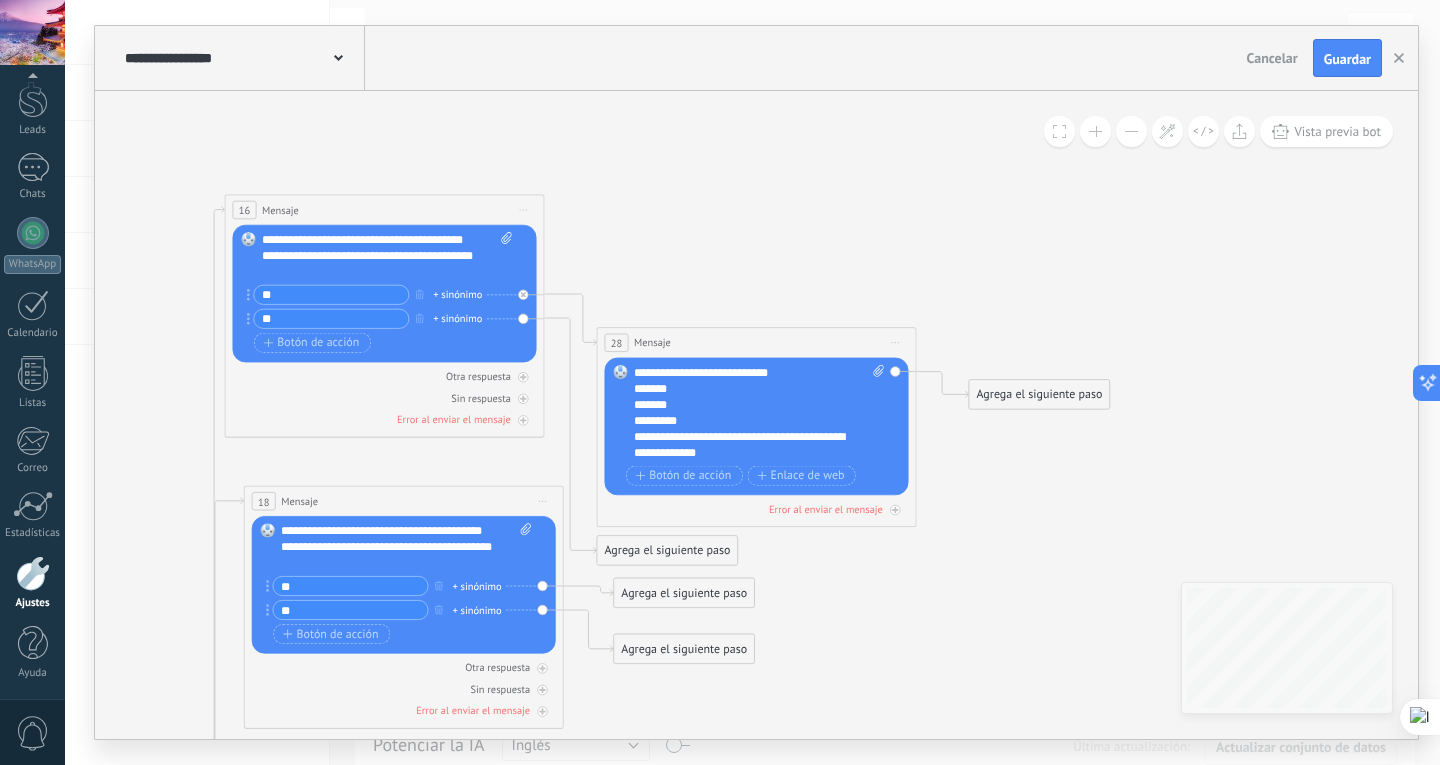 click 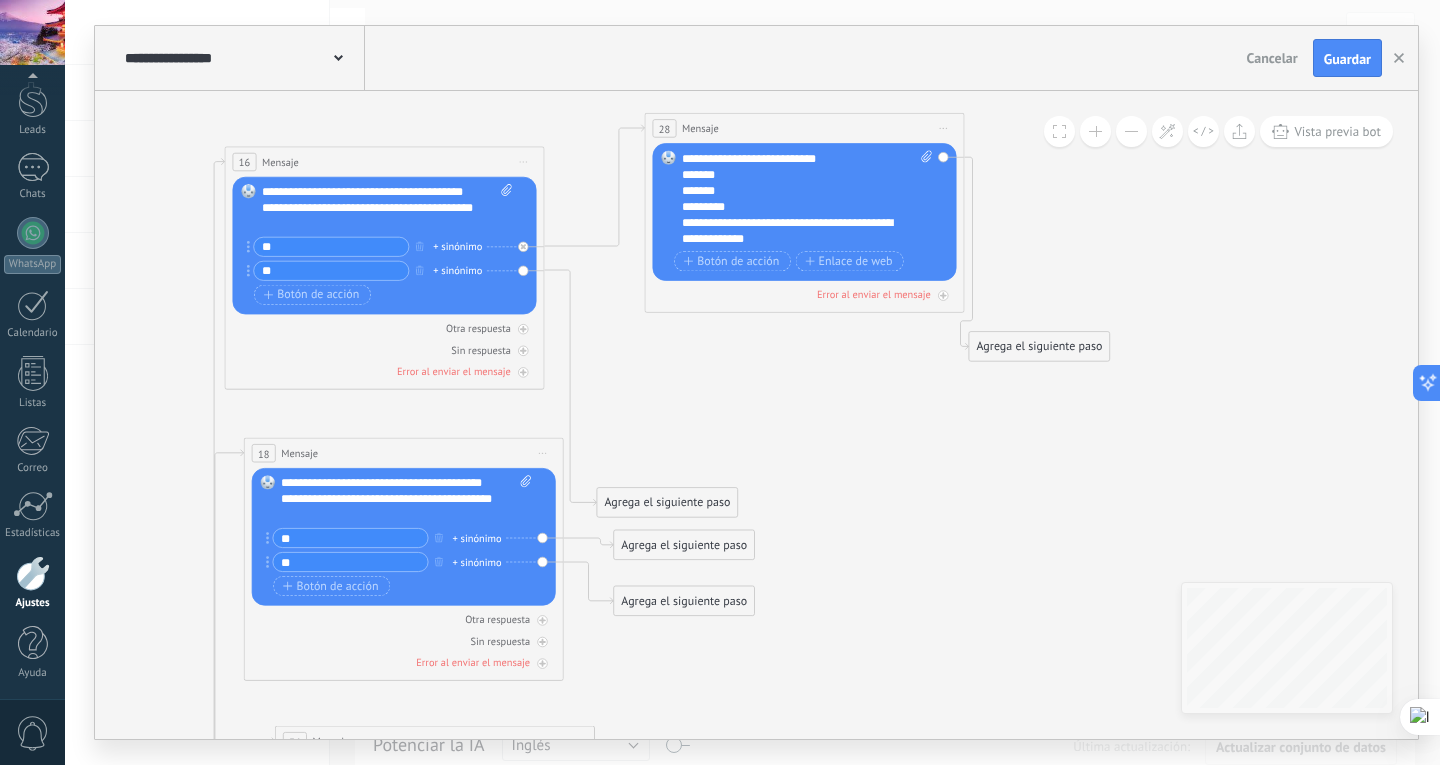 drag, startPoint x: 756, startPoint y: 292, endPoint x: 804, endPoint y: 126, distance: 172.80046 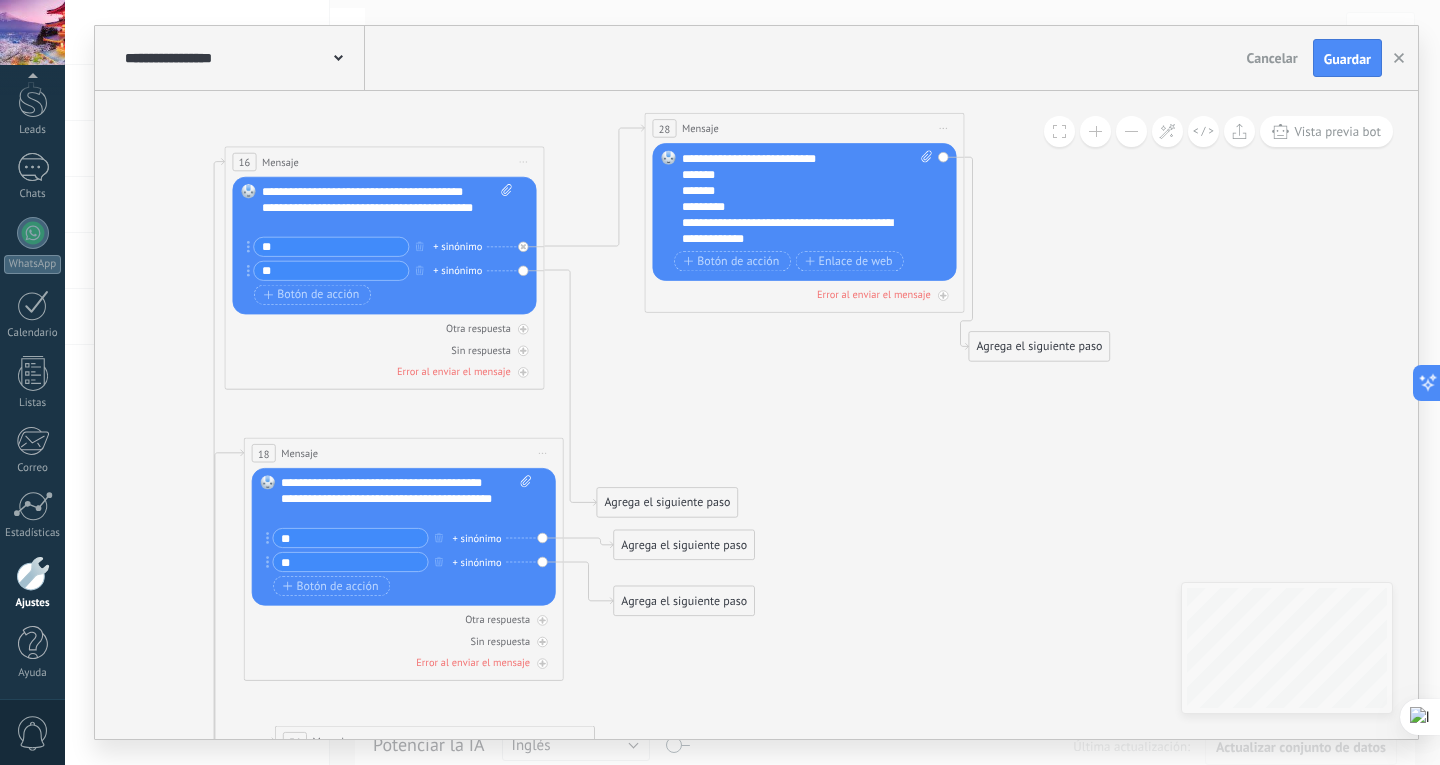click on "28
Mensaje
*******
(a):
Todos los contactos - canales seleccionados
Todos los contactos - canales seleccionados
Todos los contactos - canal primario
Contacto principal - canales seleccionados
Contacto principal - canal primario
Todos los contactos - canales seleccionados
Todos los contactos - canales seleccionados
Todos los contactos - canal primario
Contacto principal - canales seleccionados" at bounding box center (804, 129) 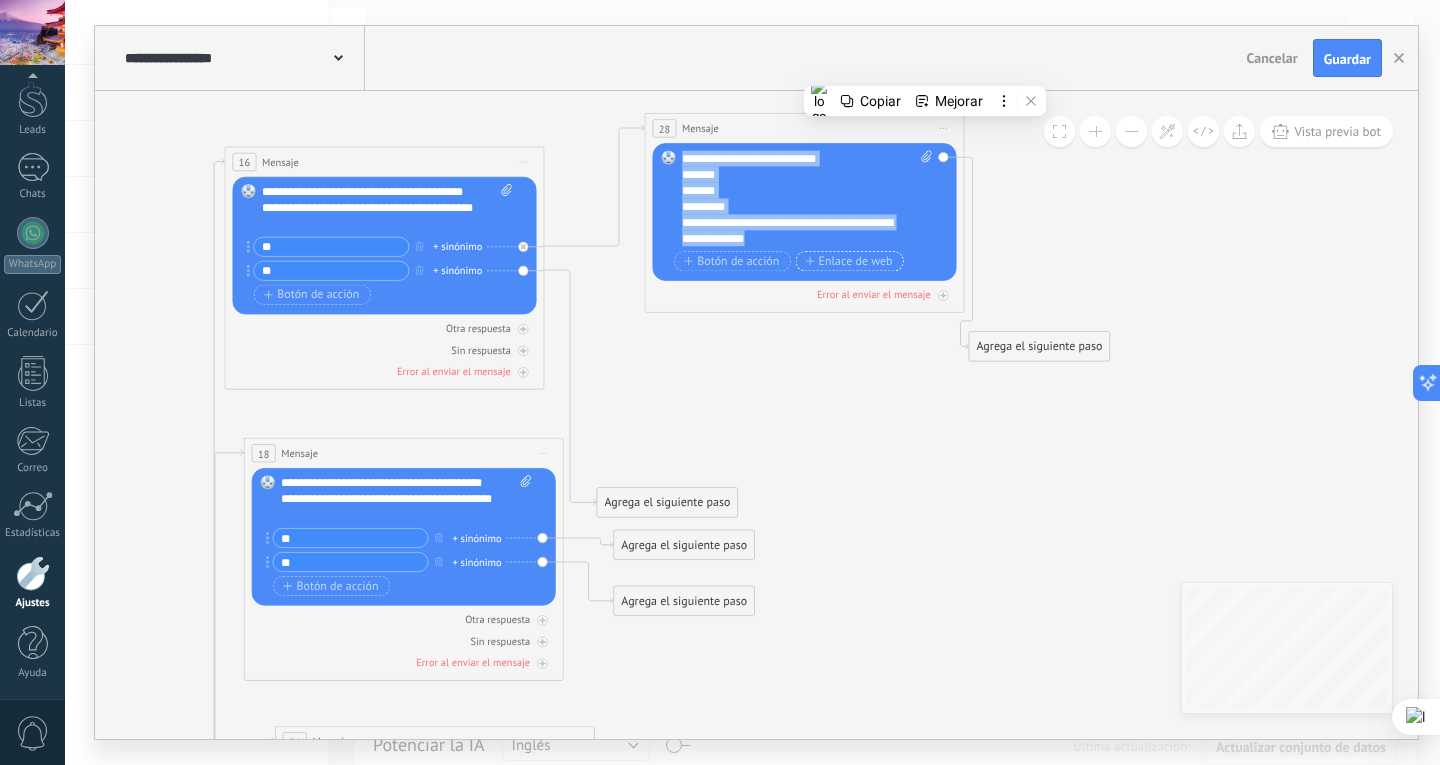 drag, startPoint x: 683, startPoint y: 155, endPoint x: 825, endPoint y: 253, distance: 172.53406 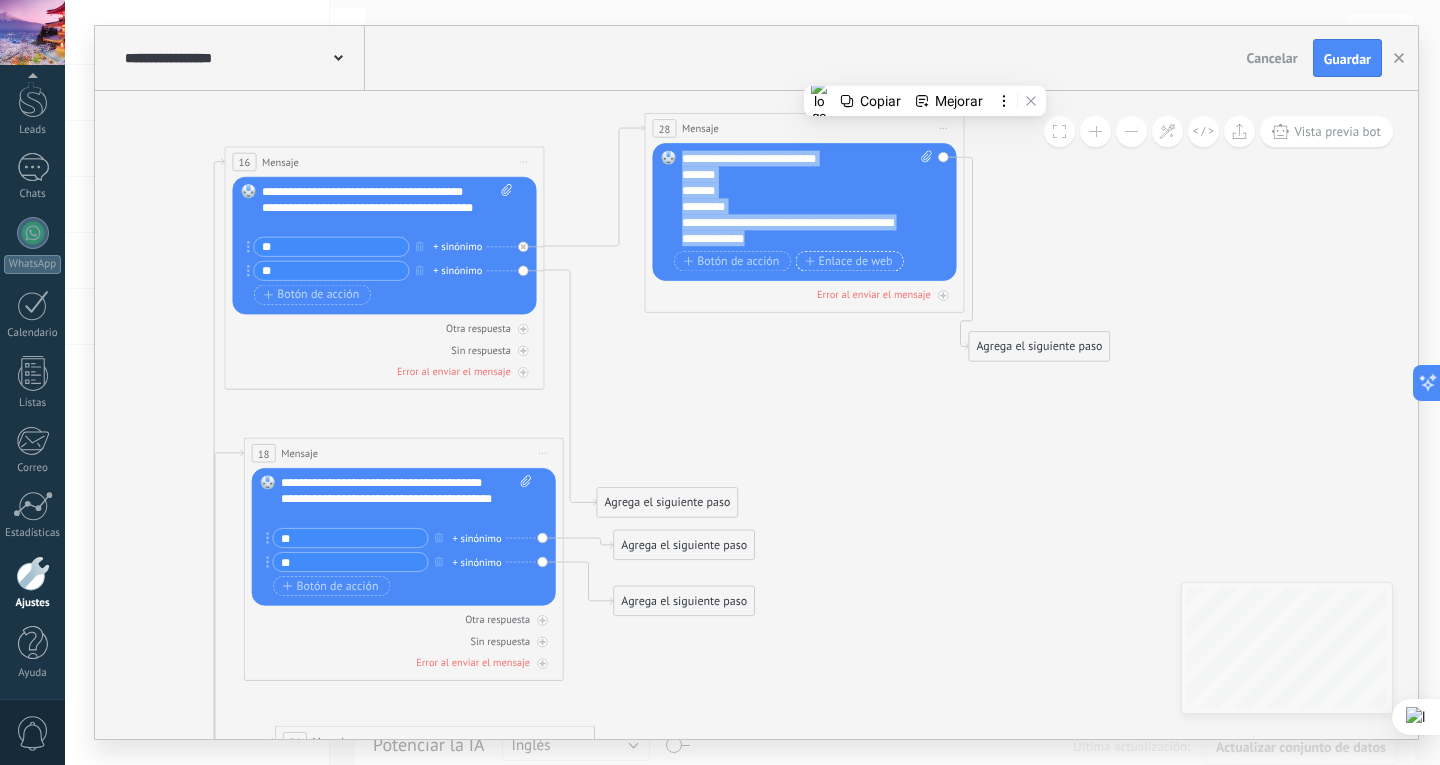 click on "**********" at bounding box center (807, 212) 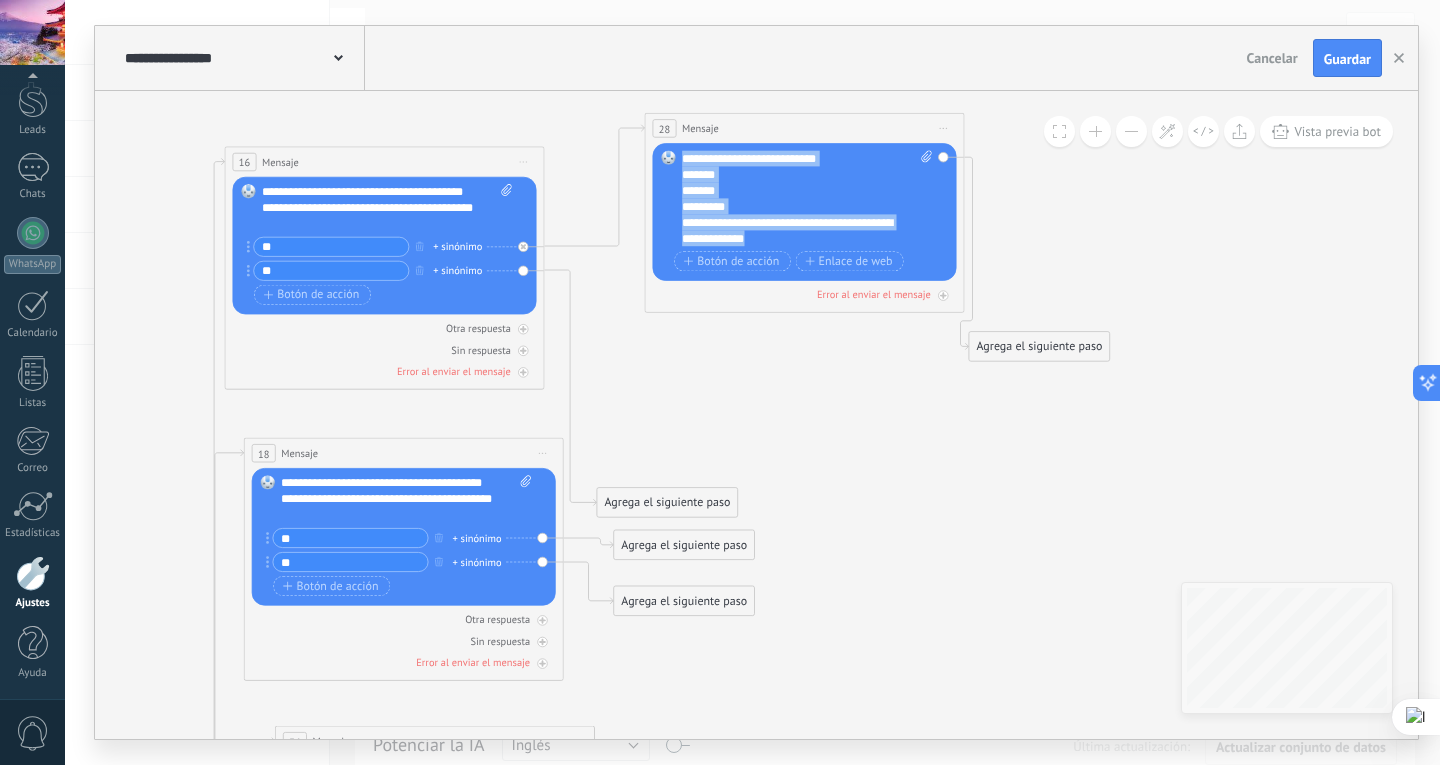copy on "**********" 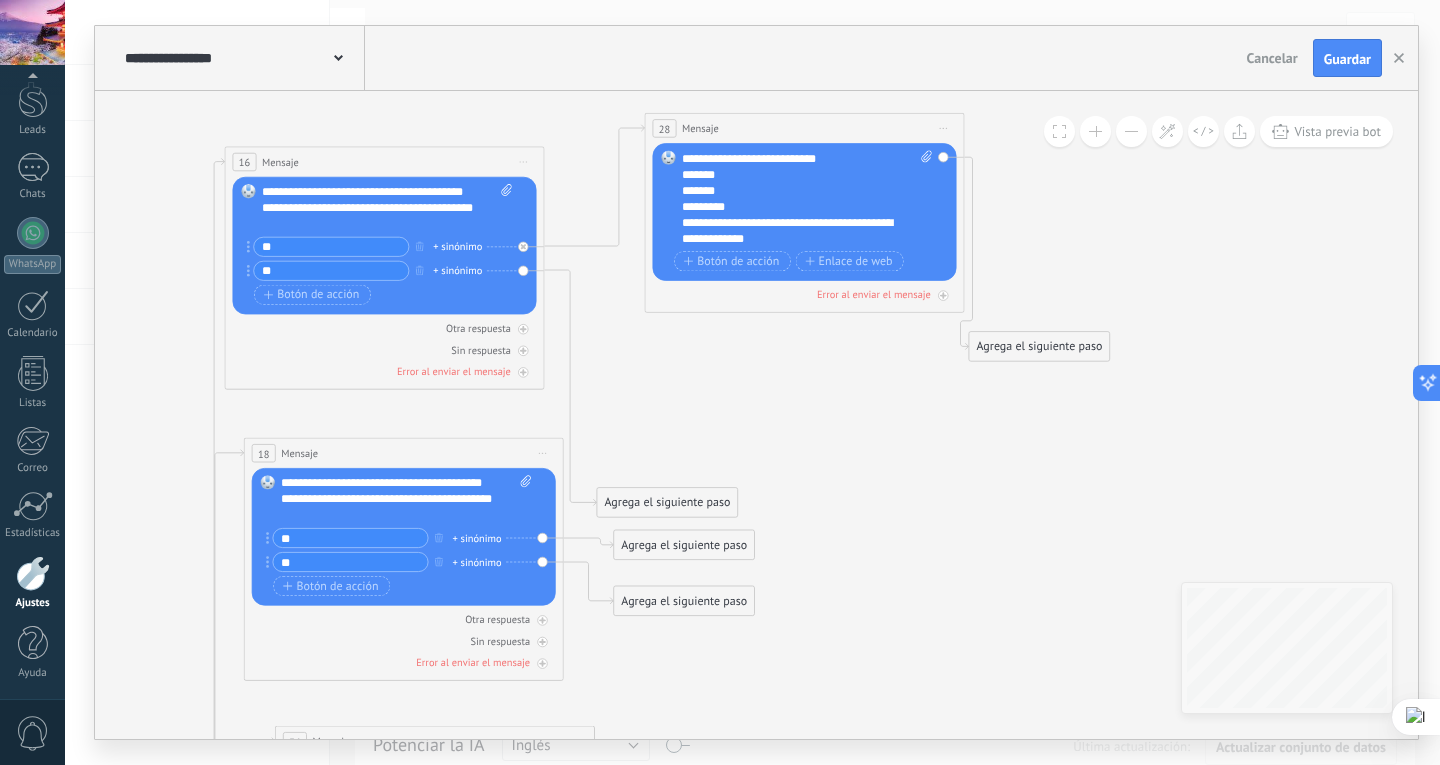 click 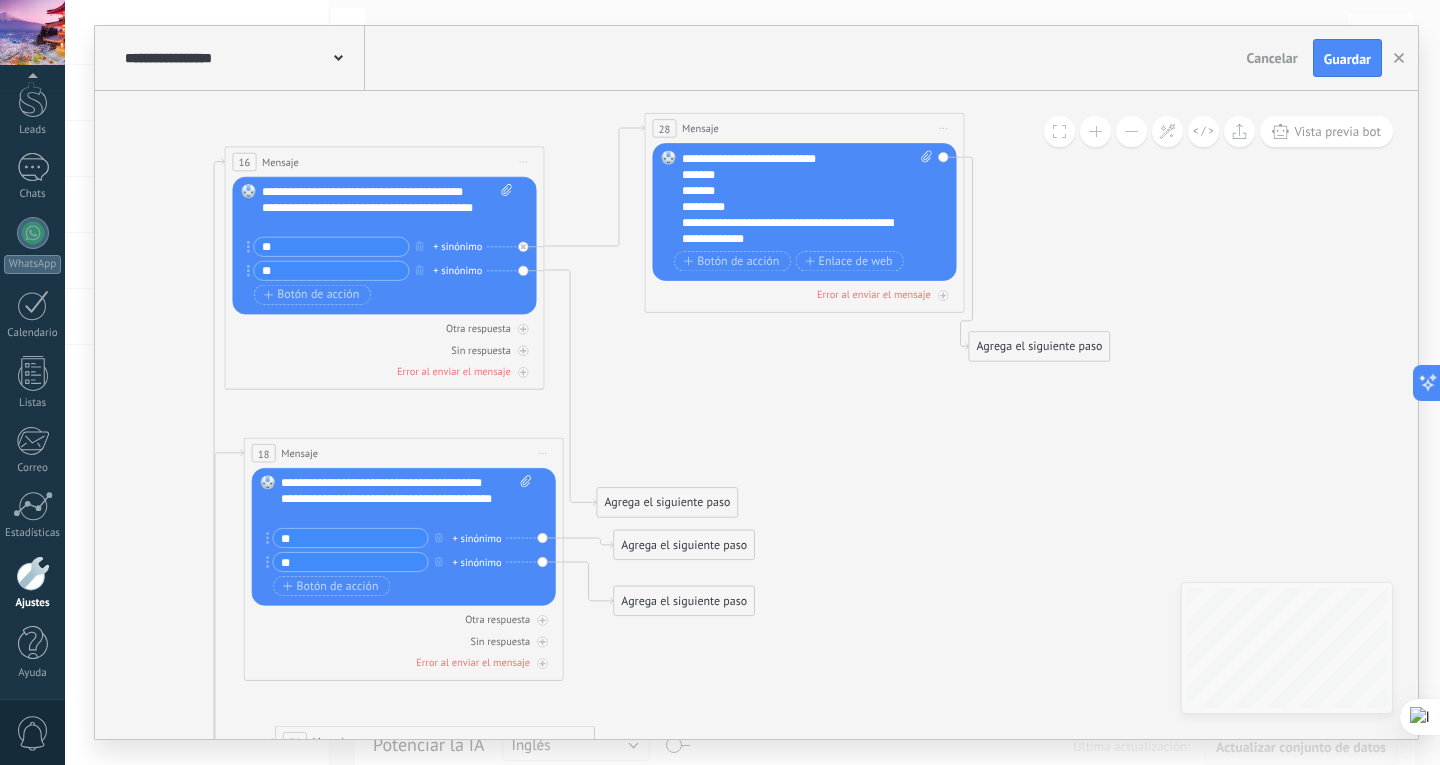 click on "Agrega el siguiente paso" at bounding box center (684, 545) 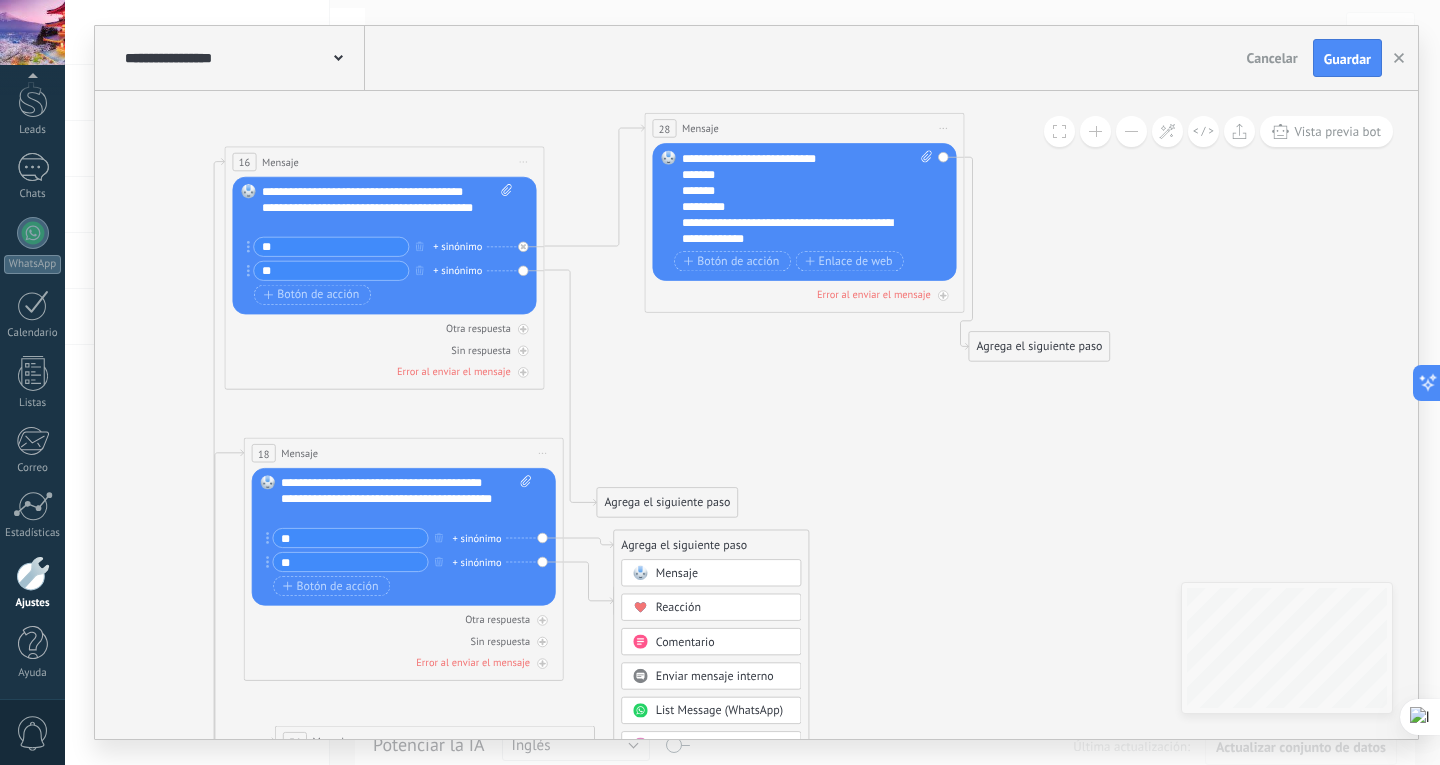 click on "Mensaje" at bounding box center [723, 574] 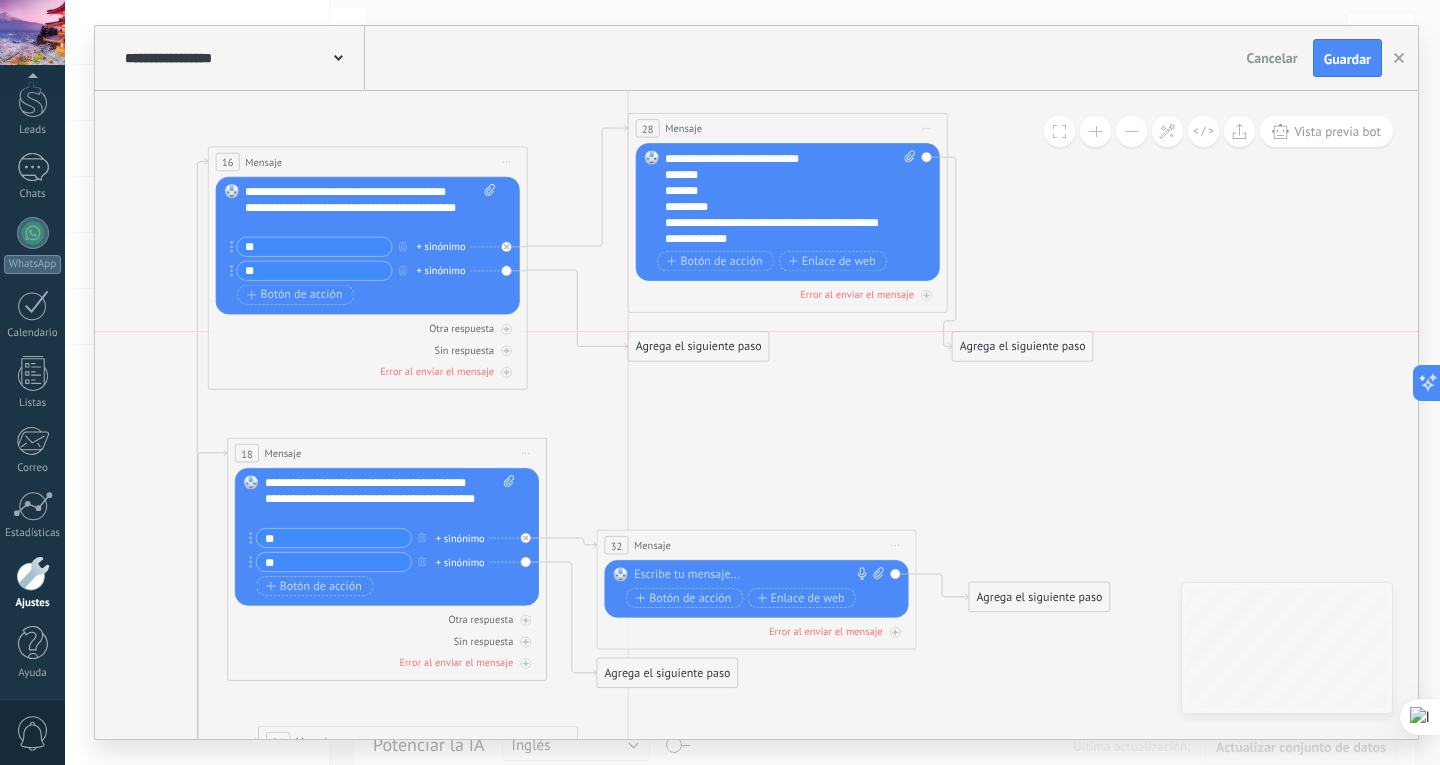 drag, startPoint x: 675, startPoint y: 502, endPoint x: 714, endPoint y: 353, distance: 154.01949 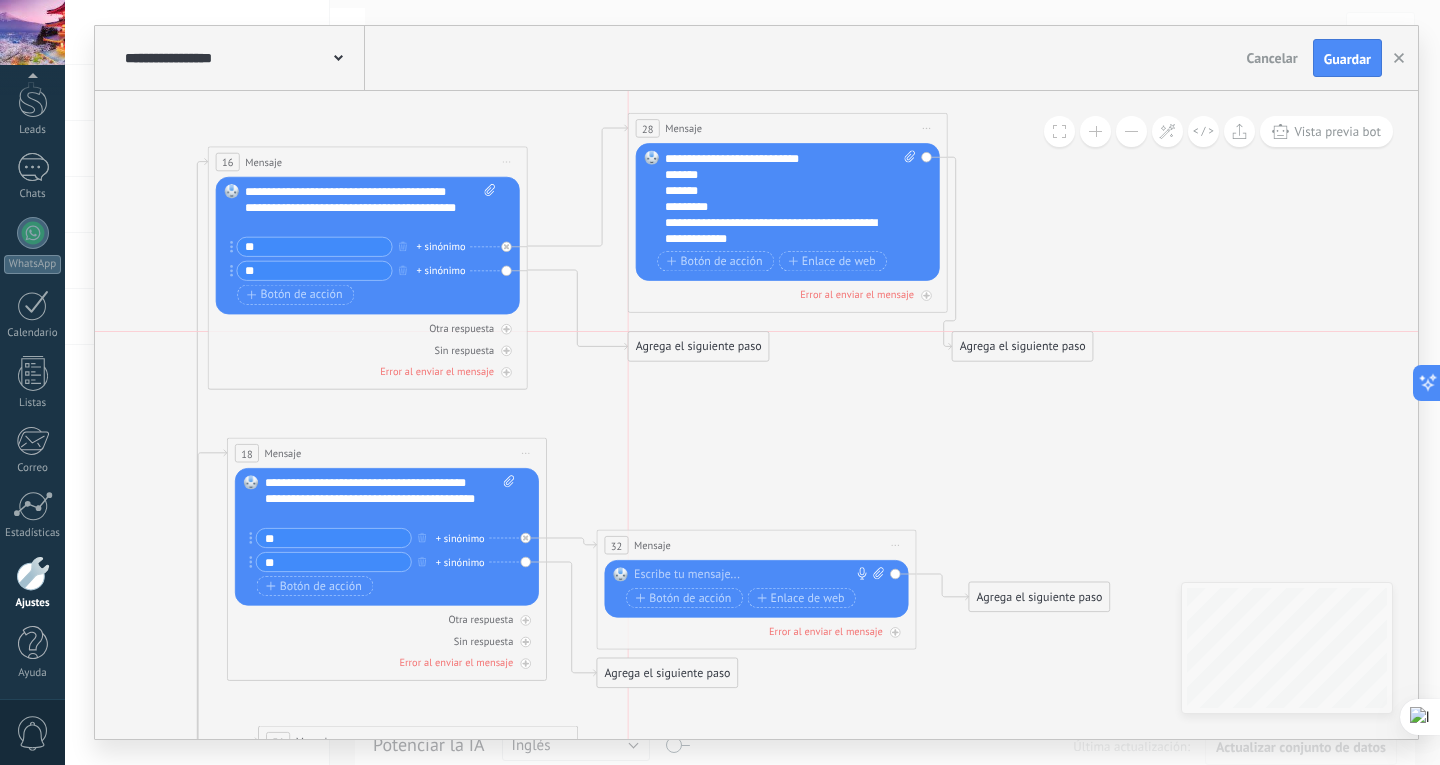 click on "Agrega el siguiente paso" at bounding box center (699, 347) 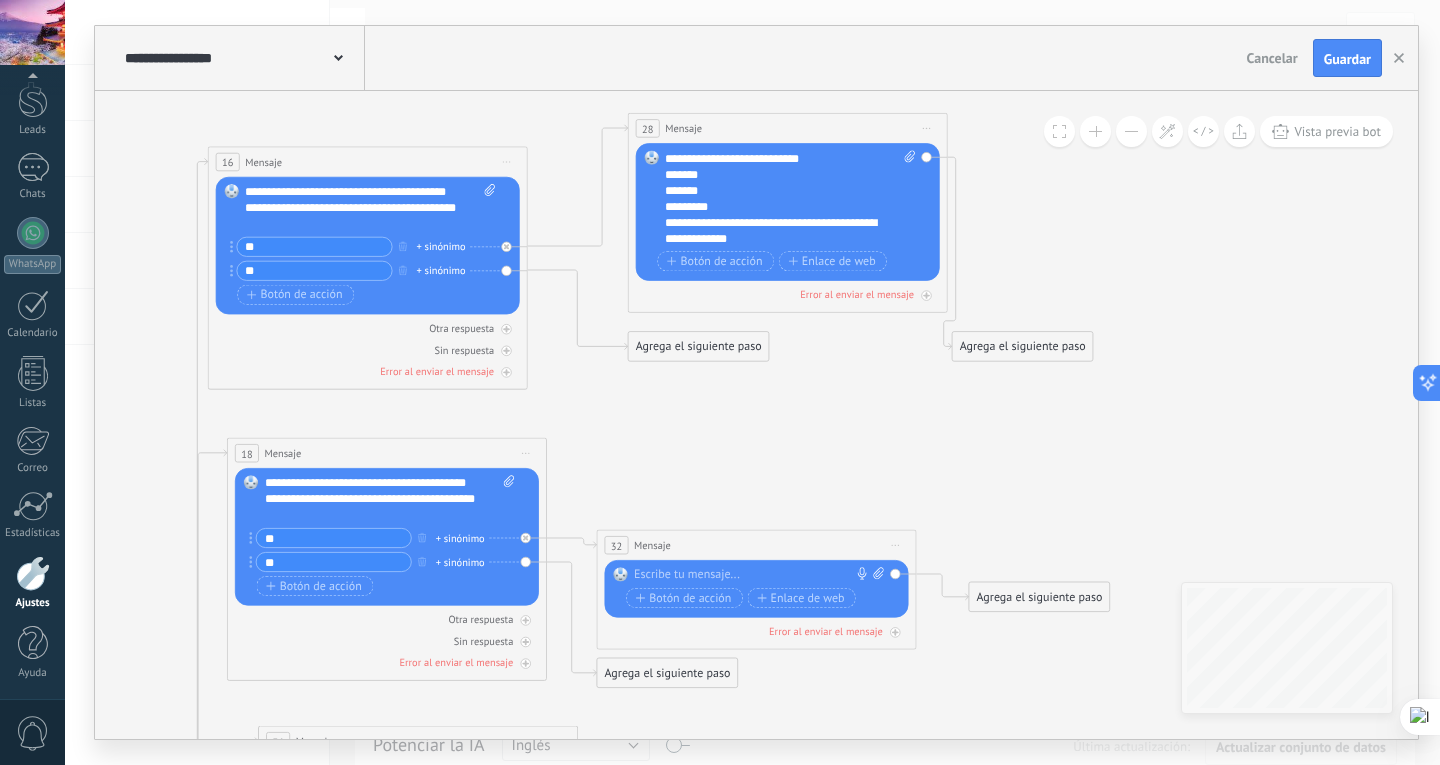 click at bounding box center (753, 575) 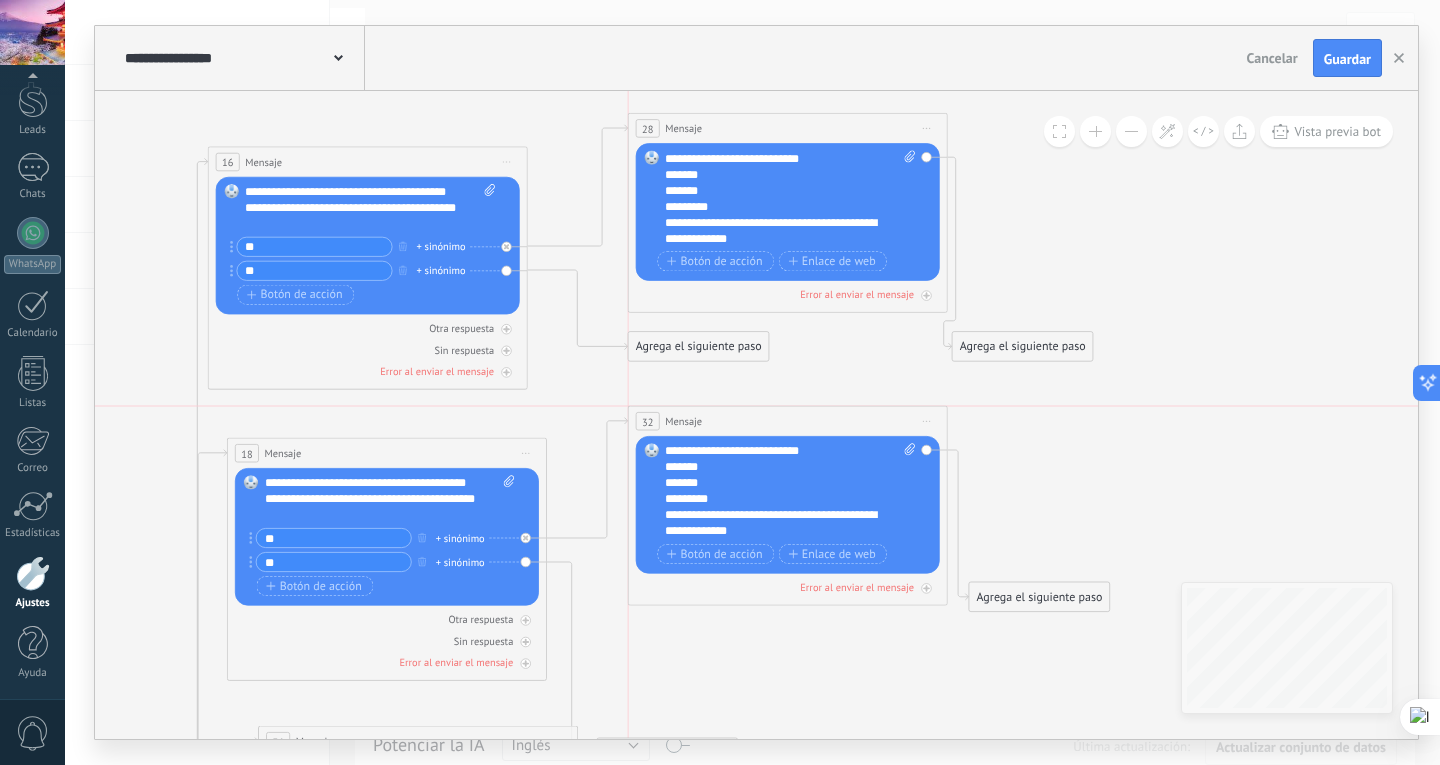 drag, startPoint x: 780, startPoint y: 505, endPoint x: 782, endPoint y: 417, distance: 88.02273 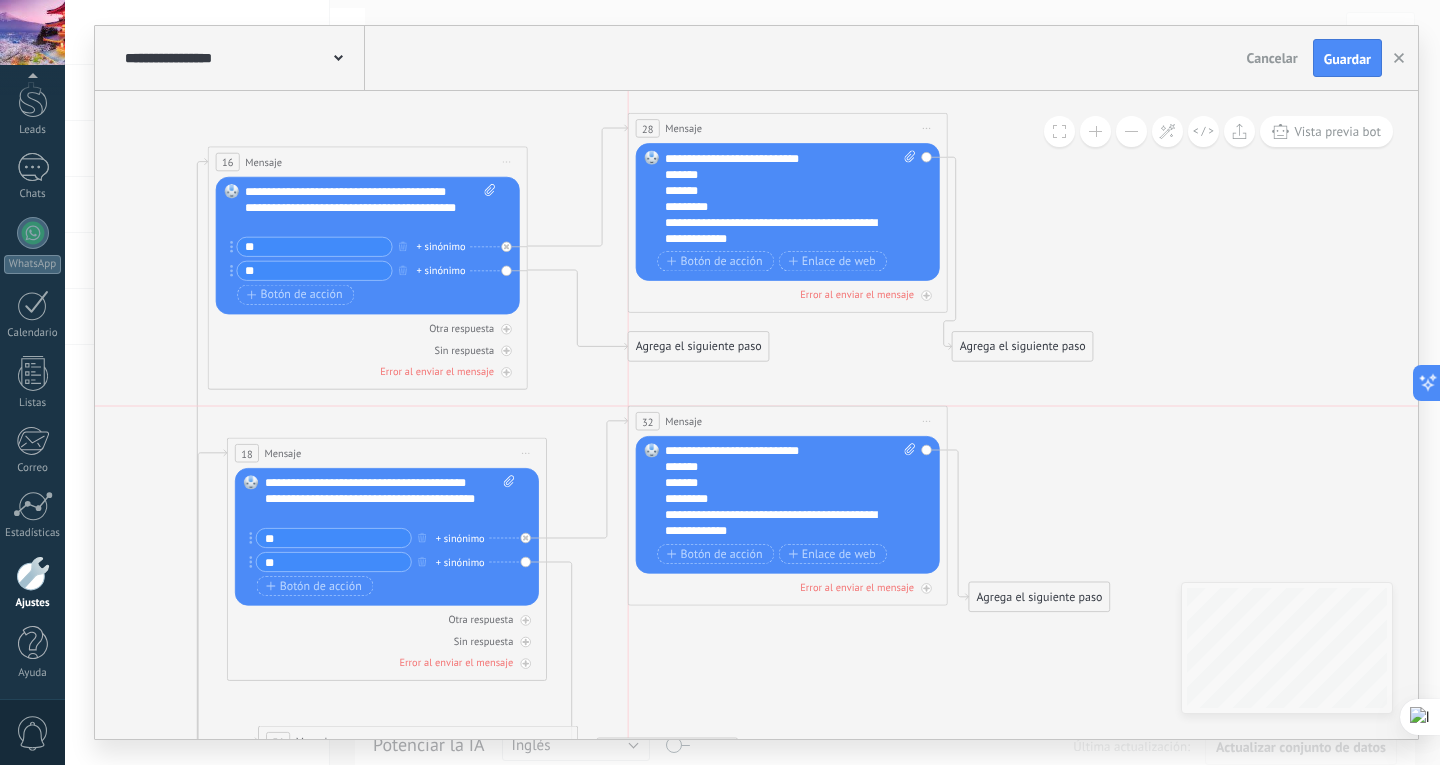 click on "32
Mensaje
*******
(a):
Todos los contactos - canales seleccionados
Todos los contactos - canales seleccionados
Todos los contactos - canal primario
Contacto principal - canales seleccionados
Contacto principal - canal primario
Todos los contactos - canales seleccionados
Todos los contactos - canales seleccionados
Todos los contactos - canal primario
Contacto principal - canales seleccionados" at bounding box center (788, 421) 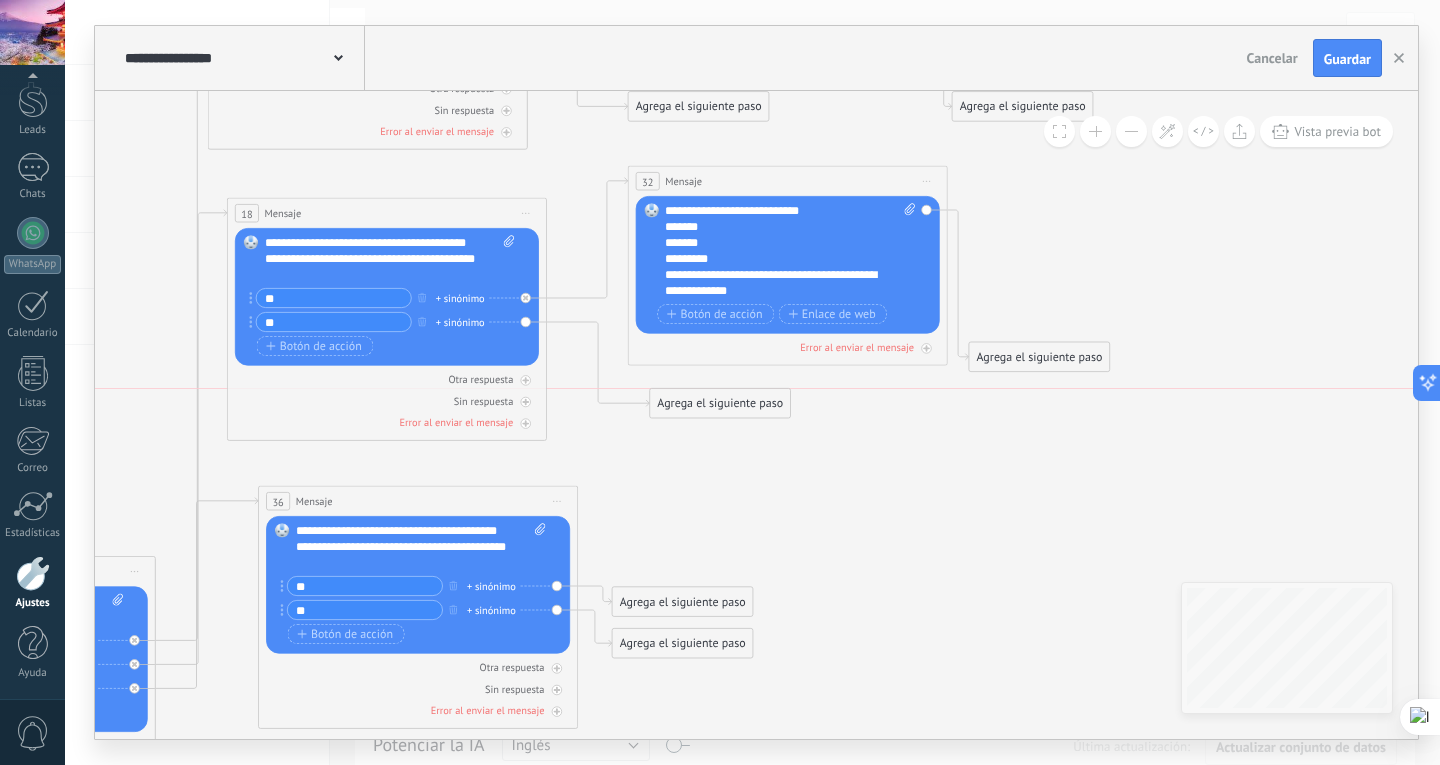 drag, startPoint x: 672, startPoint y: 488, endPoint x: 701, endPoint y: 398, distance: 94.55686 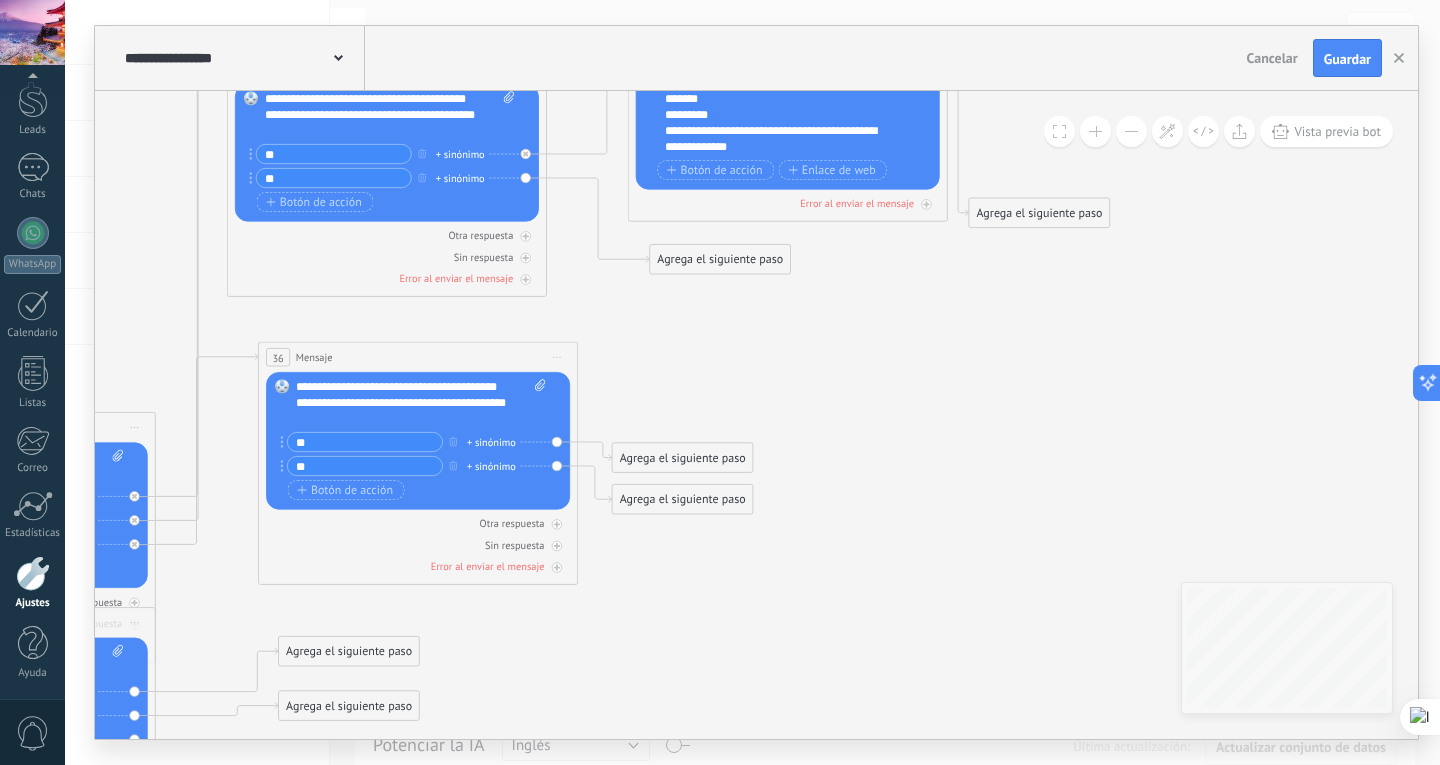 click on "Agrega el siguiente paso" at bounding box center (683, 458) 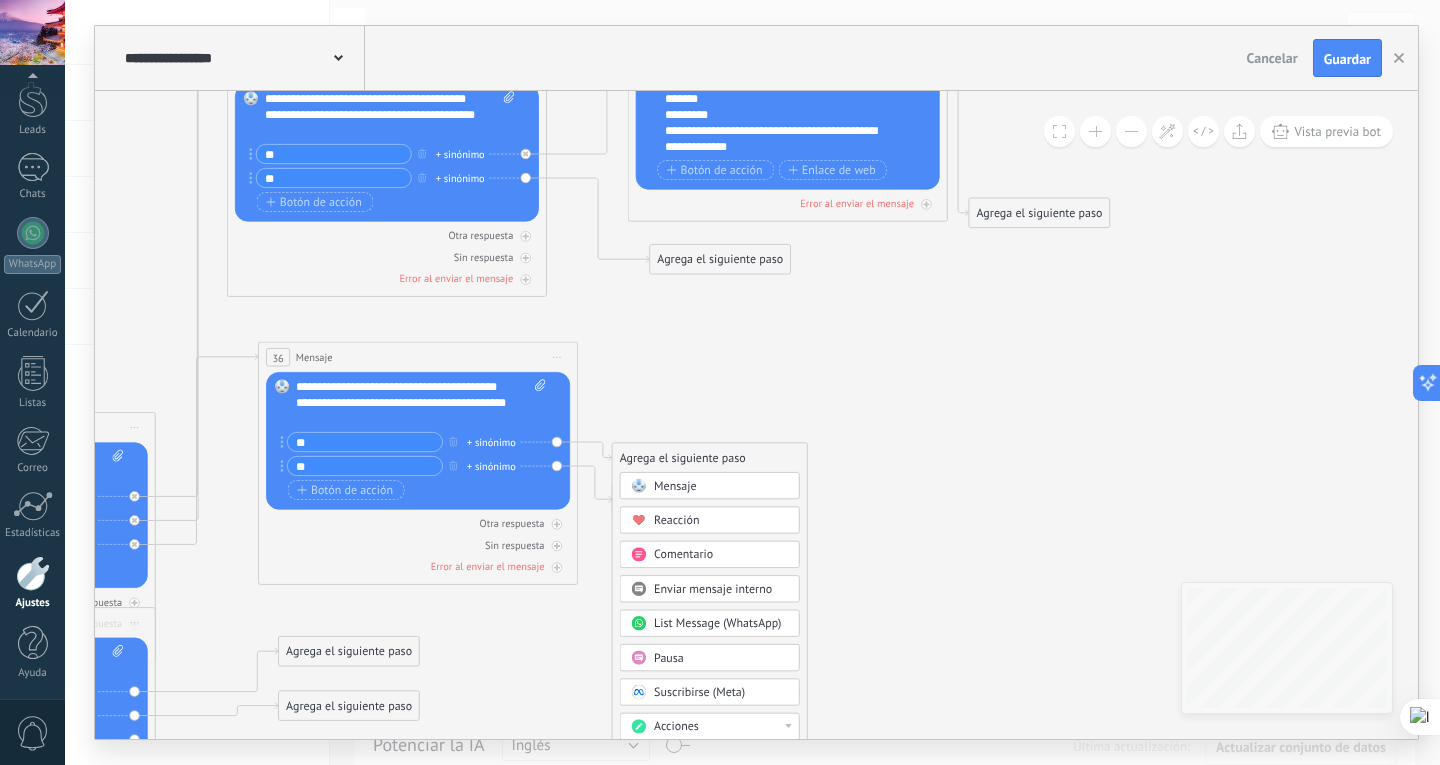 click on "Mensaje" at bounding box center [721, 486] 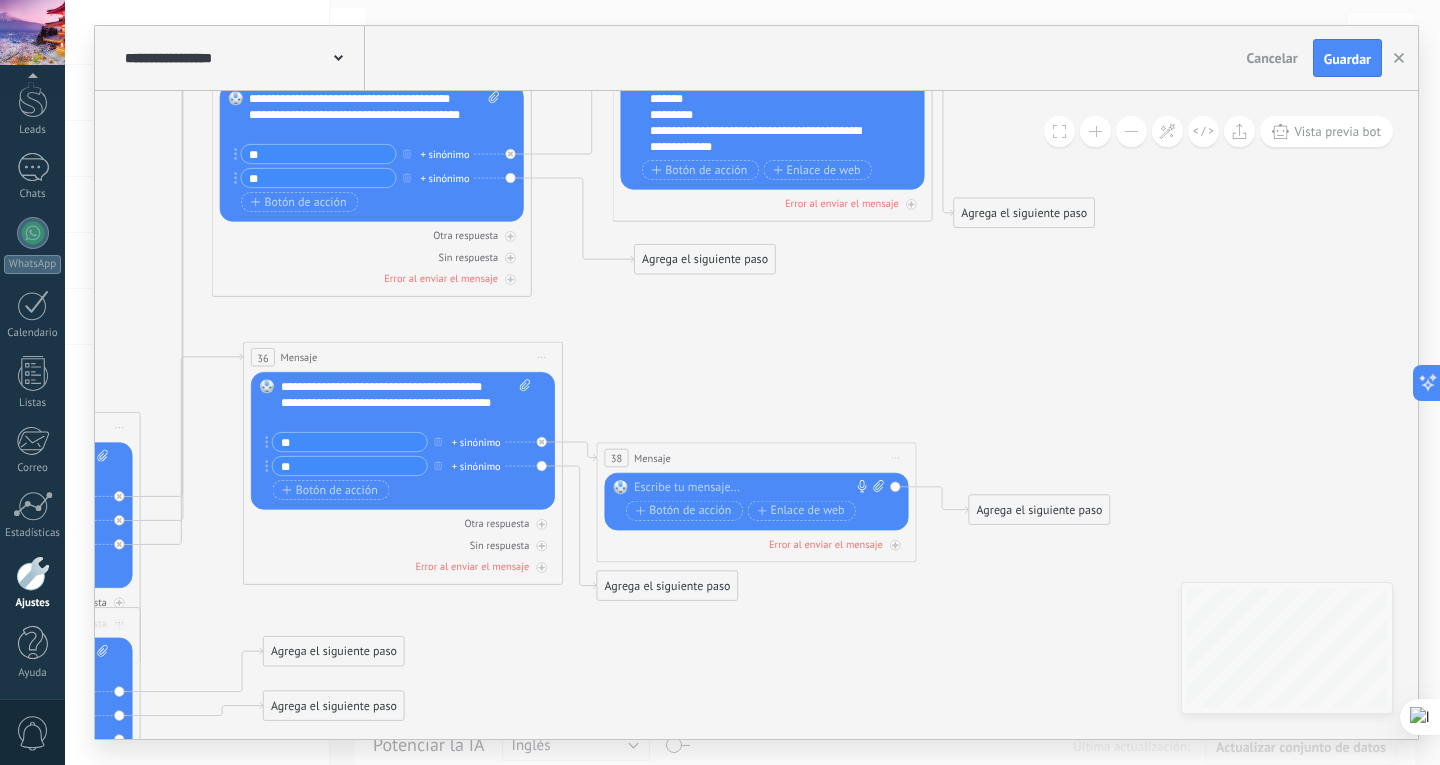 click at bounding box center (753, 488) 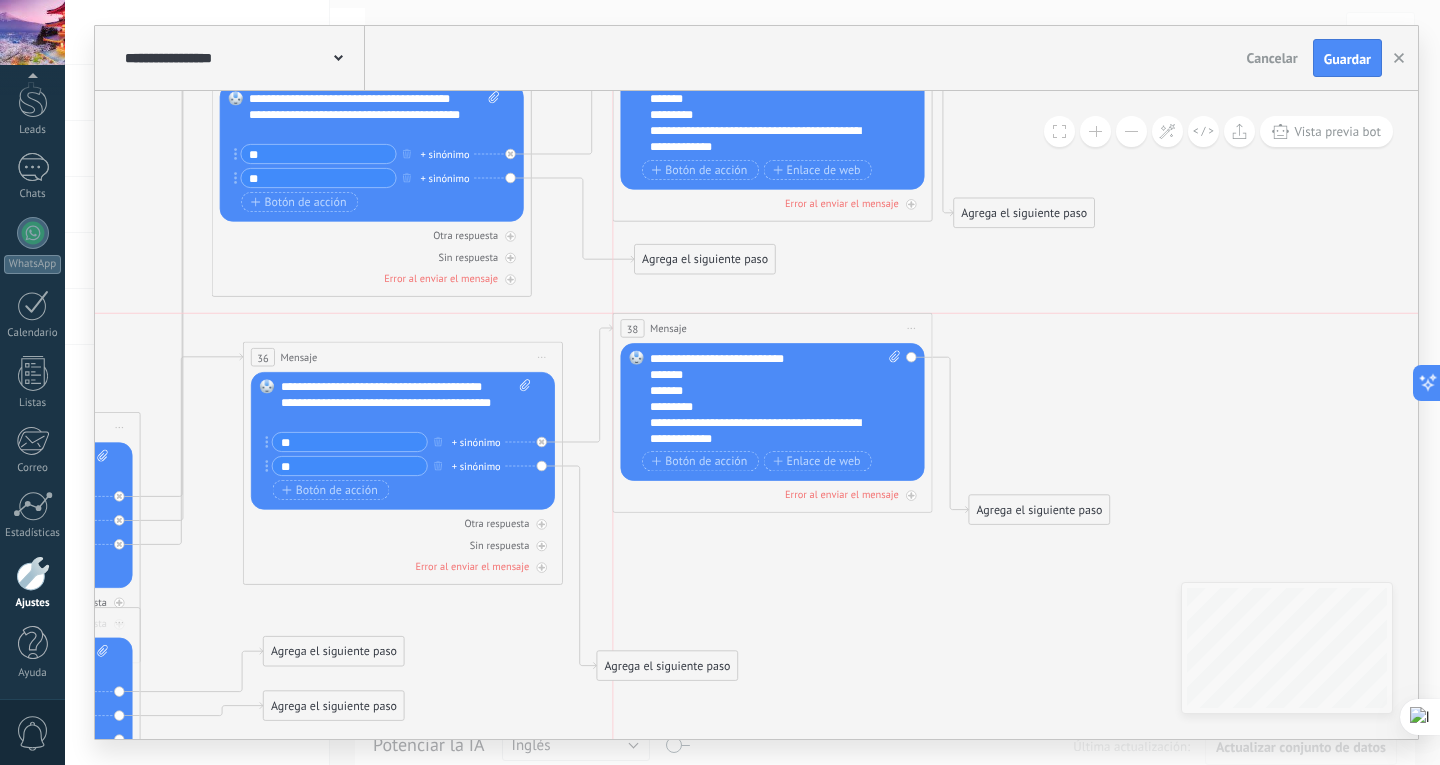 drag, startPoint x: 732, startPoint y: 451, endPoint x: 751, endPoint y: 327, distance: 125.4472 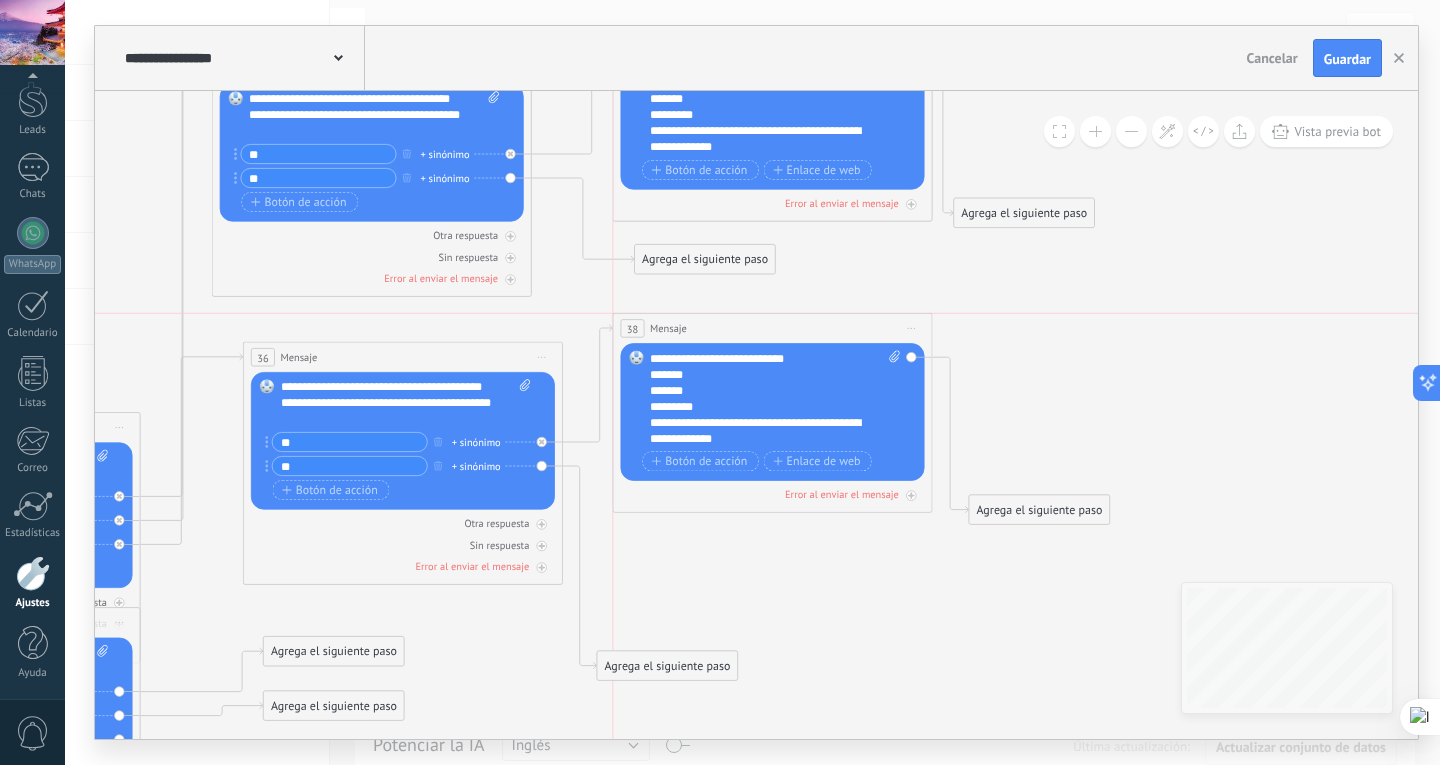 click on "38
Mensaje
*******
(a):
Todos los contactos - canales seleccionados
Todos los contactos - canales seleccionados
Todos los contactos - canal primario
Contacto principal - canales seleccionados
Contacto principal - canal primario
Todos los contactos - canales seleccionados
Todos los contactos - canales seleccionados
Todos los contactos - canal primario
Contacto principal - canales seleccionados" at bounding box center (772, 329) 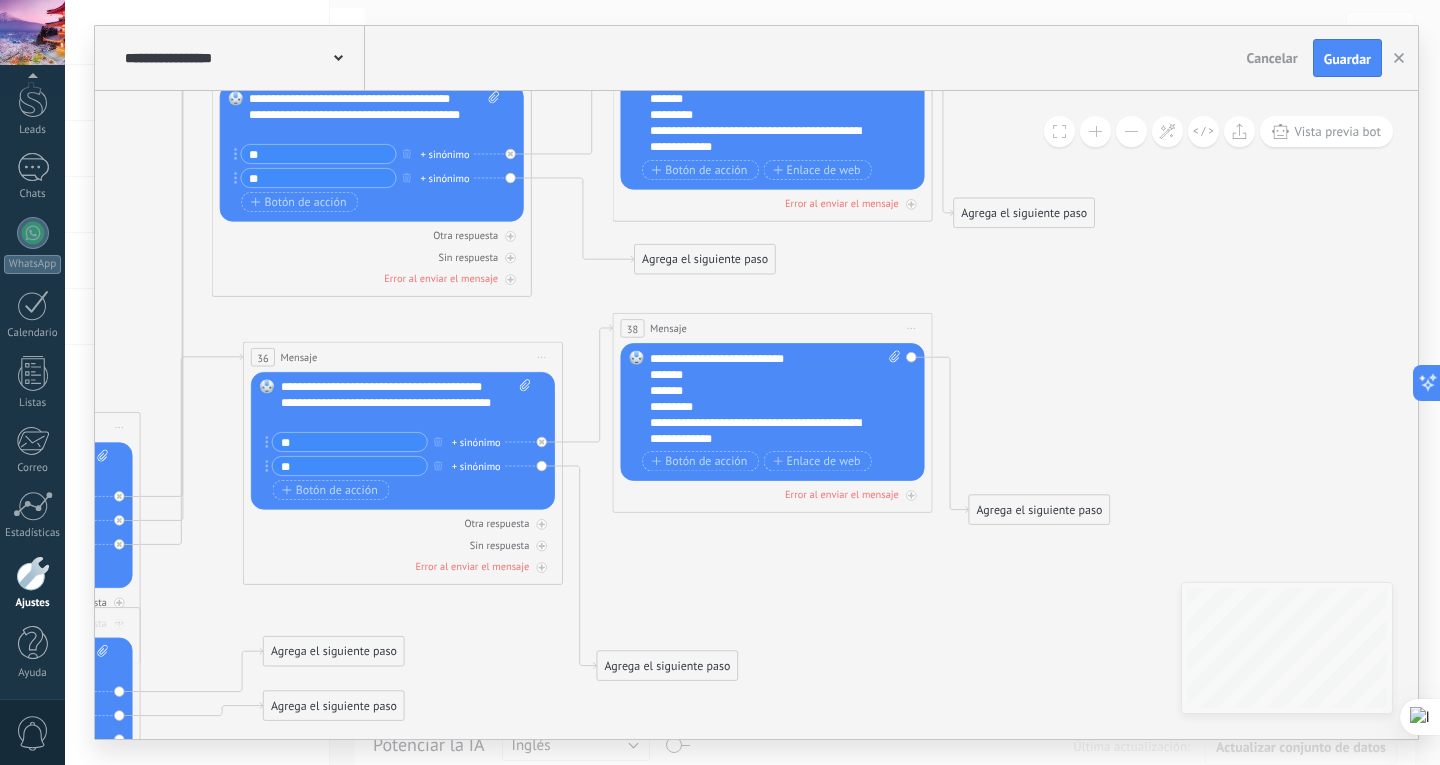 click 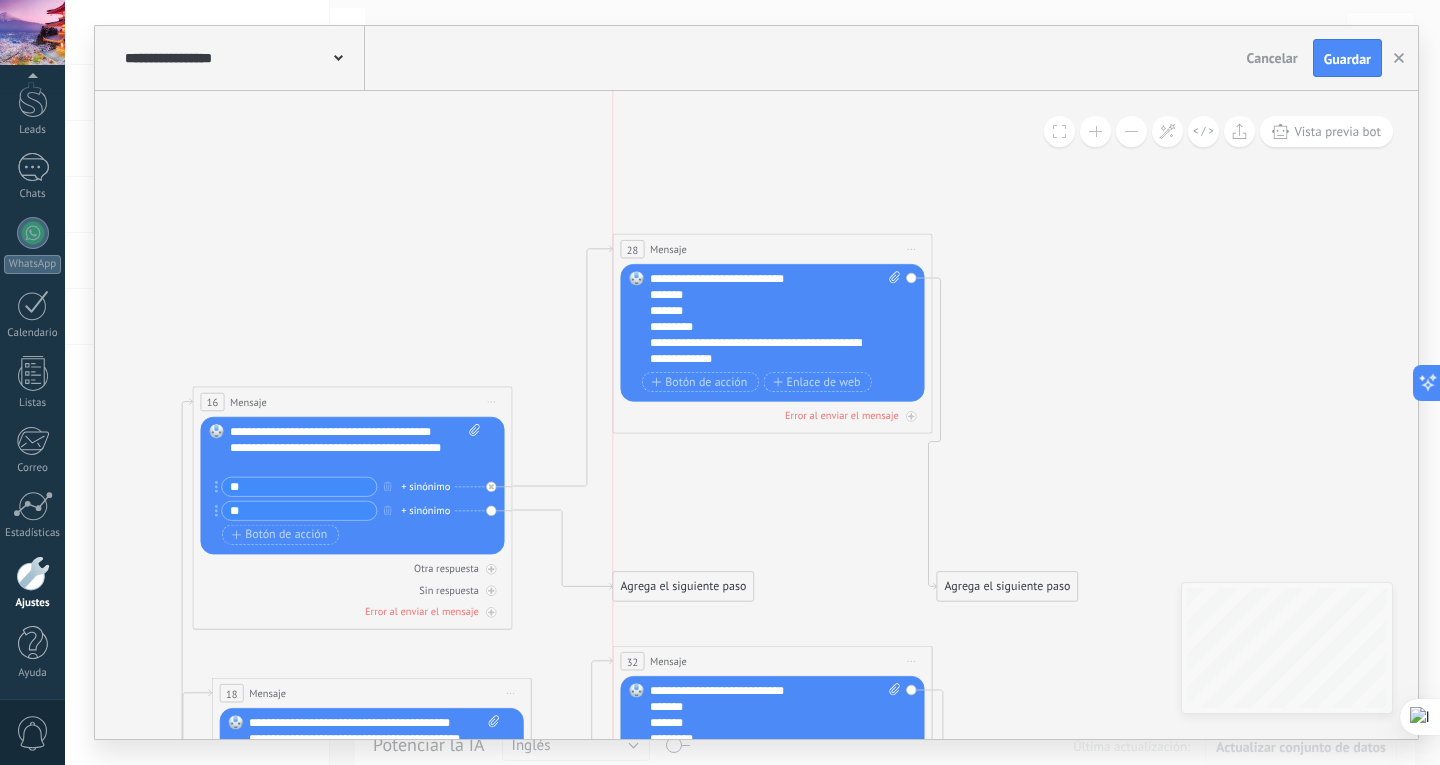 drag, startPoint x: 746, startPoint y: 358, endPoint x: 747, endPoint y: 239, distance: 119.0042 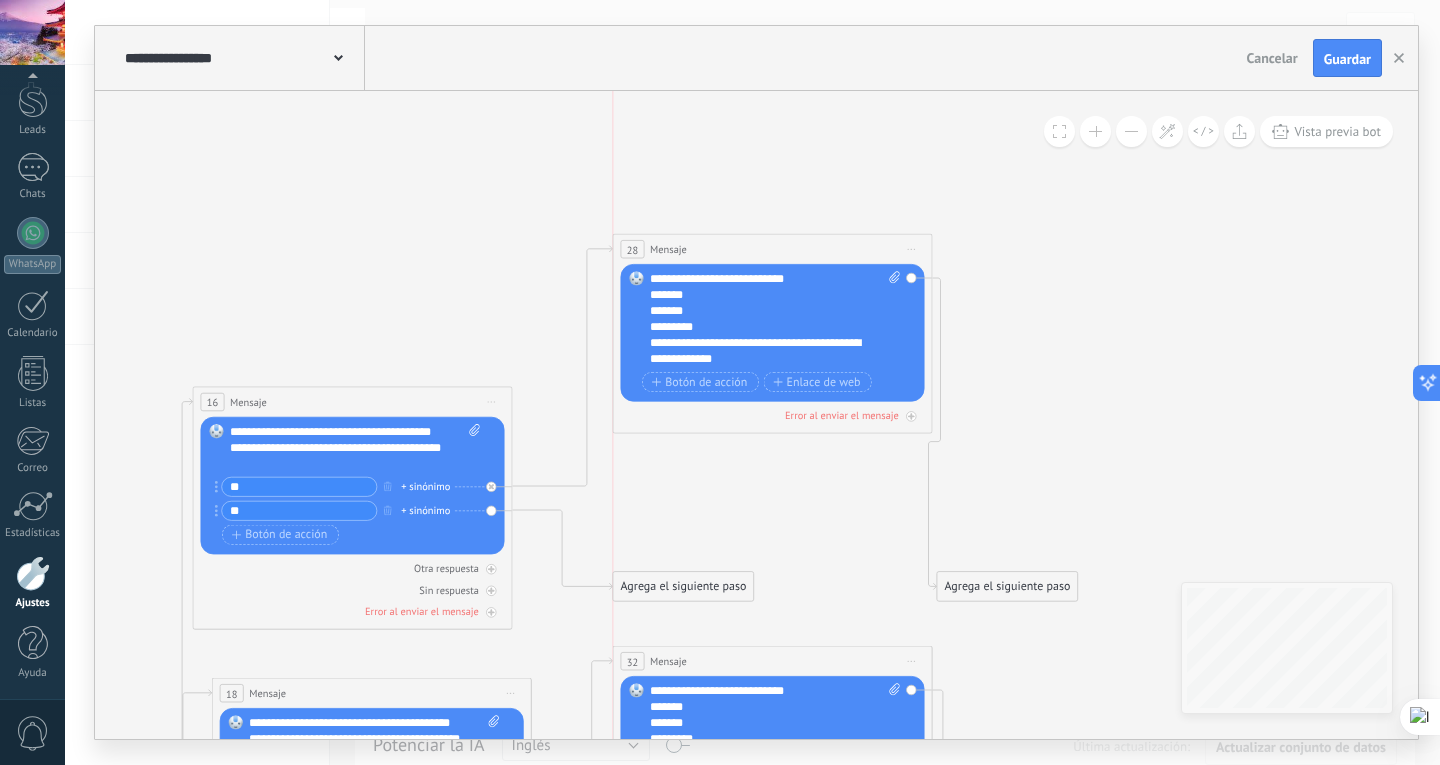 click on "28
Mensaje
*******
(a):
Todos los contactos - canales seleccionados
Todos los contactos - canales seleccionados
Todos los contactos - canal primario
Contacto principal - canales seleccionados
Contacto principal - canal primario
Todos los contactos - canales seleccionados
Todos los contactos - canales seleccionados
Todos los contactos - canal primario
Contacto principal - canales seleccionados" at bounding box center (772, 249) 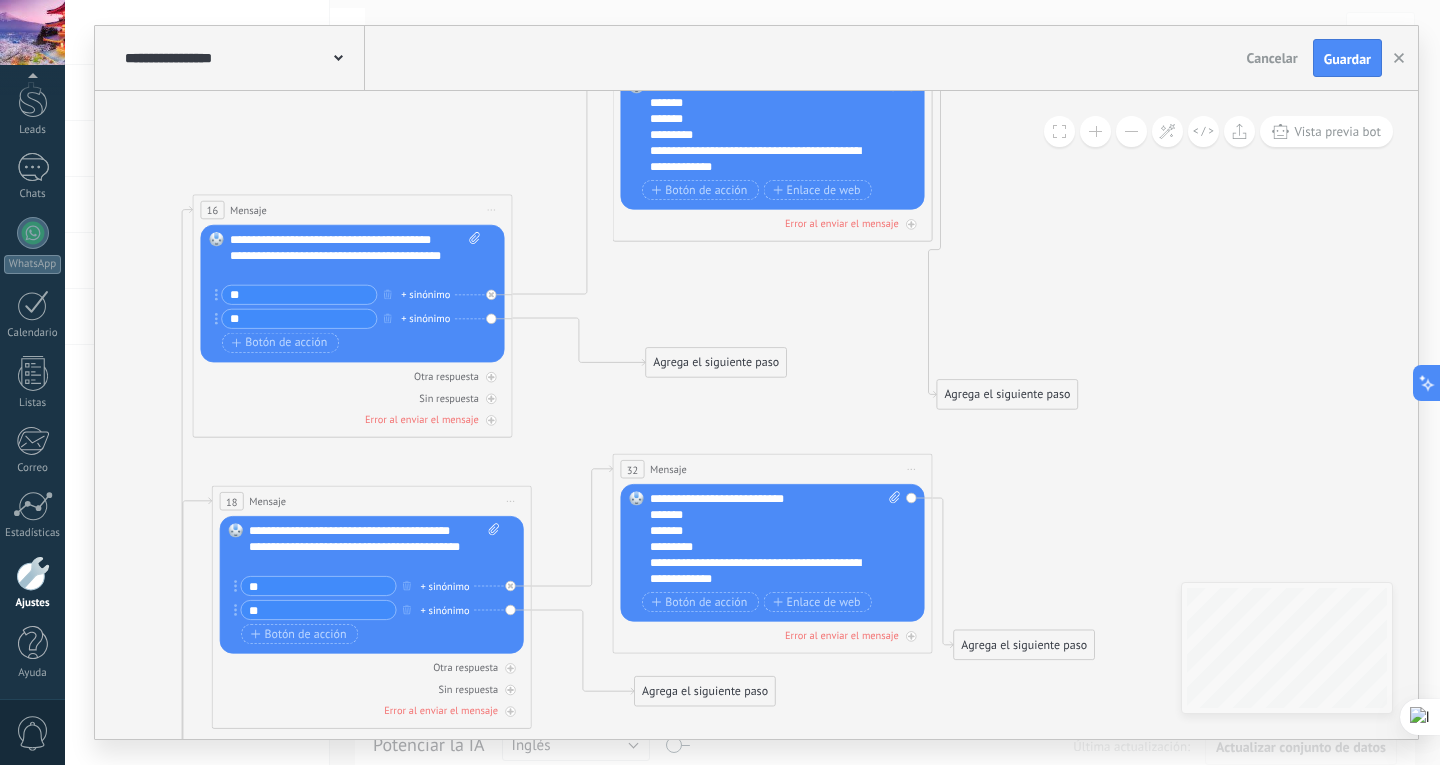 drag, startPoint x: 683, startPoint y: 393, endPoint x: 716, endPoint y: 361, distance: 45.96738 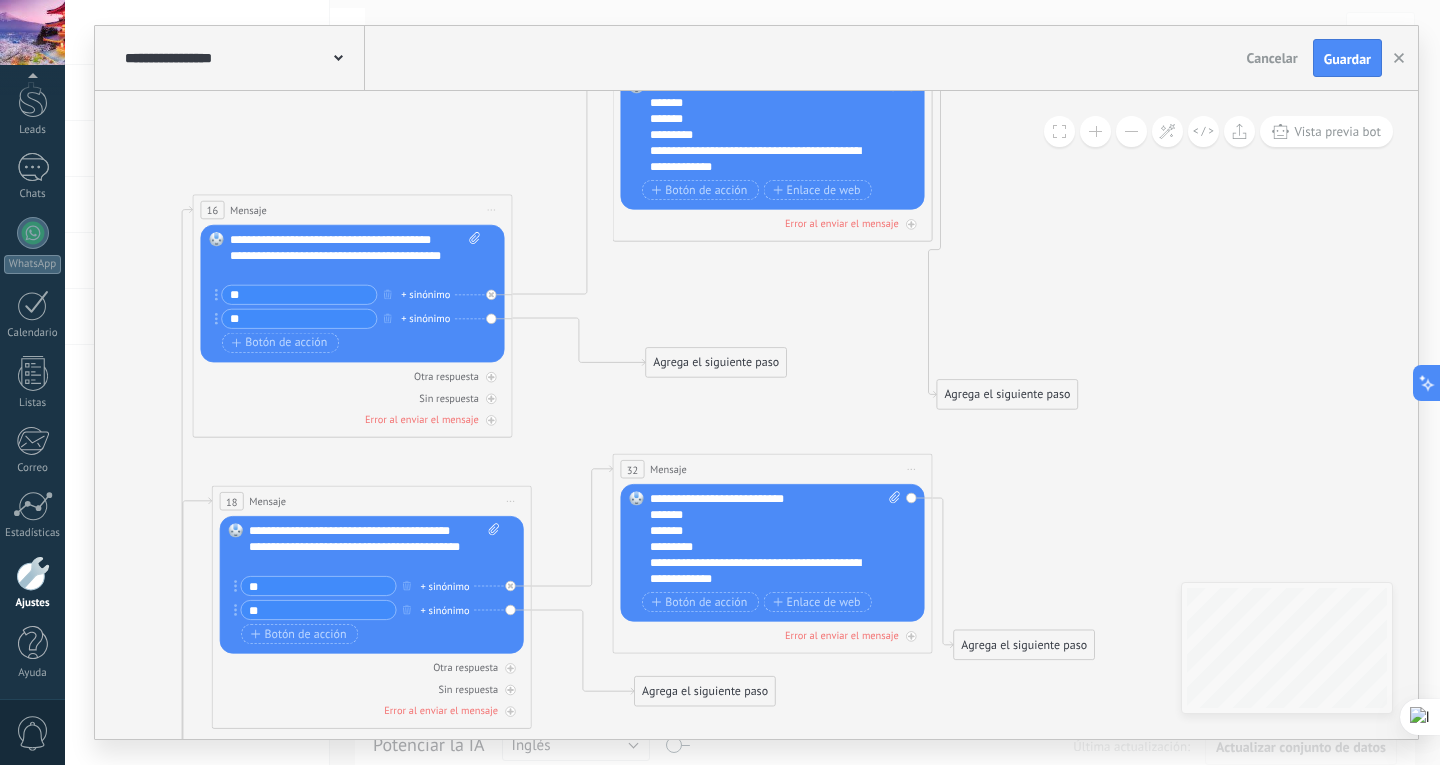 click on "Agrega el siguiente paso" at bounding box center (716, 363) 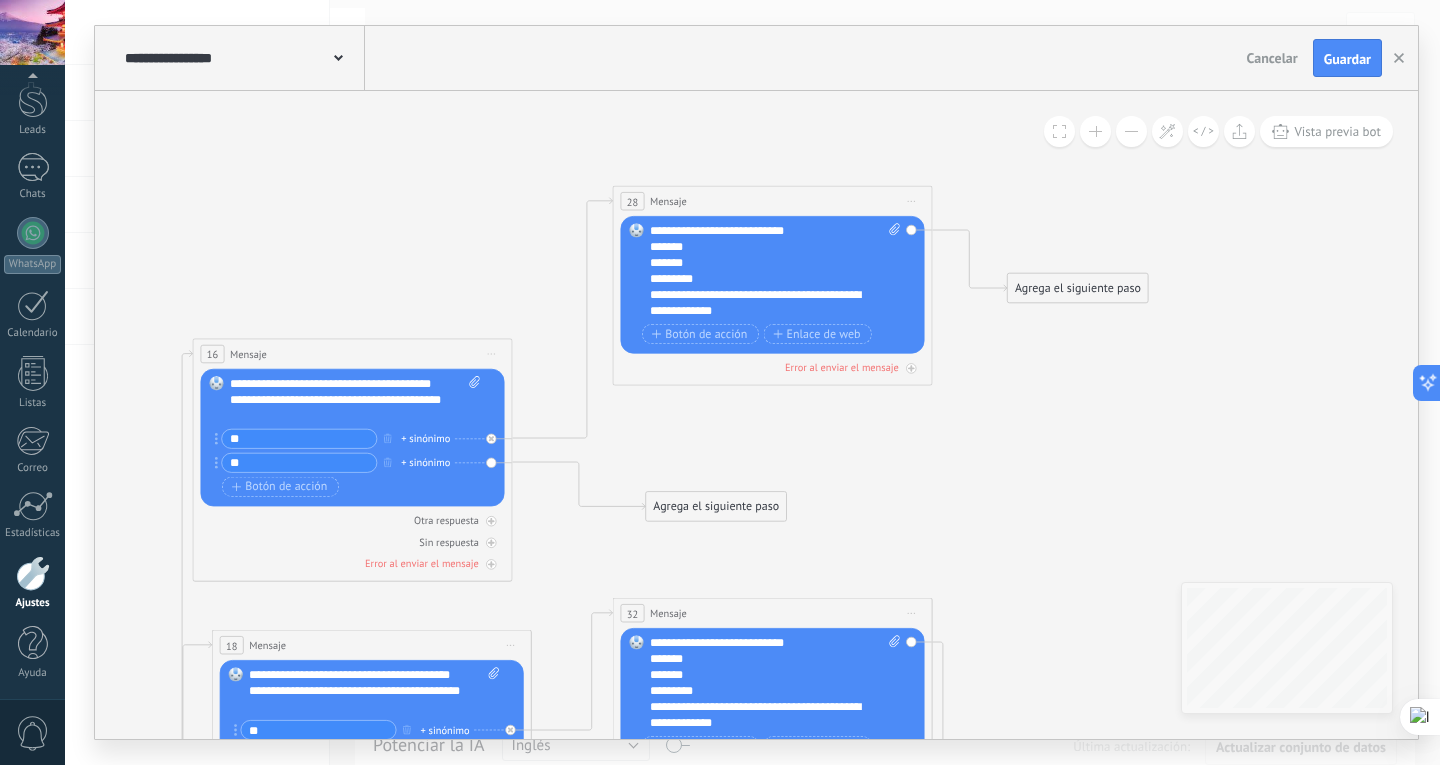 drag, startPoint x: 1003, startPoint y: 537, endPoint x: 1074, endPoint y: 287, distance: 259.8865 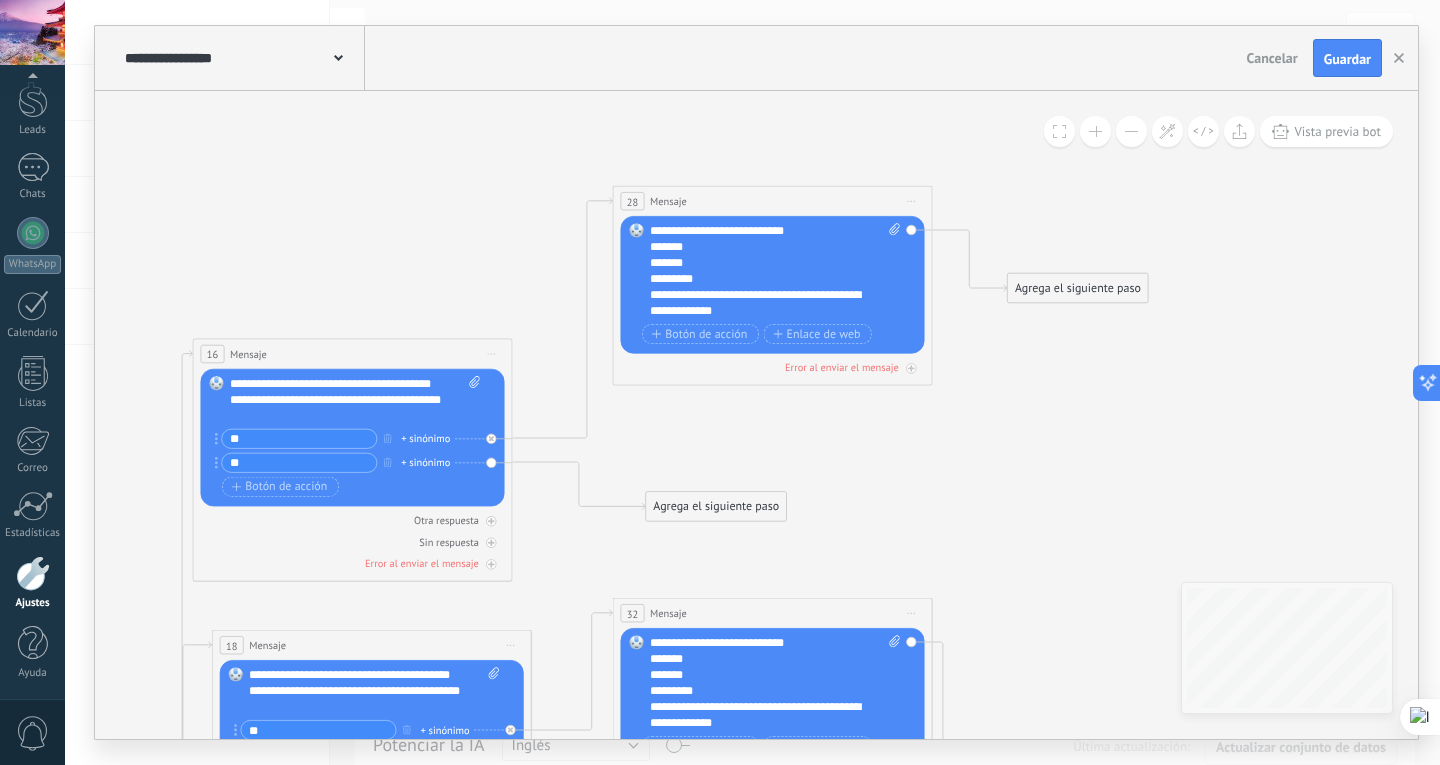 click on "Agrega el siguiente paso" at bounding box center (1078, 288) 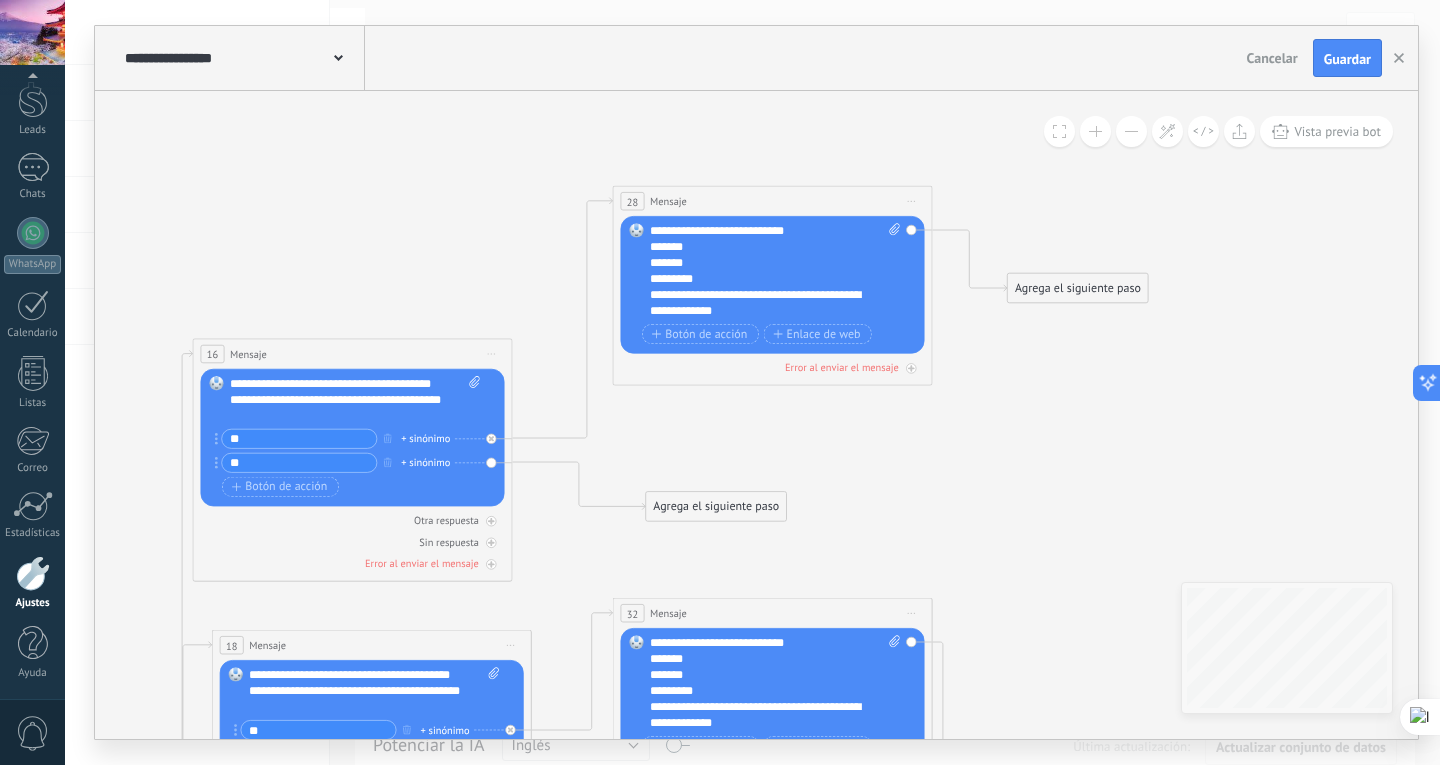 drag, startPoint x: 1088, startPoint y: 287, endPoint x: 1160, endPoint y: 213, distance: 103.24728 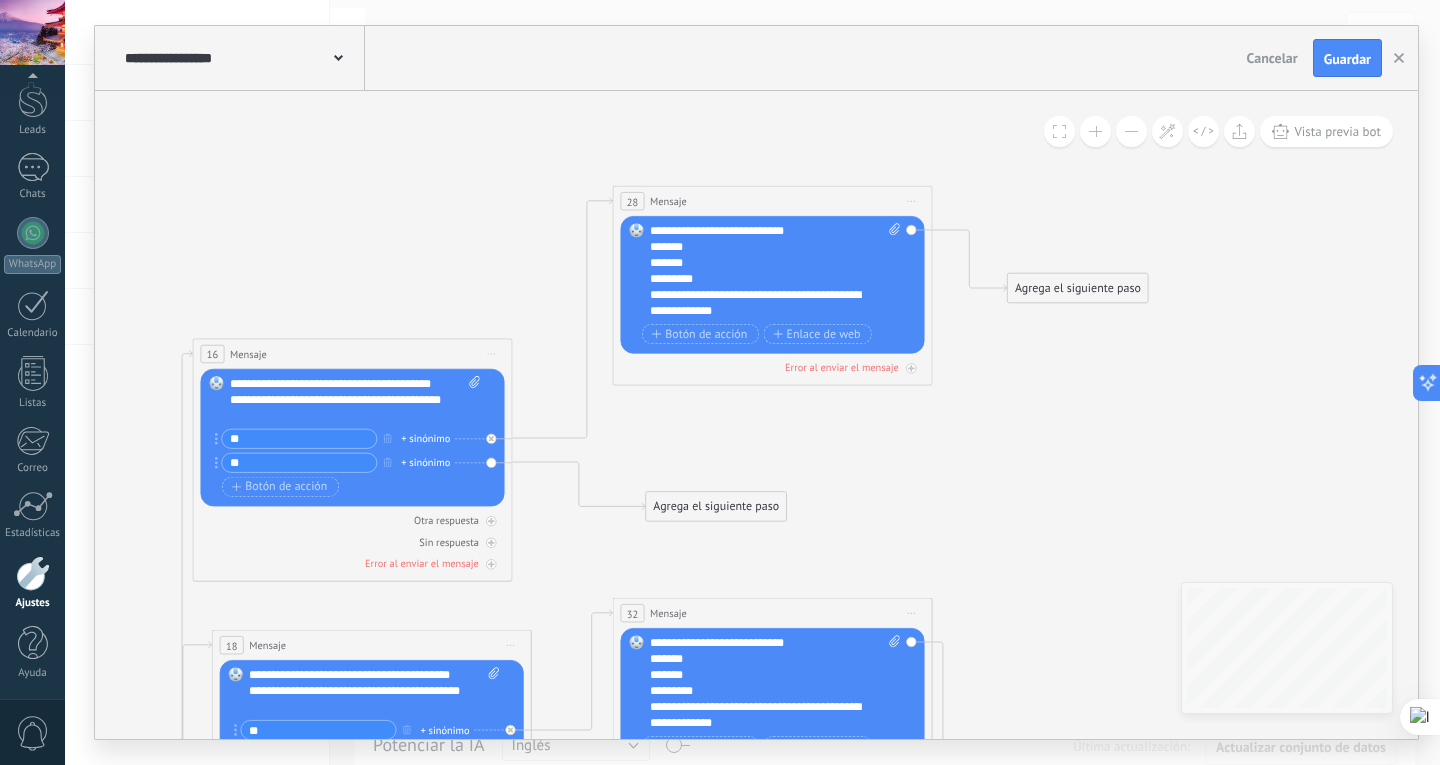 click 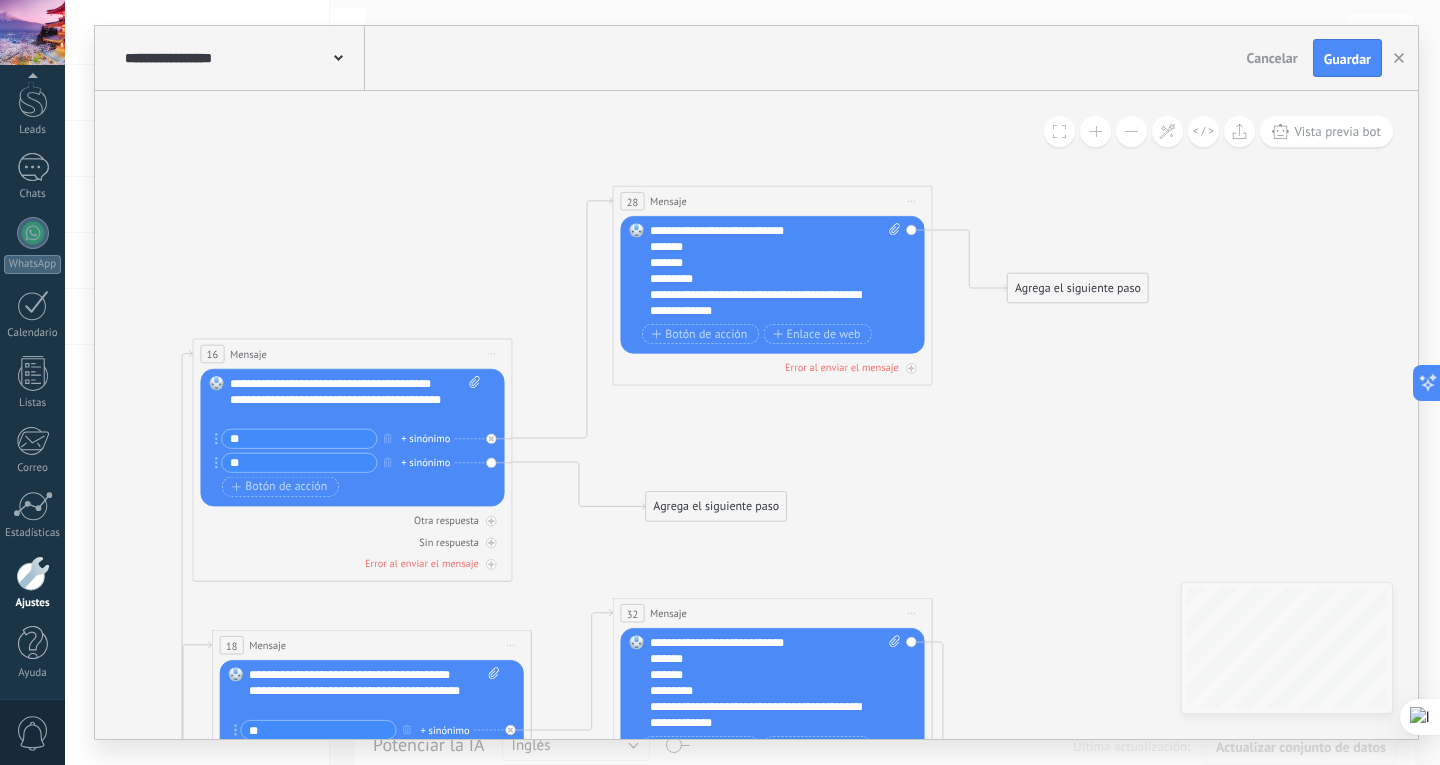 click on "Reemplazar
Quitar
Convertir a mensaje de voz
Arrastre la imagen aquí para adjuntarla.
Añadir imagen
Subir
Arrastrar y soltar
Archivo no encontrado
Escribe tu mensaje..." at bounding box center [773, 285] 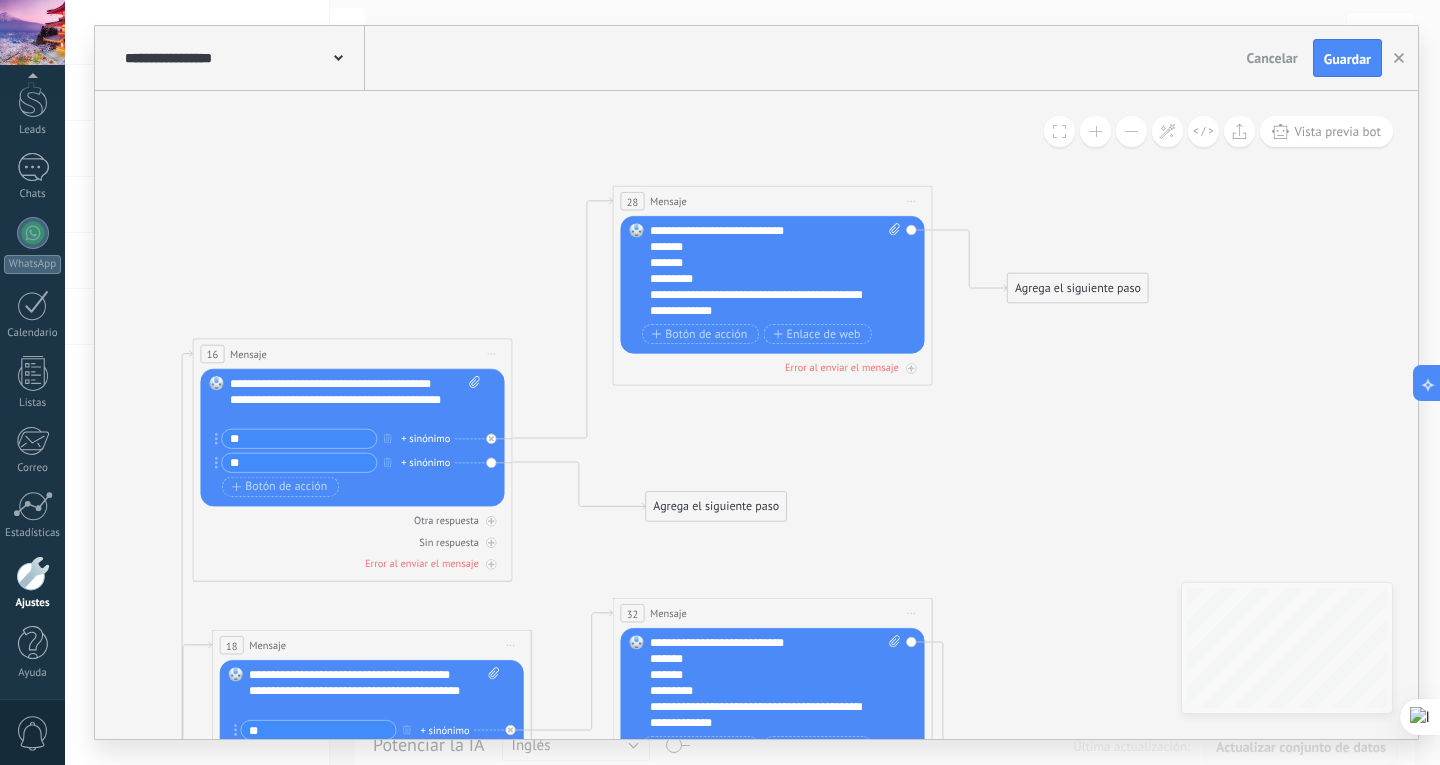 click 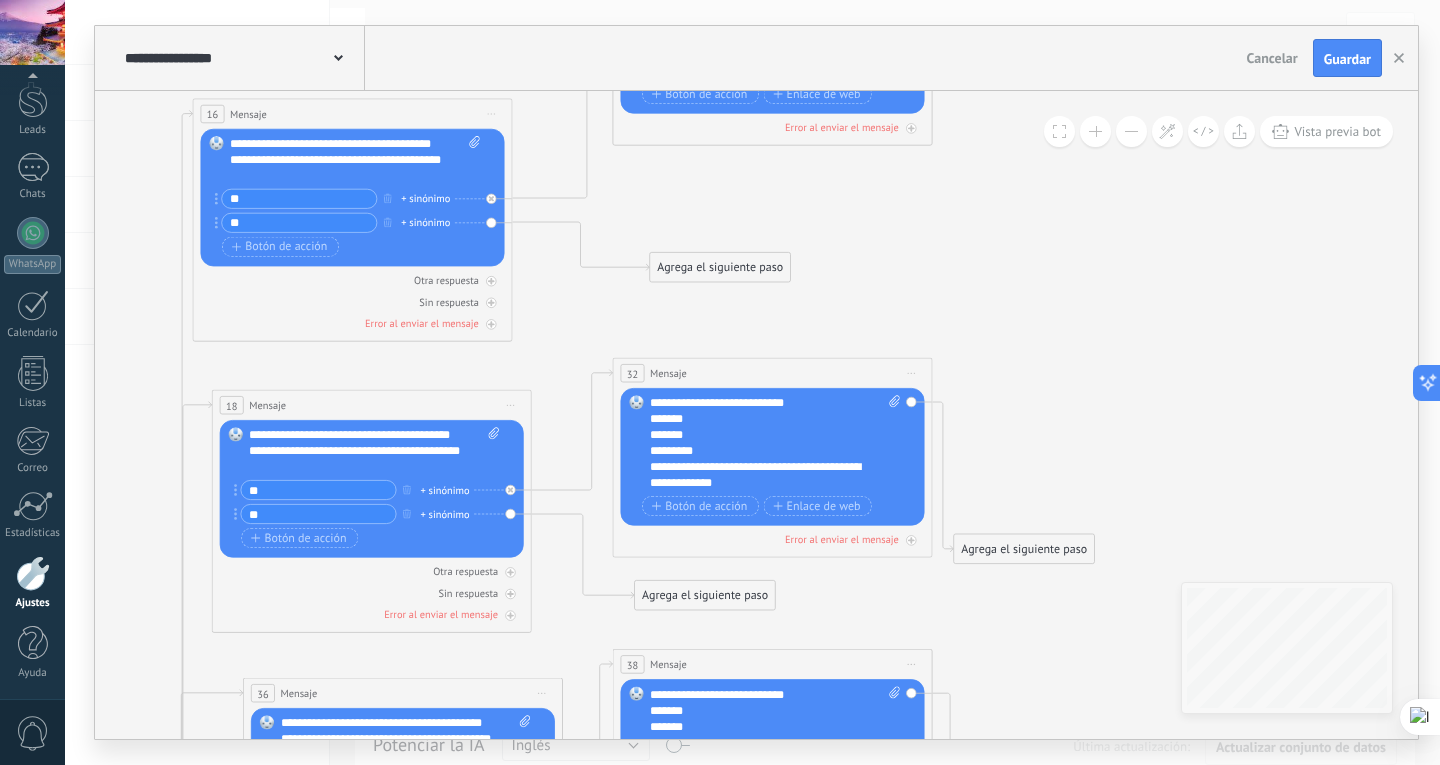 click on "Agrega el siguiente paso" at bounding box center [720, 267] 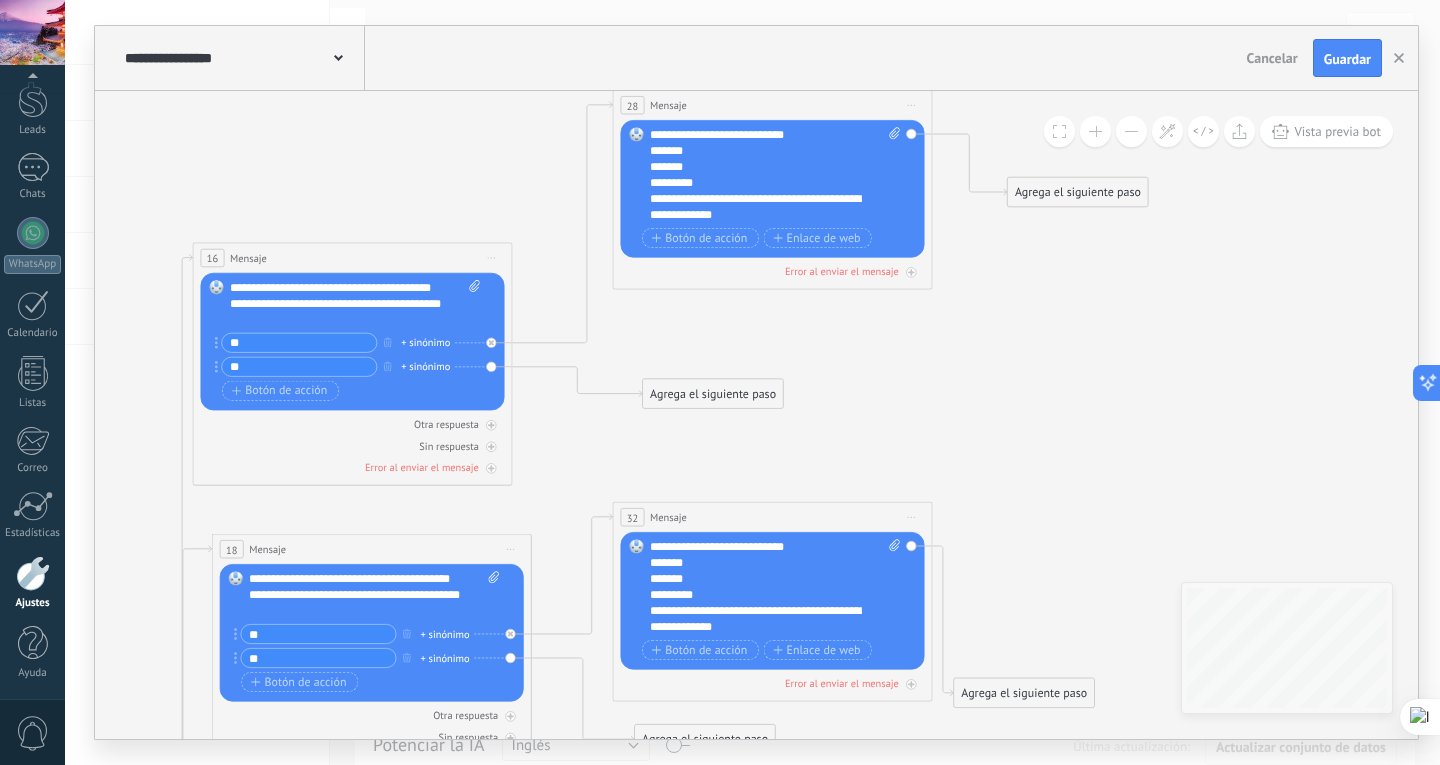 drag, startPoint x: 729, startPoint y: 411, endPoint x: 722, endPoint y: 394, distance: 18.384777 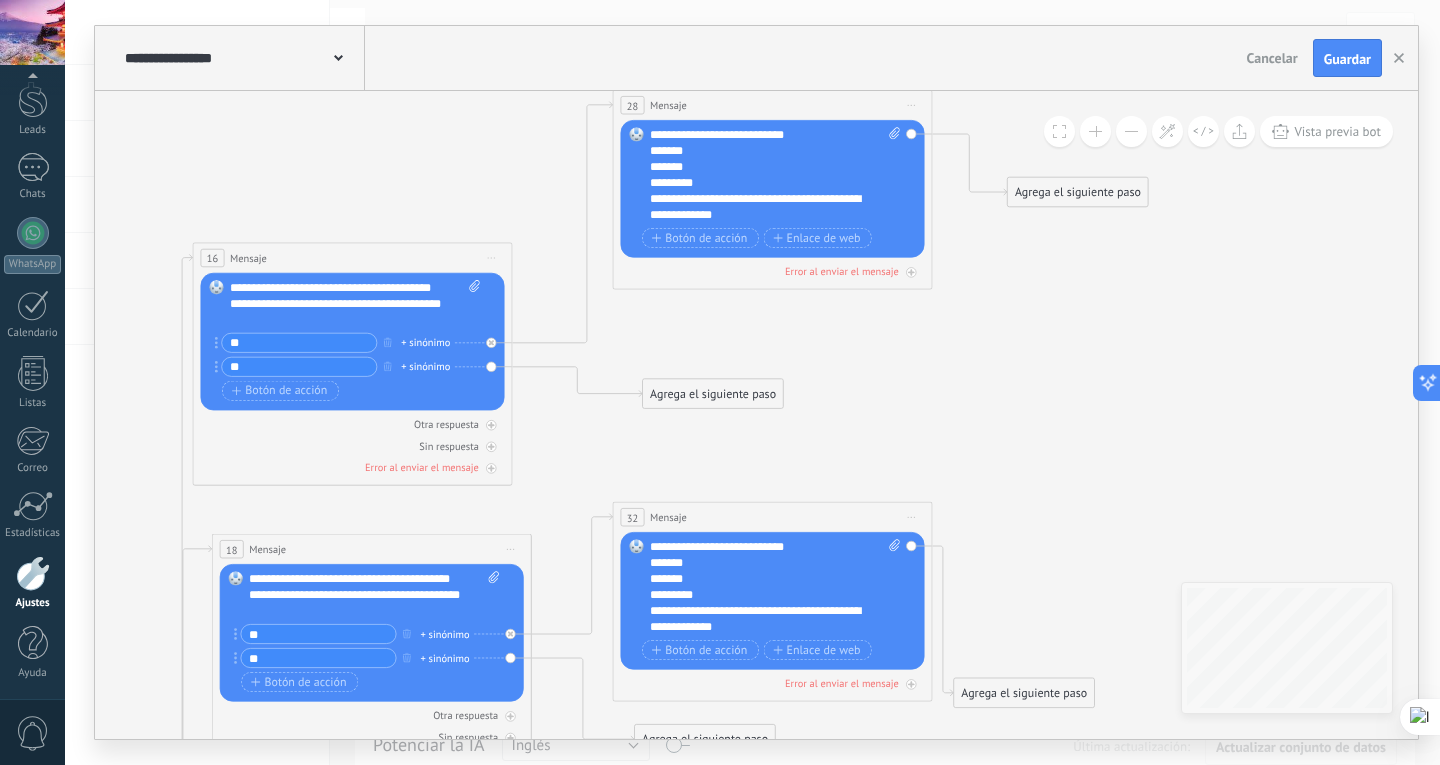 click on "Agrega el siguiente paso" at bounding box center [713, 394] 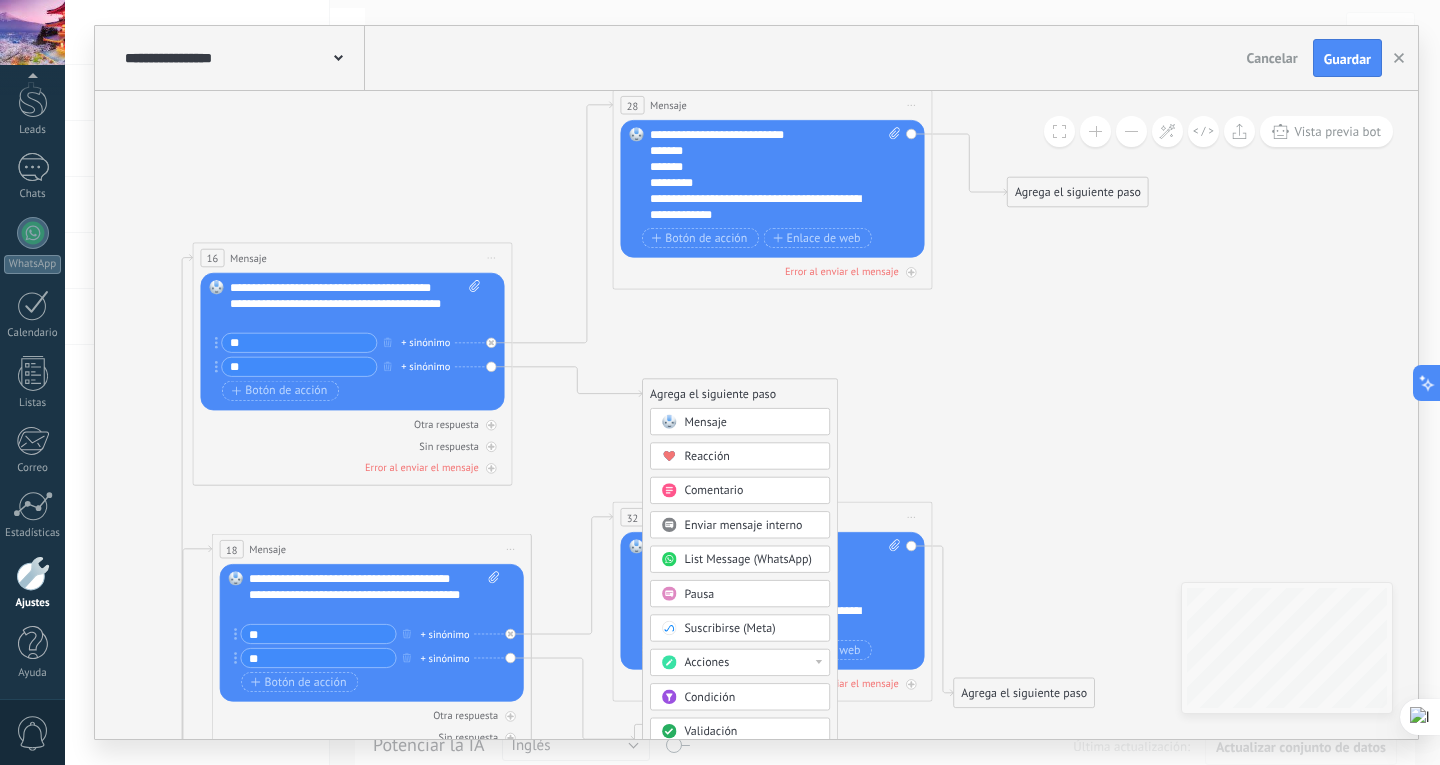 click on "Agrega el siguiente paso" at bounding box center [740, 394] 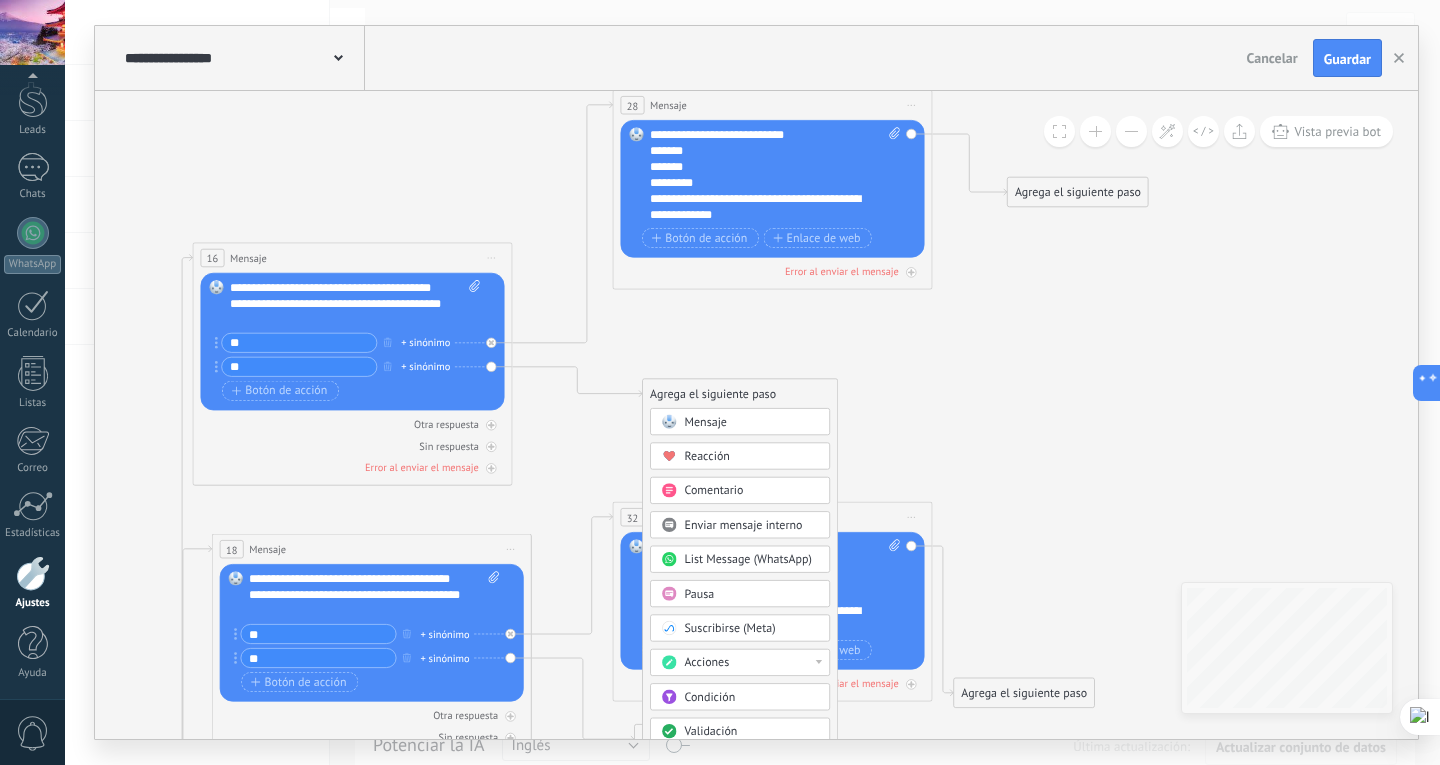 click on "Mensaje" at bounding box center [752, 422] 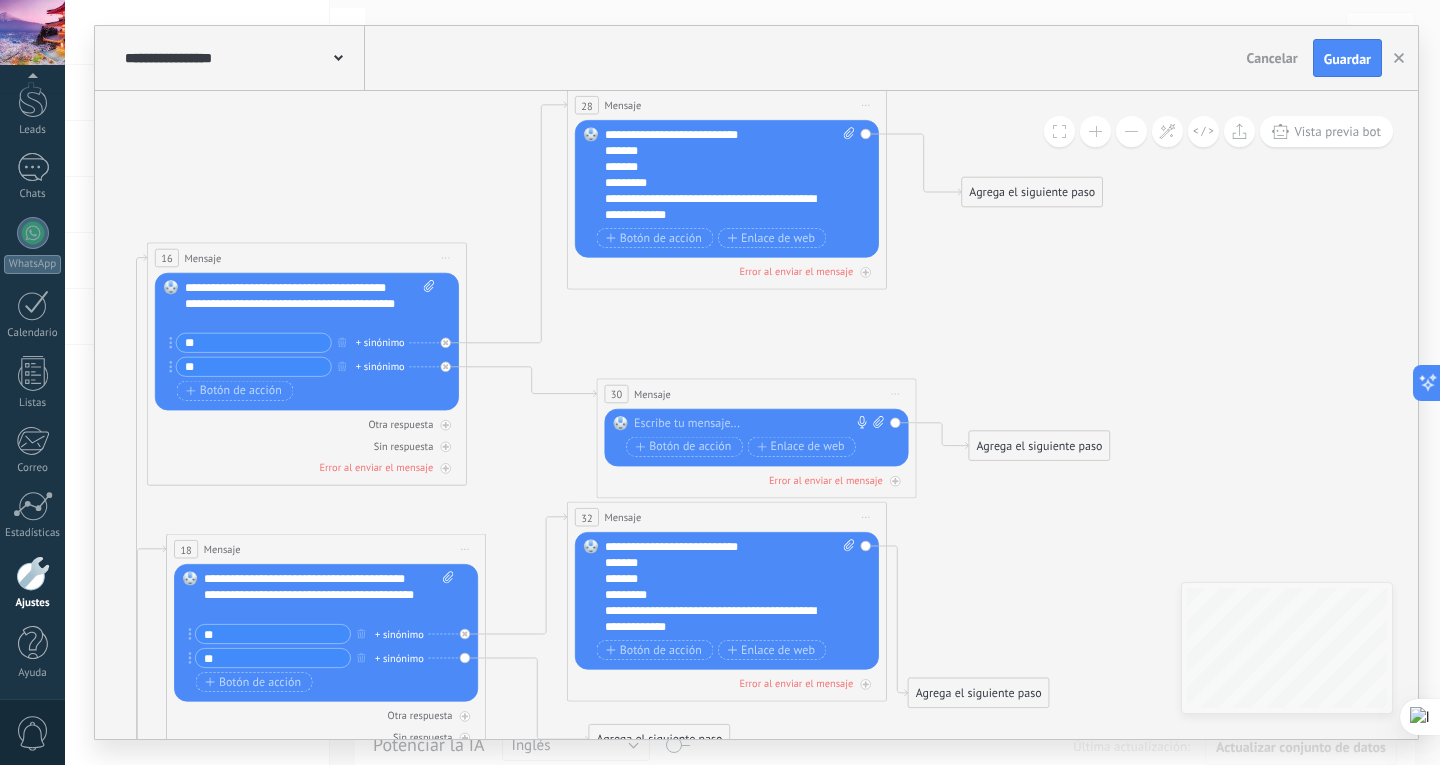 click at bounding box center (753, 424) 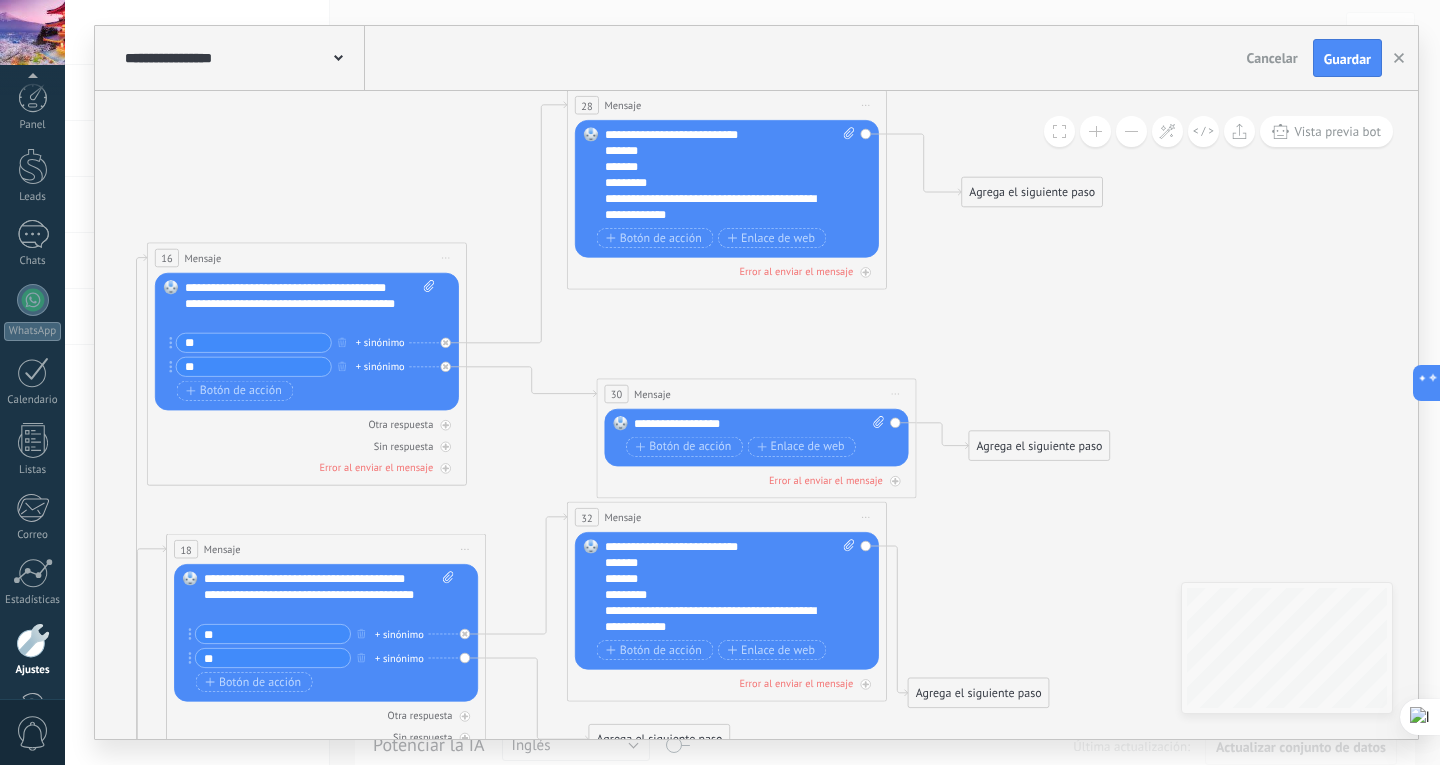 scroll, scrollTop: 0, scrollLeft: 0, axis: both 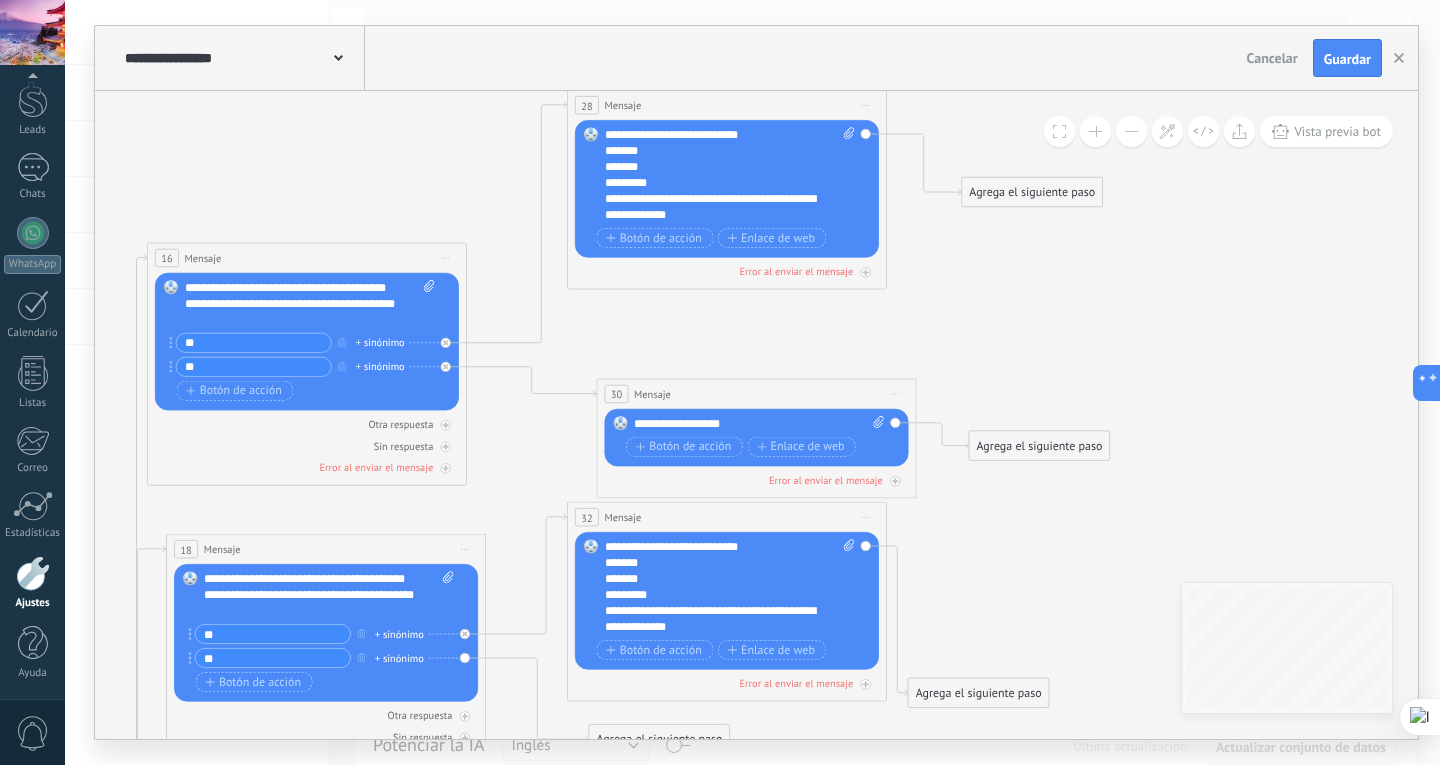 type 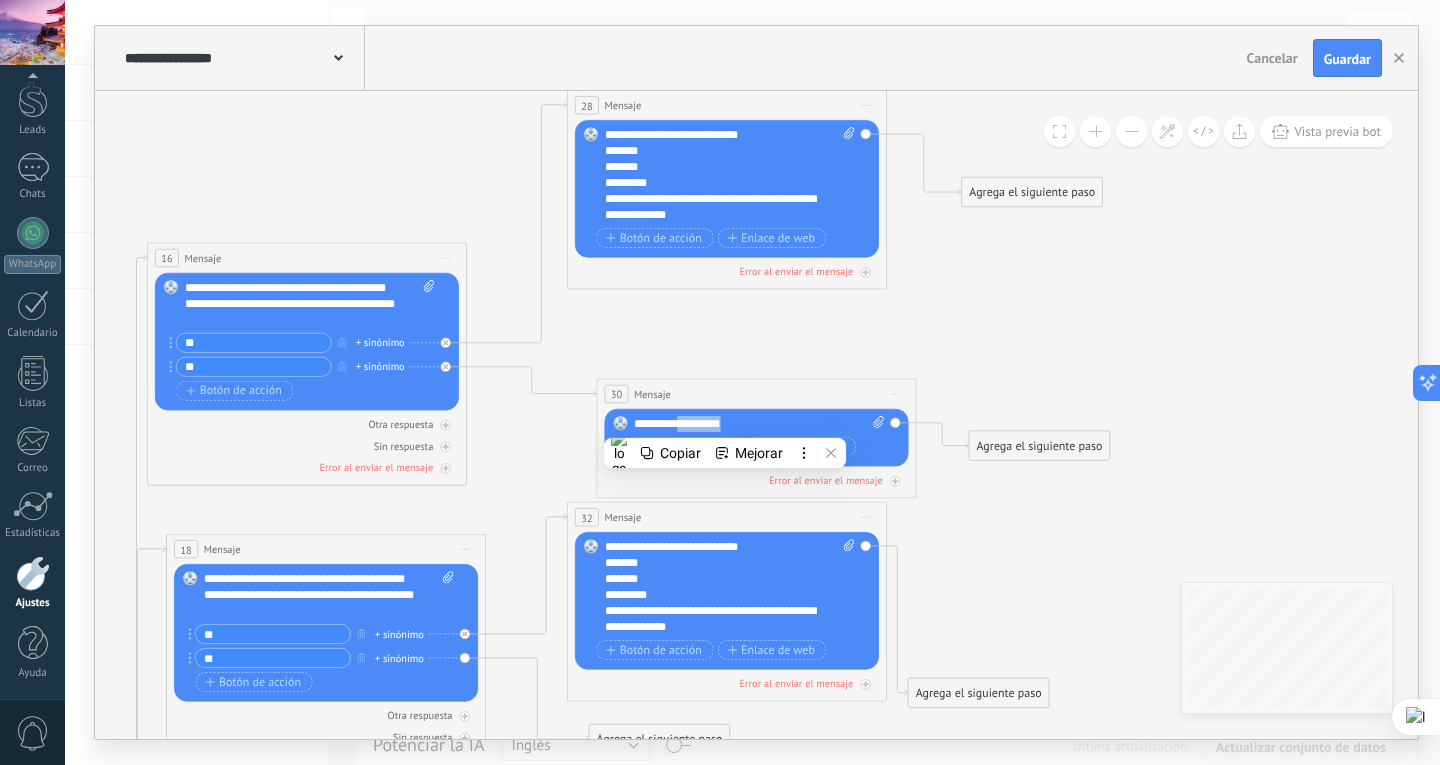drag, startPoint x: 743, startPoint y: 423, endPoint x: 679, endPoint y: 431, distance: 64.49806 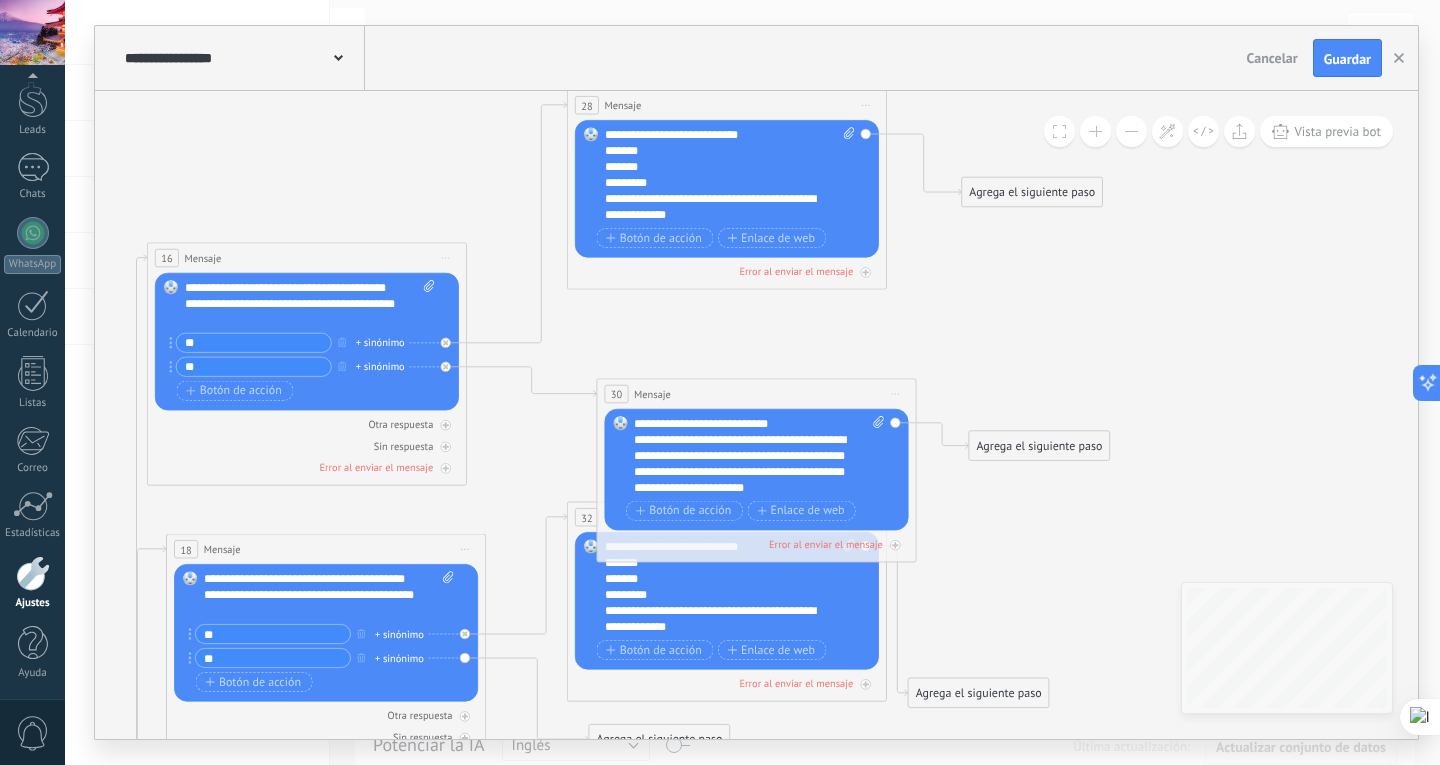 click 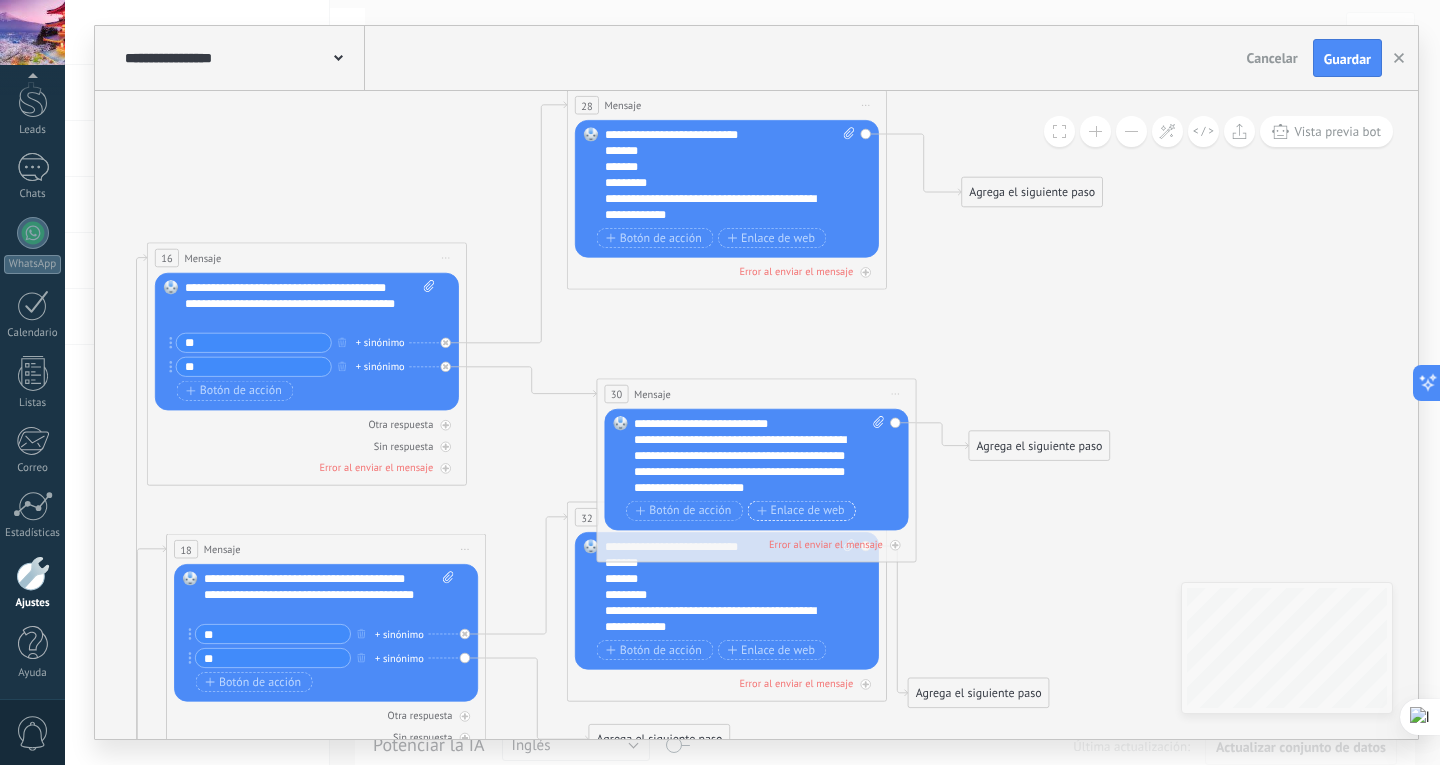 click on "Enlace de web" at bounding box center (801, 510) 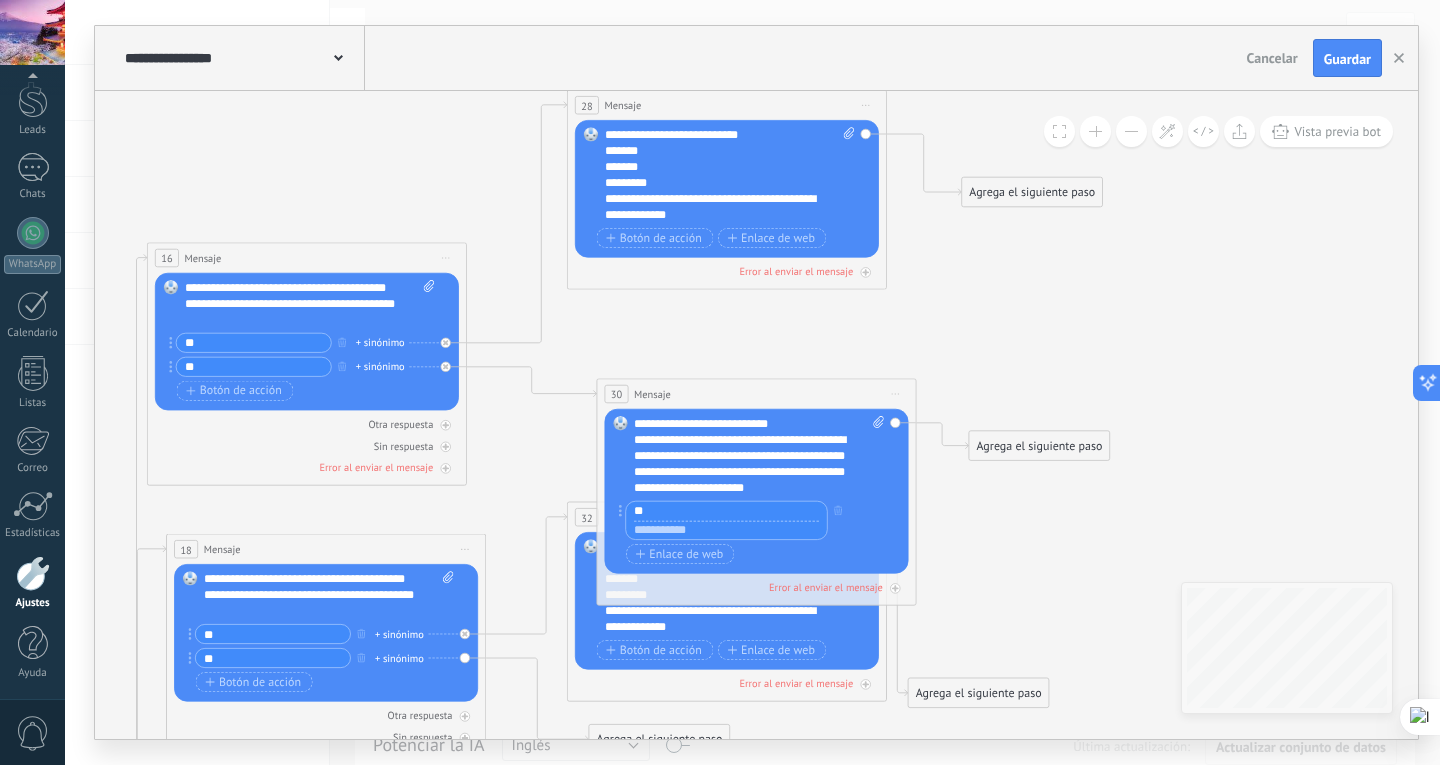 type on "*" 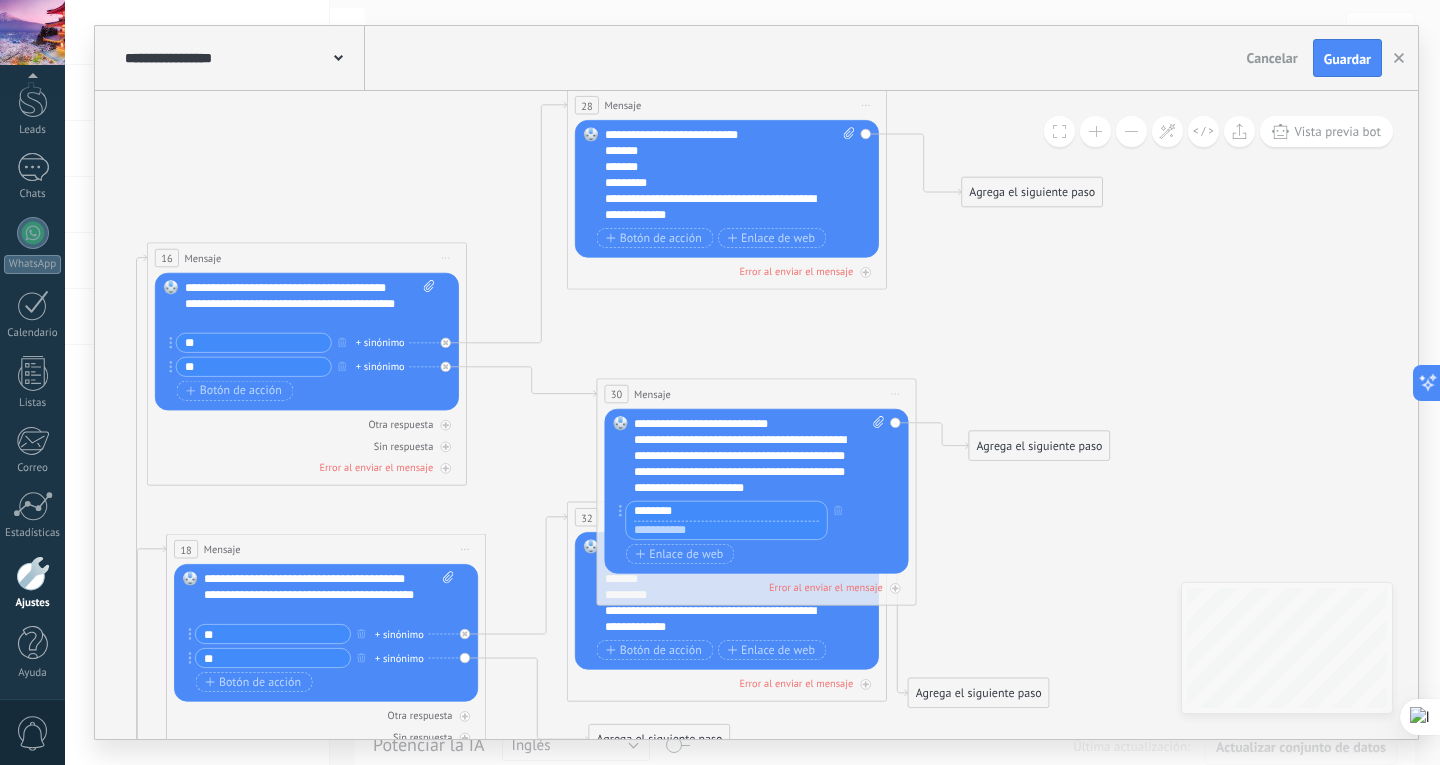 type on "********" 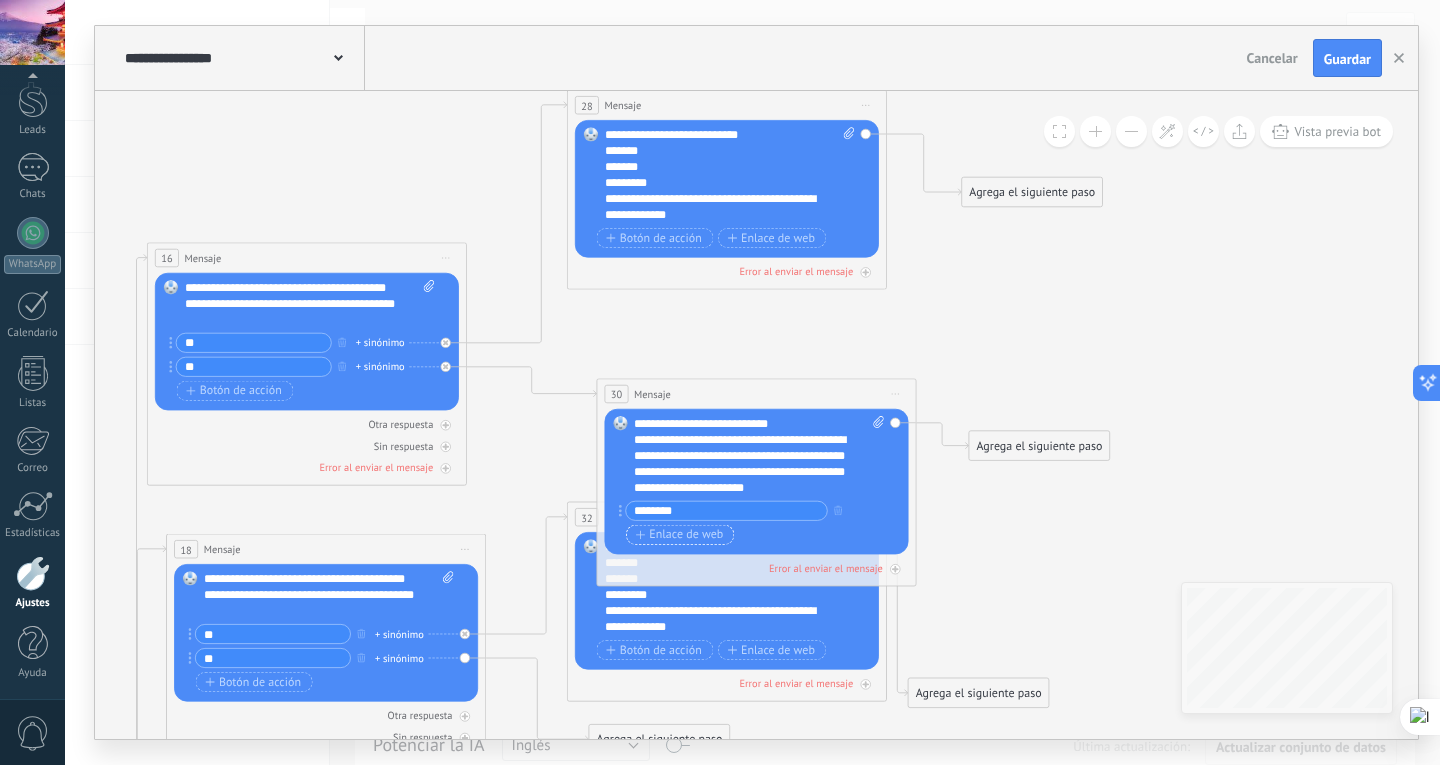 click on "Enlace de web" at bounding box center (680, 534) 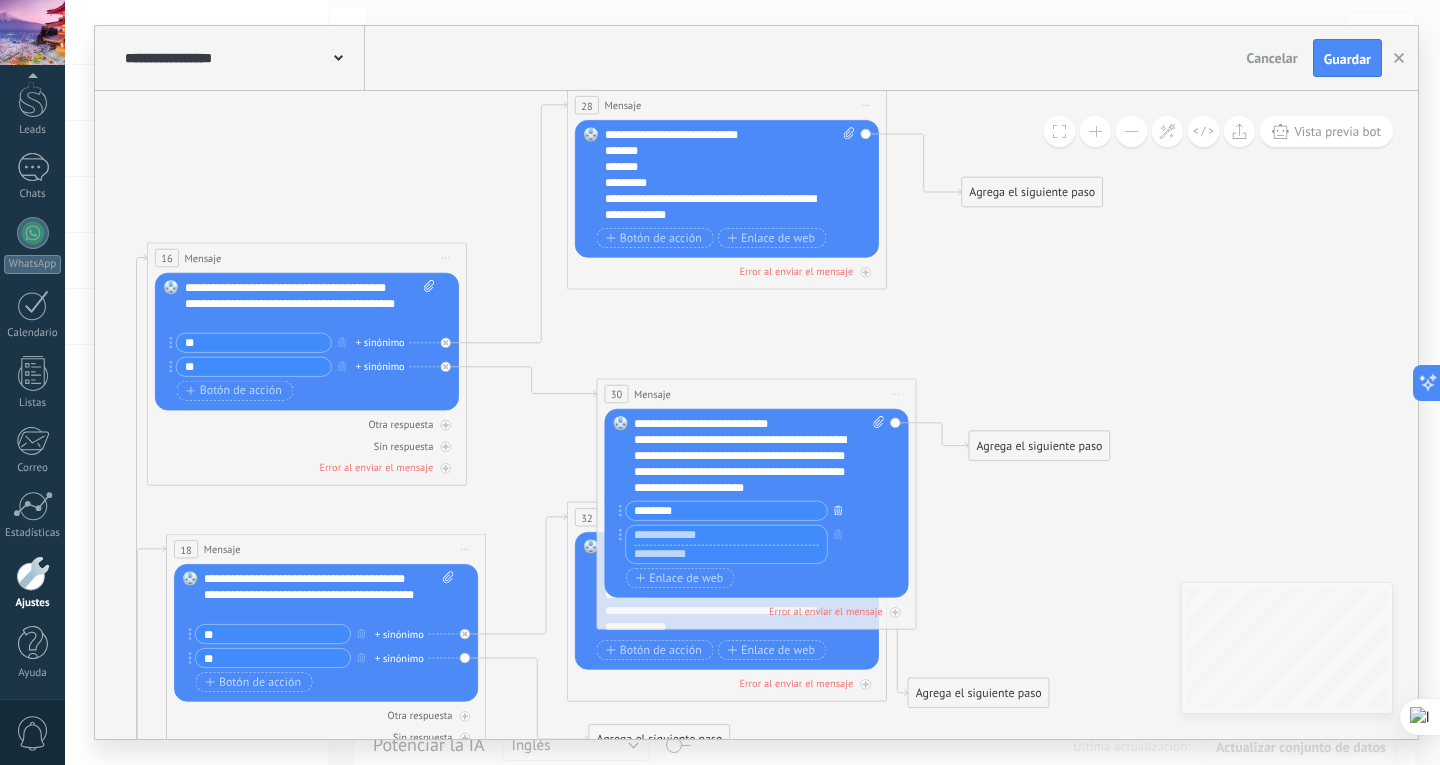 click 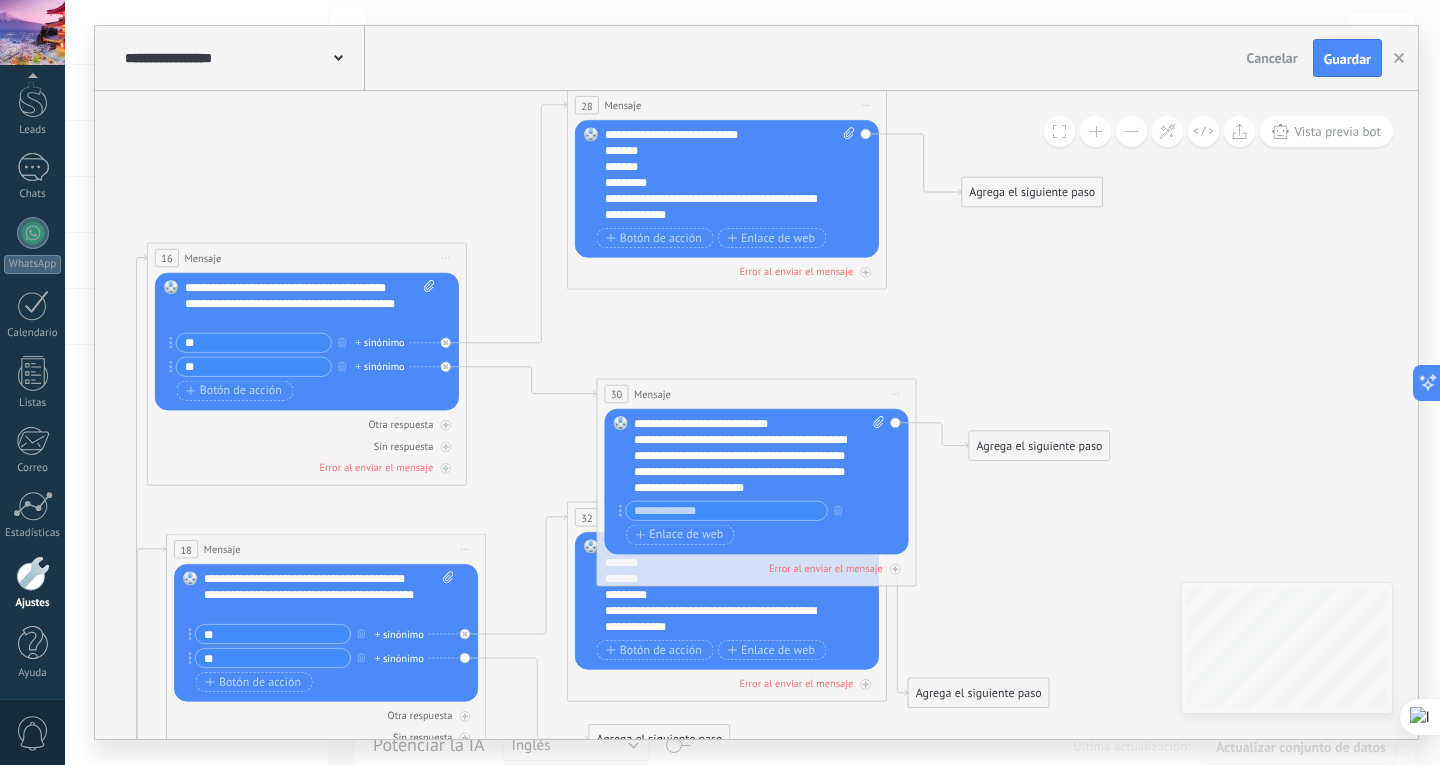click at bounding box center [726, 511] 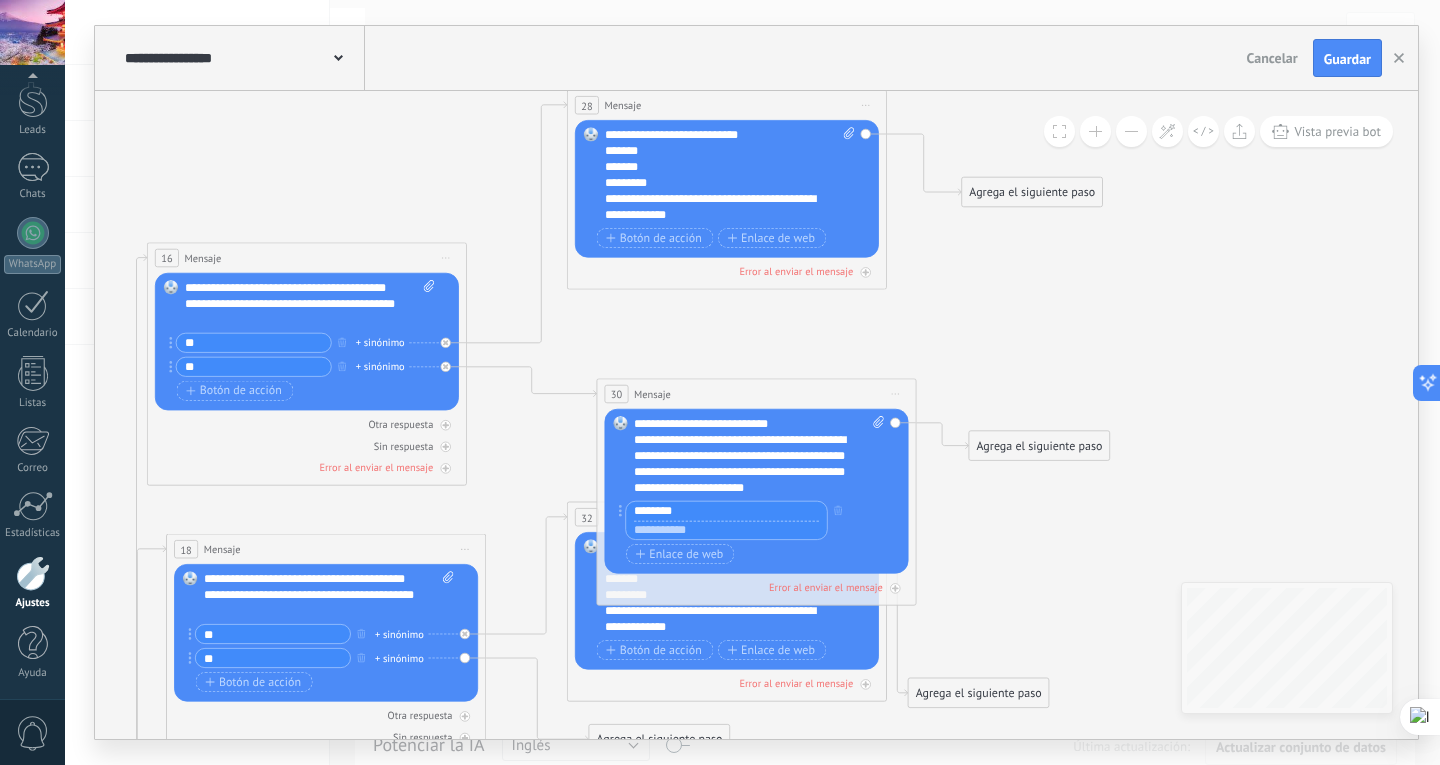 type on "********" 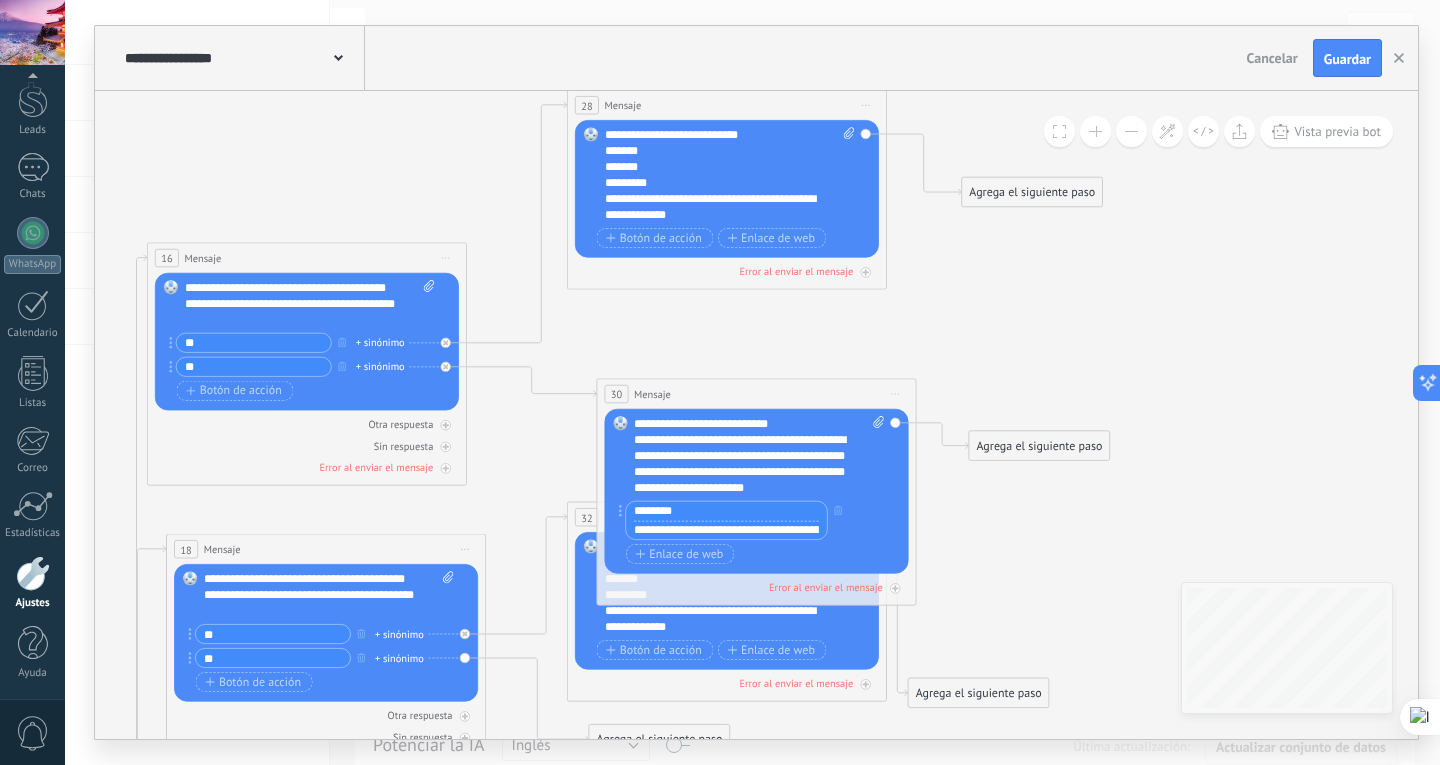 scroll, scrollTop: 0, scrollLeft: 69, axis: horizontal 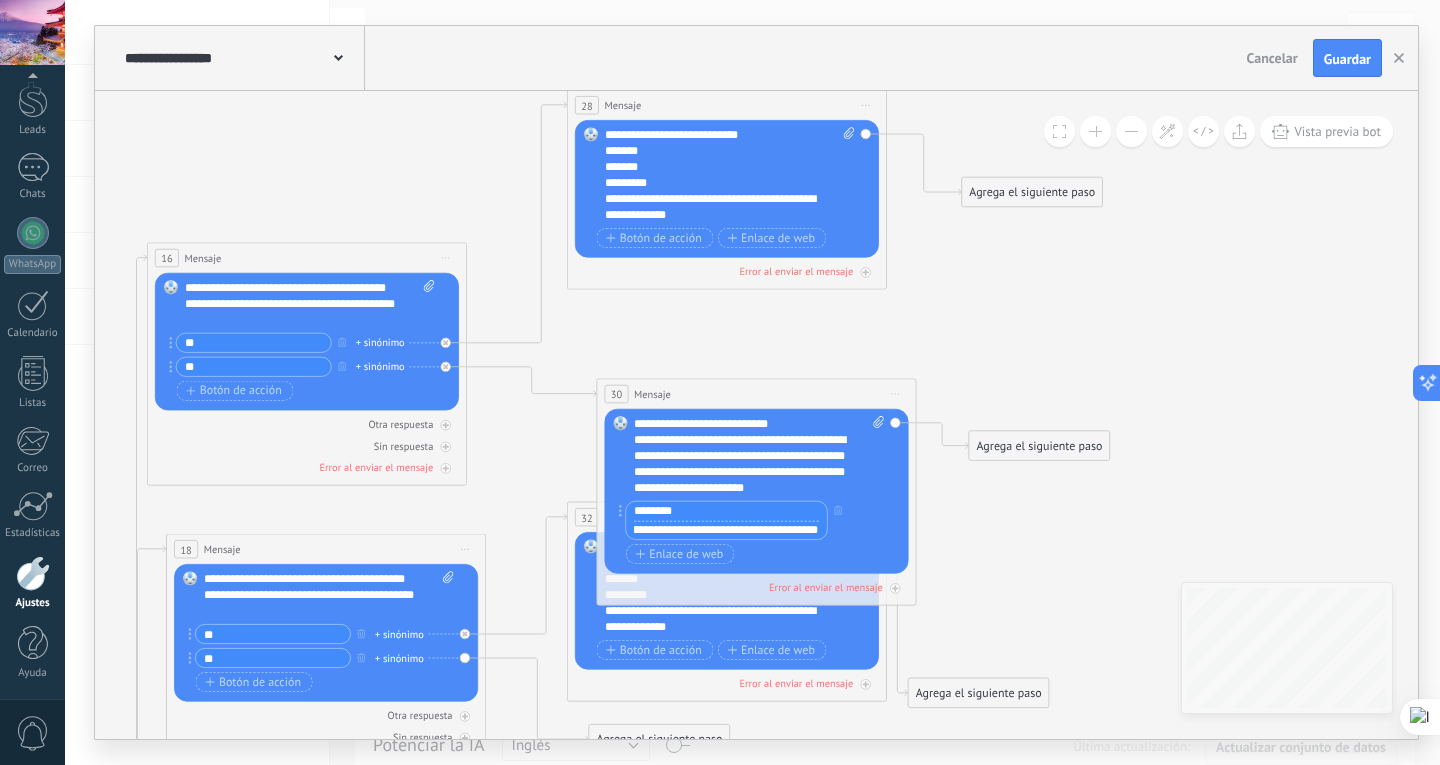type on "**********" 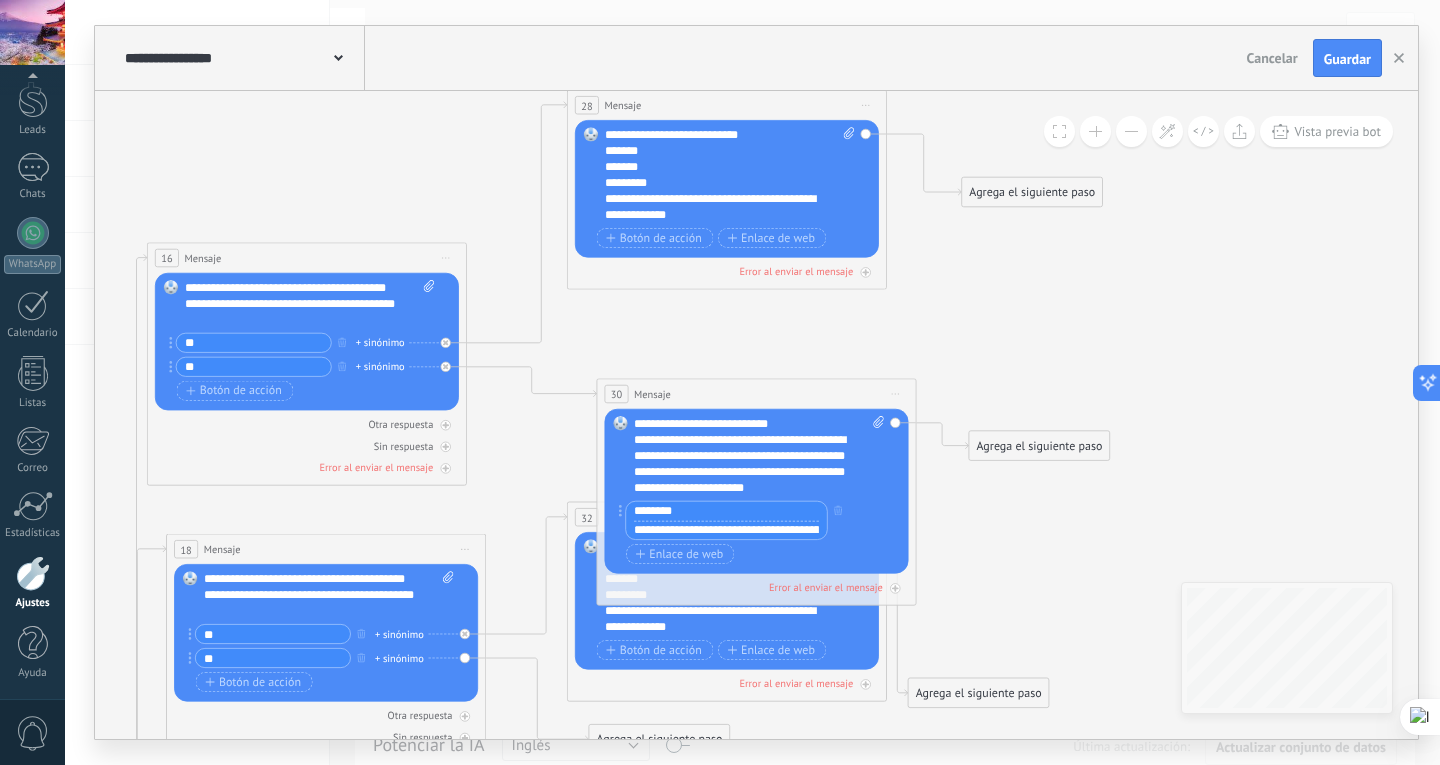 click 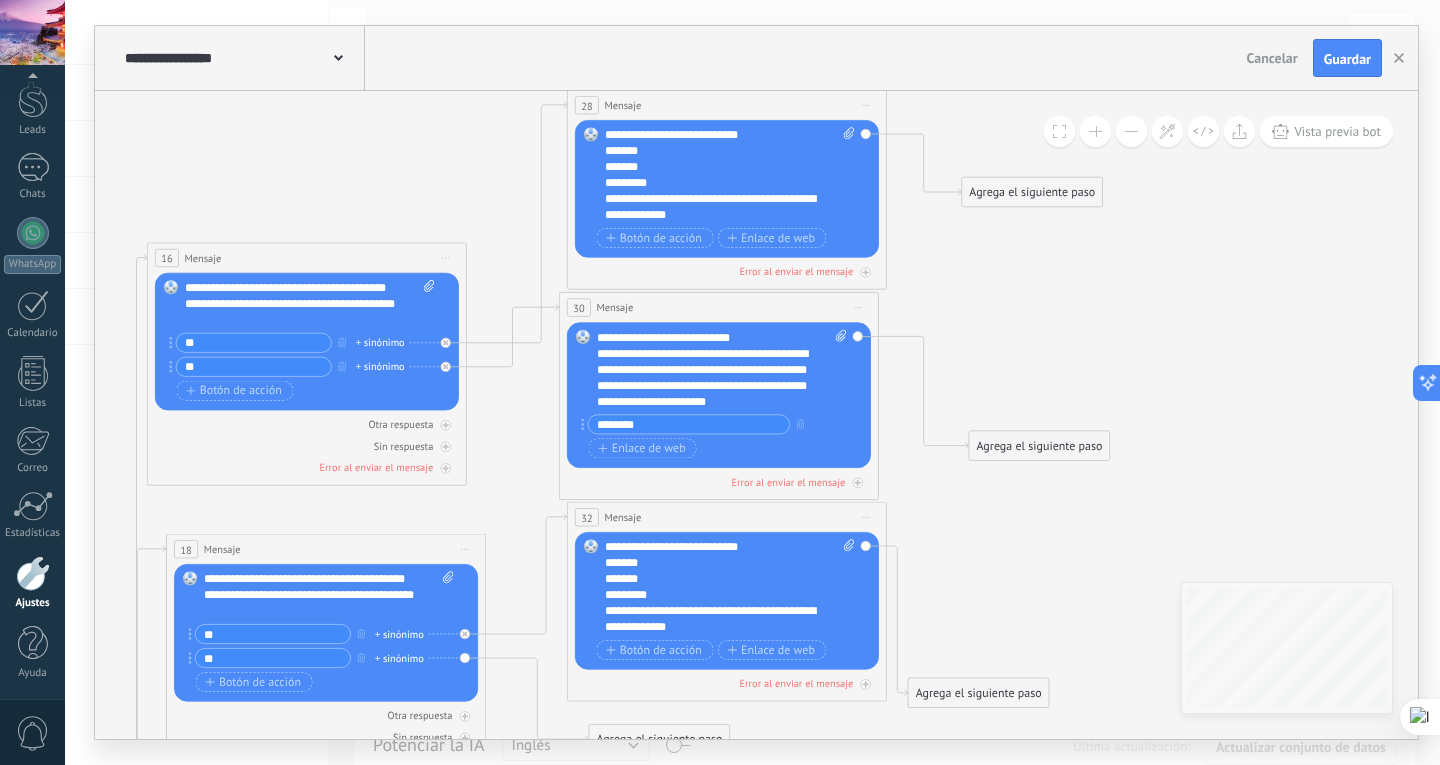 drag, startPoint x: 748, startPoint y: 397, endPoint x: 711, endPoint y: 311, distance: 93.62158 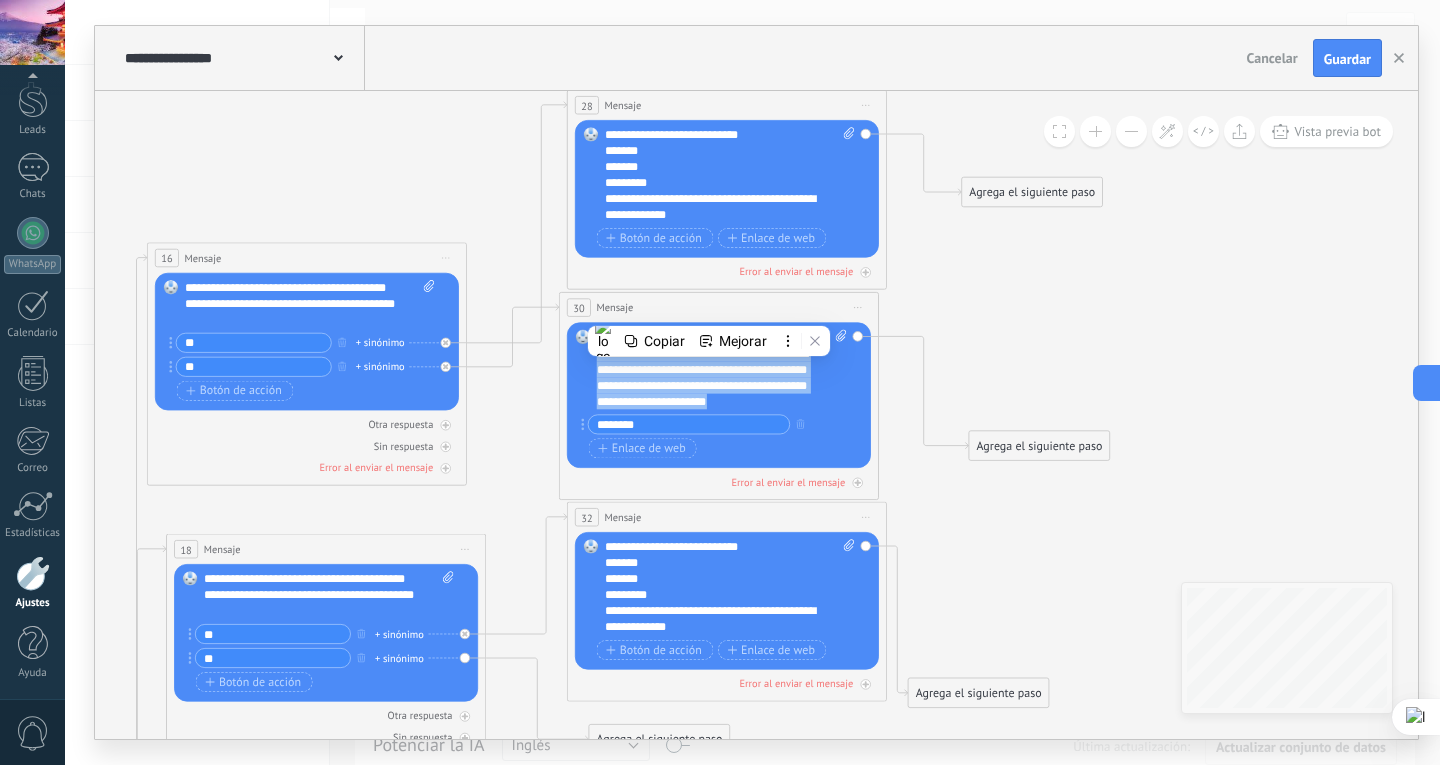 drag, startPoint x: 794, startPoint y: 406, endPoint x: 596, endPoint y: 331, distance: 211.7286 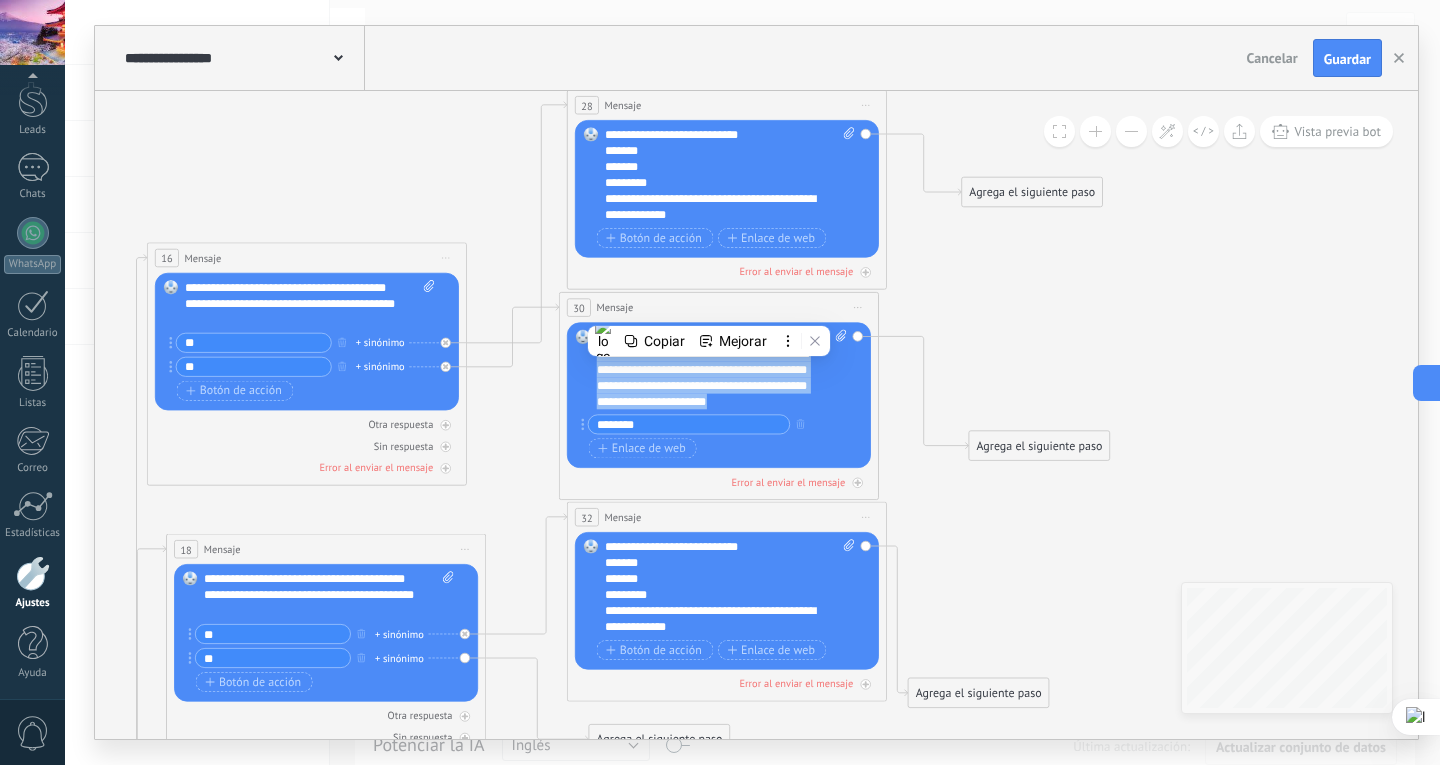 click on ".abccls-1,.abccls-2{fill-rule:evenodd}.abccls-2{fill:#fff} .abfcls-1{fill:none}.abfcls-2{fill:#fff} .abncls-1{isolation:isolate}.abncls-2{opacity:.06}.abncls-2,.abncls-3,.abncls-6{mix-blend-mode:multiply}.abncls-3{opacity:.15}.abncls-4,.abncls-8{fill:#fff}.abncls-5{fill:url(#abnlinear-gradient)}.abncls-6{opacity:.04}.abncls-7{fill:url(#abnlinear-gradient-2)}.abncls-8{fill-rule:evenodd} .abqst0{fill:#ffa200} .abwcls-1{fill:#252525} .cls-1{isolation:isolate} .acicls-1{fill:none} .aclcls-1{fill:#232323} .acnst0{display:none} .addcls-1,.addcls-2{fill:none;stroke-miterlimit:10}.addcls-1{stroke:#dfe0e5}.addcls-2{stroke:#a1a7ab} .adecls-1,.adecls-2{fill:none;stroke-miterlimit:10}.adecls-1{stroke:#dfe0e5}.adecls-2{stroke:#a1a7ab} .adqcls-1{fill:#8591a5;fill-rule:evenodd} .aeccls-1{fill:#5c9f37} .aeecls-1{fill:#f86161} .aejcls-1{fill:#8591a5;fill-rule:evenodd} .aekcls-1{fill-rule:evenodd} .aelcls-1{fill-rule:evenodd;fill:currentColor} .aemcls-1{fill-rule:evenodd;fill:currentColor} .aercls-2{fill:#24bc8c}" at bounding box center [720, 382] 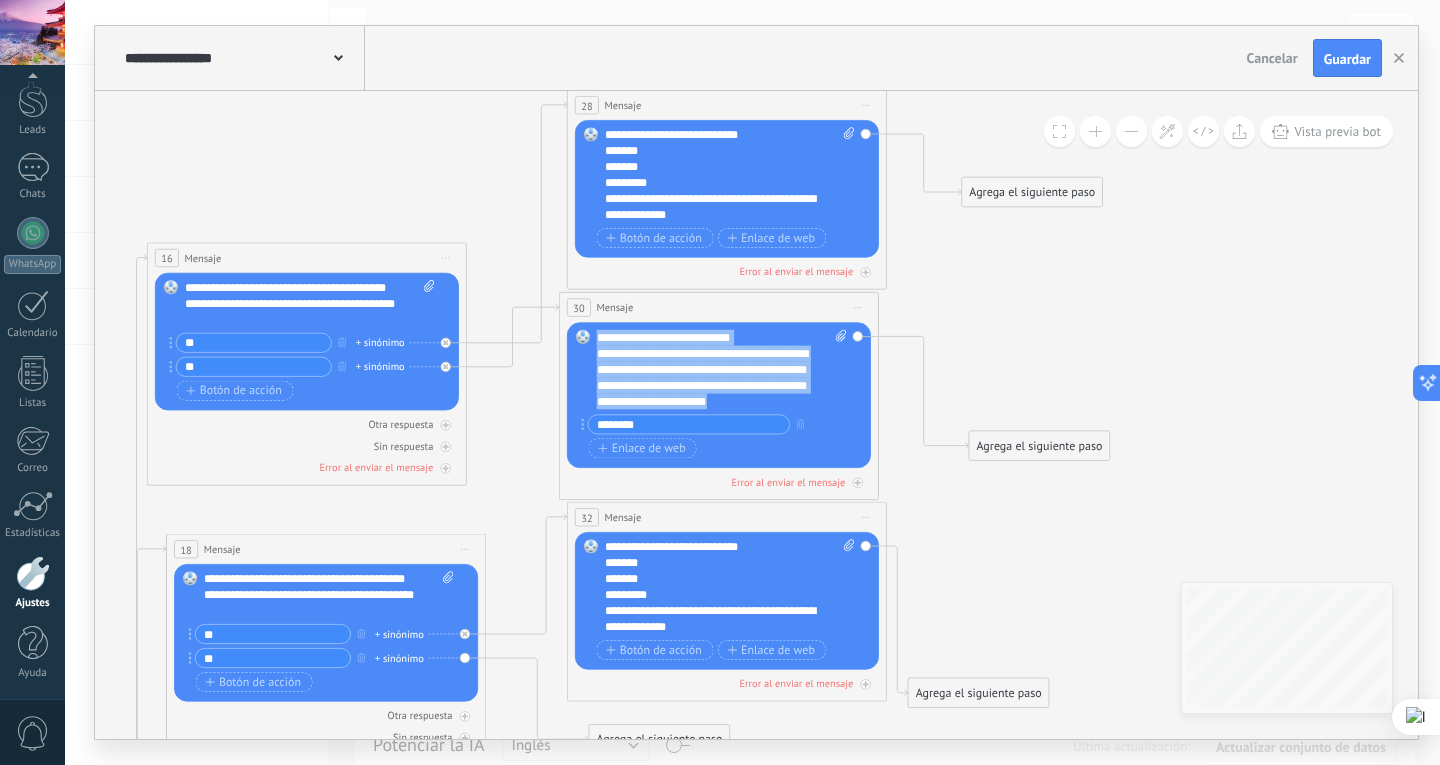 copy on "**********" 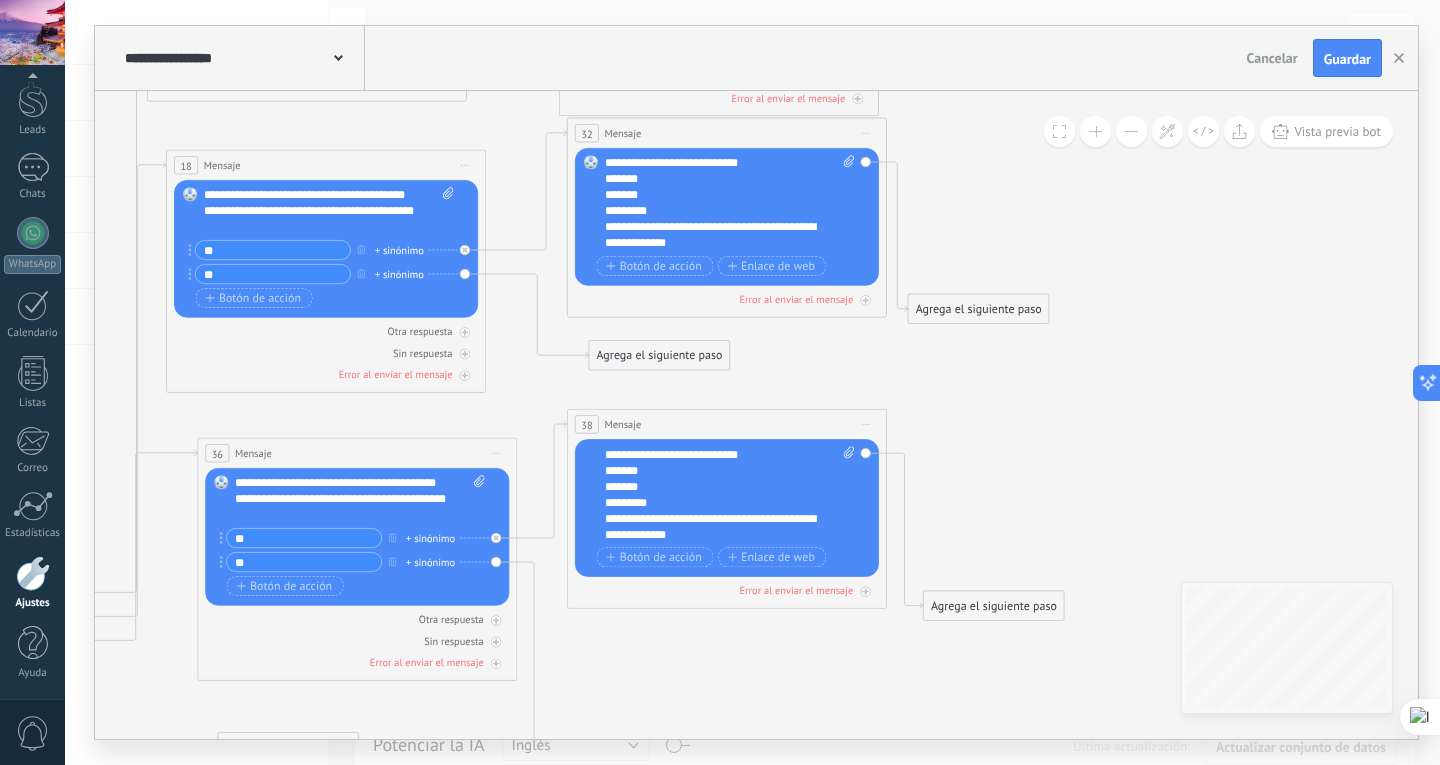 click on "Agrega el siguiente paso" at bounding box center [659, 355] 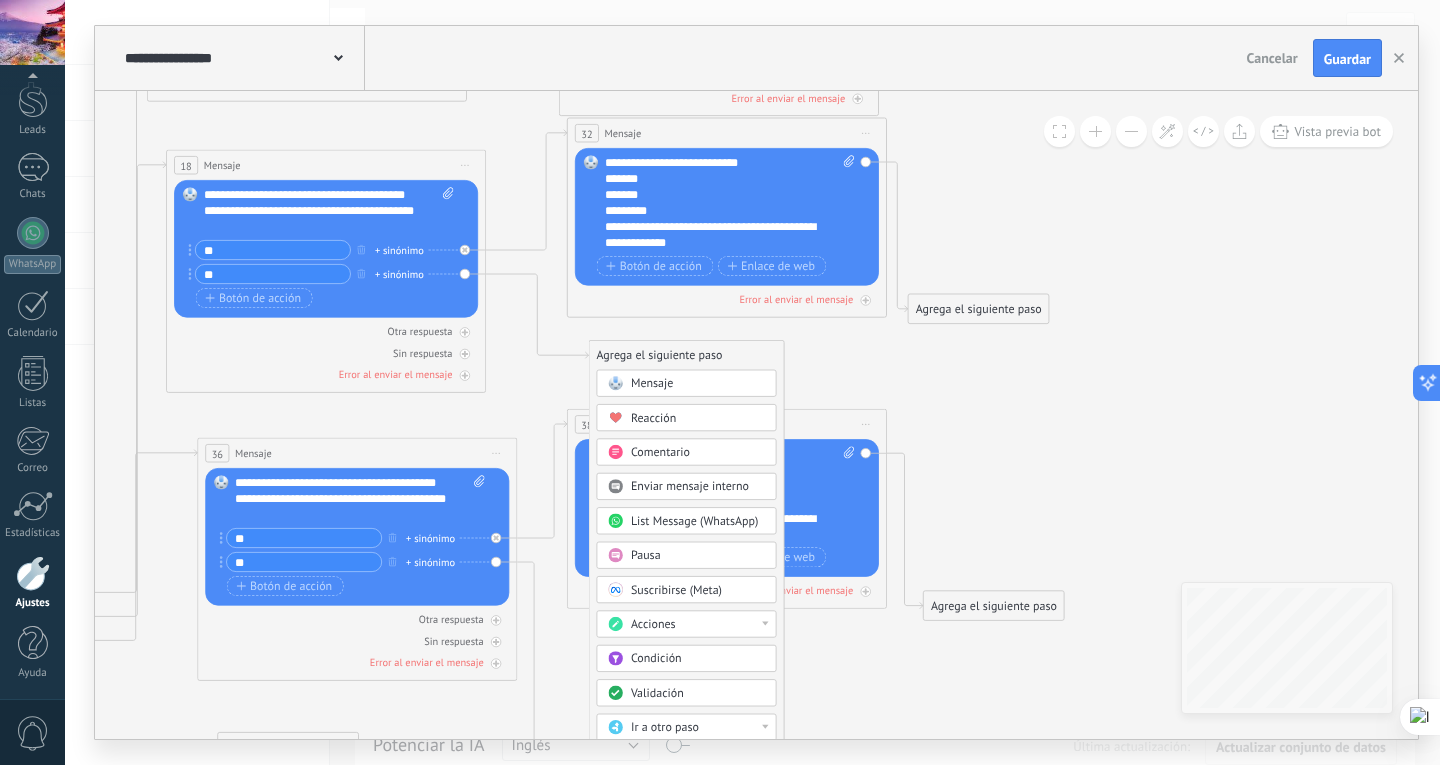click on "Mensaje" at bounding box center [698, 384] 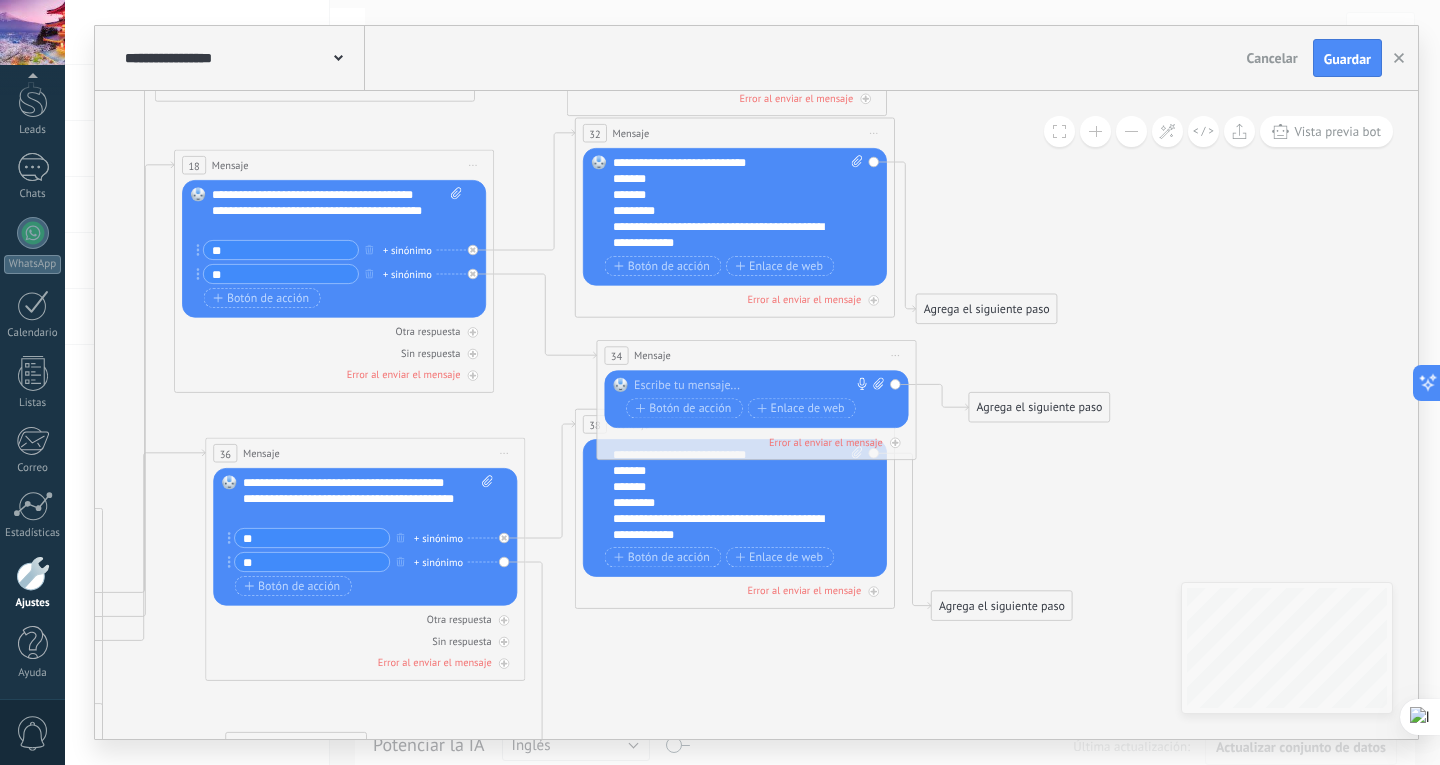 click at bounding box center (753, 386) 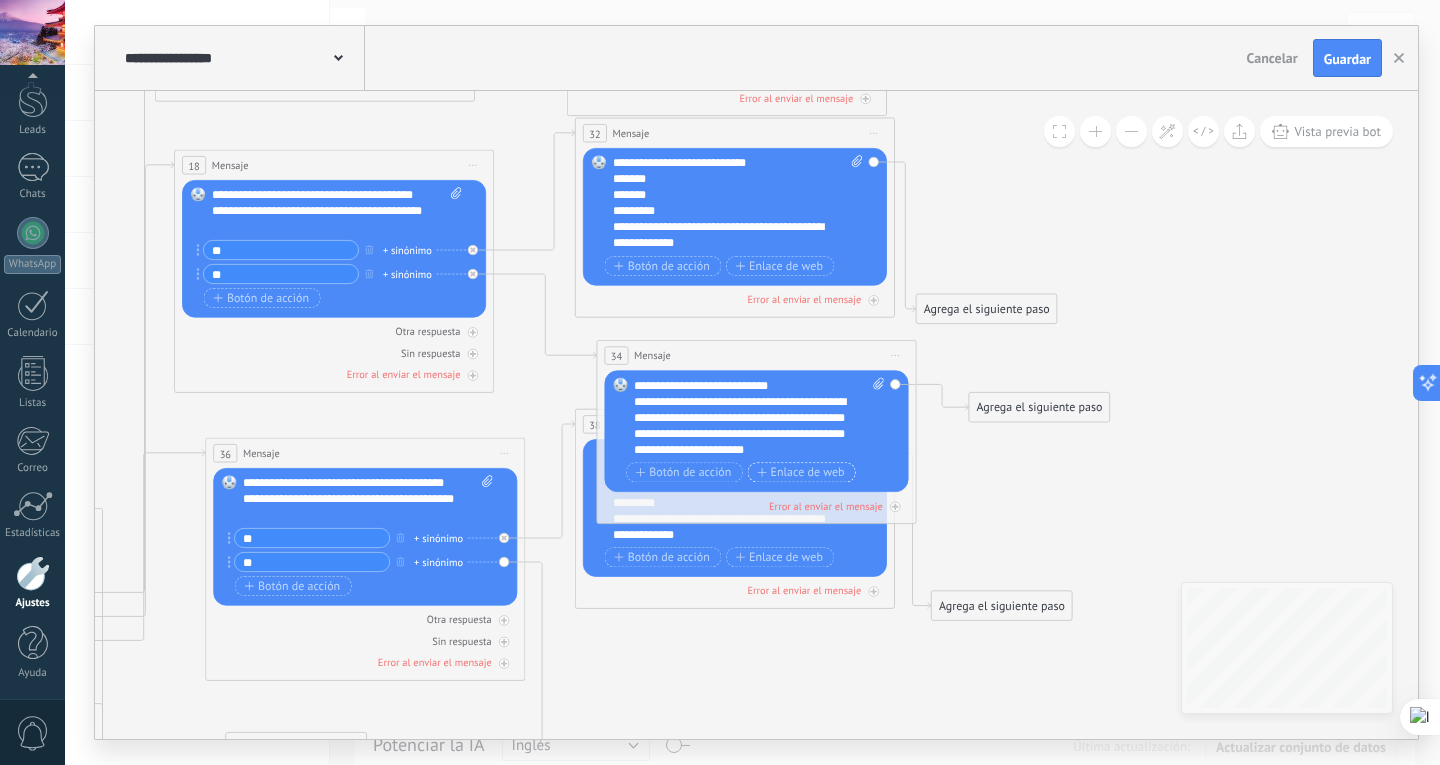 click on "Enlace de web" at bounding box center (801, 472) 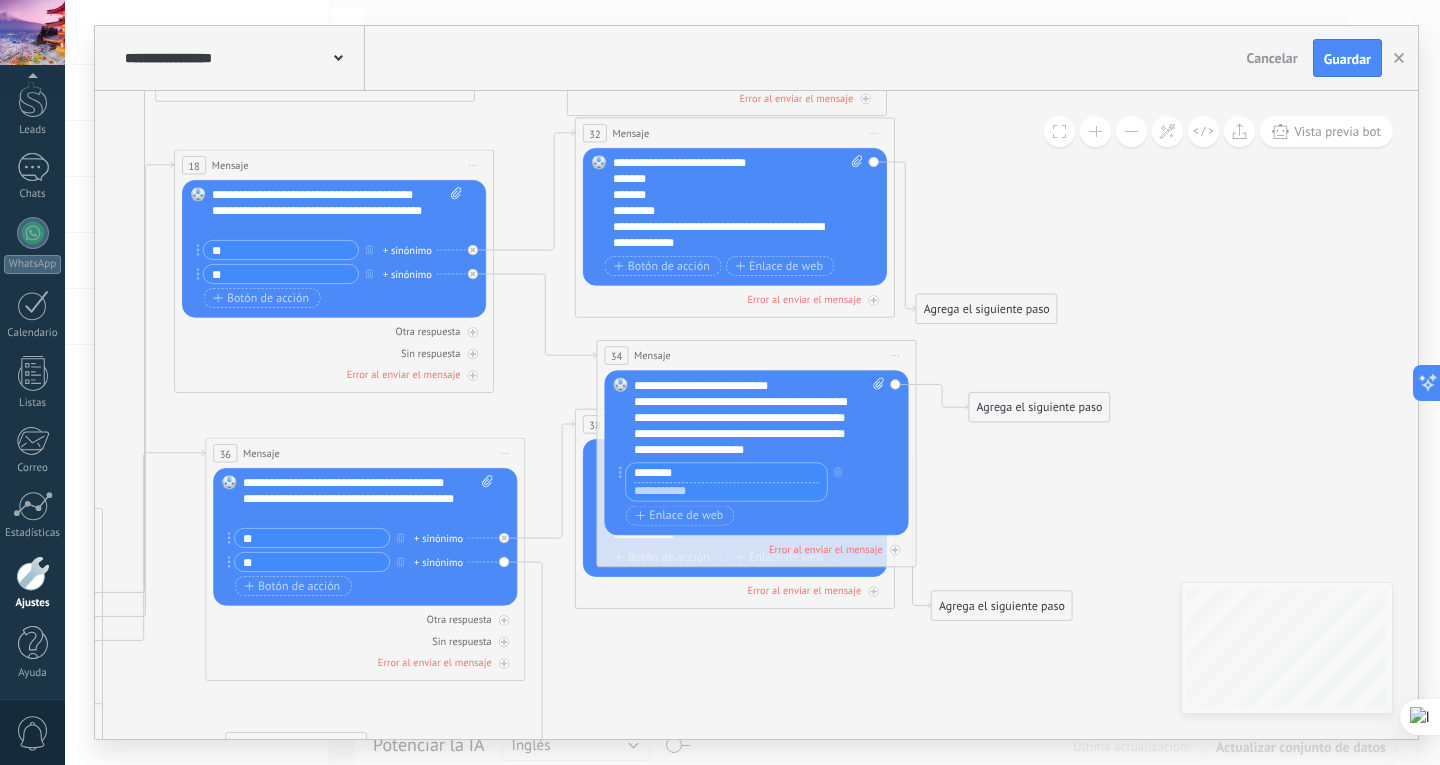 type on "********" 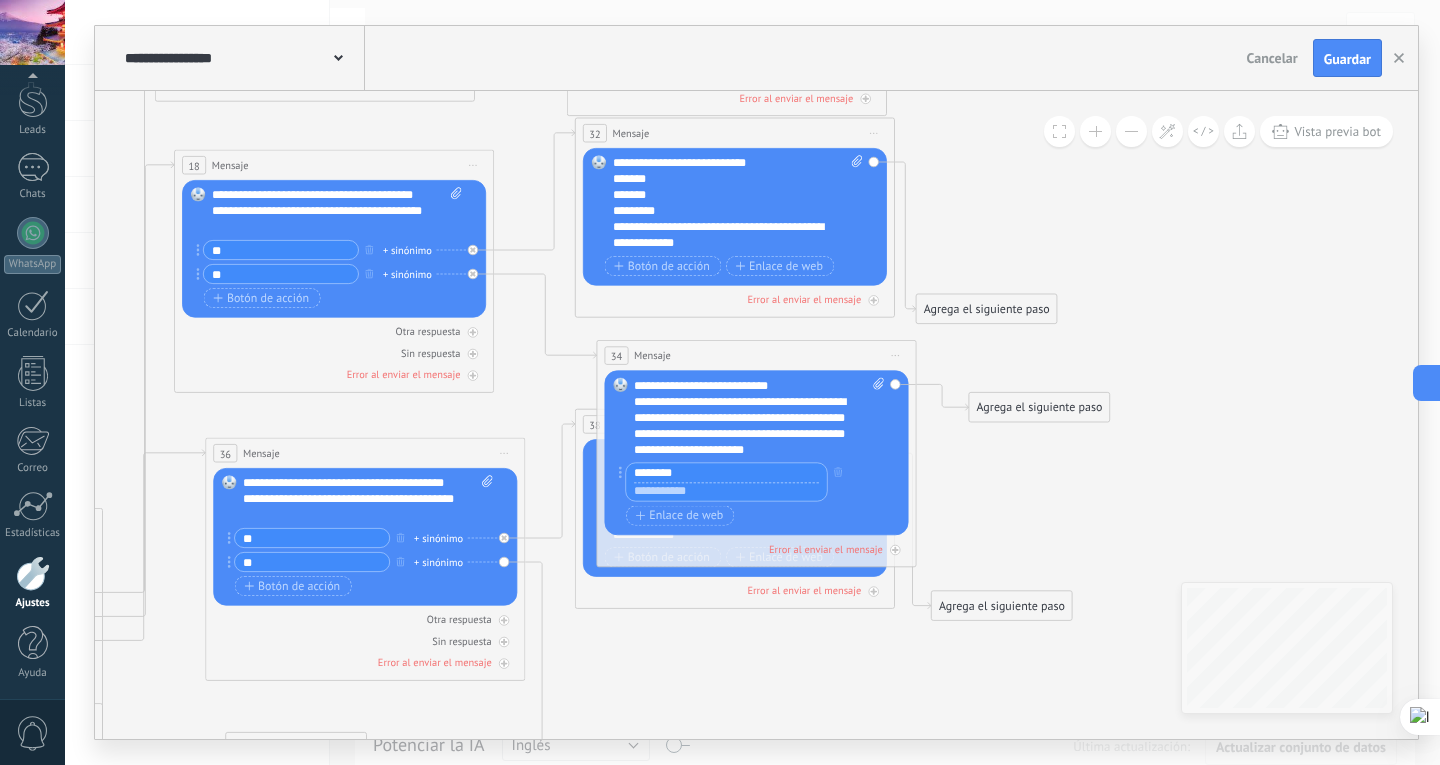 click at bounding box center [726, 491] 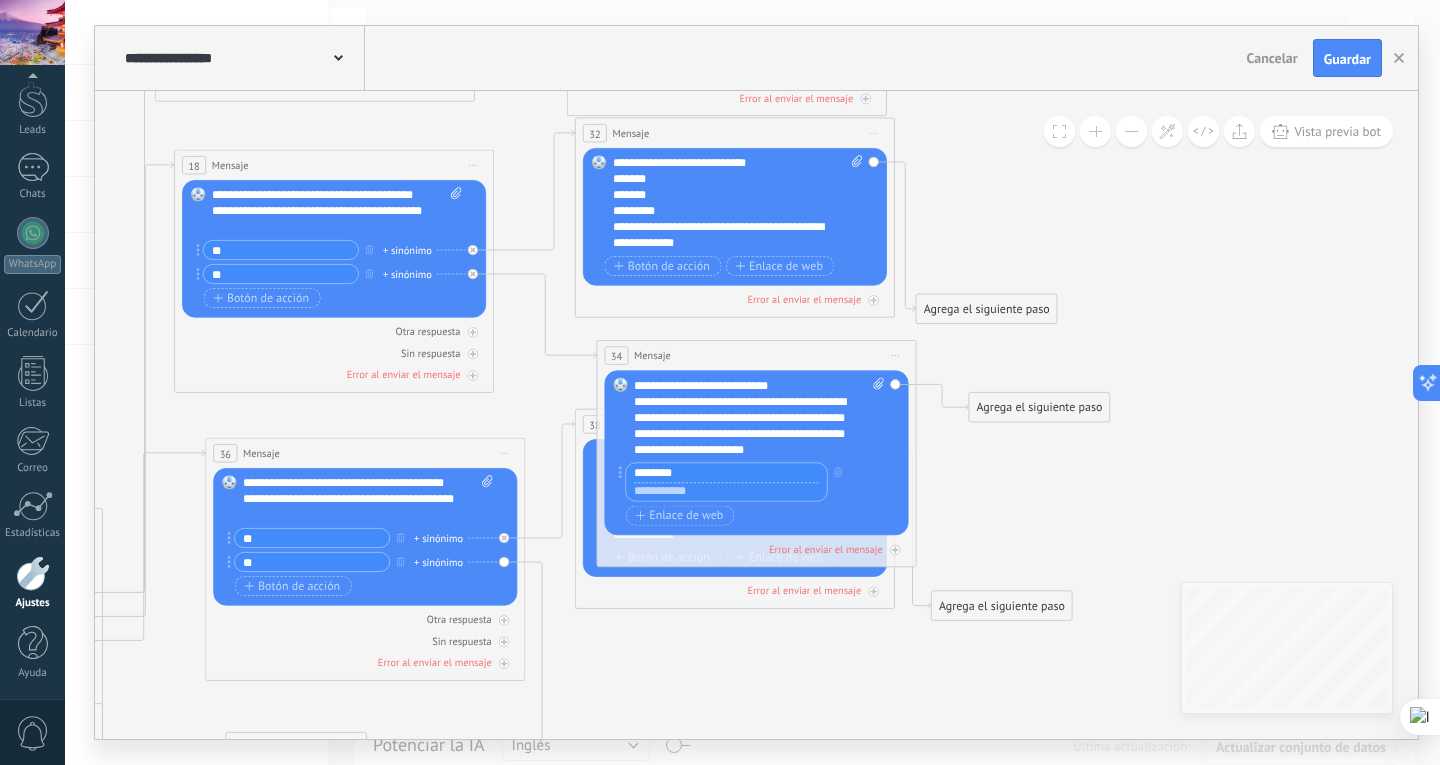 paste on "**********" 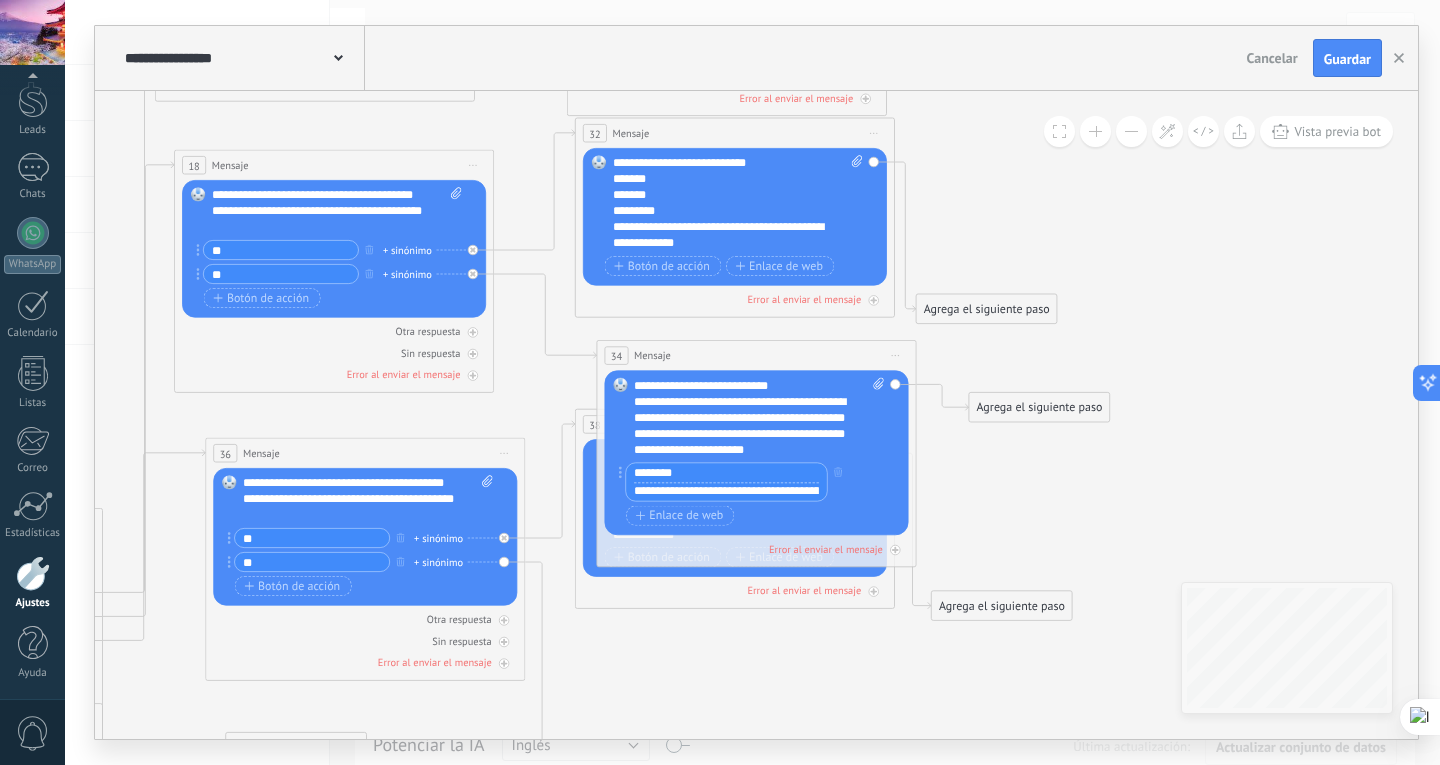 scroll, scrollTop: 0, scrollLeft: 69, axis: horizontal 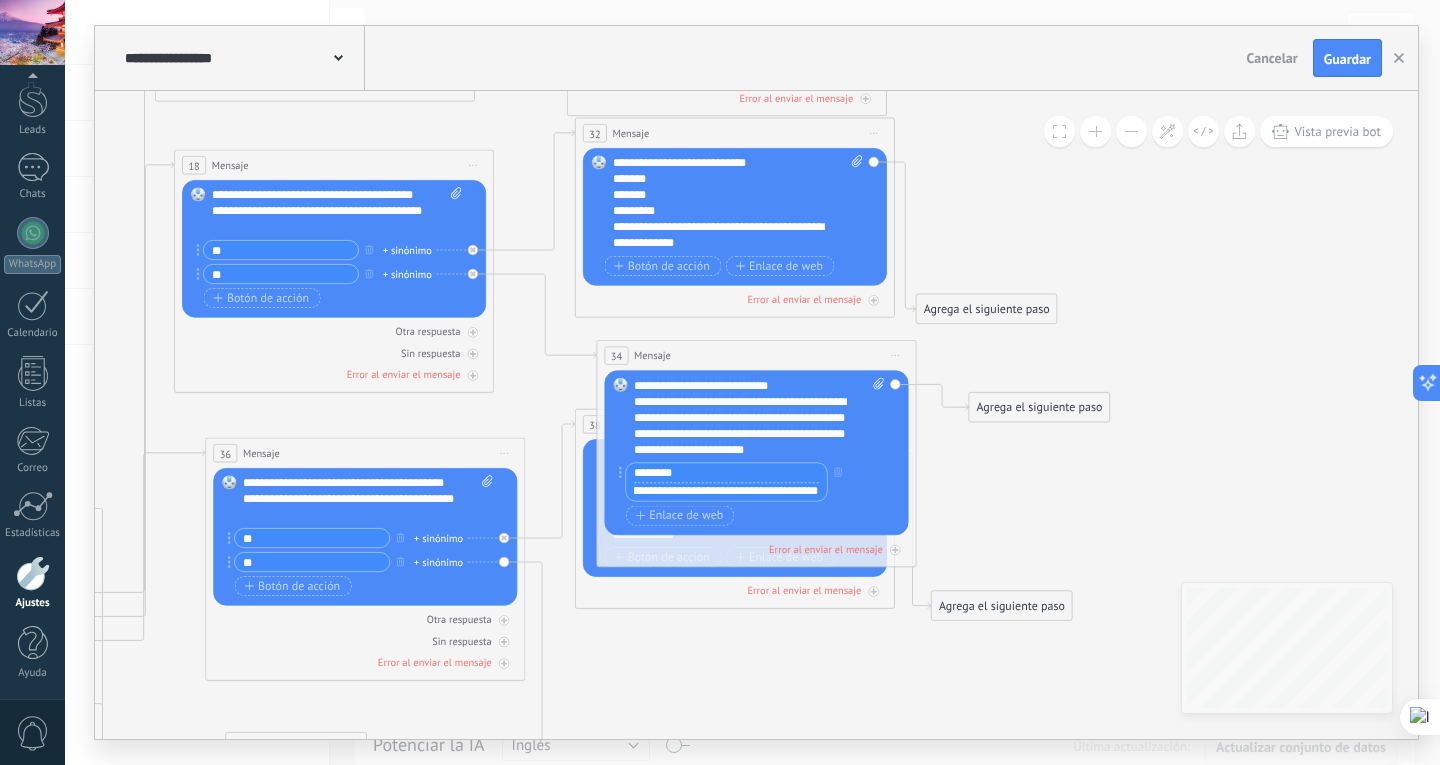 type on "**********" 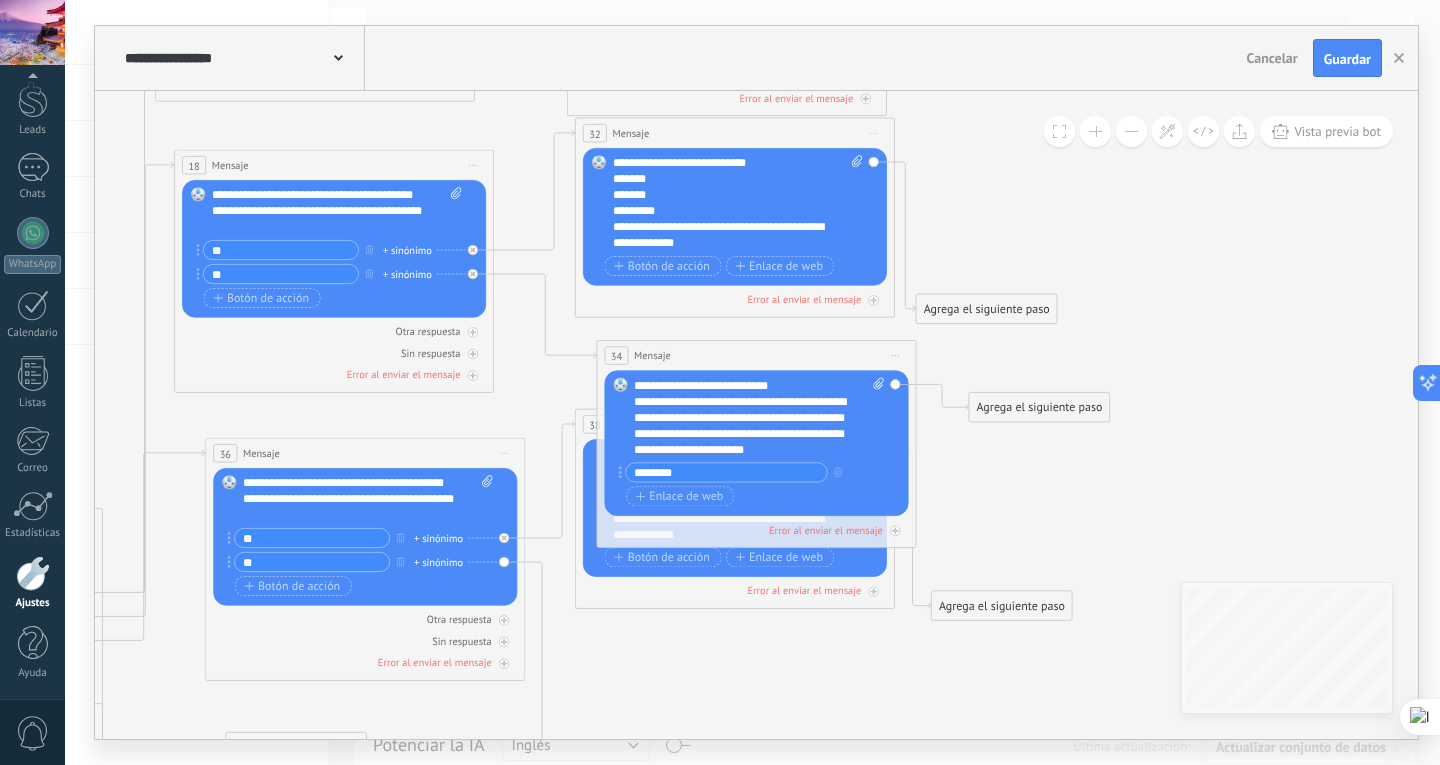 click 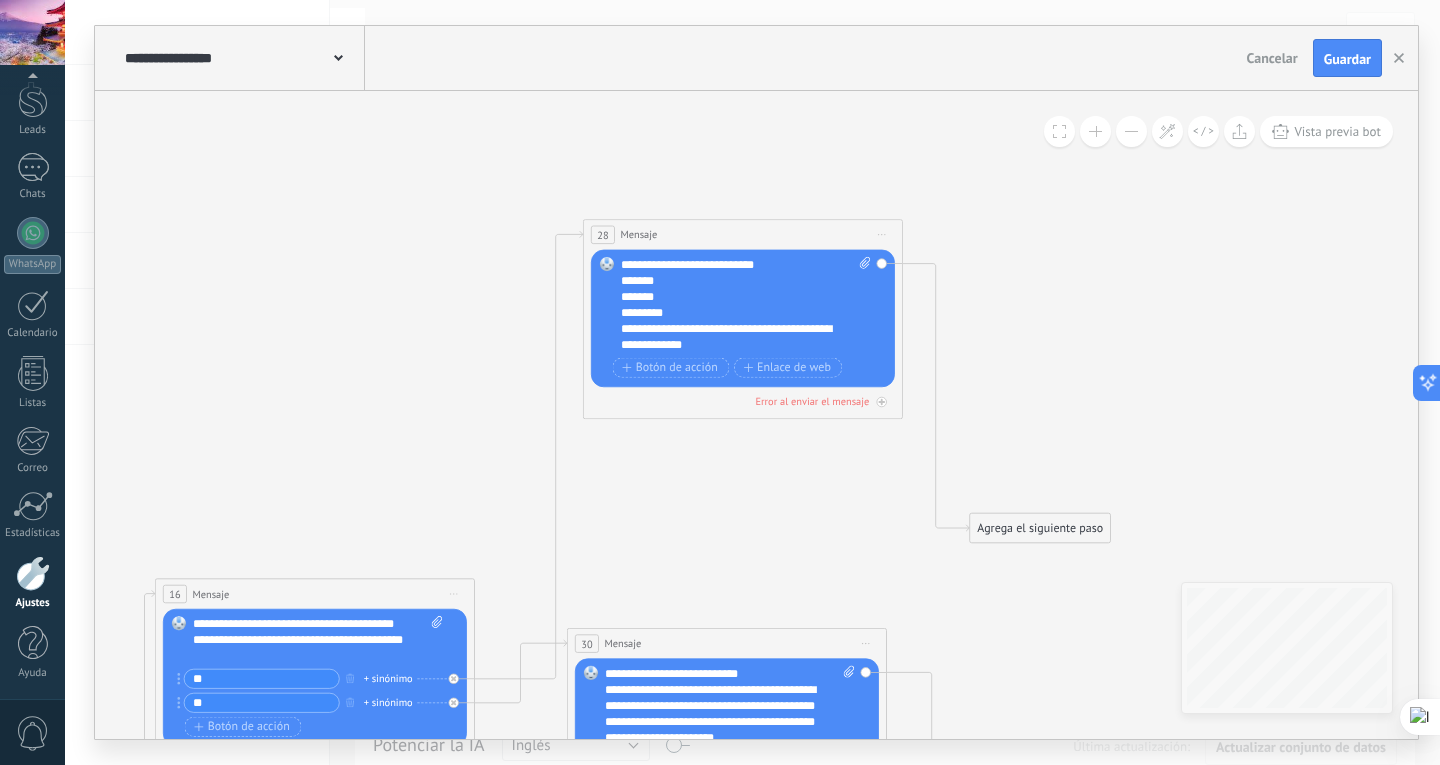 drag, startPoint x: 758, startPoint y: 440, endPoint x: 766, endPoint y: 234, distance: 206.15529 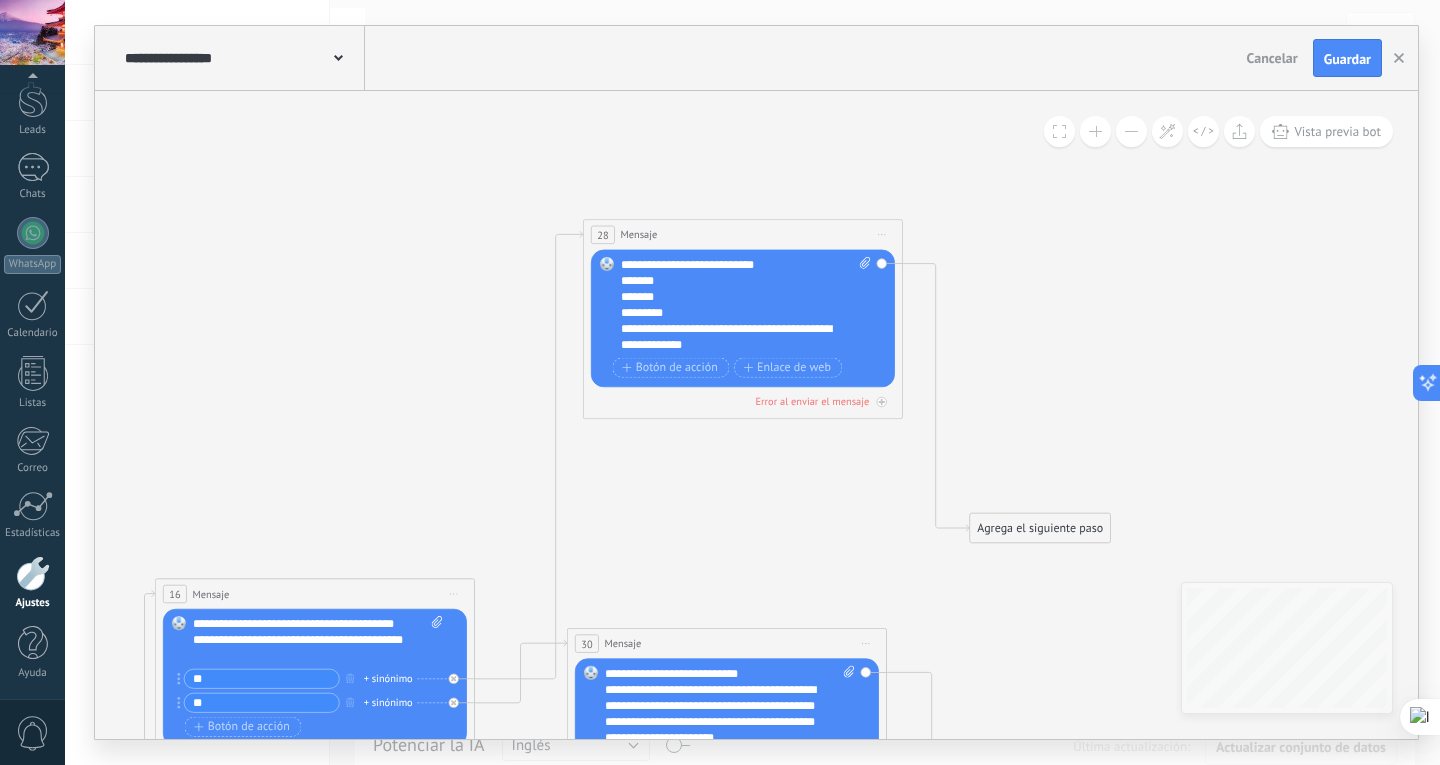 click on "28
Mensaje
*******
(a):
Todos los contactos - canales seleccionados
Todos los contactos - canales seleccionados
Todos los contactos - canal primario
Contacto principal - canales seleccionados
Contacto principal - canal primario
Todos los contactos - canales seleccionados
Todos los contactos - canales seleccionados
Todos los contactos - canal primario
Contacto principal - canales seleccionados" at bounding box center [743, 235] 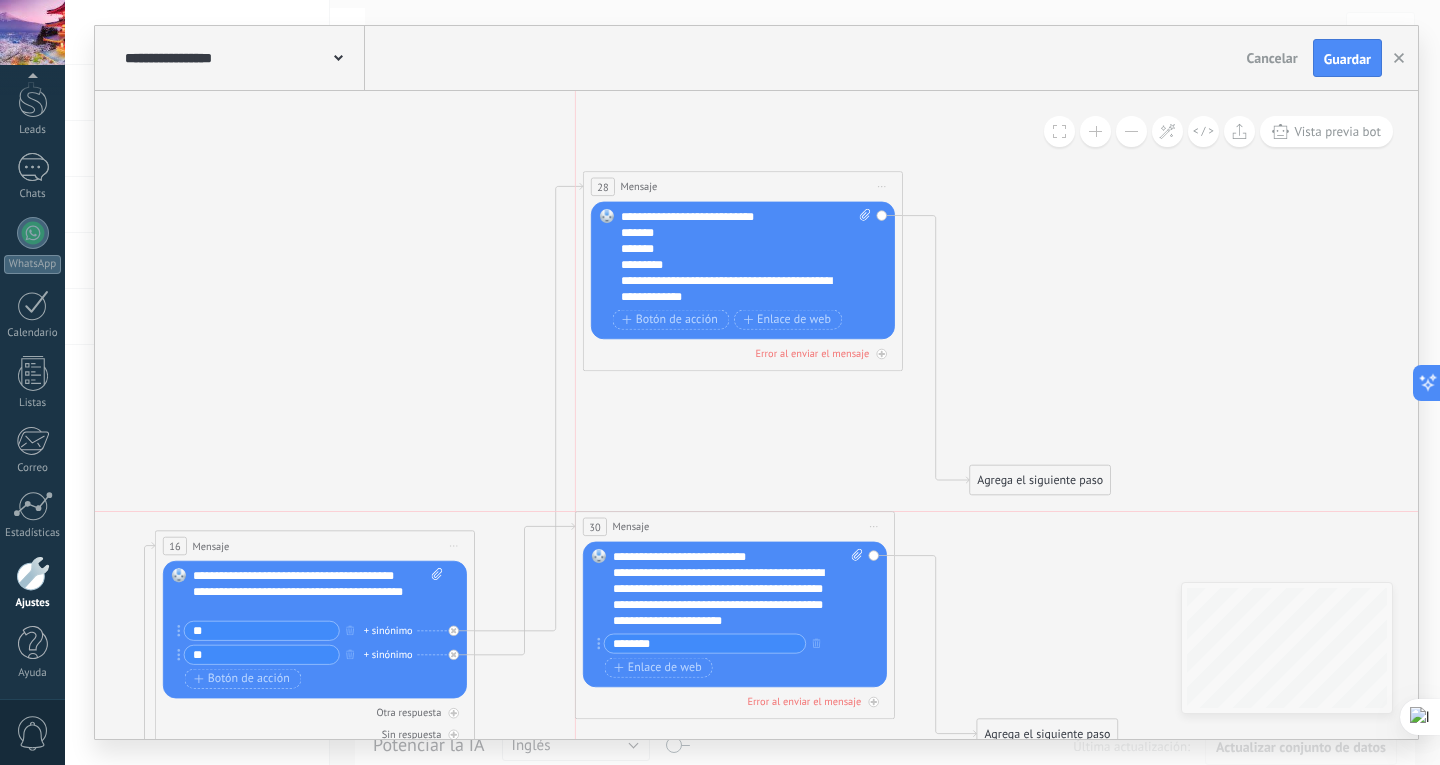 drag, startPoint x: 751, startPoint y: 587, endPoint x: 760, endPoint y: 525, distance: 62.649822 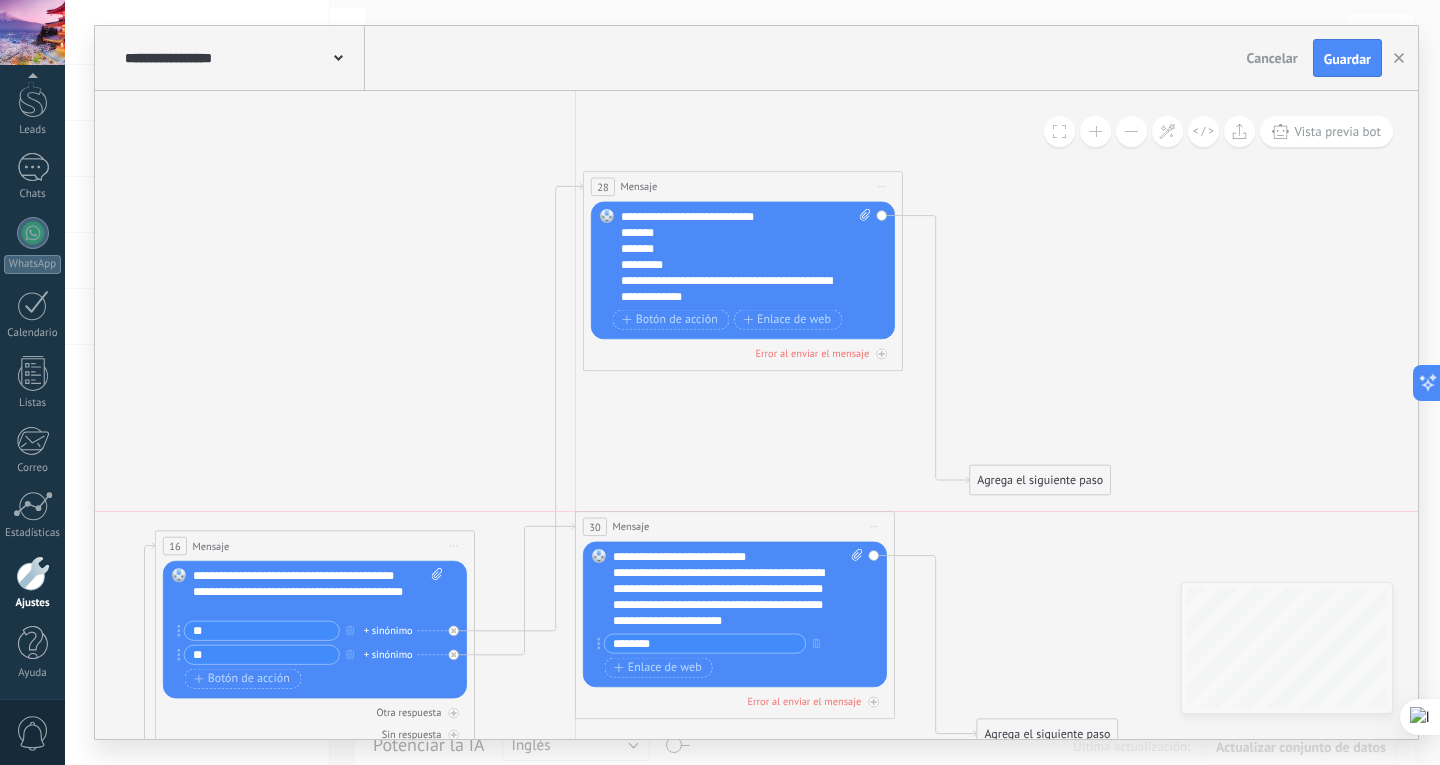 click on "30
Mensaje
*******
(a):
Todos los contactos - canales seleccionados
Todos los contactos - canales seleccionados
Todos los contactos - canal primario
Contacto principal - canales seleccionados
Contacto principal - canal primario
Todos los contactos - canales seleccionados
Todos los contactos - canales seleccionados
Todos los contactos - canal primario
Contacto principal - canales seleccionados" at bounding box center (735, 527) 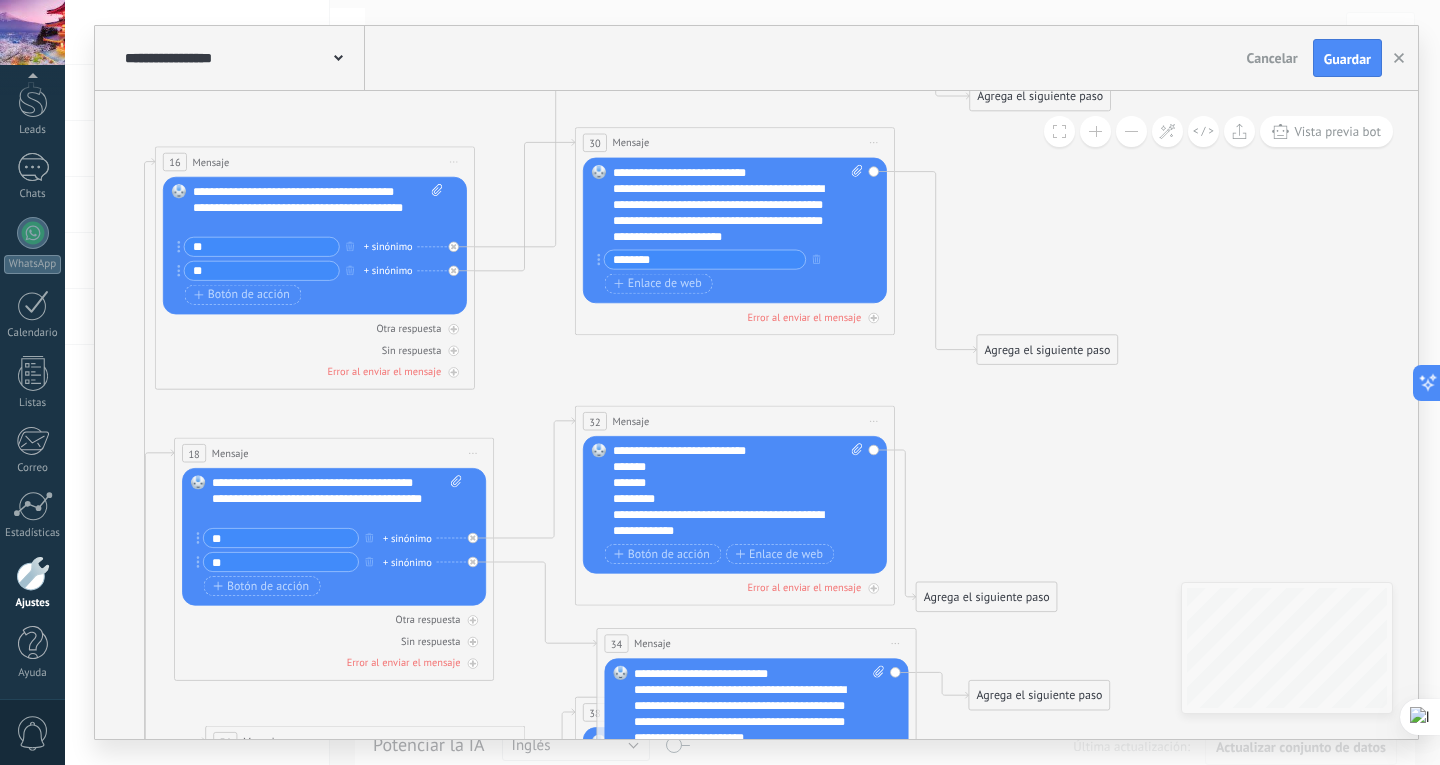 drag, startPoint x: 737, startPoint y: 436, endPoint x: 736, endPoint y: 417, distance: 19.026299 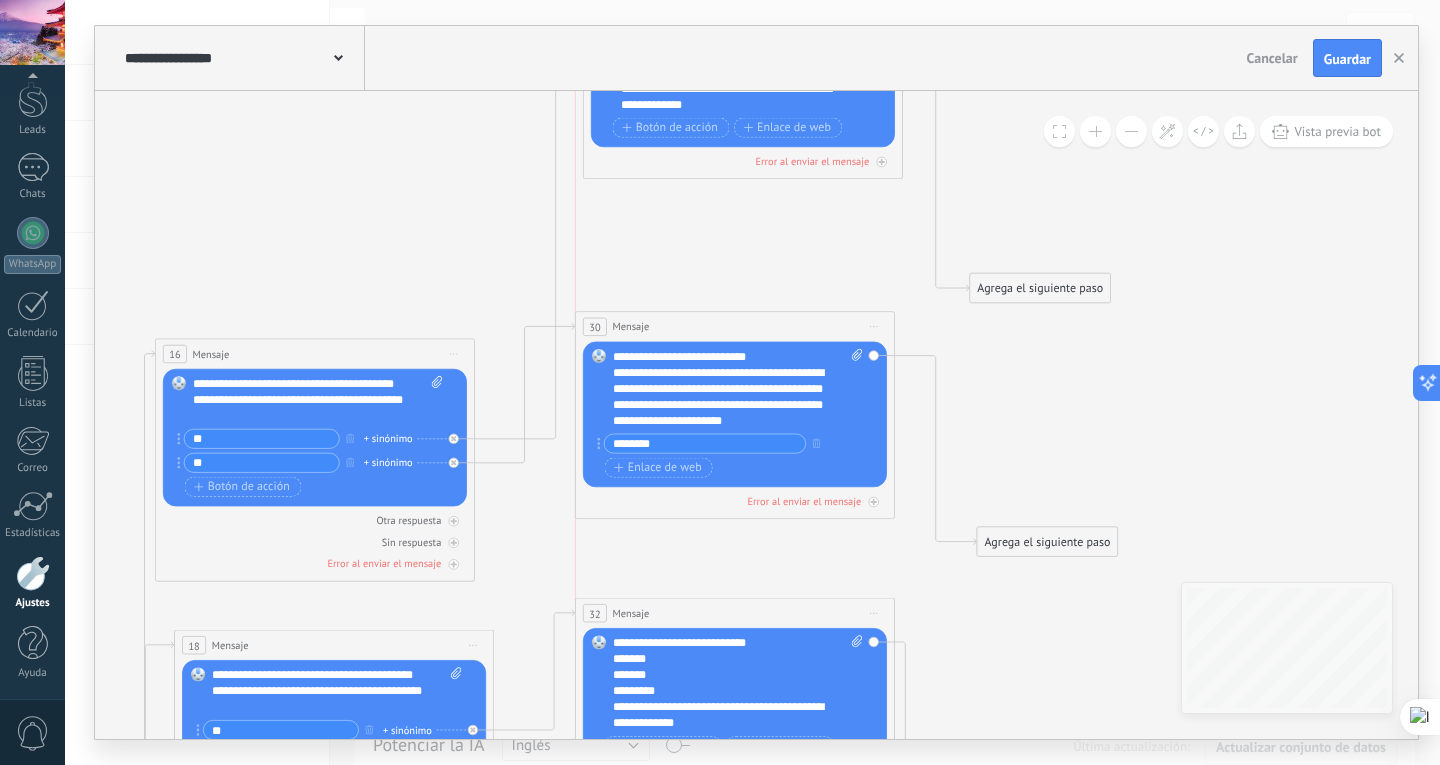 click on "30
Mensaje
*******
(a):
Todos los contactos - canales seleccionados
Todos los contactos - canales seleccionados
Todos los contactos - canal primario
Contacto principal - canales seleccionados
Contacto principal - canal primario
Todos los contactos - canales seleccionados
Todos los contactos - canales seleccionados
Todos los contactos - canal primario
Contacto principal - canales seleccionados" at bounding box center (735, 327) 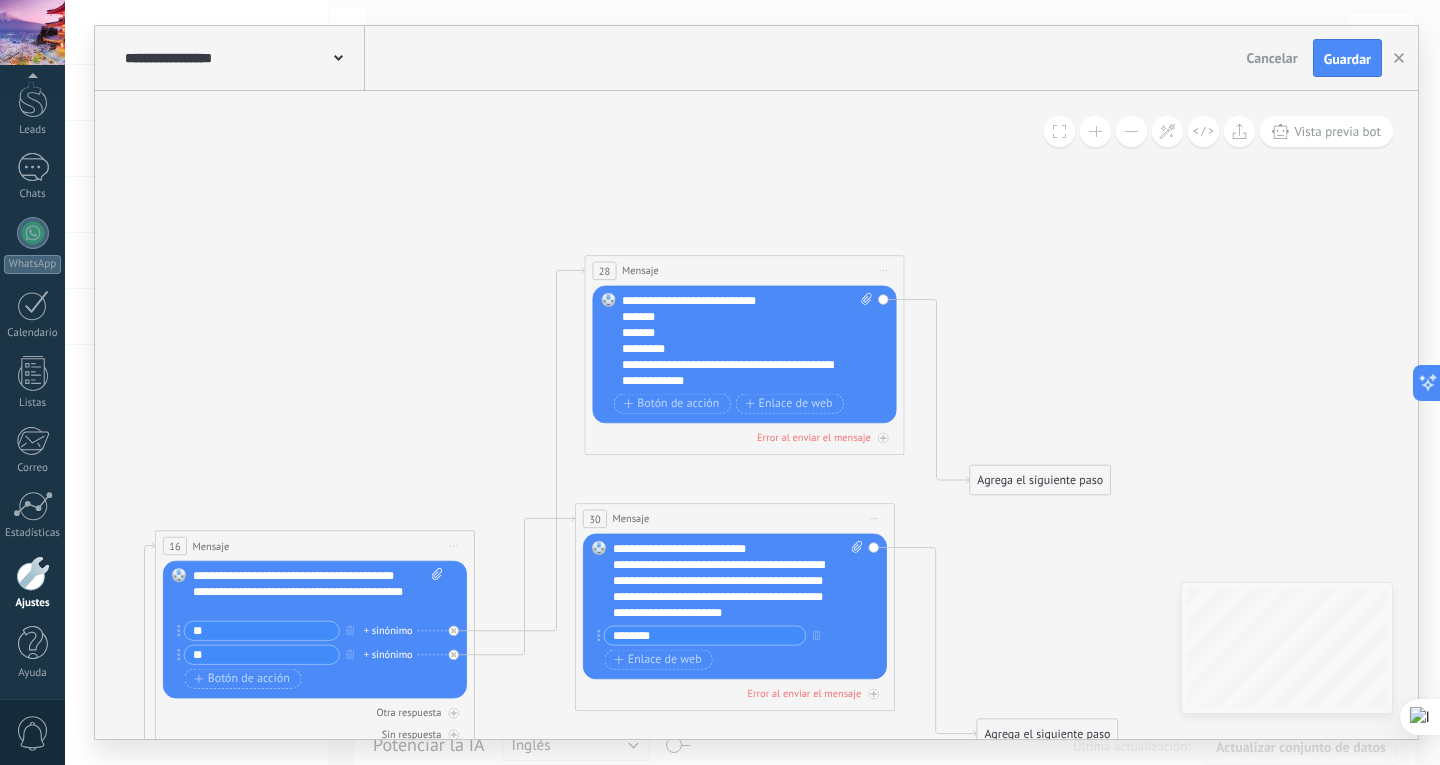drag, startPoint x: 742, startPoint y: 186, endPoint x: 744, endPoint y: 270, distance: 84.0238 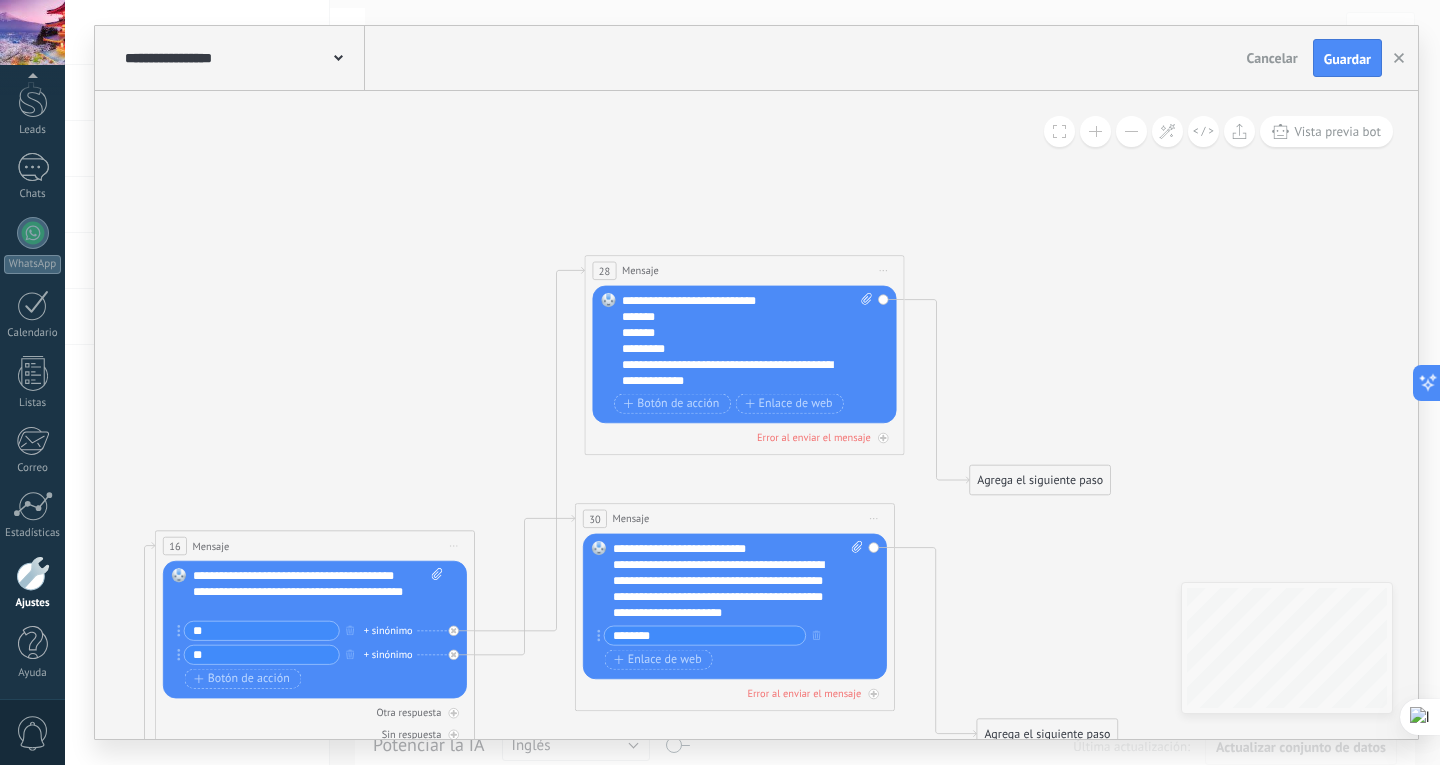 click on "28
Mensaje
*******
(a):
Todos los contactos - canales seleccionados
Todos los contactos - canales seleccionados
Todos los contactos - canal primario
Contacto principal - canales seleccionados
Contacto principal - canal primario
Todos los contactos - canales seleccionados
Todos los contactos - canales seleccionados
Todos los contactos - canal primario
Contacto principal - canales seleccionados" at bounding box center (744, 271) 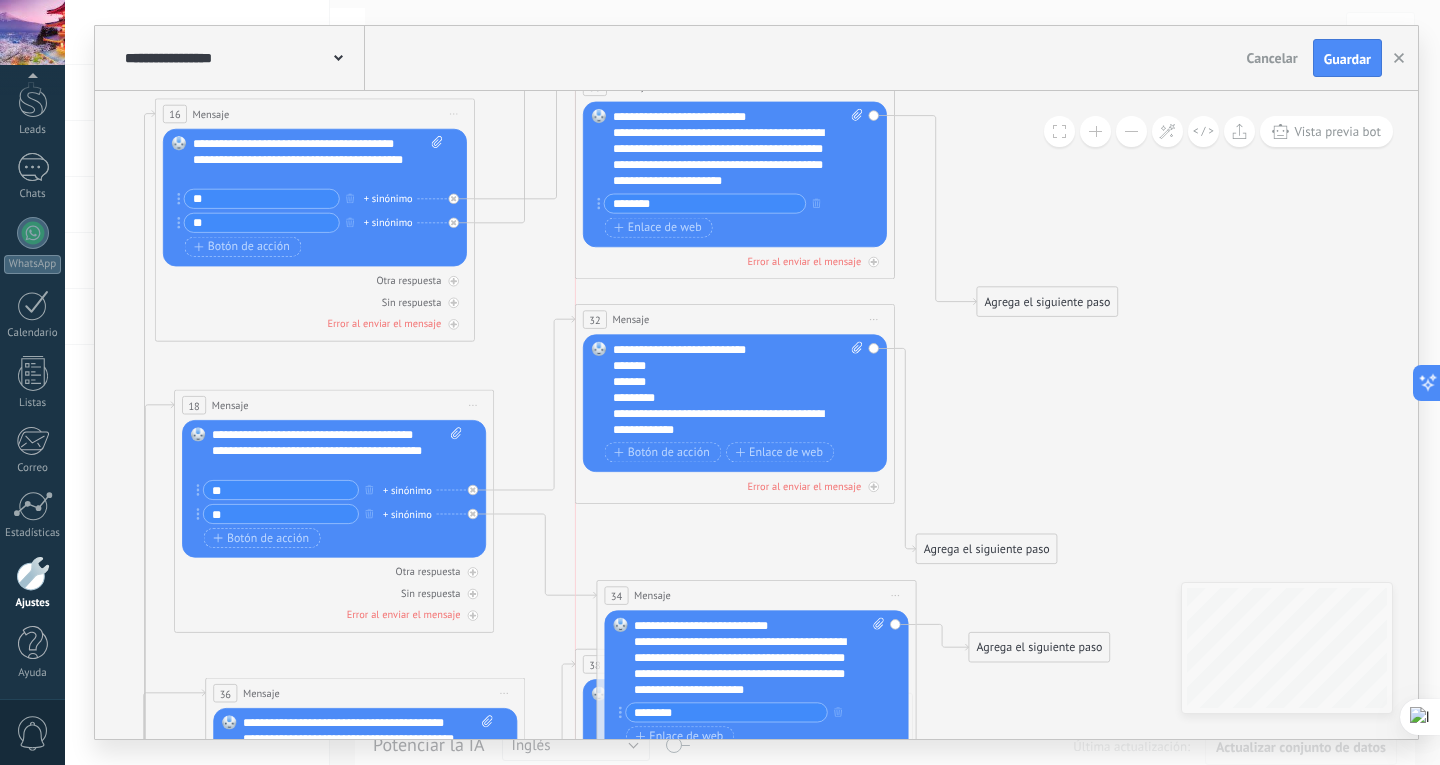 drag, startPoint x: 690, startPoint y: 378, endPoint x: 684, endPoint y: 325, distance: 53.338543 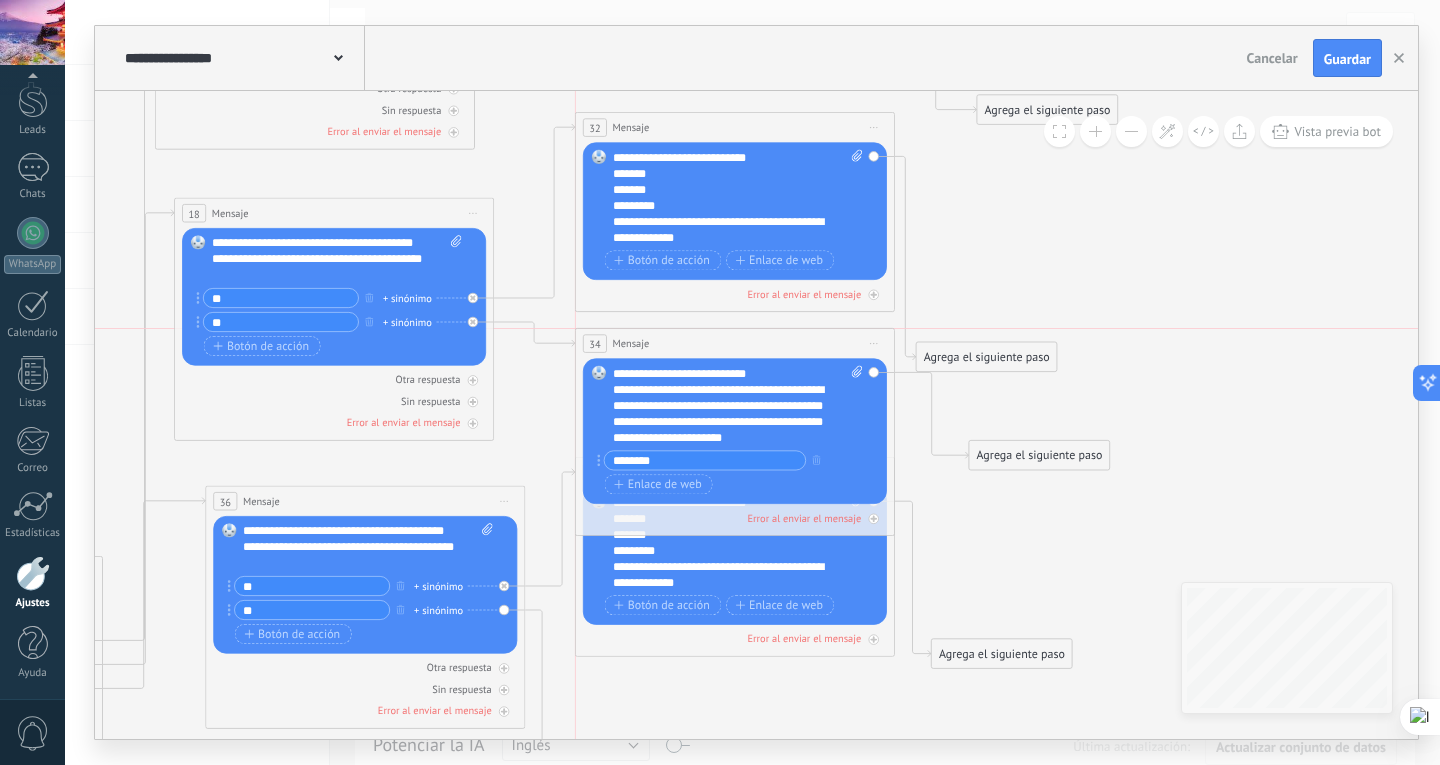 drag, startPoint x: 685, startPoint y: 400, endPoint x: 663, endPoint y: 333, distance: 70.5195 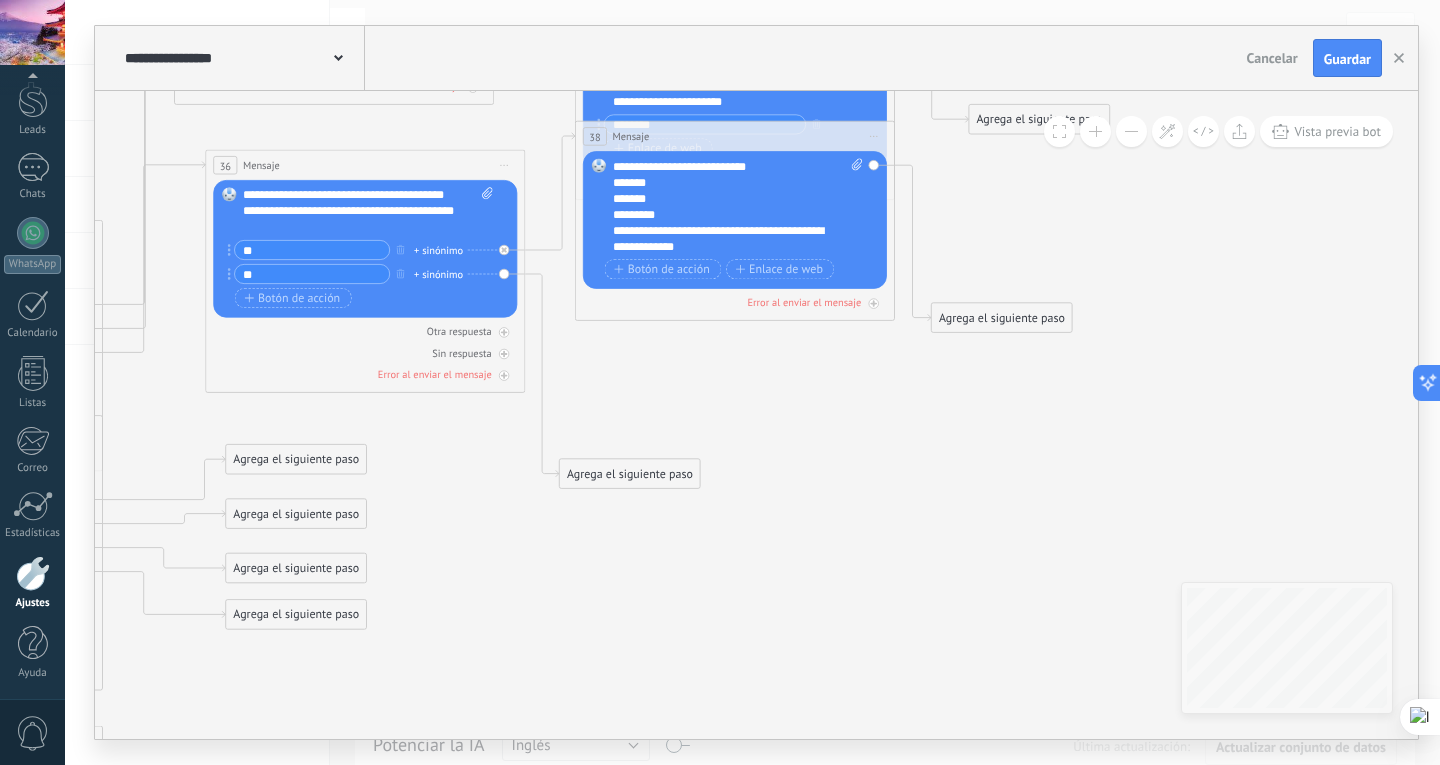 drag, startPoint x: 683, startPoint y: 311, endPoint x: 681, endPoint y: 411, distance: 100.02 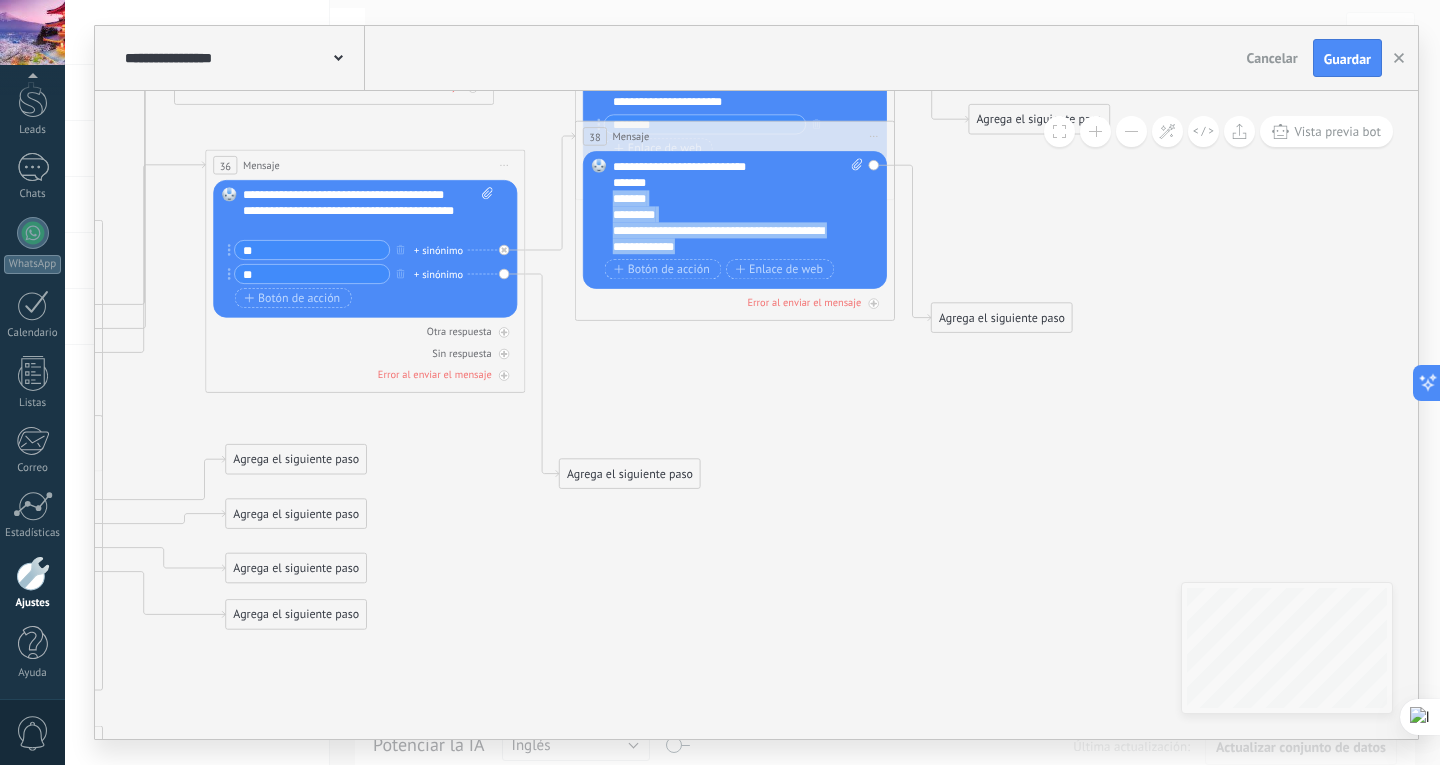 drag, startPoint x: 784, startPoint y: 194, endPoint x: 777, endPoint y: 247, distance: 53.460266 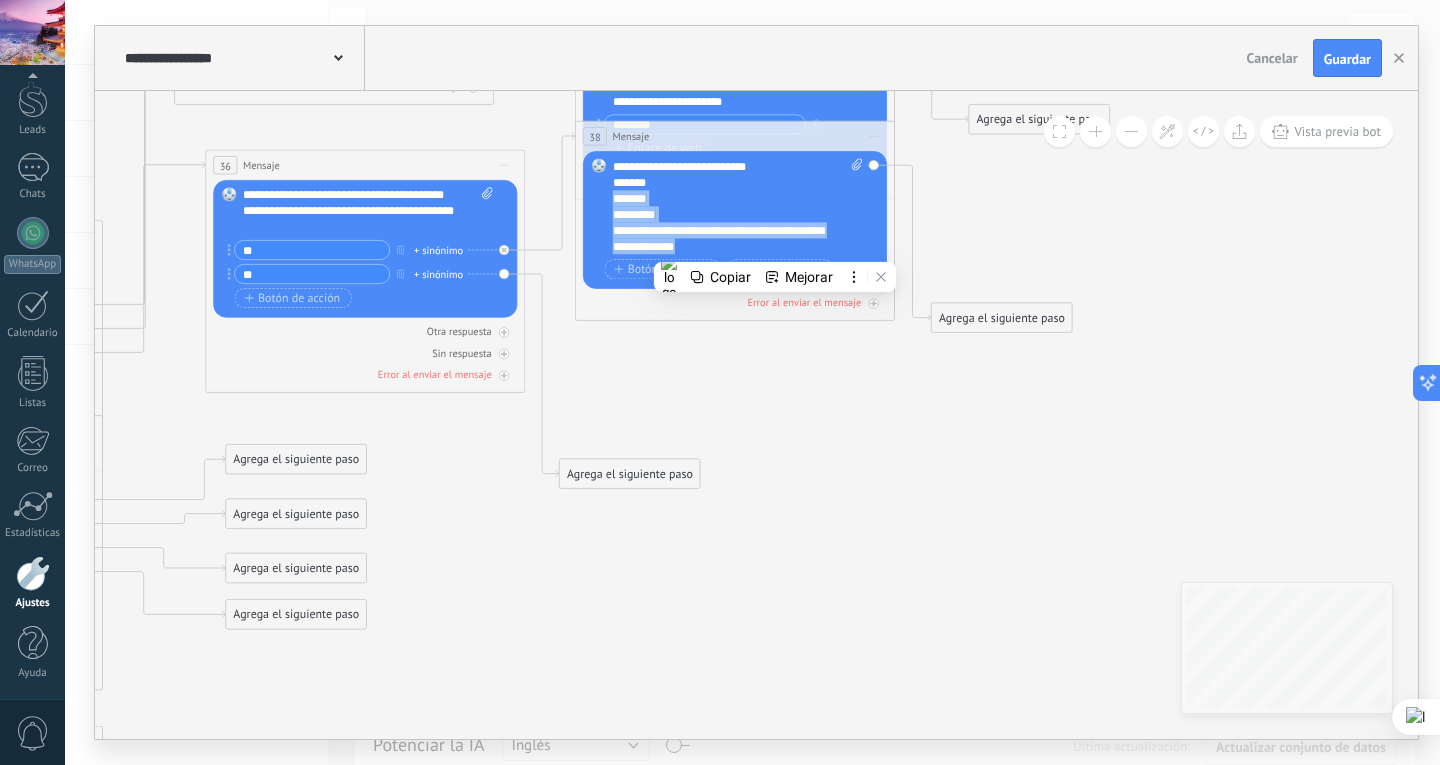 click on "Copiar
Mejorar" at bounding box center [775, 277] 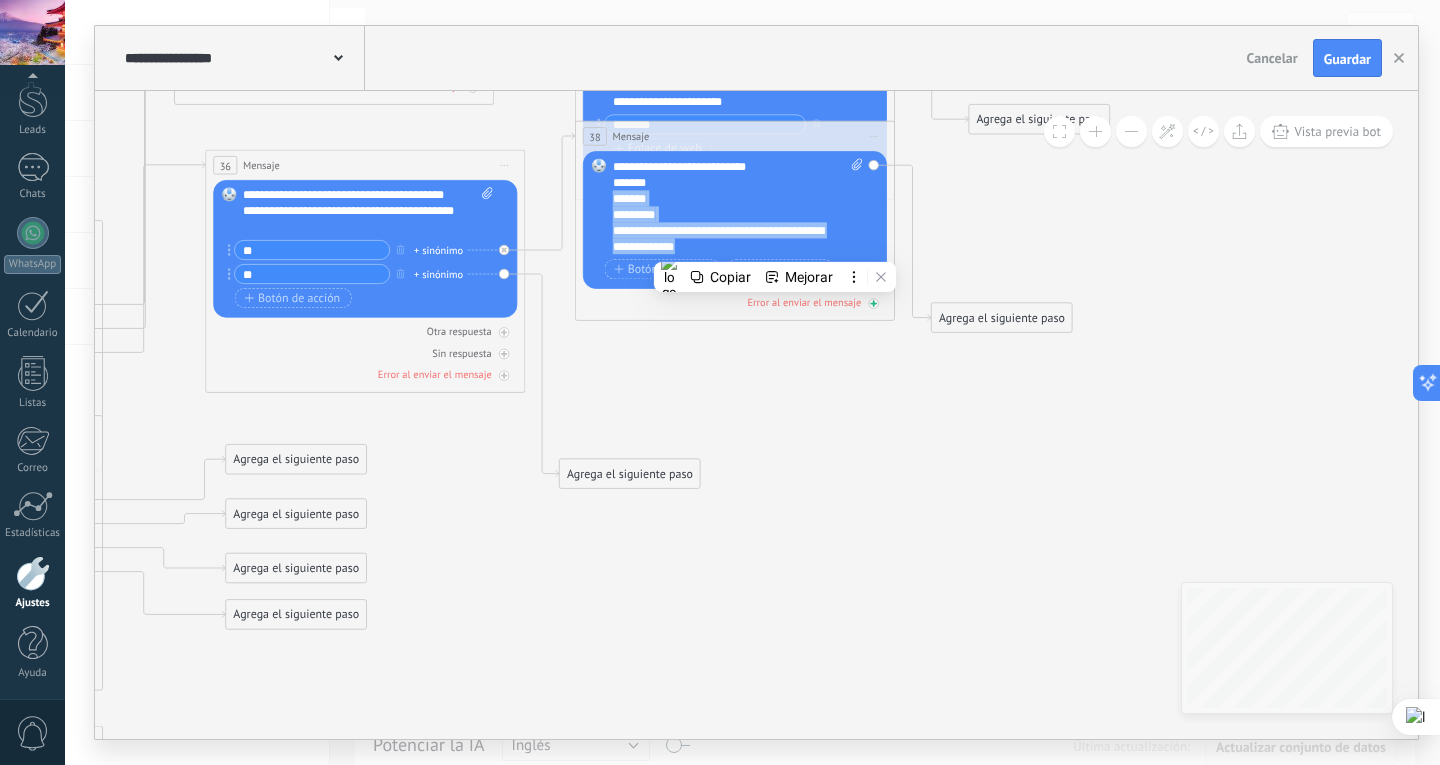 click on "Error al enviar el mensaje" at bounding box center [735, 302] 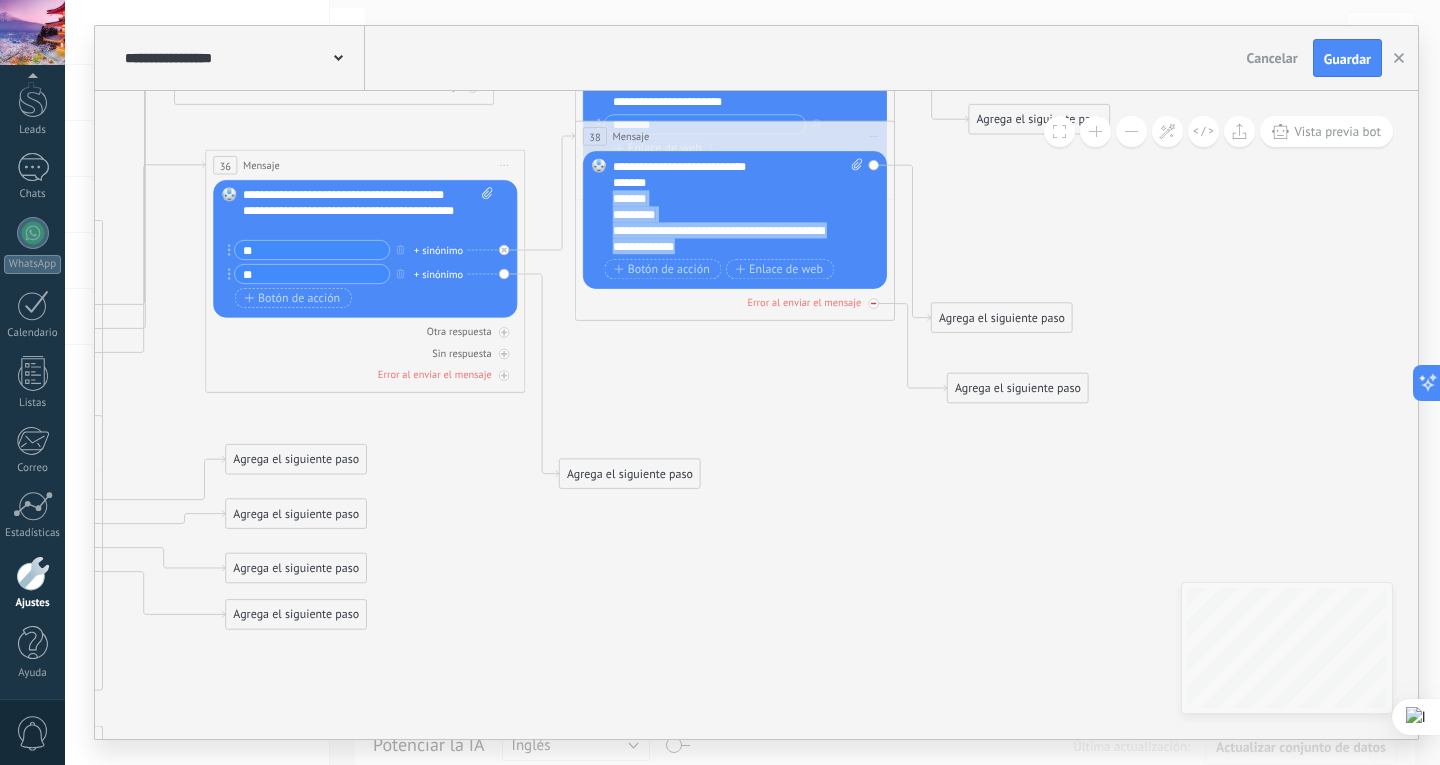 drag, startPoint x: 592, startPoint y: 188, endPoint x: 594, endPoint y: 297, distance: 109.01835 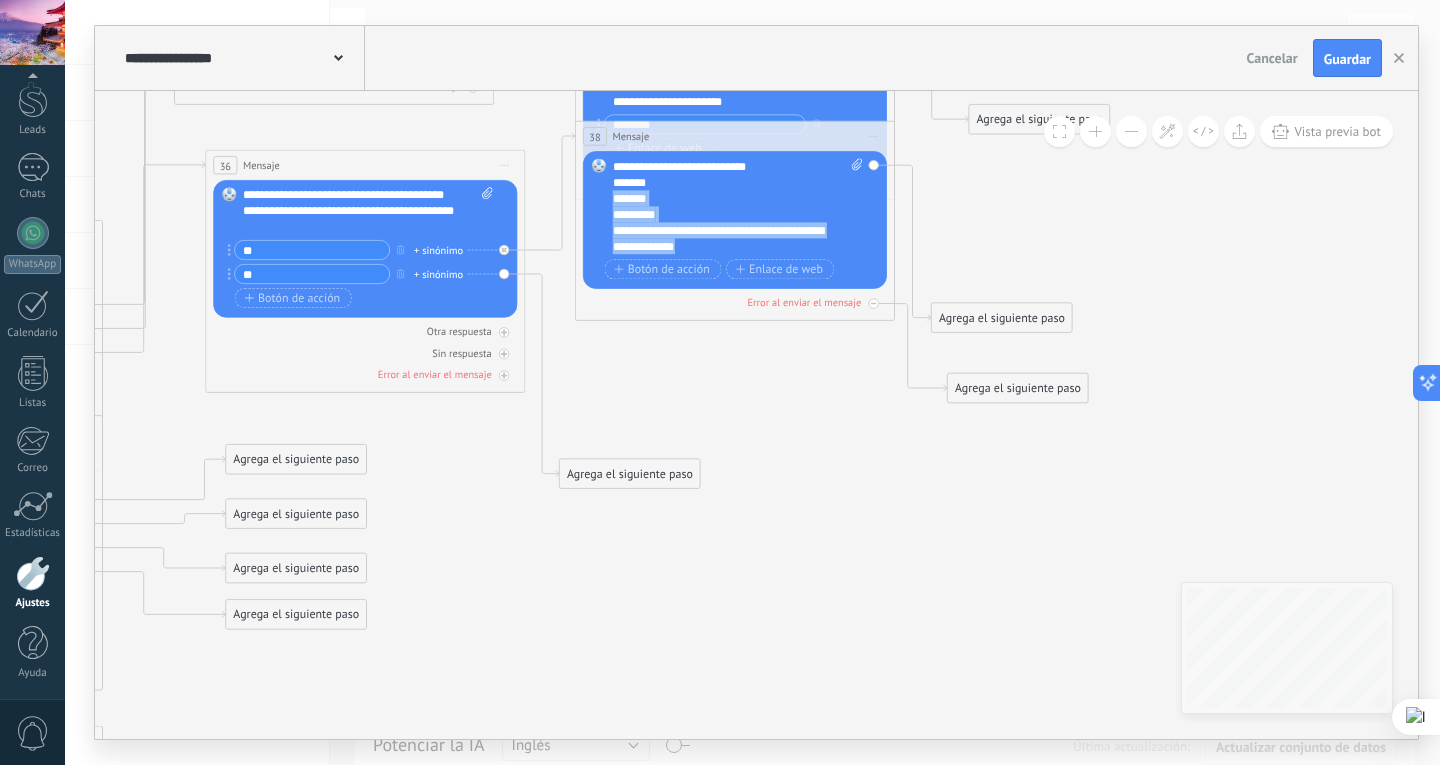 click on "Reemplazar
Quitar
Convertir a mensaje de voz
Arrastre la imagen aquí para adjuntarla.
Añadir imagen
Subir
Arrastrar y soltar
Archivo no encontrado
Escribe tu mensaje..." at bounding box center (735, 220) 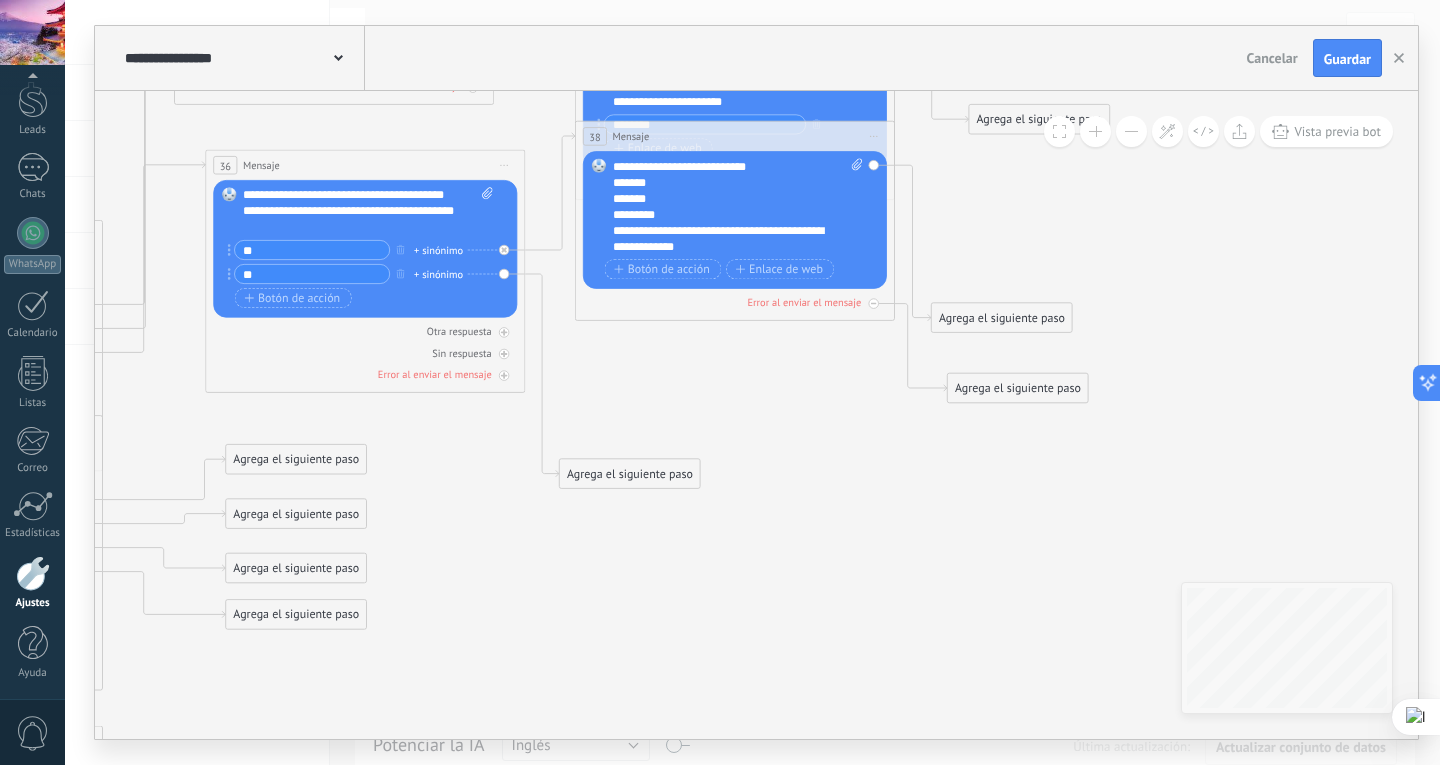 click 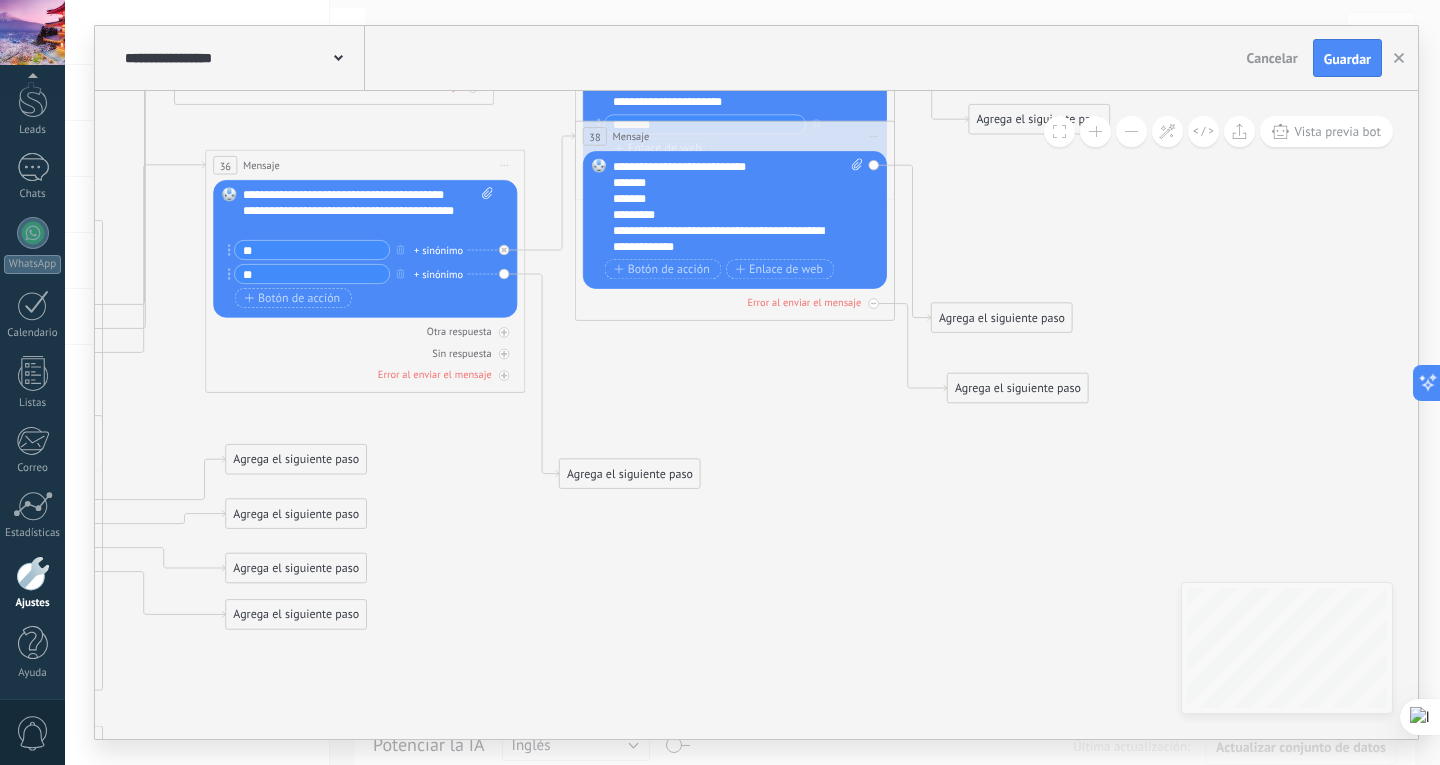 drag, startPoint x: 859, startPoint y: 196, endPoint x: 853, endPoint y: 226, distance: 30.594116 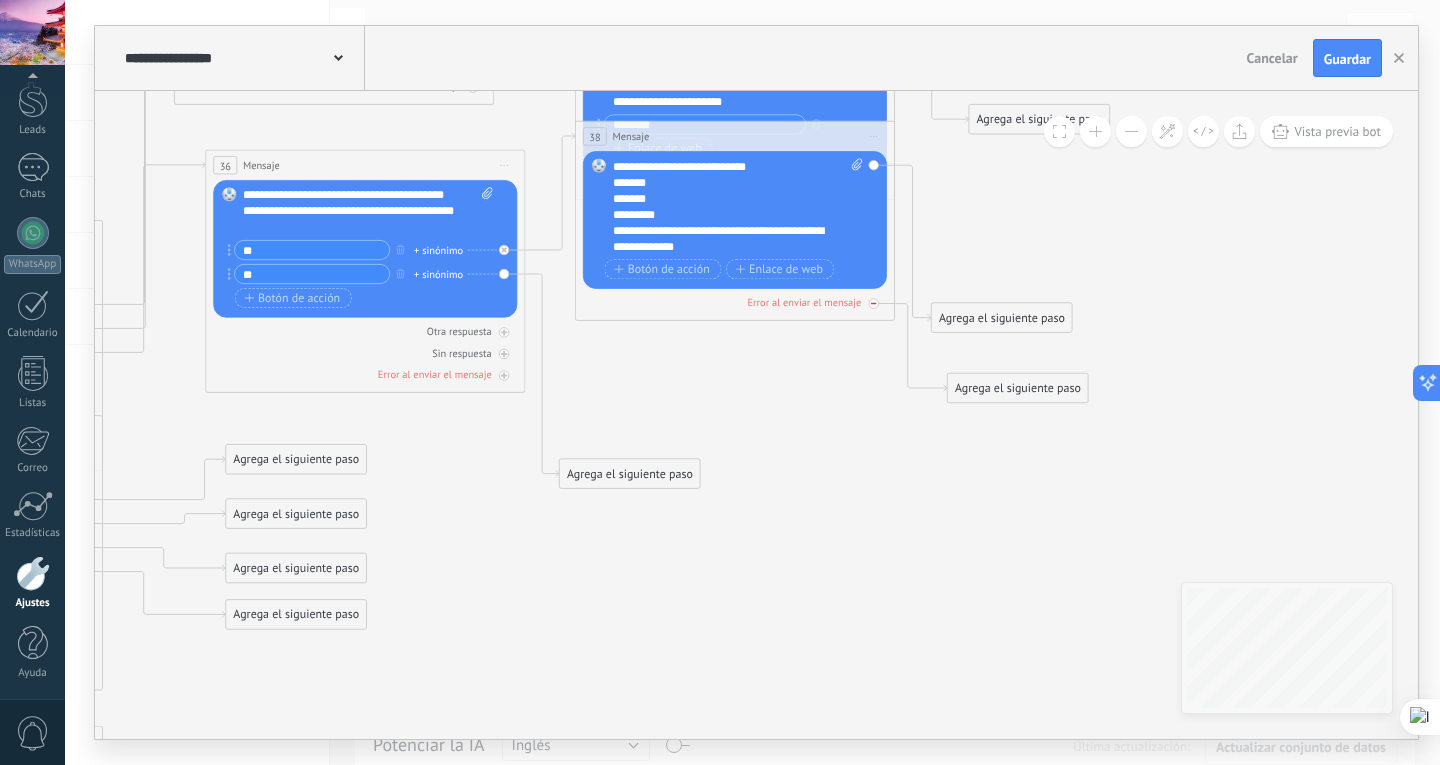 drag, startPoint x: 852, startPoint y: 225, endPoint x: 860, endPoint y: 298, distance: 73.43705 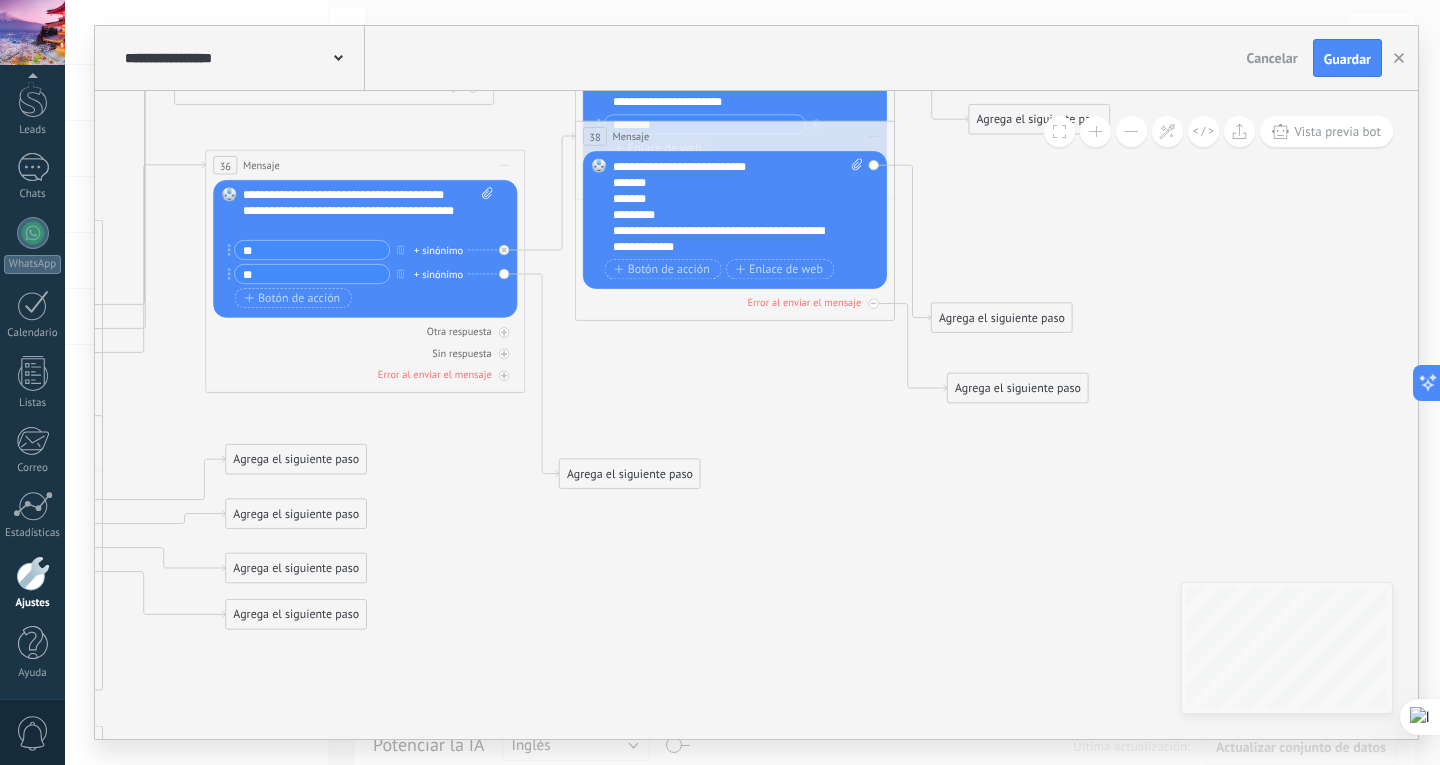 click 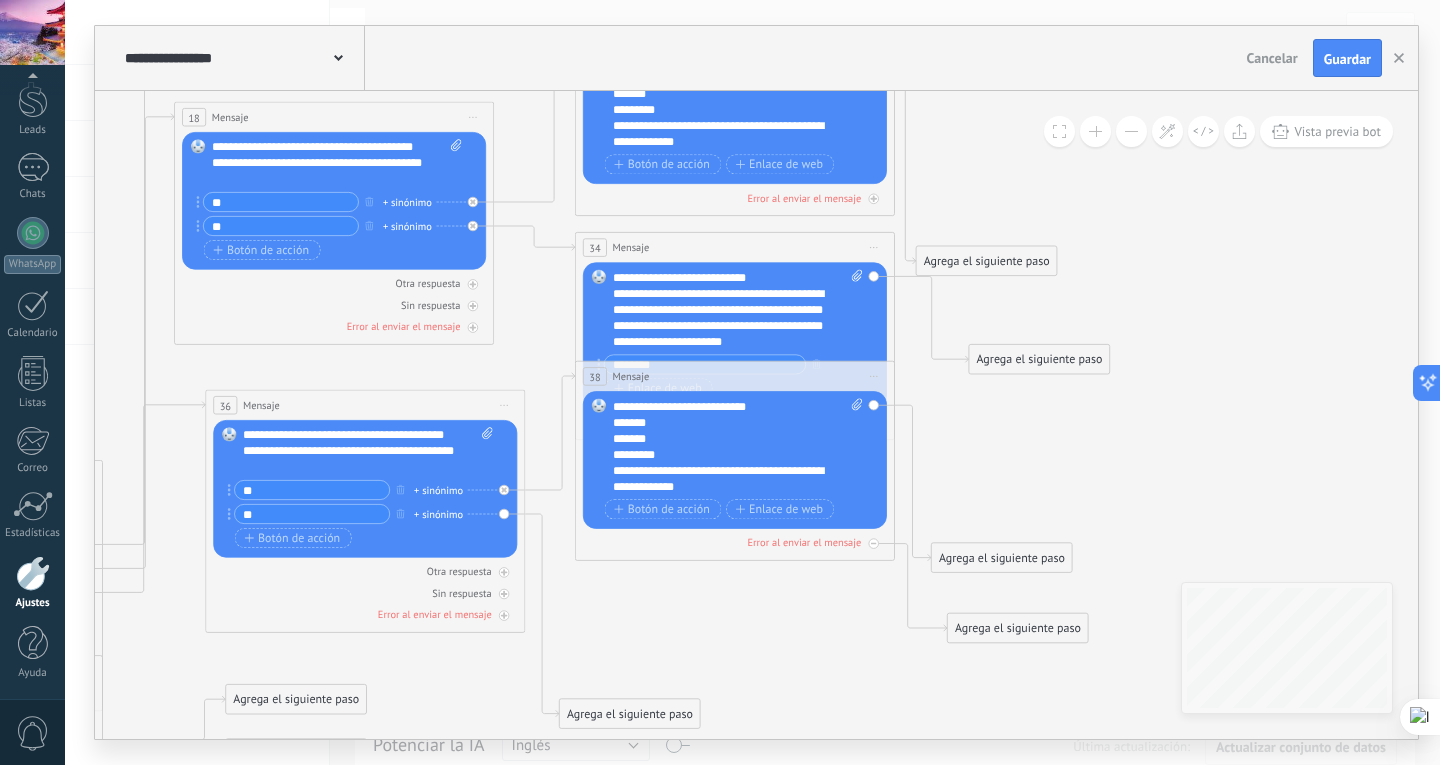 click 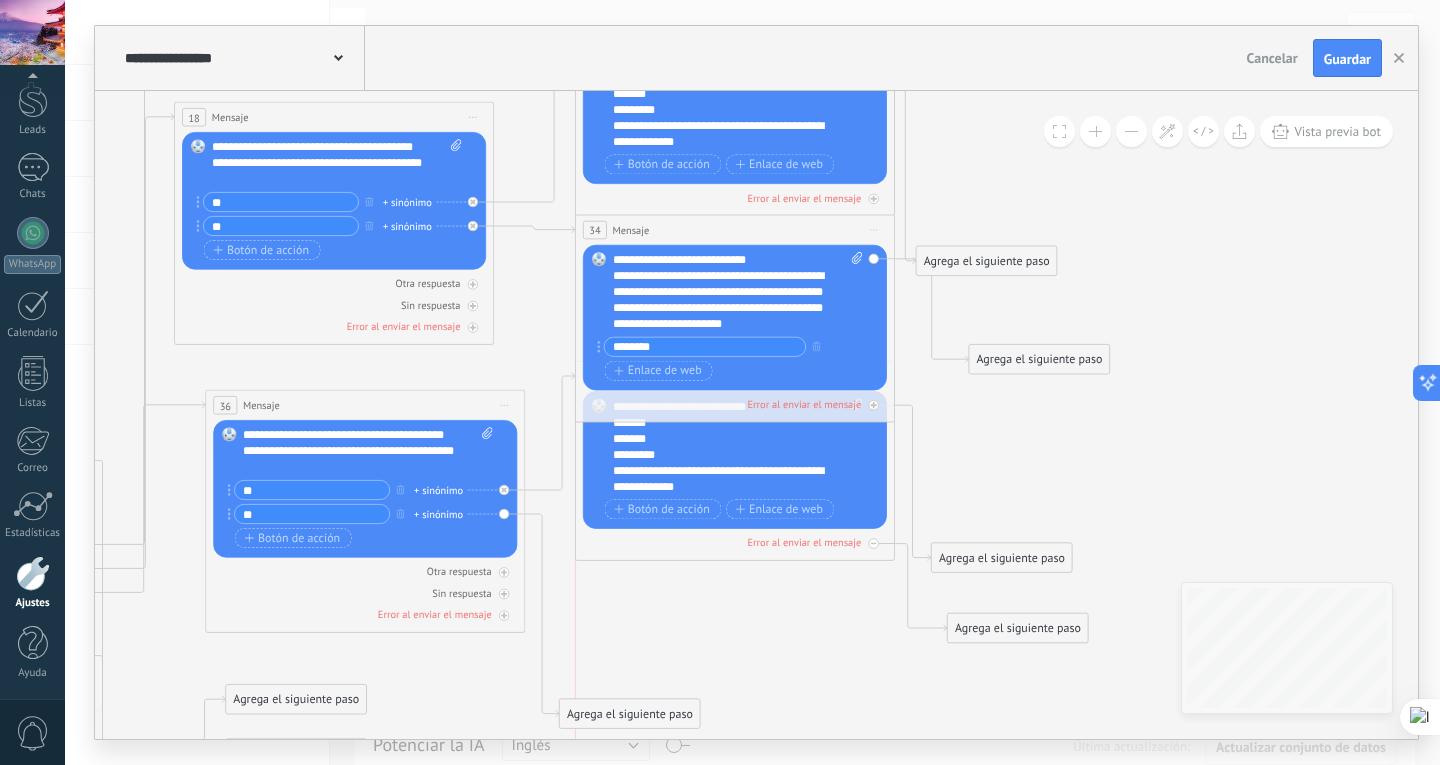 drag, startPoint x: 734, startPoint y: 250, endPoint x: 734, endPoint y: 233, distance: 17 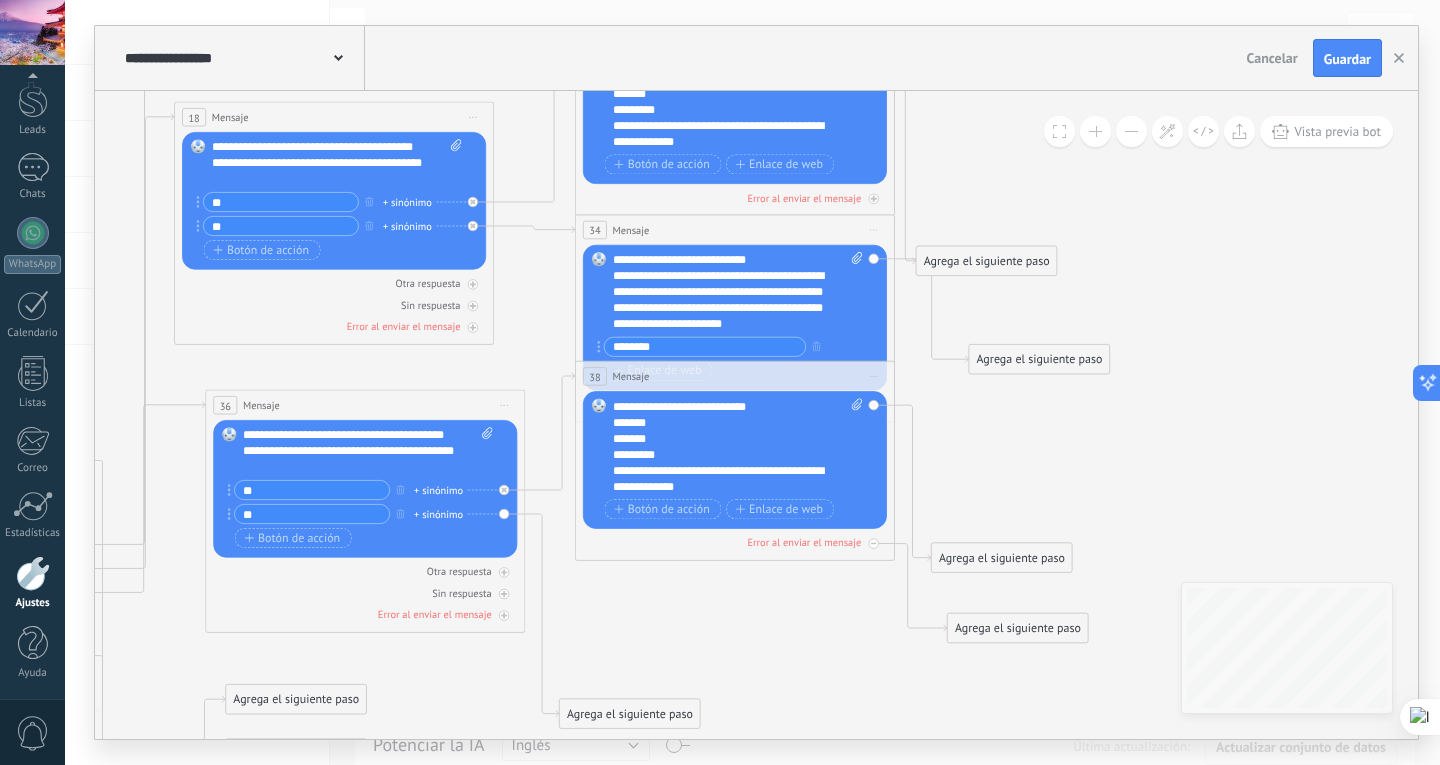 click on "Otra respuesta
Sin respuesta
Error al enviar el mensaje" at bounding box center [735, 540] 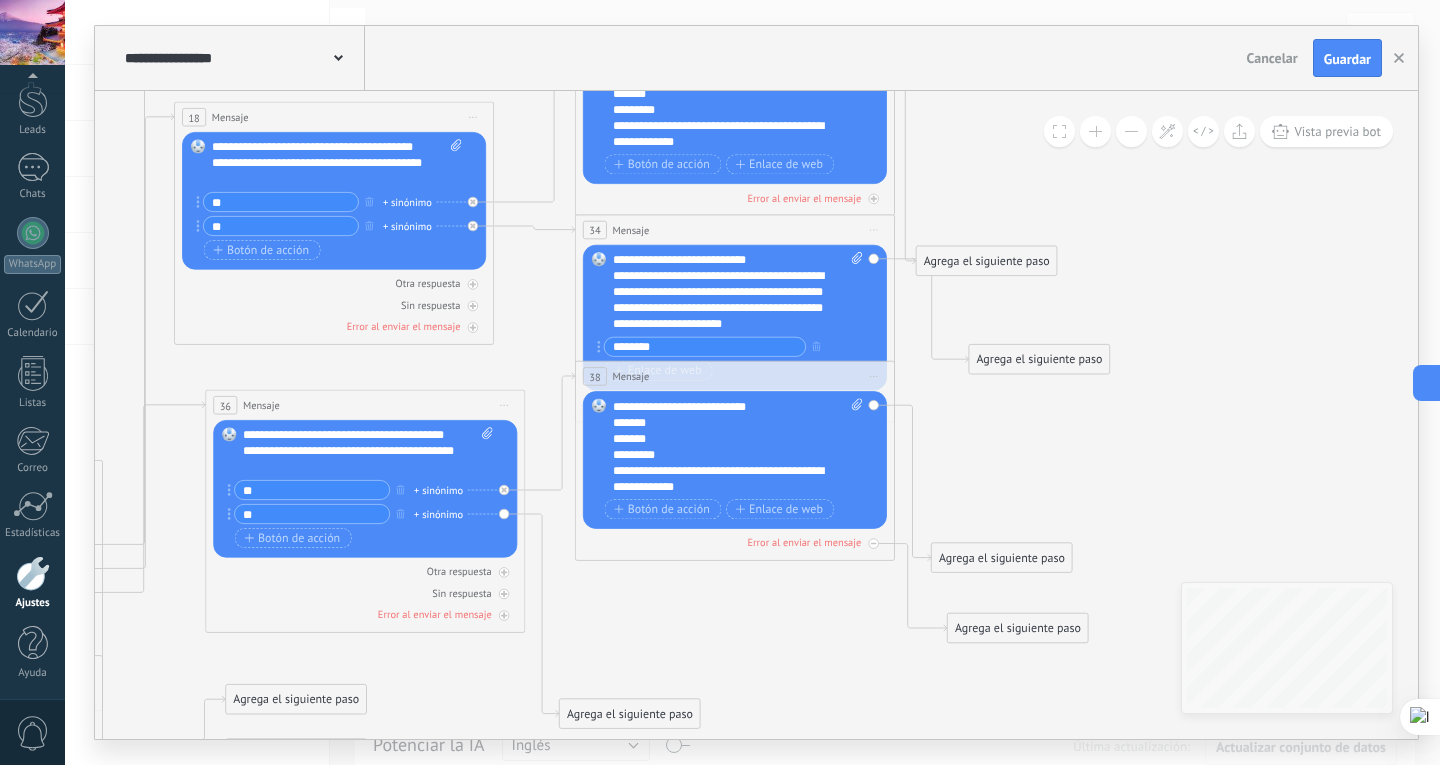 click on "Reemplazar
Quitar
Convertir a mensaje de voz
Arrastre la imagen aquí para adjuntarla.
Añadir imagen
Subir
Arrastrar y soltar
Archivo no encontrado
Escribe tu mensaje..." at bounding box center (735, 460) 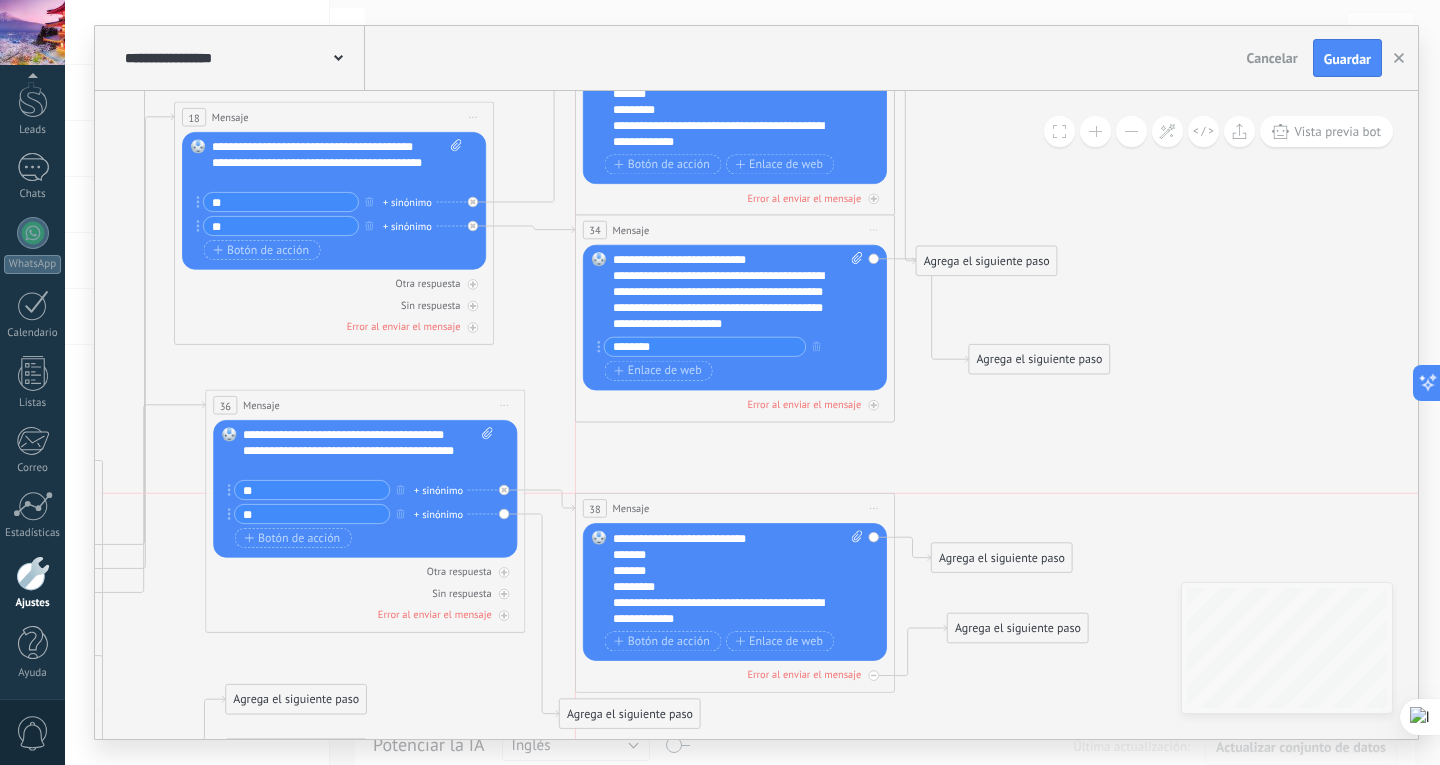 drag, startPoint x: 658, startPoint y: 374, endPoint x: 655, endPoint y: 503, distance: 129.03488 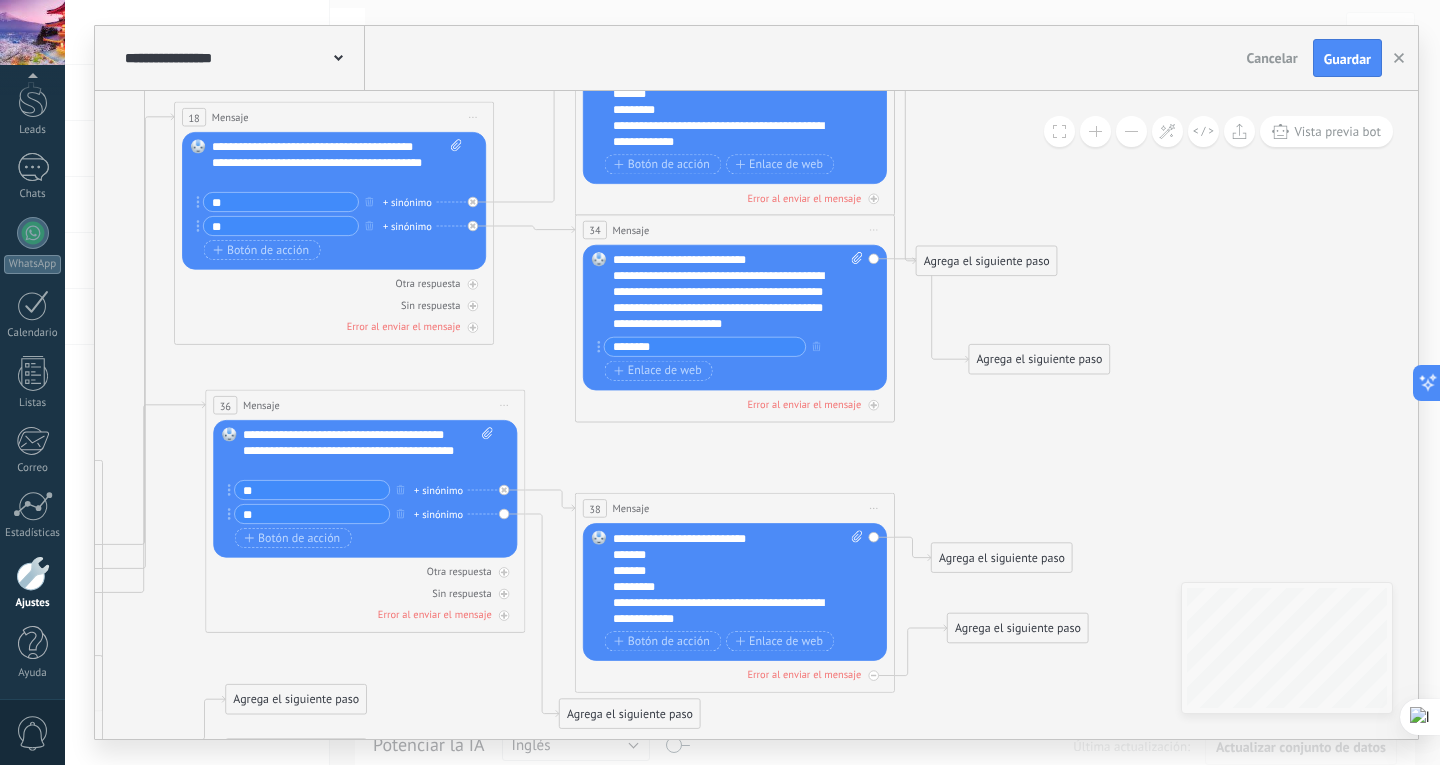 click 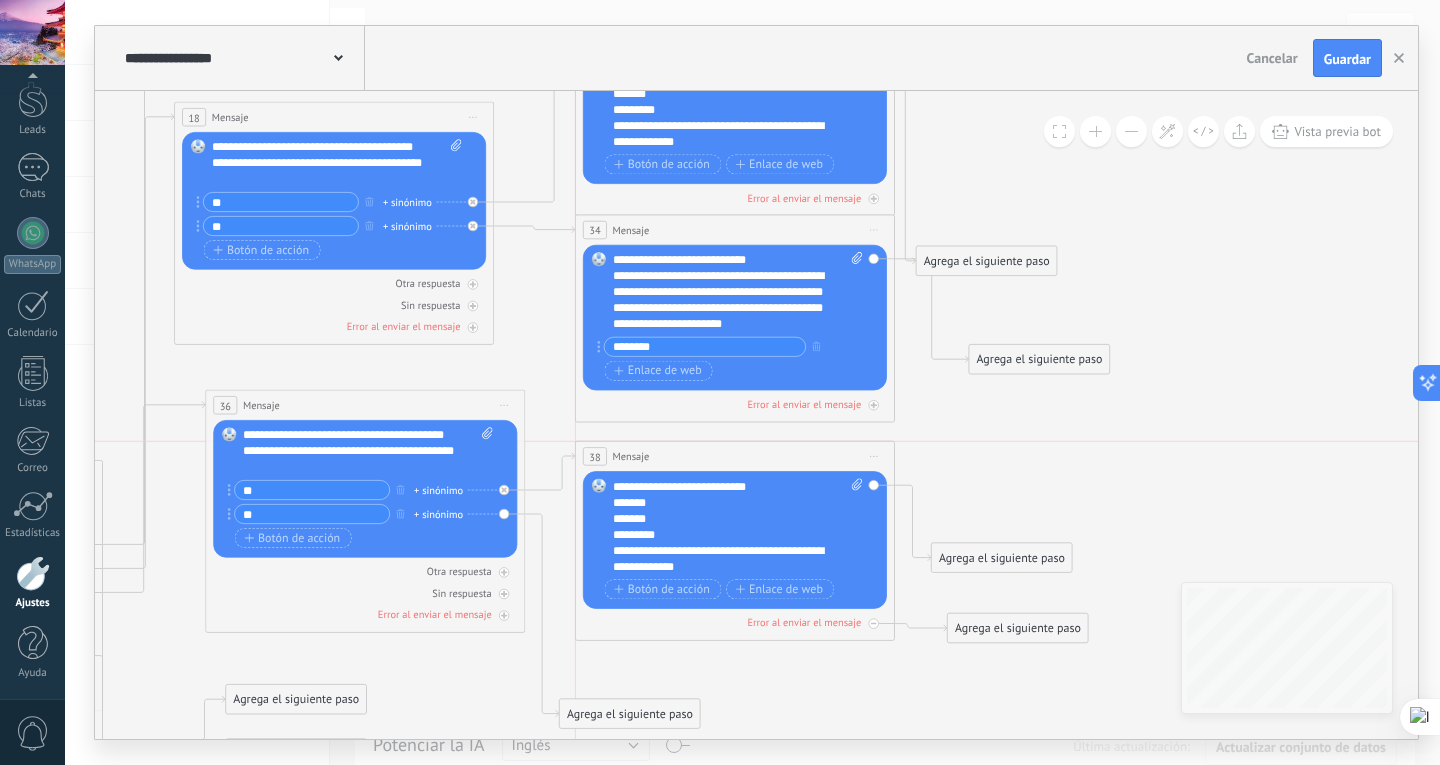 drag, startPoint x: 695, startPoint y: 504, endPoint x: 700, endPoint y: 463, distance: 41.303753 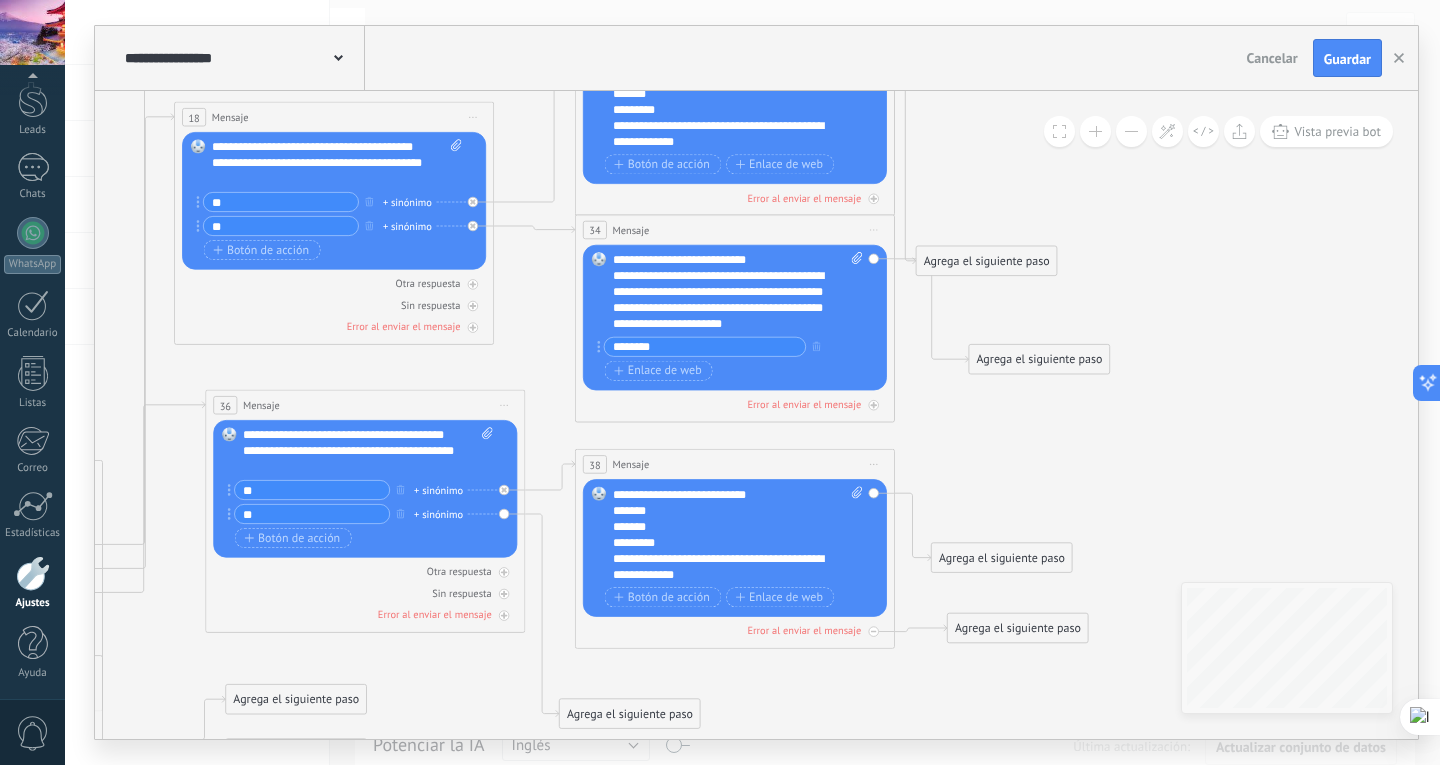 click on "Agrega el siguiente paso" at bounding box center (630, 714) 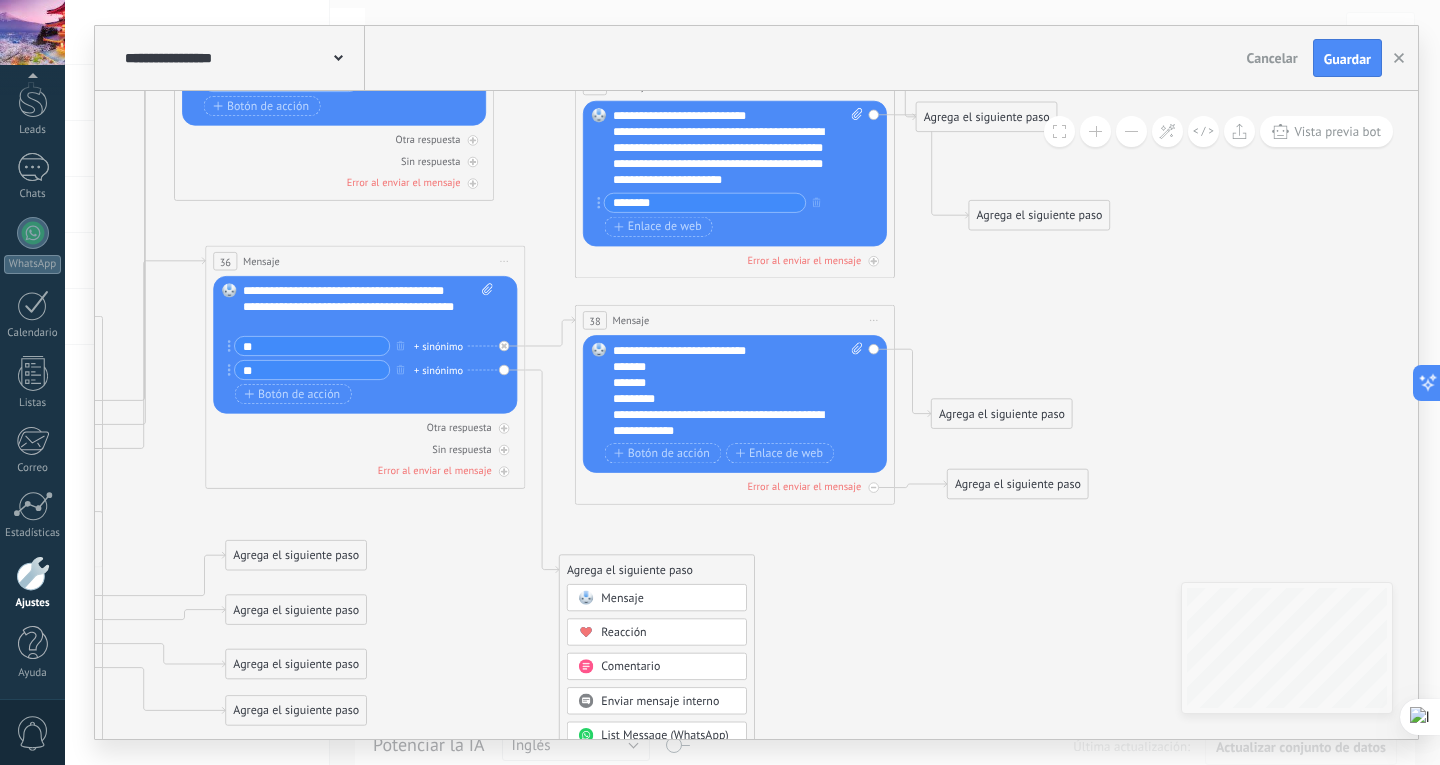 click on "Mensaje" at bounding box center (657, 597) 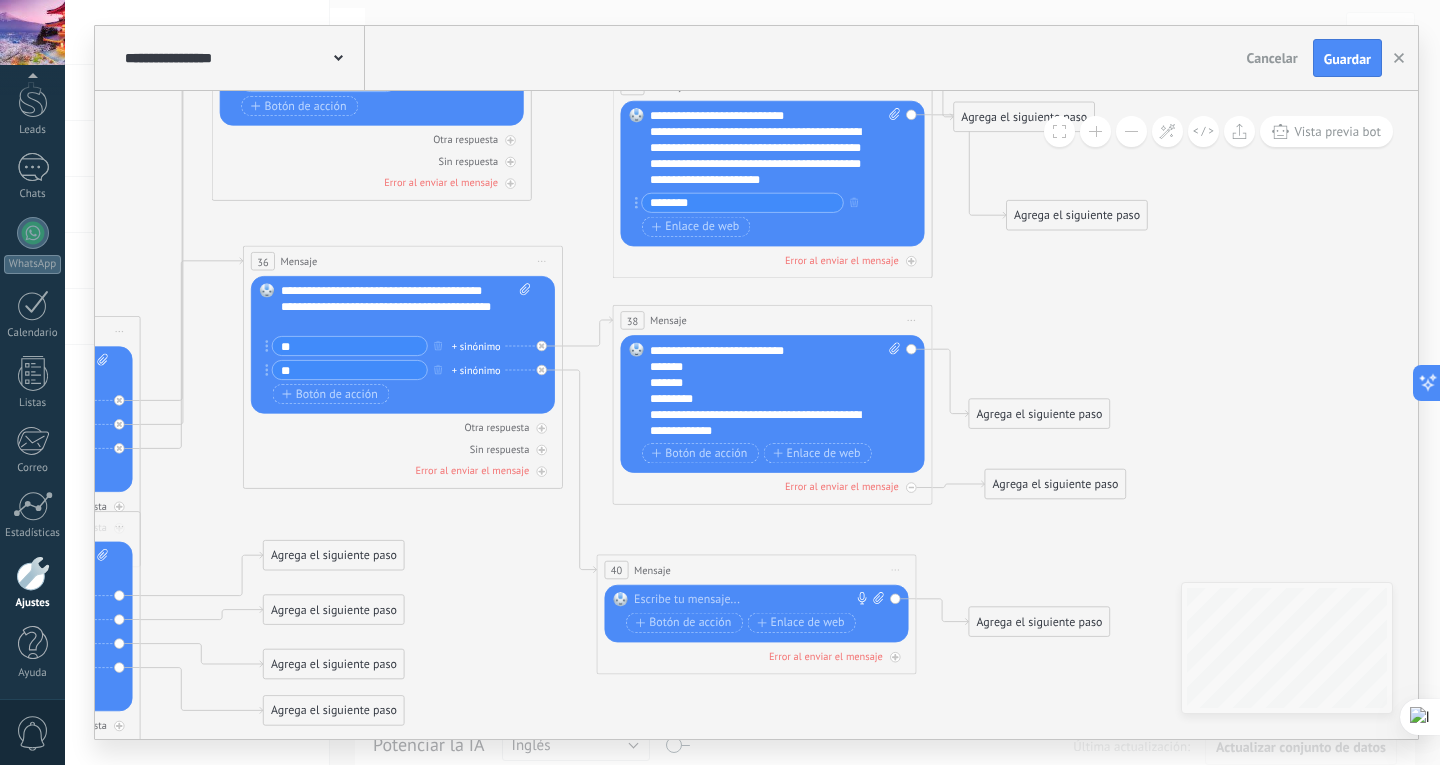 click at bounding box center (753, 600) 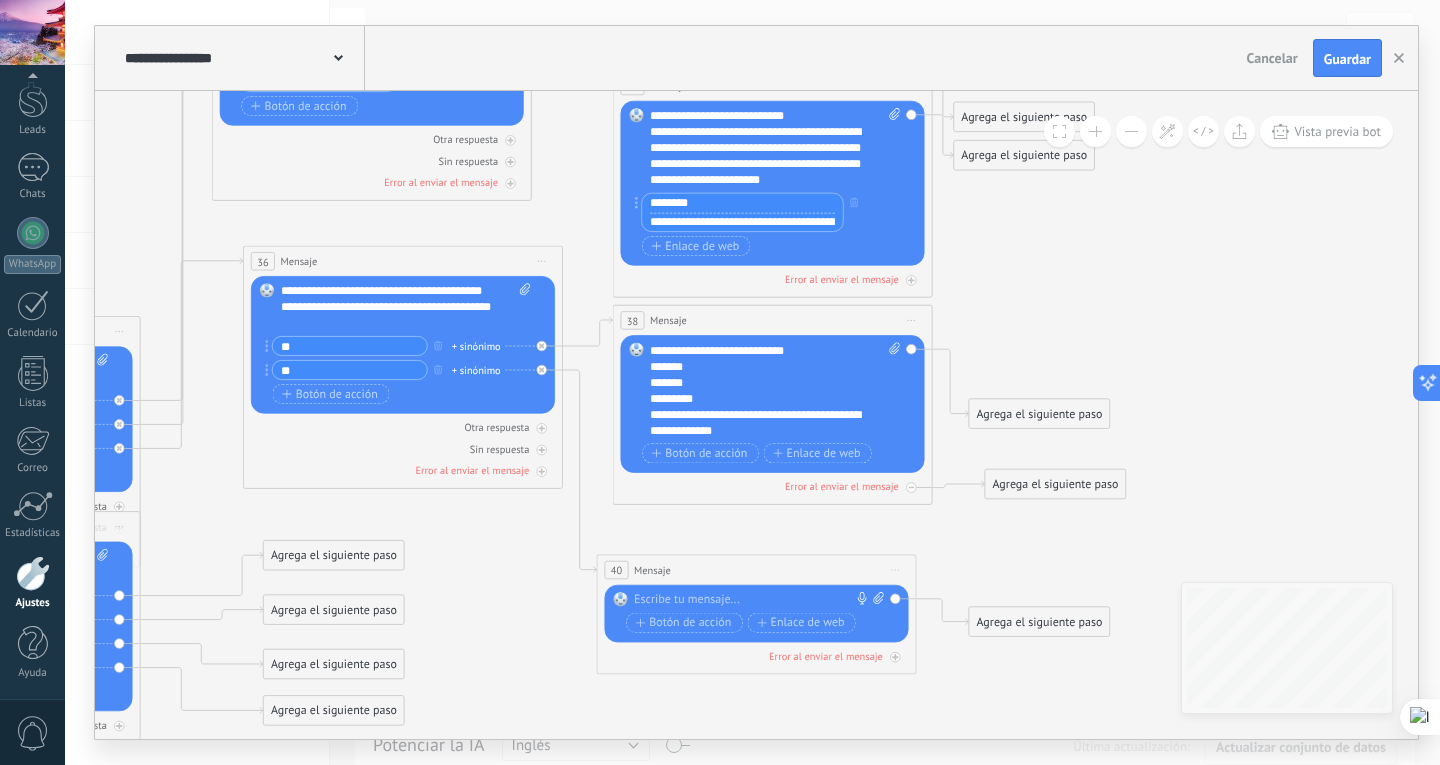 click on "********" at bounding box center (742, 203) 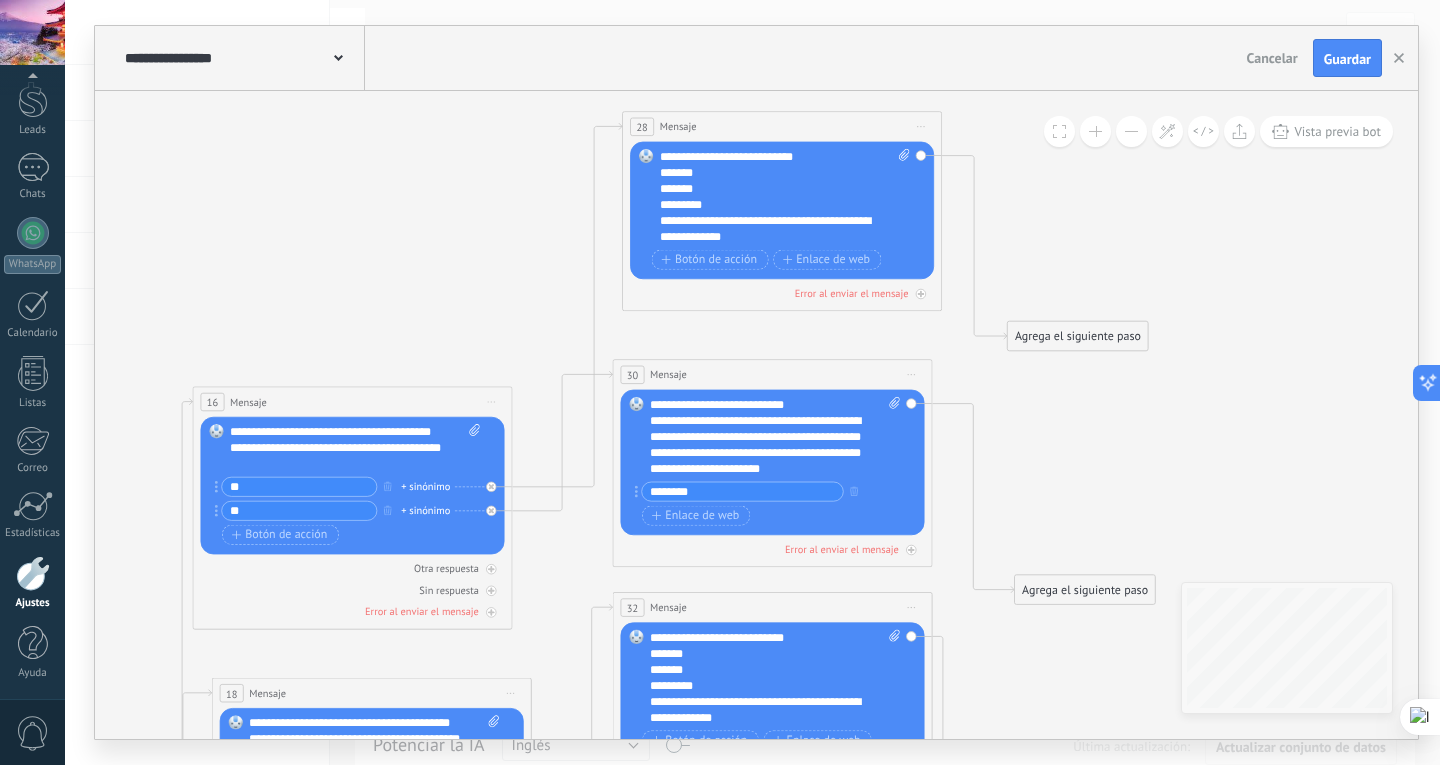 click on "**********" at bounding box center (785, 211) 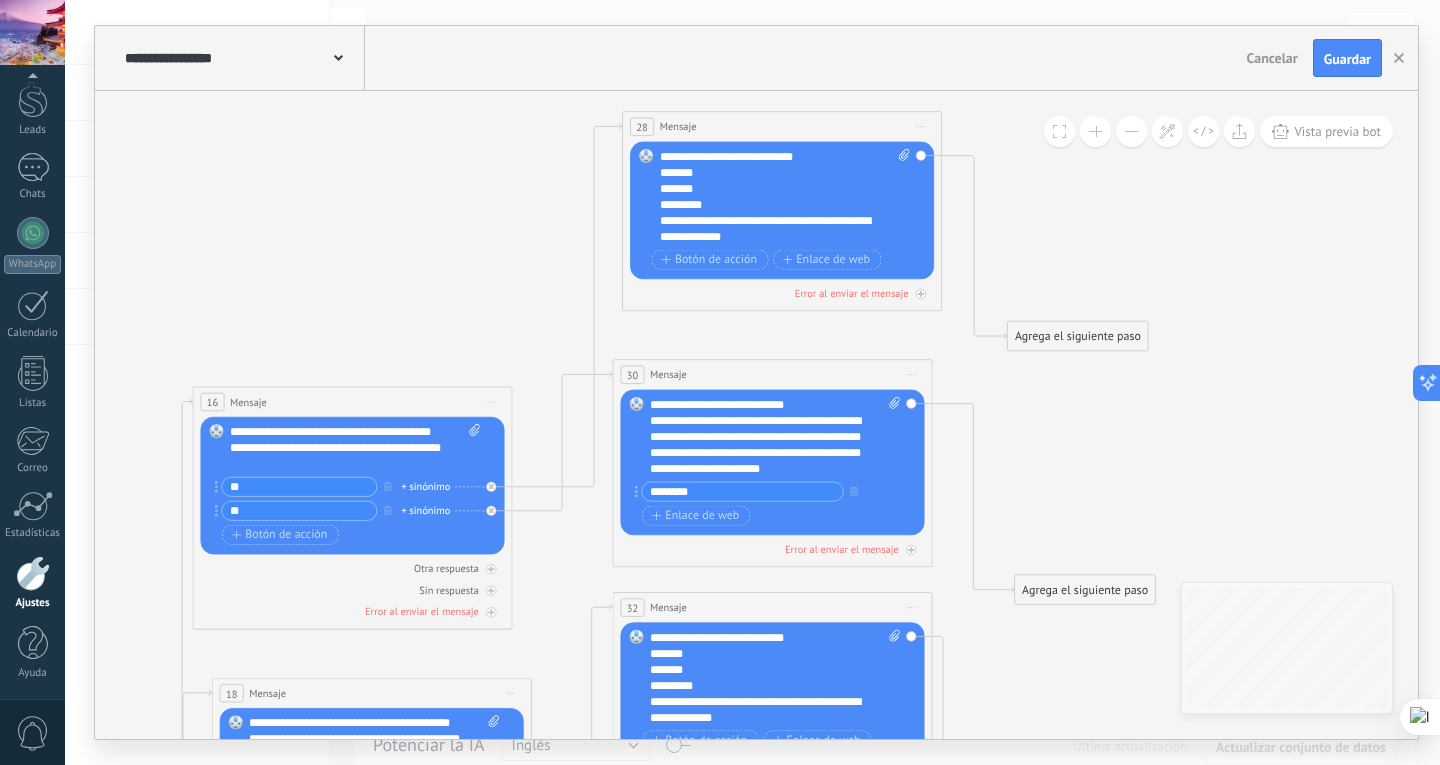 click on "********" at bounding box center (742, 491) 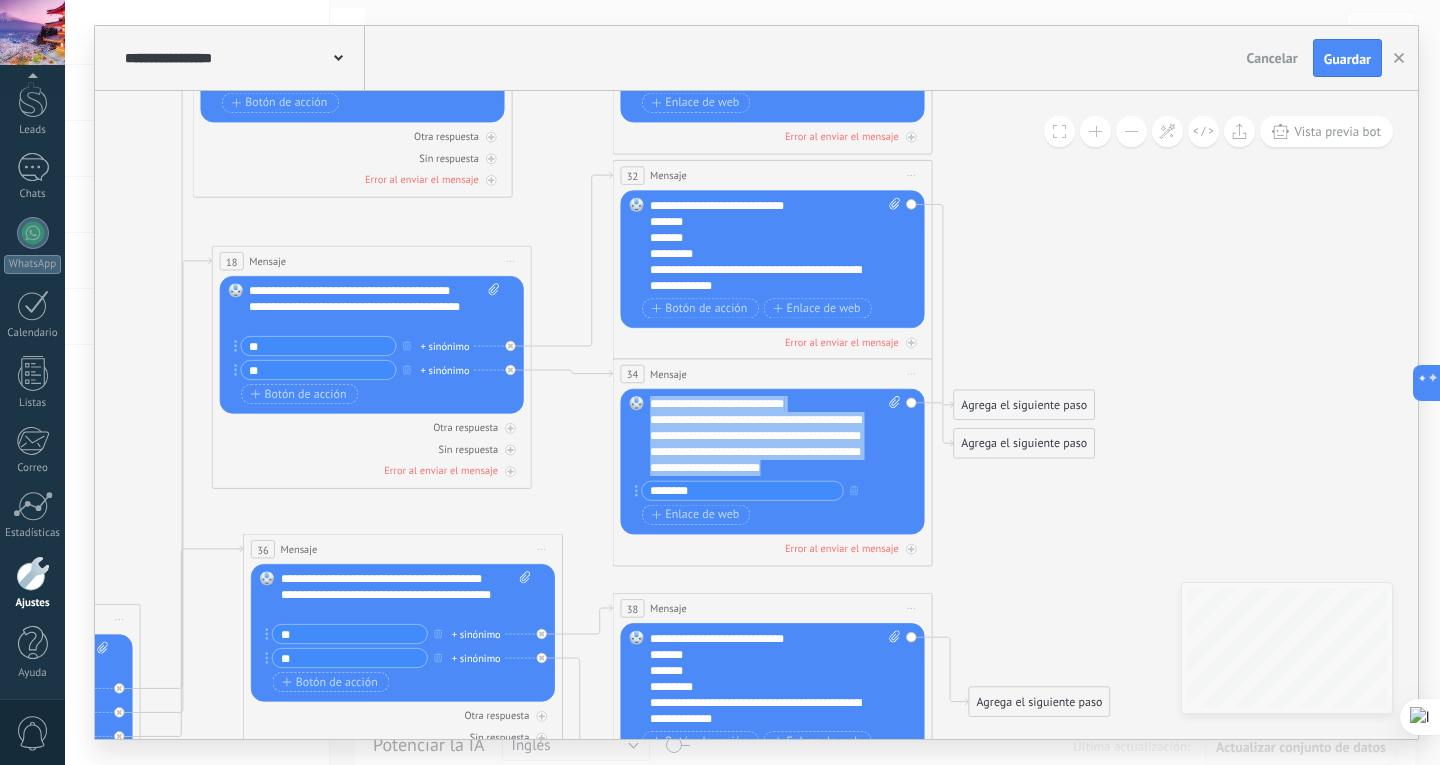 drag, startPoint x: 650, startPoint y: 398, endPoint x: 878, endPoint y: 468, distance: 238.50366 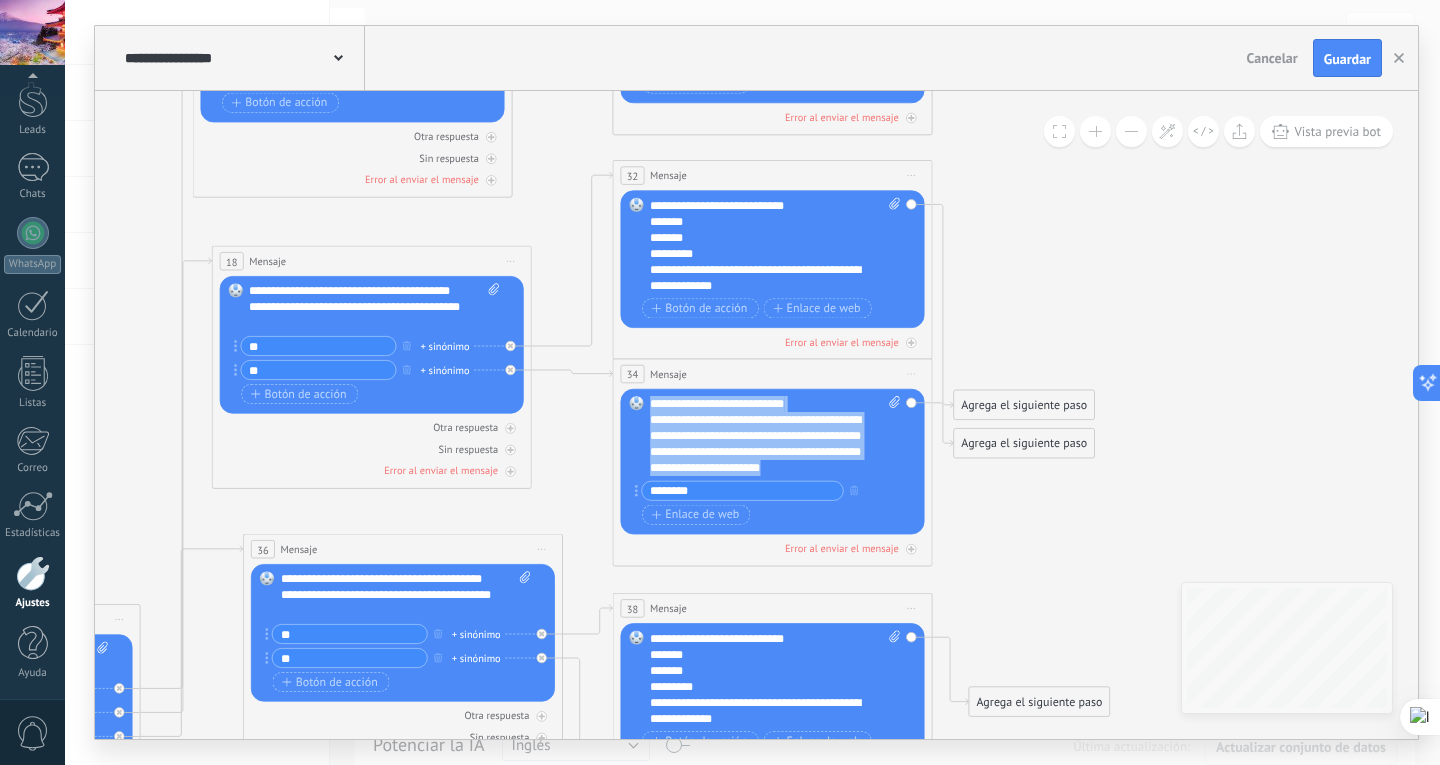 copy on "**********" 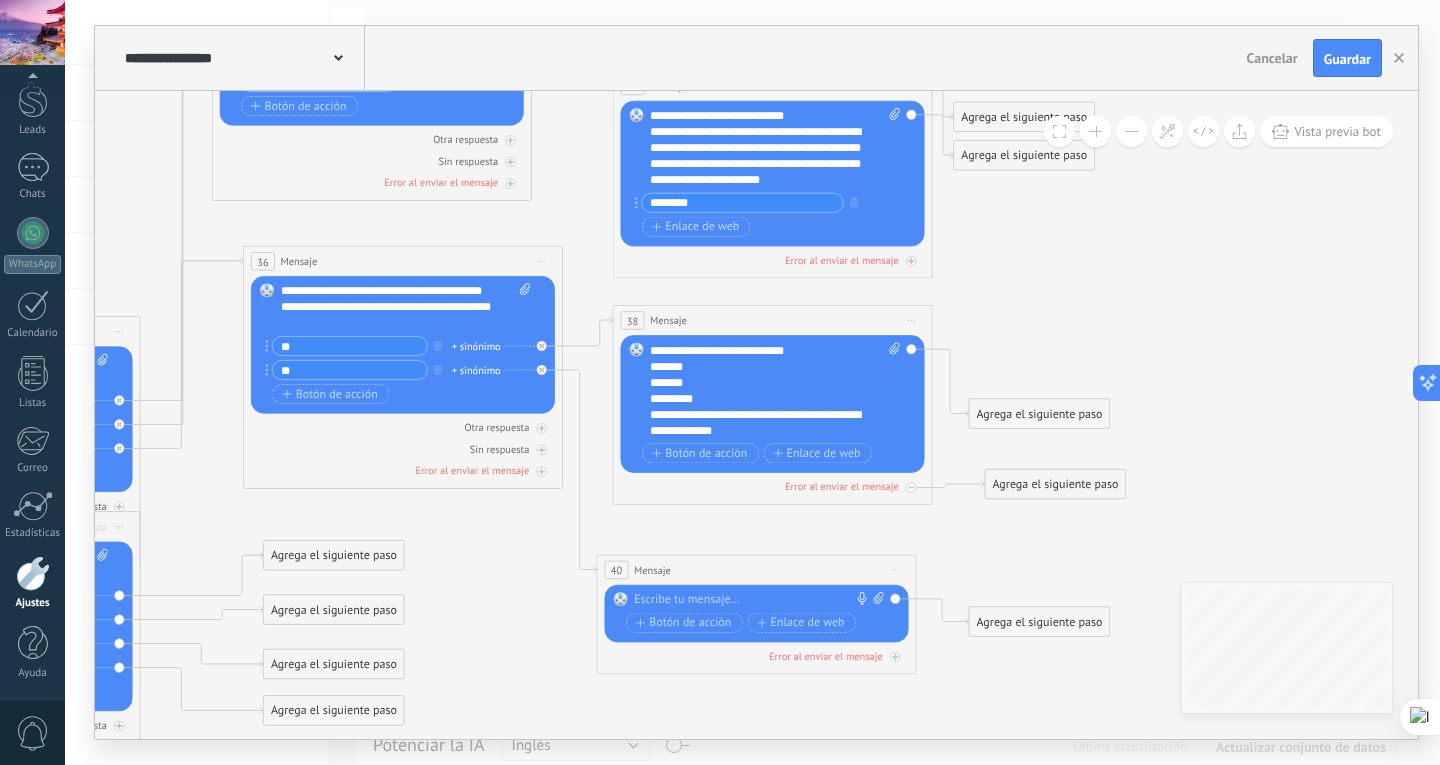 click at bounding box center [753, 600] 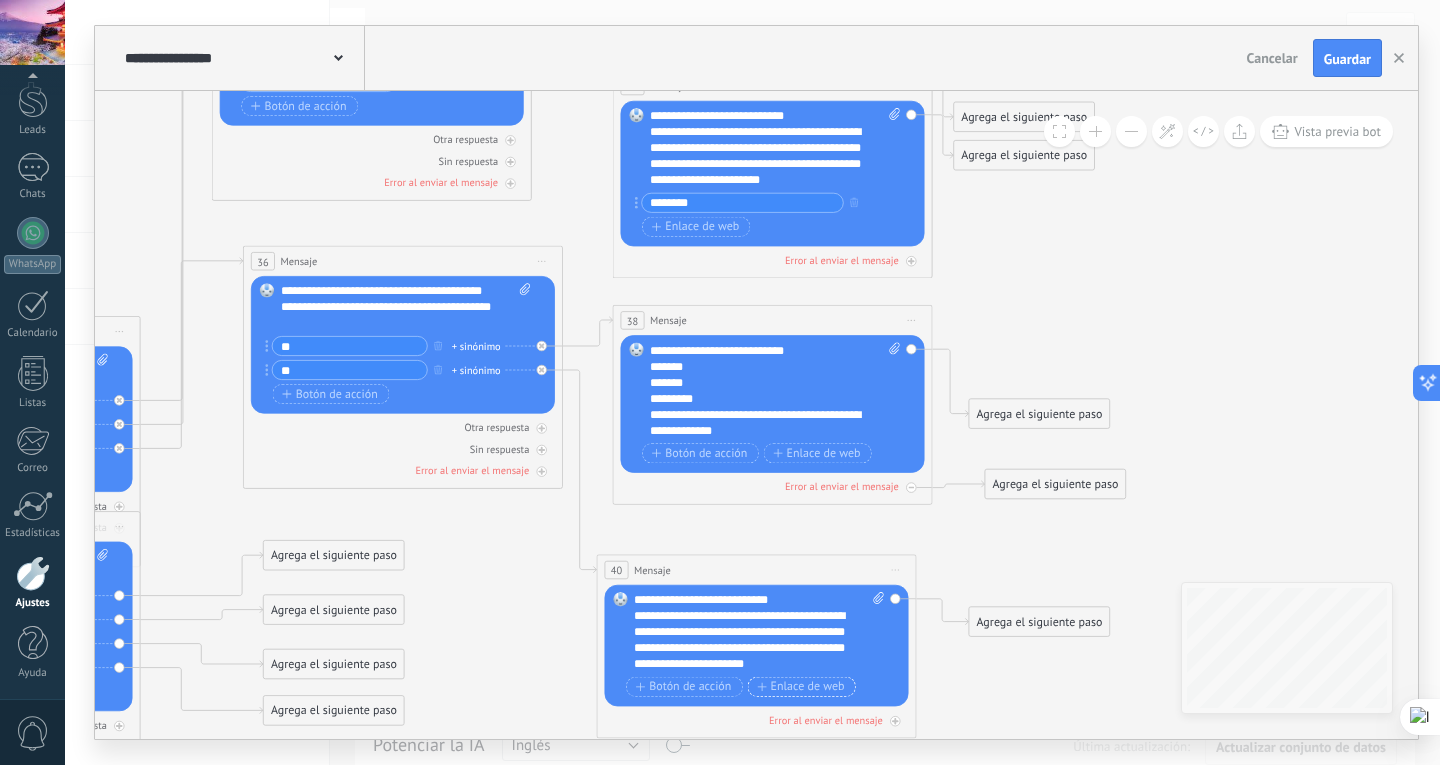 click on "Enlace de web" at bounding box center [801, 686] 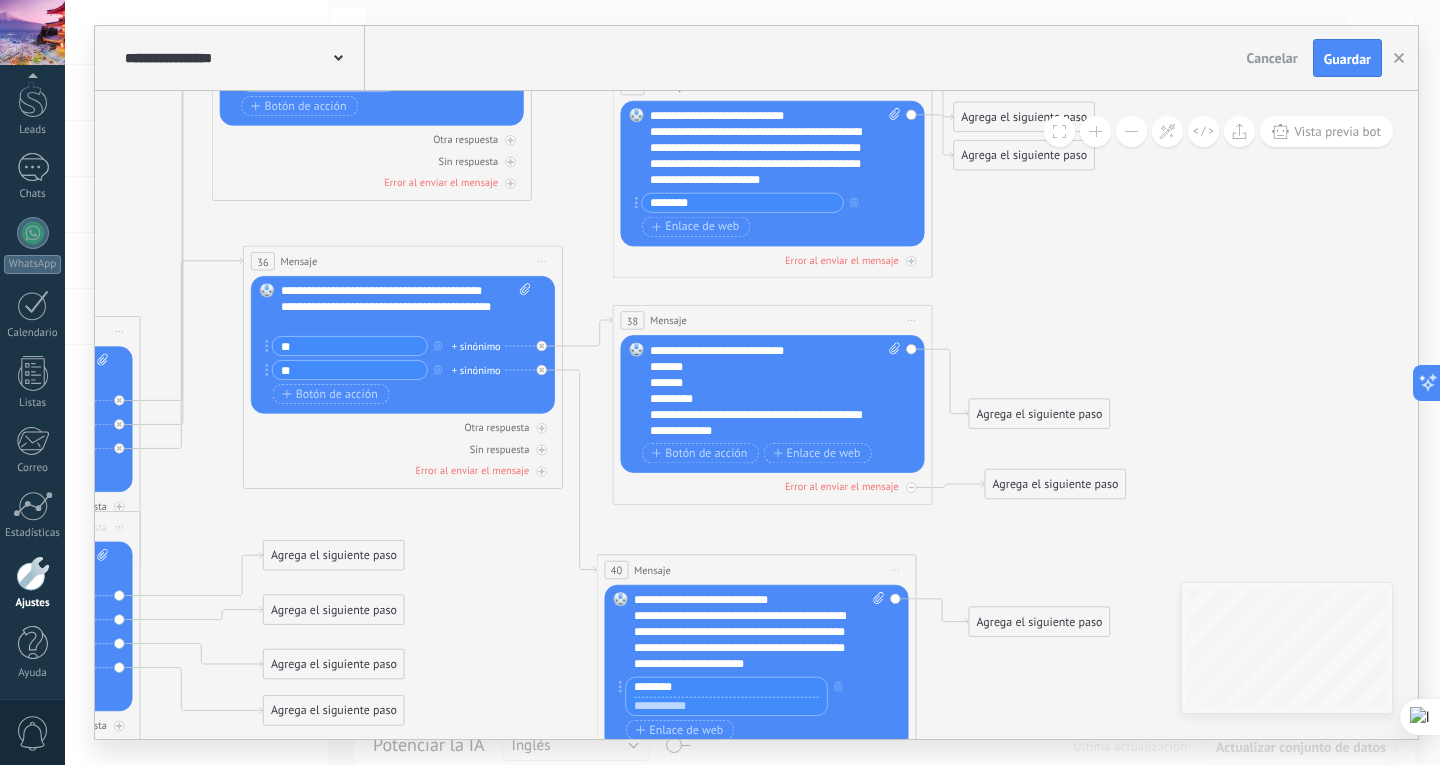 type on "********" 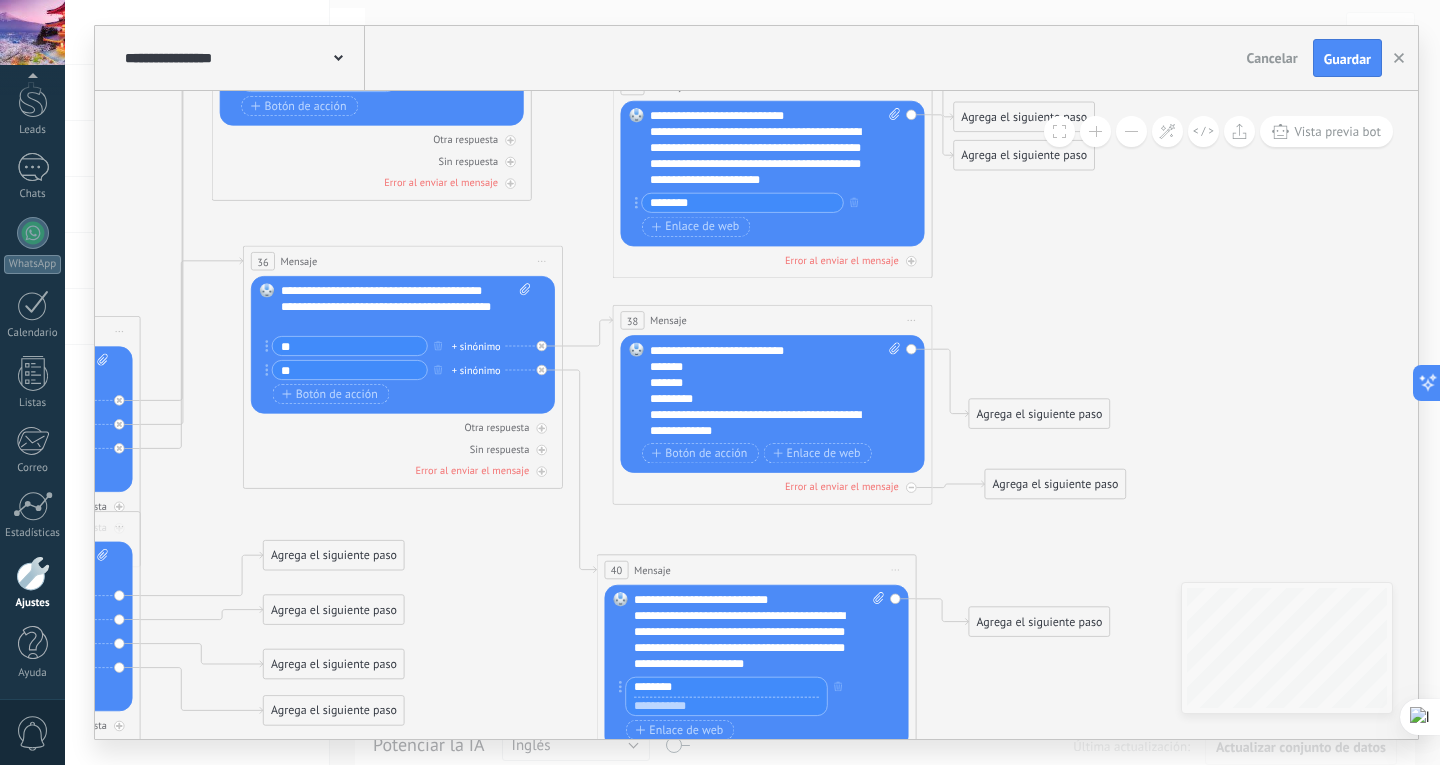 click at bounding box center (726, 705) 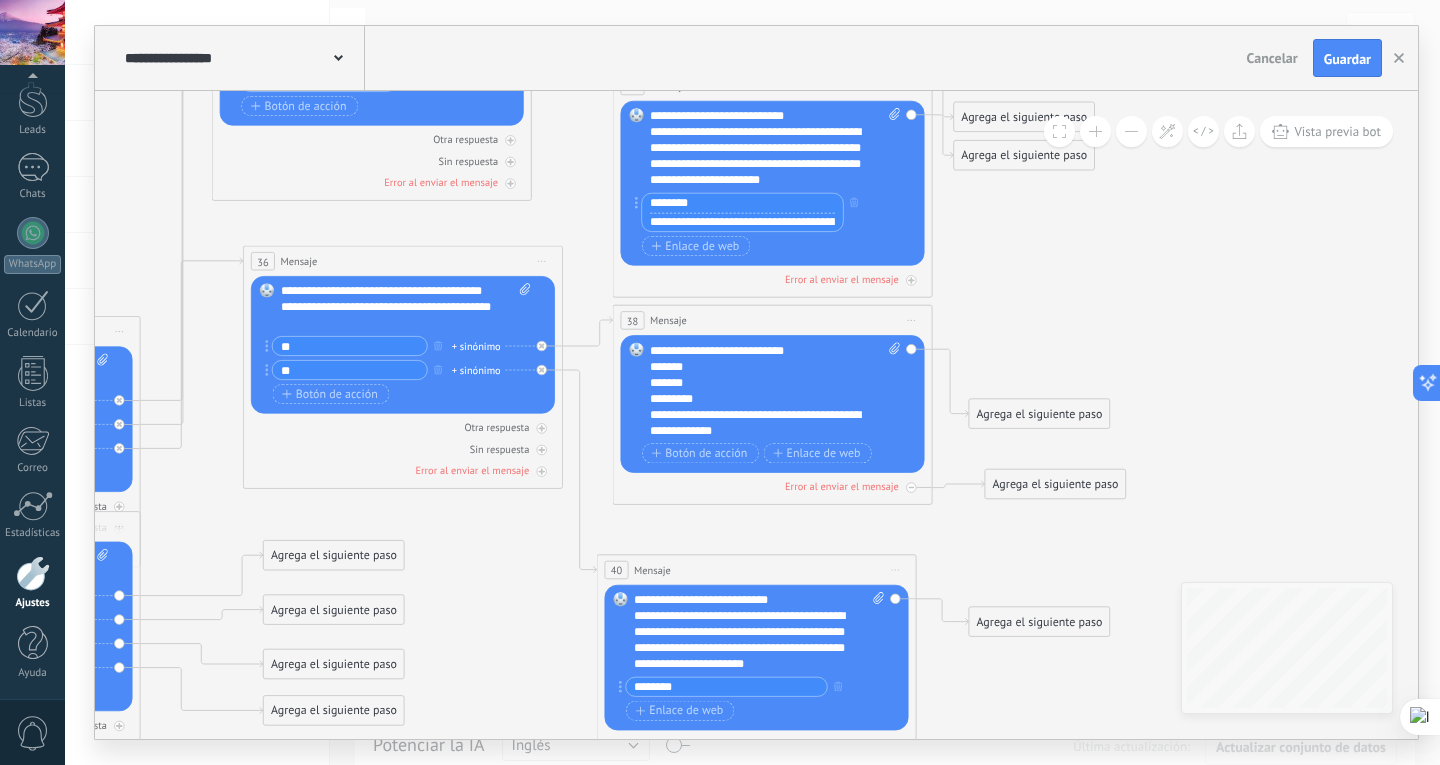 click on "********" at bounding box center (742, 203) 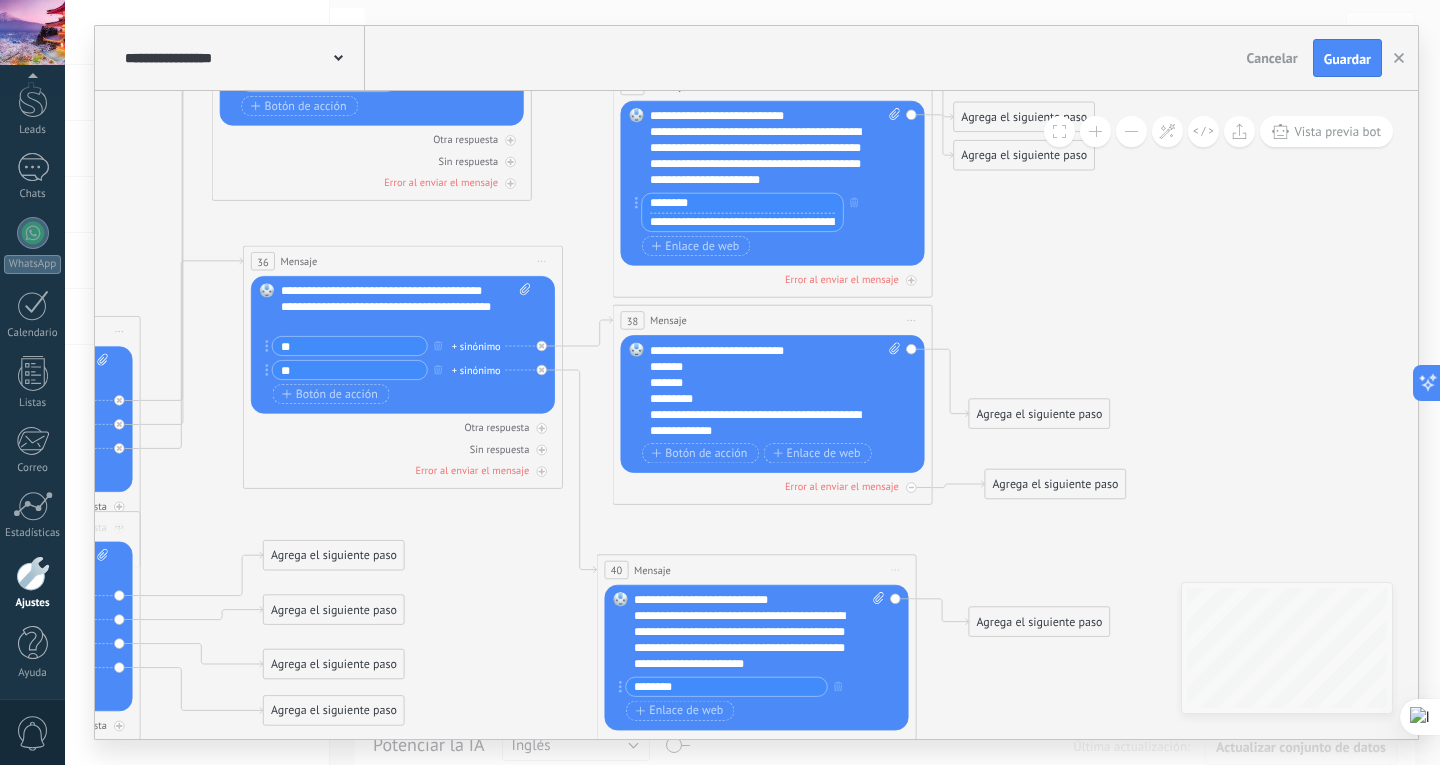 scroll, scrollTop: 0, scrollLeft: 69, axis: horizontal 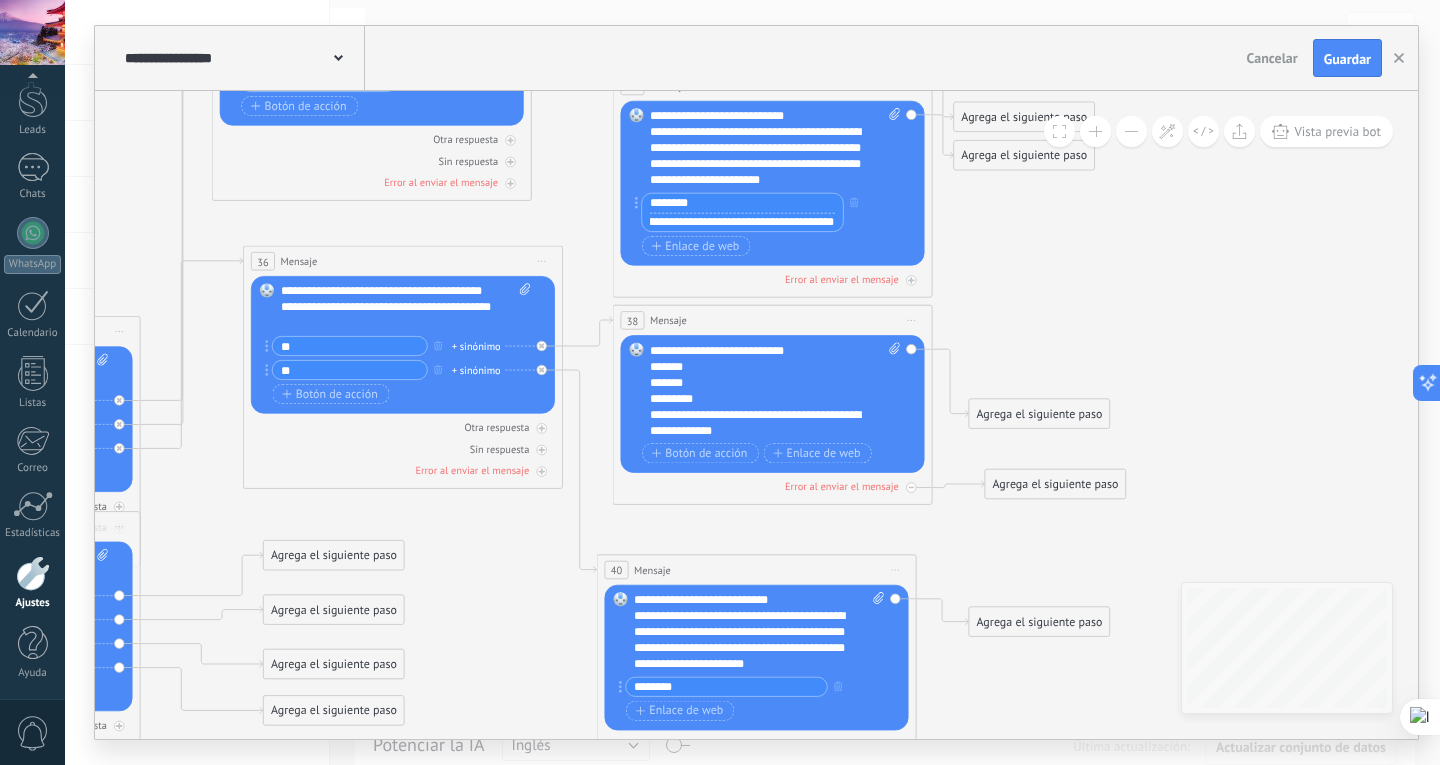 drag, startPoint x: 650, startPoint y: 221, endPoint x: 920, endPoint y: 234, distance: 270.31277 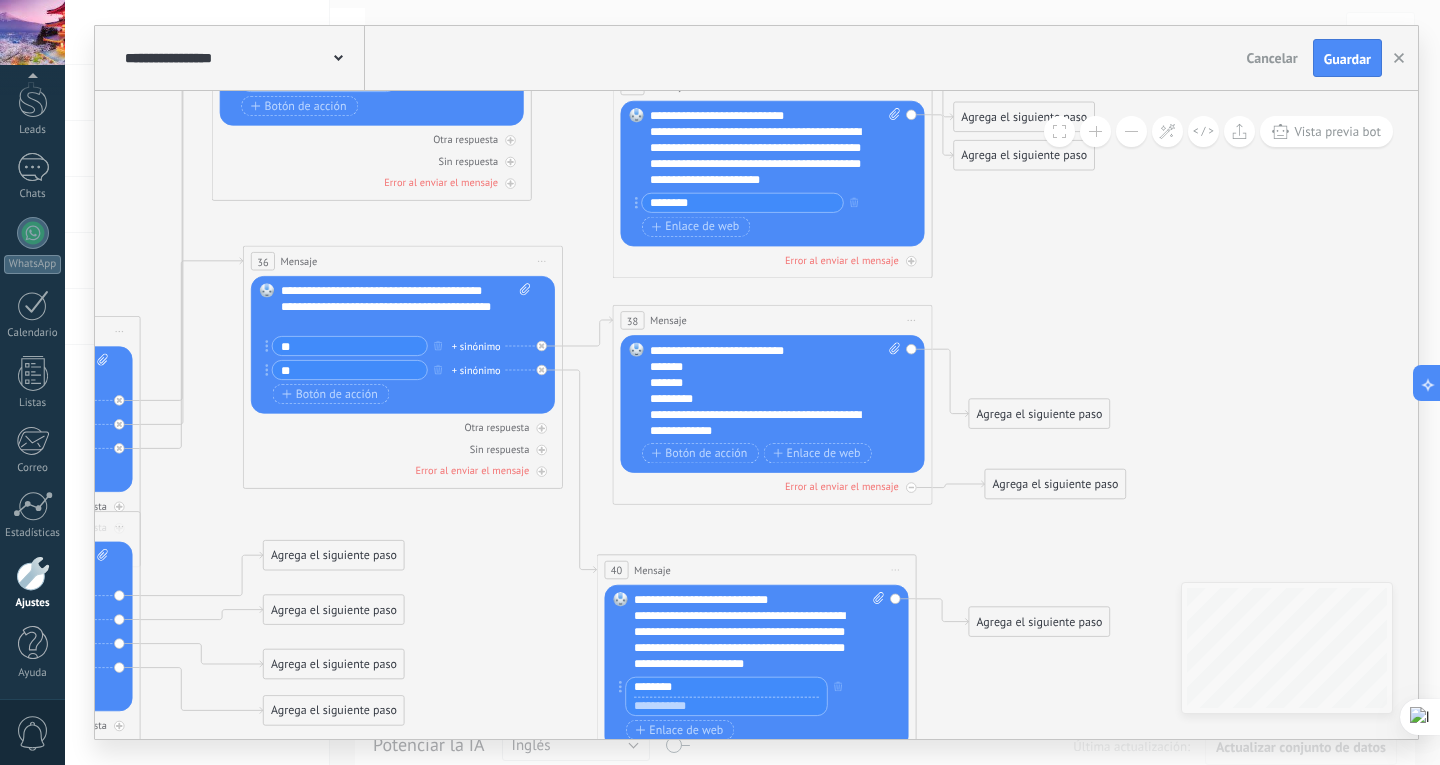 click at bounding box center [726, 705] 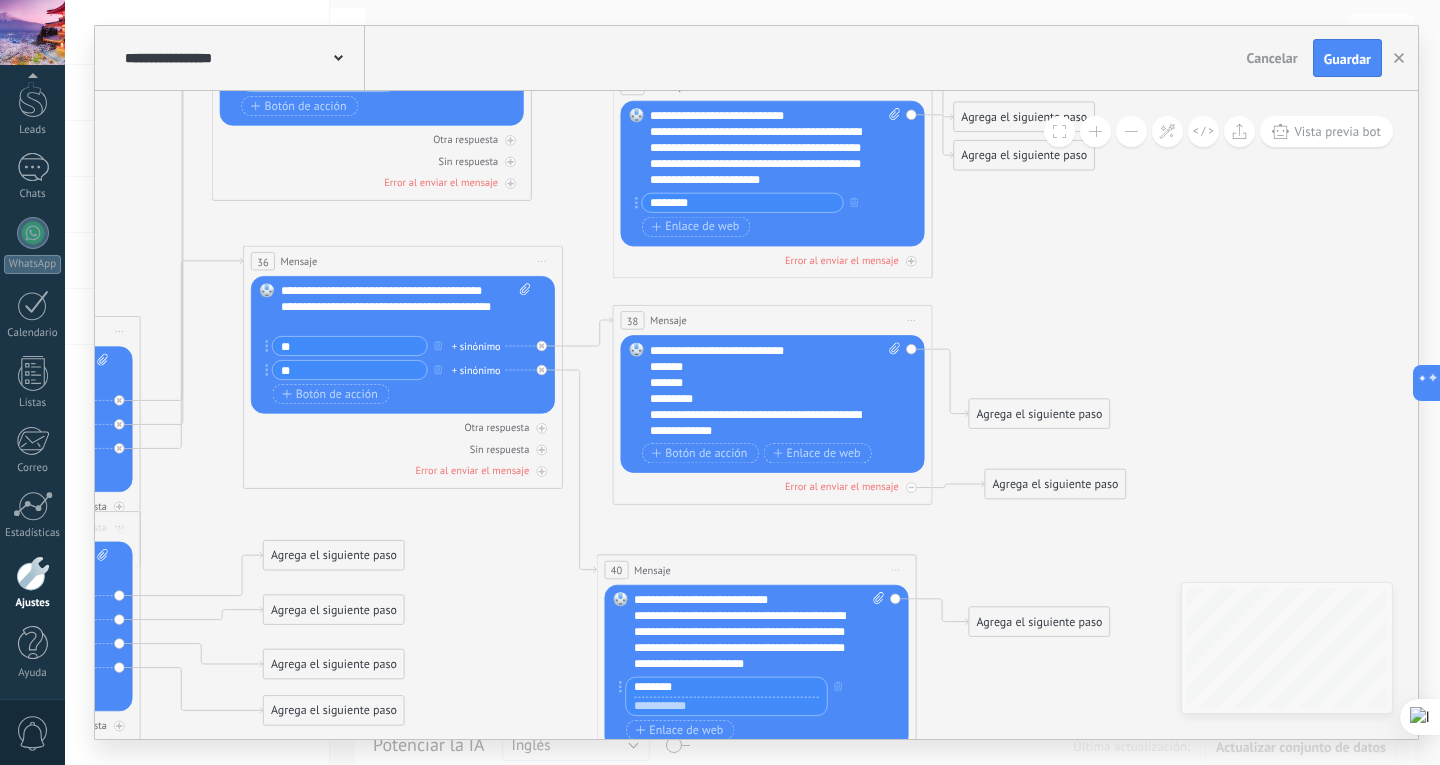 paste on "**********" 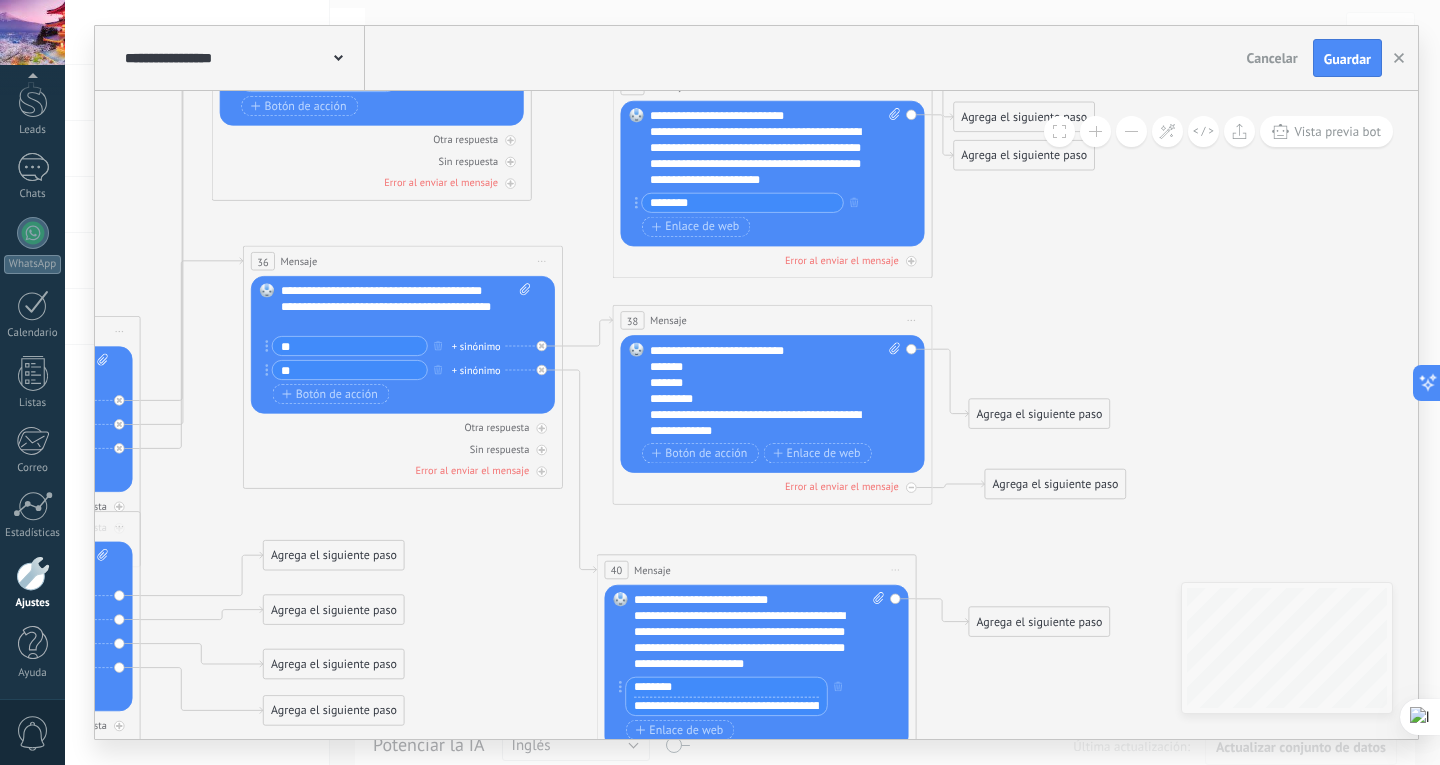 scroll, scrollTop: 0, scrollLeft: 69, axis: horizontal 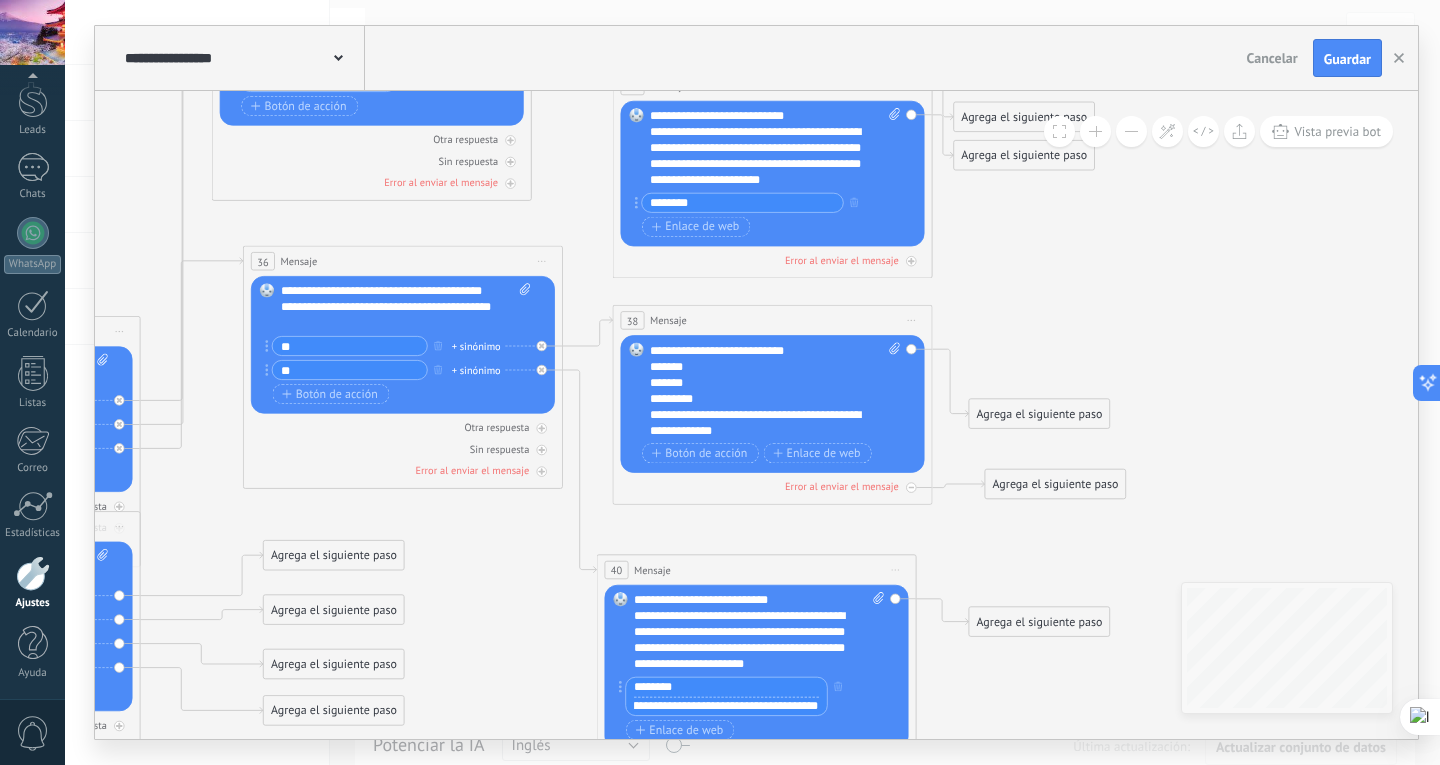 type on "**********" 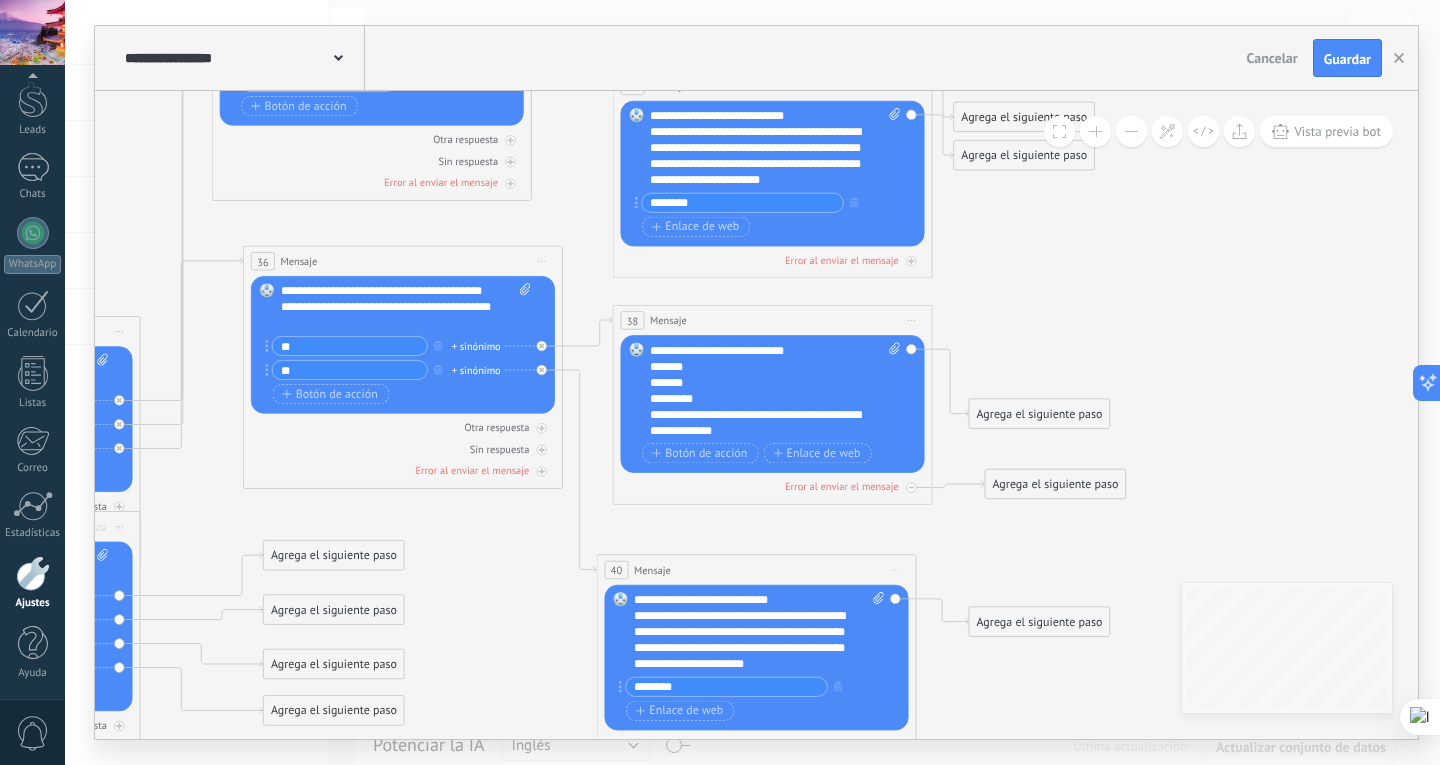 click 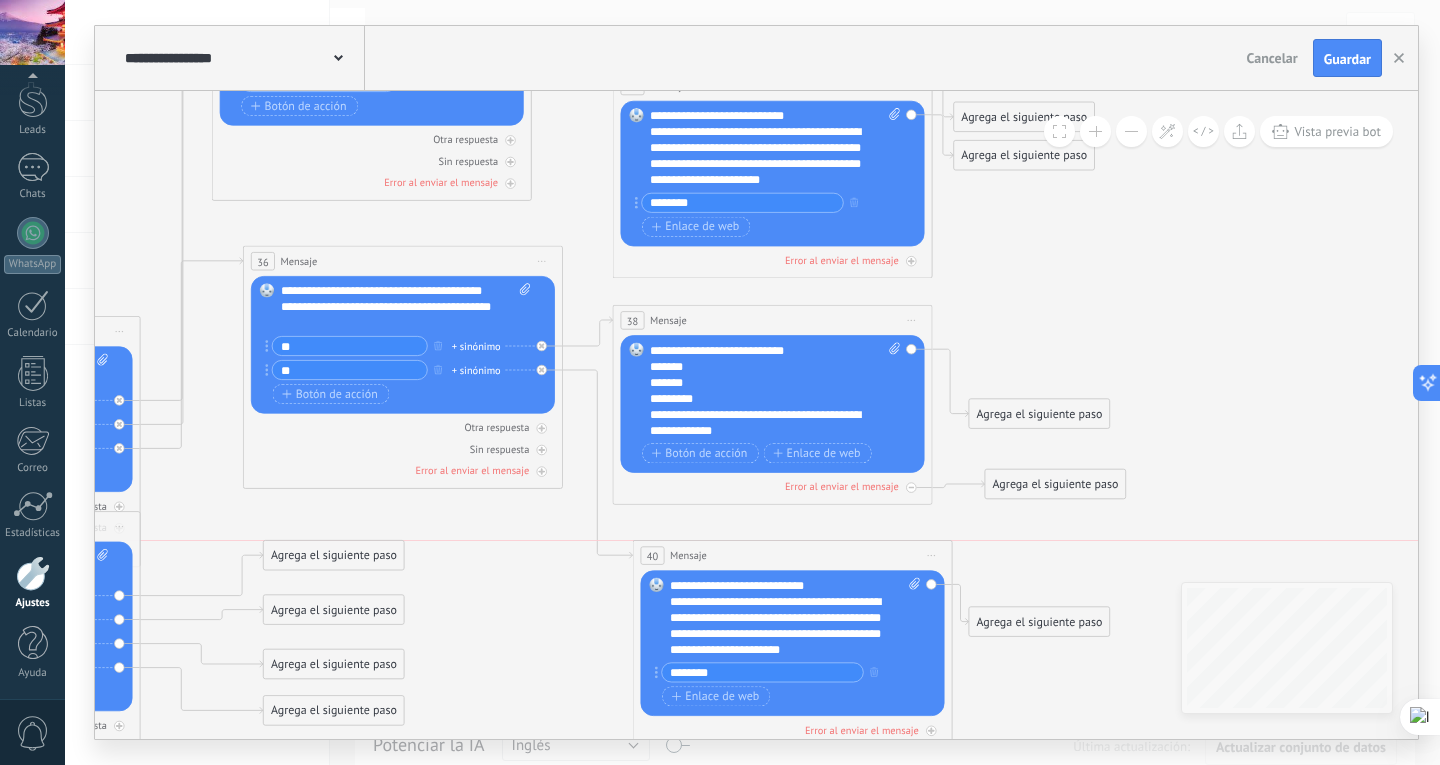 drag, startPoint x: 729, startPoint y: 562, endPoint x: 767, endPoint y: 554, distance: 38.832977 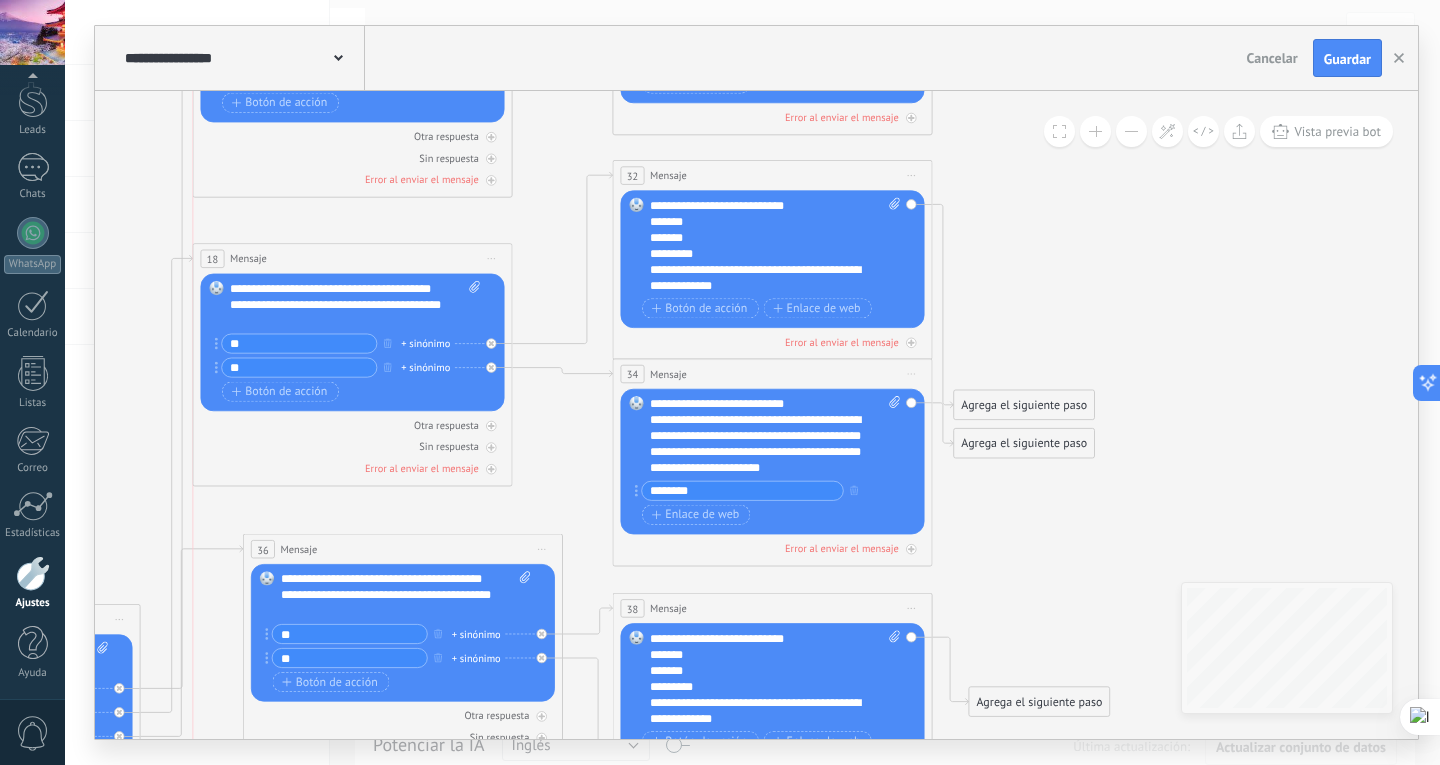 drag, startPoint x: 348, startPoint y: 263, endPoint x: 332, endPoint y: 261, distance: 16.124516 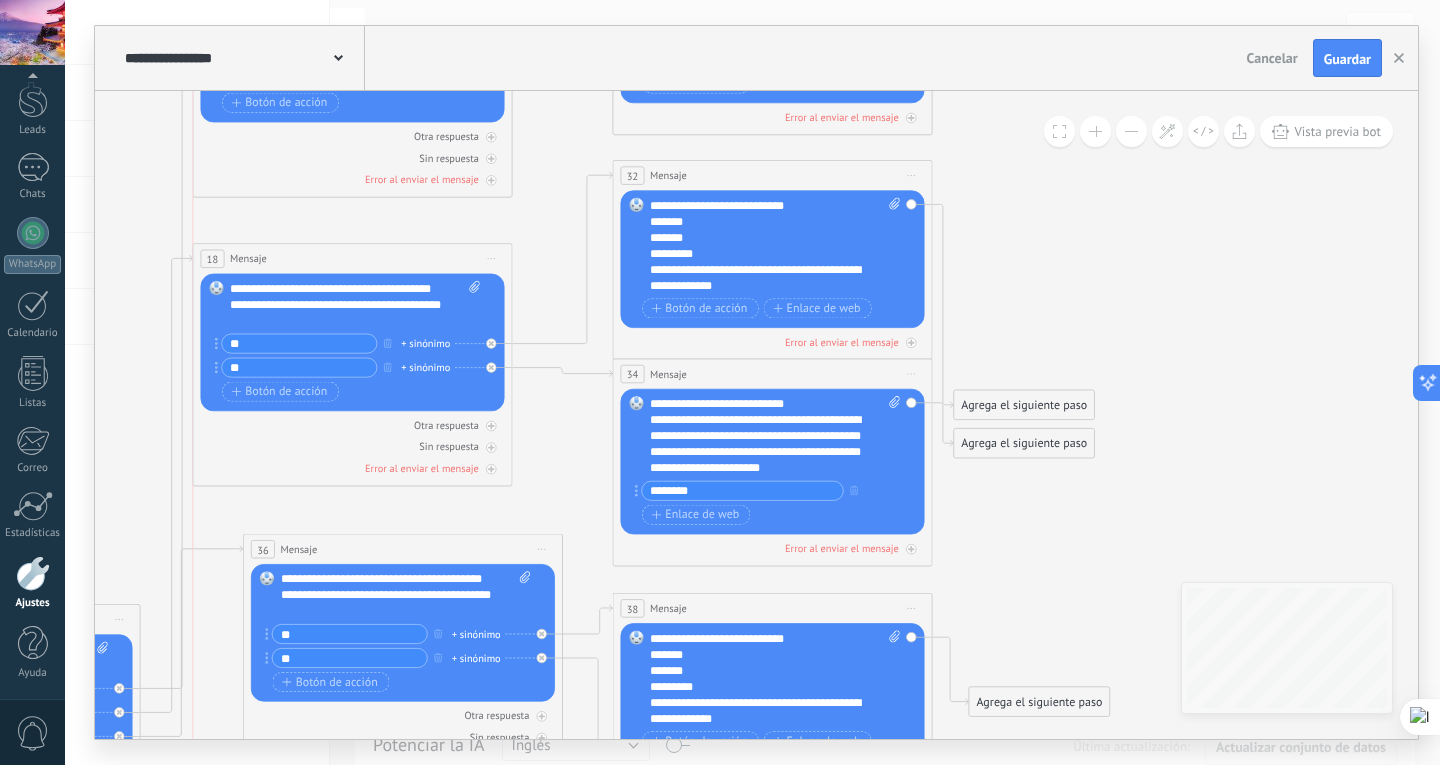 click on "18
Mensaje
*******
(a):
Todos los contactos - canales seleccionados
Todos los contactos - canales seleccionados
Todos los contactos - canal primario
Contacto principal - canales seleccionados
Contacto principal - canal primario
Todos los contactos - canales seleccionados
Todos los contactos - canales seleccionados
Todos los contactos - canal primario
Contacto principal - canales seleccionados" at bounding box center [352, 259] 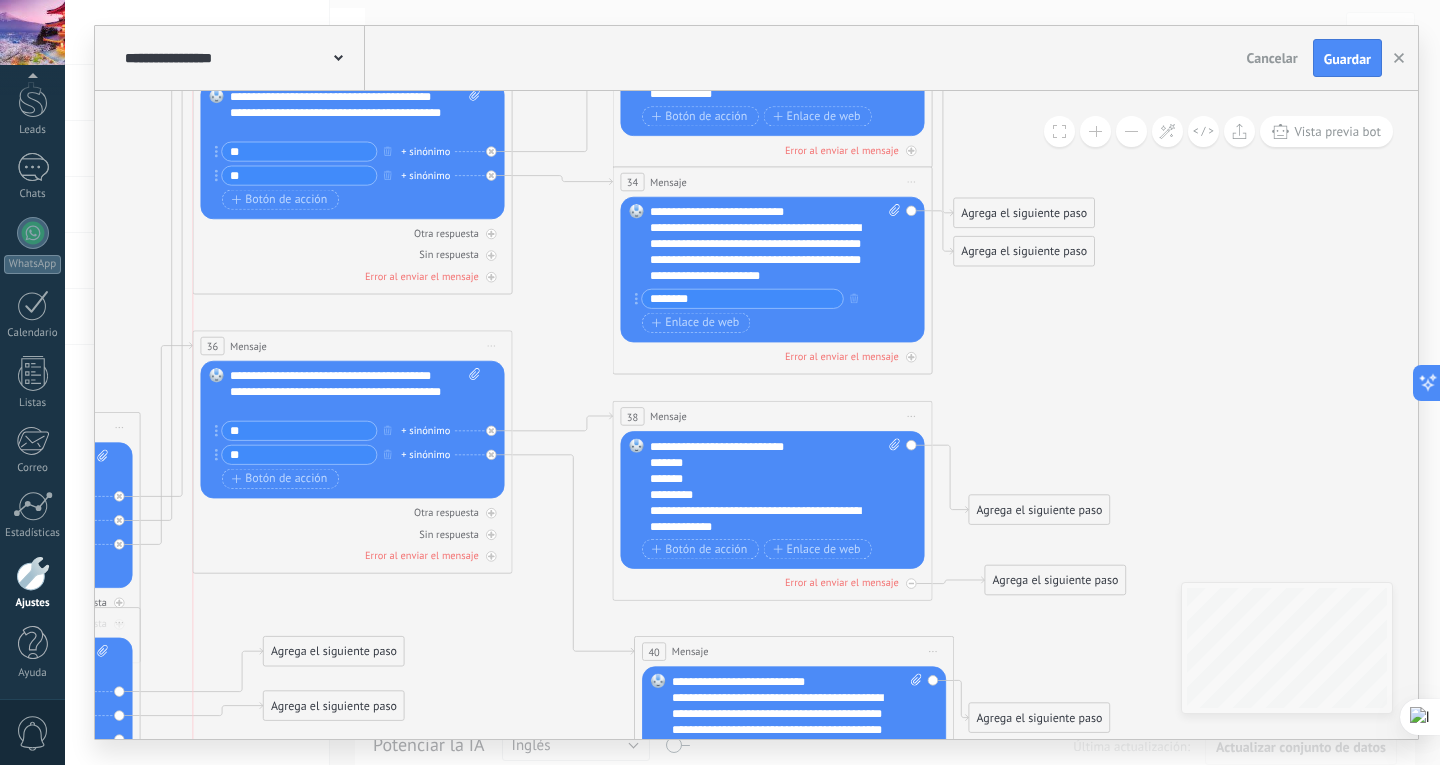 drag, startPoint x: 347, startPoint y: 350, endPoint x: 297, endPoint y: 339, distance: 51.1957 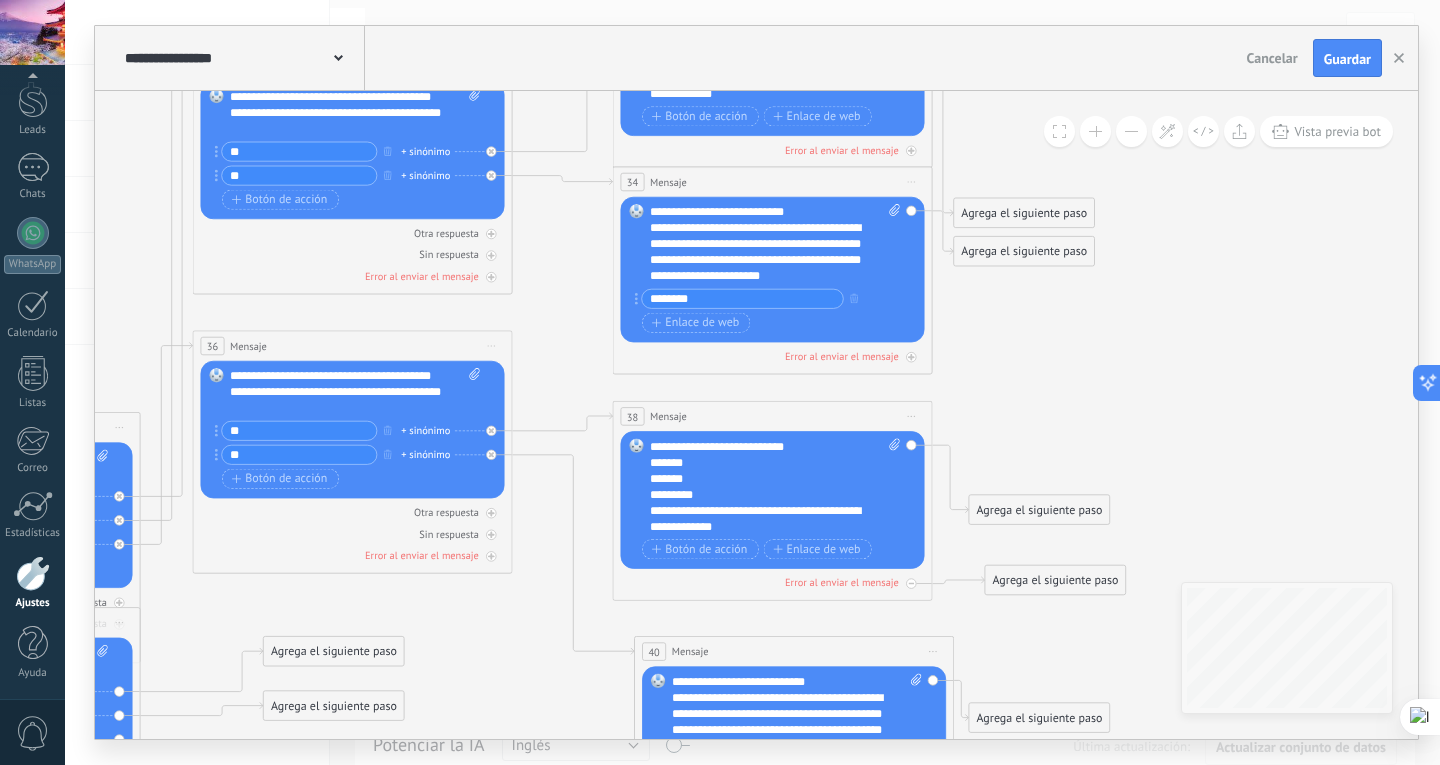 click 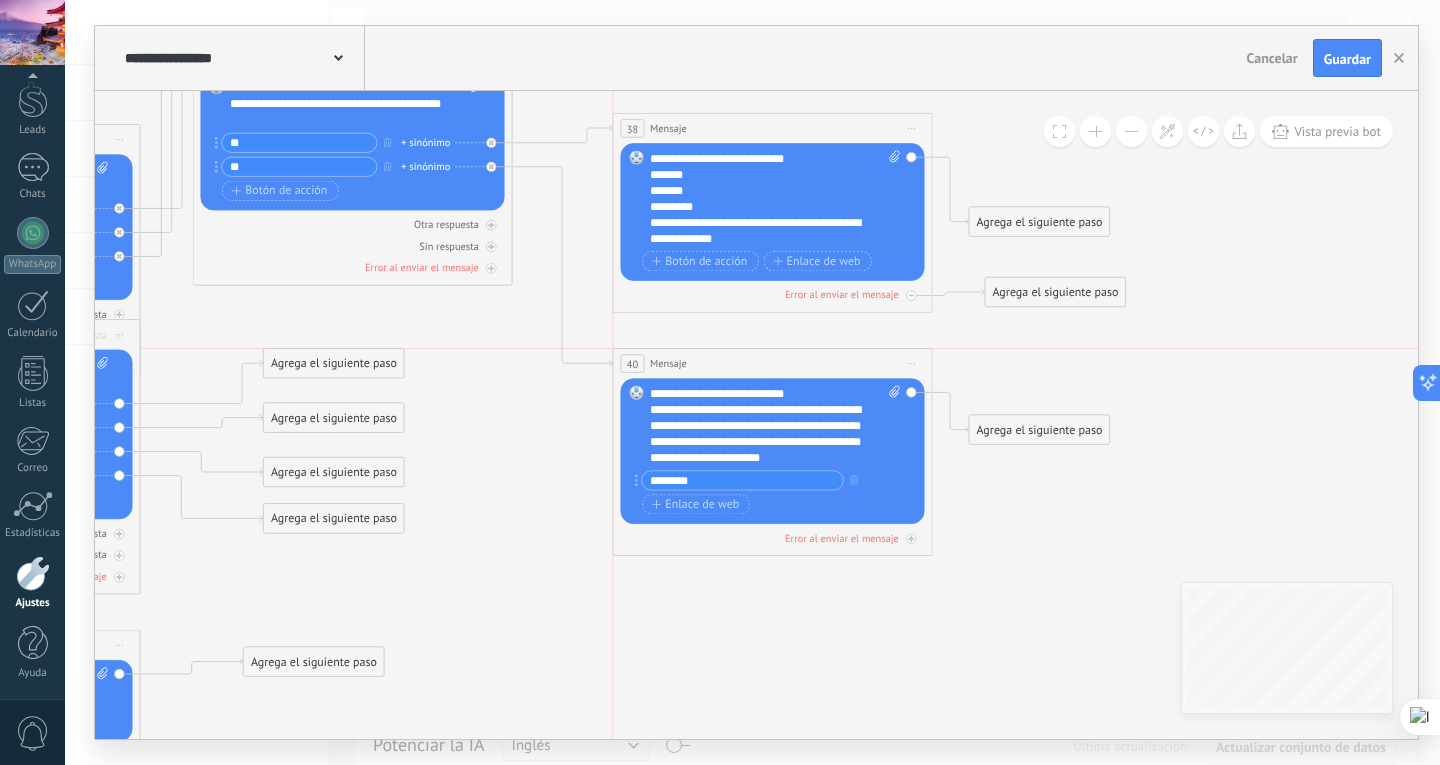 drag, startPoint x: 746, startPoint y: 360, endPoint x: 721, endPoint y: 355, distance: 25.495098 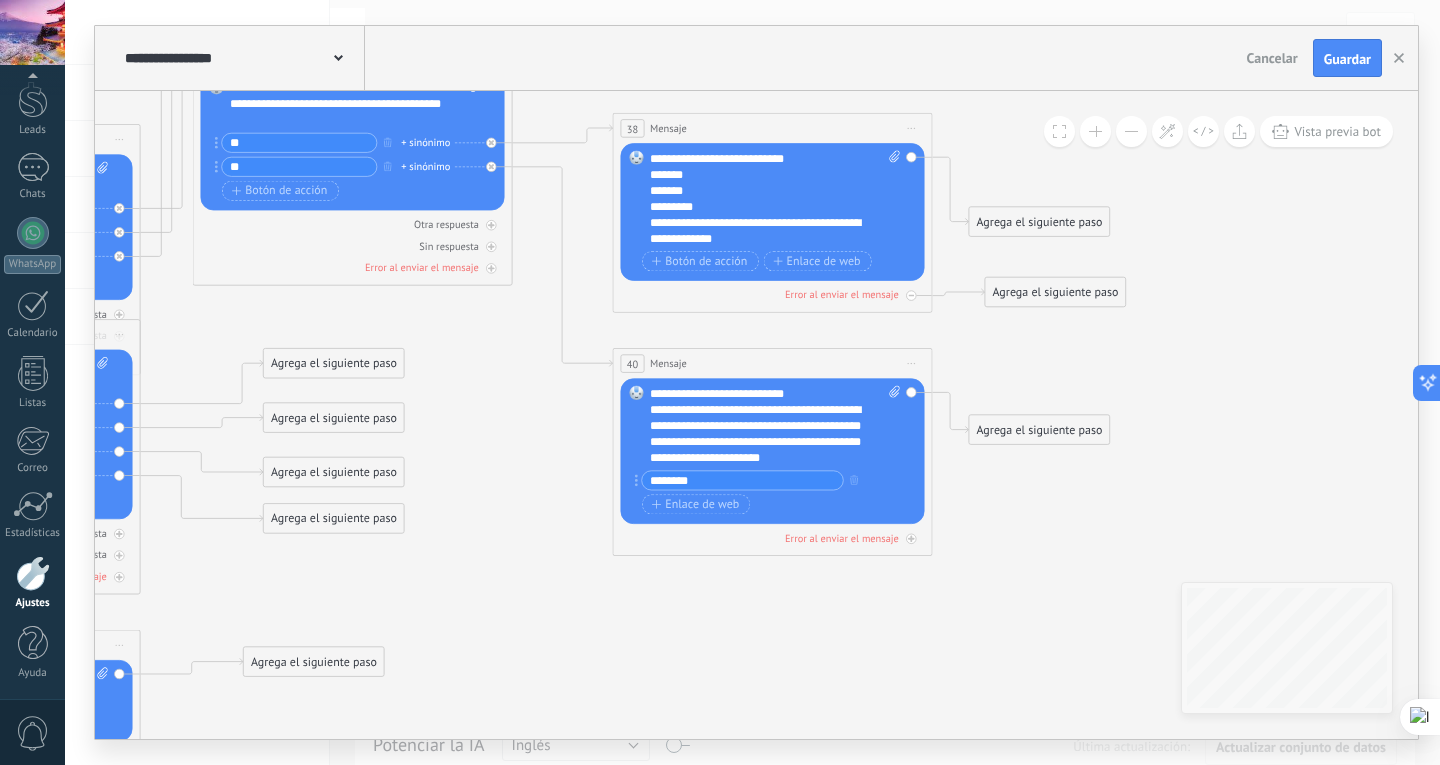 click 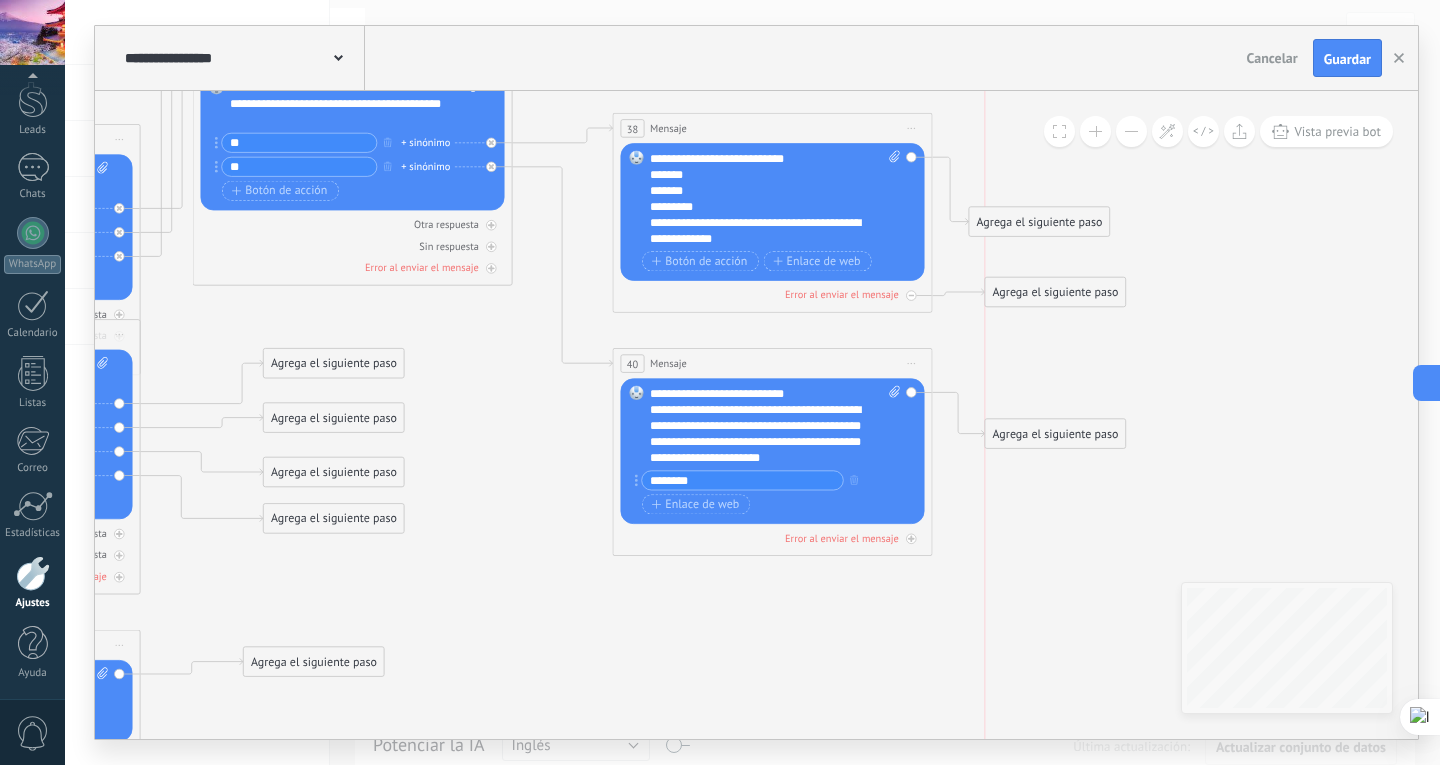 click on "Agrega el siguiente paso" at bounding box center (1055, 434) 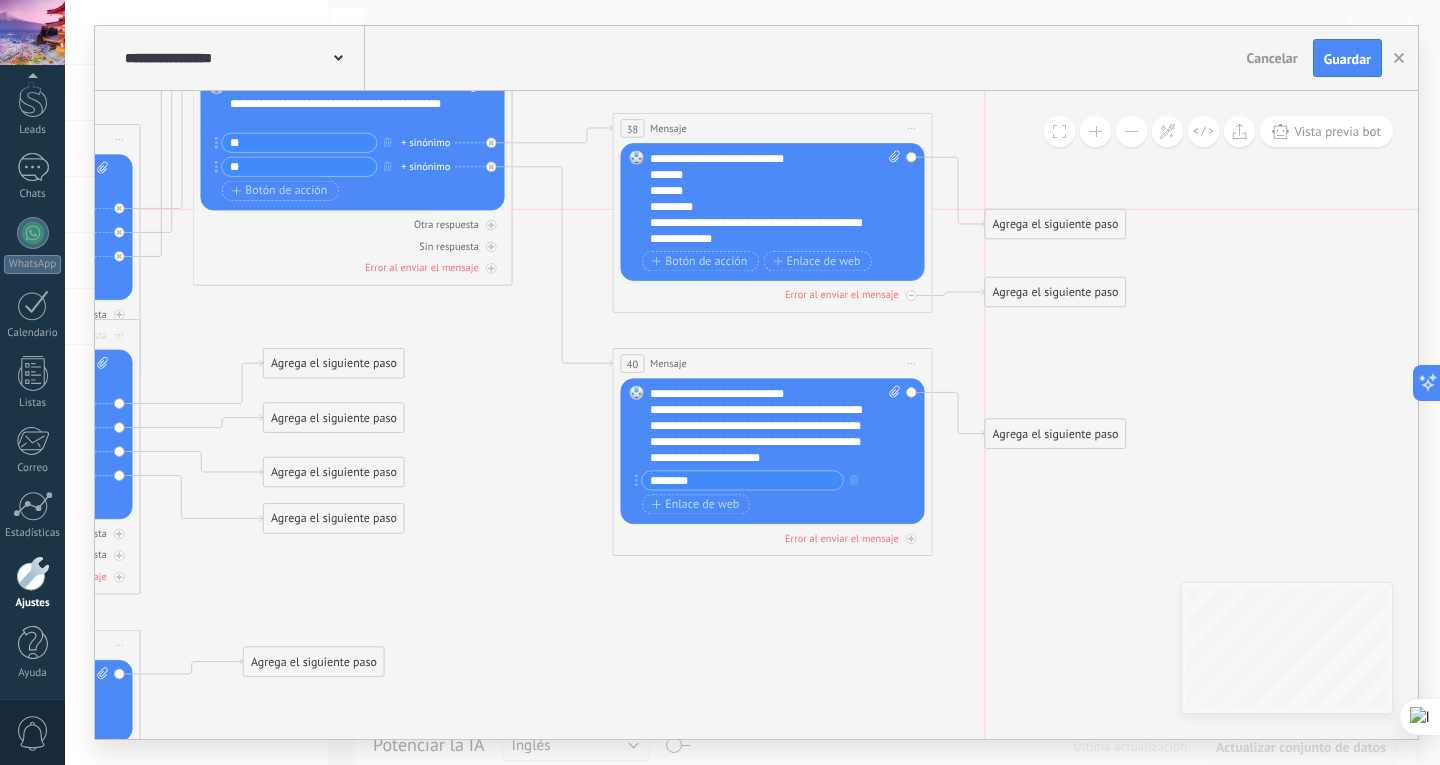 drag, startPoint x: 1017, startPoint y: 216, endPoint x: 1030, endPoint y: 221, distance: 13.928389 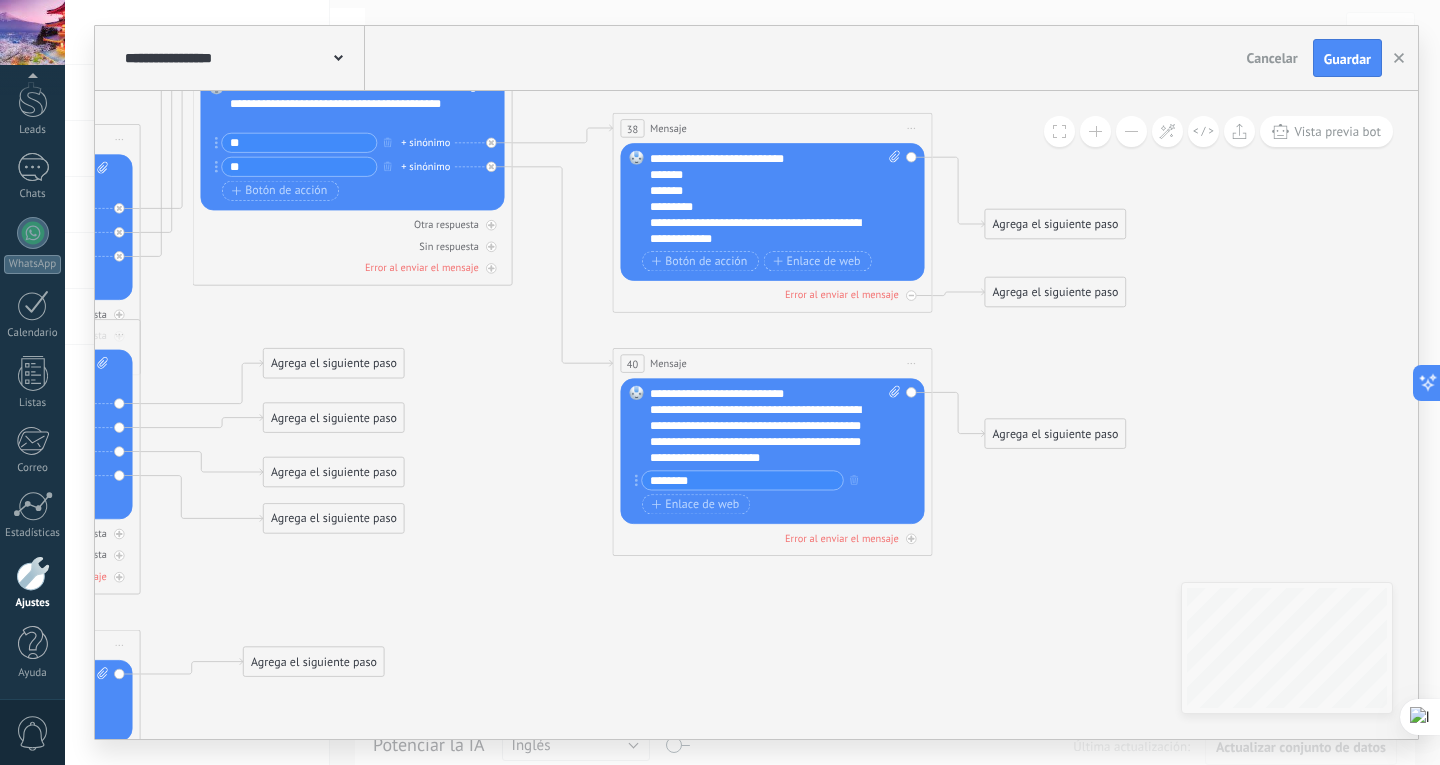 click on "Agrega el siguiente paso" at bounding box center [1055, 292] 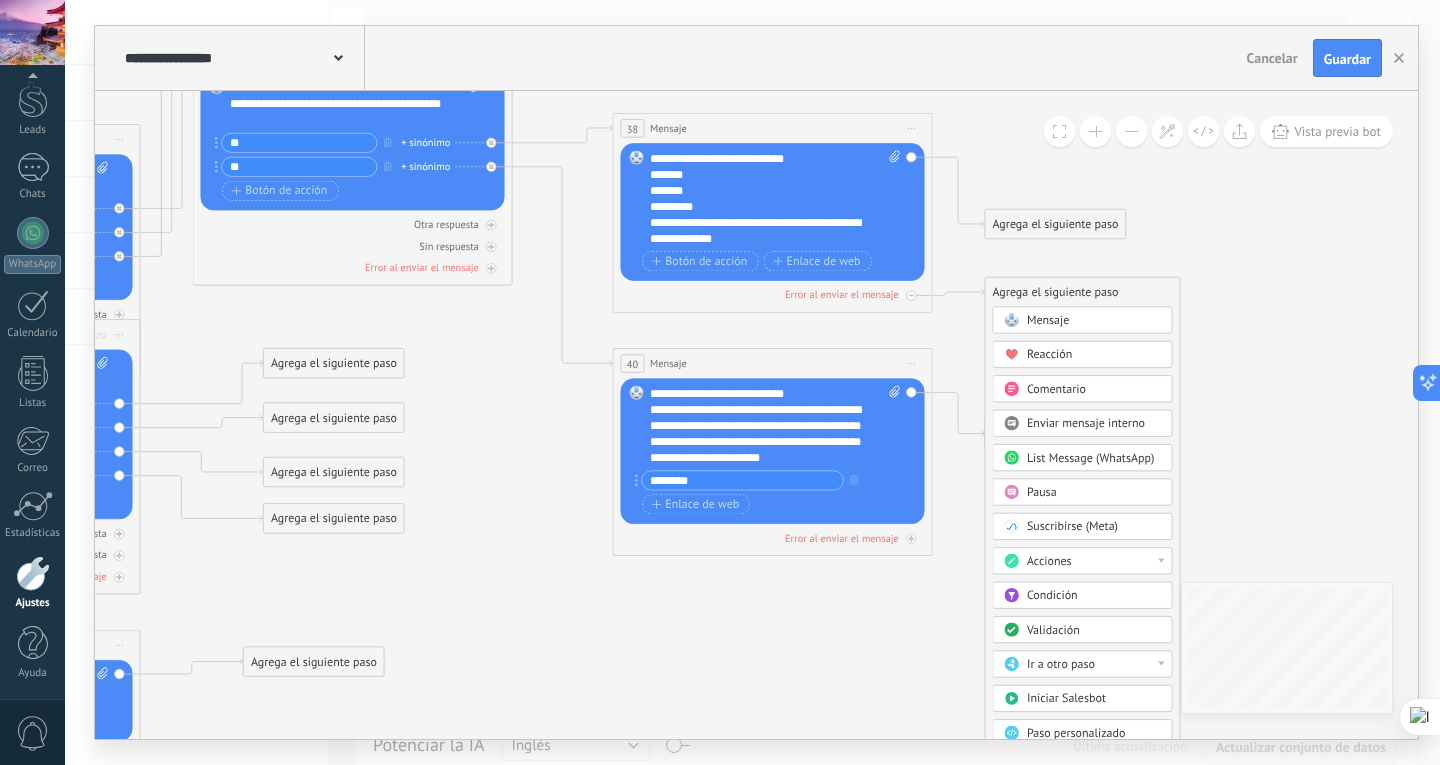 click 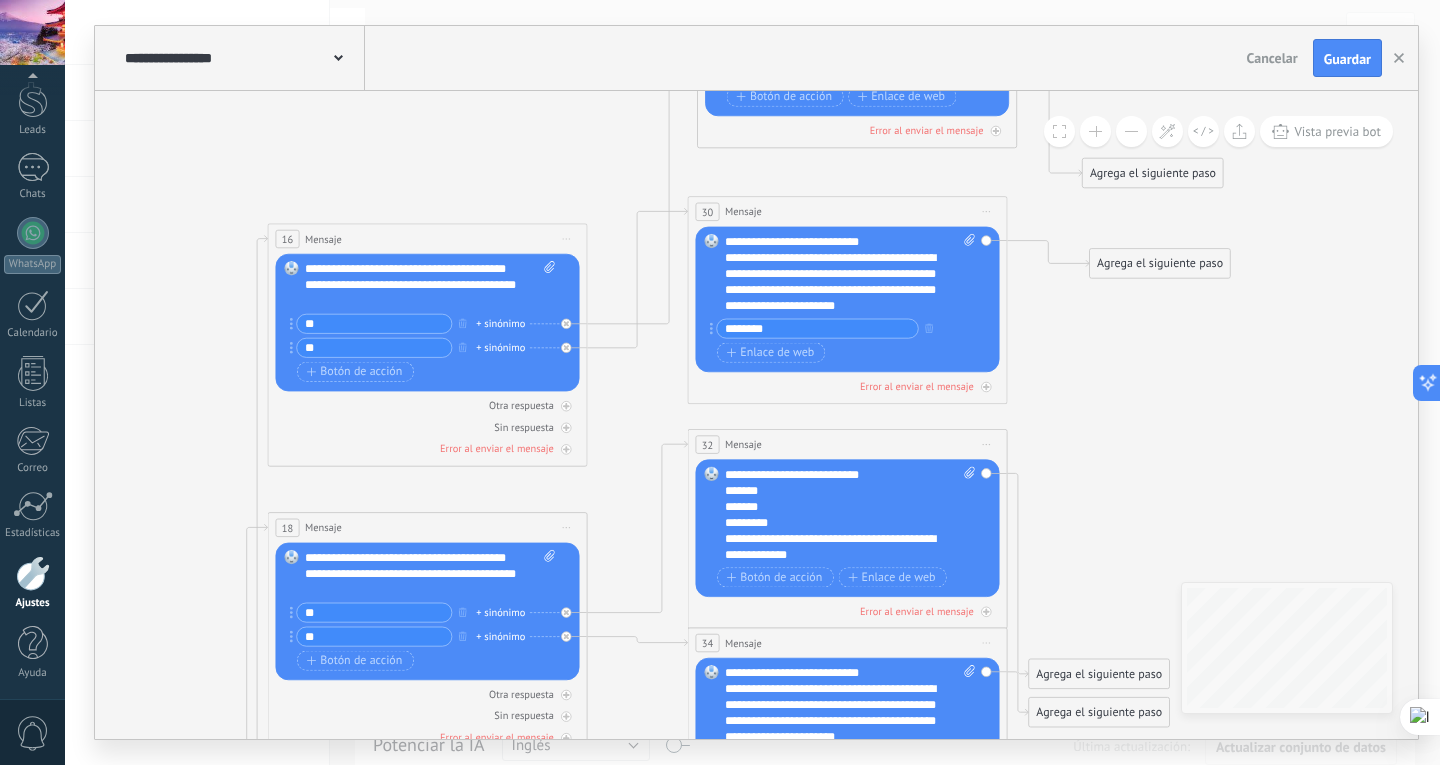 drag, startPoint x: 1187, startPoint y: 388, endPoint x: 1400, endPoint y: 339, distance: 218.56349 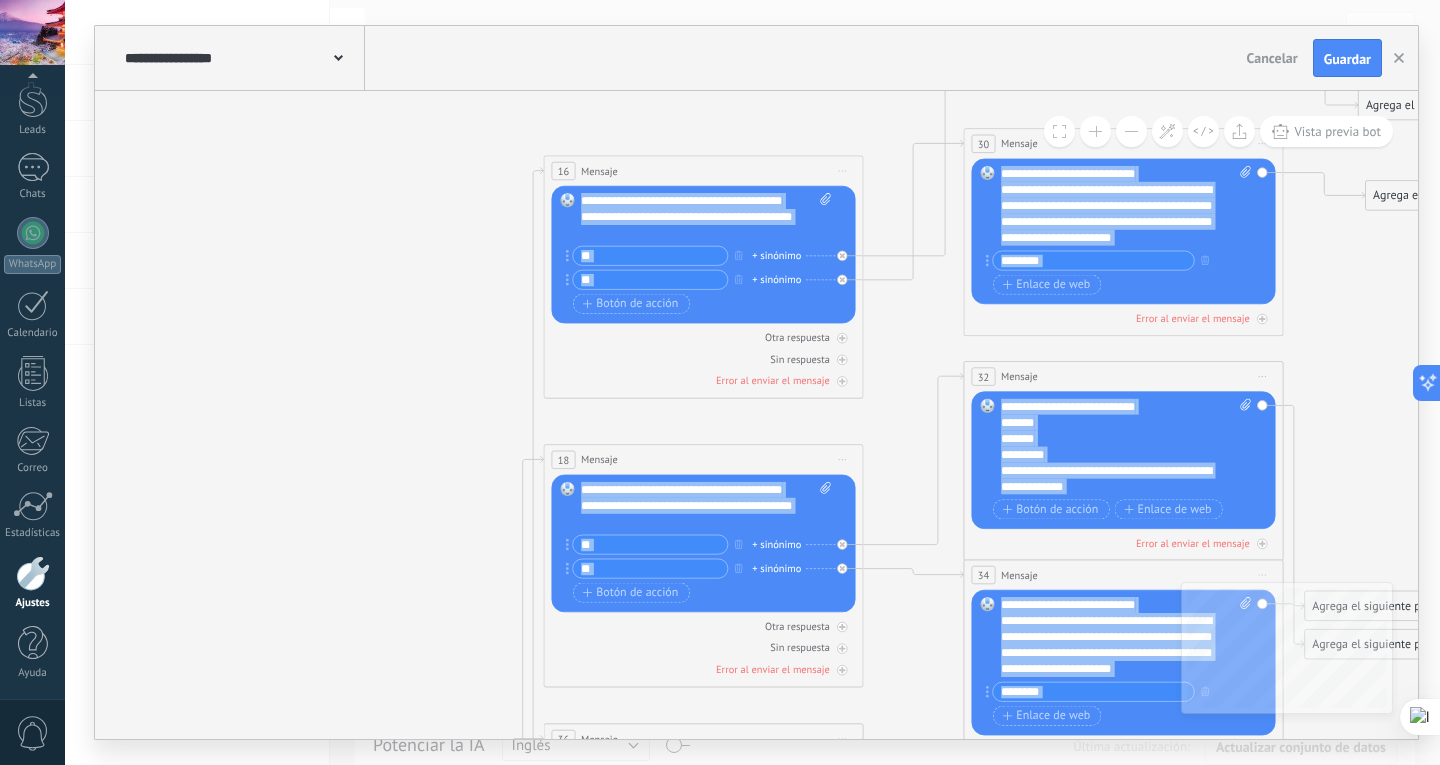 drag, startPoint x: 1312, startPoint y: 386, endPoint x: 1439, endPoint y: 372, distance: 127.769325 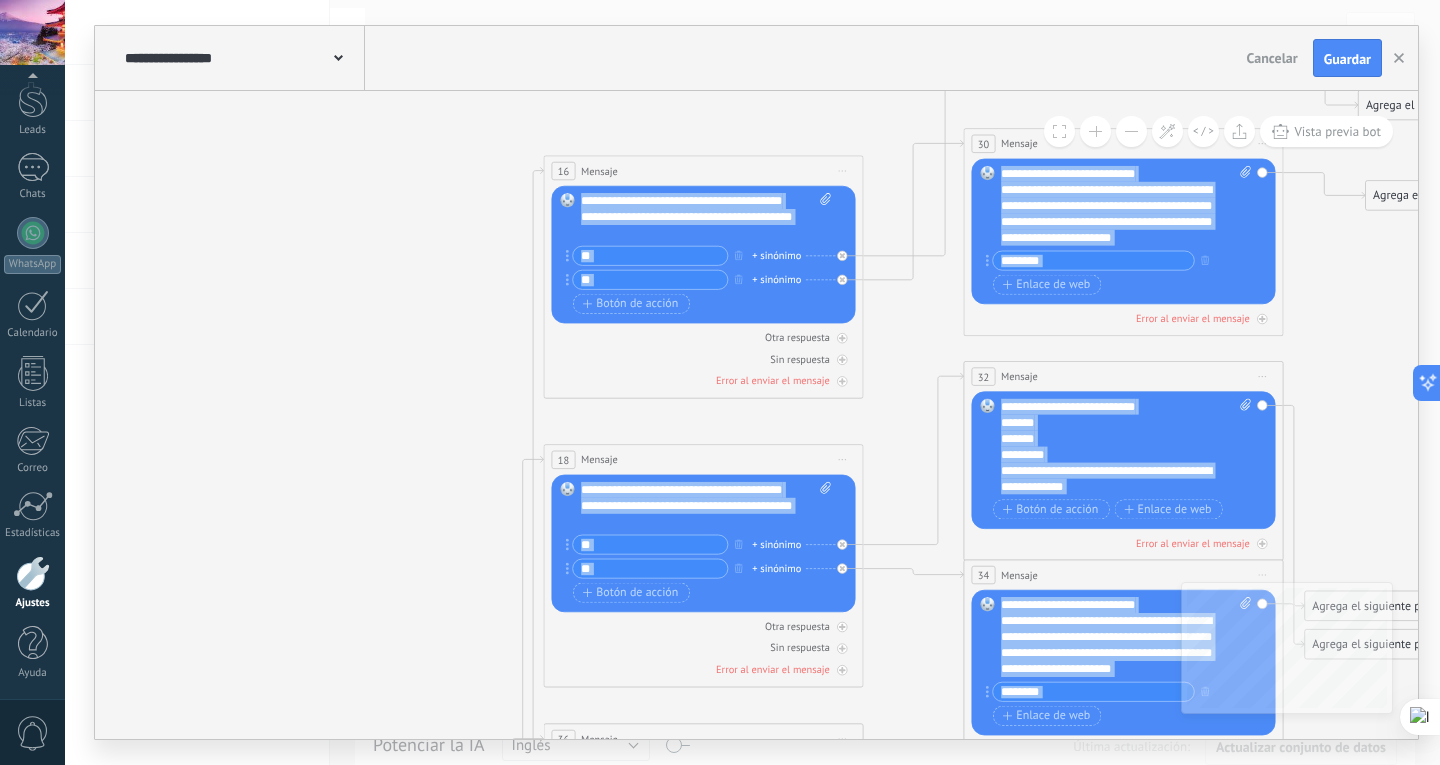 click on ".abccls-1,.abccls-2{fill-rule:evenodd}.abccls-2{fill:#fff} .abfcls-1{fill:none}.abfcls-2{fill:#fff} .abncls-1{isolation:isolate}.abncls-2{opacity:.06}.abncls-2,.abncls-3,.abncls-6{mix-blend-mode:multiply}.abncls-3{opacity:.15}.abncls-4,.abncls-8{fill:#fff}.abncls-5{fill:url(#abnlinear-gradient)}.abncls-6{opacity:.04}.abncls-7{fill:url(#abnlinear-gradient-2)}.abncls-8{fill-rule:evenodd} .abqst0{fill:#ffa200} .abwcls-1{fill:#252525} .cls-1{isolation:isolate} .acicls-1{fill:none} .aclcls-1{fill:#232323} .acnst0{display:none} .addcls-1,.addcls-2{fill:none;stroke-miterlimit:10}.addcls-1{stroke:#dfe0e5}.addcls-2{stroke:#a1a7ab} .adecls-1,.adecls-2{fill:none;stroke-miterlimit:10}.adecls-1{stroke:#dfe0e5}.adecls-2{stroke:#a1a7ab} .adqcls-1{fill:#8591a5;fill-rule:evenodd} .aeccls-1{fill:#5c9f37} .aeecls-1{fill:#f86161} .aejcls-1{fill:#8591a5;fill-rule:evenodd} .aekcls-1{fill-rule:evenodd} .aelcls-1{fill-rule:evenodd;fill:currentColor} .aemcls-1{fill-rule:evenodd;fill:currentColor} .aercls-2{fill:#24bc8c}" at bounding box center (720, 382) 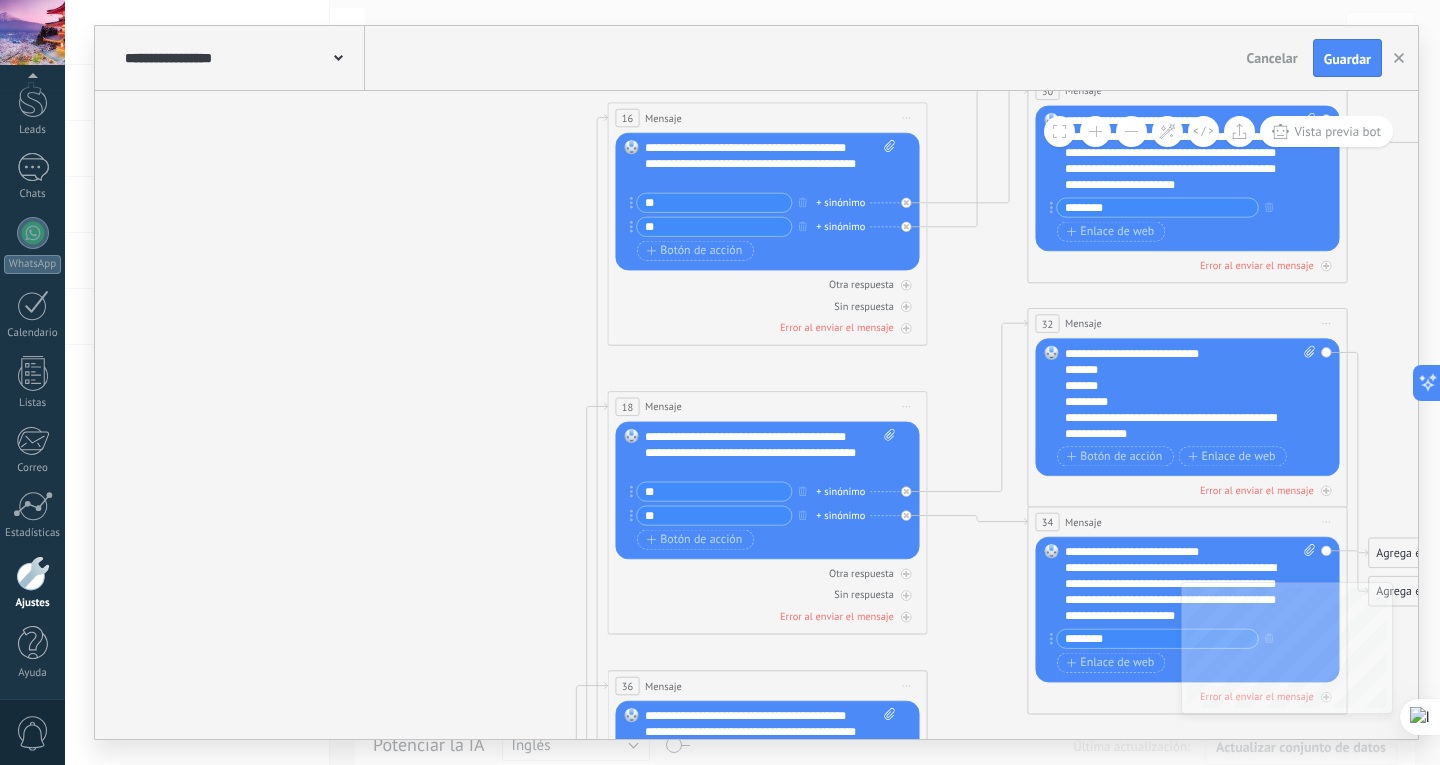 click 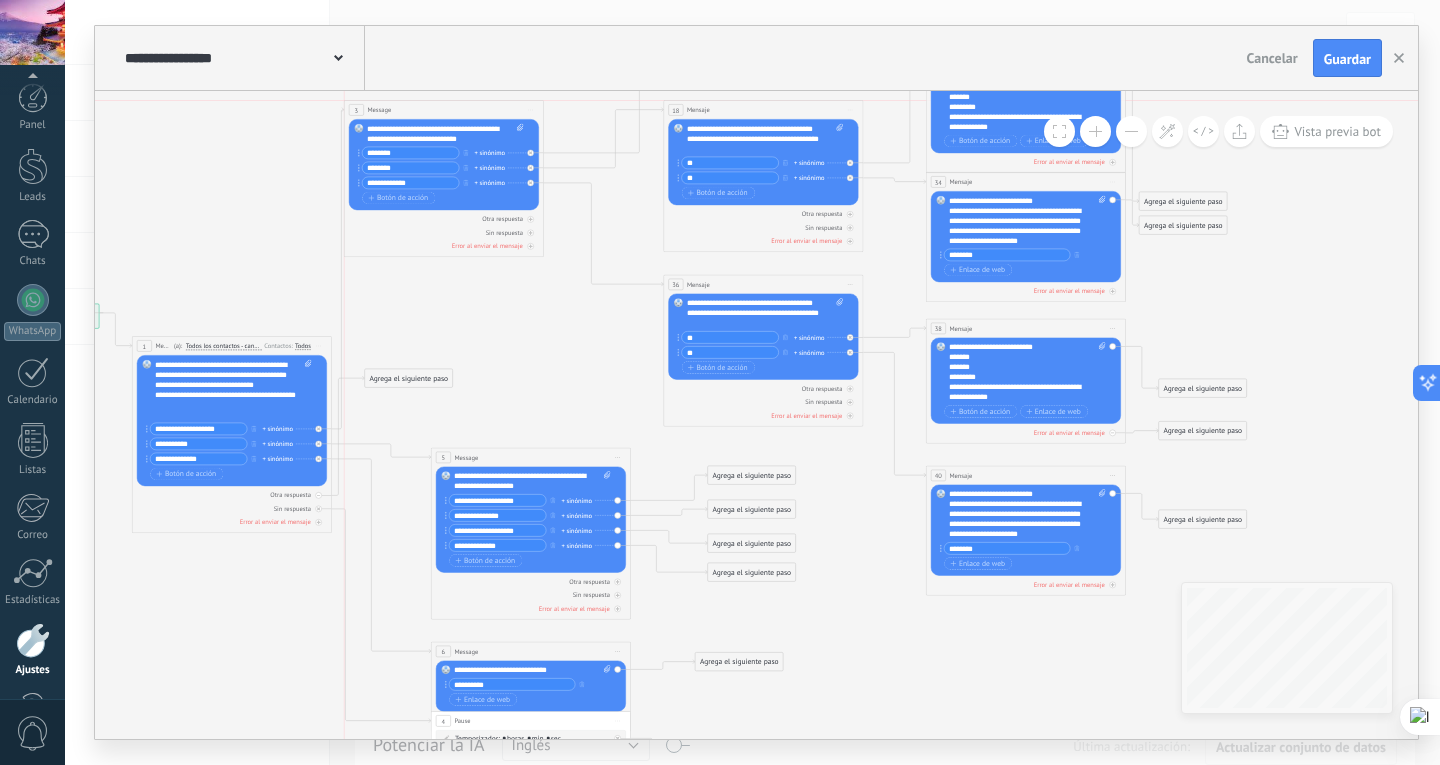 scroll, scrollTop: 0, scrollLeft: 0, axis: both 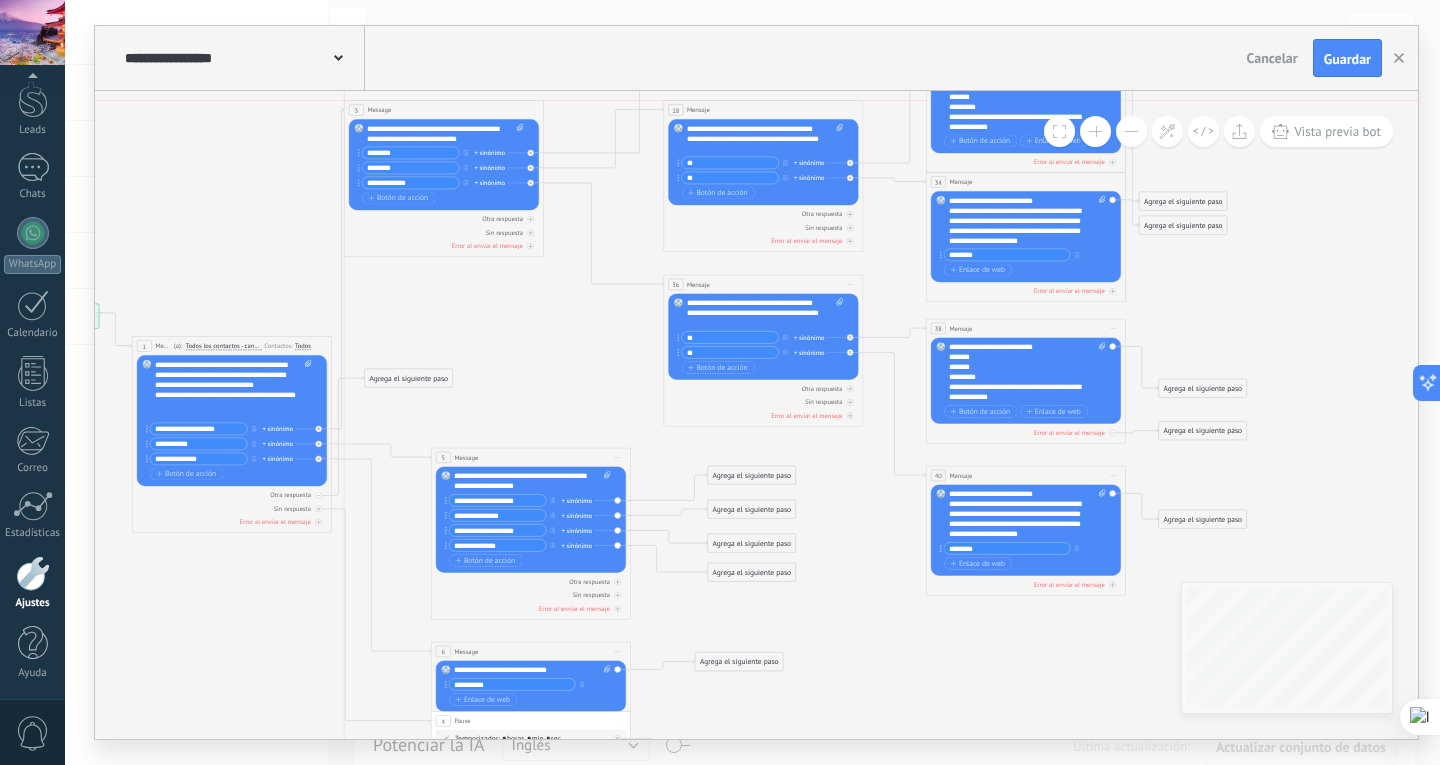 click on "3
Message
*******
(a):
Todos los contactos - canales seleccionados
Todos los contactos - canales seleccionados
Todos los contactos - canal primario
Contacto principal - canales seleccionados
Contacto principal - canal primario
Todos los contactos - canales seleccionados
Todos los contactos - canales seleccionados
Todos los contactos - canal primario
Contacto principal - canales seleccionados" at bounding box center [443, 110] 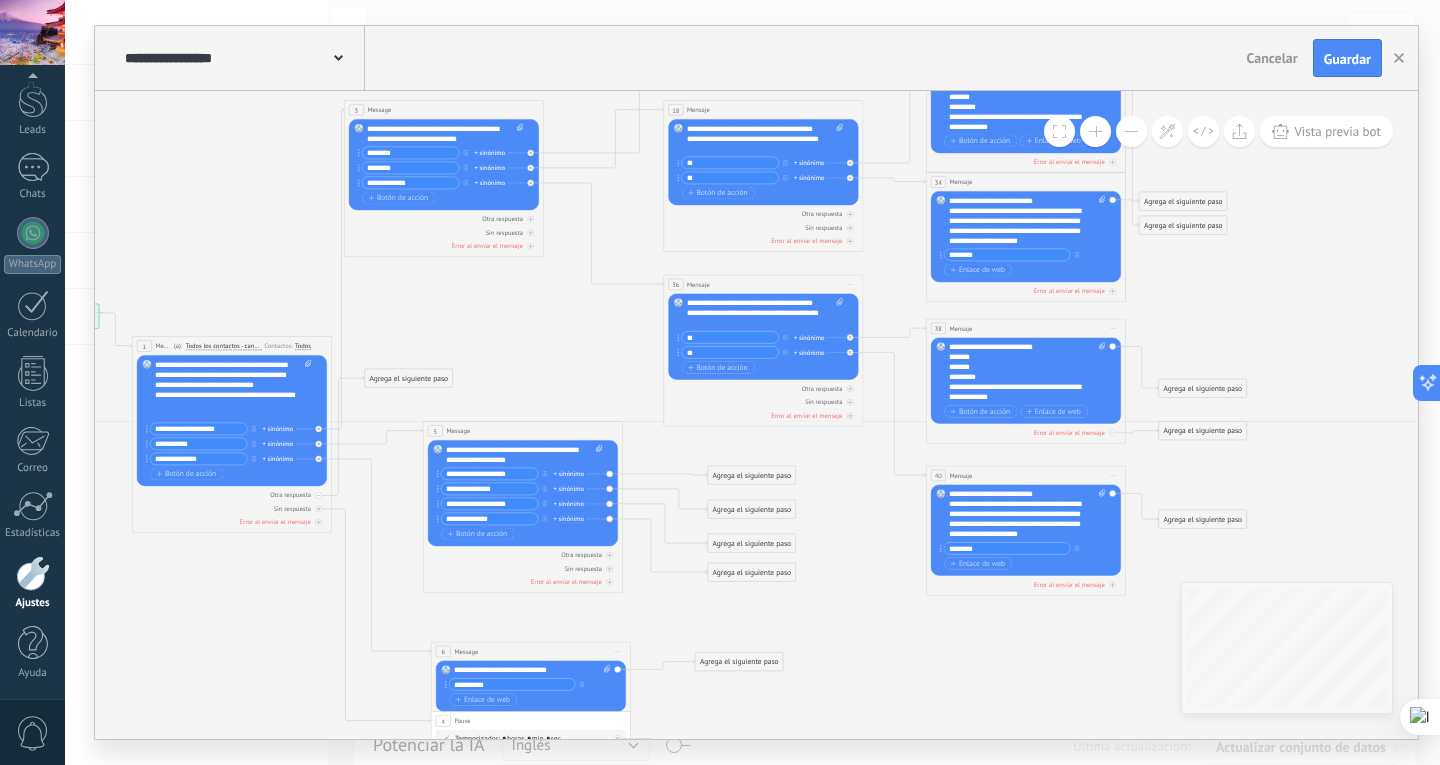 drag, startPoint x: 506, startPoint y: 460, endPoint x: 498, endPoint y: 434, distance: 27.202942 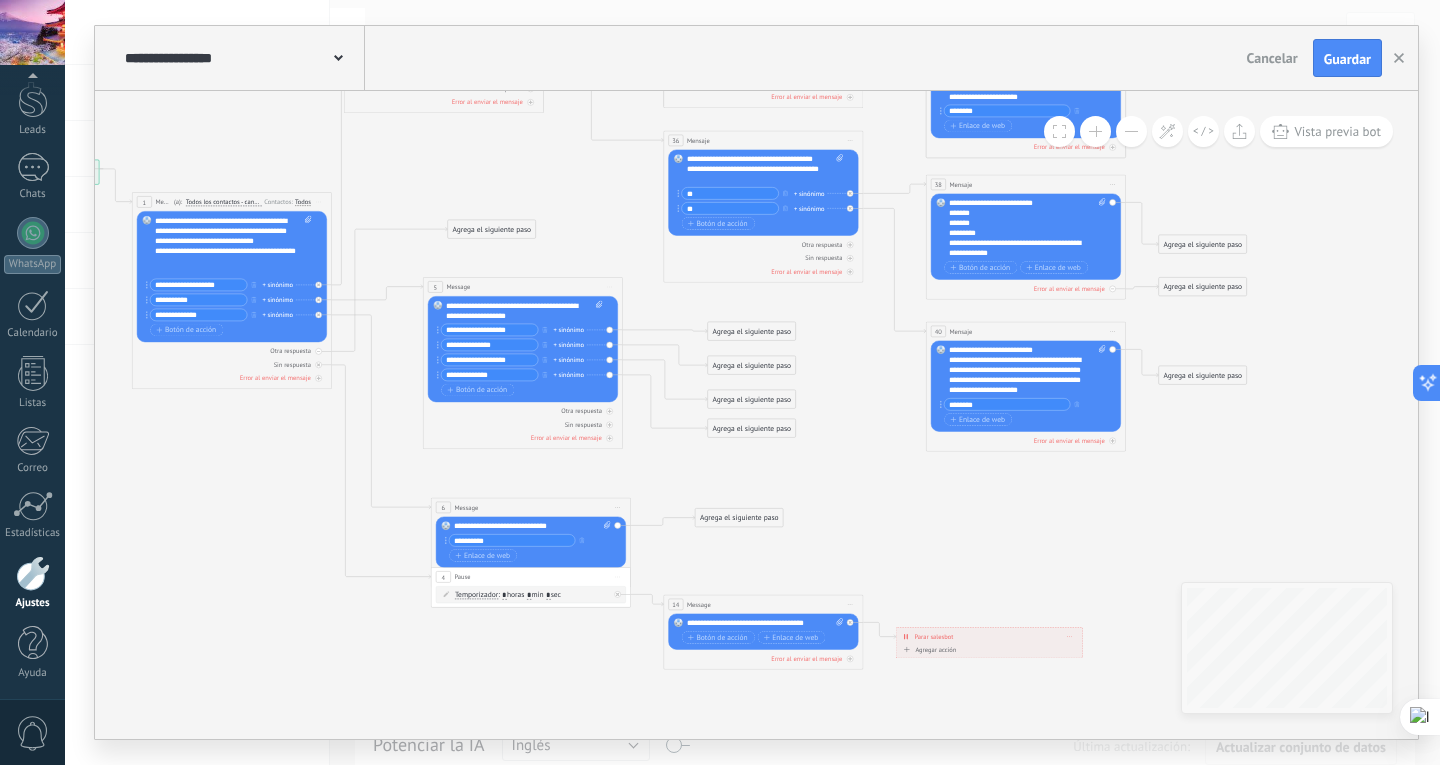 drag, startPoint x: 399, startPoint y: 227, endPoint x: 453, endPoint y: 236, distance: 54.74486 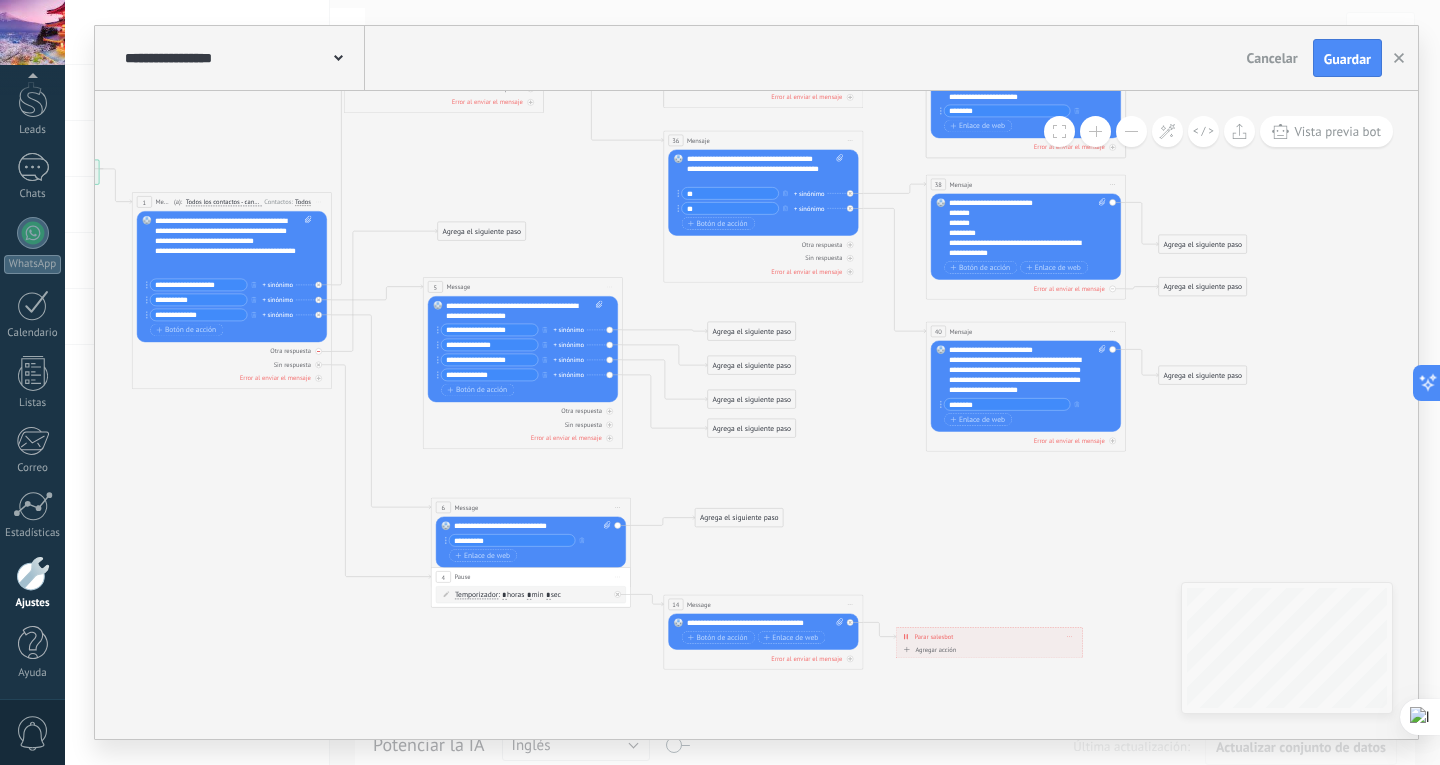 click 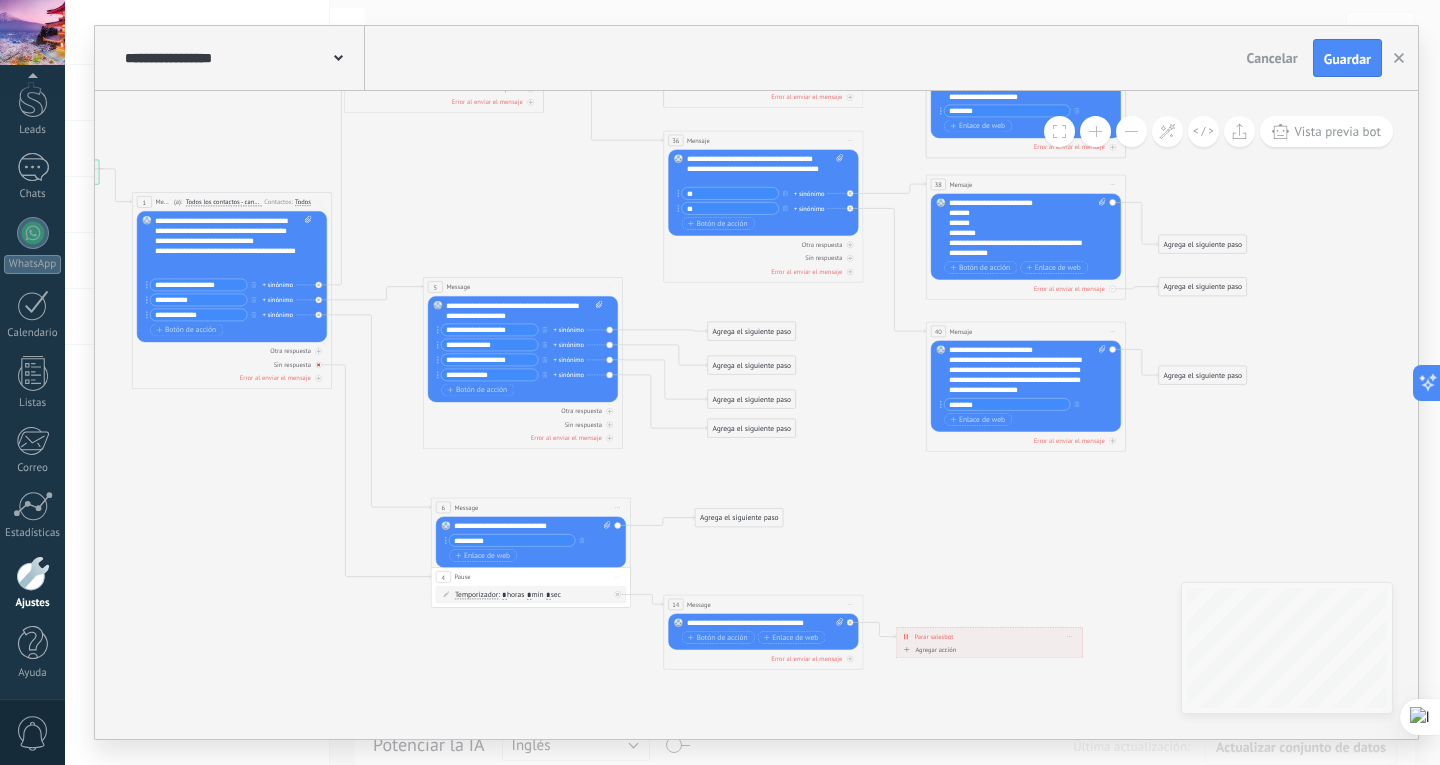 click on "Sin respuesta" at bounding box center (232, 365) 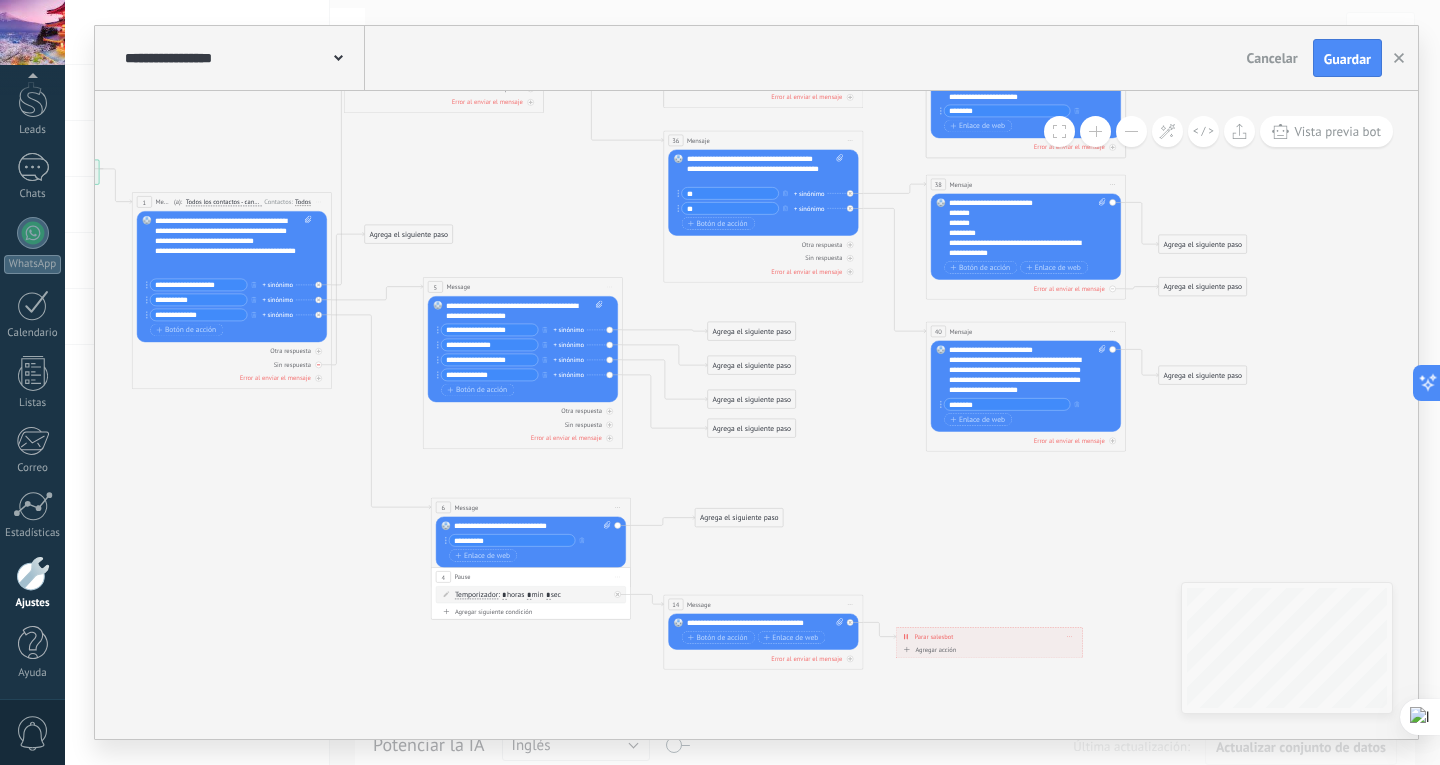 click 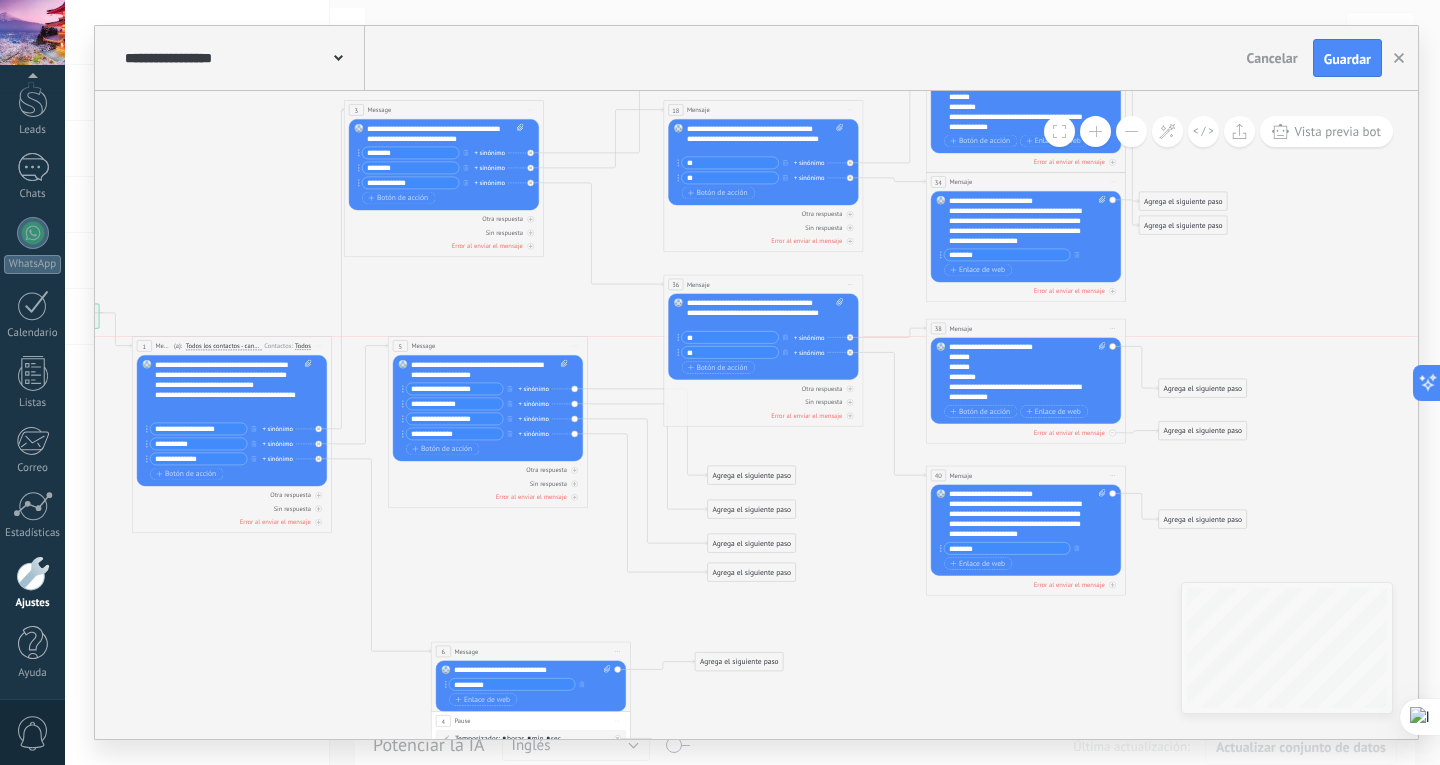drag, startPoint x: 535, startPoint y: 433, endPoint x: 500, endPoint y: 345, distance: 94.7048 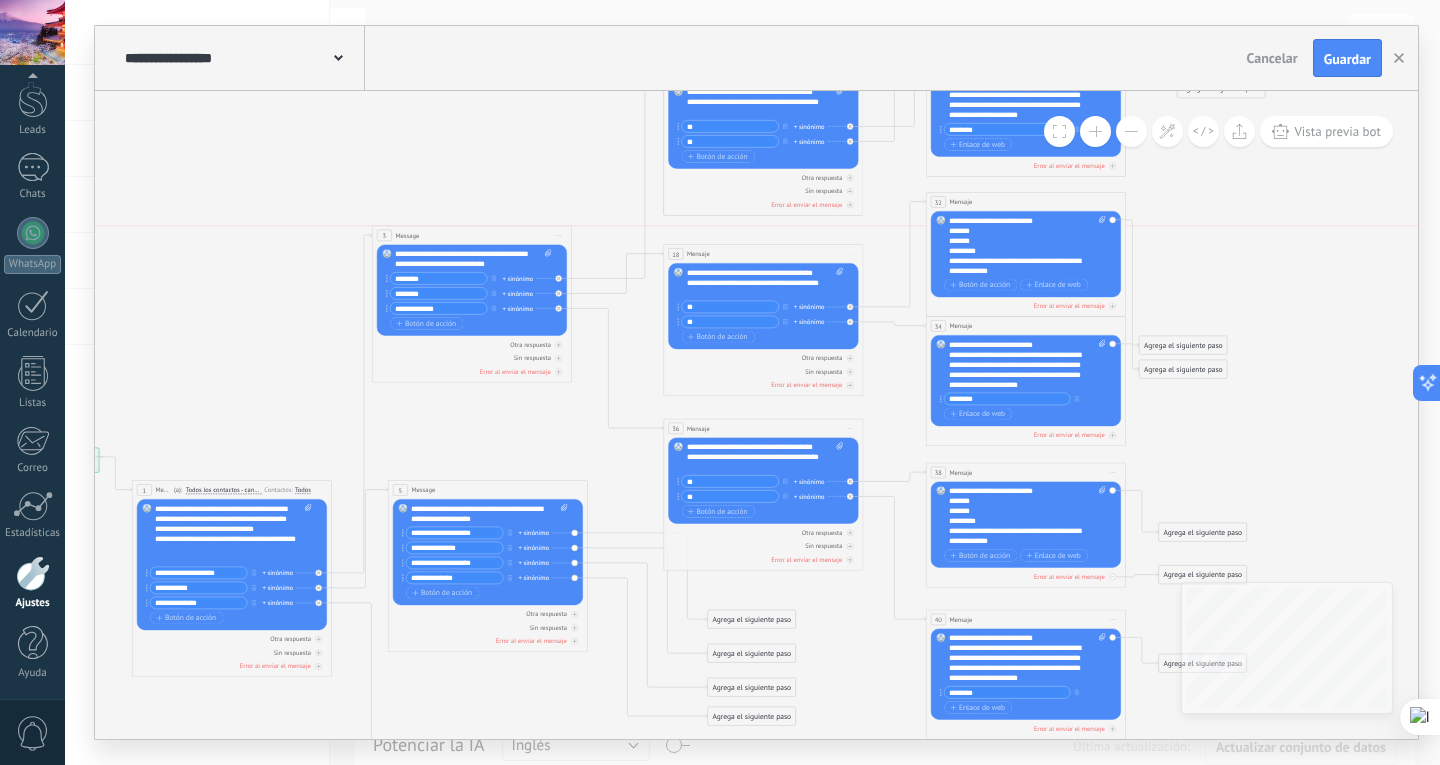 drag, startPoint x: 460, startPoint y: 250, endPoint x: 488, endPoint y: 233, distance: 32.75668 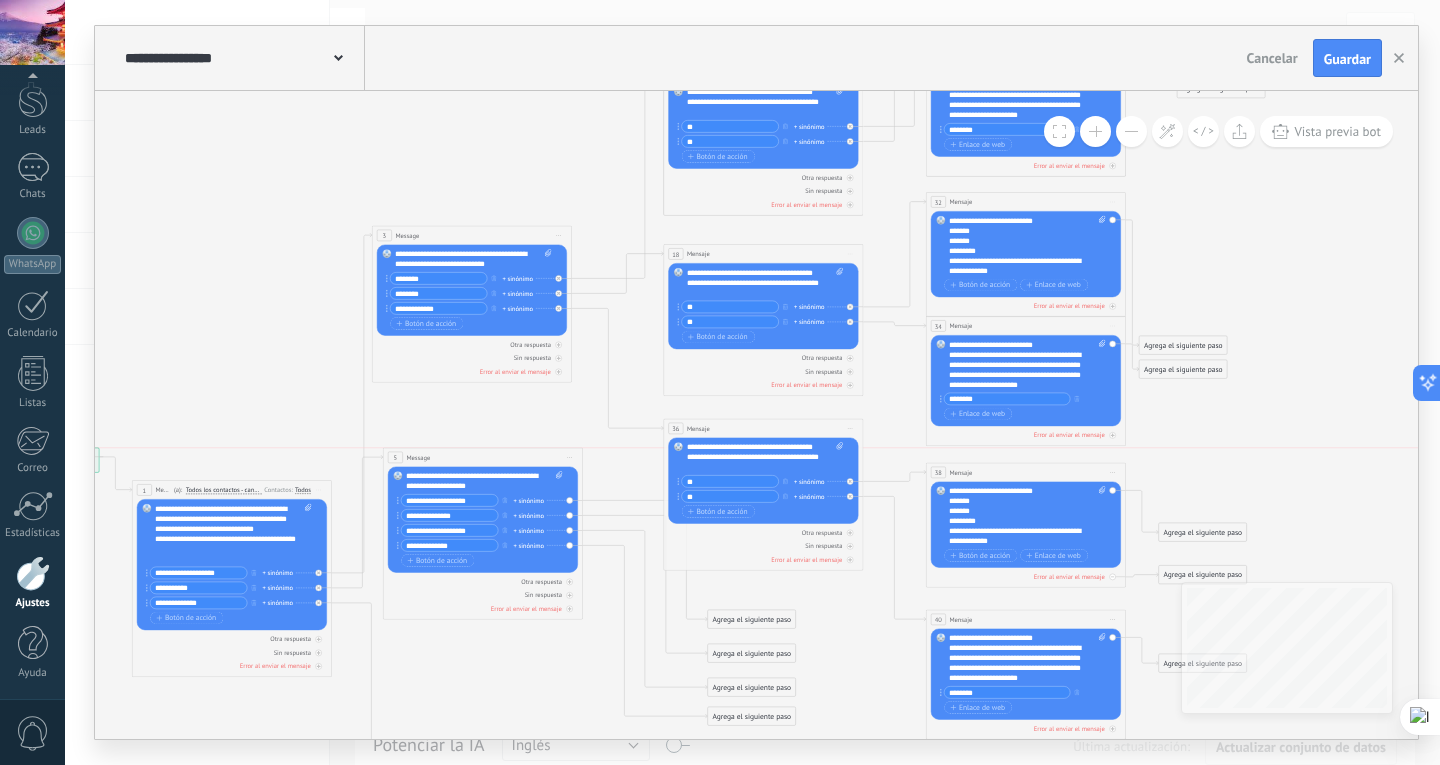 drag, startPoint x: 535, startPoint y: 492, endPoint x: 530, endPoint y: 462, distance: 30.413813 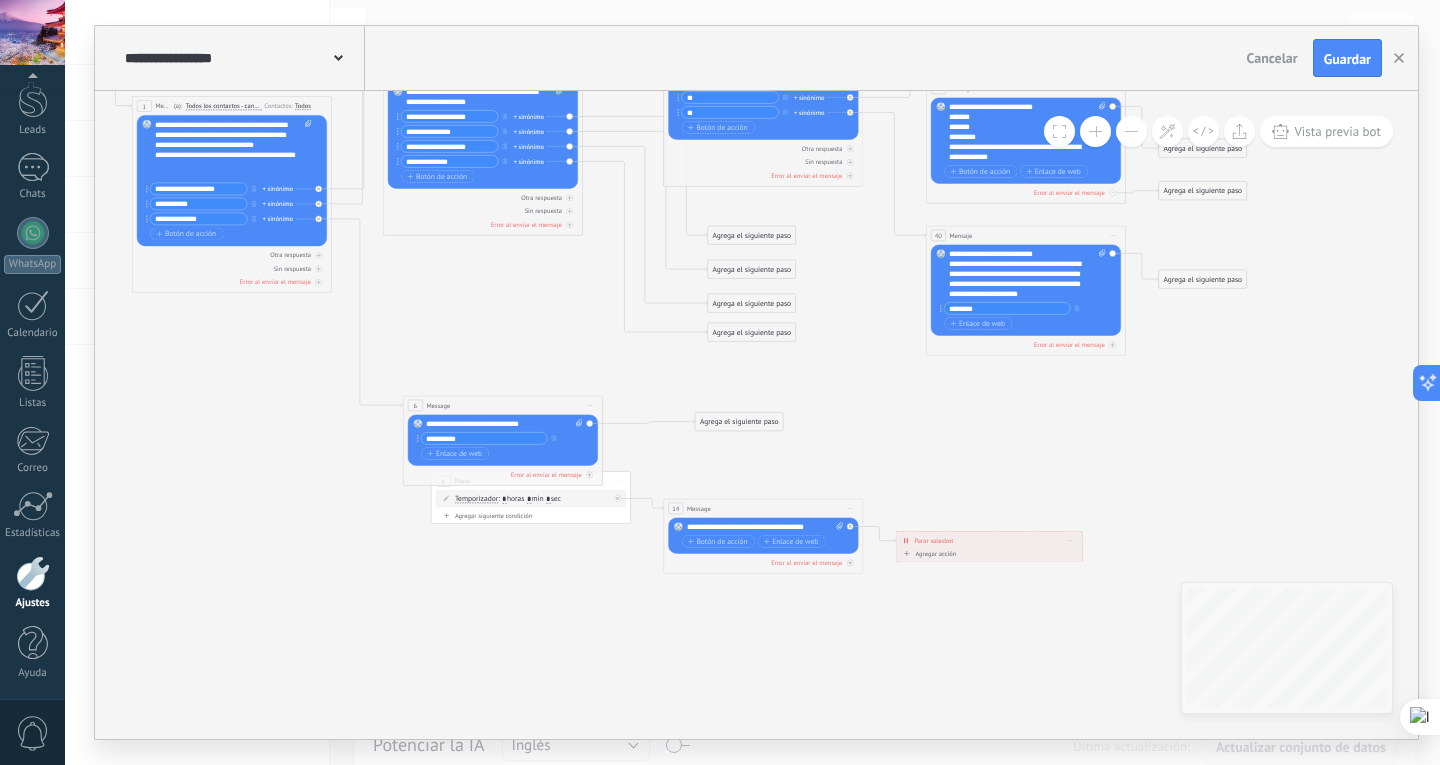 drag, startPoint x: 530, startPoint y: 411, endPoint x: 495, endPoint y: 405, distance: 35.510563 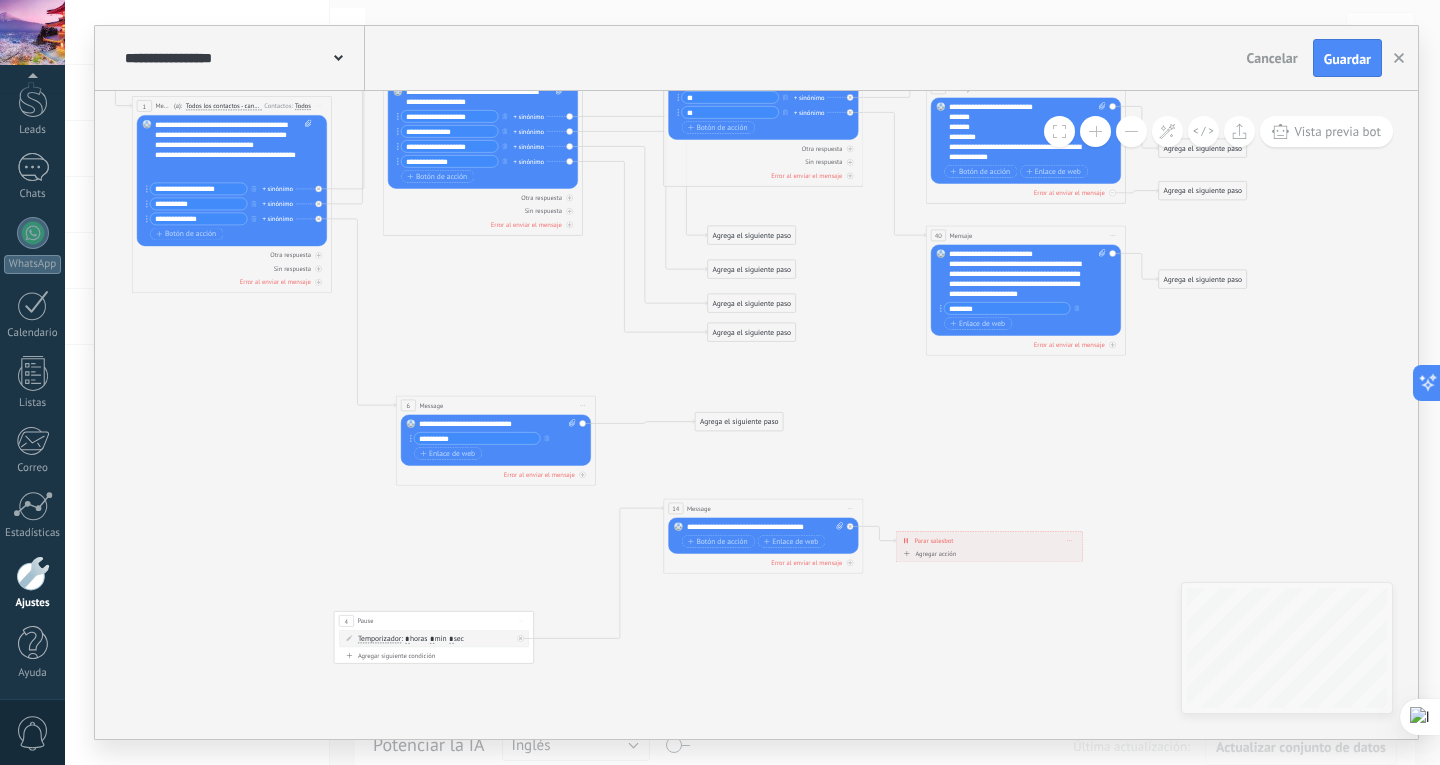 drag, startPoint x: 609, startPoint y: 476, endPoint x: 512, endPoint y: 616, distance: 170.32028 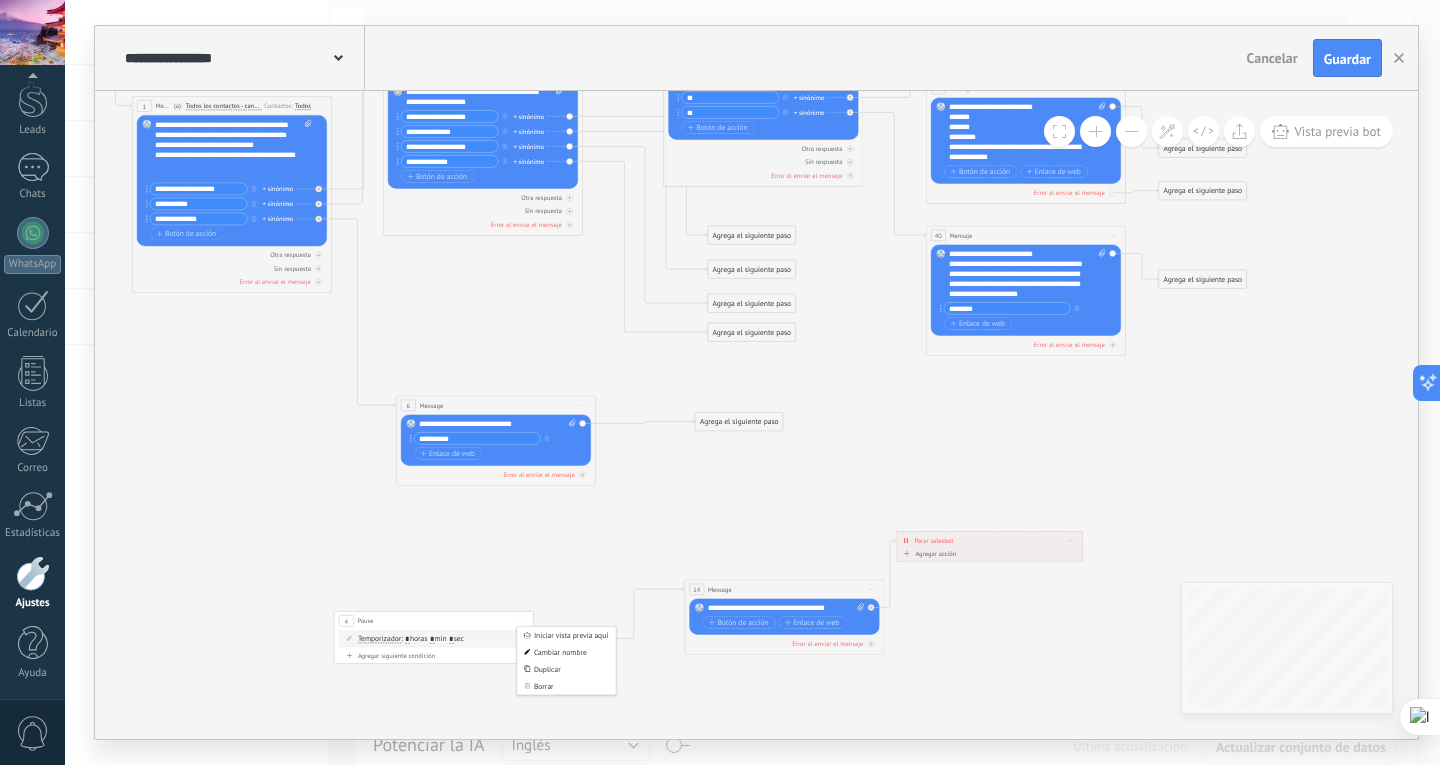 drag, startPoint x: 748, startPoint y: 505, endPoint x: 769, endPoint y: 586, distance: 83.677956 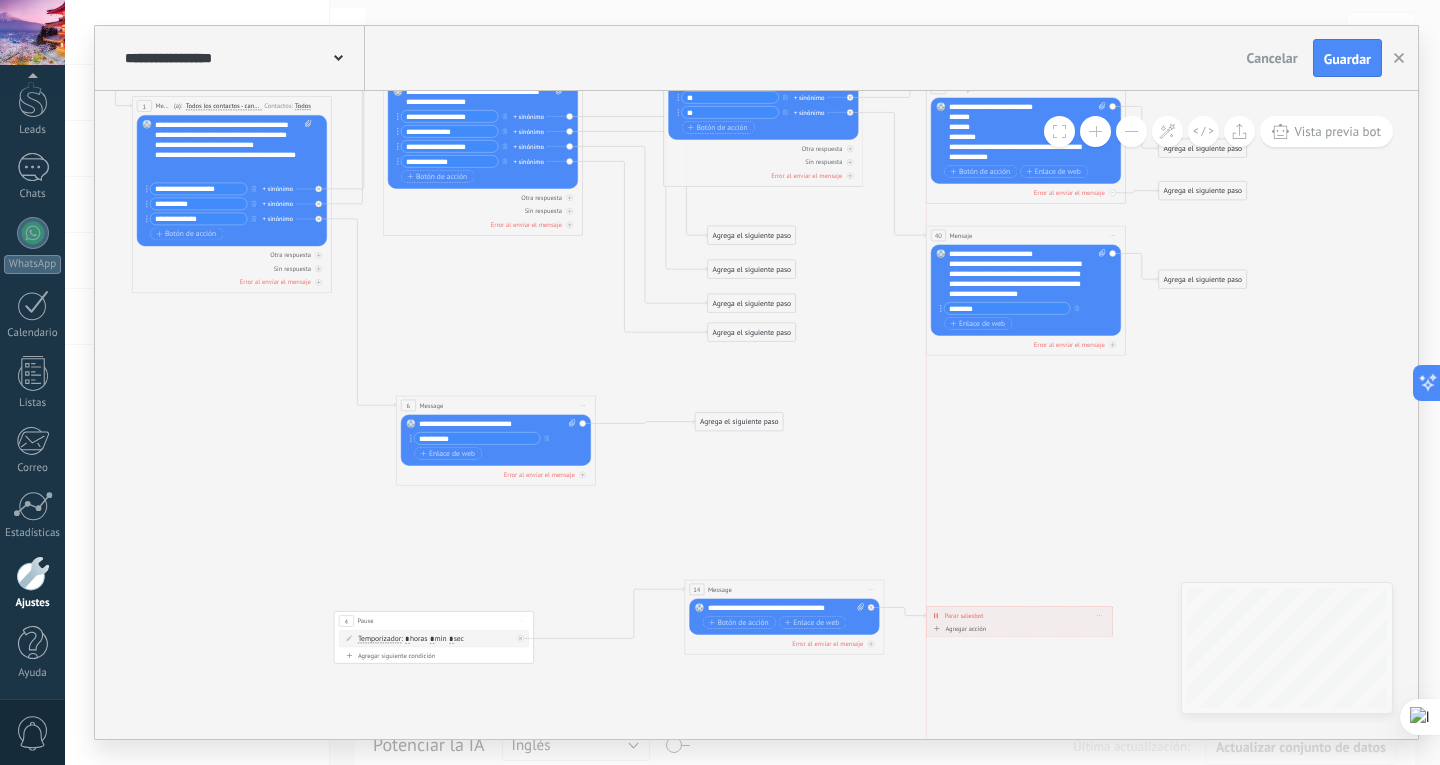 drag, startPoint x: 943, startPoint y: 543, endPoint x: 967, endPoint y: 622, distance: 82.565125 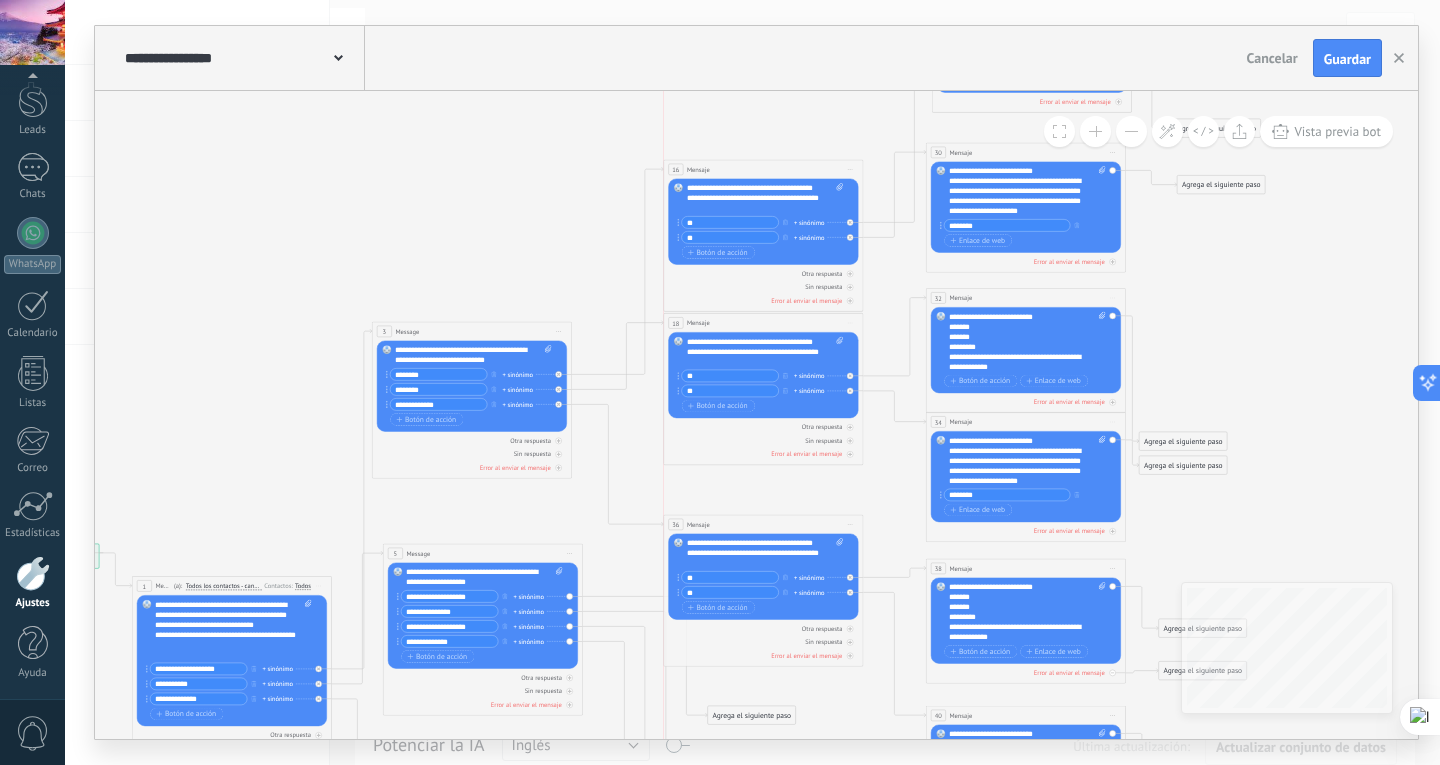 drag, startPoint x: 731, startPoint y: 346, endPoint x: 727, endPoint y: 319, distance: 27.294687 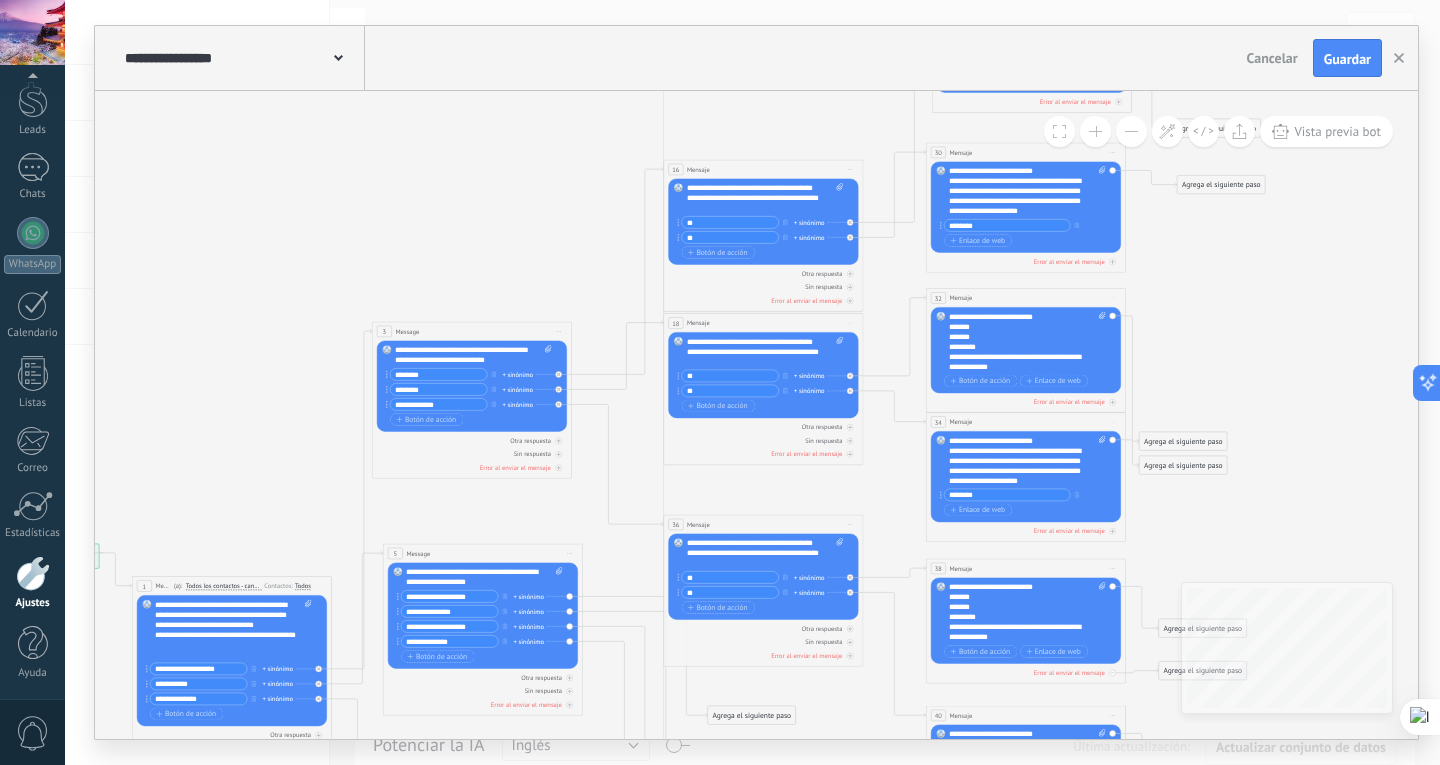 click on "18
Mensaje
*******
(a):
Todos los contactos - canales seleccionados
Todos los contactos - canales seleccionados
Todos los contactos - canal primario
Contacto principal - canales seleccionados
Contacto principal - canal primario
Todos los contactos - canales seleccionados
Todos los contactos - canales seleccionados
Todos los contactos - canal primario
Contacto principal - canales seleccionados" at bounding box center (763, 323) 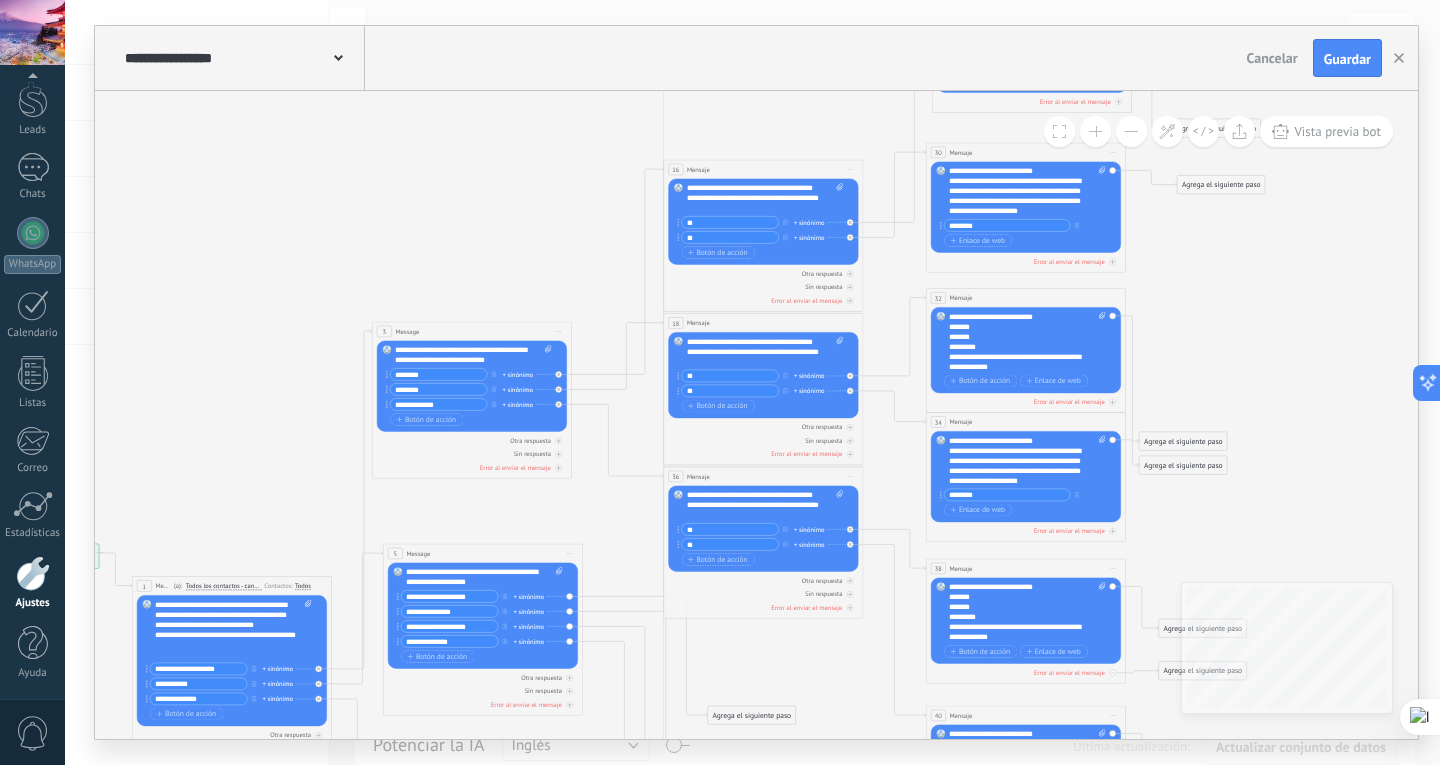drag, startPoint x: 755, startPoint y: 520, endPoint x: 752, endPoint y: 472, distance: 48.09366 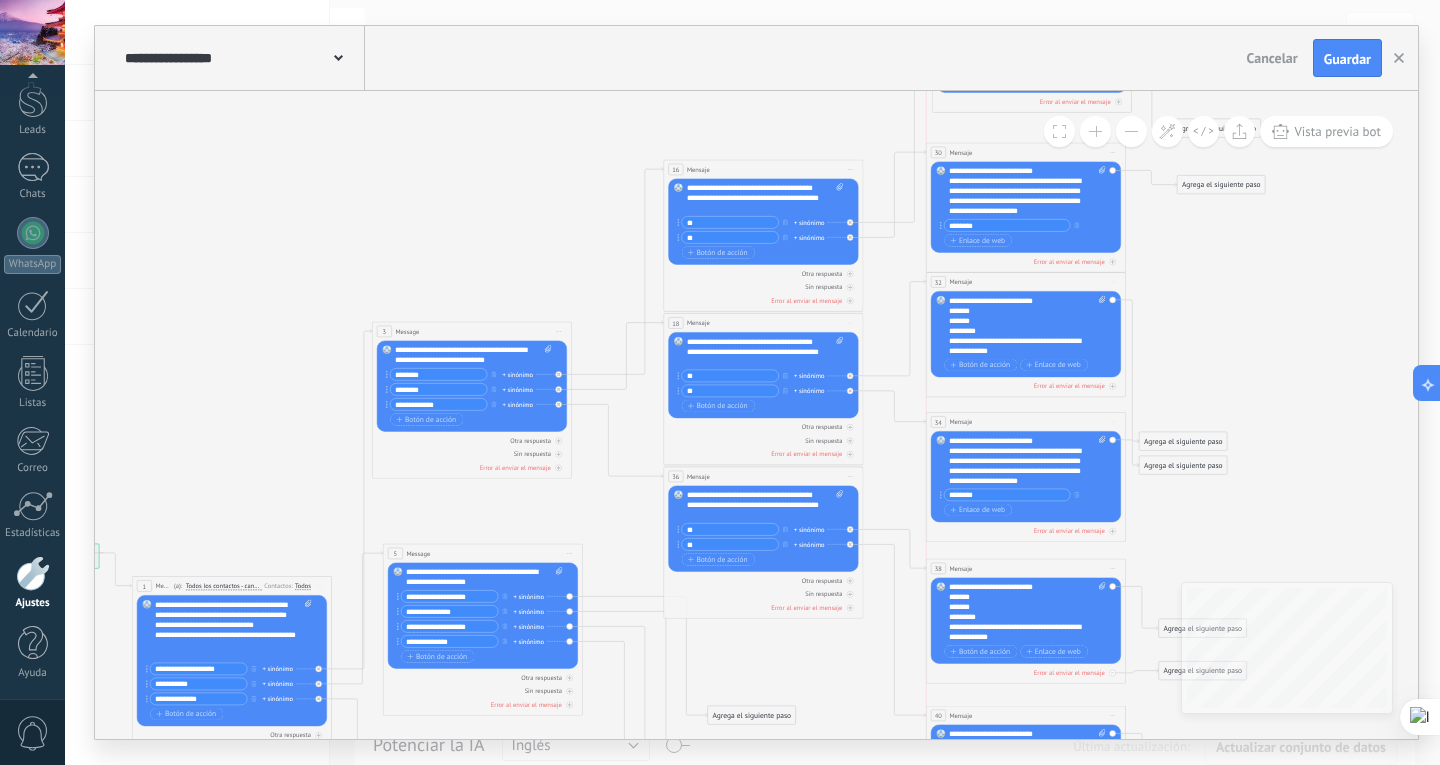 drag, startPoint x: 1014, startPoint y: 291, endPoint x: 1014, endPoint y: 275, distance: 16 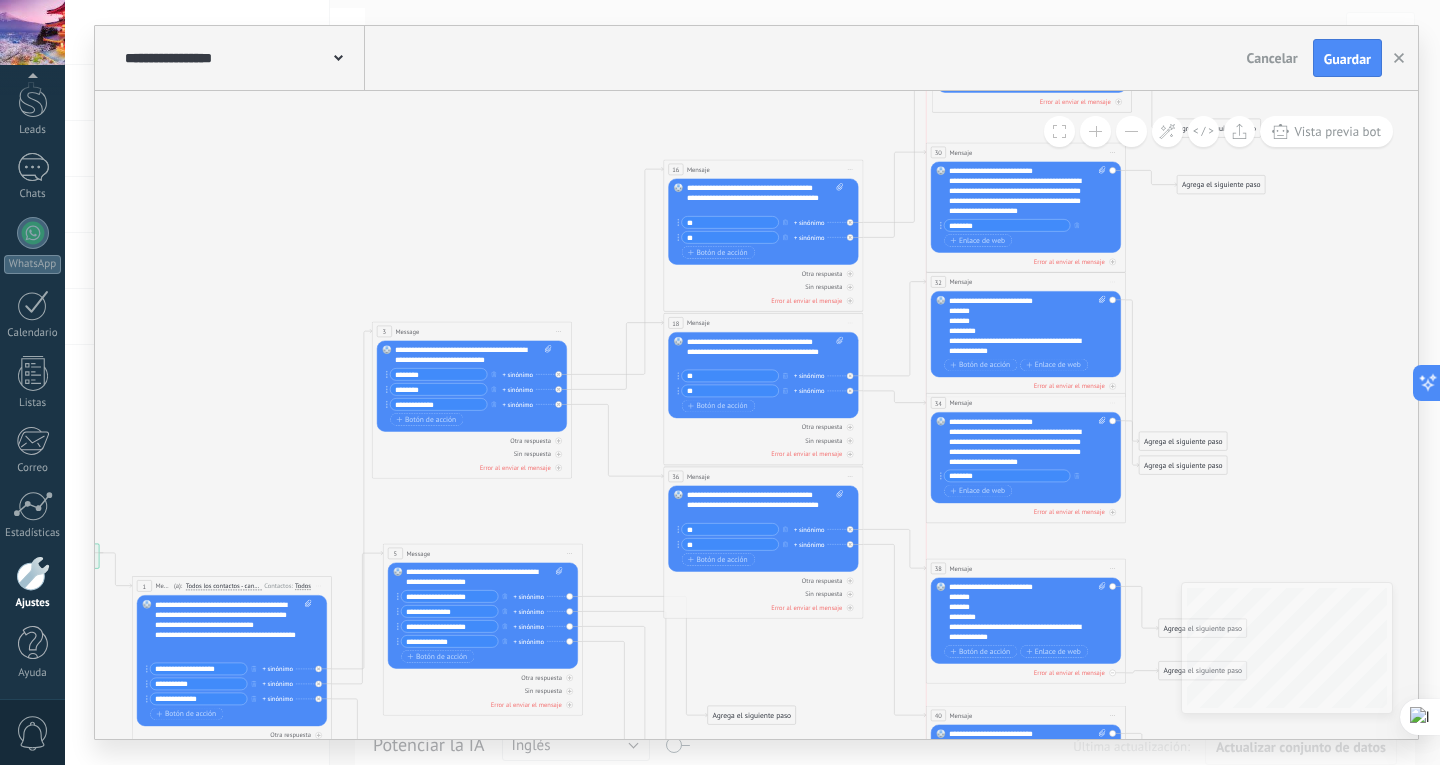 drag, startPoint x: 1016, startPoint y: 413, endPoint x: 1015, endPoint y: 394, distance: 19.026299 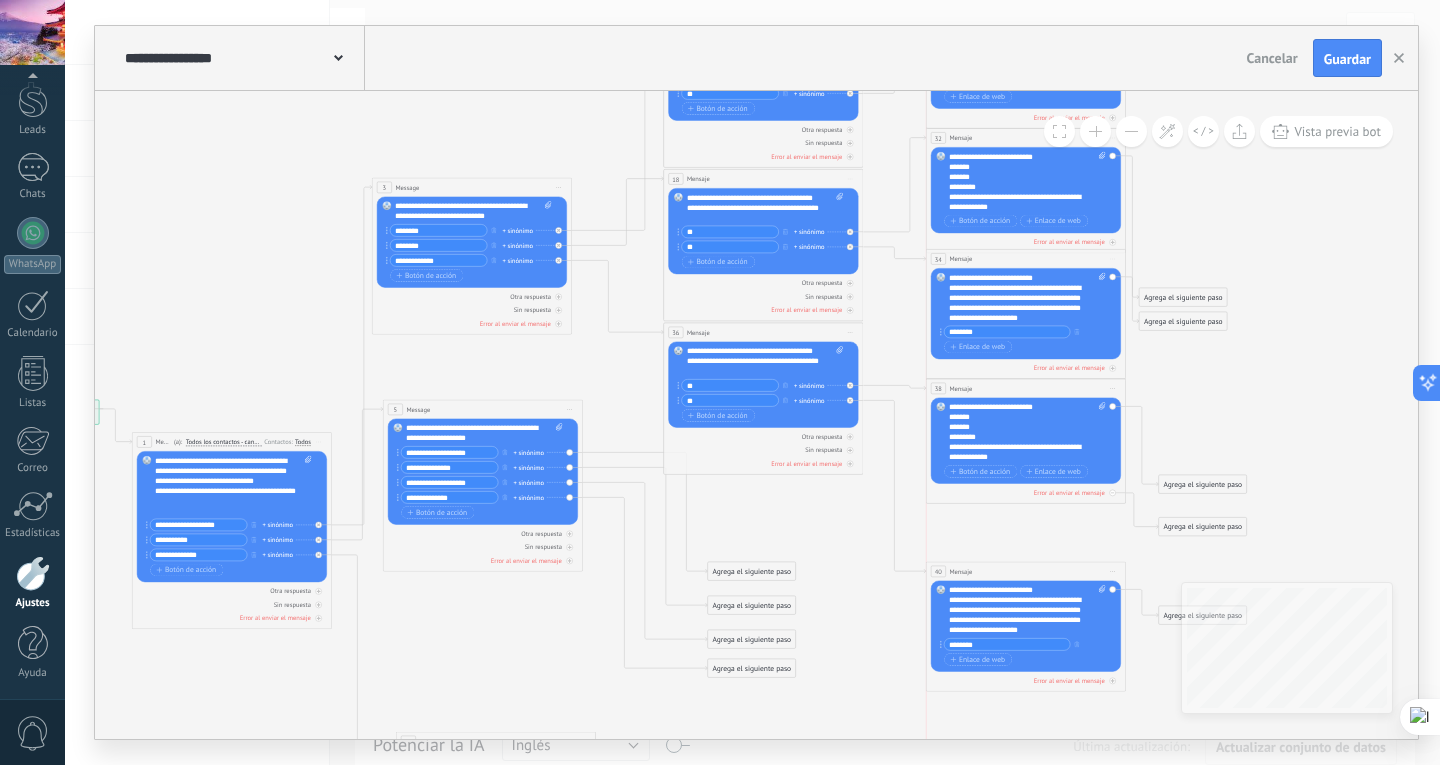 drag, startPoint x: 1020, startPoint y: 419, endPoint x: 1019, endPoint y: 383, distance: 36.013885 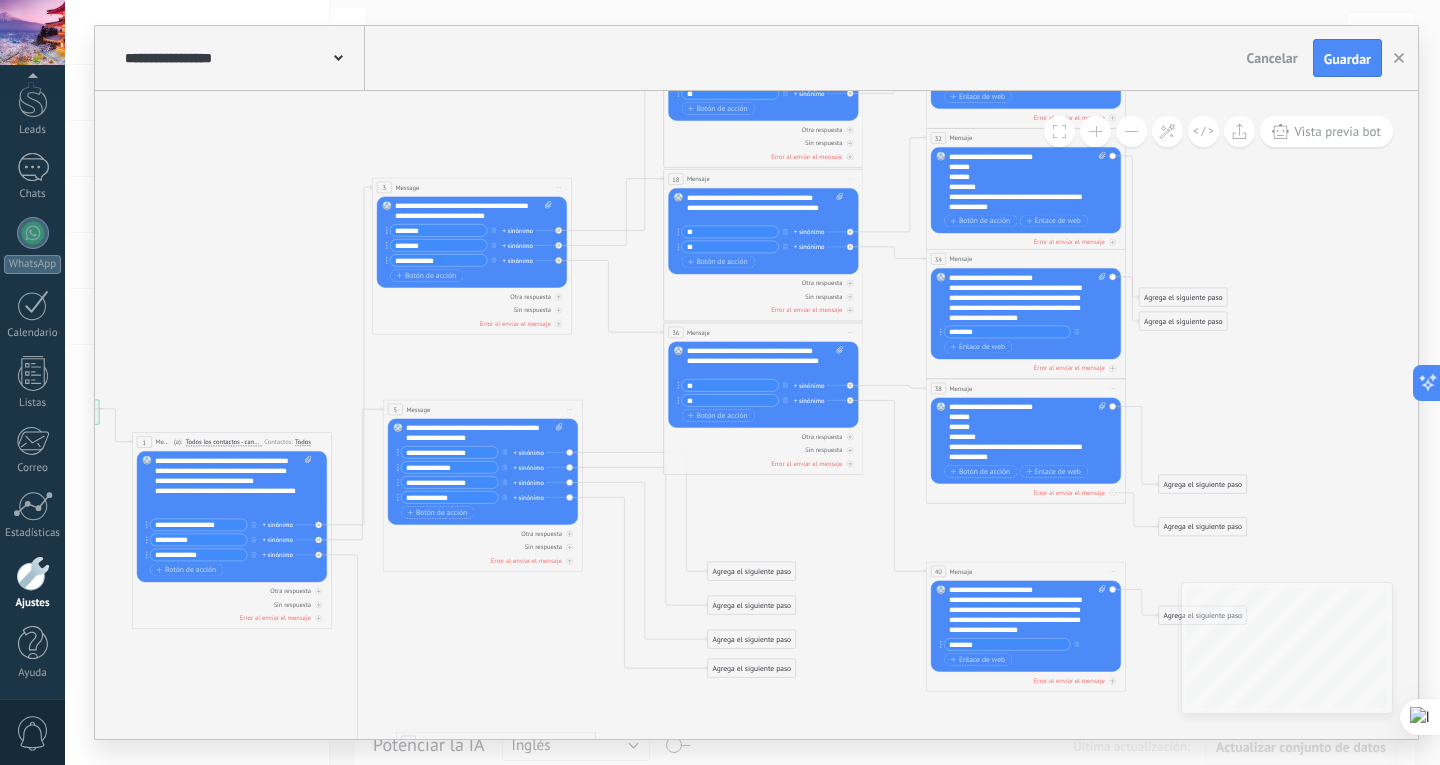 click 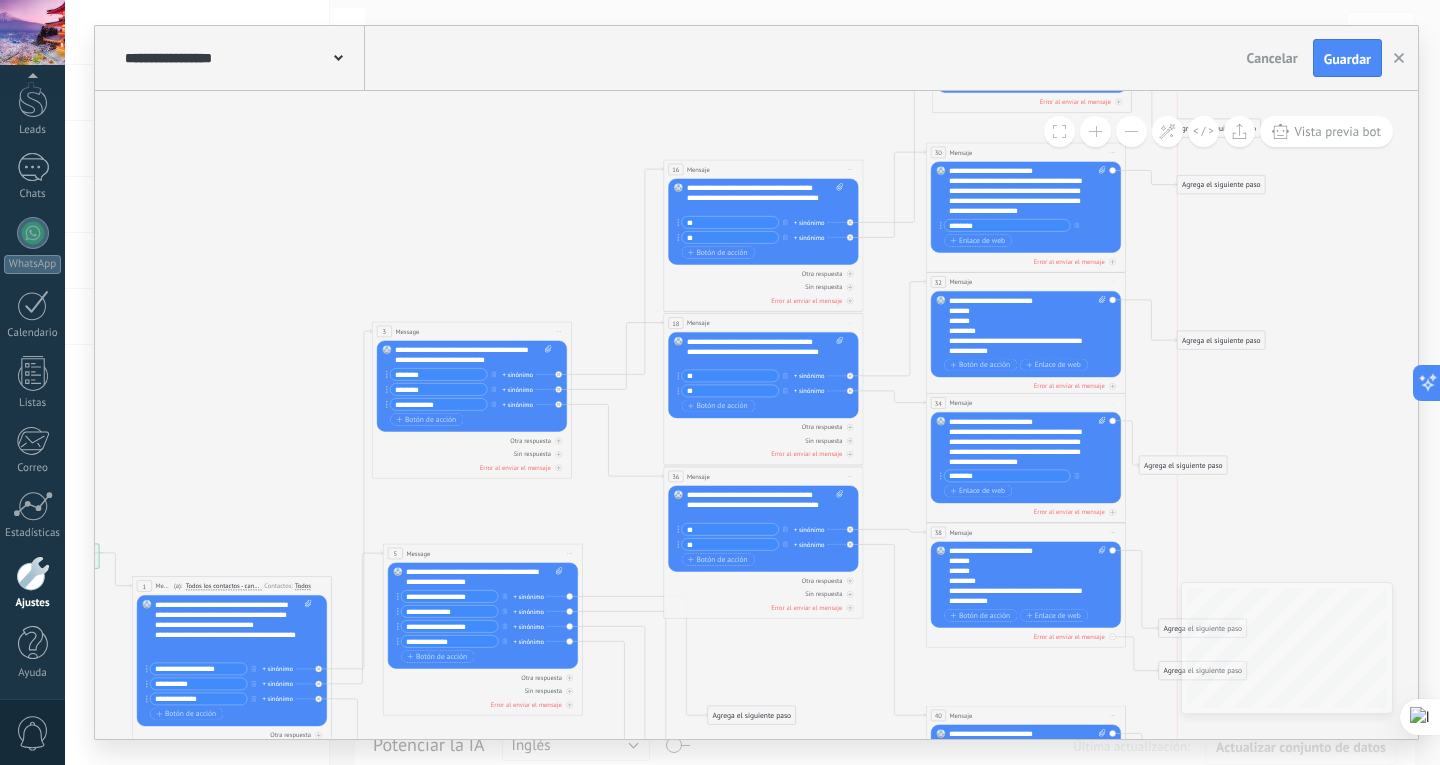 drag, startPoint x: 1181, startPoint y: 436, endPoint x: 1218, endPoint y: 333, distance: 109.444046 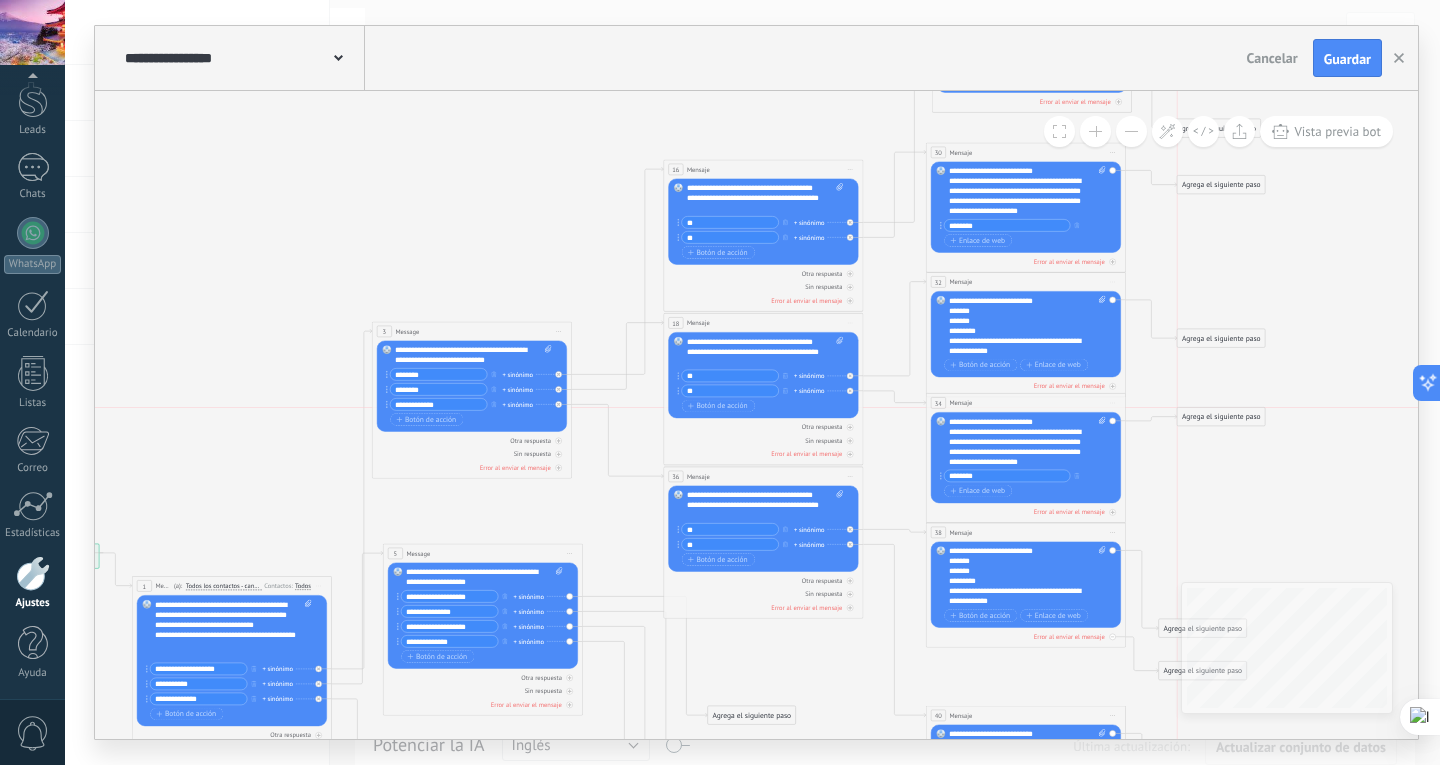 drag, startPoint x: 1198, startPoint y: 448, endPoint x: 1226, endPoint y: 414, distance: 44.04543 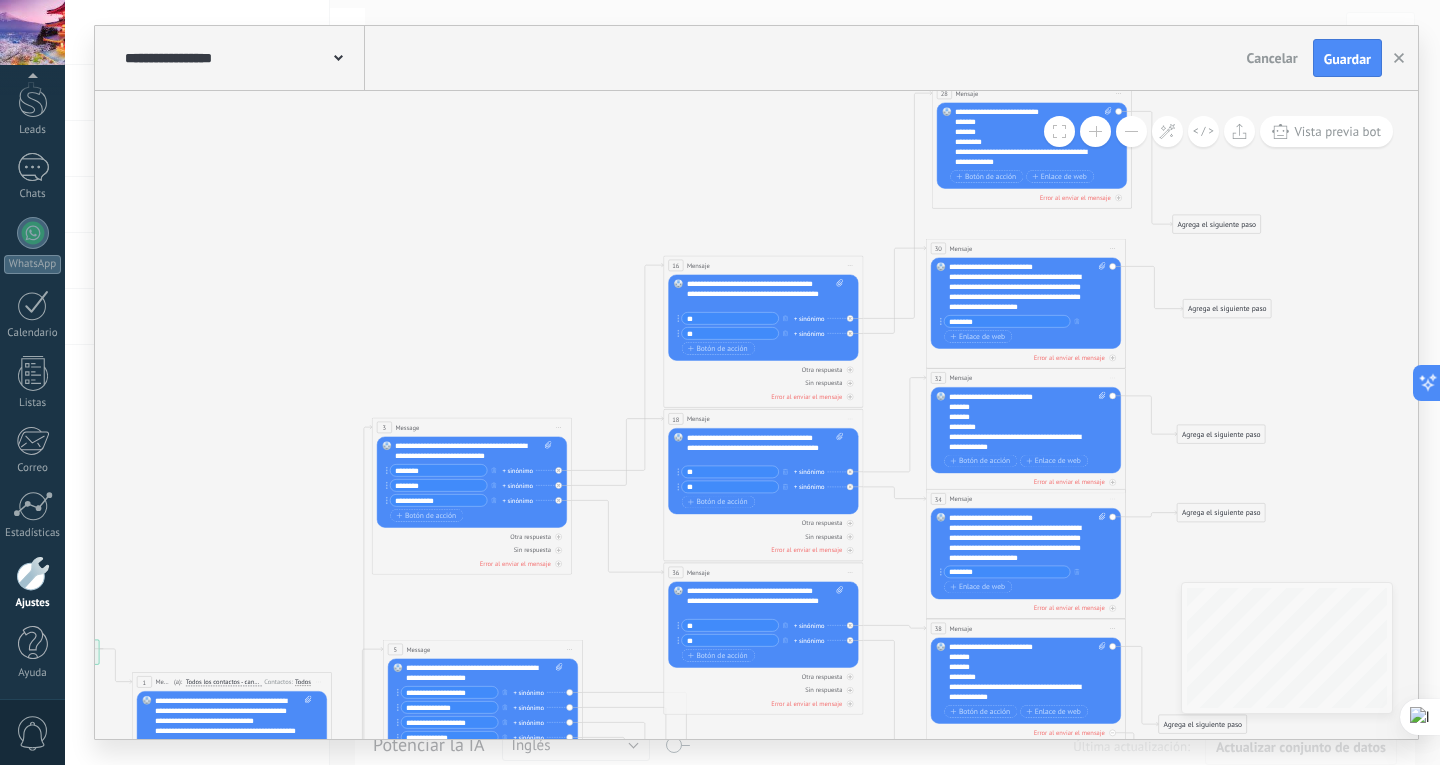 drag, startPoint x: 1196, startPoint y: 282, endPoint x: 1198, endPoint y: 309, distance: 27.073973 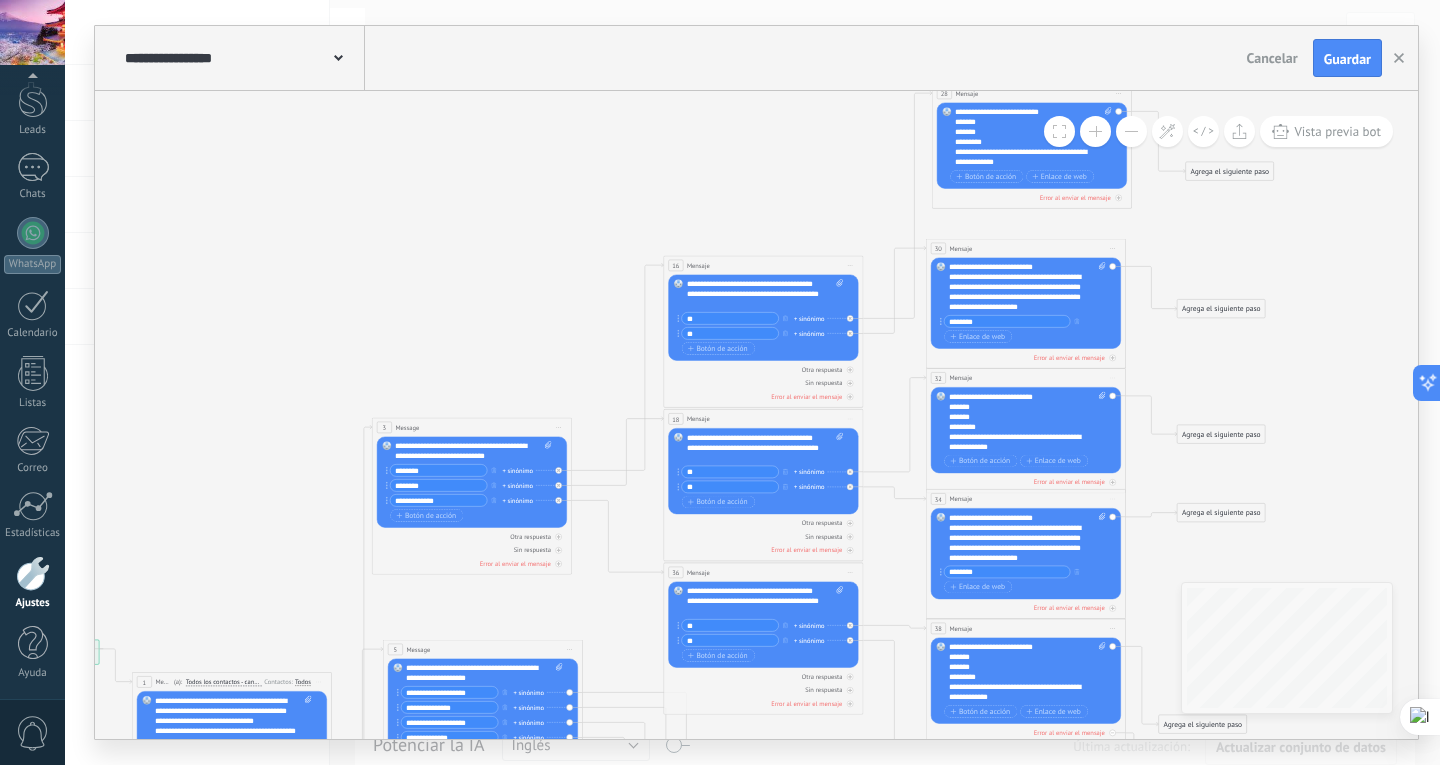 drag, startPoint x: 1215, startPoint y: 213, endPoint x: 1211, endPoint y: 170, distance: 43.185646 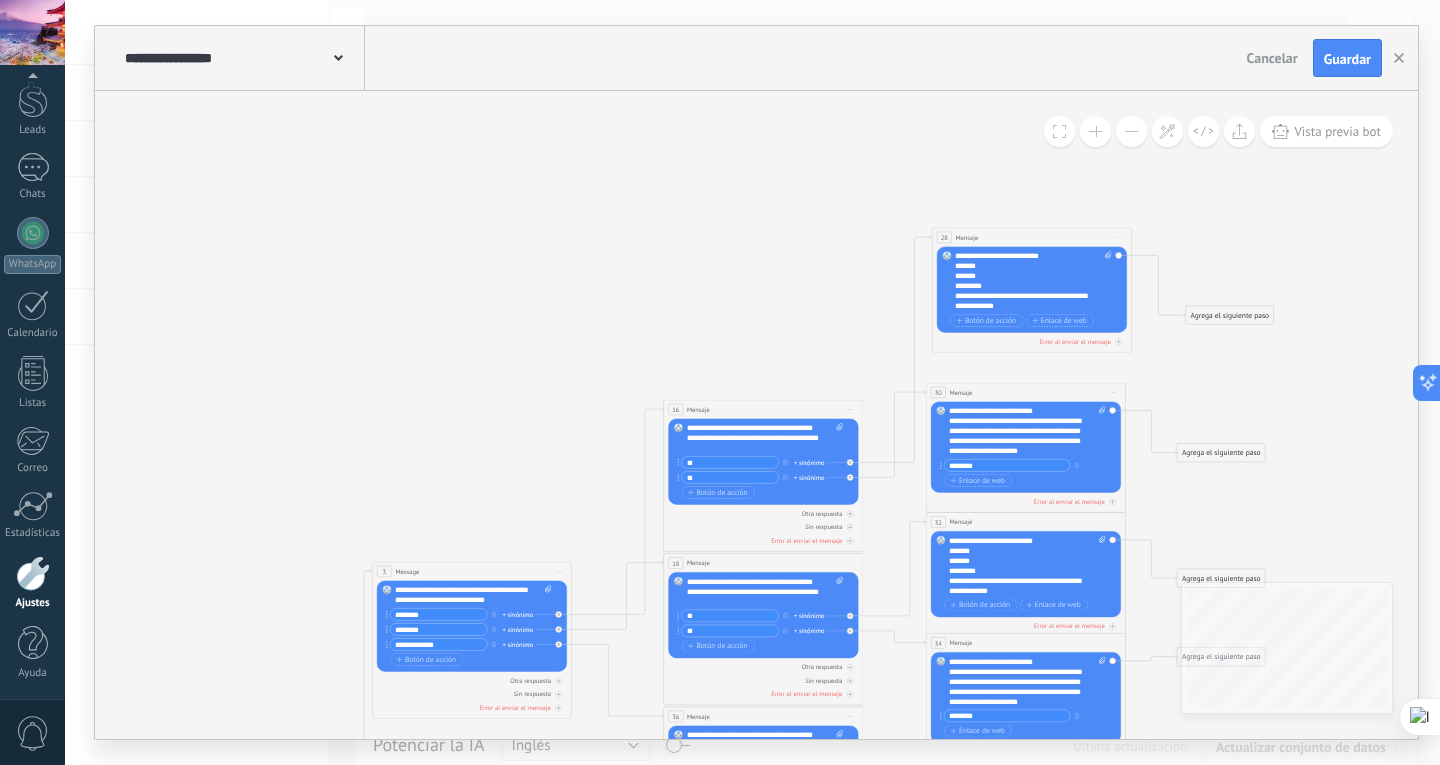 click on "Agrega el siguiente paso" at bounding box center (1230, 315) 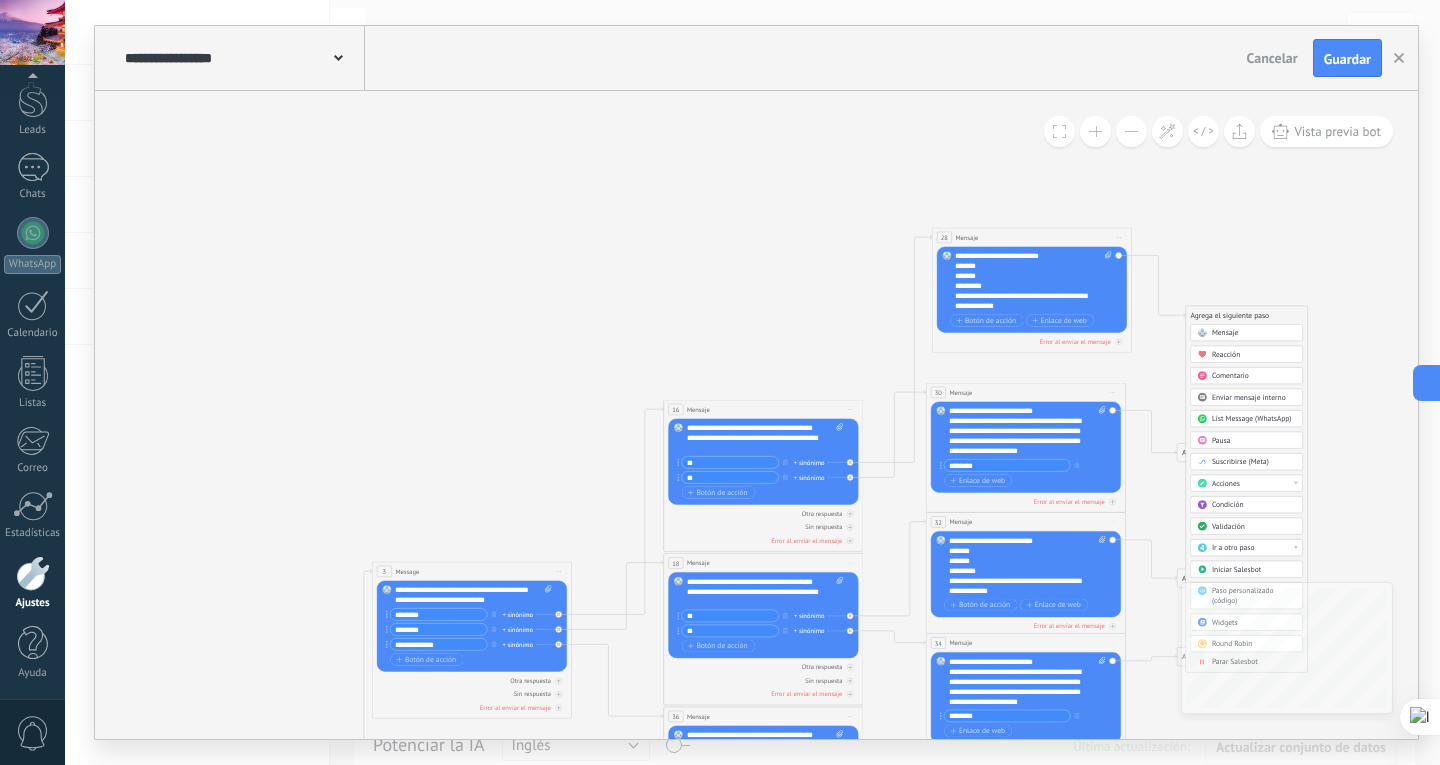 click on "Reacción" at bounding box center [1246, 354] 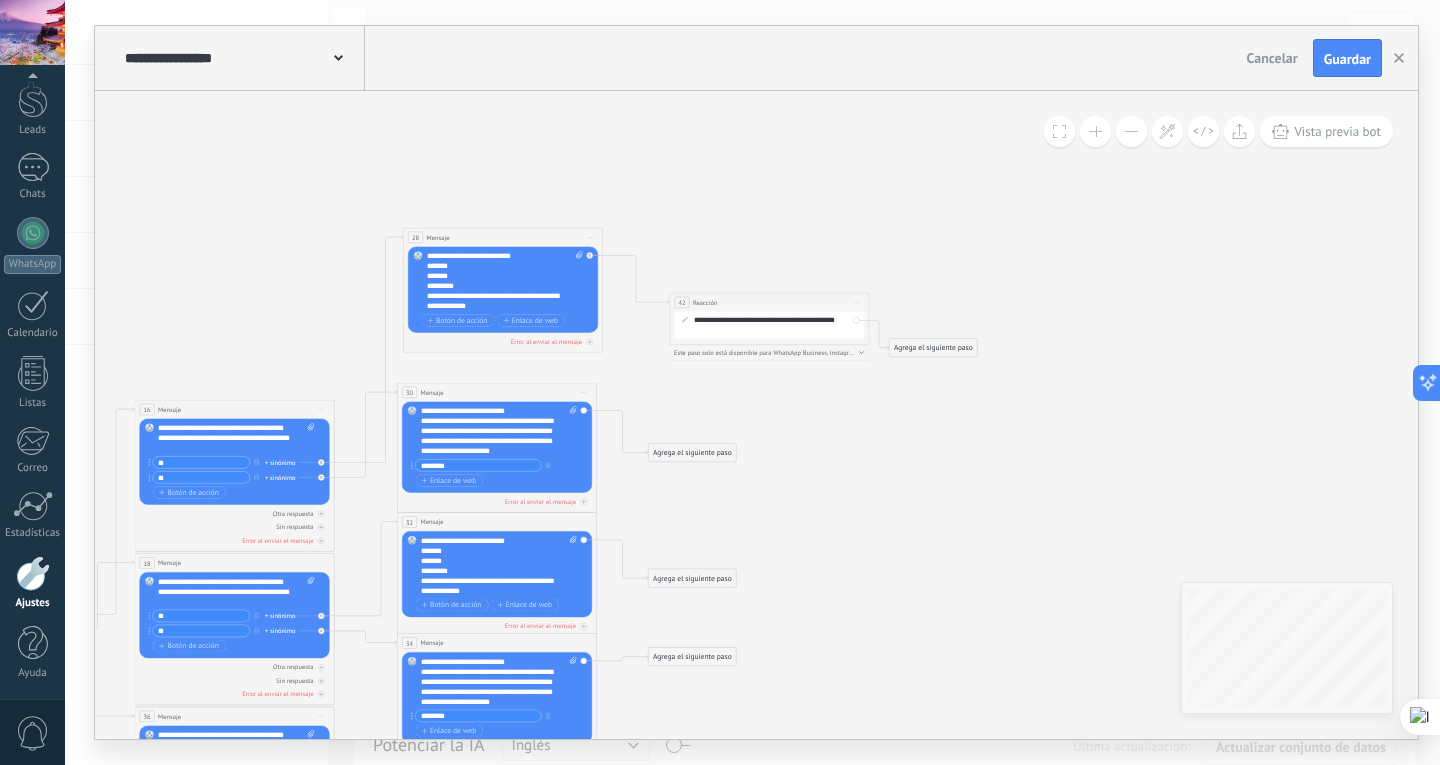 click on "42
Reacción
********
Iniciar vista previa aquí
Cambiar nombre
Duplicar
Borrar" at bounding box center (769, 302) 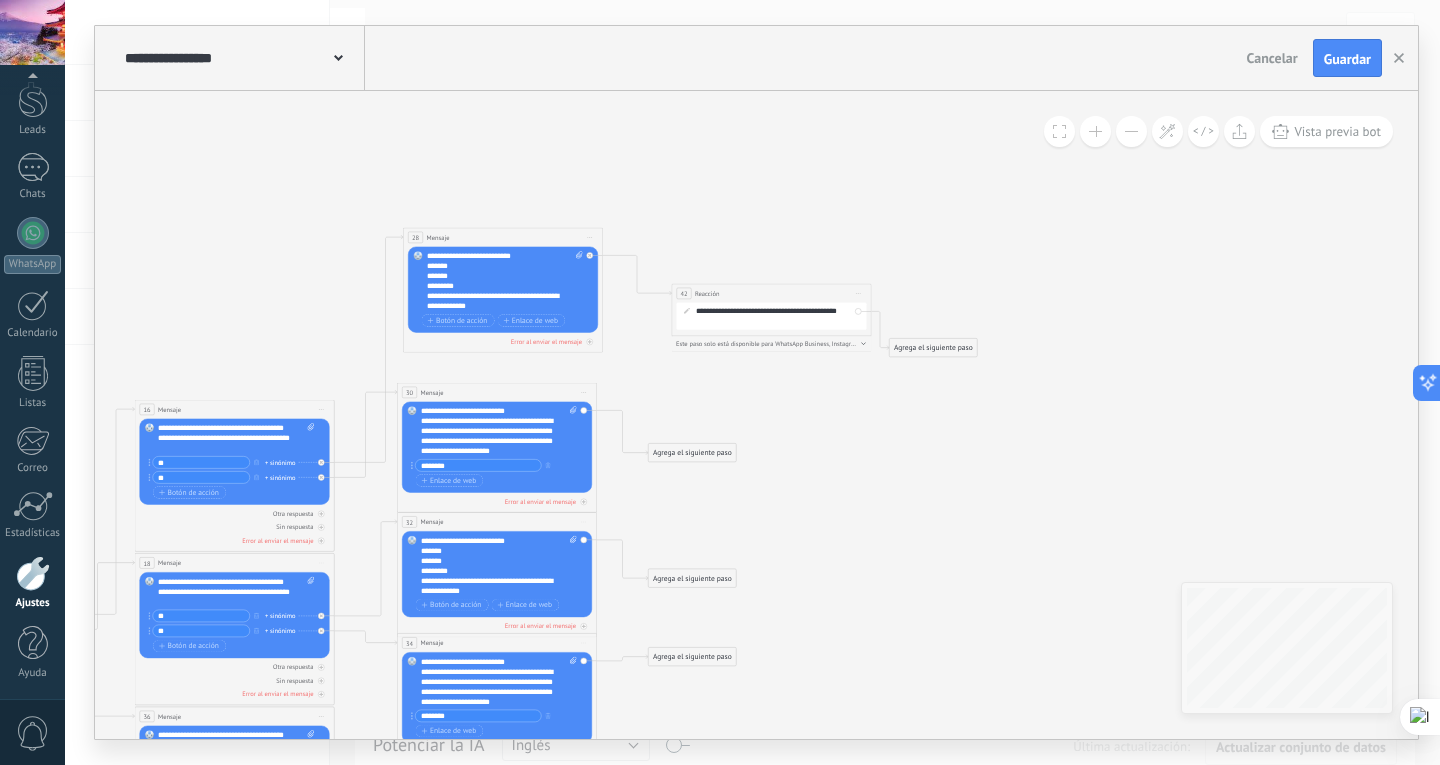 click on "**********" at bounding box center [779, 316] 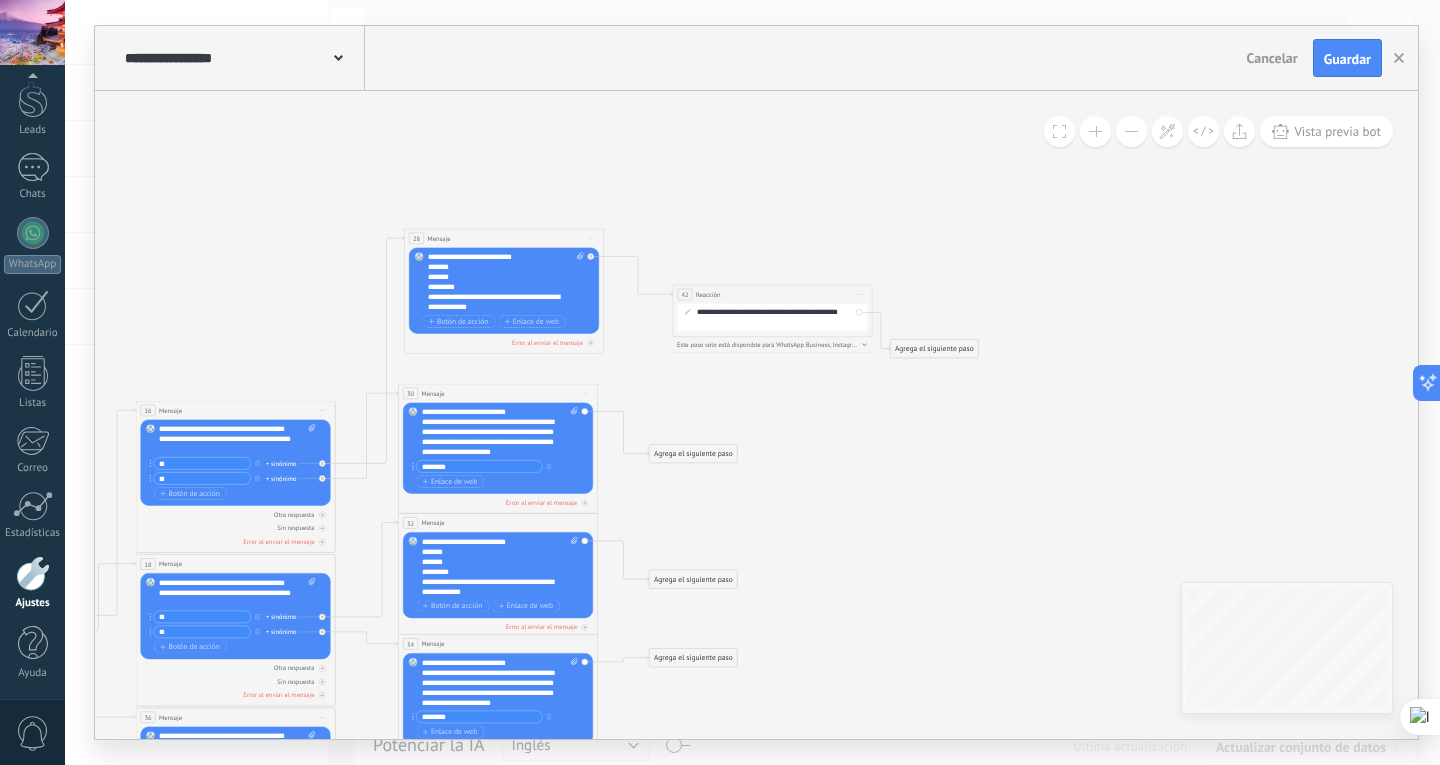 click on "Iniciar vista previa aquí
Cambiar nombre
Duplicar
Borrar" at bounding box center [860, 294] 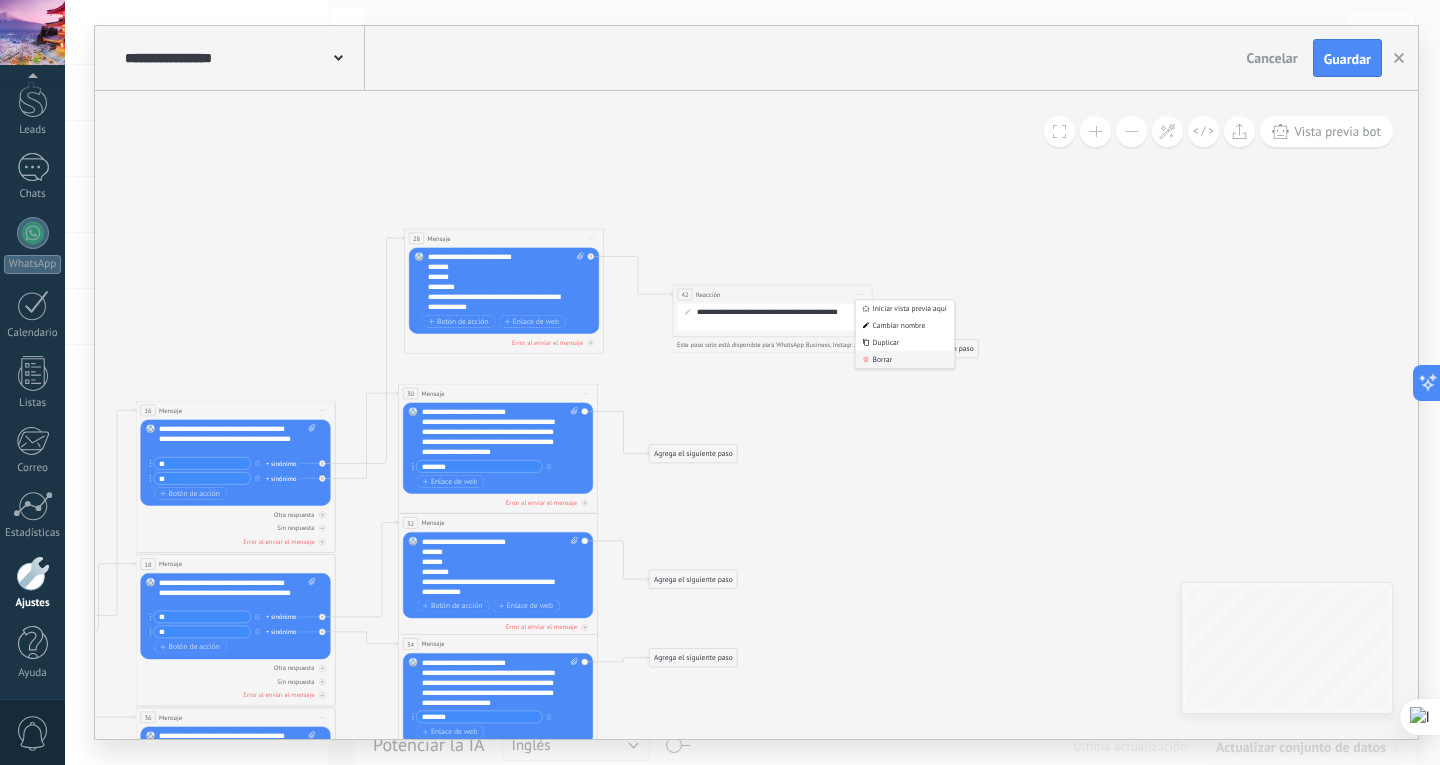 click on "Borrar" at bounding box center [905, 359] 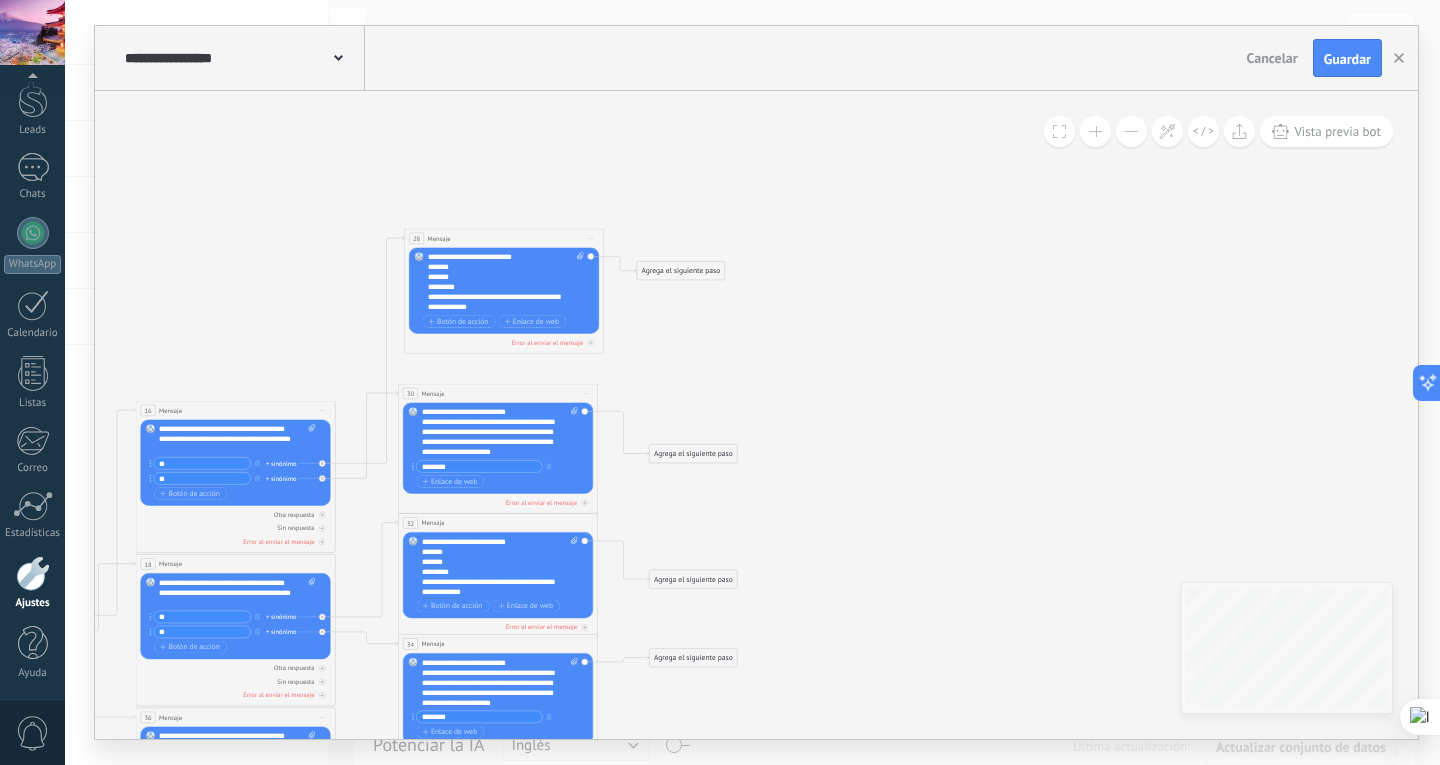 click on "**********" at bounding box center [756, 415] 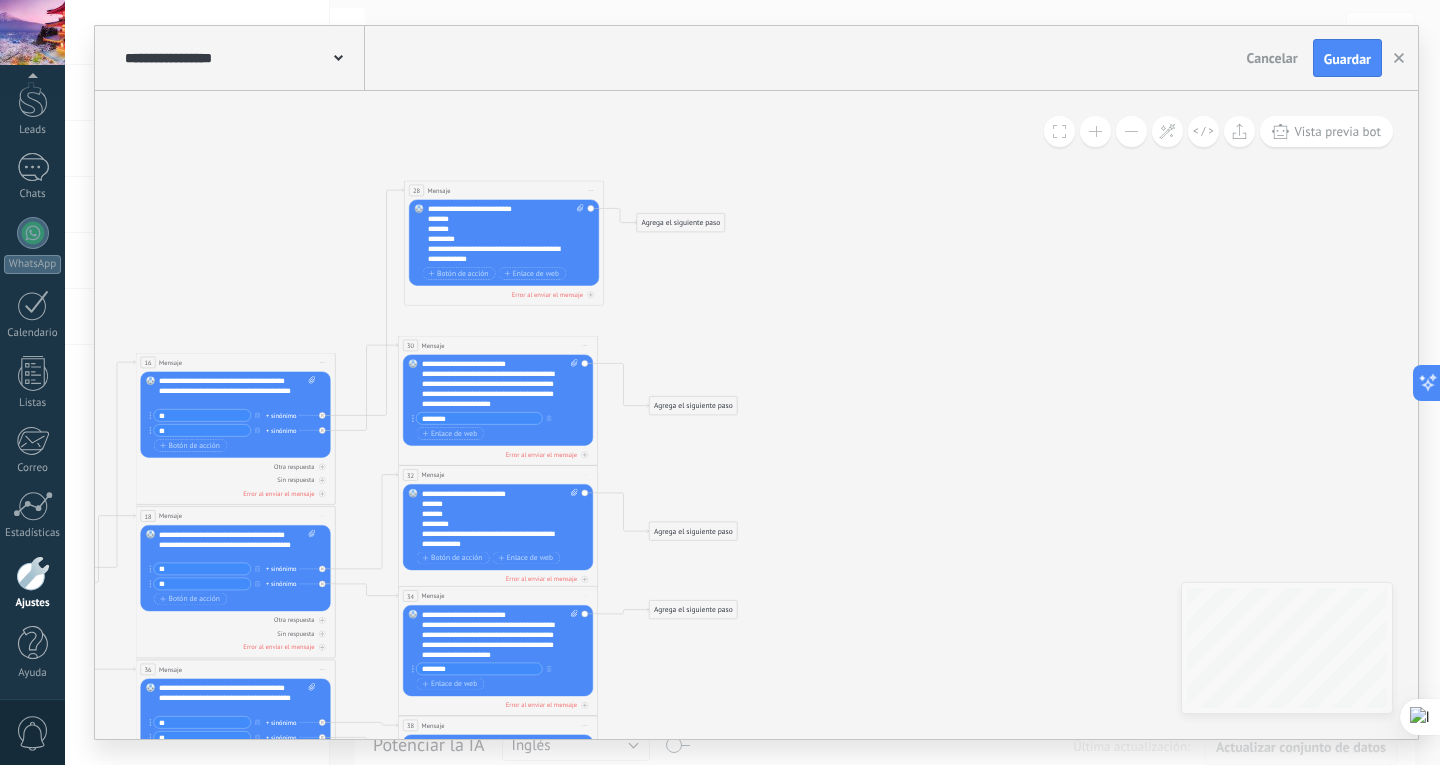 click on "Agrega el siguiente paso" at bounding box center [681, 223] 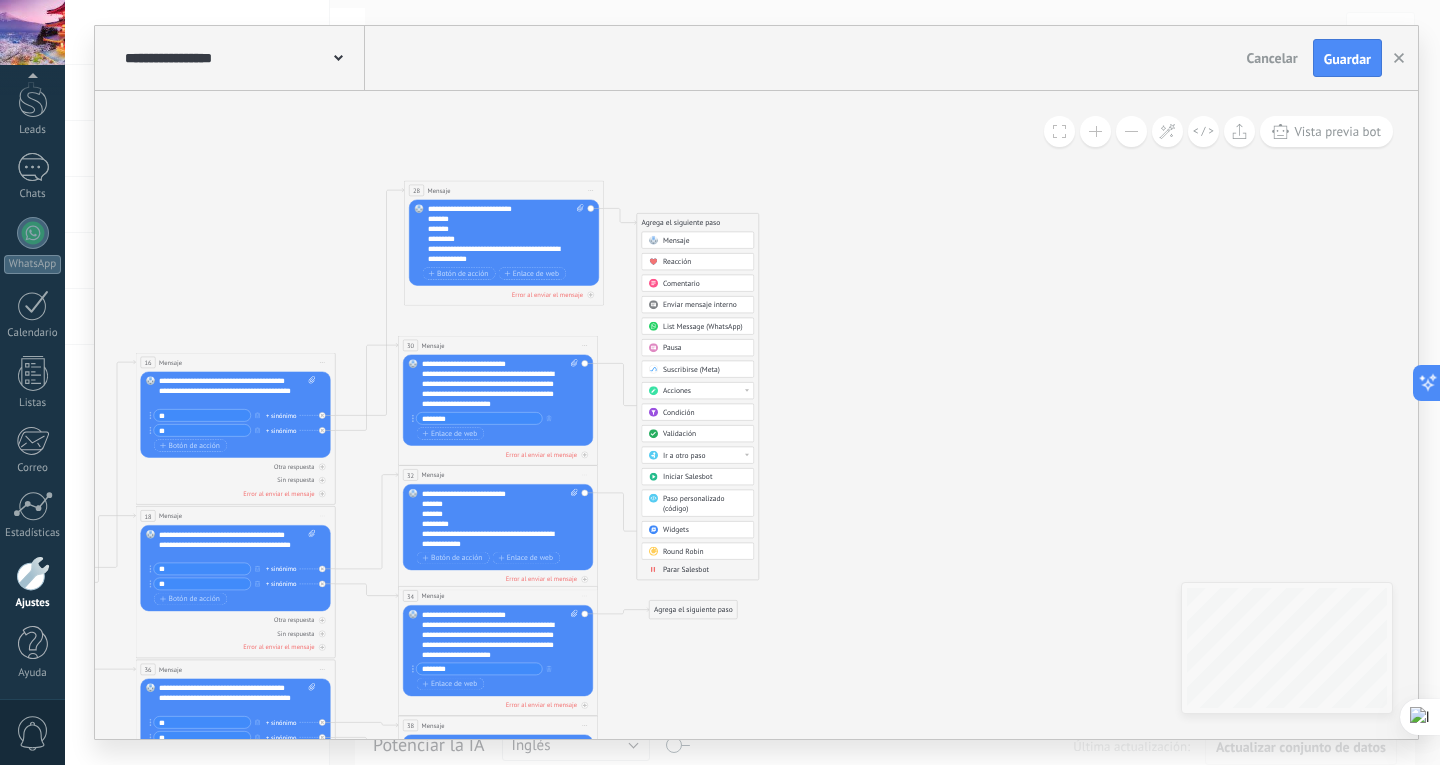 click on "Pausa" at bounding box center [705, 348] 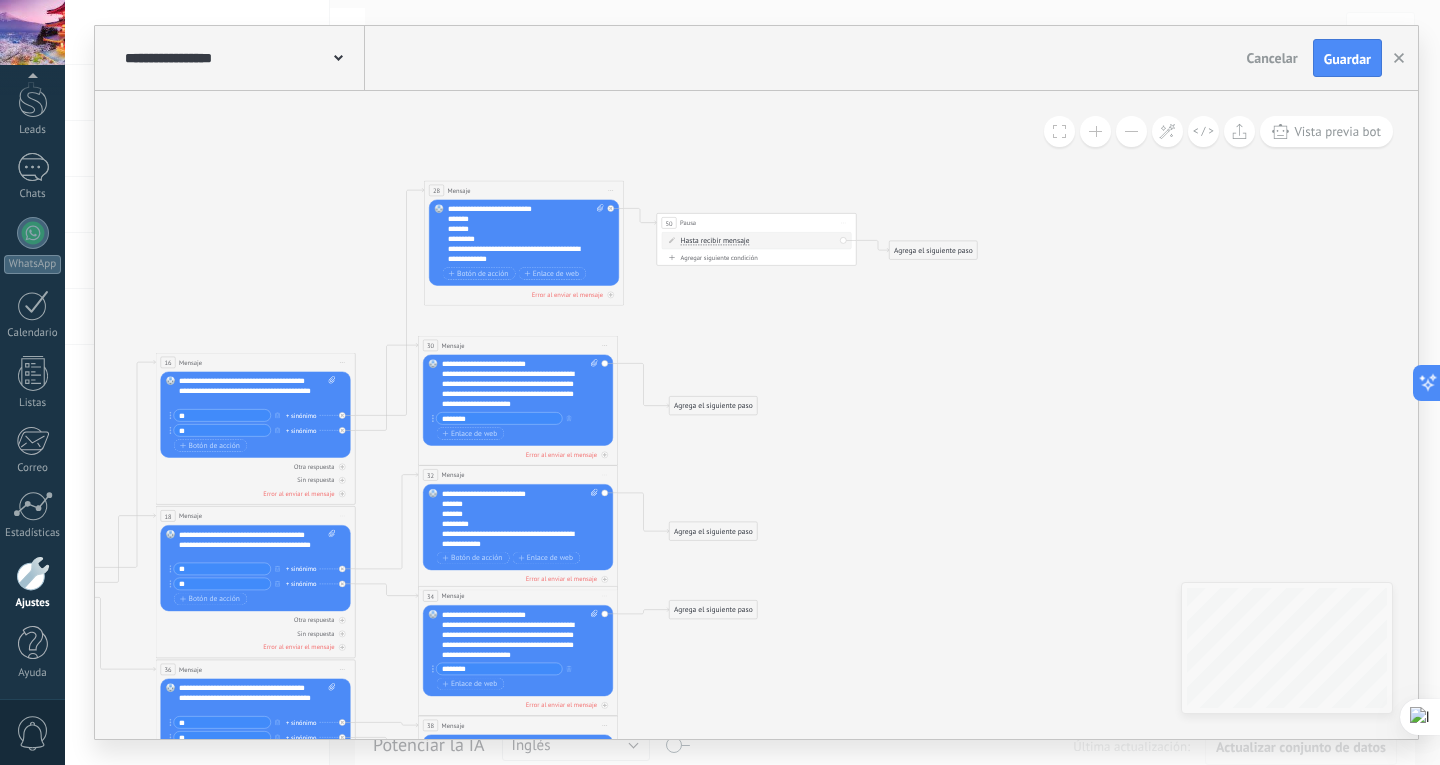 click 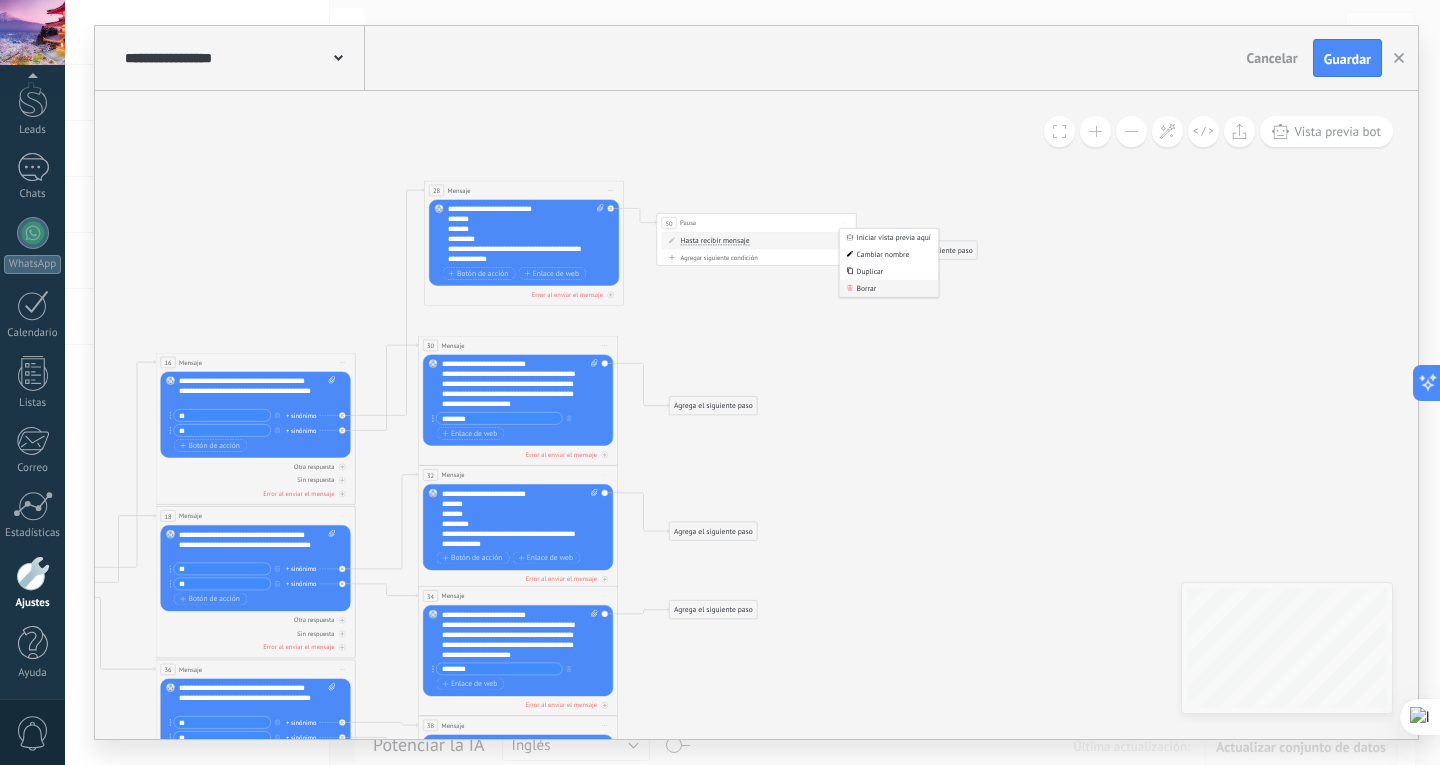 click on "Borrar" at bounding box center (889, 288) 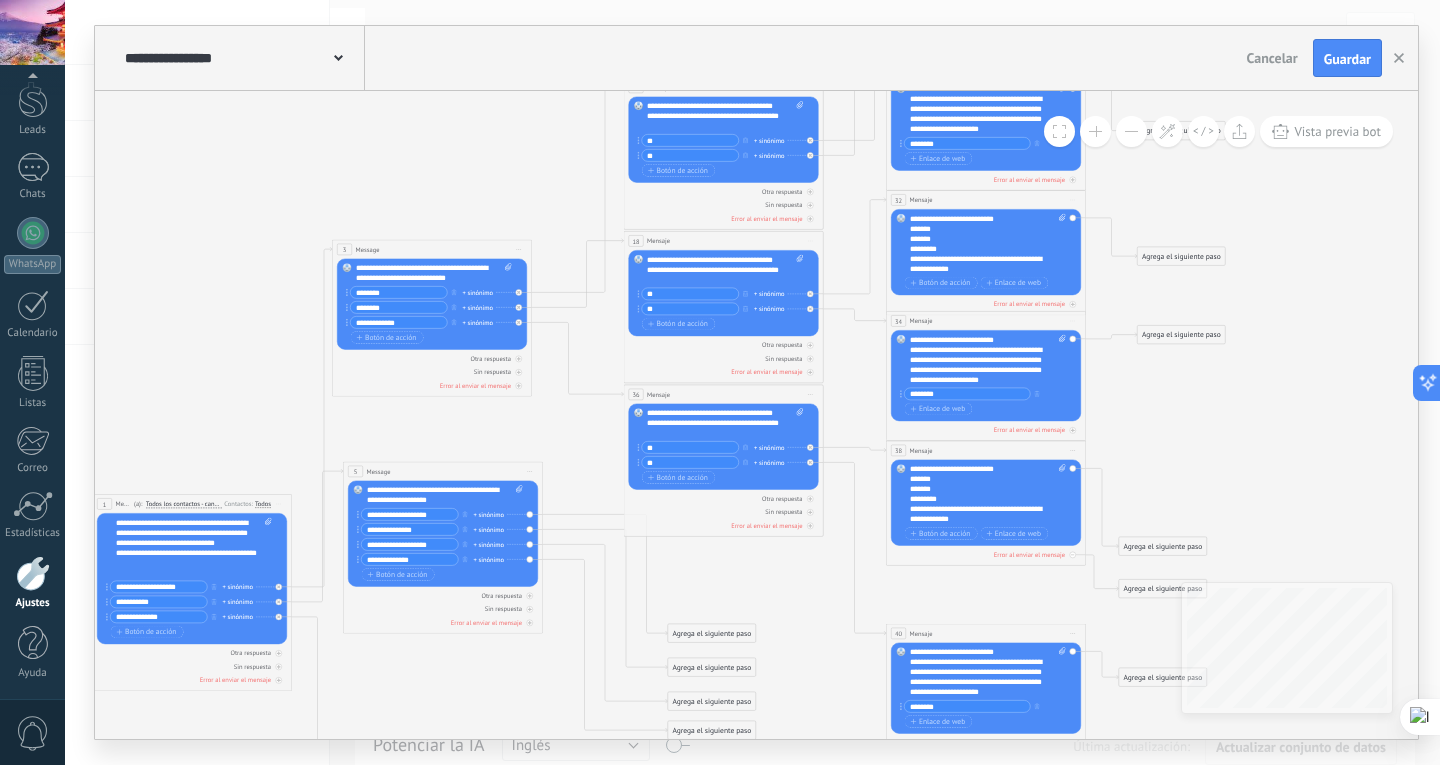 drag, startPoint x: 703, startPoint y: 591, endPoint x: 991, endPoint y: 460, distance: 316.39374 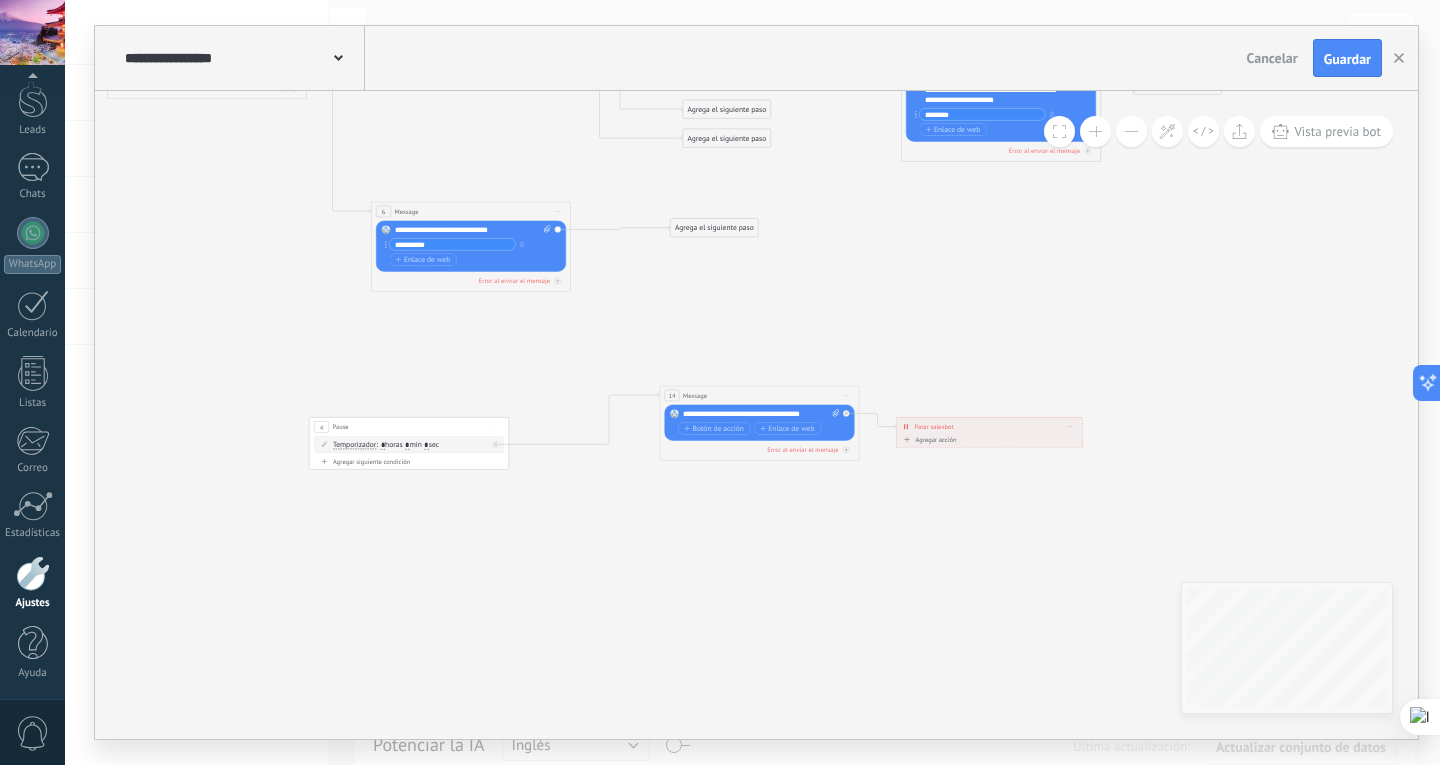 drag, startPoint x: 746, startPoint y: 395, endPoint x: 472, endPoint y: 492, distance: 290.66302 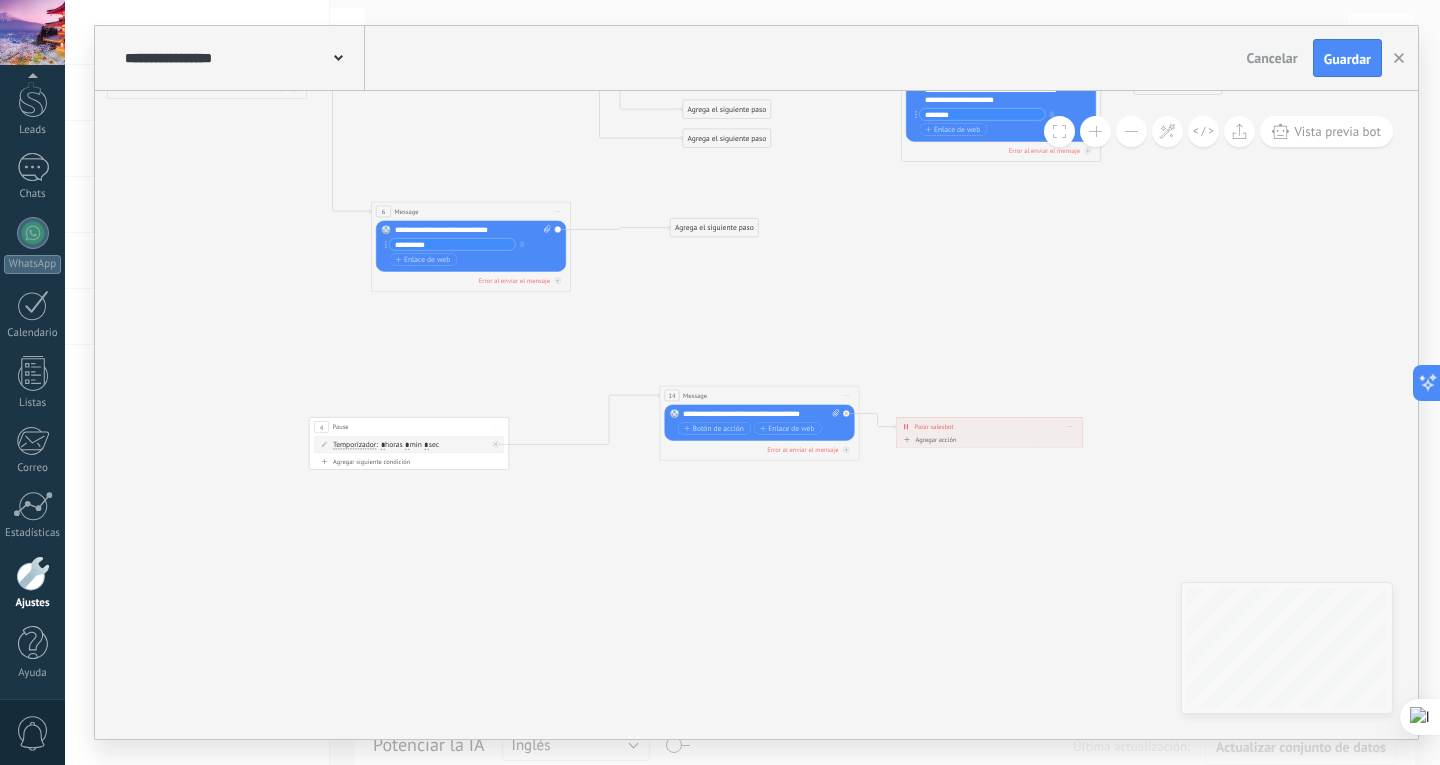 click 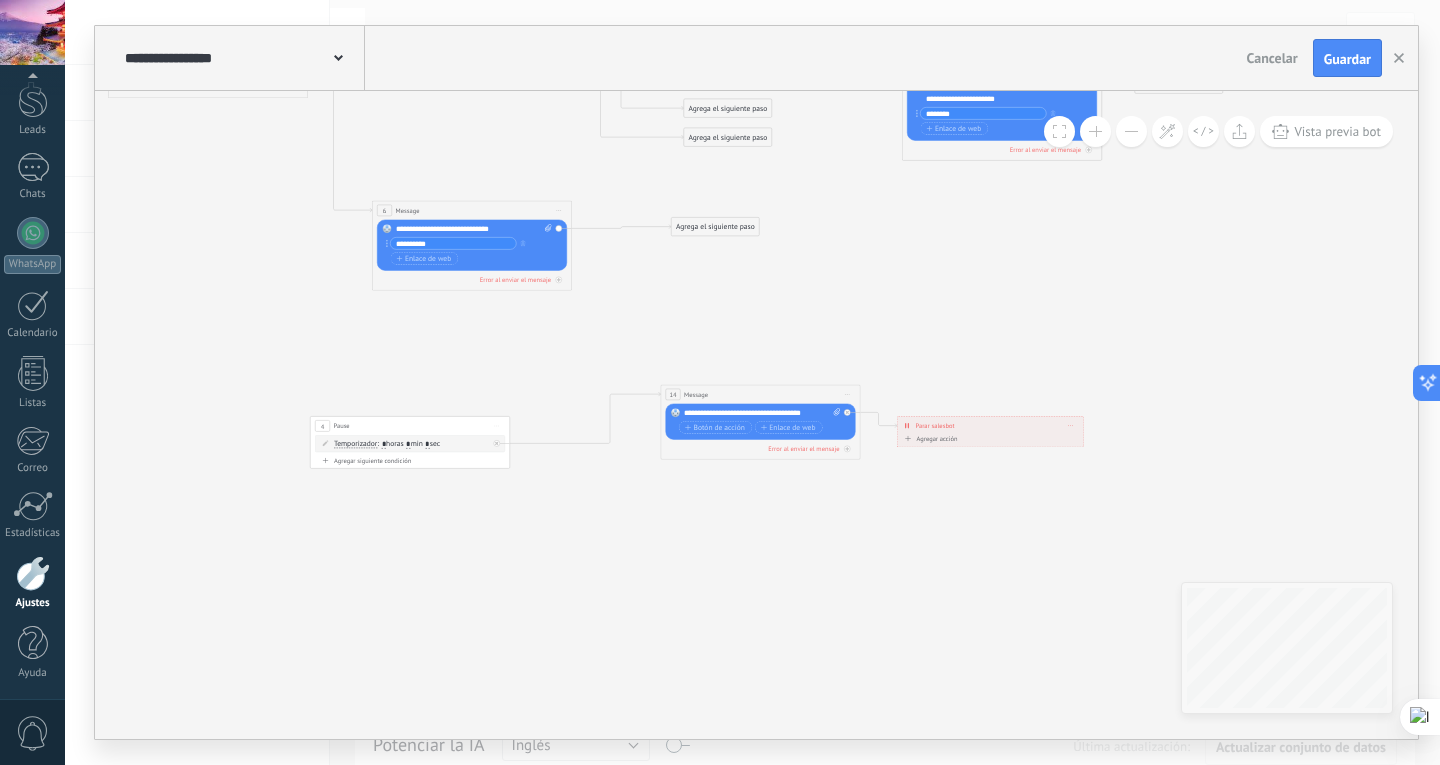 click on "Iniciar vista previa aquí
Cambiar nombre
Duplicar
Borrar" at bounding box center [497, 426] 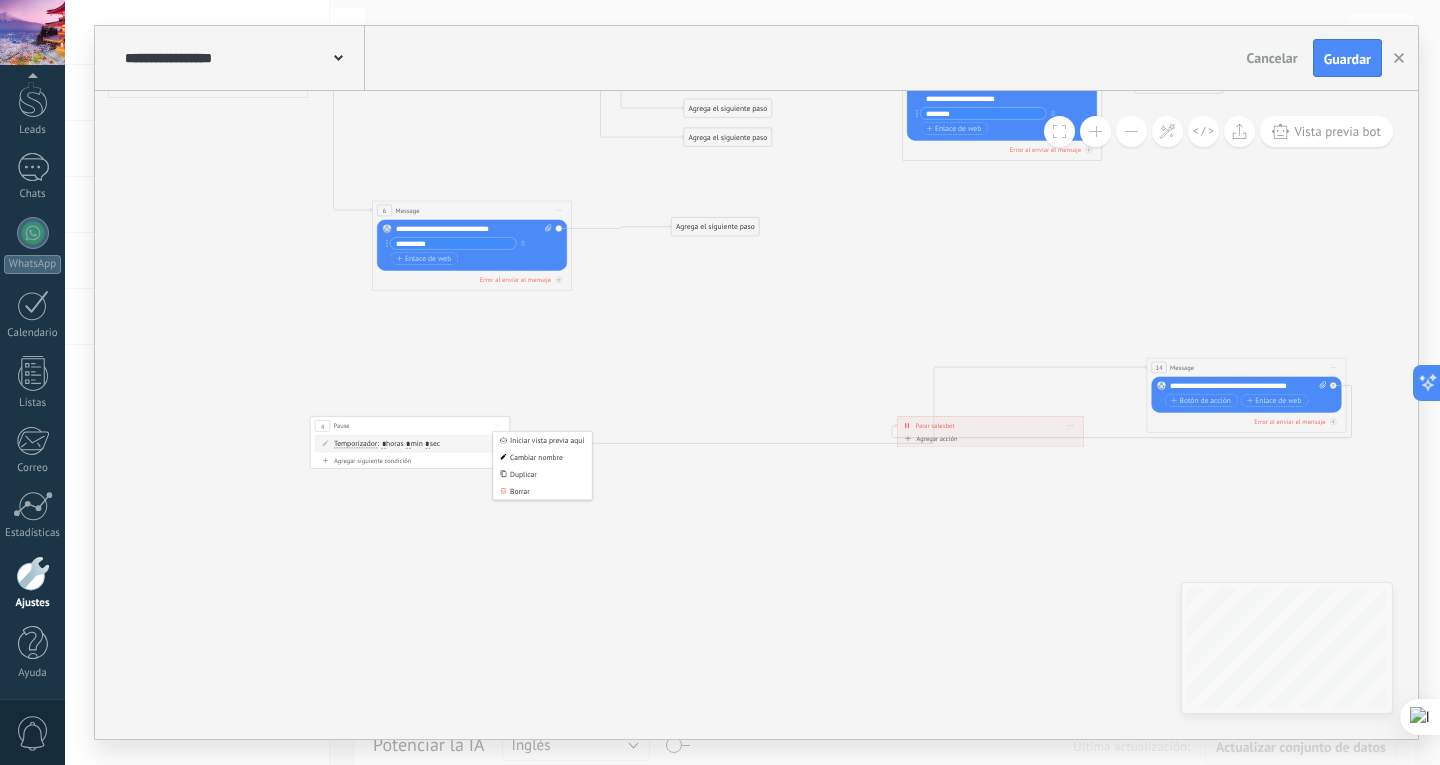 drag, startPoint x: 730, startPoint y: 387, endPoint x: 1101, endPoint y: 350, distance: 372.84045 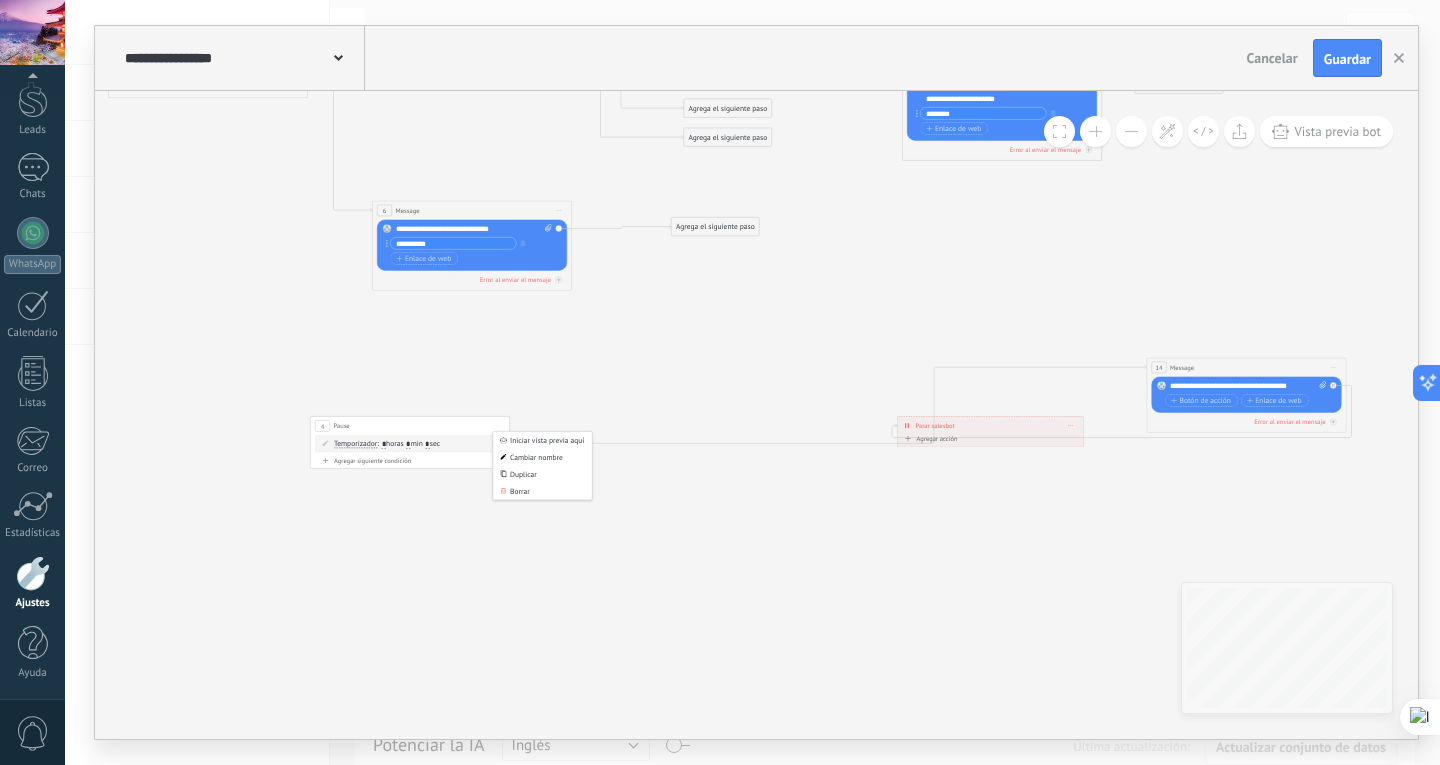 click on "14
Message
*******
(a):
Todos los contactos - canales seleccionados
Todos los contactos - canales seleccionados
Todos los contactos - canal primario
Contacto principal - canales seleccionados
Contacto principal - canal primario
Todos los contactos - canales seleccionados
Todos los contactos - canales seleccionados
Todos los contactos - canal primario
Contacto principal - canales seleccionados" at bounding box center (1246, 367) 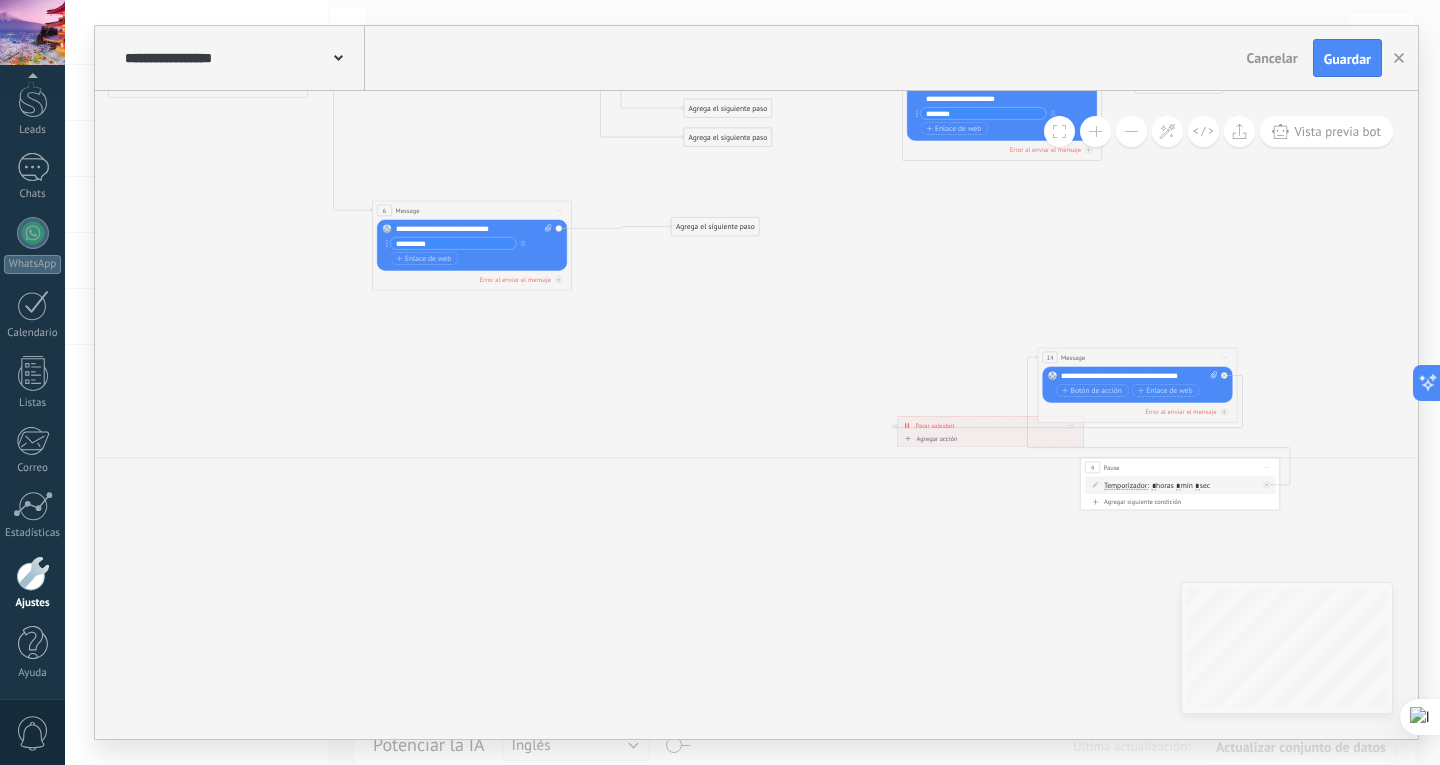 drag, startPoint x: 500, startPoint y: 427, endPoint x: 1270, endPoint y: 470, distance: 771.1997 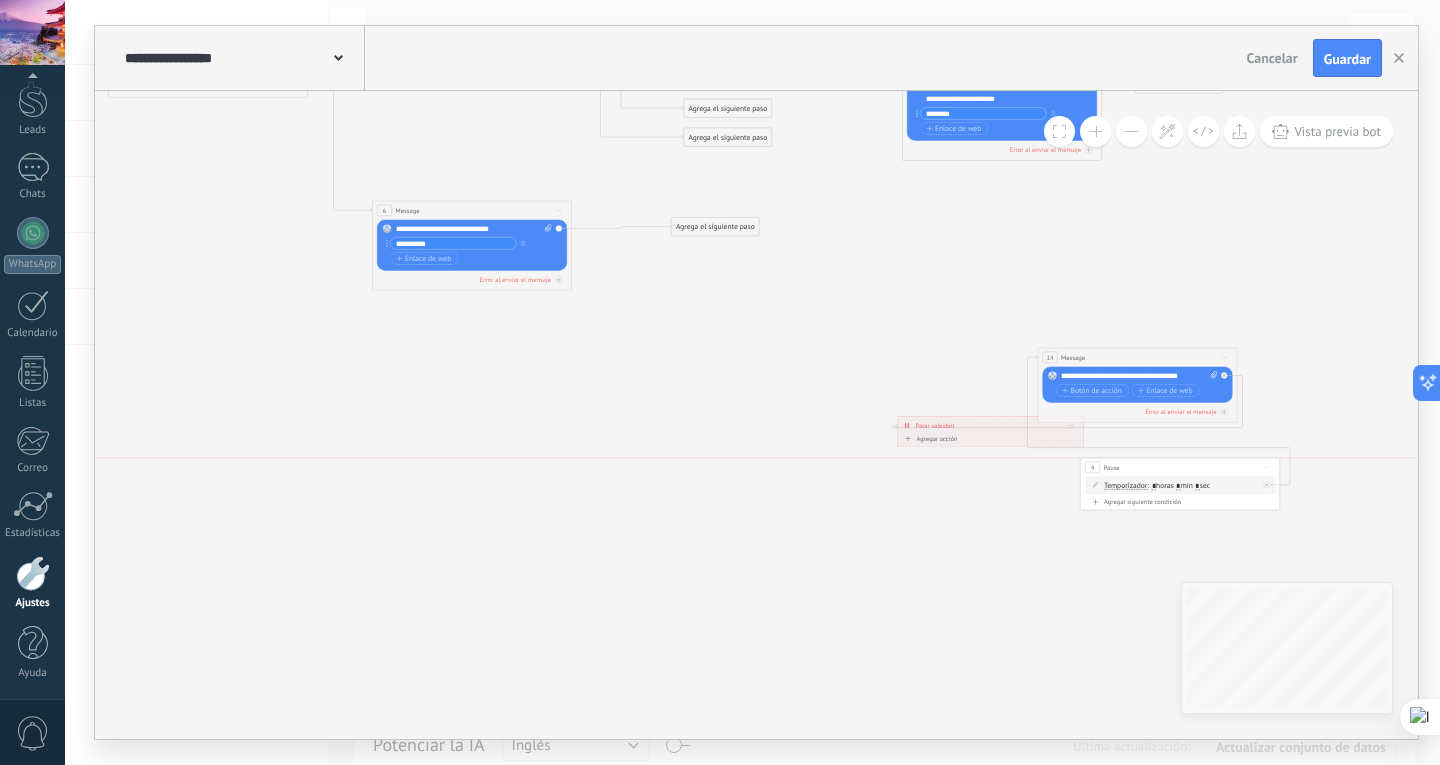 click on "Iniciar vista previa aquí
Cambiar nombre
Duplicar
Borrar" at bounding box center (1267, 467) 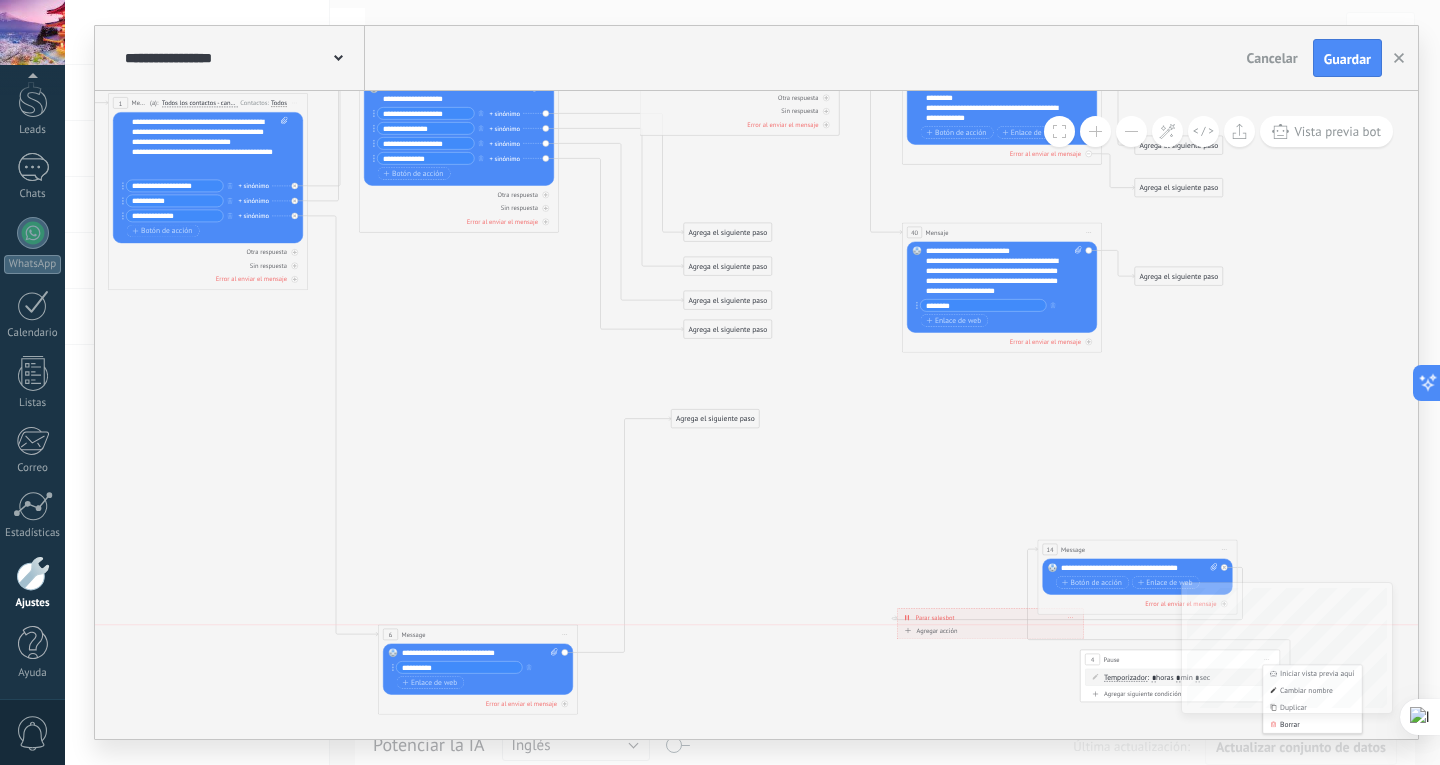 drag, startPoint x: 492, startPoint y: 403, endPoint x: 598, endPoint y: 458, distance: 119.419426 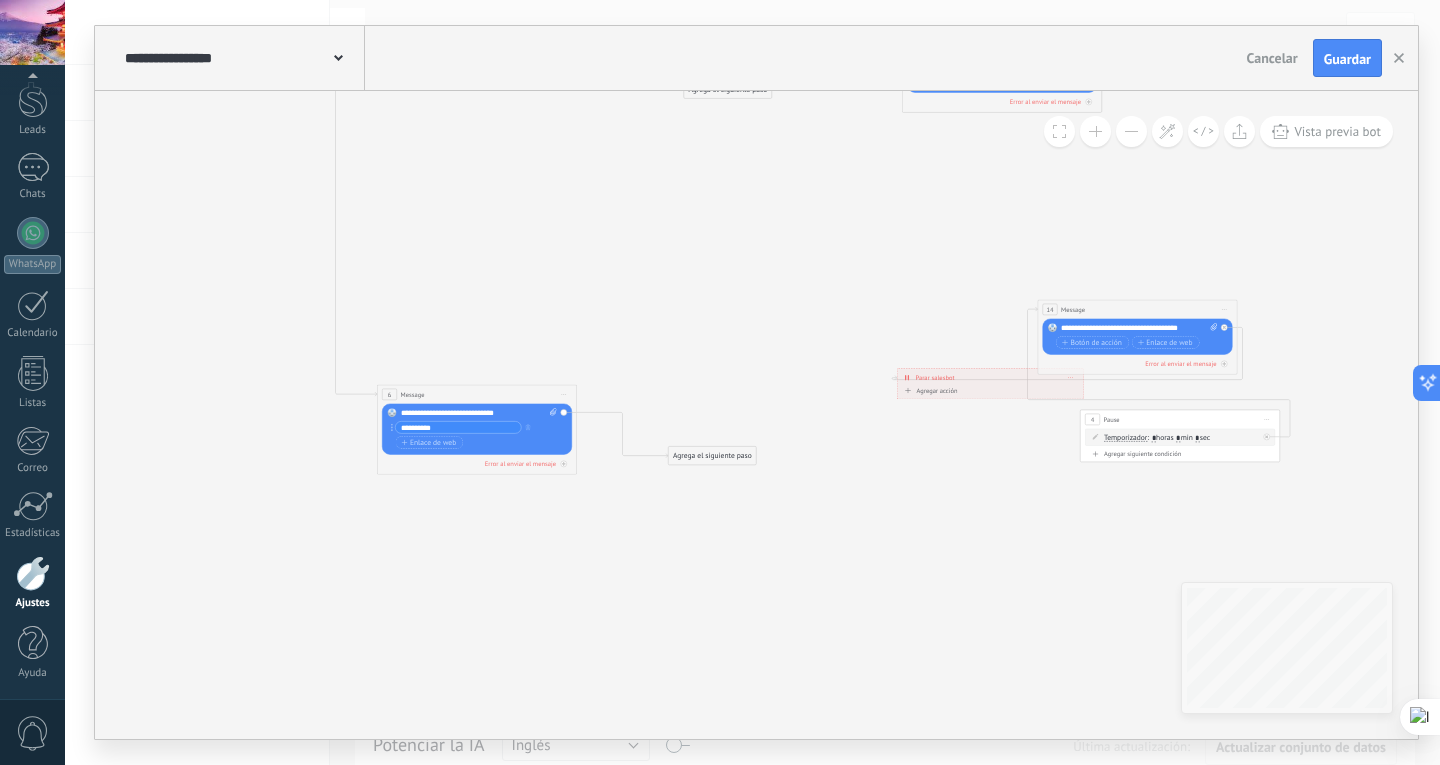 drag, startPoint x: 688, startPoint y: 176, endPoint x: 395, endPoint y: 358, distance: 344.92462 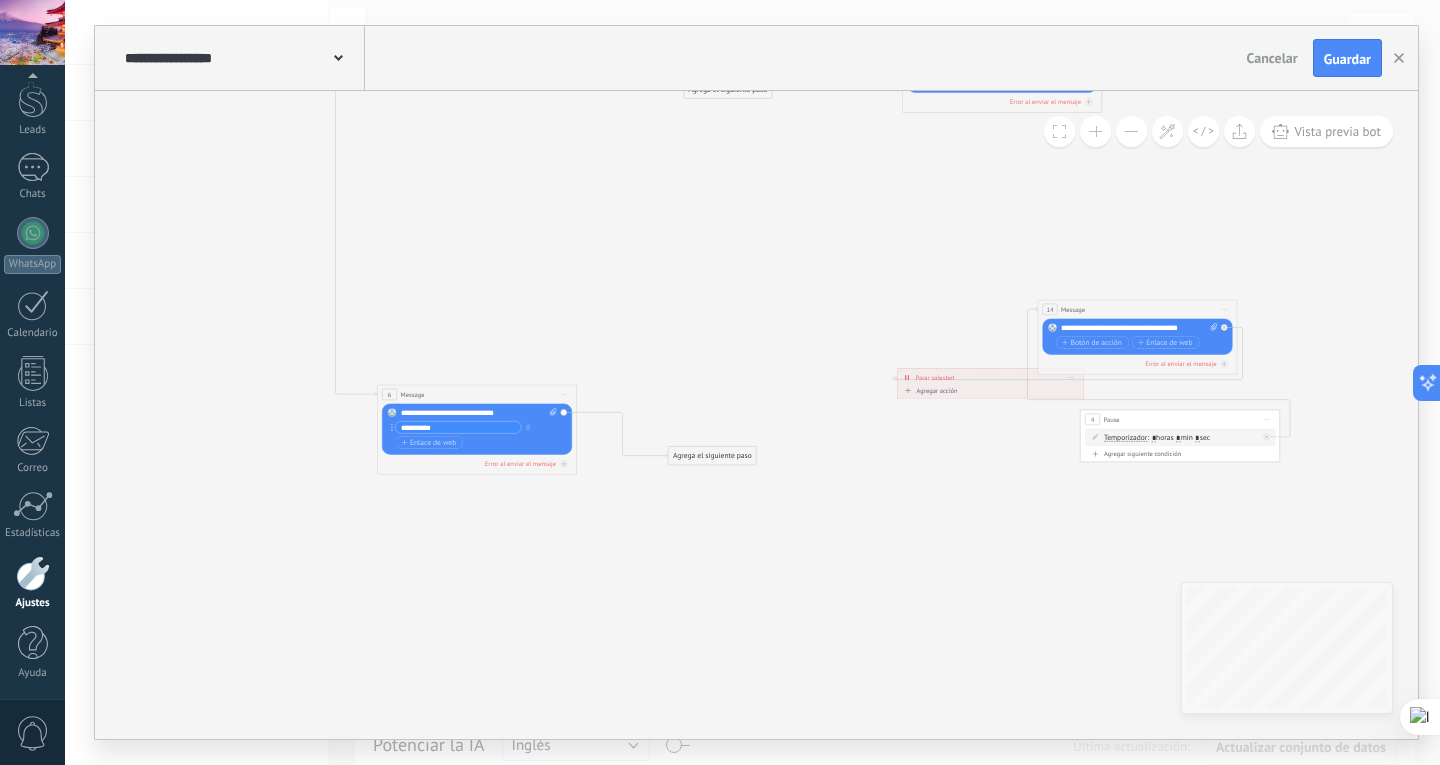 click on "Agrega el siguiente paso" at bounding box center [713, 456] 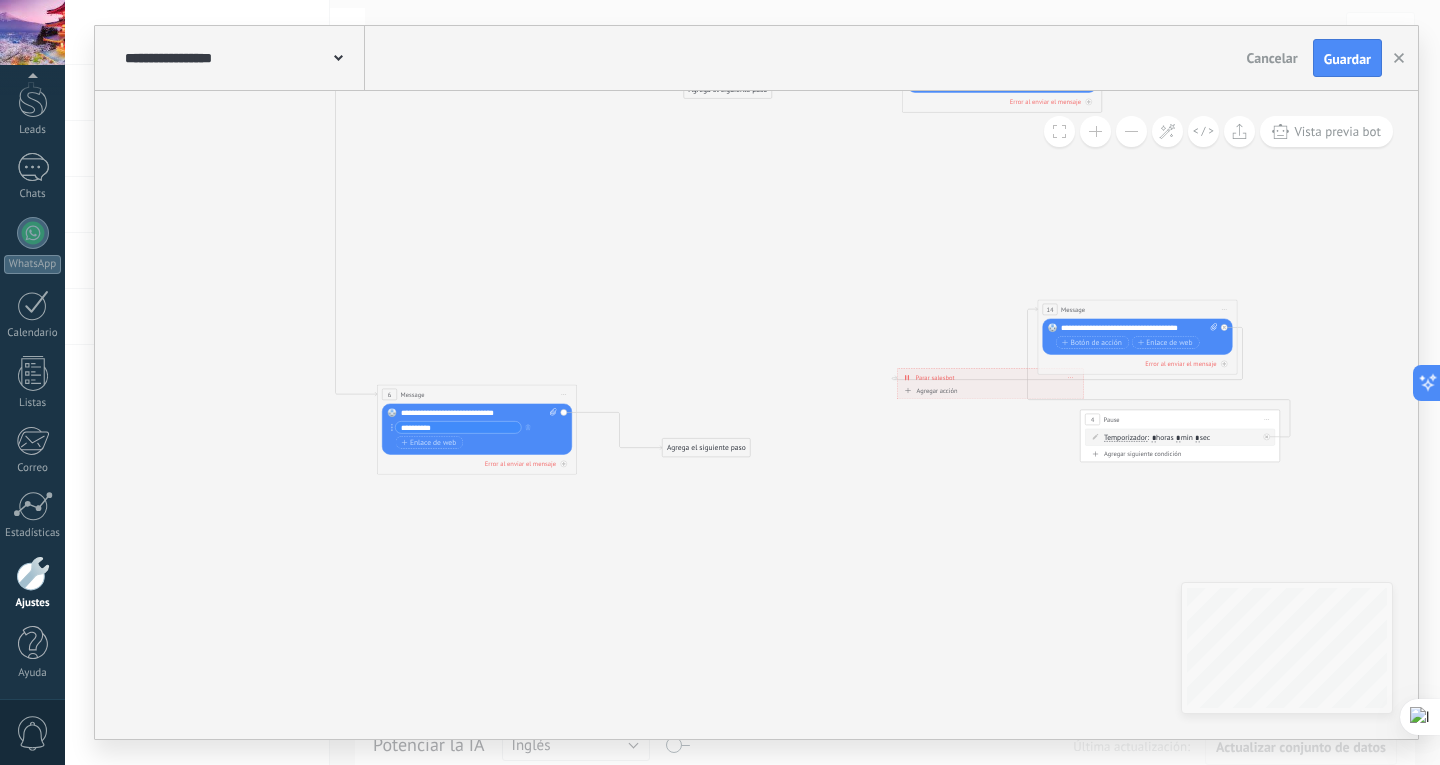 drag, startPoint x: 440, startPoint y: 384, endPoint x: 436, endPoint y: 456, distance: 72.11102 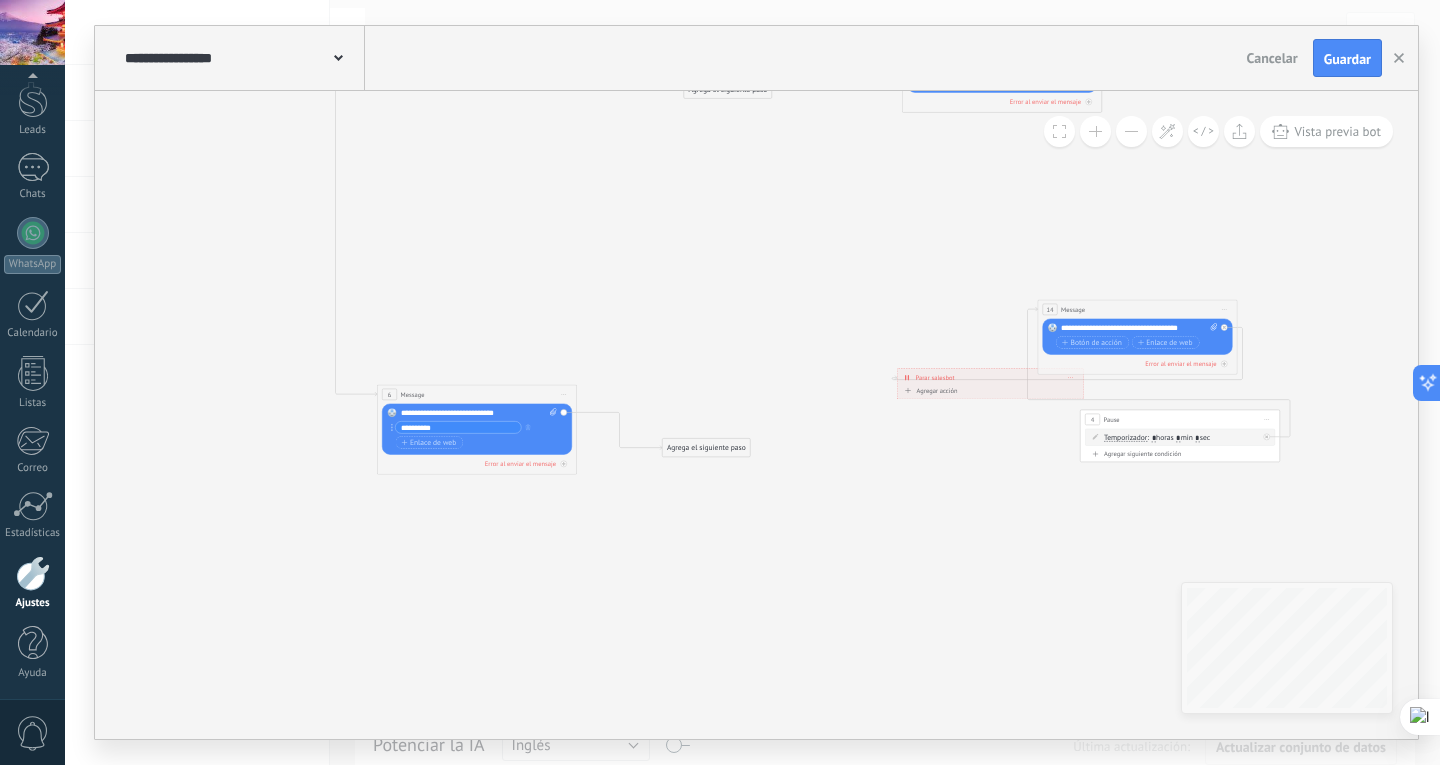 click on "**********" at bounding box center [1, -179] 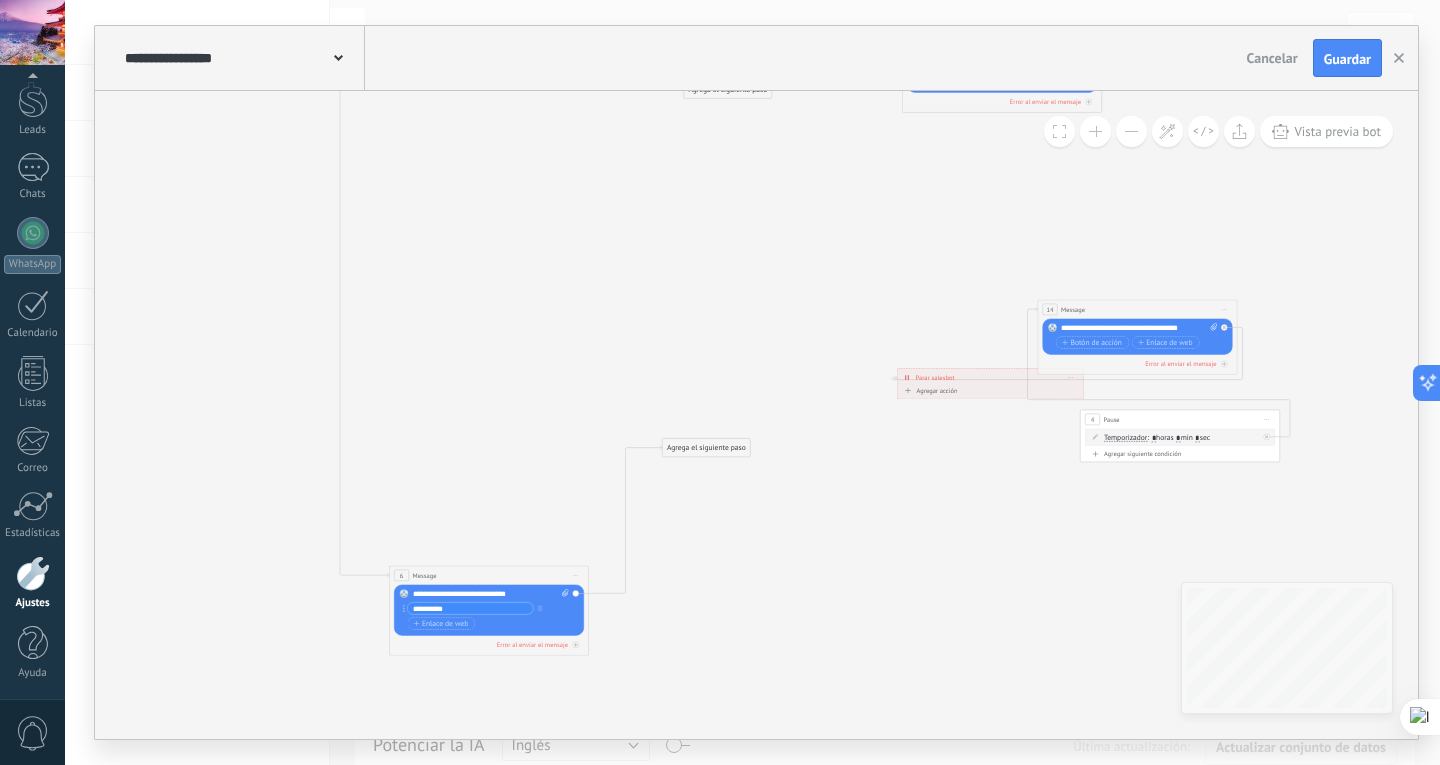 drag, startPoint x: 473, startPoint y: 393, endPoint x: 523, endPoint y: 545, distance: 160.0125 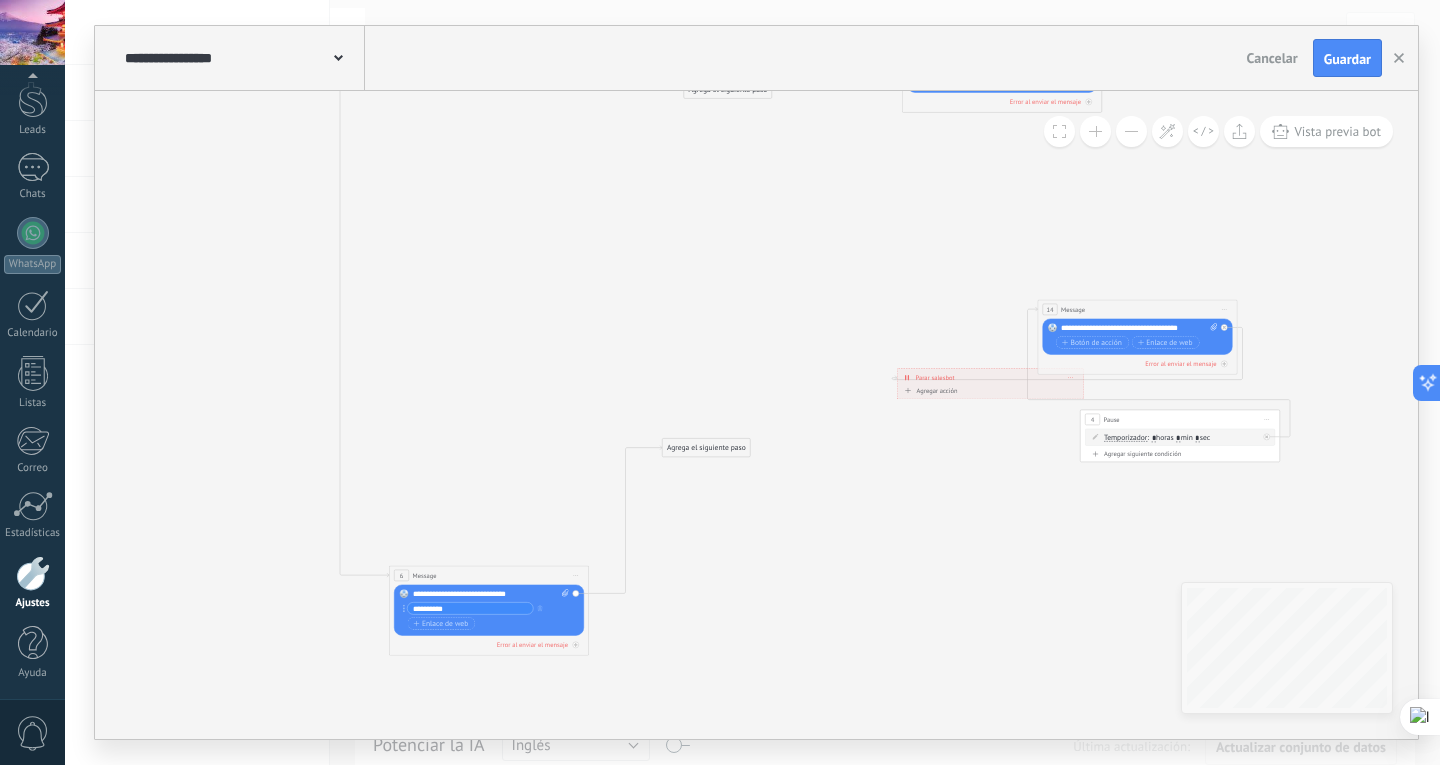 click on "6
Message
*******
(a):
Todos los contactos - canales seleccionados
Todos los contactos - canales seleccionados
Todos los contactos - canal primario
Contacto principal - canales seleccionados
Contacto principal - canal primario
Todos los contactos - canales seleccionados
Todos los contactos - canales seleccionados
Todos los contactos - canal primario
Contacto principal - canales seleccionados" at bounding box center [489, 575] 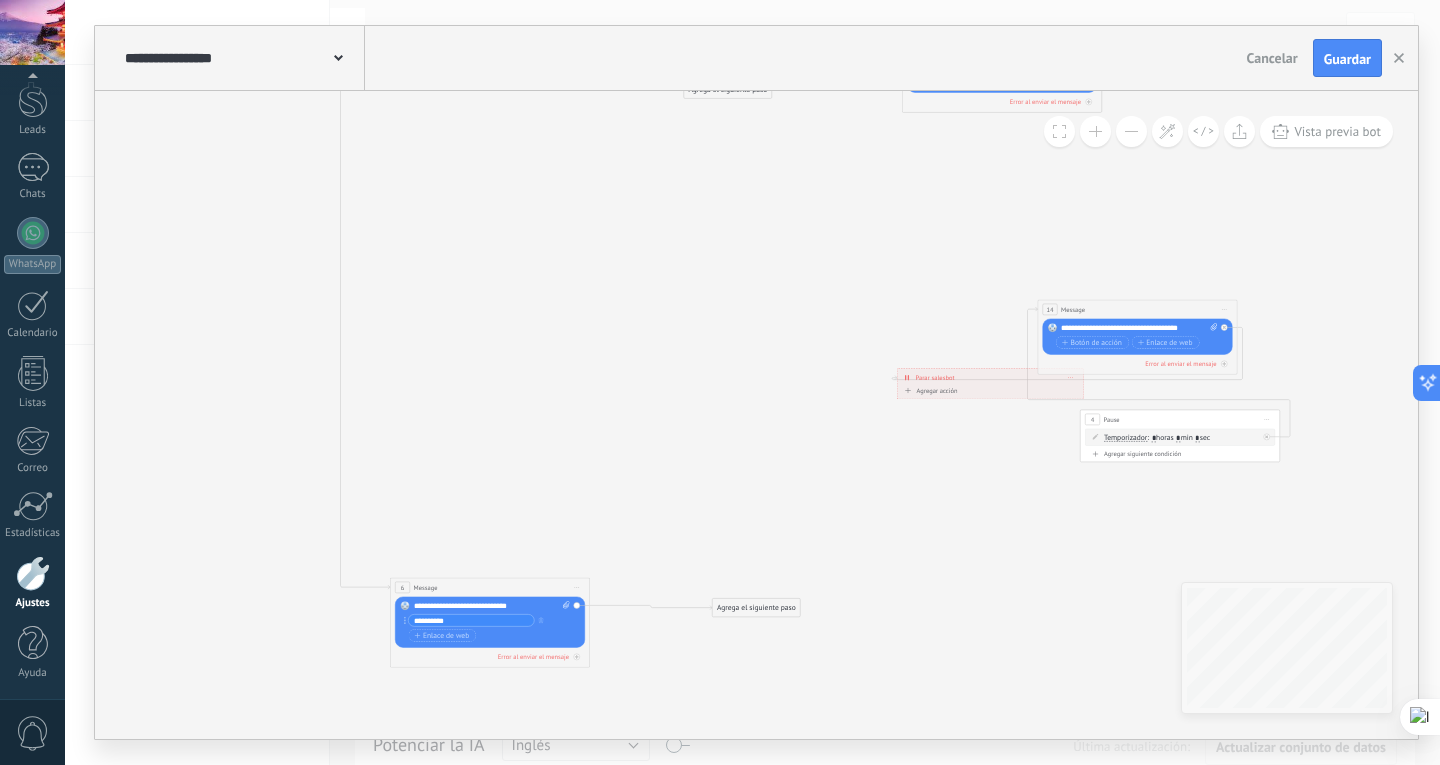 drag, startPoint x: 699, startPoint y: 442, endPoint x: 749, endPoint y: 602, distance: 167.63054 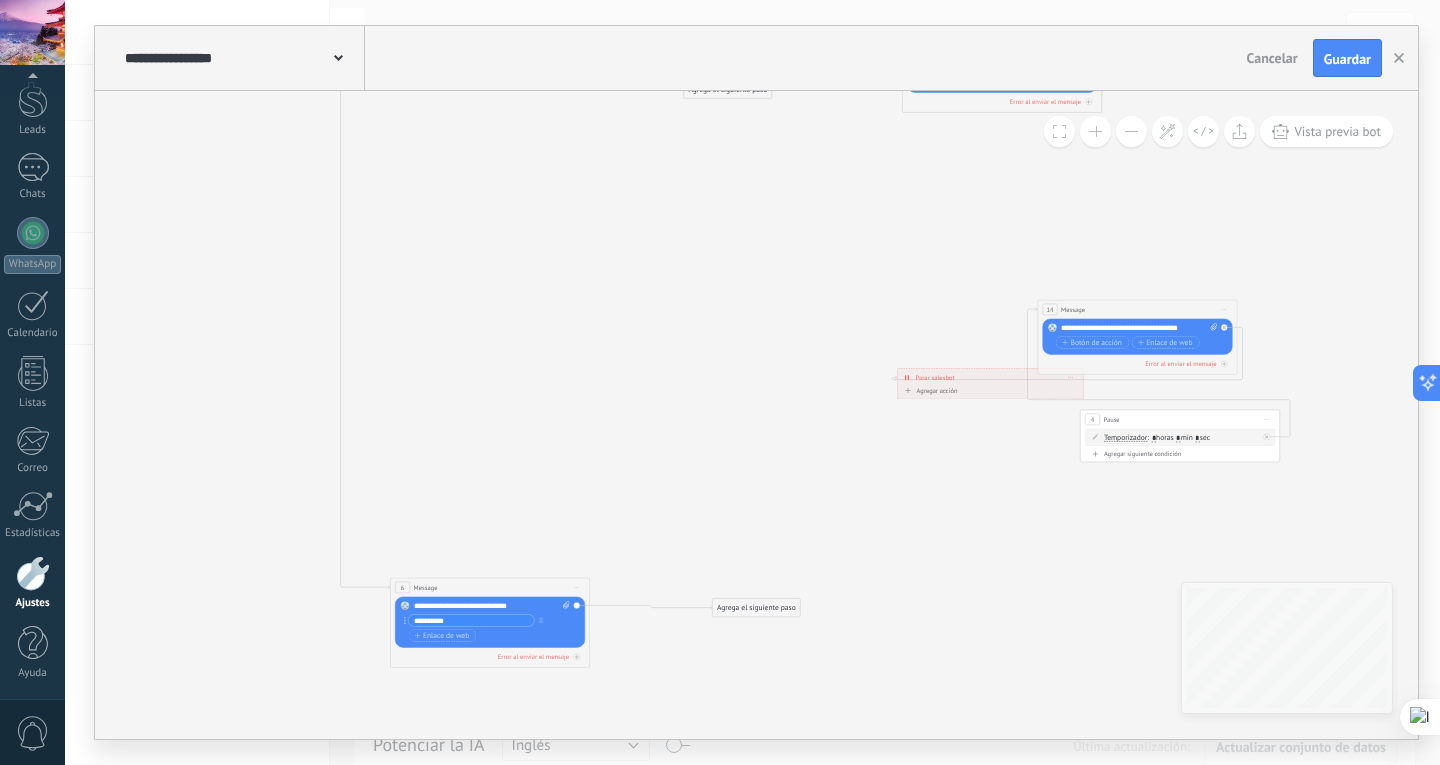 click on "Agrega el siguiente paso" at bounding box center (757, 608) 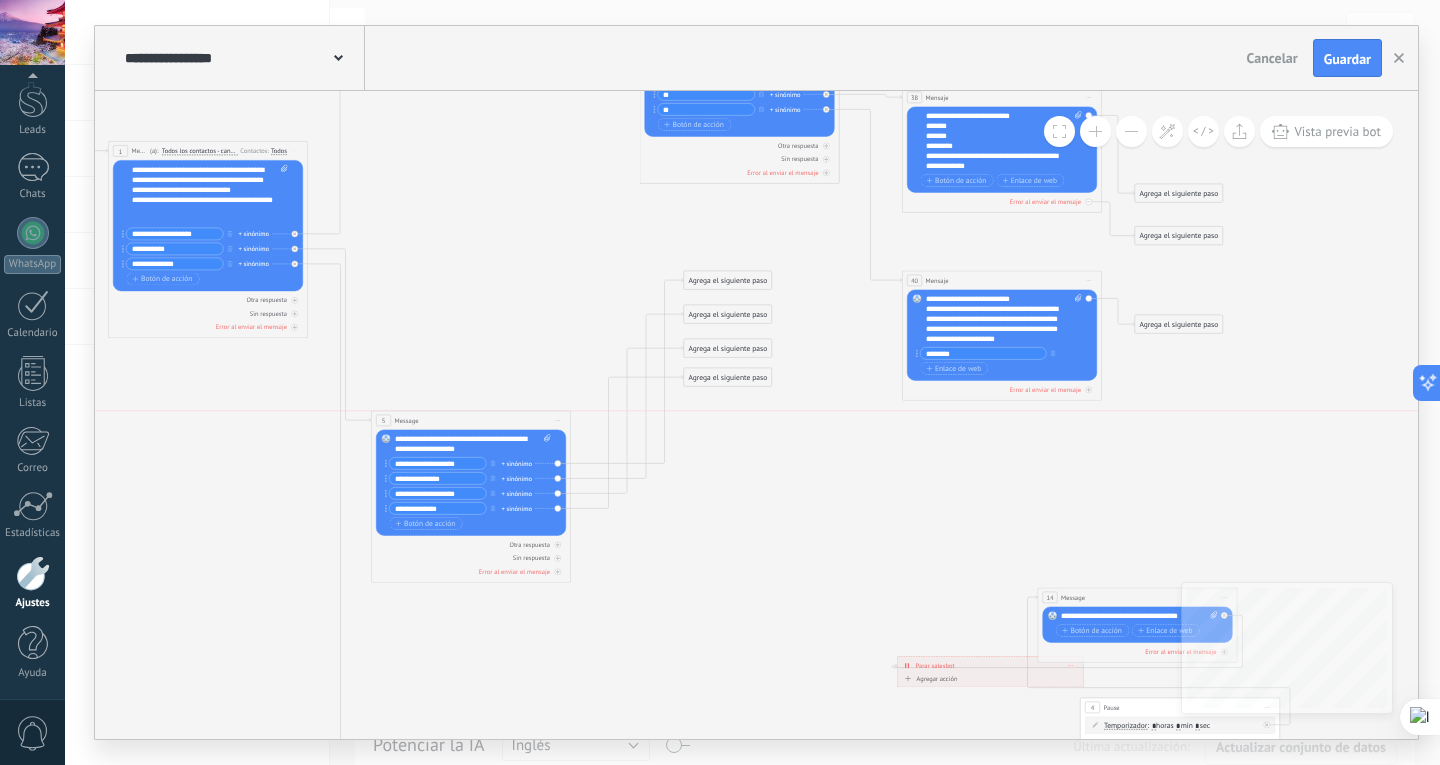 drag, startPoint x: 472, startPoint y: 119, endPoint x: 477, endPoint y: 442, distance: 323.0387 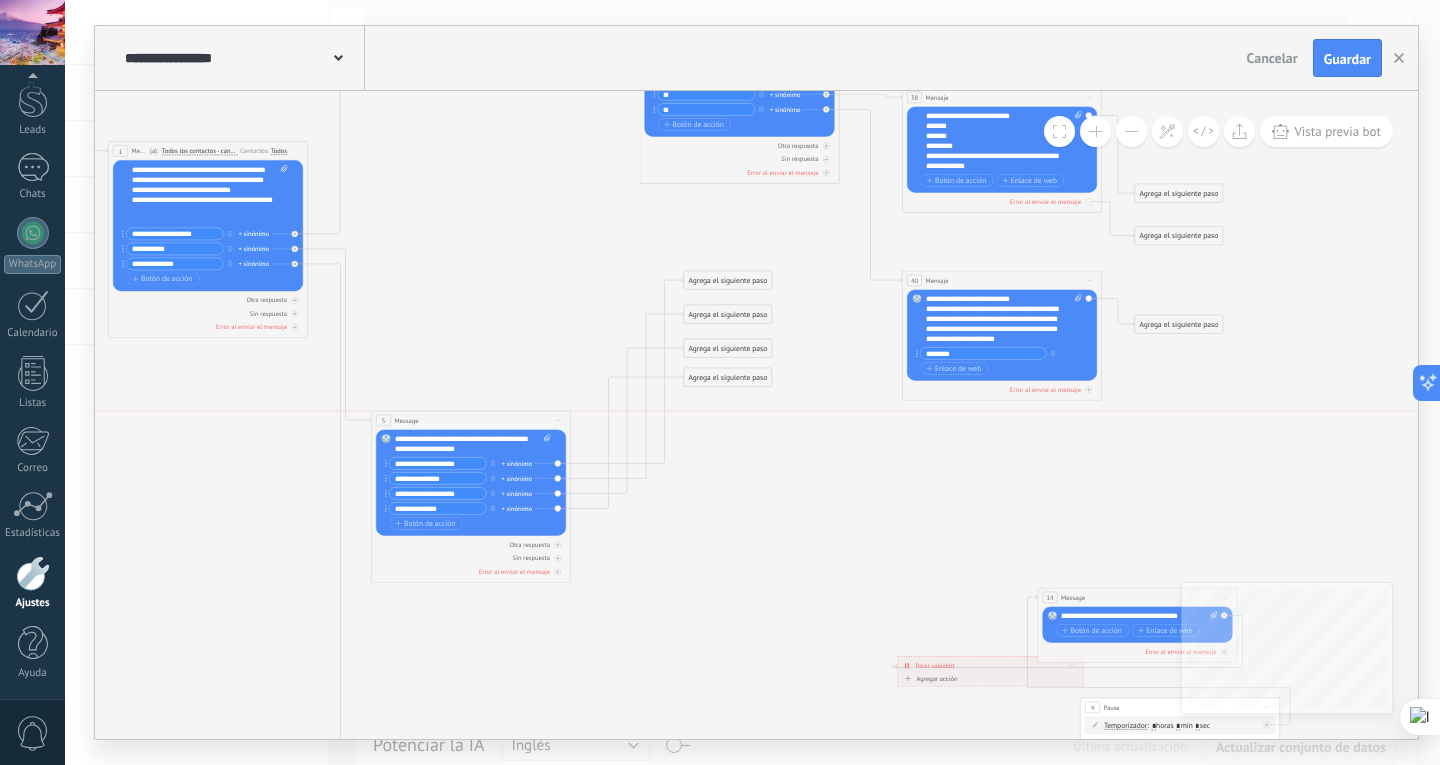 click on "5
Message
*******
(a):
Todos los contactos - canales seleccionados
Todos los contactos - canales seleccionados
Todos los contactos - canal primario
Contacto principal - canales seleccionados
Contacto principal - canal primario
Todos los contactos - canales seleccionados
Todos los contactos - canales seleccionados
Todos los contactos - canal primario
Contacto principal - canales seleccionados" at bounding box center (471, 420) 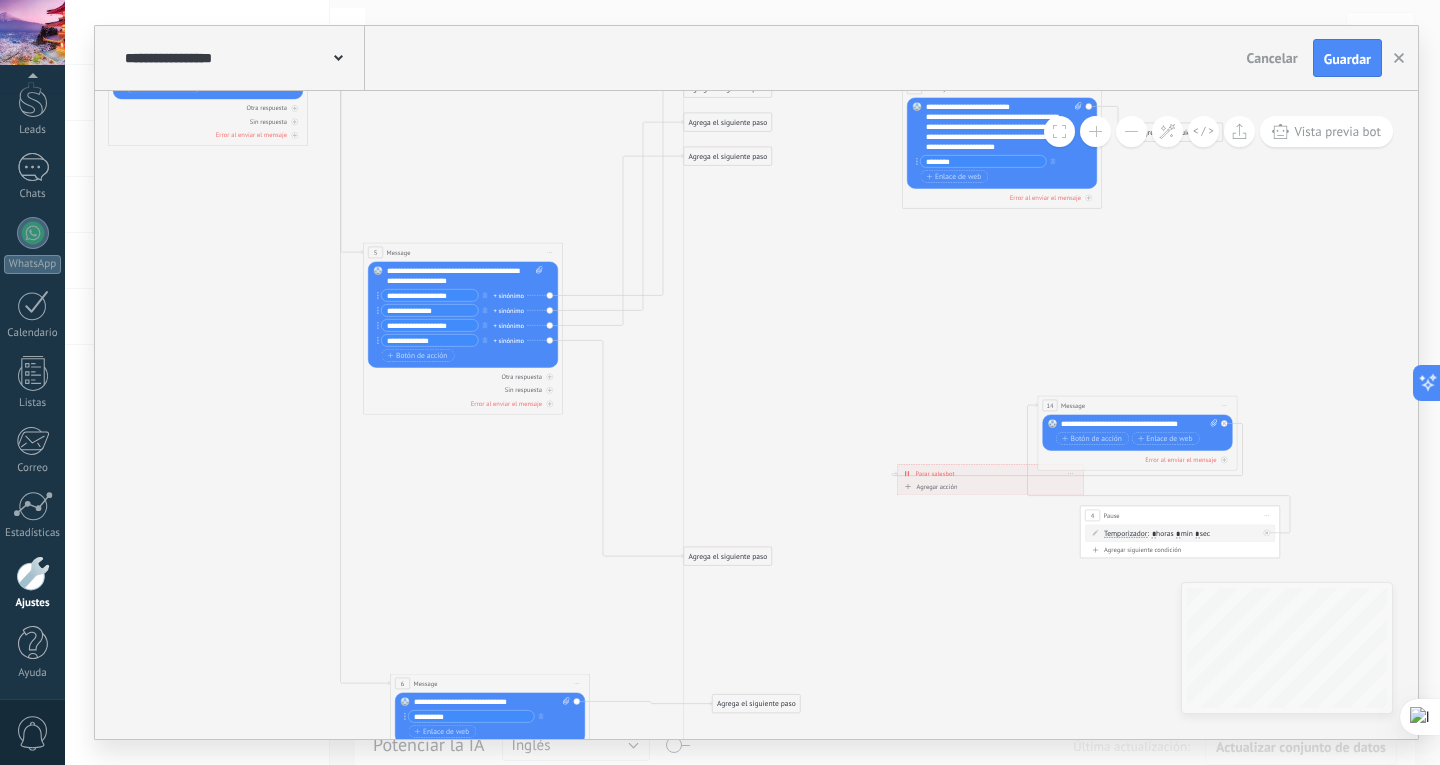 drag, startPoint x: 756, startPoint y: 252, endPoint x: 838, endPoint y: 498, distance: 259.30676 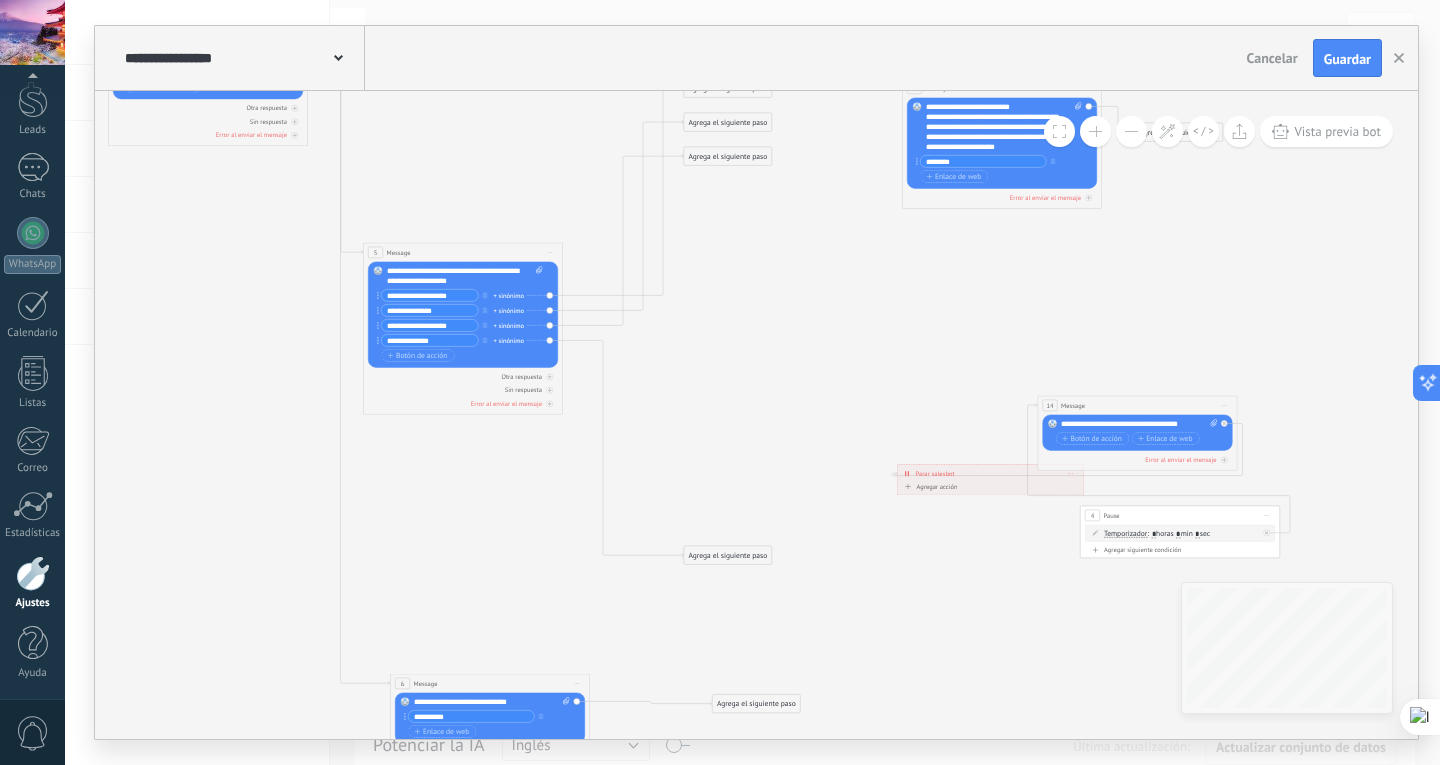 click on "Iniciar vista previa aquí
Cambiar nombre
Duplicar
Borrar" at bounding box center (1225, 405) 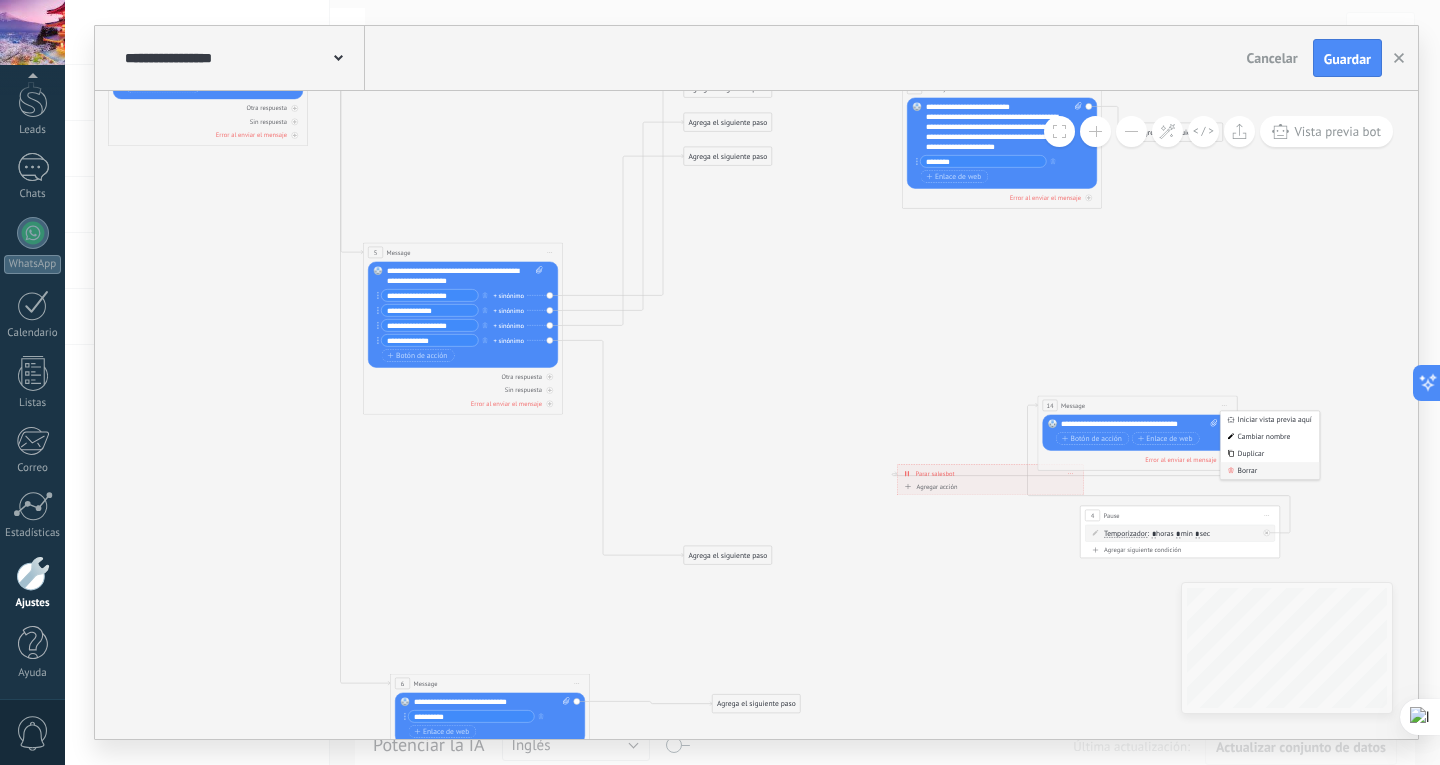 click on "Borrar" at bounding box center (1270, 470) 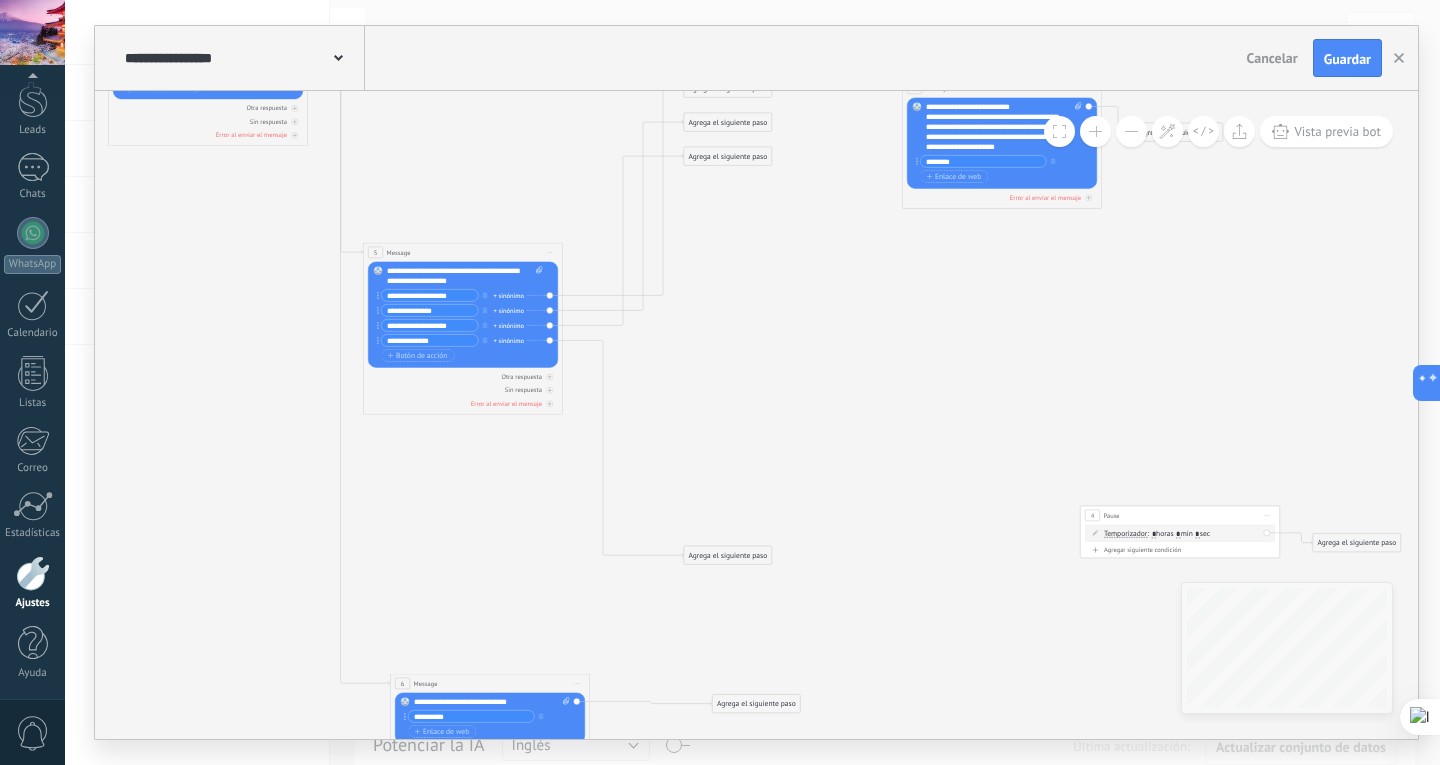 drag, startPoint x: 1265, startPoint y: 513, endPoint x: 1284, endPoint y: 528, distance: 24.207438 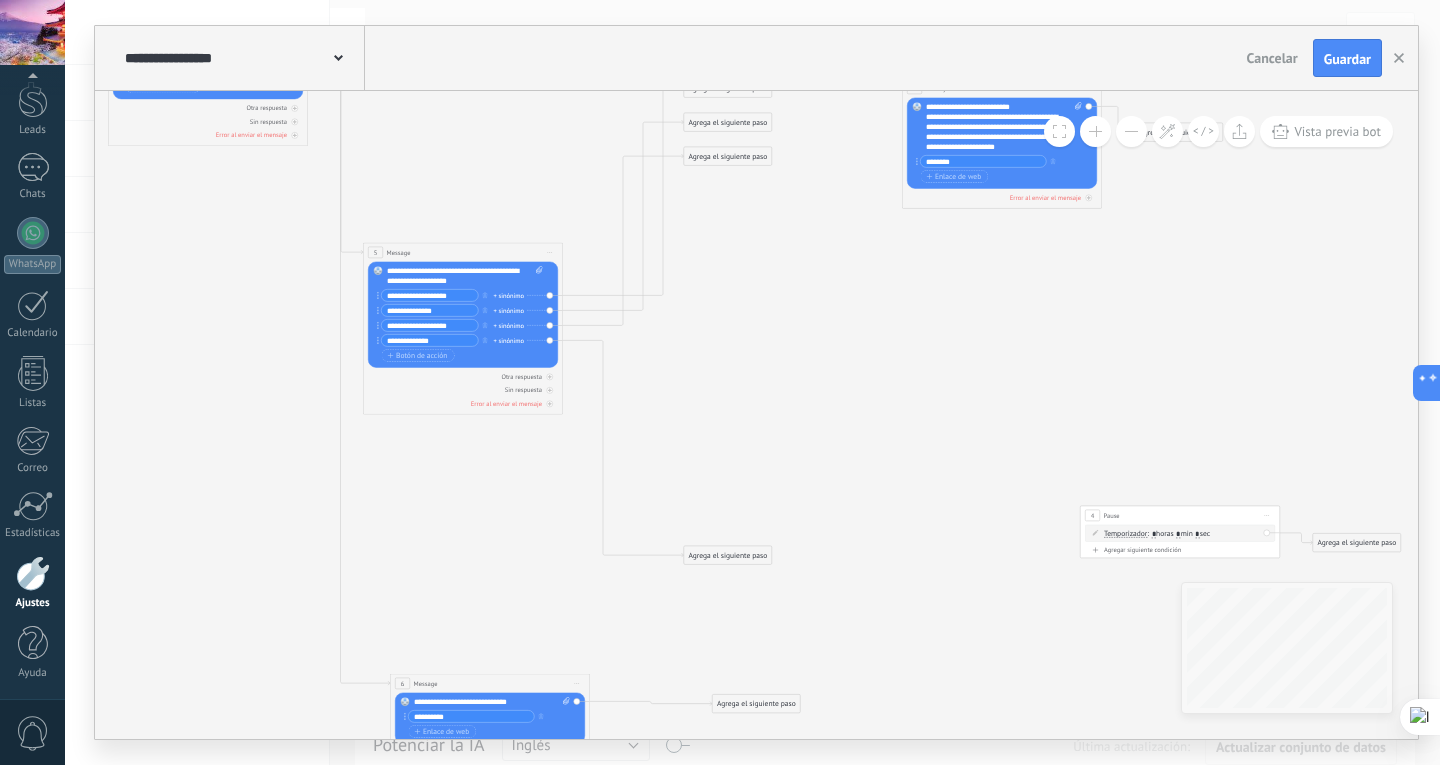 click 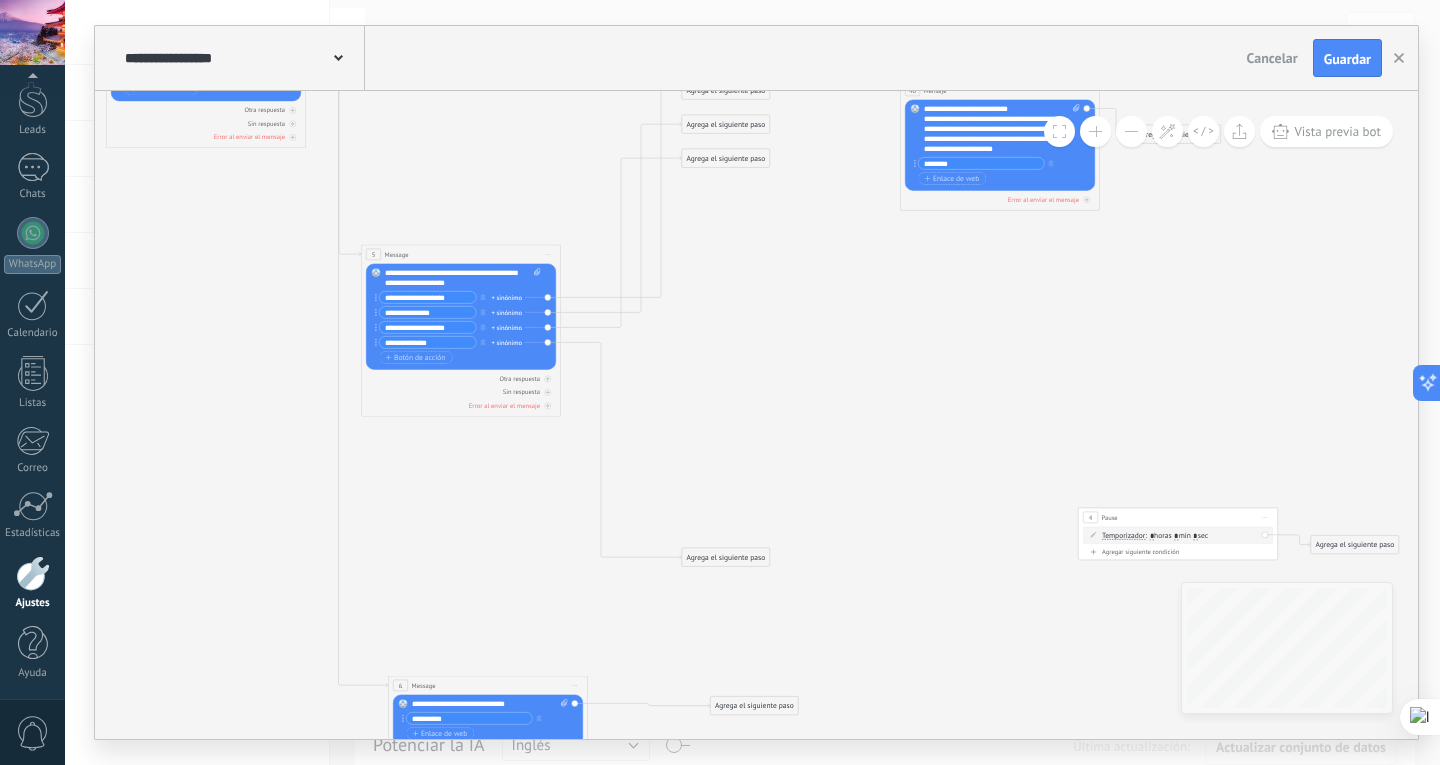click on "Iniciar vista previa aquí
Cambiar nombre
Duplicar
Borrar" at bounding box center (1265, 517) 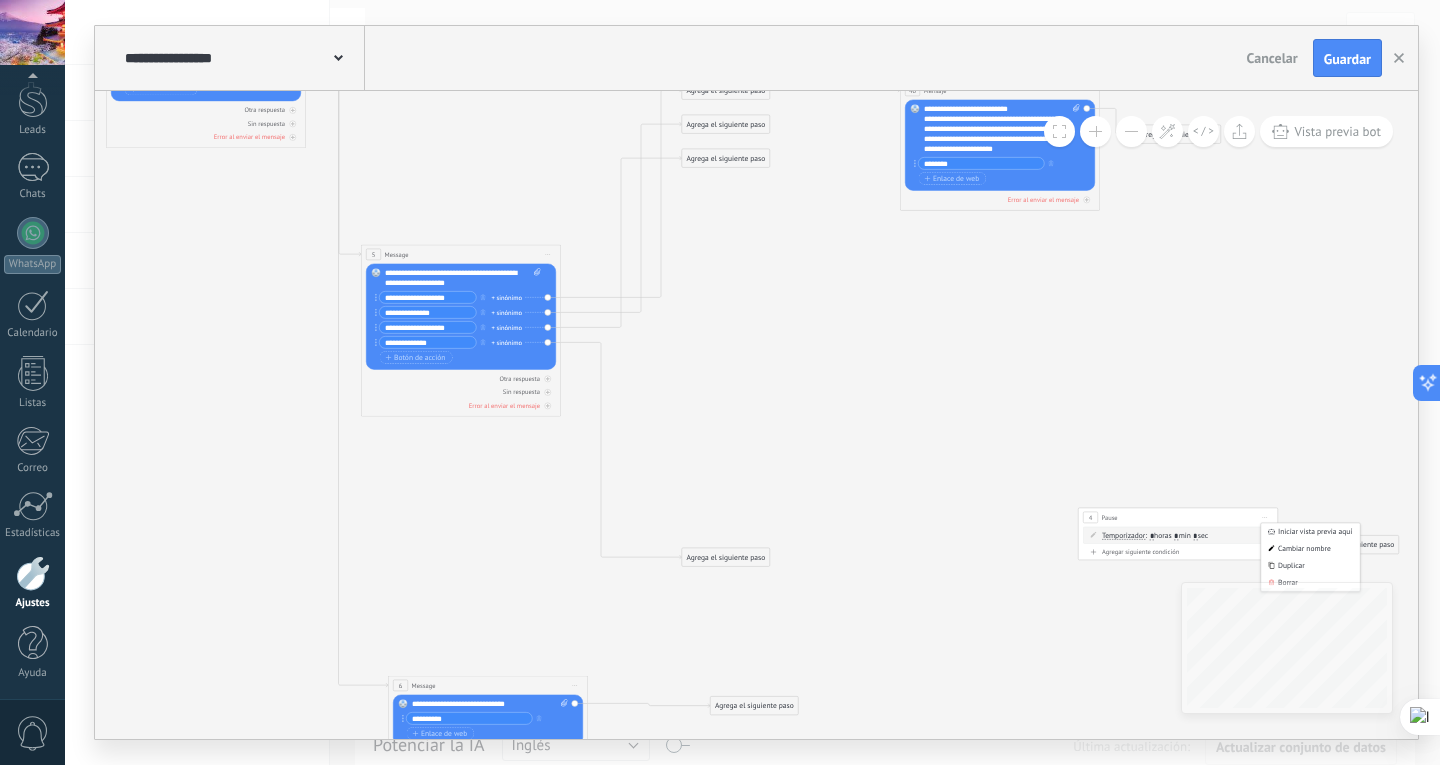 click on "Borrar" at bounding box center (1310, 582) 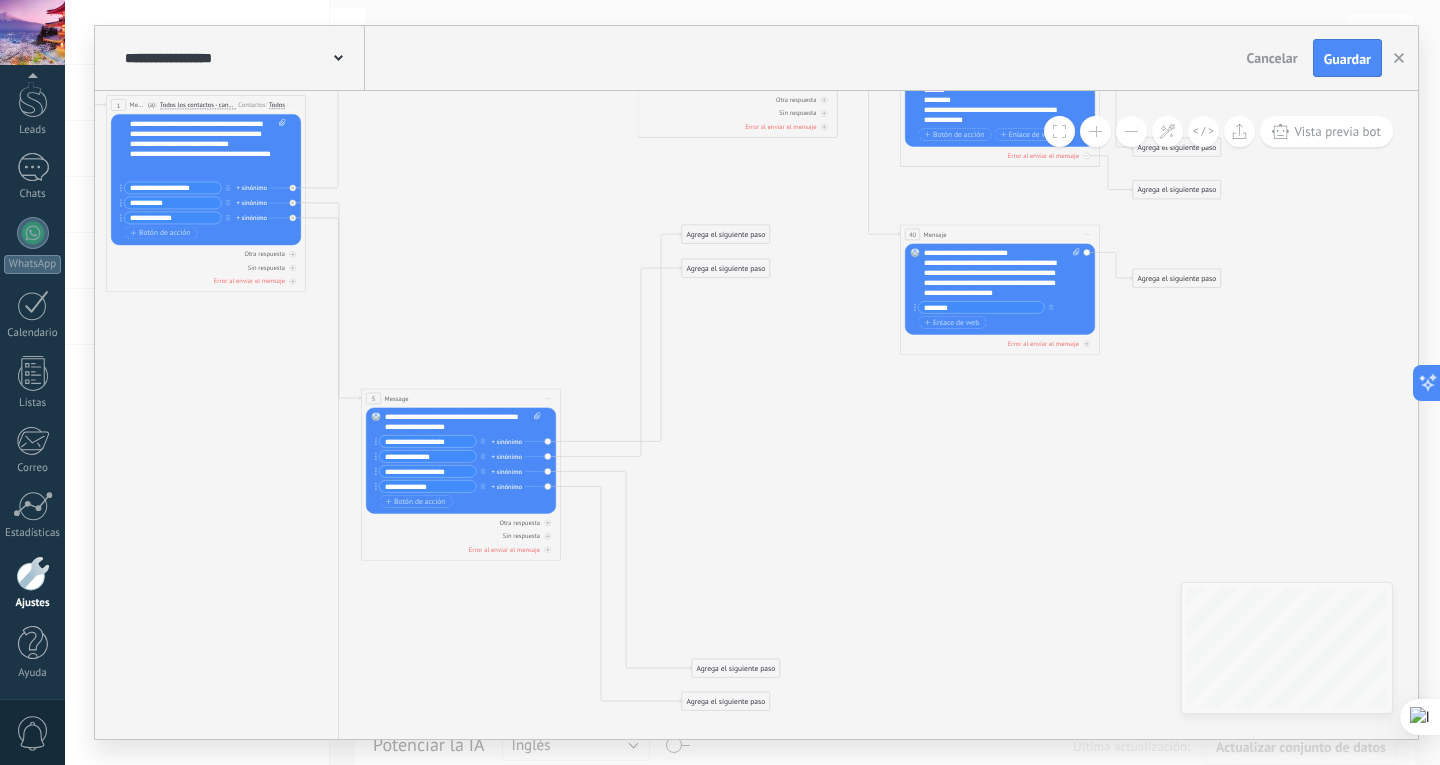 drag, startPoint x: 747, startPoint y: 301, endPoint x: 757, endPoint y: 667, distance: 366.1366 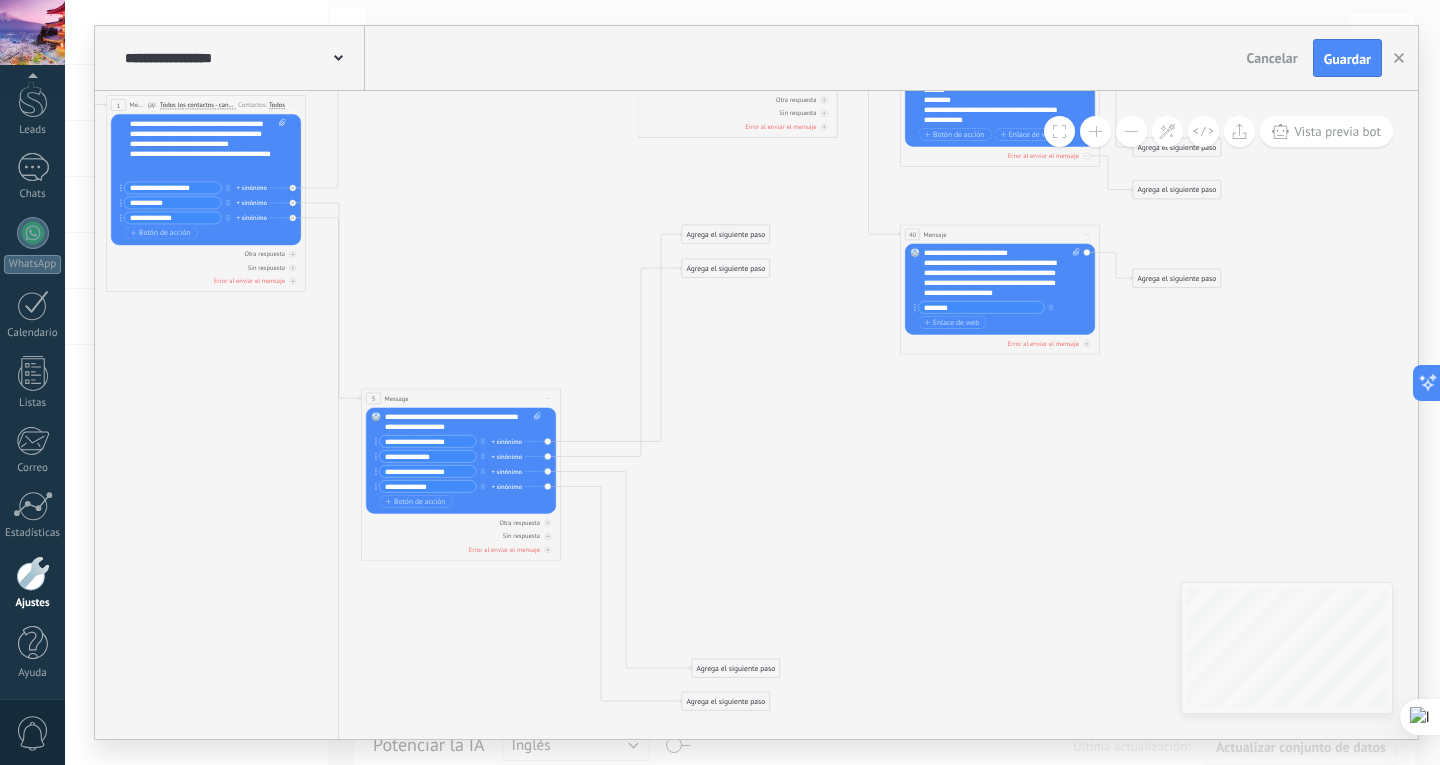 click on "Agrega el siguiente paso" at bounding box center (736, 668) 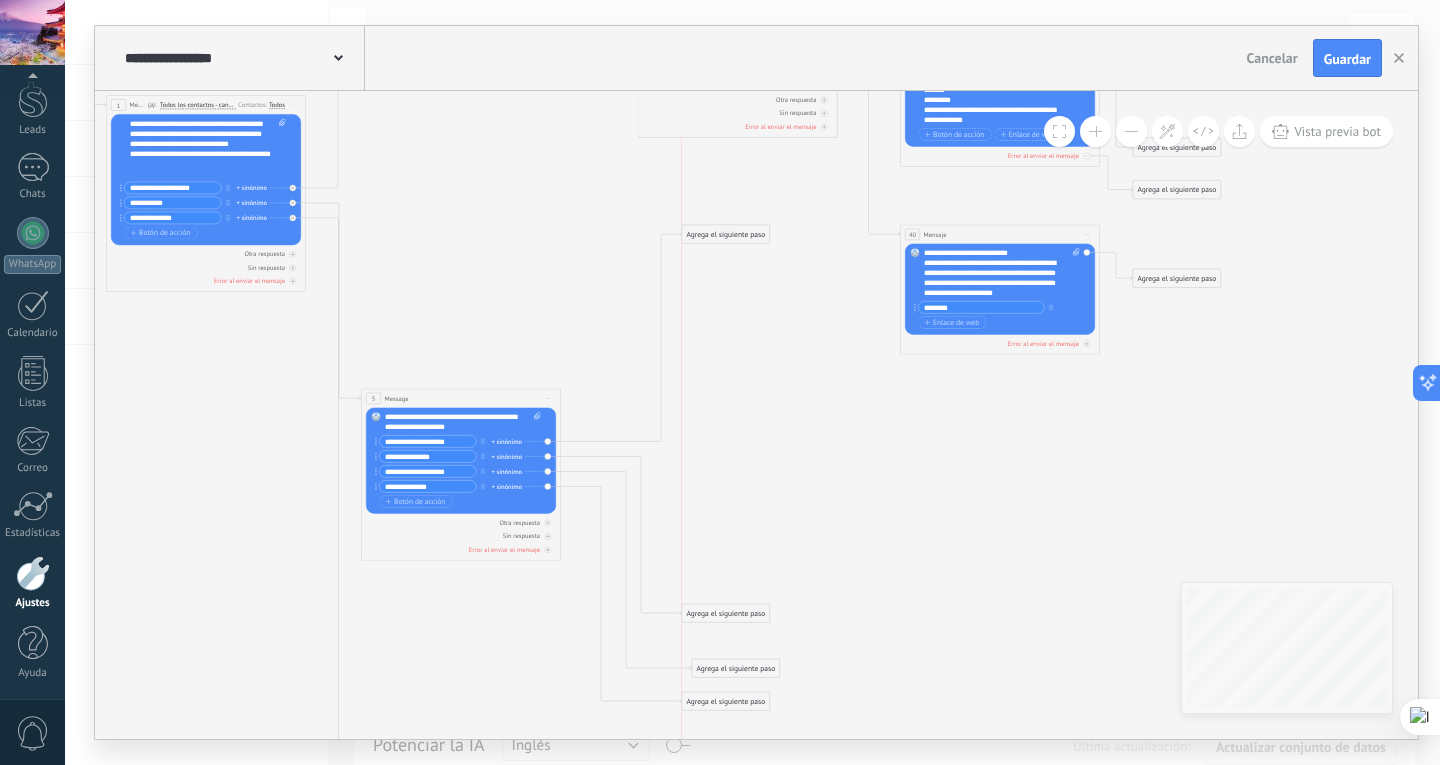 drag, startPoint x: 736, startPoint y: 269, endPoint x: 736, endPoint y: 614, distance: 345 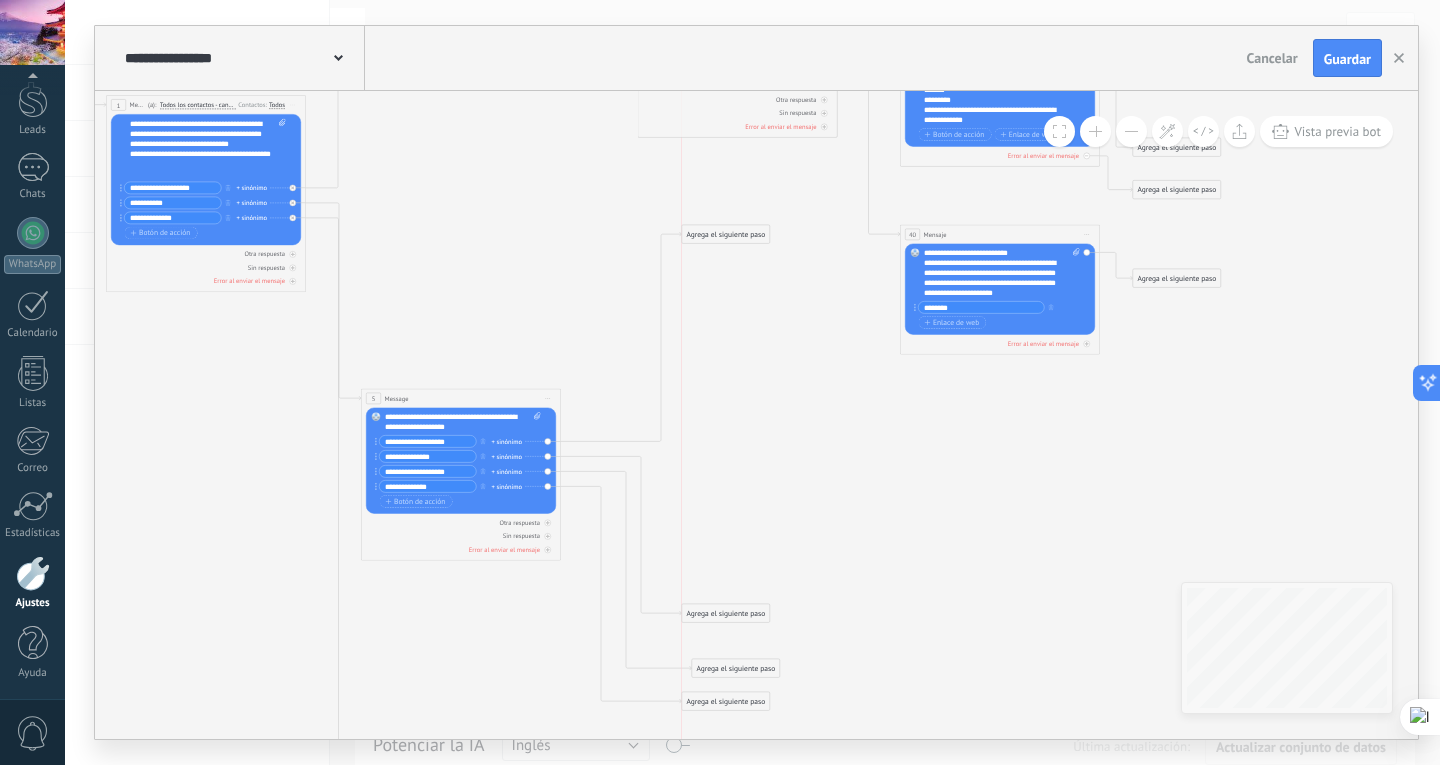 click on "Agrega el siguiente paso" at bounding box center (726, 613) 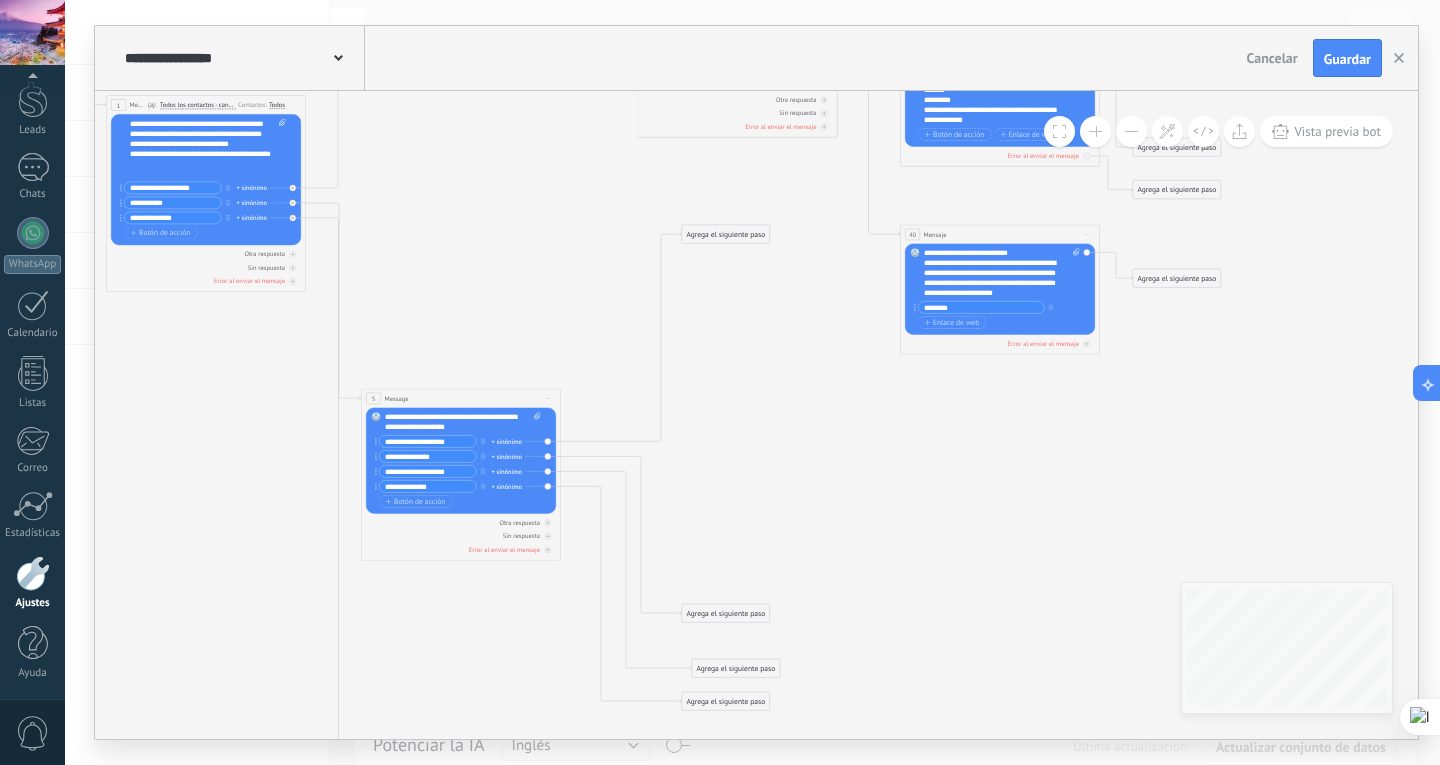 click on "Agrega el siguiente paso" at bounding box center [736, 668] 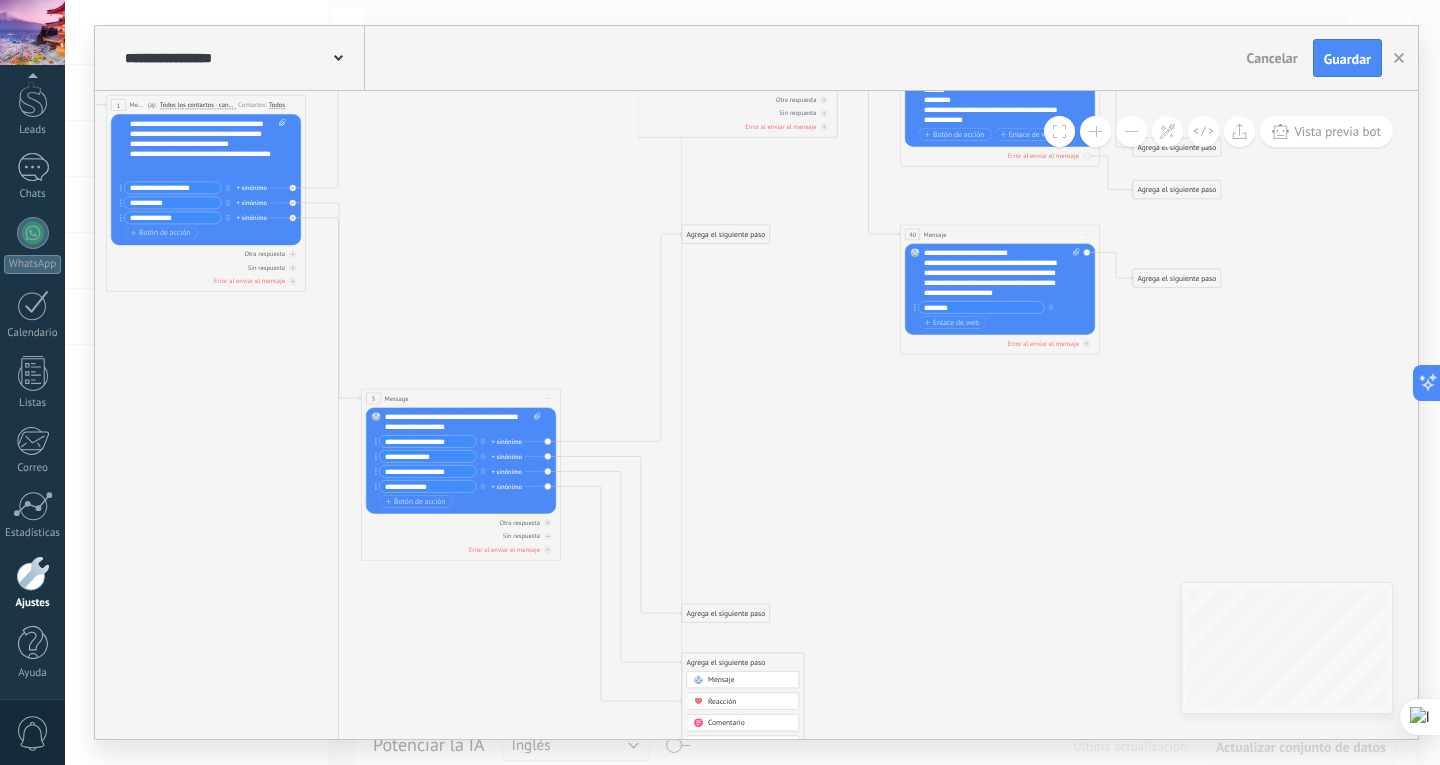 click on "Agrega el siguiente paso" at bounding box center (743, 662) 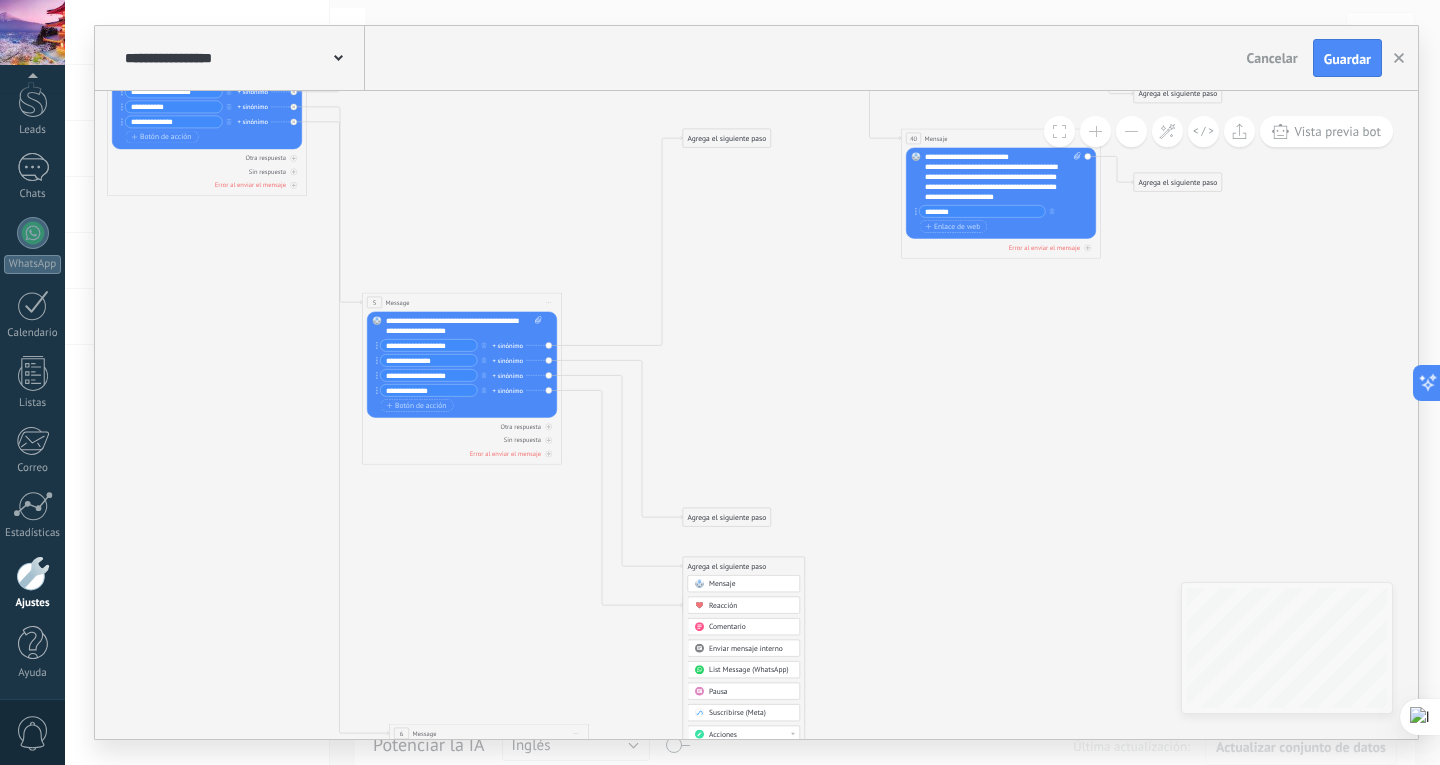 click 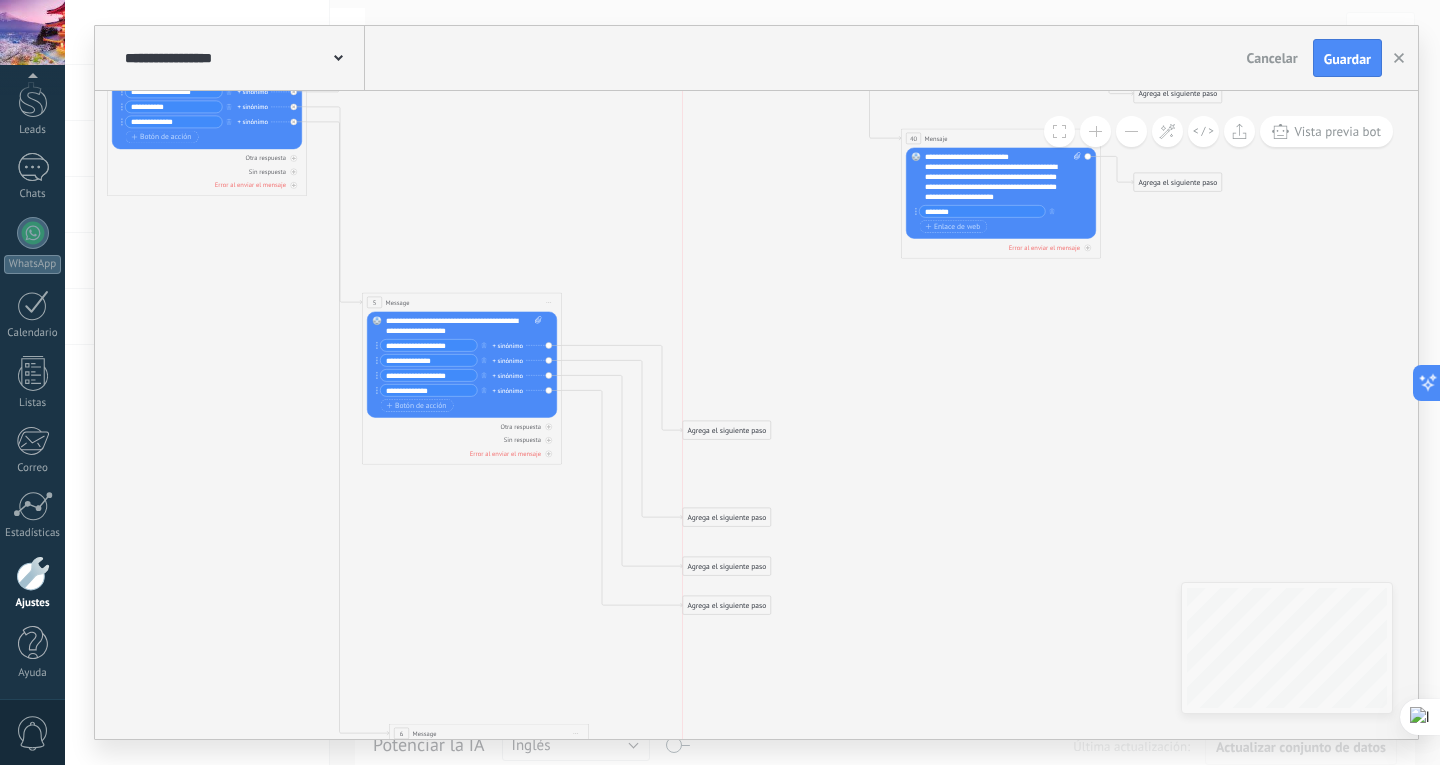 drag, startPoint x: 708, startPoint y: 133, endPoint x: 712, endPoint y: 425, distance: 292.0274 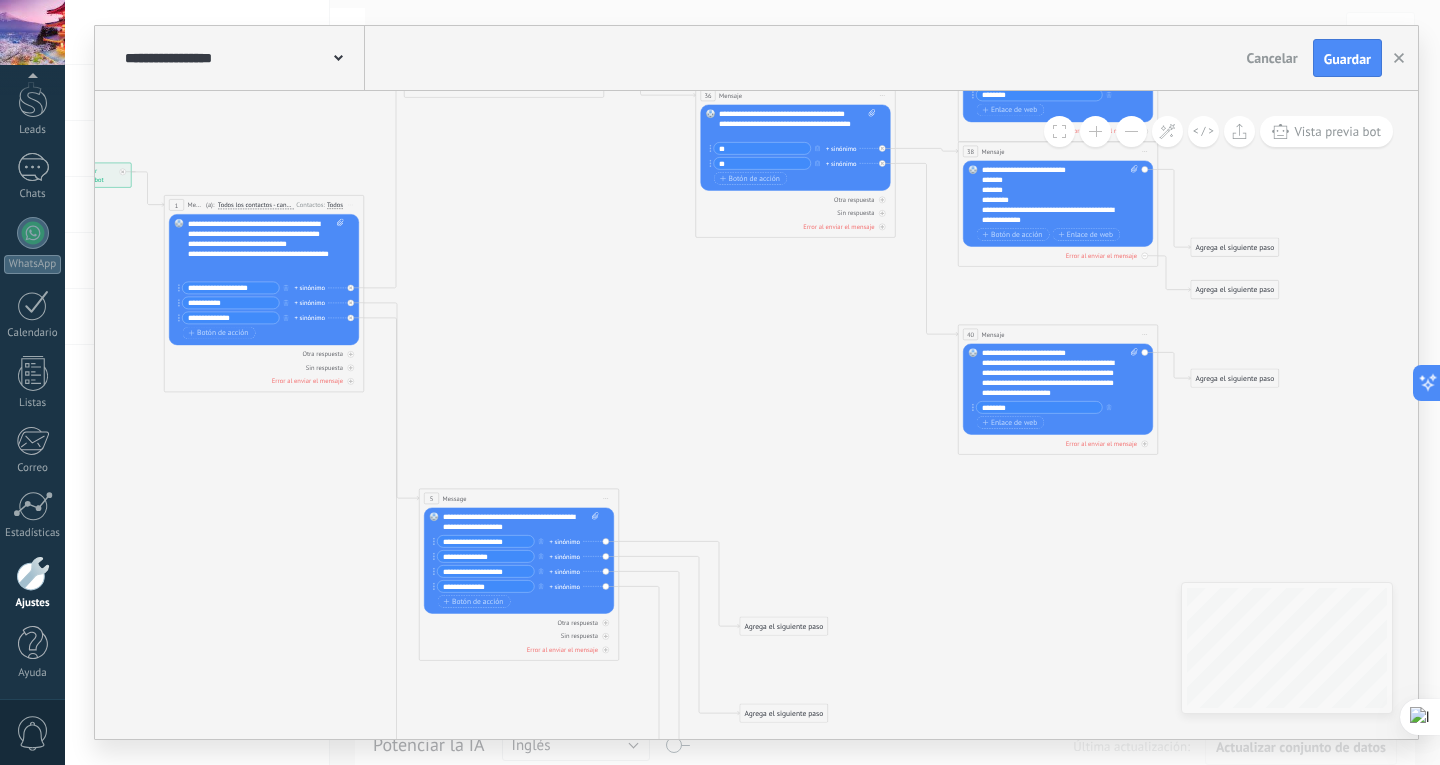 drag, startPoint x: 554, startPoint y: 456, endPoint x: 611, endPoint y: 124, distance: 336.85754 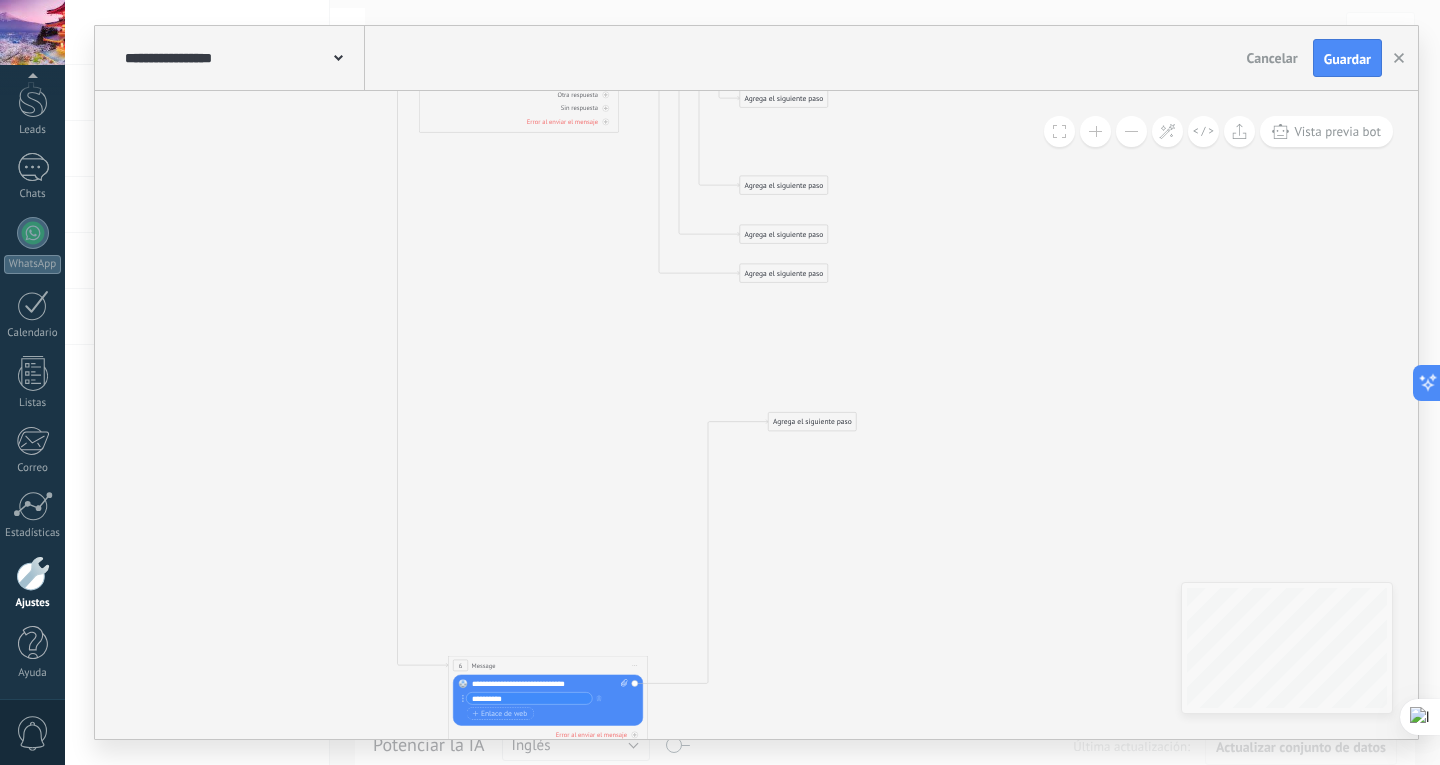 drag, startPoint x: 565, startPoint y: 397, endPoint x: 669, endPoint y: 579, distance: 209.6187 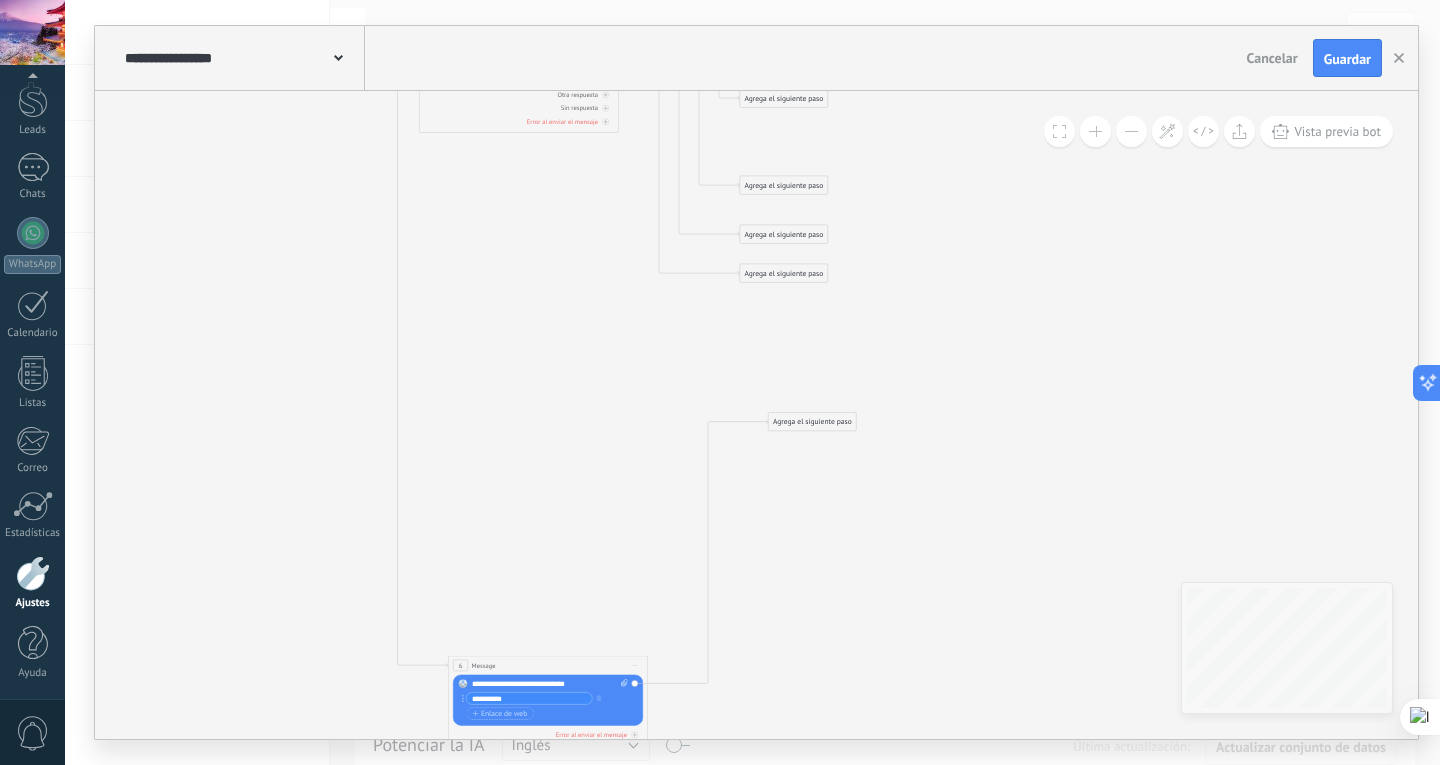 click on "6
Message
*******
(a):
Todos los contactos - canales seleccionados
Todos los contactos - canales seleccionados
Todos los contactos - canal primario
Contacto principal - canales seleccionados
Contacto principal - canal primario
Todos los contactos - canales seleccionados
Todos los contactos - canales seleccionados
Todos los contactos - canal primario
Contacto principal - canales seleccionados" at bounding box center (548, 665) 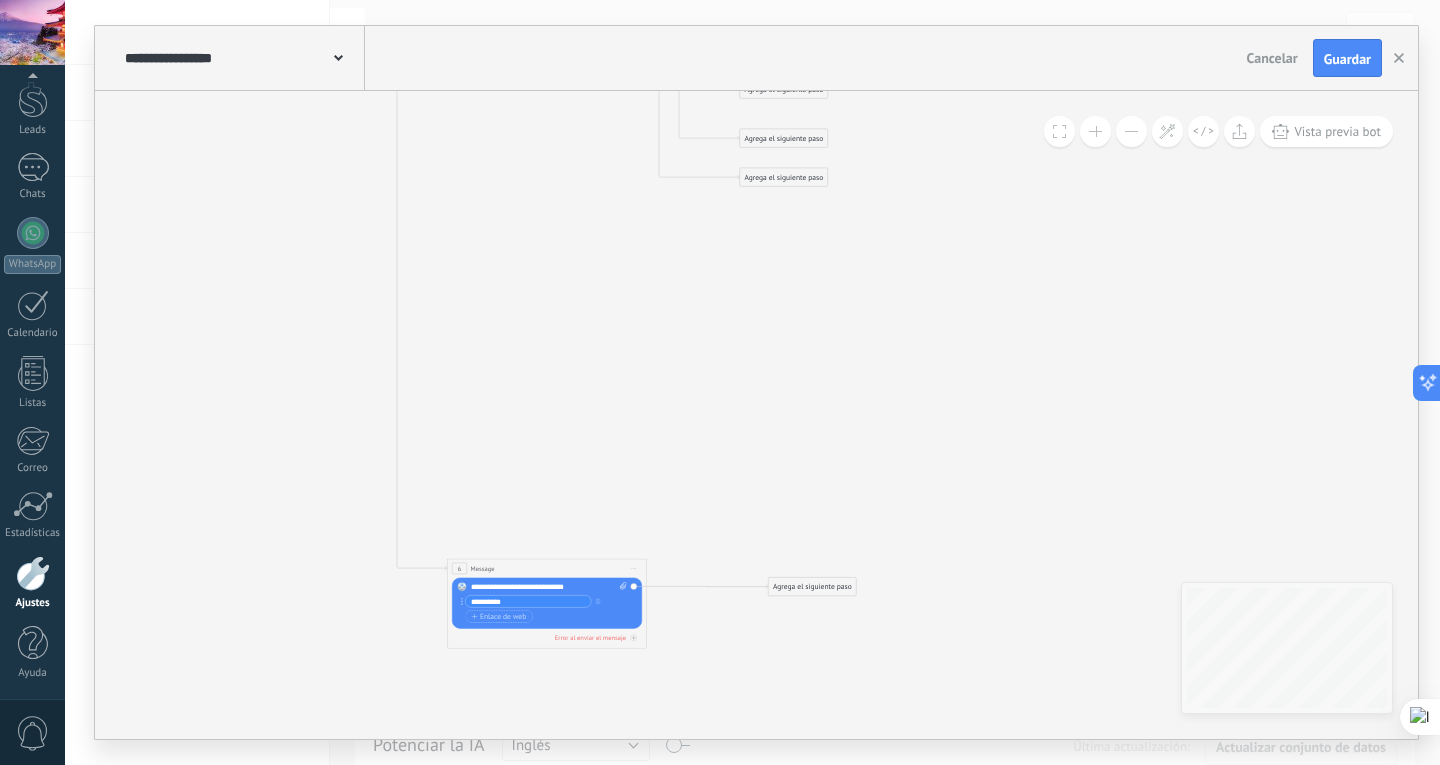 drag, startPoint x: 797, startPoint y: 327, endPoint x: 797, endPoint y: 588, distance: 261 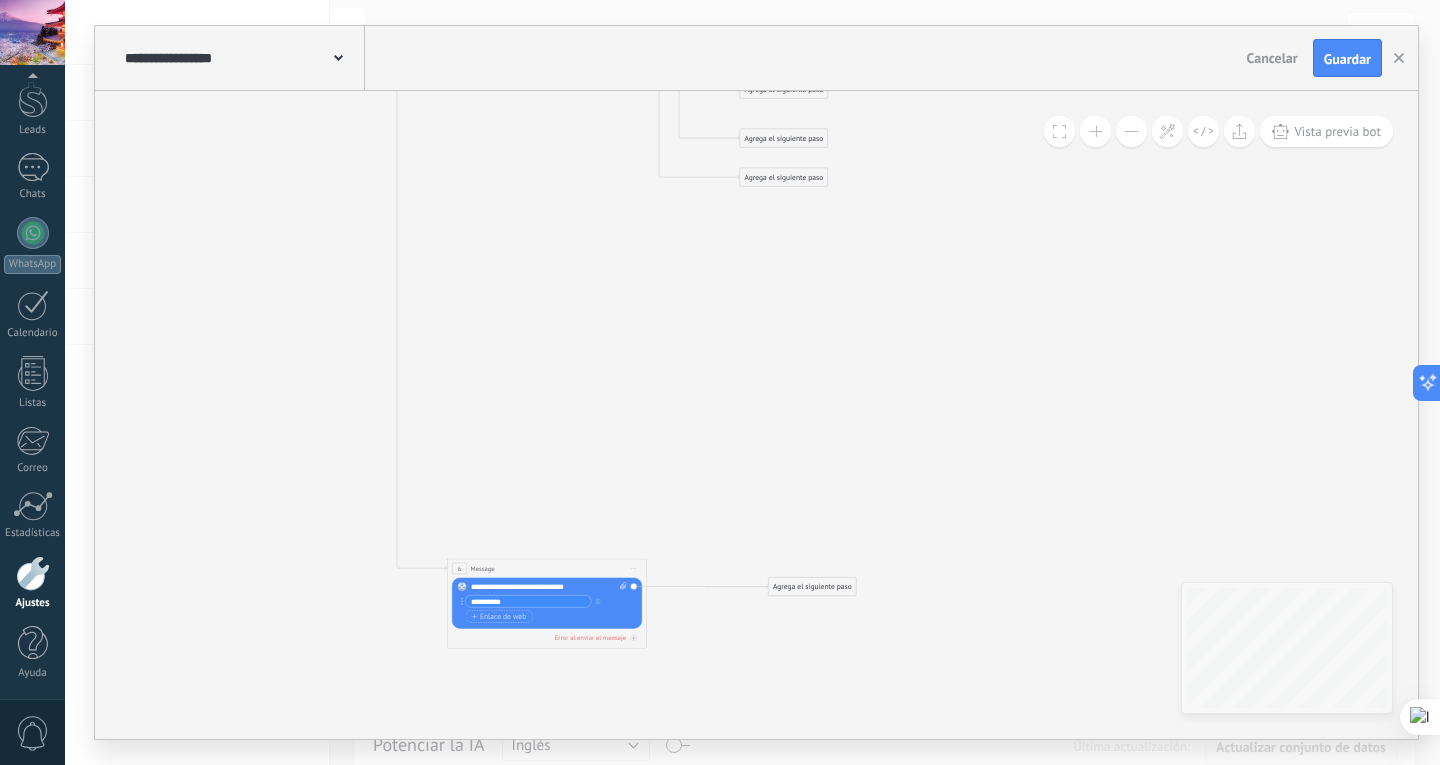 click on "Agrega el siguiente paso" at bounding box center [813, 587] 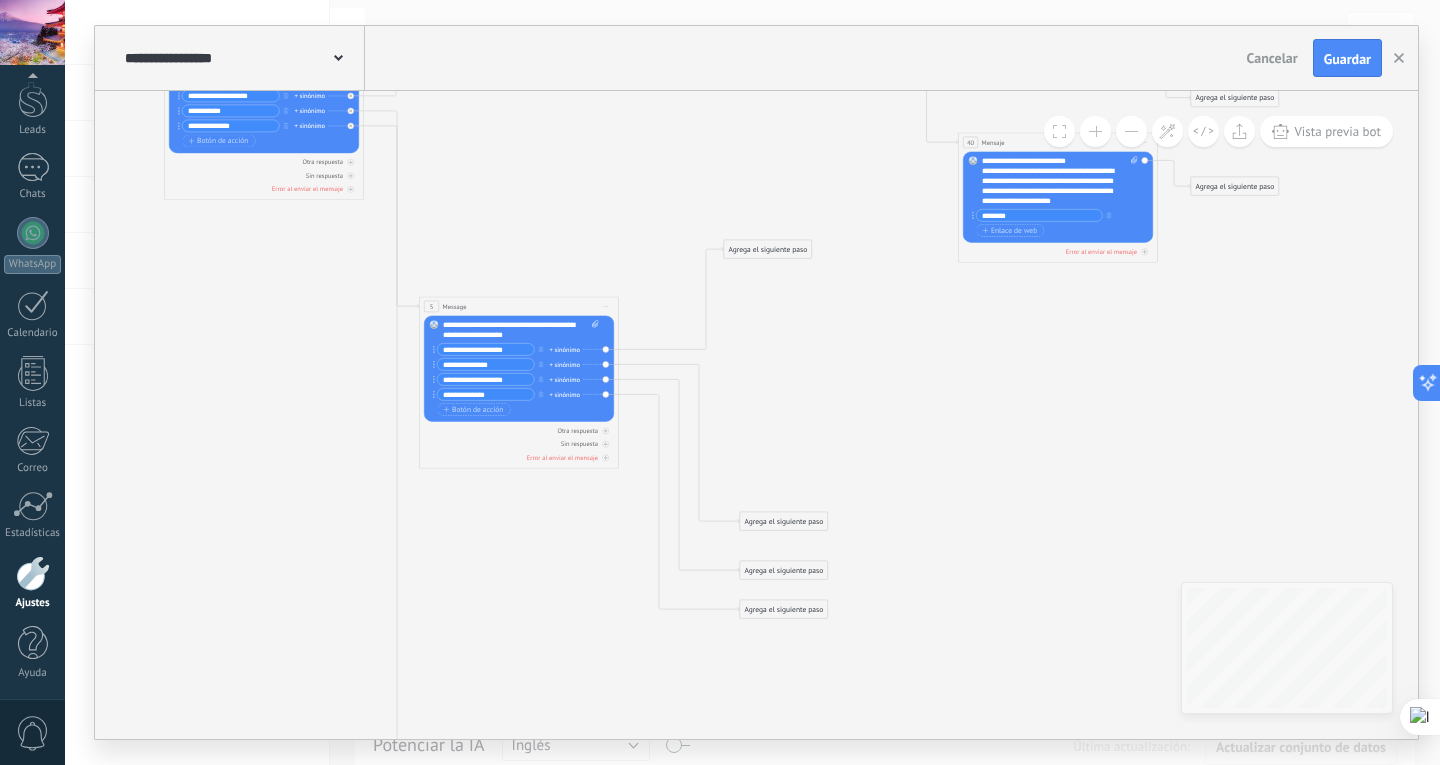drag, startPoint x: 801, startPoint y: 432, endPoint x: 785, endPoint y: 247, distance: 185.6906 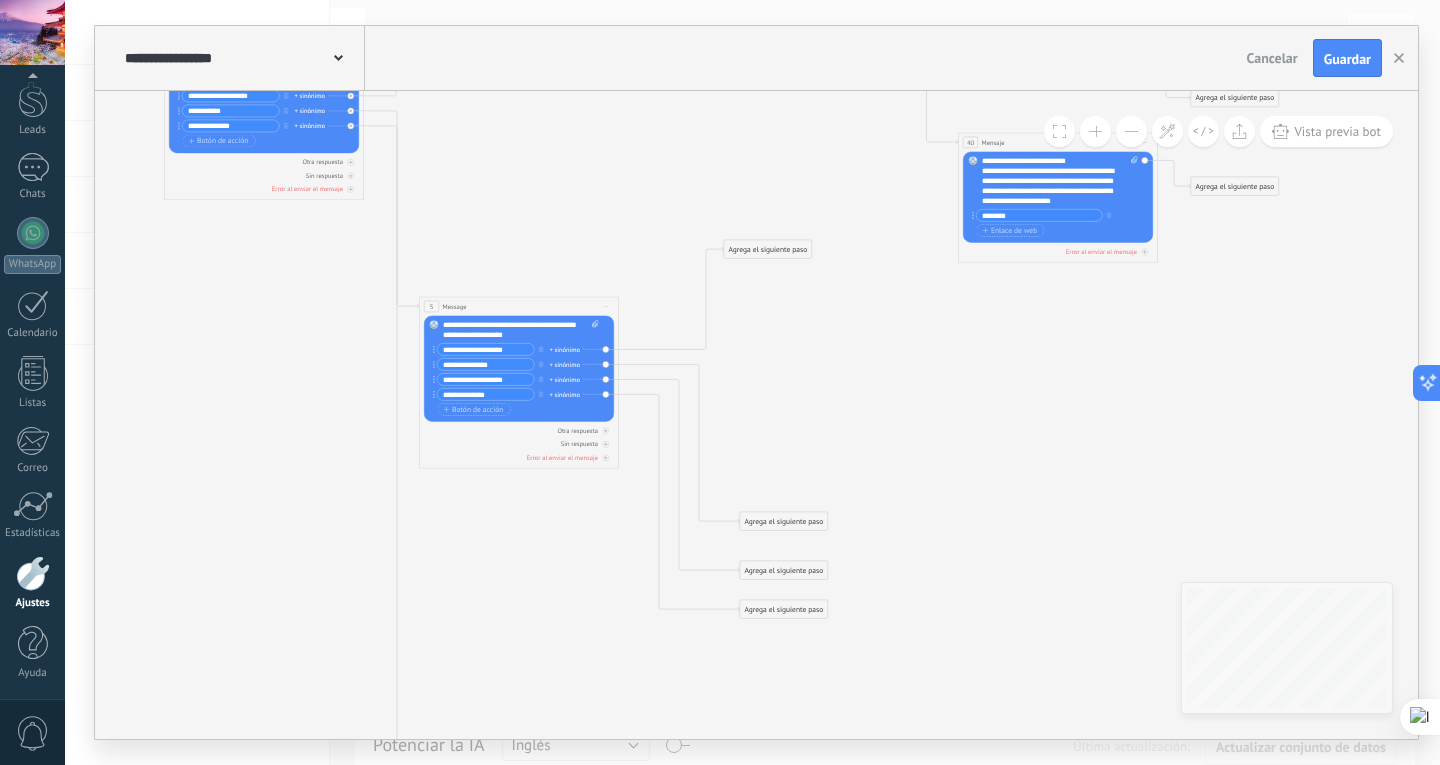 click on "Agrega el siguiente paso" at bounding box center [768, 249] 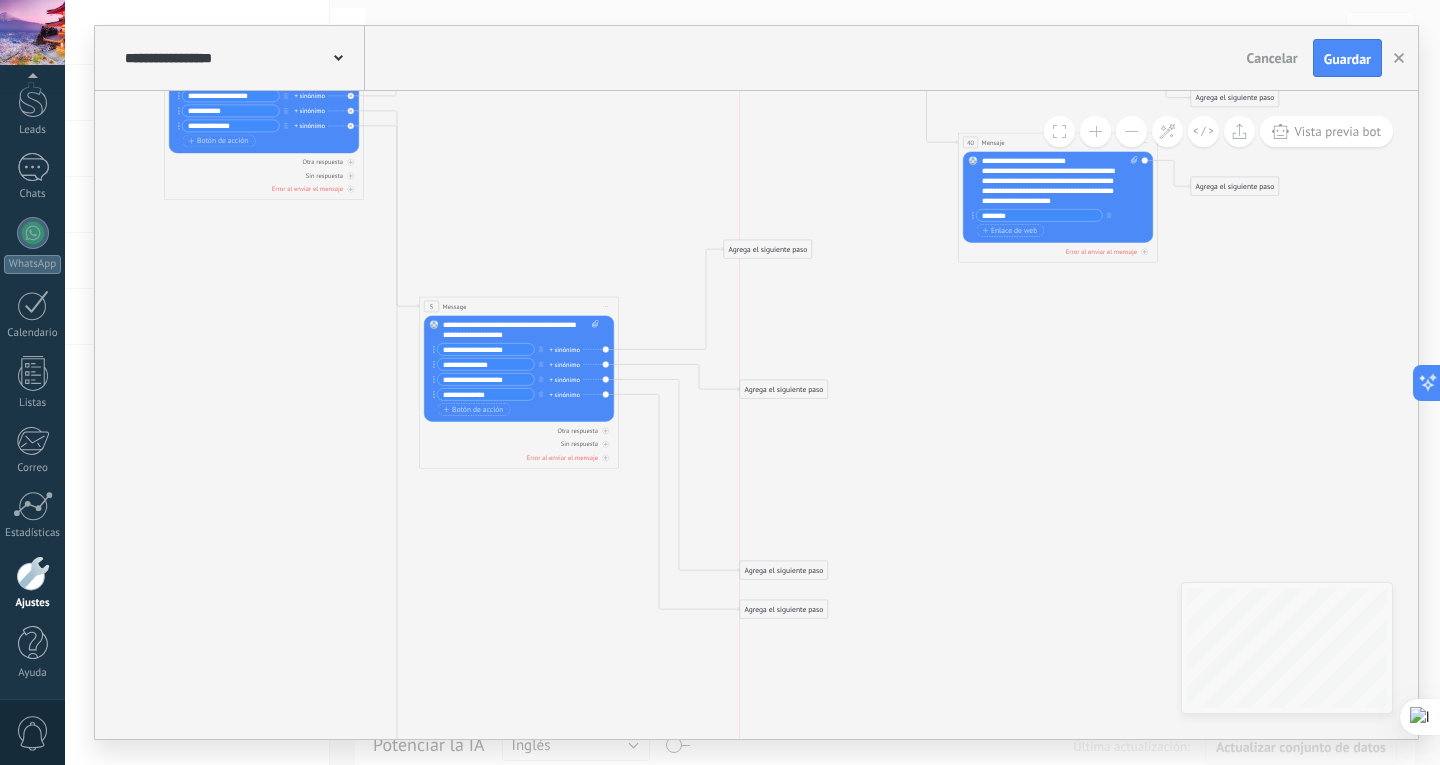 drag, startPoint x: 785, startPoint y: 513, endPoint x: 785, endPoint y: 381, distance: 132 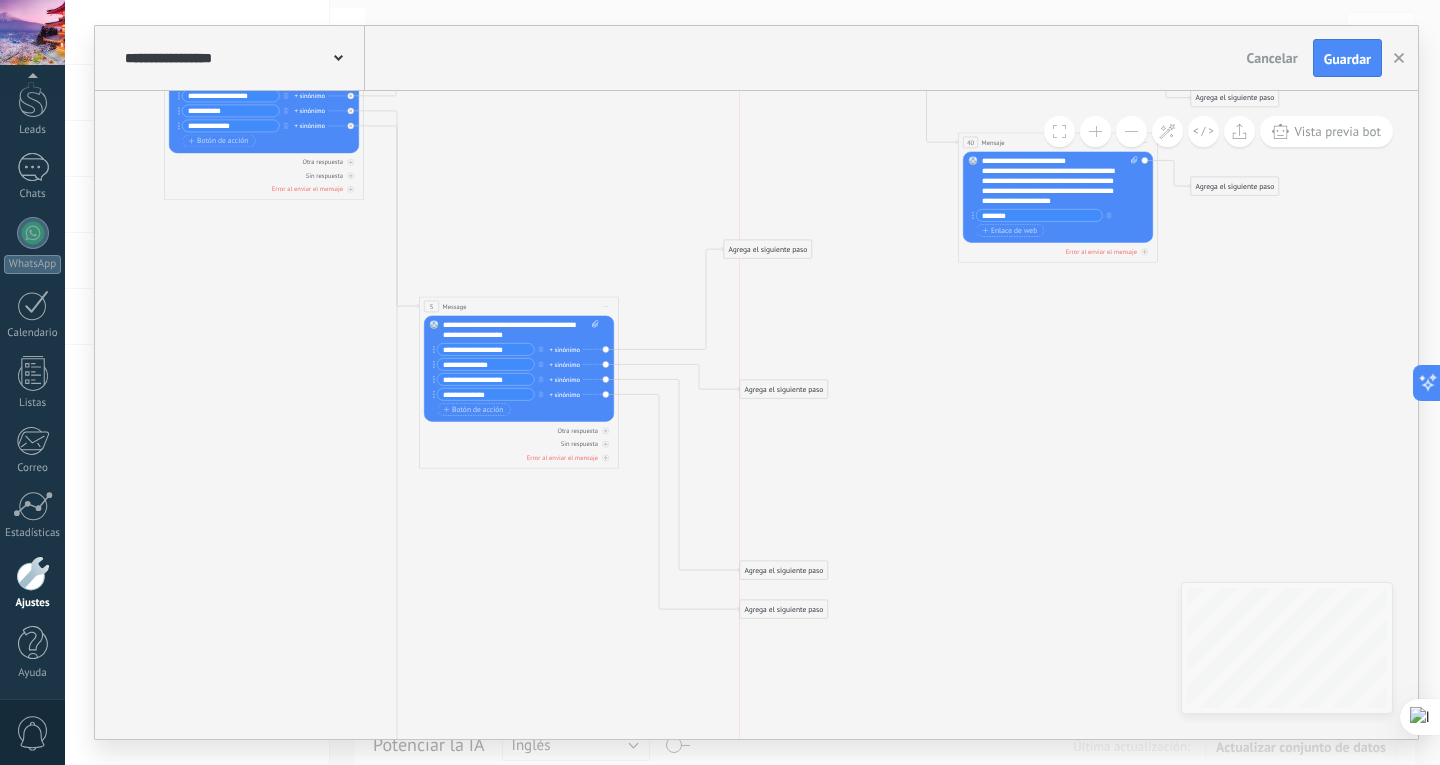 click on "Agrega el siguiente paso" at bounding box center [784, 389] 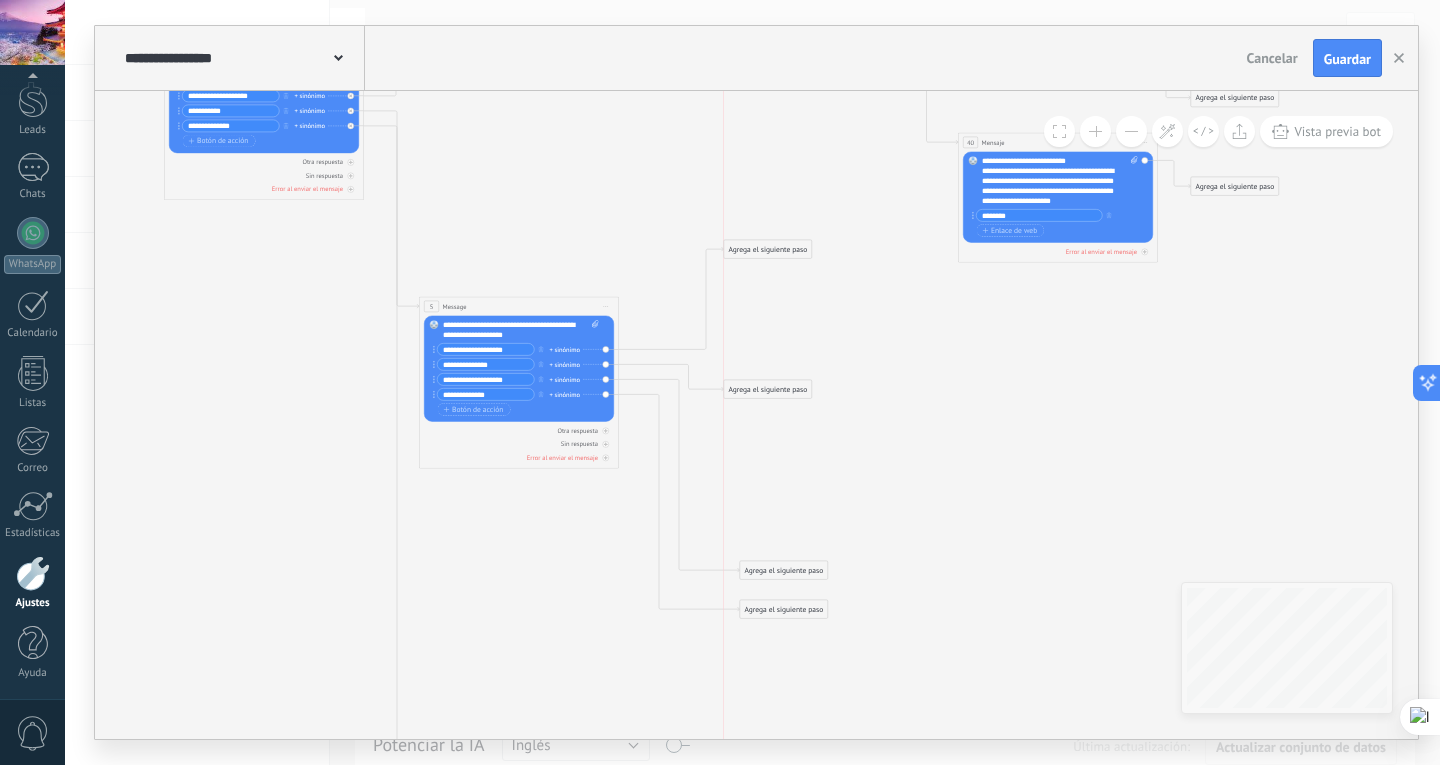 drag, startPoint x: 764, startPoint y: 388, endPoint x: 752, endPoint y: 388, distance: 12 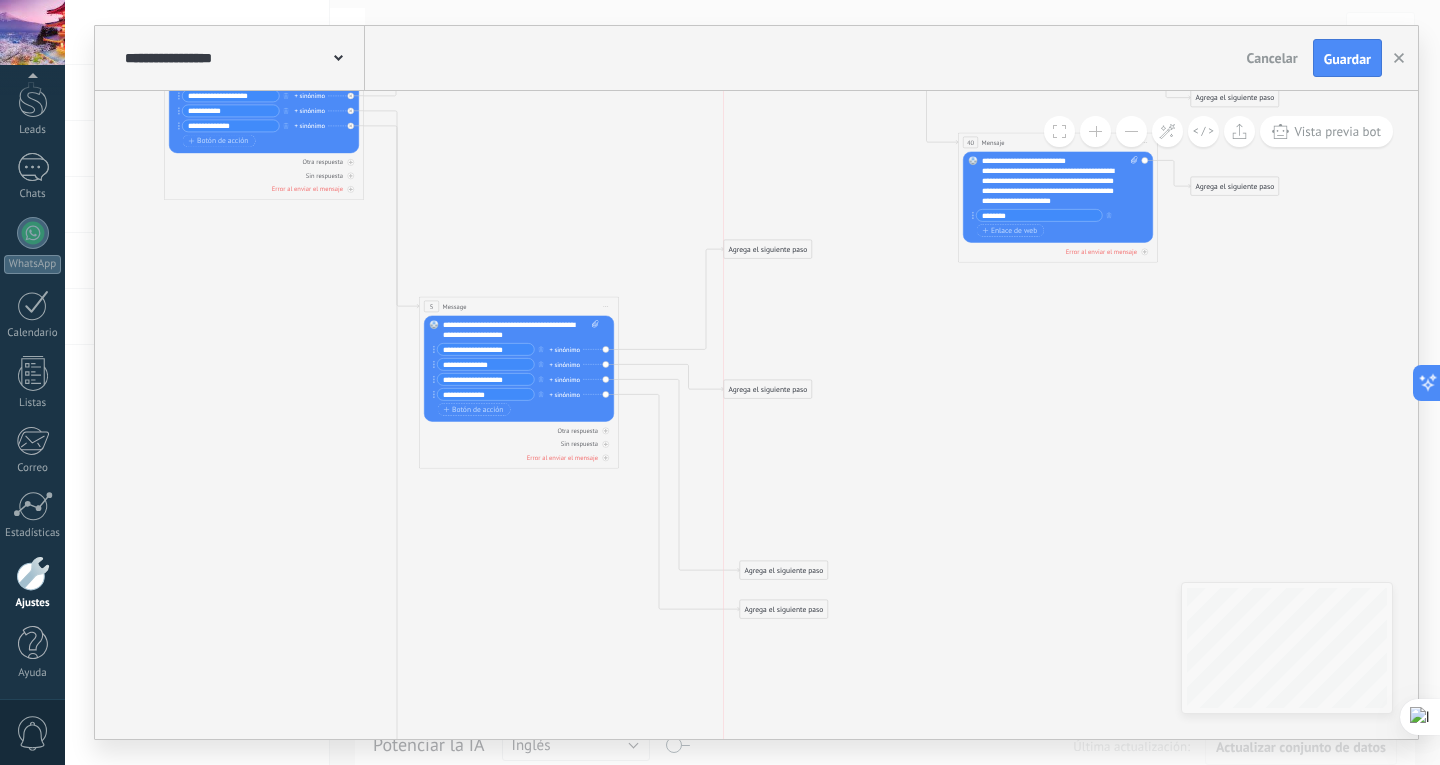 click on "Agrega el siguiente paso" at bounding box center (768, 389) 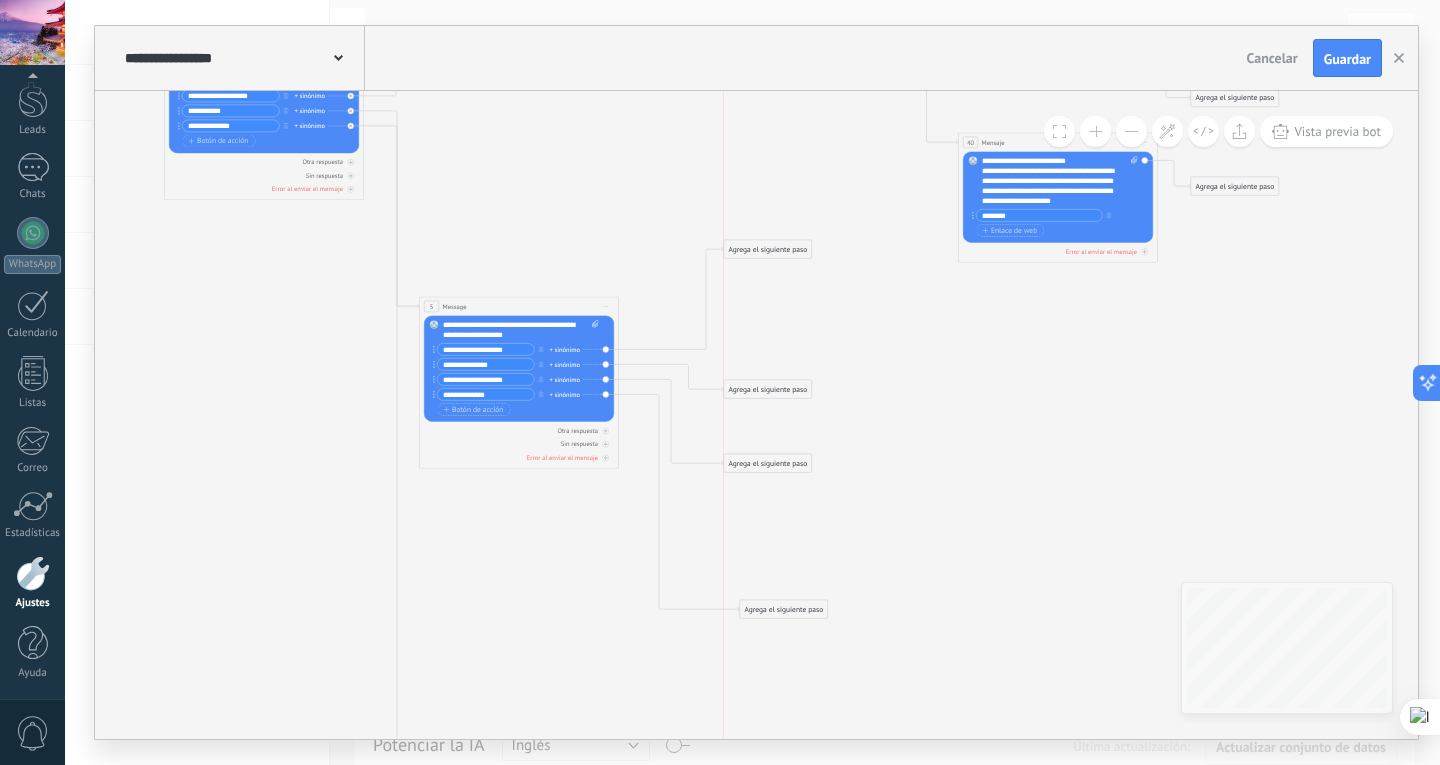 drag, startPoint x: 776, startPoint y: 564, endPoint x: 762, endPoint y: 462, distance: 102.9563 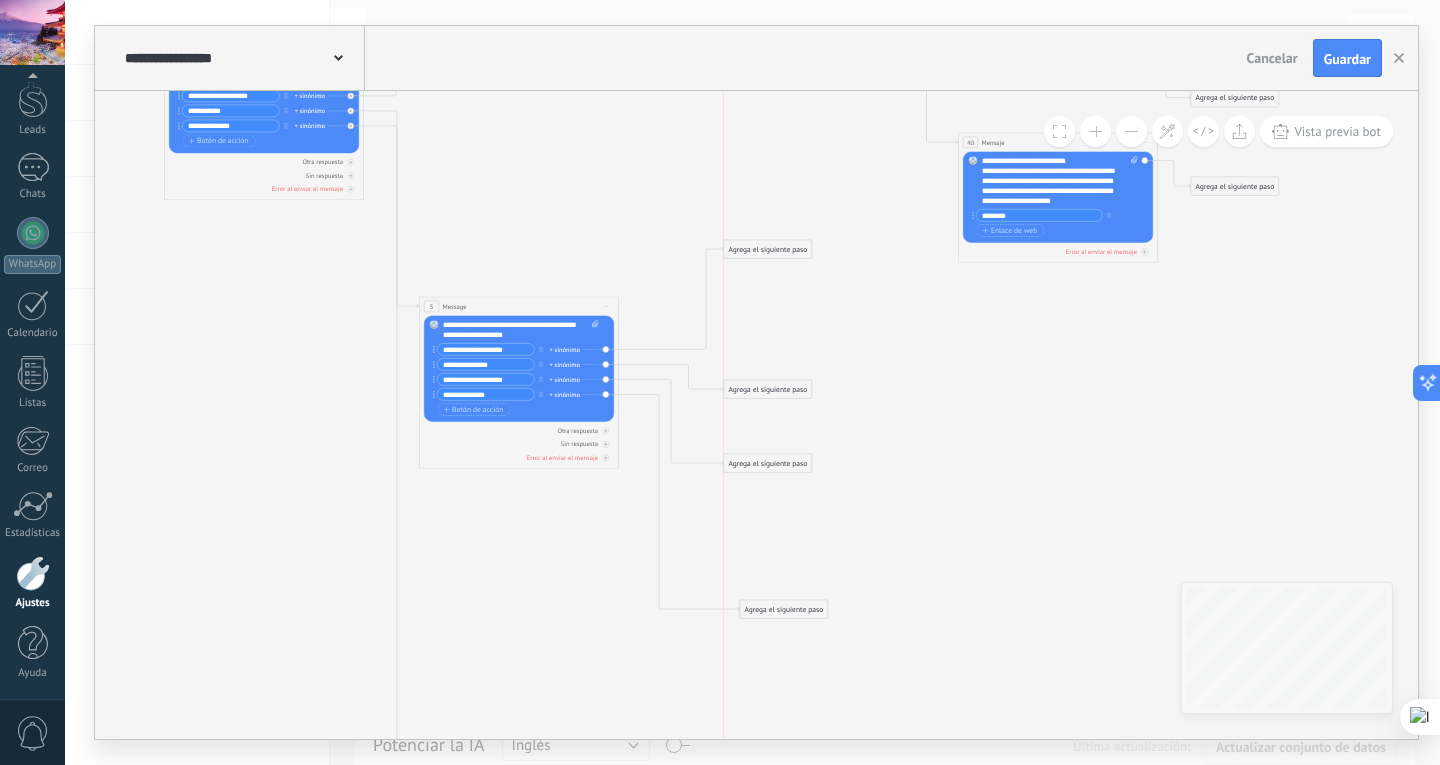 click on "Agrega el siguiente paso" at bounding box center (768, 463) 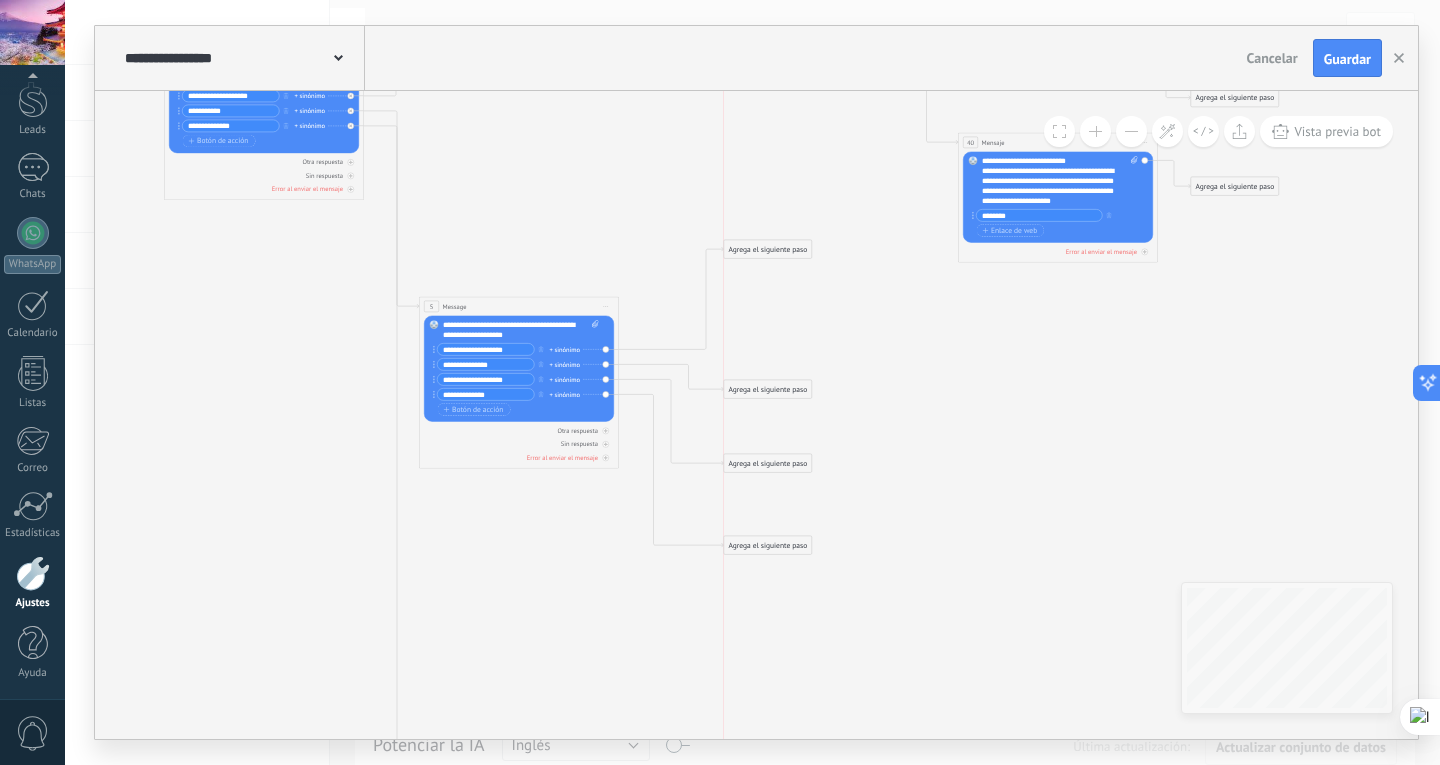 drag, startPoint x: 778, startPoint y: 597, endPoint x: 762, endPoint y: 544, distance: 55.362442 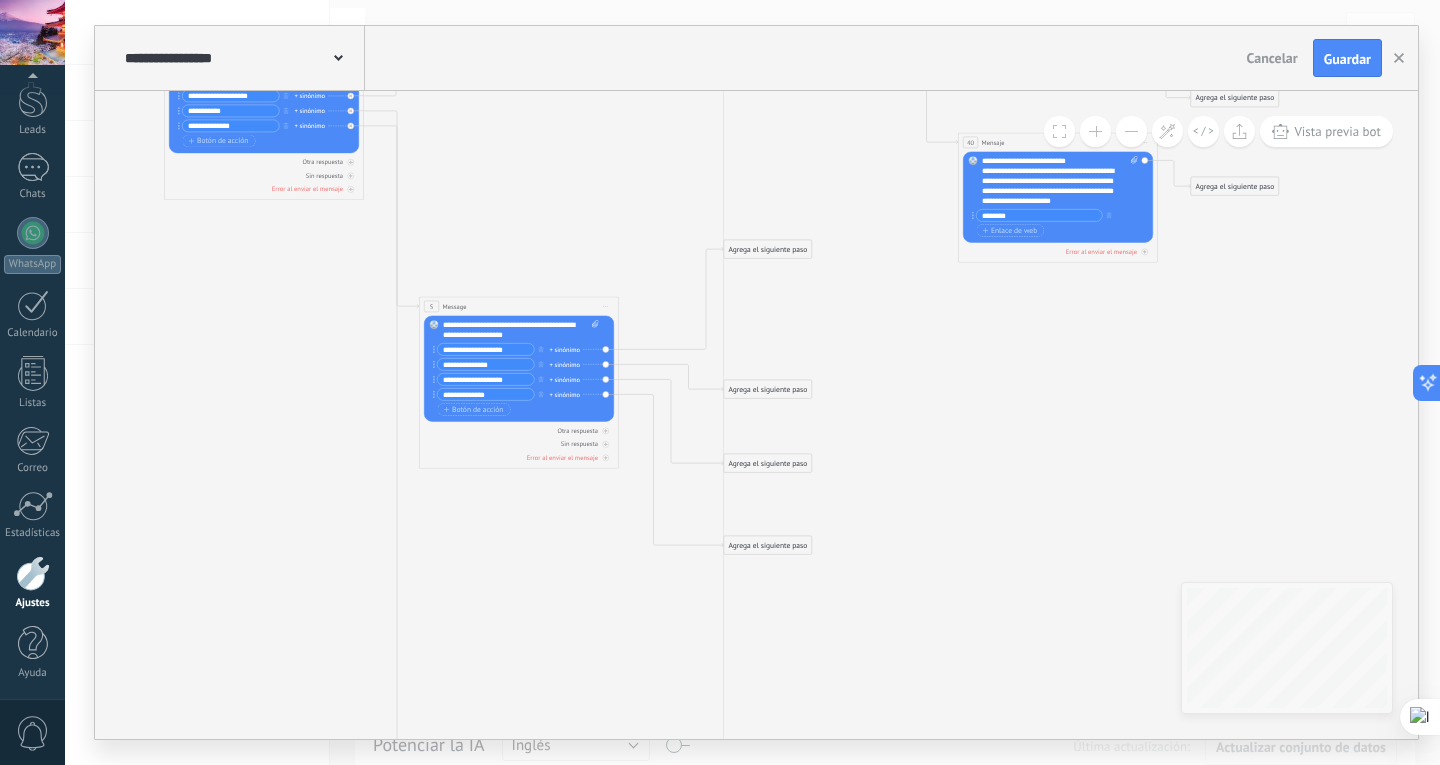 click on "Agrega el siguiente paso" at bounding box center (768, 545) 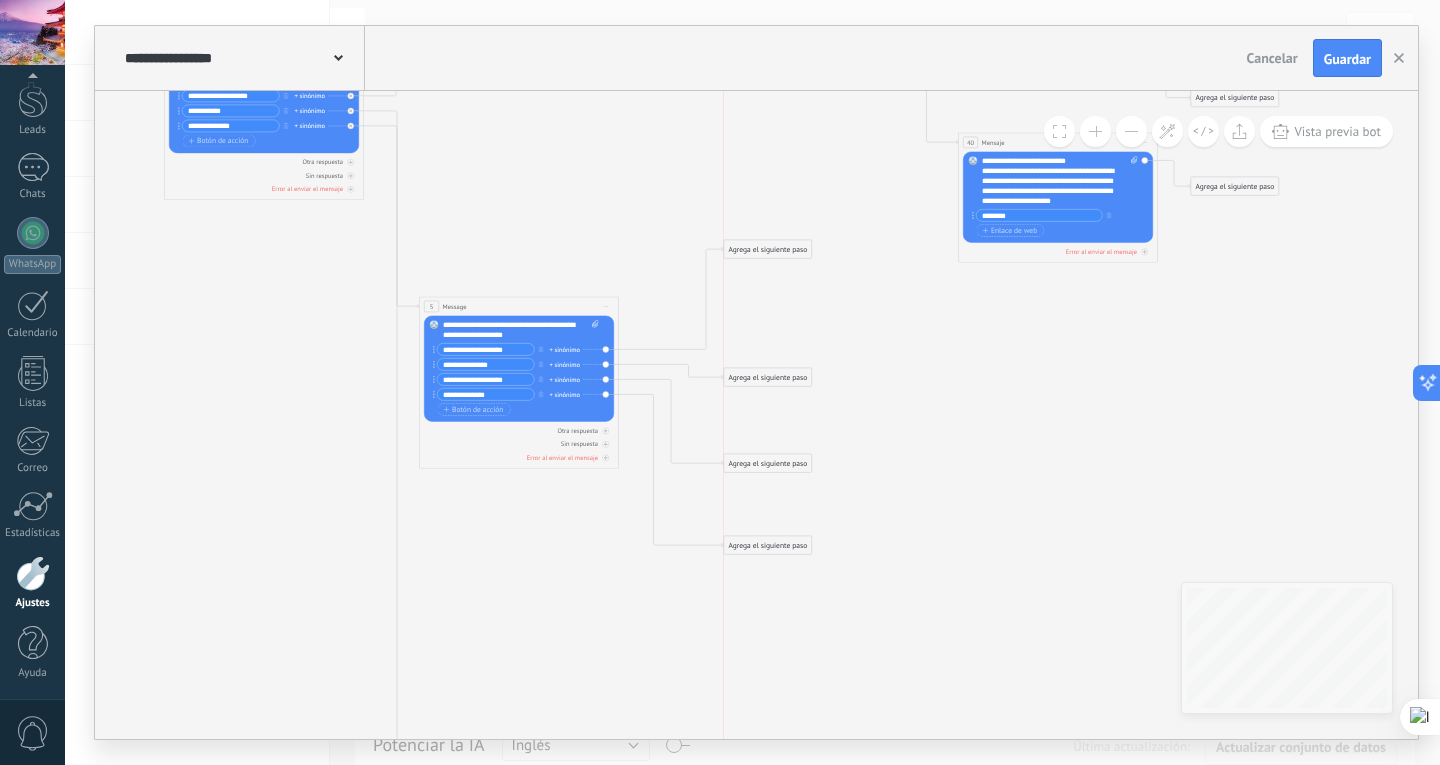 drag, startPoint x: 768, startPoint y: 394, endPoint x: 769, endPoint y: 382, distance: 12.0415945 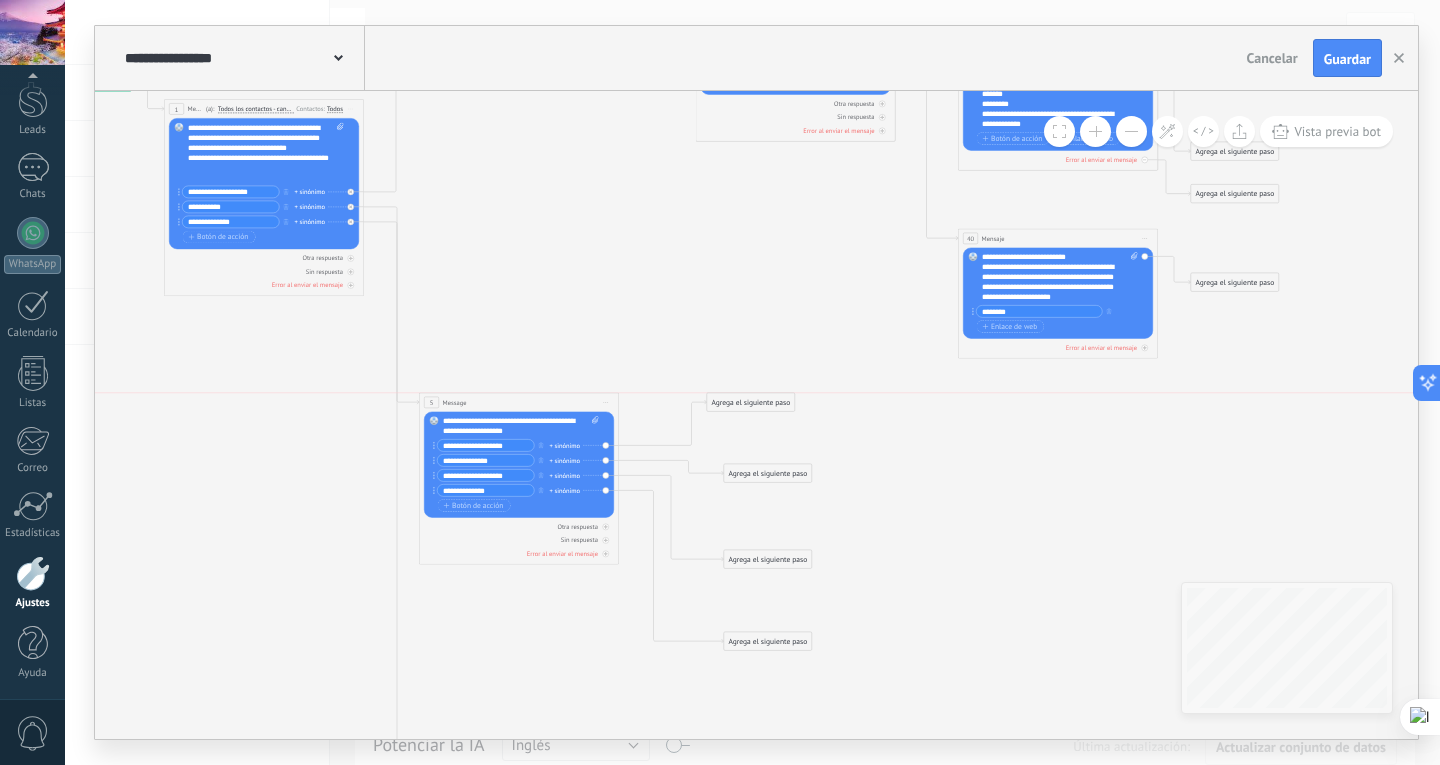 drag, startPoint x: 756, startPoint y: 354, endPoint x: 748, endPoint y: 400, distance: 46.69047 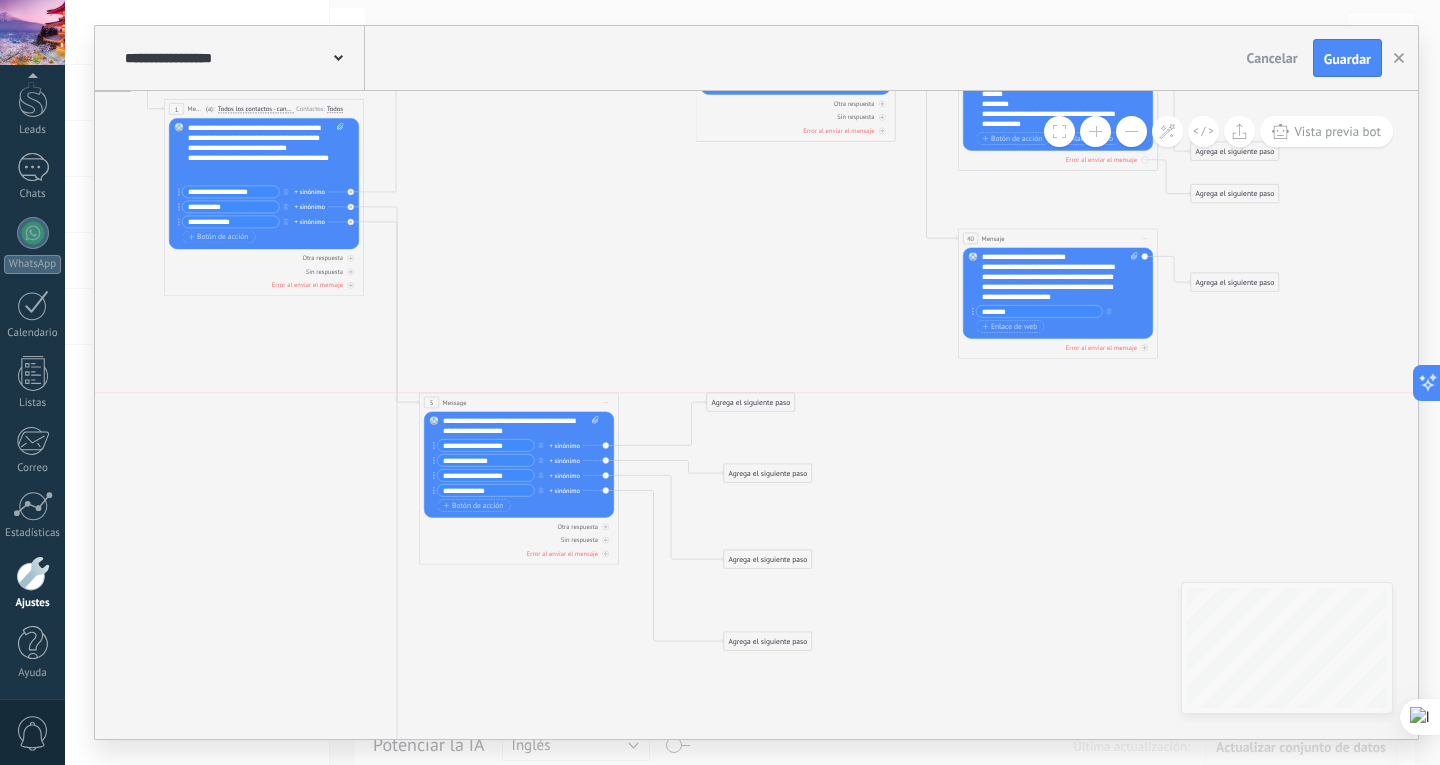 click on "Agrega el siguiente paso" at bounding box center [751, 402] 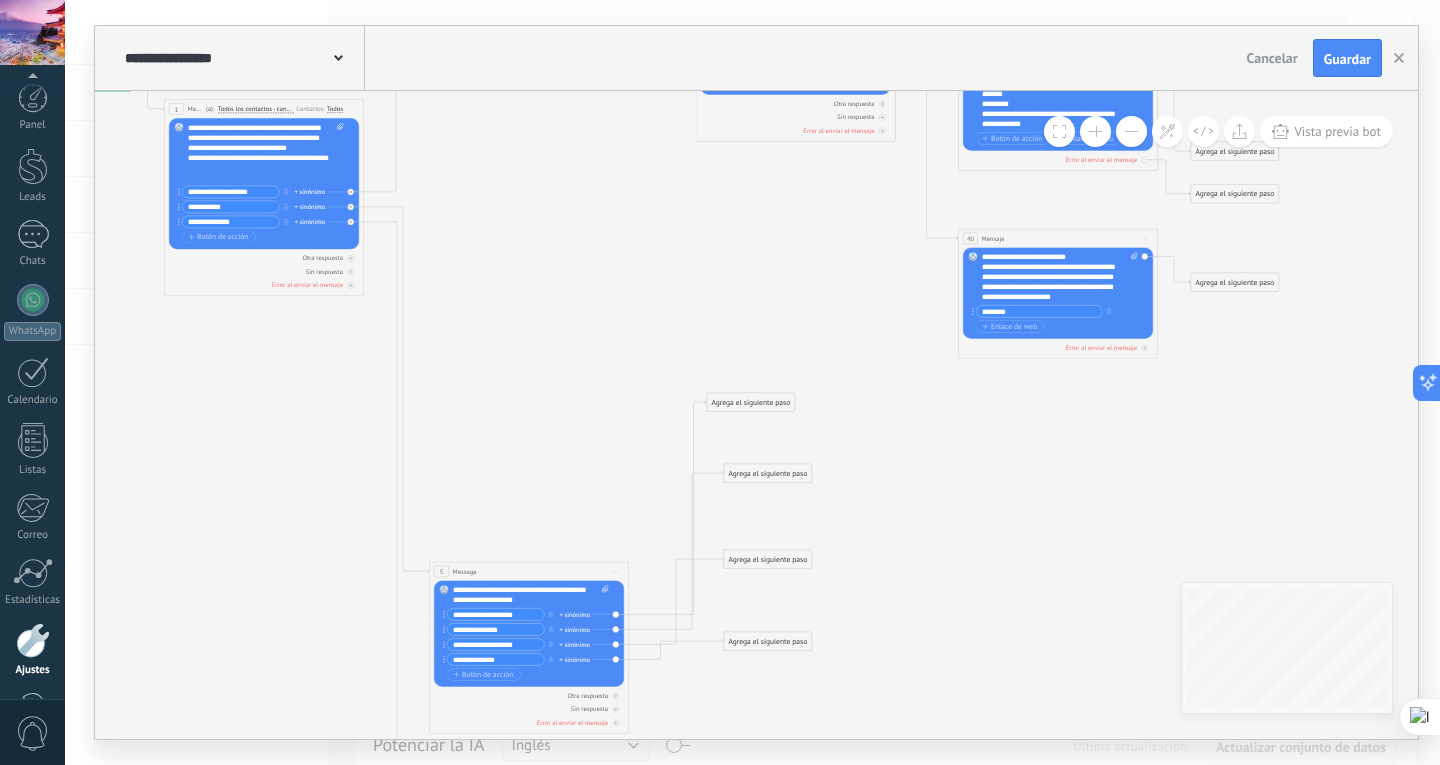 scroll, scrollTop: 0, scrollLeft: 0, axis: both 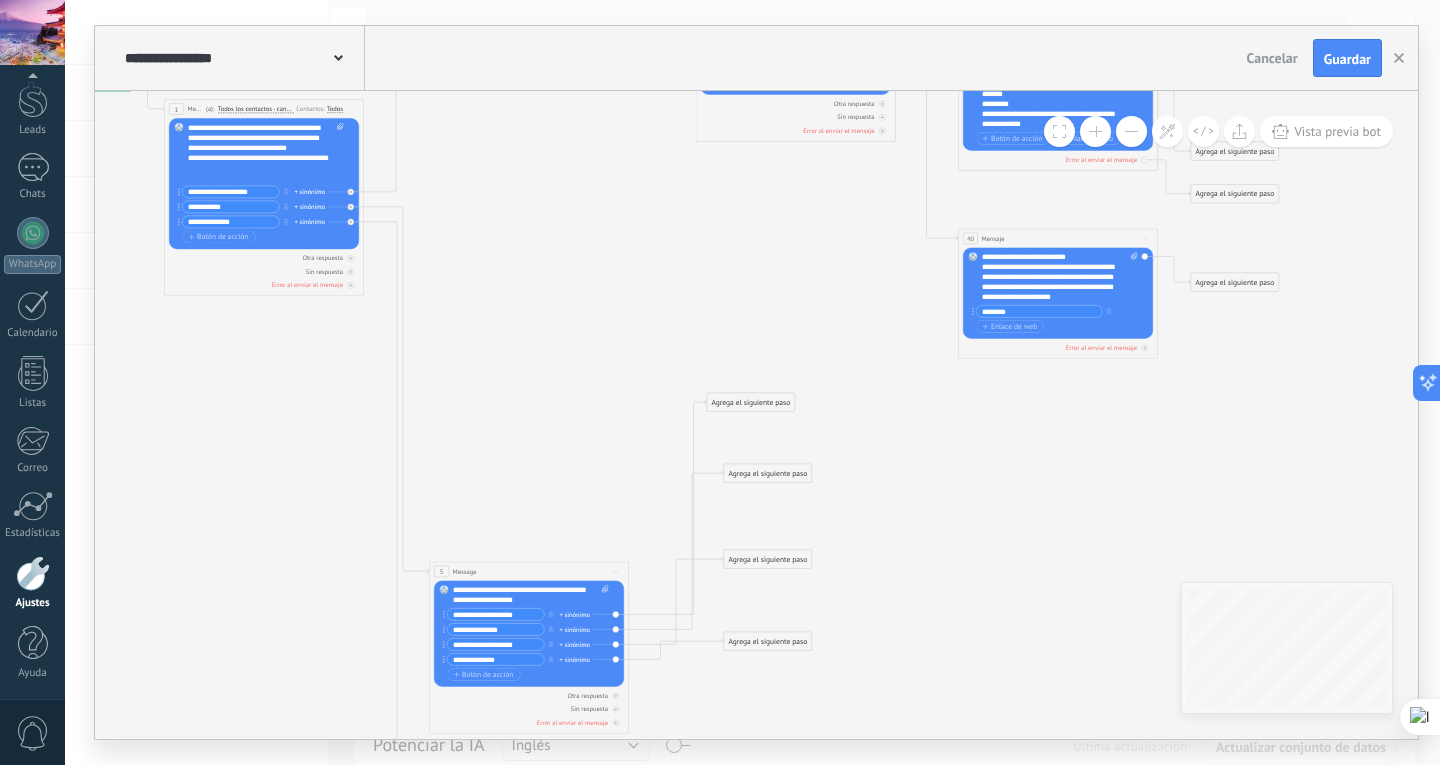 click 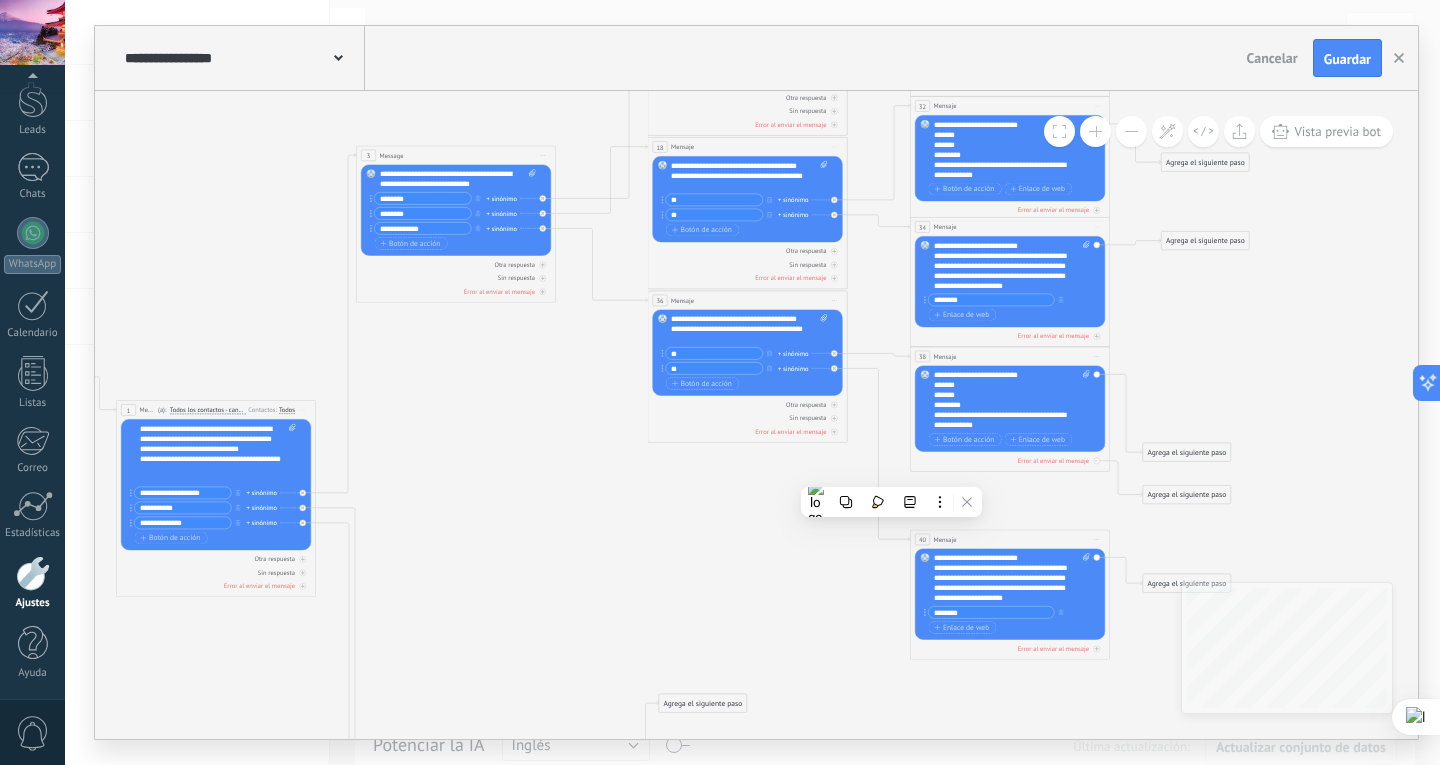 drag, startPoint x: 1194, startPoint y: 378, endPoint x: 1200, endPoint y: 112, distance: 266.06766 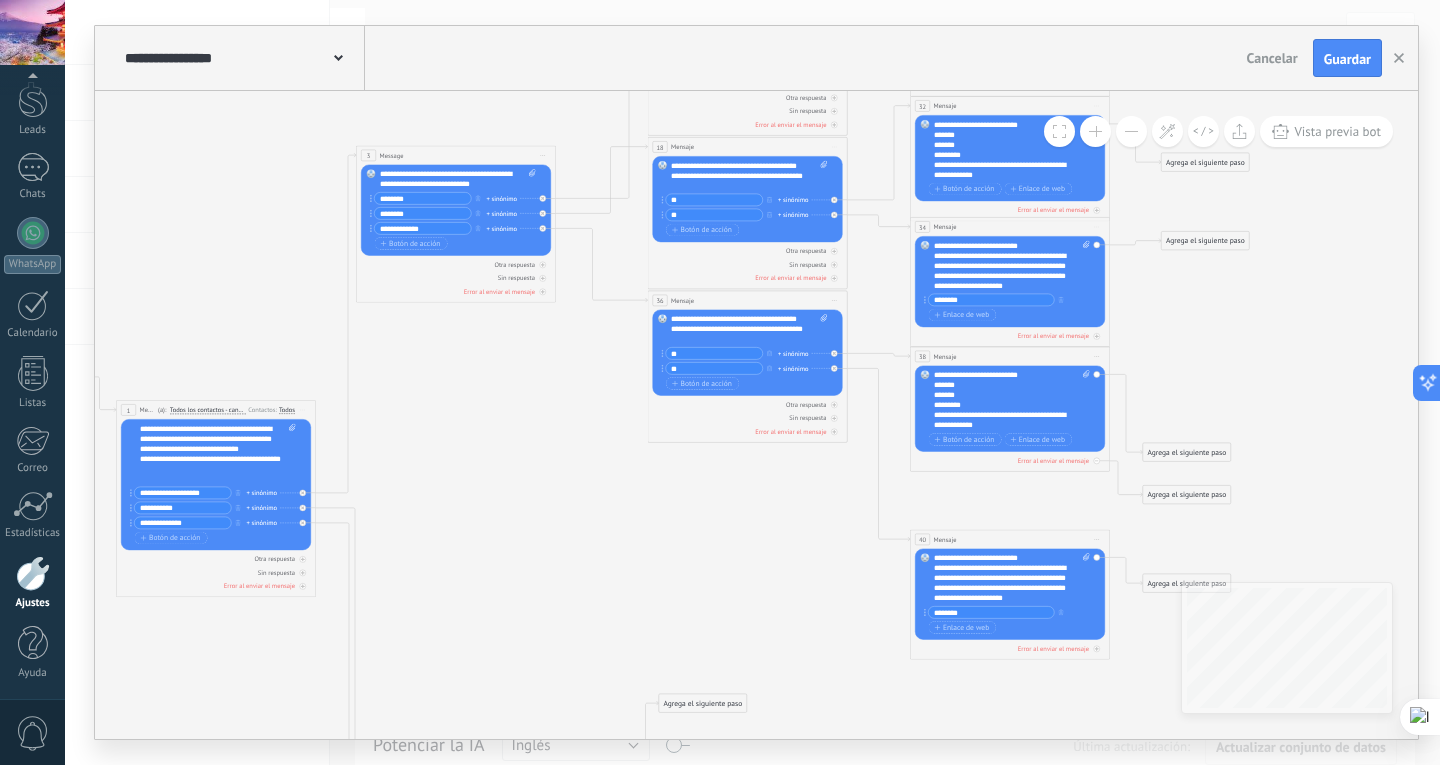 click 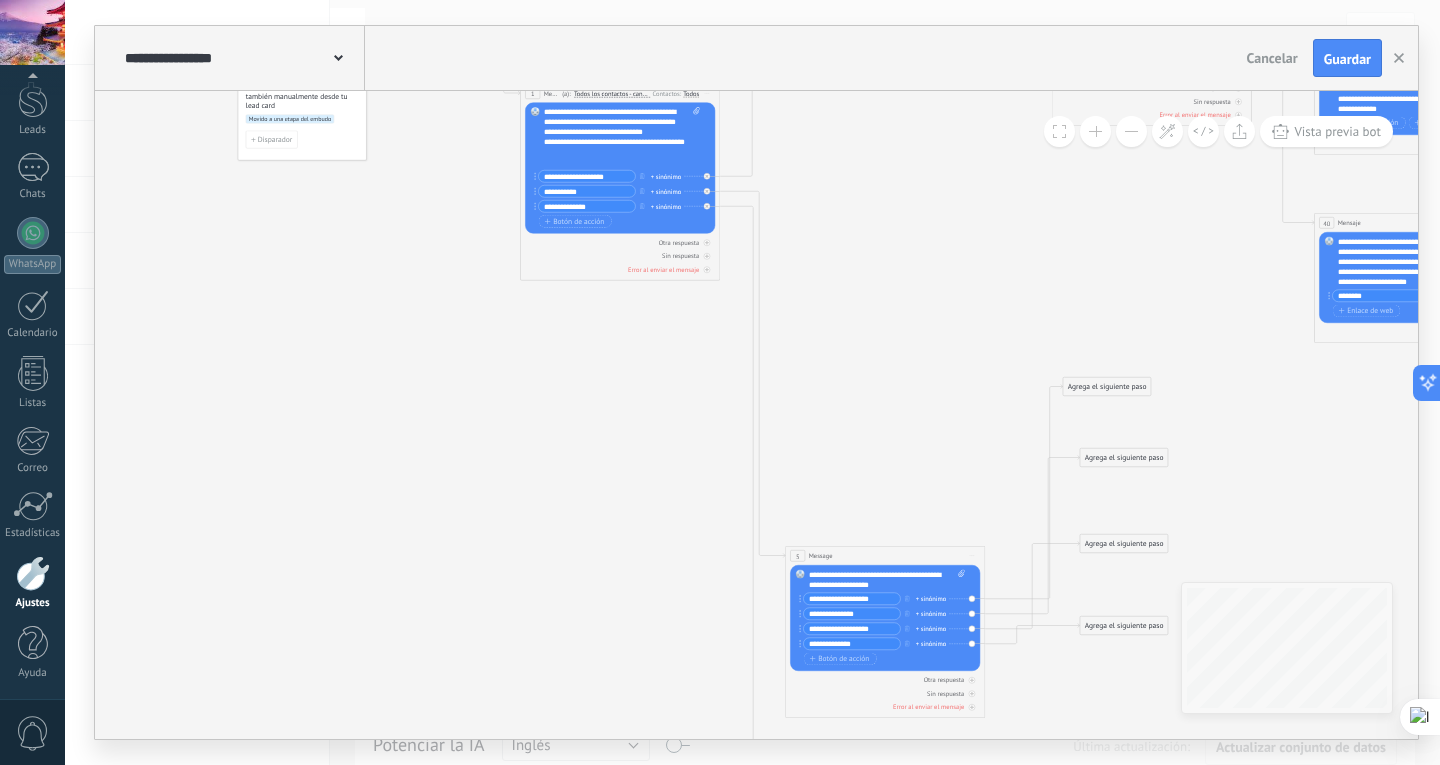 drag, startPoint x: 714, startPoint y: 485, endPoint x: 276, endPoint y: 447, distance: 439.64532 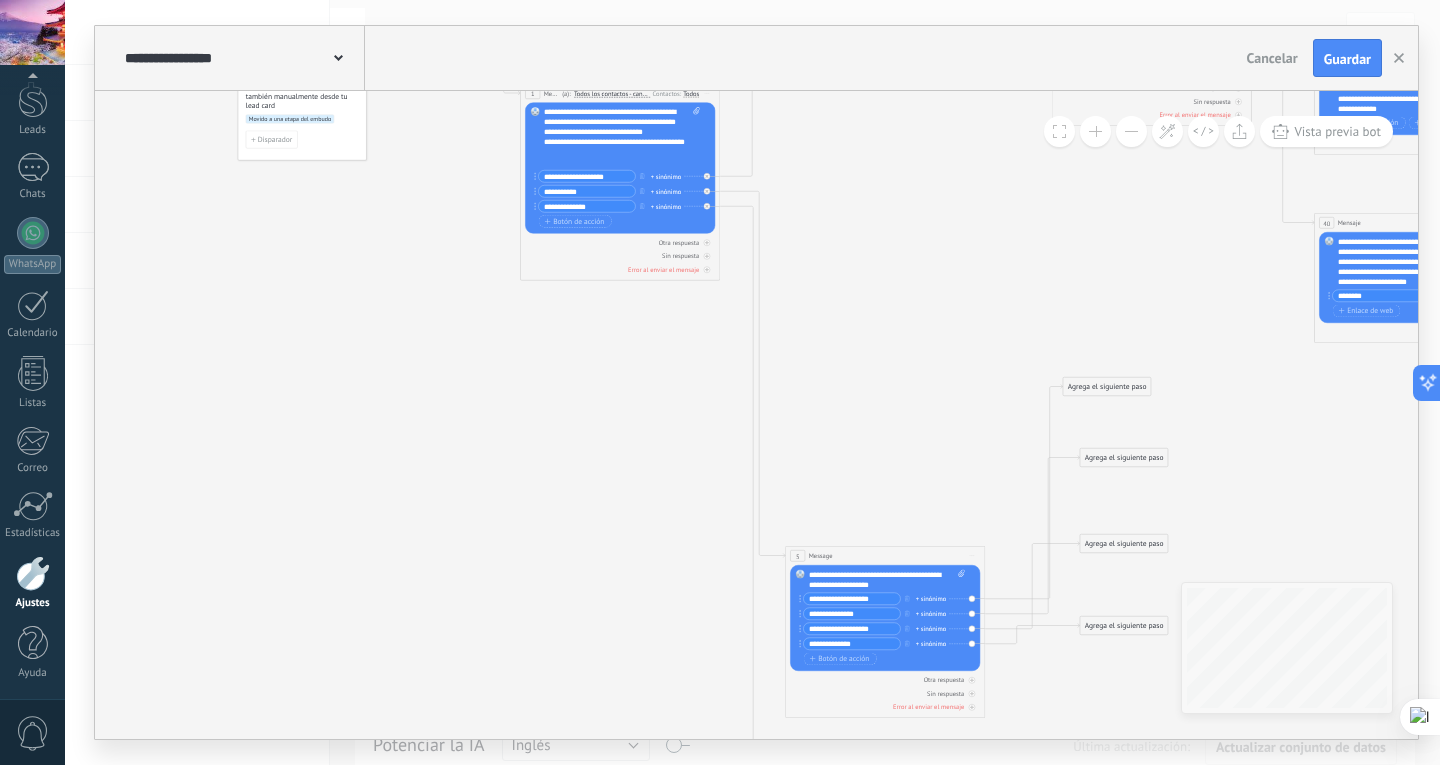 click 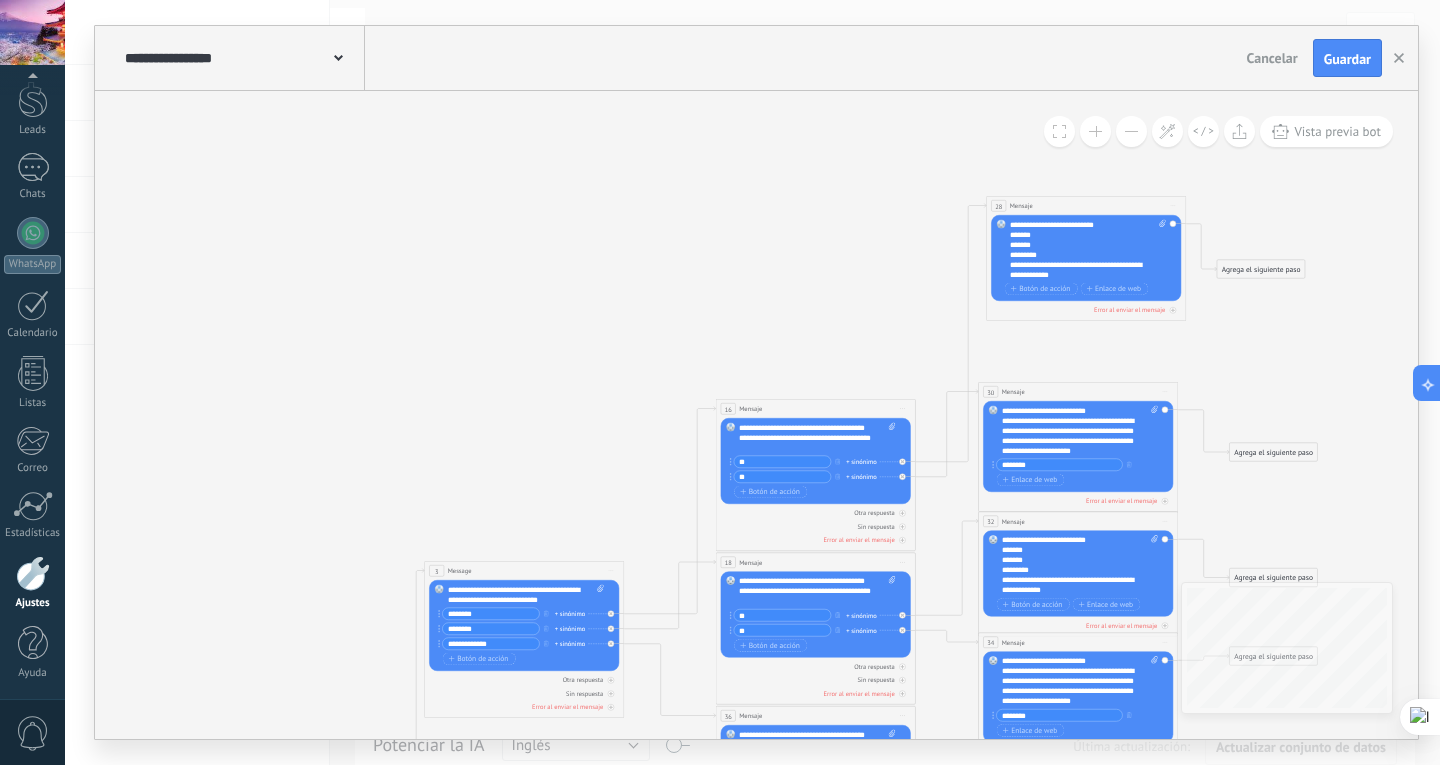 drag, startPoint x: 1079, startPoint y: 238, endPoint x: 1073, endPoint y: 254, distance: 17.088007 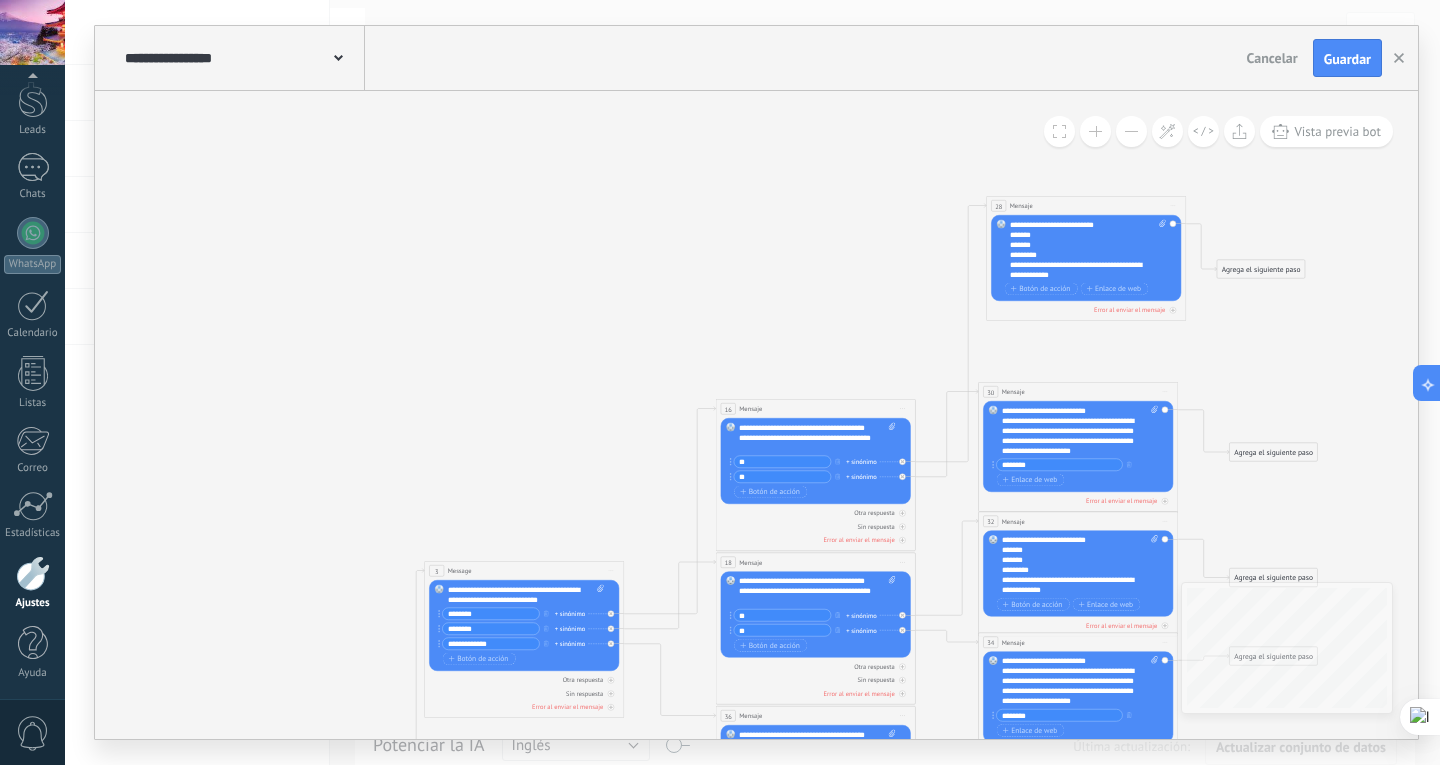 click on "28
Mensaje
*******
(a):
Todos los contactos - canales seleccionados
Todos los contactos - canales seleccionados
Todos los contactos - canal primario
Contacto principal - canales seleccionados
Contacto principal - canal primario
Todos los contactos - canales seleccionados
Todos los contactos - canales seleccionados
Todos los contactos - canal primario
Contacto principal - canales seleccionados" at bounding box center (1086, 206) 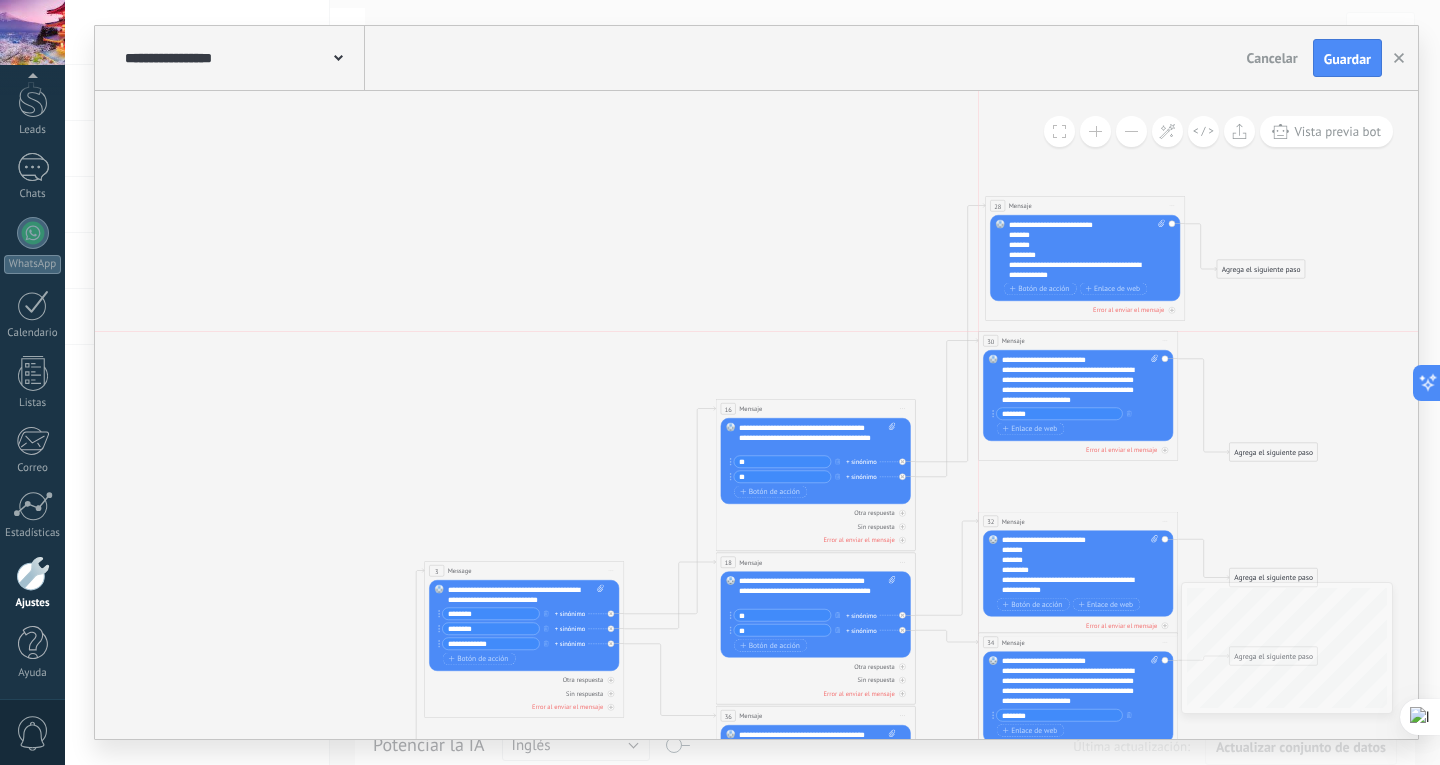 drag, startPoint x: 1062, startPoint y: 391, endPoint x: 1064, endPoint y: 333, distance: 58.034473 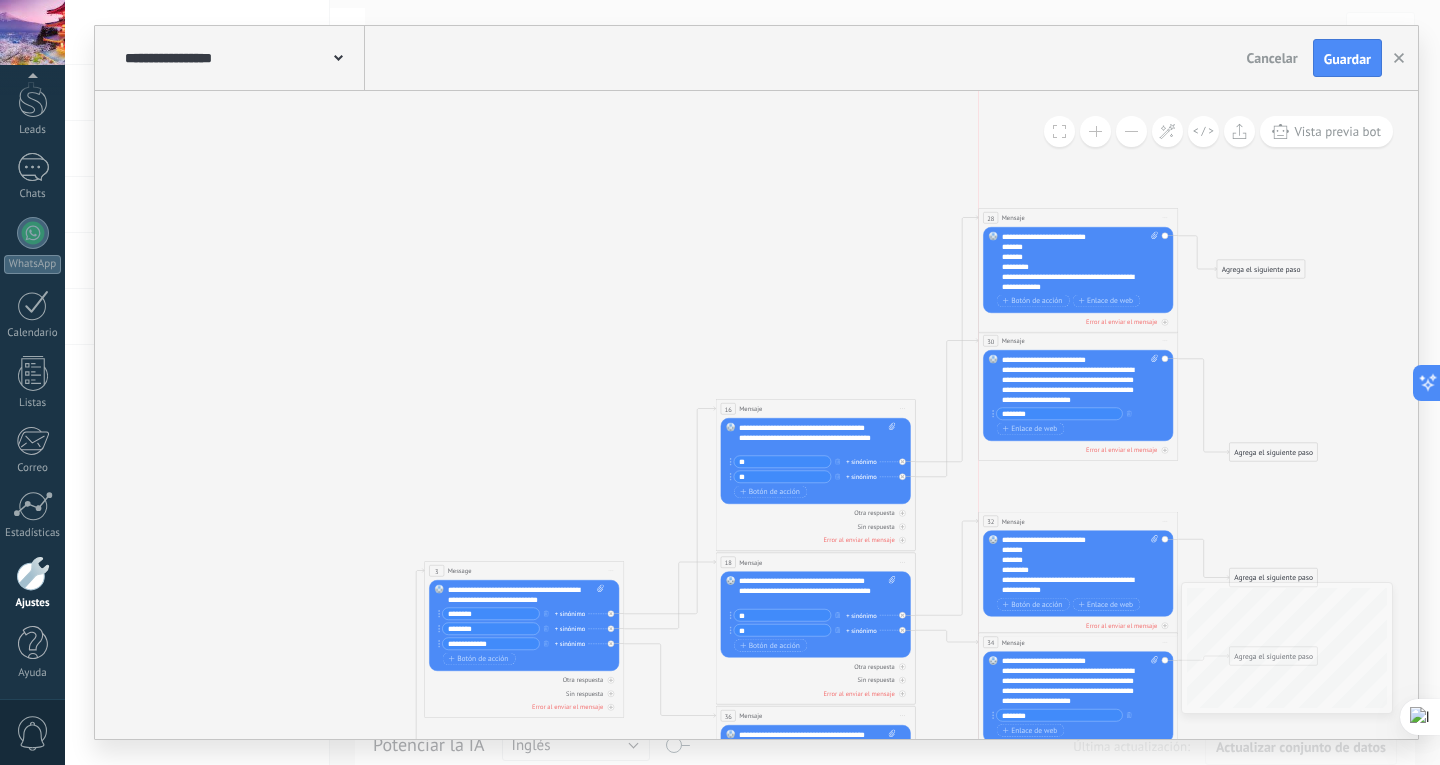 drag, startPoint x: 1101, startPoint y: 204, endPoint x: 1097, endPoint y: 216, distance: 12.649111 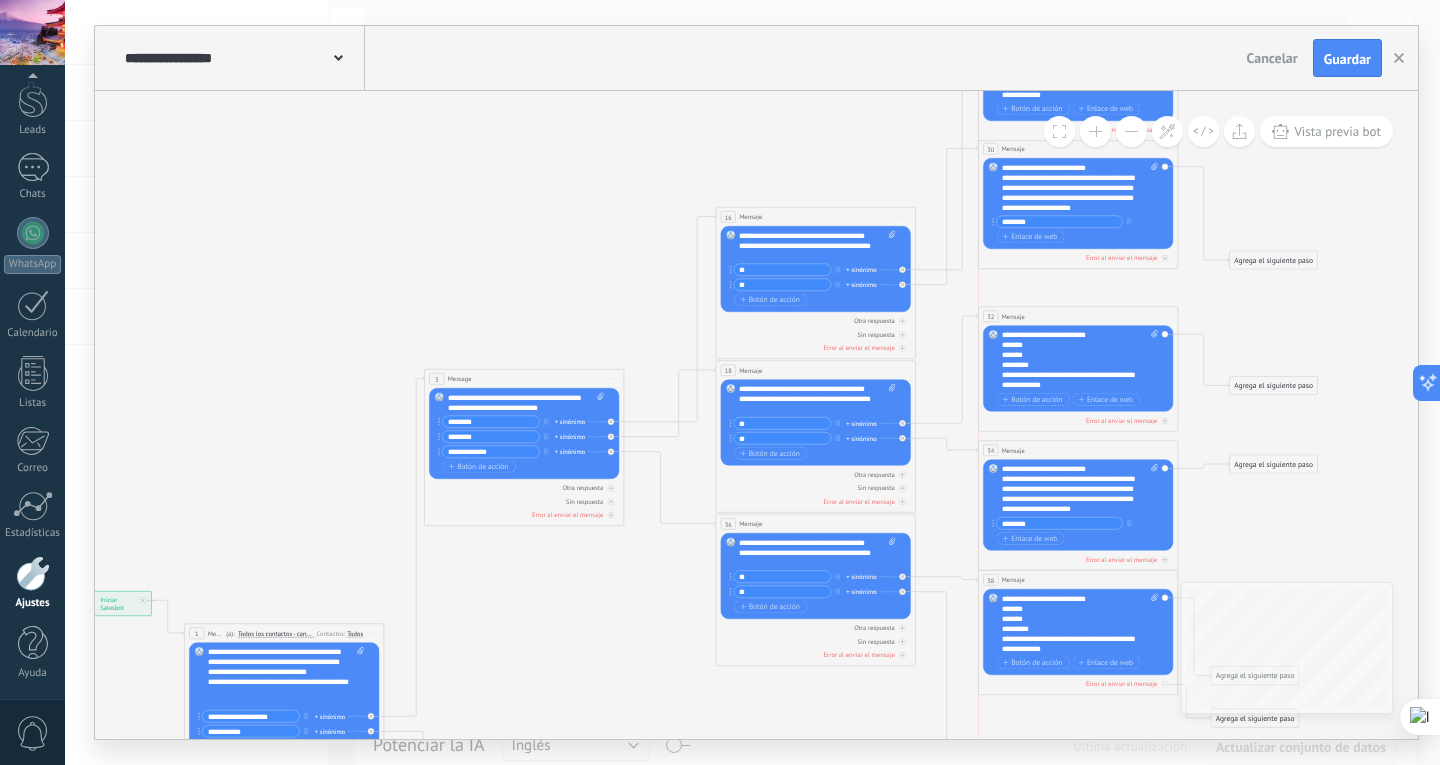 click on "32
Mensaje
*******
(a):
Todos los contactos - canales seleccionados
Todos los contactos - canales seleccionados
Todos los contactos - canal primario
Contacto principal - canales seleccionados
Contacto principal - canal primario
Todos los contactos - canales seleccionados
Todos los contactos - canales seleccionados
Todos los contactos - canal primario
Contacto principal - canales seleccionados" at bounding box center [1078, 316] 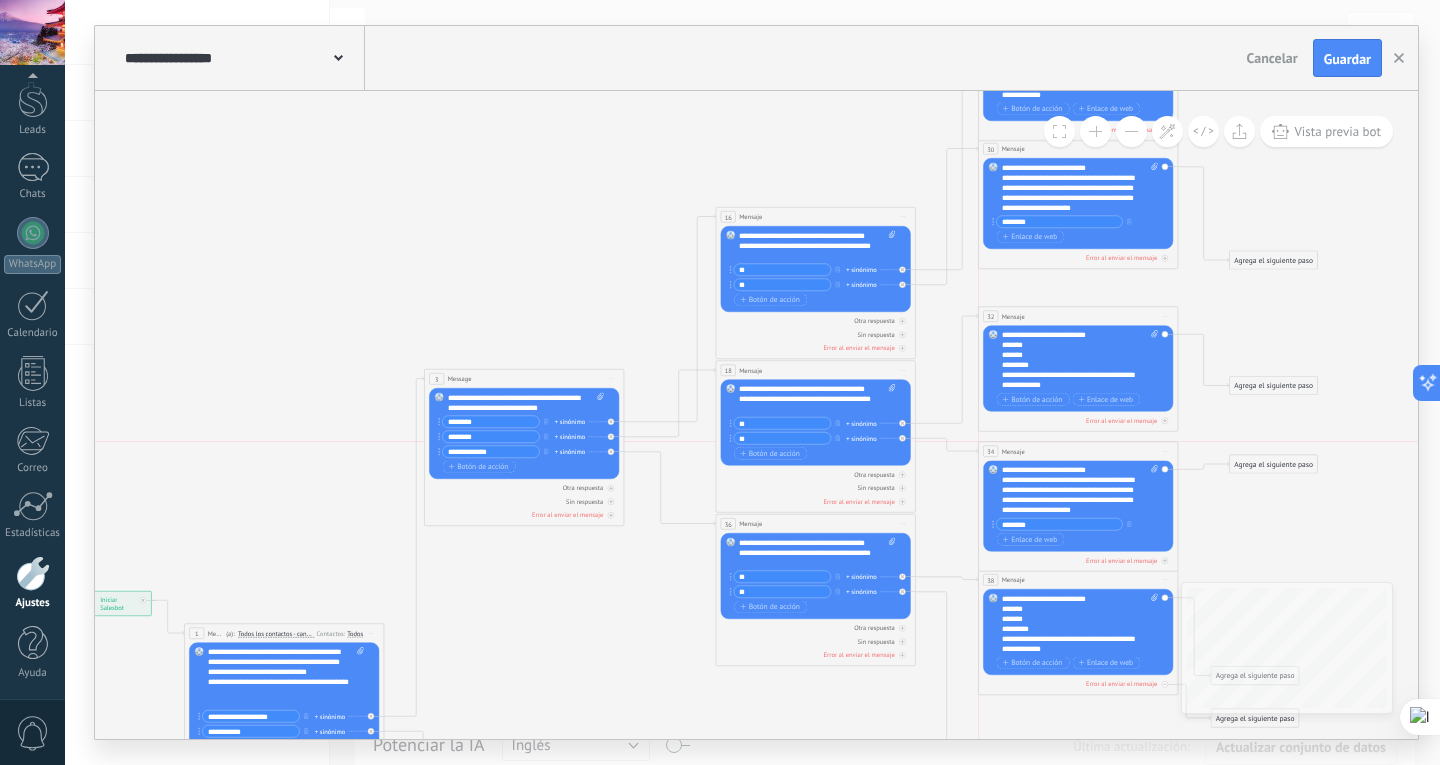 click on "34
Mensaje
*******
(a):
Todos los contactos - canales seleccionados
Todos los contactos - canales seleccionados
Todos los contactos - canal primario
Contacto principal - canales seleccionados
Contacto principal - canal primario
Todos los contactos - canales seleccionados
Todos los contactos - canales seleccionados
Todos los contactos - canal primario
Contacto principal - canales seleccionados" at bounding box center [1078, 451] 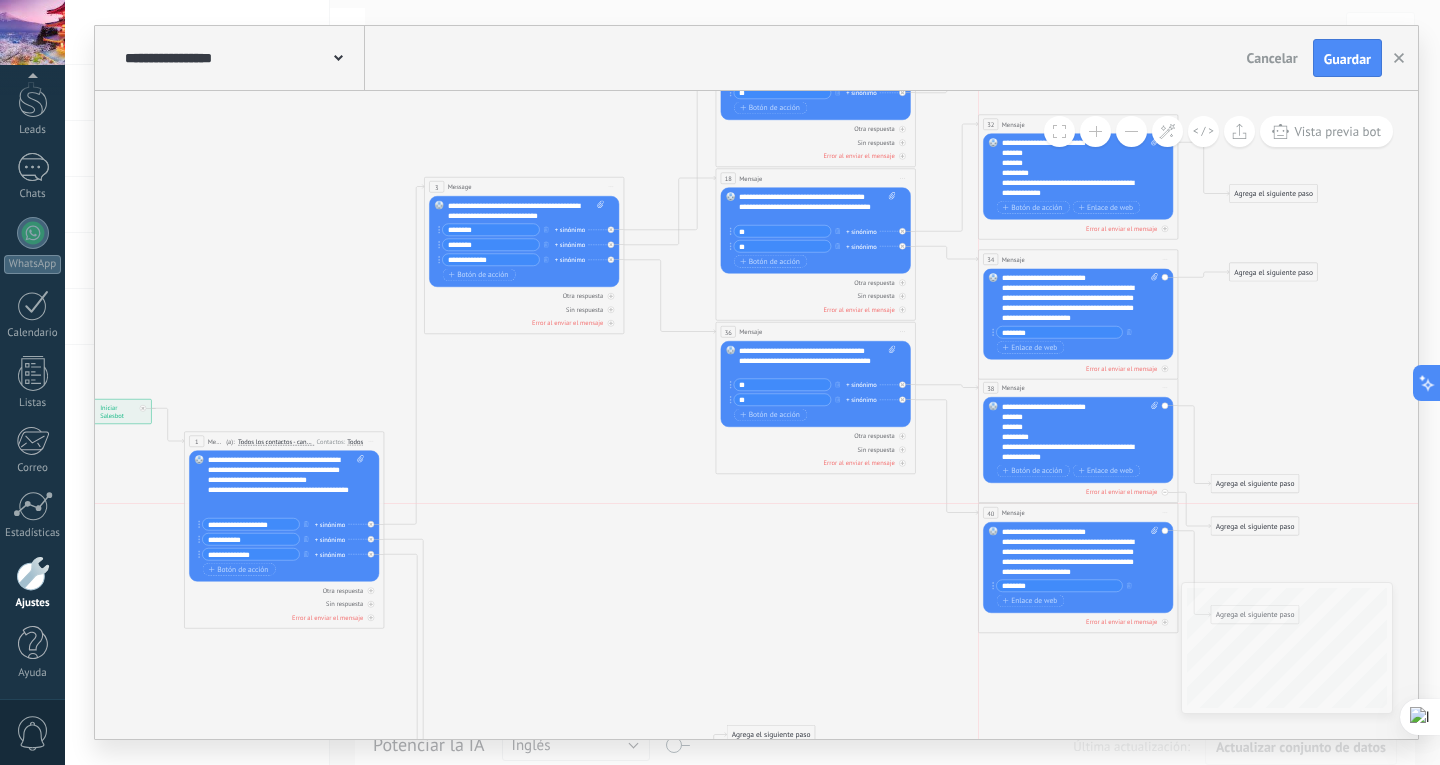 drag, startPoint x: 1061, startPoint y: 567, endPoint x: 1060, endPoint y: 509, distance: 58.00862 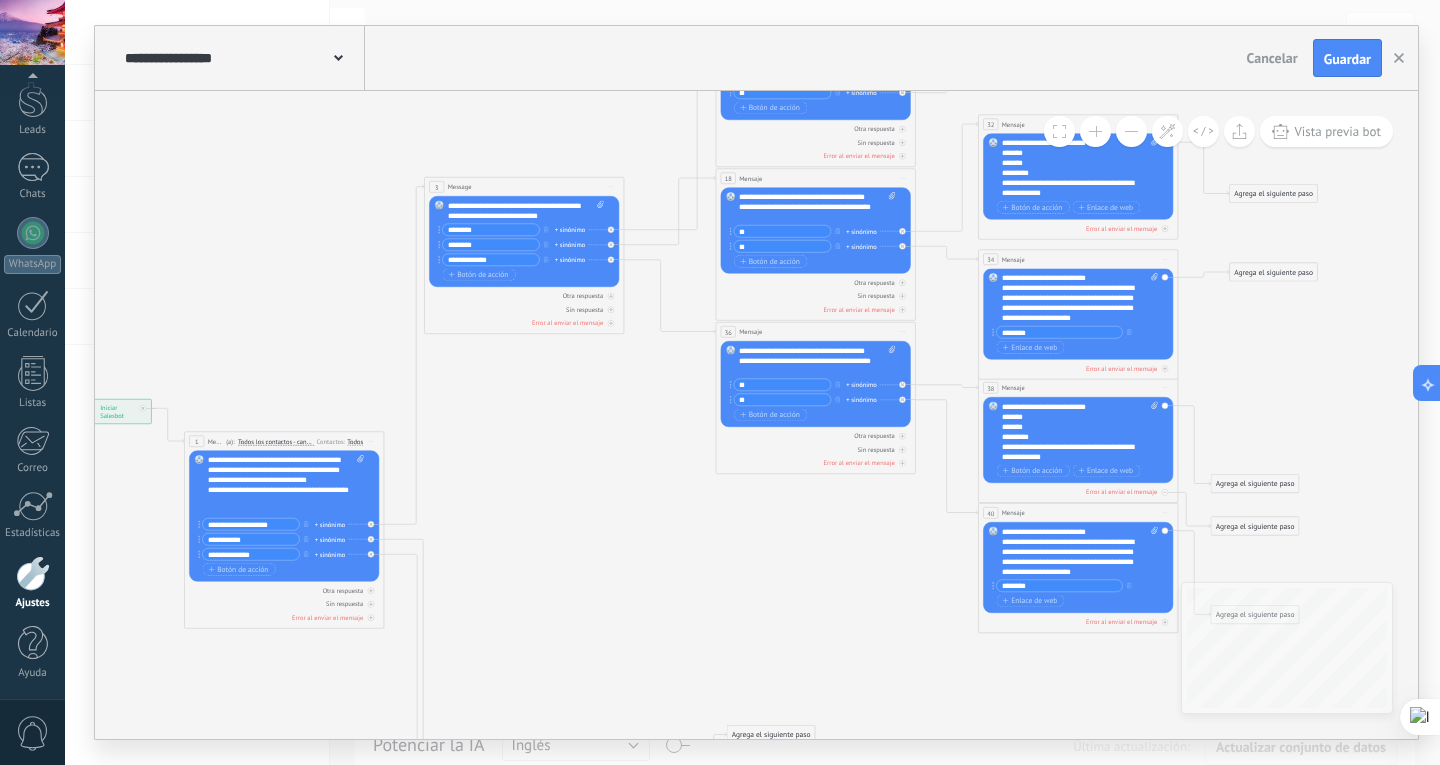 click 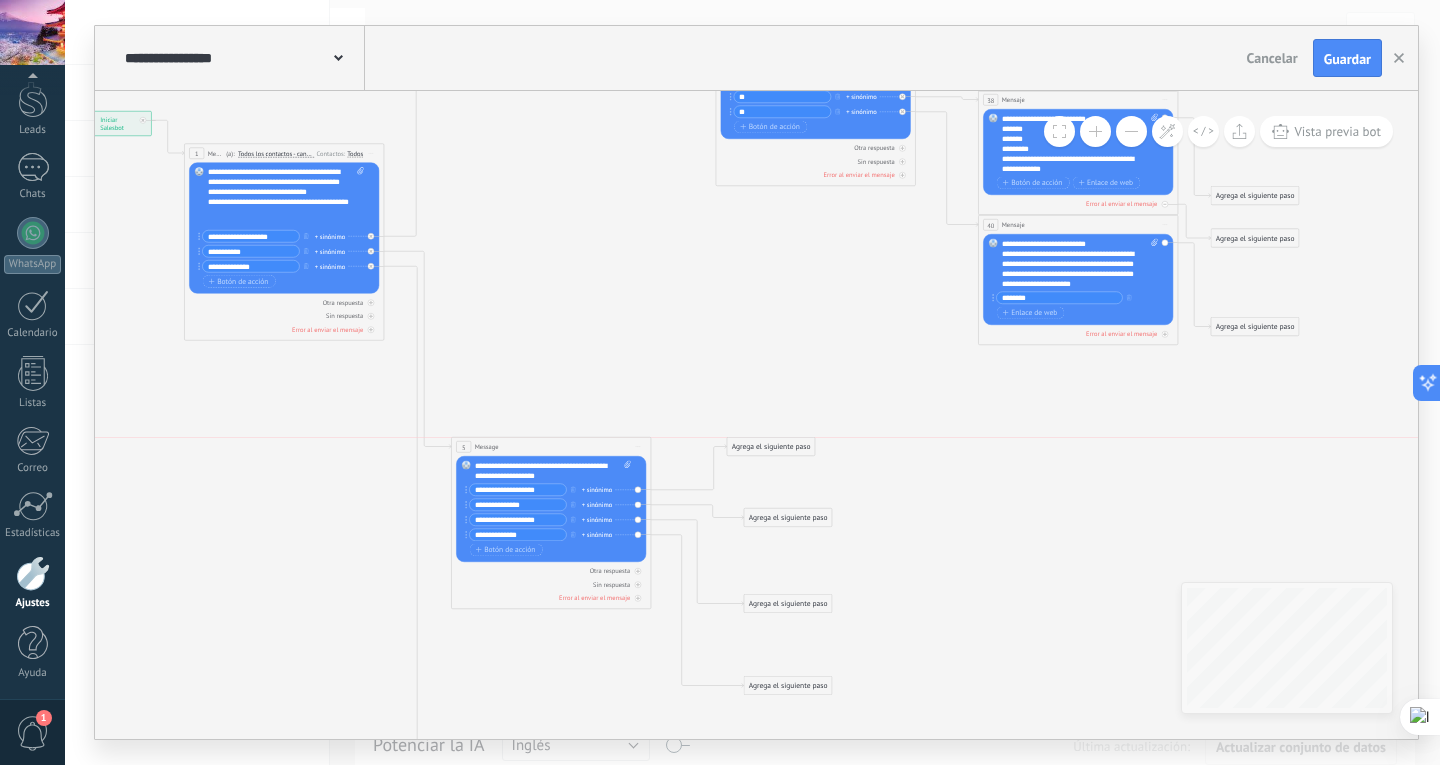 drag, startPoint x: 569, startPoint y: 616, endPoint x: 571, endPoint y: 446, distance: 170.01176 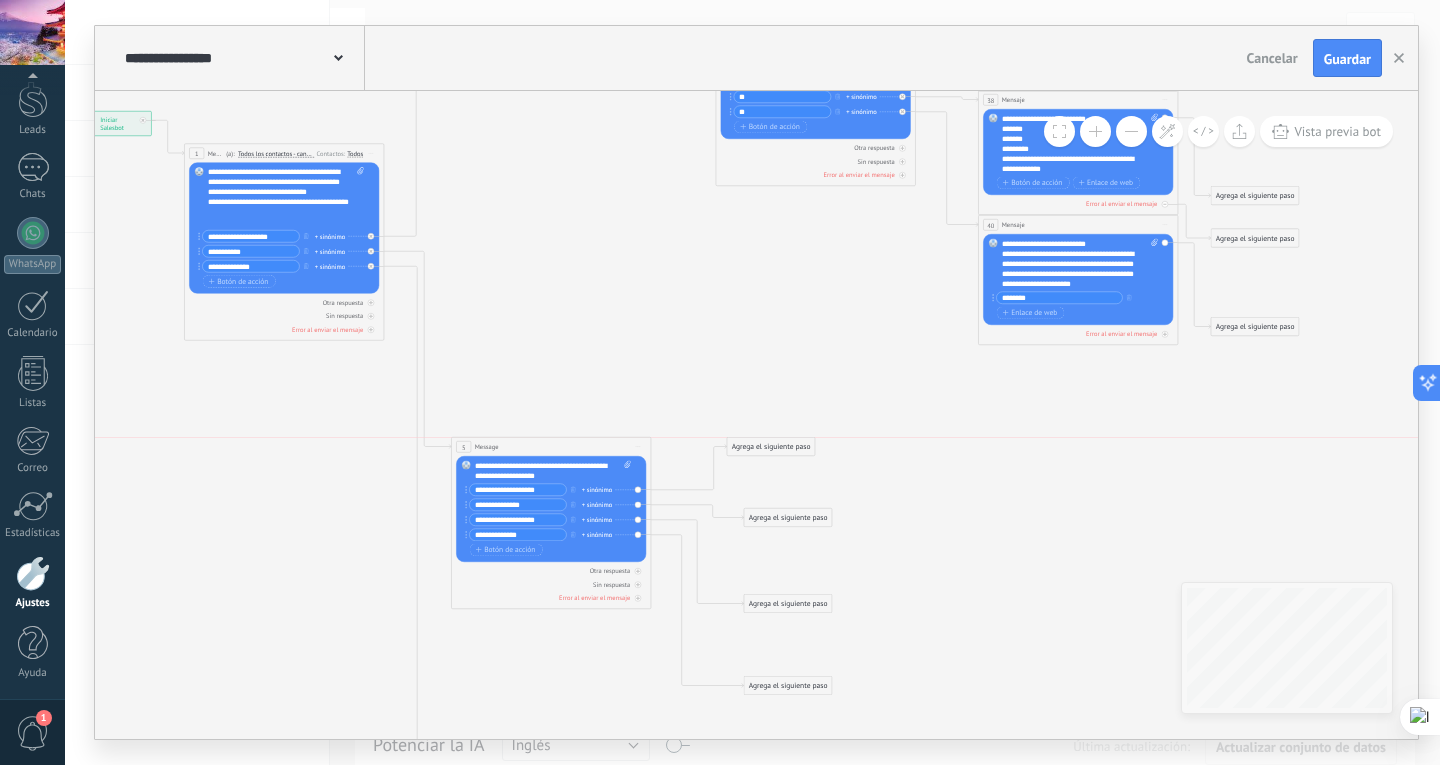 click on "5
Message
*******
(a):
Todos los contactos - canales seleccionados
Todos los contactos - canales seleccionados
Todos los contactos - canal primario
Contacto principal - canales seleccionados
Contacto principal - canal primario
Todos los contactos - canales seleccionados
Todos los contactos - canales seleccionados
Todos los contactos - canal primario
Contacto principal - canales seleccionados" at bounding box center [551, 447] 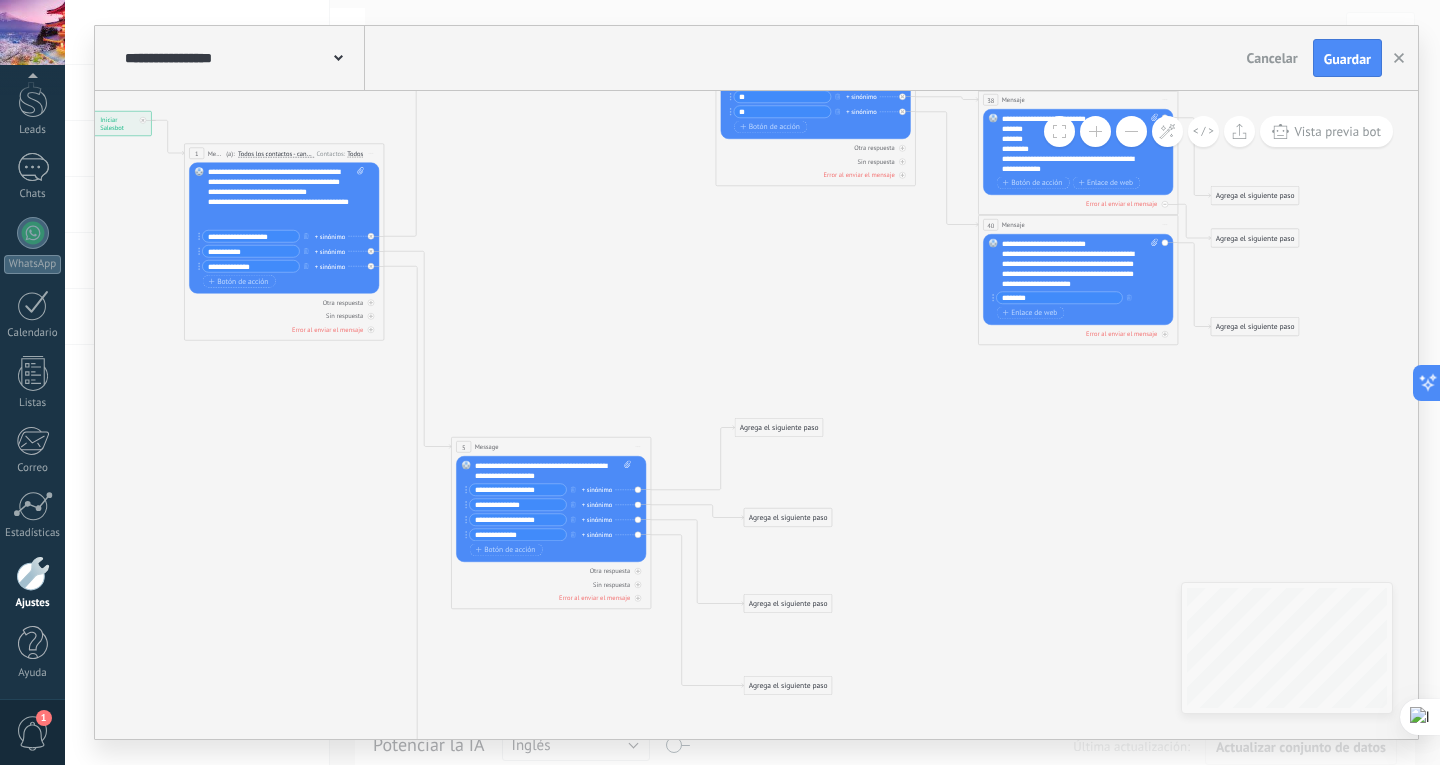drag, startPoint x: 784, startPoint y: 445, endPoint x: 791, endPoint y: 436, distance: 11.401754 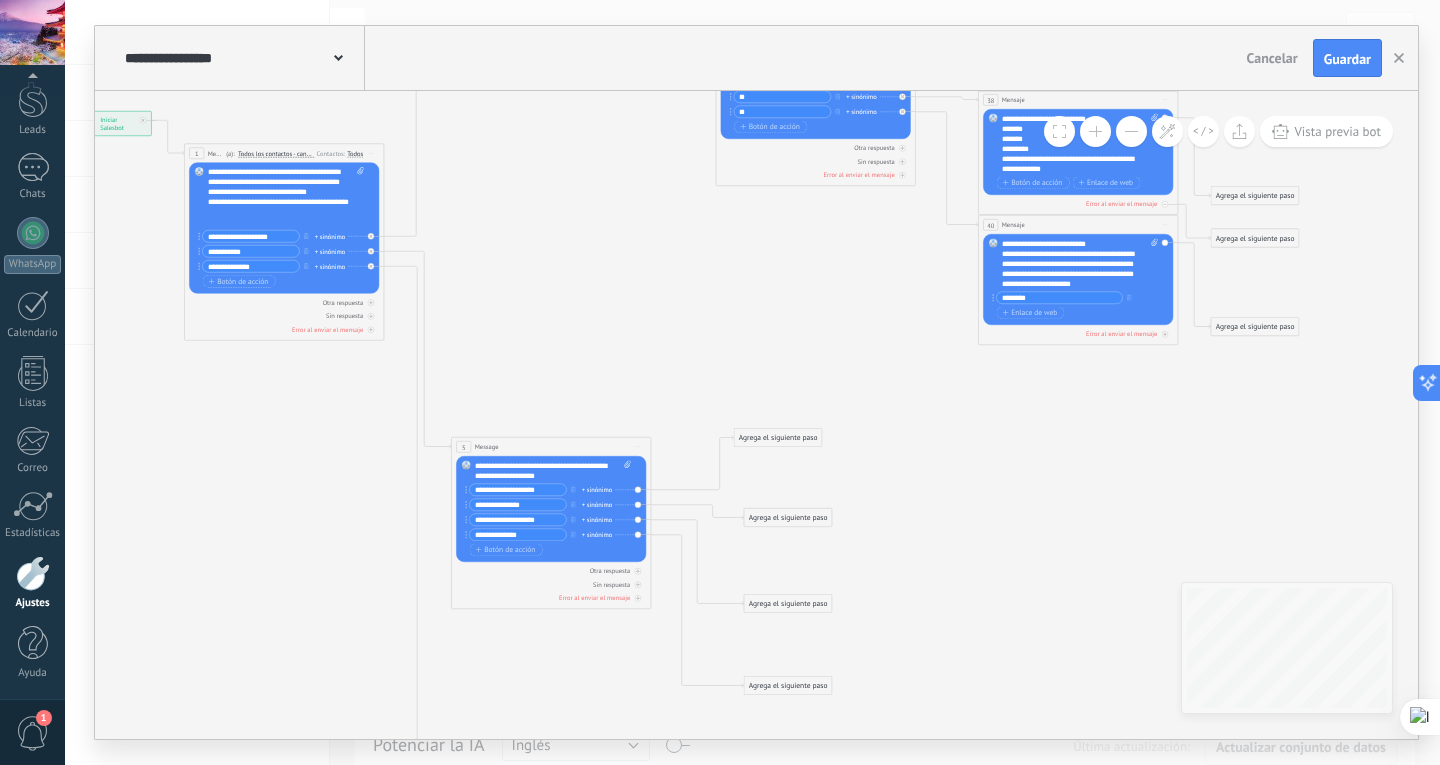 click on "Agrega el siguiente paso" at bounding box center [778, 438] 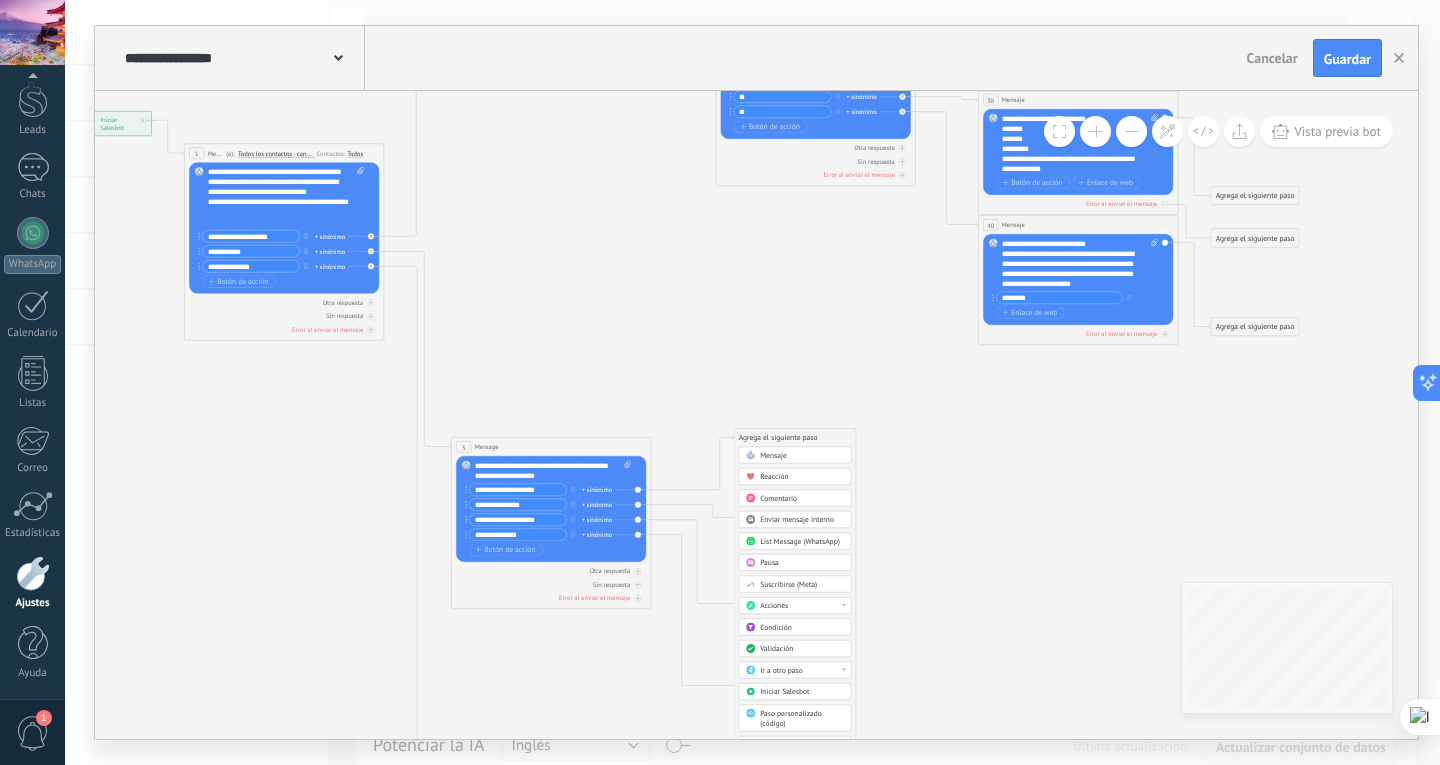 click on "Mensaje" at bounding box center [773, 456] 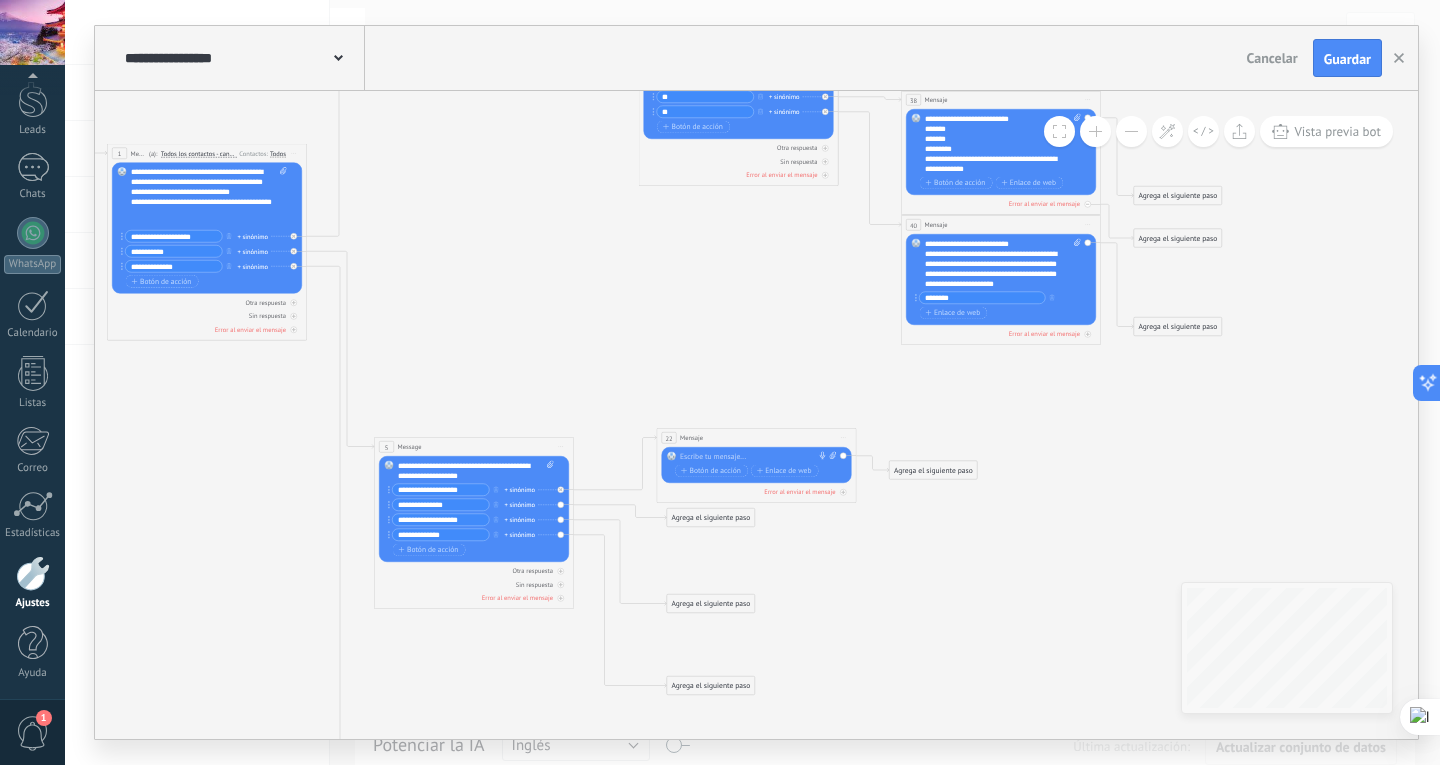 click at bounding box center [754, 457] 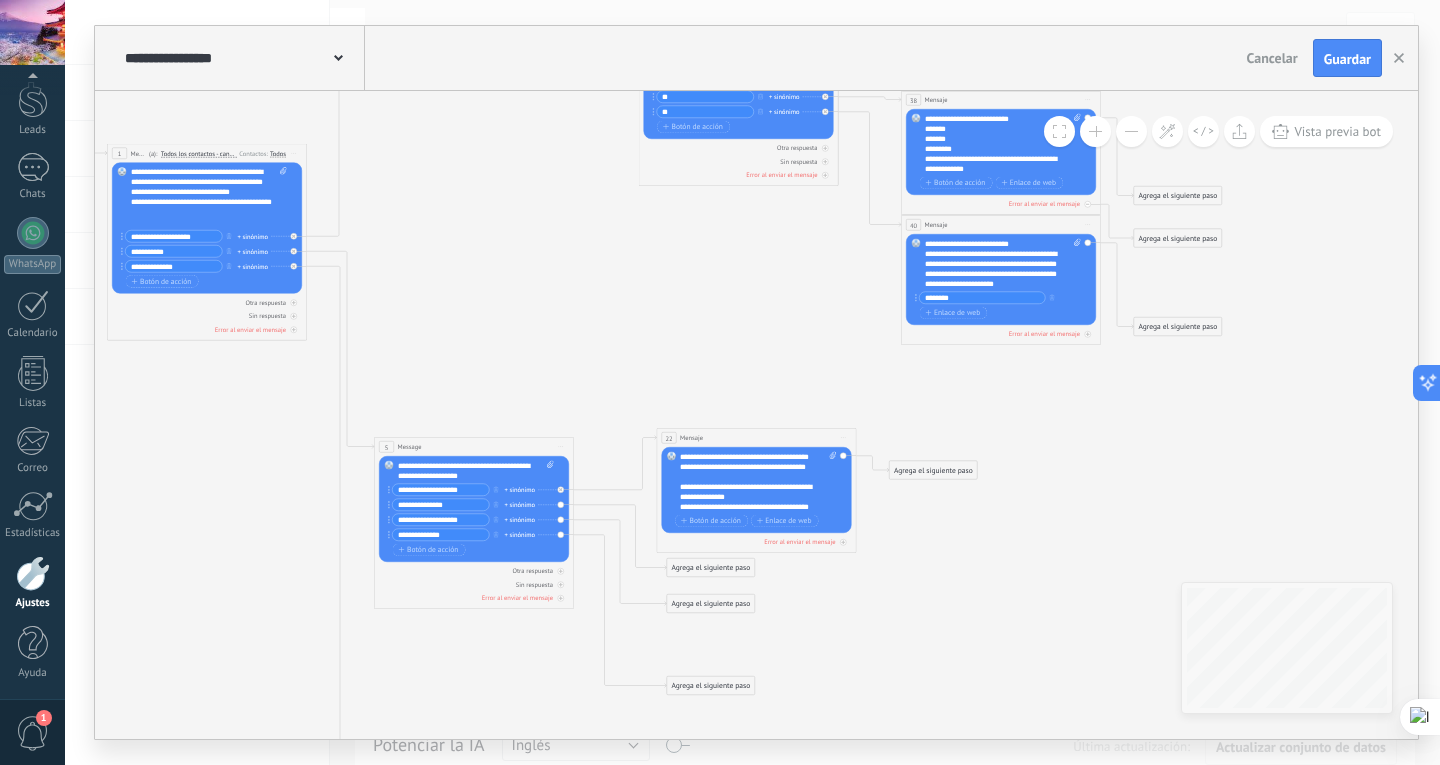 scroll, scrollTop: 160, scrollLeft: 0, axis: vertical 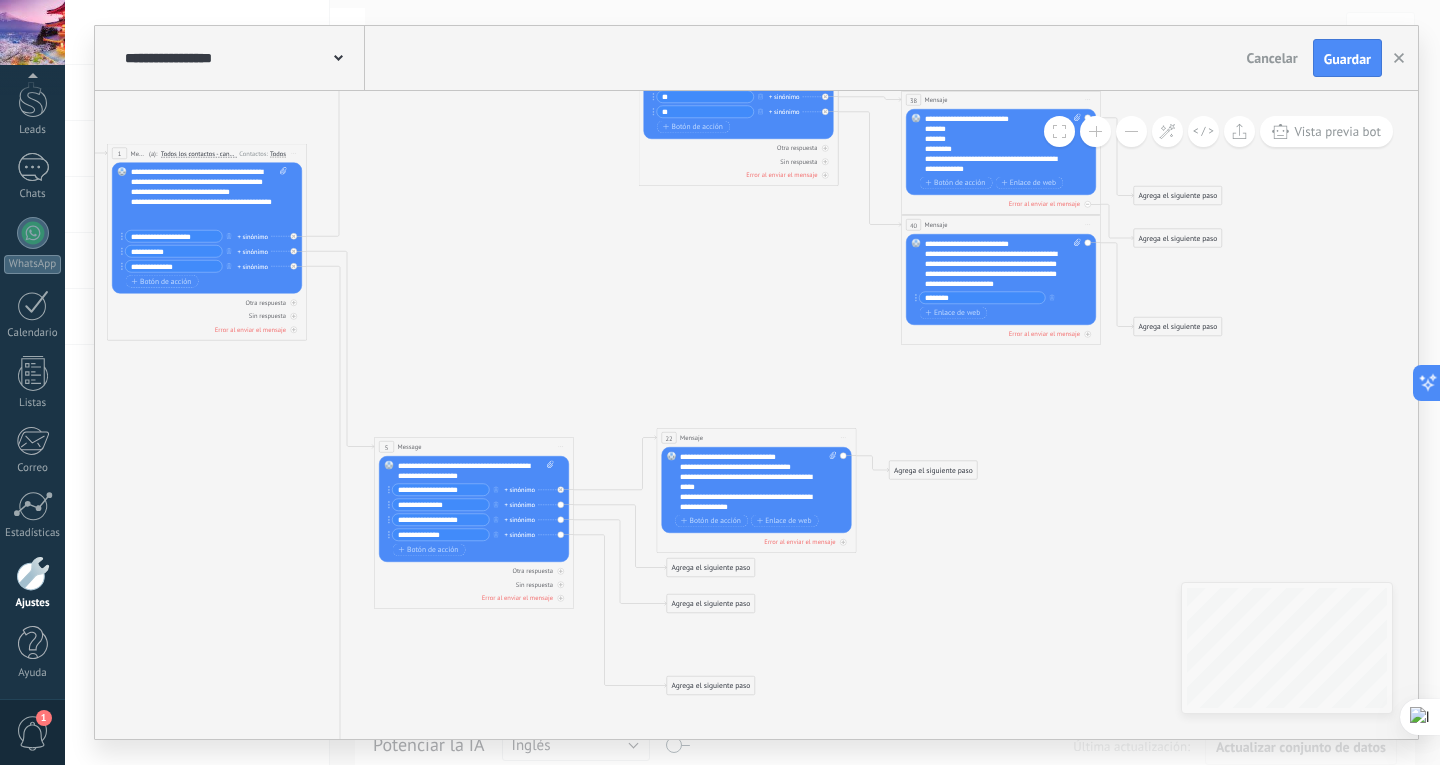 click 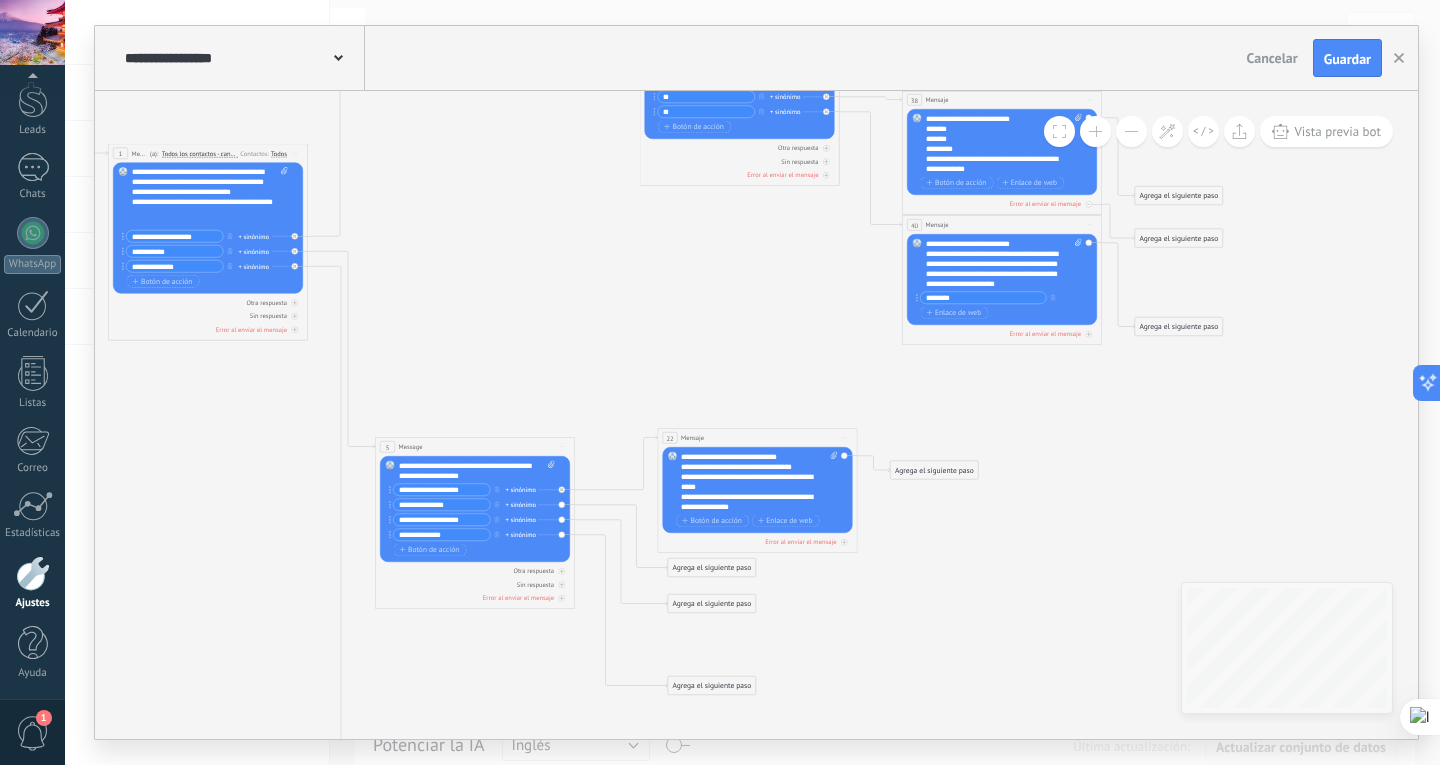 click 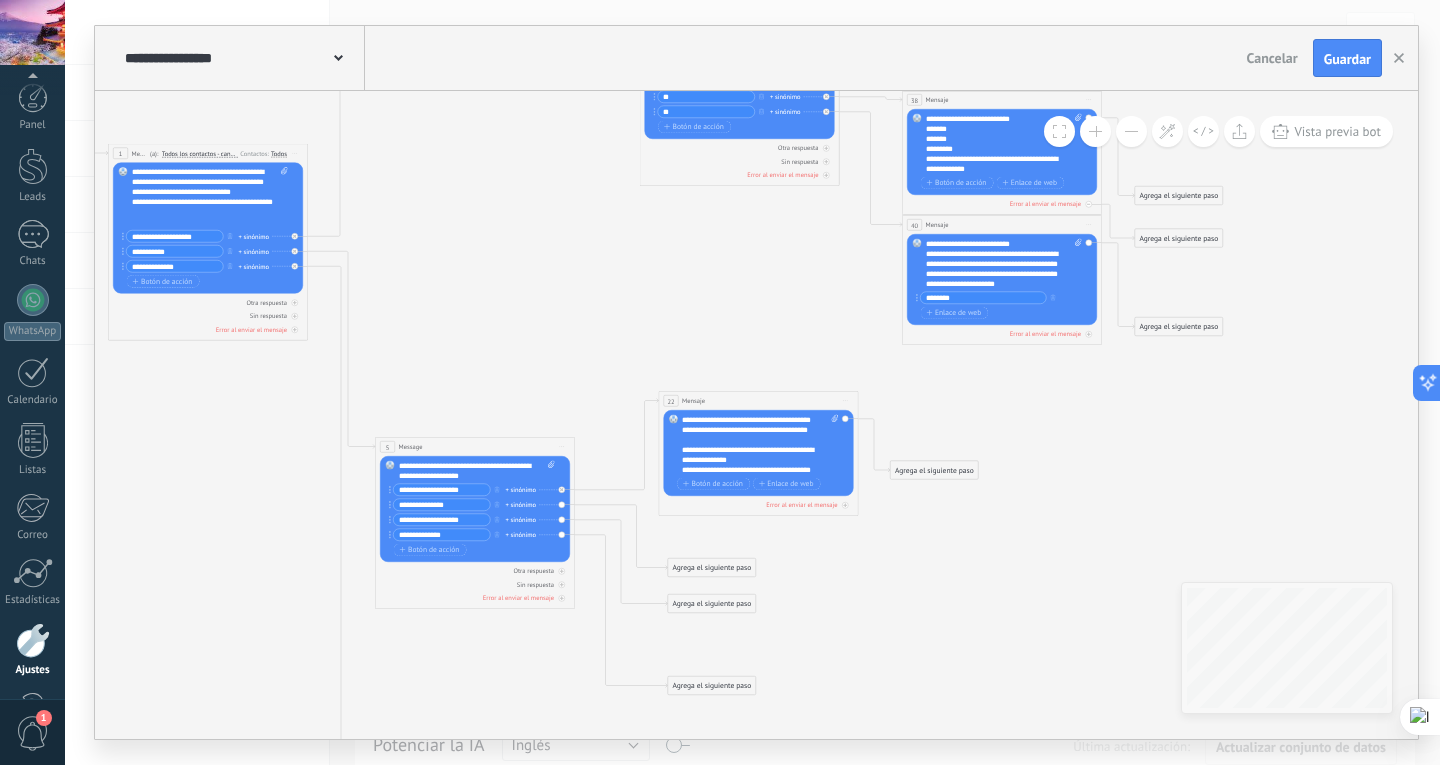 scroll, scrollTop: 0, scrollLeft: 0, axis: both 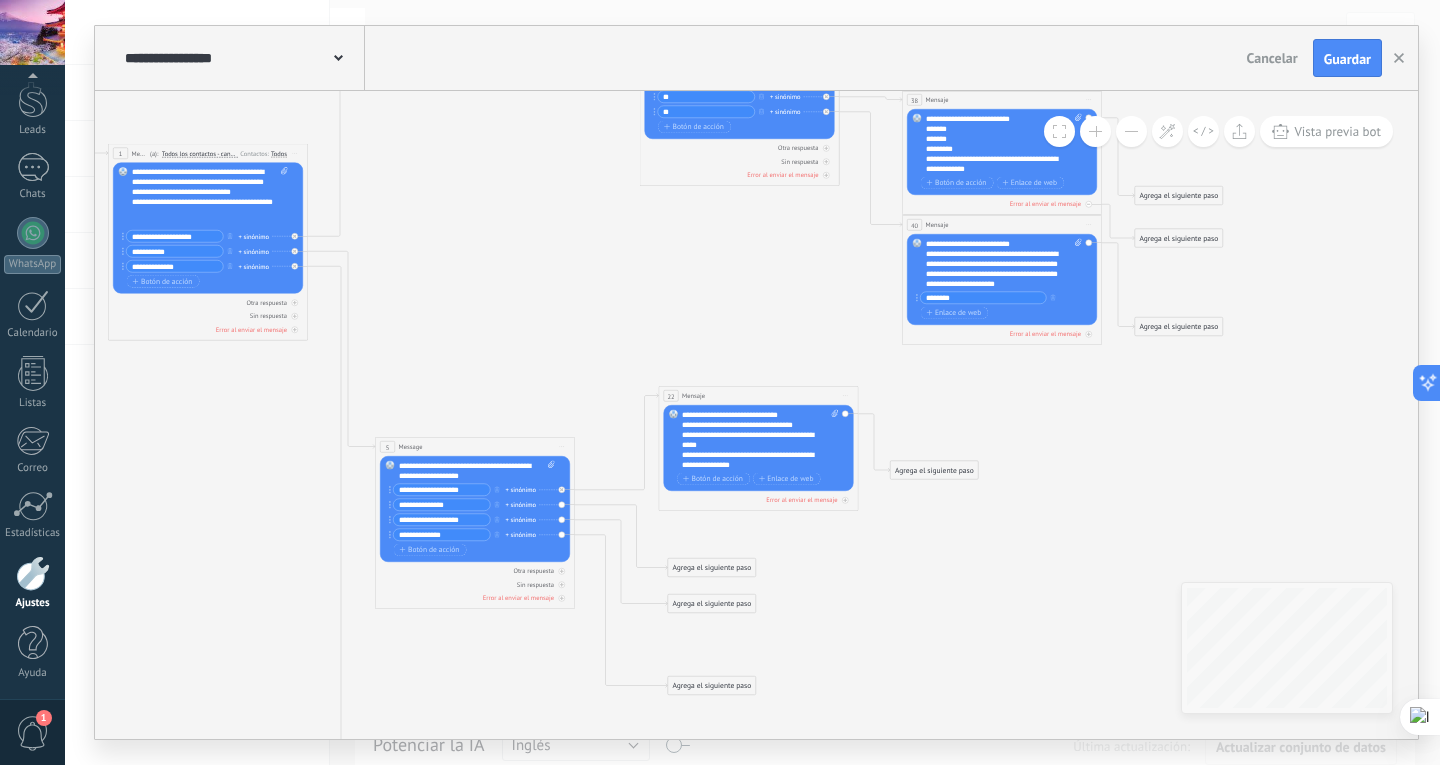click on "22
Mensaje
*******
(a):
Todos los contactos - canales seleccionados
Todos los contactos - canales seleccionados
Todos los contactos - canal primario
Contacto principal - canales seleccionados
Contacto principal - canal primario
Todos los contactos - canales seleccionados
Todos los contactos - canales seleccionados
Todos los contactos - canal primario
Contacto principal - canales seleccionados" at bounding box center (758, 396) 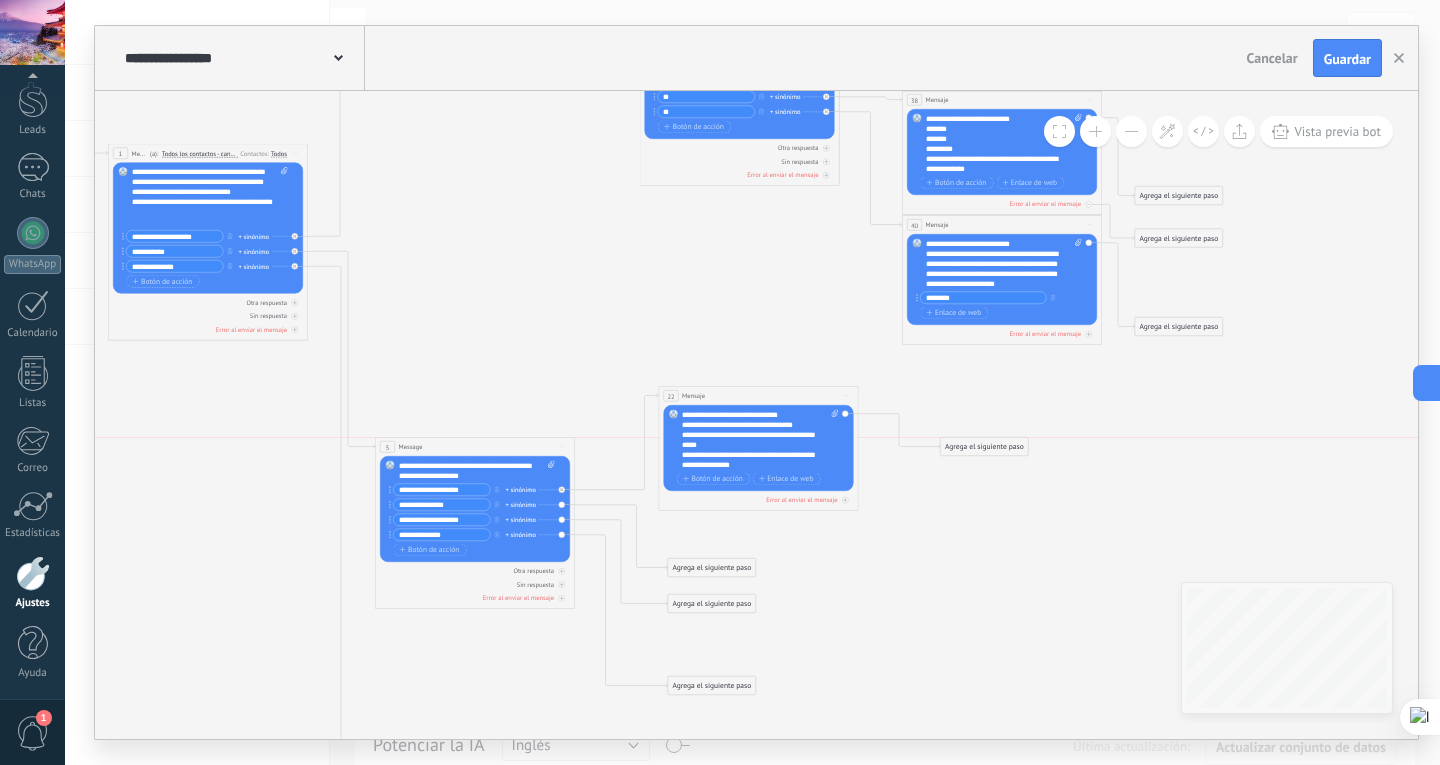 drag, startPoint x: 946, startPoint y: 463, endPoint x: 996, endPoint y: 435, distance: 57.306194 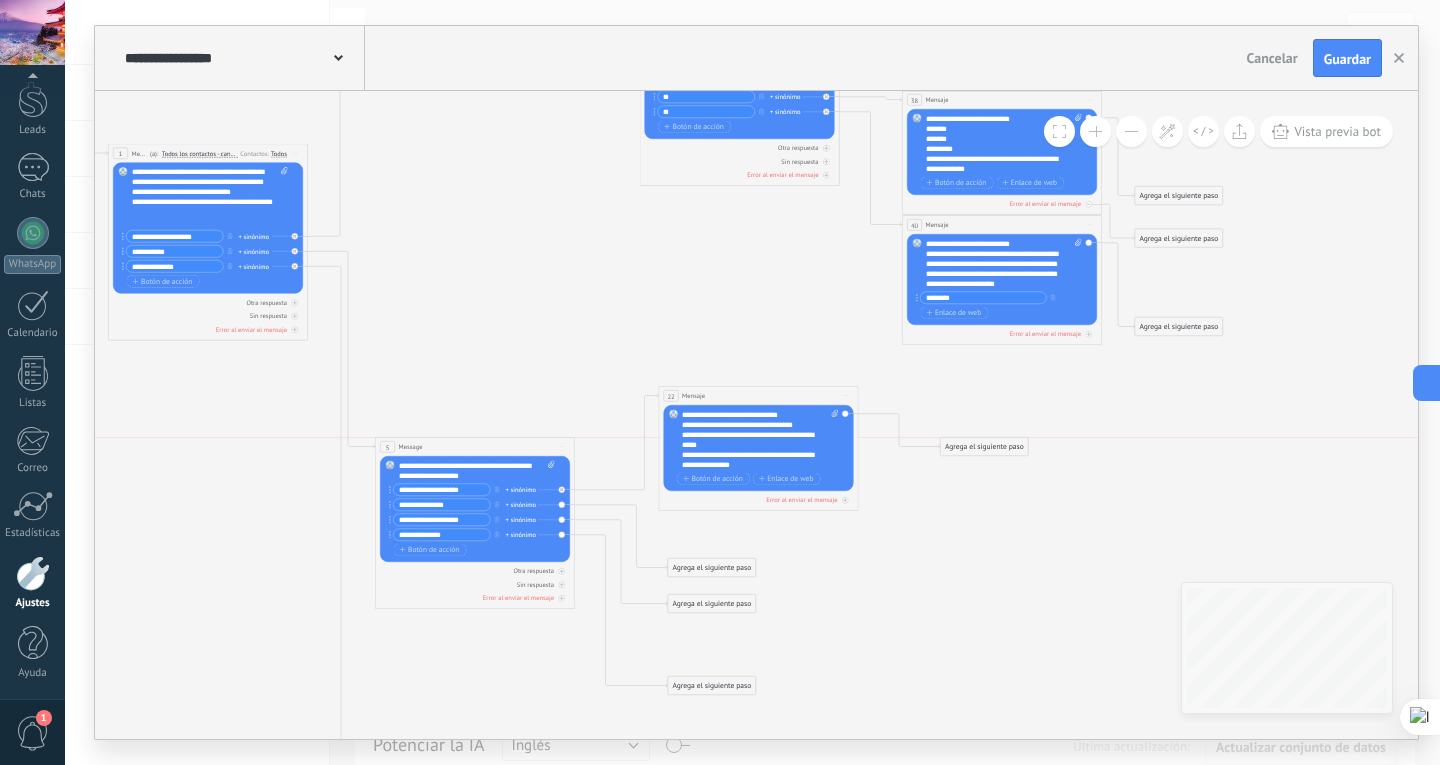 click on "**********" at bounding box center (1, 111) 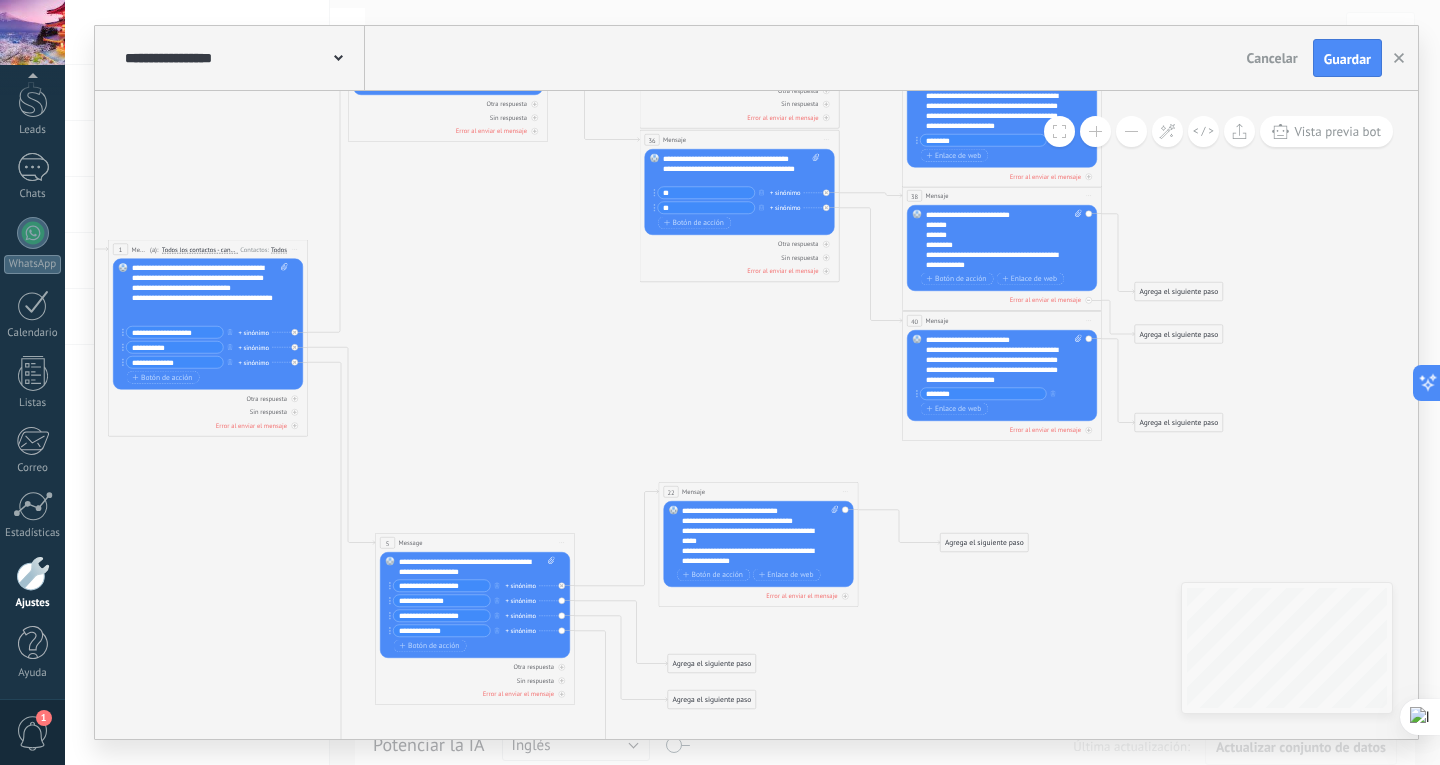 click at bounding box center [1095, 131] 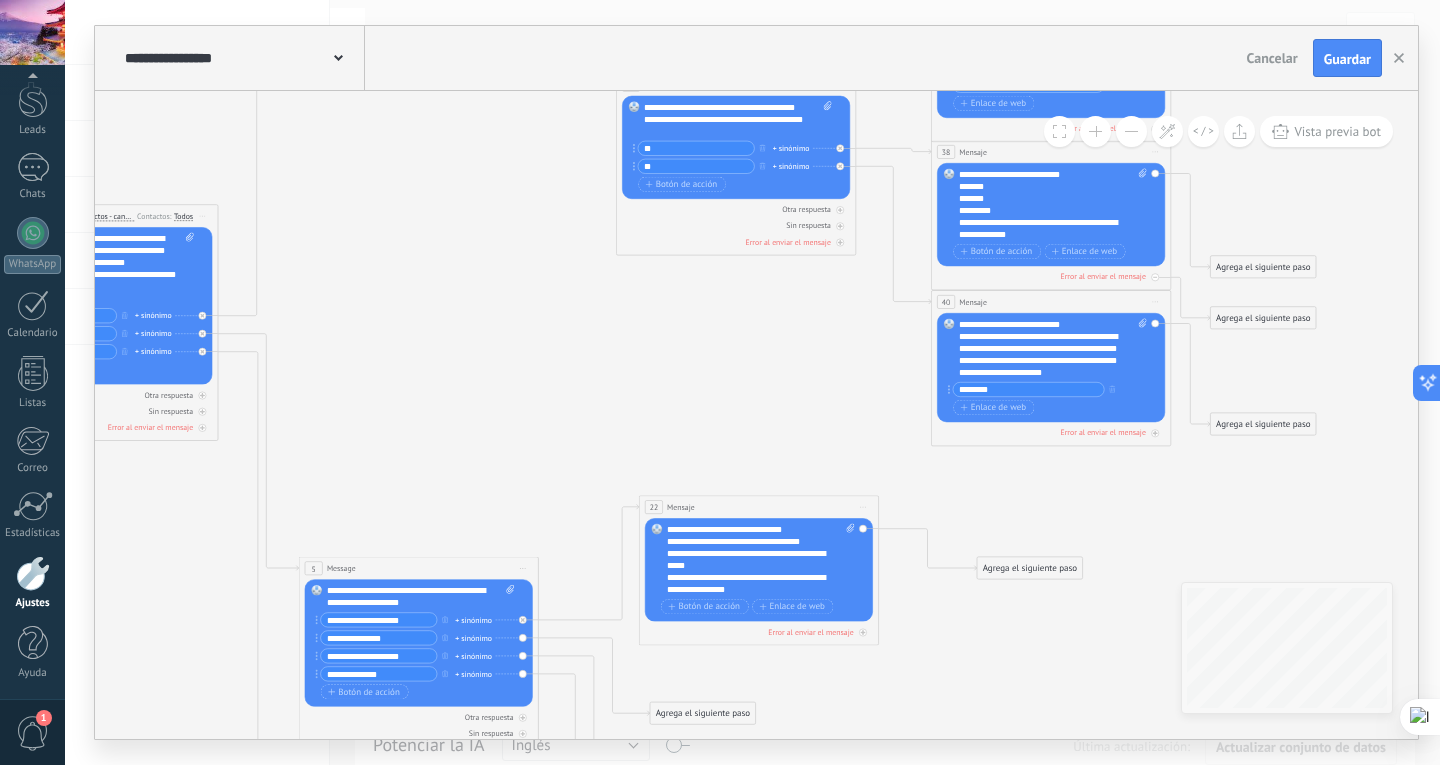 click at bounding box center [1095, 131] 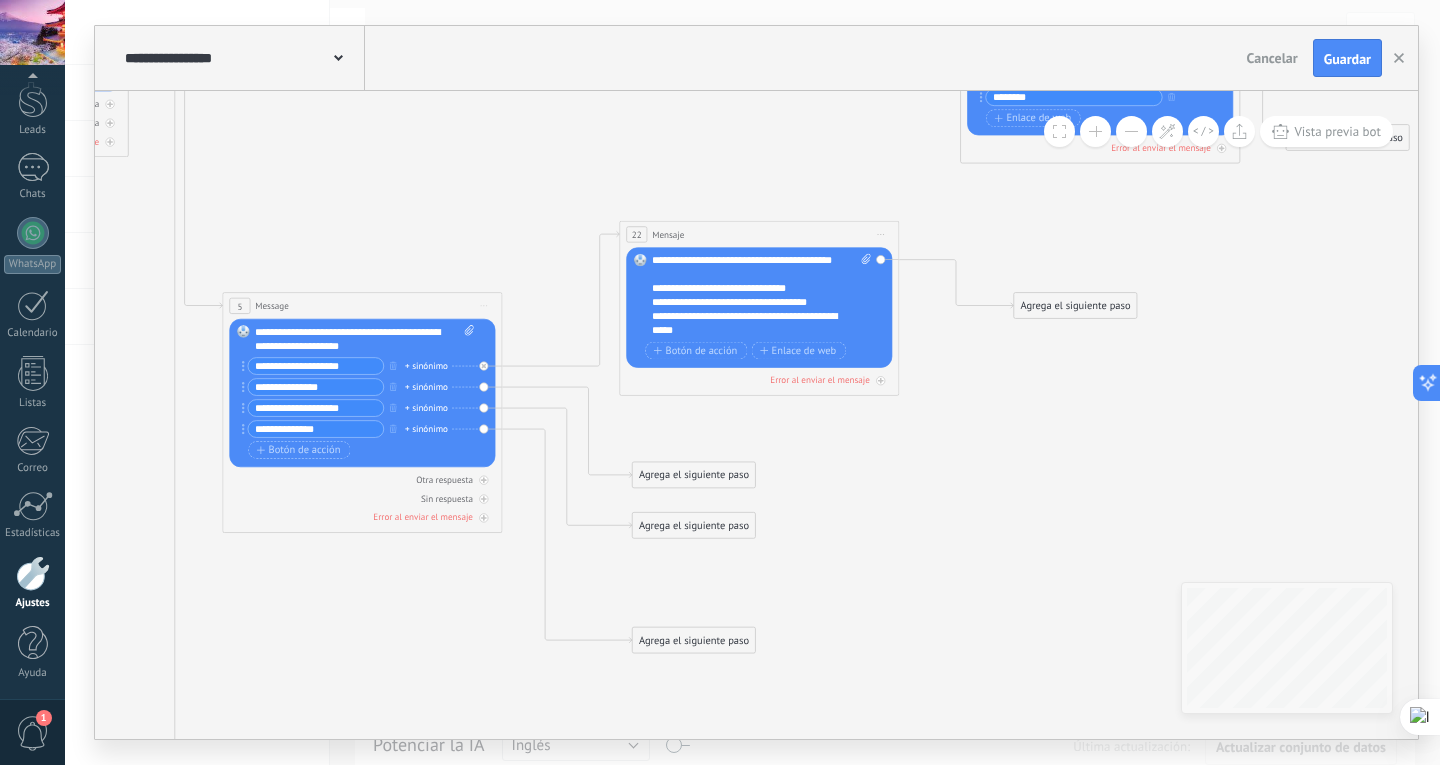 scroll, scrollTop: 160, scrollLeft: 0, axis: vertical 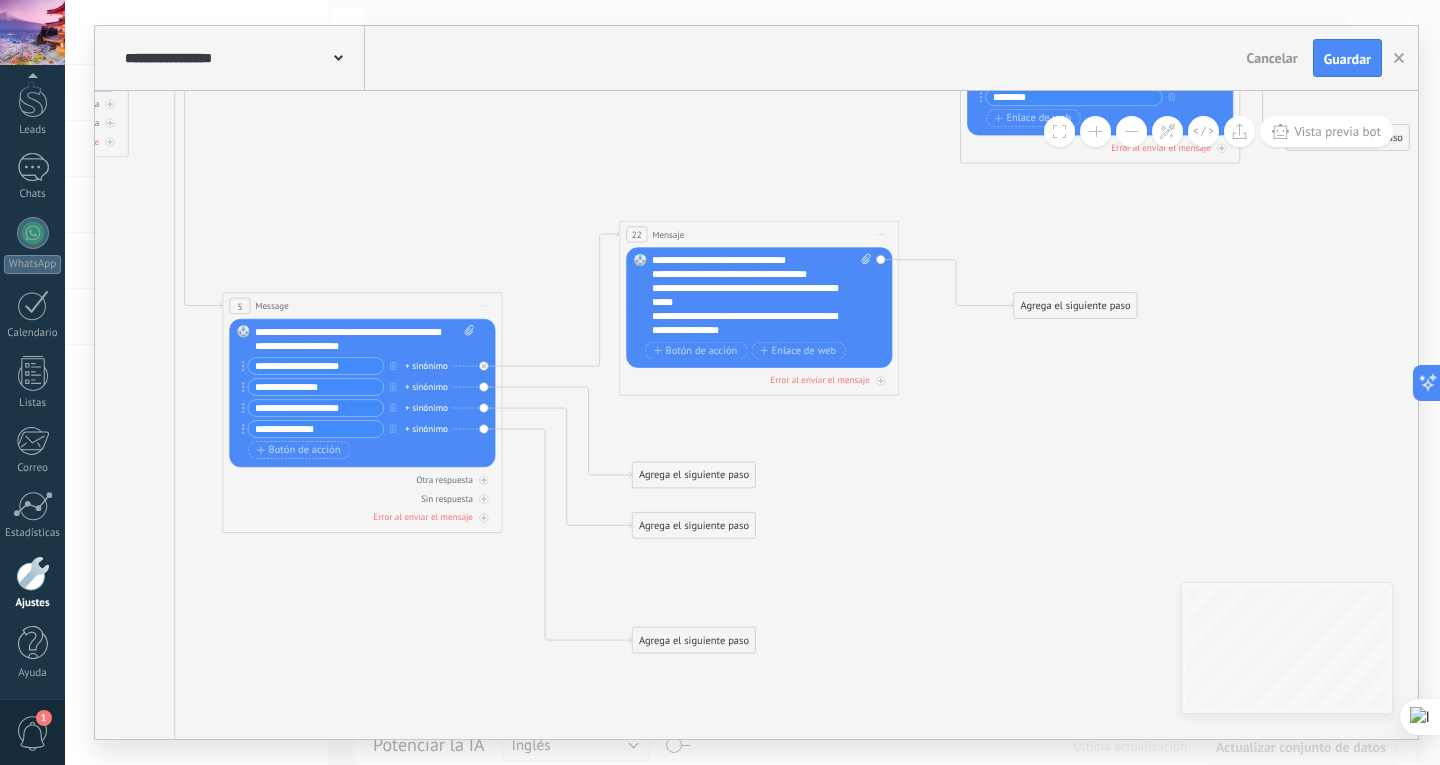 click 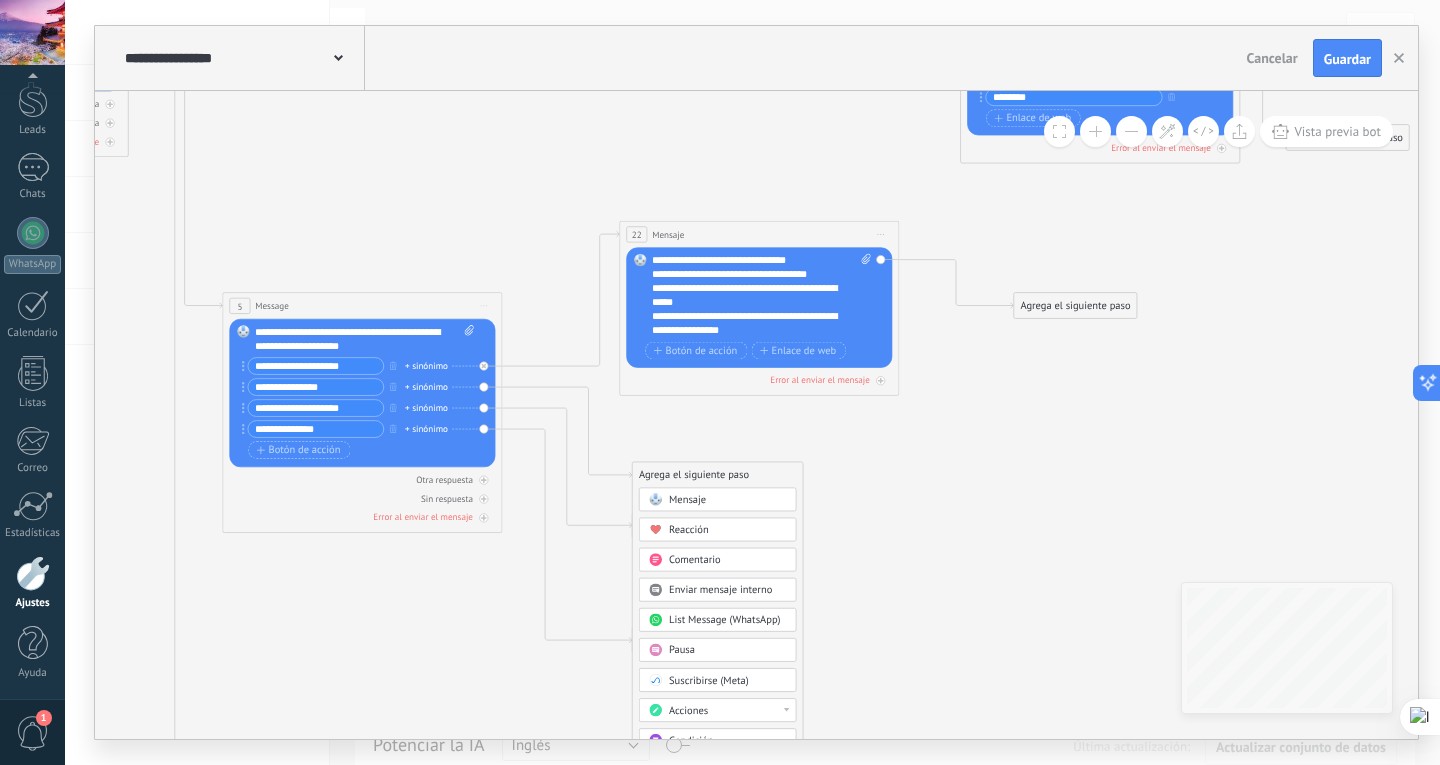 click on "Mensaje" at bounding box center [728, 500] 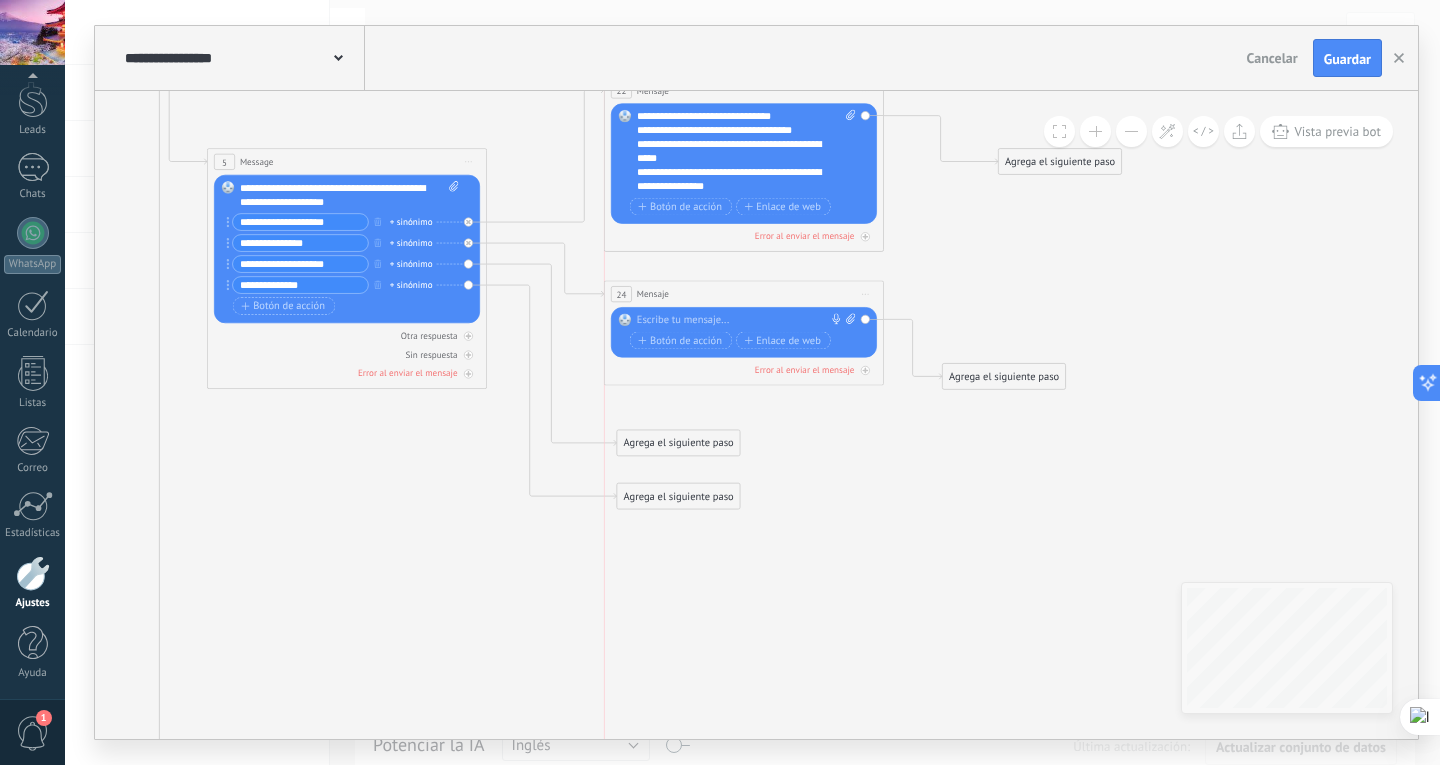 drag, startPoint x: 696, startPoint y: 328, endPoint x: 678, endPoint y: 291, distance: 41.14608 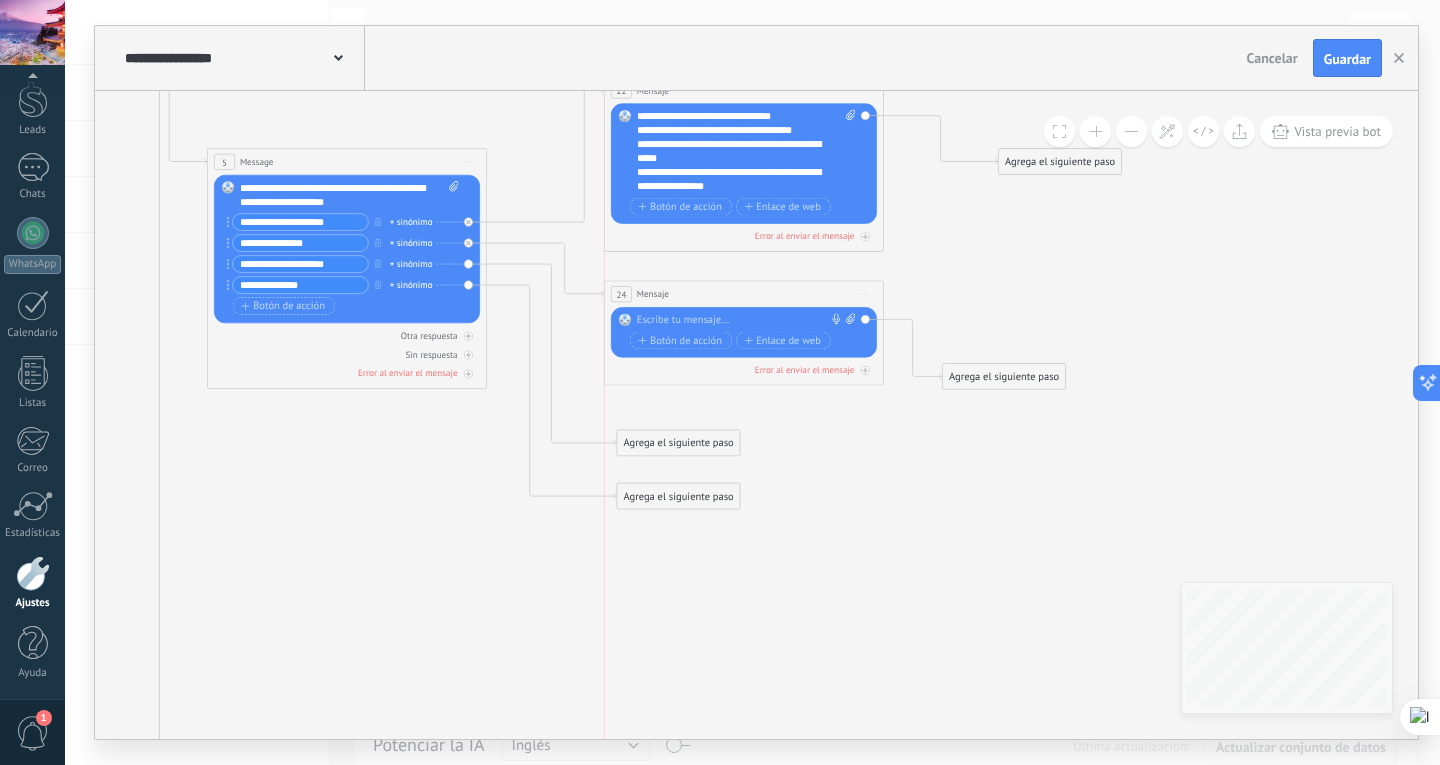click on "24
Mensaje
*******
(a):
Todos los contactos - canales seleccionados
Todos los contactos - canales seleccionados
Todos los contactos - canal primario
Contacto principal - canales seleccionados
Contacto principal - canal primario
Todos los contactos - canales seleccionados
Todos los contactos - canales seleccionados
Todos los contactos - canal primario
Contacto principal - canales seleccionados" at bounding box center [744, 294] 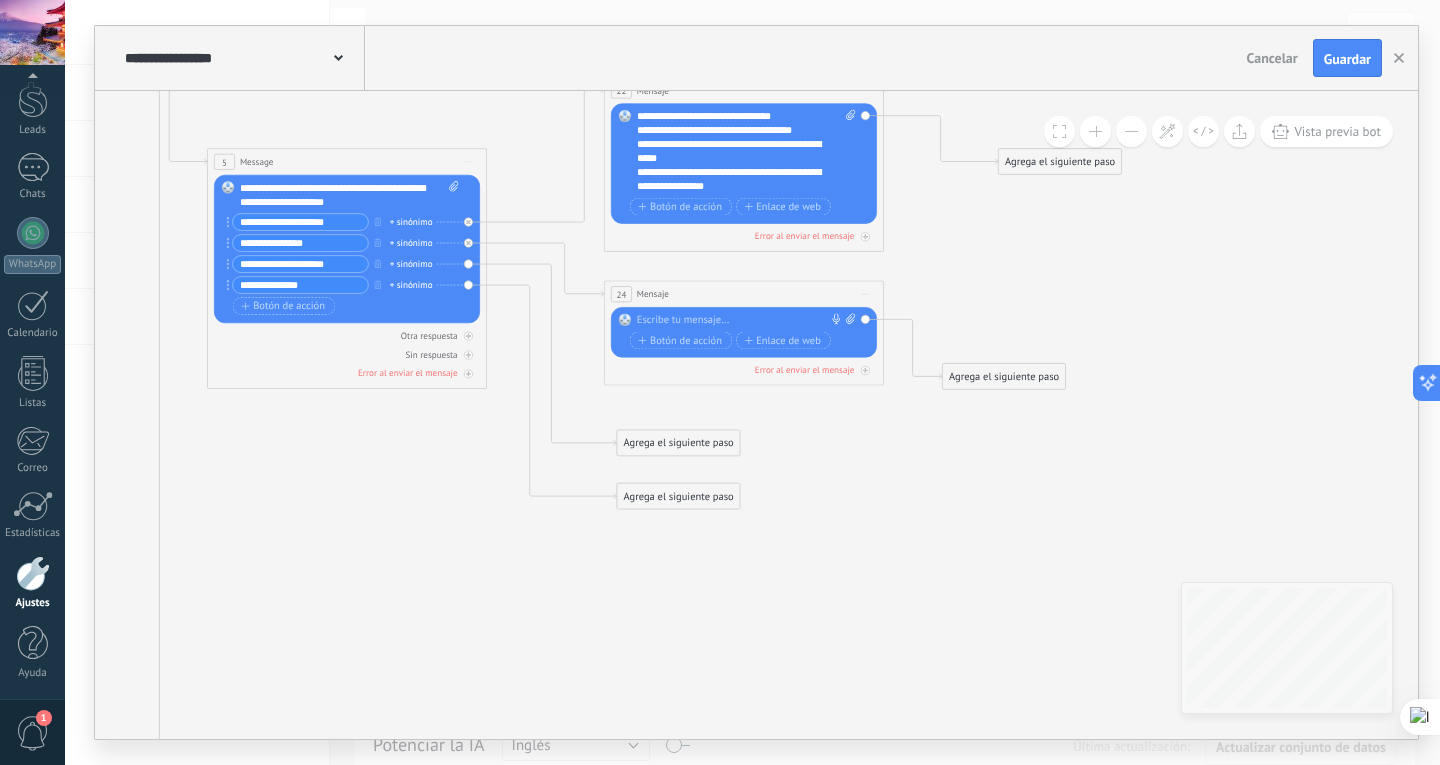 click 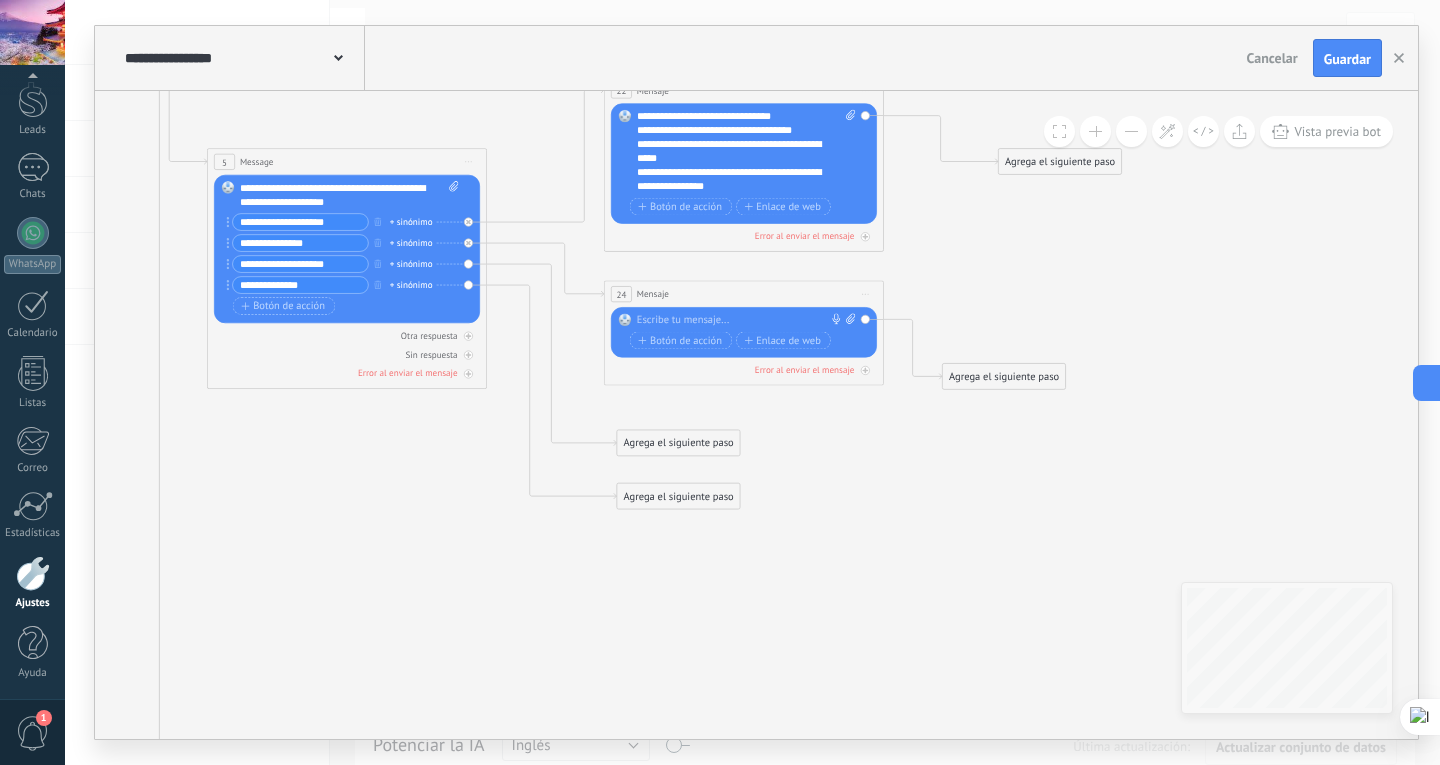 click at bounding box center [741, 320] 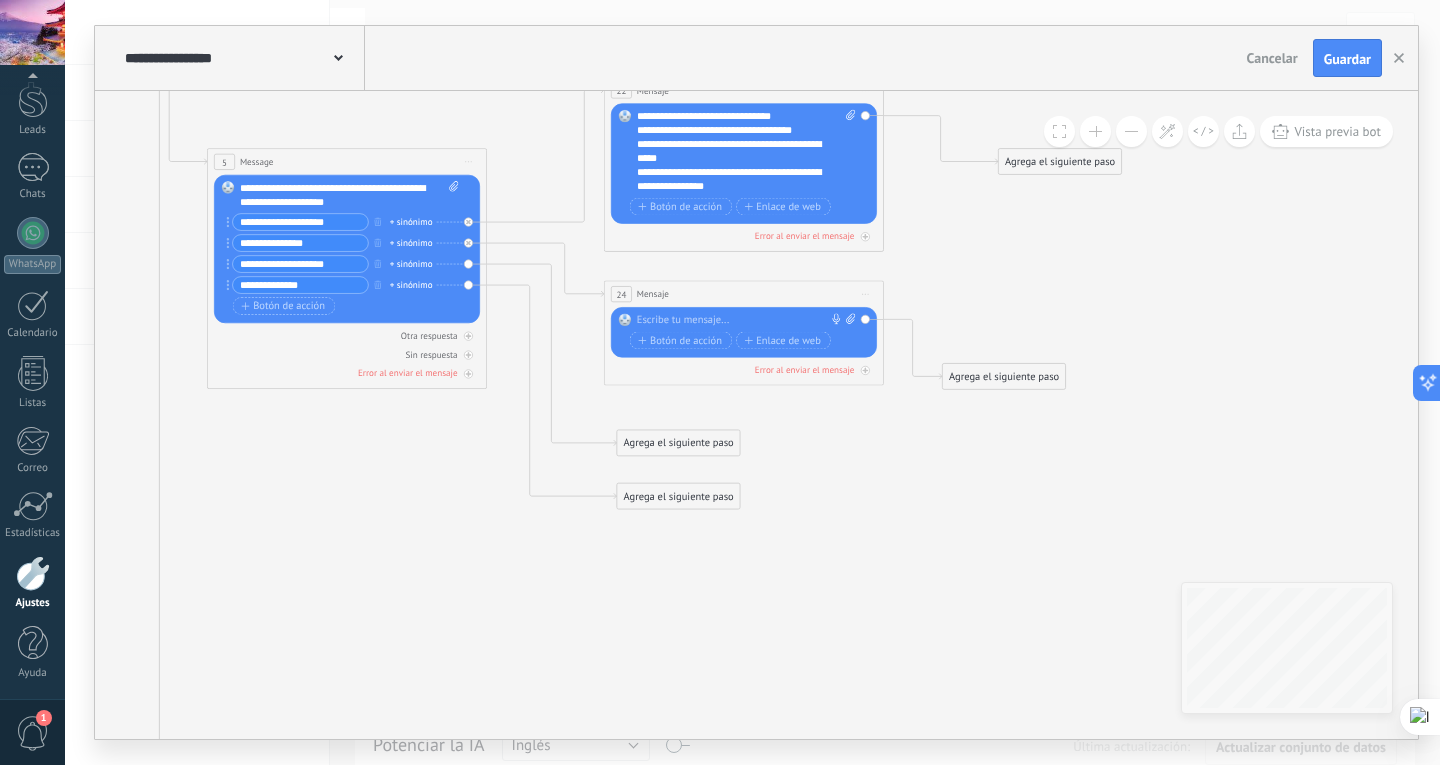 paste 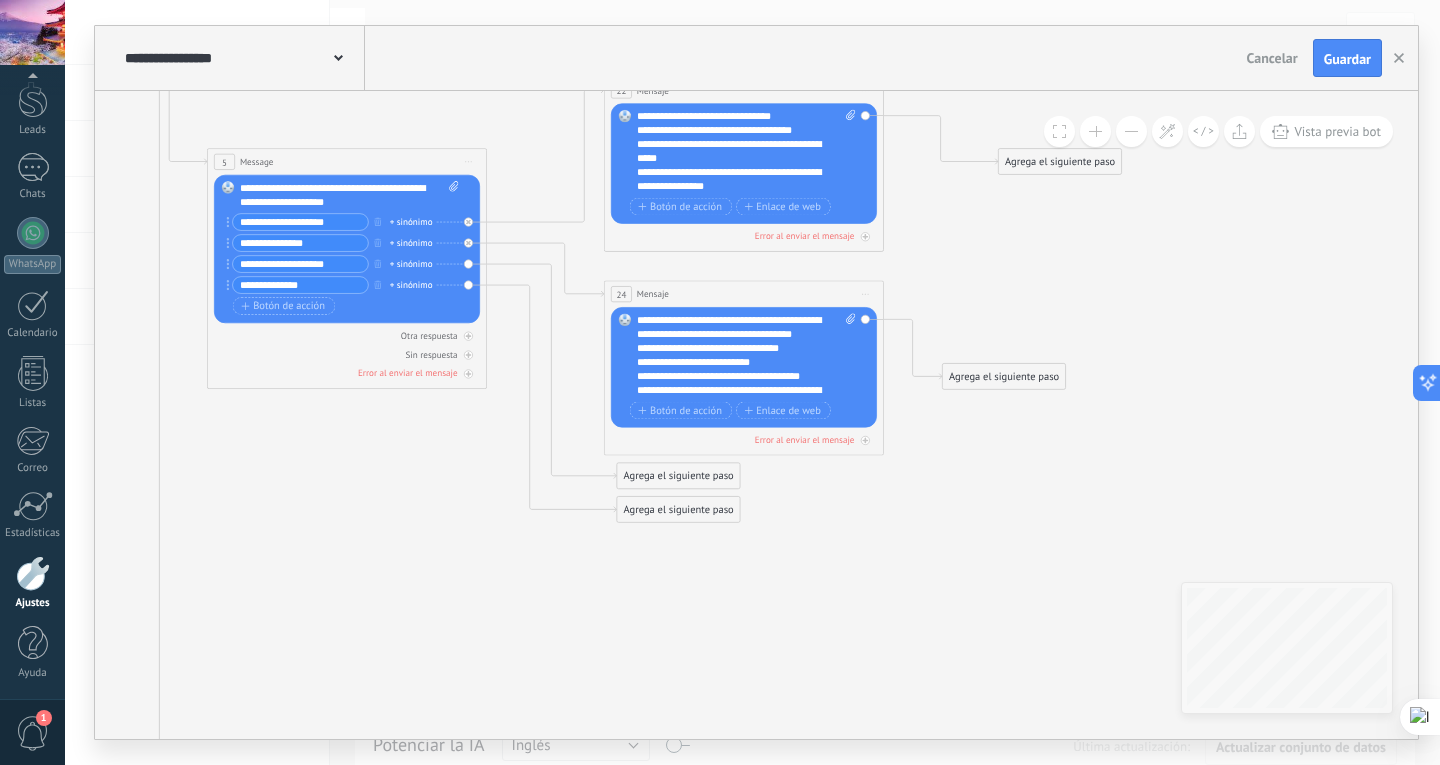 click 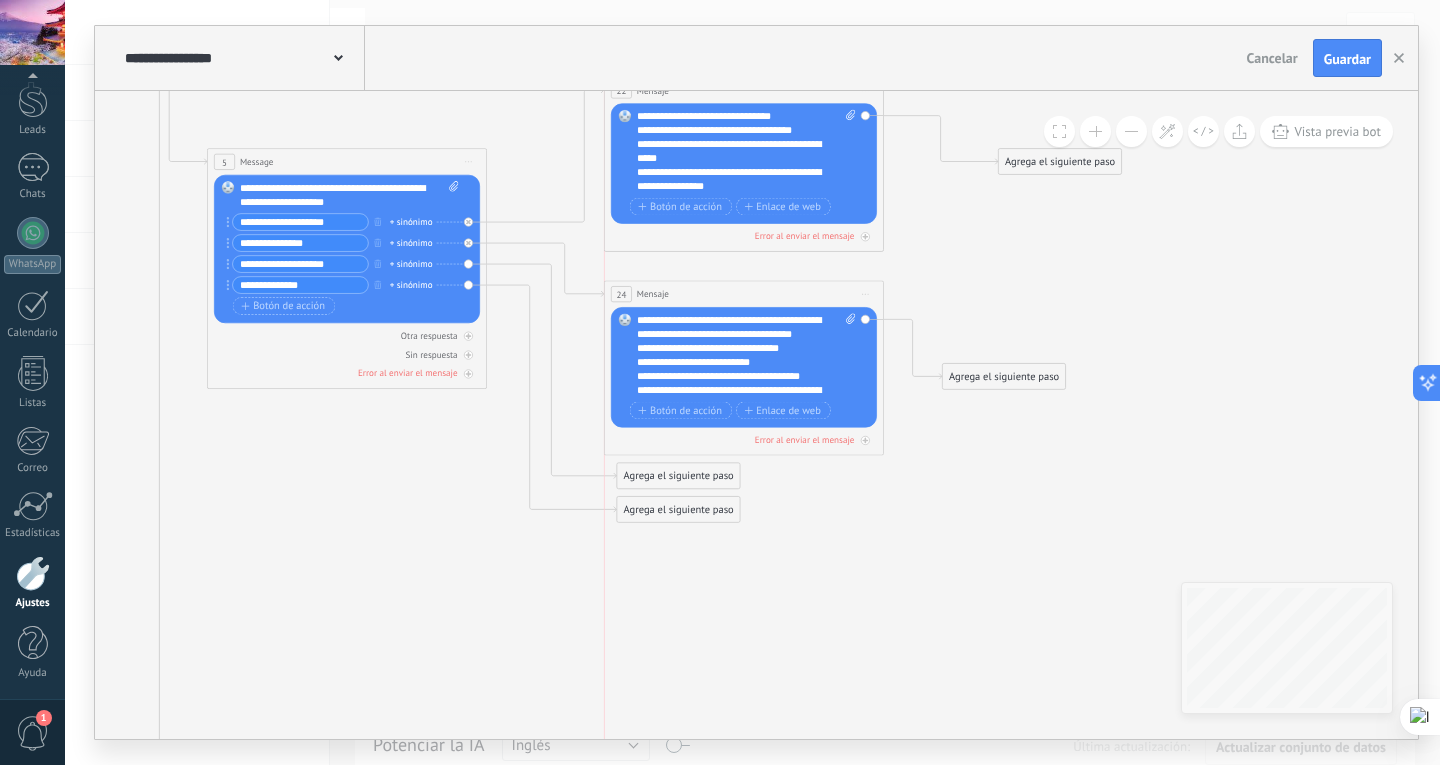 click on "24
Mensaje
*******
(a):
Todos los contactos - canales seleccionados
Todos los contactos - canales seleccionados
Todos los contactos - canal primario
Contacto principal - canales seleccionados
Contacto principal - canal primario
Todos los contactos - canales seleccionados
Todos los contactos - canales seleccionados
Todos los contactos - canal primario
Contacto principal - canales seleccionados" at bounding box center (744, 294) 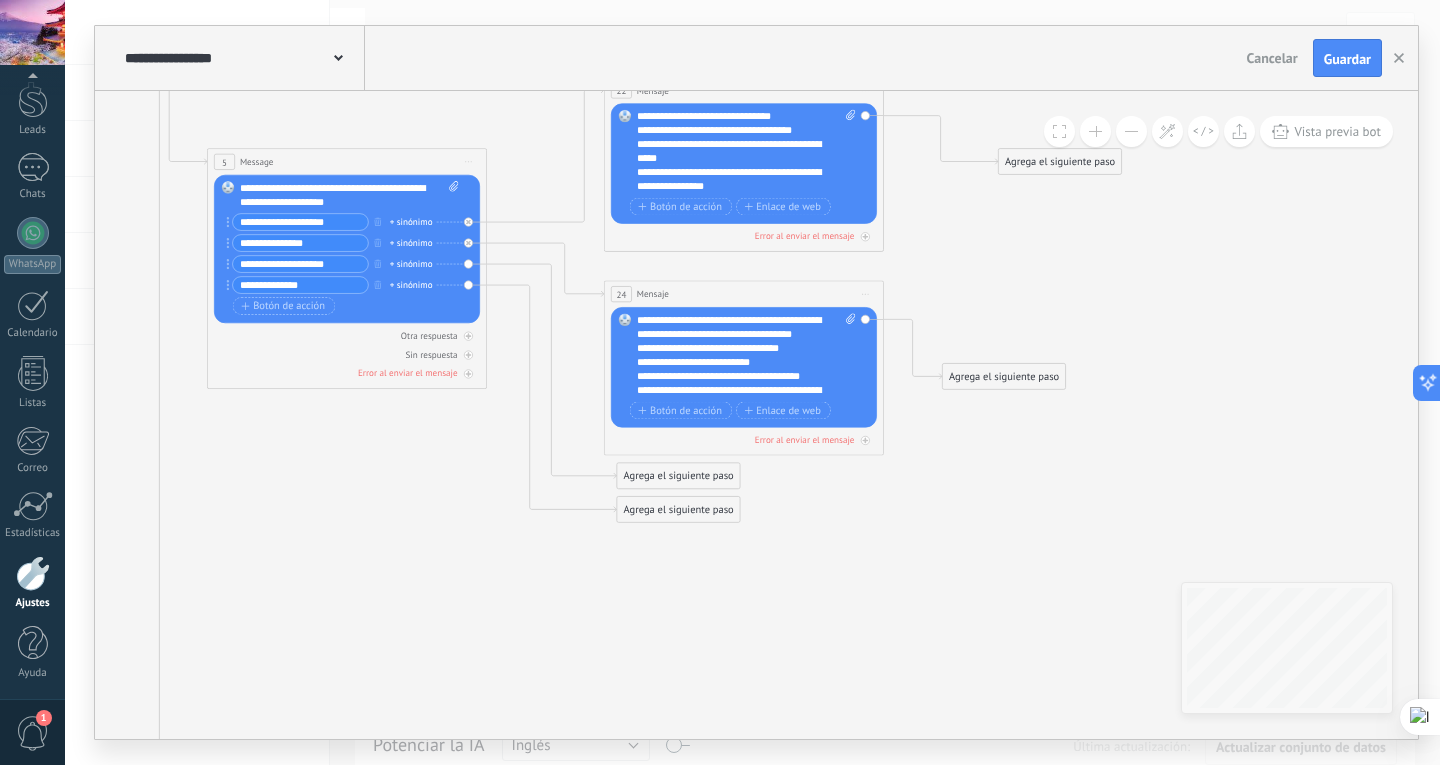 click 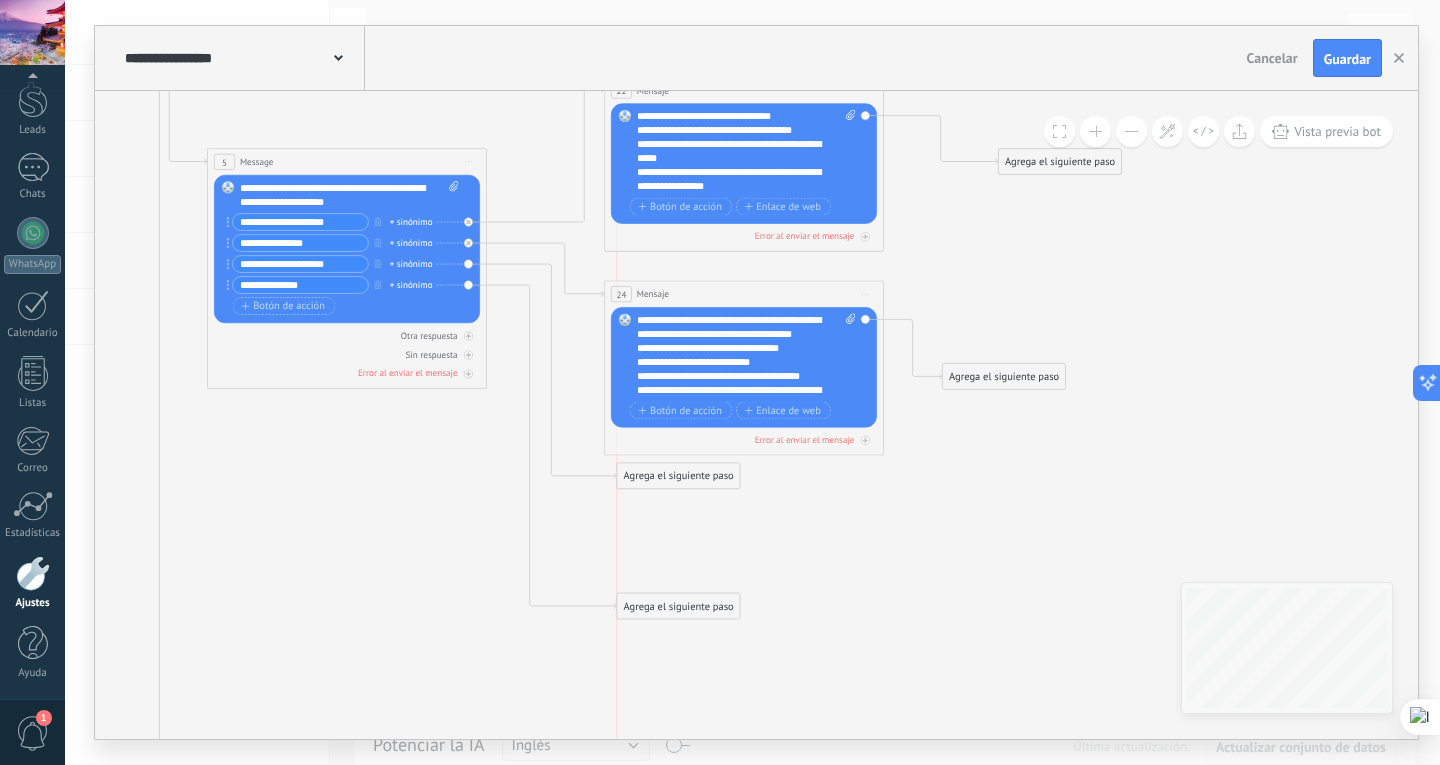 drag, startPoint x: 677, startPoint y: 508, endPoint x: 675, endPoint y: 605, distance: 97.020615 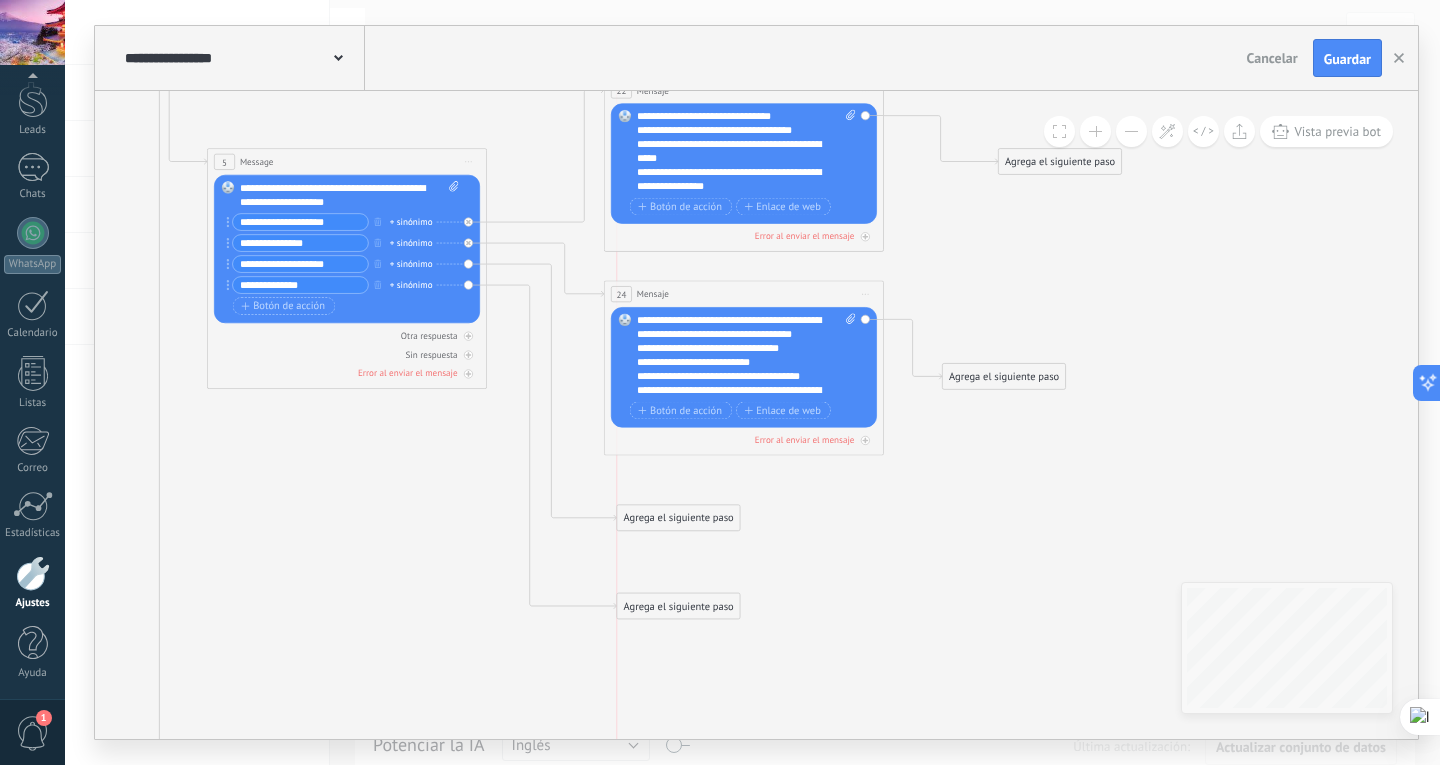 drag, startPoint x: 668, startPoint y: 471, endPoint x: 674, endPoint y: 513, distance: 42.426407 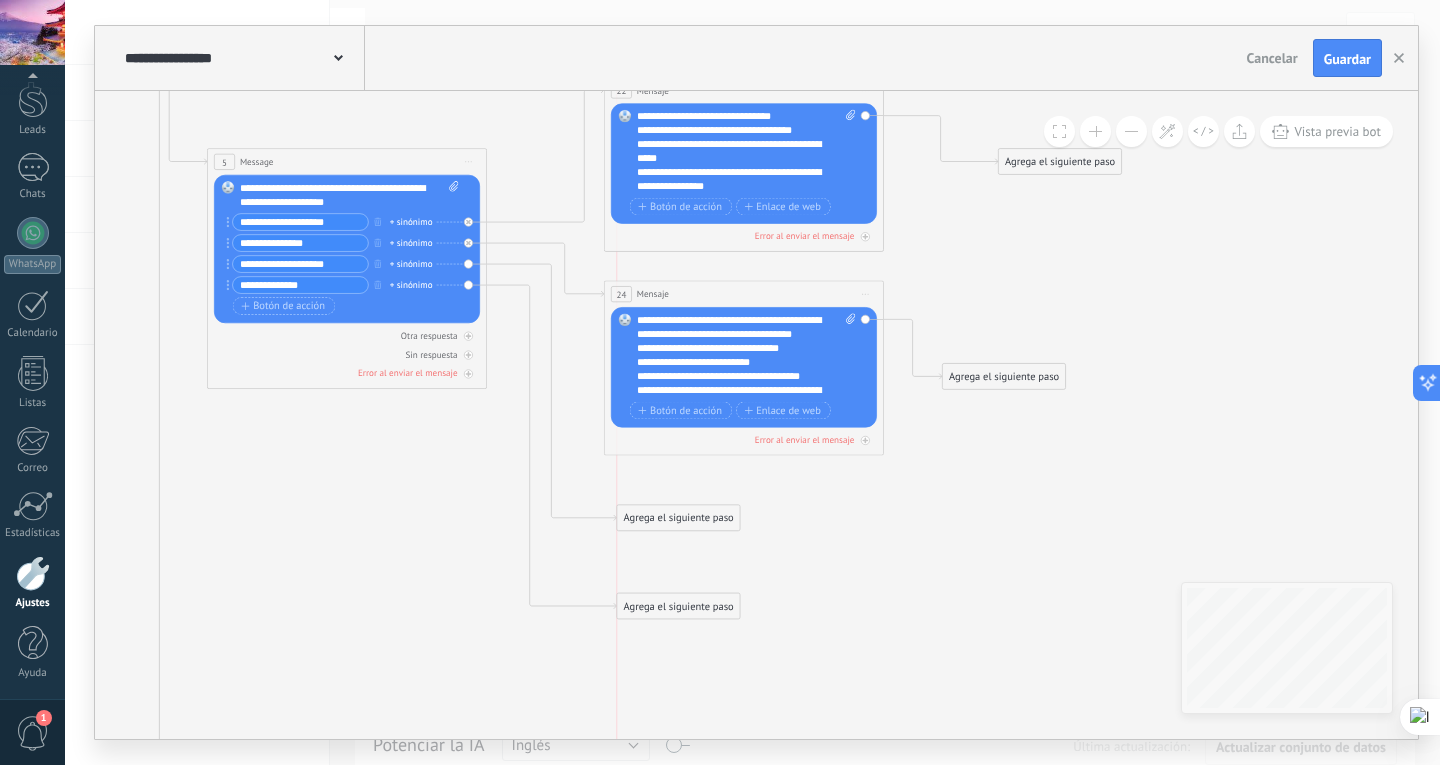 click on "Agrega el siguiente paso" at bounding box center (678, 518) 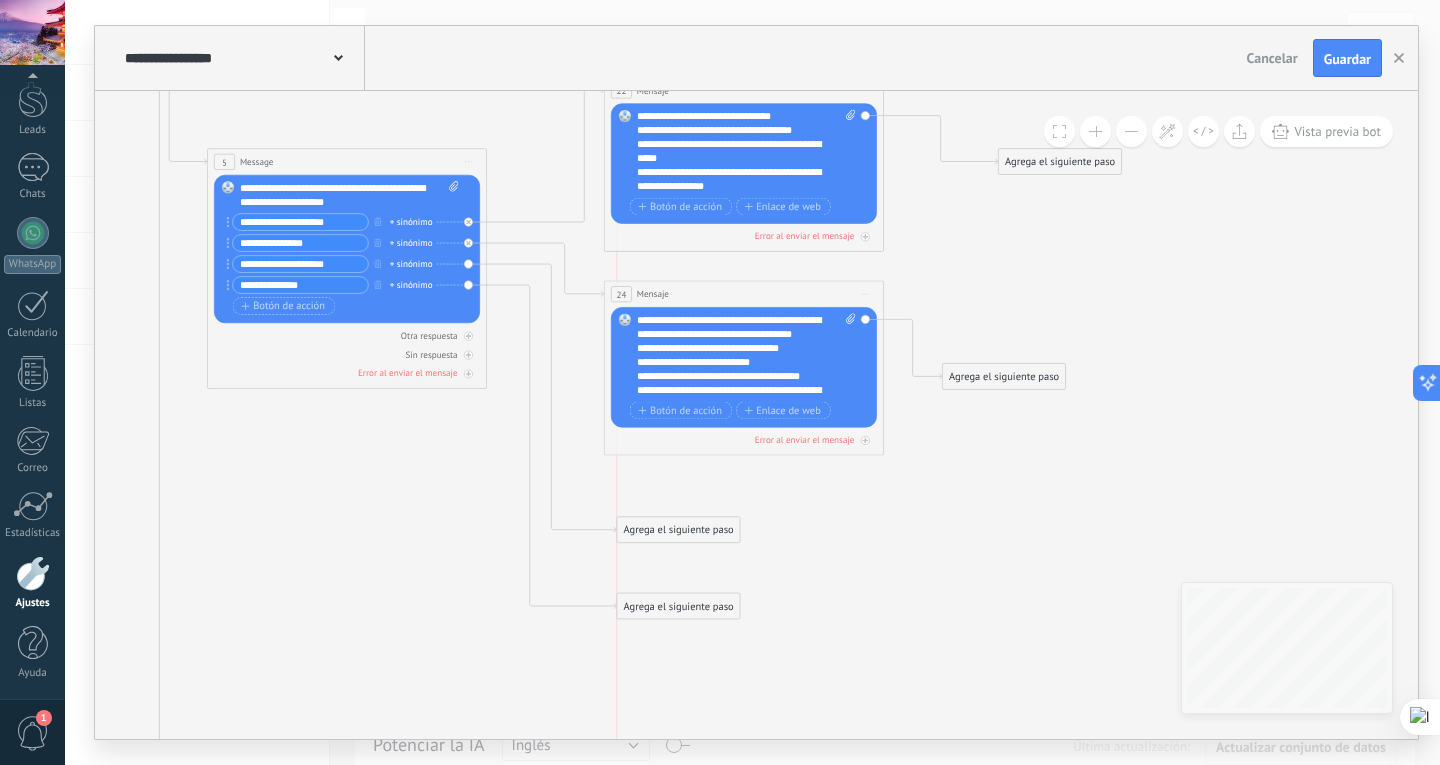drag, startPoint x: 650, startPoint y: 510, endPoint x: 658, endPoint y: 527, distance: 18.788294 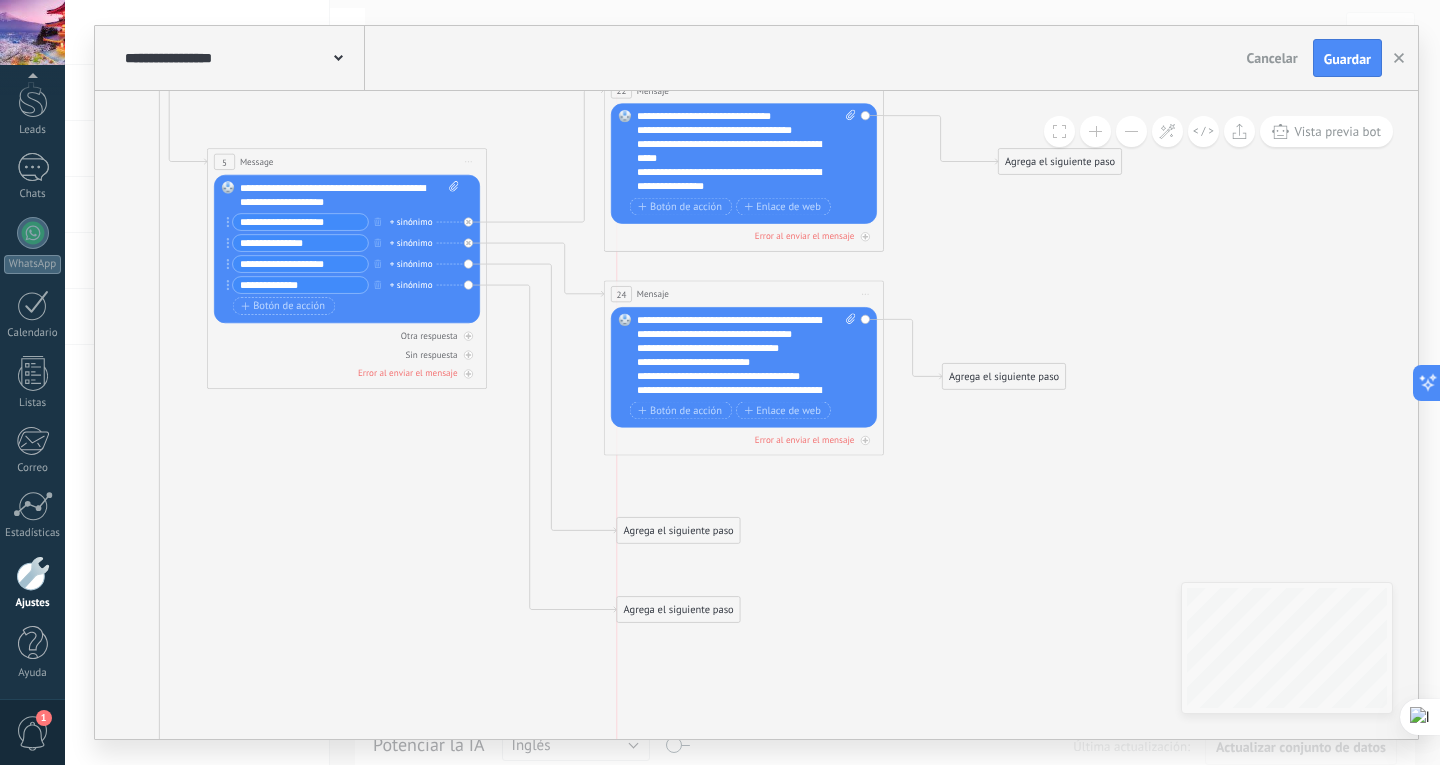 click on "Agrega el siguiente paso" at bounding box center (678, 609) 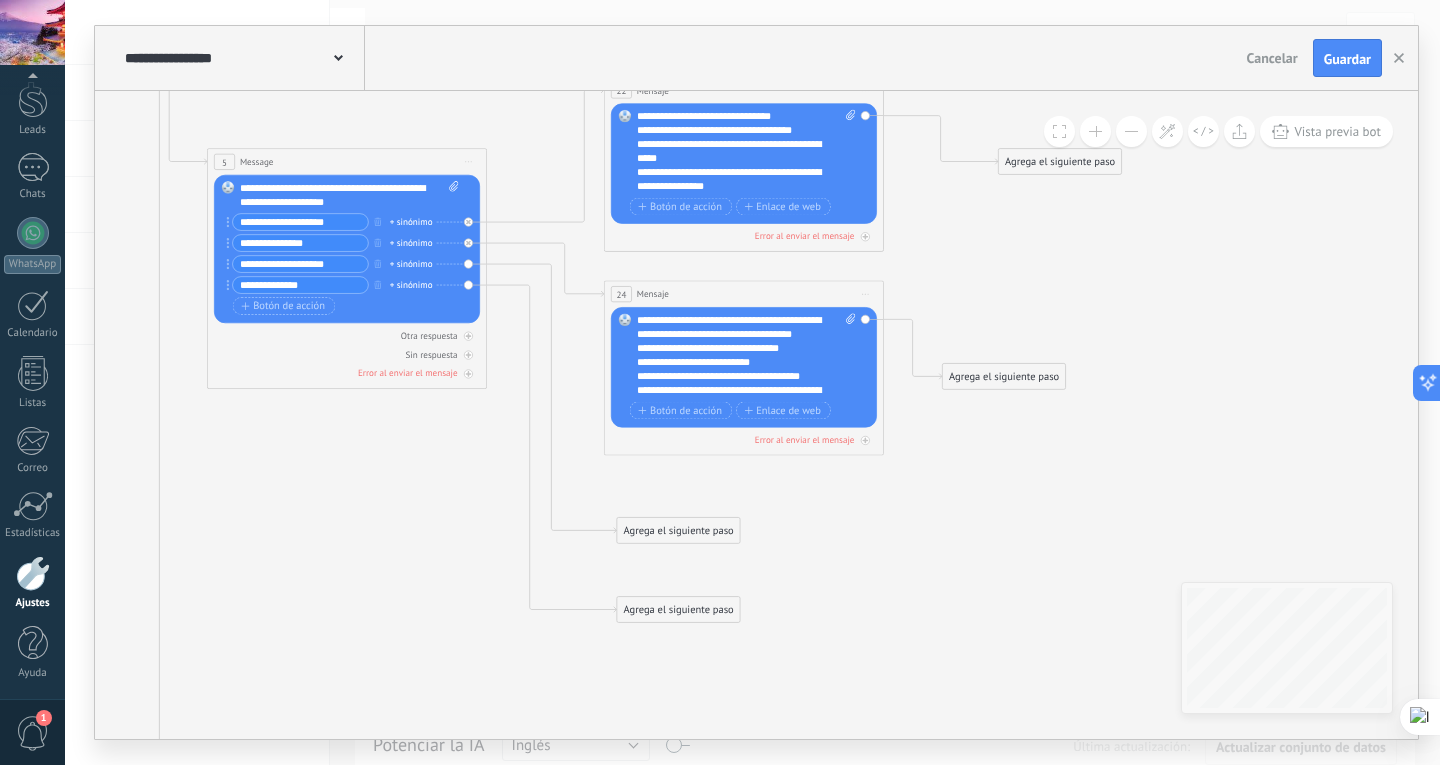 click on "Agrega el siguiente paso" at bounding box center [678, 530] 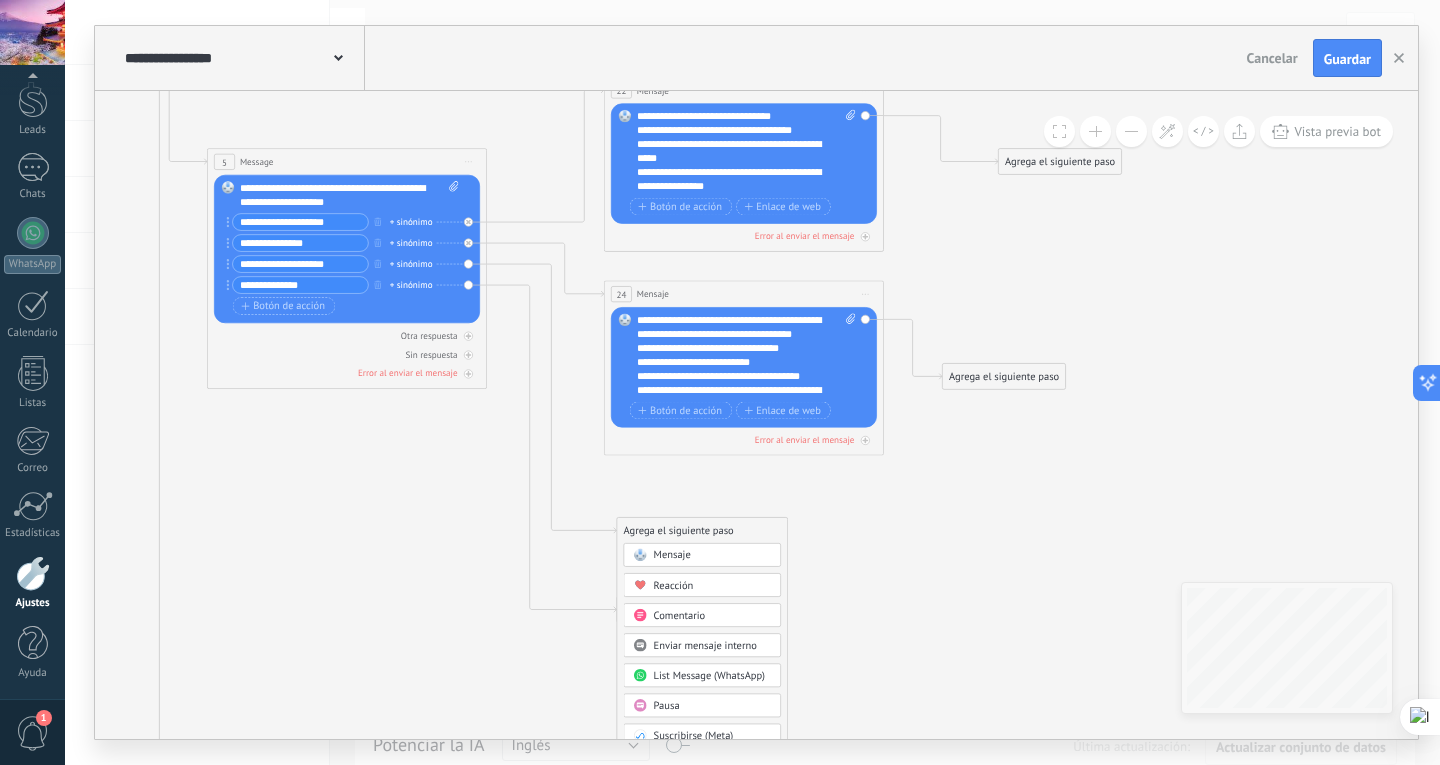 click on "Mensaje" at bounding box center (713, 556) 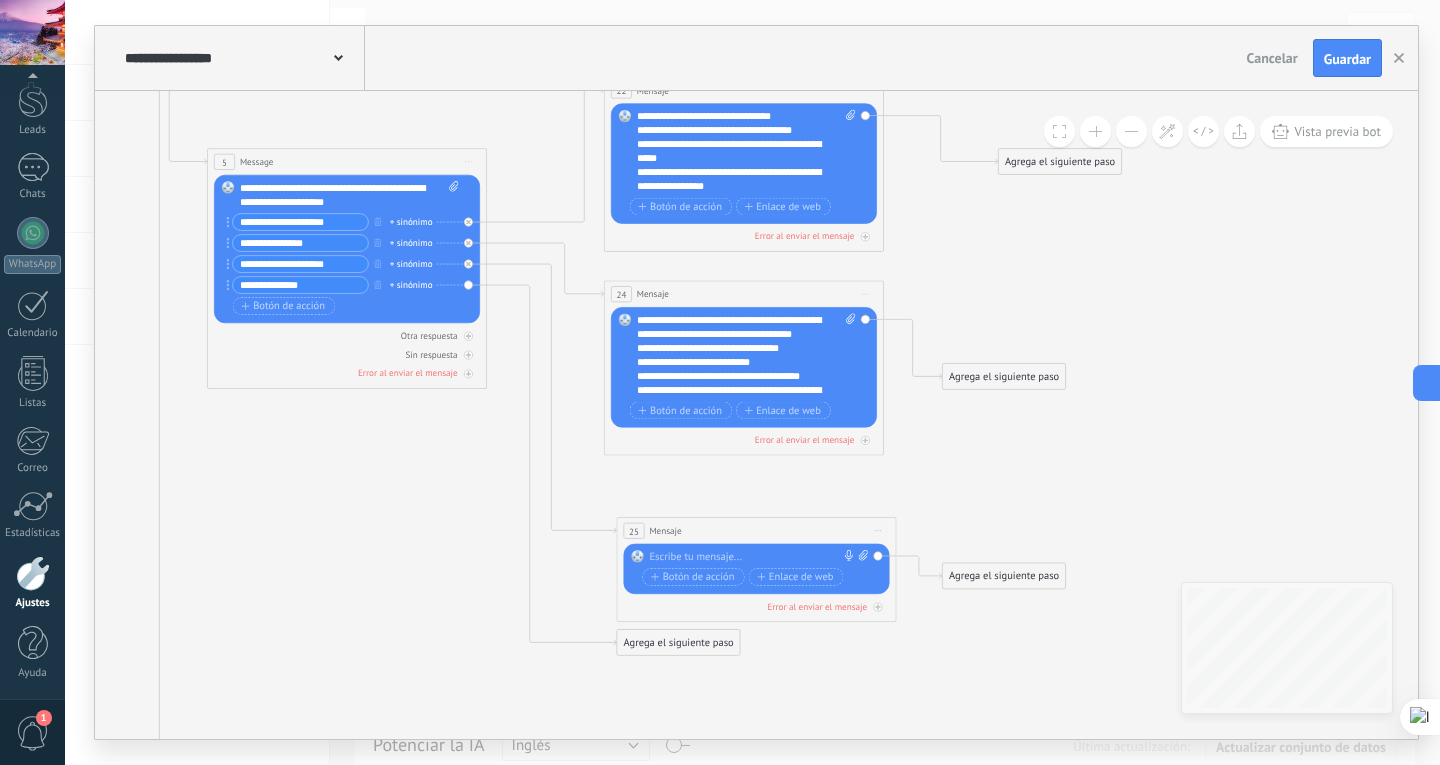 click on "Reemplazar
Quitar
Convertir a mensaje de voz
Arrastre la imagen aquí para adjuntarla.
Añadir imagen
Subir
Arrastrar y soltar
Archivo no encontrado
Escribe tu mensaje..." at bounding box center (757, 569) 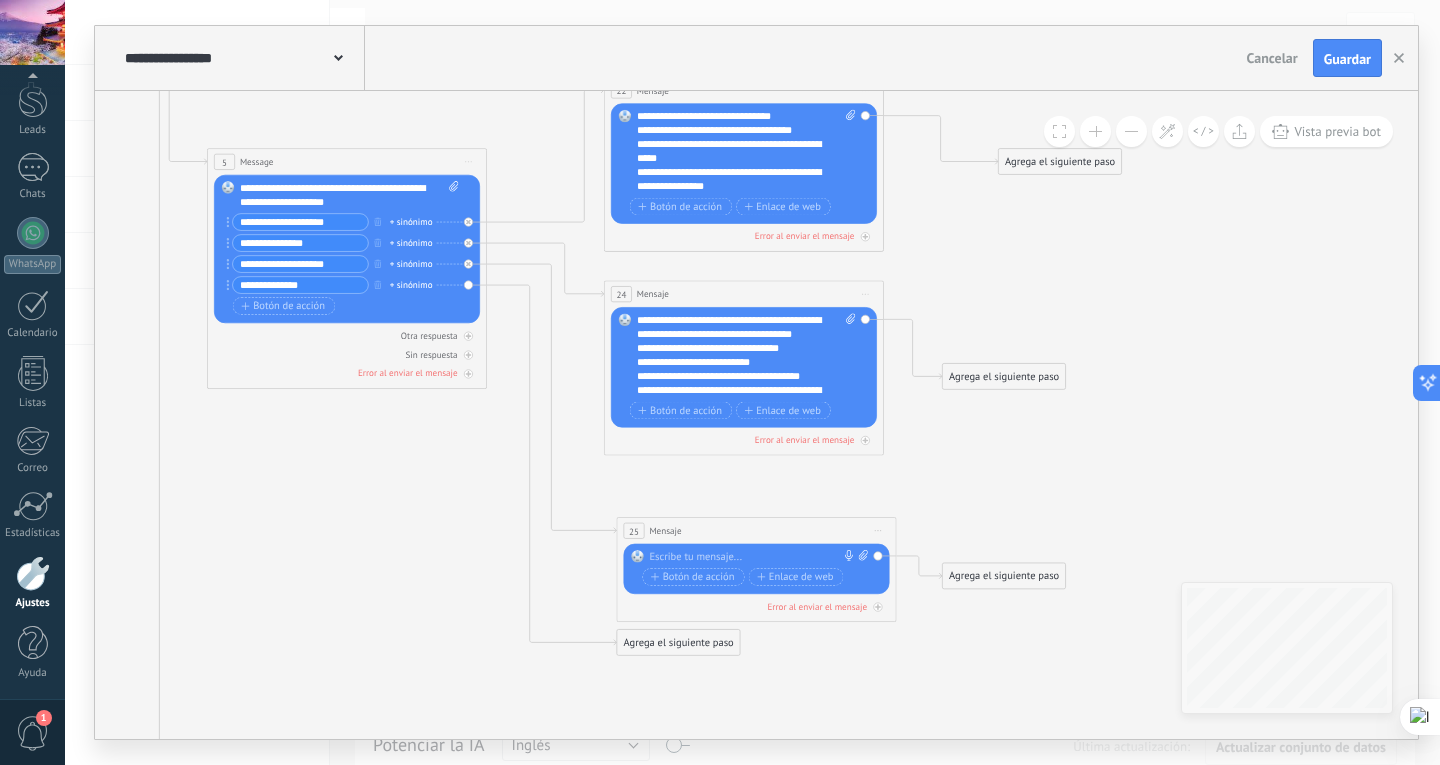 click at bounding box center [753, 557] 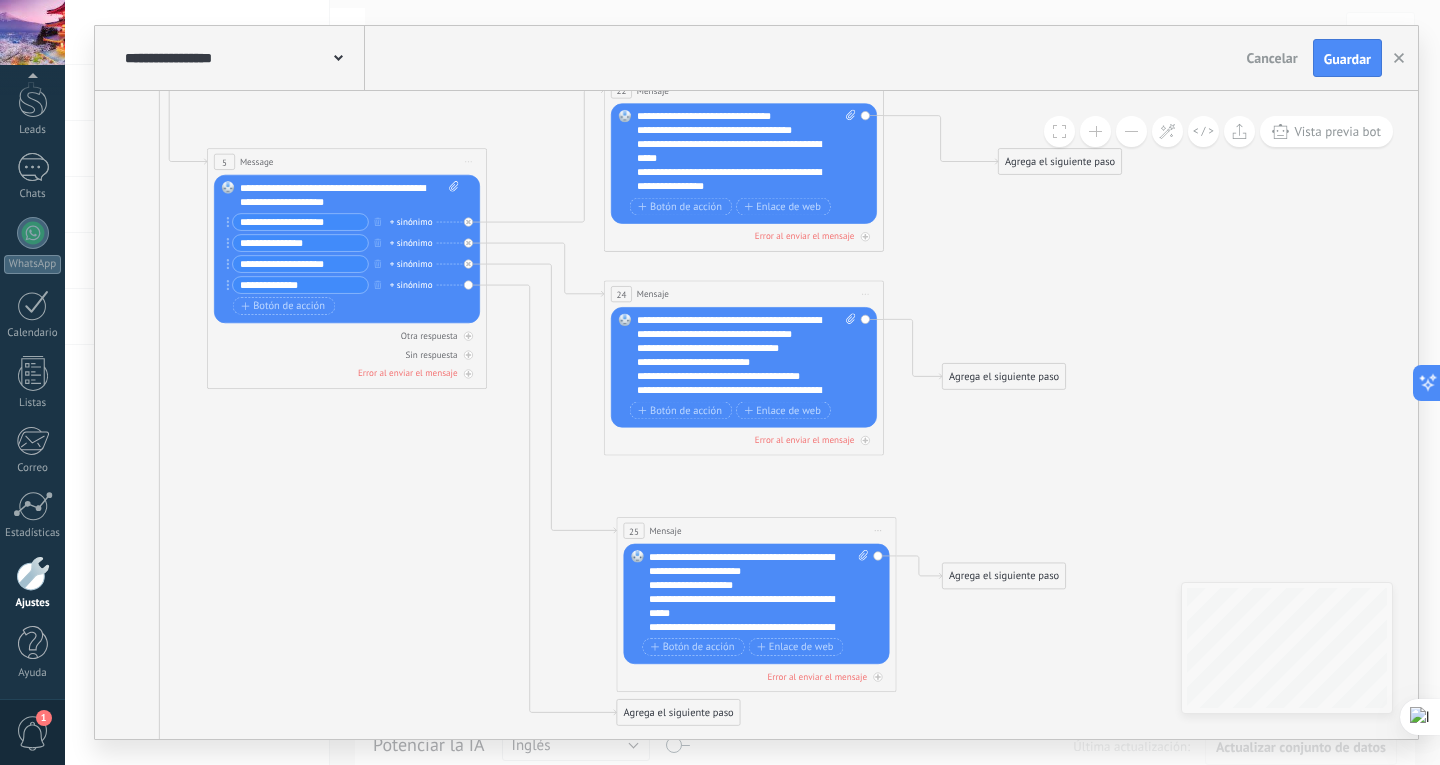 click 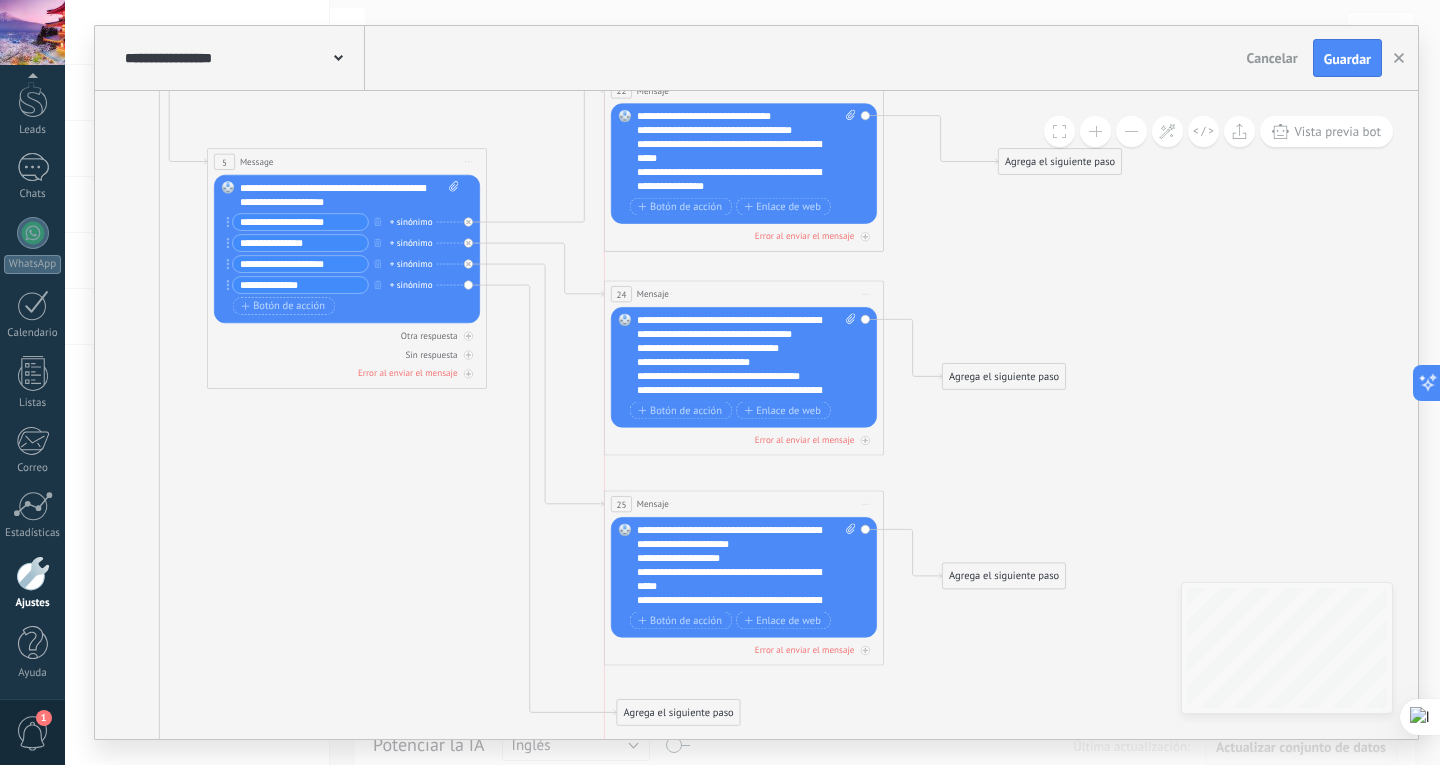 drag, startPoint x: 784, startPoint y: 530, endPoint x: 772, endPoint y: 504, distance: 28.635643 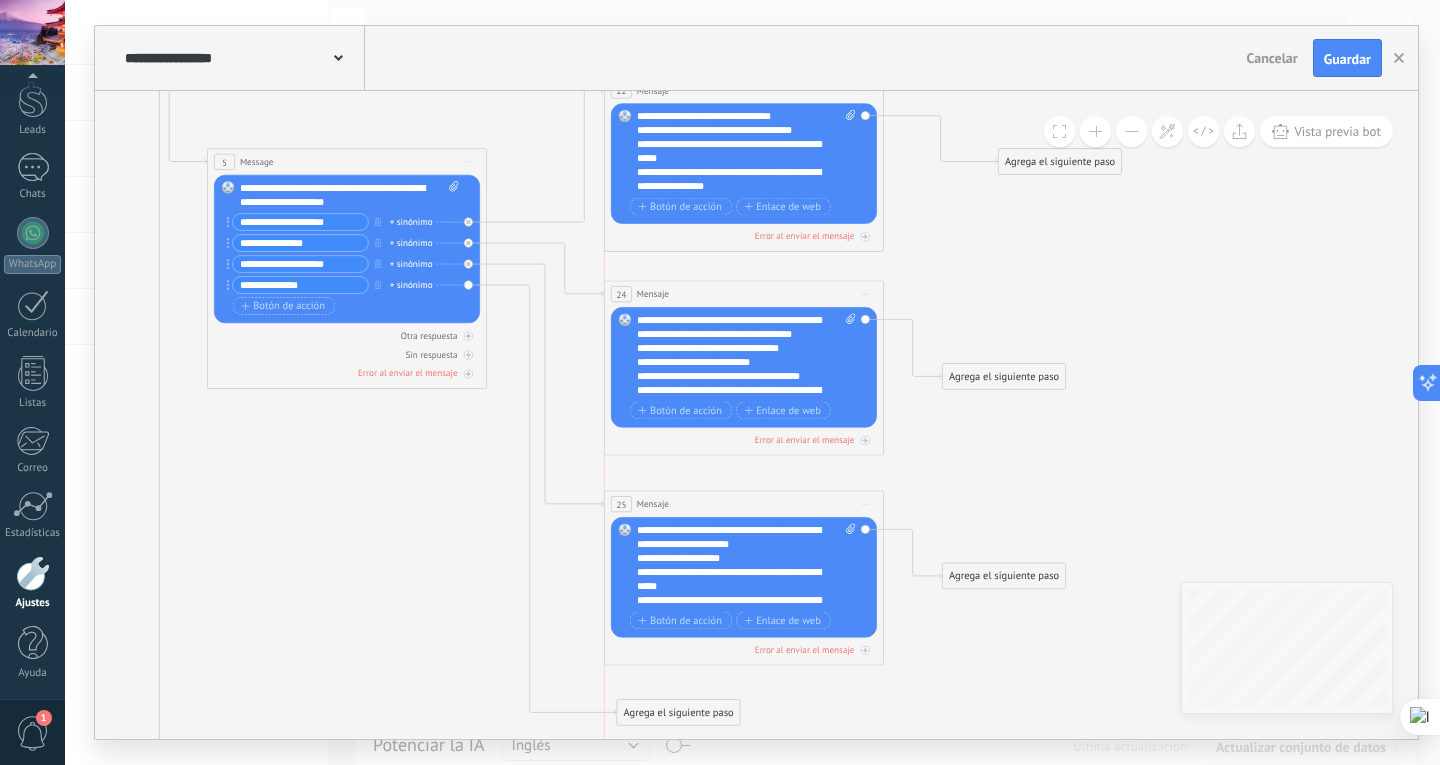 click on "25
Mensaje
*******
(a):
Todos los contactos - canales seleccionados
Todos los contactos - canales seleccionados
Todos los contactos - canal primario
Contacto principal - canales seleccionados
Contacto principal - canal primario
Todos los contactos - canales seleccionados
Todos los contactos - canales seleccionados
Todos los contactos - canal primario
Contacto principal - canales seleccionados" at bounding box center (744, 504) 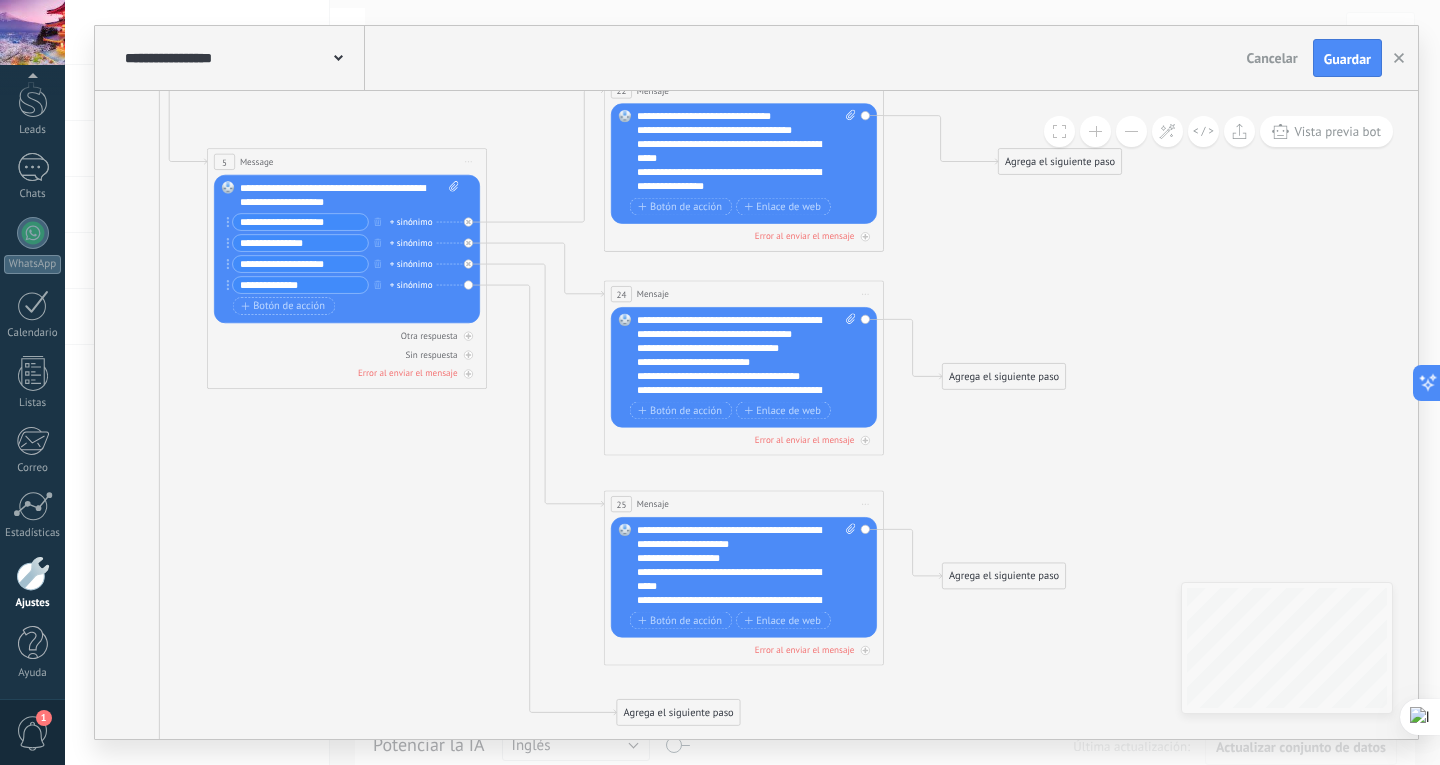 click 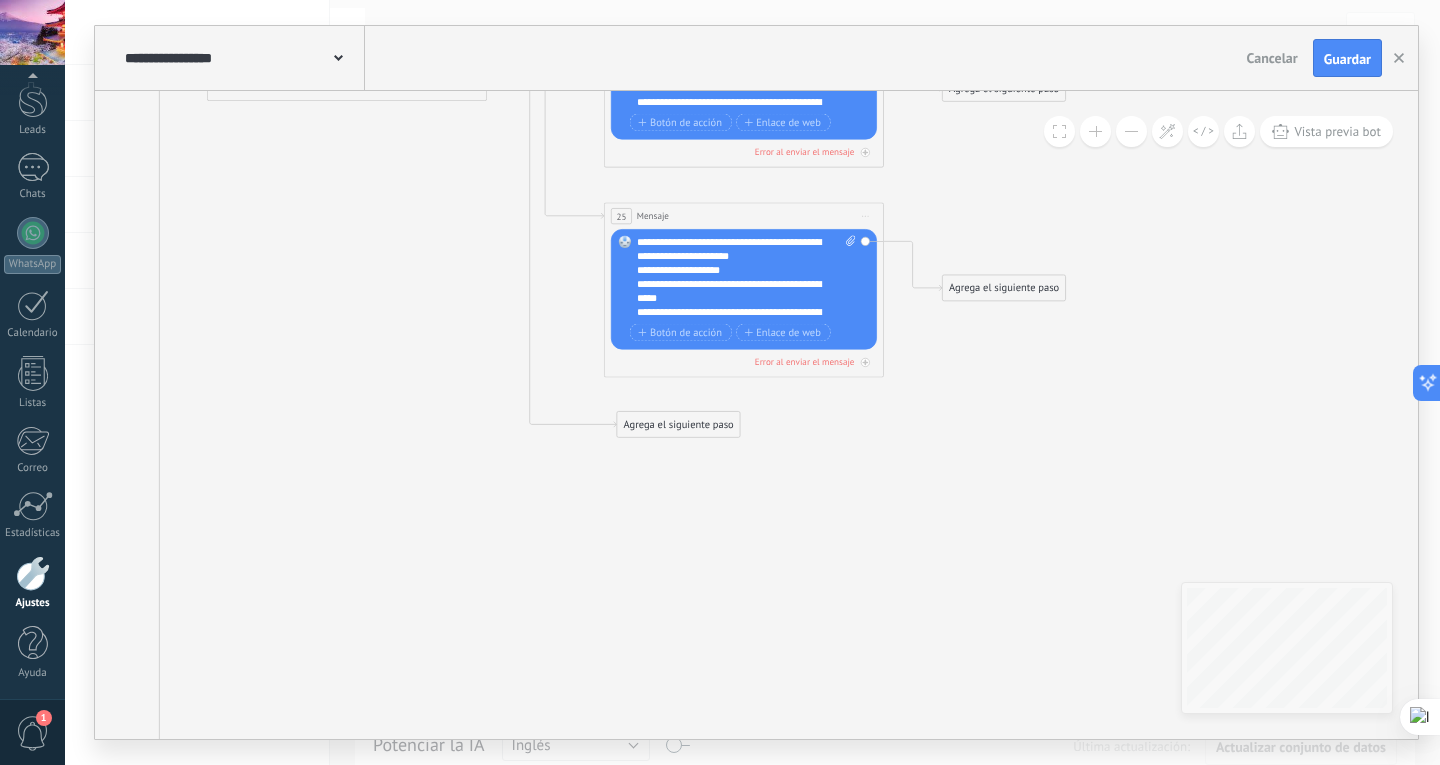 click on "Agrega el siguiente paso" at bounding box center [678, 424] 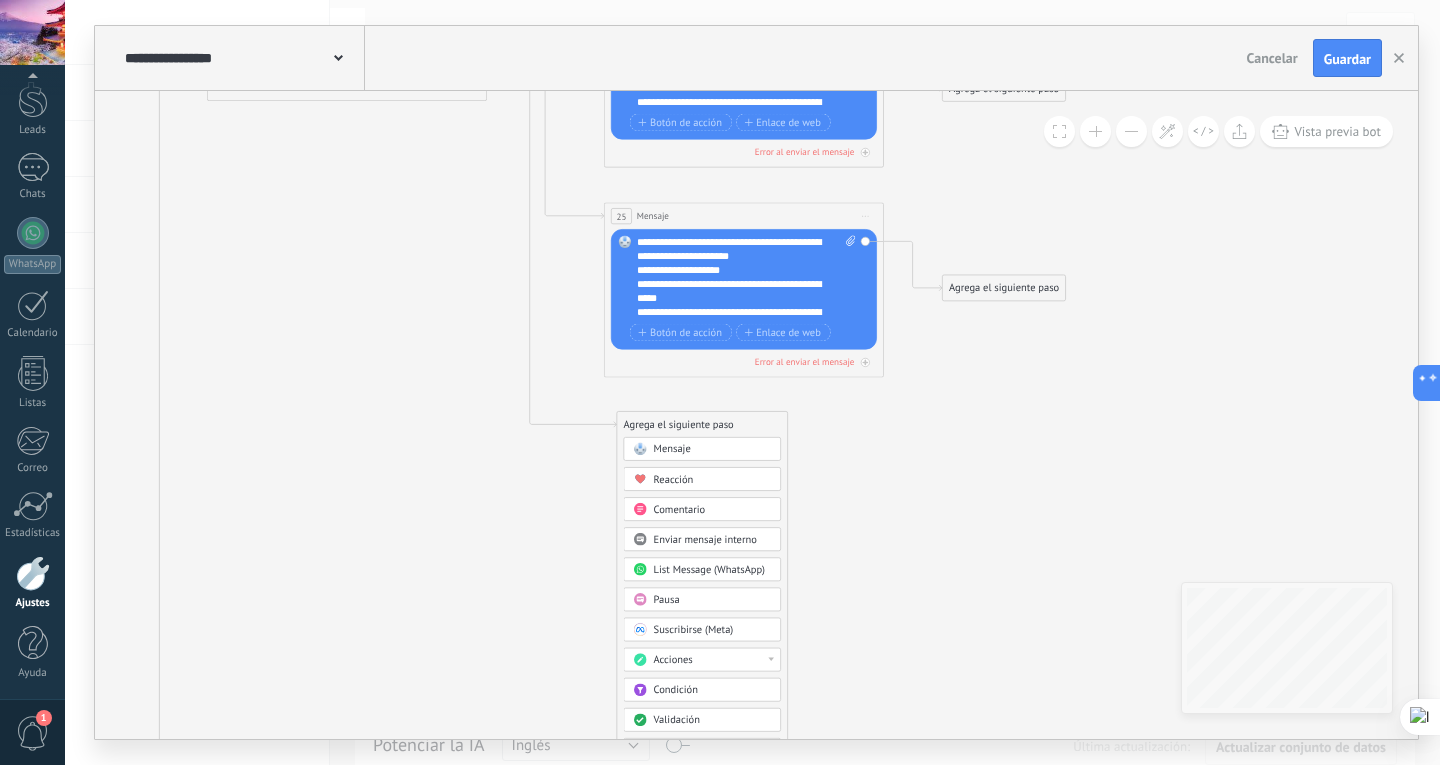 click on "Mensaje" at bounding box center [672, 449] 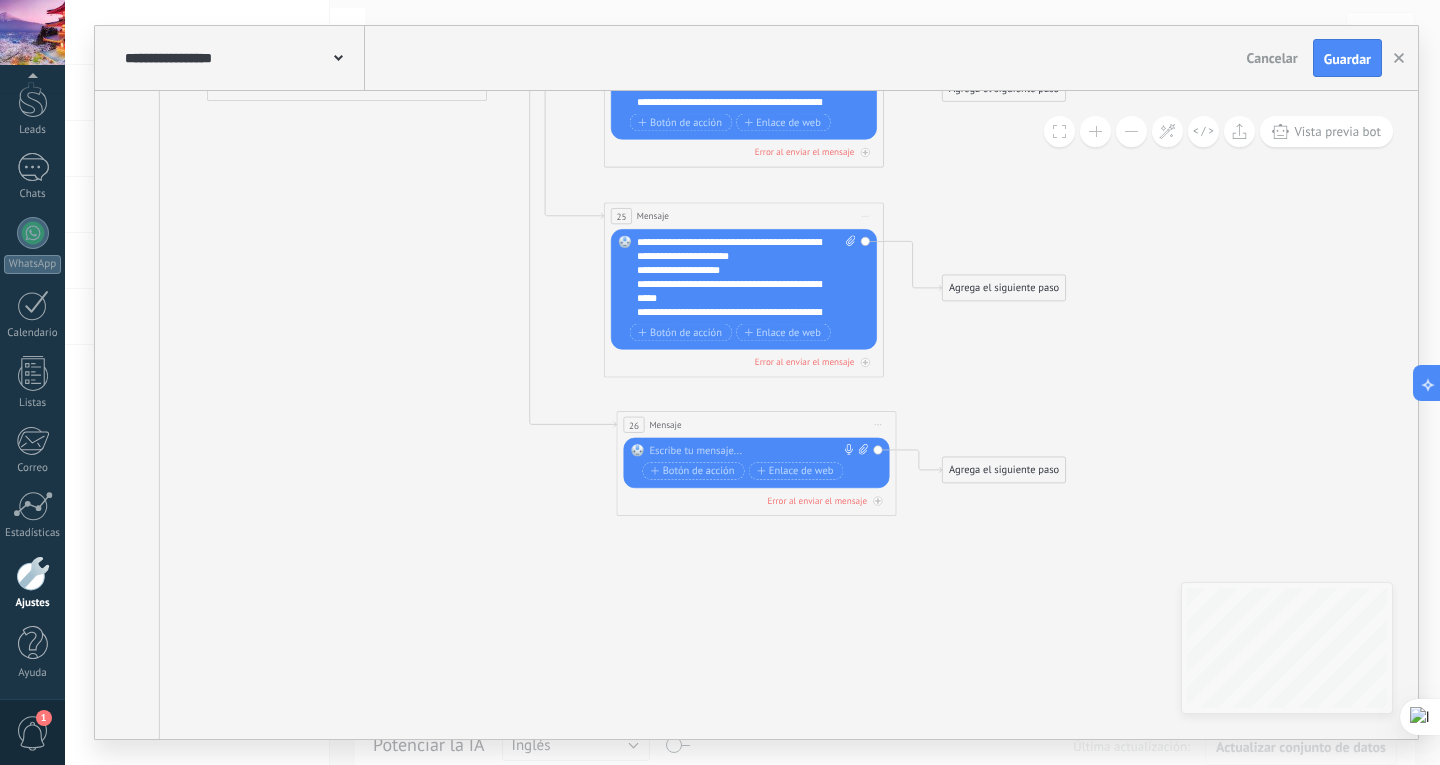 click at bounding box center (753, 451) 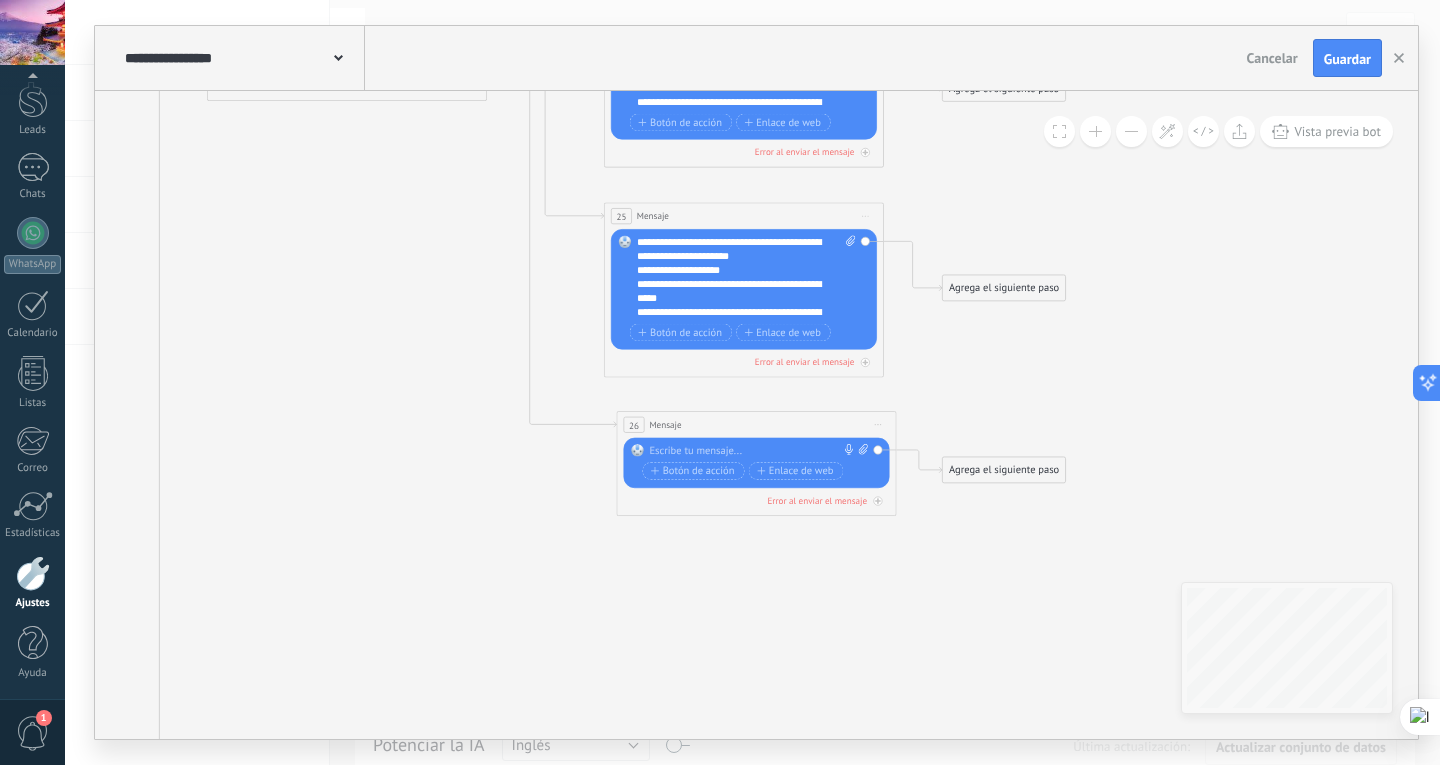 paste 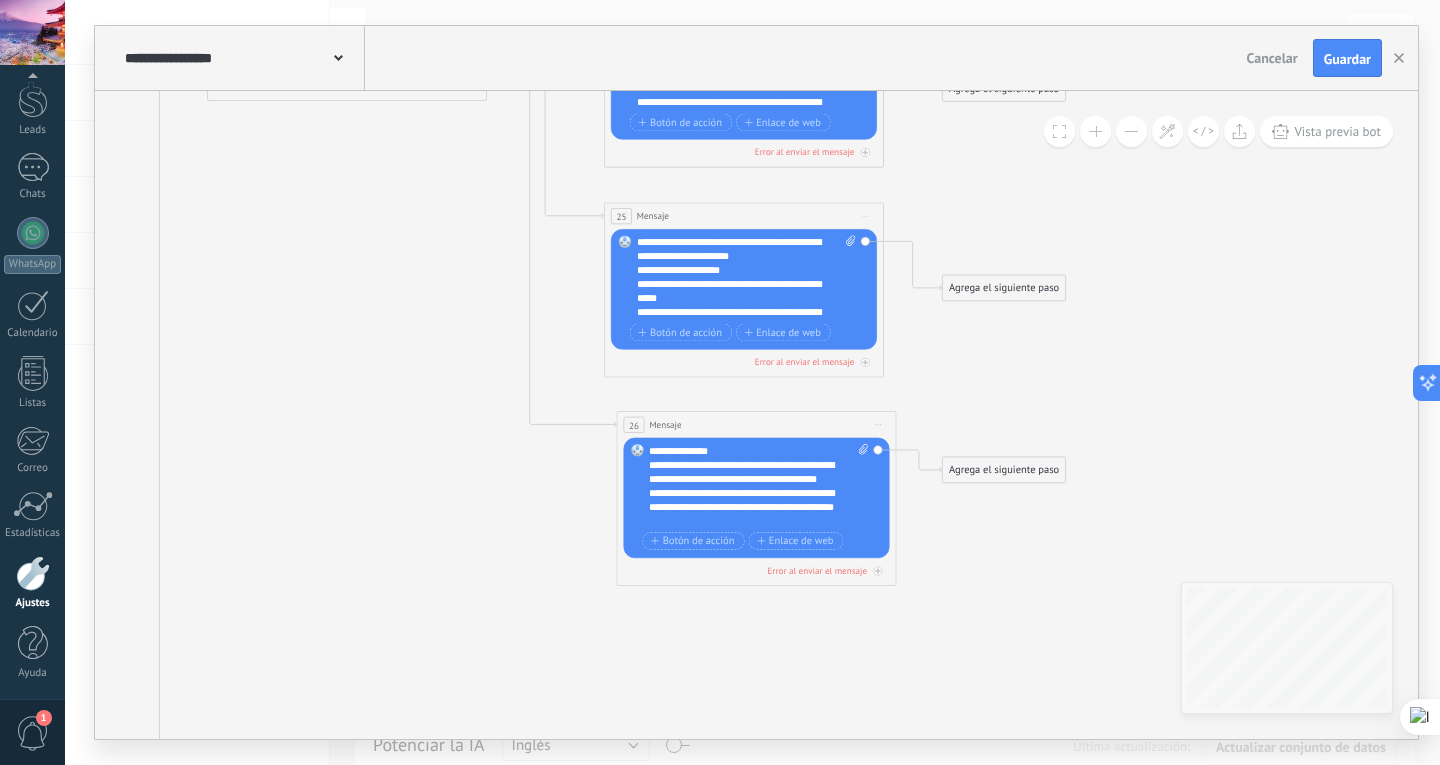click on "**********" at bounding box center (746, 507) 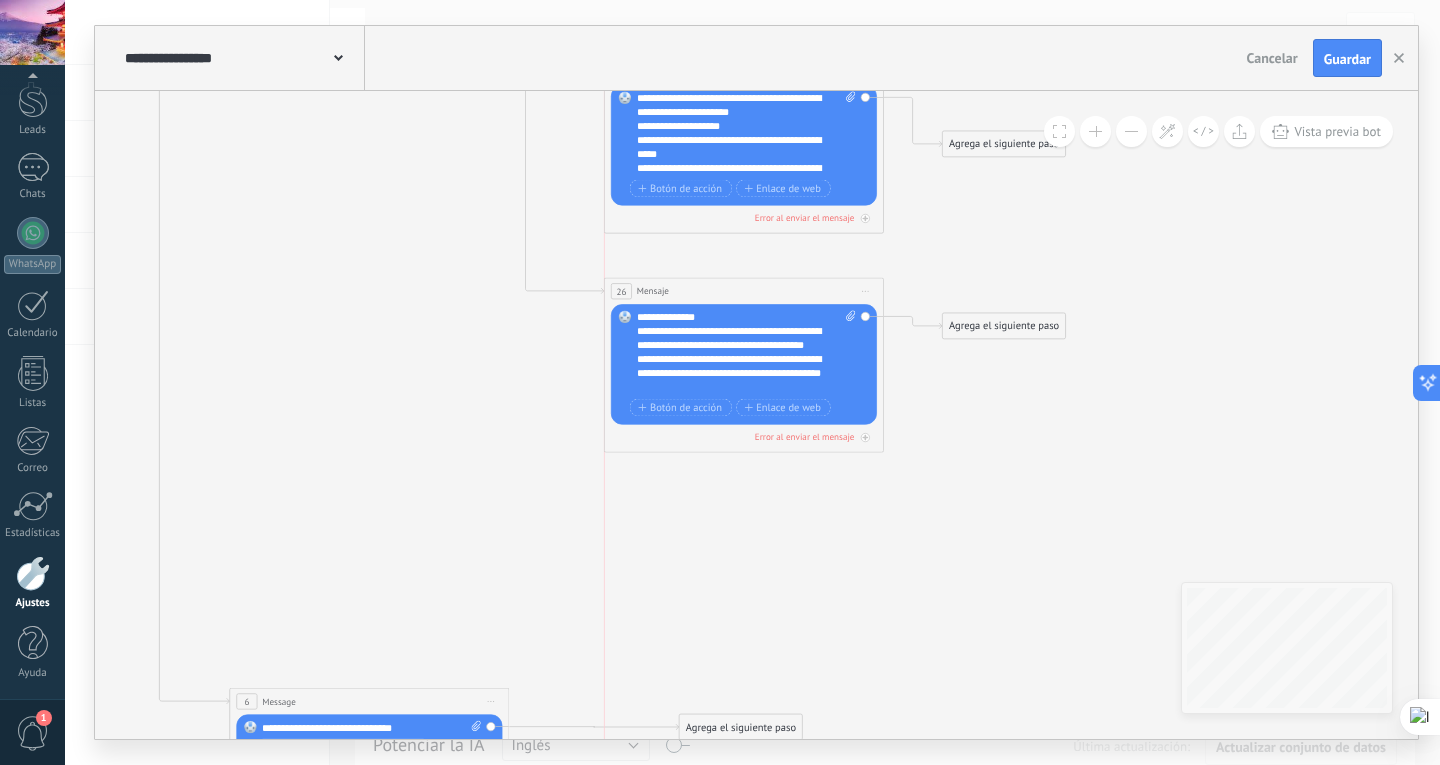 drag, startPoint x: 739, startPoint y: 282, endPoint x: 724, endPoint y: 293, distance: 18.601076 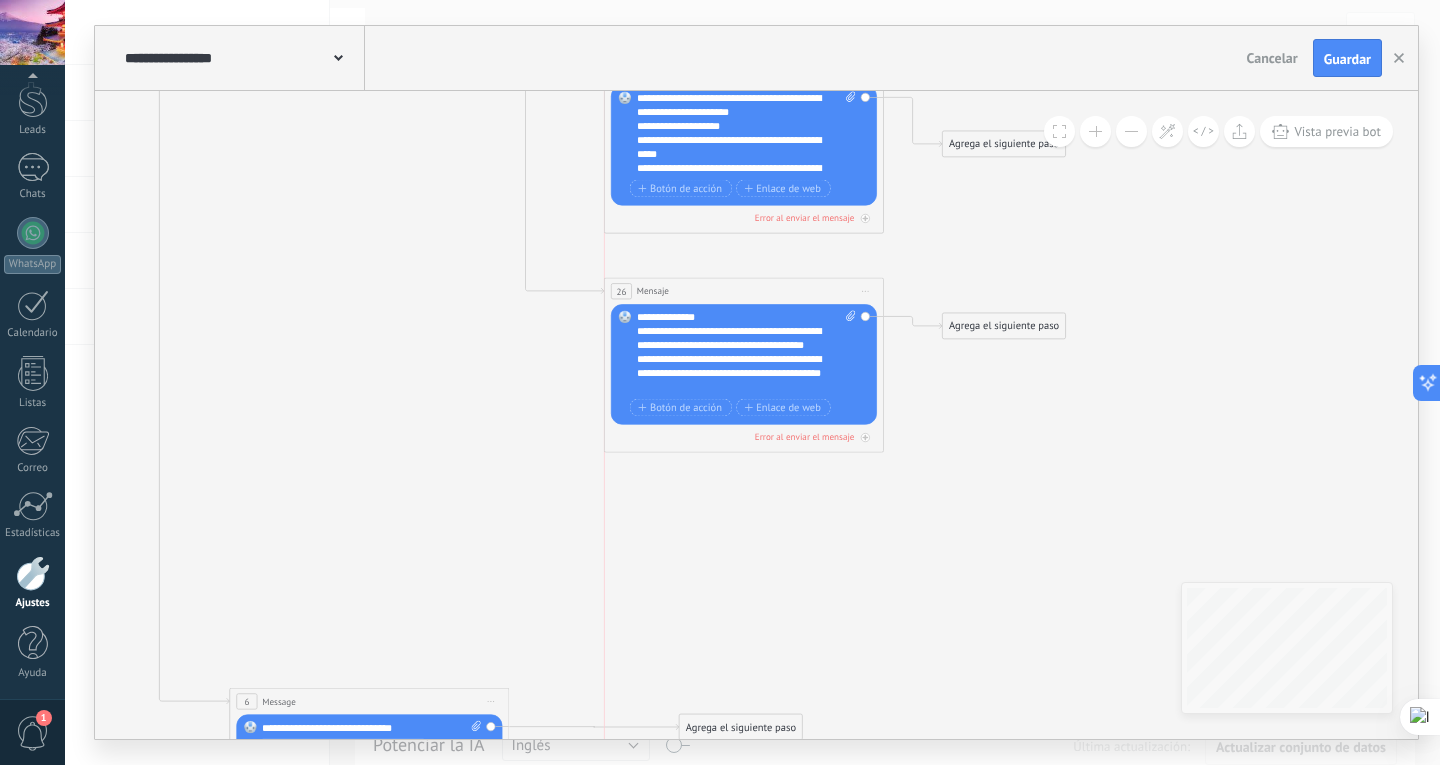 click on "26
Mensaje
*******
(a):
Todos los contactos - canales seleccionados
Todos los contactos - canales seleccionados
Todos los contactos - canal primario
Contacto principal - canales seleccionados
Contacto principal - canal primario
Todos los contactos - canales seleccionados
Todos los contactos - canales seleccionados
Todos los contactos - canal primario
Contacto principal - canales seleccionados" at bounding box center (744, 291) 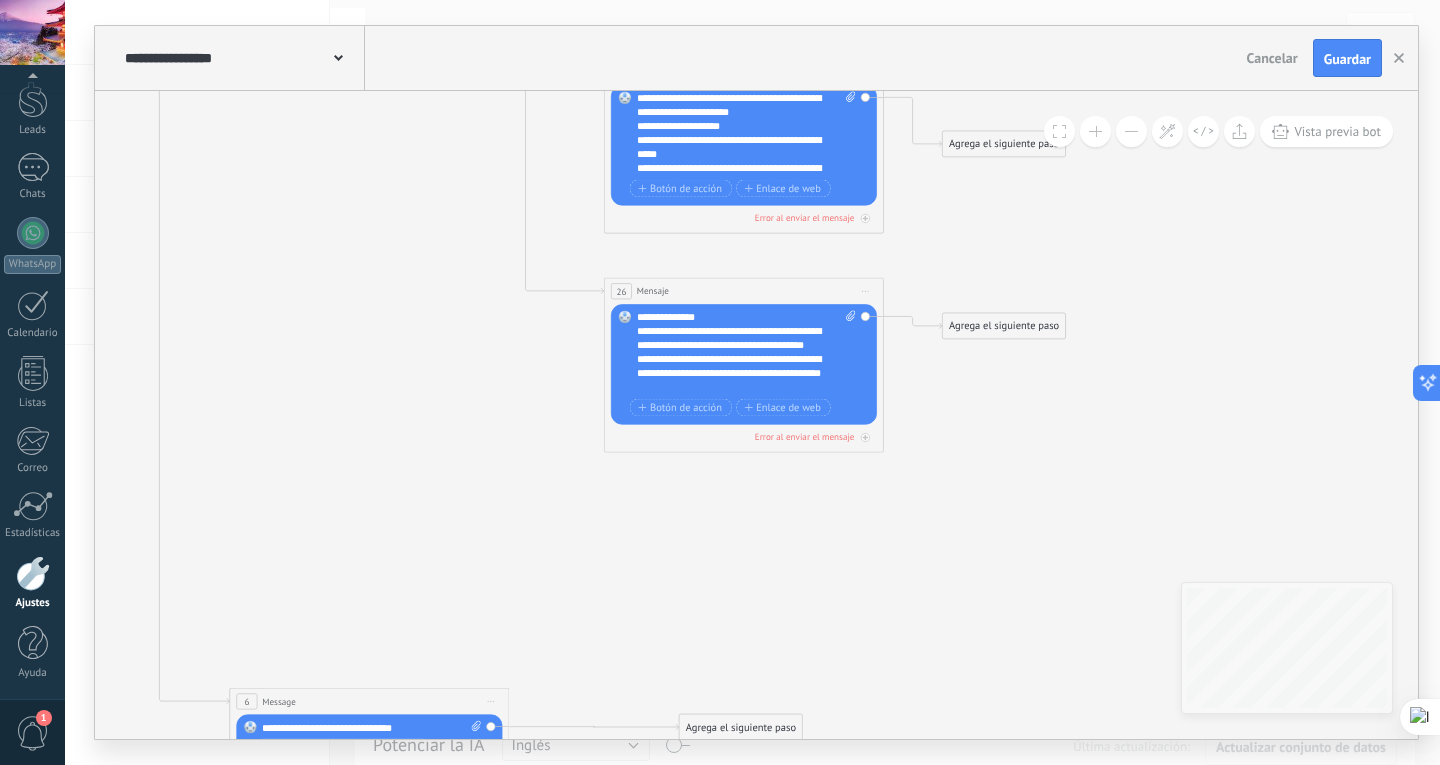 click 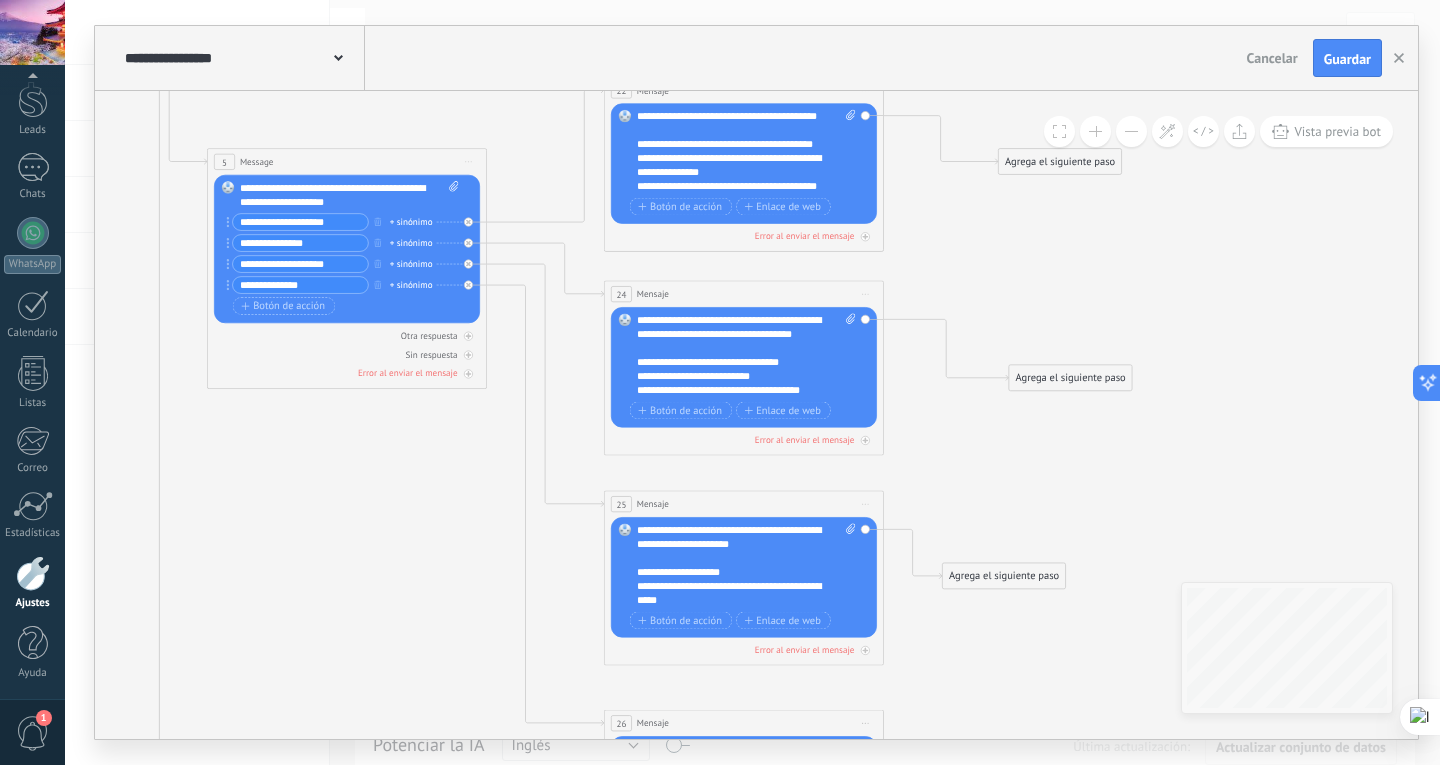 drag, startPoint x: 989, startPoint y: 371, endPoint x: 1046, endPoint y: 373, distance: 57.035076 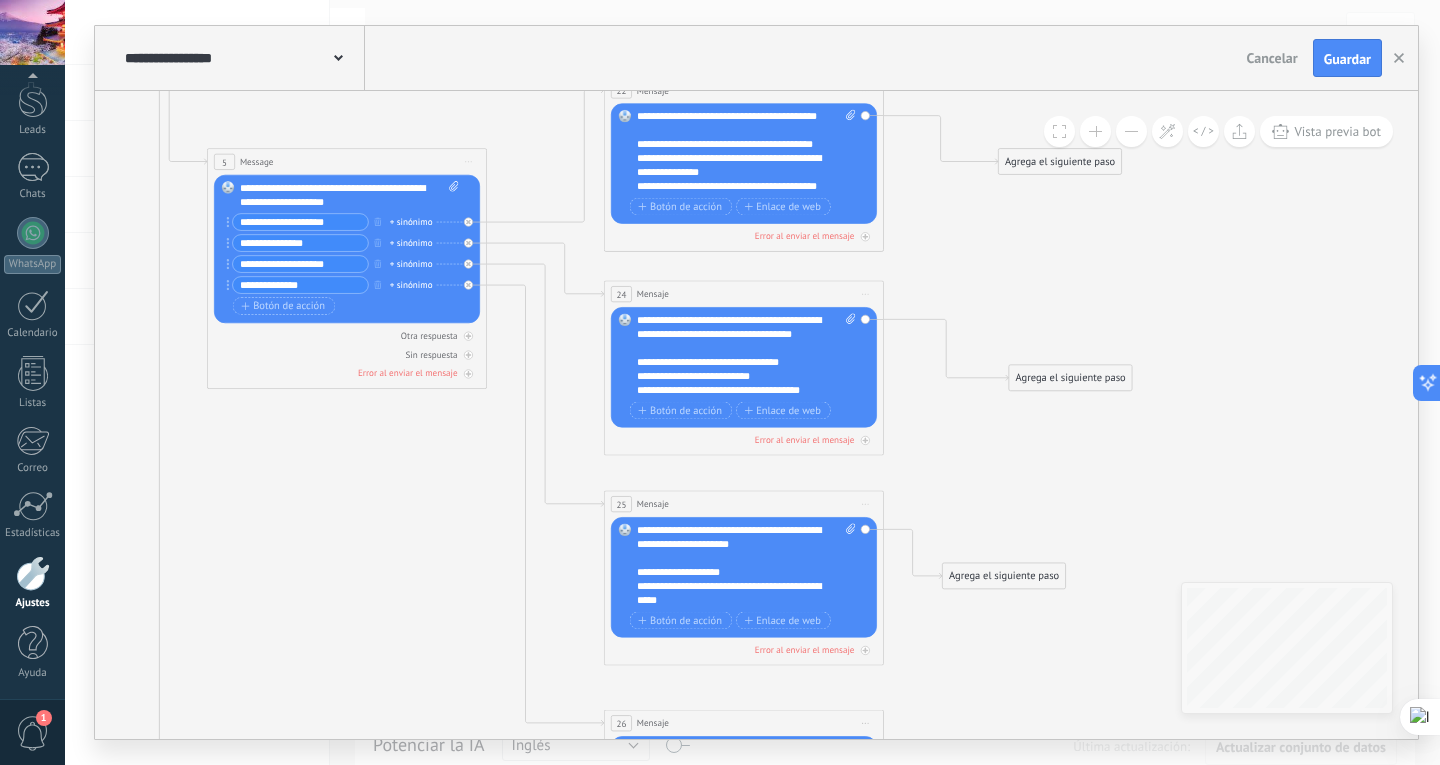 click on "Agrega el siguiente paso" at bounding box center (1070, 378) 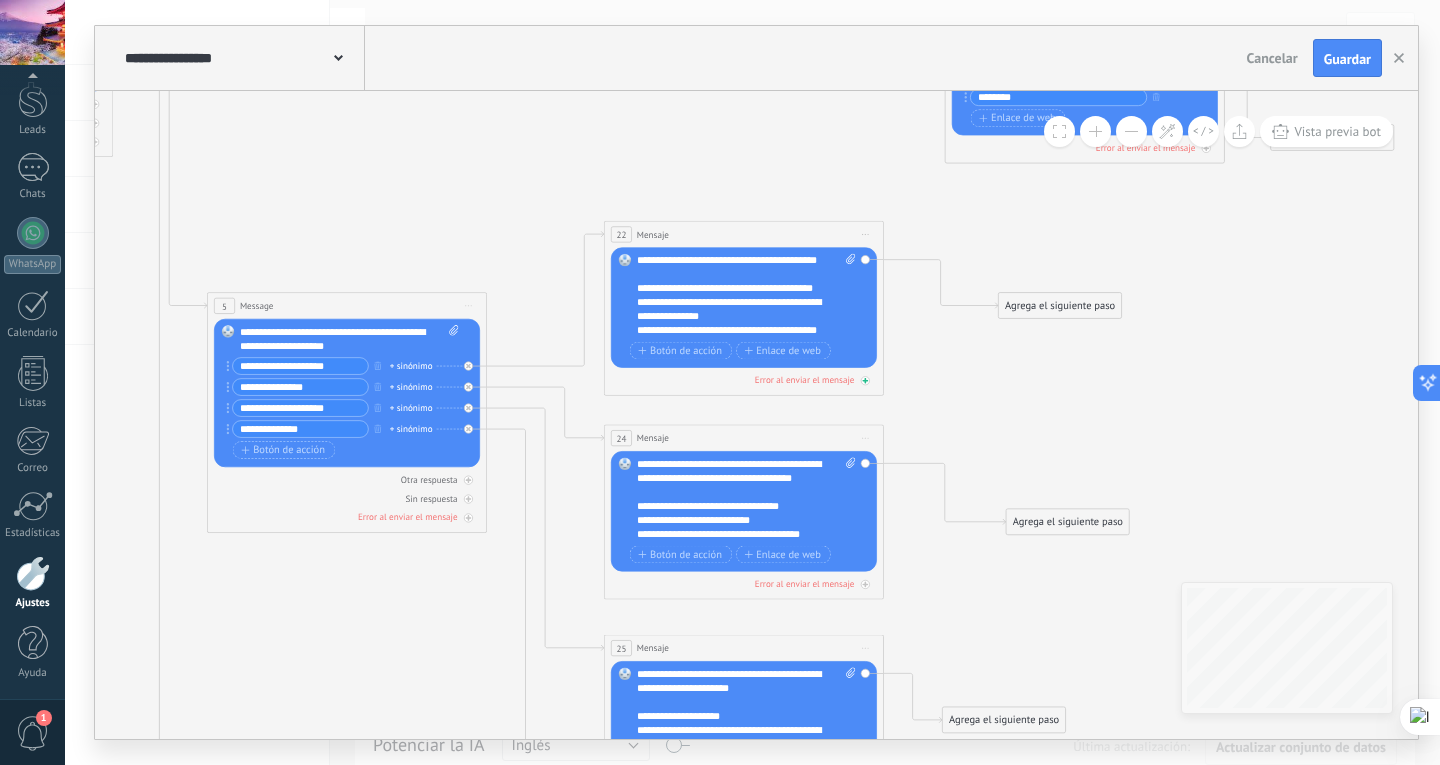 click 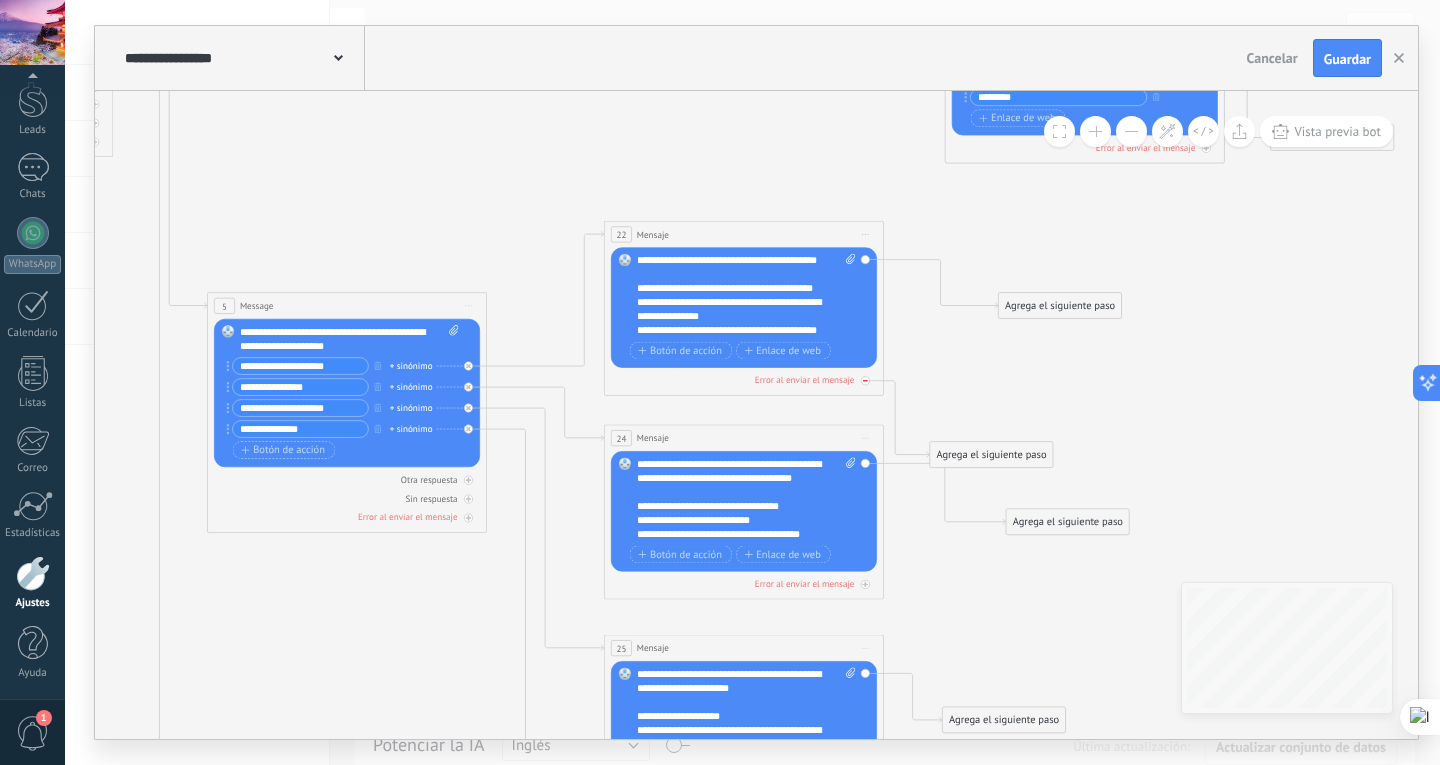 click 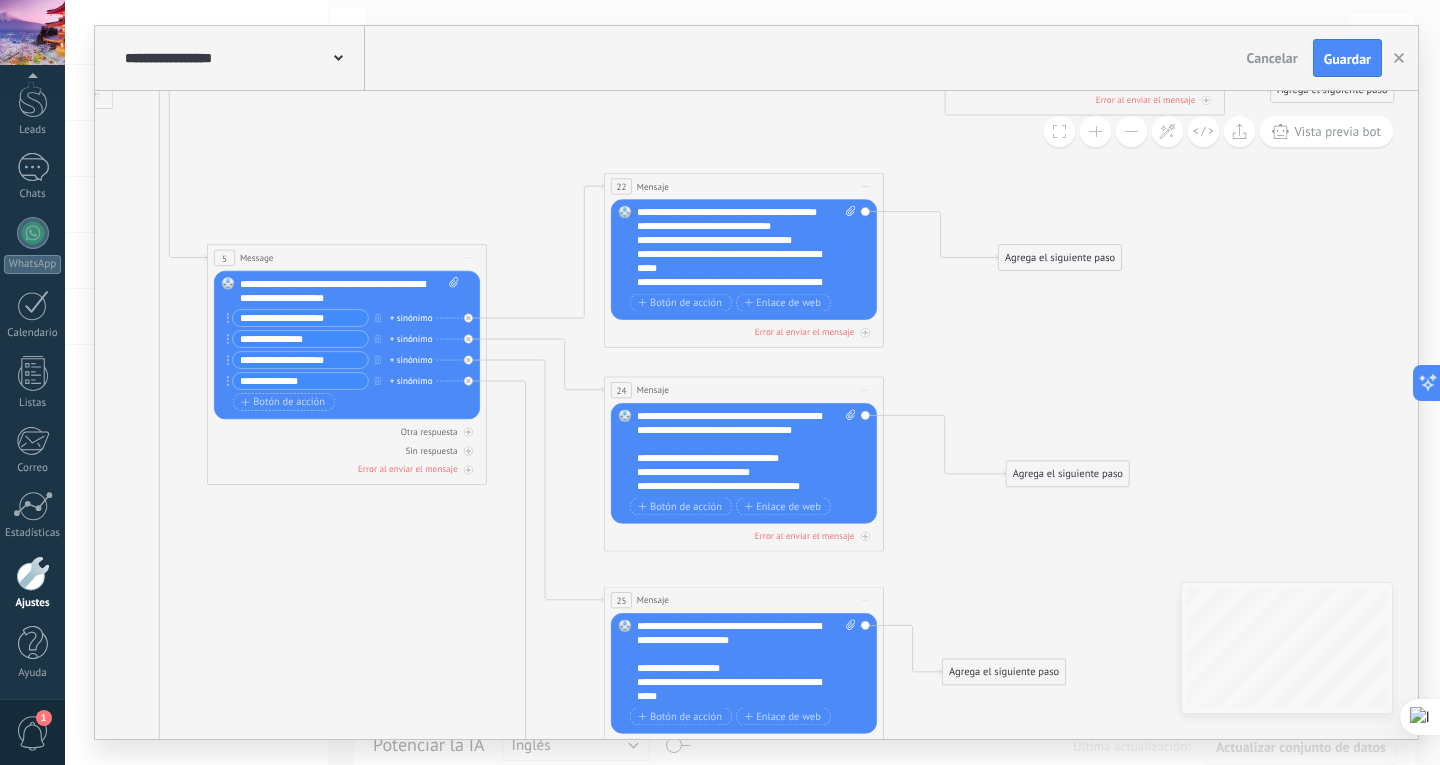 scroll, scrollTop: 180, scrollLeft: 0, axis: vertical 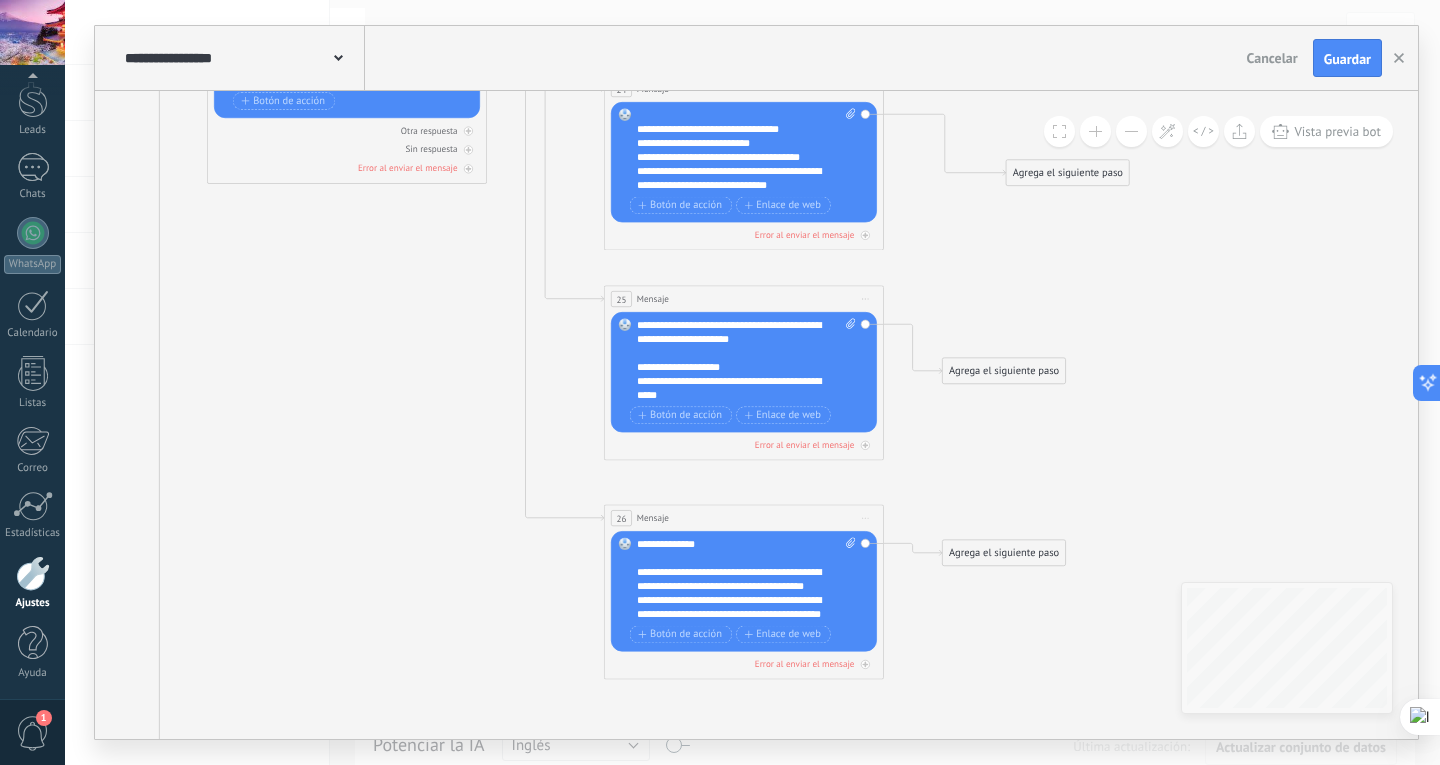 click on "Agrega el siguiente paso" at bounding box center [1004, 371] 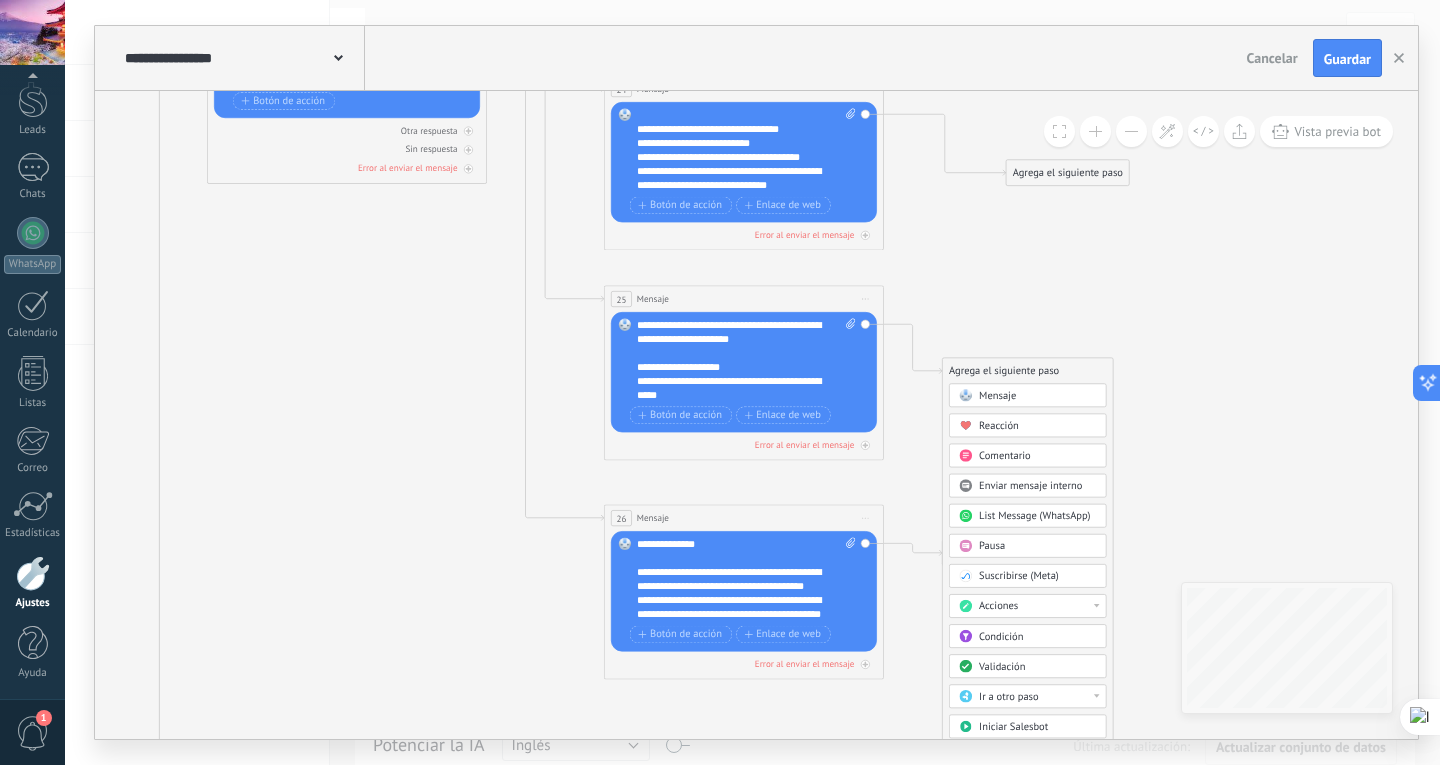 click on "Mensaje" at bounding box center [1038, 396] 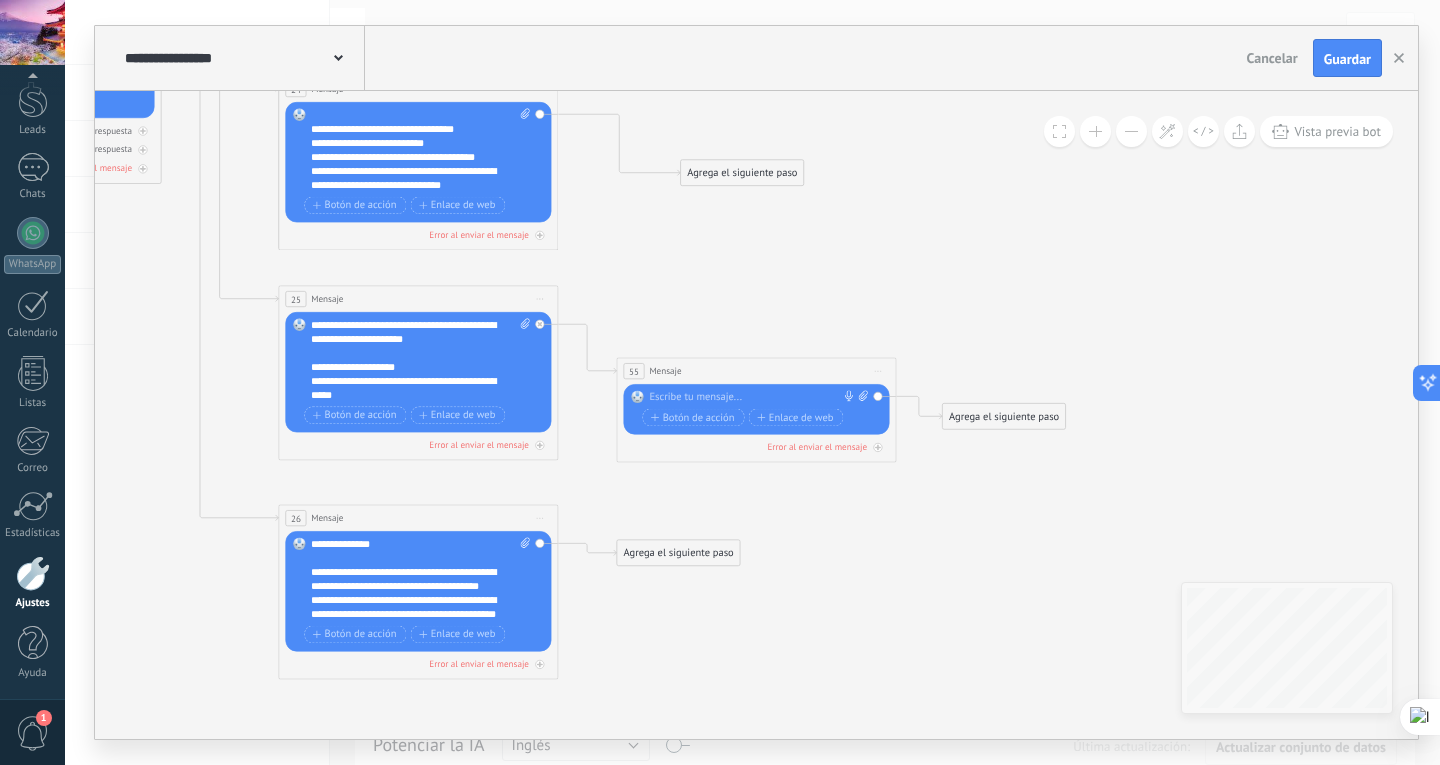 click at bounding box center [753, 397] 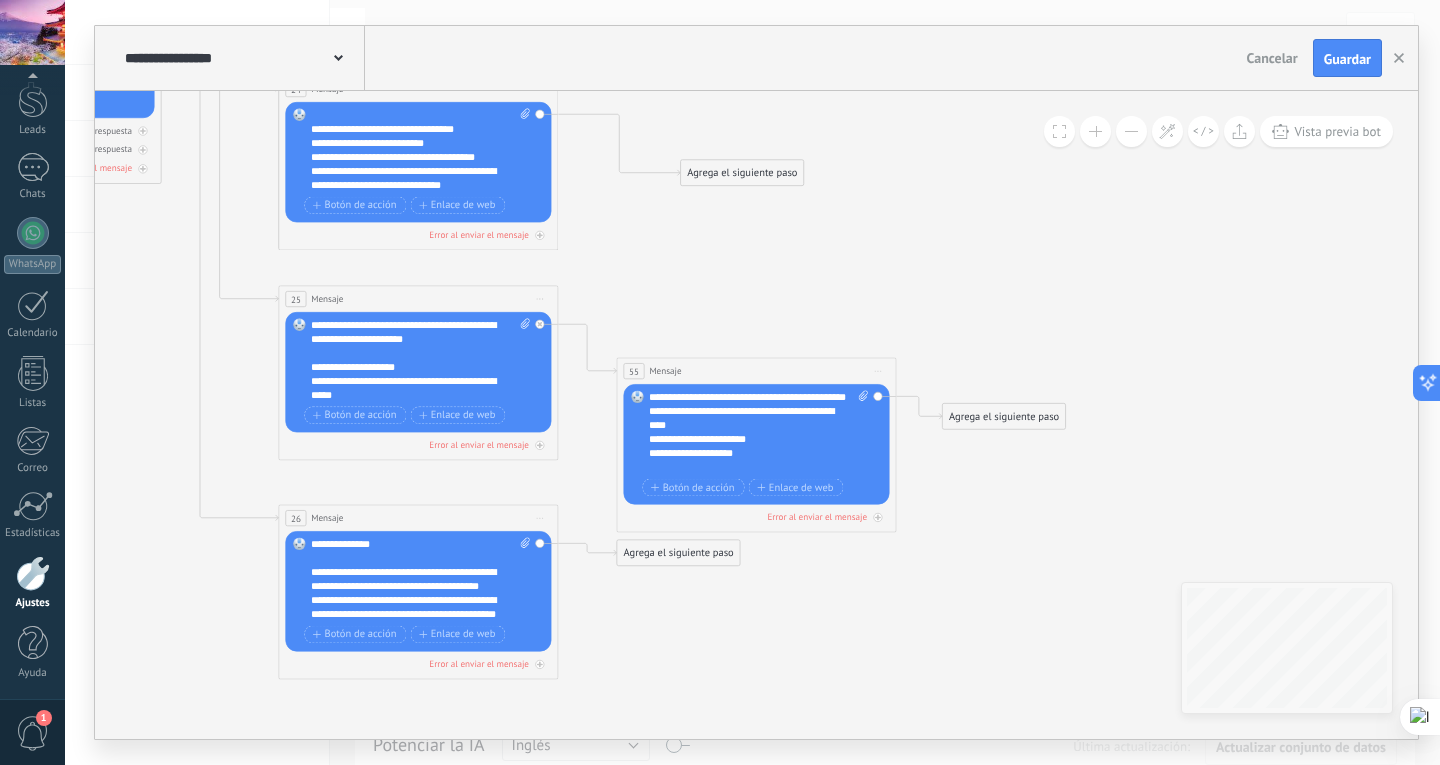 click 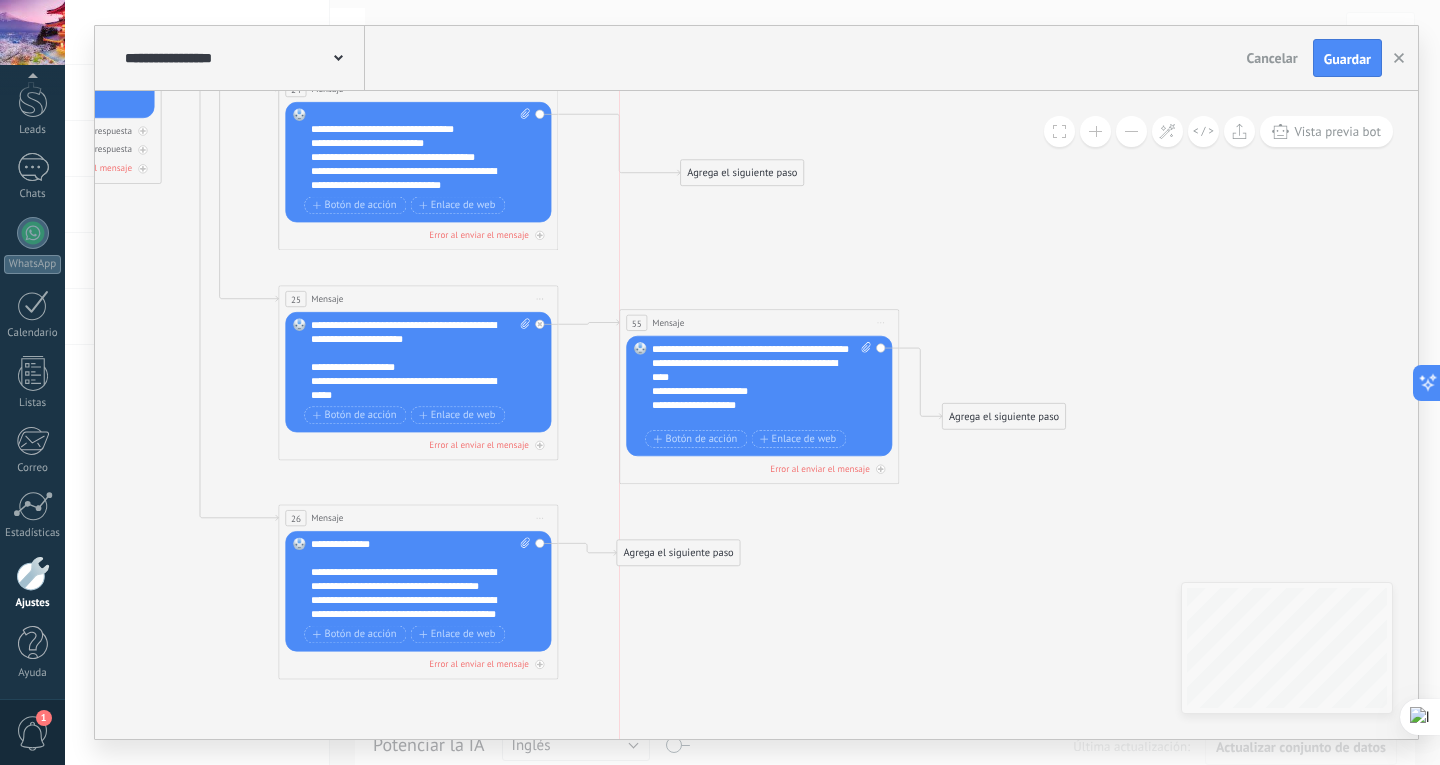 drag, startPoint x: 734, startPoint y: 360, endPoint x: 728, endPoint y: 317, distance: 43.416588 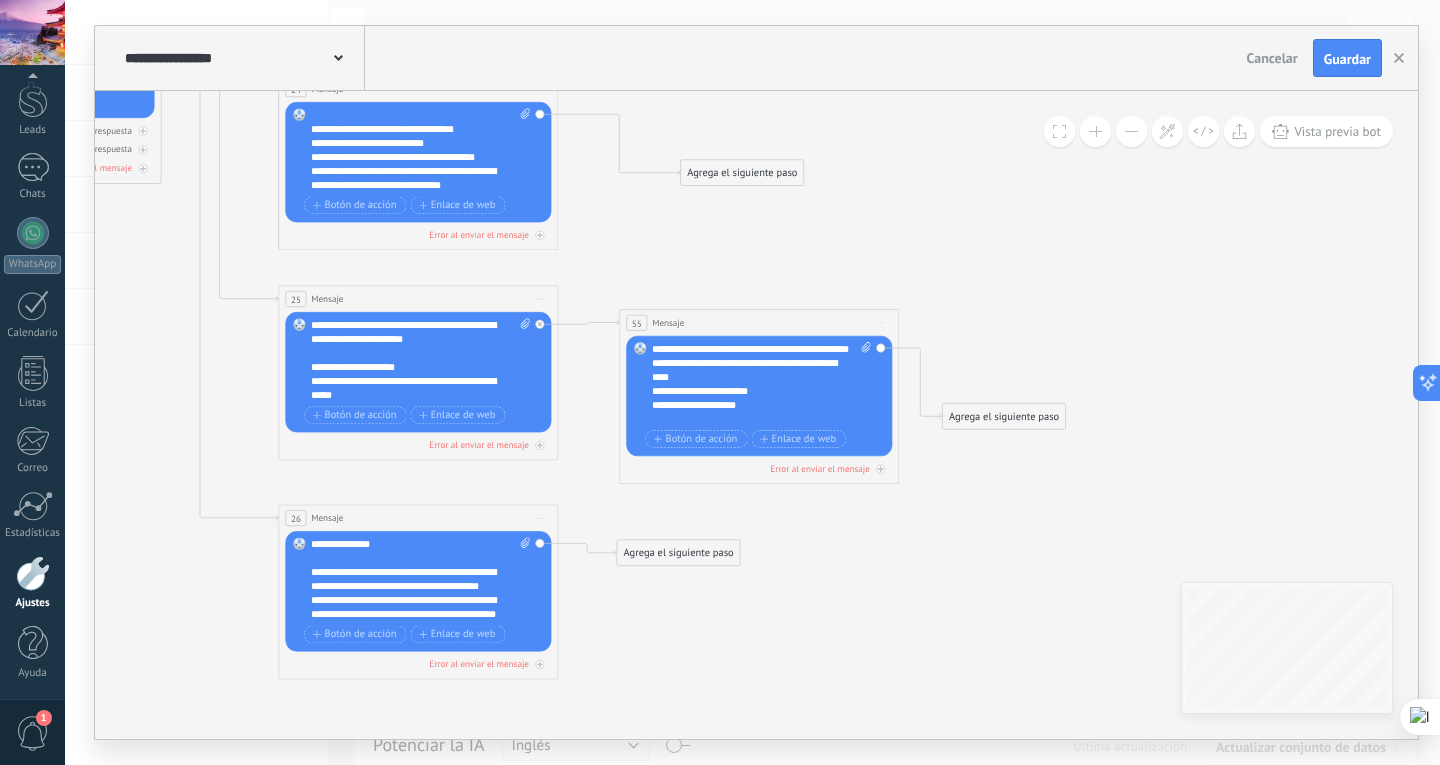 click on "**********" at bounding box center (749, 405) 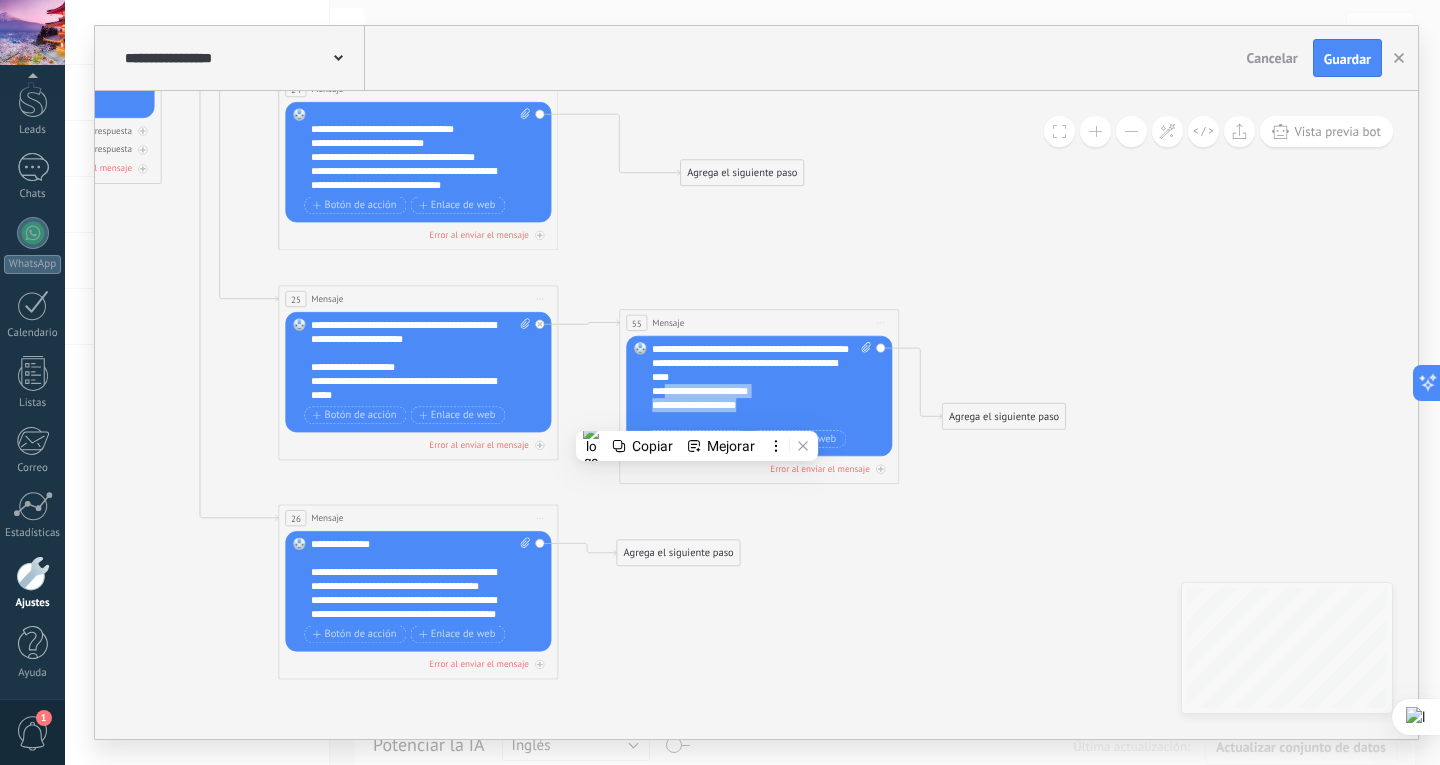 drag, startPoint x: 666, startPoint y: 398, endPoint x: 753, endPoint y: 418, distance: 89.26926 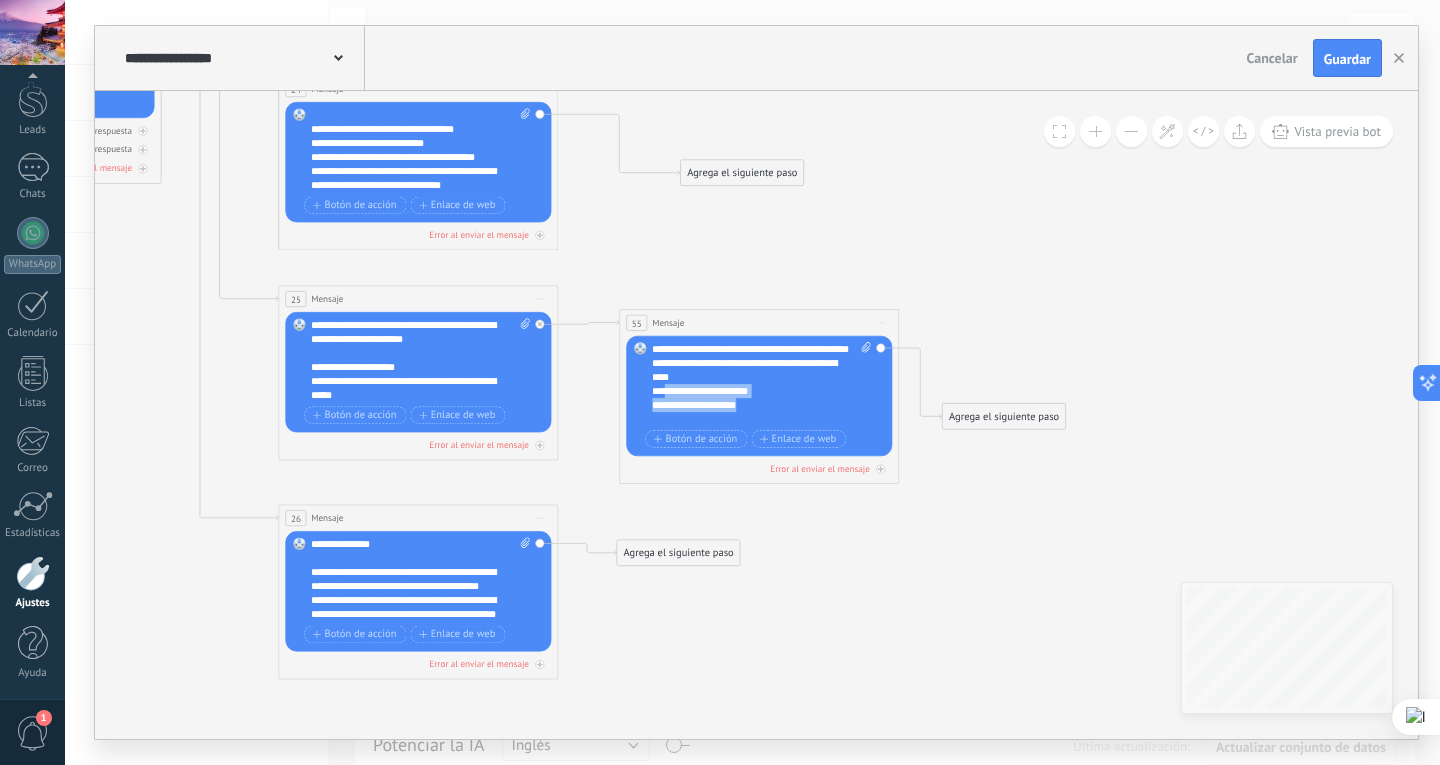 click on "**********" at bounding box center [749, 405] 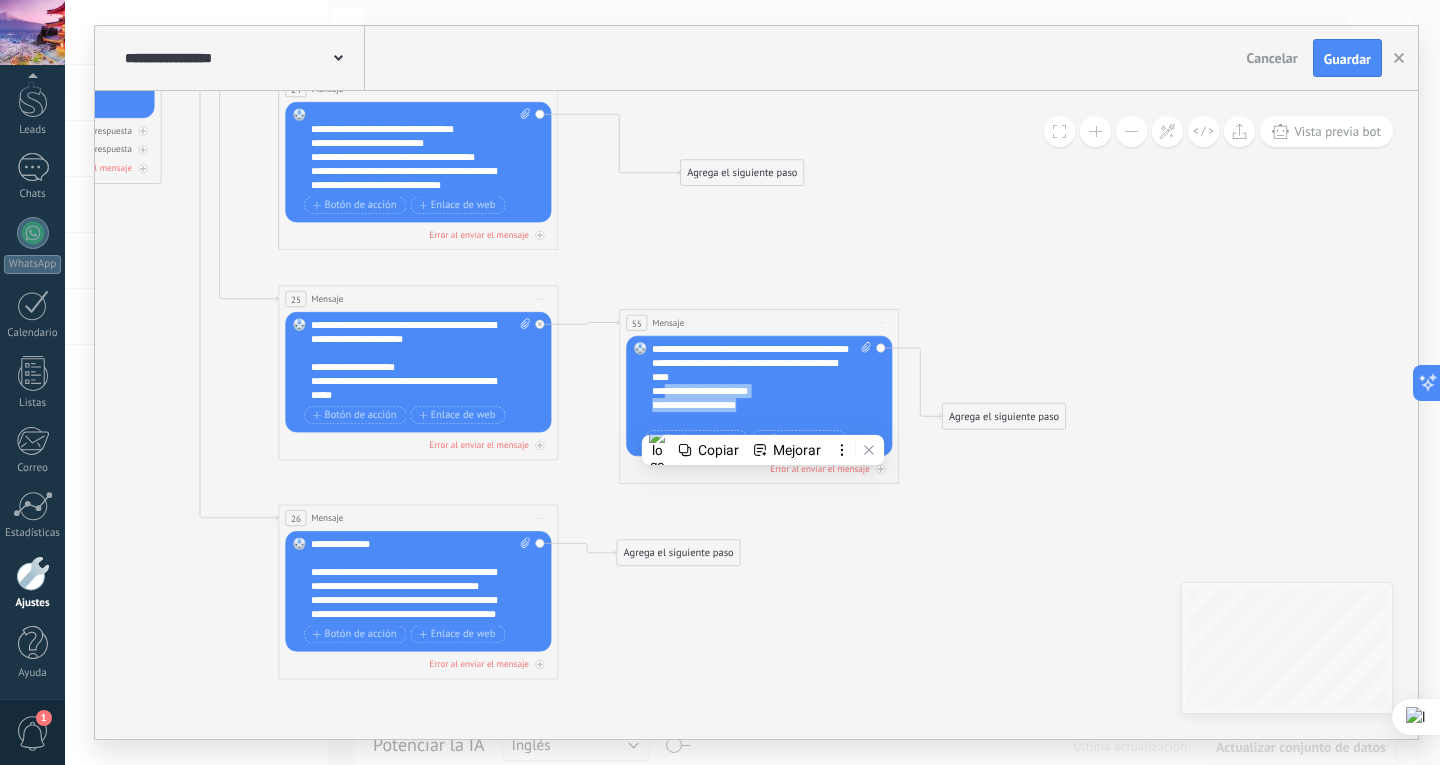 drag, startPoint x: 763, startPoint y: 420, endPoint x: 667, endPoint y: 400, distance: 98.0612 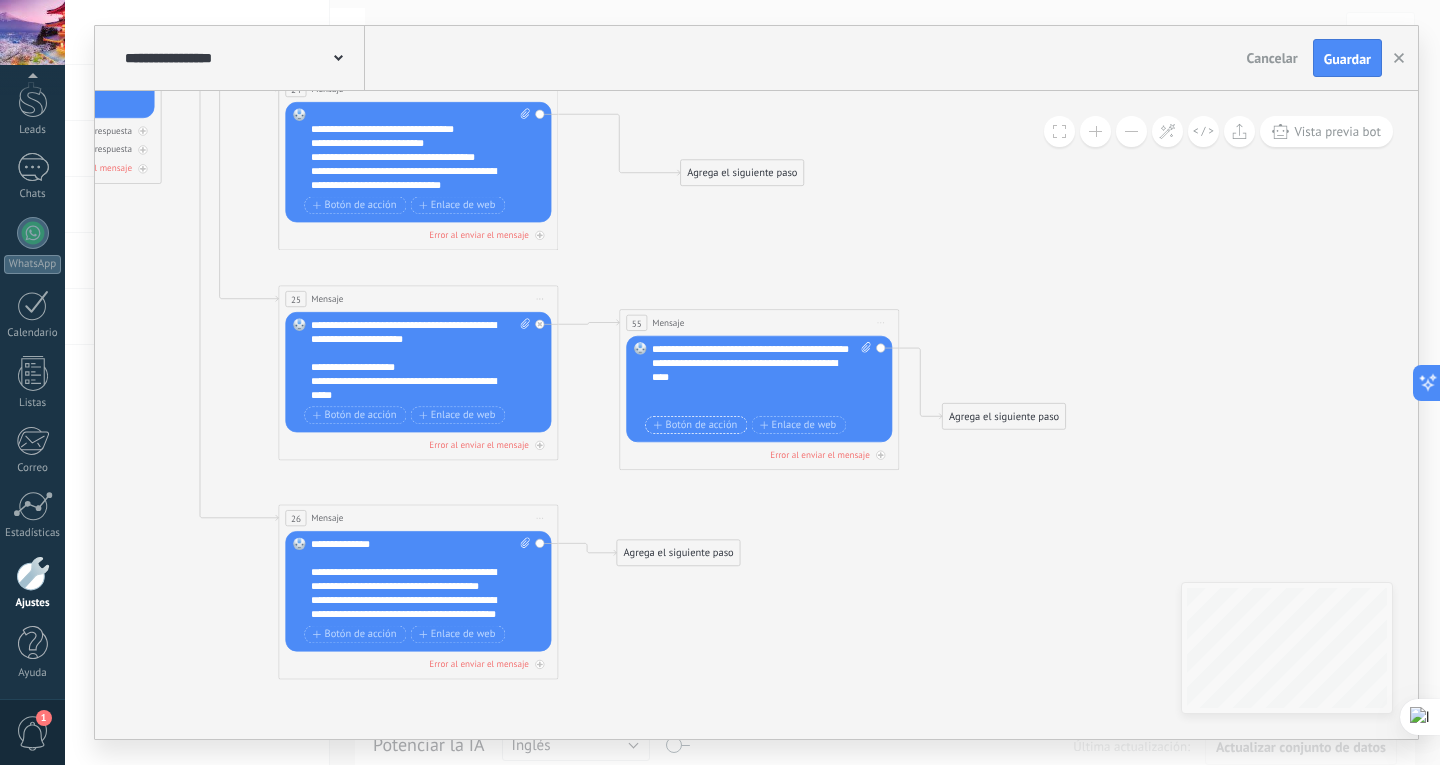 click on "Botón de acción" at bounding box center (696, 424) 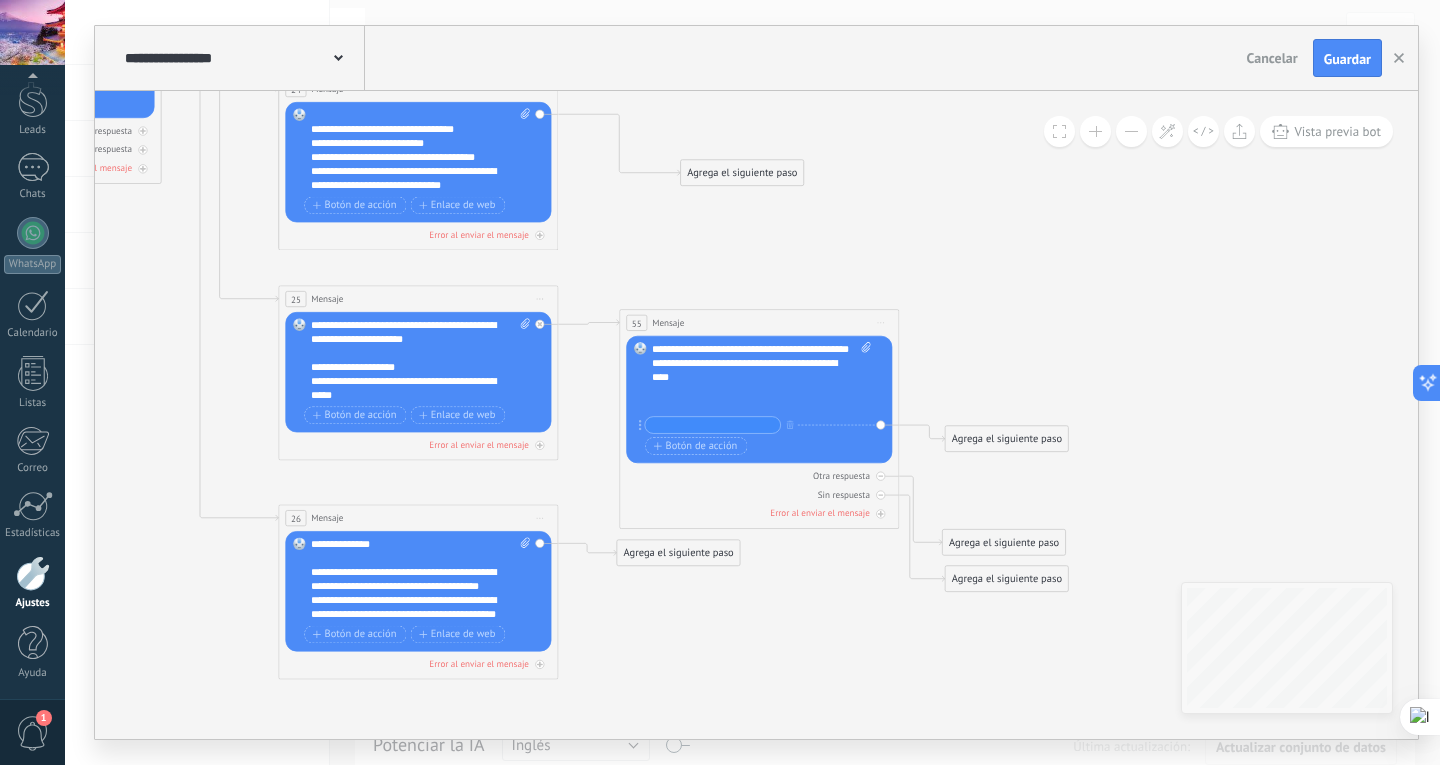 click at bounding box center [749, 391] 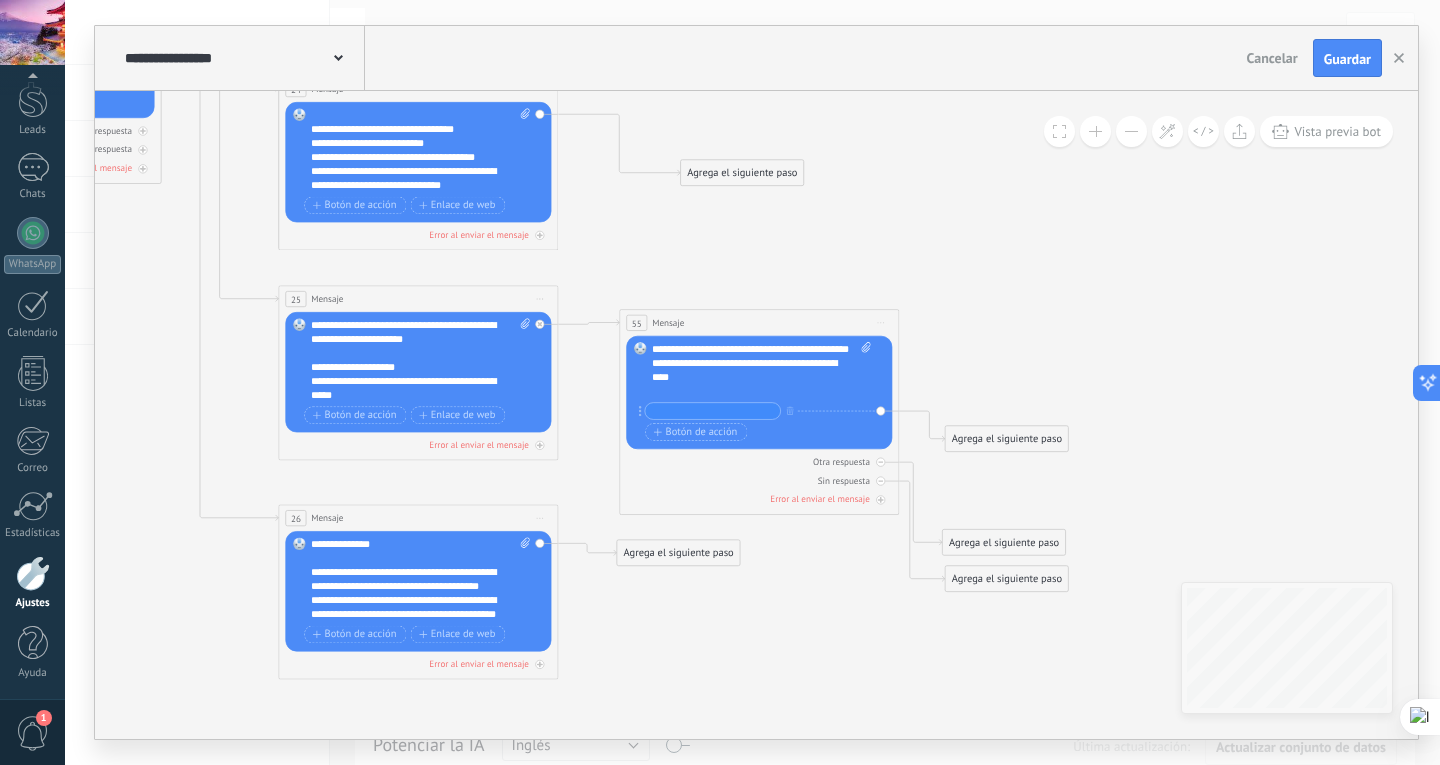click at bounding box center (712, 411) 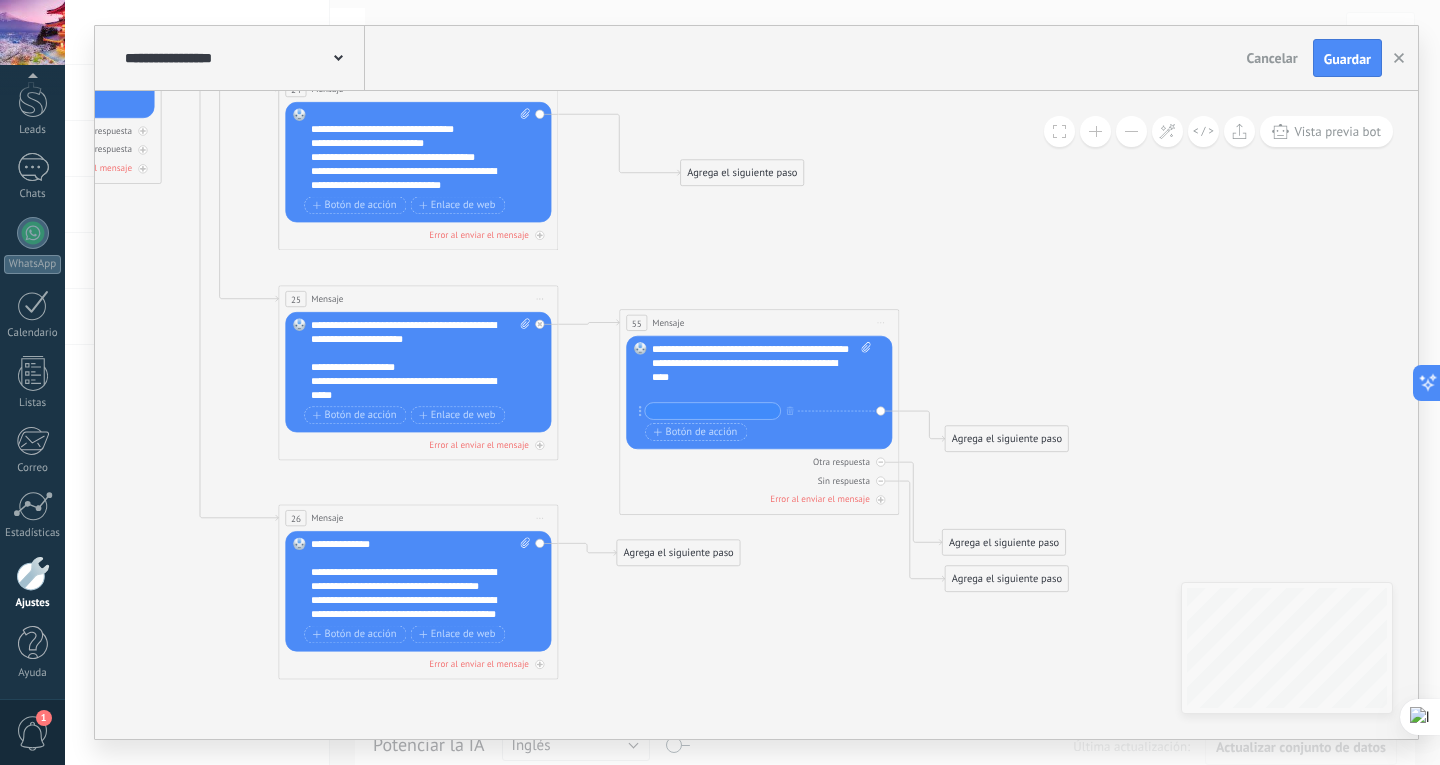 paste on "**********" 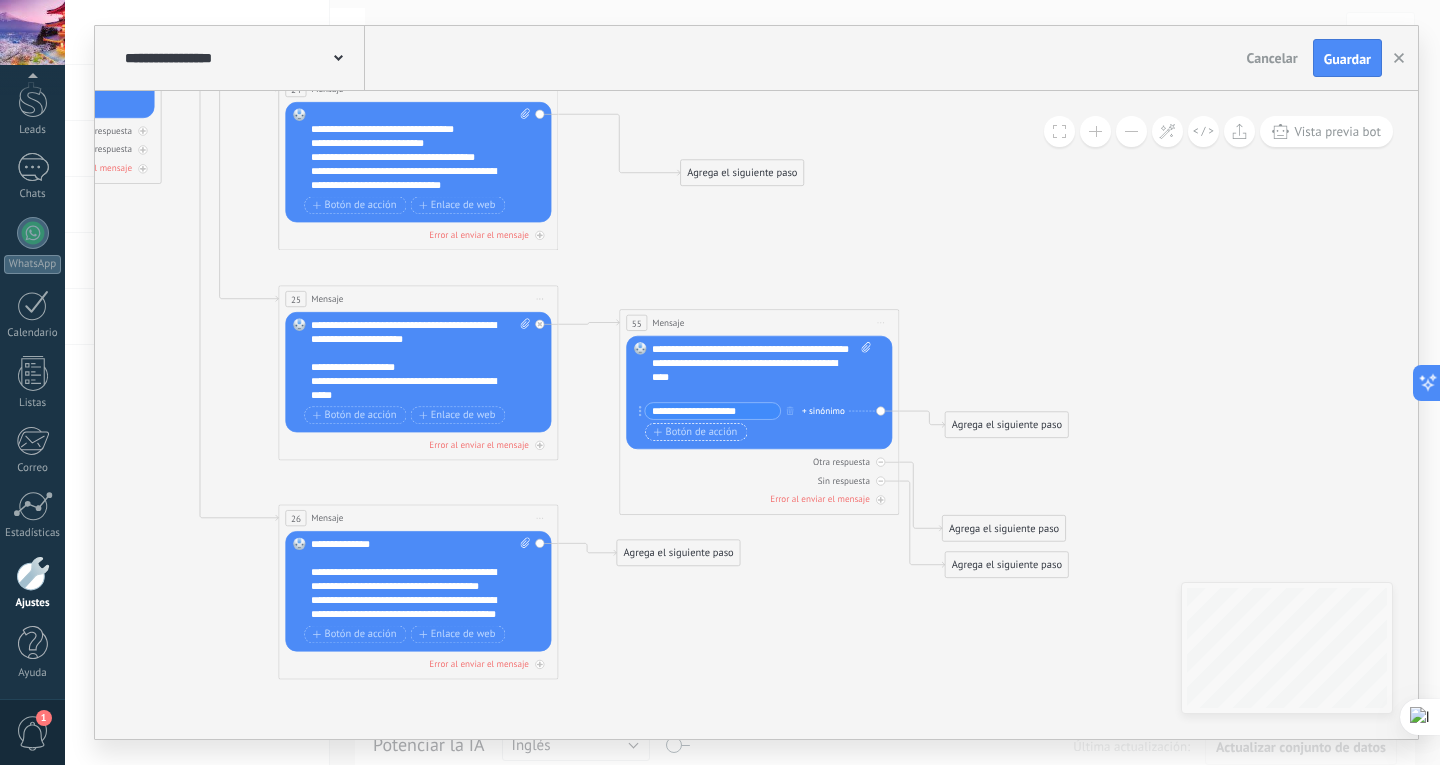 type on "**********" 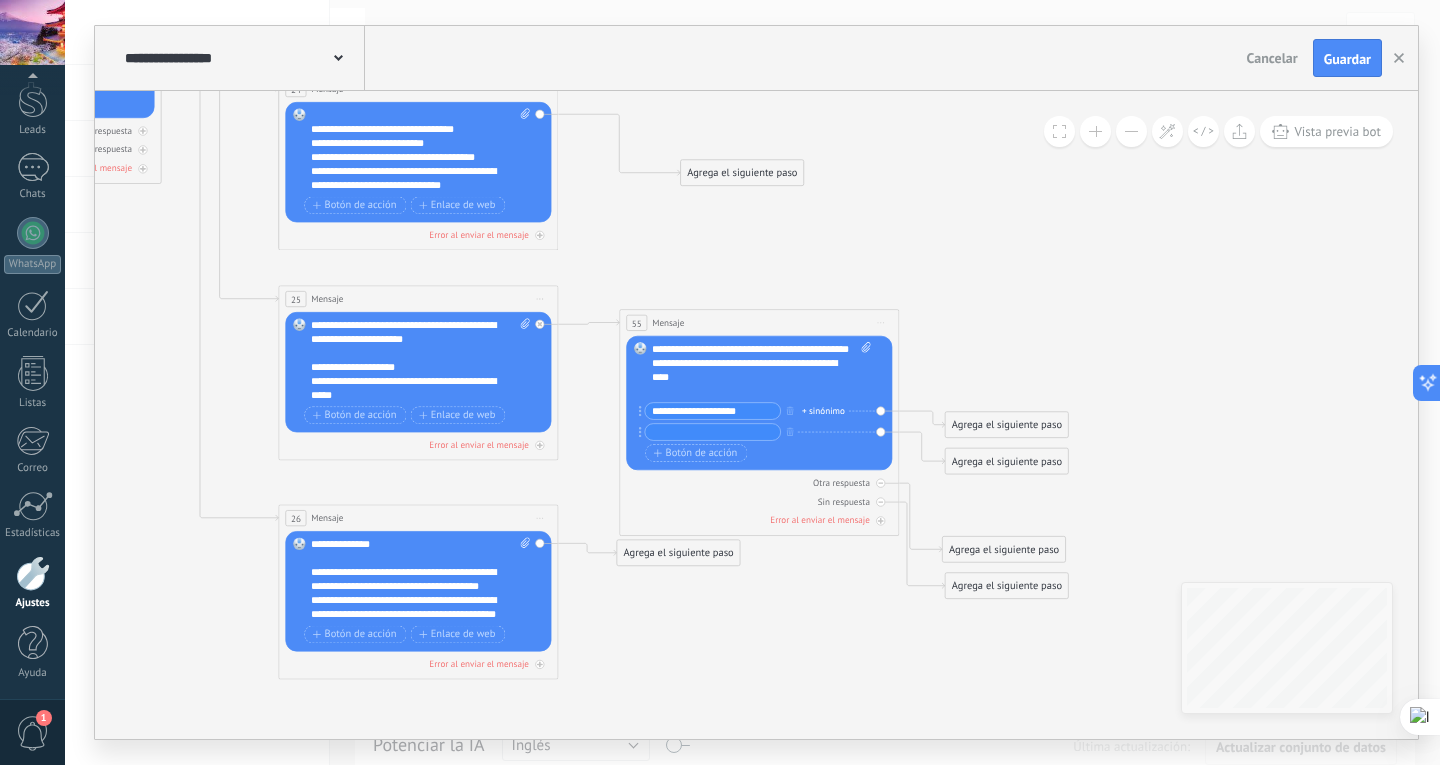 click at bounding box center [712, 432] 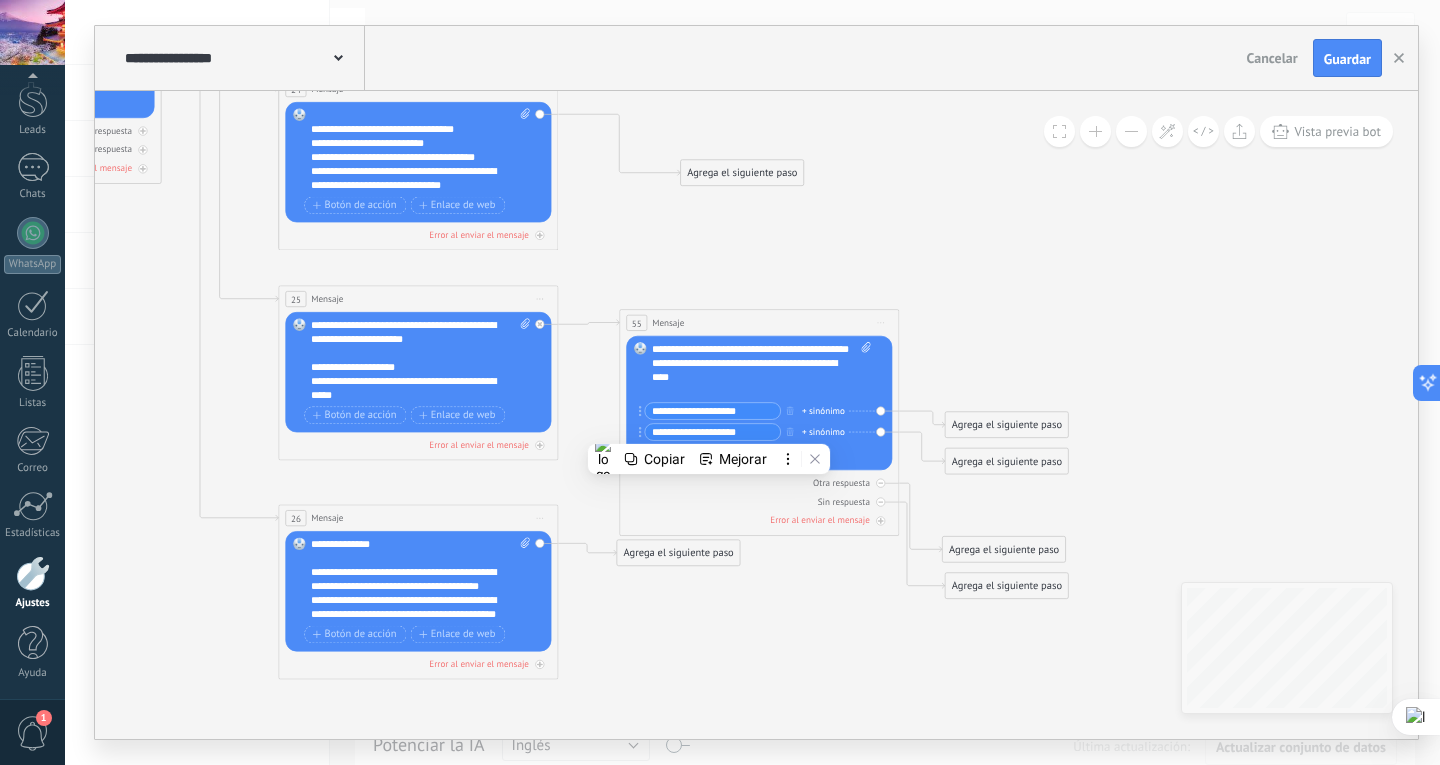 drag, startPoint x: 729, startPoint y: 428, endPoint x: 585, endPoint y: 421, distance: 144.17004 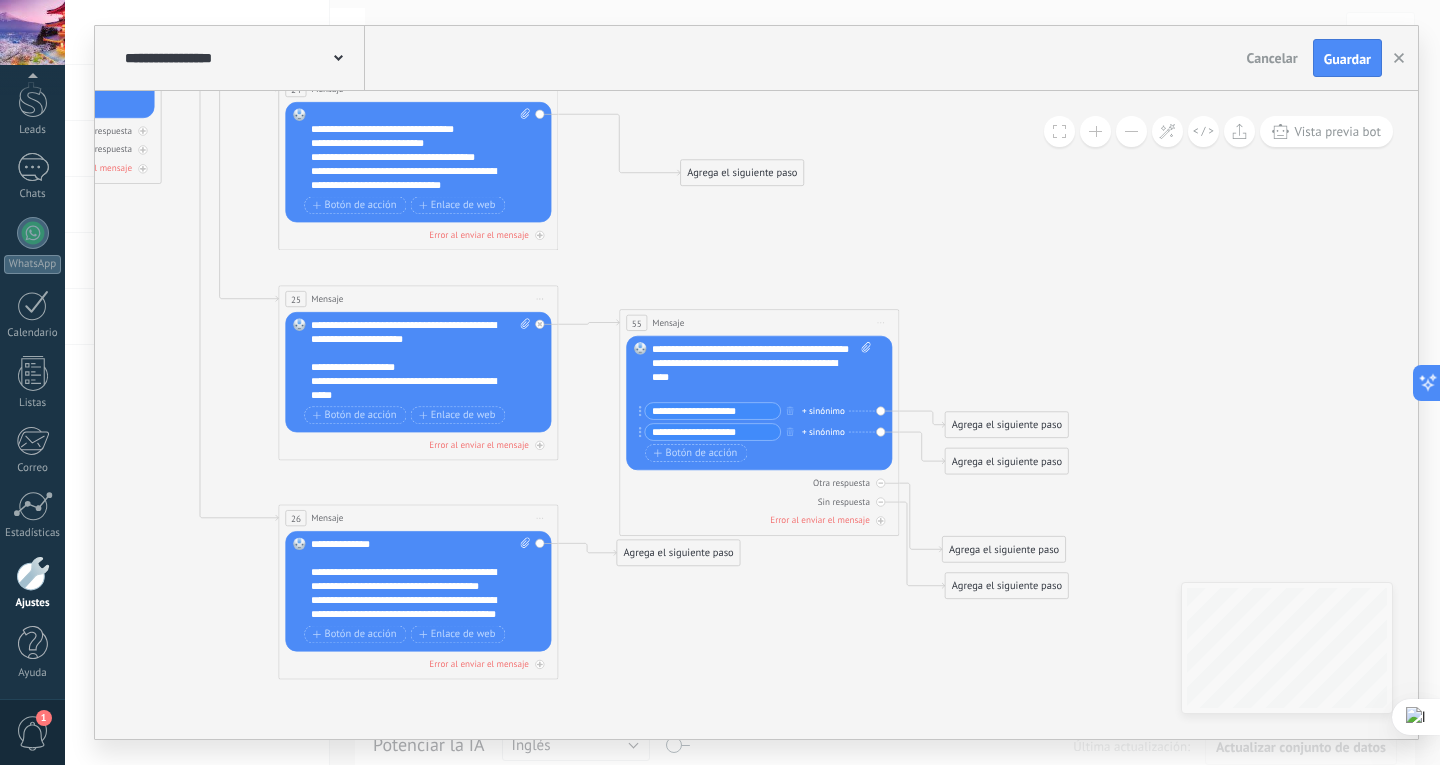 type on "**" 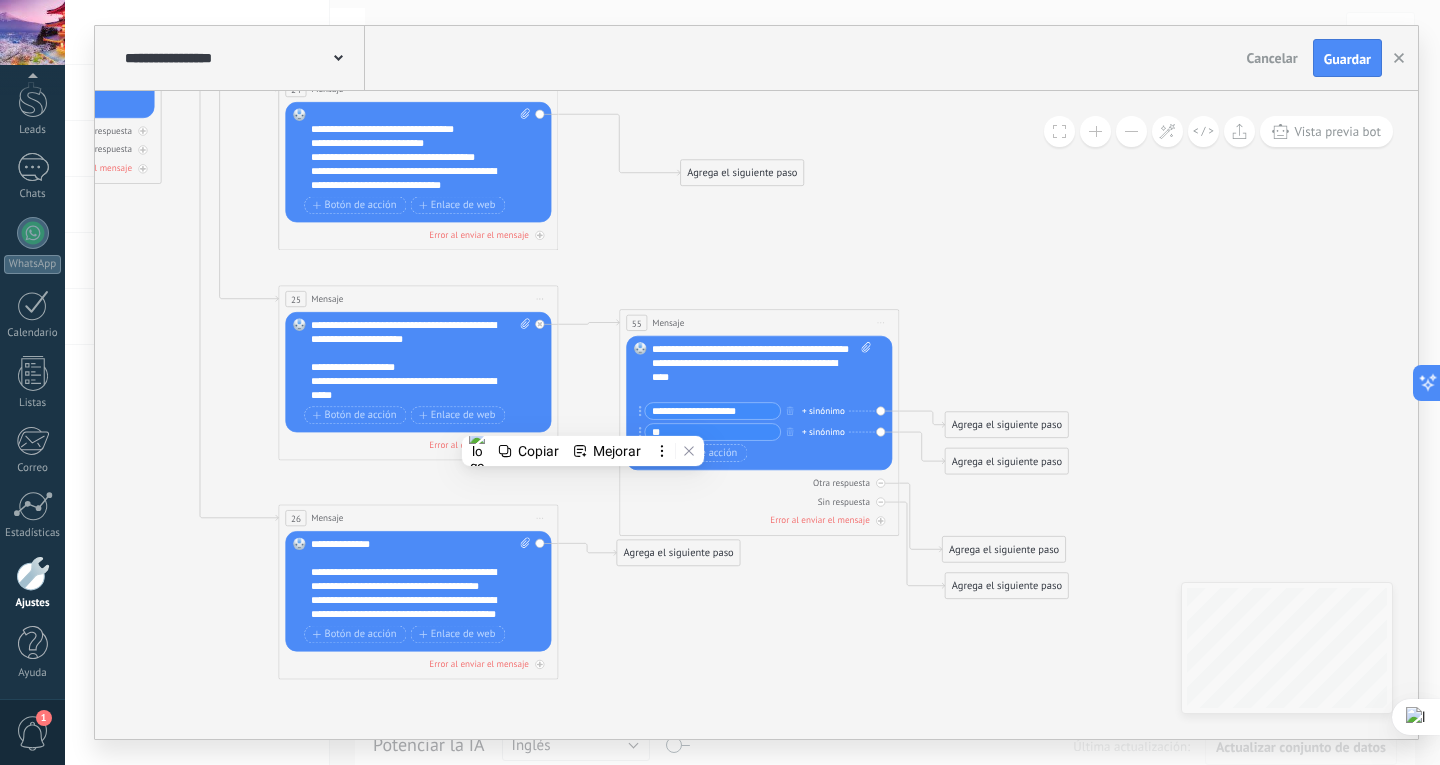 drag, startPoint x: 740, startPoint y: 434, endPoint x: 560, endPoint y: 422, distance: 180.39955 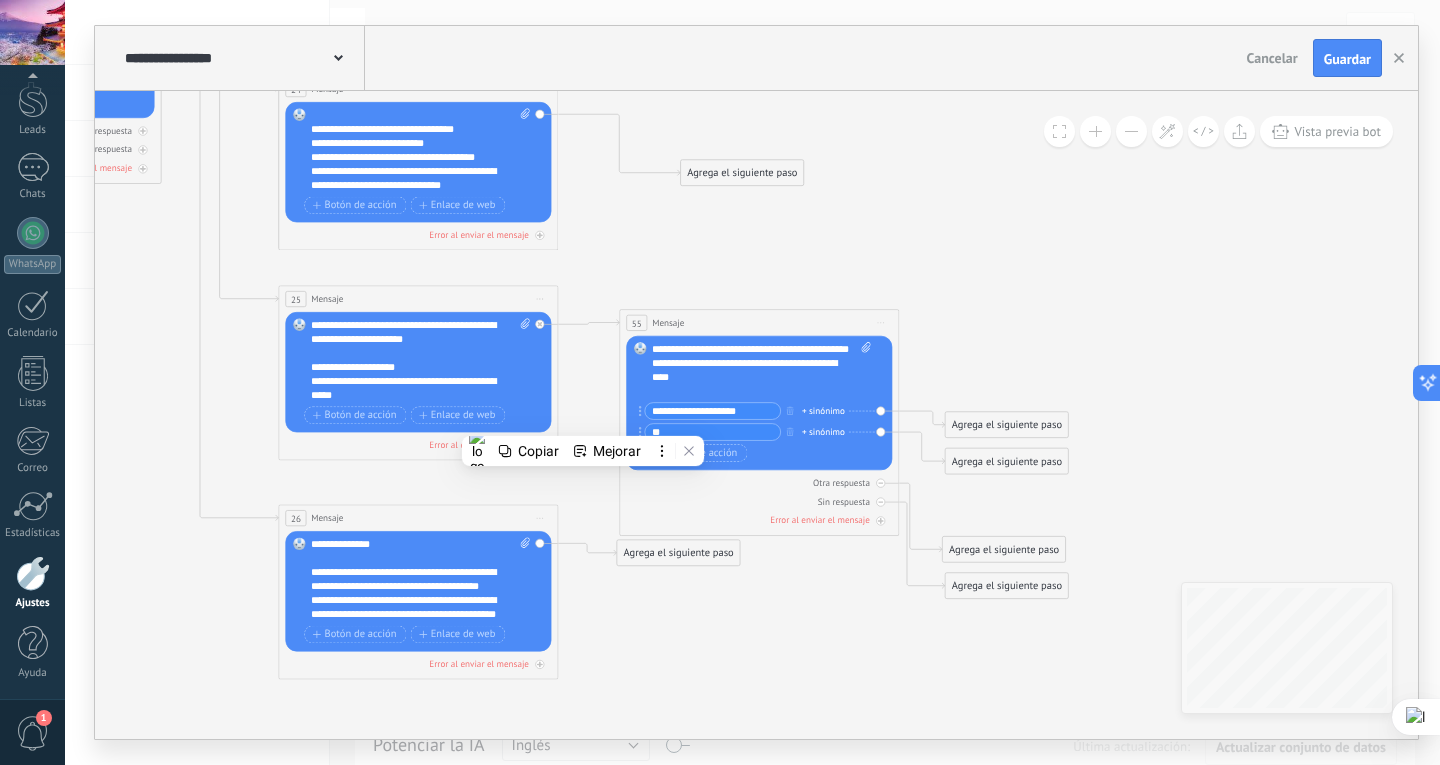 click on "**********" at bounding box center [-643, -513] 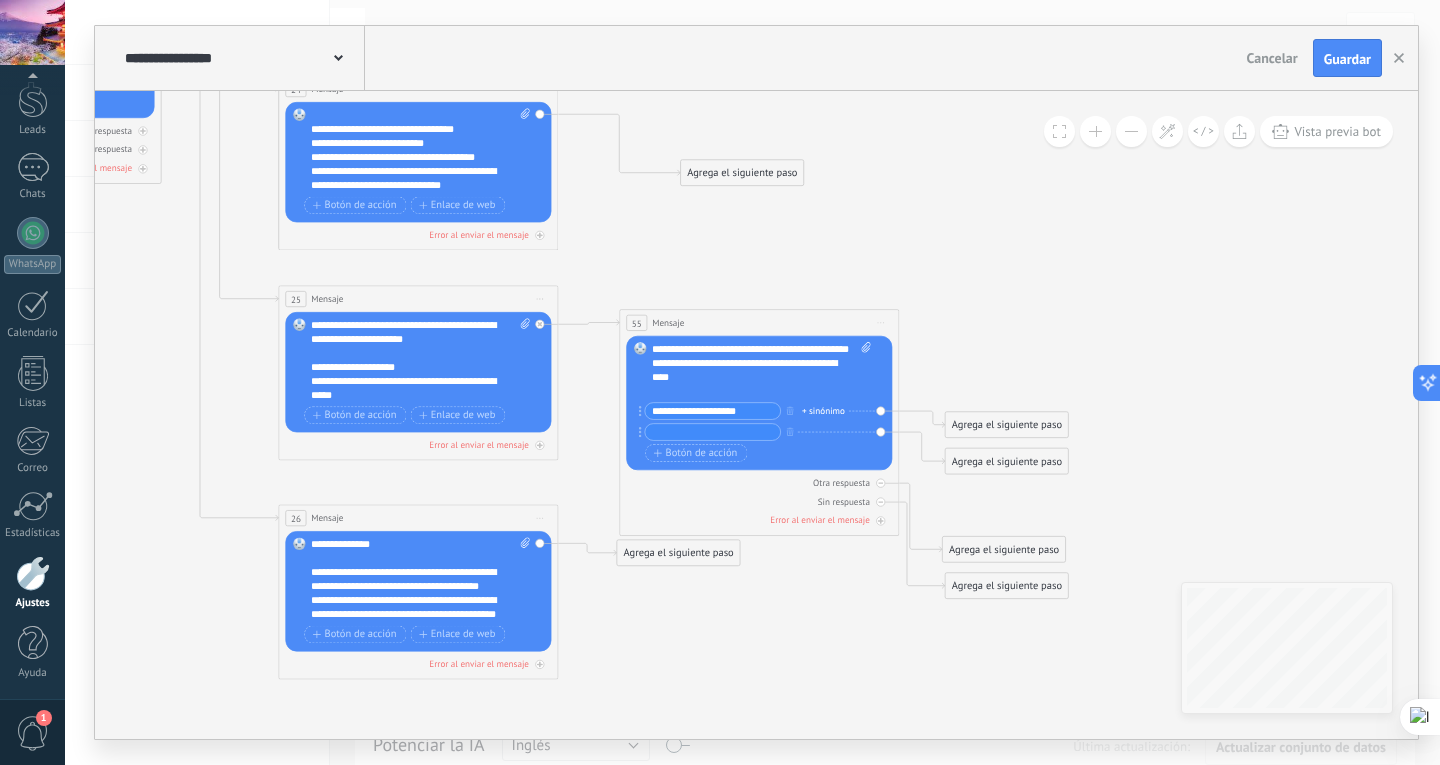 click 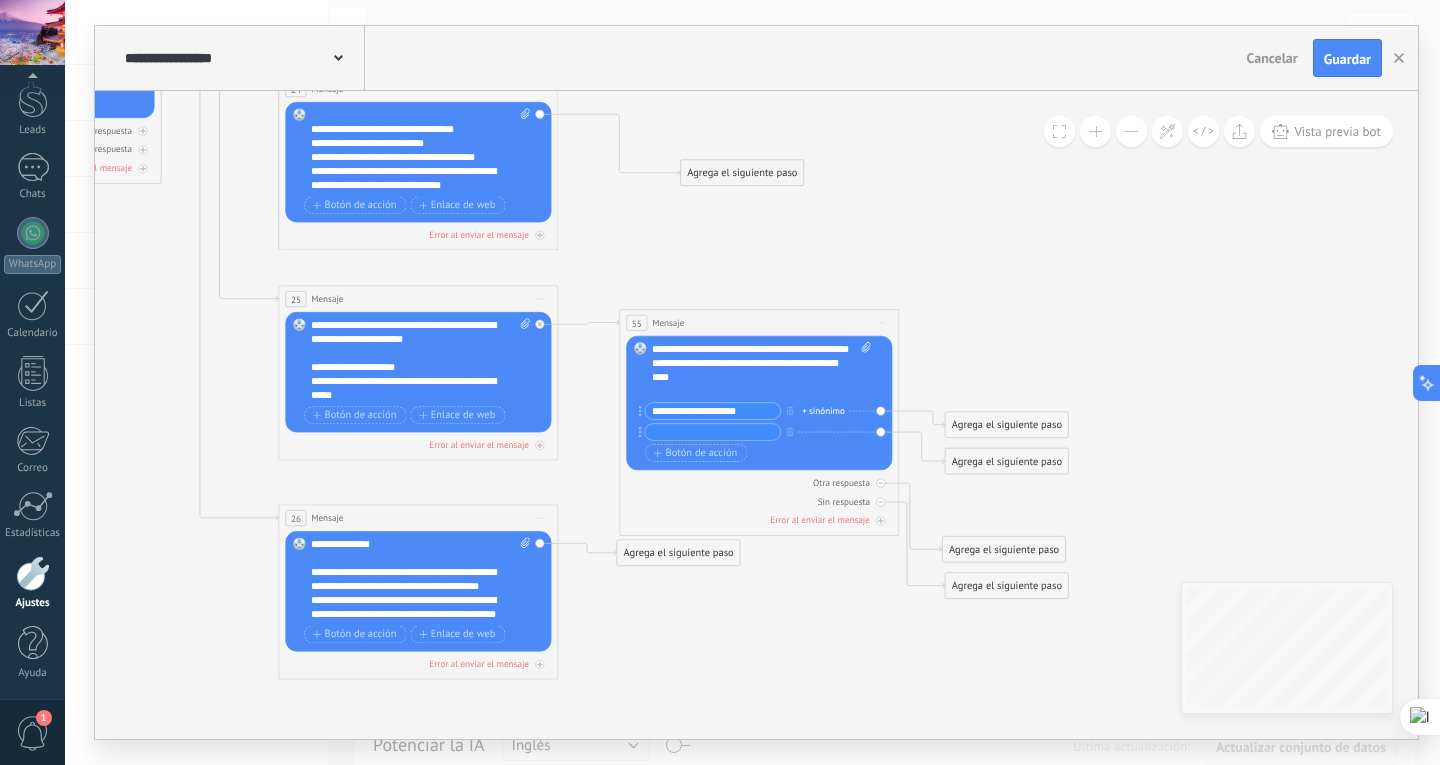 click at bounding box center (712, 432) 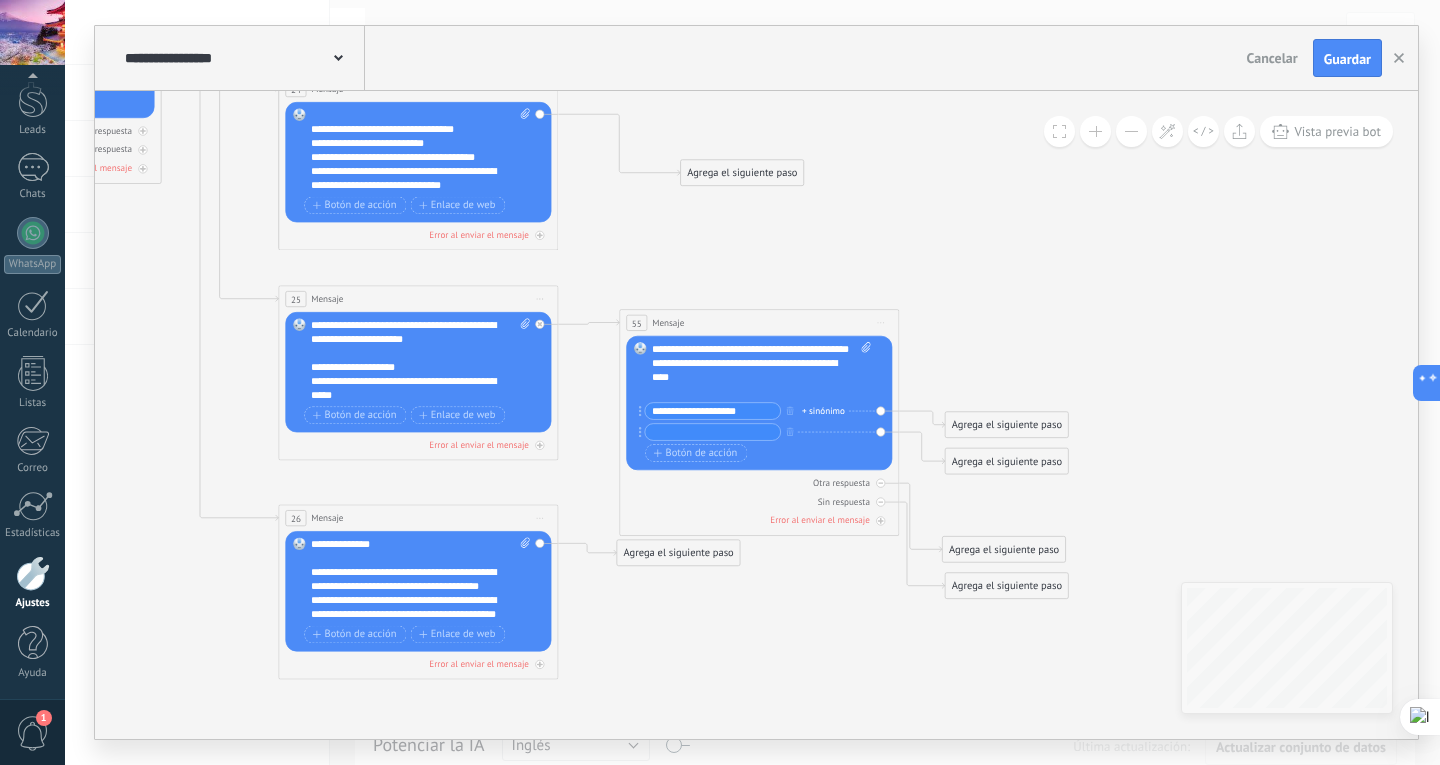 paste on "**********" 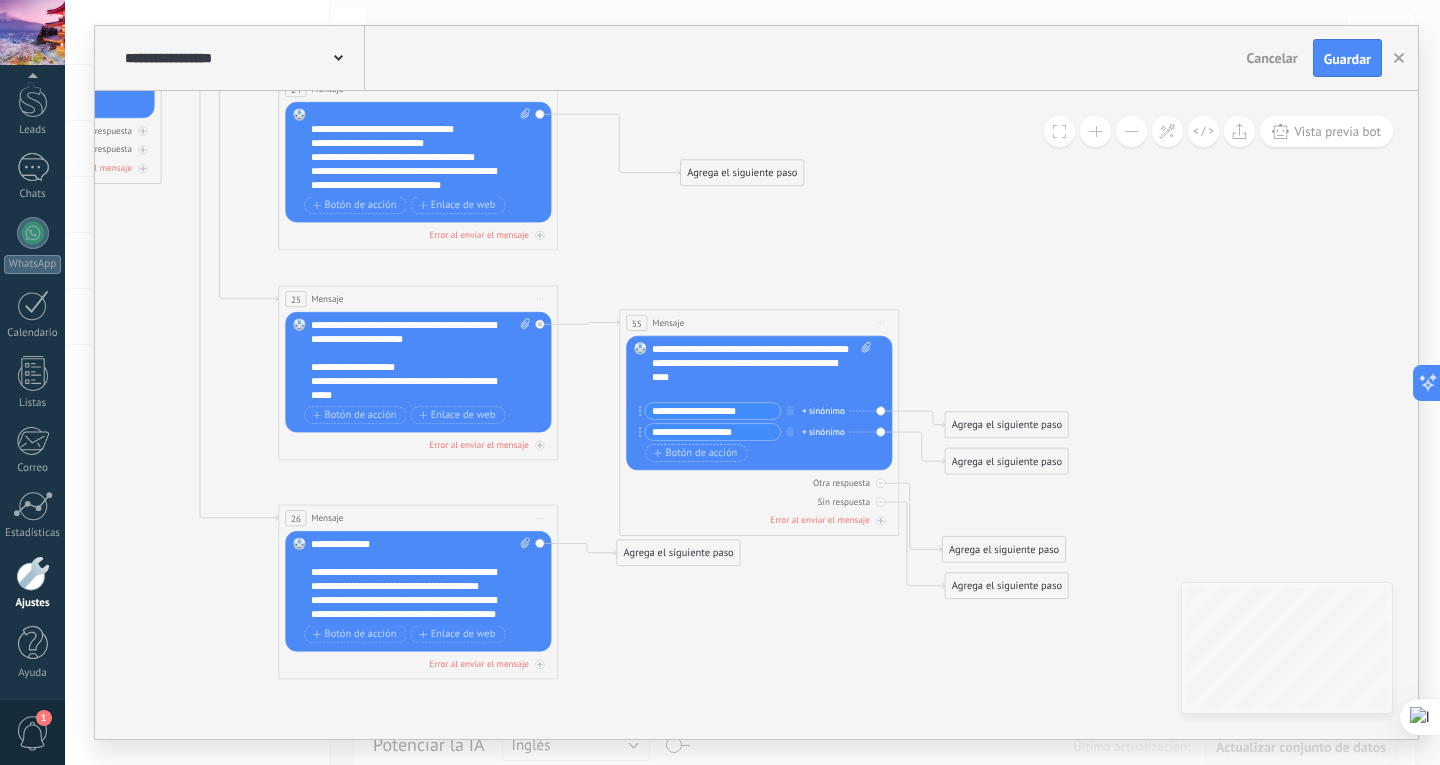 type on "**********" 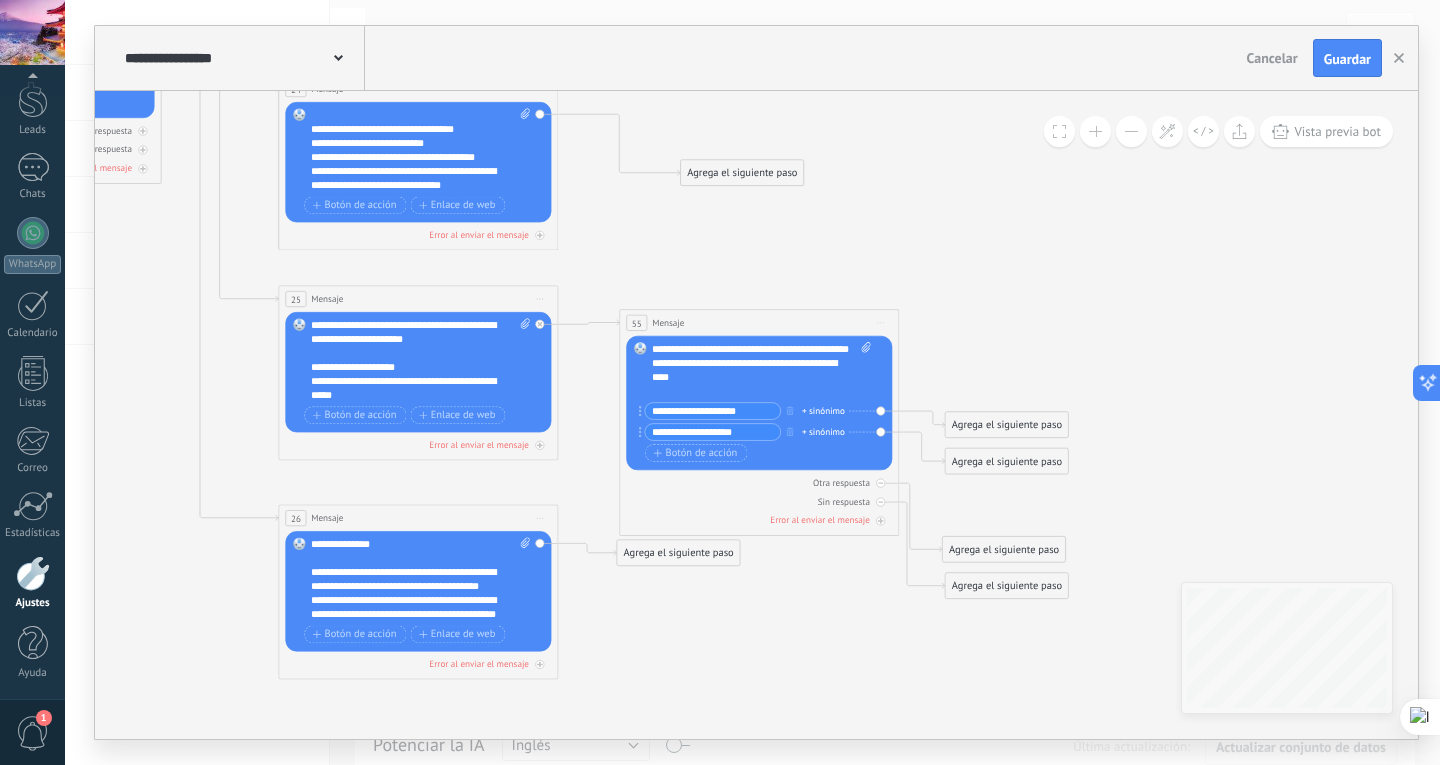 click 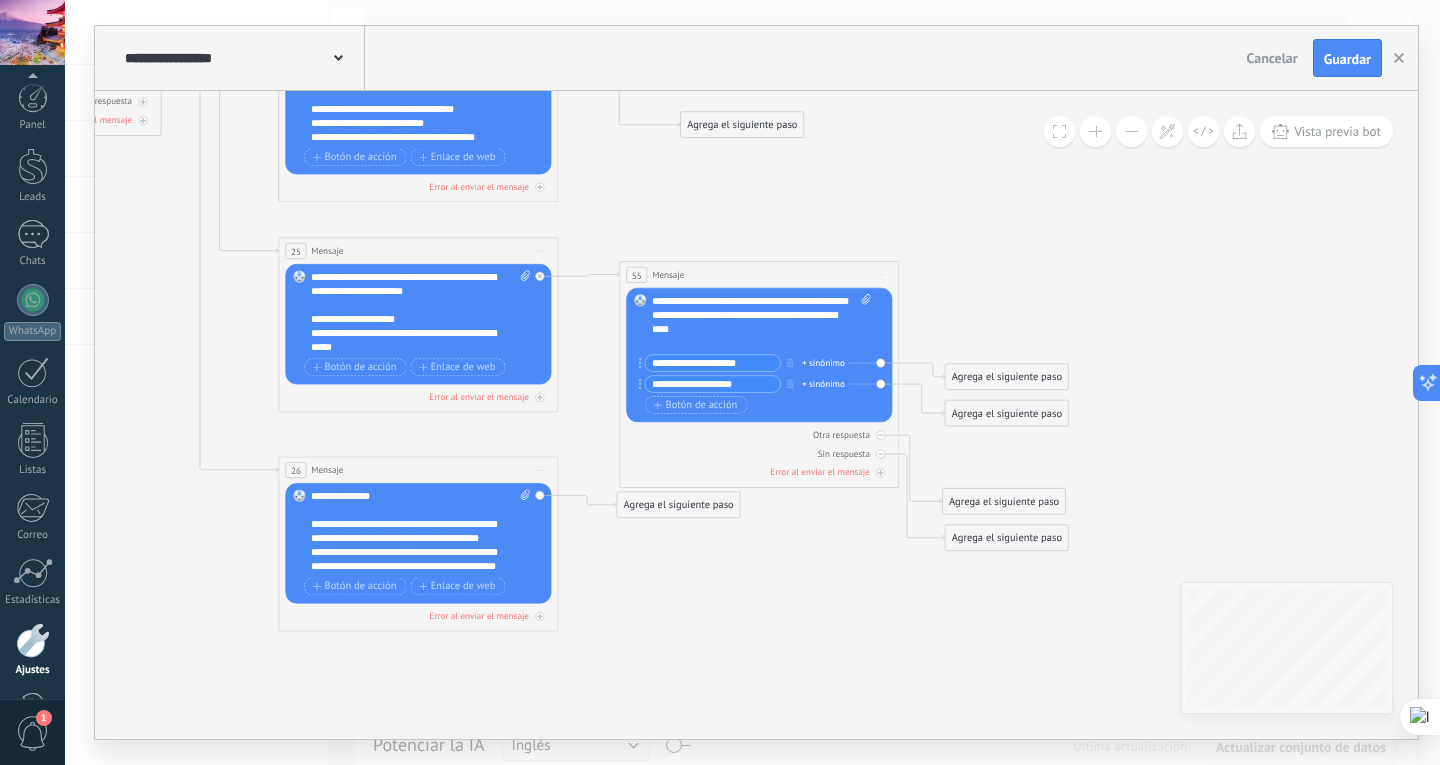 scroll, scrollTop: 0, scrollLeft: 0, axis: both 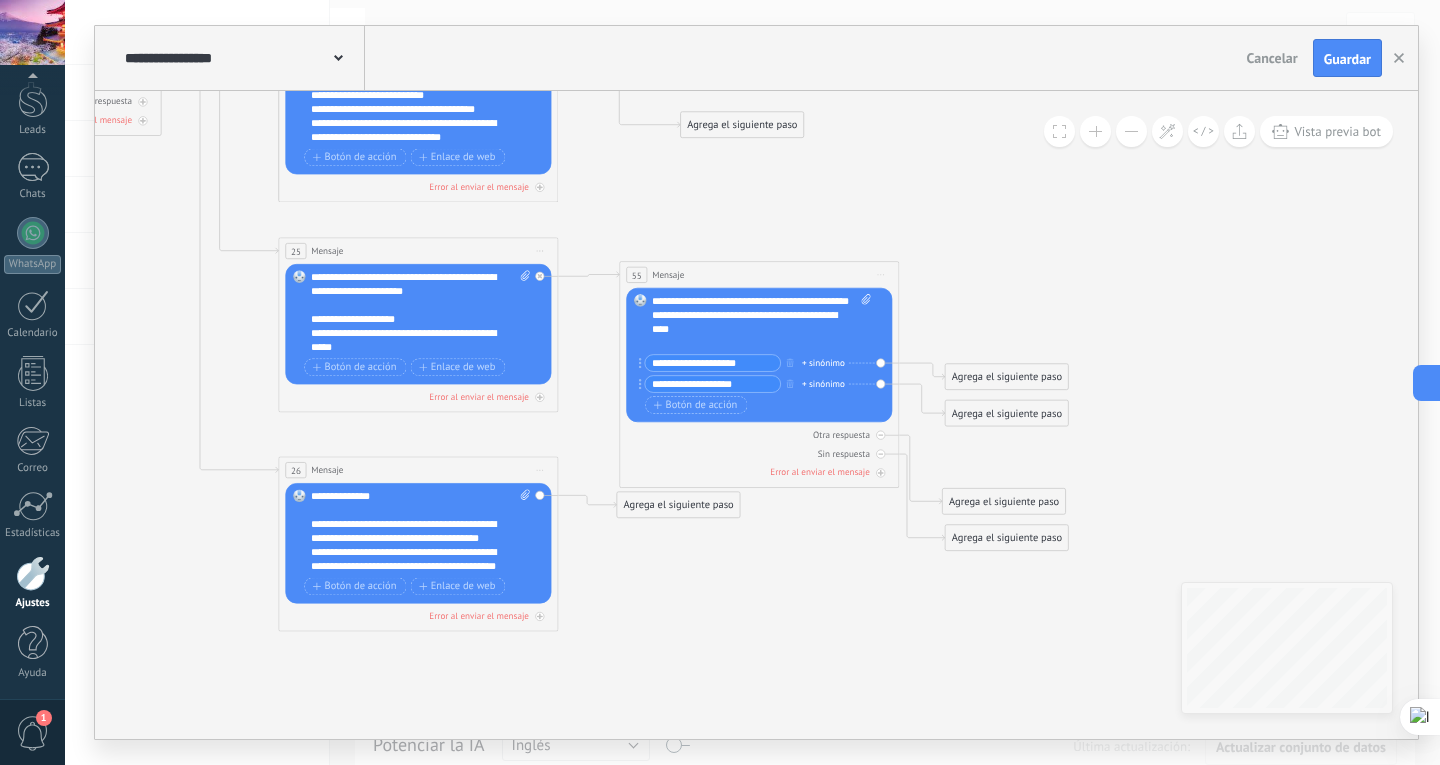 click on "Agrega el siguiente paso" at bounding box center [1007, 377] 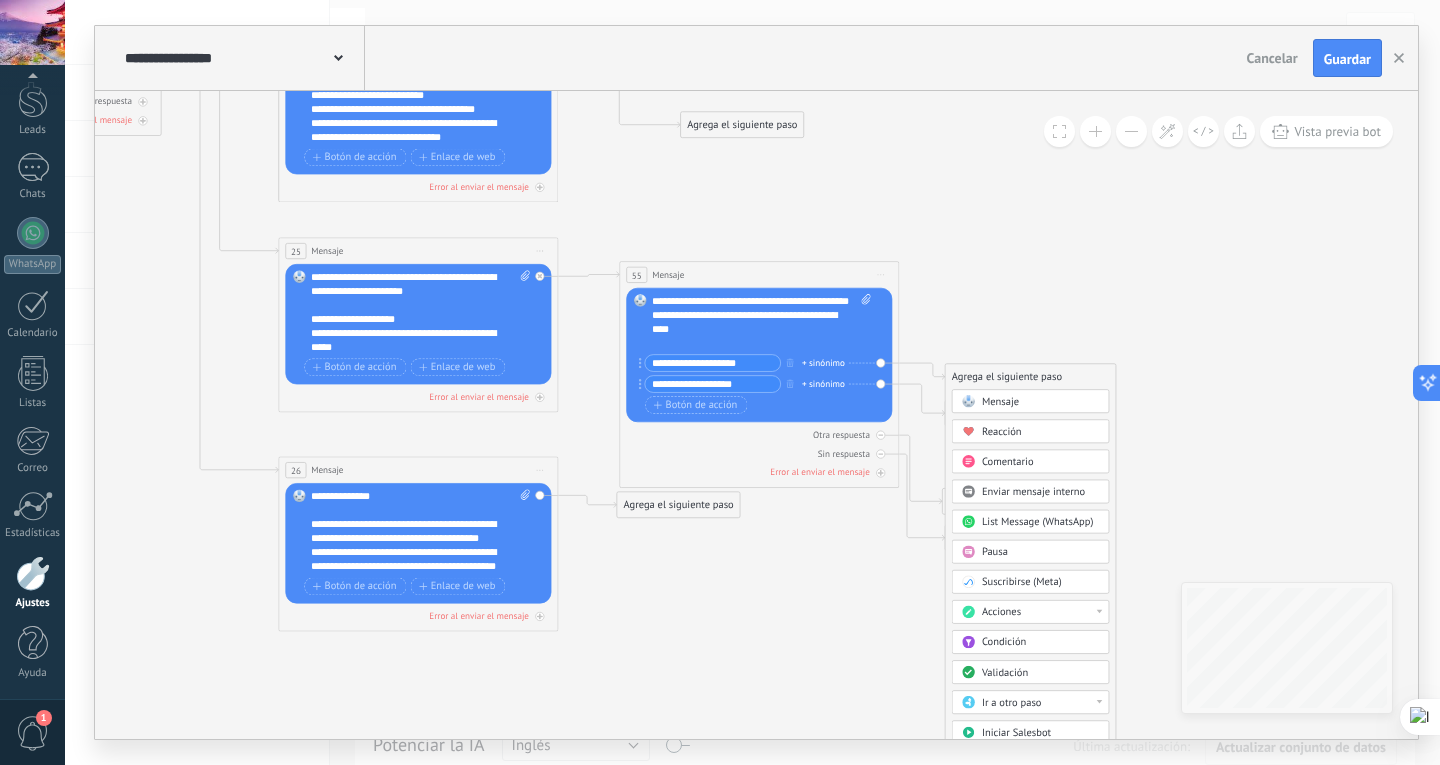 click on "Mensaje" at bounding box center [1041, 402] 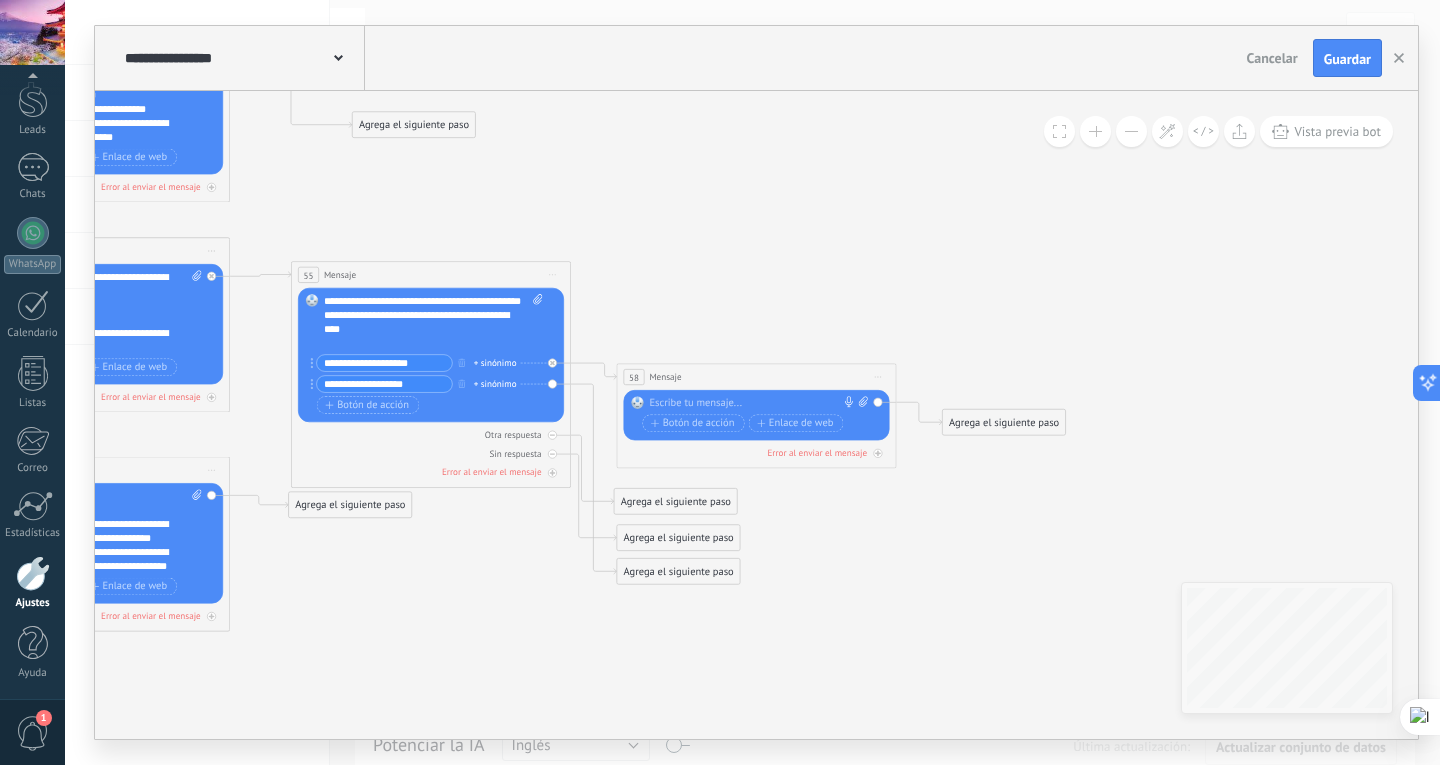 click at bounding box center [753, 403] 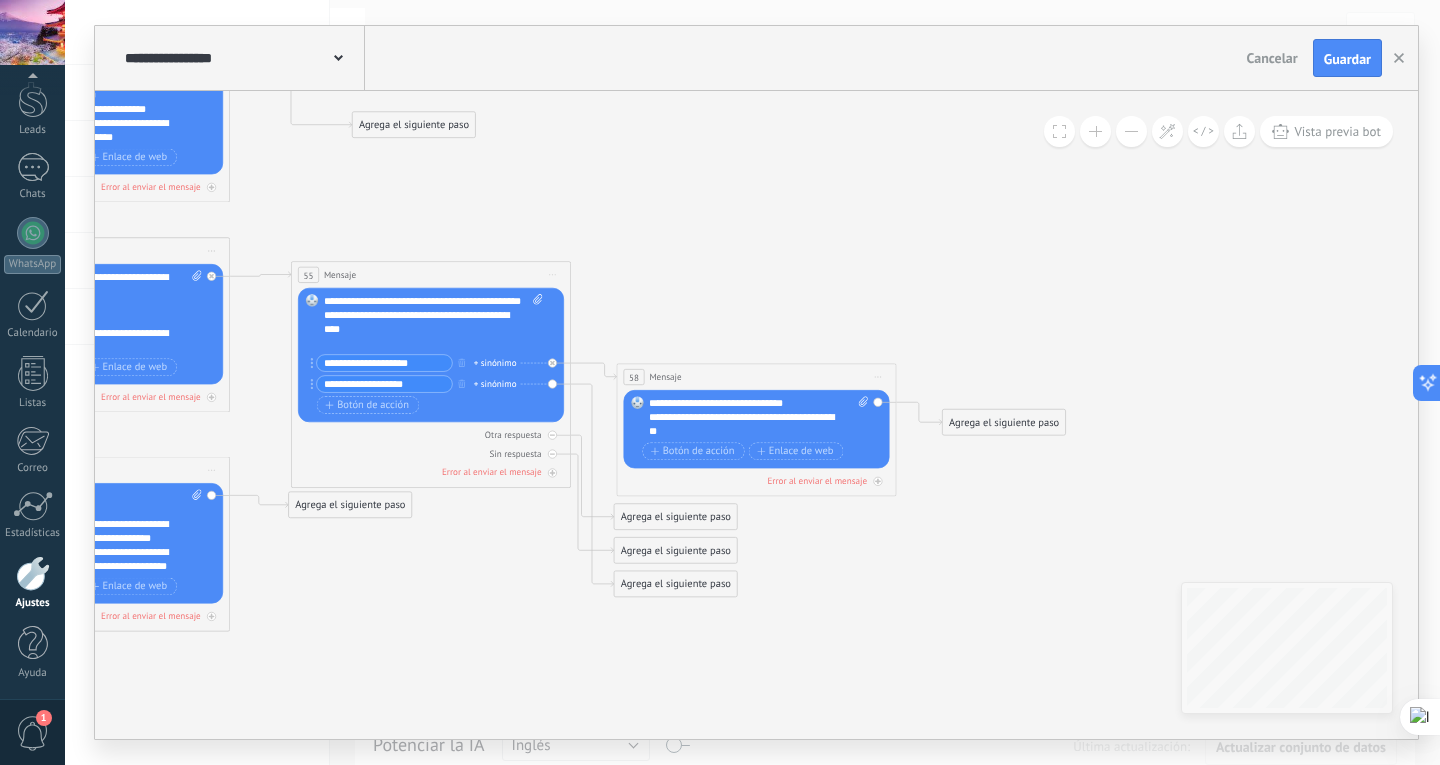 click 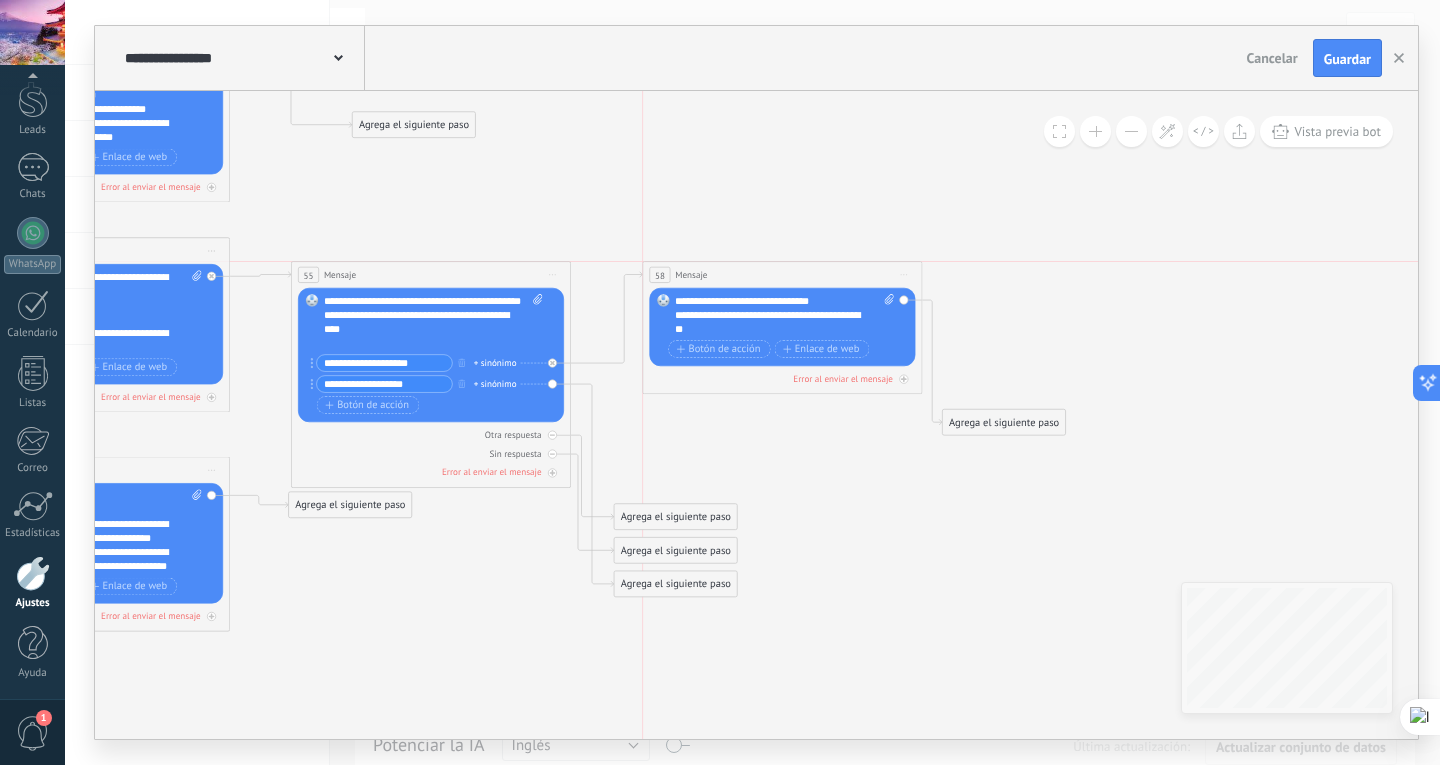 drag, startPoint x: 715, startPoint y: 368, endPoint x: 747, endPoint y: 269, distance: 104.04326 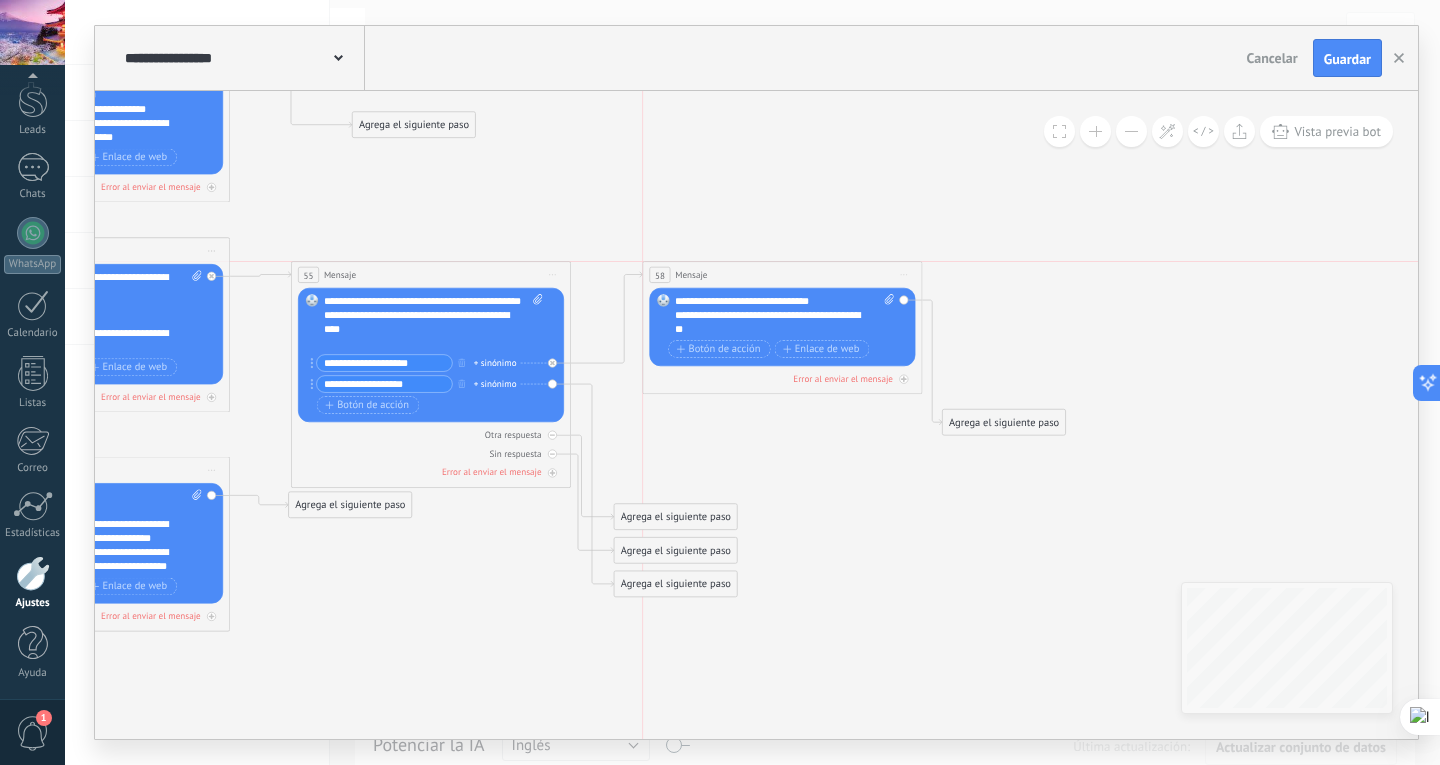 click on "58
Mensaje
*******
(a):
Todos los contactos - canales seleccionados
Todos los contactos - canales seleccionados
Todos los contactos - canal primario
Contacto principal - canales seleccionados
Contacto principal - canal primario
Todos los contactos - canales seleccionados
Todos los contactos - canales seleccionados
Todos los contactos - canal primario
Contacto principal - canales seleccionados" at bounding box center (782, 275) 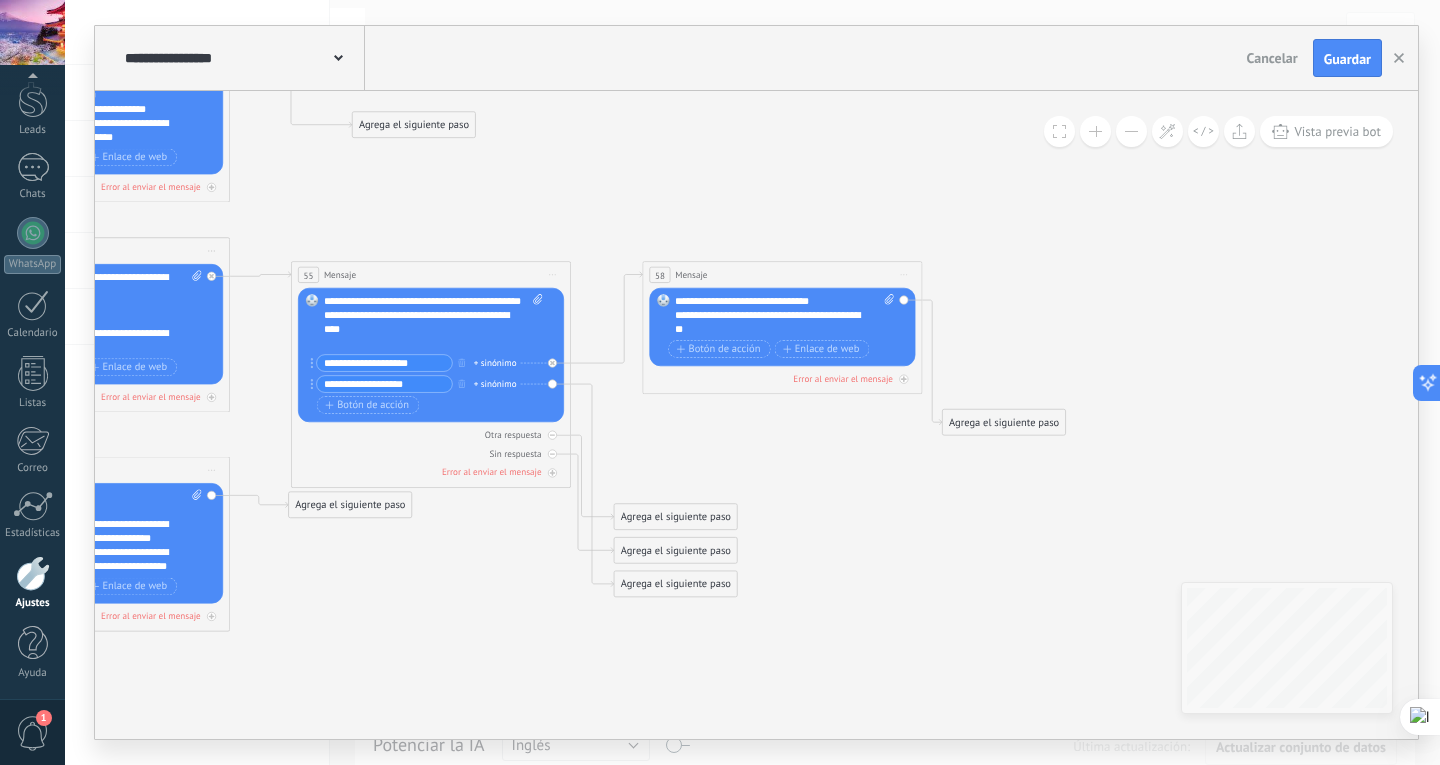 click 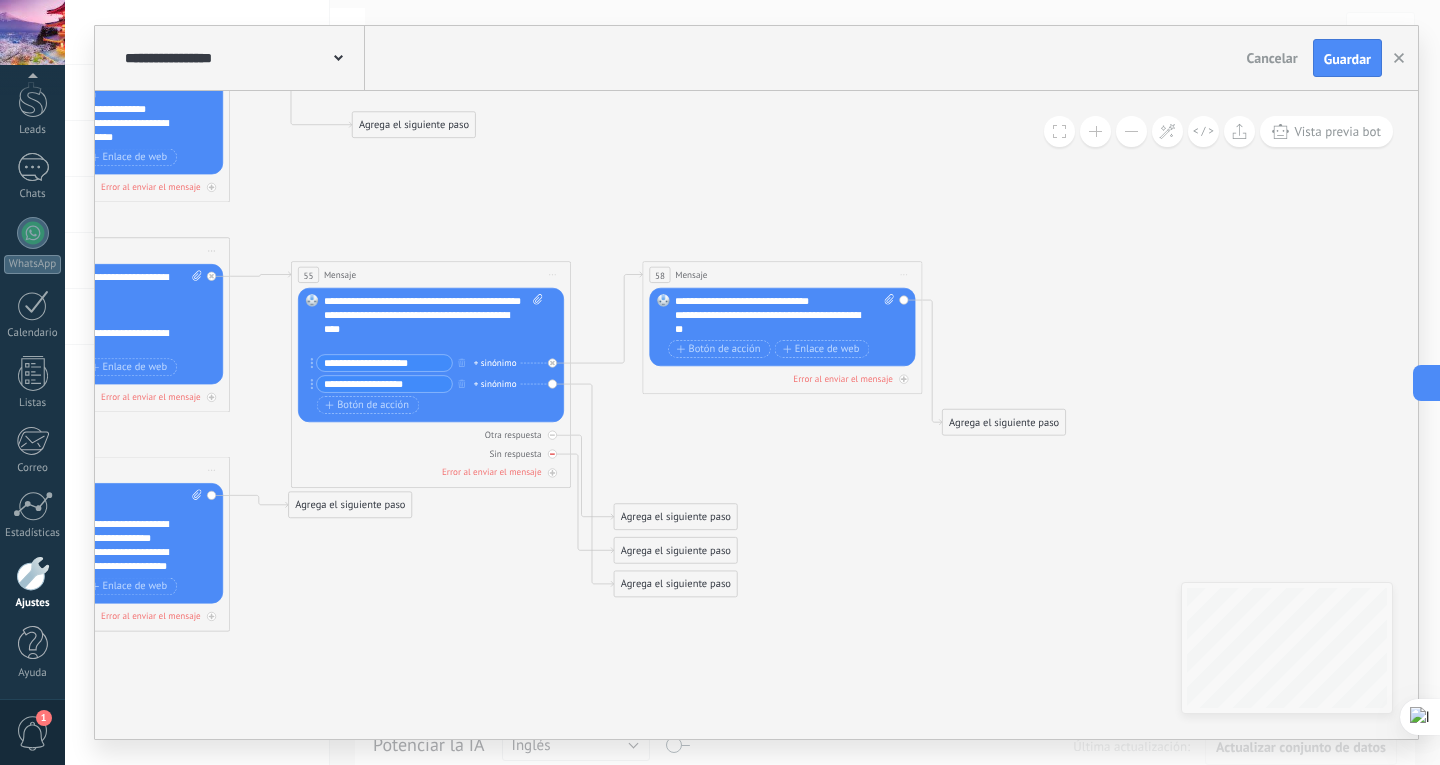 click 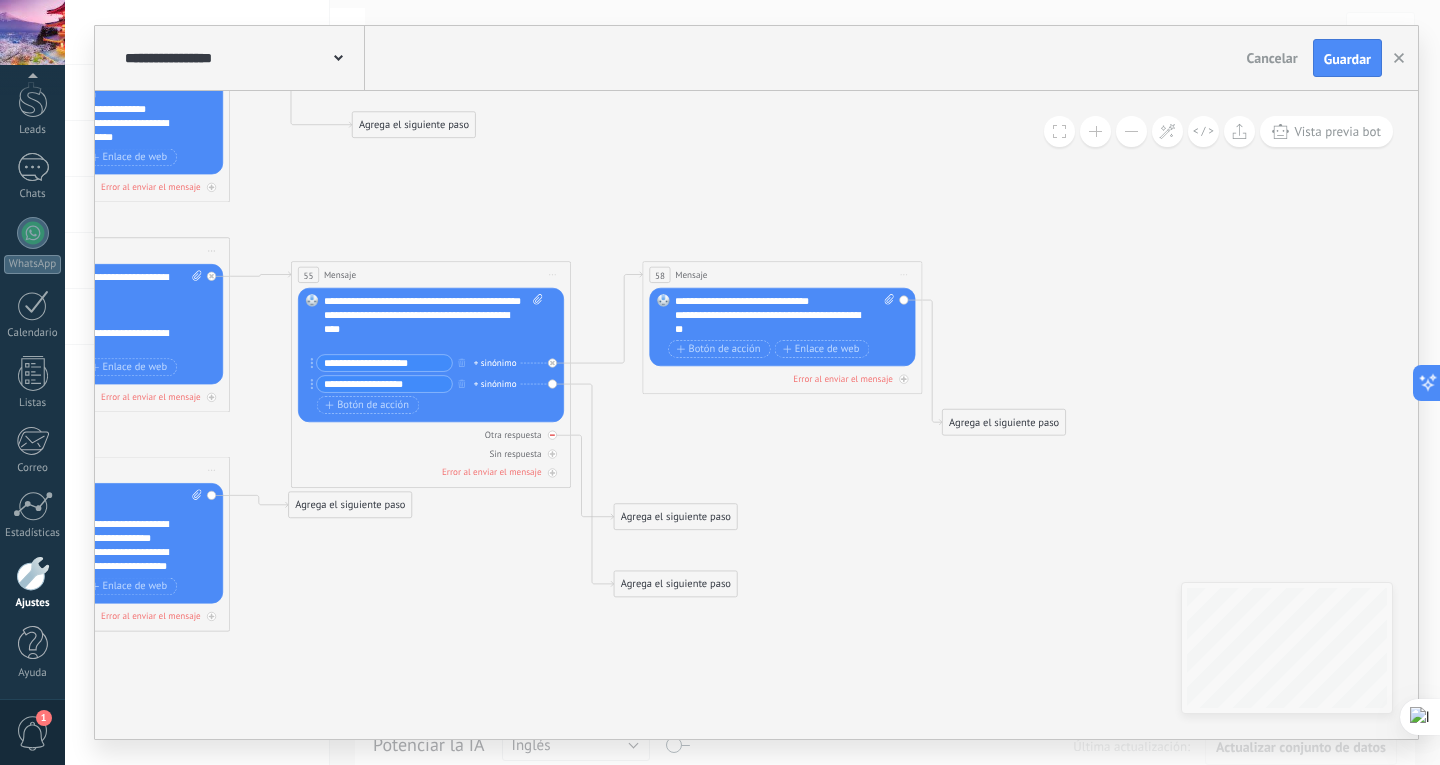 click at bounding box center [552, 435] 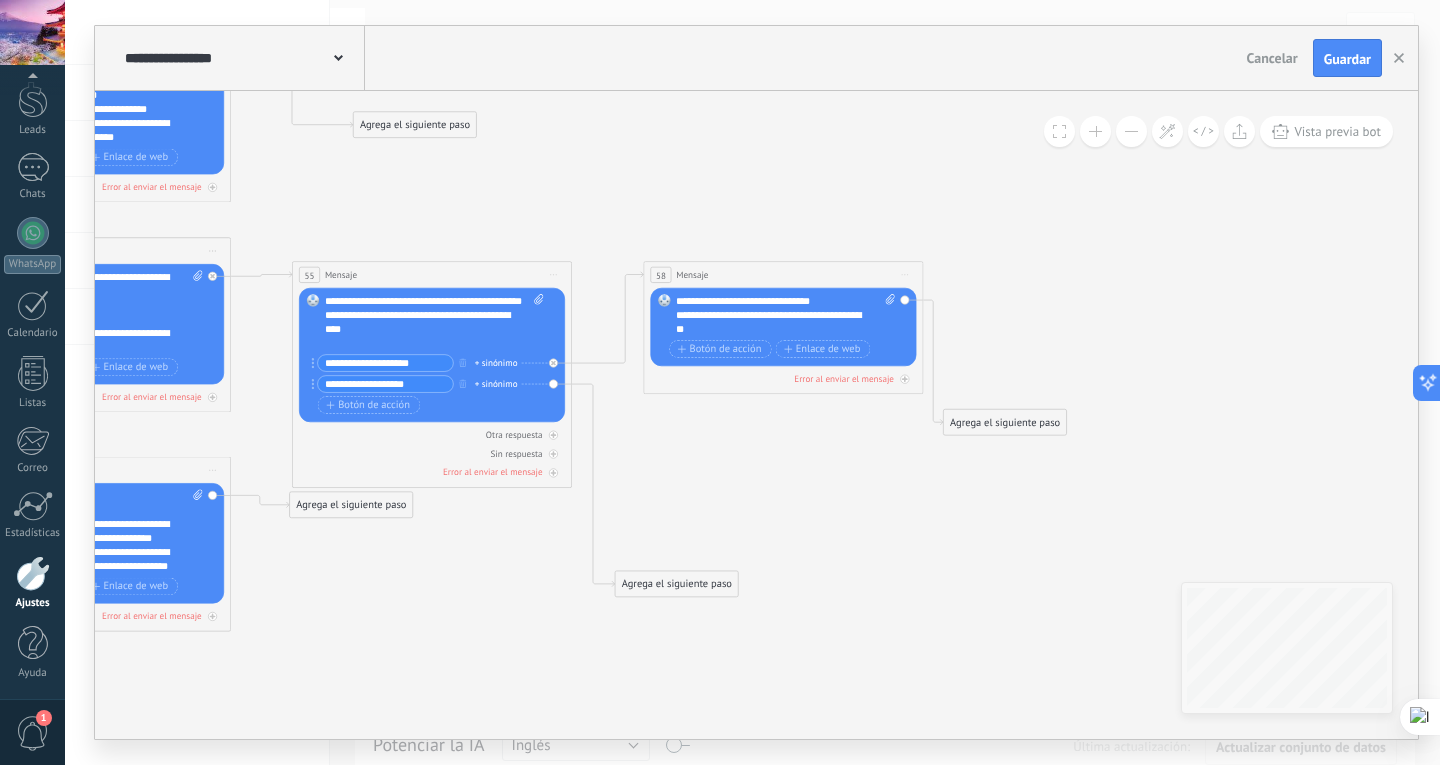 click 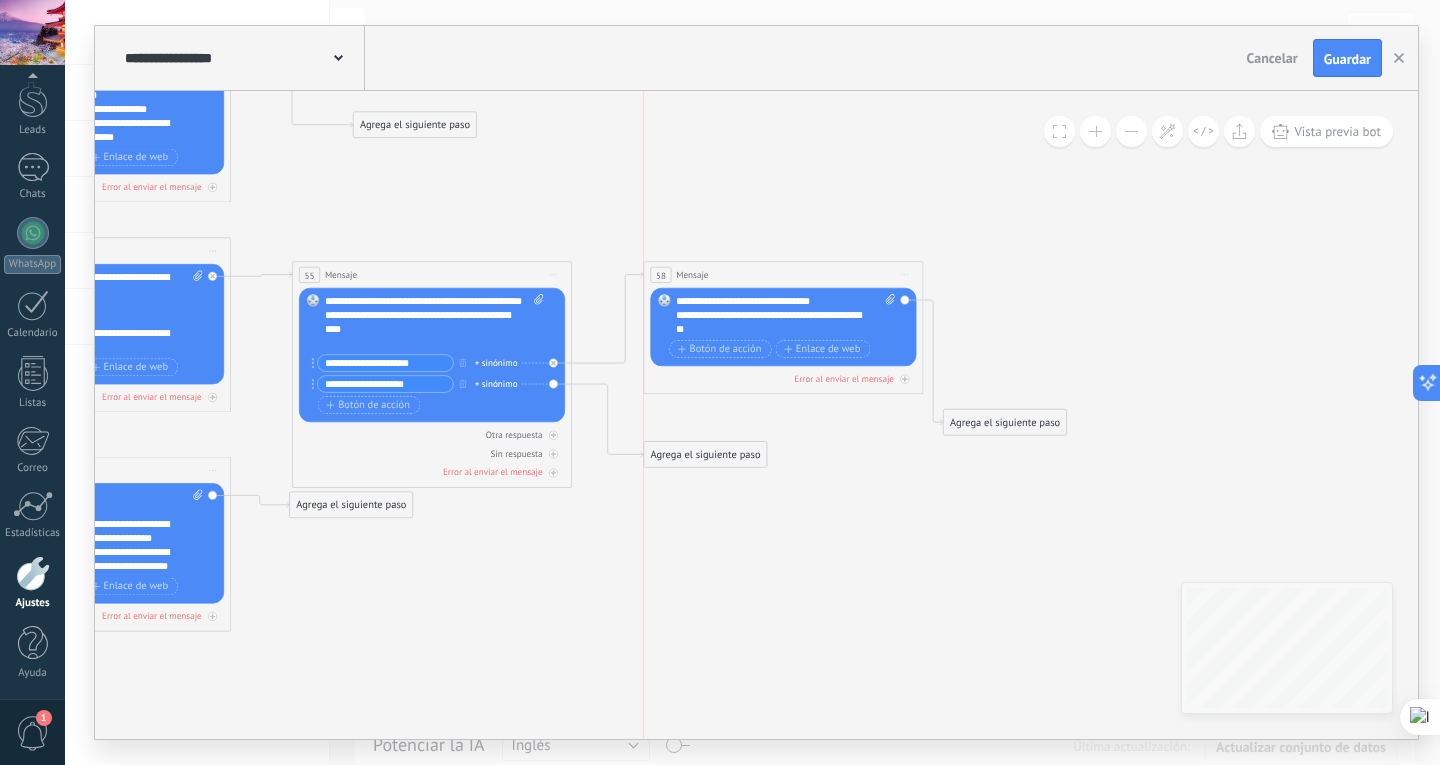 drag, startPoint x: 696, startPoint y: 577, endPoint x: 729, endPoint y: 448, distance: 133.15405 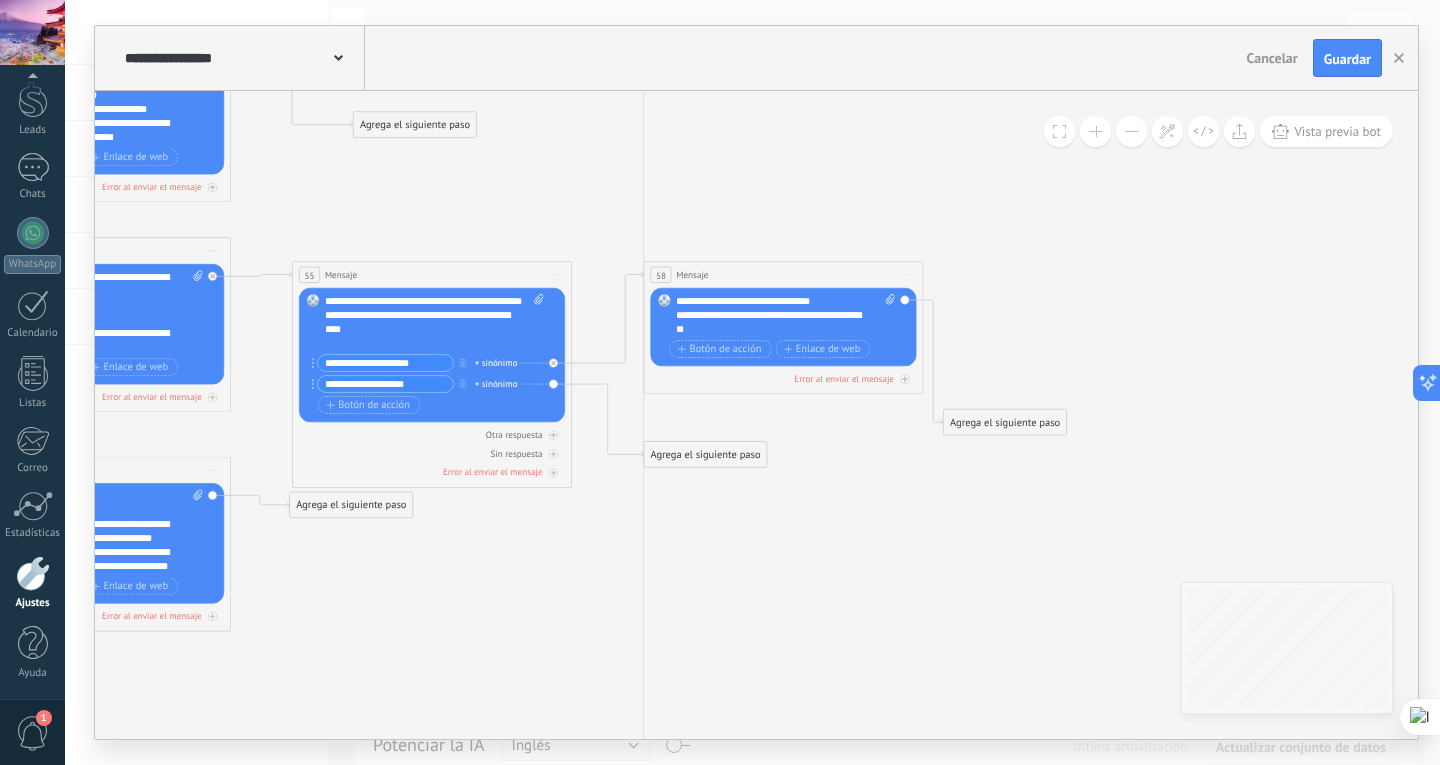 click on "Agrega el siguiente paso" at bounding box center (705, 454) 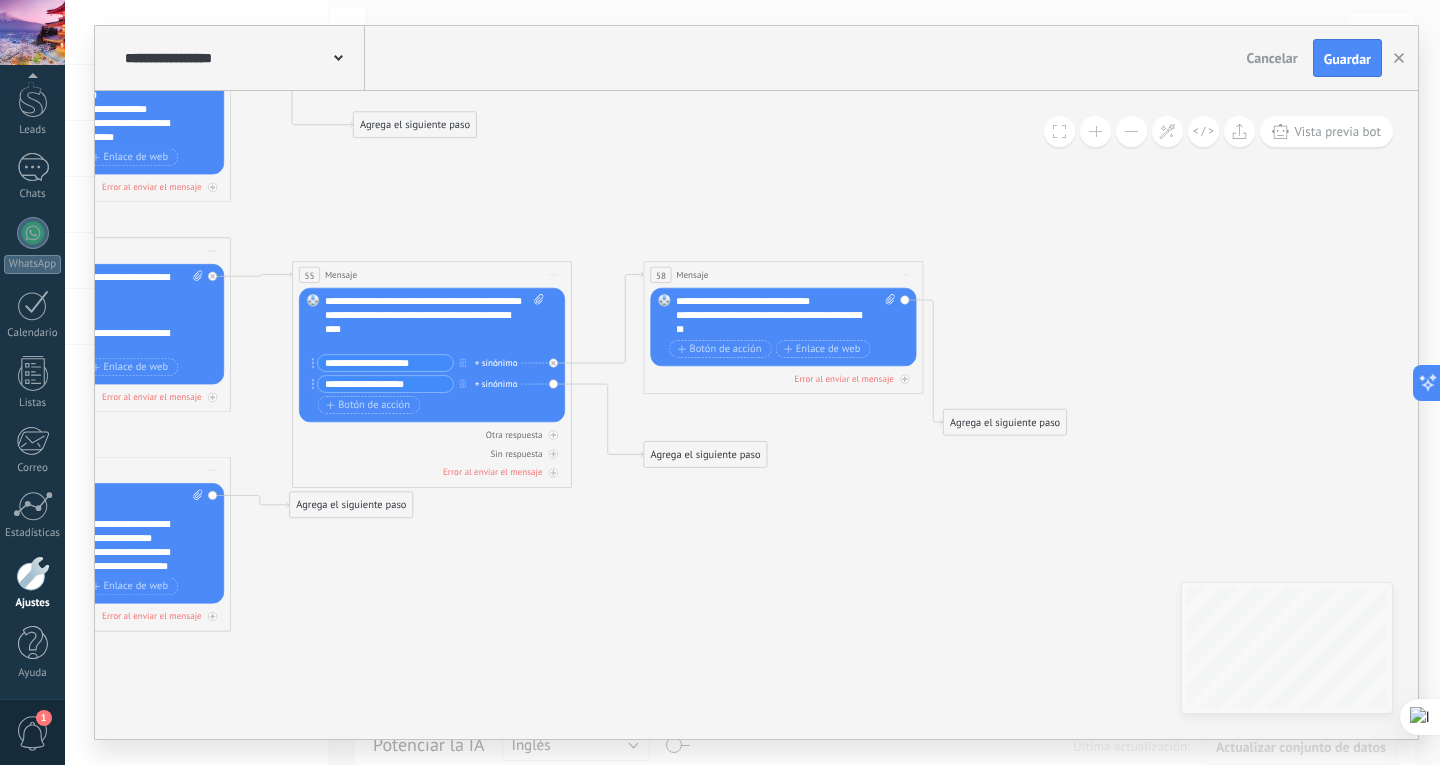 click 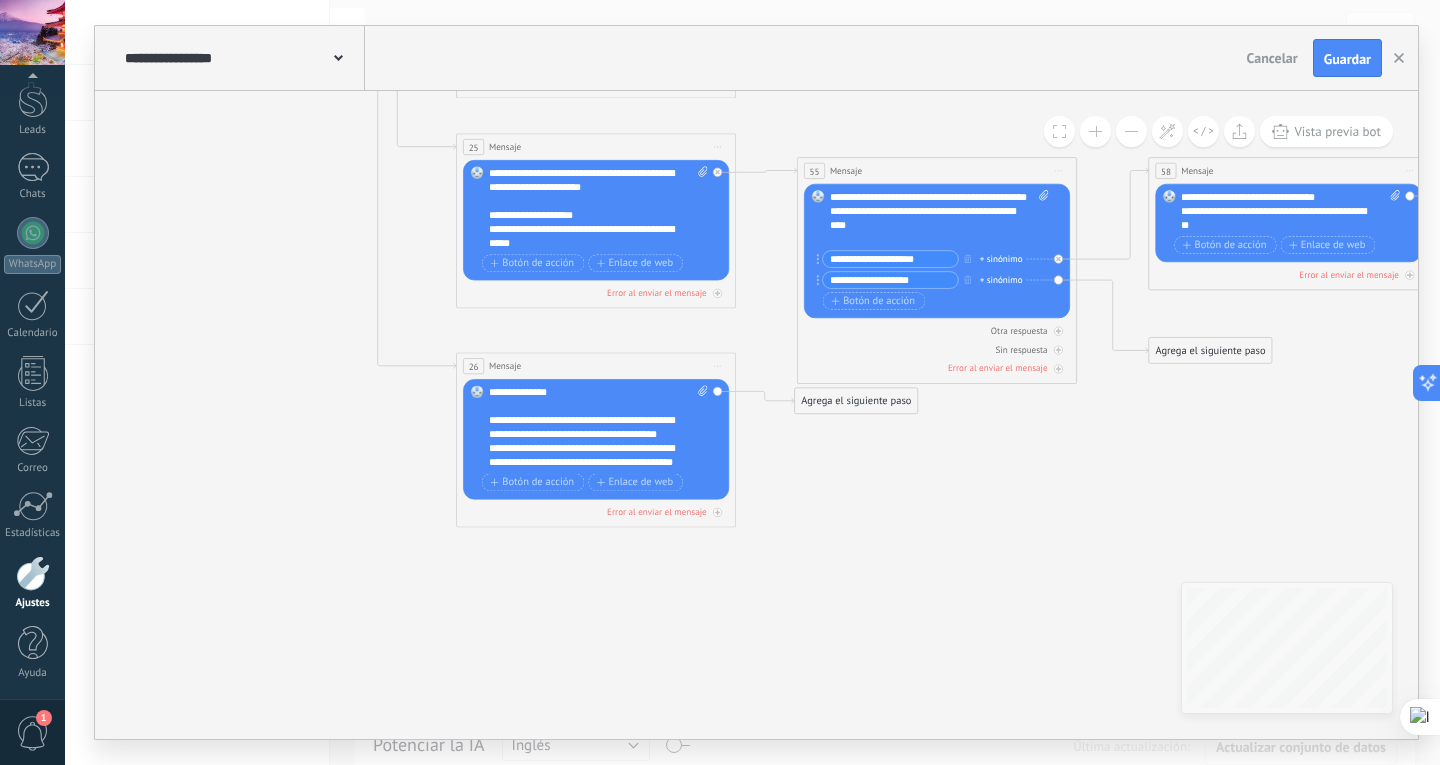 drag, startPoint x: 674, startPoint y: 476, endPoint x: 1172, endPoint y: 567, distance: 506.246 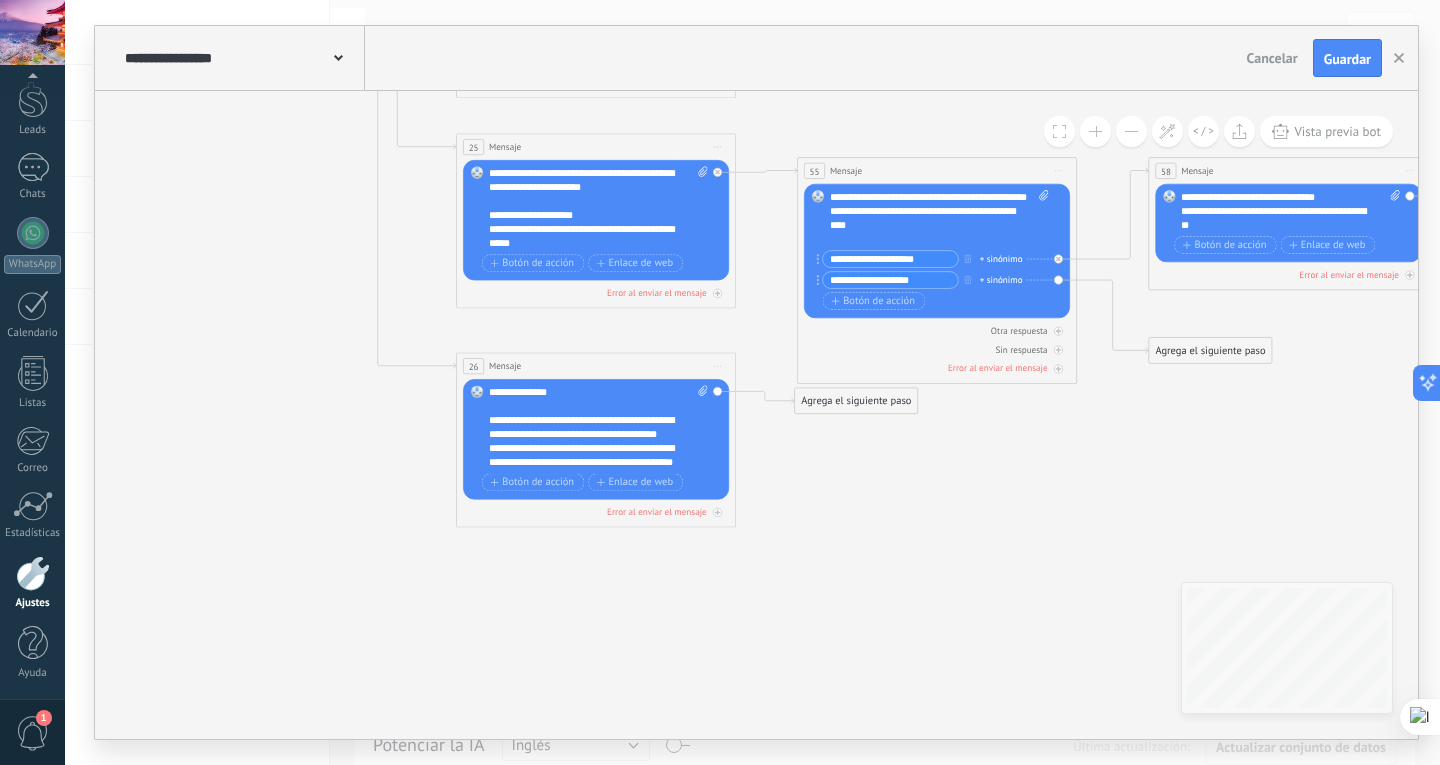 click 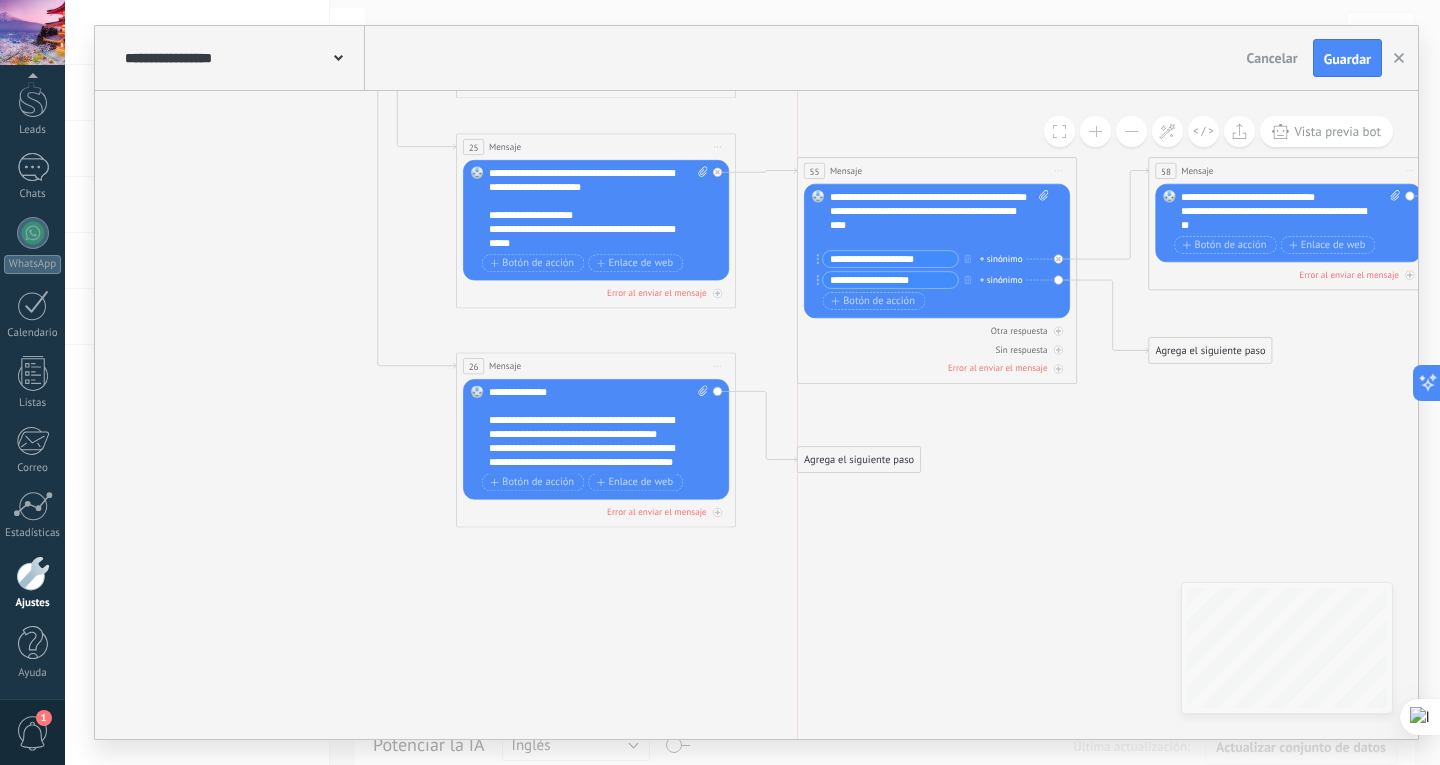 drag, startPoint x: 853, startPoint y: 406, endPoint x: 851, endPoint y: 464, distance: 58.034473 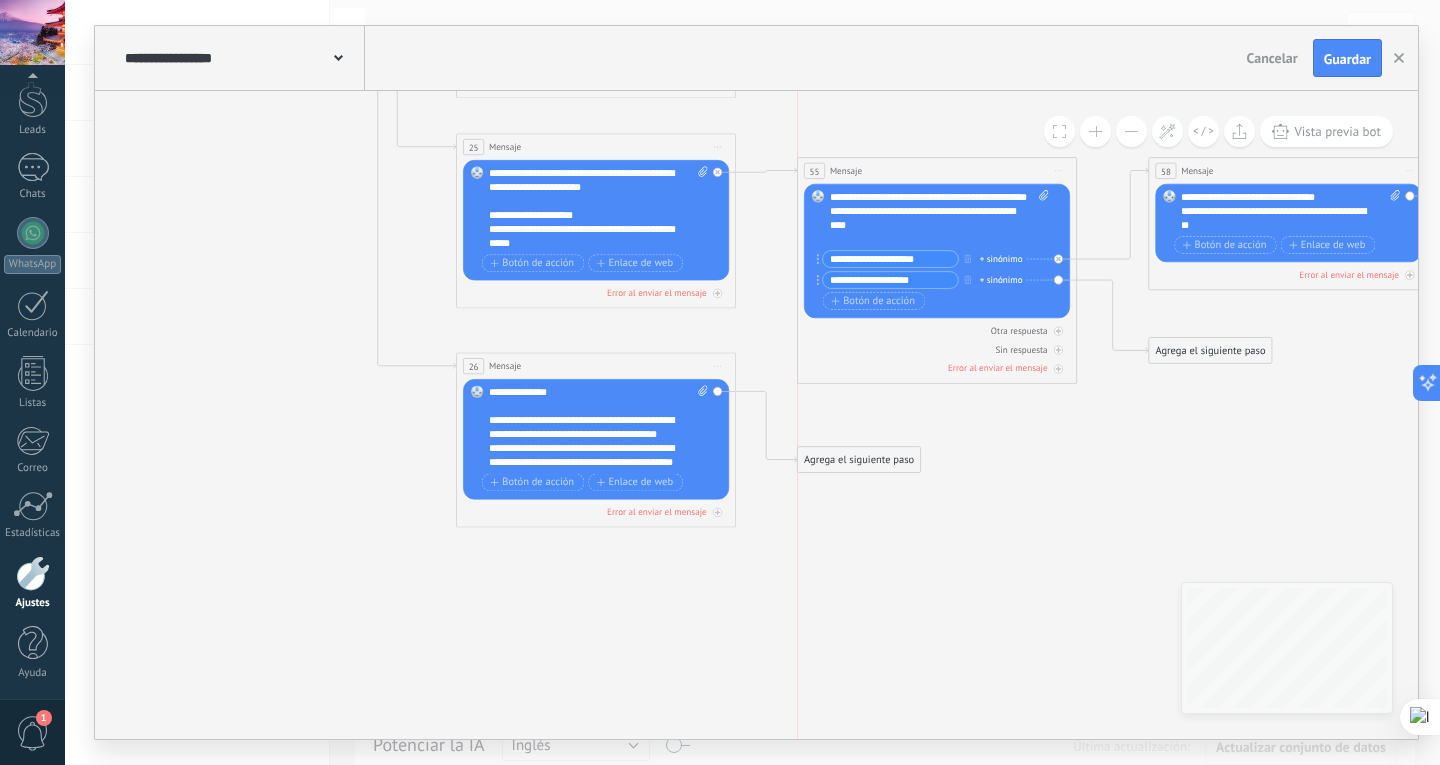 click on "Agrega el siguiente paso" at bounding box center (859, 459) 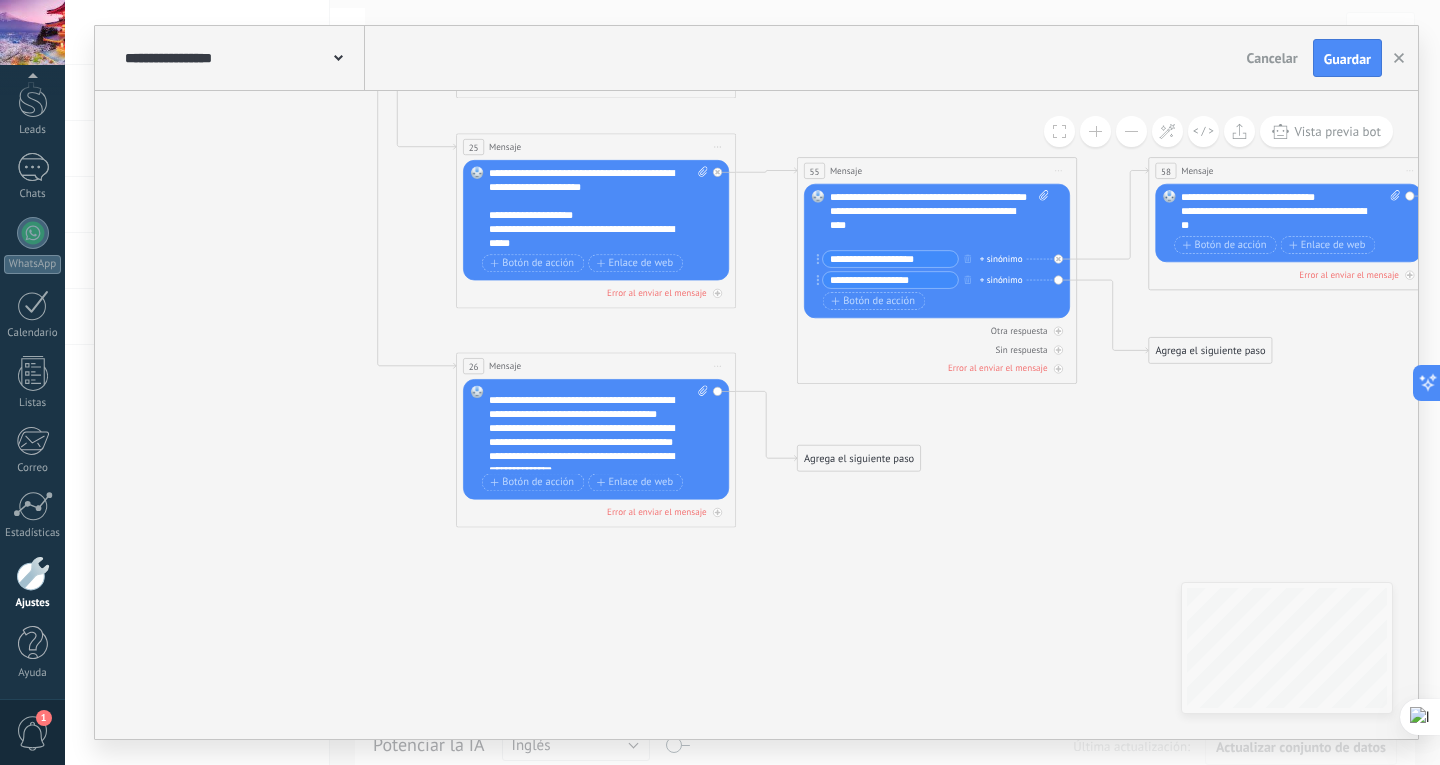 scroll, scrollTop: 0, scrollLeft: 0, axis: both 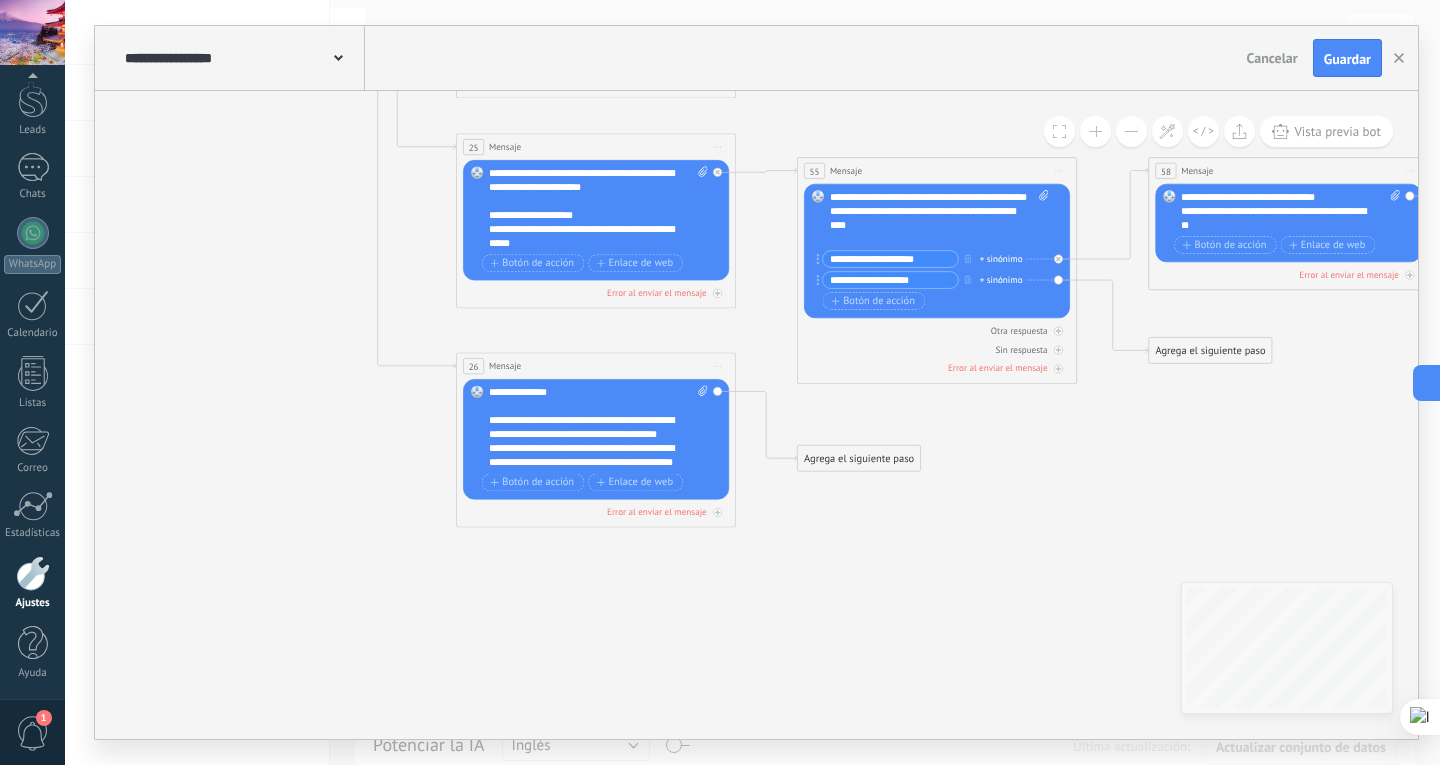 click on "Agrega el siguiente paso" at bounding box center [859, 458] 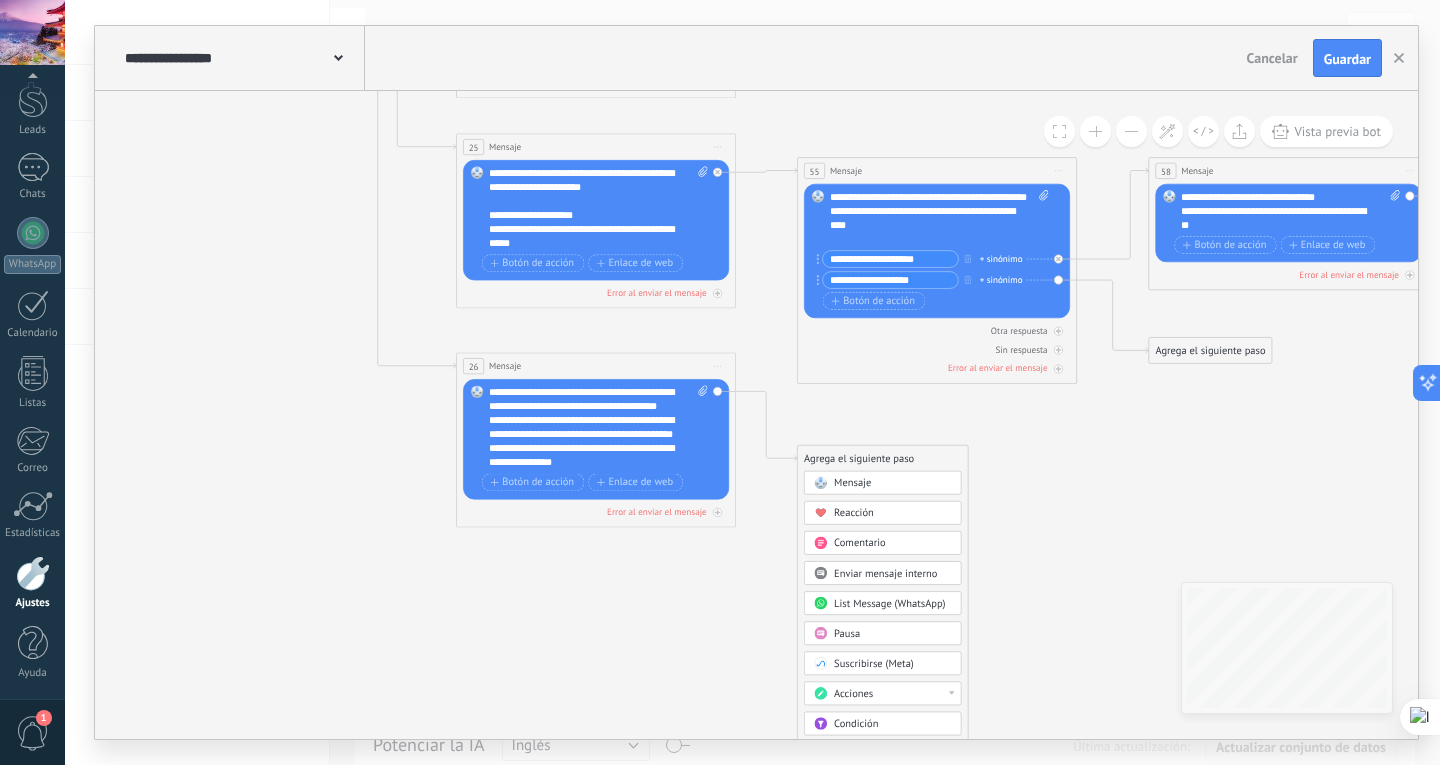 scroll, scrollTop: 60, scrollLeft: 0, axis: vertical 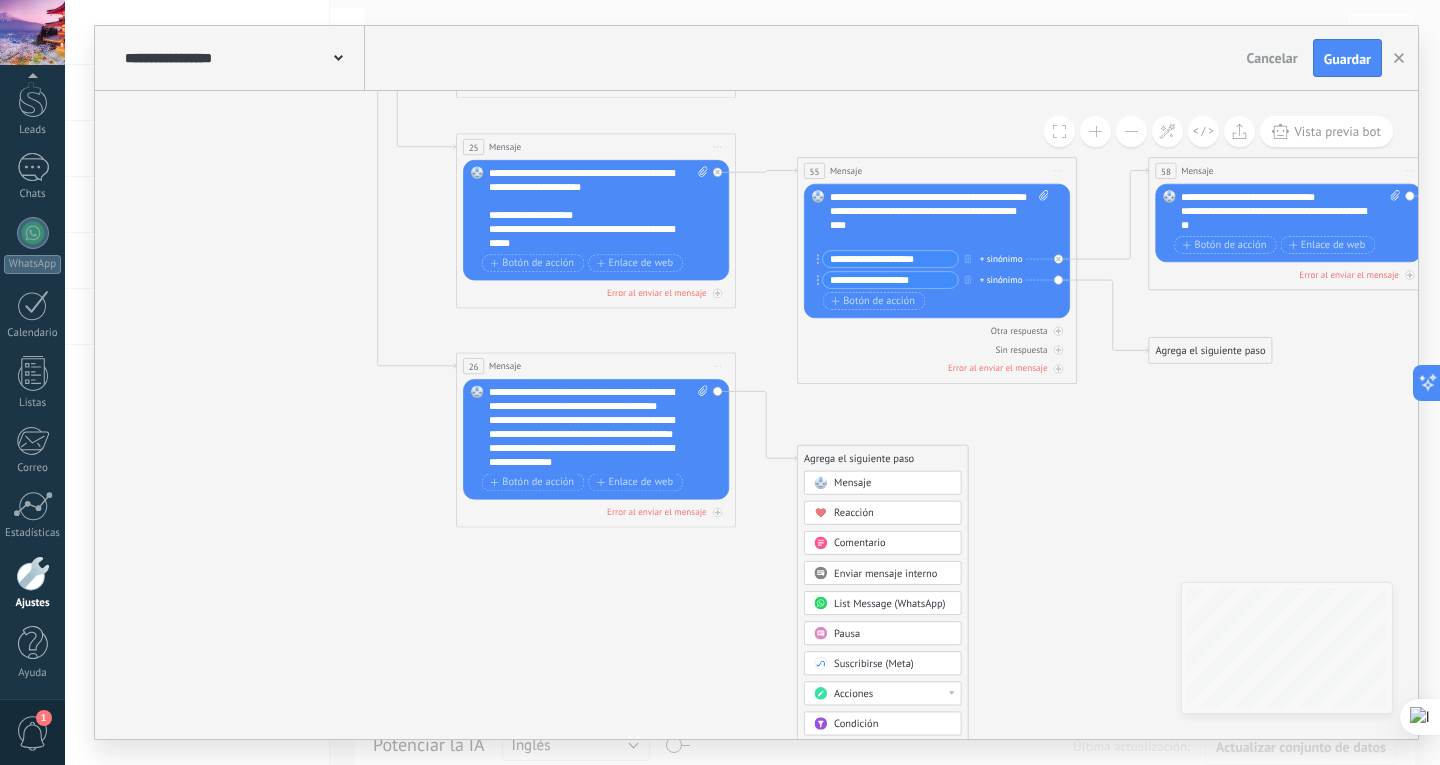 click on "Mensaje" at bounding box center [893, 483] 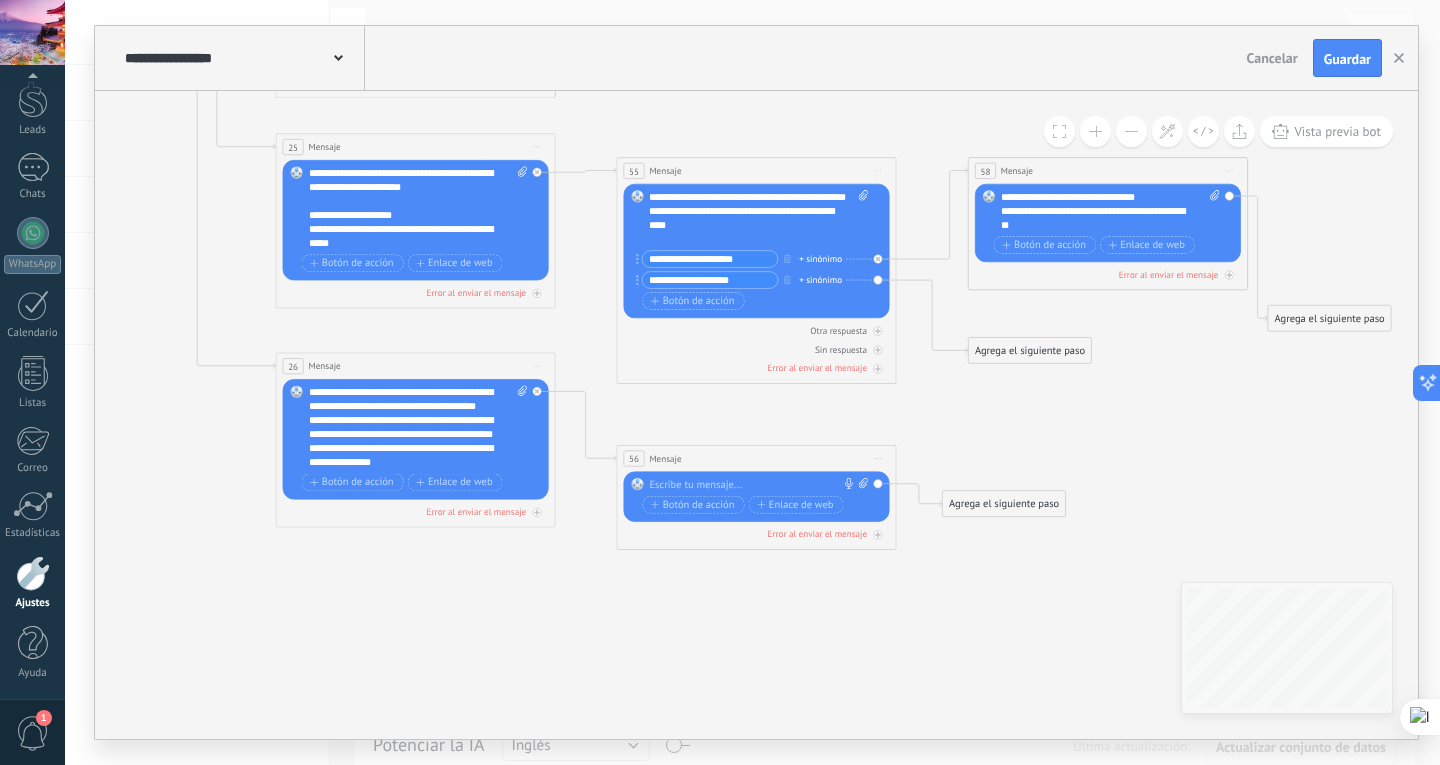click on "Reemplazar
Quitar
Convertir a mensaje de voz
Arrastre la imagen aquí para adjuntarla.
Añadir imagen
Subir
Arrastrar y soltar
Archivo no encontrado
Escribe tu mensaje..." at bounding box center [757, 497] 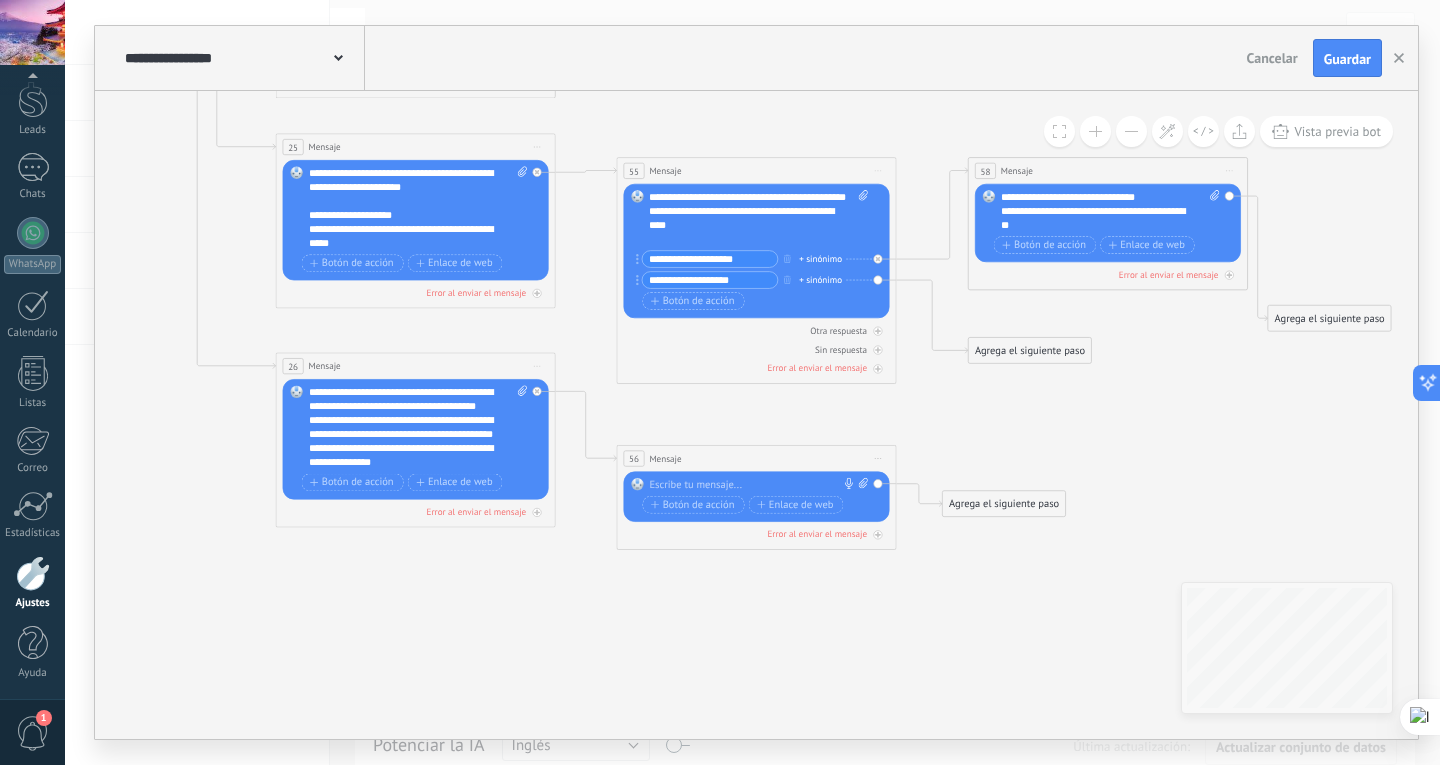 click at bounding box center (753, 485) 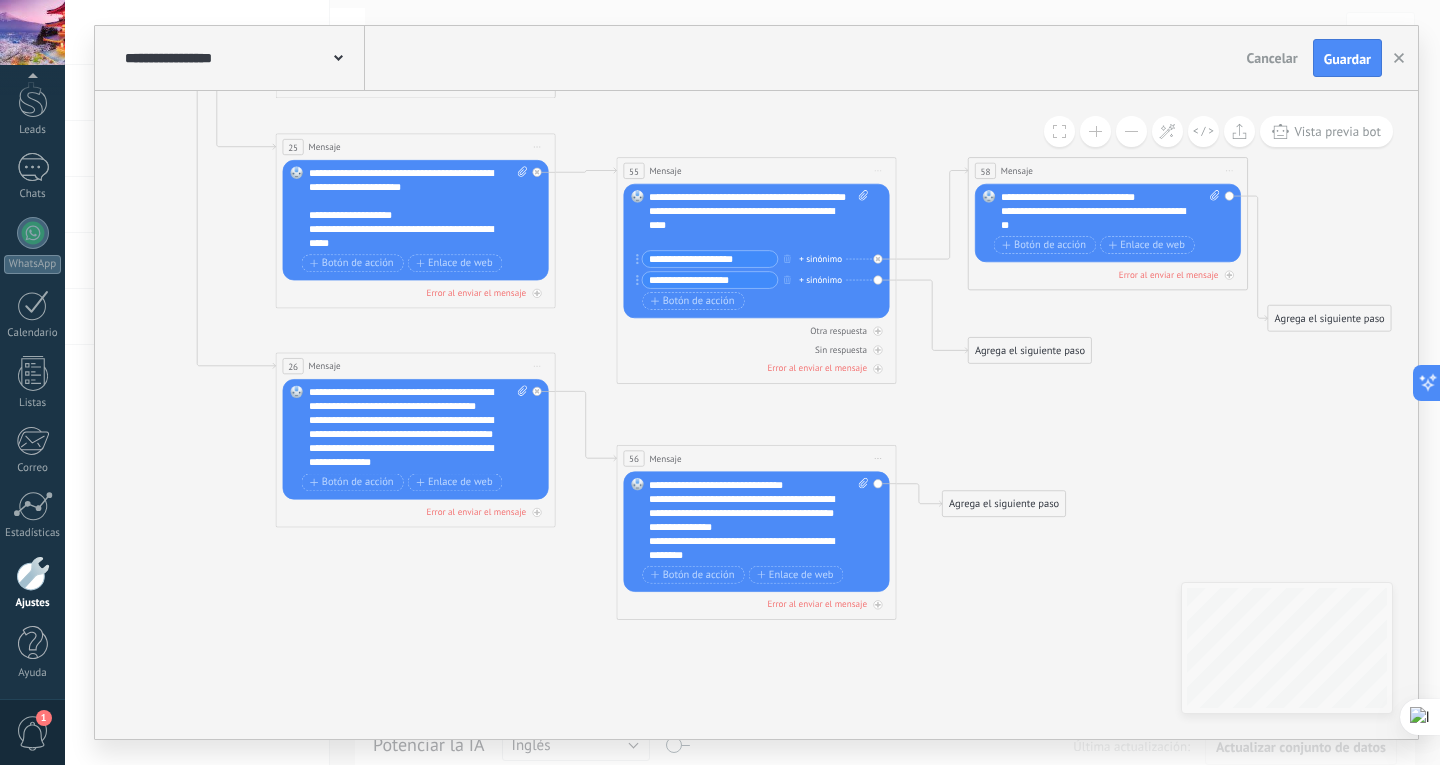 scroll, scrollTop: 0, scrollLeft: 0, axis: both 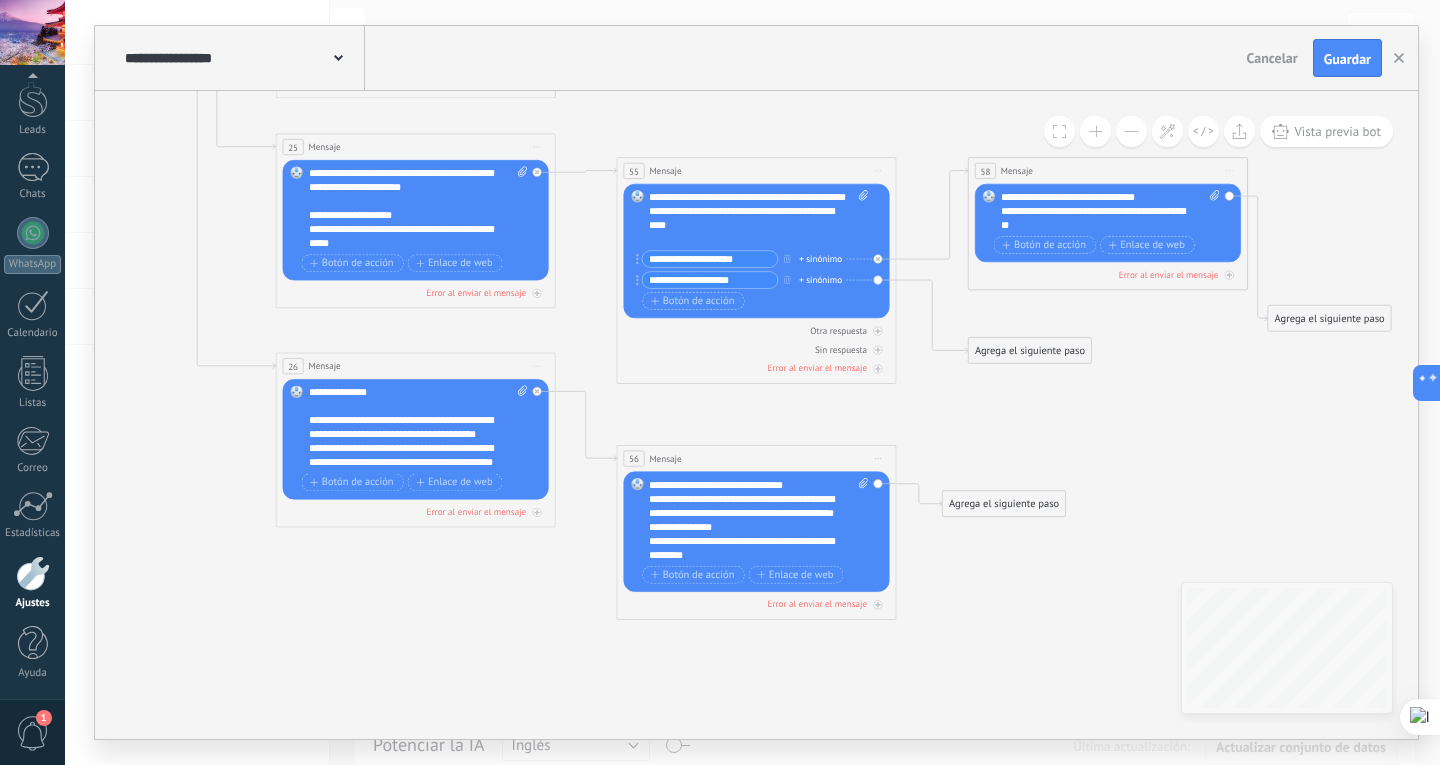 click on "**********" at bounding box center [418, 427] 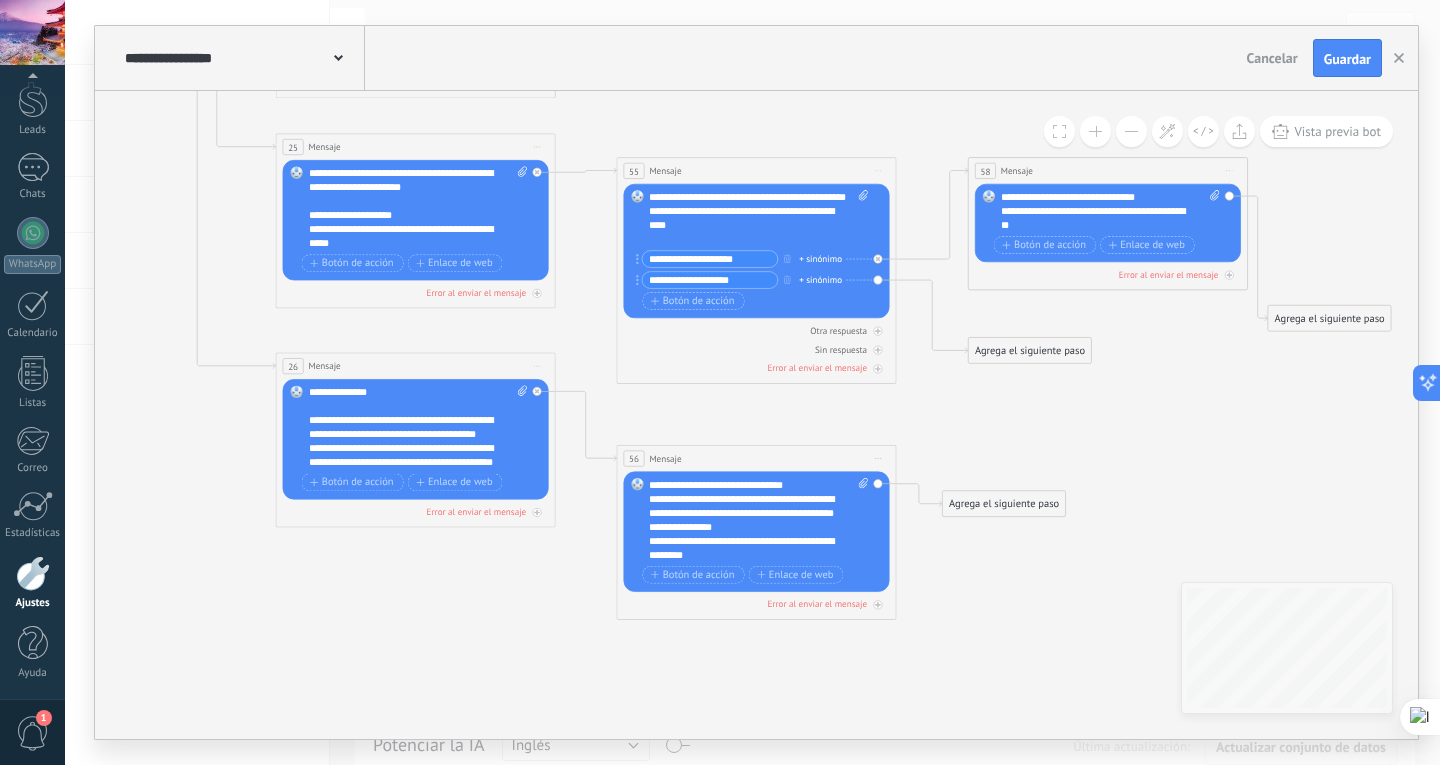 type 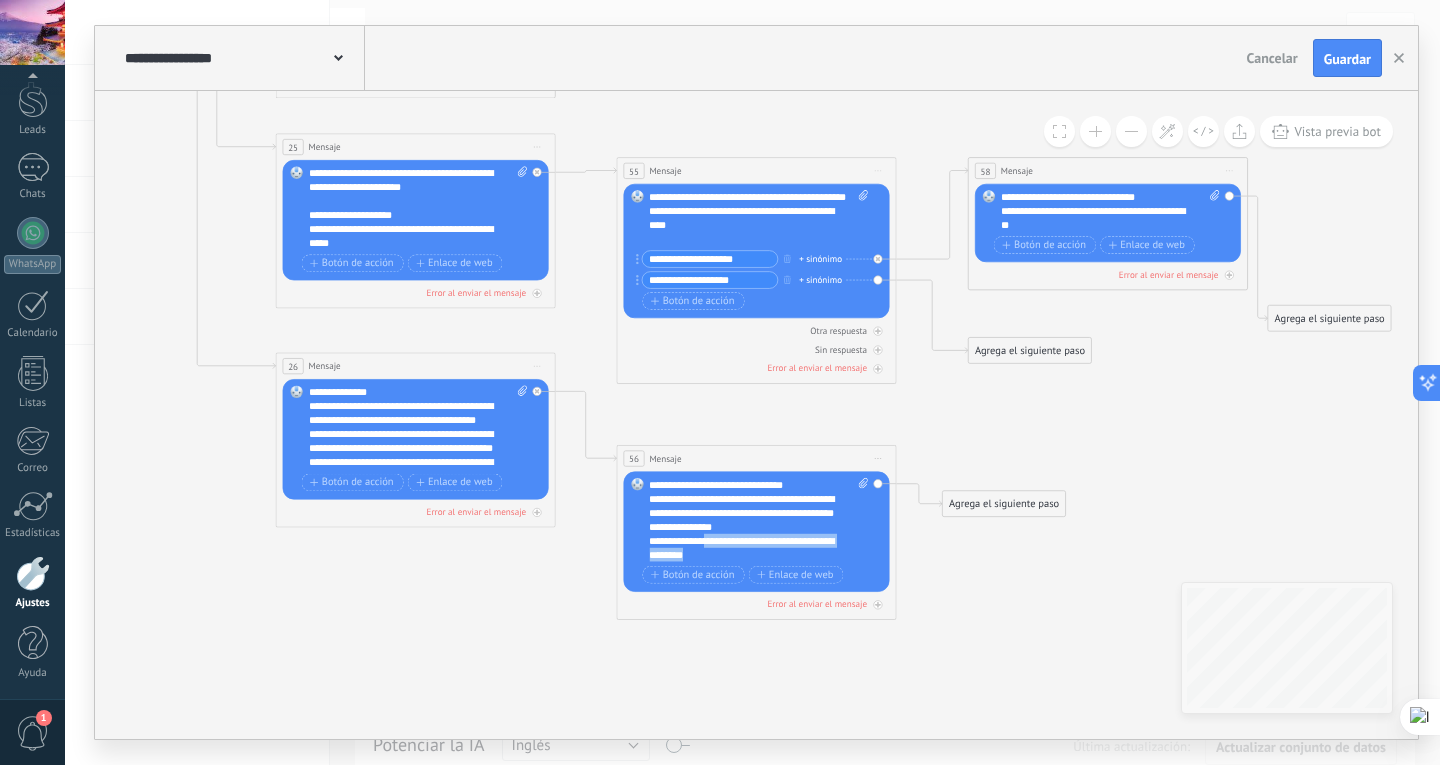 scroll, scrollTop: 0, scrollLeft: 0, axis: both 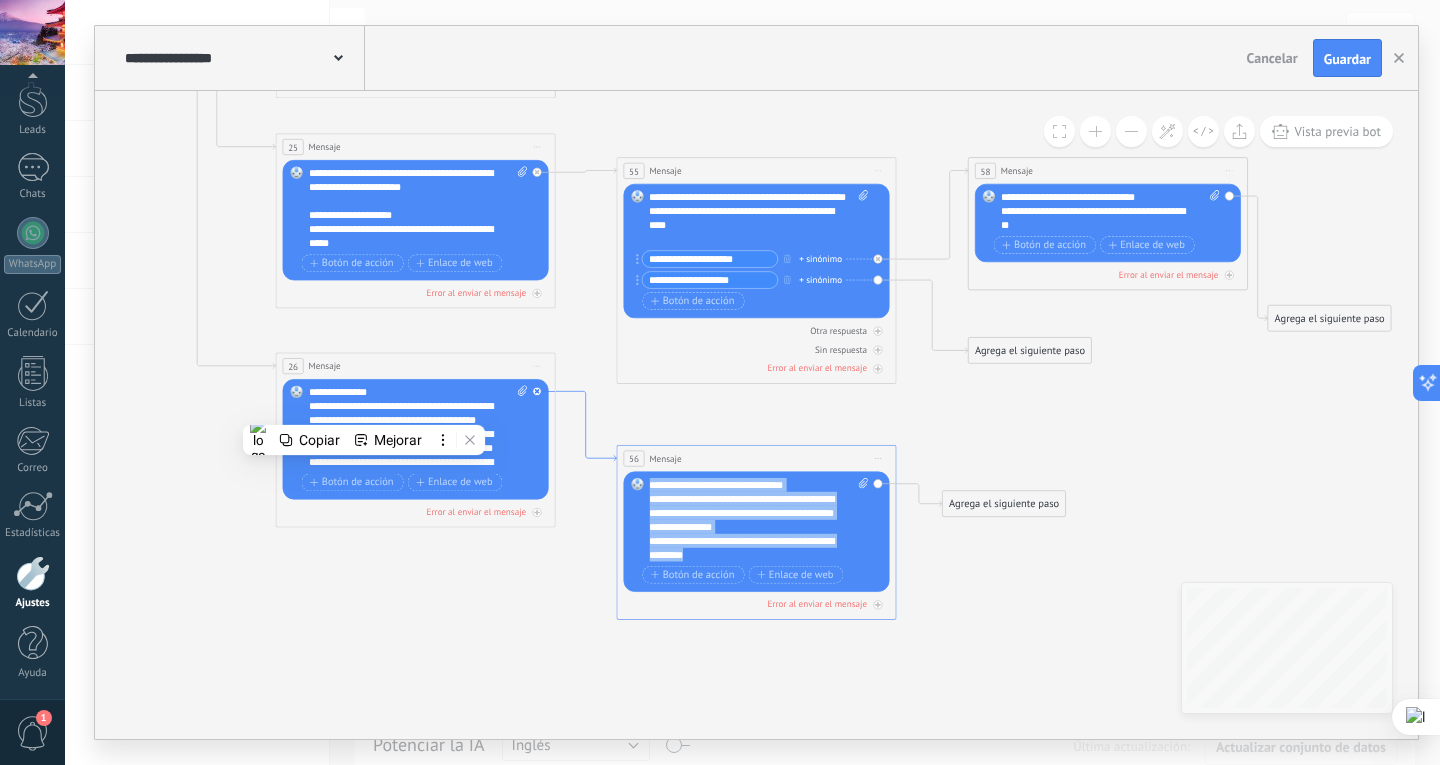 drag, startPoint x: 746, startPoint y: 560, endPoint x: 608, endPoint y: 457, distance: 172.20047 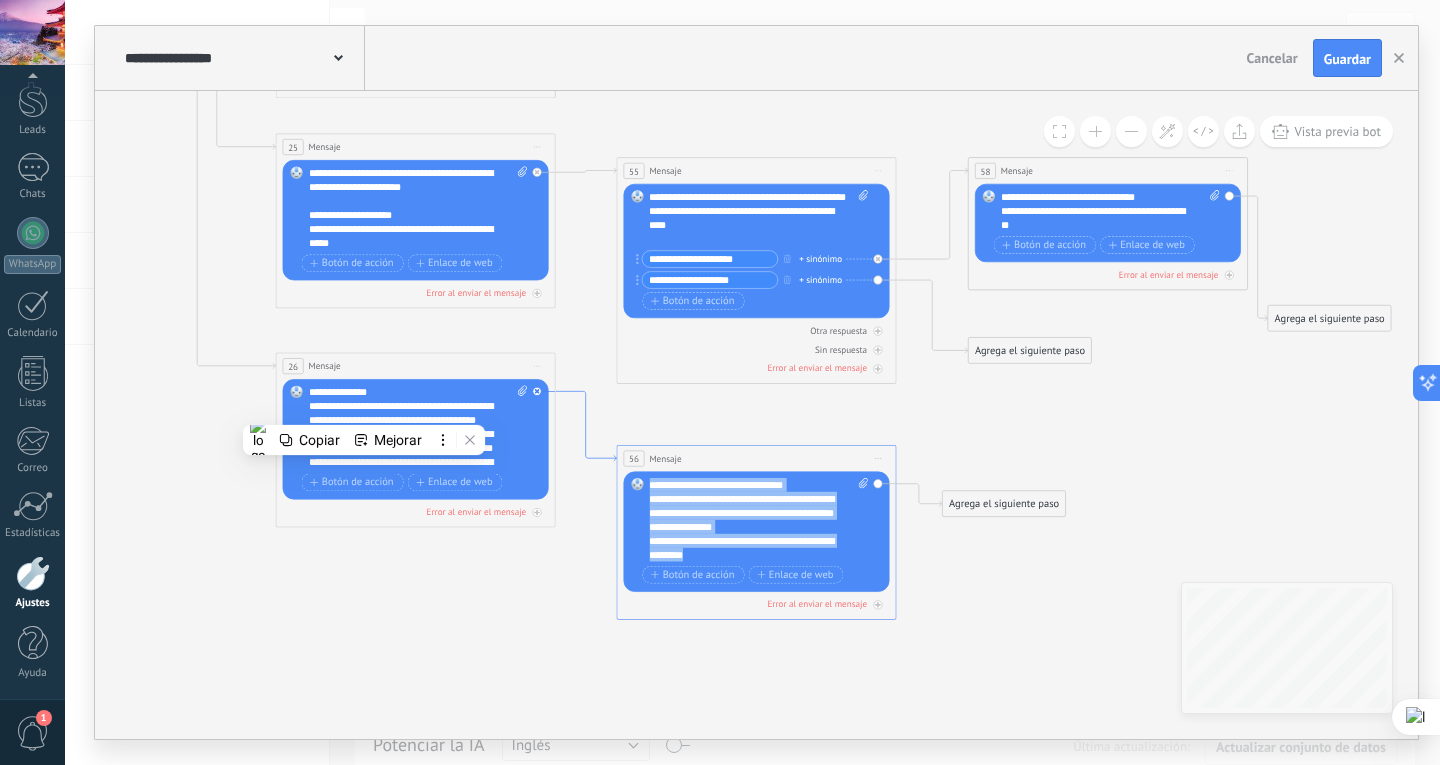 click on "**********" at bounding box center (-646, -665) 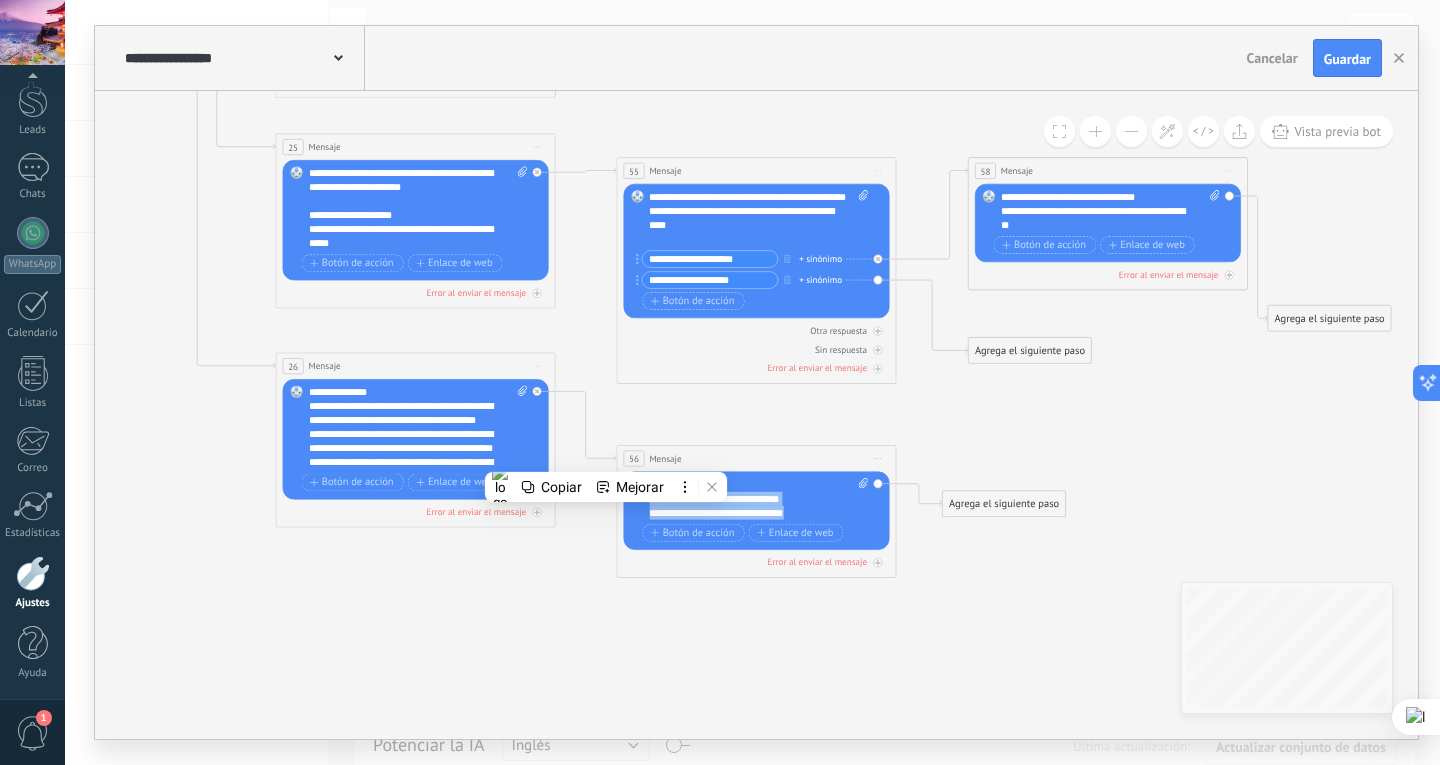 drag, startPoint x: 850, startPoint y: 509, endPoint x: 547, endPoint y: 450, distance: 308.6908 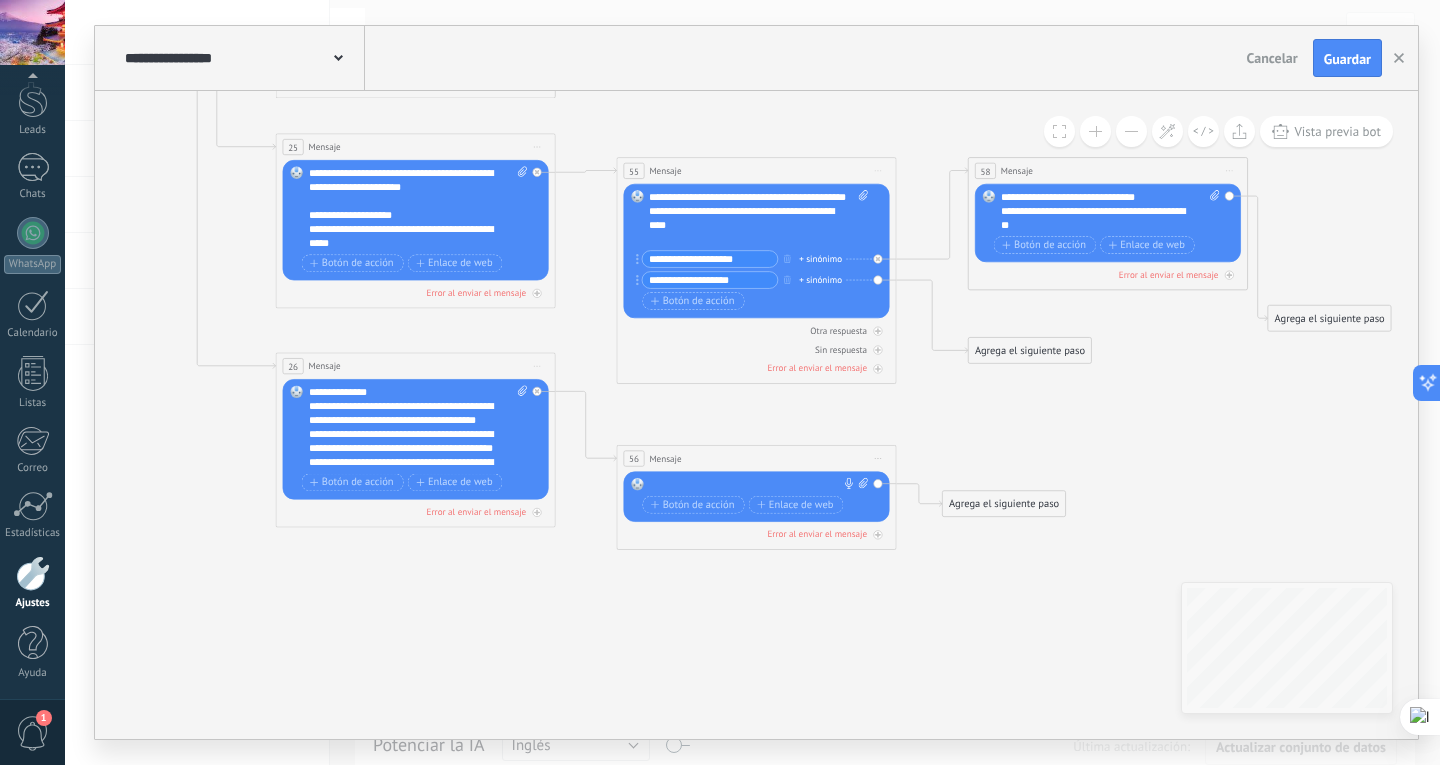 click at bounding box center (753, 485) 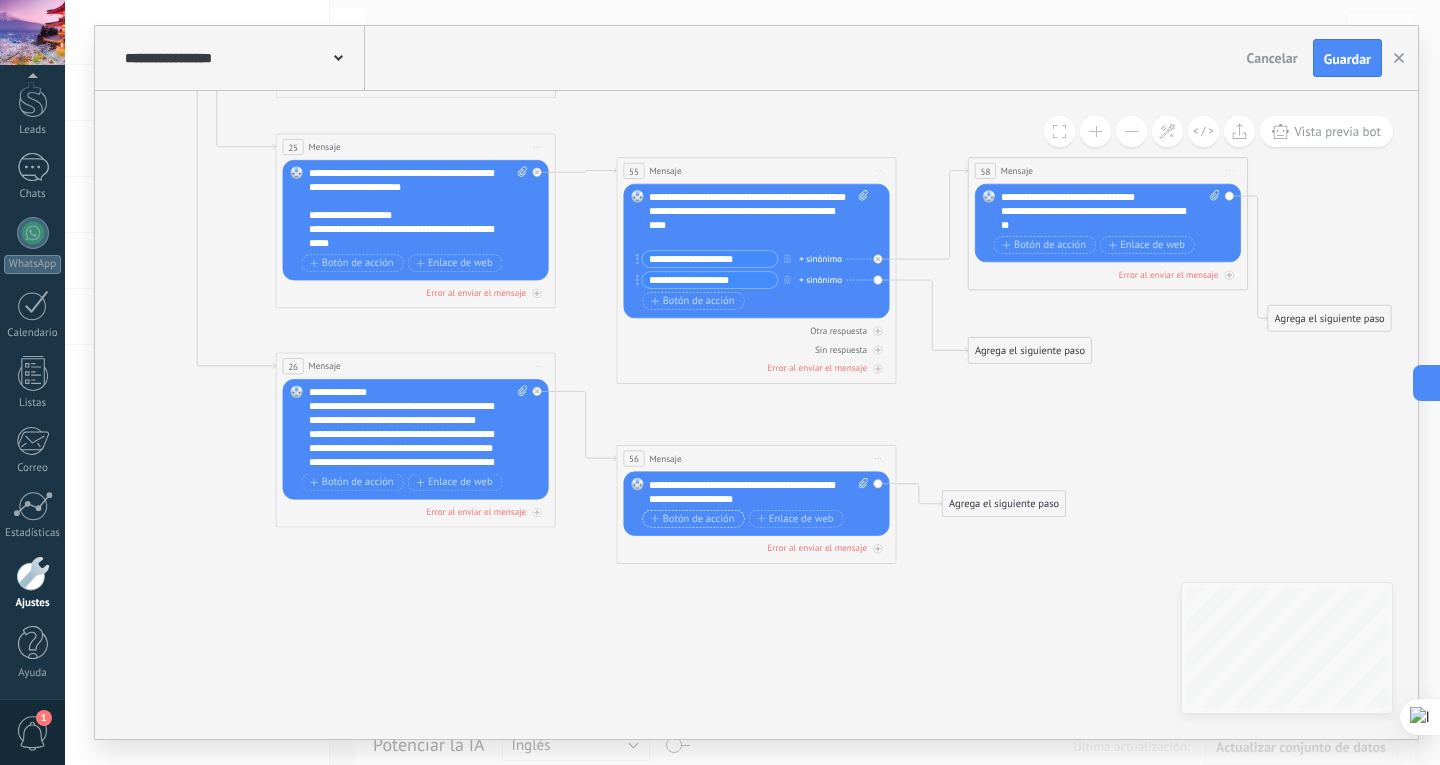 click on "Botón de acción" at bounding box center [693, 519] 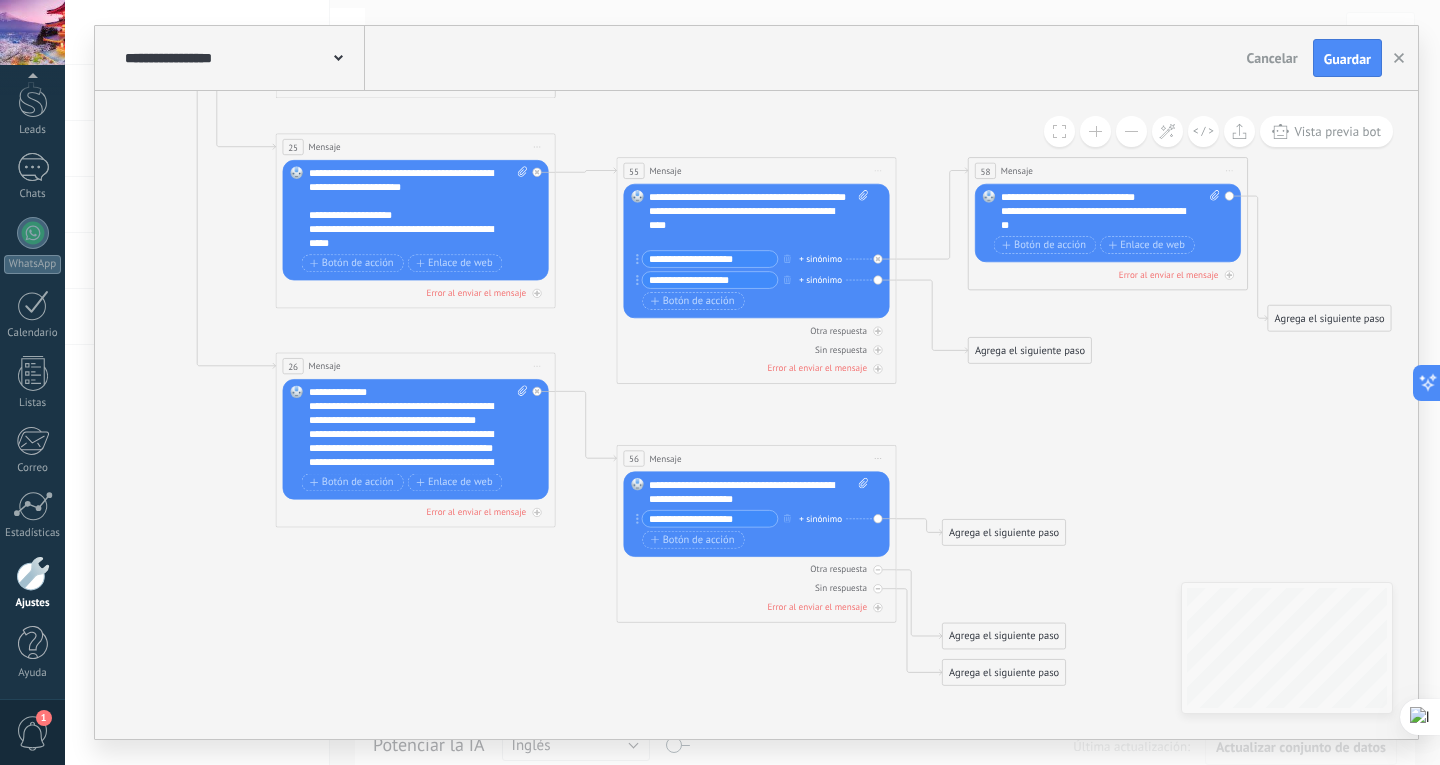 click on "**********" at bounding box center (709, 519) 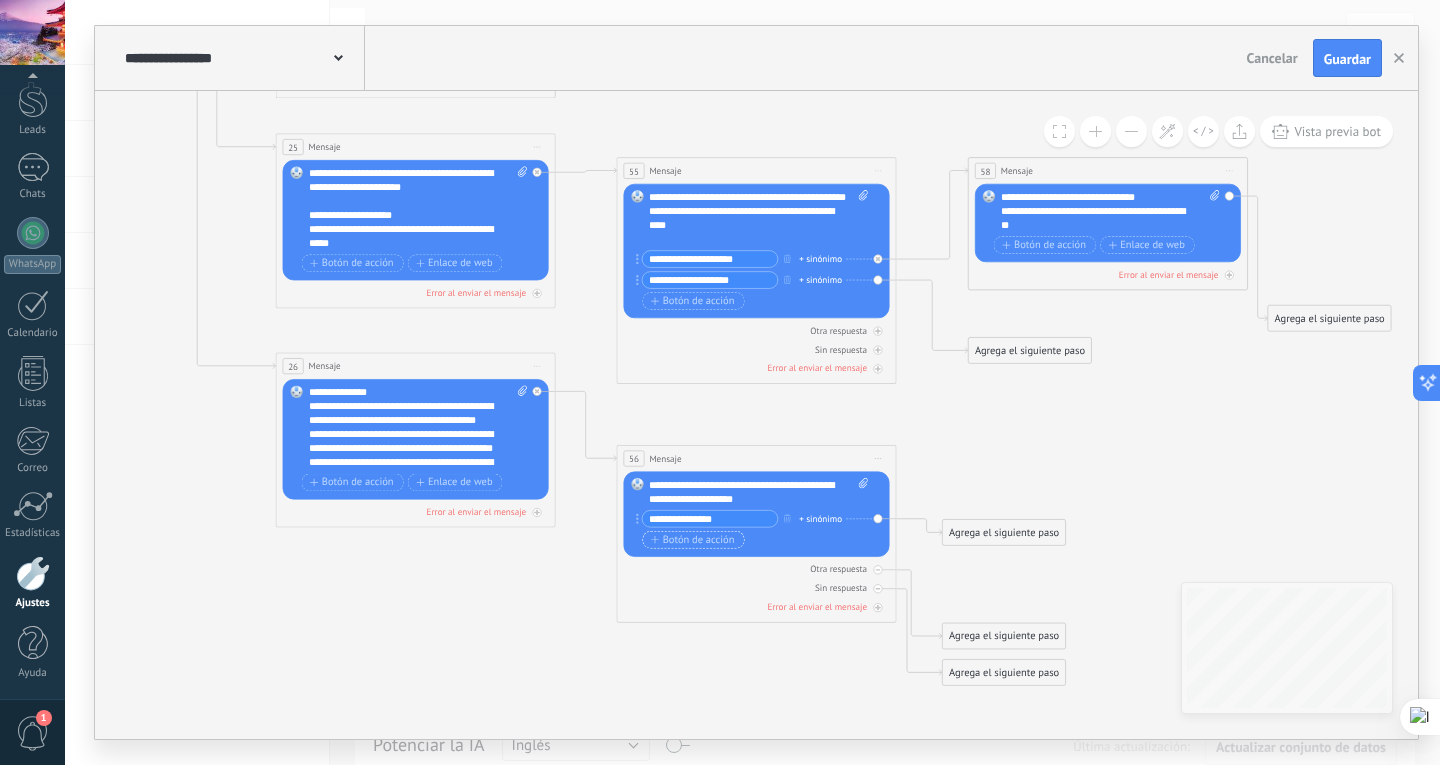 type on "**********" 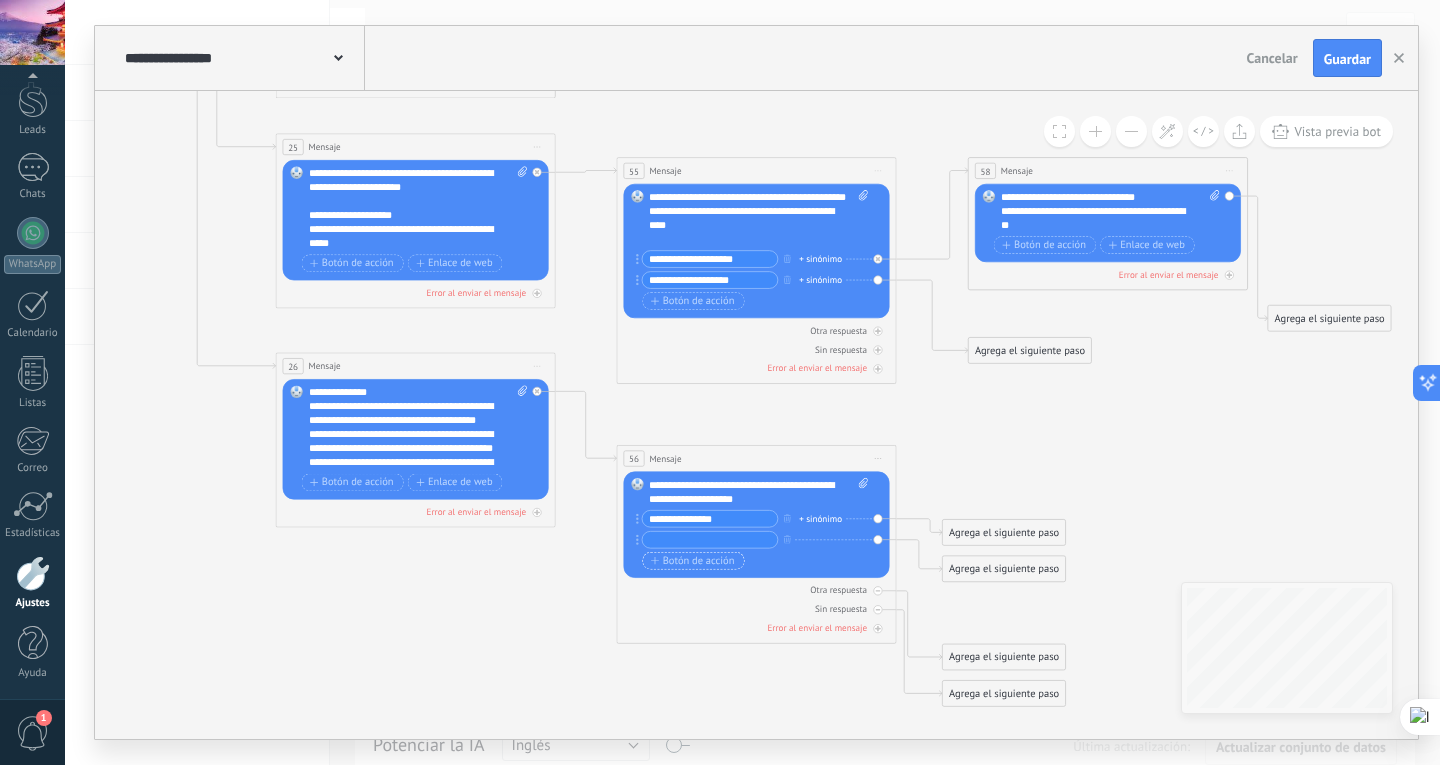 click on "Botón de acción" at bounding box center [693, 560] 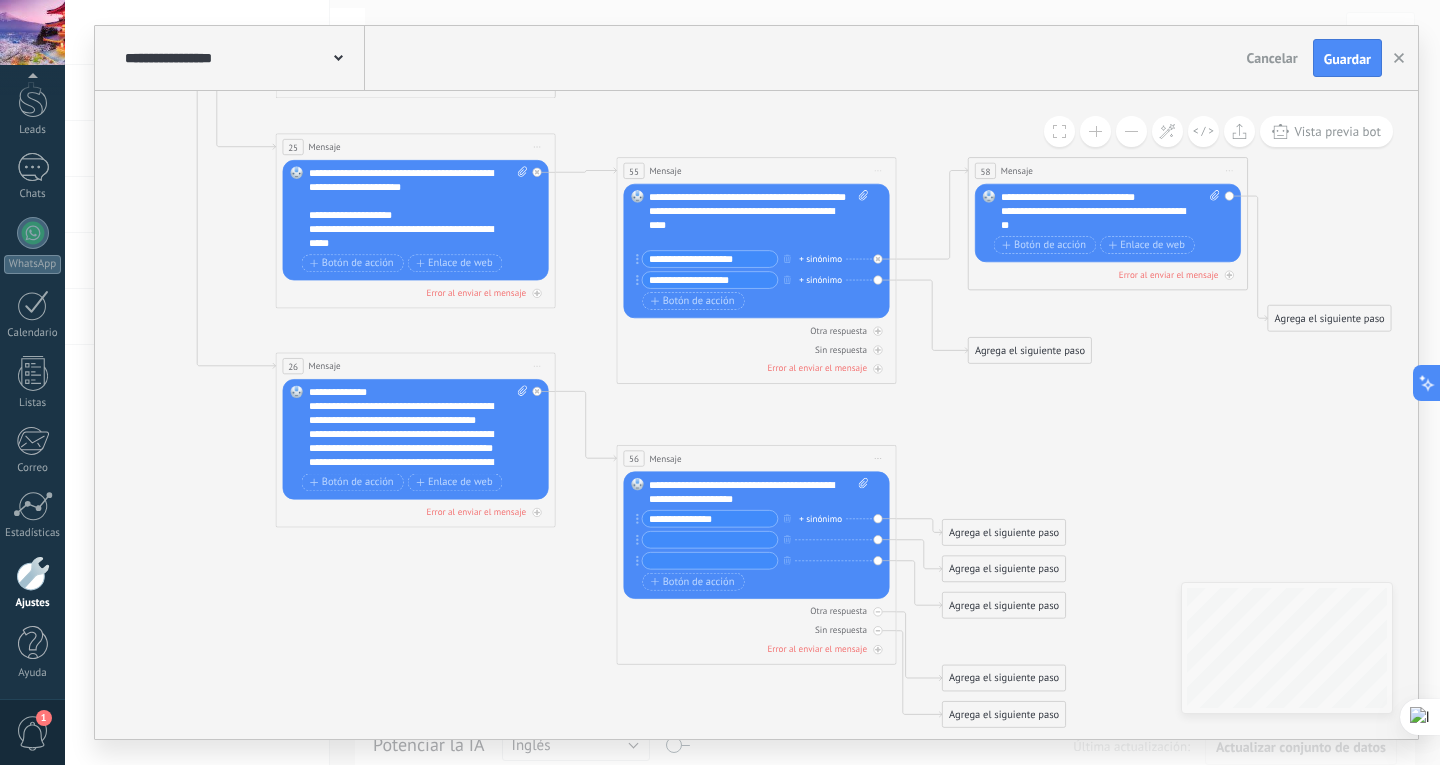 click at bounding box center (709, 540) 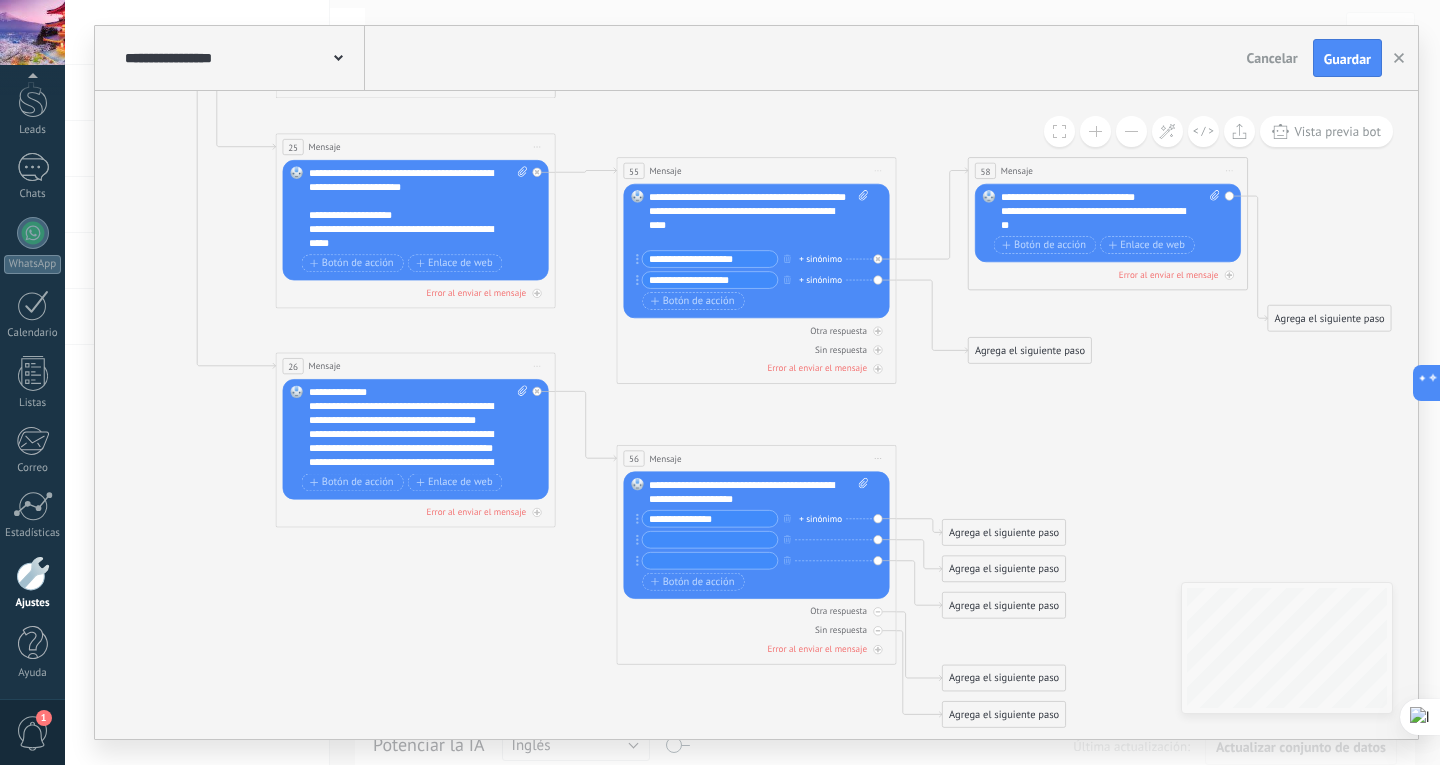 paste on "**********" 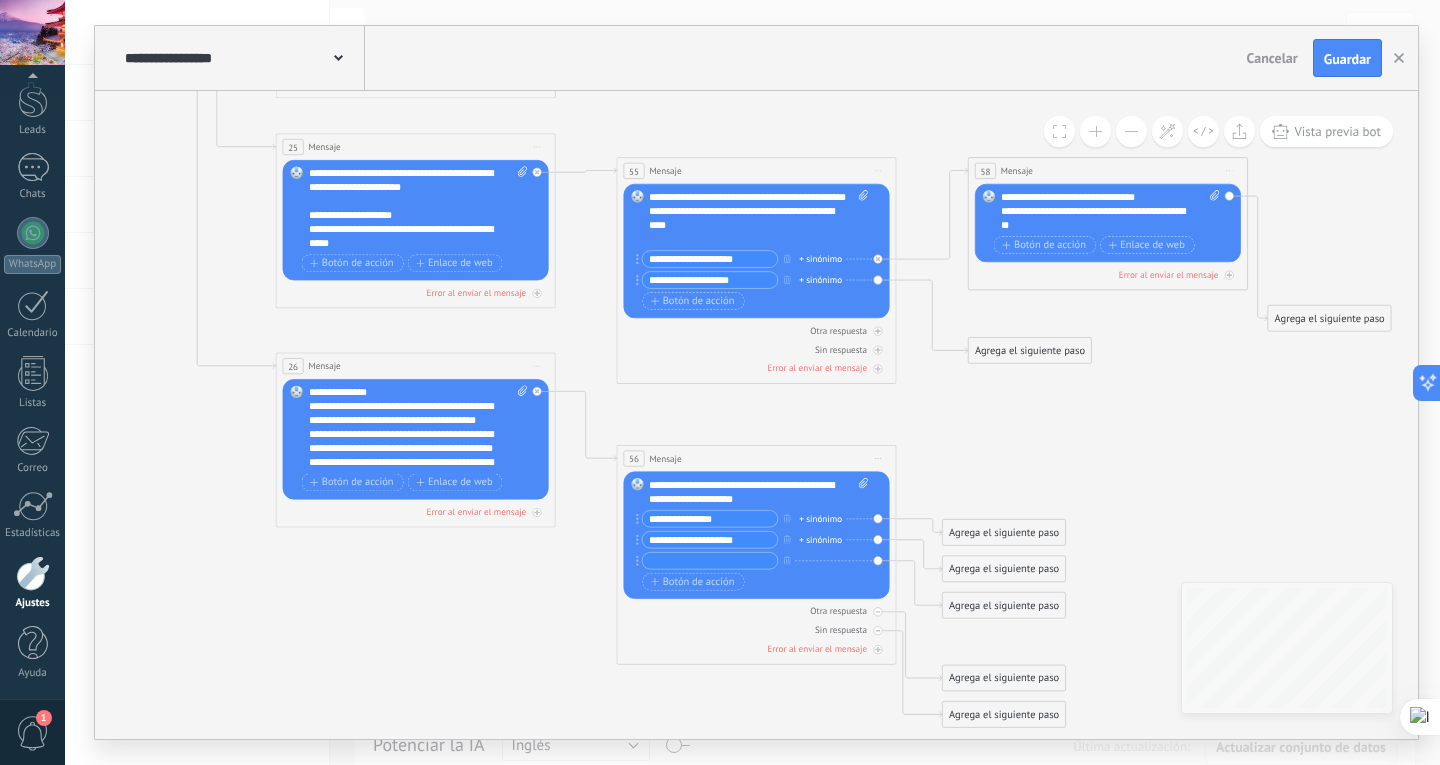 type on "**********" 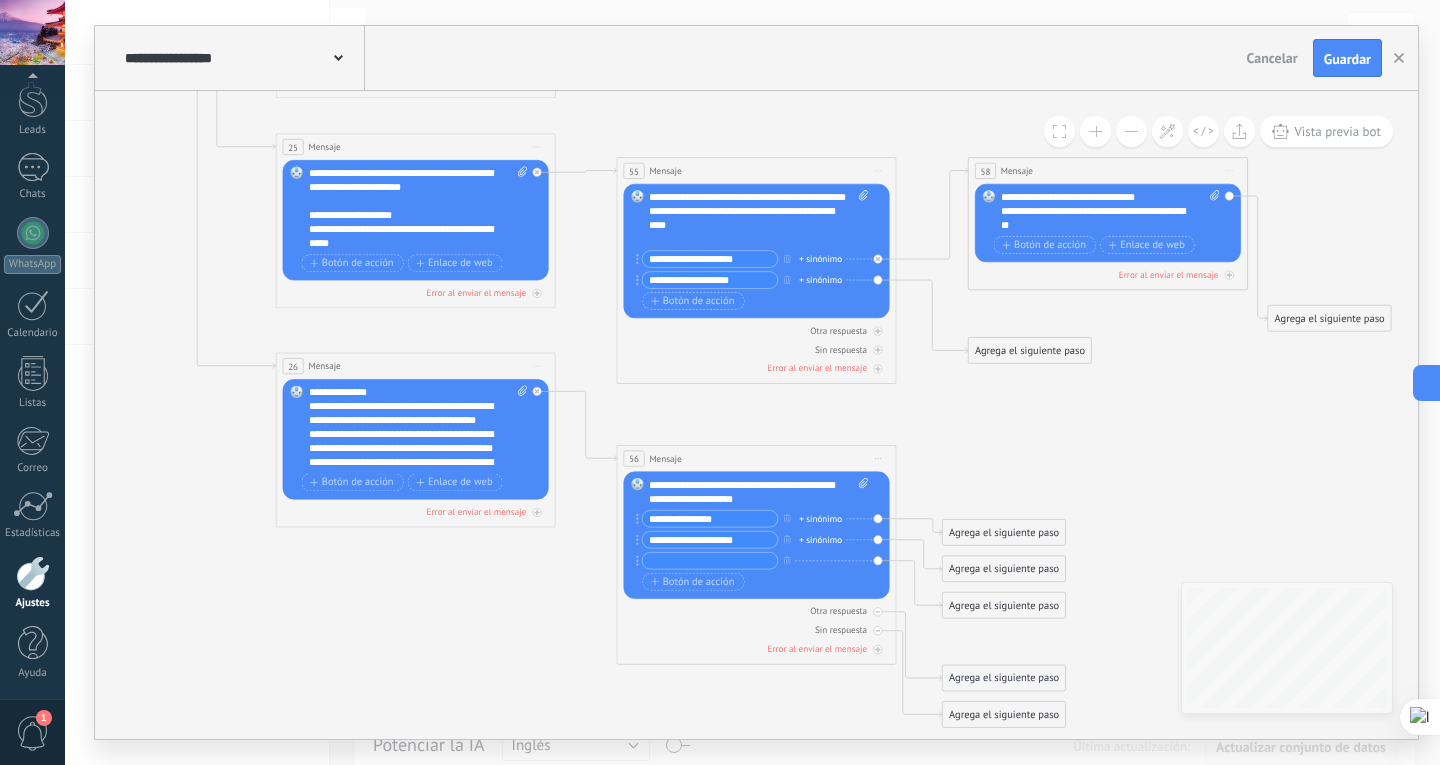 click on "**********" at bounding box center [754, 541] 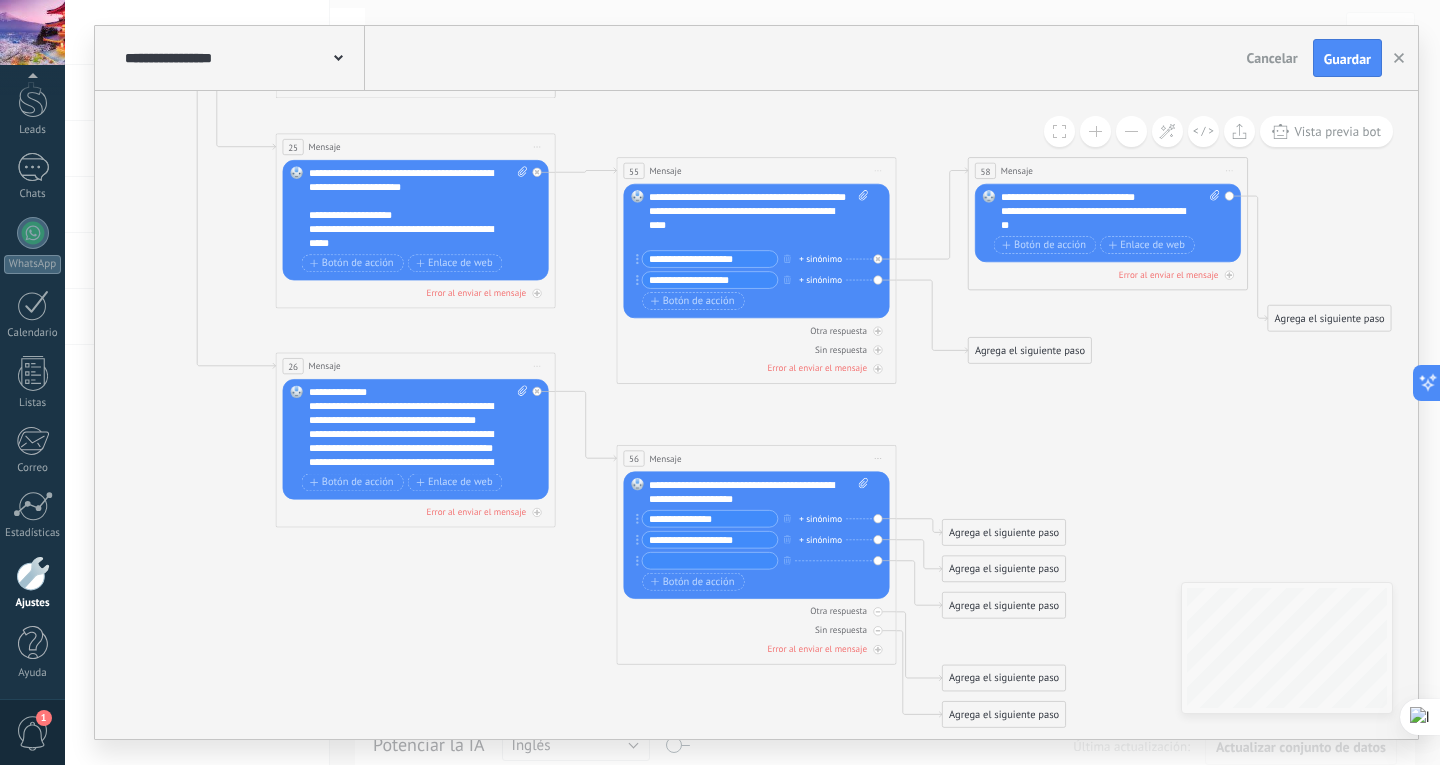 click at bounding box center [709, 561] 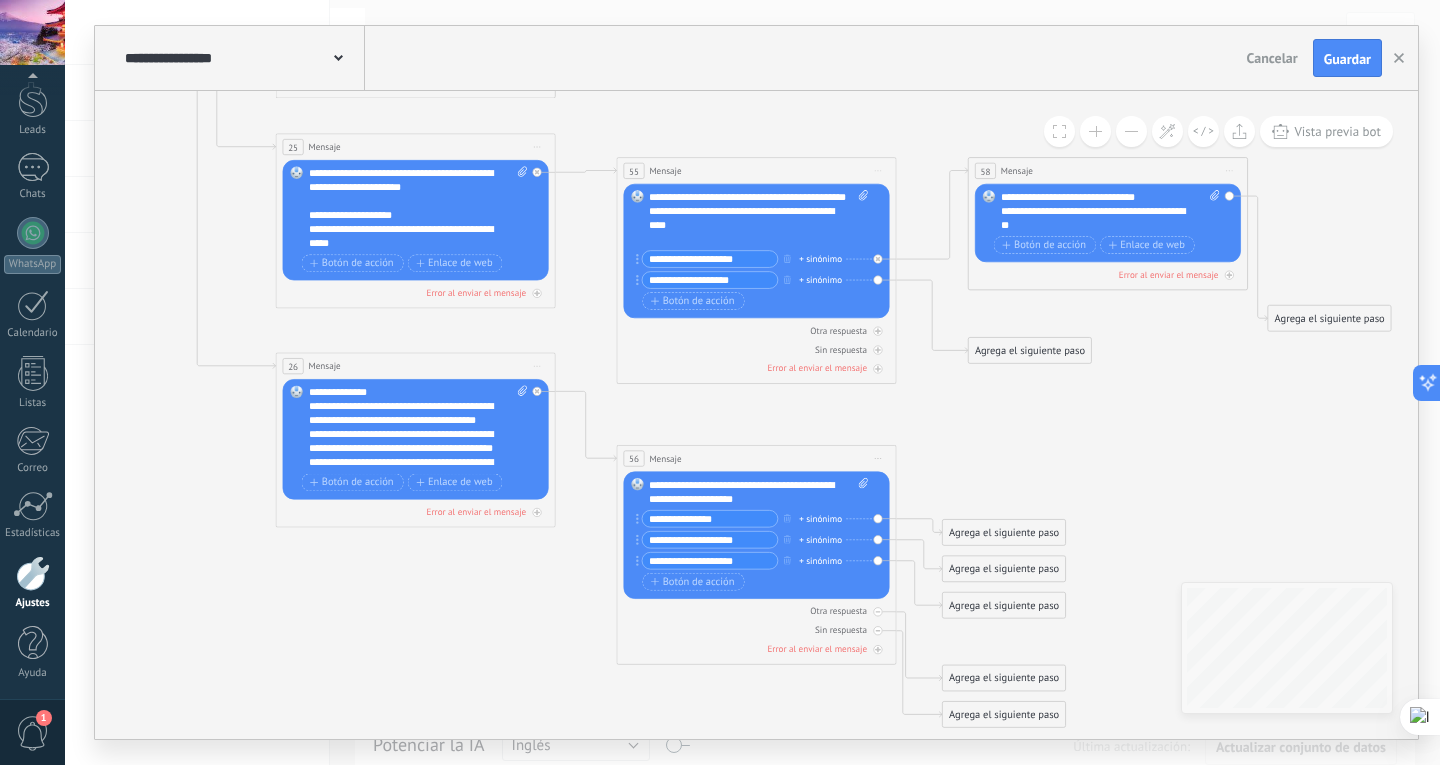 click 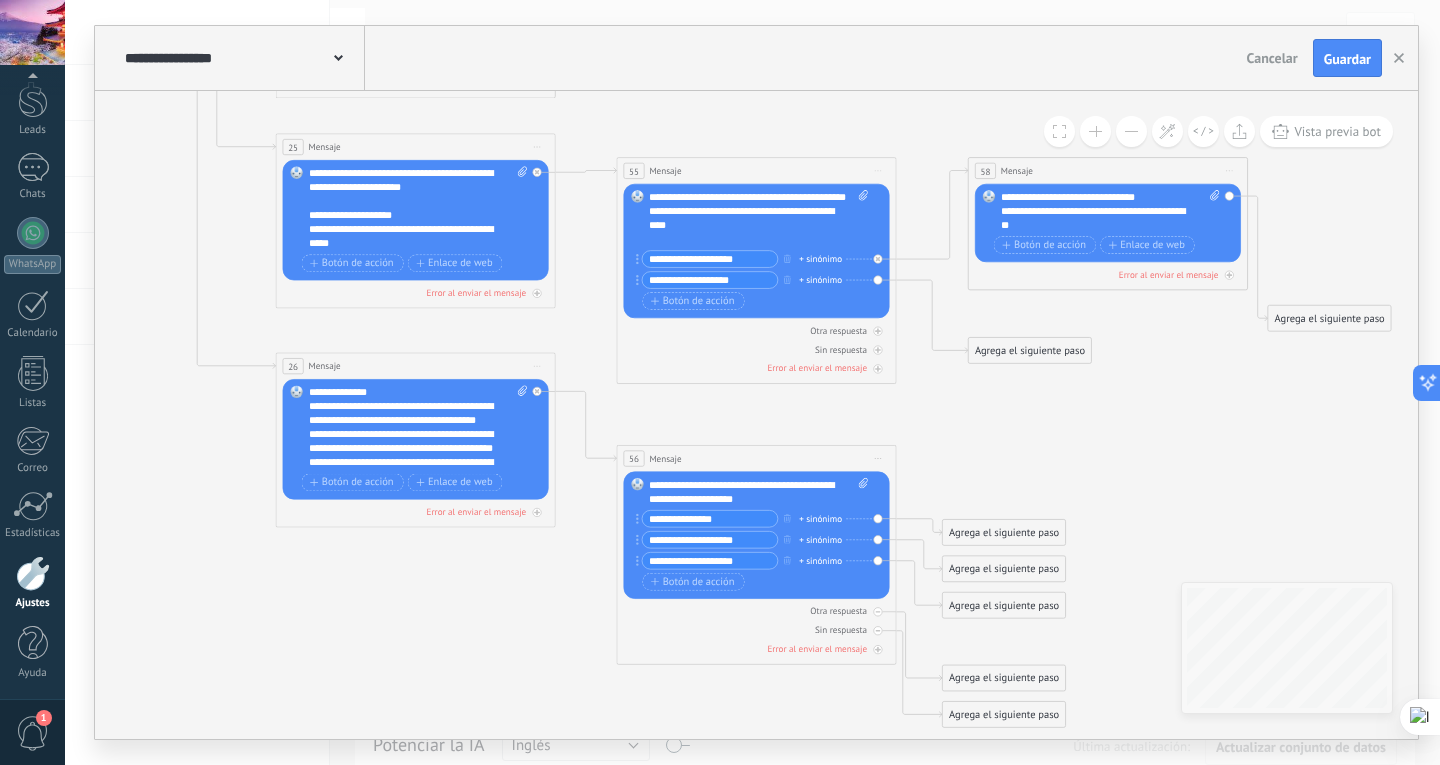 click on "**********" at bounding box center (709, 561) 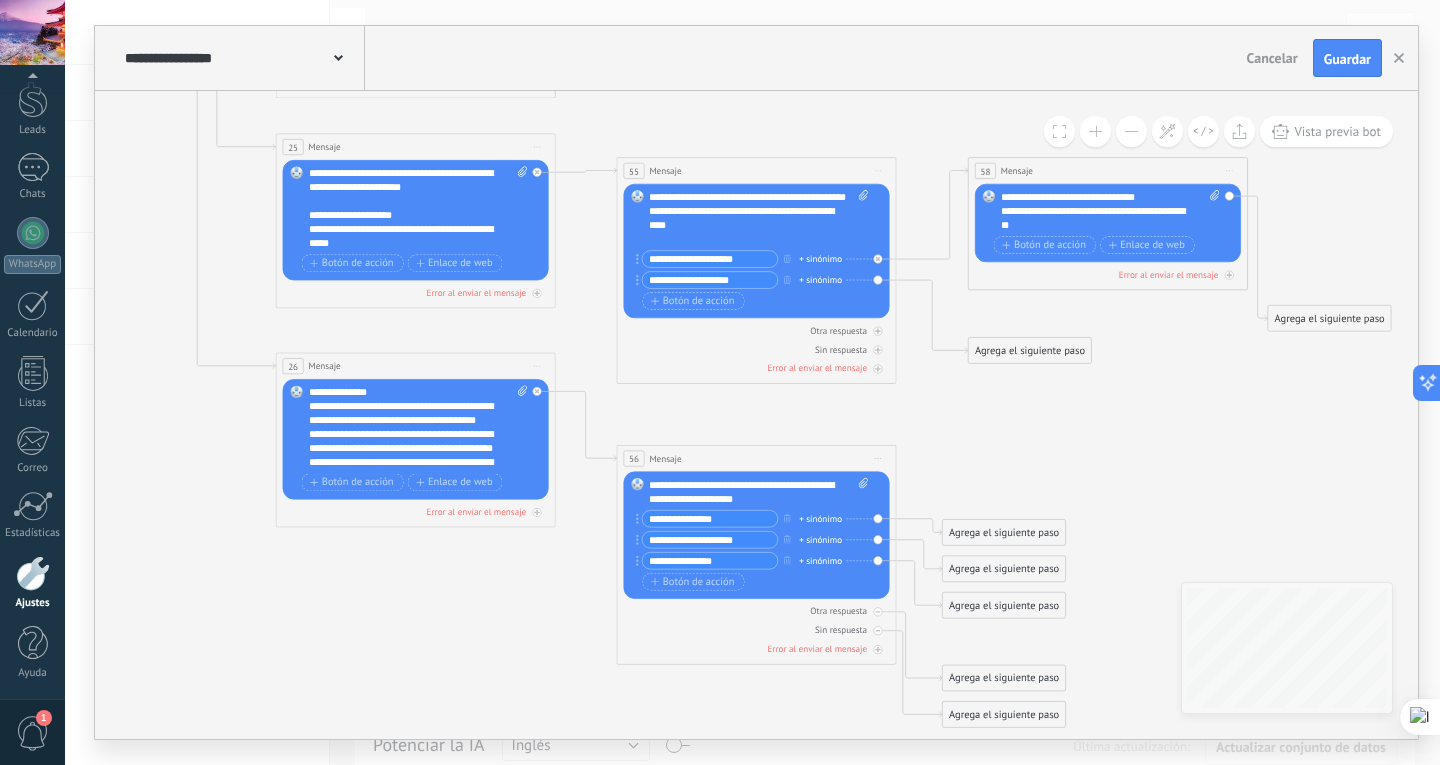 click on "**********" at bounding box center (709, 561) 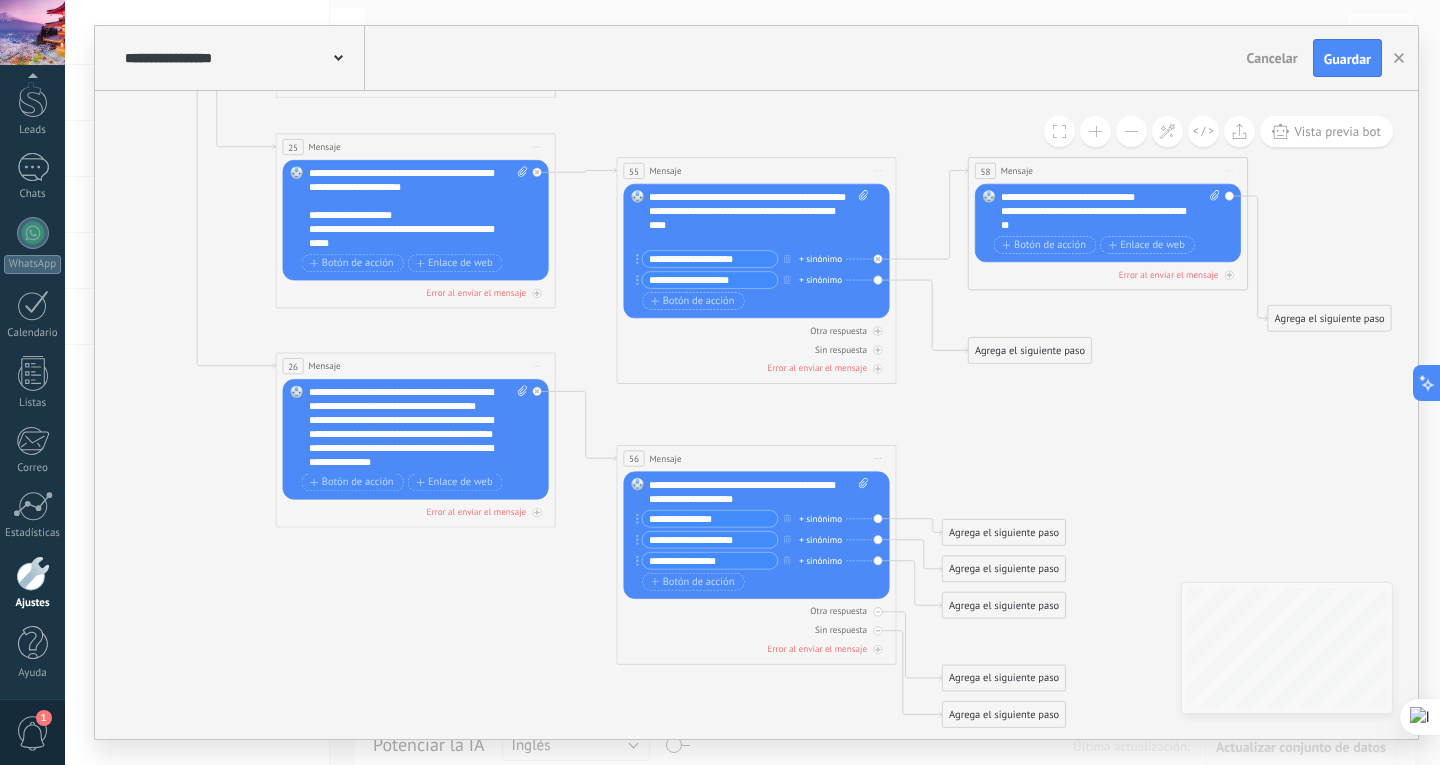 scroll, scrollTop: 40, scrollLeft: 0, axis: vertical 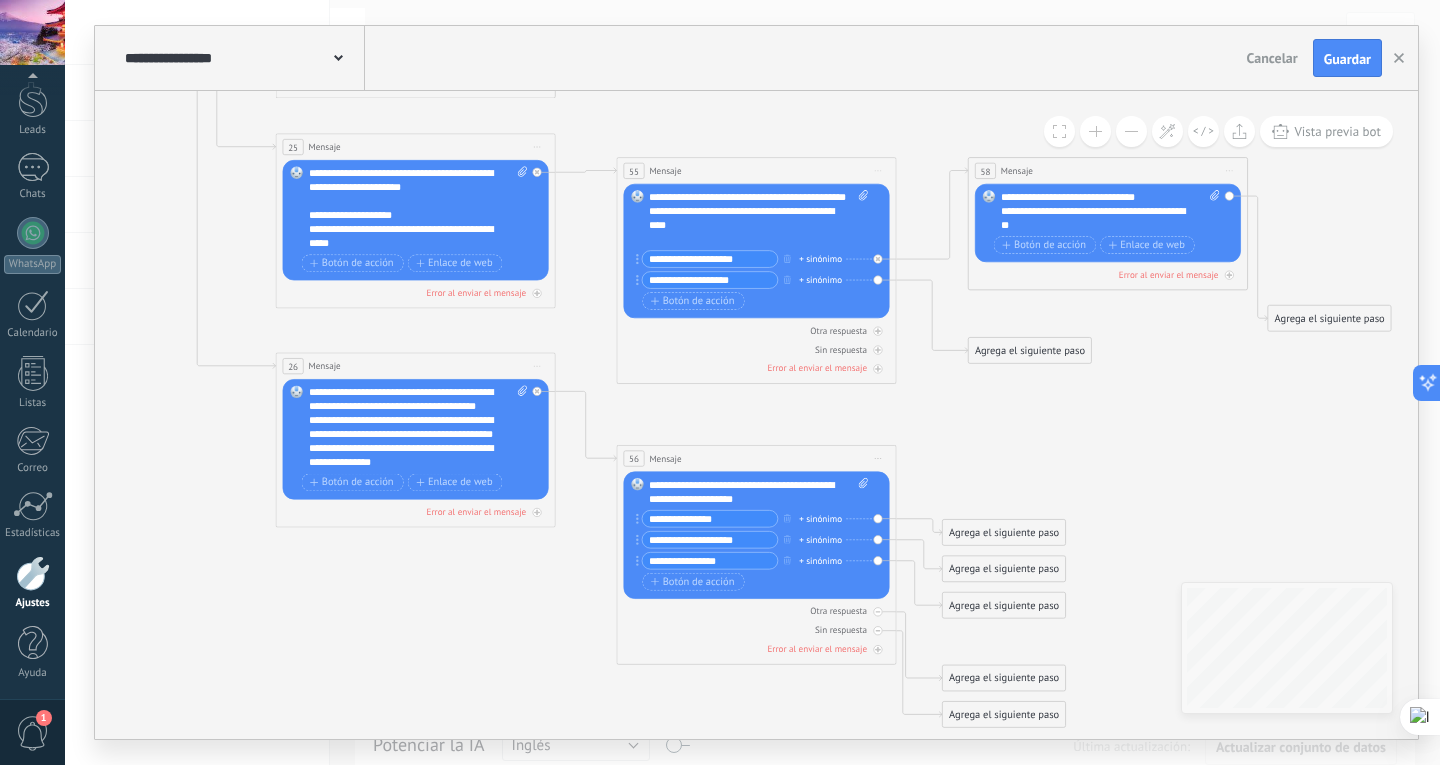 type on "**********" 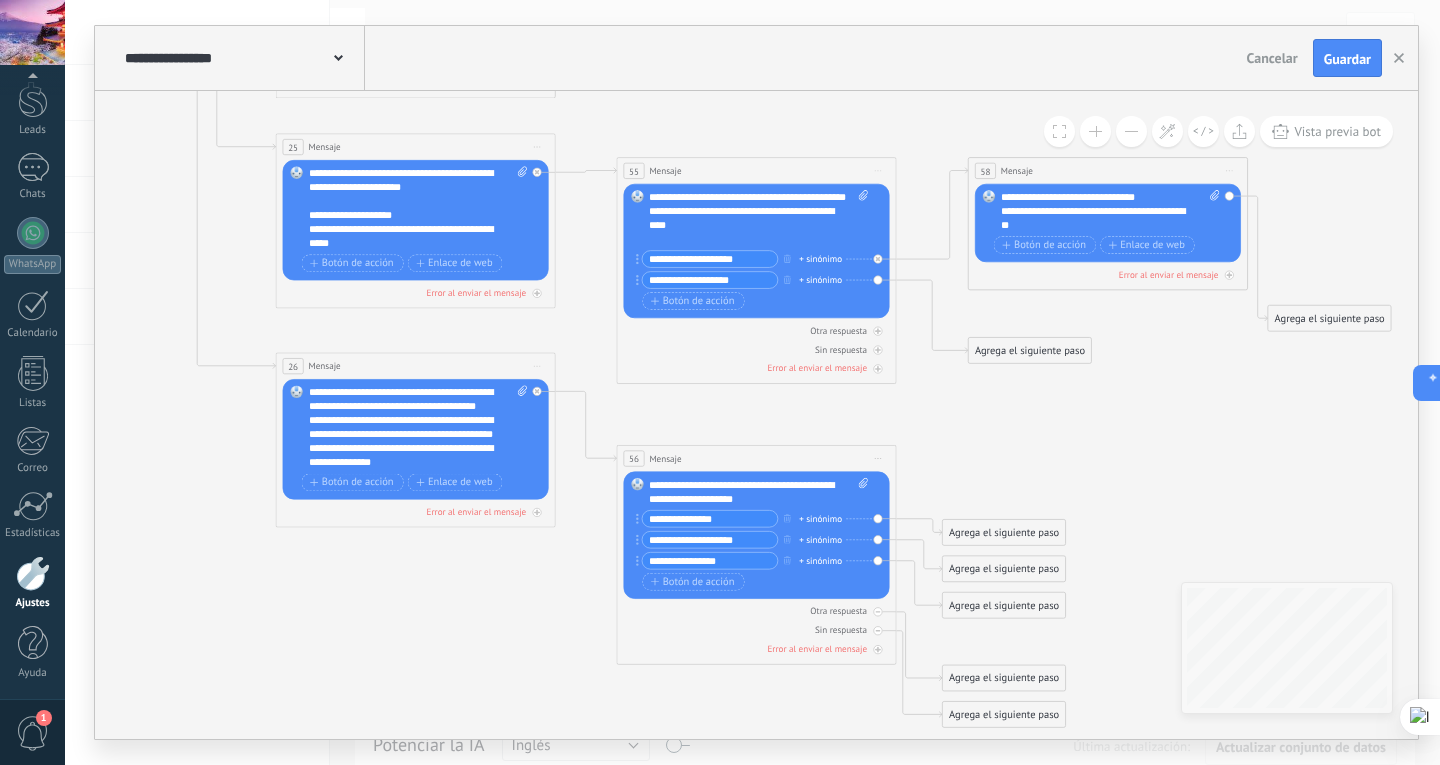 click 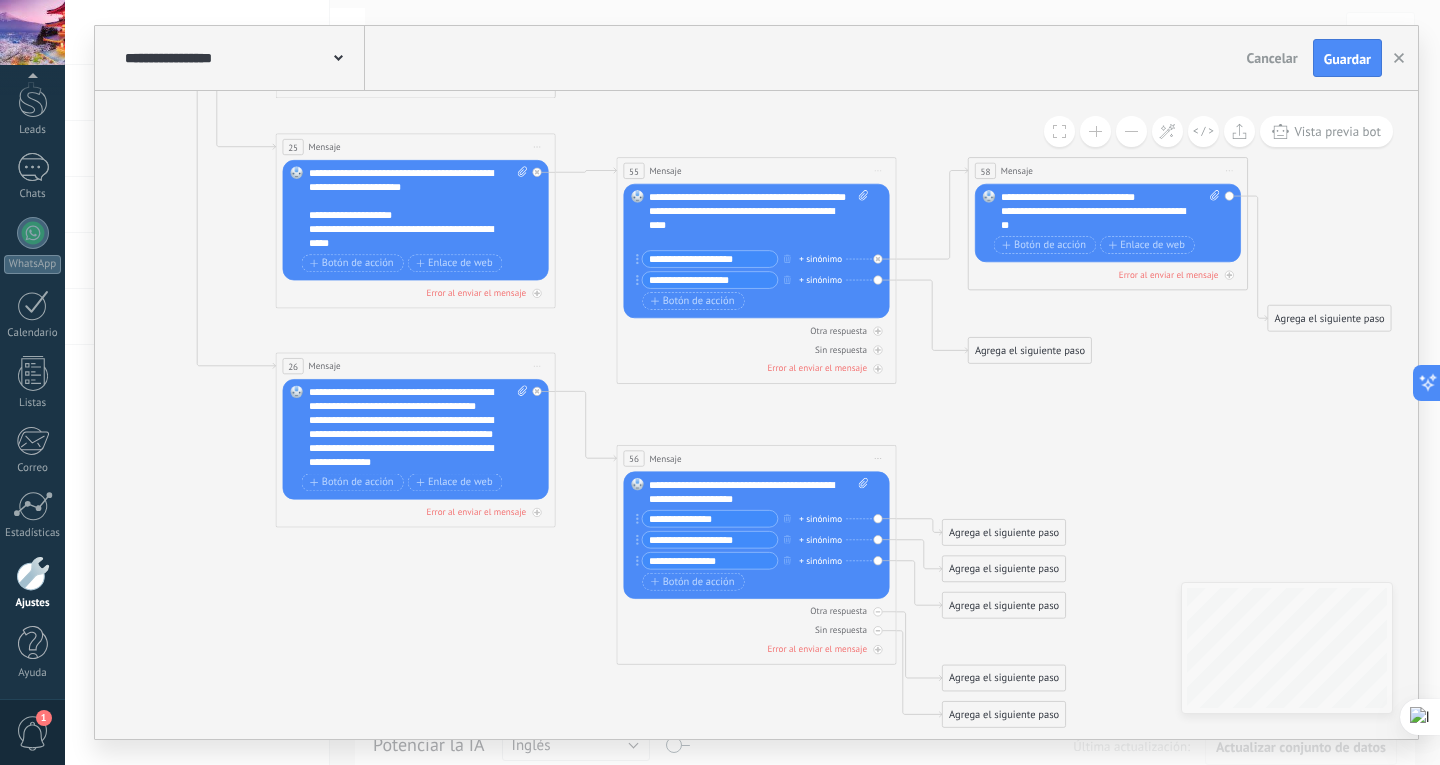 click on "Agrega el siguiente paso" at bounding box center [1004, 532] 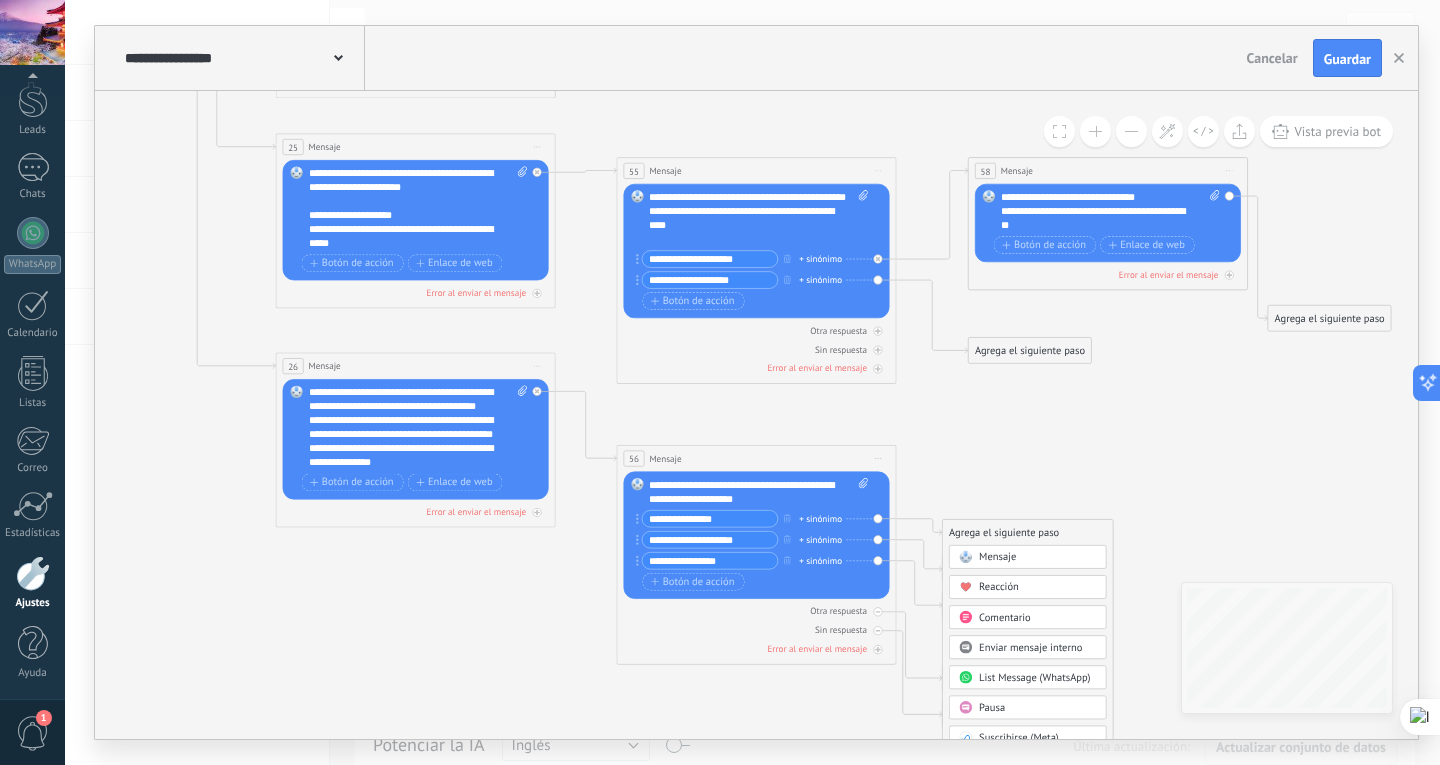 click on "Mensaje" at bounding box center (1038, 558) 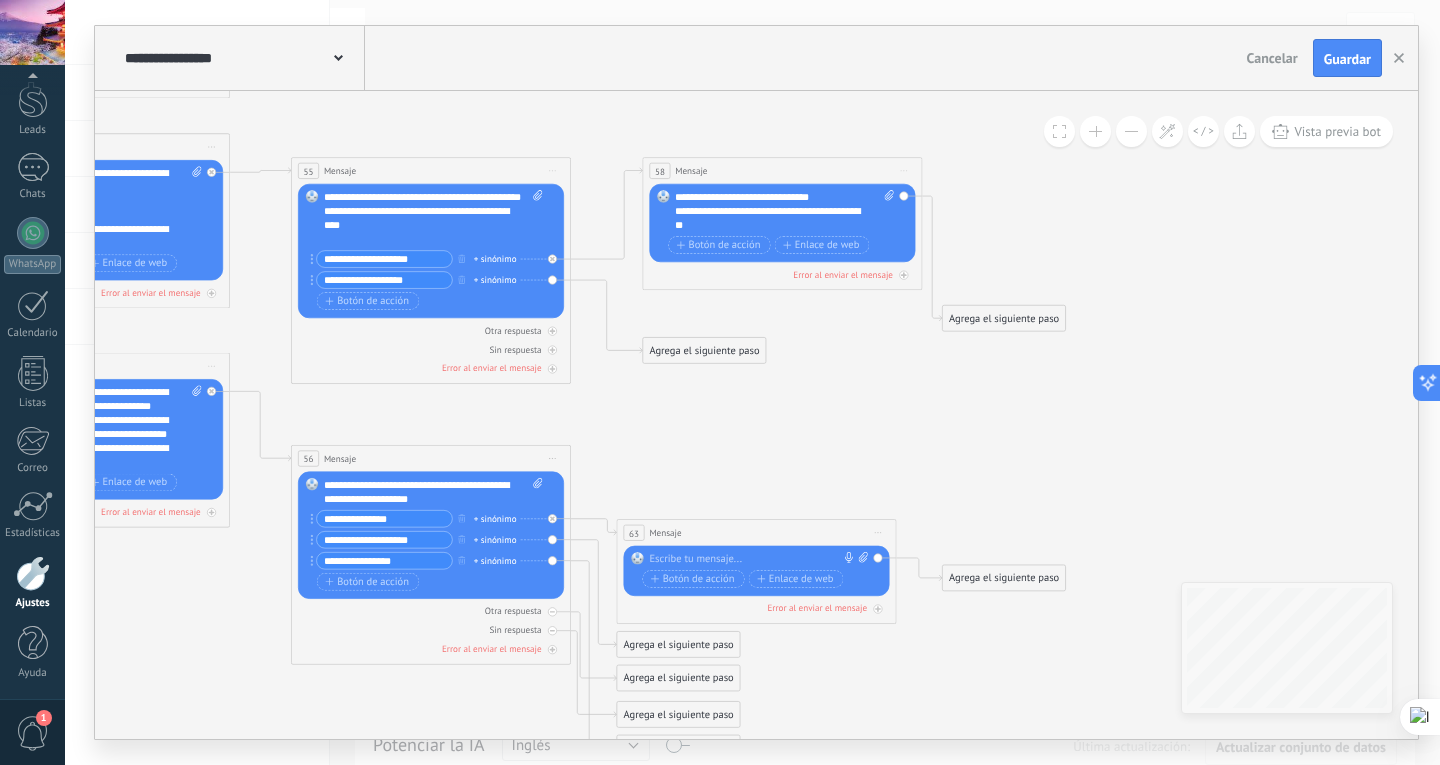 click on "Reemplazar
Quitar
Convertir a mensaje de voz
Arrastre la imagen aquí para adjuntarla.
Añadir imagen
Subir
Arrastrar y soltar
Archivo no encontrado
Escribe tu mensaje..." at bounding box center [757, 571] 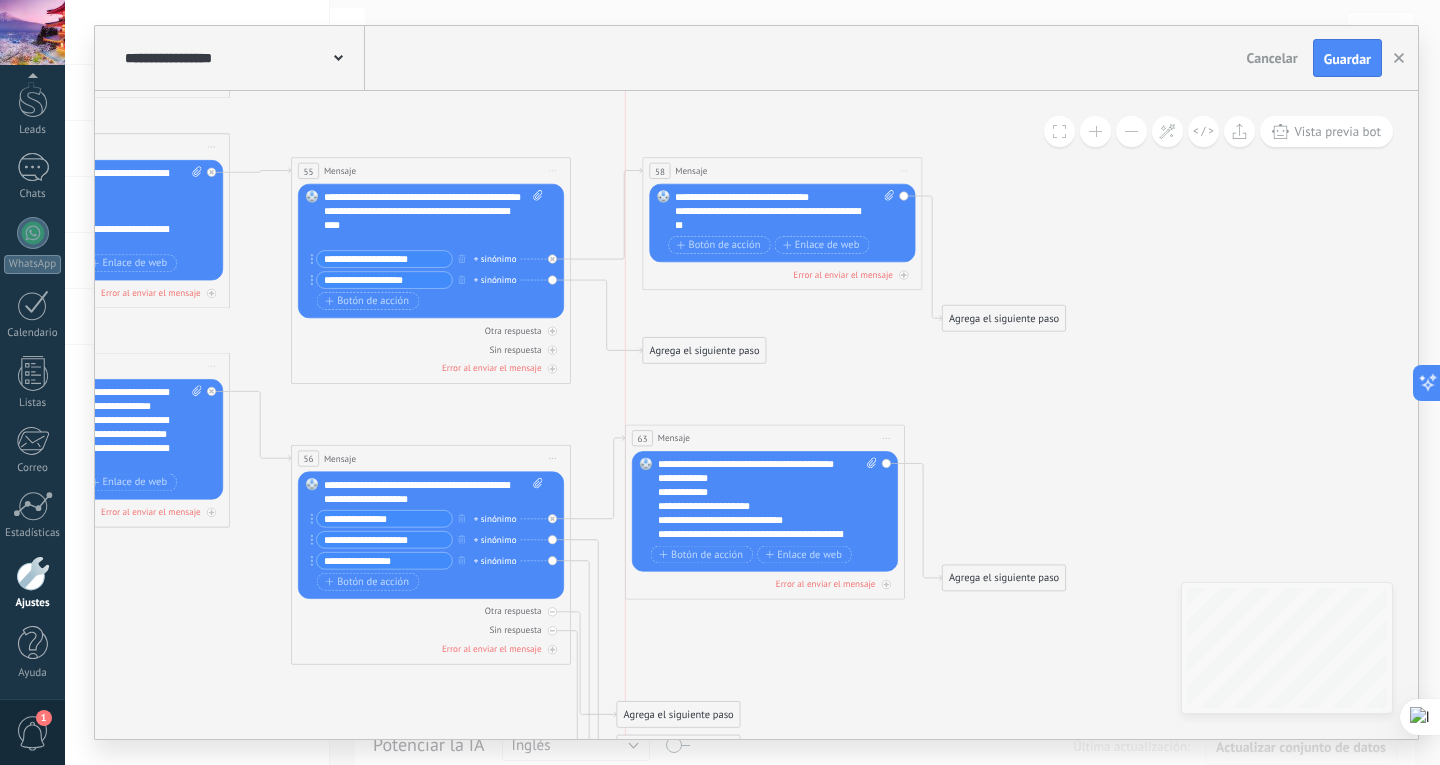 drag, startPoint x: 748, startPoint y: 523, endPoint x: 757, endPoint y: 429, distance: 94.42987 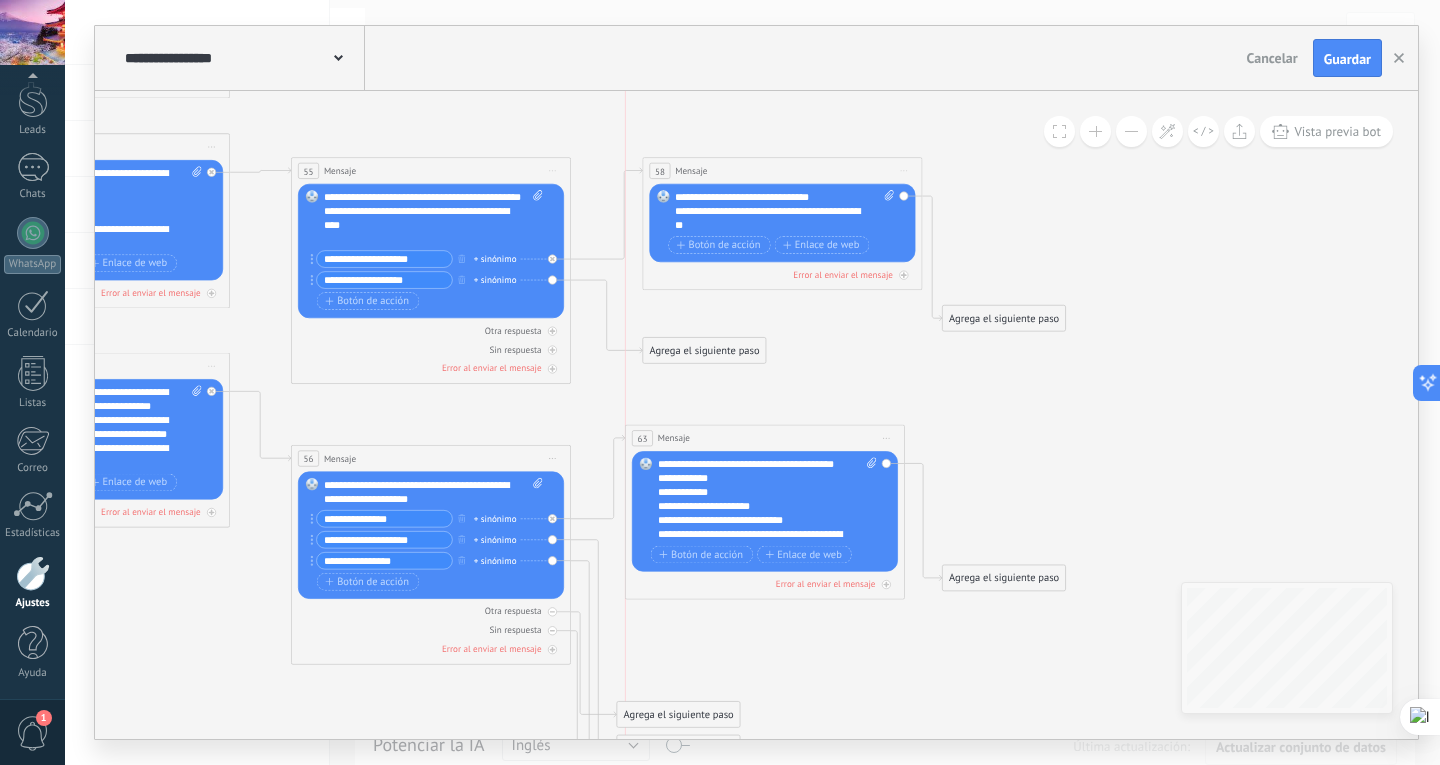 click on "63
Mensaje
*******
(a):
Todos los contactos - canales seleccionados
Todos los contactos - canales seleccionados
Todos los contactos - canal primario
Contacto principal - canales seleccionados
Contacto principal - canal primario
Todos los contactos - canales seleccionados
Todos los contactos - canales seleccionados
Todos los contactos - canal primario
Contacto principal - canales seleccionados" at bounding box center [765, 438] 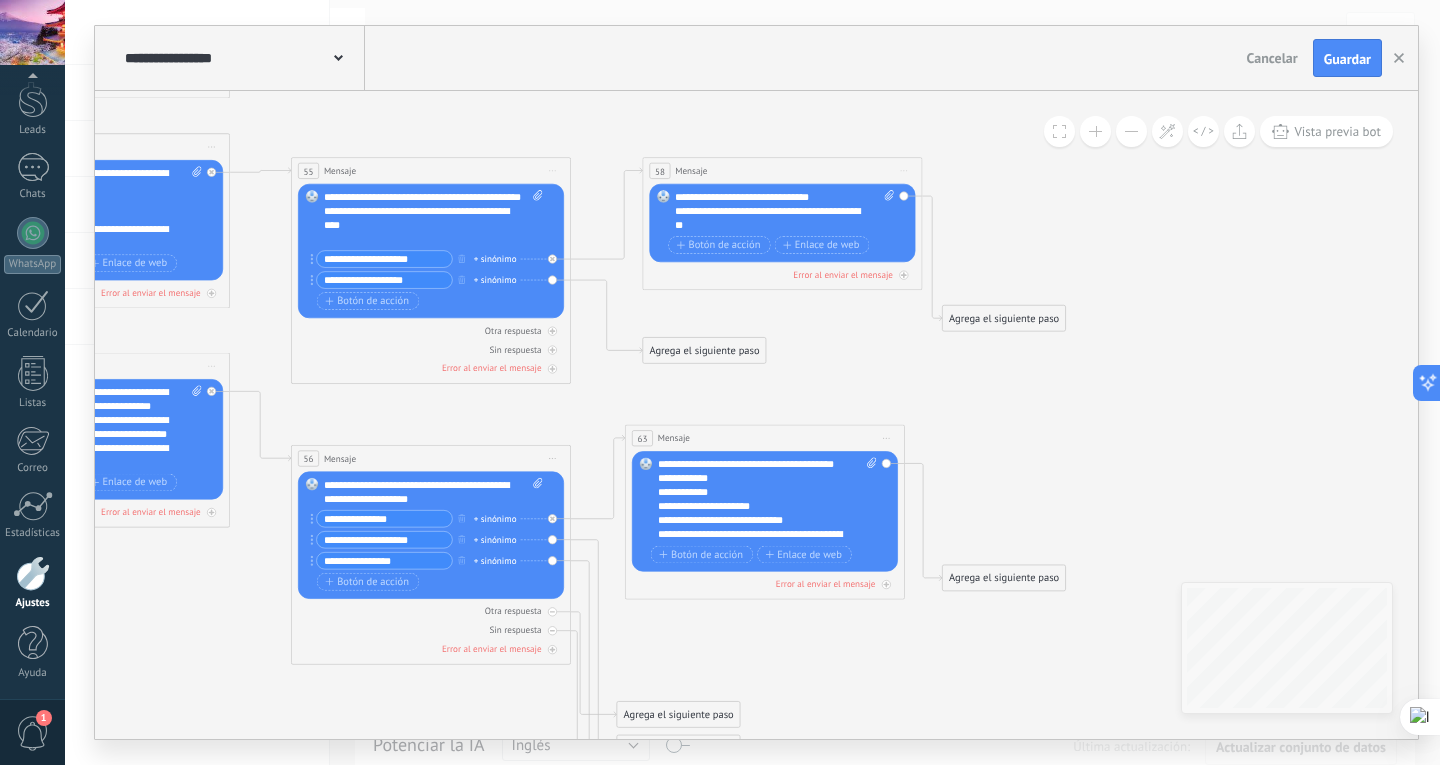 click 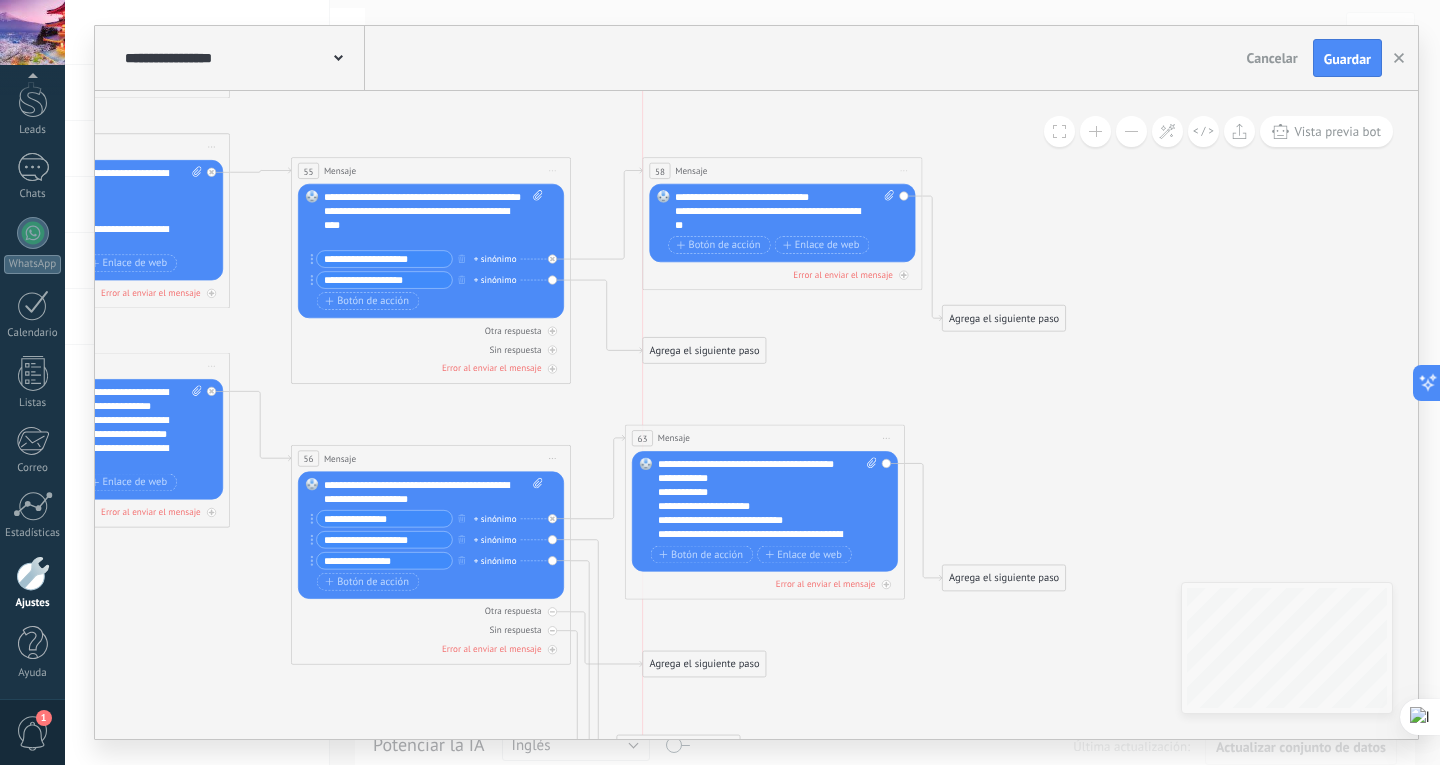 drag, startPoint x: 675, startPoint y: 715, endPoint x: 700, endPoint y: 665, distance: 55.9017 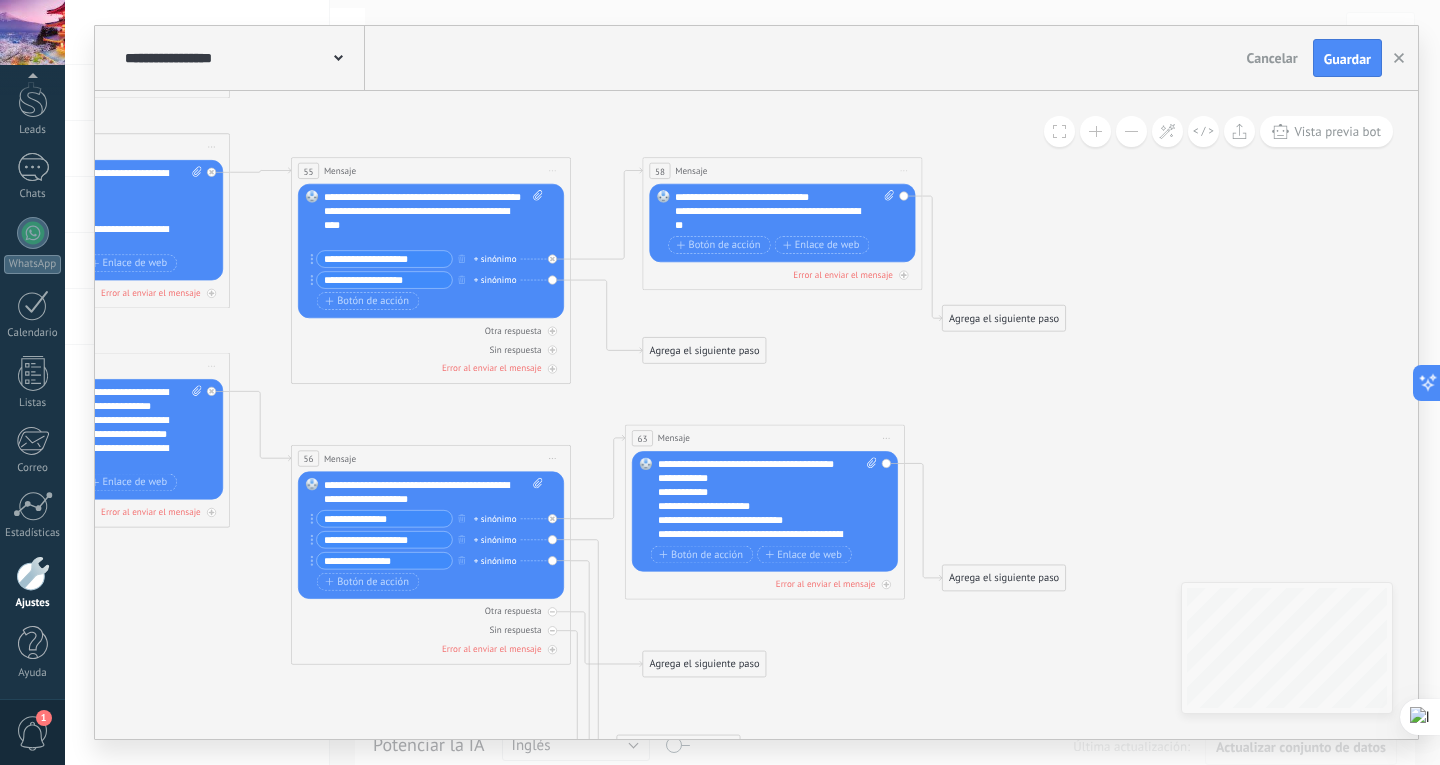 click on "Agrega el siguiente paso" at bounding box center (704, 664) 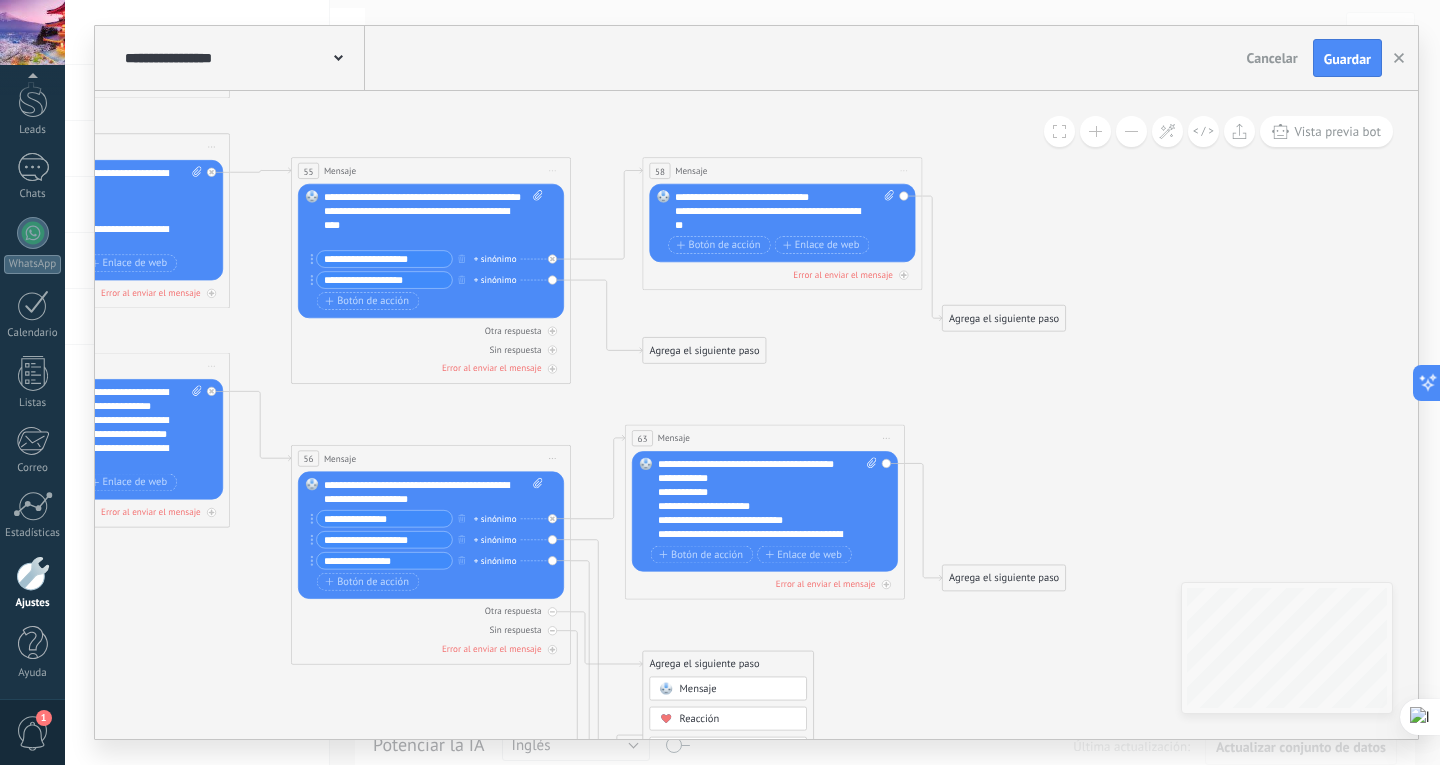 click on "Mensaje" at bounding box center [698, 688] 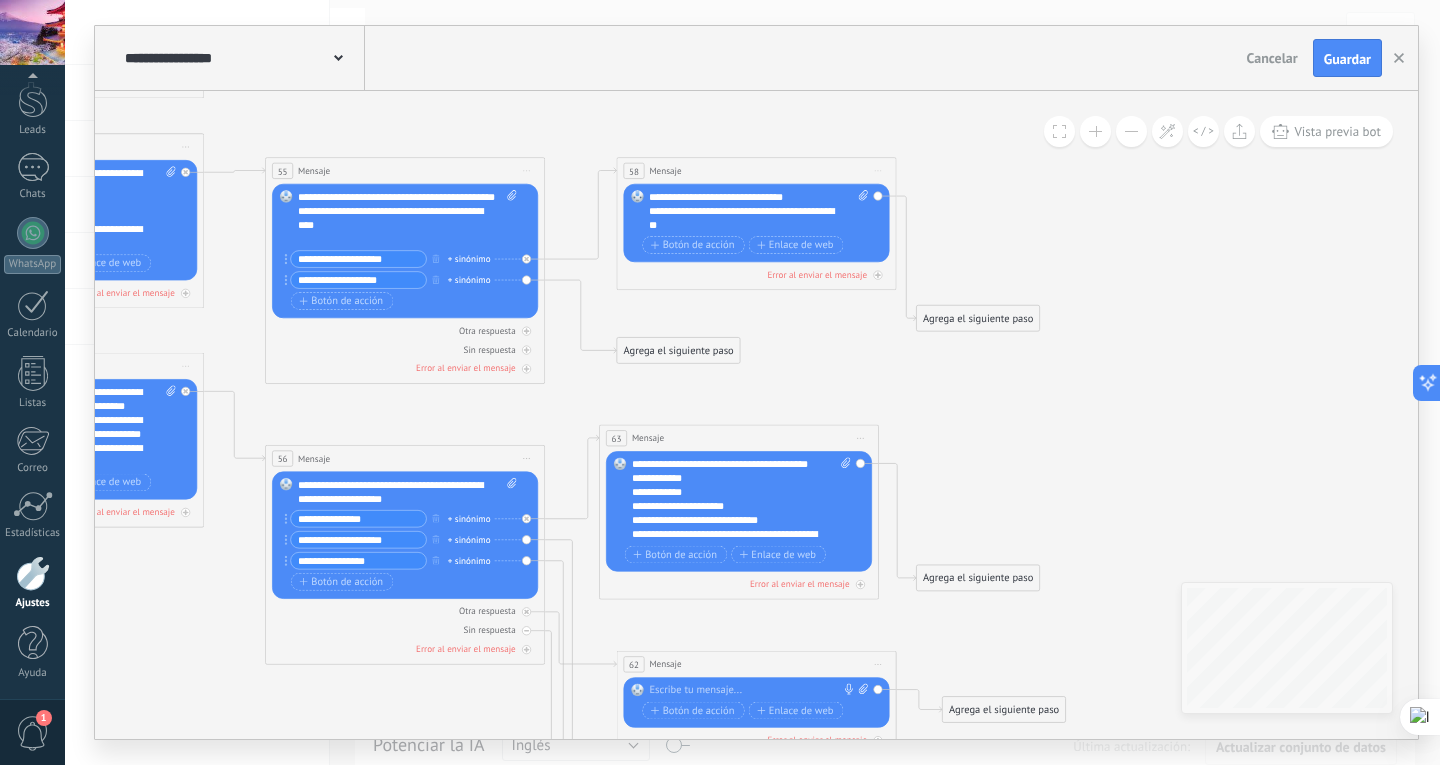 click on "Reemplazar
Quitar
Convertir a mensaje de voz
Arrastre la imagen aquí para adjuntarla.
Añadir imagen
Subir
Arrastrar y soltar
Archivo no encontrado
Escribe tu mensaje..." at bounding box center (757, 702) 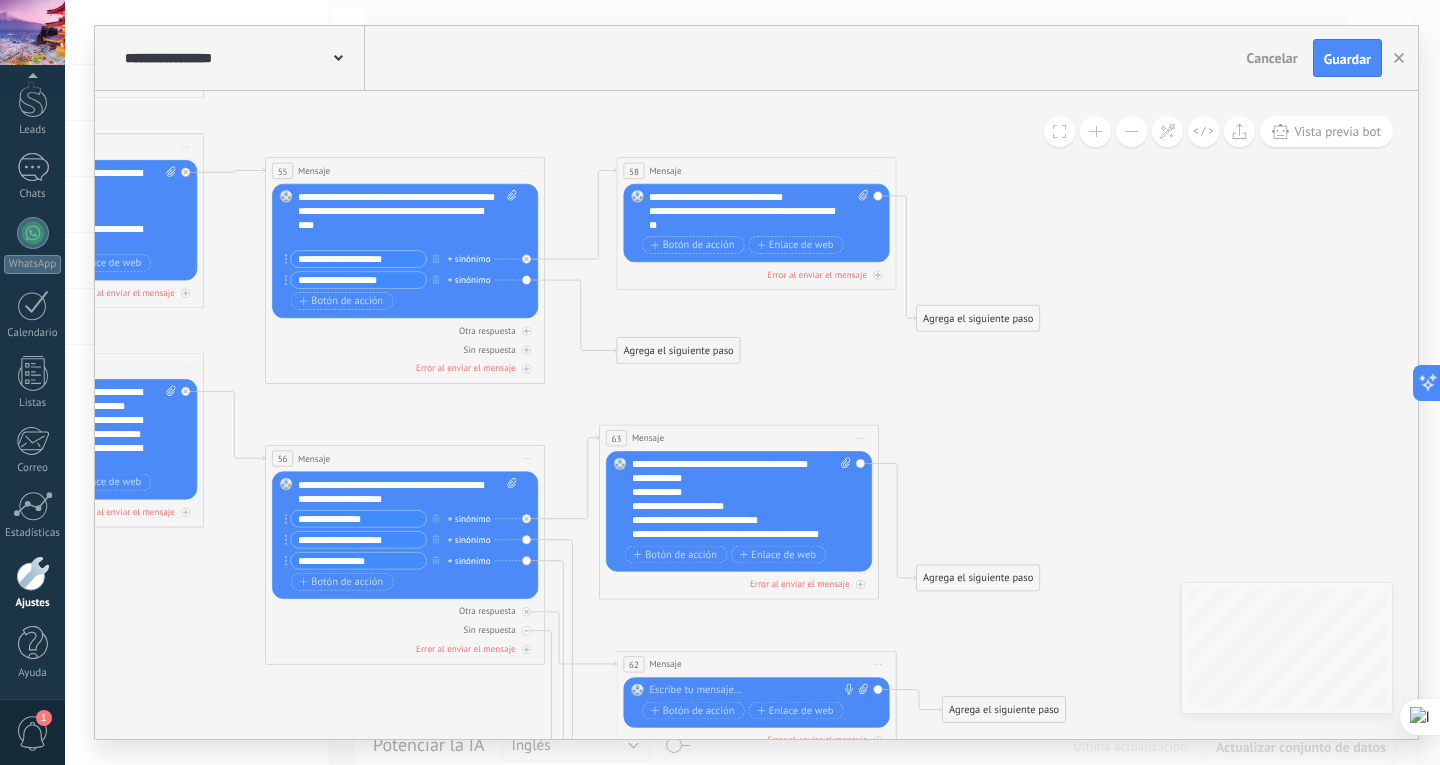 click at bounding box center [753, 691] 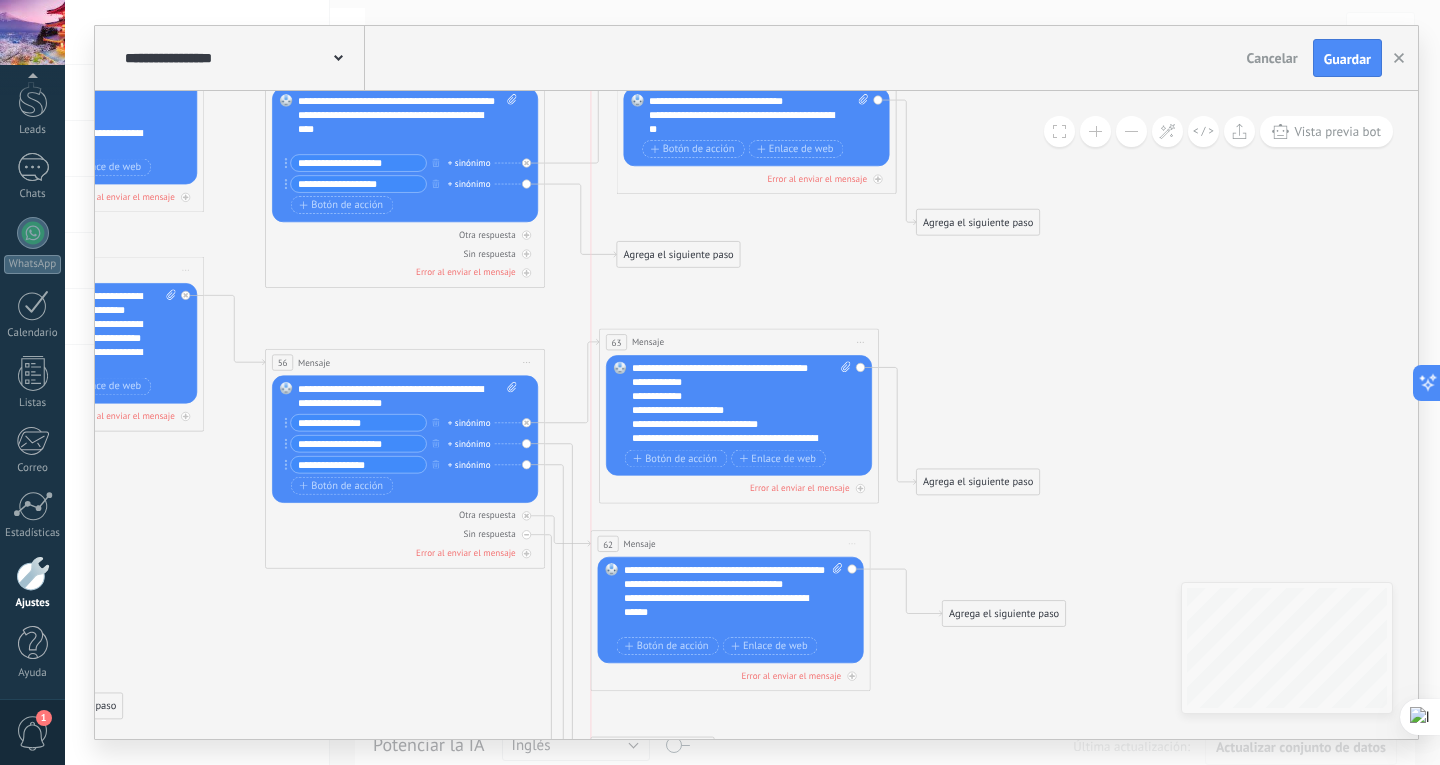 drag, startPoint x: 675, startPoint y: 566, endPoint x: 655, endPoint y: 538, distance: 34.4093 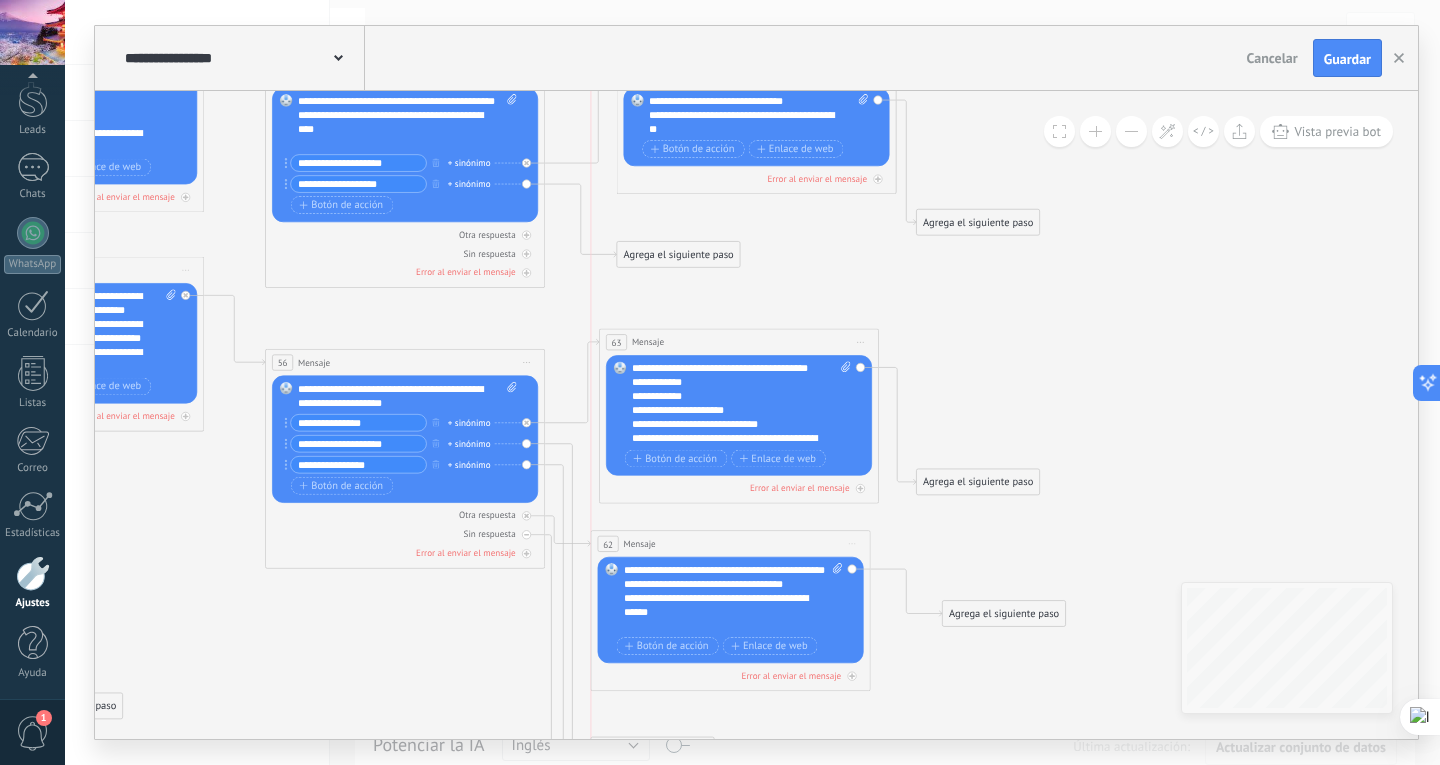 click on "Mensaje" at bounding box center (640, 543) 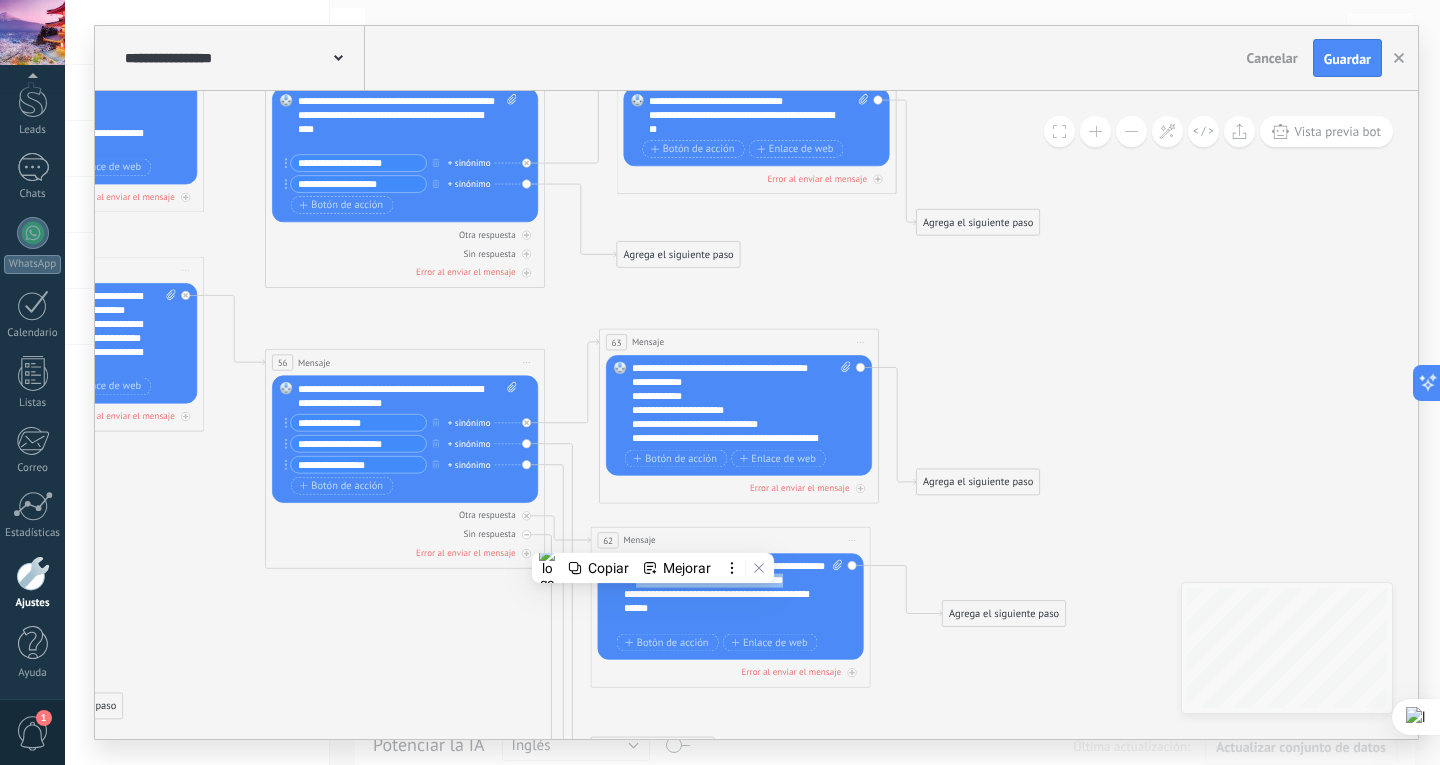 drag, startPoint x: 643, startPoint y: 593, endPoint x: 826, endPoint y: 590, distance: 183.02458 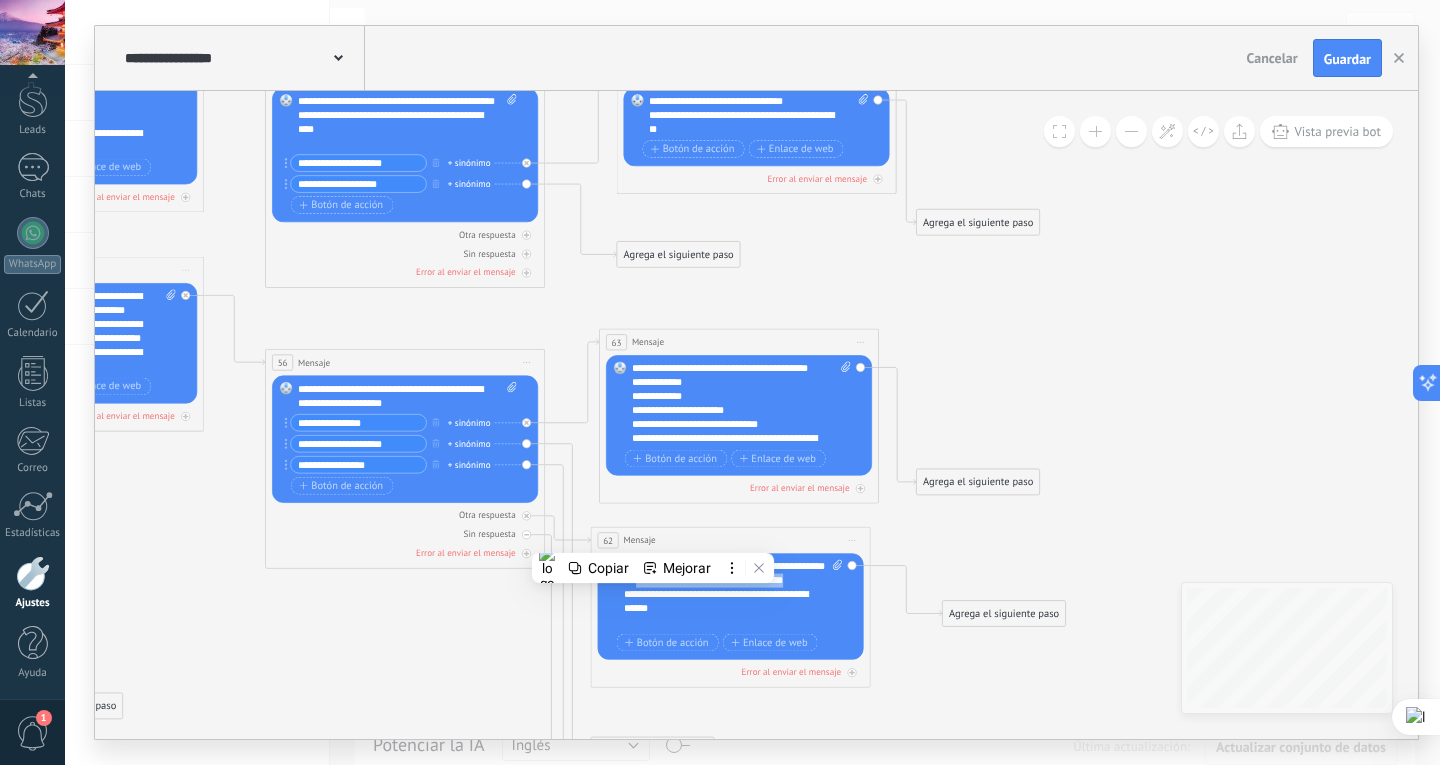 click on "**********" at bounding box center (733, 595) 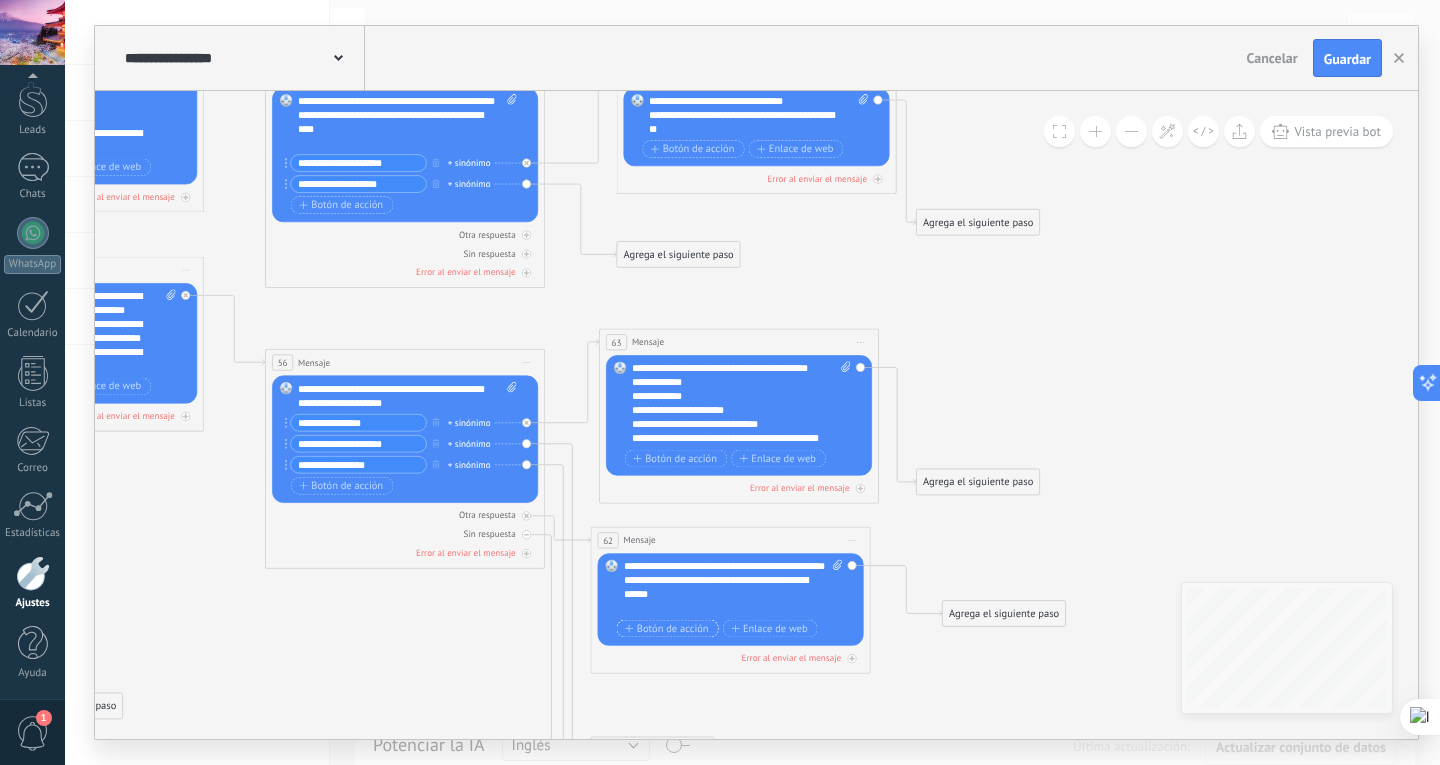 click on "Botón de acción" at bounding box center [667, 628] 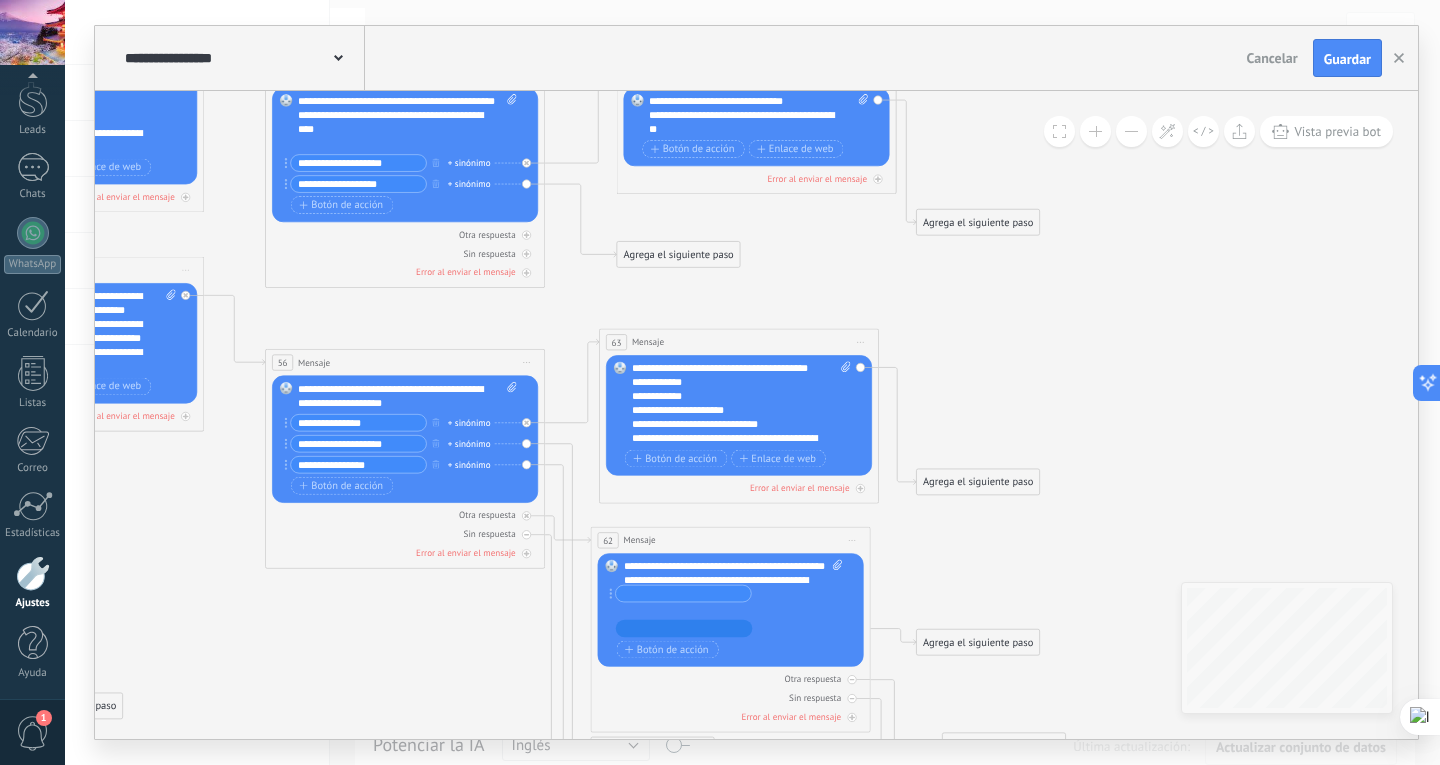 drag, startPoint x: 610, startPoint y: 629, endPoint x: 609, endPoint y: 579, distance: 50.01 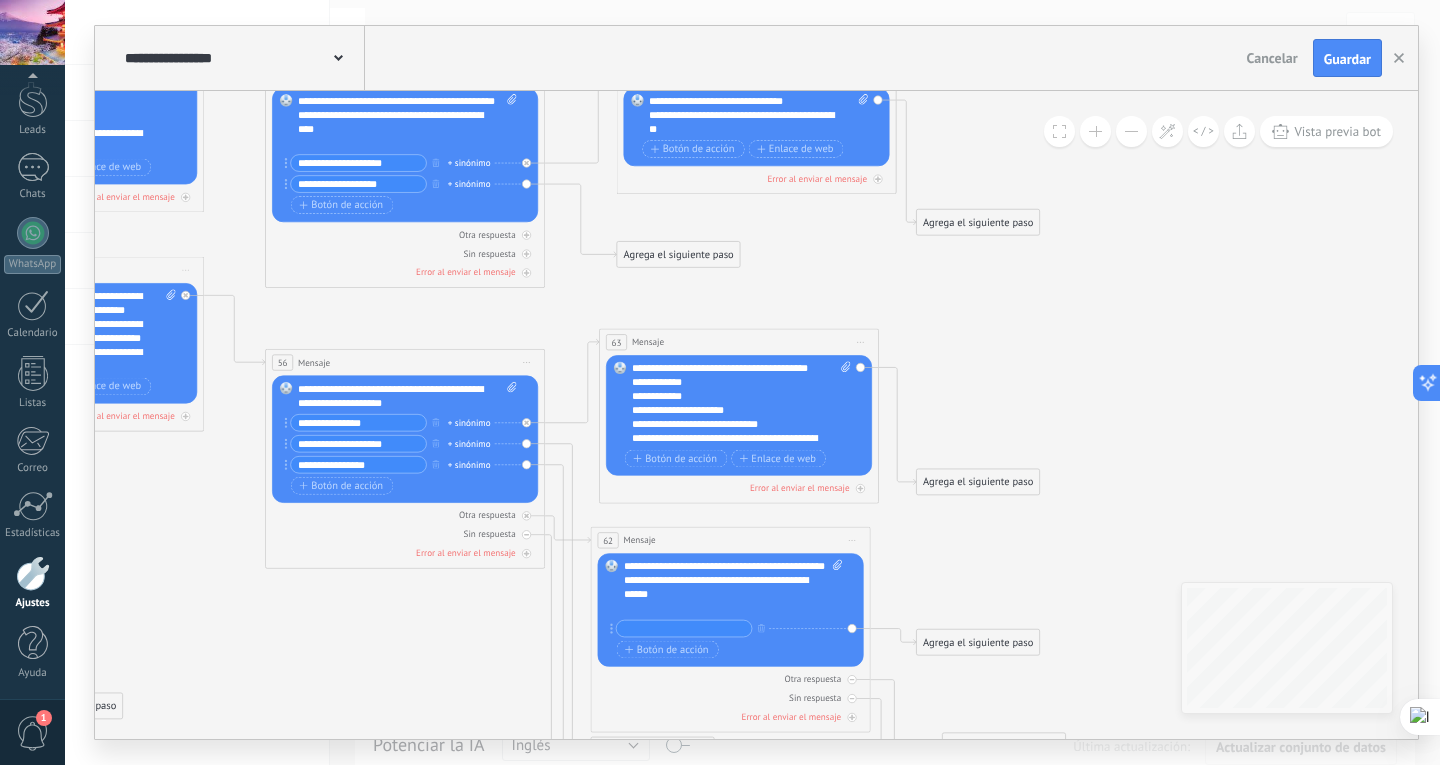 click on "**********" at bounding box center (721, 588) 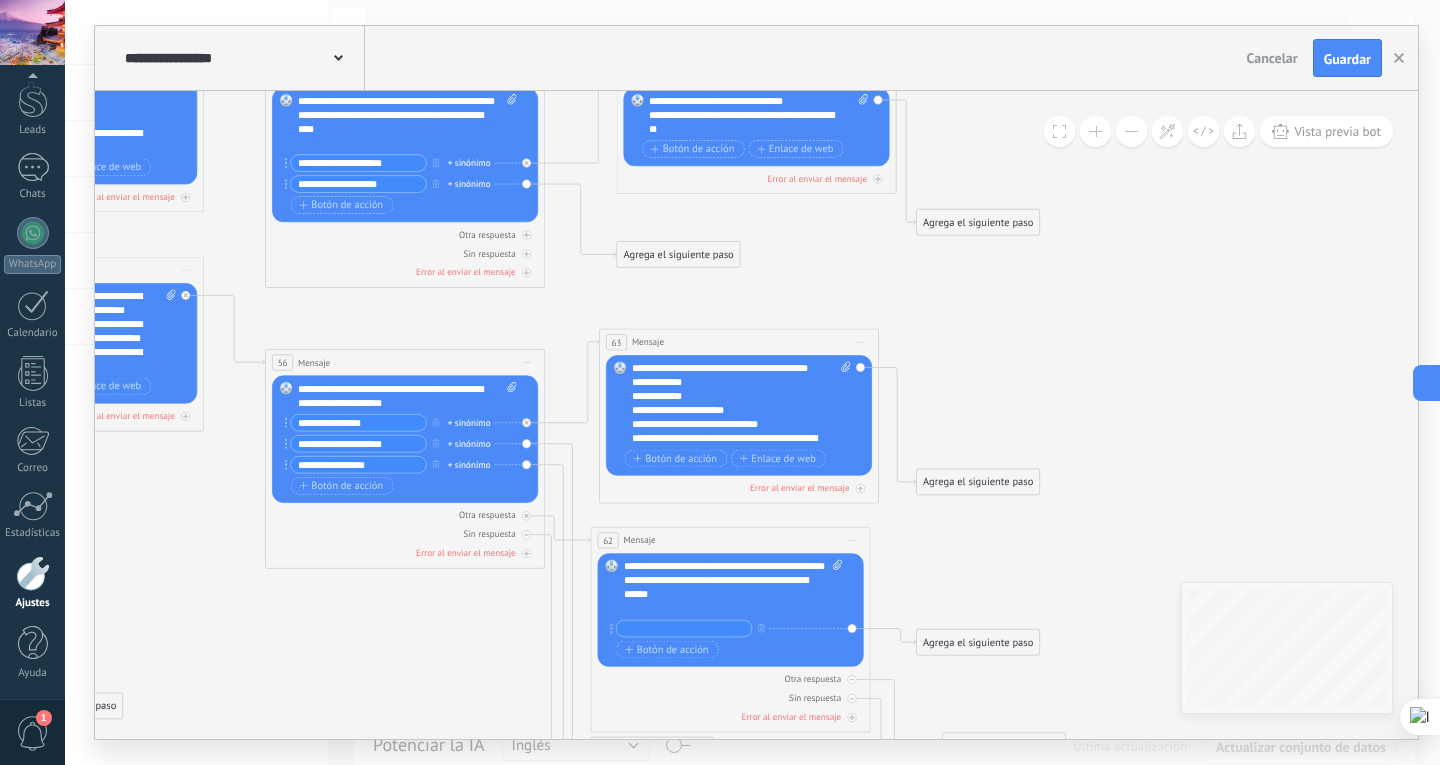 click on "**********" at bounding box center (733, 588) 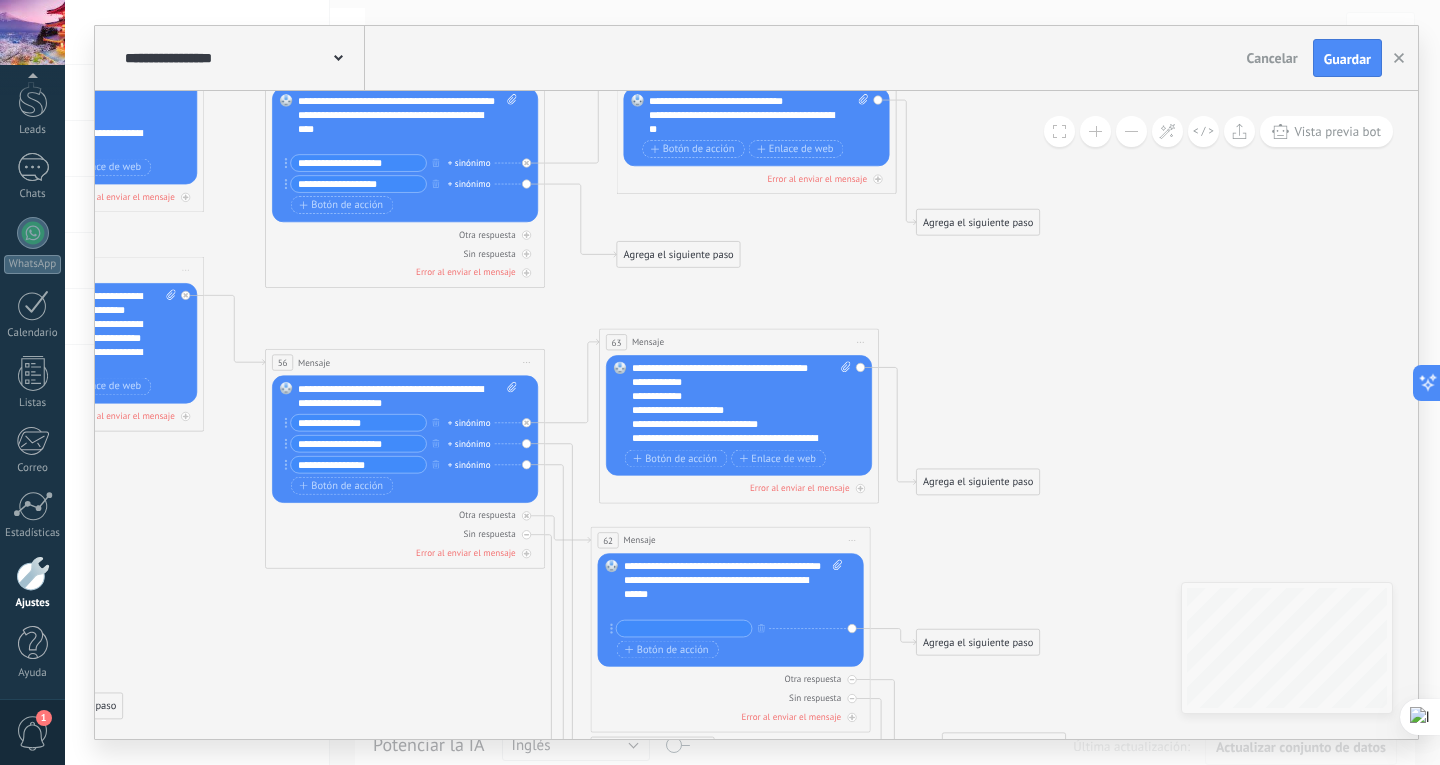 click on "**********" at bounding box center [721, 588] 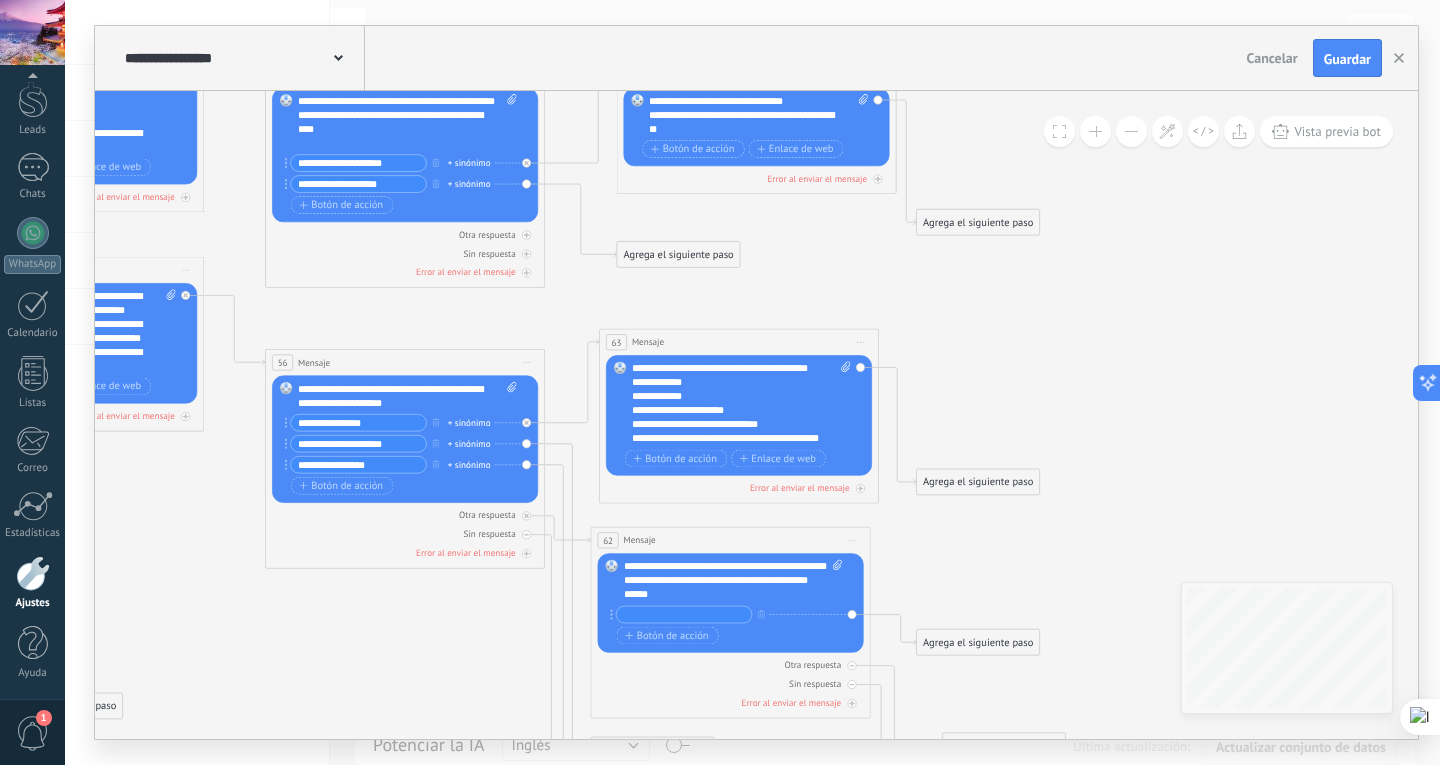 click 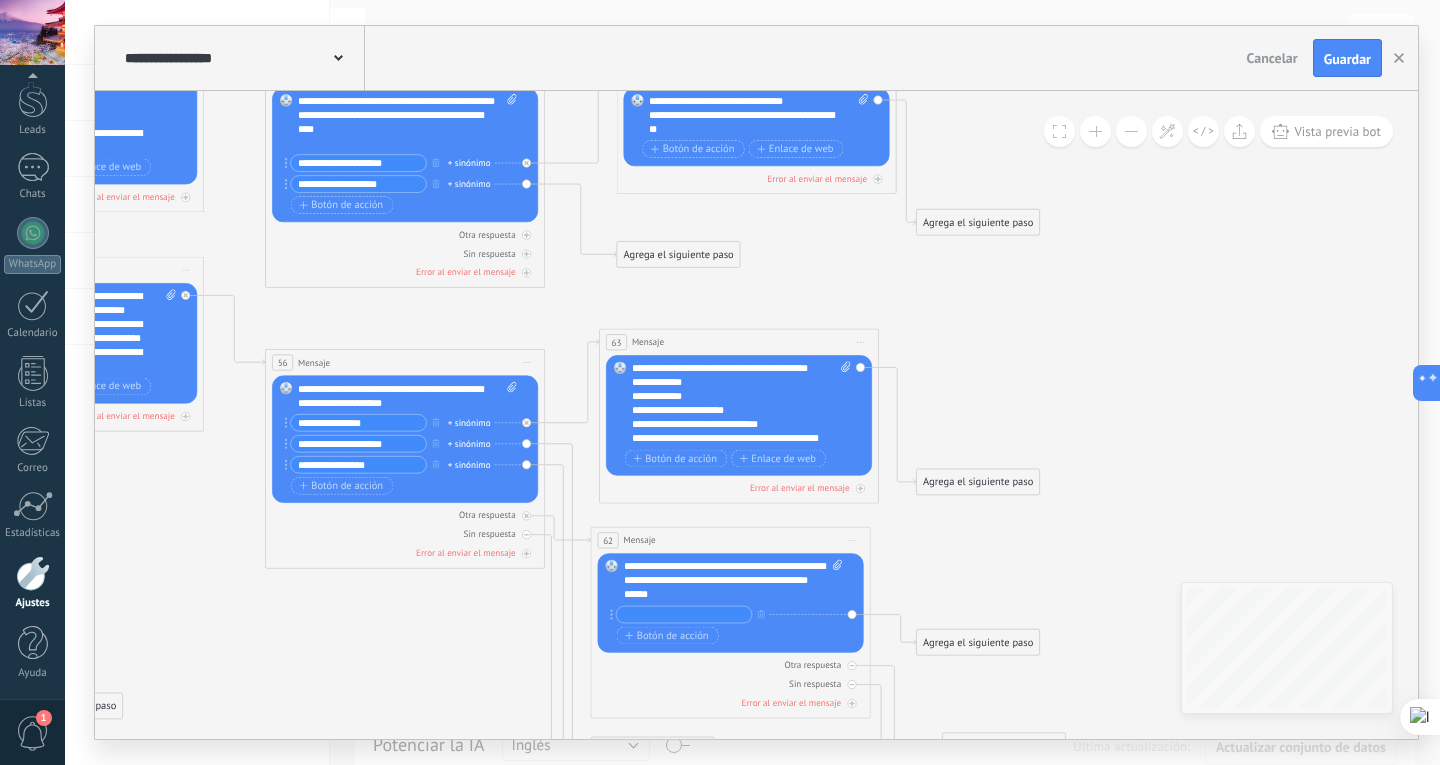 click at bounding box center (684, 615) 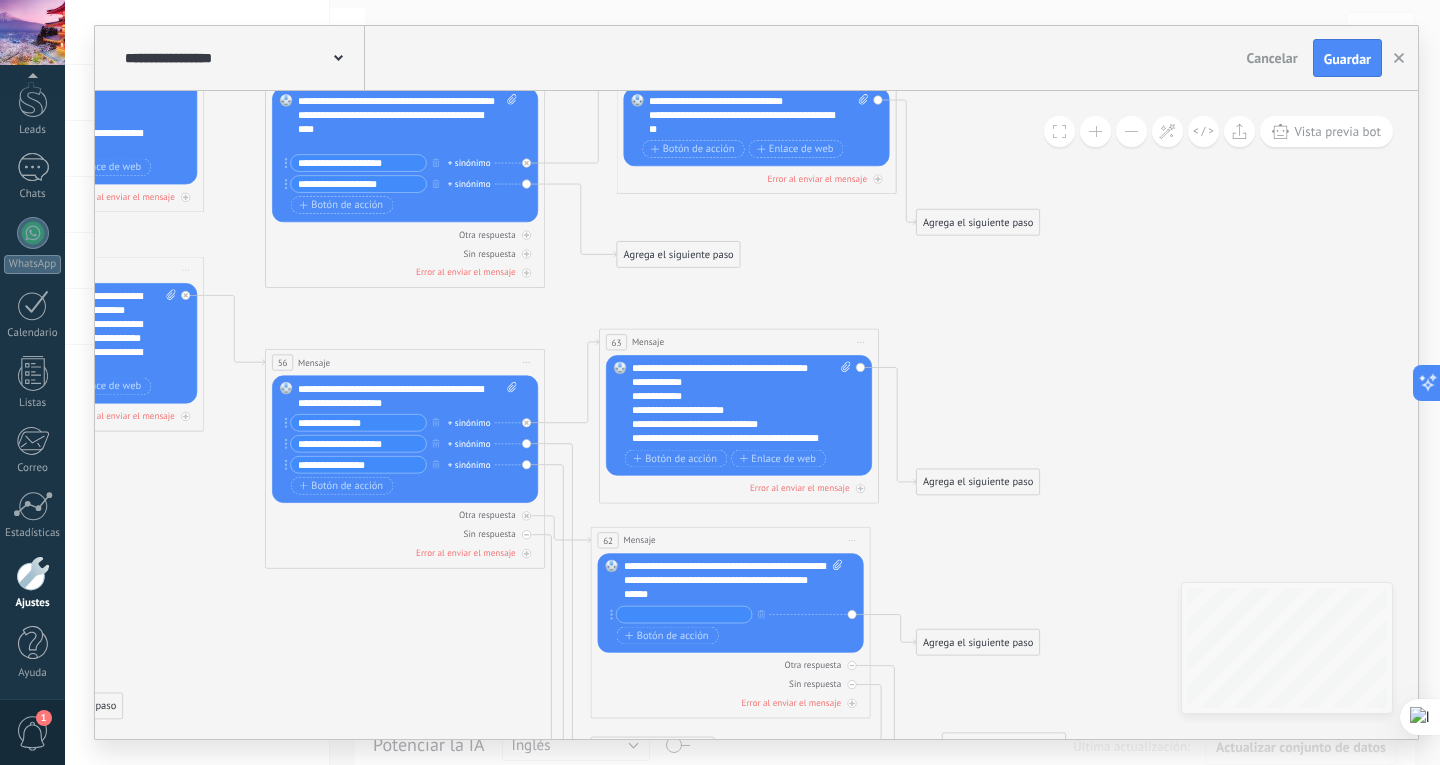 click 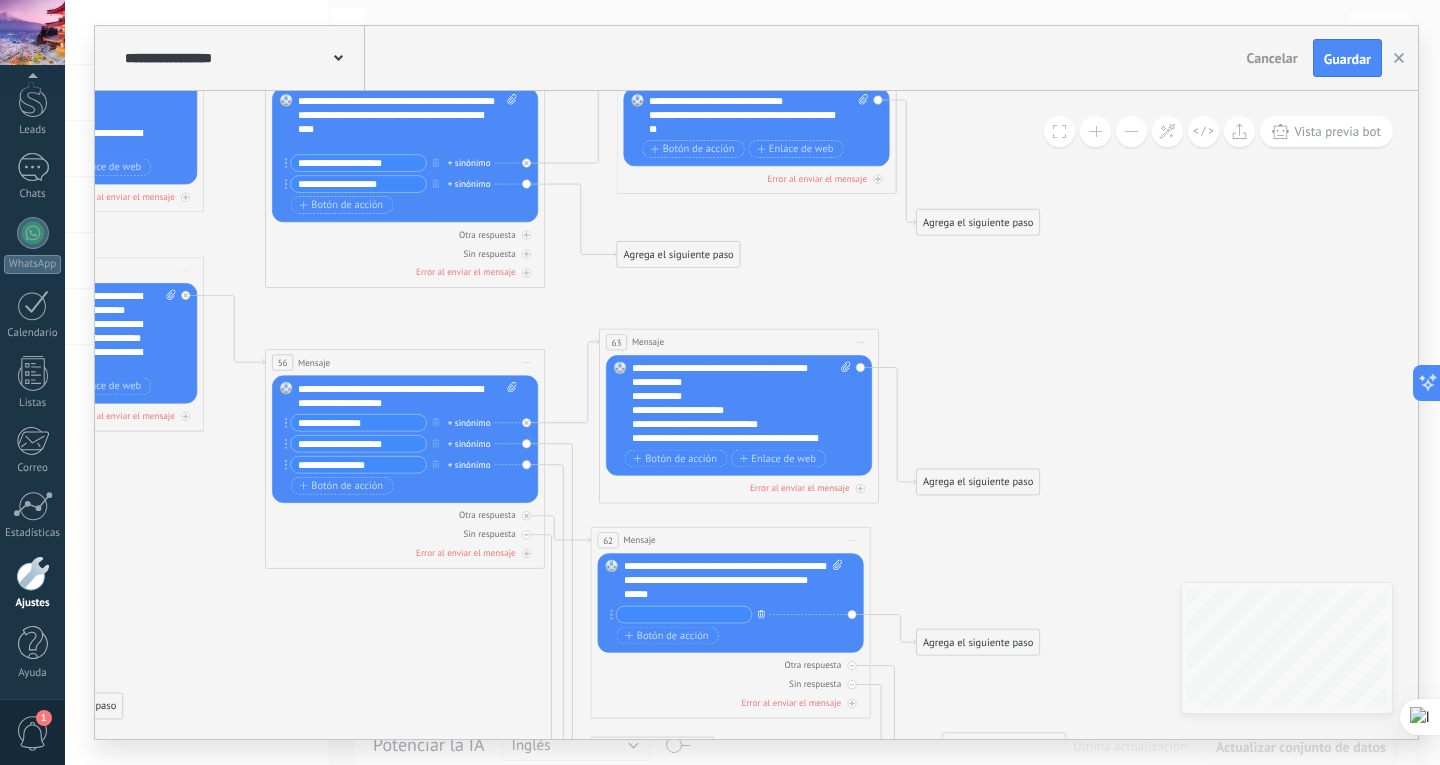 click 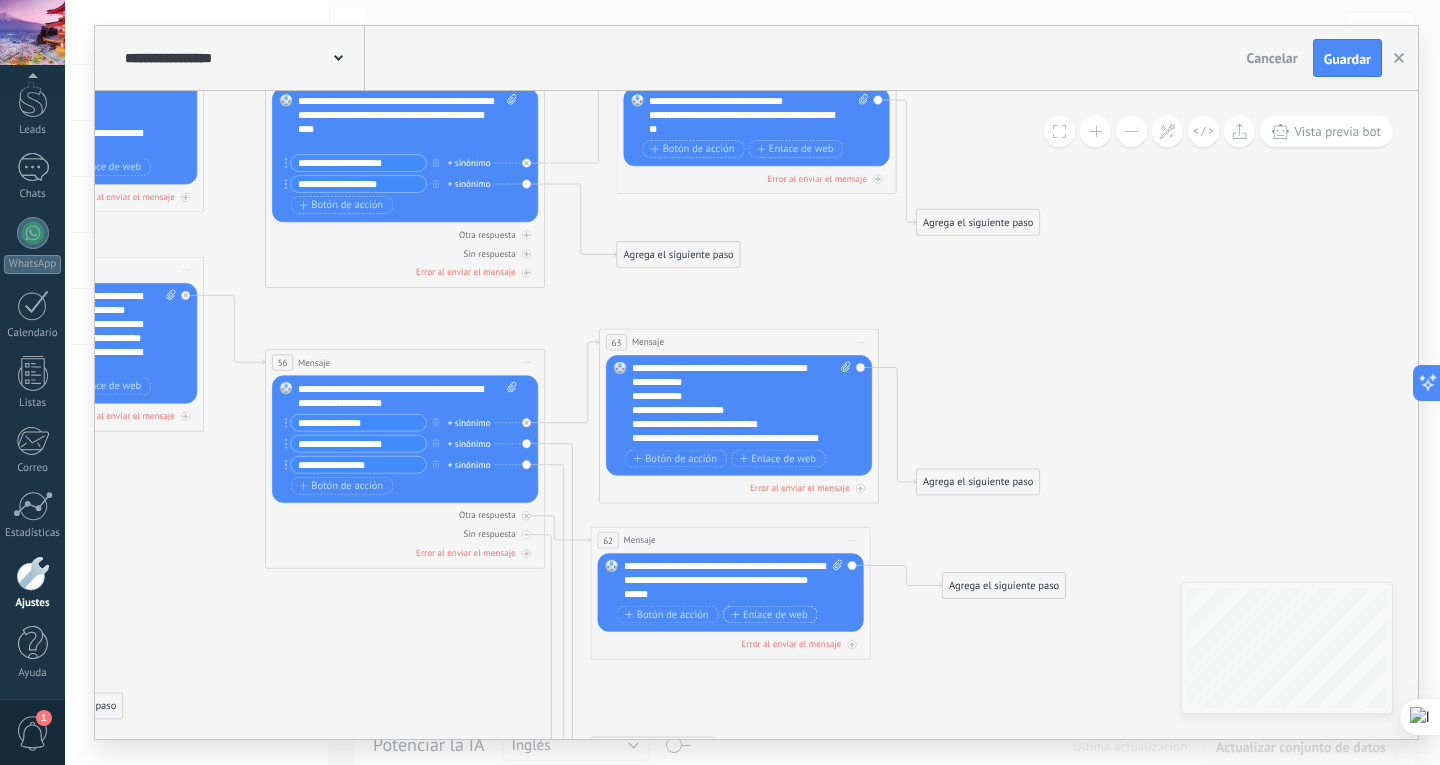 click on "Enlace de web" at bounding box center [769, 614] 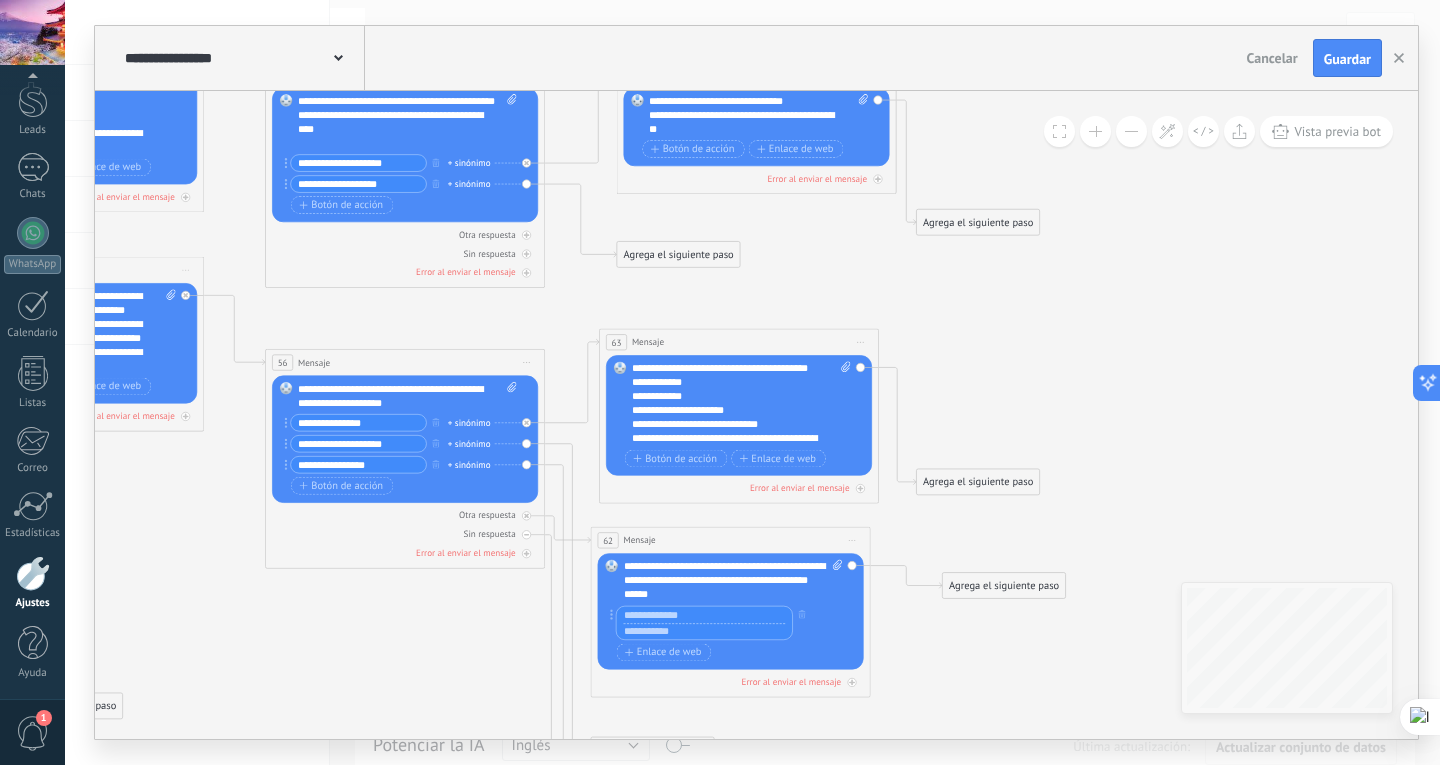 click at bounding box center (705, 631) 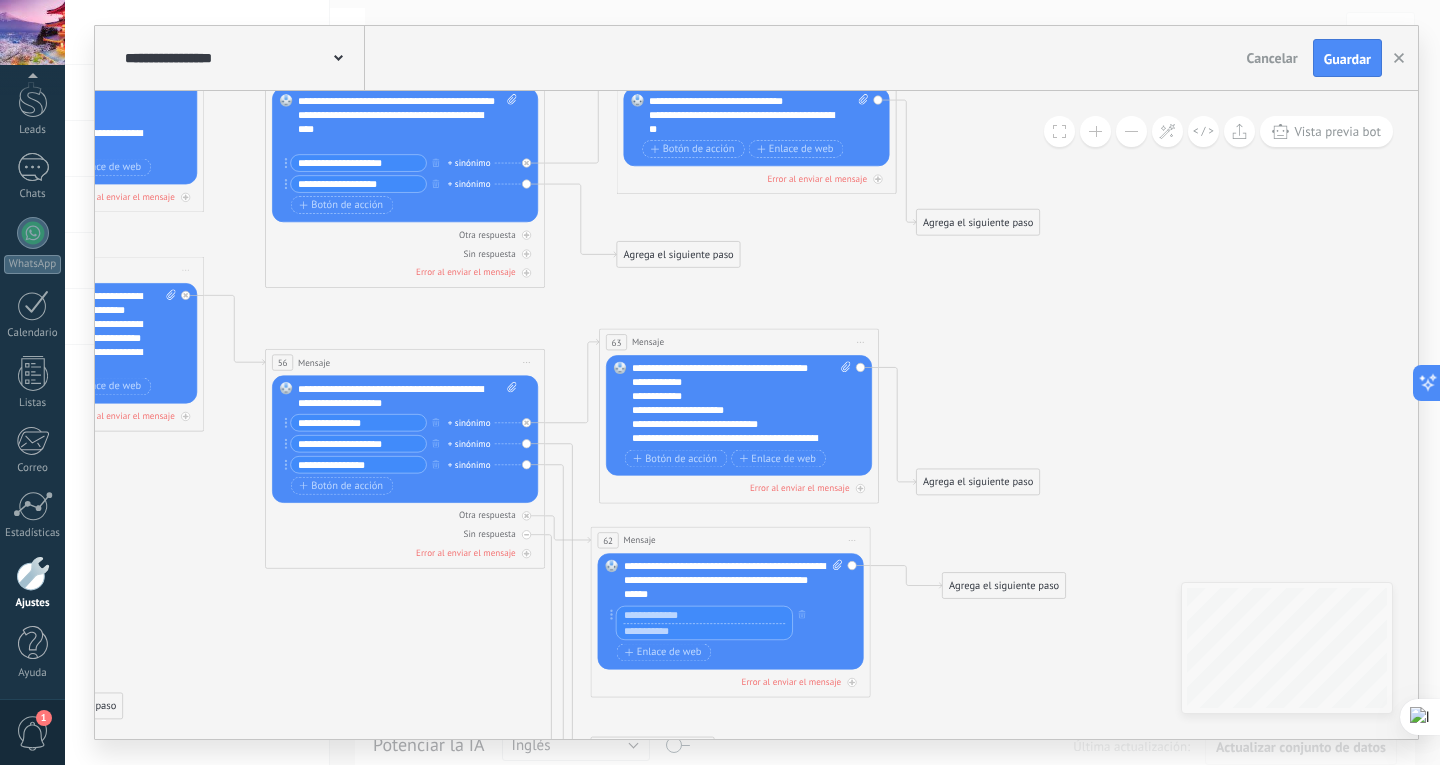 paste on "**********" 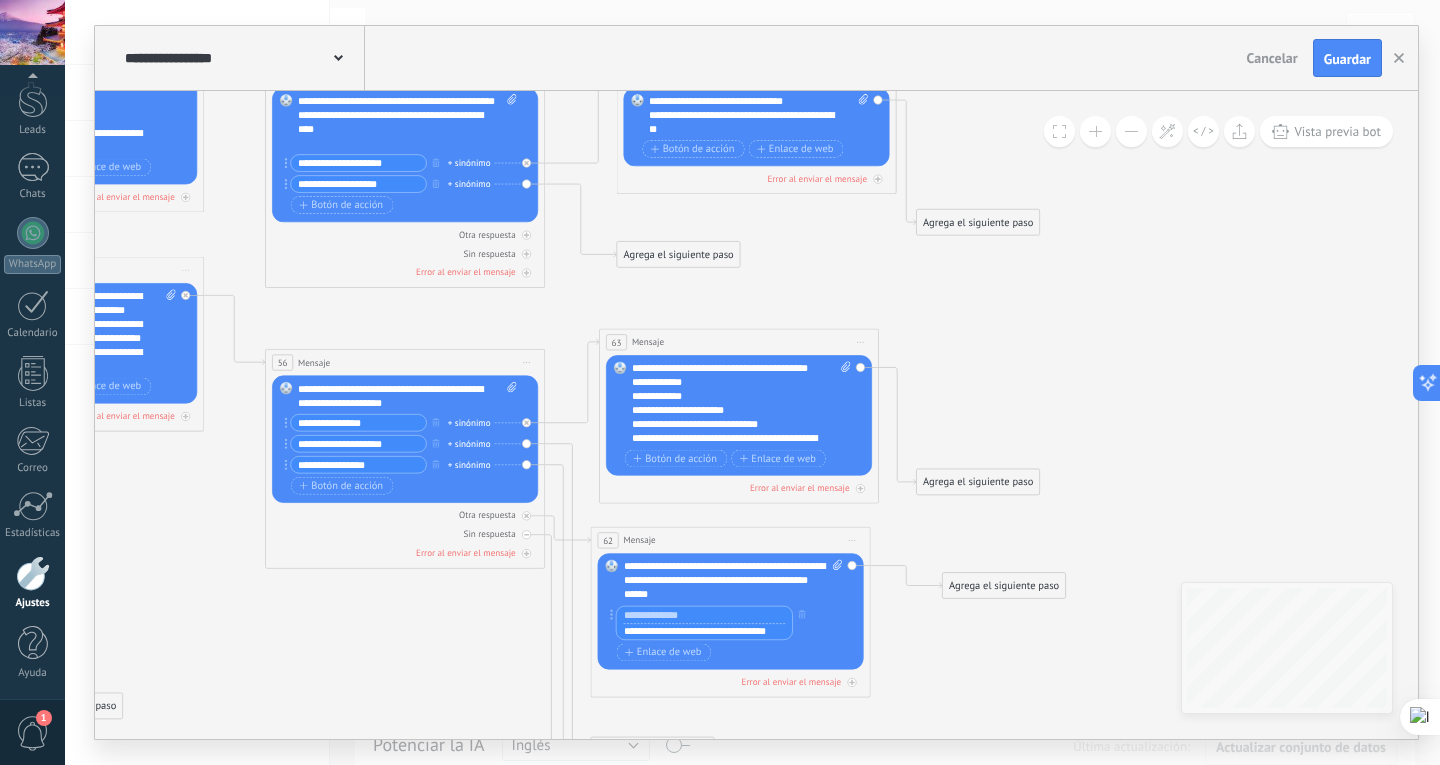 scroll, scrollTop: 0, scrollLeft: 1, axis: horizontal 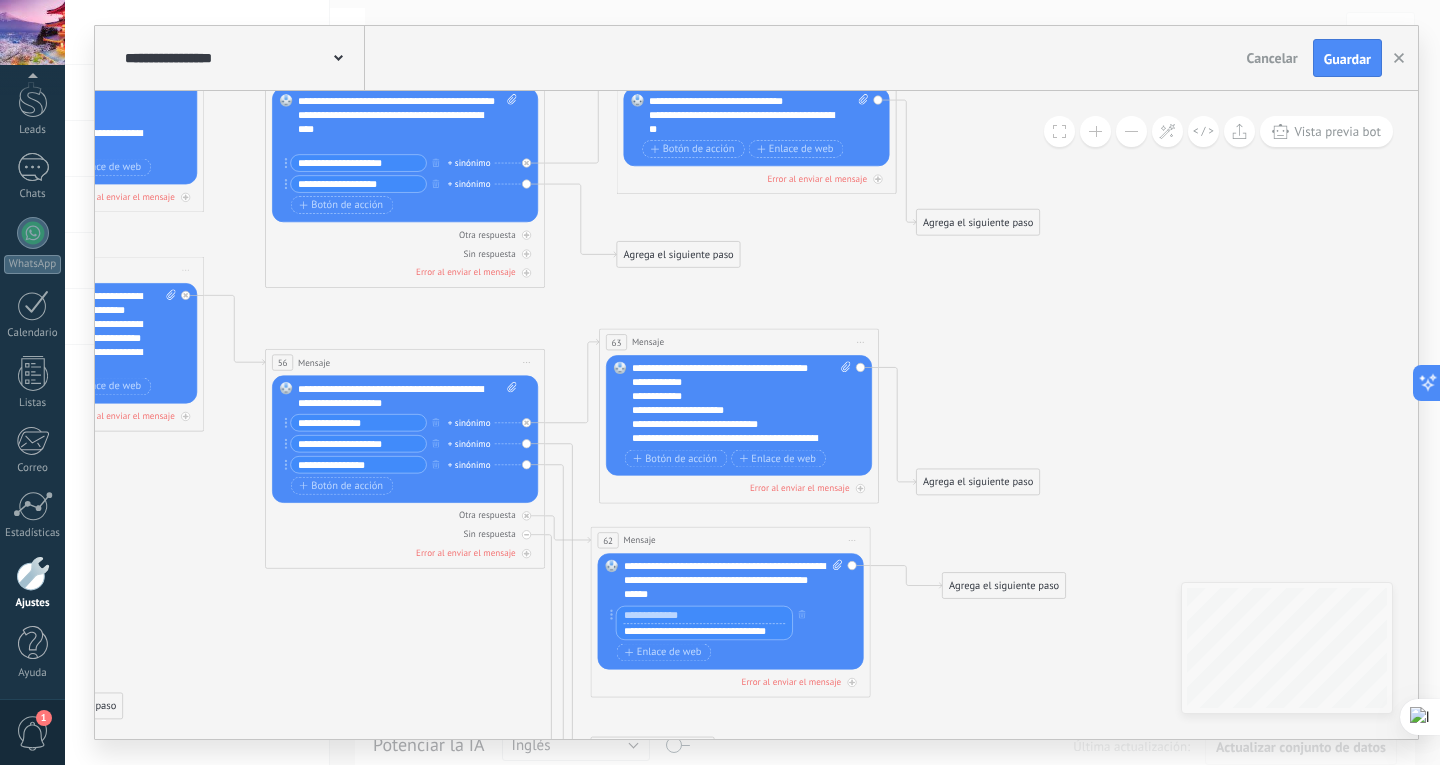 type on "**********" 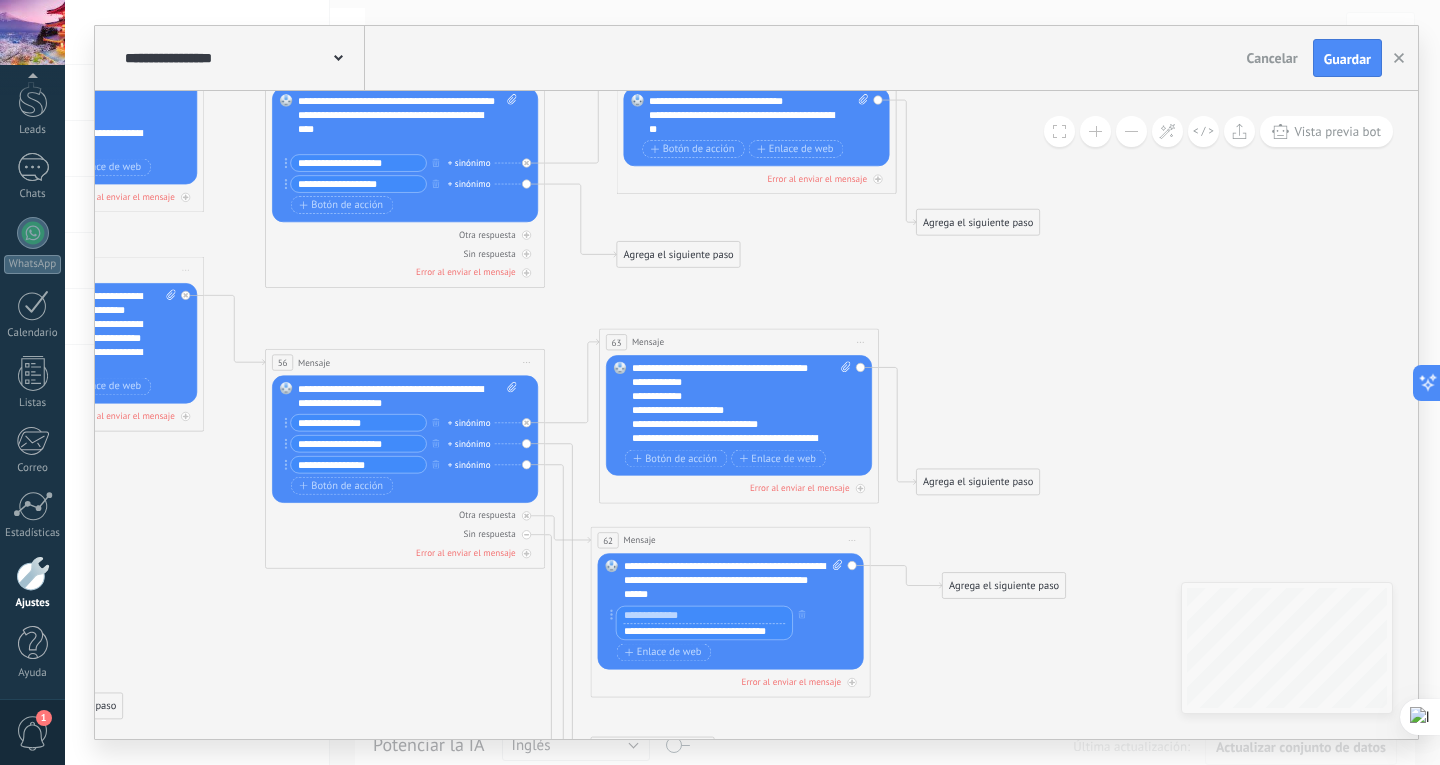 scroll, scrollTop: 0, scrollLeft: 0, axis: both 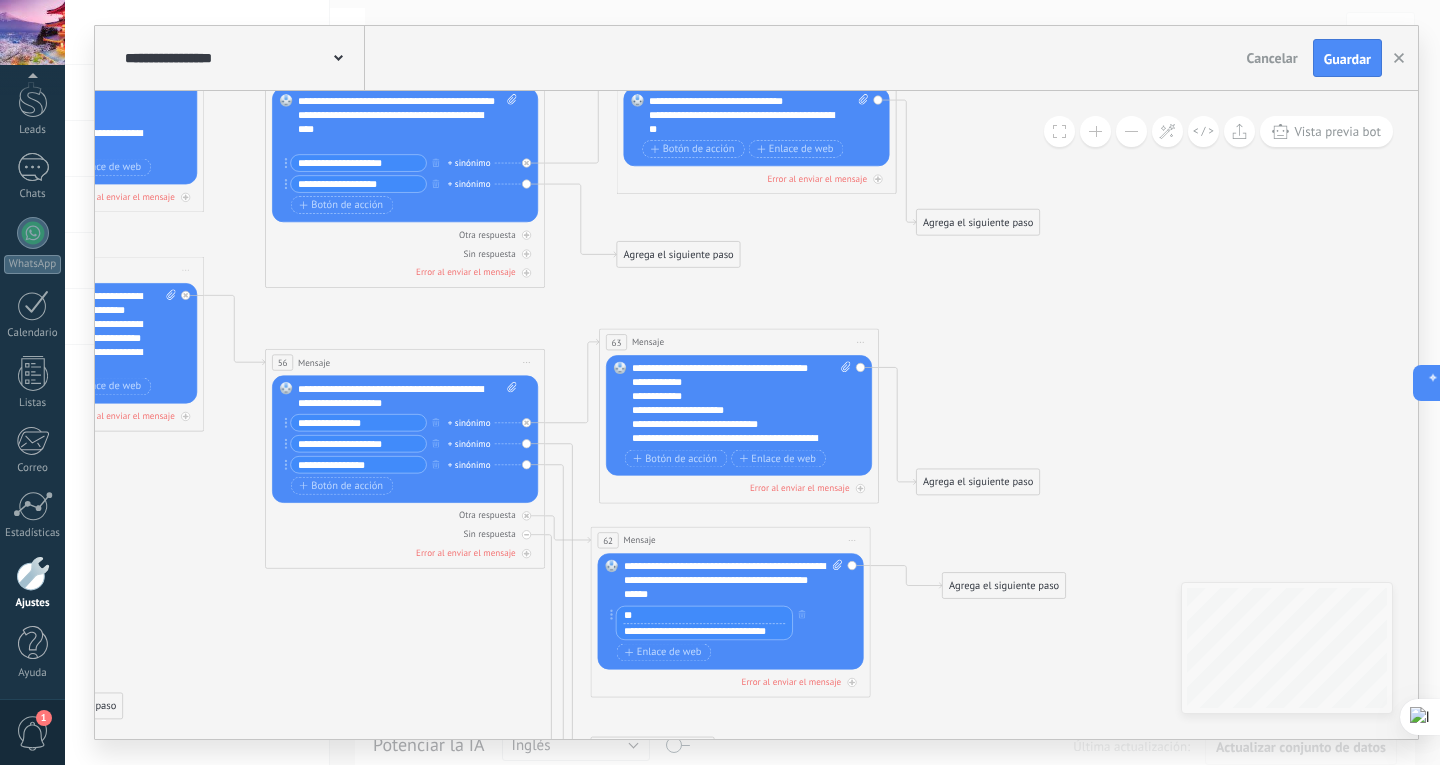 type on "*" 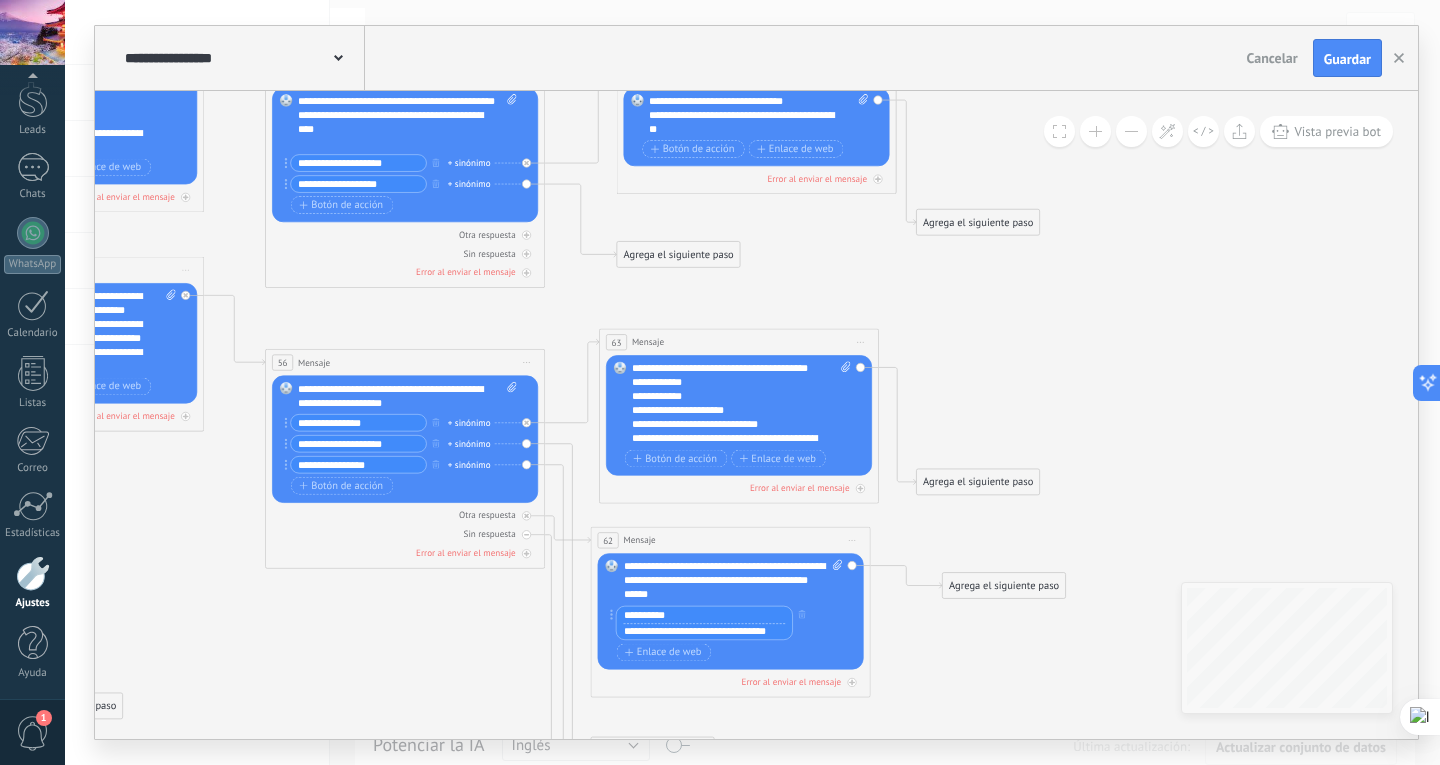 type on "**********" 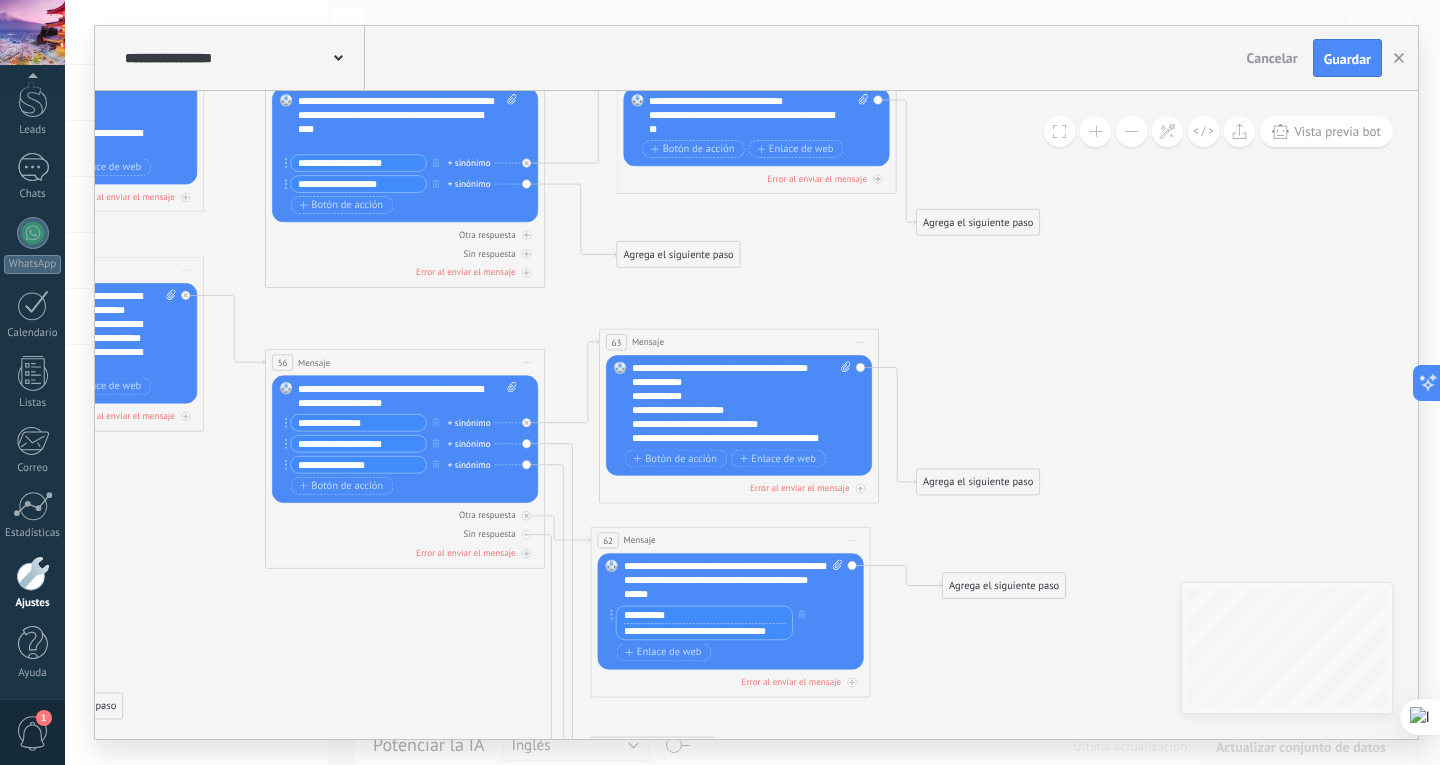 click 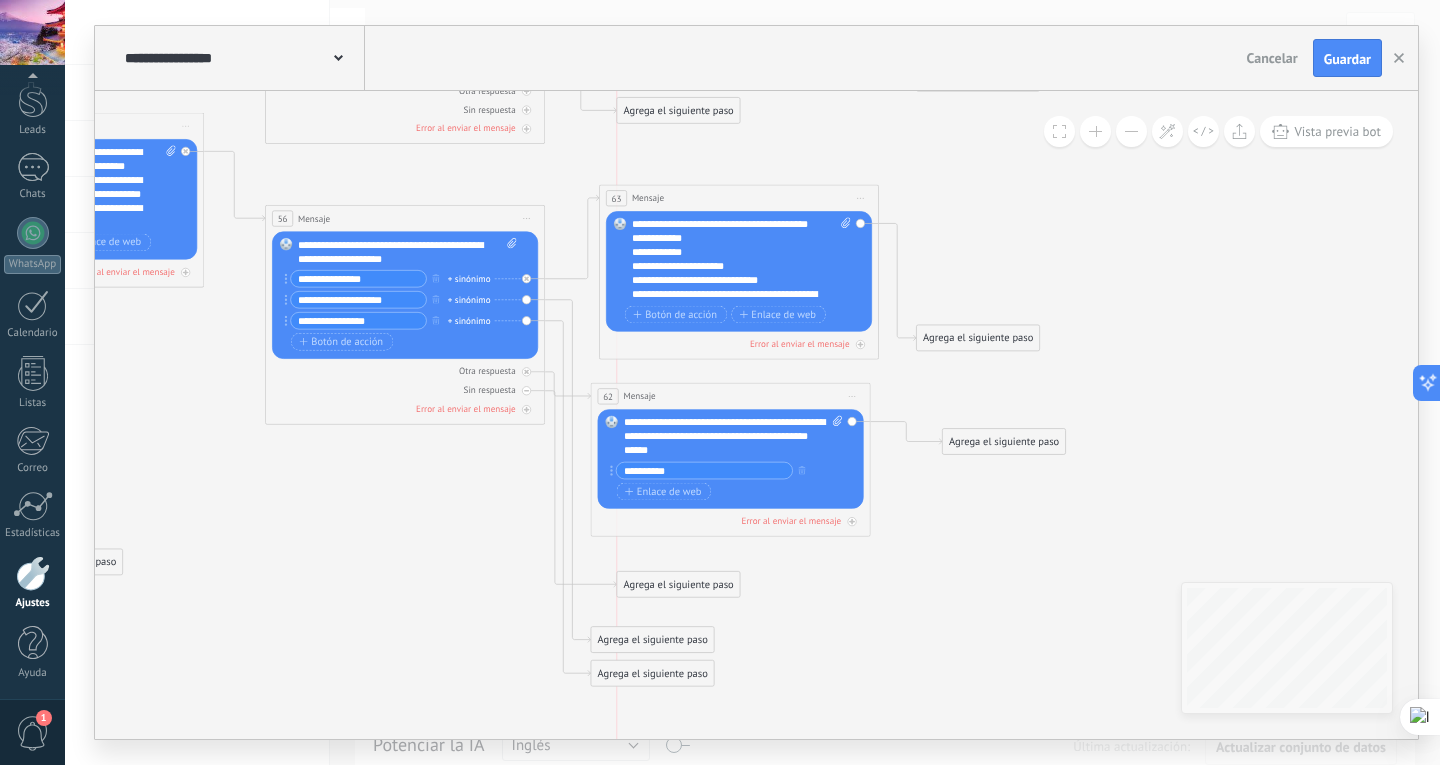 drag, startPoint x: 664, startPoint y: 601, endPoint x: 692, endPoint y: 580, distance: 35 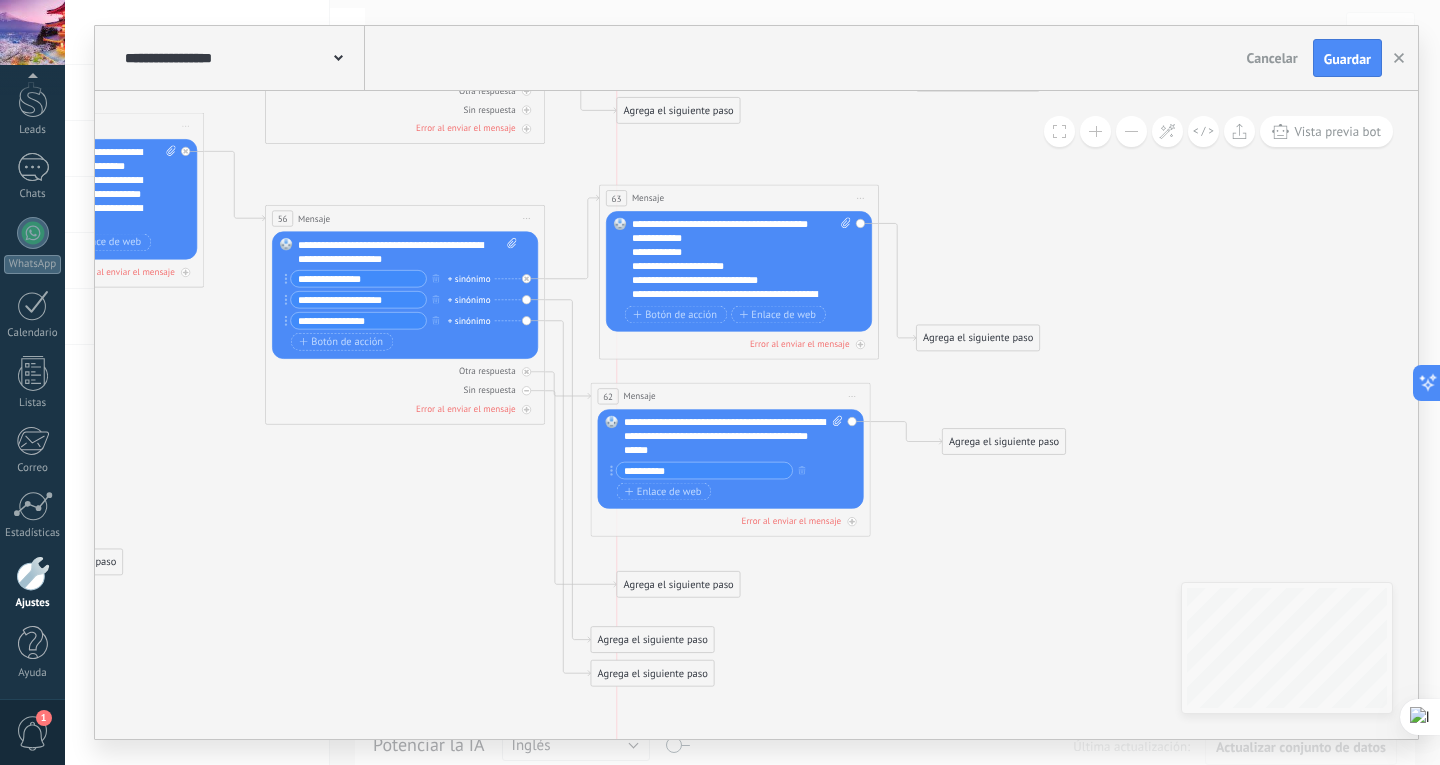 click on "Agrega el siguiente paso" at bounding box center [678, 584] 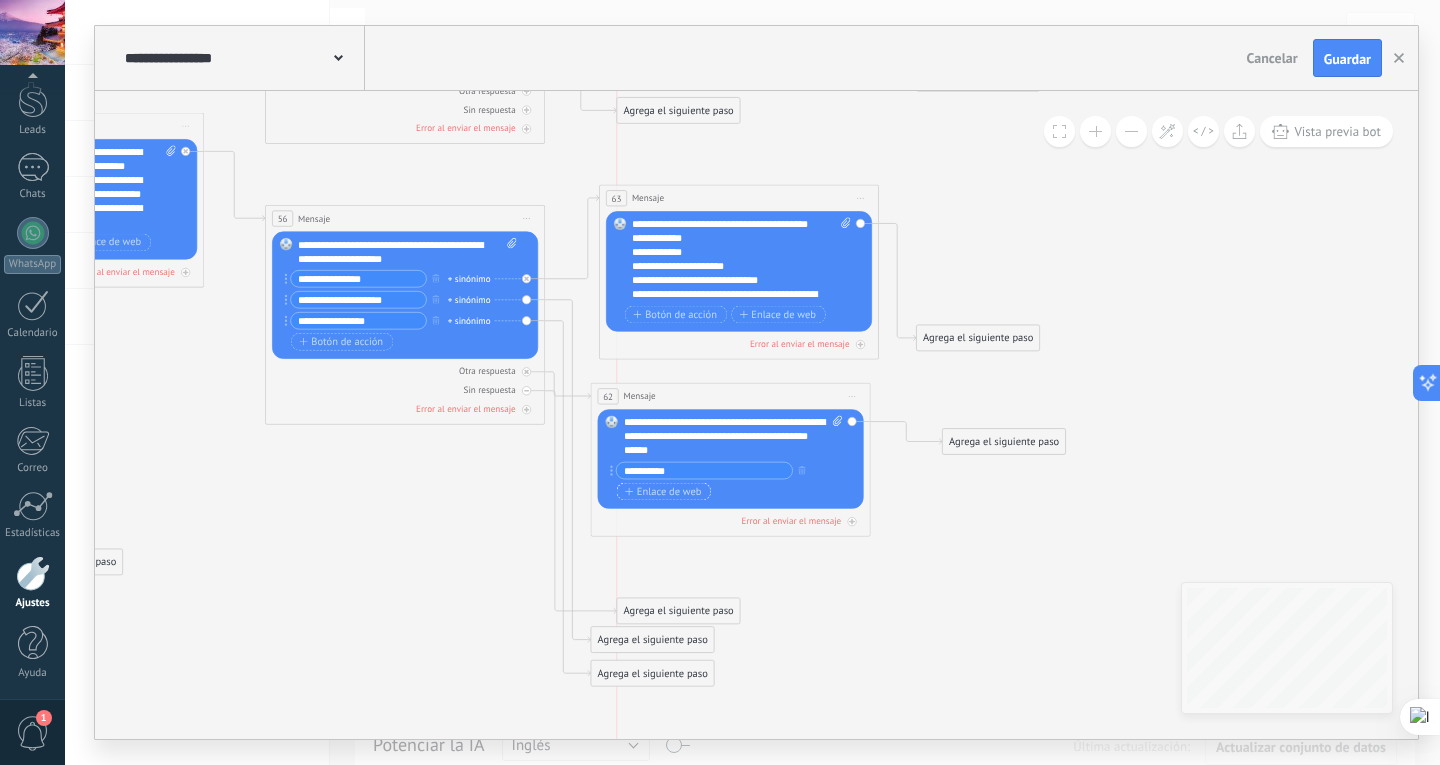 drag, startPoint x: 646, startPoint y: 577, endPoint x: 681, endPoint y: 497, distance: 87.32124 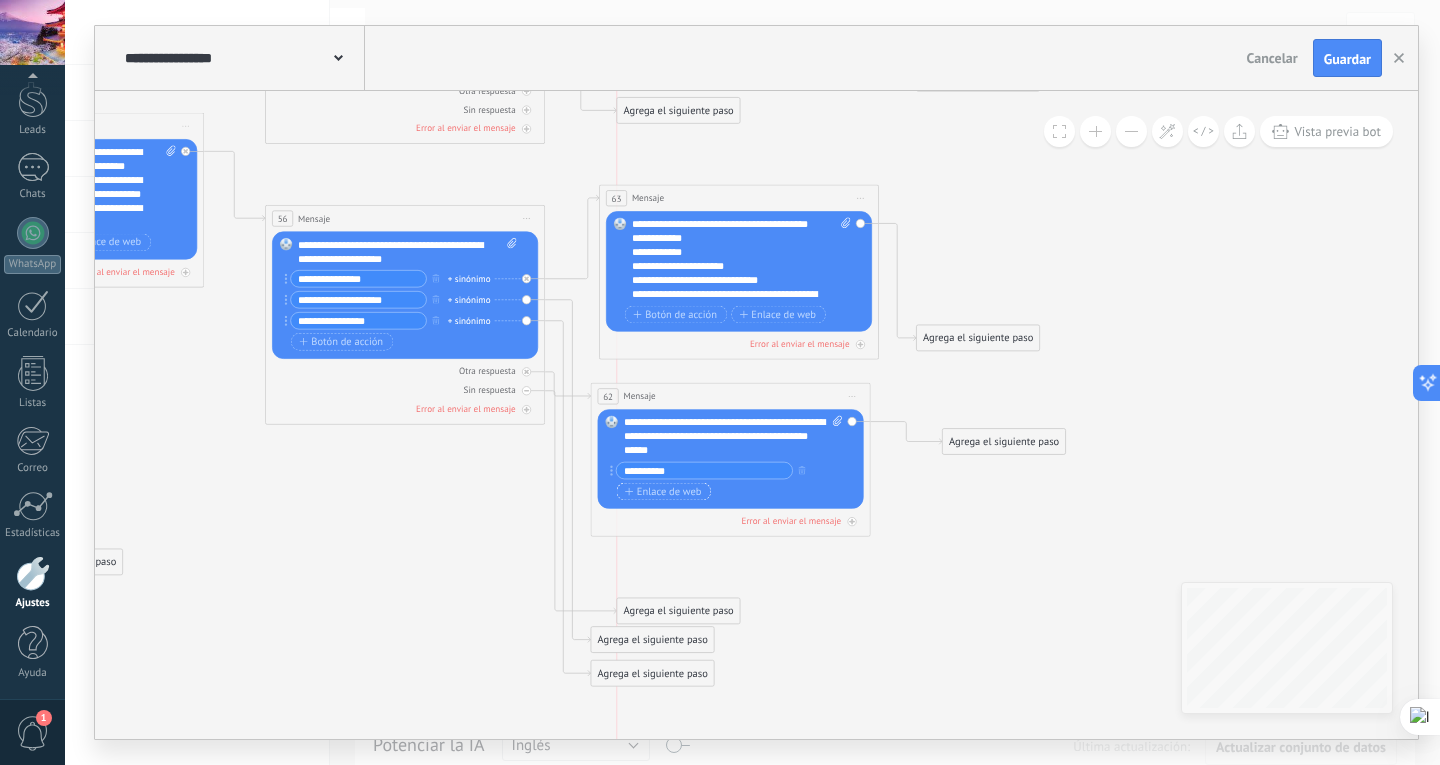 click on "Agrega el siguiente paso" at bounding box center [678, 611] 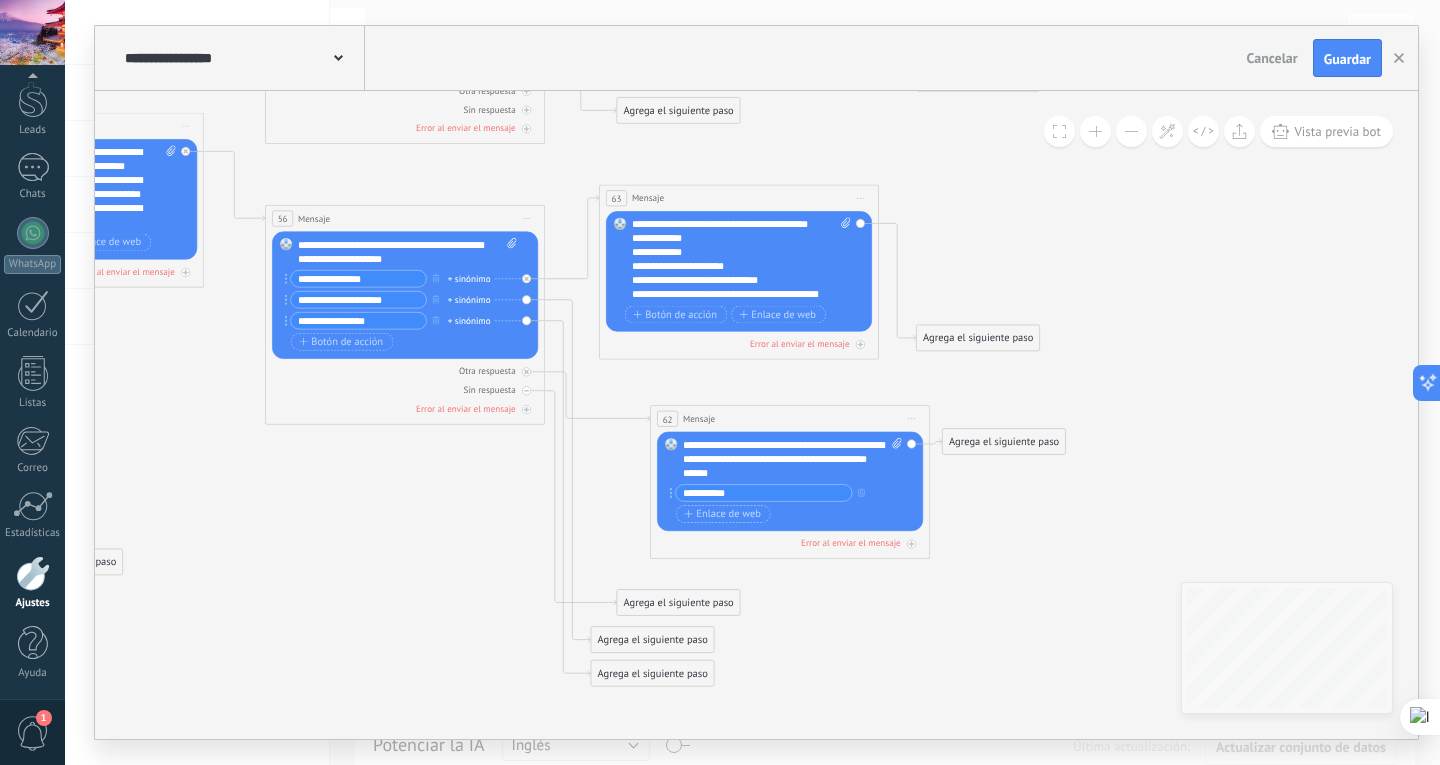 drag, startPoint x: 682, startPoint y: 389, endPoint x: 742, endPoint y: 412, distance: 64.25729 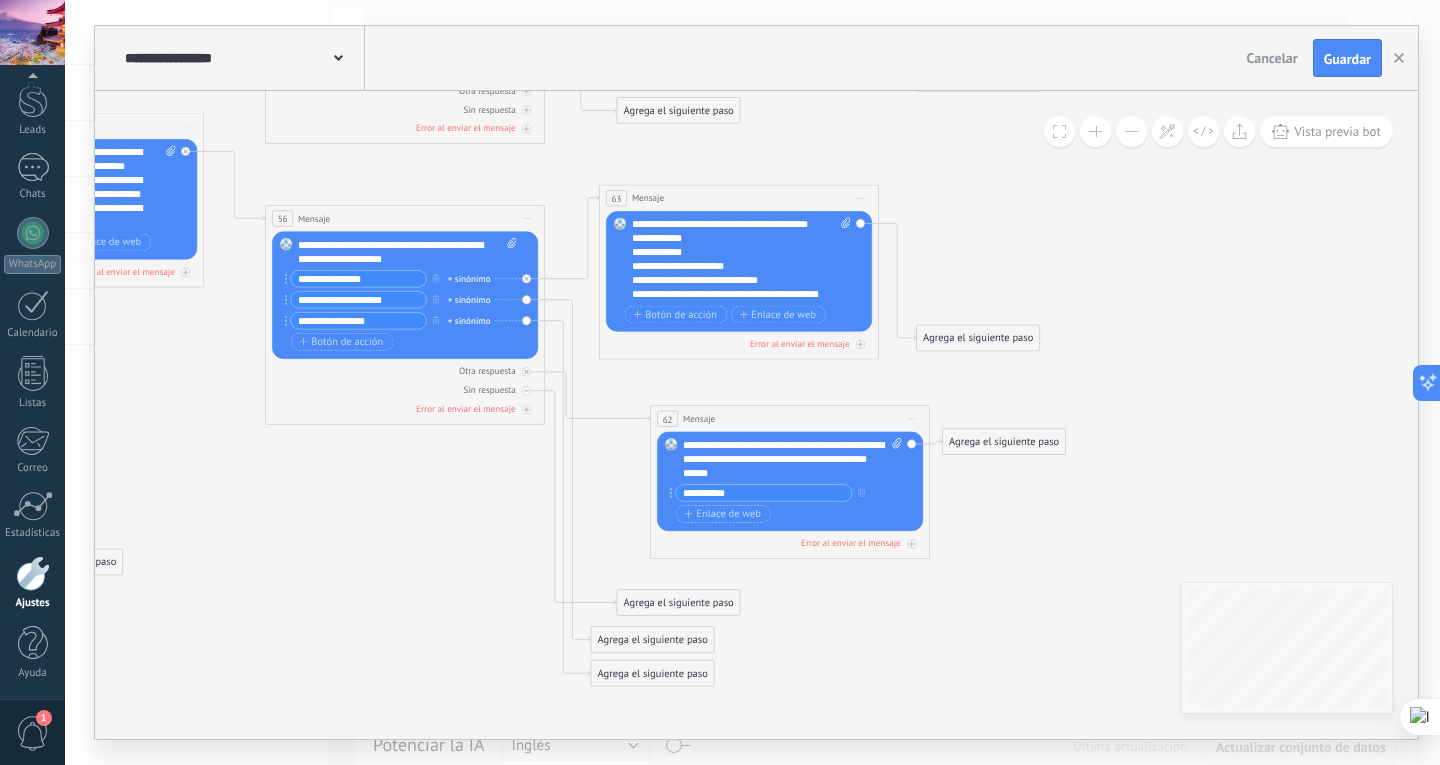 click on "62
Mensaje
*******
(a):
Todos los contactos - canales seleccionados
Todos los contactos - canales seleccionados
Todos los contactos - canal primario
Contacto principal - canales seleccionados
Contacto principal - canal primario
Todos los contactos - canales seleccionados
Todos los contactos - canales seleccionados
Todos los contactos - canal primario
Contacto principal - canales seleccionados" at bounding box center [790, 419] 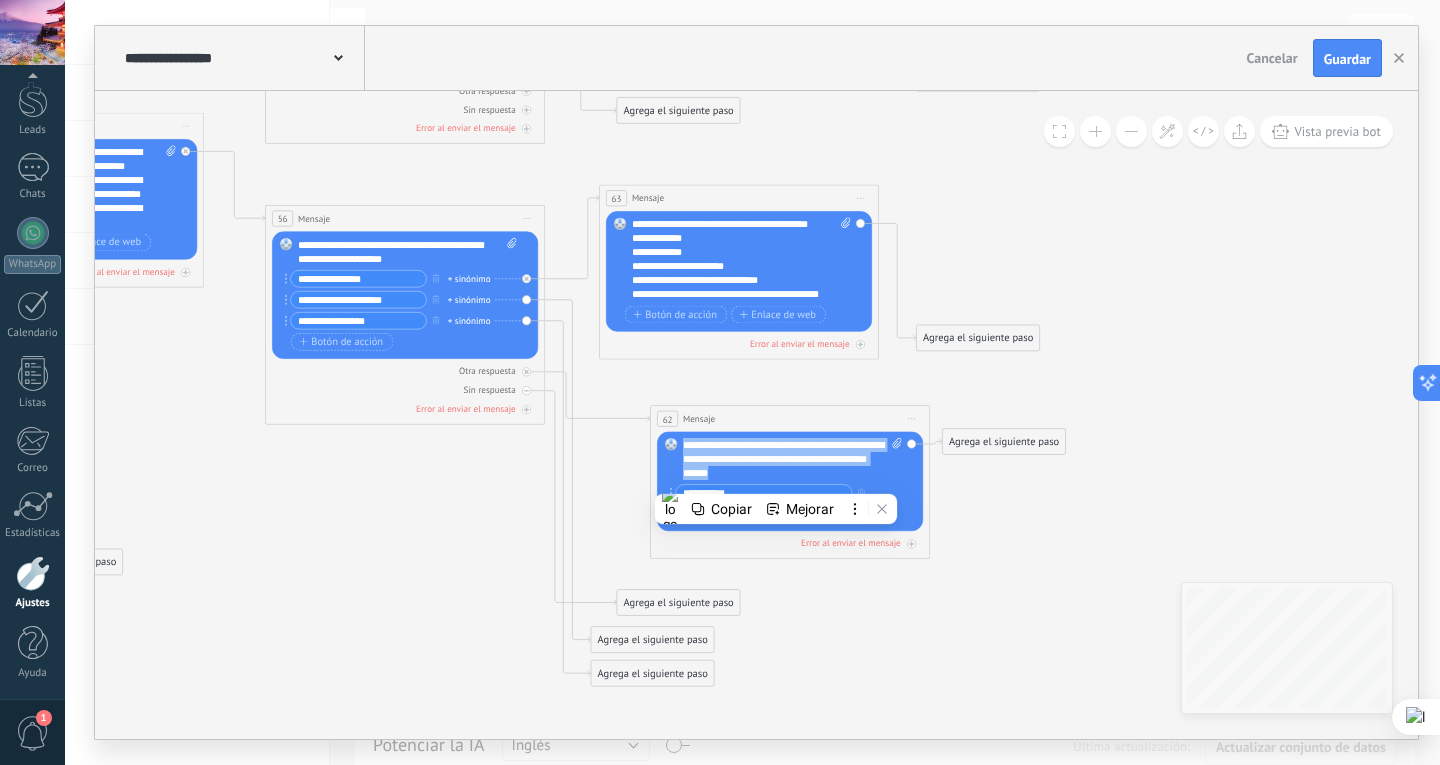 drag, startPoint x: 776, startPoint y: 479, endPoint x: 662, endPoint y: 432, distance: 123.308556 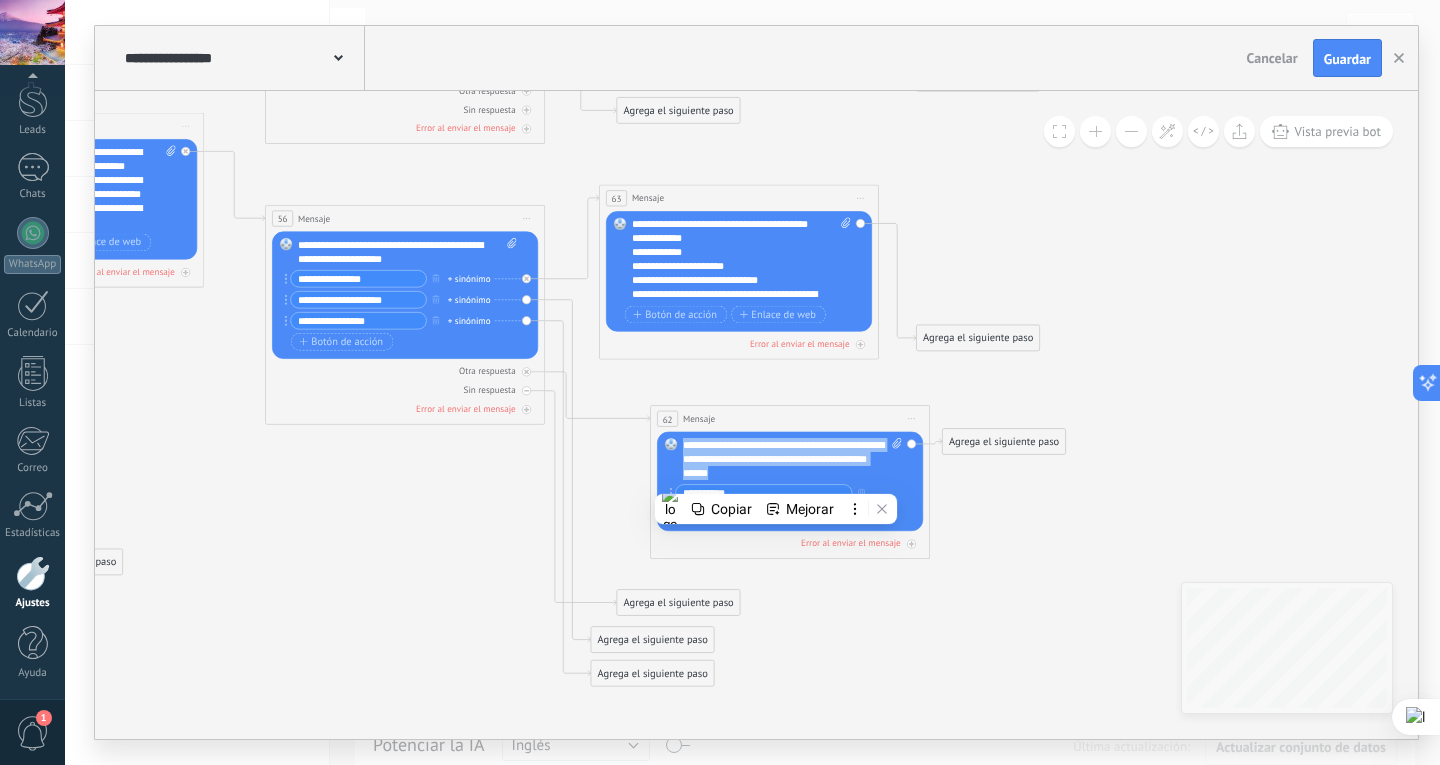 click on "Reemplazar
Quitar
Convertir a mensaje de voz
Arrastre la imagen aquí para adjuntarla.
Añadir imagen
Subir
Arrastrar y soltar
Archivo no encontrado
Escribe tu mensaje..." at bounding box center [790, 481] 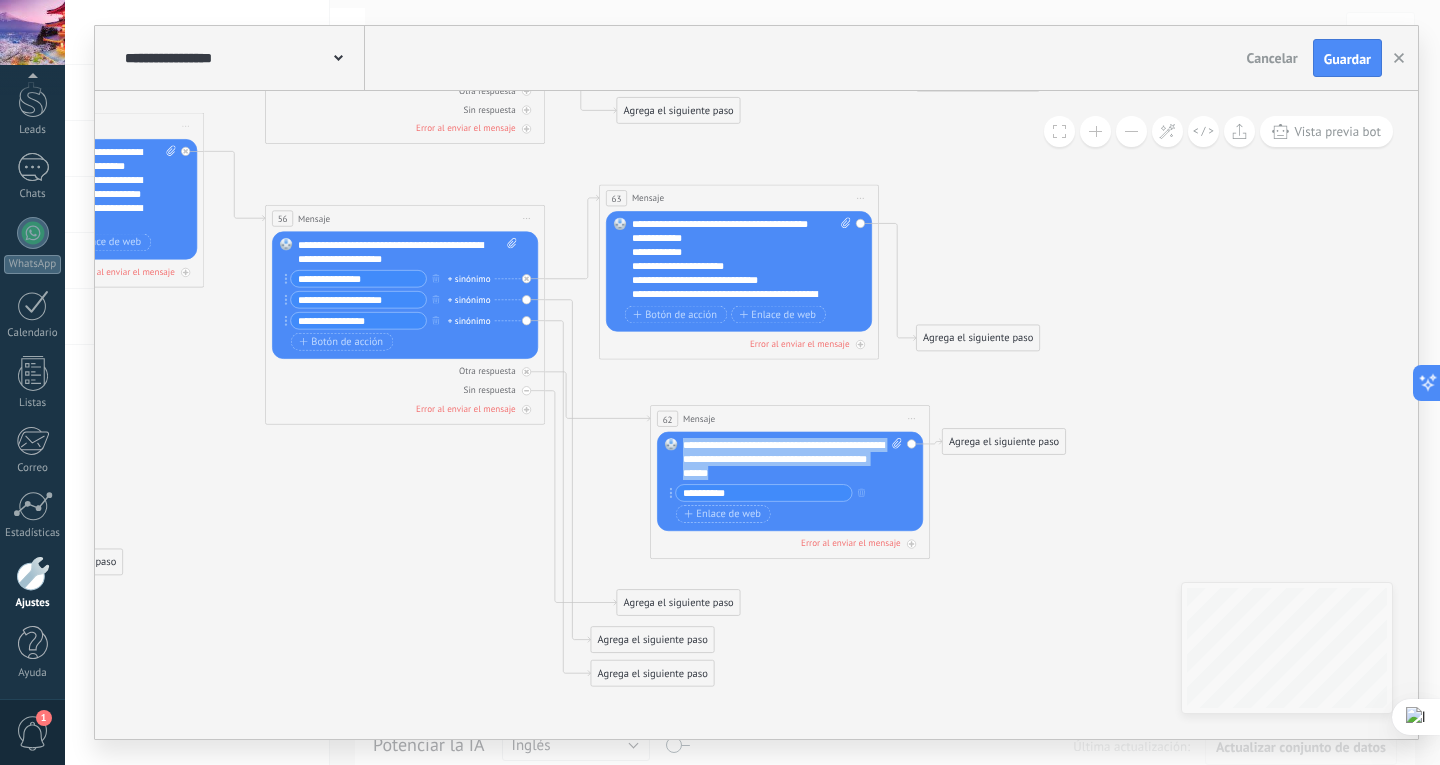 copy on "**********" 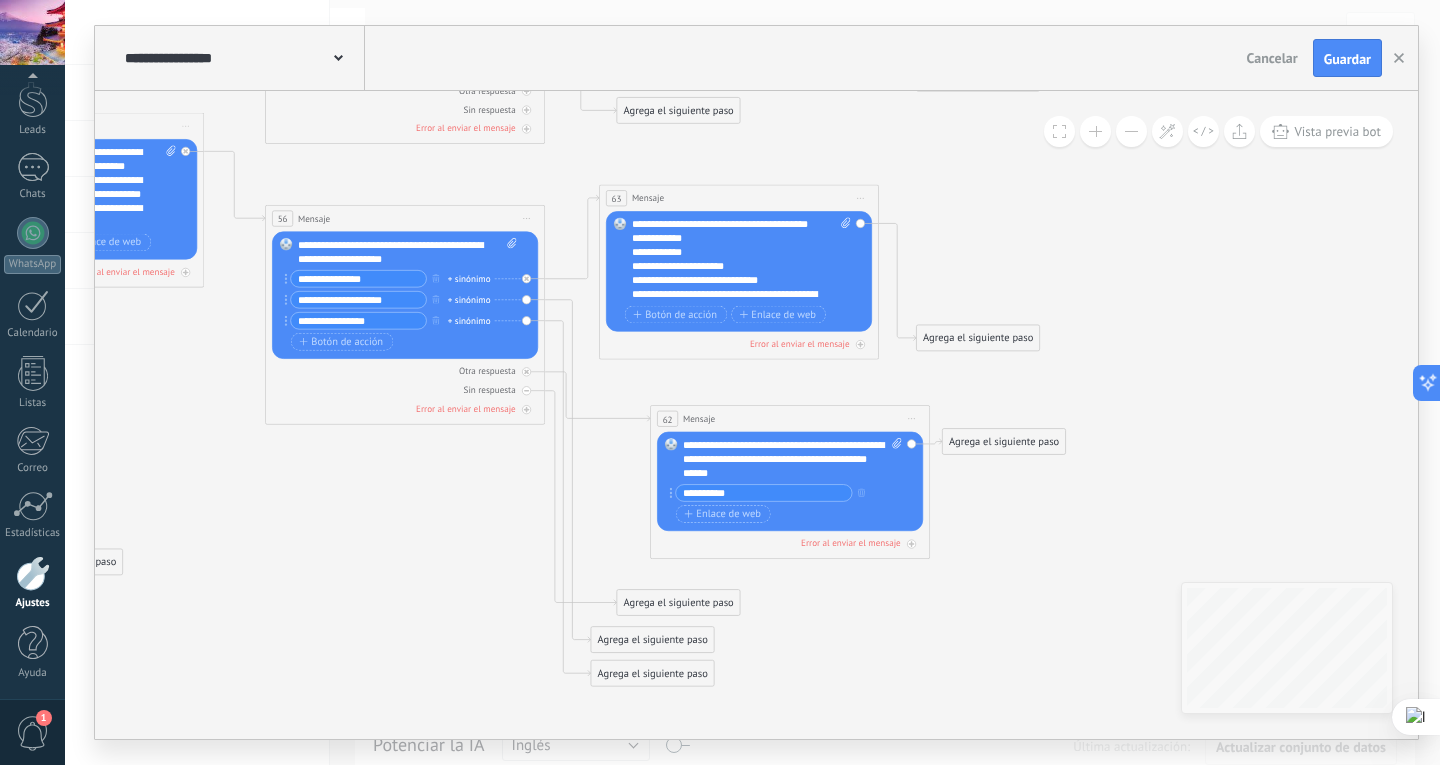 click 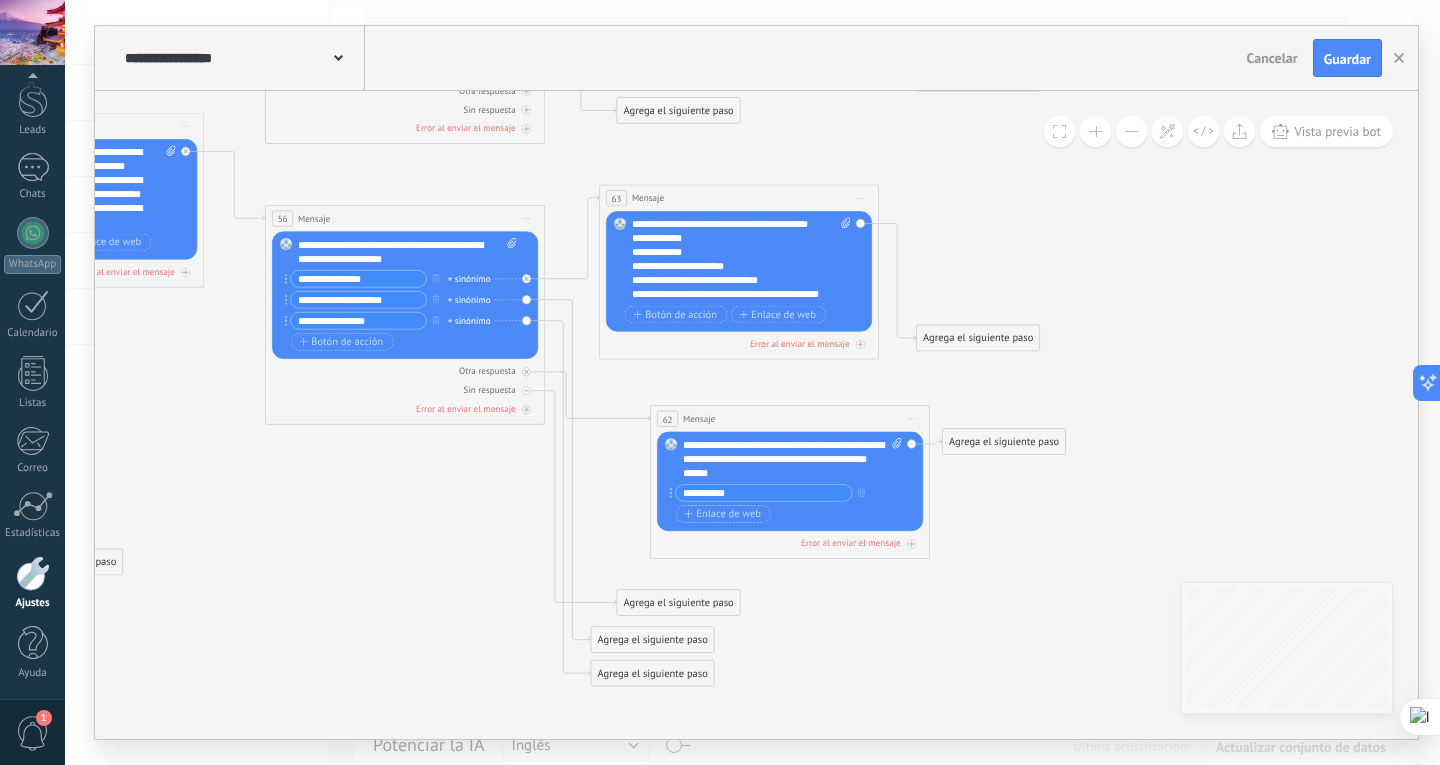 click on "Iniciar vista previa aquí
Cambiar nombre
Duplicar
Borrar" at bounding box center [912, 419] 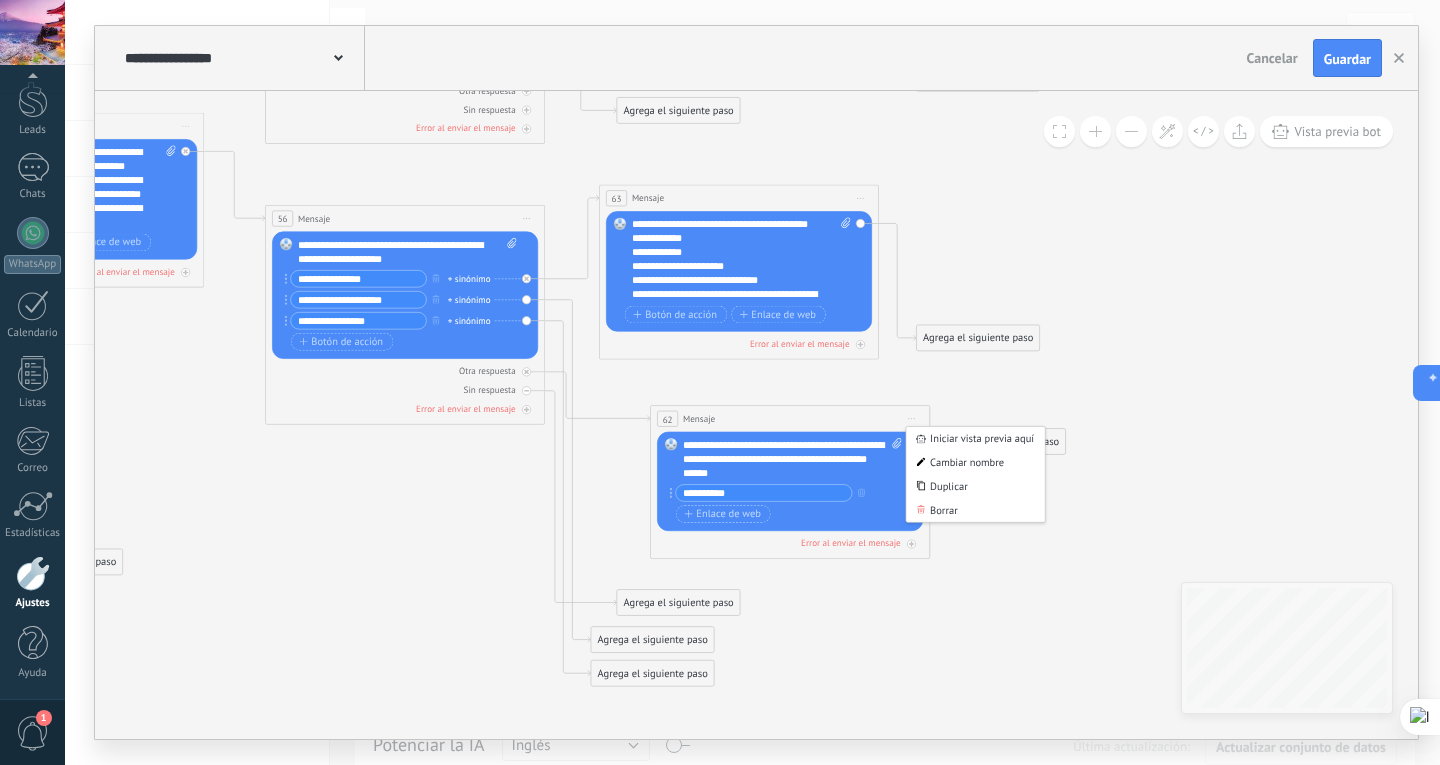 click on "**********" at bounding box center (792, 459) 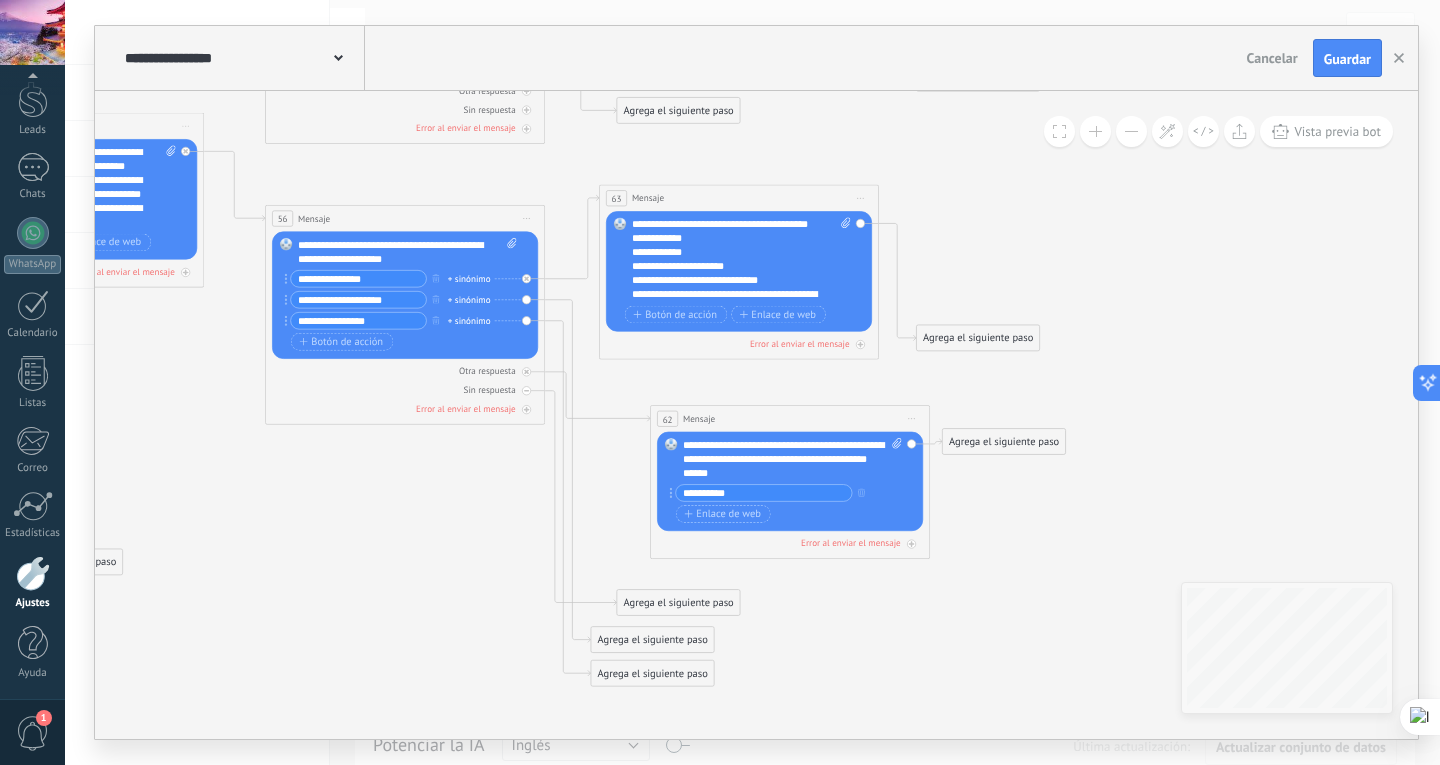 click on "Iniciar vista previa aquí
Cambiar nombre
Duplicar
Borrar" at bounding box center (912, 419) 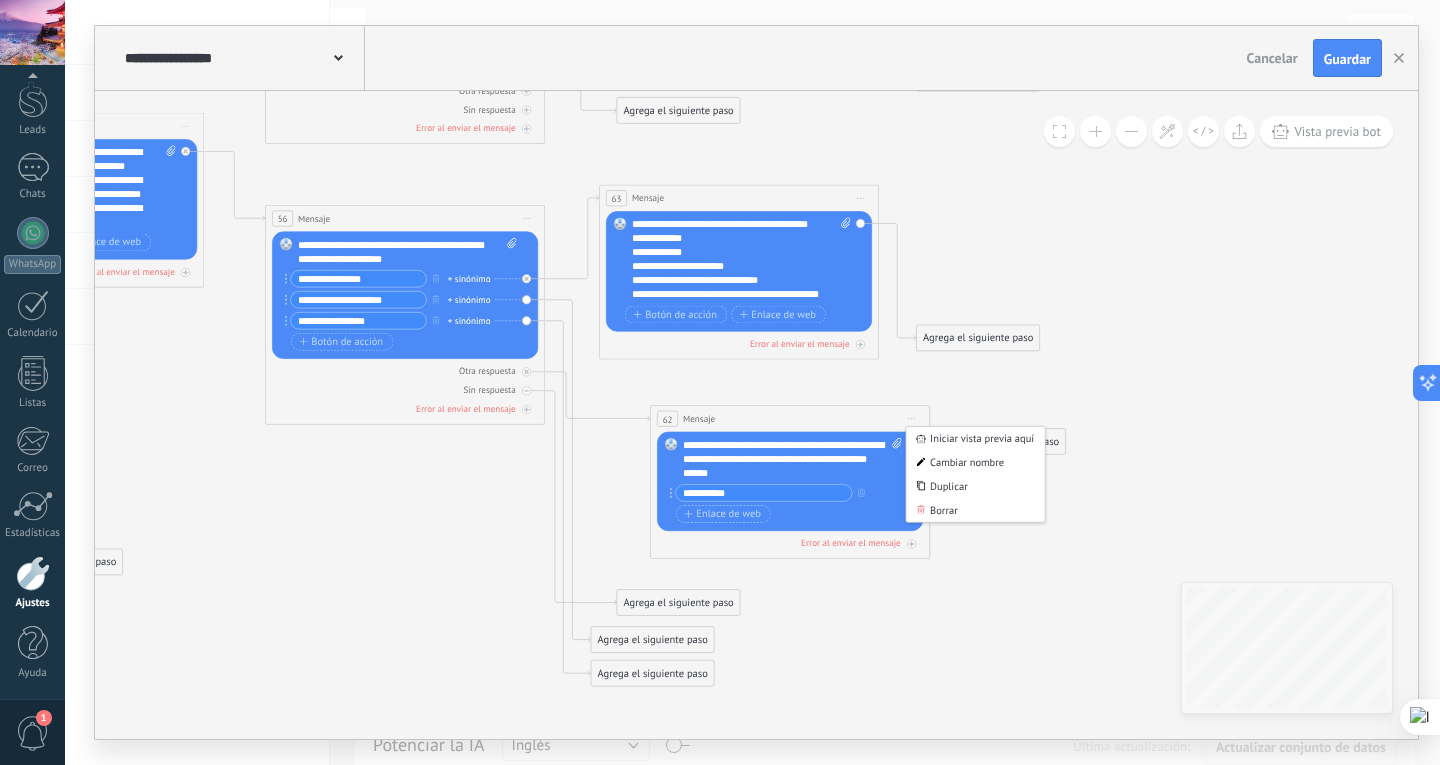 click on "Reemplazar
Quitar
Convertir a mensaje de voz
Arrastre la imagen aquí para adjuntarla.
Añadir imagen
Subir
Arrastrar y soltar
Archivo no encontrado
Escribe tu mensaje..." at bounding box center [790, 481] 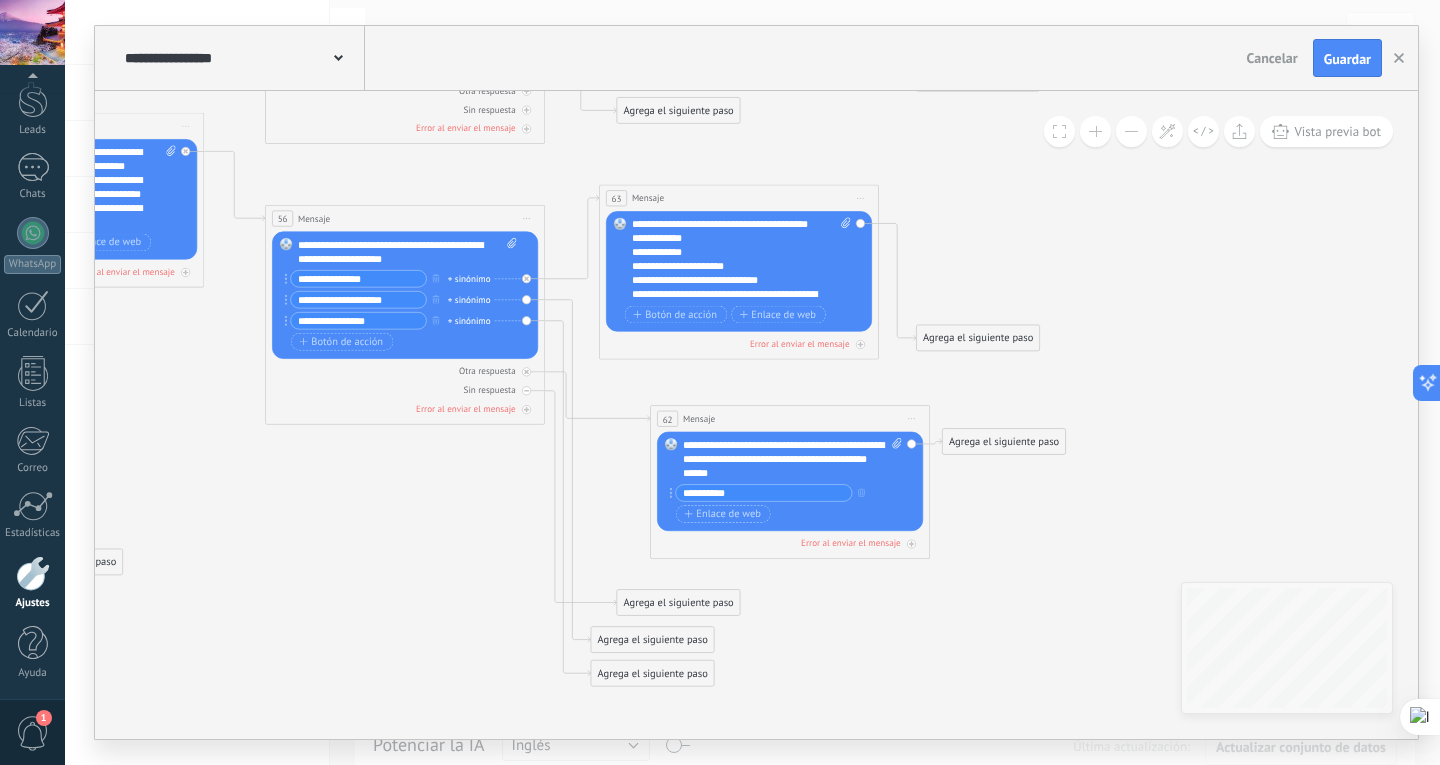 drag, startPoint x: 680, startPoint y: 441, endPoint x: 754, endPoint y: 472, distance: 80.23092 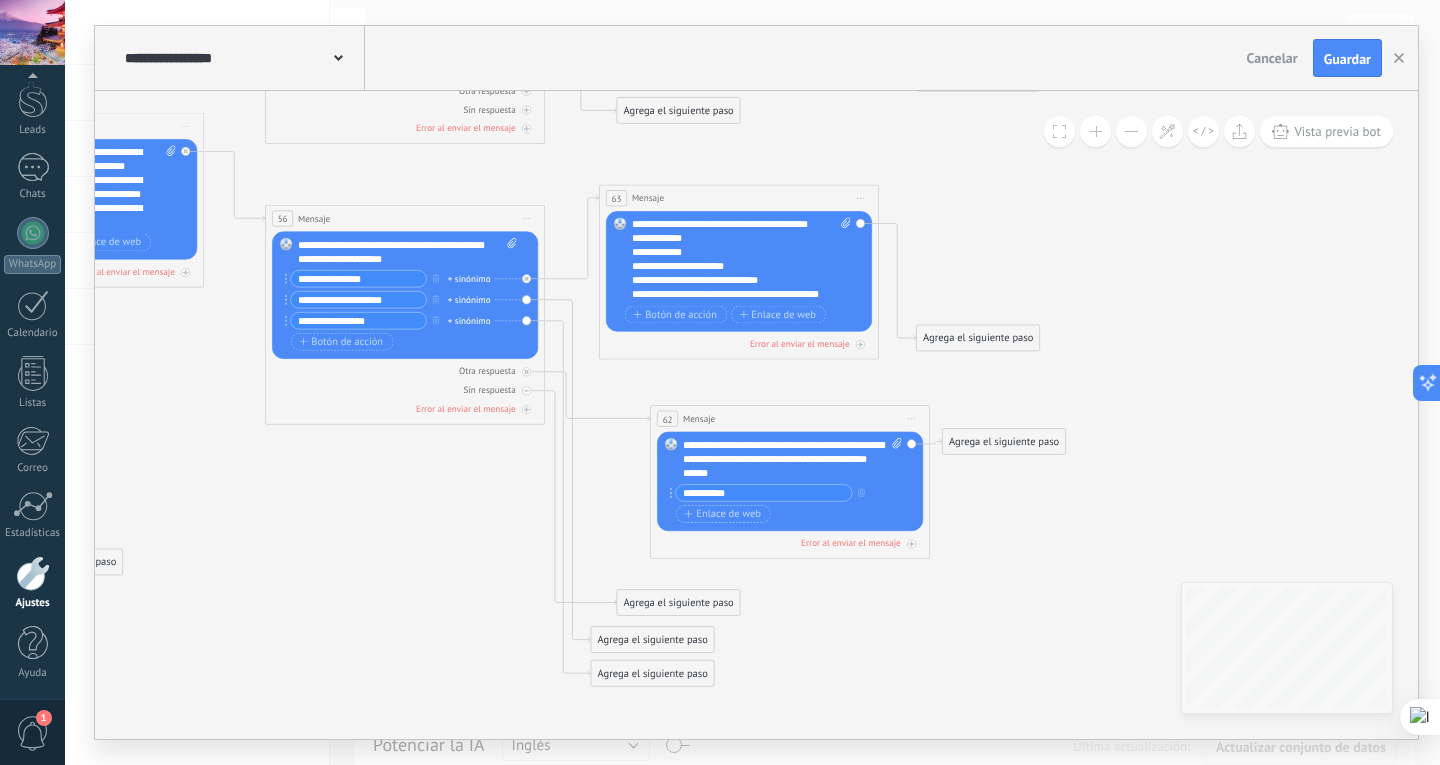 click on "Reemplazar
Quitar
Convertir a mensaje de voz
Arrastre la imagen aquí para adjuntarla.
Añadir imagen
Subir
Arrastrar y soltar
Archivo no encontrado
Escribe tu mensaje..." at bounding box center [790, 481] 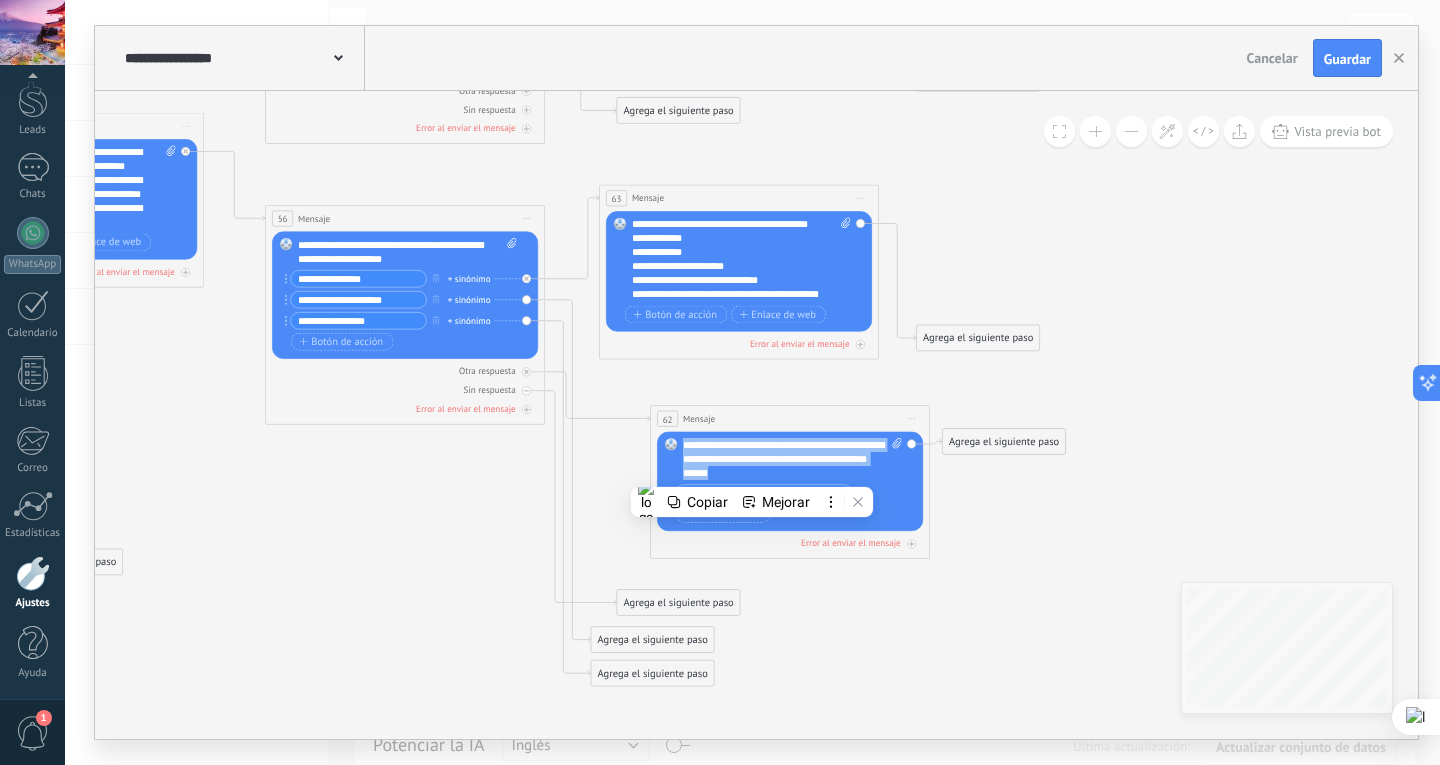 drag, startPoint x: 764, startPoint y: 474, endPoint x: 672, endPoint y: 437, distance: 99.16148 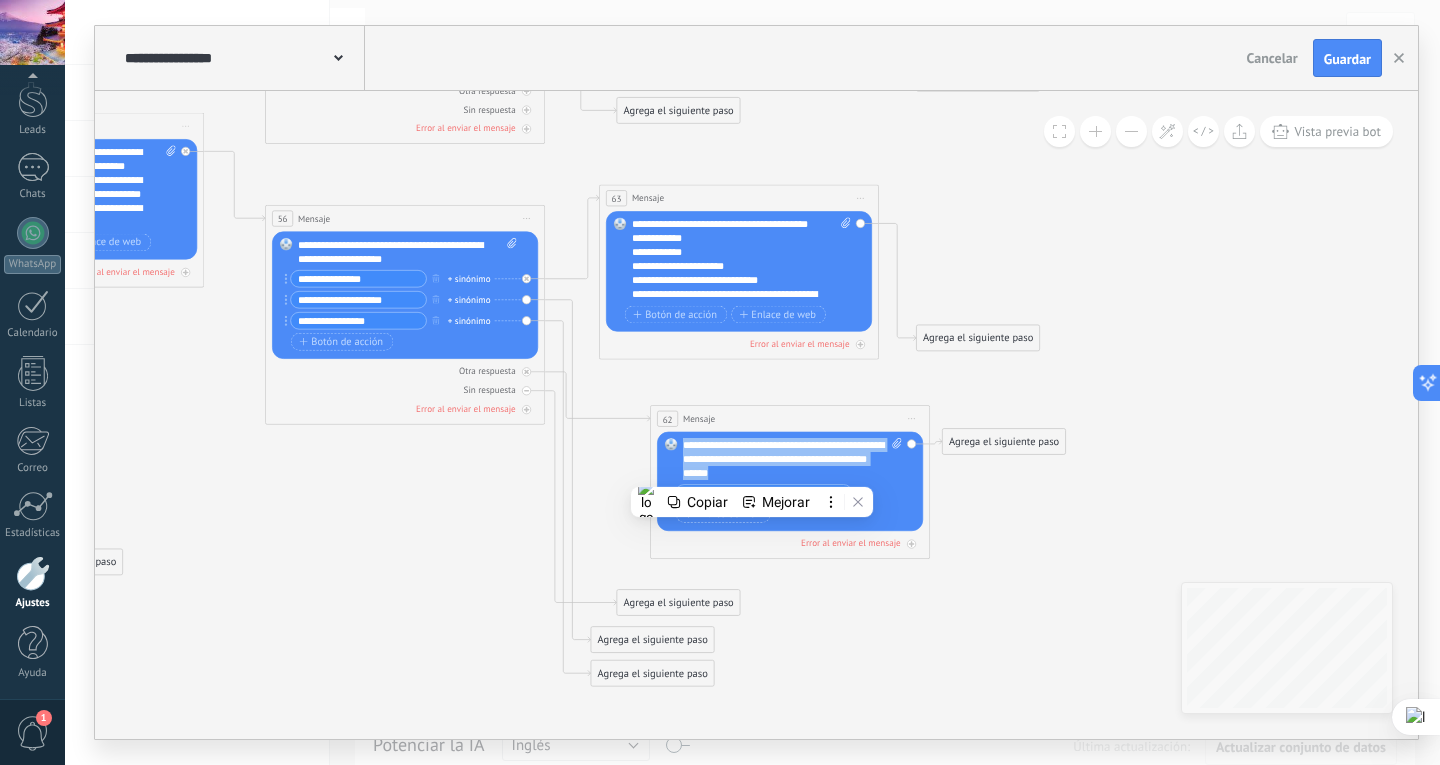 click on "Reemplazar
Quitar
Convertir a mensaje de voz
Arrastre la imagen aquí para adjuntarla.
Añadir imagen
Subir
Arrastrar y soltar
Archivo no encontrado
Escribe tu mensaje..." at bounding box center (790, 481) 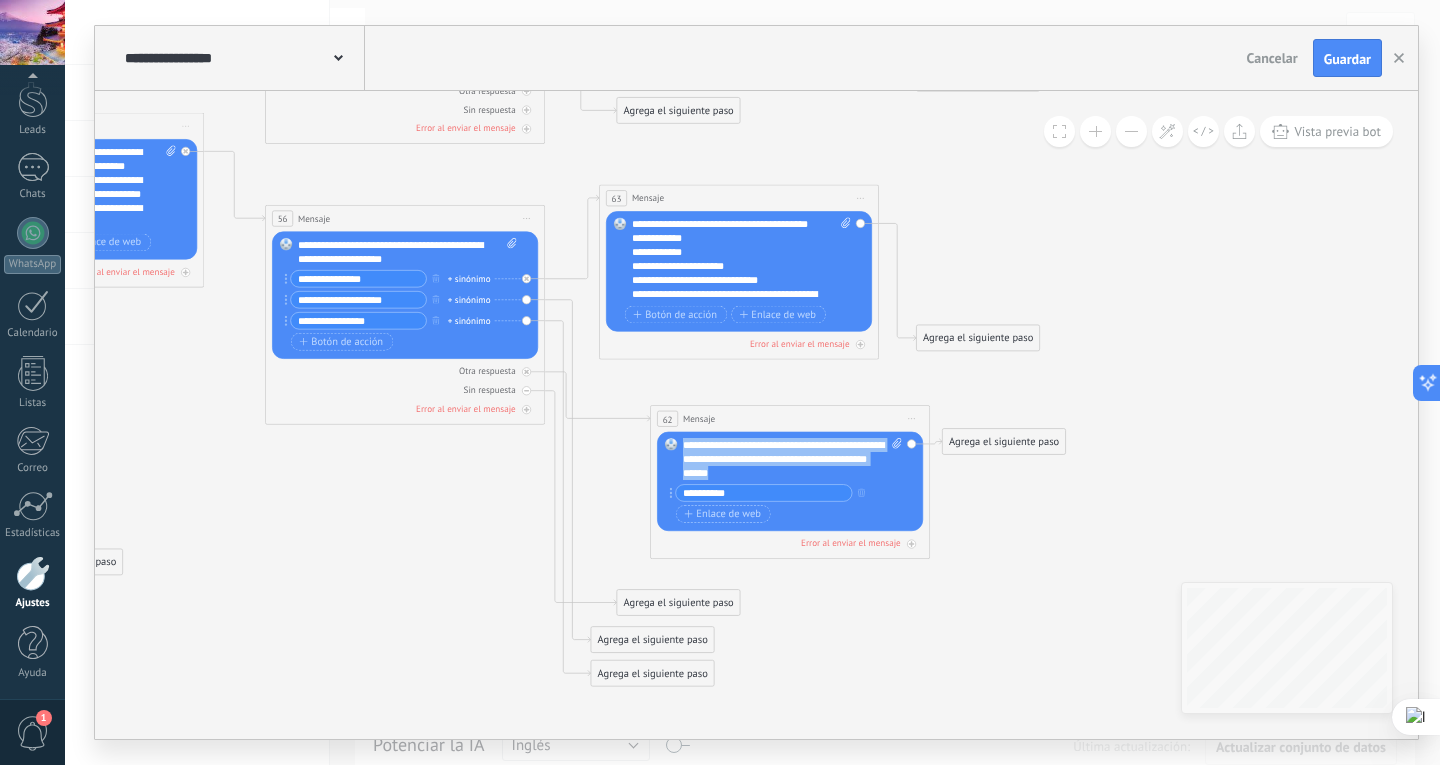 copy on "**********" 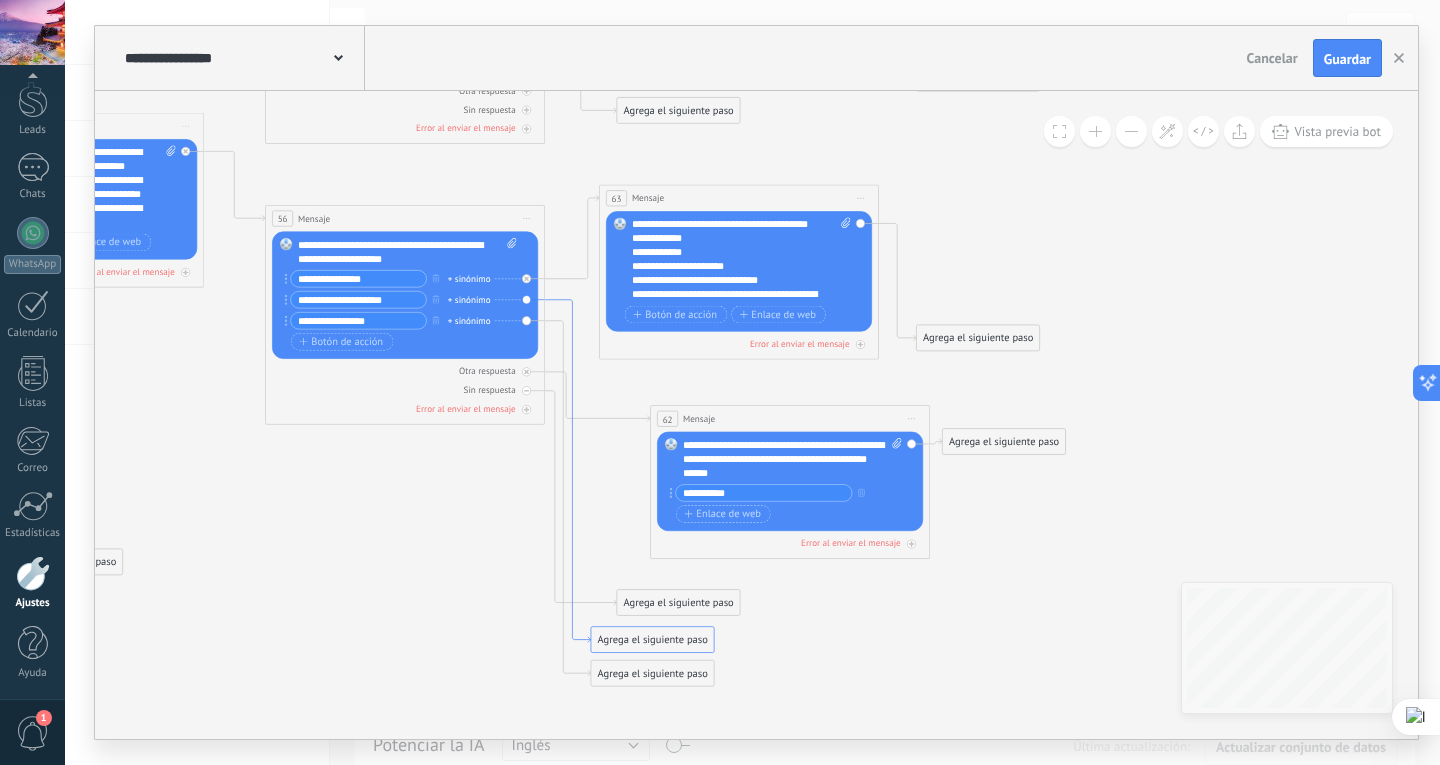 click 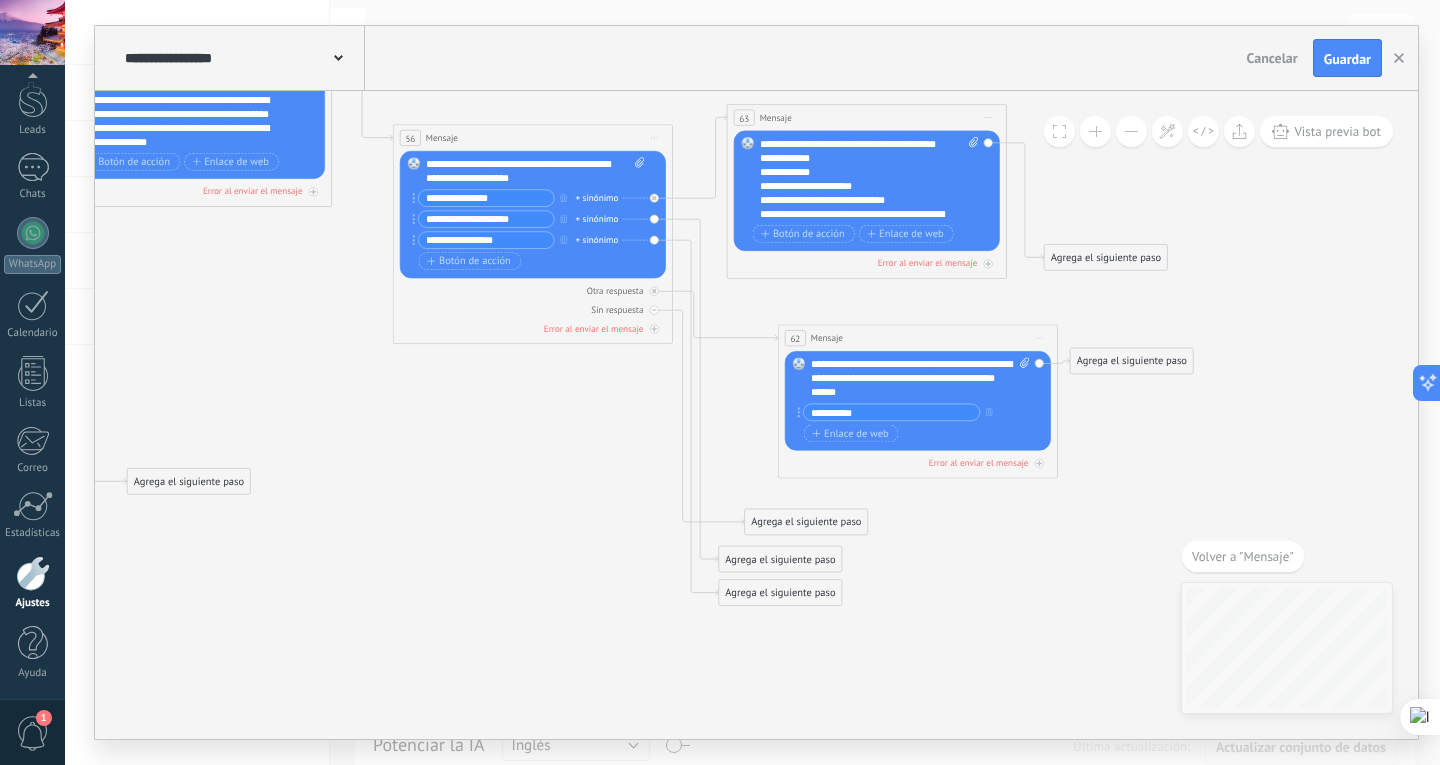 click on "Agrega el siguiente paso" at bounding box center (780, 559) 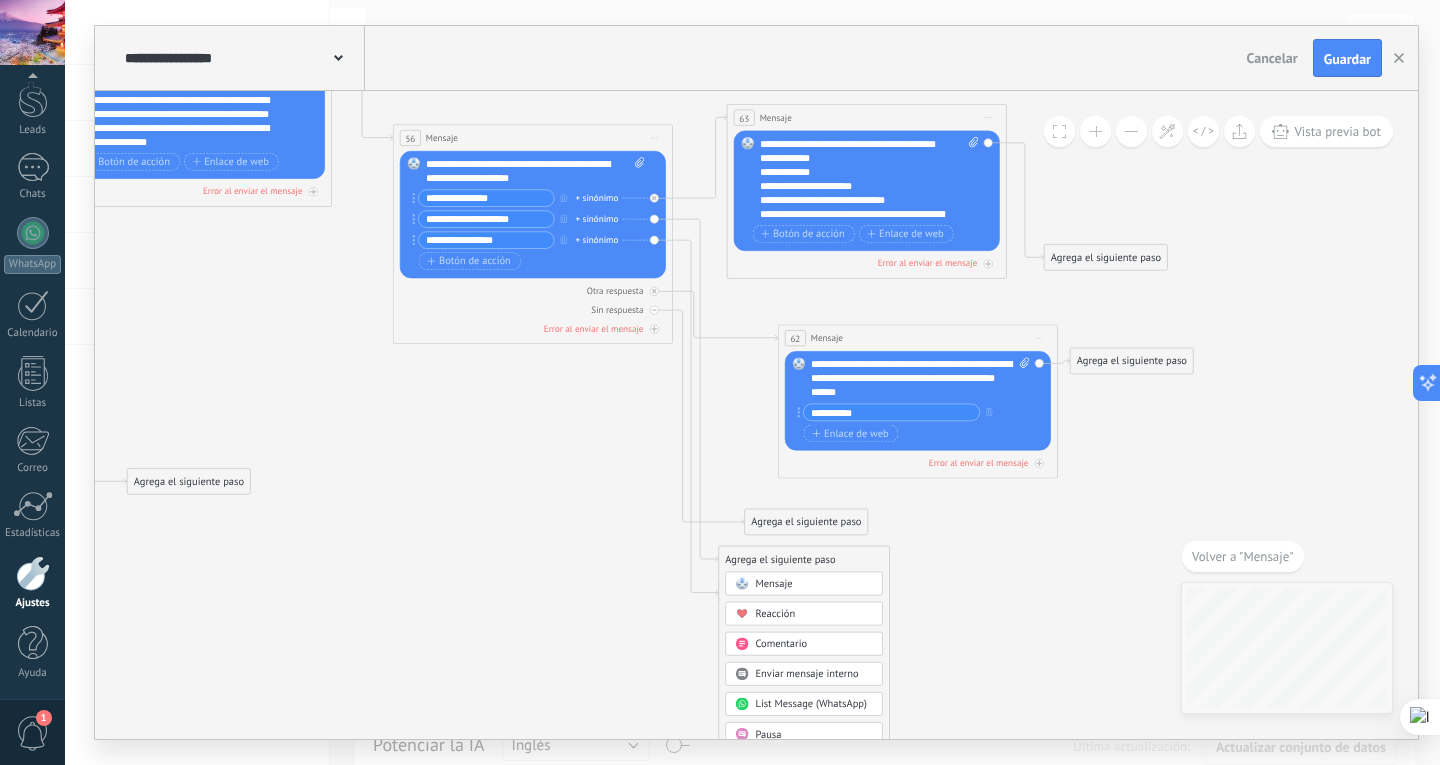 click on "Mensaje" at bounding box center (814, 584) 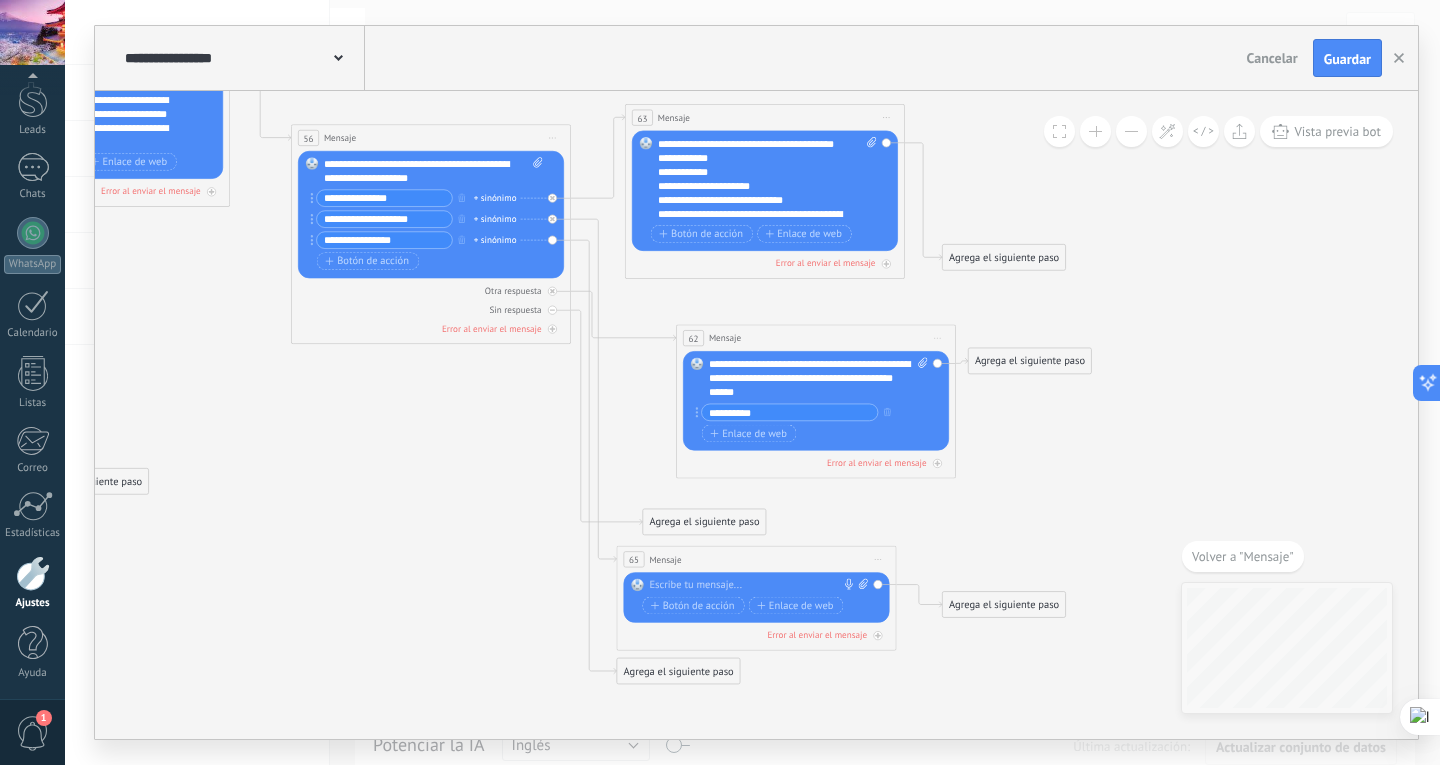 click at bounding box center [753, 586] 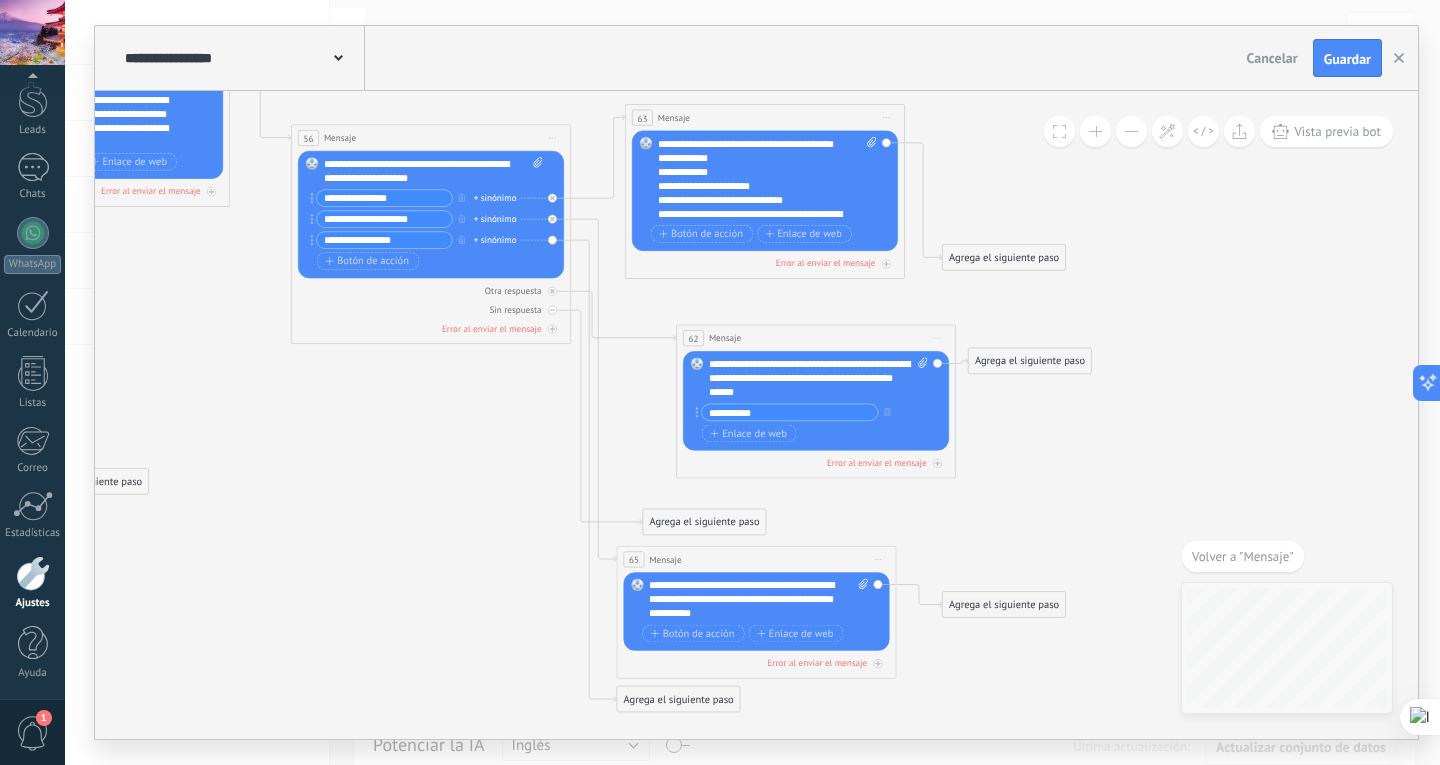 click on "**********" at bounding box center [790, 412] 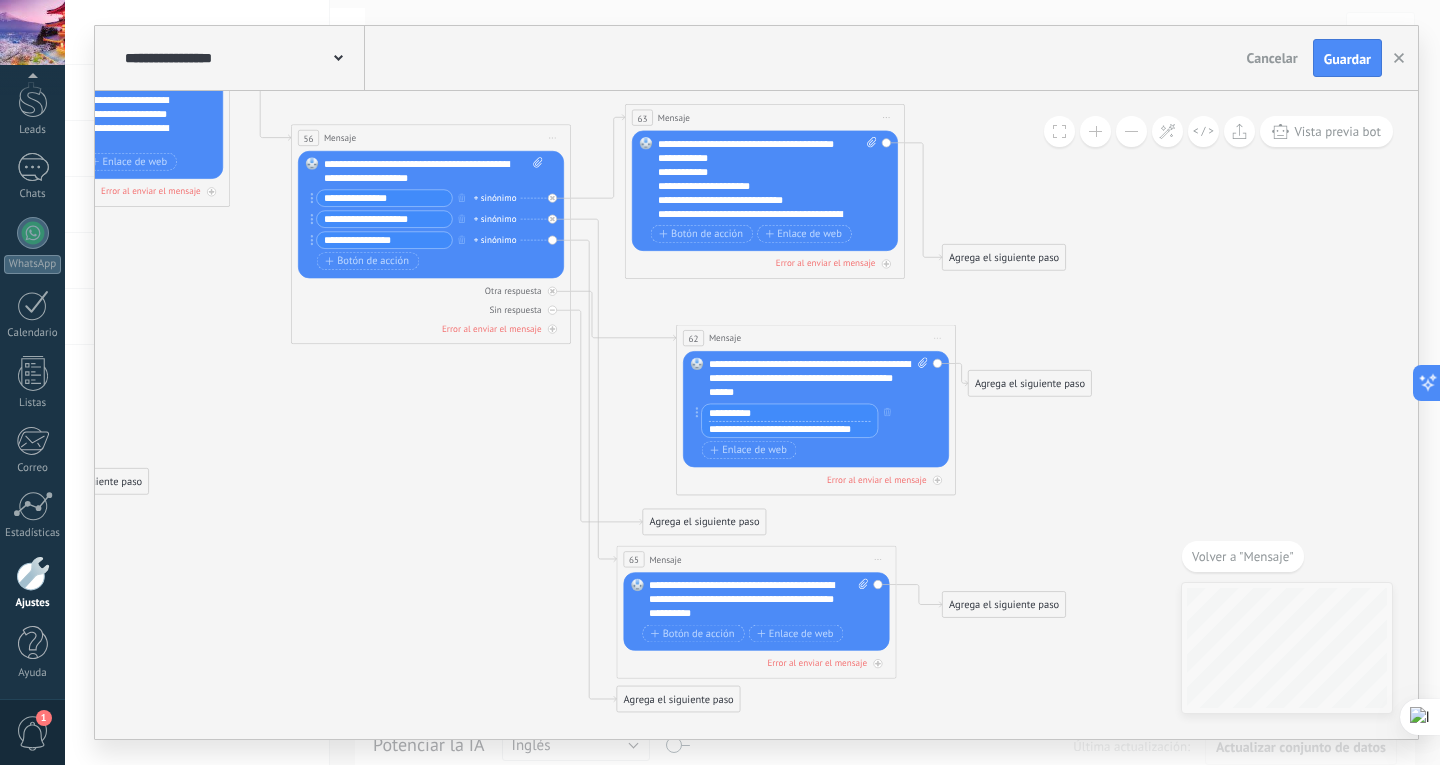 scroll, scrollTop: 0, scrollLeft: 1, axis: horizontal 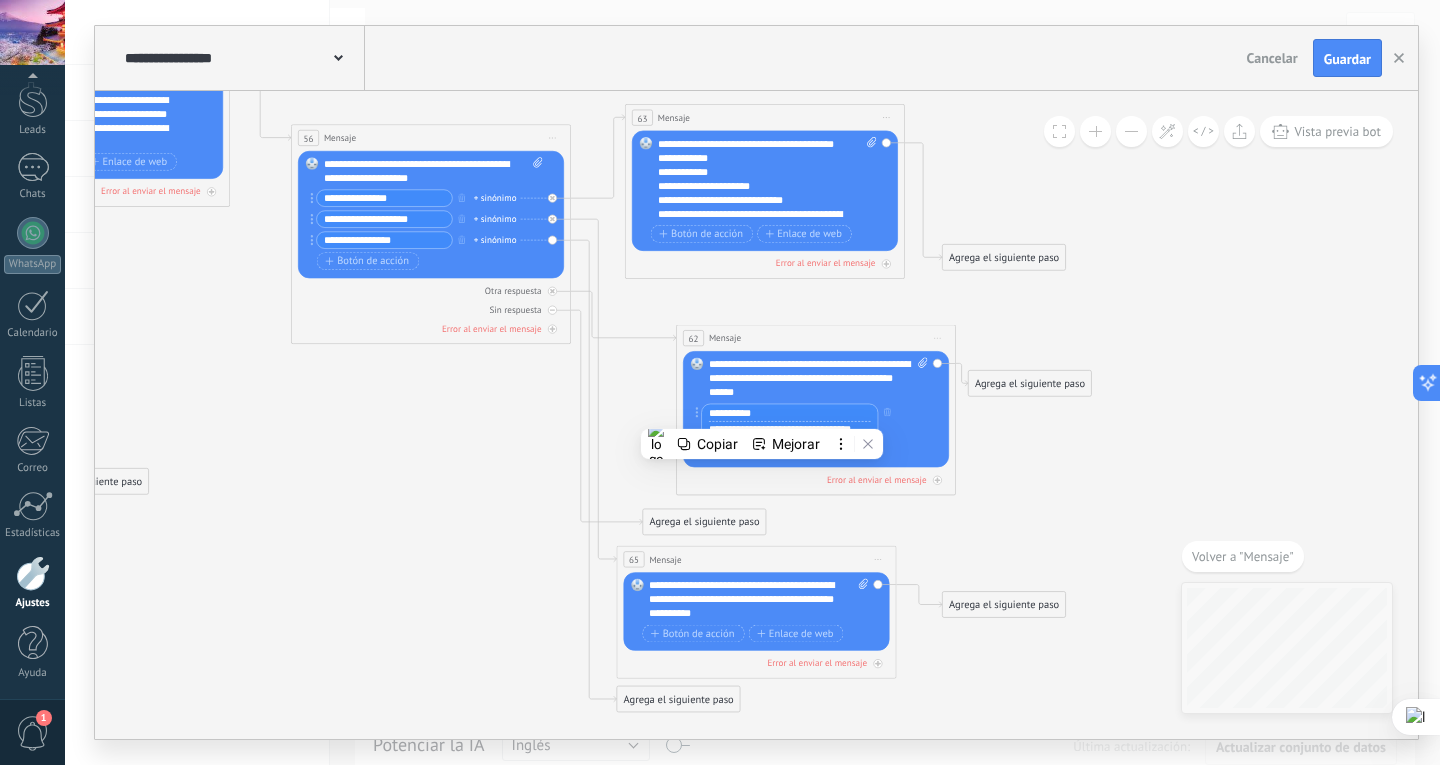 drag, startPoint x: 707, startPoint y: 424, endPoint x: 939, endPoint y: 445, distance: 232.94849 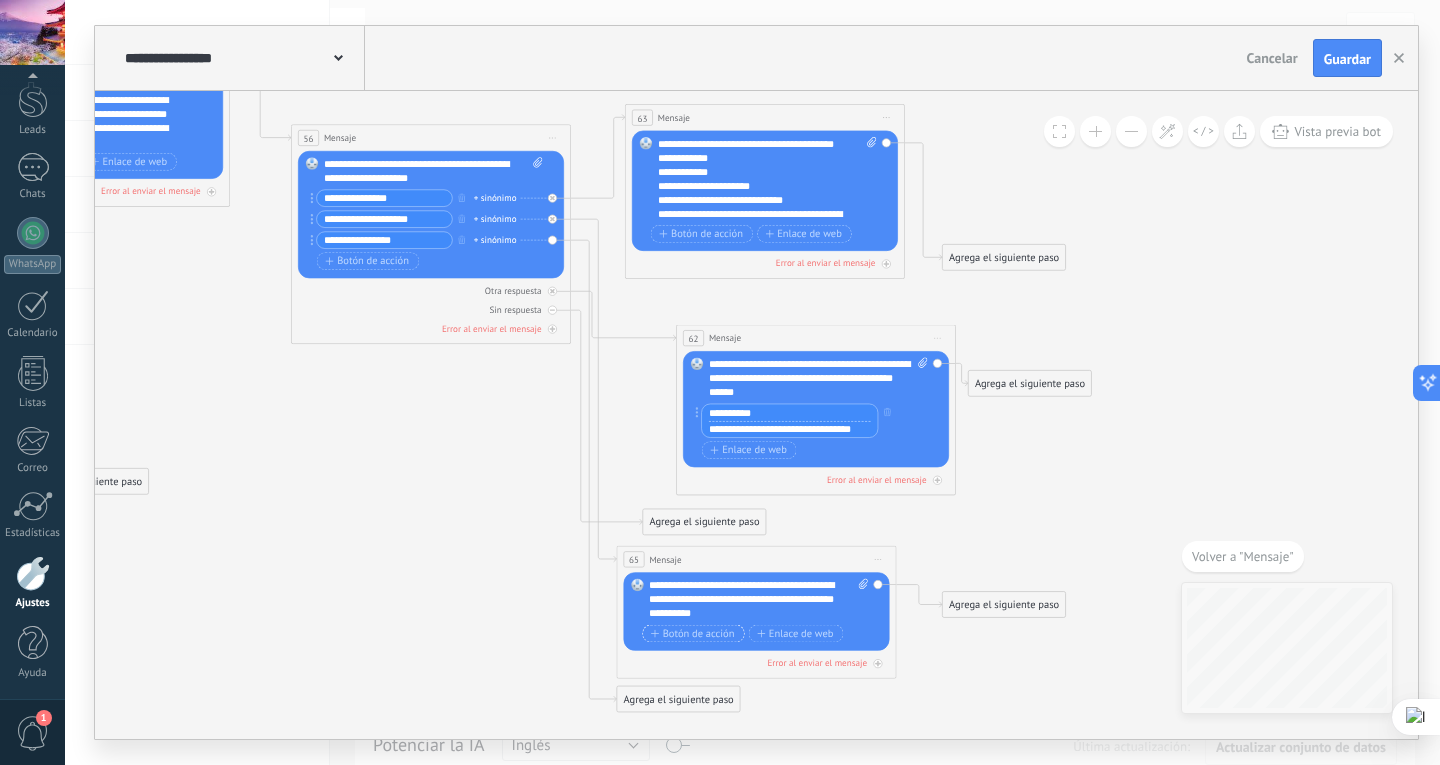 scroll, scrollTop: 0, scrollLeft: 0, axis: both 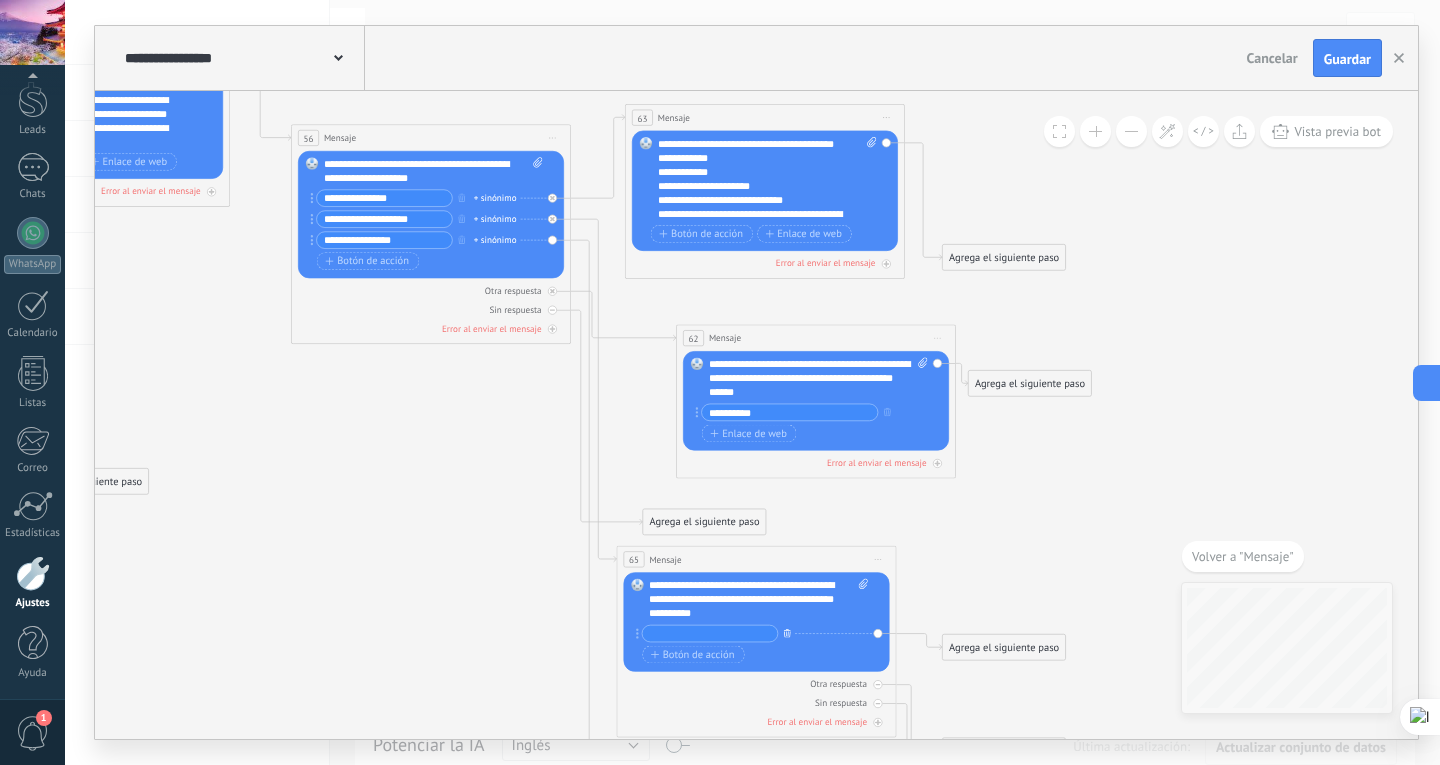 click 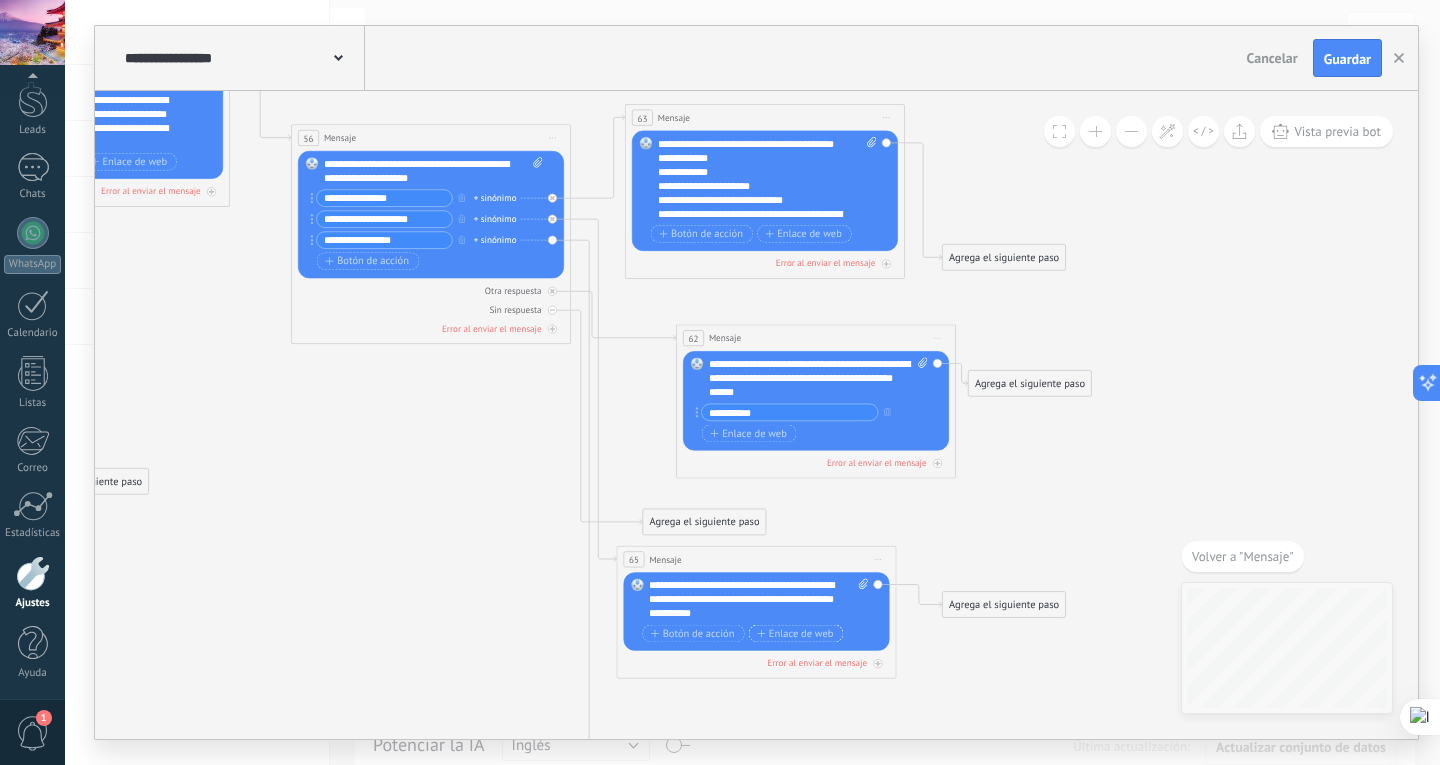 click on "Enlace de web" at bounding box center [795, 634] 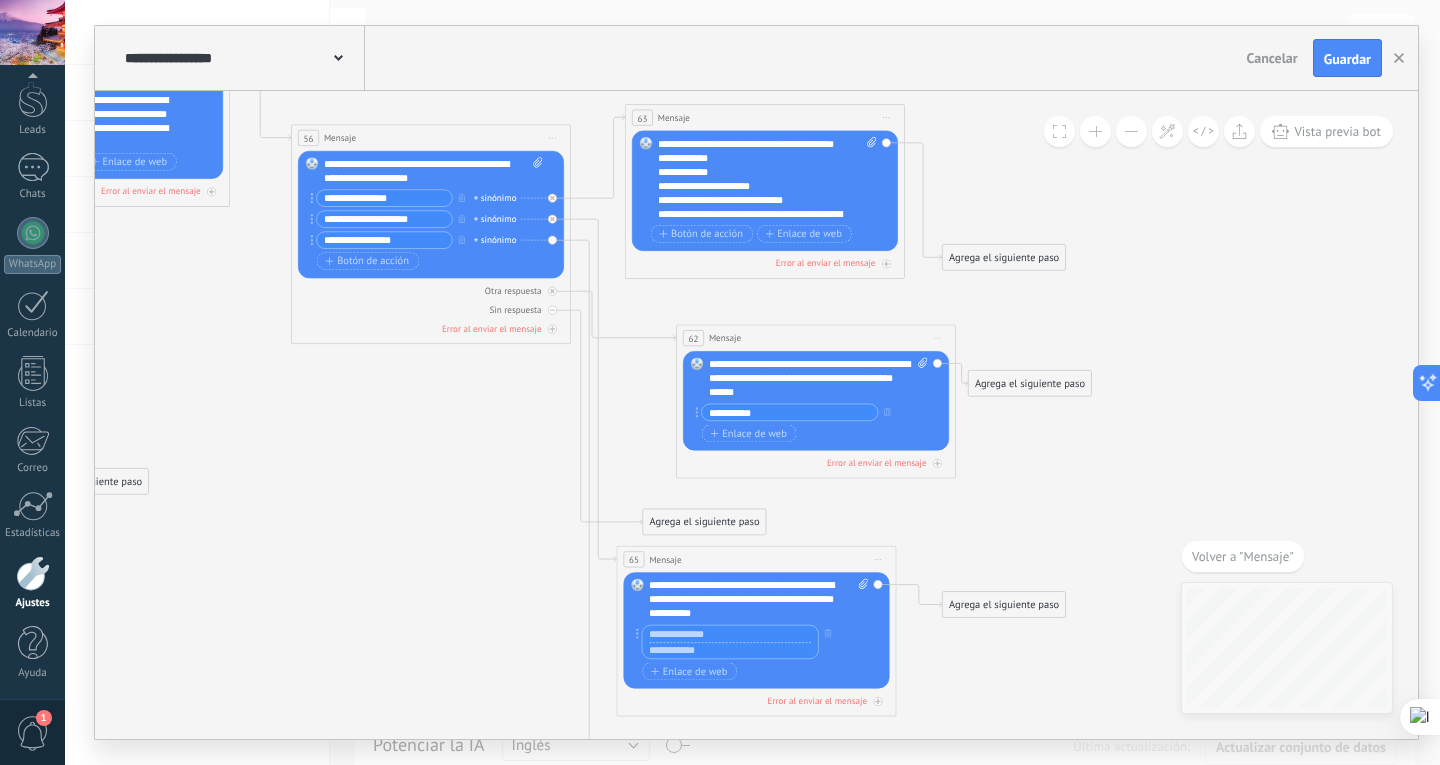 click at bounding box center [730, 650] 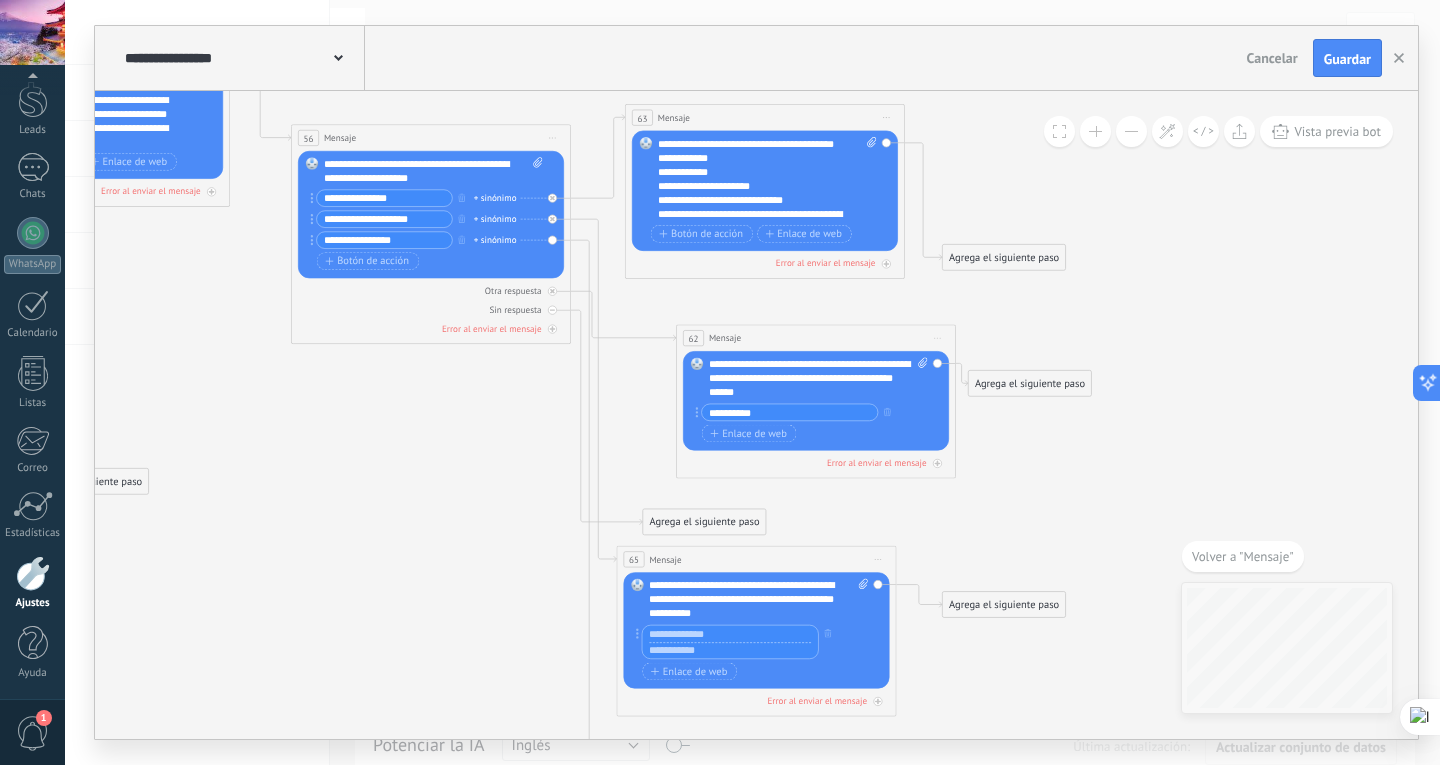 paste on "**********" 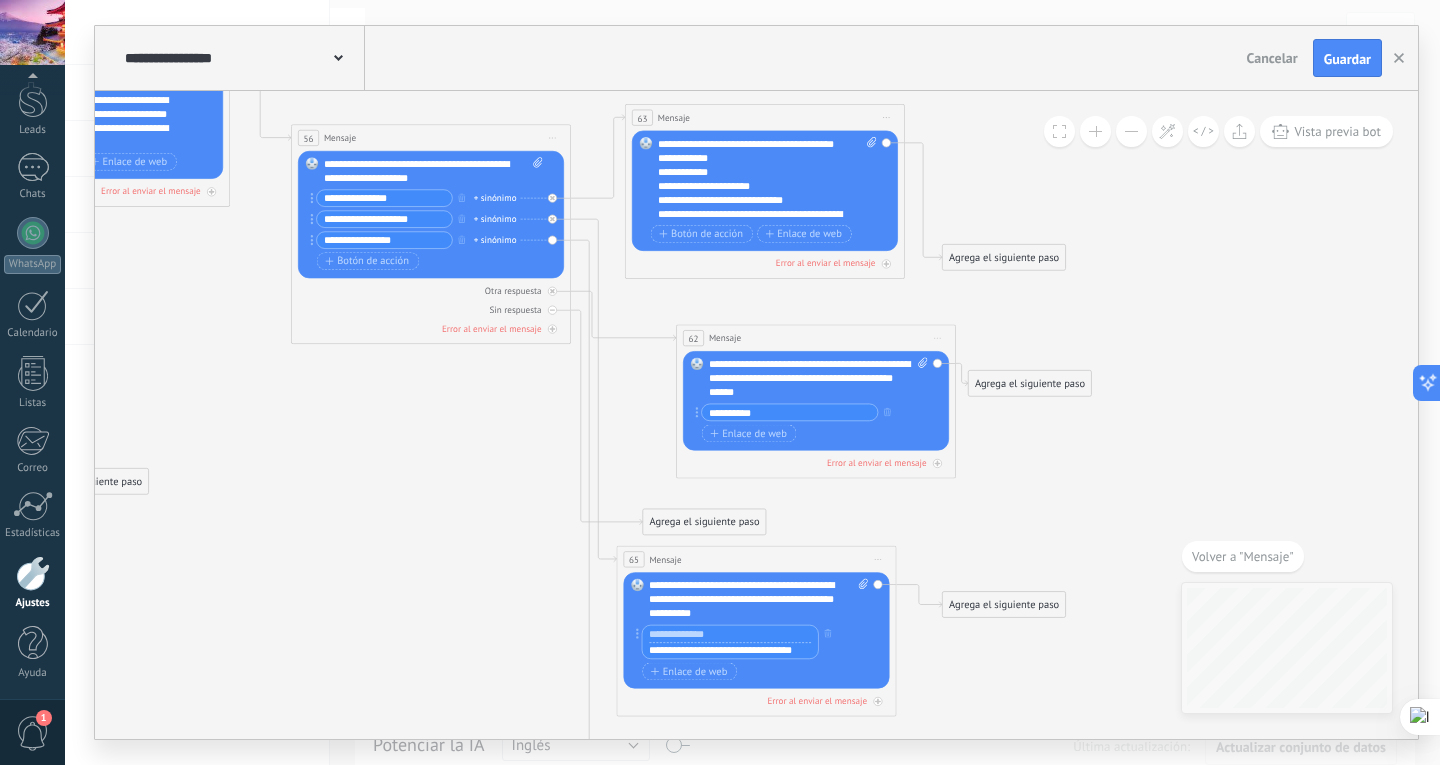 scroll, scrollTop: 0, scrollLeft: 1, axis: horizontal 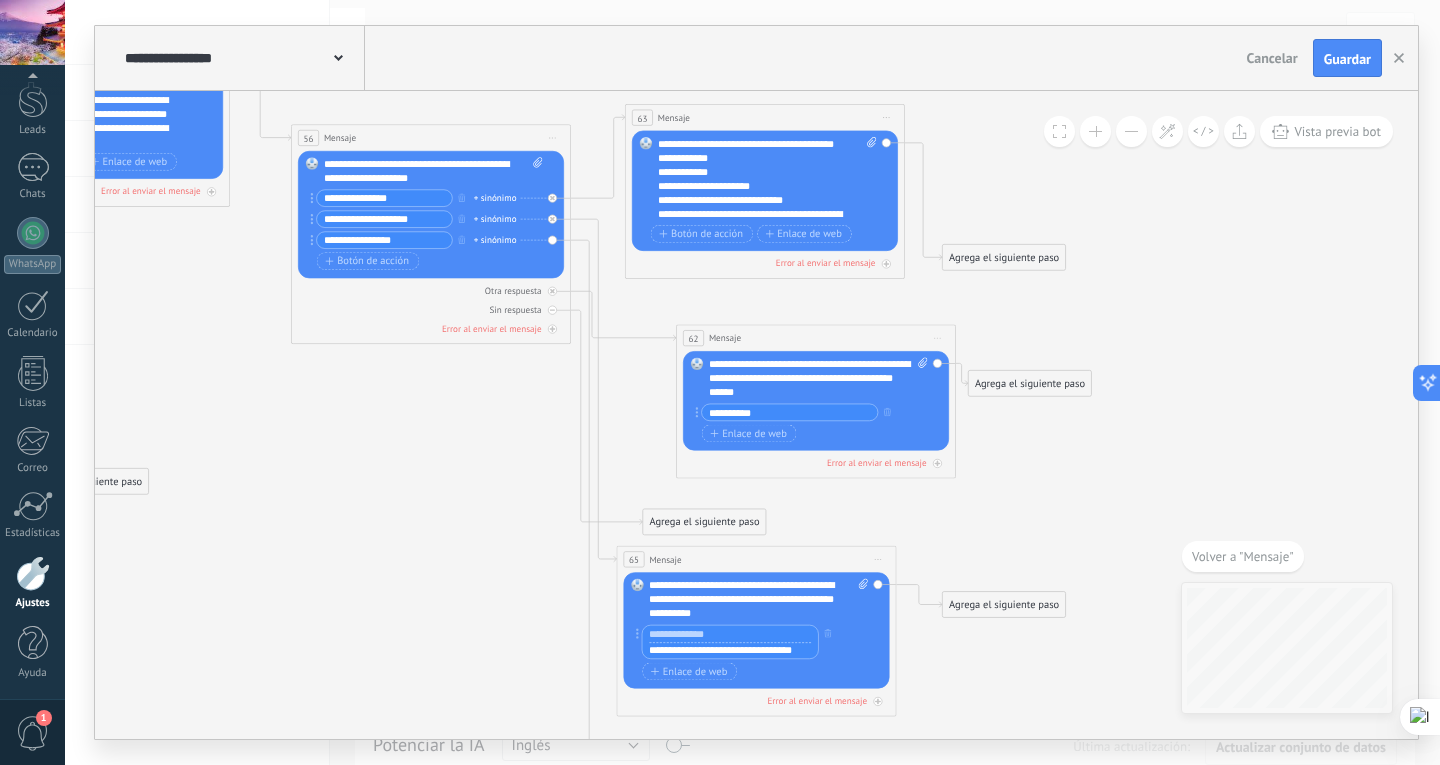 type on "**********" 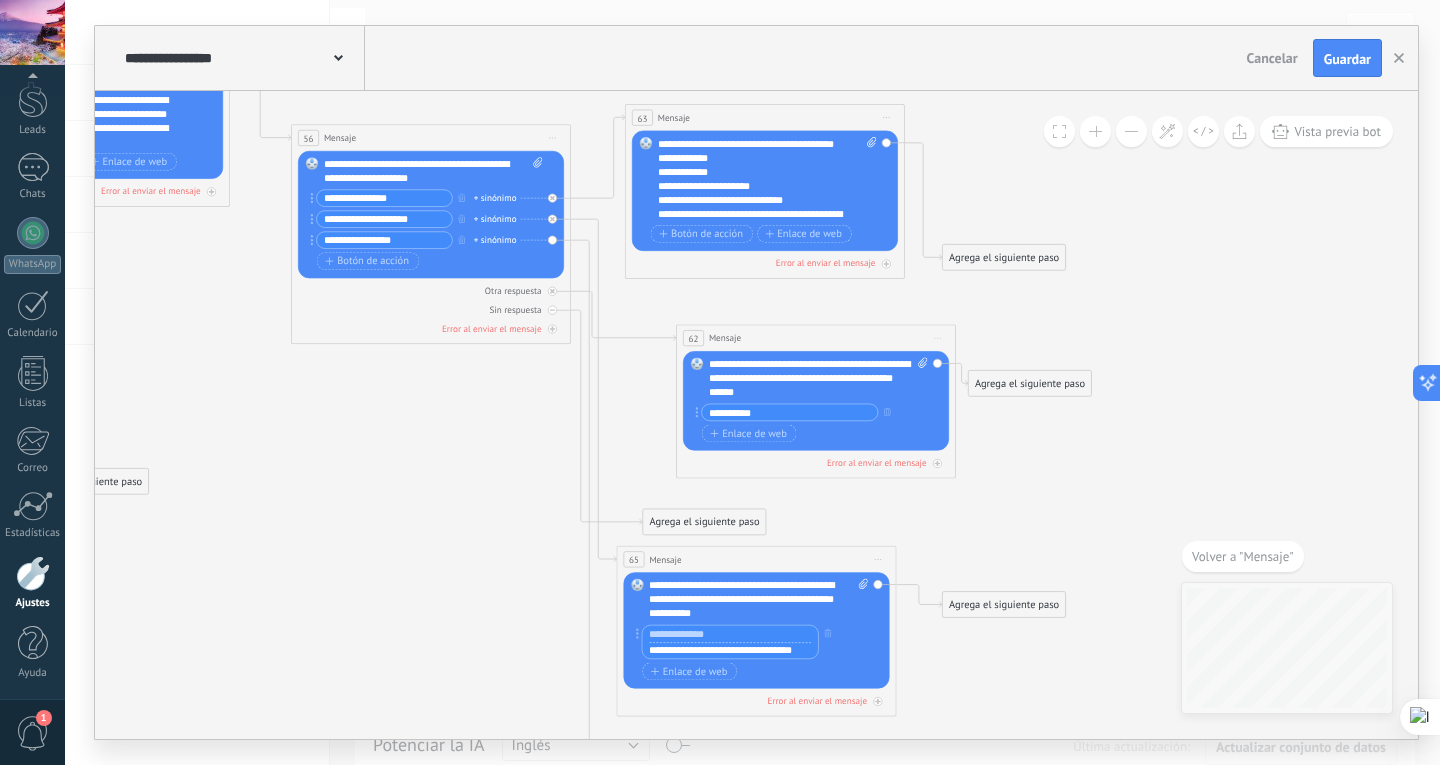 scroll, scrollTop: 0, scrollLeft: 0, axis: both 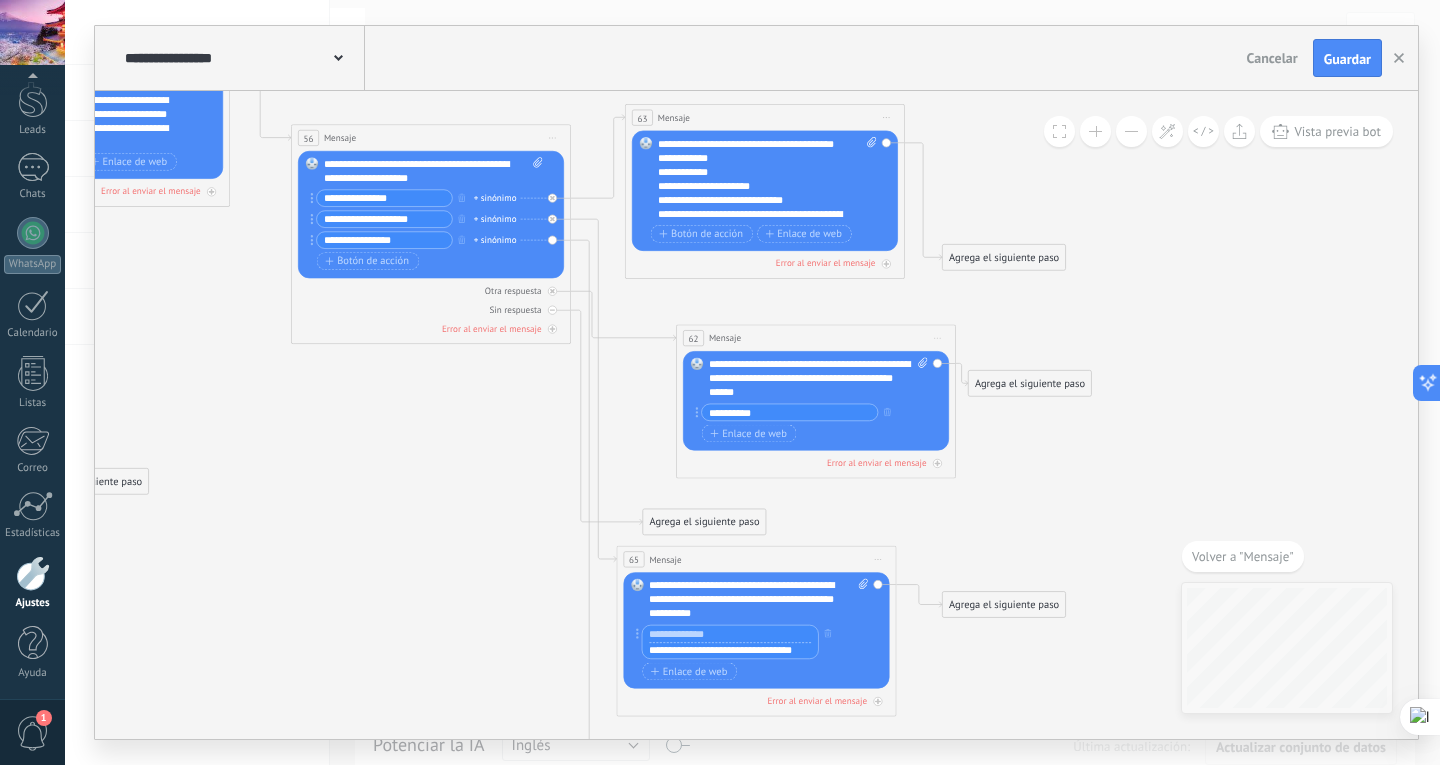 click at bounding box center (730, 634) 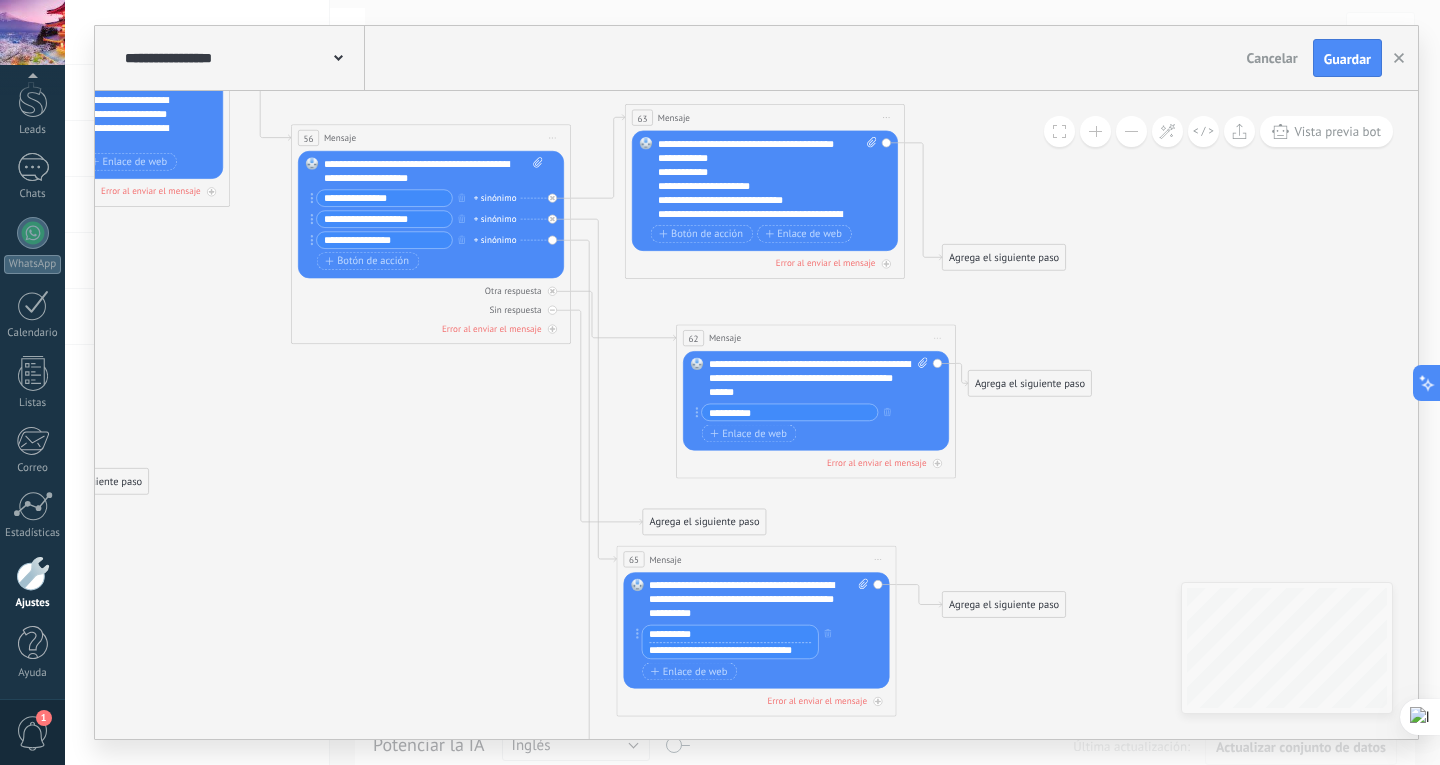 type on "**********" 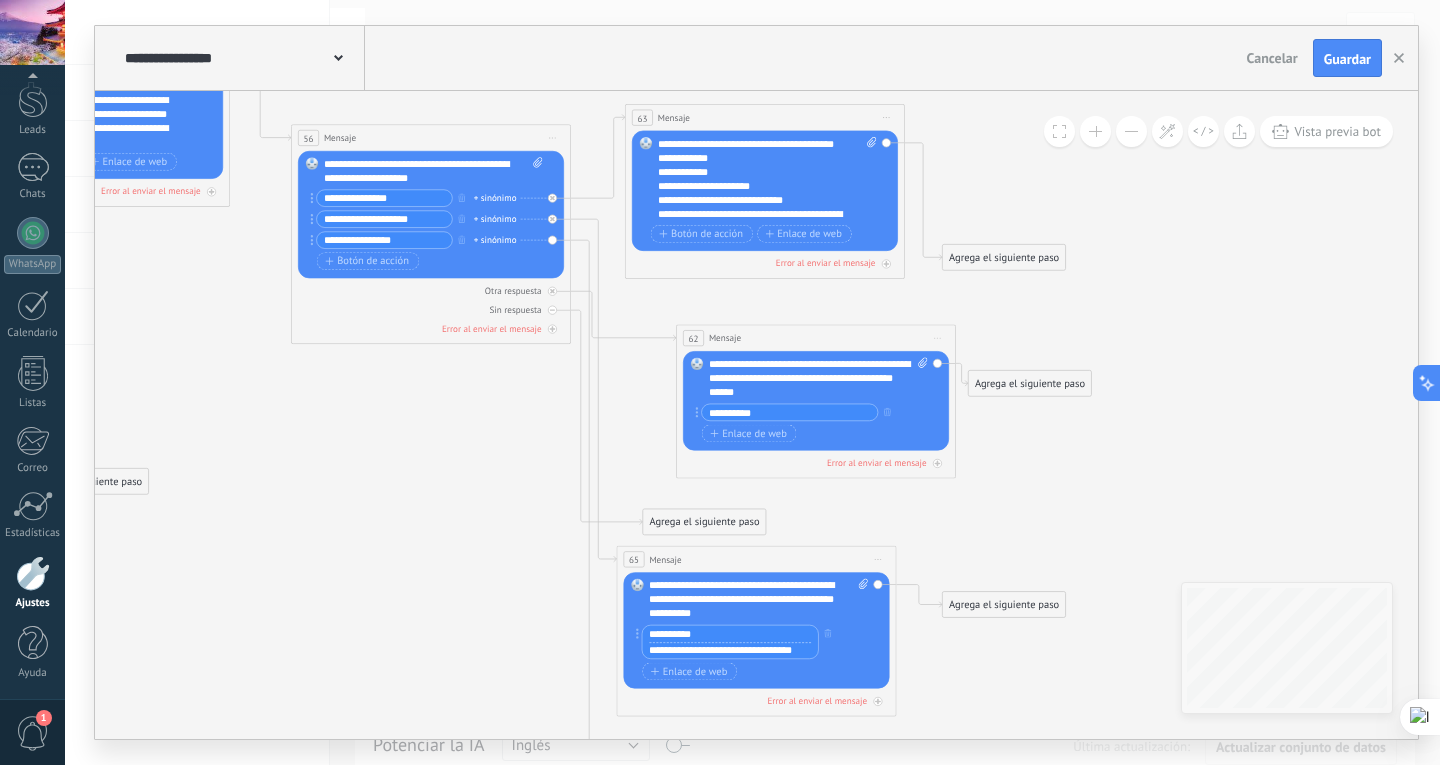 click 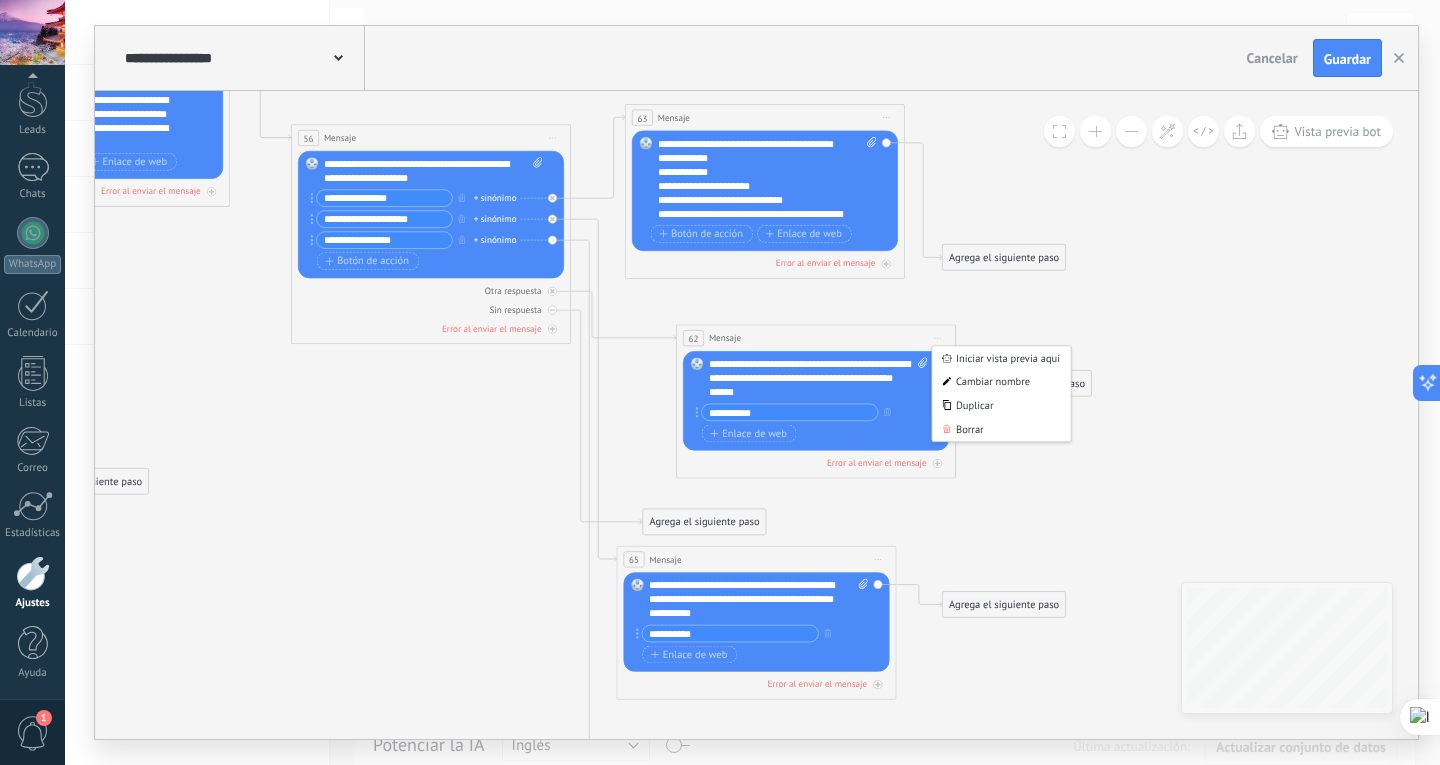 click on "Iniciar vista previa aquí
Cambiar nombre
Duplicar
Borrar" at bounding box center (938, 338) 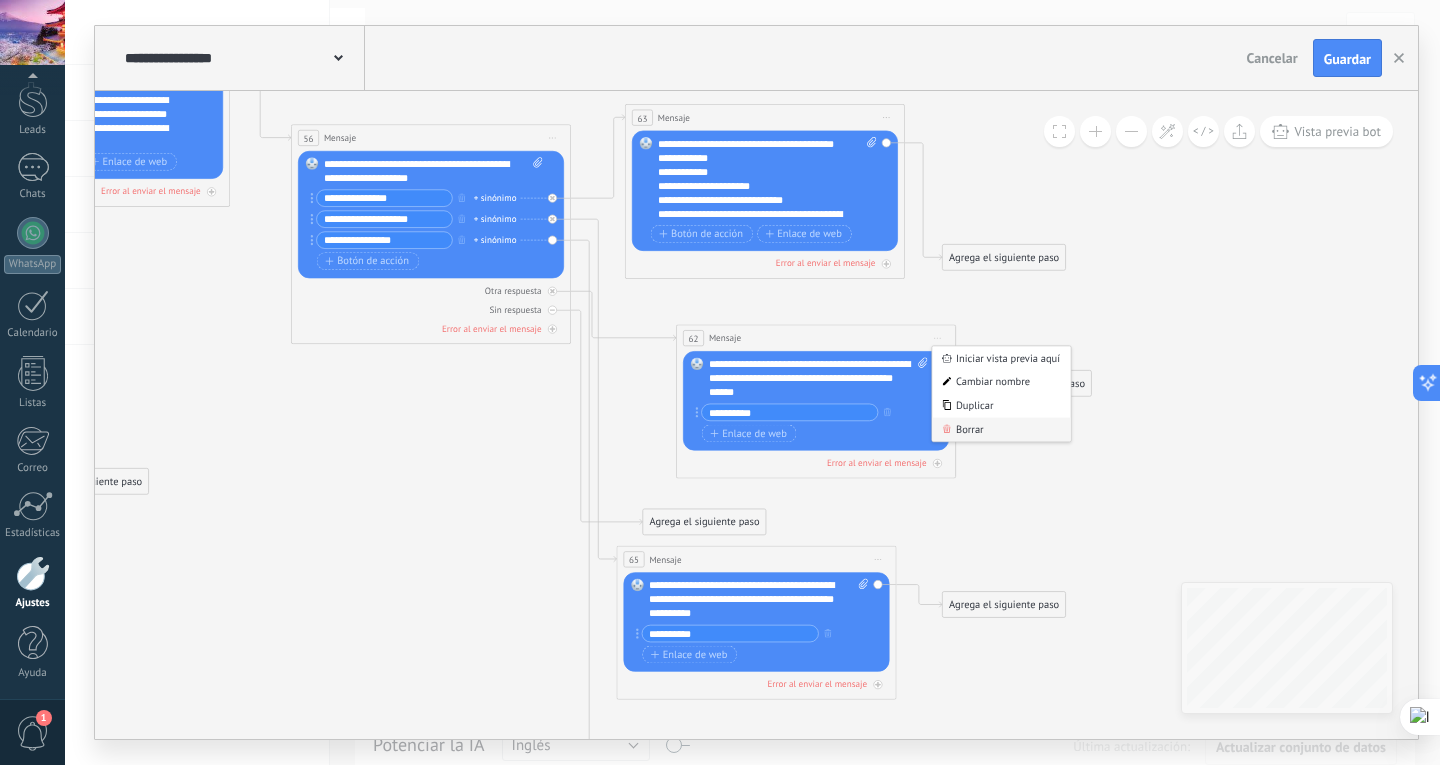 click on "Borrar" at bounding box center [1001, 430] 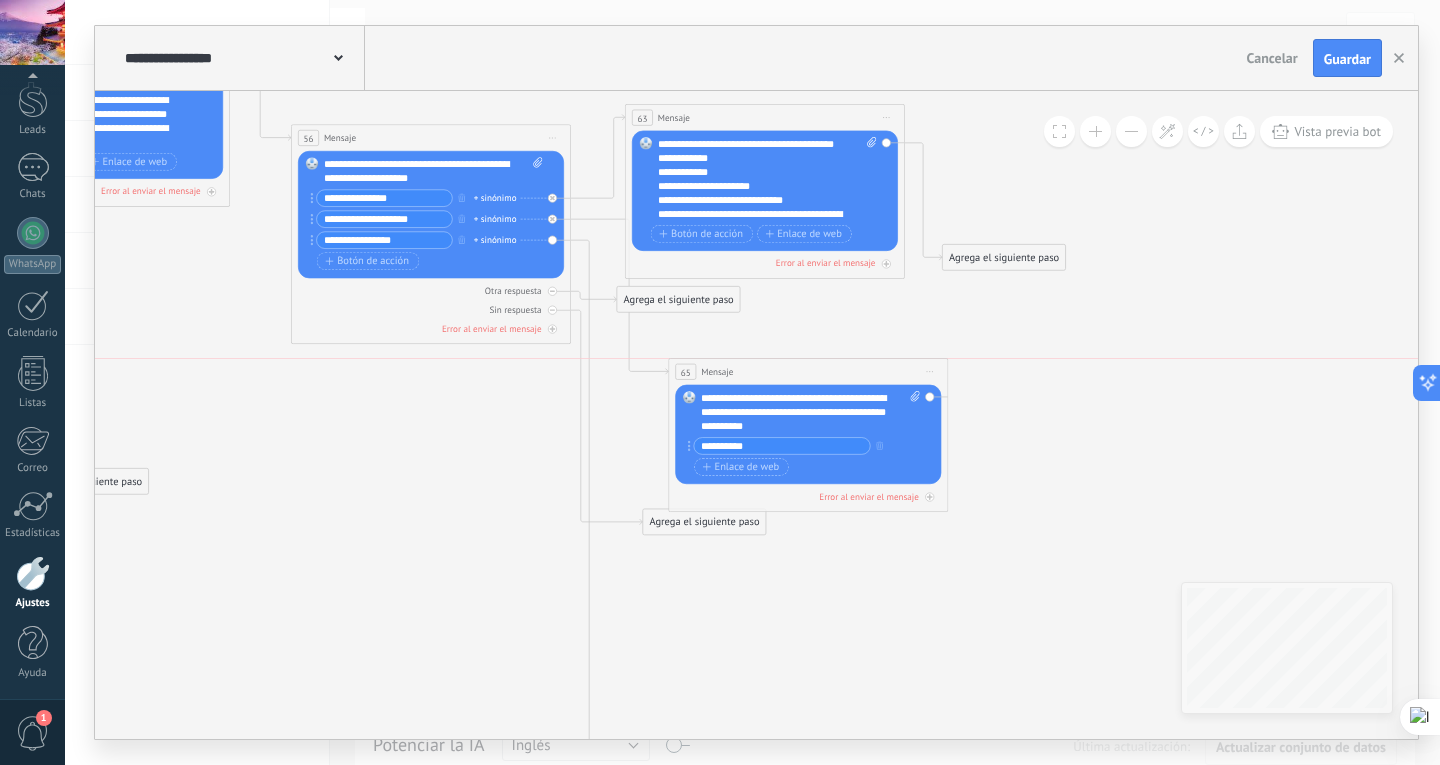 drag, startPoint x: 737, startPoint y: 560, endPoint x: 653, endPoint y: 287, distance: 285.6309 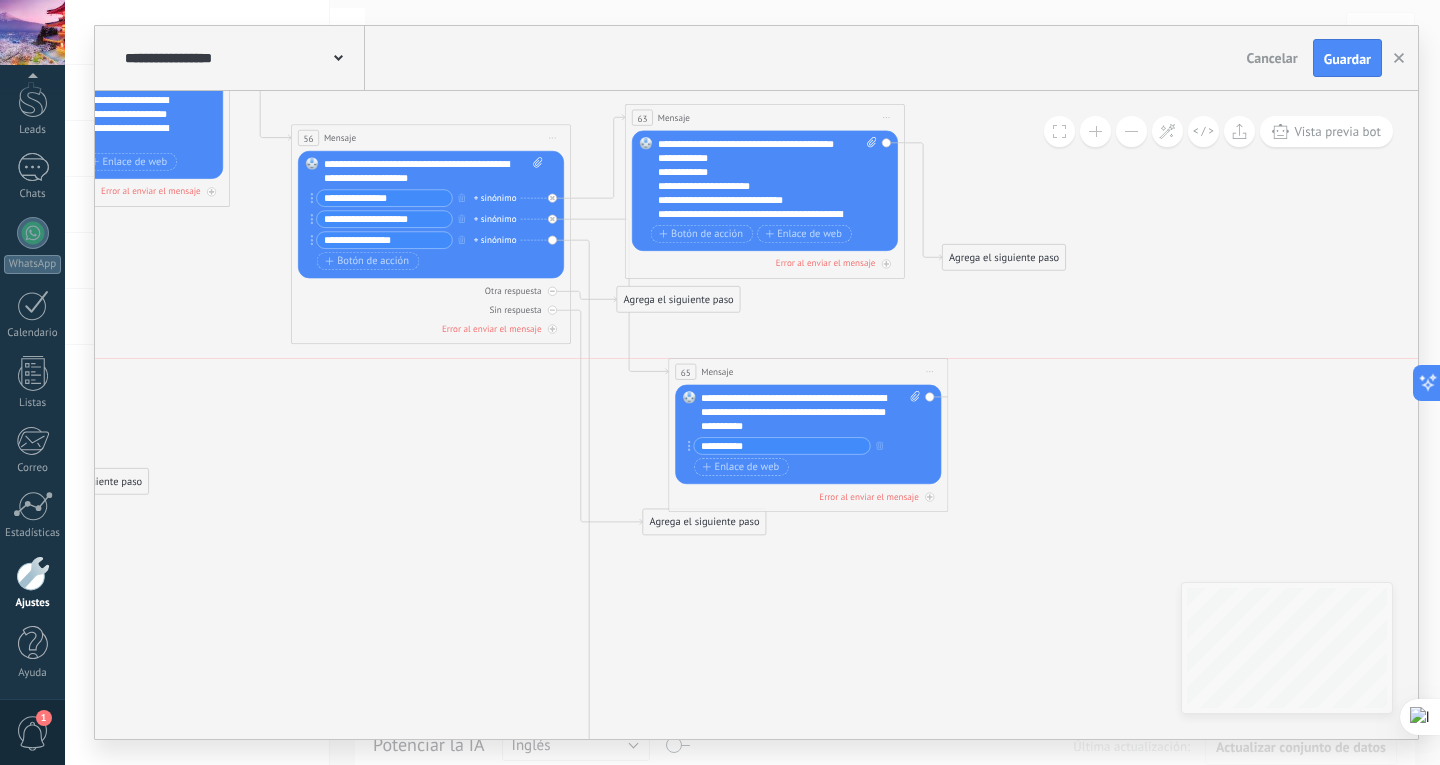 click on "65
Mensaje
*******
(a):
Todos los contactos - canales seleccionados
Todos los contactos - canales seleccionados
Todos los contactos - canal primario
Contacto principal - canales seleccionados
Contacto principal - canal primario
Todos los contactos - canales seleccionados
Todos los contactos - canales seleccionados
Todos los contactos - canal primario
Contacto principal - canales seleccionados" at bounding box center [808, 372] 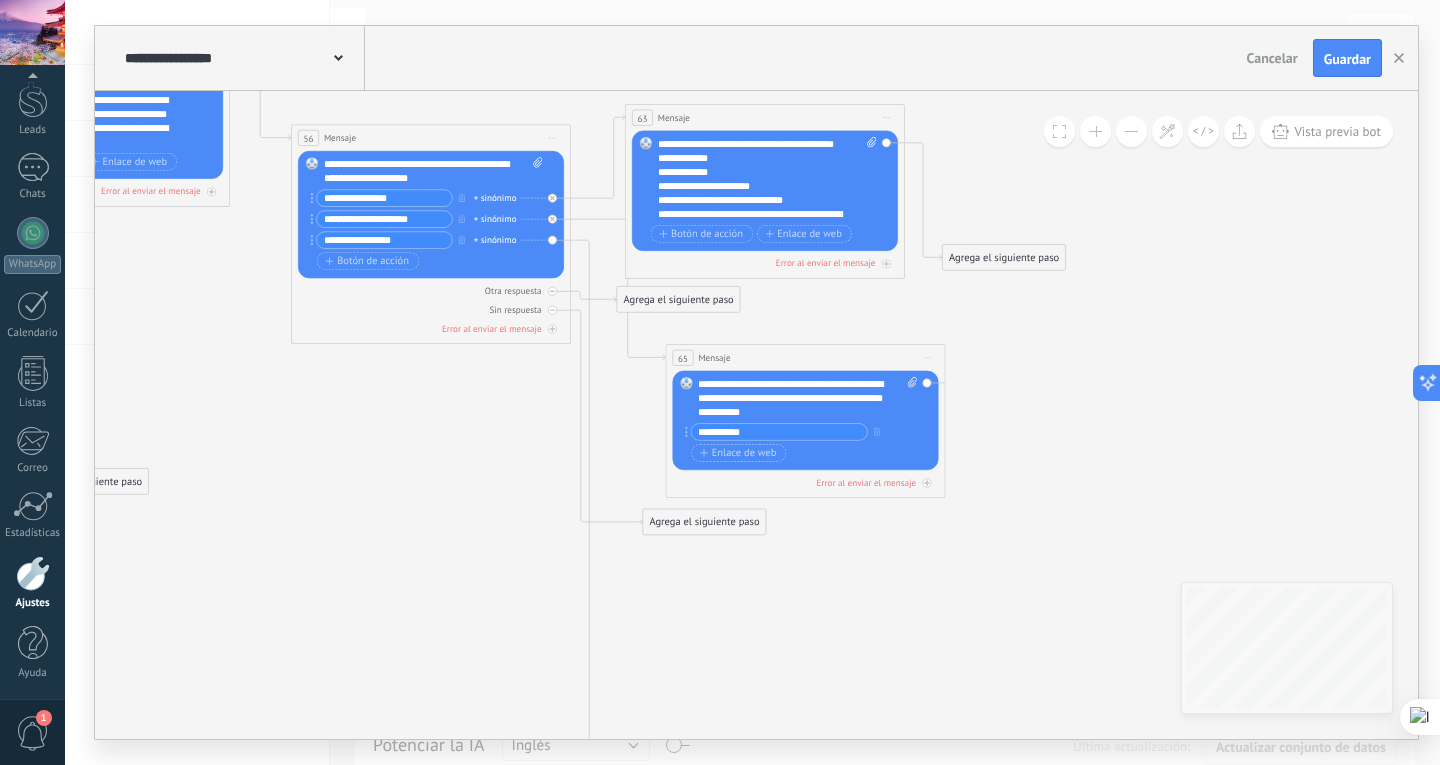 click on "Agrega el siguiente paso
Mensaje
Mensaje
Mensaje
Reacción
Comentario
Enviar mensaje interno" at bounding box center (679, 299) 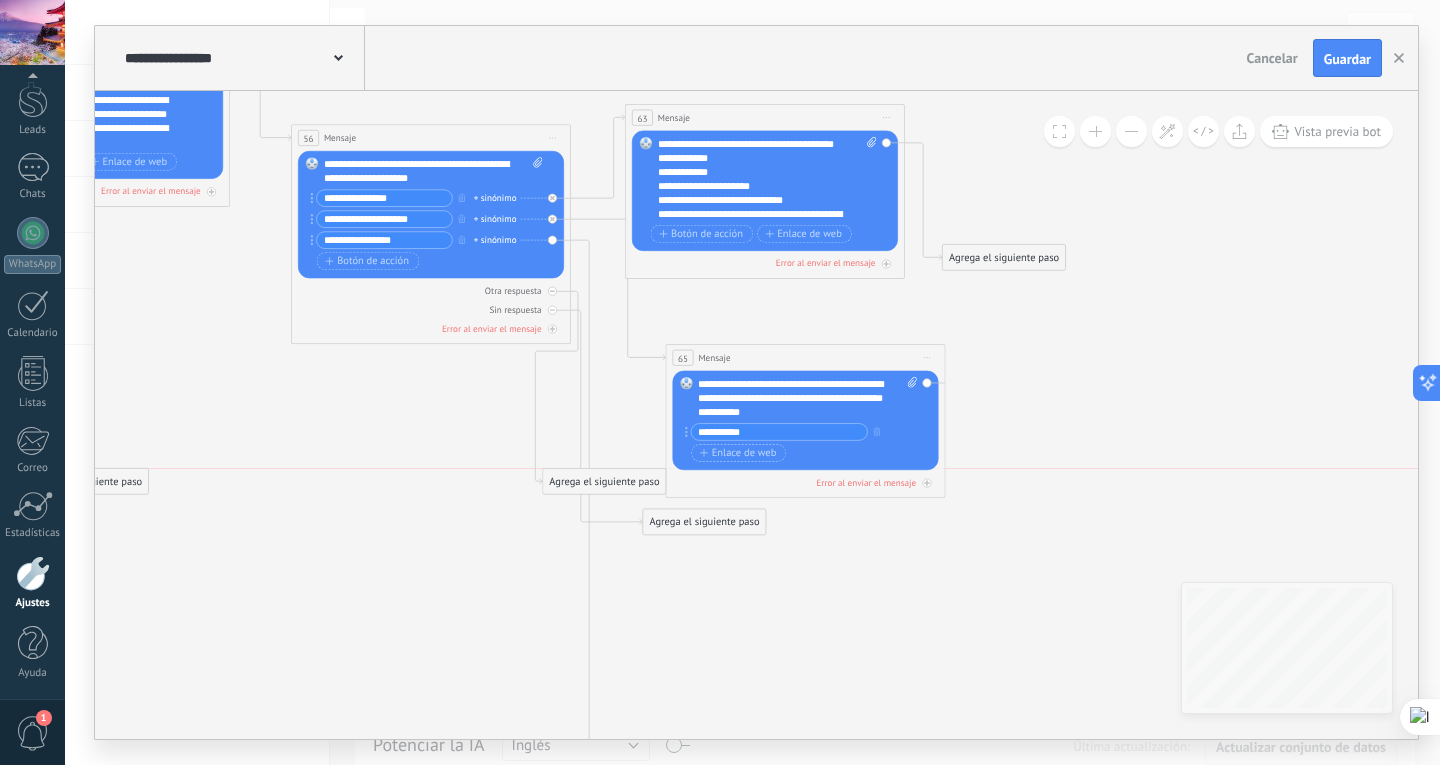 drag, startPoint x: 643, startPoint y: 304, endPoint x: 599, endPoint y: 539, distance: 239.08366 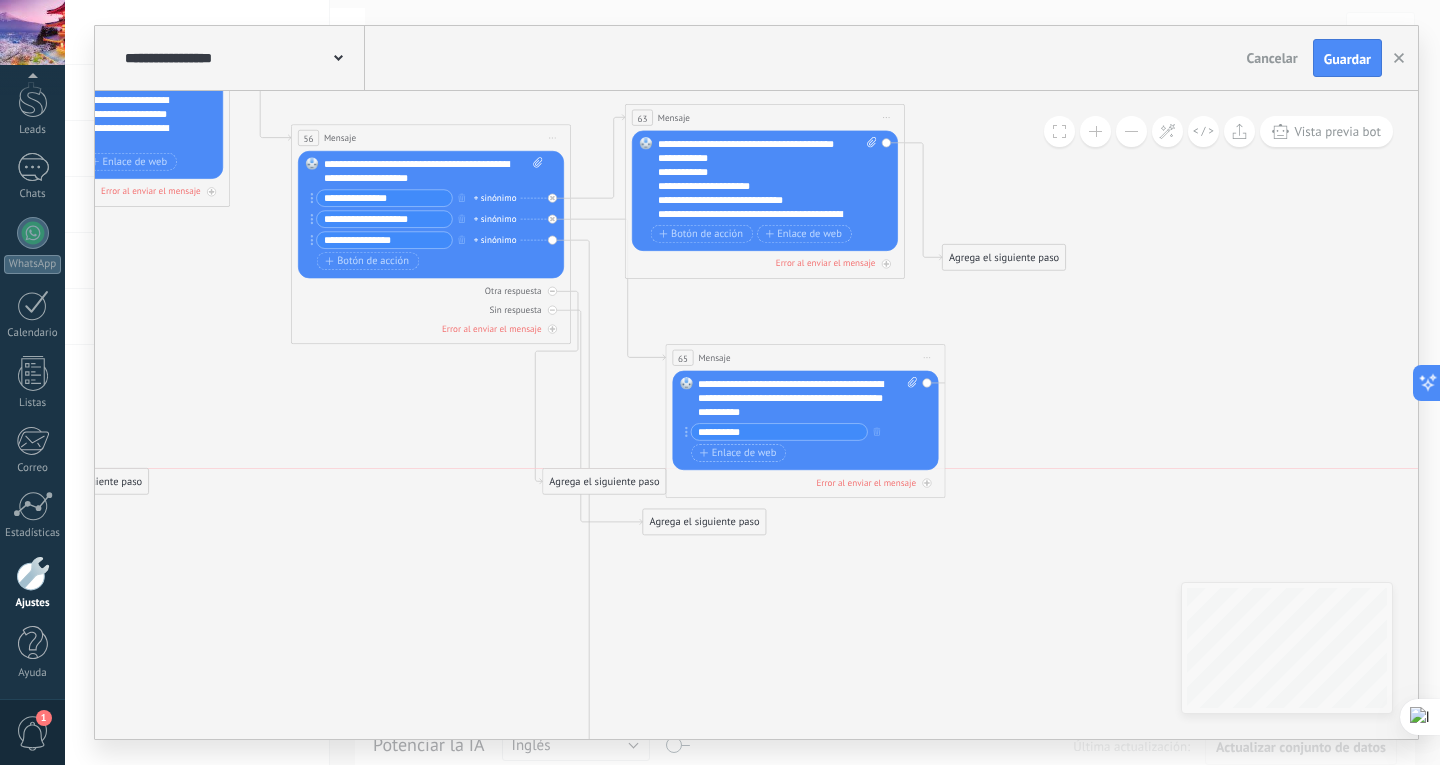 click on "Agrega el siguiente paso" at bounding box center (604, 481) 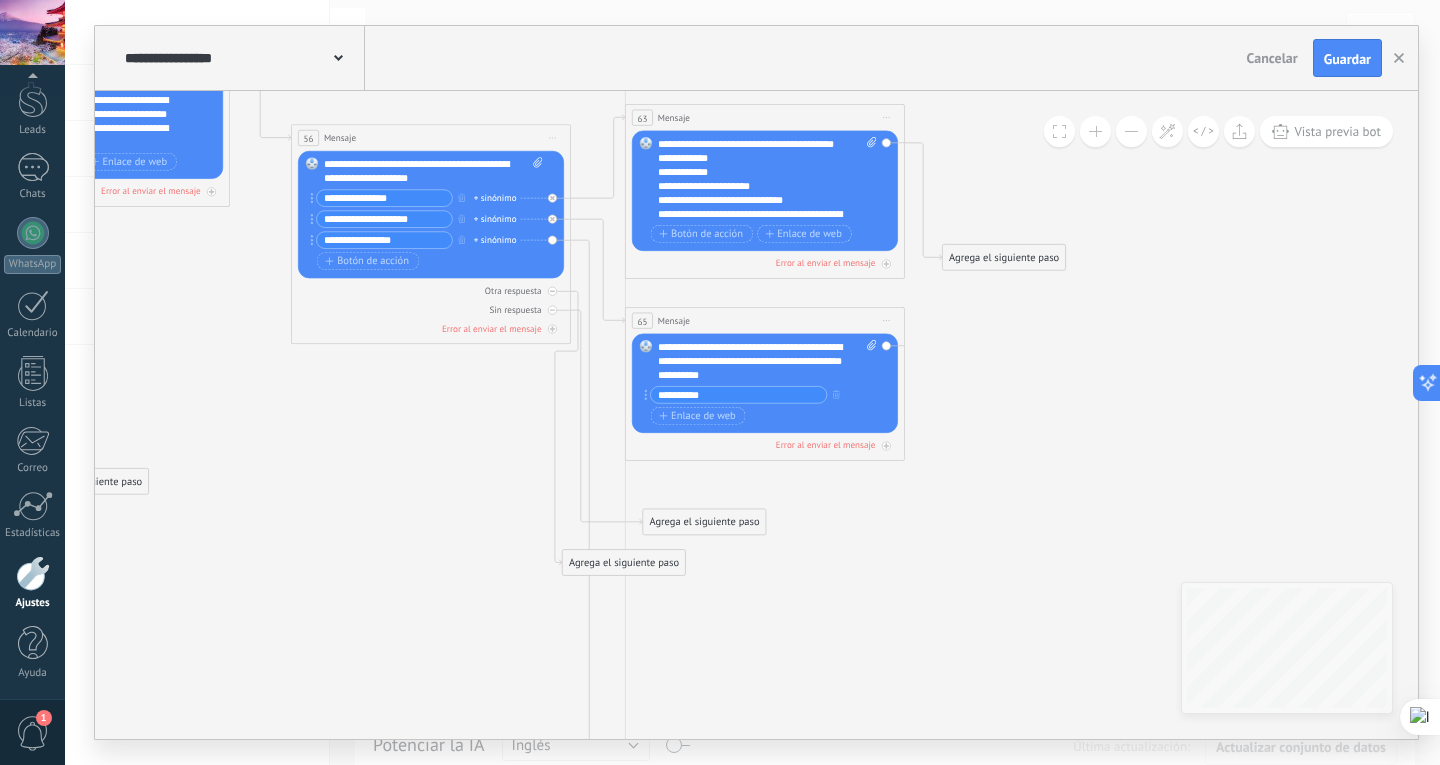 drag, startPoint x: 755, startPoint y: 358, endPoint x: 715, endPoint y: 321, distance: 54.48853 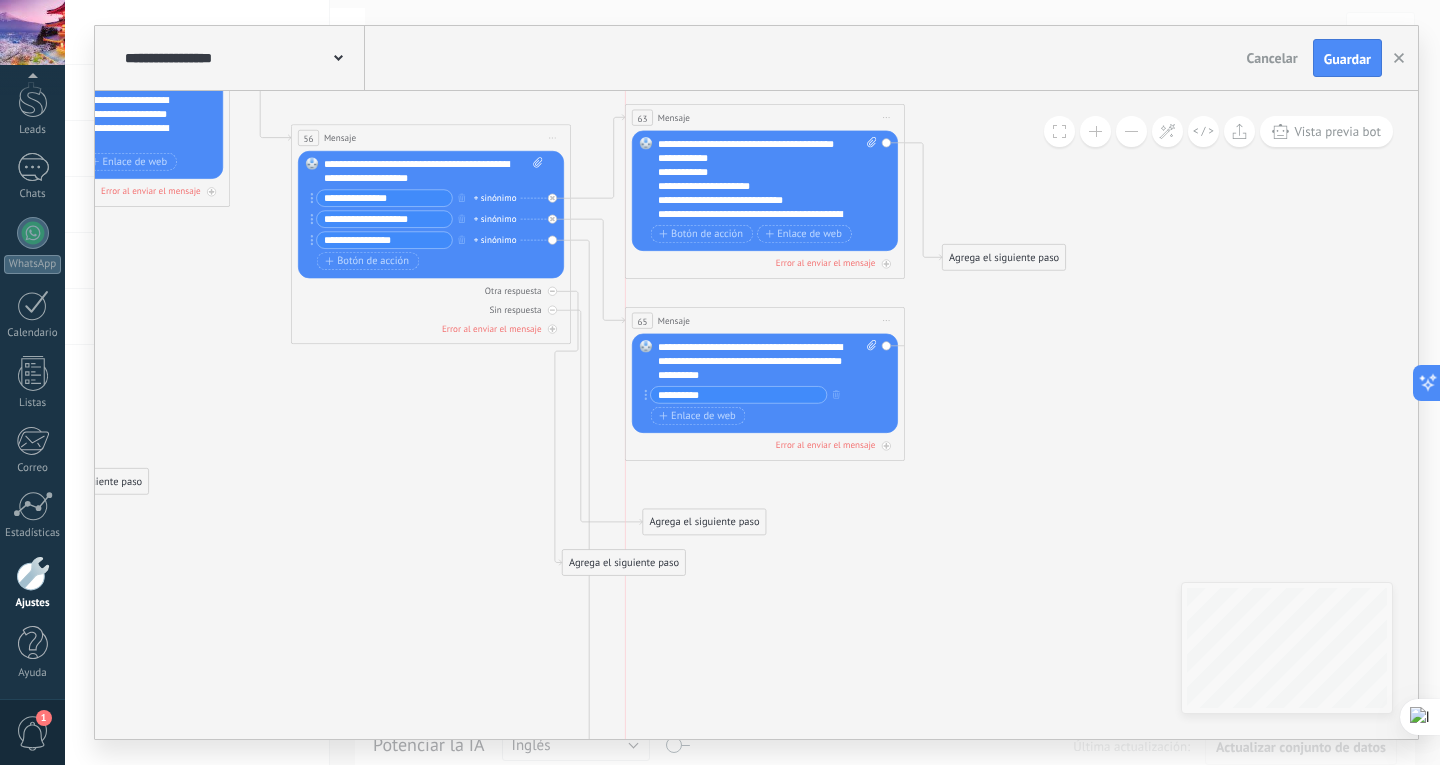 click on "65
Mensaje
*******
(a):
Todos los contactos - canales seleccionados
Todos los contactos - canales seleccionados
Todos los contactos - canal primario
Contacto principal - canales seleccionados
Contacto principal - canal primario
Todos los contactos - canales seleccionados
Todos los contactos - canales seleccionados
Todos los contactos - canal primario
Contacto principal - canales seleccionados" at bounding box center [765, 321] 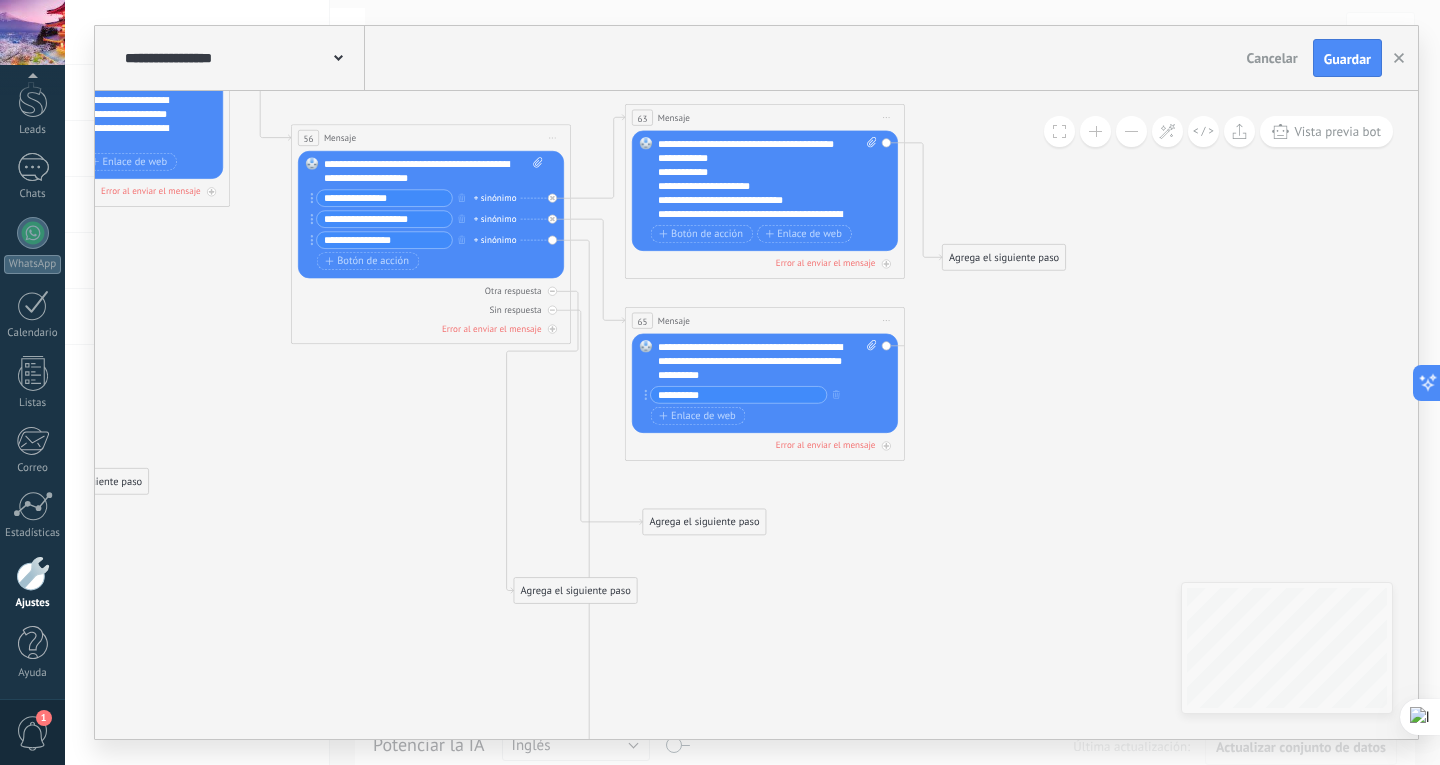 drag, startPoint x: 626, startPoint y: 559, endPoint x: 508, endPoint y: 560, distance: 118.004234 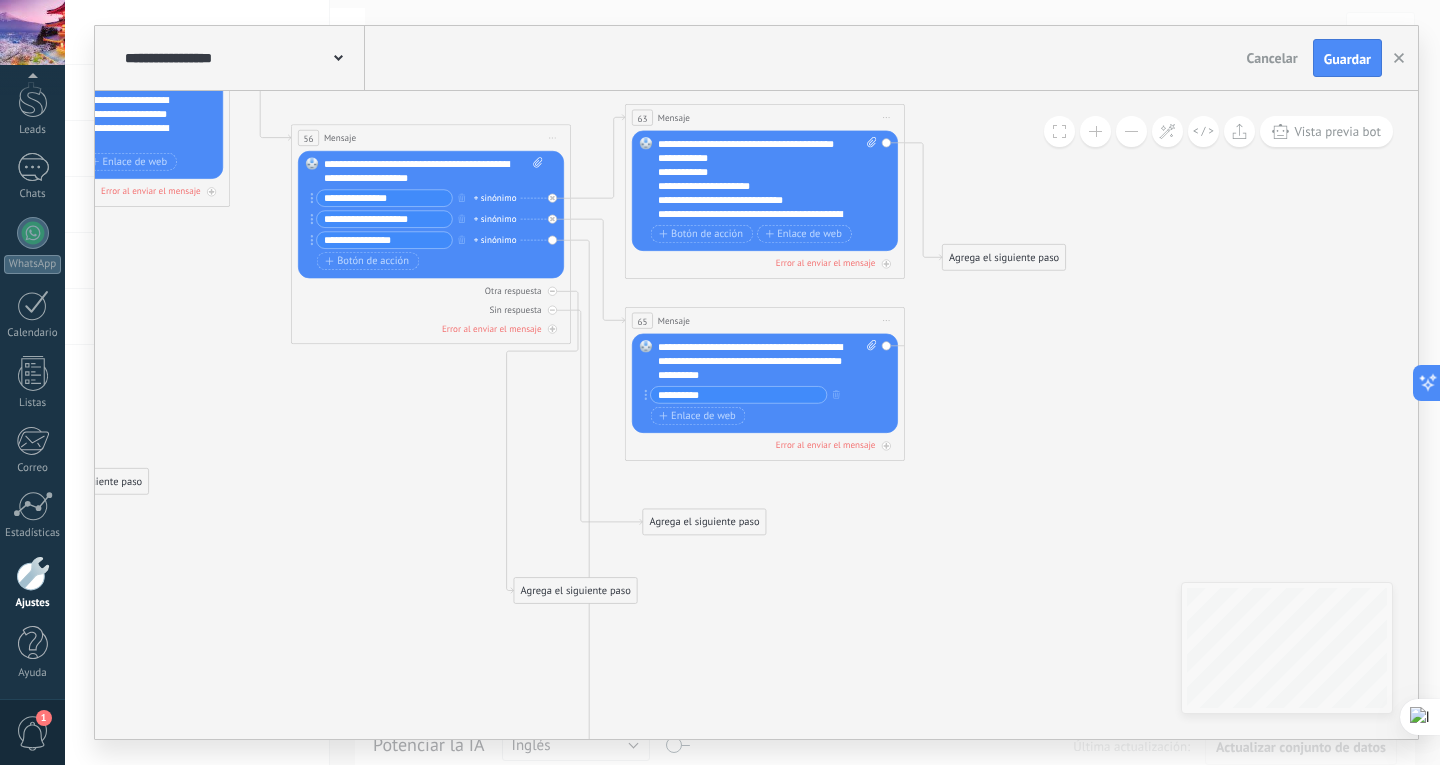click on "Agrega el siguiente paso" at bounding box center [575, 590] 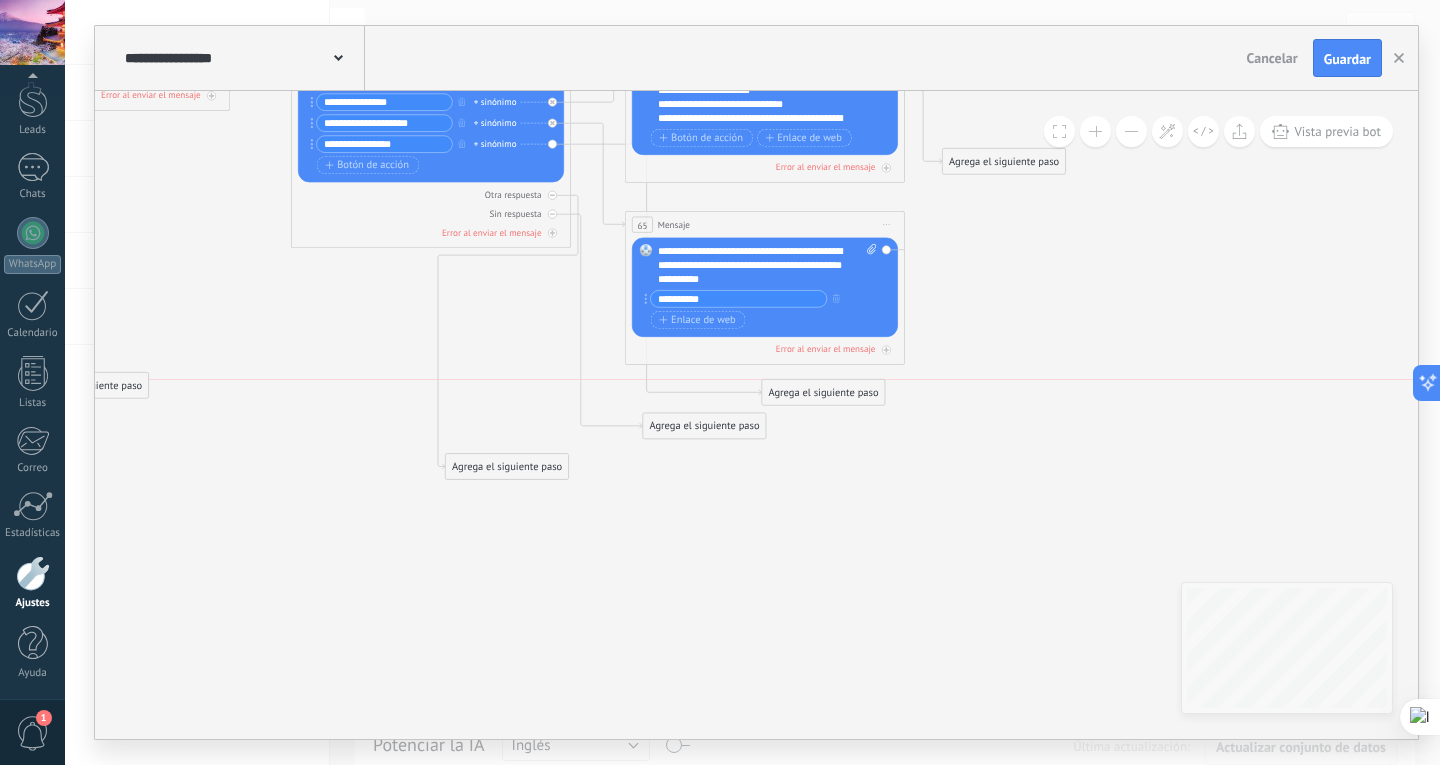 drag, startPoint x: 673, startPoint y: 654, endPoint x: 795, endPoint y: 382, distance: 298.10736 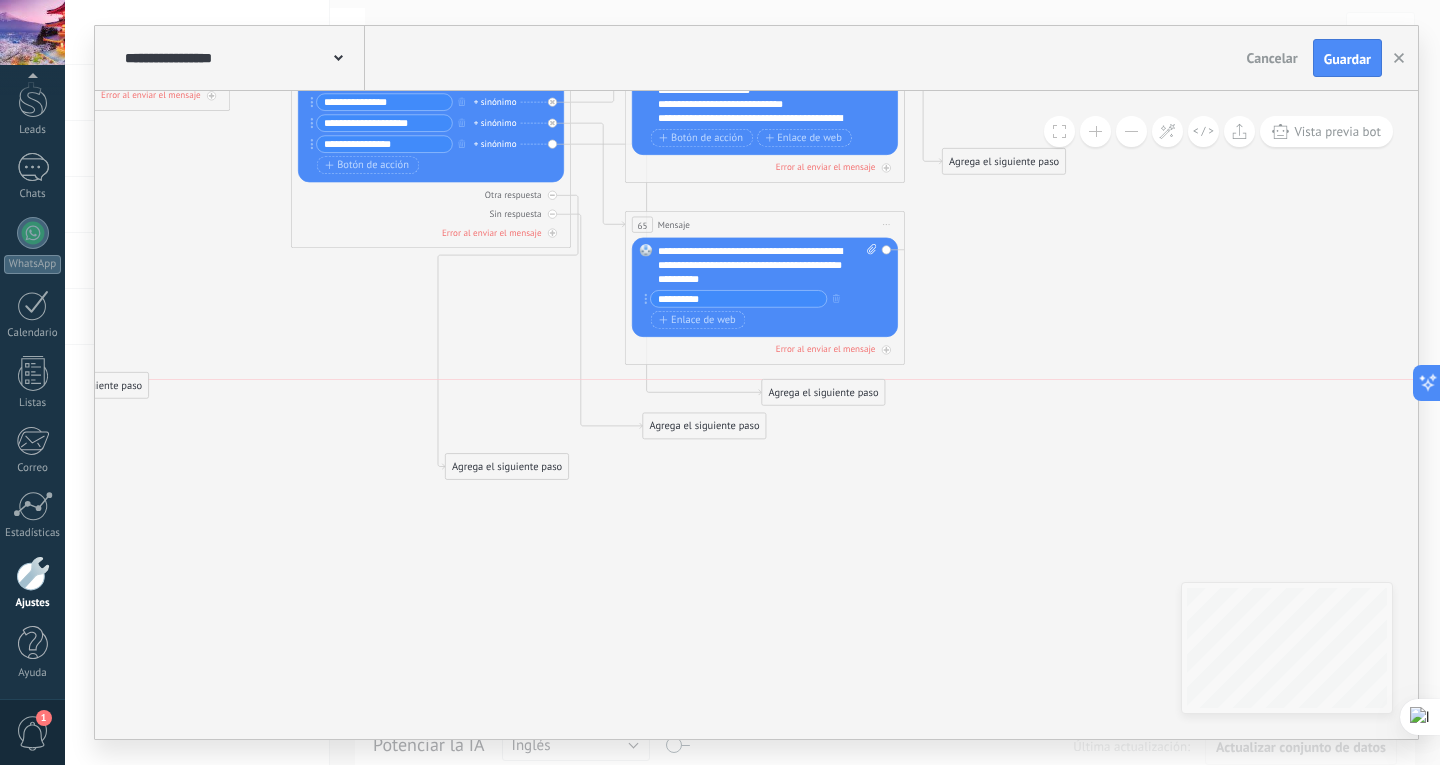 click on "Agrega el siguiente paso" at bounding box center (823, 392) 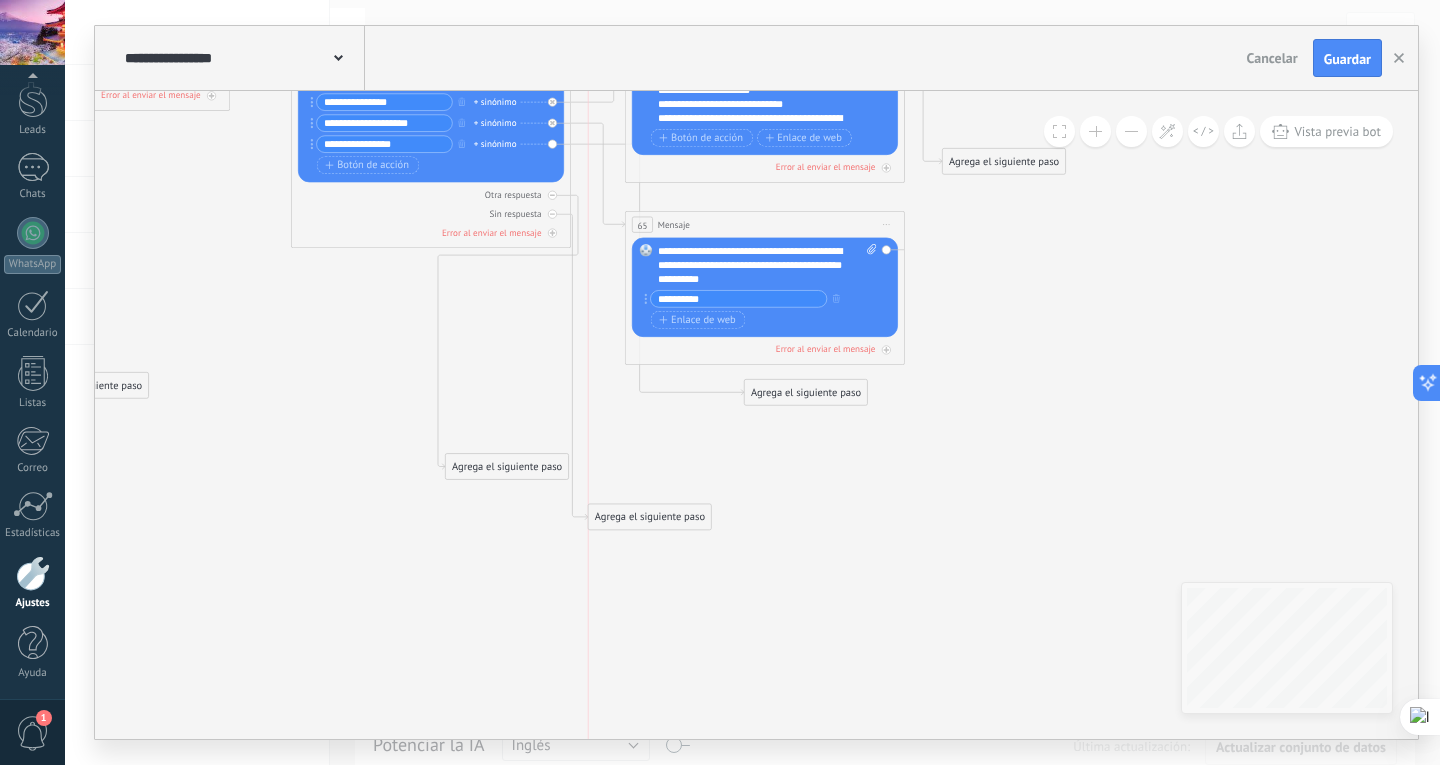 drag, startPoint x: 707, startPoint y: 421, endPoint x: 624, endPoint y: 585, distance: 183.80696 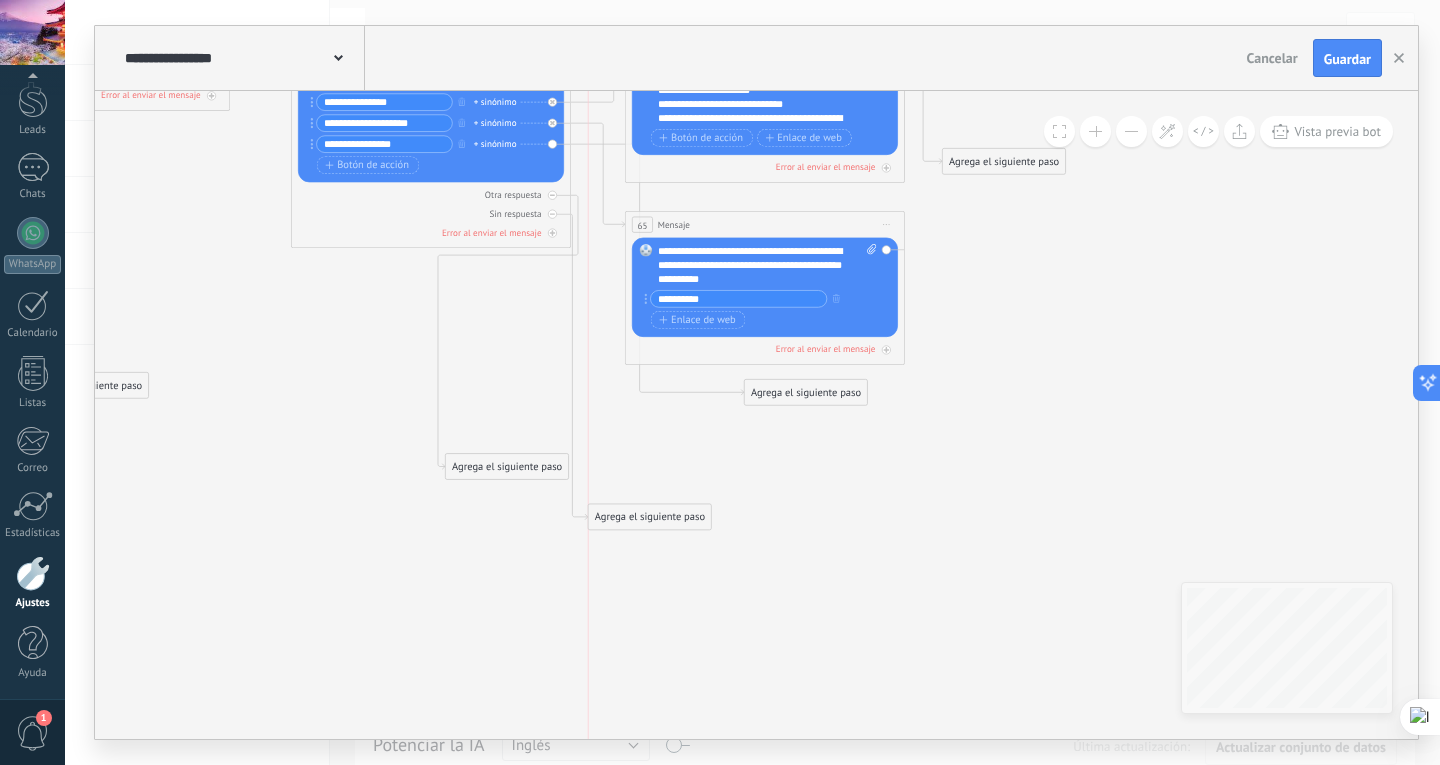 click on "Agrega el siguiente paso" at bounding box center [650, 517] 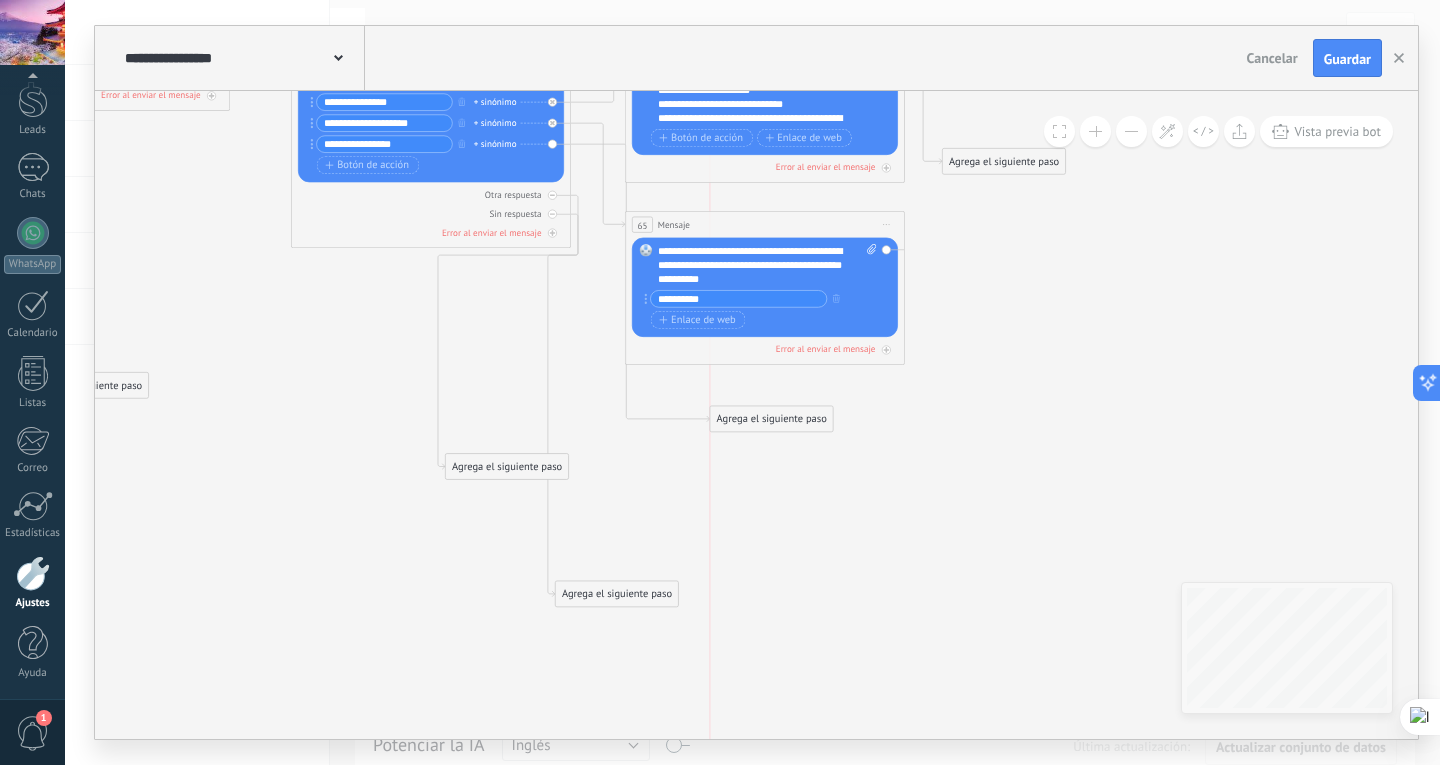 drag, startPoint x: 785, startPoint y: 396, endPoint x: 755, endPoint y: 421, distance: 39.051247 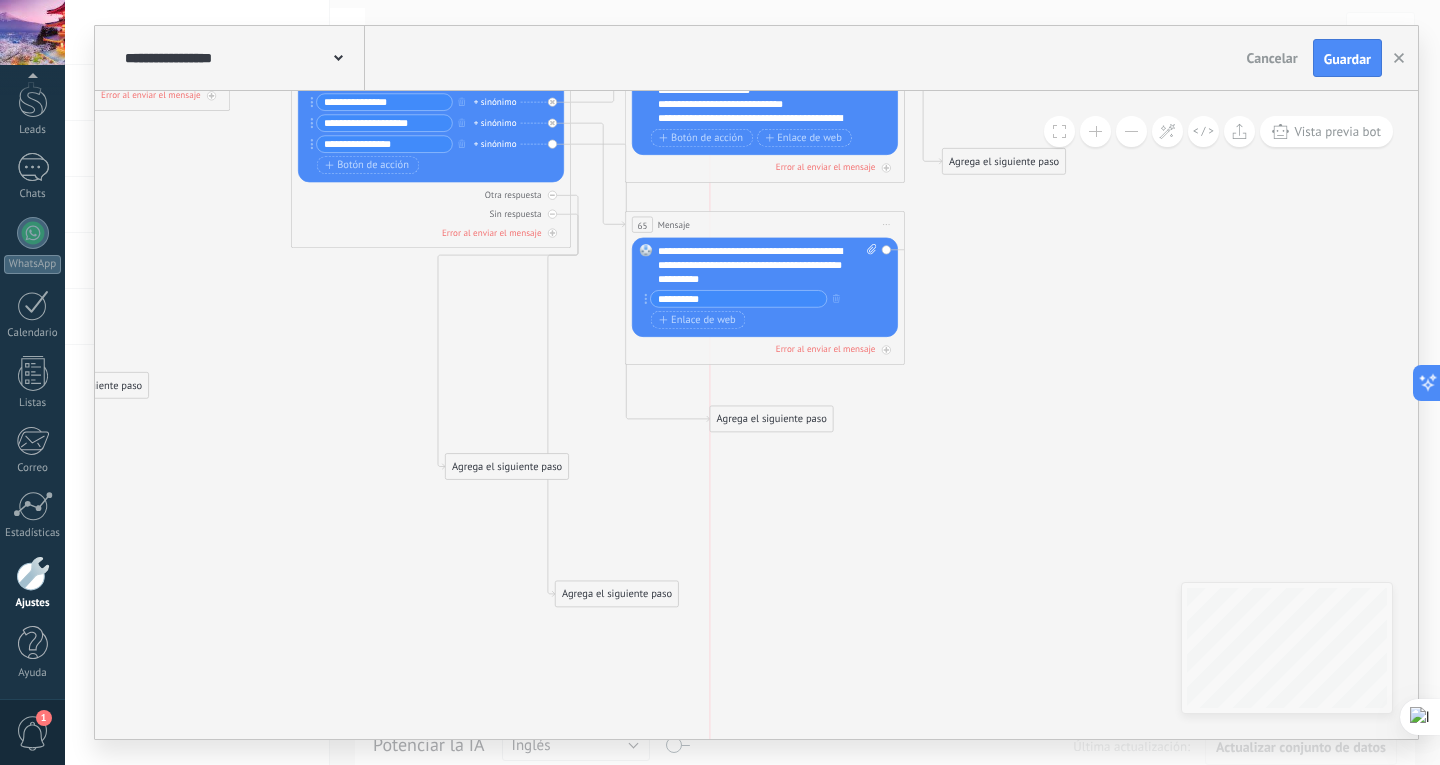 click on "Agrega el siguiente paso" at bounding box center [771, 419] 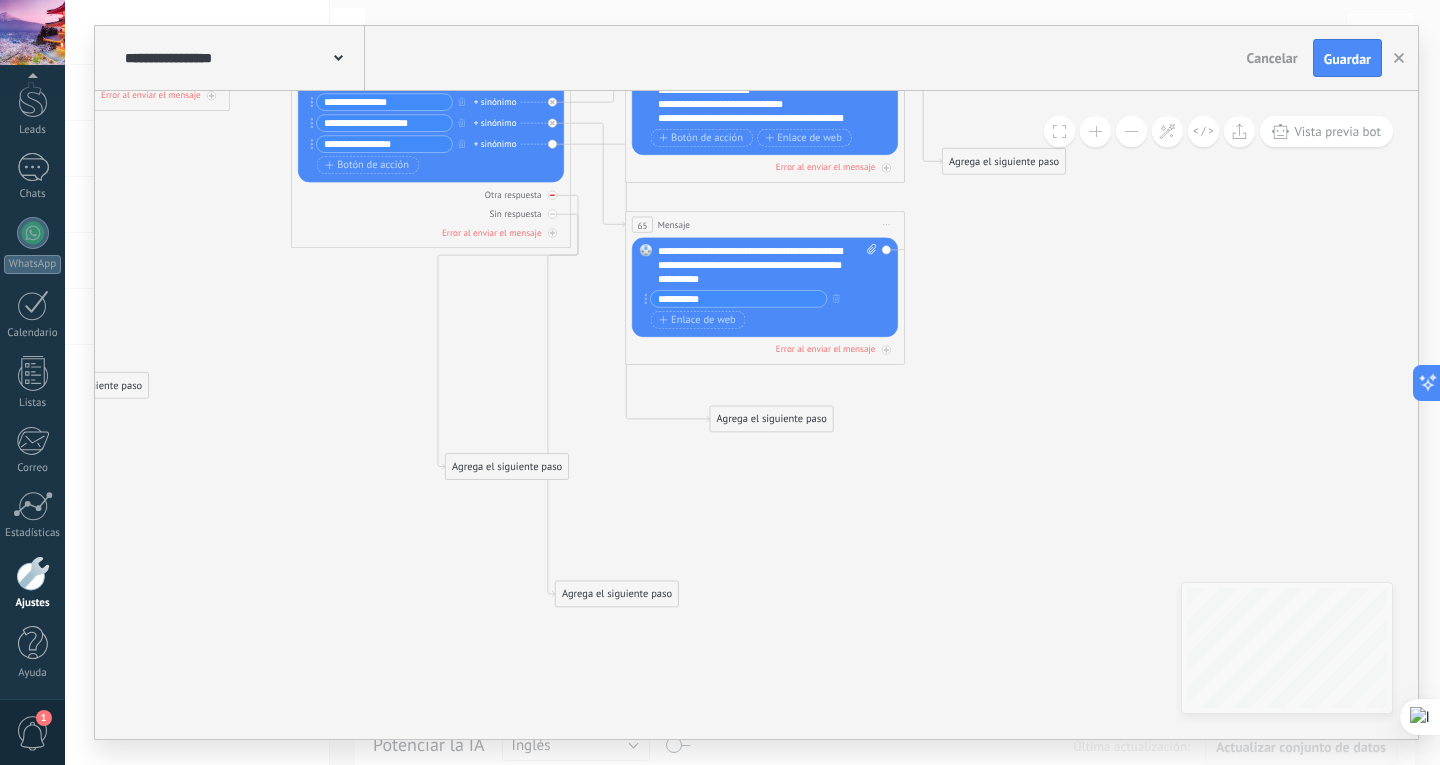 click 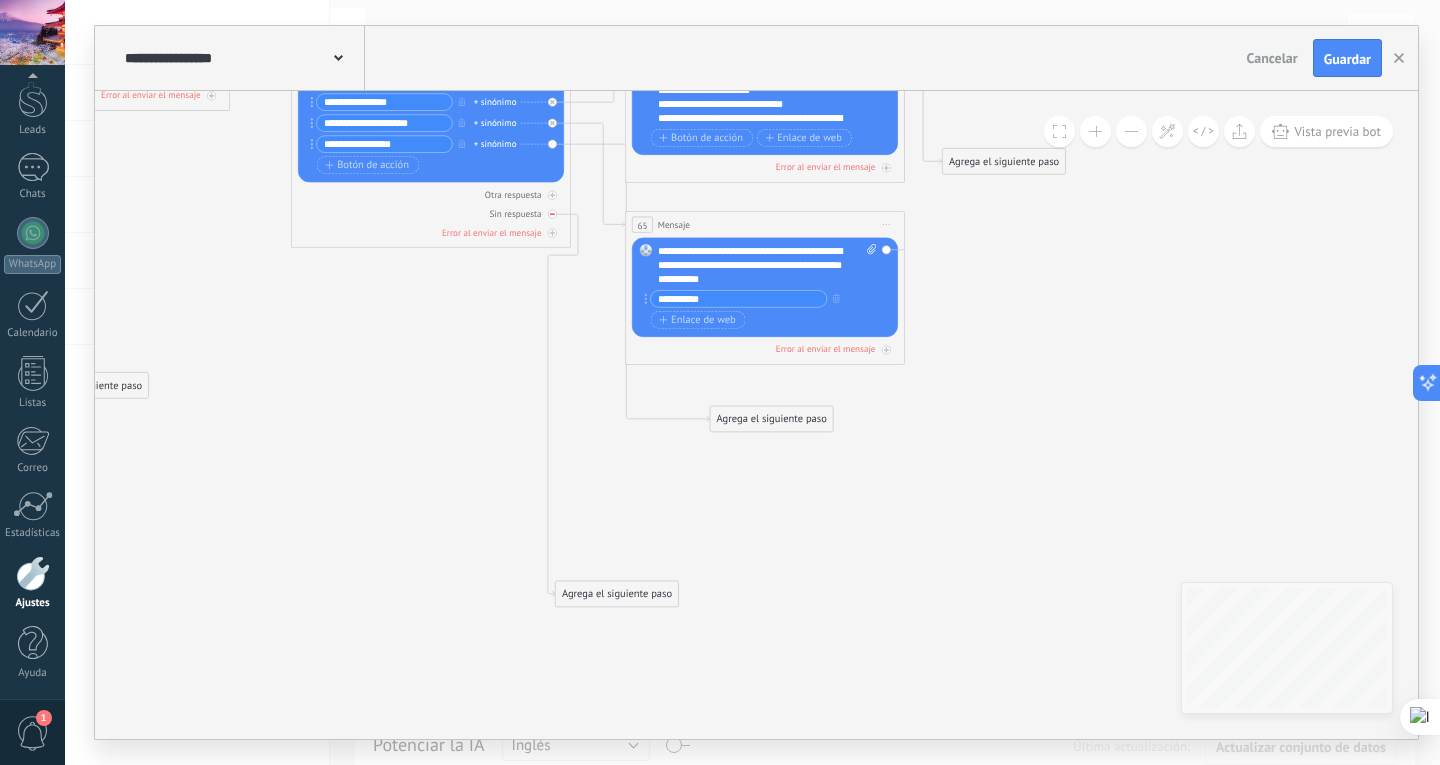 click on "Sin respuesta" at bounding box center [431, 213] 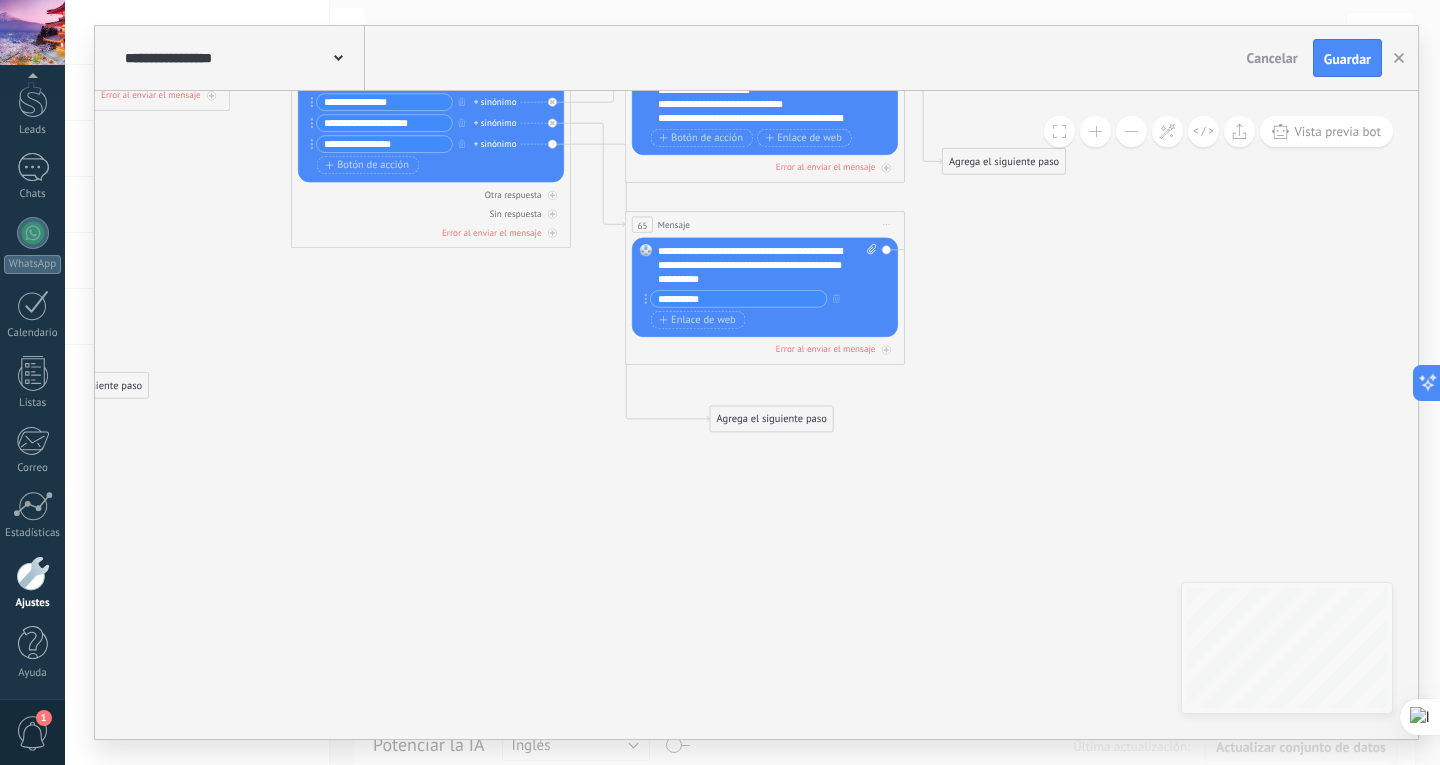 click at bounding box center (552, 214) 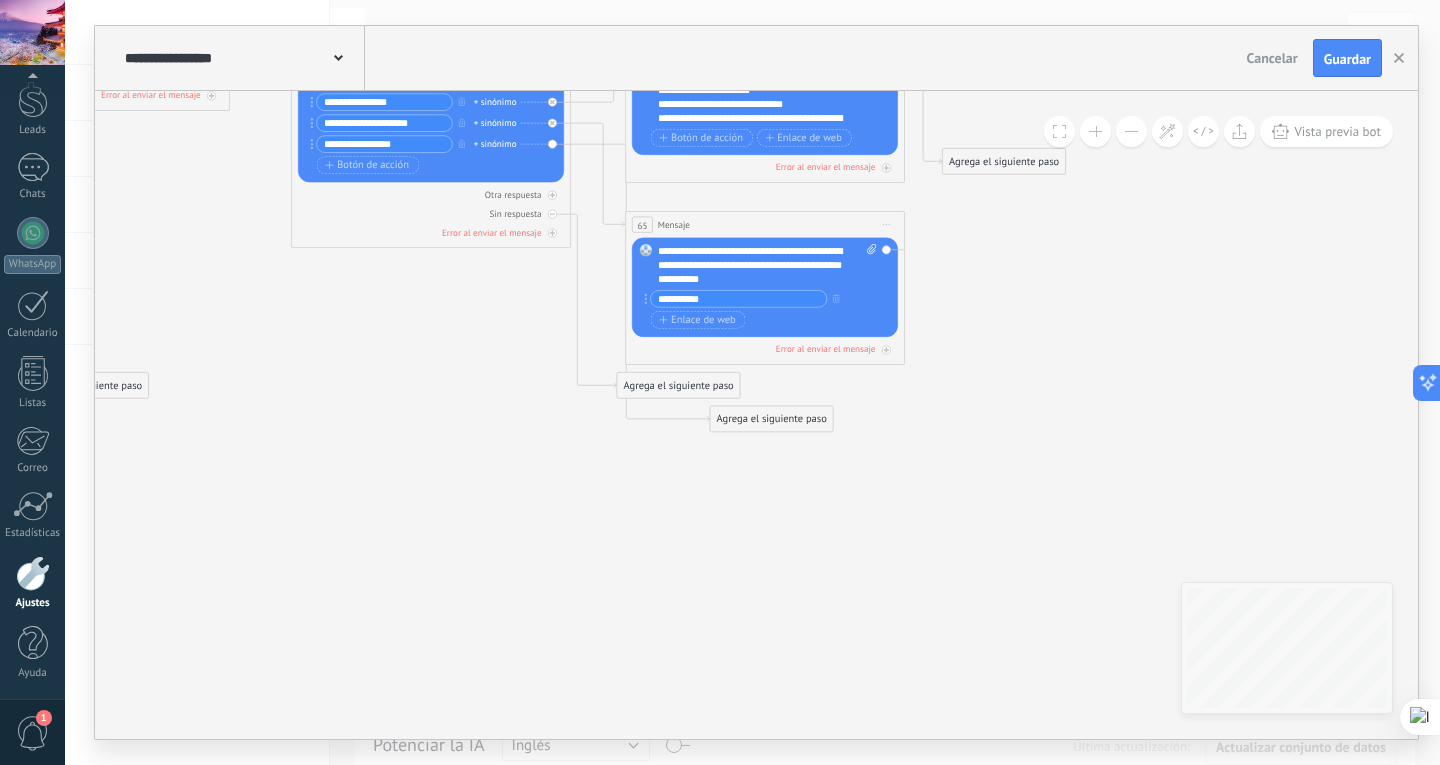 click at bounding box center (552, 214) 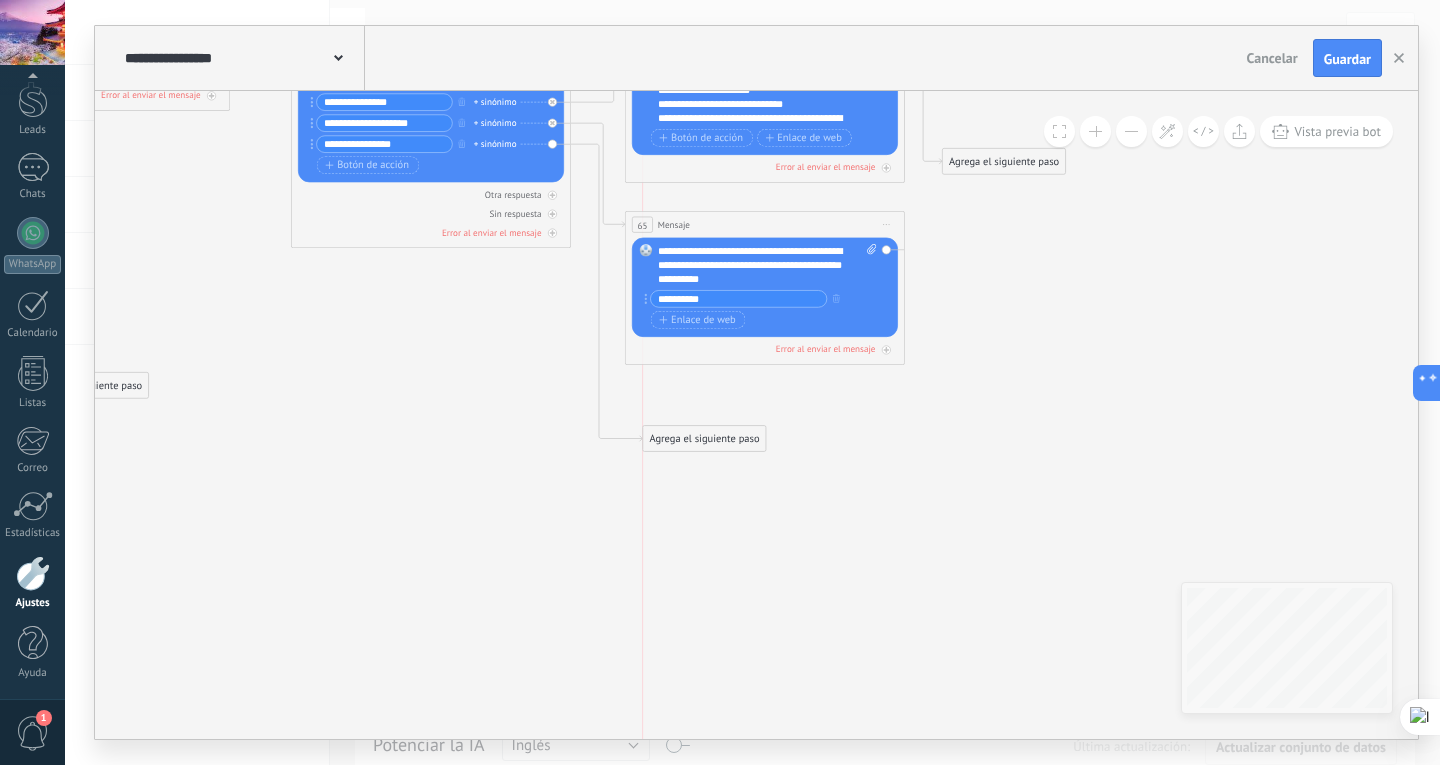 drag, startPoint x: 753, startPoint y: 420, endPoint x: 695, endPoint y: 441, distance: 61.68468 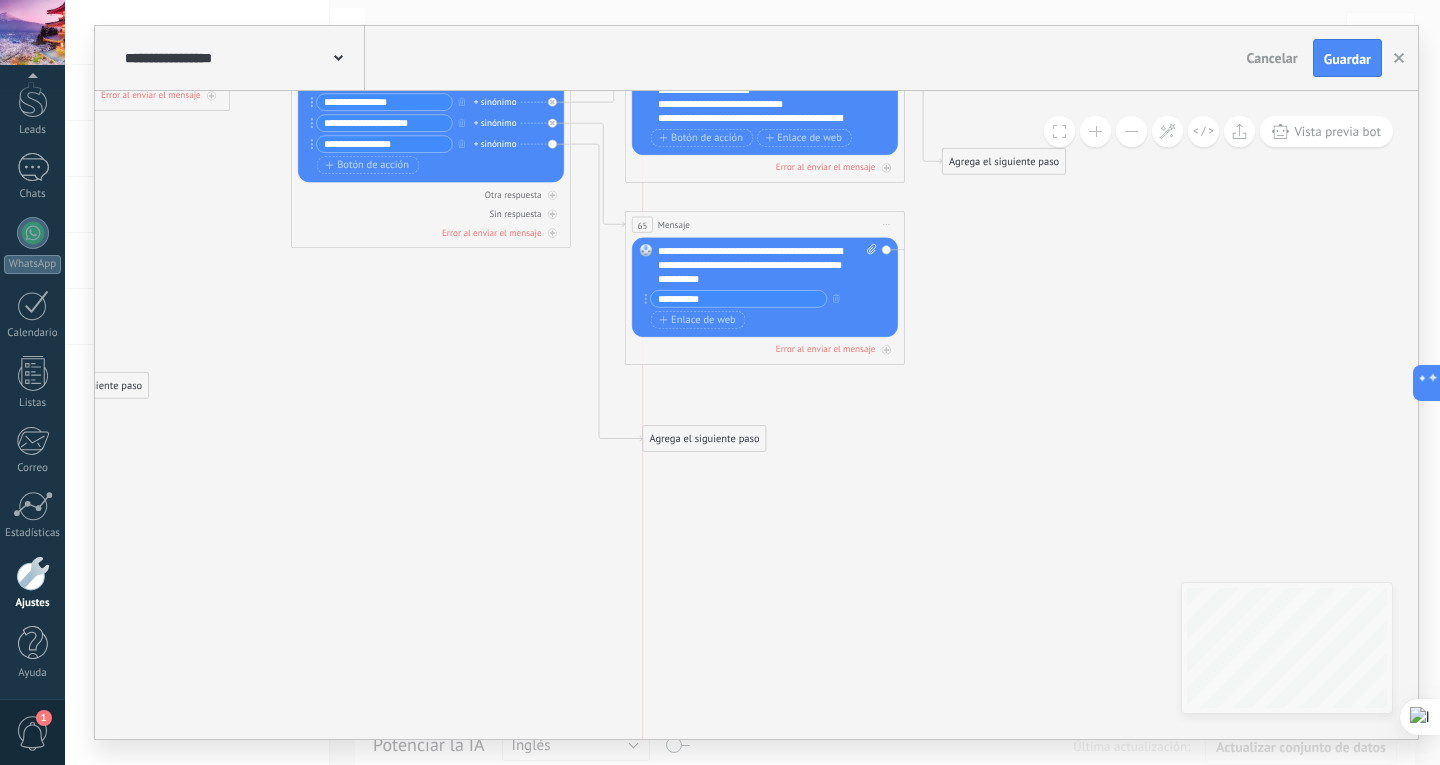 click on "Agrega el siguiente paso" at bounding box center (704, 438) 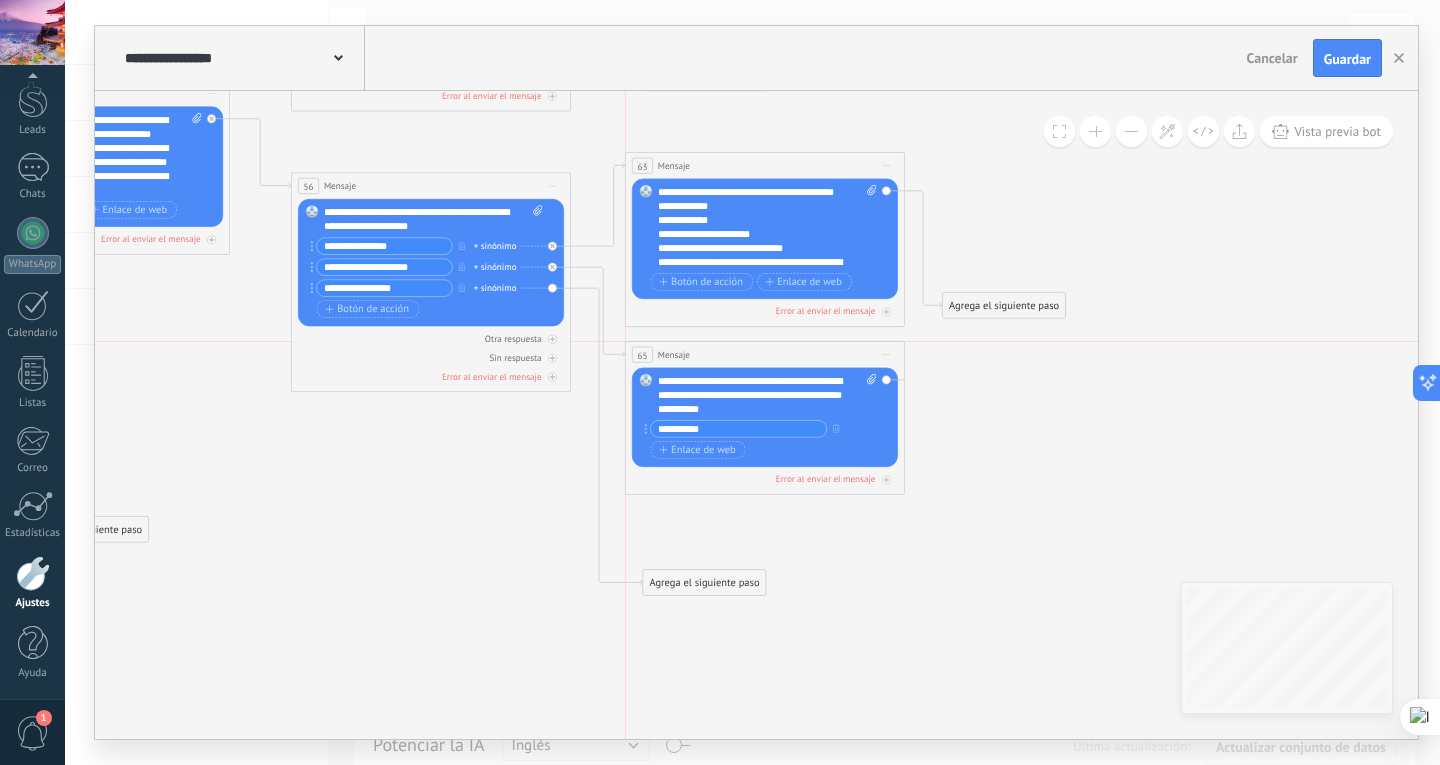 click on "65
Mensaje
*******
(a):
Todos los contactos - canales seleccionados
Todos los contactos - canales seleccionados
Todos los contactos - canal primario
Contacto principal - canales seleccionados
Contacto principal - canal primario
Todos los contactos - canales seleccionados
Todos los contactos - canales seleccionados
Todos los contactos - canal primario
Contacto principal - canales seleccionados" at bounding box center (765, 355) 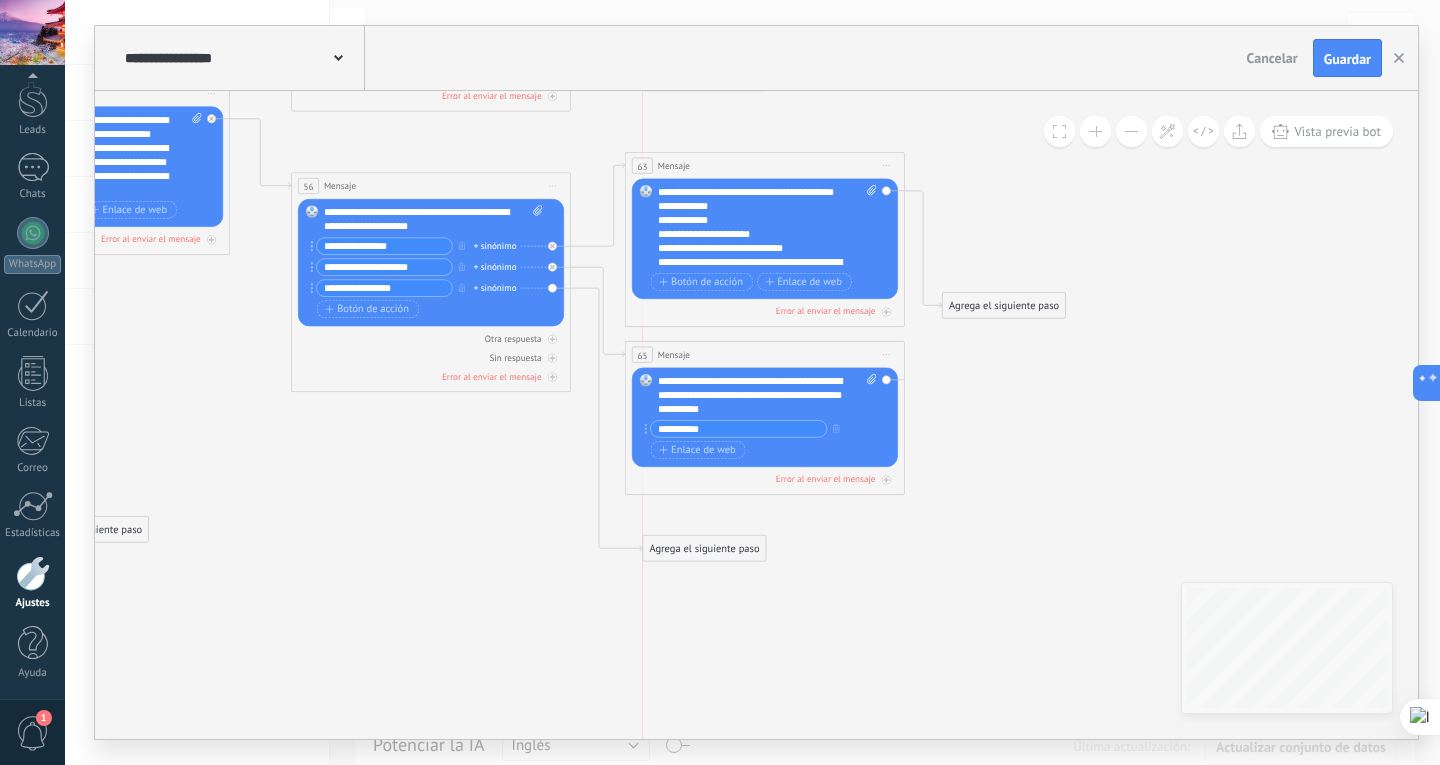 drag, startPoint x: 701, startPoint y: 579, endPoint x: 704, endPoint y: 545, distance: 34.132095 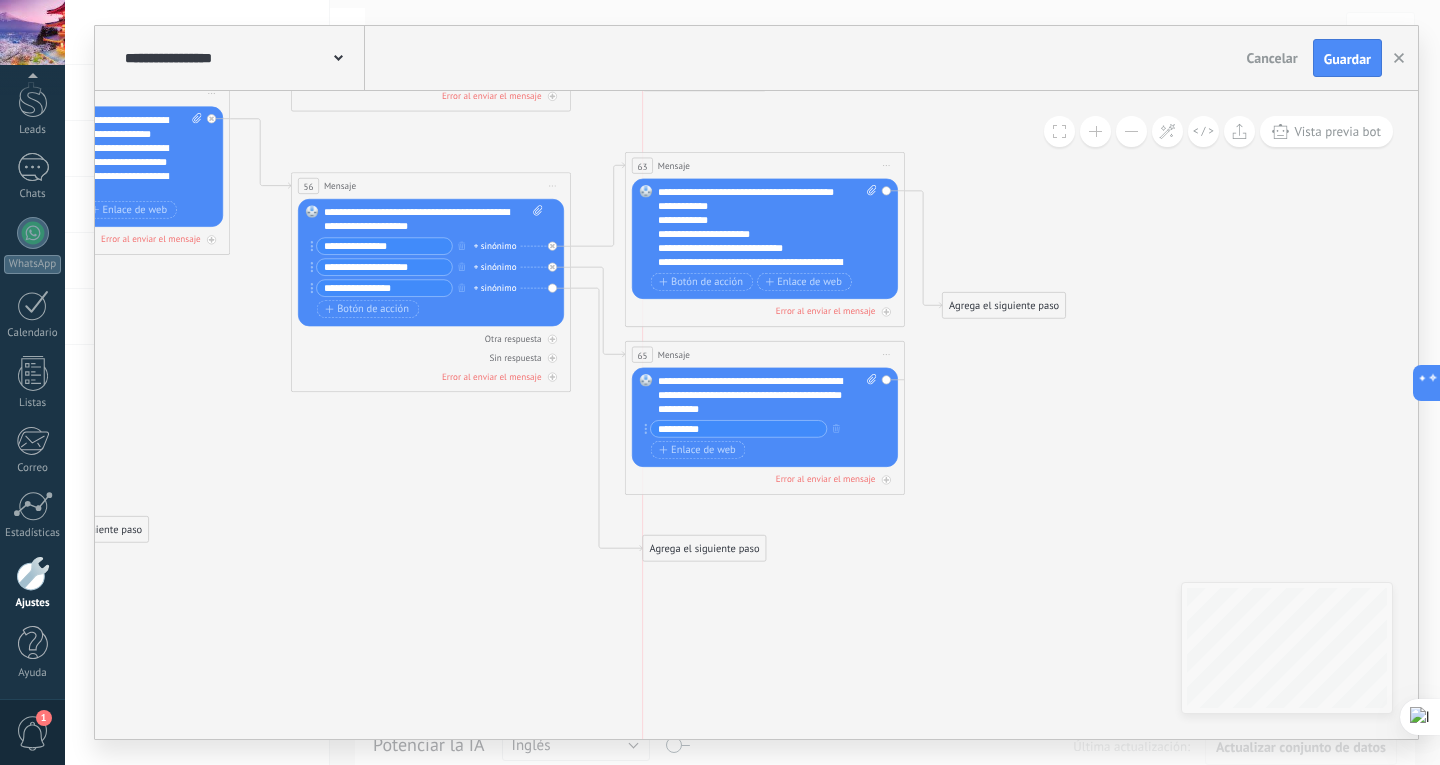 click on "Agrega el siguiente paso" at bounding box center [704, 548] 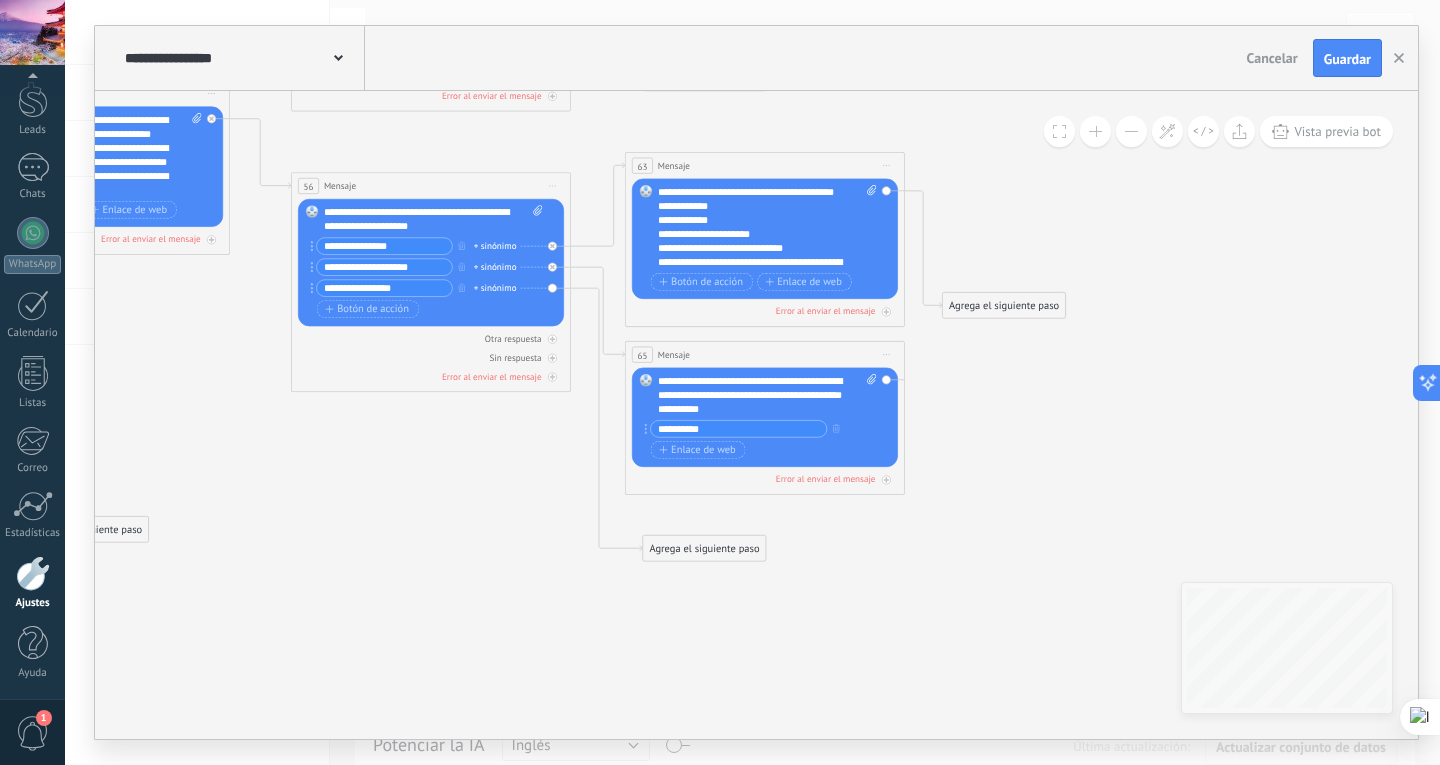 click on "Agrega el siguiente paso" at bounding box center (704, 548) 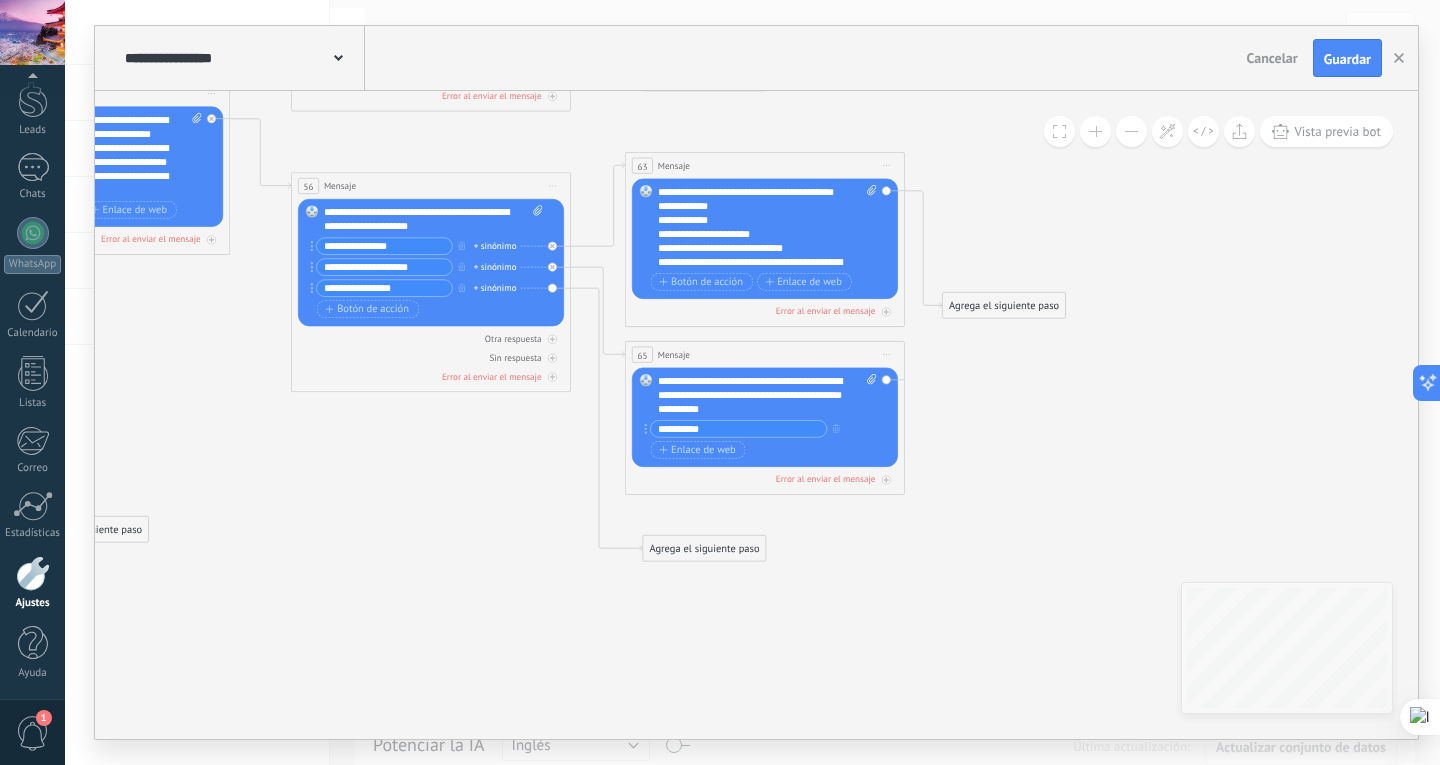 click on "Agrega el siguiente paso" at bounding box center [704, 548] 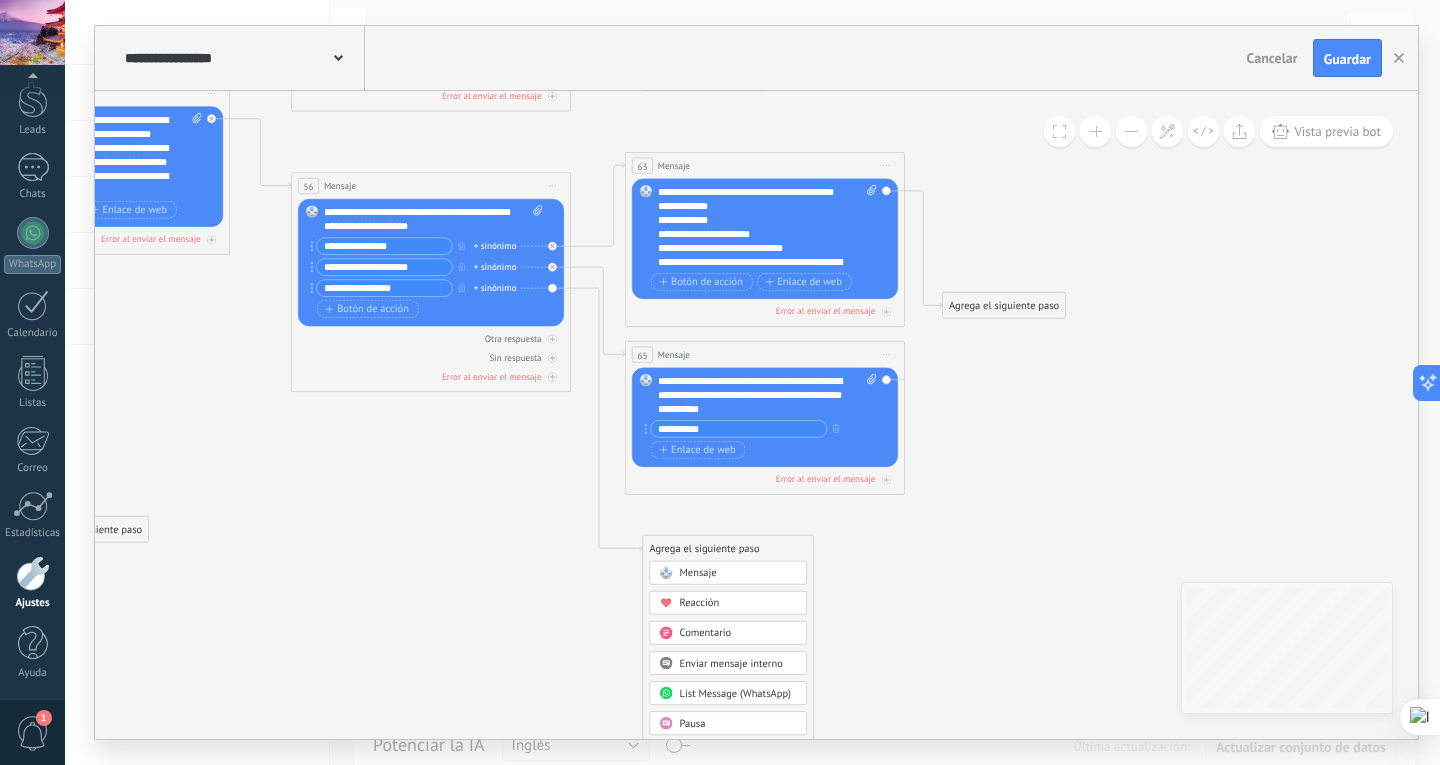 click on "Mensaje" at bounding box center (698, 572) 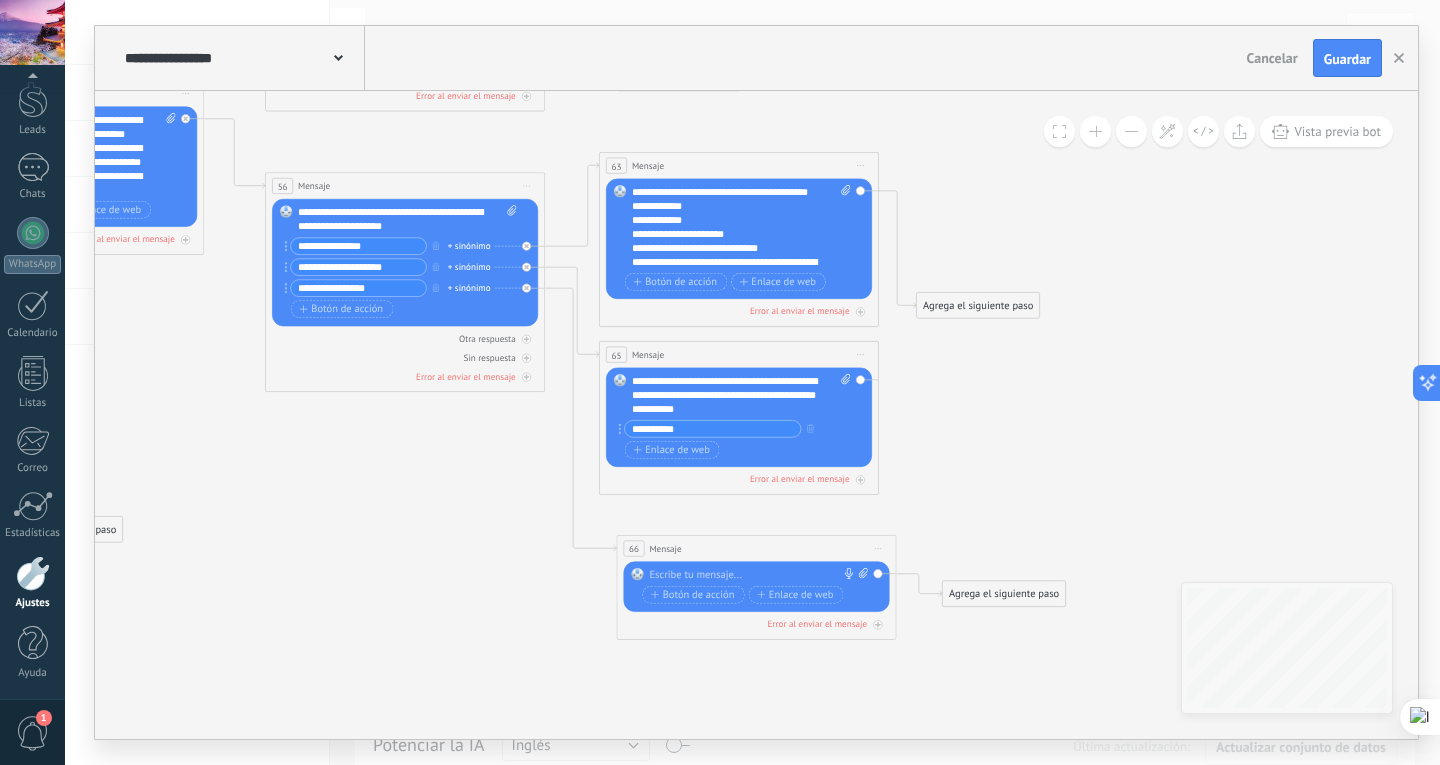 click on "66
Mensaje
*******
(a):
Todos los contactos - canales seleccionados
Todos los contactos - canales seleccionados
Todos los contactos - canal primario
Contacto principal - canales seleccionados
Contacto principal - canal primario
Todos los contactos - canales seleccionados
Todos los contactos - canales seleccionados
Todos los contactos - canal primario
Contacto principal - canales seleccionados" at bounding box center (756, 549) 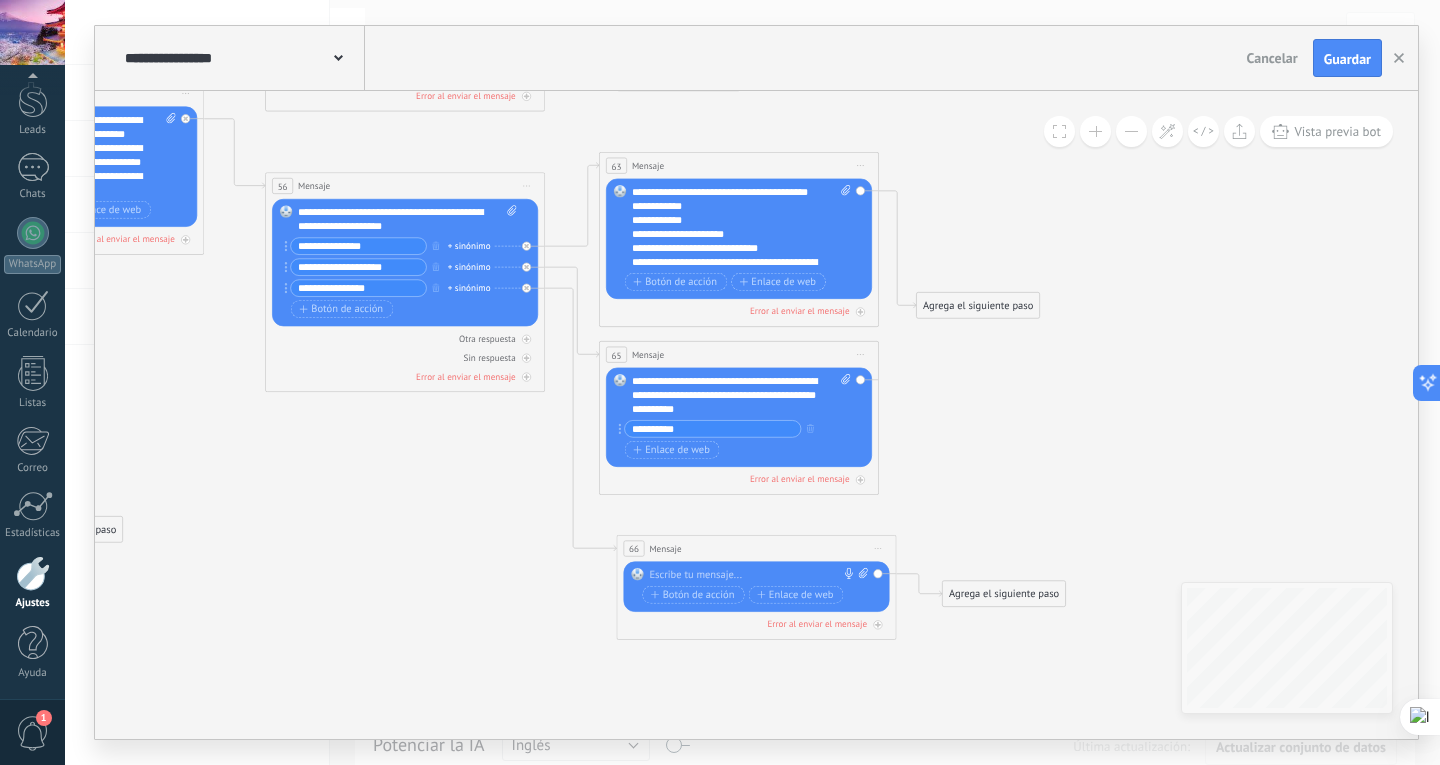 click on "Reemplazar
Quitar
Convertir a mensaje de voz
Arrastre la imagen aquí para adjuntarla.
Añadir imagen
Subir
Arrastrar y soltar
Archivo no encontrado
Escribe tu mensaje..." at bounding box center (757, 587) 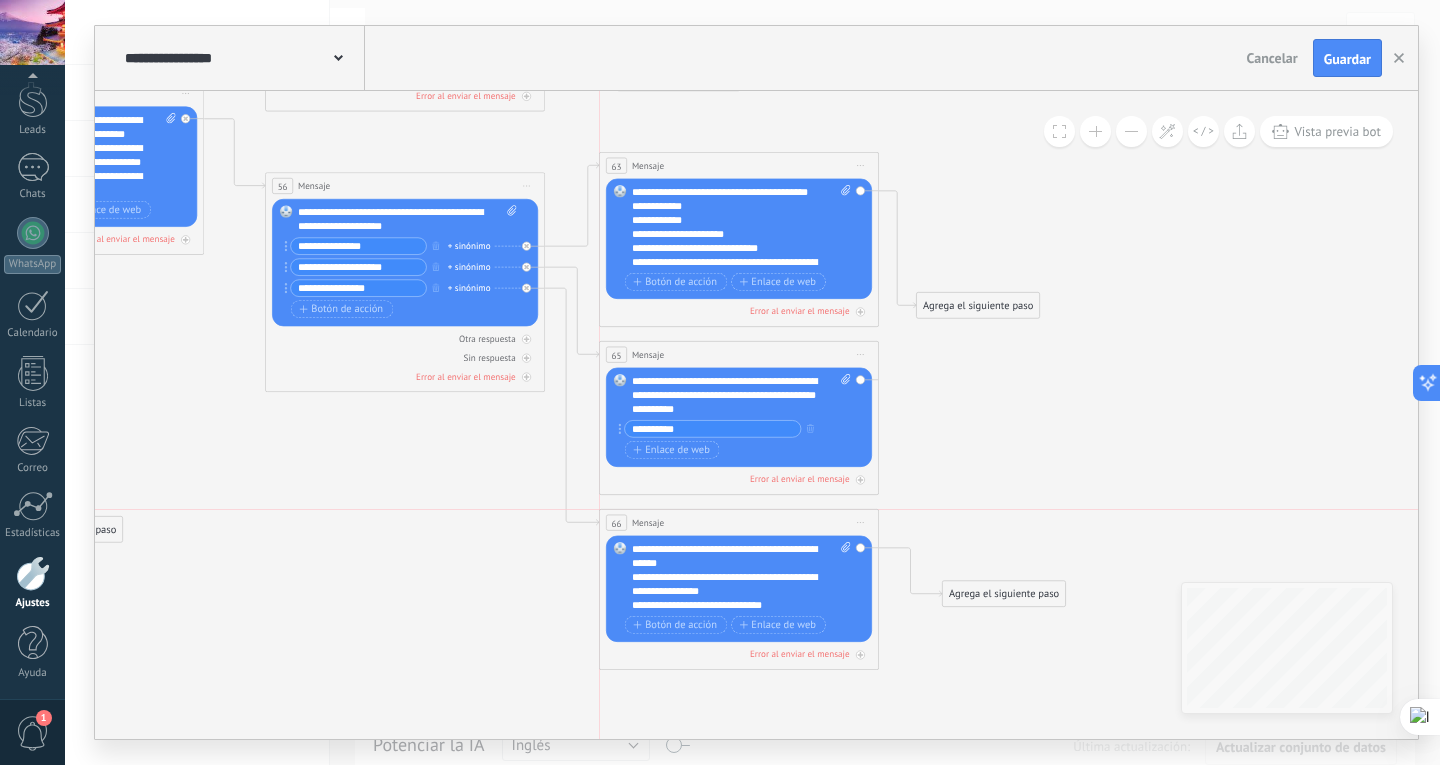 drag, startPoint x: 701, startPoint y: 543, endPoint x: 681, endPoint y: 524, distance: 27.58623 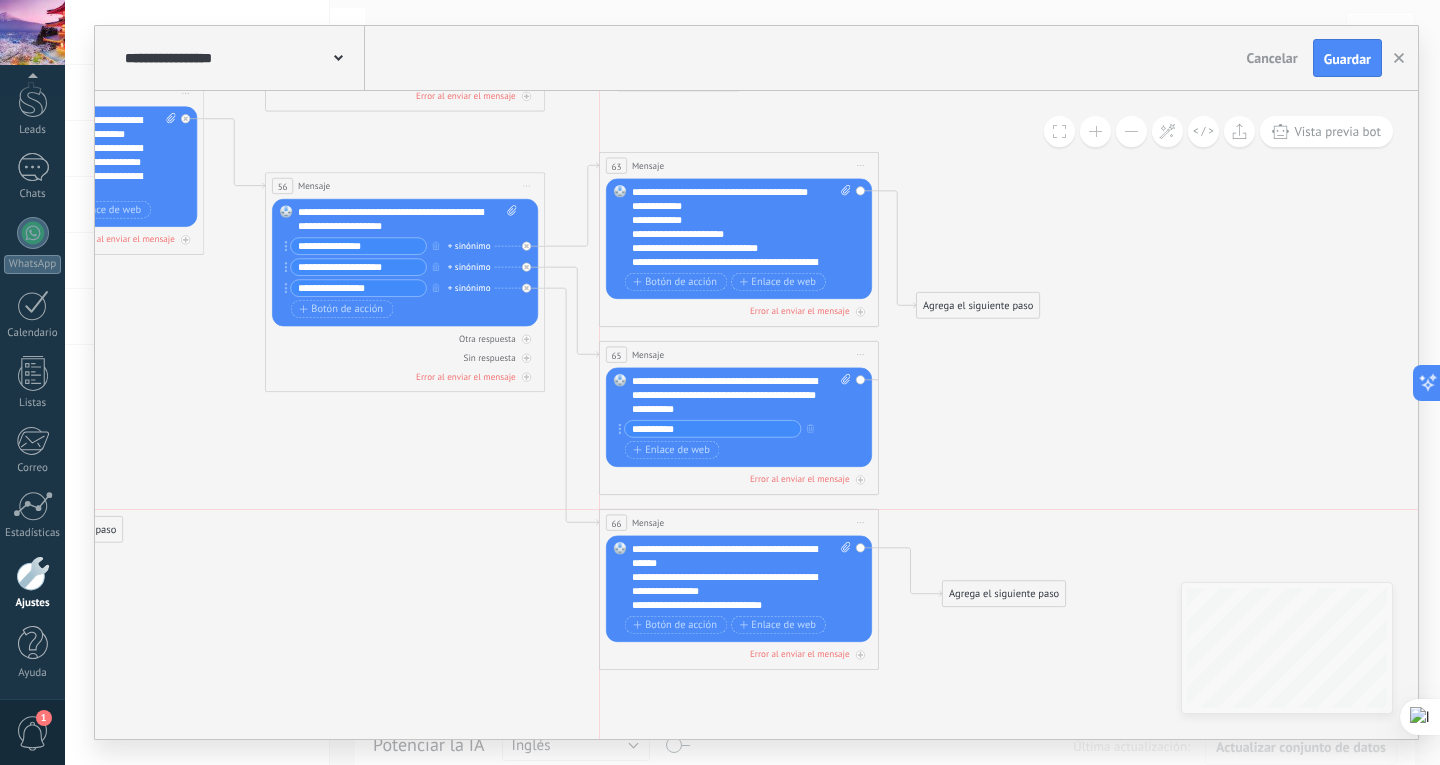 click on "66
Mensaje
*******
(a):
Todos los contactos - canales seleccionados
Todos los contactos - canales seleccionados
Todos los contactos - canal primario
Contacto principal - canales seleccionados
Contacto principal - canal primario
Todos los contactos - canales seleccionados
Todos los contactos - canales seleccionados
Todos los contactos - canal primario
Contacto principal - canales seleccionados" at bounding box center [739, 523] 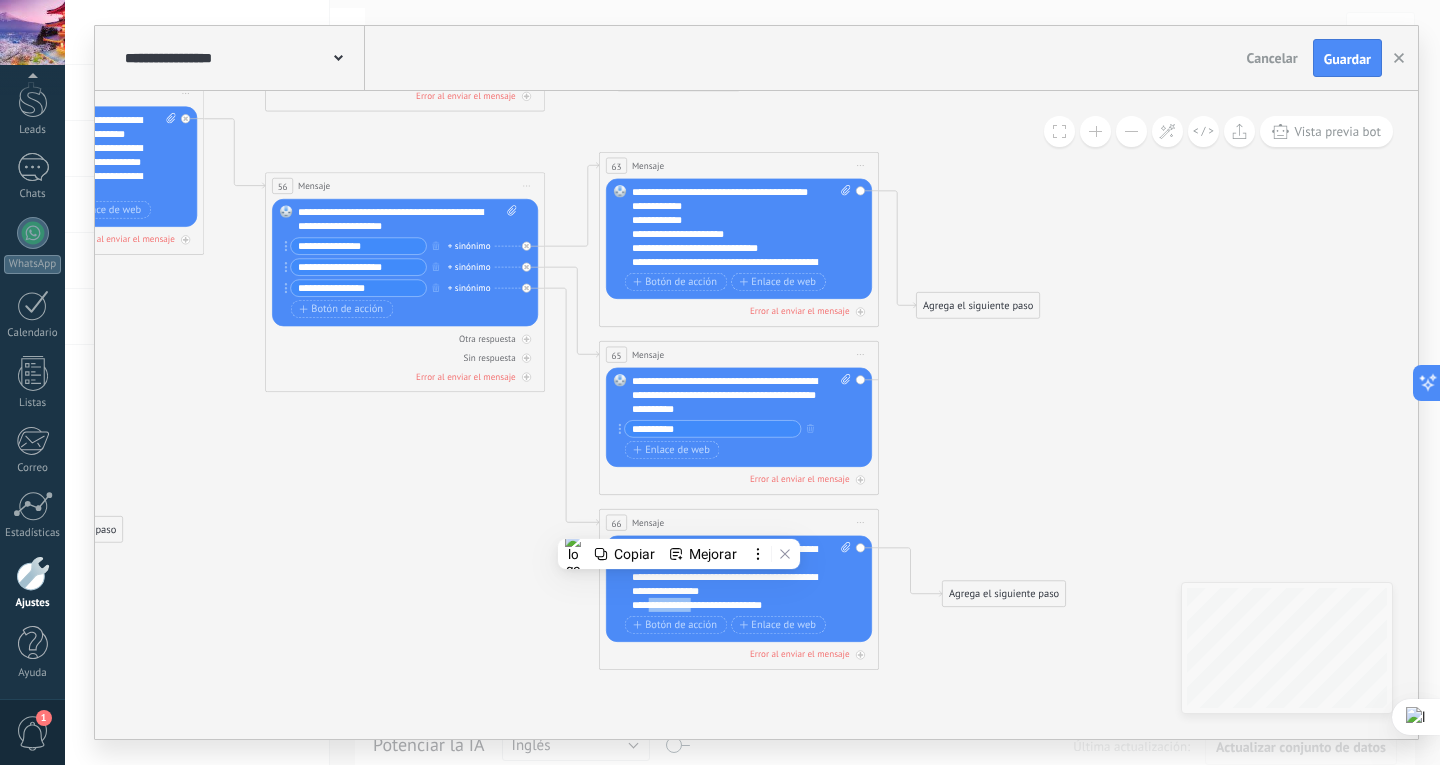drag, startPoint x: 700, startPoint y: 605, endPoint x: 672, endPoint y: 595, distance: 29.732138 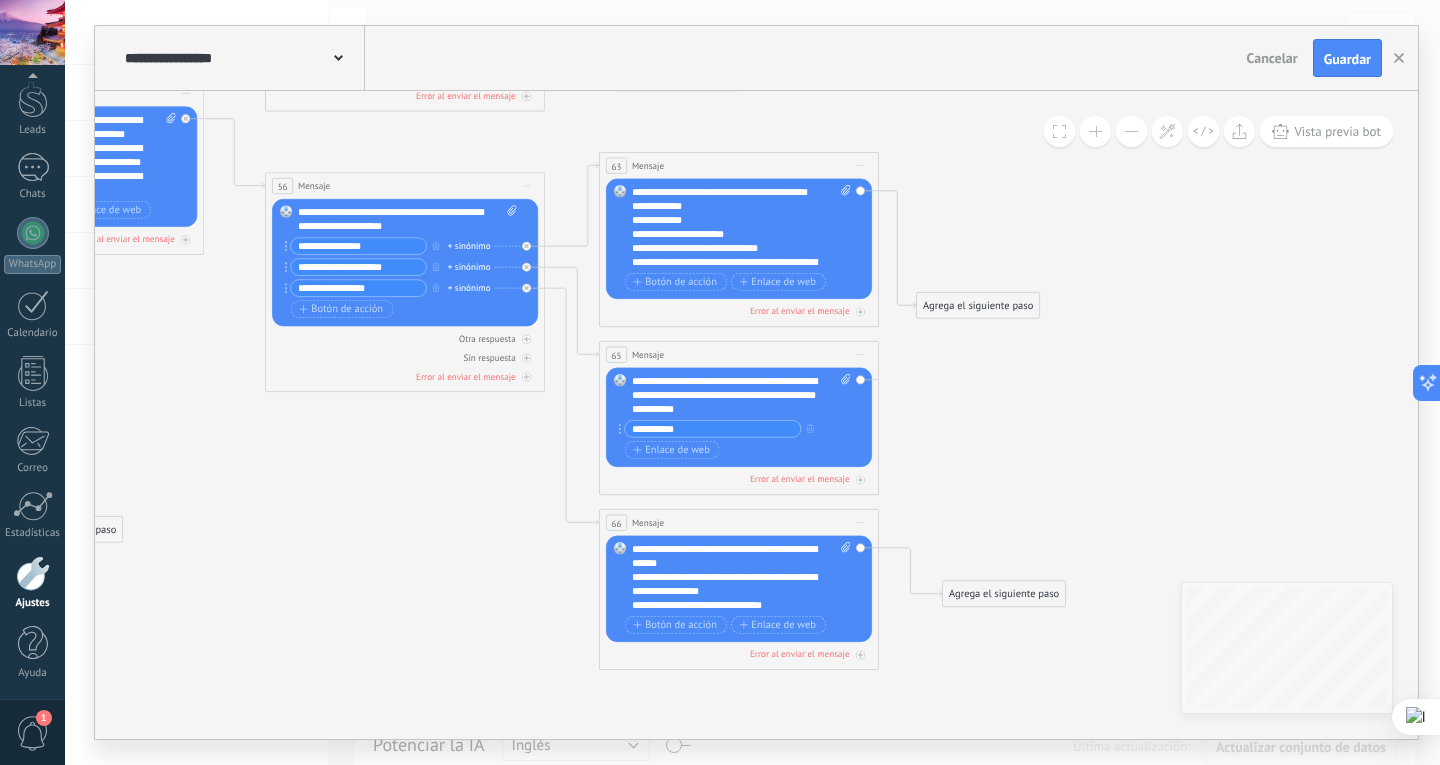 click on "**********" at bounding box center [729, 605] 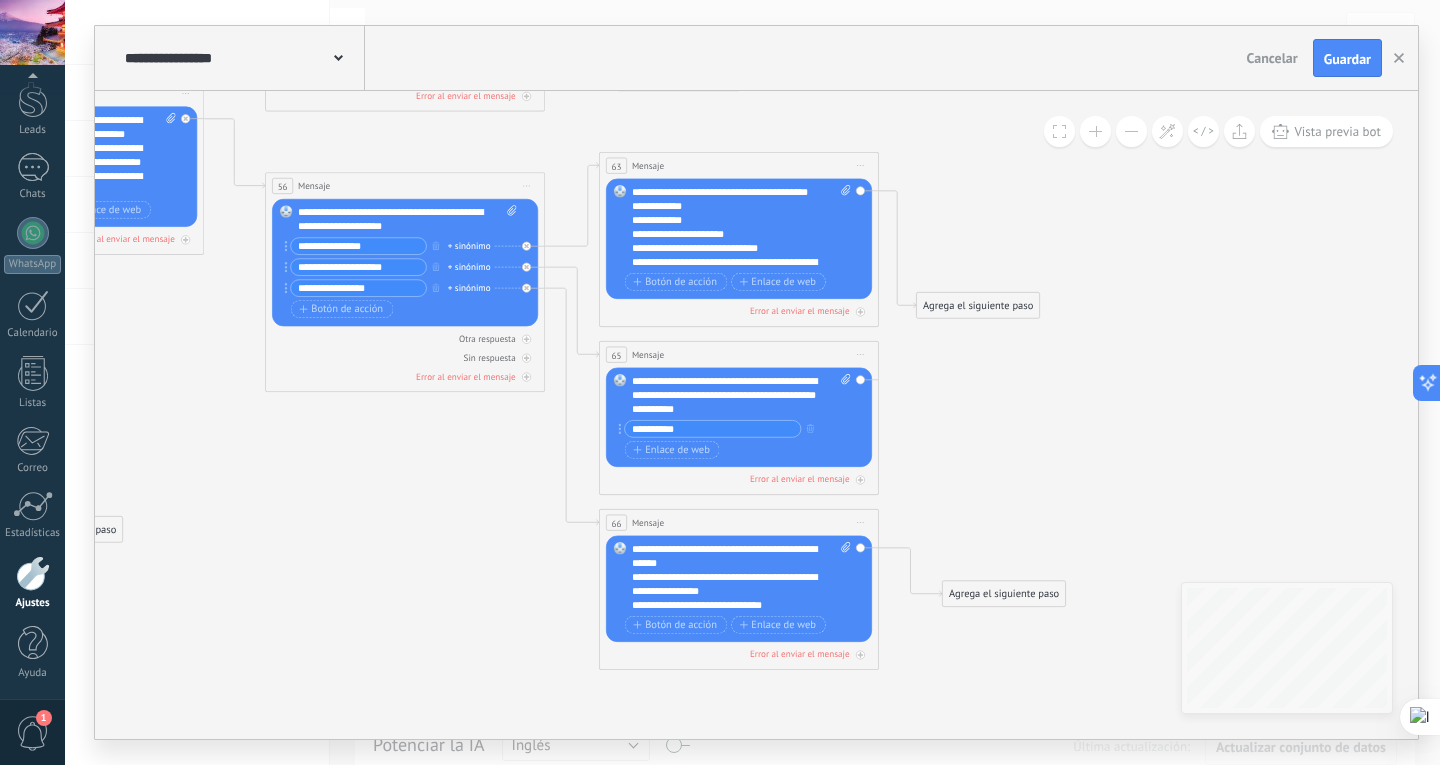 click on "**********" at bounding box center (729, 605) 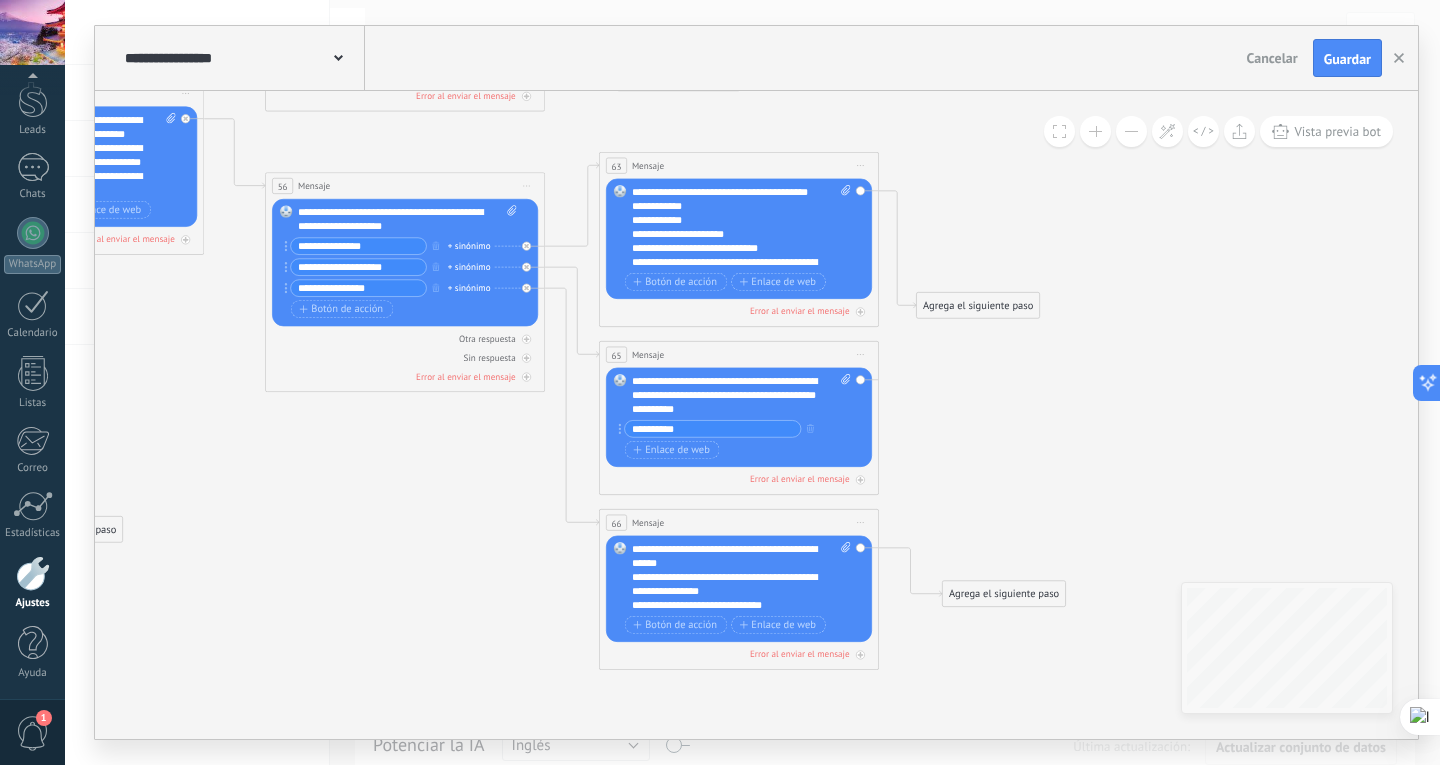 click on "**********" at bounding box center (729, 605) 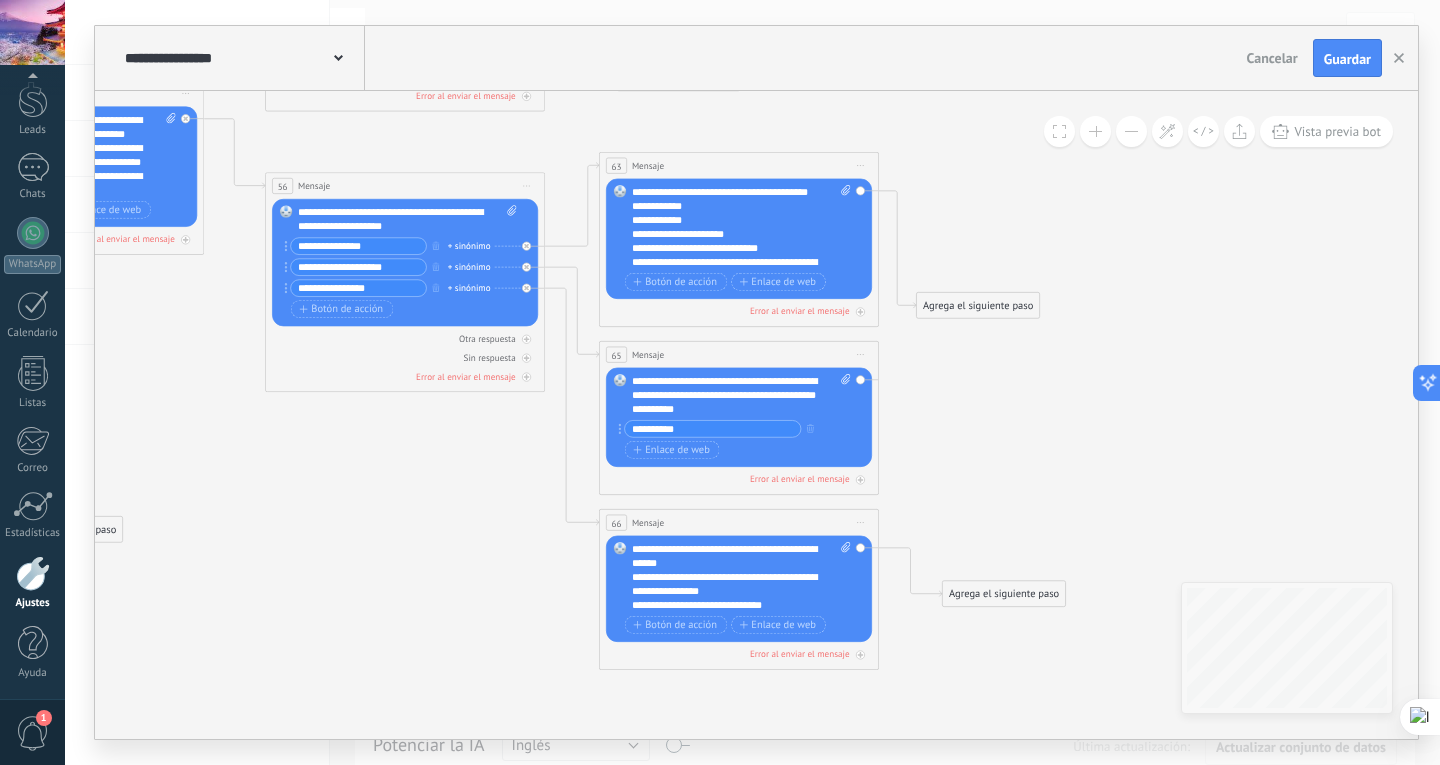 click on "**********" at bounding box center (729, 605) 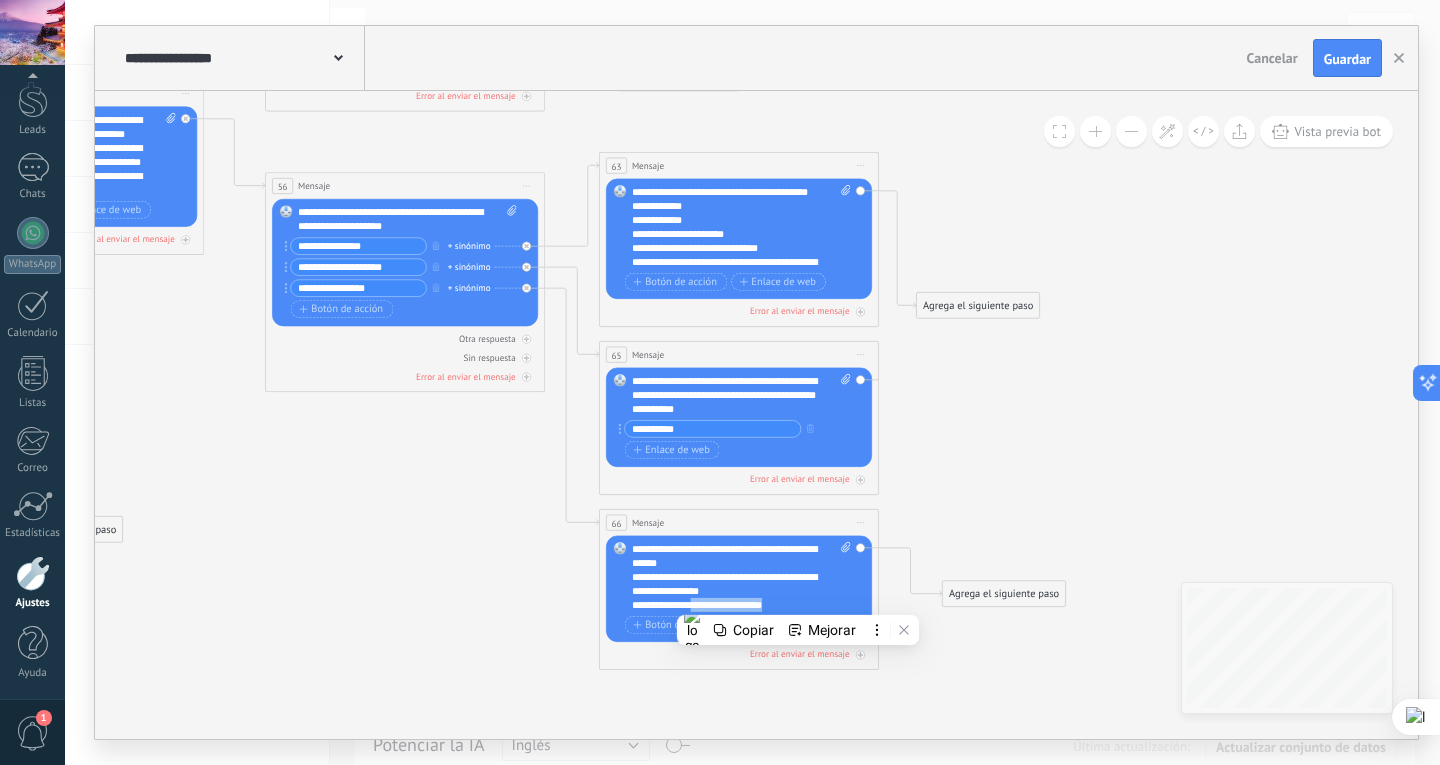 drag, startPoint x: 803, startPoint y: 600, endPoint x: 704, endPoint y: 603, distance: 99.04544 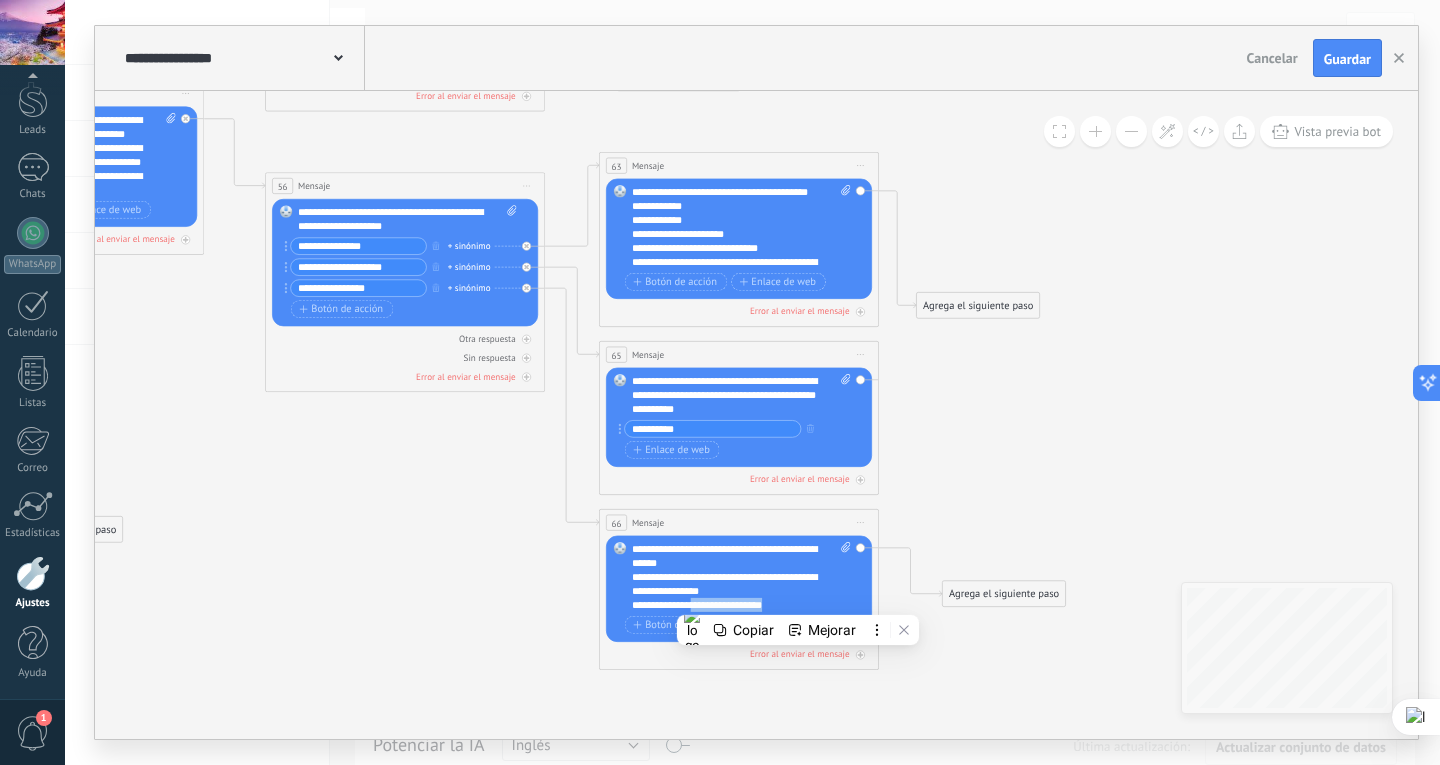 click on "**********" at bounding box center [729, 605] 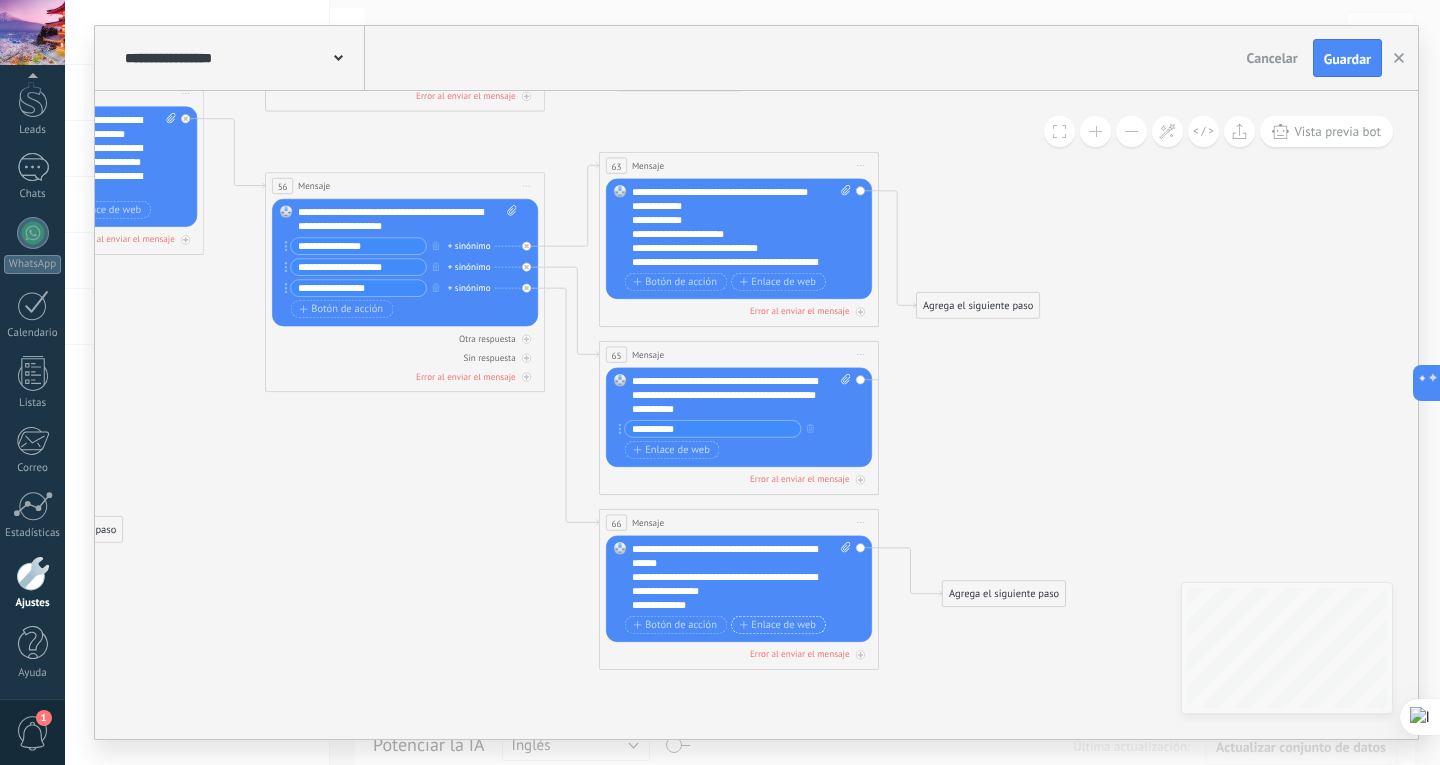 click on "Enlace de web" at bounding box center [777, 624] 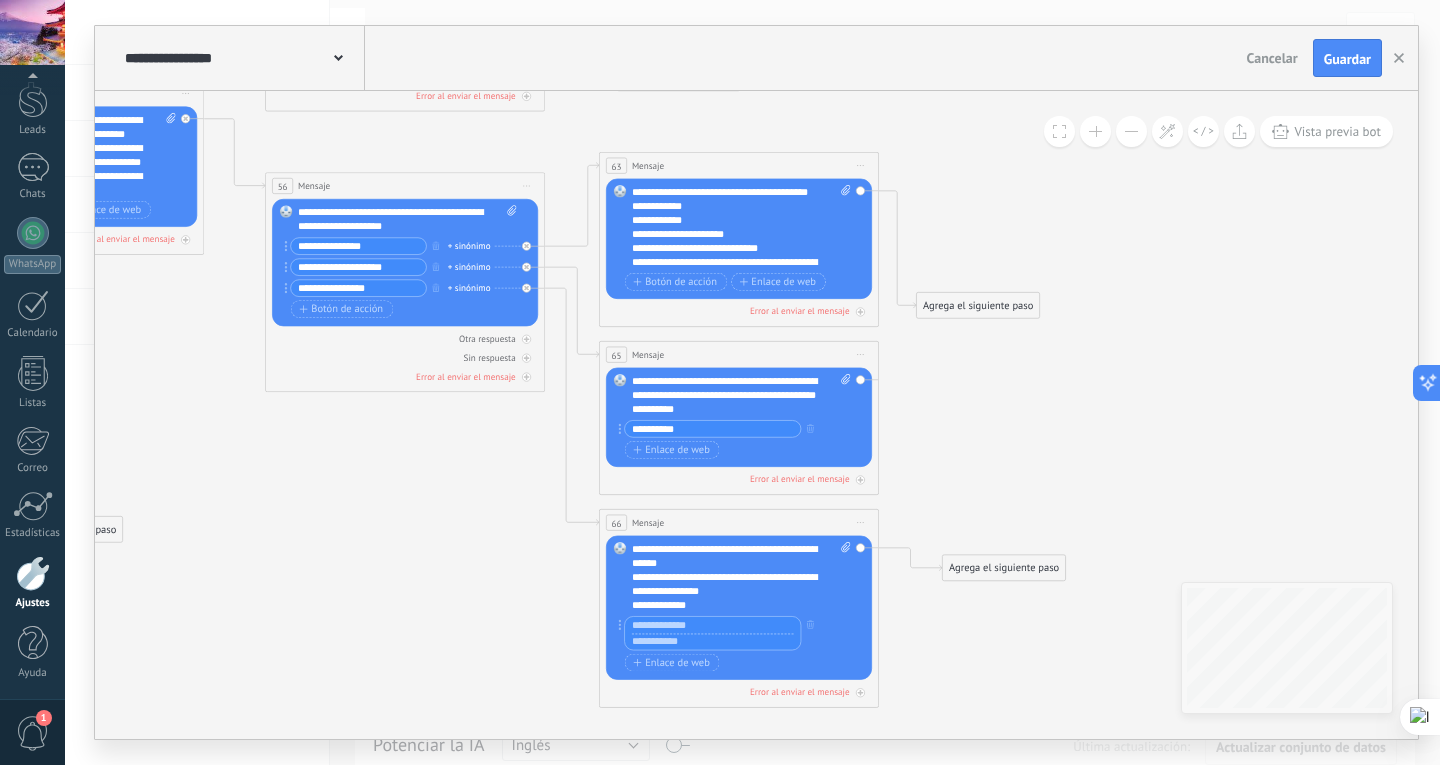click on "**********" at bounding box center (729, 605) 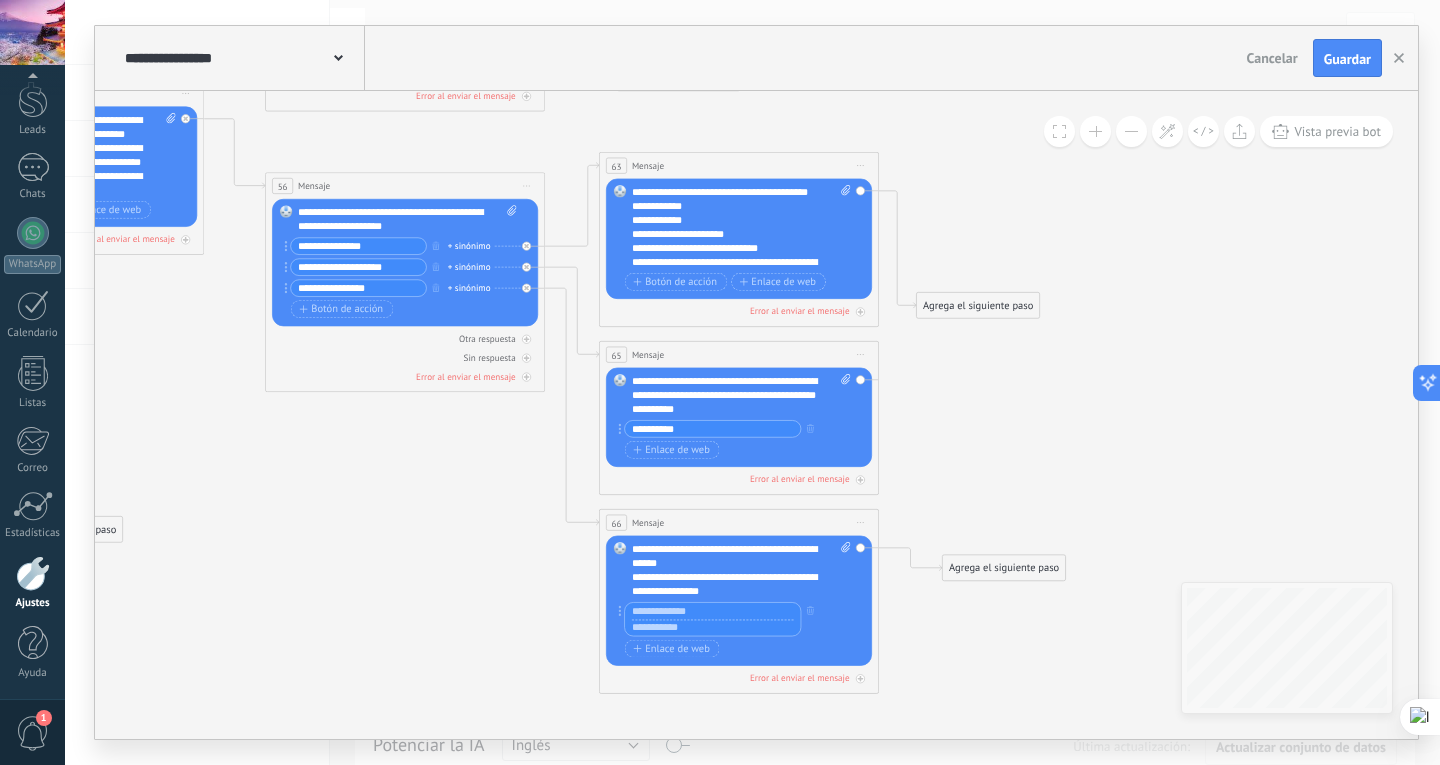 click at bounding box center [713, 611] 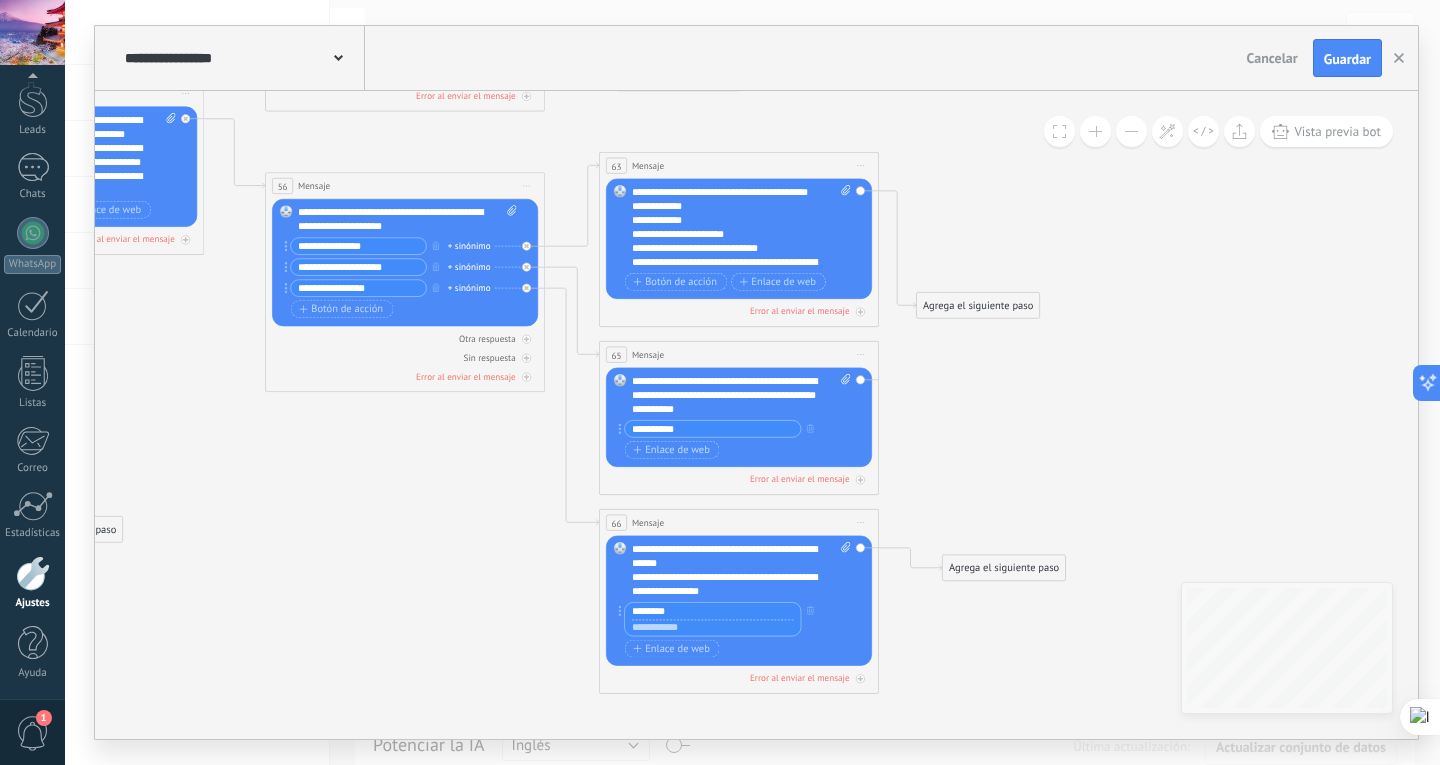 type on "********" 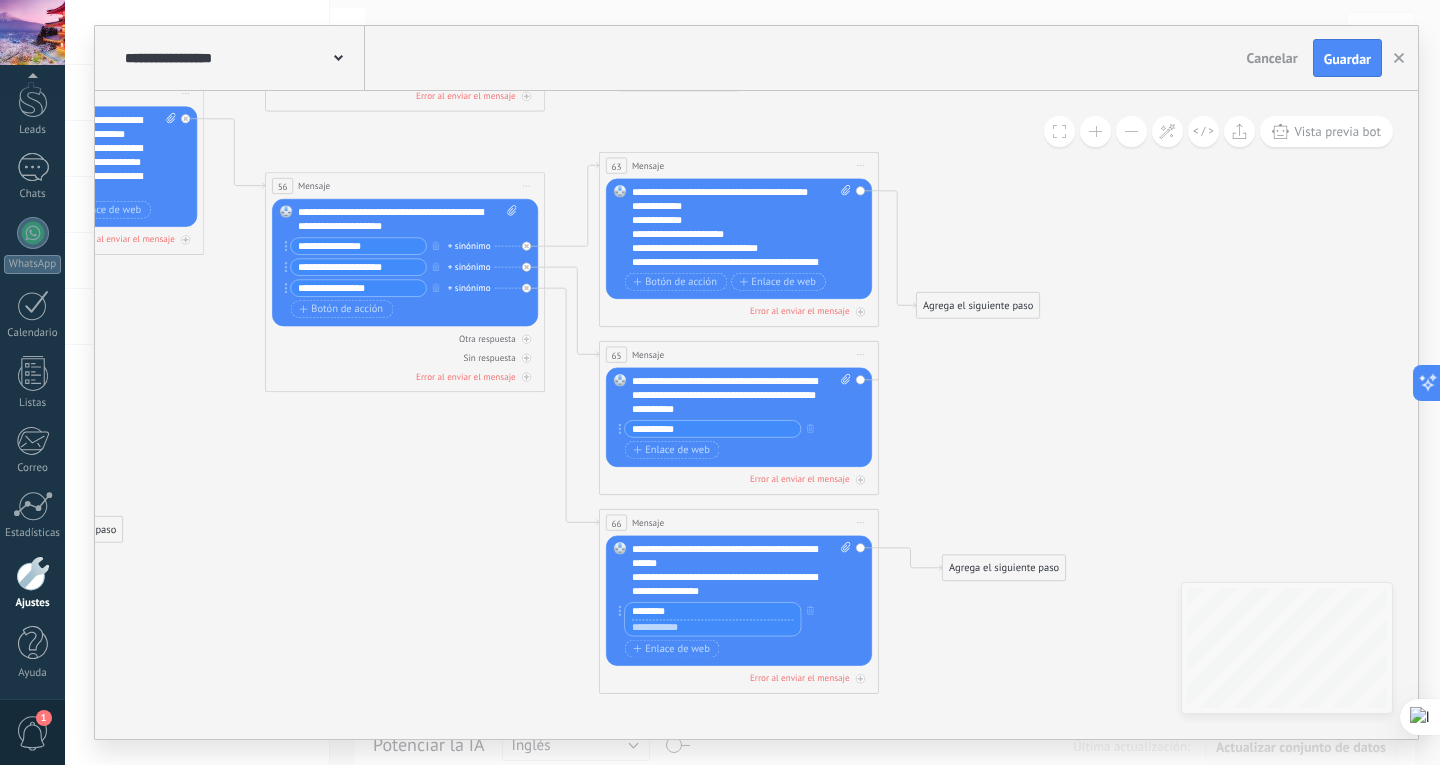 paste on "**********" 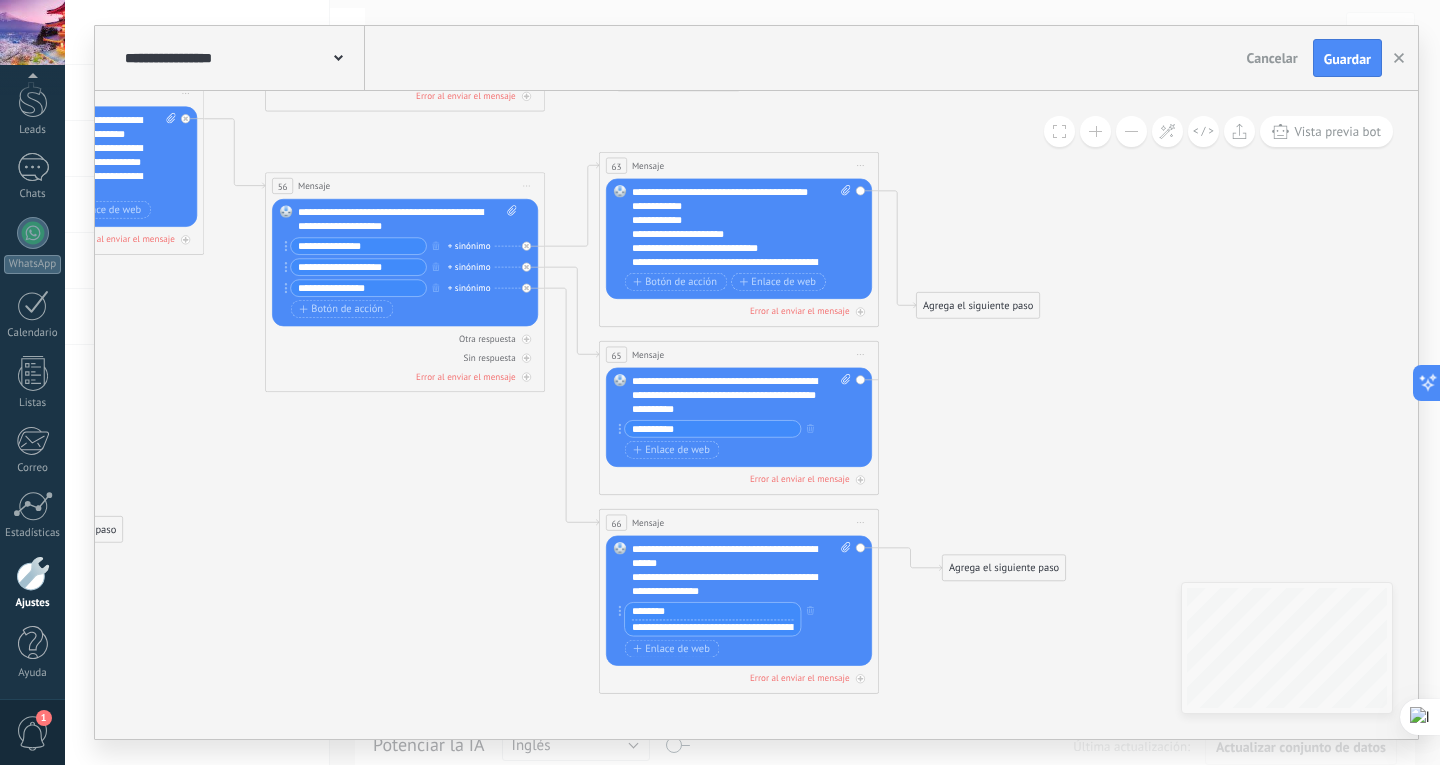 scroll, scrollTop: 0, scrollLeft: 69, axis: horizontal 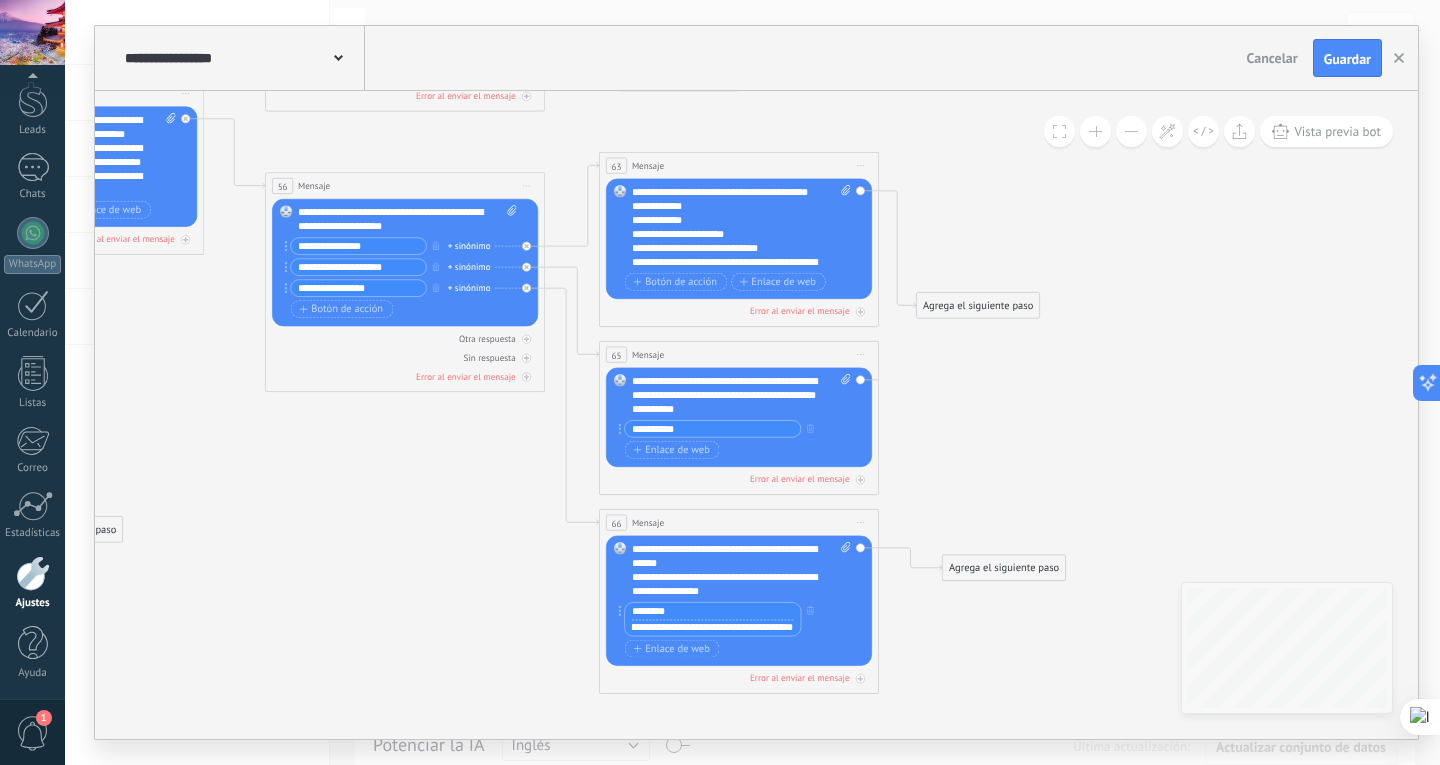 type on "**********" 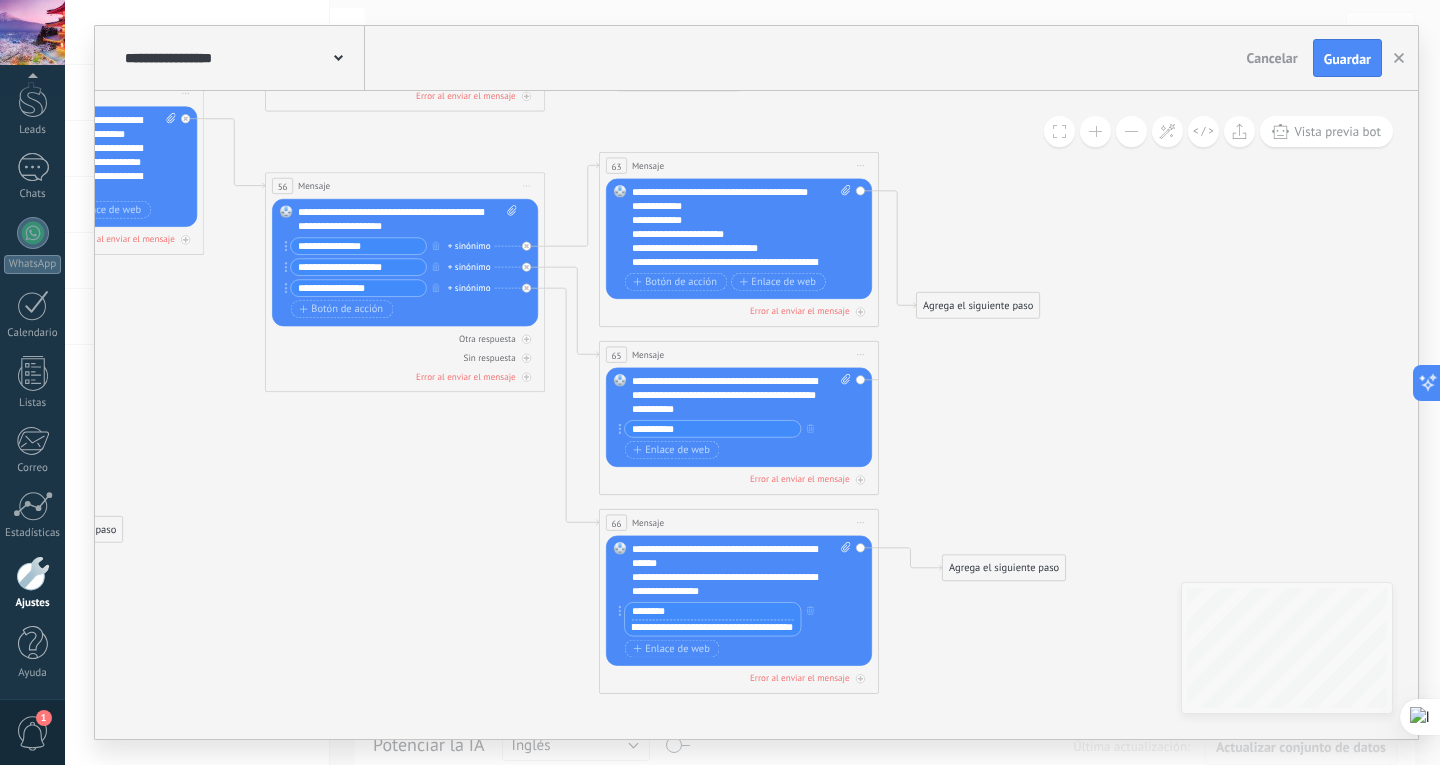 click 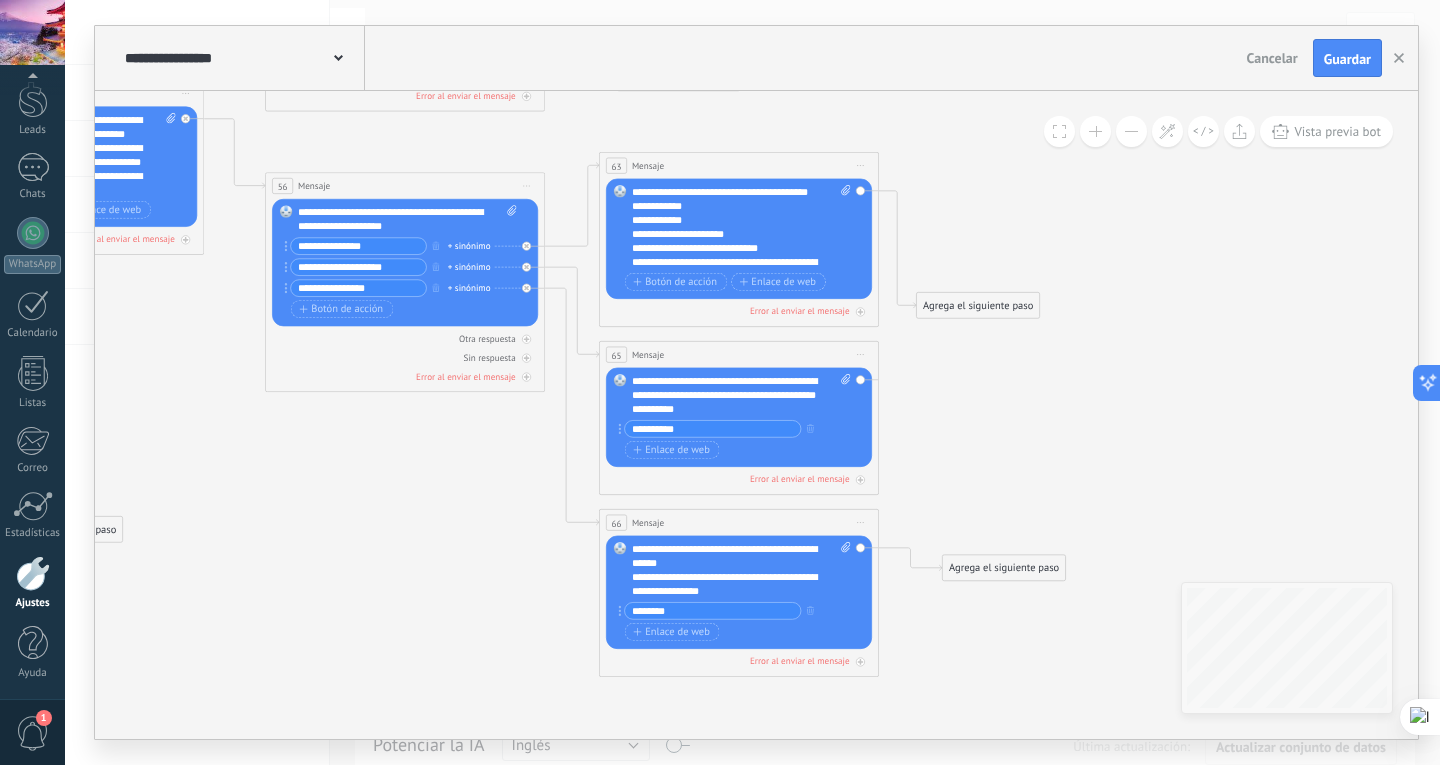 click on "**********" at bounding box center (737, 612) 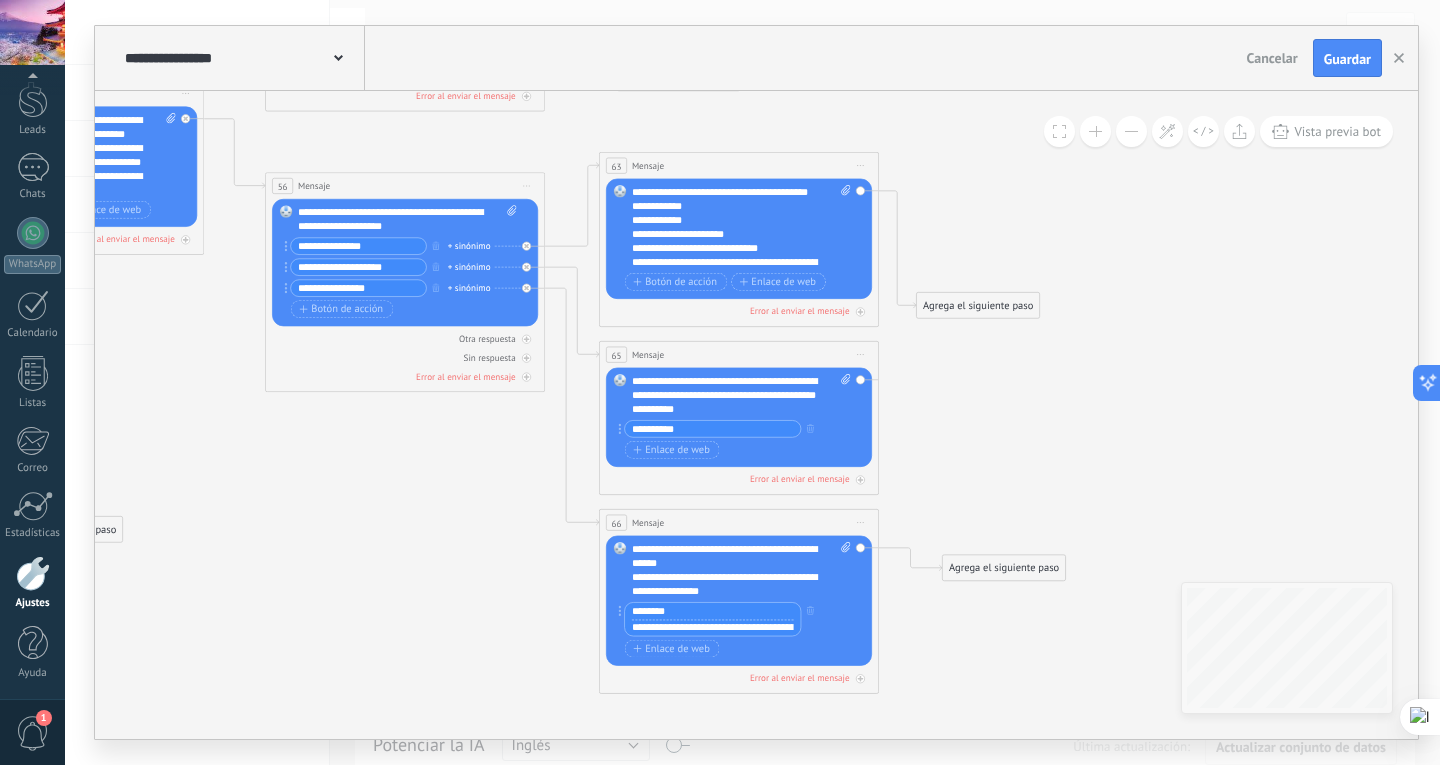 click on "********" at bounding box center (713, 611) 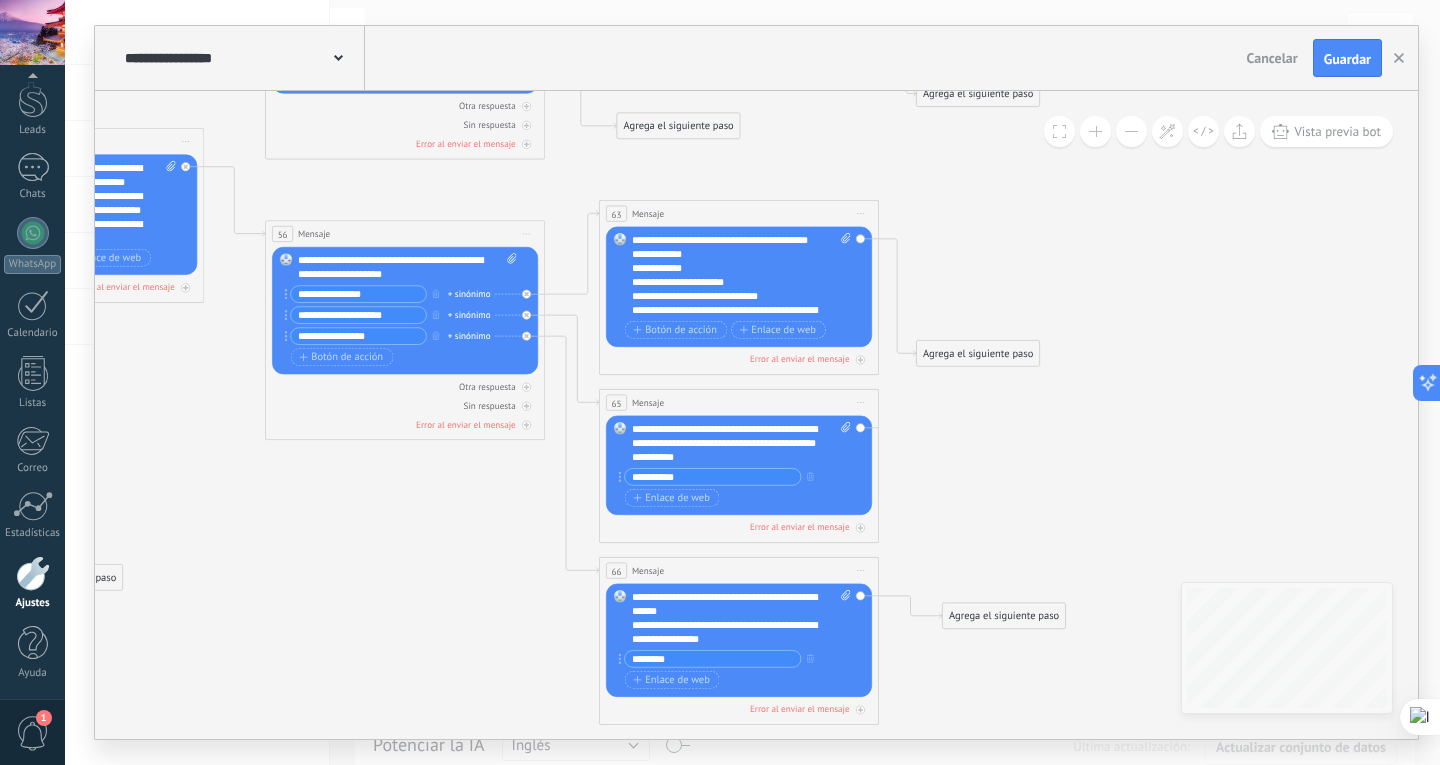 click 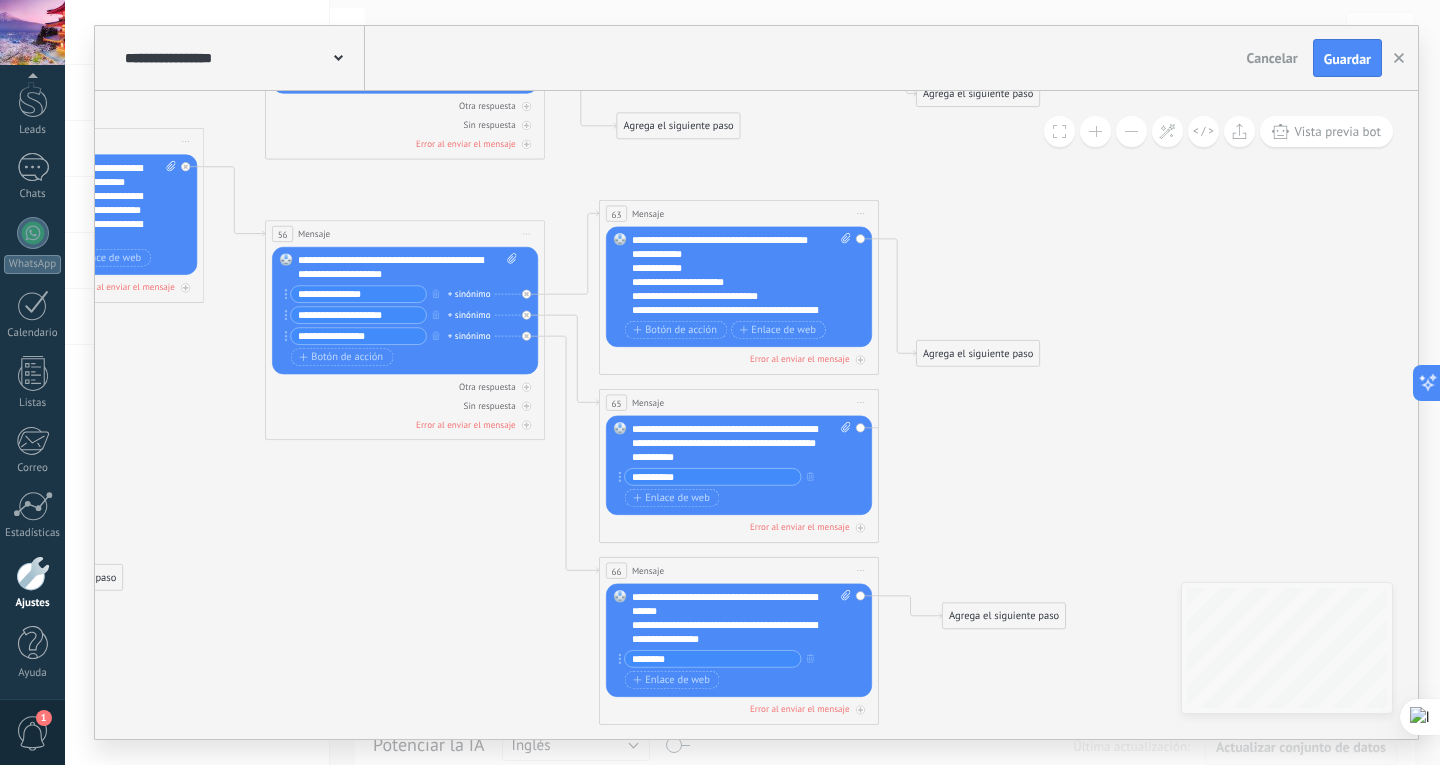 click on "Reemplazar
Quitar
Convertir a mensaje de voz
Arrastre la imagen aquí para adjuntarla.
Añadir imagen
Subir
Arrastrar y soltar
Archivo no encontrado
Escribe tu mensaje..." at bounding box center (739, 465) 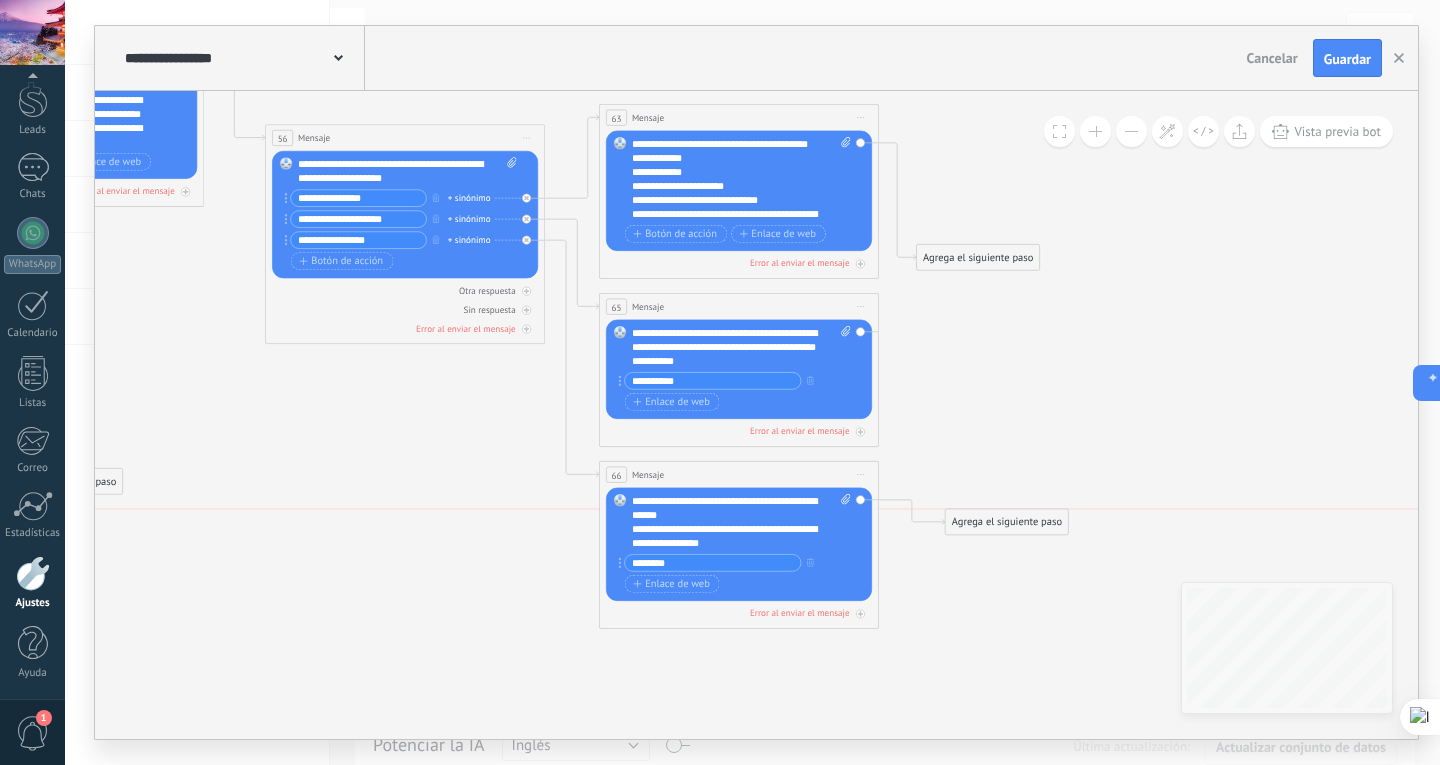 click on "Agrega el siguiente paso" at bounding box center (1007, 522) 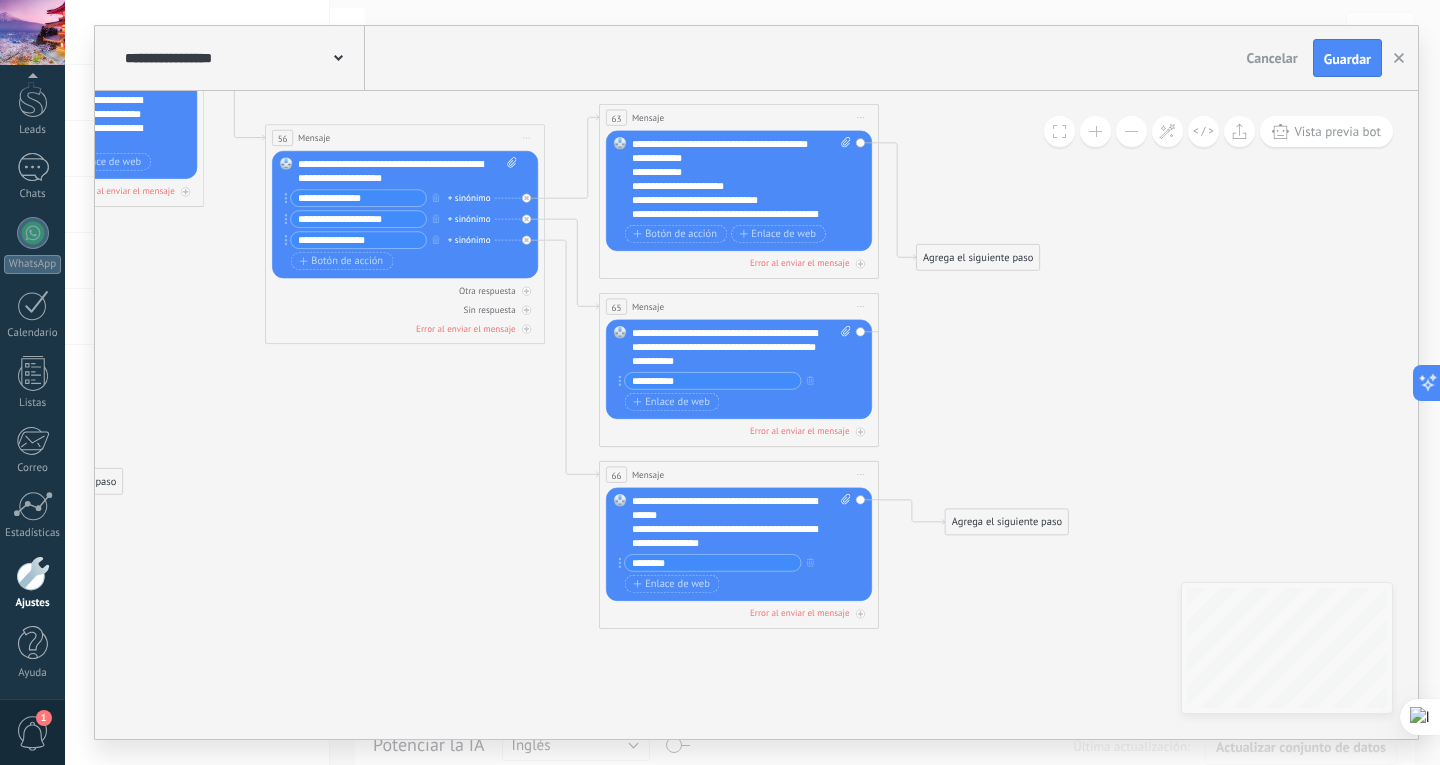 click on "Reemplazar
Quitar
Convertir a mensaje de voz
Arrastre la imagen aquí para adjuntarla.
Añadir imagen
Subir
Arrastrar y soltar
Archivo no encontrado
Escribe tu mensaje..." at bounding box center [739, 369] 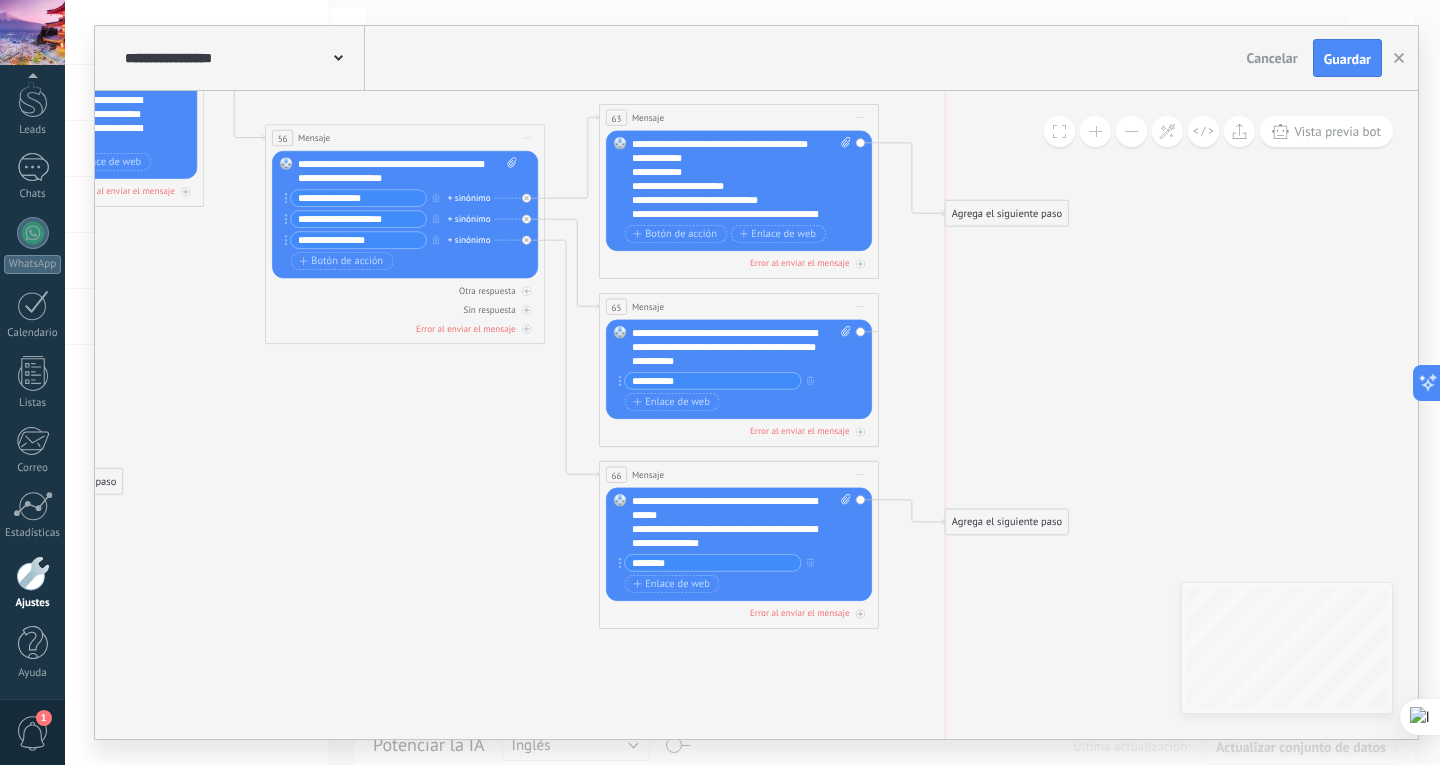 drag, startPoint x: 959, startPoint y: 266, endPoint x: 974, endPoint y: 219, distance: 49.335587 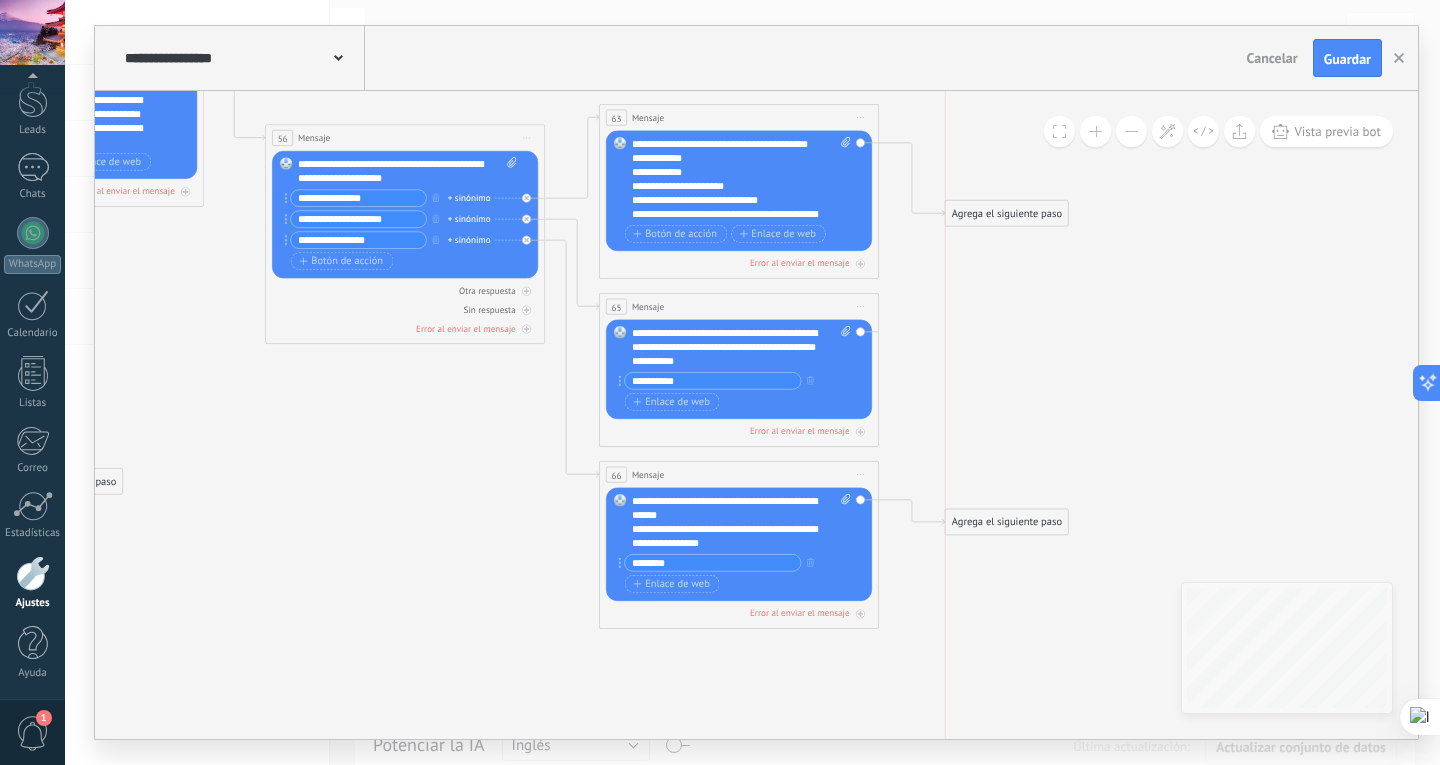 click on "Agrega el siguiente paso" at bounding box center [1007, 213] 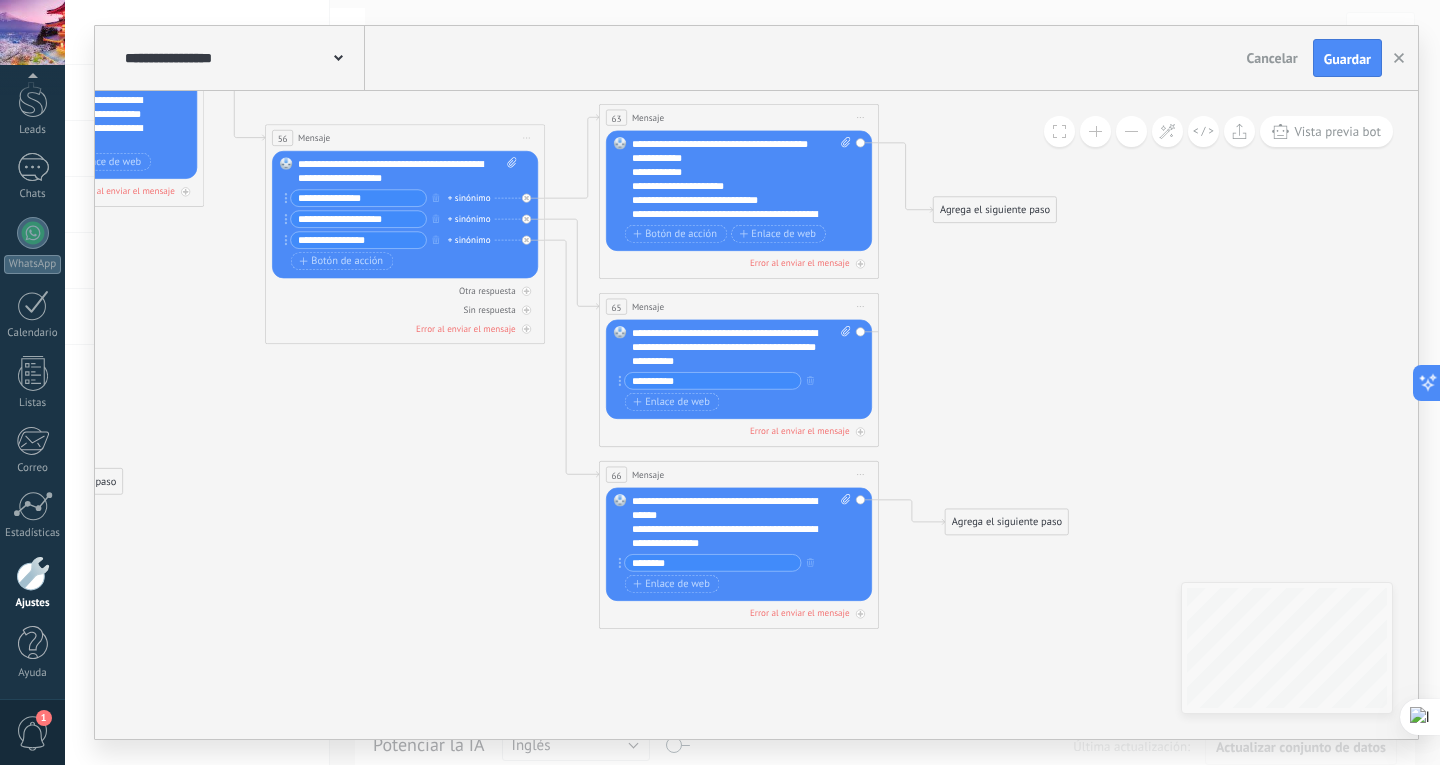 click on "Reemplazar
Quitar
Convertir a mensaje de voz
Arrastre la imagen aquí para adjuntarla.
Añadir imagen
Subir
Arrastrar y soltar
Archivo no encontrado
Escribe tu mensaje..." at bounding box center (739, 369) 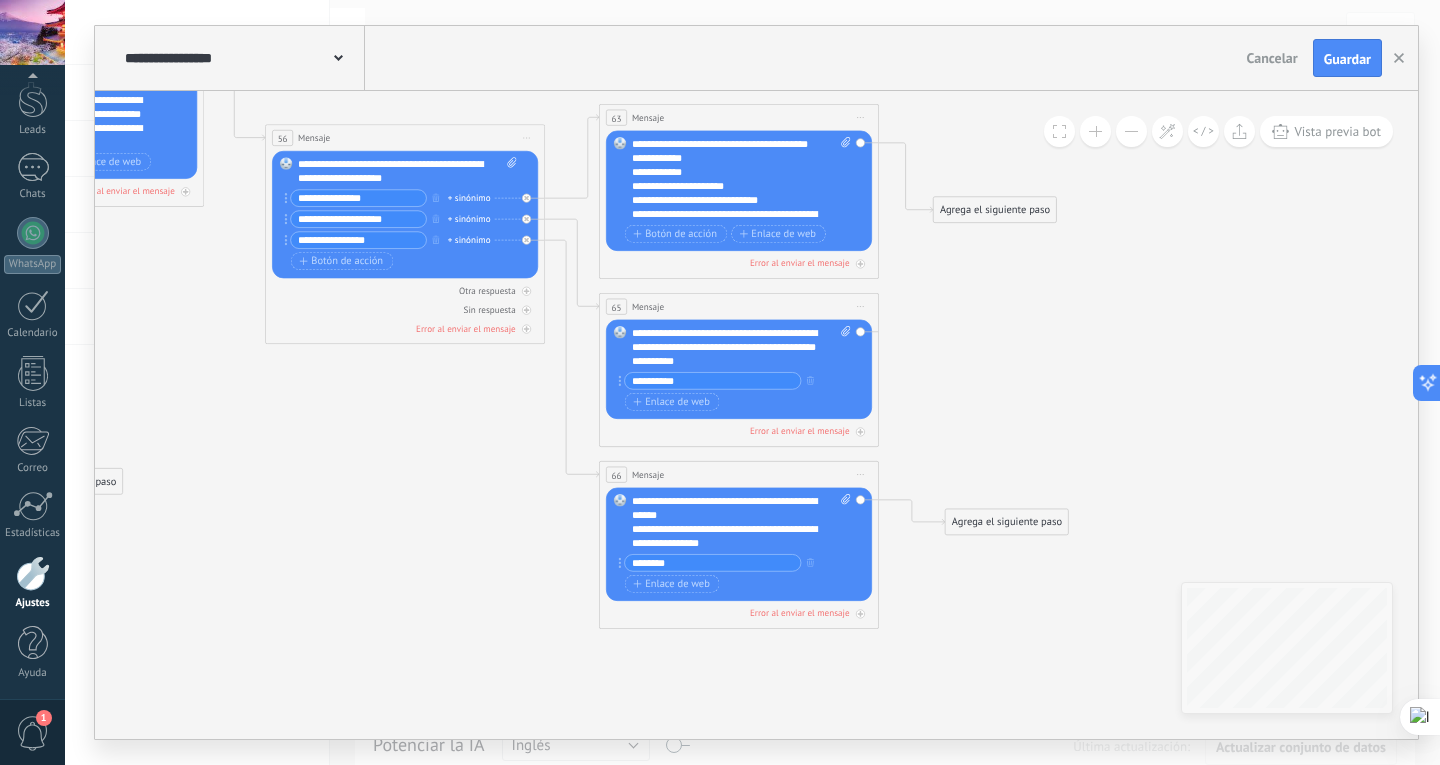 drag, startPoint x: 859, startPoint y: 332, endPoint x: 946, endPoint y: 349, distance: 88.64536 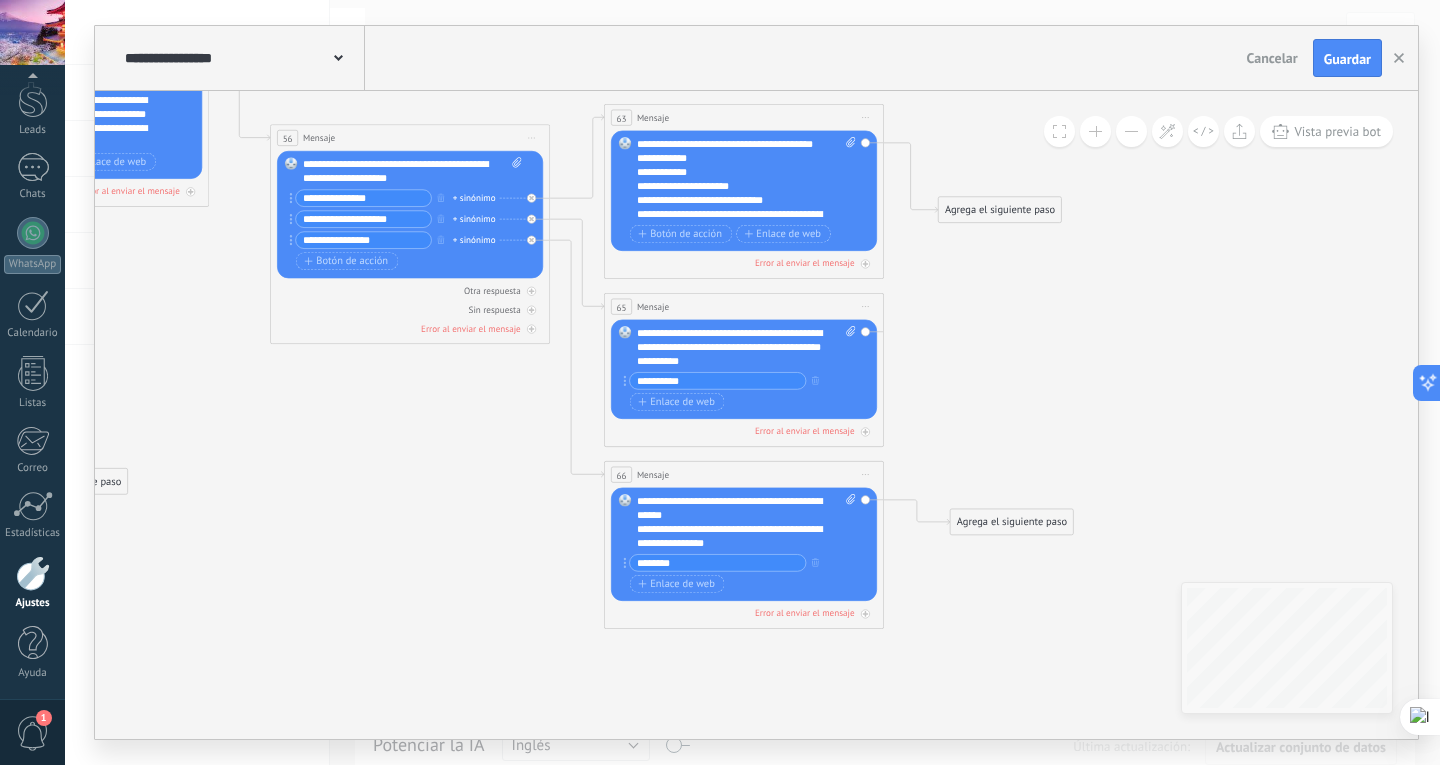 click on "Agrega el siguiente paso" at bounding box center (1000, 210) 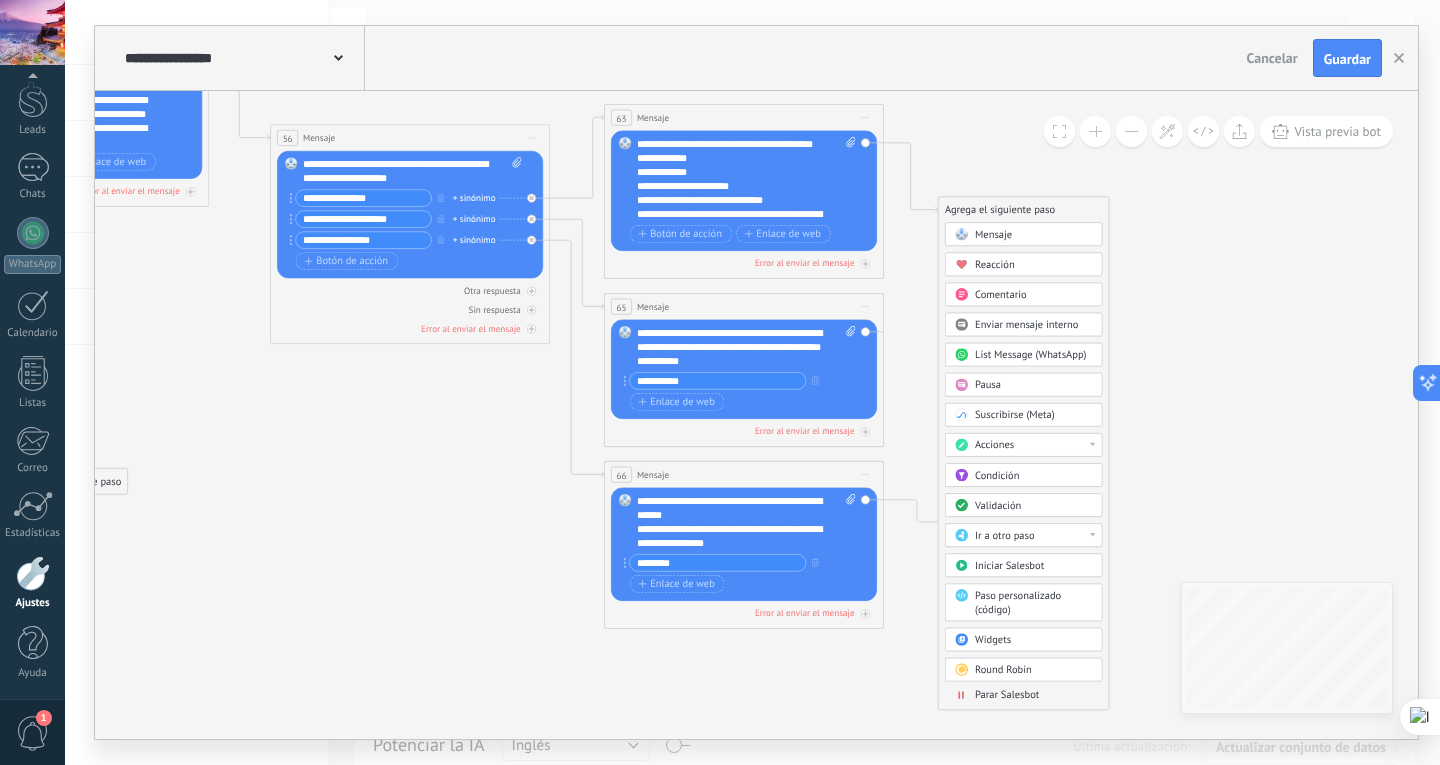 click on "Mensaje" at bounding box center [993, 234] 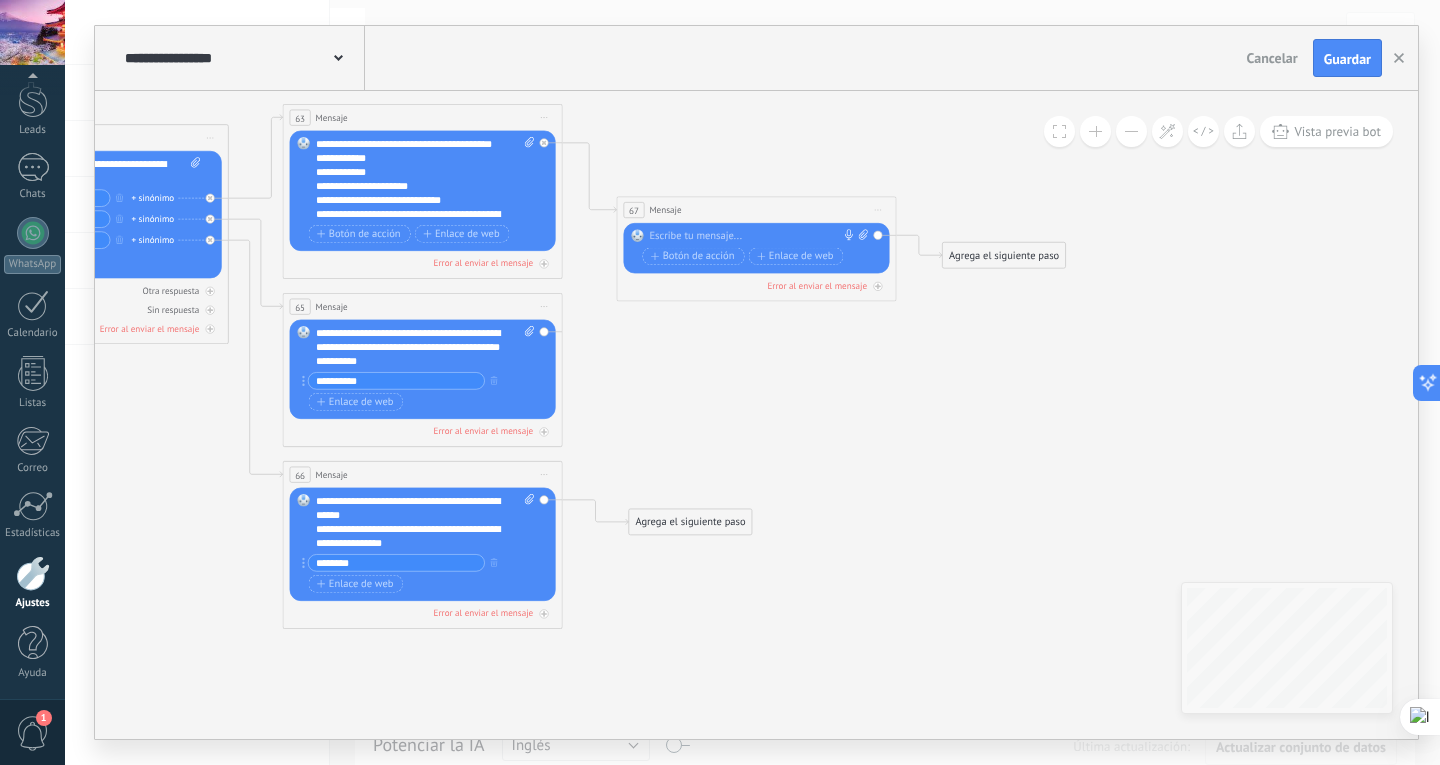 click on "**********" at bounding box center (421, 382) 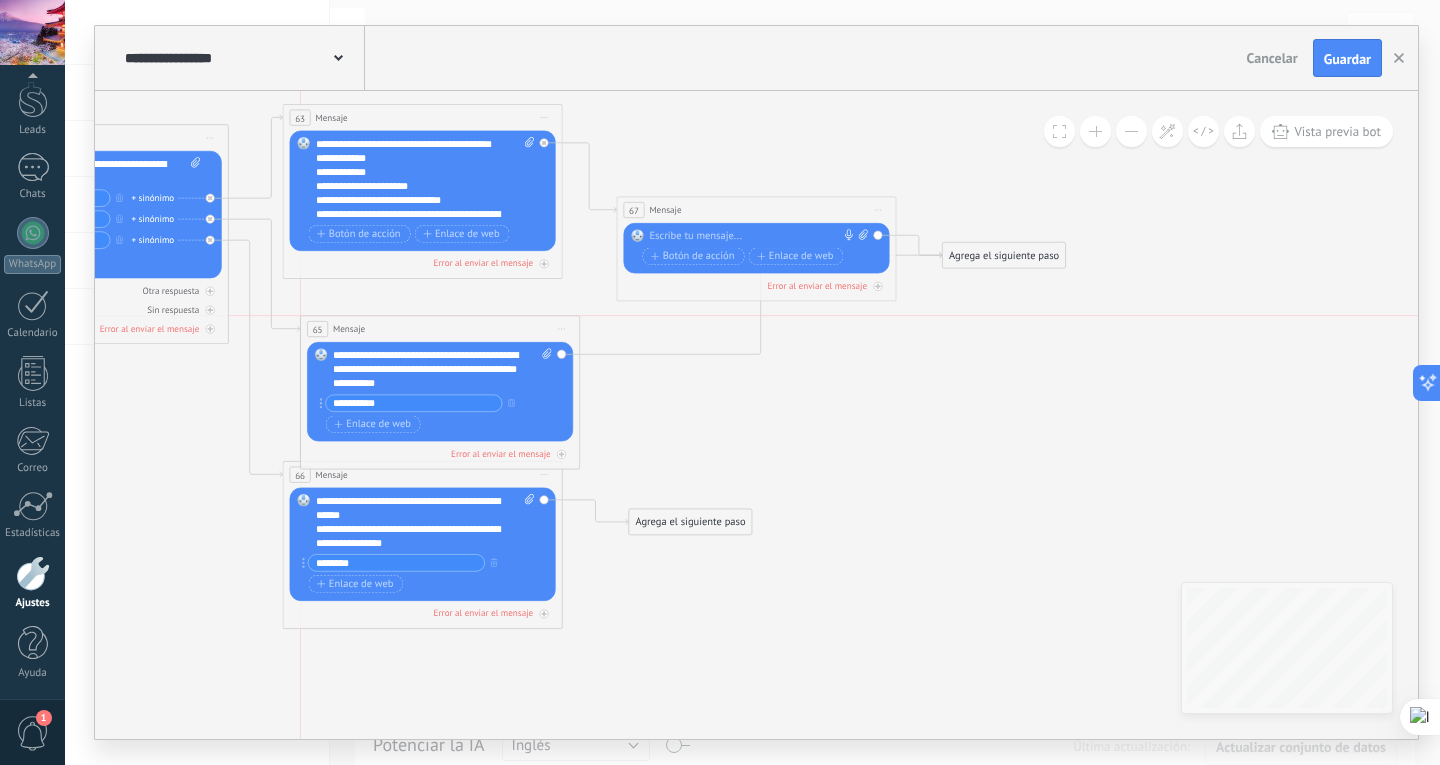 drag, startPoint x: 500, startPoint y: 306, endPoint x: 505, endPoint y: 325, distance: 19.646883 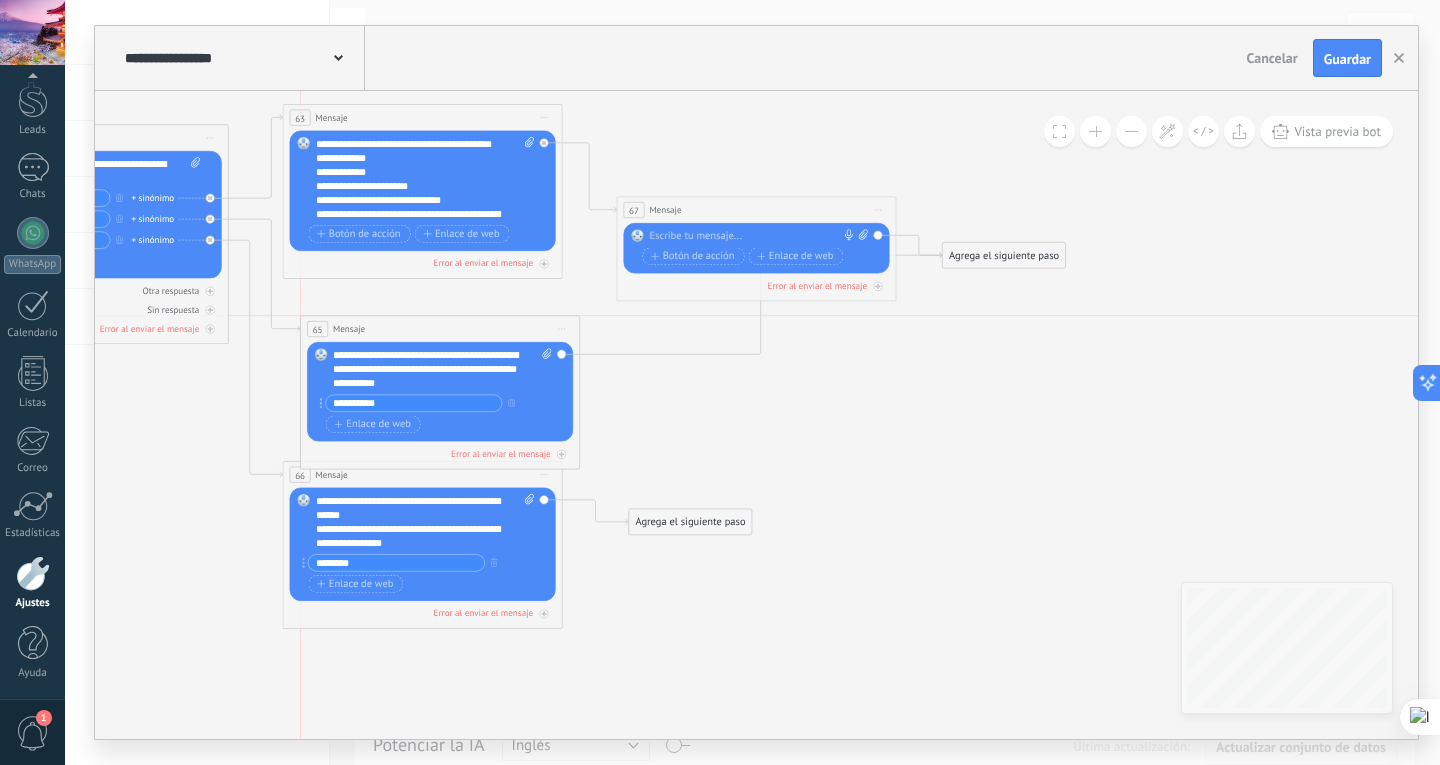 click on "65
Mensaje
*******
(a):
Todos los contactos - canales seleccionados
Todos los contactos - canales seleccionados
Todos los contactos - canal primario
Contacto principal - canales seleccionados
Contacto principal - canal primario
Todos los contactos - canales seleccionados
Todos los contactos - canales seleccionados
Todos los contactos - canal primario
Contacto principal - canales seleccionados" at bounding box center [440, 329] 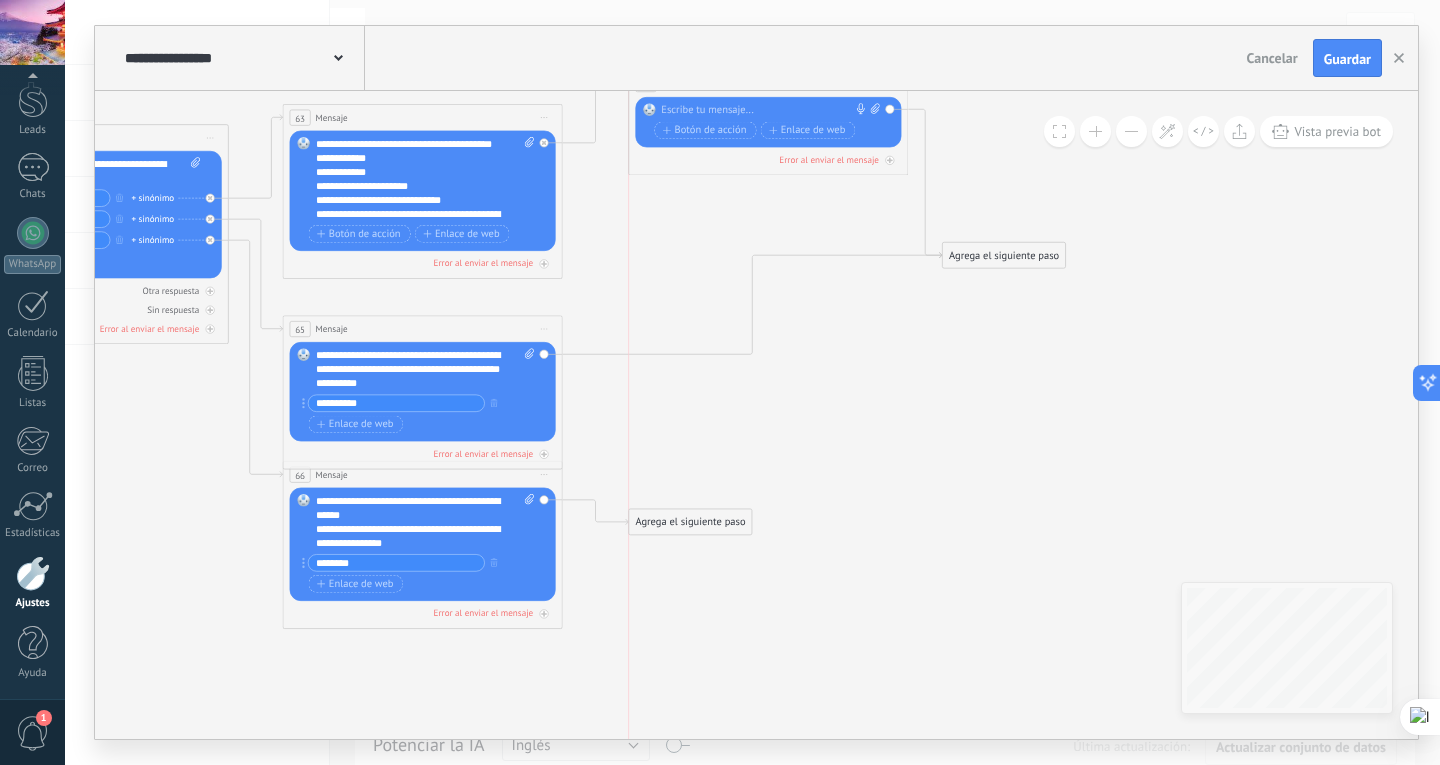 drag, startPoint x: 800, startPoint y: 211, endPoint x: 806, endPoint y: 85, distance: 126.14278 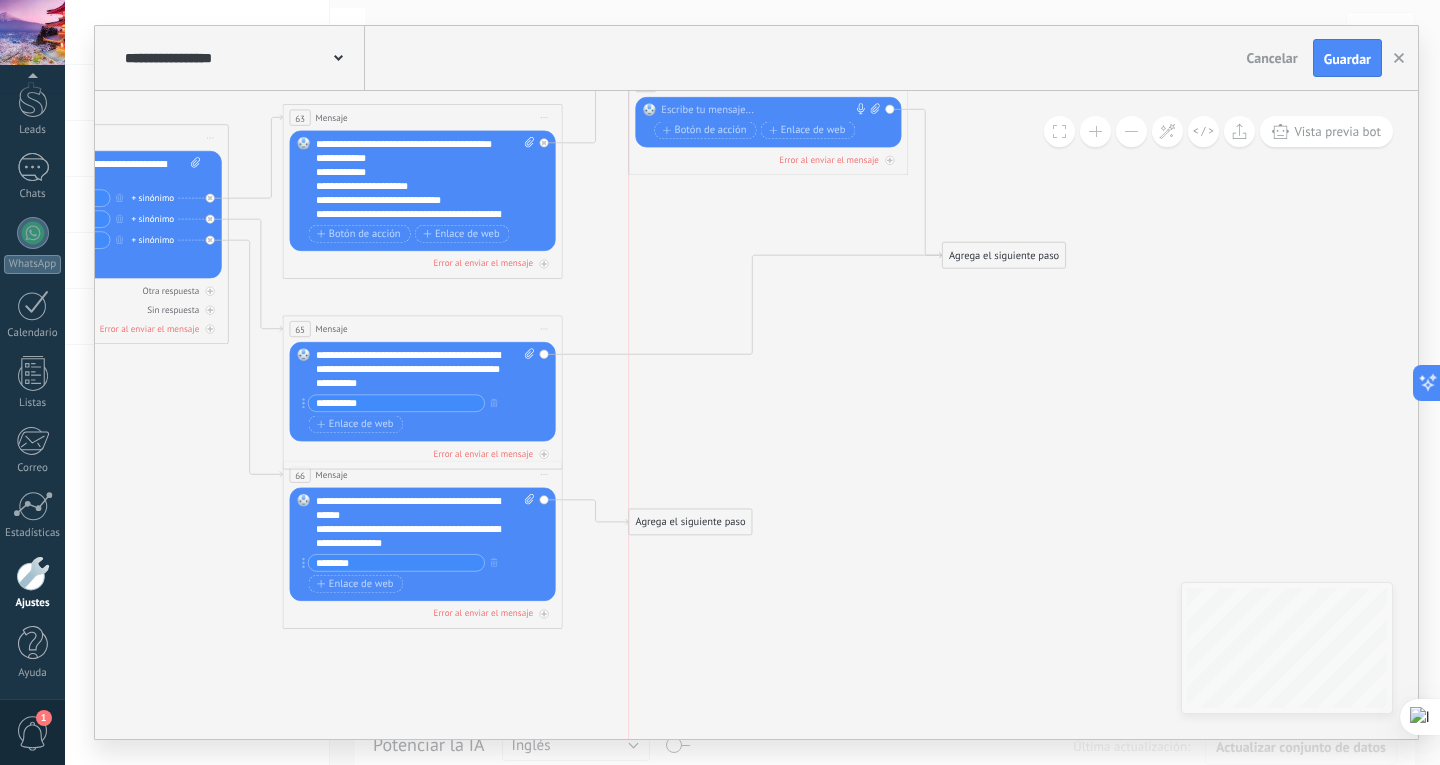click on "**********" at bounding box center (756, 382) 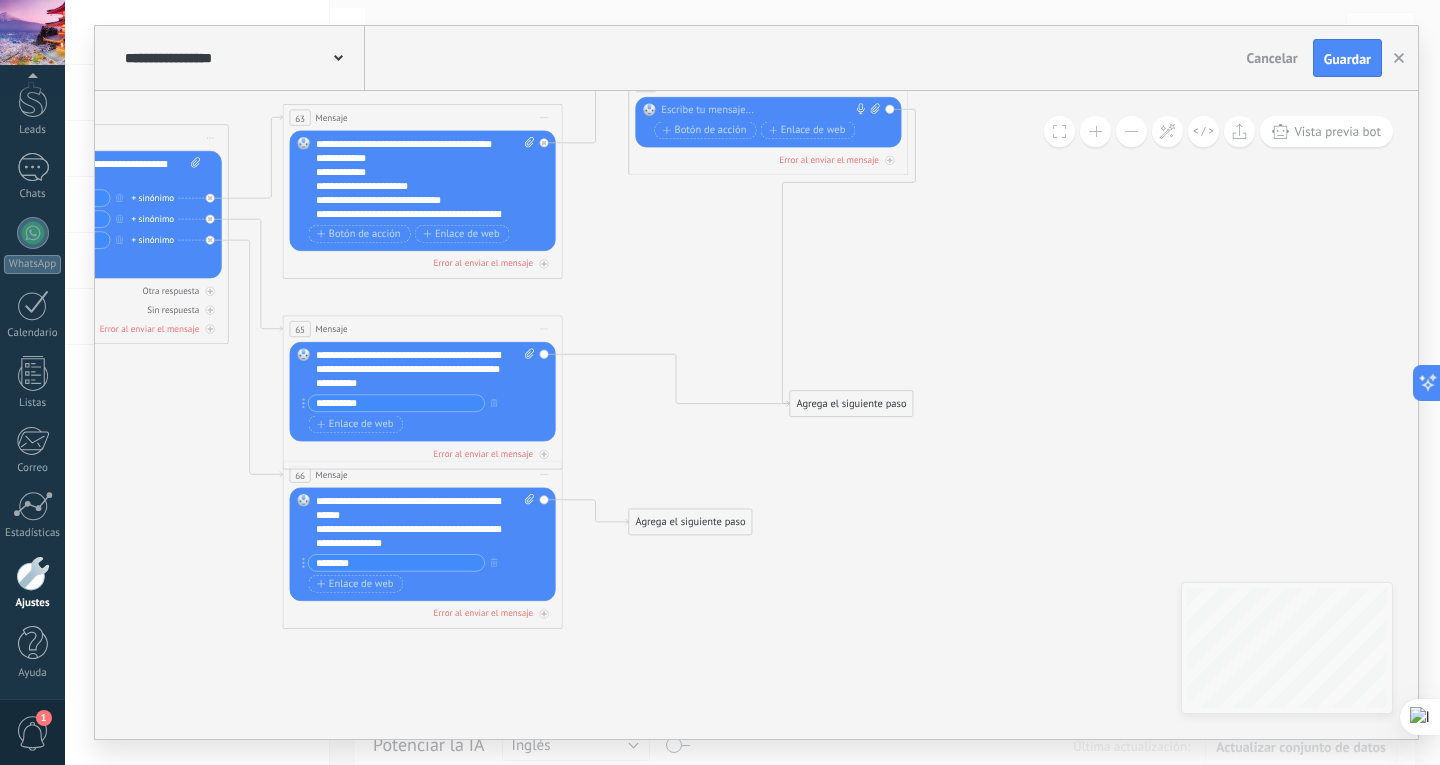drag, startPoint x: 992, startPoint y: 258, endPoint x: 855, endPoint y: 397, distance: 195.1666 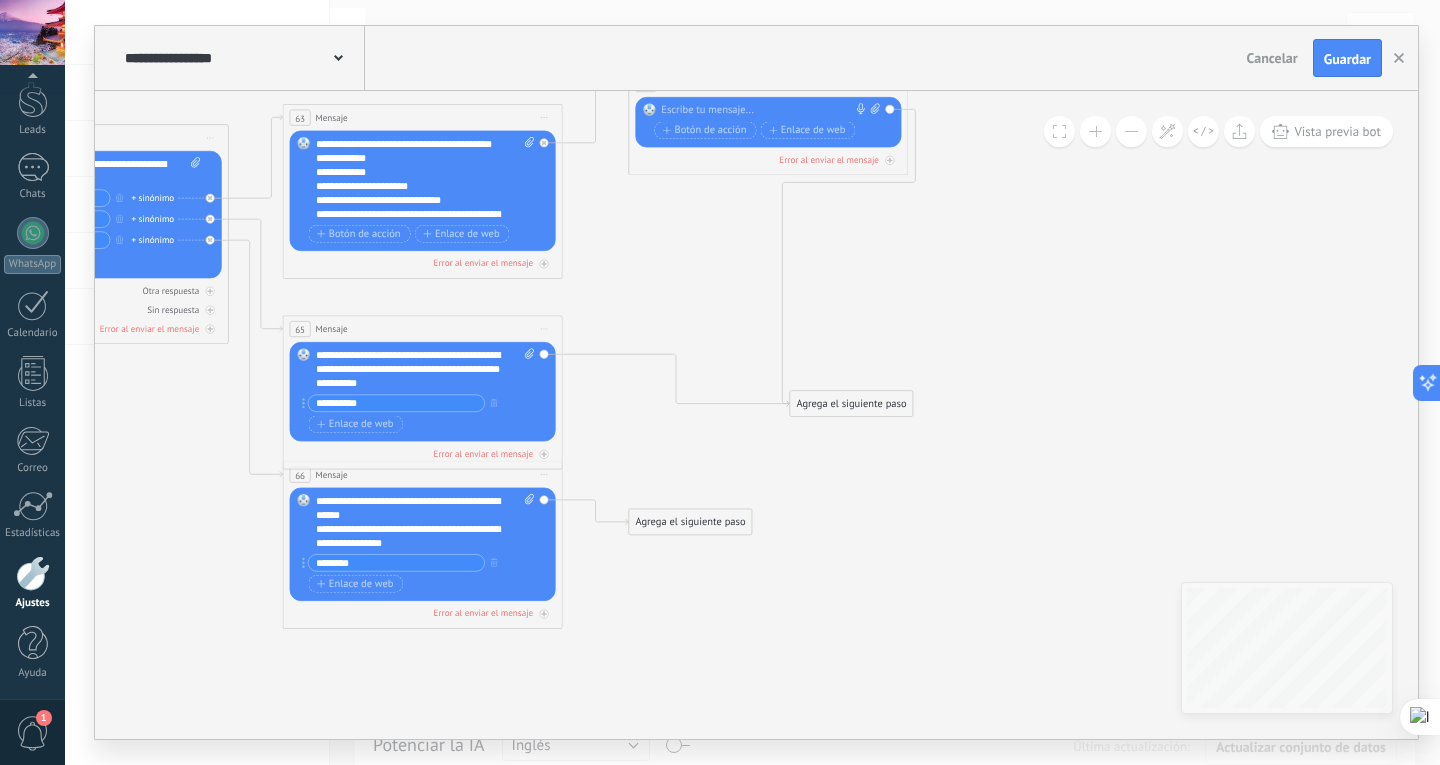 click on "Agrega el siguiente paso" at bounding box center (851, 403) 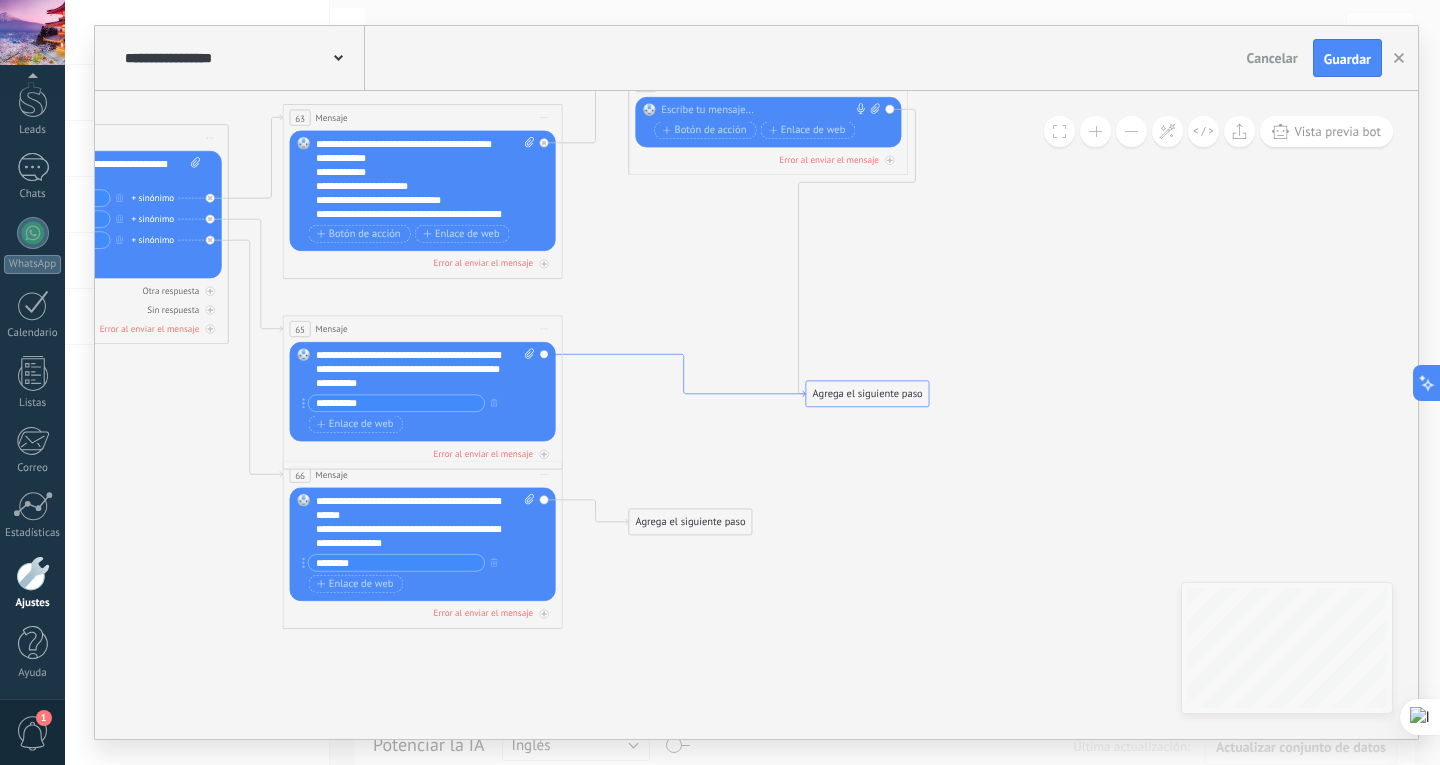 drag, startPoint x: 777, startPoint y: 389, endPoint x: 640, endPoint y: 328, distance: 149.96666 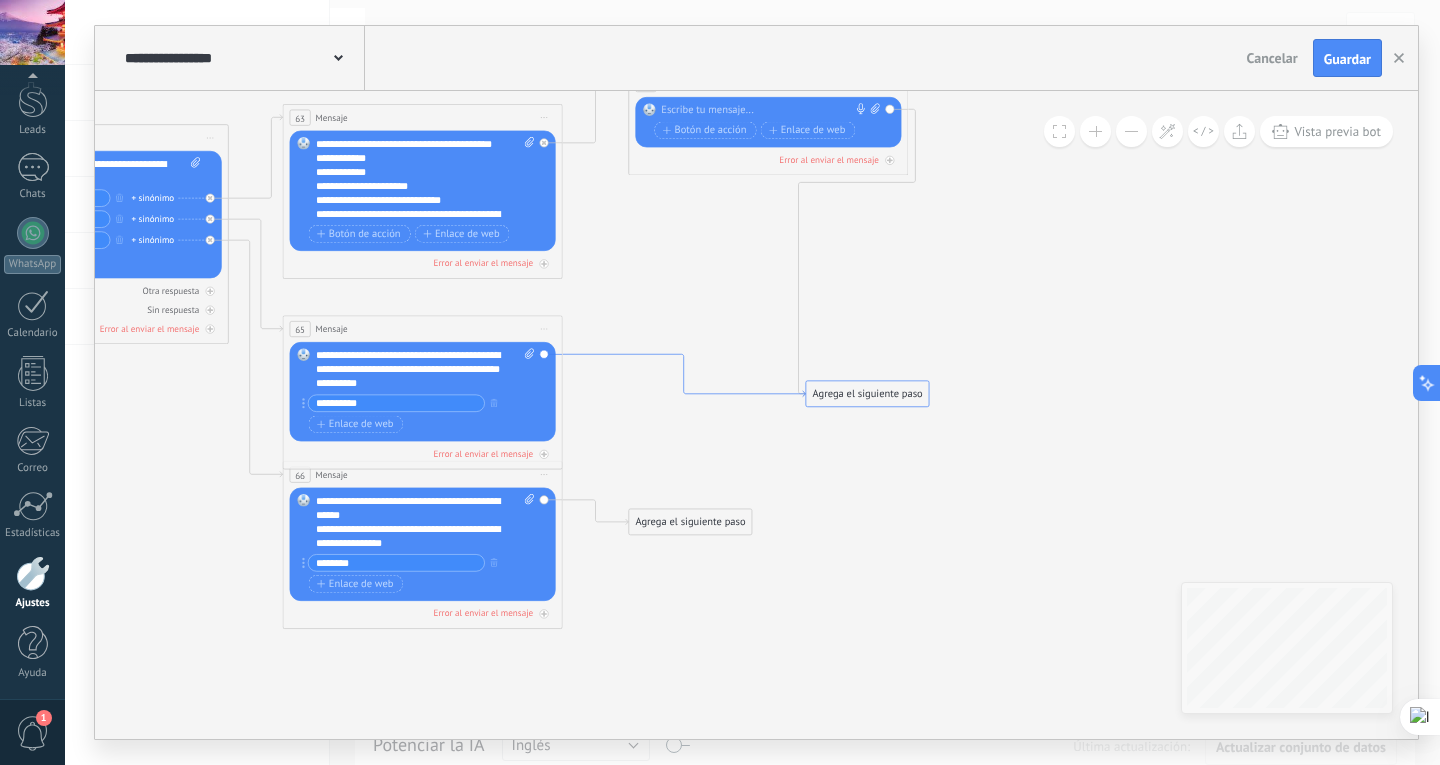 click 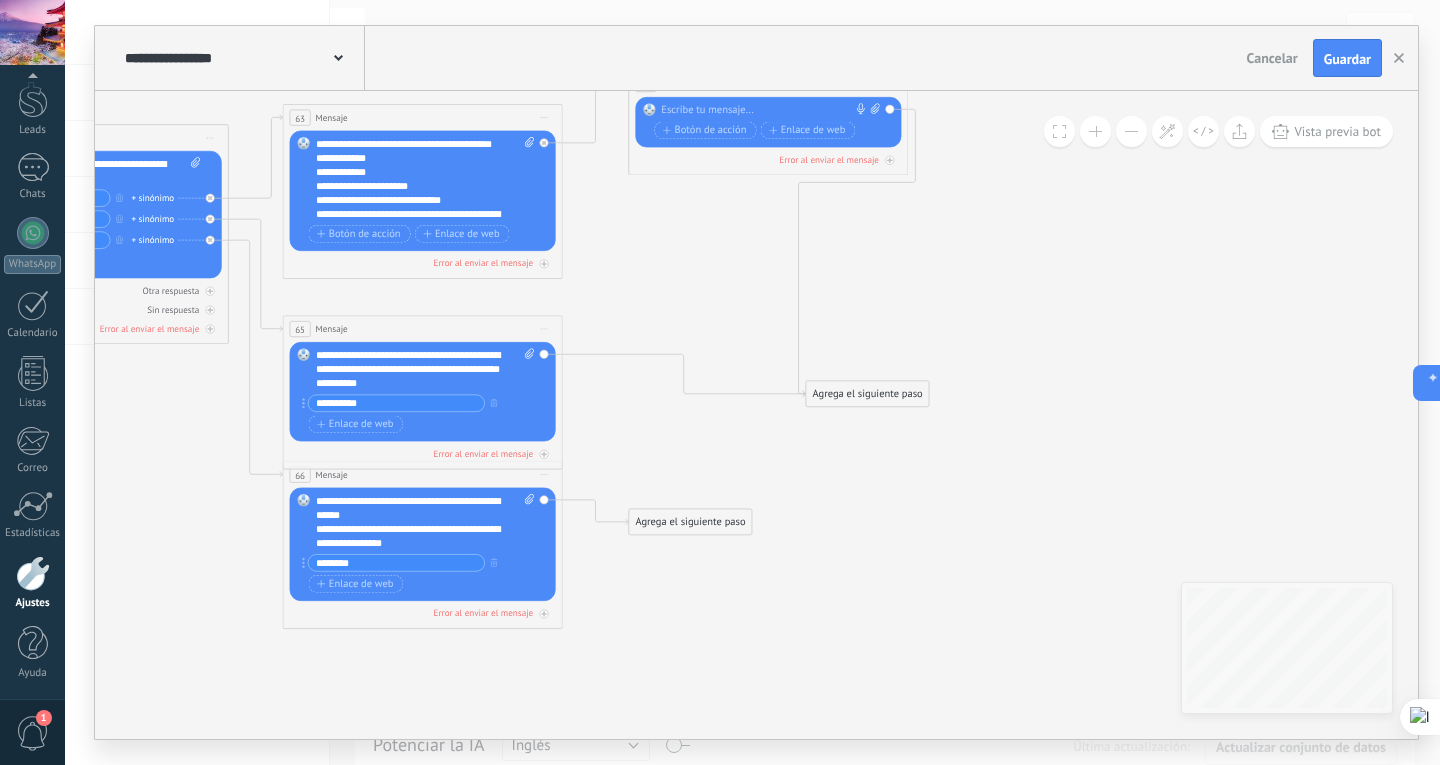 click on "Agrega el siguiente paso" at bounding box center [867, 394] 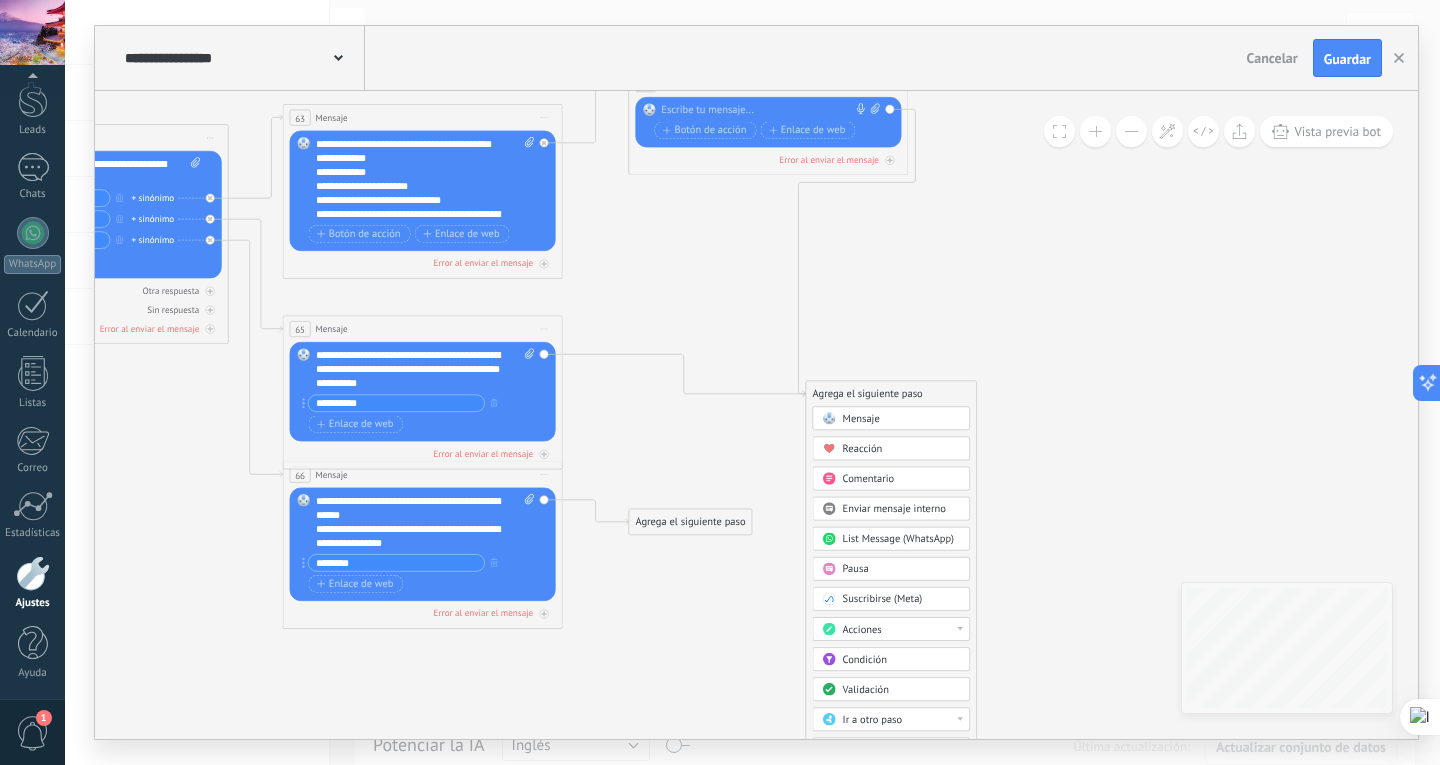 click 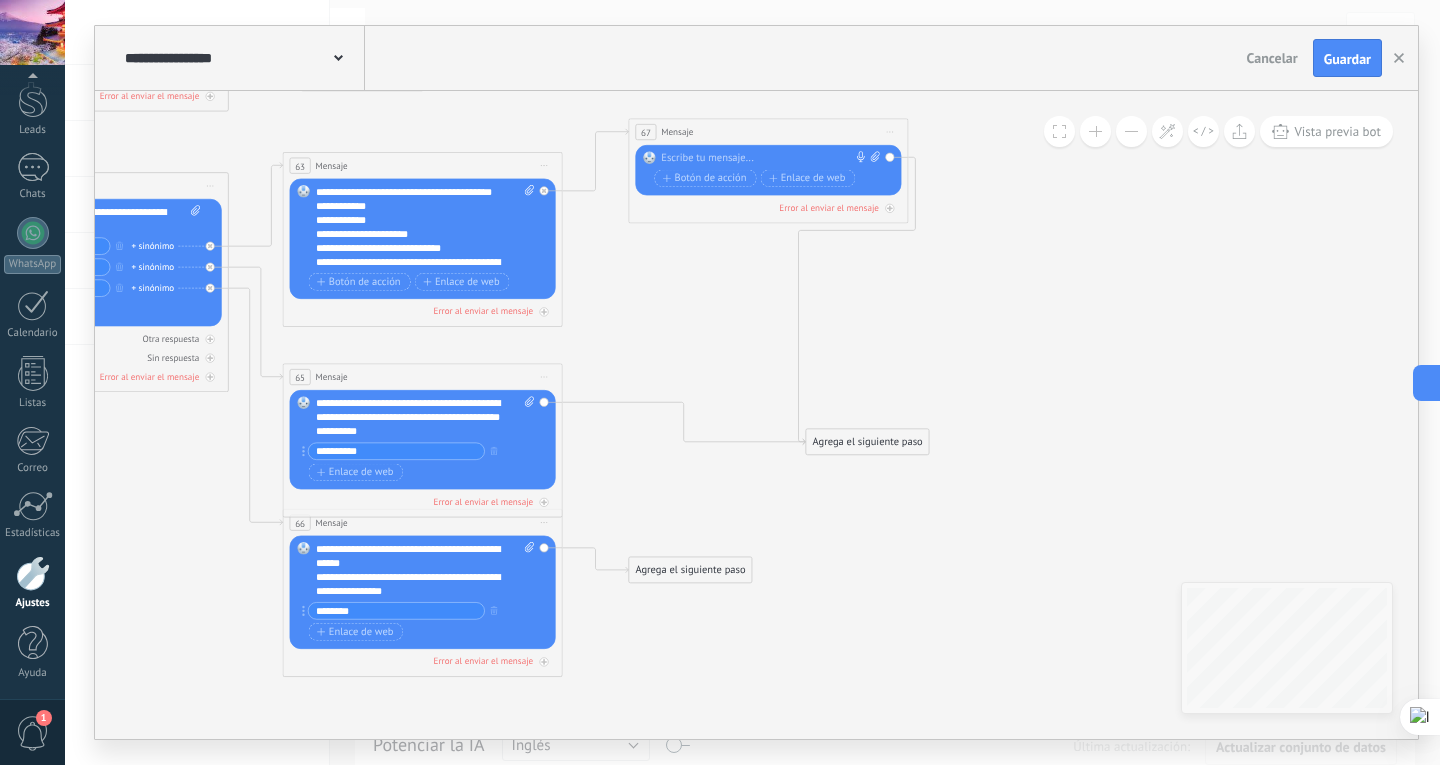 drag, startPoint x: 896, startPoint y: 127, endPoint x: 889, endPoint y: 137, distance: 12.206555 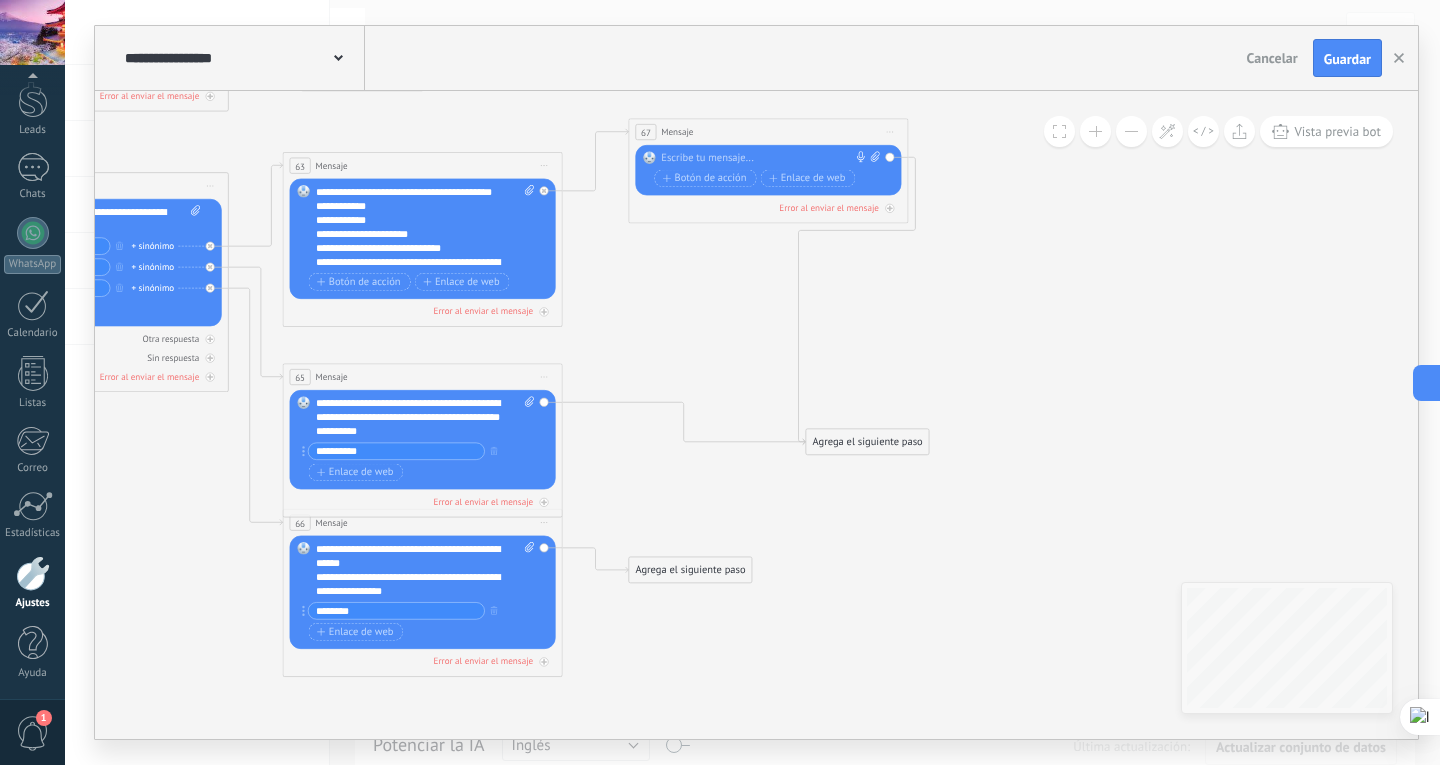 click on "Iniciar vista previa aquí
Cambiar nombre
Duplicar
Borrar" at bounding box center [890, 132] 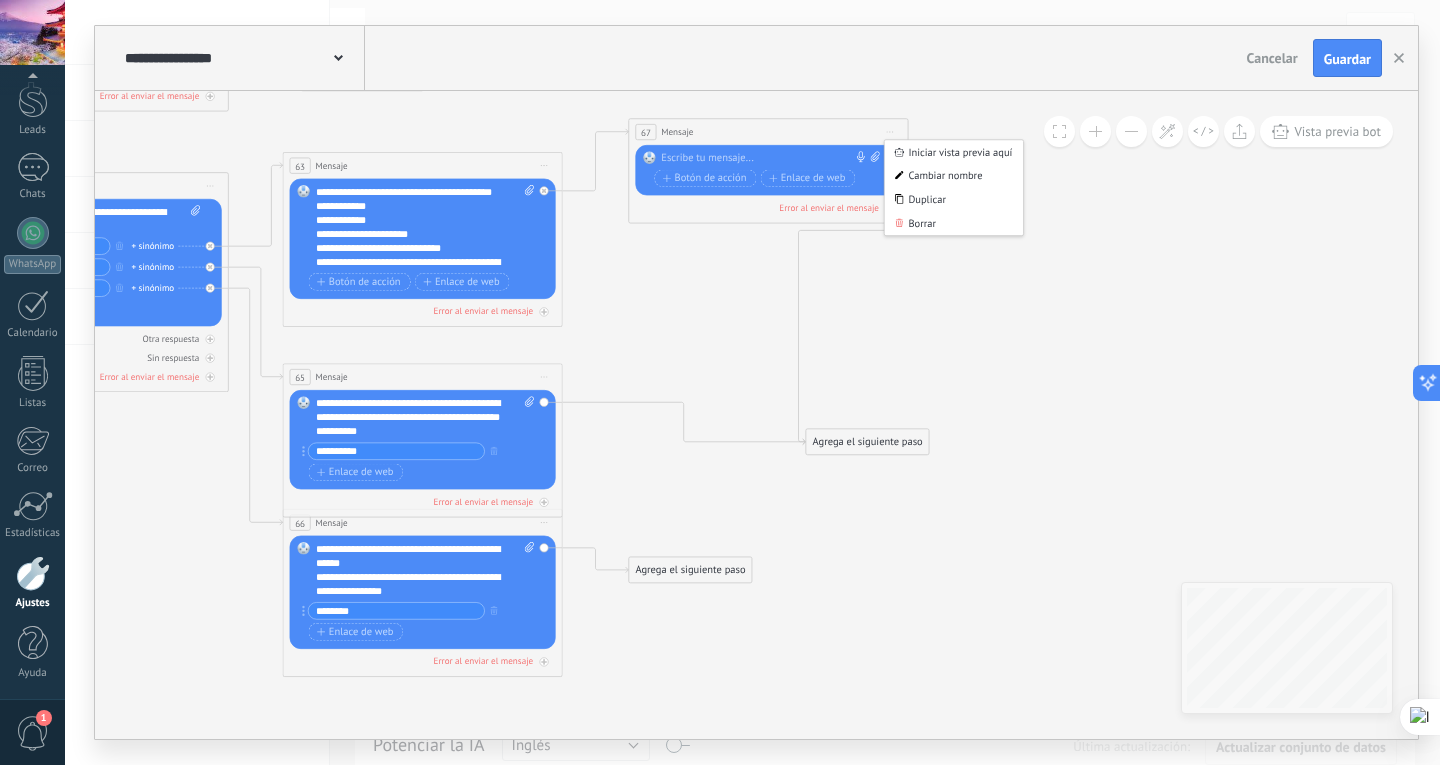 click on "Borrar" at bounding box center [954, 224] 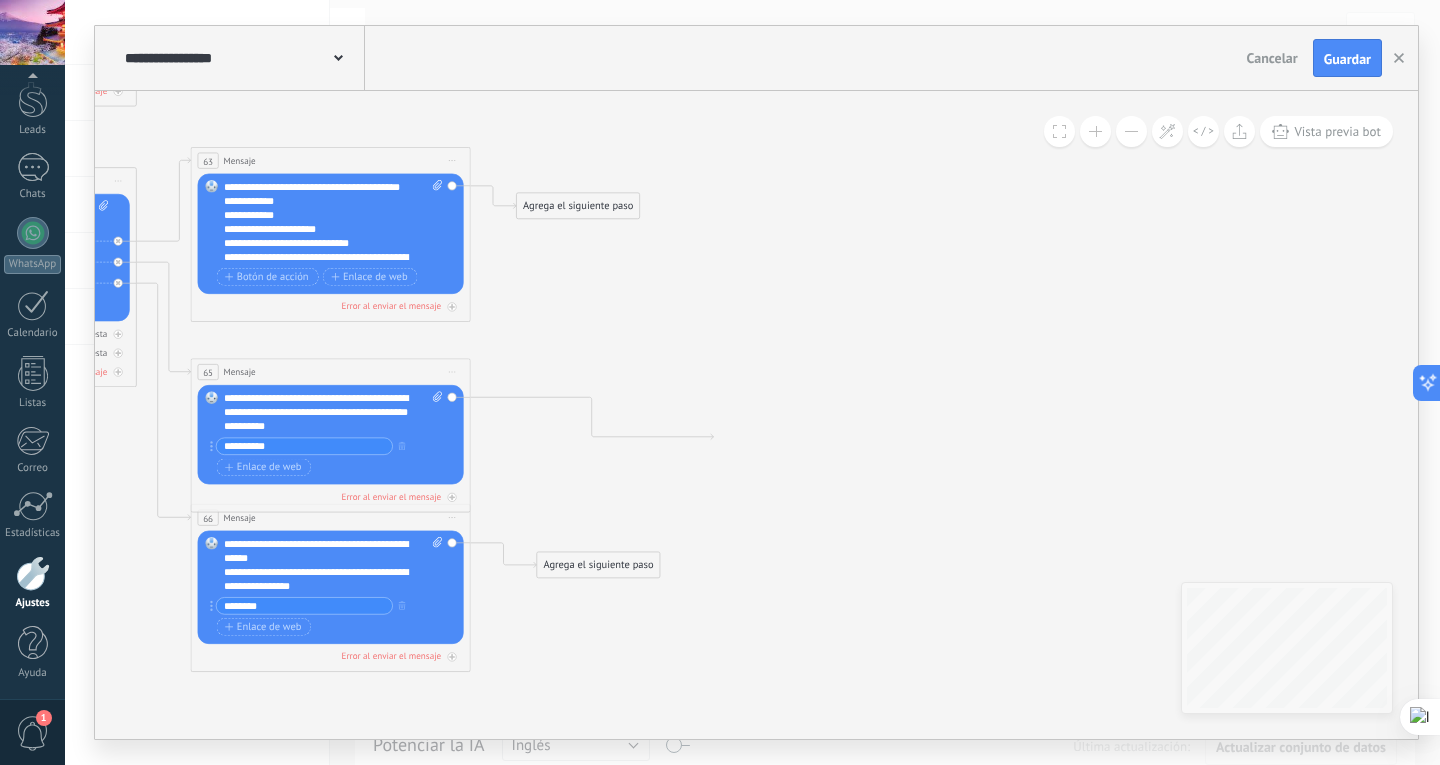 drag, startPoint x: 790, startPoint y: 441, endPoint x: 702, endPoint y: 438, distance: 88.051125 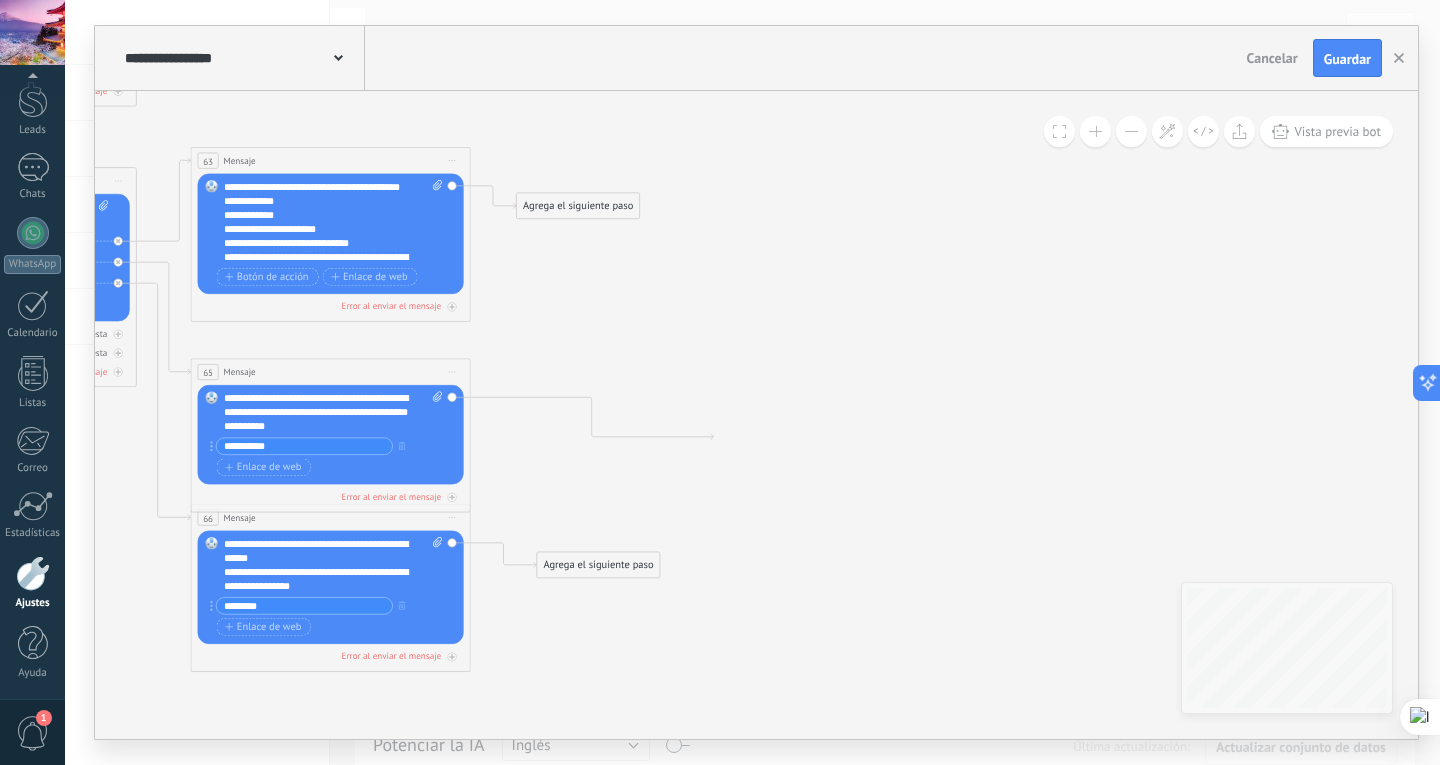 click 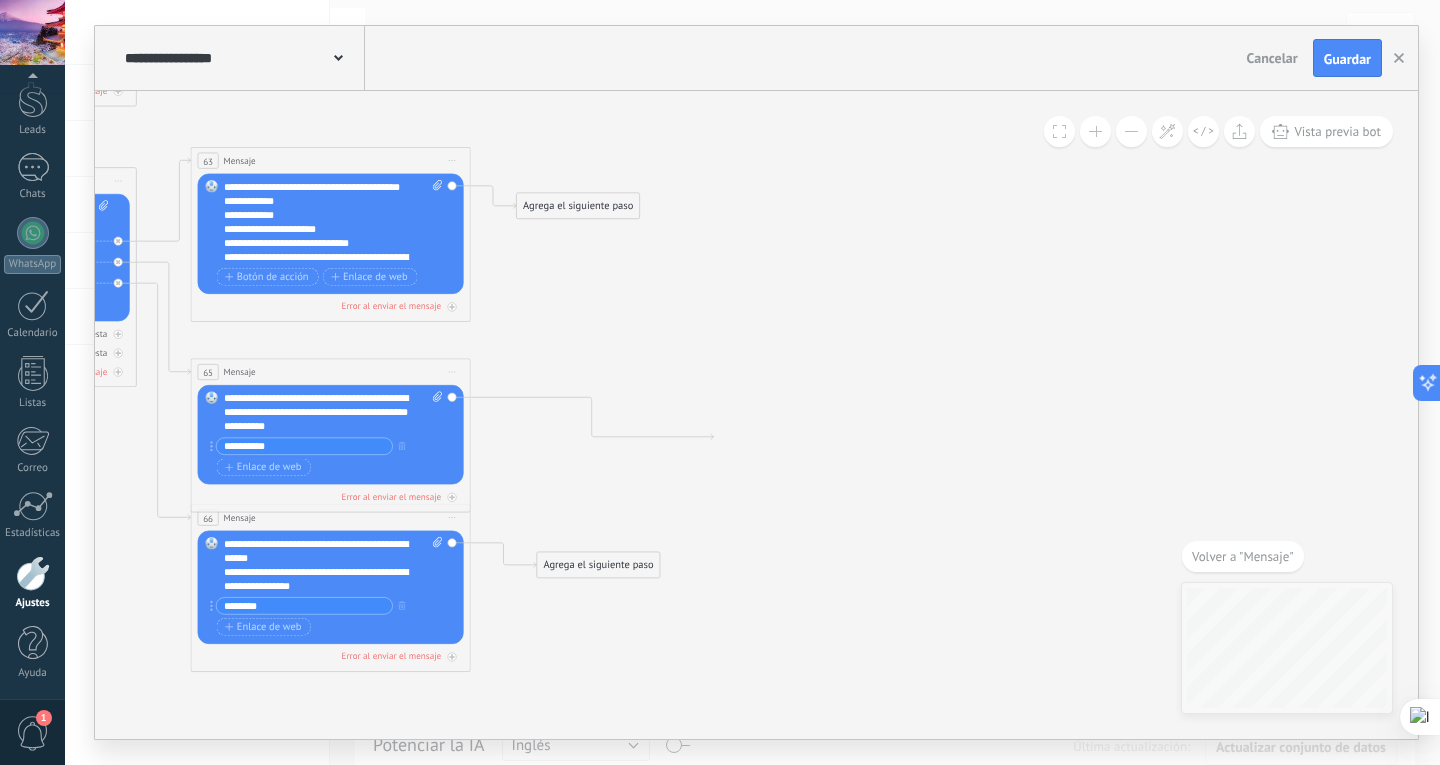 click 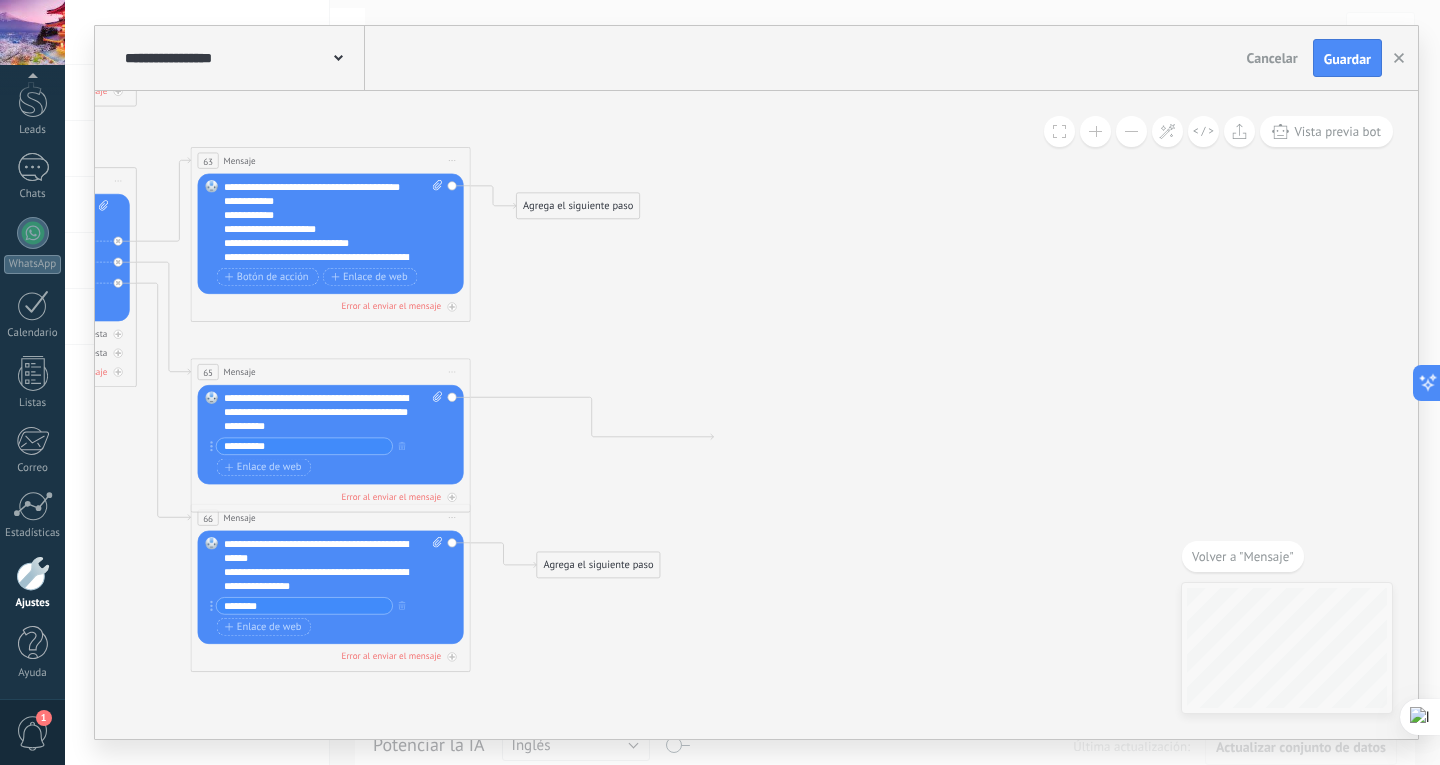 click on "Reemplazar
Quitar
Convertir a mensaje de voz
Arrastre la imagen aquí para adjuntarla.
Añadir imagen
Subir
Arrastrar y soltar
Archivo no encontrado
Escribe tu mensaje..." at bounding box center [331, 434] 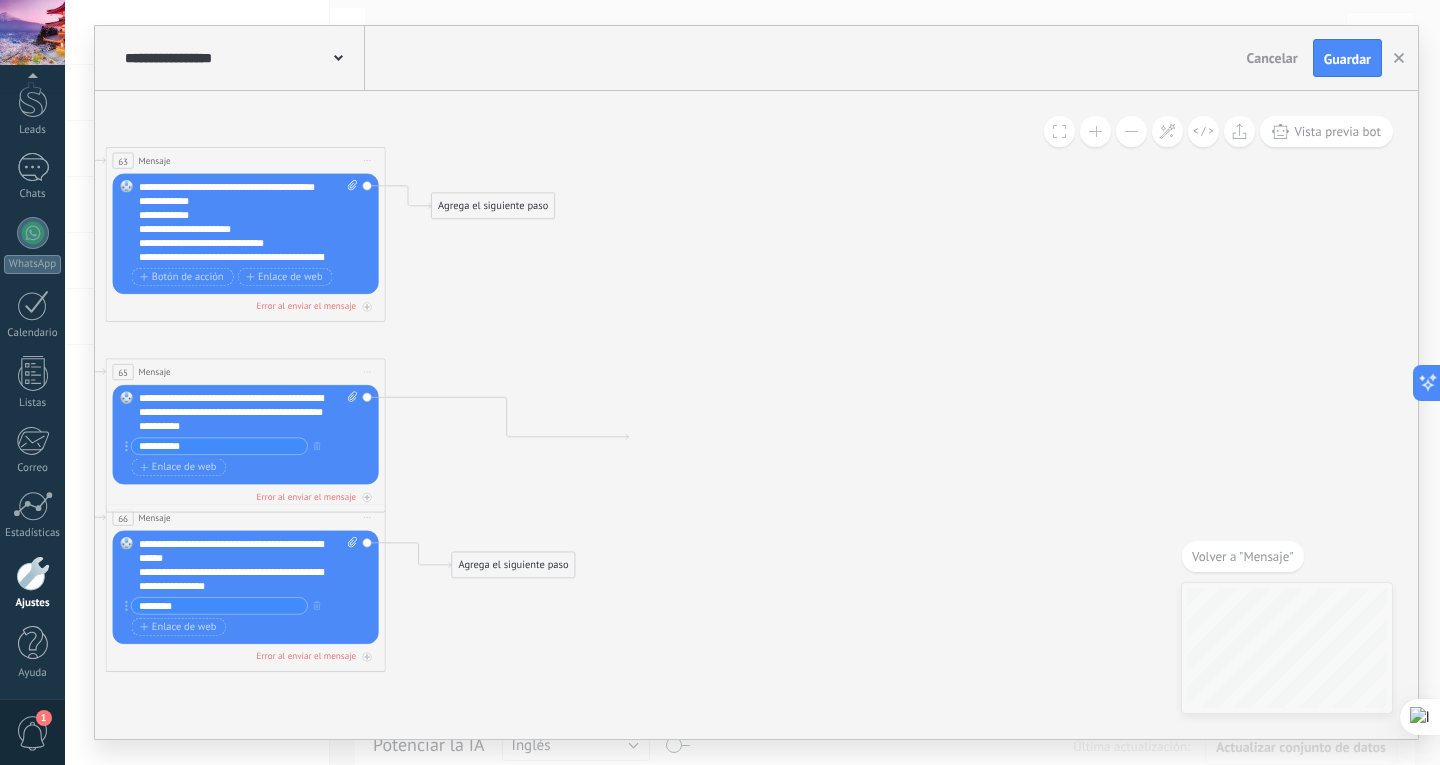 drag, startPoint x: 701, startPoint y: 435, endPoint x: 616, endPoint y: 435, distance: 85 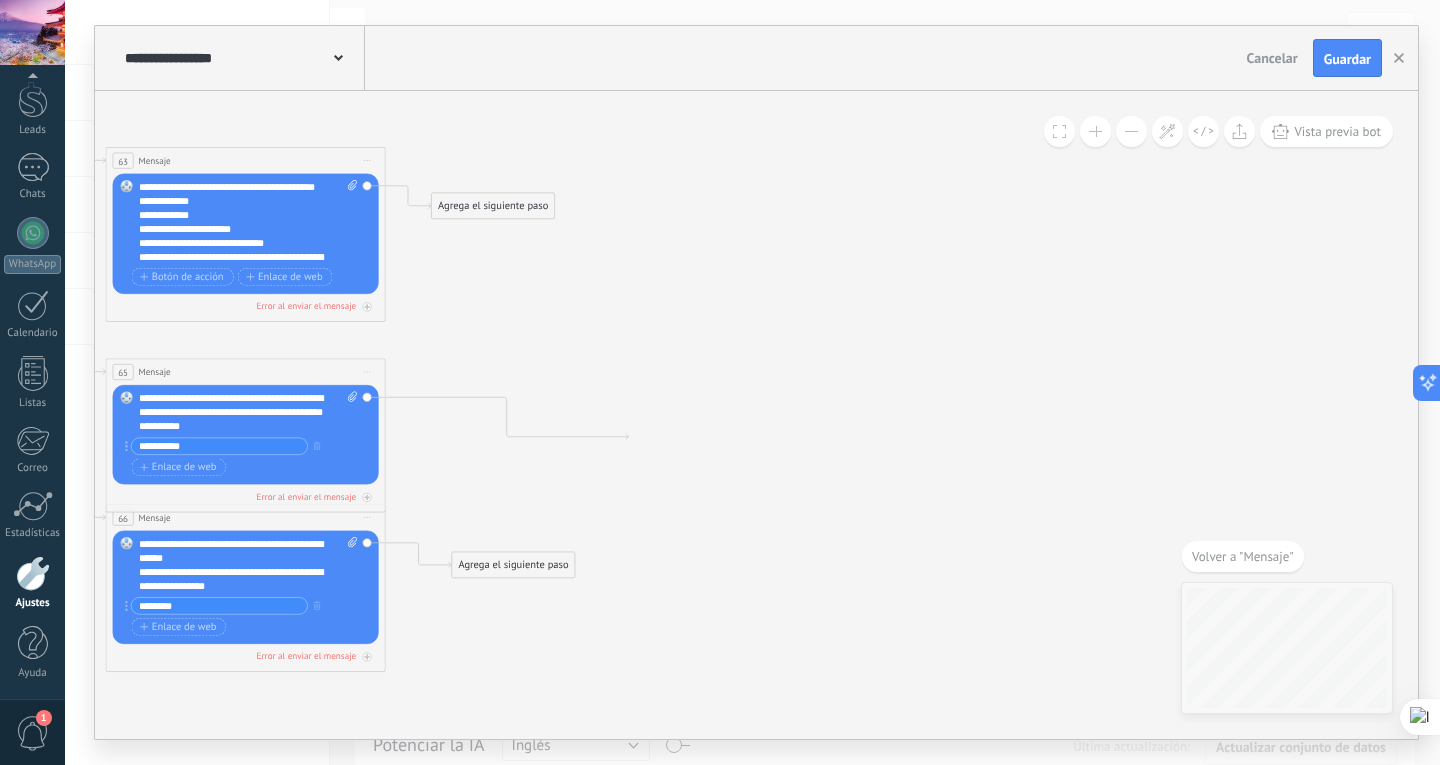 click 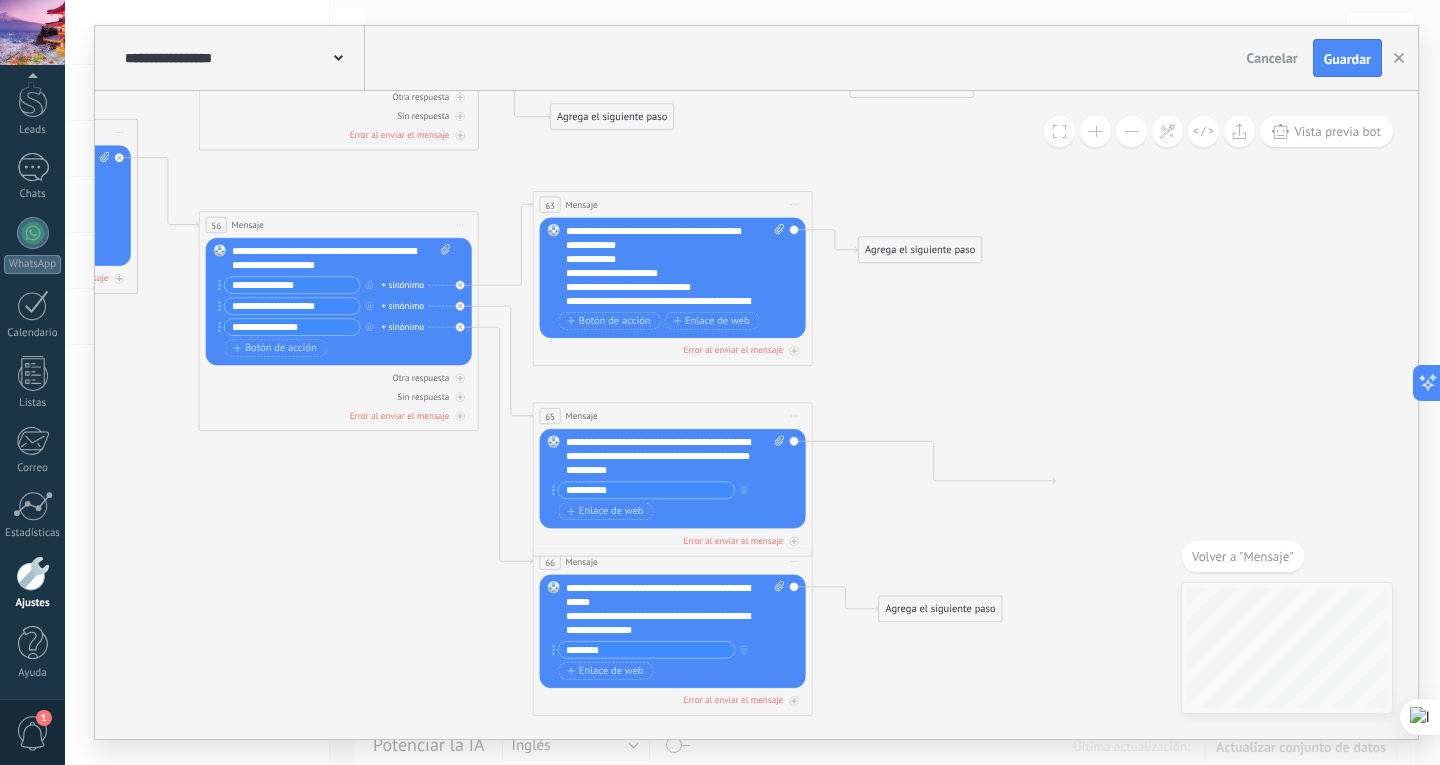 drag, startPoint x: 710, startPoint y: 431, endPoint x: 1072, endPoint y: 479, distance: 365.16846 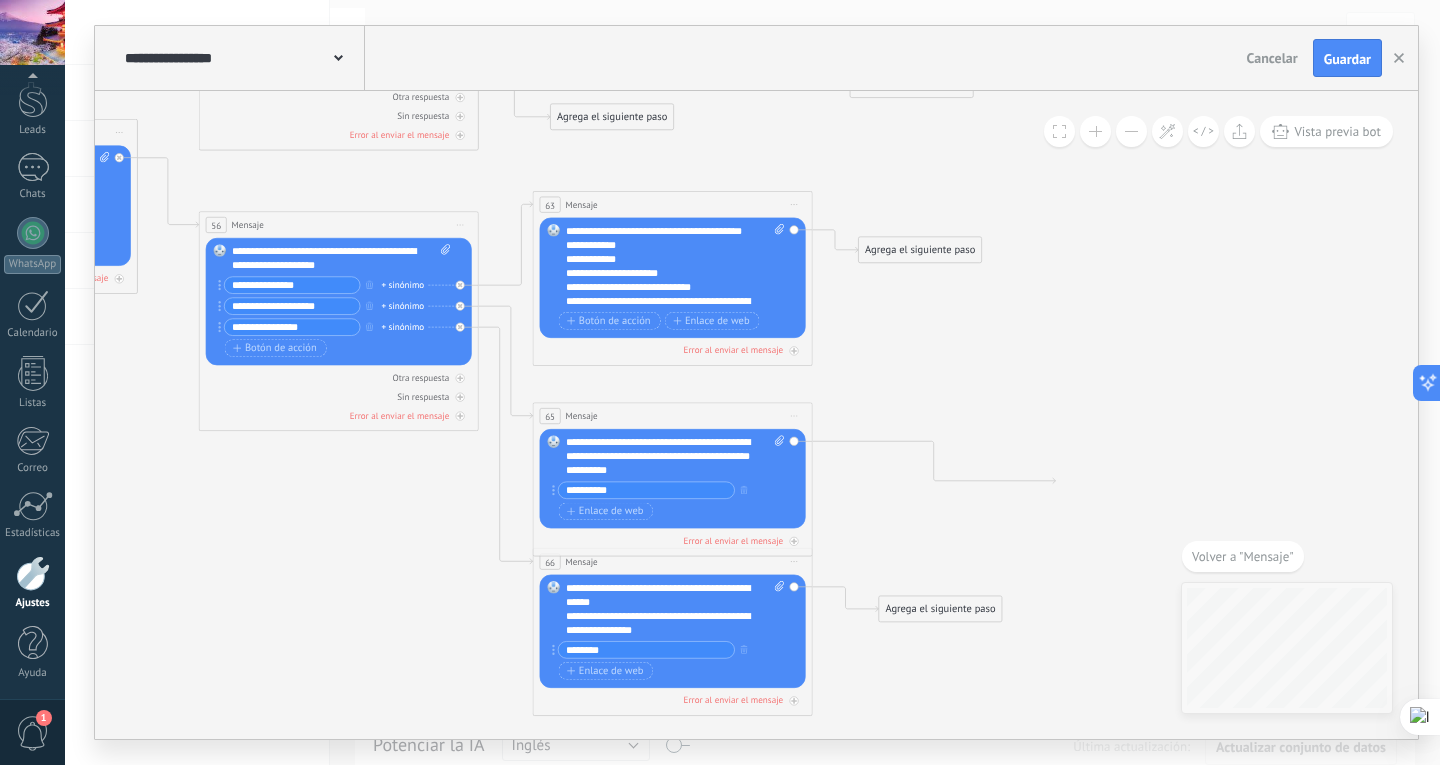 click 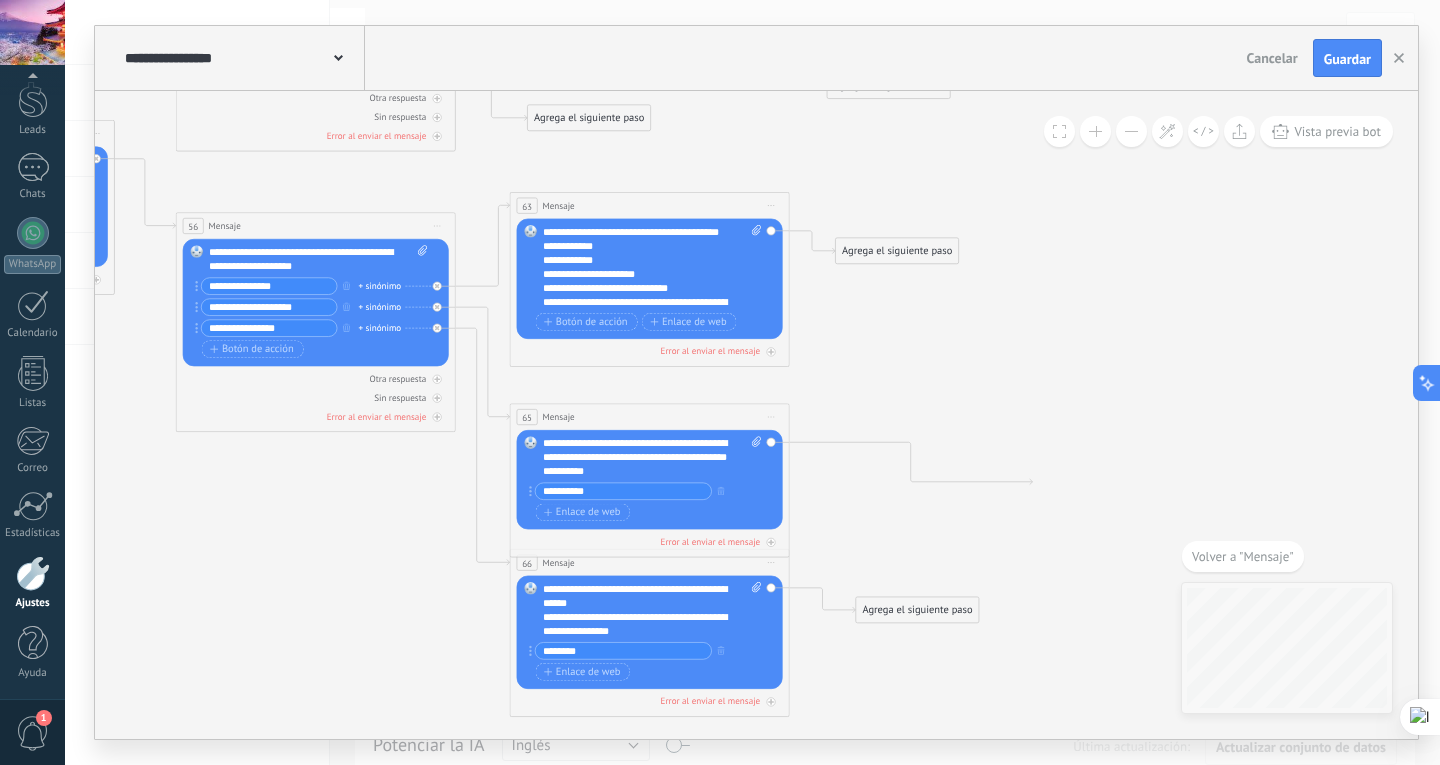 drag, startPoint x: 1053, startPoint y: 480, endPoint x: 1031, endPoint y: 481, distance: 22.022715 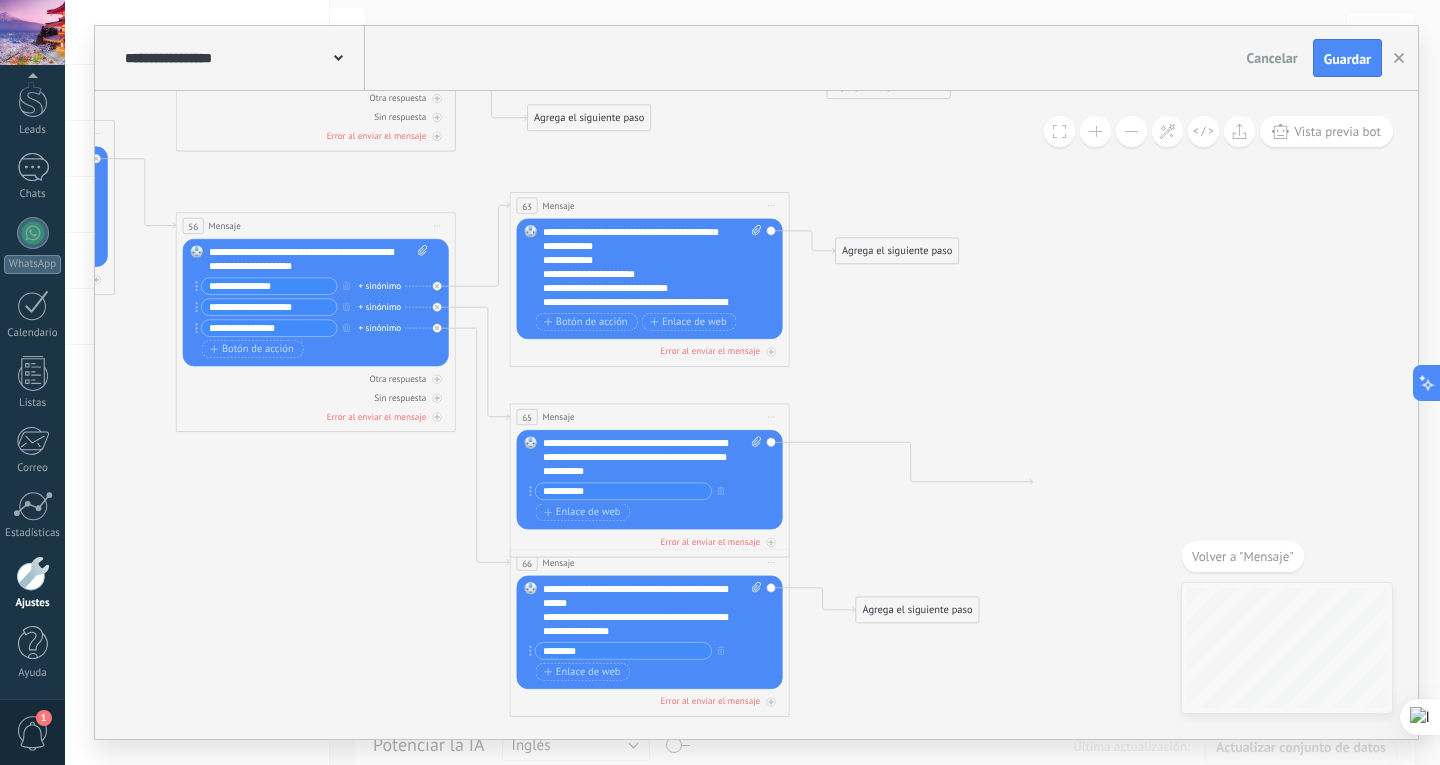 click 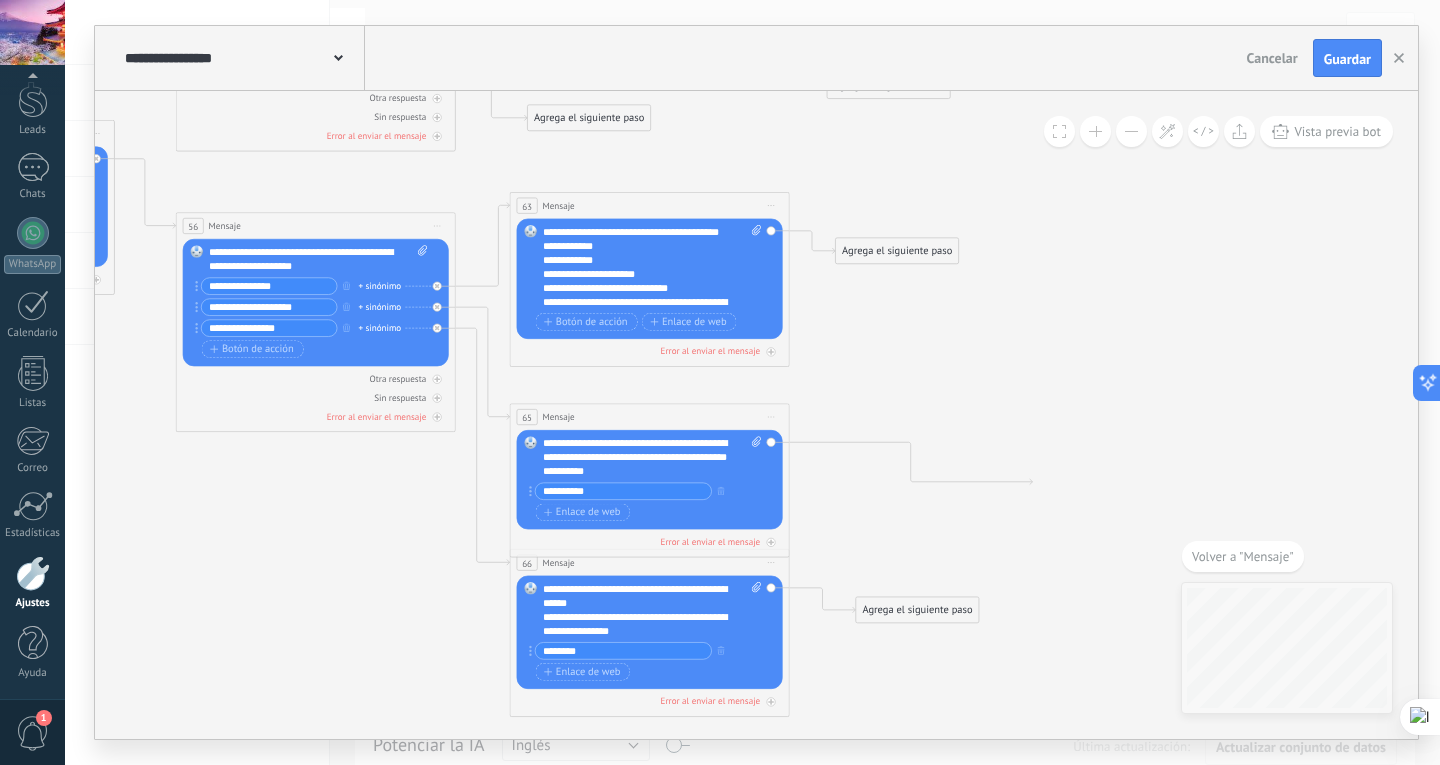 drag, startPoint x: 917, startPoint y: 258, endPoint x: 858, endPoint y: 347, distance: 106.78015 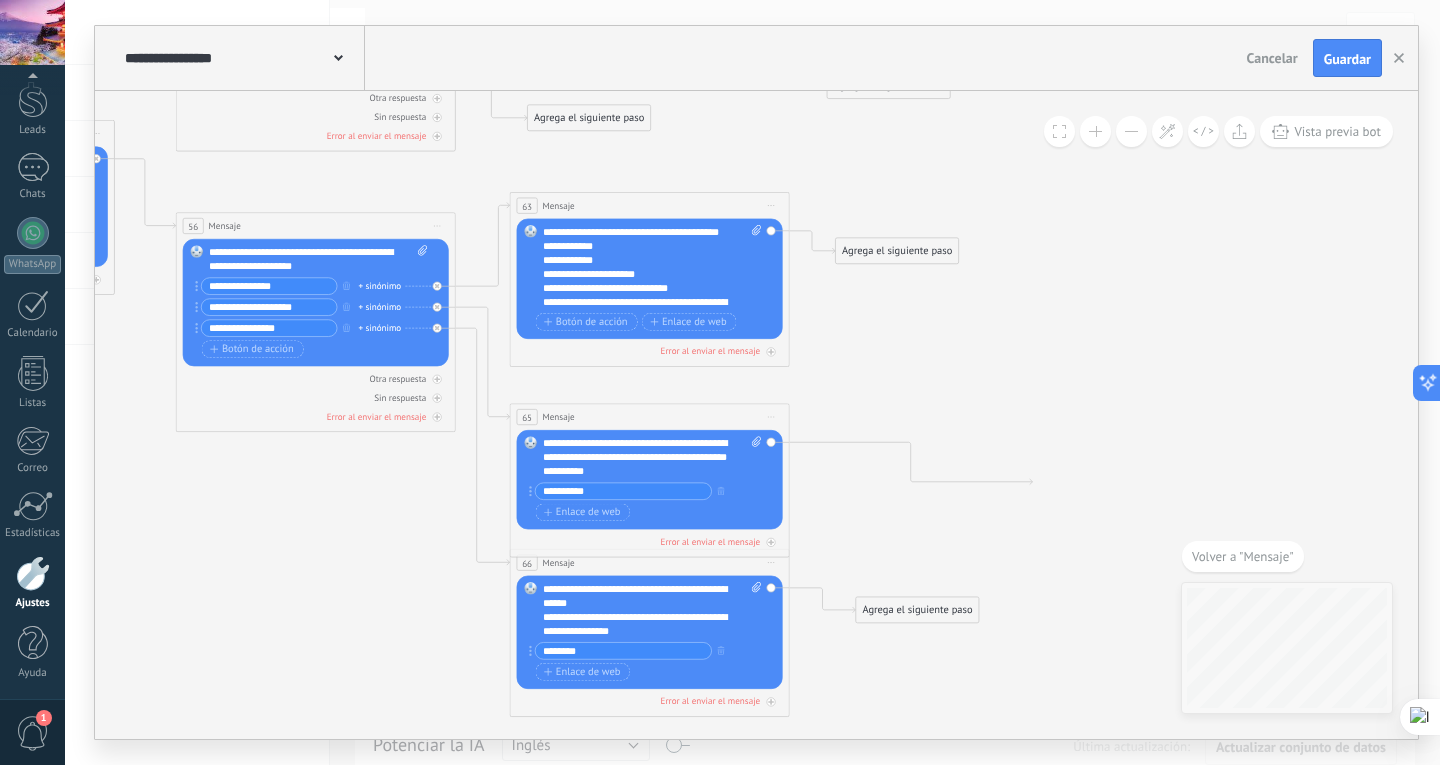 click 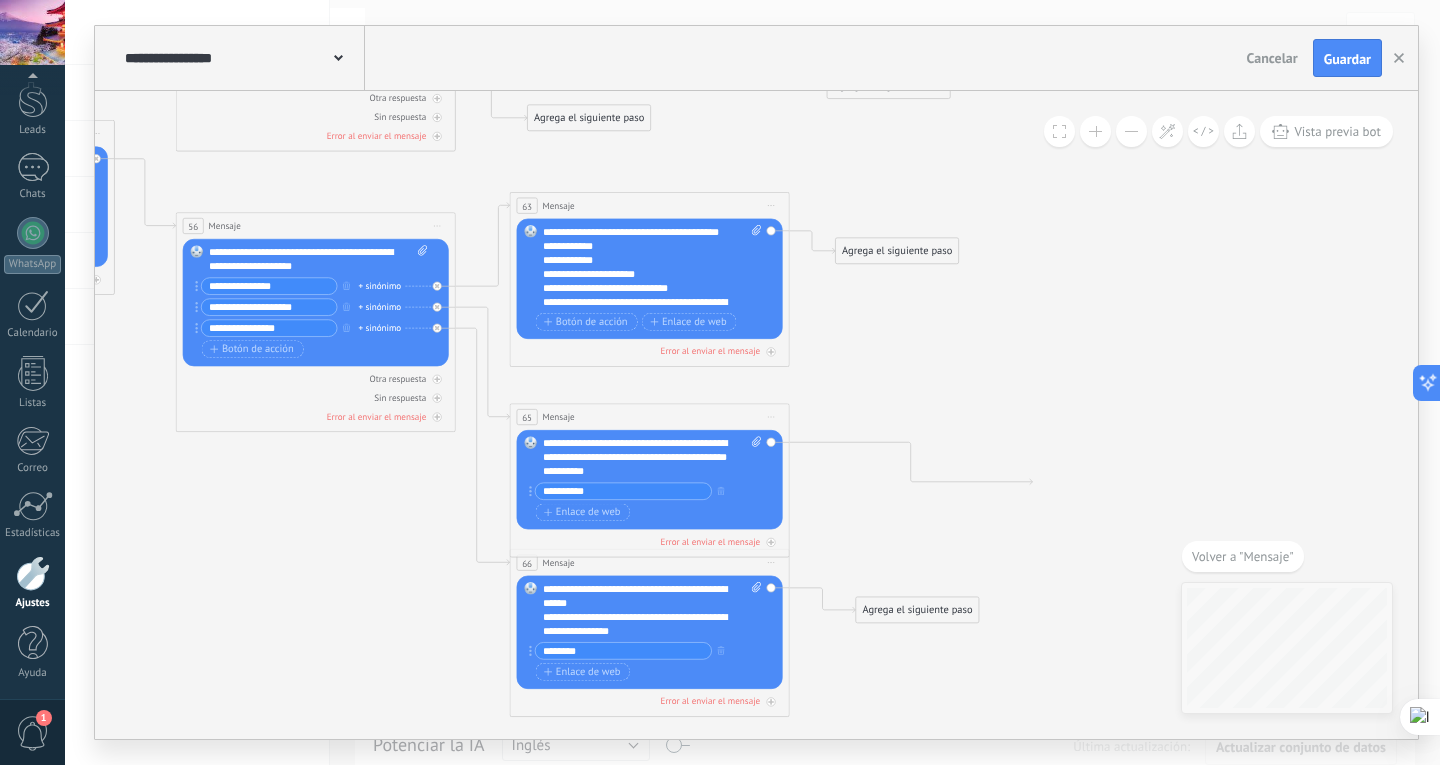 drag, startPoint x: 769, startPoint y: 421, endPoint x: 755, endPoint y: 410, distance: 17.804493 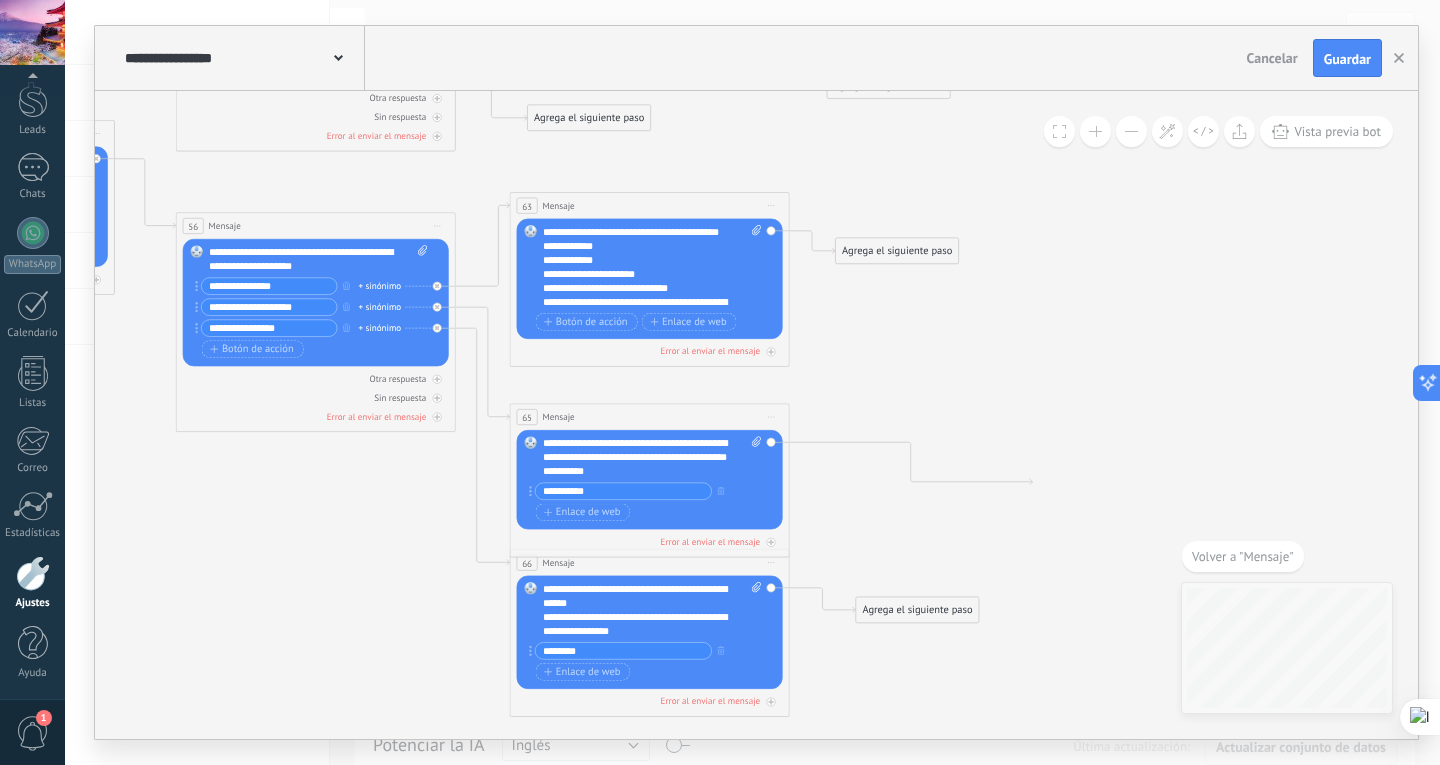 click on "65
Mensaje
*******
(a):
Todos los contactos - canales seleccionados
Todos los contactos - canales seleccionados
Todos los contactos - canal primario
Contacto principal - canales seleccionados
Contacto principal - canal primario
Todos los contactos - canales seleccionados
Todos los contactos - canales seleccionados
Todos los contactos - canal primario
Contacto principal - canales seleccionados" at bounding box center (649, 417) 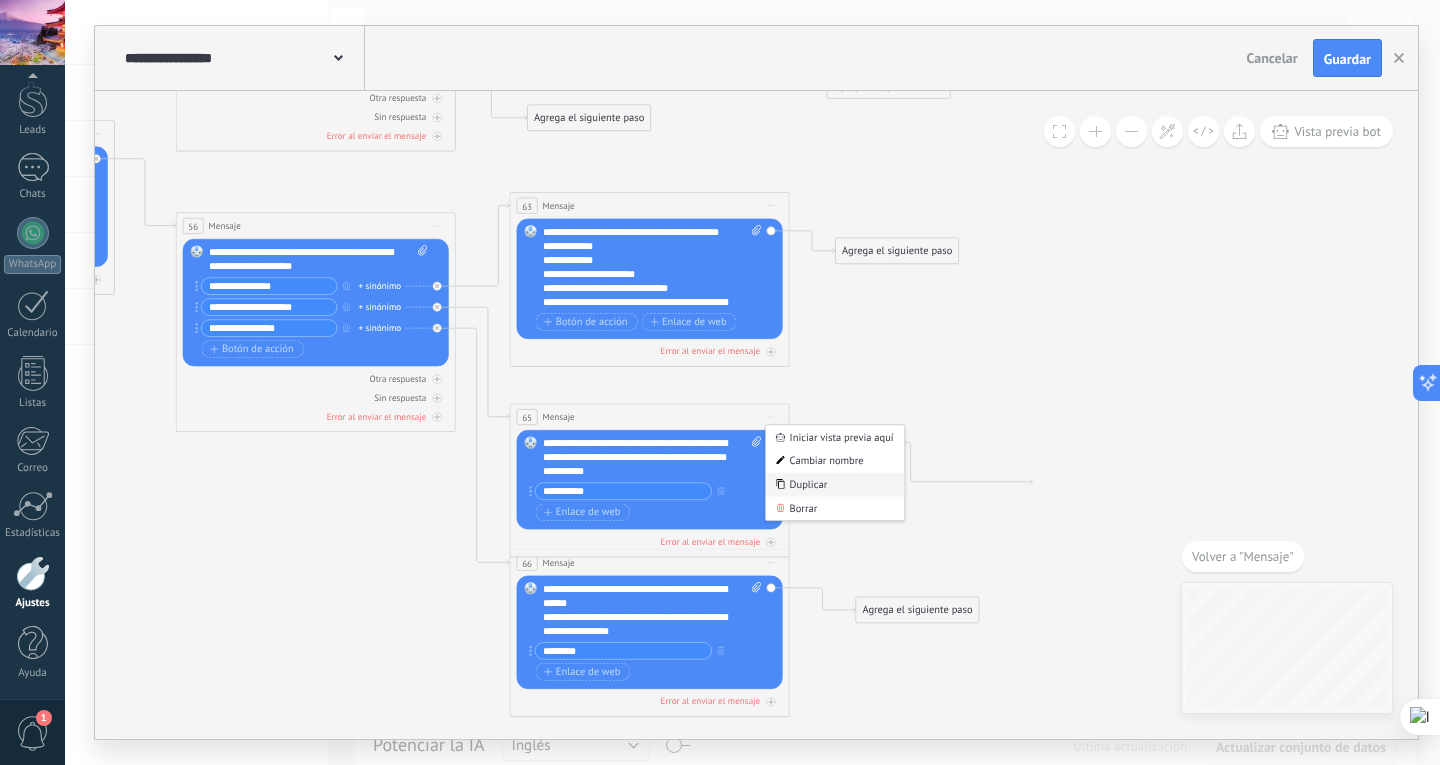 click on "Duplicar" at bounding box center (835, 485) 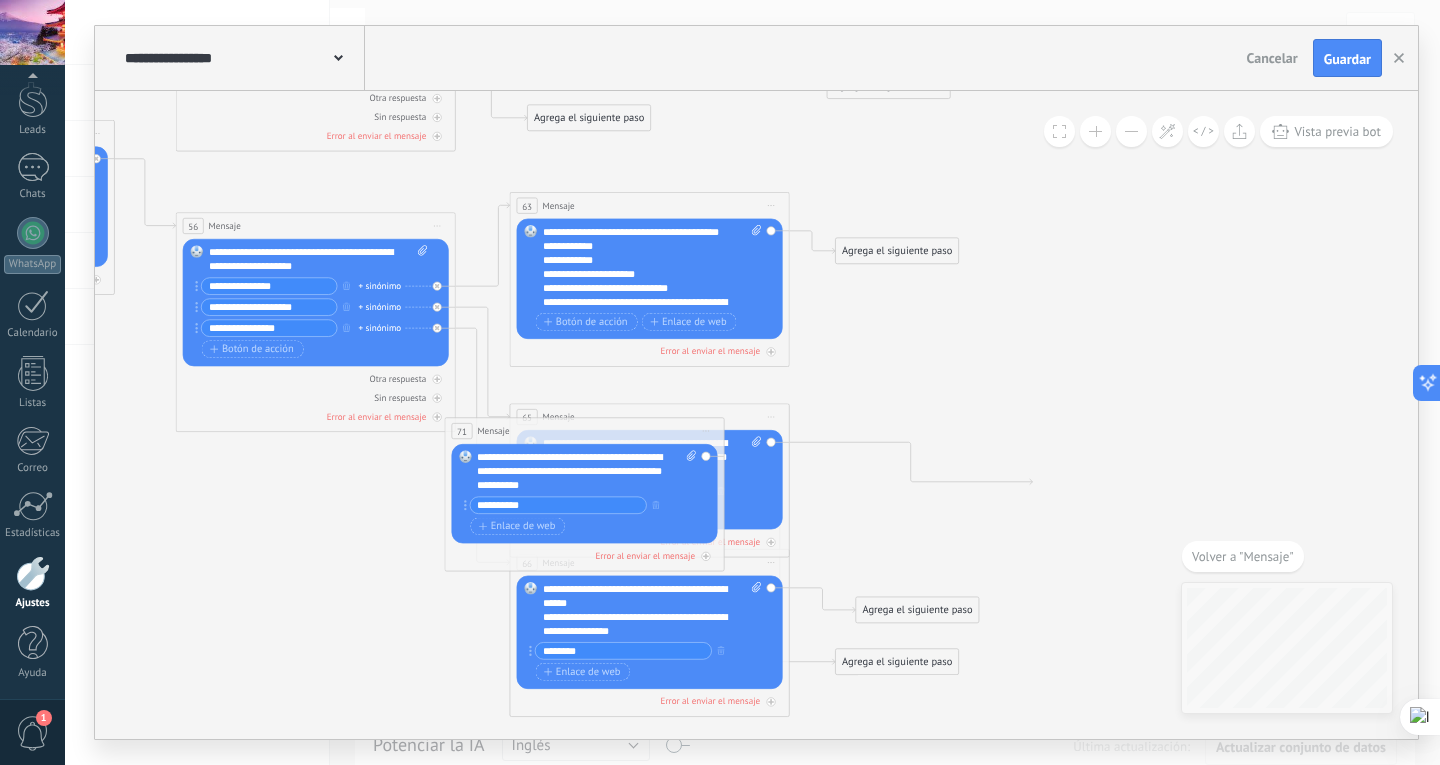 drag, startPoint x: 614, startPoint y: 610, endPoint x: 563, endPoint y: 413, distance: 203.49448 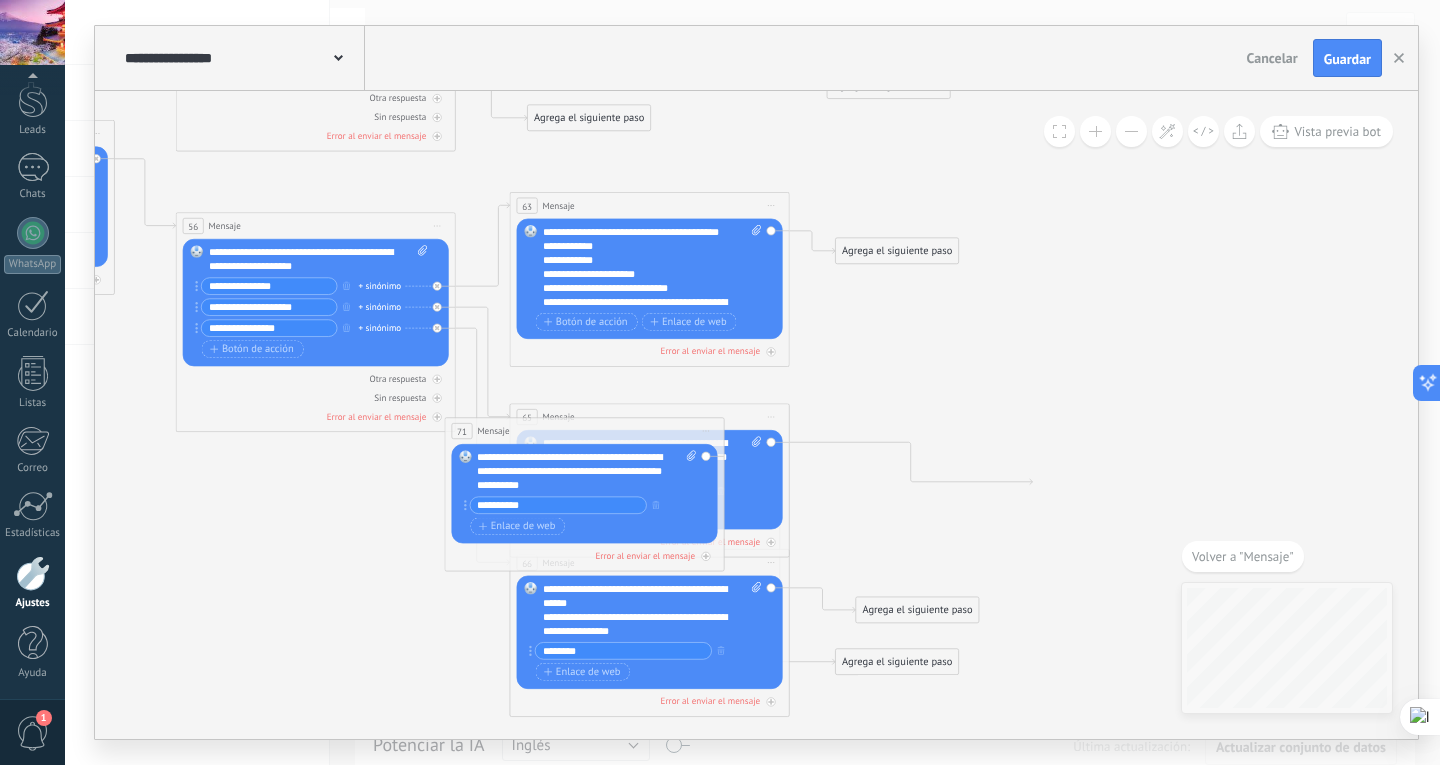 click on "71
Mensaje
*******
(a):
Todos los contactos - canales seleccionados
Todos los contactos - canales seleccionados
Todos los contactos - canal primario
Contacto principal - canales seleccionados
Contacto principal - canal primario
Todos los contactos - canales seleccionados
Todos los contactos - canales seleccionados
Todos los contactos - canal primario
Contacto principal - canales seleccionados" at bounding box center [584, 431] 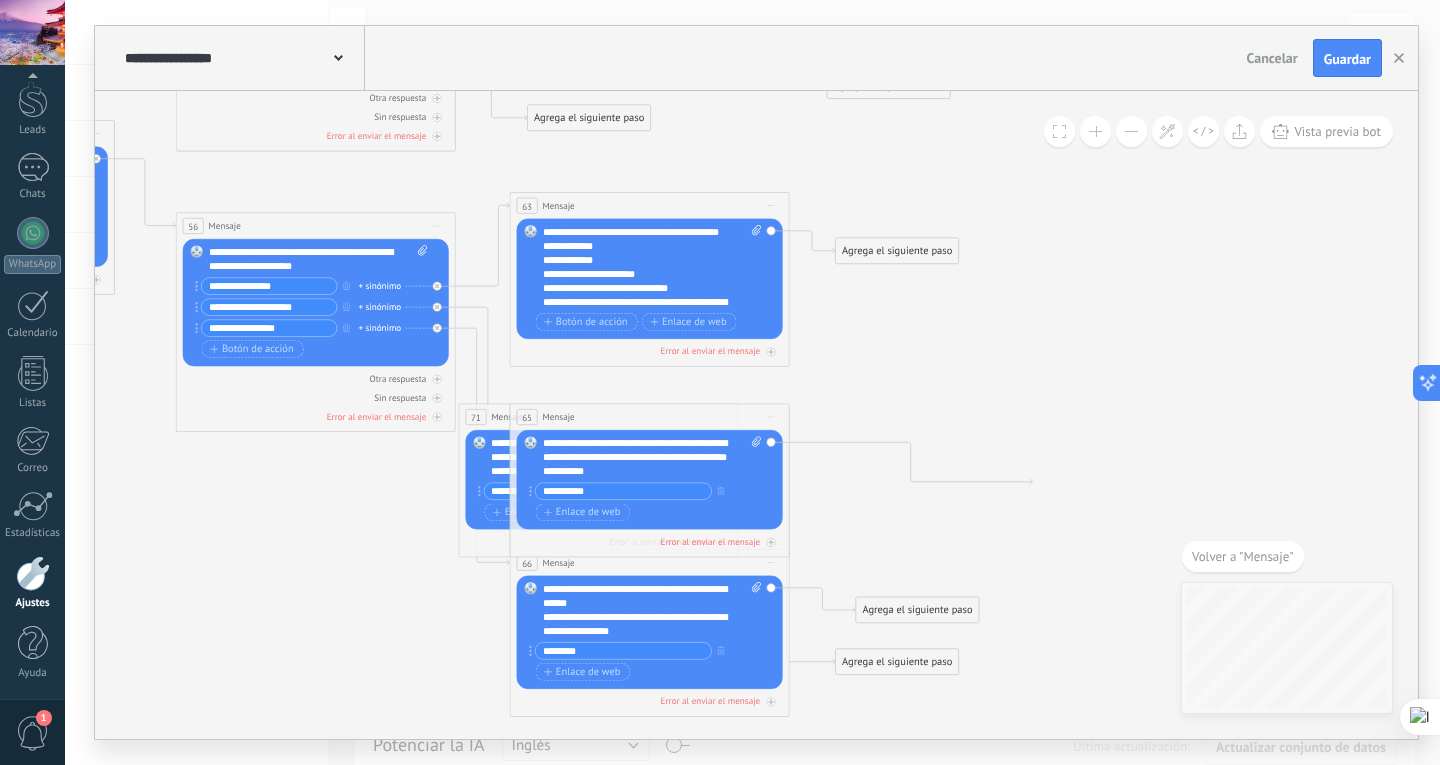 drag, startPoint x: 764, startPoint y: 417, endPoint x: 712, endPoint y: 383, distance: 62.1289 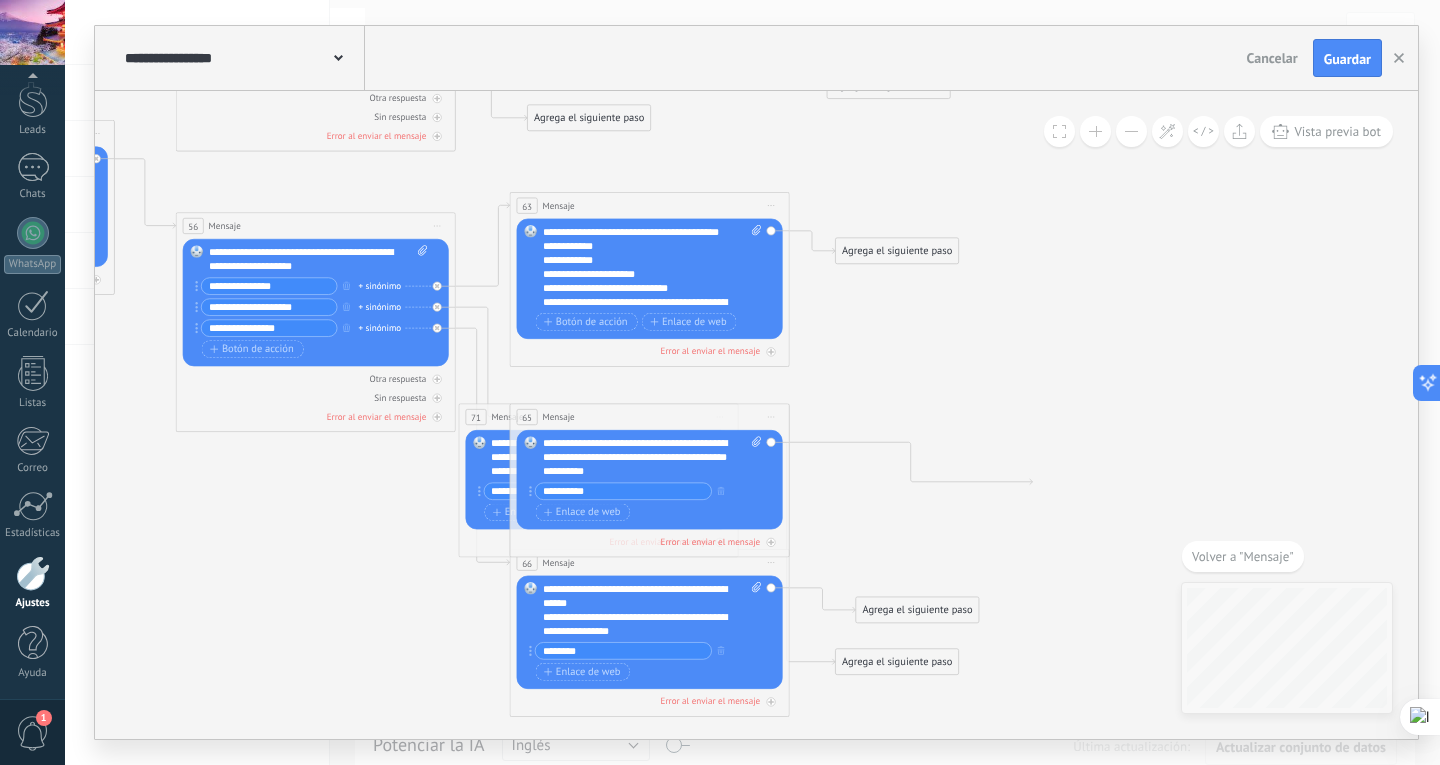 click 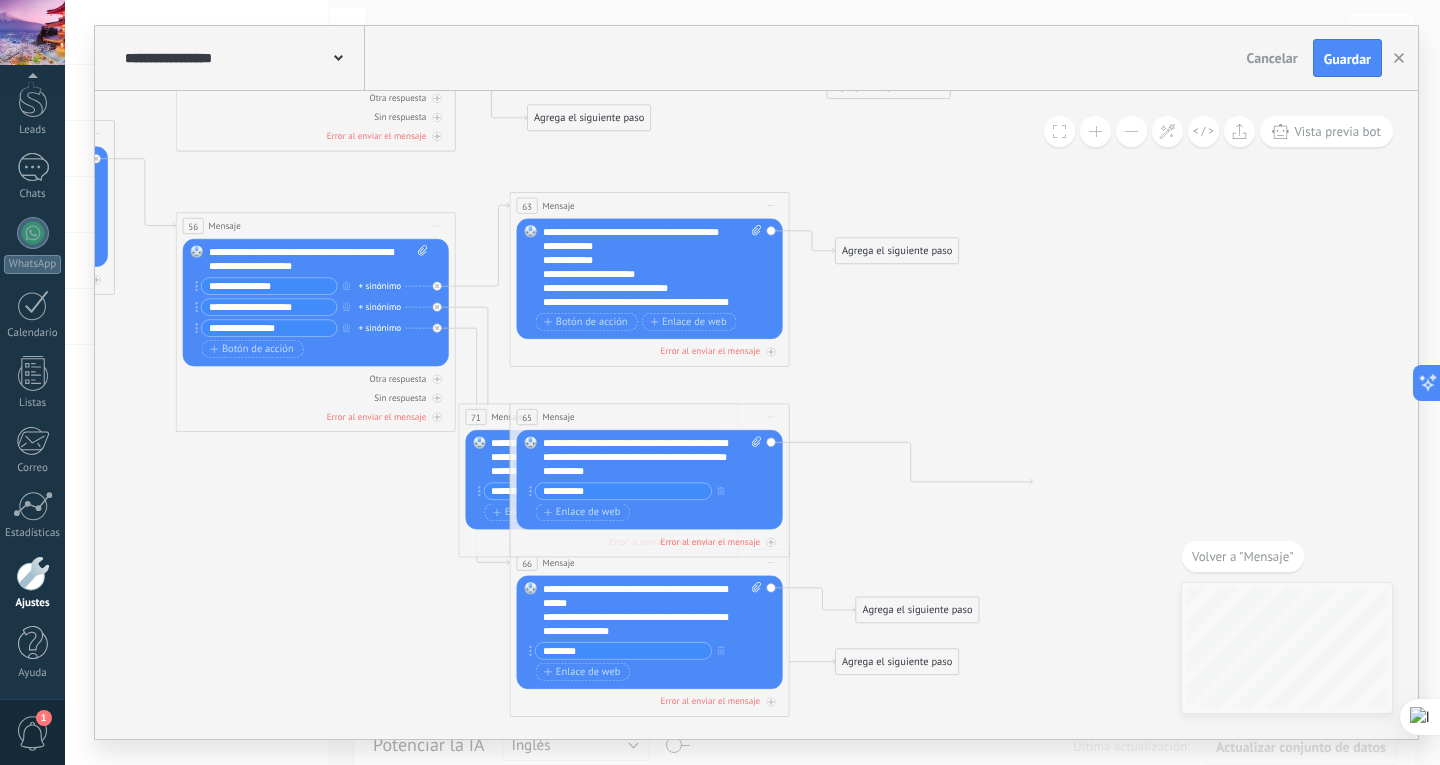 drag, startPoint x: 768, startPoint y: 413, endPoint x: 753, endPoint y: 416, distance: 15.297058 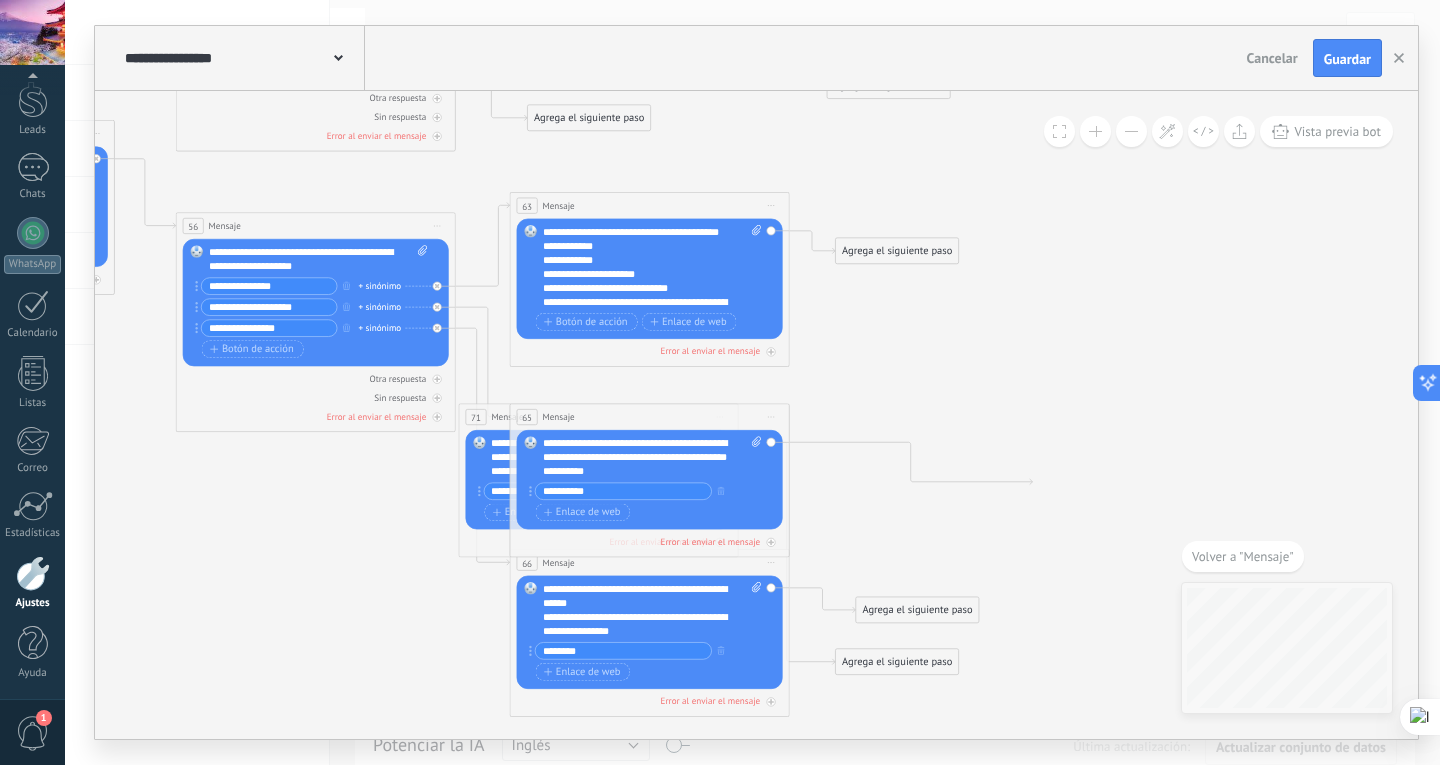 click on "65
Mensaje
*******
(a):
Todos los contactos - canales seleccionados
Todos los contactos - canales seleccionados
Todos los contactos - canal primario
Contacto principal - canales seleccionados
Contacto principal - canal primario
Todos los contactos - canales seleccionados
Todos los contactos - canales seleccionados
Todos los contactos - canal primario
Contacto principal - canales seleccionados" at bounding box center [649, 417] 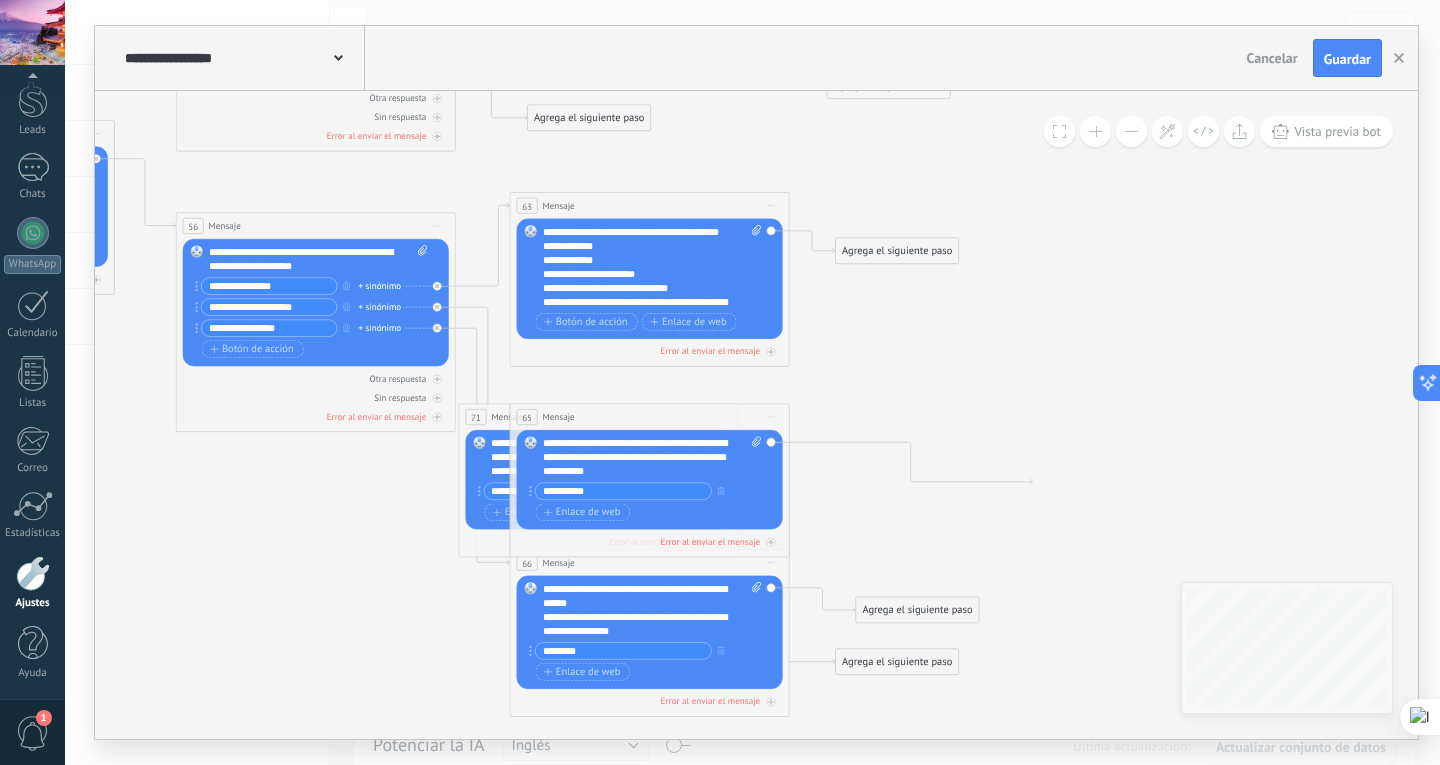 click on "Iniciar vista previa aquí
Cambiar nombre
Duplicar
Borrar" at bounding box center [771, 417] 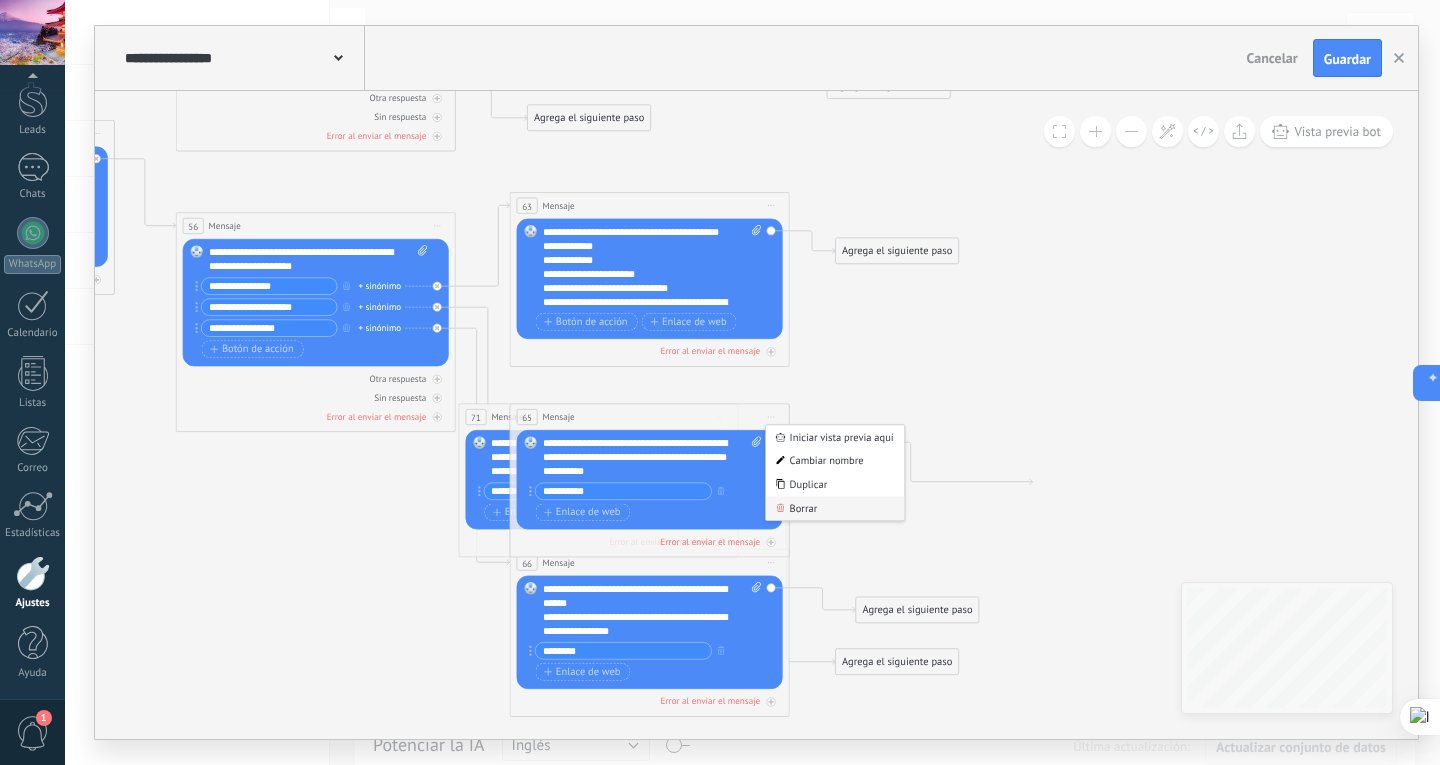 click on "Borrar" at bounding box center (835, 509) 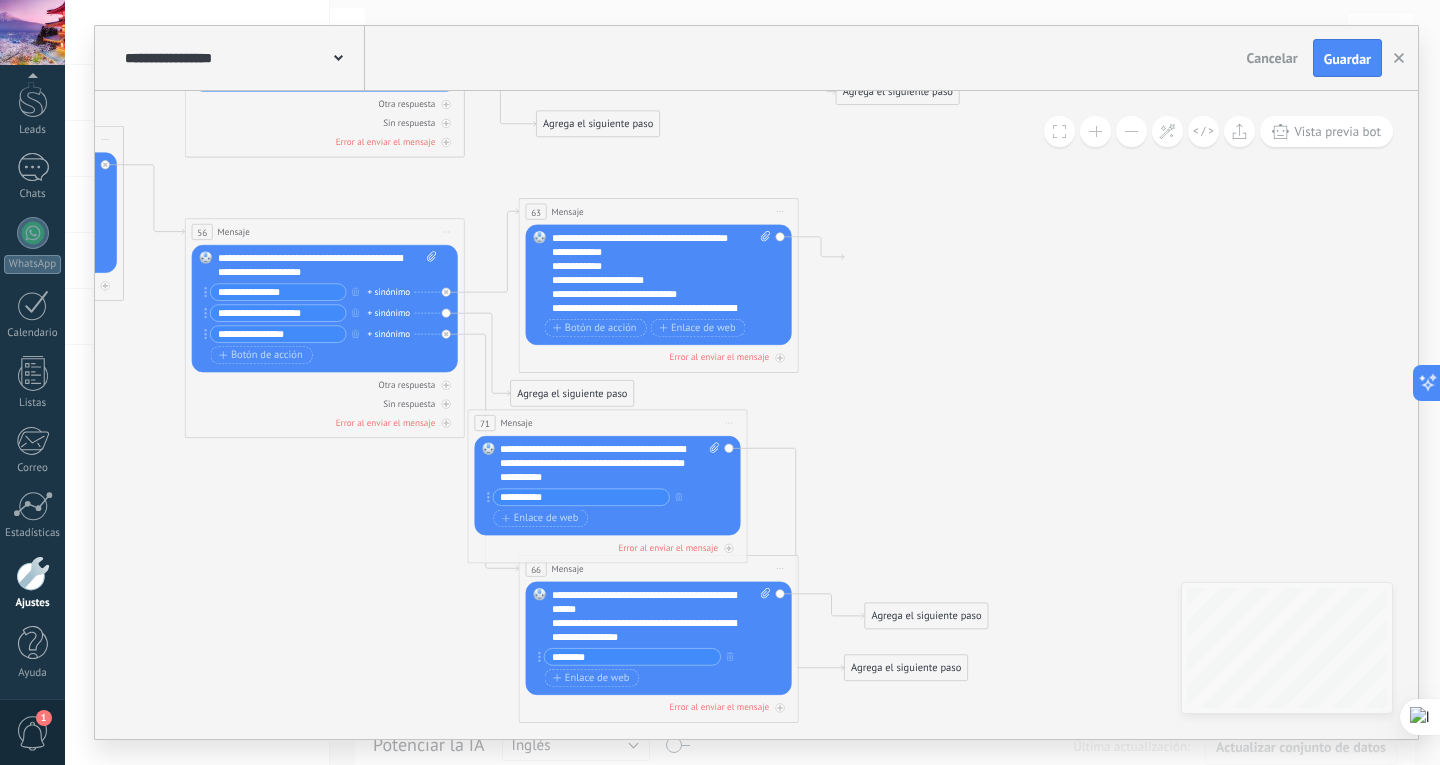 drag, startPoint x: 645, startPoint y: 400, endPoint x: 673, endPoint y: 412, distance: 30.463093 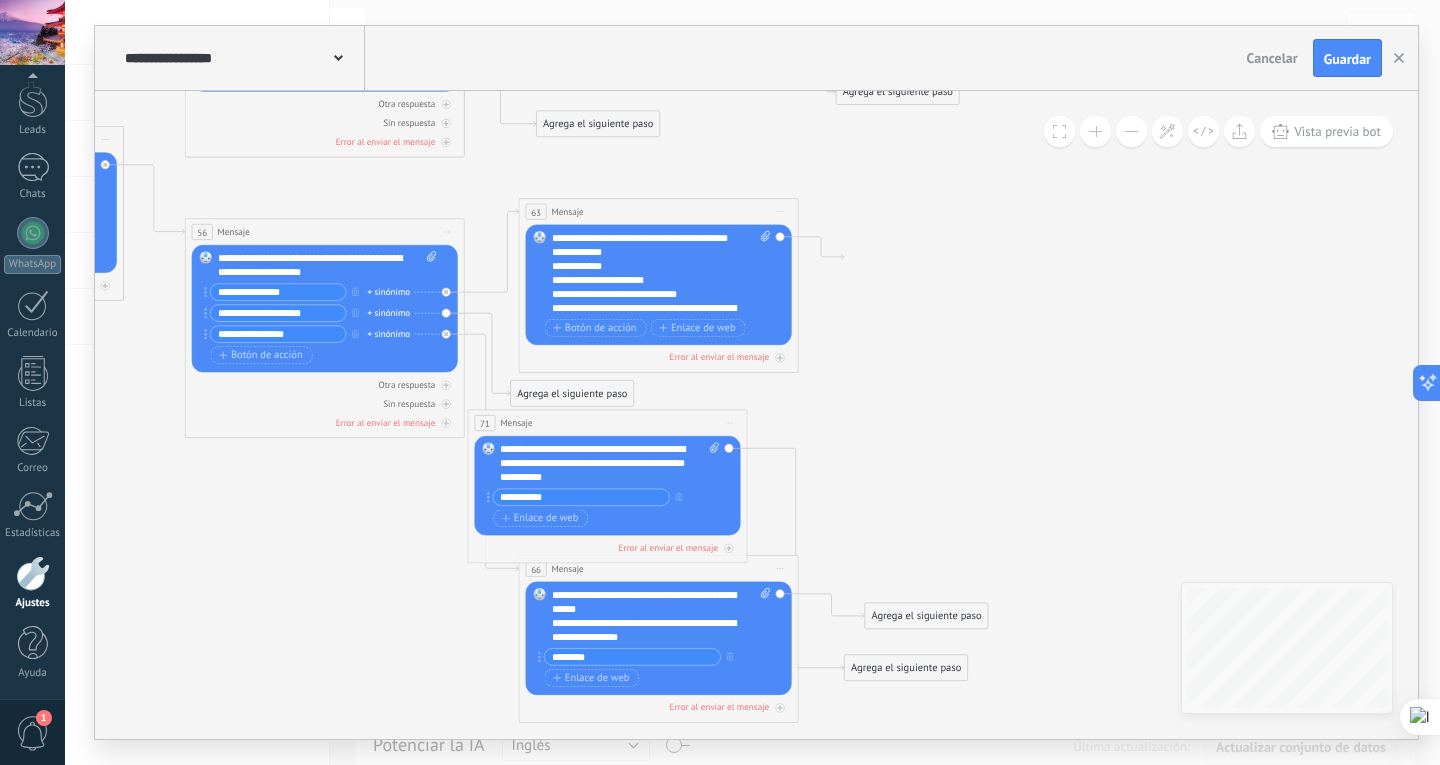 click 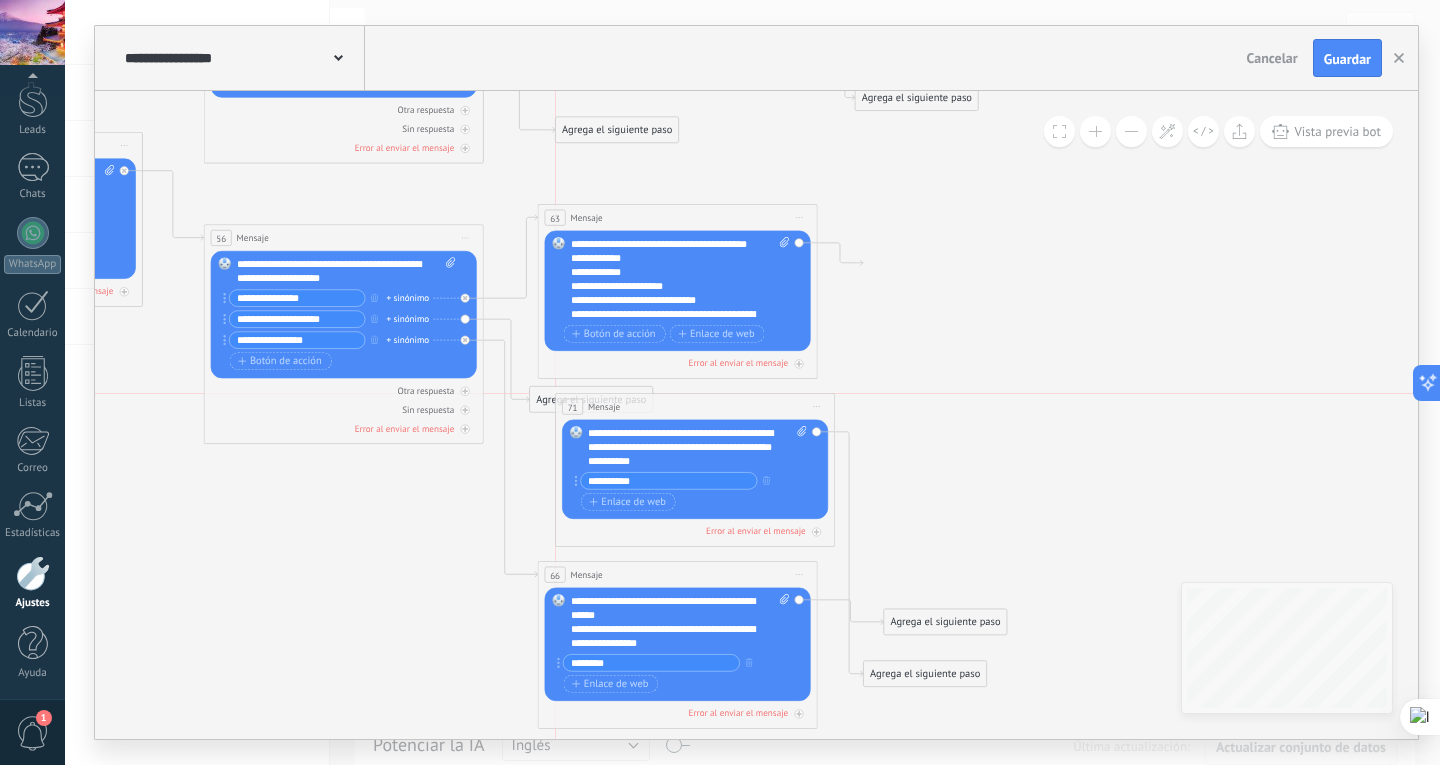 drag, startPoint x: 699, startPoint y: 430, endPoint x: 629, endPoint y: 407, distance: 73.68175 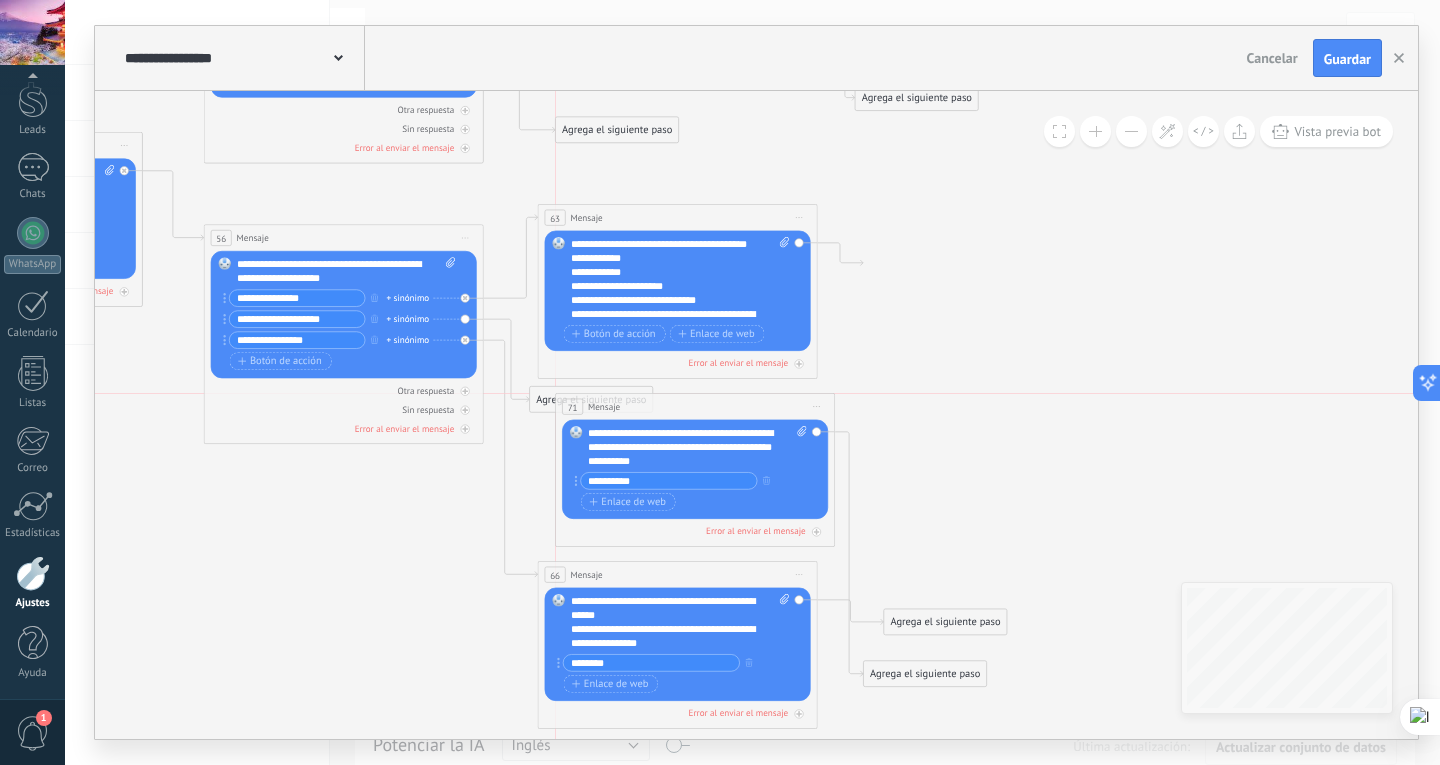click on "71
Mensaje
*******
(a):
Todos los contactos - canales seleccionados
Todos los contactos - canales seleccionados
Todos los contactos - canal primario
Contacto principal - canales seleccionados
Contacto principal - canal primario
Todos los contactos - canales seleccionados
Todos los contactos - canales seleccionados
Todos los contactos - canal primario
Contacto principal - canales seleccionados" at bounding box center [695, 407] 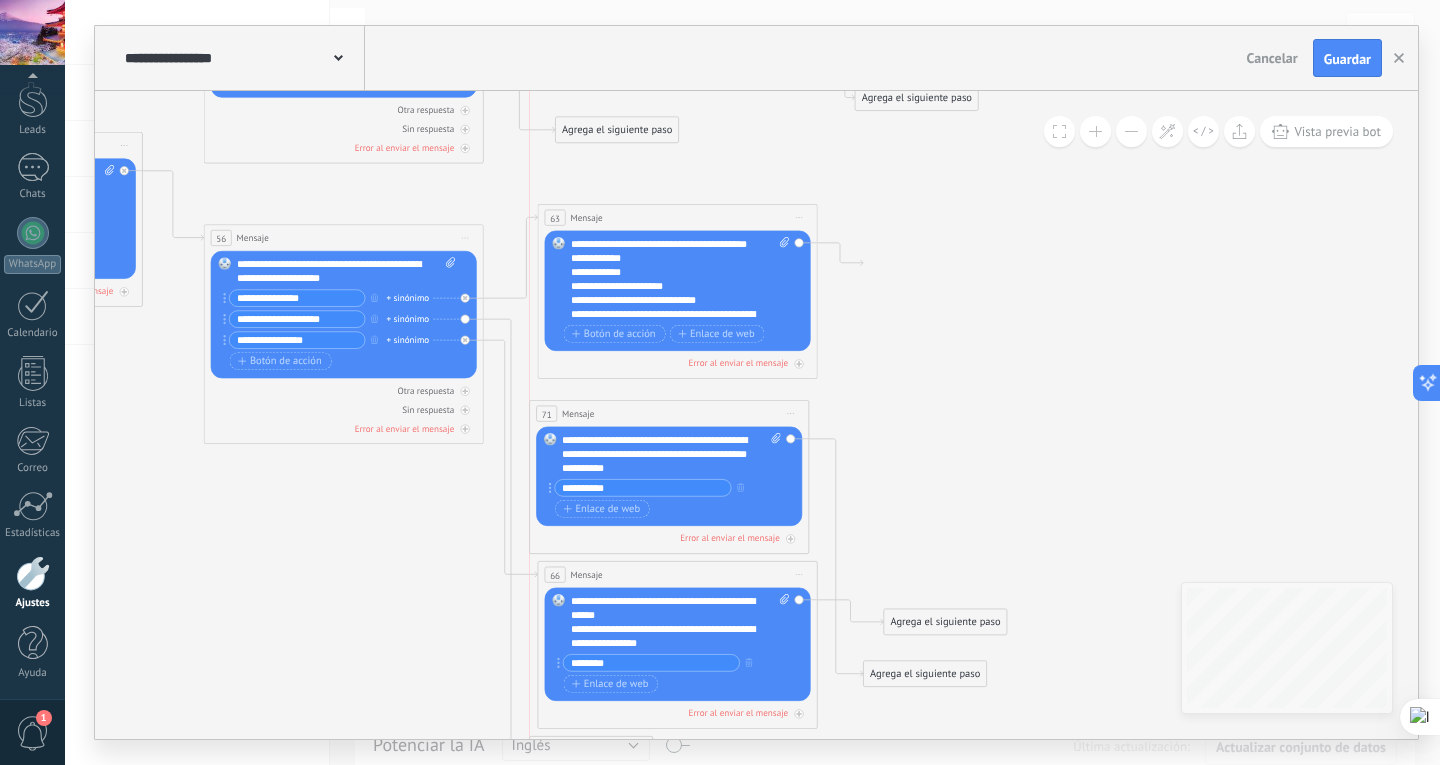 drag, startPoint x: 639, startPoint y: 411, endPoint x: 615, endPoint y: 419, distance: 25.298222 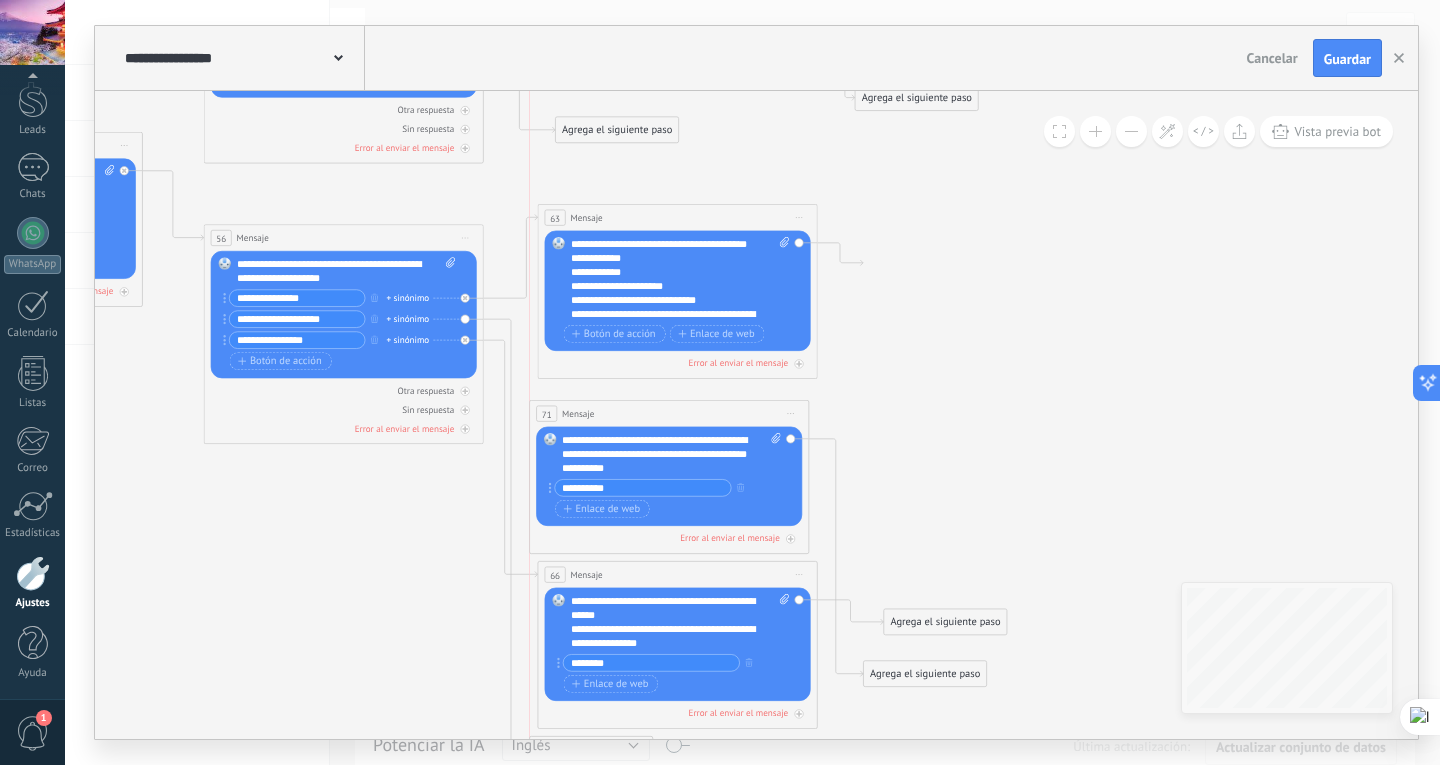 click on "71
Mensaje
*******
(a):
Todos los contactos - canales seleccionados
Todos los contactos - canales seleccionados
Todos los contactos - canal primario
Contacto principal - canales seleccionados
Contacto principal - canal primario
Todos los contactos - canales seleccionados
Todos los contactos - canales seleccionados
Todos los contactos - canal primario
Contacto principal - canales seleccionados" at bounding box center (669, 414) 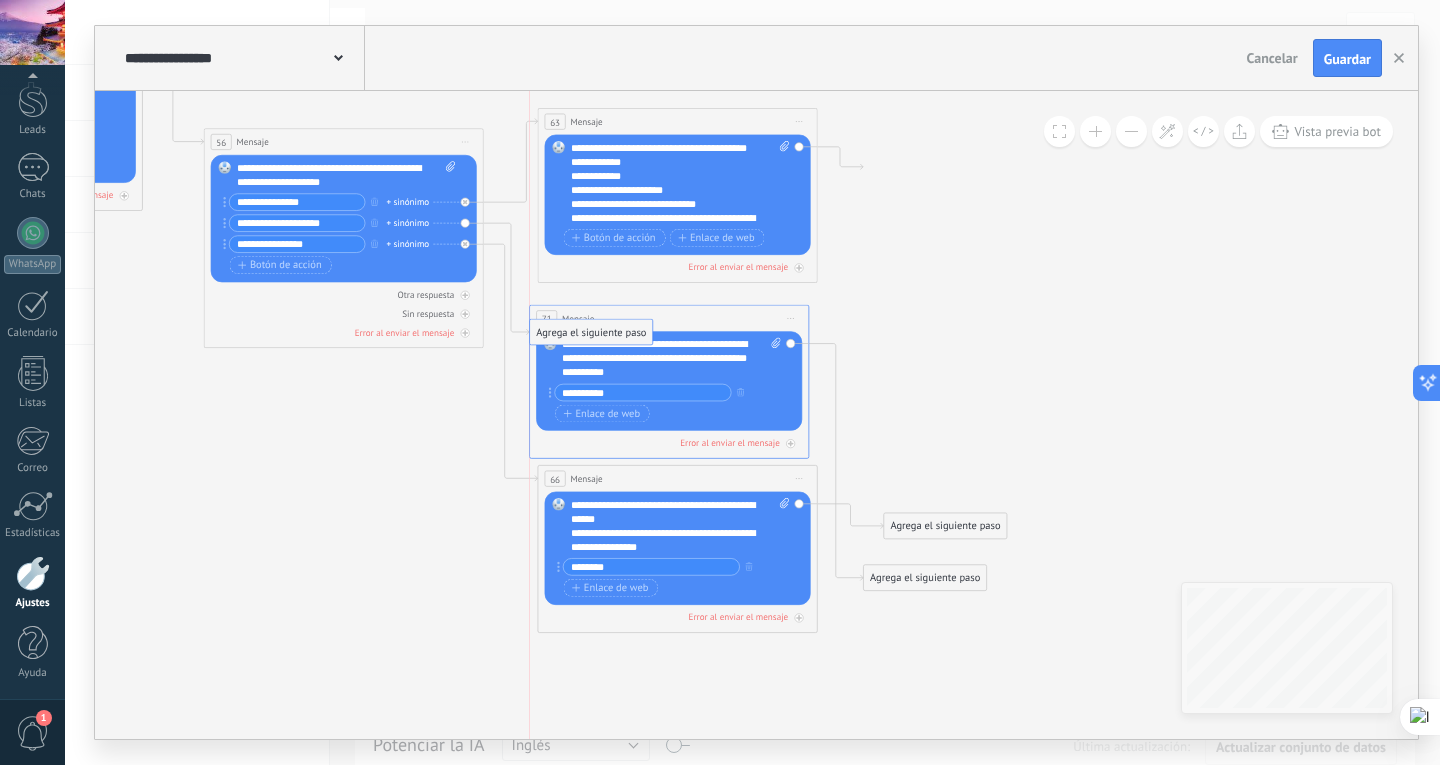 drag, startPoint x: 577, startPoint y: 652, endPoint x: 583, endPoint y: 332, distance: 320.05624 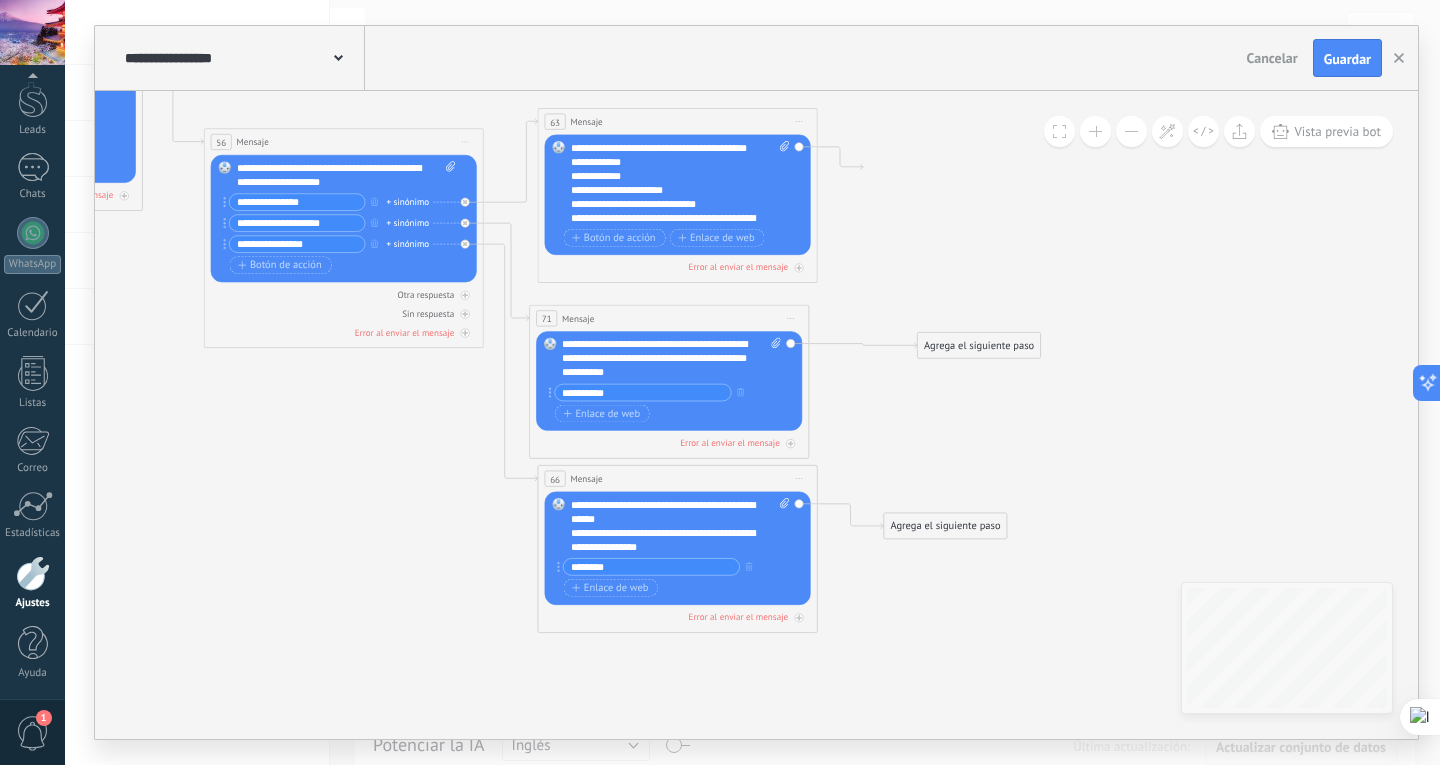 drag, startPoint x: 955, startPoint y: 518, endPoint x: 963, endPoint y: 349, distance: 169.18924 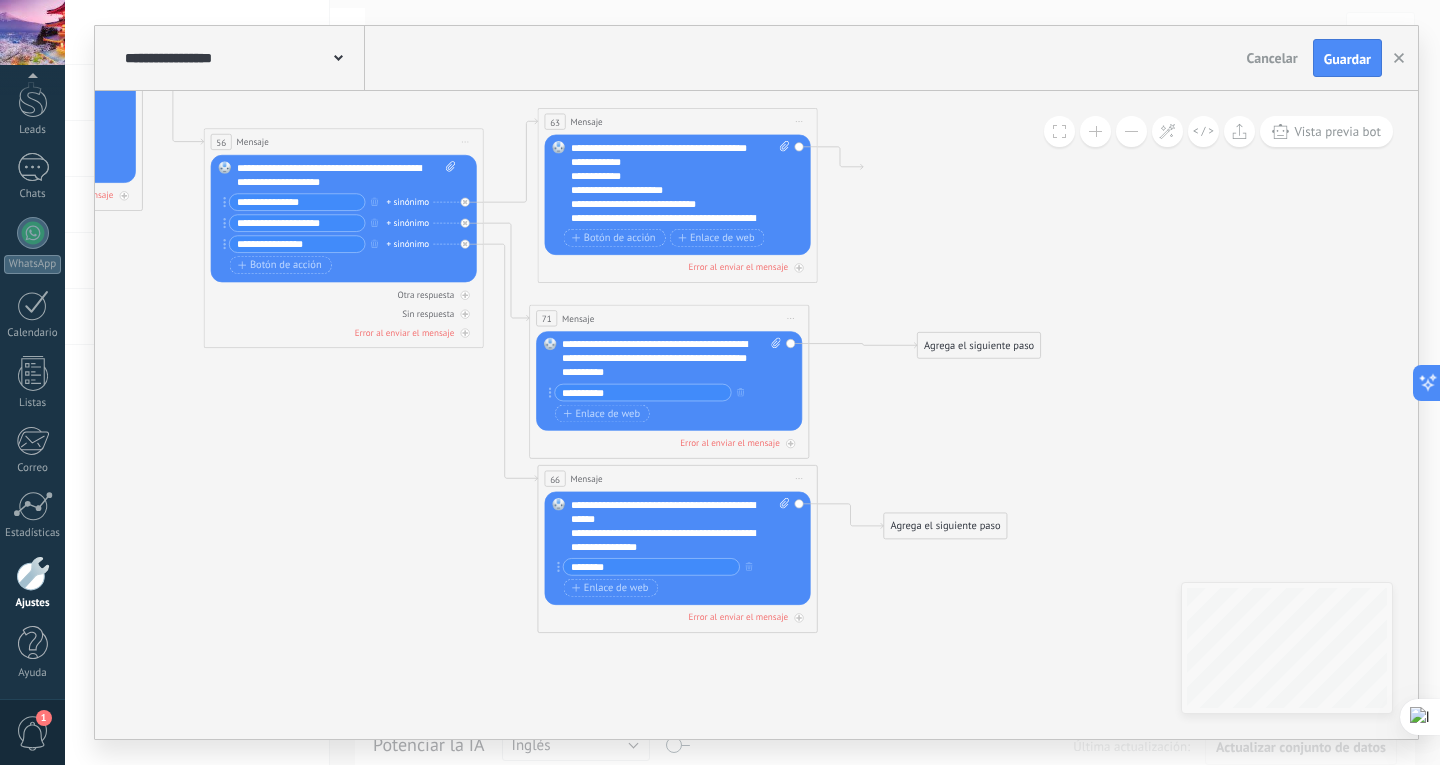 click on "Agrega el siguiente paso" at bounding box center [979, 345] 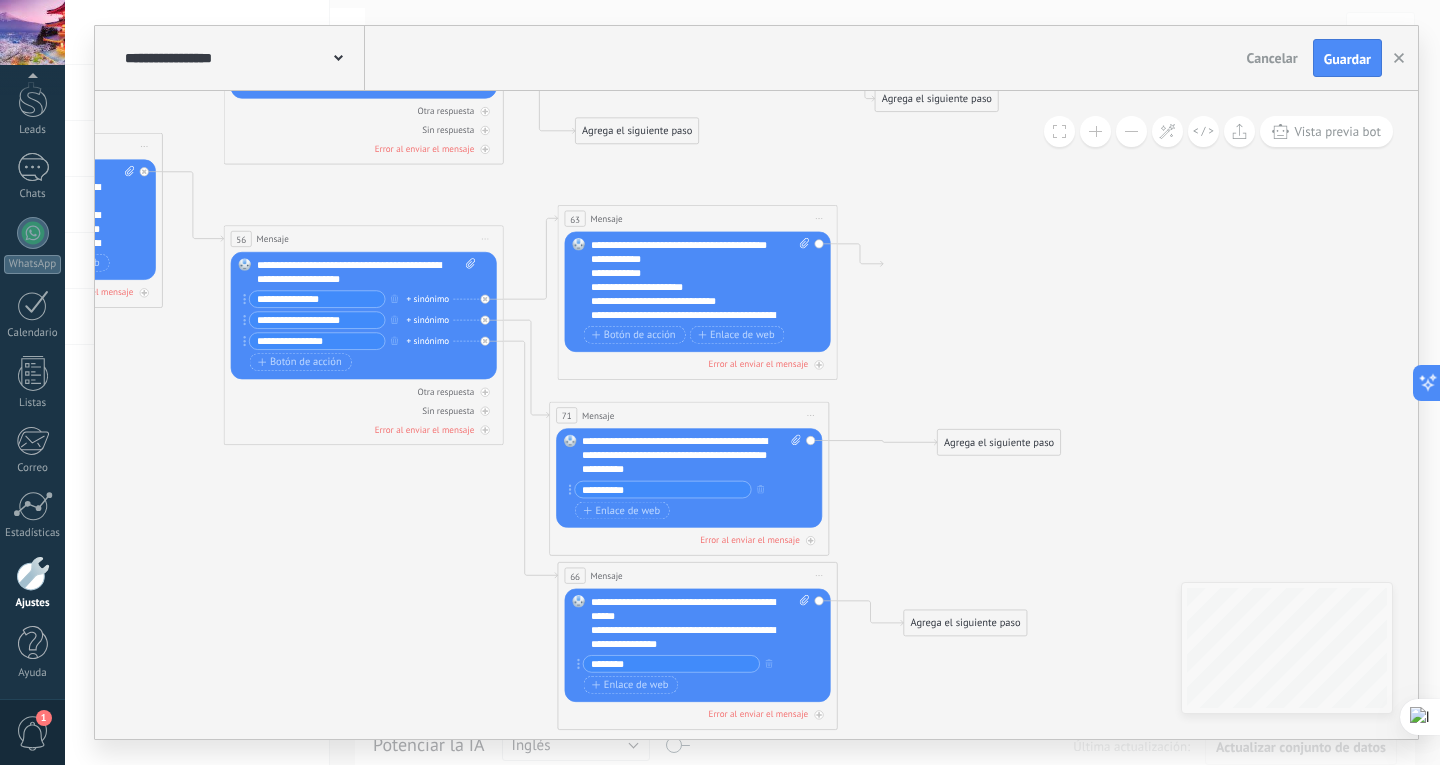 drag, startPoint x: 863, startPoint y: 261, endPoint x: 882, endPoint y: 261, distance: 19 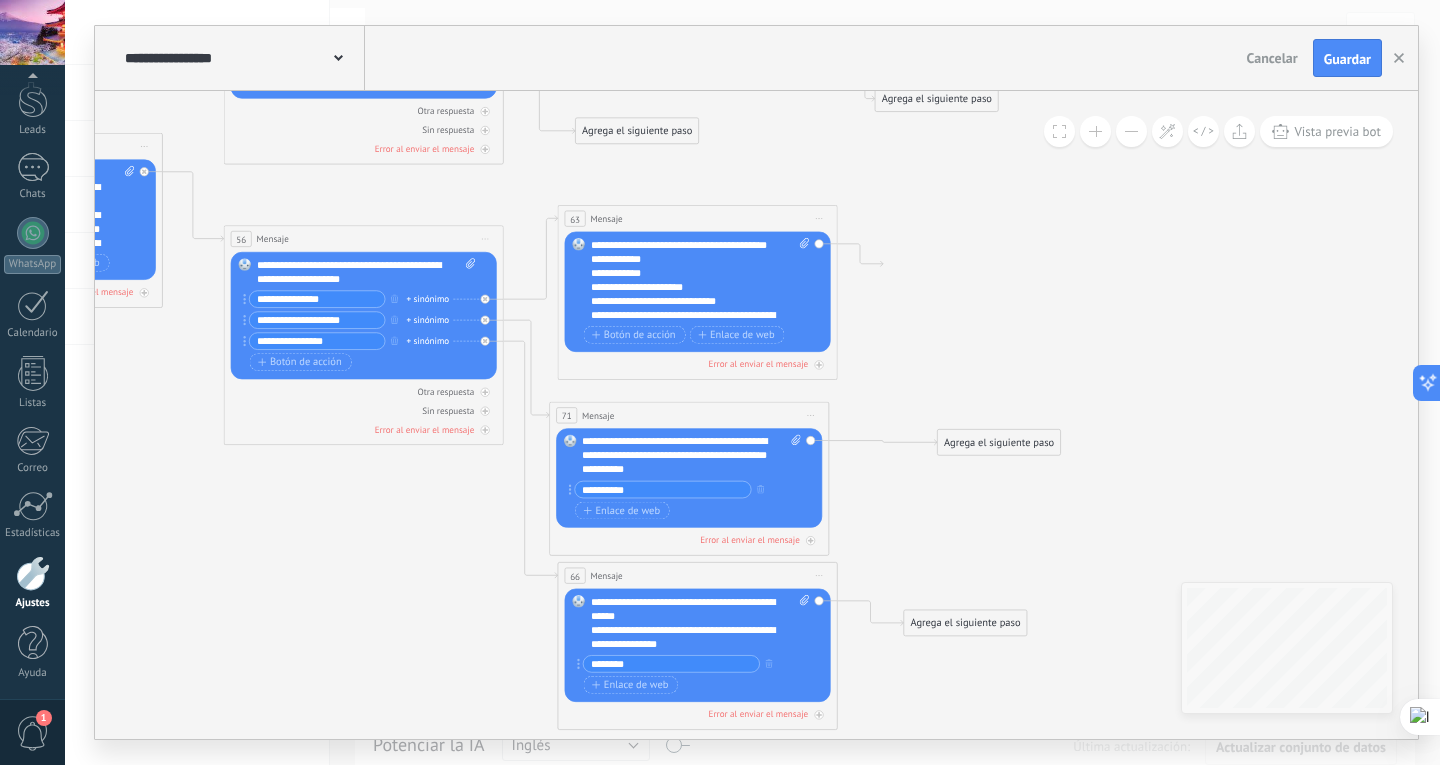 click 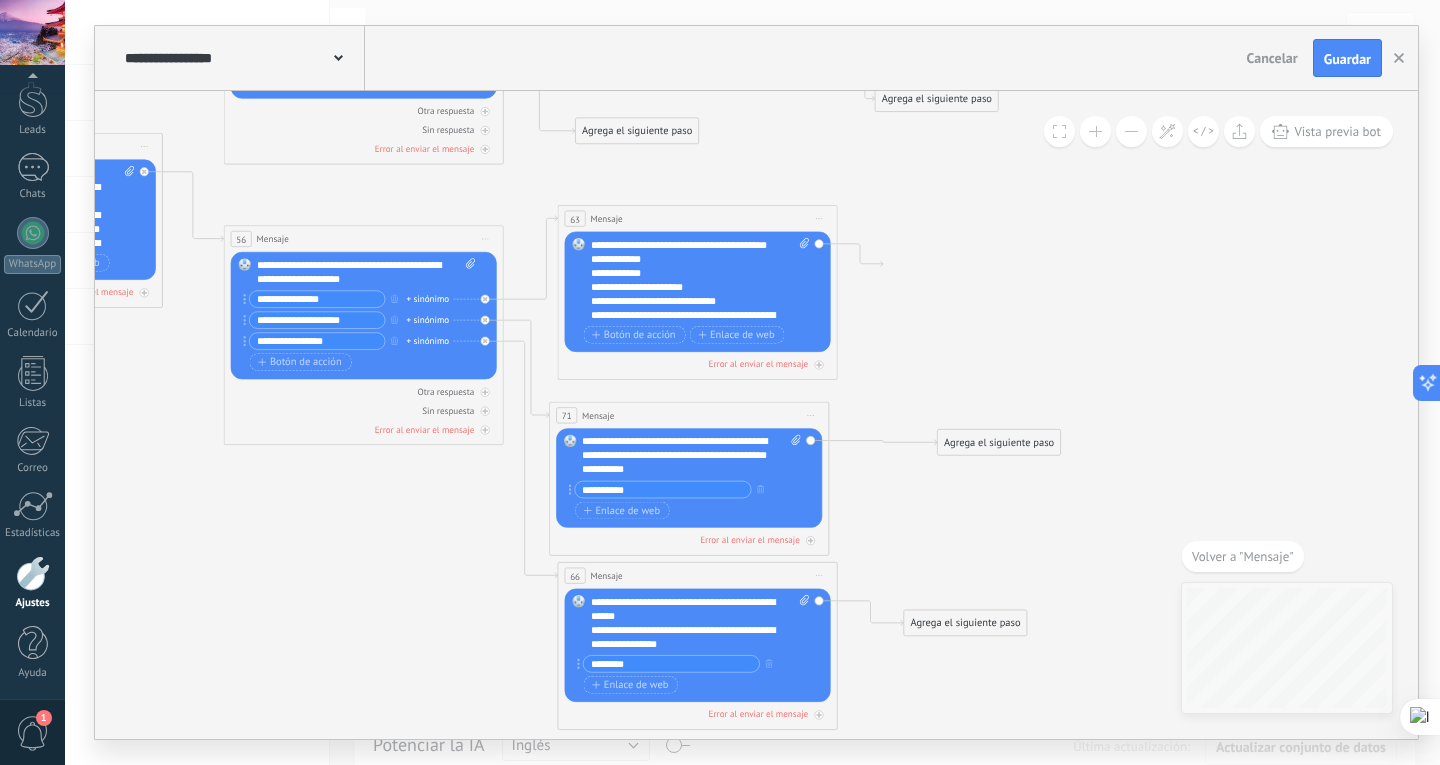 click 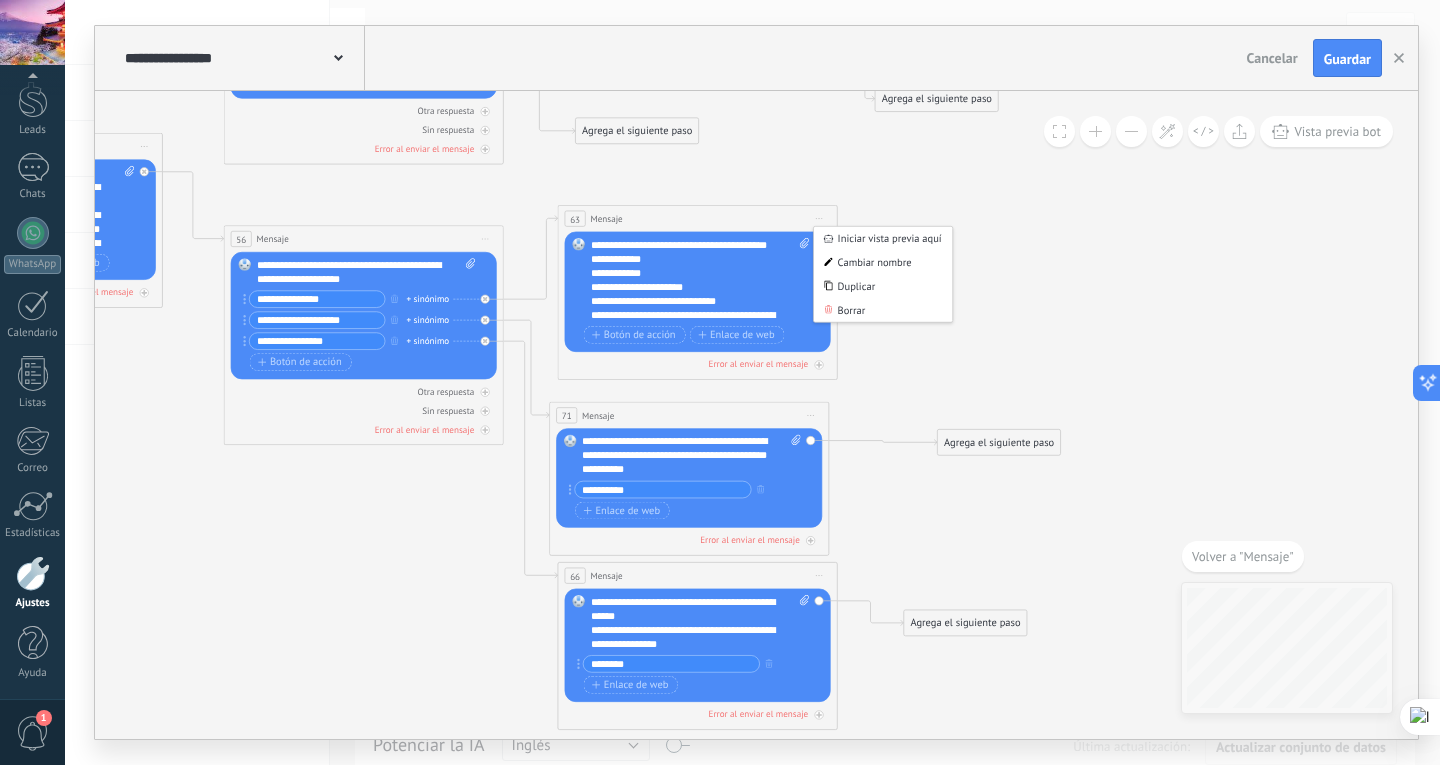 click on "Agrega el siguiente paso" at bounding box center (999, 442) 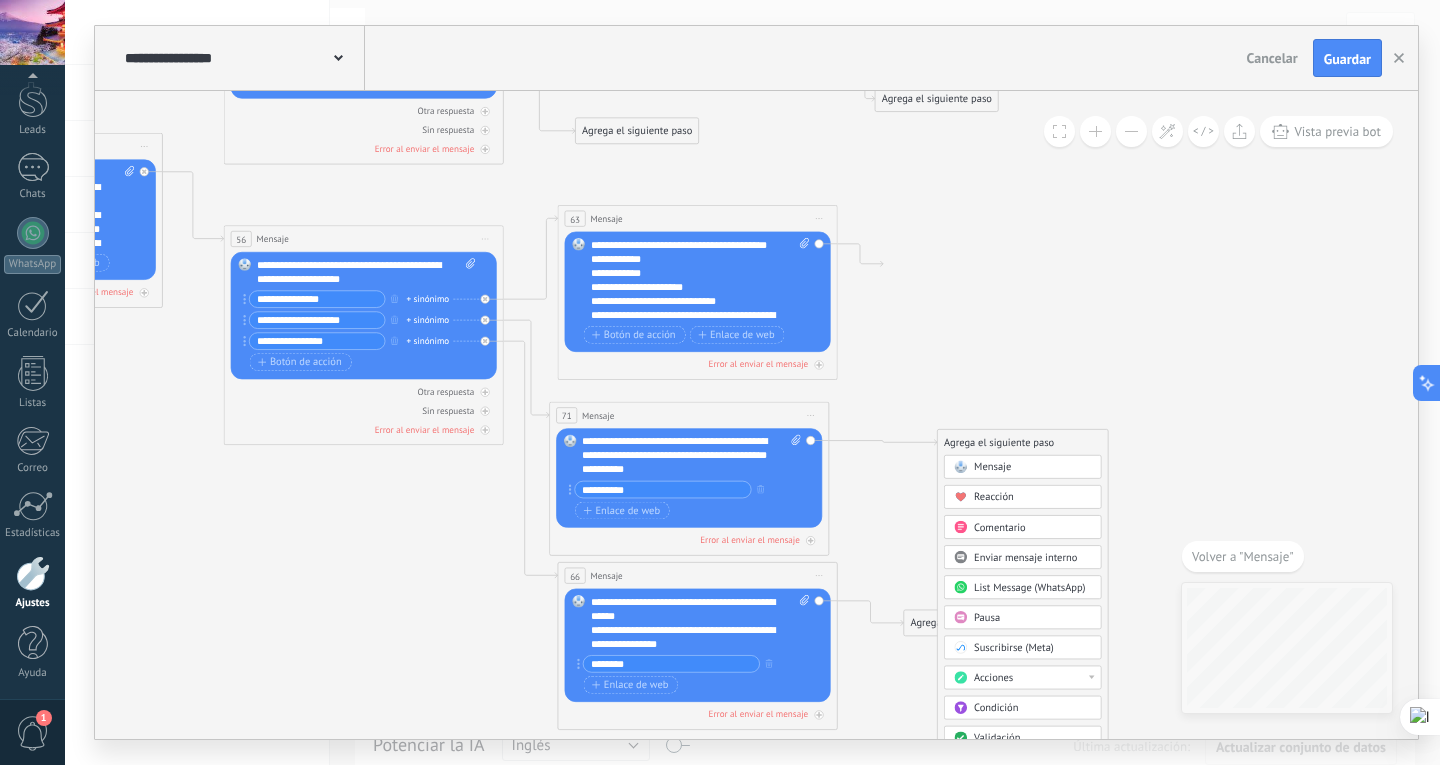 click on "Mensaje" at bounding box center (1033, 468) 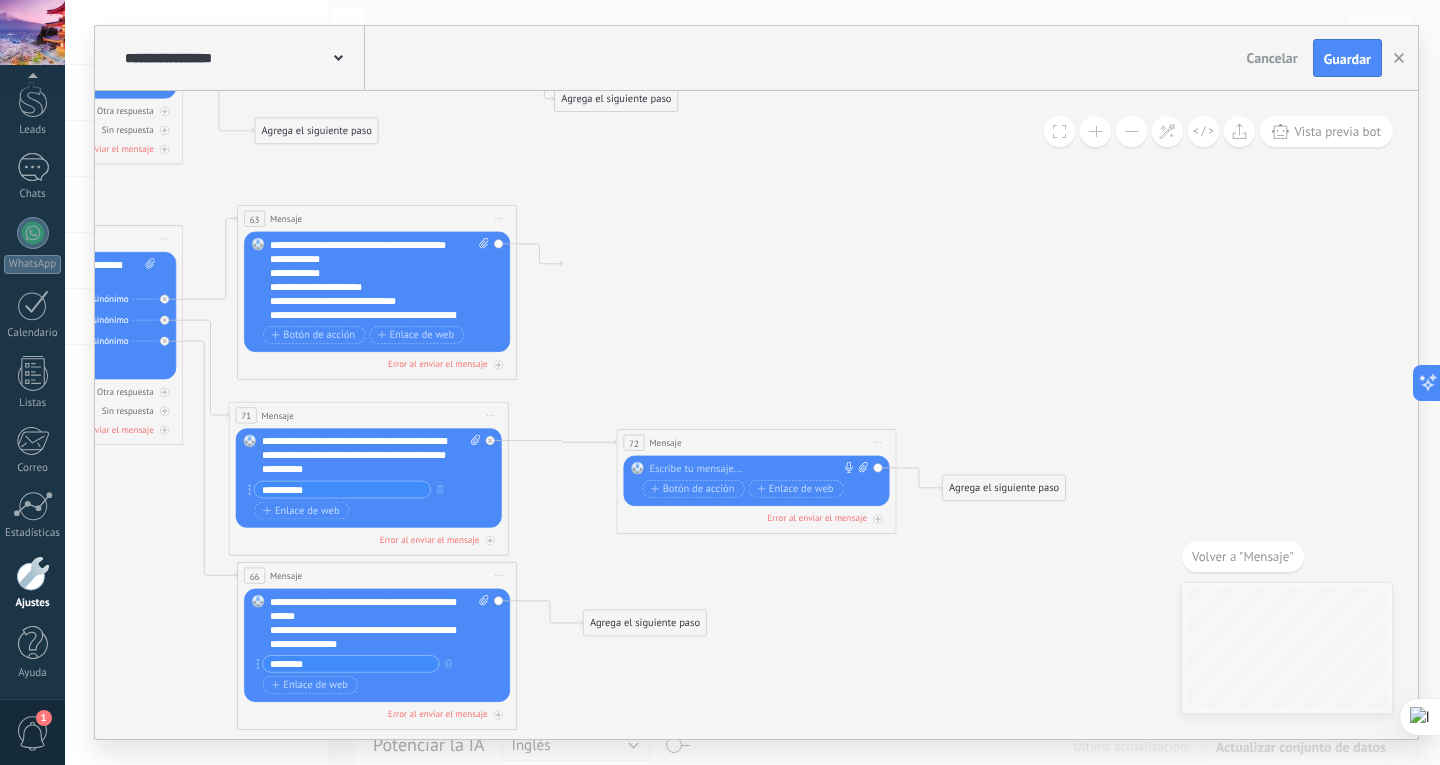 click on "72
Mensaje
*******
(a):
Todos los contactos - canales seleccionados
Todos los contactos - canales seleccionados
Todos los contactos - canal primario
Contacto principal - canales seleccionados
Contacto principal - canal primario
Todos los contactos - canales seleccionados
Todos los contactos - canales seleccionados
Todos los contactos - canal primario
Contacto principal - canales seleccionados" at bounding box center (756, 443) 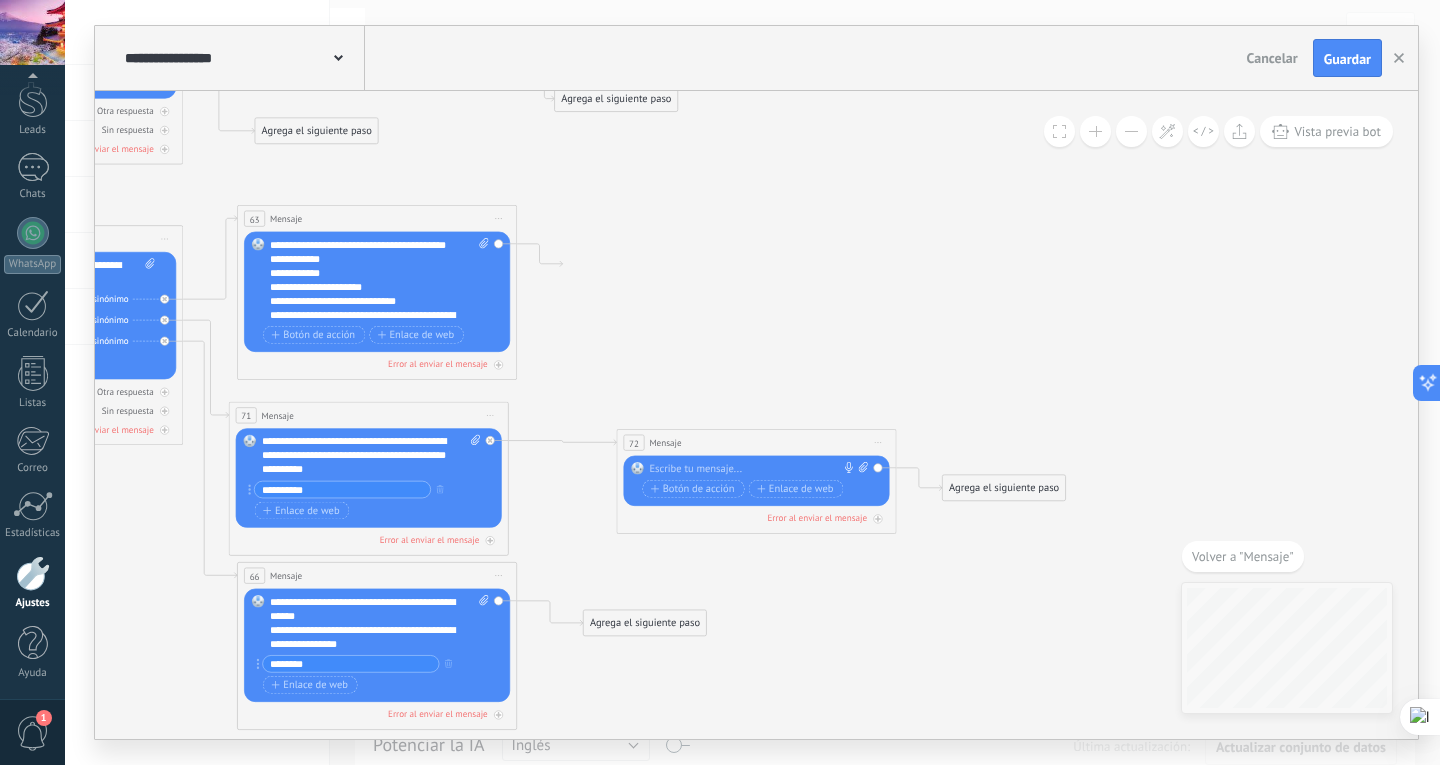 click on "72
Mensaje
*******
(a):
Todos los contactos - canales seleccionados
Todos los contactos - canales seleccionados
Todos los contactos - canal primario
Contacto principal - canales seleccionados
Contacto principal - canal primario
Todos los contactos - canales seleccionados
Todos los contactos - canales seleccionados
Todos los contactos - canal primario
Contacto principal - canales seleccionados" at bounding box center (756, 443) 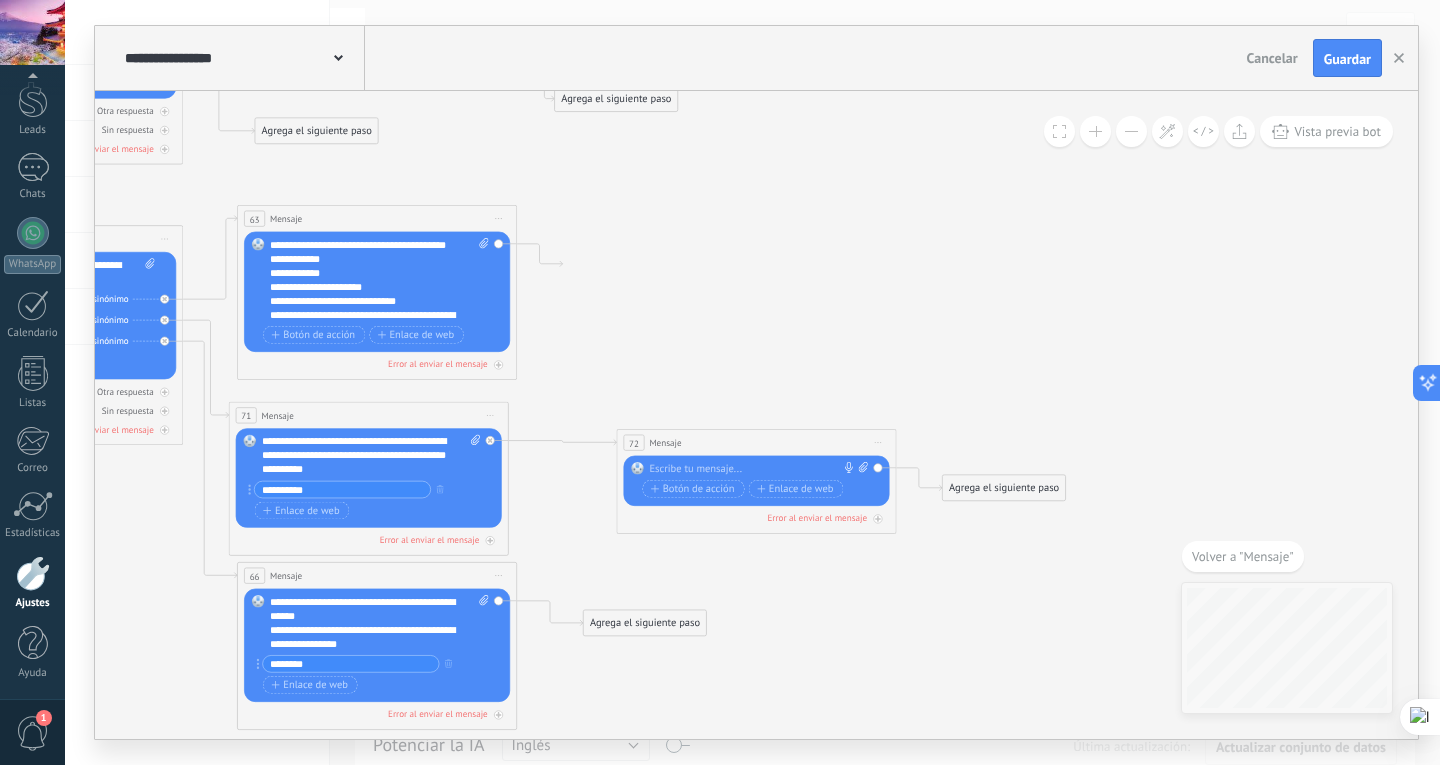 drag, startPoint x: 877, startPoint y: 442, endPoint x: 774, endPoint y: 319, distance: 160.43066 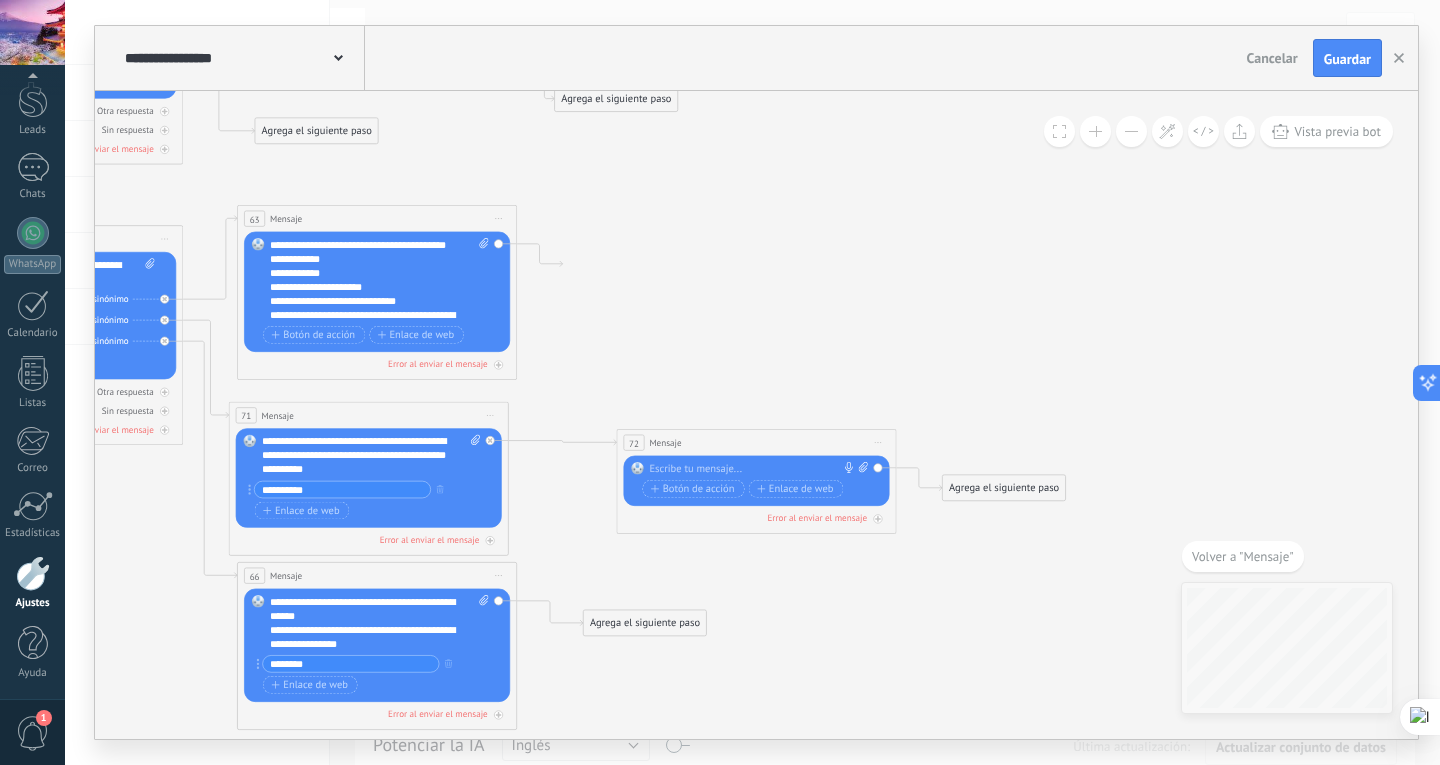 click 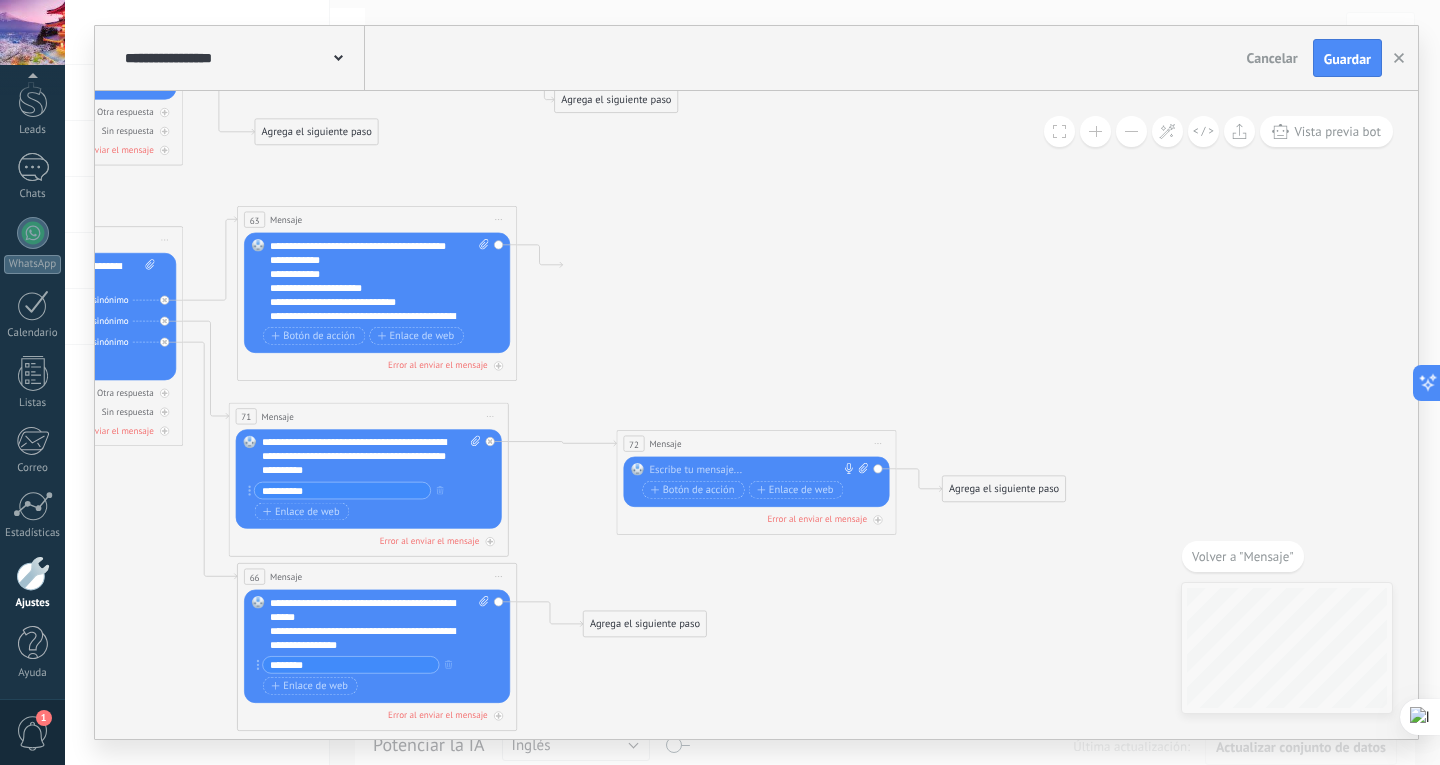 click on "Iniciar vista previa aquí
Cambiar nombre
Duplicar
Borrar" at bounding box center (878, 444) 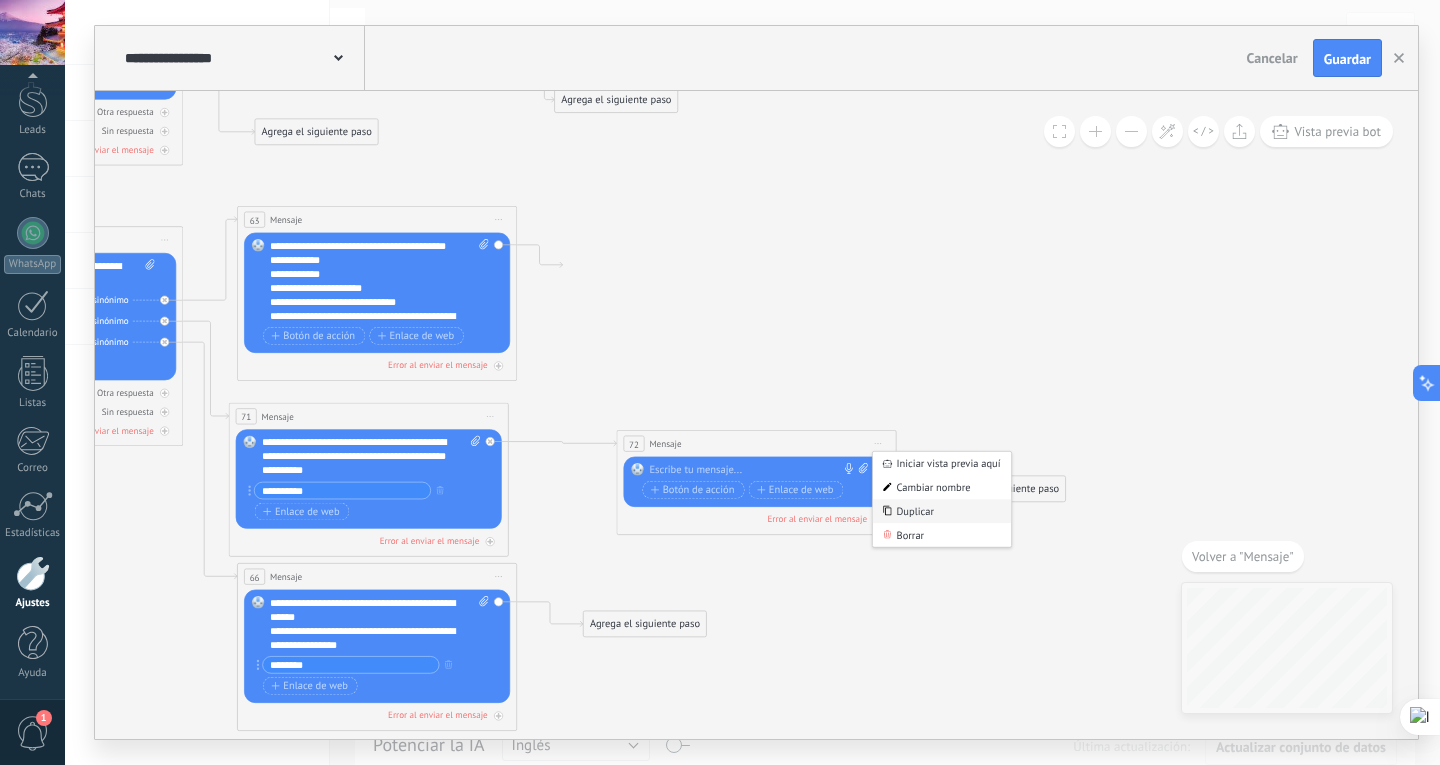 click on "Duplicar" at bounding box center (942, 511) 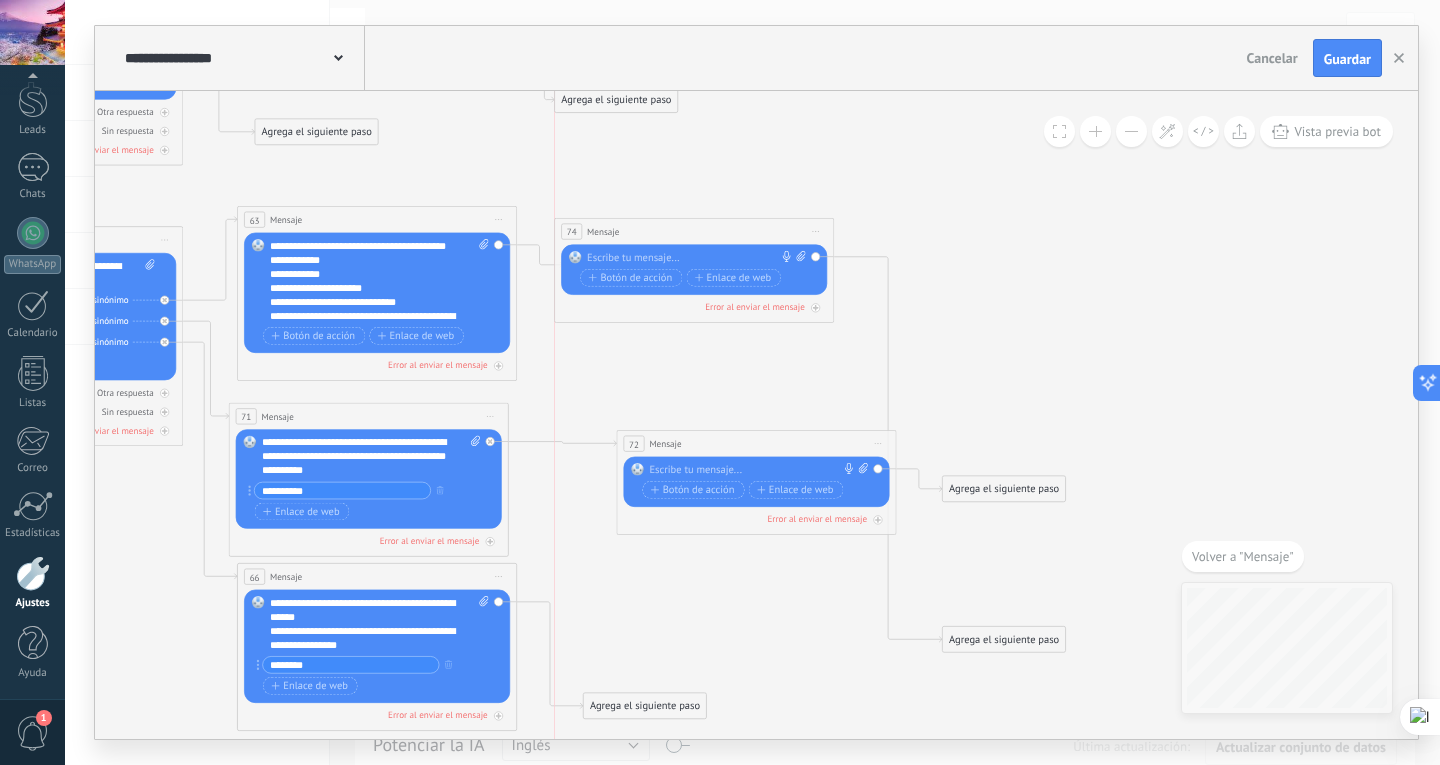 drag, startPoint x: 674, startPoint y: 588, endPoint x: 616, endPoint y: 226, distance: 366.61697 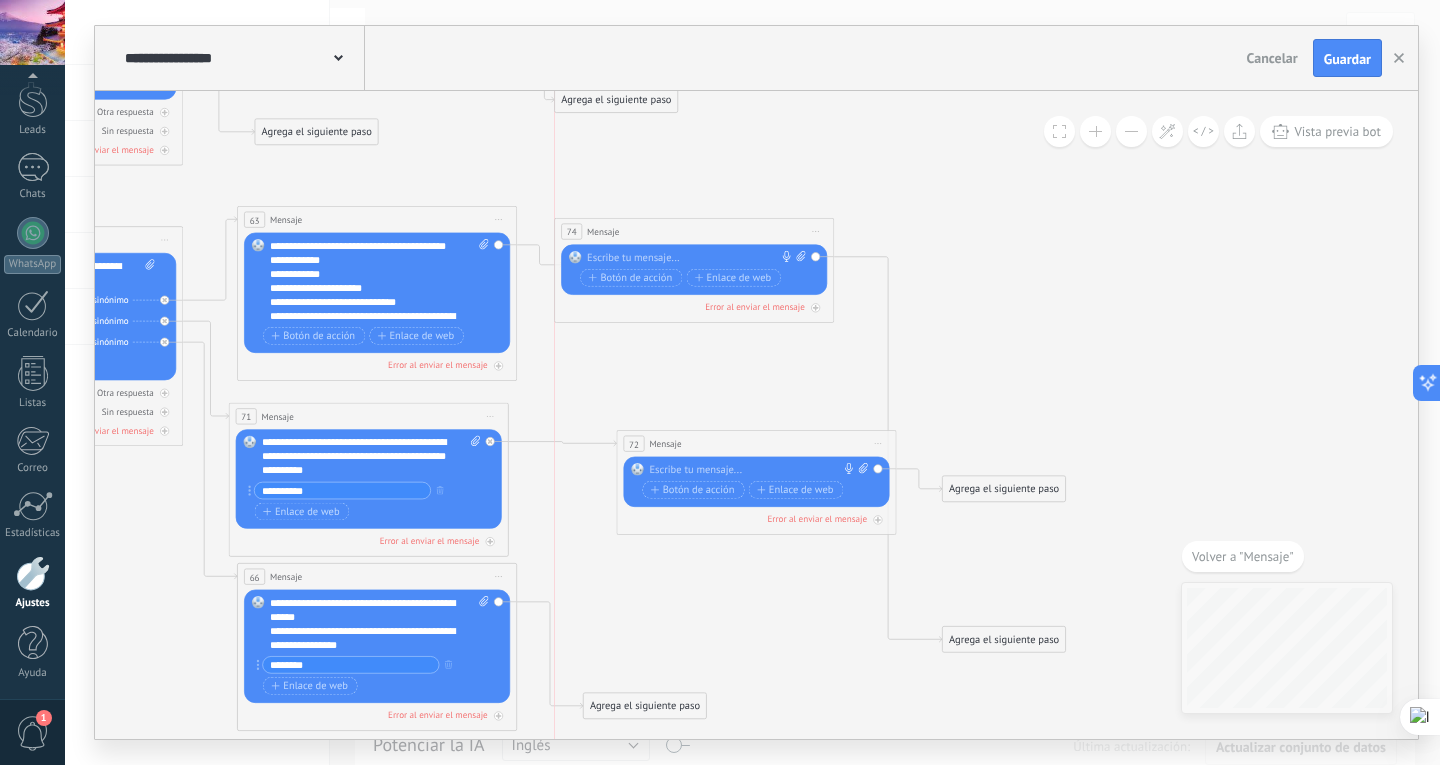 click on "Mensaje" at bounding box center (603, 231) 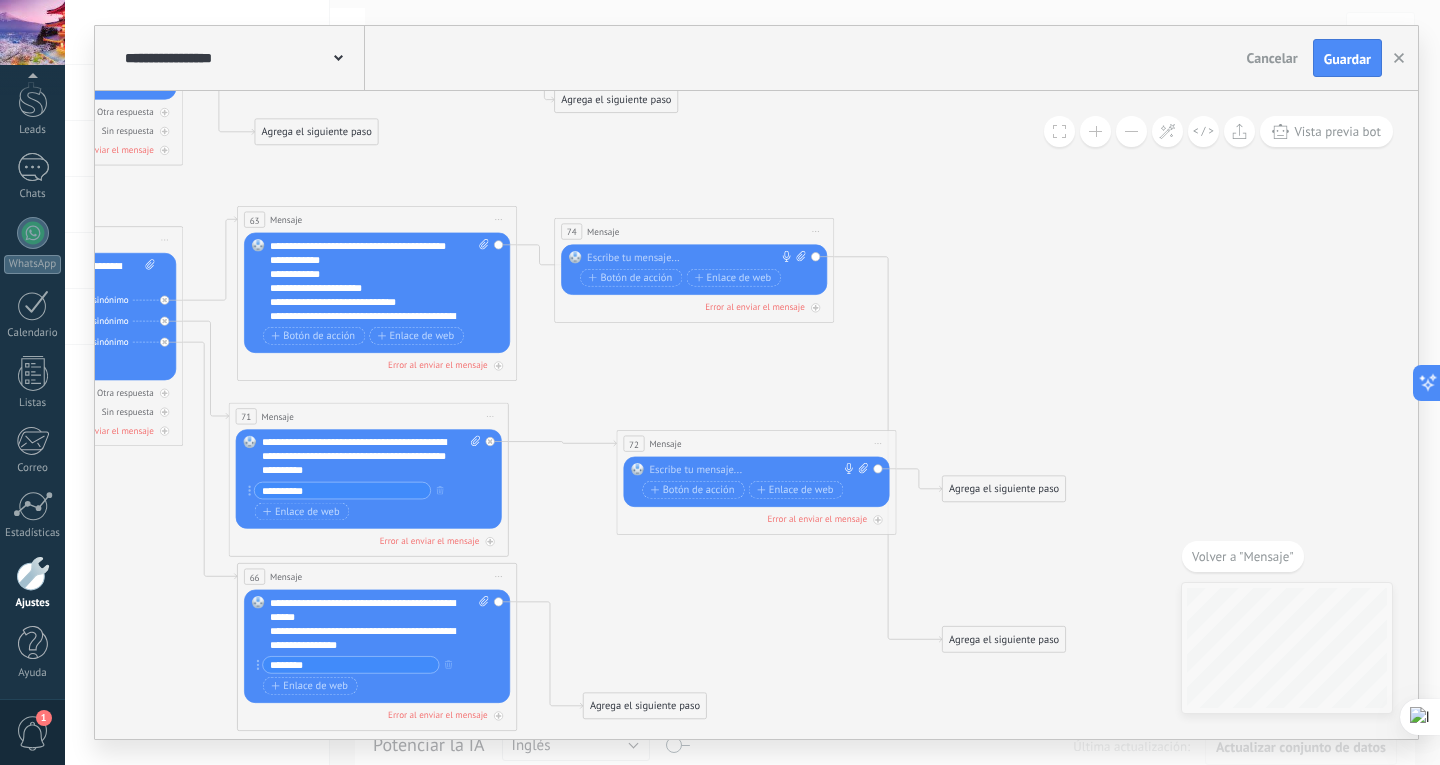 click 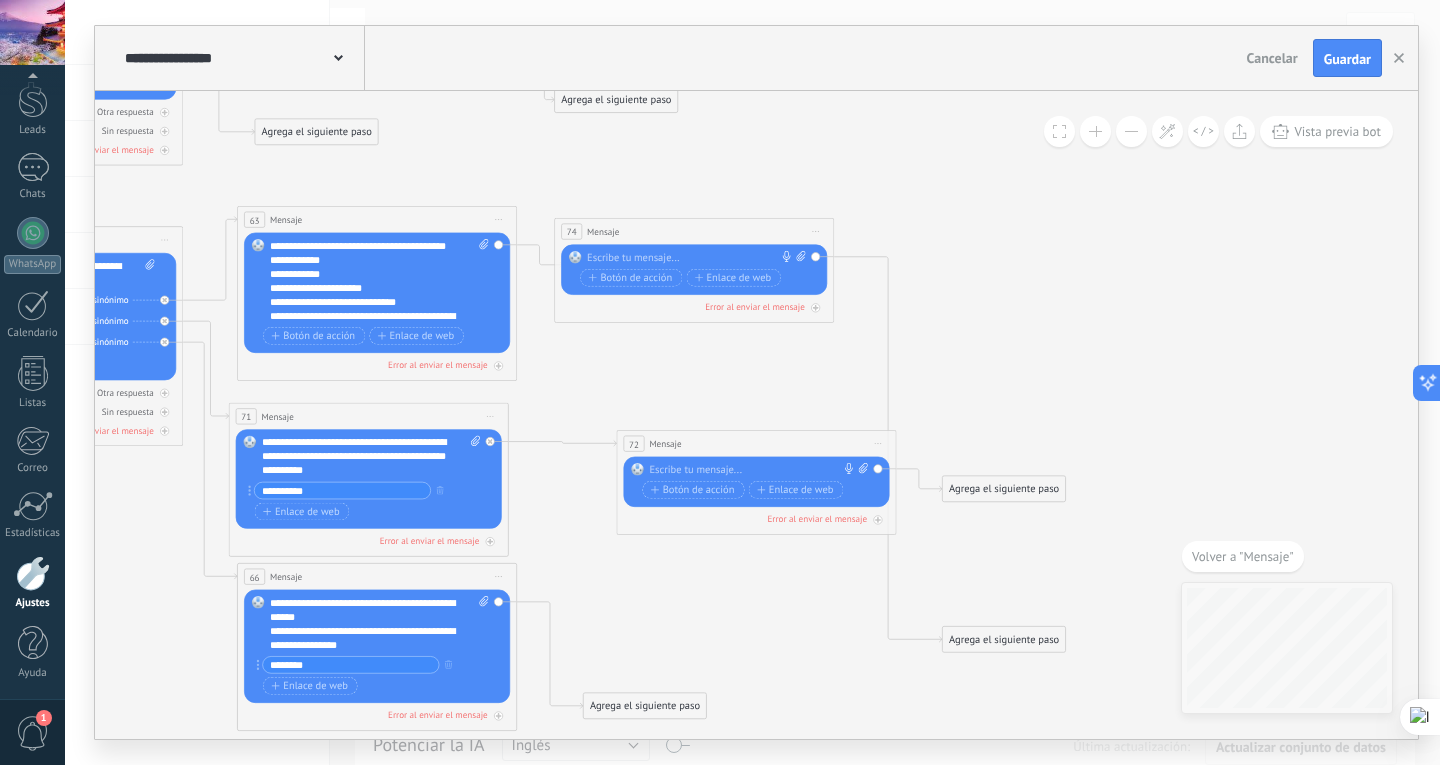 drag, startPoint x: 860, startPoint y: 463, endPoint x: 818, endPoint y: 454, distance: 42.953465 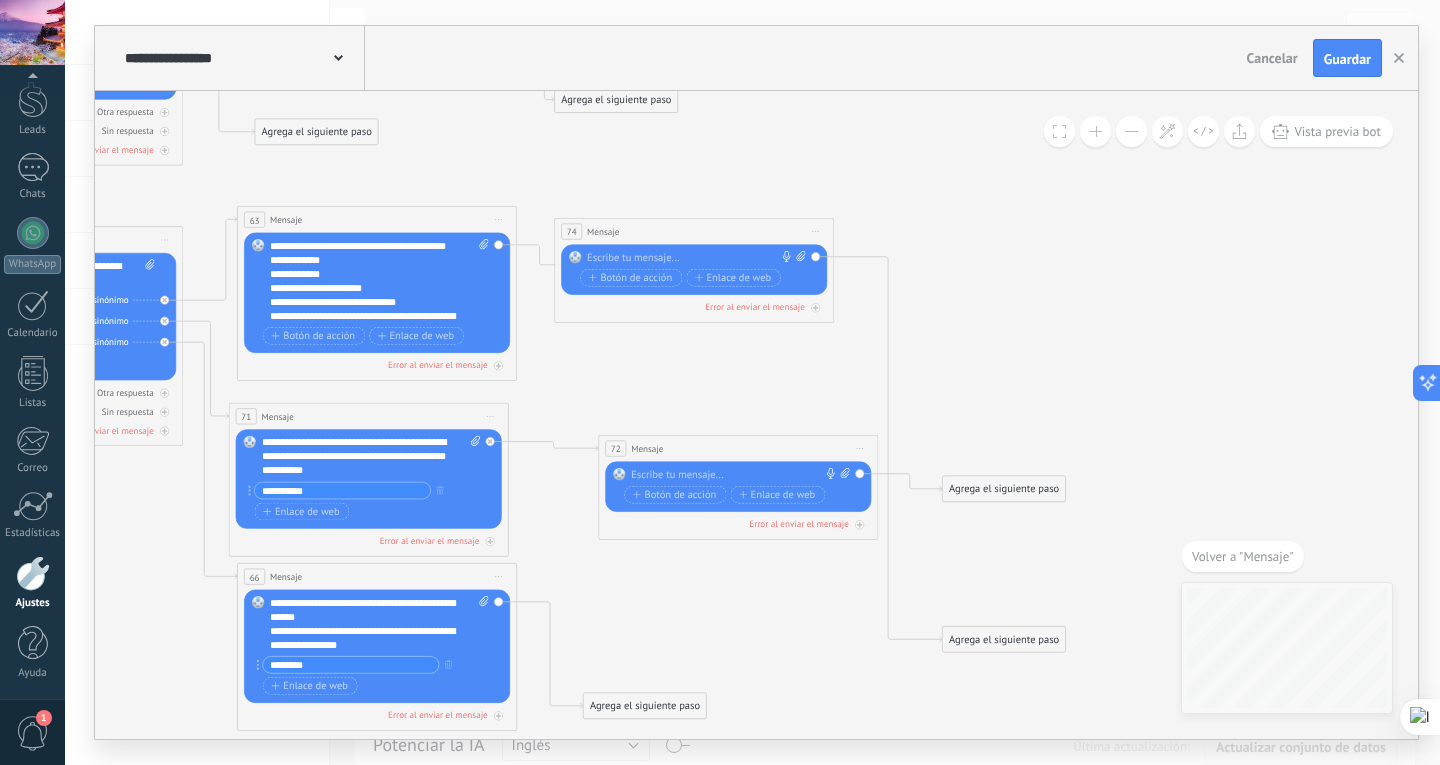 drag, startPoint x: 826, startPoint y: 442, endPoint x: 1001, endPoint y: 607, distance: 240.52026 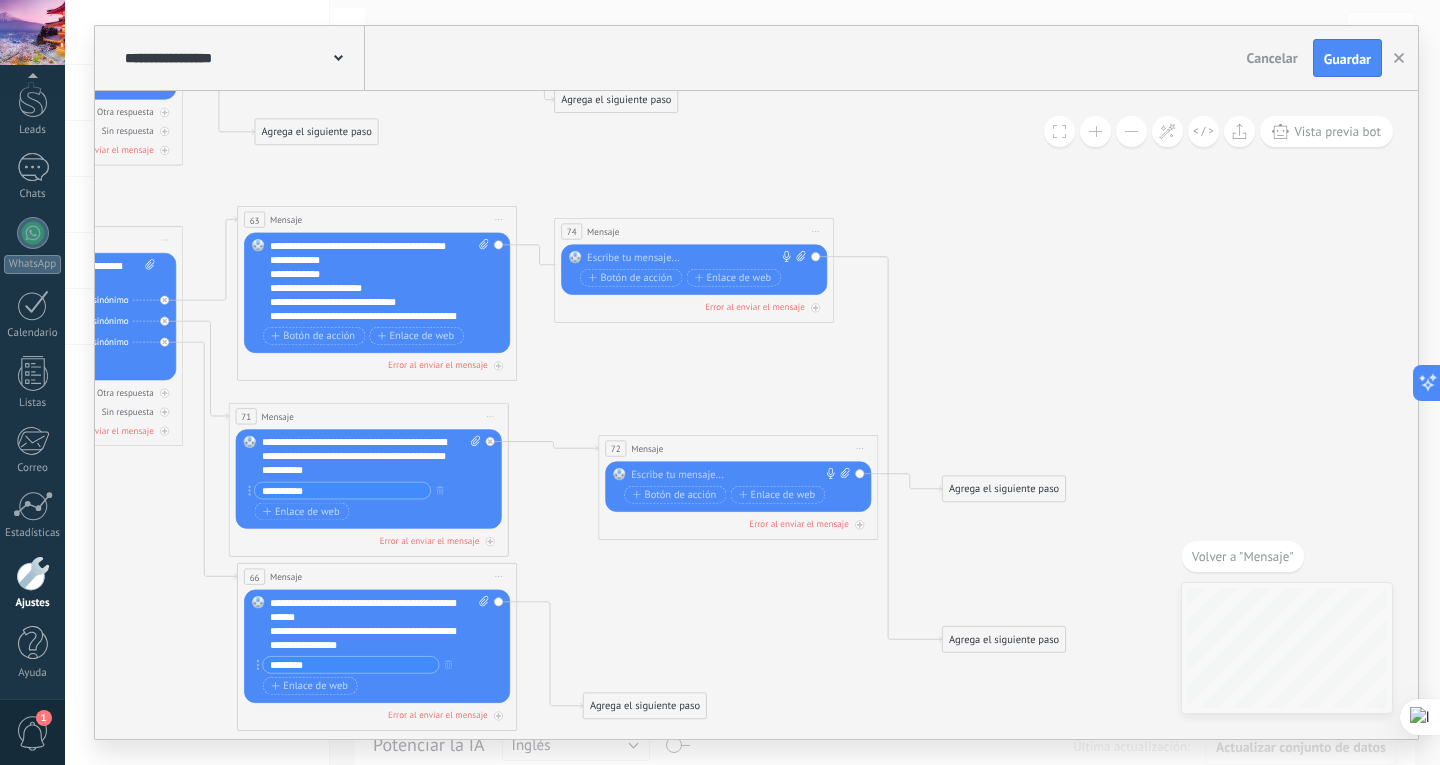 click on "72
Mensaje
*******
(a):
Todos los contactos - canales seleccionados
Todos los contactos - canales seleccionados
Todos los contactos - canal primario
Contacto principal - canales seleccionados
Contacto principal - canal primario
Todos los contactos - canales seleccionados
Todos los contactos - canales seleccionados
Todos los contactos - canal primario
Contacto principal - canales seleccionados" at bounding box center [738, 449] 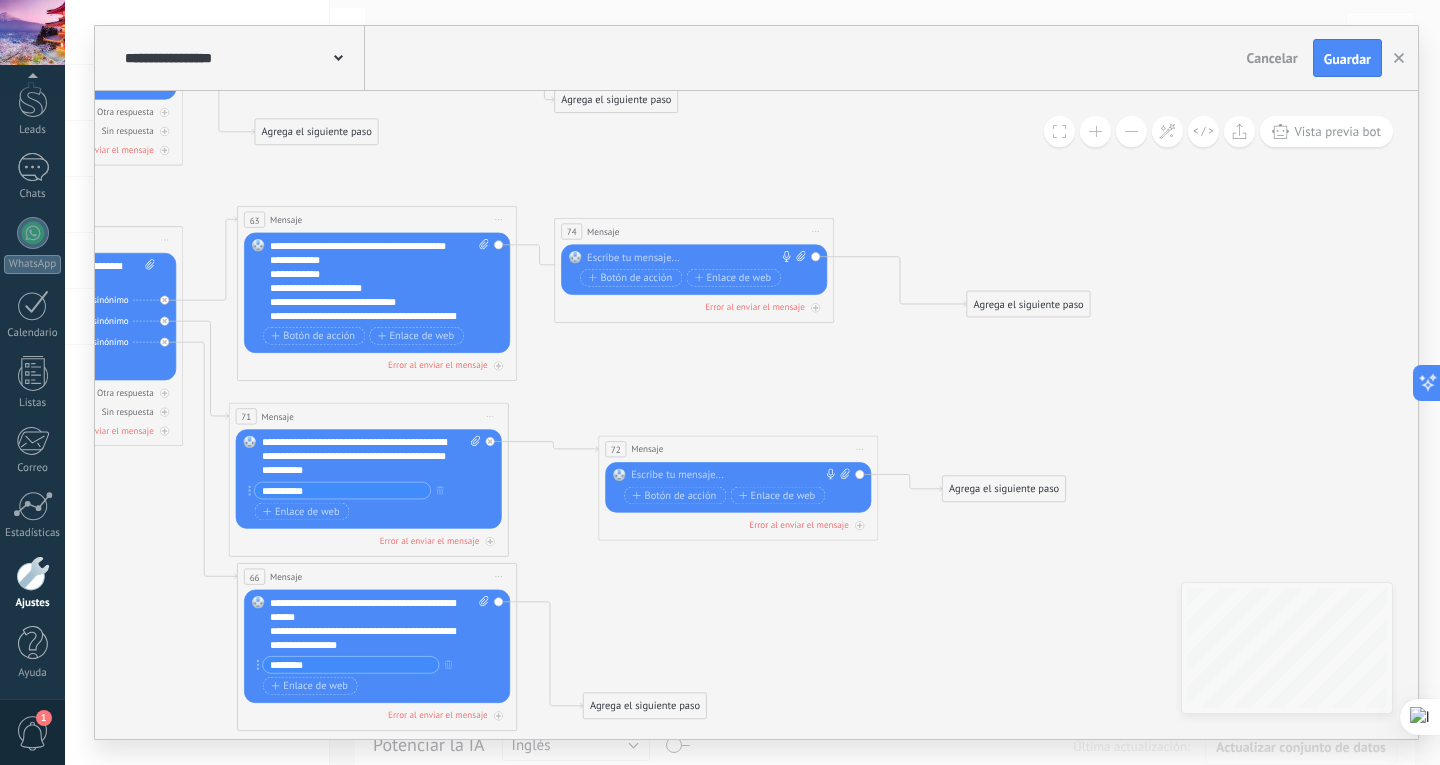 drag, startPoint x: 1013, startPoint y: 650, endPoint x: 1025, endPoint y: 315, distance: 335.21484 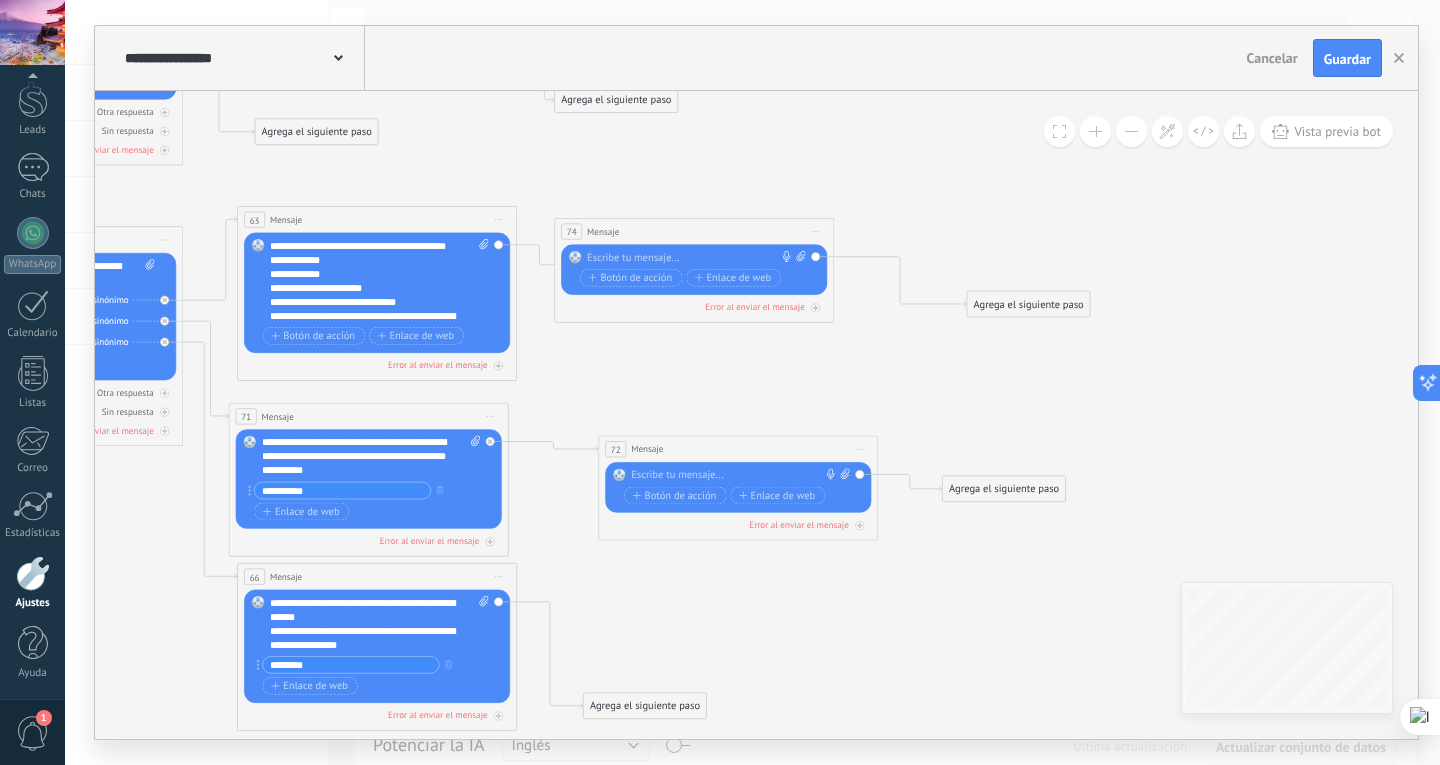 click on "Agrega el siguiente paso" at bounding box center [1028, 304] 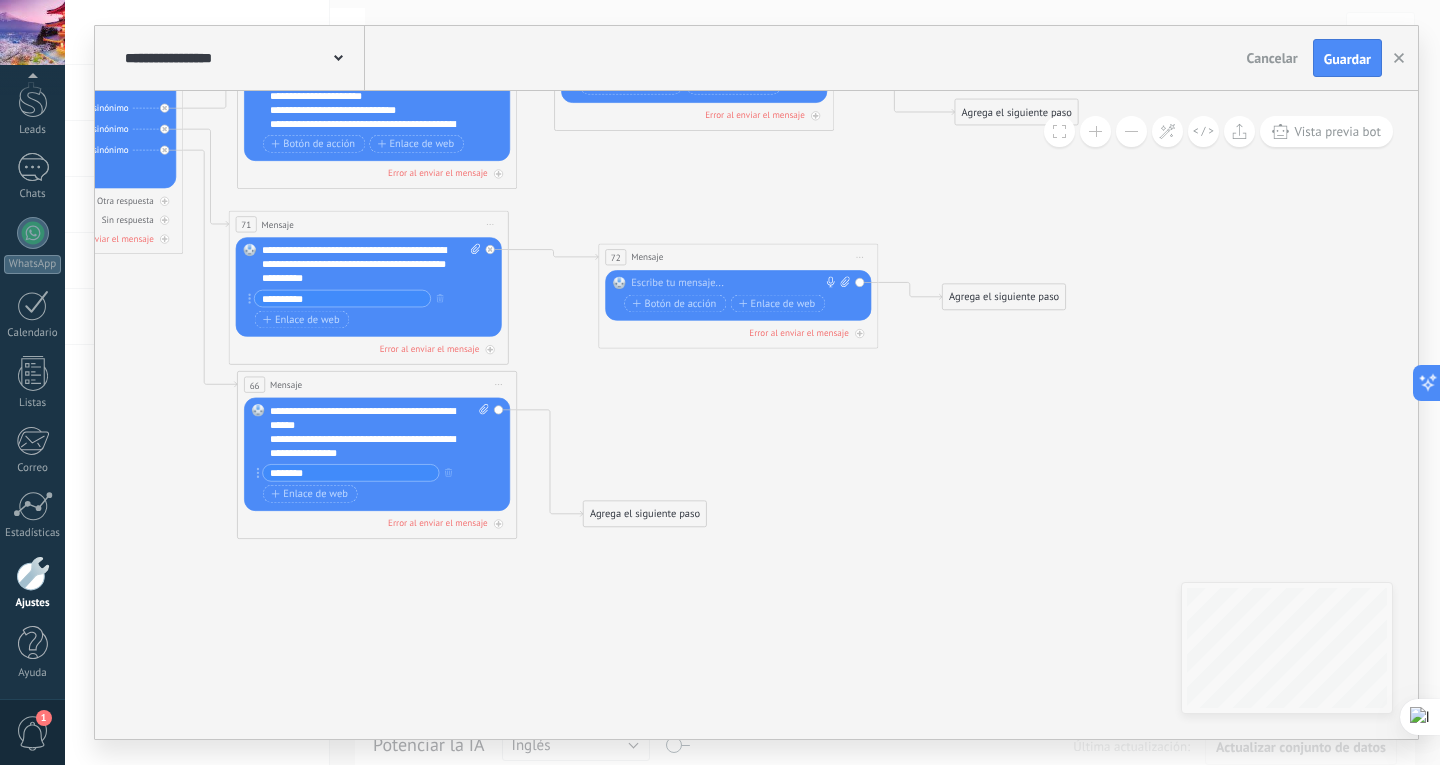 click on "Agrega el siguiente paso" at bounding box center [645, 514] 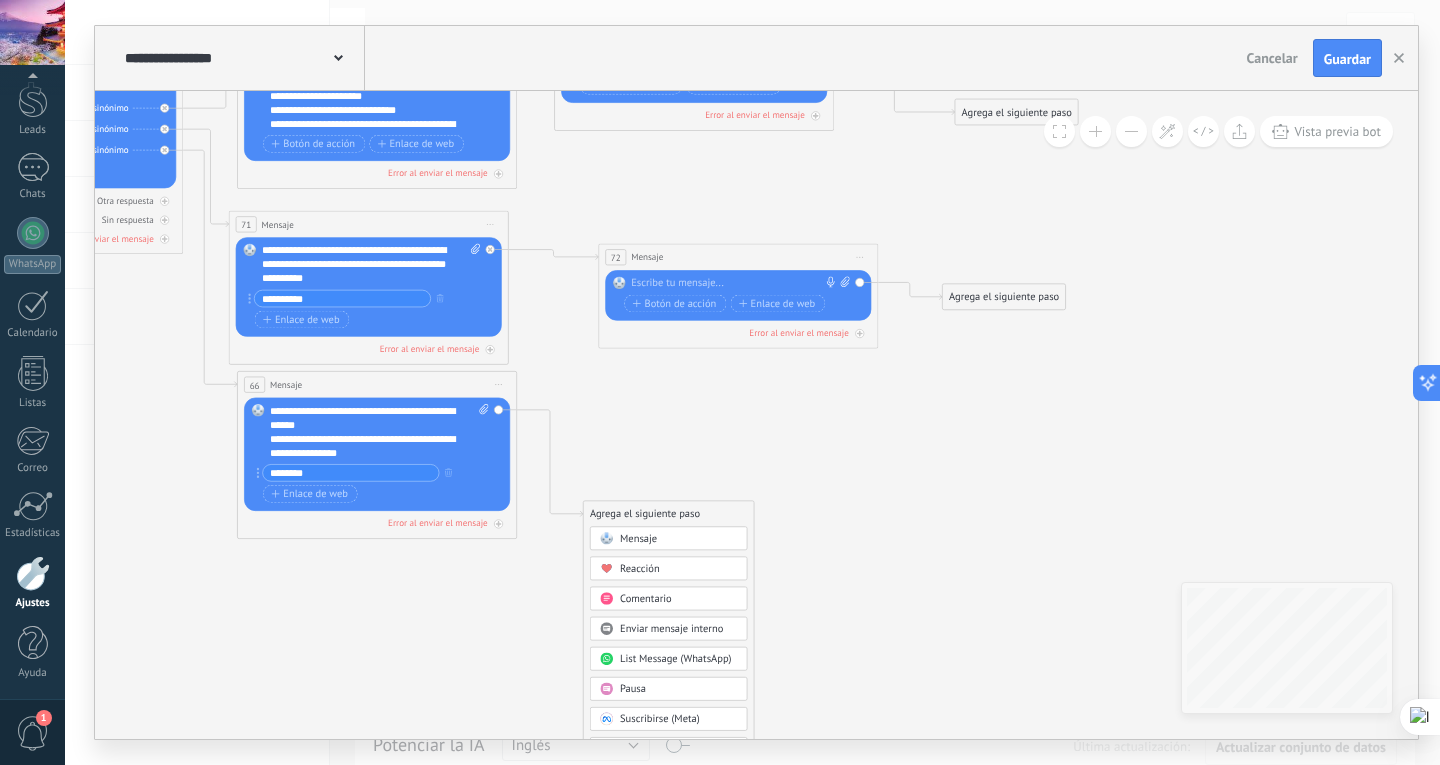 click on "Mensaje" at bounding box center (679, 539) 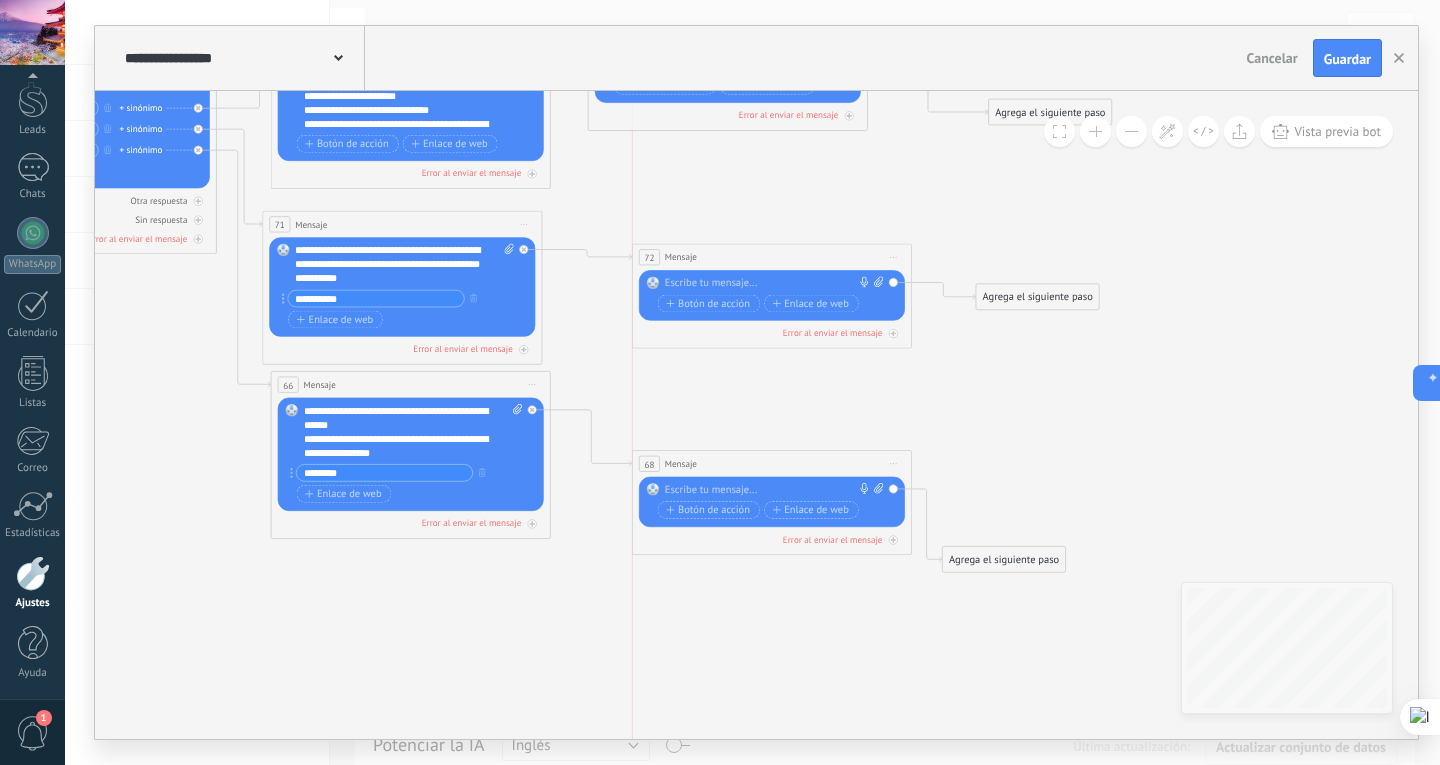 drag, startPoint x: 780, startPoint y: 507, endPoint x: 804, endPoint y: 450, distance: 61.846584 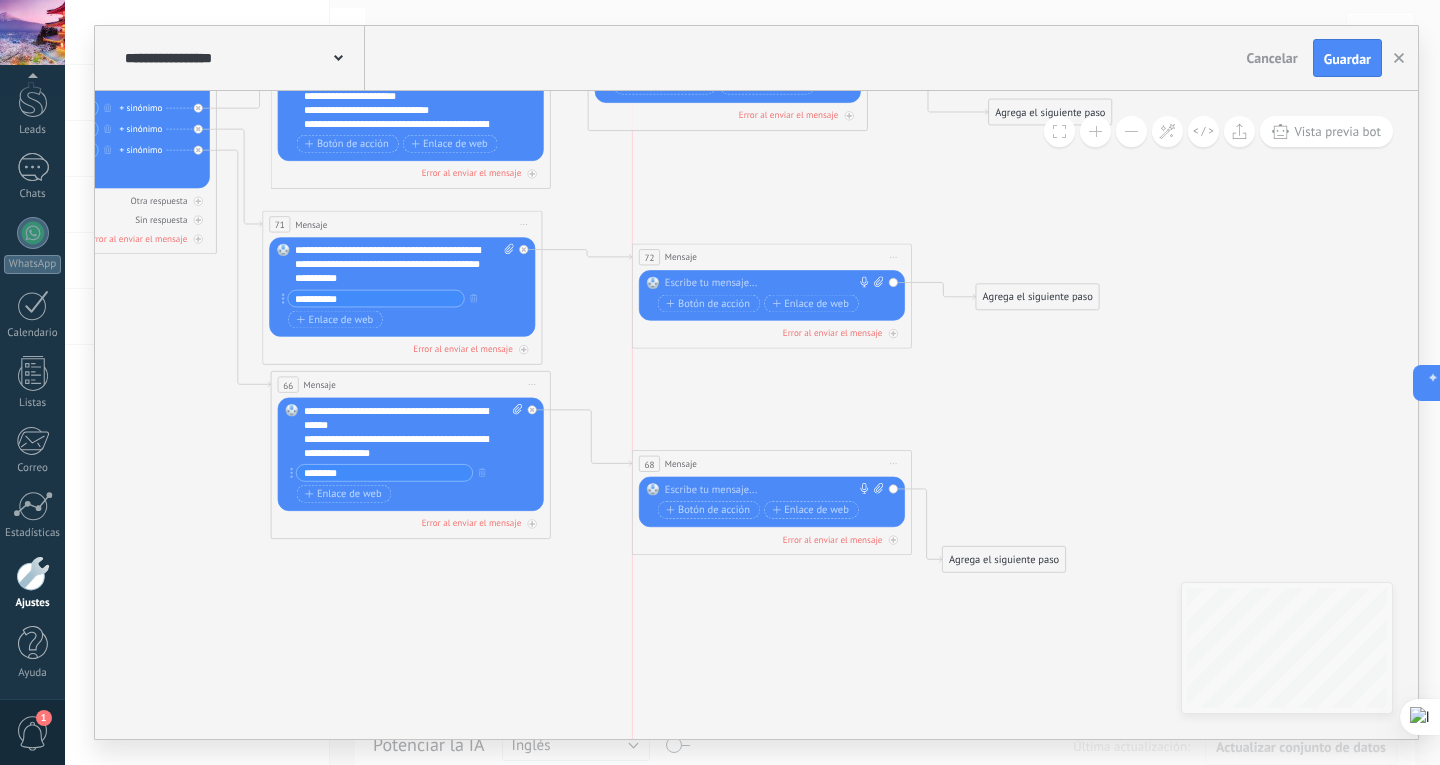 click on "68
Mensaje
*******
(a):
Todos los contactos - canales seleccionados
Todos los contactos - canales seleccionados
Todos los contactos - canal primario
Contacto principal - canales seleccionados
Contacto principal - canal primario
Todos los contactos - canales seleccionados
Todos los contactos - canales seleccionados
Todos los contactos - canal primario
Contacto principal - canales seleccionados" at bounding box center [772, 464] 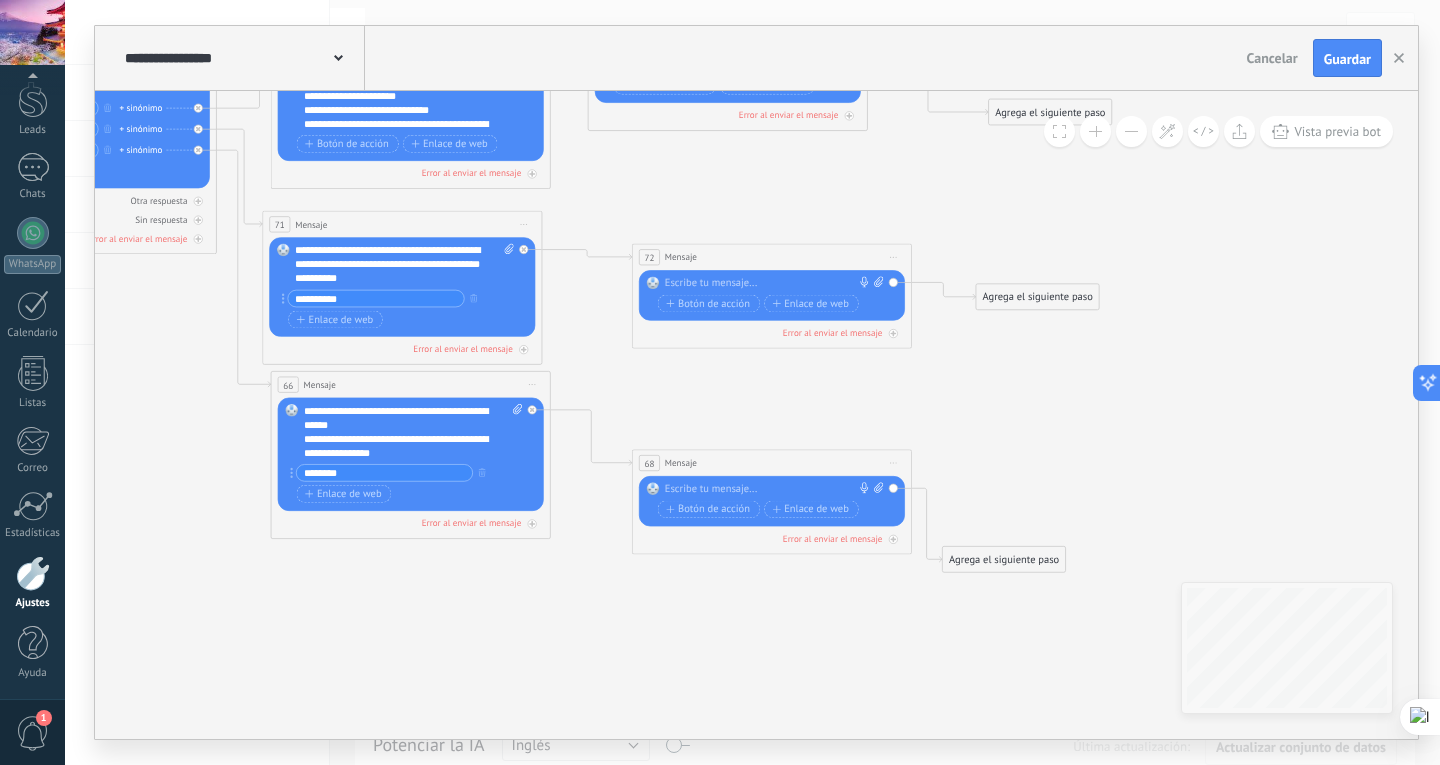 click 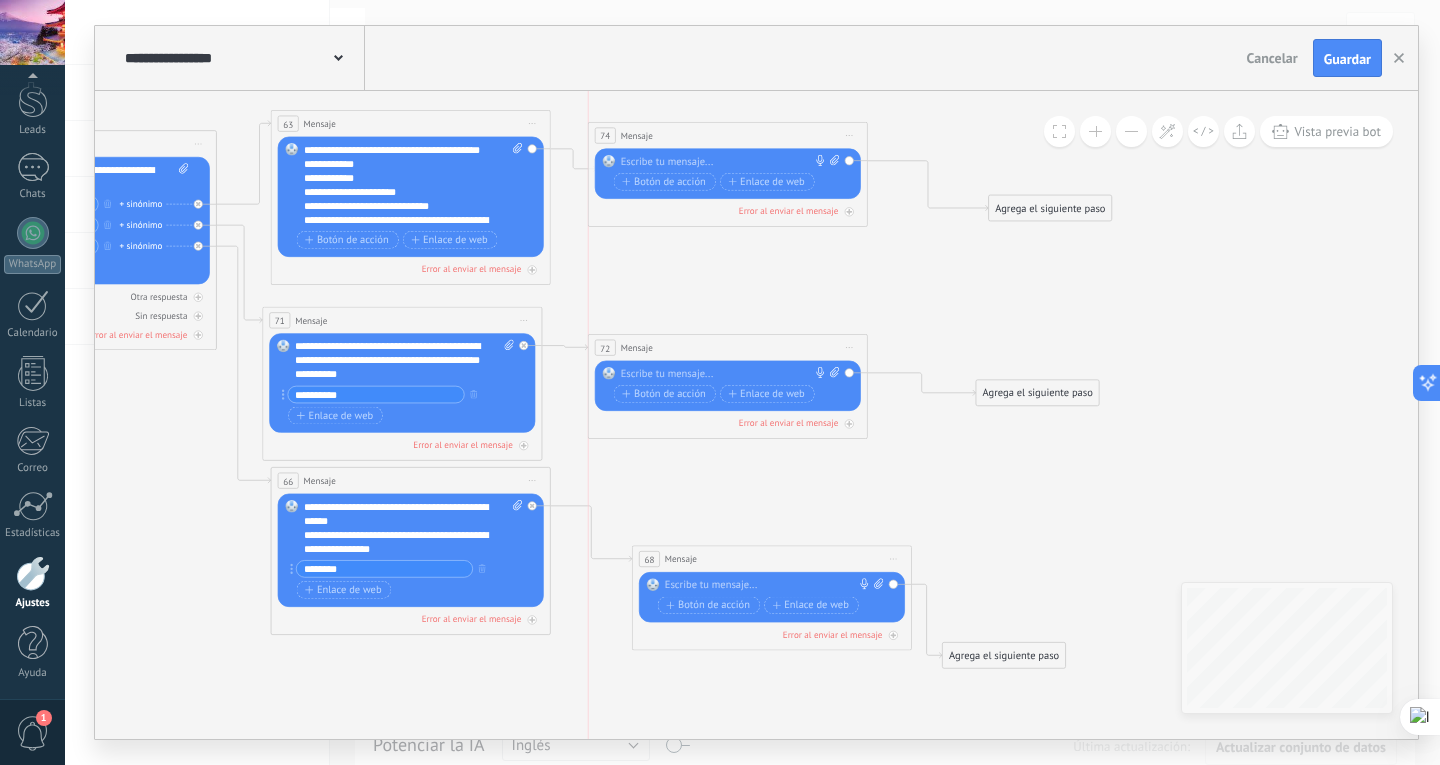 drag, startPoint x: 743, startPoint y: 345, endPoint x: 732, endPoint y: 344, distance: 11.045361 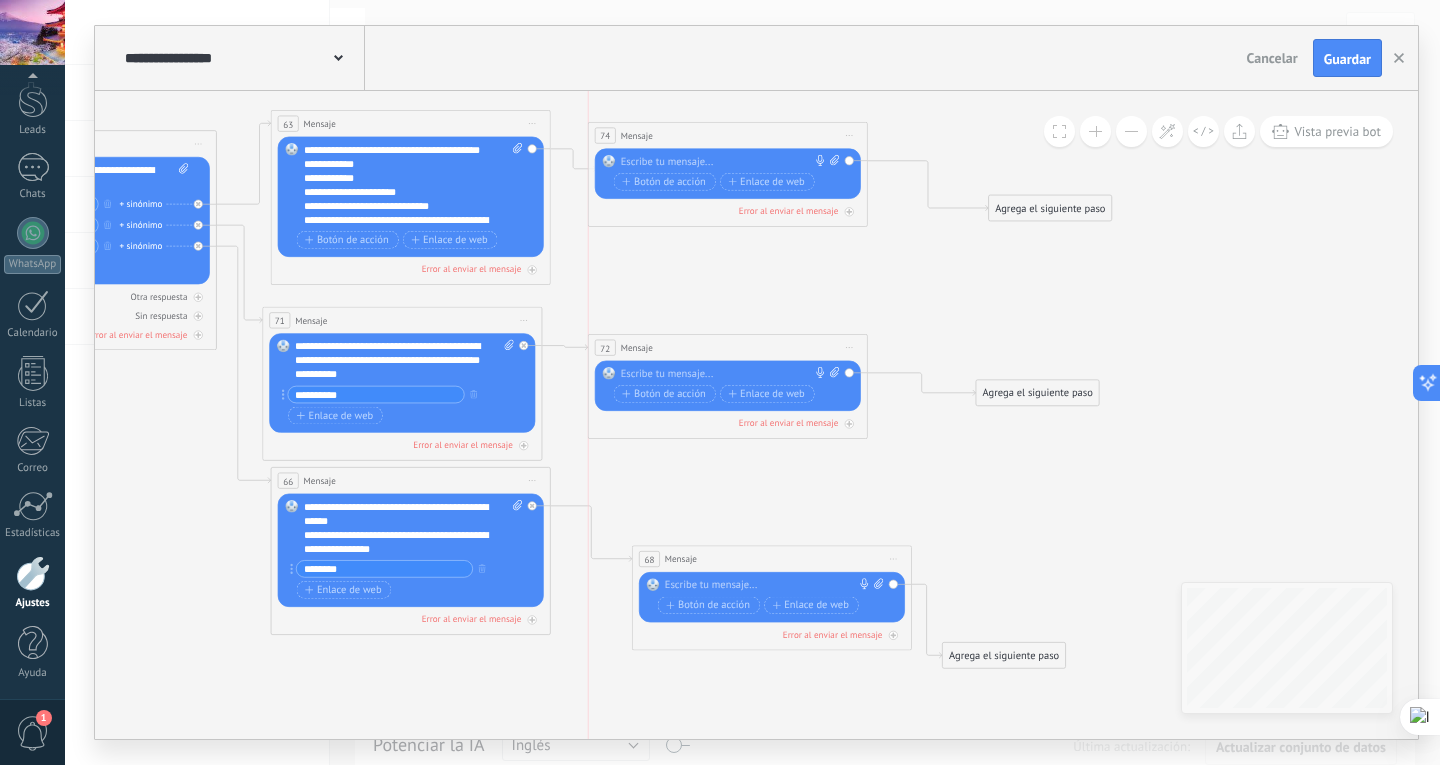 click on "72
Mensaje
*******
(a):
Todos los contactos - canales seleccionados
Todos los contactos - canales seleccionados
Todos los contactos - canal primario
Contacto principal - canales seleccionados
Contacto principal - canal primario
Todos los contactos - canales seleccionados
Todos los contactos - canales seleccionados
Todos los contactos - canal primario
Contacto principal - canales seleccionados" at bounding box center (728, 348) 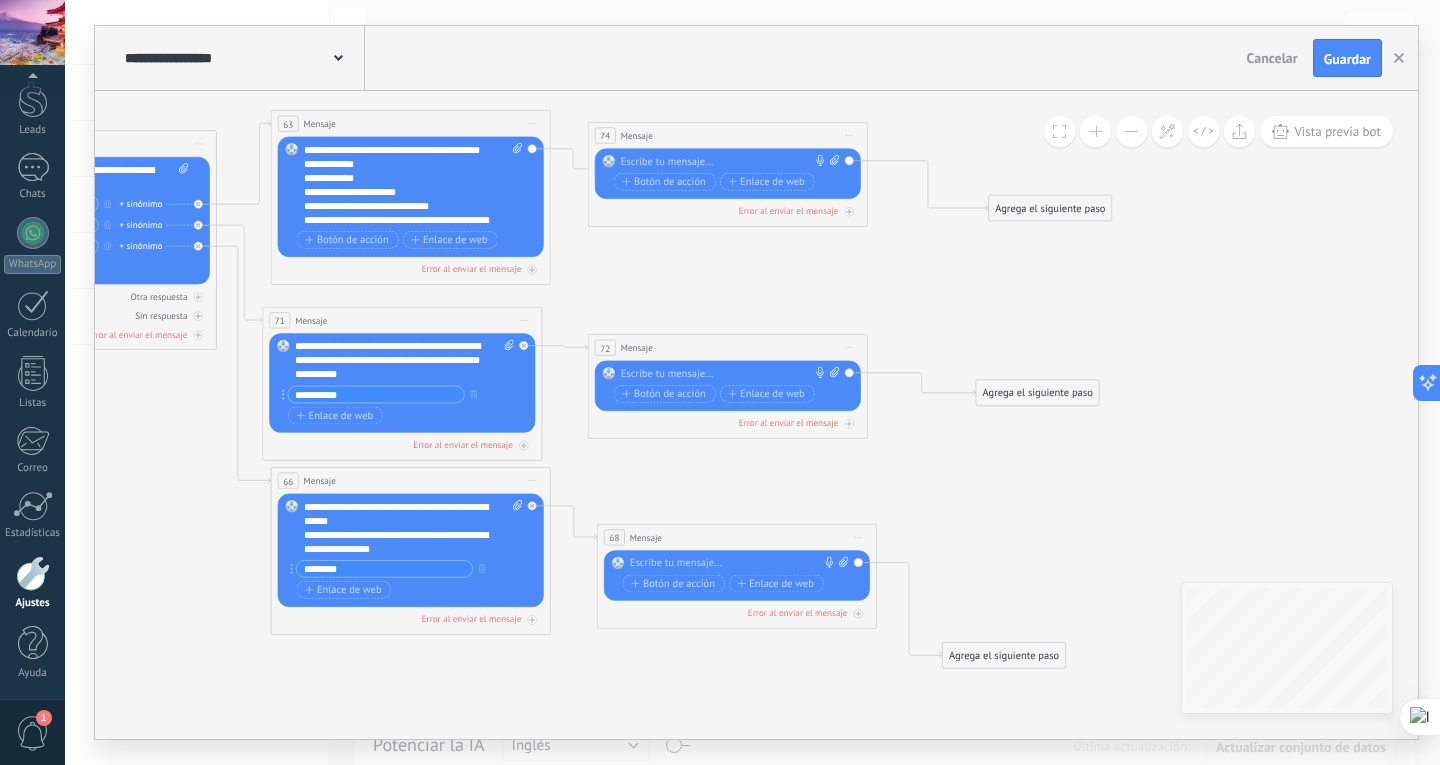 drag, startPoint x: 711, startPoint y: 553, endPoint x: 676, endPoint y: 532, distance: 40.81666 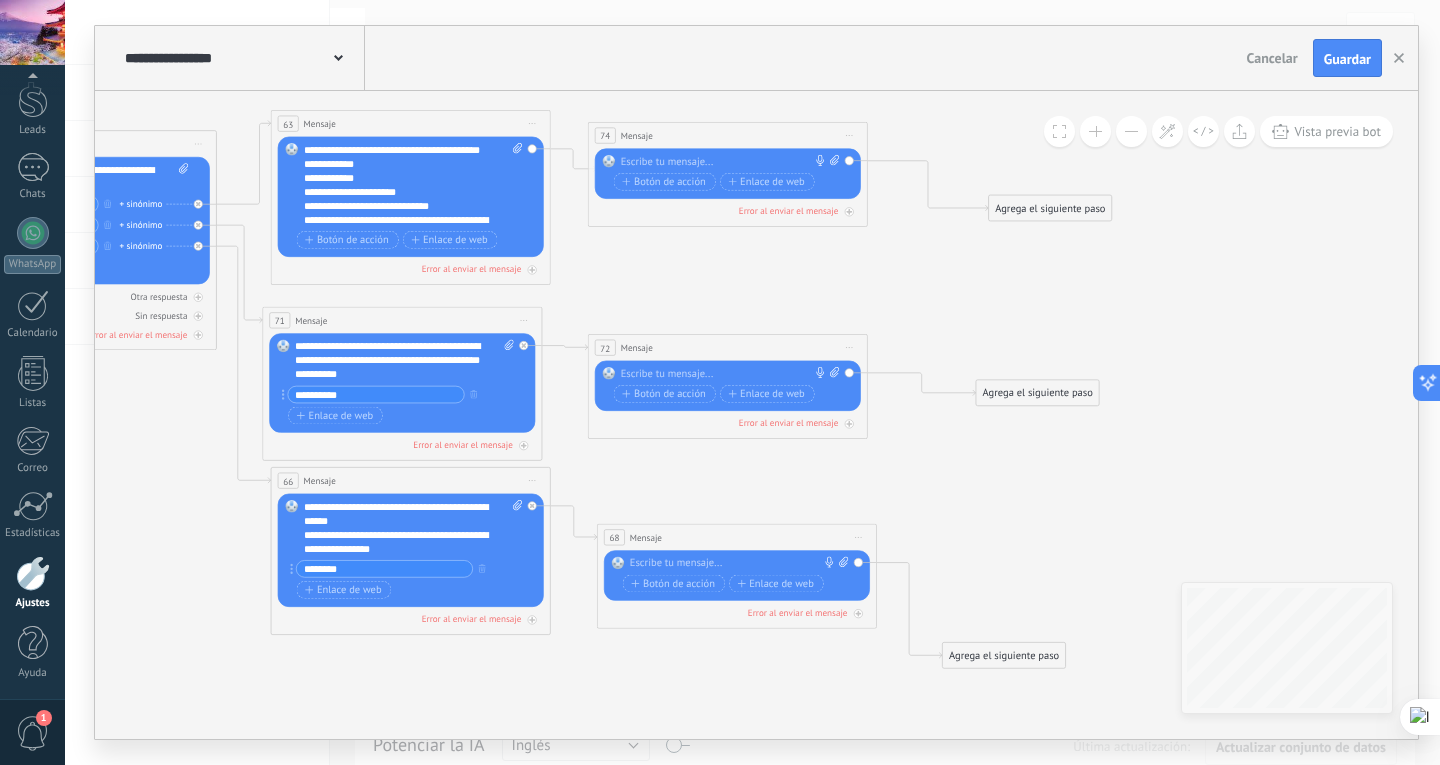 click on "68
Mensaje
*******
(a):
Todos los contactos - canales seleccionados
Todos los contactos - canales seleccionados
Todos los contactos - canal primario
Contacto principal - canales seleccionados
Contacto principal - canal primario
Todos los contactos - canales seleccionados
Todos los contactos - canales seleccionados
Todos los contactos - canal primario
Contacto principal - canales seleccionados" at bounding box center [737, 537] 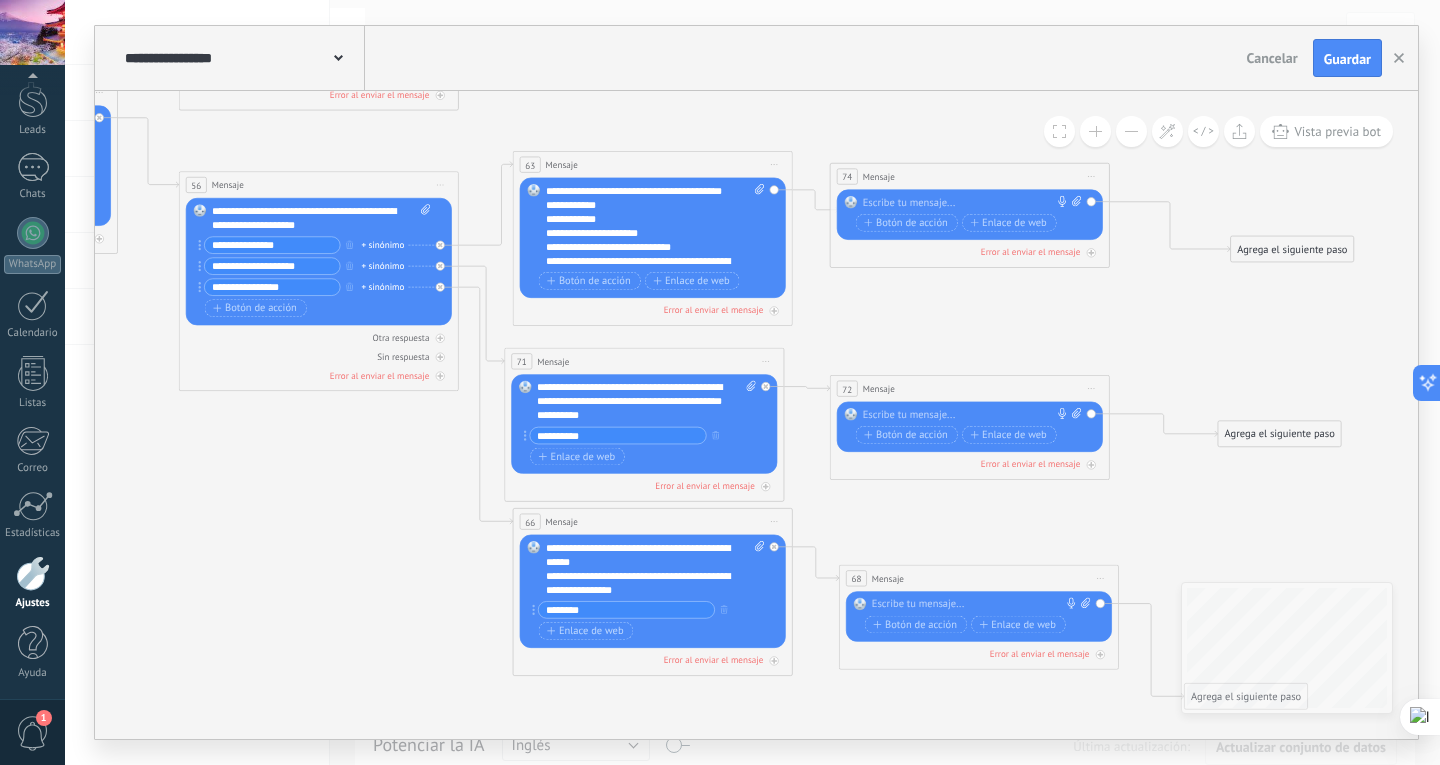 drag, startPoint x: 926, startPoint y: 637, endPoint x: 1164, endPoint y: 582, distance: 244.27238 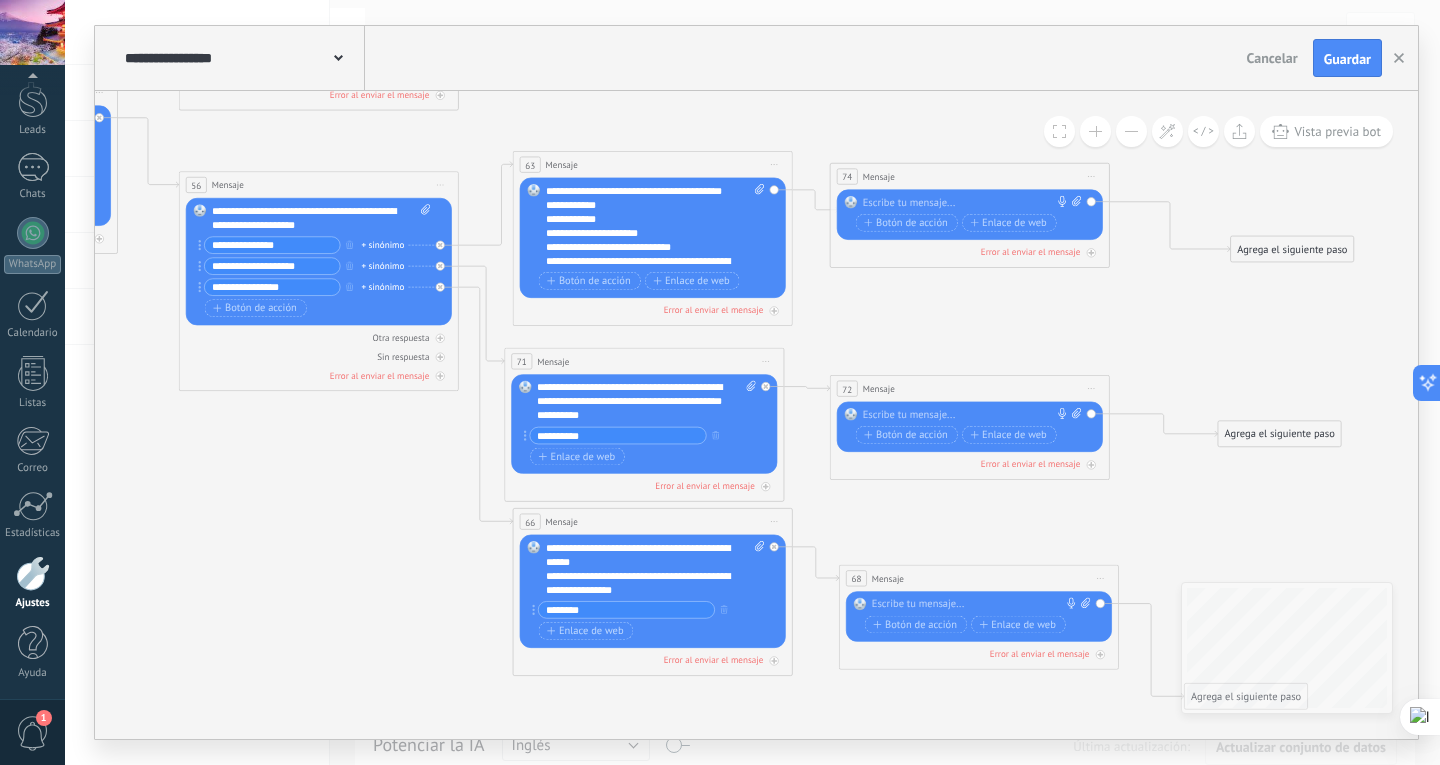 click 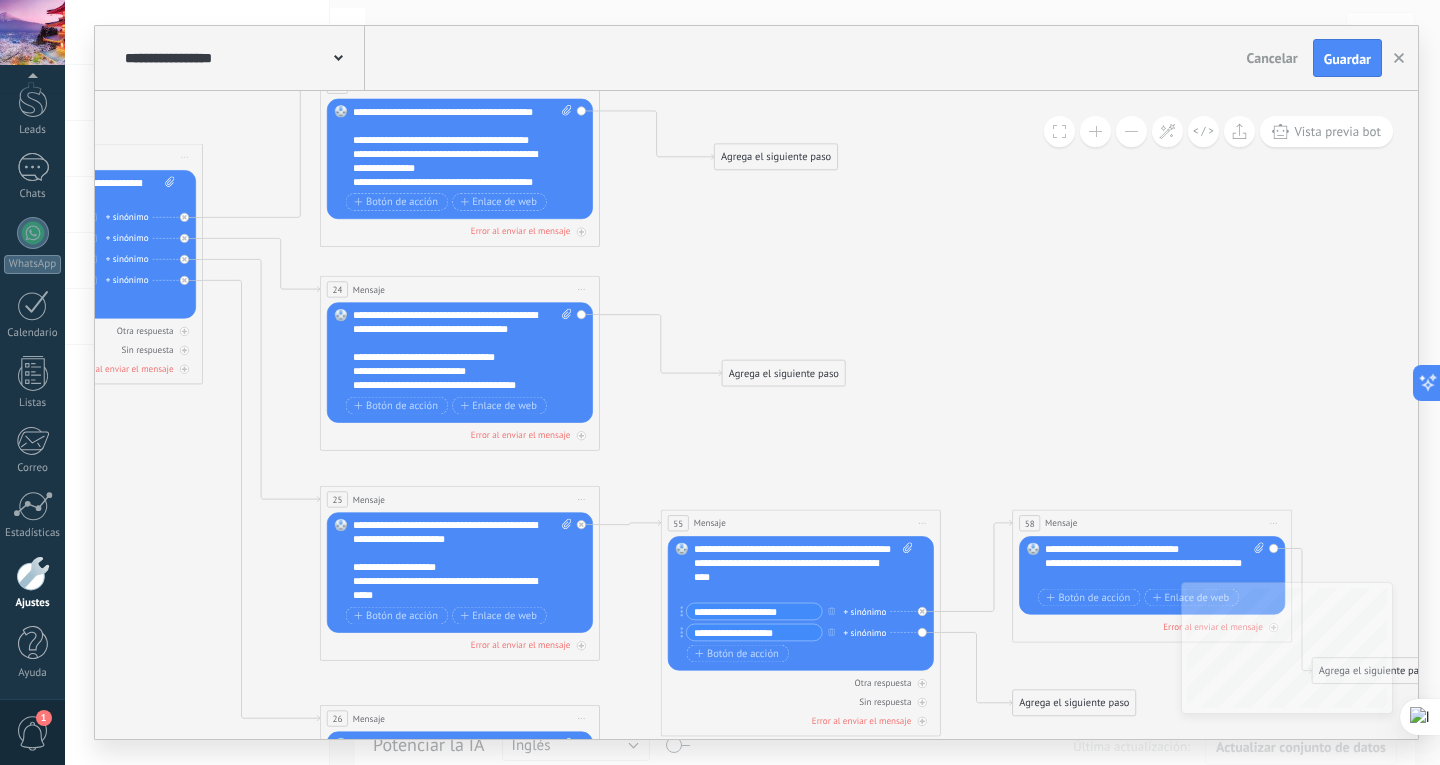 drag, startPoint x: 864, startPoint y: 393, endPoint x: 959, endPoint y: 370, distance: 97.74457 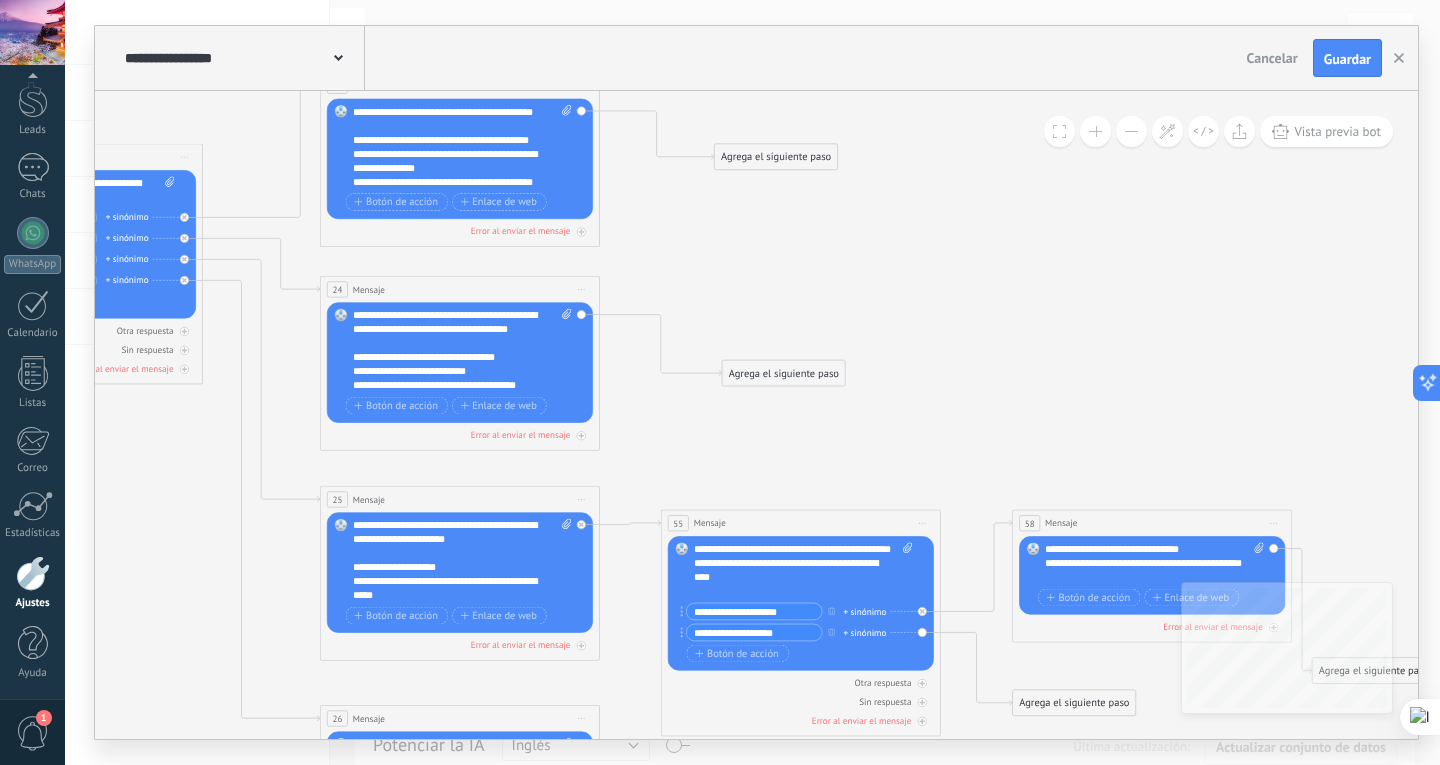 click 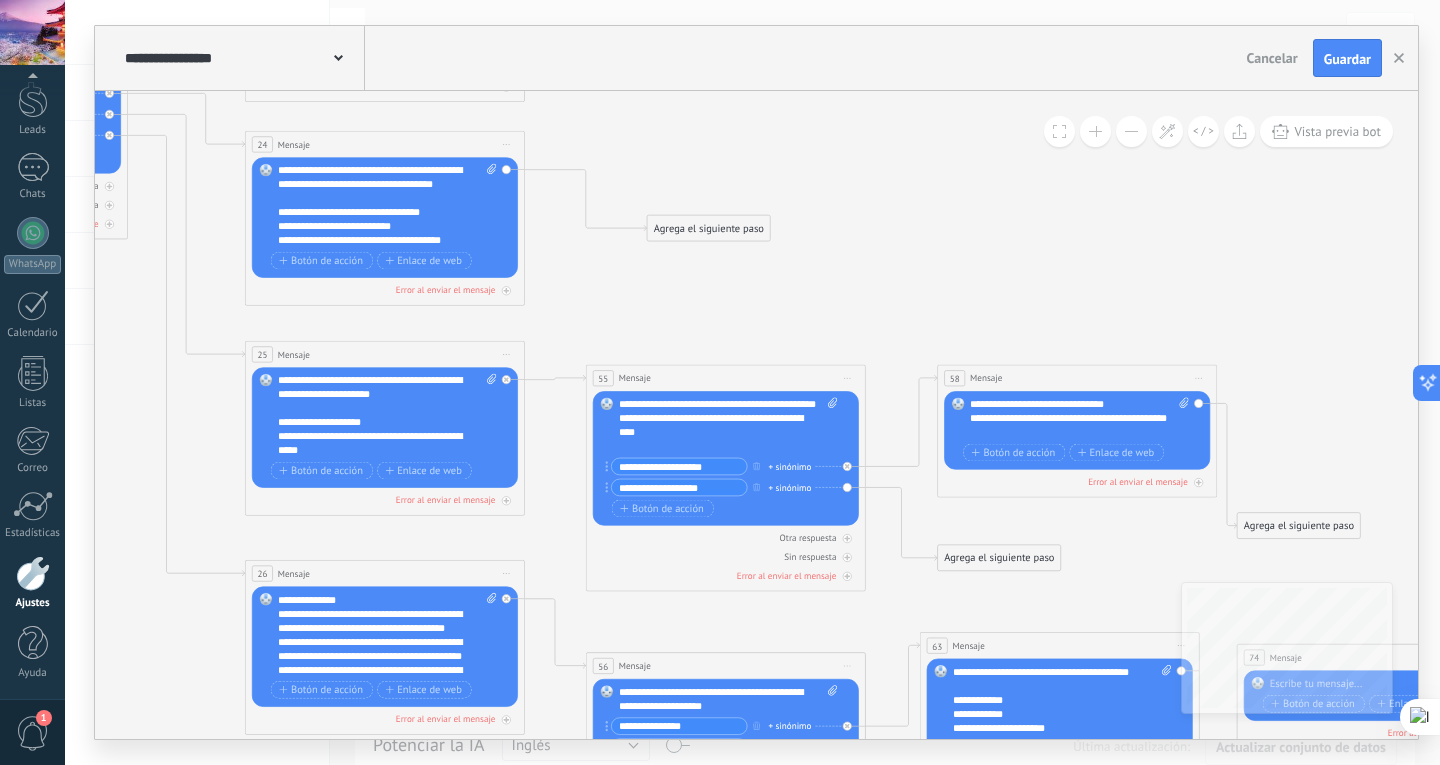 drag, startPoint x: 953, startPoint y: 402, endPoint x: 859, endPoint y: 191, distance: 230.99135 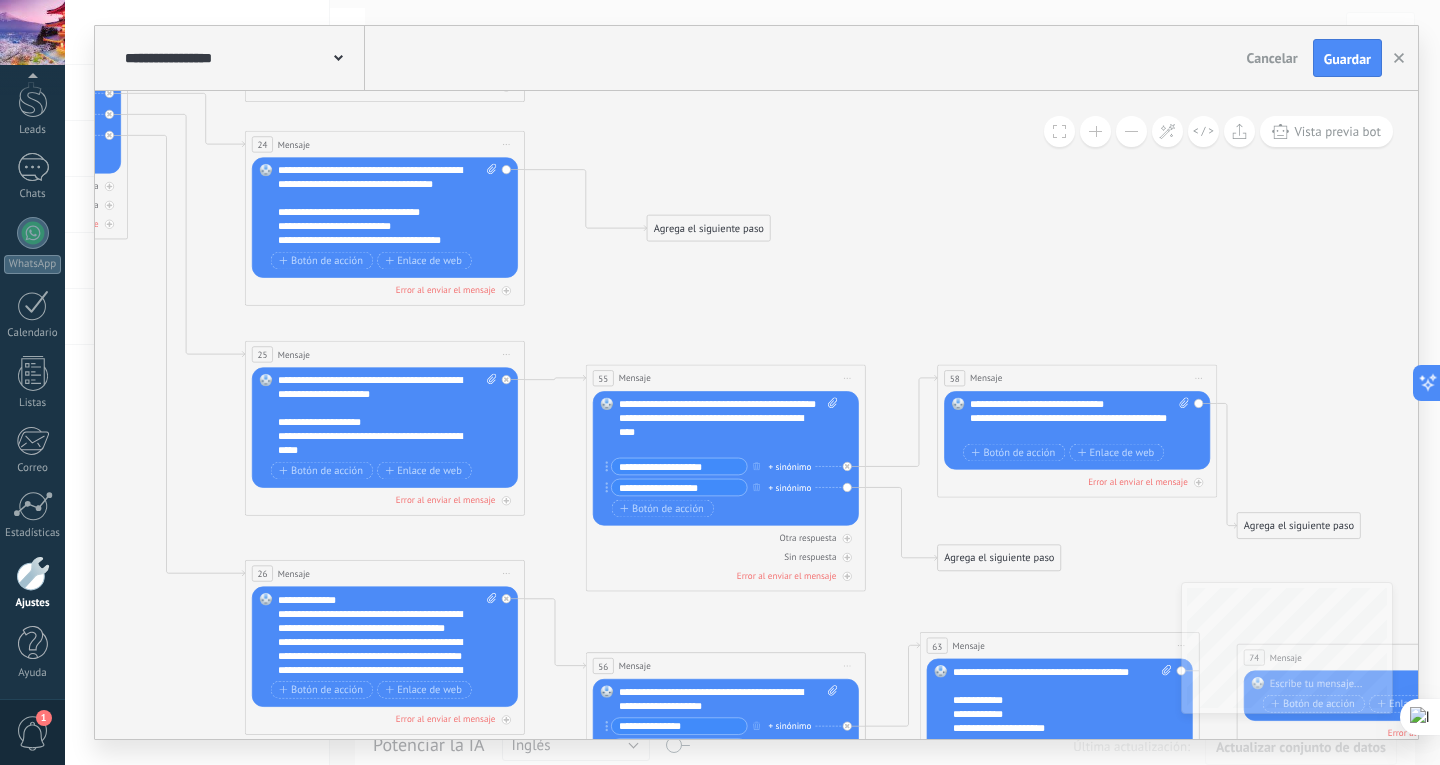 click 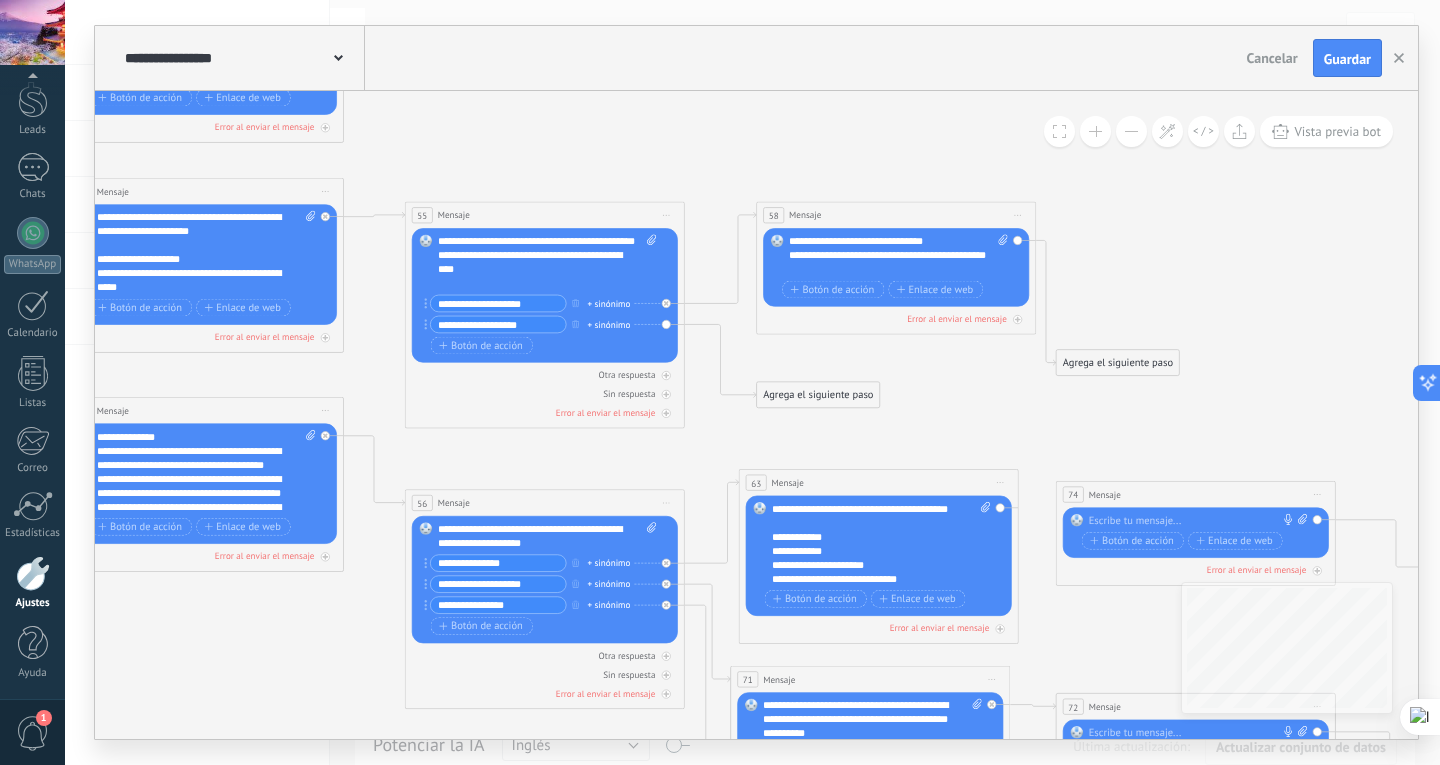 drag, startPoint x: 942, startPoint y: 252, endPoint x: 807, endPoint y: 156, distance: 165.65326 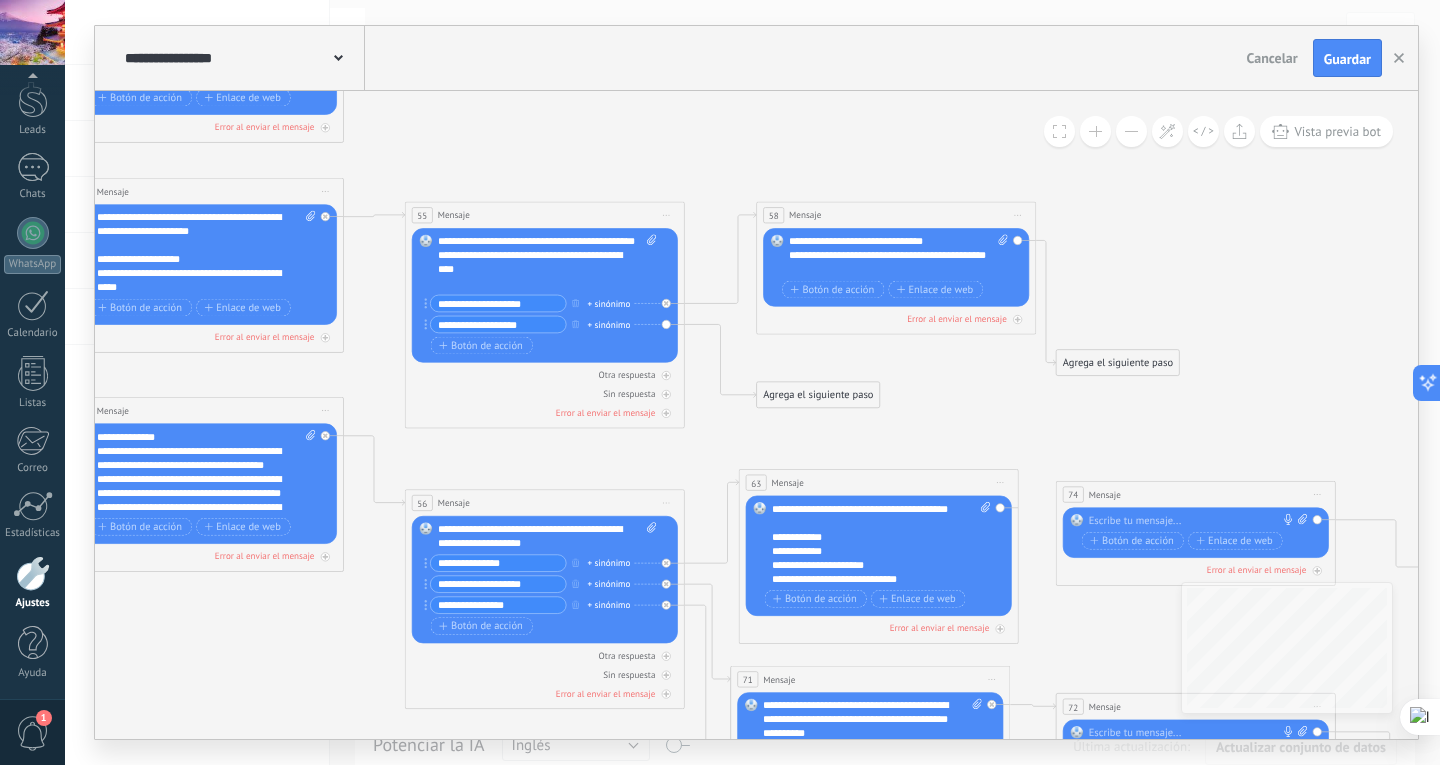 click 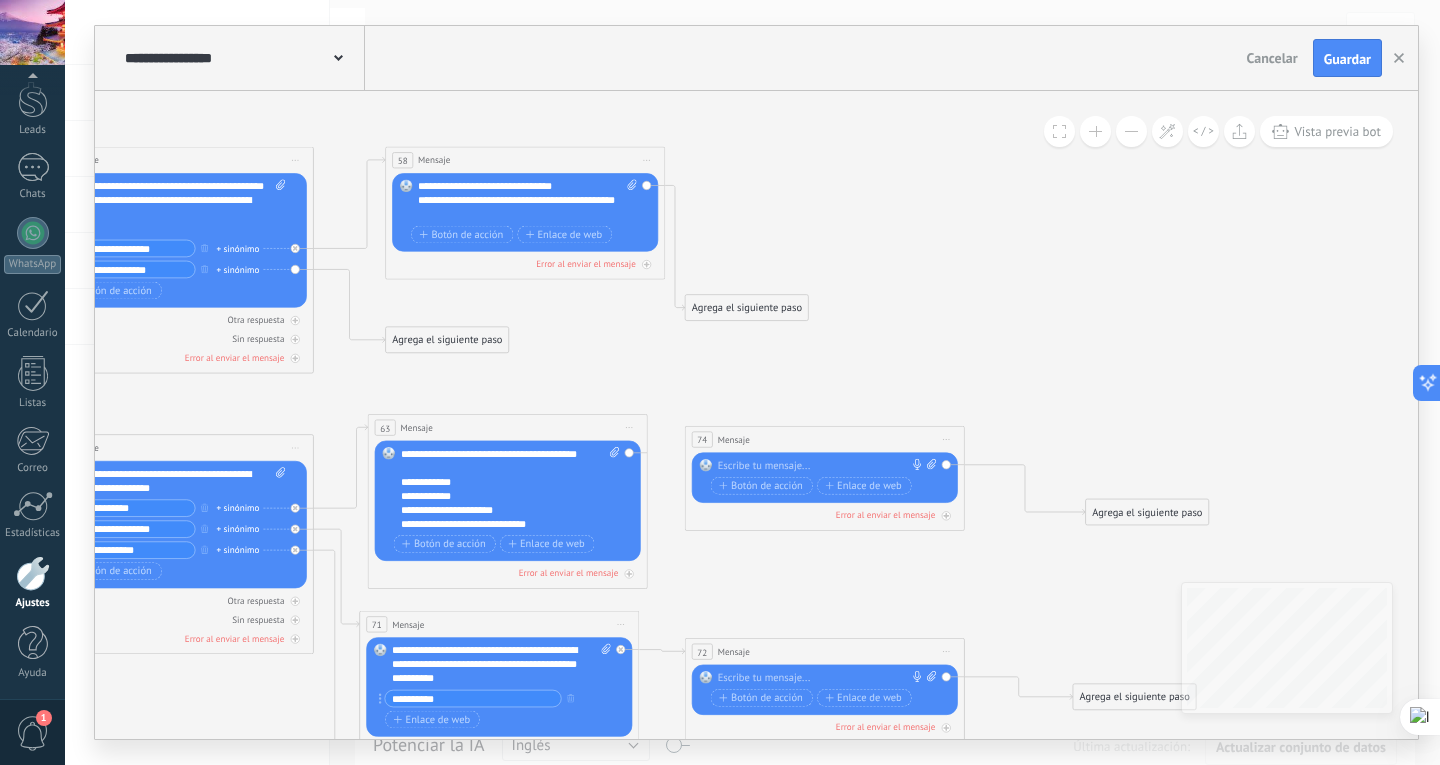 drag, startPoint x: 916, startPoint y: 190, endPoint x: 708, endPoint y: 136, distance: 214.89532 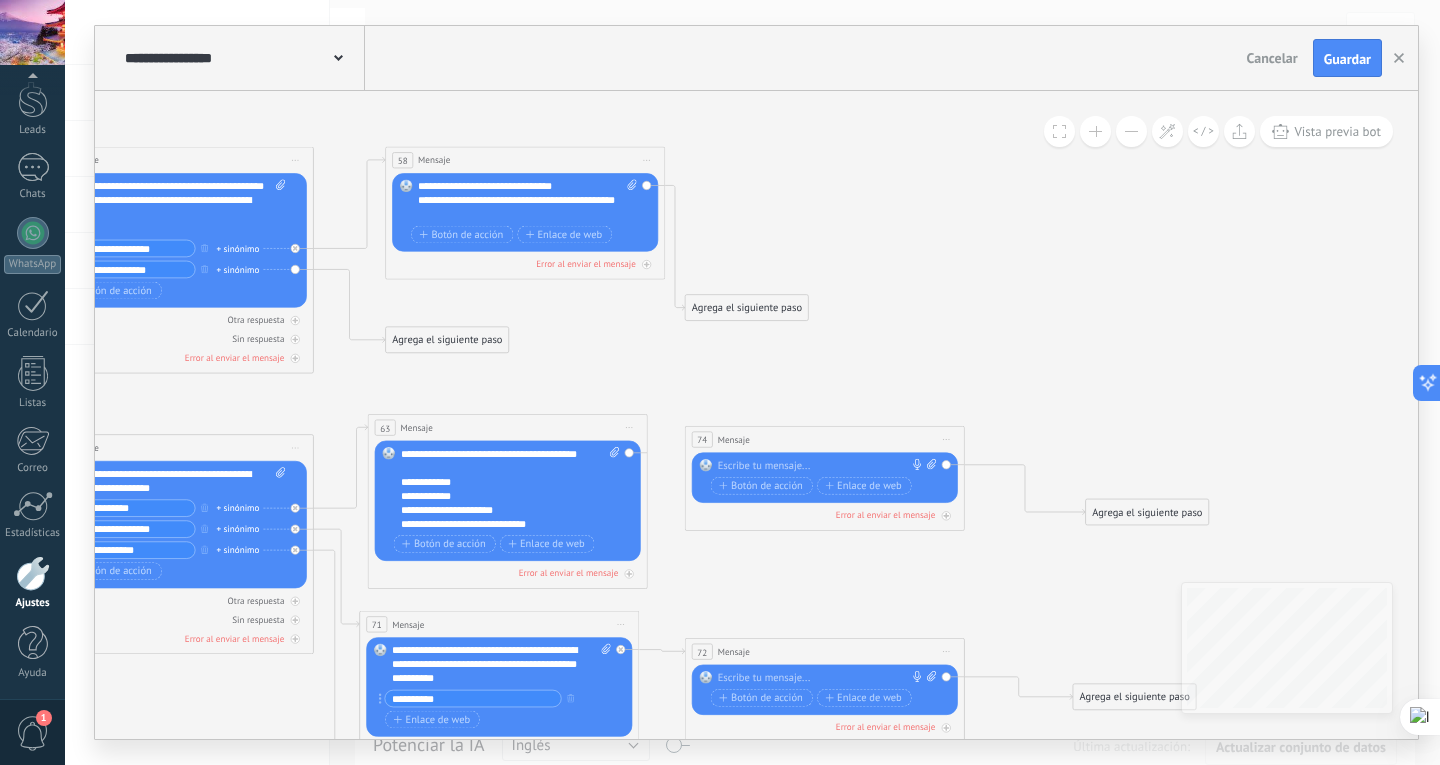 click 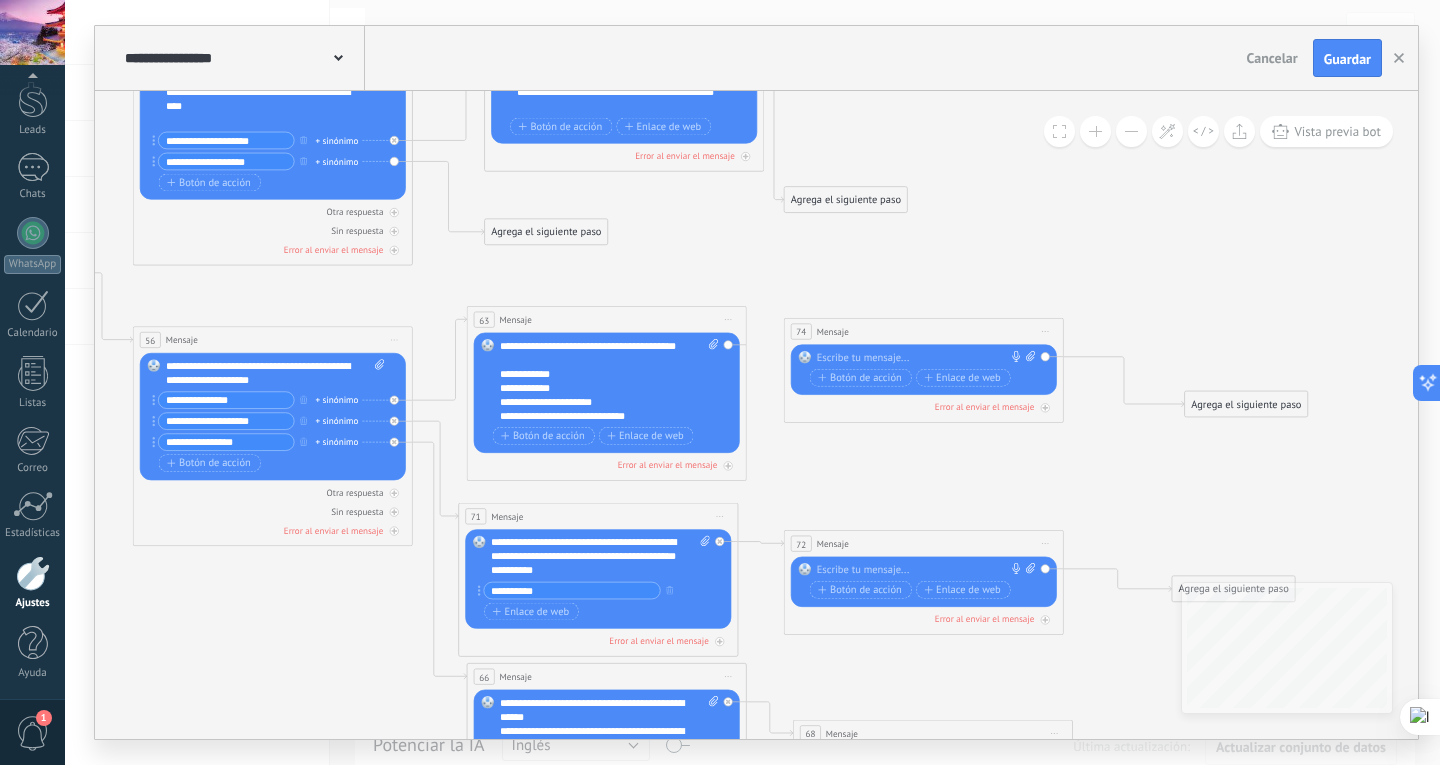 drag, startPoint x: 938, startPoint y: 356, endPoint x: 1050, endPoint y: 236, distance: 164.14627 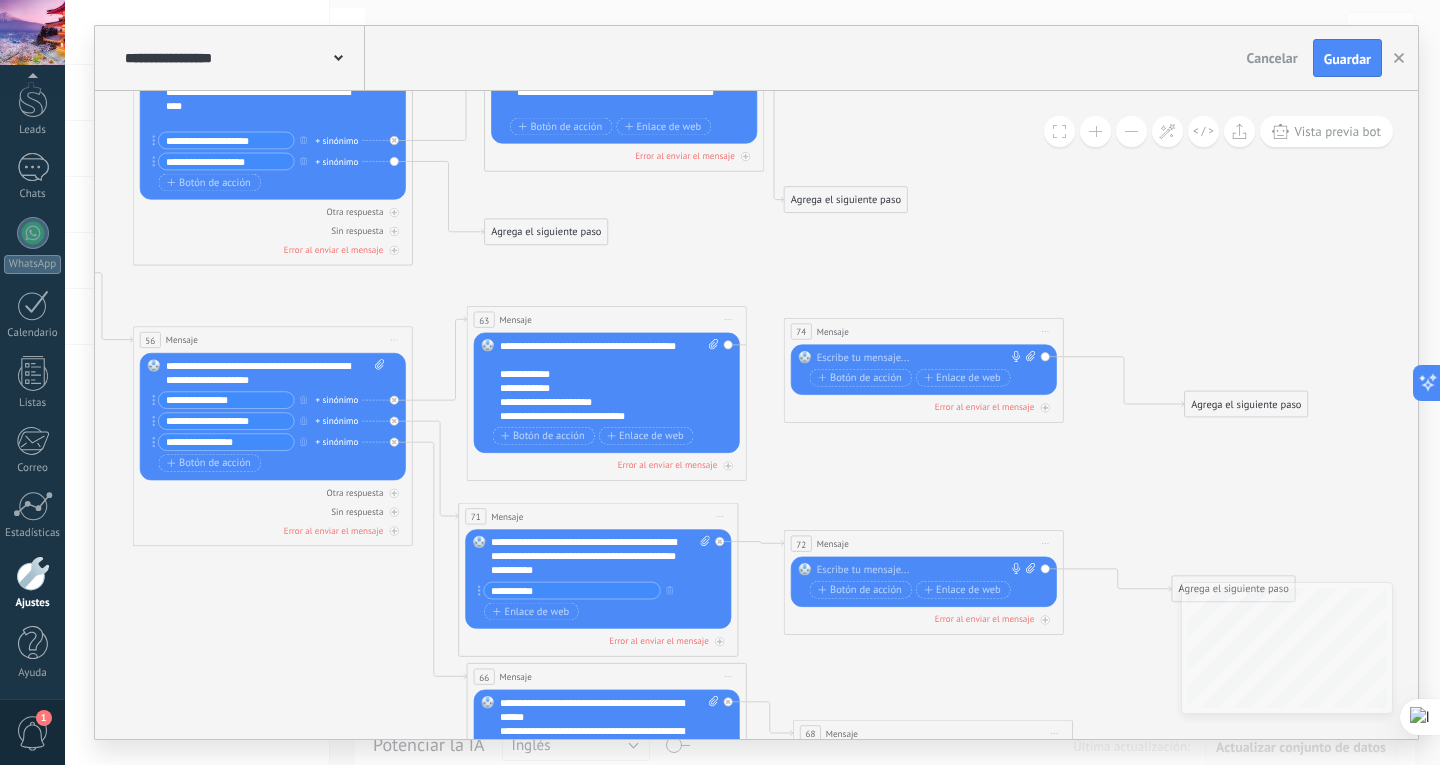 click 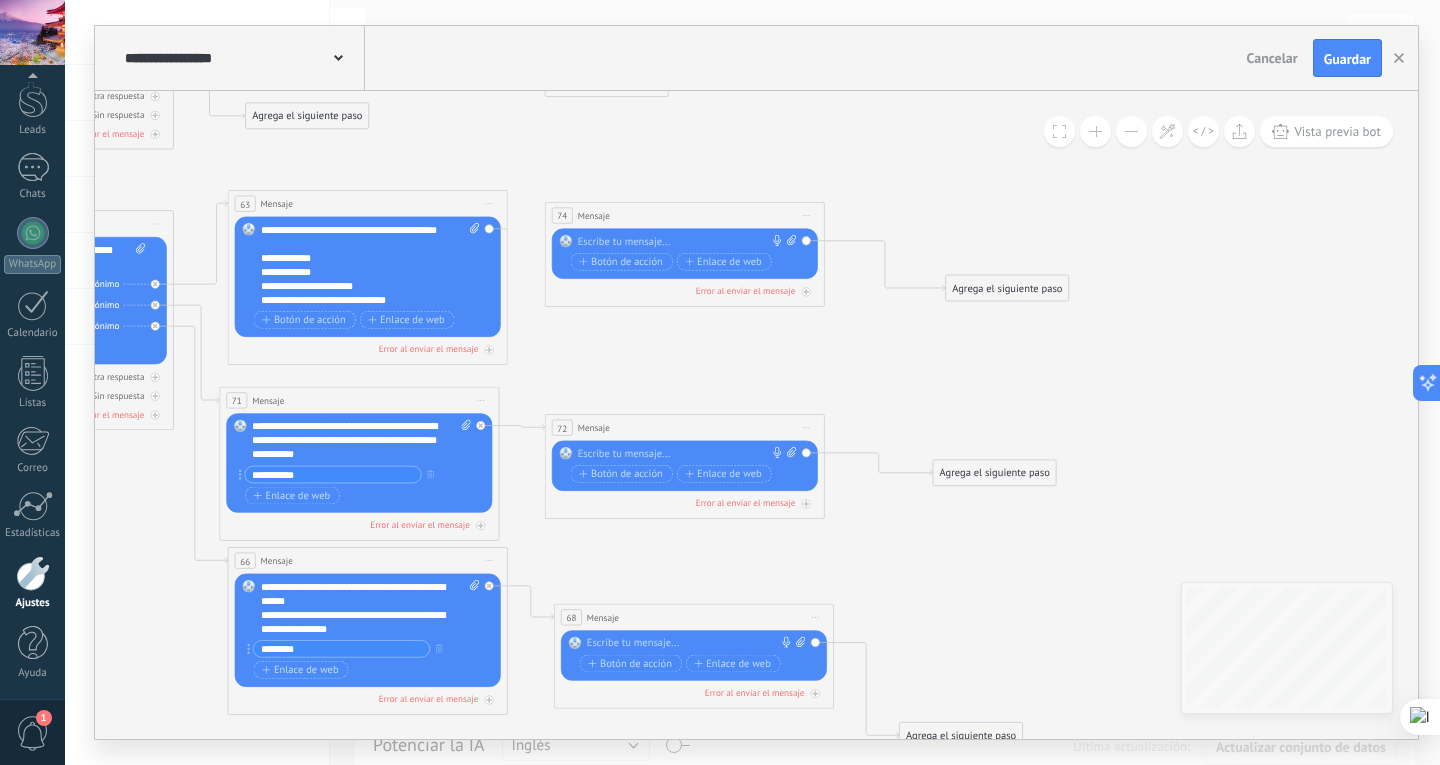 drag, startPoint x: 1009, startPoint y: 247, endPoint x: 712, endPoint y: 136, distance: 317.06467 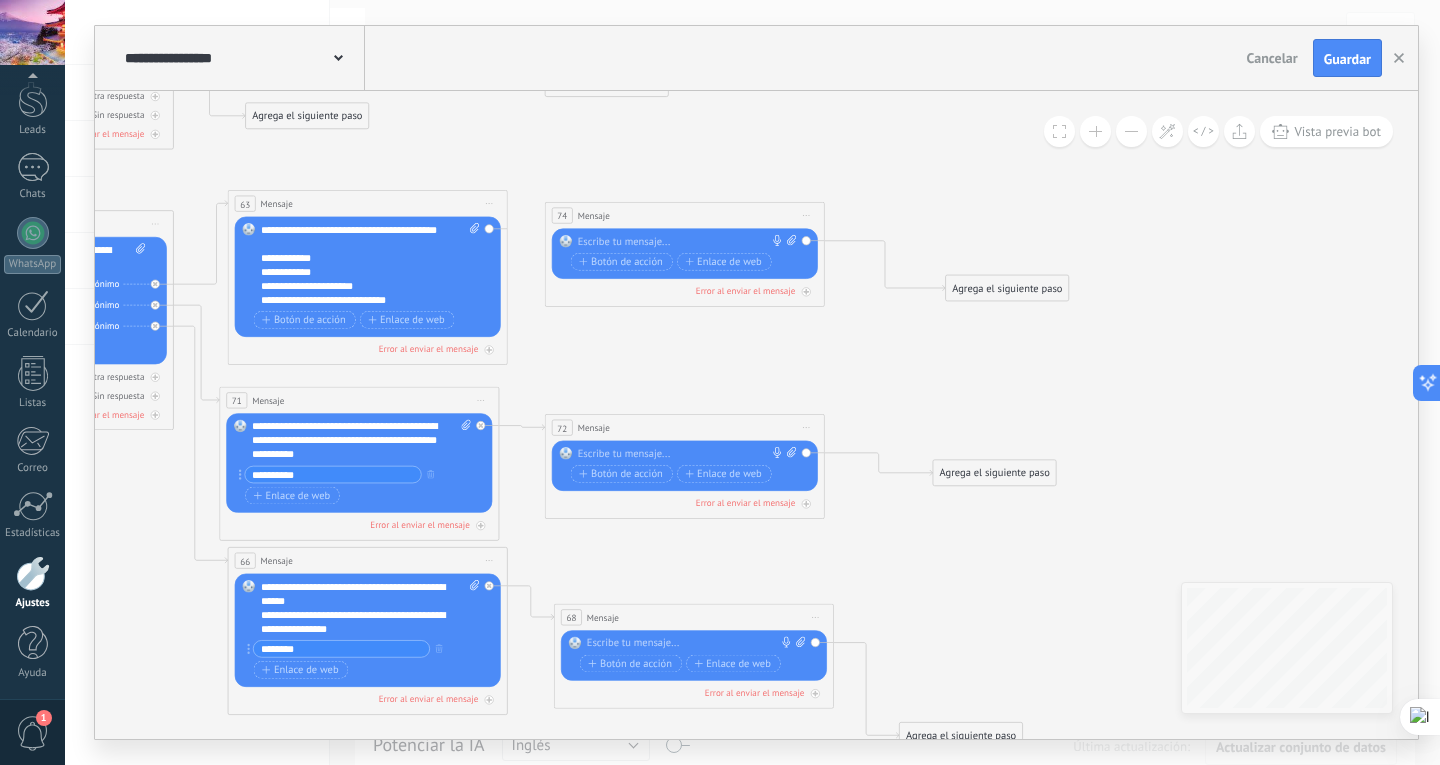 click 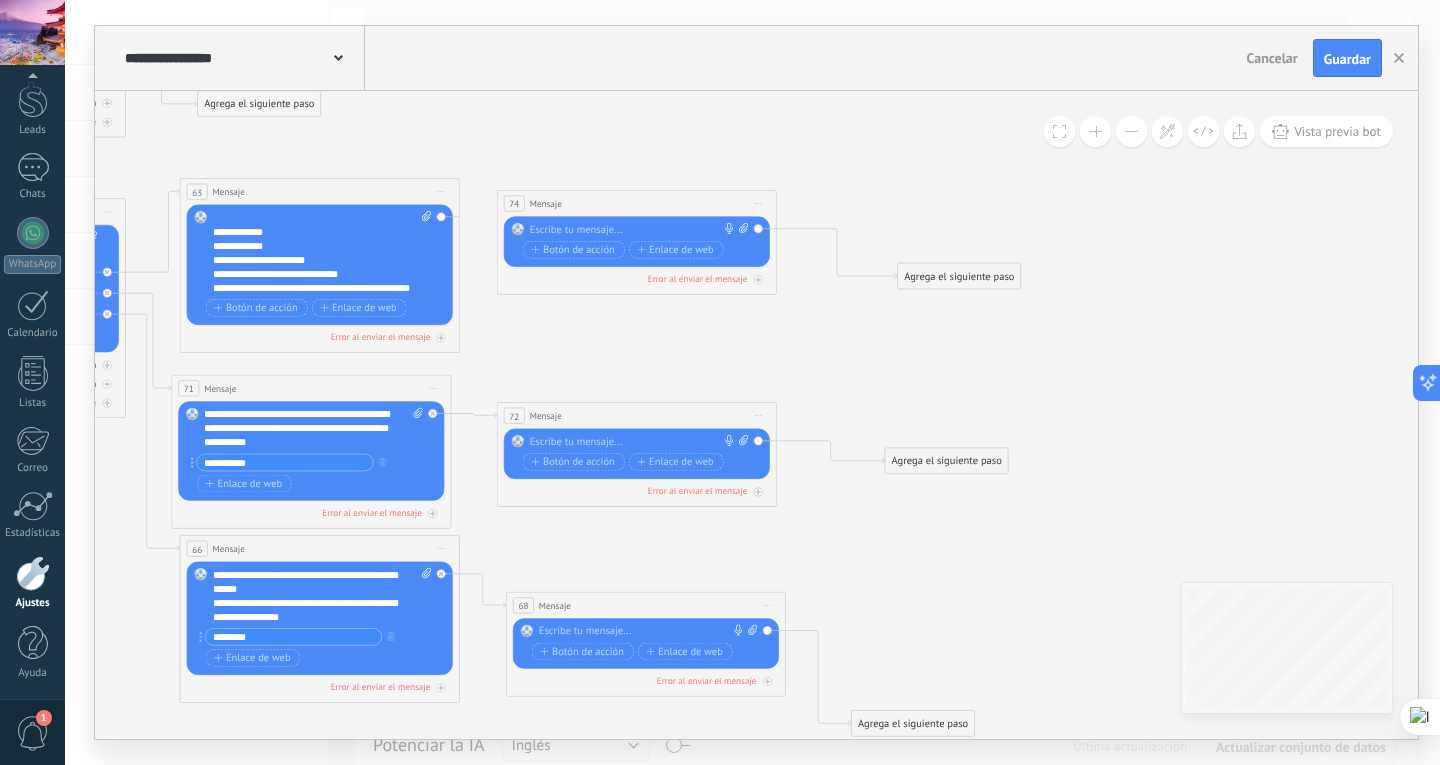 scroll, scrollTop: 40, scrollLeft: 0, axis: vertical 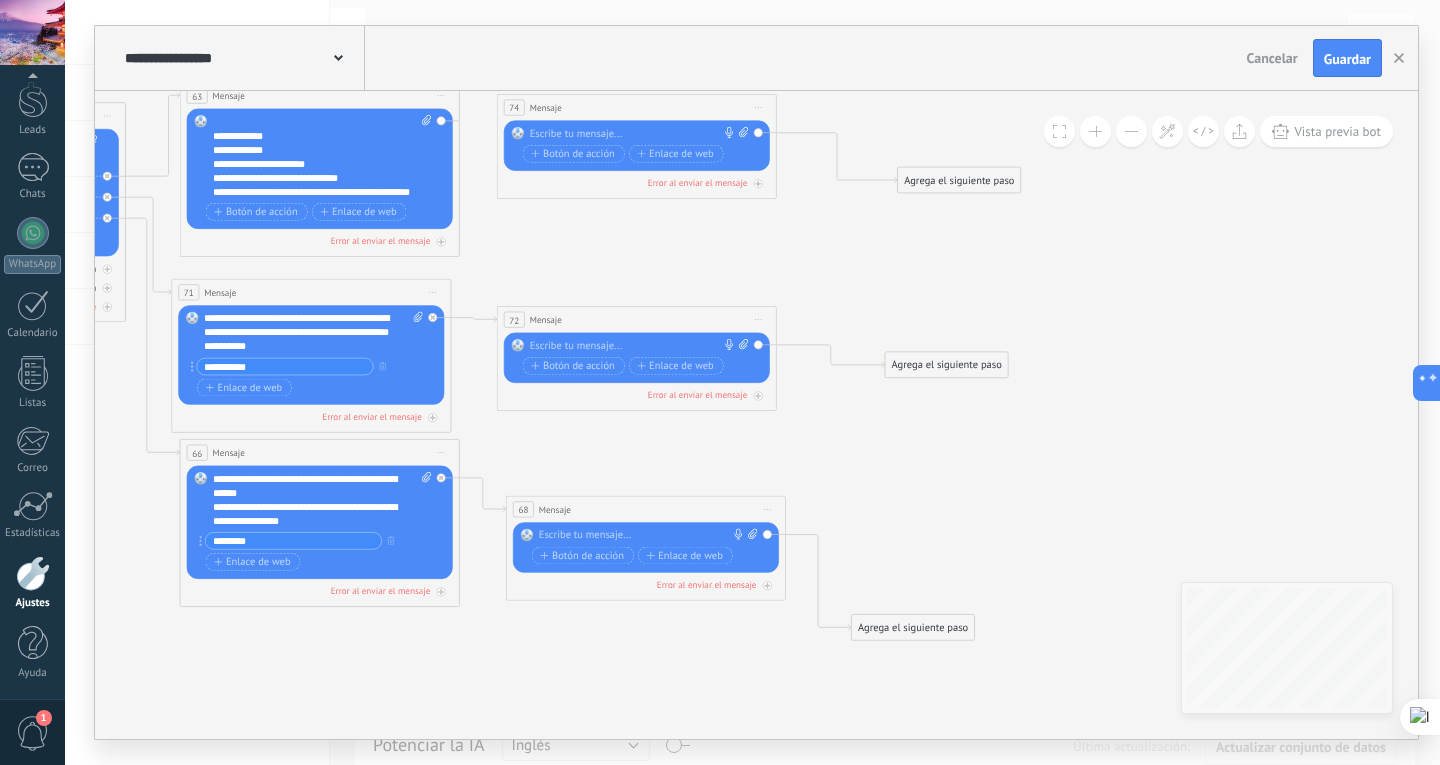 click on "Reemplazar
Quitar
Convertir a mensaje de voz
Arrastre la imagen aquí para adjuntarla.
Añadir imagen
Subir
Arrastrar y soltar
Archivo no encontrado
Escribe tu mensaje..." at bounding box center [637, 146] 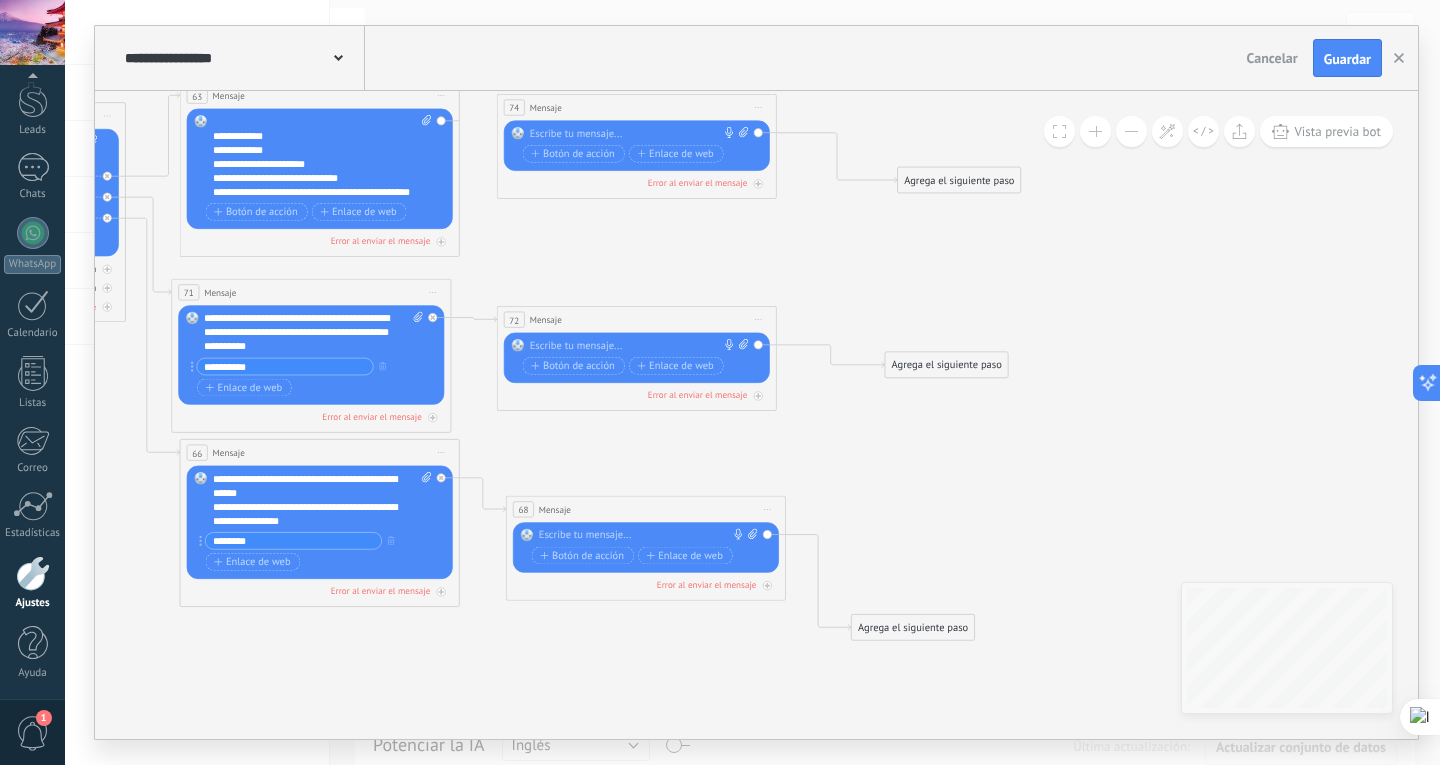 click at bounding box center [634, 134] 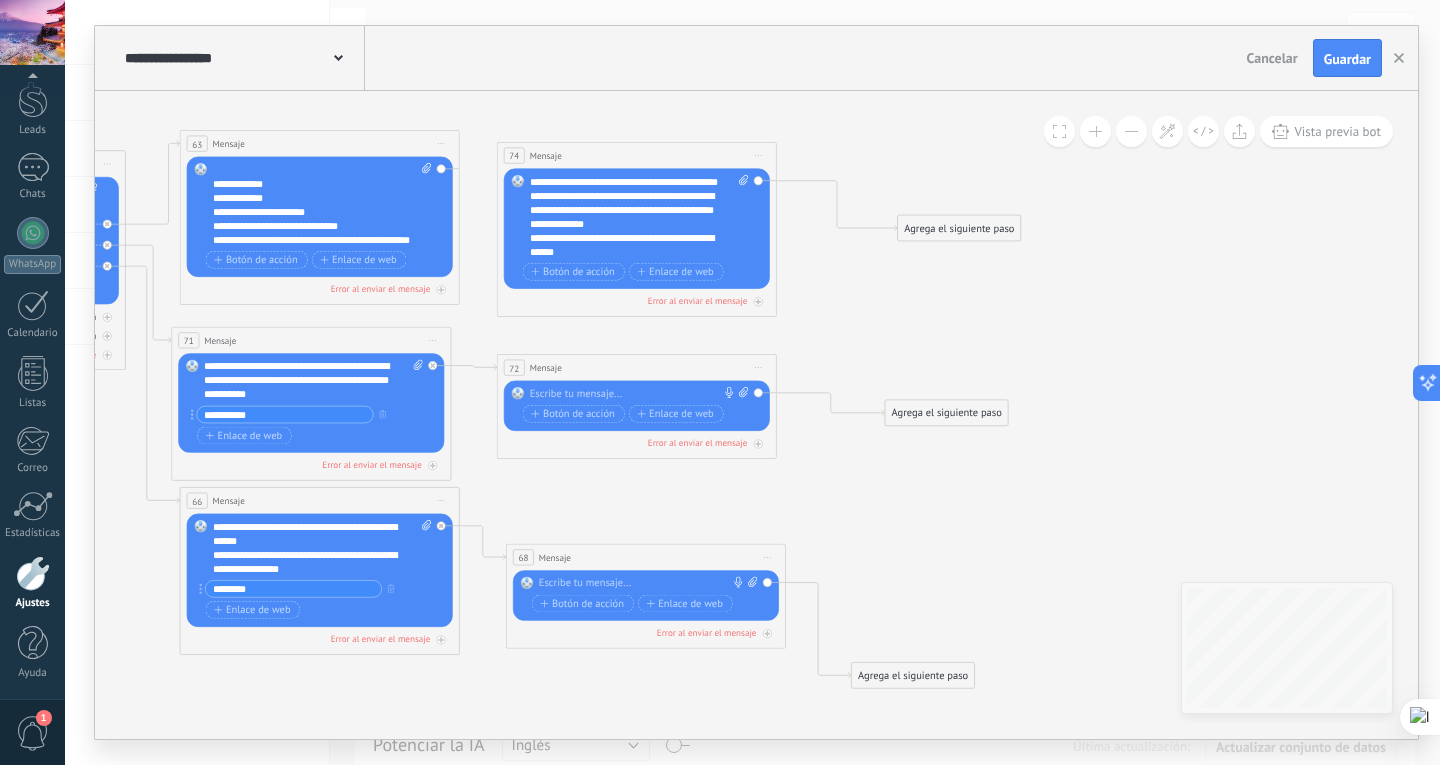 scroll, scrollTop: 100, scrollLeft: 0, axis: vertical 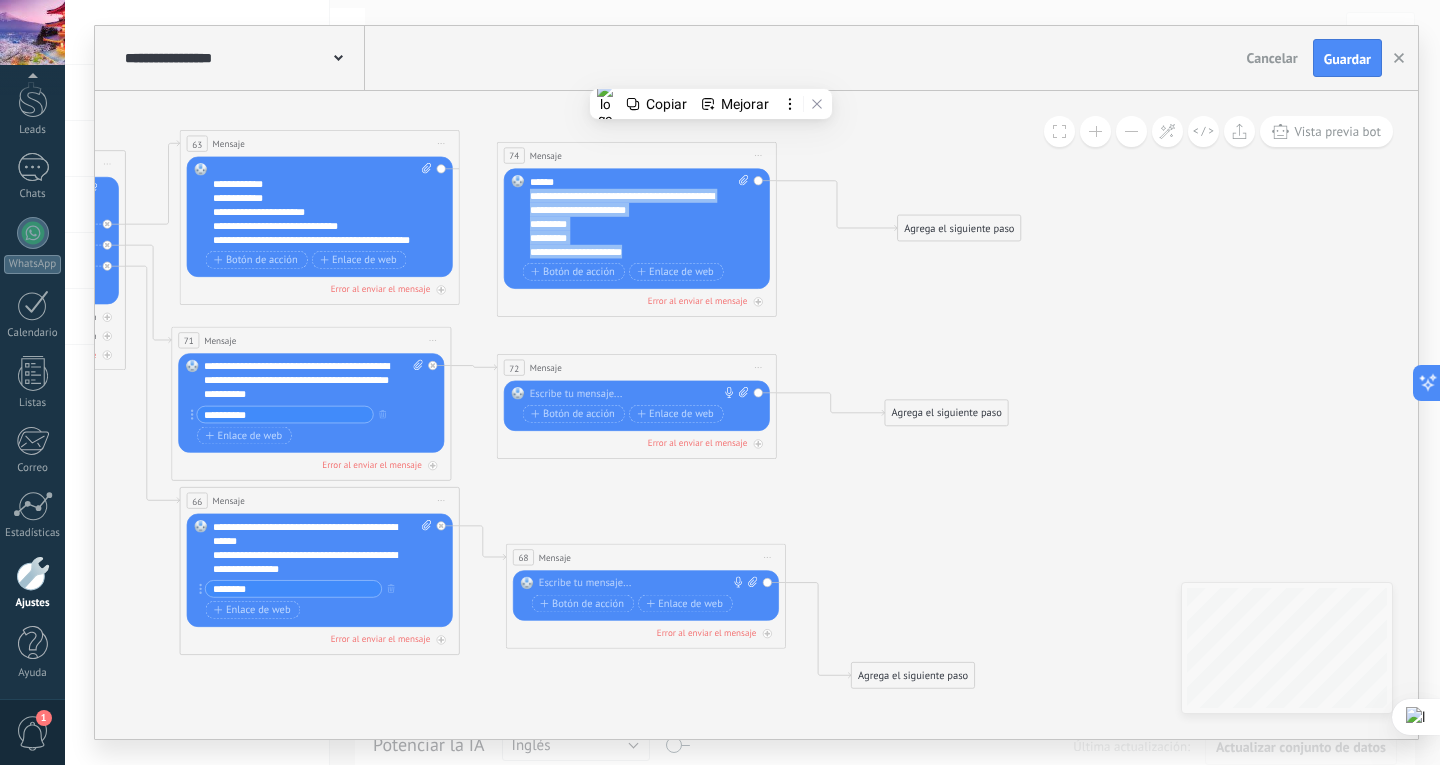 drag, startPoint x: 532, startPoint y: 206, endPoint x: 643, endPoint y: 318, distance: 157.6864 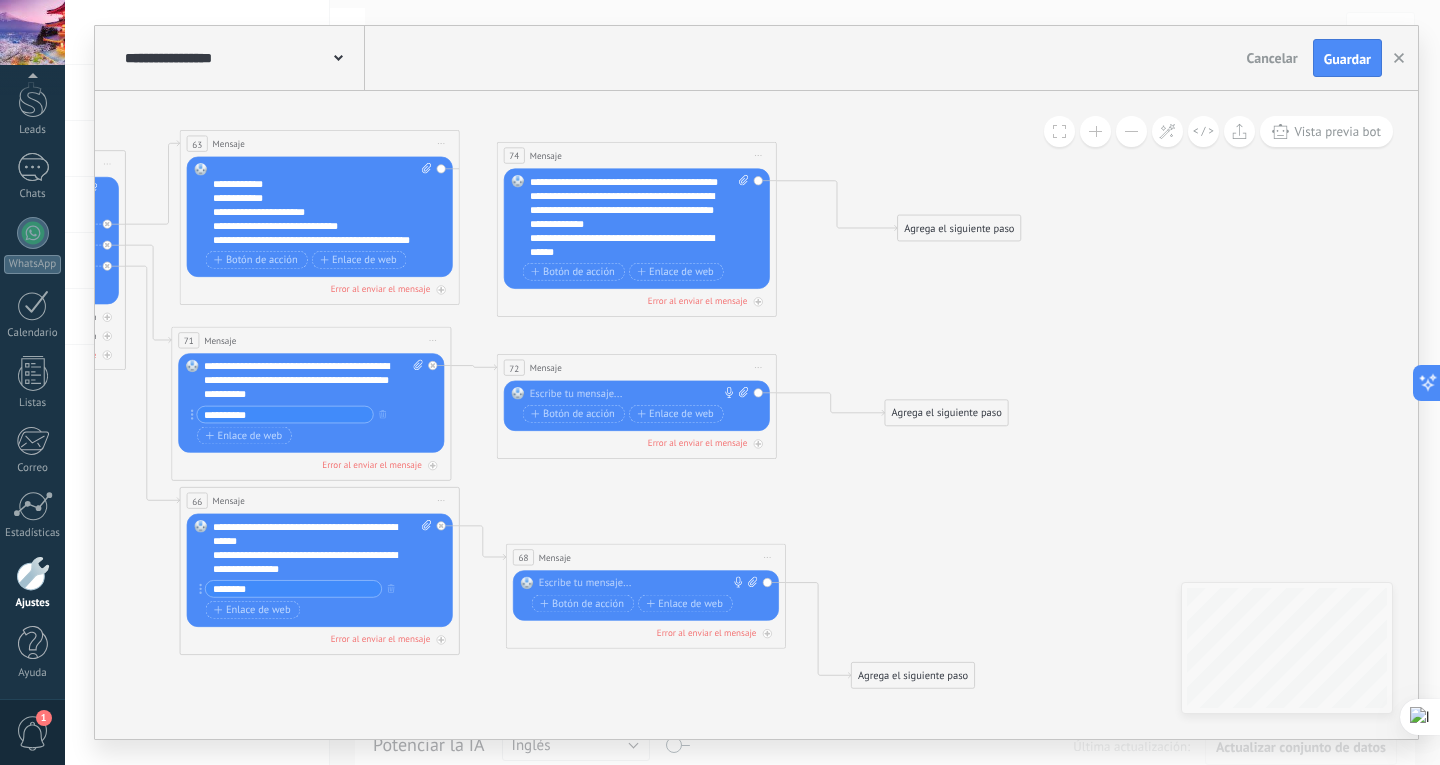 scroll, scrollTop: 20, scrollLeft: 0, axis: vertical 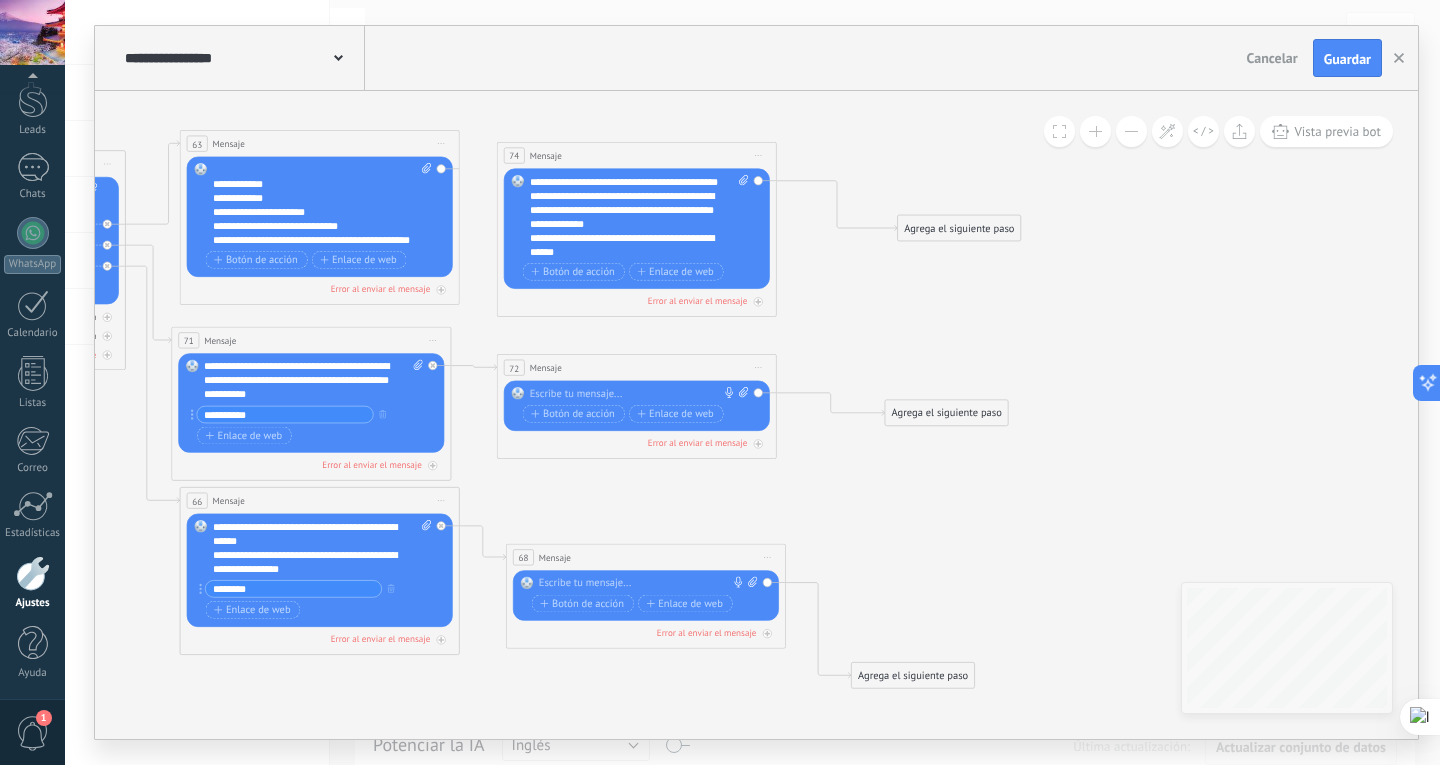 click 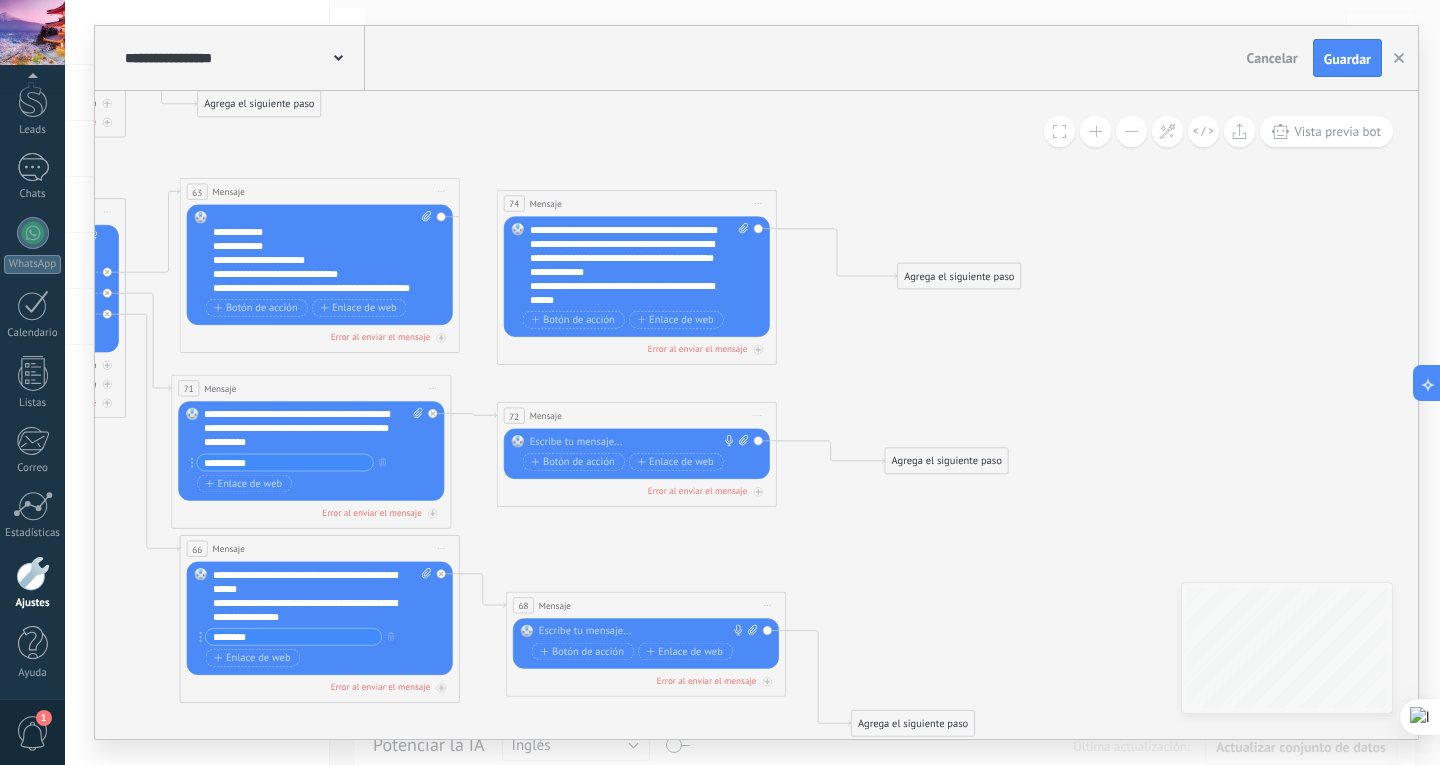 scroll, scrollTop: 0, scrollLeft: 0, axis: both 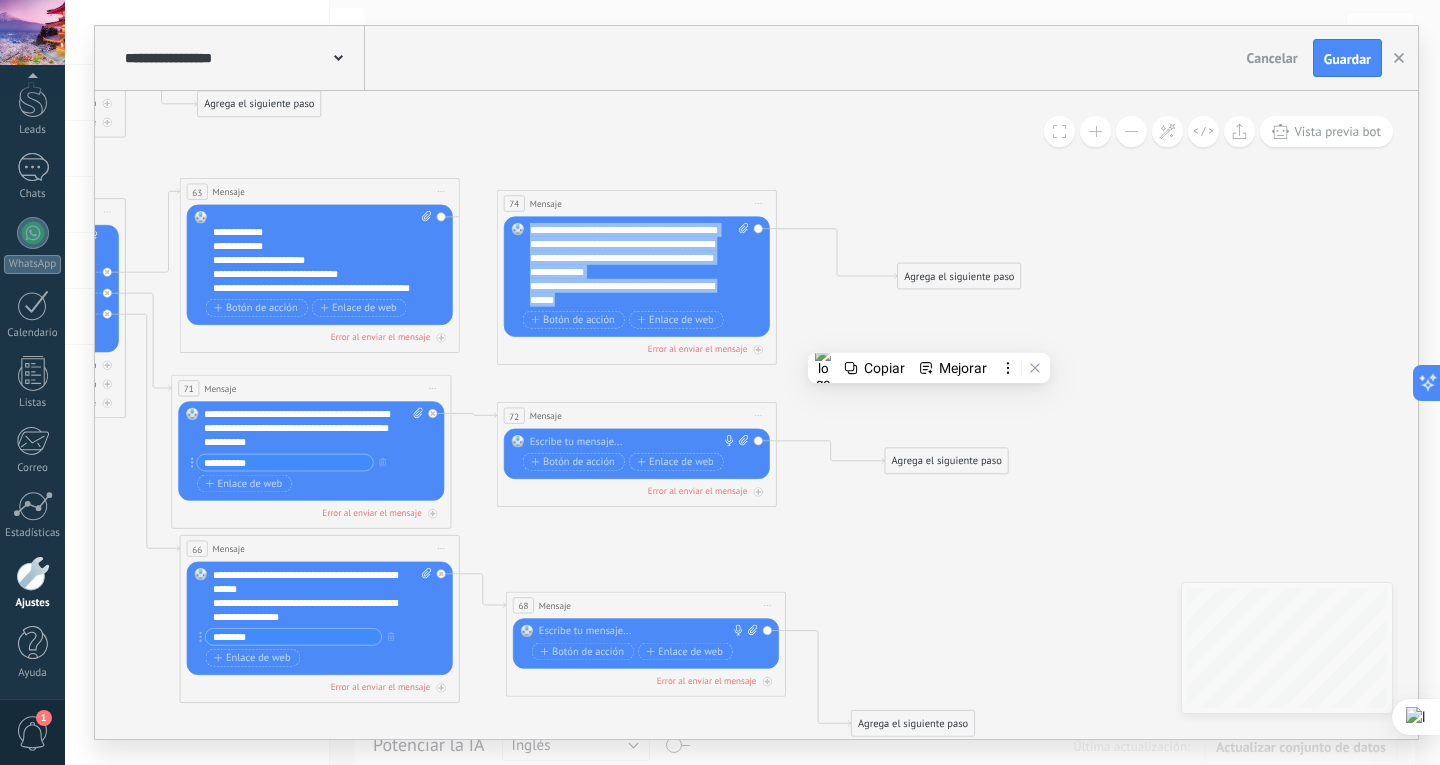 drag, startPoint x: 530, startPoint y: 234, endPoint x: 733, endPoint y: 333, distance: 225.85393 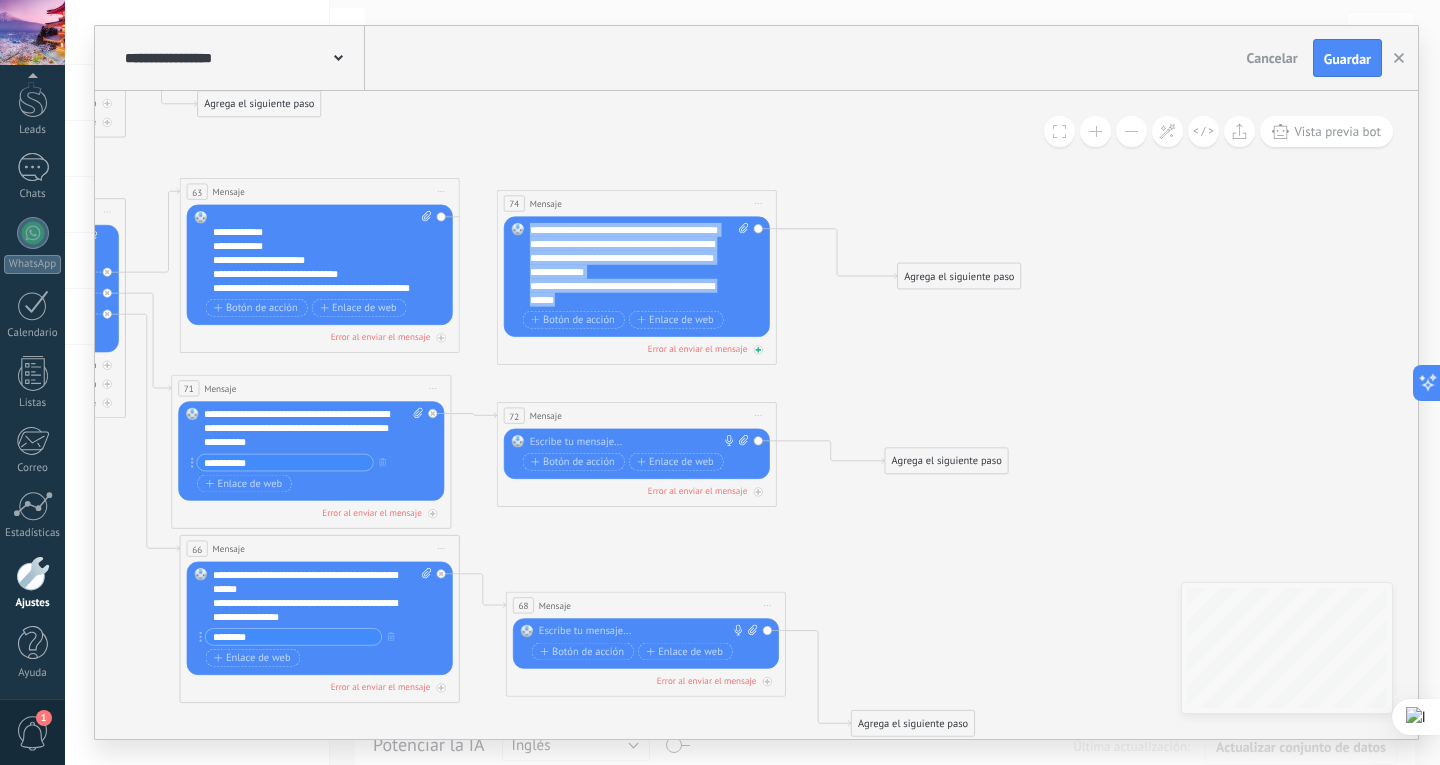 copy on "**********" 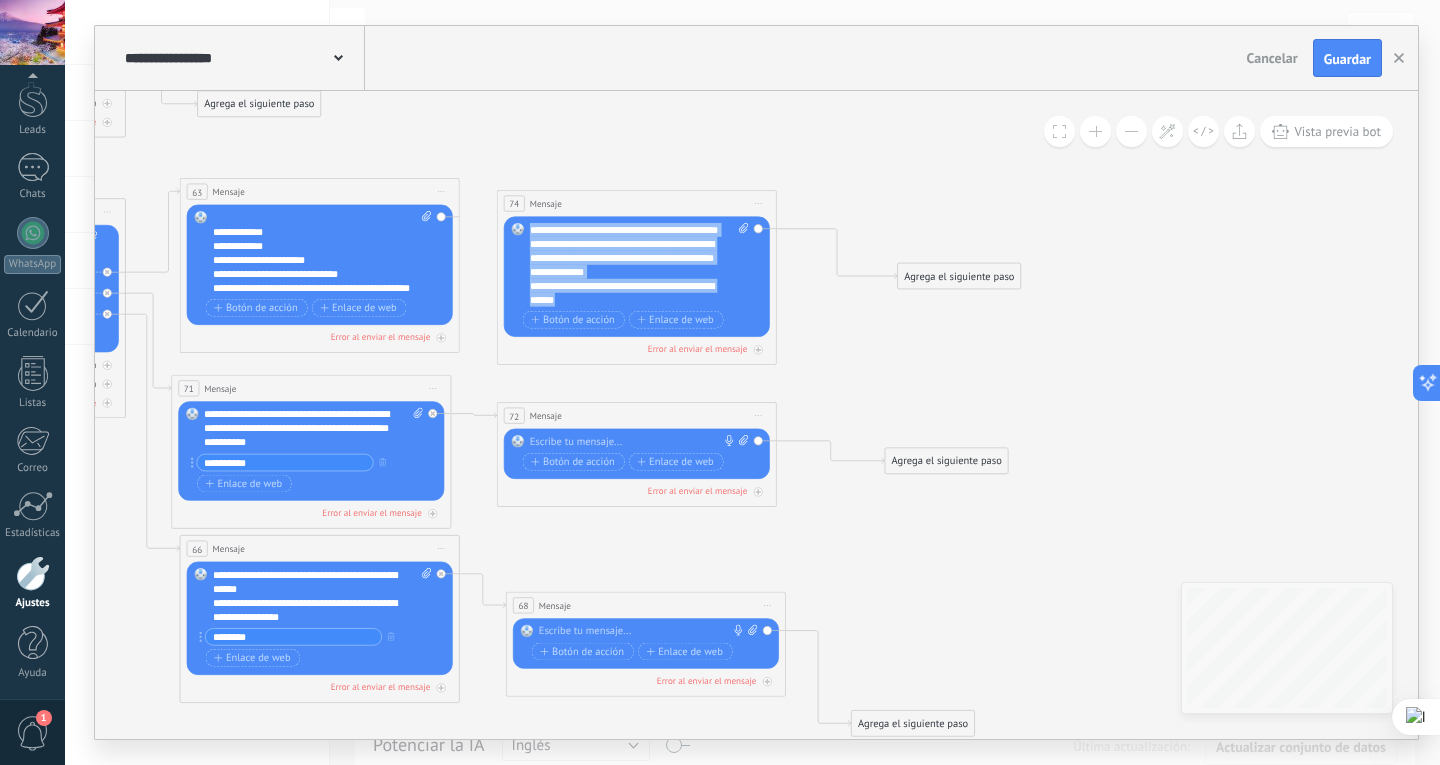 click on "Reemplazar
Quitar
Convertir a mensaje de voz
Arrastre la imagen aquí para adjuntarla.
Añadir imagen
Subir
Arrastrar y soltar
Archivo no encontrado
Escribe tu mensaje..." at bounding box center (637, 454) 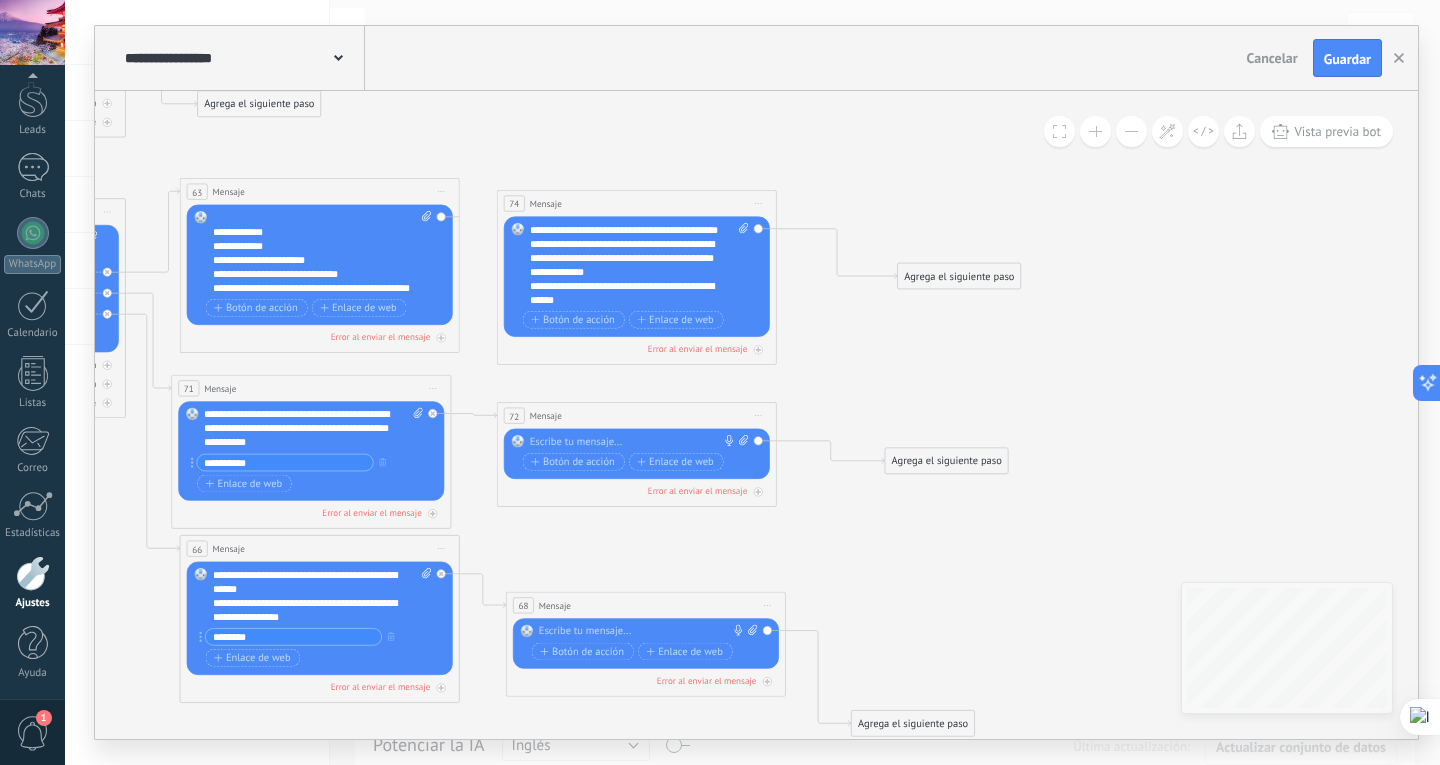 click at bounding box center [634, 442] 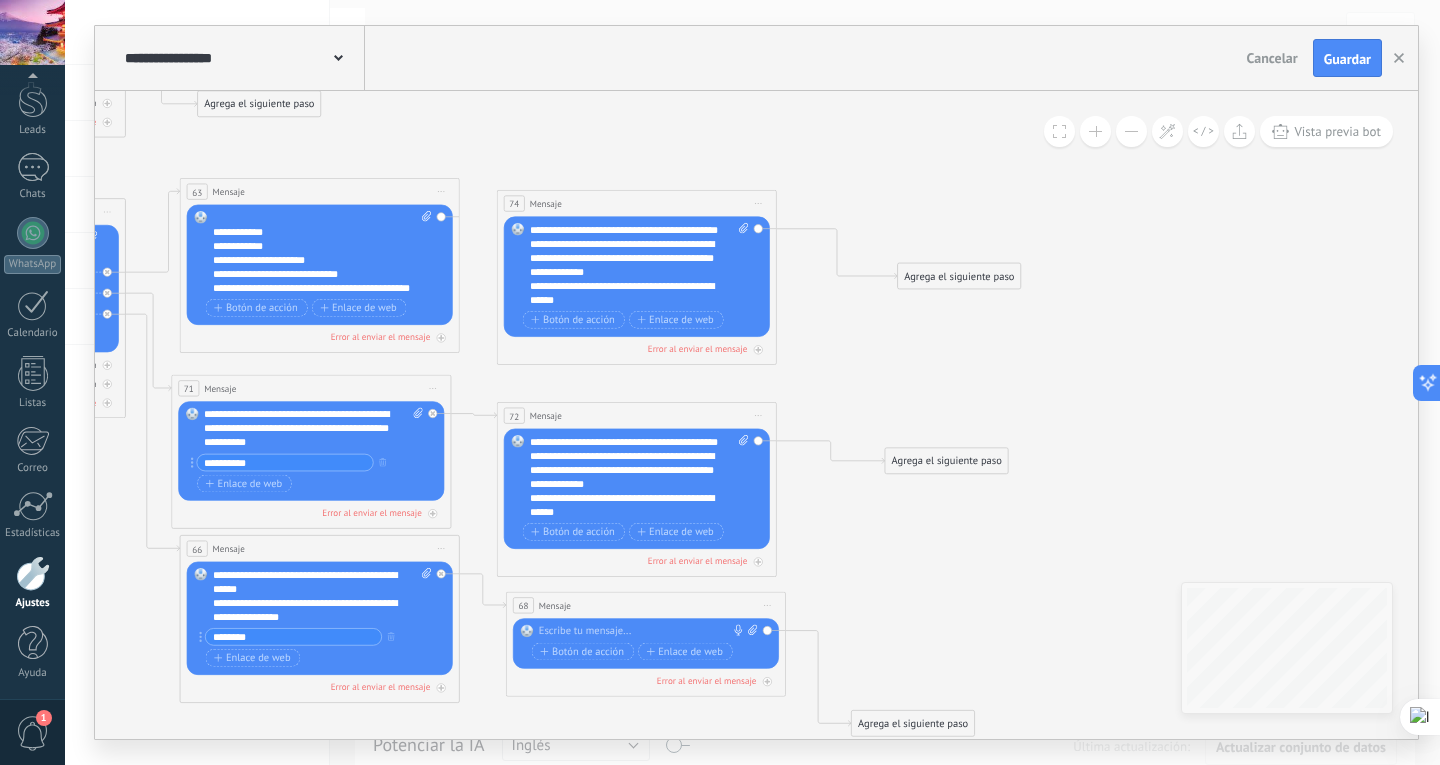 click at bounding box center [643, 632] 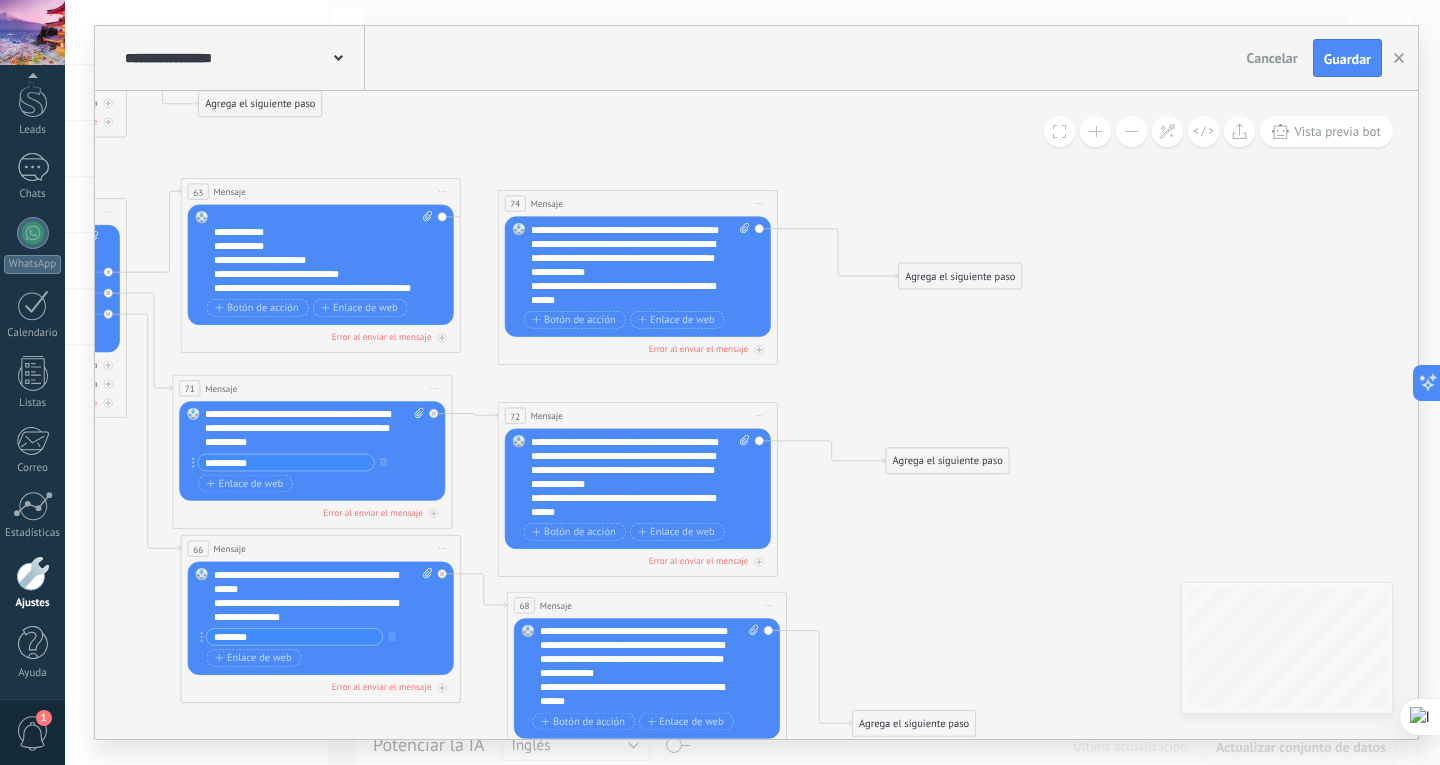 click 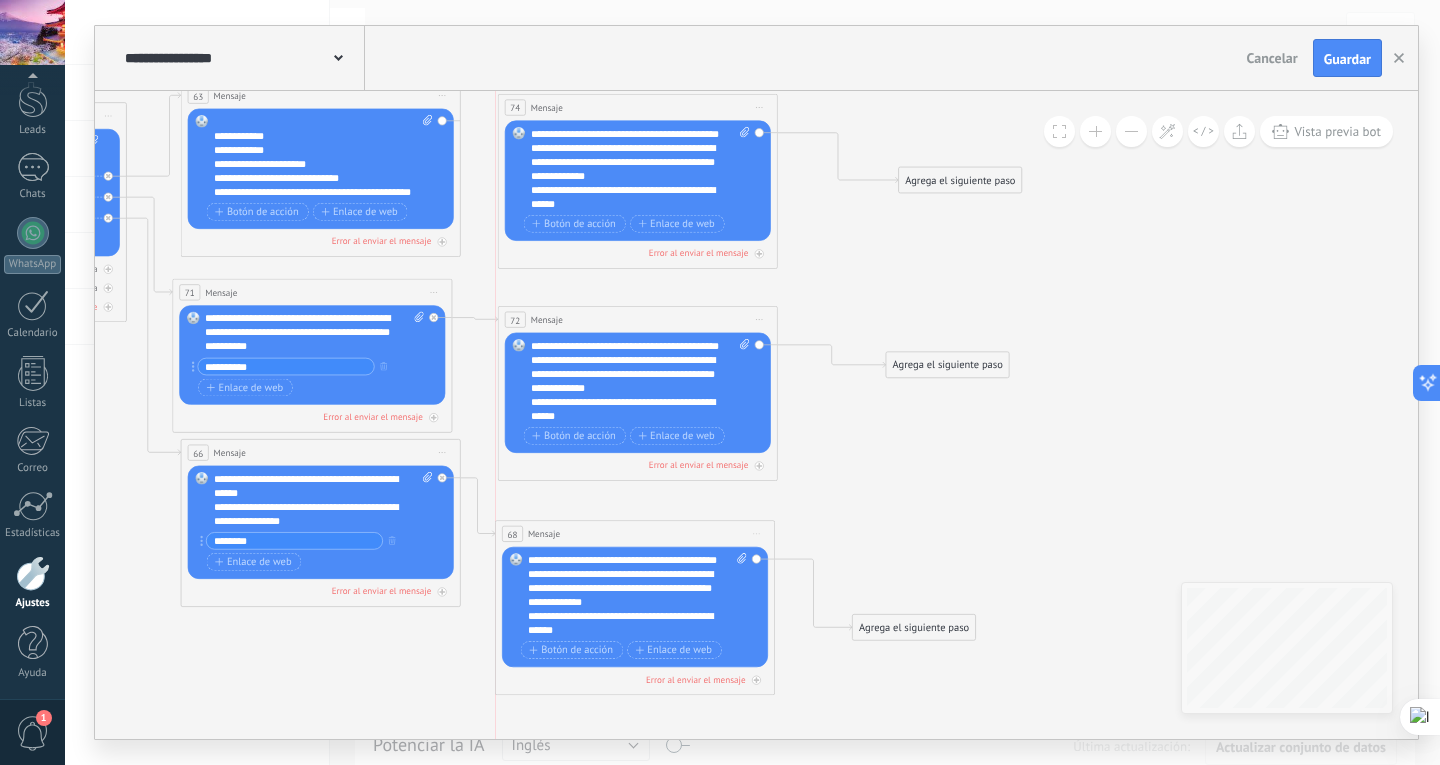 drag, startPoint x: 591, startPoint y: 511, endPoint x: 575, endPoint y: 536, distance: 29.681644 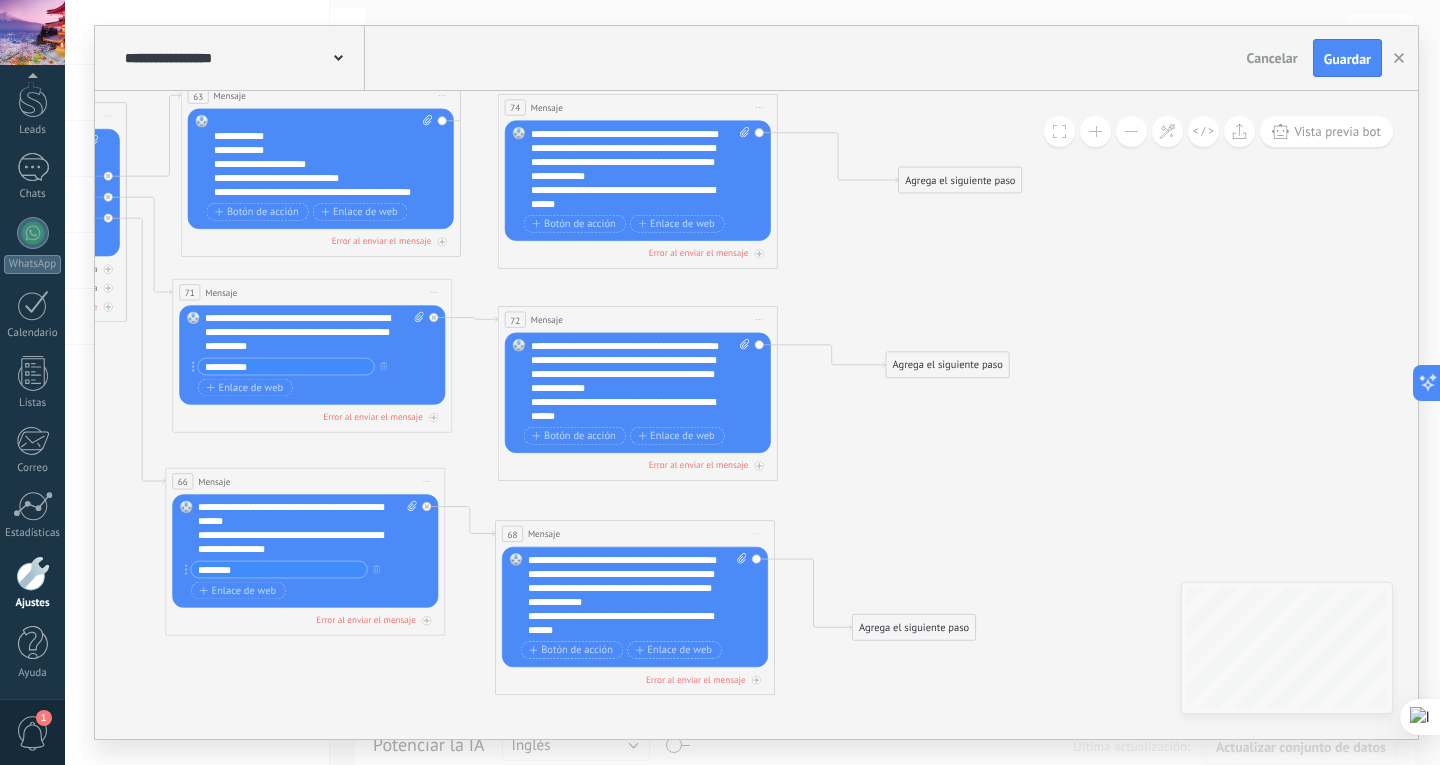 drag, startPoint x: 384, startPoint y: 449, endPoint x: 369, endPoint y: 478, distance: 32.649654 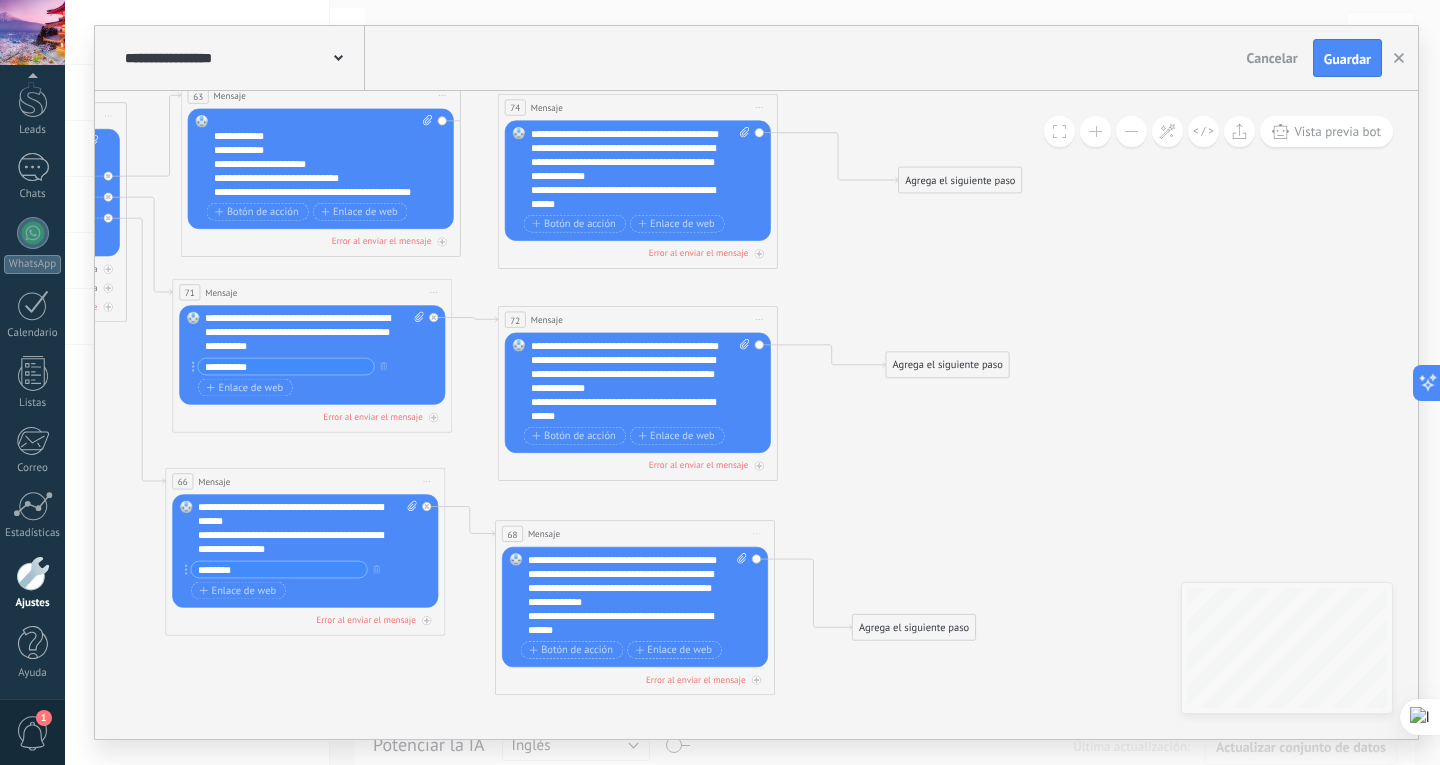 click on "66
Mensaje
*******
(a):
Todos los contactos - canales seleccionados
Todos los contactos - canales seleccionados
Todos los contactos - canal primario
Contacto principal - canales seleccionados
Contacto principal - canal primario
Todos los contactos - canales seleccionados
Todos los contactos - canales seleccionados
Todos los contactos - canal primario
Contacto principal - canales seleccionados" at bounding box center [305, 481] 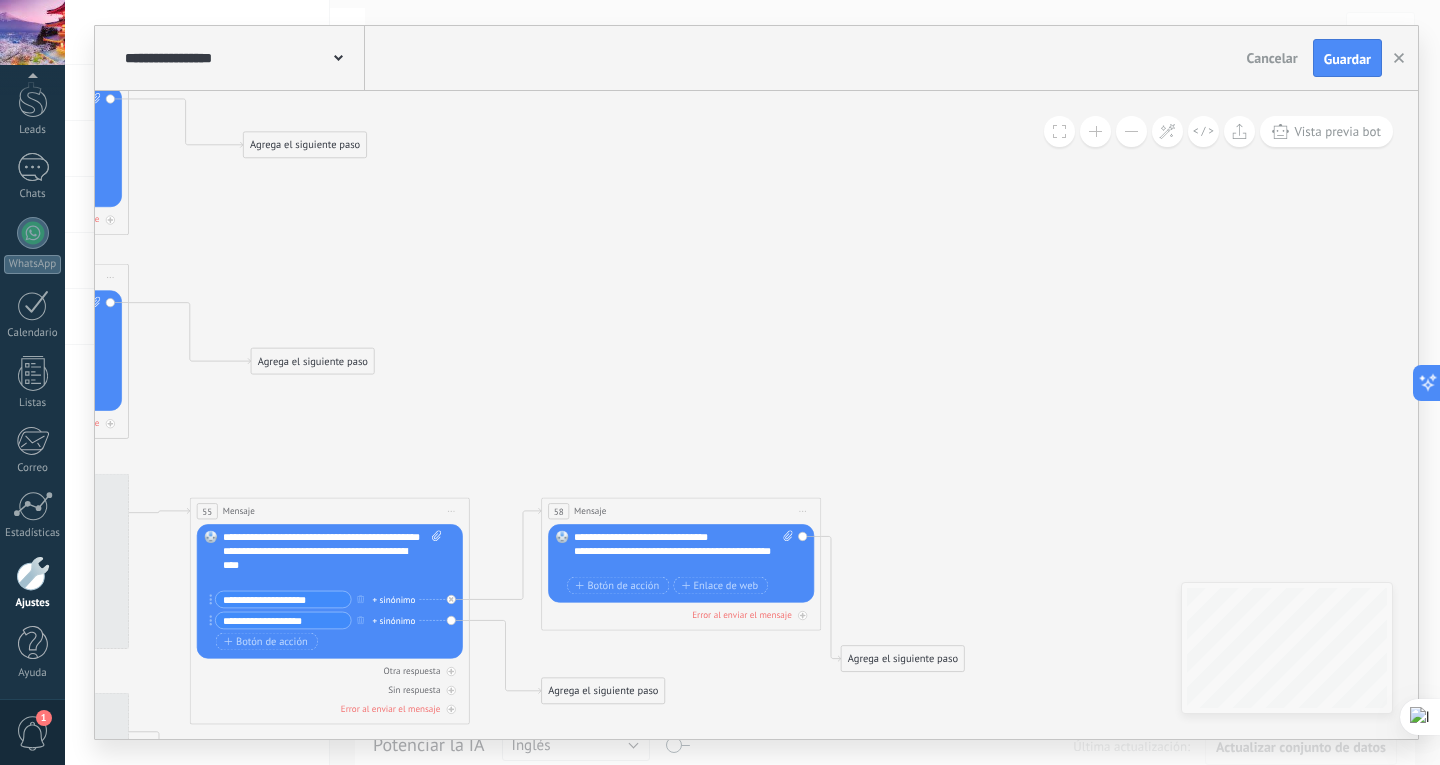 drag, startPoint x: 802, startPoint y: 433, endPoint x: 1248, endPoint y: 462, distance: 446.94183 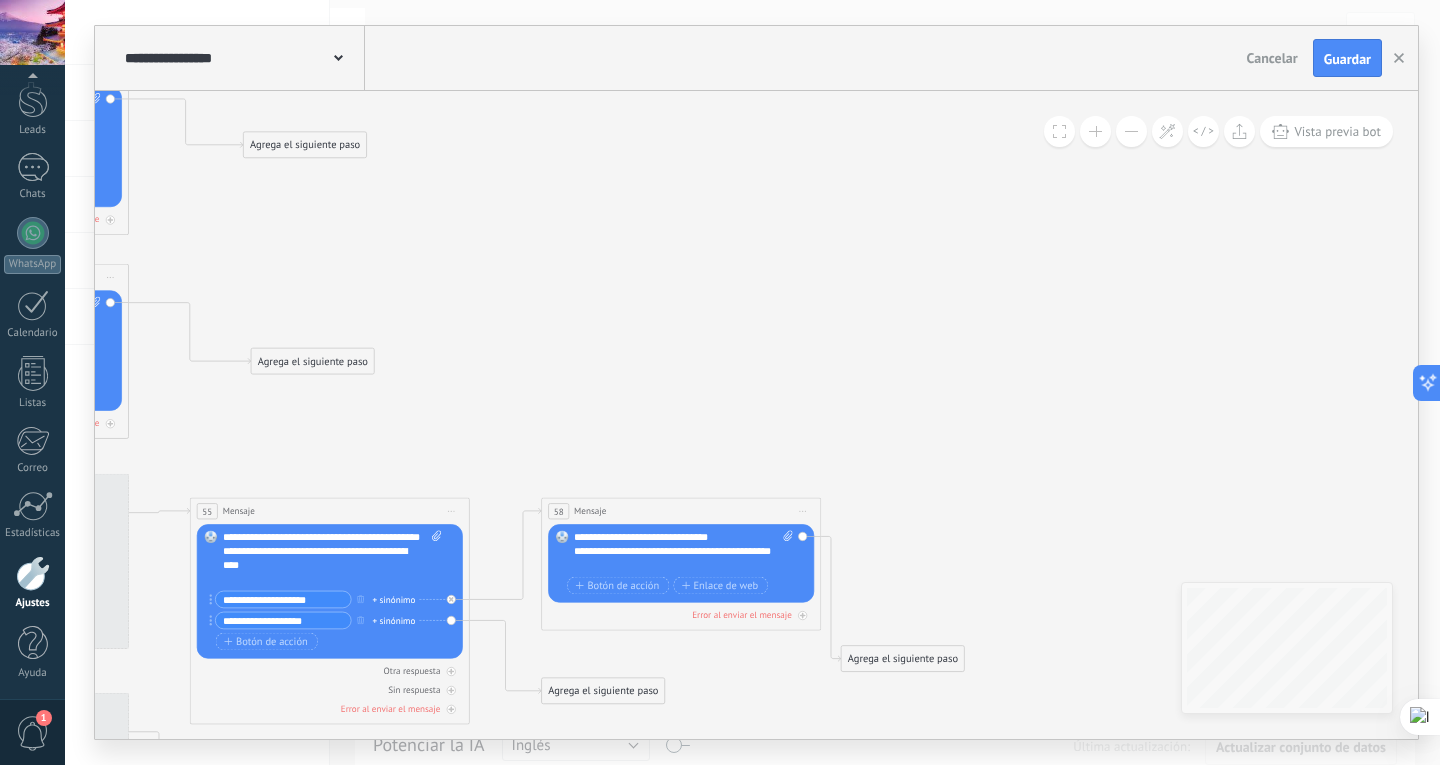 click 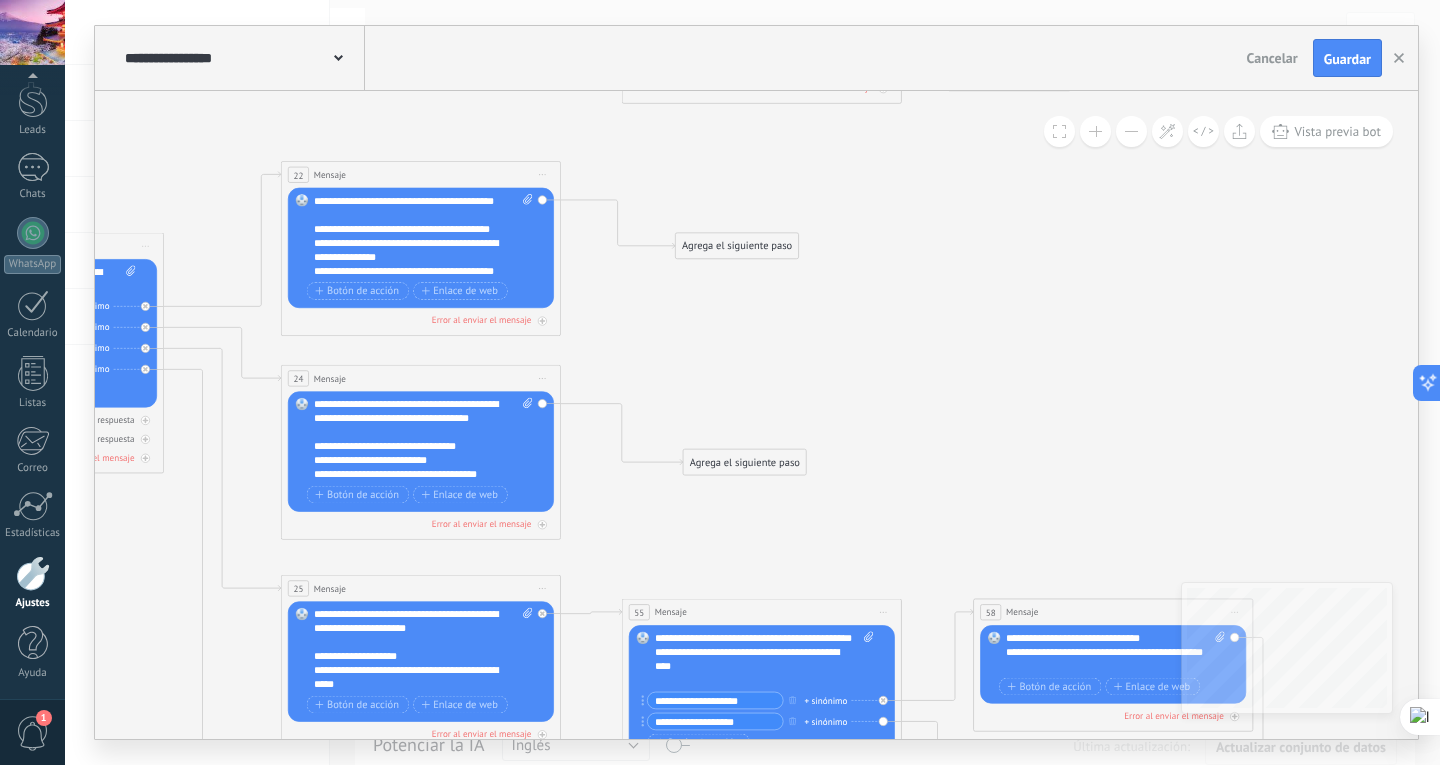 drag, startPoint x: 759, startPoint y: 365, endPoint x: 1088, endPoint y: 448, distance: 339.3081 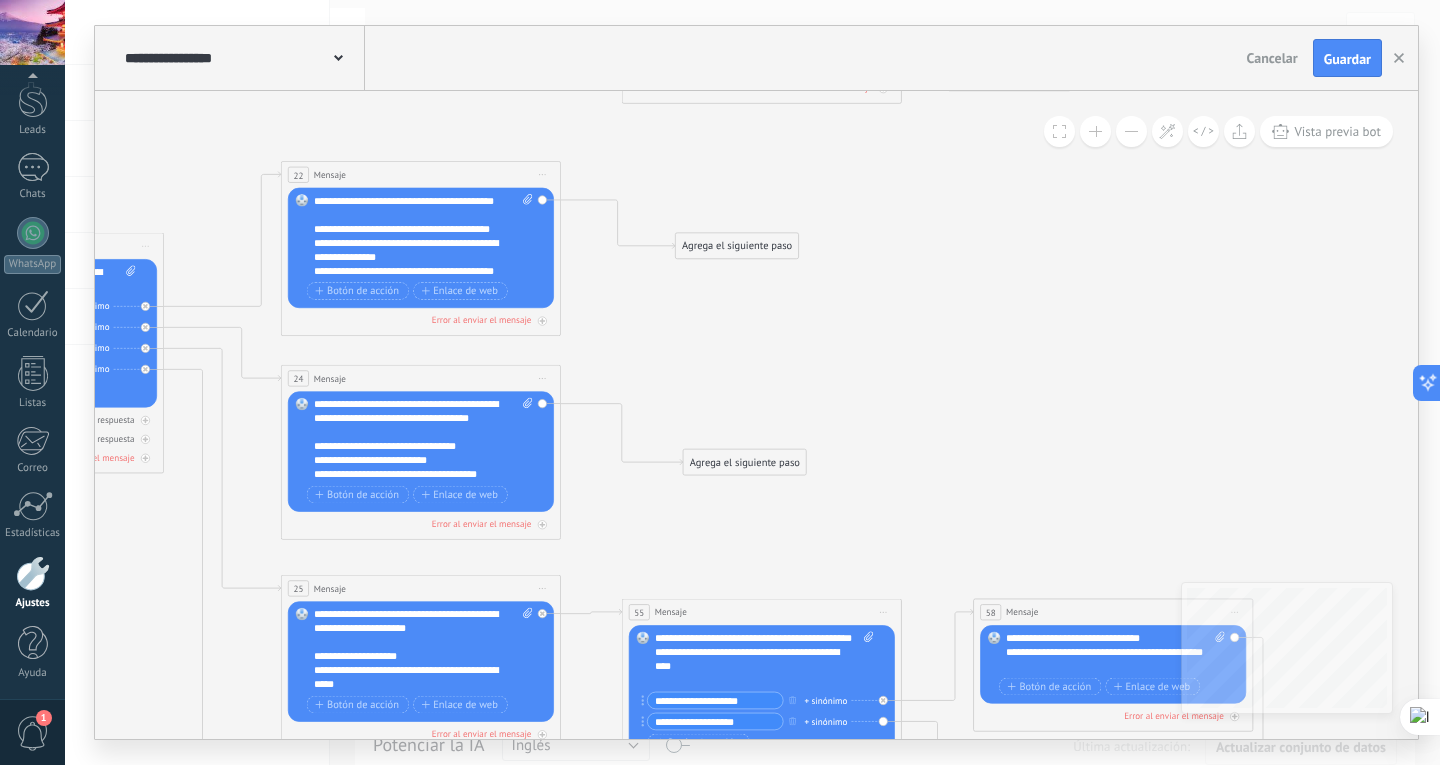 click 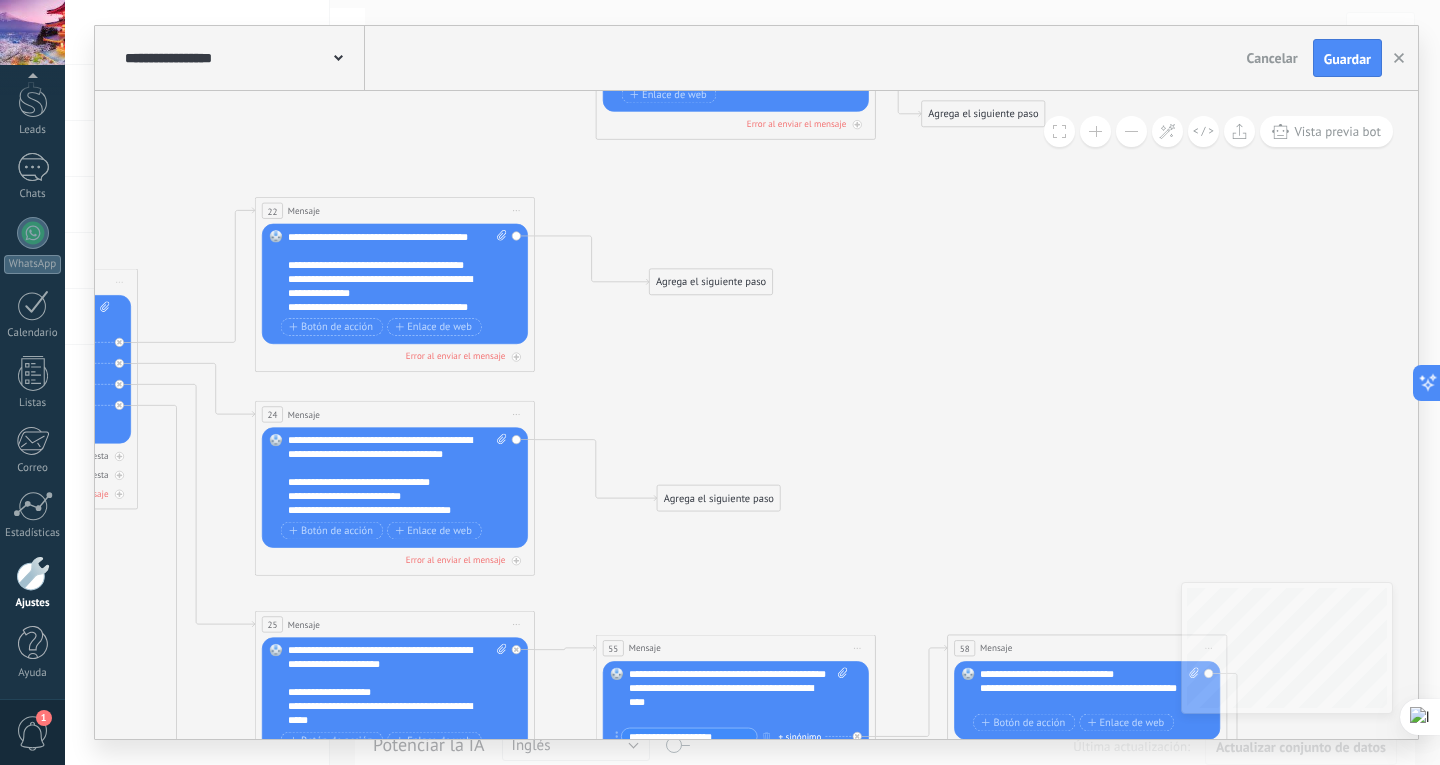 drag, startPoint x: 899, startPoint y: 326, endPoint x: 868, endPoint y: 363, distance: 48.270073 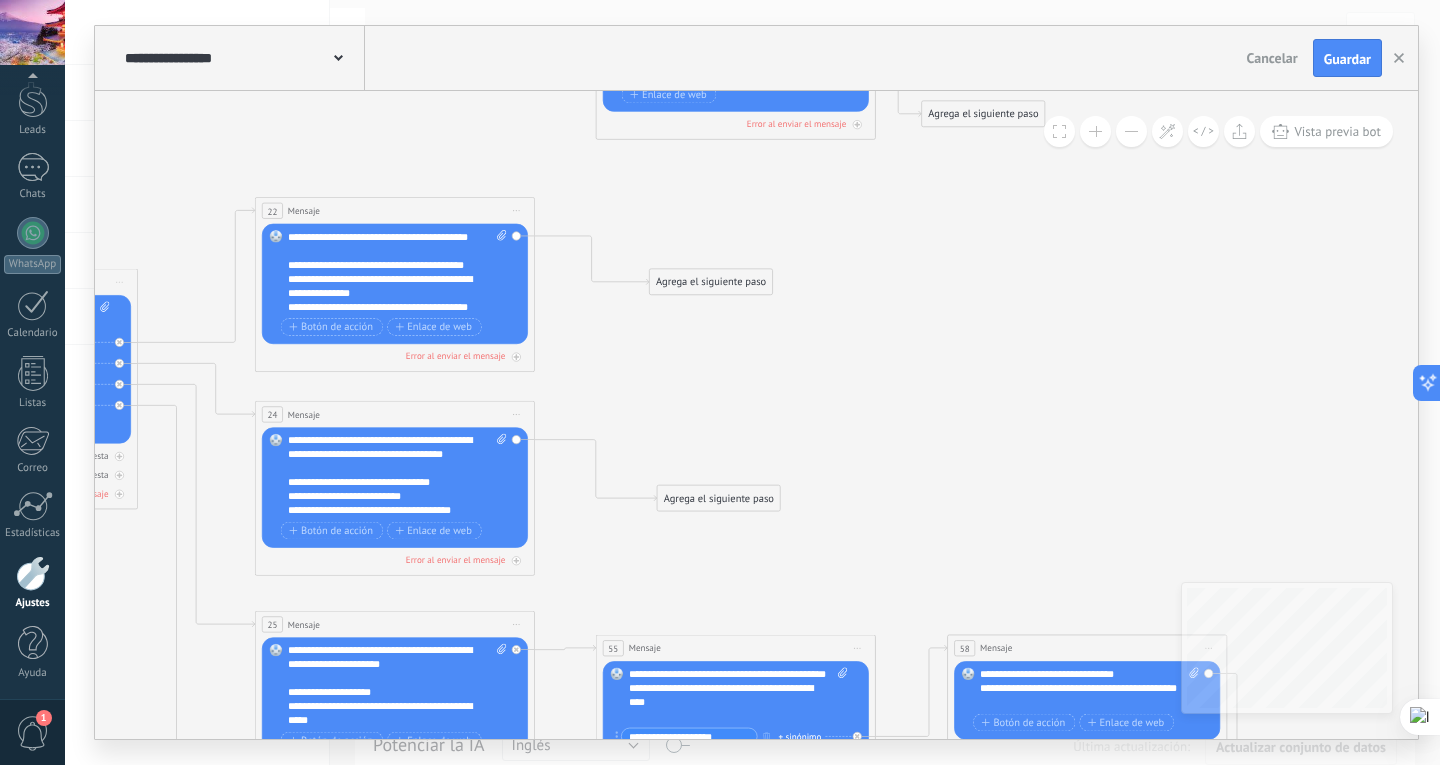 click 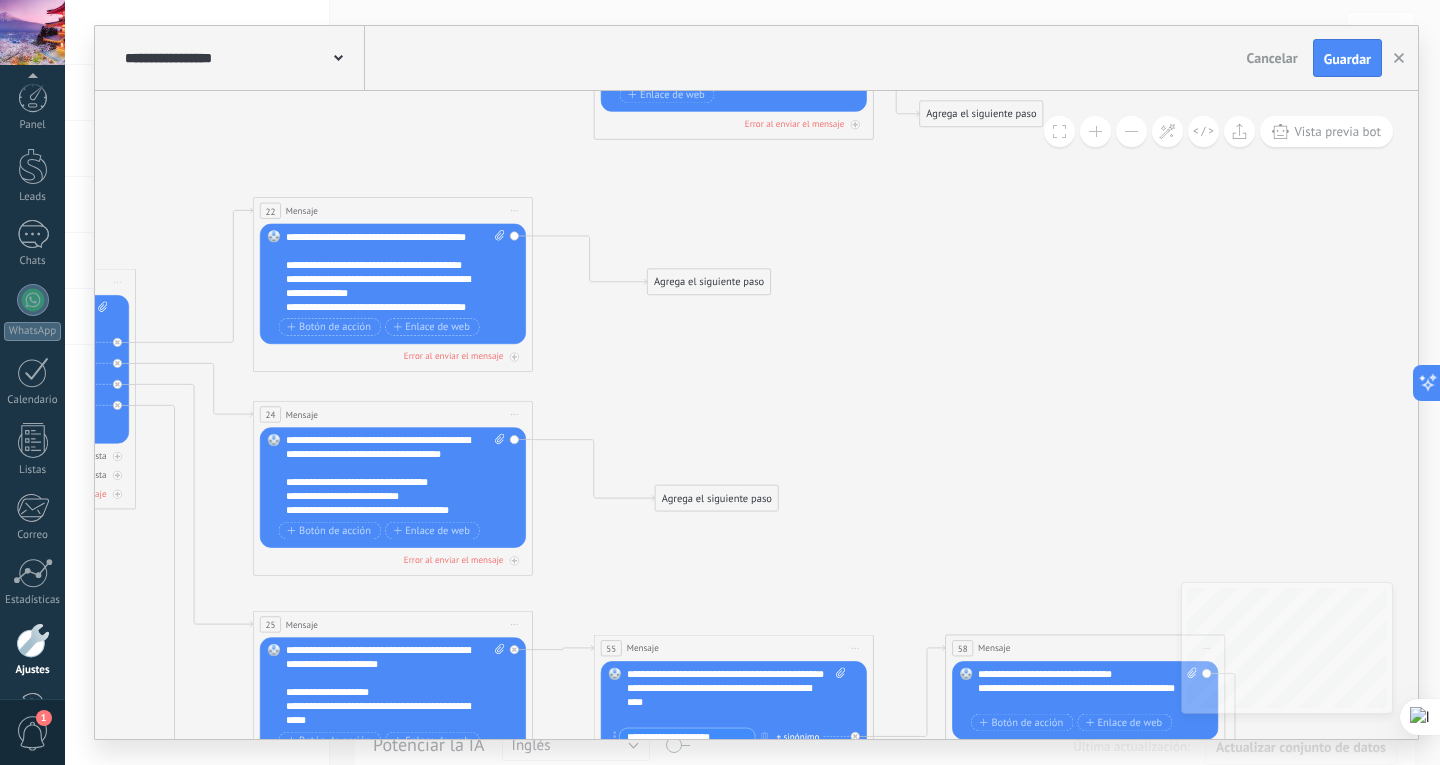 scroll, scrollTop: 0, scrollLeft: 0, axis: both 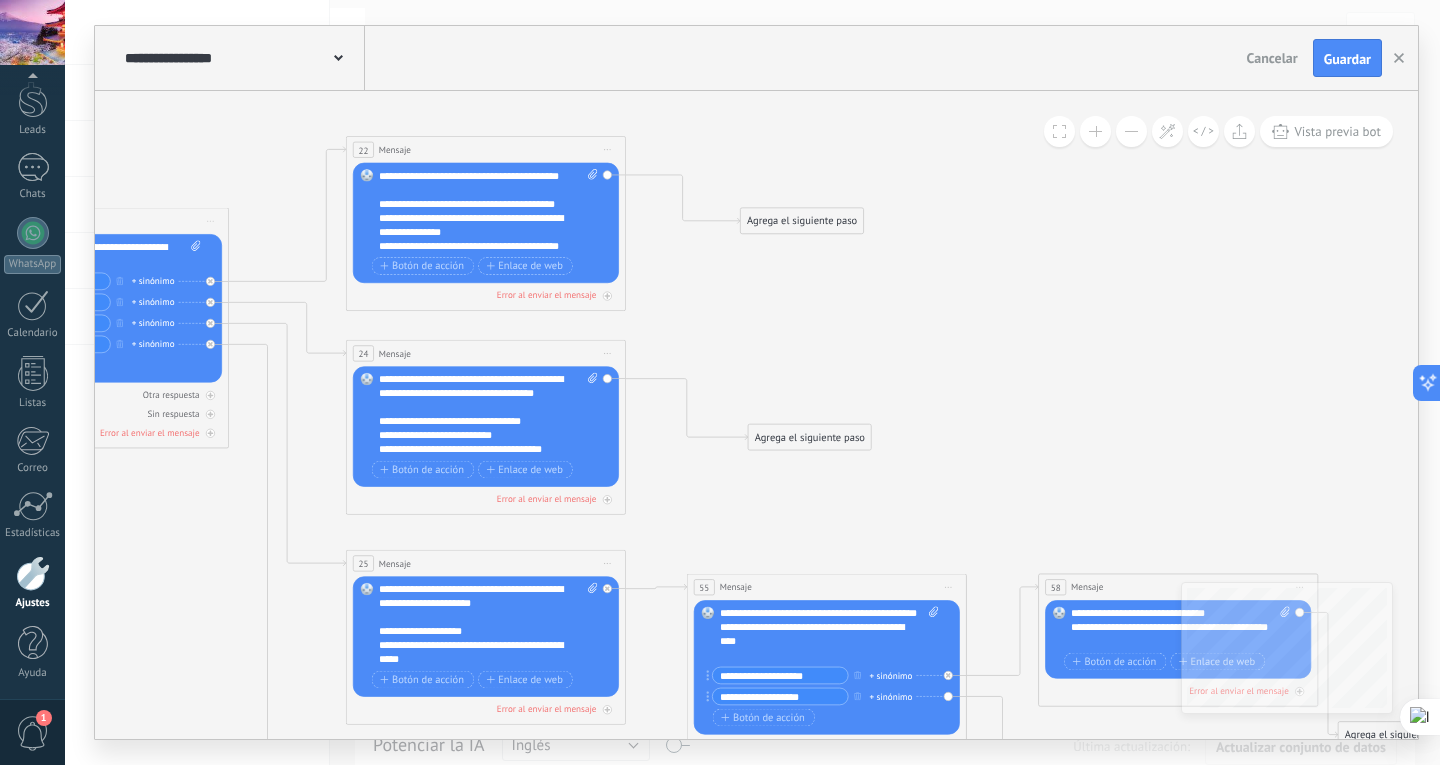 drag, startPoint x: 871, startPoint y: 308, endPoint x: 1182, endPoint y: 273, distance: 312.96326 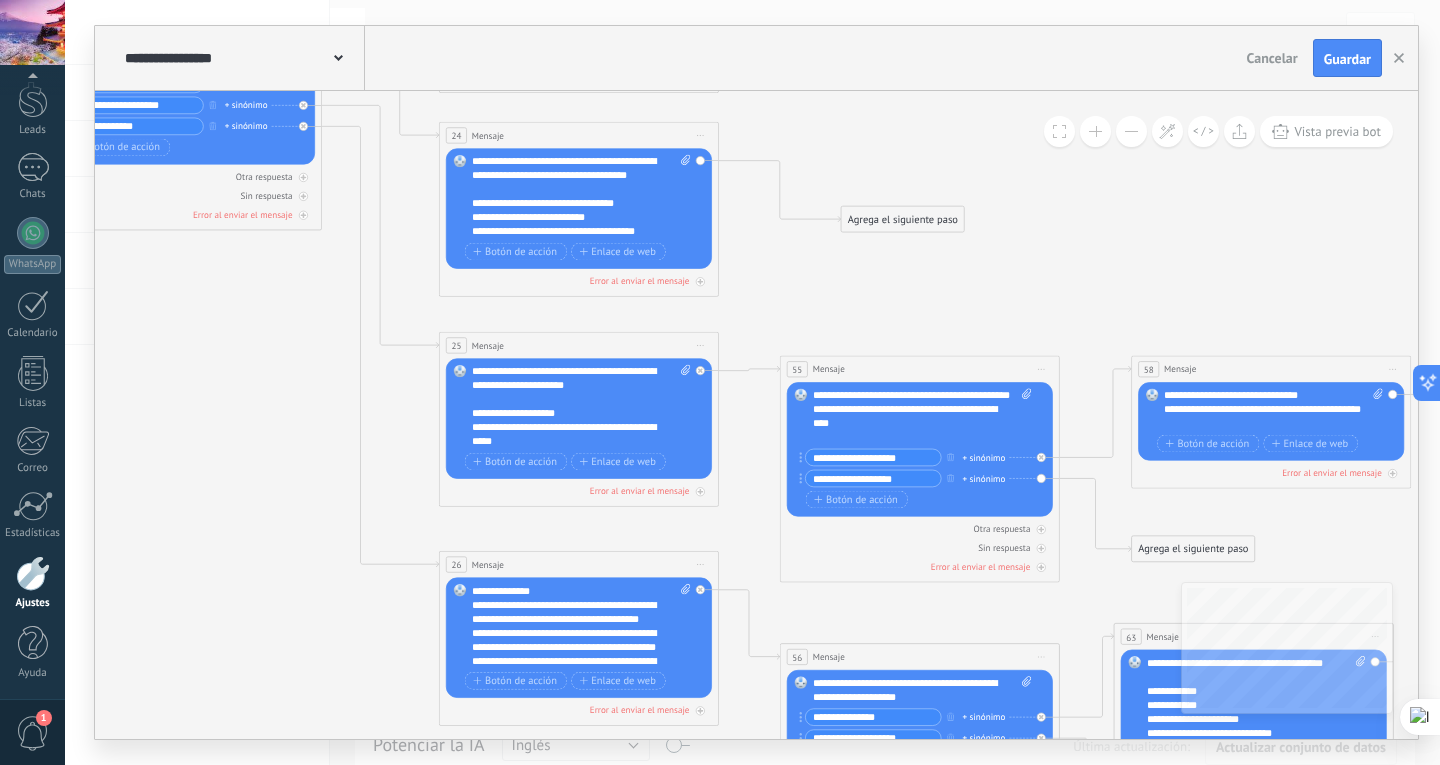 drag, startPoint x: 1088, startPoint y: 260, endPoint x: 1114, endPoint y: 170, distance: 93.680305 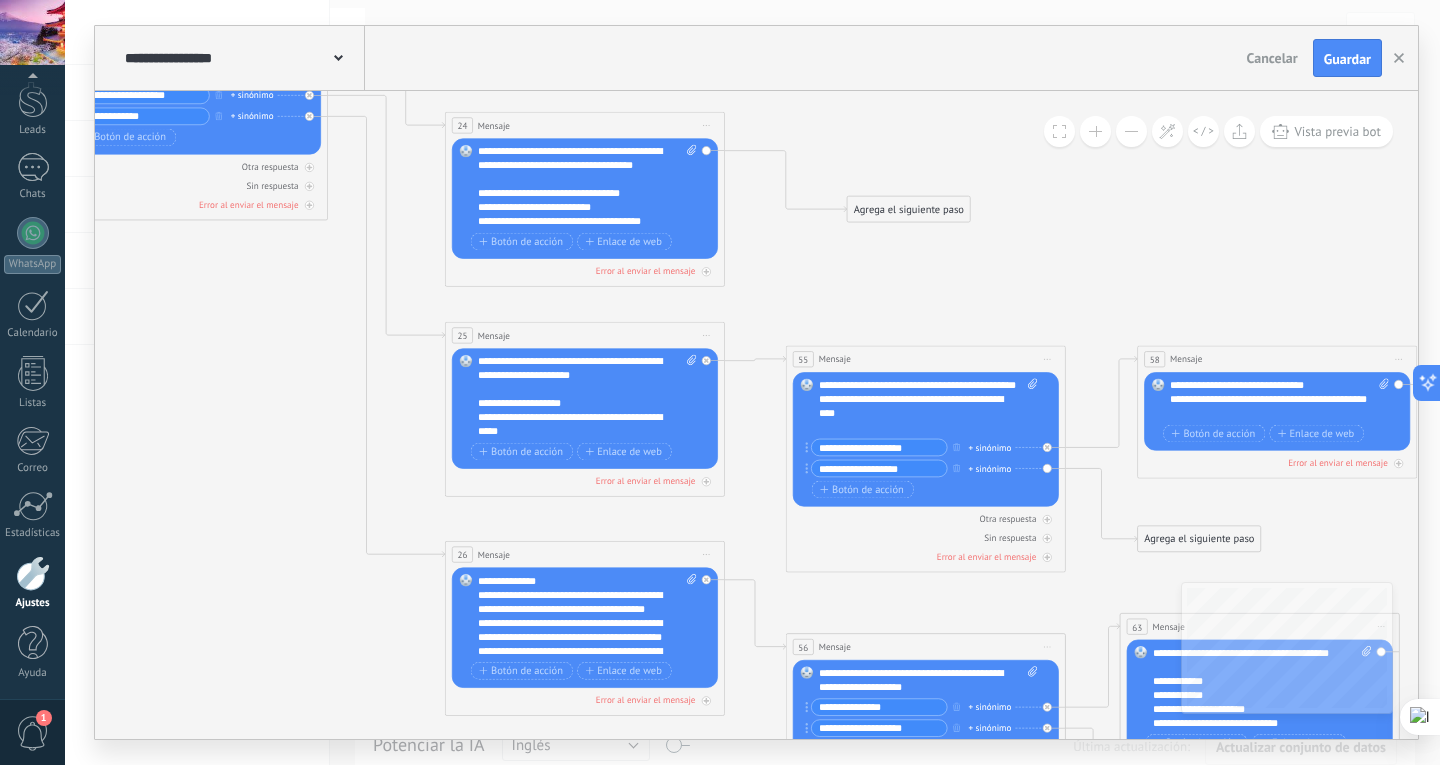 click at bounding box center [1131, 131] 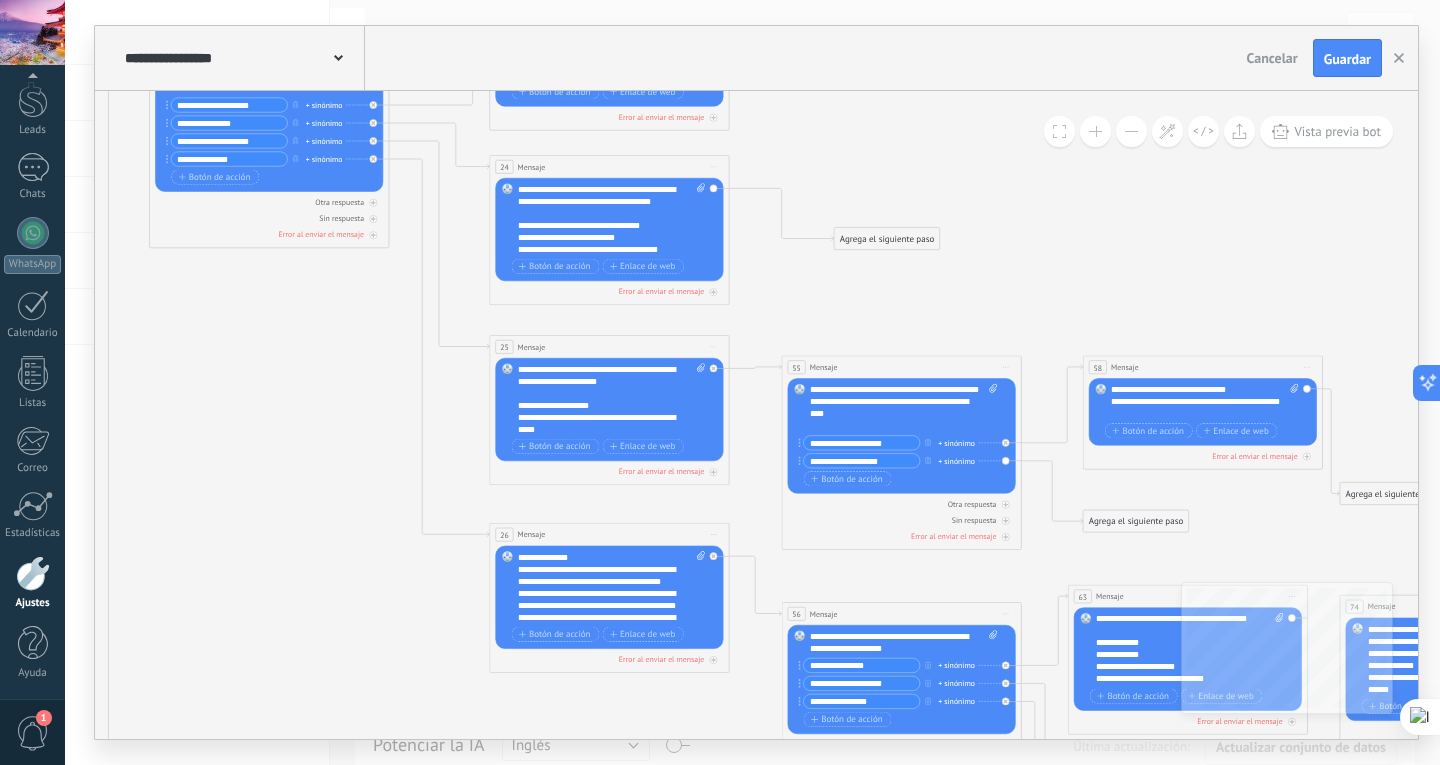 click at bounding box center (1131, 131) 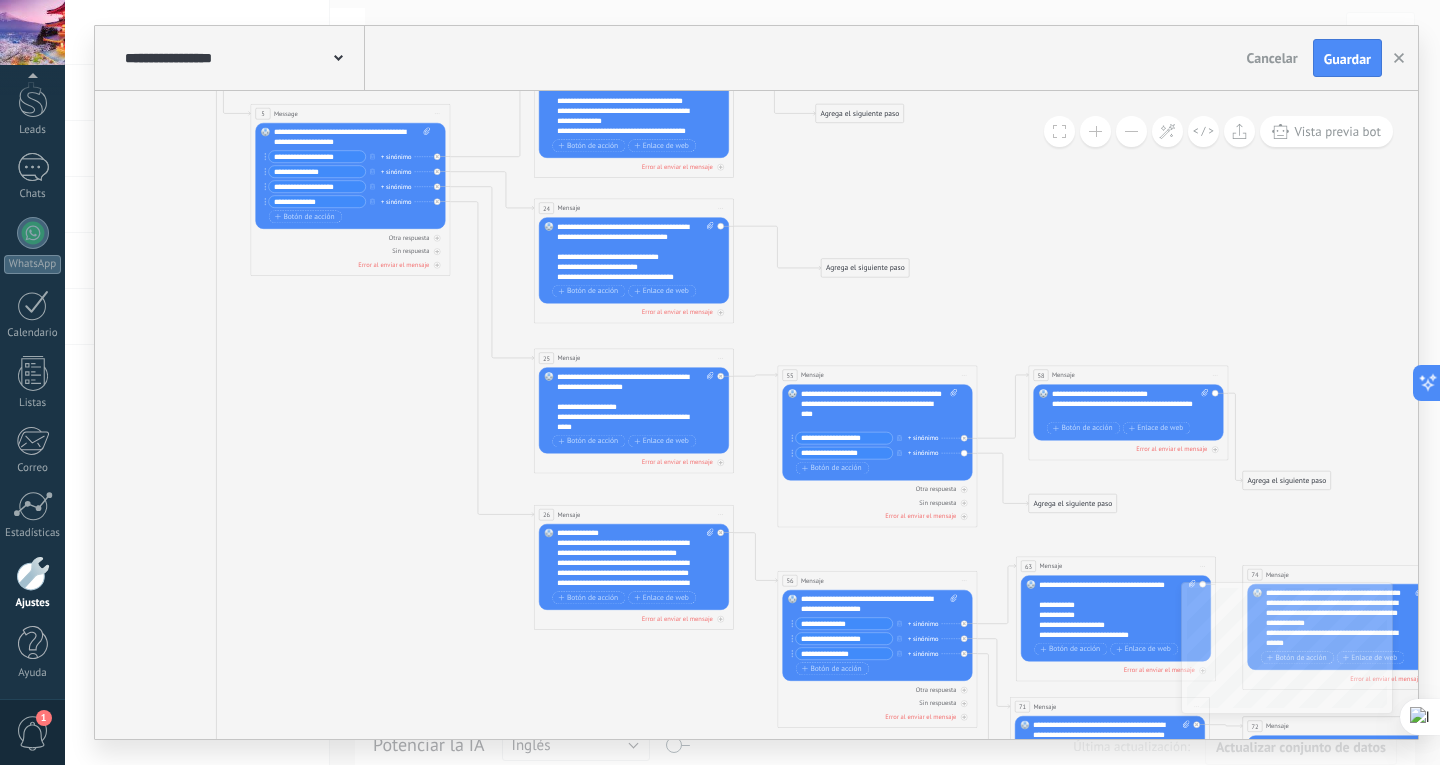 click at bounding box center (1131, 131) 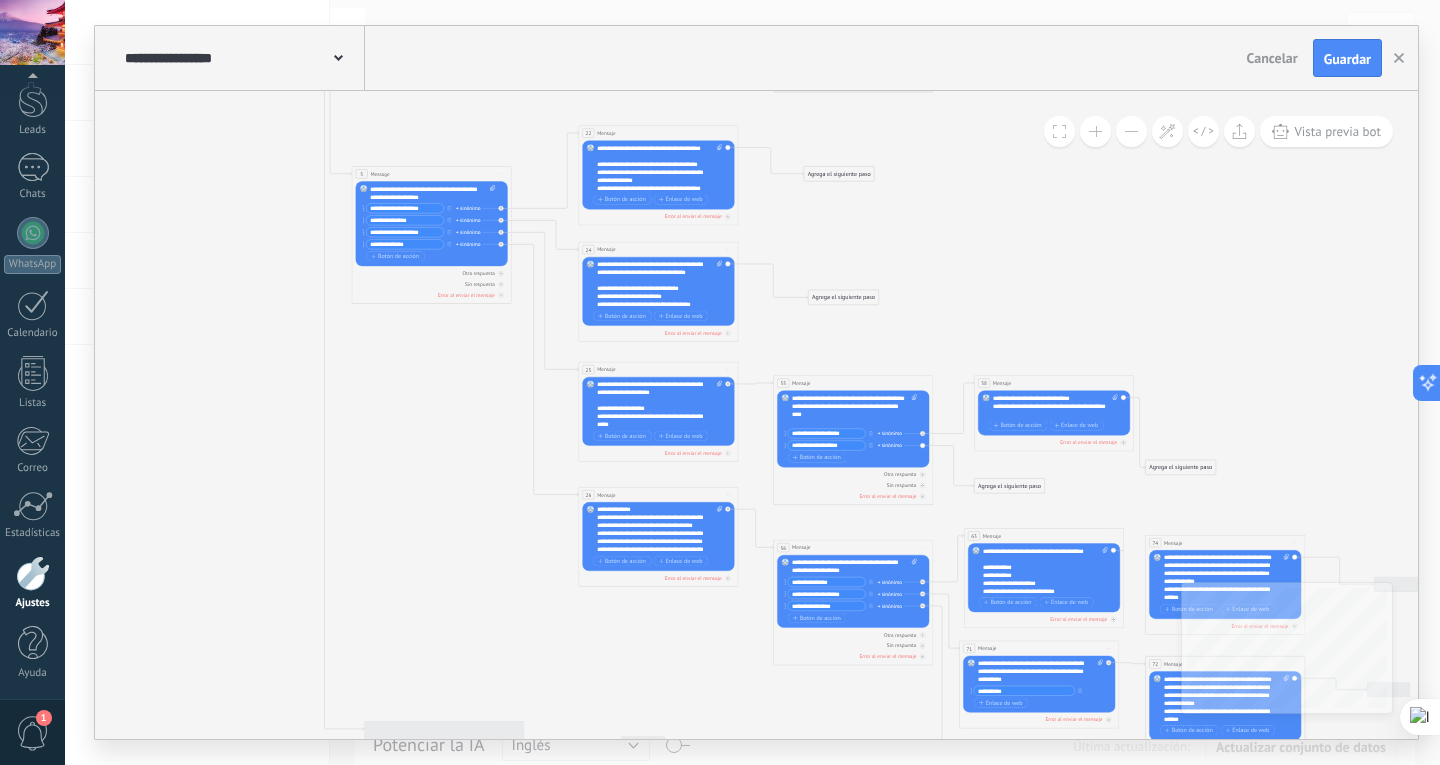 click at bounding box center (1131, 131) 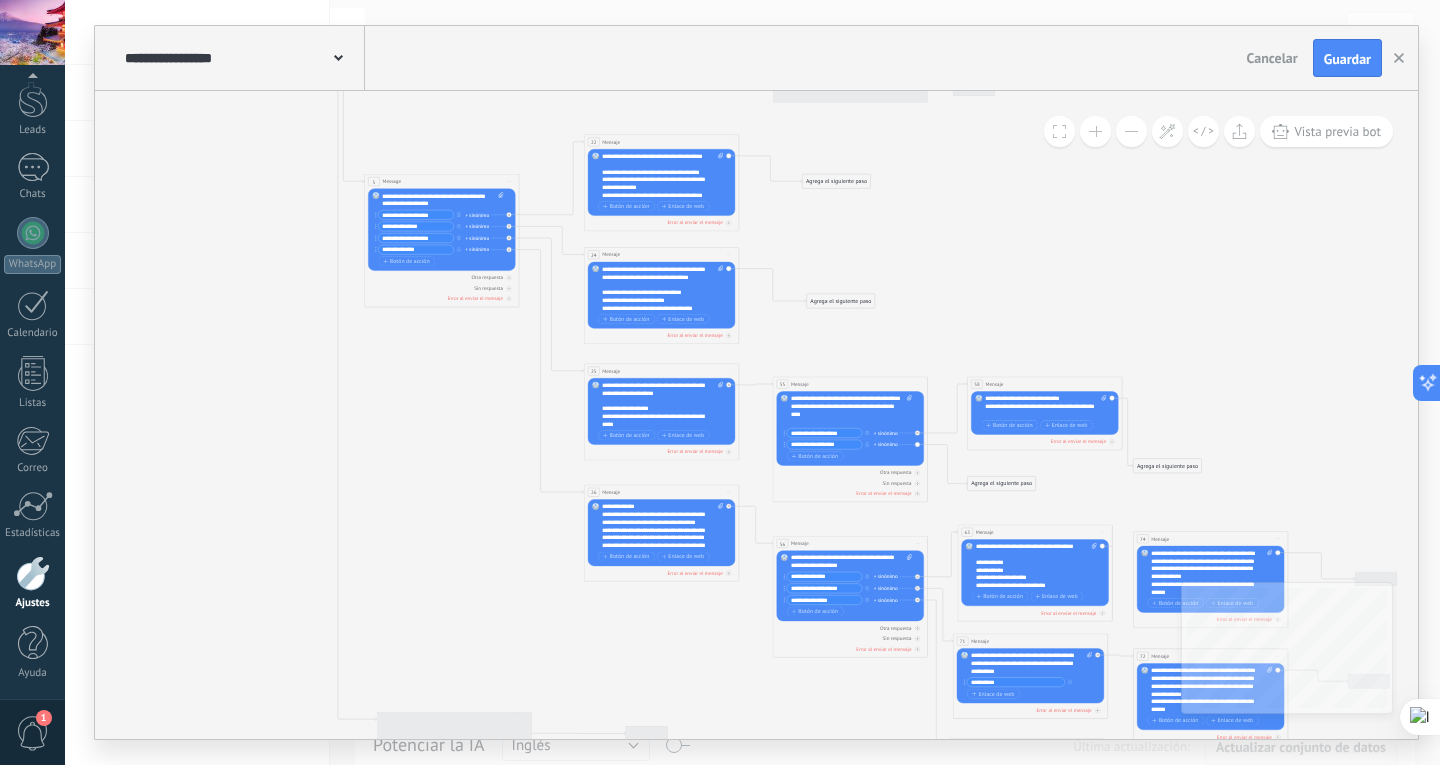 click at bounding box center [1131, 131] 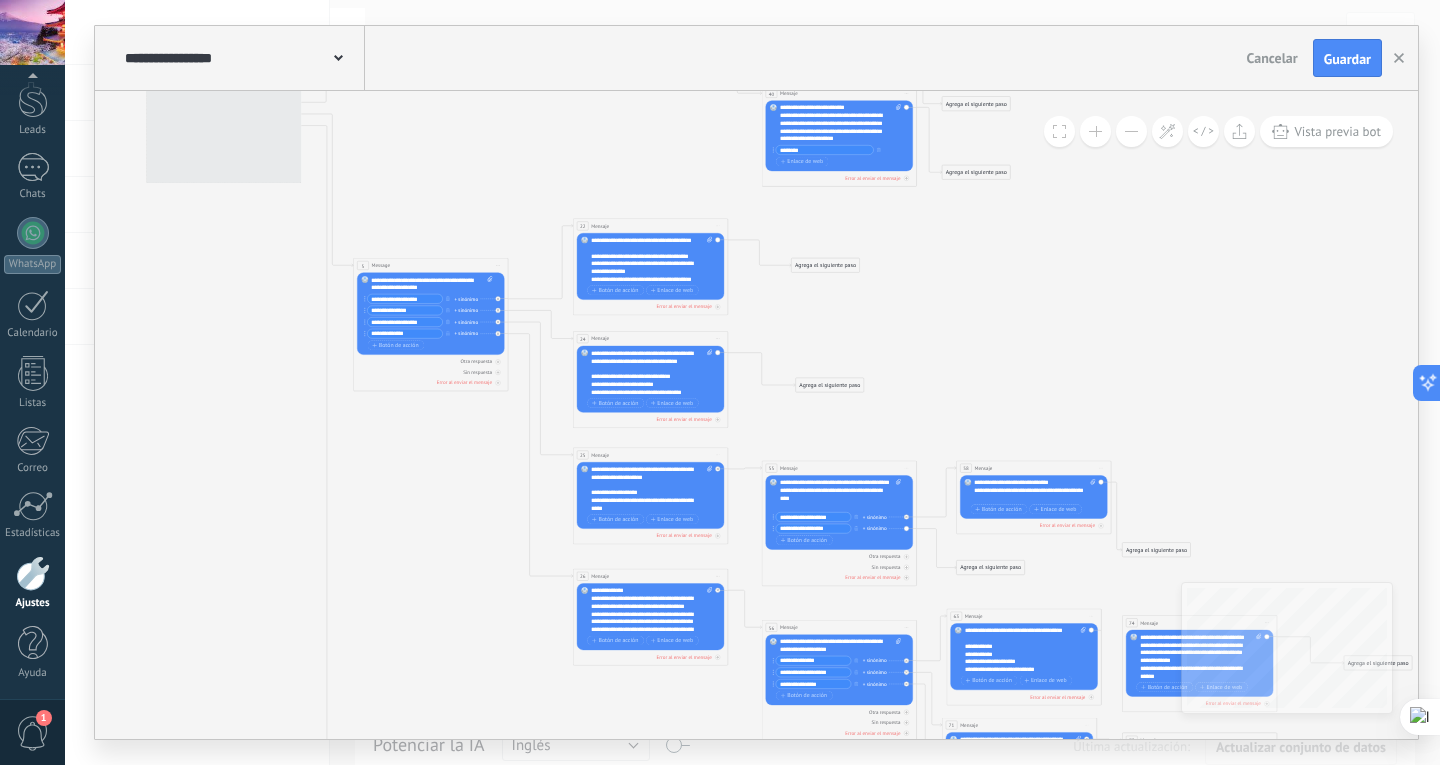 drag, startPoint x: 1047, startPoint y: 324, endPoint x: 968, endPoint y: 561, distance: 249.81993 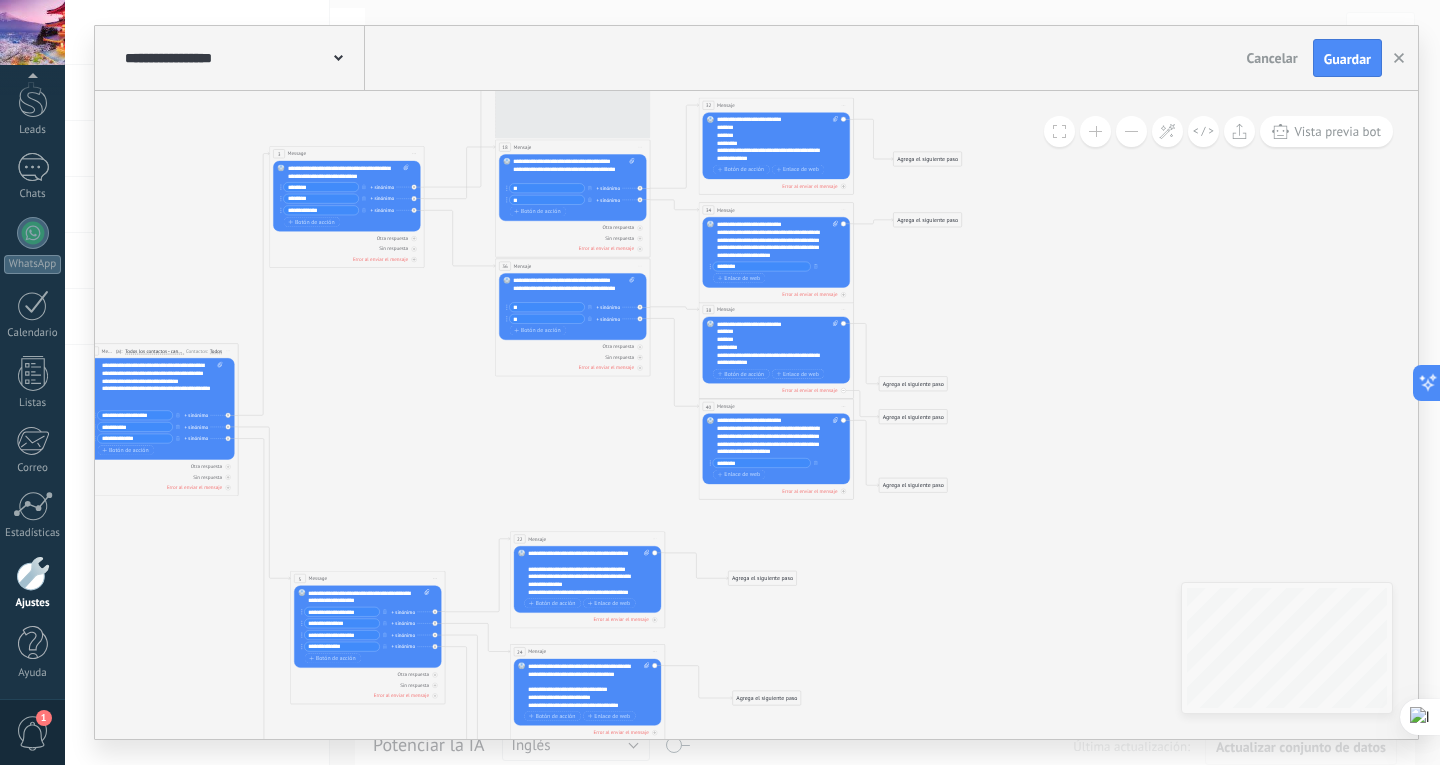 drag, startPoint x: 980, startPoint y: 554, endPoint x: 1143, endPoint y: 703, distance: 220.83931 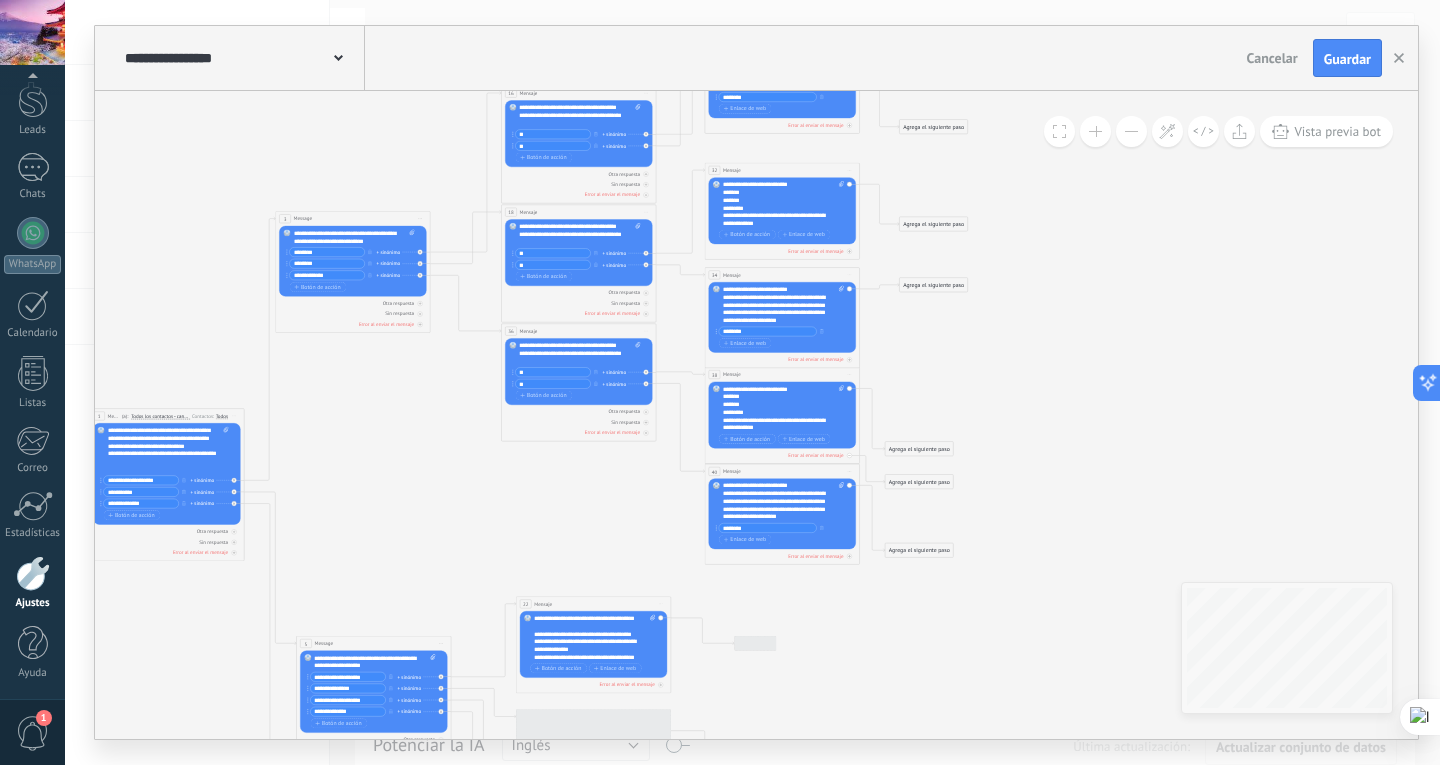 drag, startPoint x: 1148, startPoint y: 483, endPoint x: 980, endPoint y: 237, distance: 297.8926 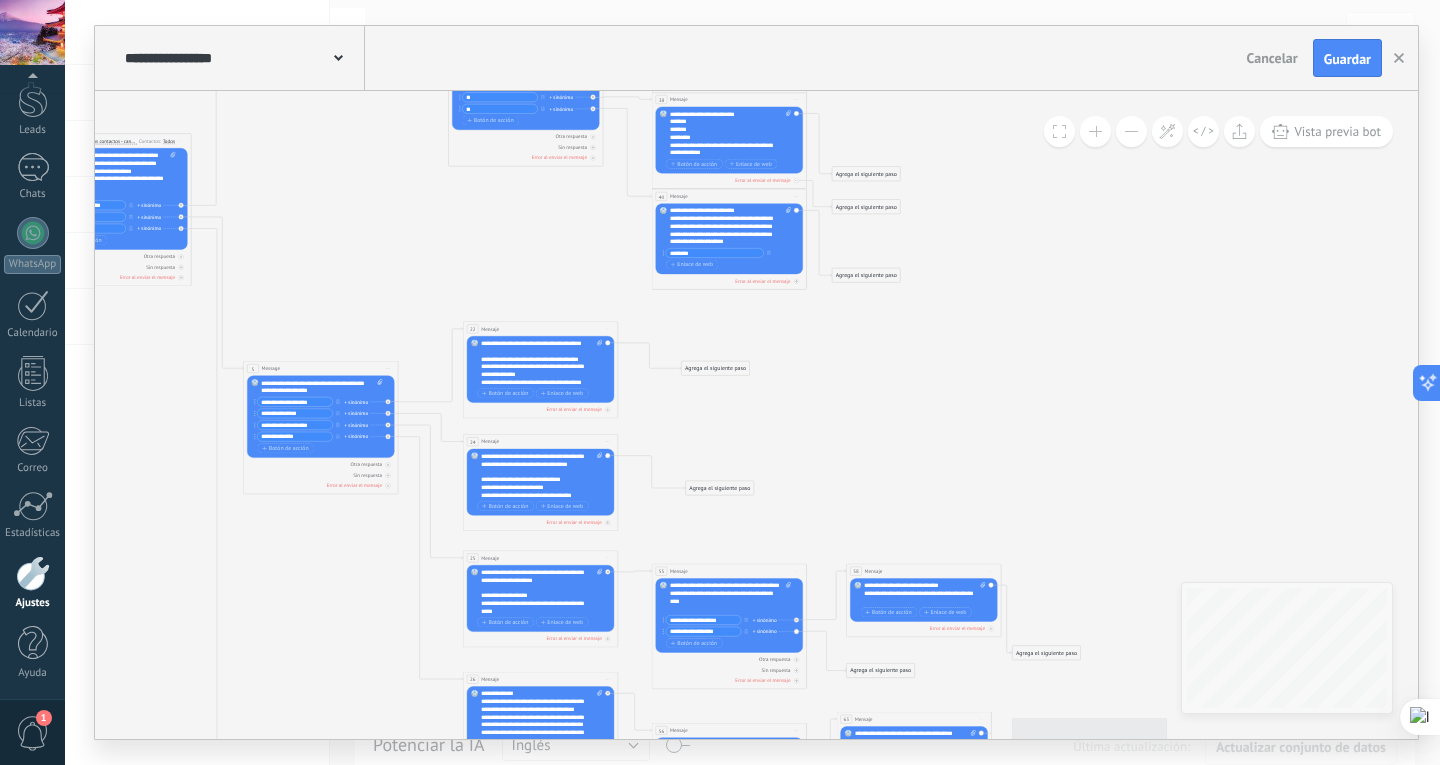 drag, startPoint x: 1113, startPoint y: 305, endPoint x: 1151, endPoint y: 214, distance: 98.61542 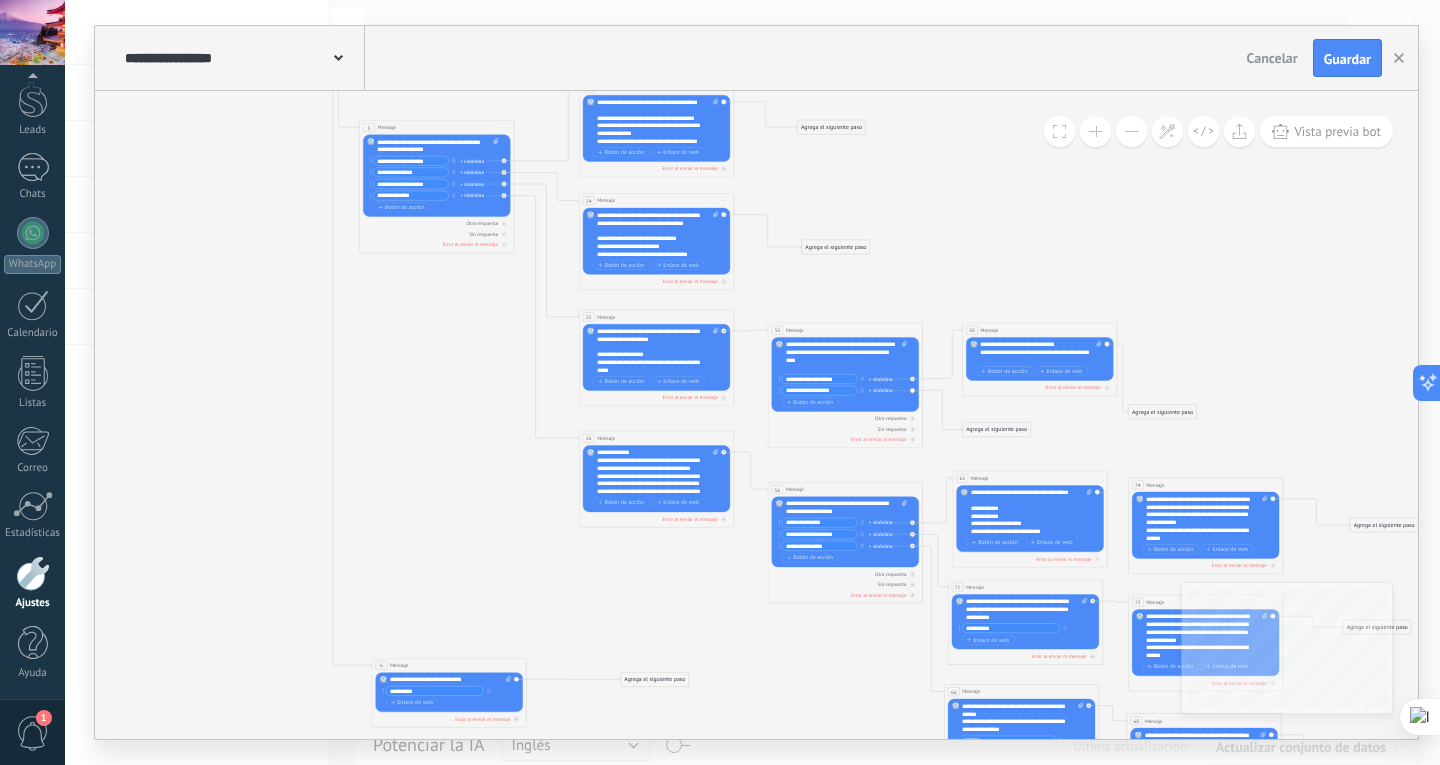 drag, startPoint x: 1050, startPoint y: 250, endPoint x: 1057, endPoint y: 221, distance: 29.832869 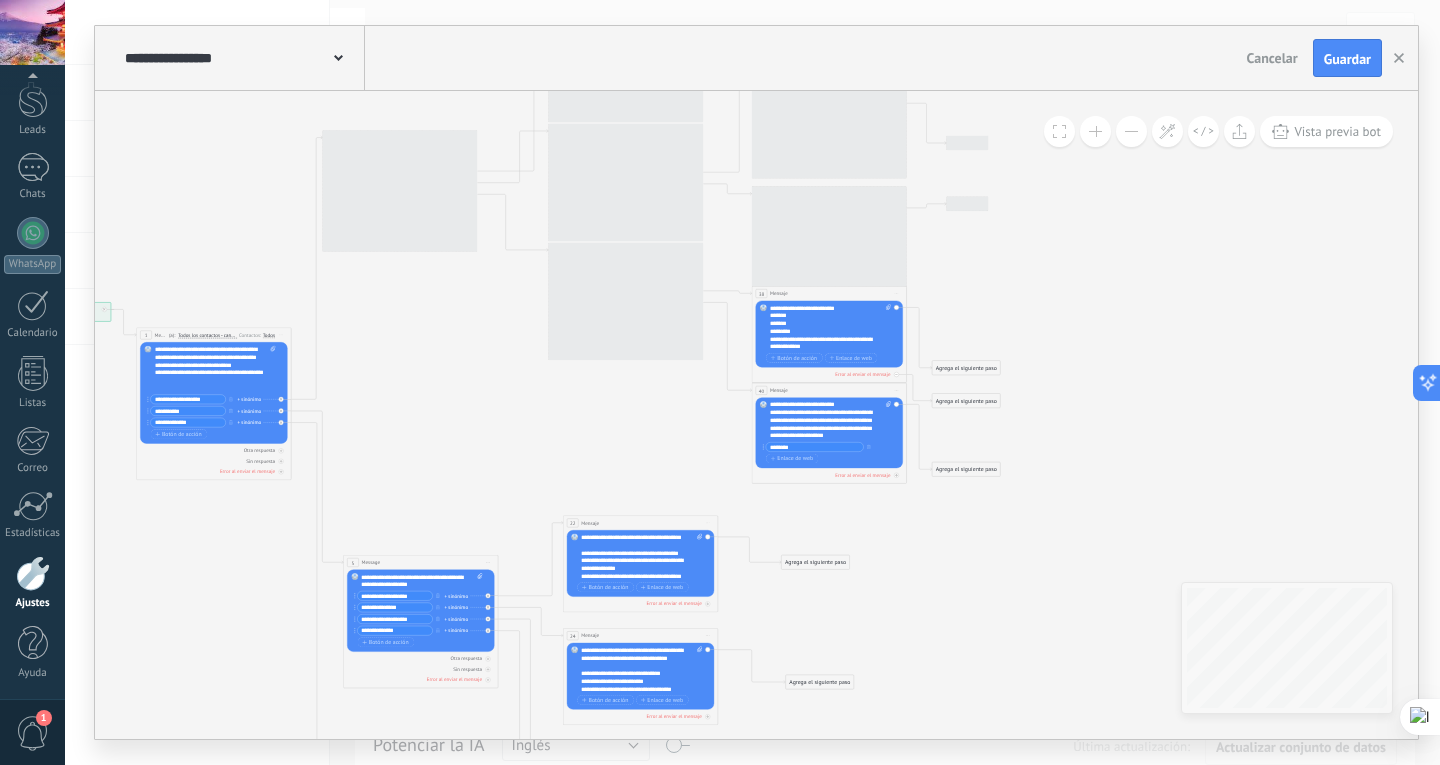drag, startPoint x: 1079, startPoint y: 267, endPoint x: 1056, endPoint y: 734, distance: 467.56604 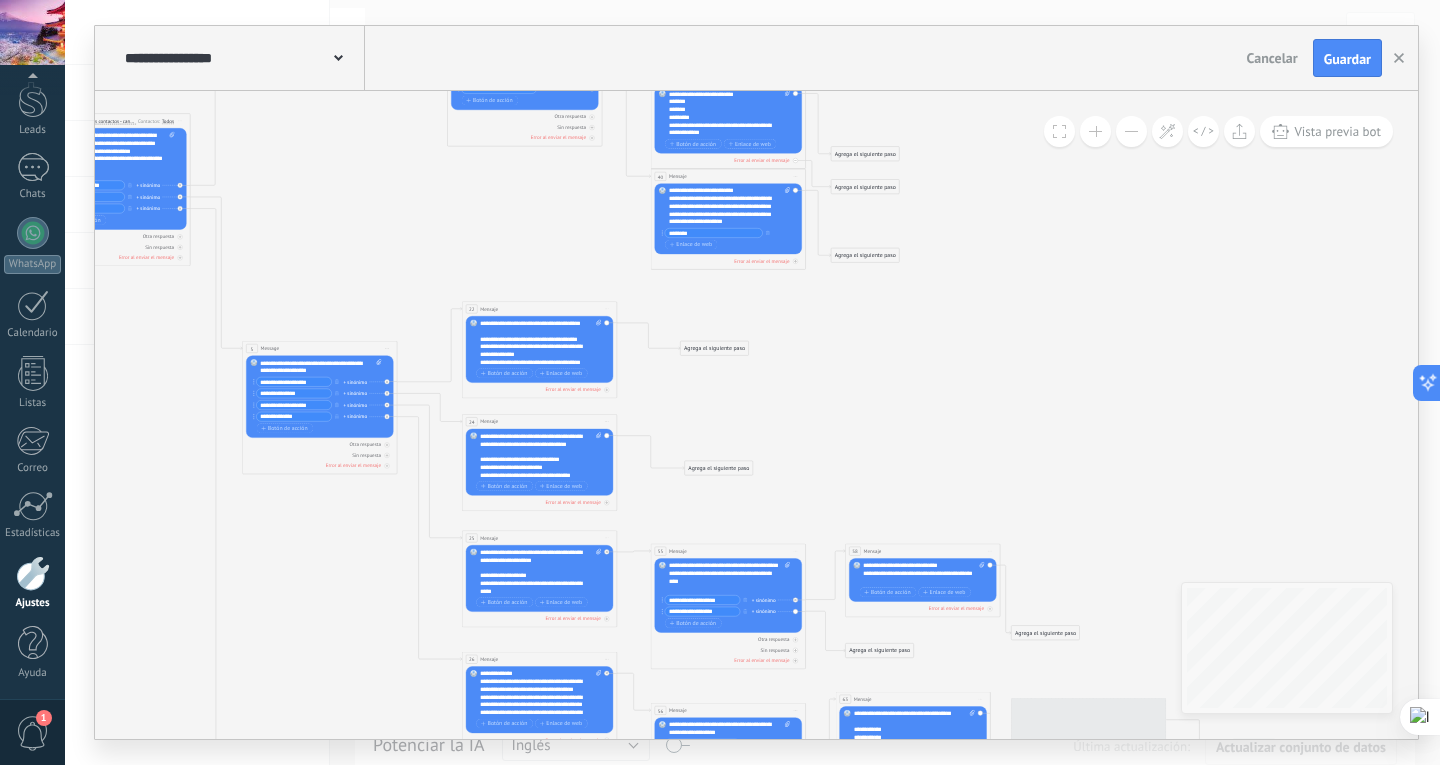 drag, startPoint x: 1069, startPoint y: 483, endPoint x: 950, endPoint y: 359, distance: 171.86331 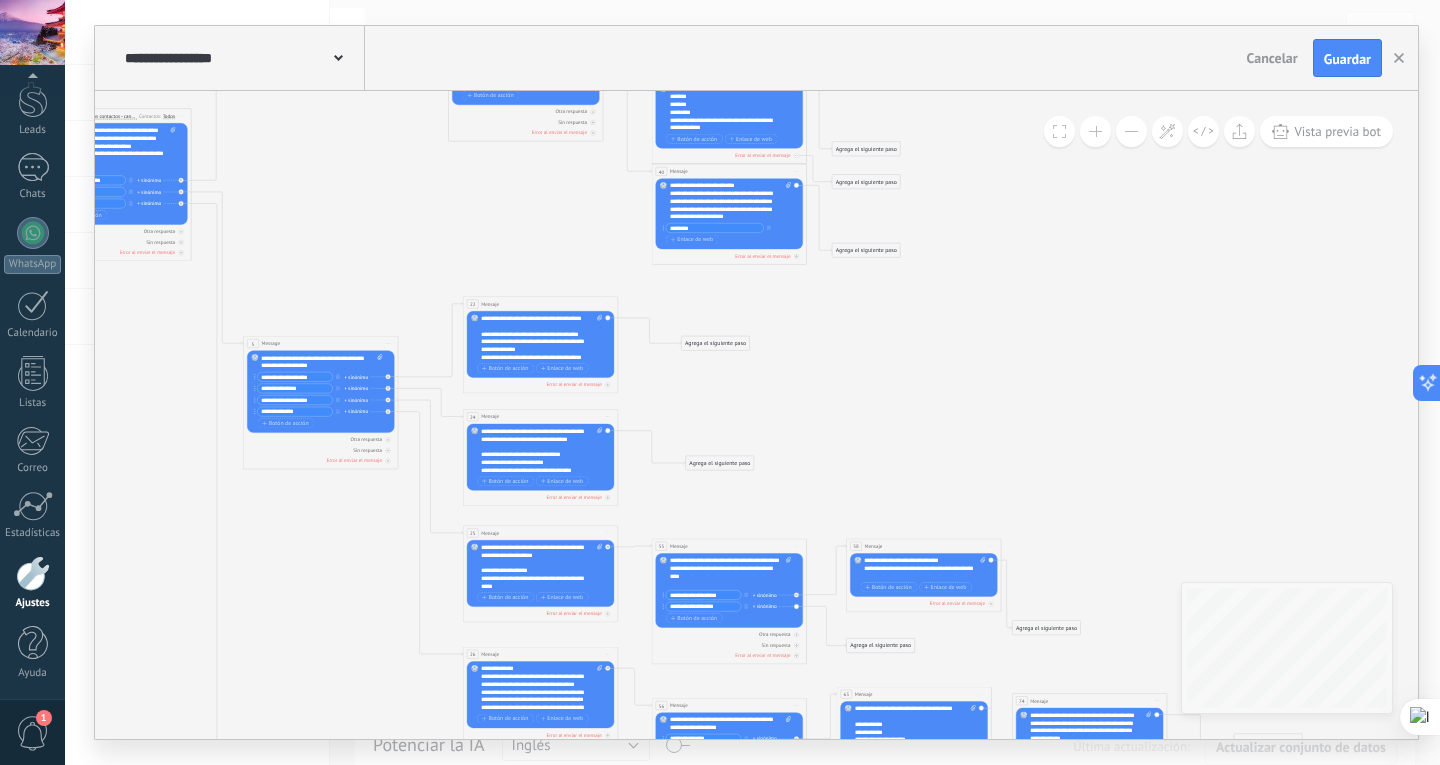 click at bounding box center (1095, 131) 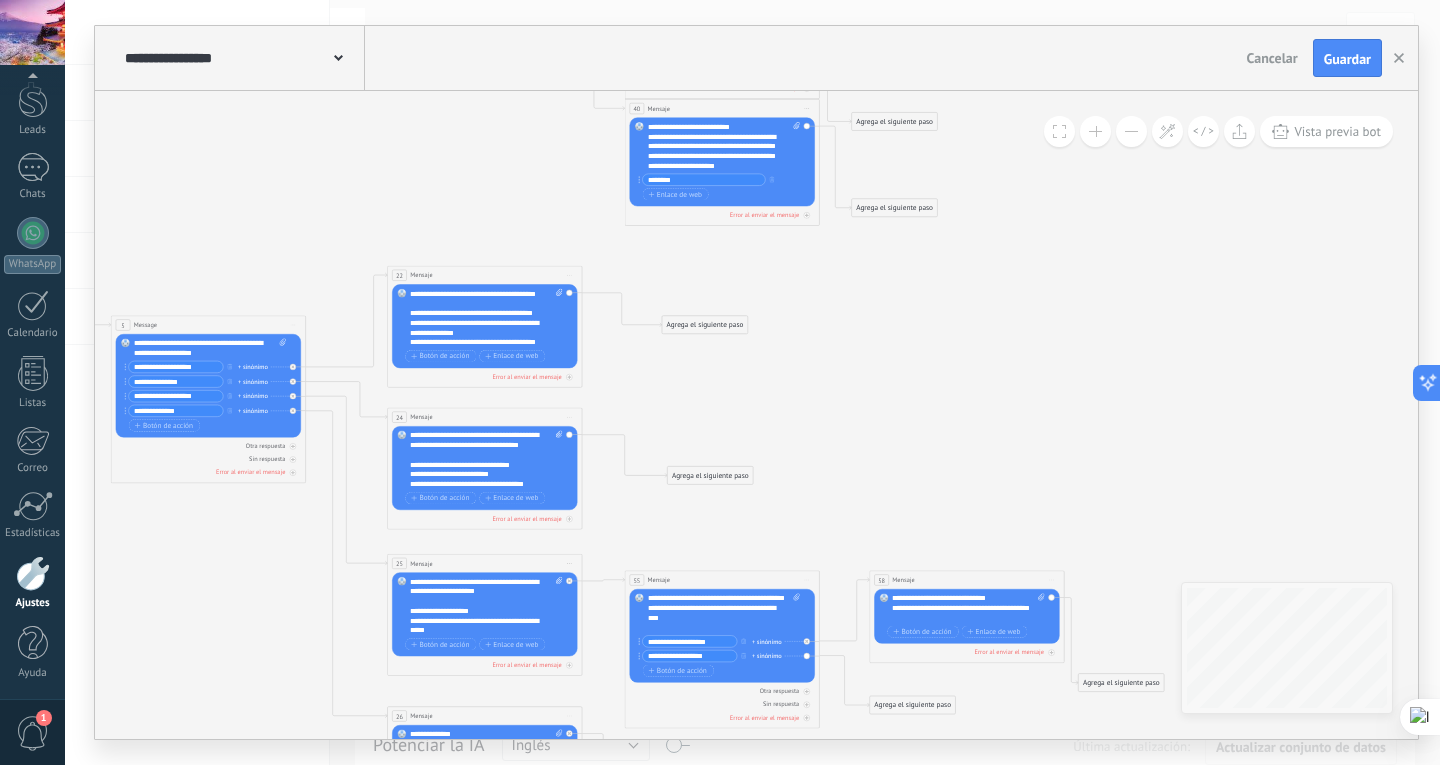 click at bounding box center (1095, 131) 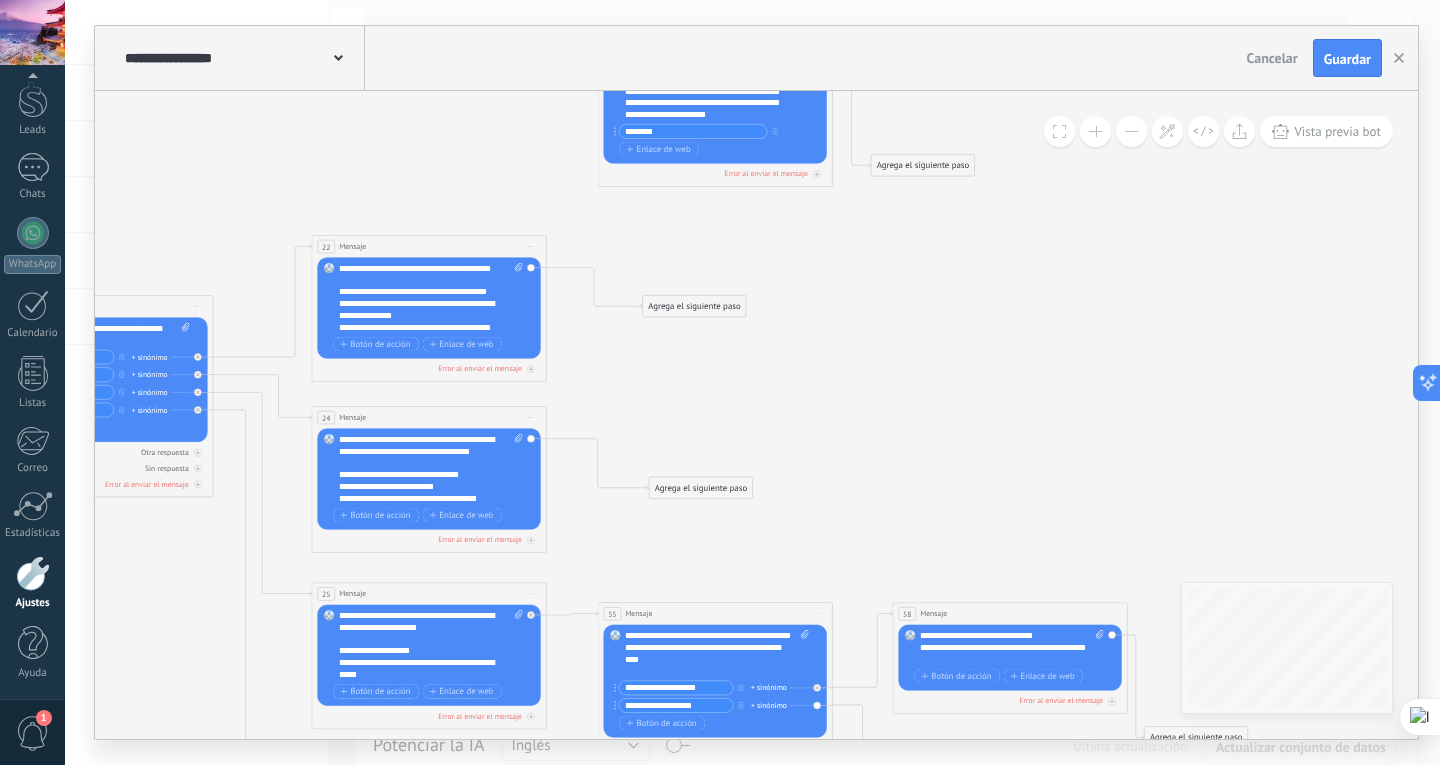 click at bounding box center (1095, 131) 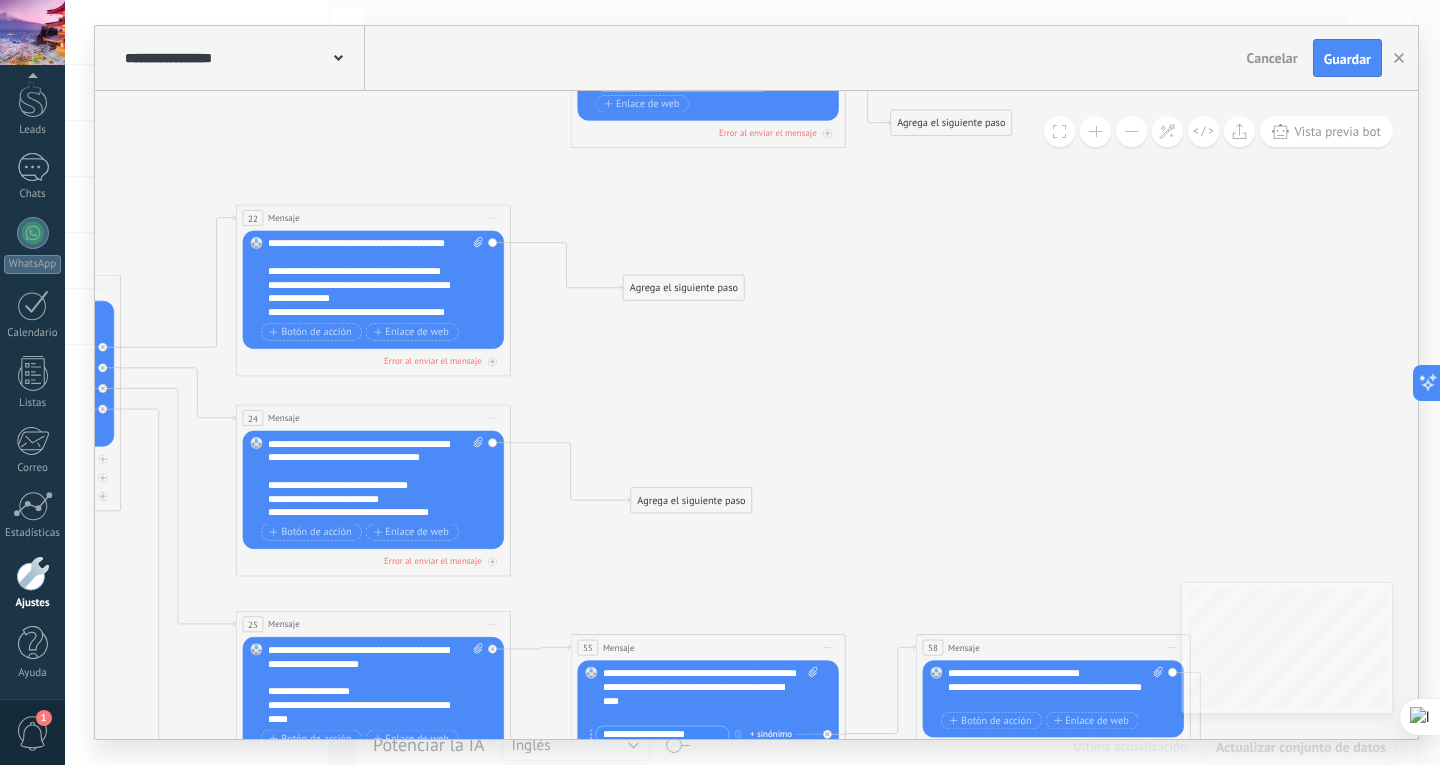 click at bounding box center (1095, 131) 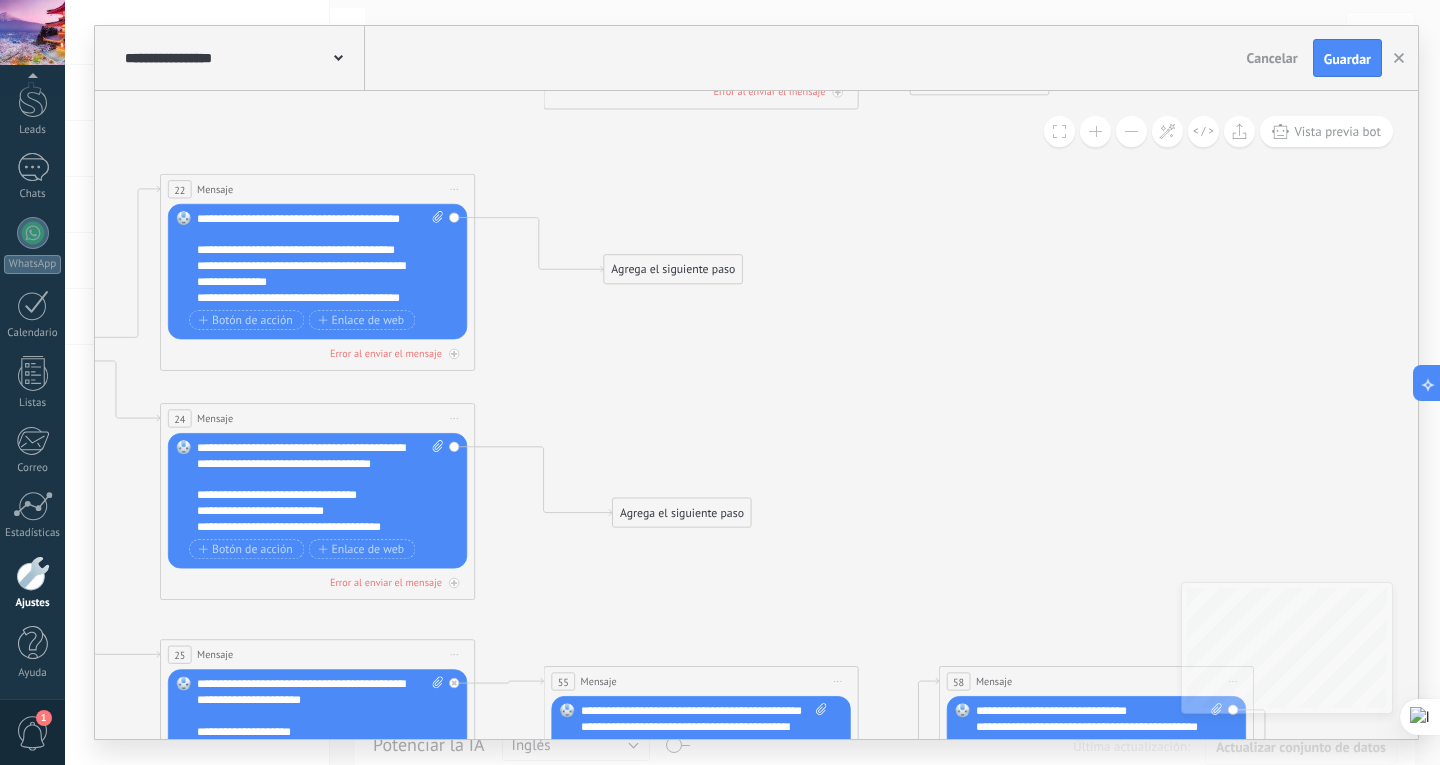 click on "Agrega el siguiente paso" at bounding box center [673, 270] 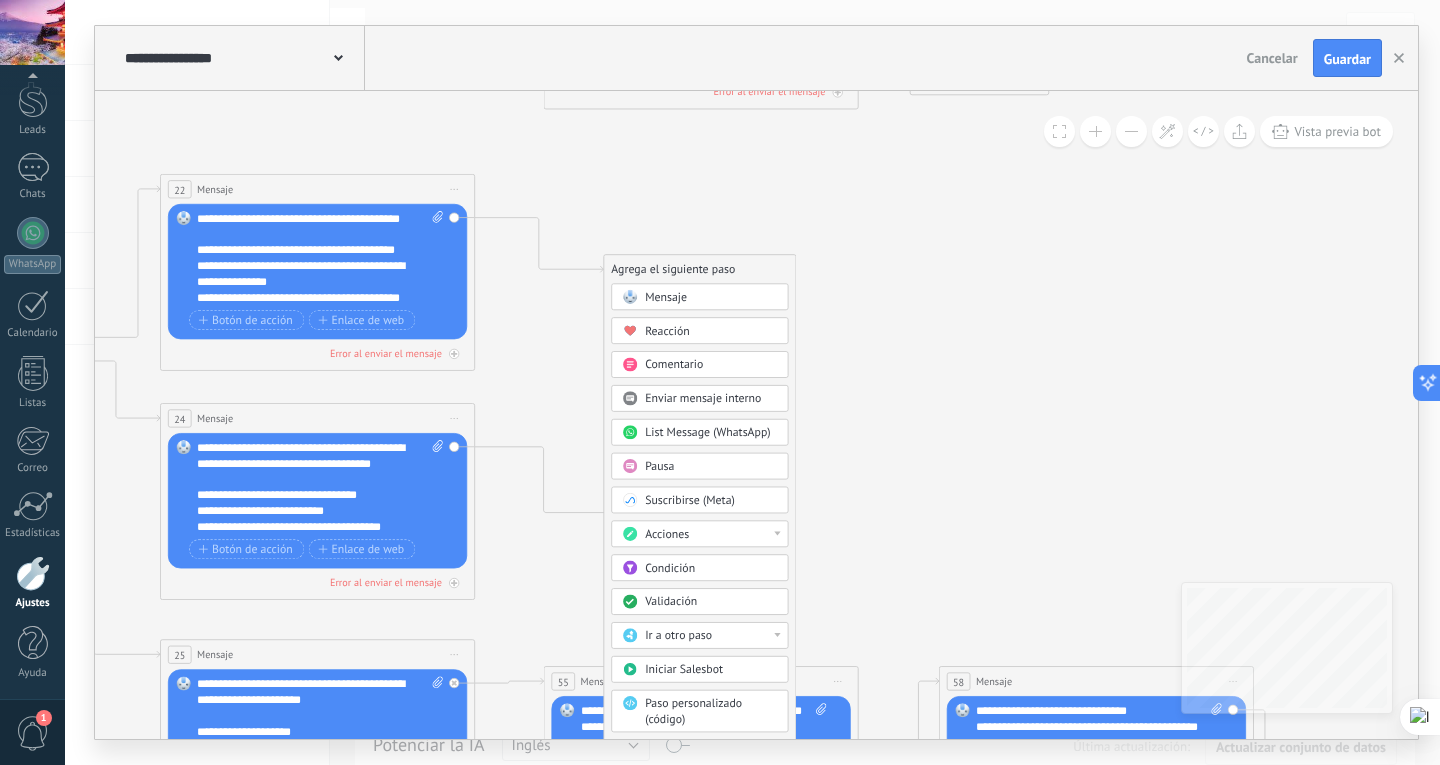 click on "Mensaje" at bounding box center [711, 298] 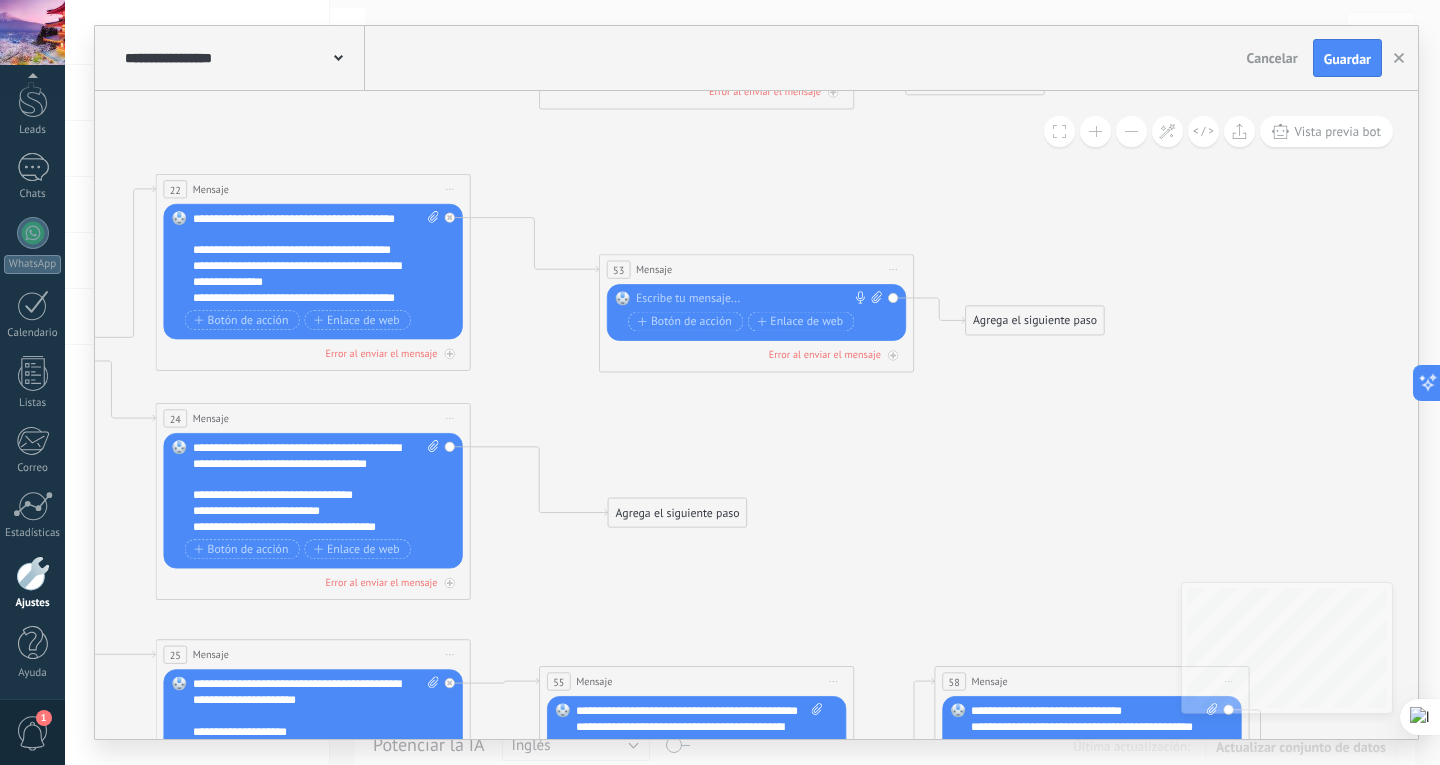 click at bounding box center [753, 299] 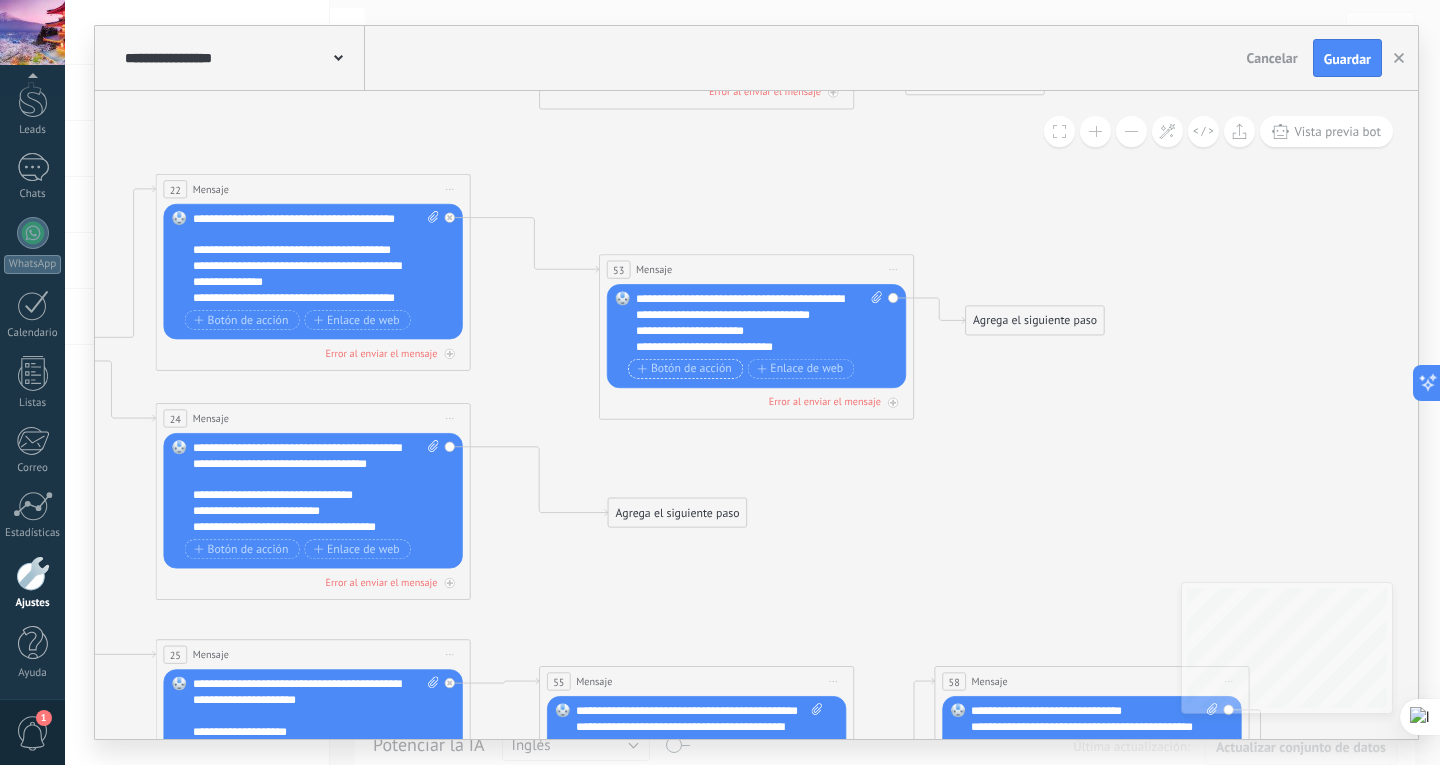 click on "Botón de acción" at bounding box center [685, 369] 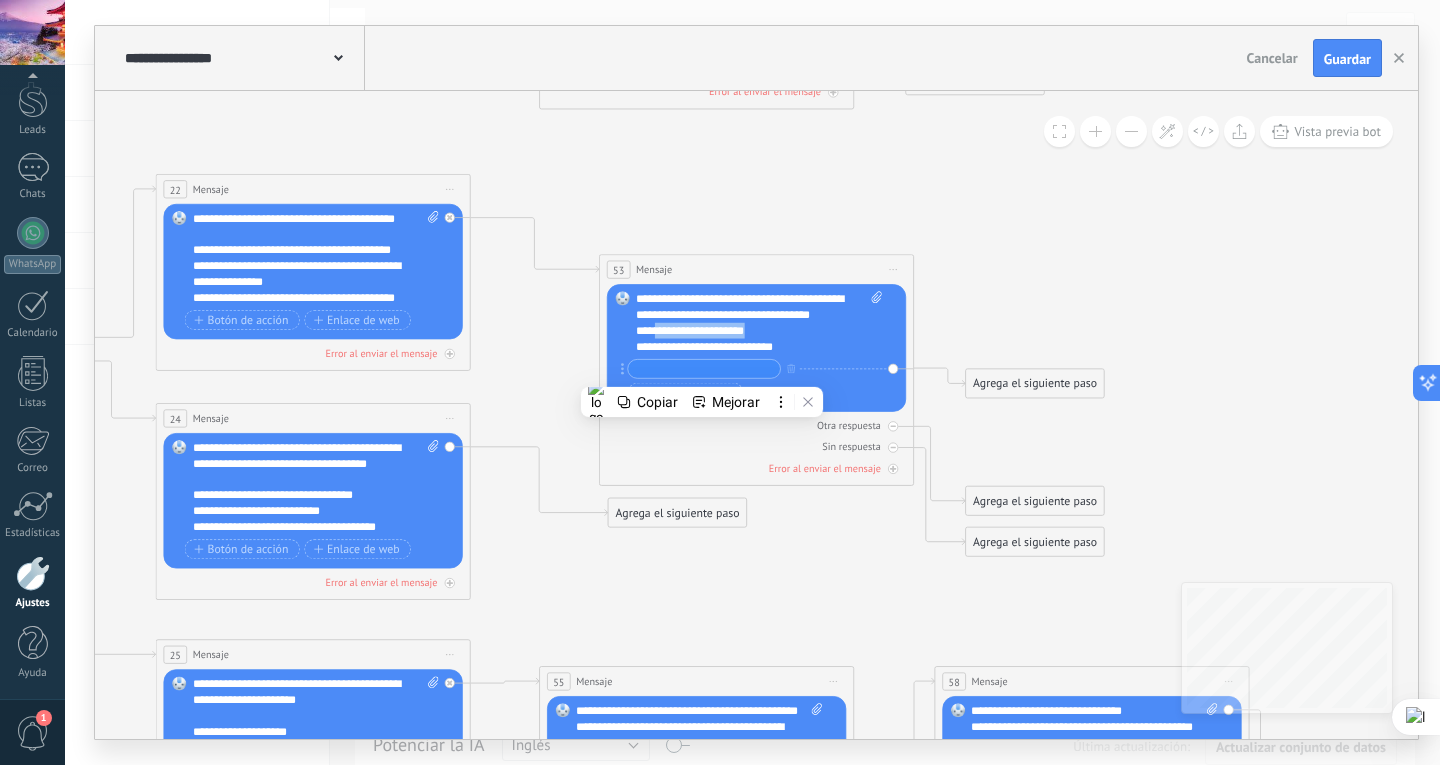 drag, startPoint x: 751, startPoint y: 330, endPoint x: 655, endPoint y: 330, distance: 96 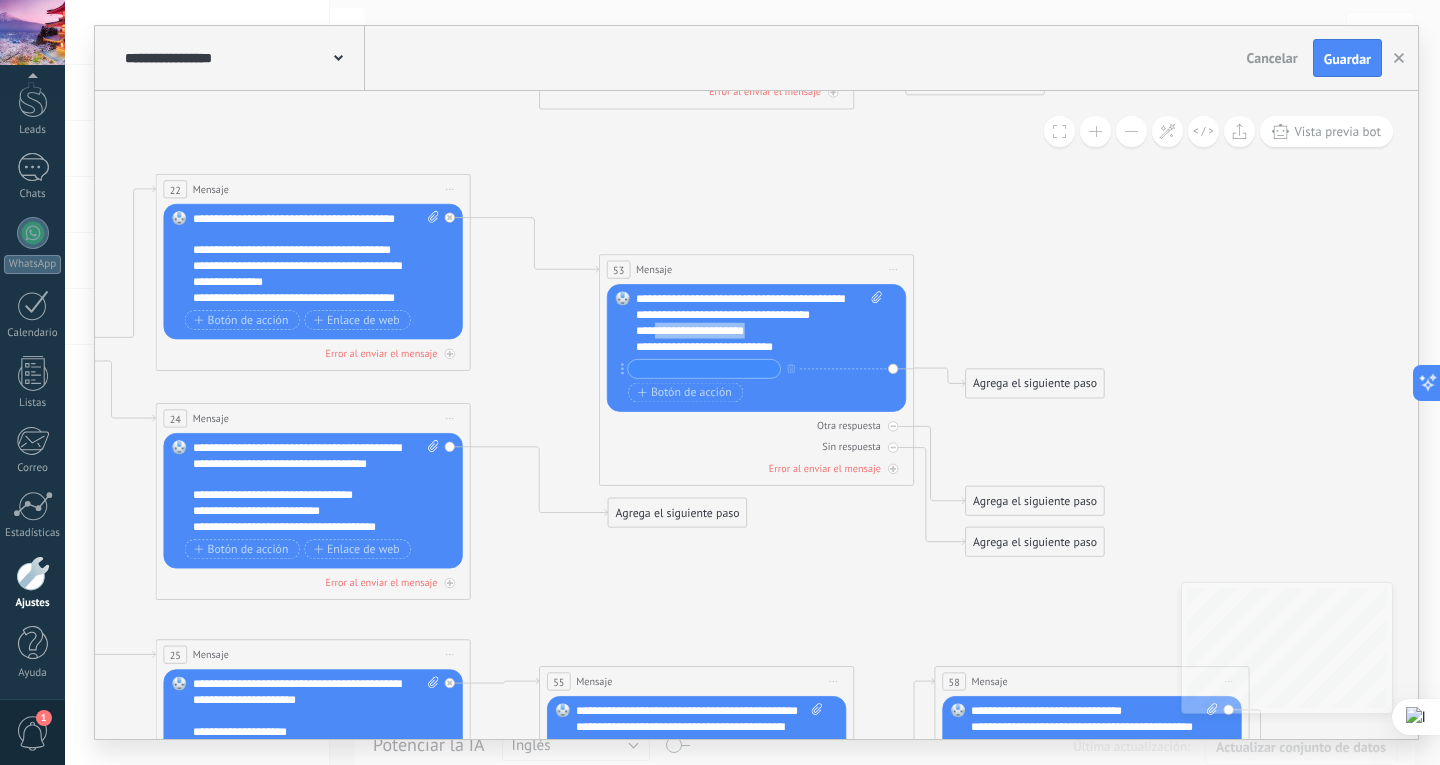 copy on "**********" 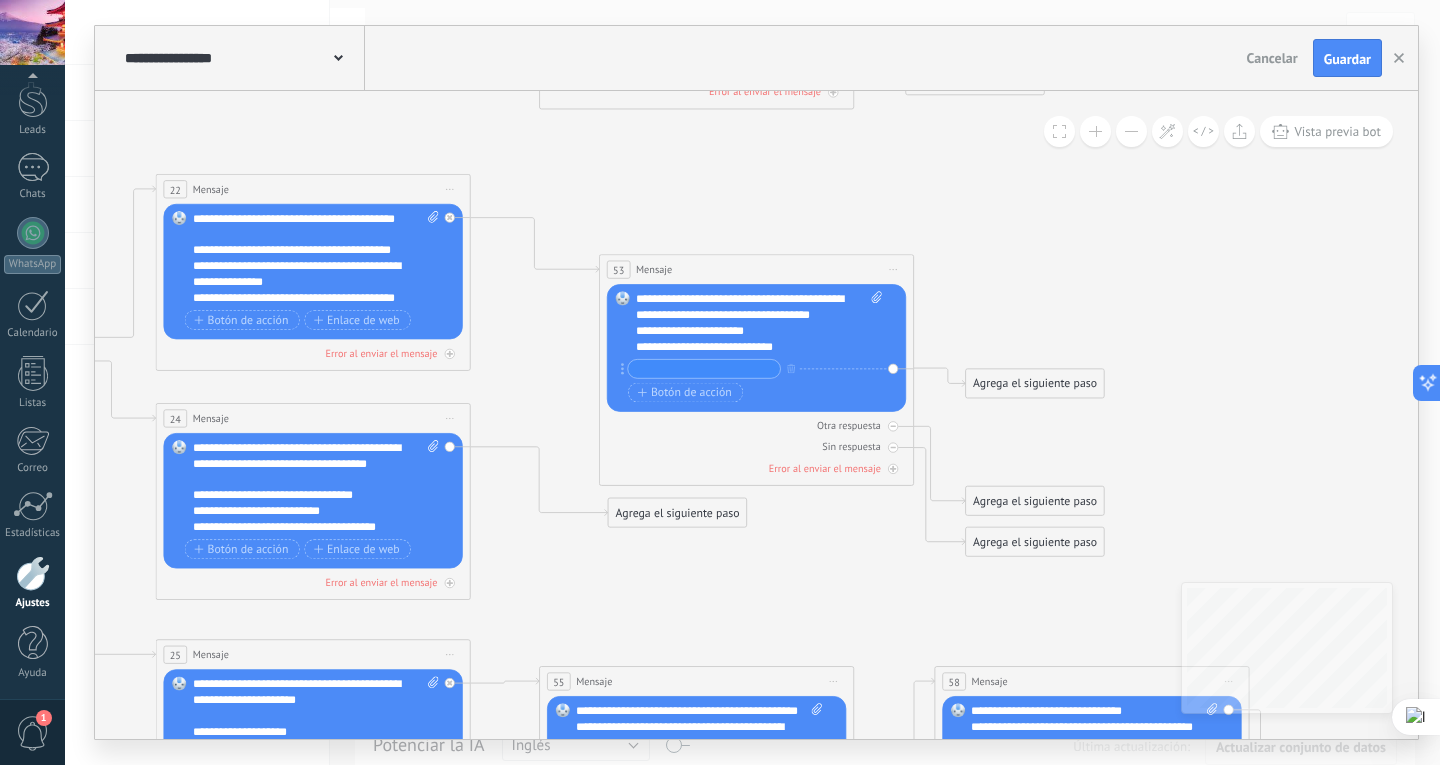 click at bounding box center (704, 369) 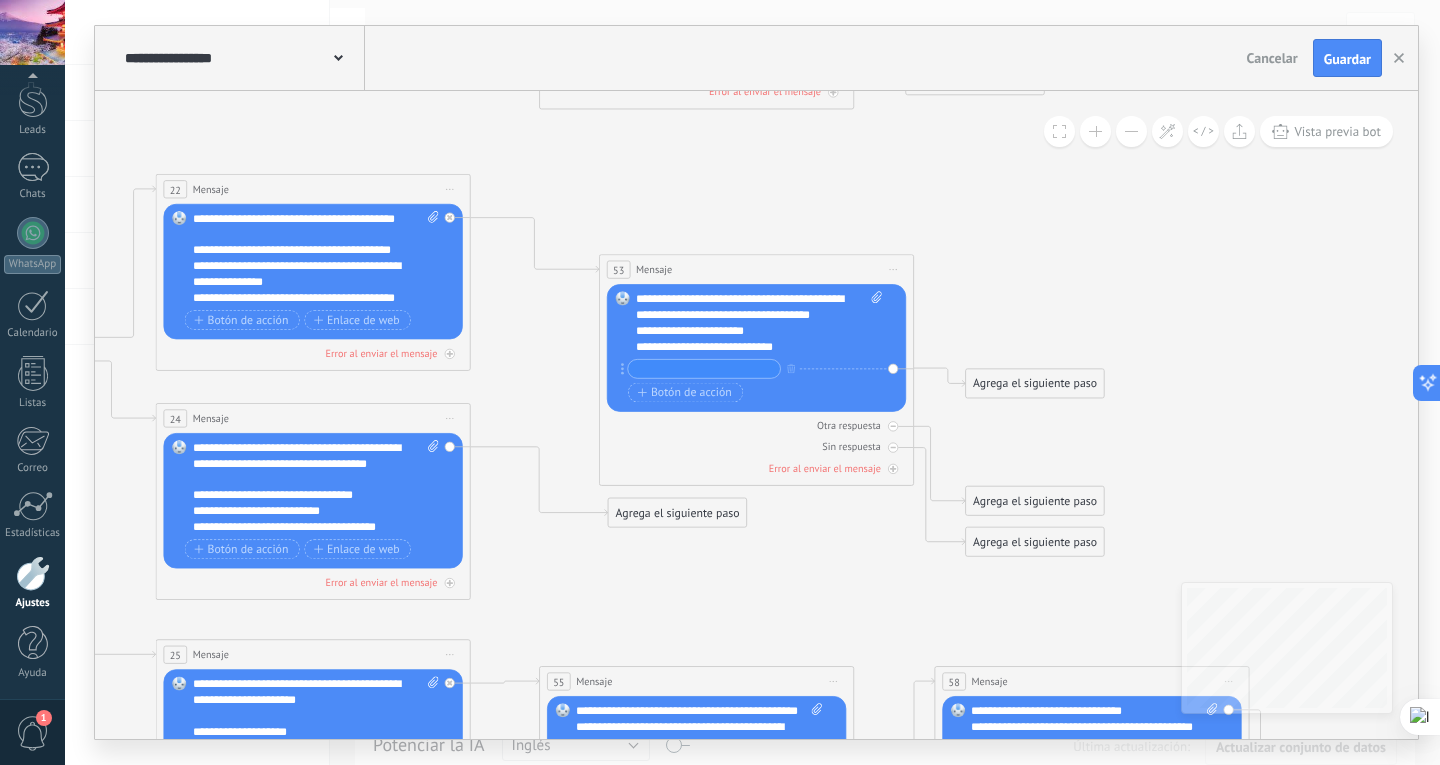 paste on "**********" 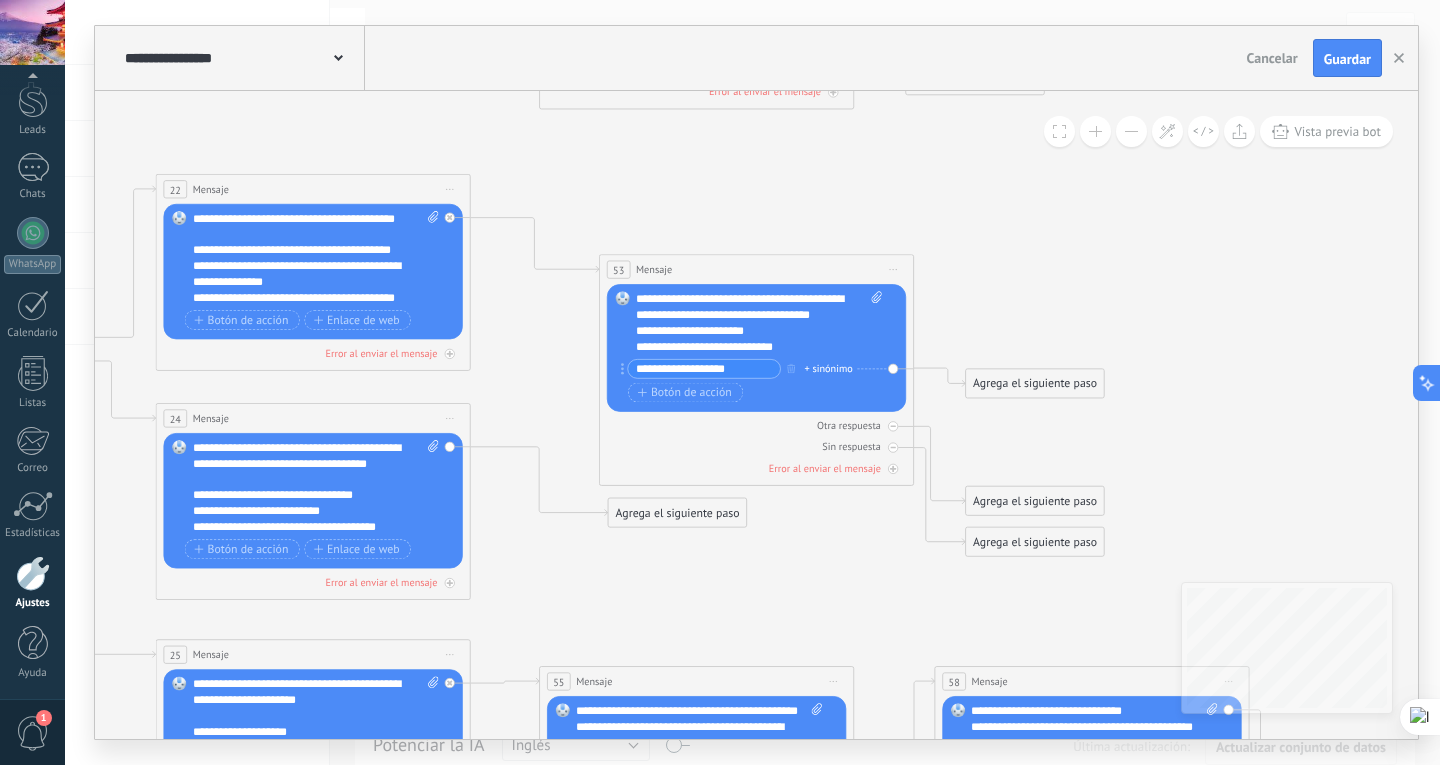 type on "**********" 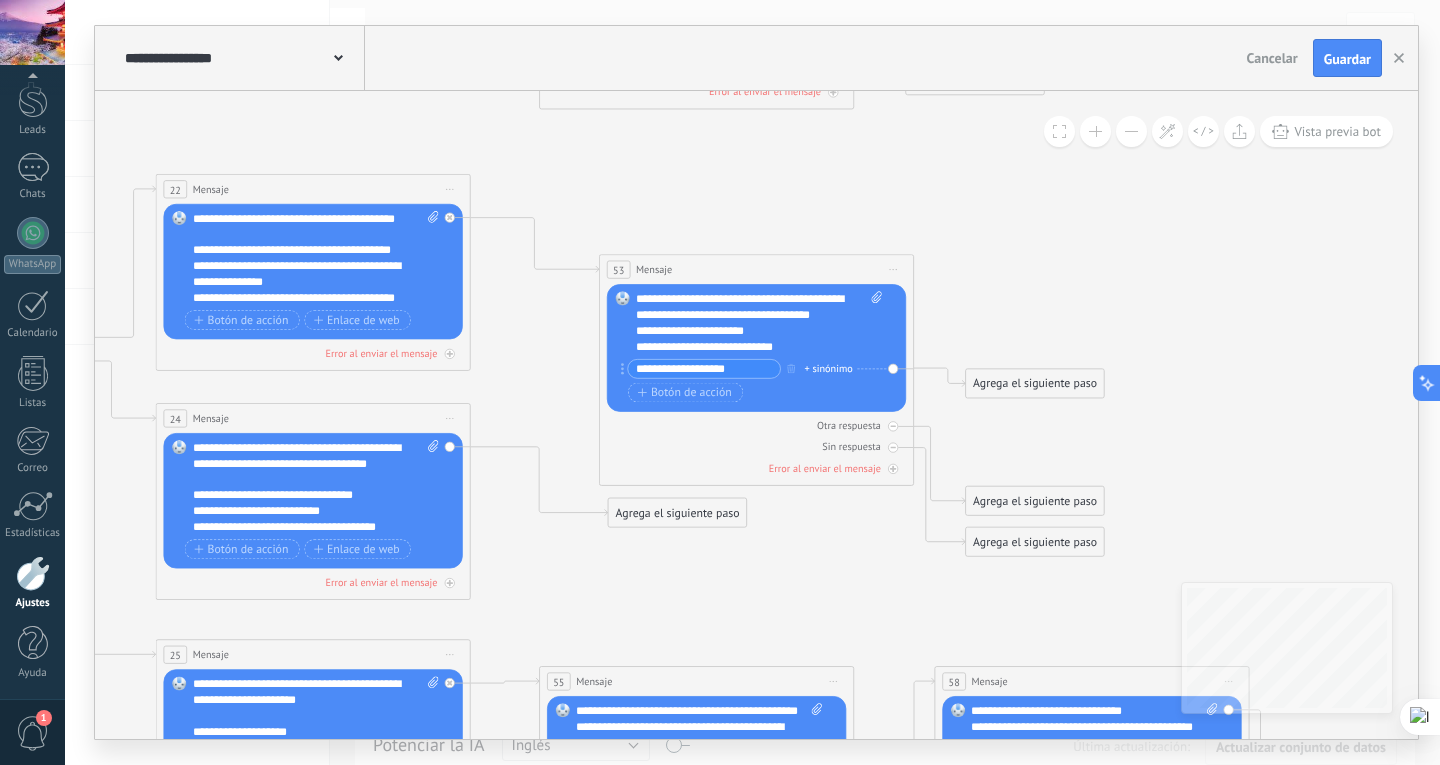 click on "**********" at bounding box center (745, 347) 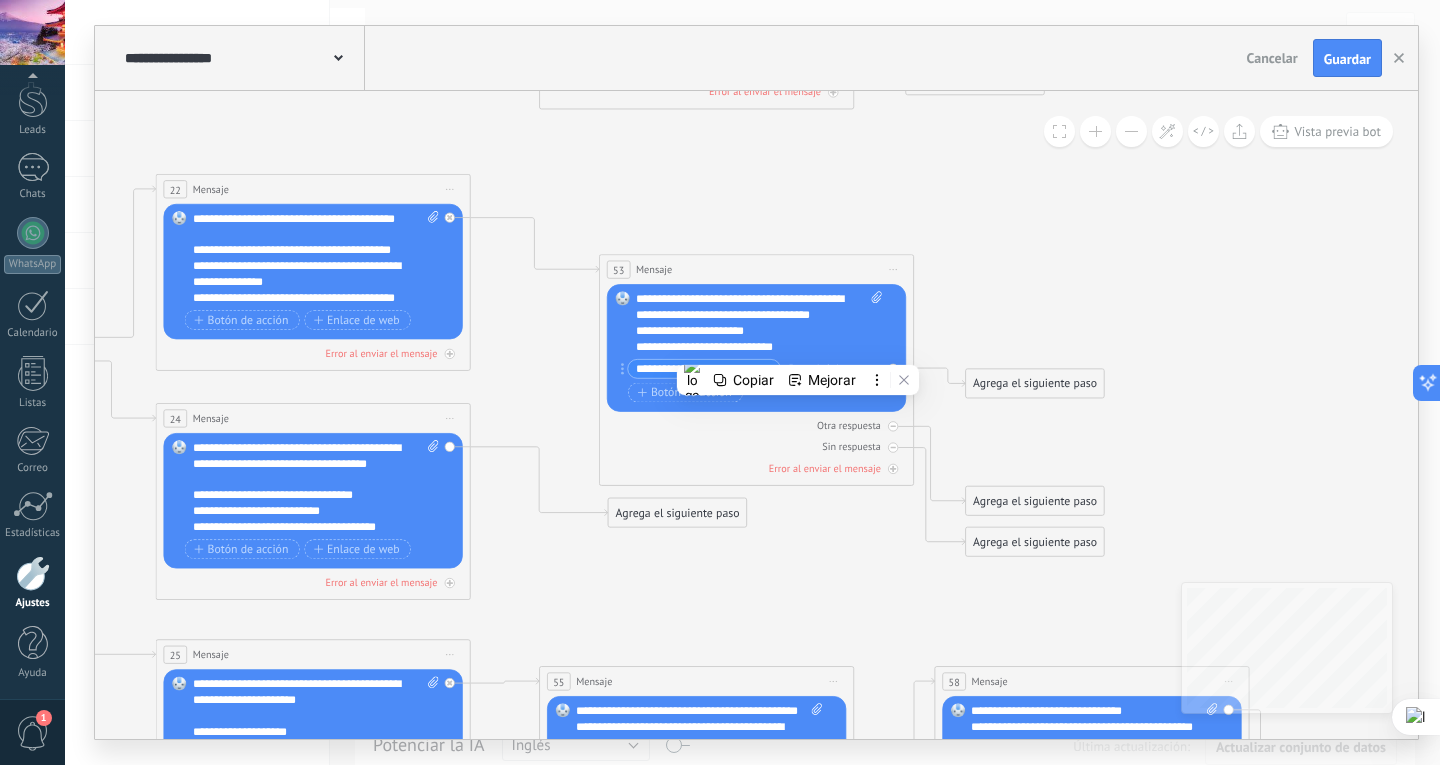 drag, startPoint x: 751, startPoint y: 370, endPoint x: 604, endPoint y: 369, distance: 147.0034 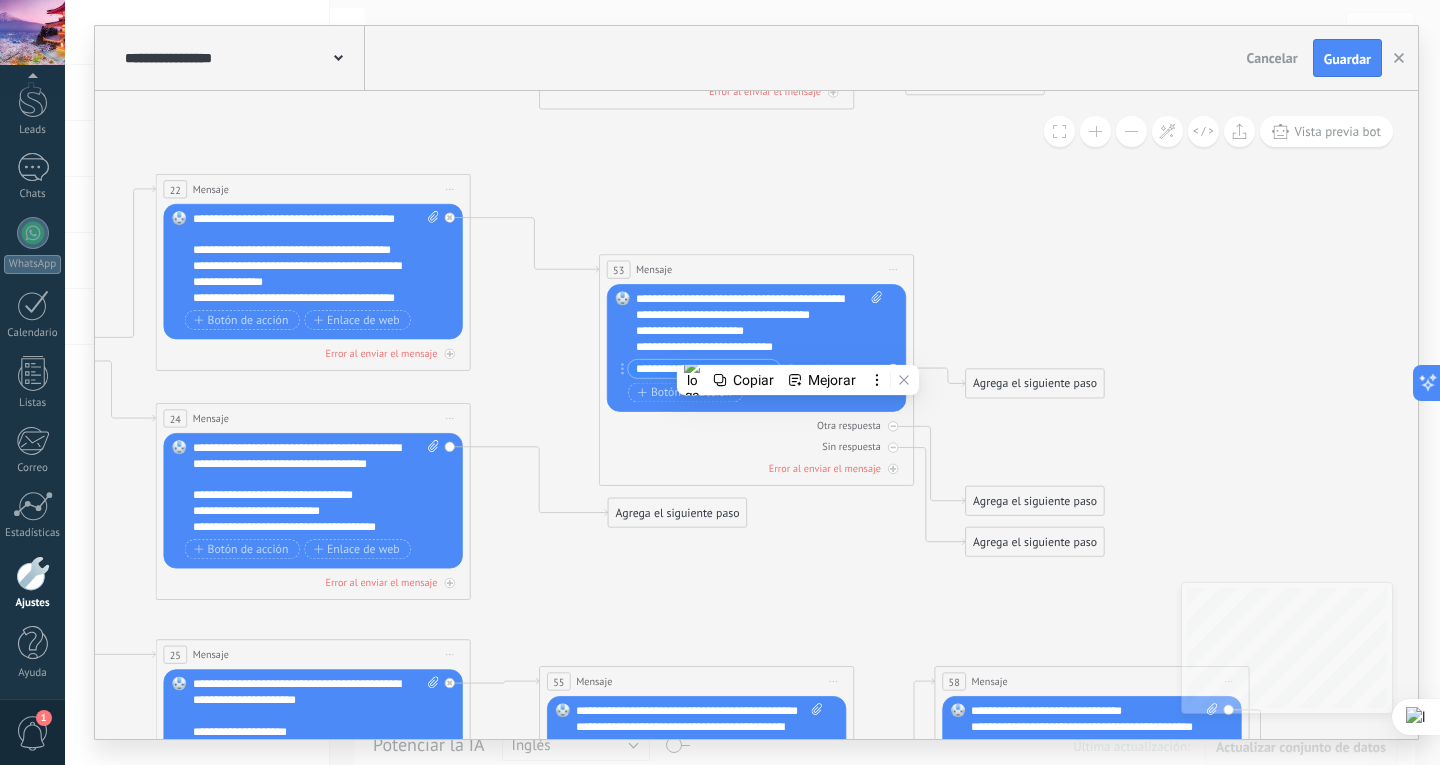 click on "53
Mensaje
*******
(a):
Todos los contactos - canales seleccionados
Todos los contactos - canales seleccionados
Todos los contactos - canal primario
Contacto principal - canales seleccionados
Contacto principal - canal primario
Todos los contactos - canales seleccionados
Todos los contactos - canales seleccionados
Todos los contactos - canal primario
Contacto principal - canales seleccionados" at bounding box center (756, 370) 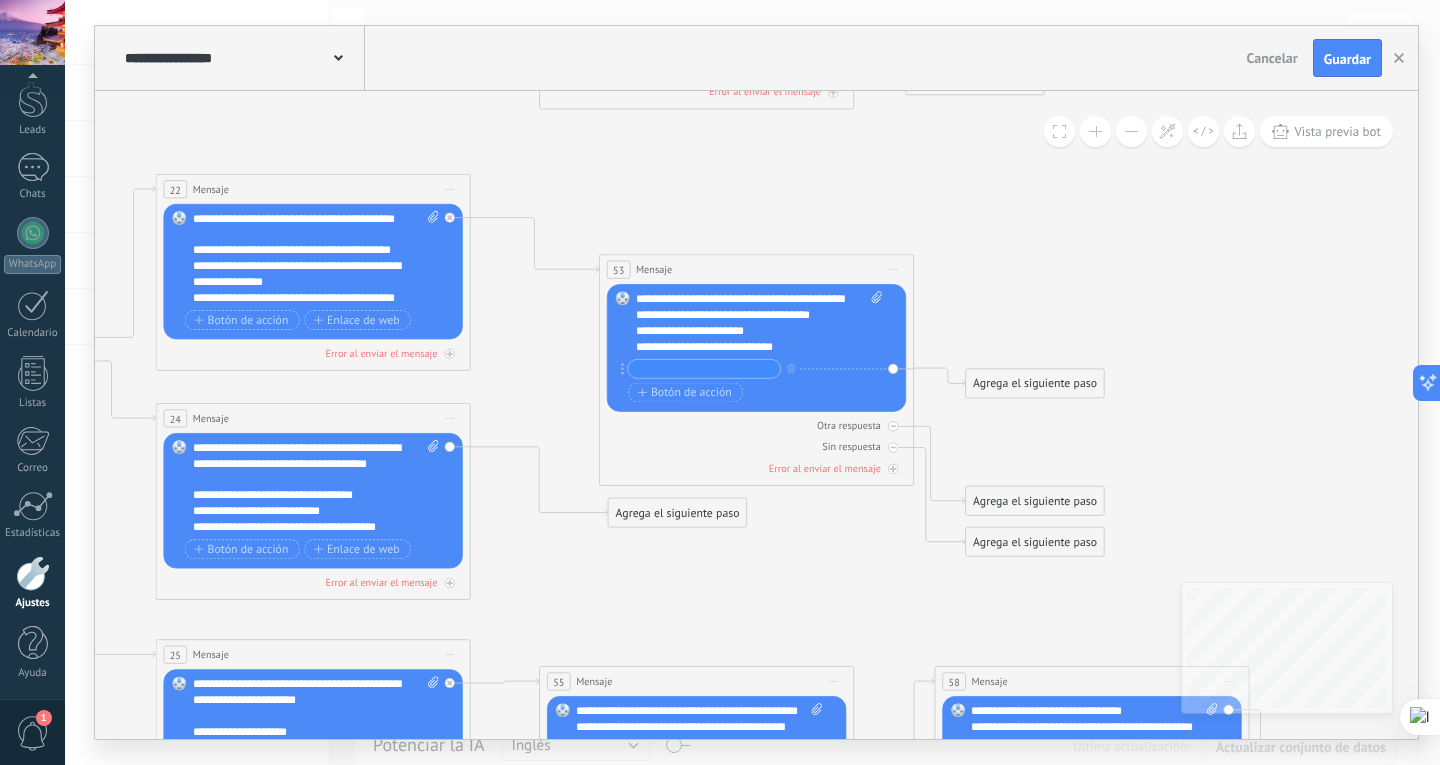 type 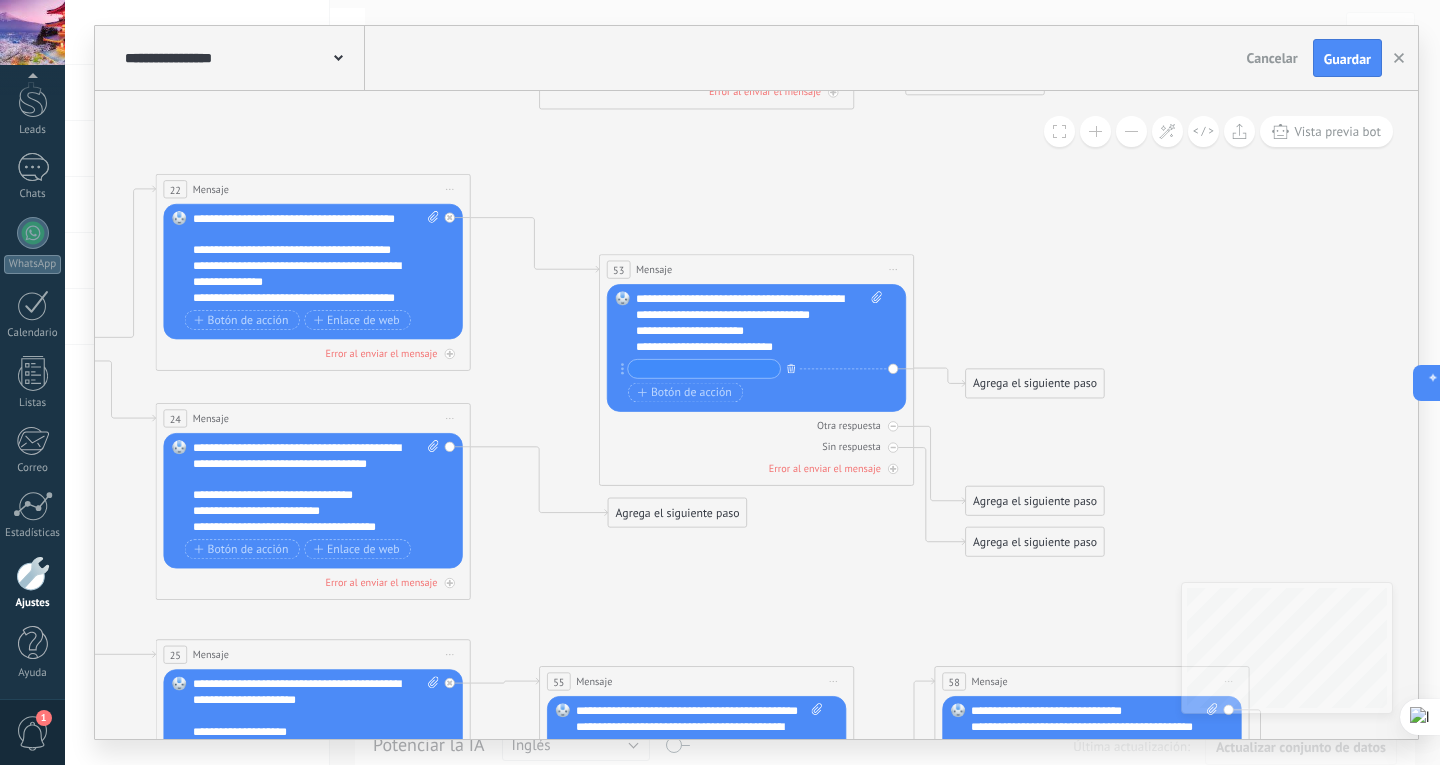 click at bounding box center (790, 368) 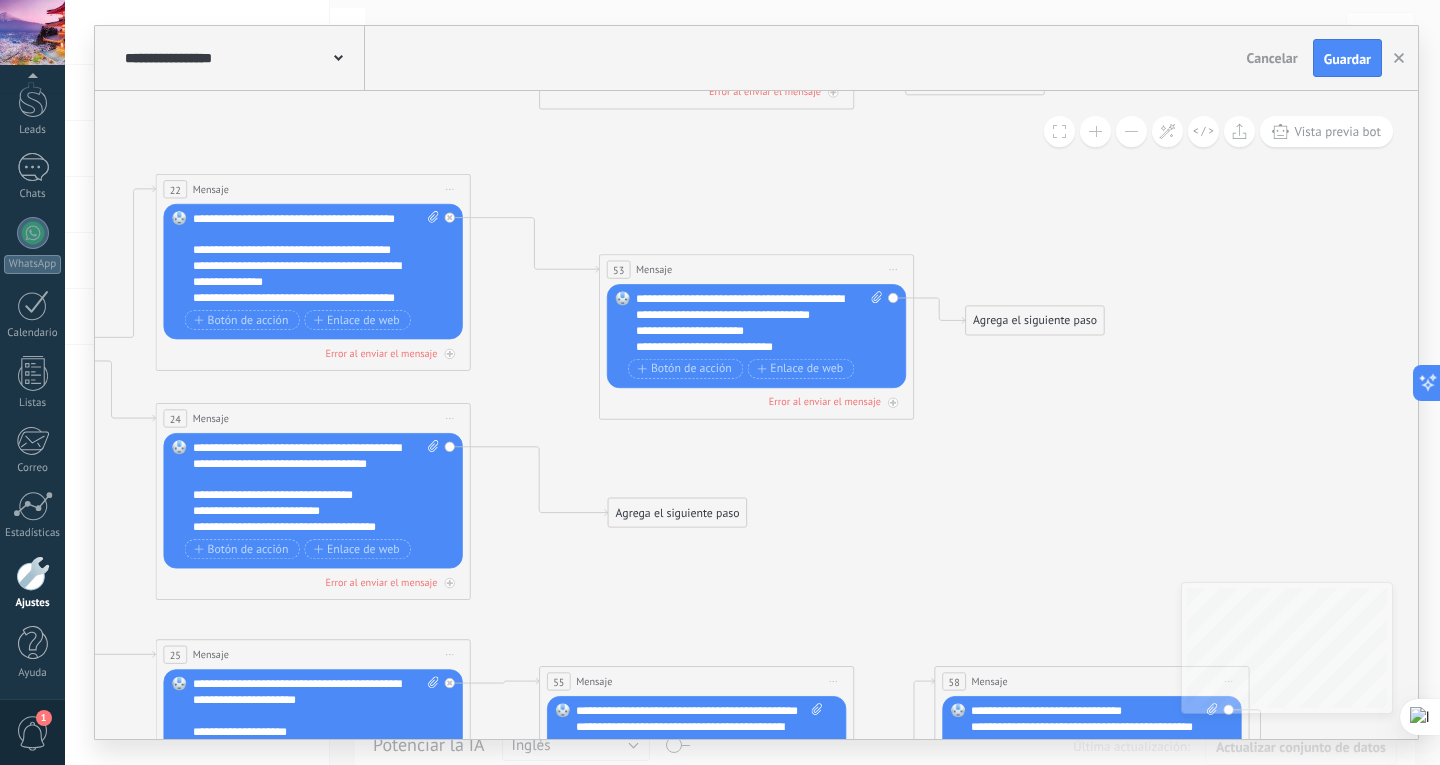 drag, startPoint x: 833, startPoint y: 355, endPoint x: 665, endPoint y: 350, distance: 168.07439 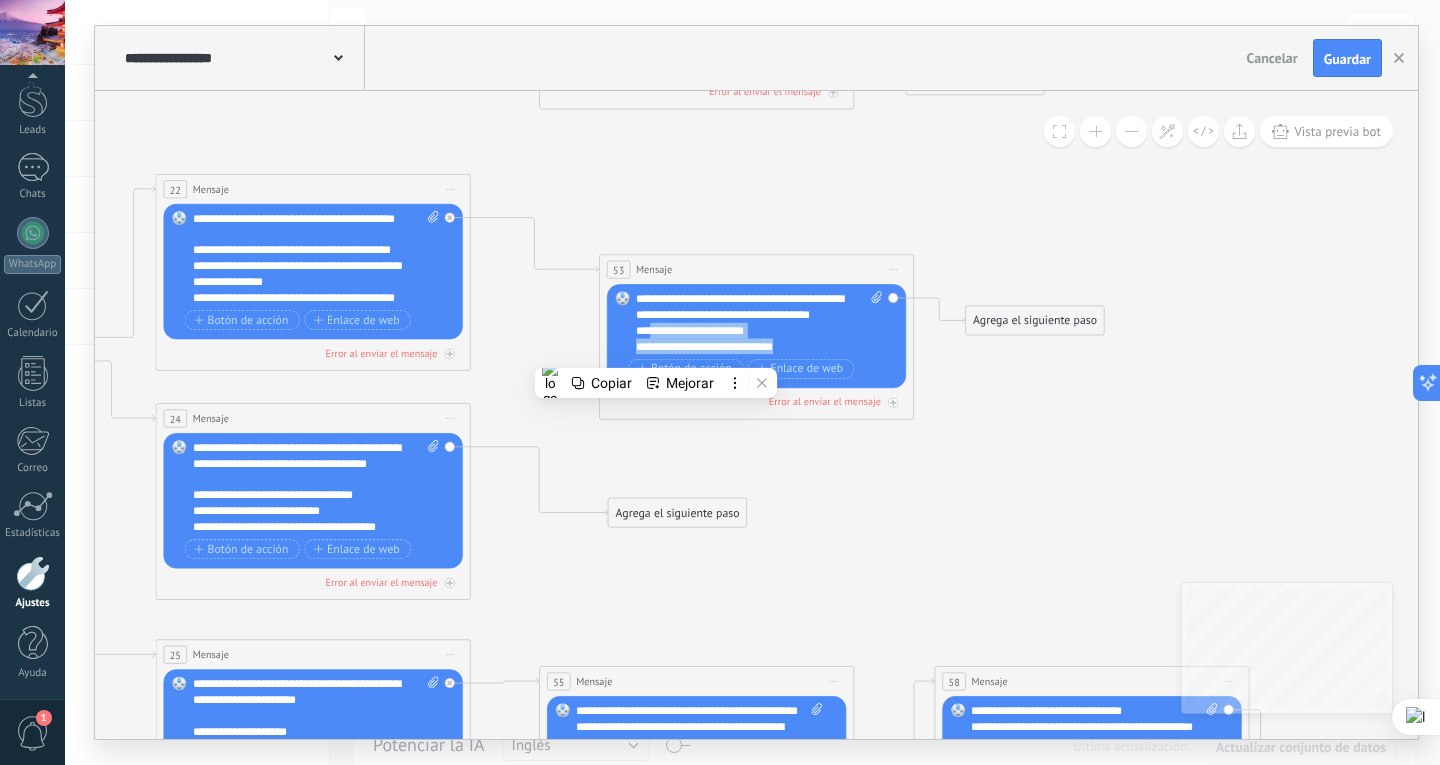 drag, startPoint x: 783, startPoint y: 343, endPoint x: 647, endPoint y: 334, distance: 136.29747 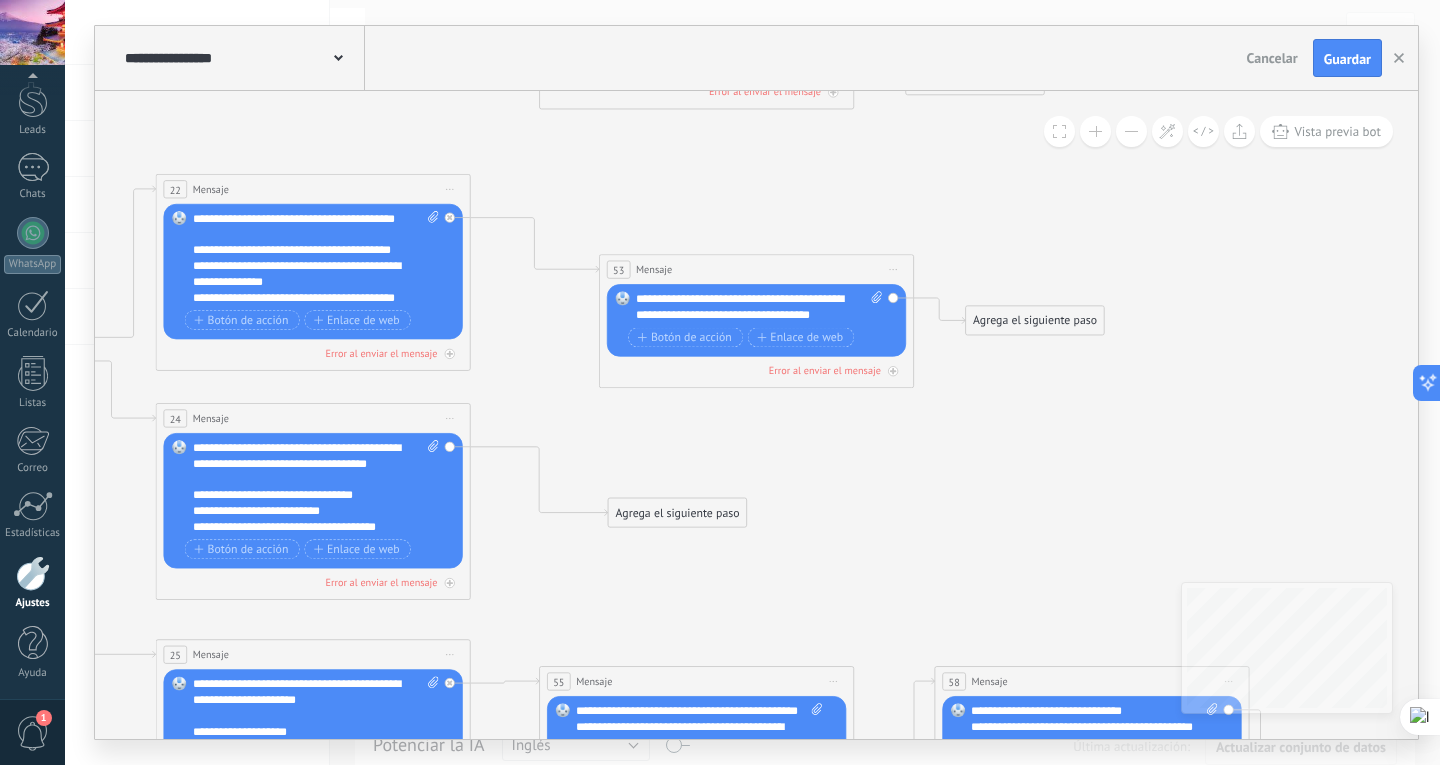 click 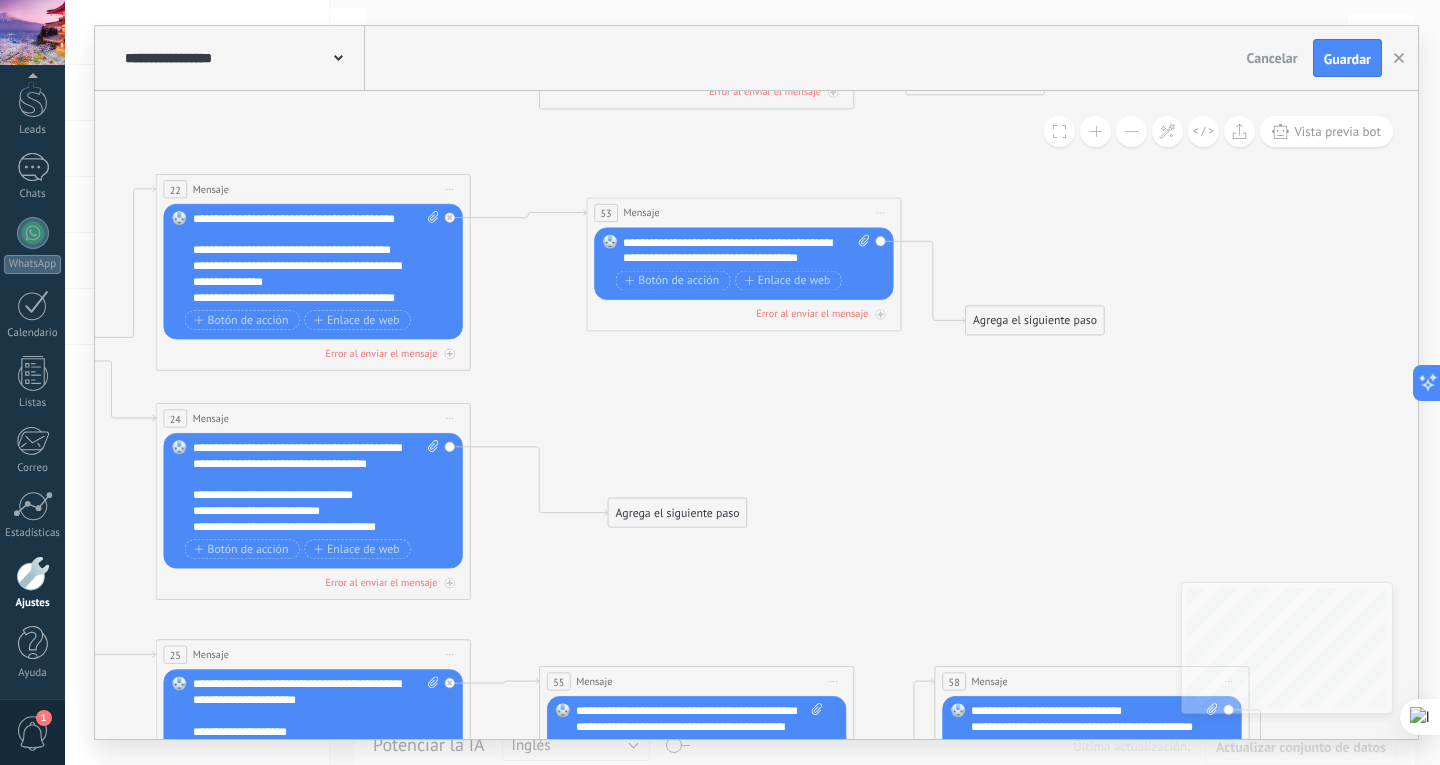 drag, startPoint x: 800, startPoint y: 271, endPoint x: 764, endPoint y: 257, distance: 38.626415 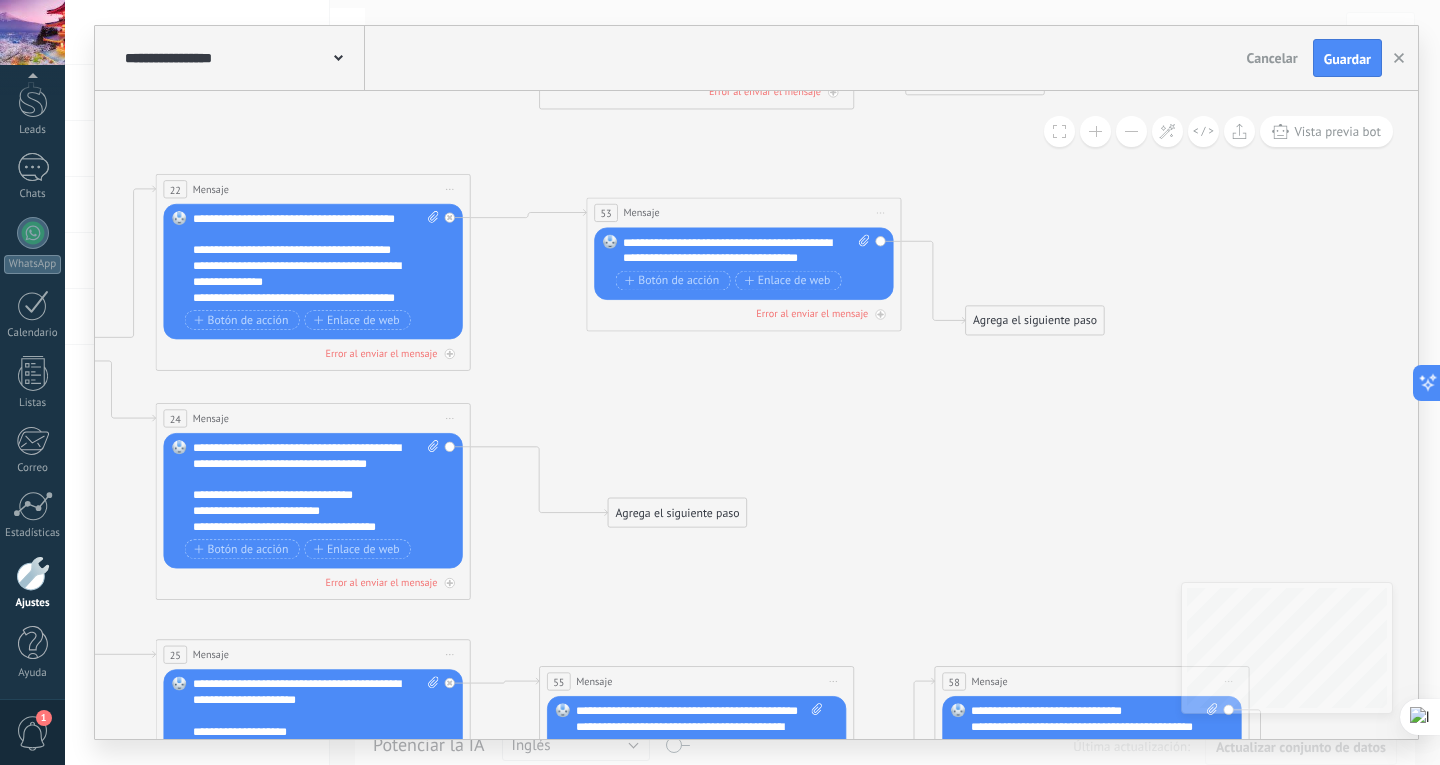 click on "53
Mensaje
*******
(a):
Todos los contactos - canales seleccionados
Todos los contactos - canales seleccionados
Todos los contactos - canal primario
Contacto principal - canales seleccionados
Contacto principal - canal primario
Todos los contactos - canales seleccionados
Todos los contactos - canales seleccionados
Todos los contactos - canal primario
Contacto principal - canales seleccionados" at bounding box center [743, 212] 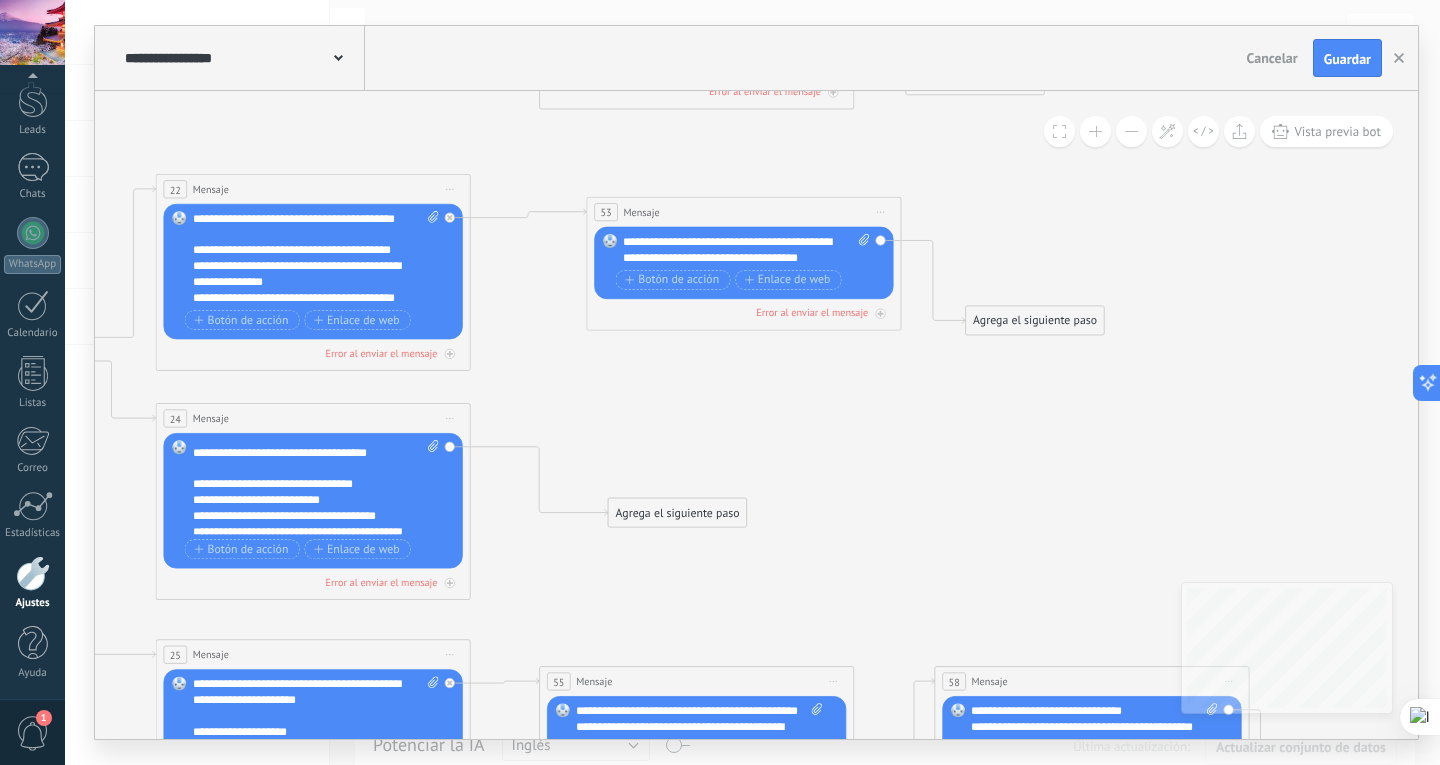 scroll, scrollTop: 0, scrollLeft: 0, axis: both 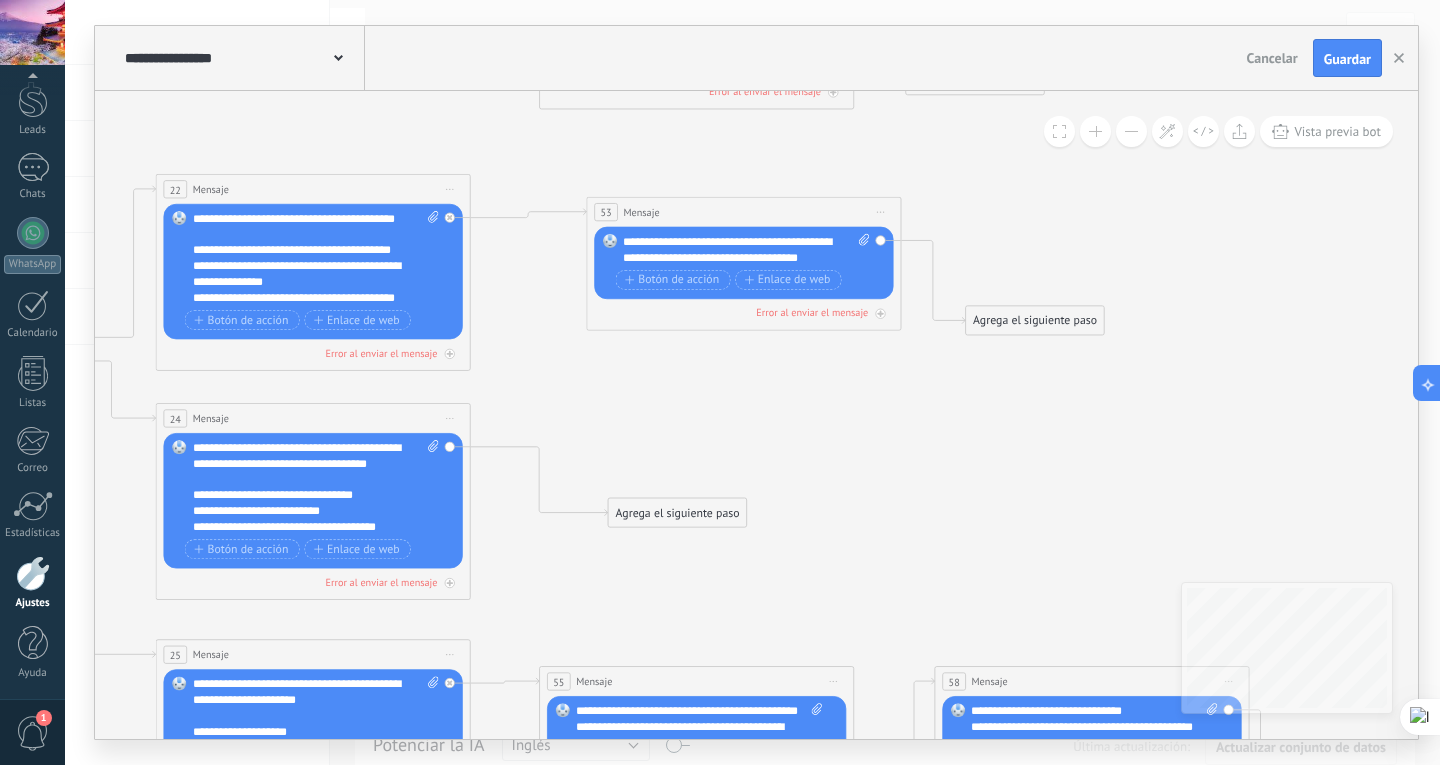 click 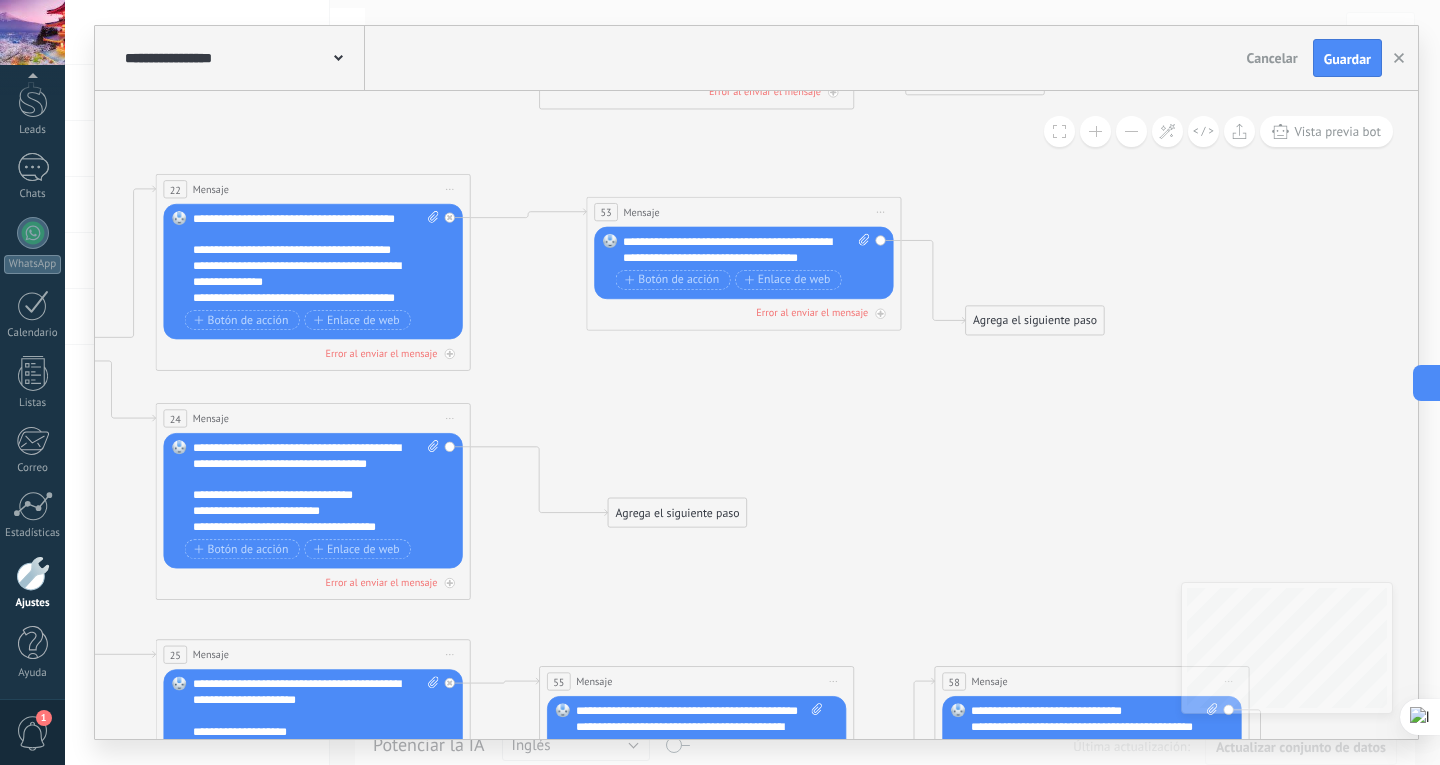 click on "Agrega el siguiente paso" at bounding box center [677, 513] 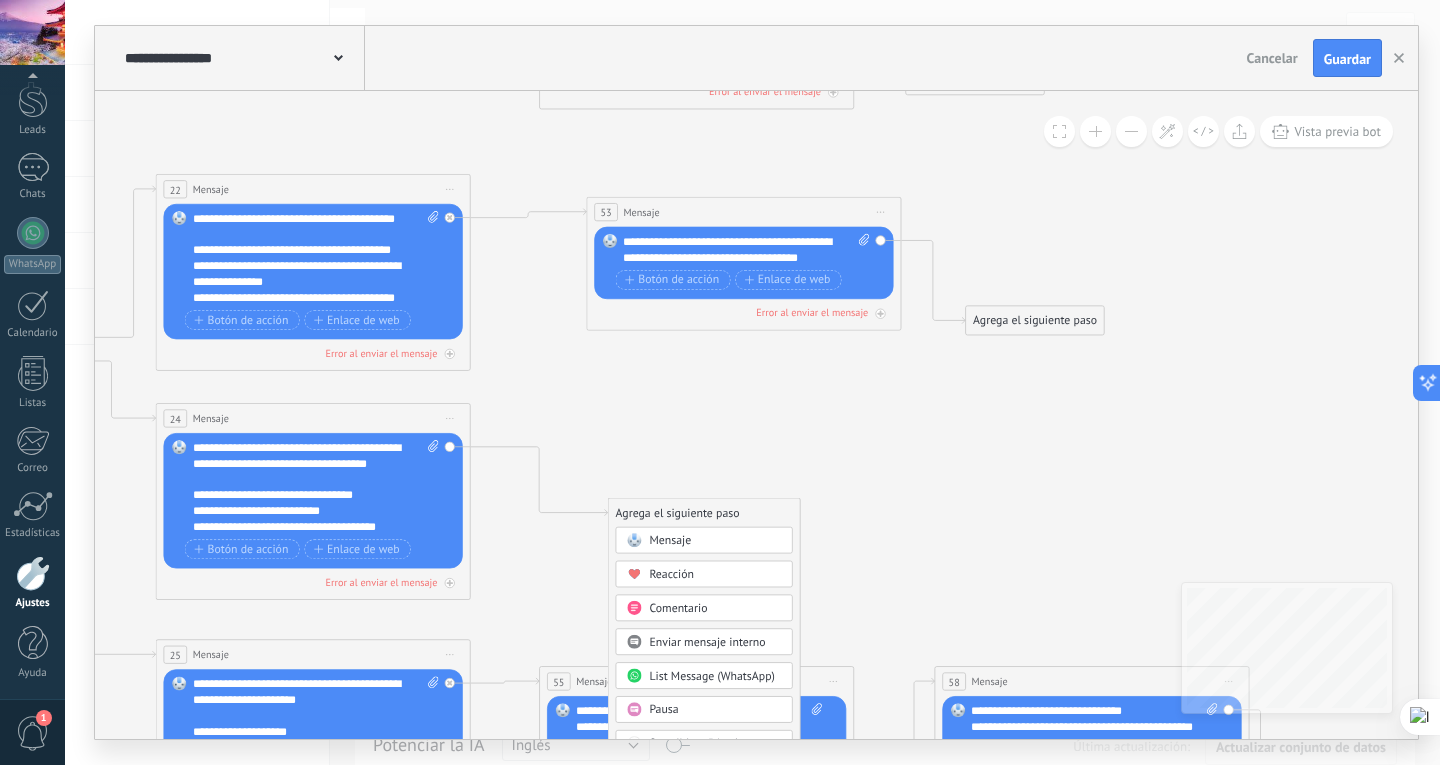 click on "Mensaje" at bounding box center (715, 541) 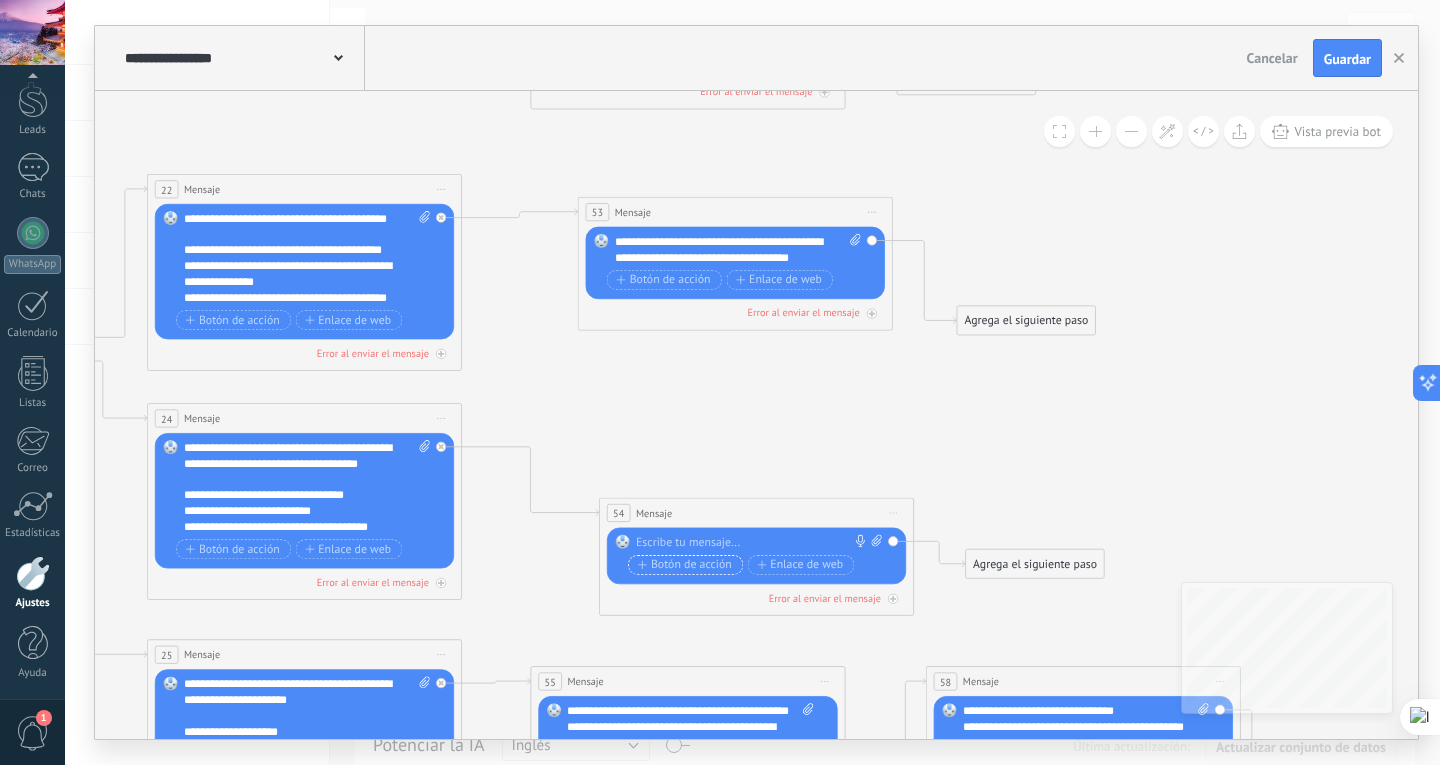 click on "Botón de acción" at bounding box center (685, 565) 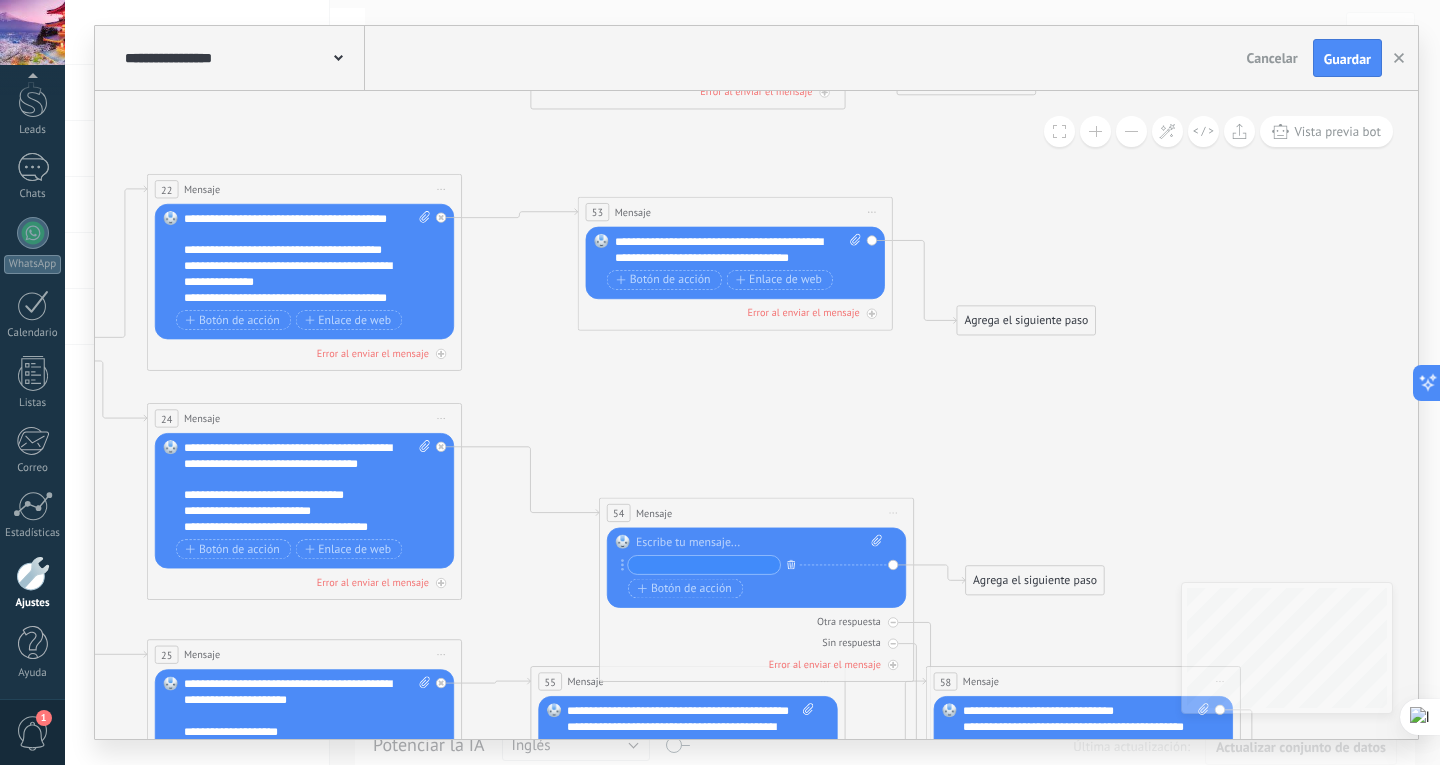 click at bounding box center (790, 564) 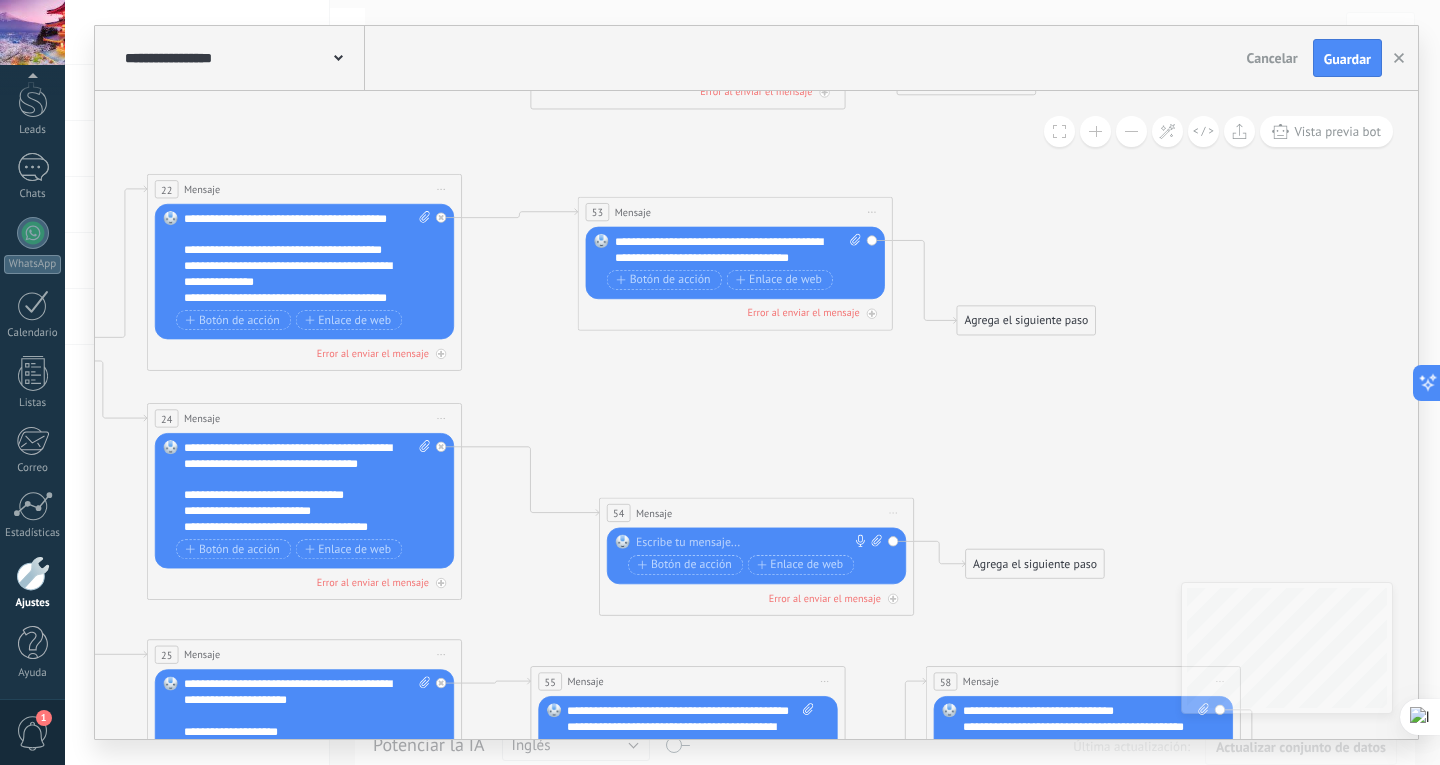 click at bounding box center [753, 543] 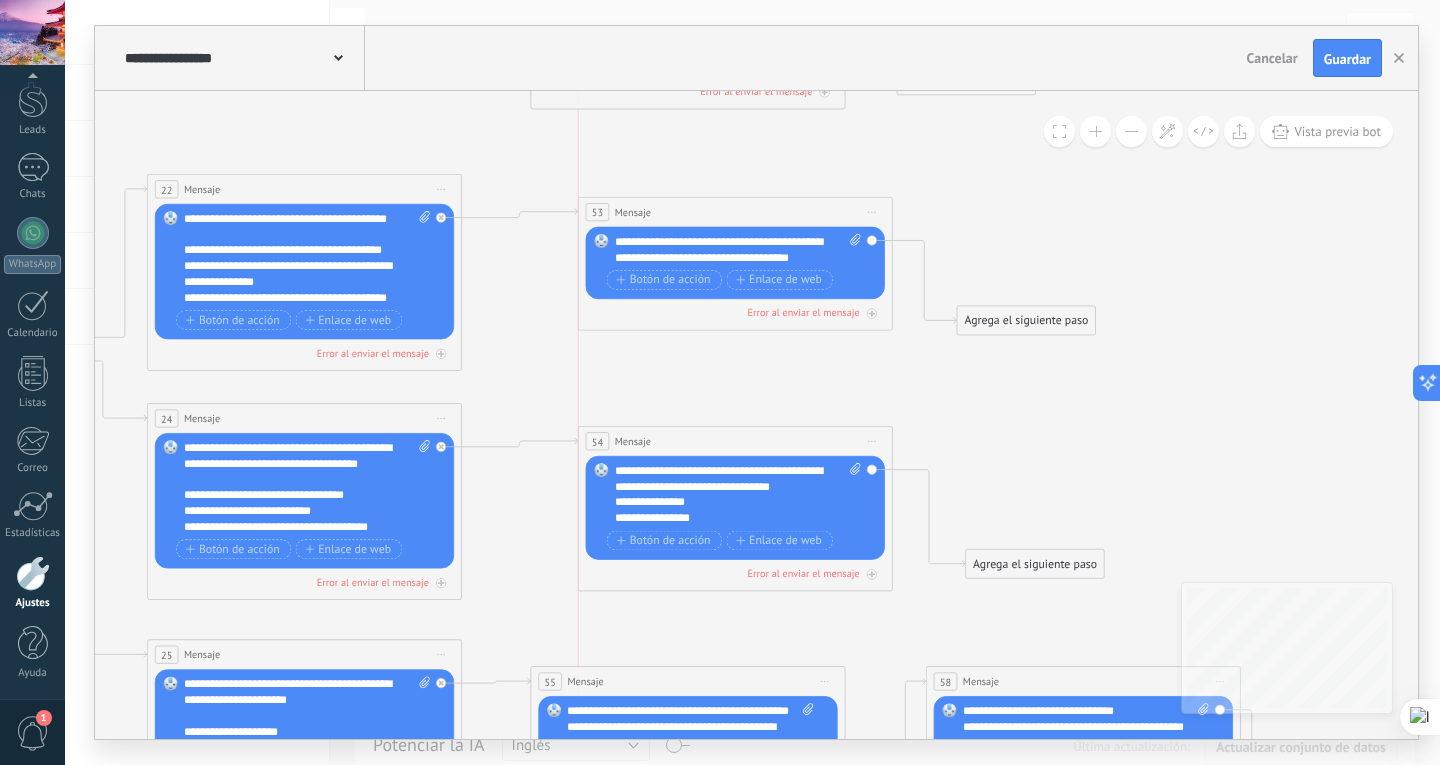 drag, startPoint x: 721, startPoint y: 518, endPoint x: 697, endPoint y: 452, distance: 70.2282 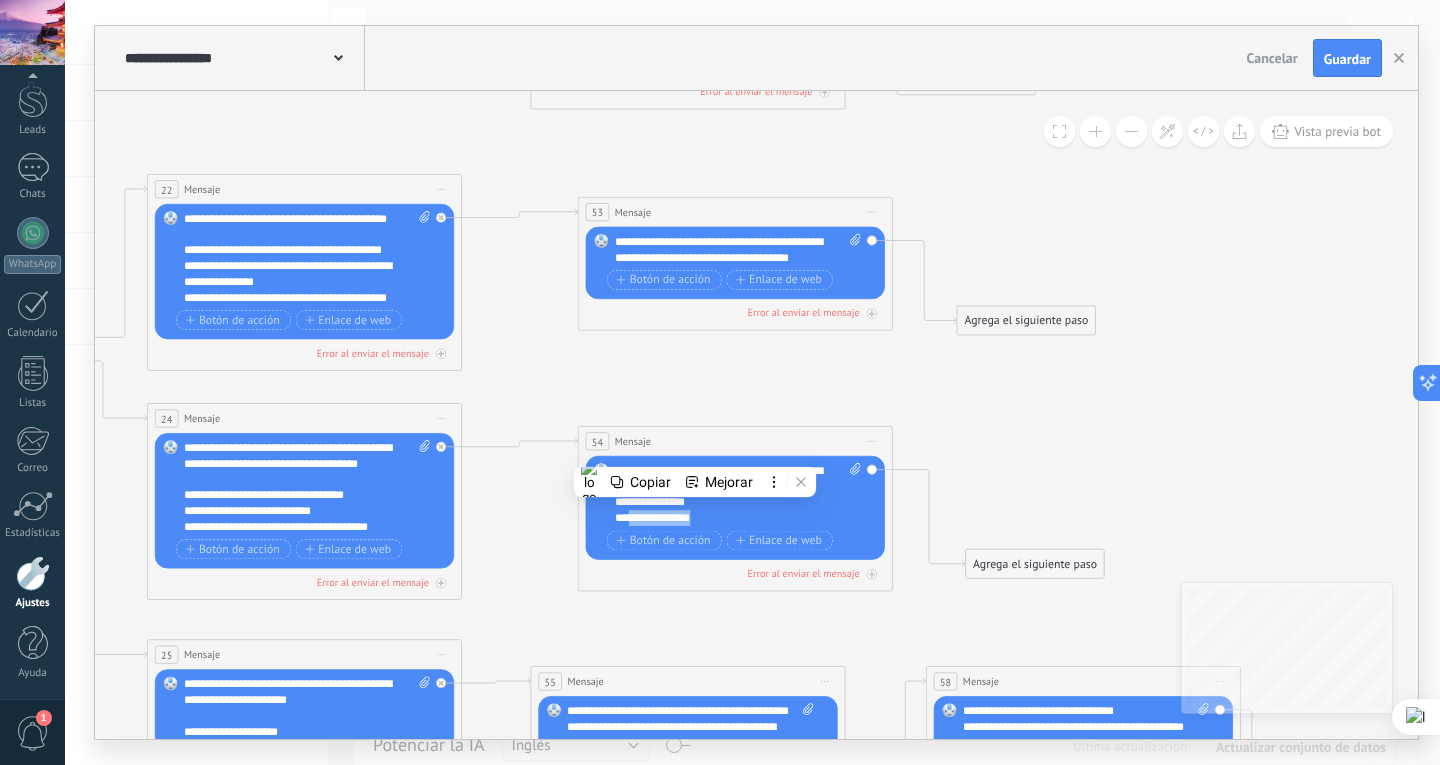 drag, startPoint x: 731, startPoint y: 514, endPoint x: 975, endPoint y: 443, distance: 254.12006 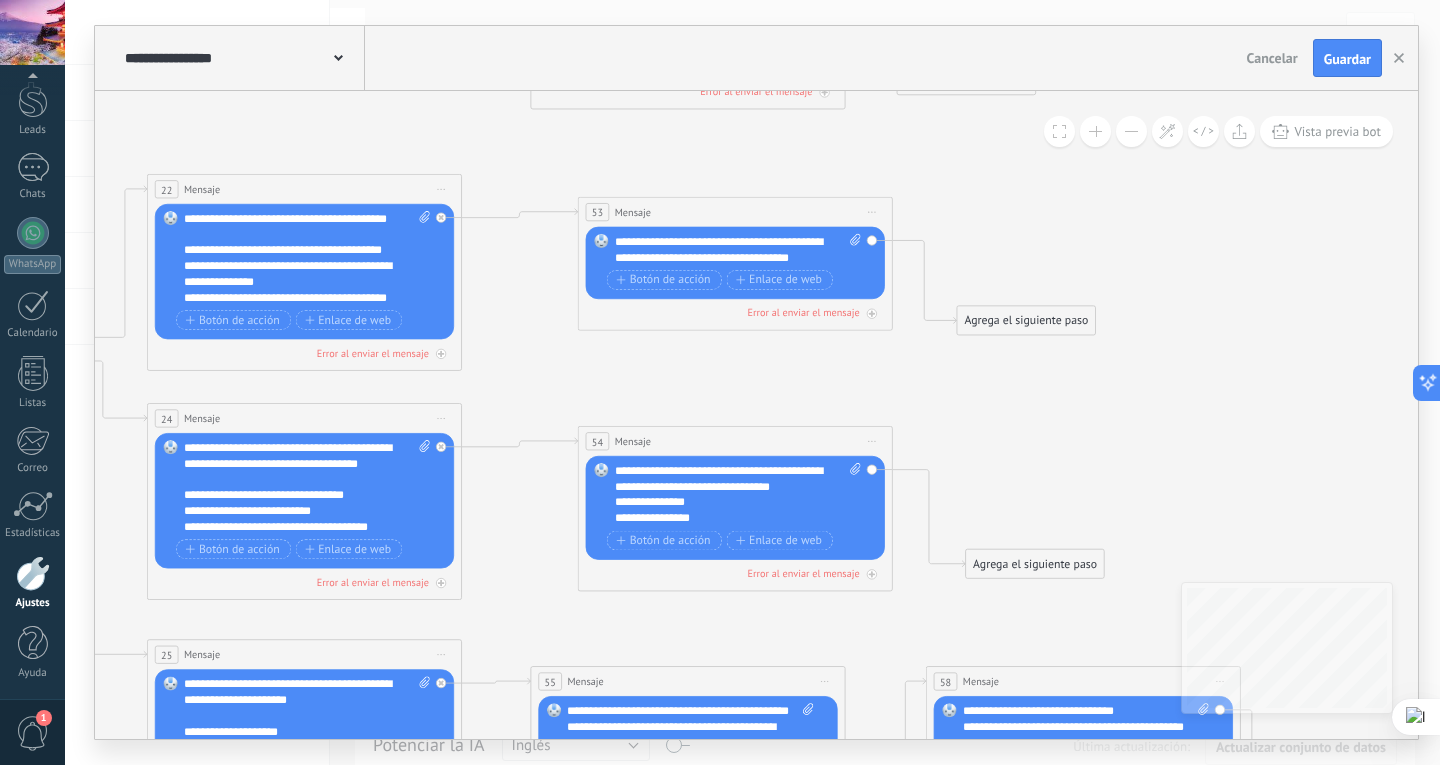 click 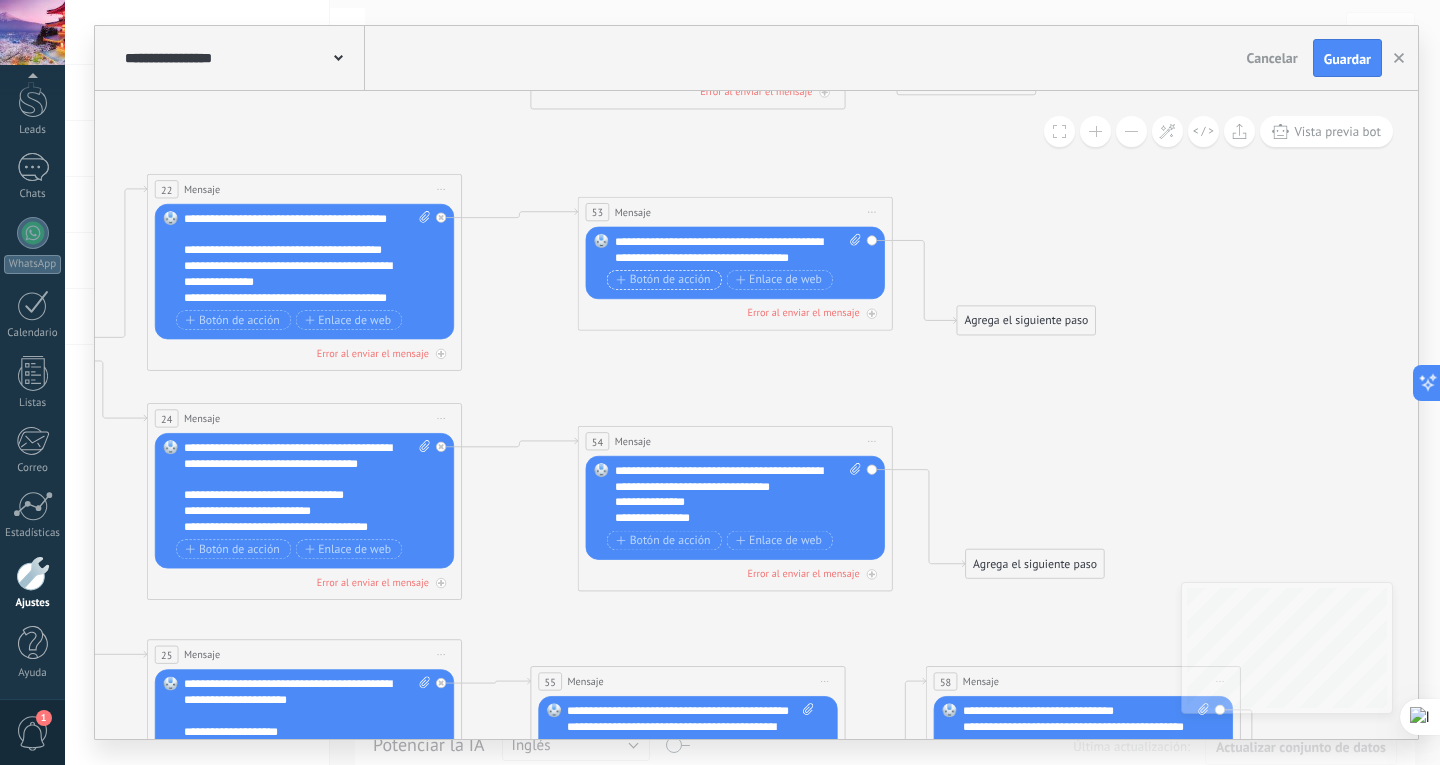 click on "Botón de acción" at bounding box center (663, 280) 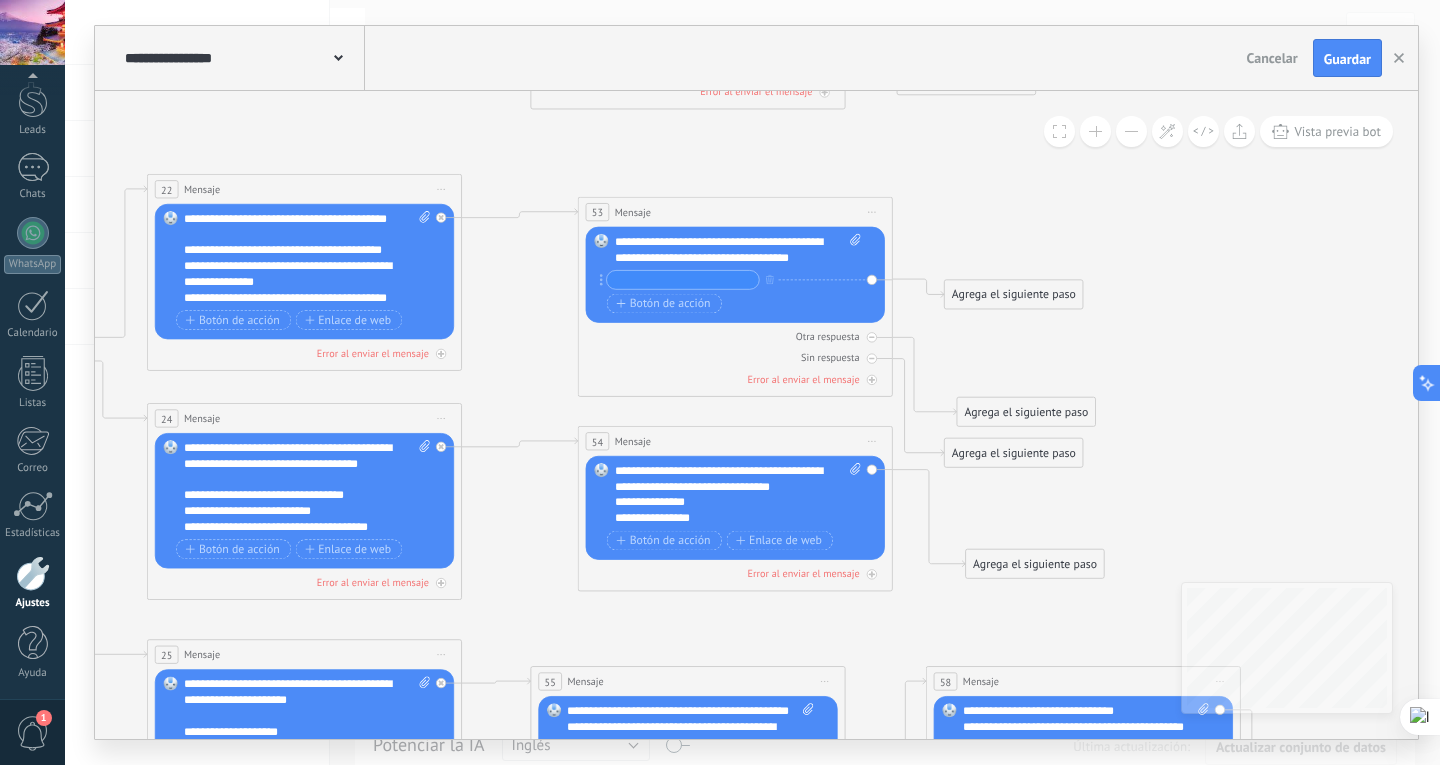 click 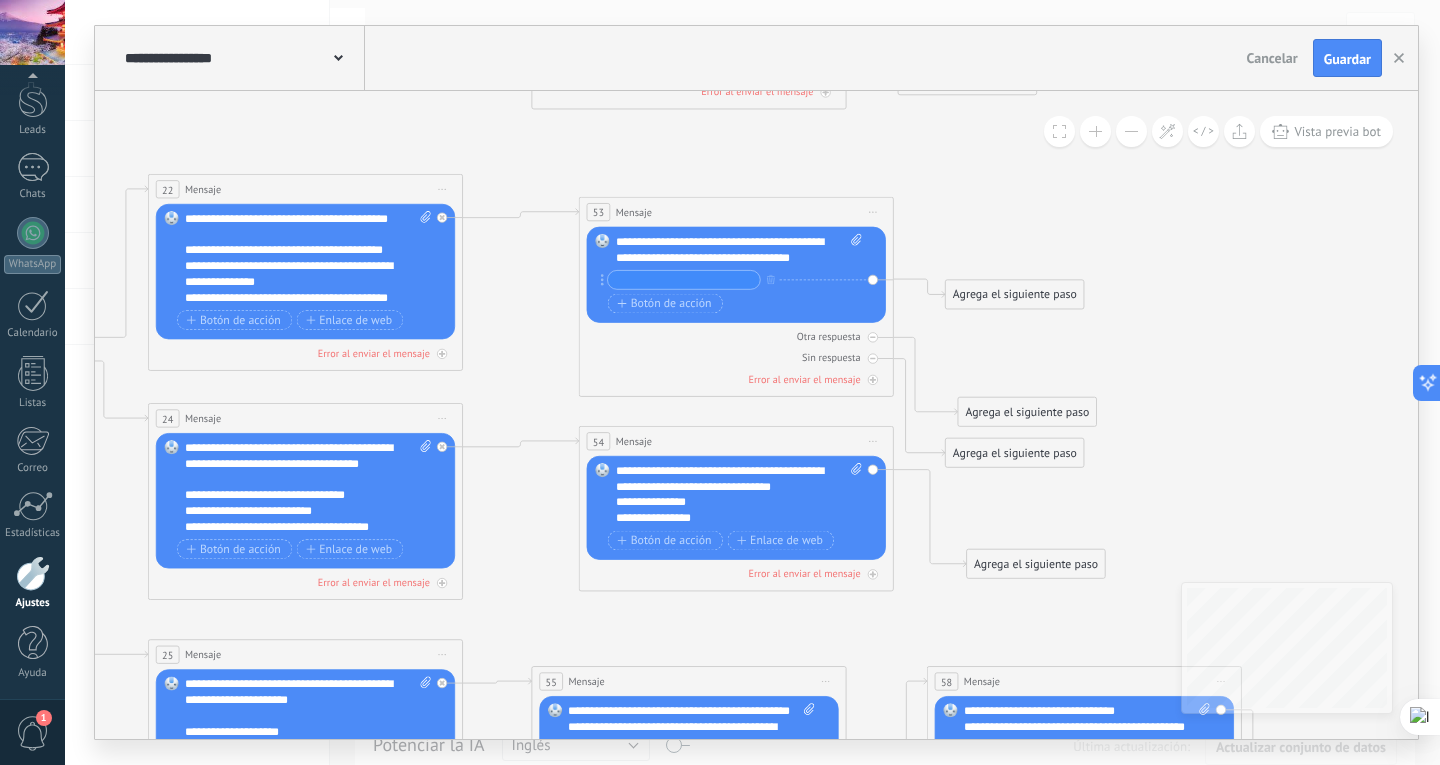 click 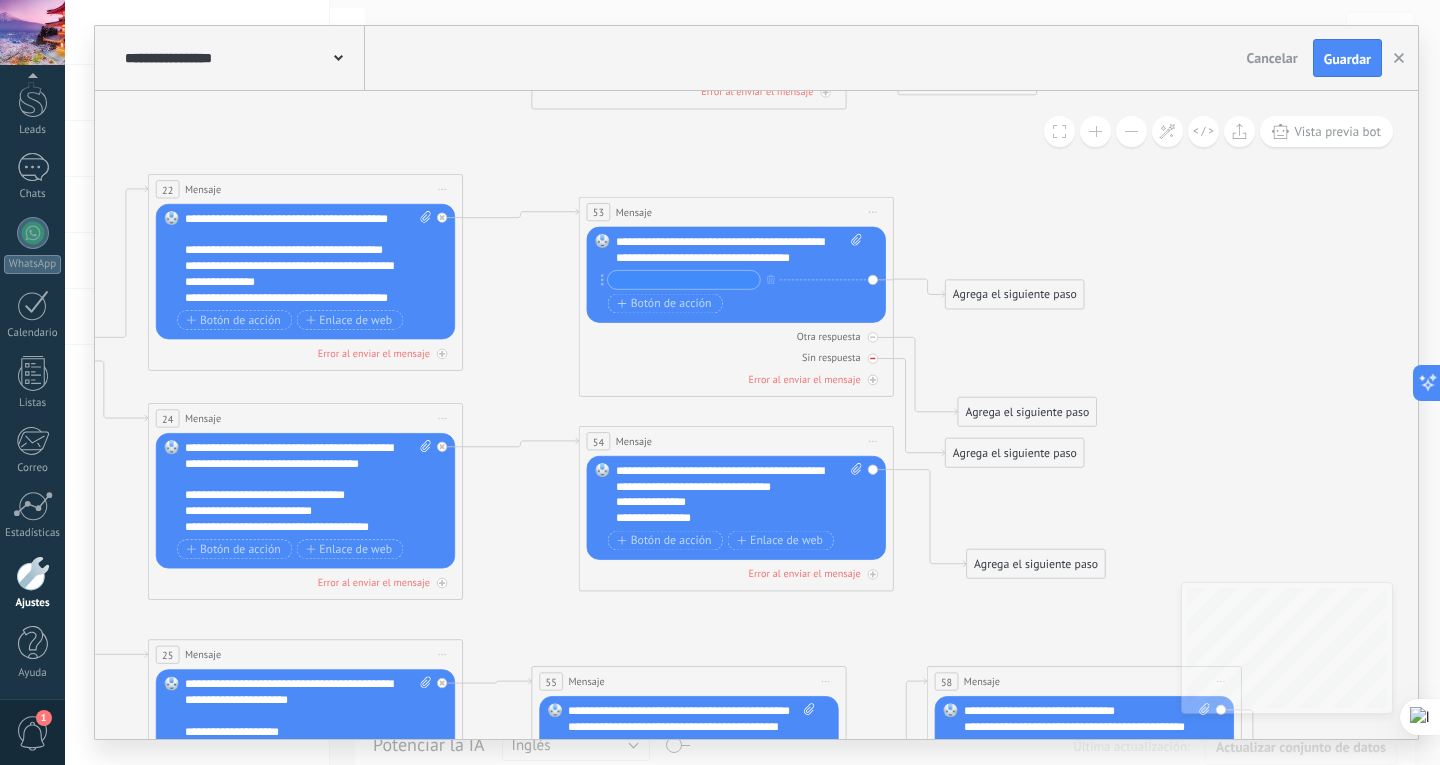 click 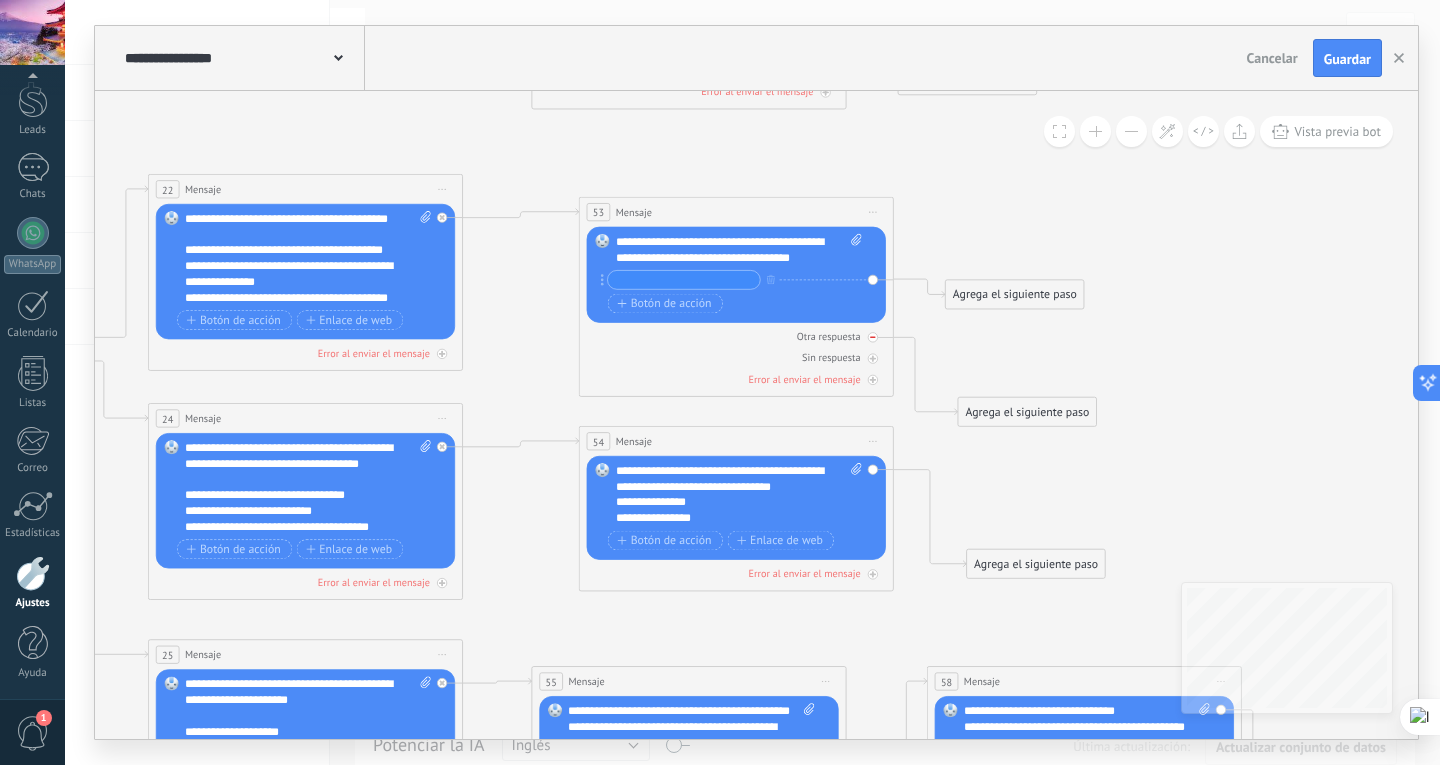 click at bounding box center [873, 337] 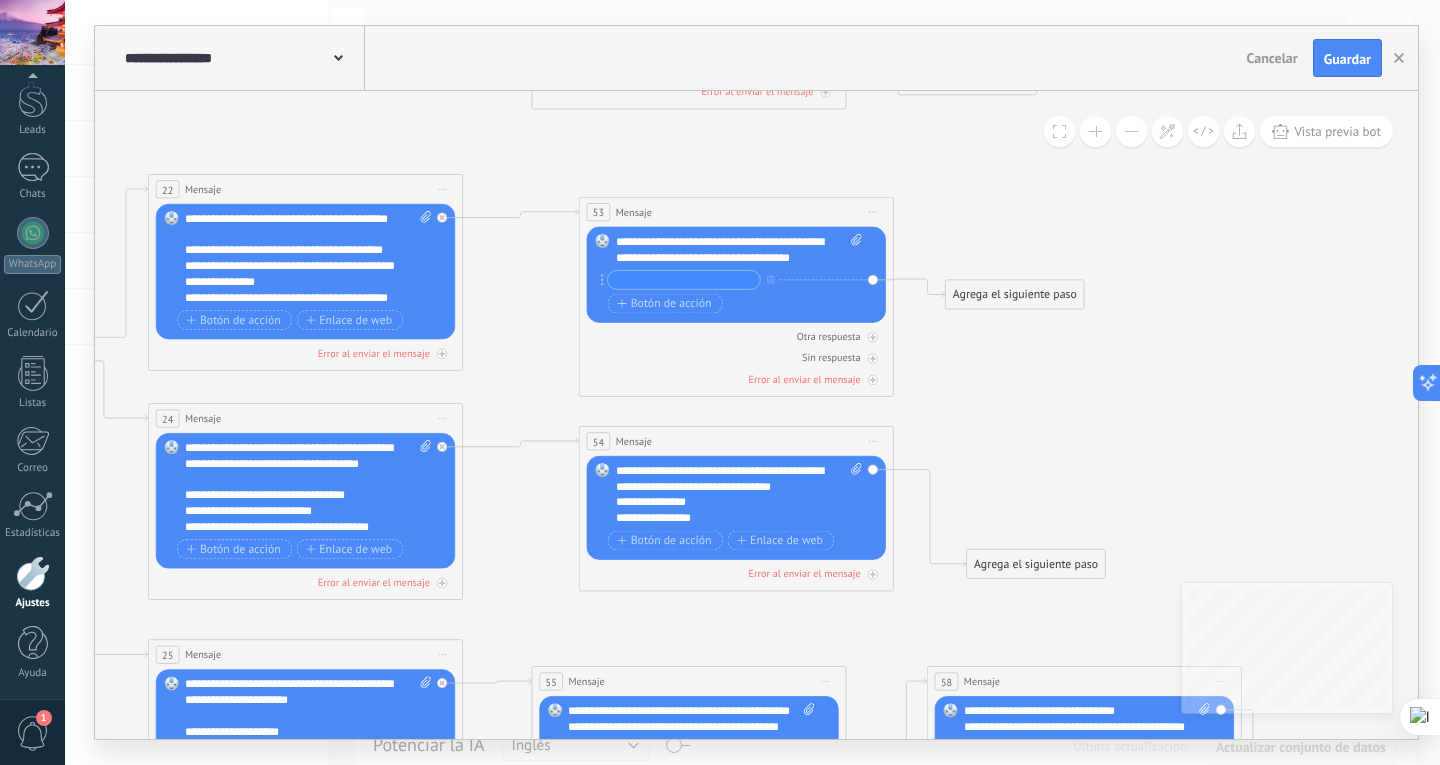 click 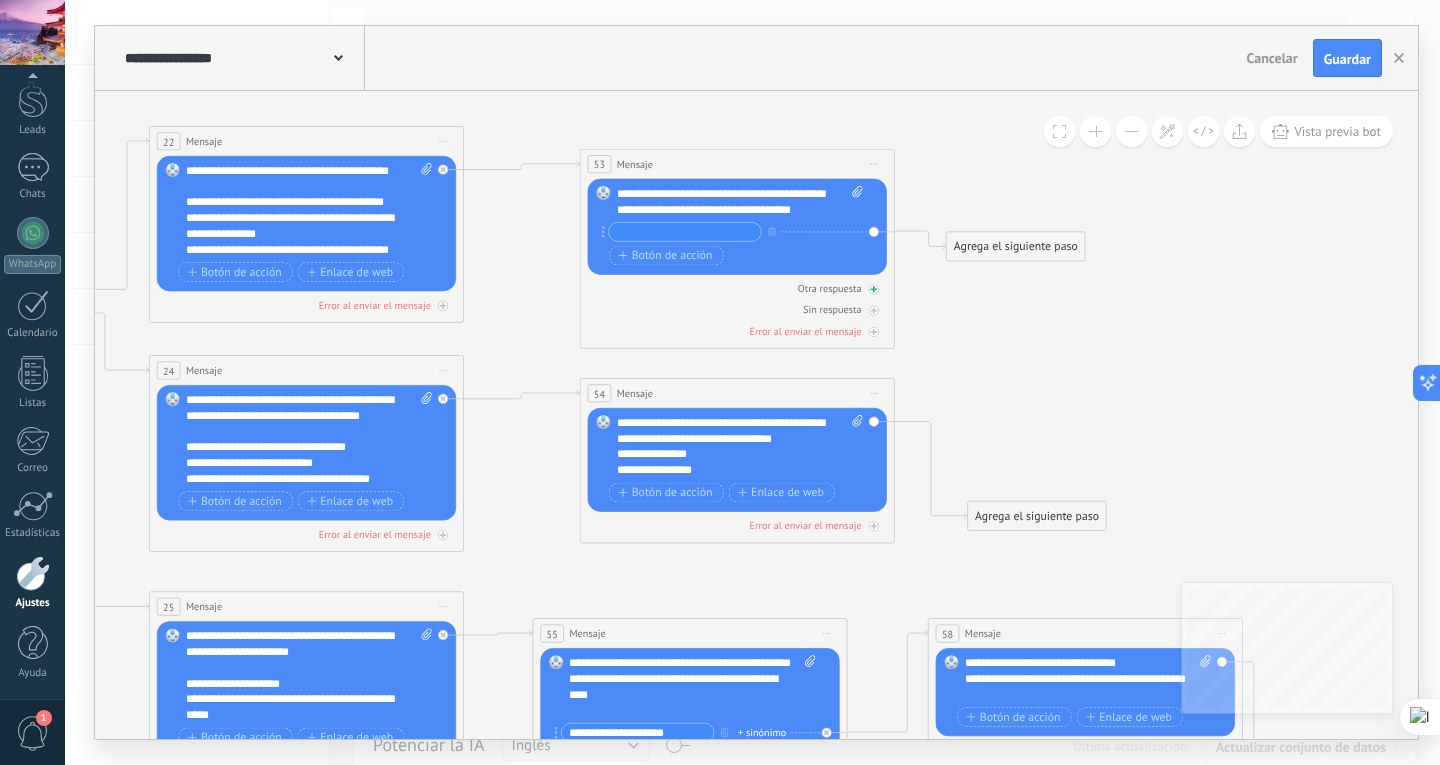 click on "Otra respuesta" at bounding box center [737, 288] 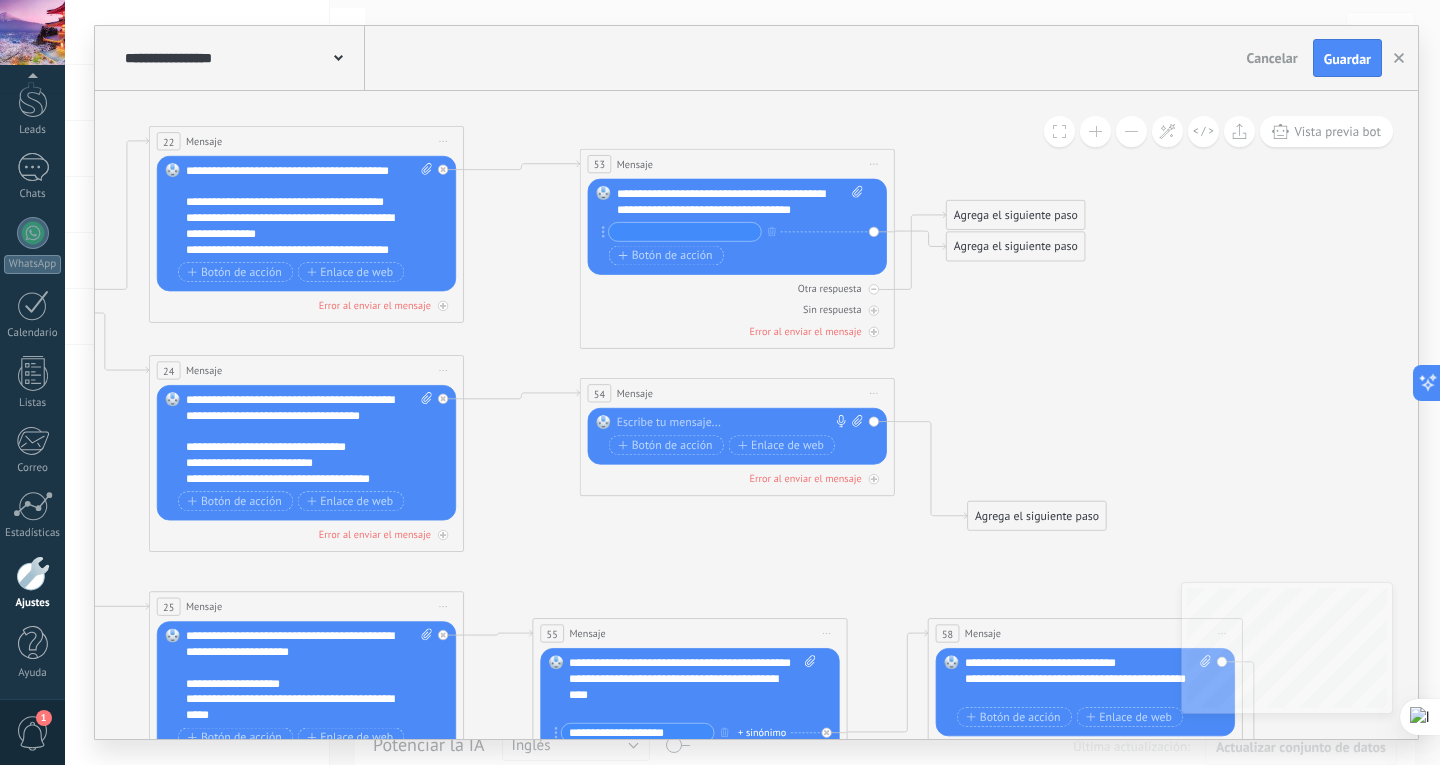 click at bounding box center [734, 423] 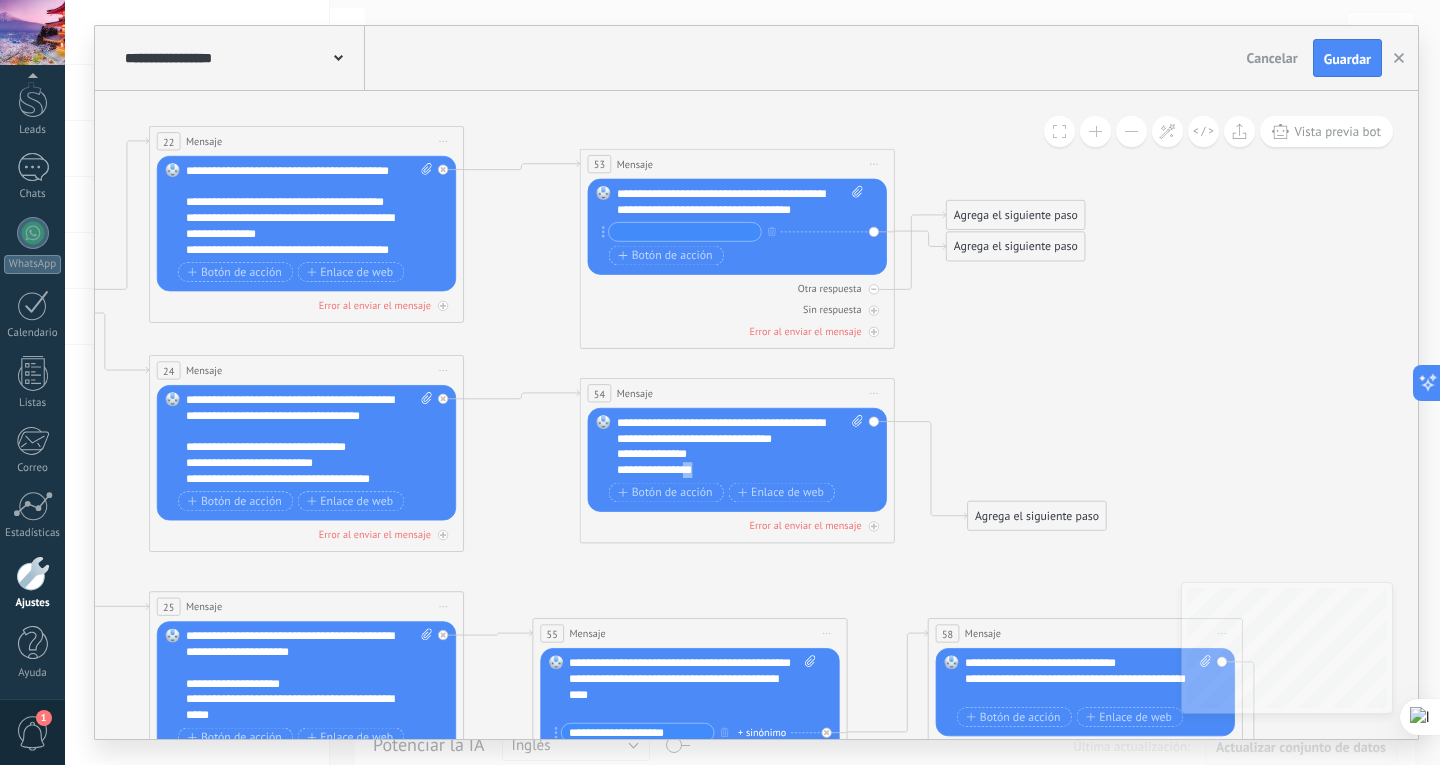 drag, startPoint x: 725, startPoint y: 476, endPoint x: 693, endPoint y: 470, distance: 32.55764 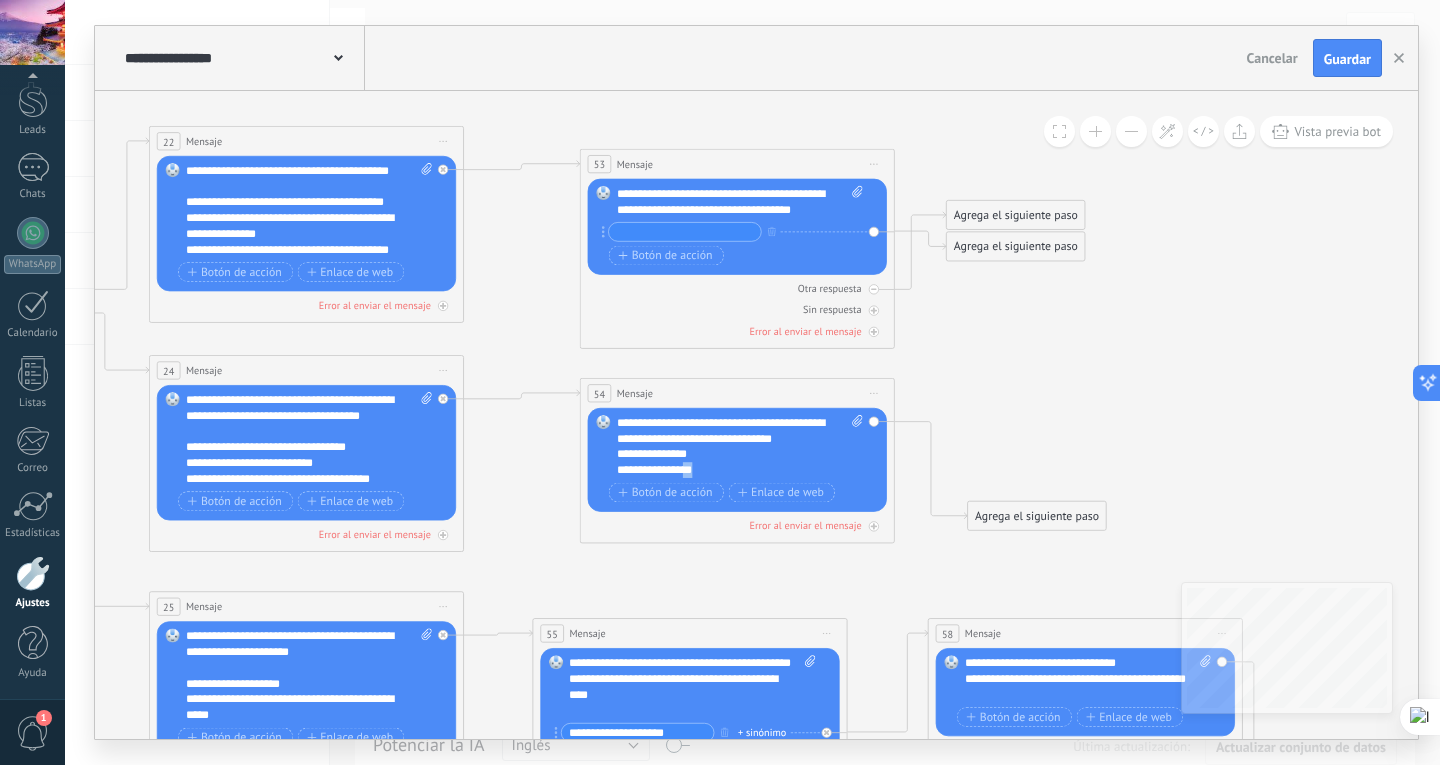 click on "**********" at bounding box center [726, 470] 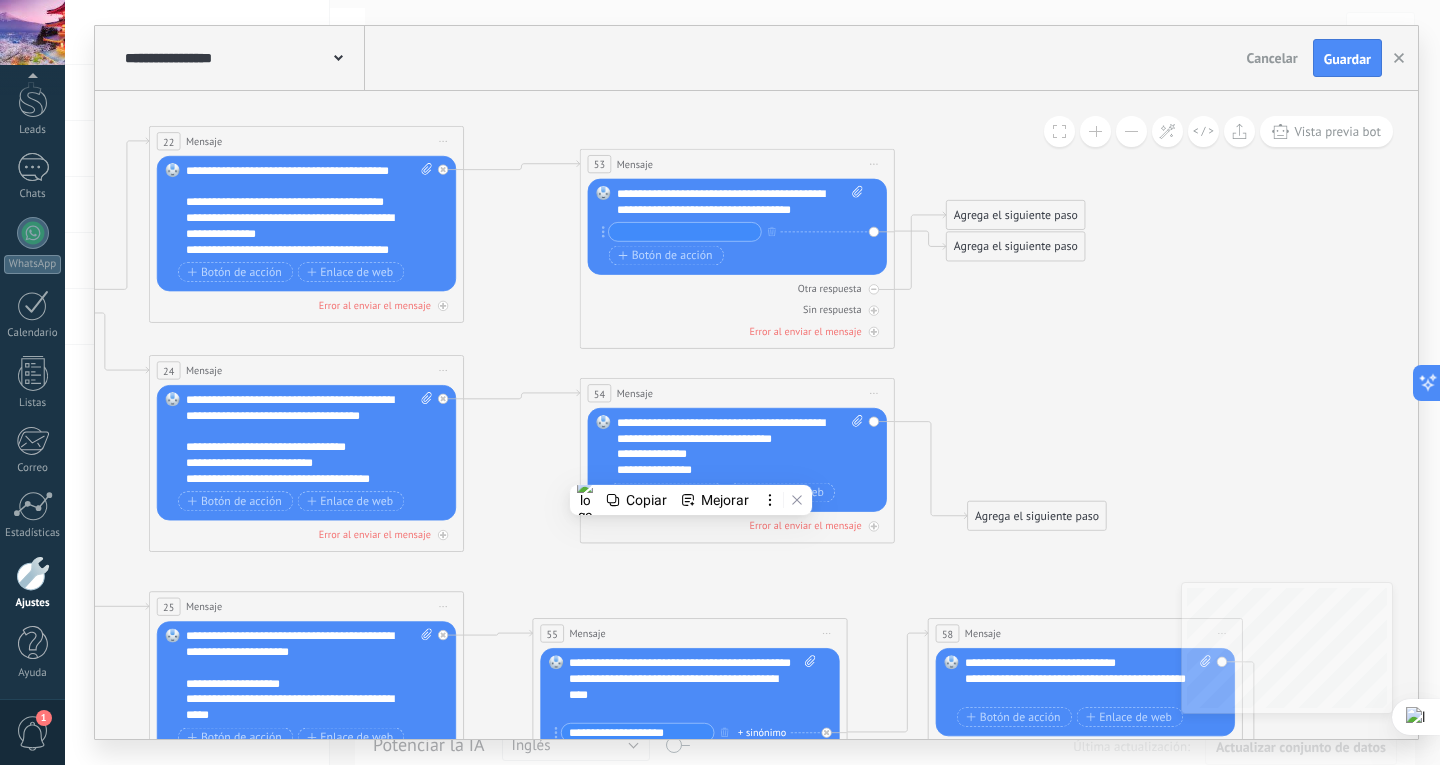 click on "**********" at bounding box center (726, 470) 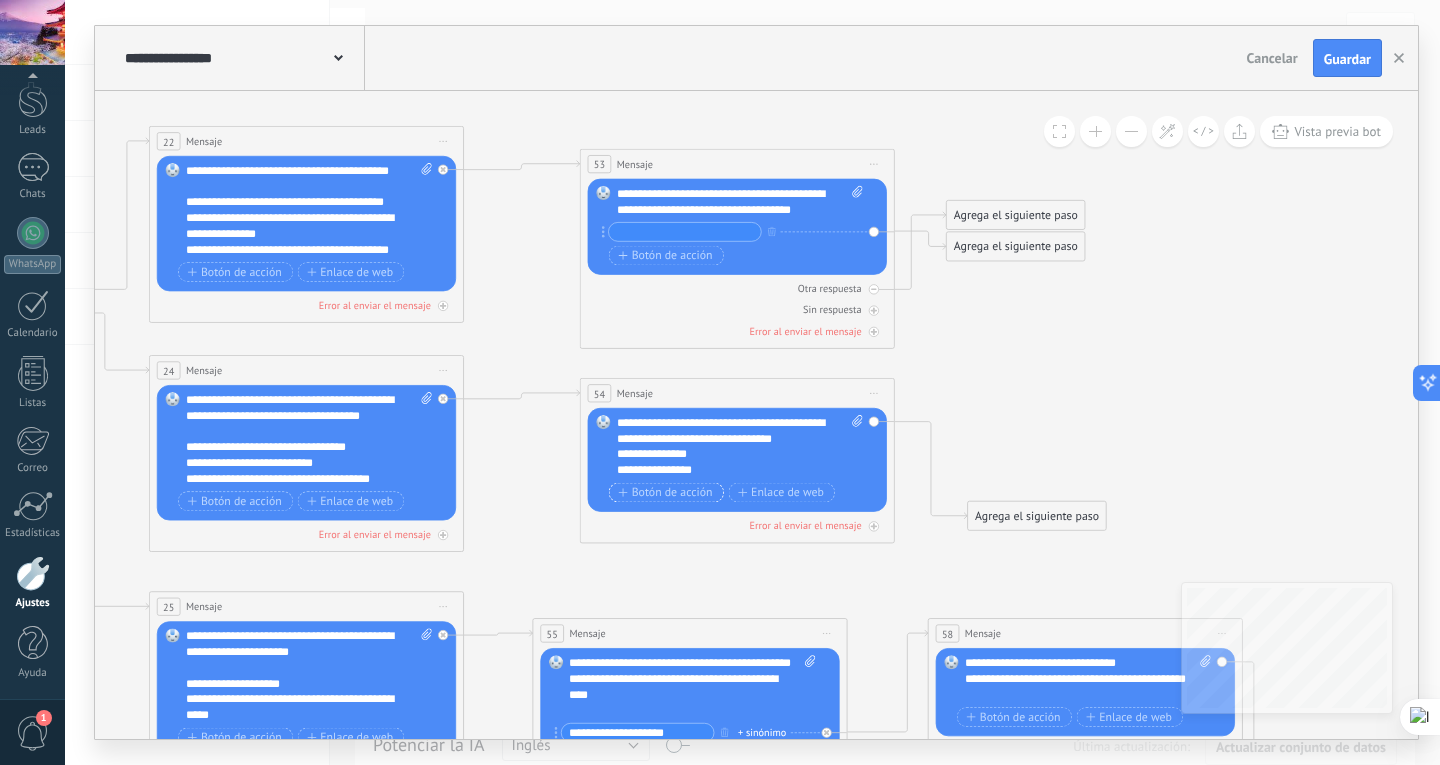 click on "Botón de acción" at bounding box center [665, 492] 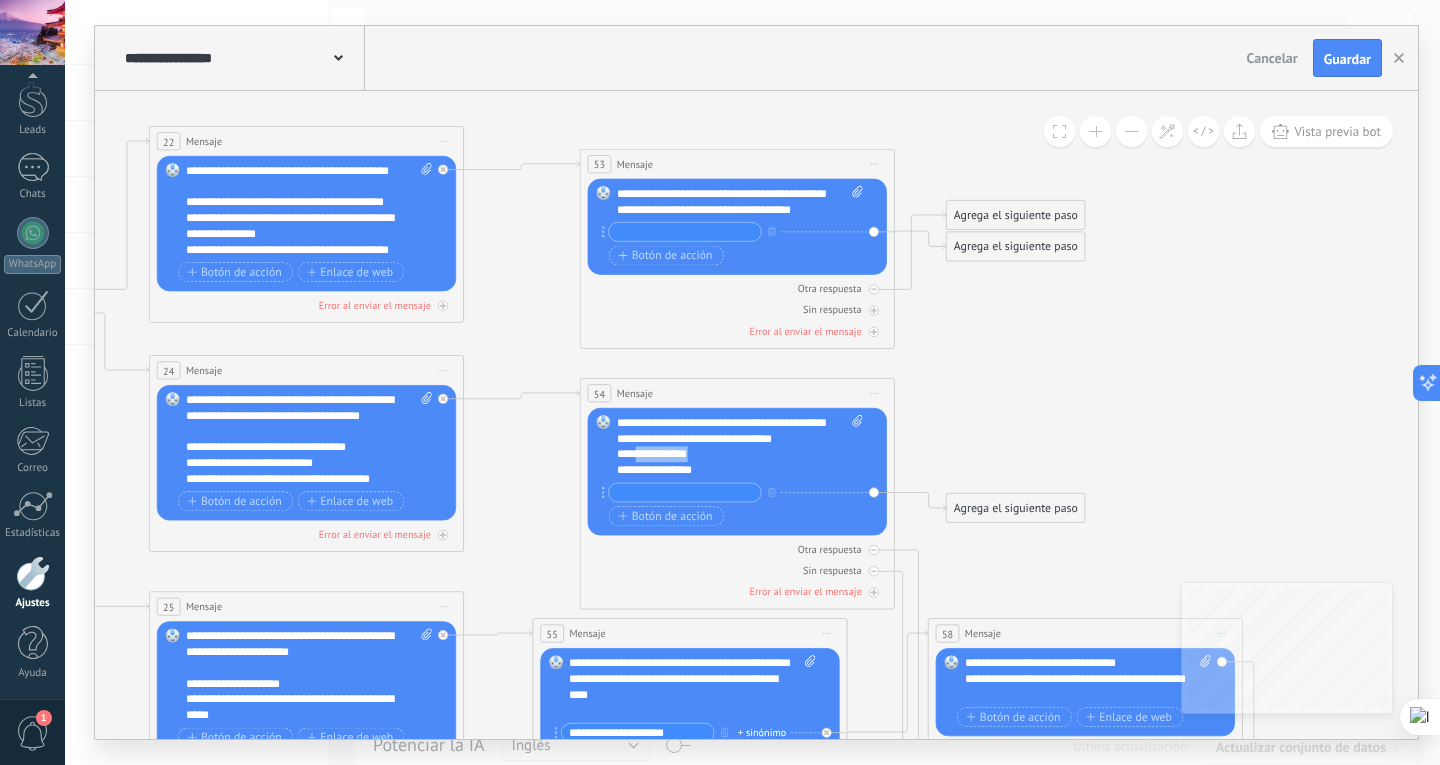 drag, startPoint x: 659, startPoint y: 454, endPoint x: 636, endPoint y: 454, distance: 23 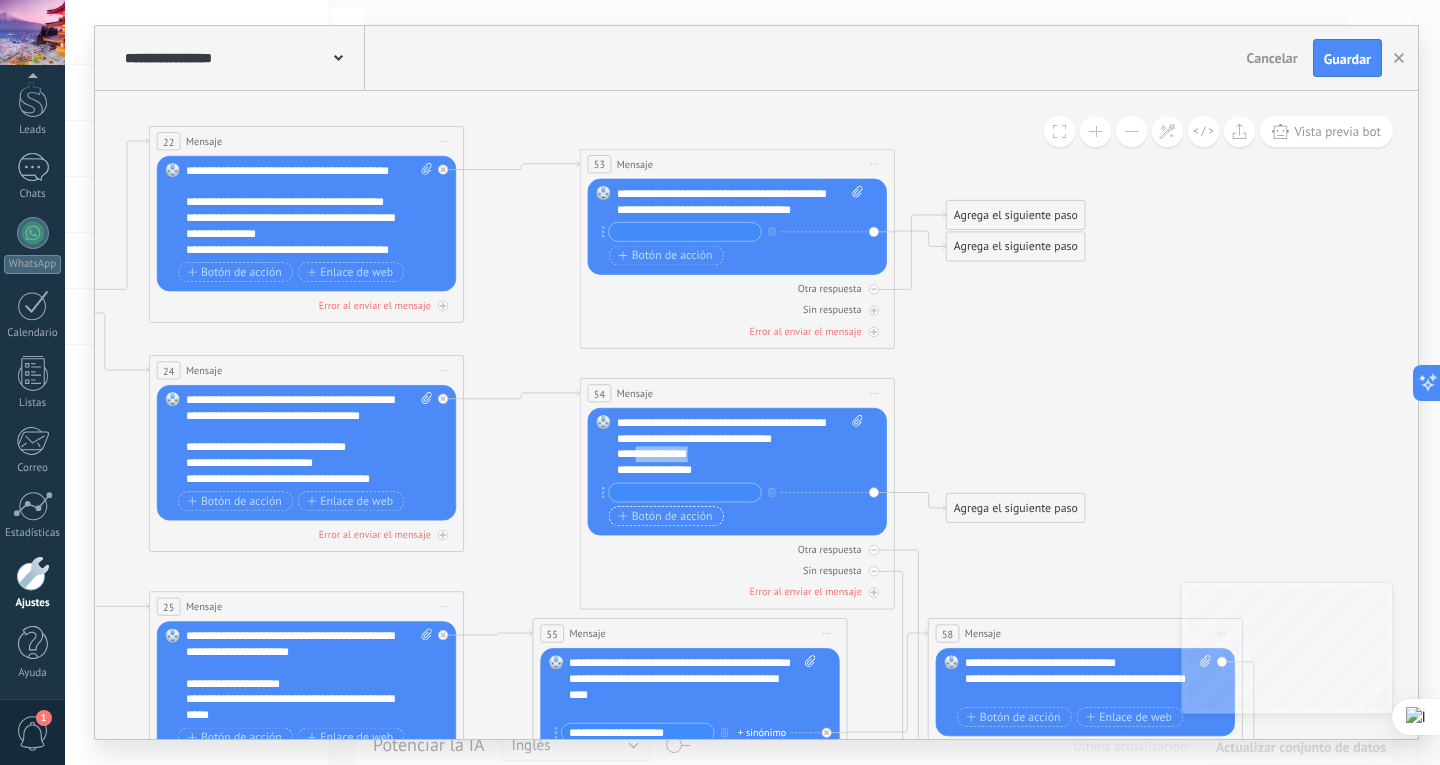 copy on "**********" 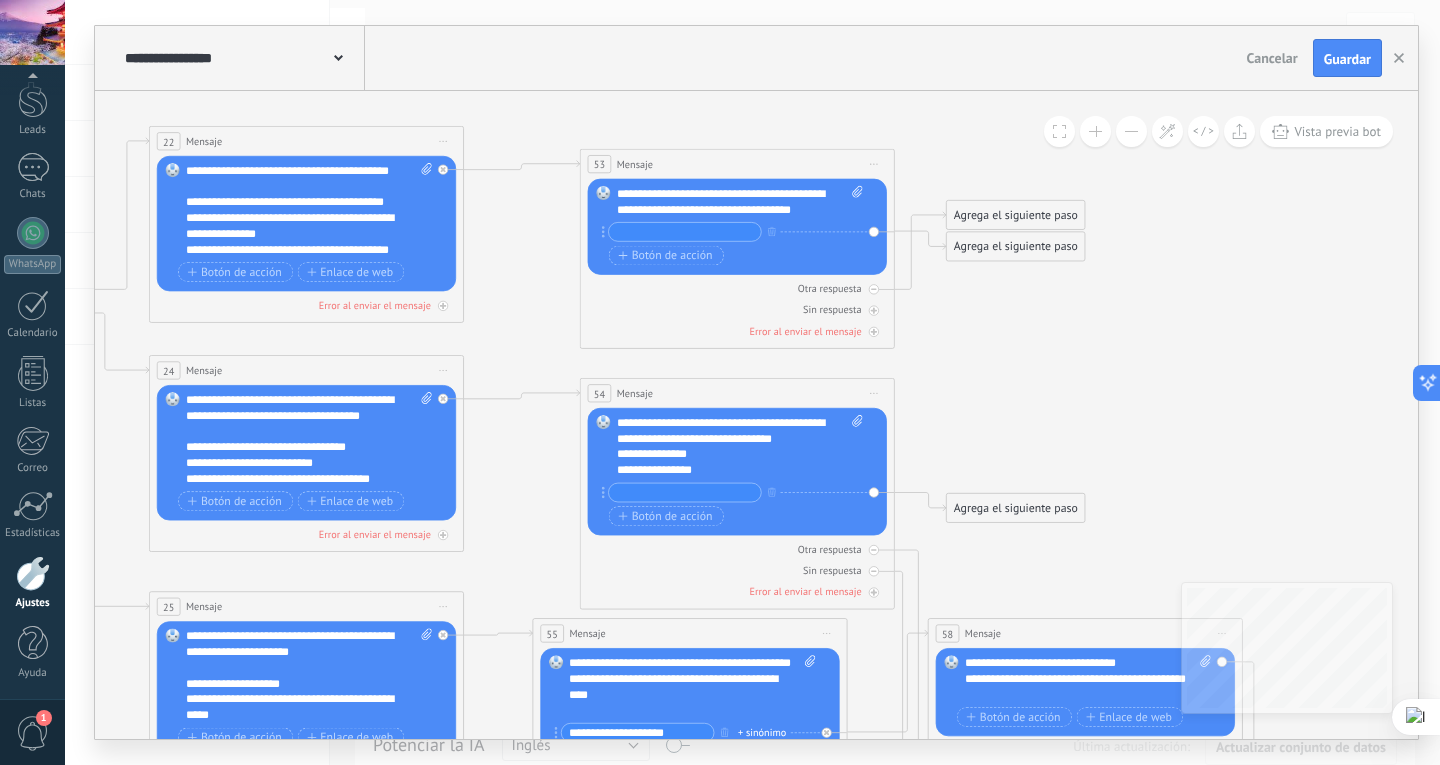 click at bounding box center [685, 492] 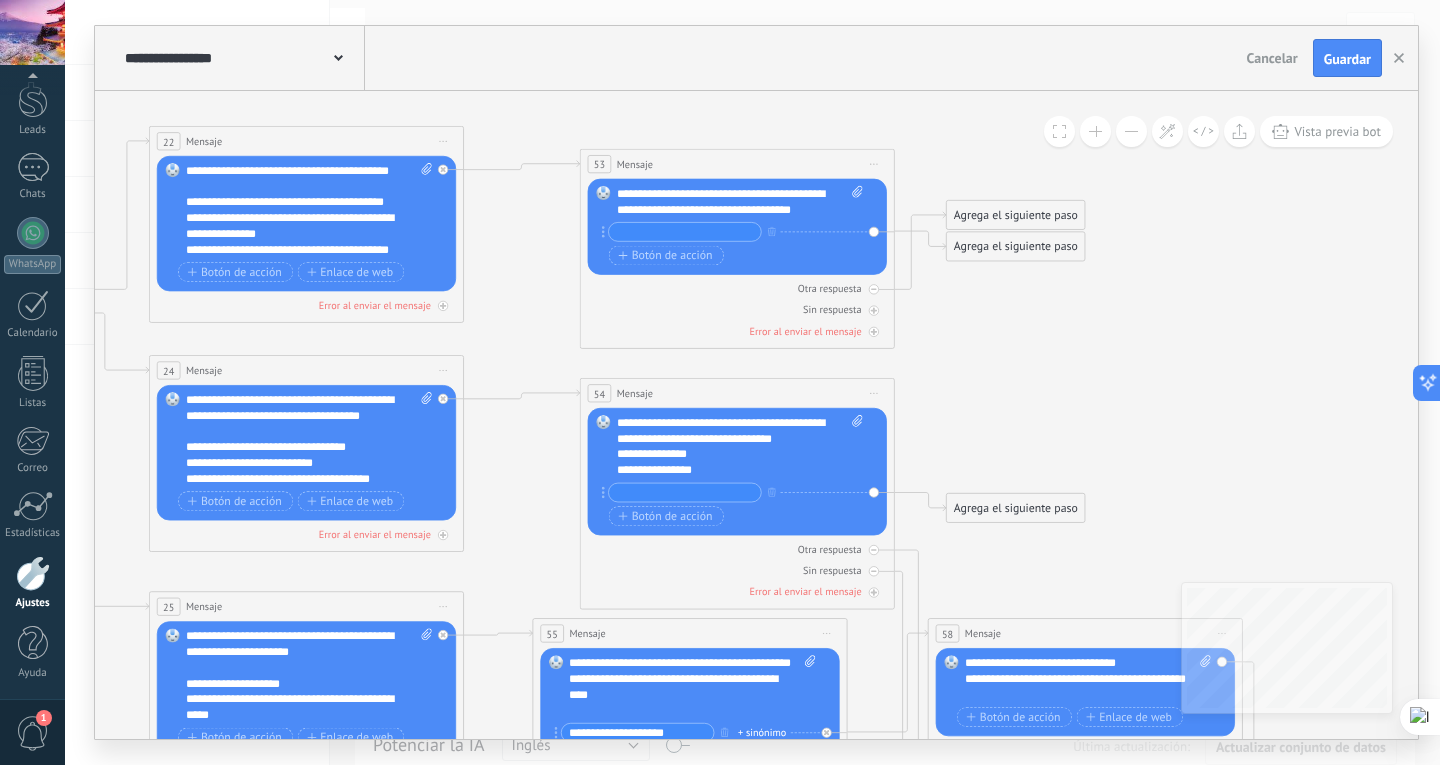 paste on "**********" 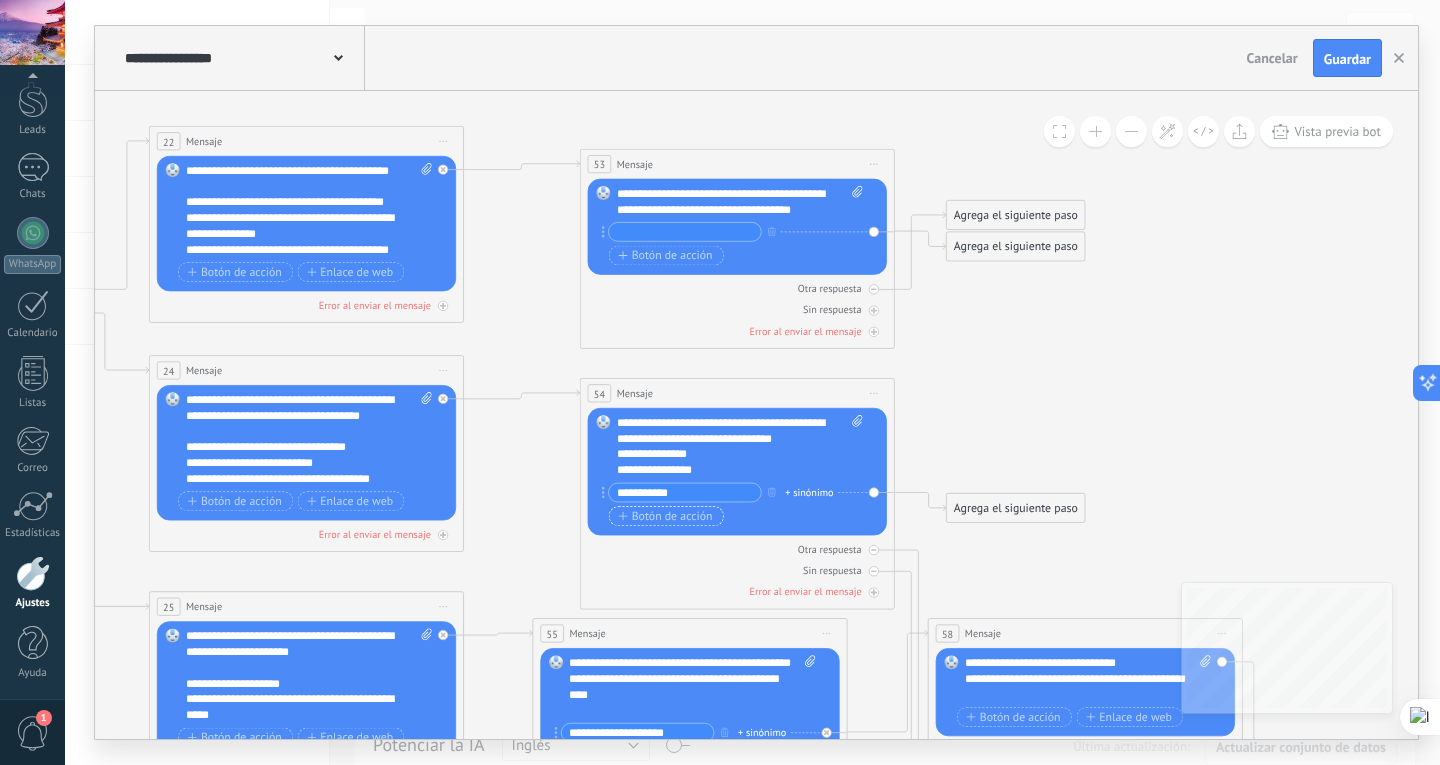type on "**********" 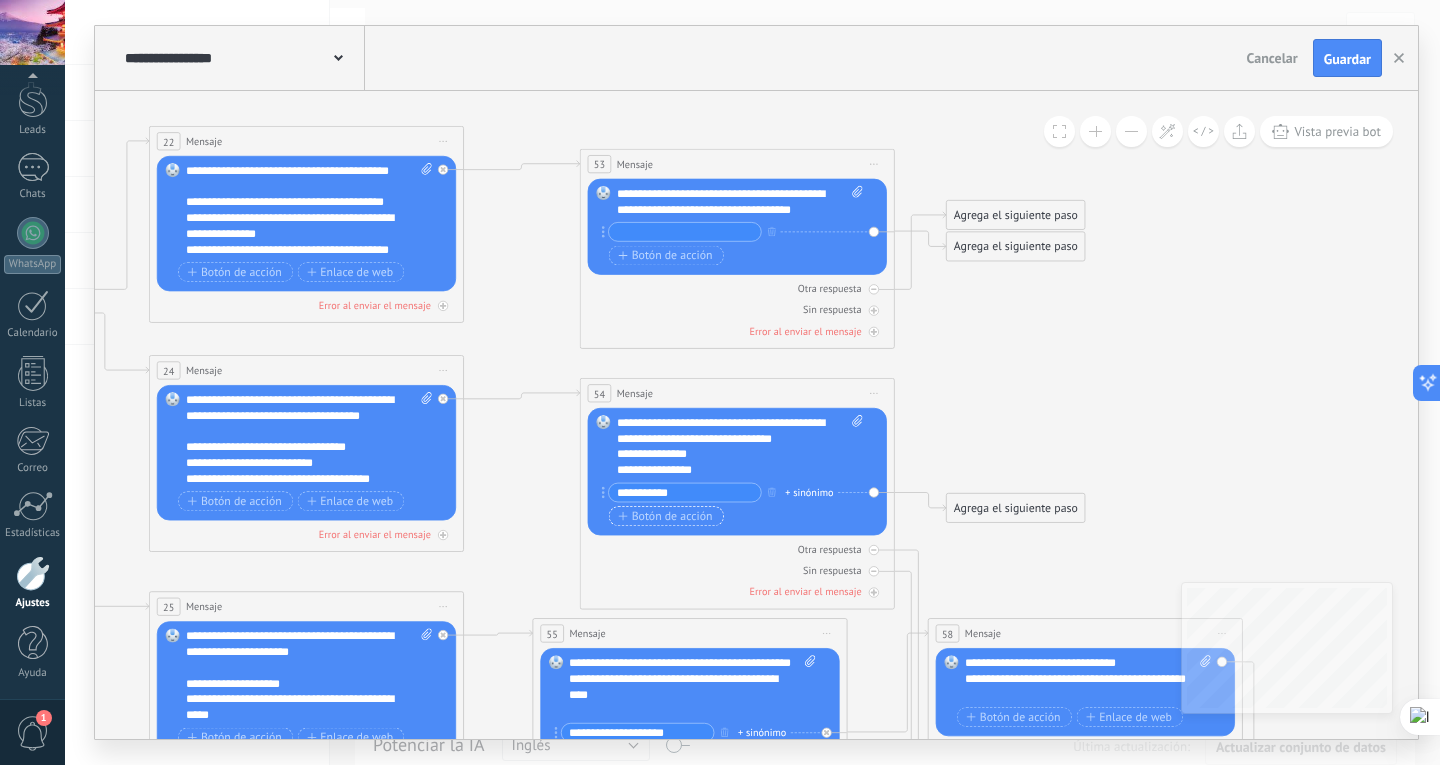 click on "Botón de acción" at bounding box center (665, 516) 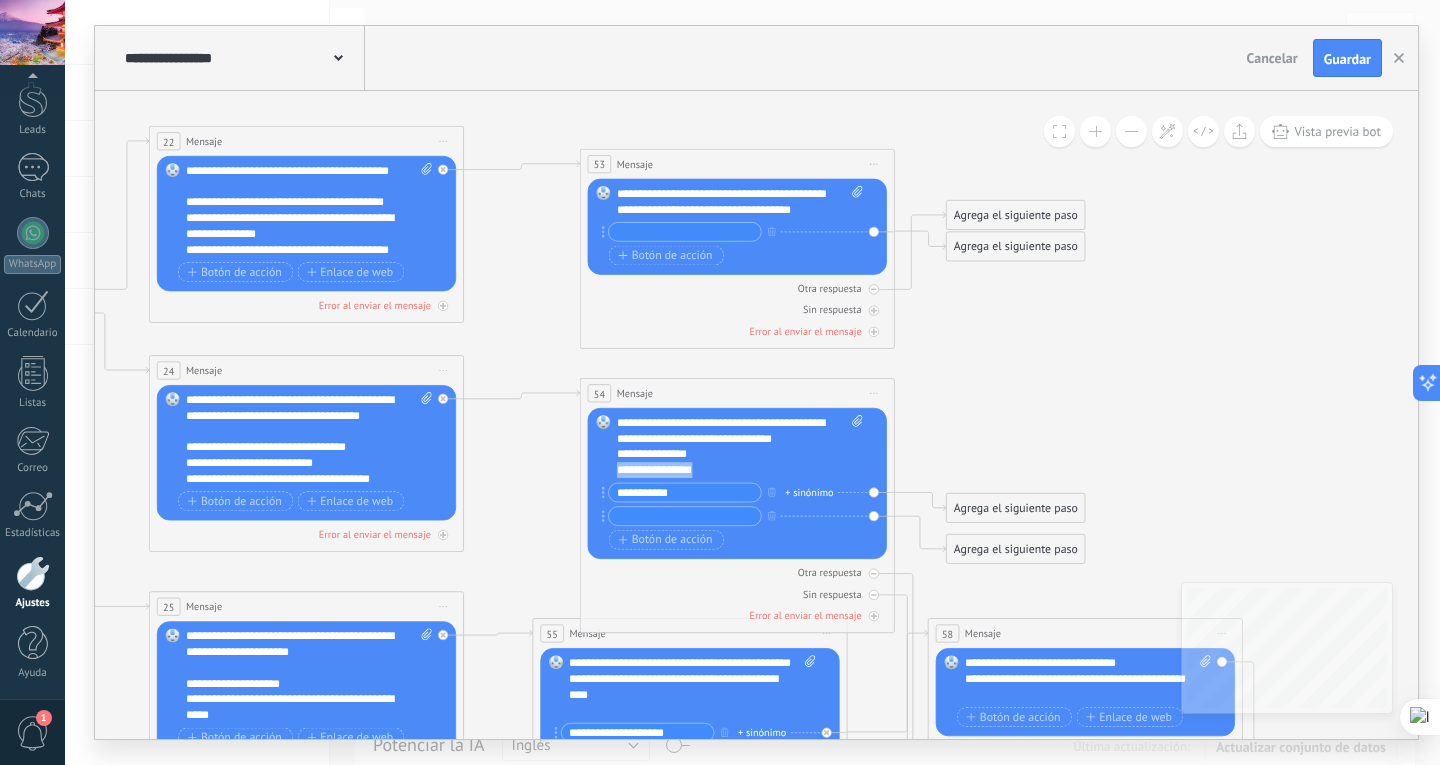 drag, startPoint x: 709, startPoint y: 472, endPoint x: 617, endPoint y: 472, distance: 92 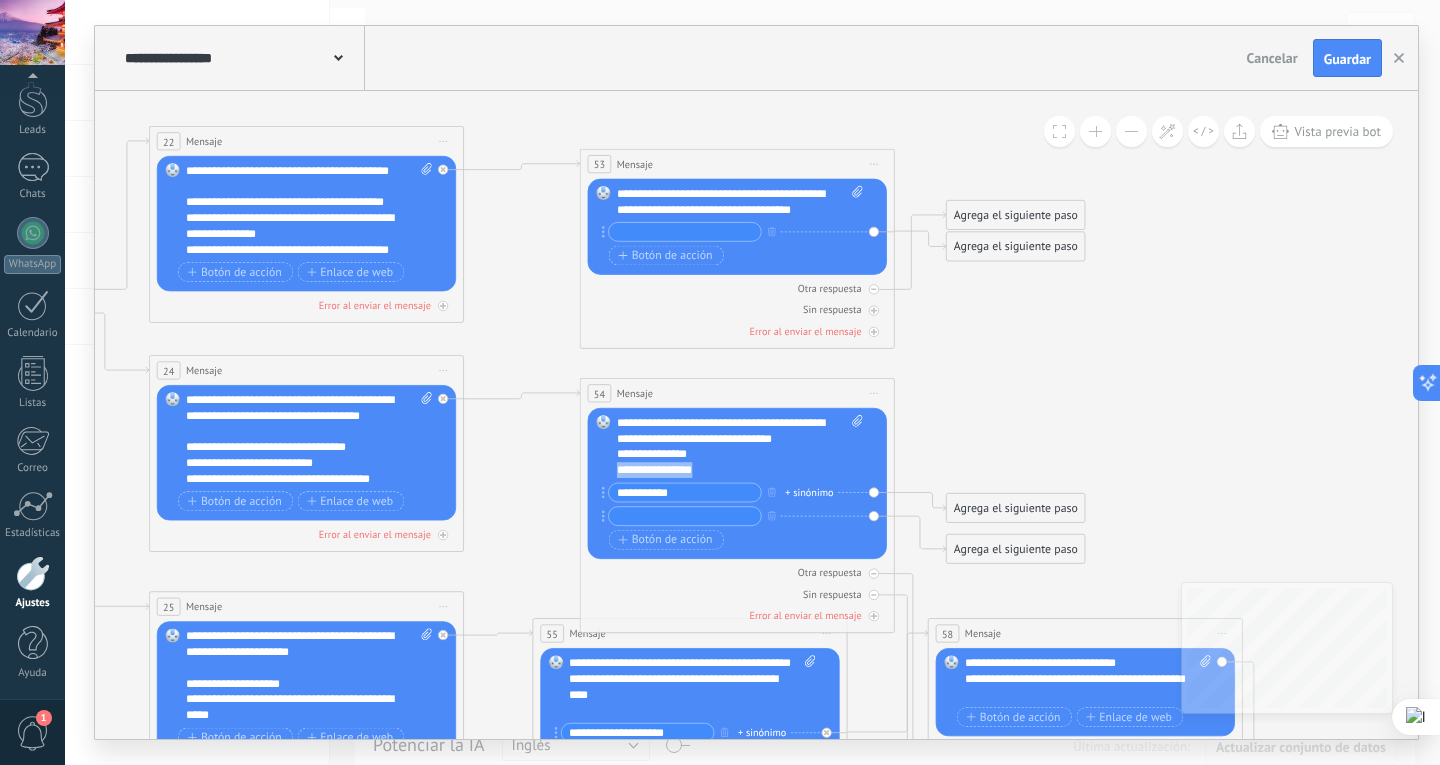 click on "**********" at bounding box center [726, 470] 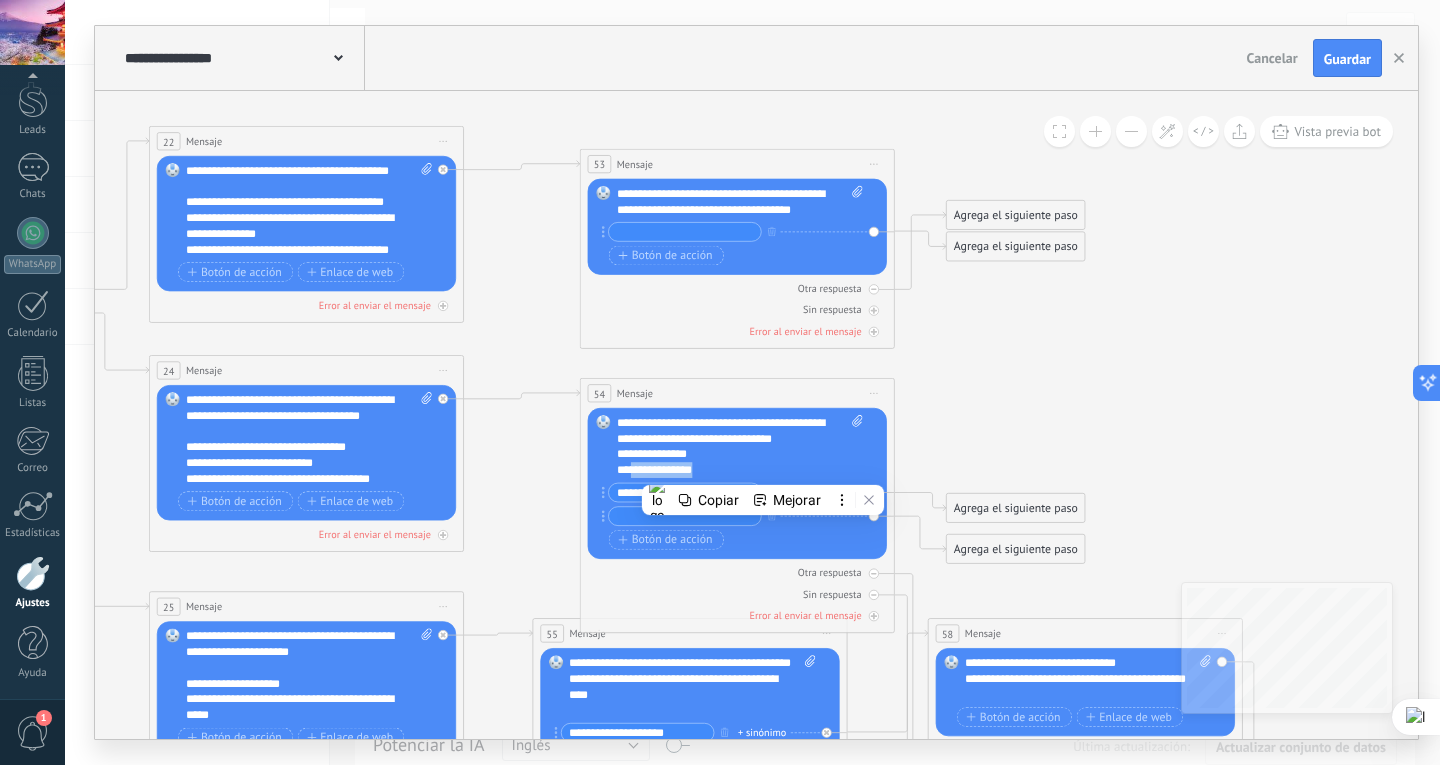 drag, startPoint x: 723, startPoint y: 470, endPoint x: 634, endPoint y: 465, distance: 89.140335 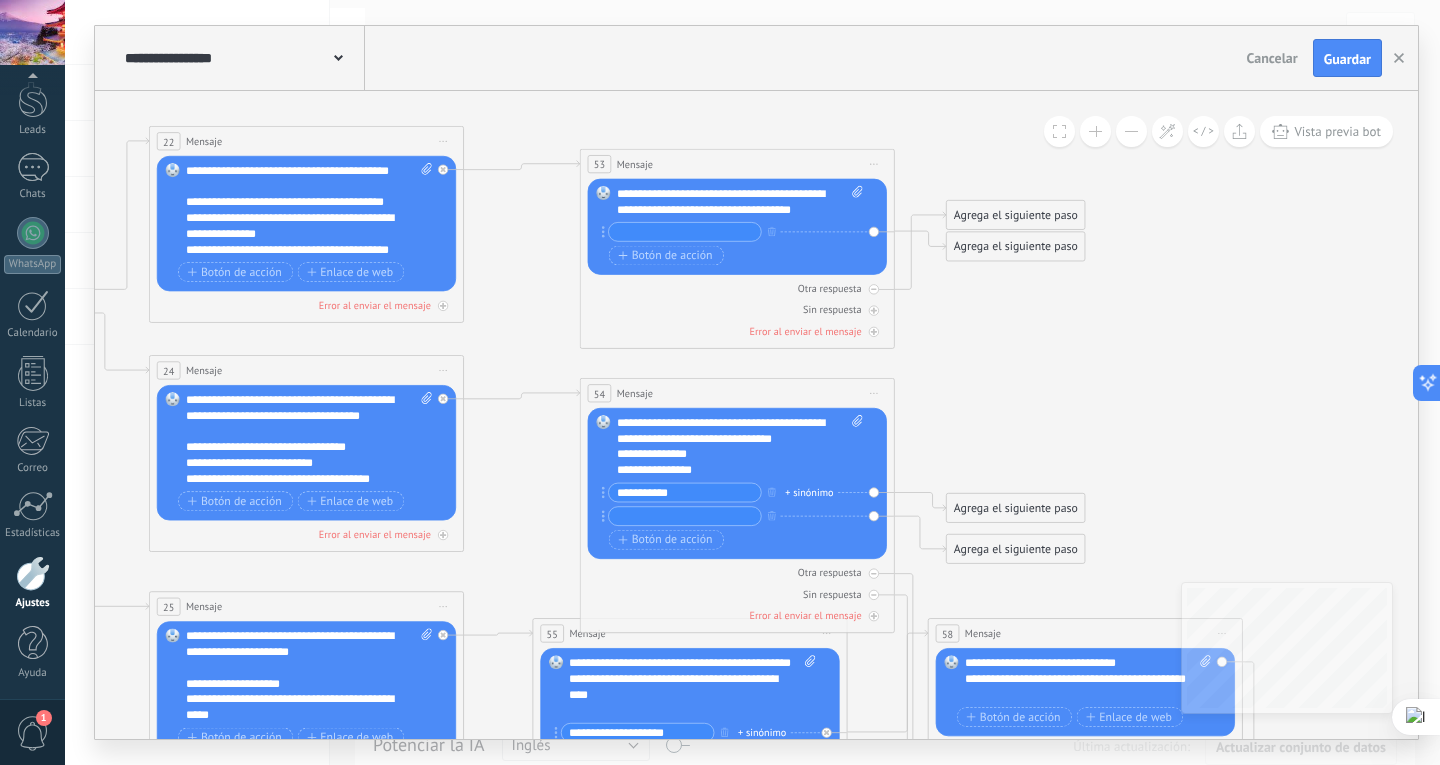 click at bounding box center [685, 516] 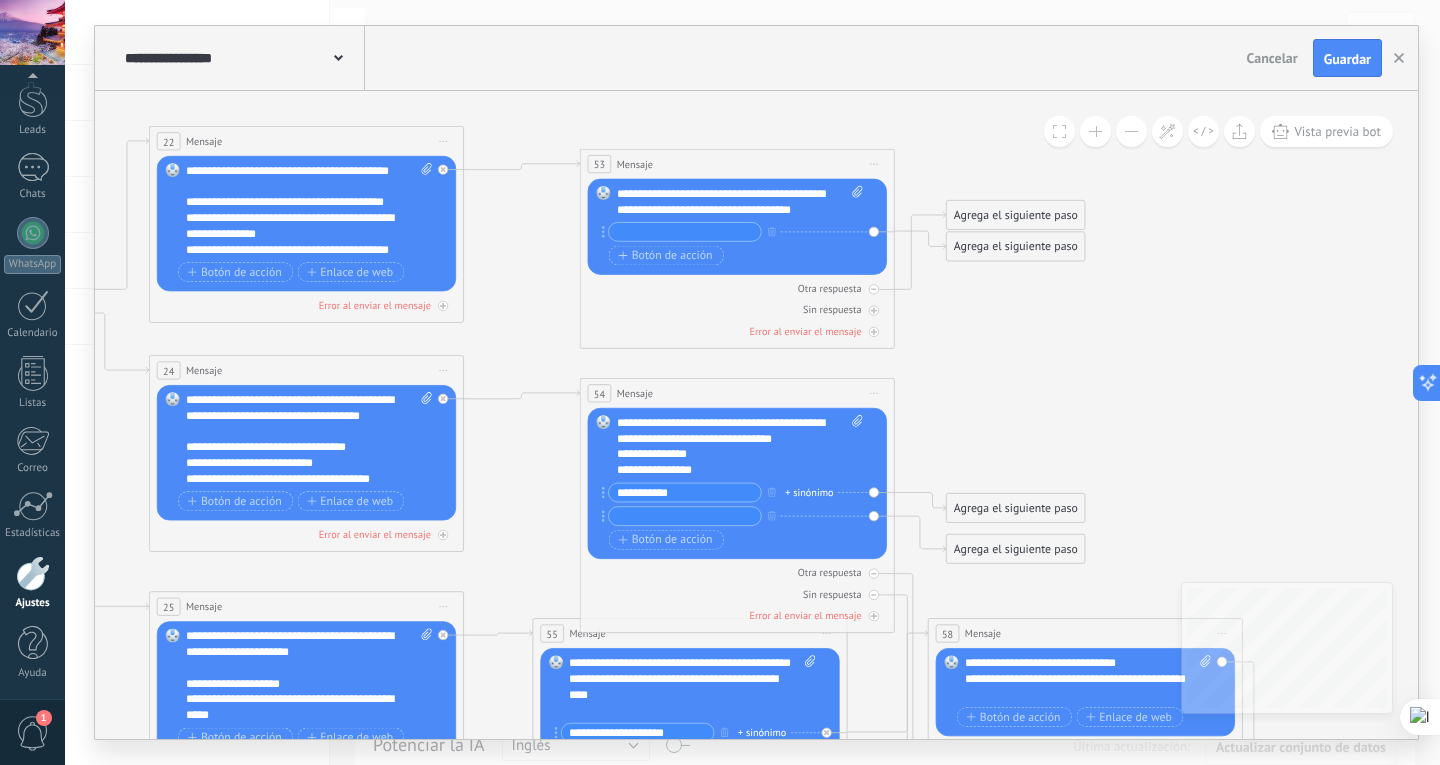 paste on "**********" 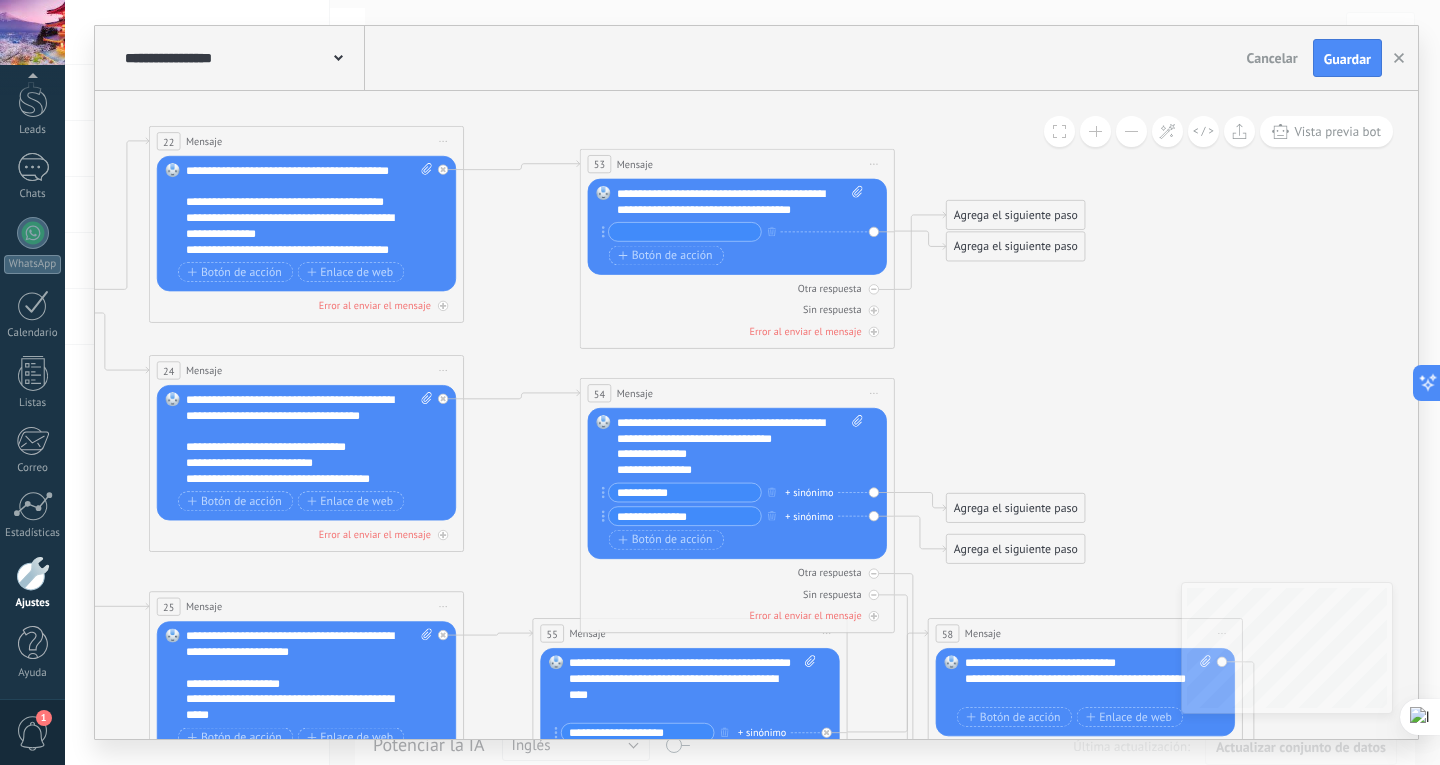 type on "**********" 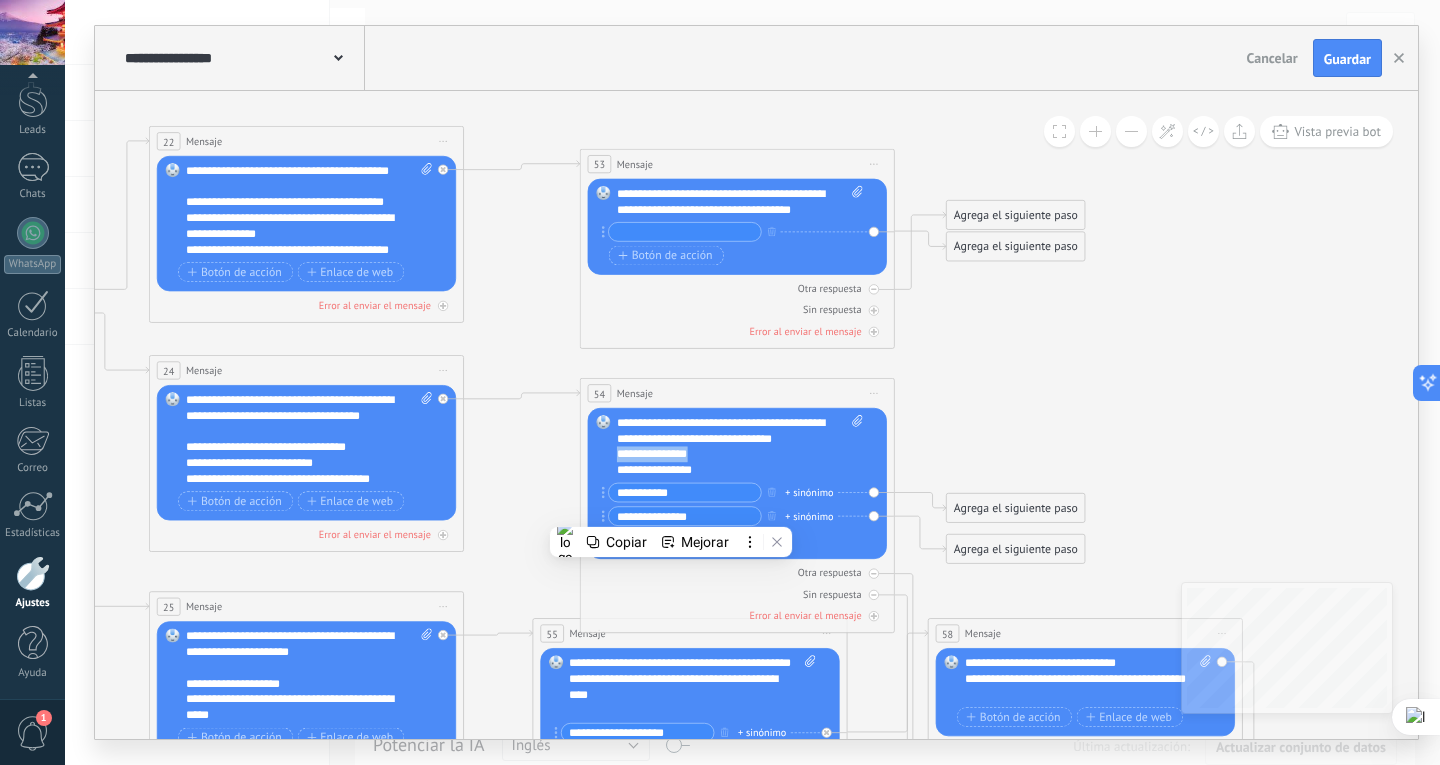 drag, startPoint x: 704, startPoint y: 453, endPoint x: 614, endPoint y: 455, distance: 90.02222 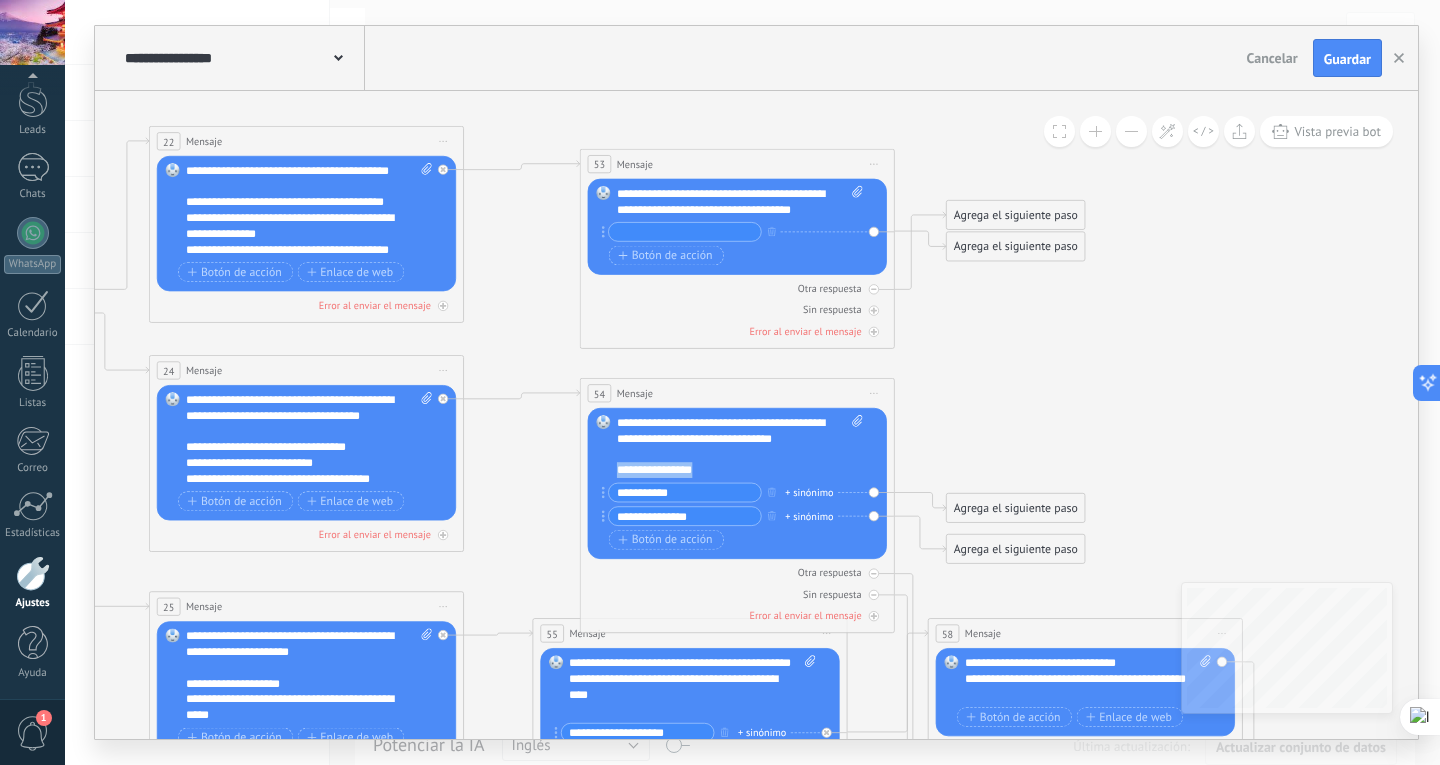drag, startPoint x: 746, startPoint y: 475, endPoint x: 623, endPoint y: 467, distance: 123.25989 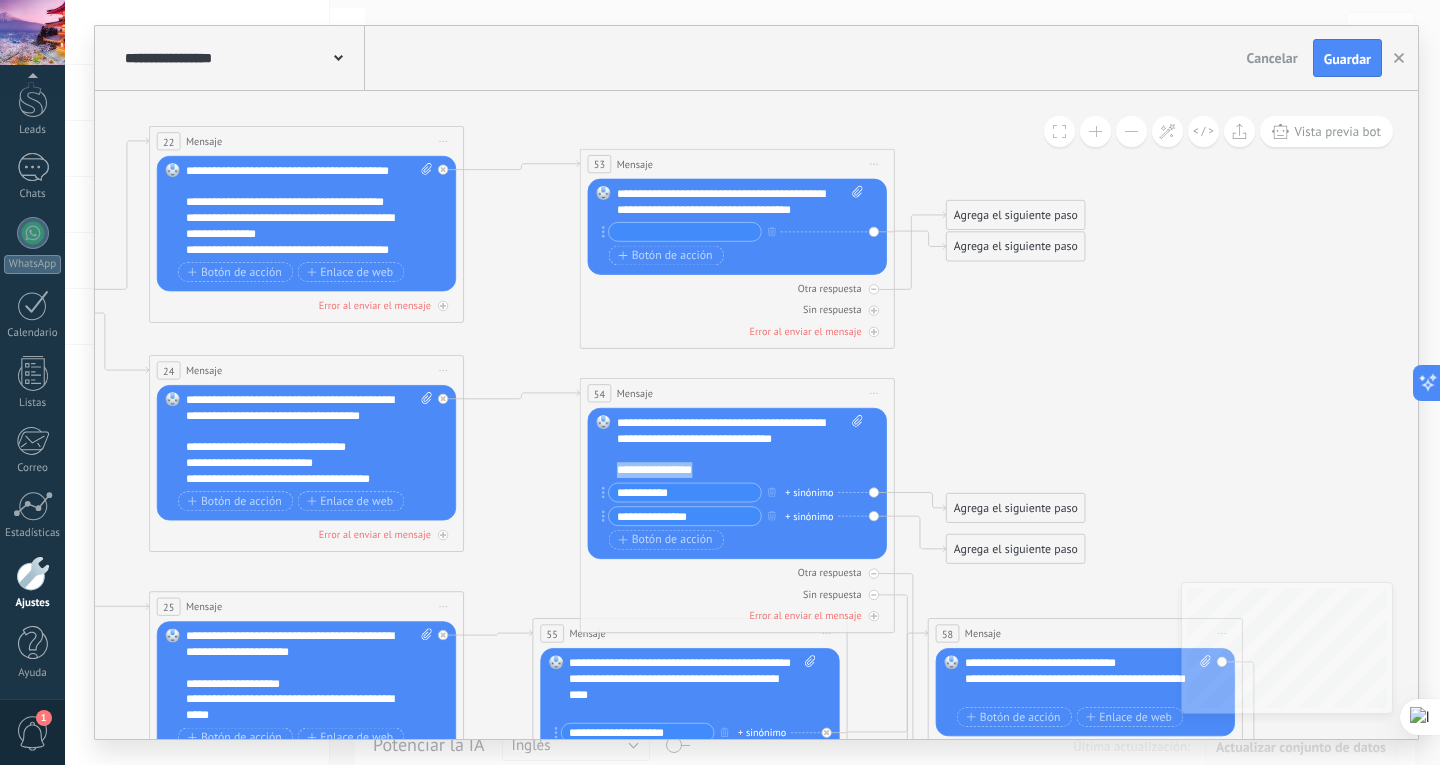 click on "**********" at bounding box center [726, 470] 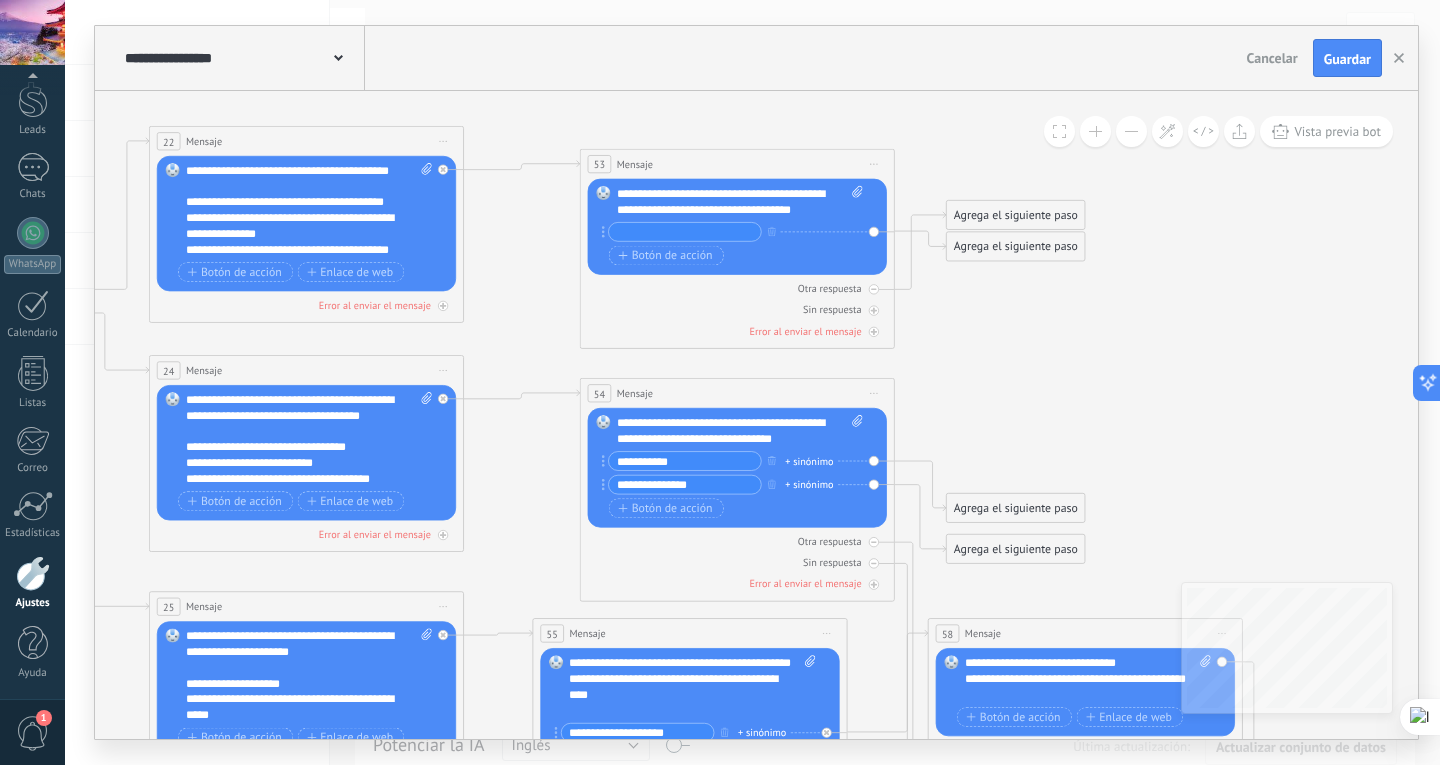 click 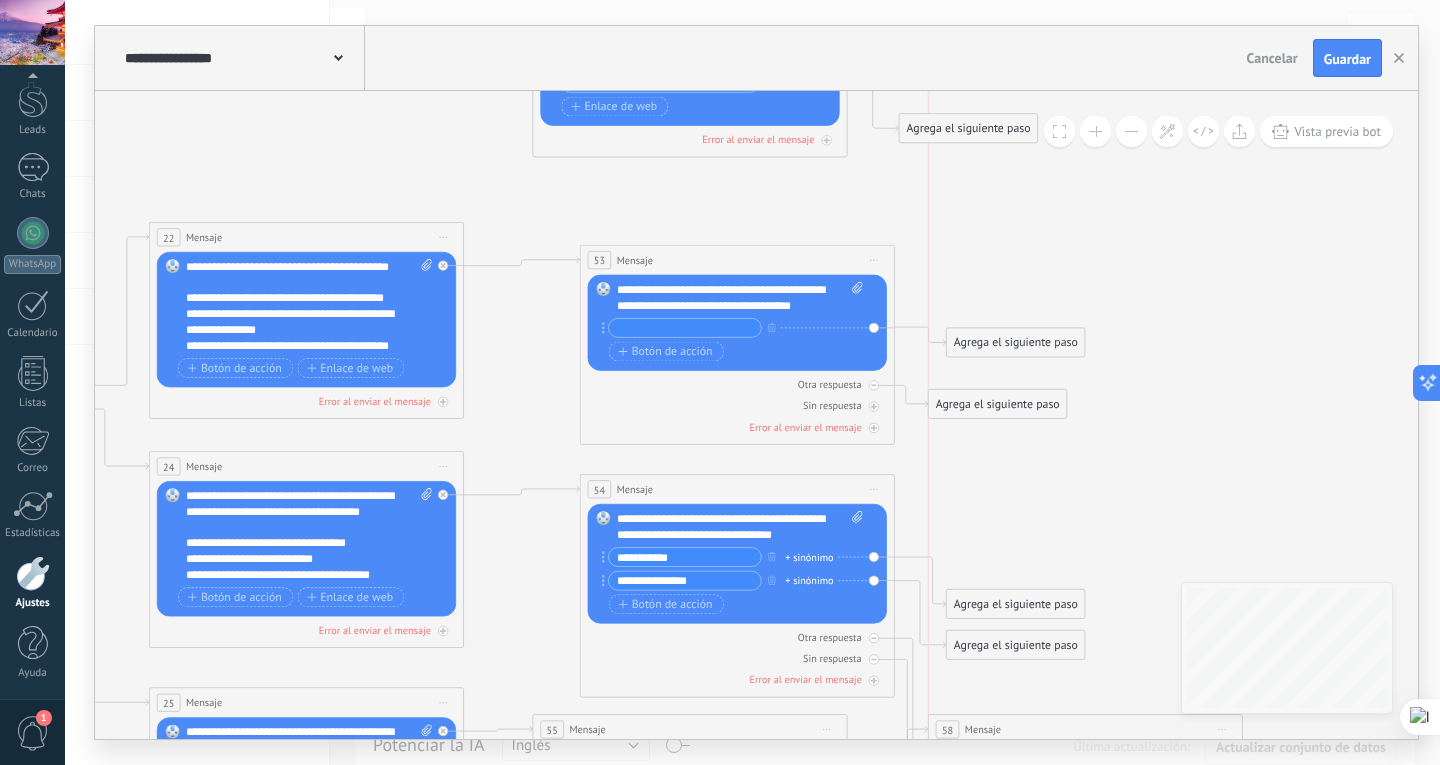 drag, startPoint x: 998, startPoint y: 309, endPoint x: 991, endPoint y: 356, distance: 47.518417 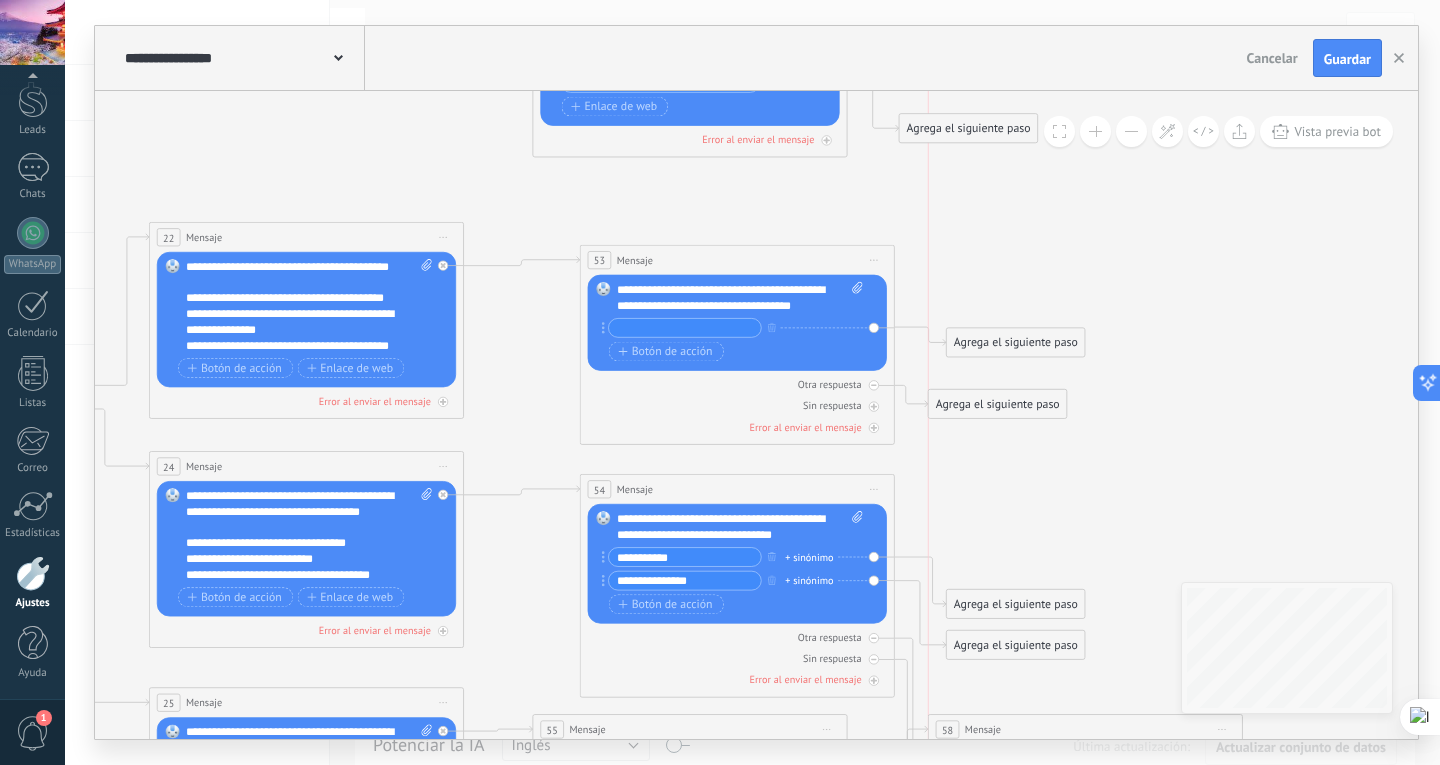 click on "Agrega el siguiente paso" at bounding box center (998, 404) 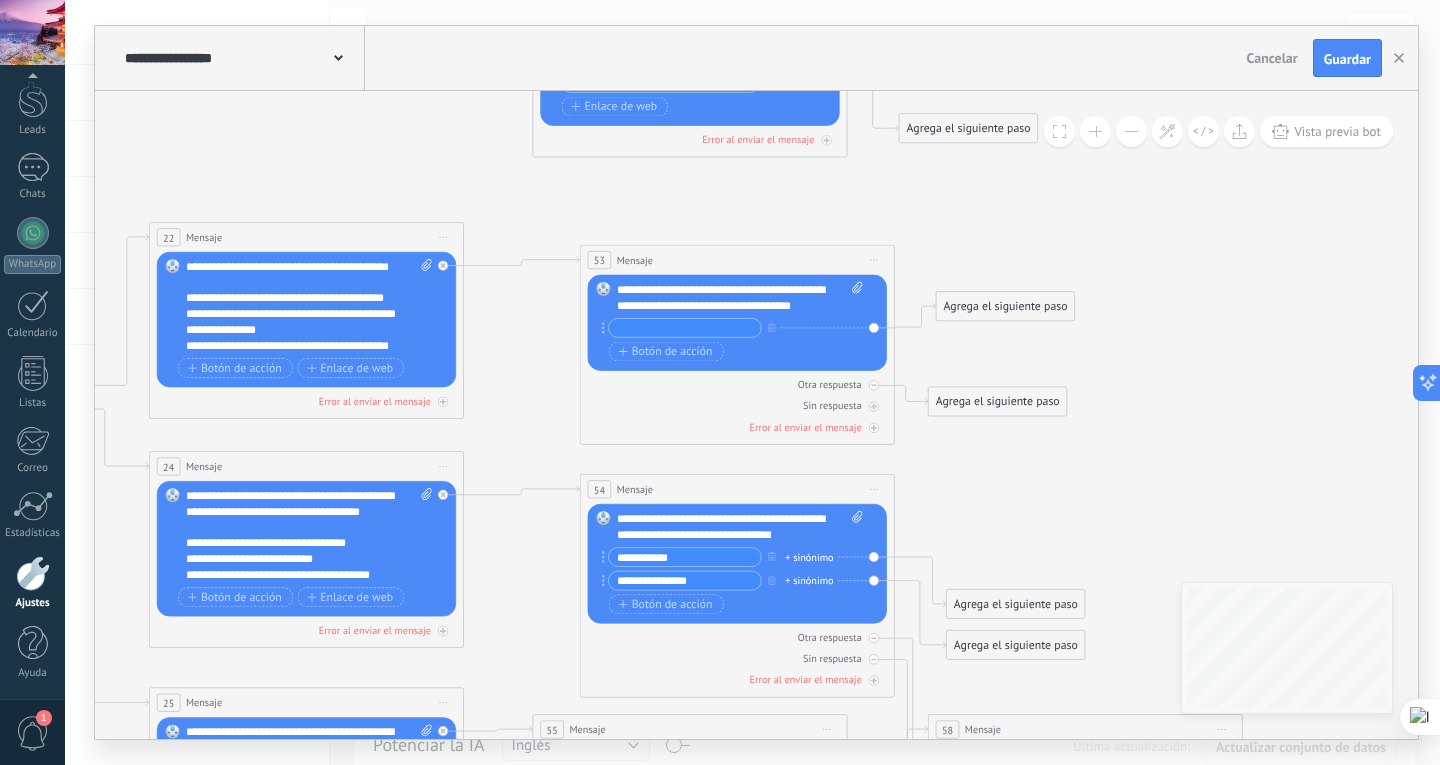 drag, startPoint x: 995, startPoint y: 322, endPoint x: 985, endPoint y: 304, distance: 20.59126 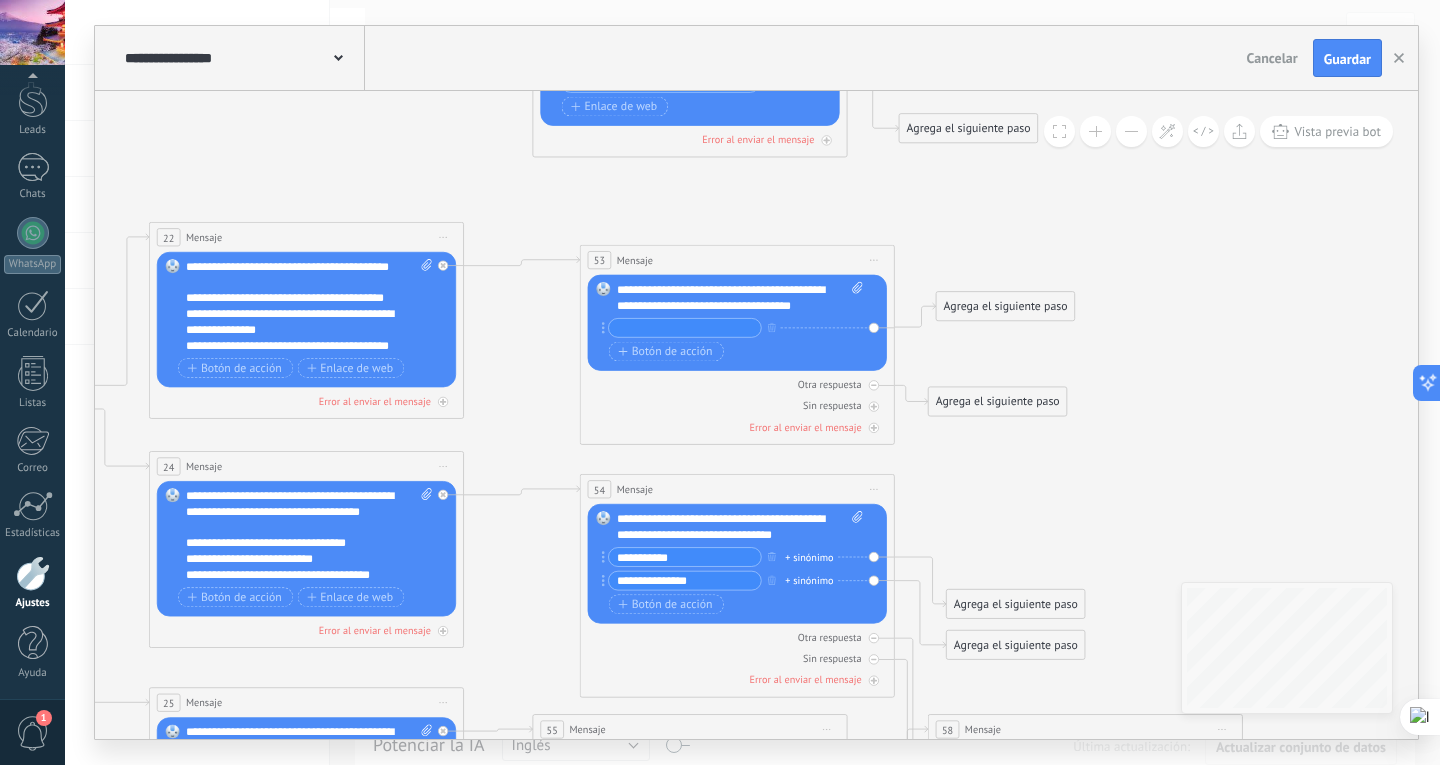 click on "Agrega el siguiente paso" at bounding box center [1005, 307] 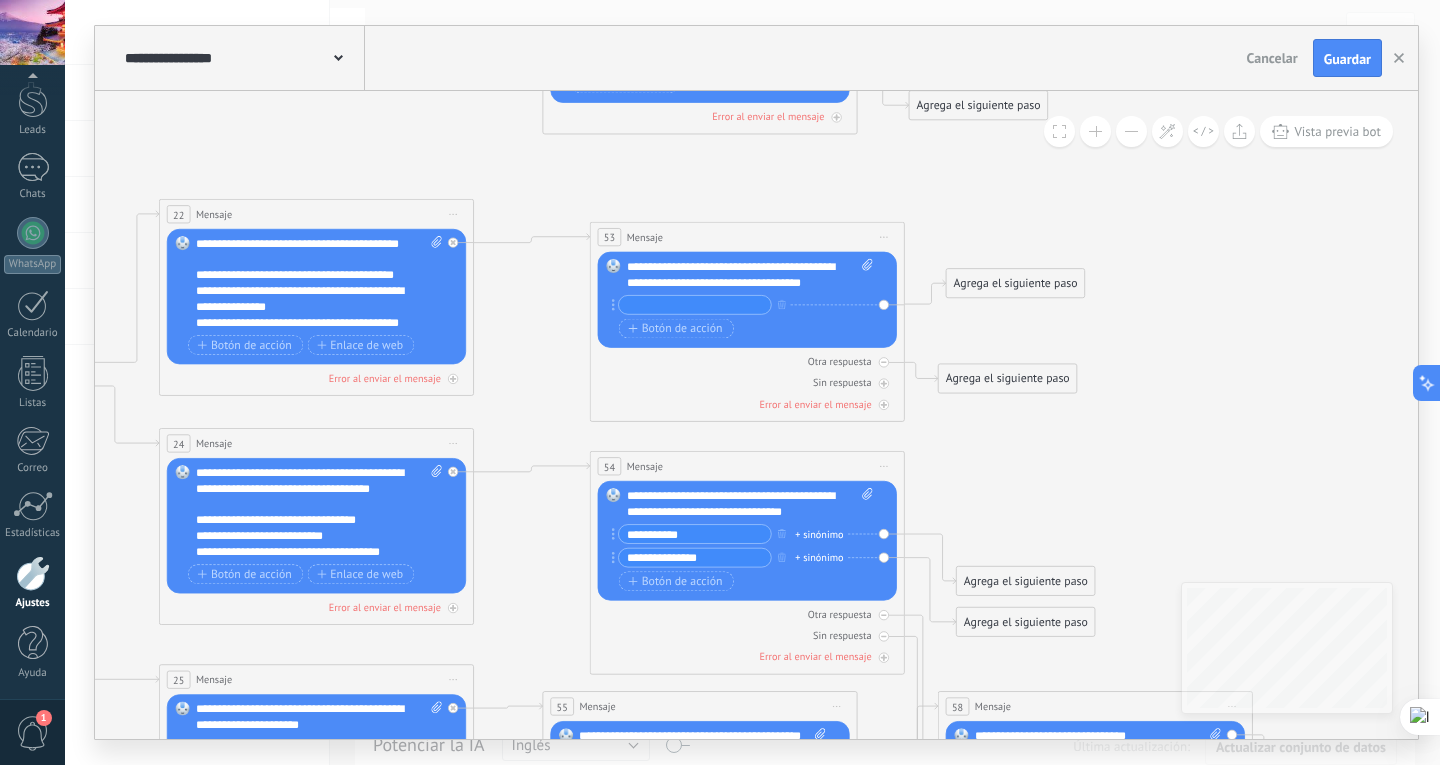 drag, startPoint x: 991, startPoint y: 384, endPoint x: 1001, endPoint y: 361, distance: 25.079872 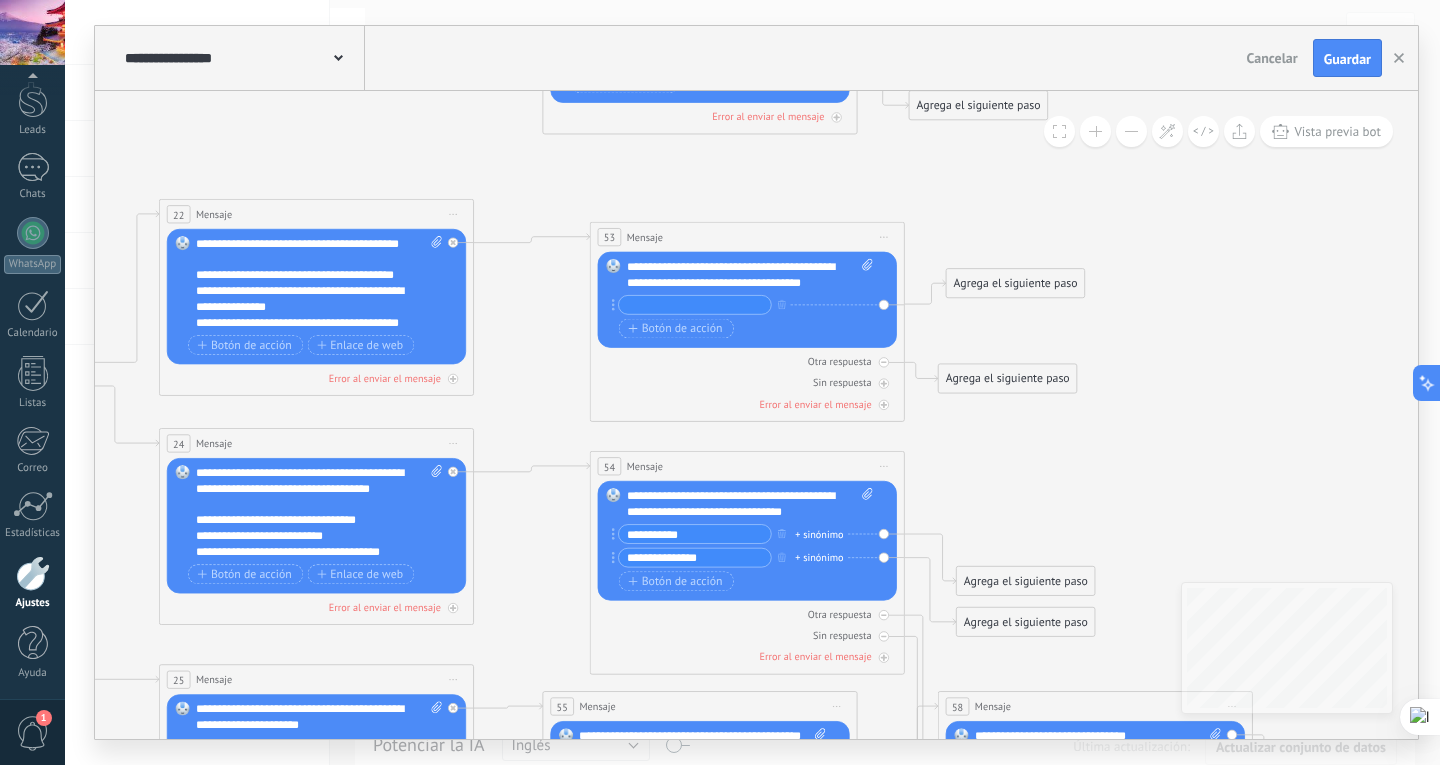 click 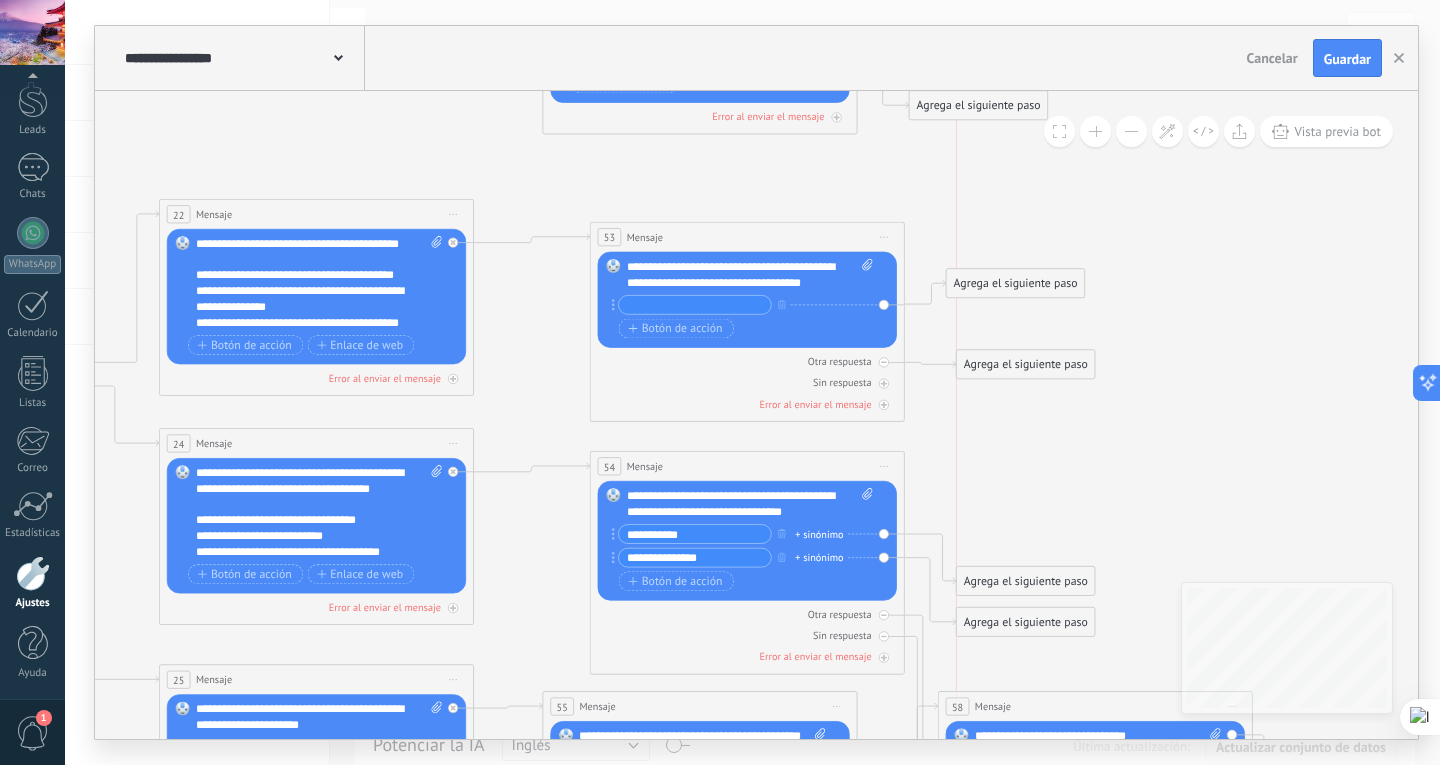 drag, startPoint x: 989, startPoint y: 381, endPoint x: 1003, endPoint y: 367, distance: 19.79899 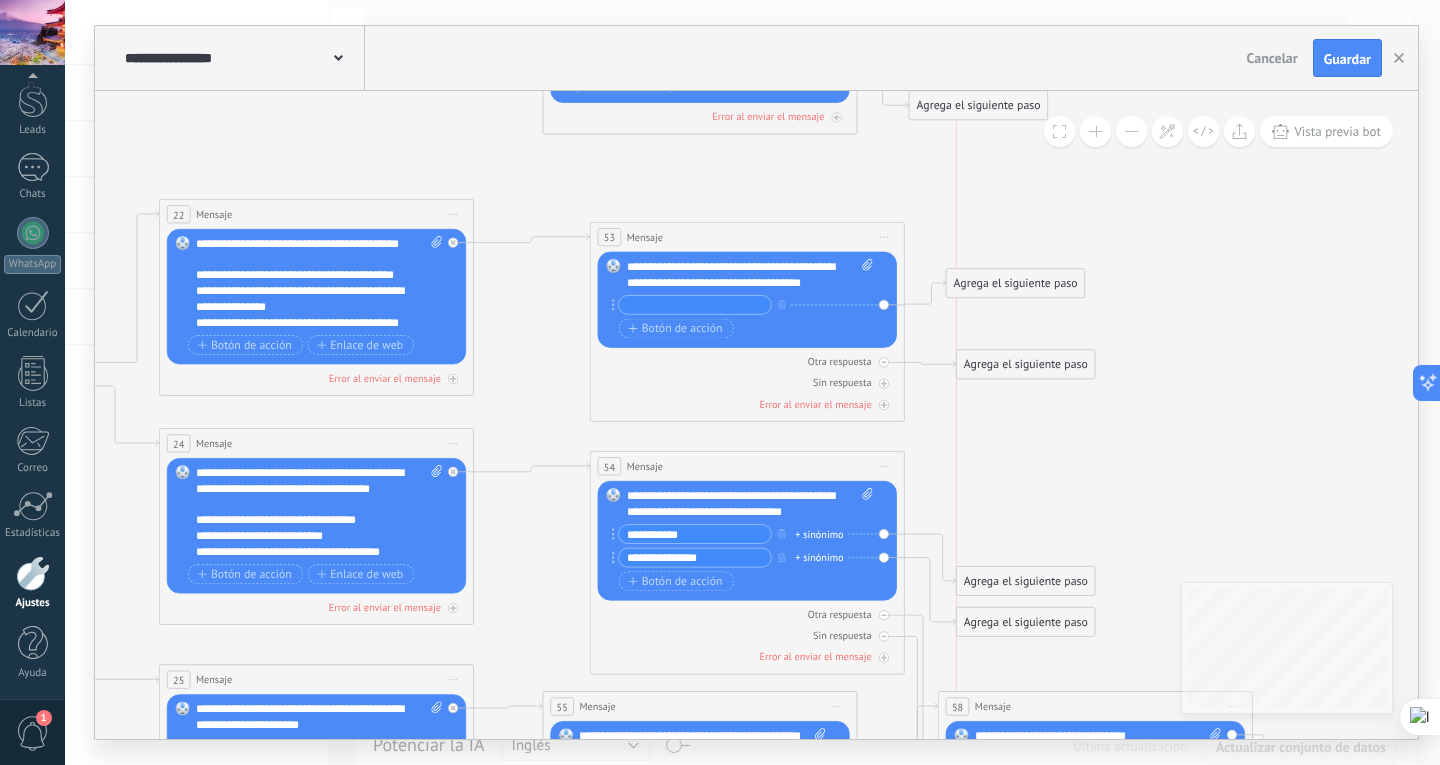 click on "Agrega el siguiente paso" at bounding box center (1026, 365) 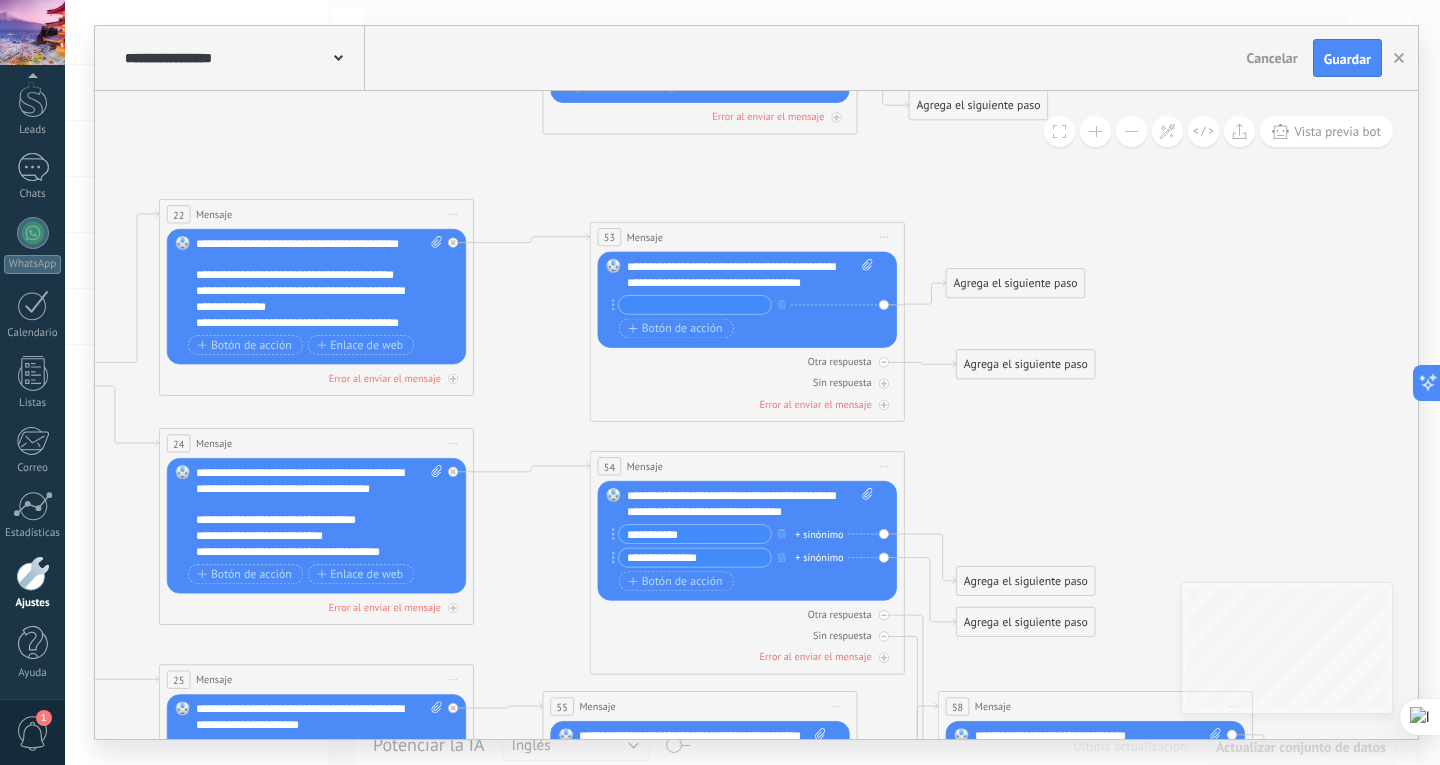 click 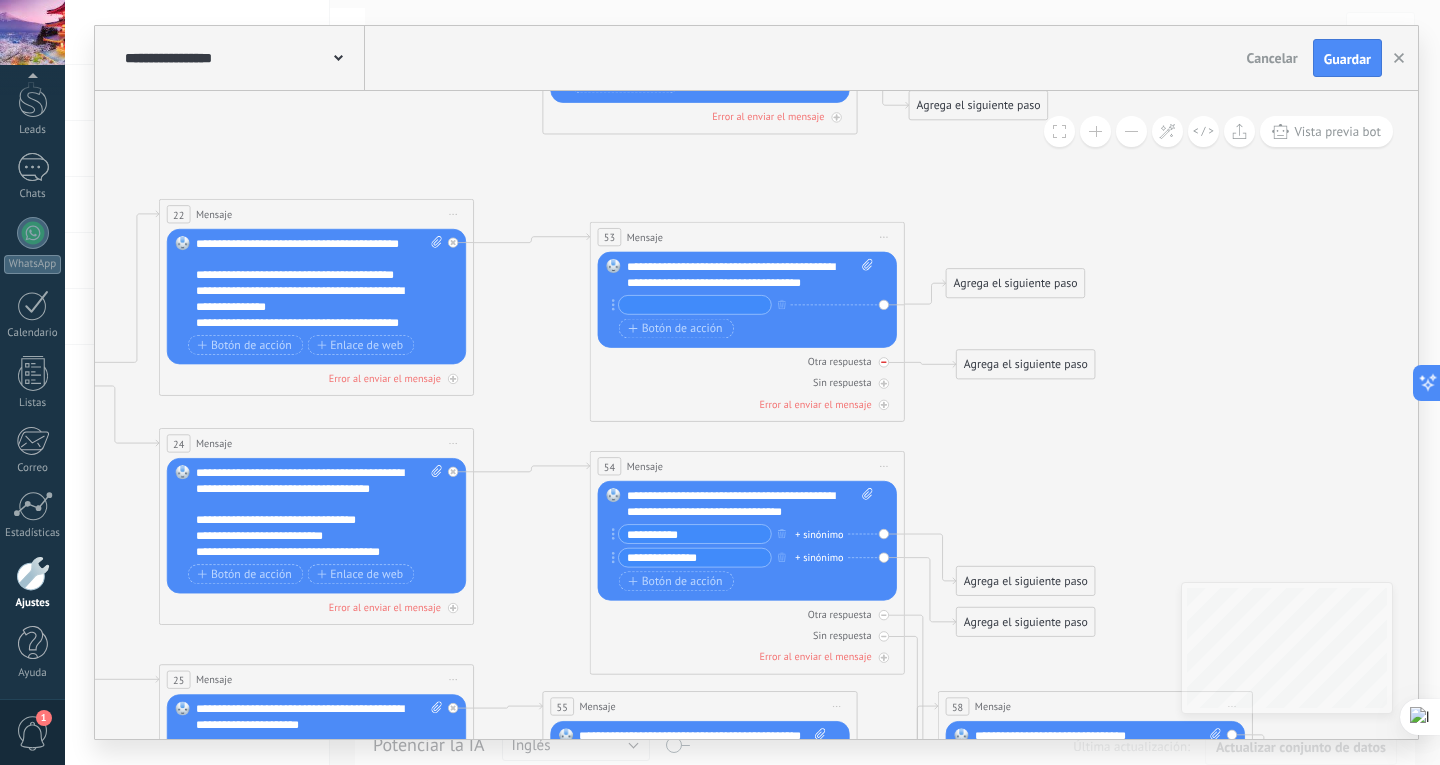 click 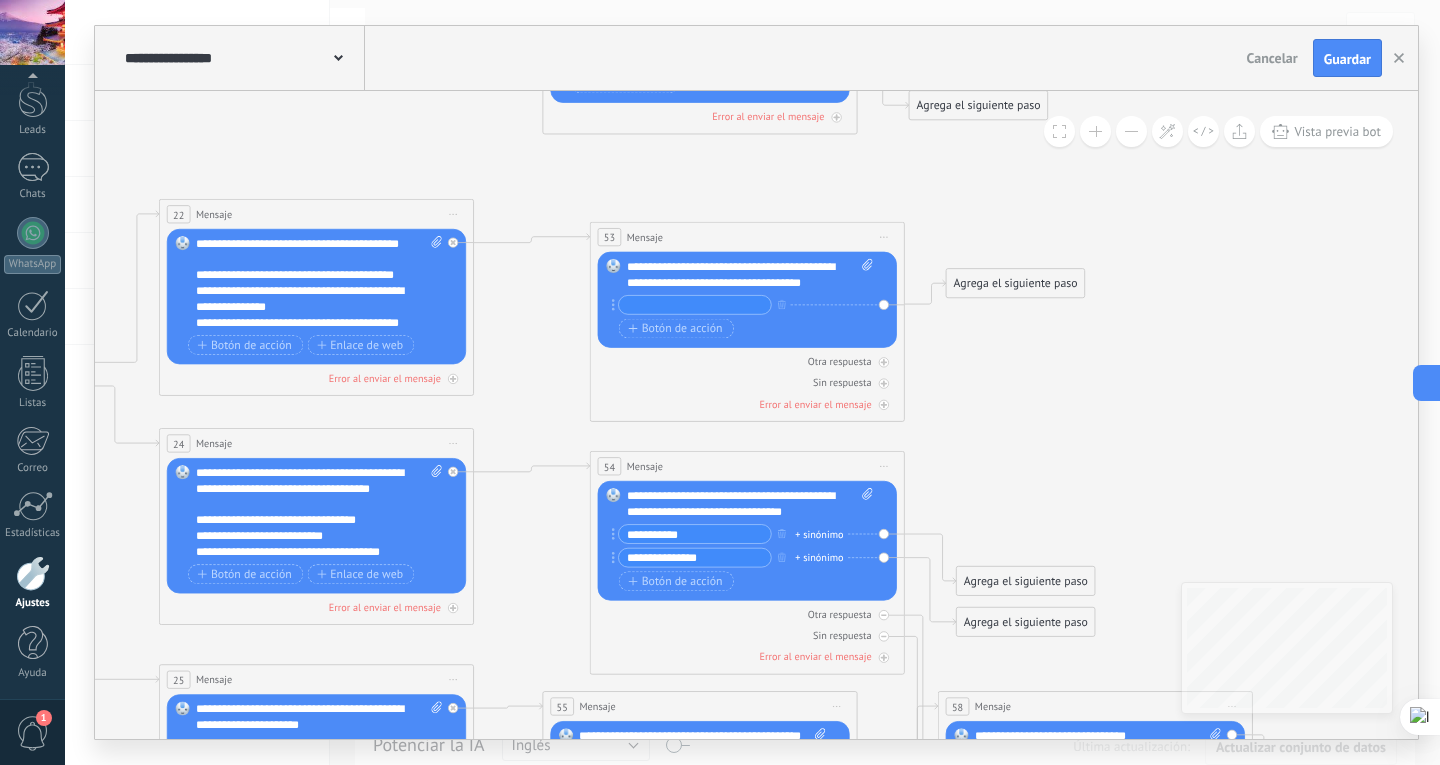 click 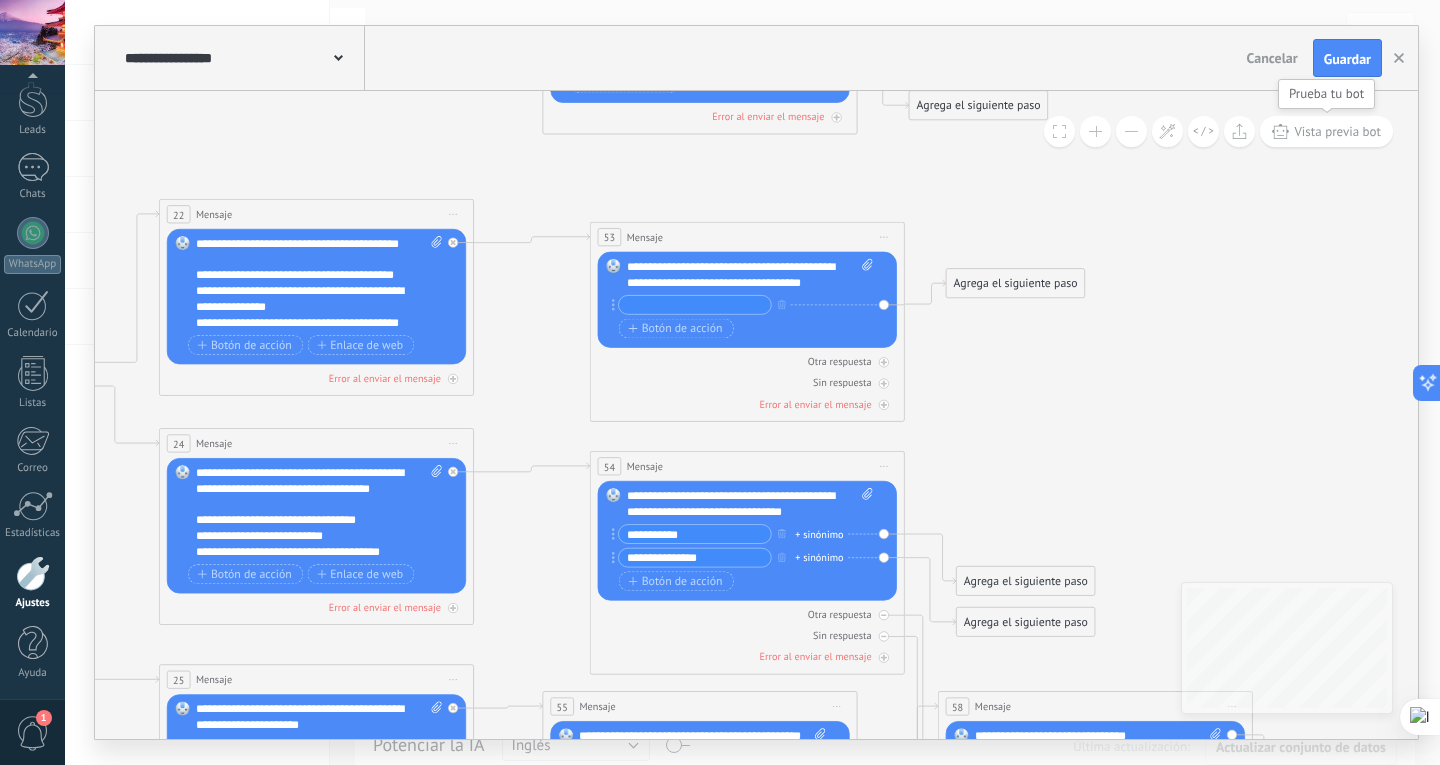 click on "Vista previa bot" at bounding box center [1337, 131] 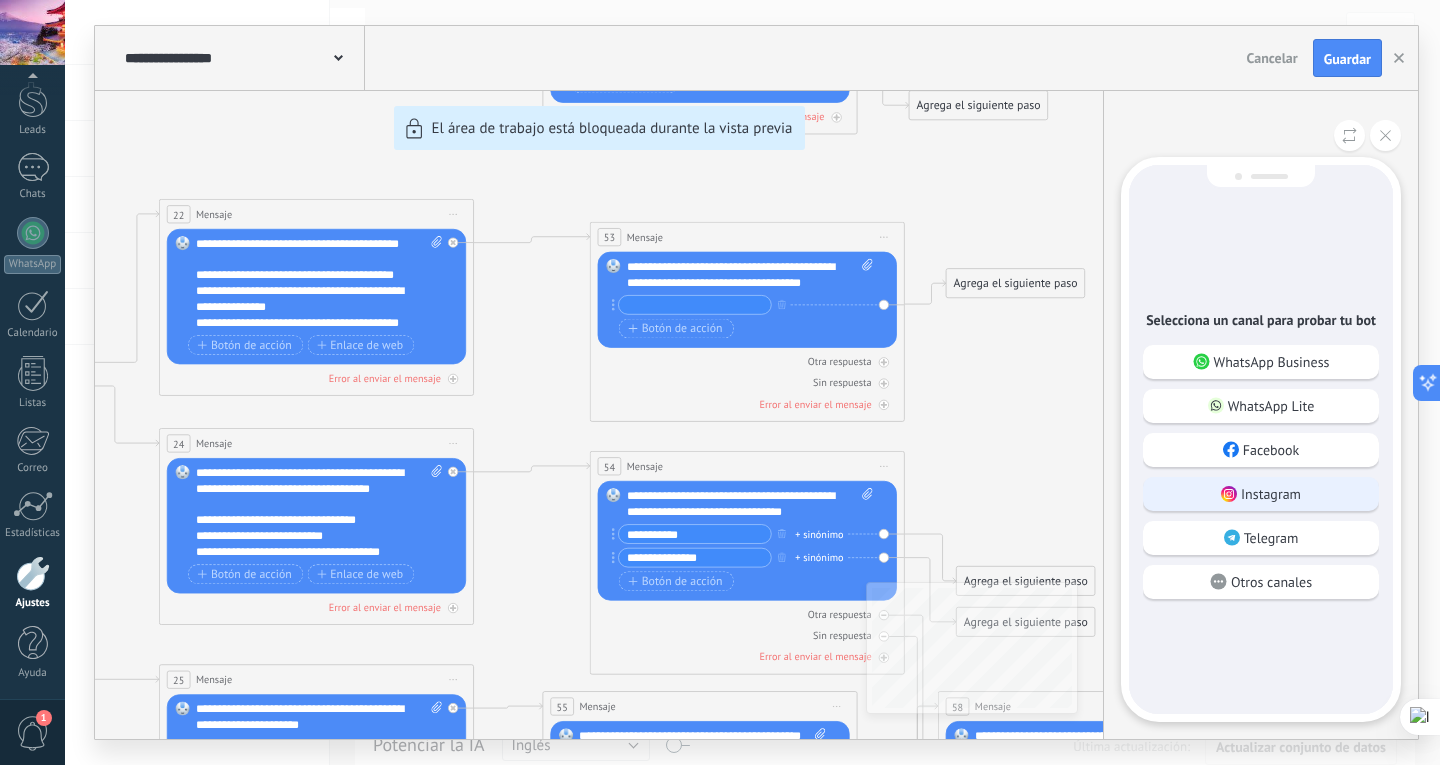 click on "Instagram" at bounding box center (1261, 494) 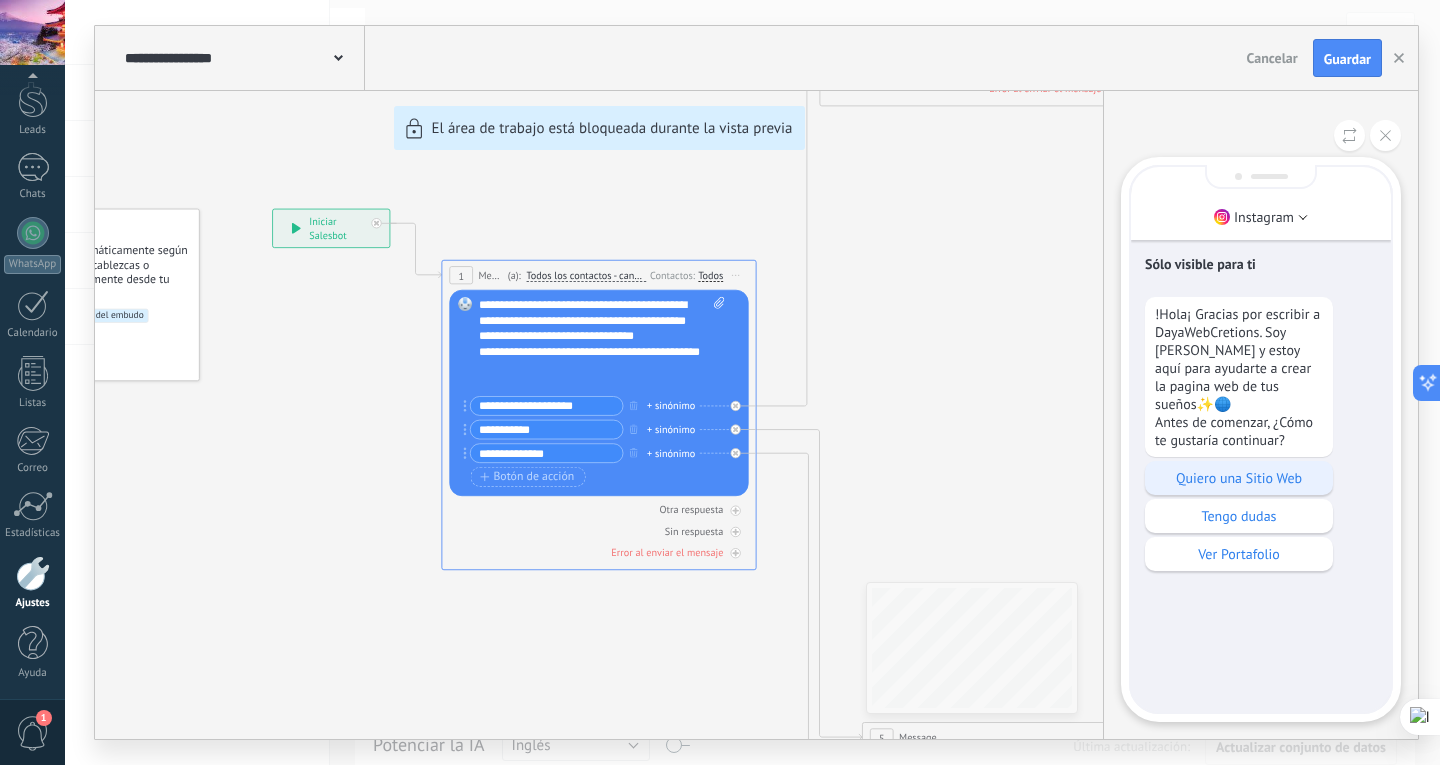 click on "Quiero una Sitio Web" at bounding box center [1239, 478] 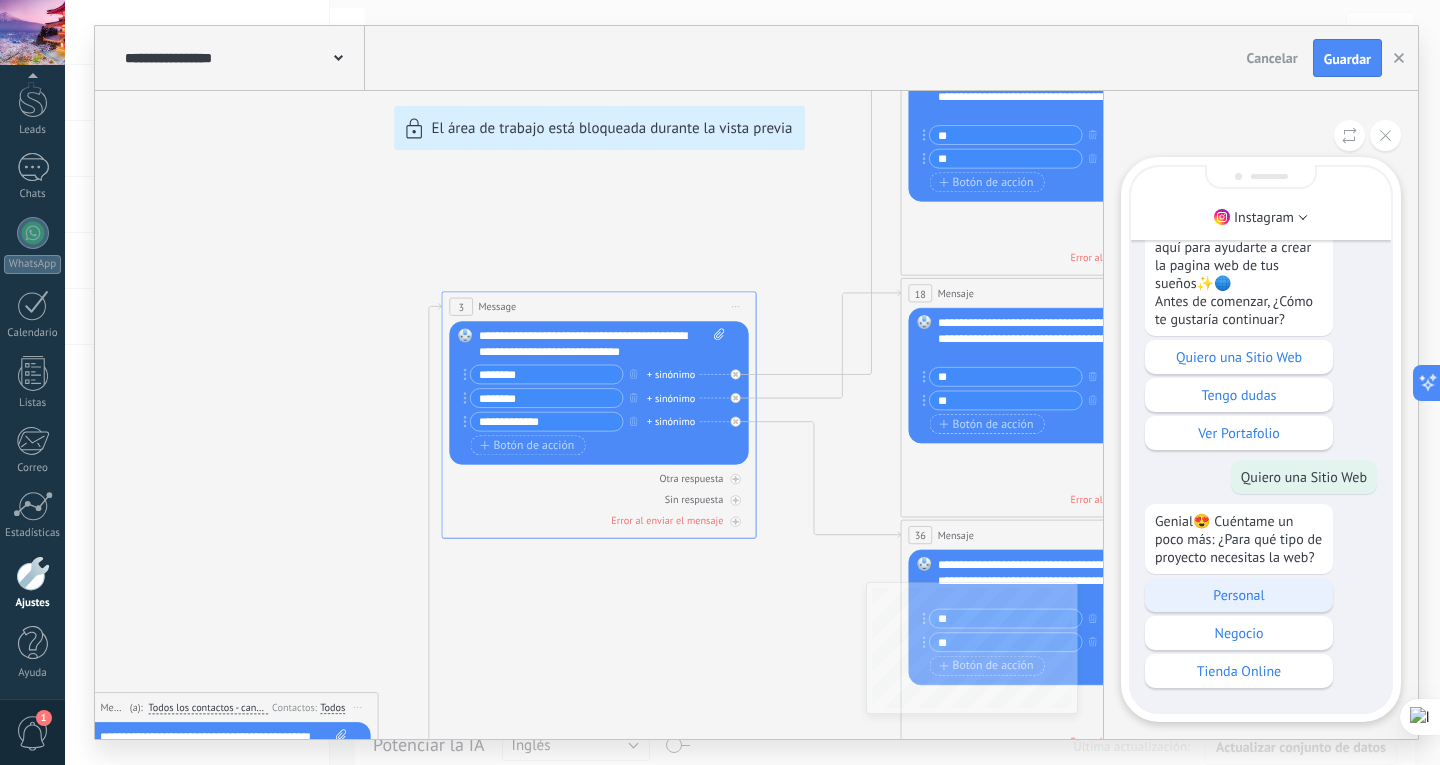 click on "Personal" at bounding box center [1239, 595] 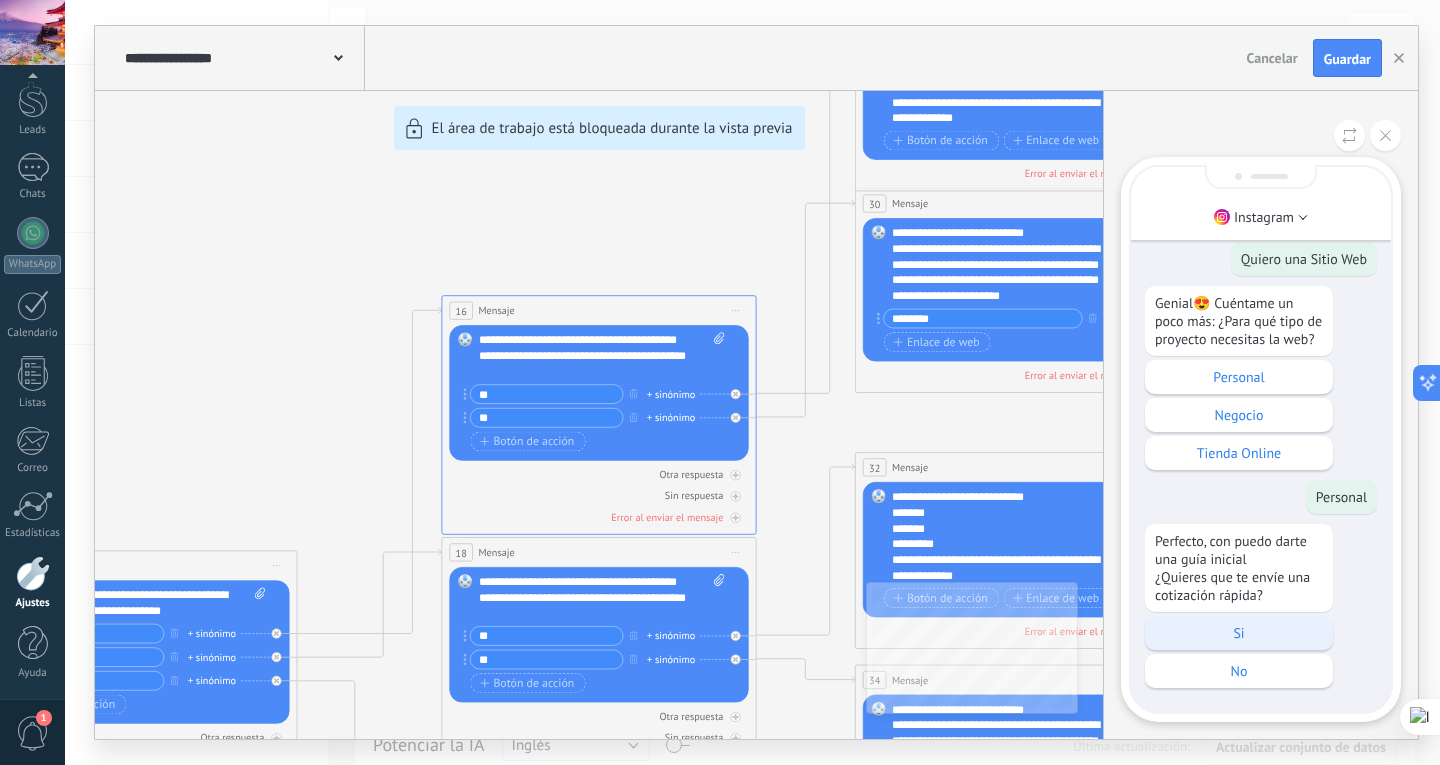 click on "Si" at bounding box center [1239, 633] 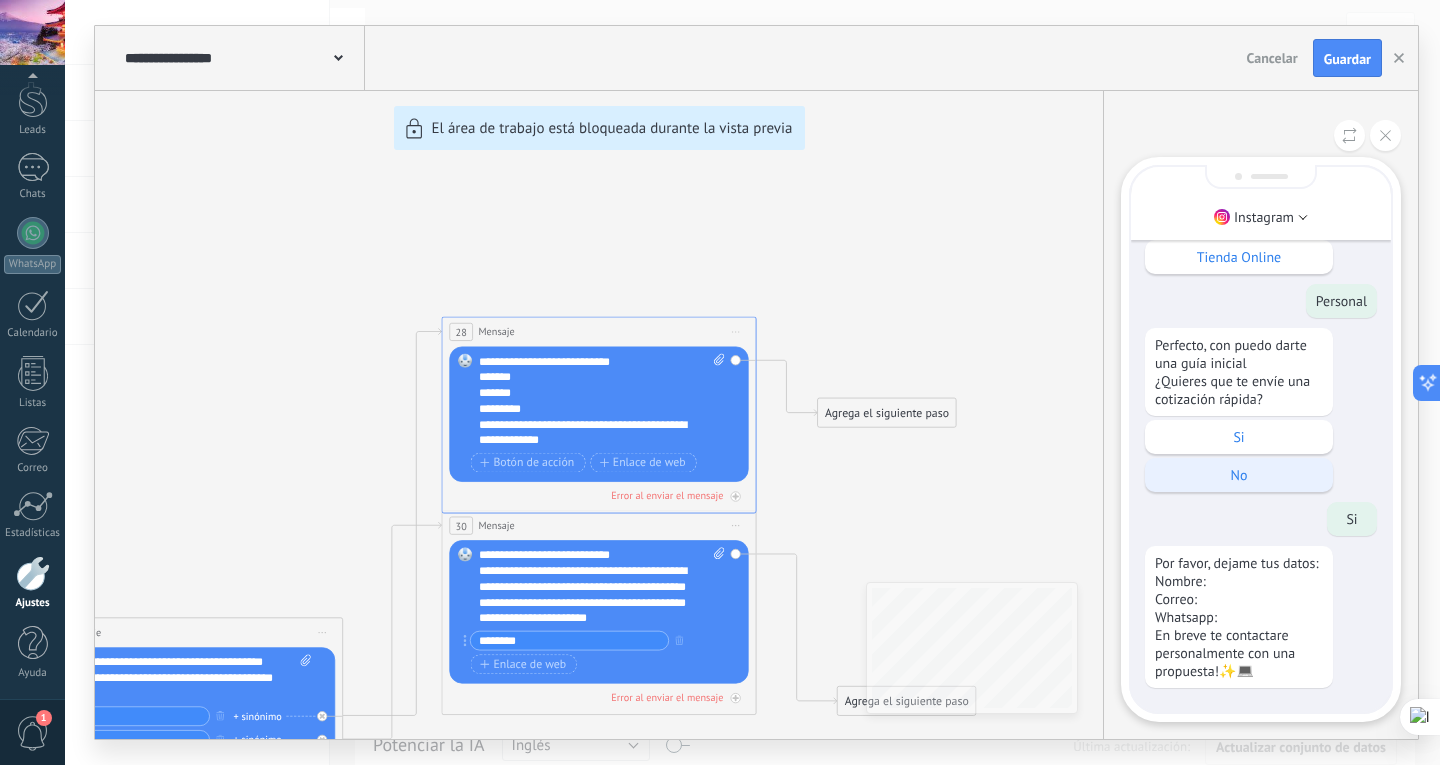 click on "No" at bounding box center [1239, 475] 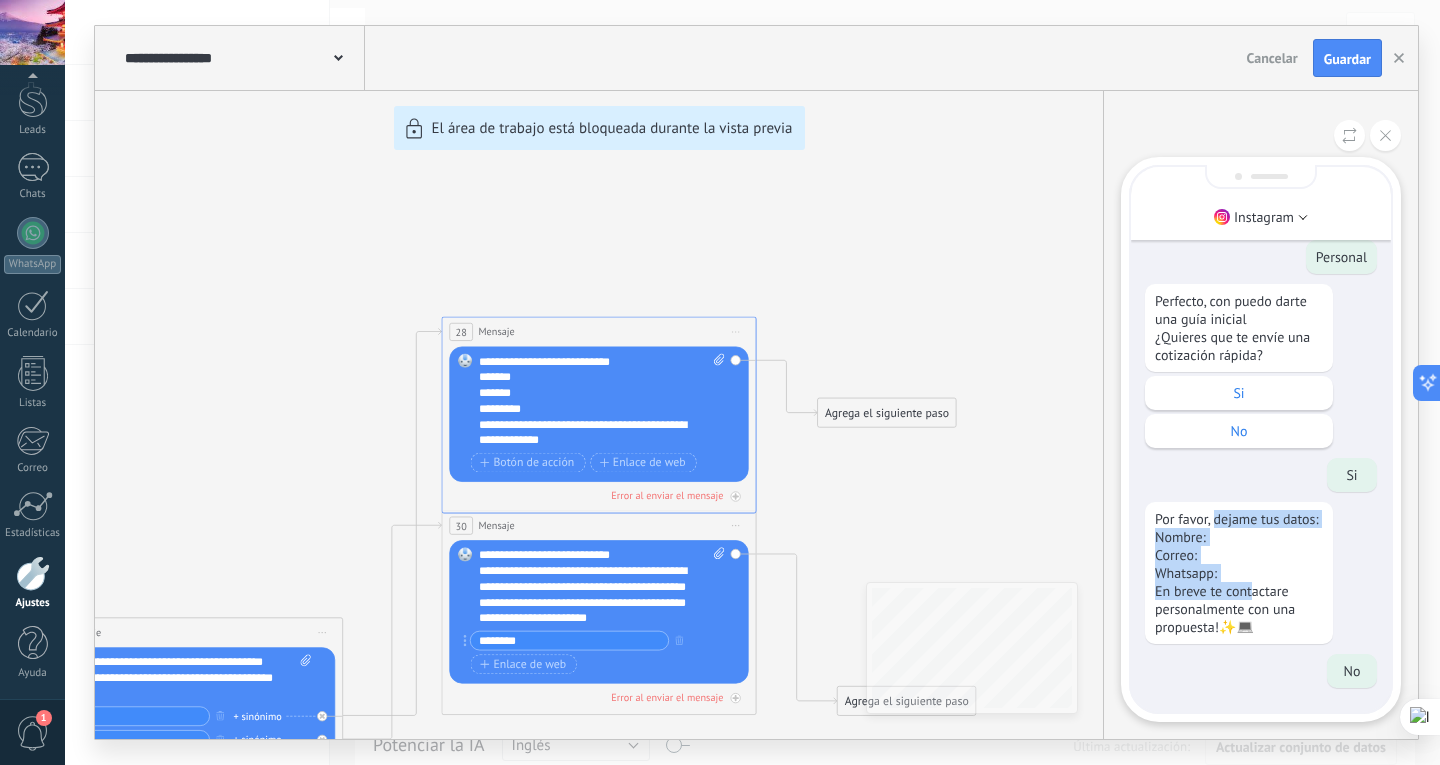 drag, startPoint x: 1253, startPoint y: 591, endPoint x: 1211, endPoint y: 504, distance: 96.60745 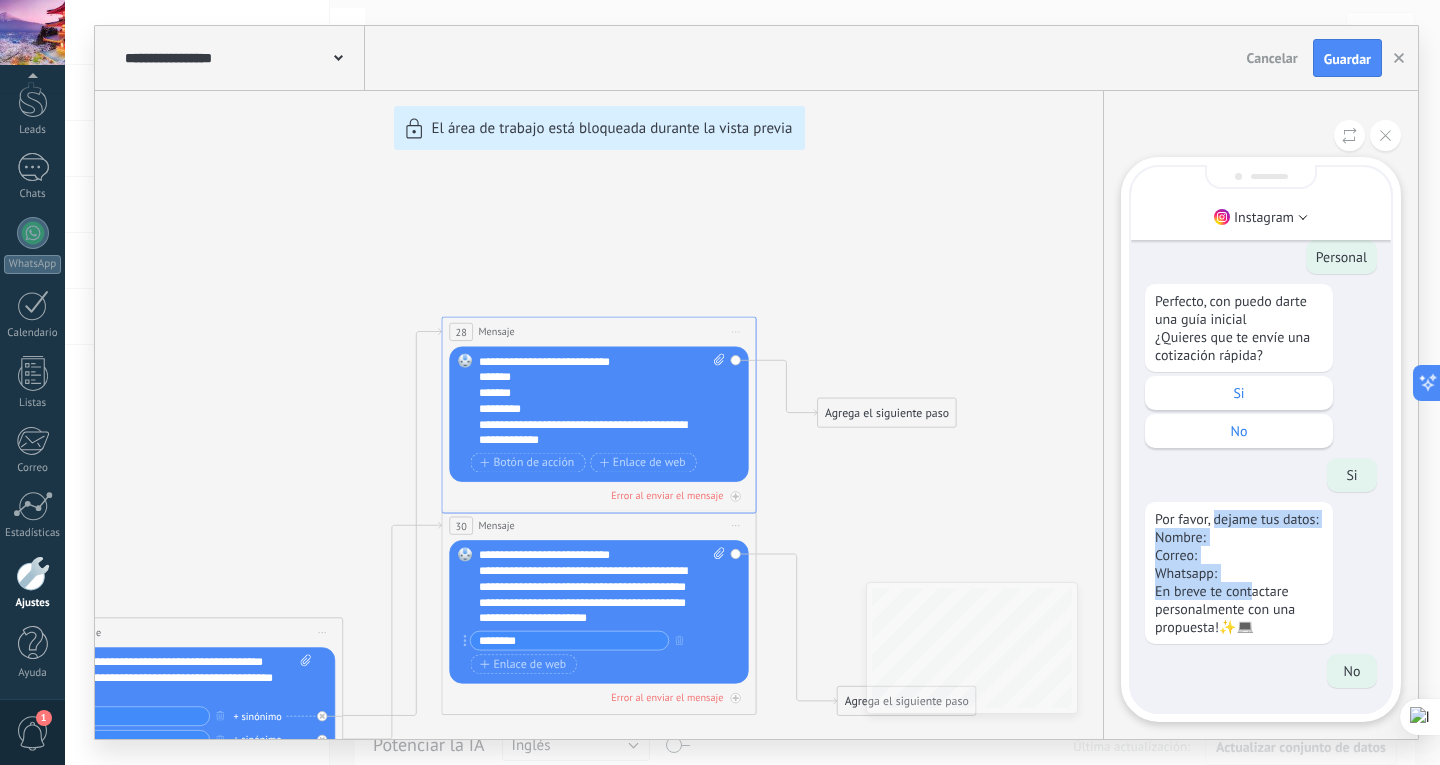 click on "Por favor, dejame tus datos:
Nombre:
Correo:
Whatsapp:
En breve te contactare personalmente con una propuesta!✨💻" at bounding box center [1239, 573] 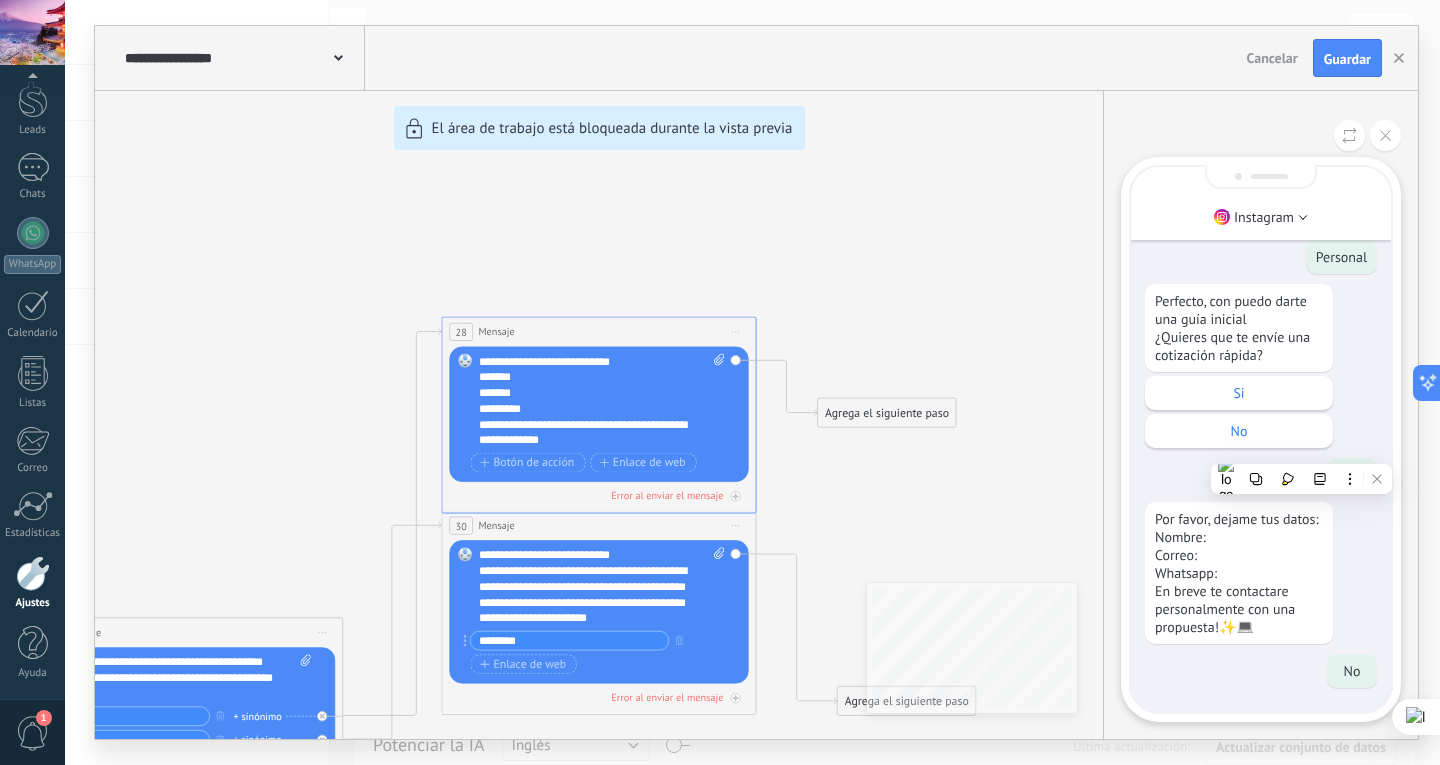 click on "Instagram Sólo visible para ti !Hola¡ Gracias por escribir a DayaWebCretions. Soy Dayana y estoy aquí para ayudarte a crear la pagina web de tus sueños✨🌐
Antes de comenzar, ¿Cómo te gustaría continuar? Quiero una Sitio Web Tengo dudas Ver Portafolio Quiero una Sitio Web Genial😍 Cuéntame un poco más: ¿Para qué tipo de proyecto necesitas la web? Personal Negocio Tienda Online Personal Perfecto, con puedo darte una guía inicial
¿Quieres que te envíe una cotización rápida? Si No Si Por favor, dejame tus datos:
Nombre:
Correo:
Whatsapp:
En breve te contactare personalmente con una propuesta!✨💻 No" at bounding box center (1261, 439) 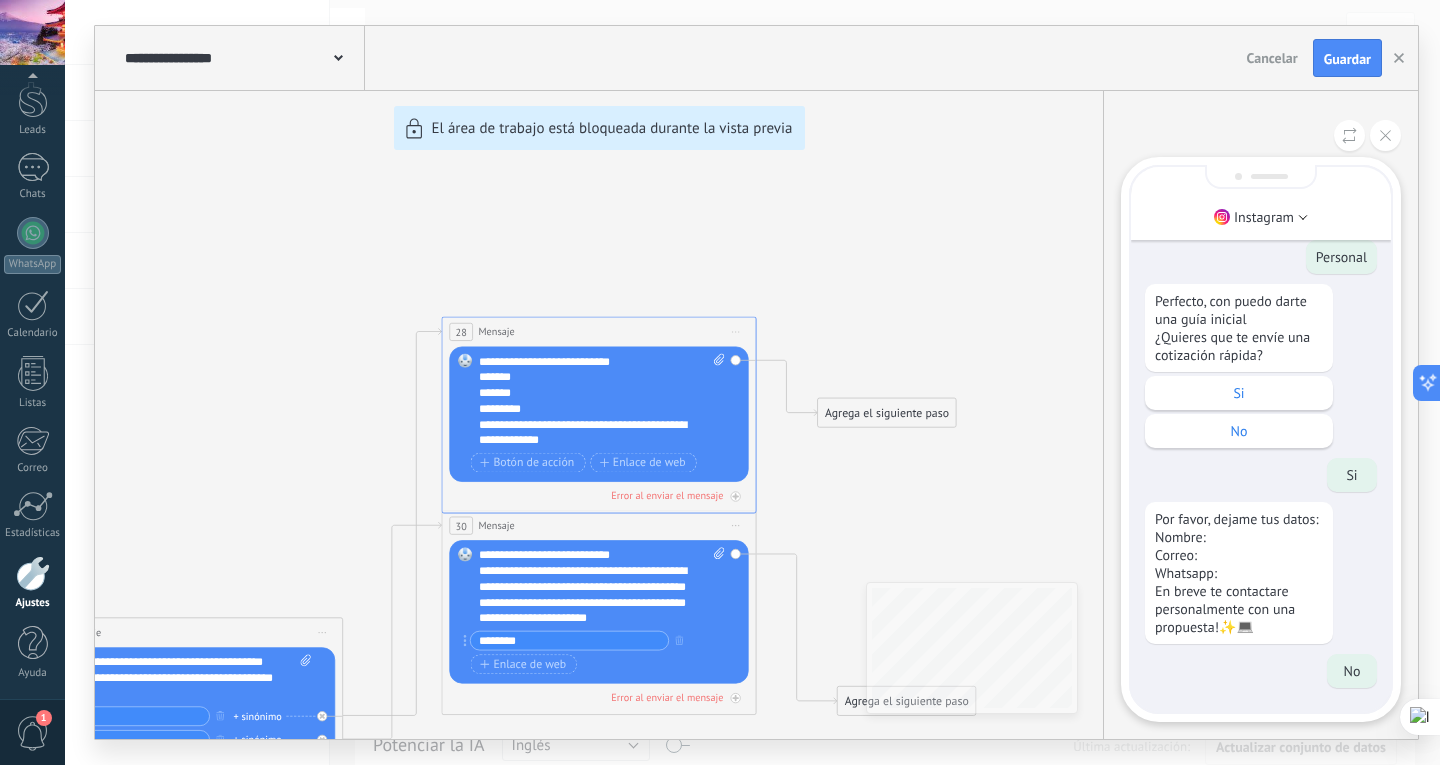 drag, startPoint x: 801, startPoint y: 518, endPoint x: 915, endPoint y: 442, distance: 137.01096 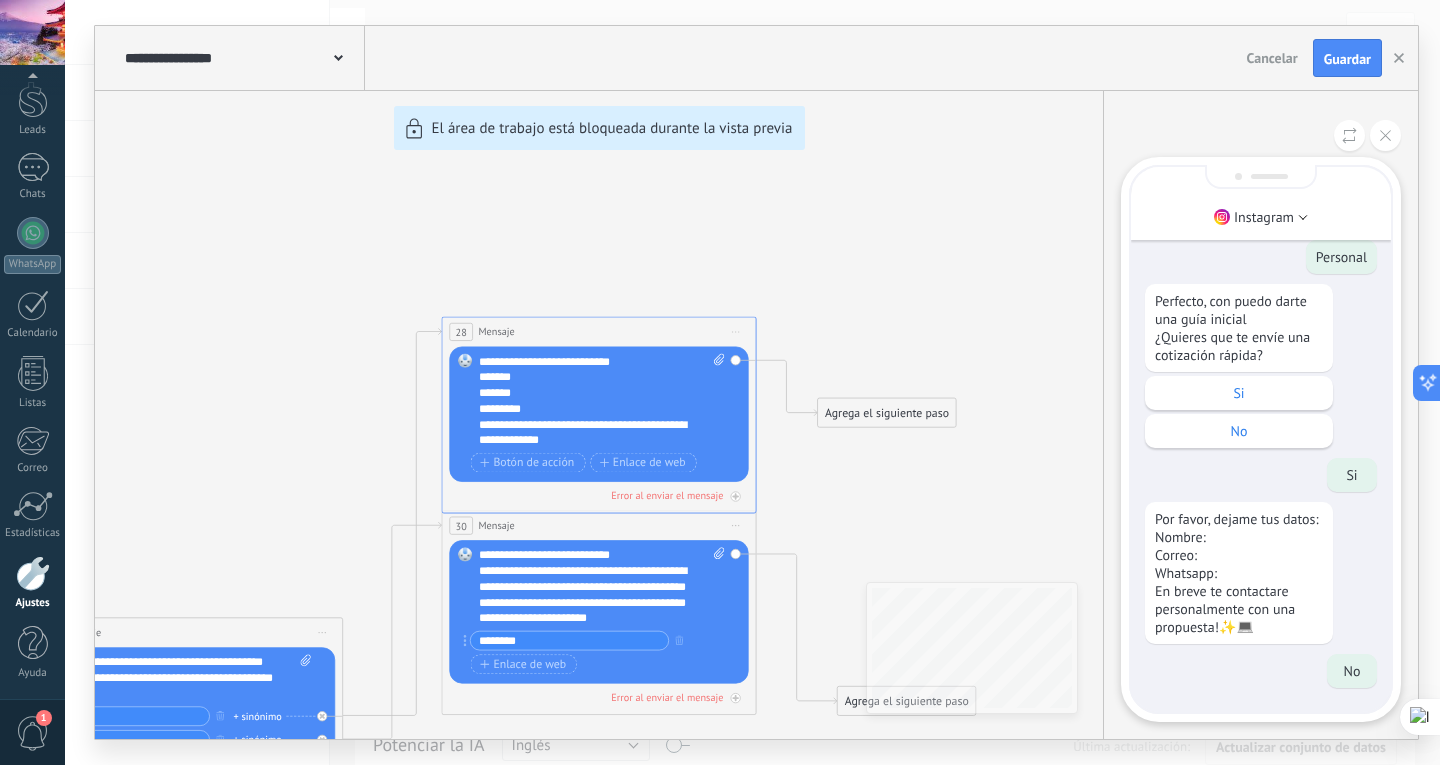 click on "**********" at bounding box center [756, 382] 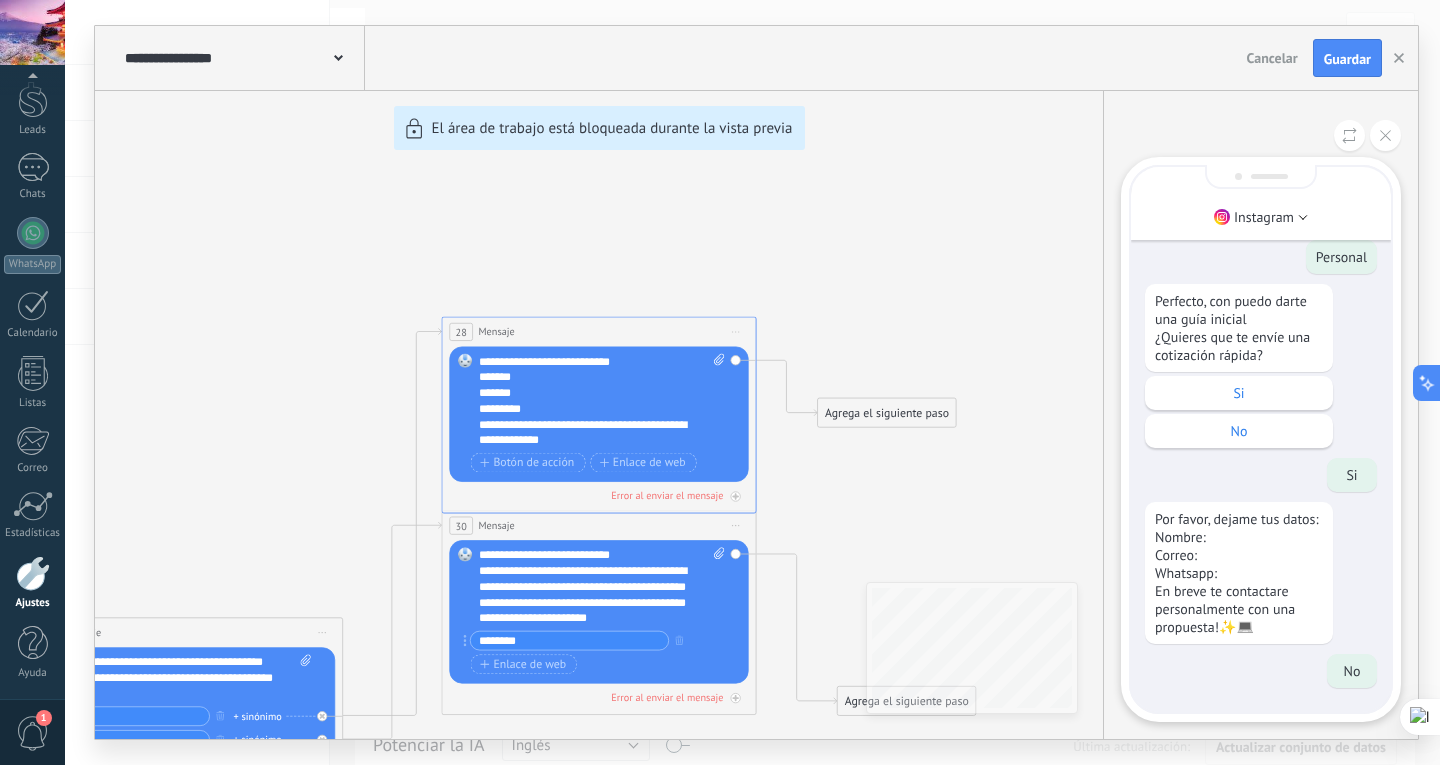 click on "No" at bounding box center [1239, 431] 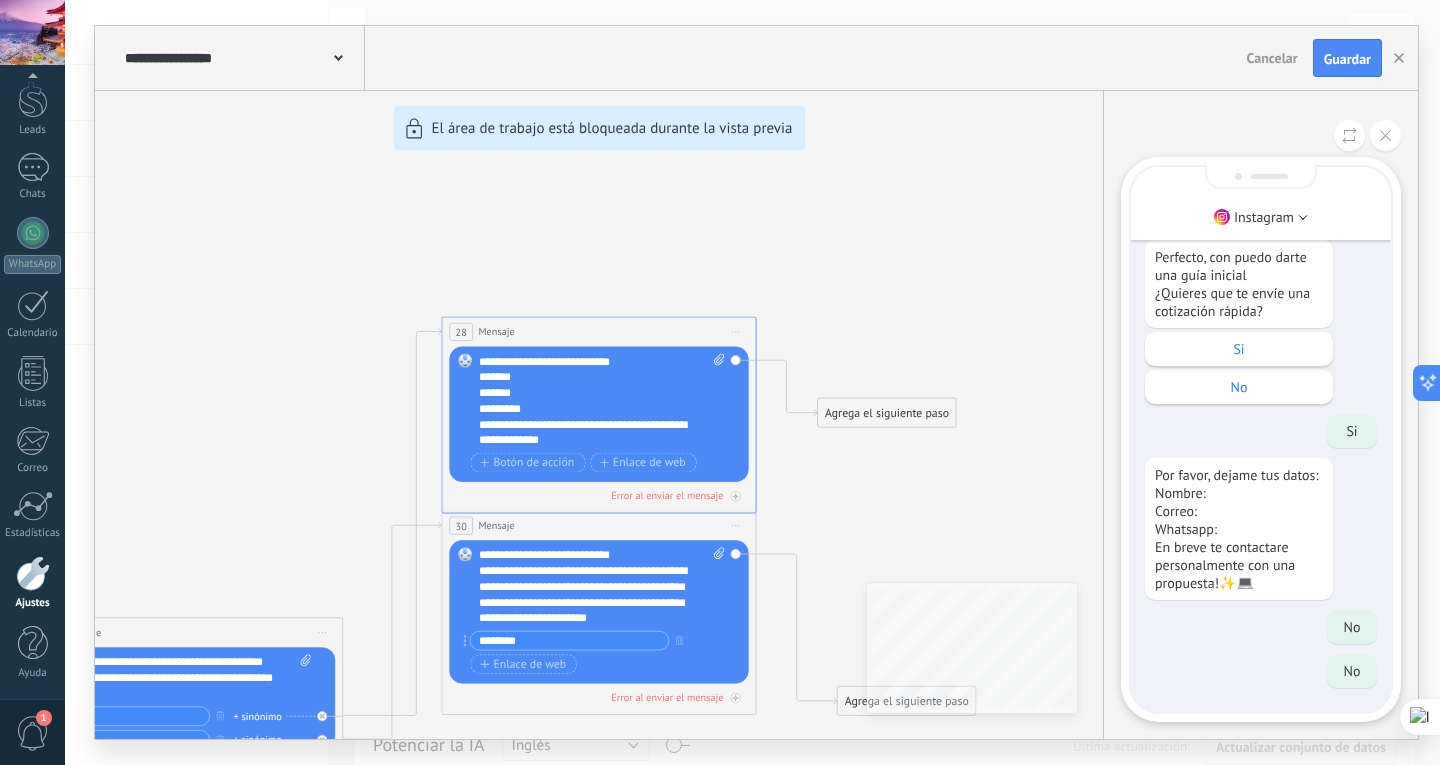 click on "**********" at bounding box center [756, 382] 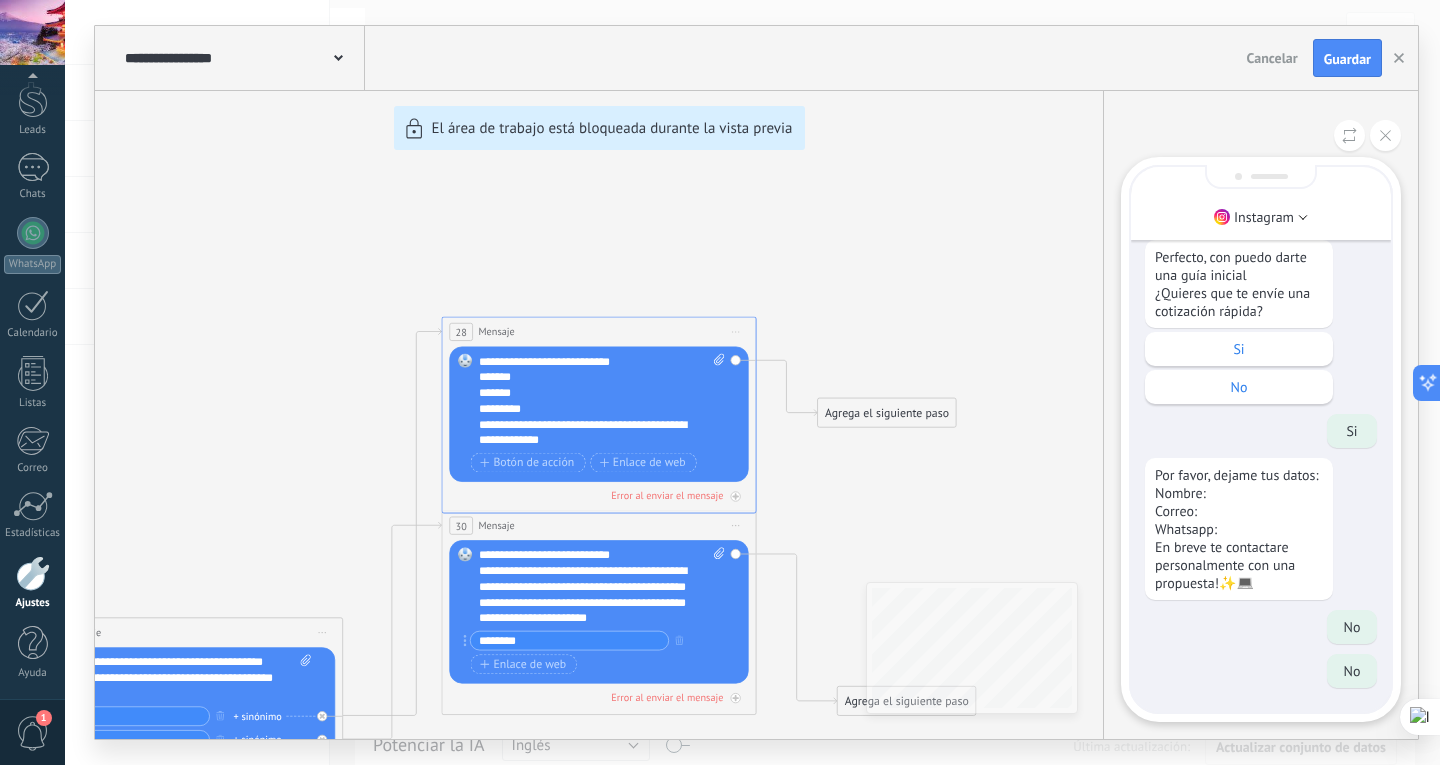 drag, startPoint x: 330, startPoint y: 536, endPoint x: 350, endPoint y: 385, distance: 152.31874 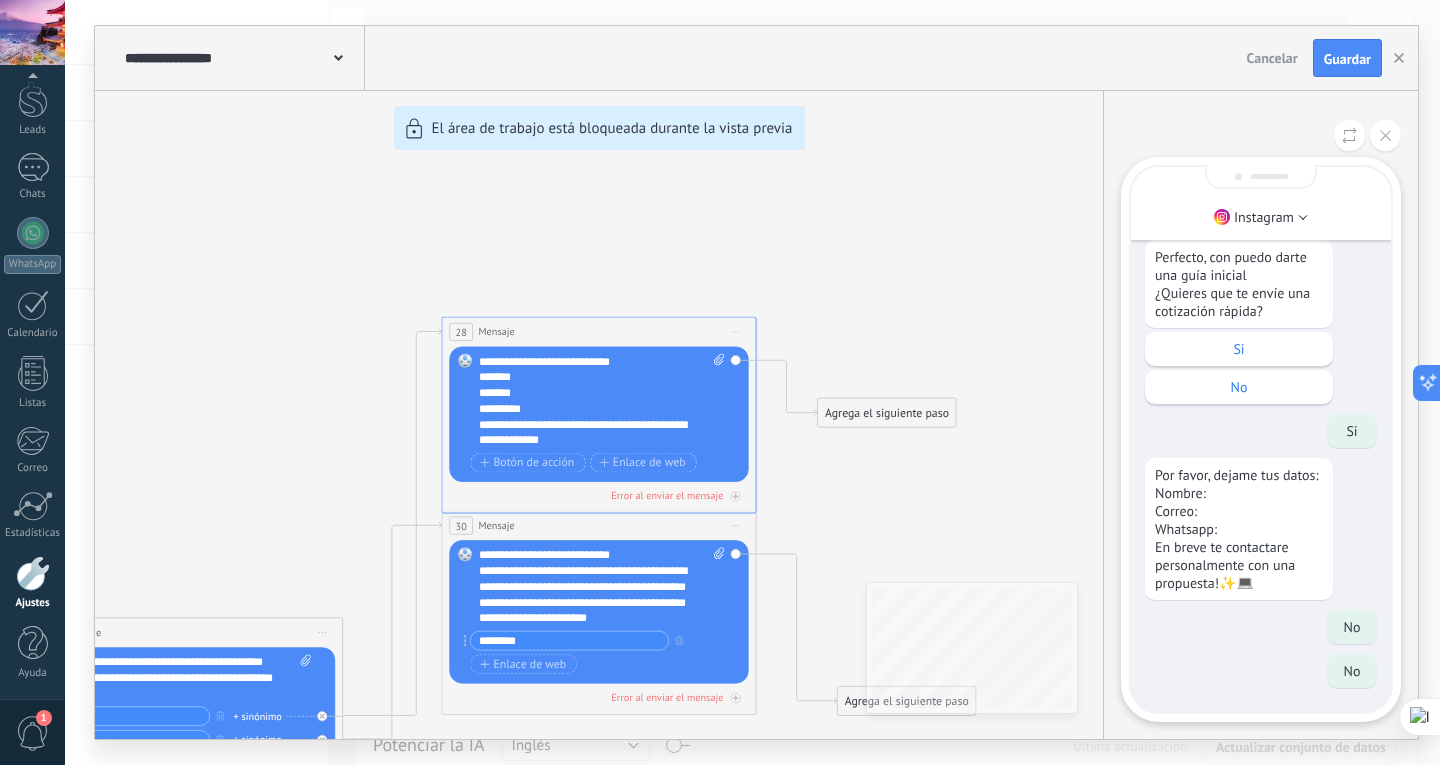 drag, startPoint x: 277, startPoint y: 620, endPoint x: 344, endPoint y: 499, distance: 138.31125 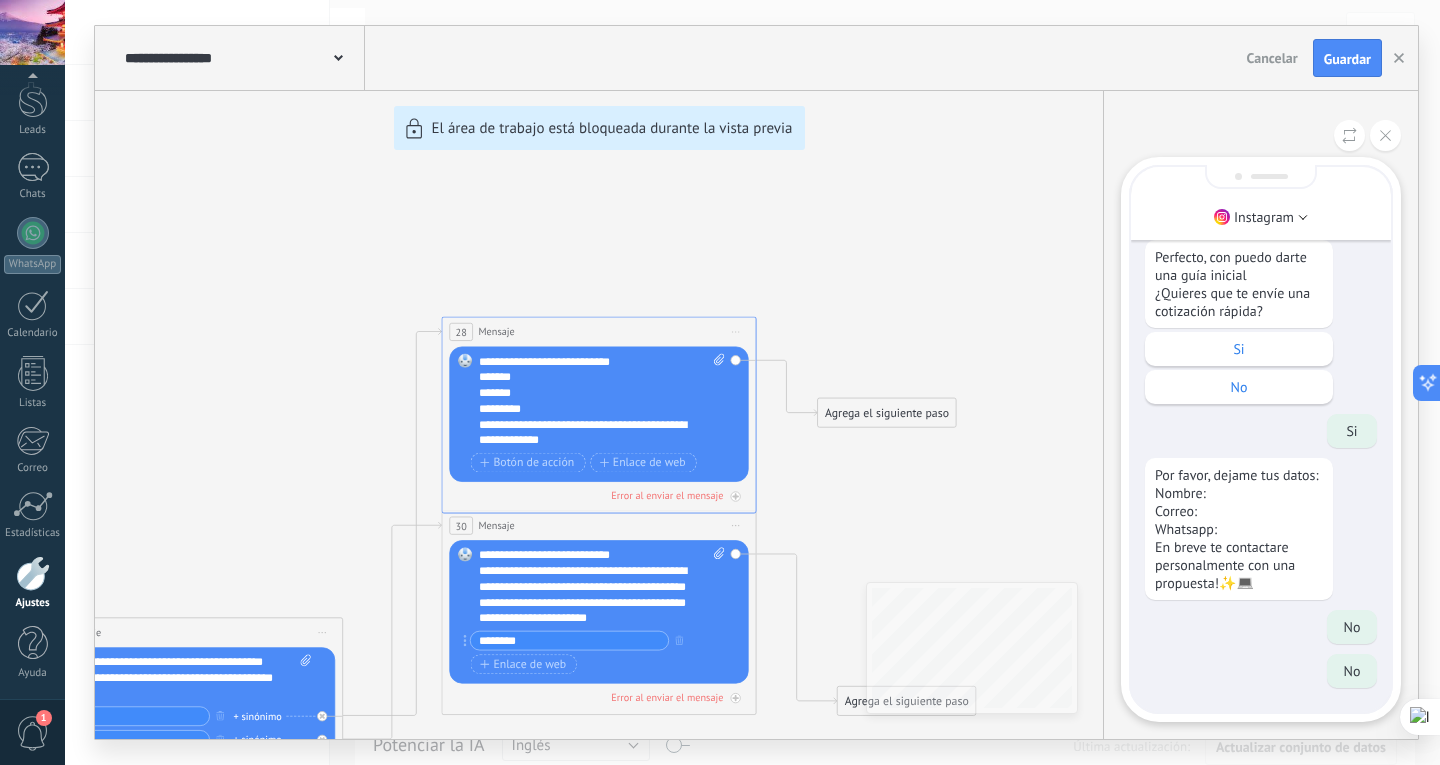 click on "**********" at bounding box center (756, 382) 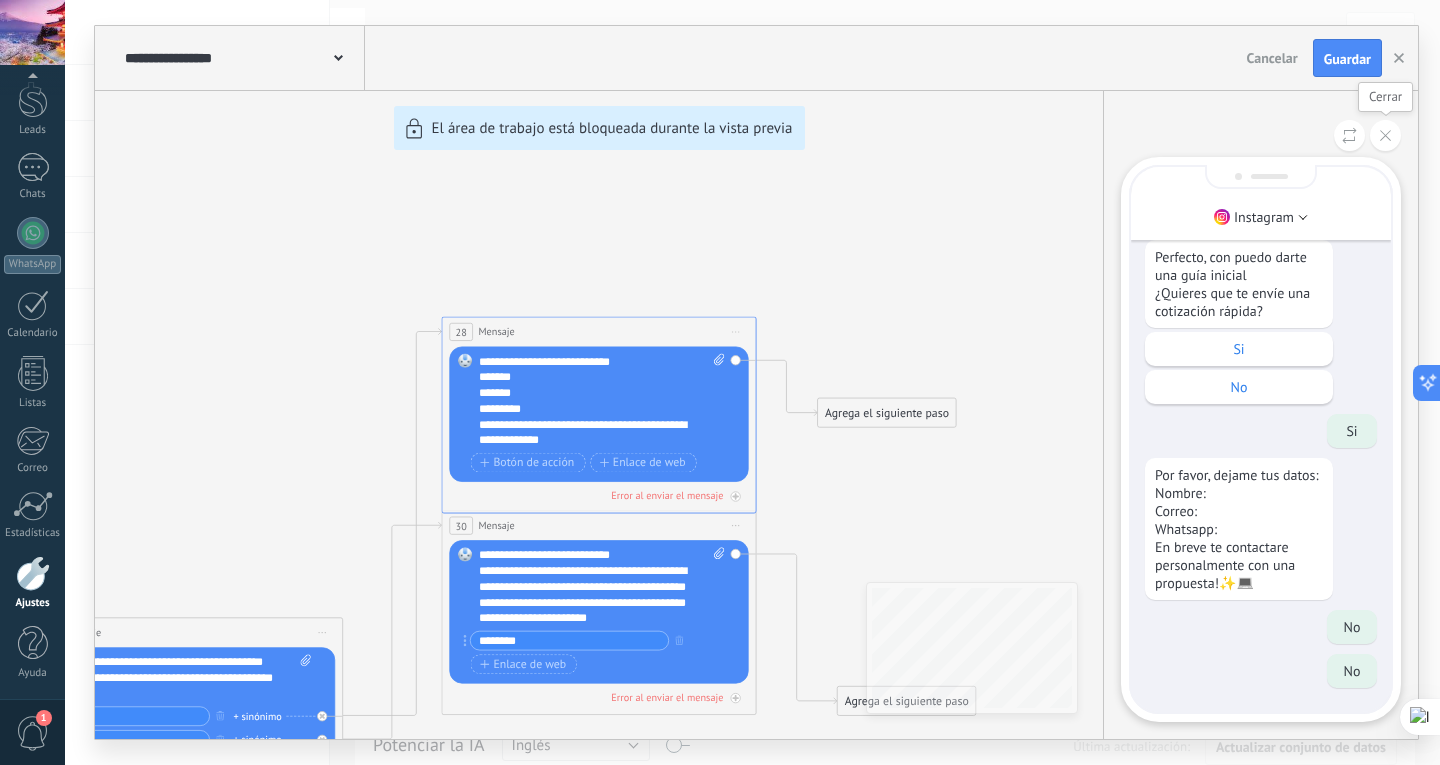 click at bounding box center (1385, 135) 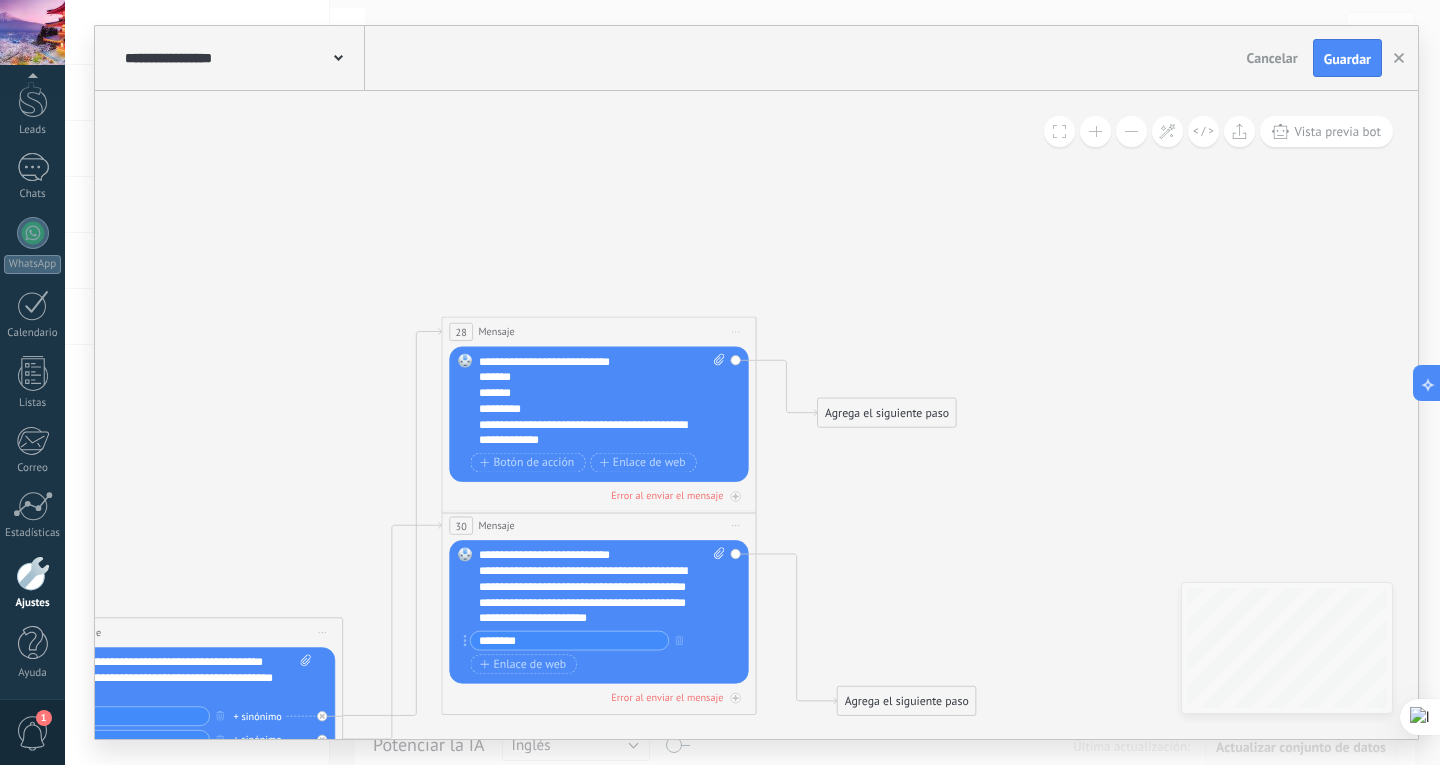 drag, startPoint x: 339, startPoint y: 394, endPoint x: 387, endPoint y: 312, distance: 95.015785 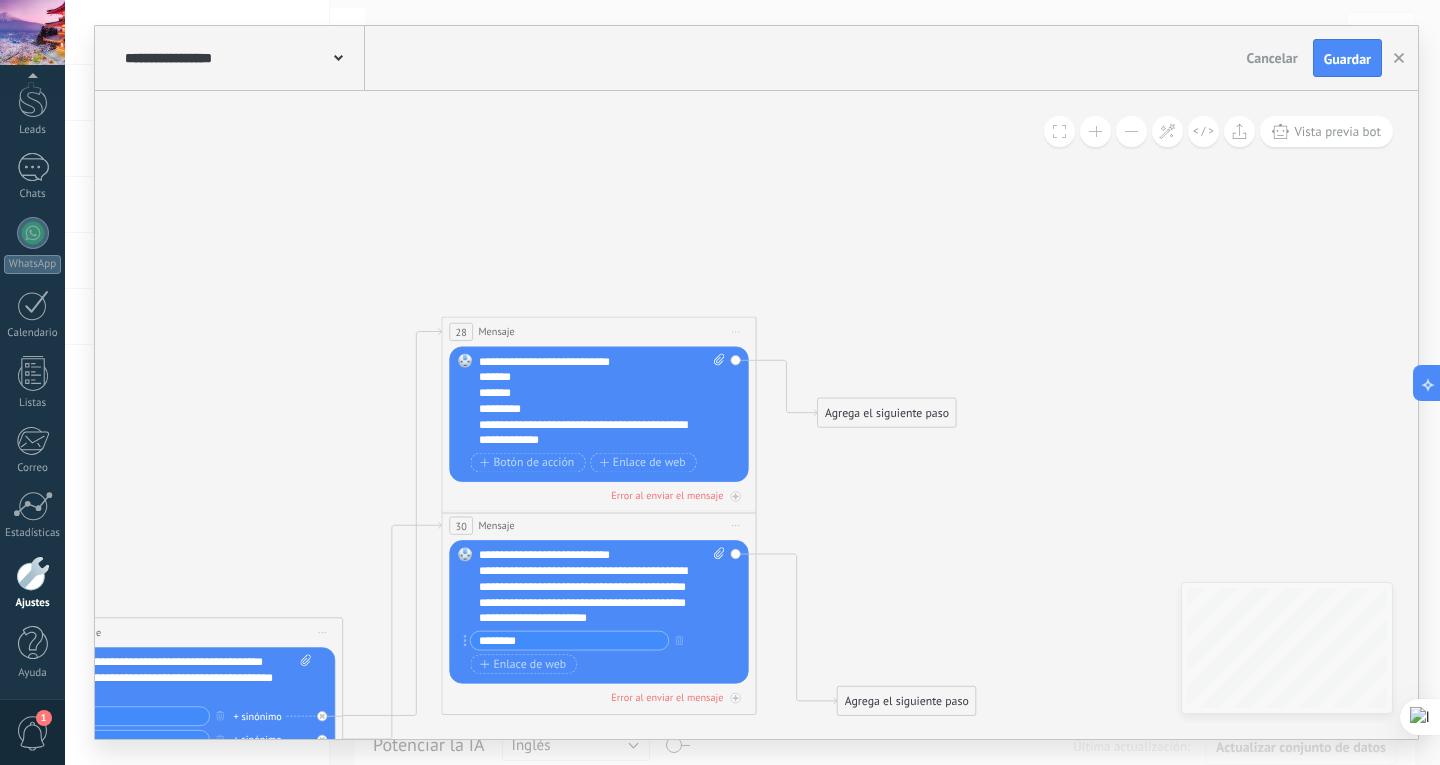 click on "**********" at bounding box center [756, 382] 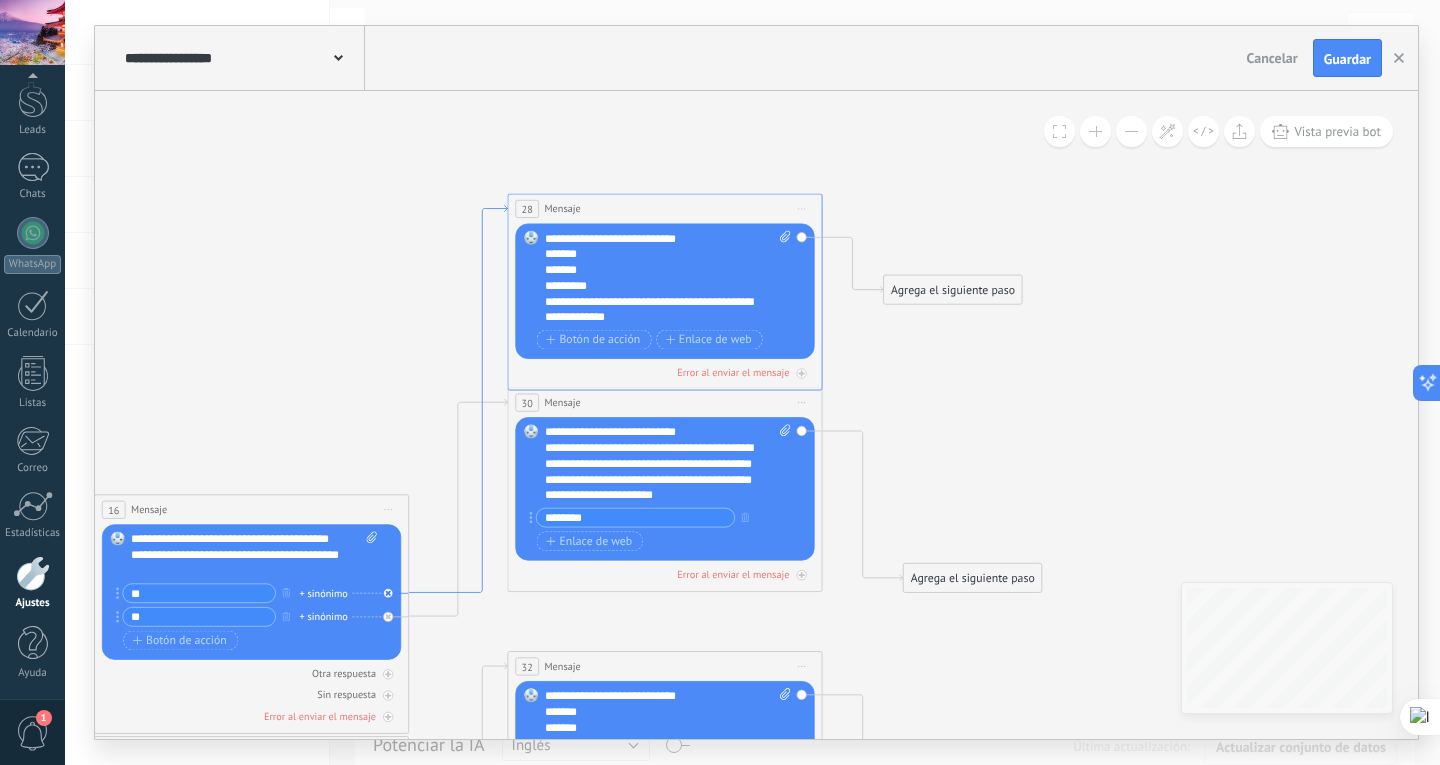 drag, startPoint x: 422, startPoint y: 425, endPoint x: 488, endPoint y: 302, distance: 139.58868 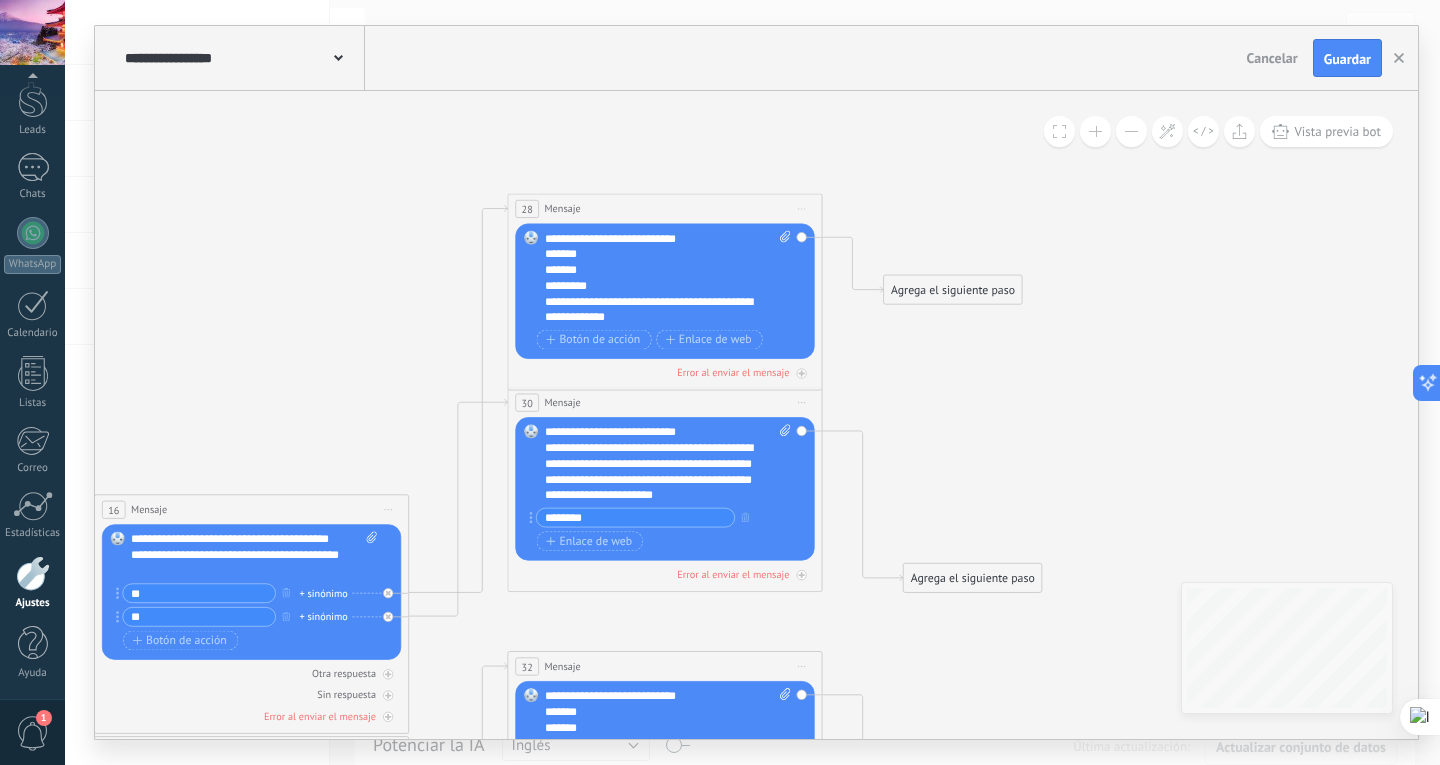 click 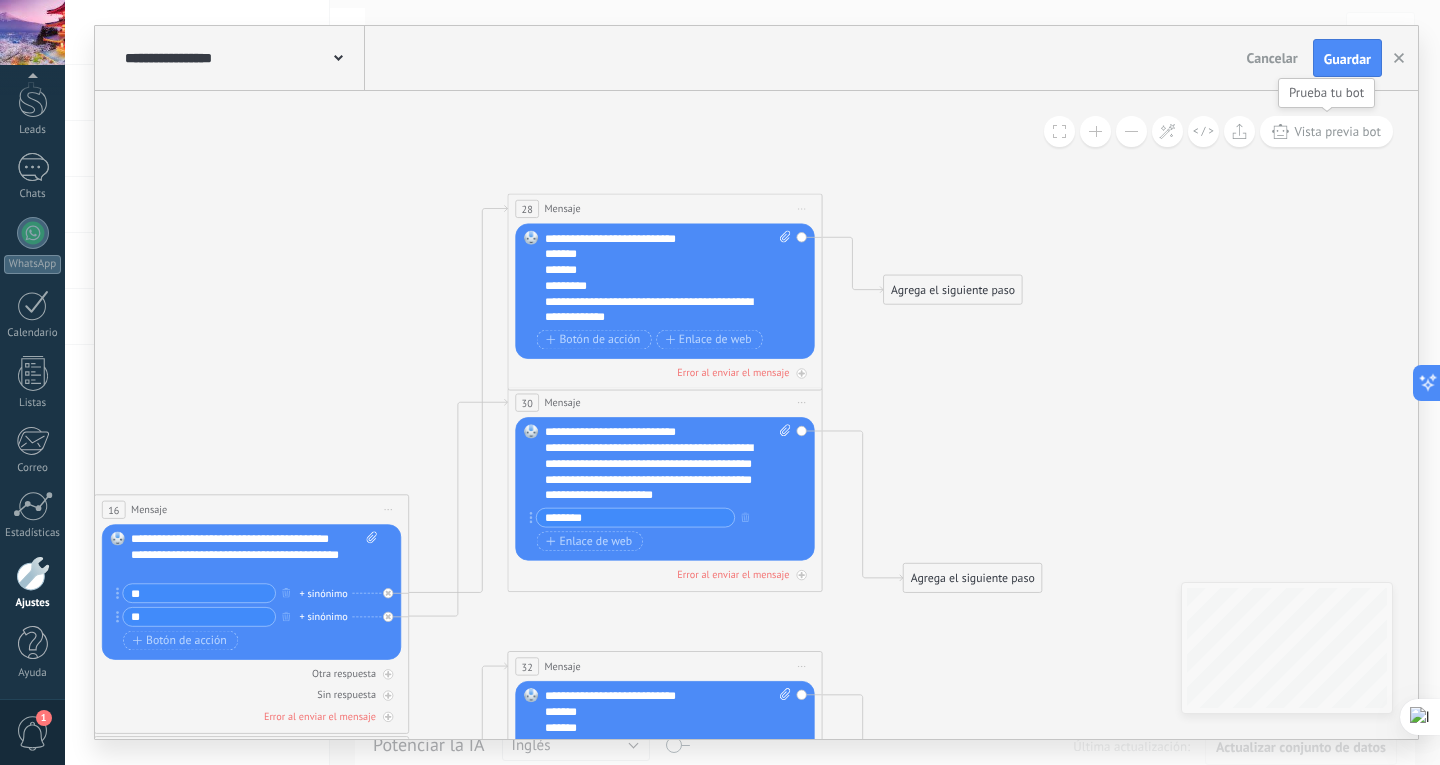 click on "Vista previa bot" at bounding box center [1337, 131] 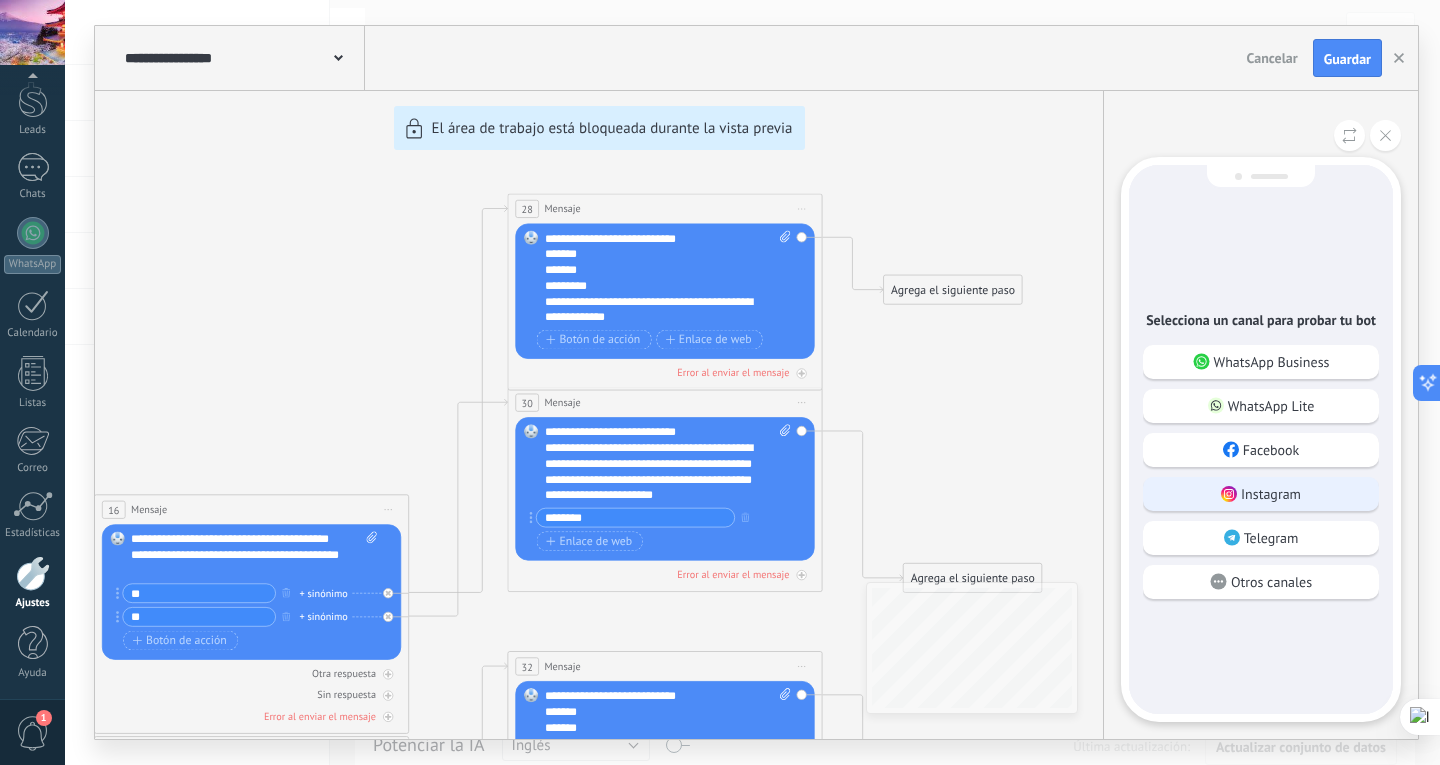 click on "Instagram" at bounding box center (1271, 494) 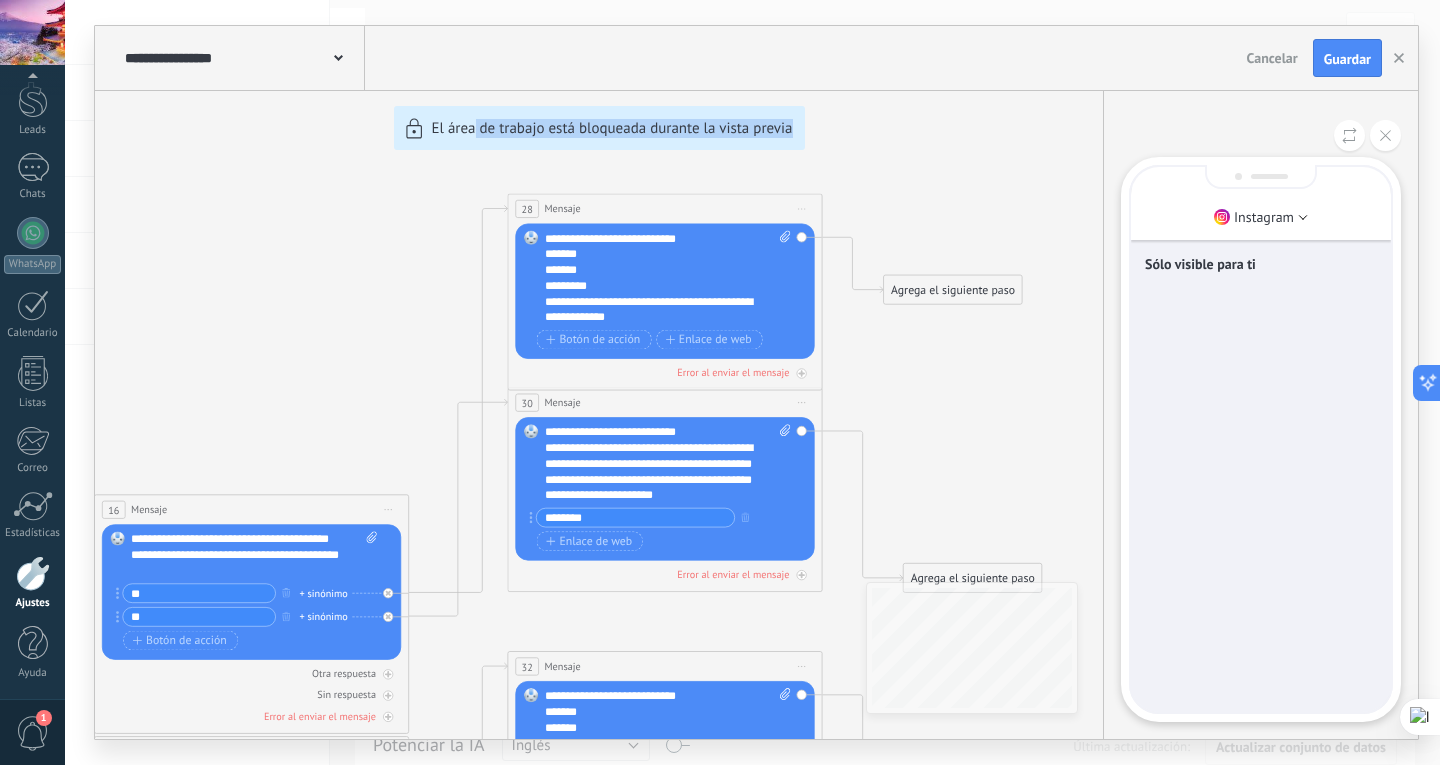 drag, startPoint x: 513, startPoint y: 370, endPoint x: 840, endPoint y: 345, distance: 327.95425 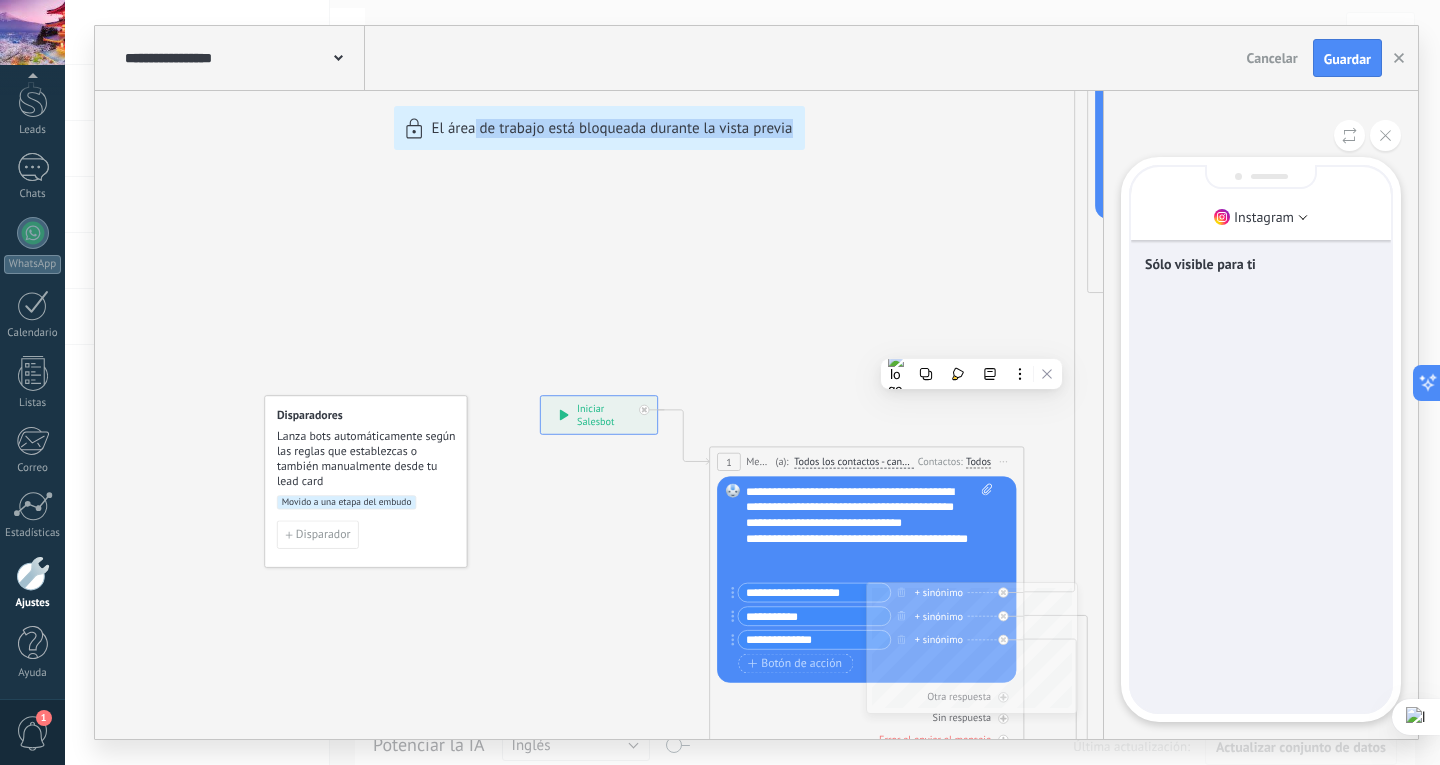 click on "**********" at bounding box center [756, 382] 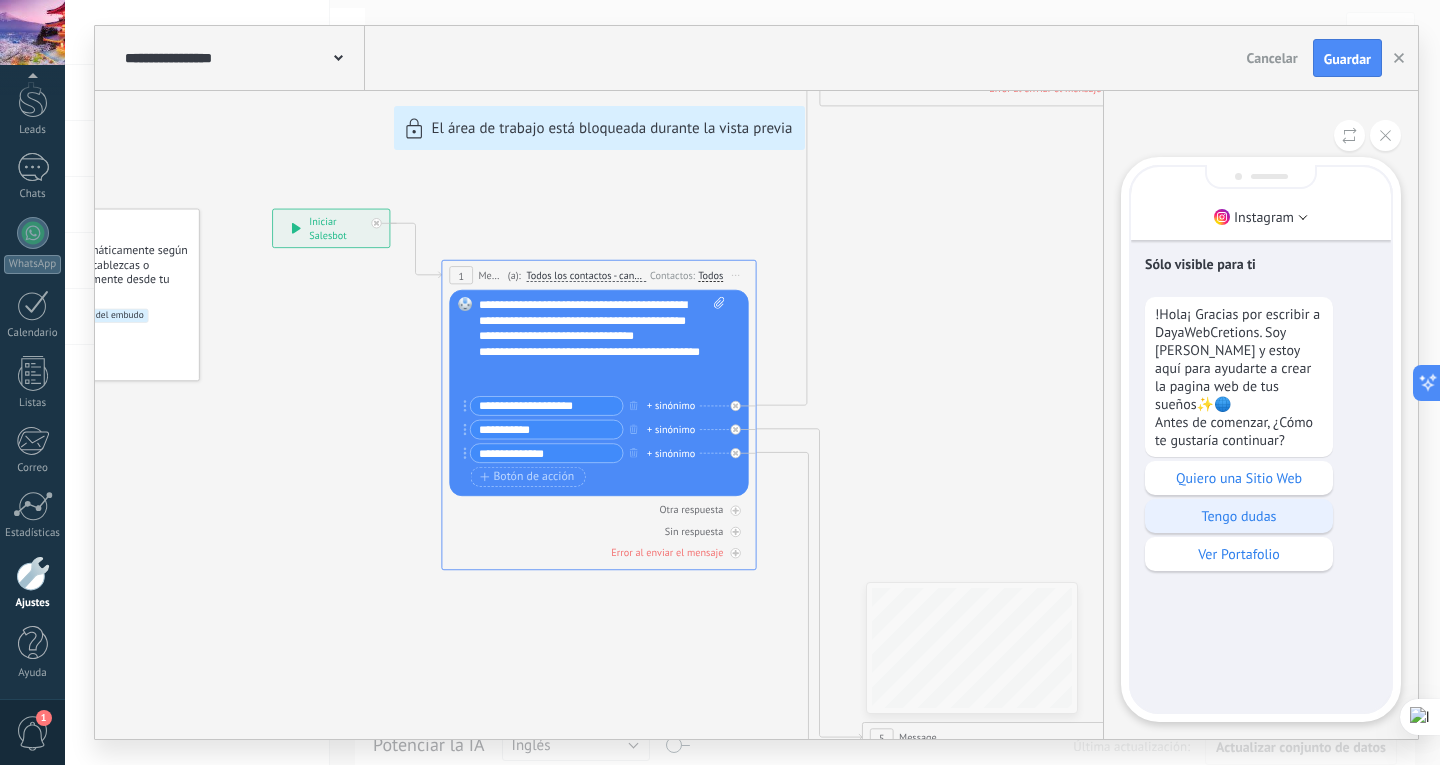 click on "Tengo dudas" at bounding box center (1239, 516) 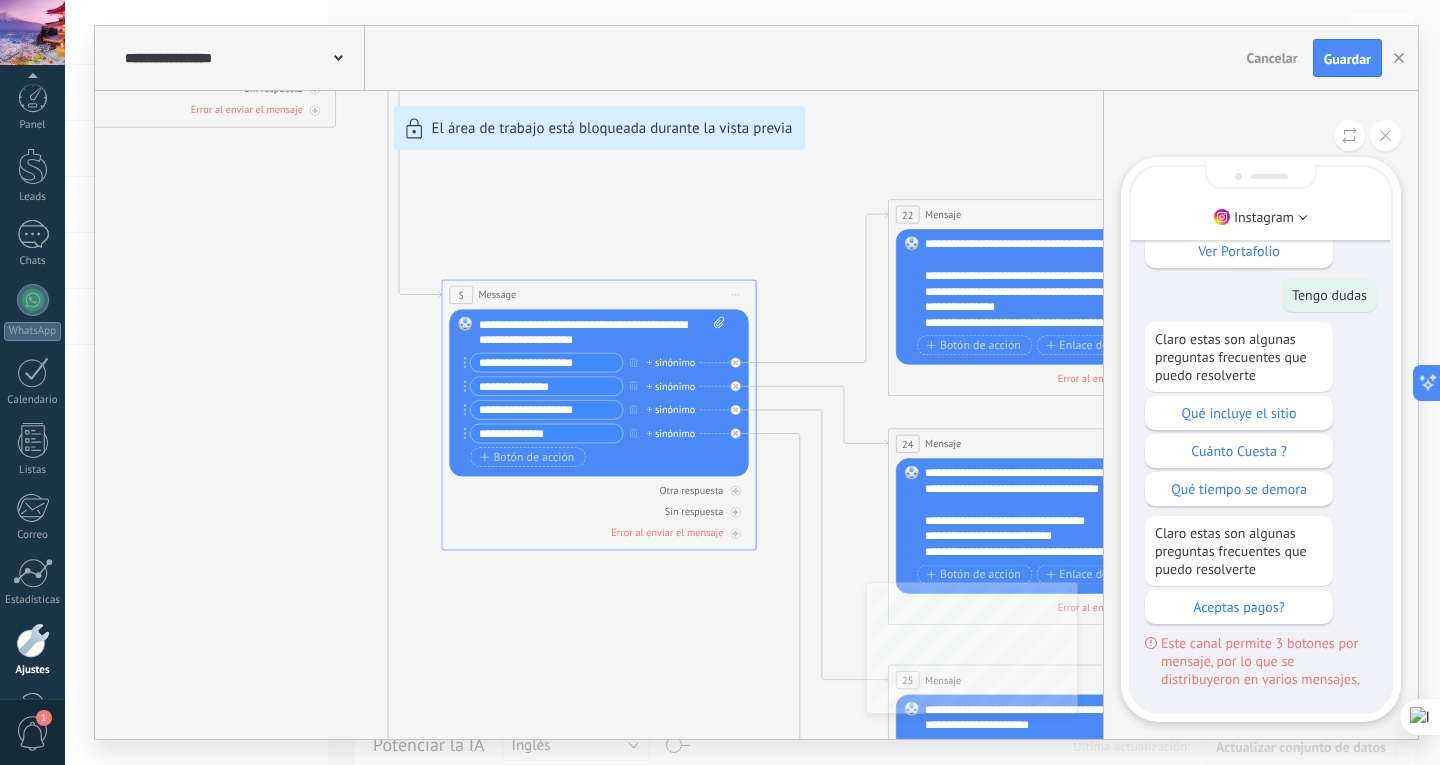 scroll, scrollTop: 0, scrollLeft: 0, axis: both 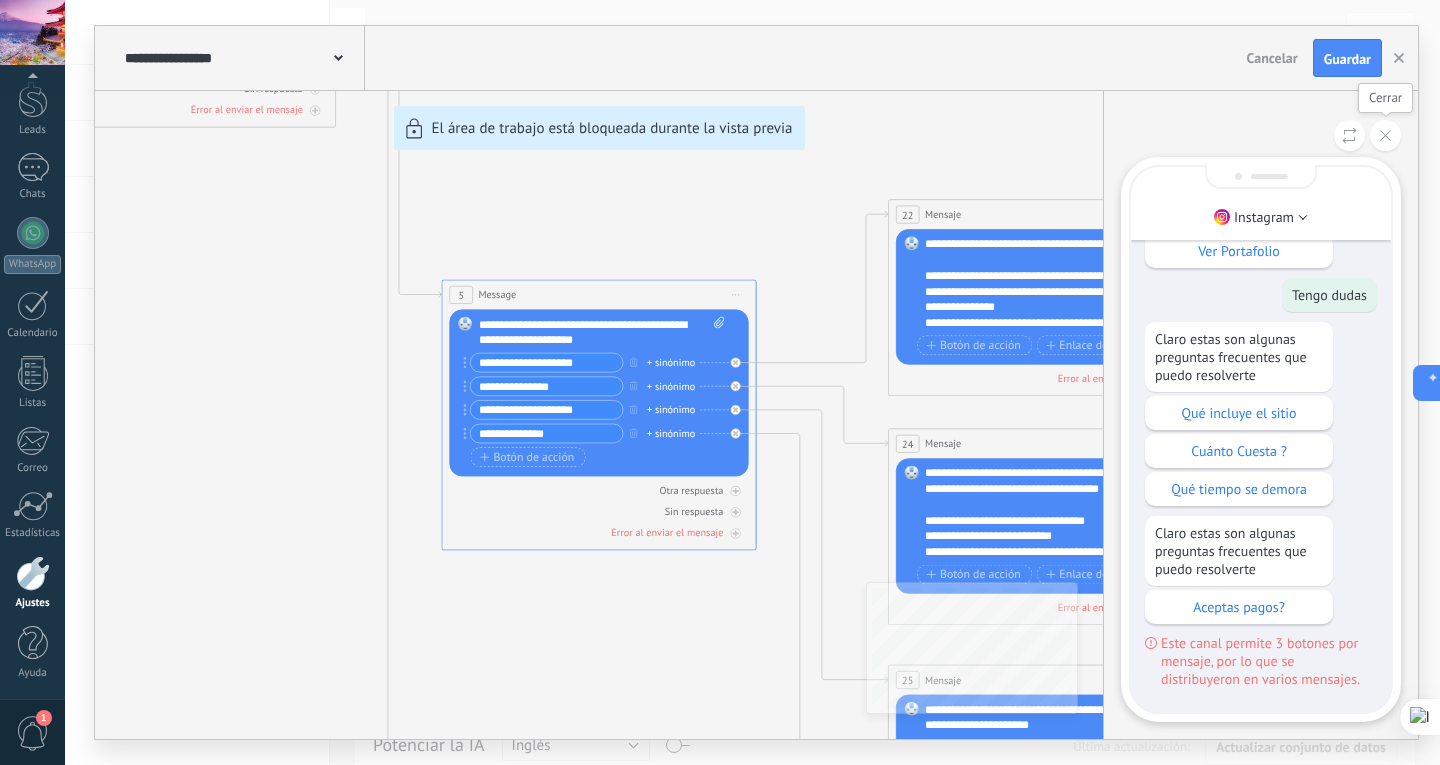 click 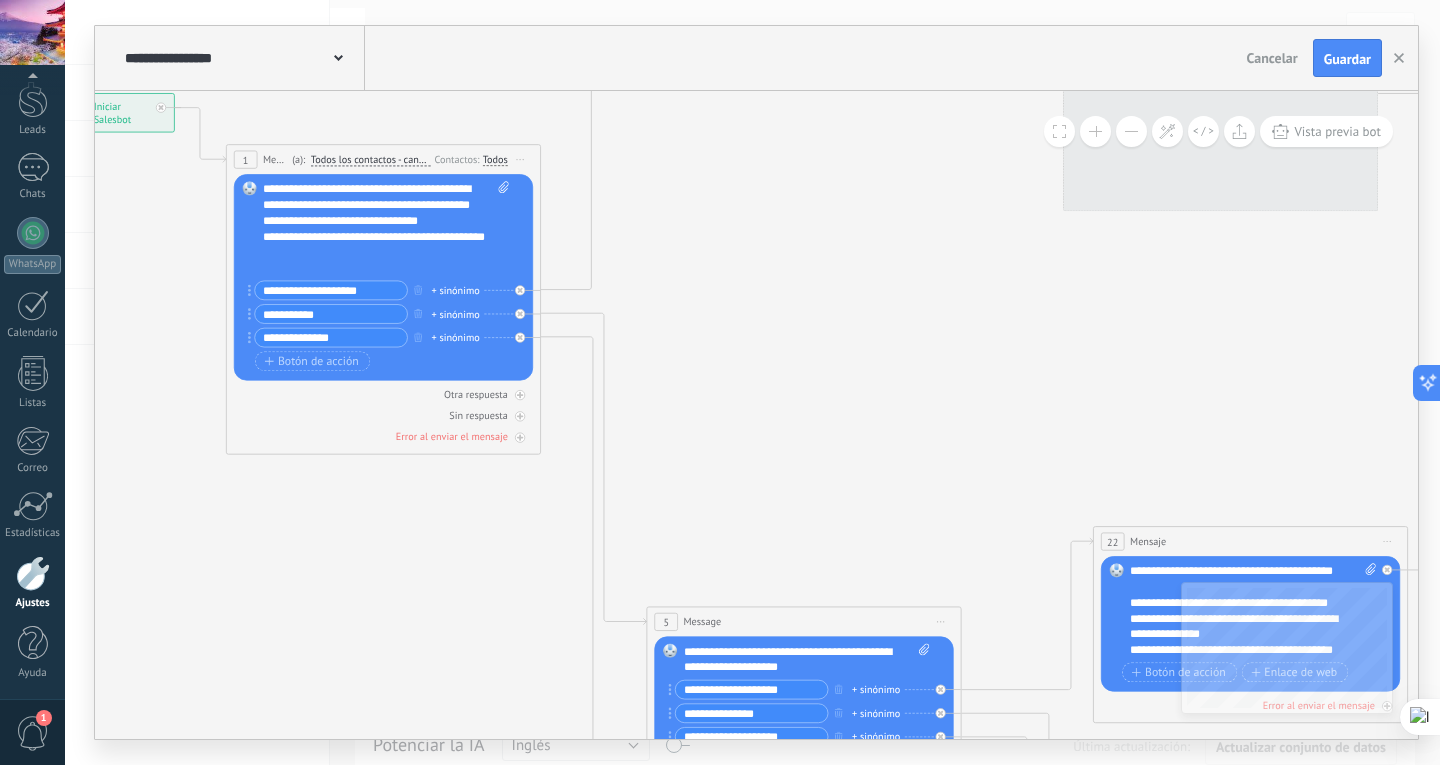 drag, startPoint x: 356, startPoint y: 358, endPoint x: 528, endPoint y: 478, distance: 209.72363 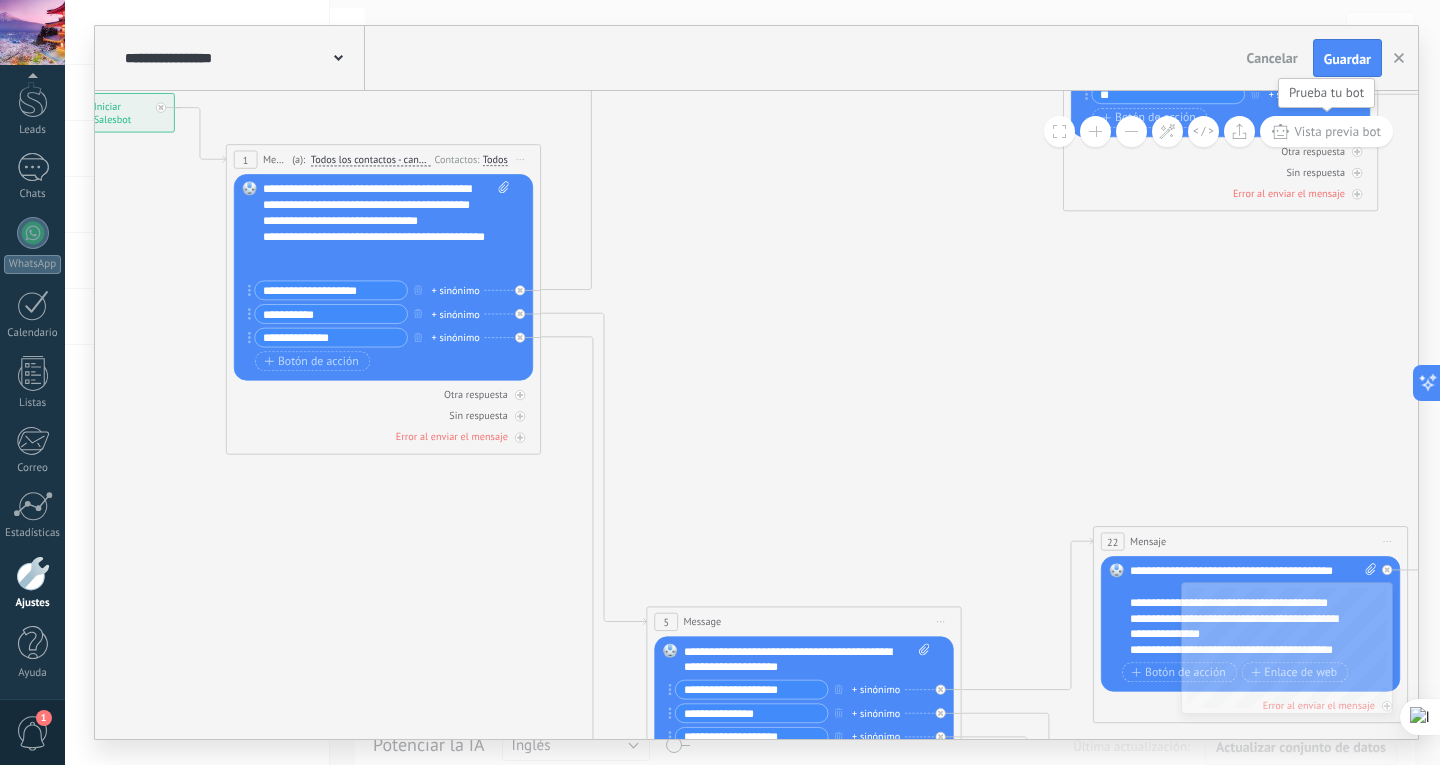 click on "Vista previa bot" at bounding box center (1326, 131) 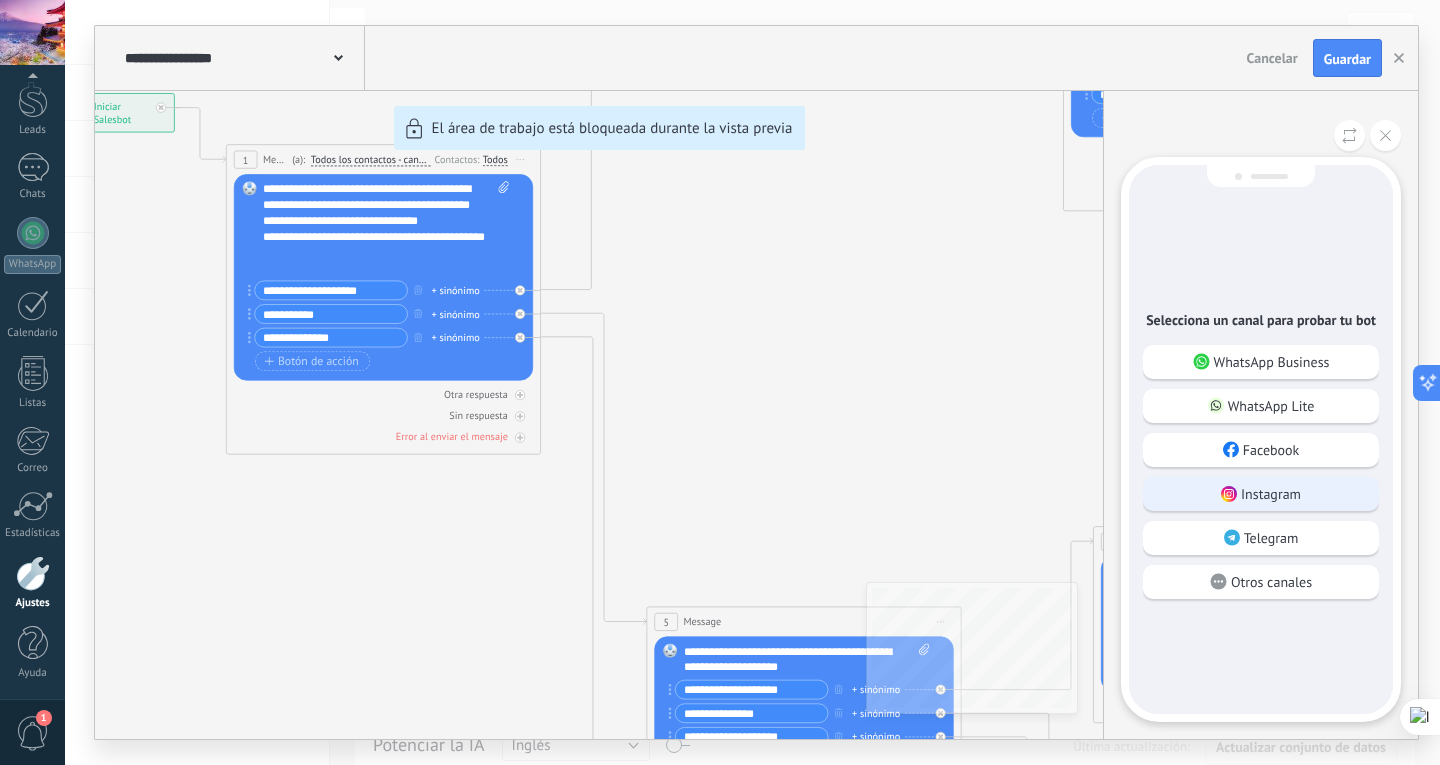 click on "Instagram" at bounding box center [1261, 494] 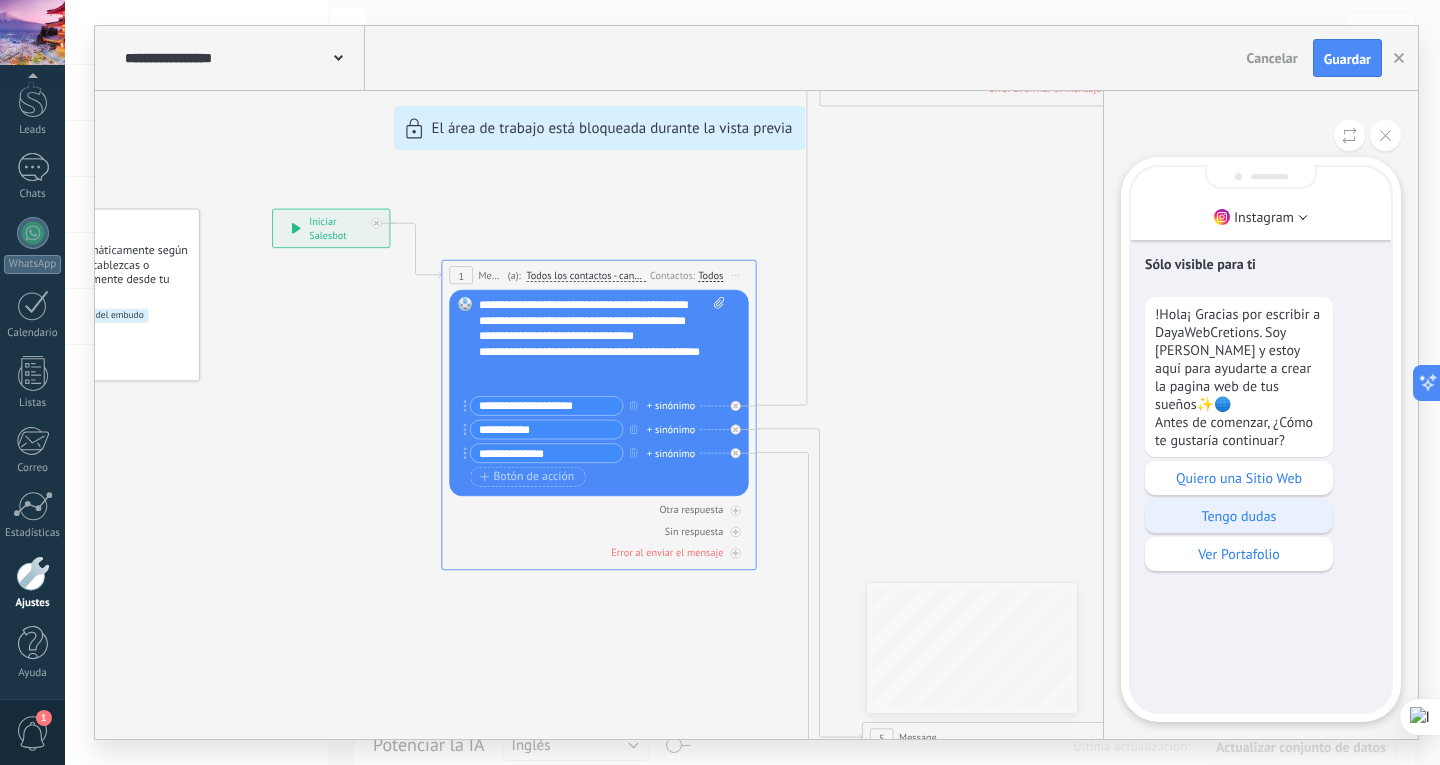 click on "Tengo dudas" at bounding box center [1239, 516] 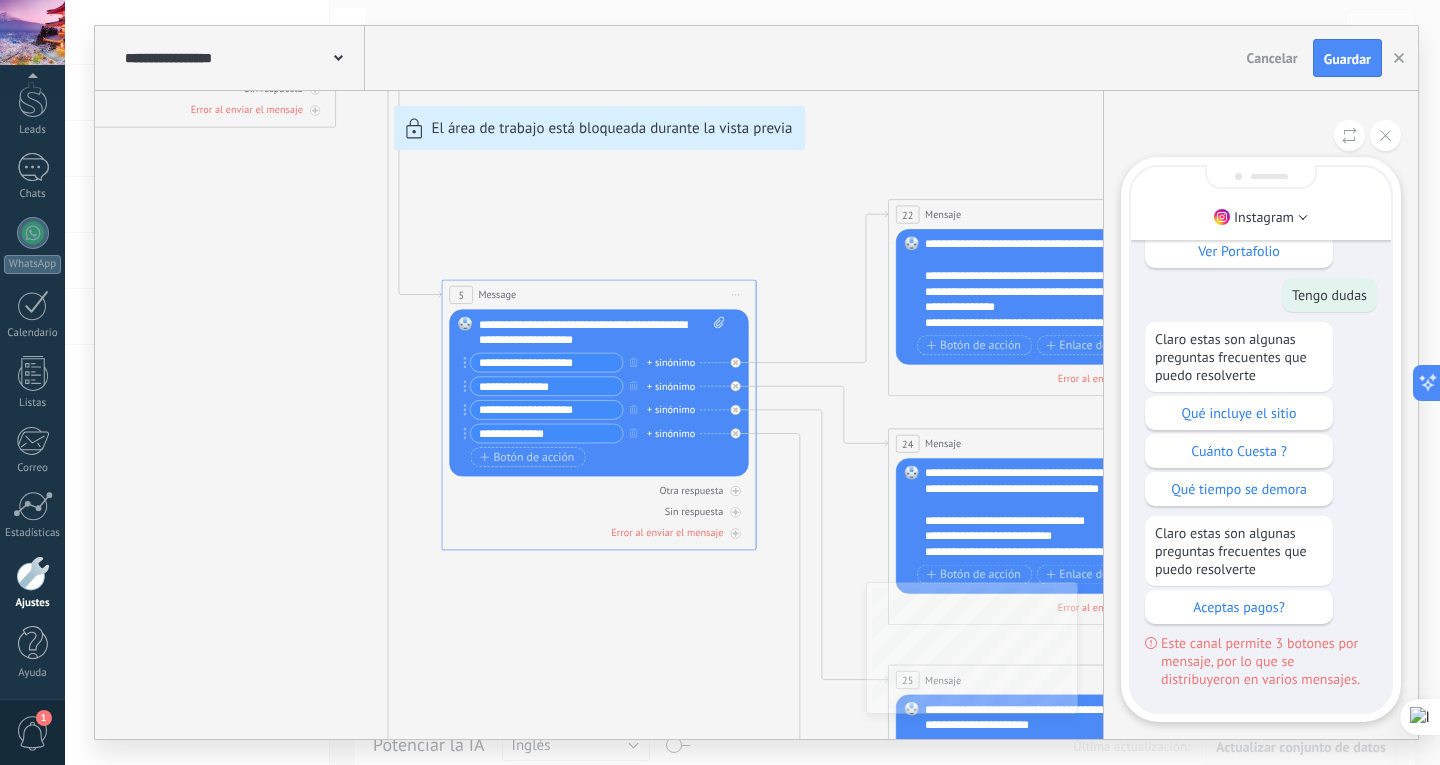 drag, startPoint x: 1031, startPoint y: 427, endPoint x: 919, endPoint y: 428, distance: 112.00446 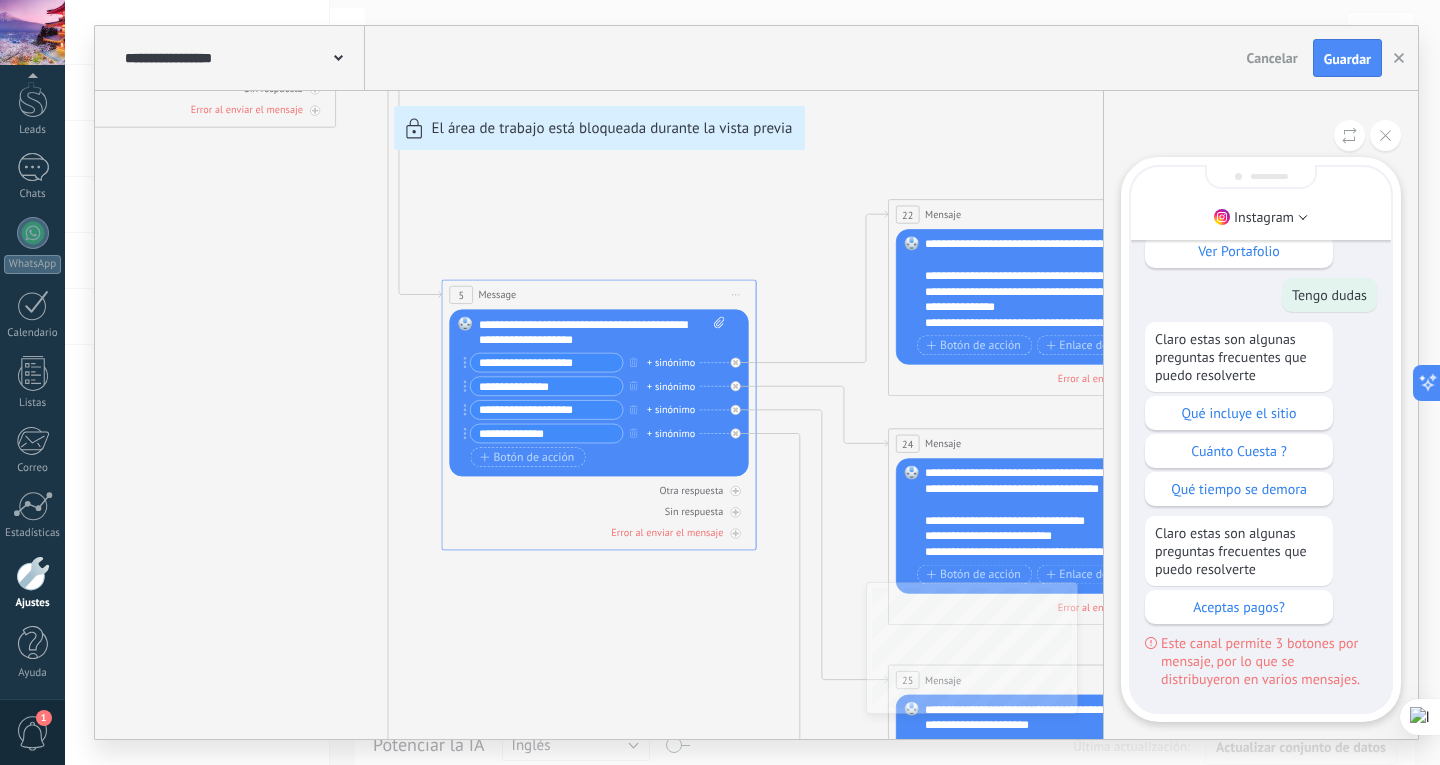 click on "**********" at bounding box center [756, 382] 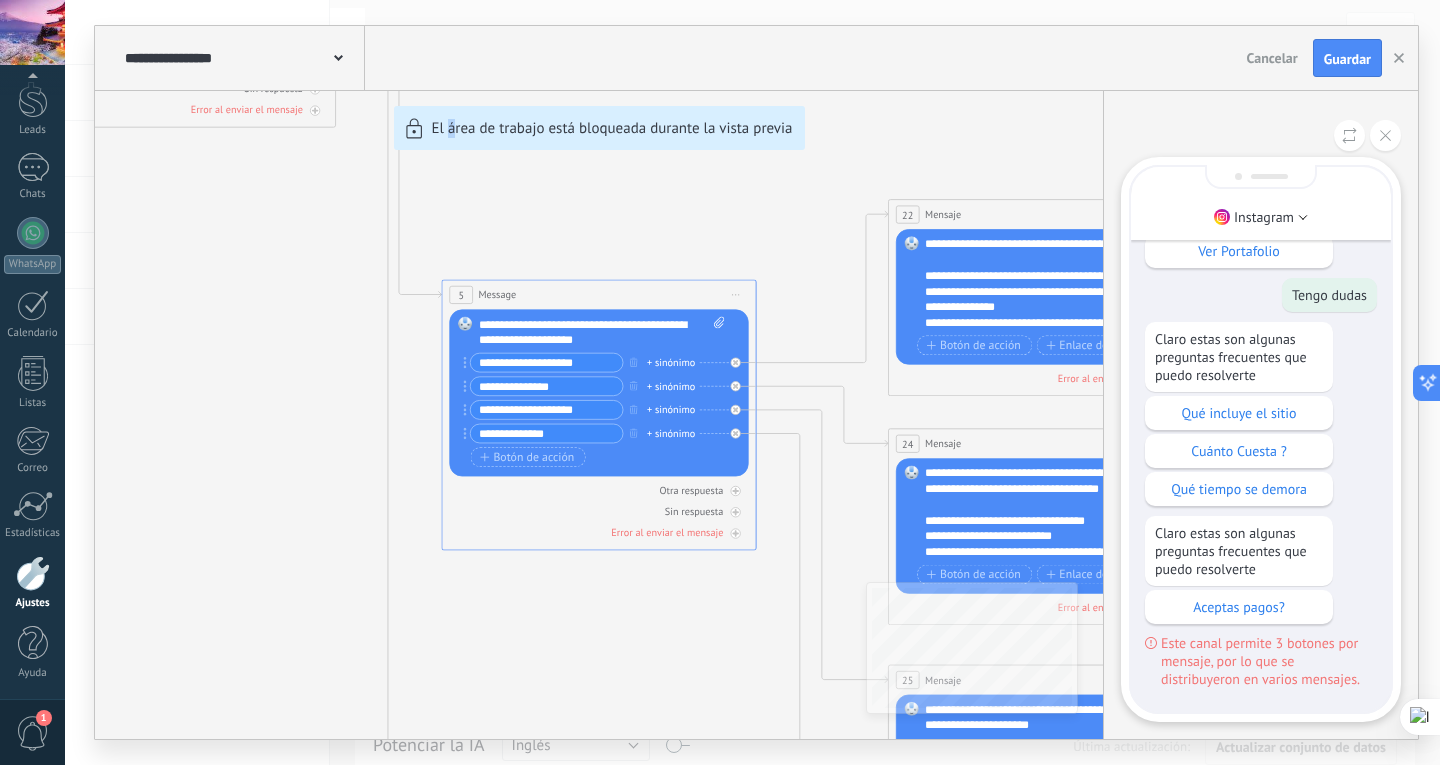 drag, startPoint x: 453, startPoint y: 529, endPoint x: 480, endPoint y: 419, distance: 113.265175 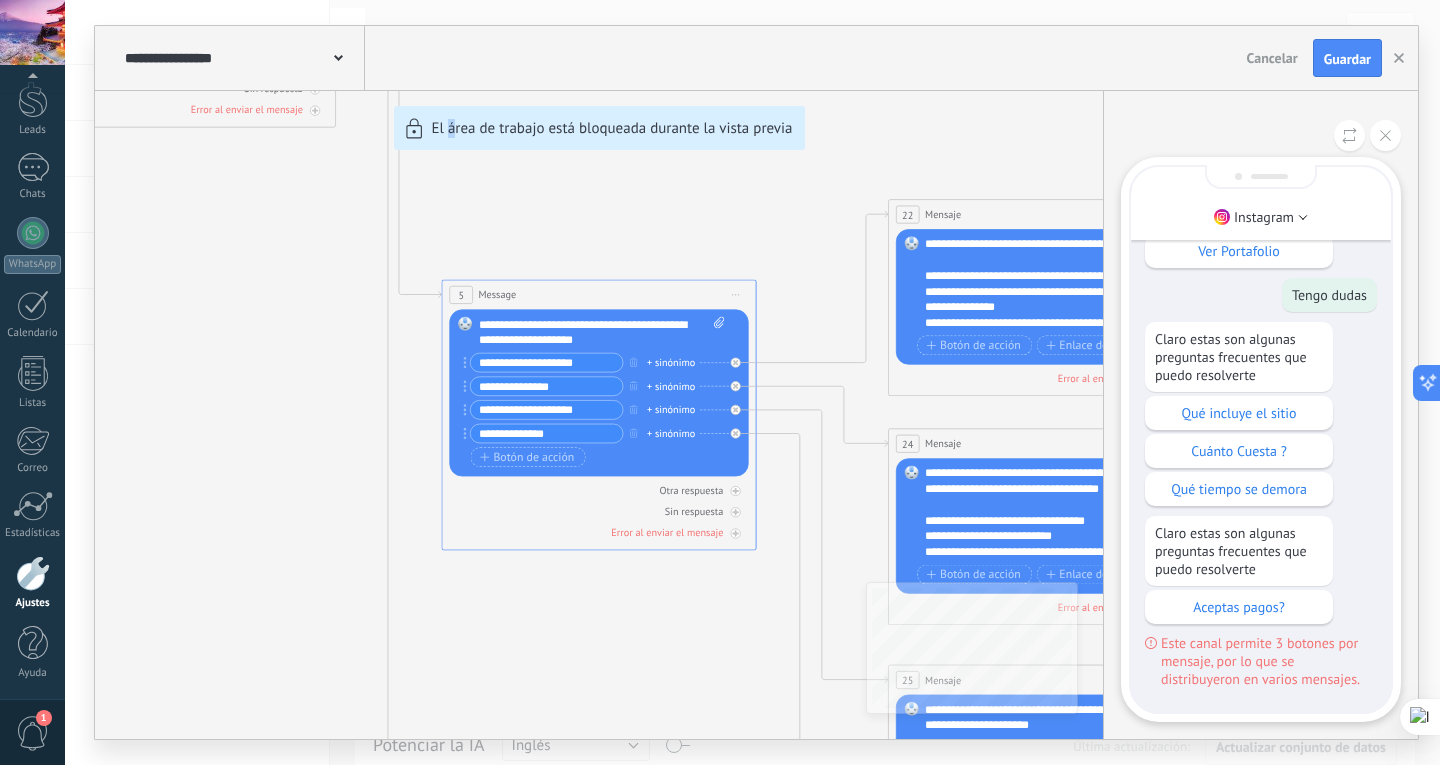 click on "**********" at bounding box center (756, 382) 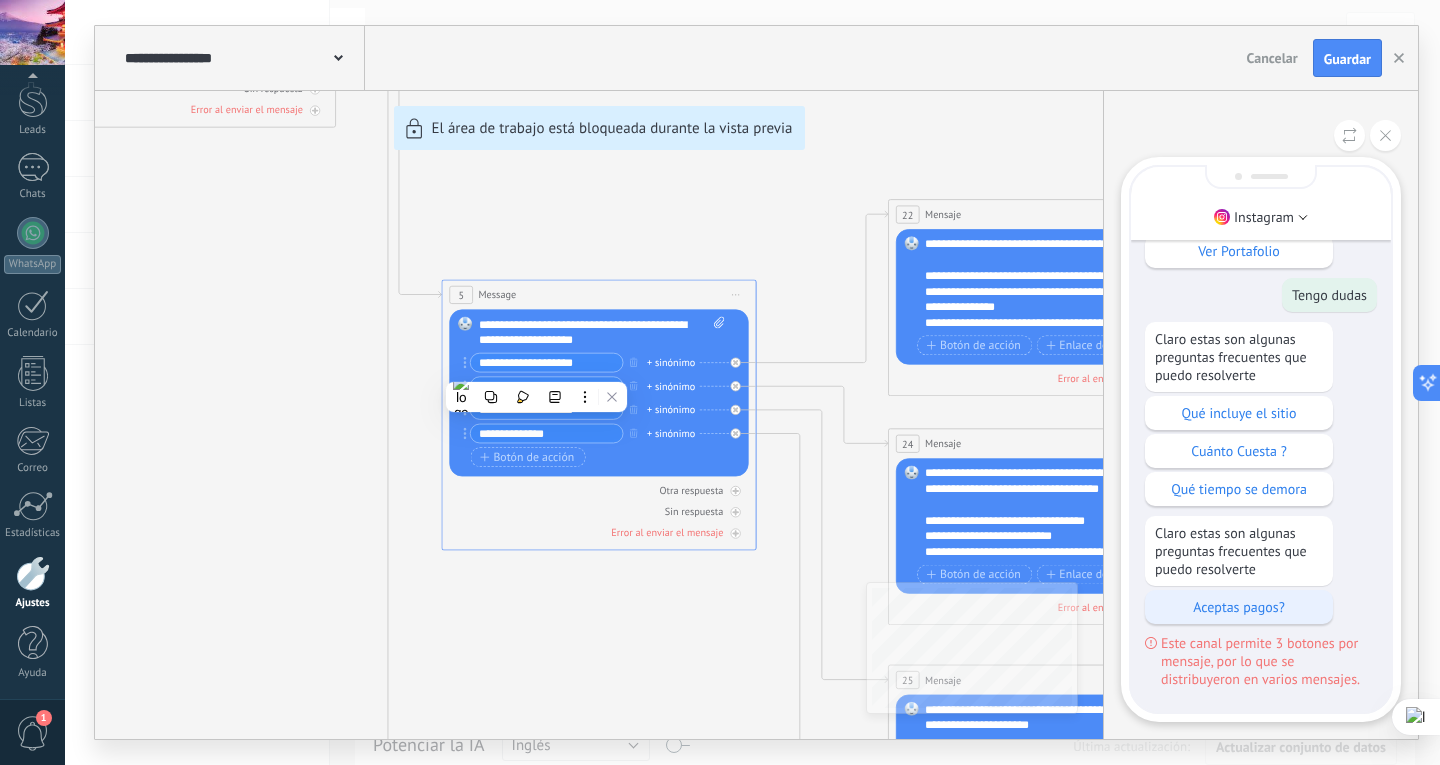 click on "Aceptas pagos?" at bounding box center [1239, 607] 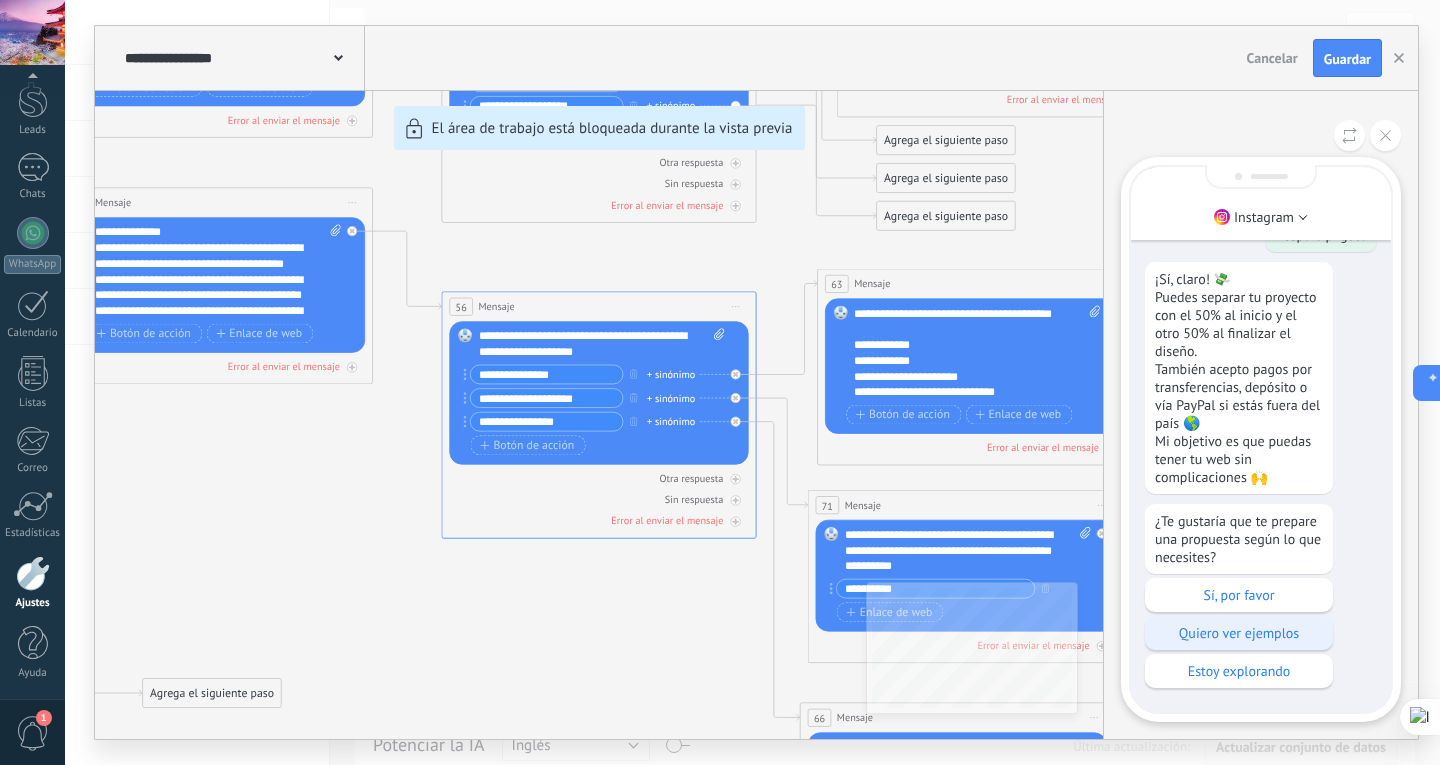 click on "Quiero ver ejemplos" at bounding box center [1239, 633] 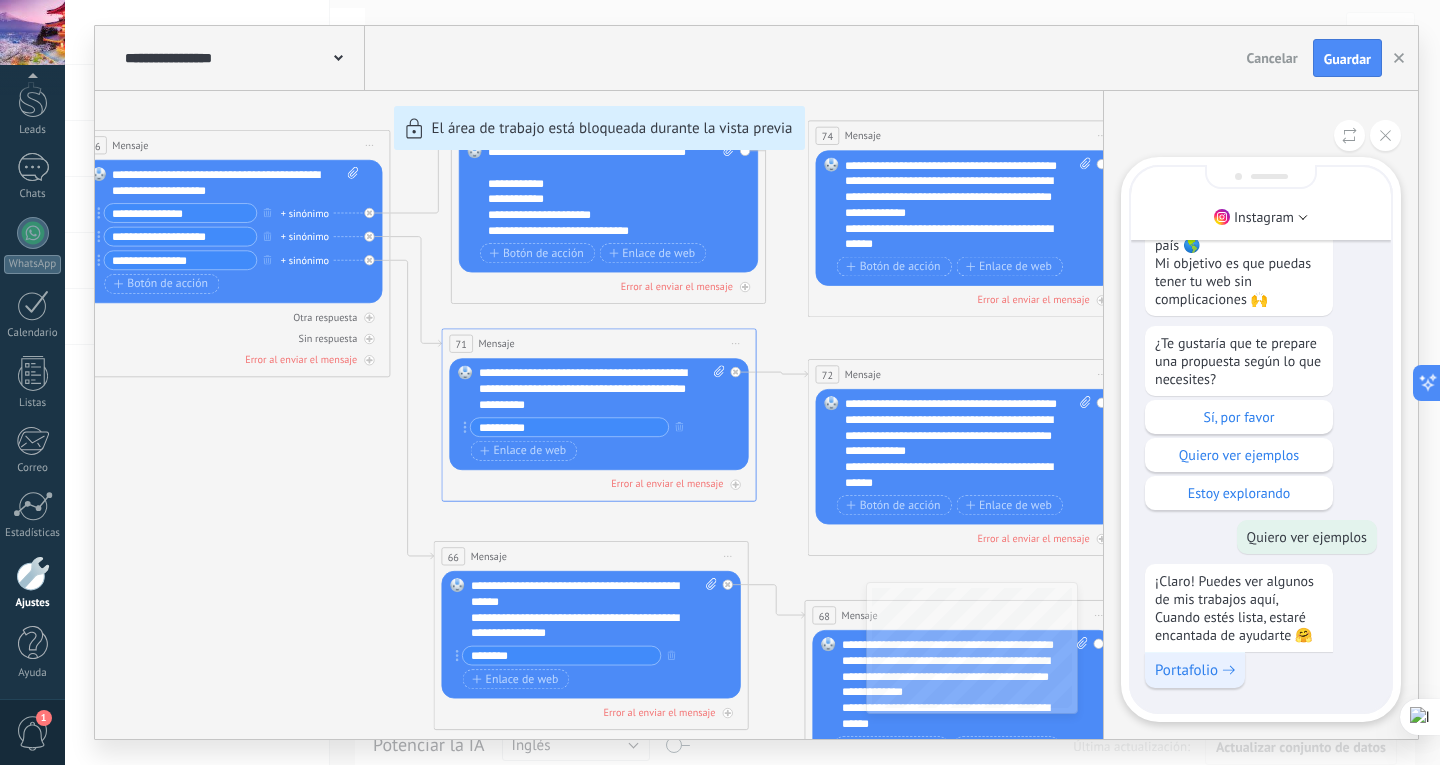 click on "Portafolio" at bounding box center [1186, 670] 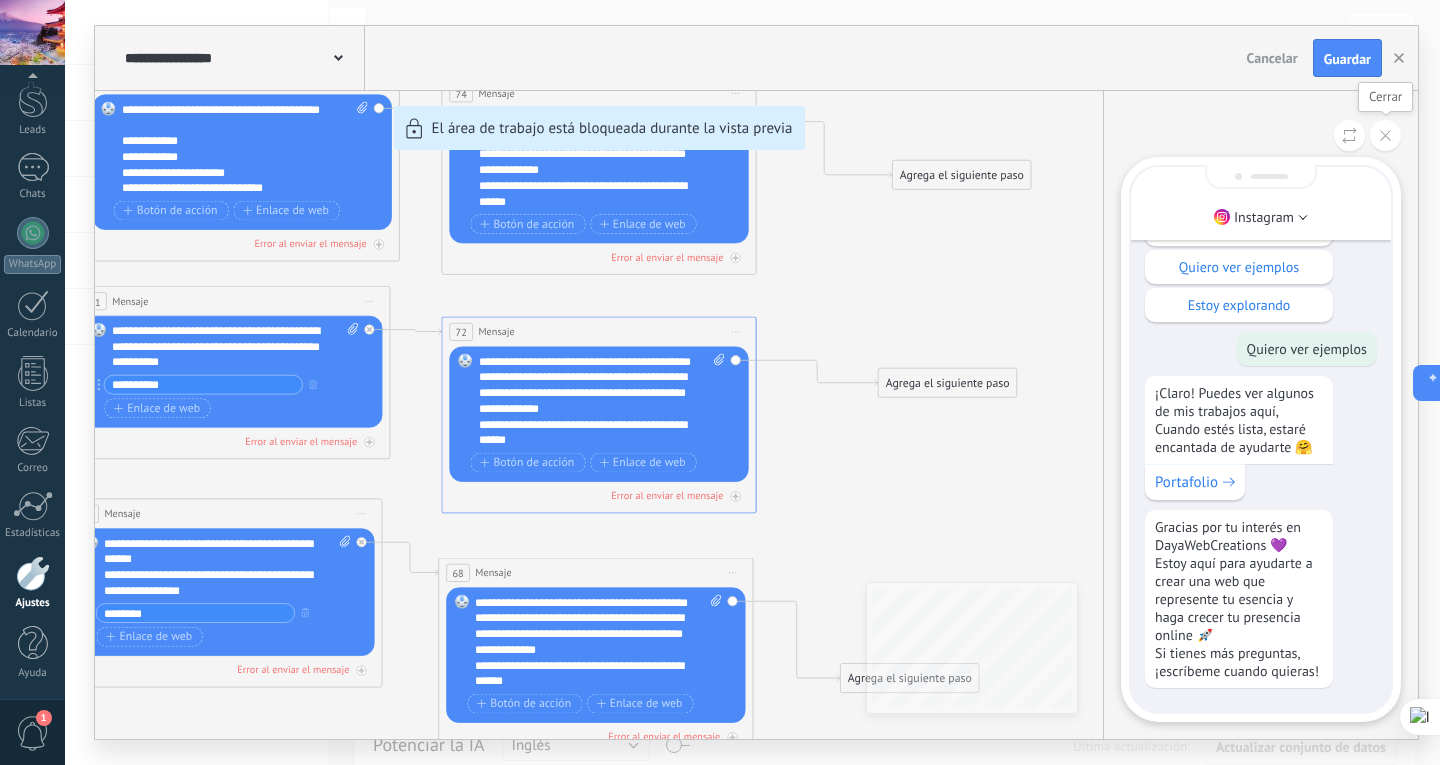 click at bounding box center (1385, 135) 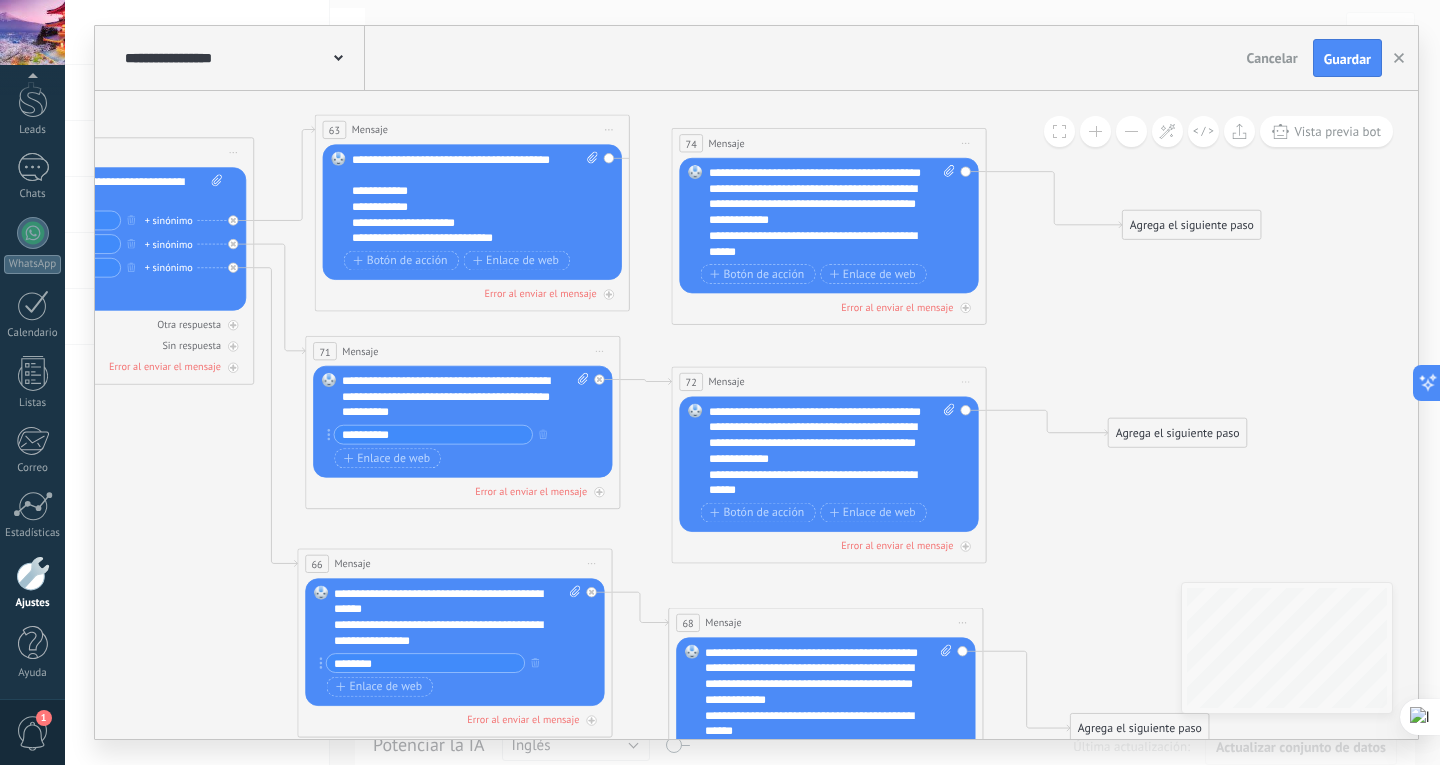 drag, startPoint x: 926, startPoint y: 526, endPoint x: 1128, endPoint y: 630, distance: 227.20035 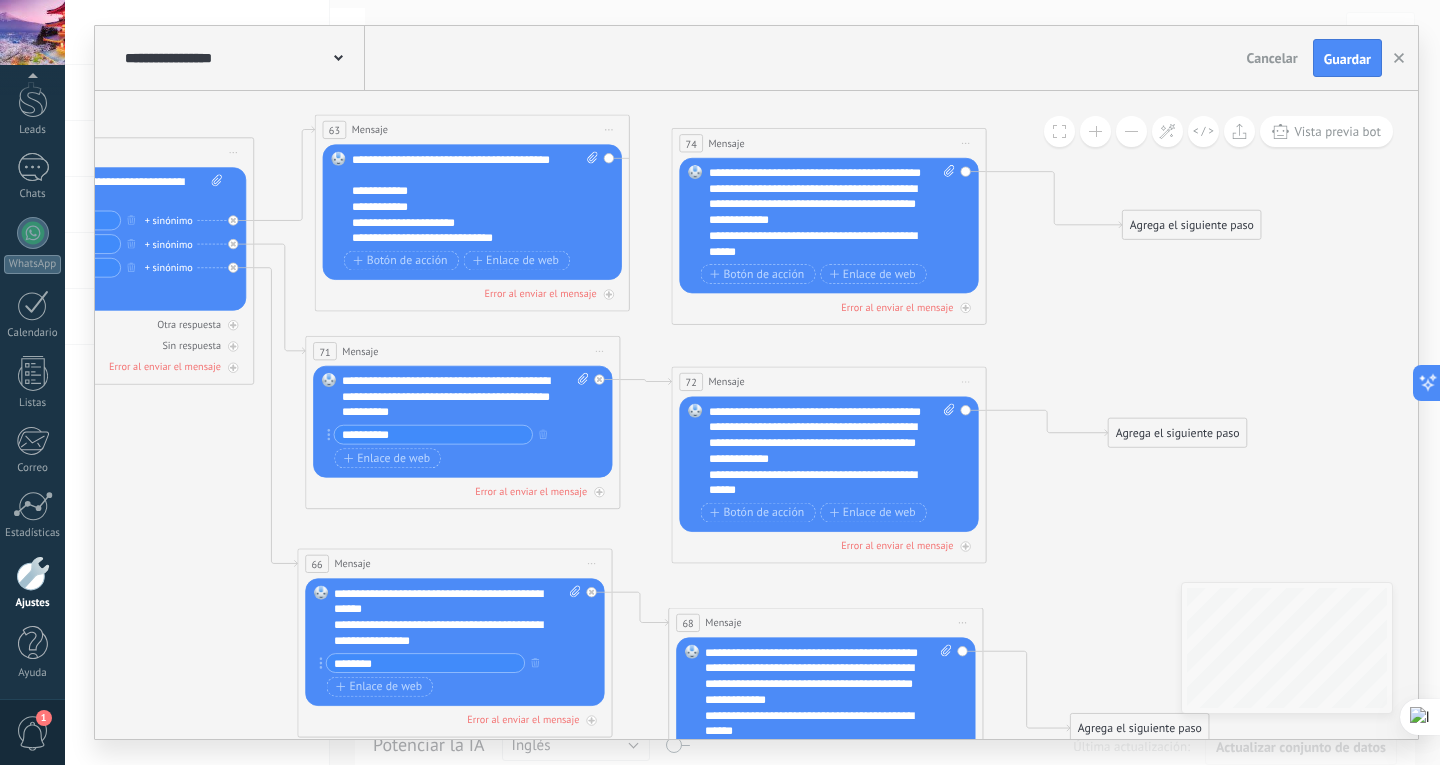 click 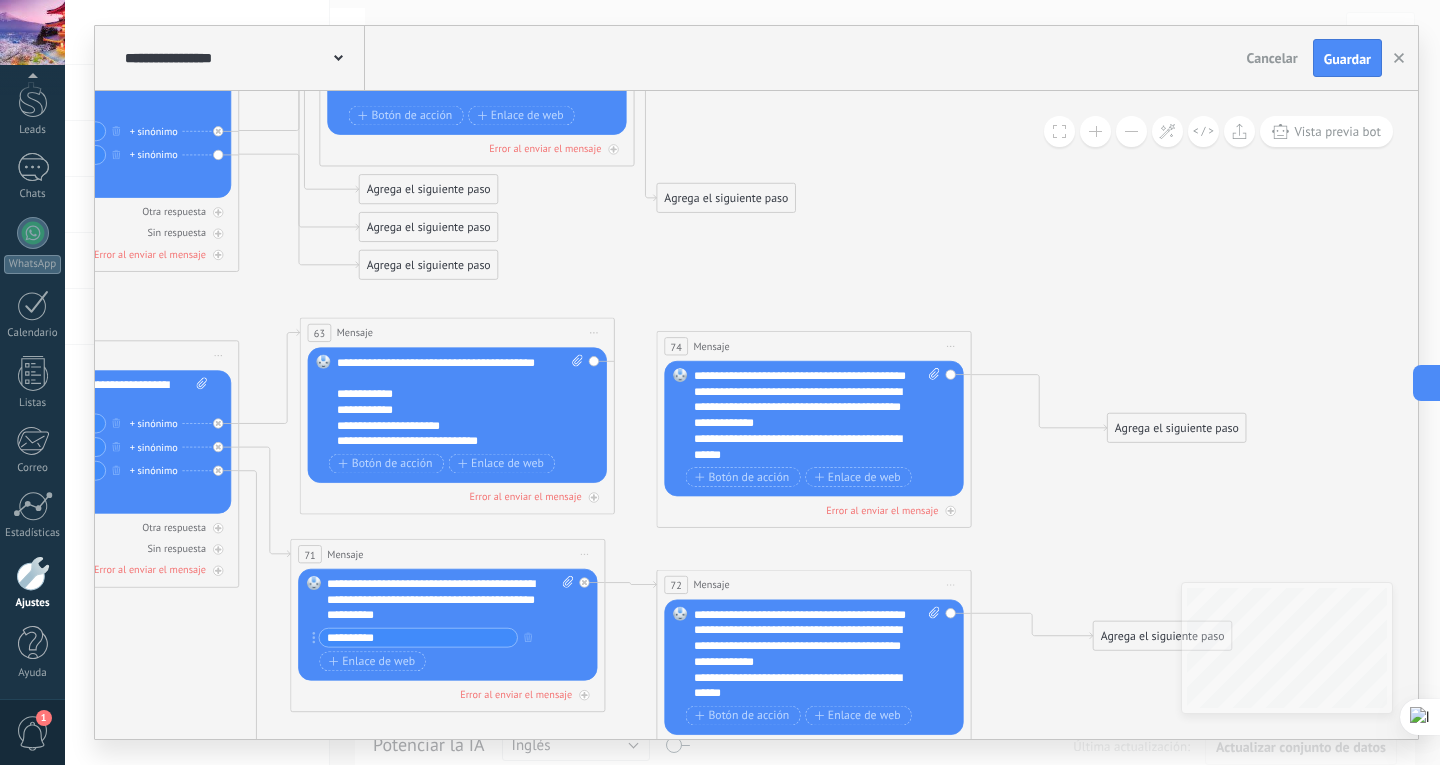 click on "**********" at bounding box center [460, 402] 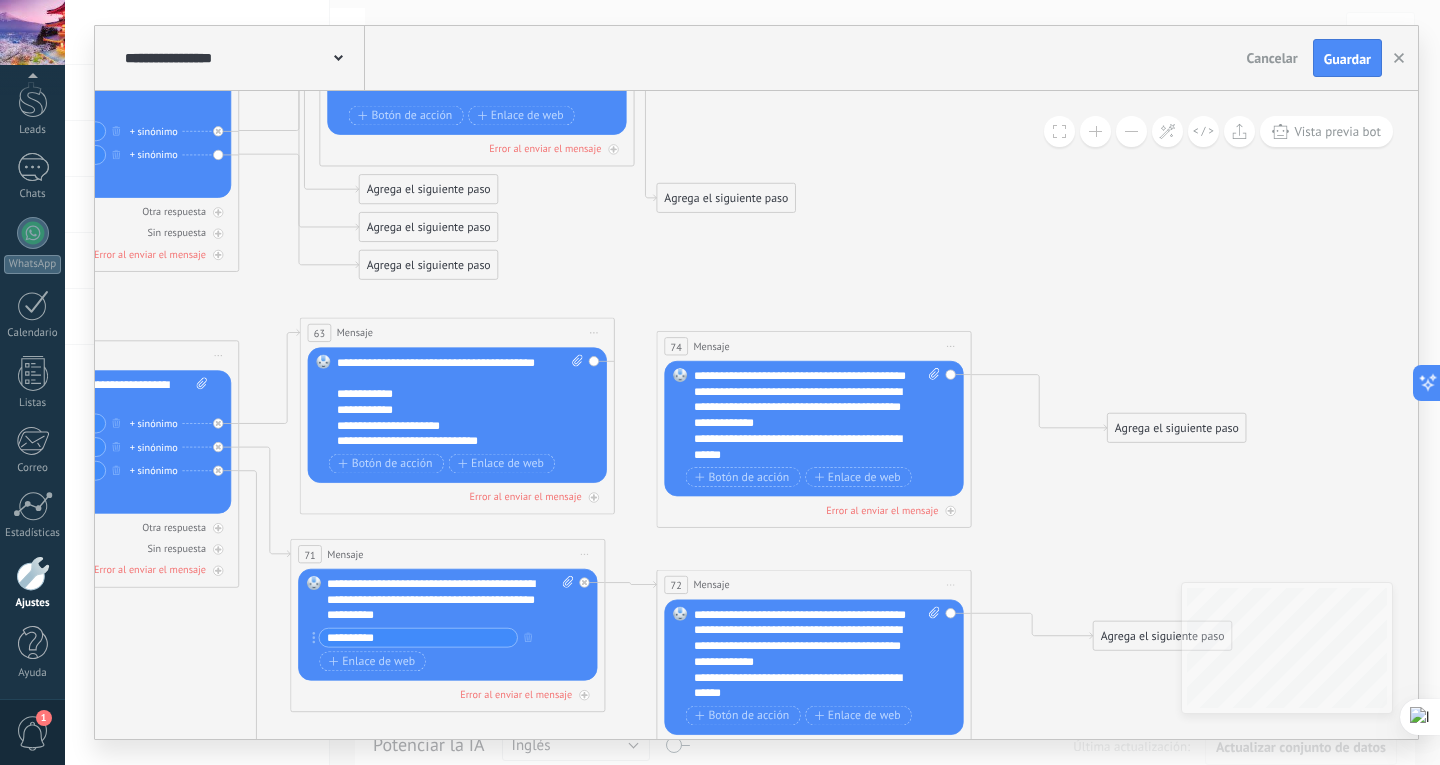 type 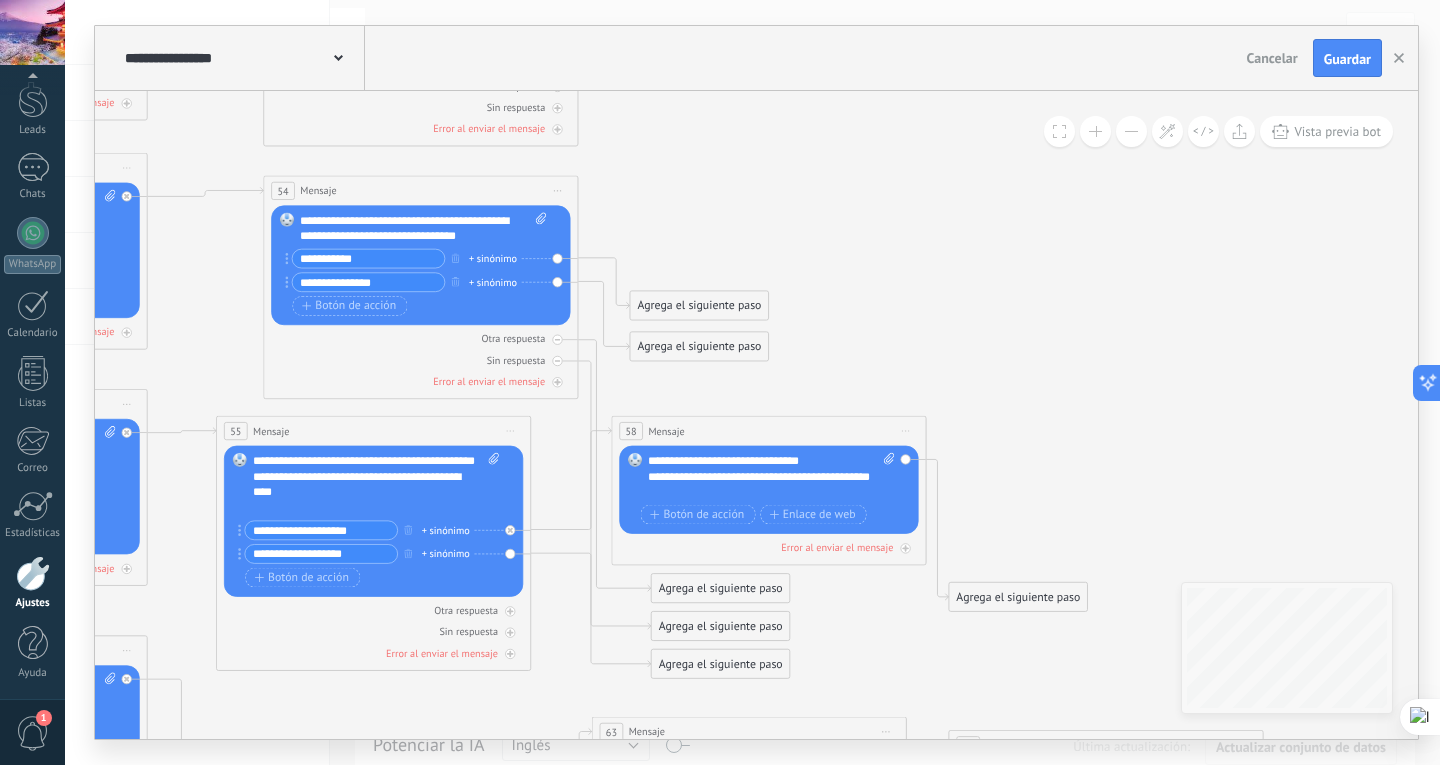 drag, startPoint x: 700, startPoint y: 335, endPoint x: 963, endPoint y: 352, distance: 263.54886 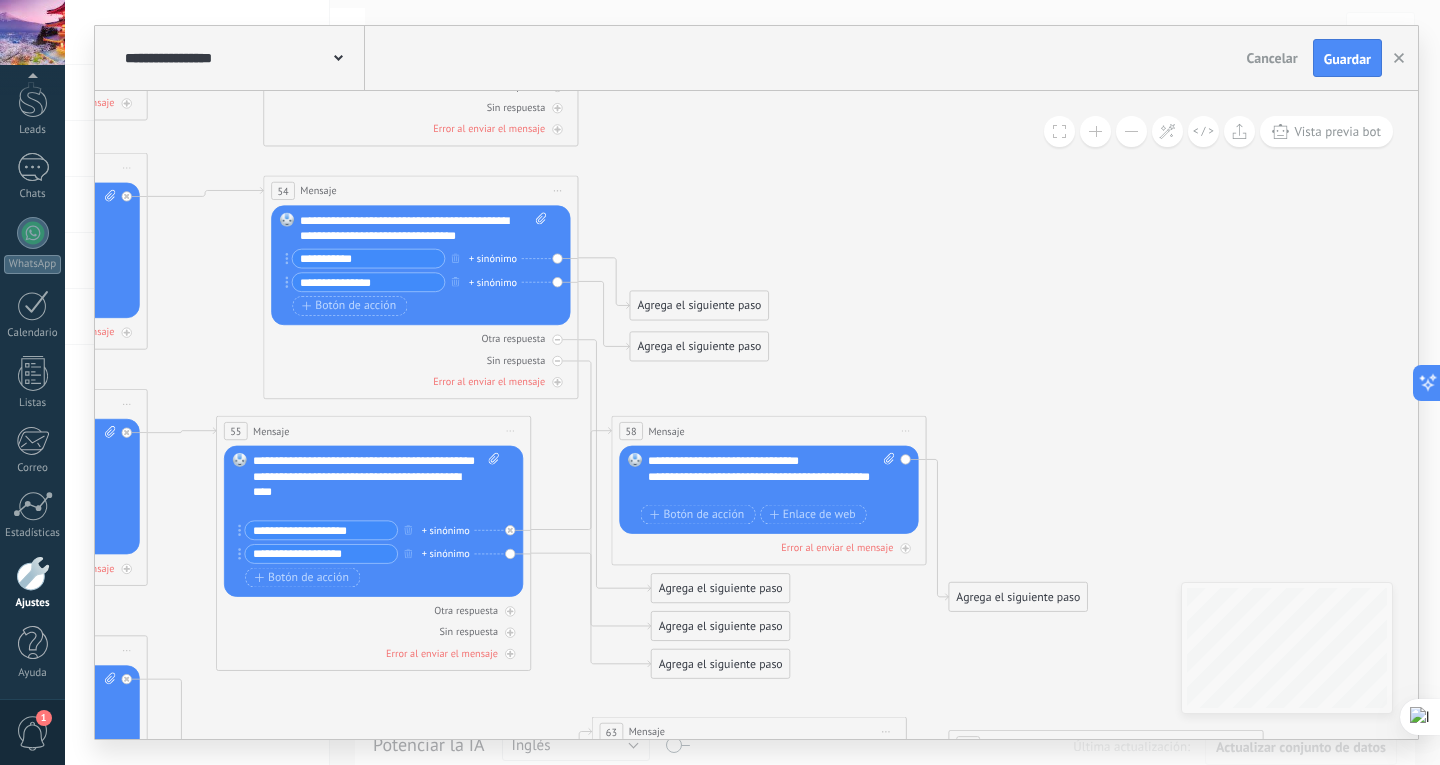click 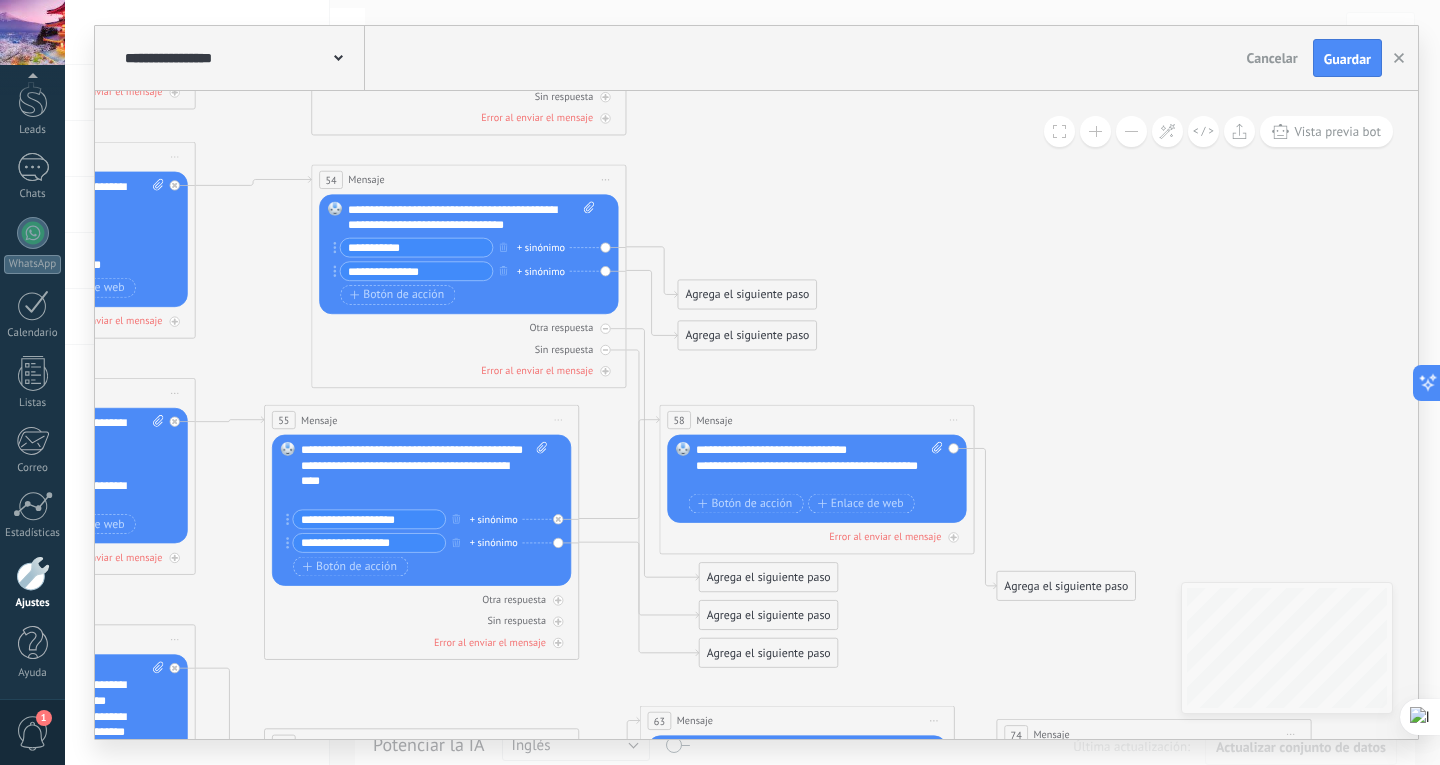 drag, startPoint x: 936, startPoint y: 349, endPoint x: 1091, endPoint y: 324, distance: 157.00319 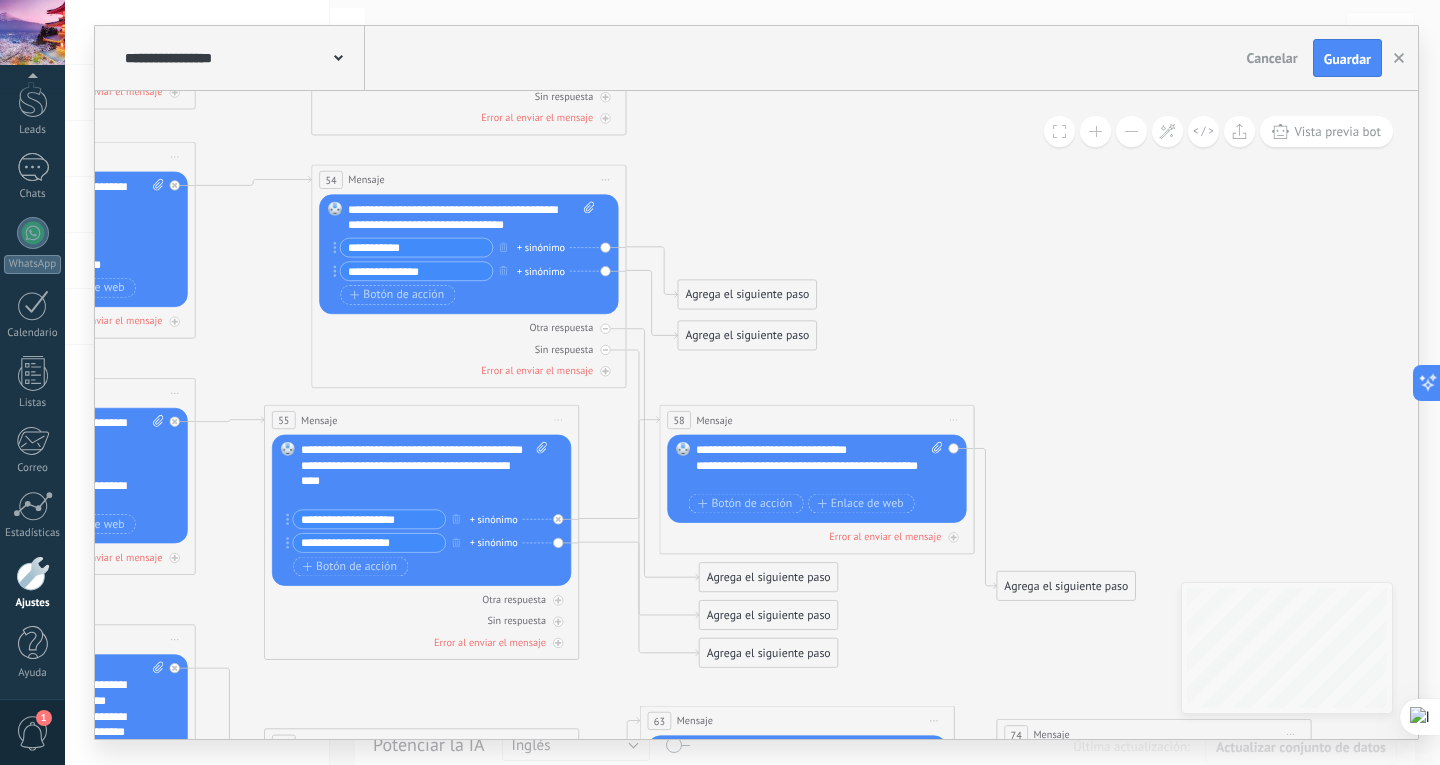 click 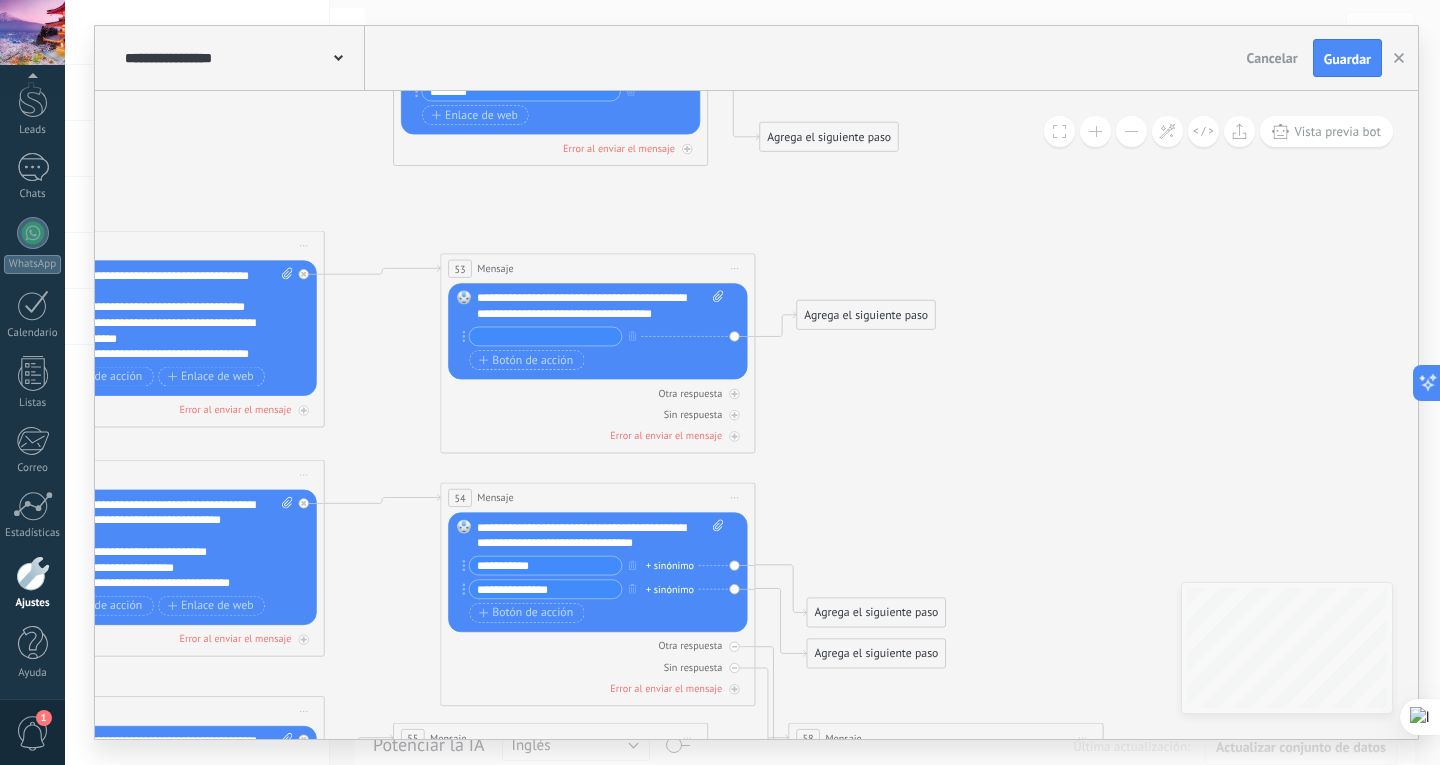 click at bounding box center (1131, 131) 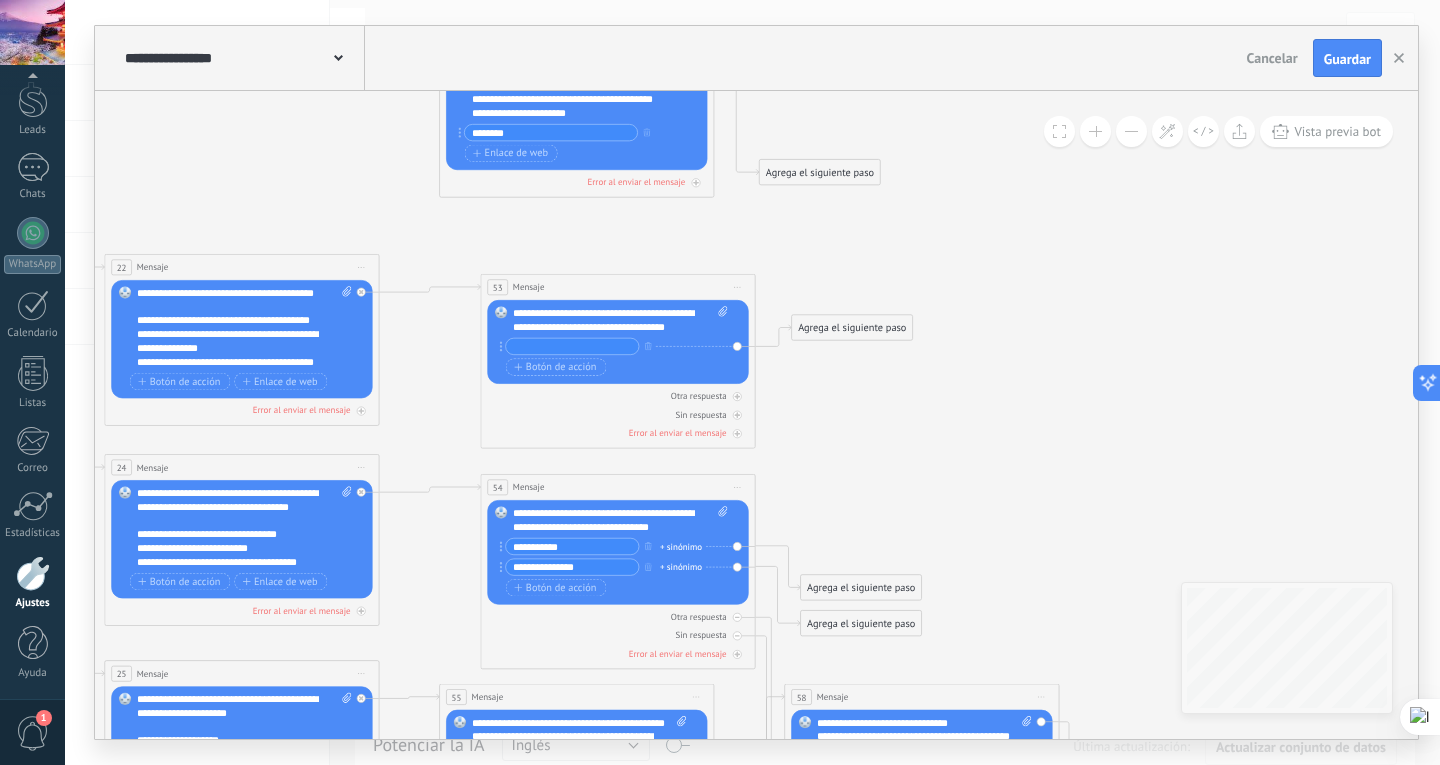 click at bounding box center (1131, 131) 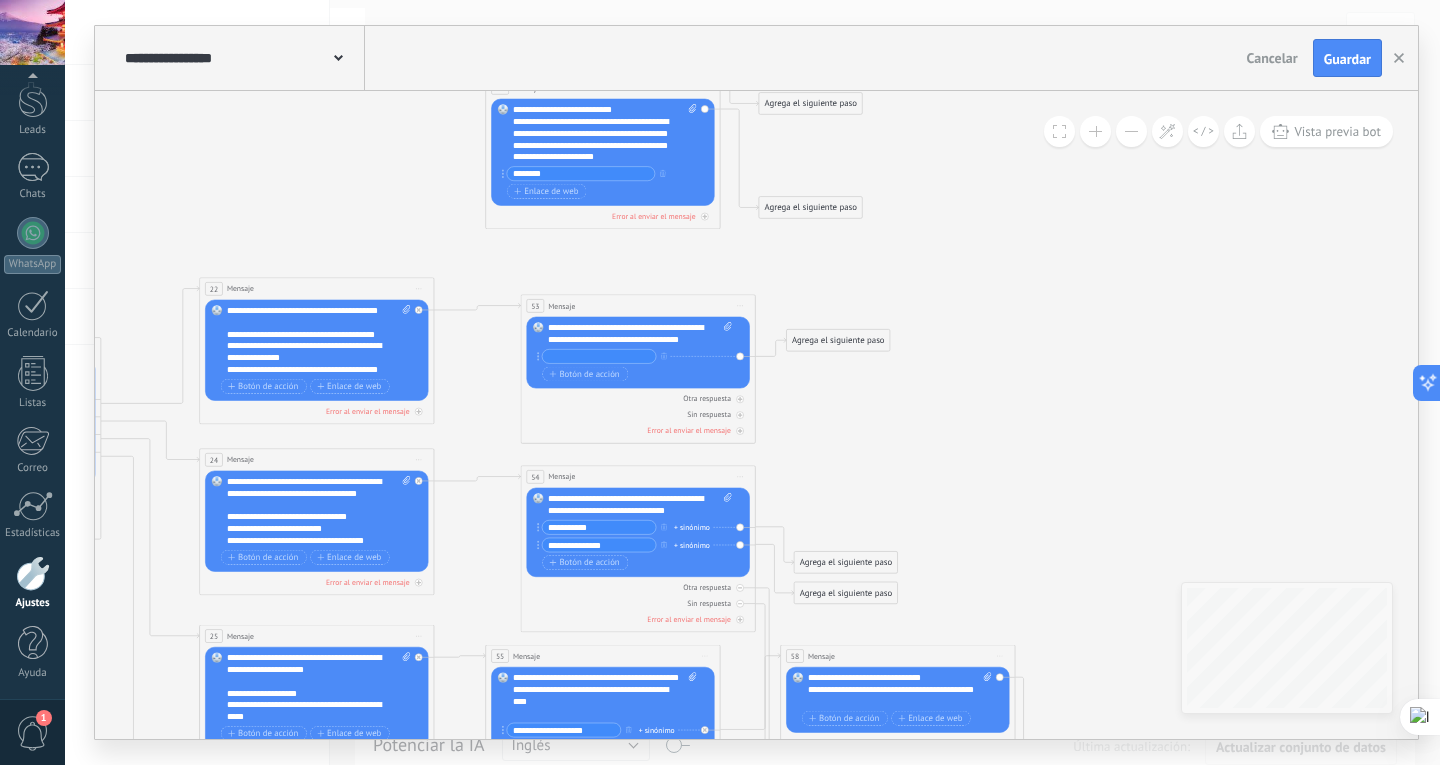 click at bounding box center (1131, 131) 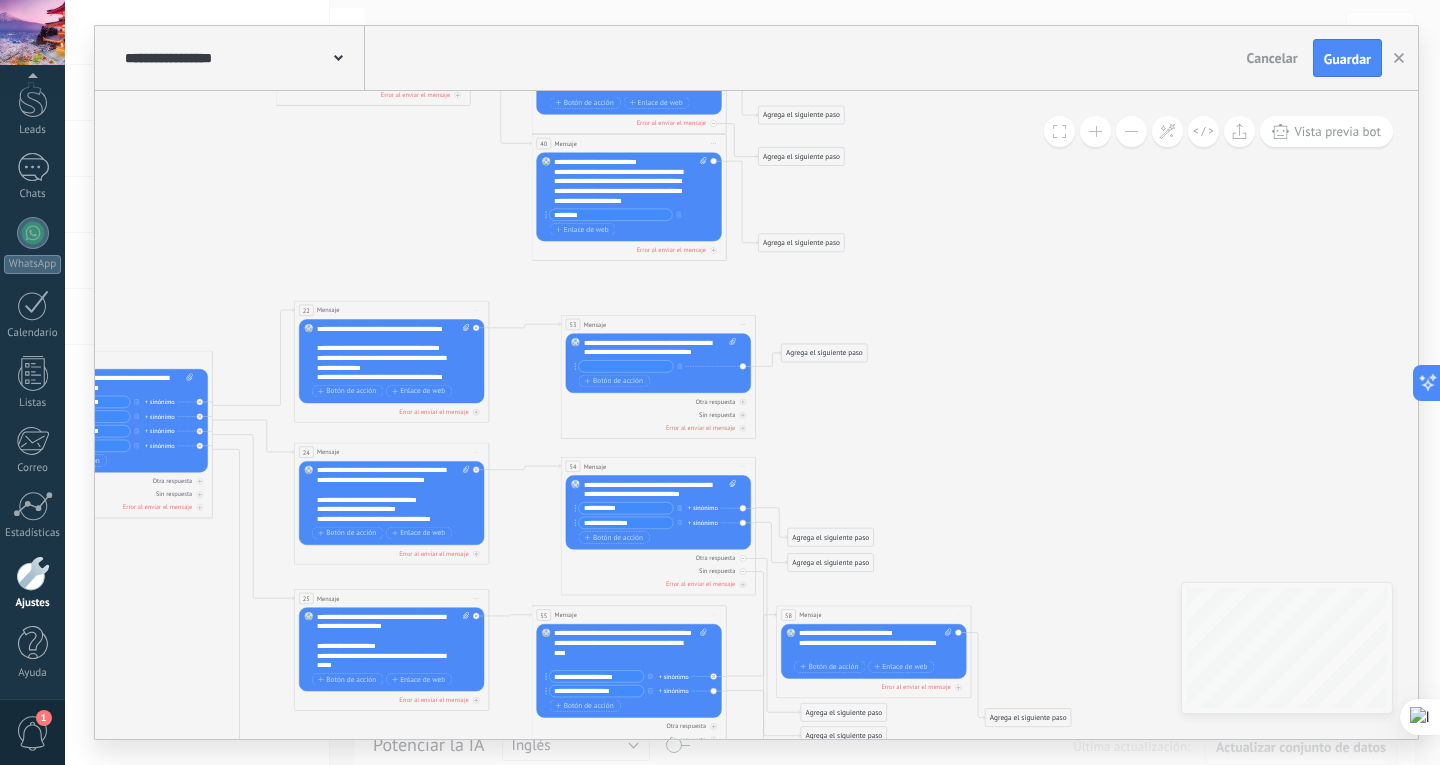 click at bounding box center [1131, 131] 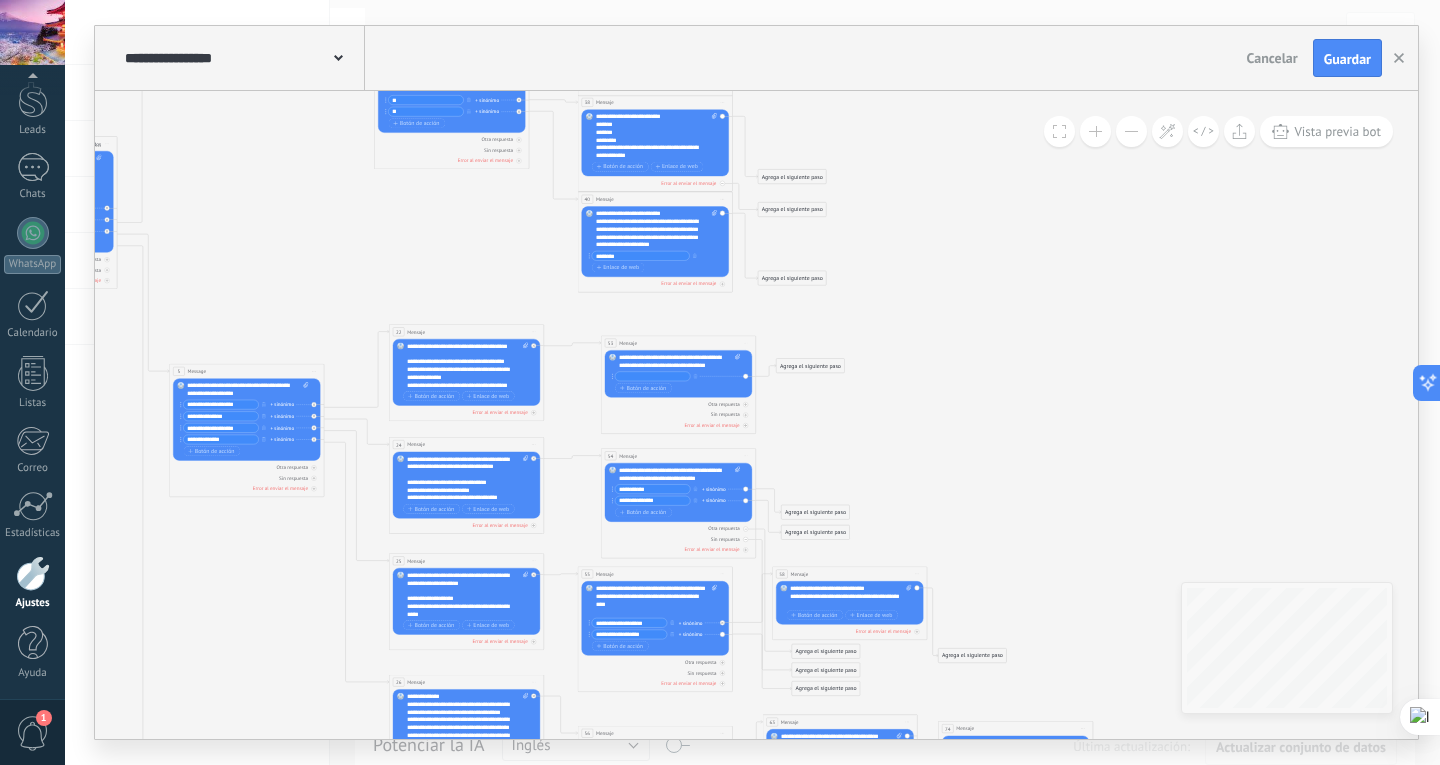 click at bounding box center [1131, 131] 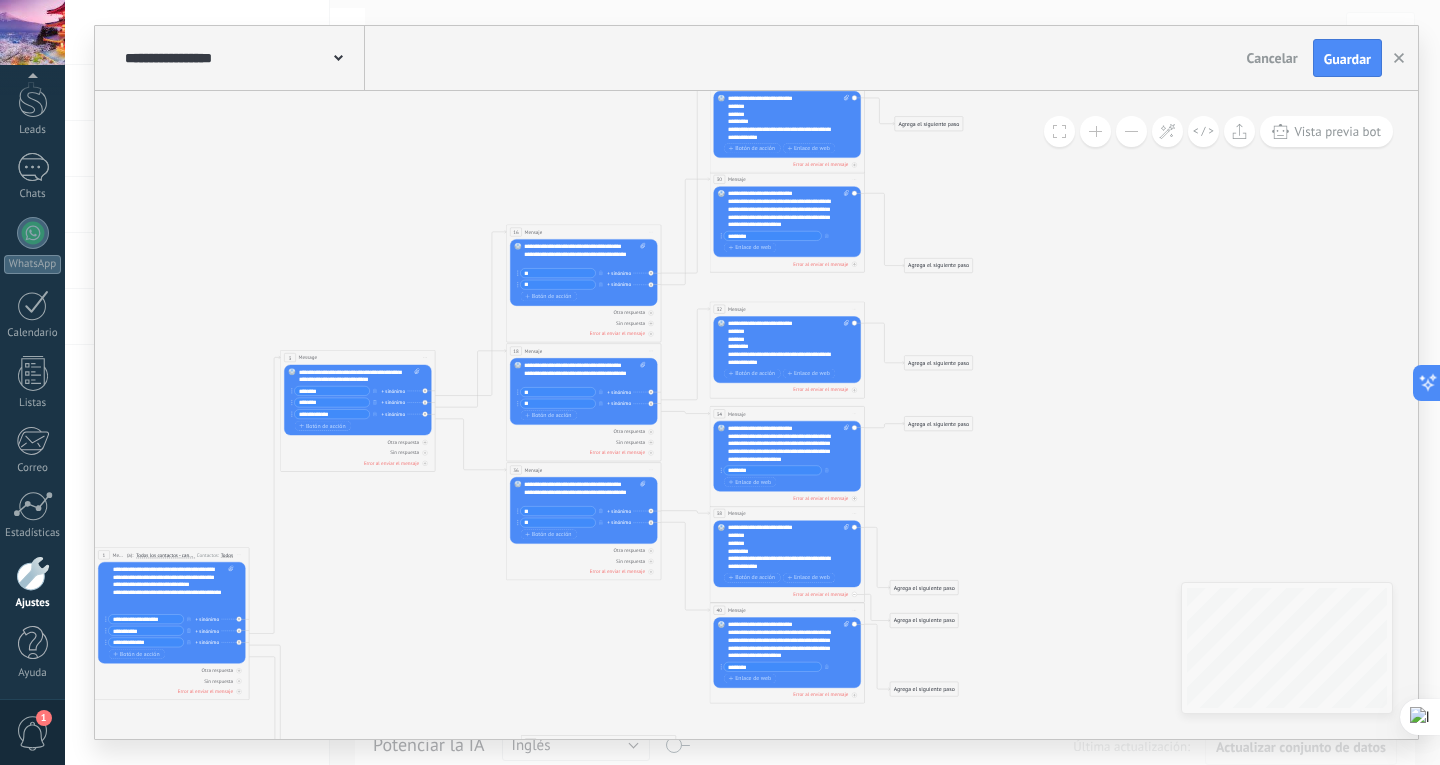 drag, startPoint x: 1014, startPoint y: 488, endPoint x: 984, endPoint y: 668, distance: 182.48288 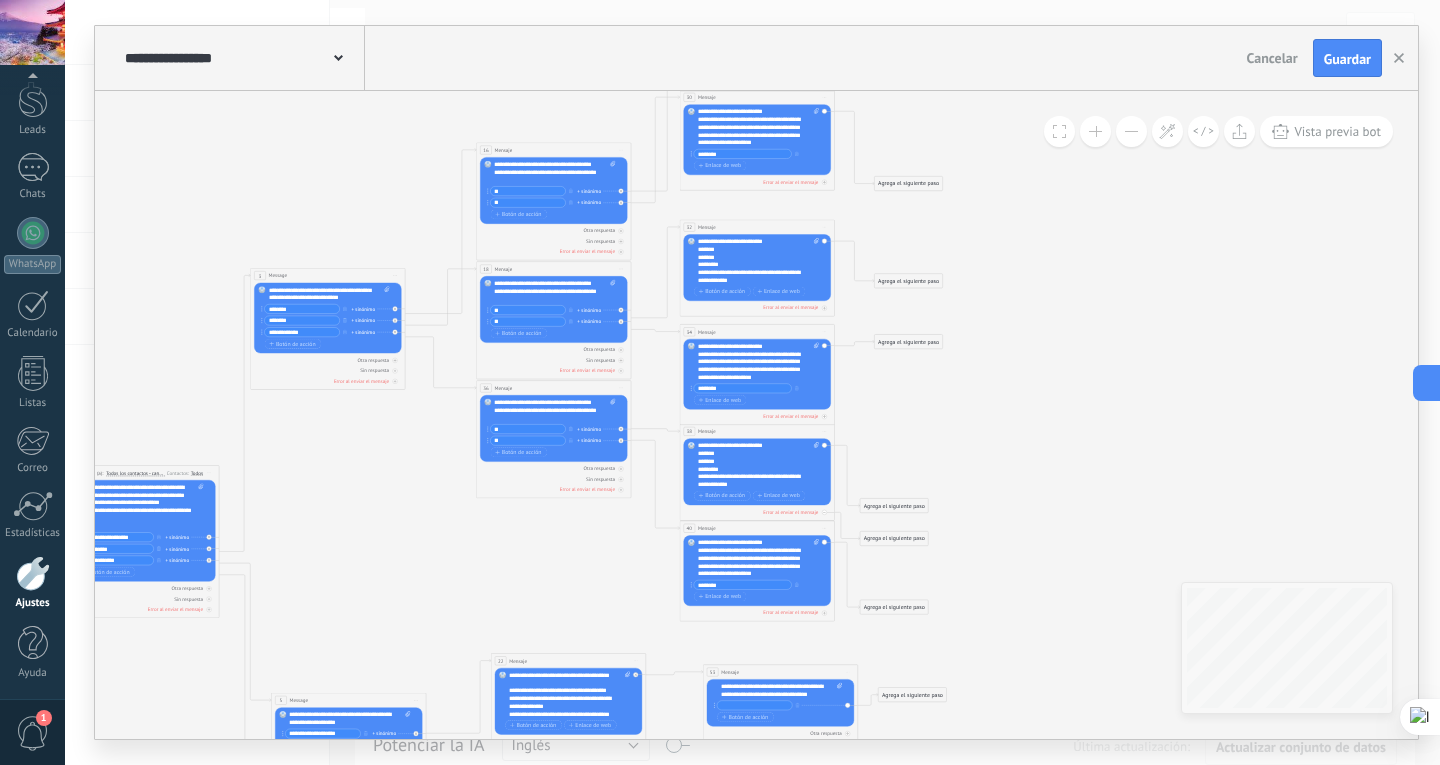 drag, startPoint x: 977, startPoint y: 447, endPoint x: 967, endPoint y: 275, distance: 172.29045 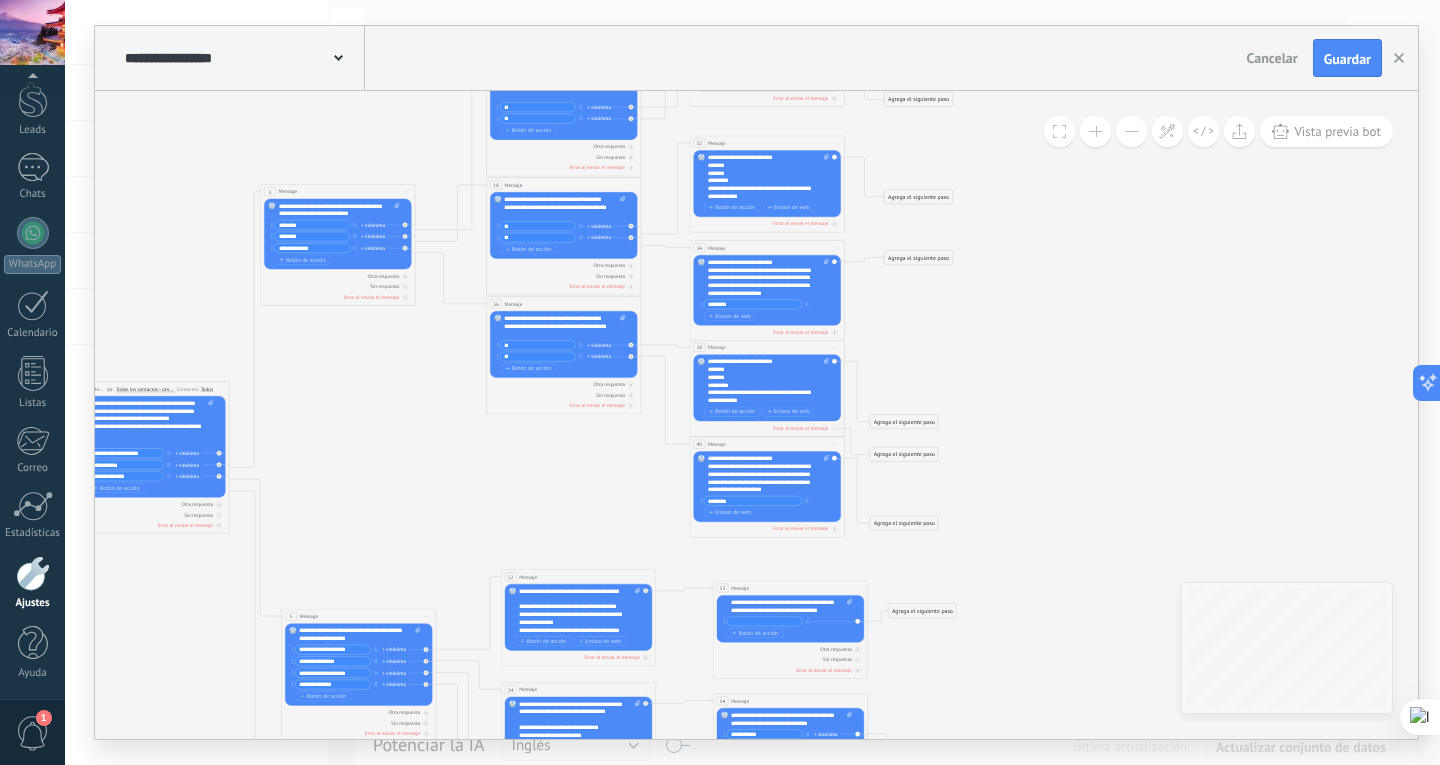 drag, startPoint x: 973, startPoint y: 424, endPoint x: 1038, endPoint y: 229, distance: 205.54805 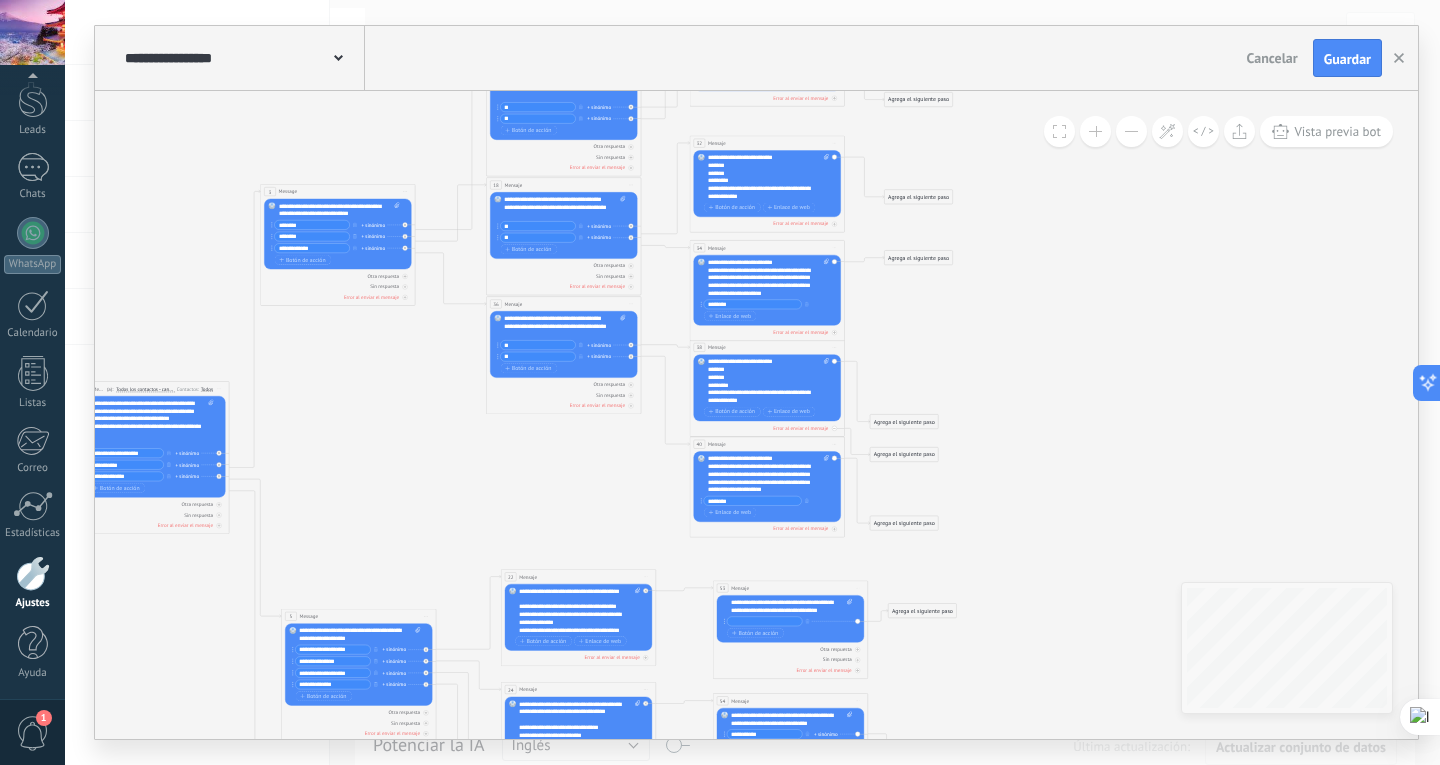 click 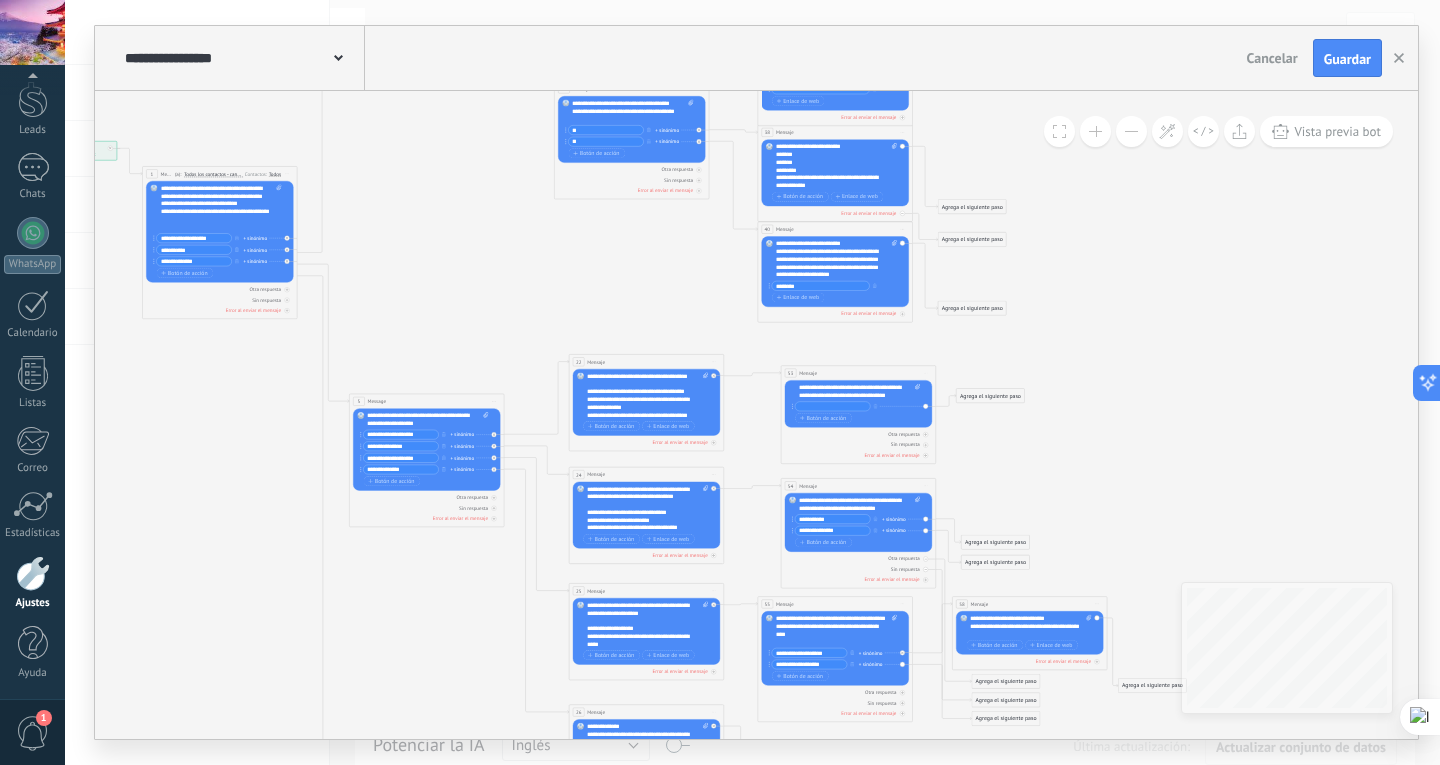 drag, startPoint x: 1035, startPoint y: 463, endPoint x: 793, endPoint y: 149, distance: 396.4341 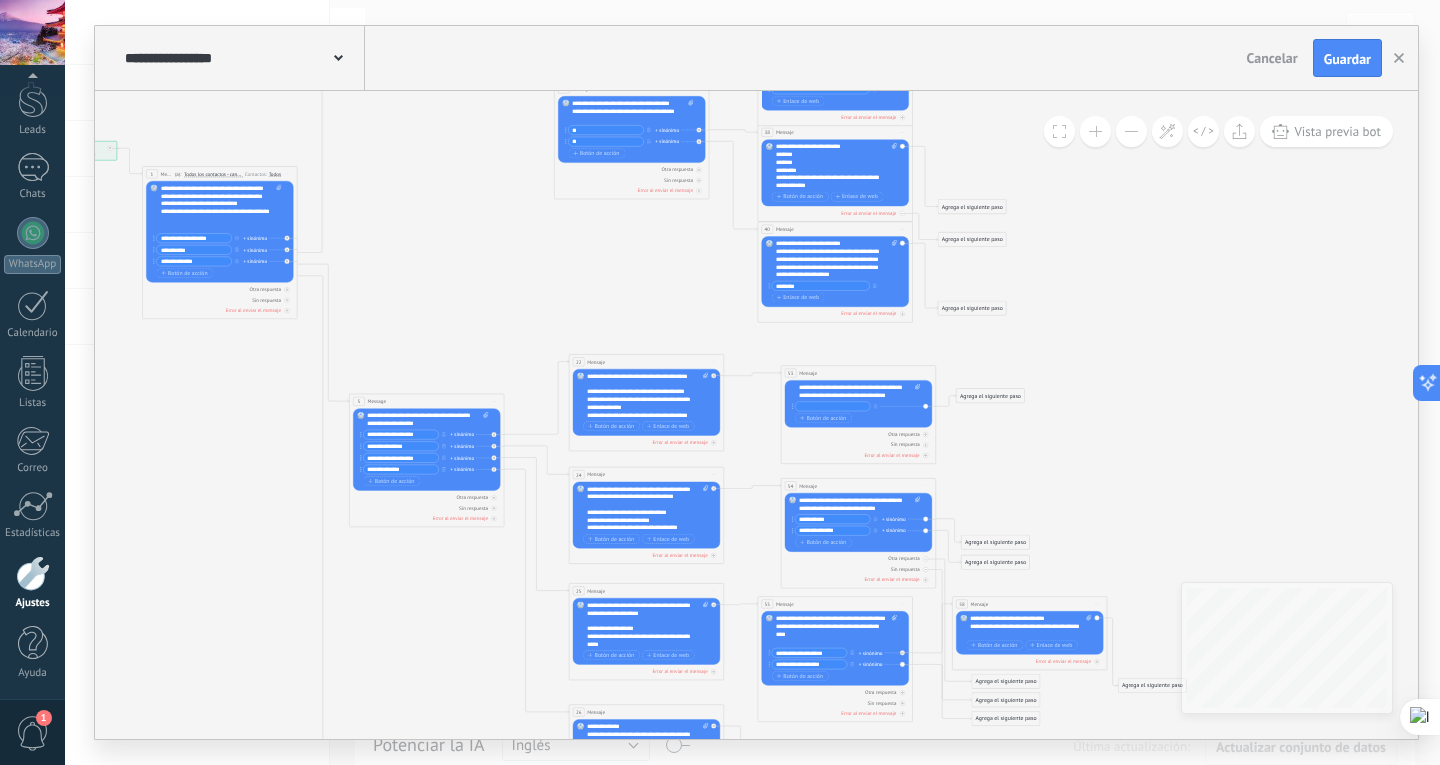 click 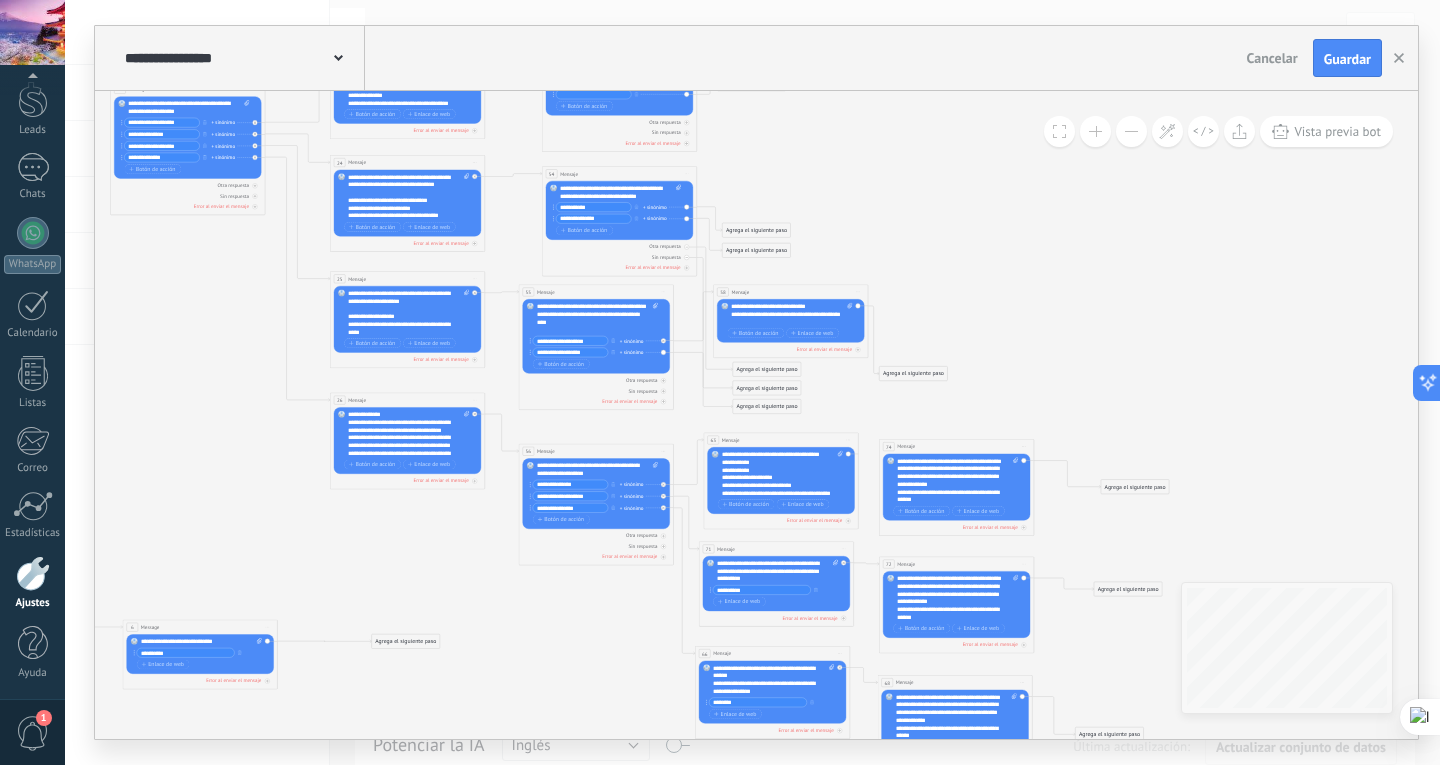 drag, startPoint x: 984, startPoint y: 434, endPoint x: 1088, endPoint y: 216, distance: 241.53674 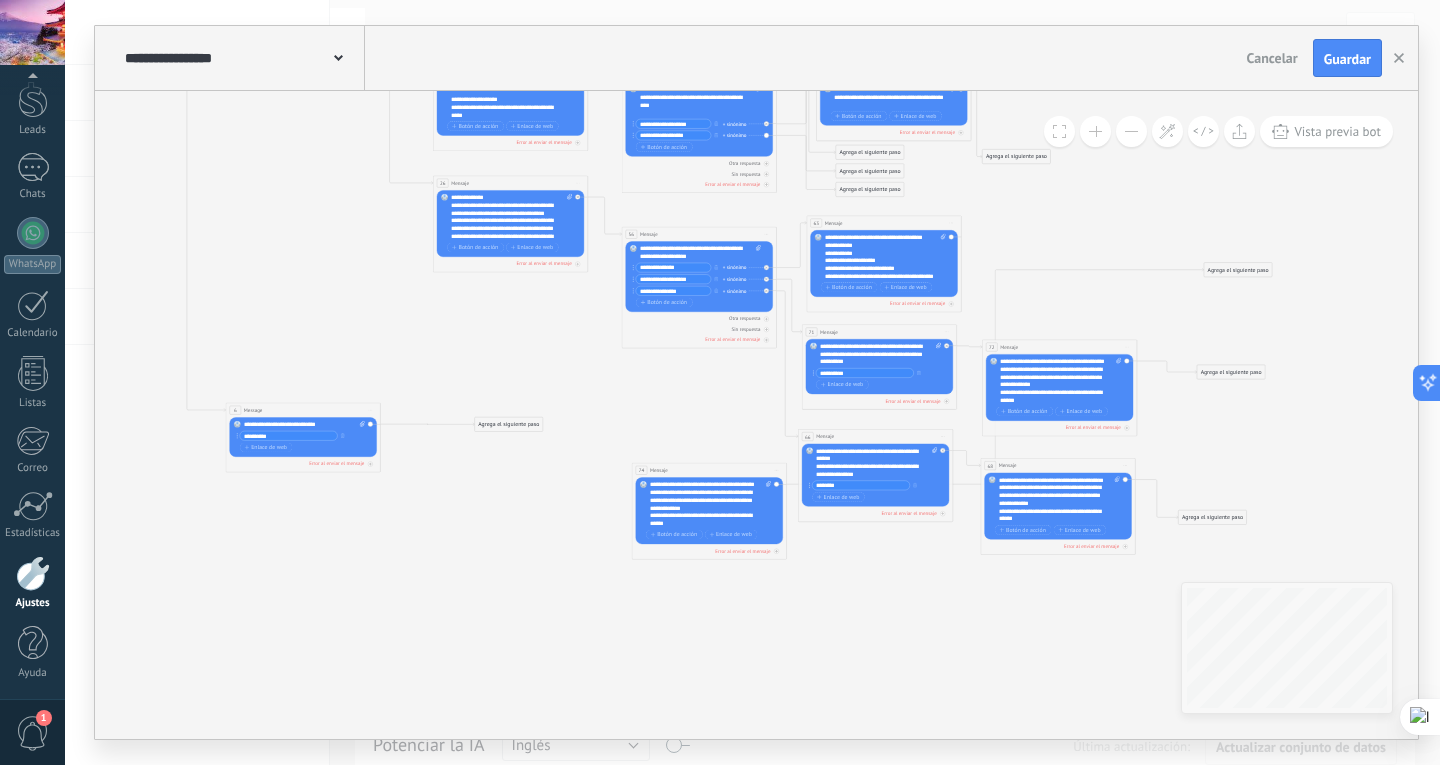 drag, startPoint x: 1084, startPoint y: 227, endPoint x: 736, endPoint y: 467, distance: 422.73395 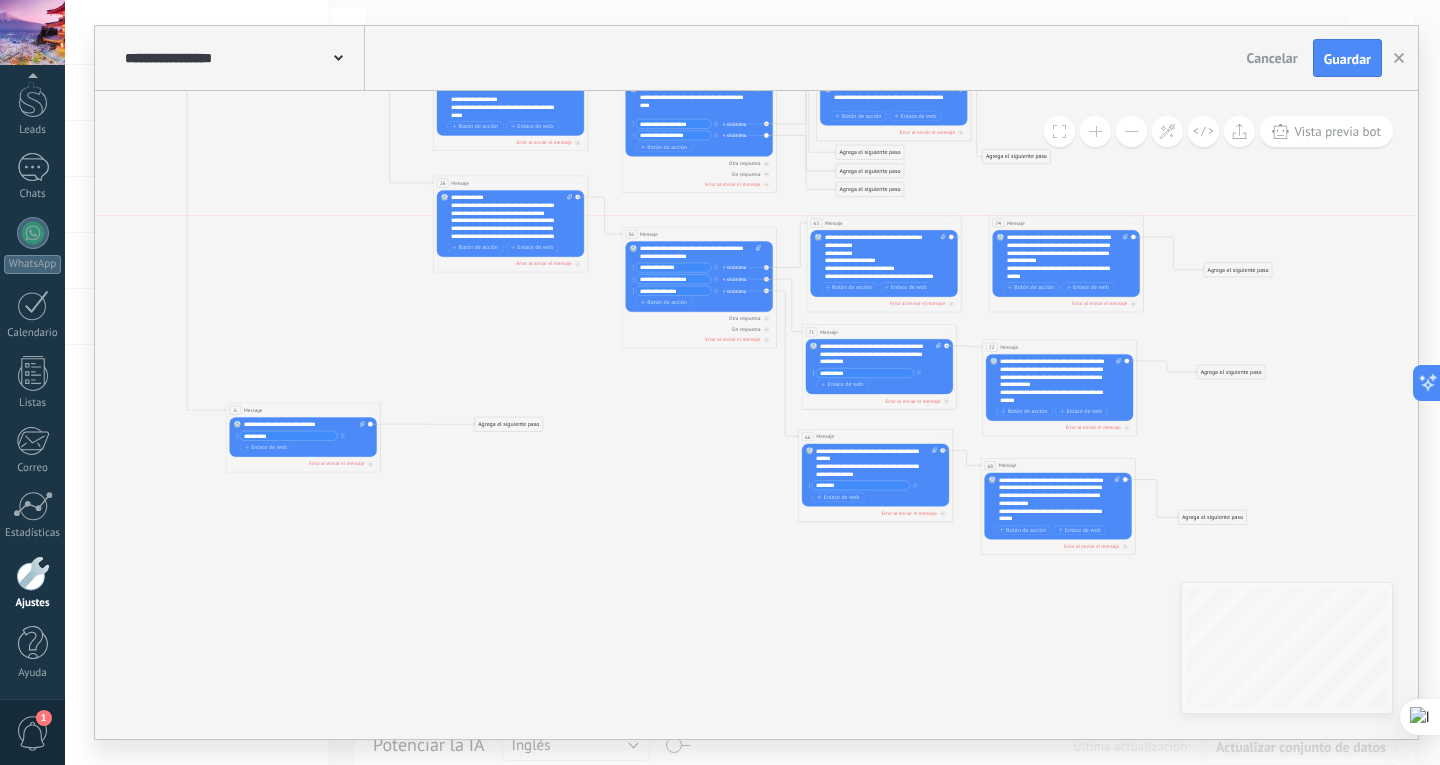 drag, startPoint x: 756, startPoint y: 473, endPoint x: 1113, endPoint y: 223, distance: 435.8314 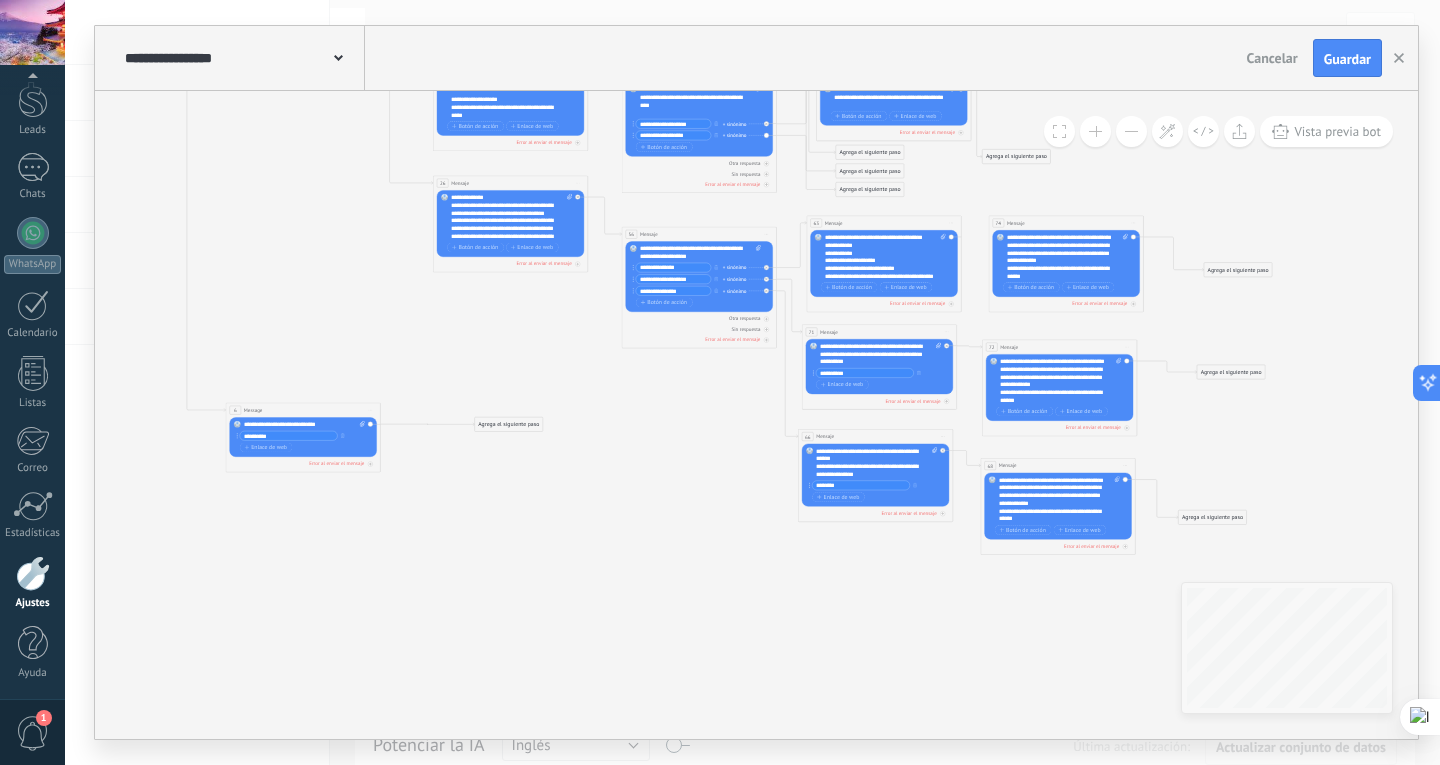 click on "Reemplazar
Quitar
Convertir a mensaje de voz
Arrastre la imagen aquí para adjuntarla.
Añadir imagen
Subir
Arrastrar y soltar
Archivo no encontrado
Escribe tu mensaje..." at bounding box center [883, 263] 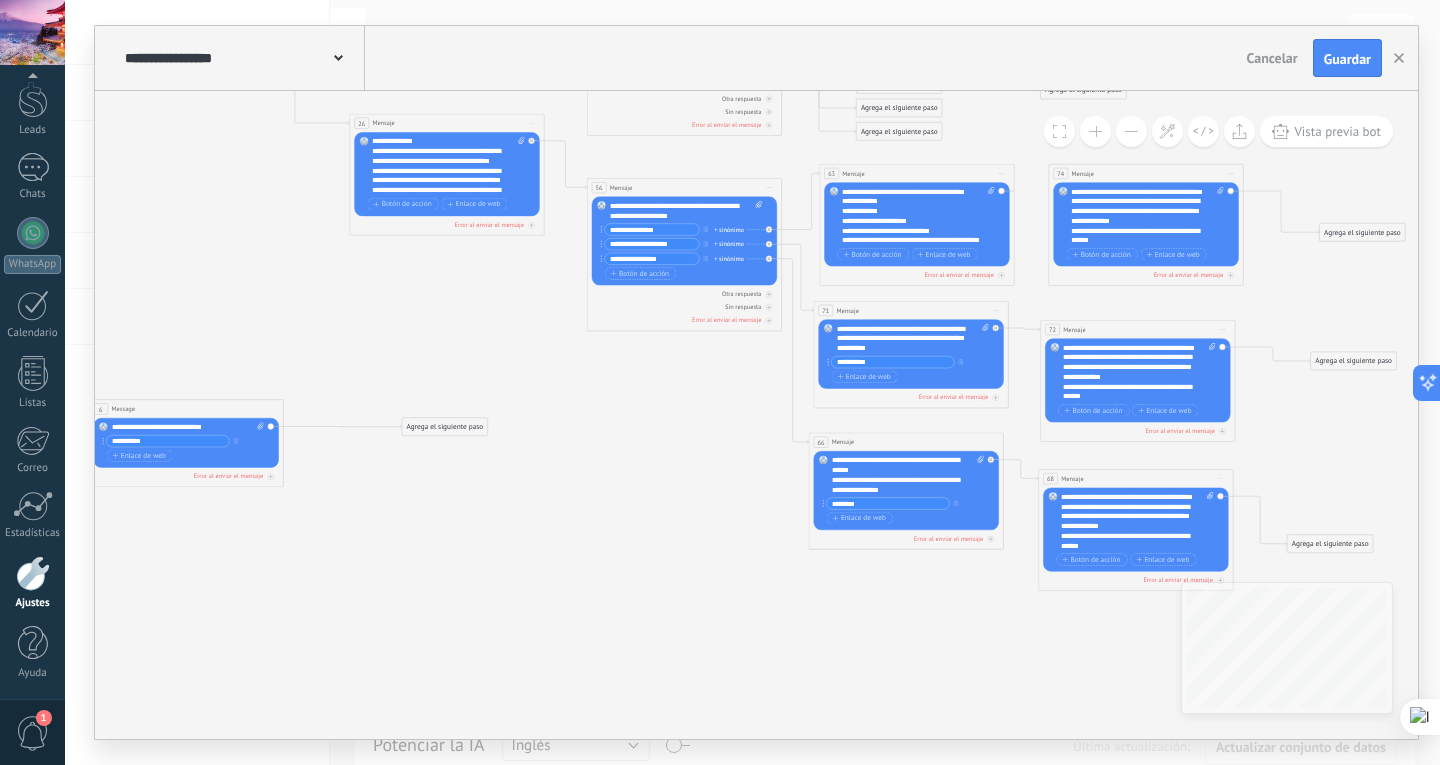 click at bounding box center [1095, 131] 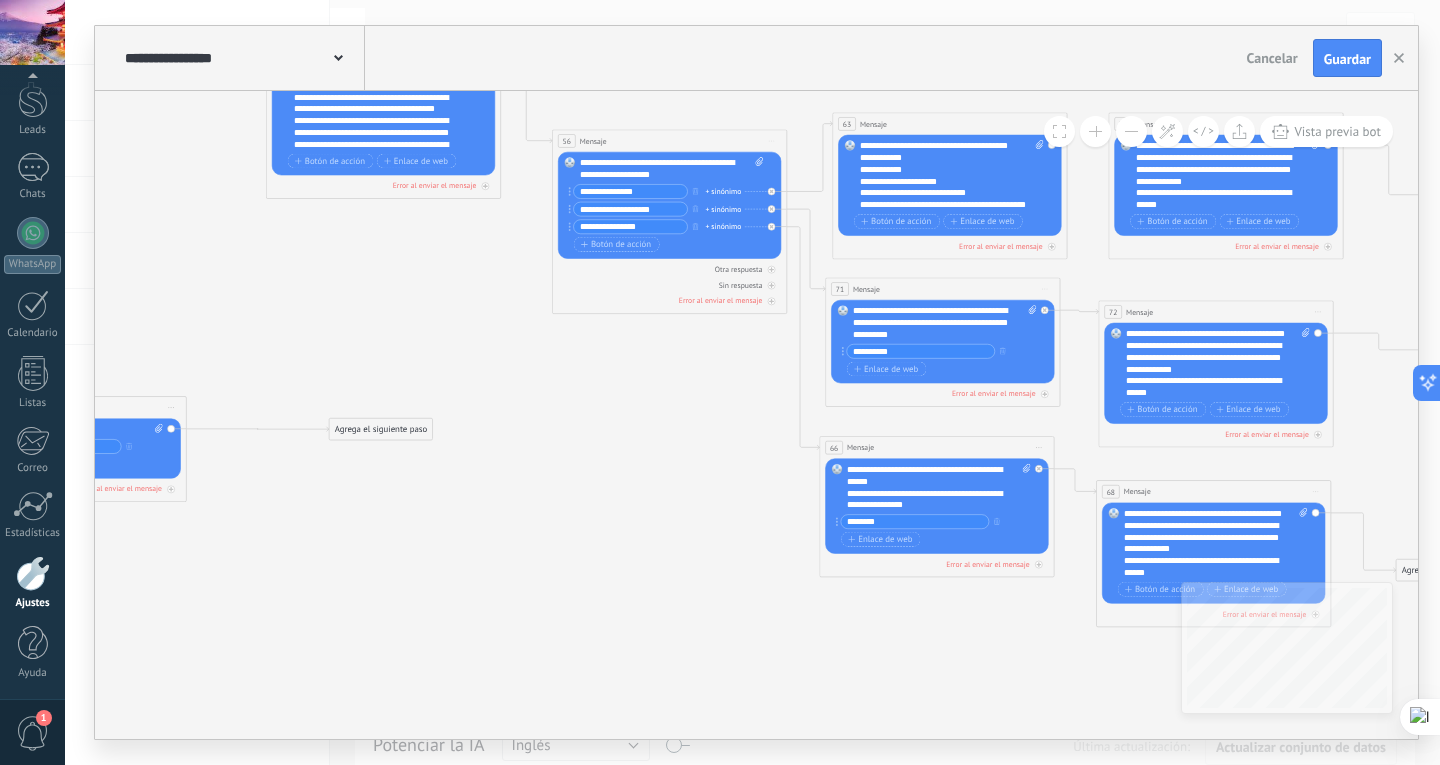 click at bounding box center (1095, 131) 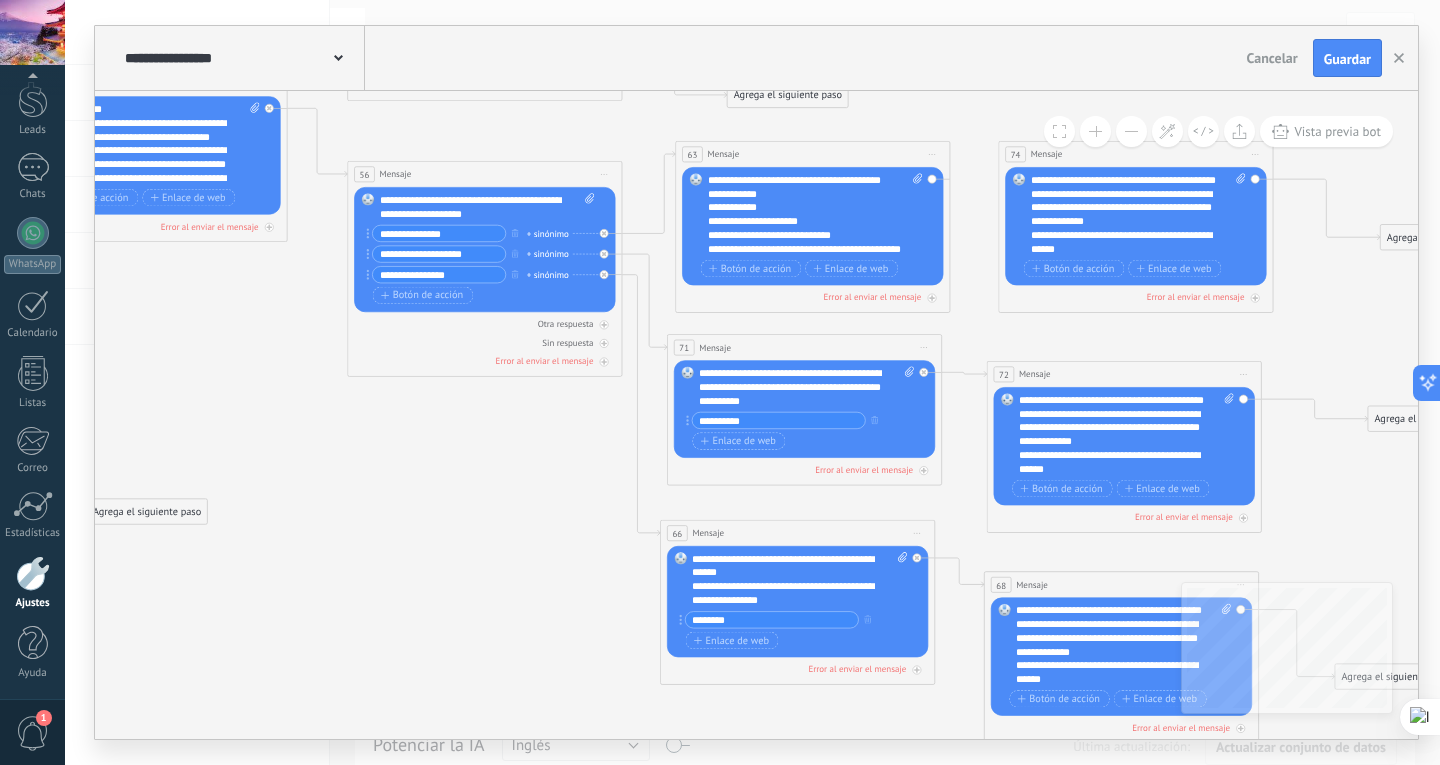 drag, startPoint x: 1132, startPoint y: 221, endPoint x: 878, endPoint y: 341, distance: 280.91992 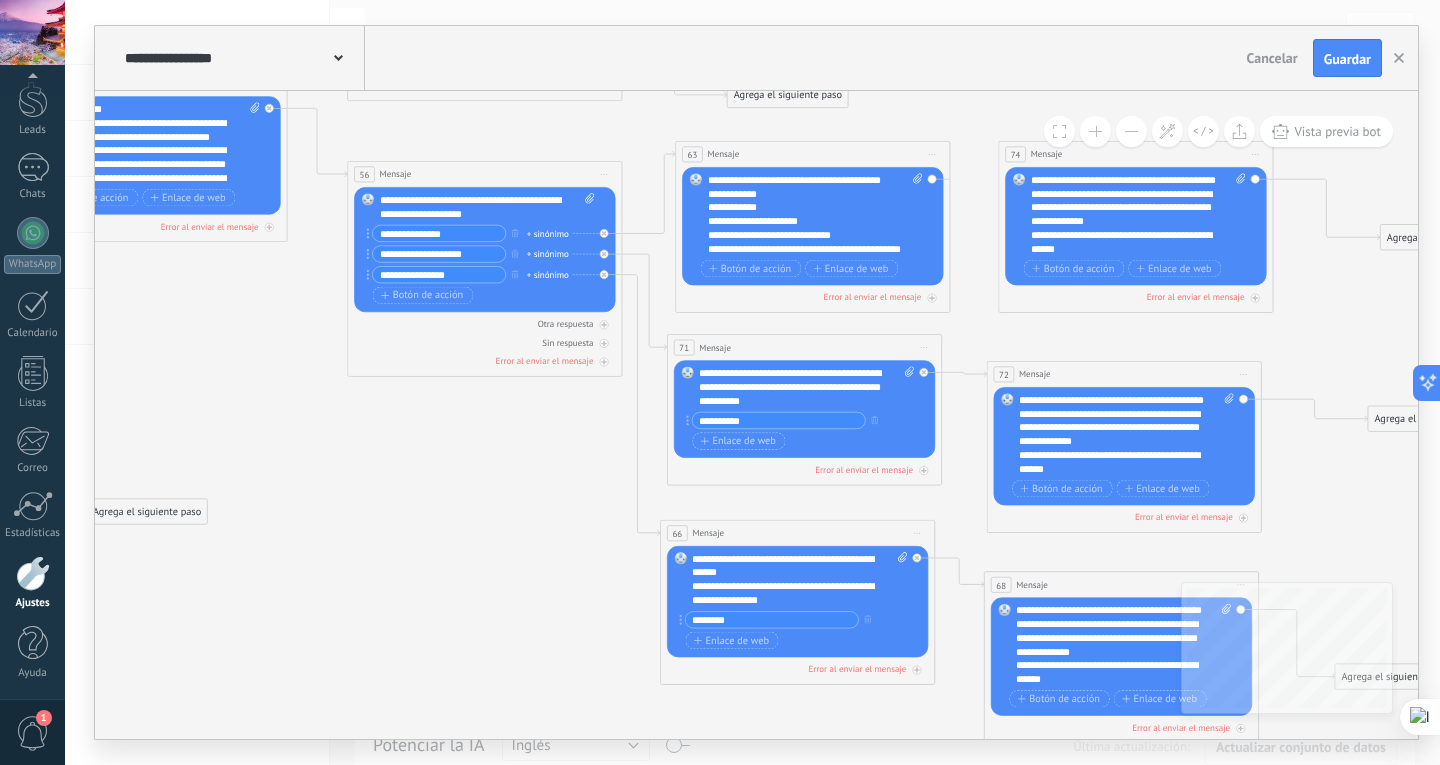 click 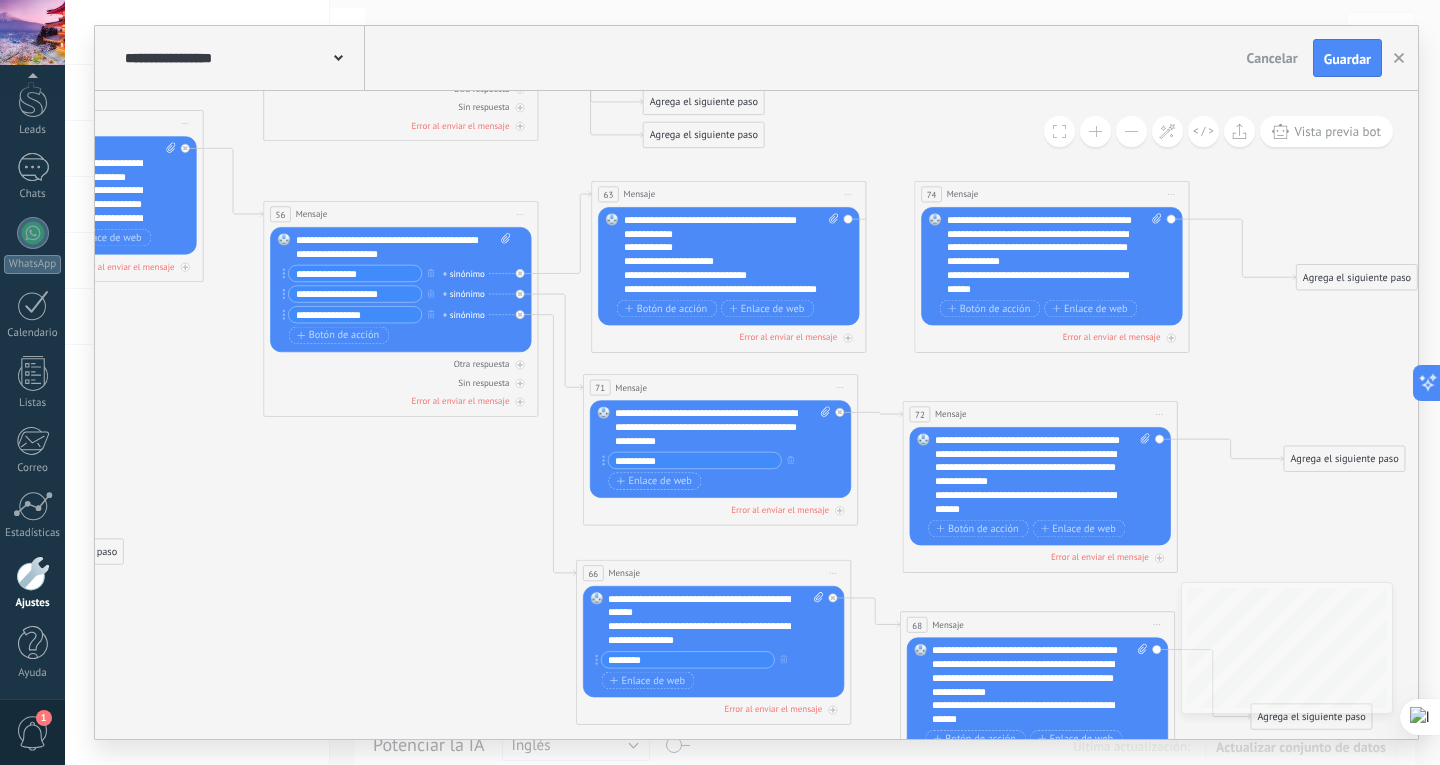 drag, startPoint x: 861, startPoint y: 217, endPoint x: 851, endPoint y: 215, distance: 10.198039 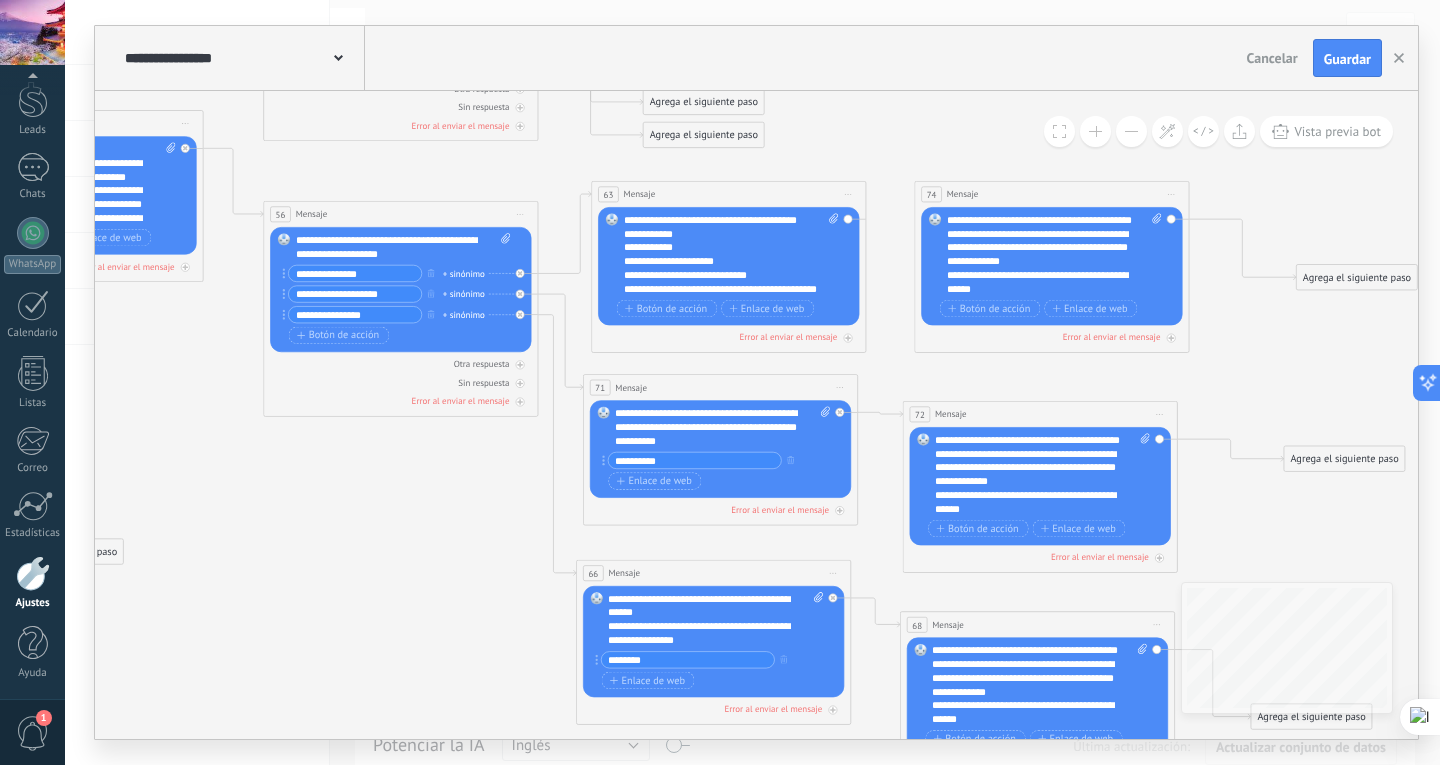 click on "**********" at bounding box center [-976, -889] 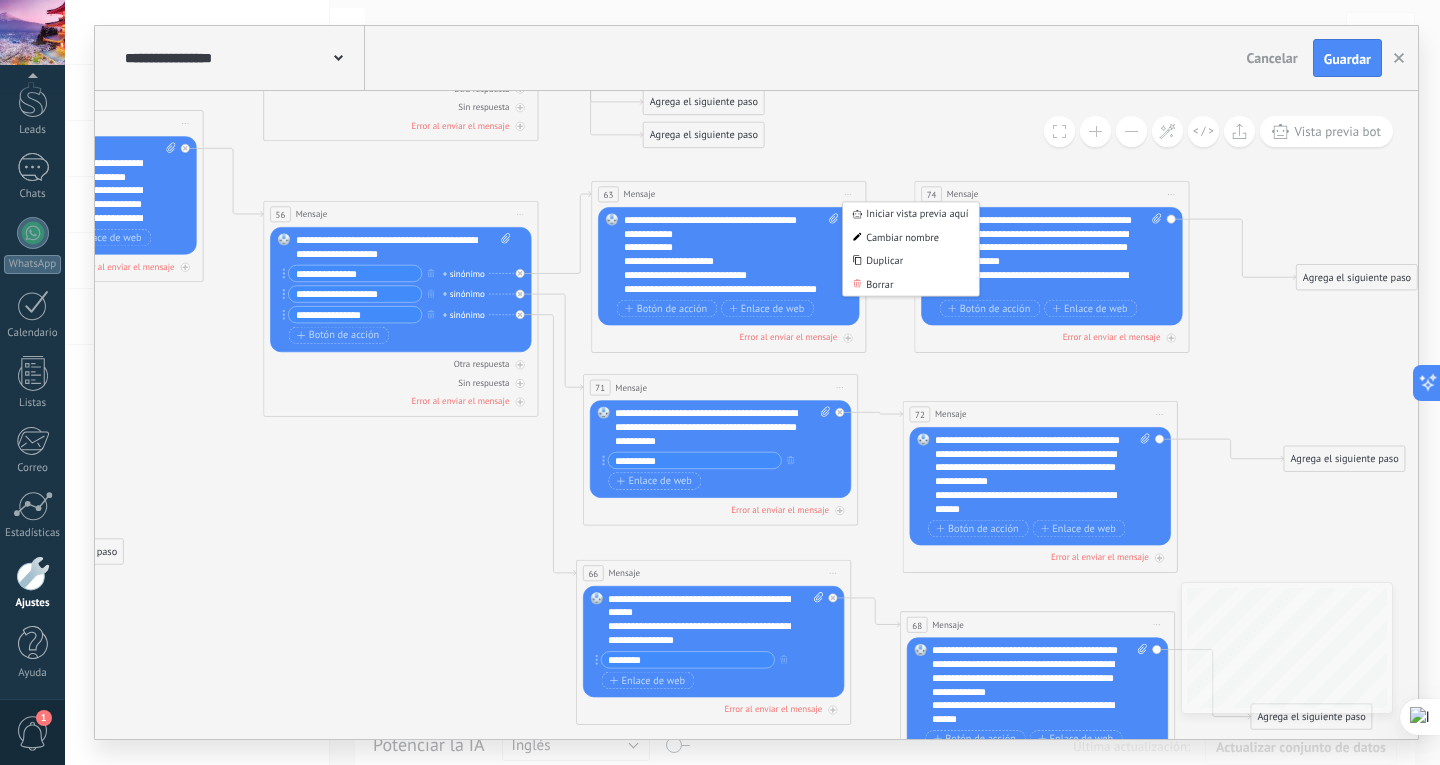 click on "Iniciar vista previa aquí
Cambiar nombre
Duplicar
Borrar" at bounding box center (848, 194) 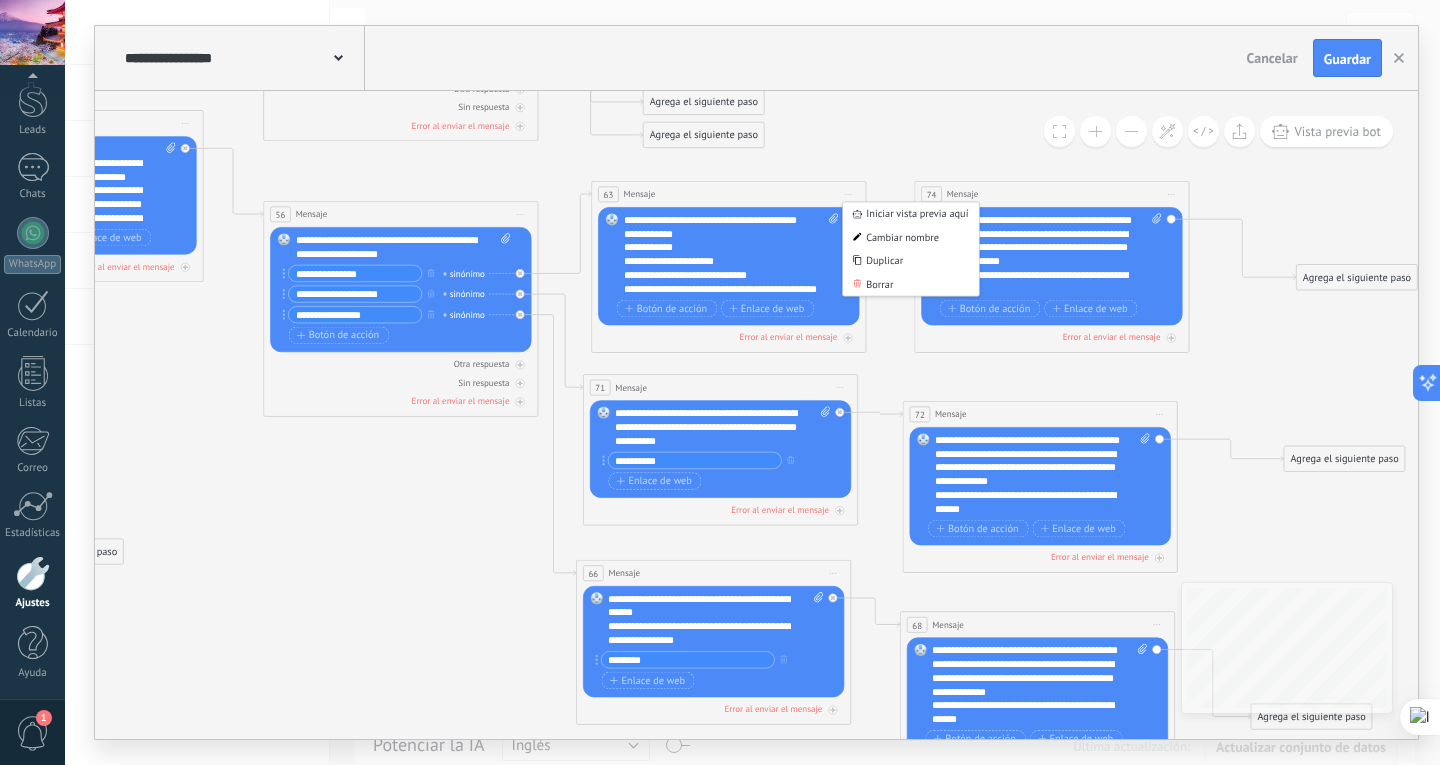 click 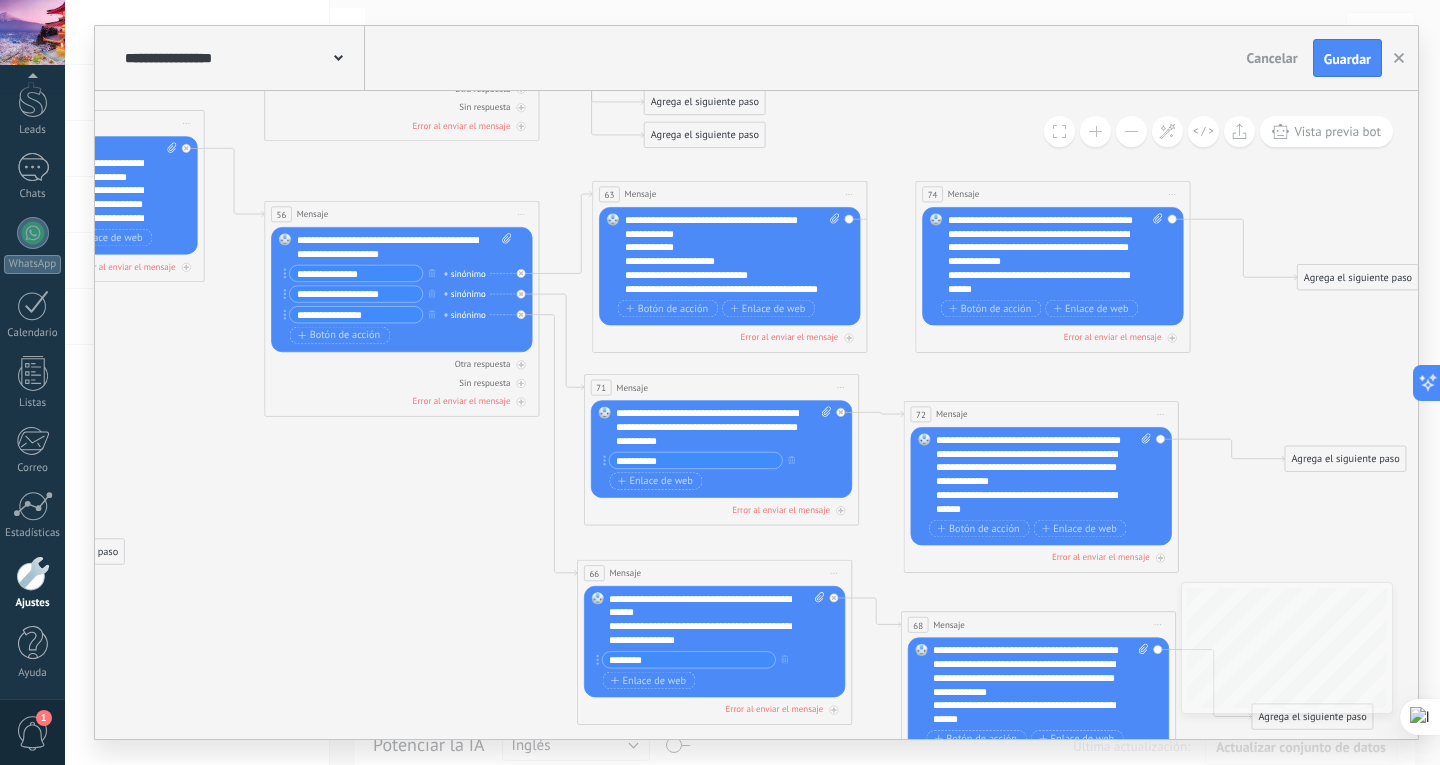 click on "Reemplazar
Quitar
Convertir a mensaje de voz
Arrastre la imagen aquí para adjuntarla.
Añadir imagen
Subir
Arrastrar y soltar
Archivo no encontrado
Escribe tu mensaje..." at bounding box center (1052, 266) 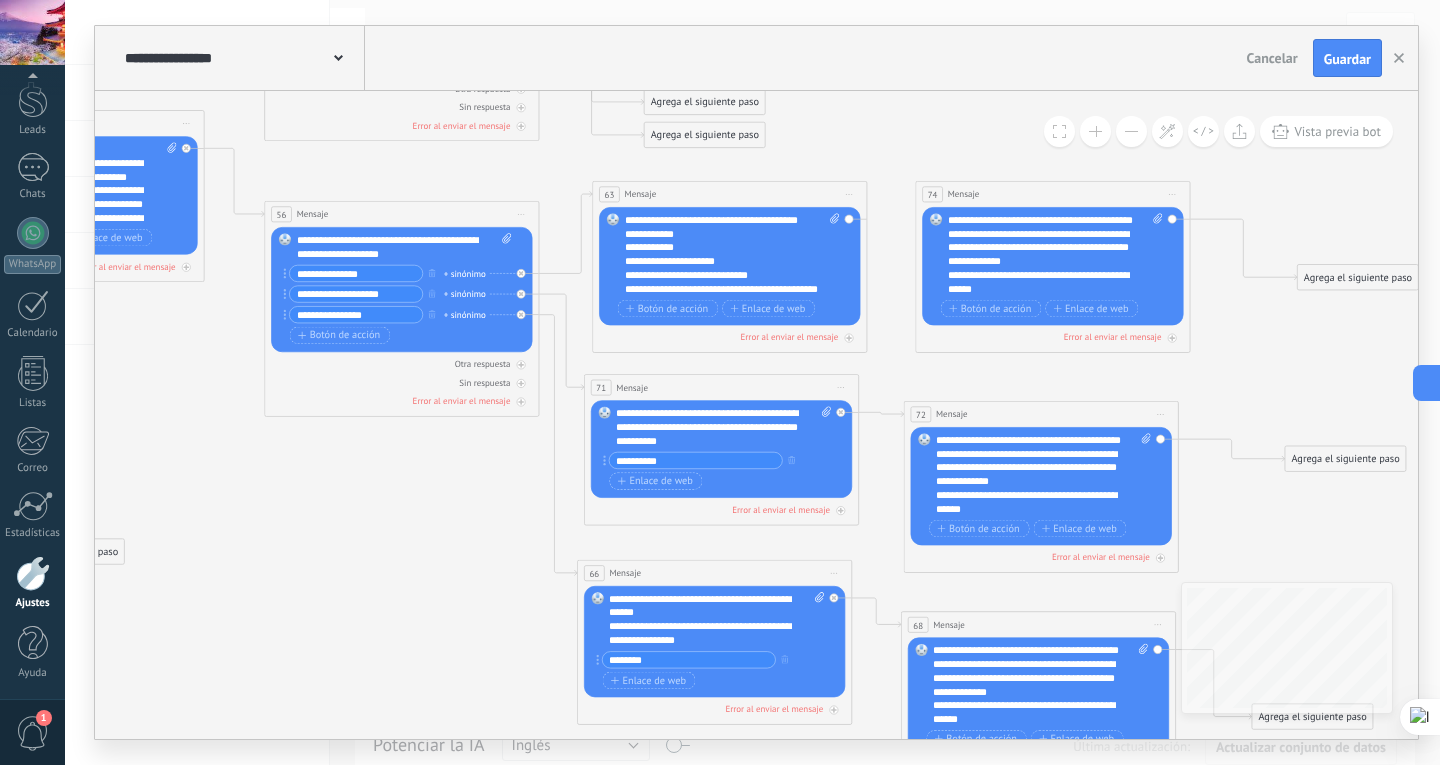 click 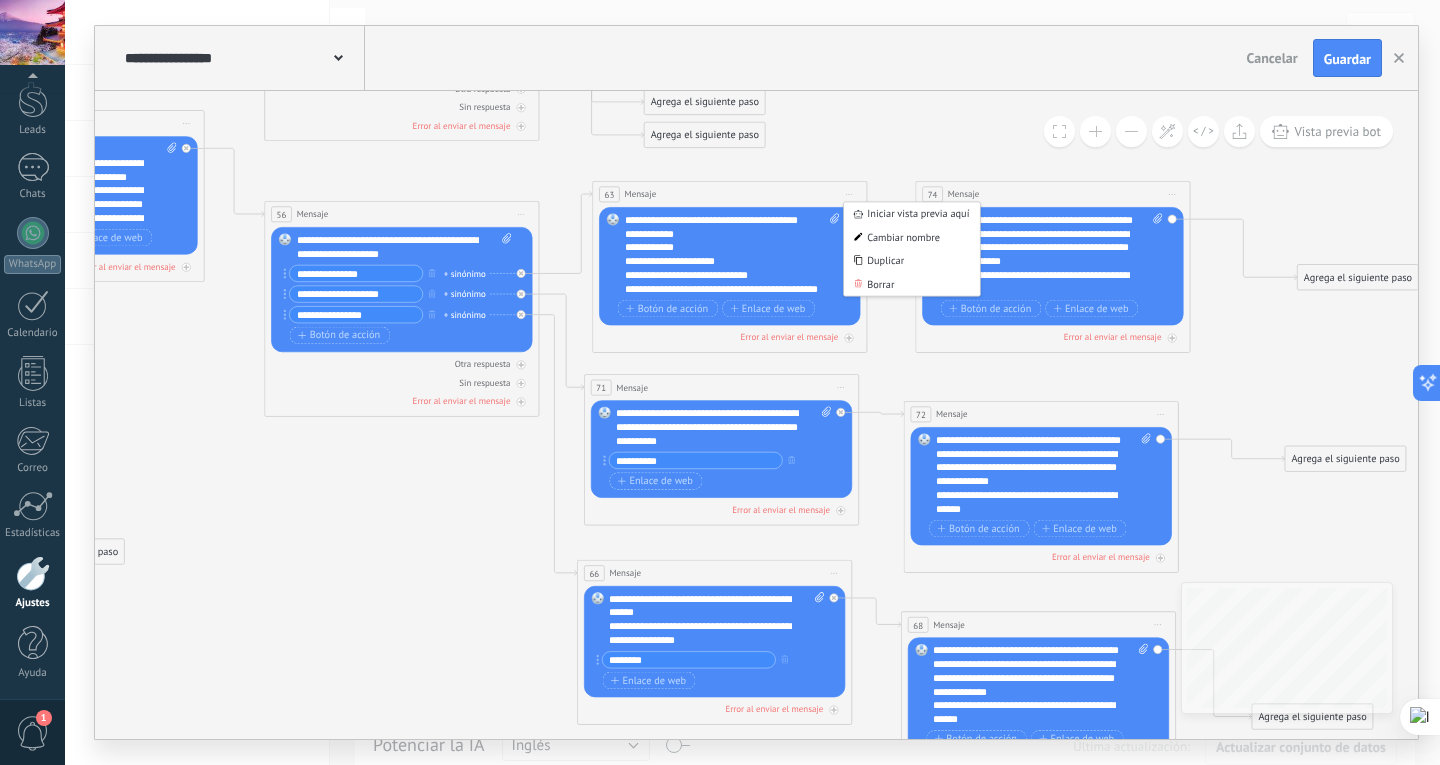 click on "Duplicar" at bounding box center [912, 260] 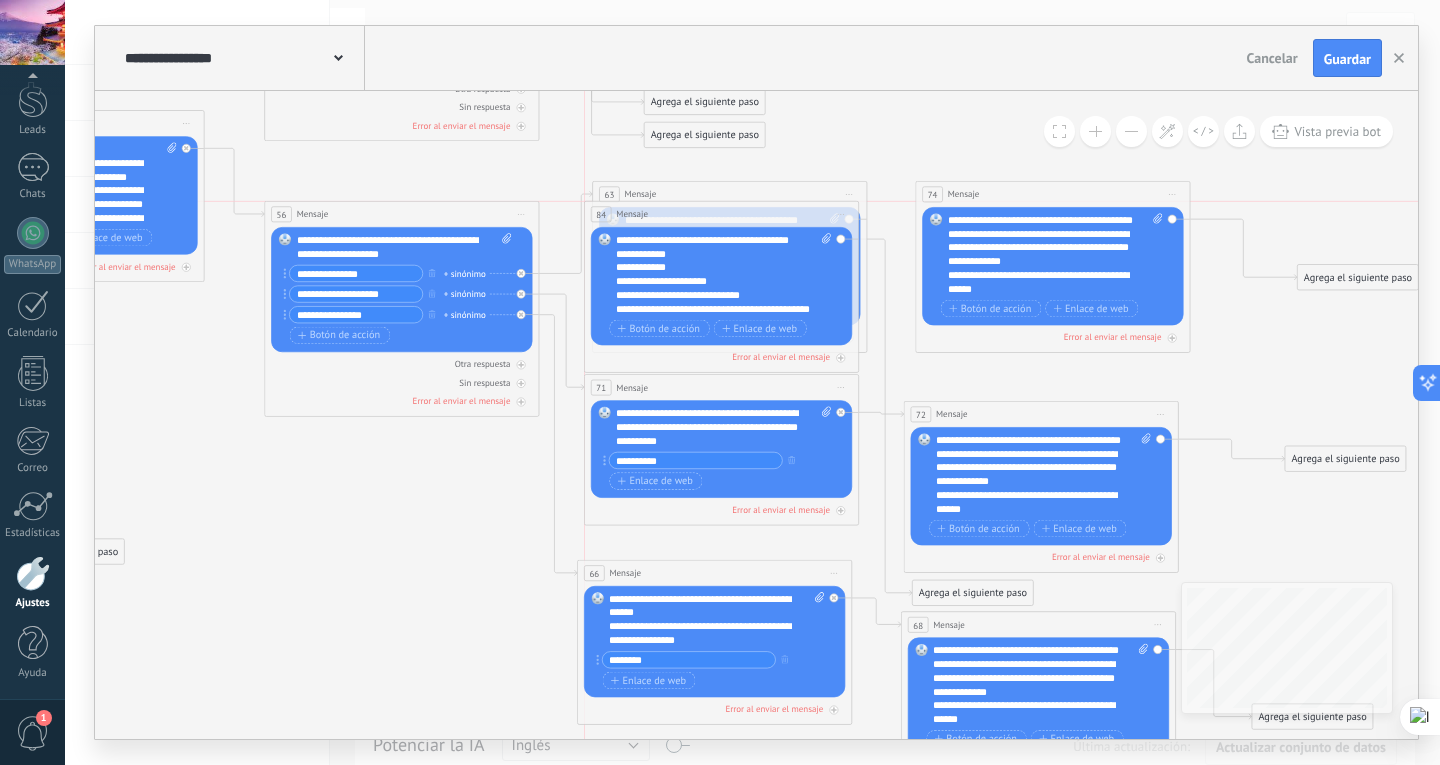 drag, startPoint x: 786, startPoint y: 409, endPoint x: 778, endPoint y: 228, distance: 181.17671 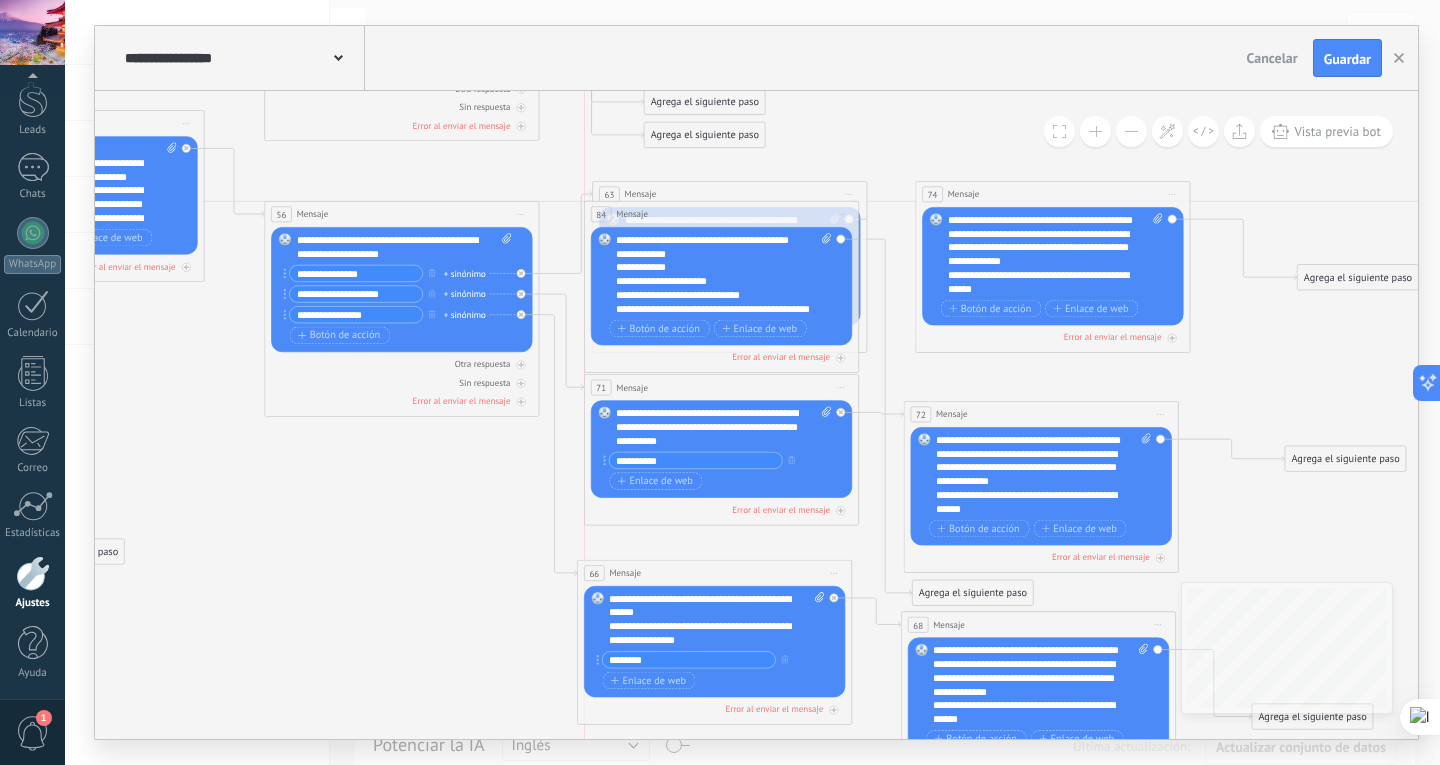 click on "84
Mensaje
*******
(a):
Todos los contactos - canales seleccionados
Todos los contactos - canales seleccionados
Todos los contactos - canal primario
Contacto principal - canales seleccionados
Contacto principal - canal primario
Todos los contactos - canales seleccionados
Todos los contactos - canales seleccionados
Todos los contactos - canal primario
Contacto principal - canales seleccionados" at bounding box center [722, 214] 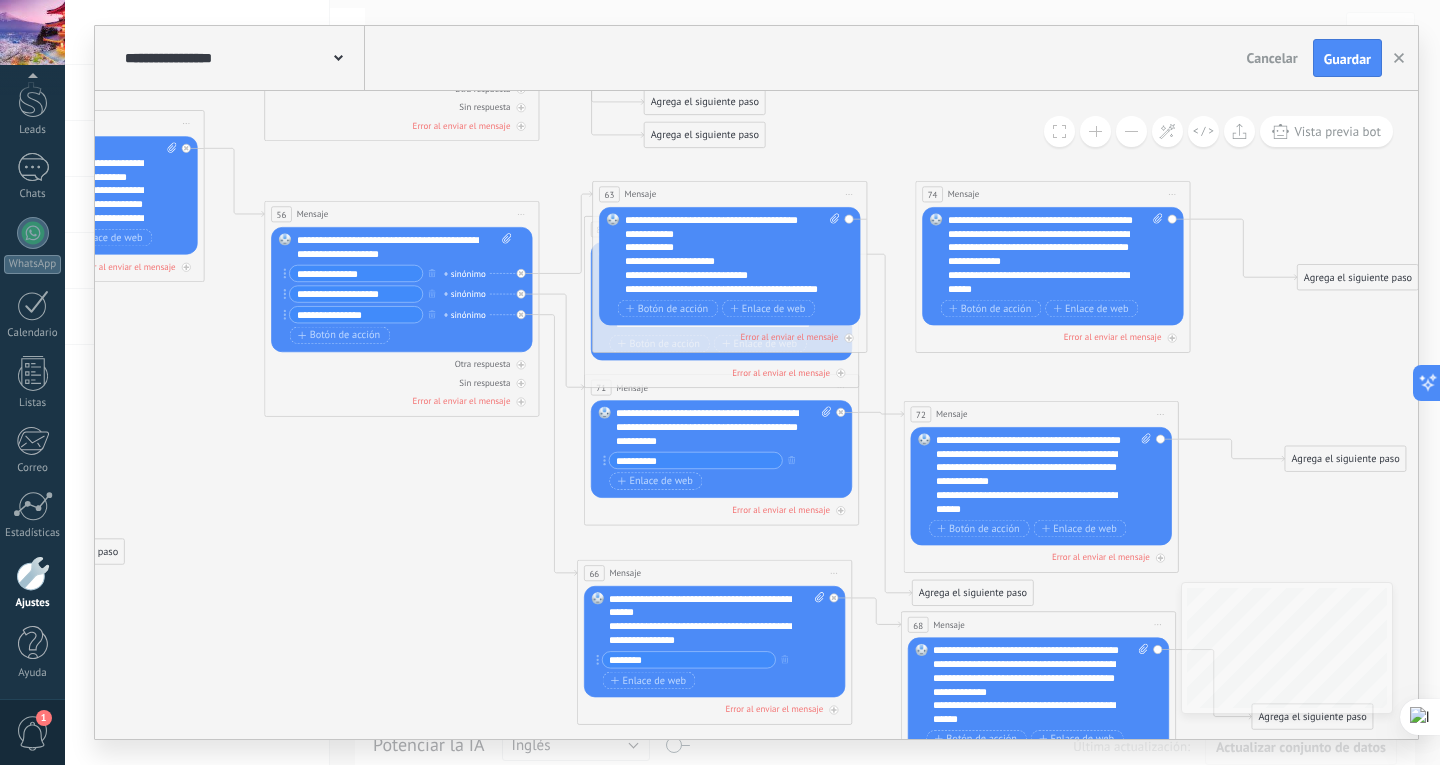 click on "63
Mensaje
*******
(a):
Todos los contactos - canales seleccionados
Todos los contactos - canales seleccionados
Todos los contactos - canal primario
Contacto principal - canales seleccionados
Contacto principal - canal primario
Todos los contactos - canales seleccionados
Todos los contactos - canales seleccionados
Todos los contactos - canal primario
Contacto principal - canales seleccionados" at bounding box center [730, 194] 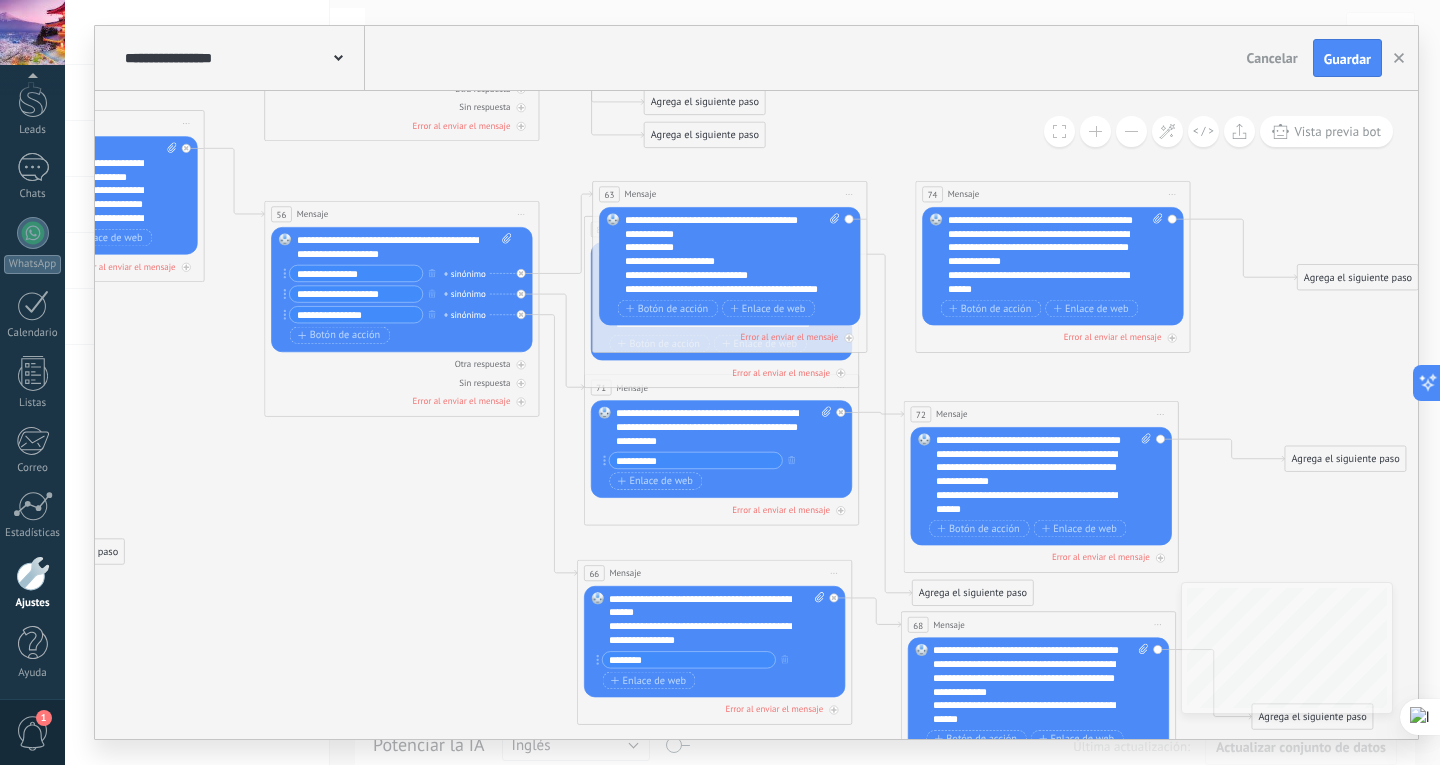drag, startPoint x: 852, startPoint y: 189, endPoint x: 820, endPoint y: 193, distance: 32.24903 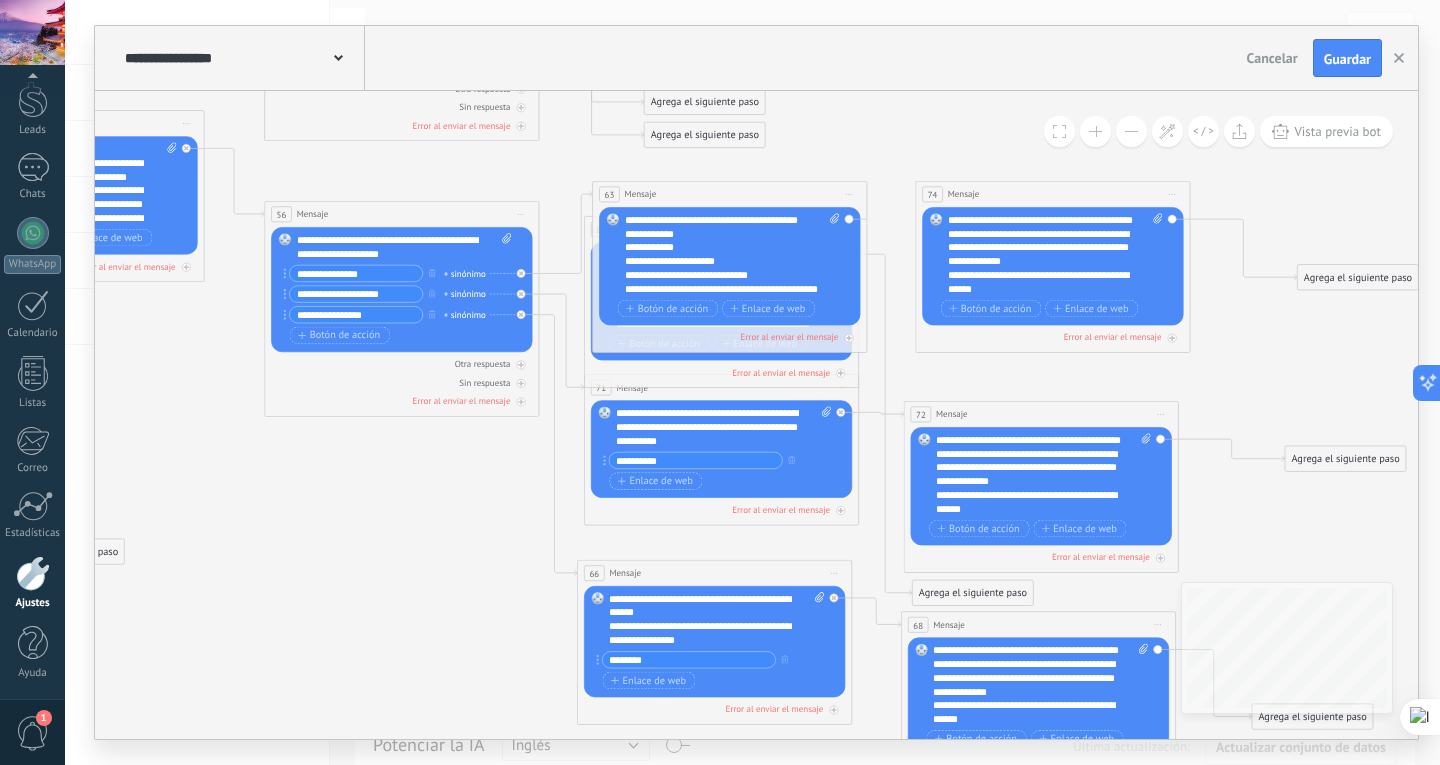 click on "63
Mensaje
*******
(a):
Todos los contactos - canales seleccionados
Todos los contactos - canales seleccionados
Todos los contactos - canal primario
Contacto principal - canales seleccionados
Contacto principal - canal primario
Todos los contactos - canales seleccionados
Todos los contactos - canales seleccionados
Todos los contactos - canal primario
Contacto principal - canales seleccionados" at bounding box center [730, 194] 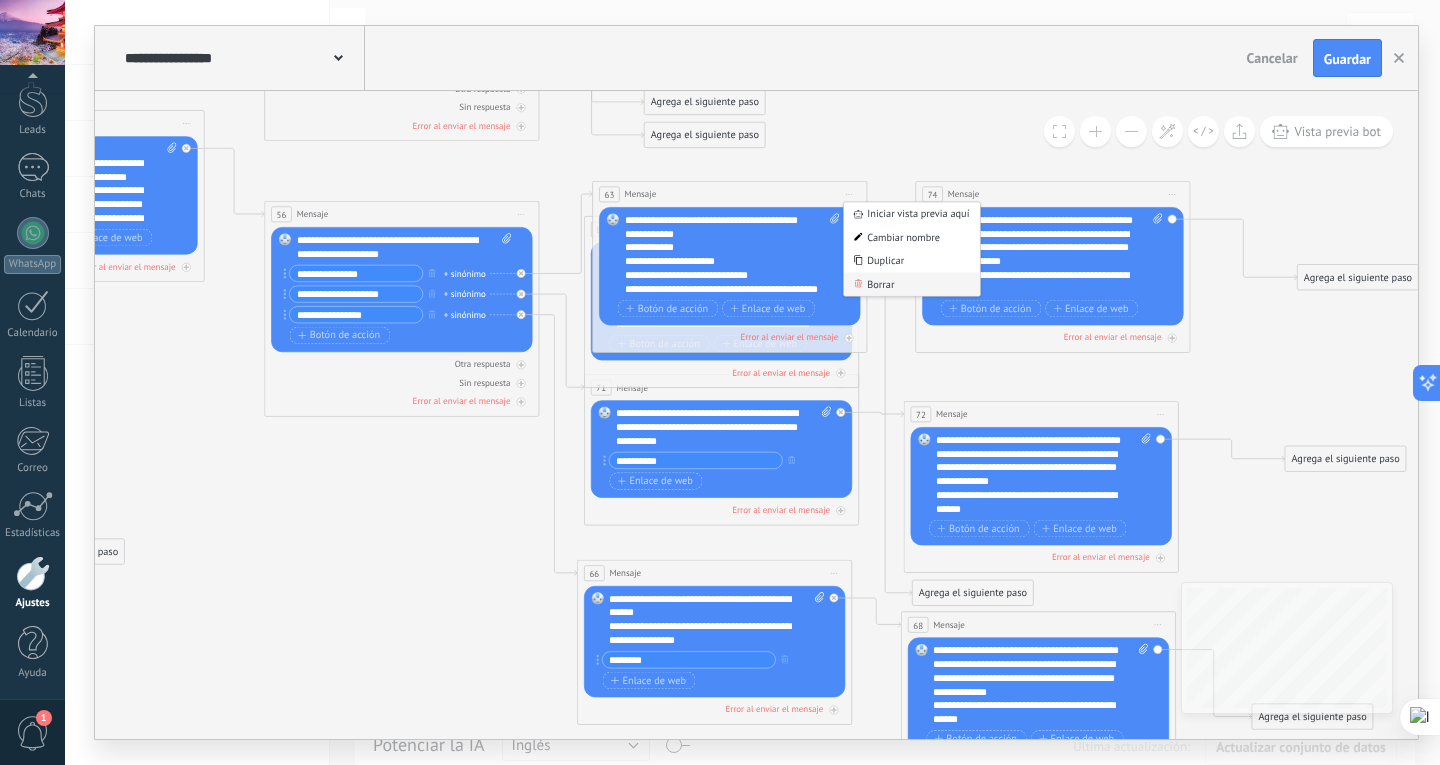 click on "Borrar" at bounding box center [912, 283] 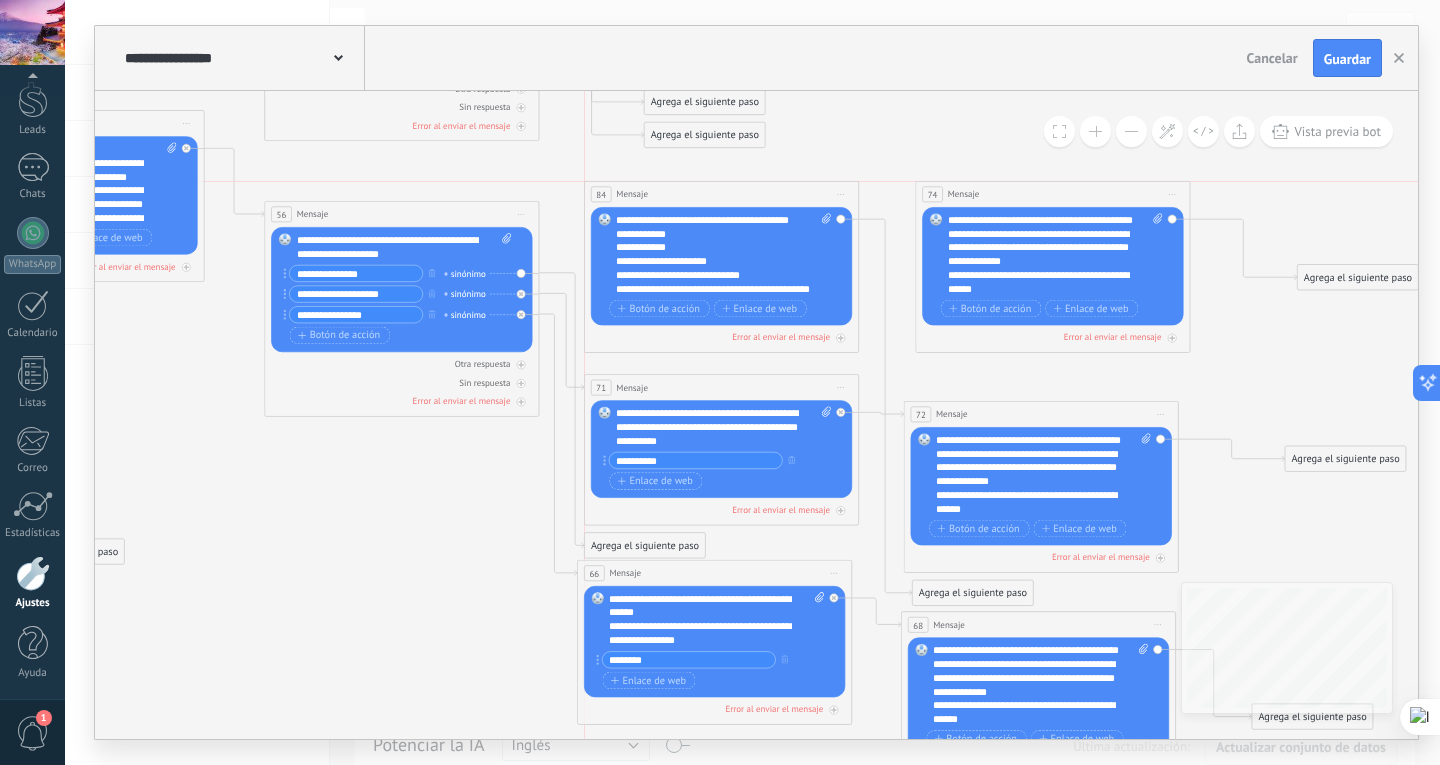 drag, startPoint x: 753, startPoint y: 231, endPoint x: 755, endPoint y: 194, distance: 37.054016 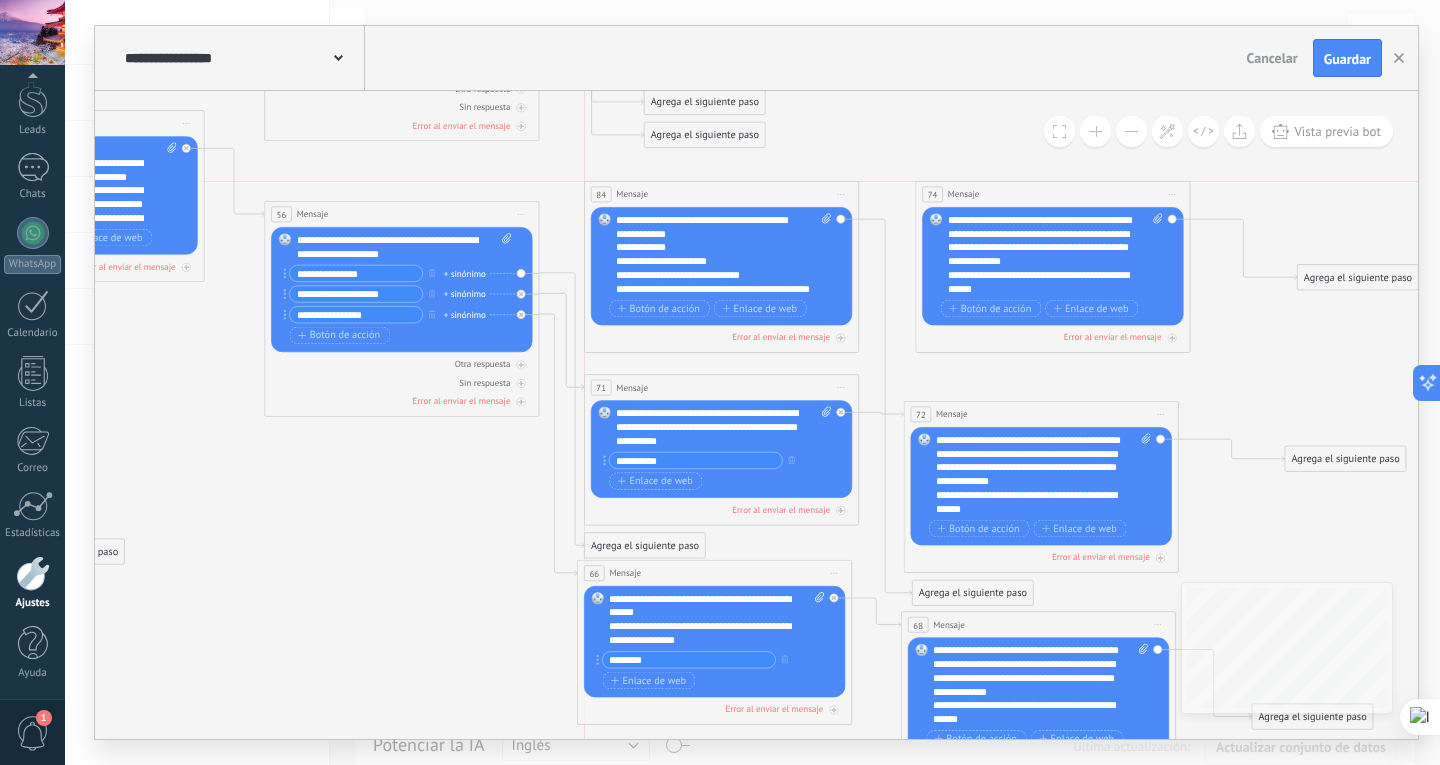 click on "84
Mensaje
*******
(a):
Todos los contactos - canales seleccionados
Todos los contactos - canales seleccionados
Todos los contactos - canal primario
Contacto principal - canales seleccionados
Contacto principal - canal primario
Todos los contactos - canales seleccionados
Todos los contactos - canales seleccionados
Todos los contactos - canal primario
Contacto principal - canales seleccionados" at bounding box center (722, 194) 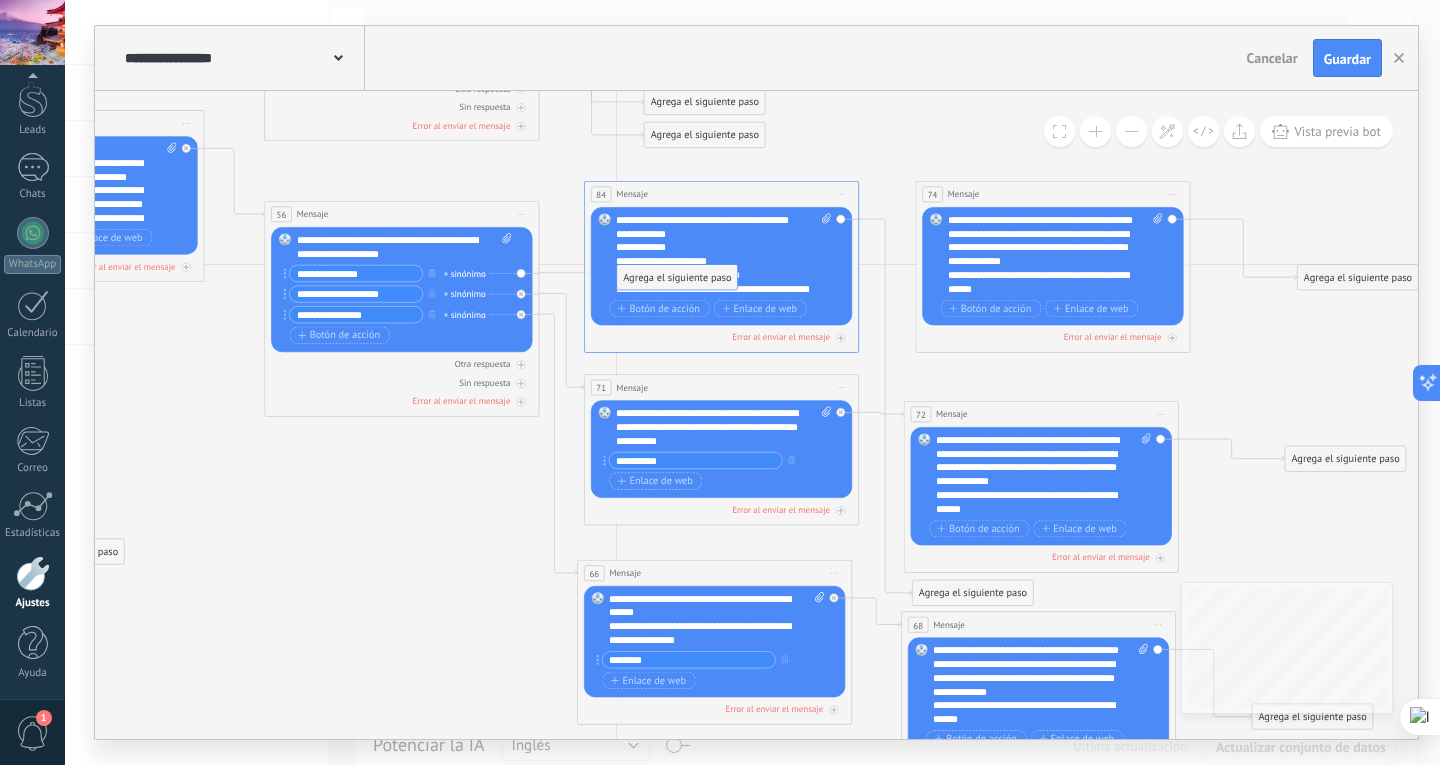 drag, startPoint x: 653, startPoint y: 540, endPoint x: 671, endPoint y: 273, distance: 267.60605 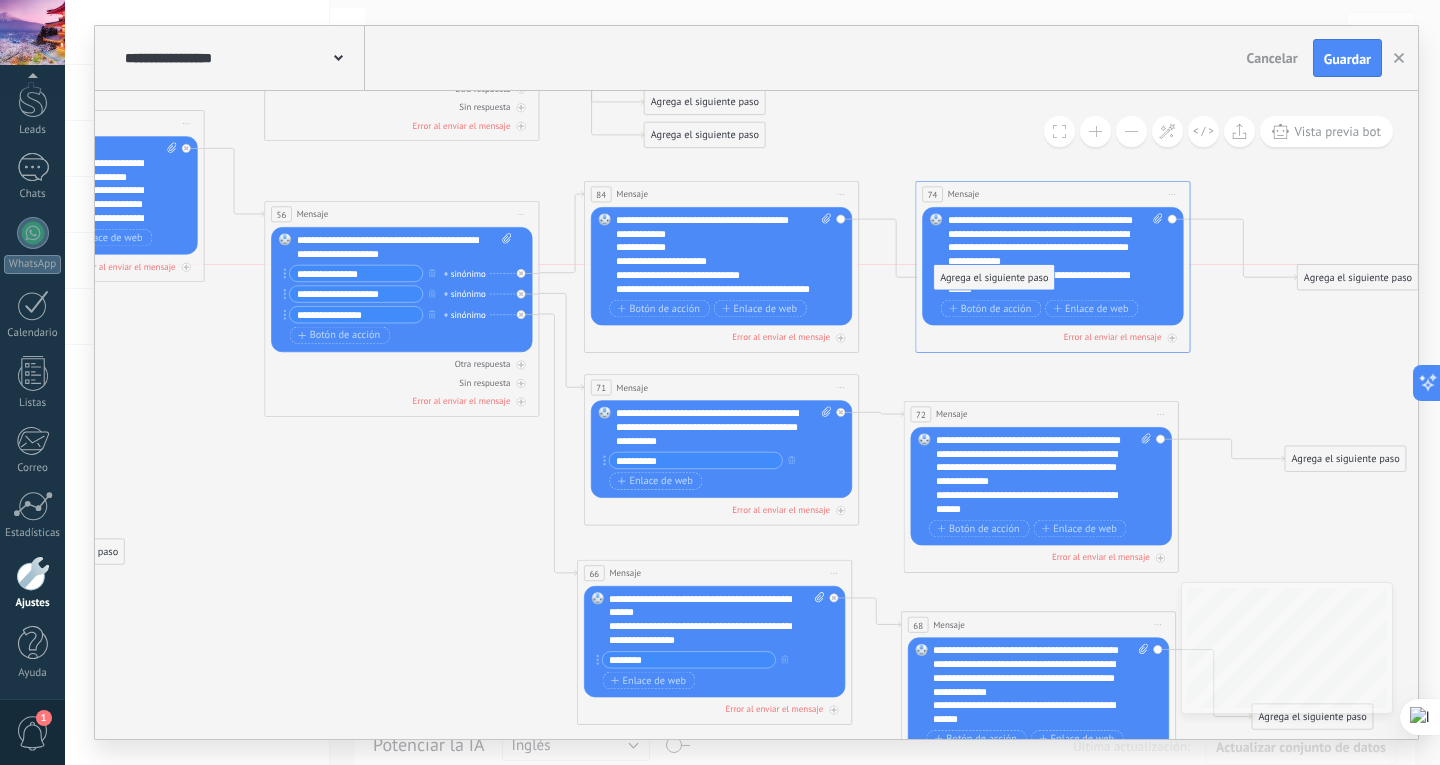 drag, startPoint x: 973, startPoint y: 589, endPoint x: 995, endPoint y: 279, distance: 310.77966 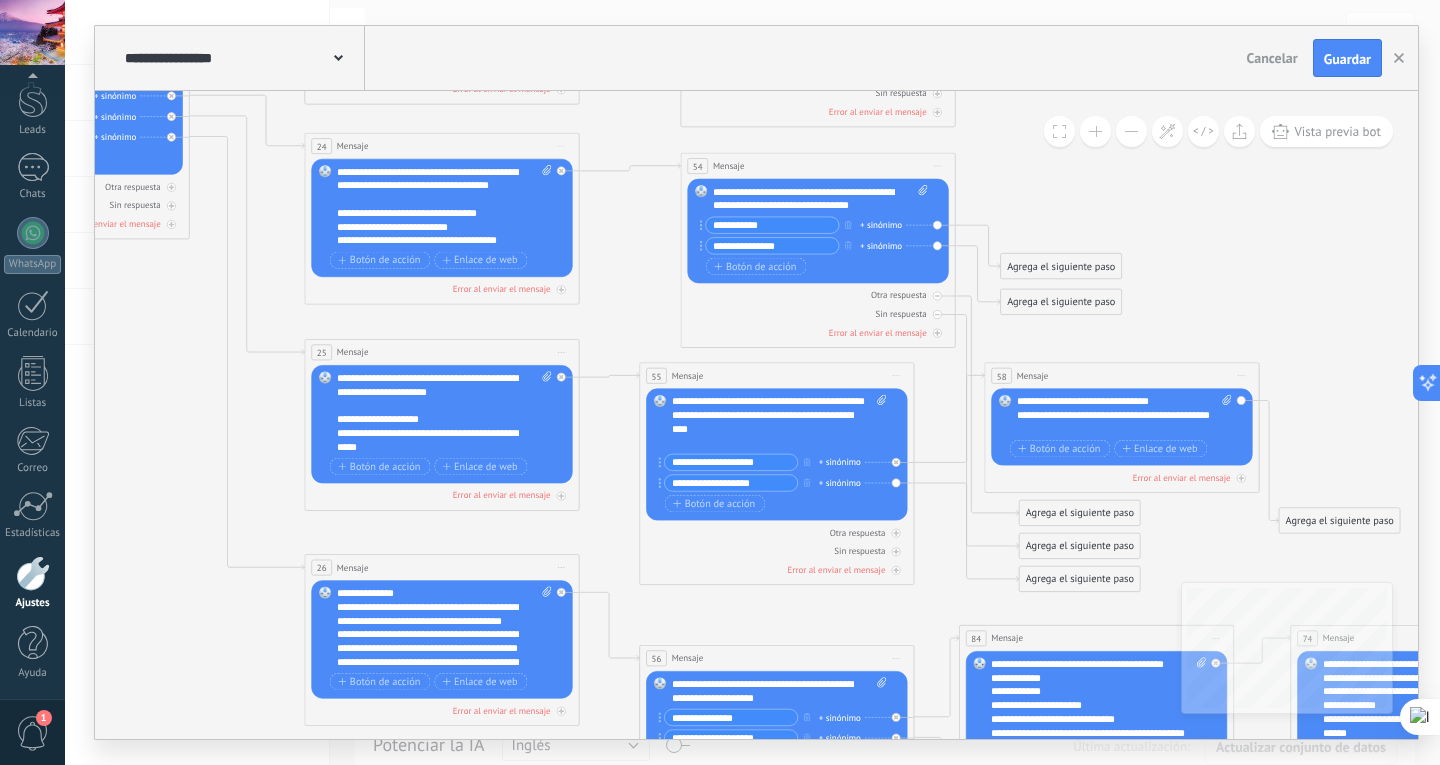 drag, startPoint x: 1007, startPoint y: 400, endPoint x: 1382, endPoint y: 459, distance: 379.61295 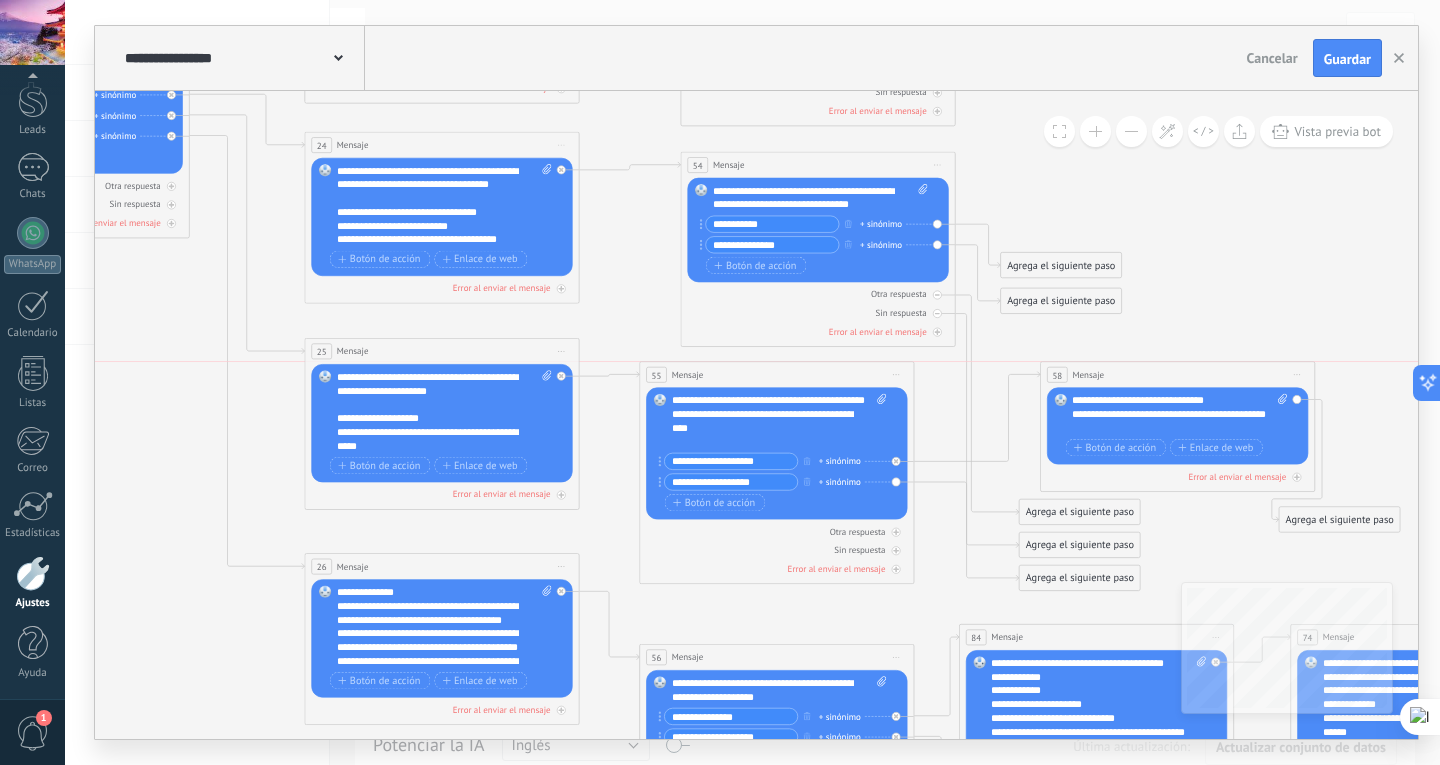 drag, startPoint x: 1123, startPoint y: 364, endPoint x: 1199, endPoint y: 361, distance: 76.05919 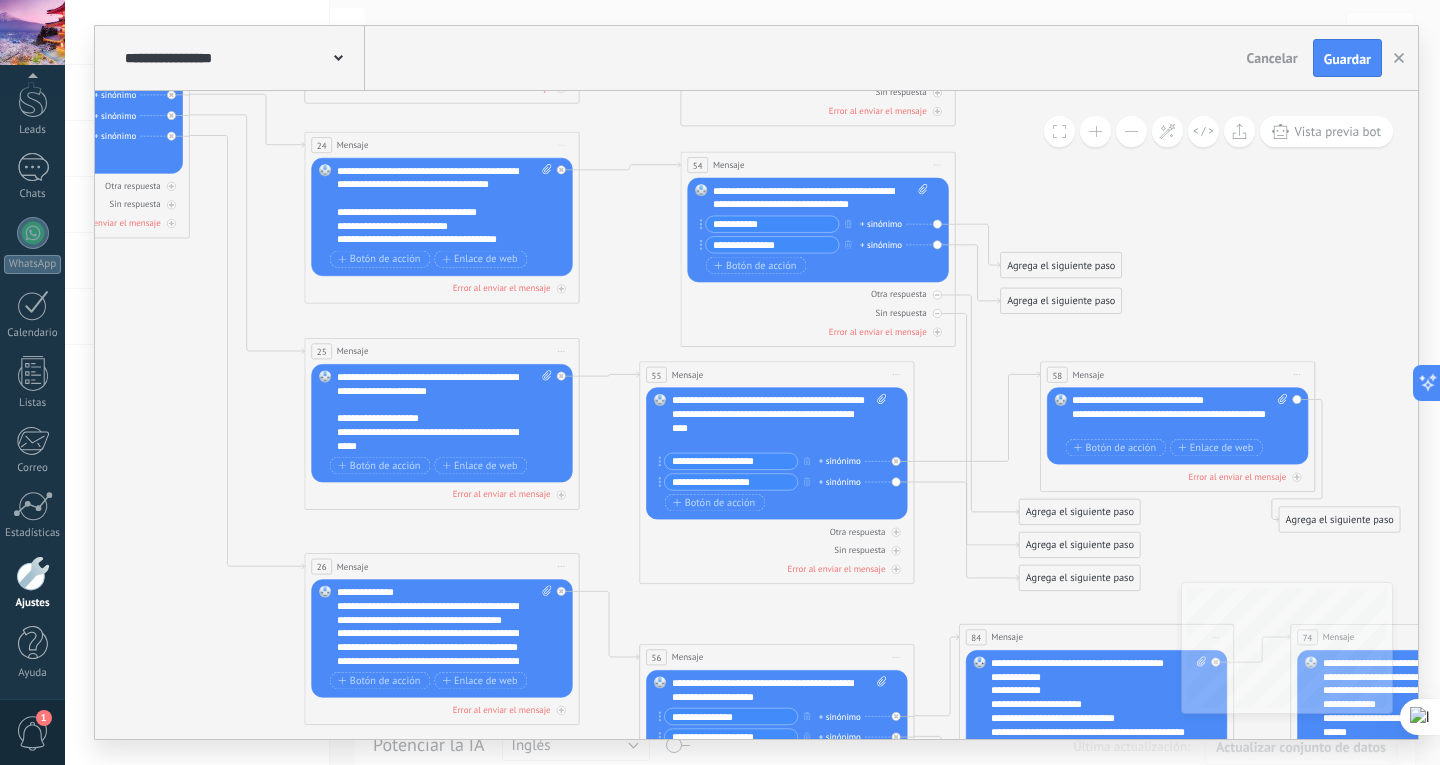 click 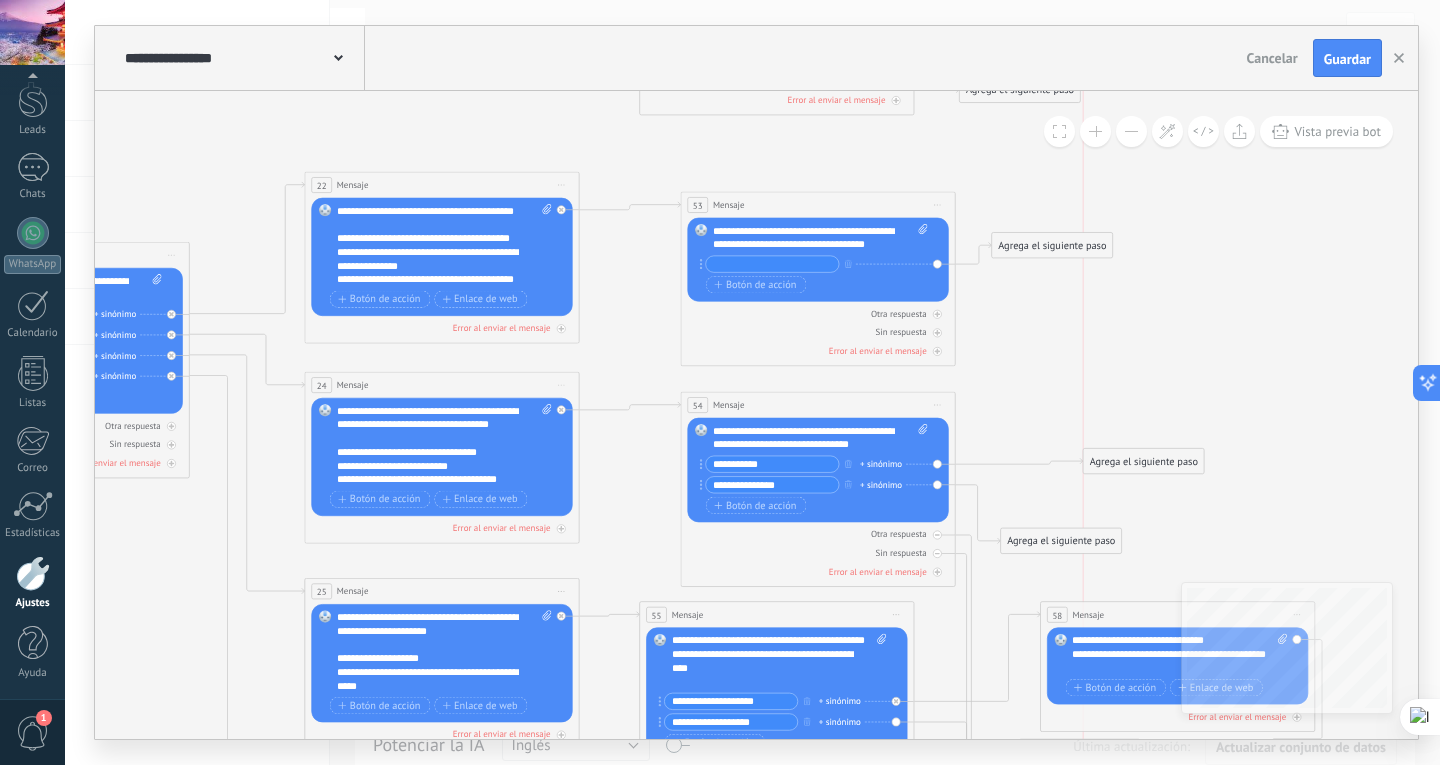 drag, startPoint x: 1060, startPoint y: 503, endPoint x: 1139, endPoint y: 458, distance: 90.91754 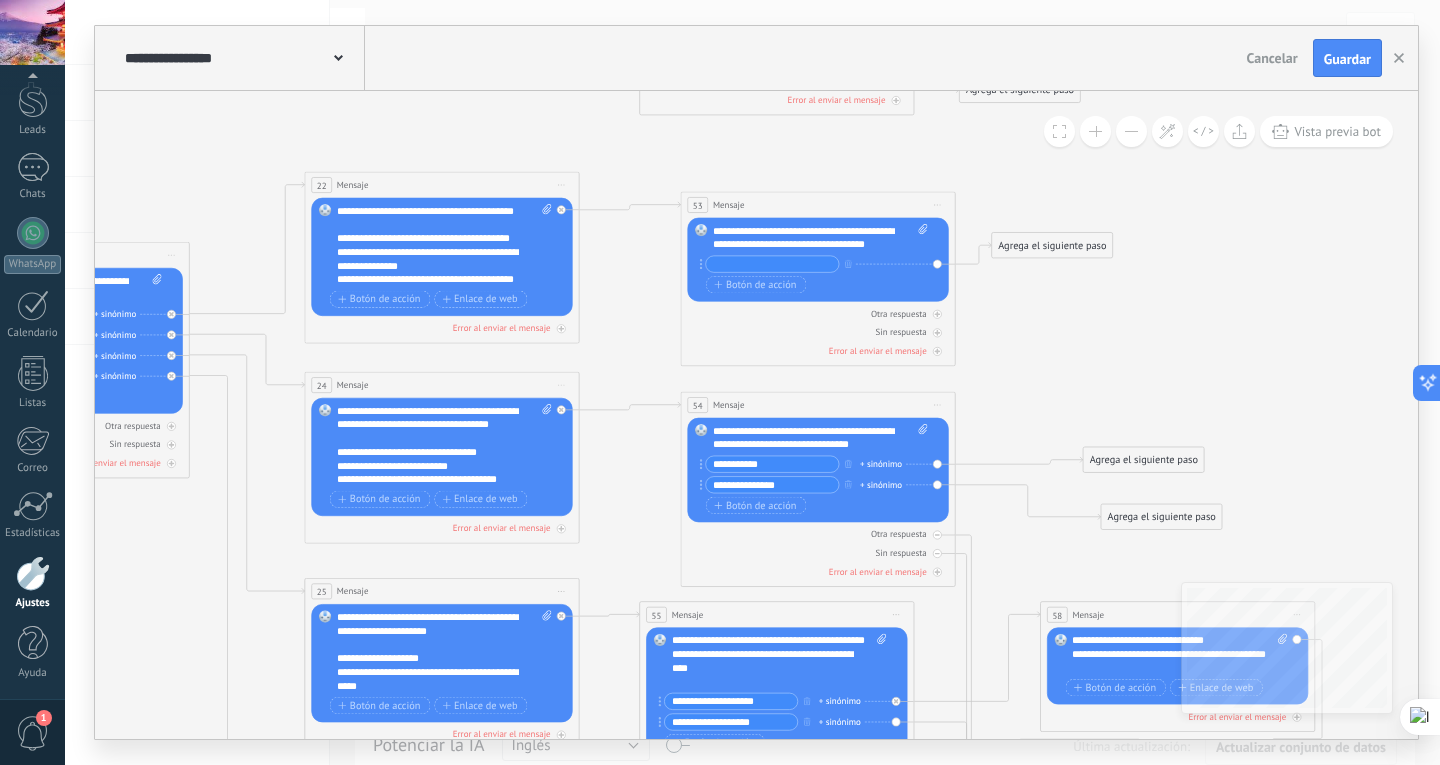 drag, startPoint x: 1077, startPoint y: 537, endPoint x: 1175, endPoint y: 512, distance: 101.13852 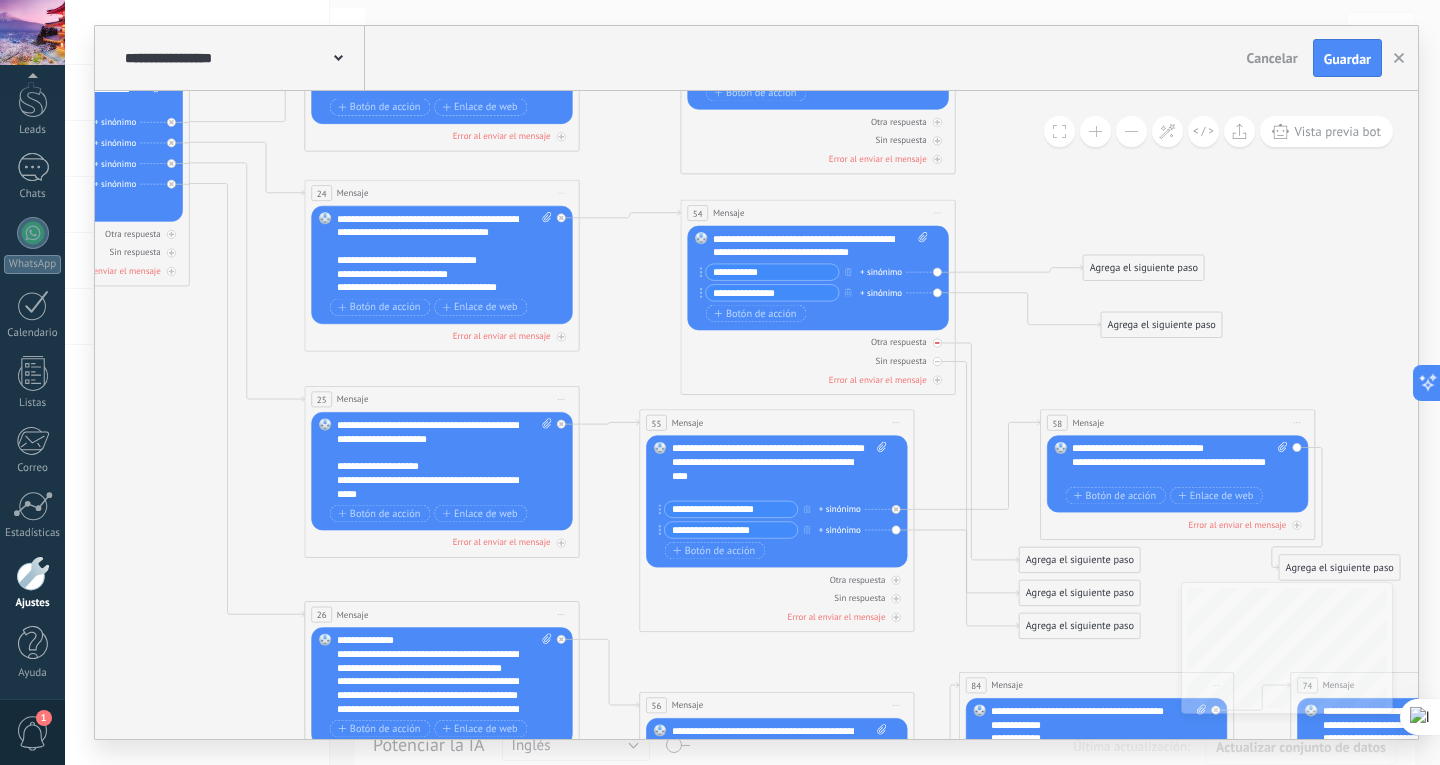click 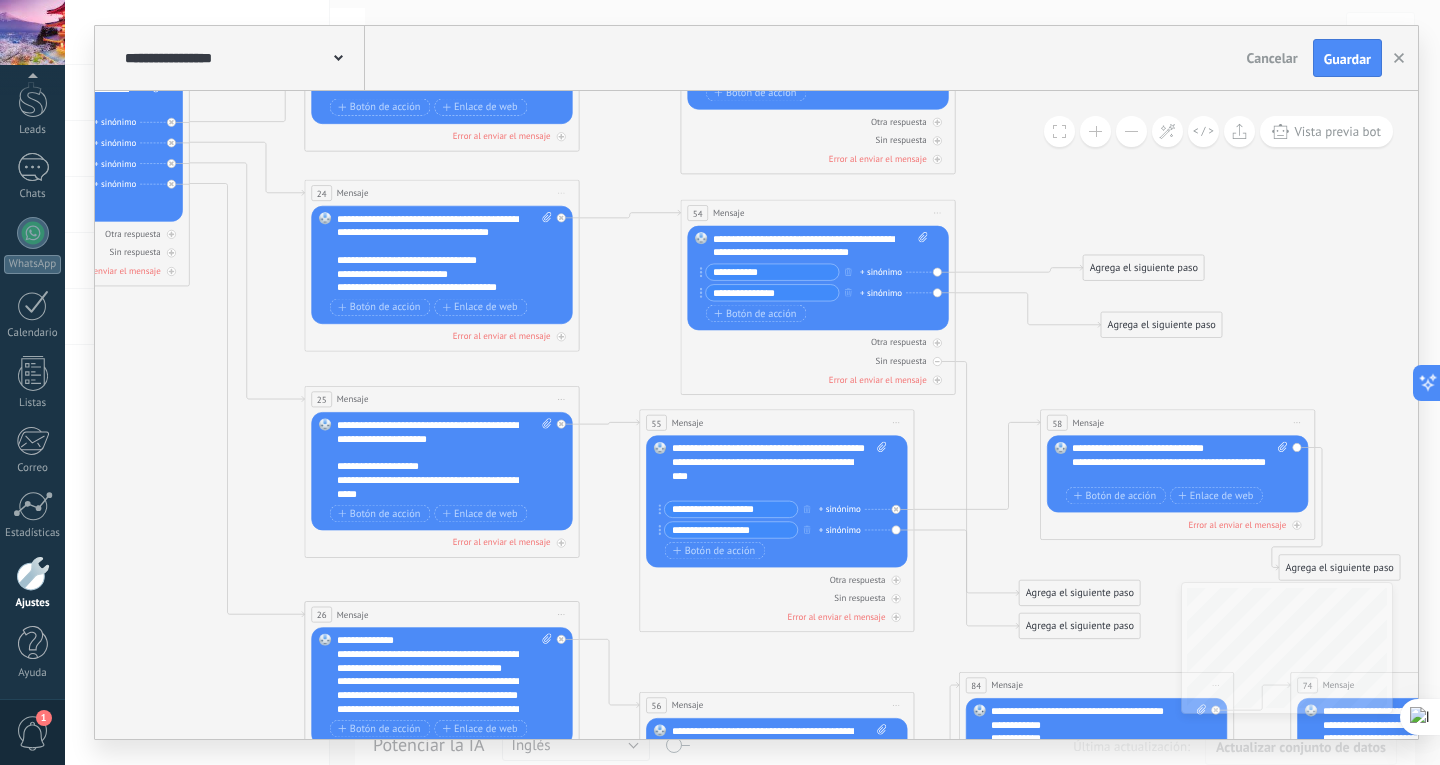 click 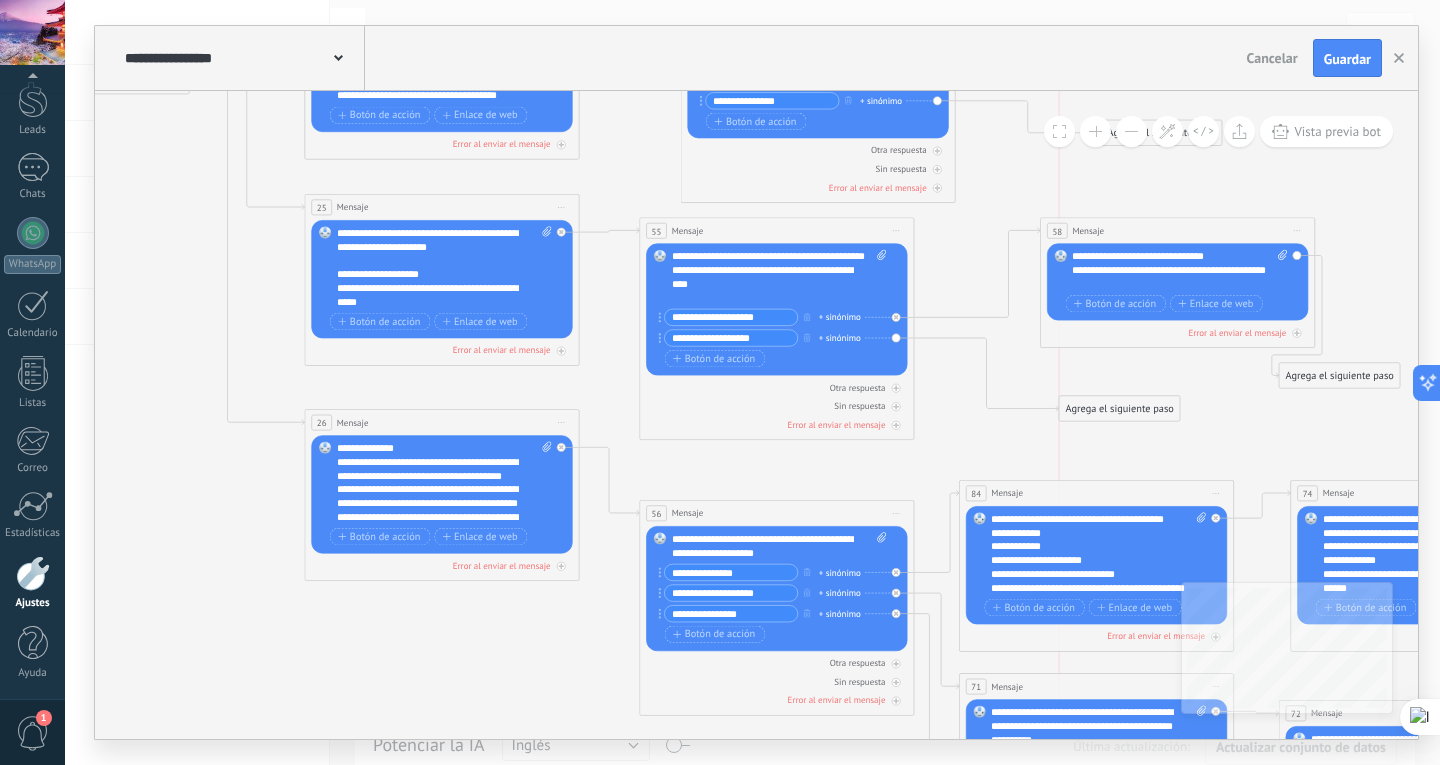 drag, startPoint x: 1077, startPoint y: 425, endPoint x: 1111, endPoint y: 400, distance: 42.201897 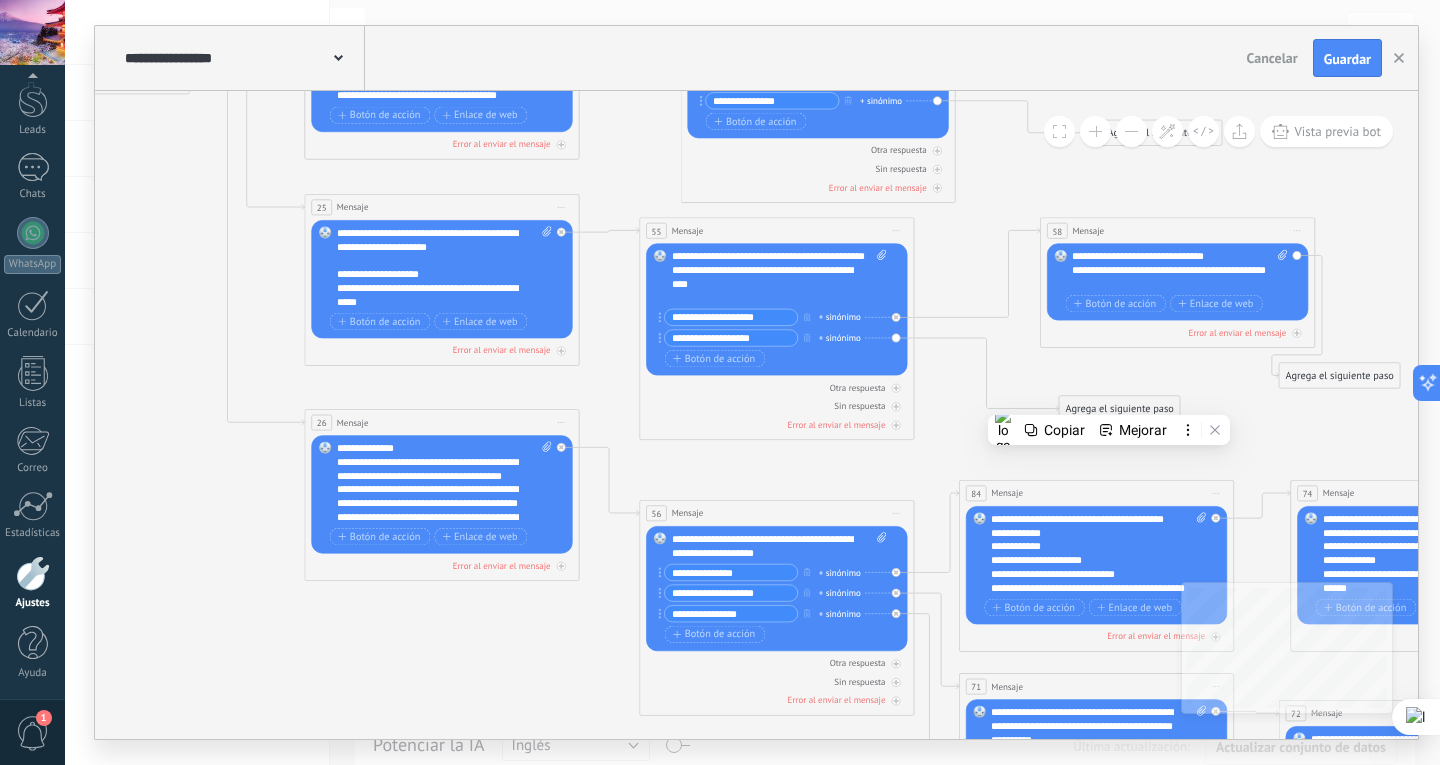 drag, startPoint x: 751, startPoint y: 335, endPoint x: 601, endPoint y: 331, distance: 150.05333 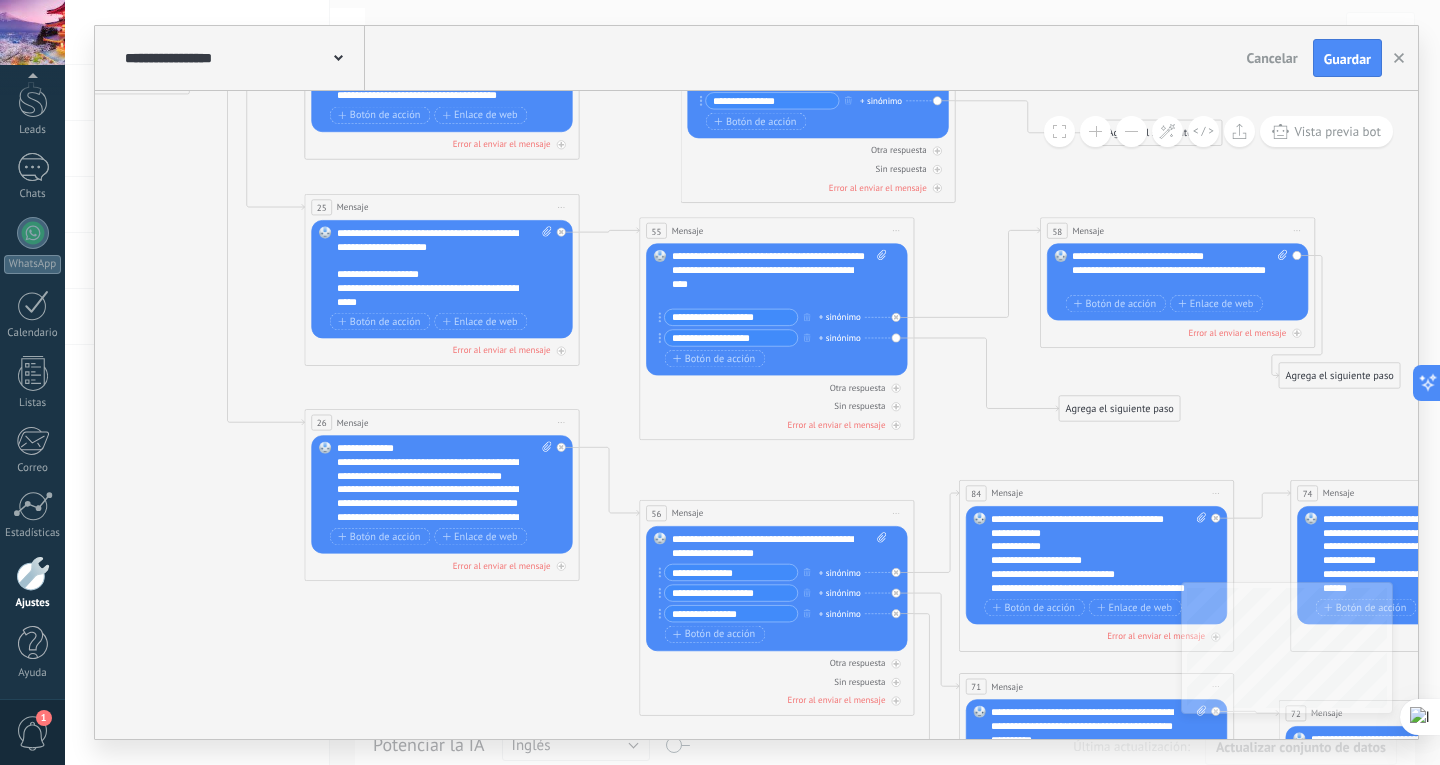 click on "Agrega el siguiente paso" at bounding box center [1119, 408] 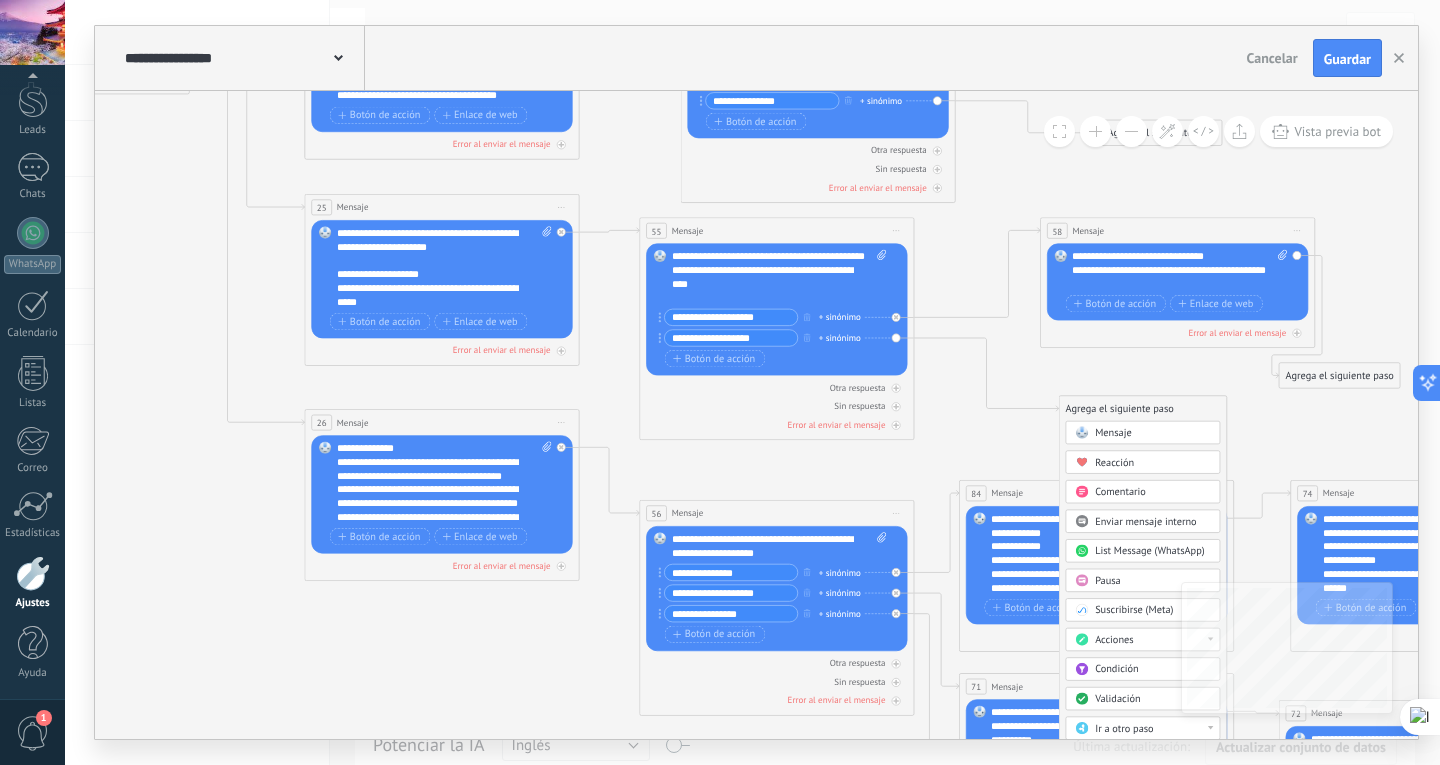 click on "Agrega el siguiente paso" at bounding box center (1142, 408) 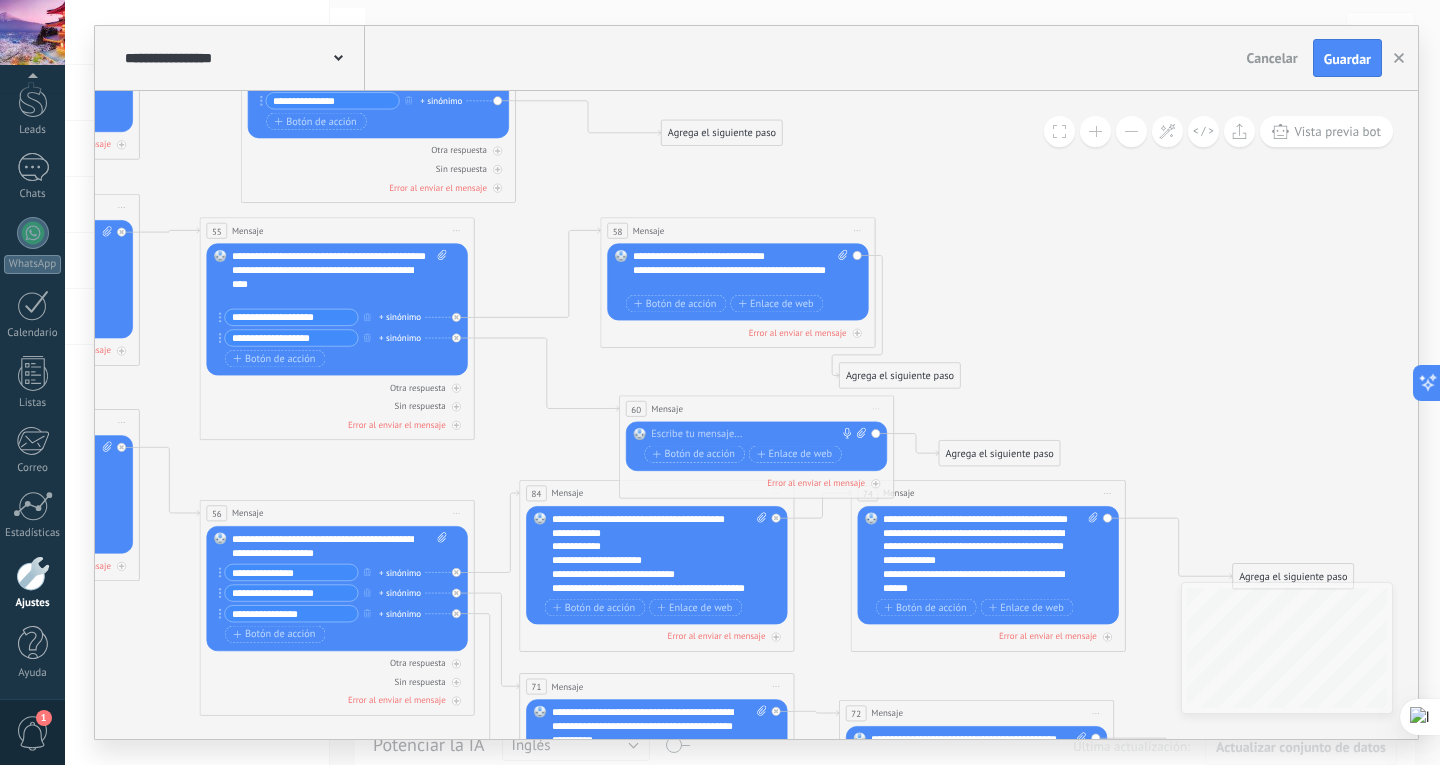 click at bounding box center [753, 435] 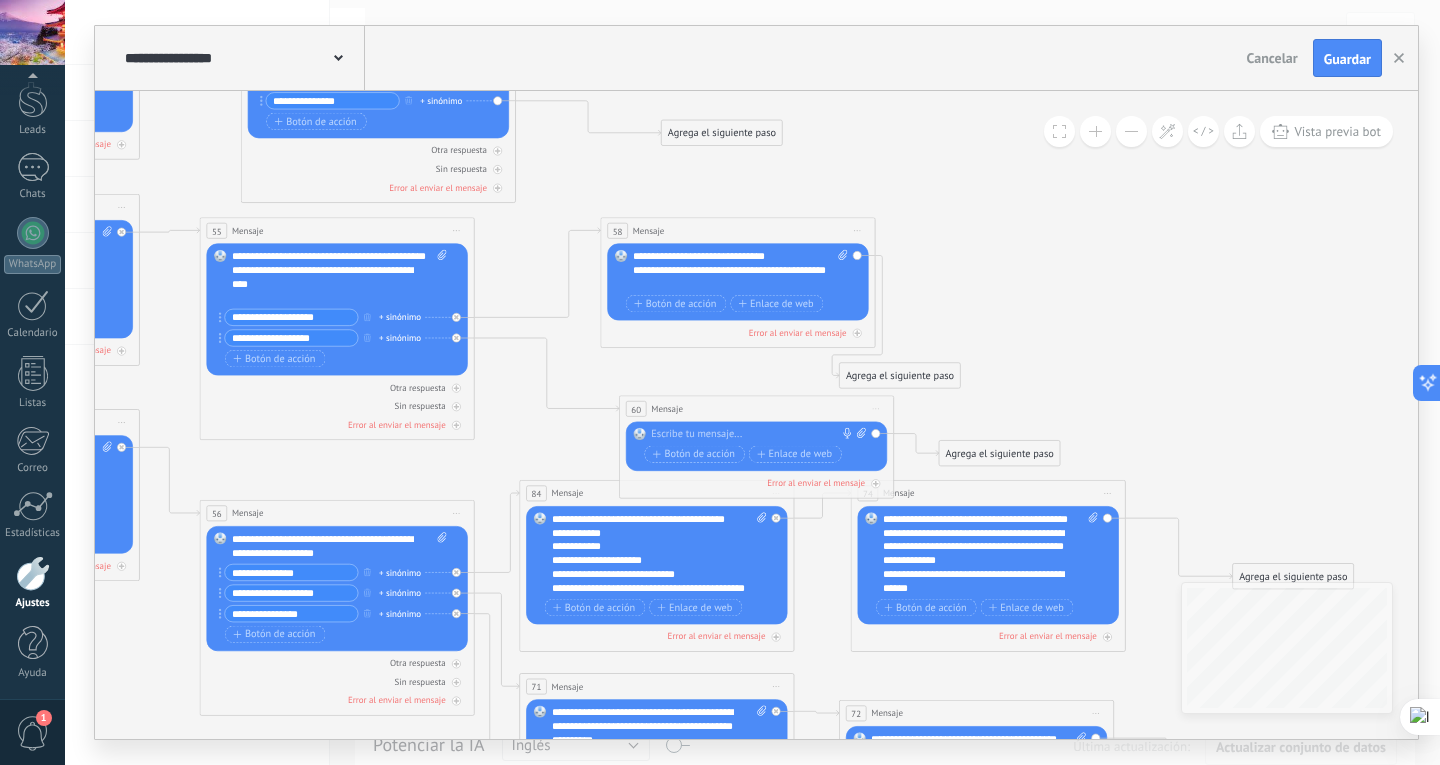 paste 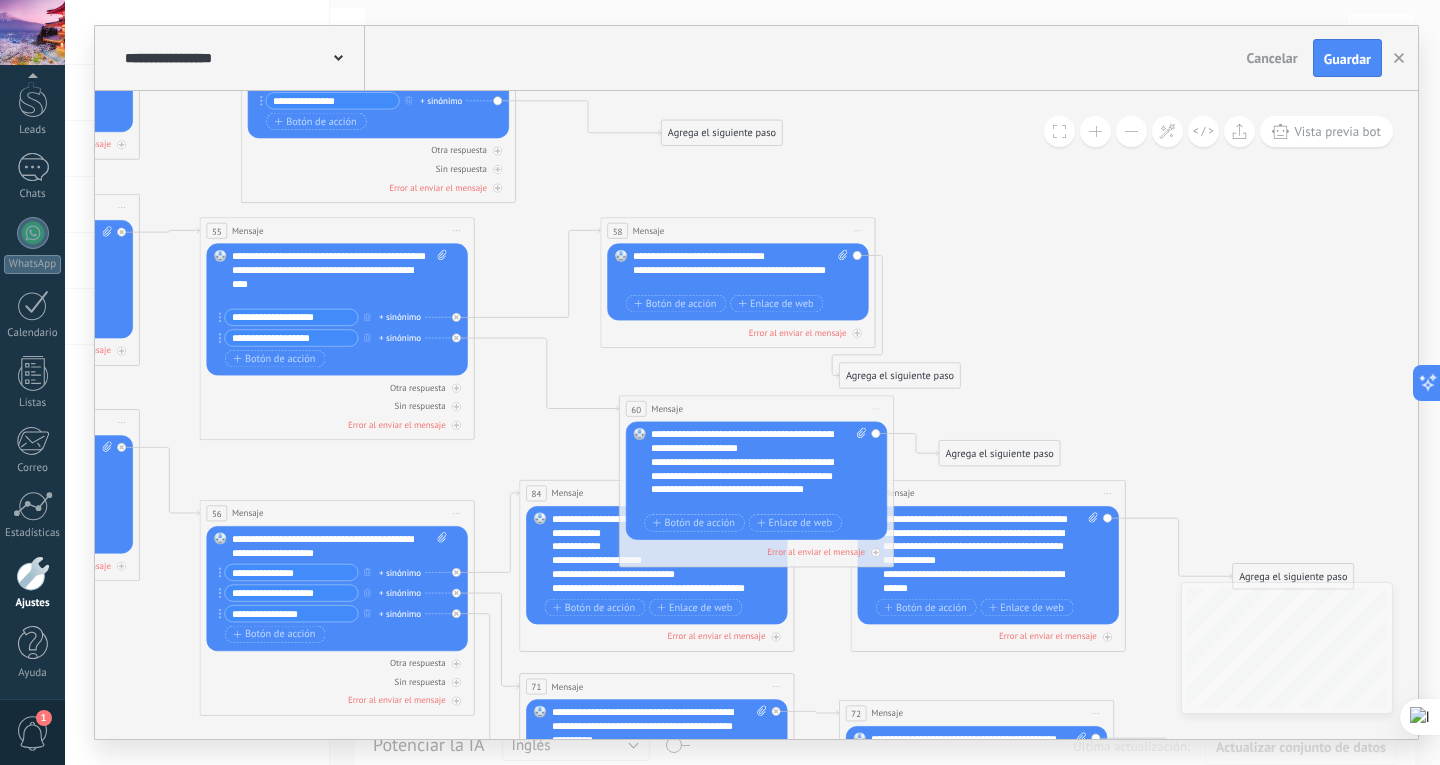 click 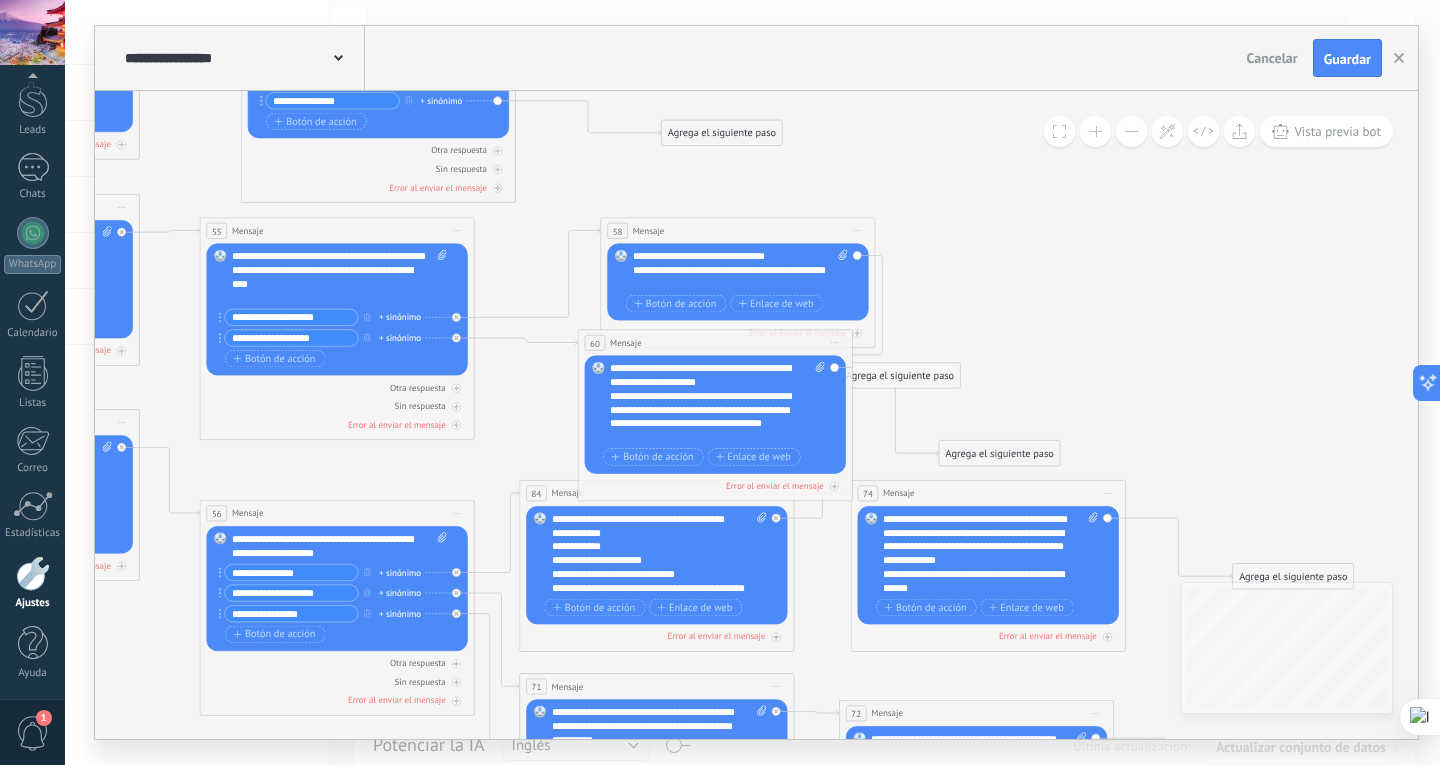 drag, startPoint x: 783, startPoint y: 411, endPoint x: 768, endPoint y: 324, distance: 88.28363 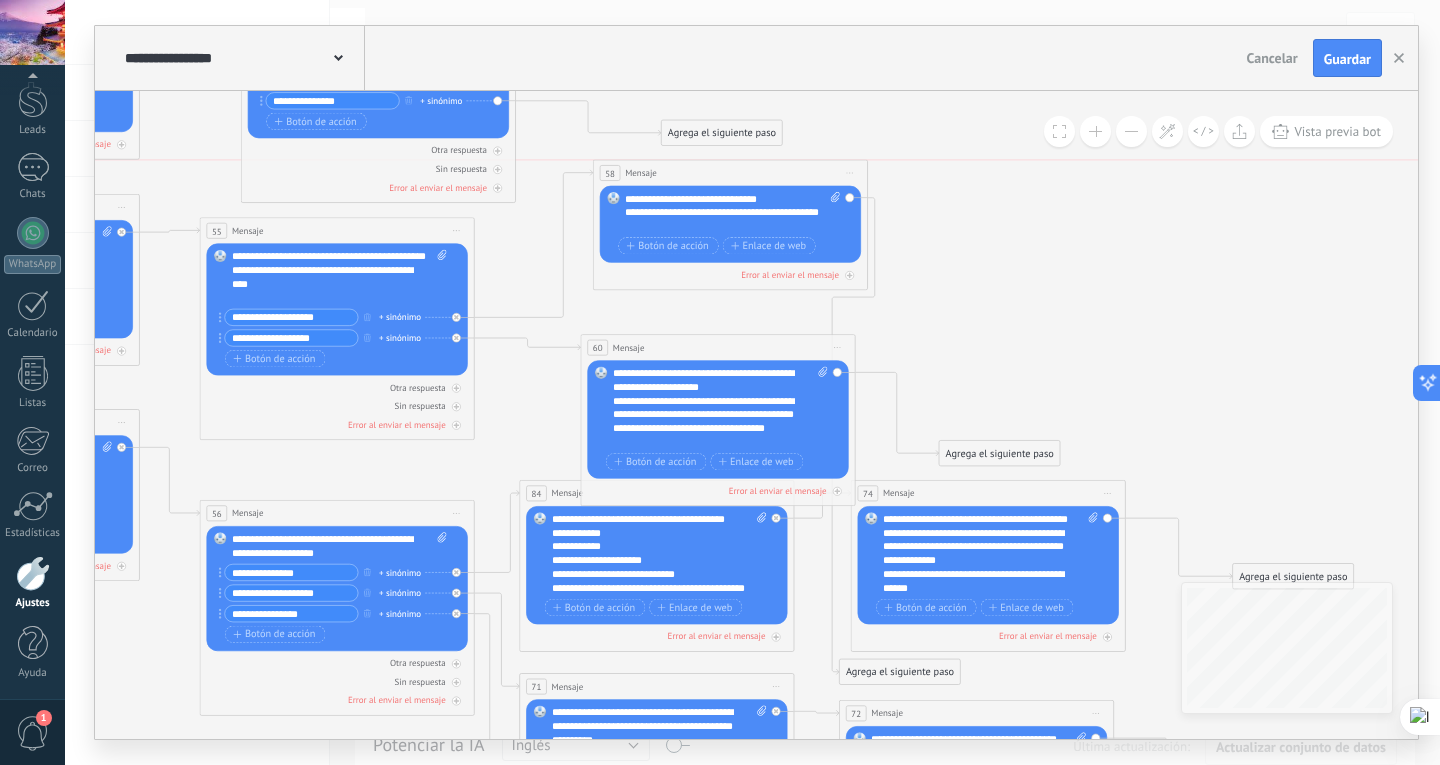 drag, startPoint x: 828, startPoint y: 219, endPoint x: 822, endPoint y: 180, distance: 39.45884 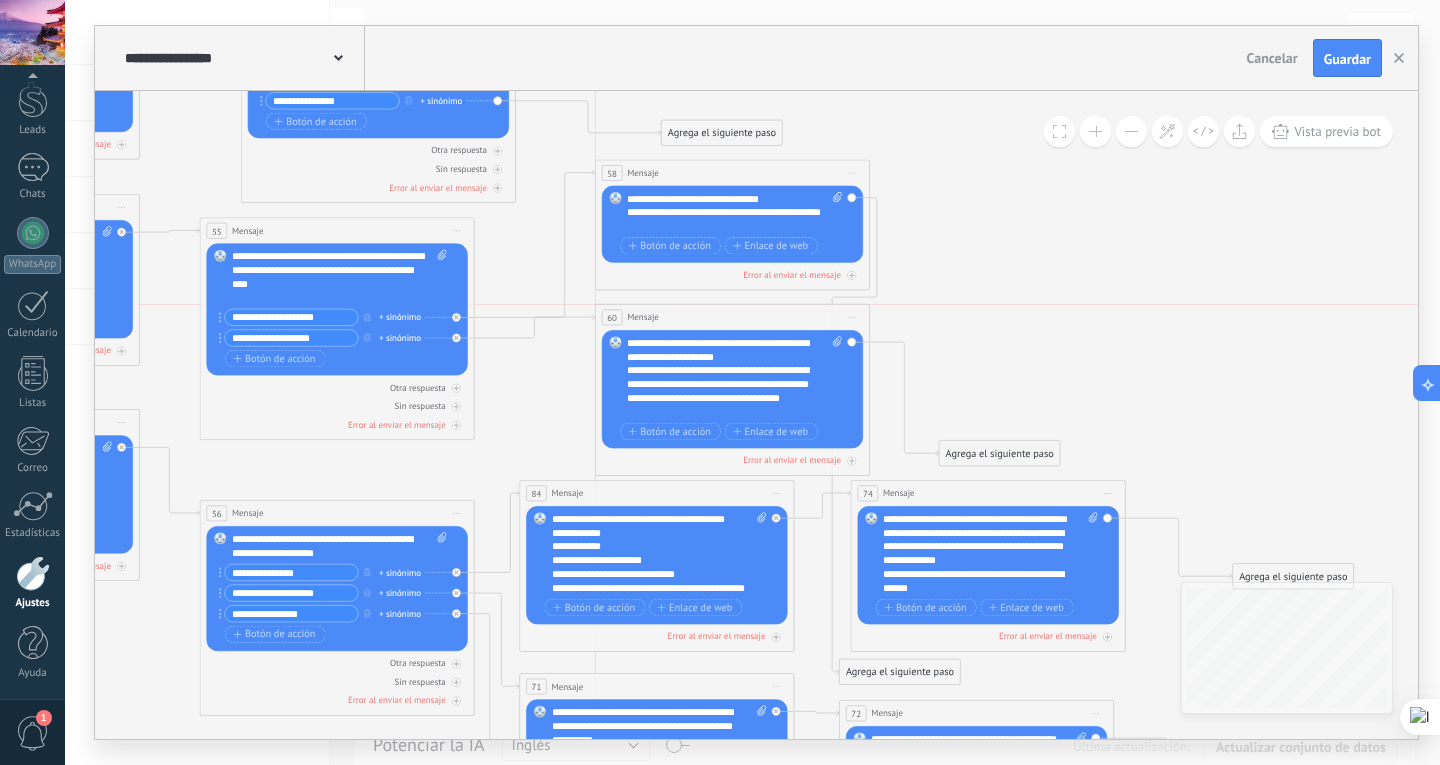 drag, startPoint x: 786, startPoint y: 347, endPoint x: 803, endPoint y: 318, distance: 33.61547 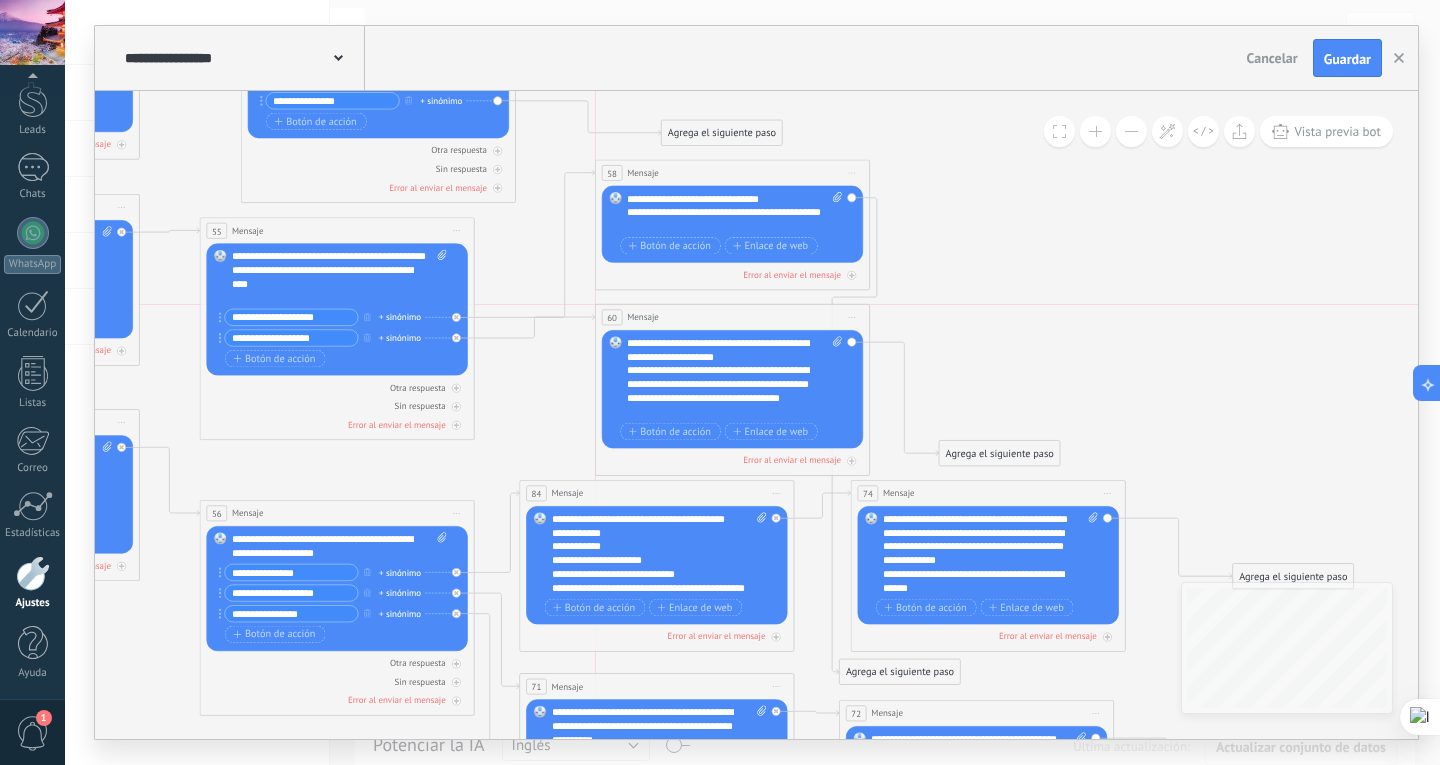 click on "60
Mensaje
*******
(a):
Todos los contactos - canales seleccionados
Todos los contactos - canales seleccionados
Todos los contactos - canal primario
Contacto principal - canales seleccionados
Contacto principal - canal primario
Todos los contactos - canales seleccionados
Todos los contactos - canales seleccionados
Todos los contactos - canal primario
Contacto principal - canales seleccionados" at bounding box center (733, 317) 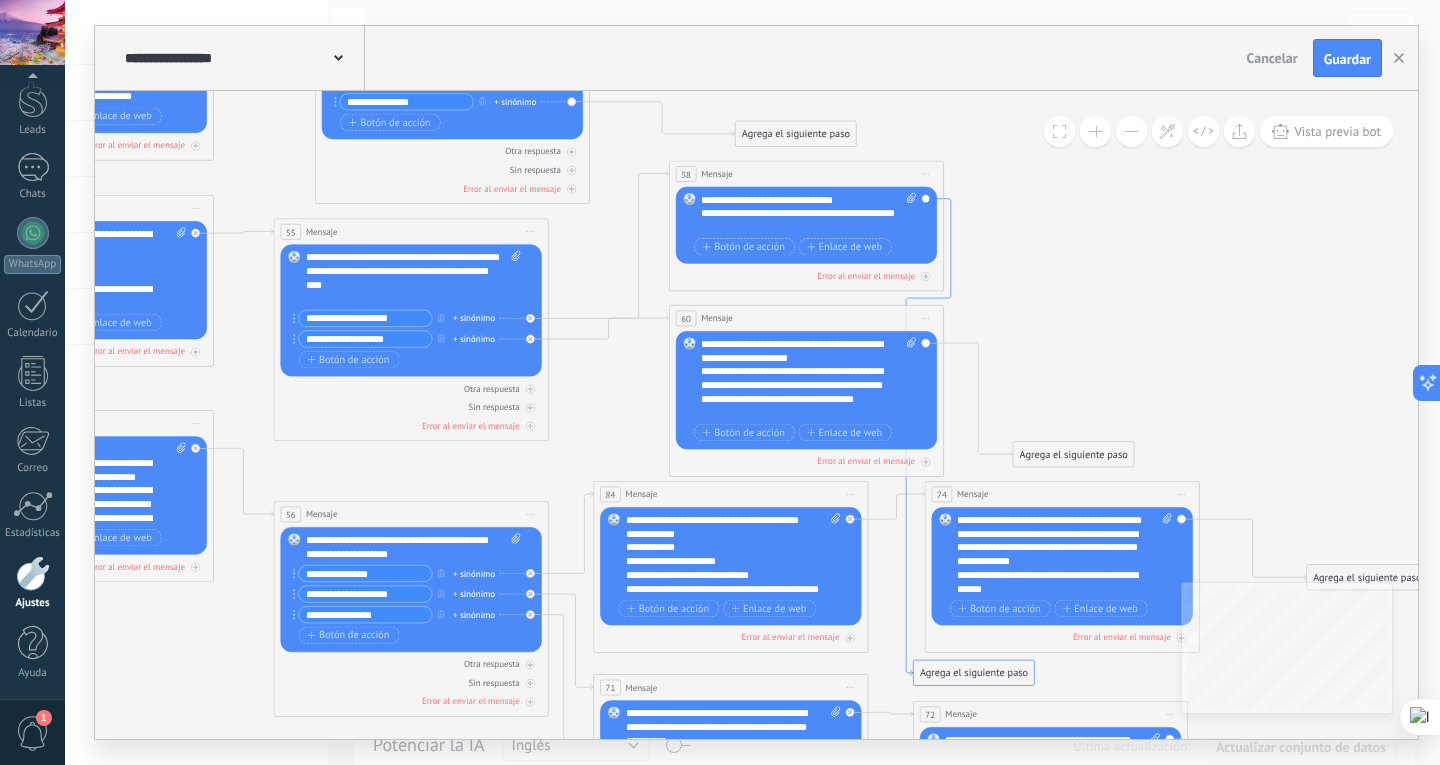 drag, startPoint x: 845, startPoint y: 299, endPoint x: 920, endPoint y: 300, distance: 75.00667 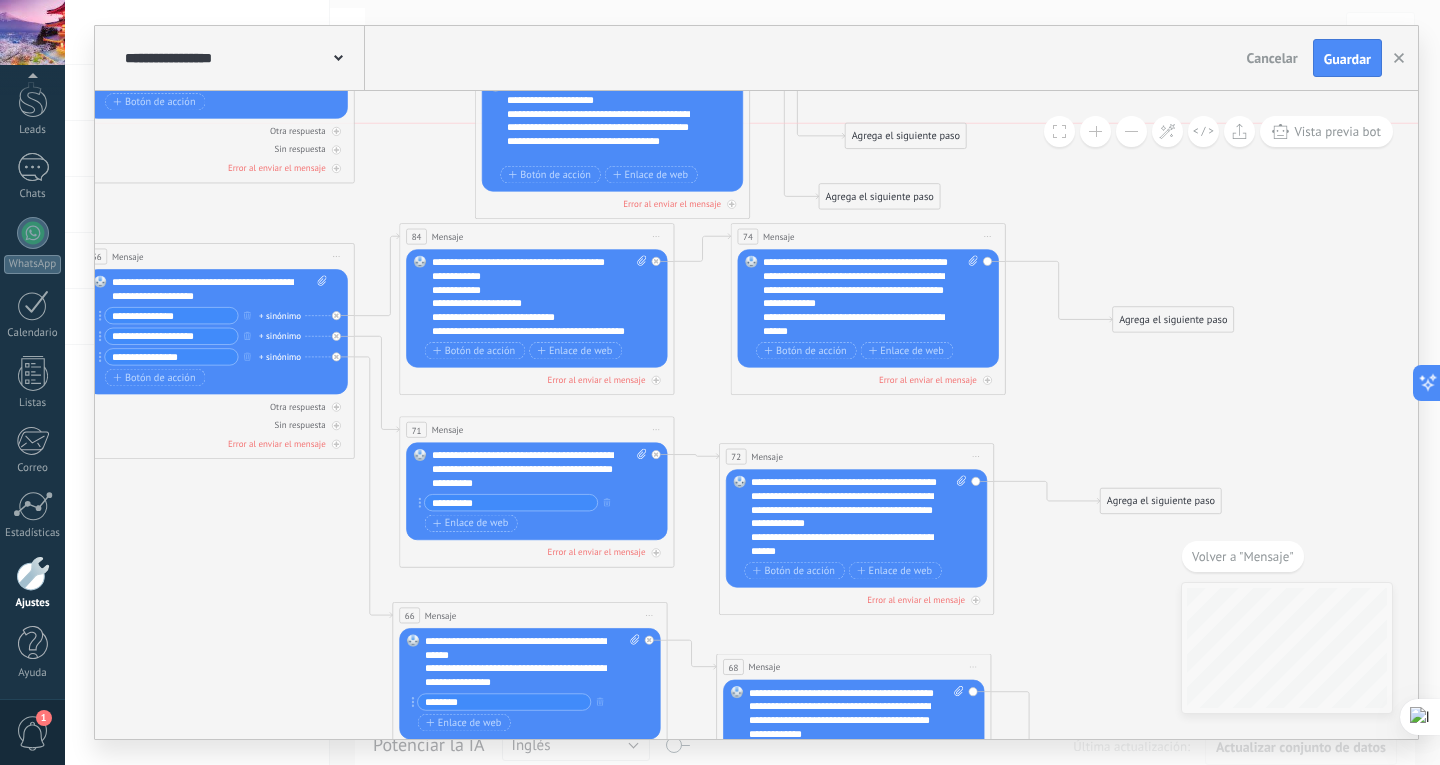 drag, startPoint x: 864, startPoint y: 330, endPoint x: 925, endPoint y: 136, distance: 203.36421 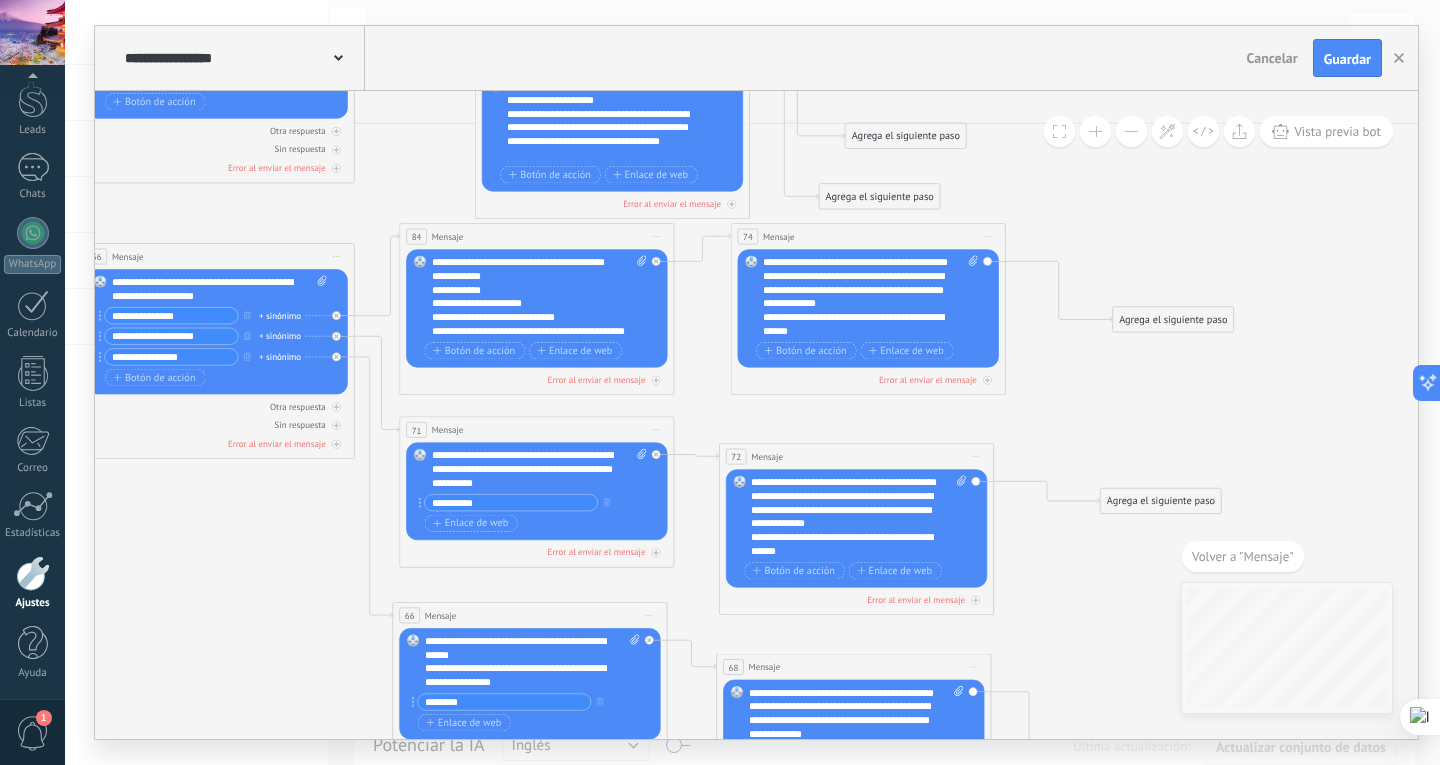 click on "Agrega el siguiente paso" at bounding box center (906, 136) 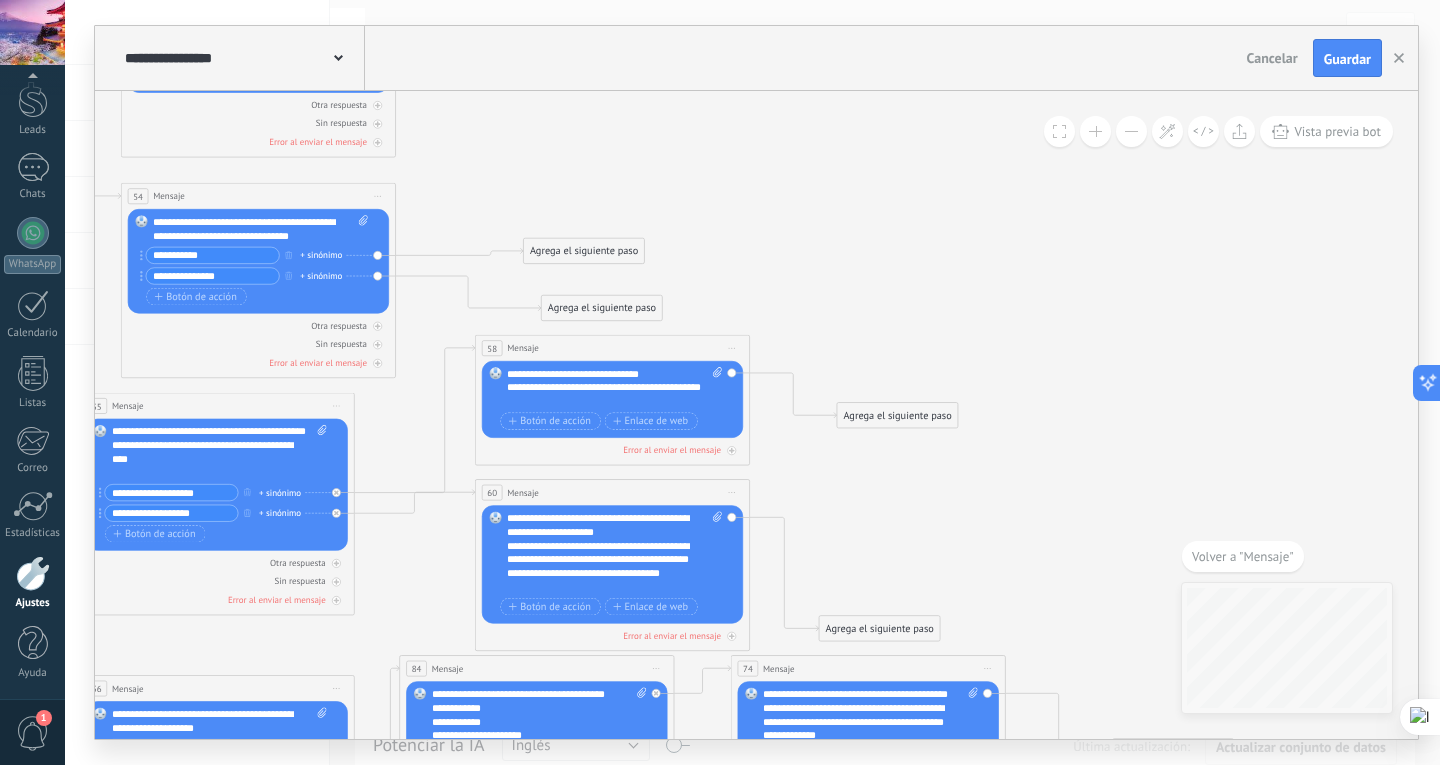 drag, startPoint x: 887, startPoint y: 564, endPoint x: 875, endPoint y: 430, distance: 134.53624 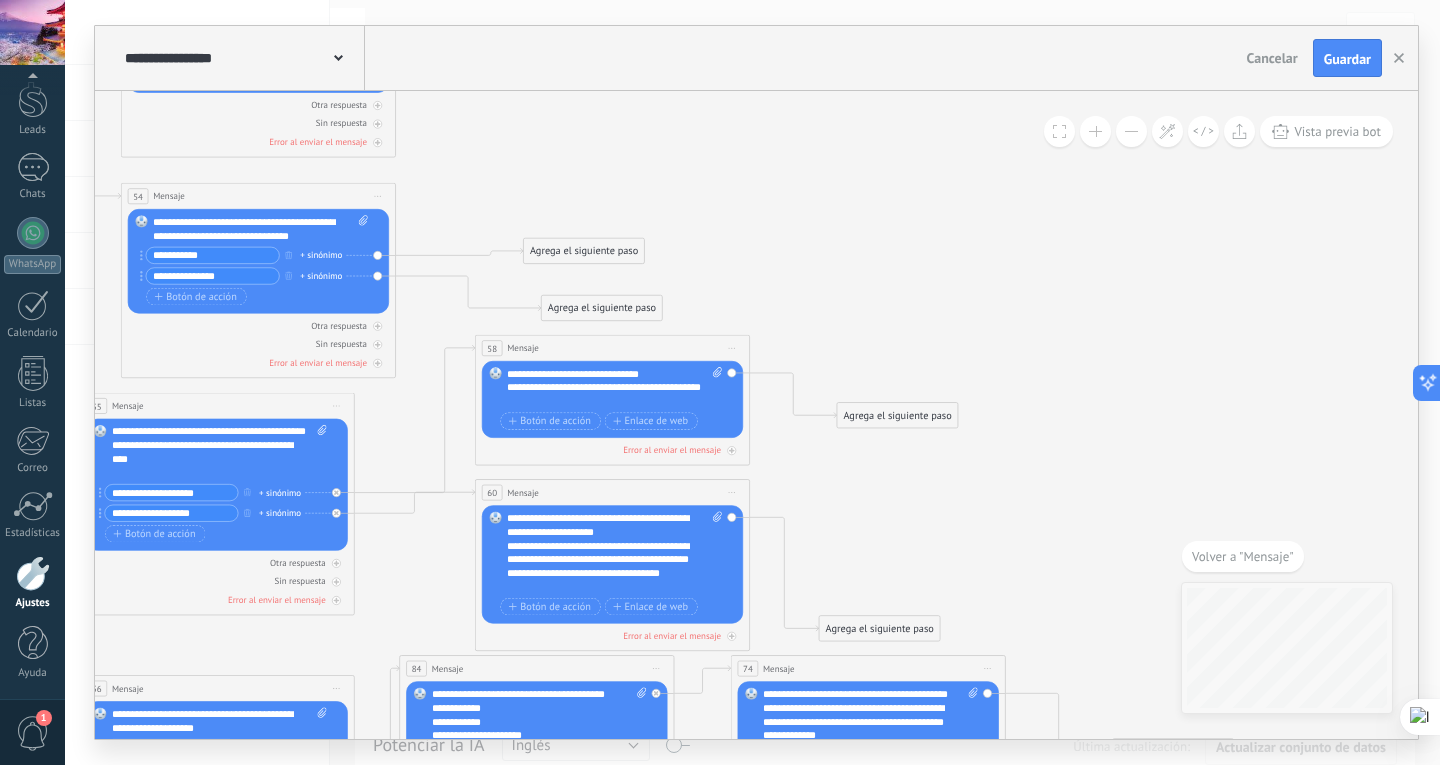 click on "Agrega el siguiente paso" at bounding box center (897, 415) 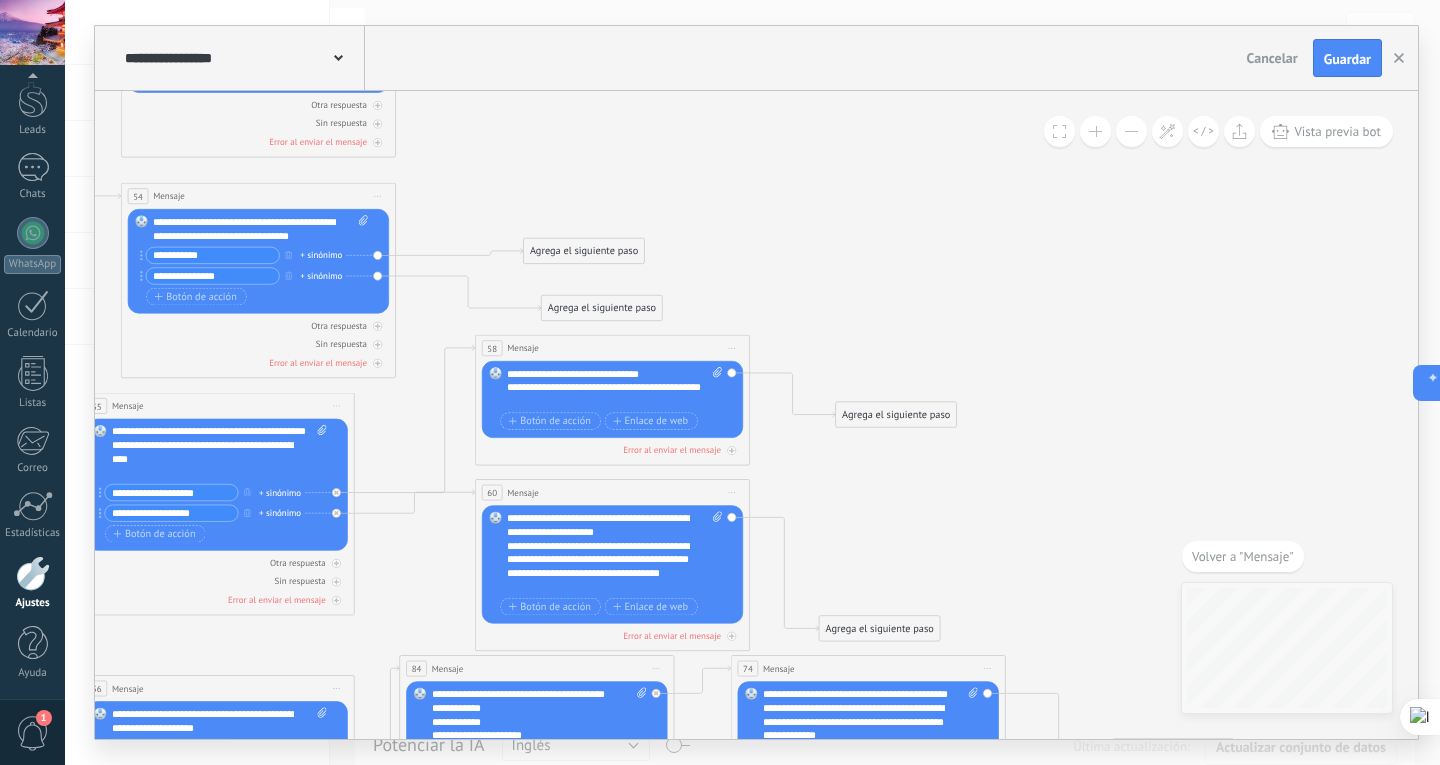 drag, startPoint x: 860, startPoint y: 615, endPoint x: 875, endPoint y: 580, distance: 38.078865 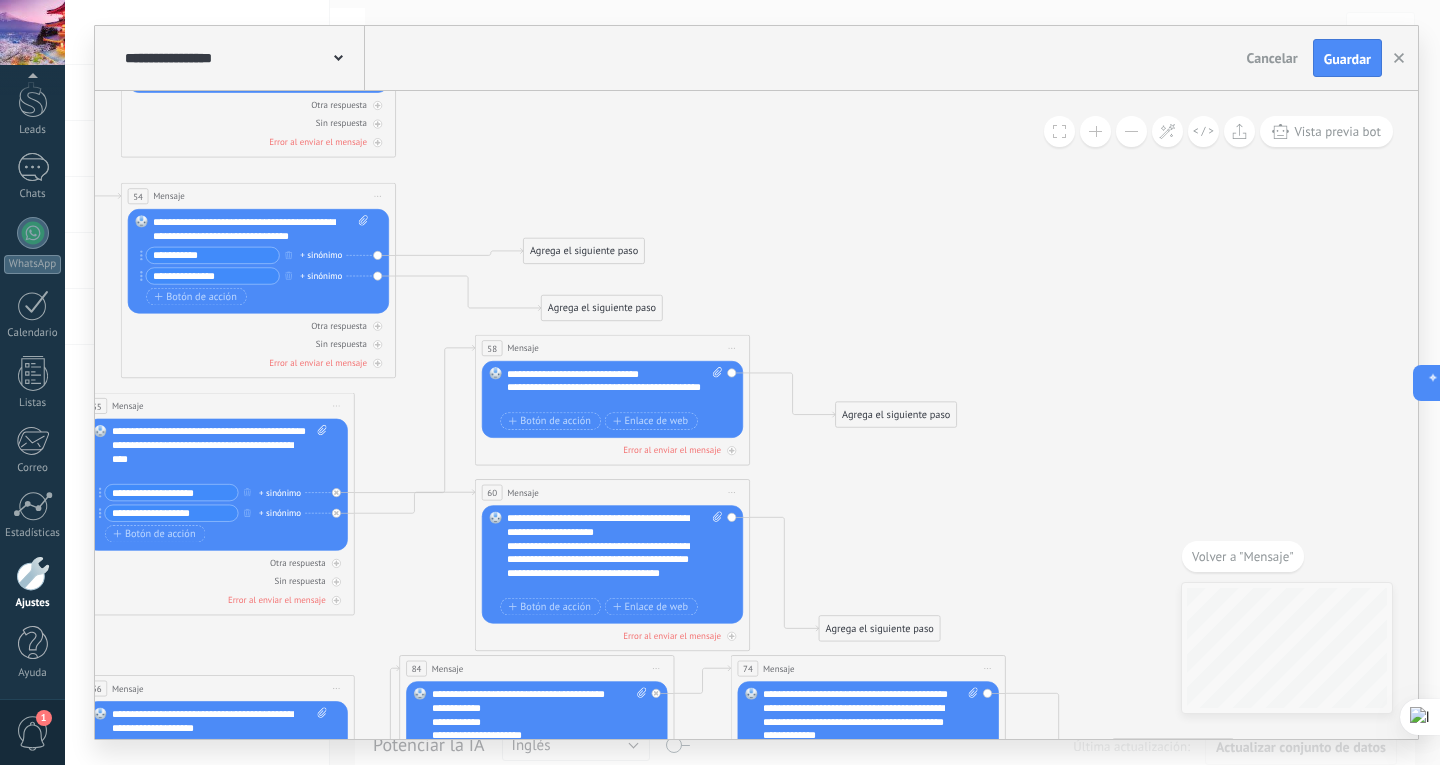 click on "**********" at bounding box center [-1160, -415] 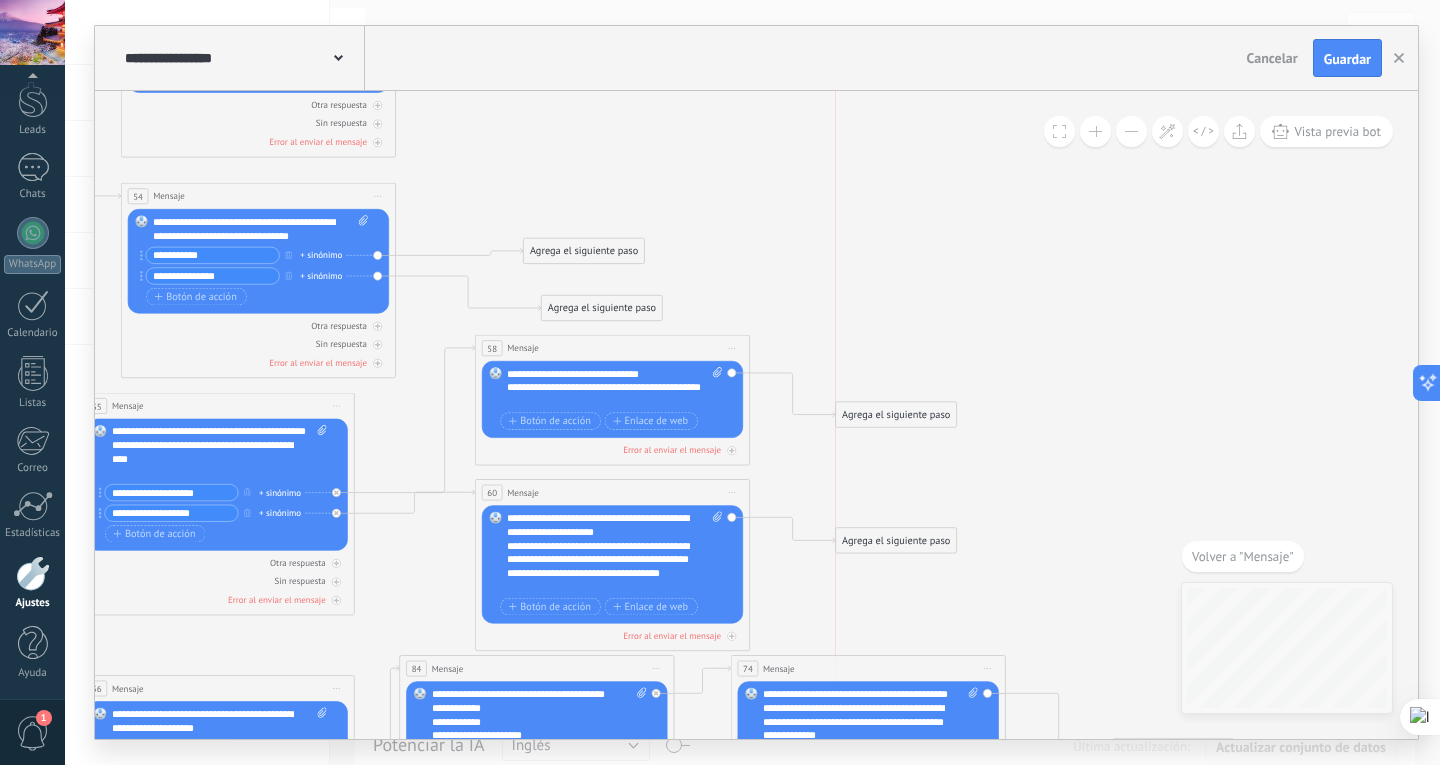 drag, startPoint x: 868, startPoint y: 621, endPoint x: 885, endPoint y: 533, distance: 89.62701 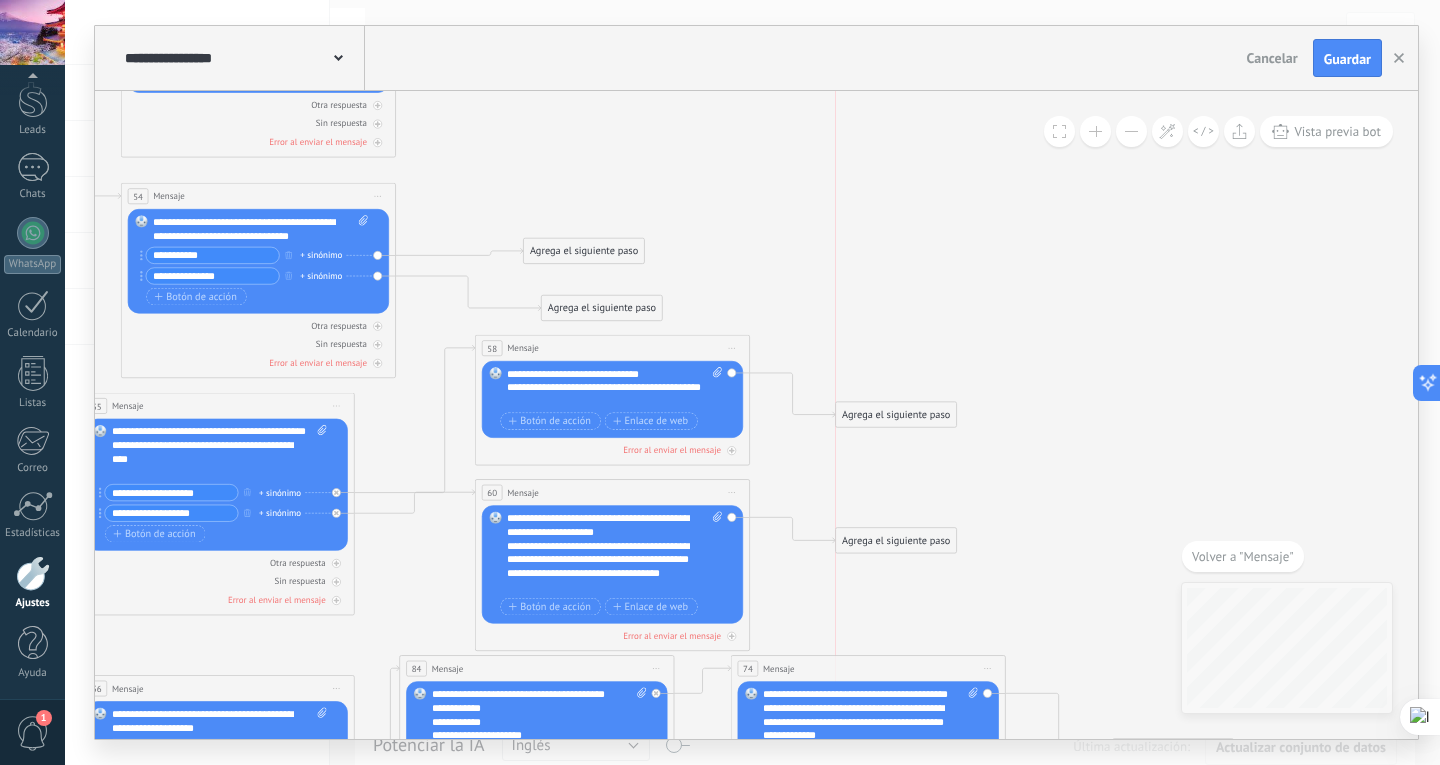 click on "Agrega el siguiente paso" at bounding box center (896, 540) 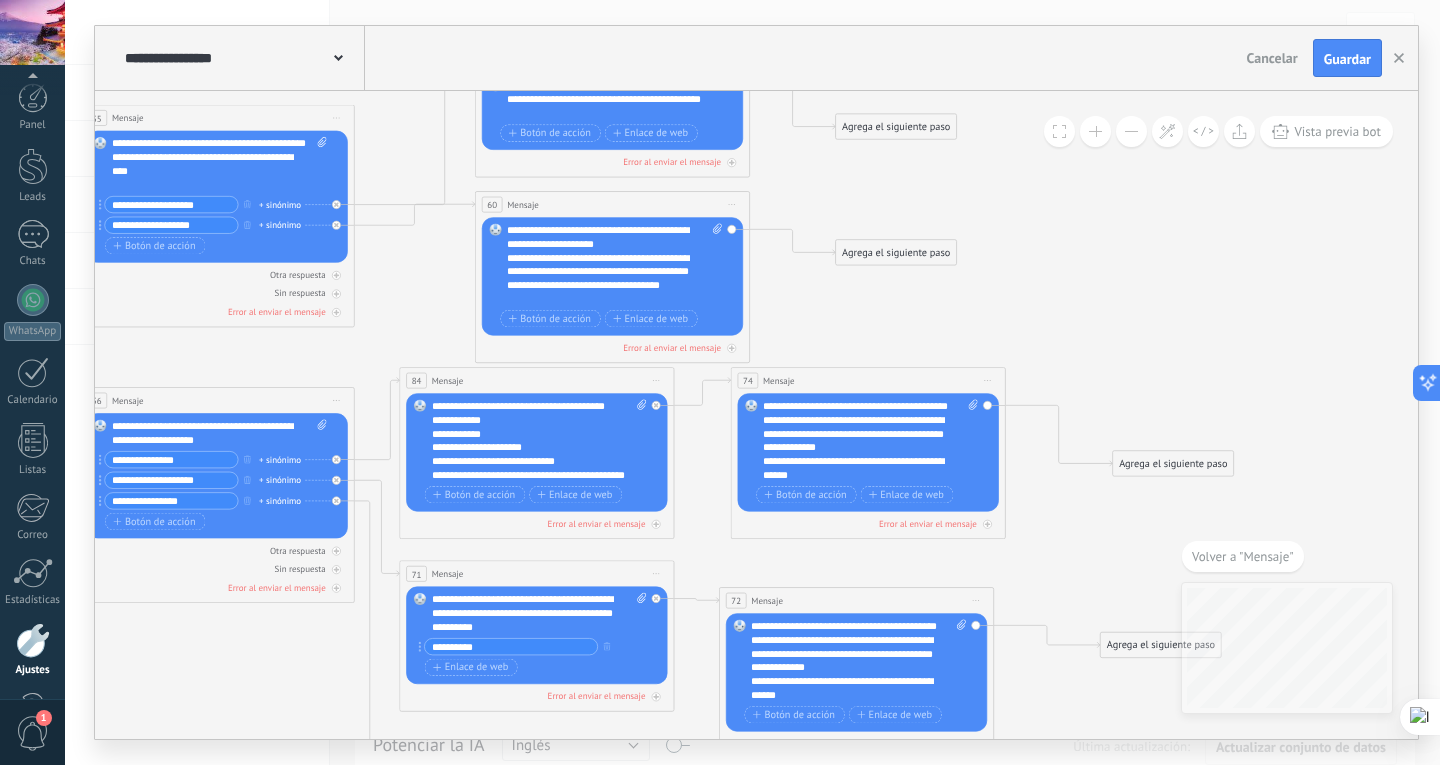 scroll, scrollTop: 0, scrollLeft: 0, axis: both 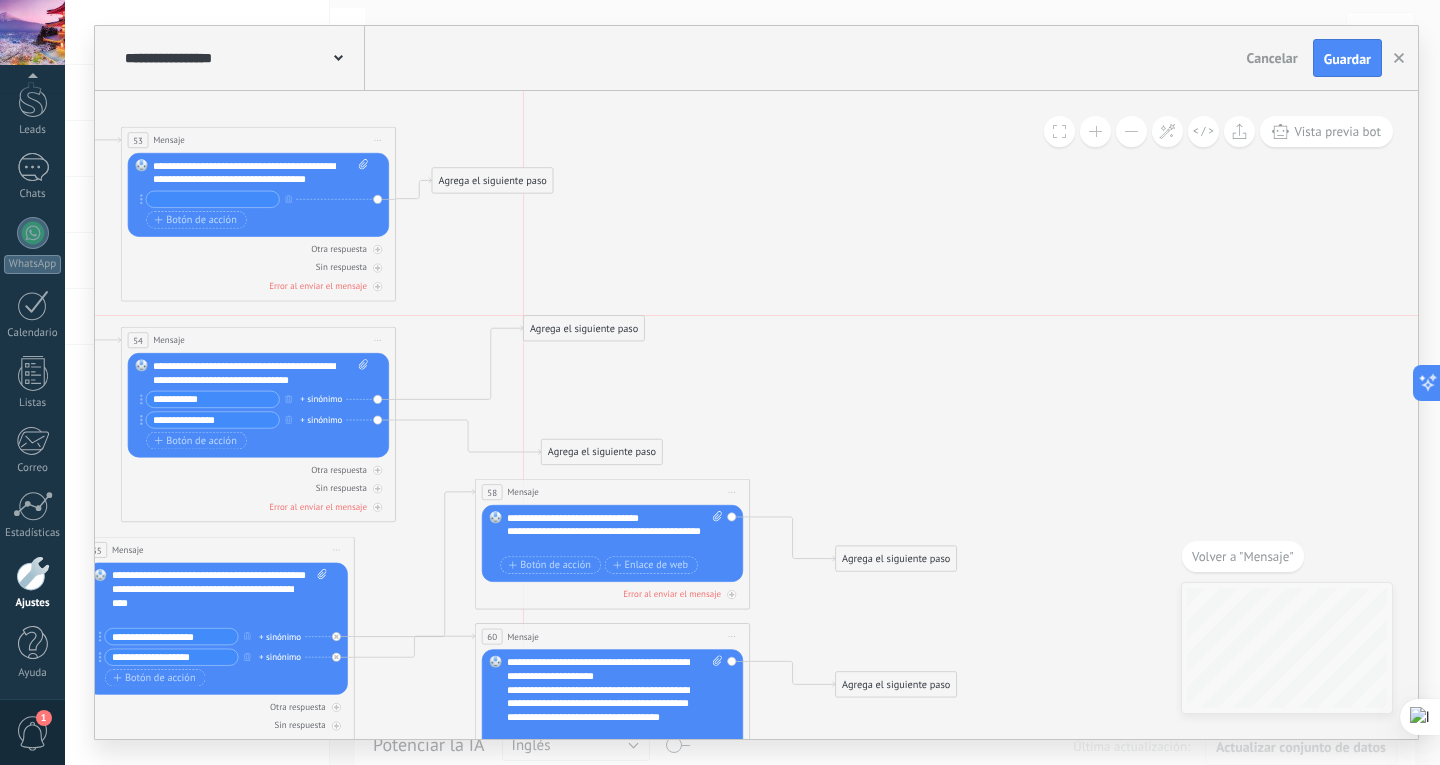 drag, startPoint x: 569, startPoint y: 391, endPoint x: 570, endPoint y: 325, distance: 66.007576 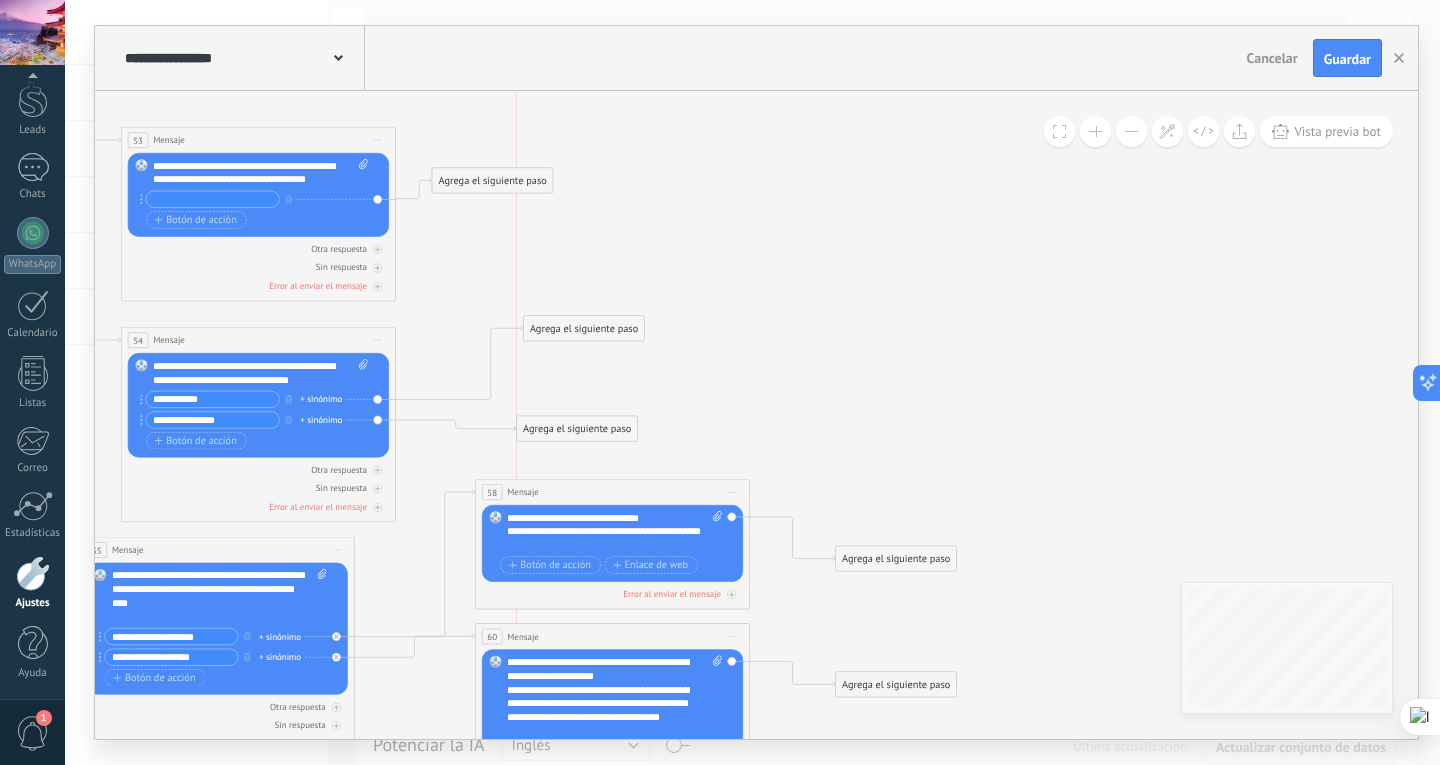drag, startPoint x: 584, startPoint y: 443, endPoint x: 556, endPoint y: 427, distance: 32.24903 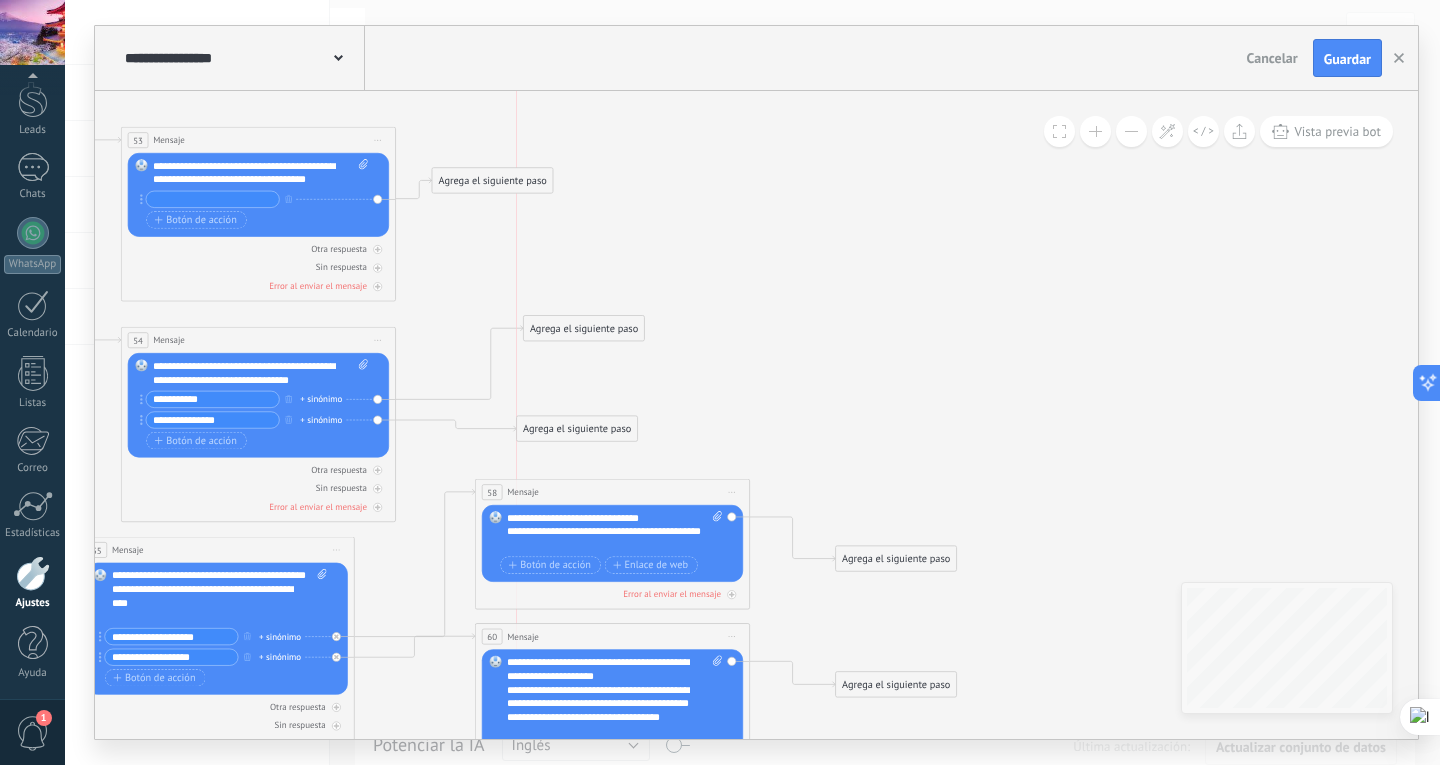 click on "Agrega el siguiente paso" at bounding box center (577, 429) 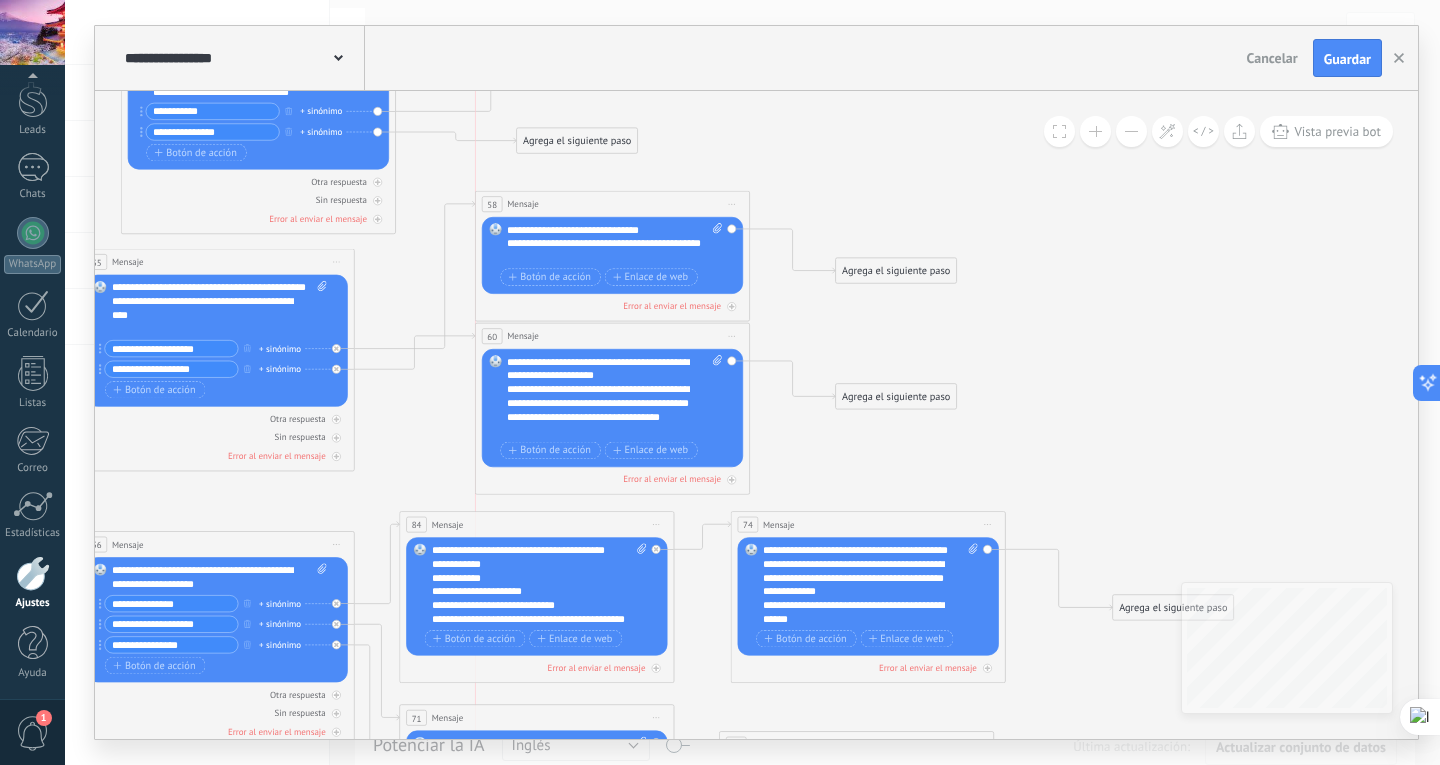 drag, startPoint x: 598, startPoint y: 348, endPoint x: 594, endPoint y: 337, distance: 11.7046995 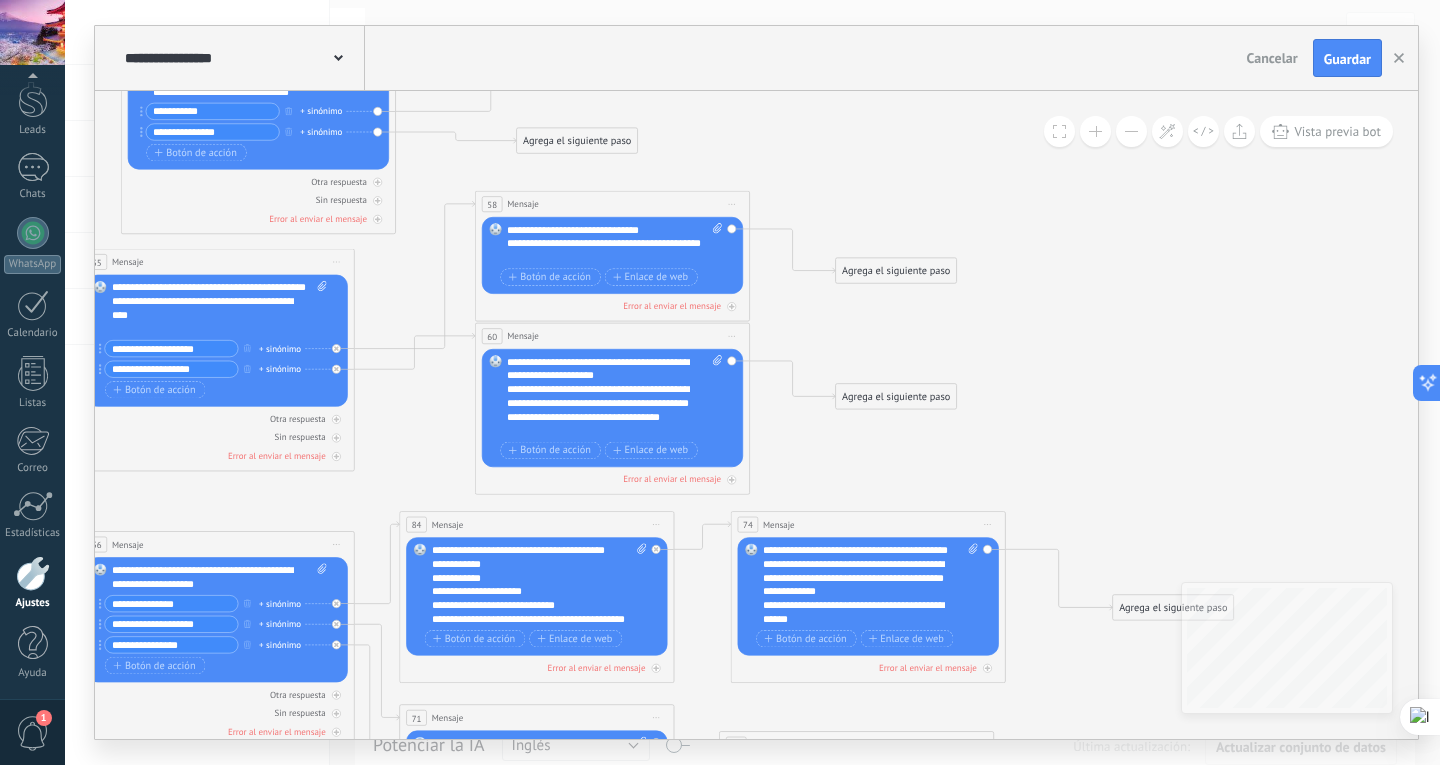 click 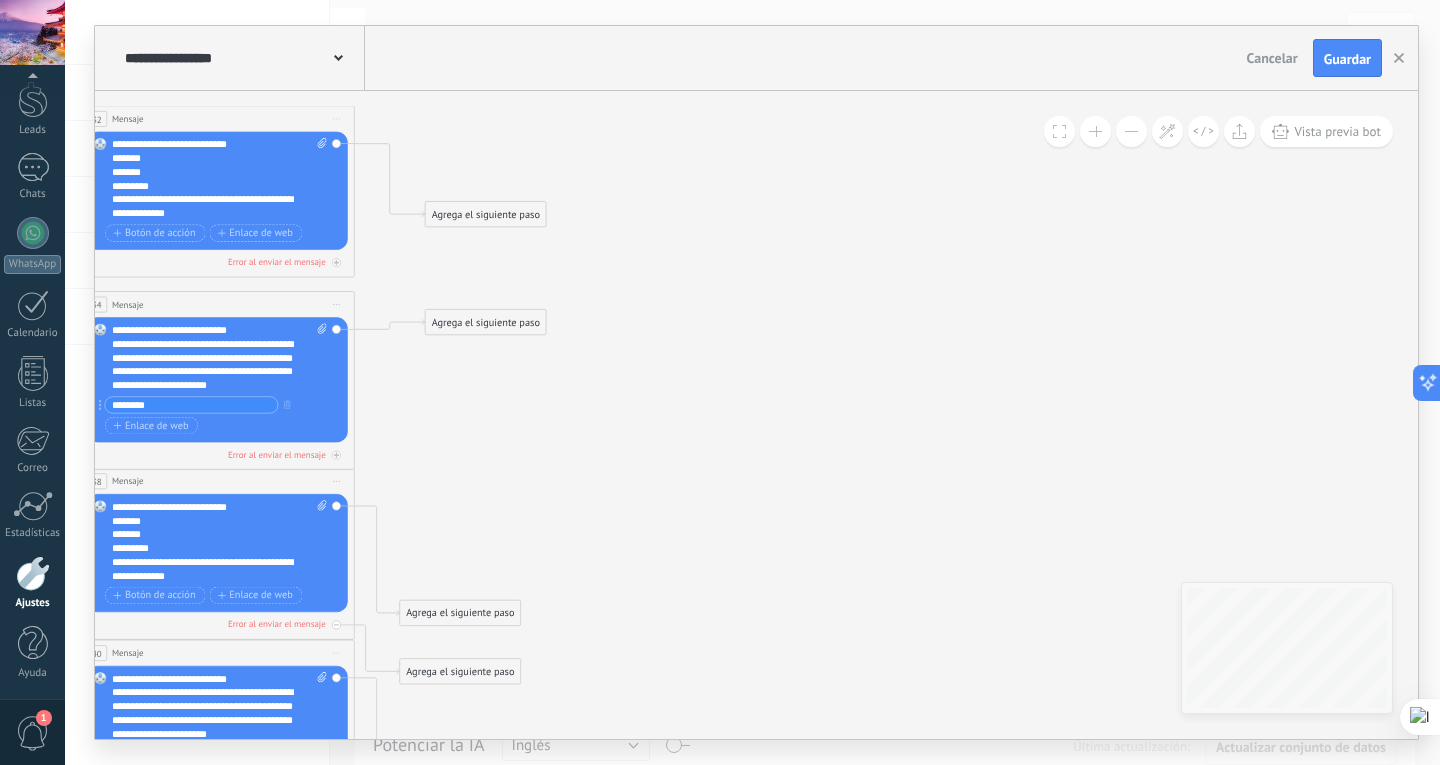 drag, startPoint x: 1173, startPoint y: 749, endPoint x: 805, endPoint y: 691, distance: 372.5426 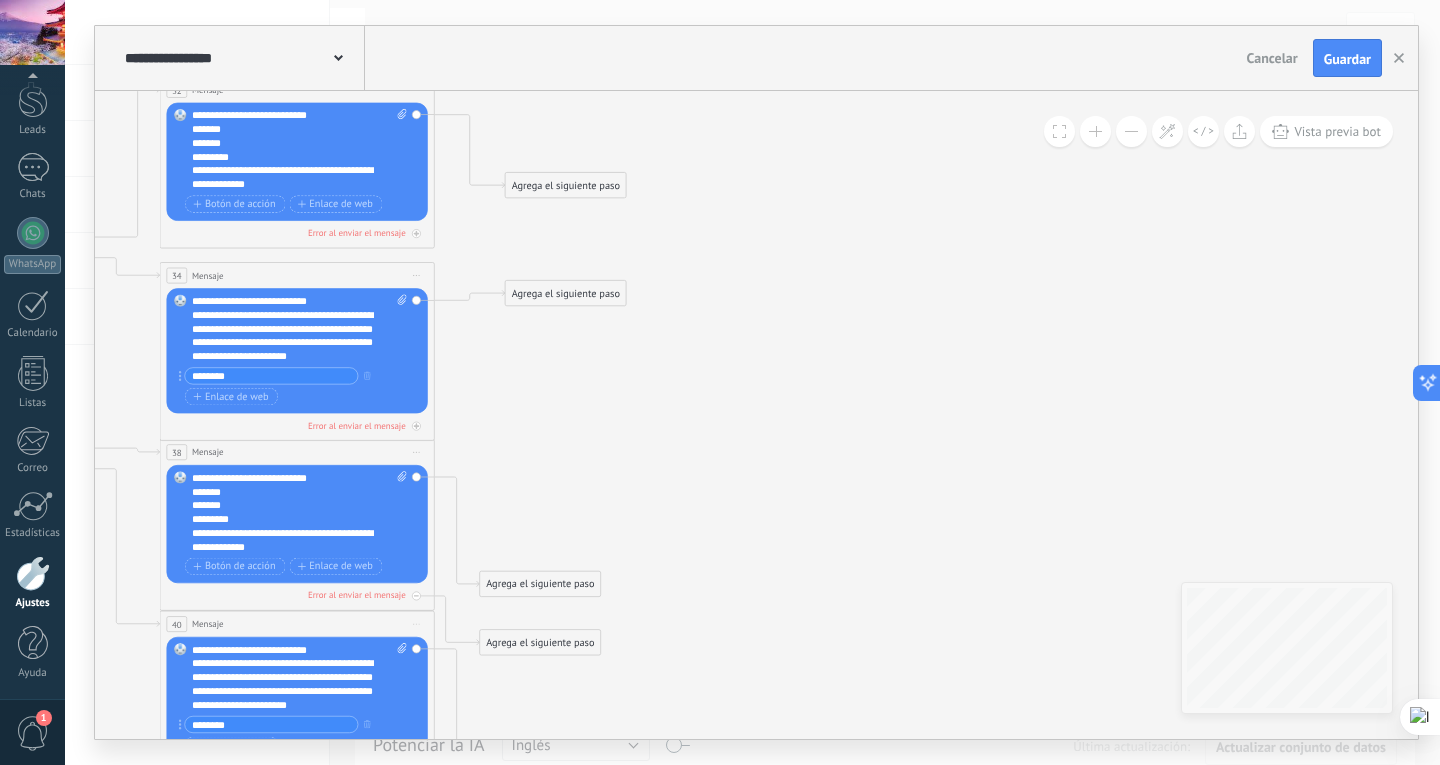 drag, startPoint x: 614, startPoint y: 648, endPoint x: 1079, endPoint y: 600, distance: 467.47086 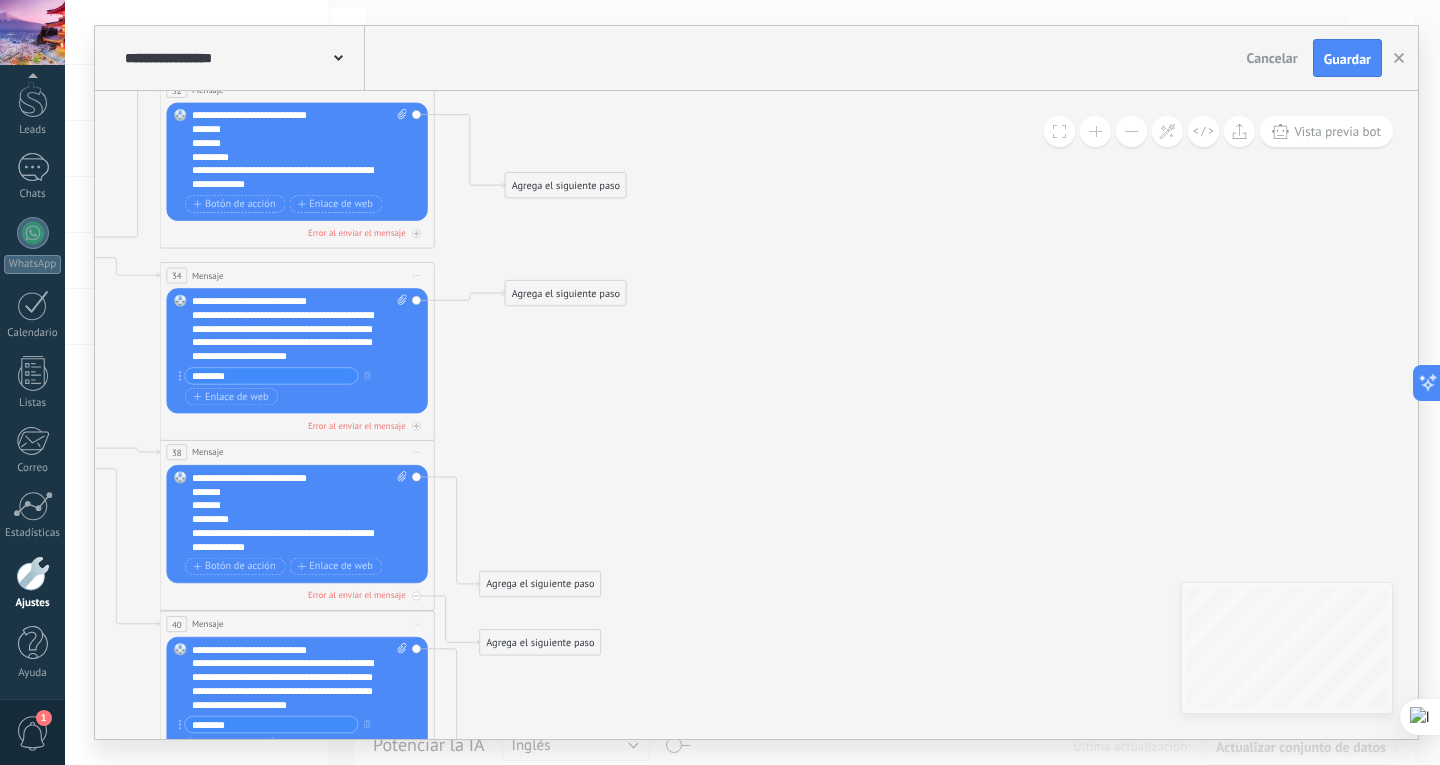 click 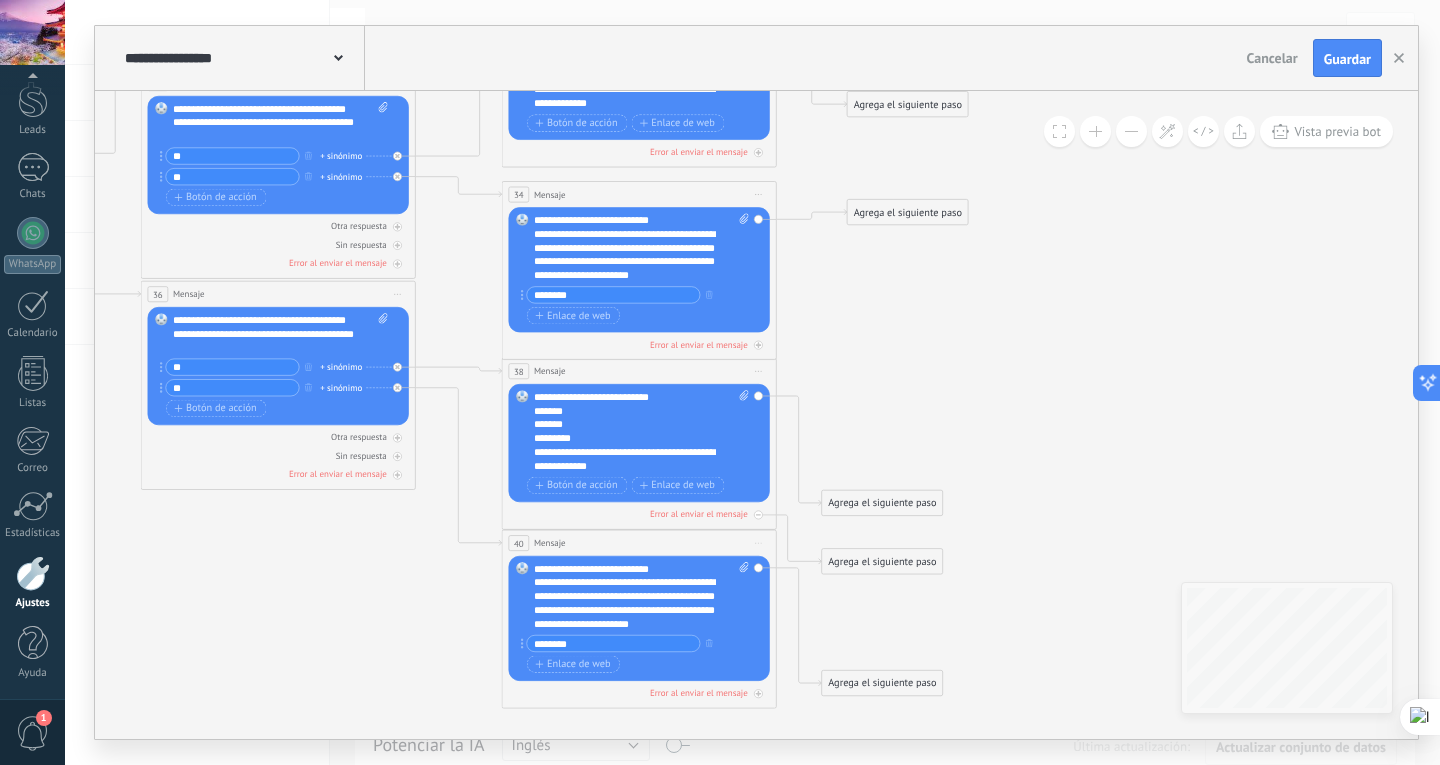 drag, startPoint x: 929, startPoint y: 366, endPoint x: 878, endPoint y: 310, distance: 75.74299 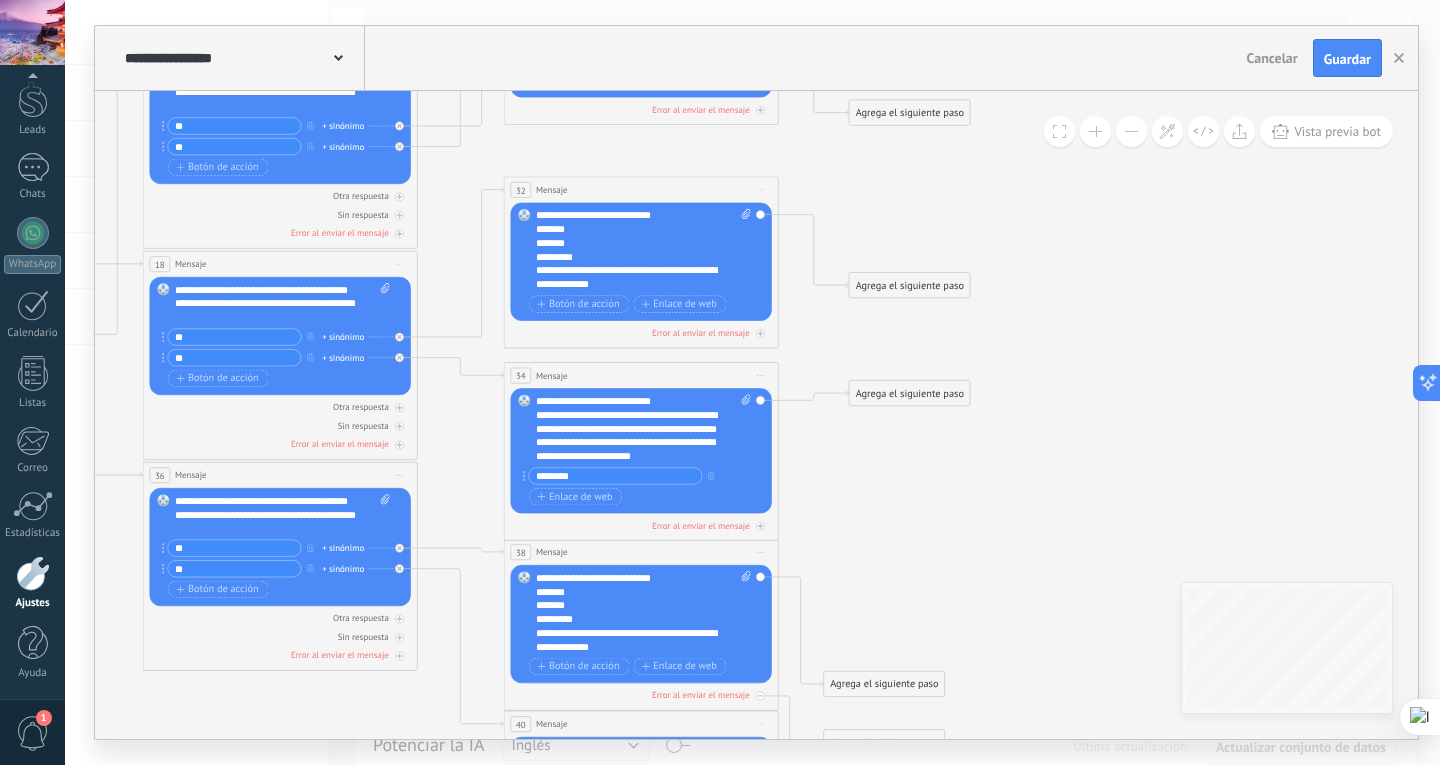 drag, startPoint x: 895, startPoint y: 341, endPoint x: 903, endPoint y: 536, distance: 195.16403 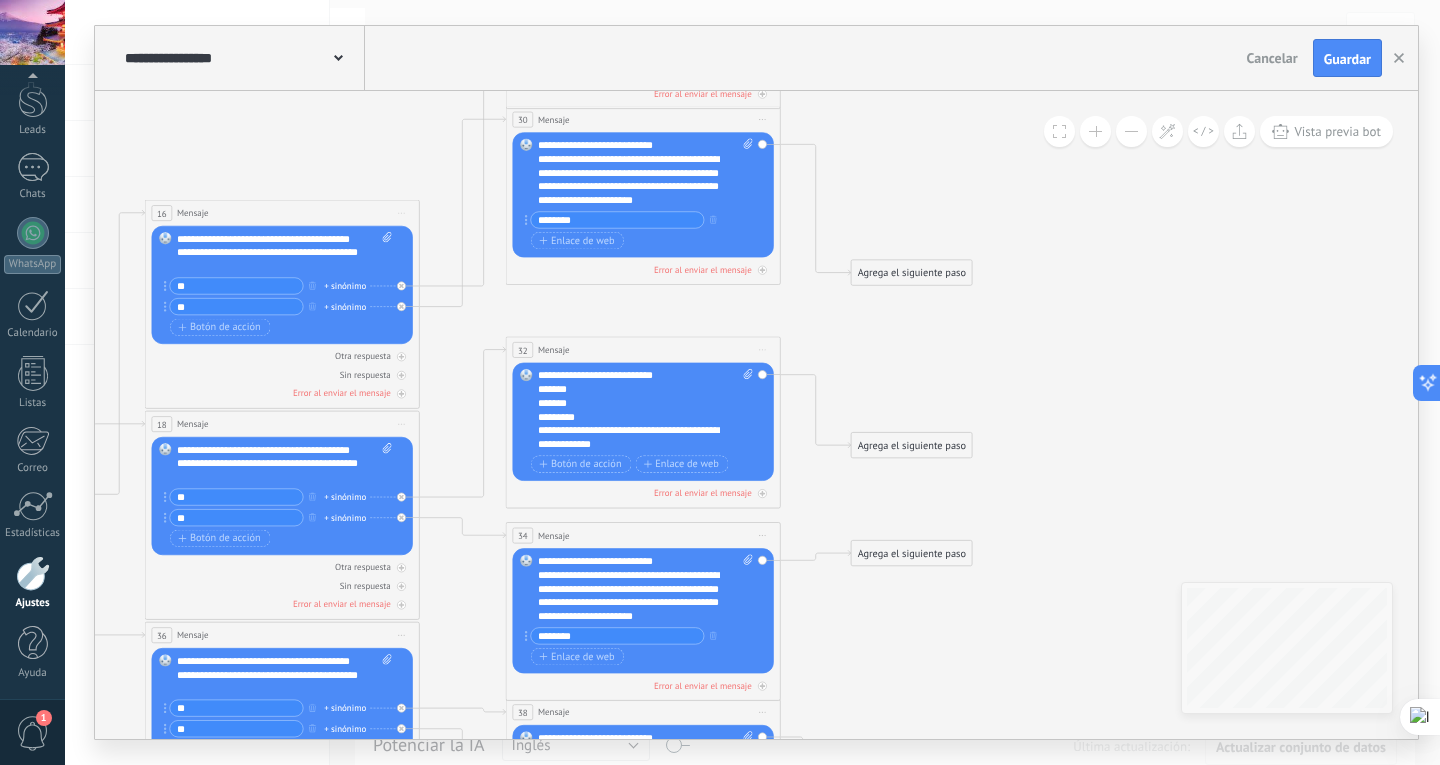 click at bounding box center [1131, 131] 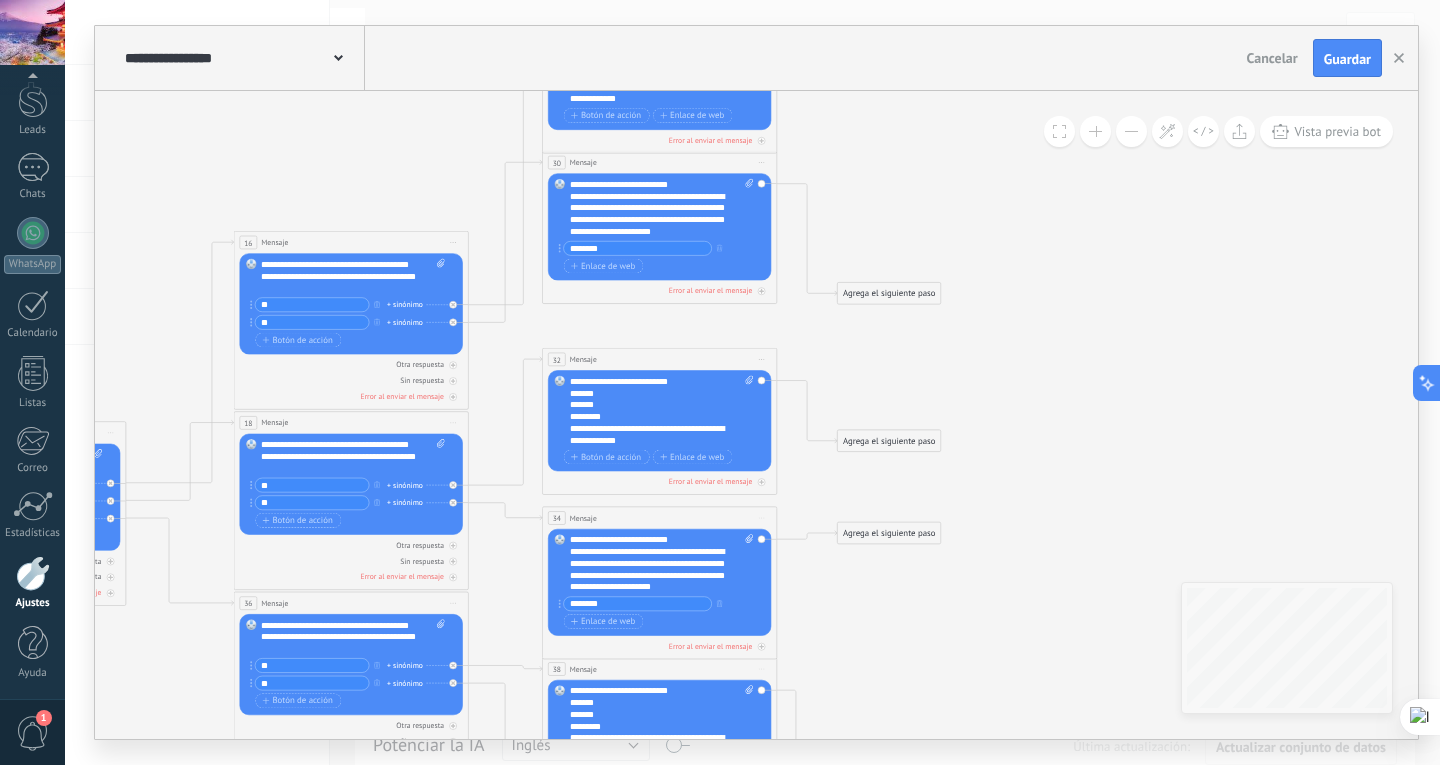 click at bounding box center [1131, 131] 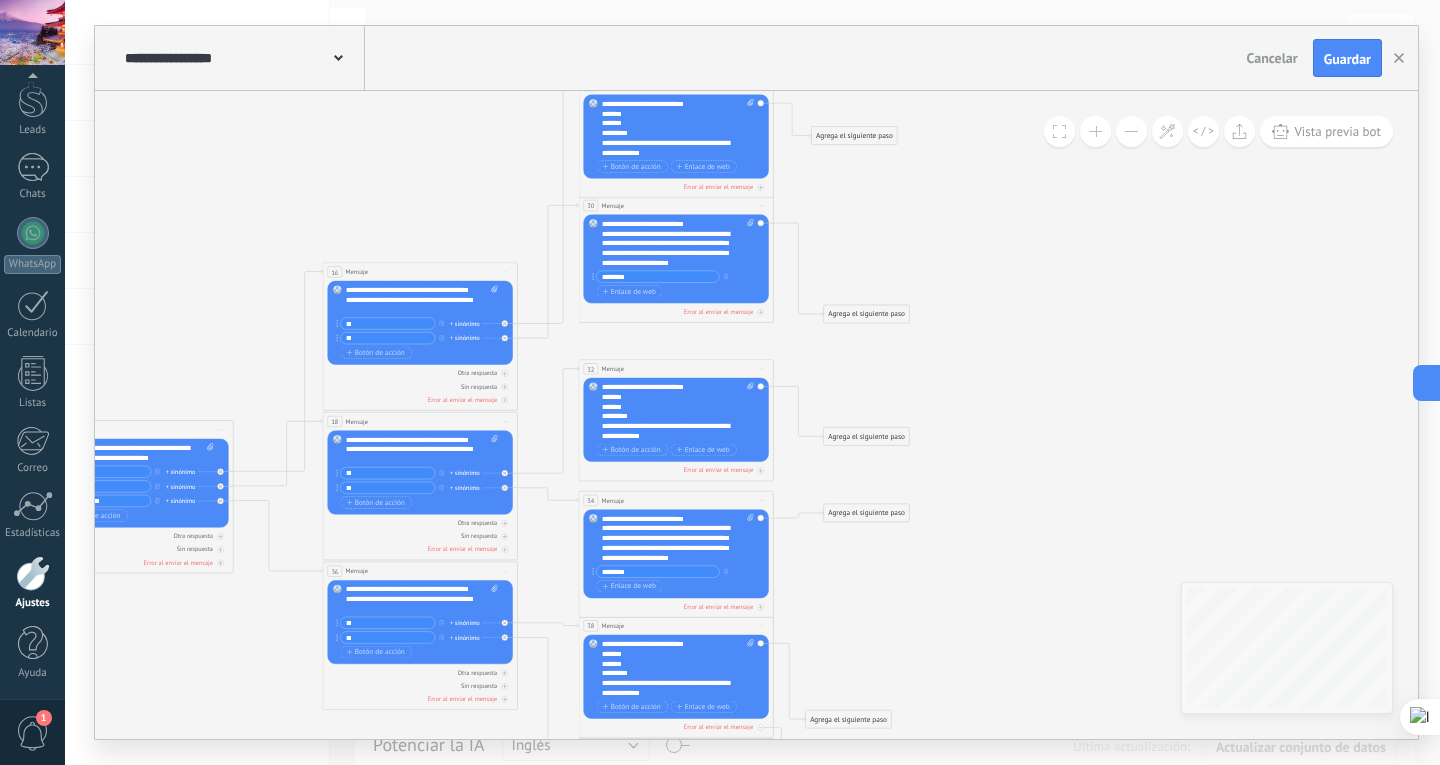 click at bounding box center (1131, 131) 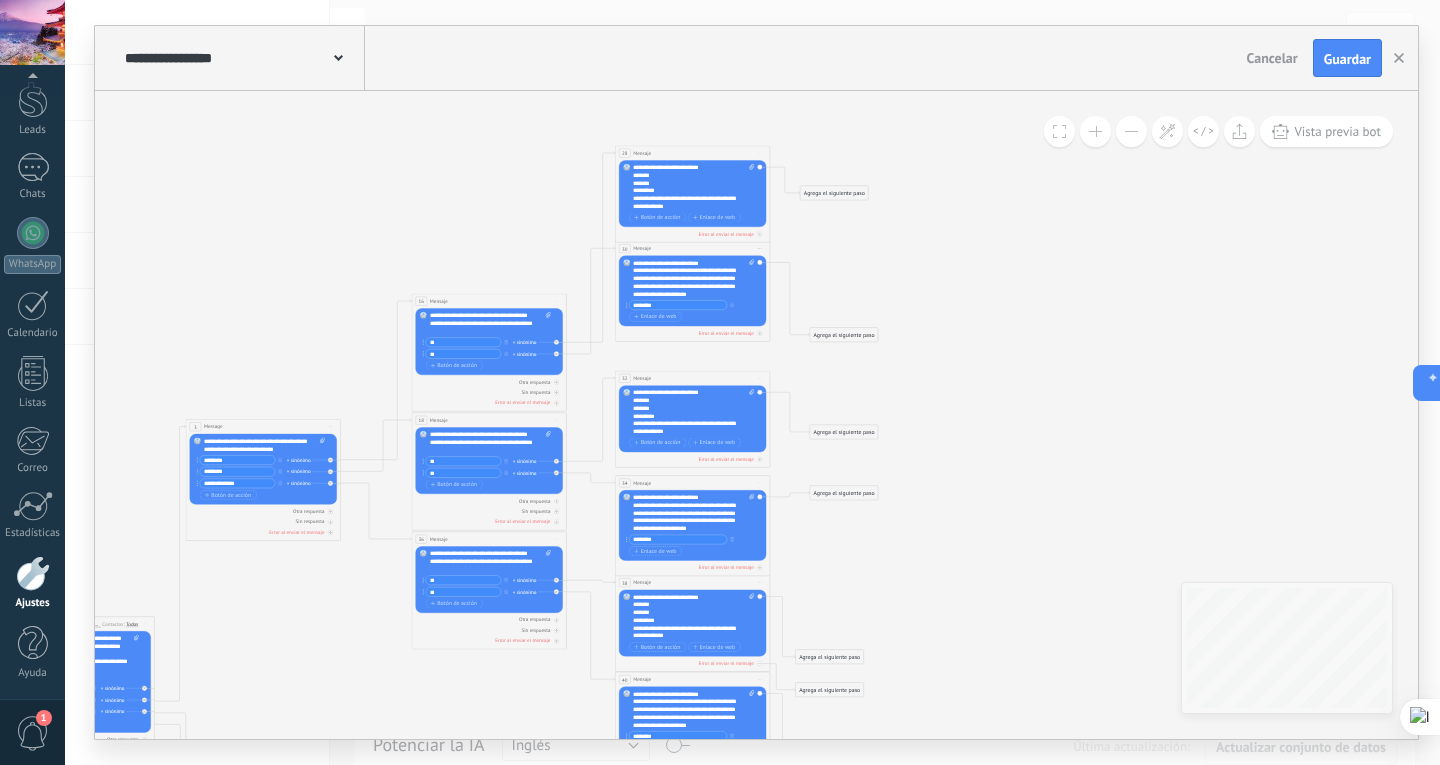 click at bounding box center [1131, 131] 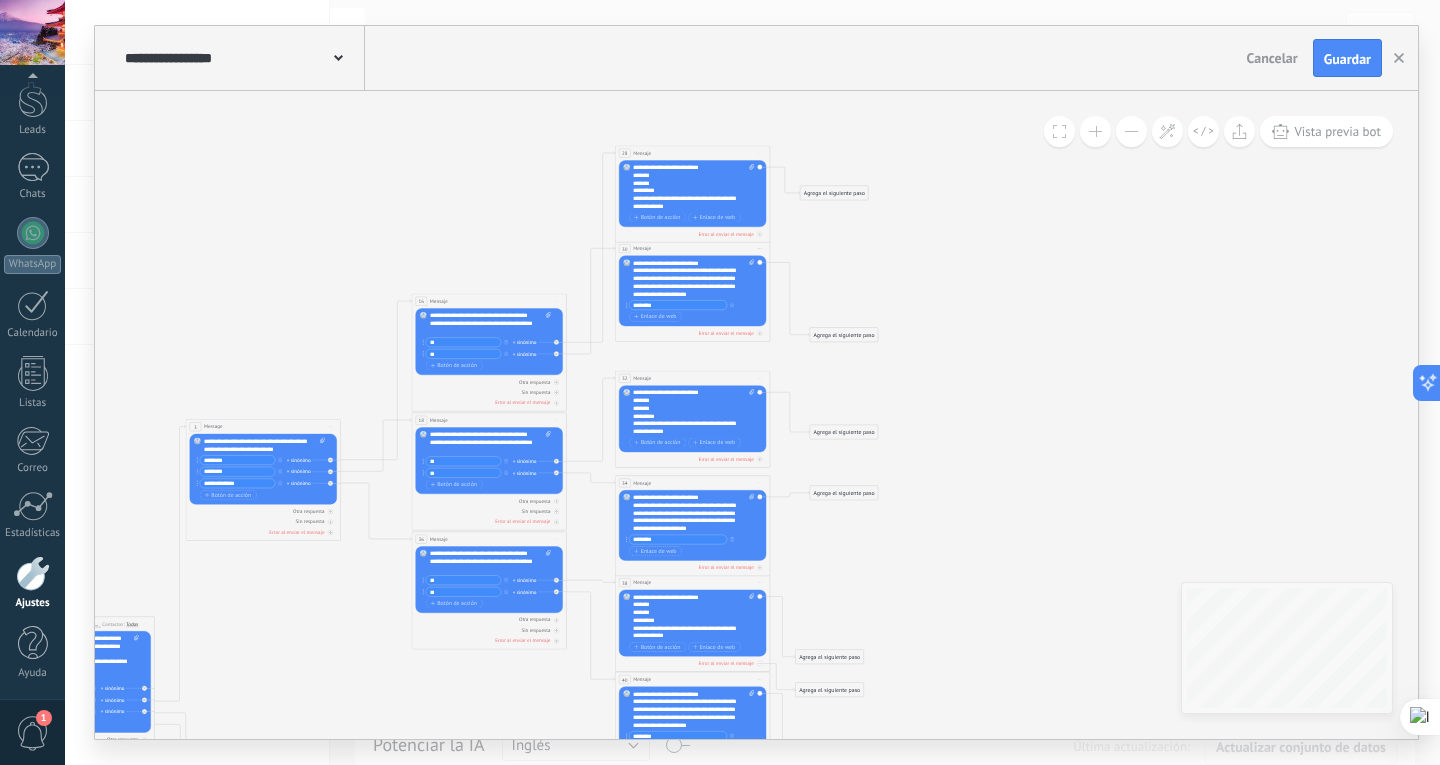 click at bounding box center [1131, 131] 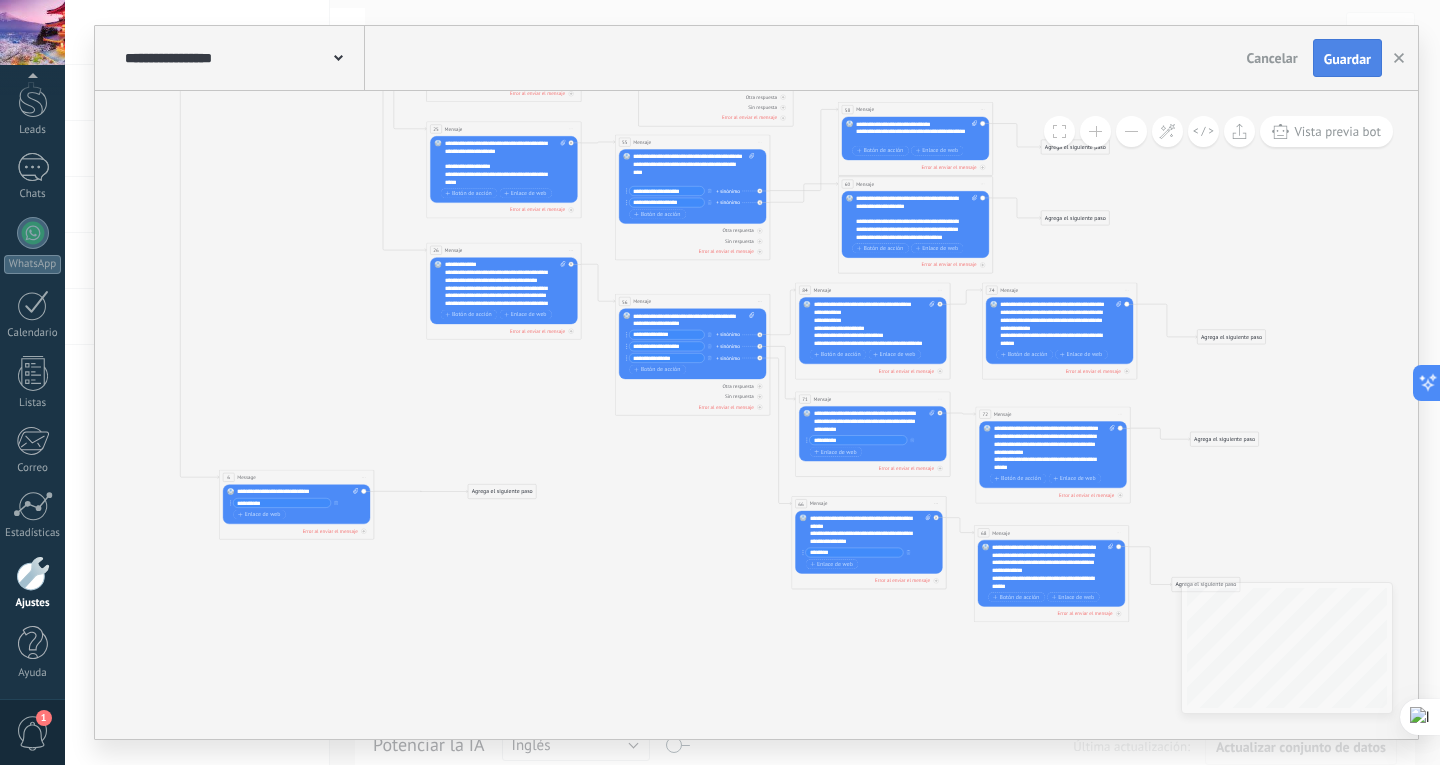 click on "Guardar" at bounding box center [1347, 59] 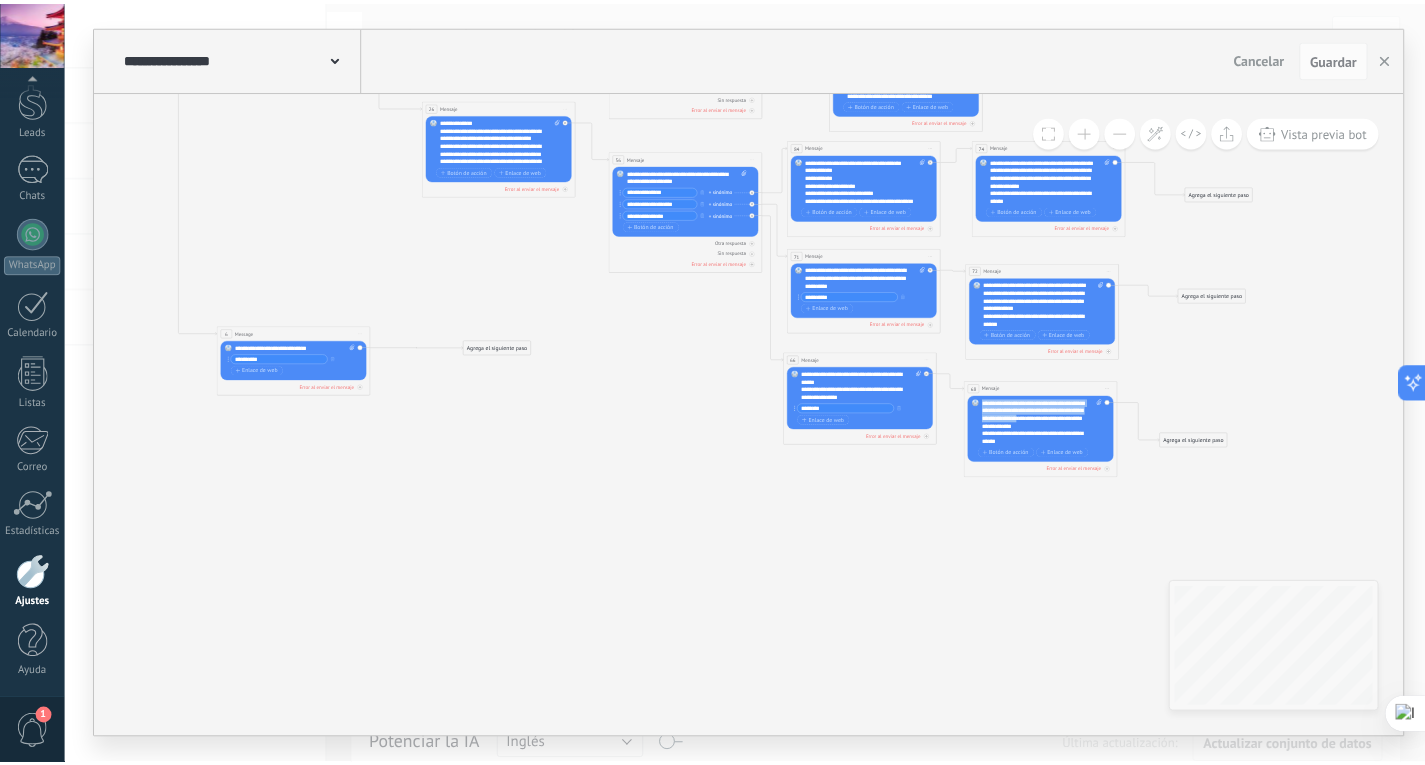 scroll, scrollTop: 20, scrollLeft: 0, axis: vertical 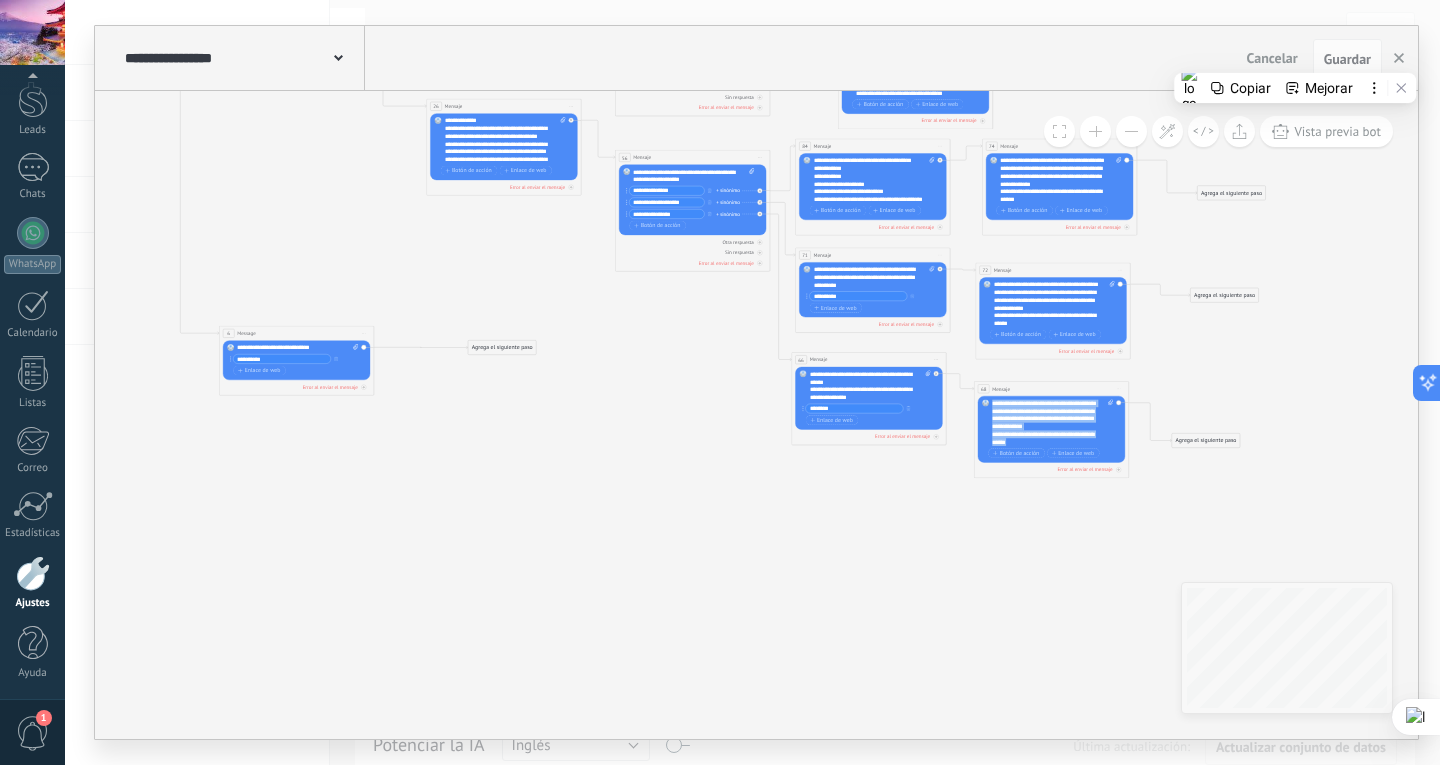 drag, startPoint x: 993, startPoint y: 403, endPoint x: 1050, endPoint y: 443, distance: 69.63476 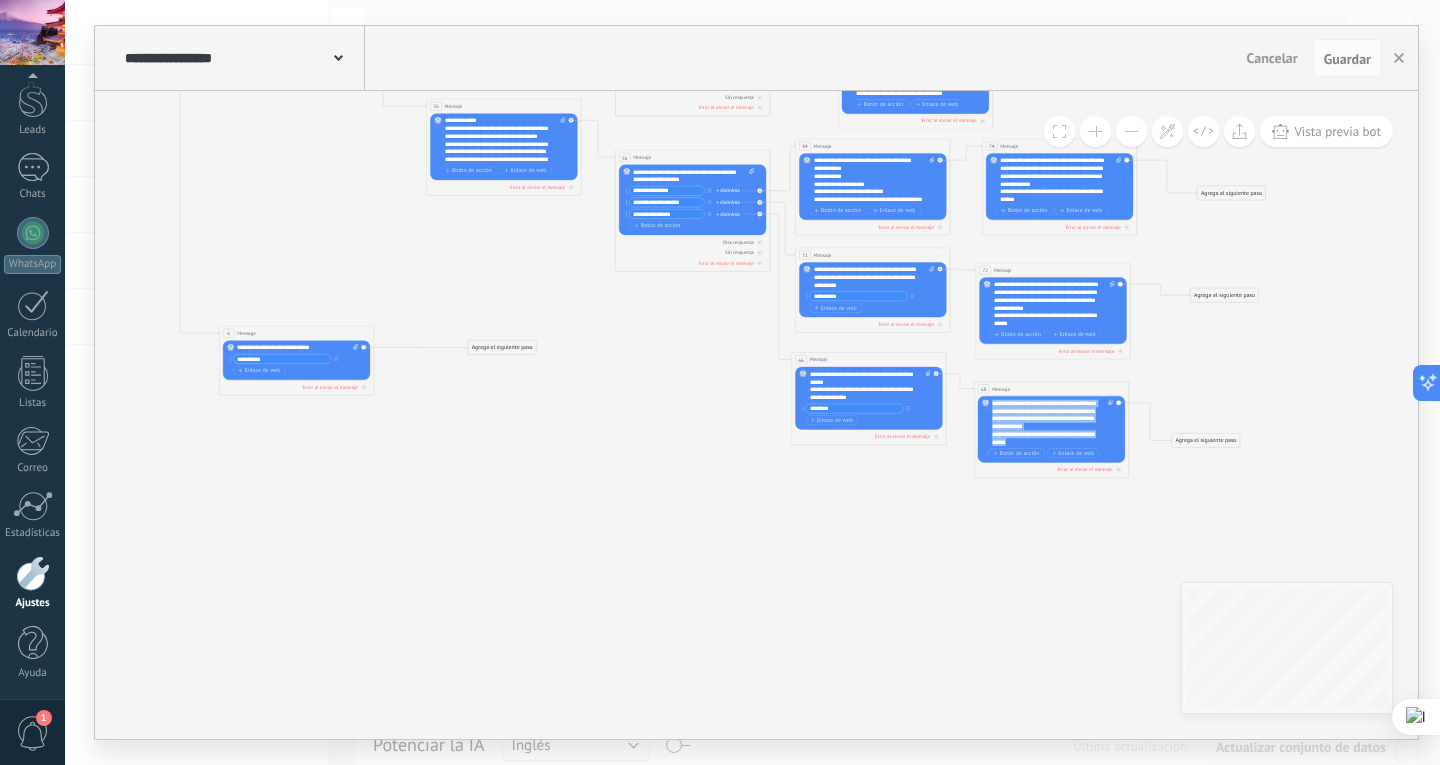 copy on "**********" 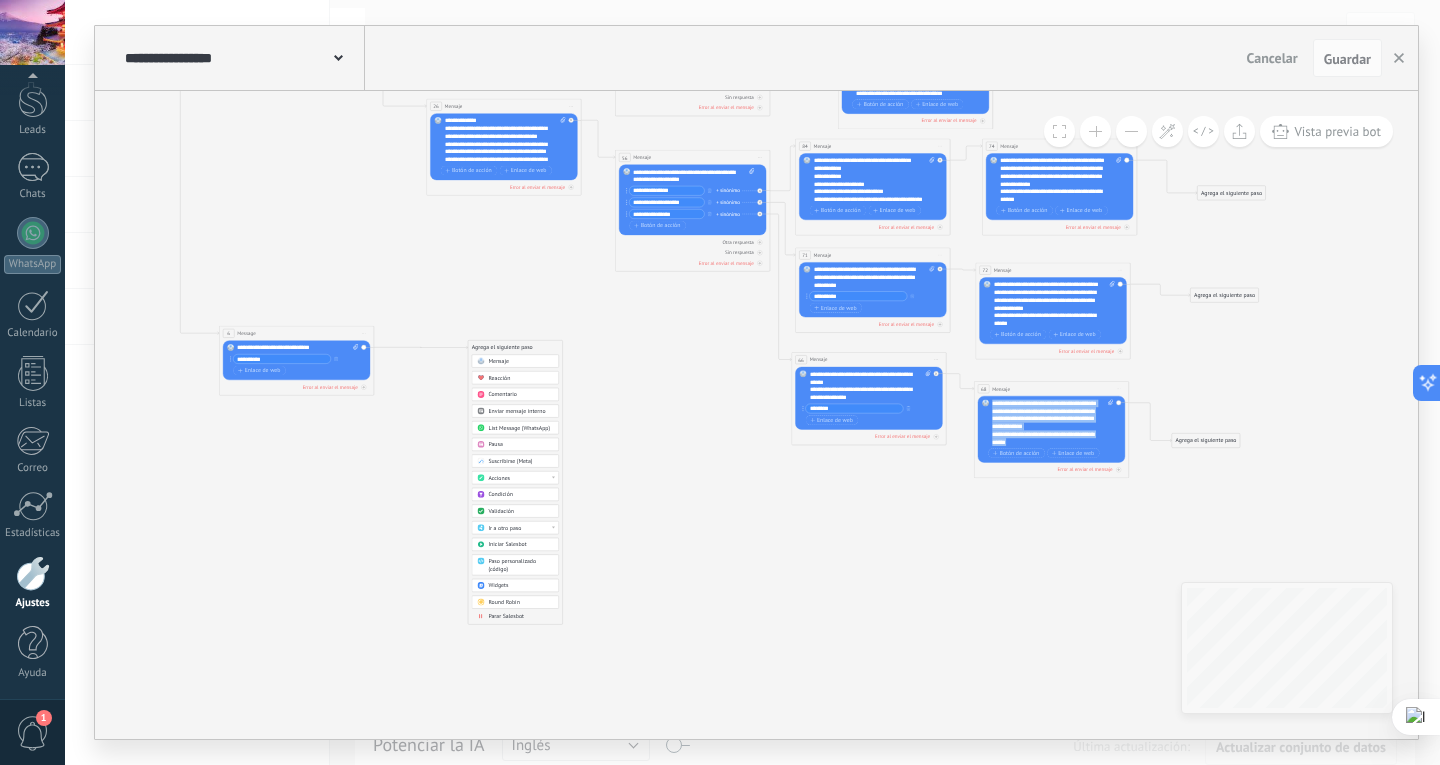 click on "Mensaje" at bounding box center (520, 362) 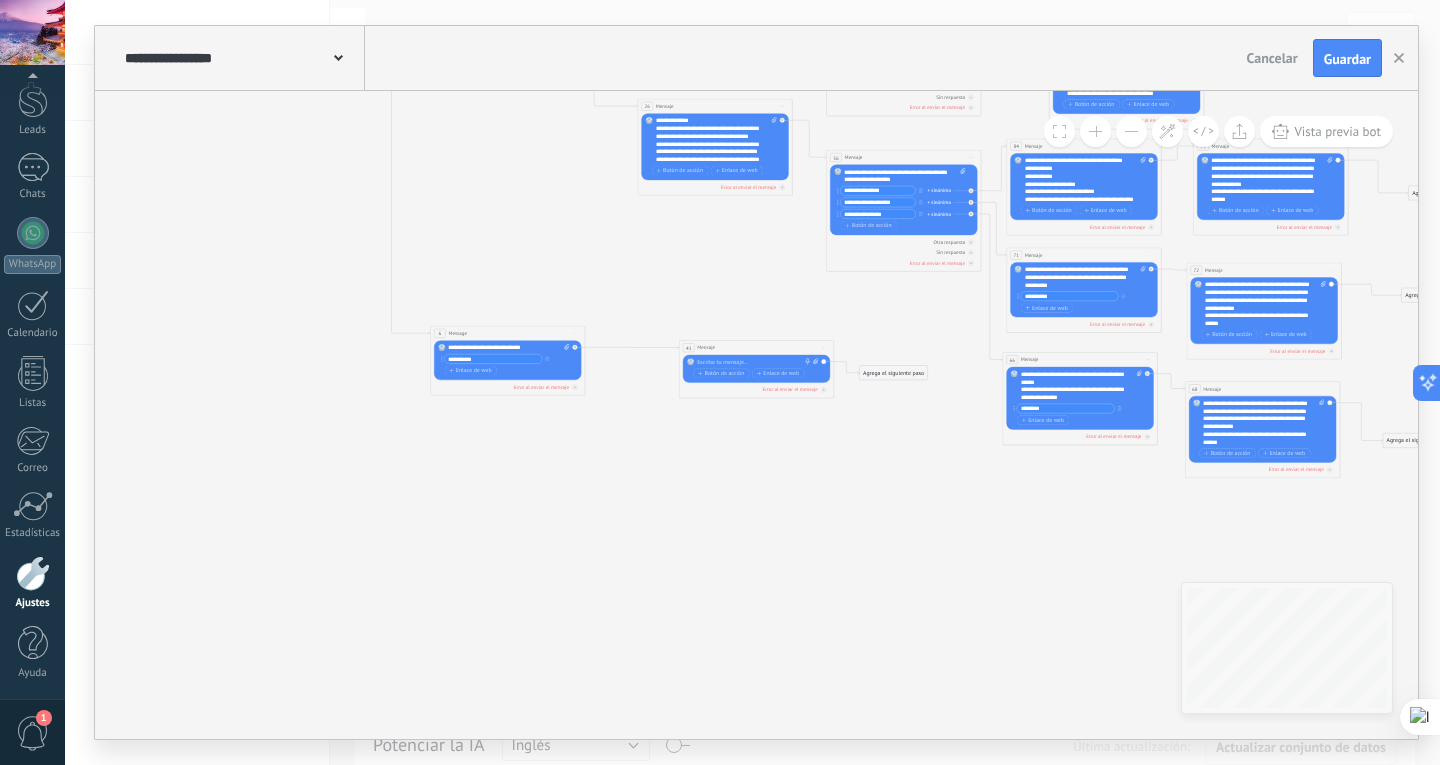 click at bounding box center (754, 362) 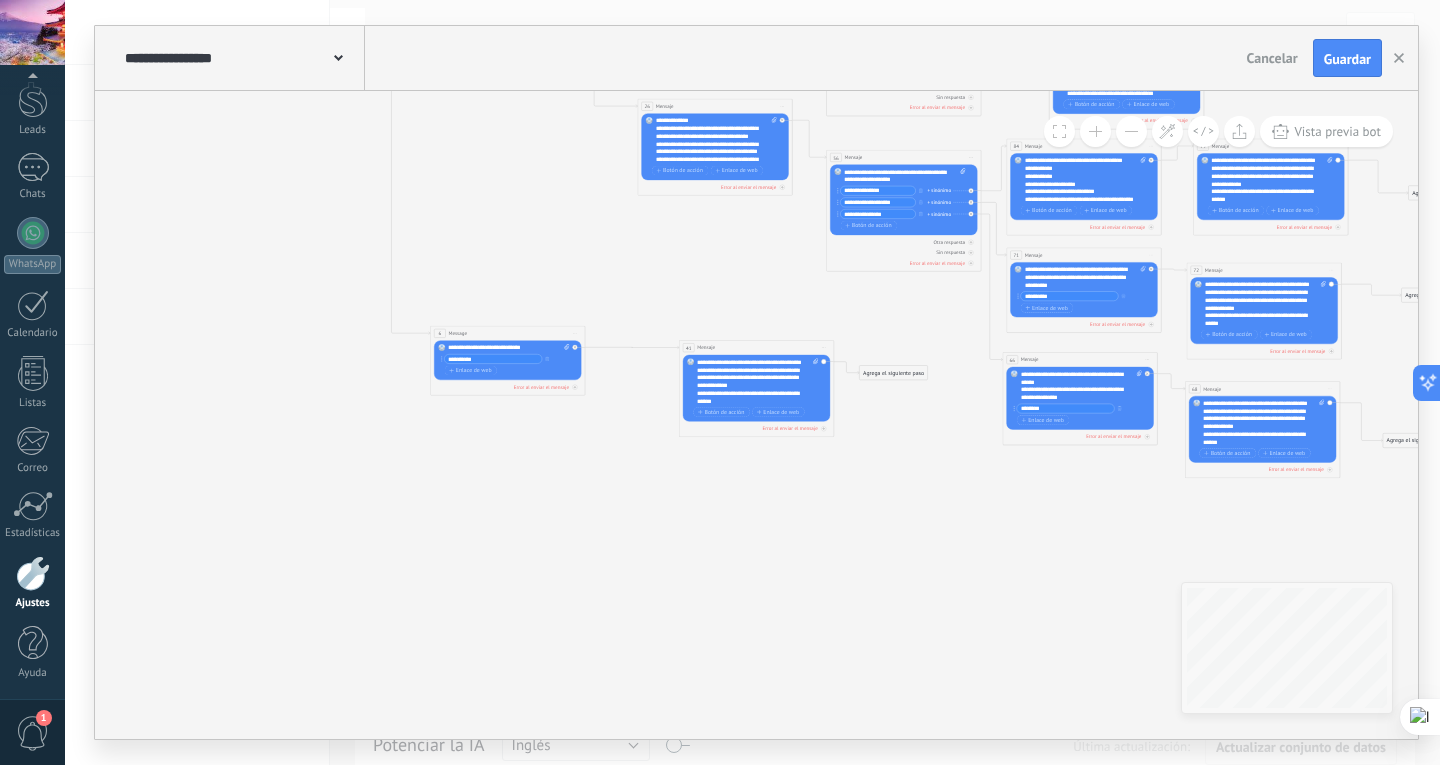 click 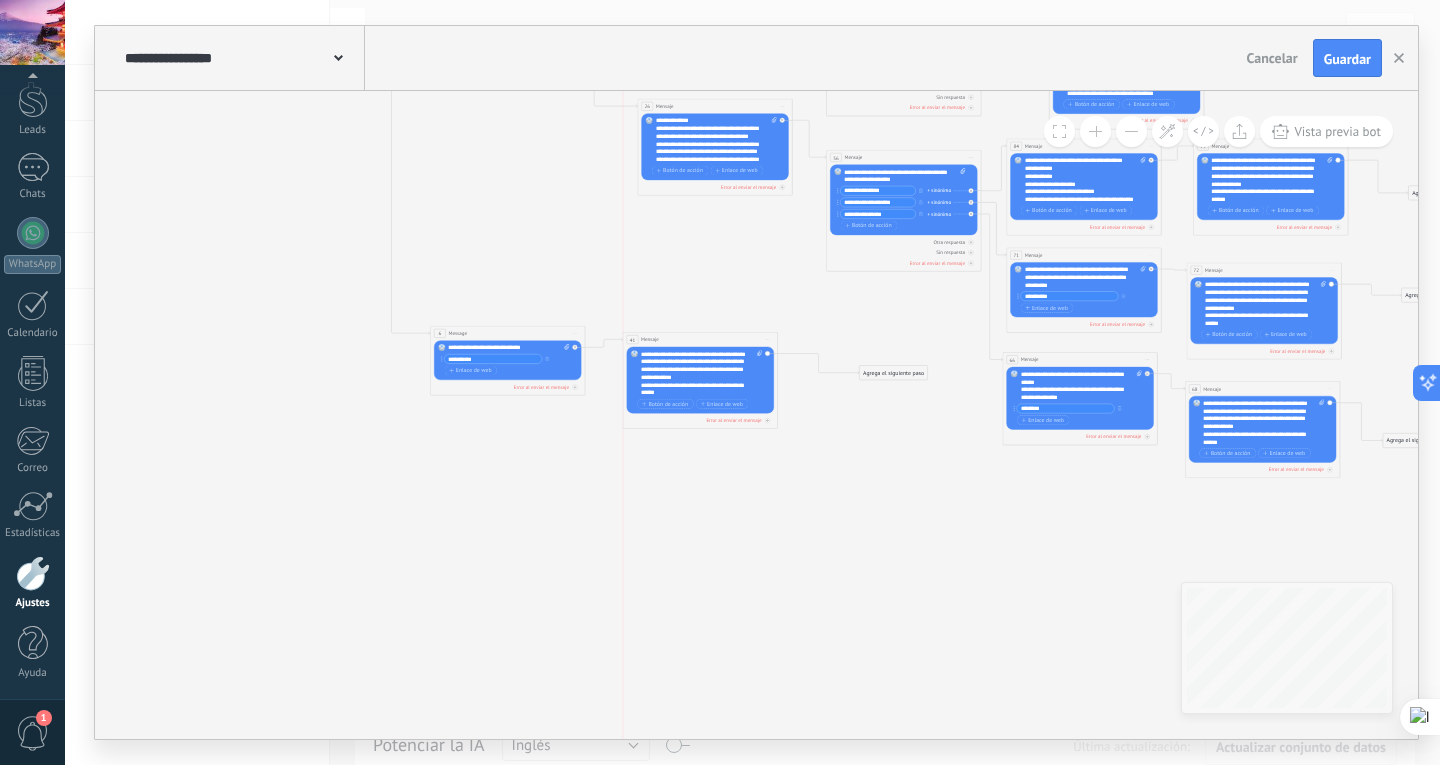 drag, startPoint x: 749, startPoint y: 344, endPoint x: 702, endPoint y: 336, distance: 47.67599 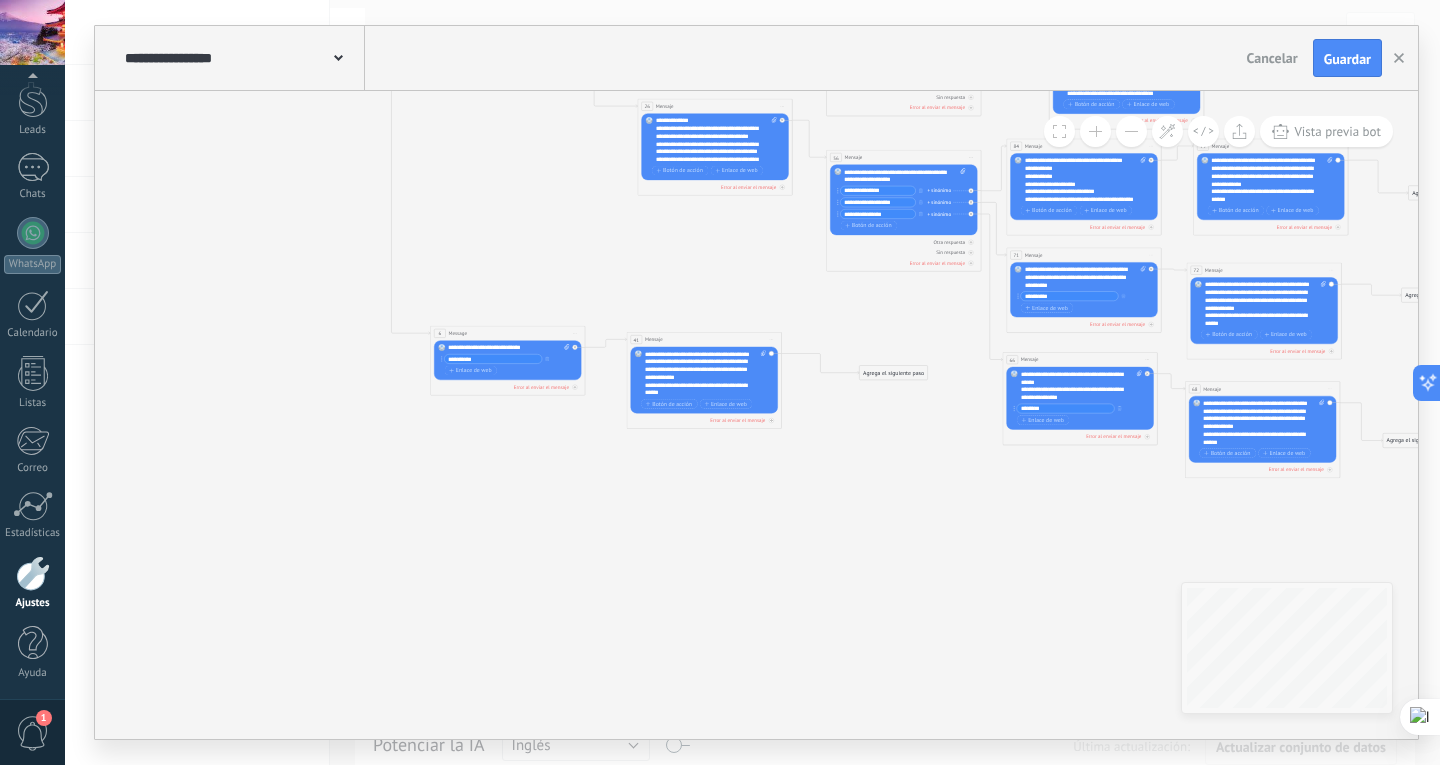 drag, startPoint x: 806, startPoint y: 321, endPoint x: 823, endPoint y: 325, distance: 17.464249 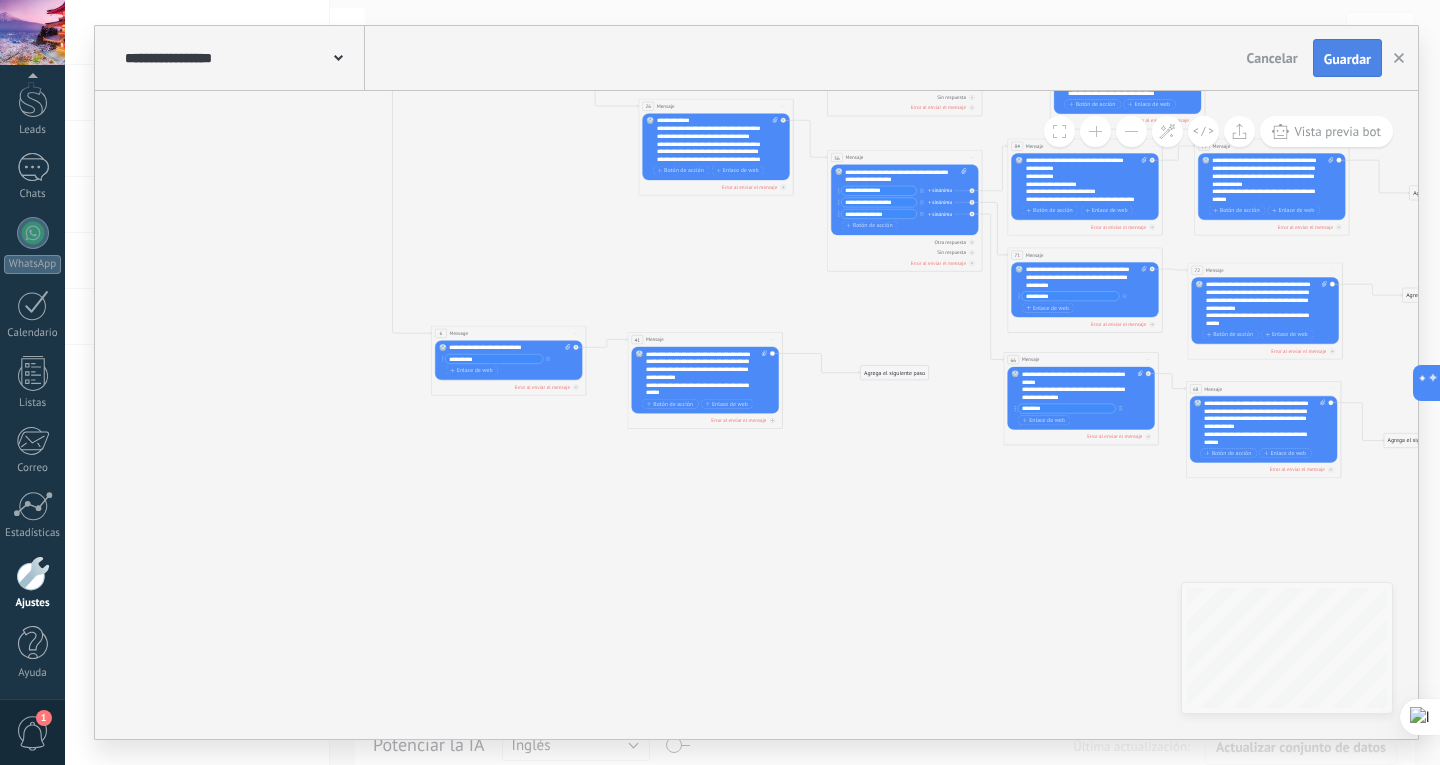 click on "Guardar" at bounding box center (1347, 59) 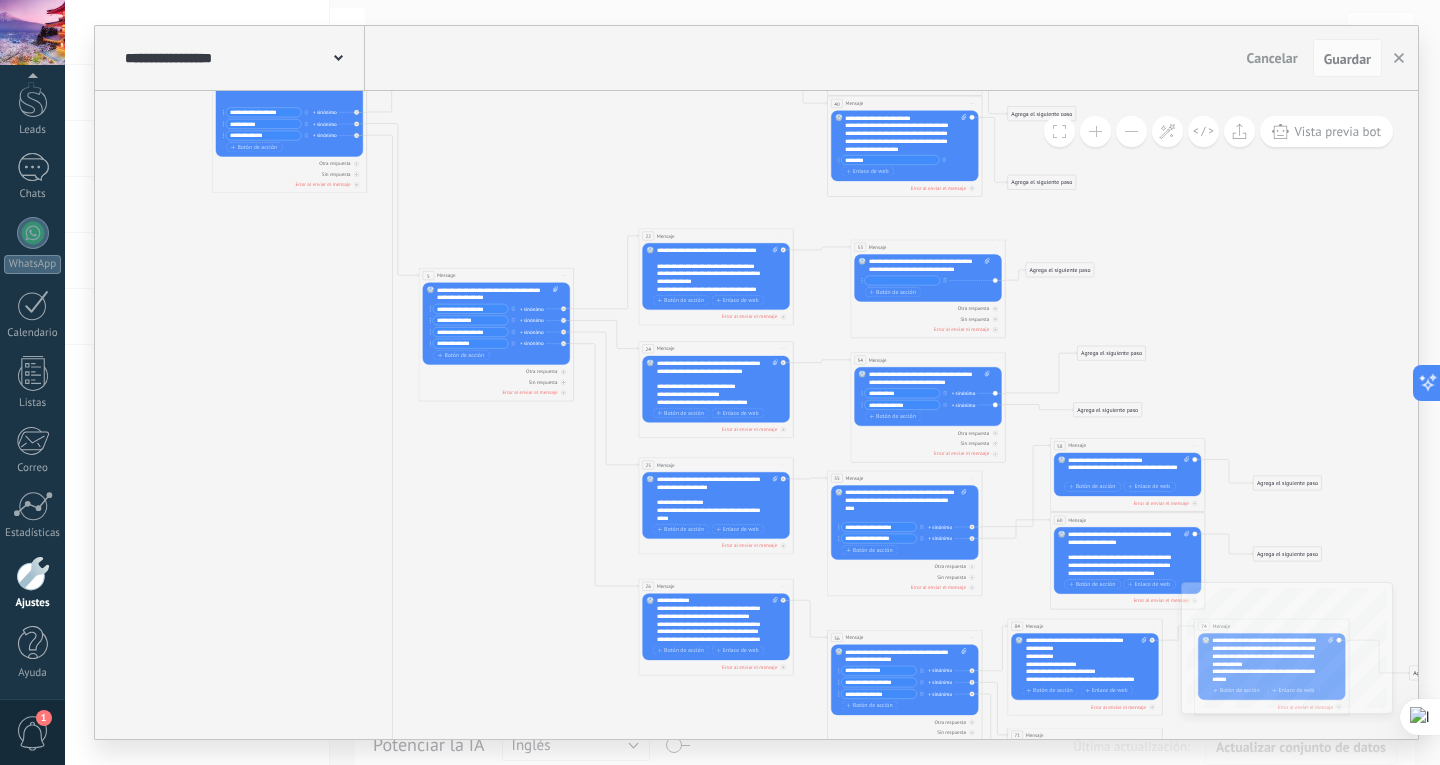 click on "Ajustes" at bounding box center [32, 583] 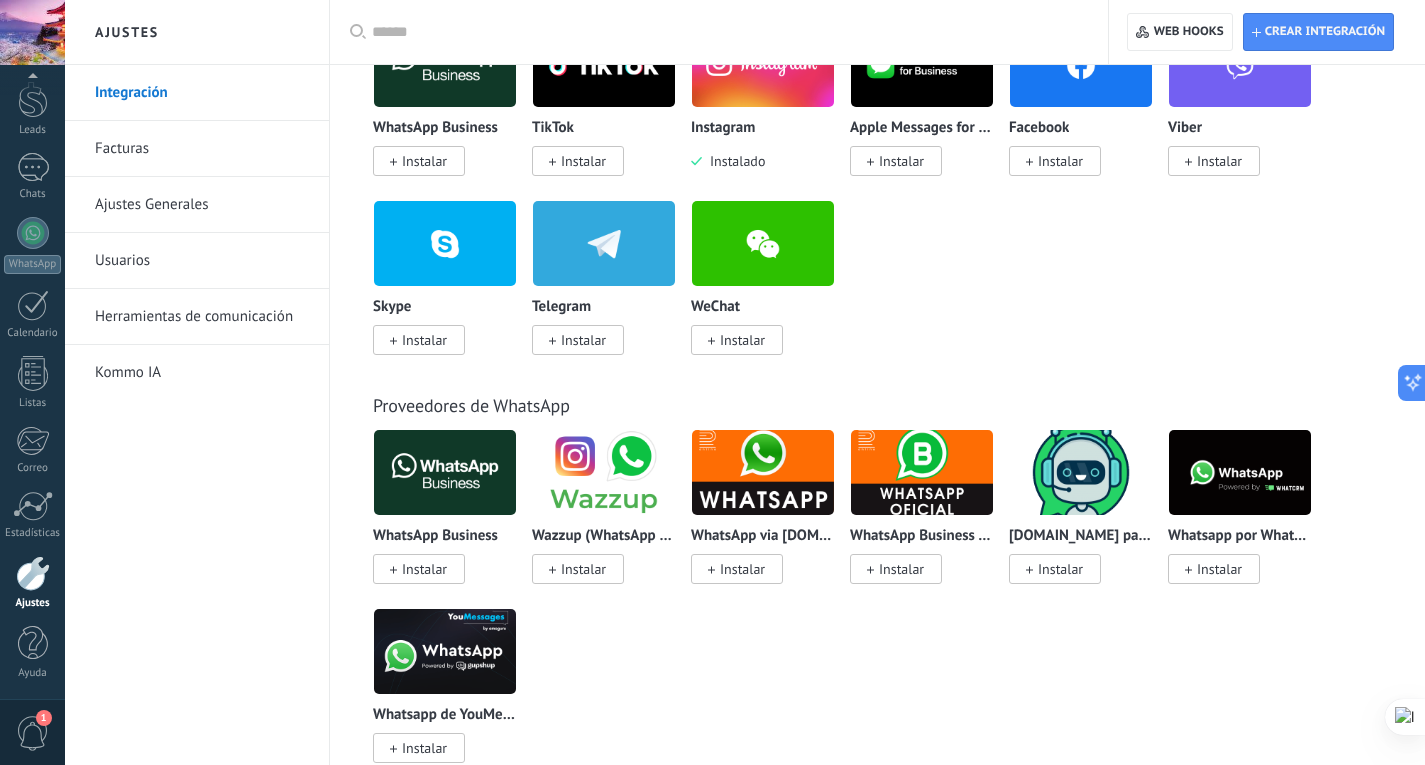 scroll, scrollTop: 600, scrollLeft: 0, axis: vertical 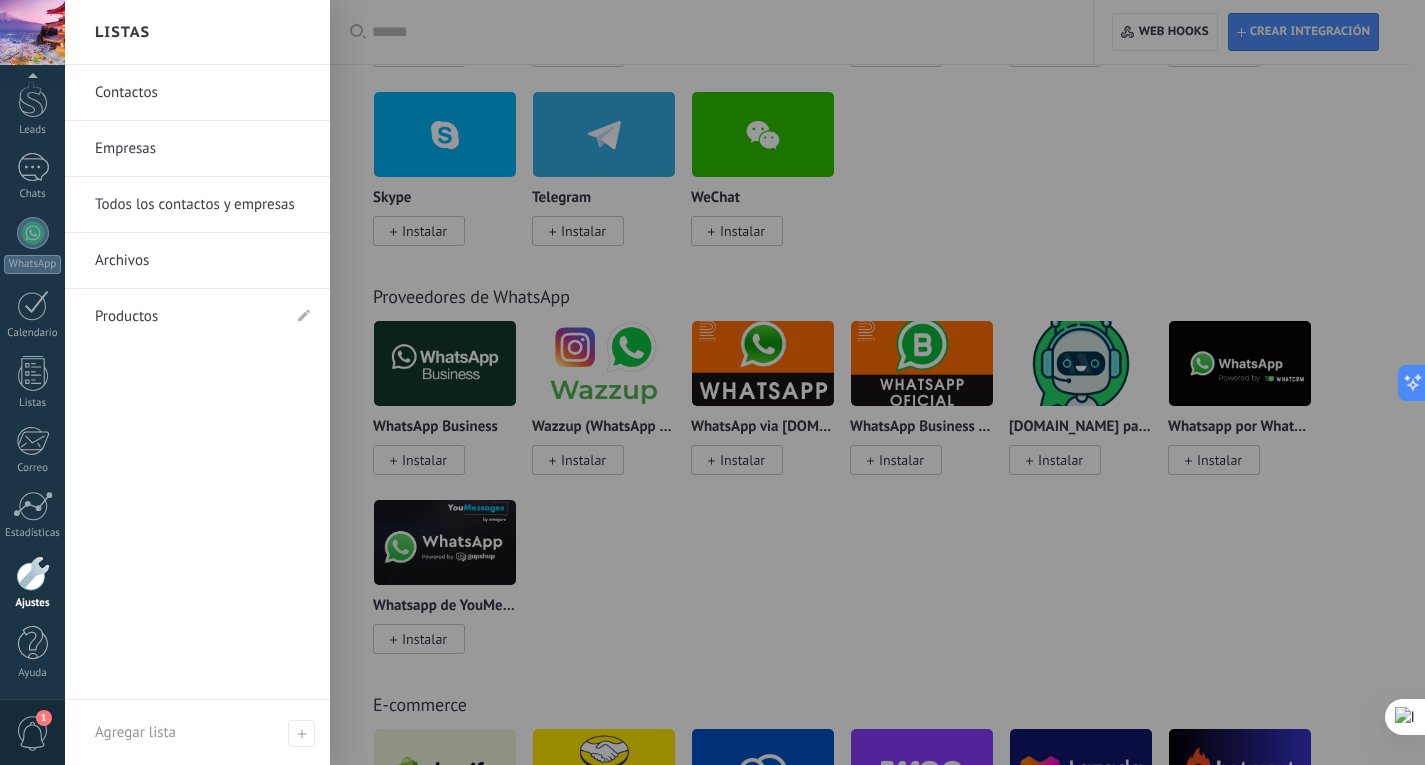 click at bounding box center [33, 573] 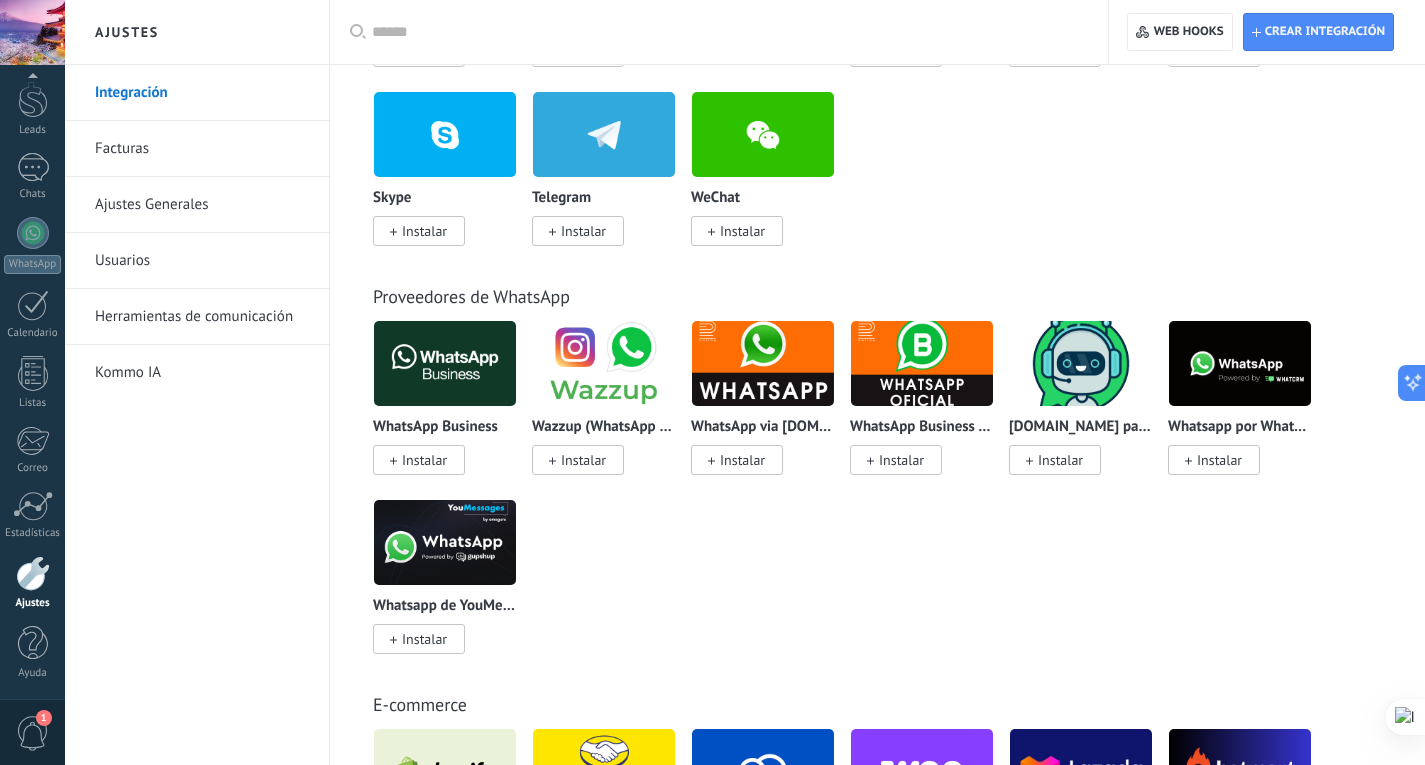 click on "Herramientas de comunicación" at bounding box center (202, 317) 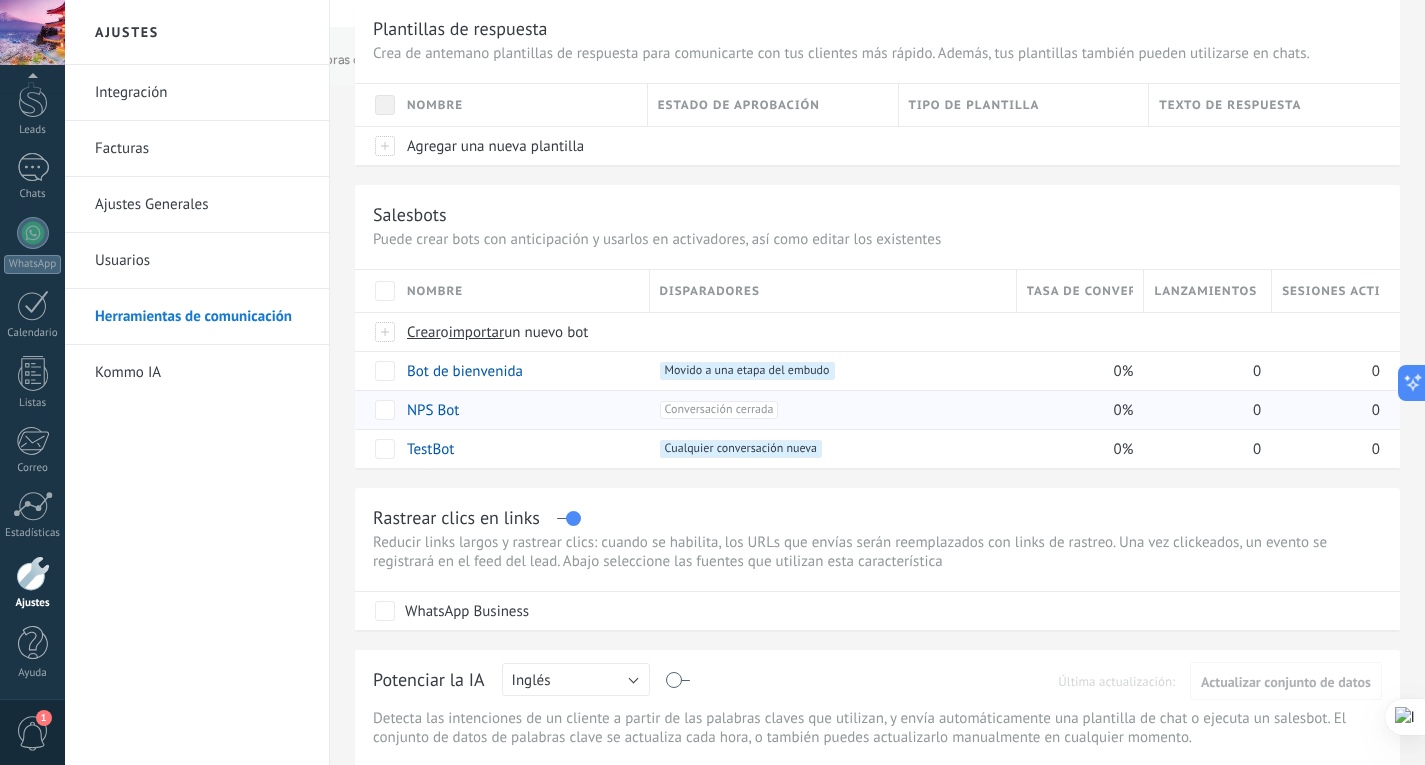 scroll, scrollTop: 100, scrollLeft: 0, axis: vertical 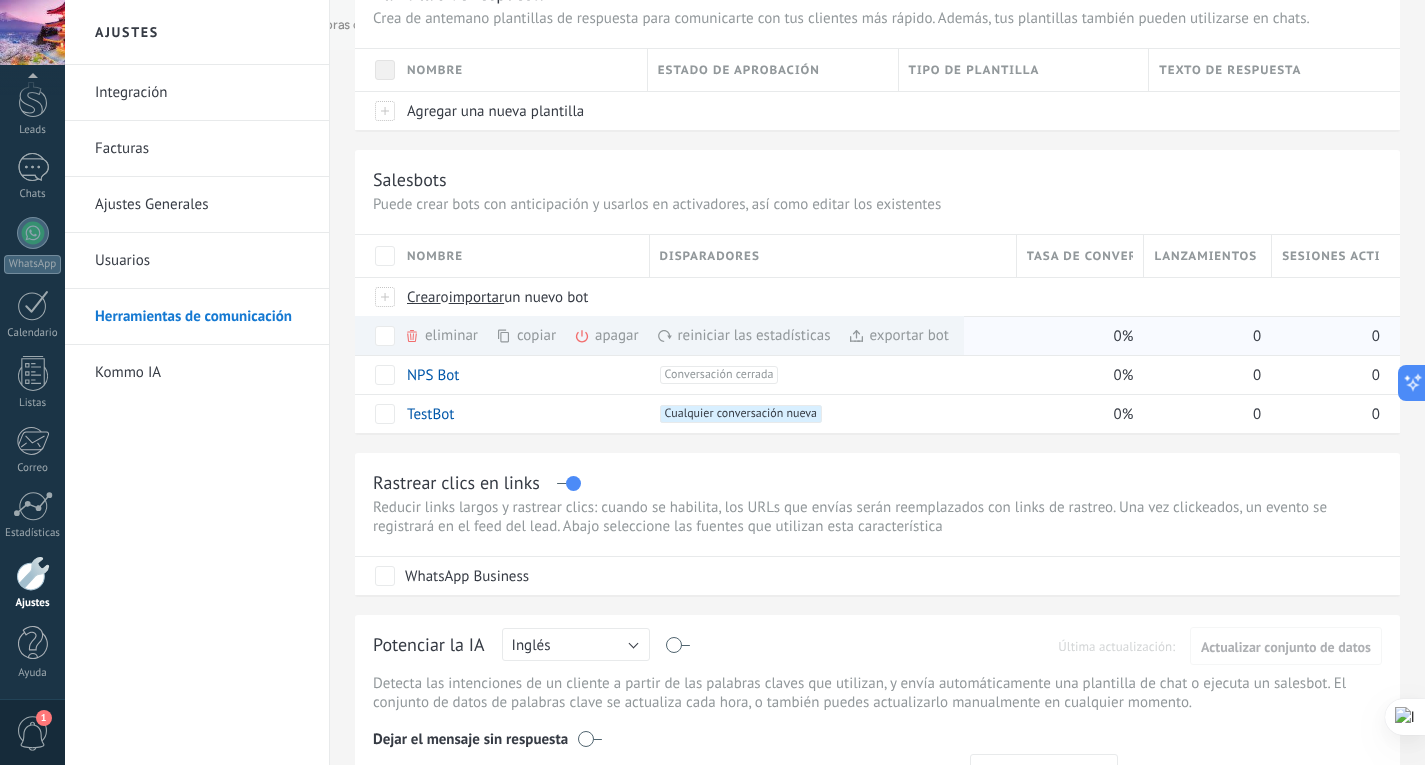 click on "apagar màs" at bounding box center (640, 335) 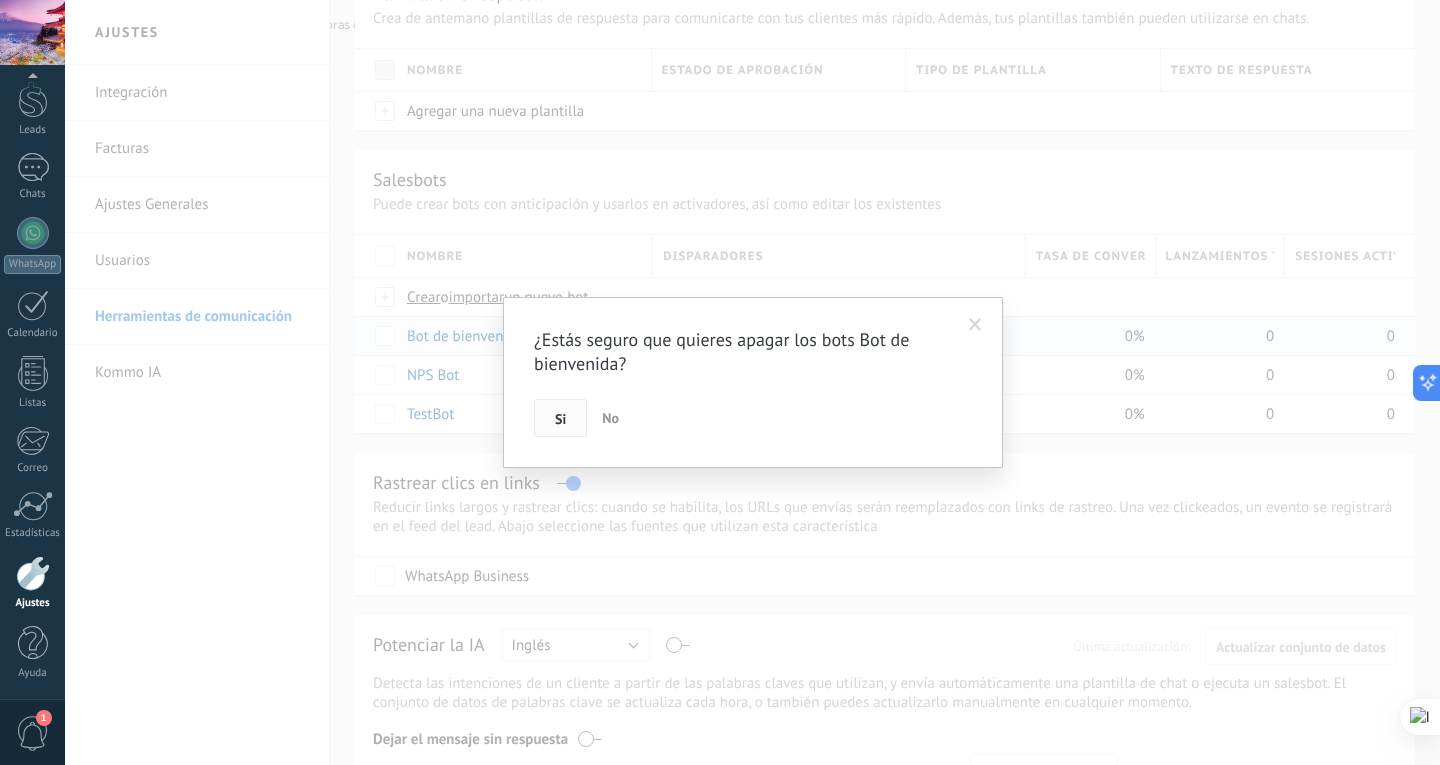 click on "Si" at bounding box center (560, 418) 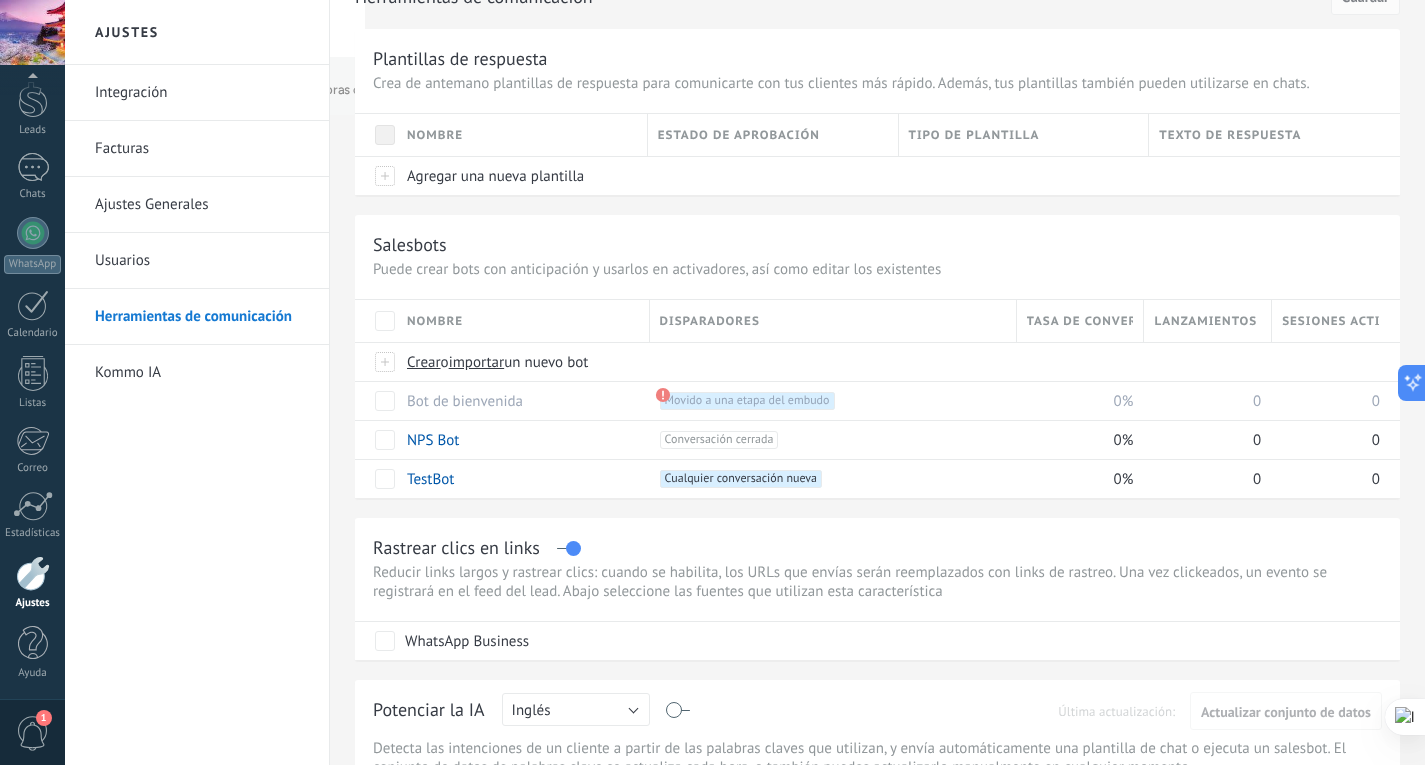 scroll, scrollTop: 0, scrollLeft: 0, axis: both 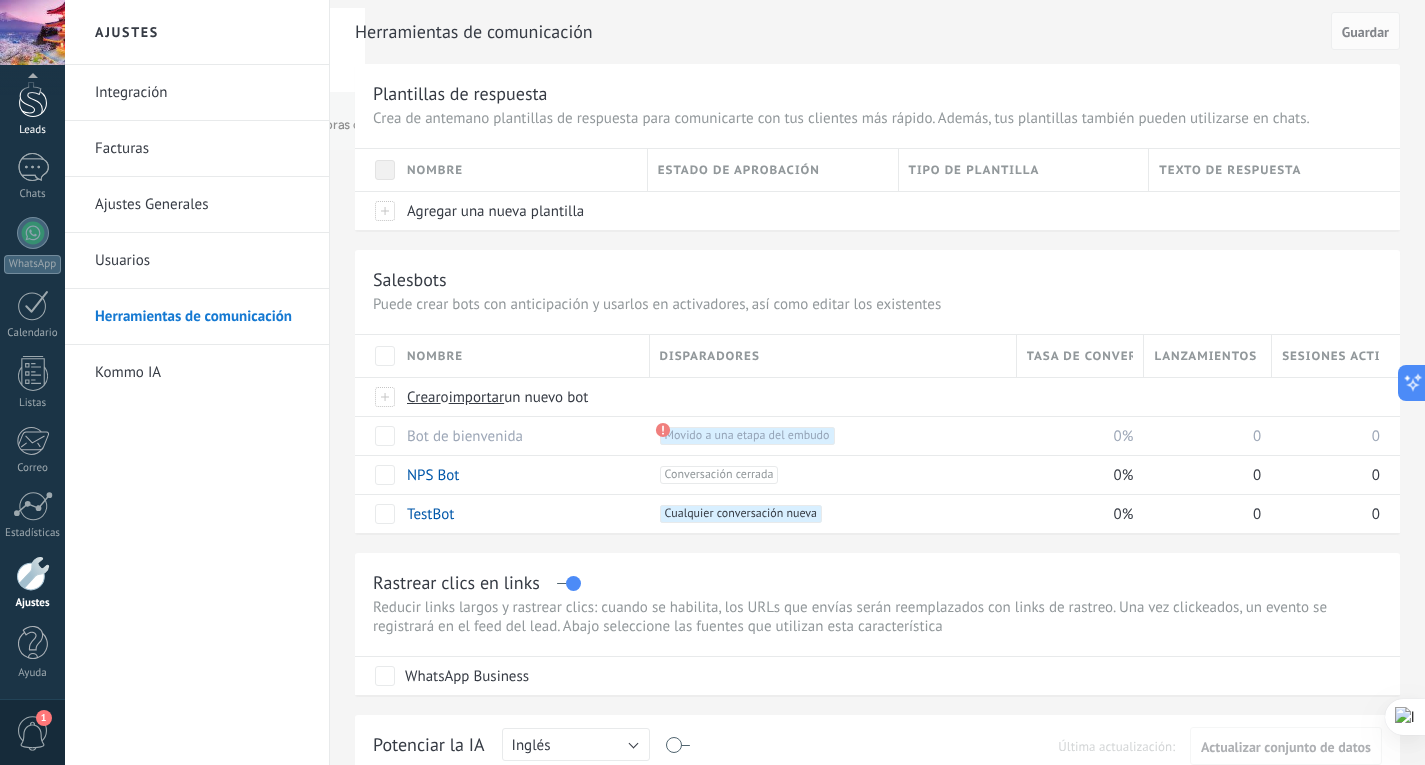 click on "Leads" at bounding box center (32, 109) 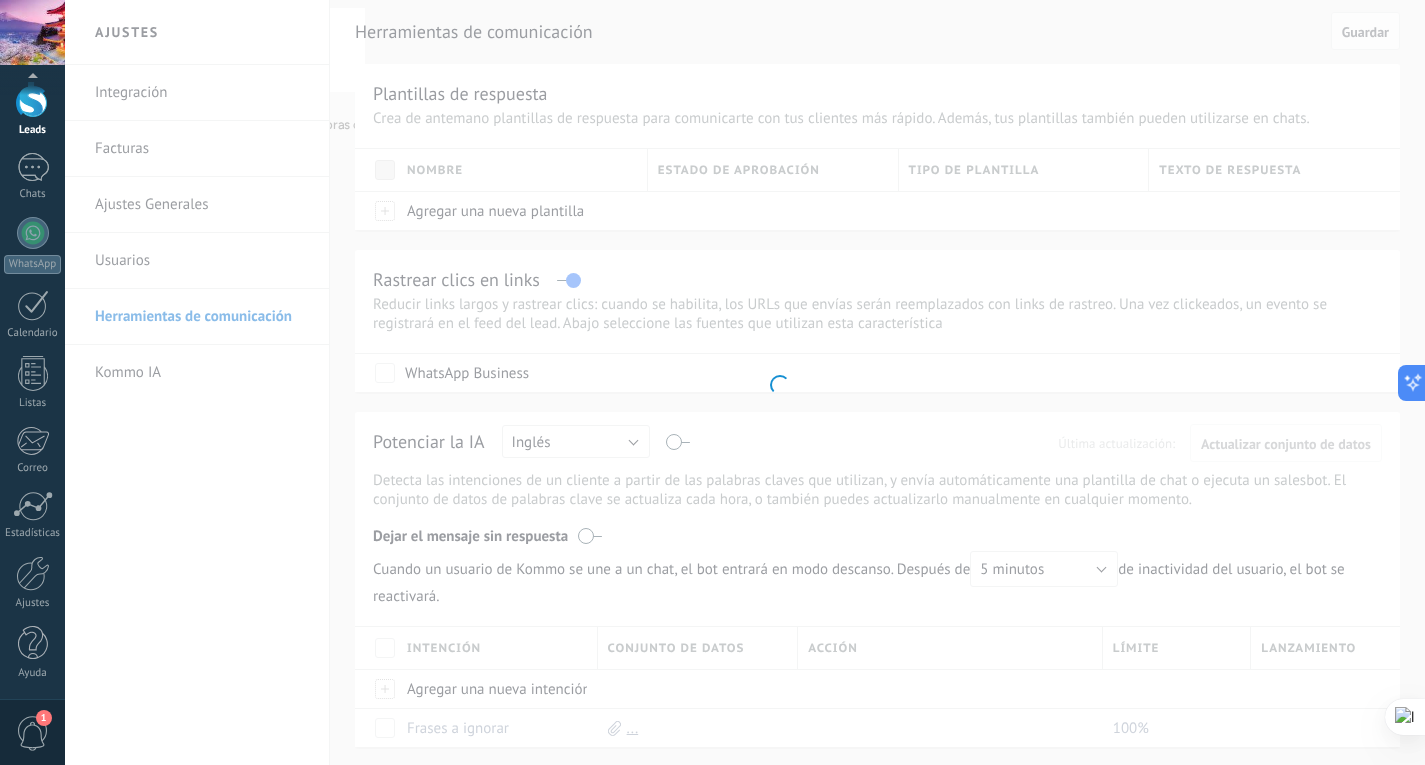 scroll, scrollTop: 0, scrollLeft: 0, axis: both 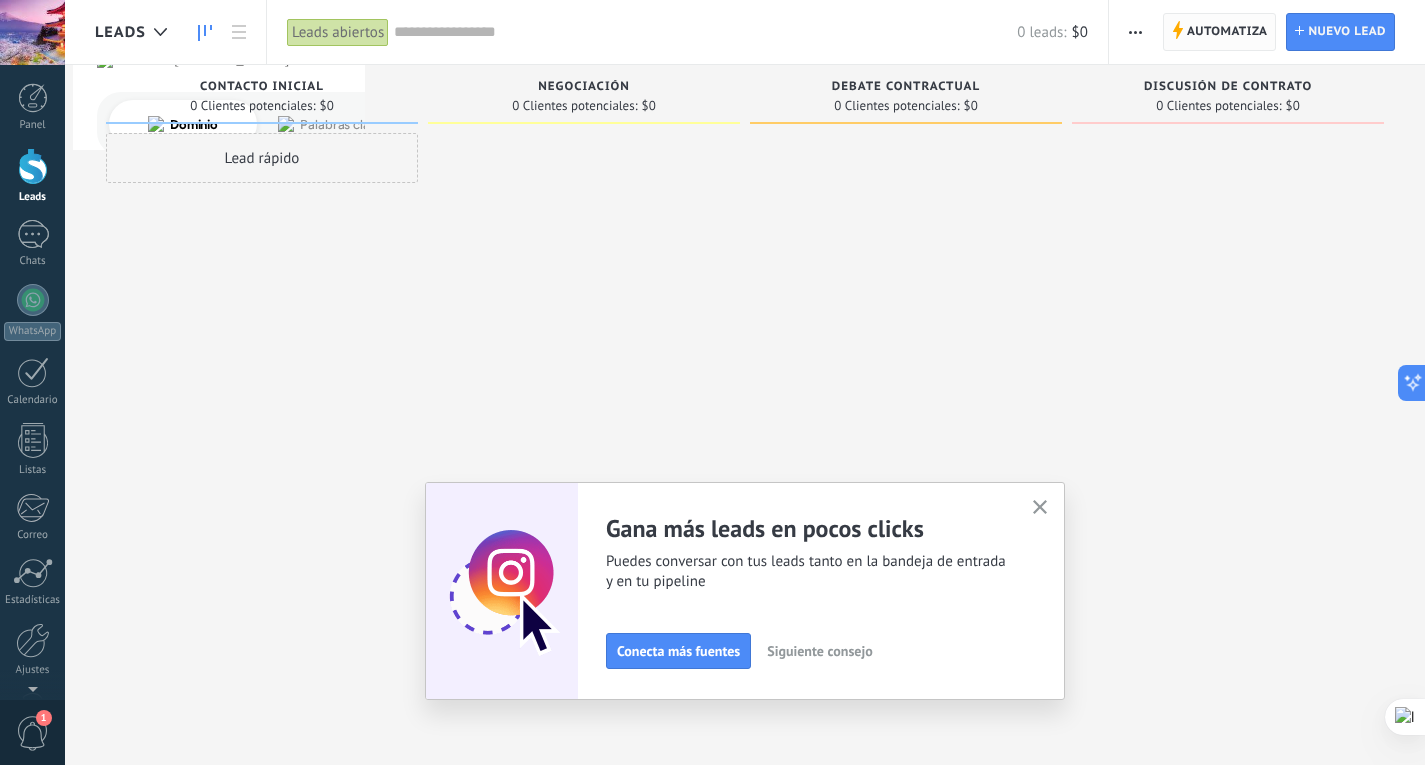 click 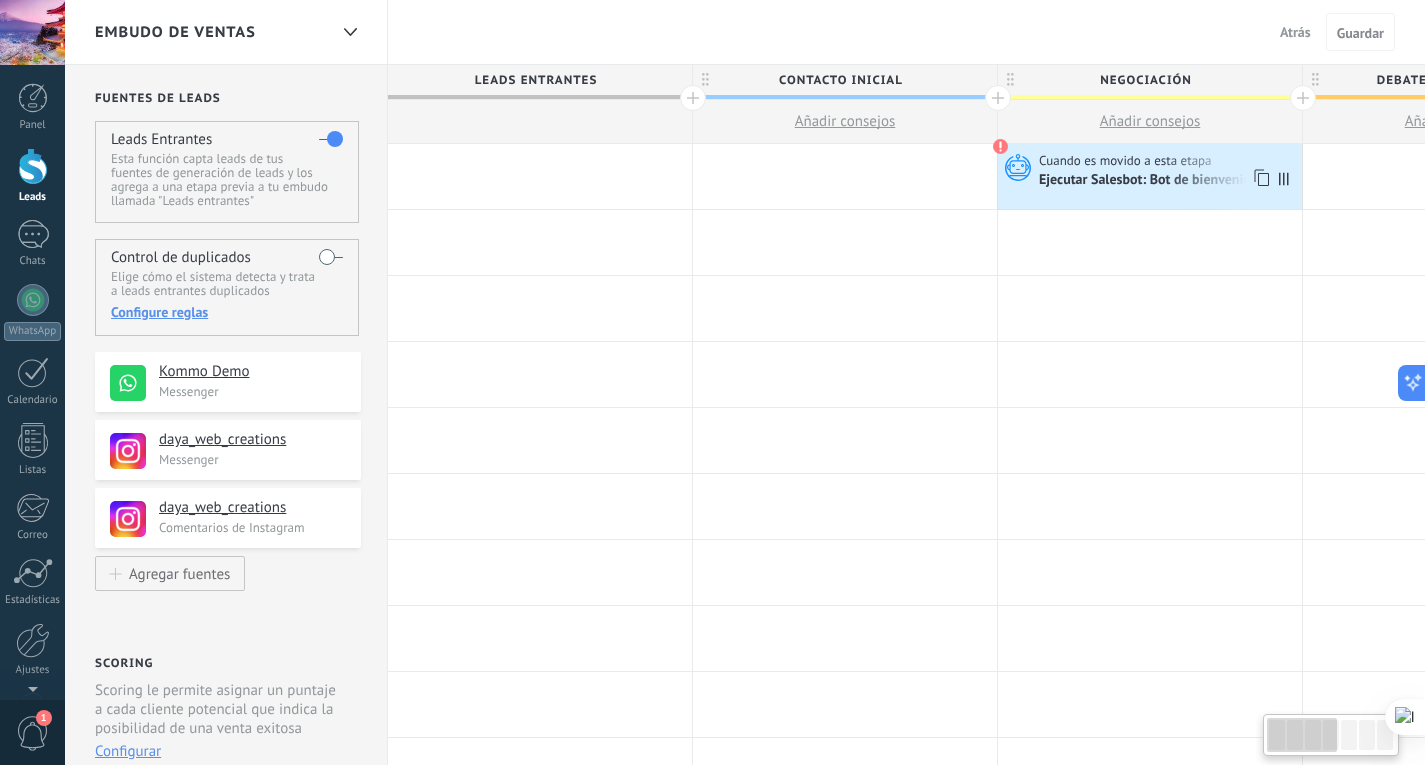 click on "Cuando es movido a esta etapa" at bounding box center (1127, 161) 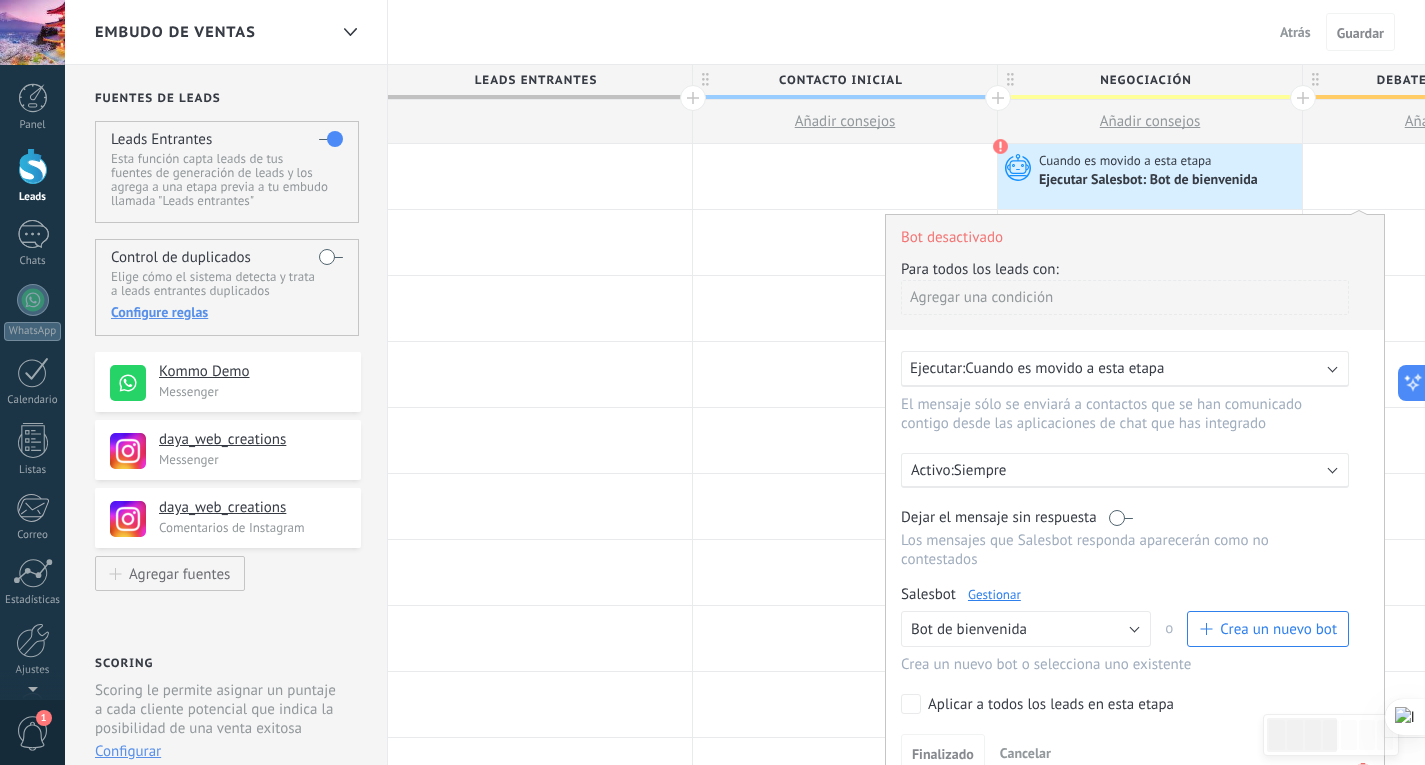 click on "Cuando es movido a esta etapa" at bounding box center (1064, 368) 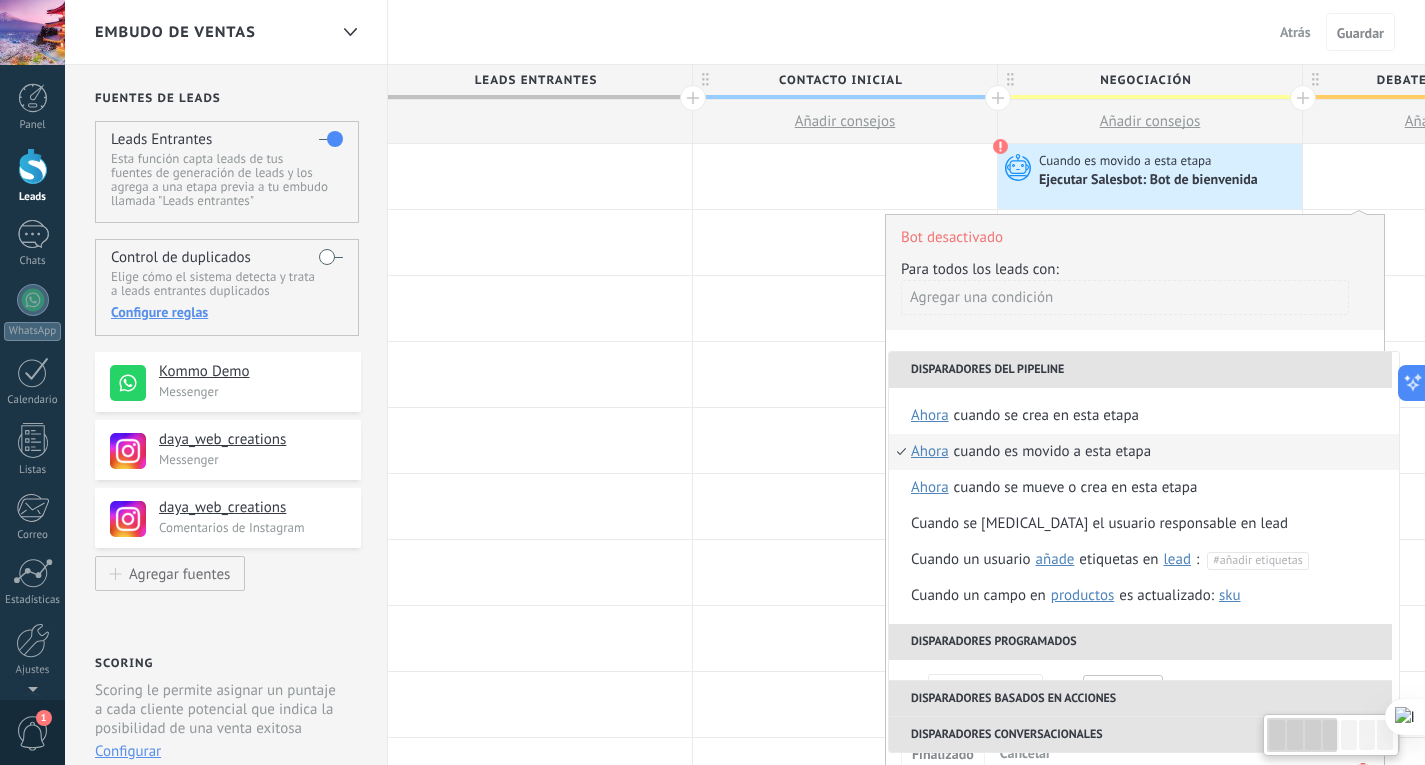 click on "Cuando es movido a esta etapa" at bounding box center [1053, 452] 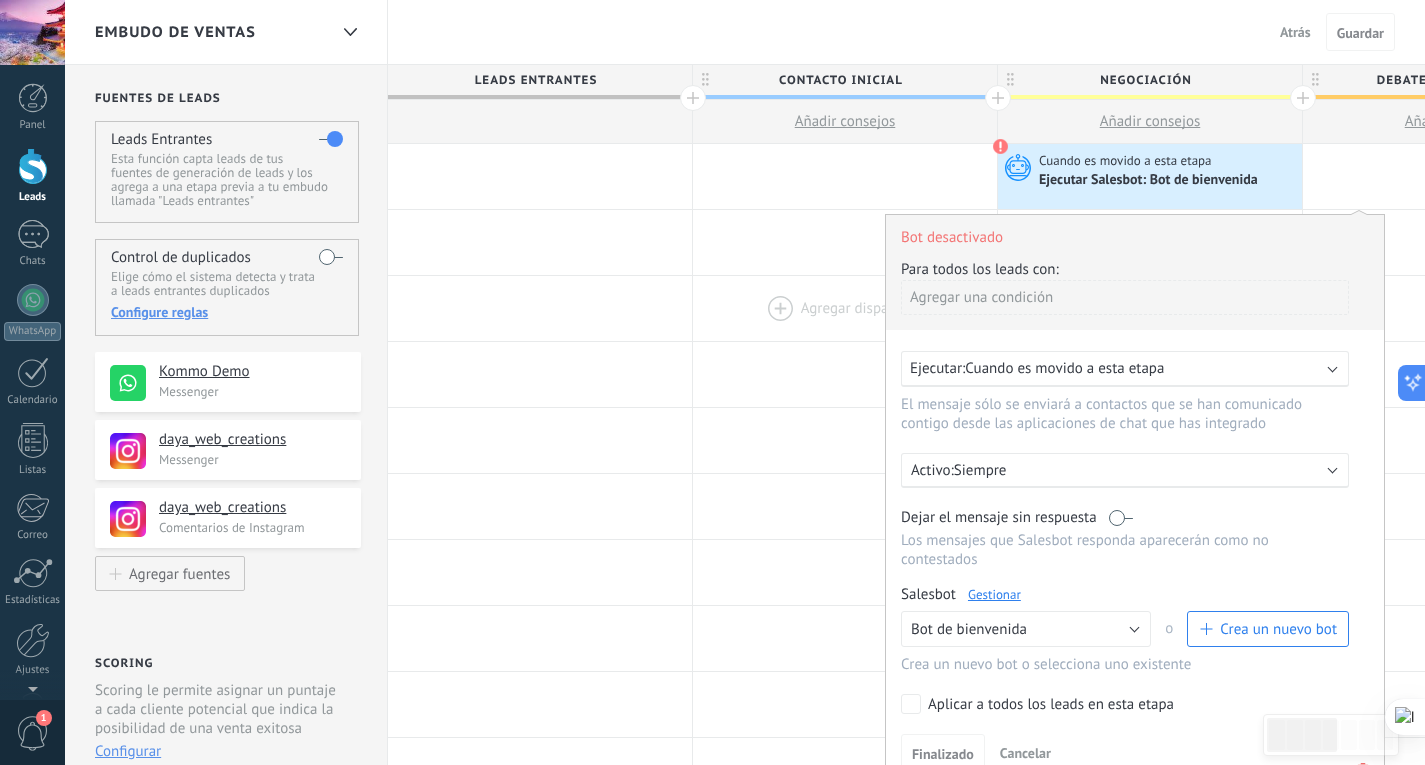 click at bounding box center [845, 308] 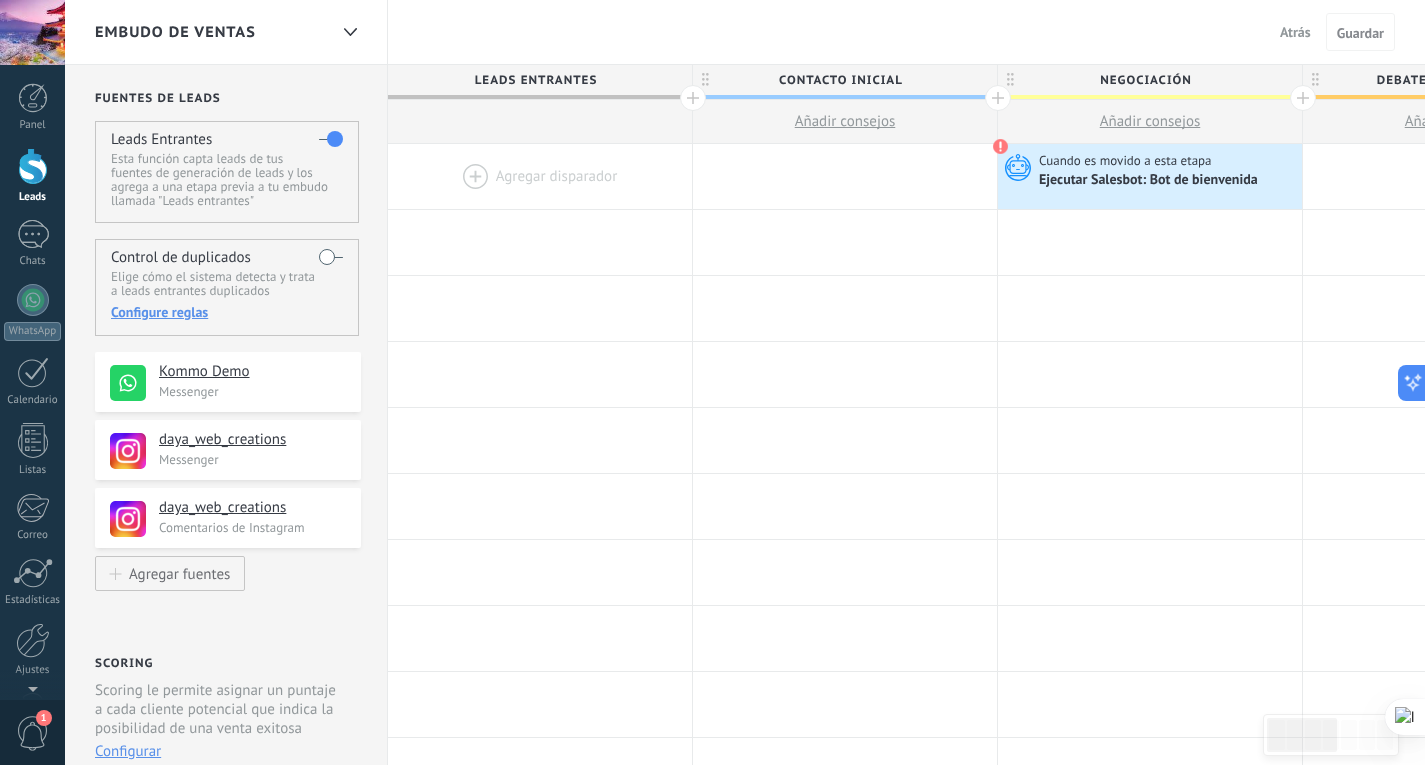 click at bounding box center (33, 166) 